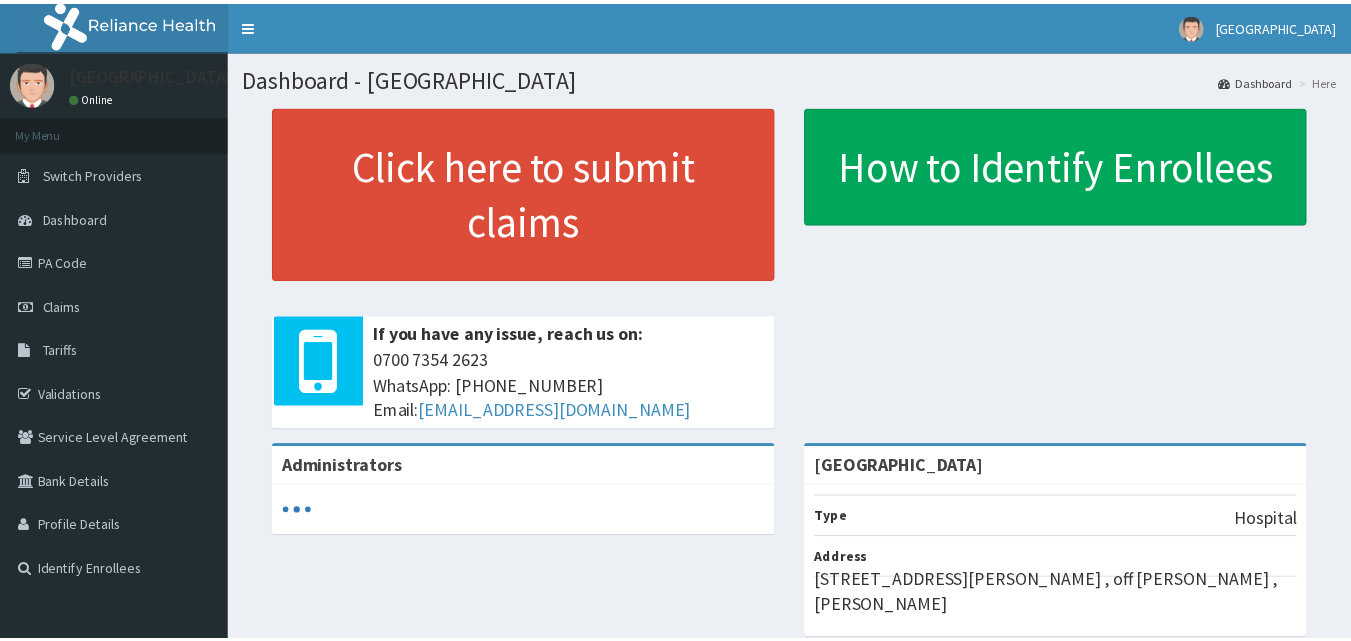 scroll, scrollTop: 0, scrollLeft: 0, axis: both 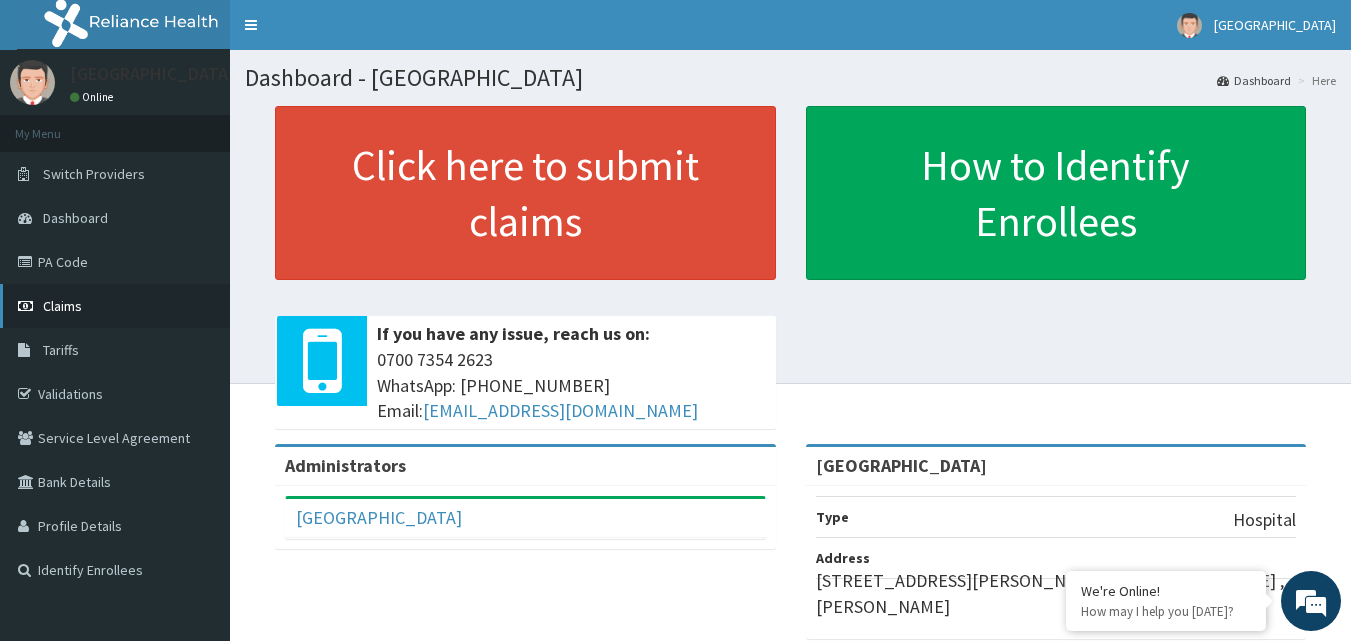 click on "Claims" at bounding box center [62, 306] 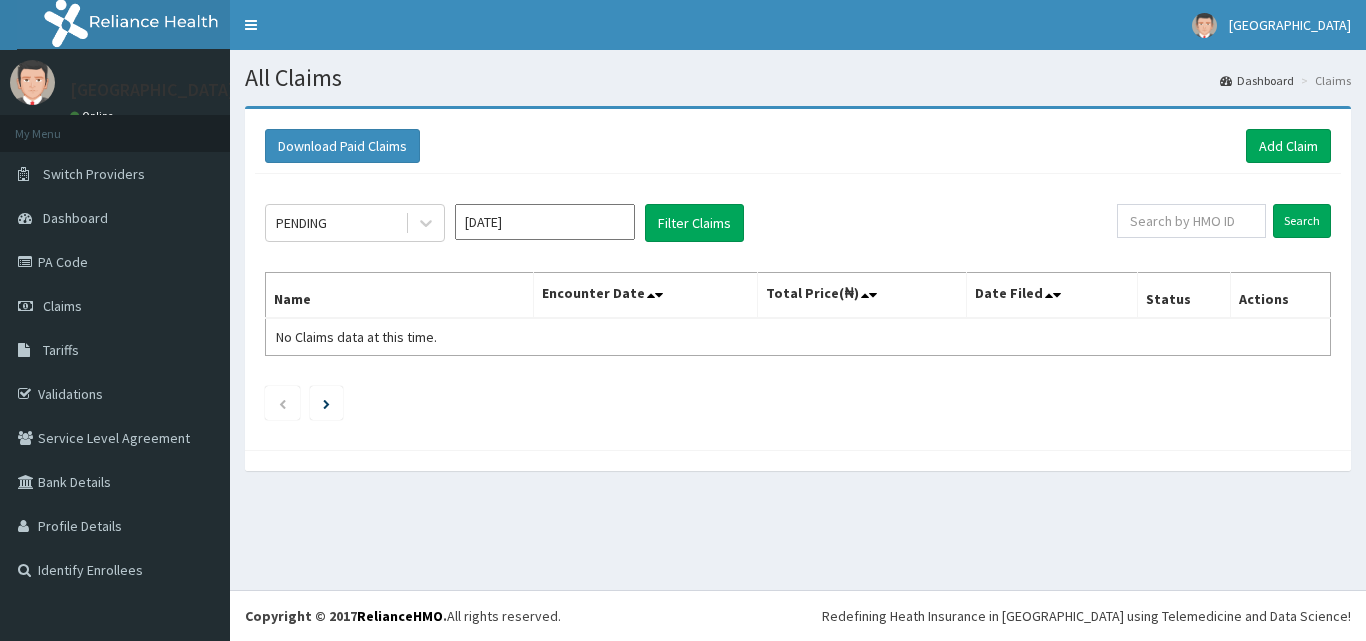 scroll, scrollTop: 0, scrollLeft: 0, axis: both 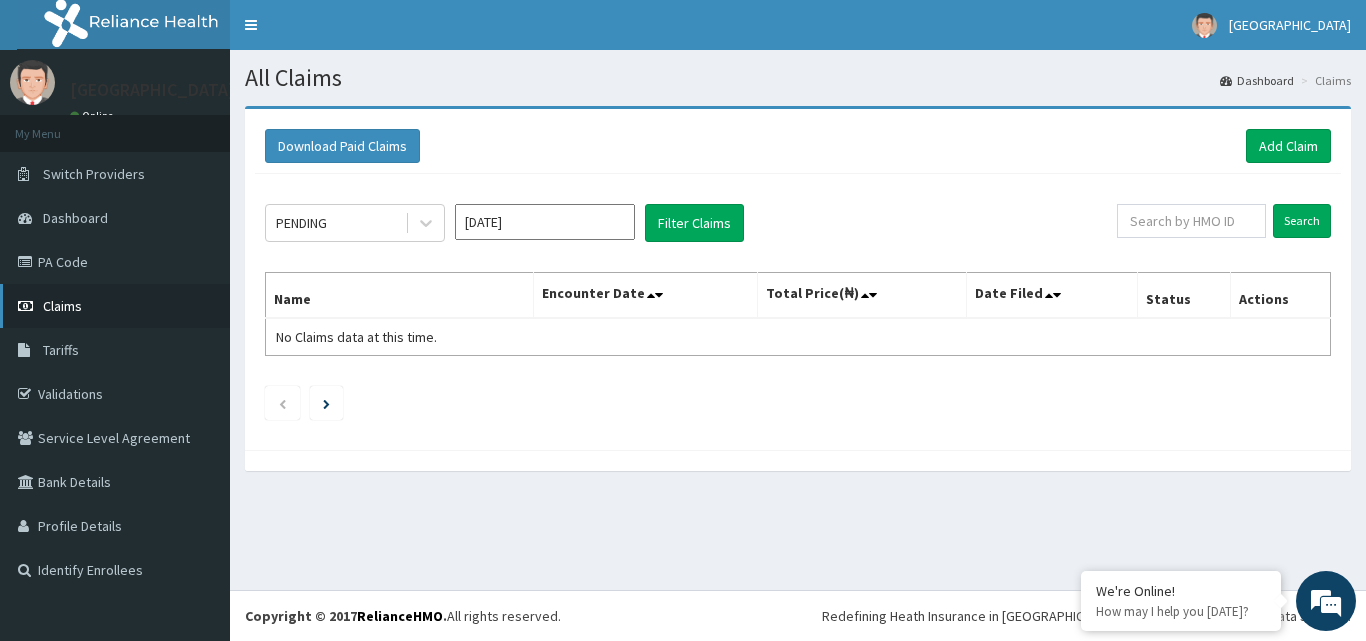 click on "Claims" at bounding box center (62, 306) 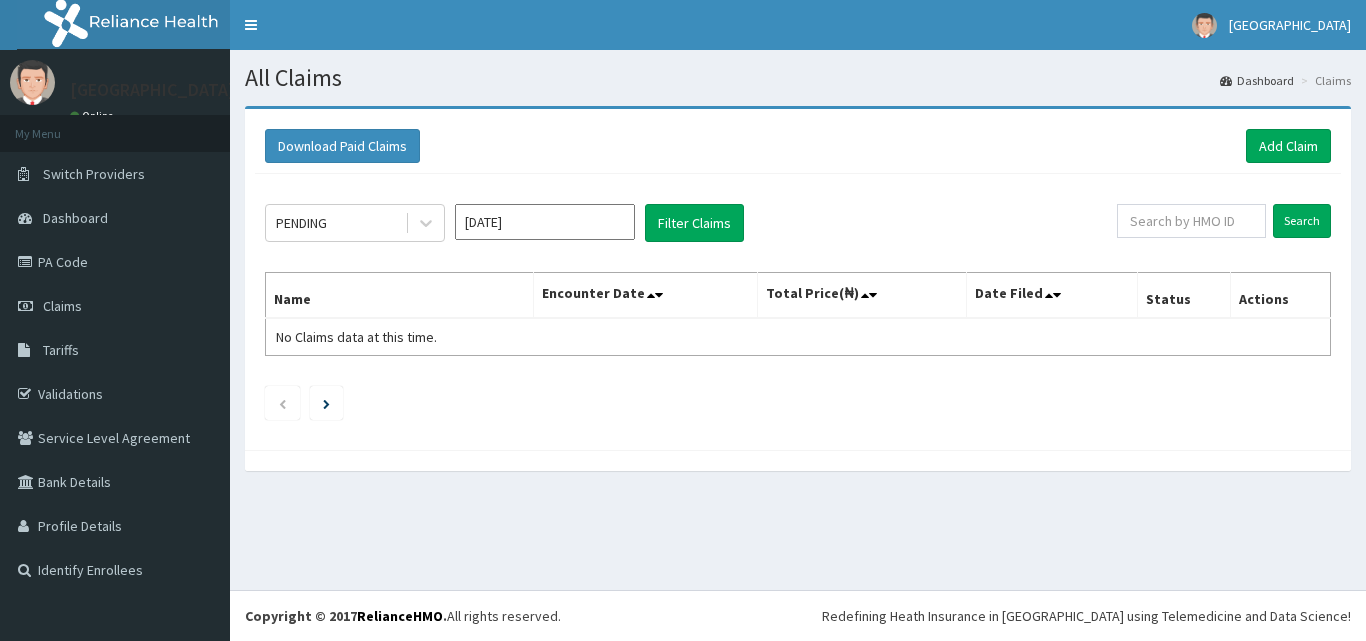 scroll, scrollTop: 0, scrollLeft: 0, axis: both 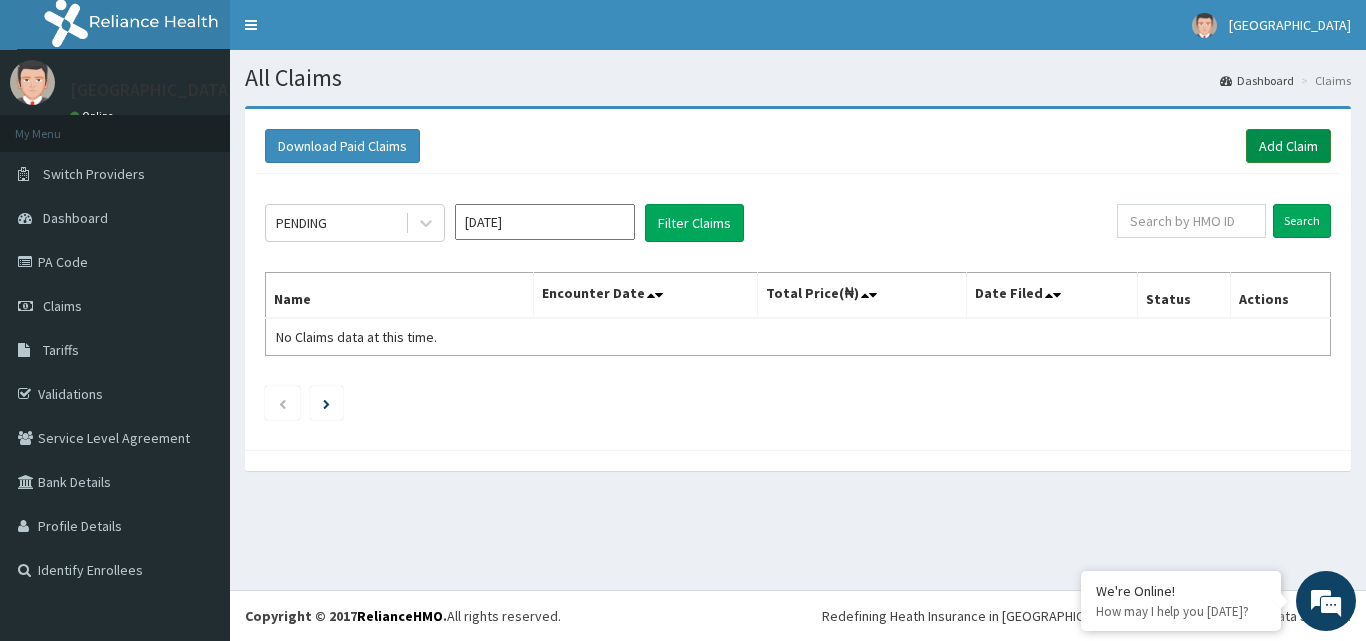 click on "Add Claim" at bounding box center [1288, 146] 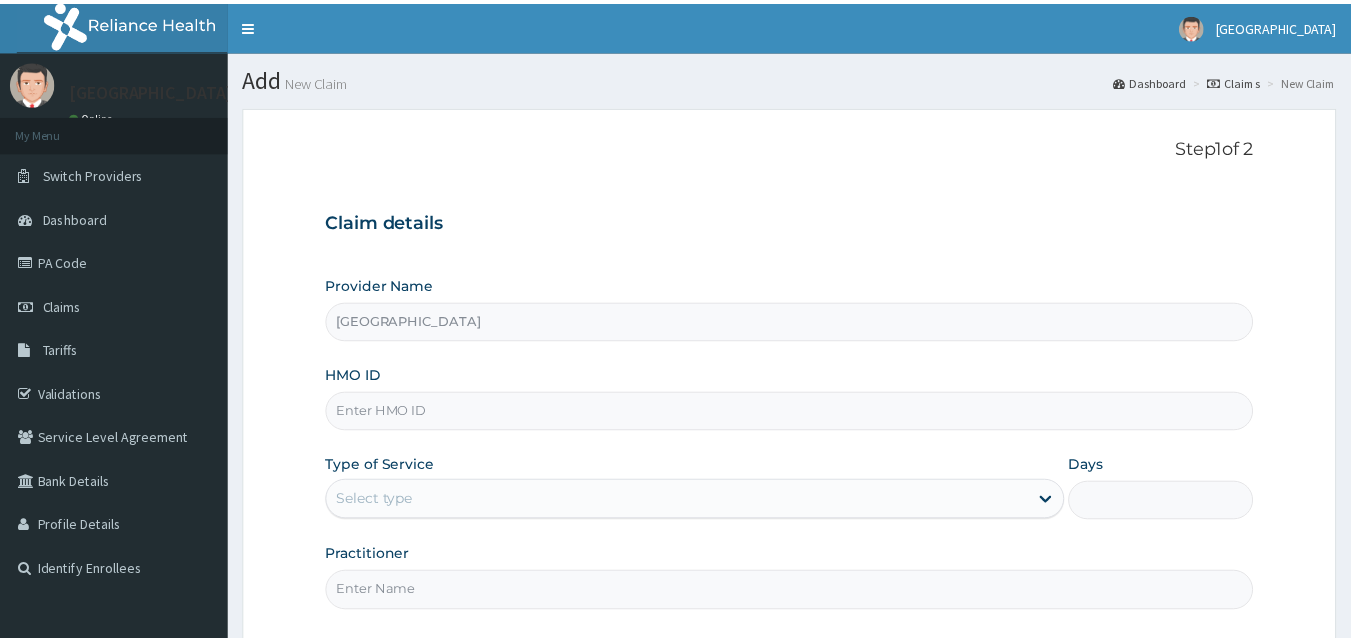 scroll, scrollTop: 0, scrollLeft: 0, axis: both 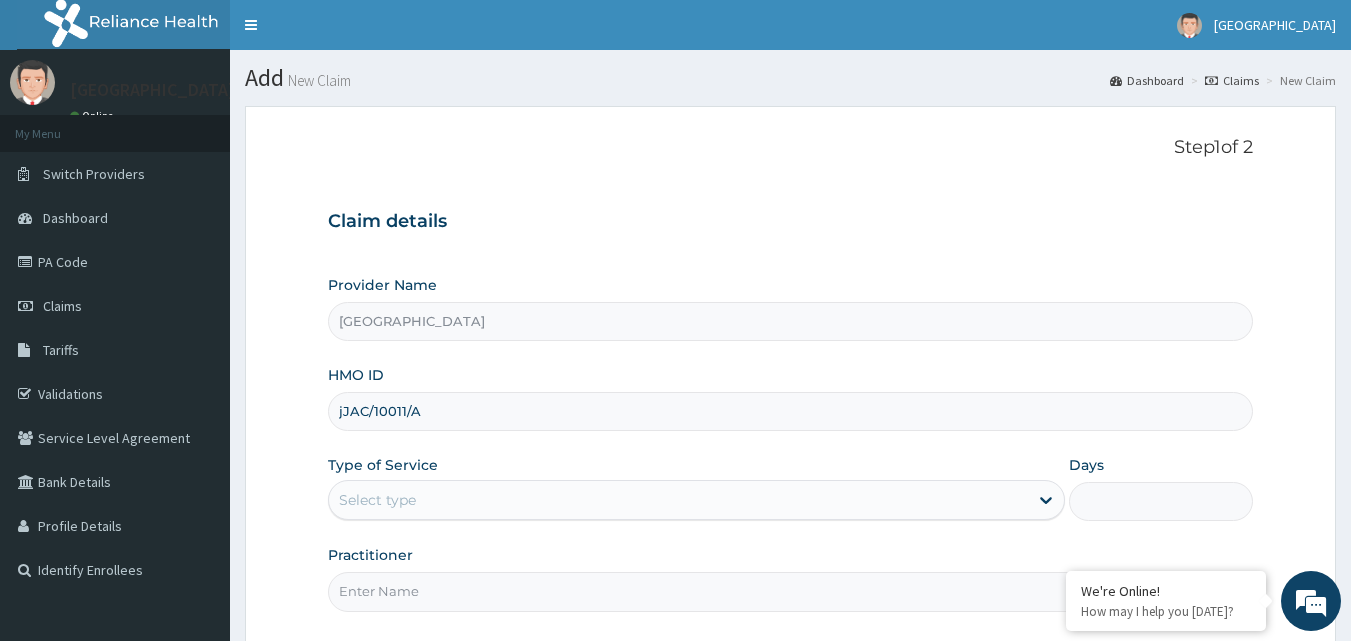 type on "jJAC/10011/A" 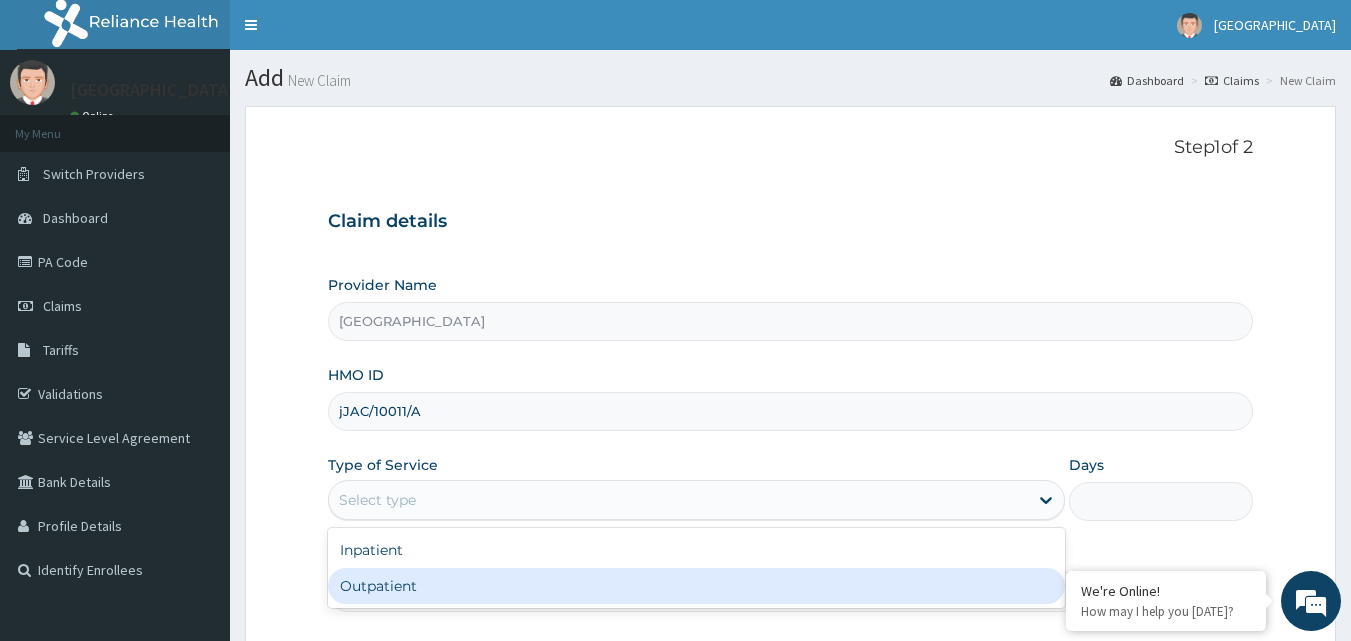click on "Outpatient" at bounding box center (696, 586) 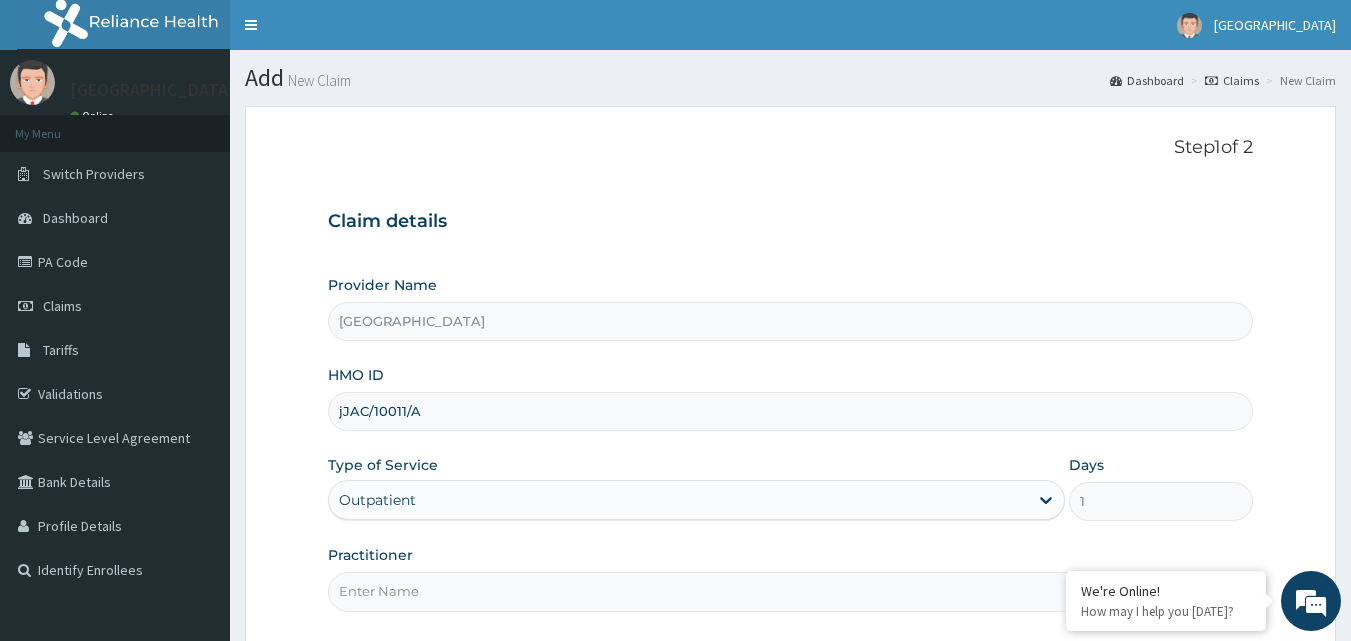 click on "Practitioner" at bounding box center [791, 591] 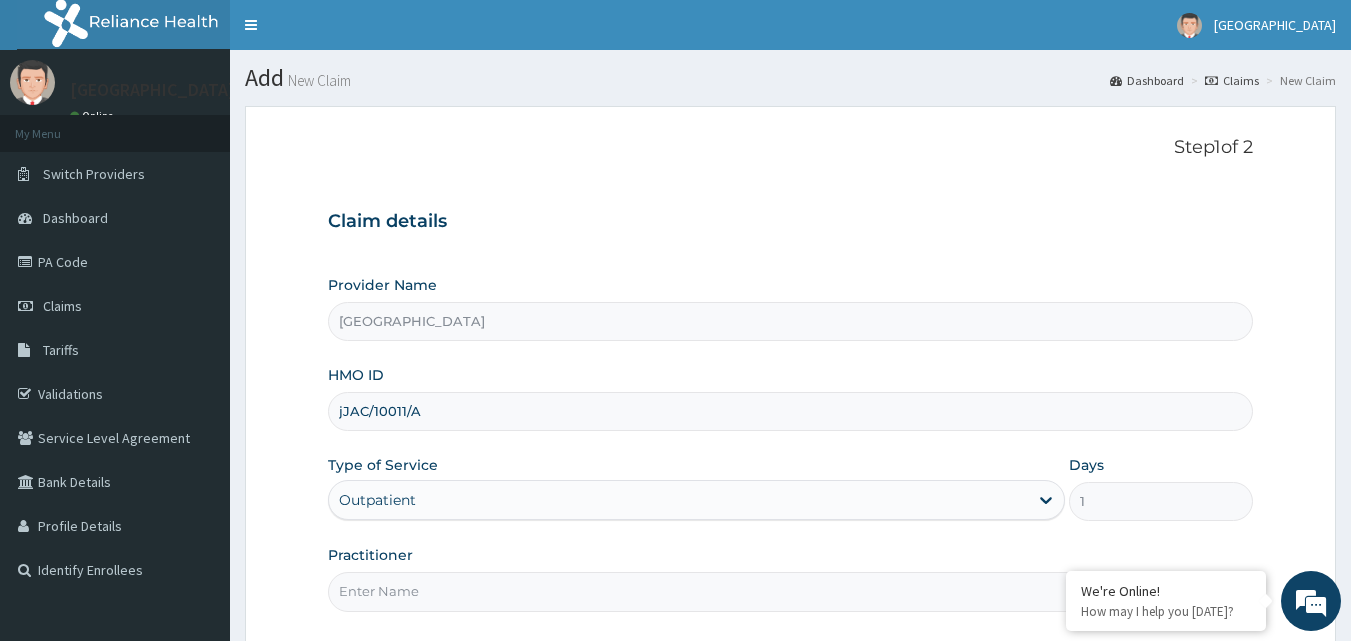 type on "DOCTOR [PERSON_NAME]" 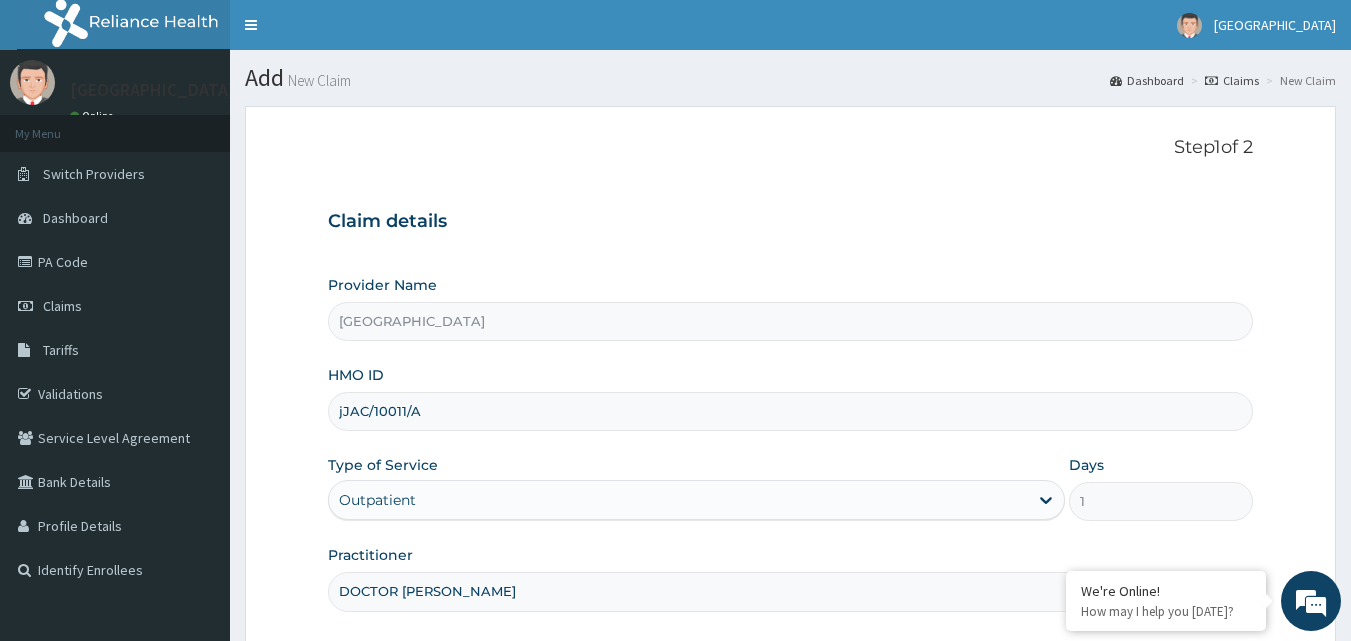 click on "Step  1  of 2 Claim details Provider Name Kowa Hospital HMO ID jJAC/10011/A Type of Service Outpatient Days 1 Practitioner DOCTOR DAVID     Previous   Next" at bounding box center (790, 434) 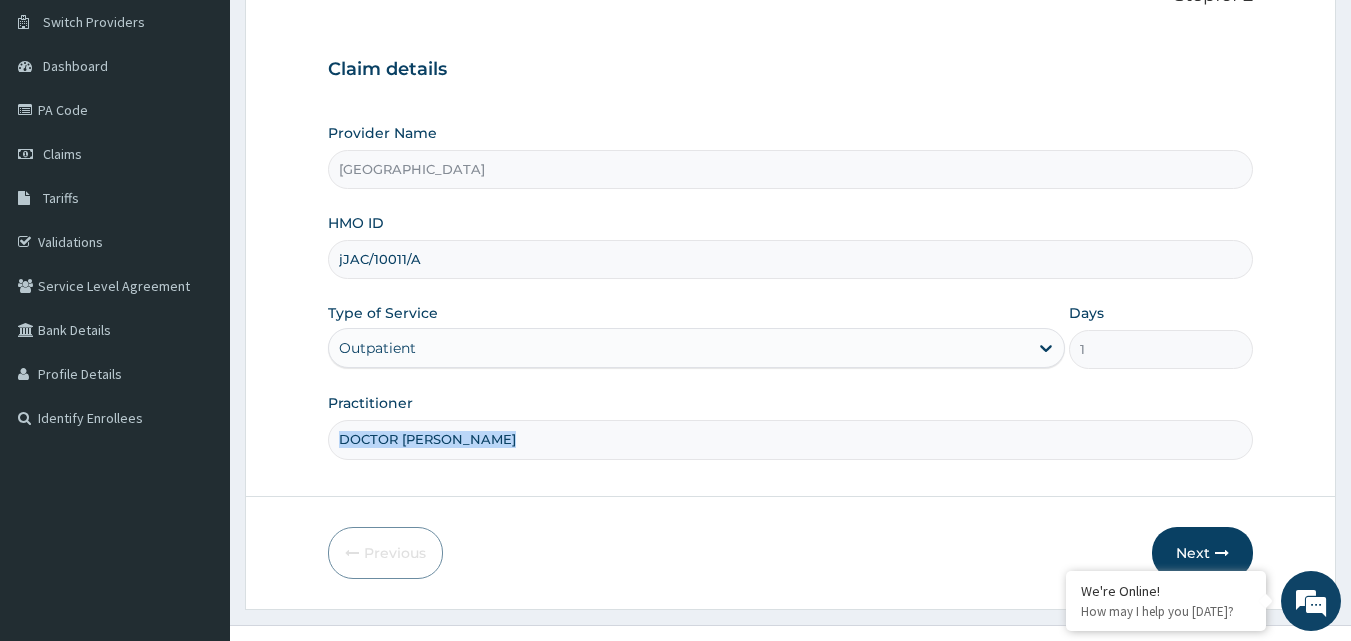 scroll, scrollTop: 187, scrollLeft: 0, axis: vertical 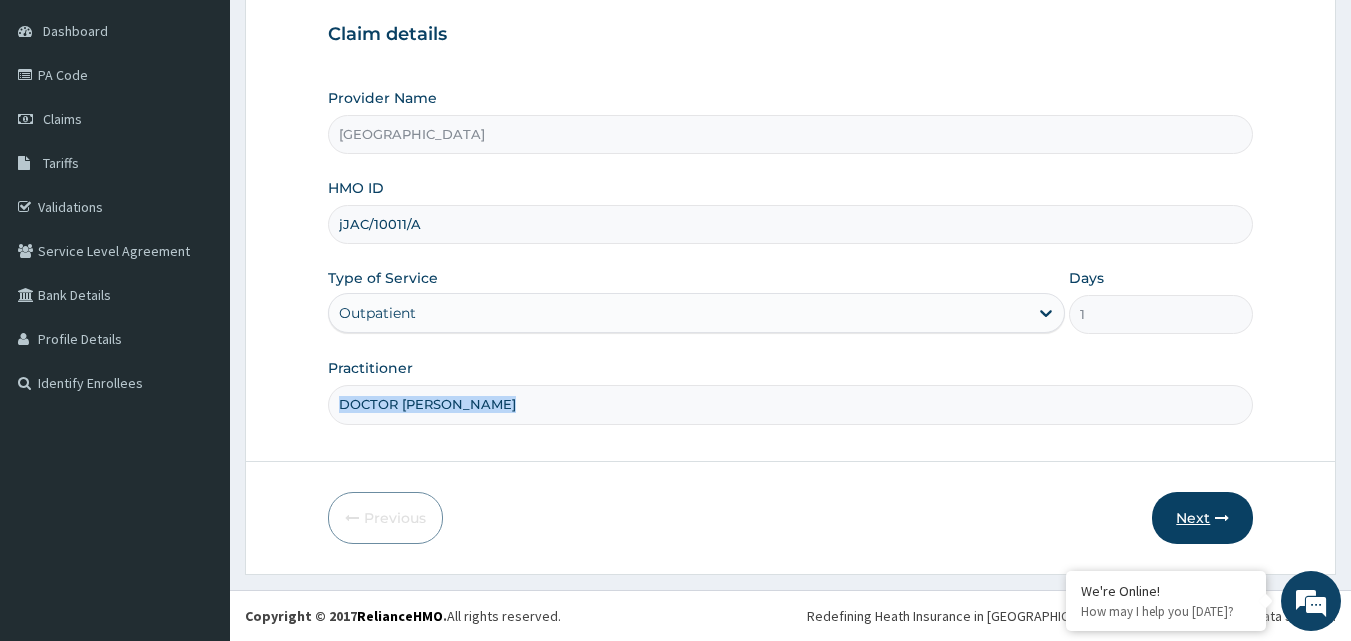 click on "Next" at bounding box center (1202, 518) 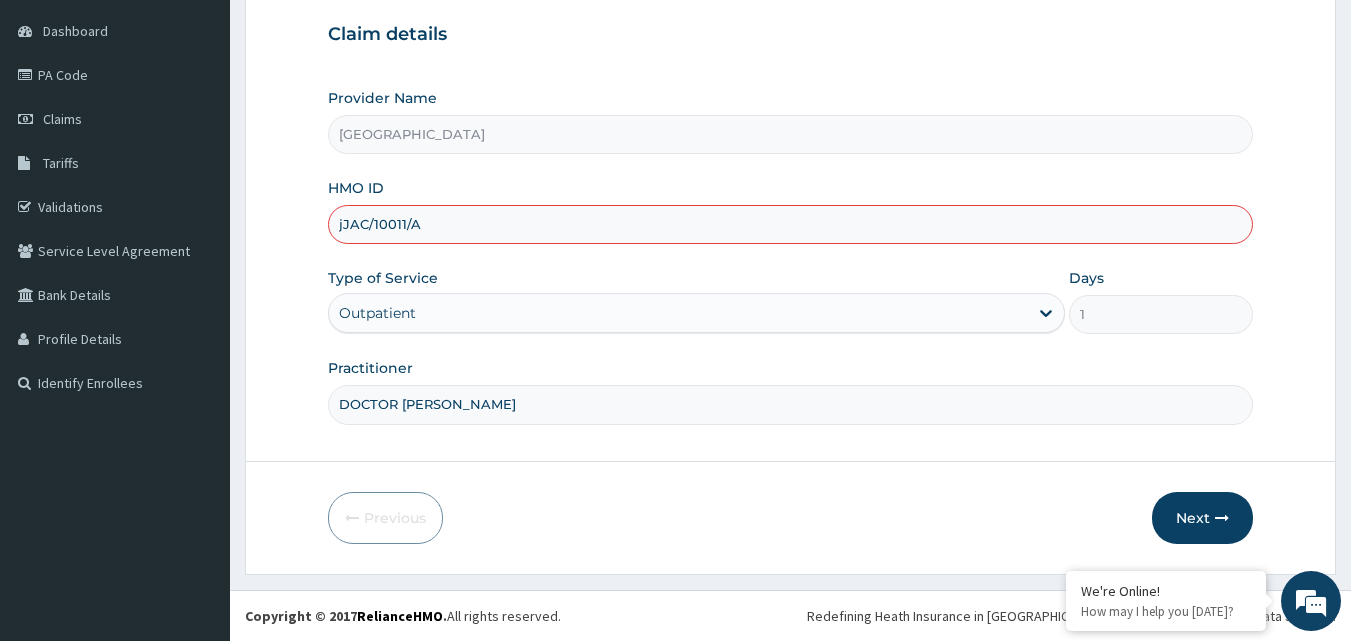 click on "jJAC/10011/A" at bounding box center [791, 224] 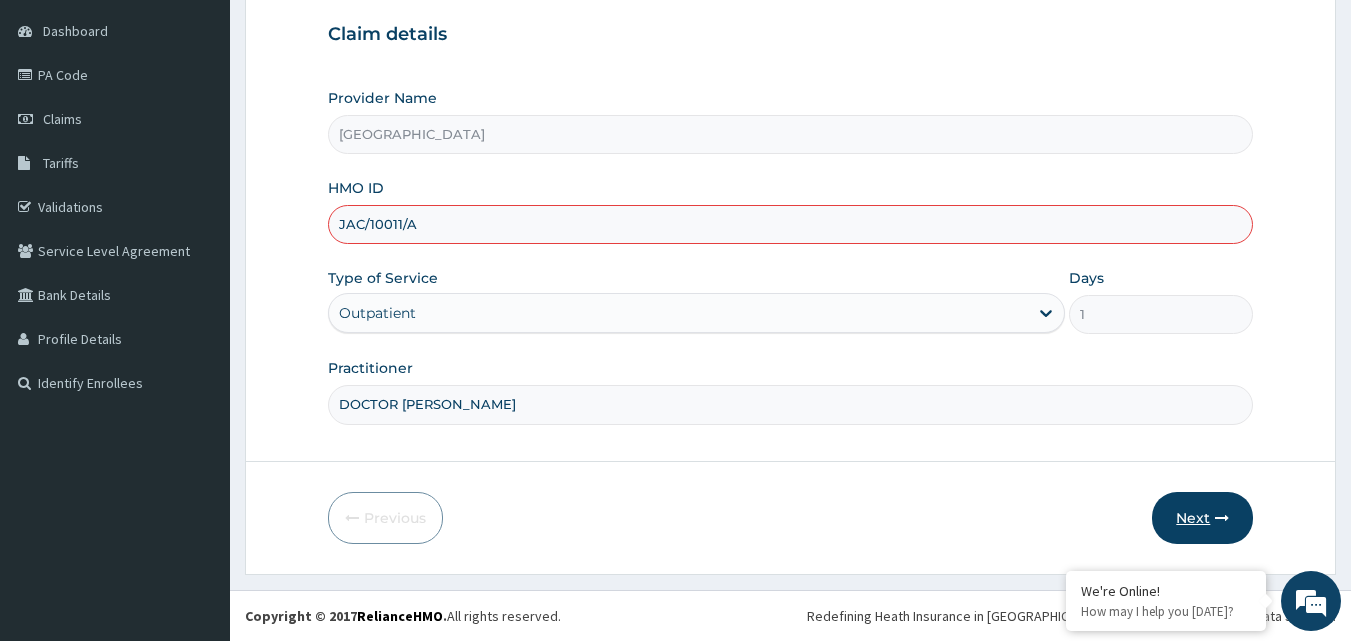 type on "JAC/10011/A" 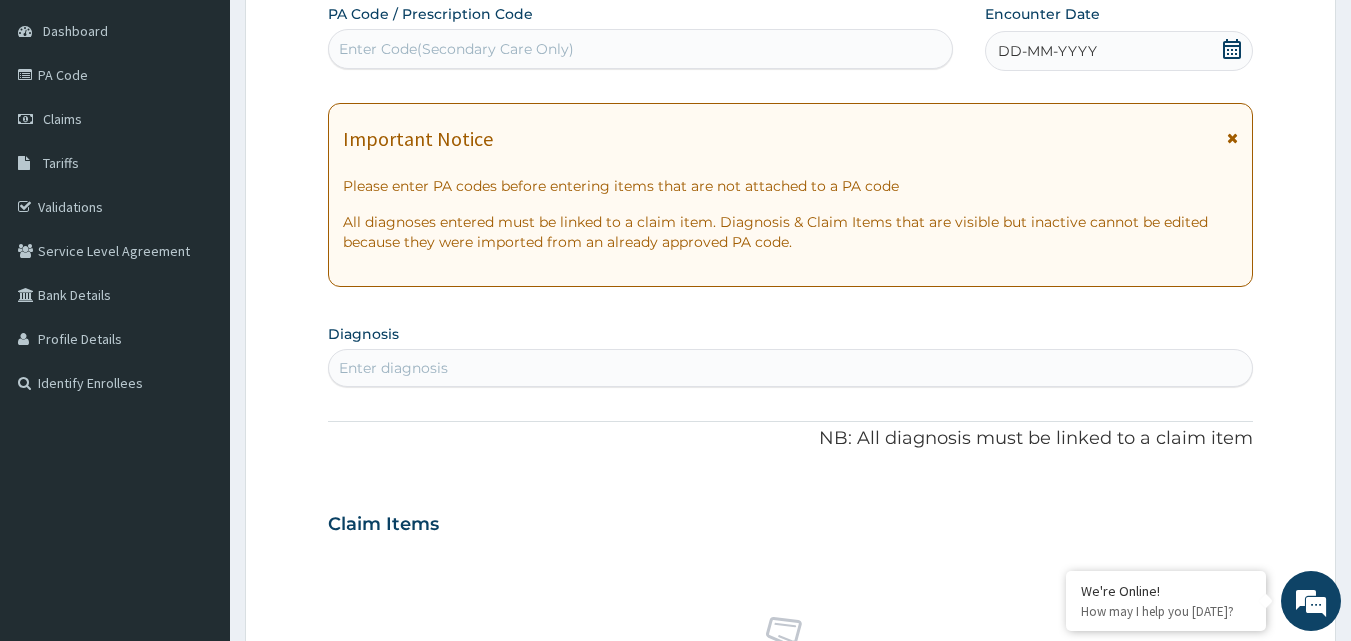 click on "DD-MM-YYYY" at bounding box center [1047, 51] 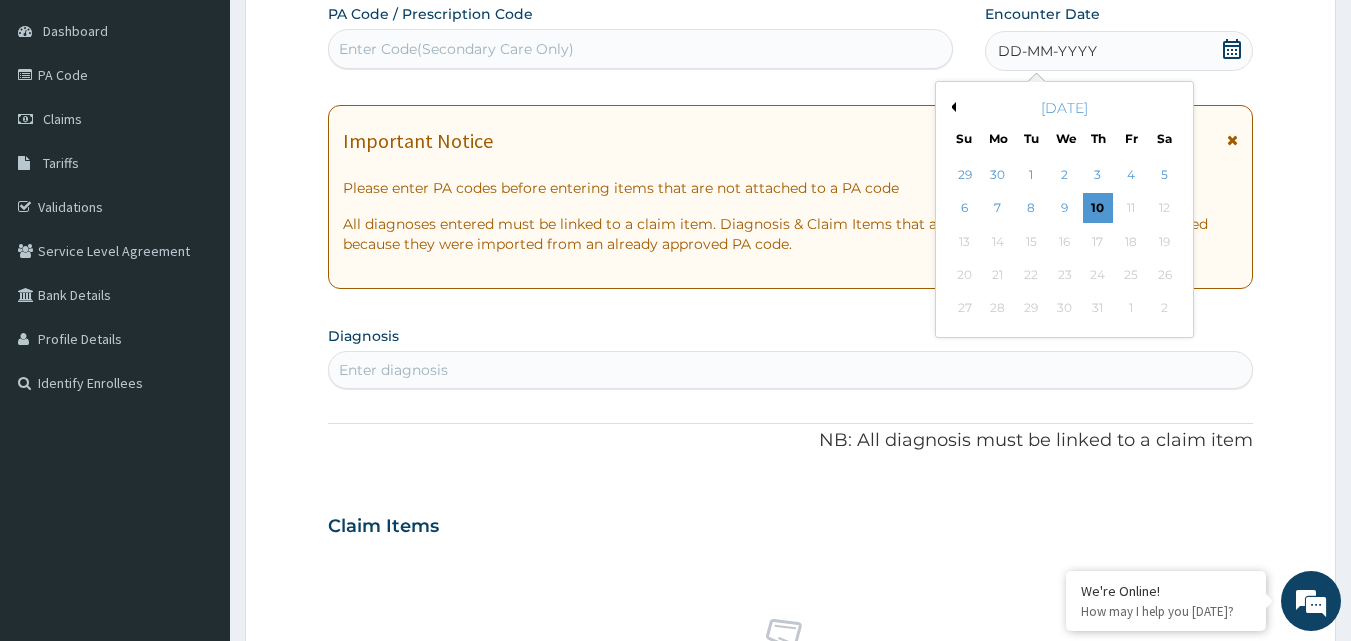 click on "DD-MM-YYYY" at bounding box center (1047, 51) 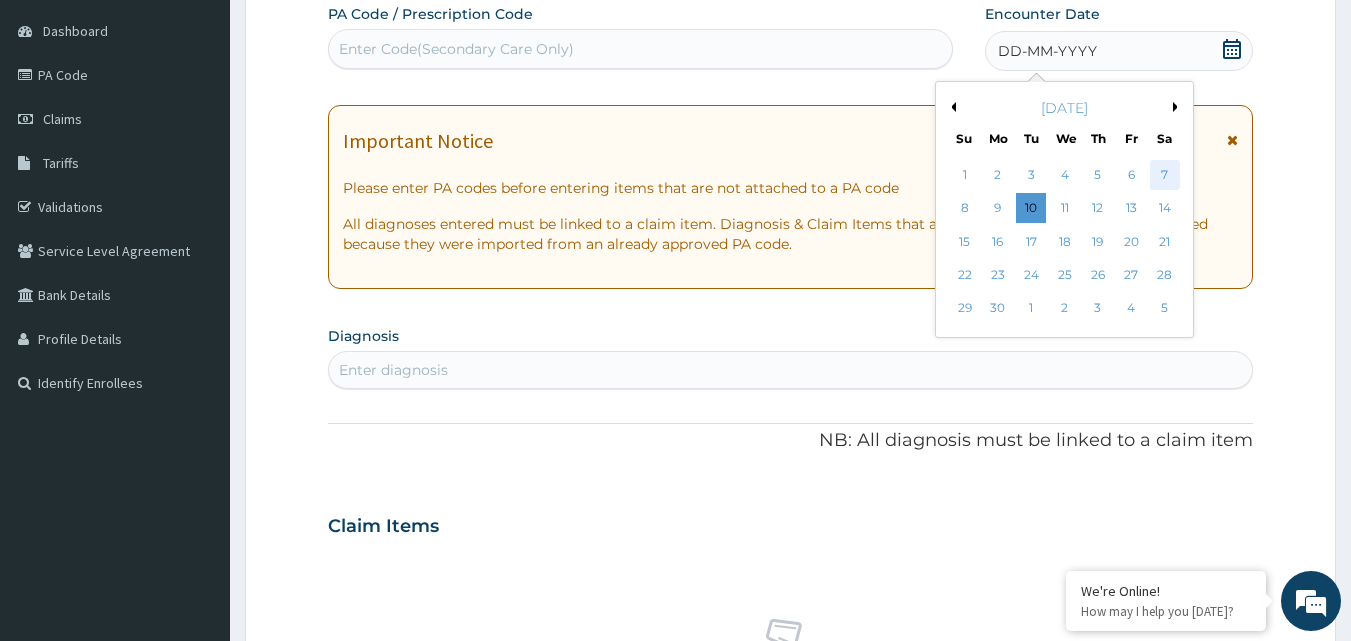 click on "7" at bounding box center (1165, 175) 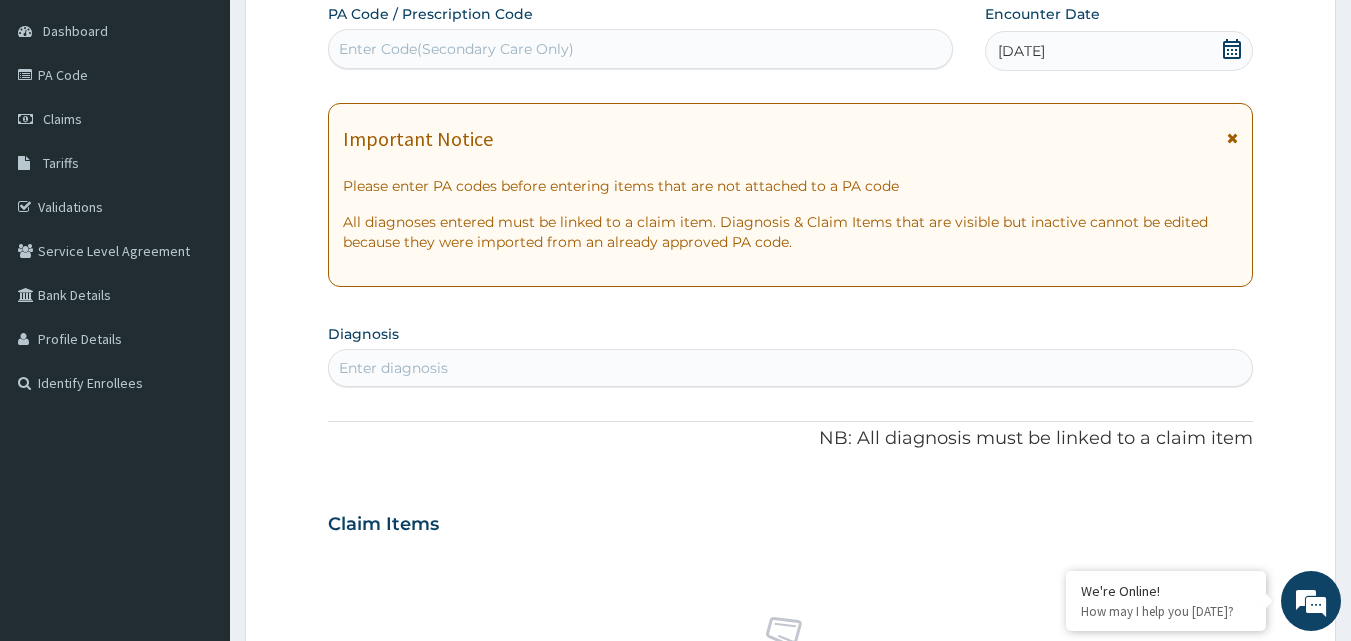 click on "Enter diagnosis" at bounding box center [393, 368] 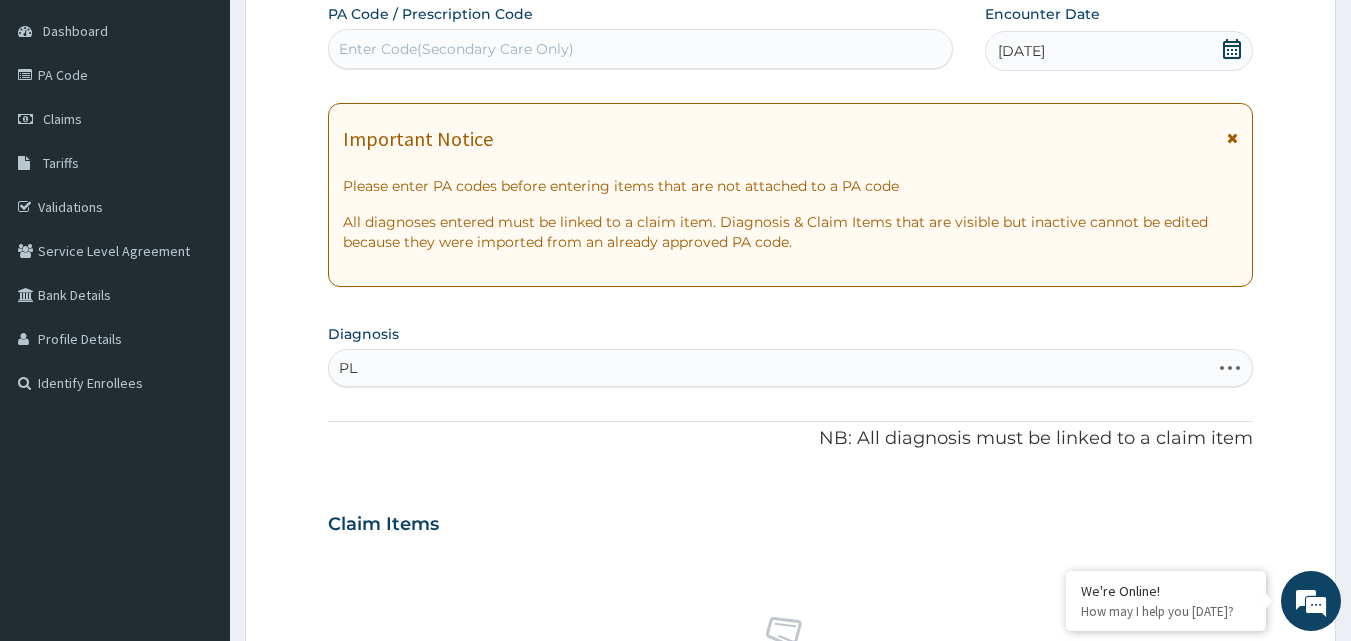 type on "P" 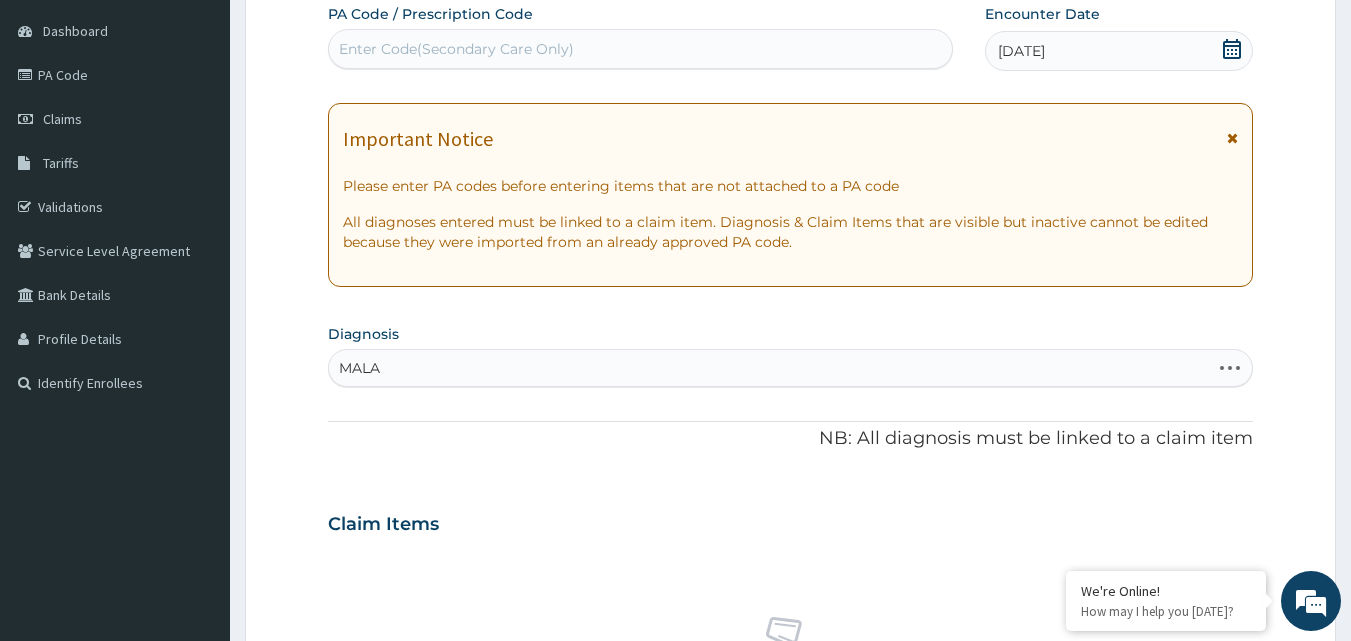 type on "MALAR" 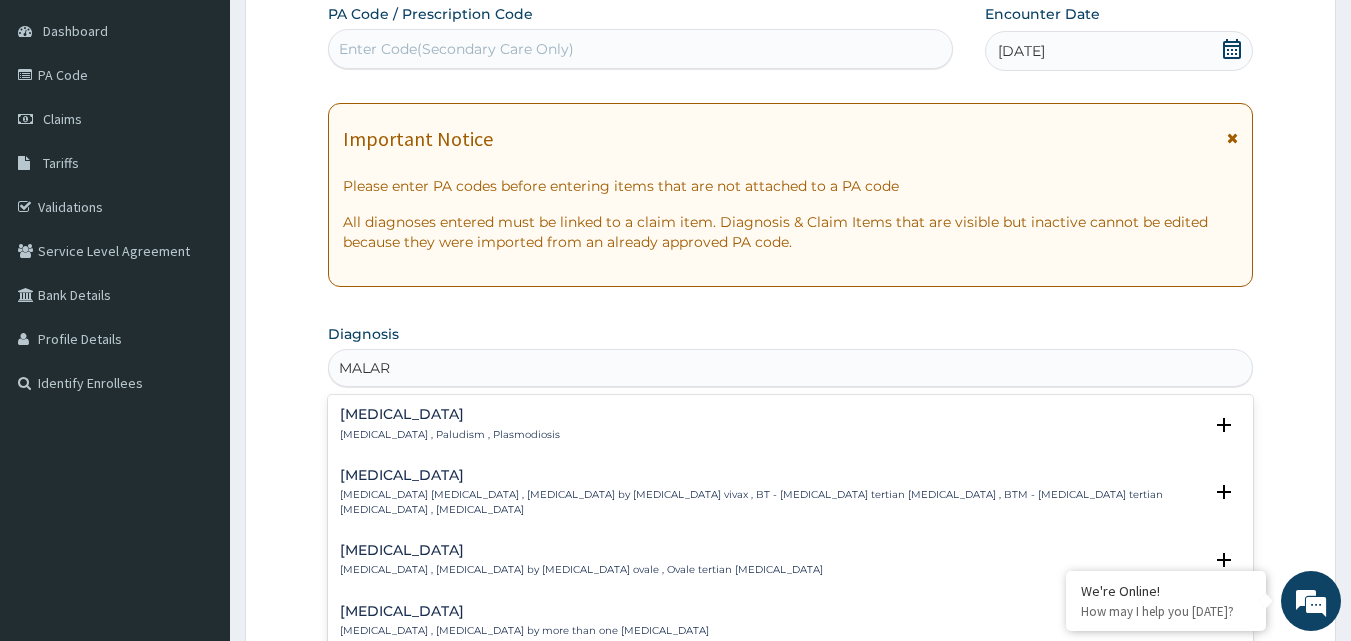 click on "Malaria Malaria , Paludism , Plasmodiosis" at bounding box center [450, 424] 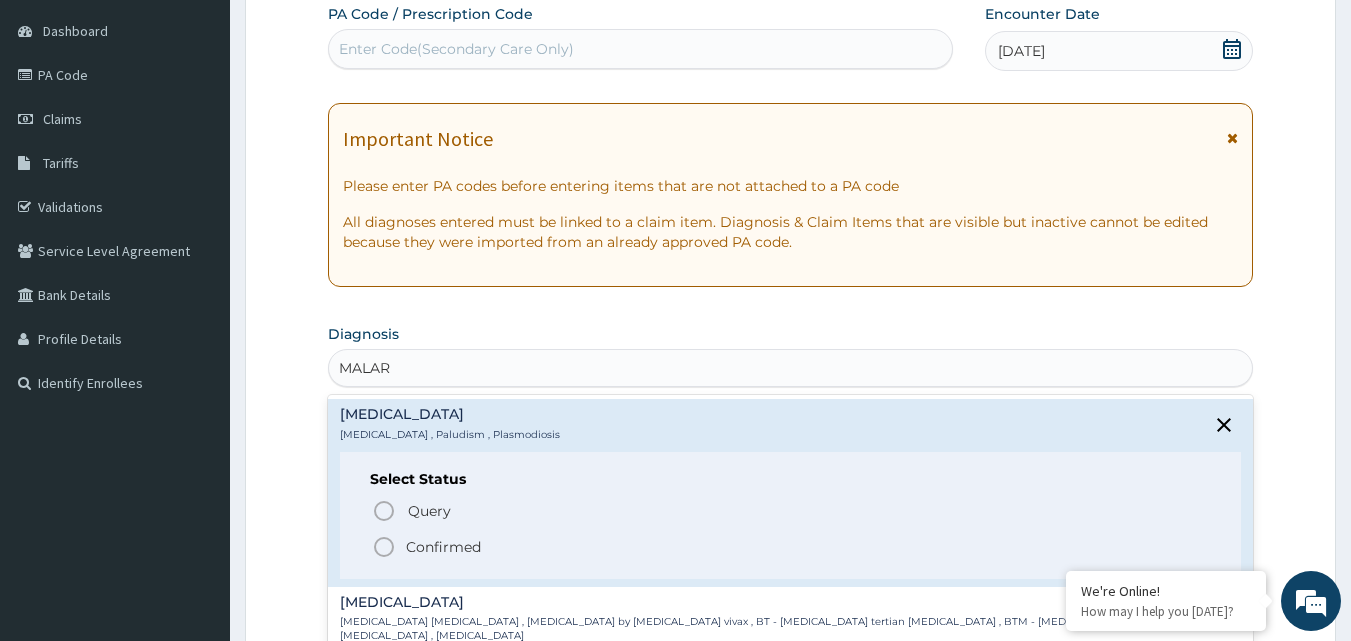 click 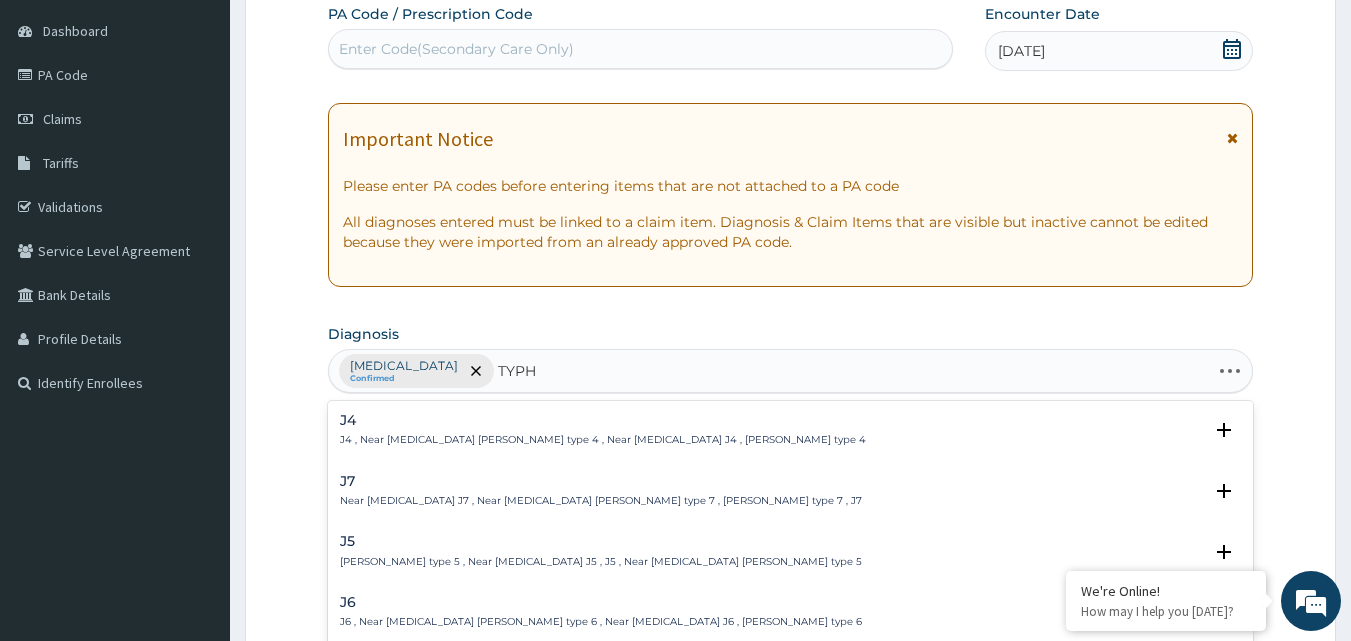 type on "TYPHO" 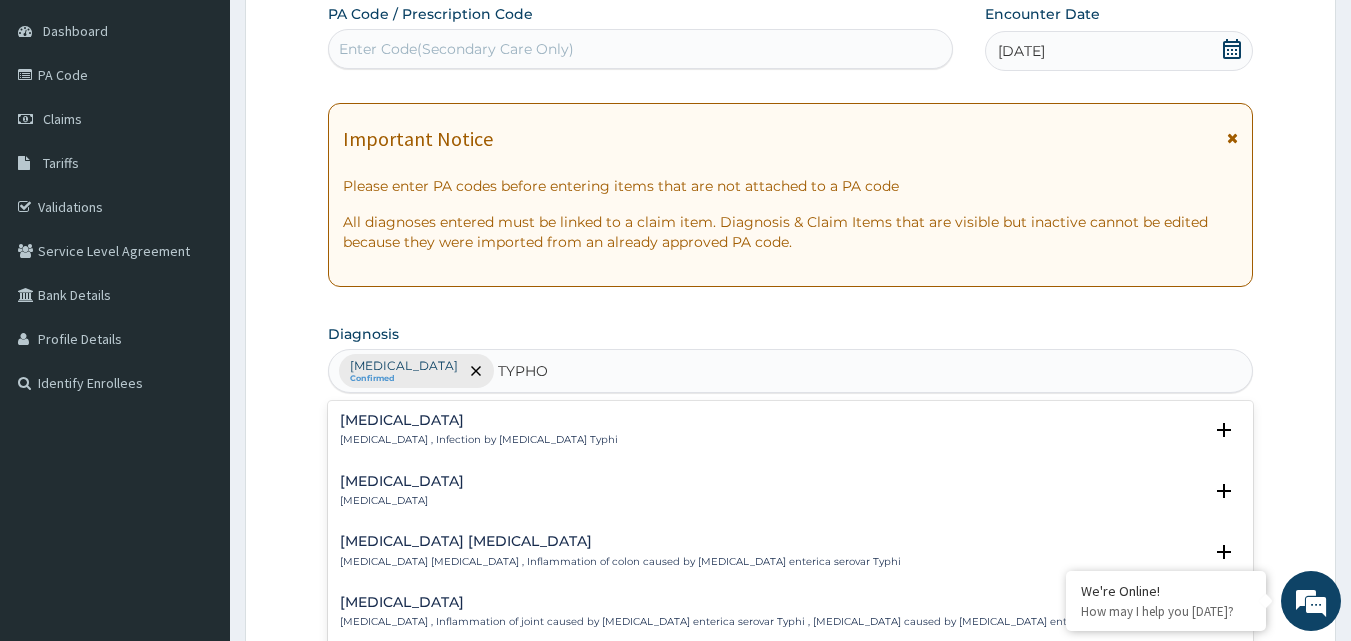 click on "[MEDICAL_DATA]" at bounding box center (479, 420) 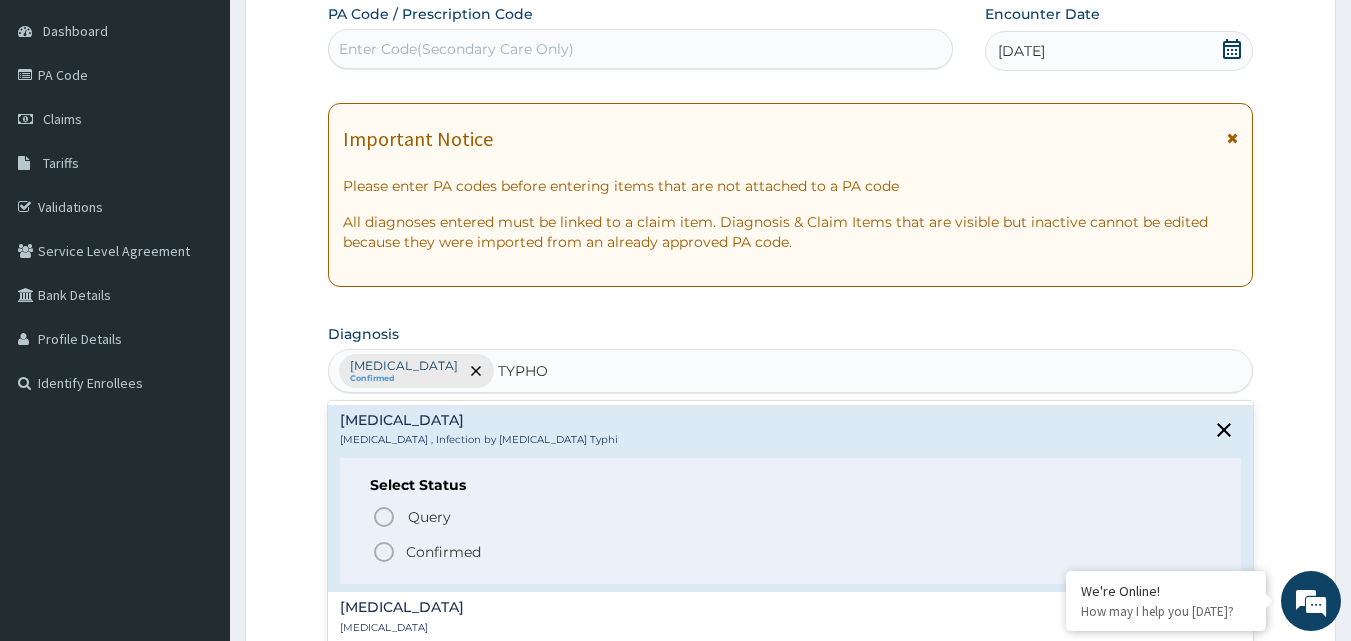 click 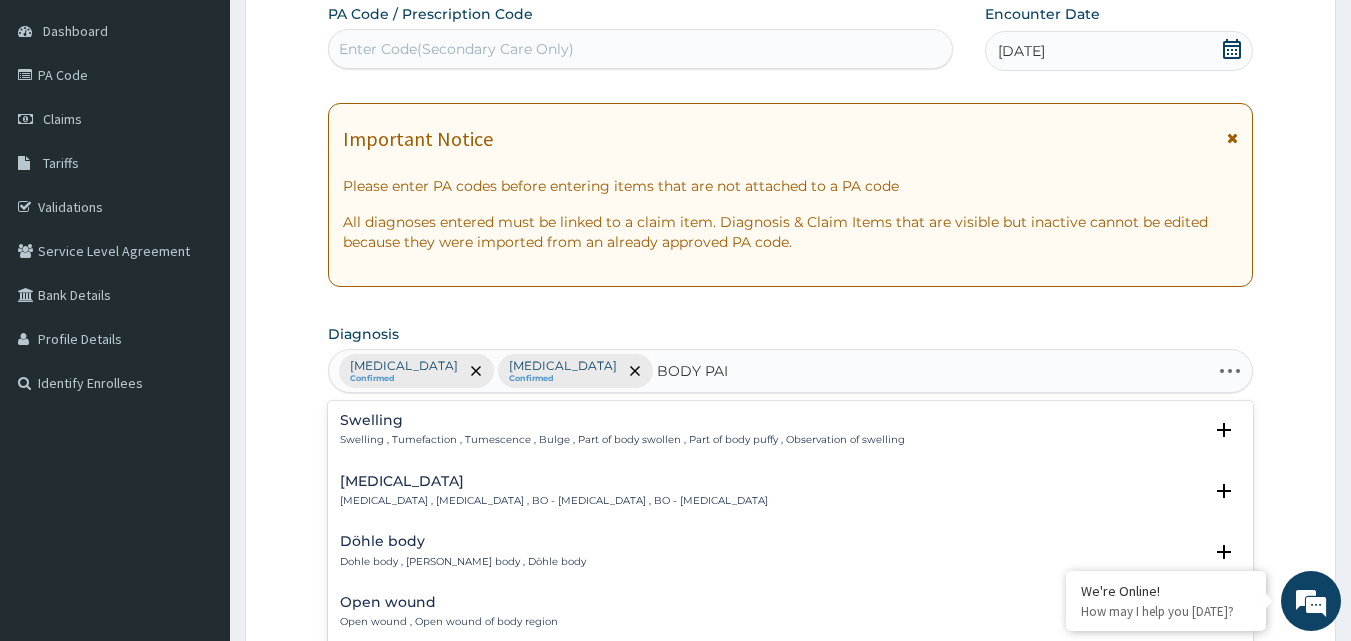 type on "BODY PAIN" 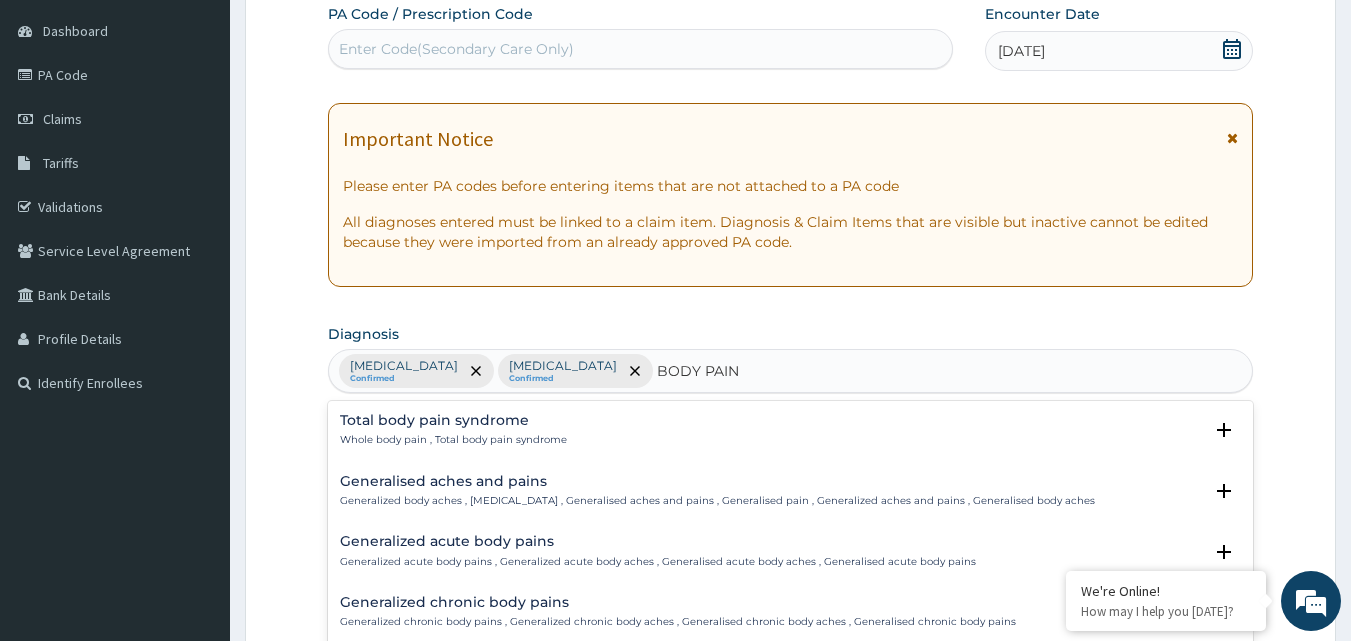 click on "Generalised aches and pains" at bounding box center [717, 481] 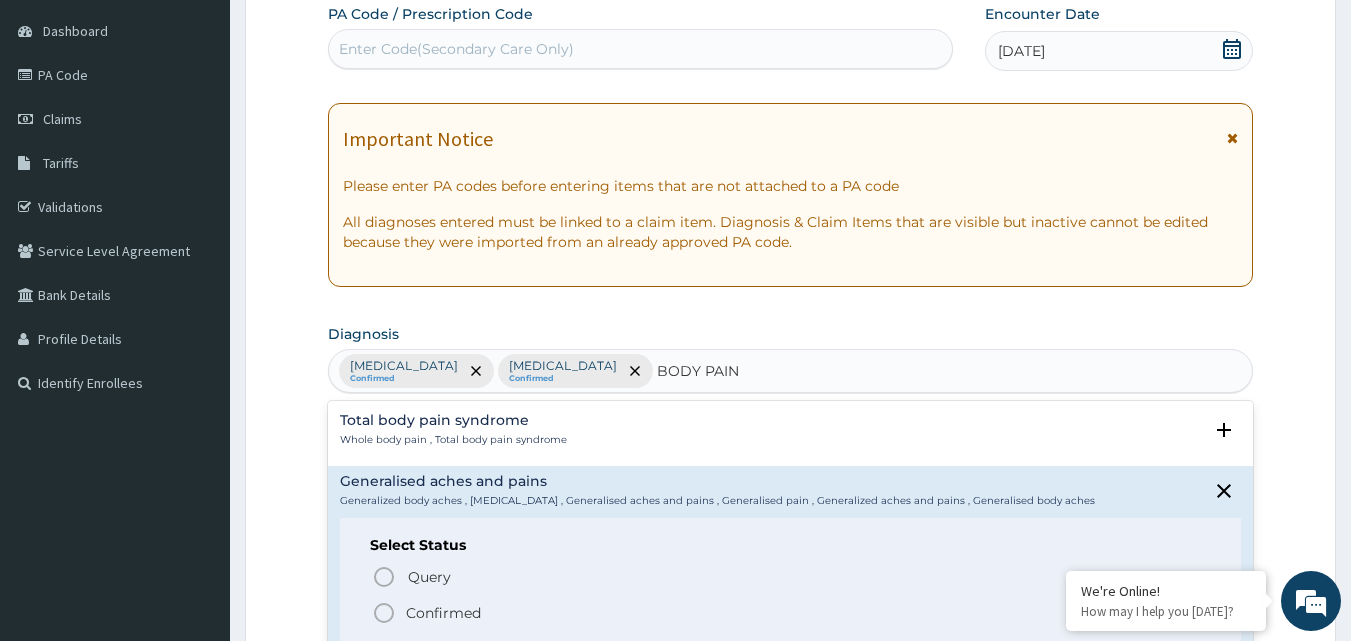 click 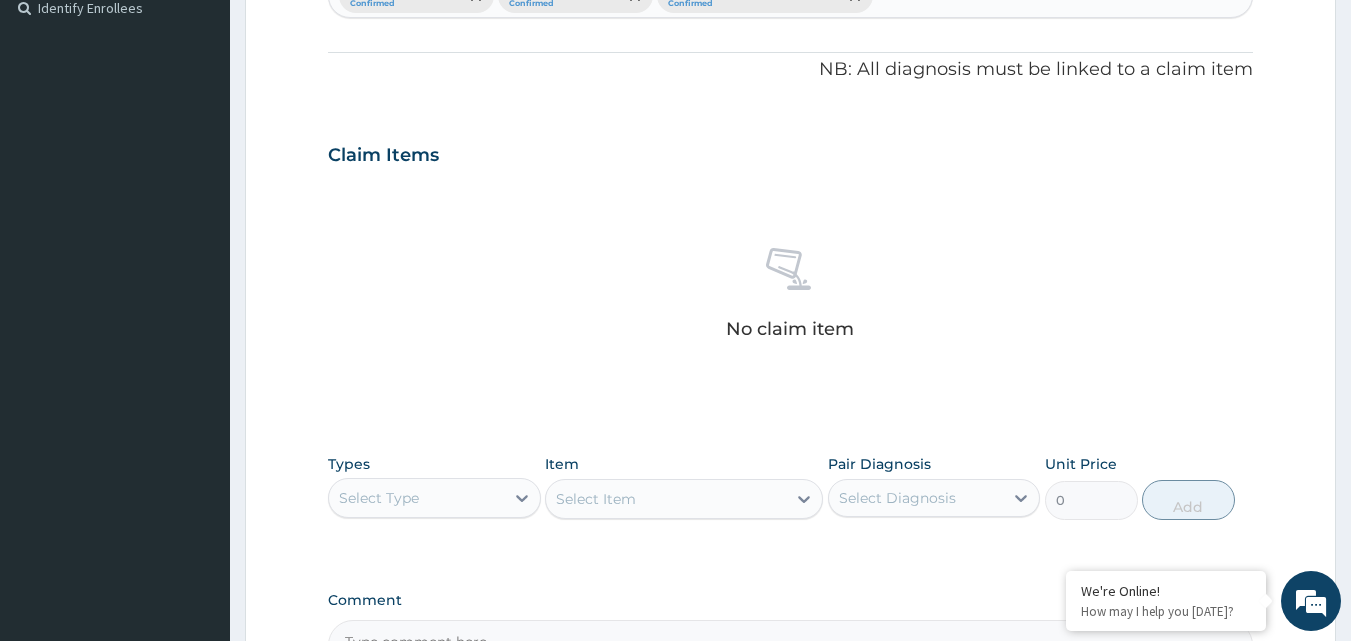 scroll, scrollTop: 602, scrollLeft: 0, axis: vertical 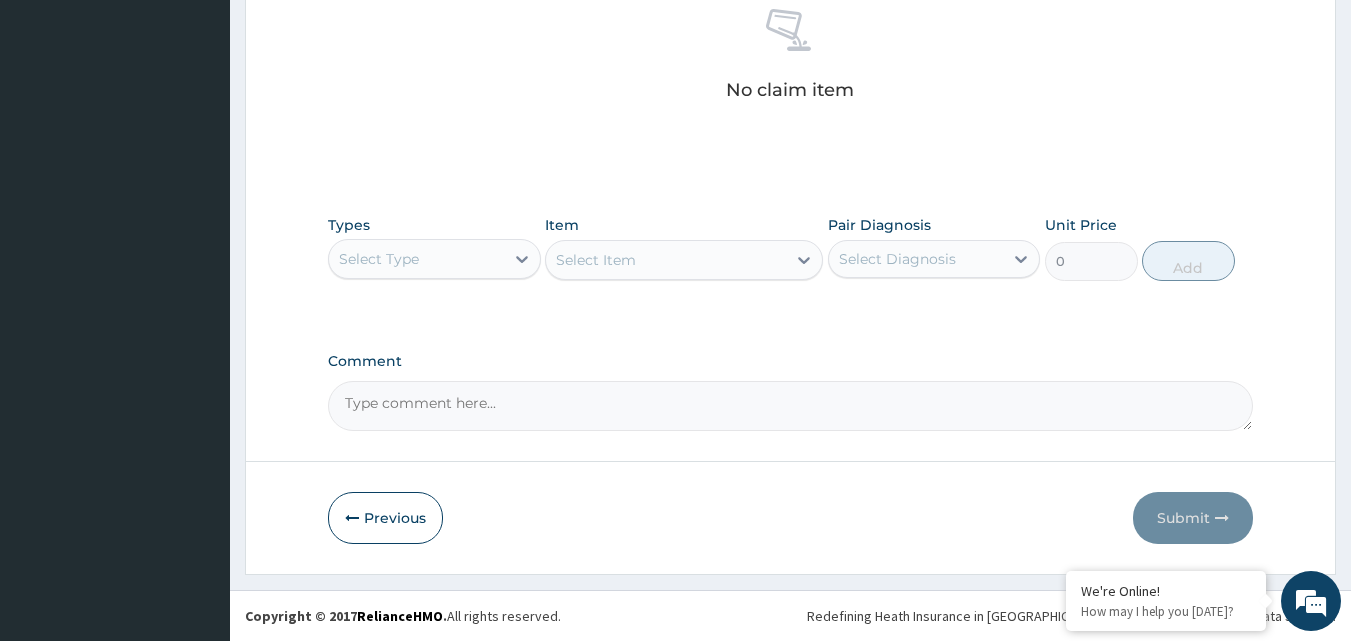 click on "Select Type" at bounding box center (416, 259) 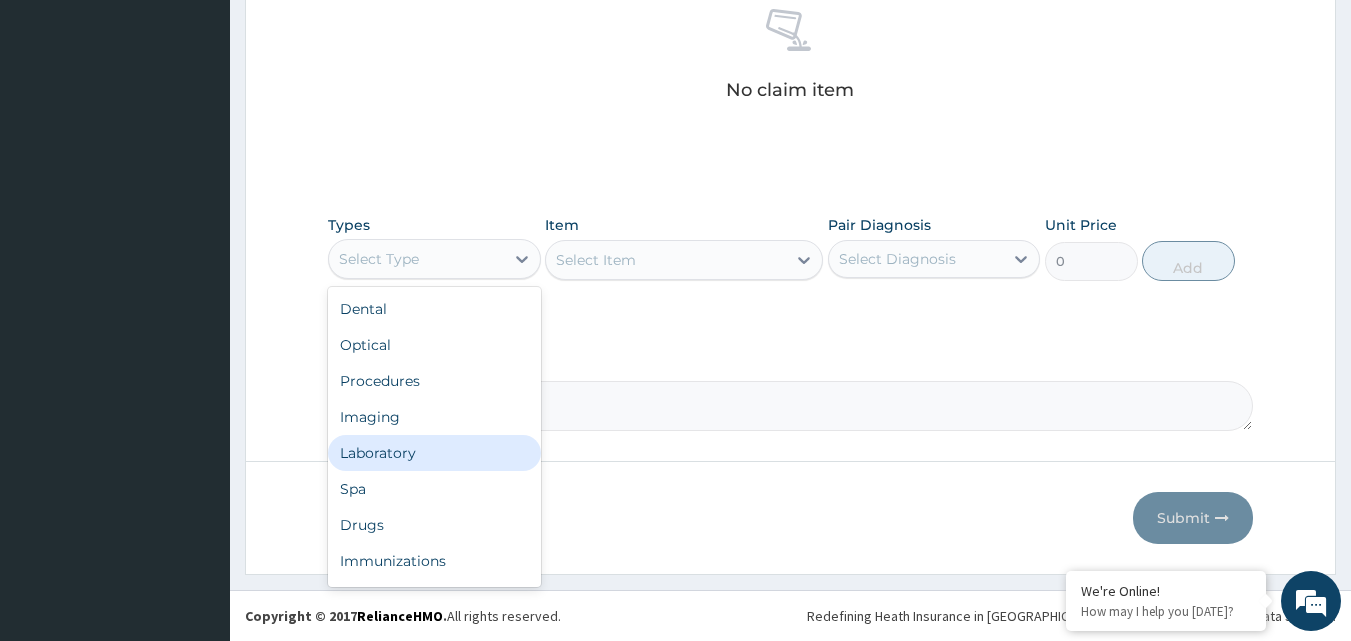 click on "Laboratory" at bounding box center (434, 453) 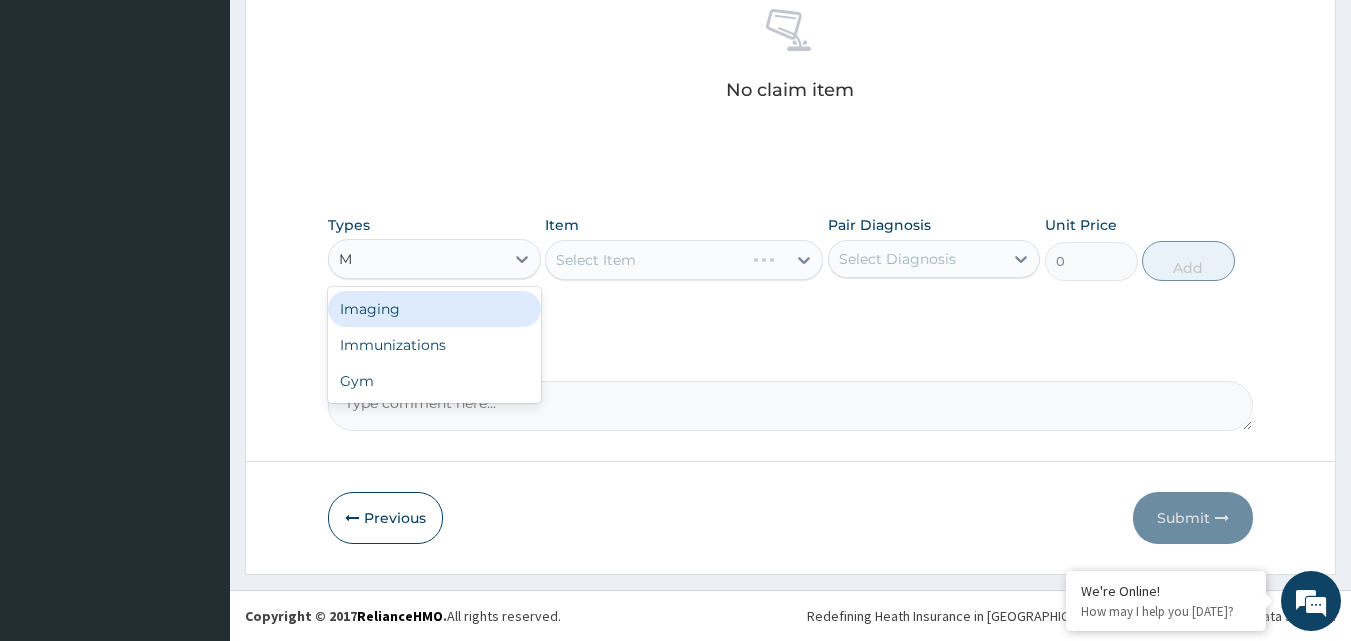 type on "MP" 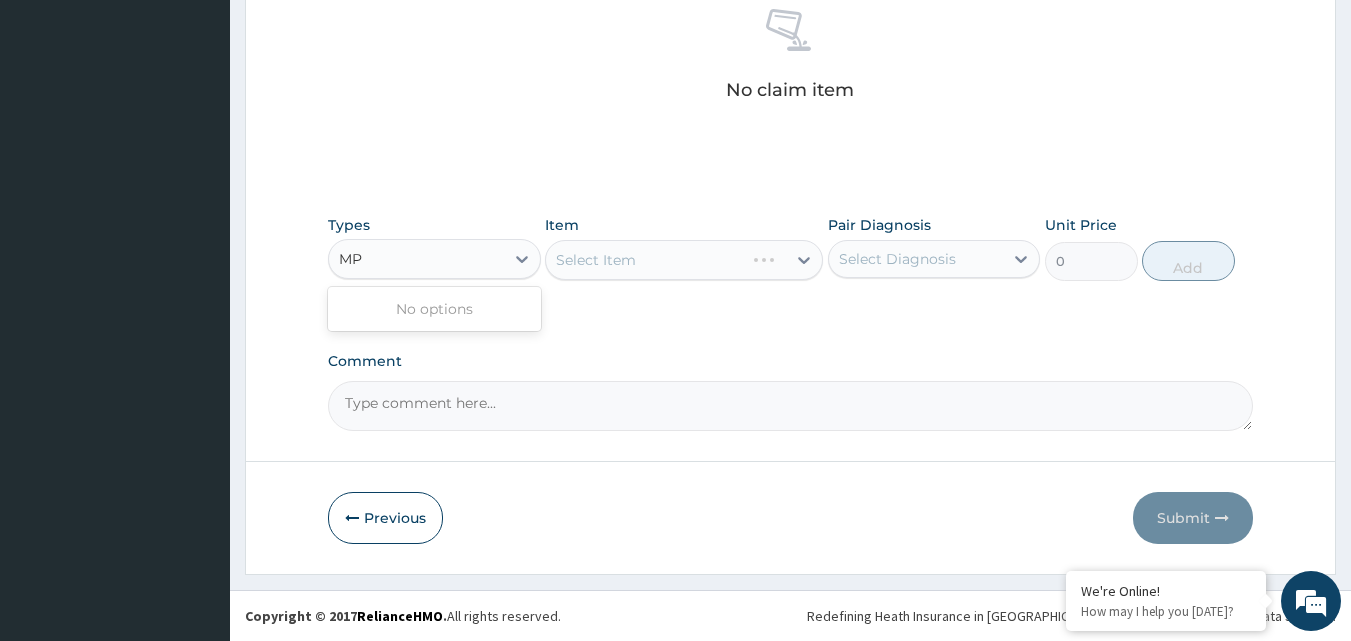 type 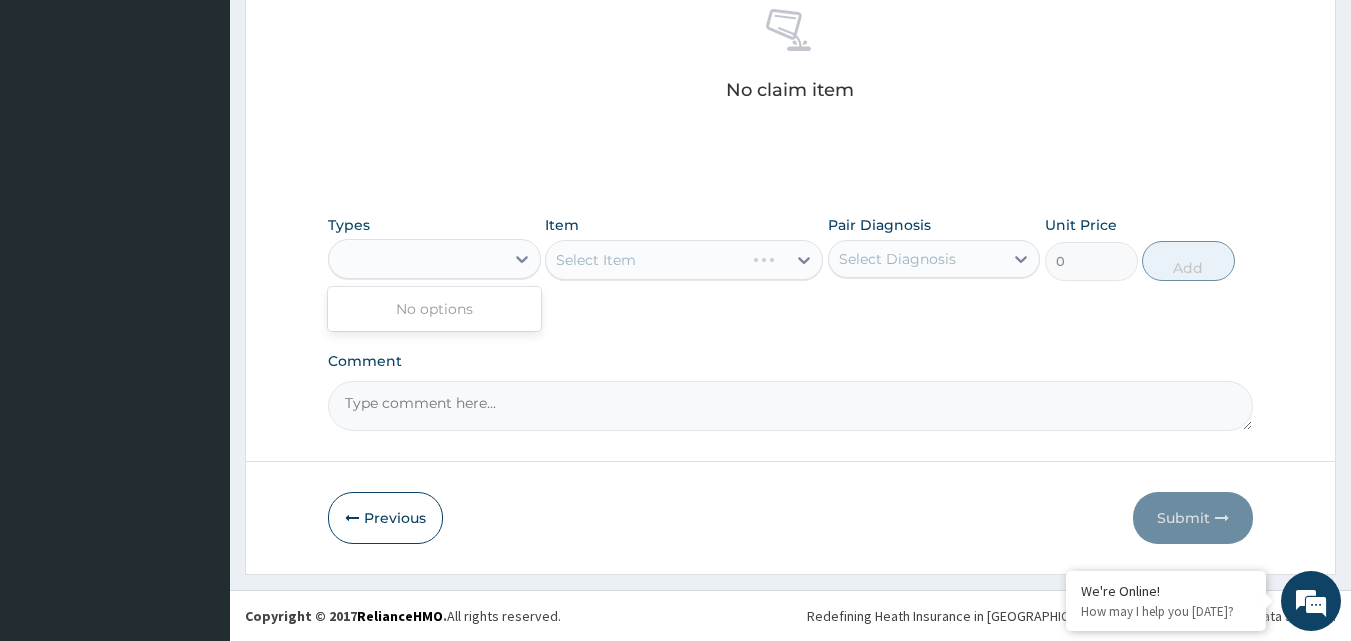 click on "MP" at bounding box center [416, 259] 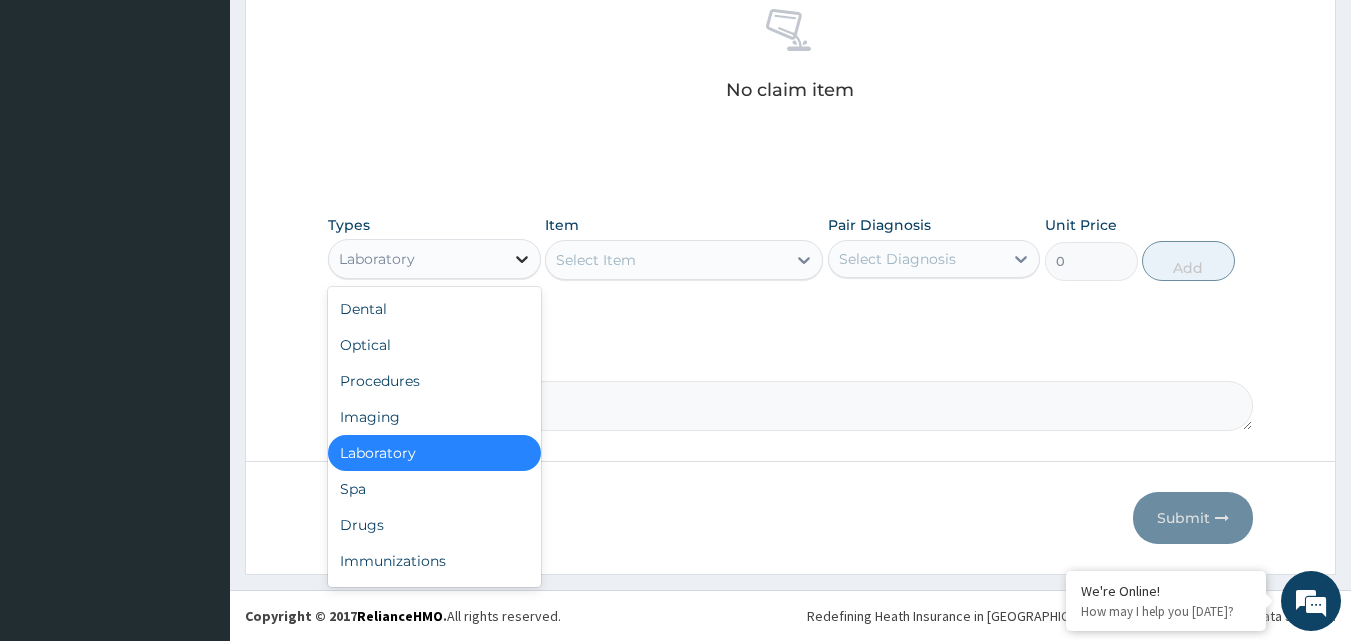 click 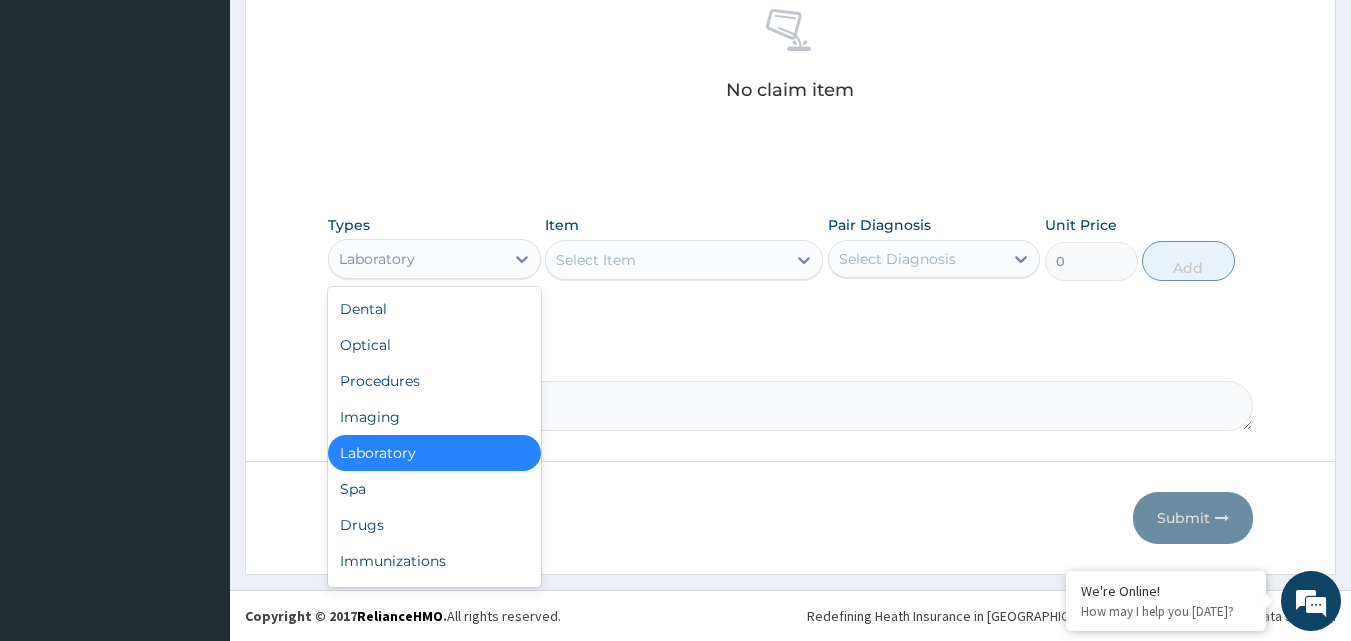 click on "Laboratory" at bounding box center [434, 453] 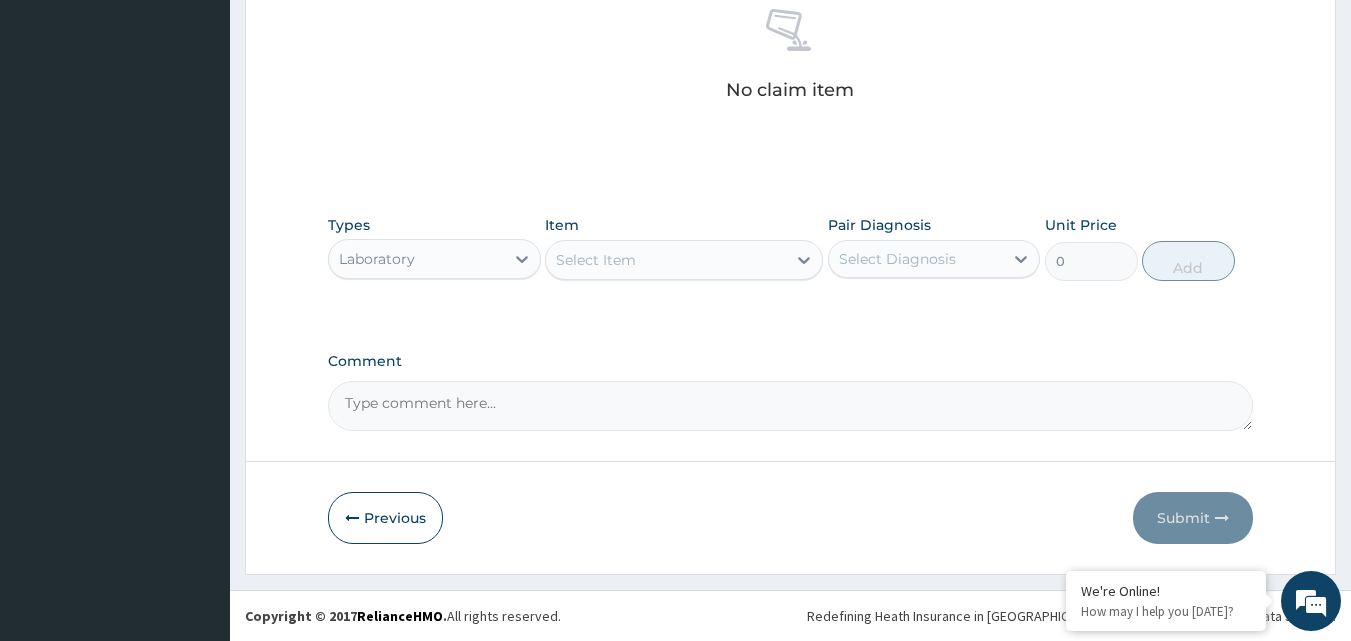 click on "Select Item" at bounding box center (666, 260) 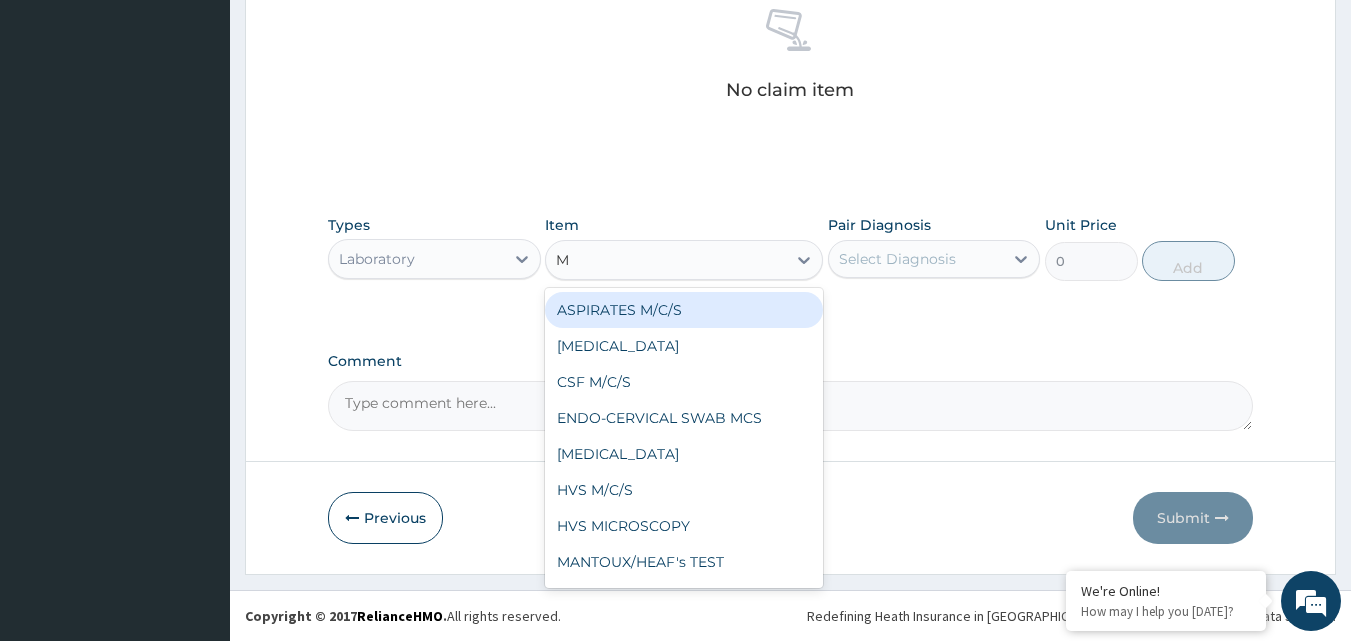 type on "MP" 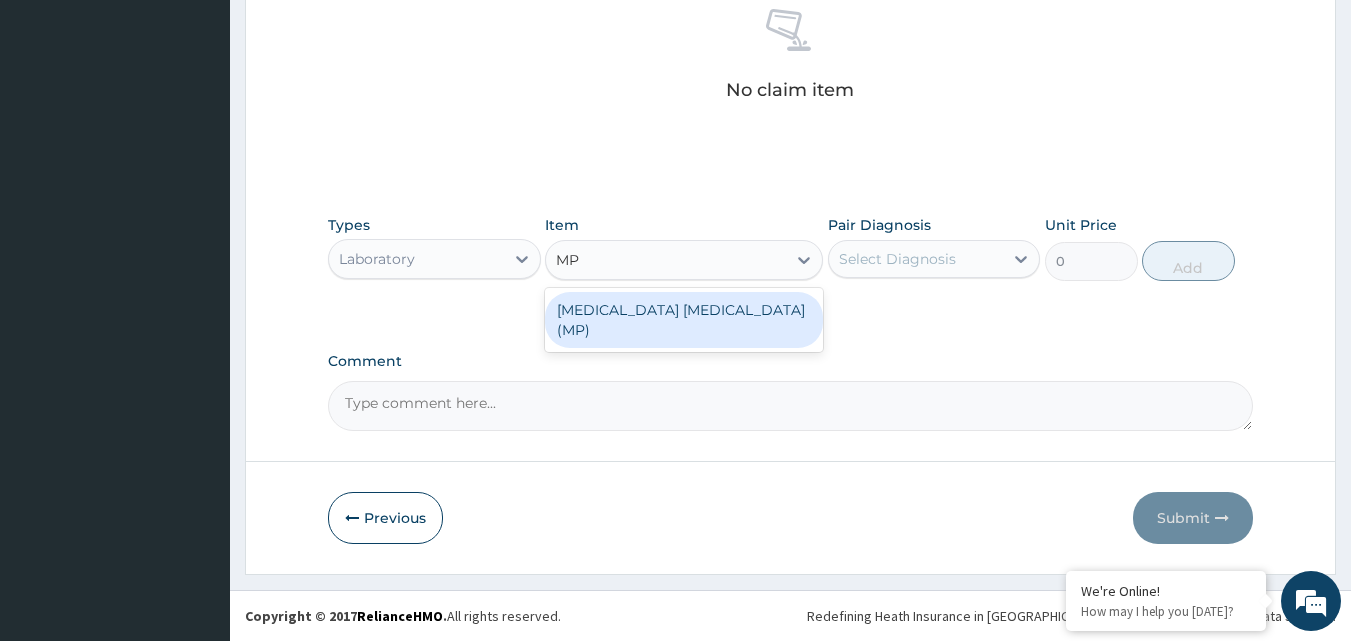 click on "[MEDICAL_DATA] [MEDICAL_DATA] (MP)" at bounding box center [684, 320] 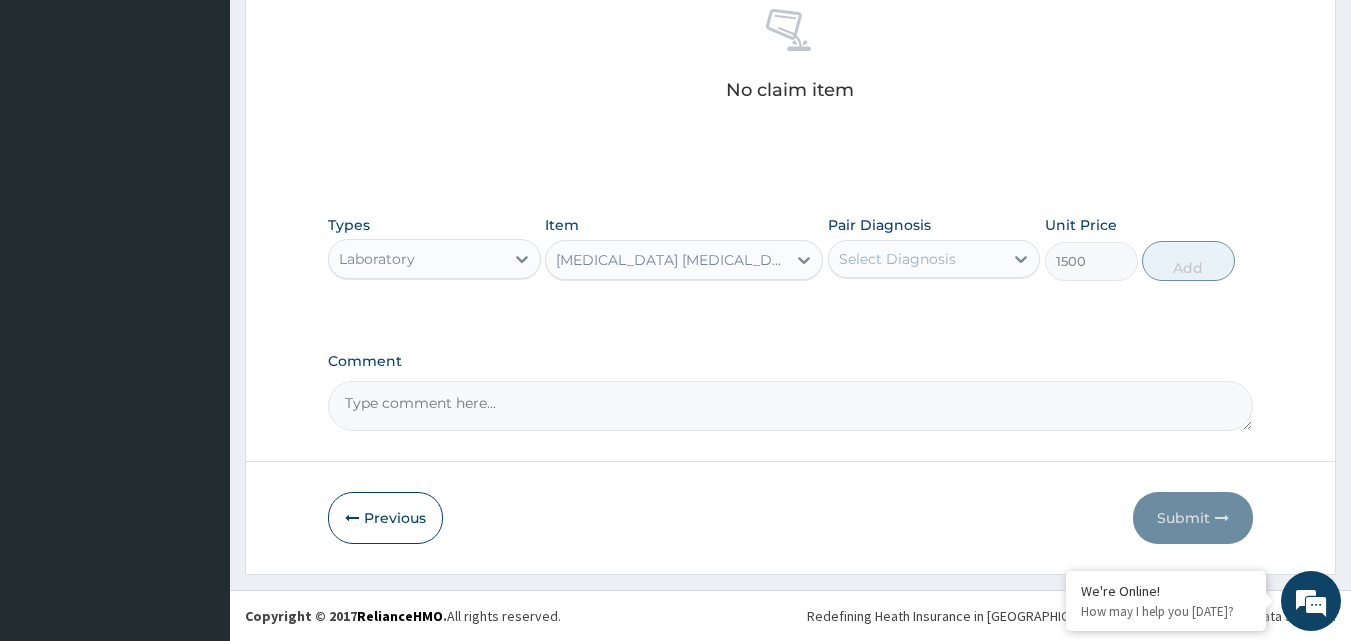 click on "Select Diagnosis" at bounding box center [916, 259] 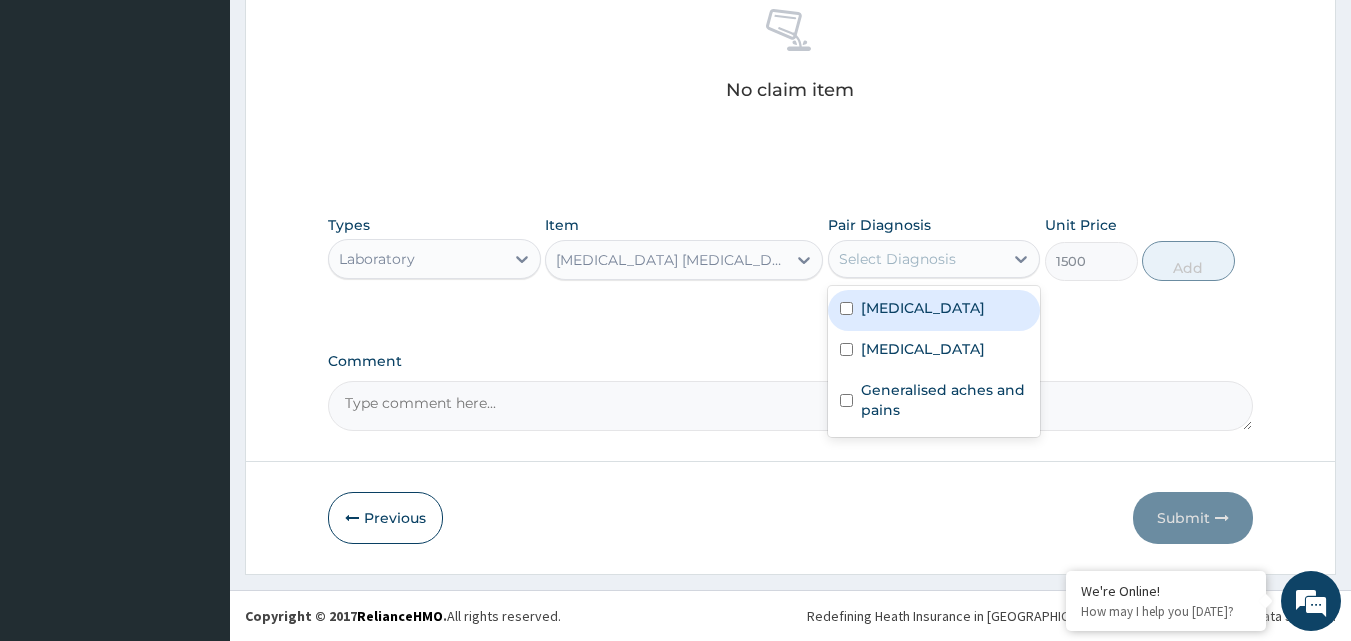 click on "[MEDICAL_DATA]" at bounding box center [934, 310] 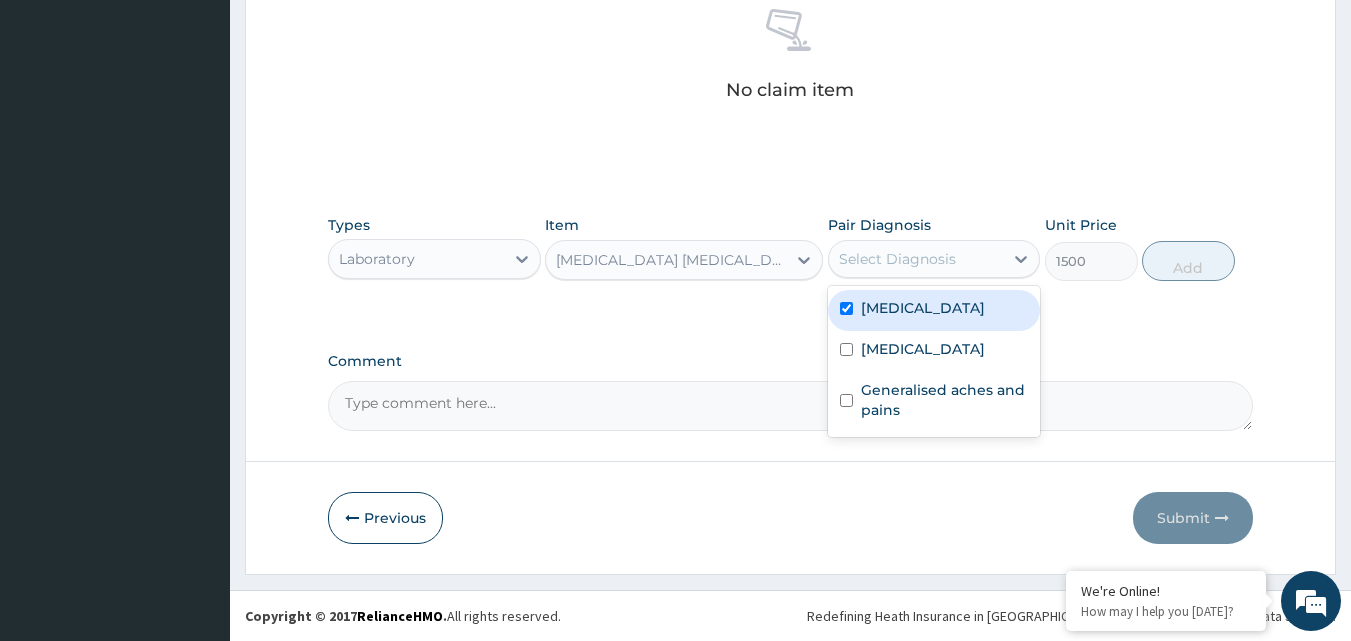 checkbox on "true" 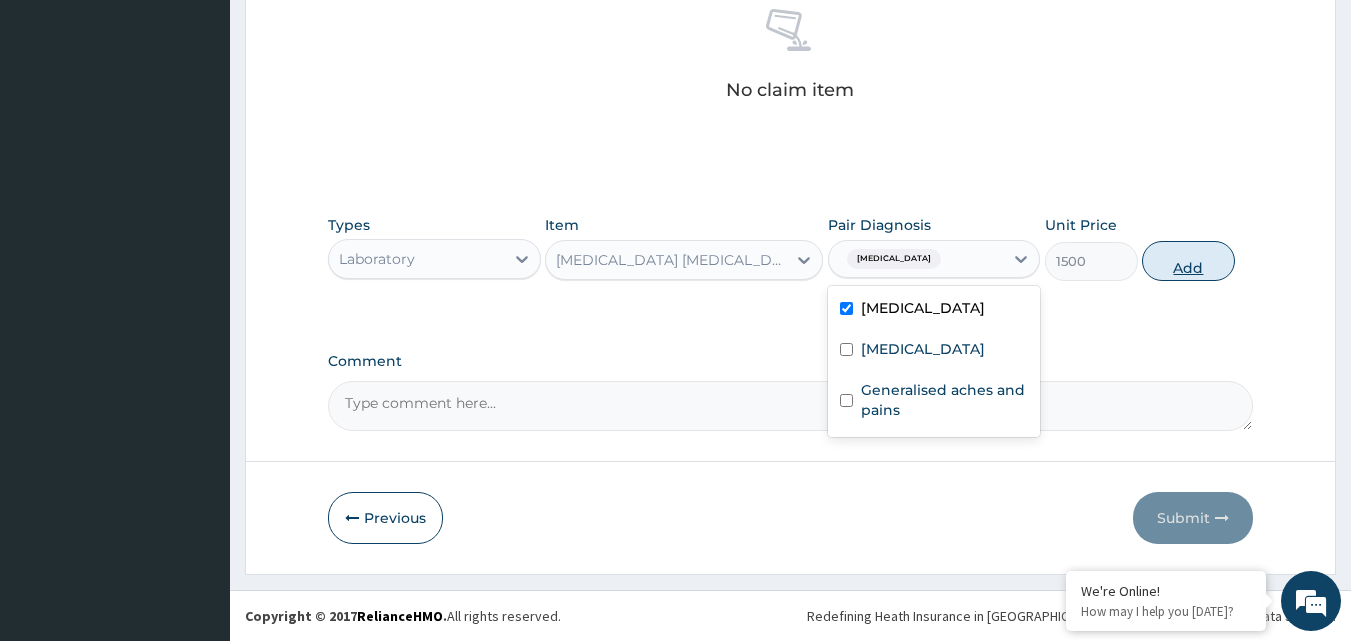 click on "Add" at bounding box center (1188, 261) 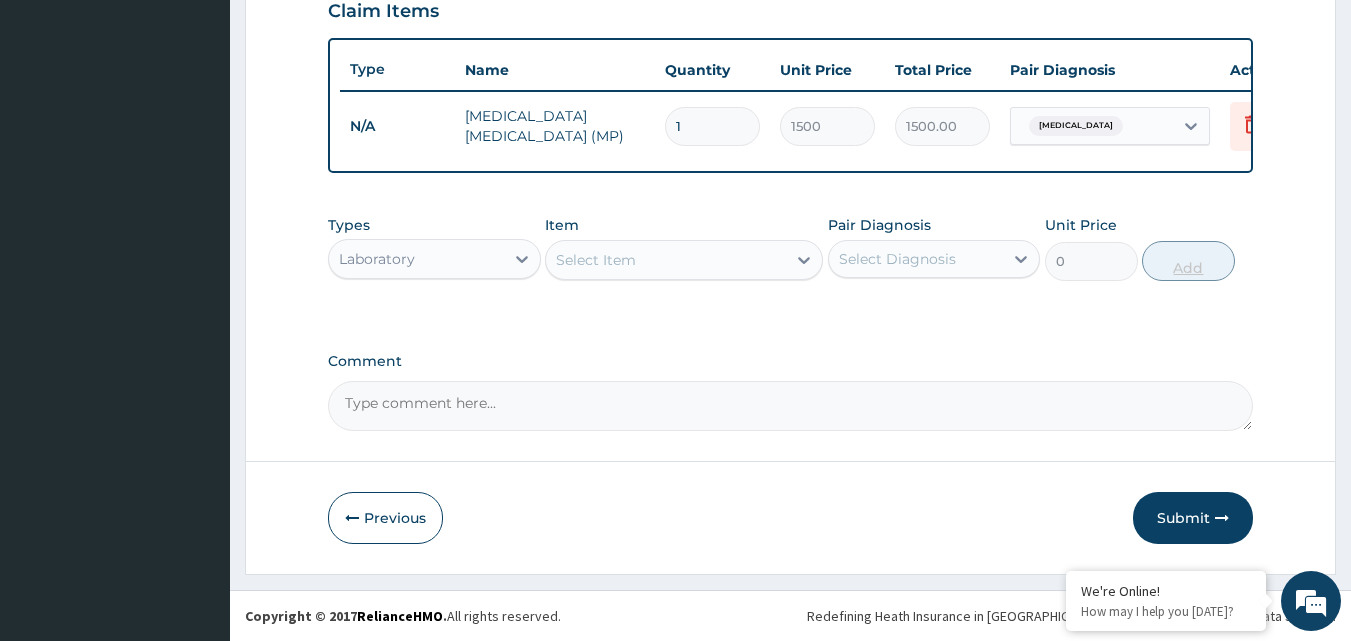 scroll, scrollTop: 721, scrollLeft: 0, axis: vertical 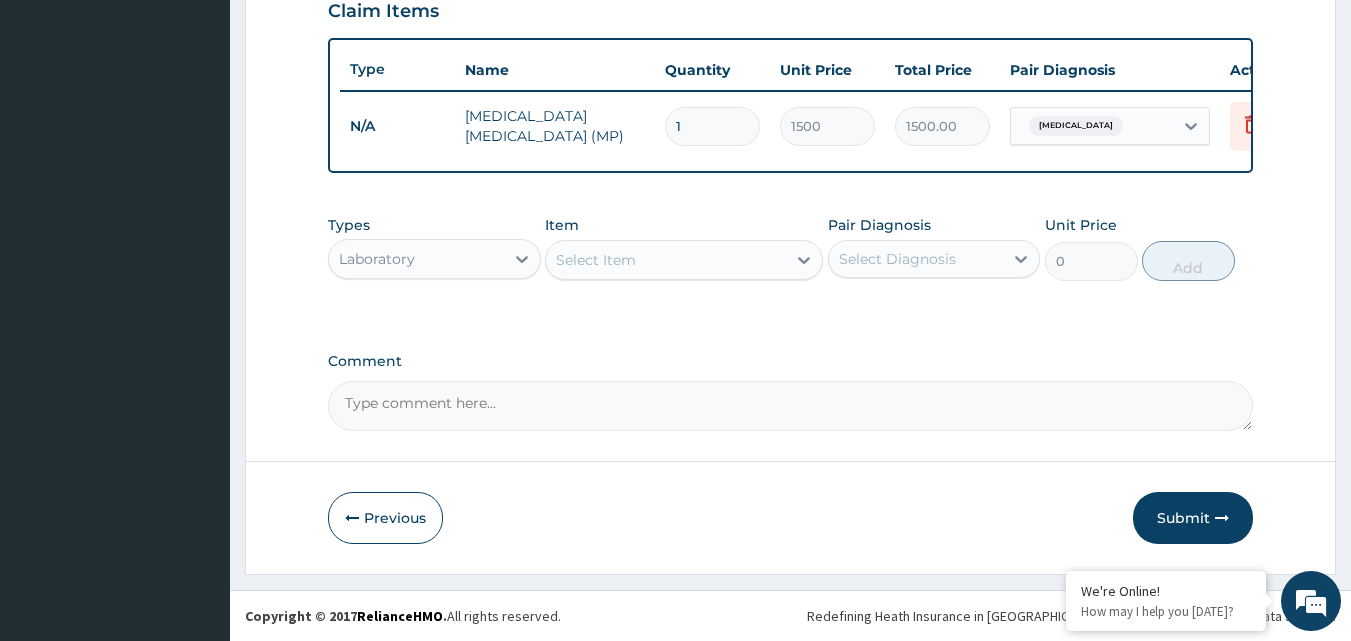 click on "Select Item" at bounding box center (596, 260) 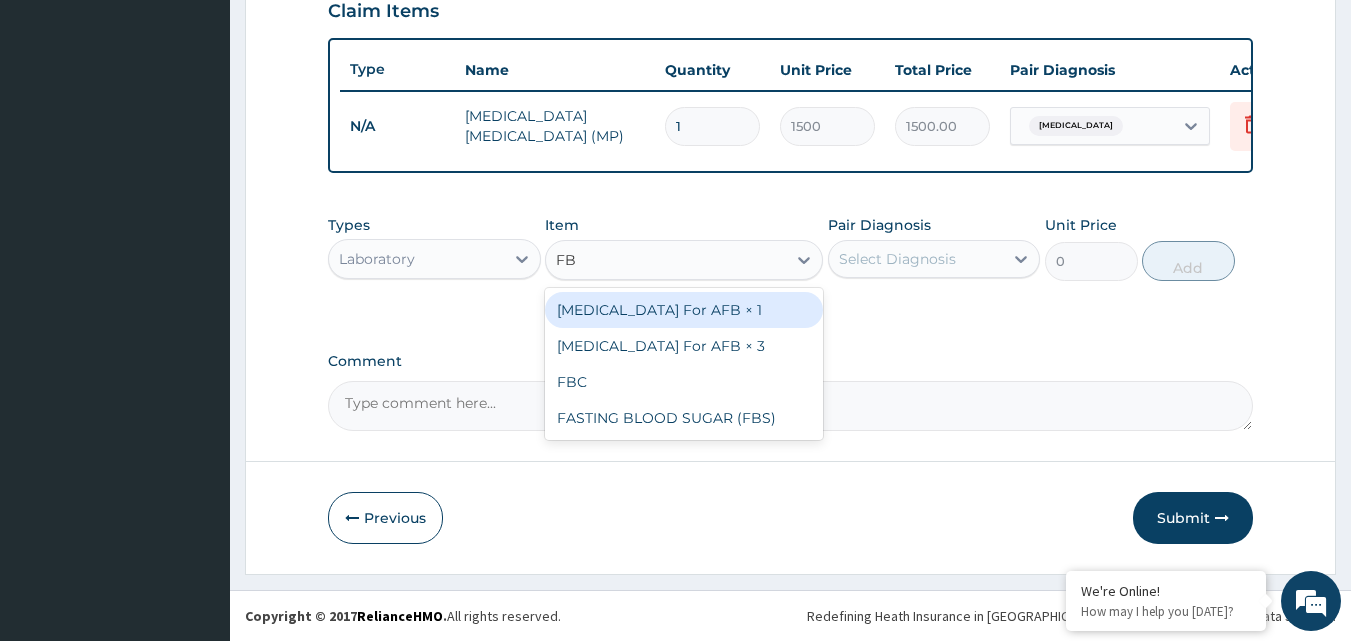 type on "FBC" 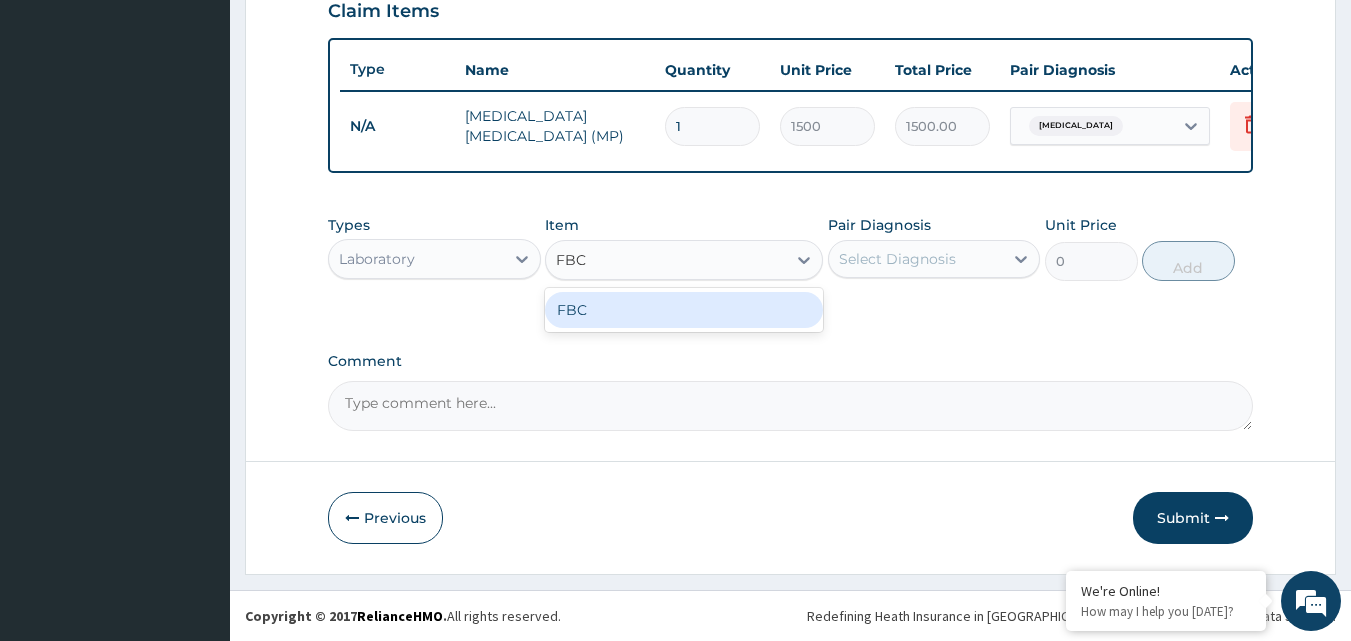 click on "FBC" at bounding box center [684, 310] 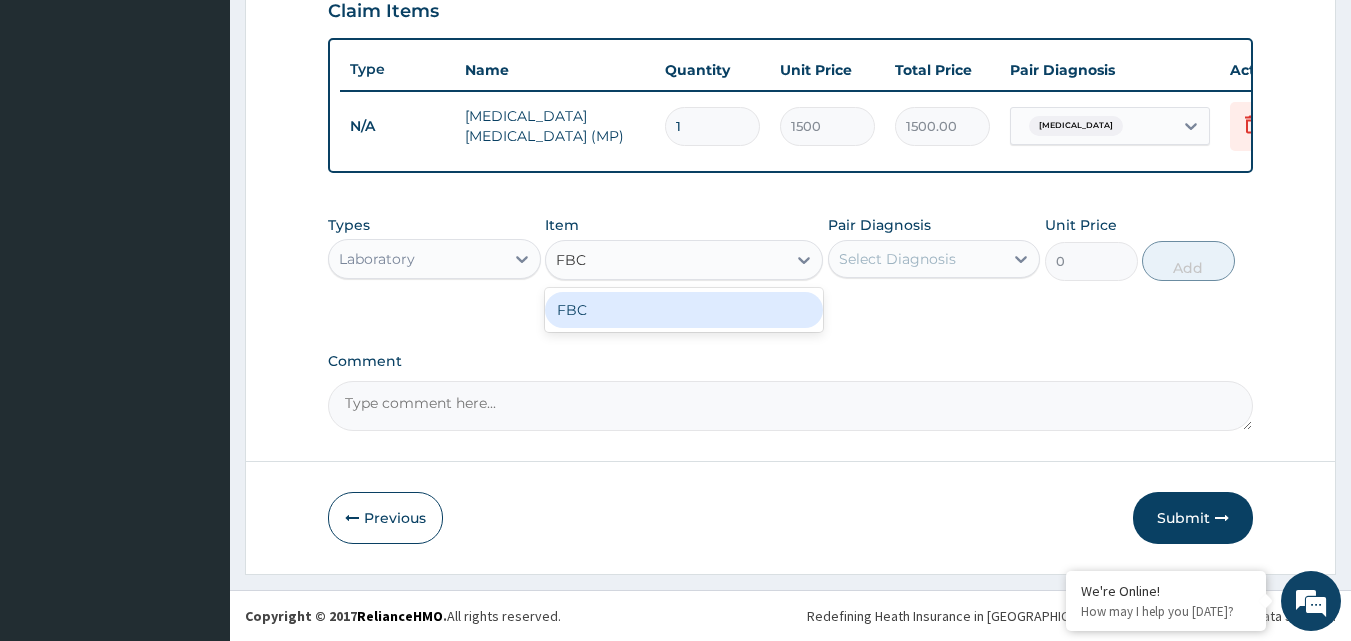 type 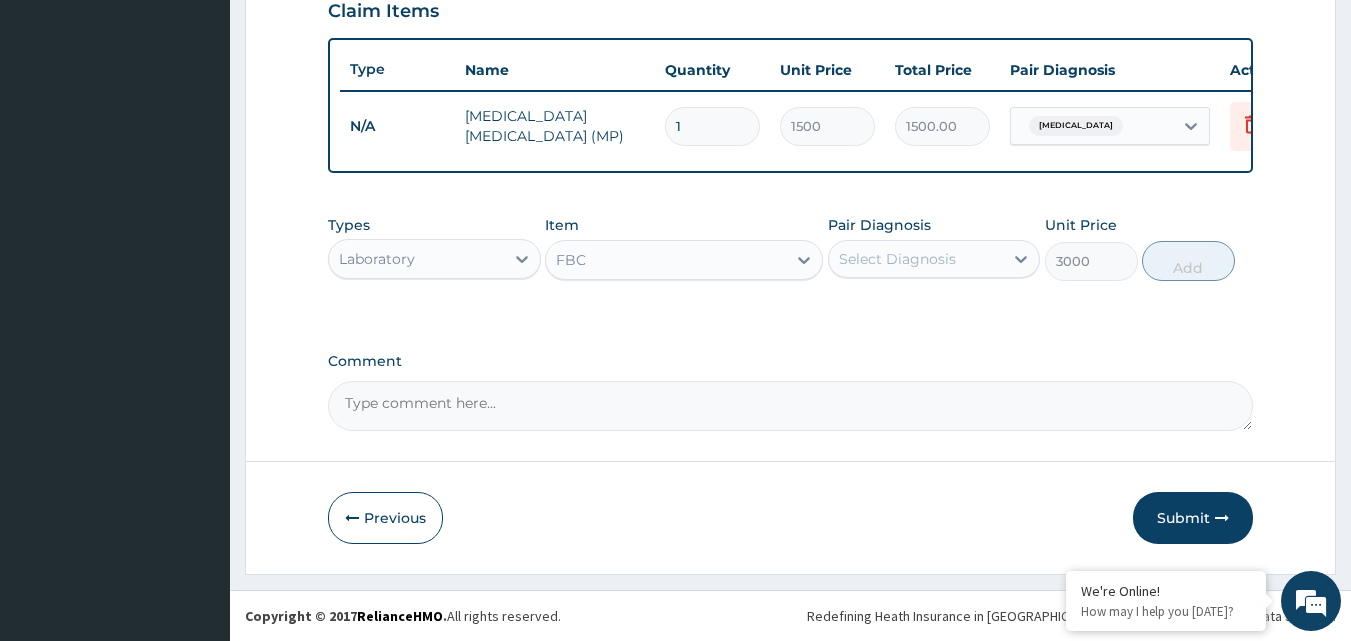 click on "Select Diagnosis" at bounding box center (897, 259) 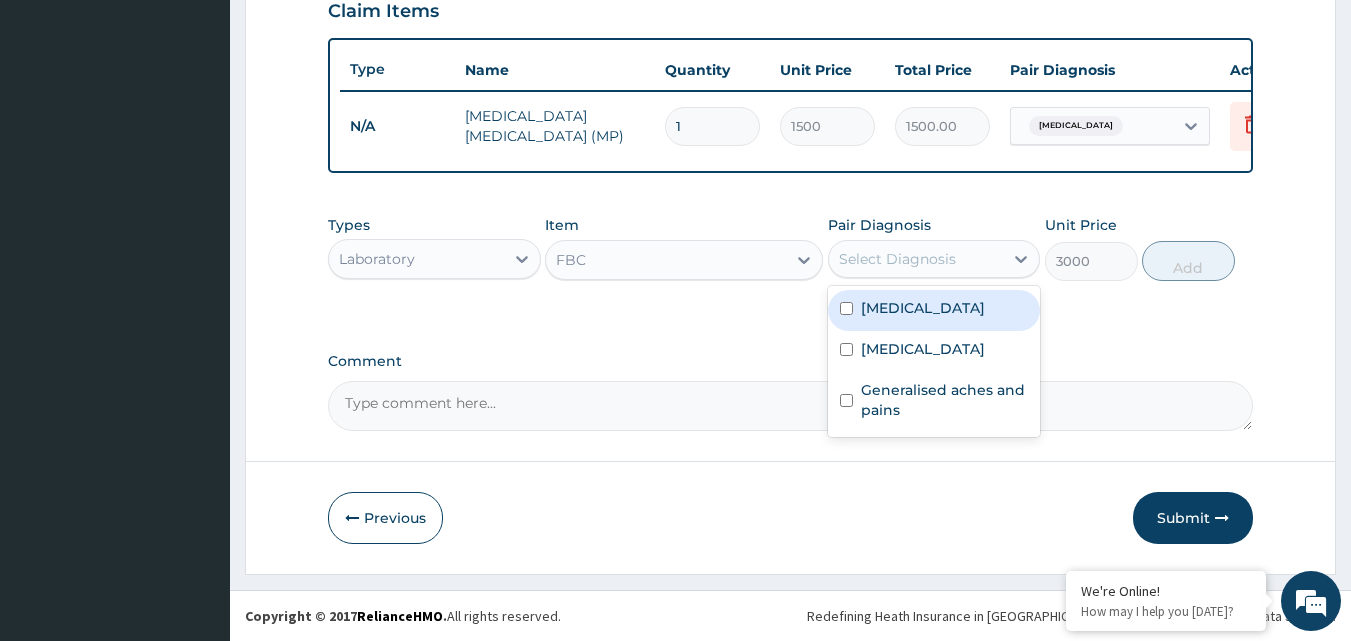 click on "[MEDICAL_DATA]" at bounding box center [923, 308] 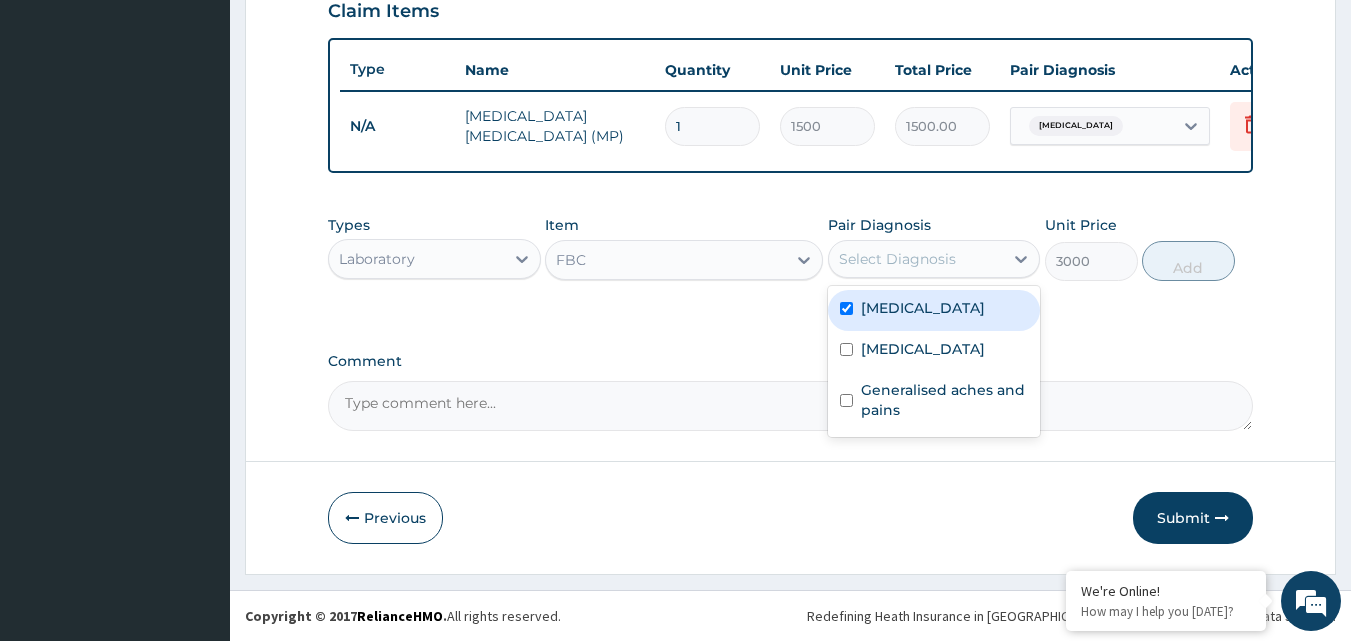 checkbox on "true" 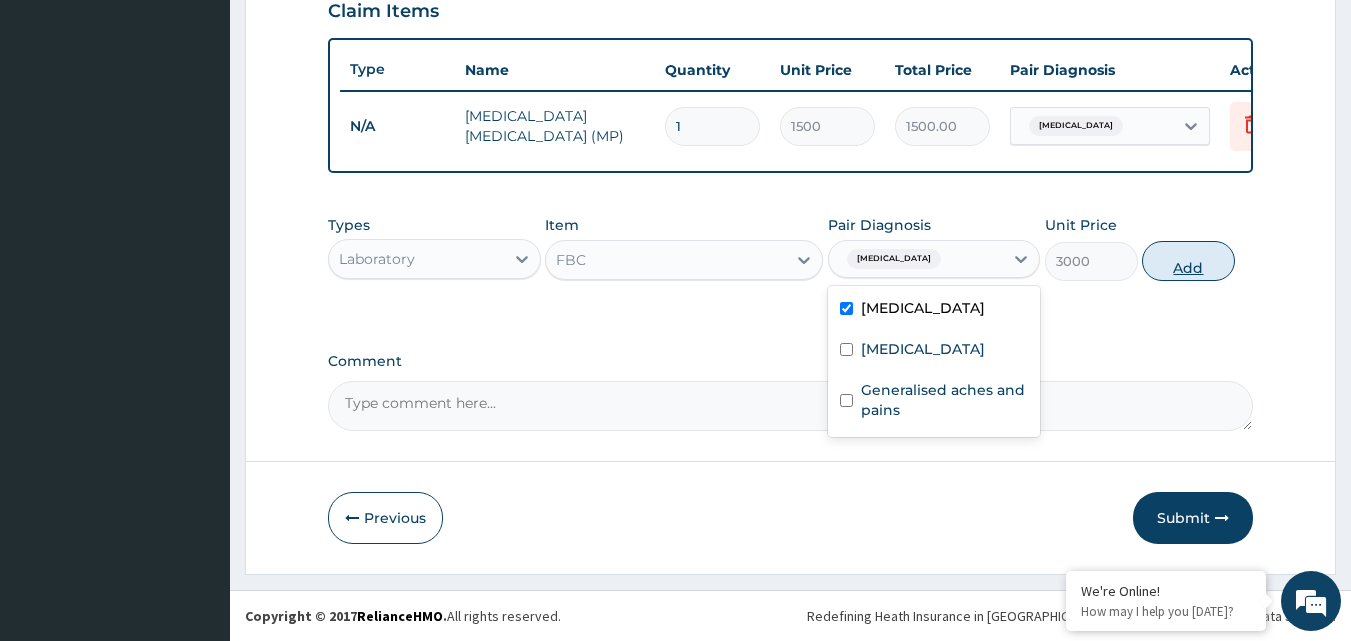 click on "Add" at bounding box center [1188, 261] 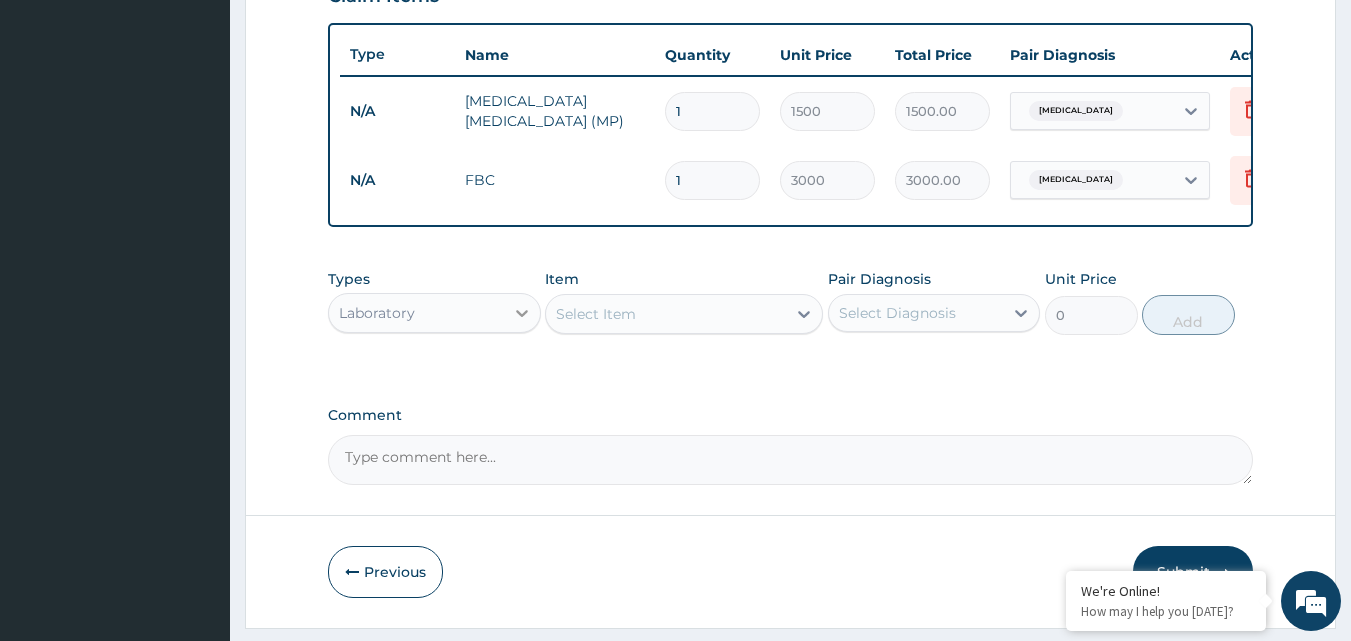 click 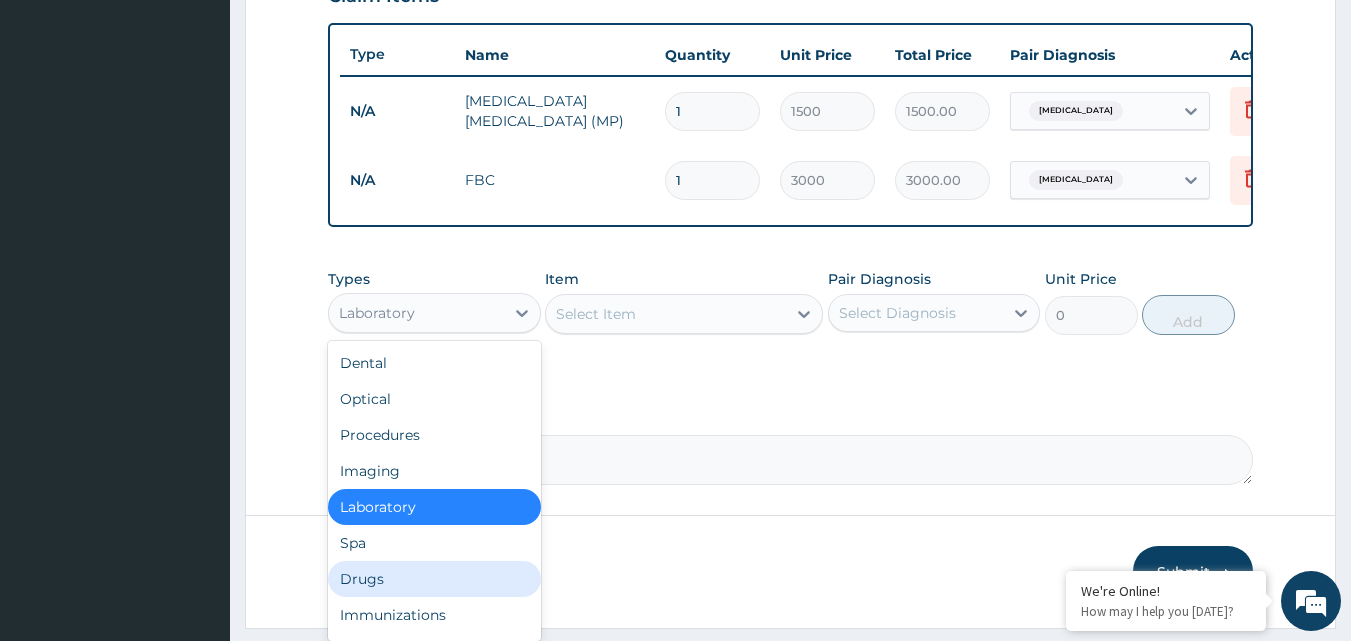 click on "Drugs" at bounding box center (434, 579) 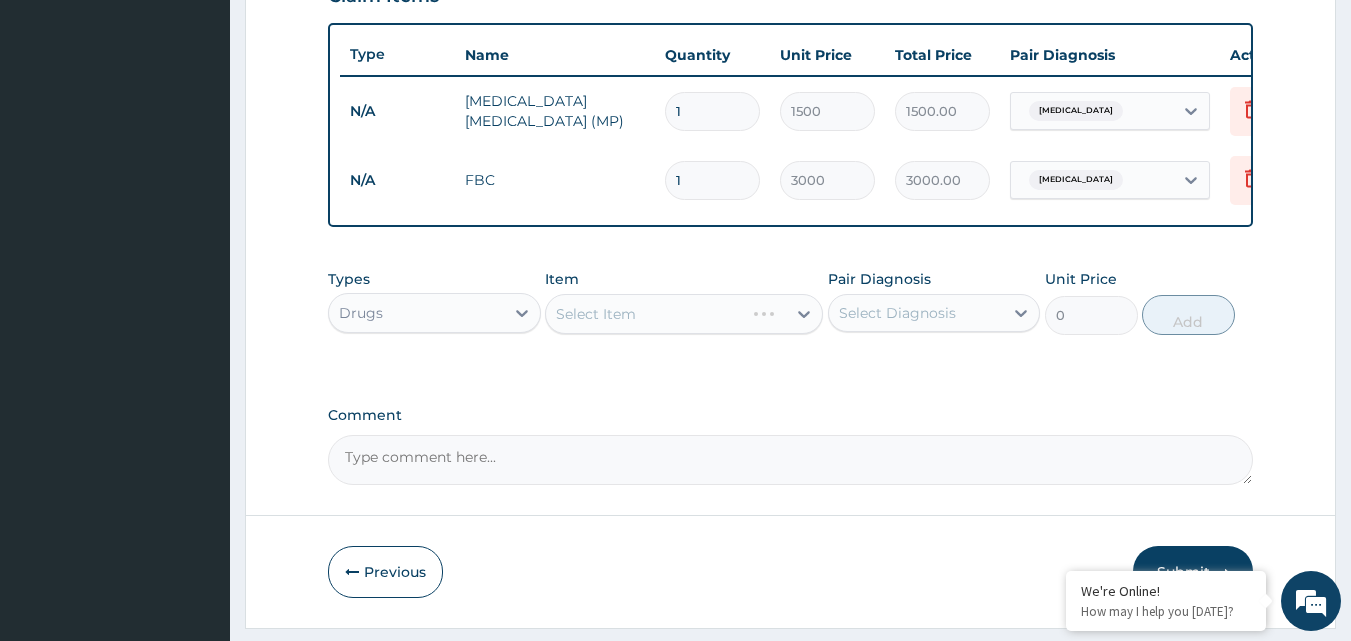 click on "Select Item" at bounding box center (684, 314) 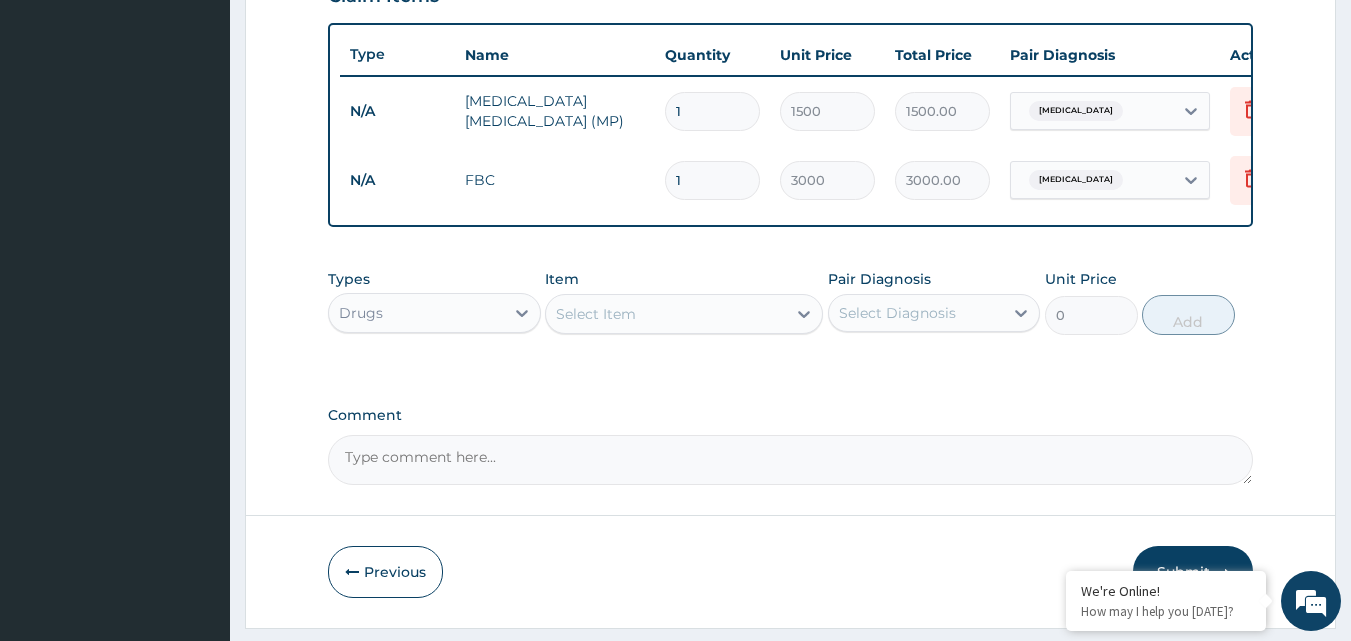 click on "Select Item" at bounding box center (596, 314) 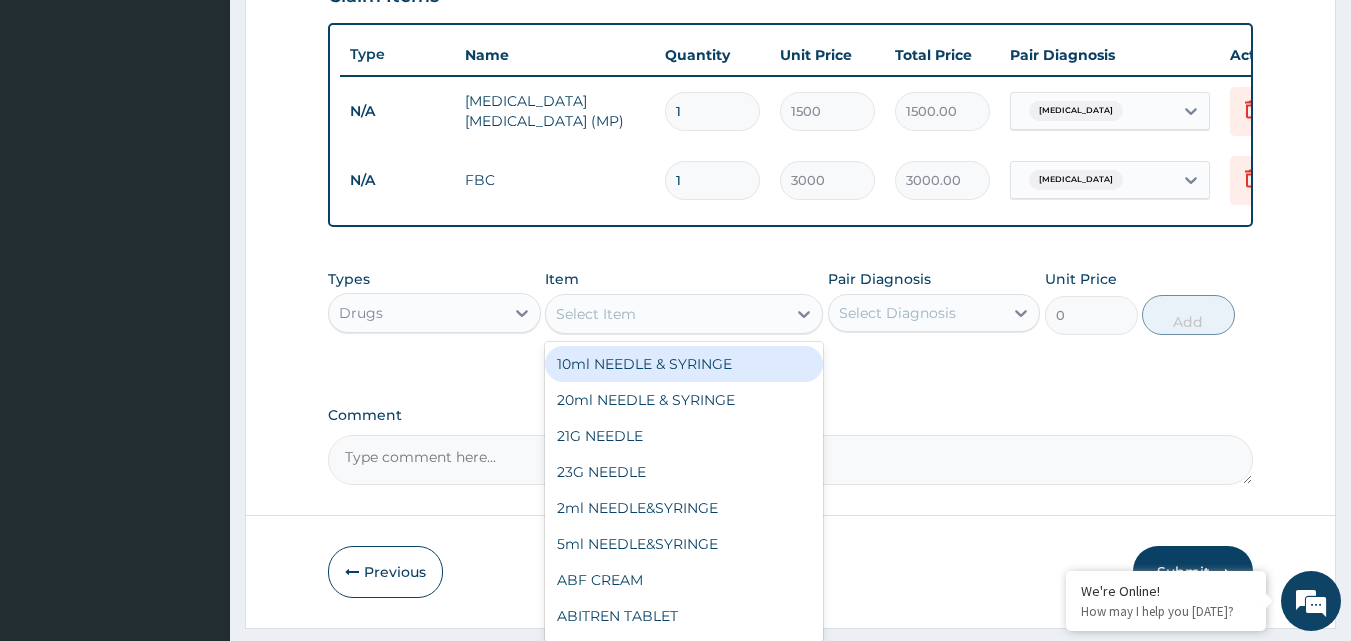click on "Select Item" at bounding box center [596, 314] 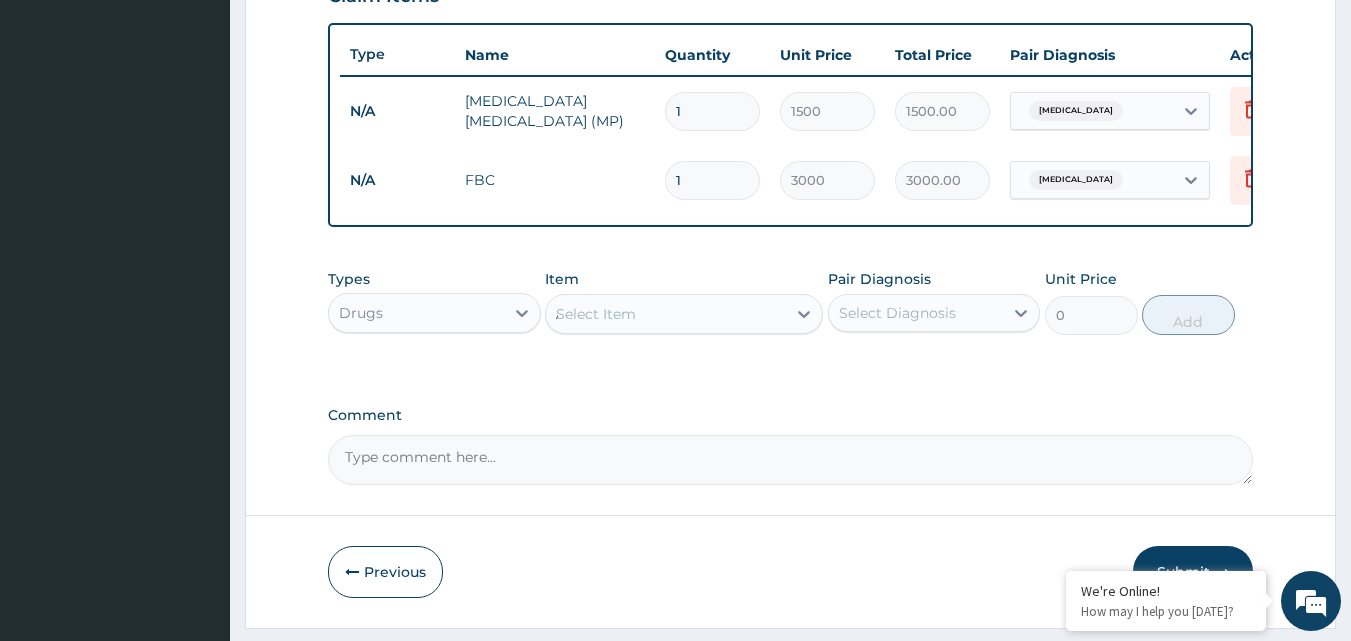 type on "ART" 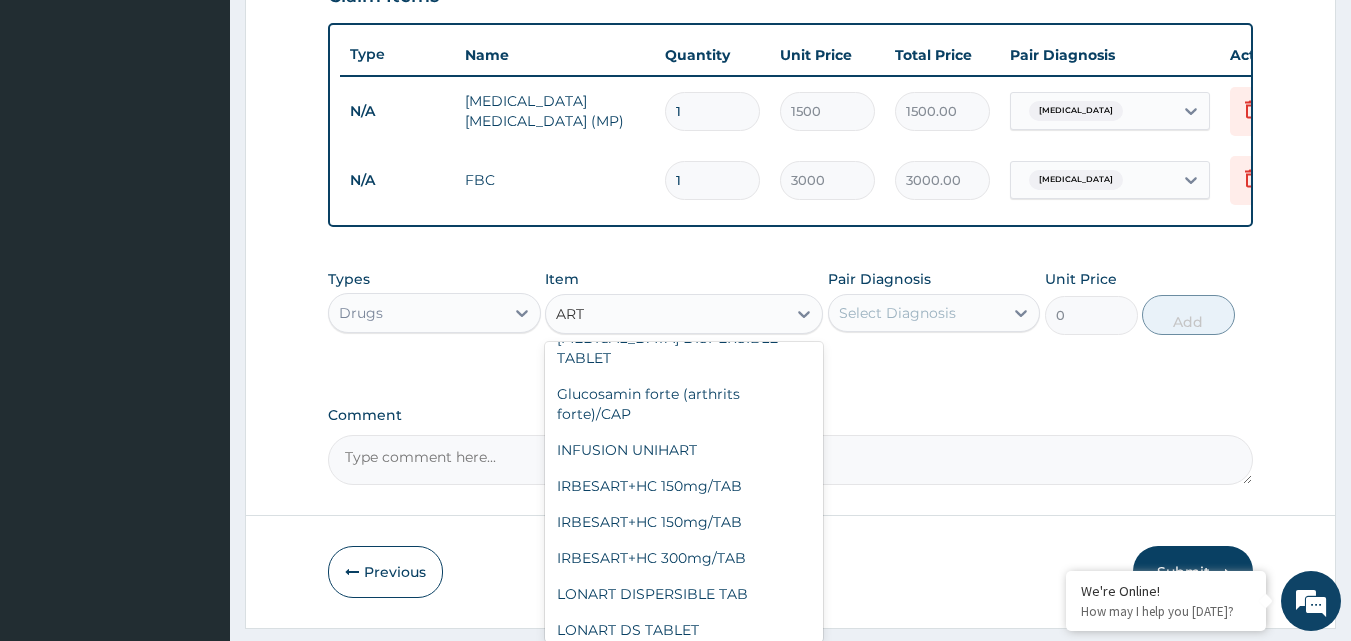 scroll, scrollTop: 1659, scrollLeft: 0, axis: vertical 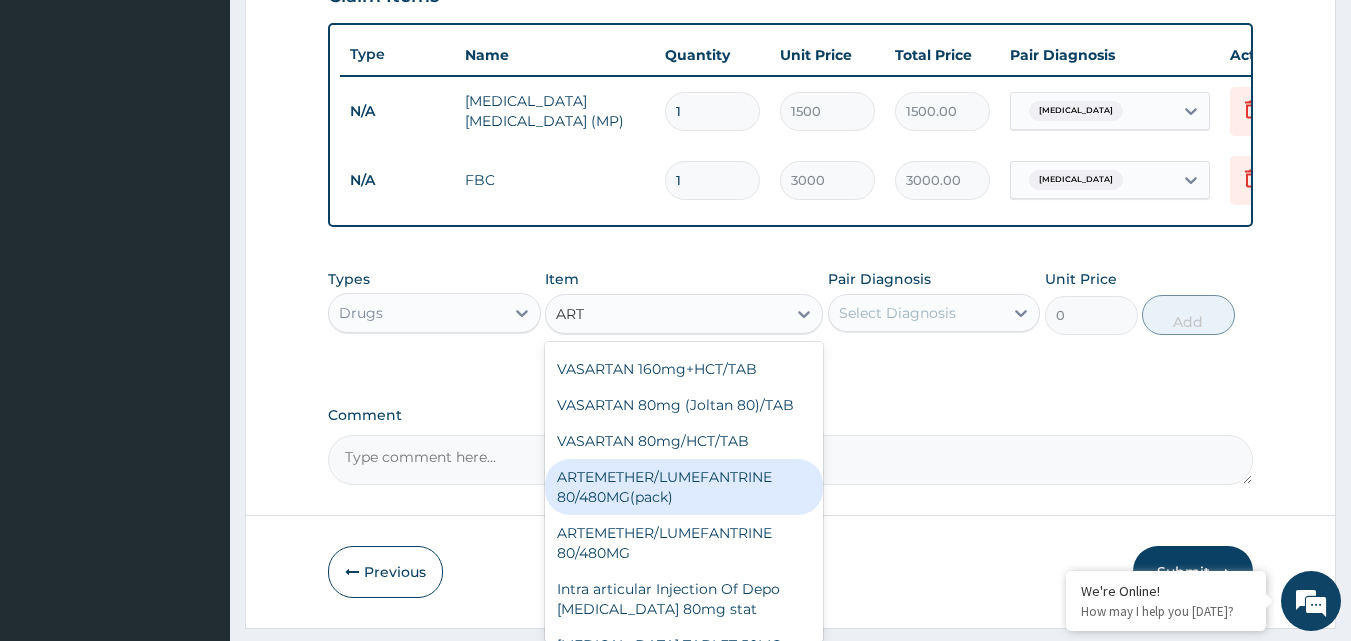 click on "ARTEMETHER/LUMEFANTRINE 80/480MG(pack)" at bounding box center (684, 487) 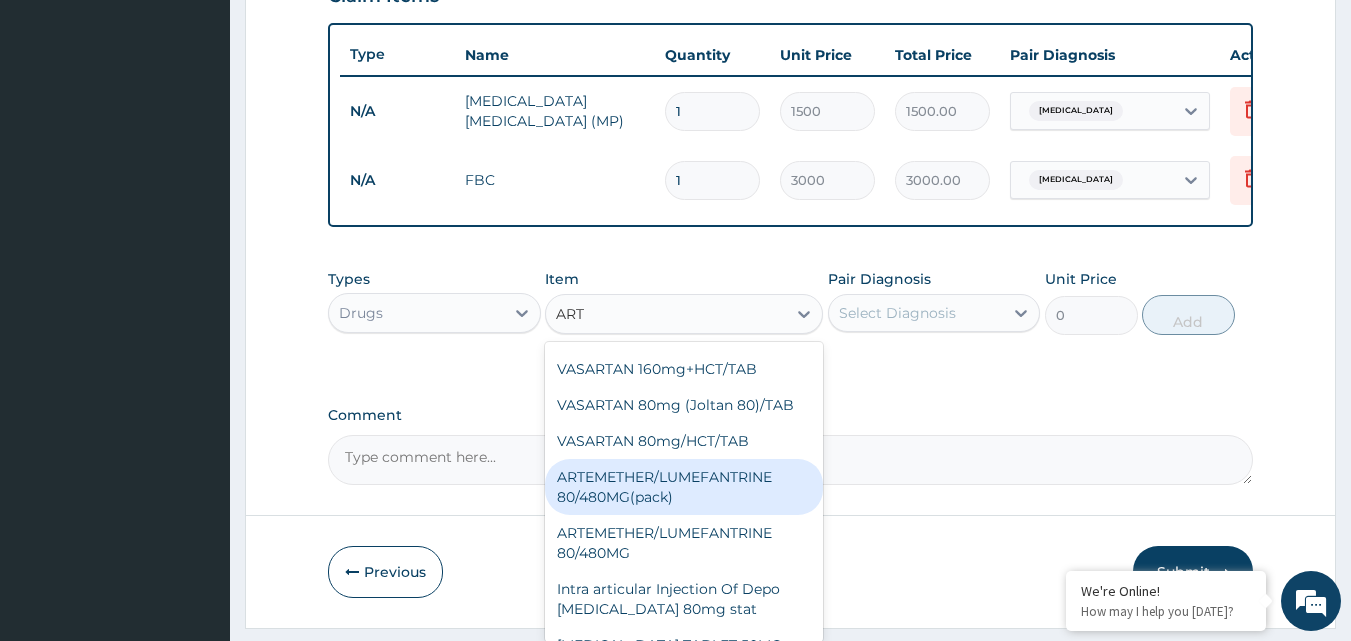 type 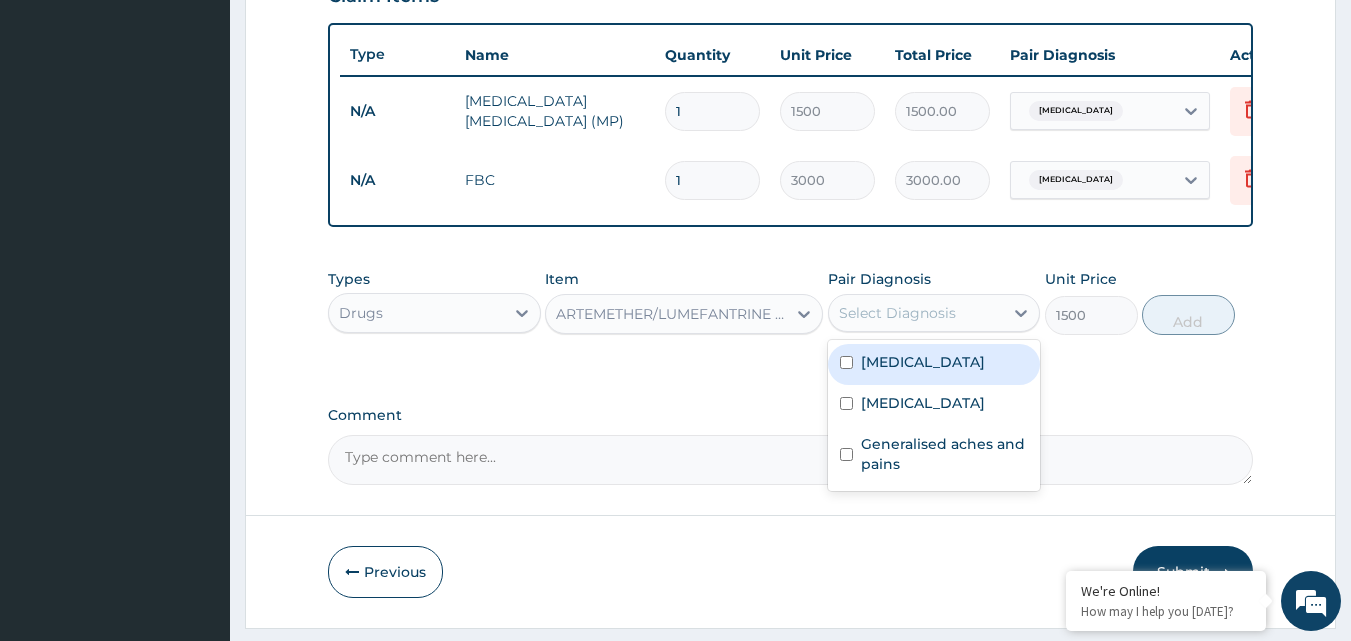 click on "Select Diagnosis" at bounding box center [897, 313] 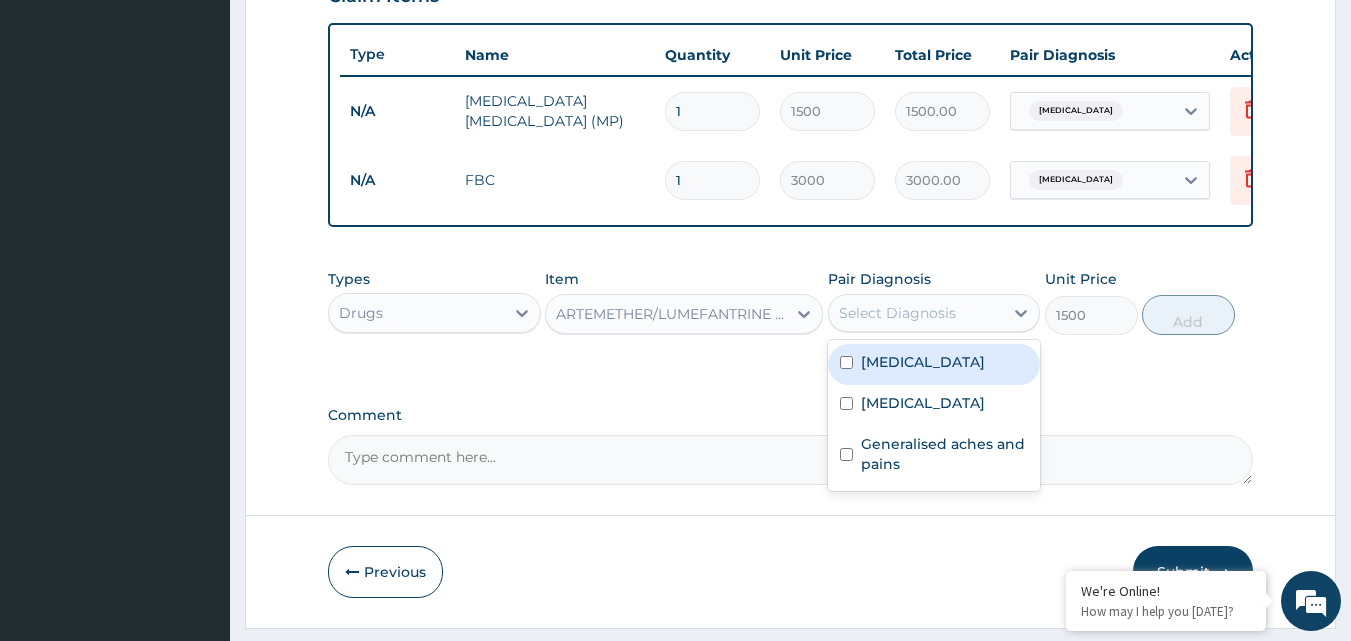 click on "[MEDICAL_DATA]" at bounding box center [934, 364] 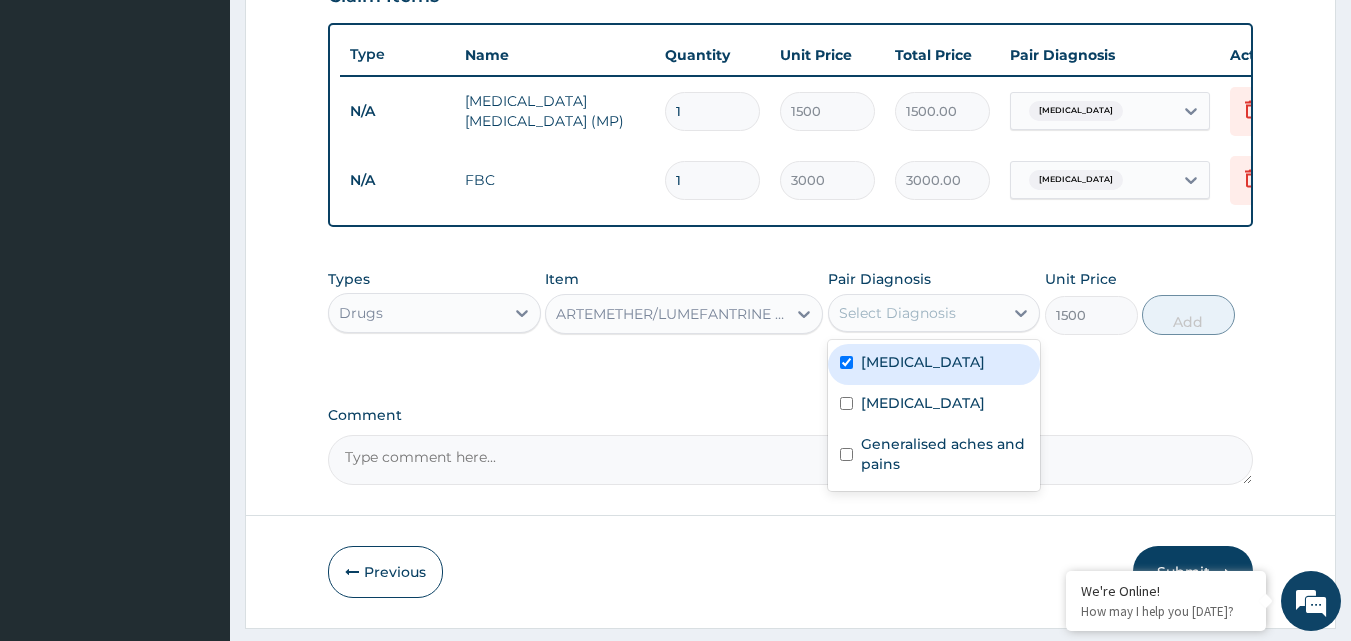 checkbox on "true" 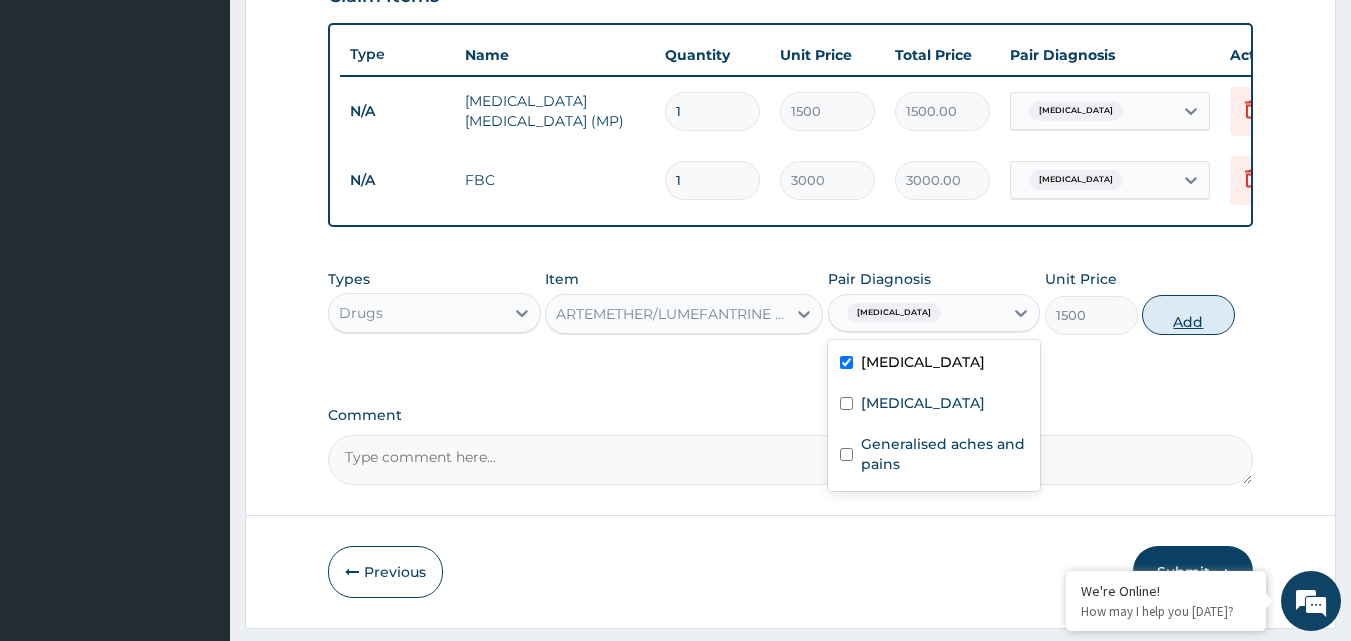 click on "Add" at bounding box center [1188, 315] 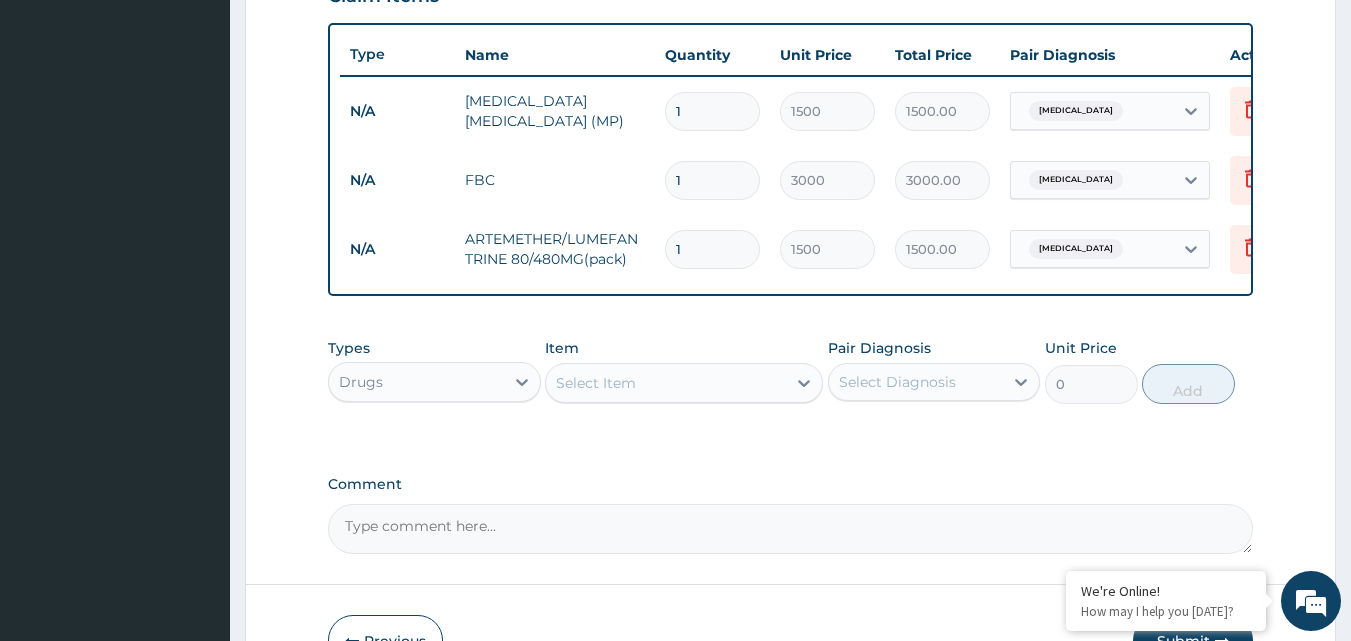click on "Select Item" at bounding box center (666, 383) 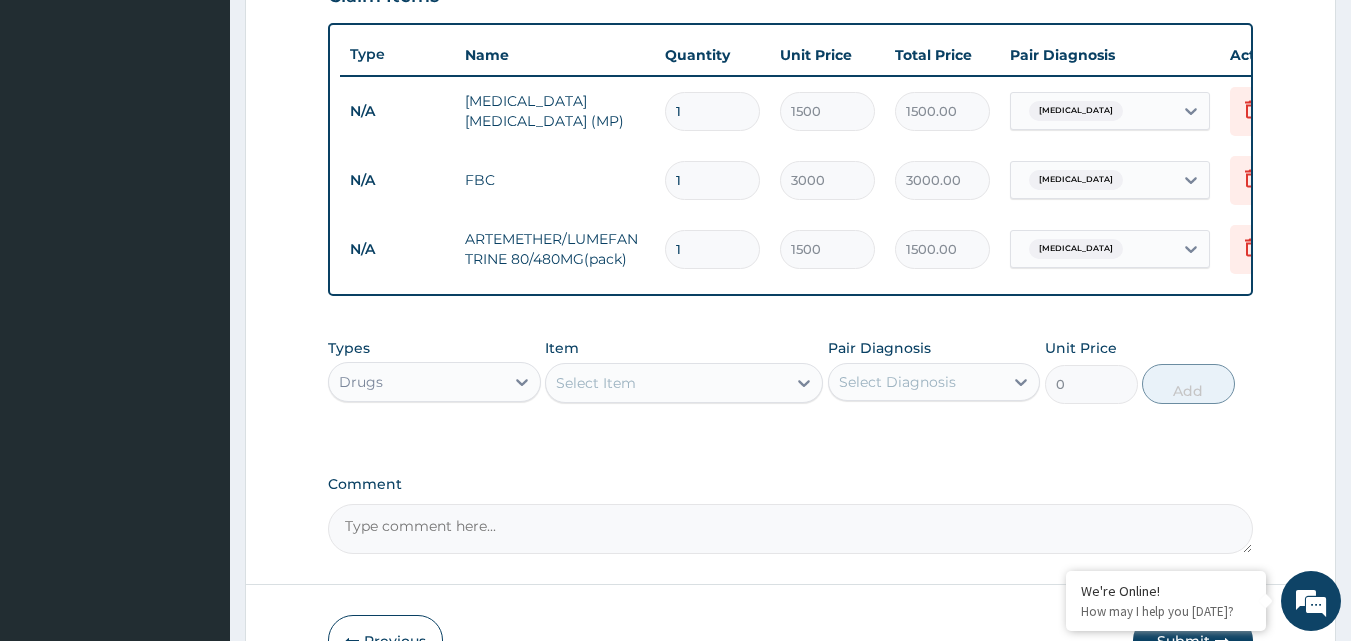 click on "Select Item" at bounding box center (596, 383) 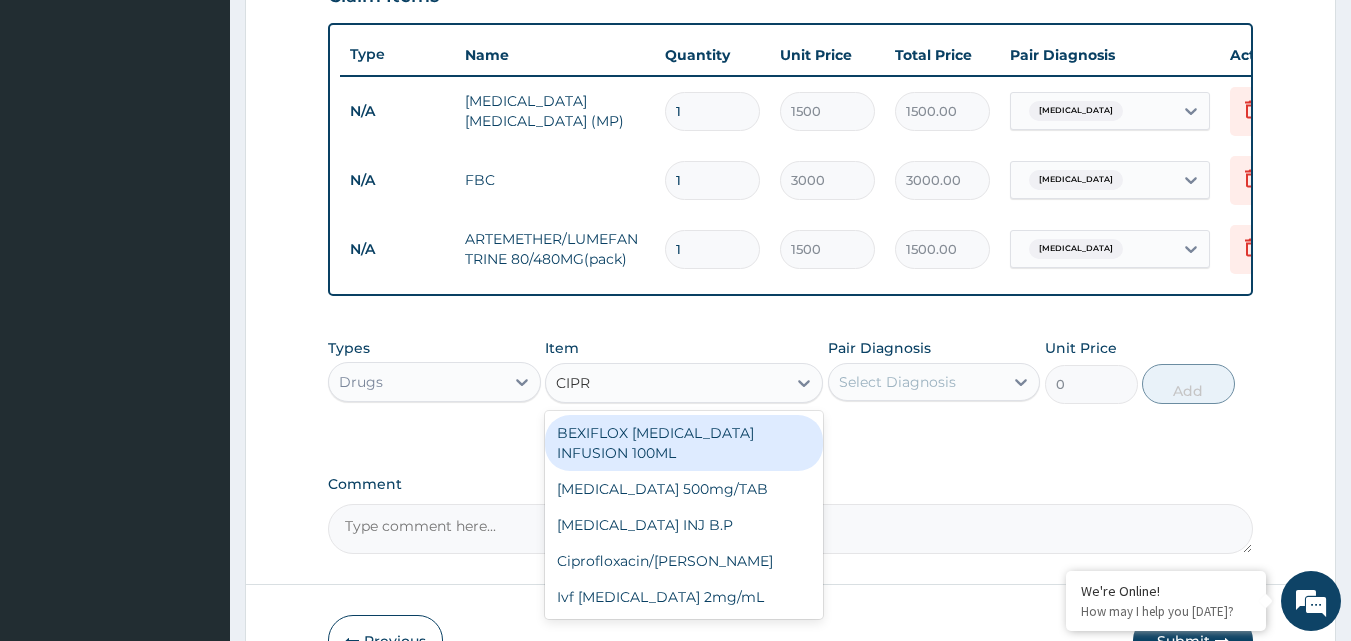 type on "[MEDICAL_DATA]" 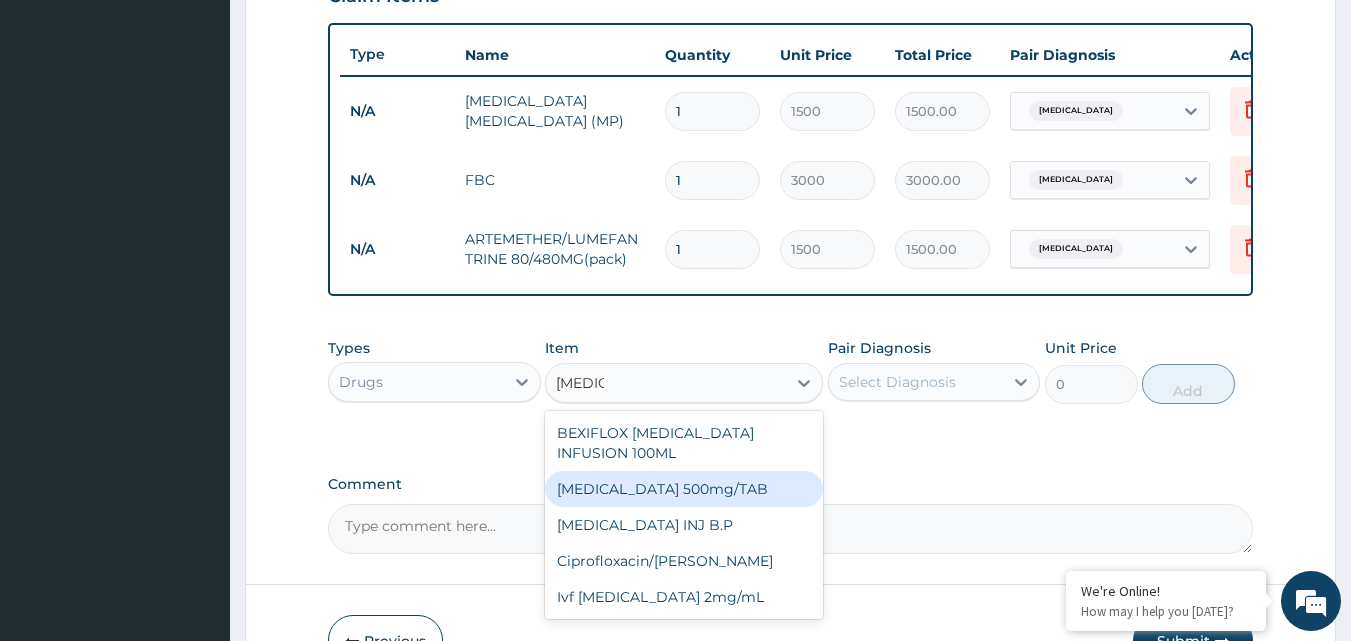 click on "[MEDICAL_DATA] 500mg/TAB" at bounding box center (684, 489) 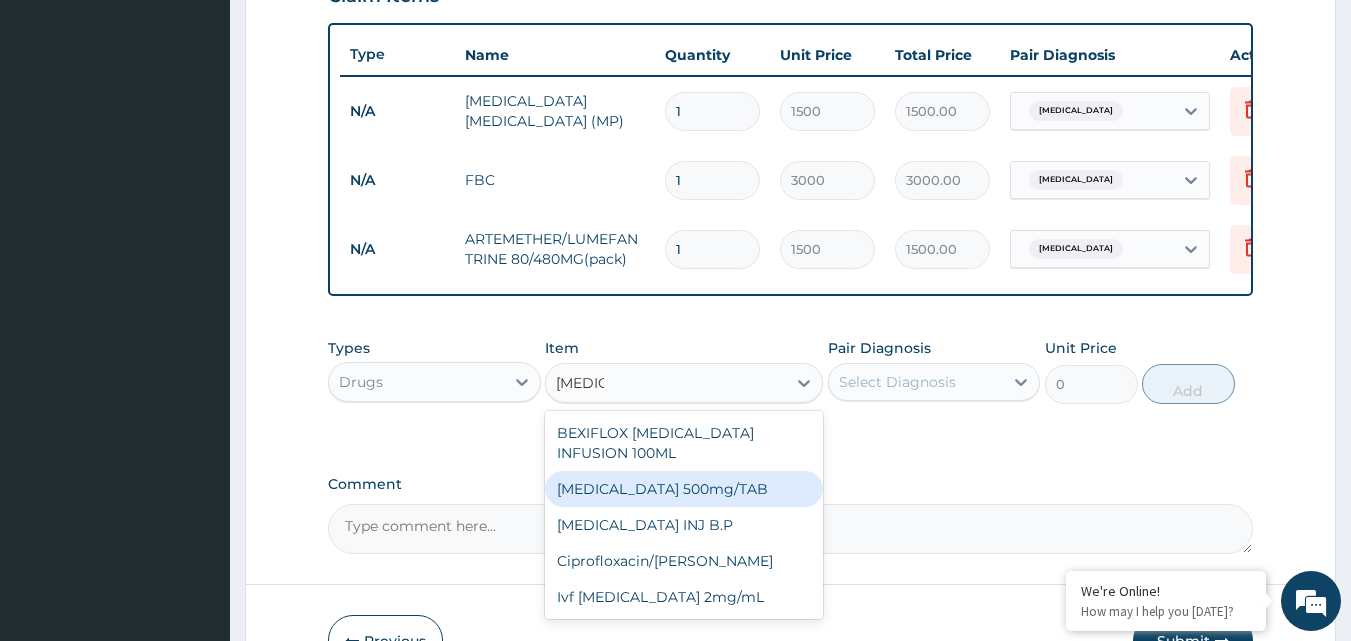 type 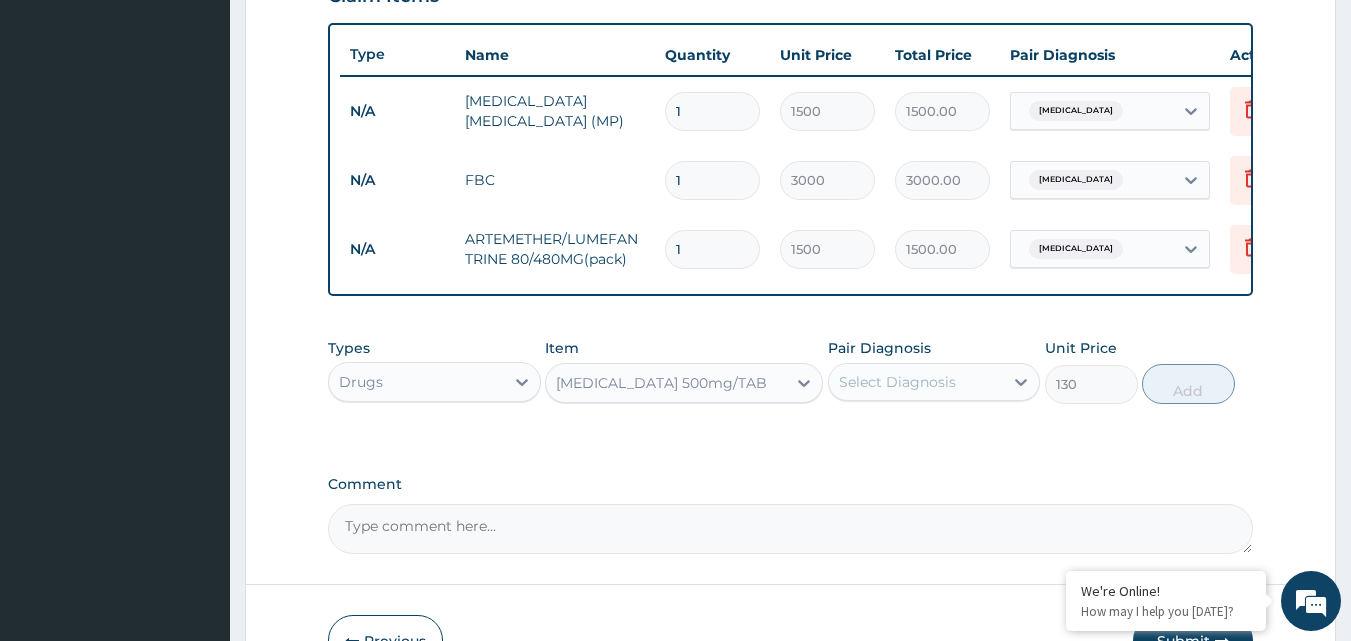 click on "Select Diagnosis" at bounding box center (897, 382) 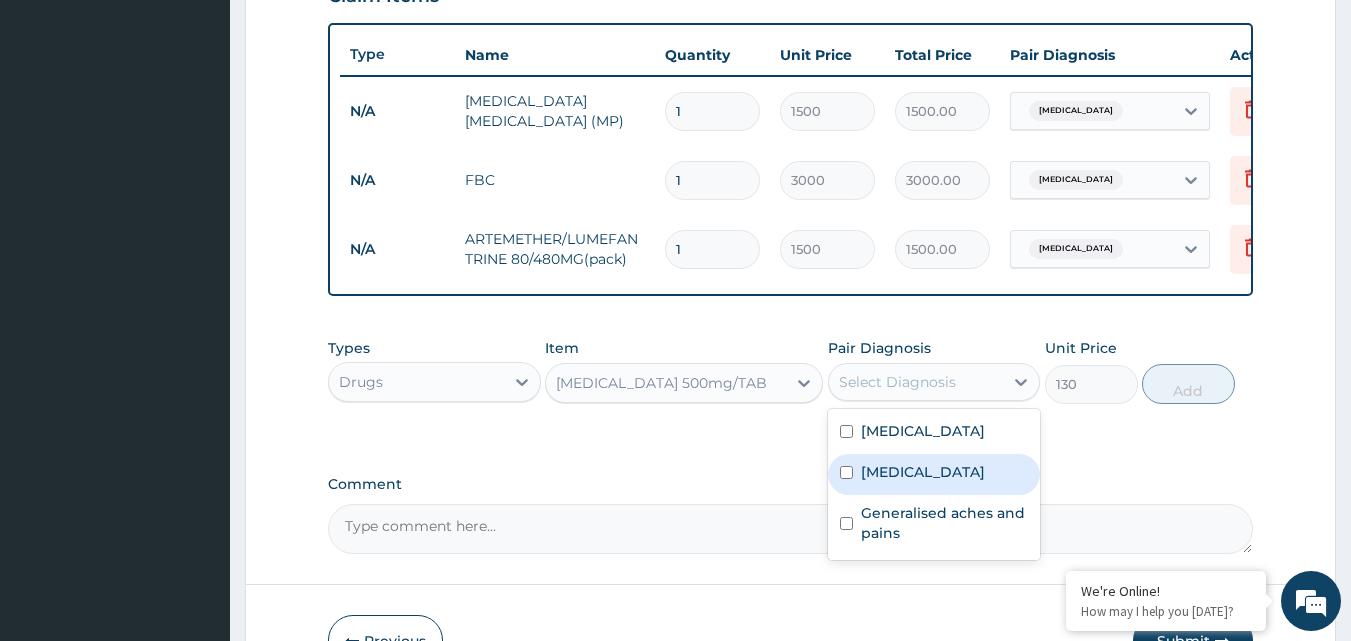 click on "[MEDICAL_DATA]" at bounding box center [923, 472] 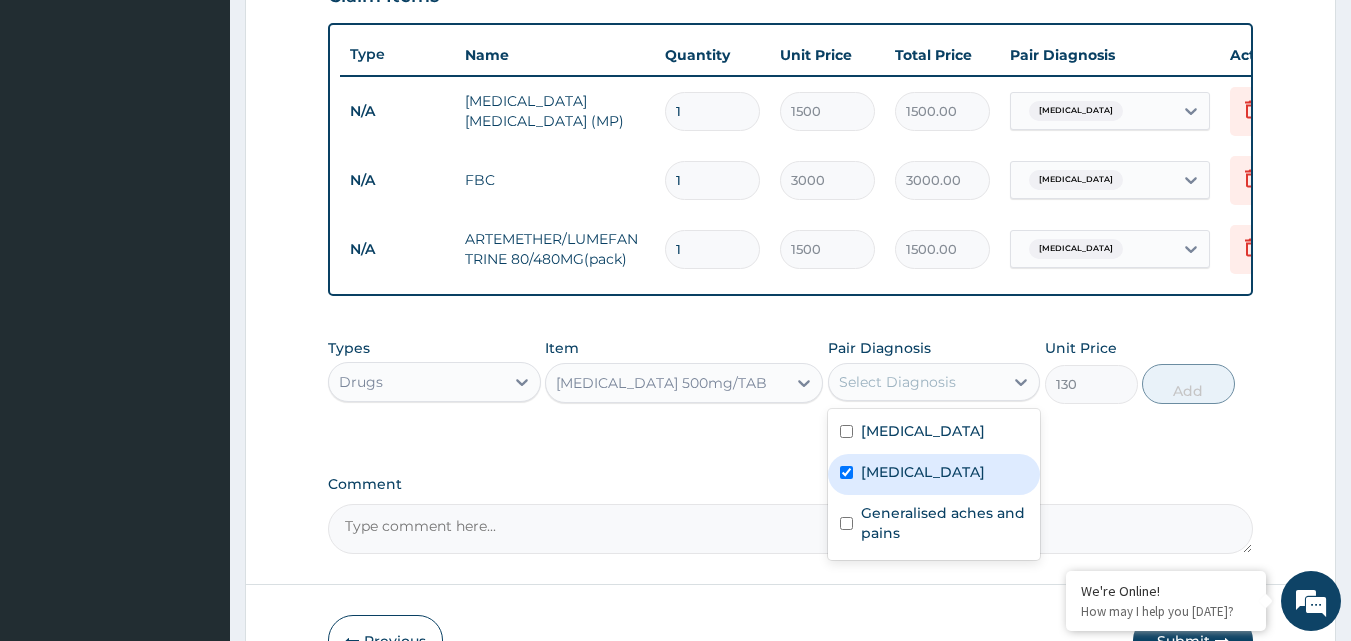 click on "[MEDICAL_DATA]" at bounding box center [923, 472] 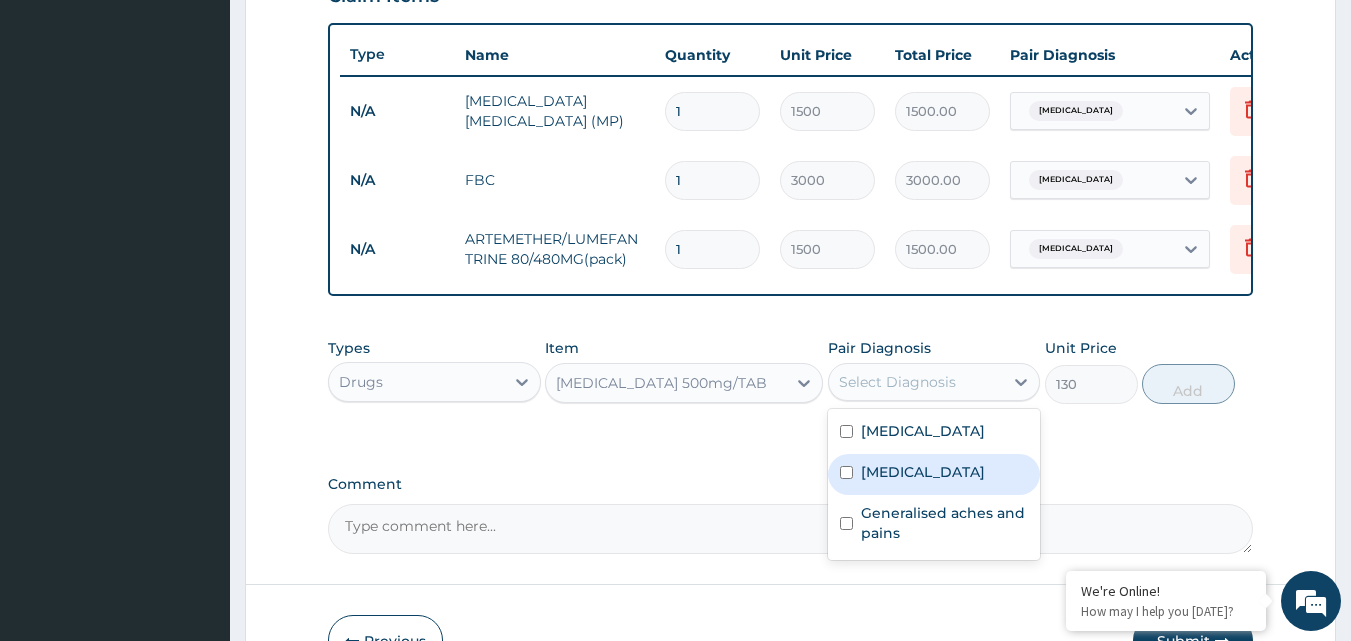 click on "[MEDICAL_DATA]" at bounding box center (934, 474) 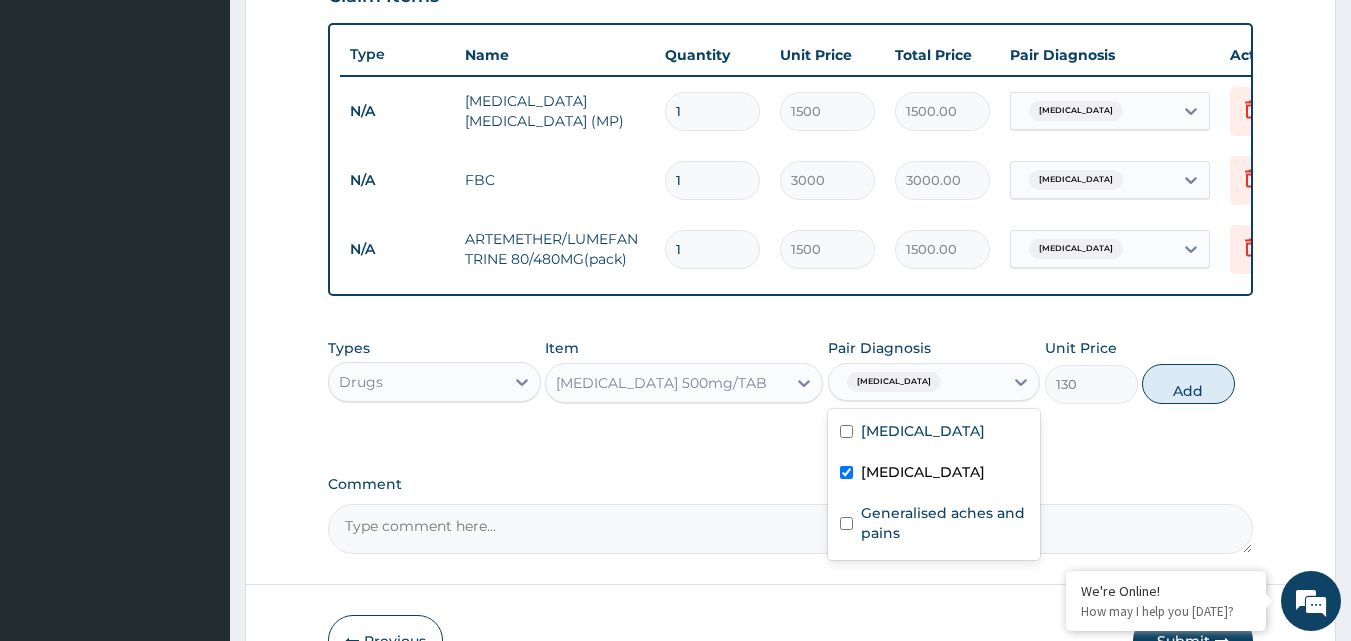 checkbox on "true" 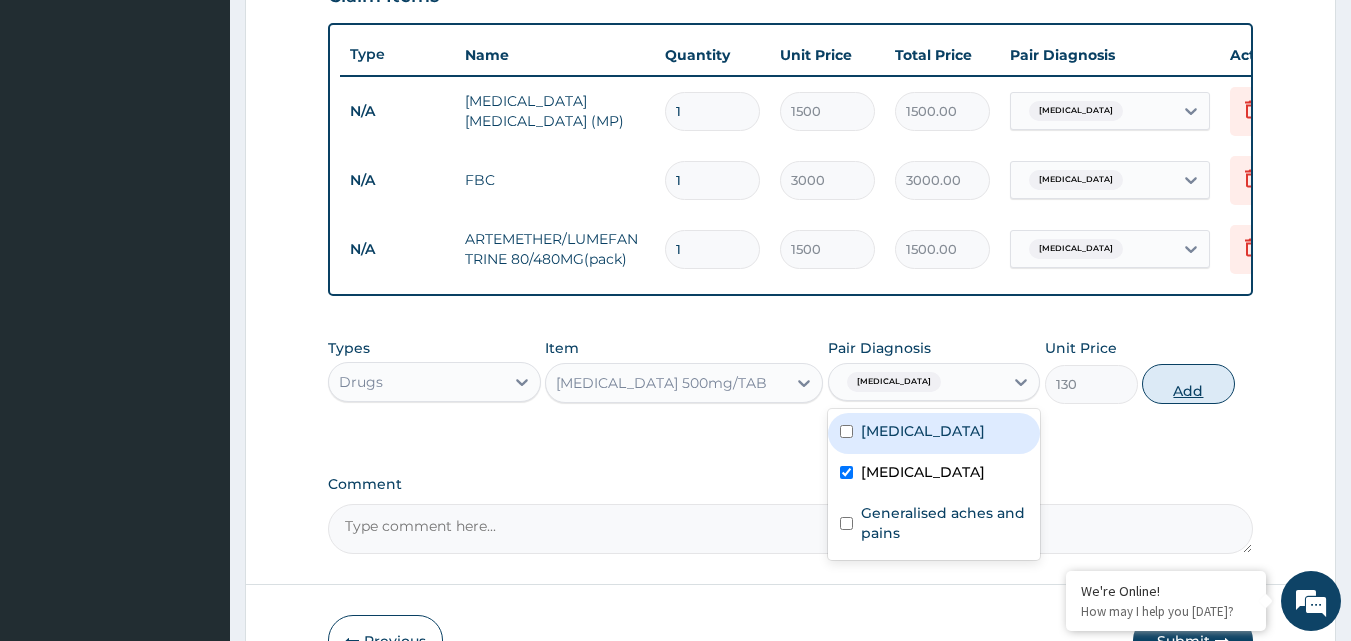 click on "Add" at bounding box center [1188, 384] 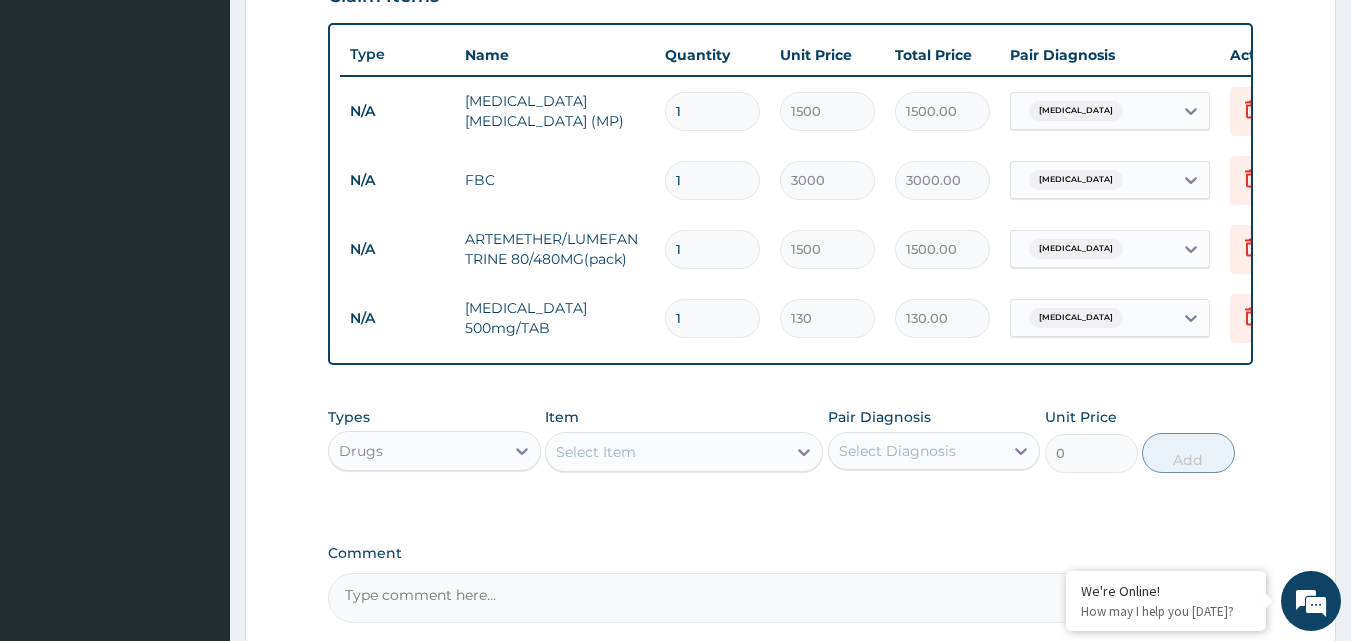 type on "10" 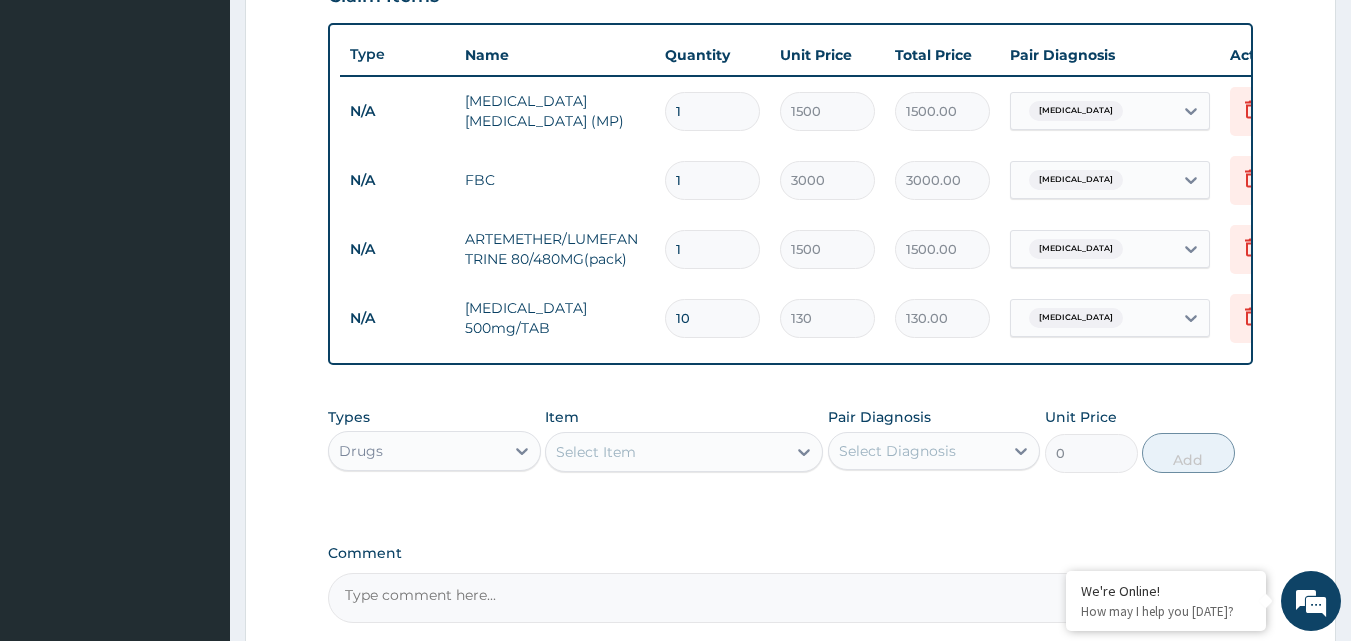 type on "1300.00" 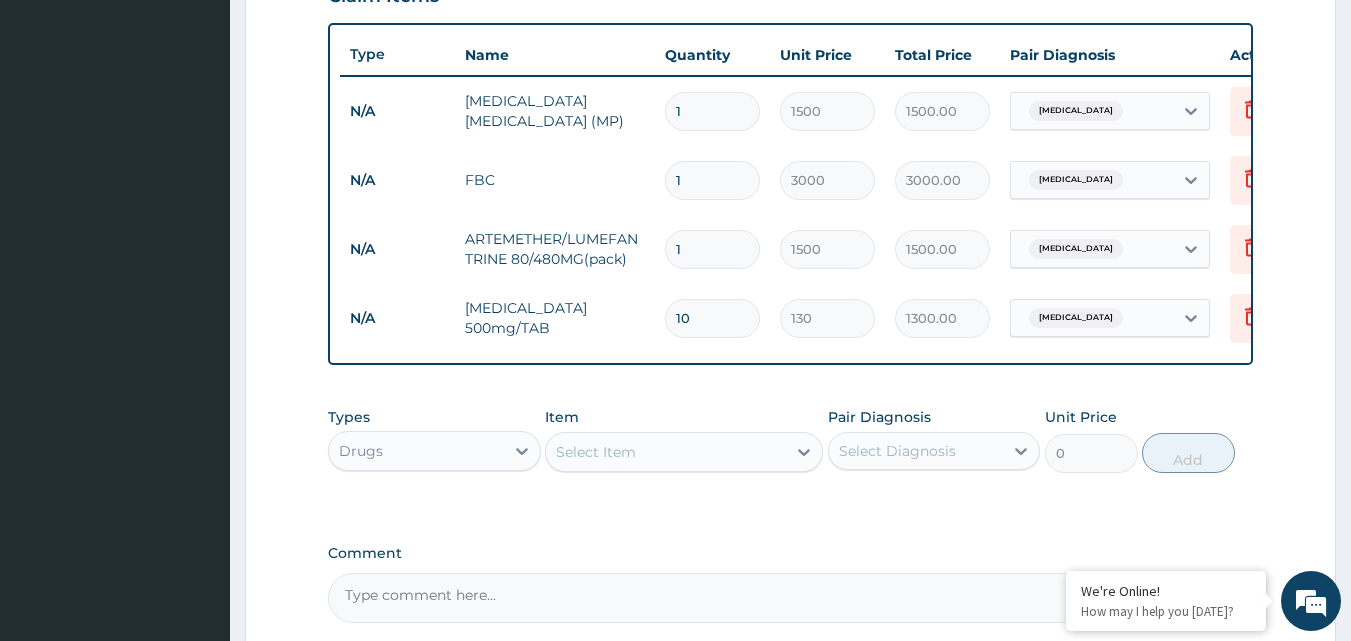 type on "10" 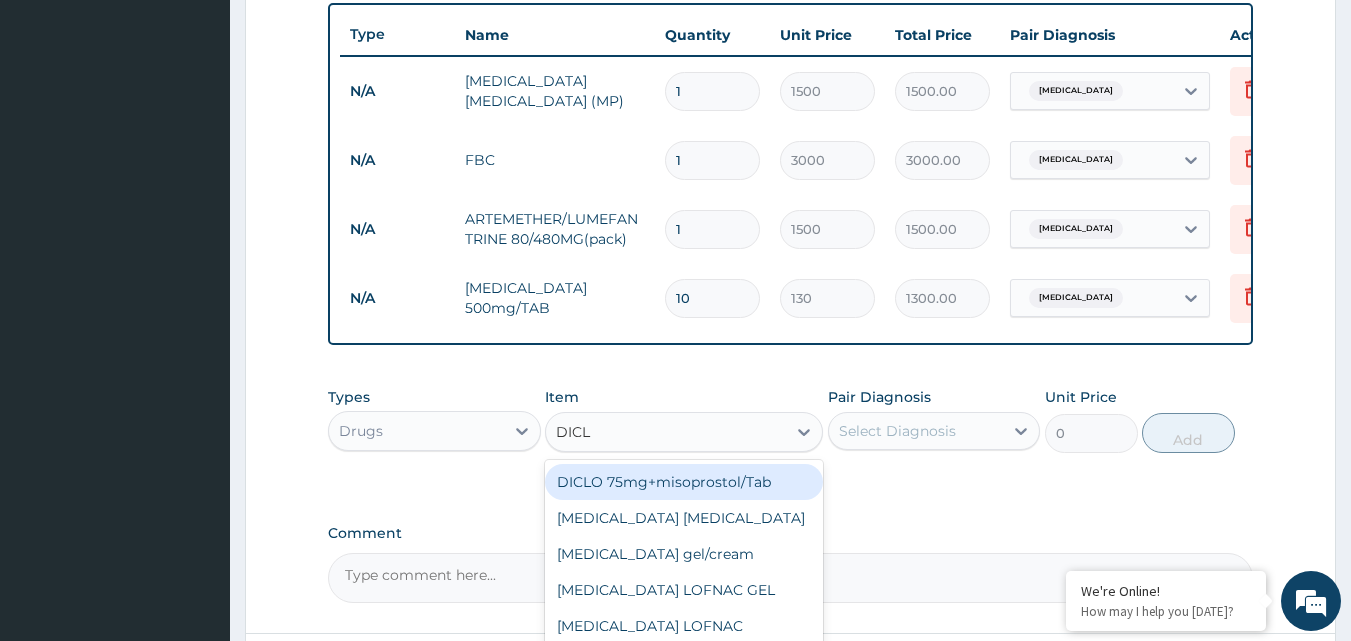 scroll, scrollTop: 928, scrollLeft: 0, axis: vertical 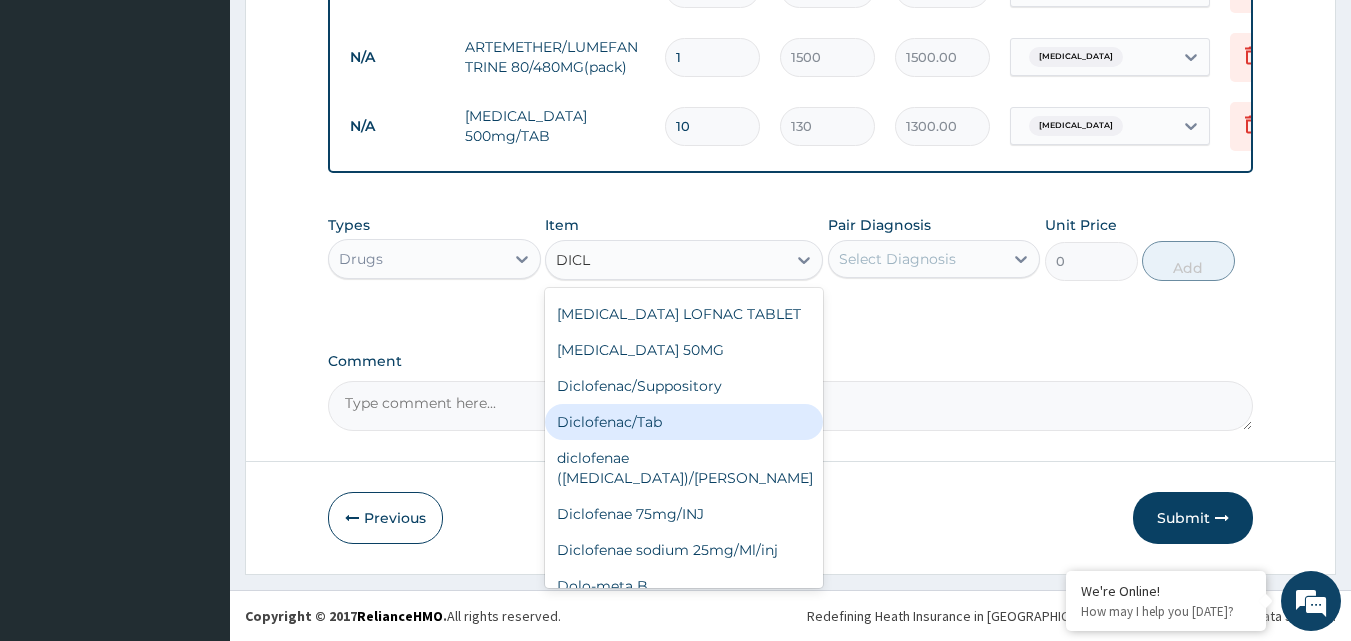 click on "Diclofenac/Tab" at bounding box center (684, 422) 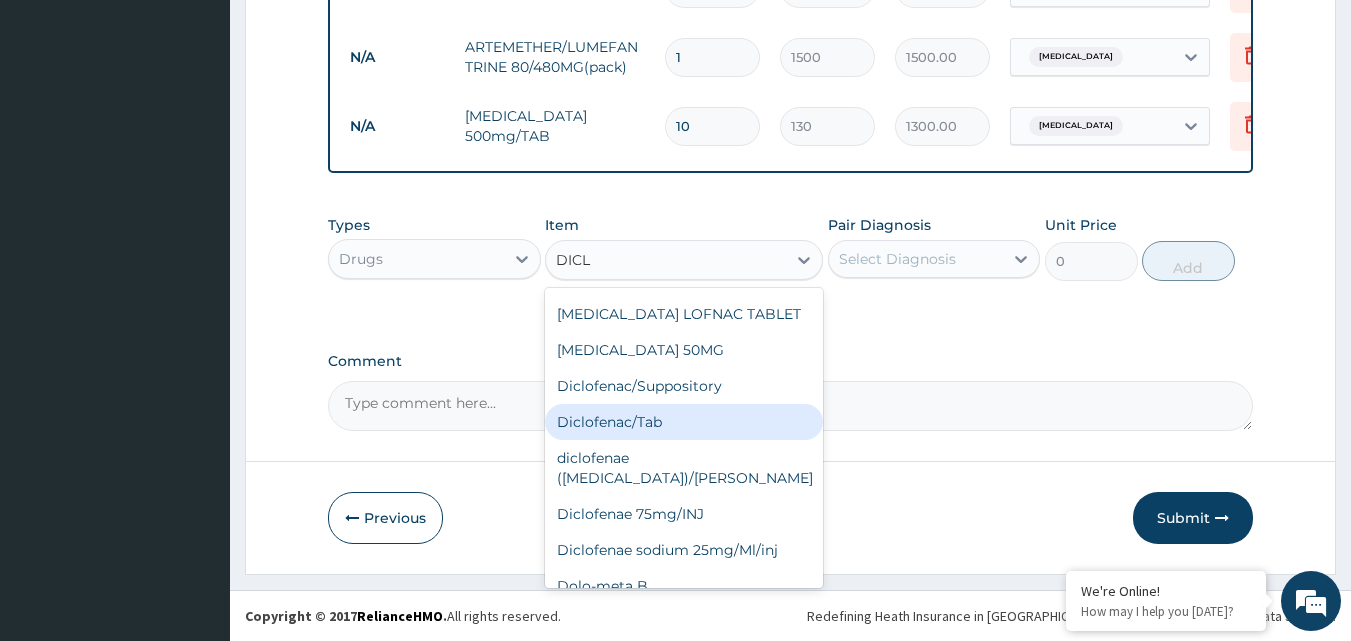 type 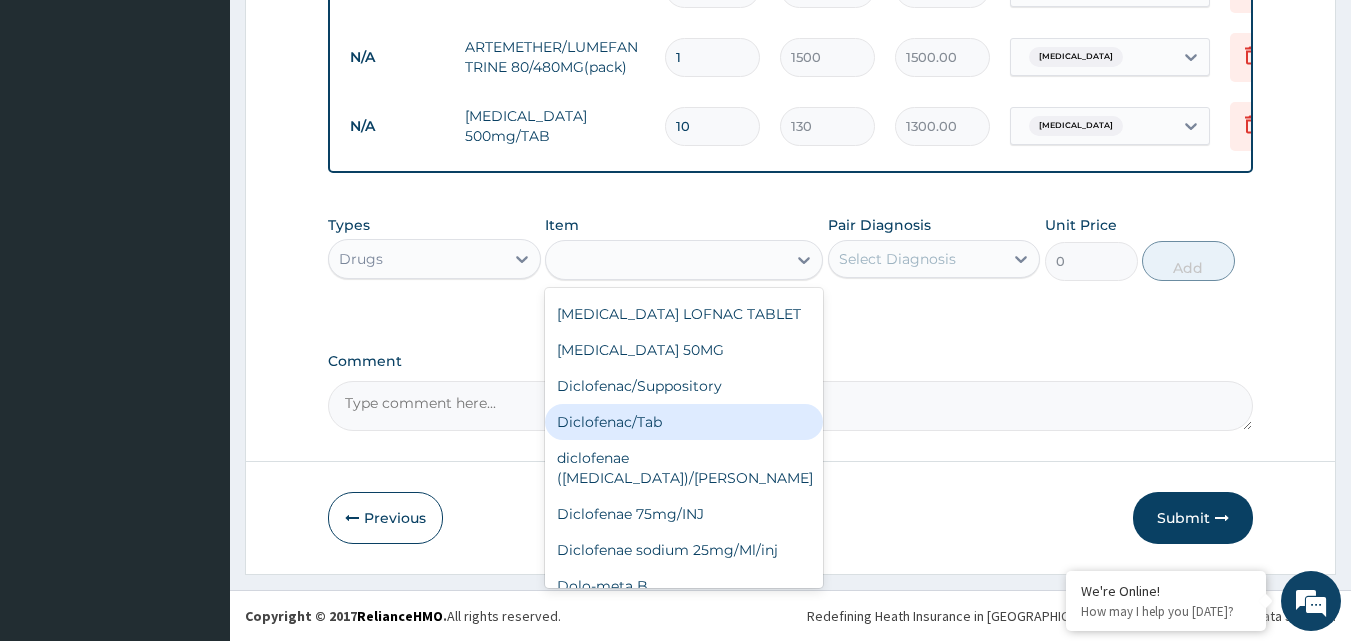 type on "20" 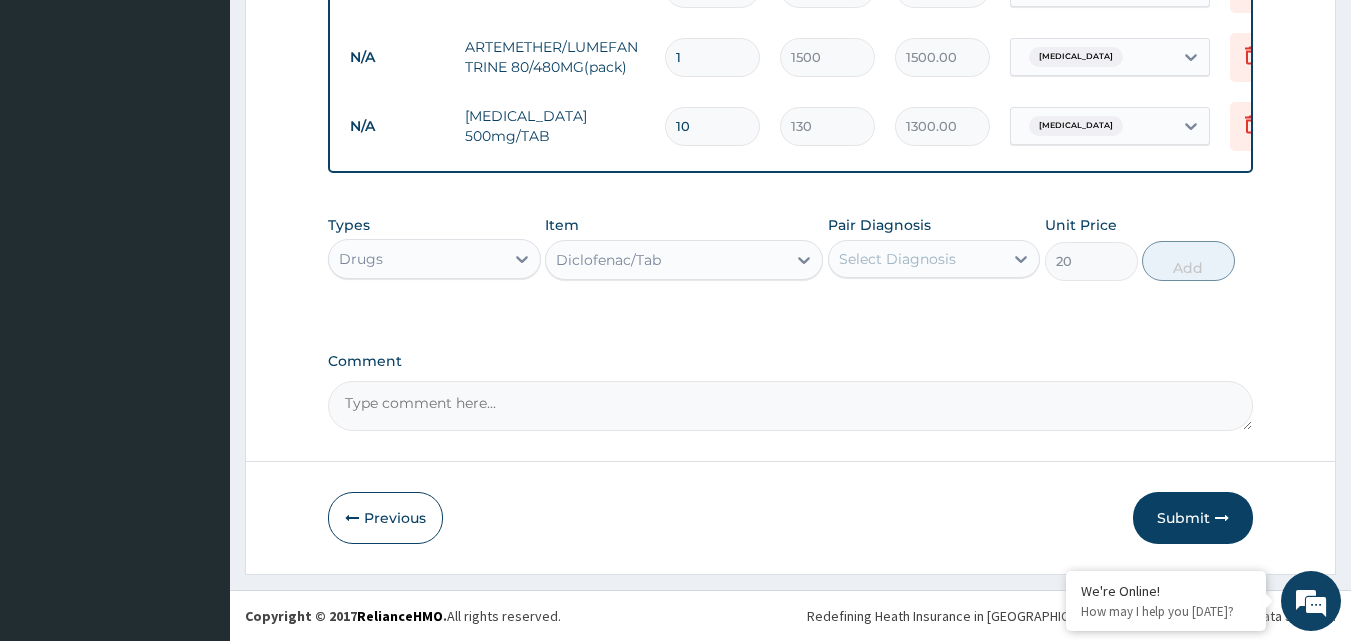 click on "Select Diagnosis" at bounding box center [897, 259] 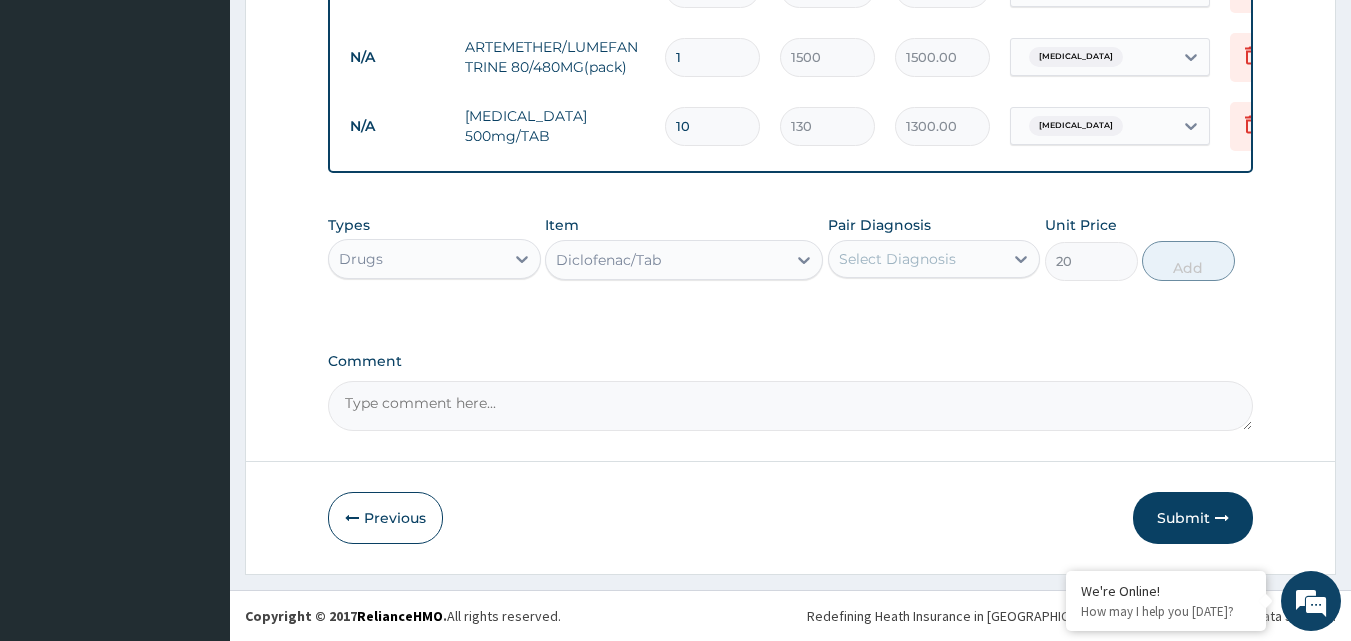 click on "Select Diagnosis" at bounding box center [897, 259] 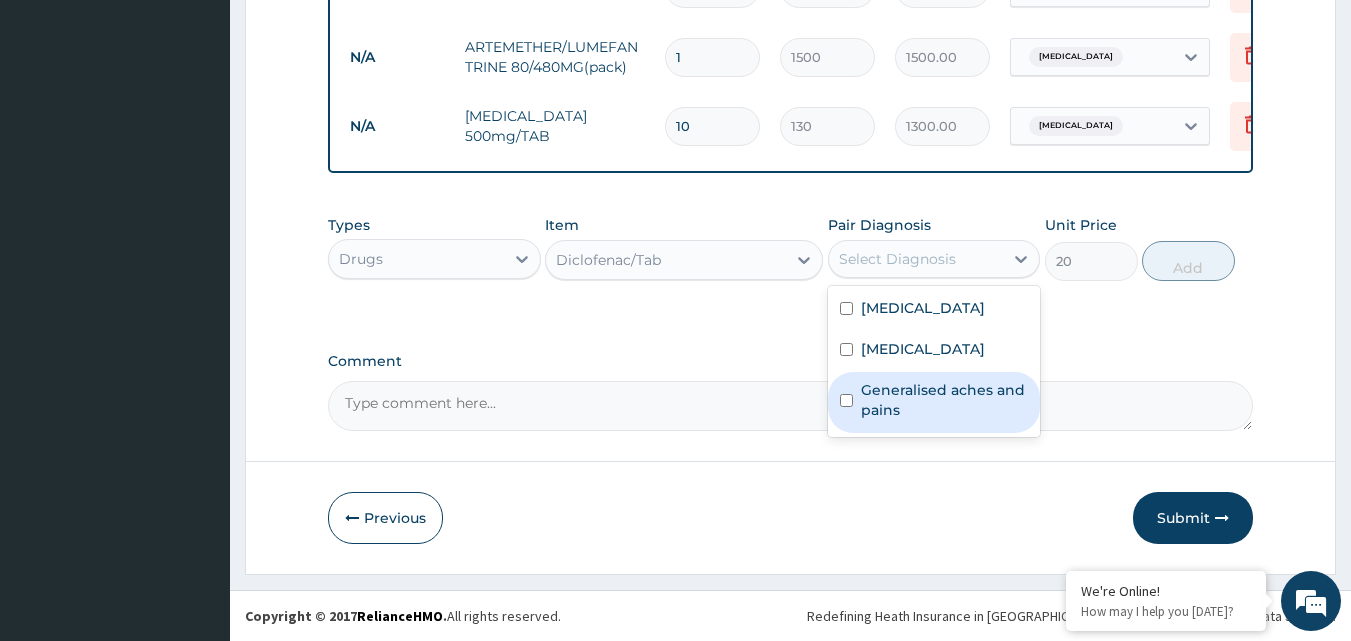 click on "Generalised aches and pains" at bounding box center [945, 400] 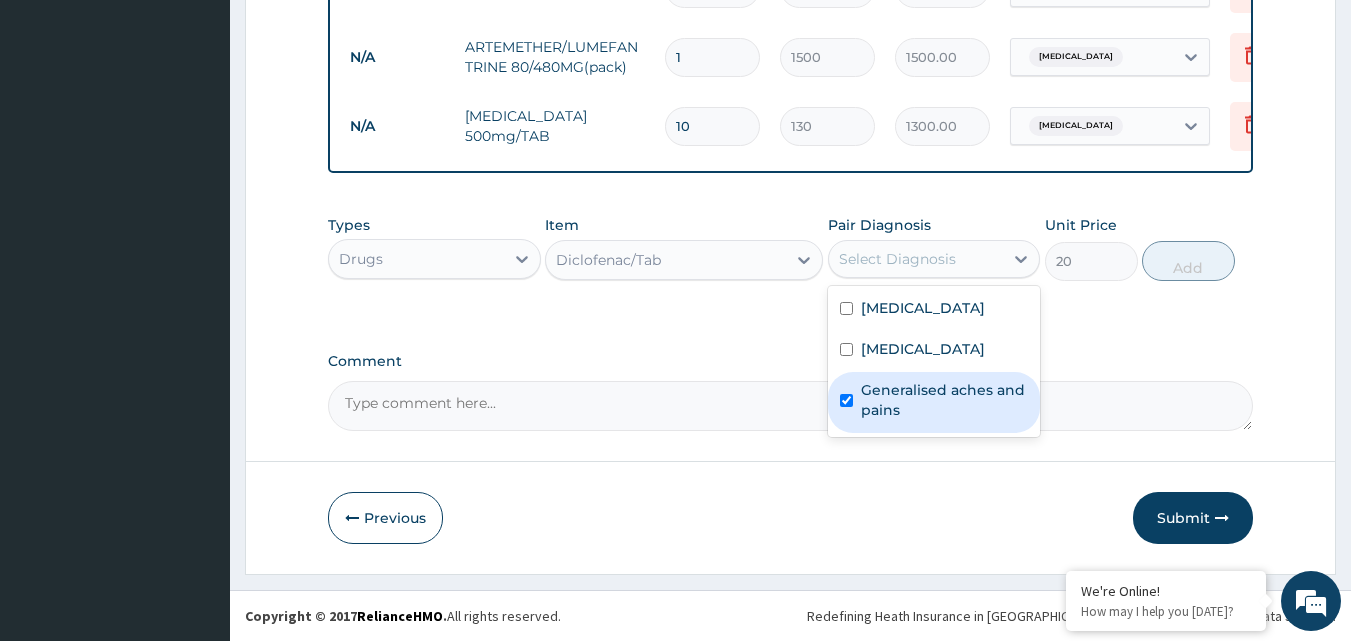 checkbox on "true" 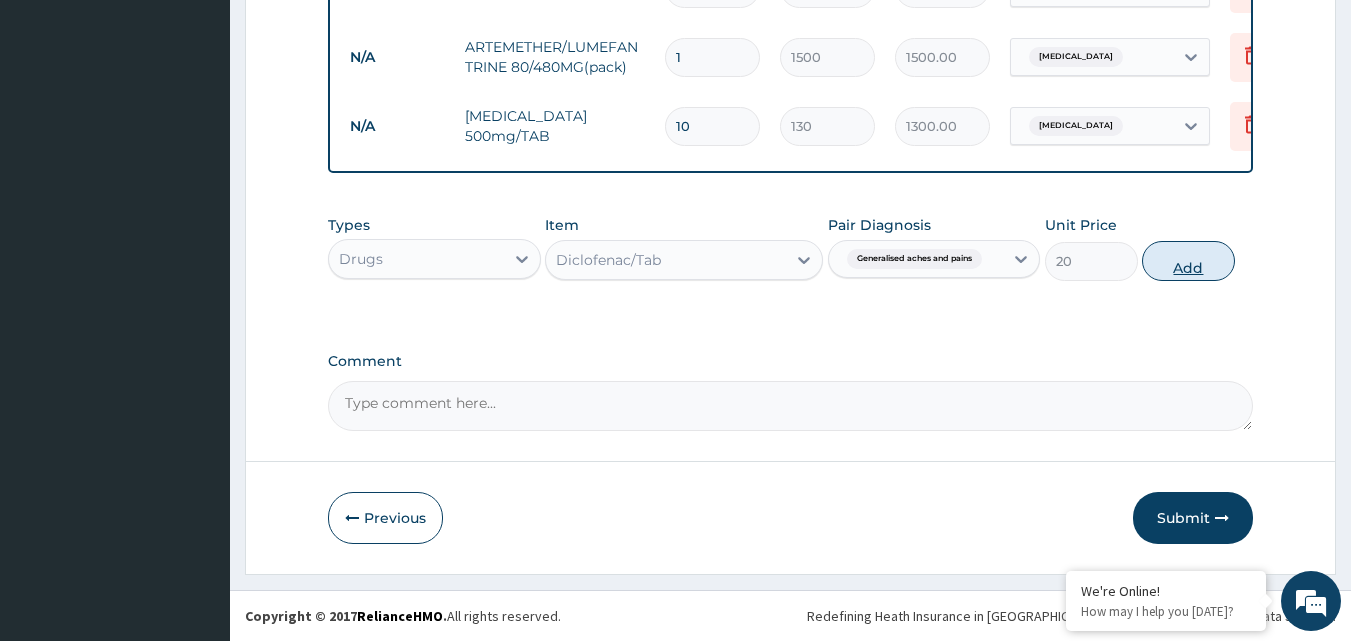 click on "Add" at bounding box center (1188, 261) 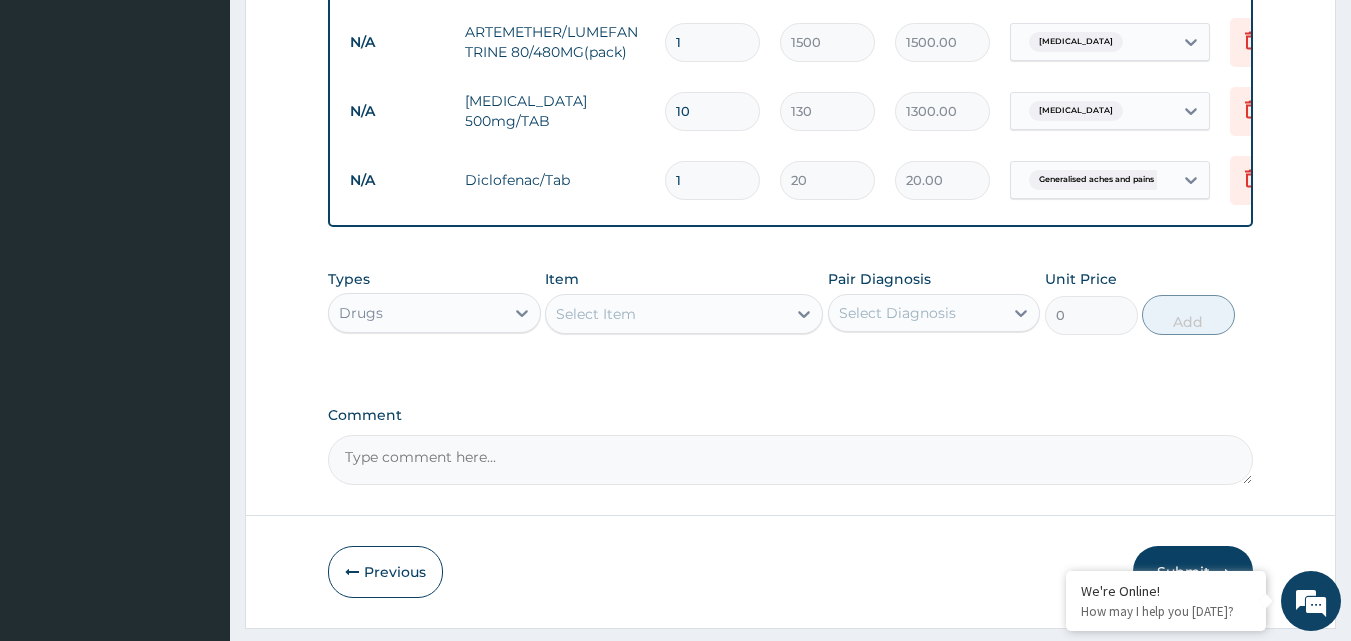 type on "10" 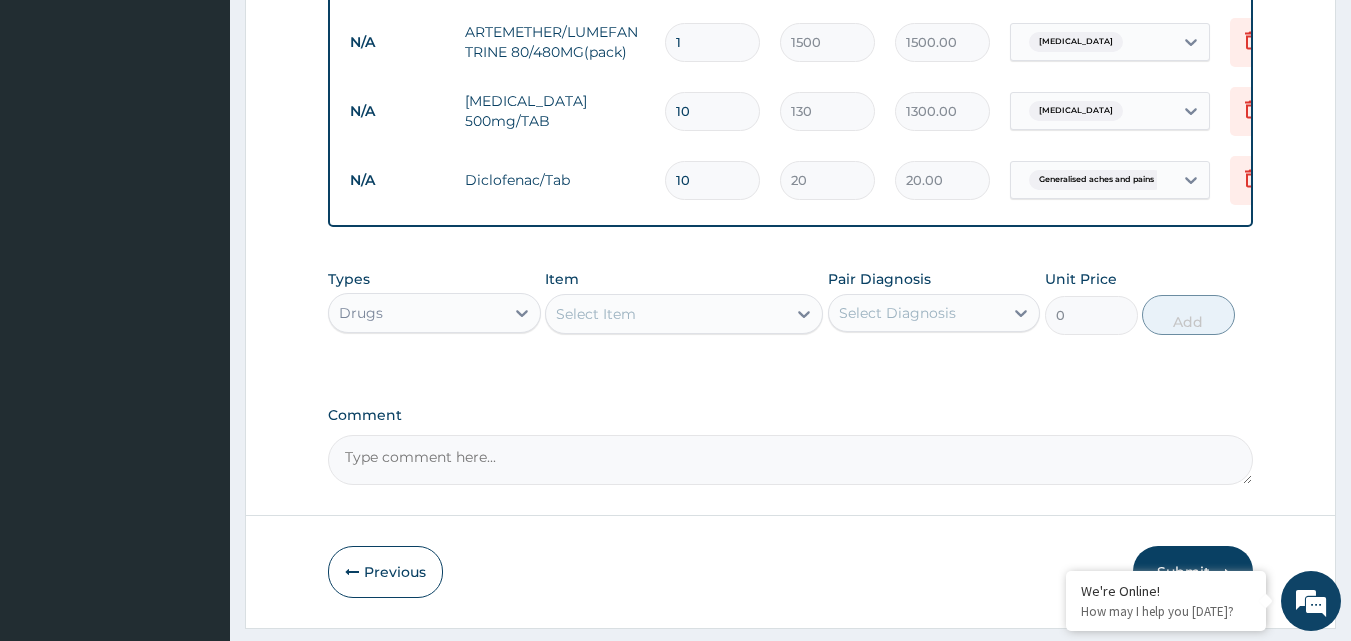 type on "200.00" 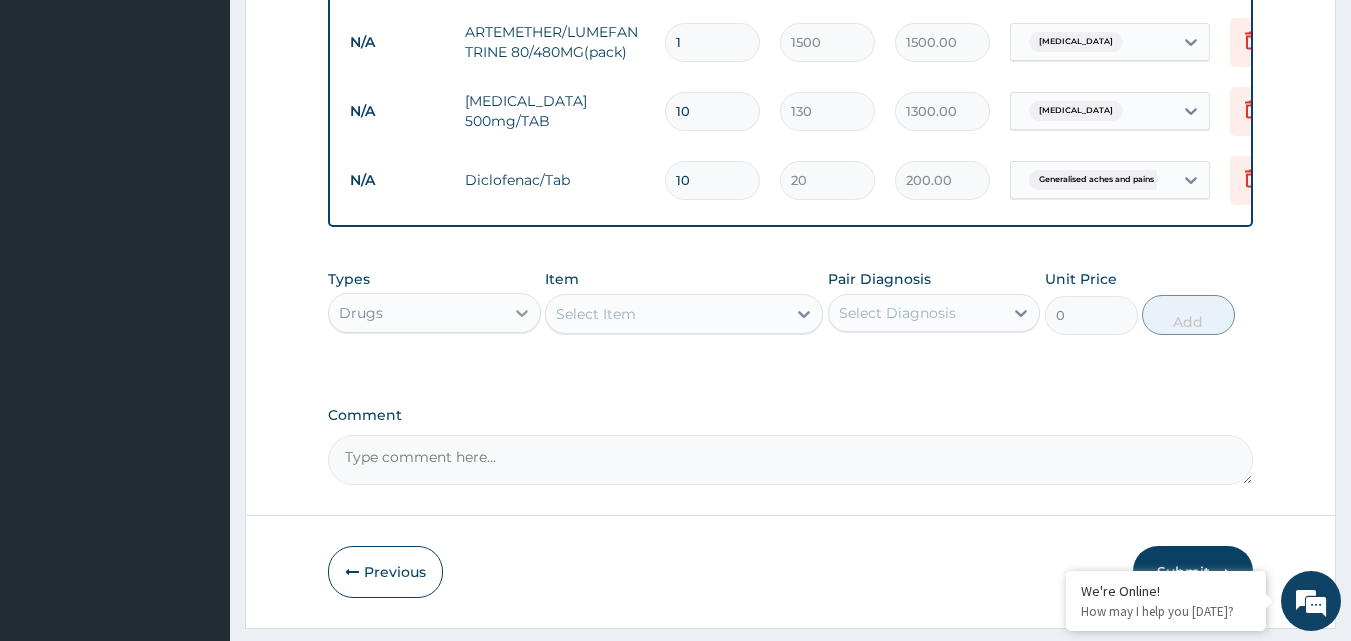 type on "10" 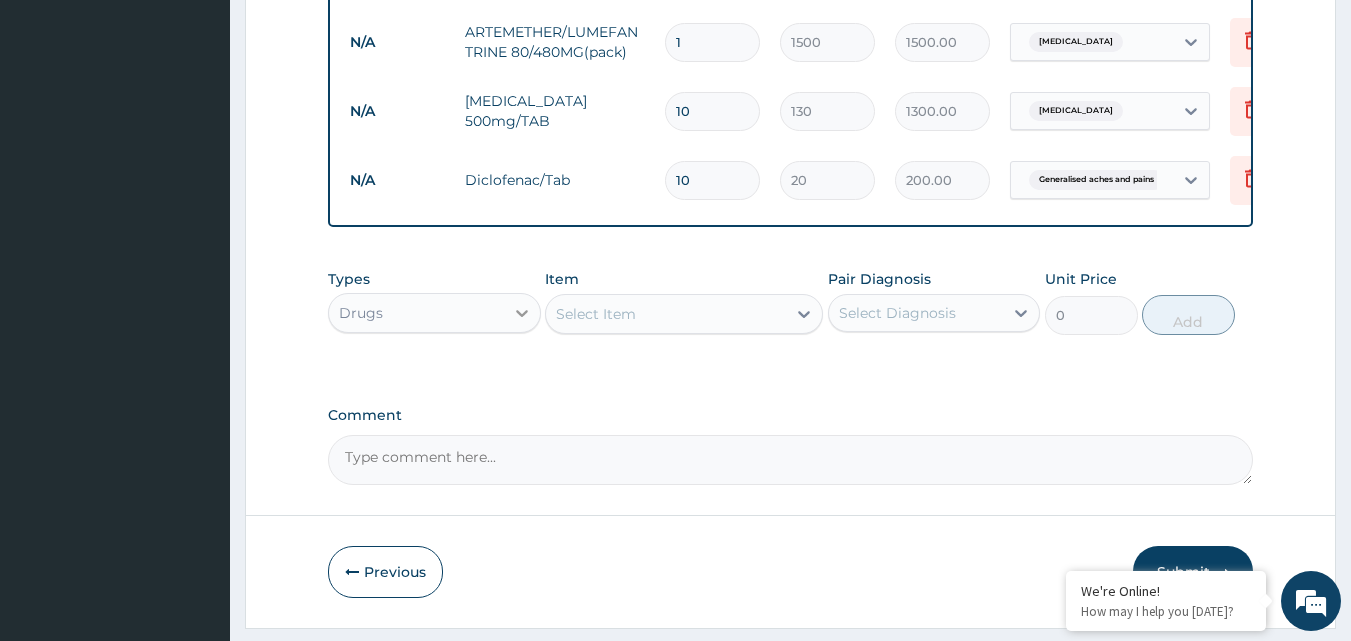 click 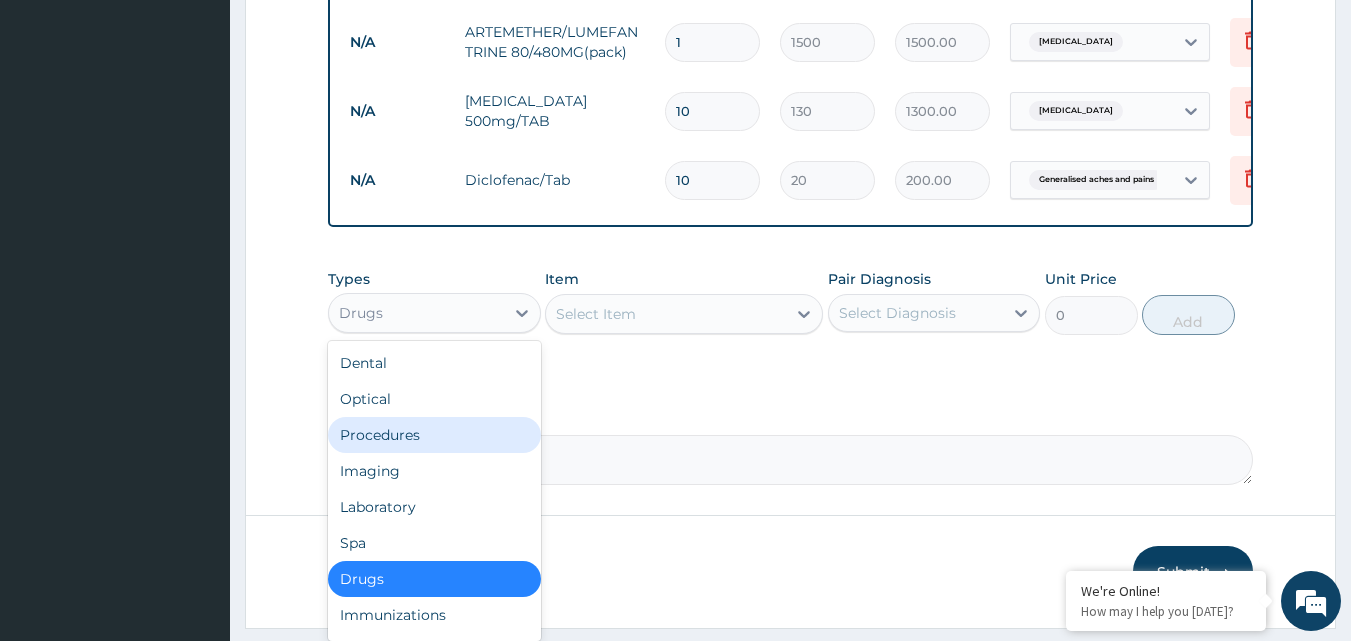 click on "Procedures" at bounding box center (434, 435) 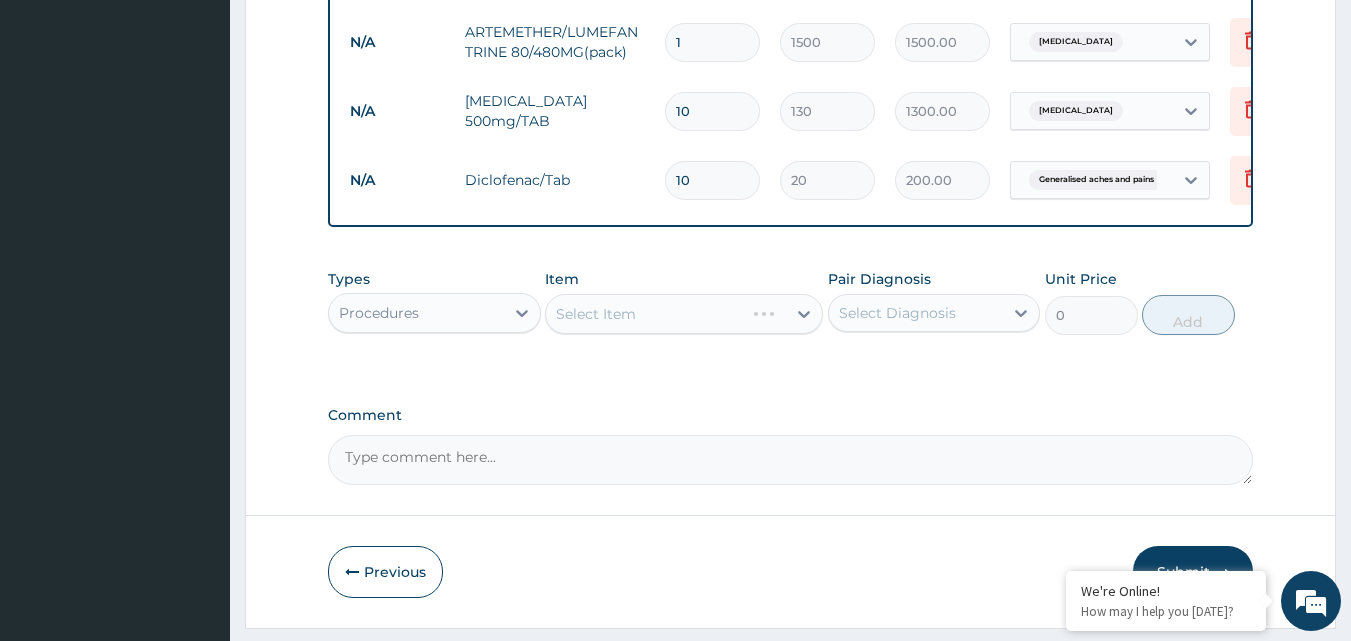 click on "Select Item" at bounding box center [684, 314] 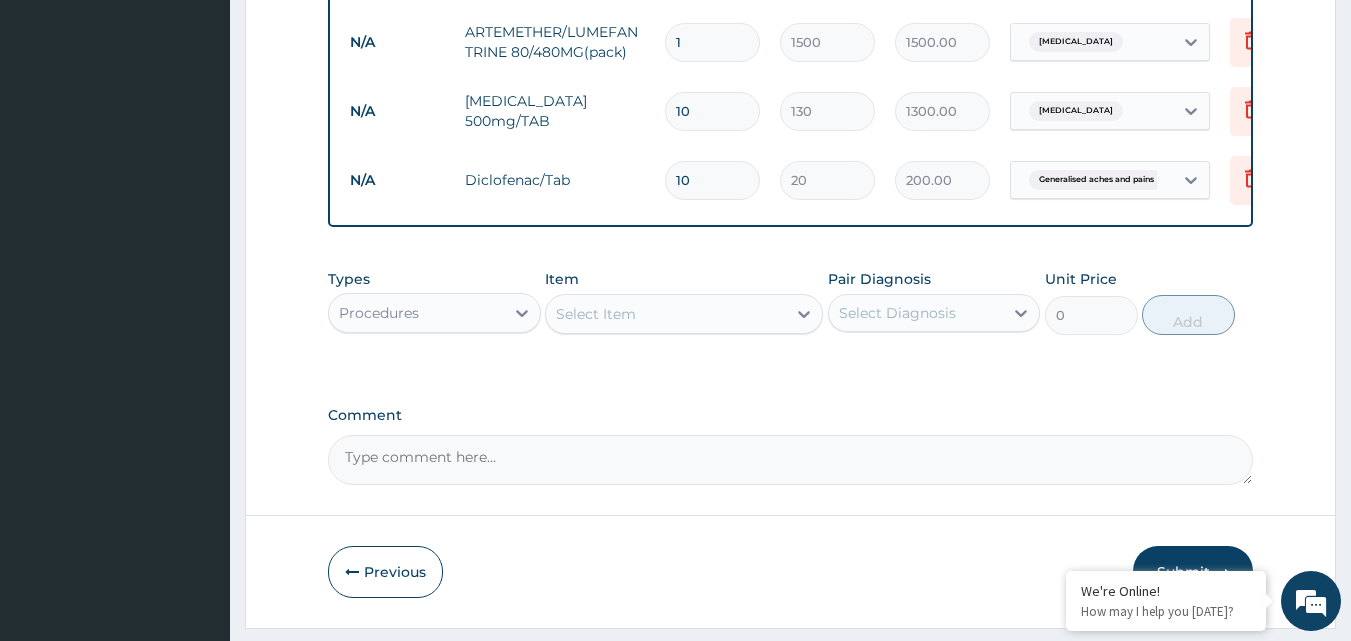 click on "Select Item" at bounding box center [596, 314] 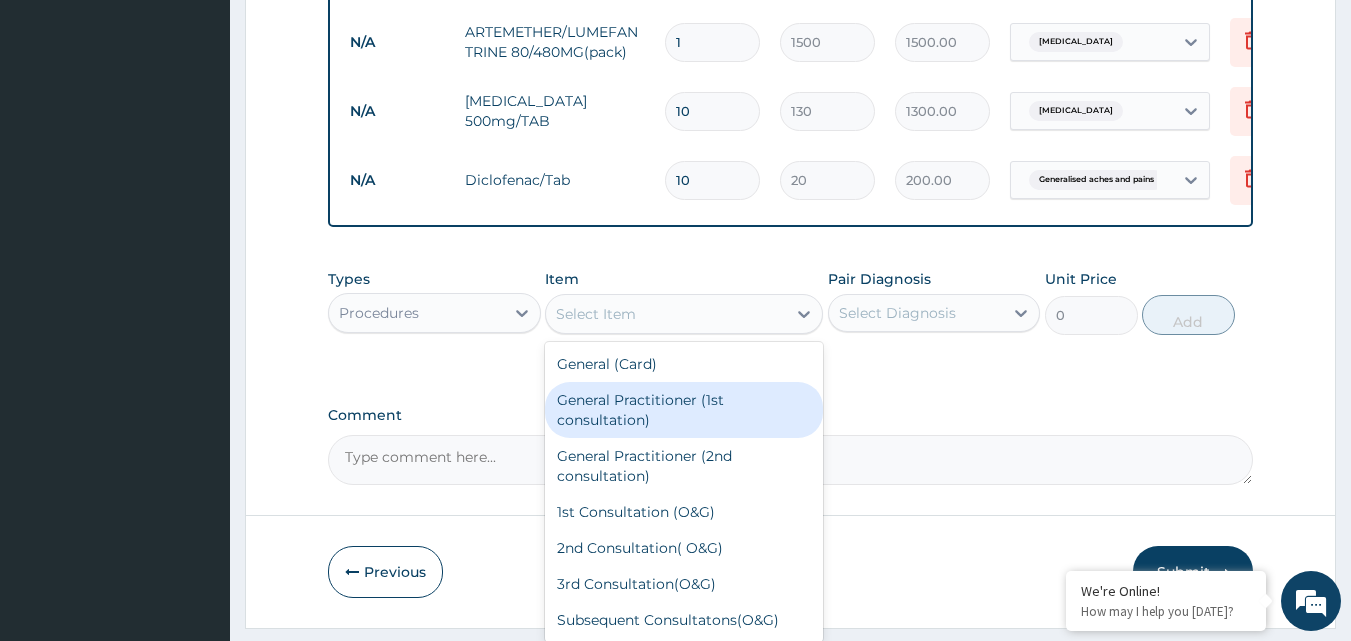 click on "General Practitioner (1st consultation)" at bounding box center (684, 410) 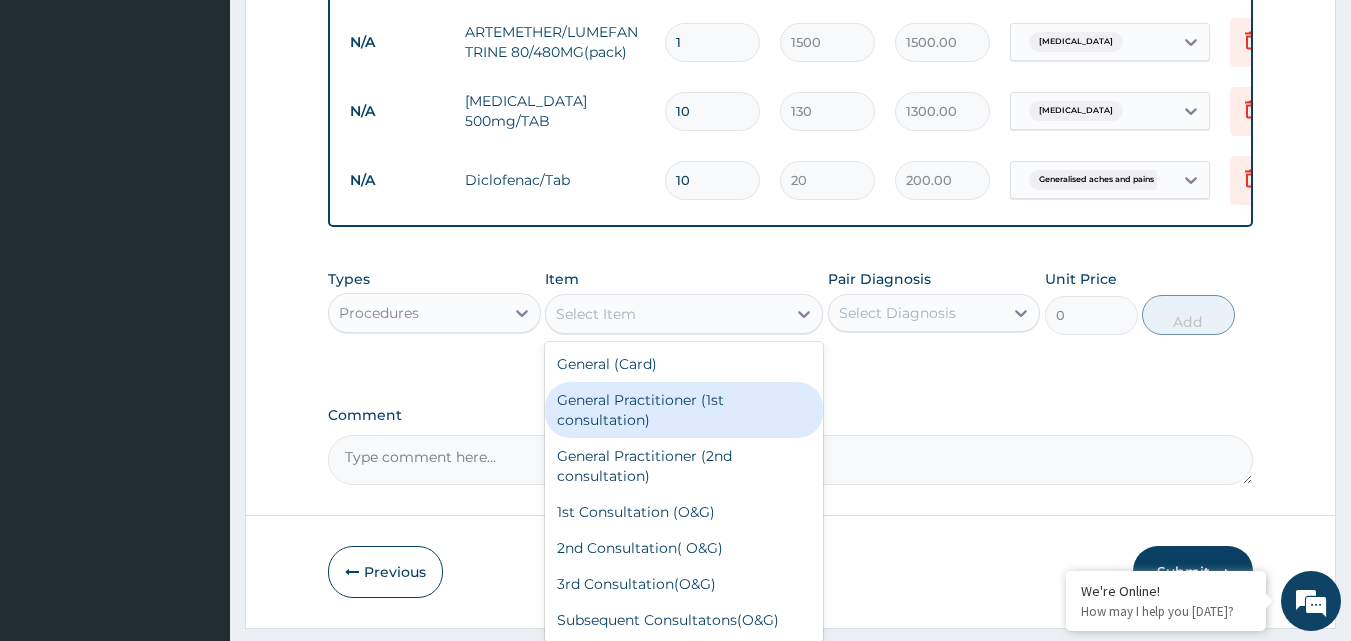 type on "1500" 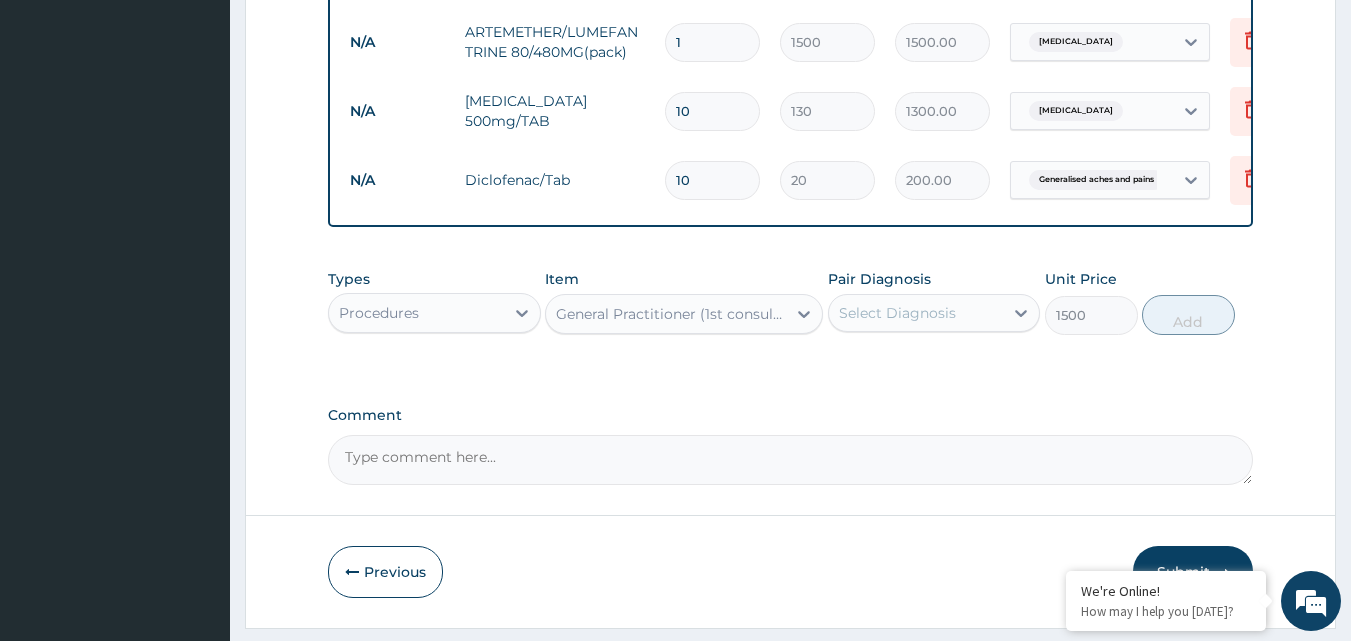 click on "Select Diagnosis" at bounding box center (897, 313) 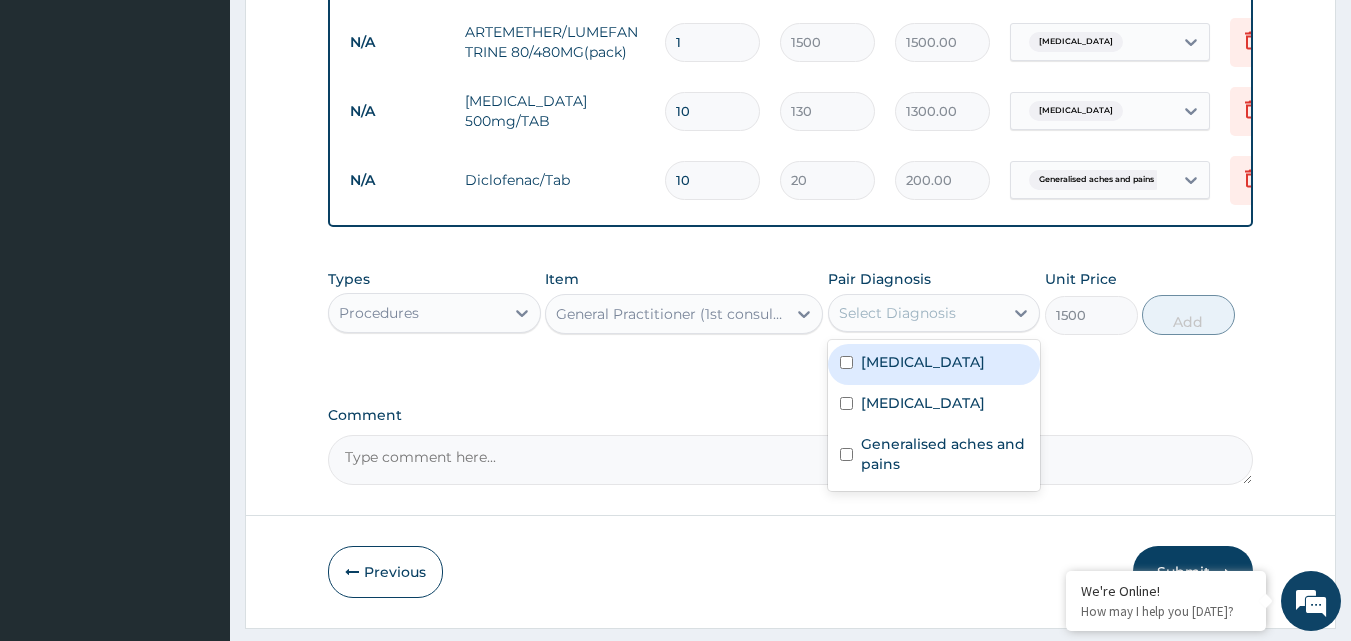 click on "[MEDICAL_DATA]" at bounding box center (923, 362) 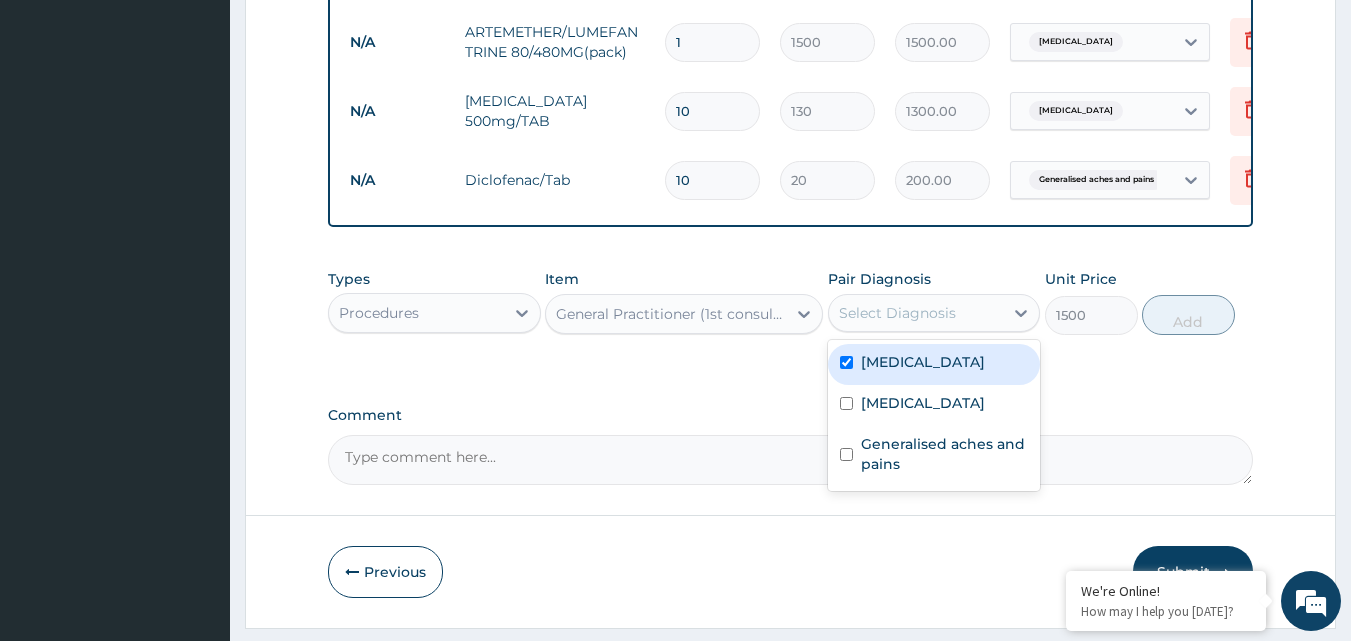 checkbox on "true" 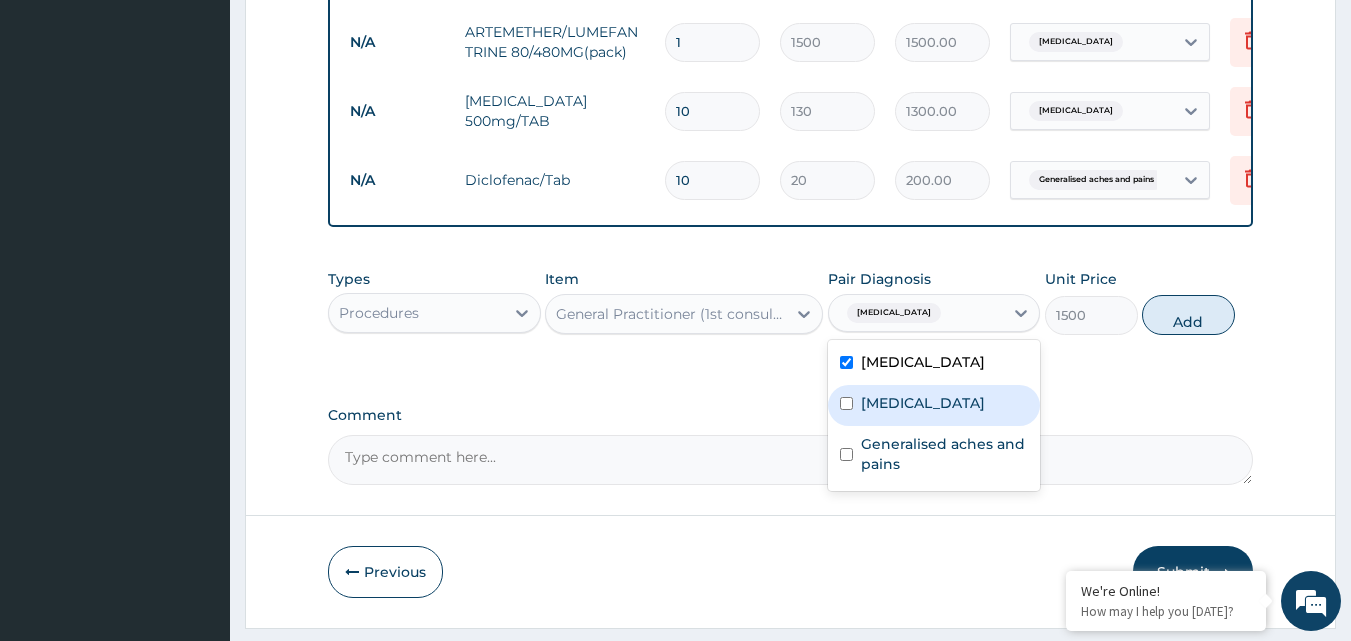 click on "[MEDICAL_DATA]" at bounding box center (923, 403) 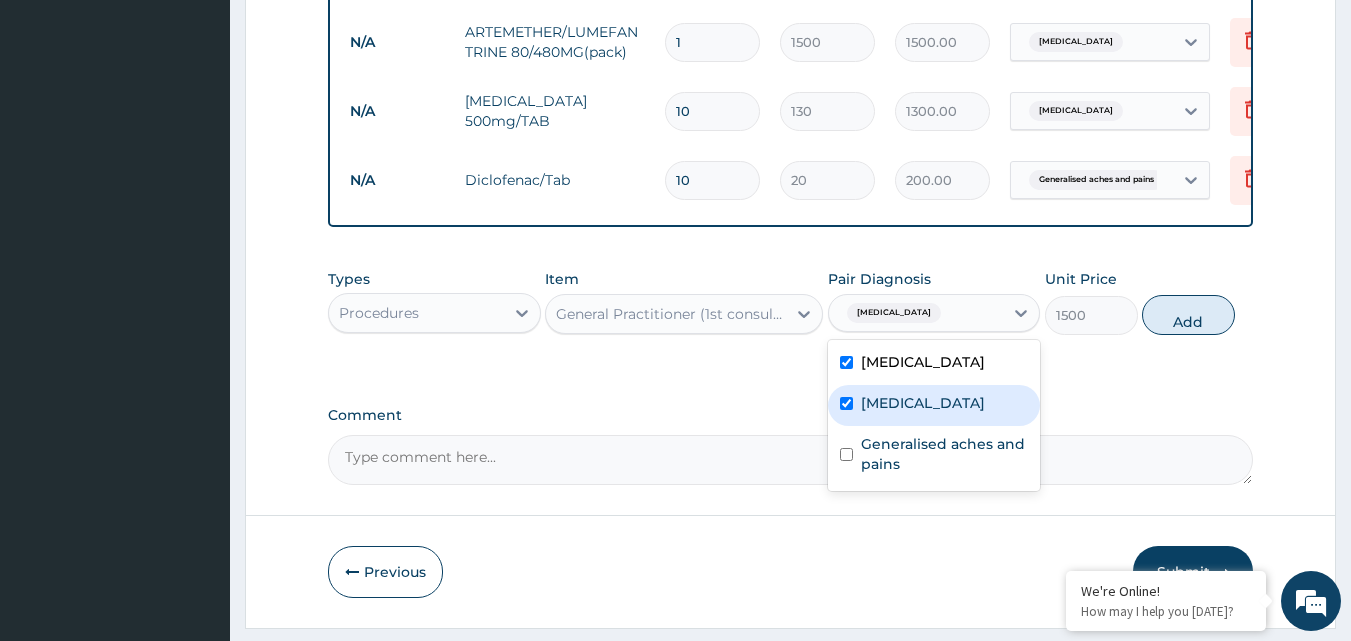 checkbox on "true" 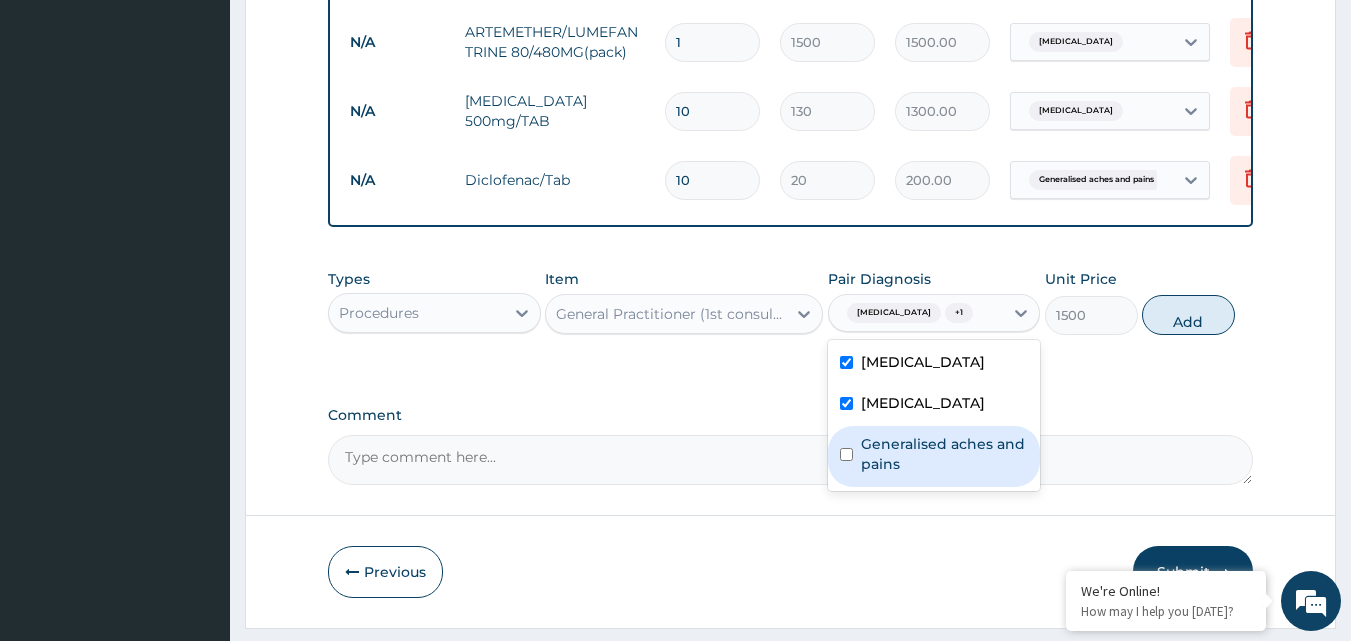click on "Generalised aches and pains" at bounding box center [945, 454] 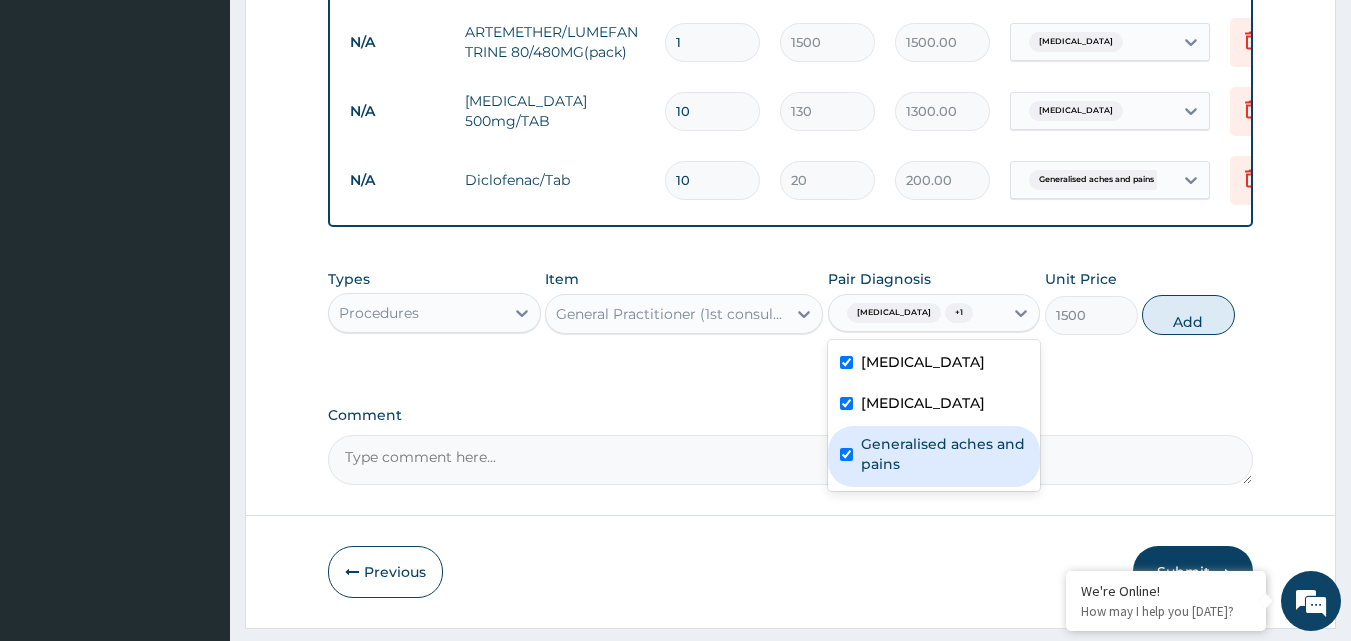 checkbox on "true" 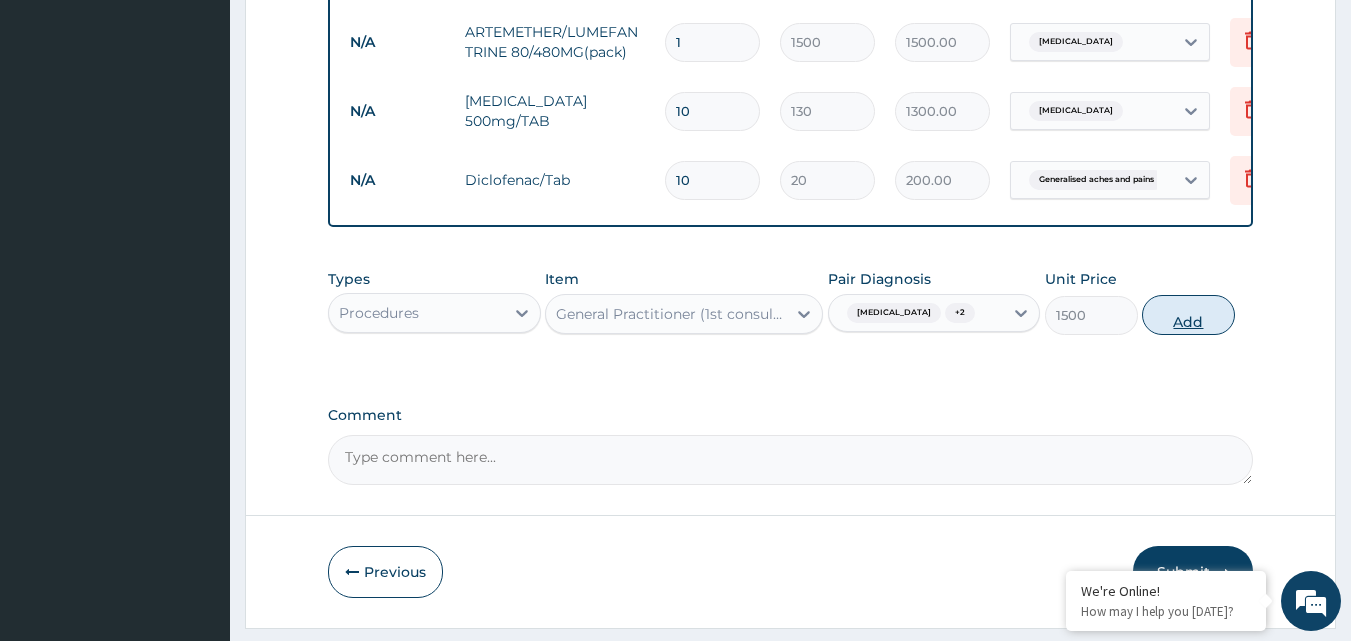 click on "Add" at bounding box center [1188, 315] 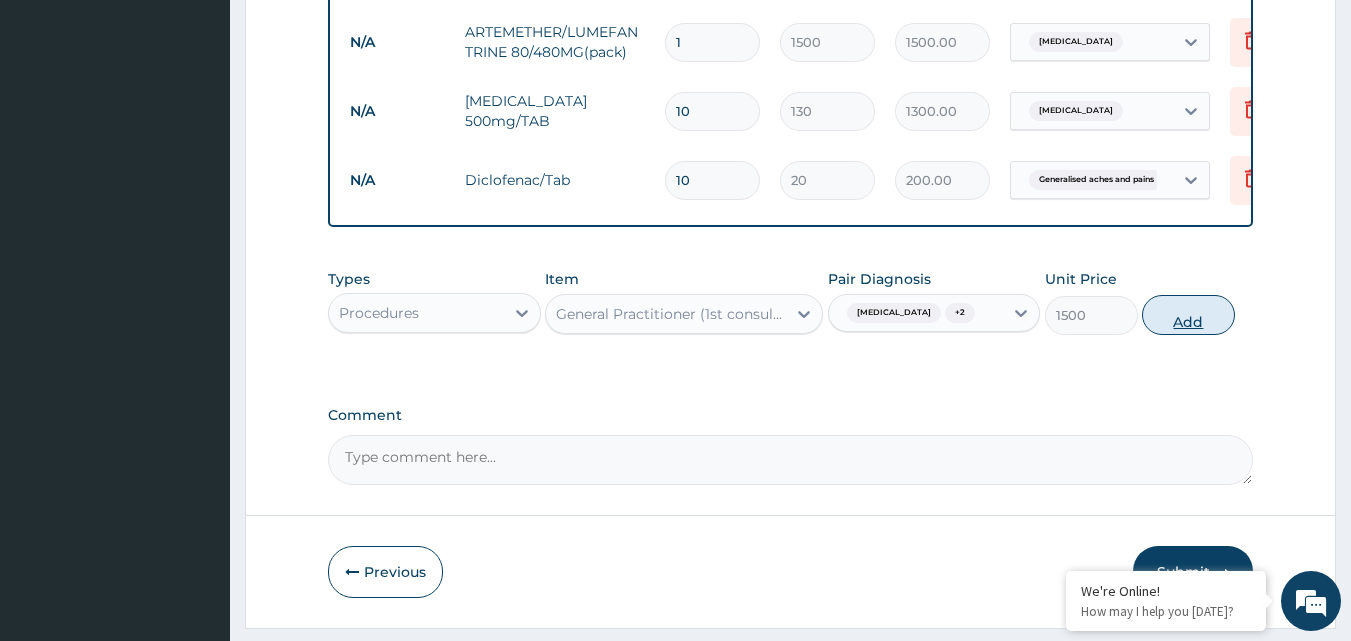 type on "0" 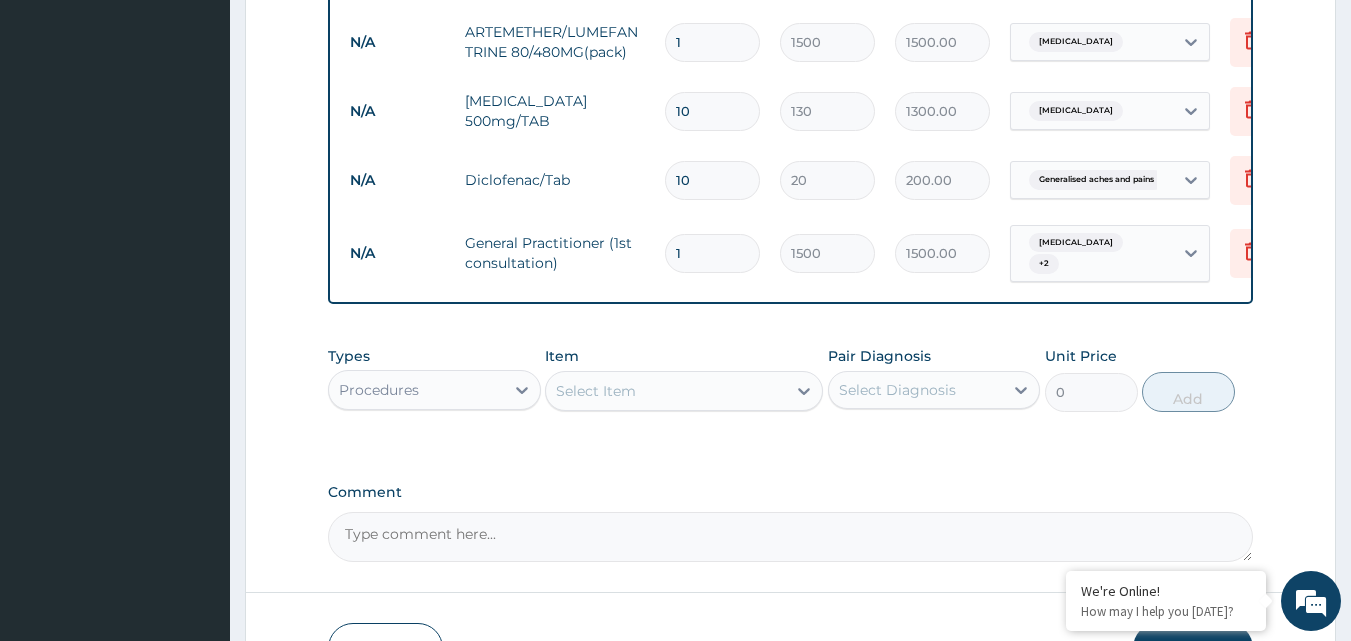 scroll, scrollTop: 1066, scrollLeft: 0, axis: vertical 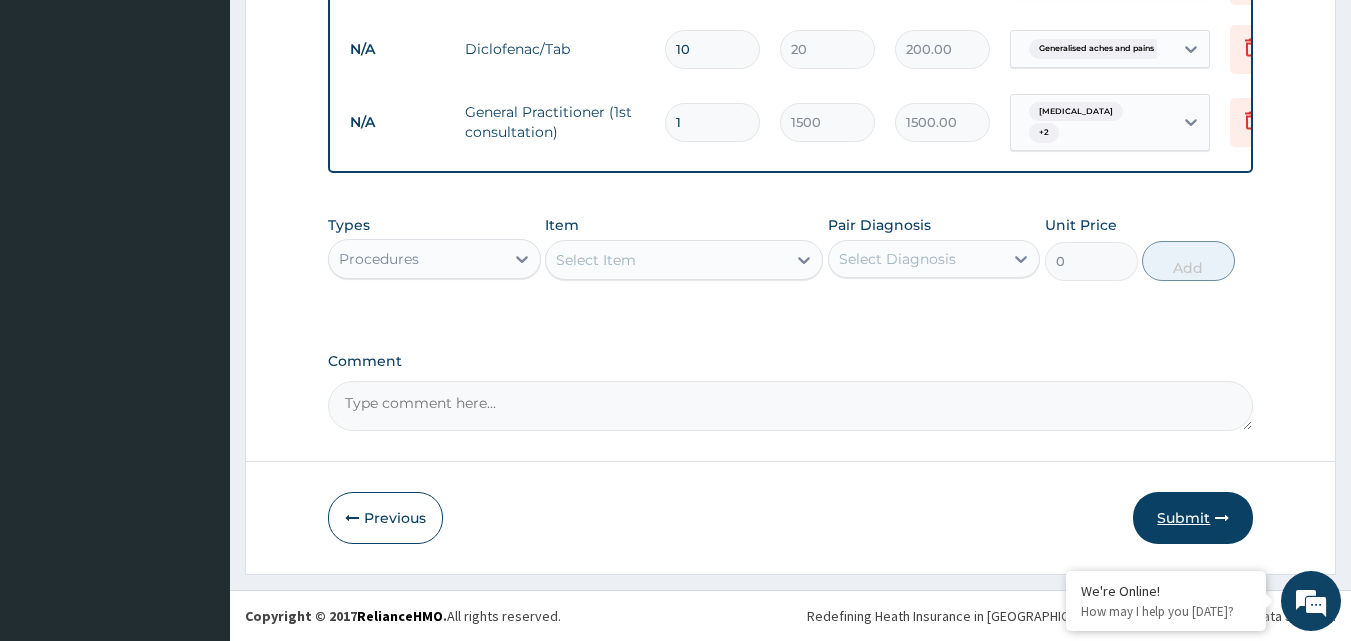 click on "Submit" at bounding box center (1193, 518) 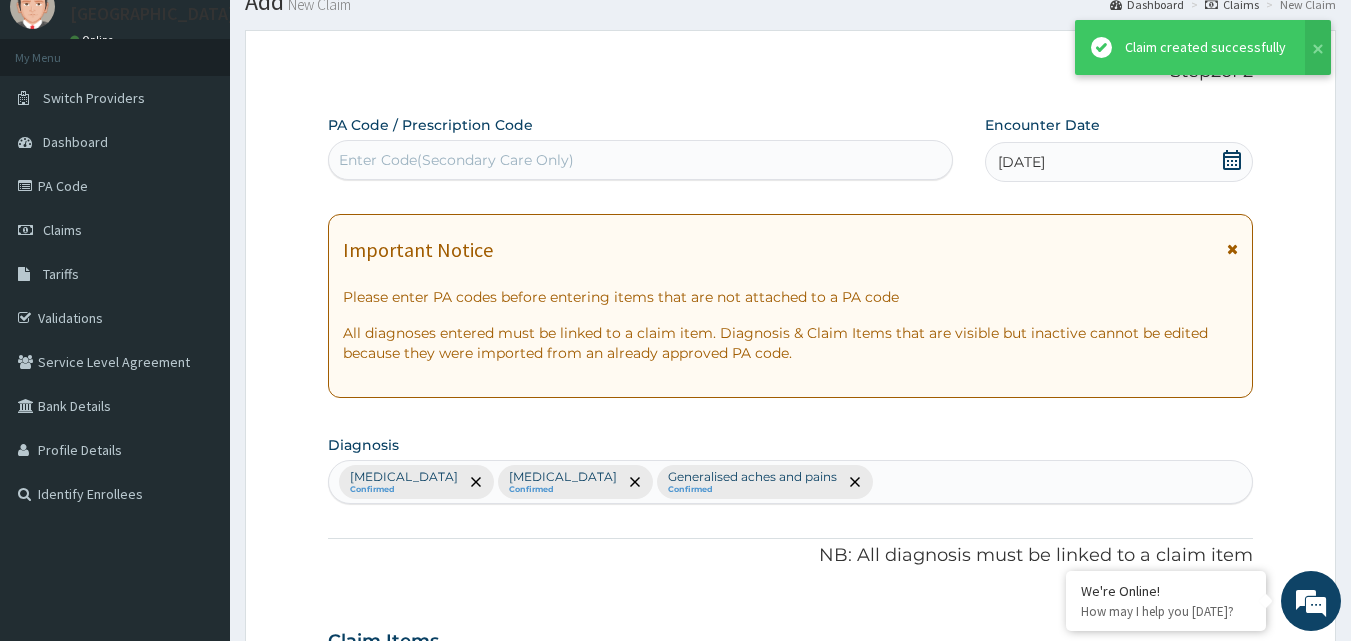 scroll, scrollTop: 1066, scrollLeft: 0, axis: vertical 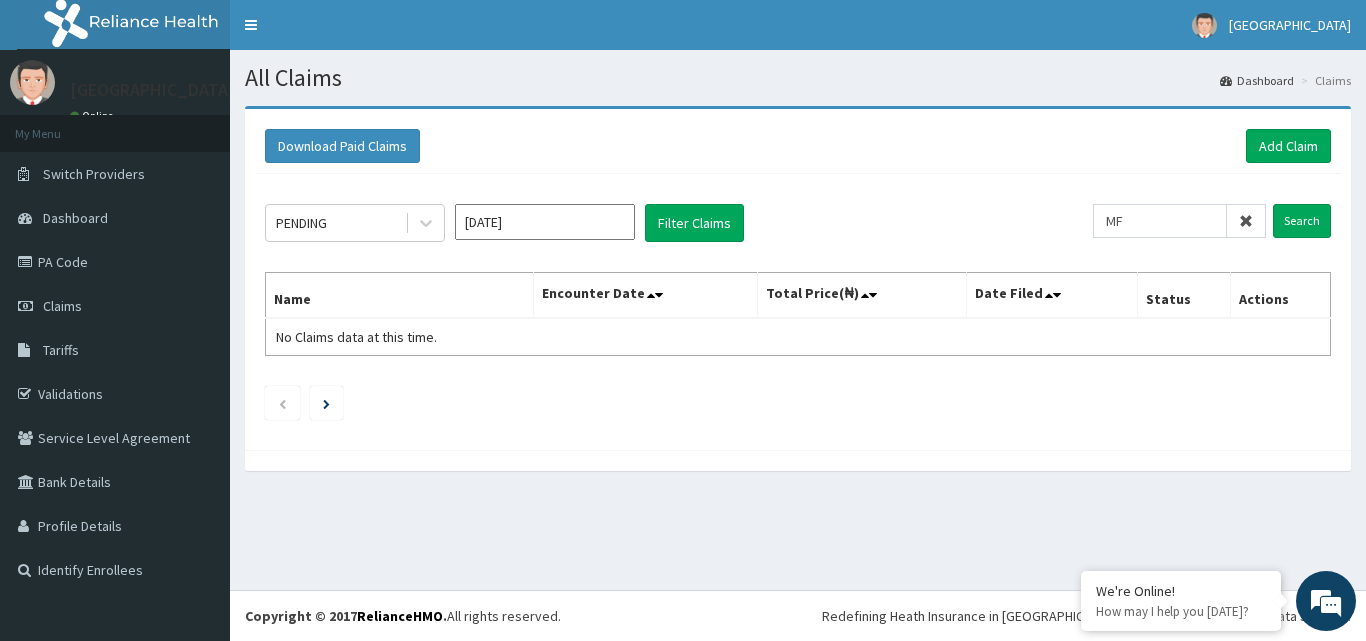 type on "M" 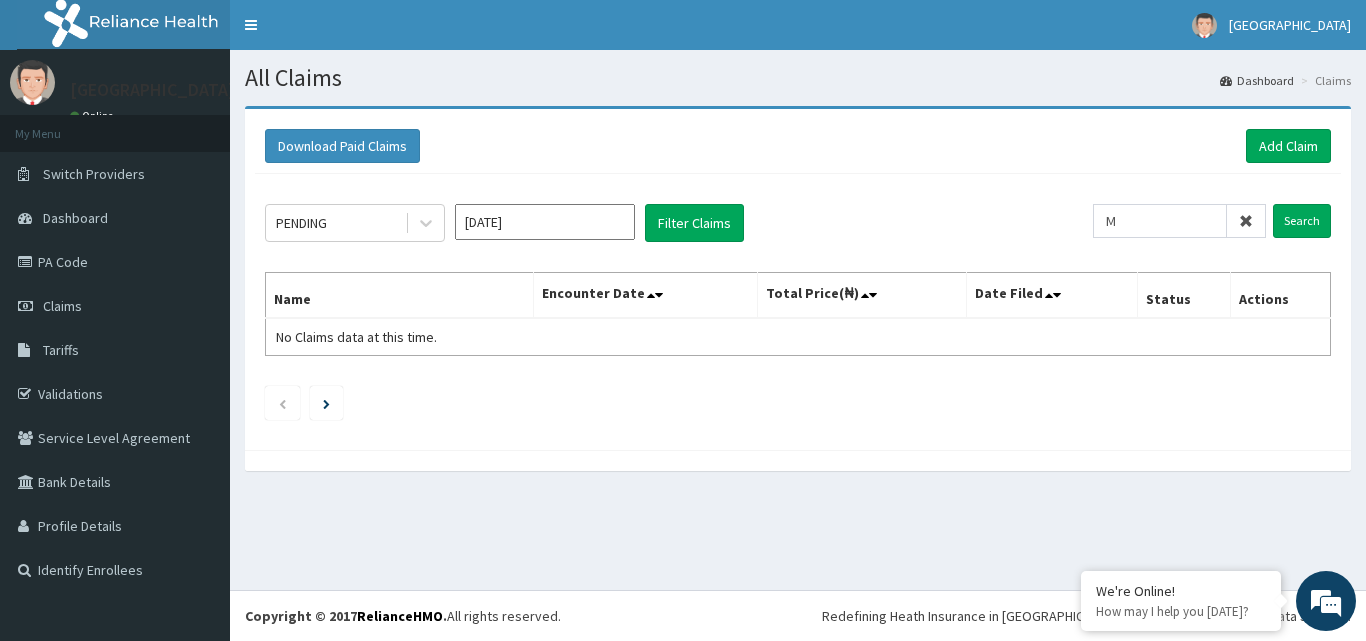 type 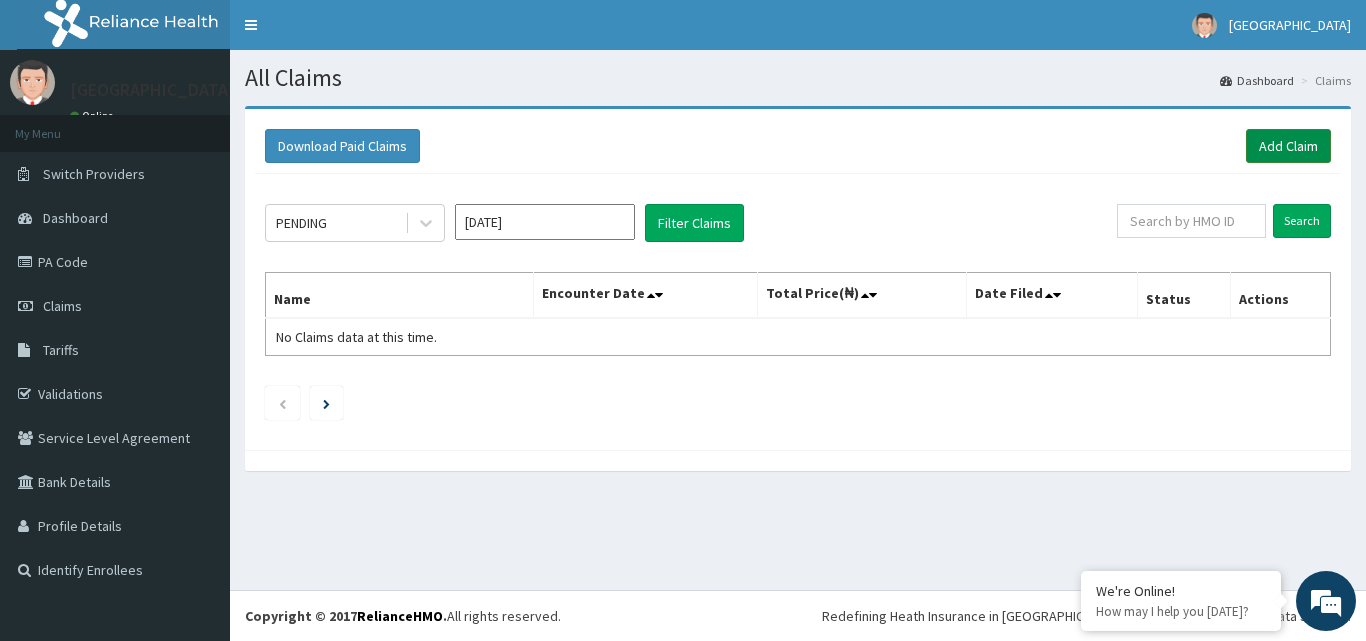 click on "Add Claim" at bounding box center [1288, 146] 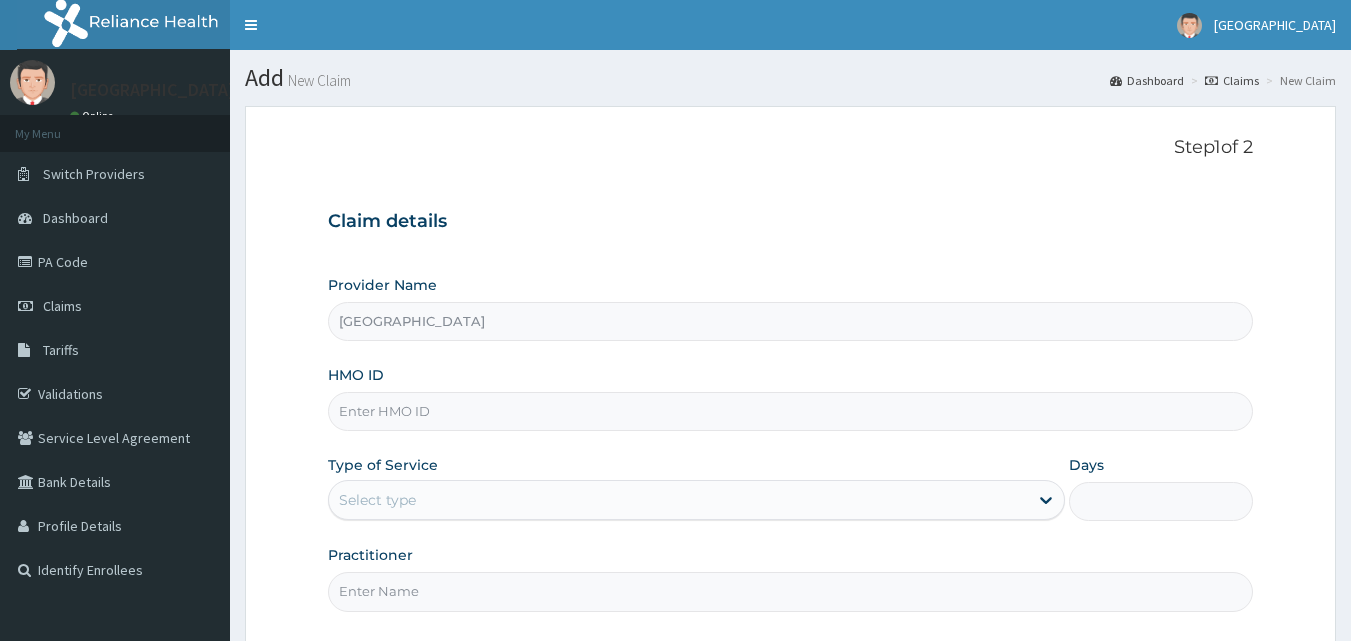 click on "HMO ID" at bounding box center [791, 411] 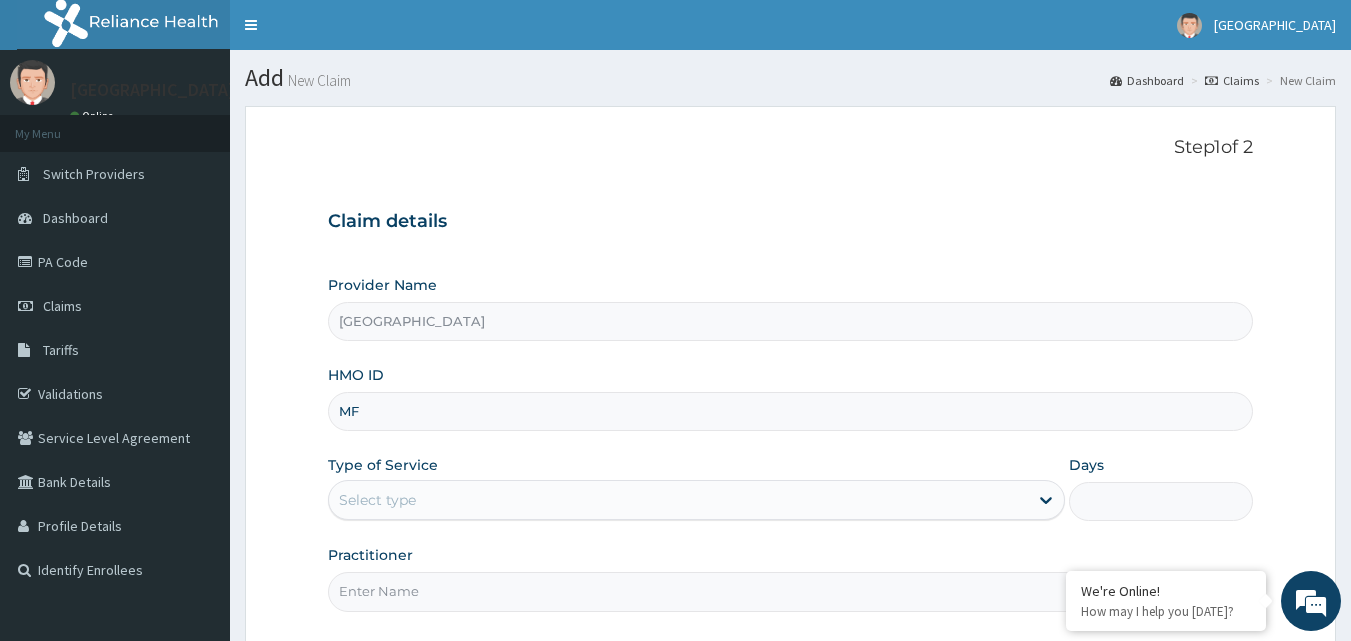 scroll, scrollTop: 0, scrollLeft: 0, axis: both 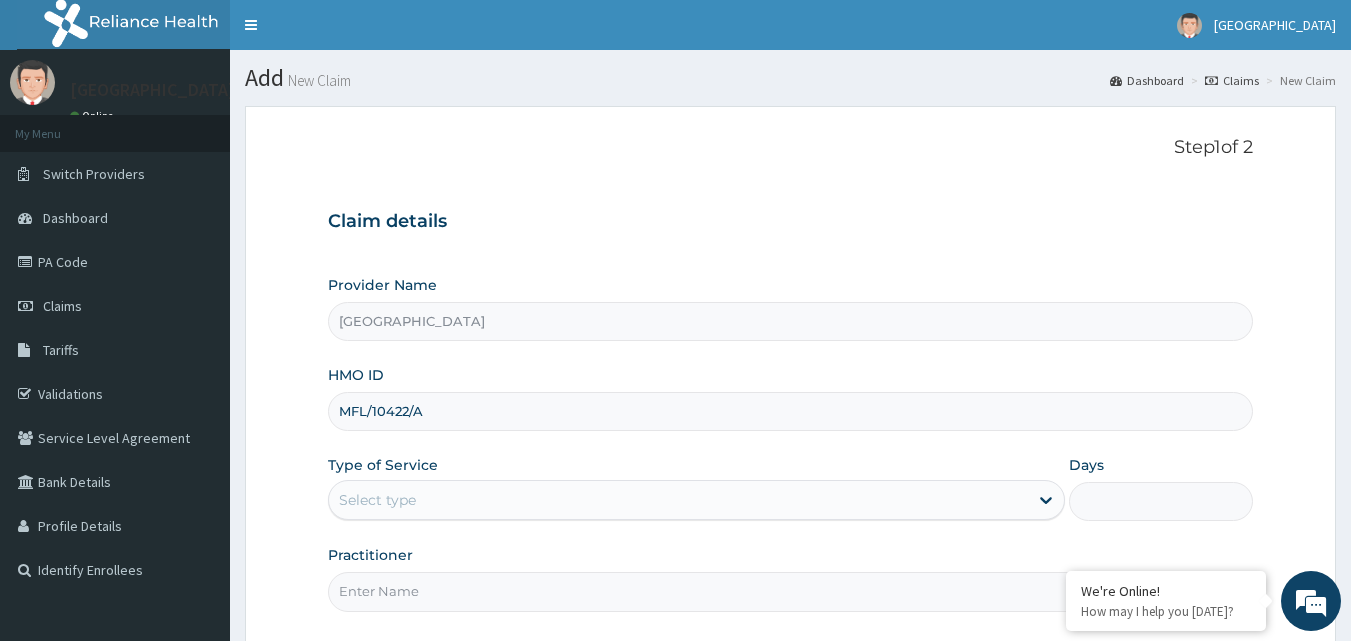 type on "MFL/10422/A" 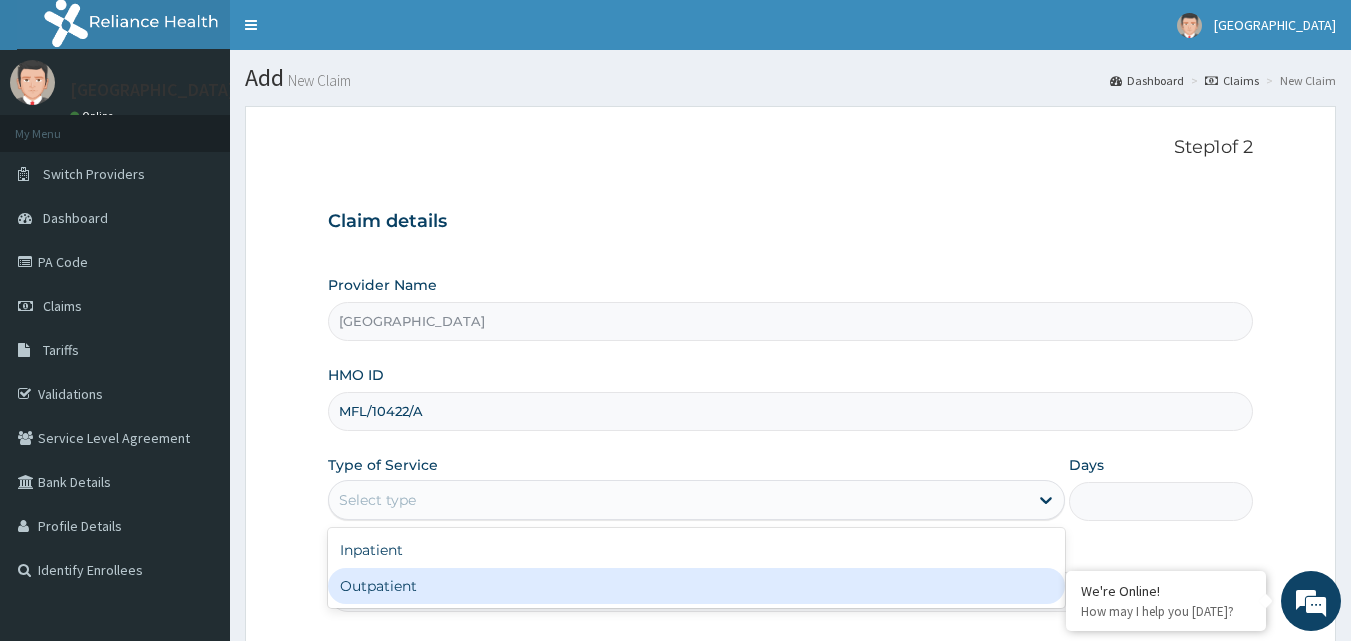 click on "Outpatient" at bounding box center [696, 586] 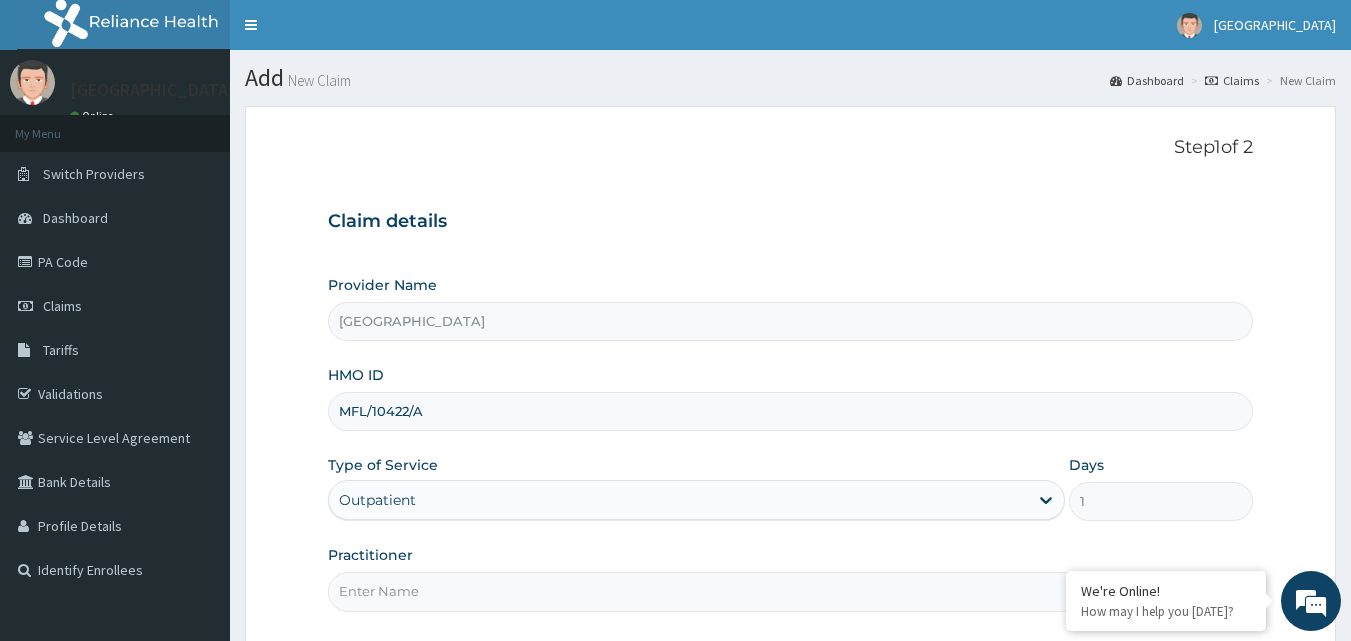 click on "Practitioner" at bounding box center (791, 591) 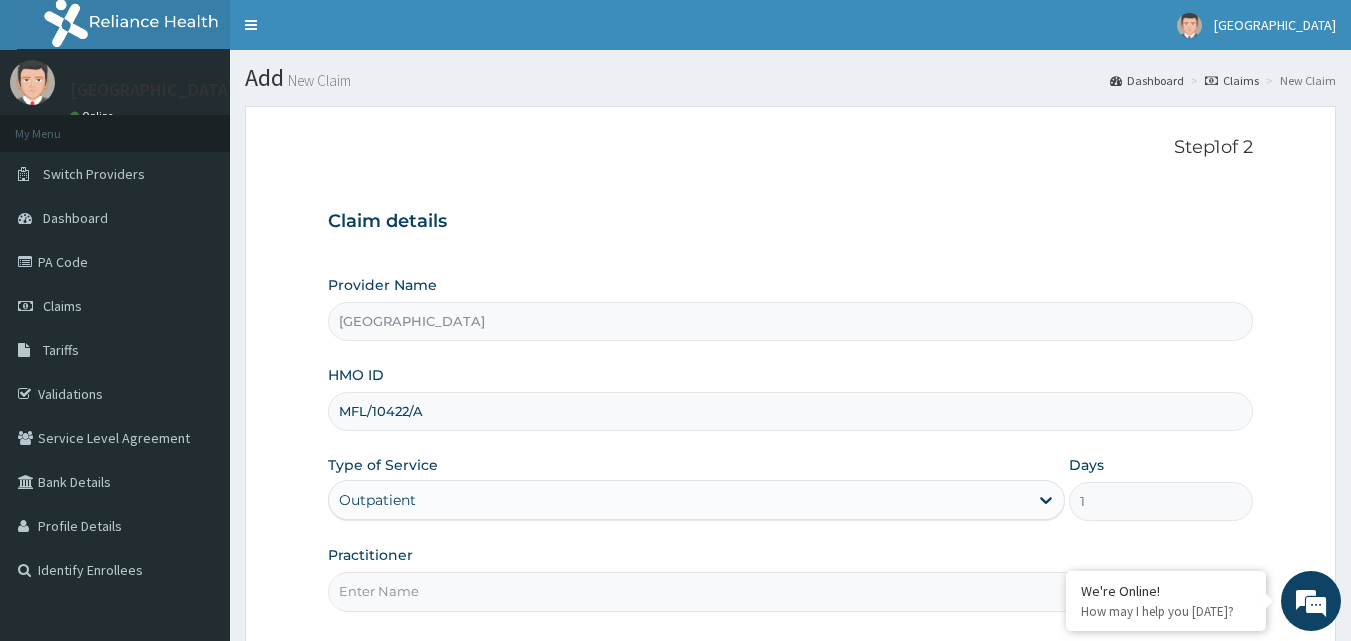type on "DOCTOR [PERSON_NAME]" 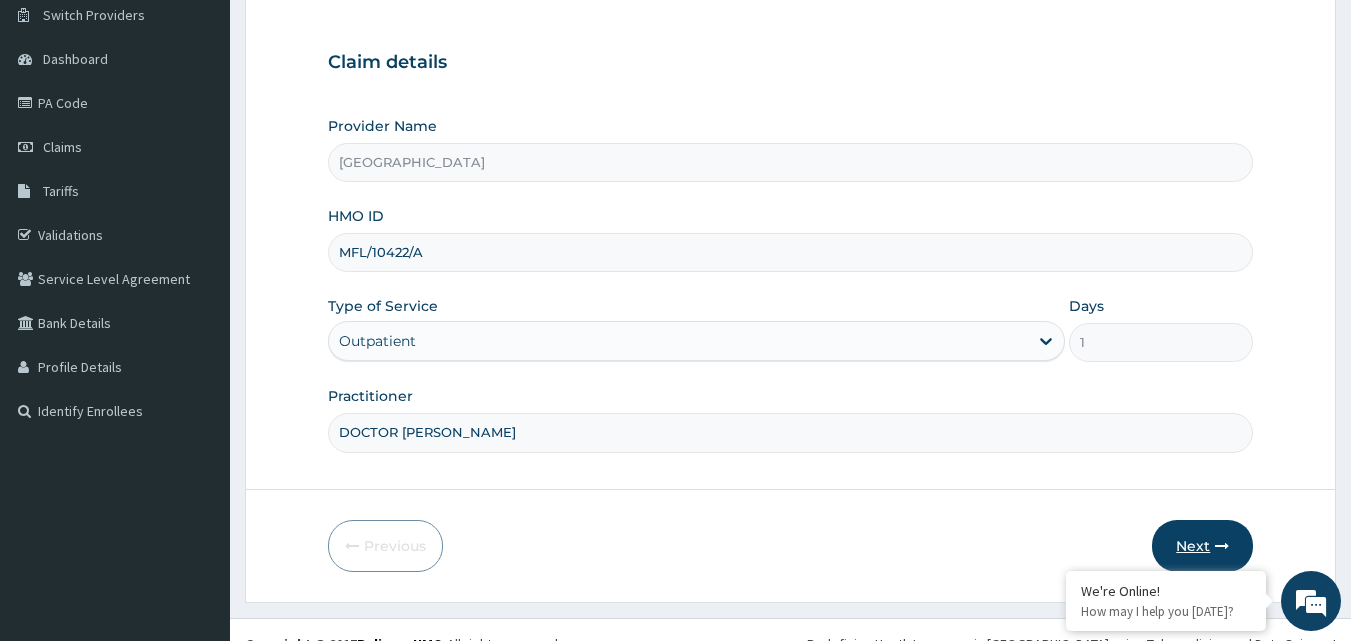 scroll, scrollTop: 187, scrollLeft: 0, axis: vertical 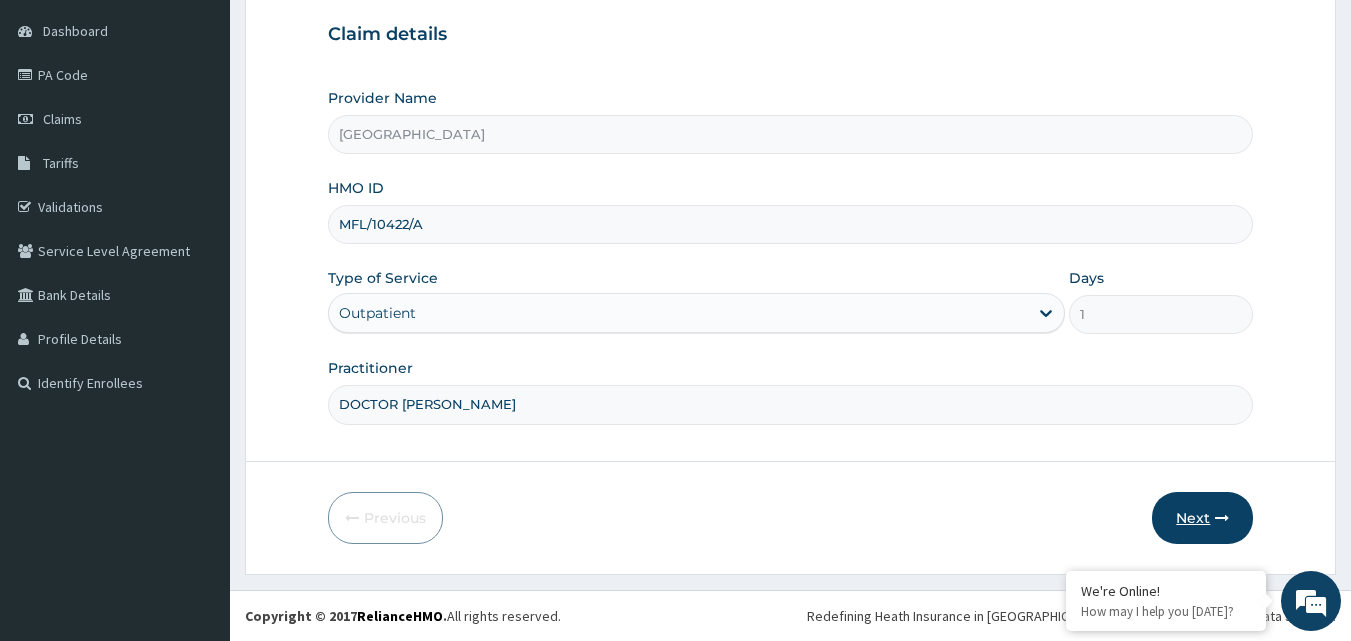 click on "Next" at bounding box center (1202, 518) 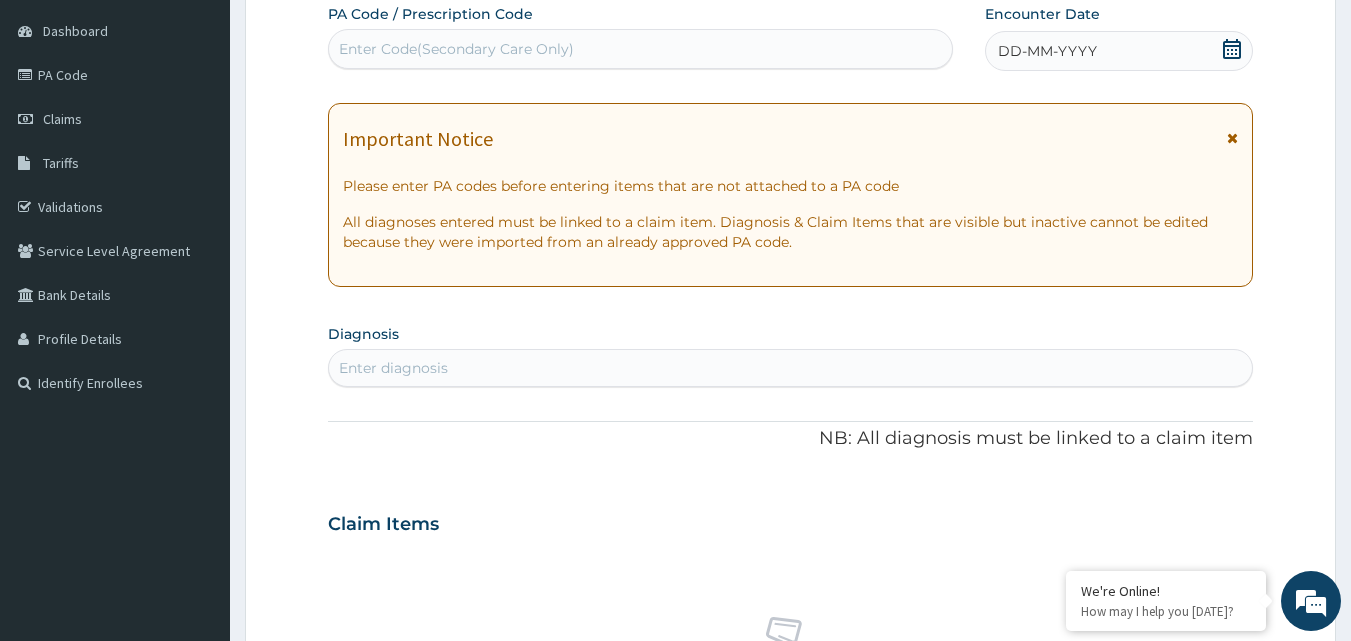 click on "DD-MM-YYYY" at bounding box center (1047, 51) 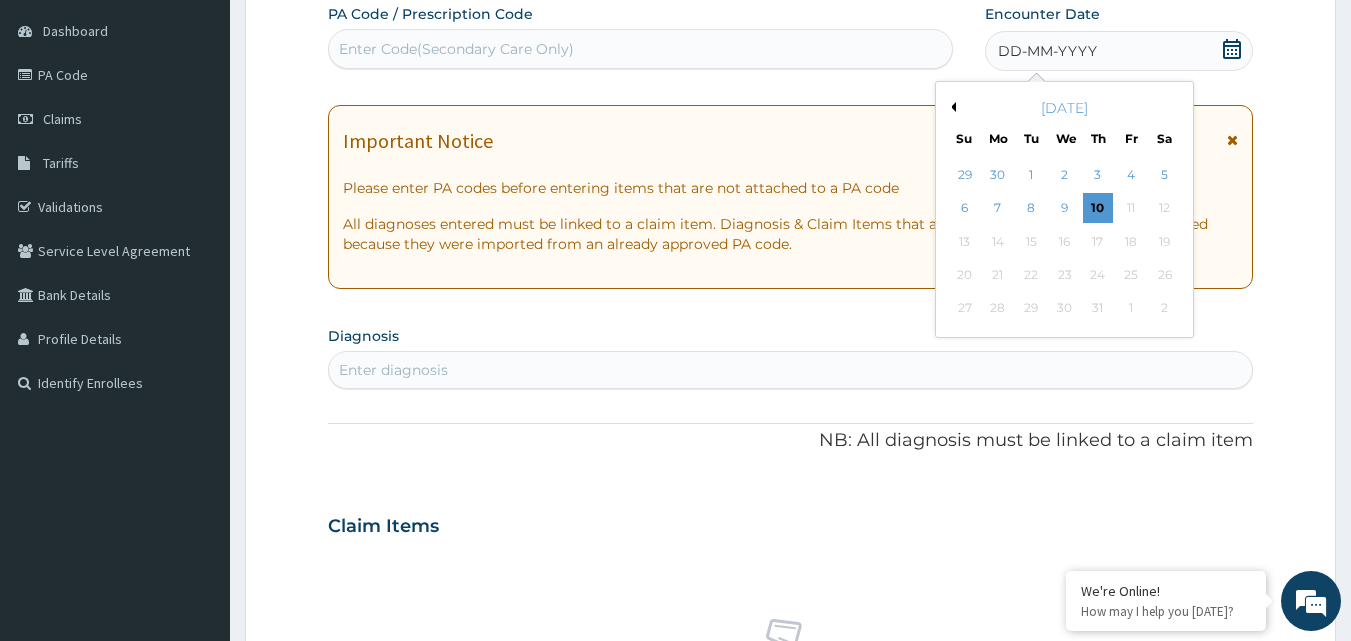 click on "DD-MM-YYYY" at bounding box center (1047, 51) 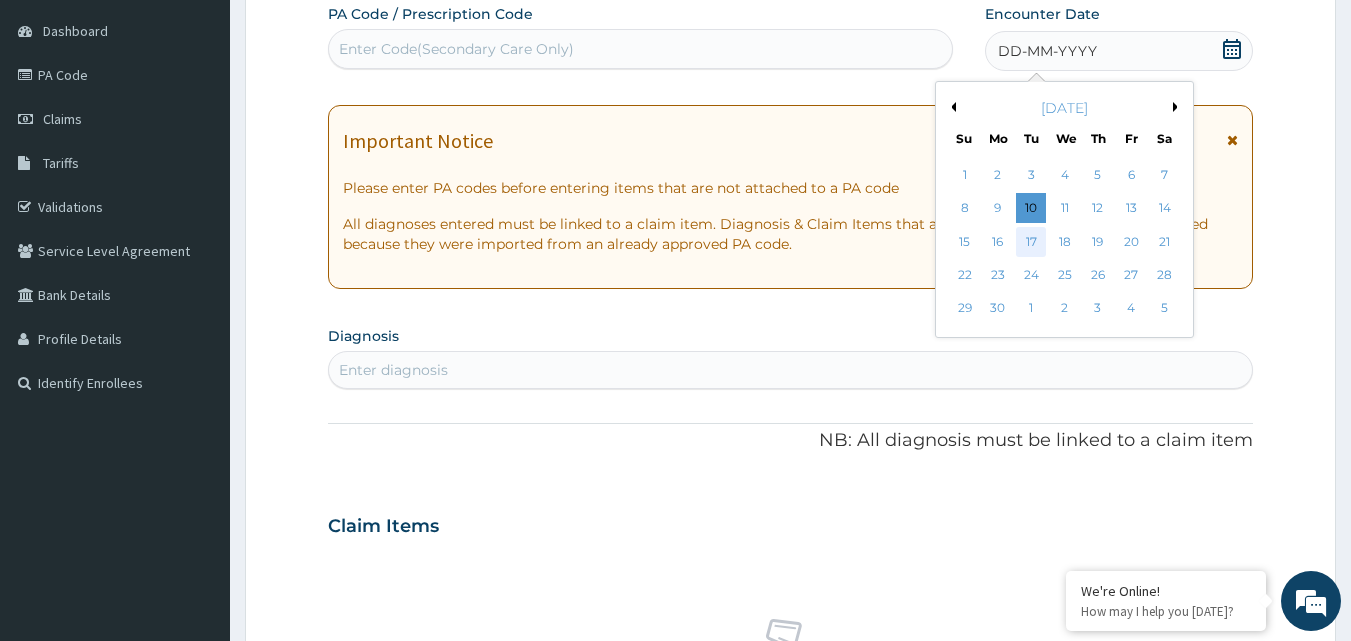 click on "17" at bounding box center (1032, 242) 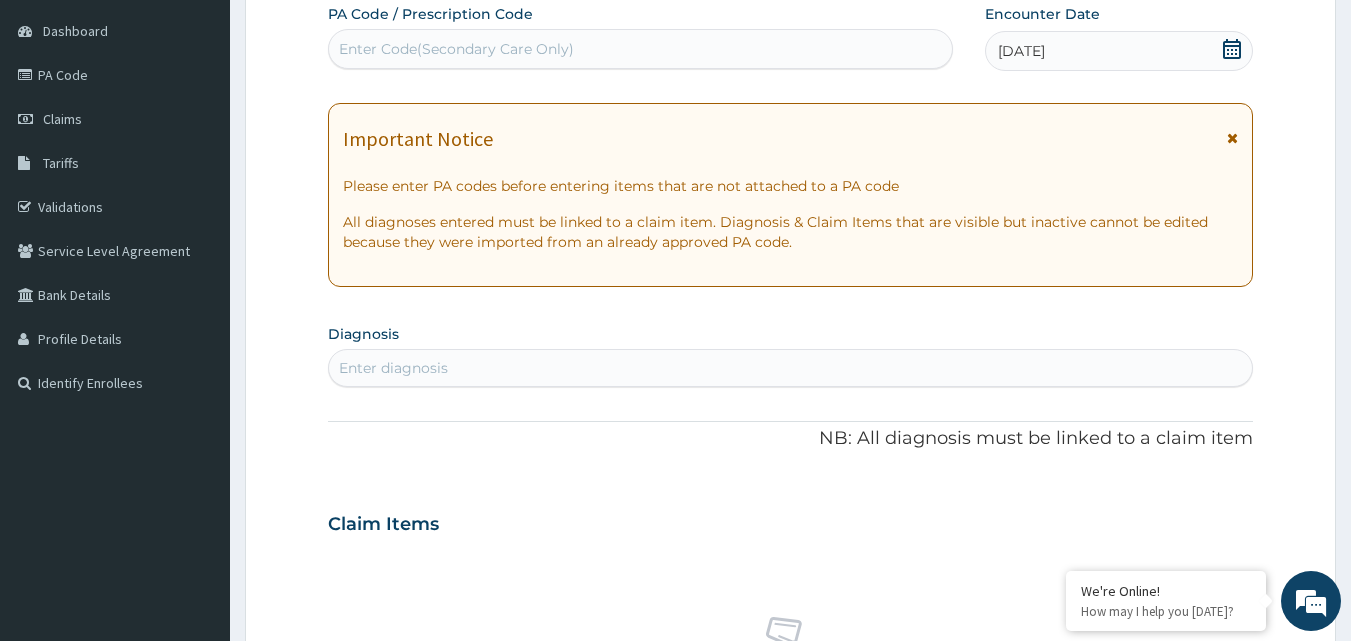 click on "Enter diagnosis" at bounding box center [393, 368] 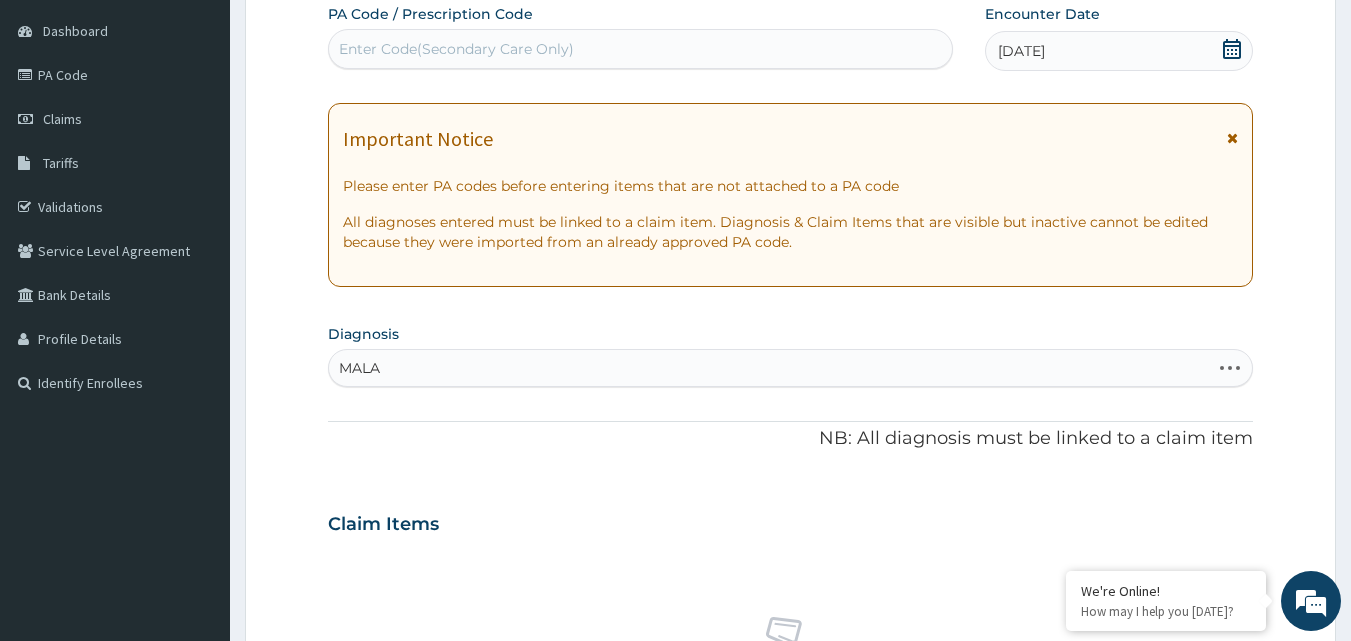 type on "MALAR" 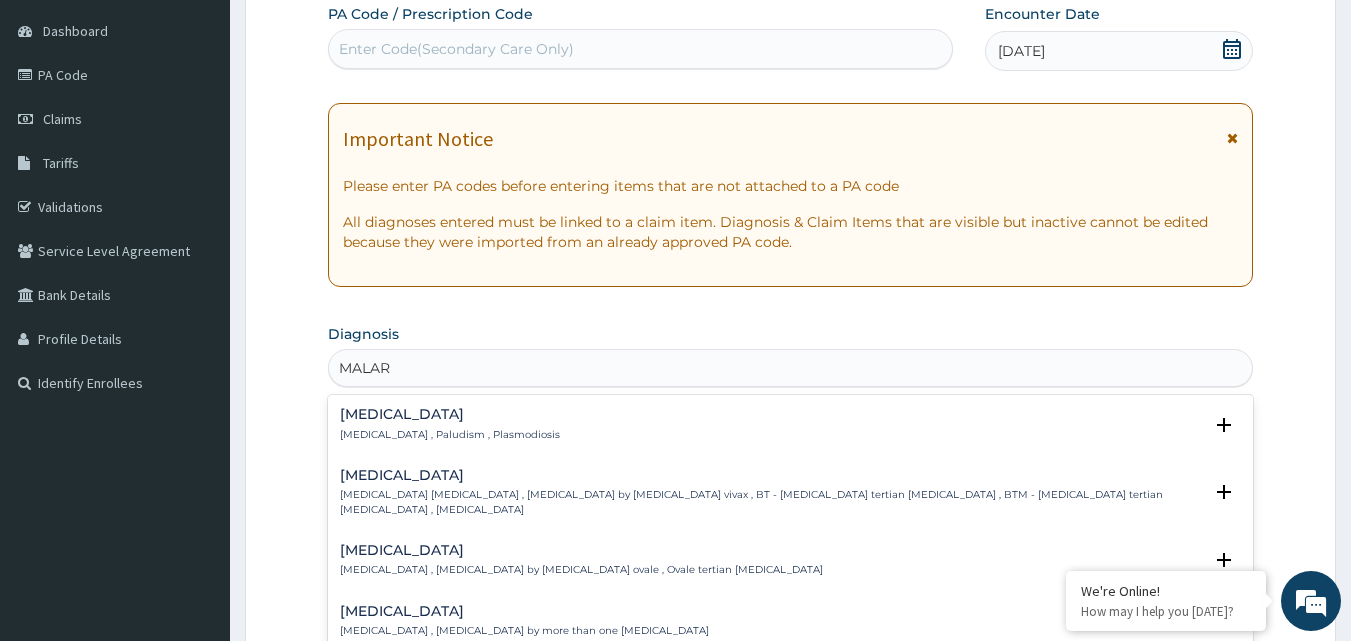 click on "[MEDICAL_DATA] , Paludism , Plasmodiosis" at bounding box center (450, 435) 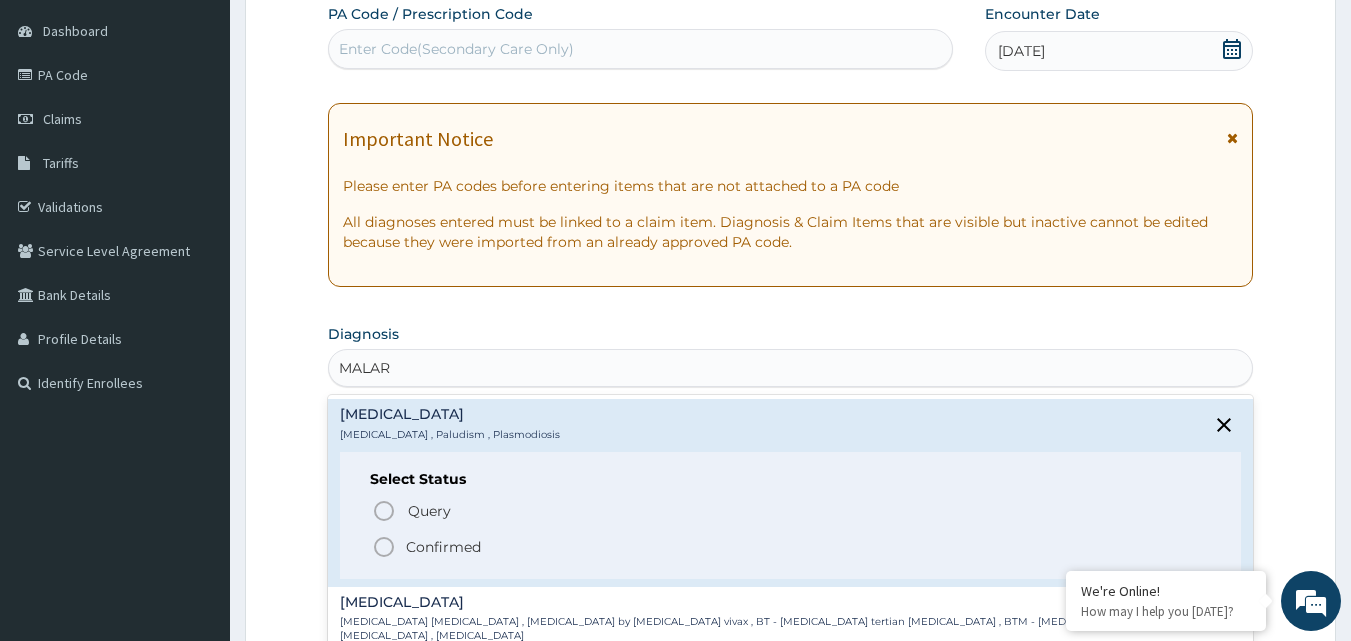 click 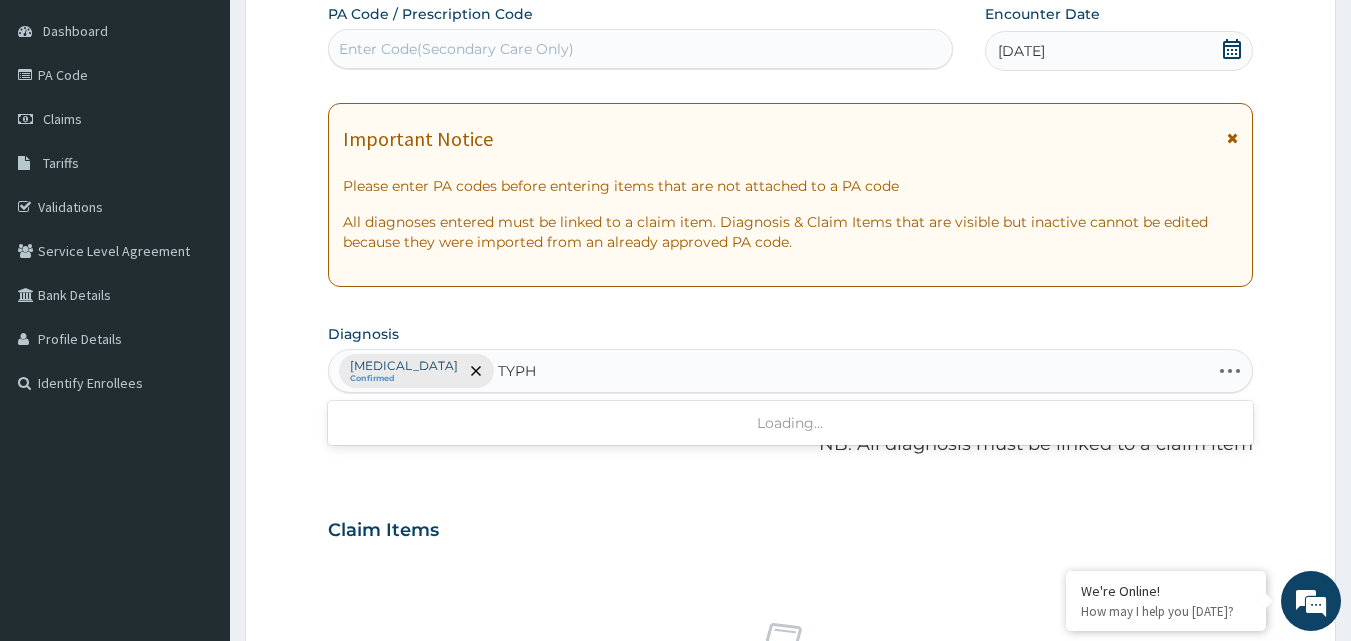 type on "TYPHO" 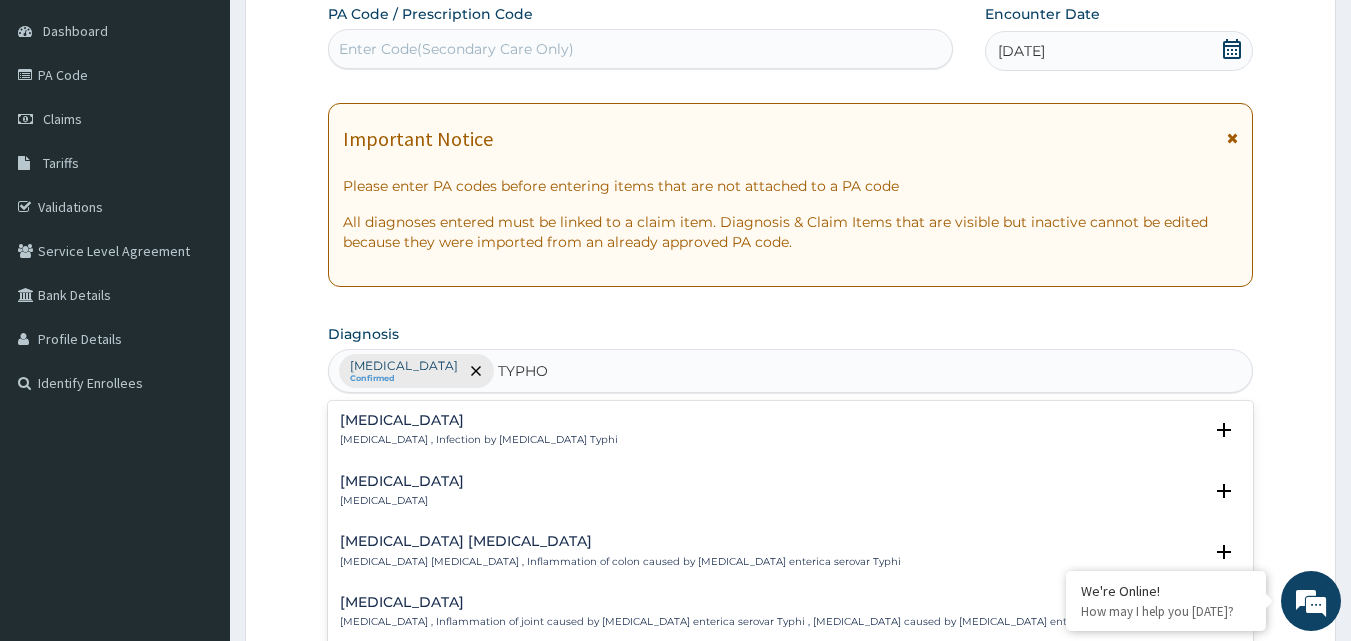 click on "[MEDICAL_DATA]" at bounding box center (479, 420) 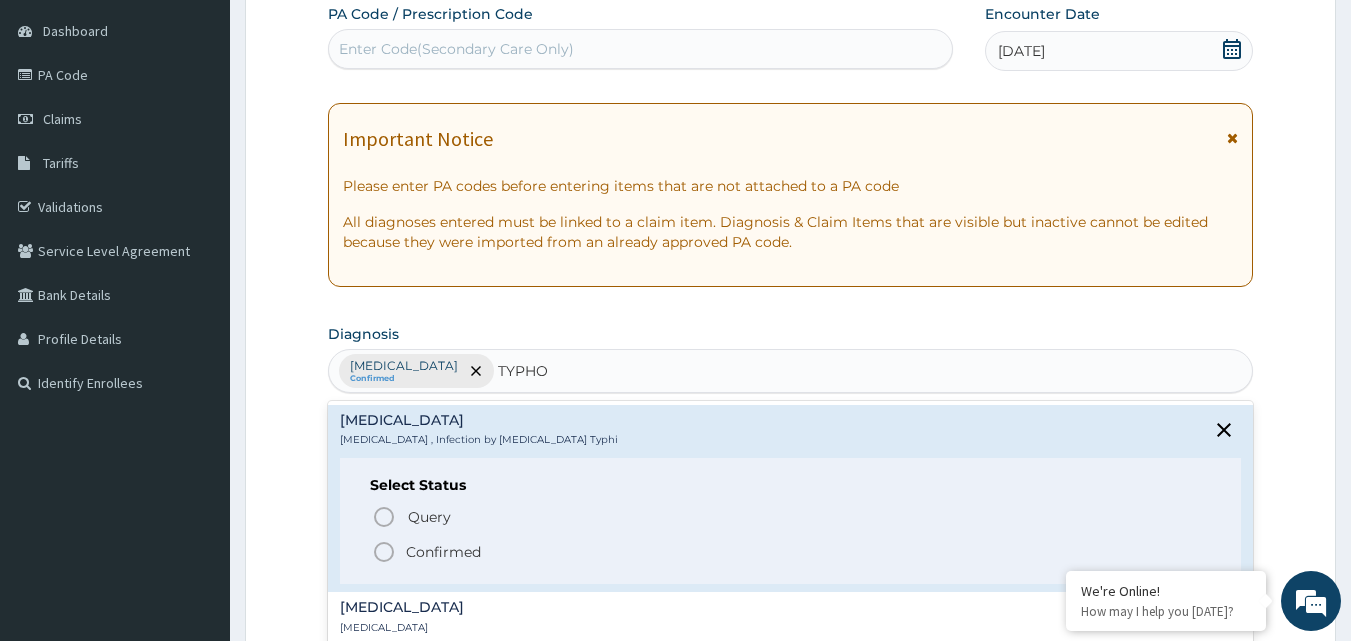 click 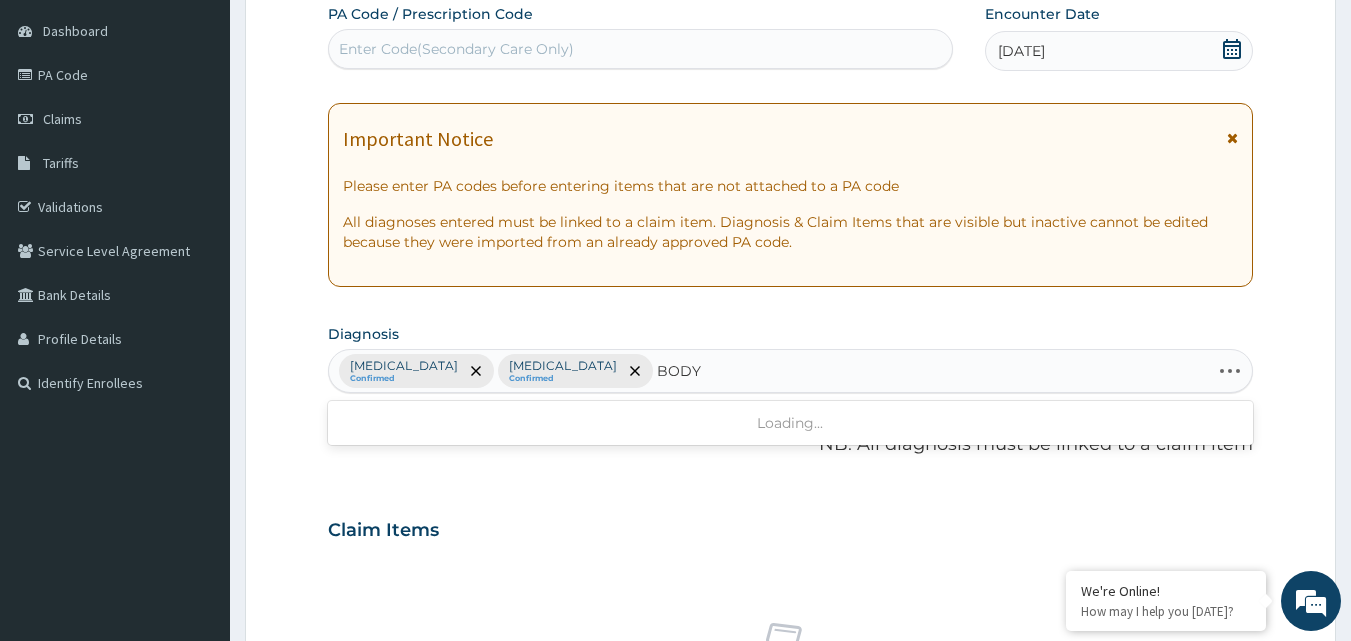 type on "BODY PAIN" 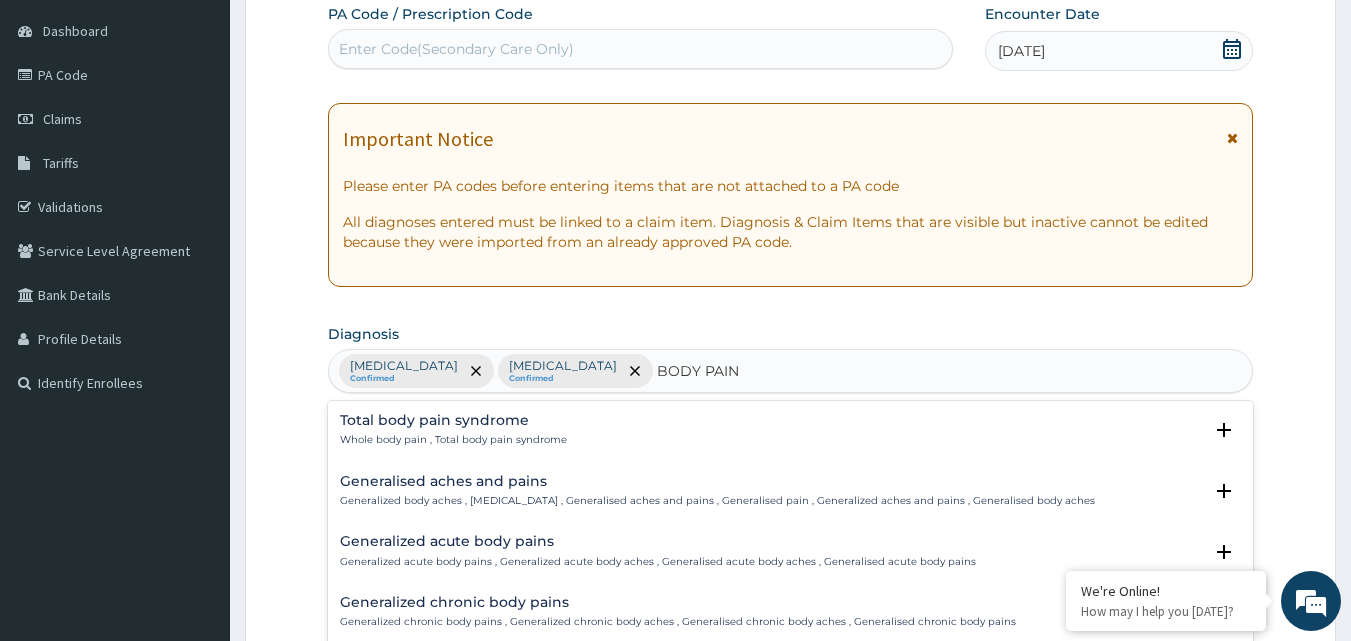 click on "Generalised aches and pains Generalized body aches , Generalized pain , Generalised aches and pains , Generalised pain , Generalized aches and pains , Generalised body aches" at bounding box center [717, 491] 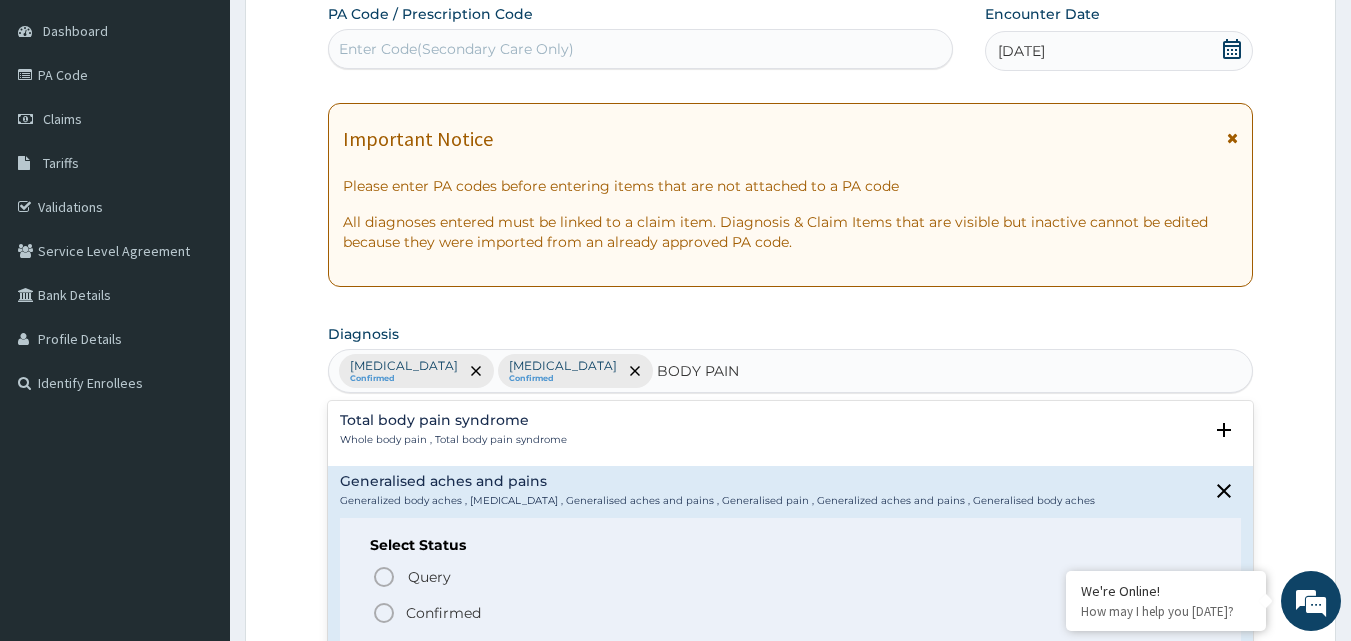 click 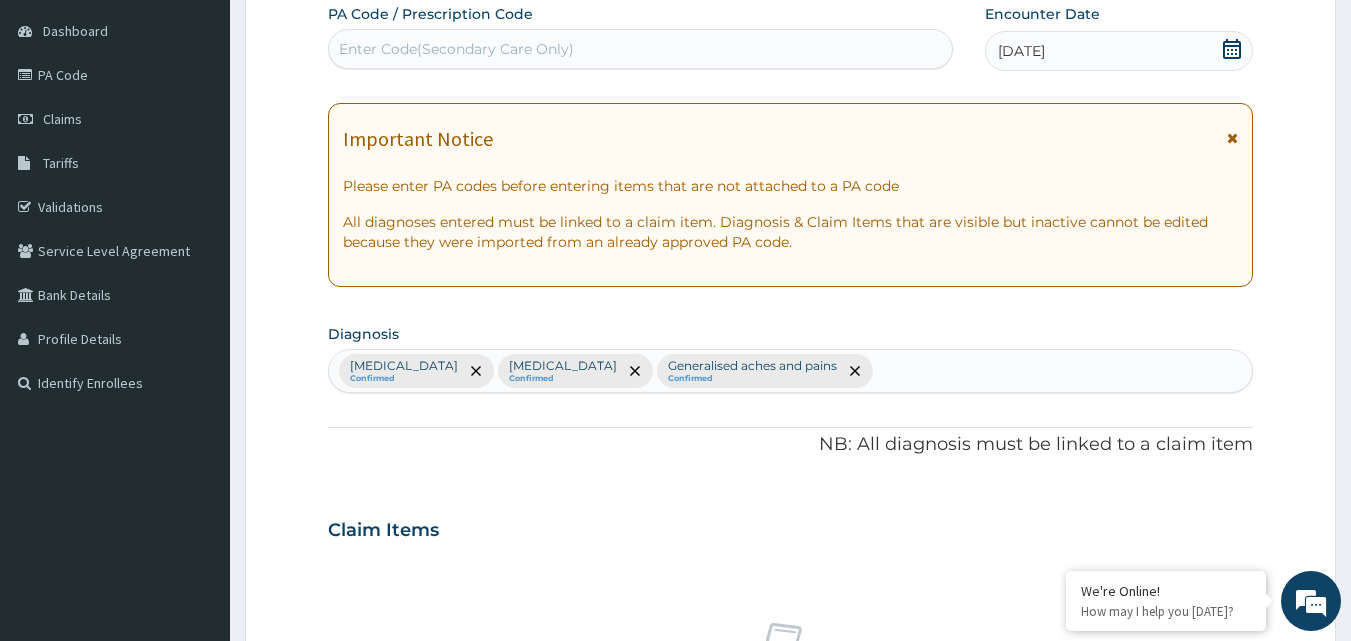 scroll, scrollTop: 747, scrollLeft: 0, axis: vertical 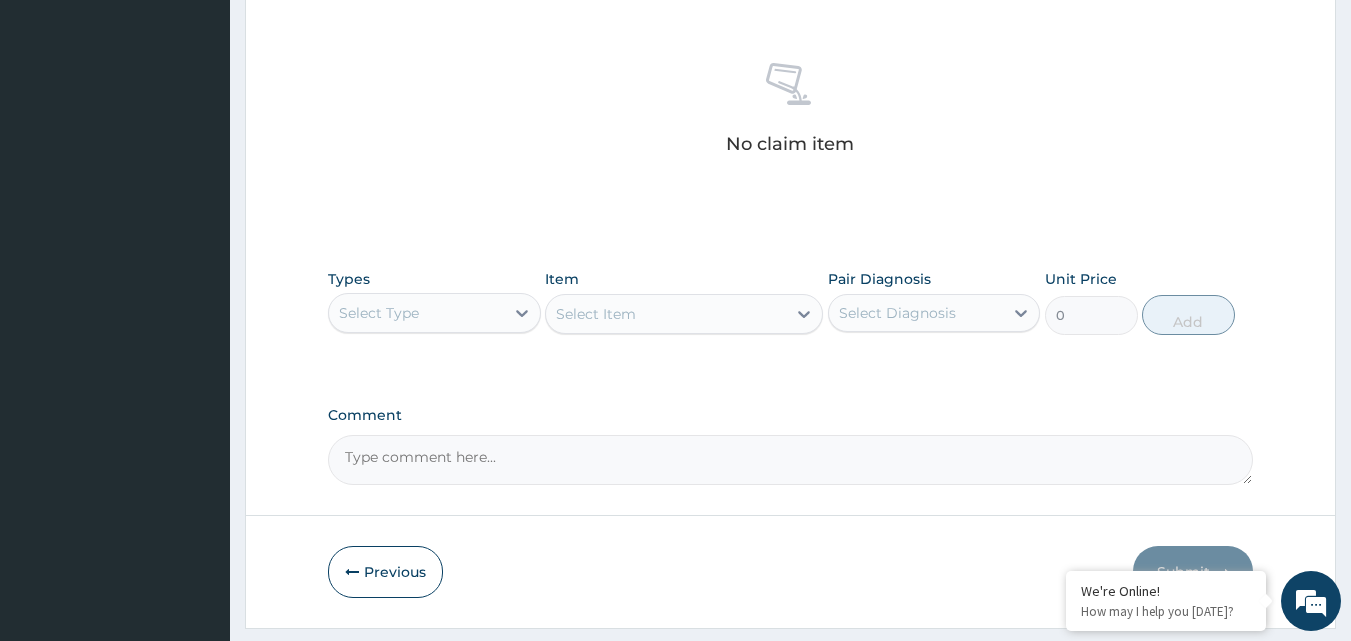 click on "Select Type" at bounding box center [416, 313] 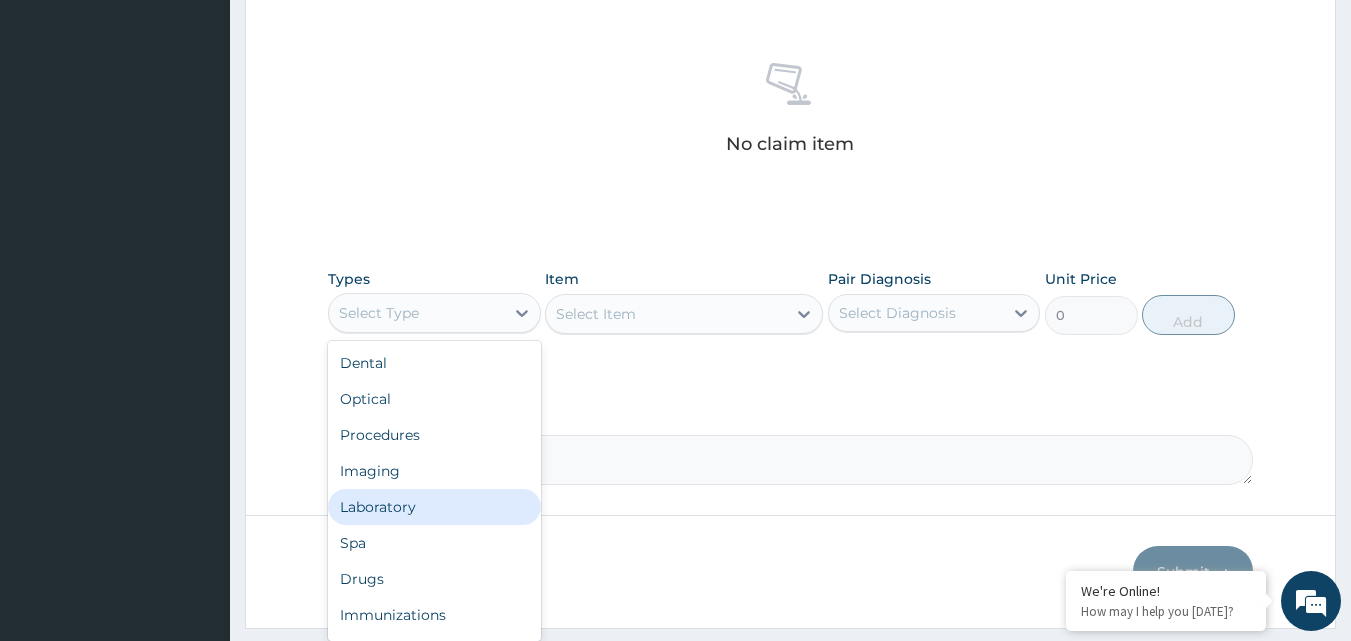 click on "Laboratory" at bounding box center (434, 507) 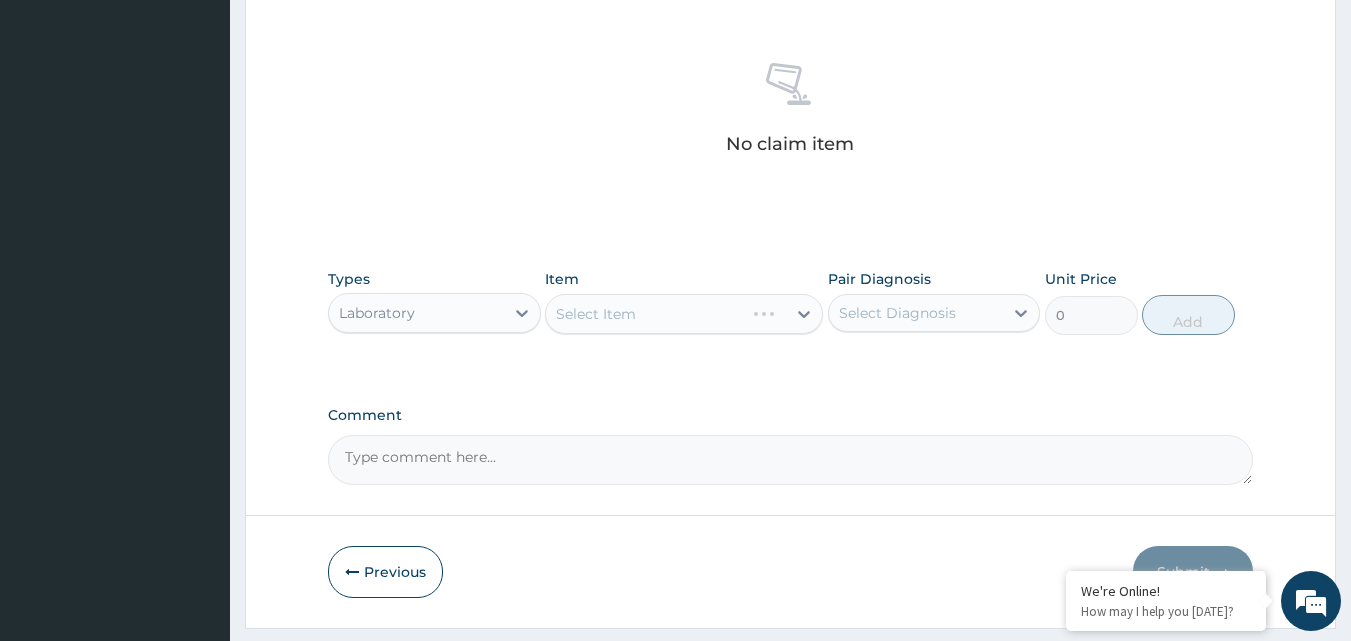 click on "Select Item" at bounding box center (684, 314) 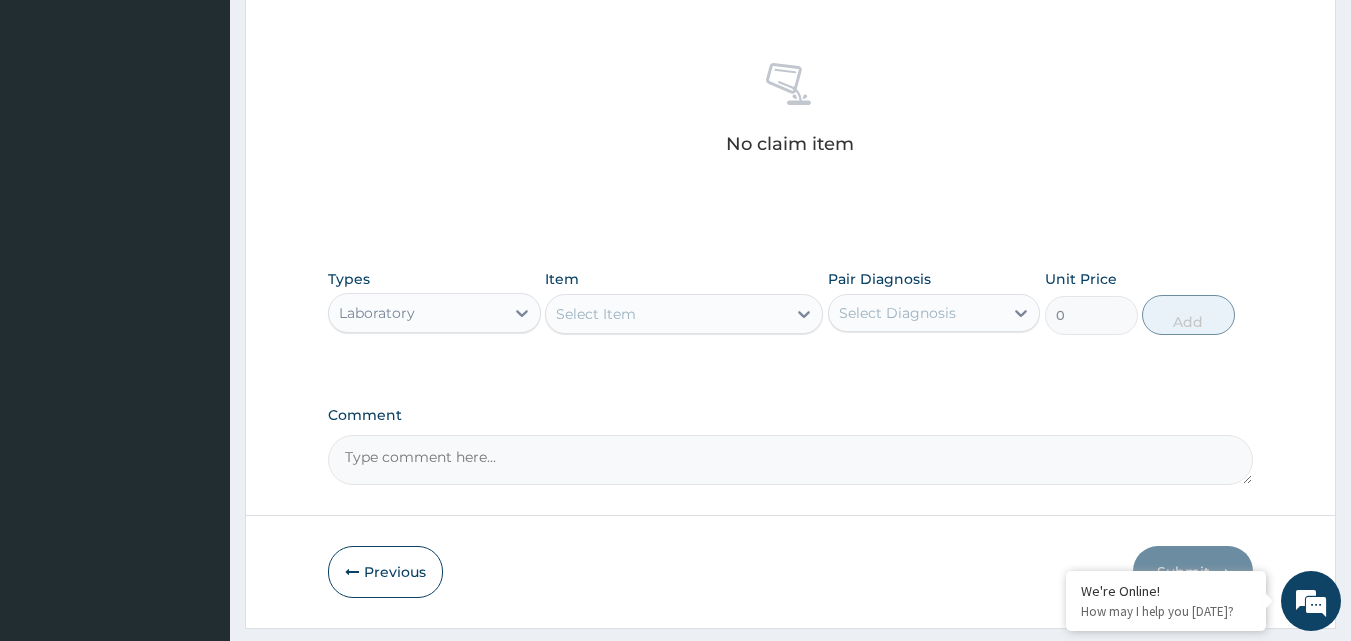 click on "Select Item" at bounding box center (596, 314) 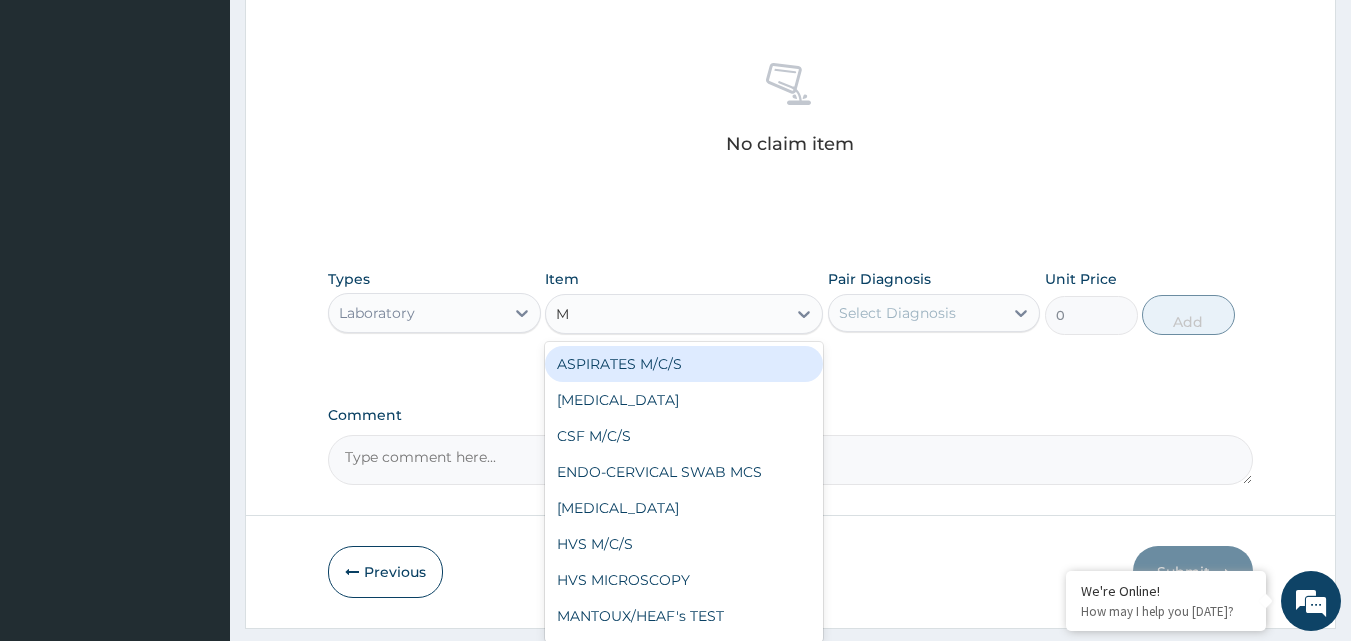 type on "MP" 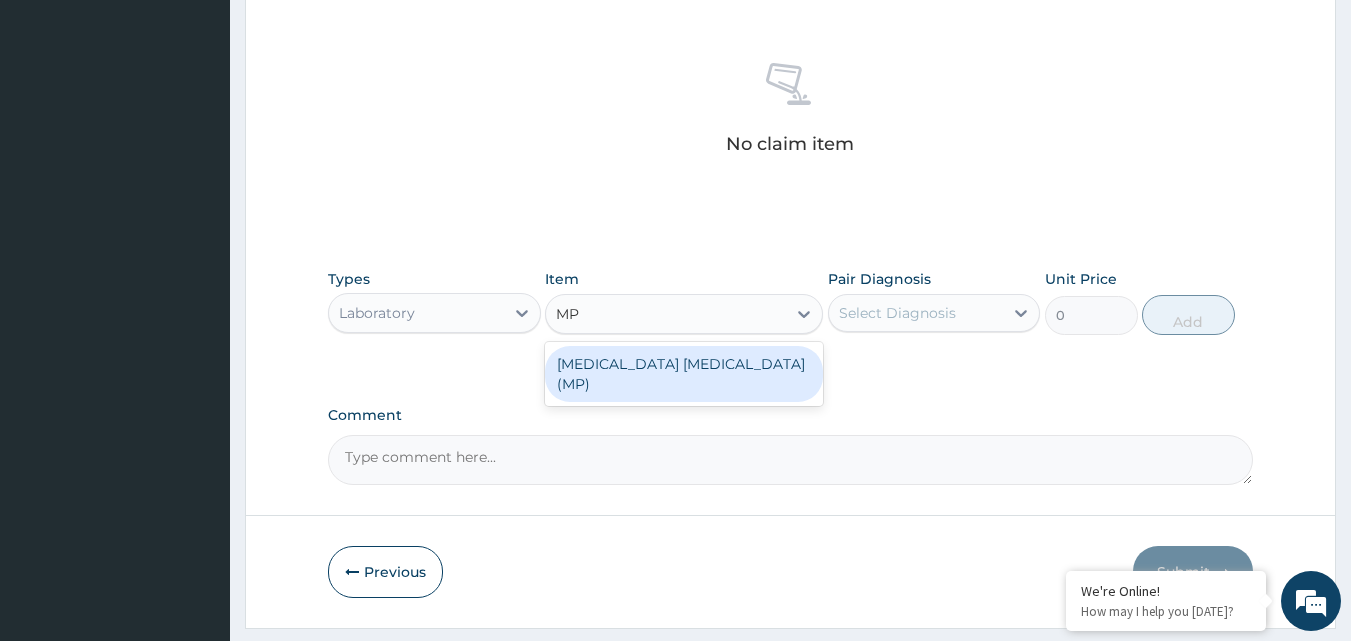click on "MALARIA PARASITE (MP)" at bounding box center [684, 374] 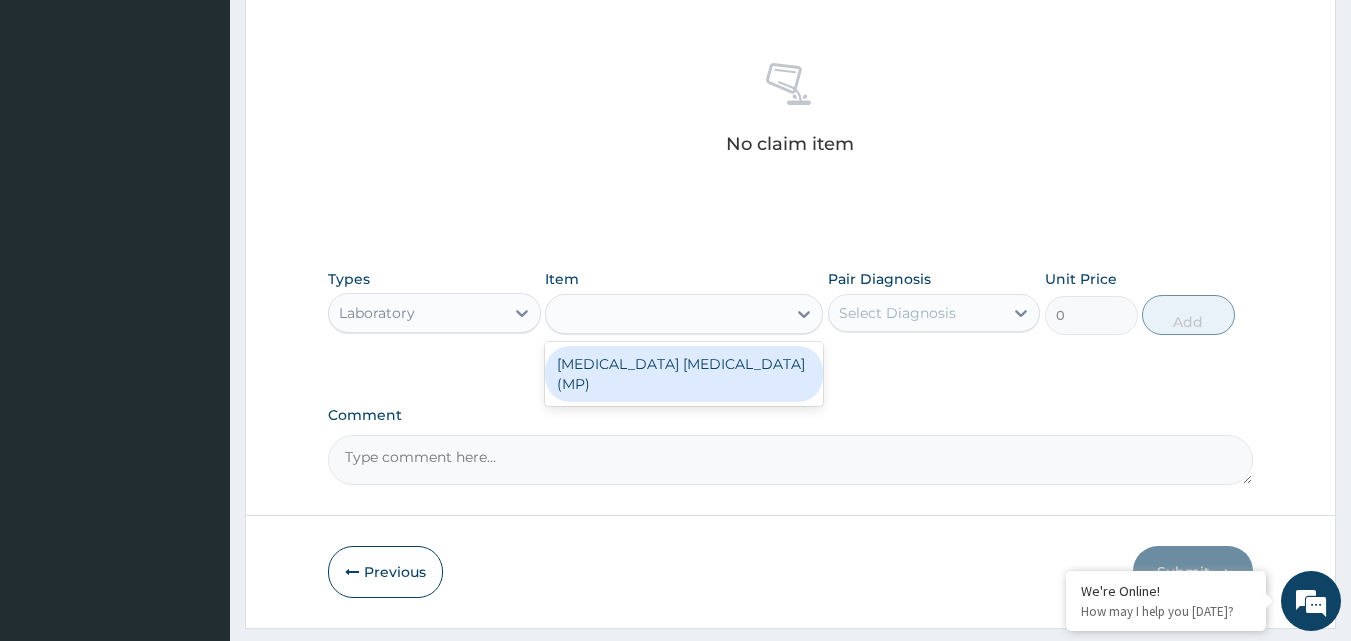 type on "1500" 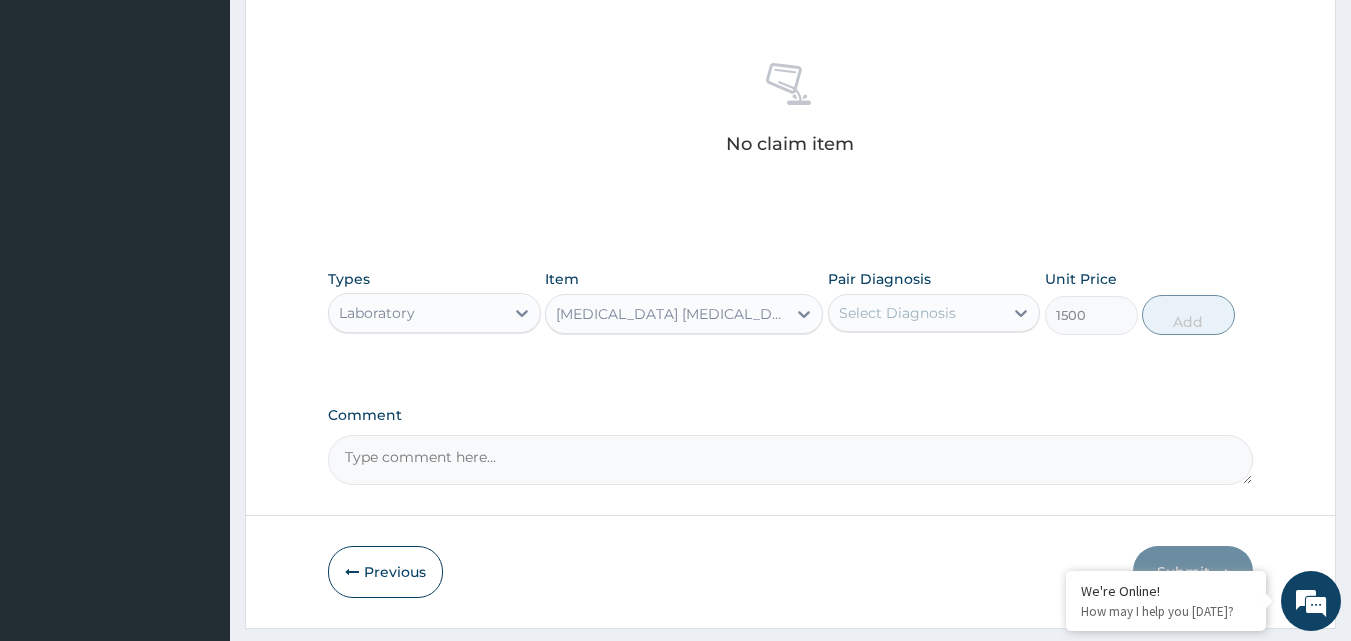 click on "Select Diagnosis" at bounding box center [897, 313] 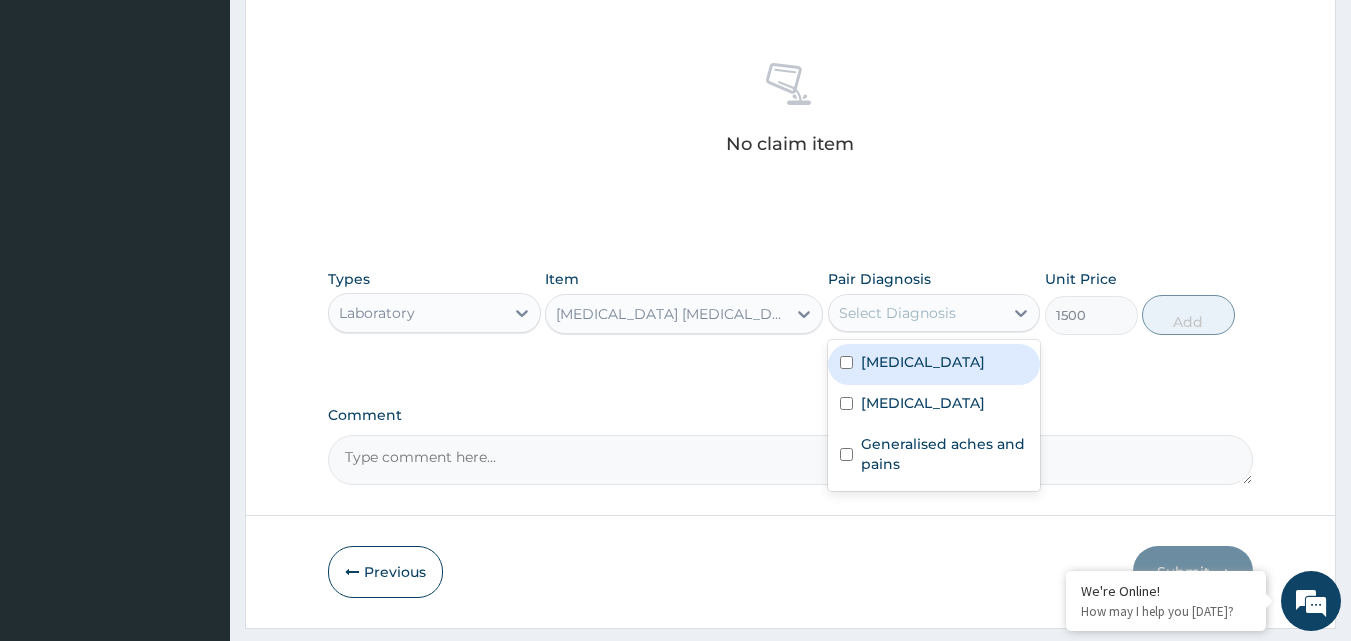 click on "[MEDICAL_DATA]" at bounding box center (934, 364) 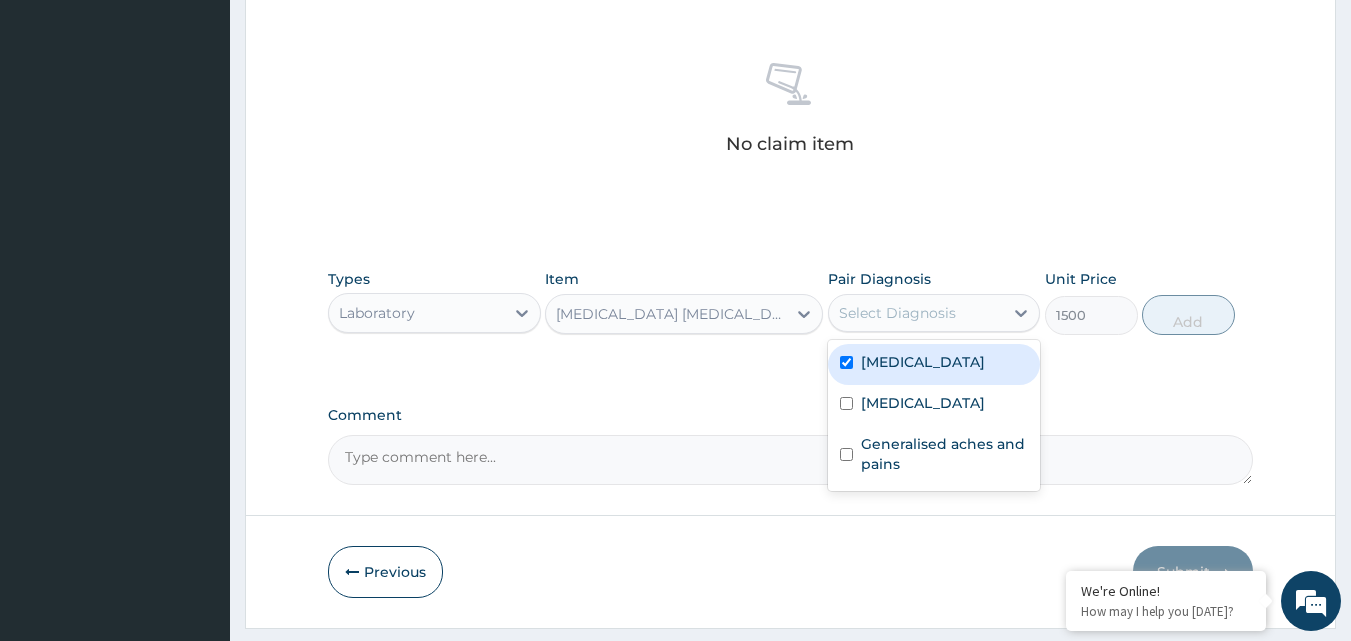 checkbox on "true" 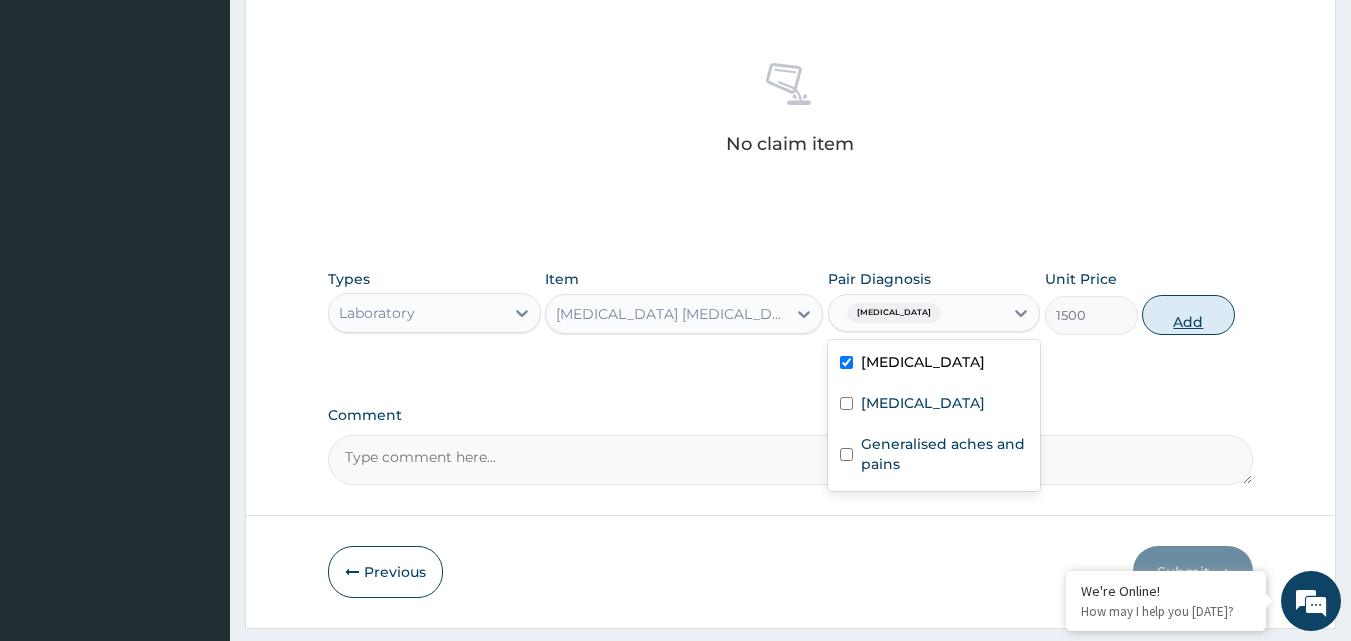 click on "Add" at bounding box center (1188, 315) 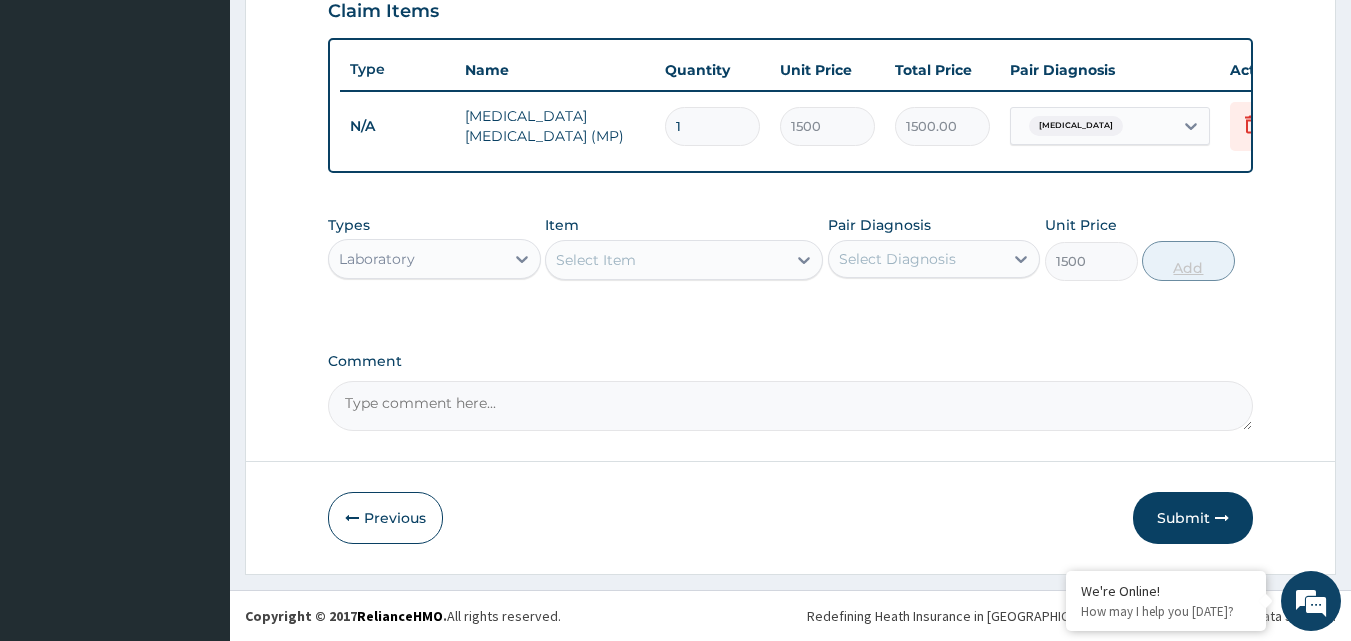 type on "0" 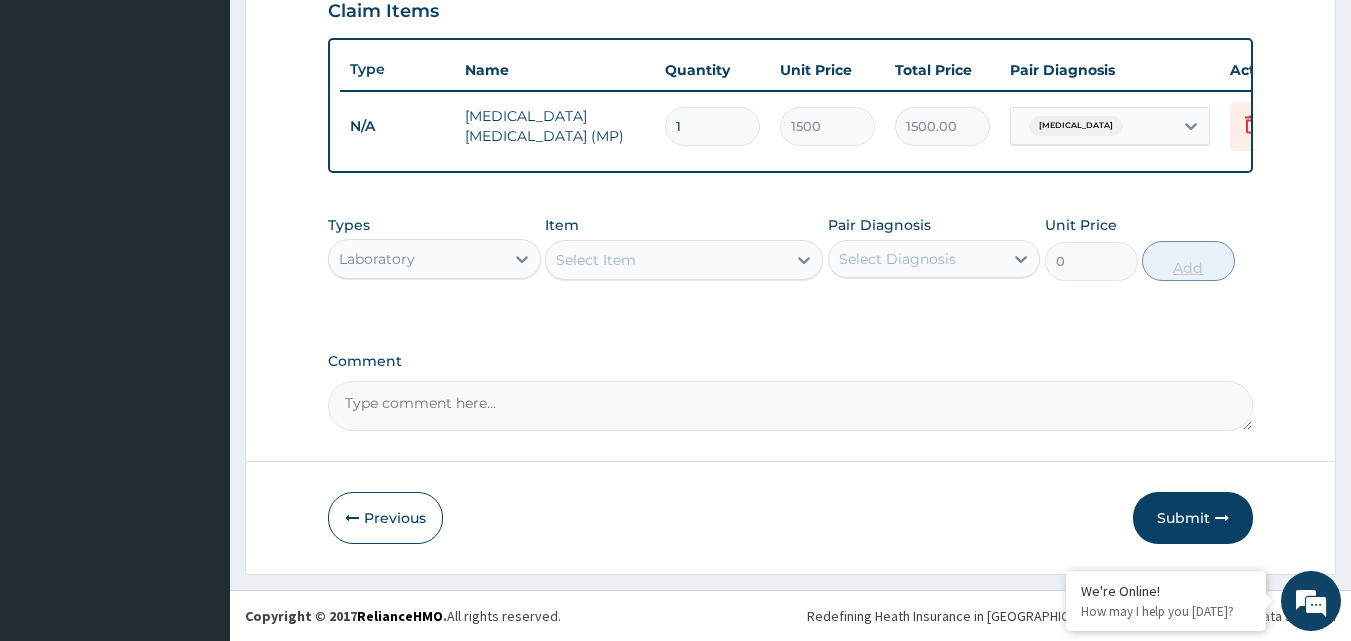 scroll, scrollTop: 721, scrollLeft: 0, axis: vertical 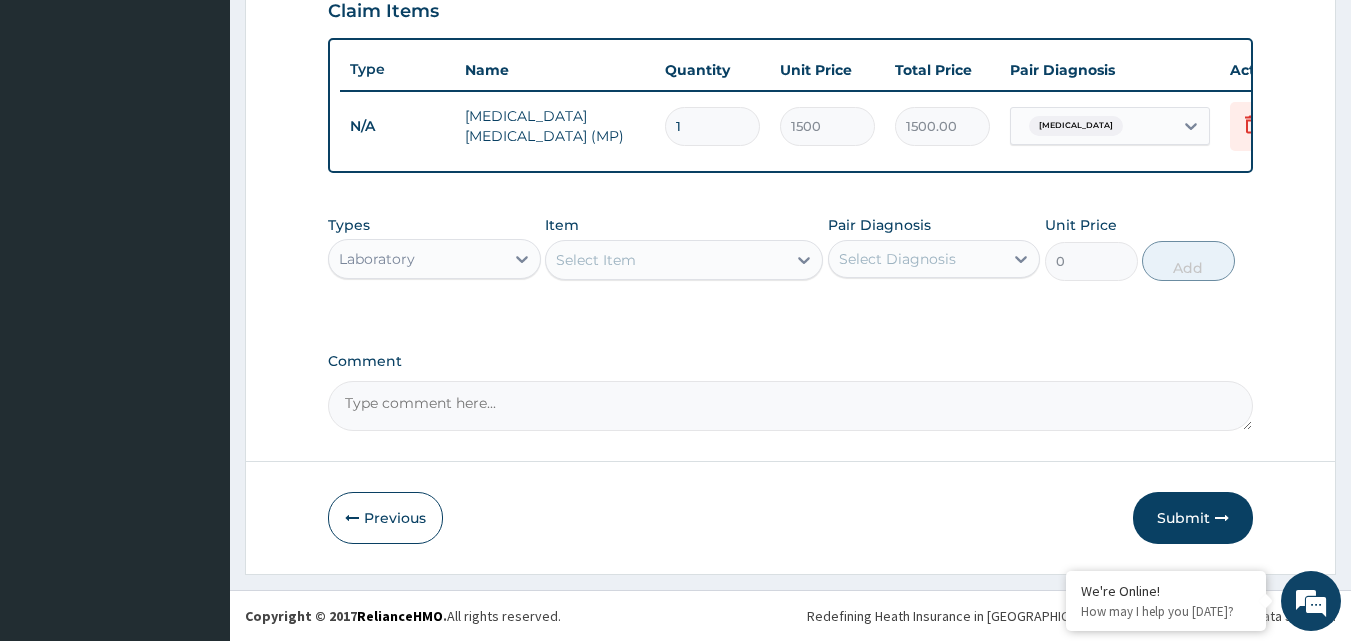 click on "Select Item" at bounding box center (596, 260) 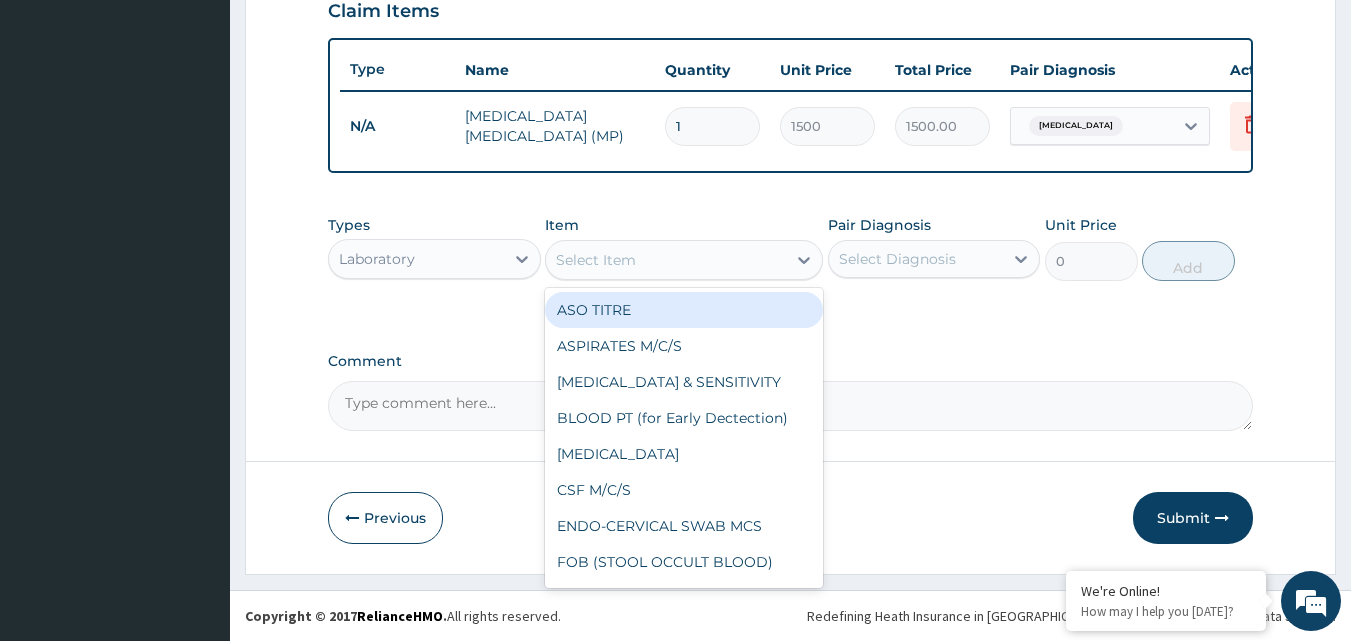 drag, startPoint x: 623, startPoint y: 262, endPoint x: 611, endPoint y: 269, distance: 13.892444 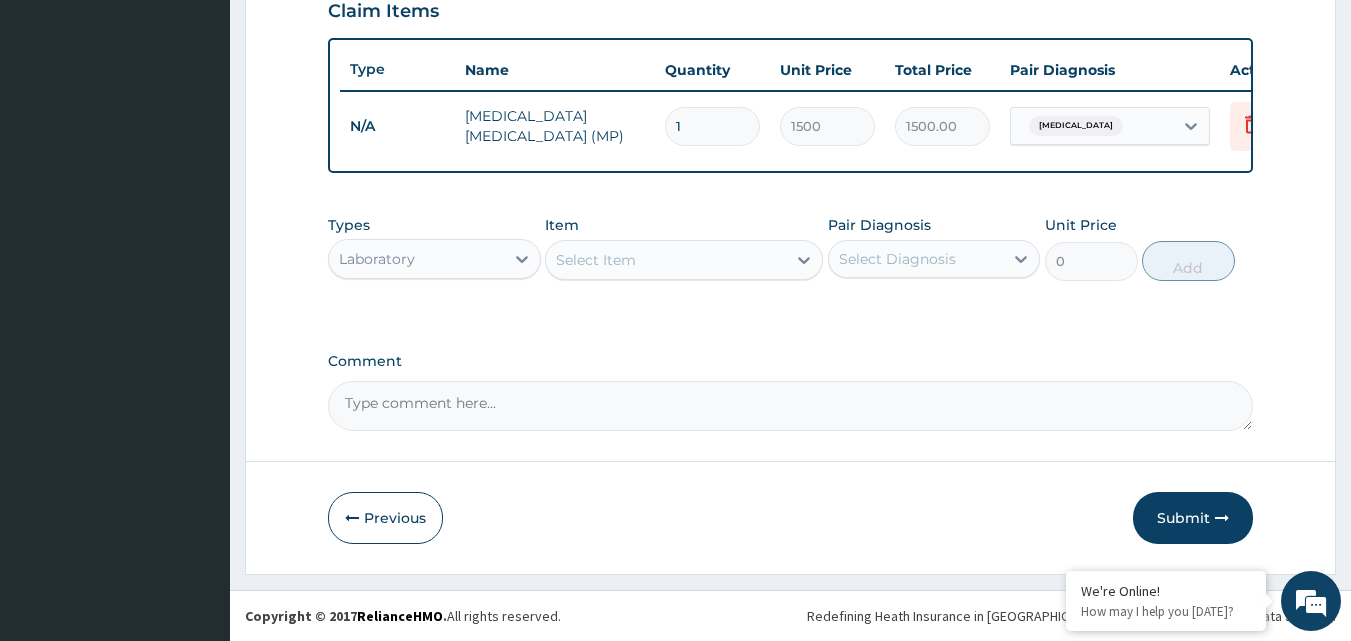 click on "Select Item" at bounding box center [596, 260] 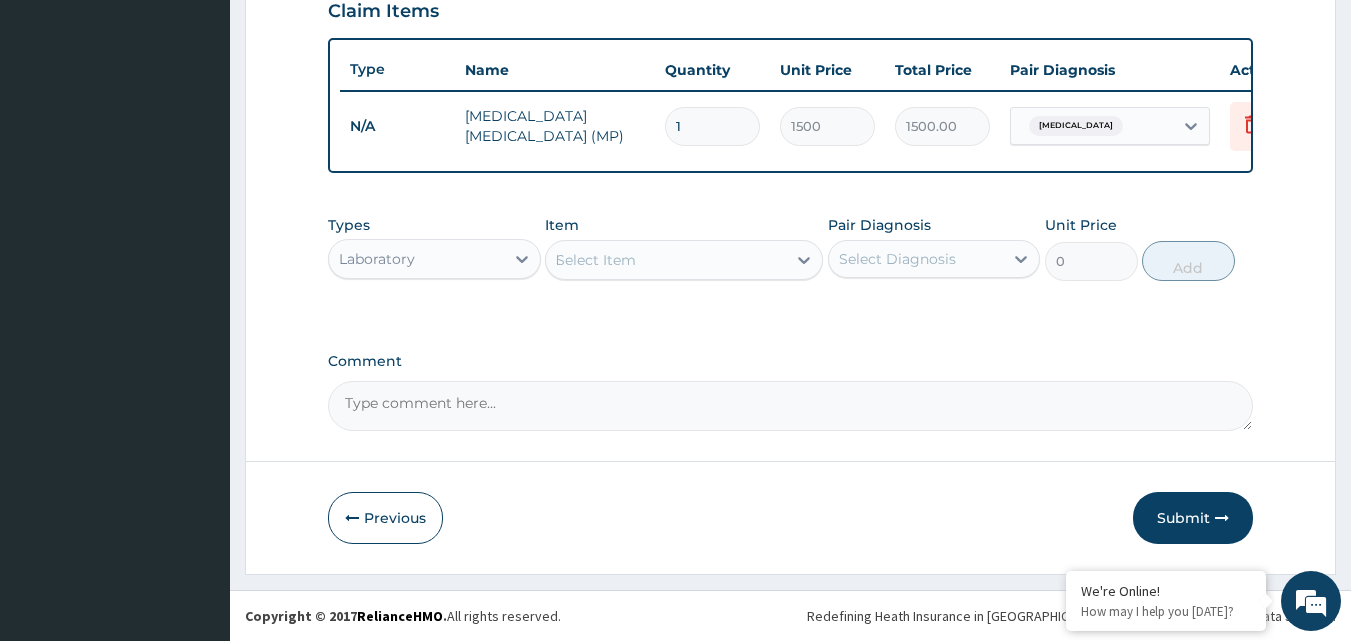 type on "FBC" 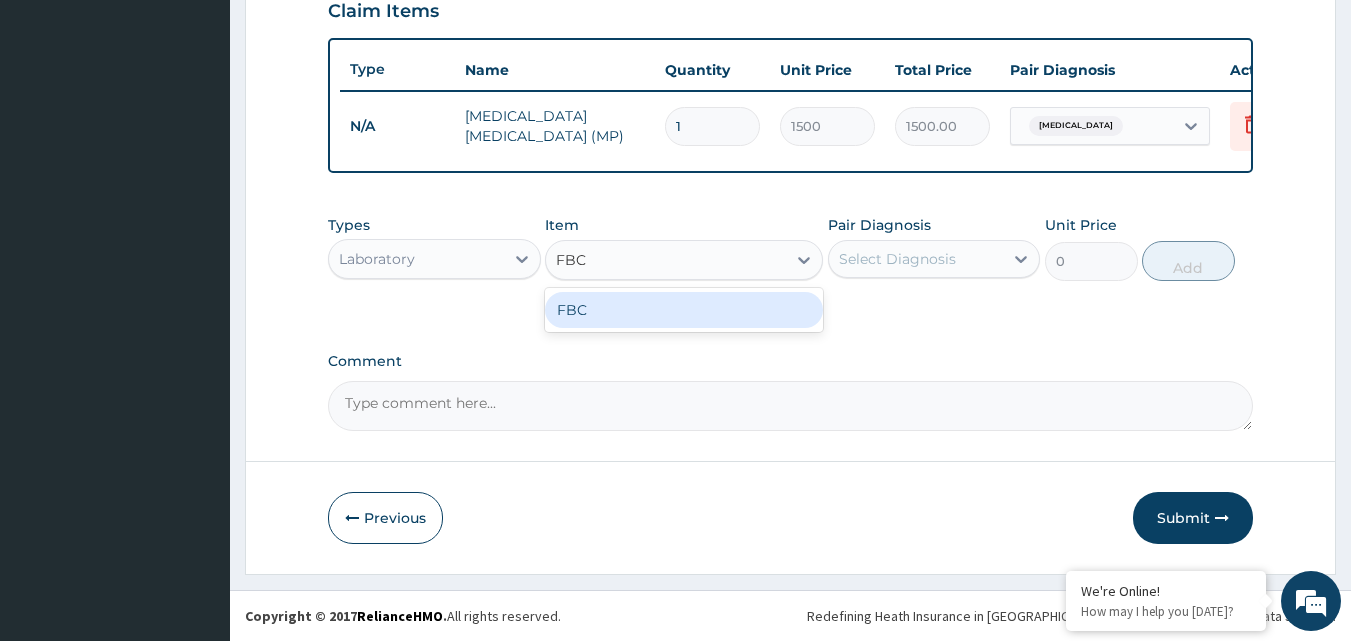 click on "FBC" at bounding box center [684, 310] 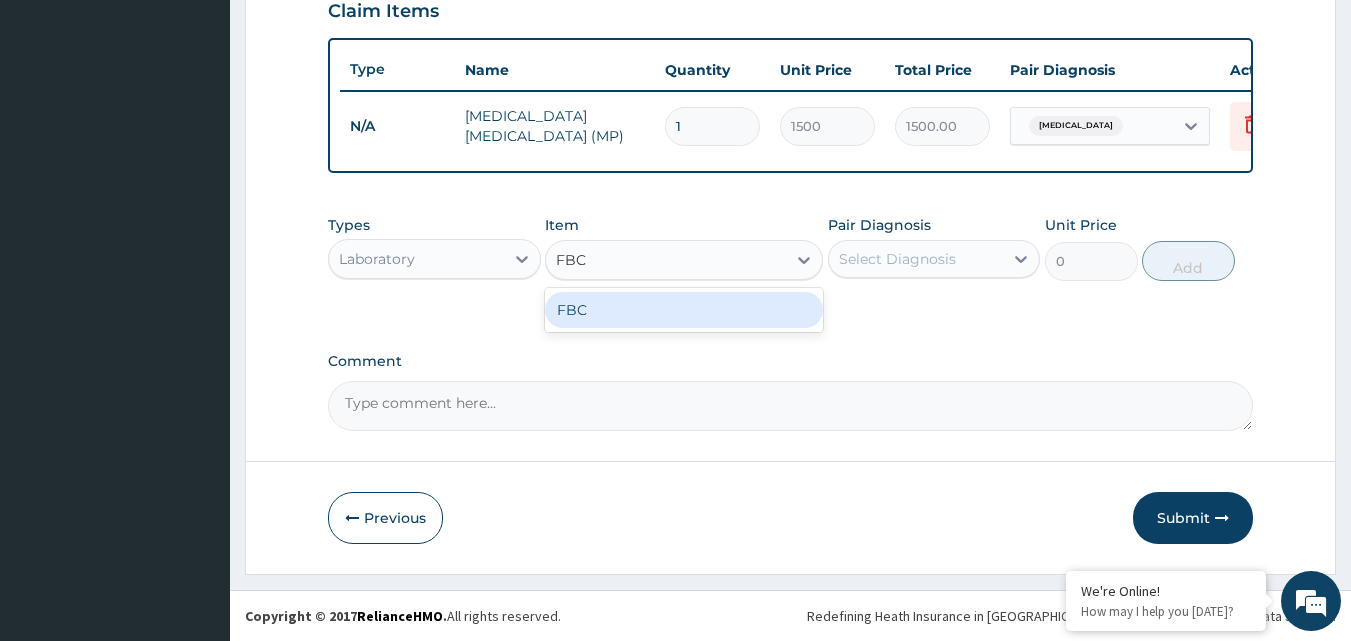 type 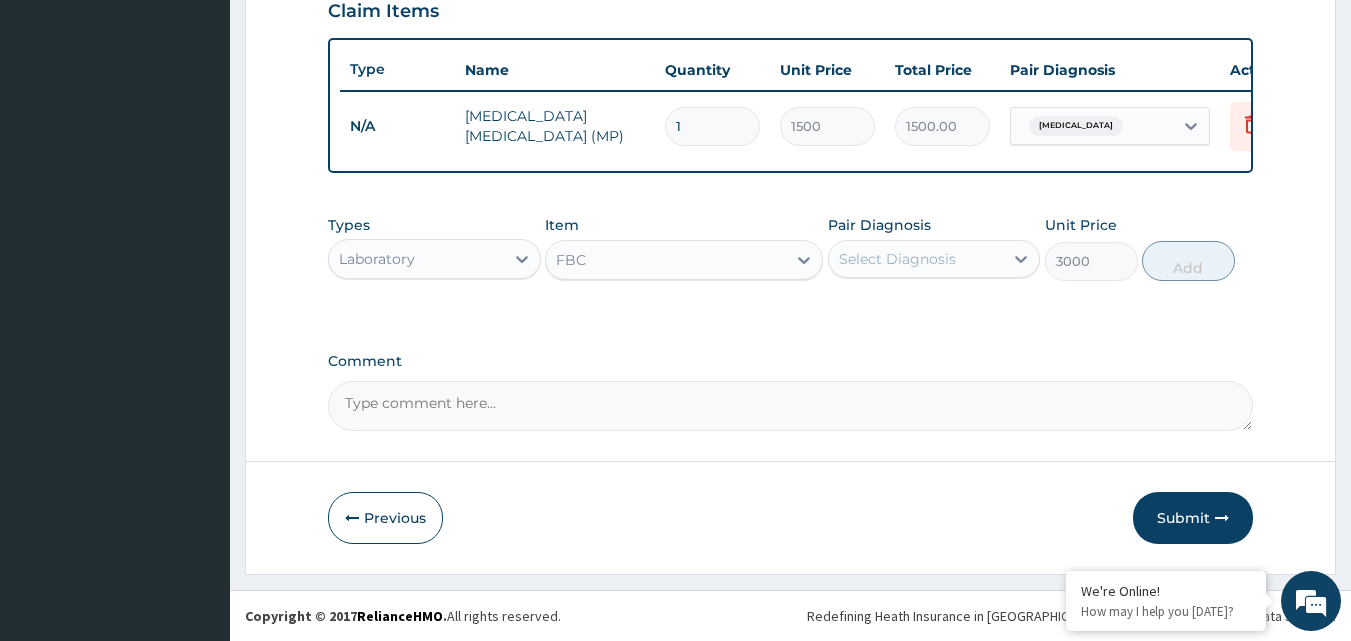 click on "Select Diagnosis" at bounding box center (897, 259) 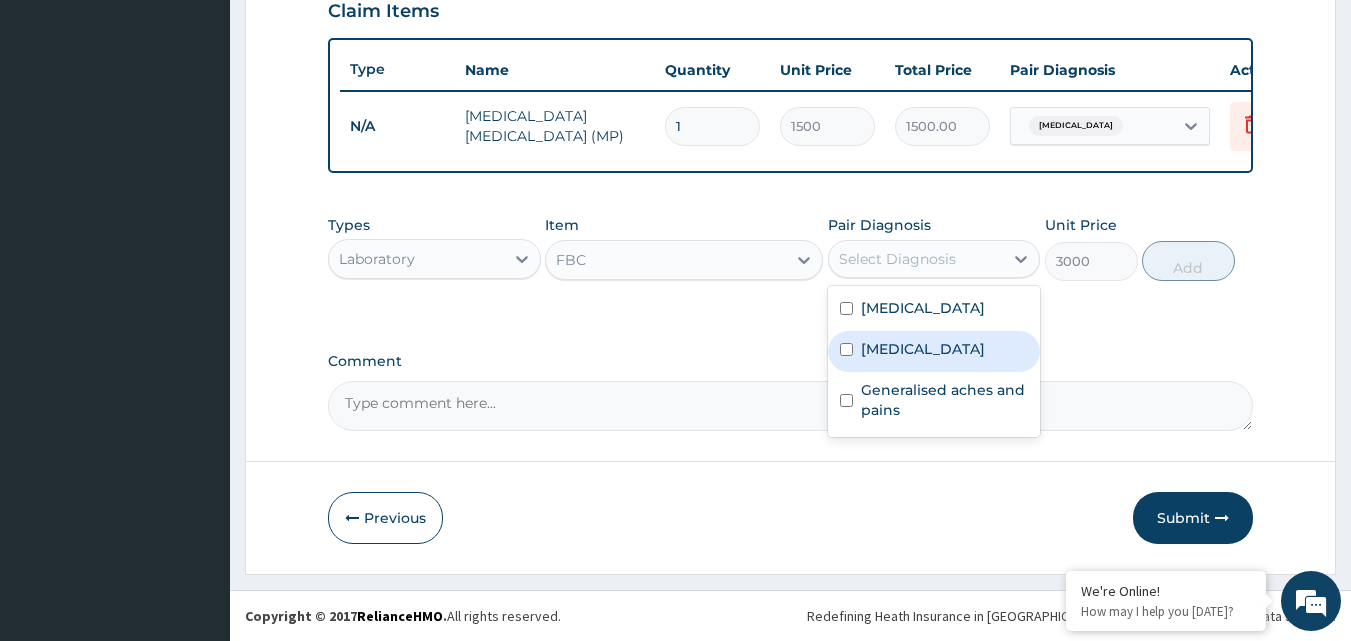 click on "[MEDICAL_DATA]" at bounding box center (923, 349) 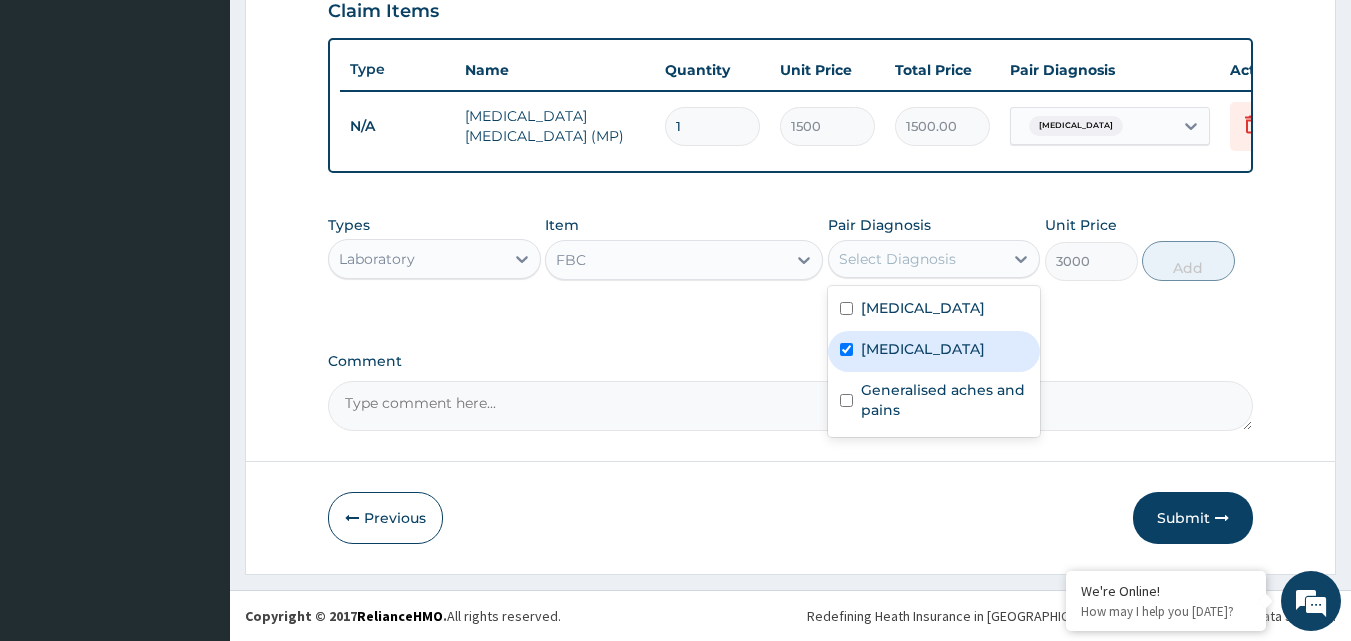 checkbox on "true" 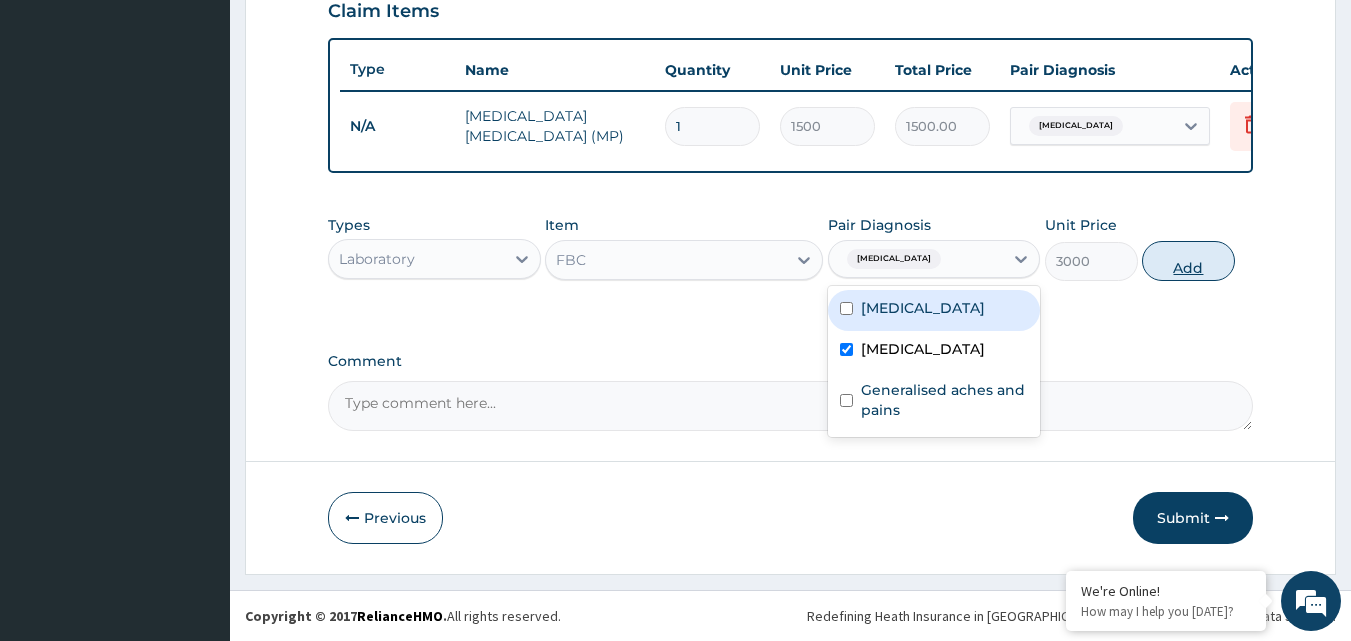 click on "Add" at bounding box center (1188, 261) 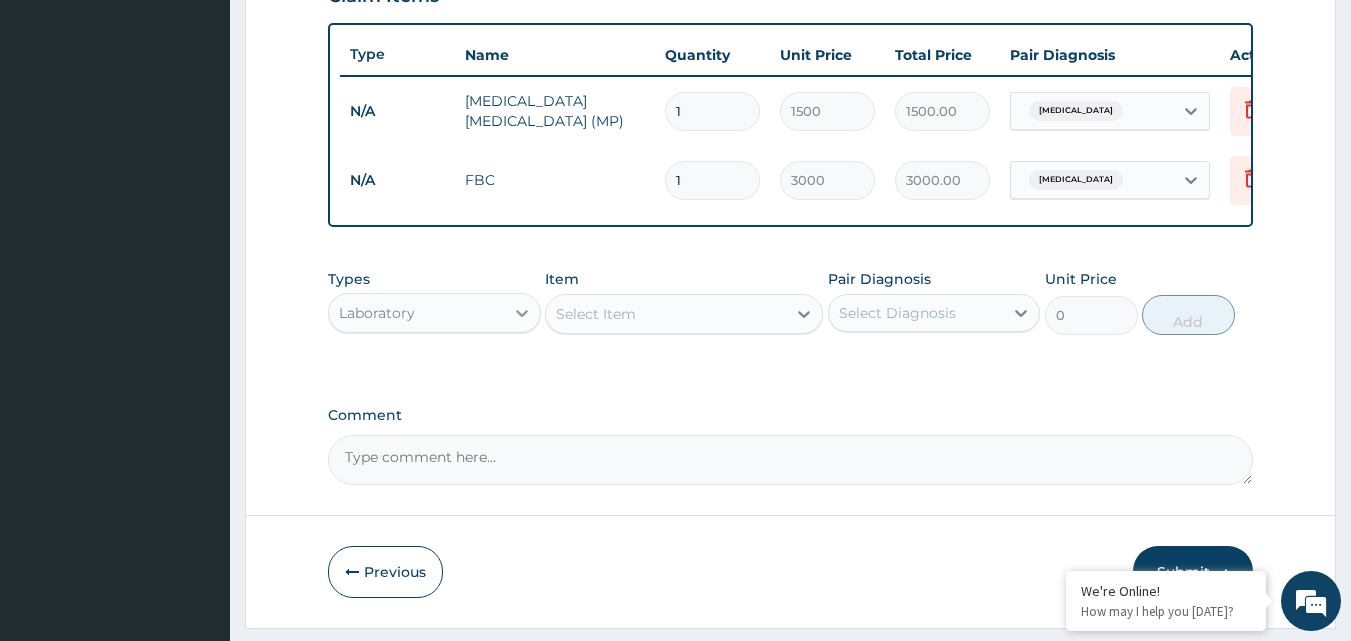 click 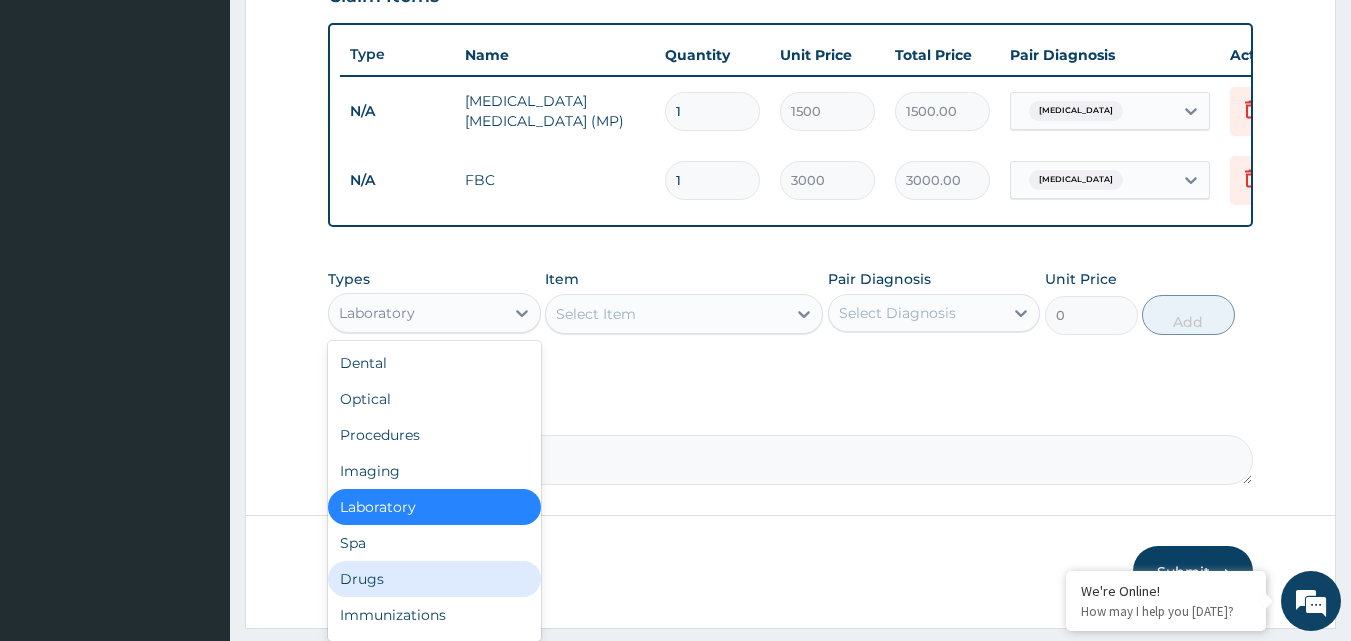 click on "Drugs" at bounding box center [434, 579] 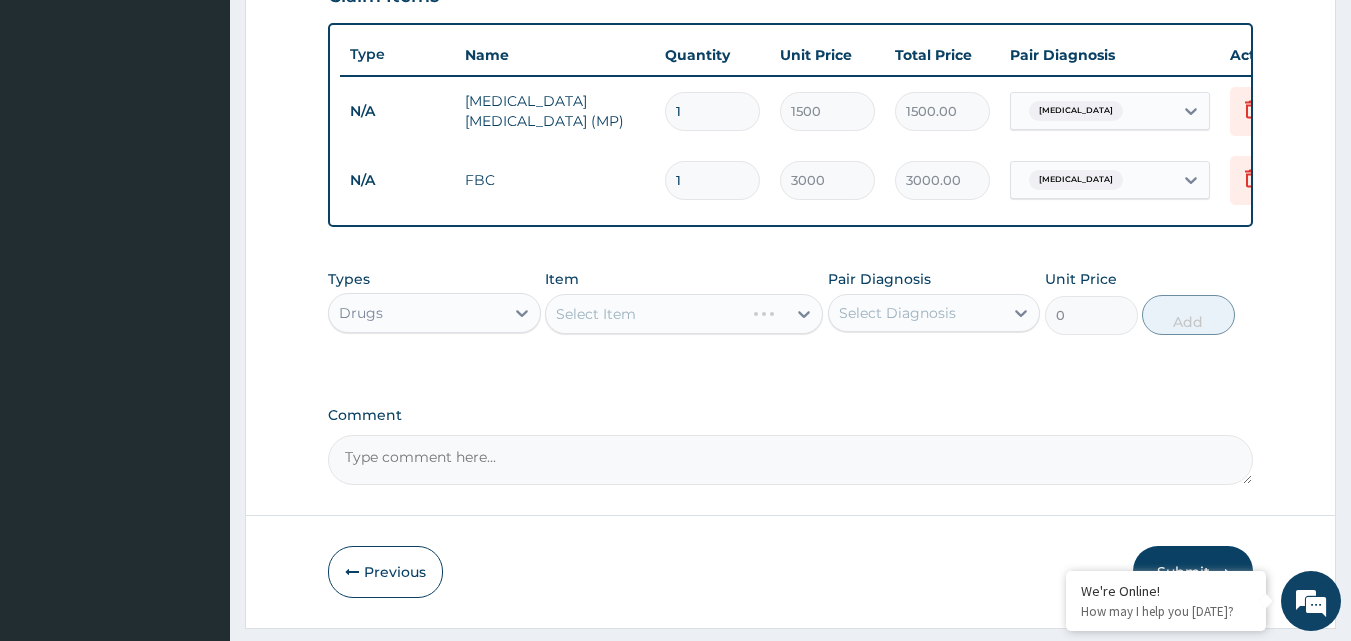 click on "Select Item" at bounding box center [684, 314] 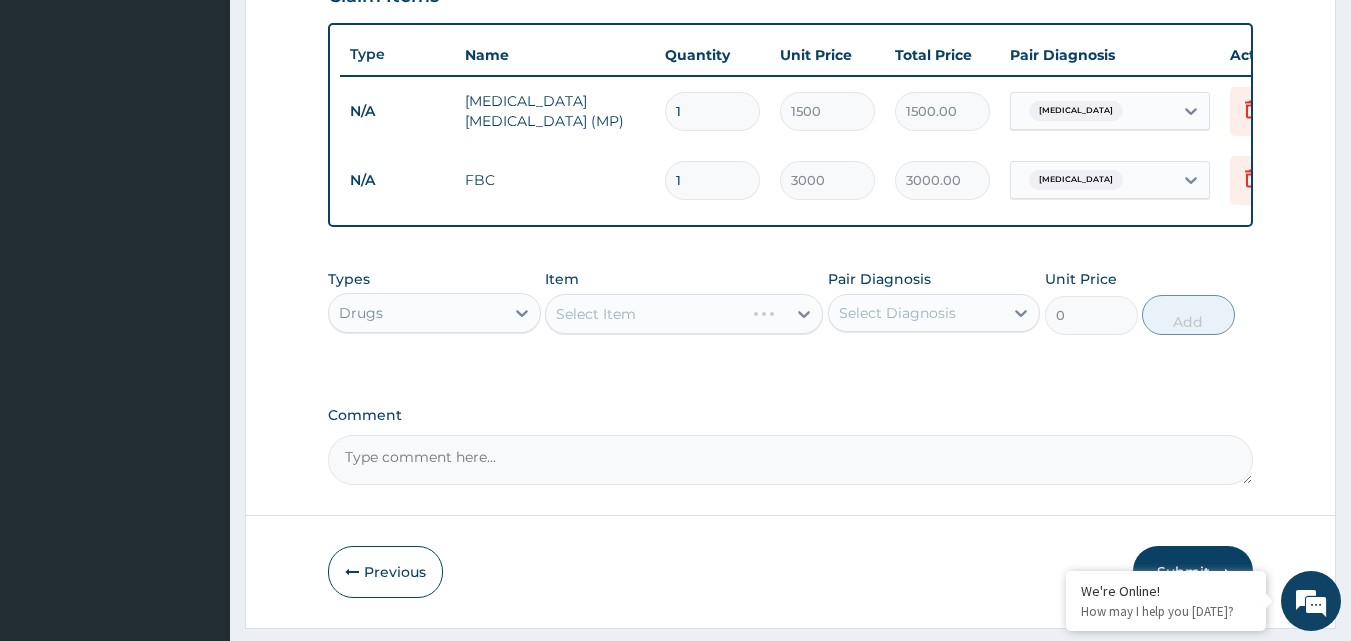 click on "Select Item" at bounding box center [684, 314] 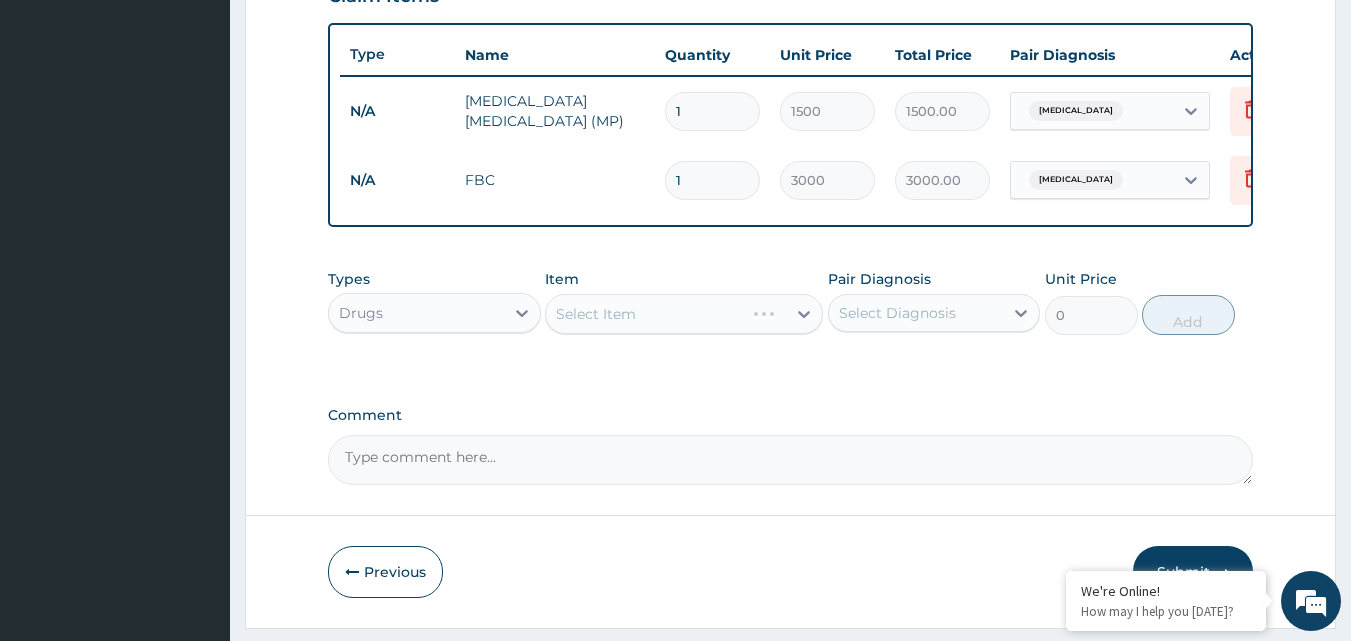 click on "Select Item" at bounding box center (684, 314) 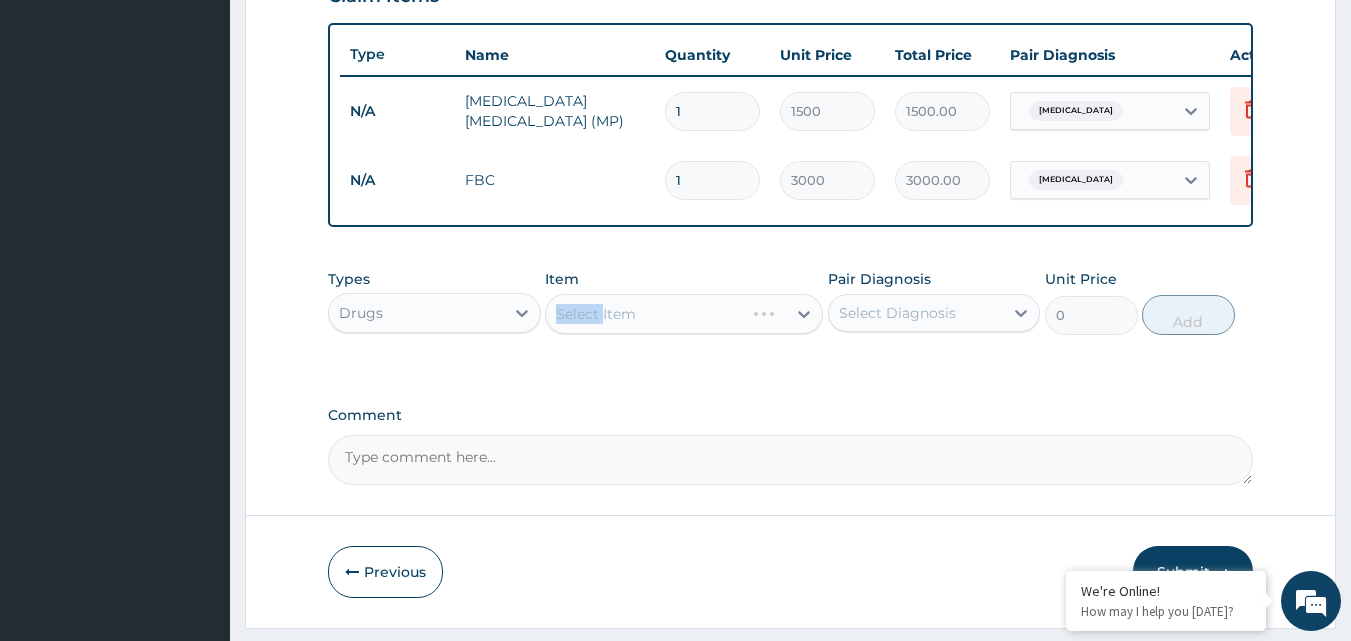 click on "Select Item" at bounding box center (684, 314) 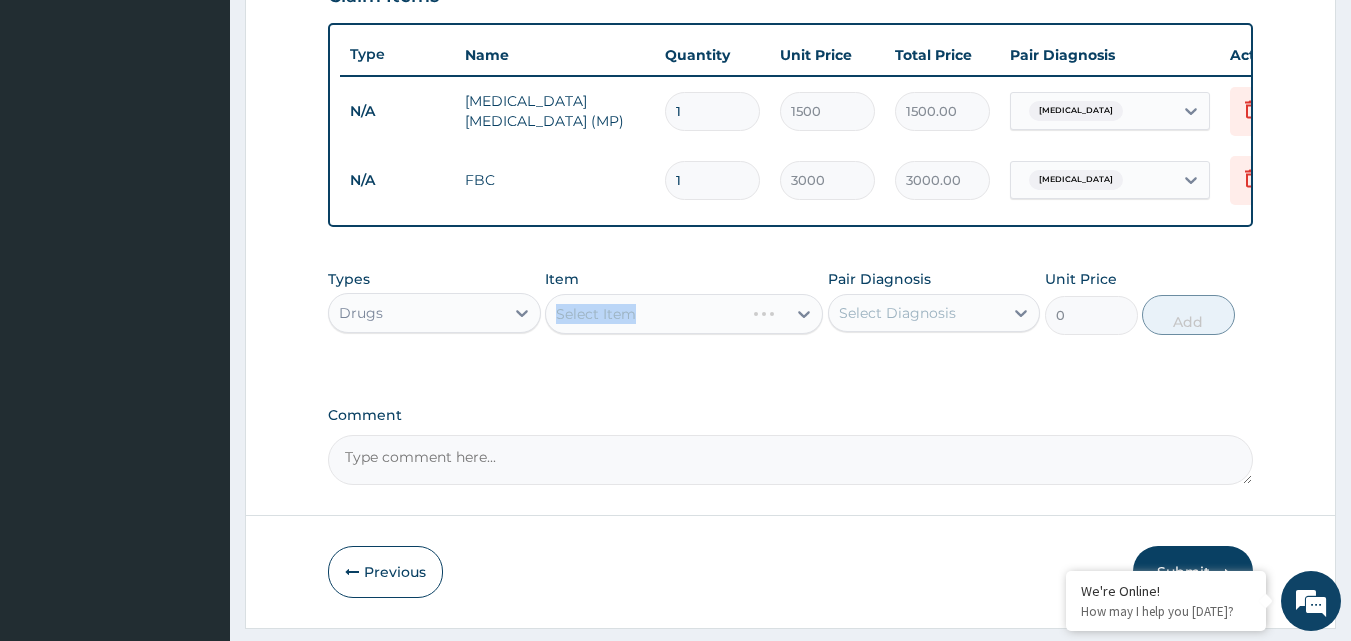 click on "Select Item" at bounding box center [684, 314] 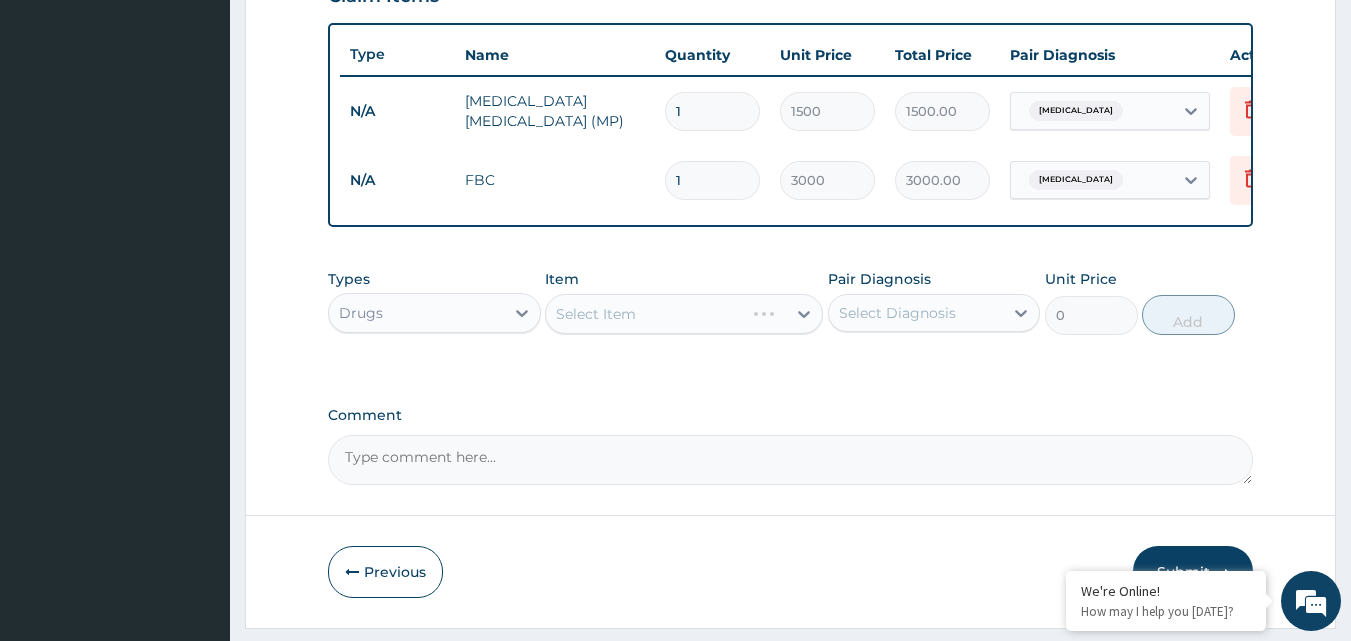click on "Select Item" at bounding box center [684, 314] 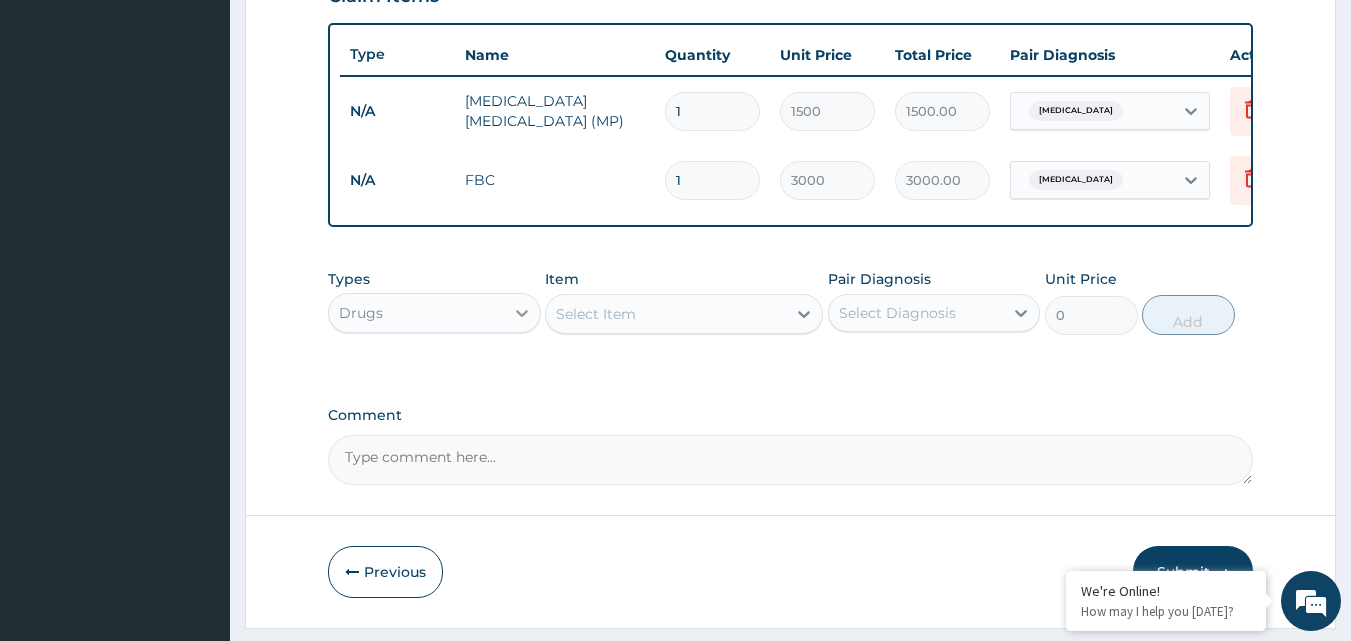 click on "Select Item" at bounding box center (666, 314) 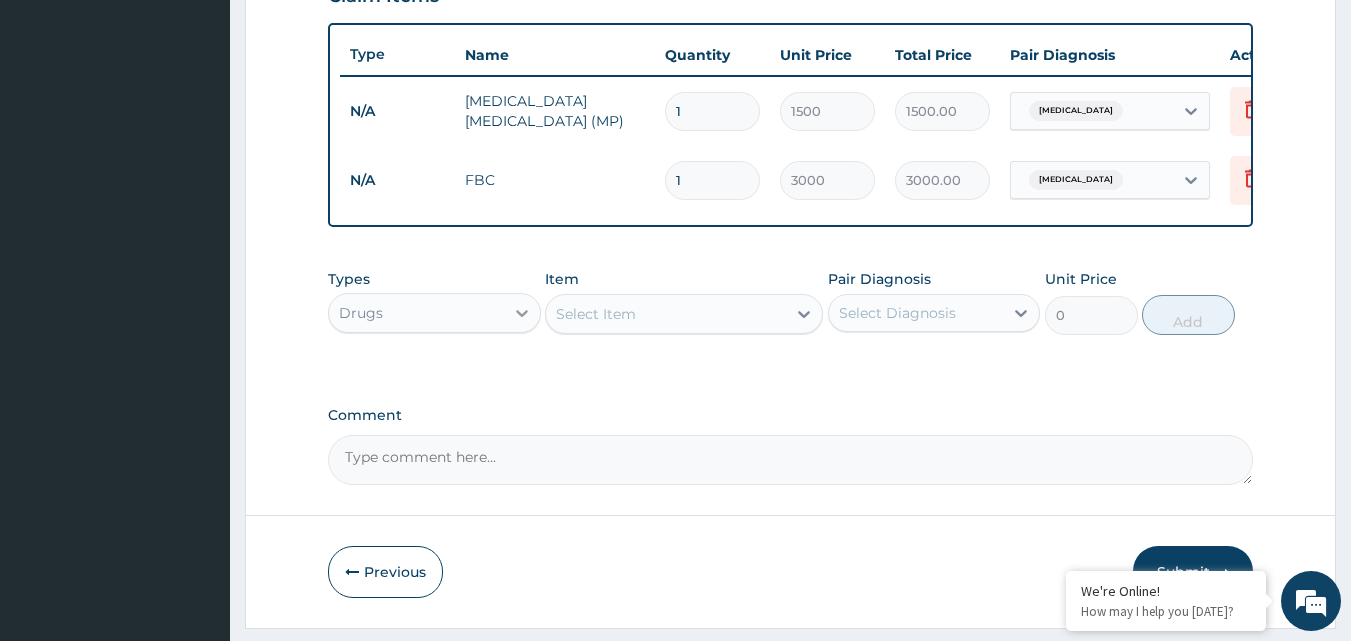 click 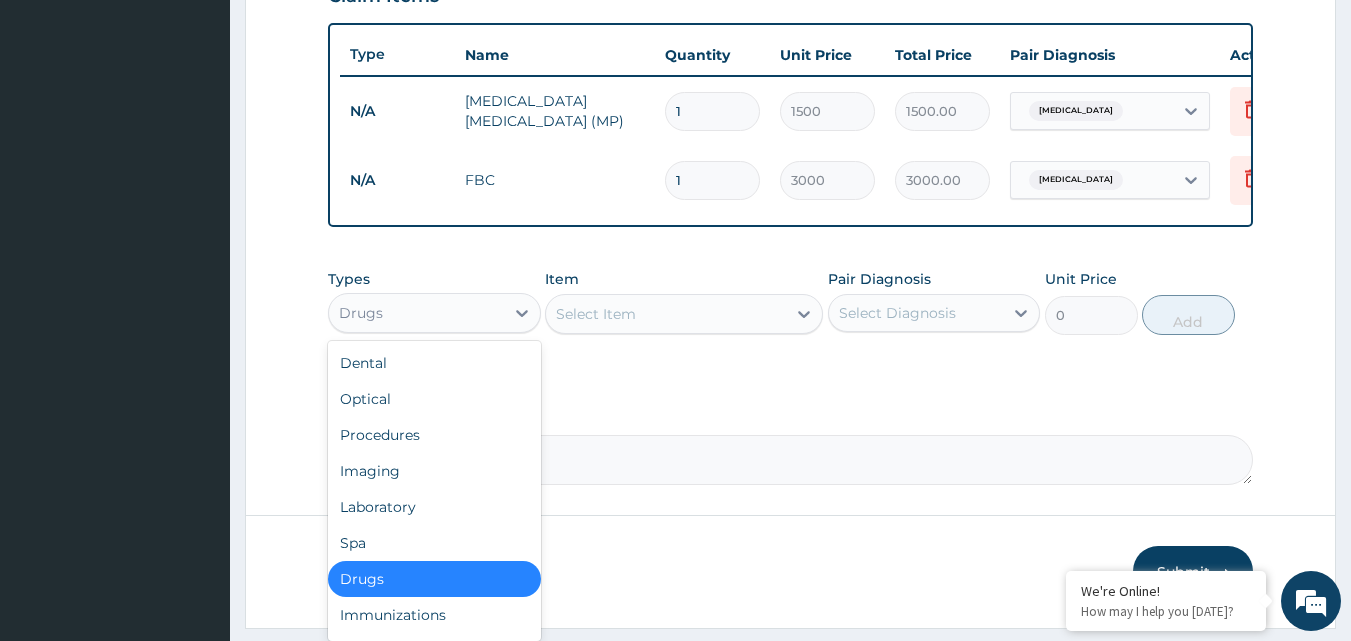 click on "Drugs" at bounding box center (434, 579) 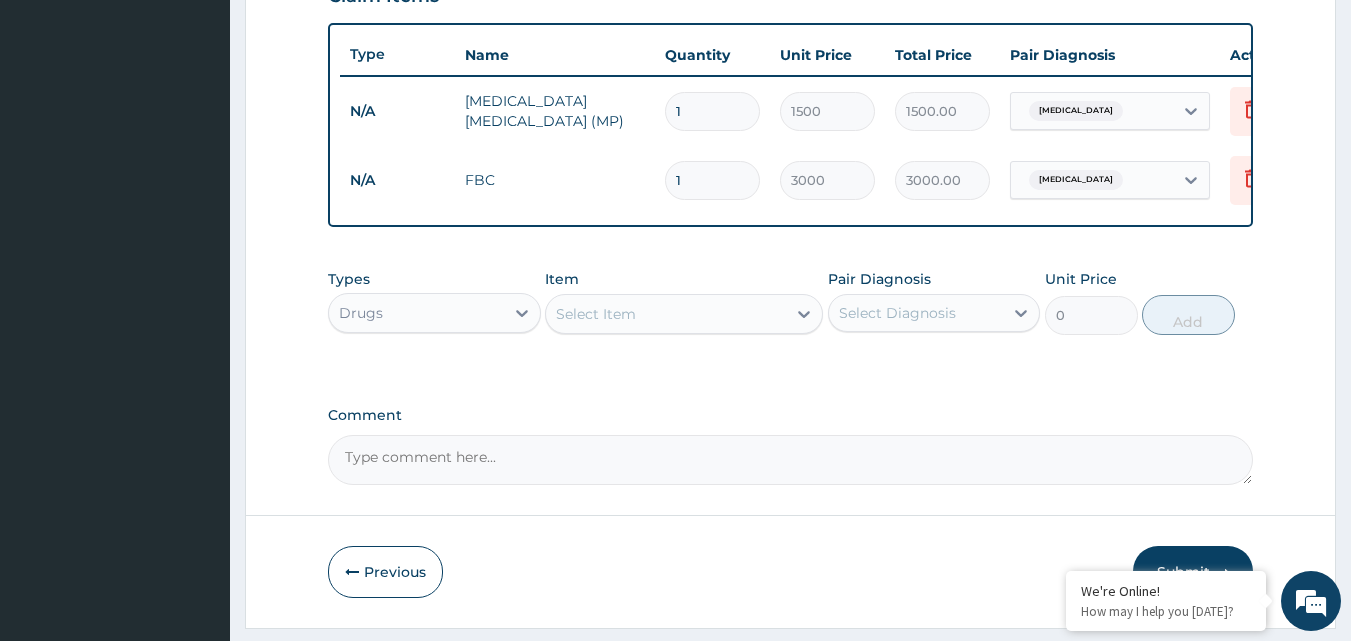 click on "Select Item" at bounding box center (596, 314) 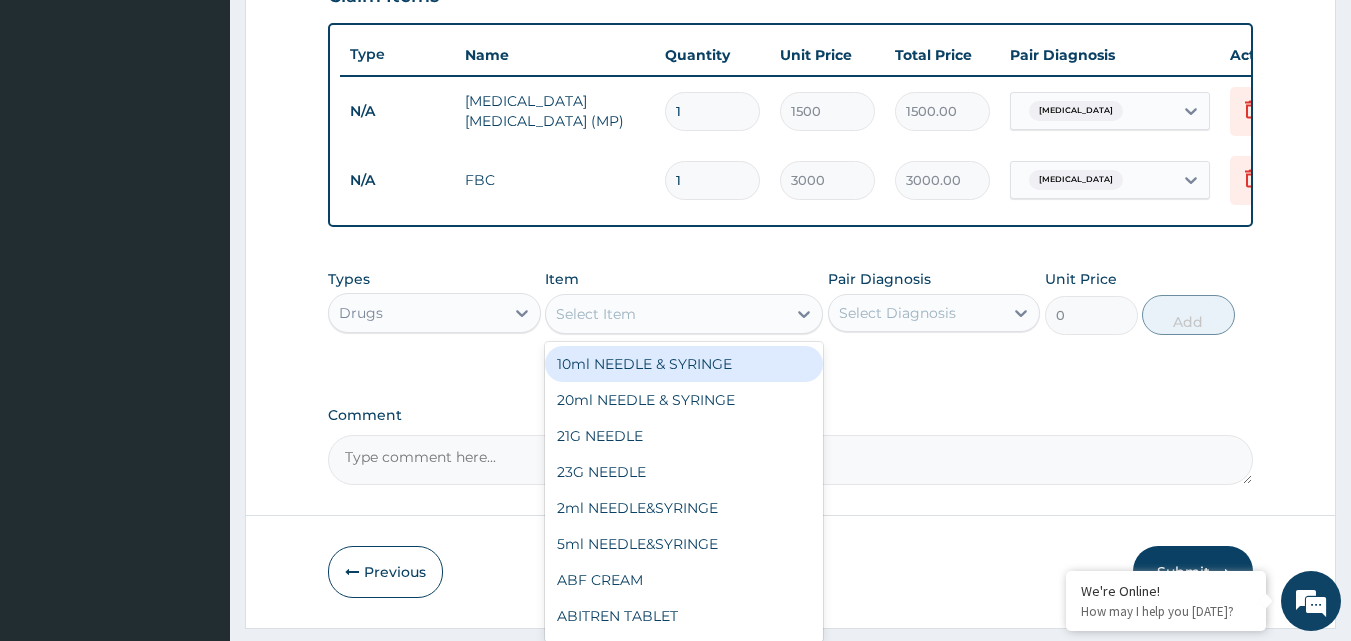 click on "Select Item" at bounding box center [596, 314] 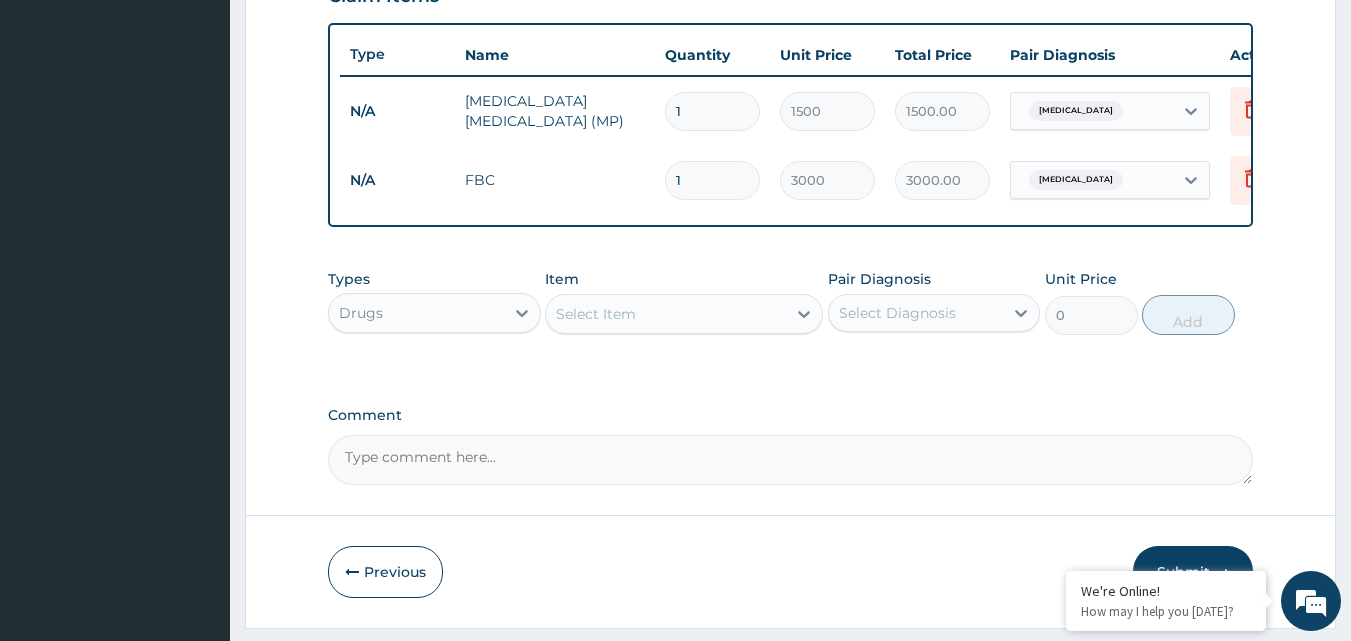click on "Select Item" at bounding box center (596, 314) 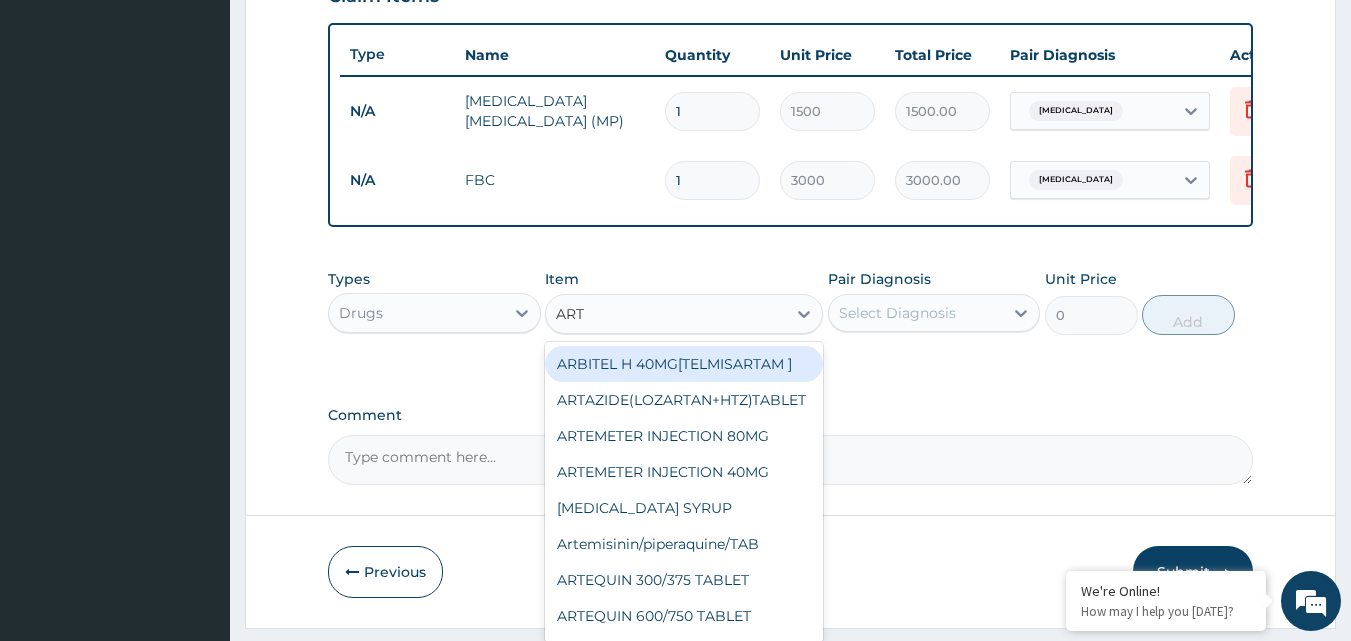 type on "ARTE" 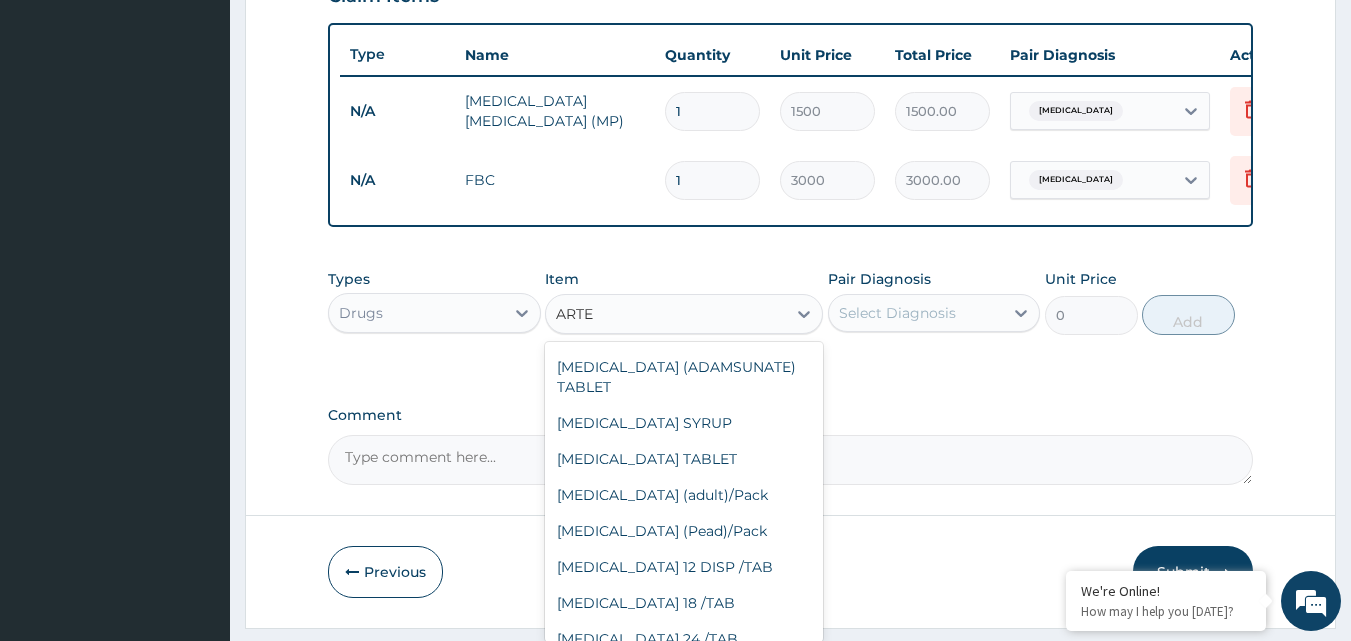 scroll, scrollTop: 501, scrollLeft: 0, axis: vertical 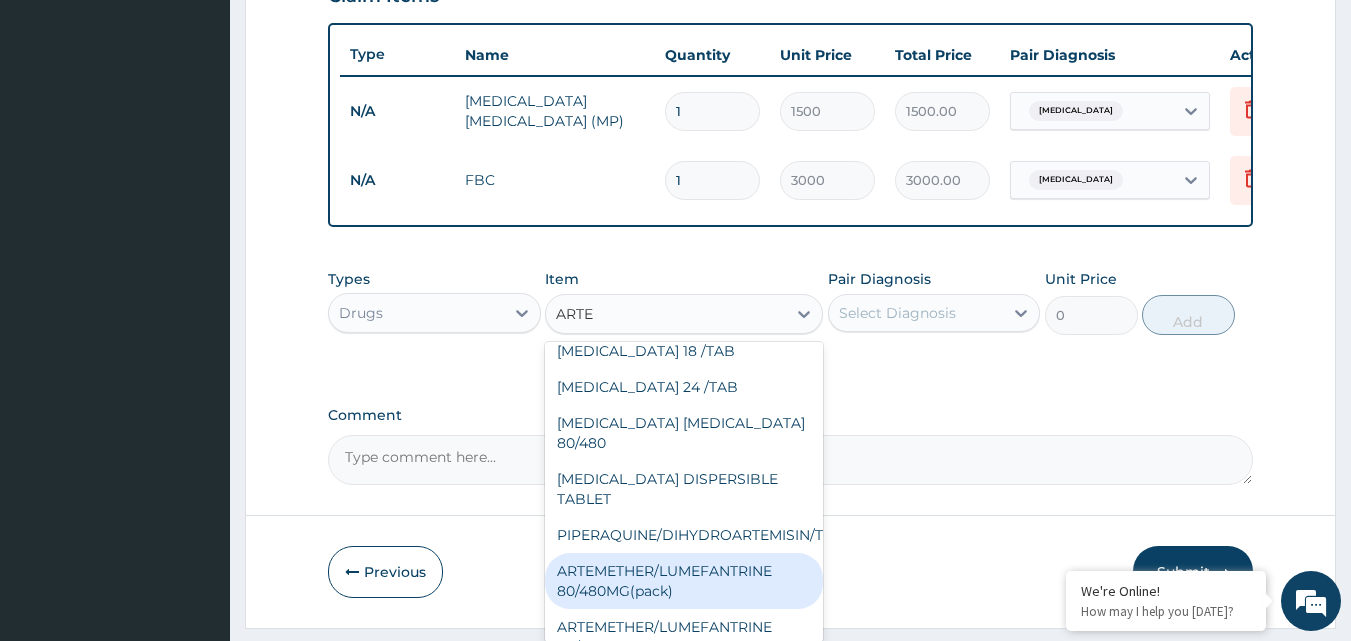 click on "ARTEMETHER/LUMEFANTRINE 80/480MG(pack)" at bounding box center [684, 581] 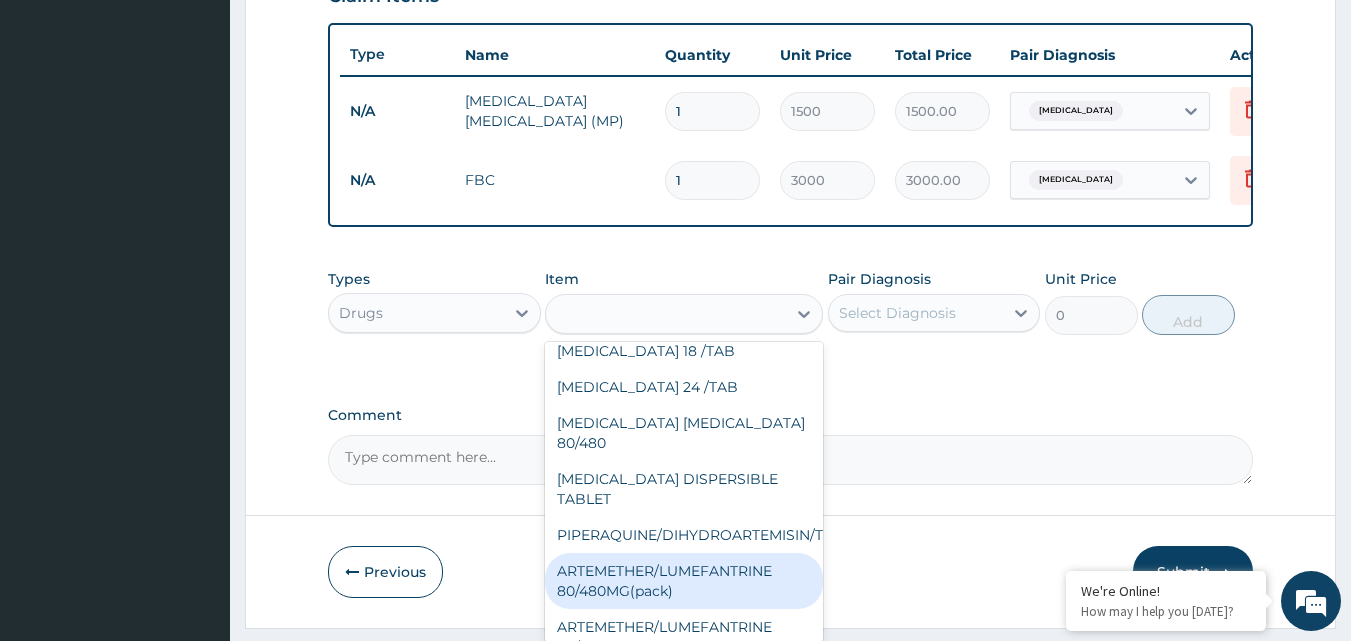 type on "1500" 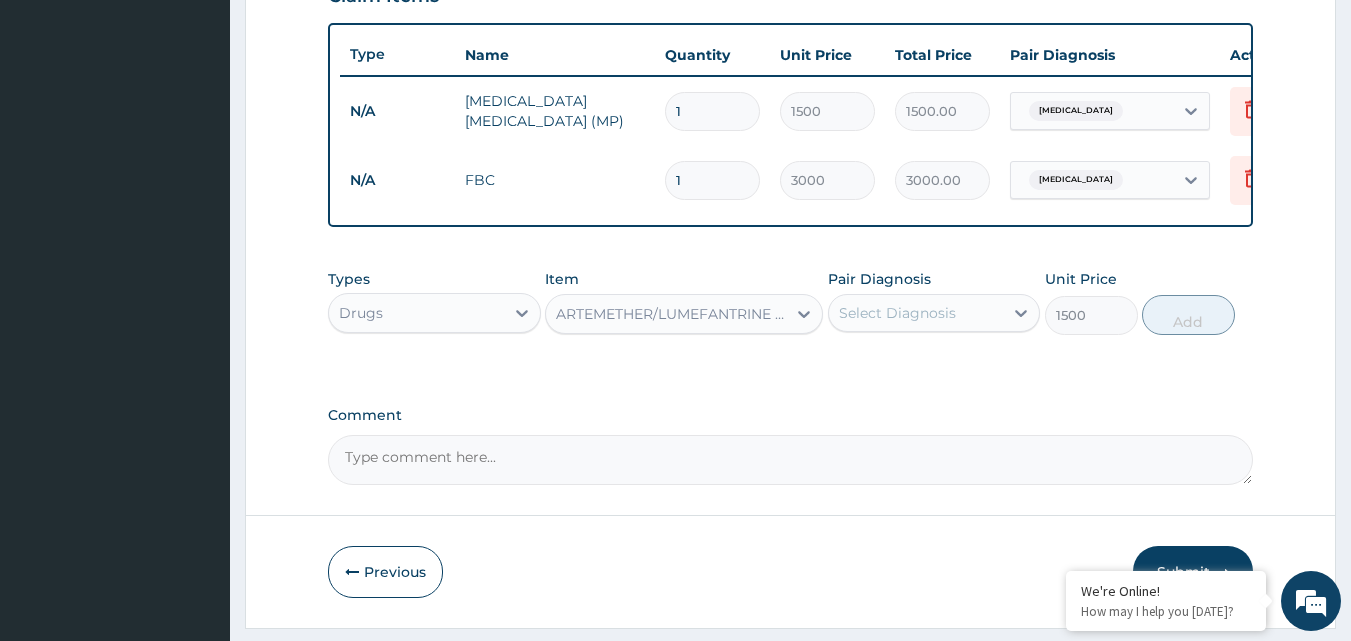 click on "Select Diagnosis" at bounding box center [897, 313] 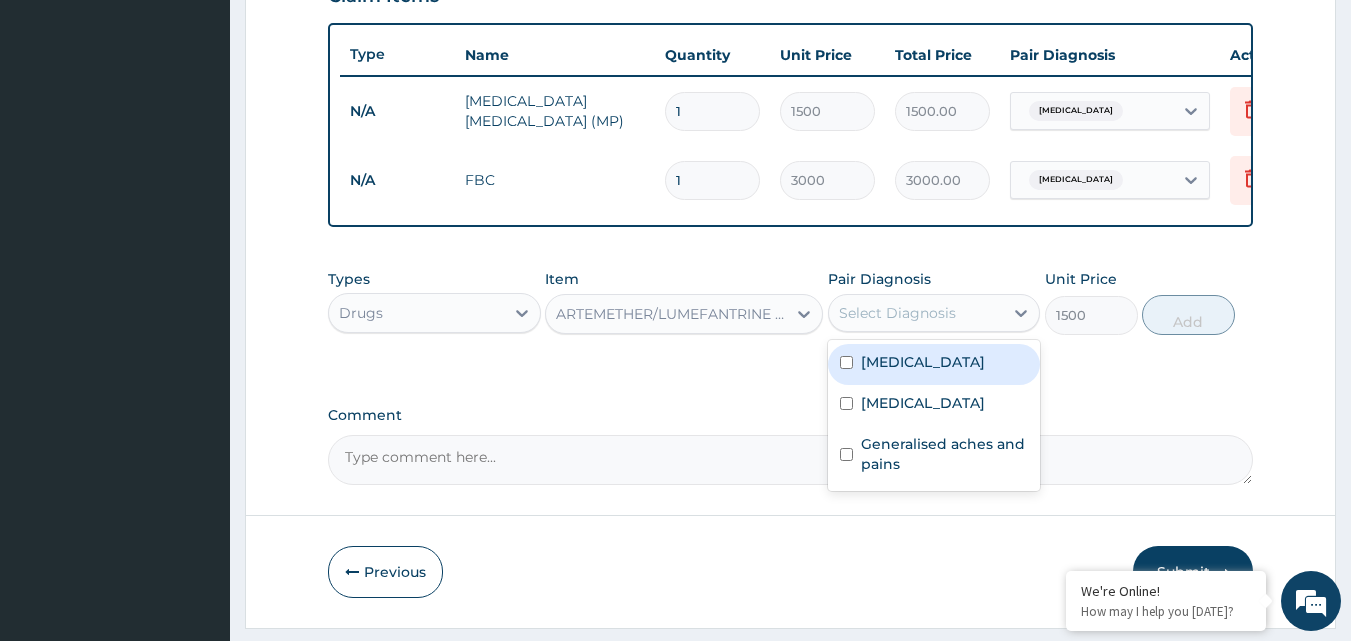 click on "Malaria" at bounding box center [923, 362] 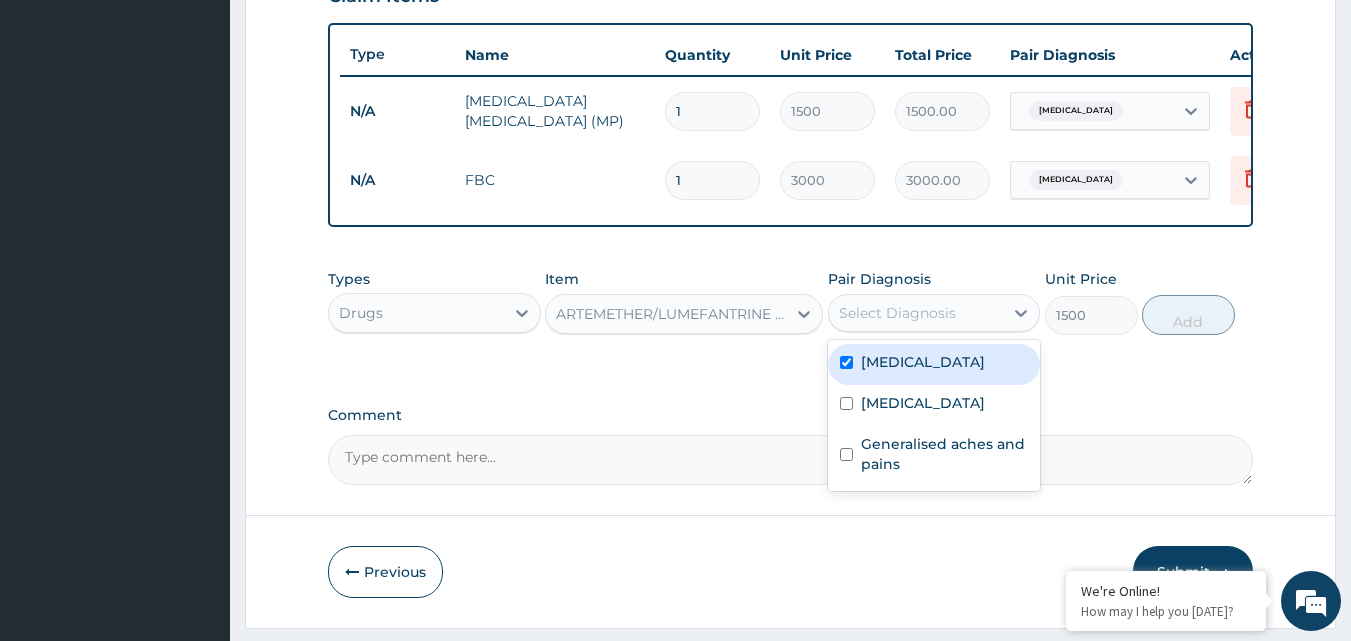 checkbox on "true" 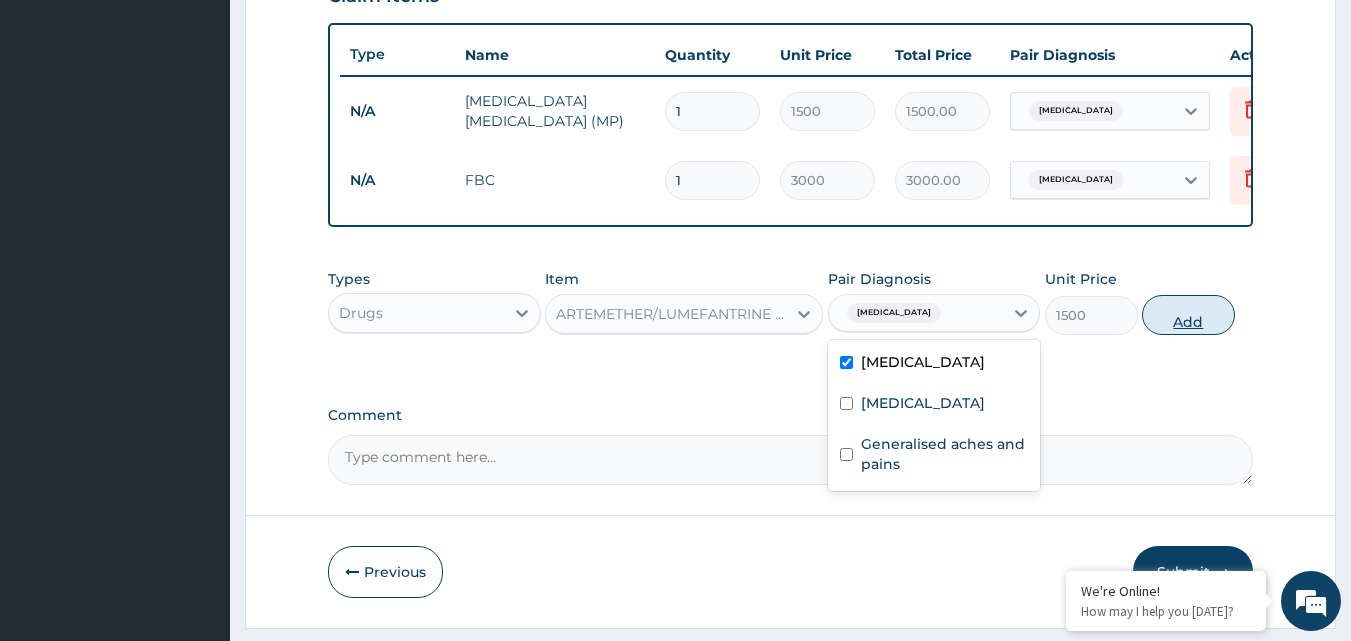 click on "Add" at bounding box center (1188, 315) 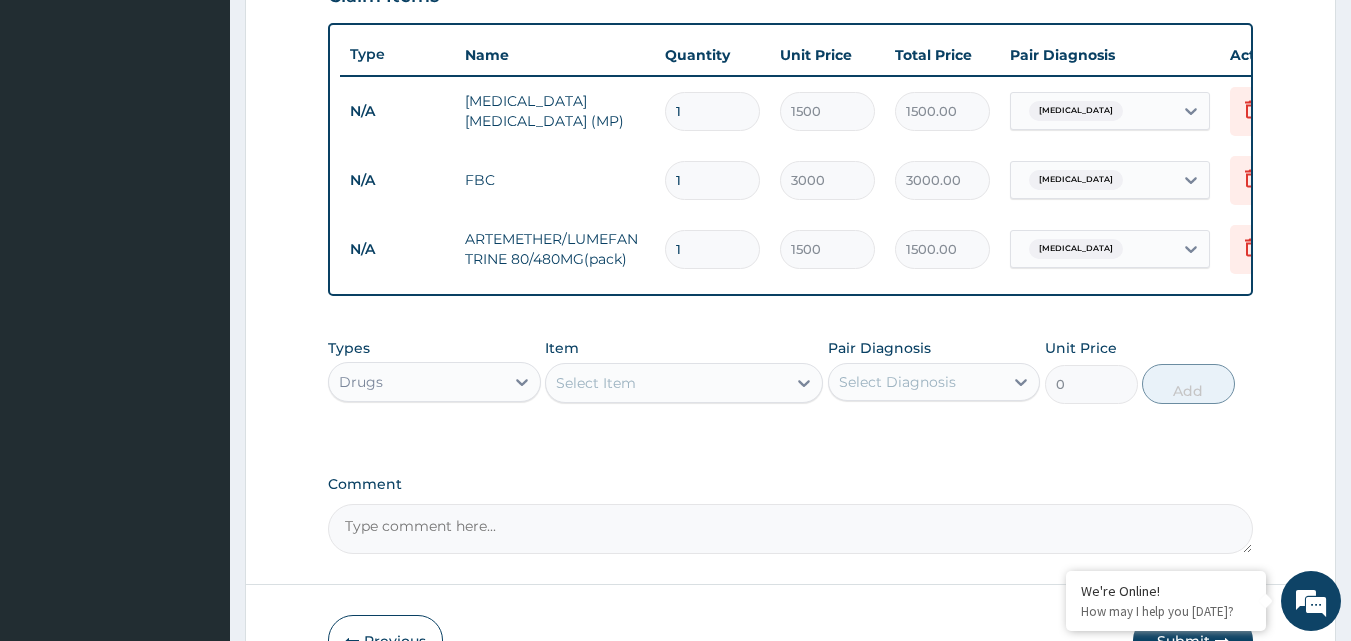 click on "Select Item" at bounding box center [596, 383] 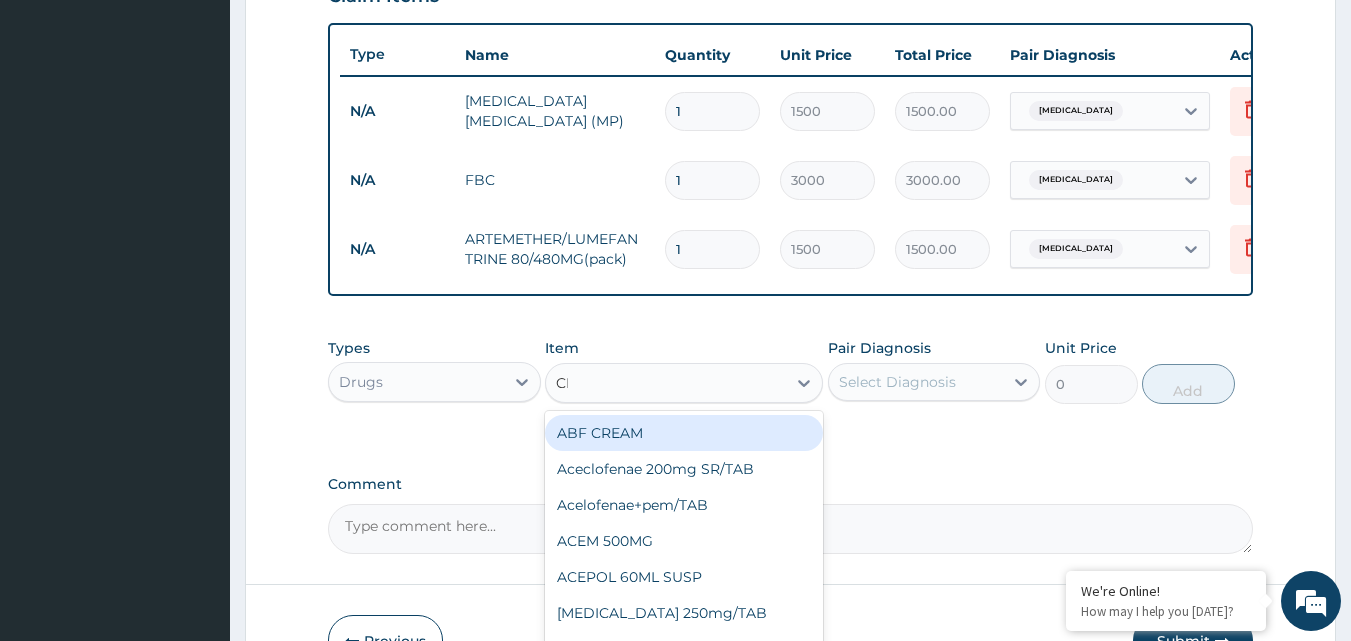 type on "CIP" 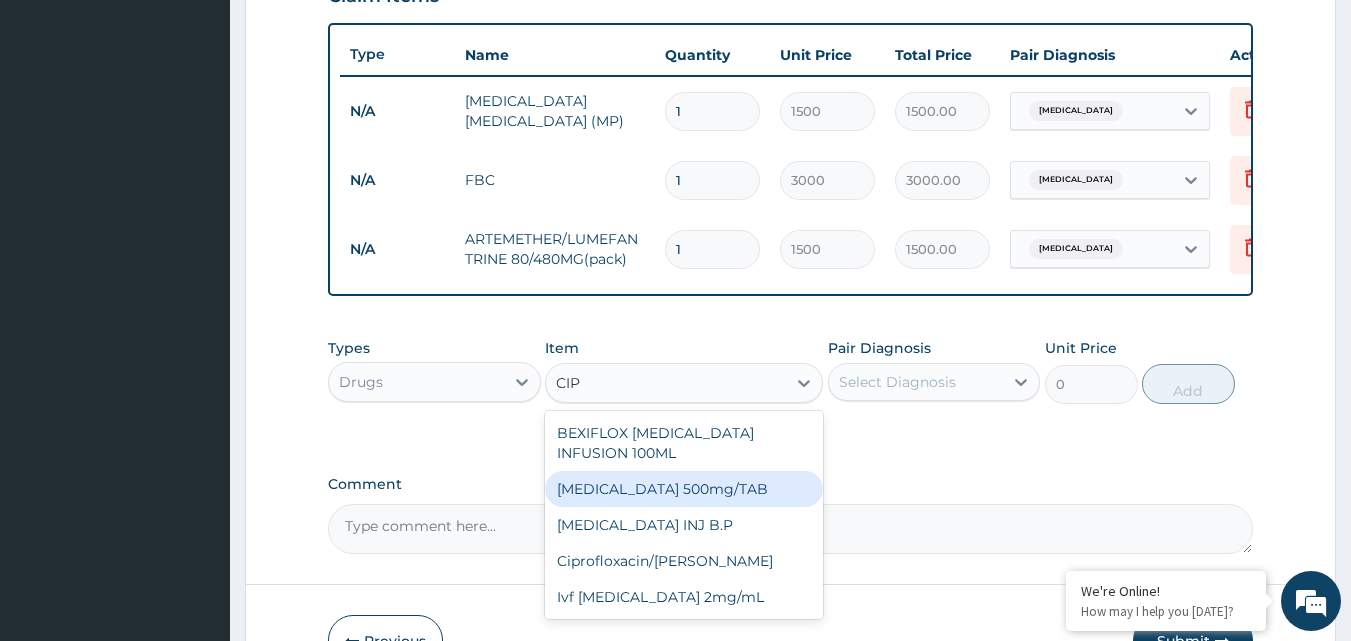 click on "Ciprofloxacin 500mg/TAB" at bounding box center [684, 489] 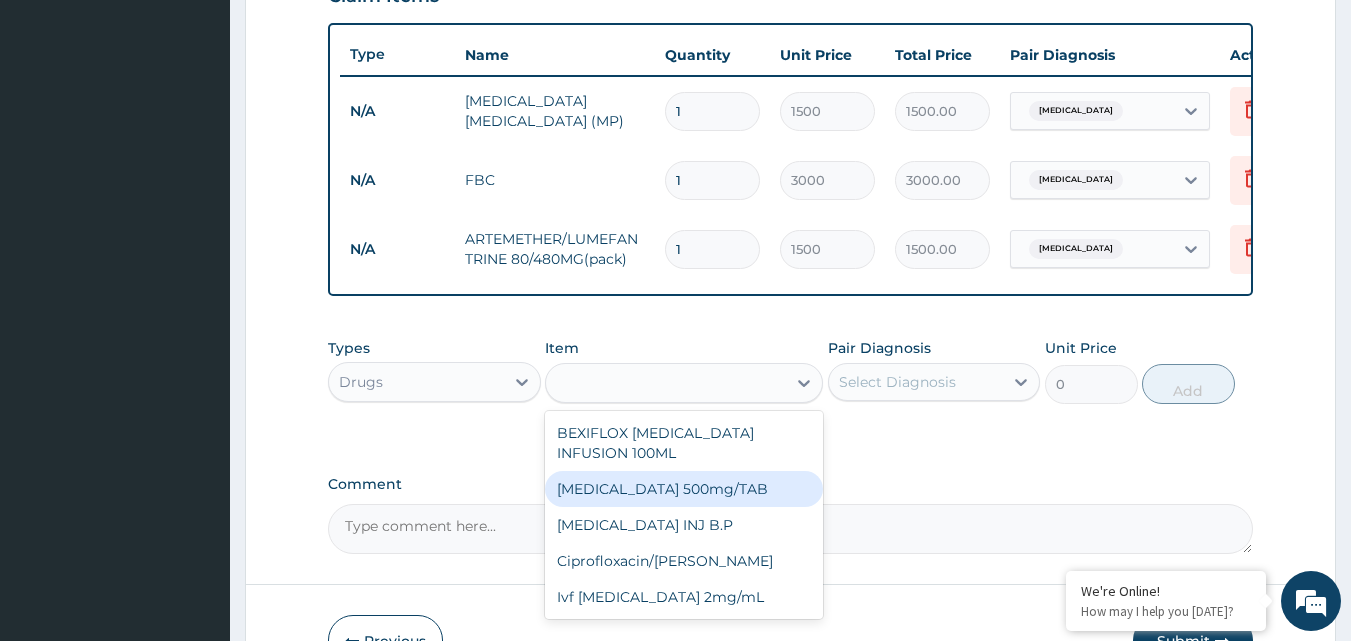 type on "130" 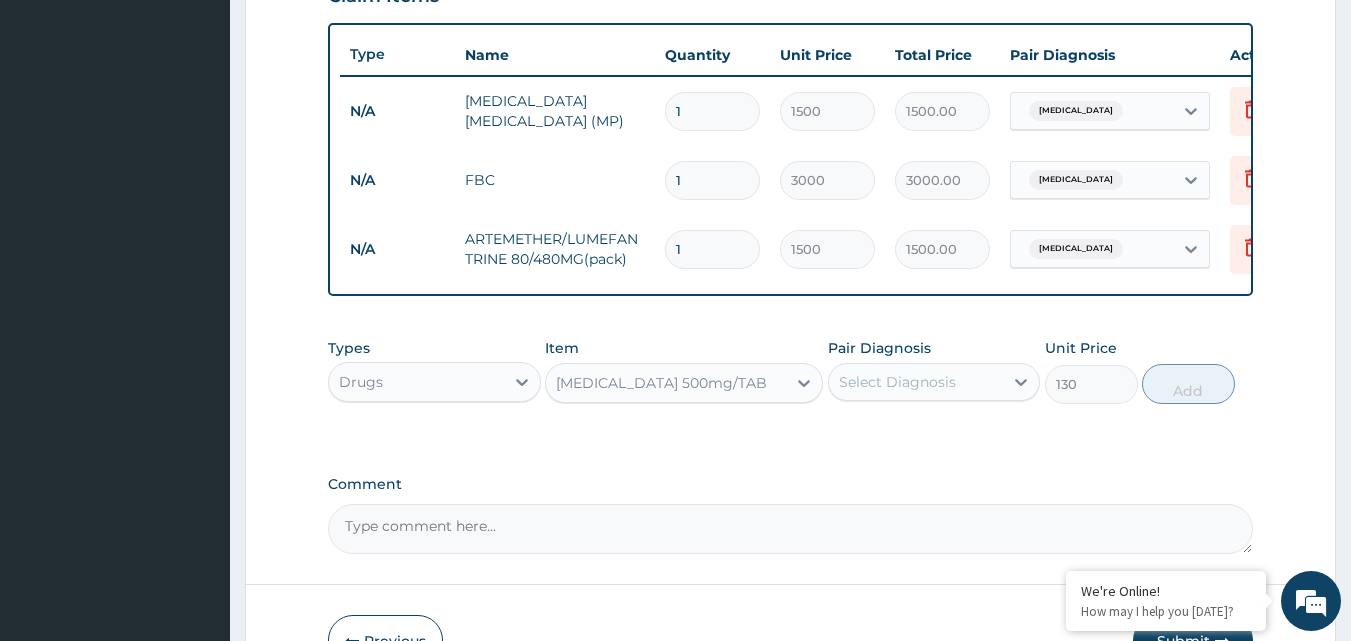 click on "Select Diagnosis" at bounding box center (897, 382) 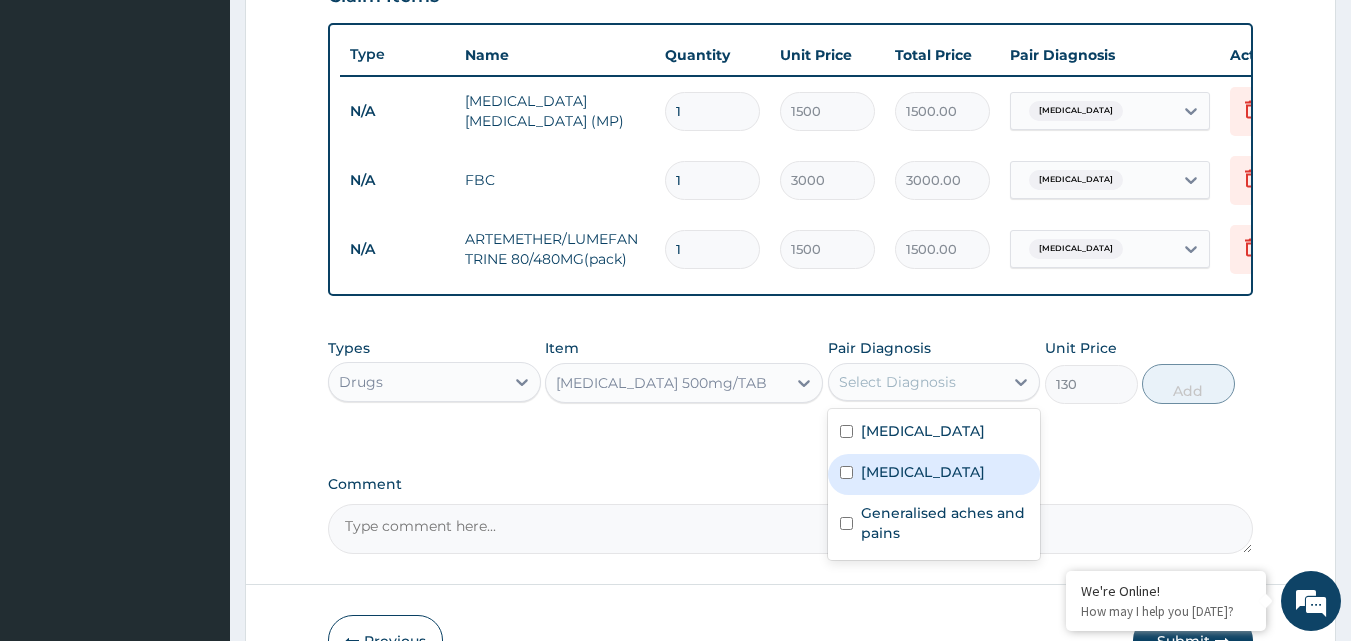 click on "Typhoid fever" at bounding box center [923, 472] 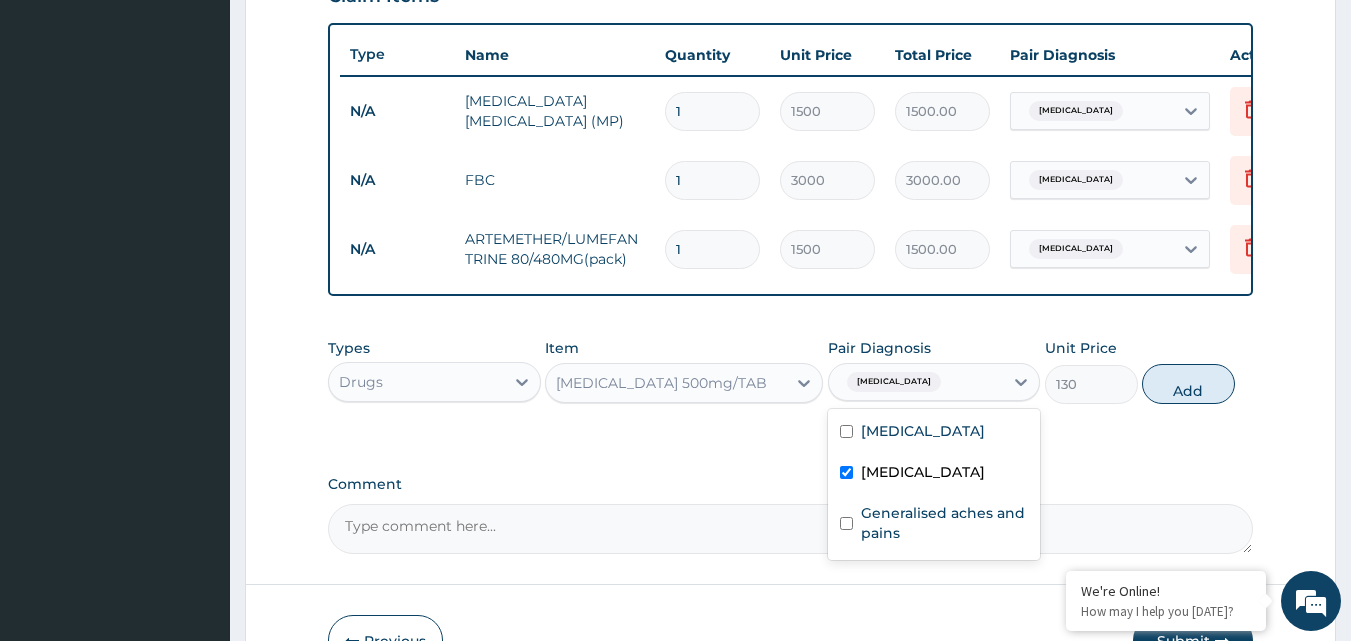 click on "Typhoid fever" at bounding box center (923, 472) 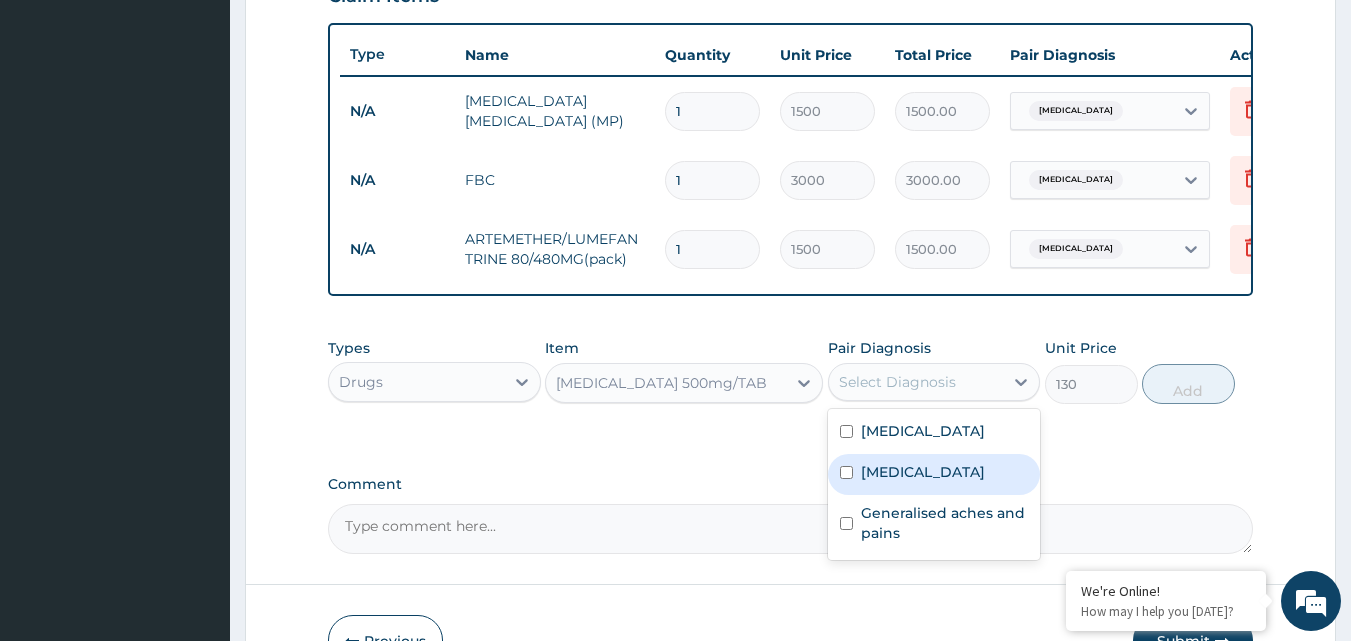 click on "Typhoid fever" at bounding box center (934, 474) 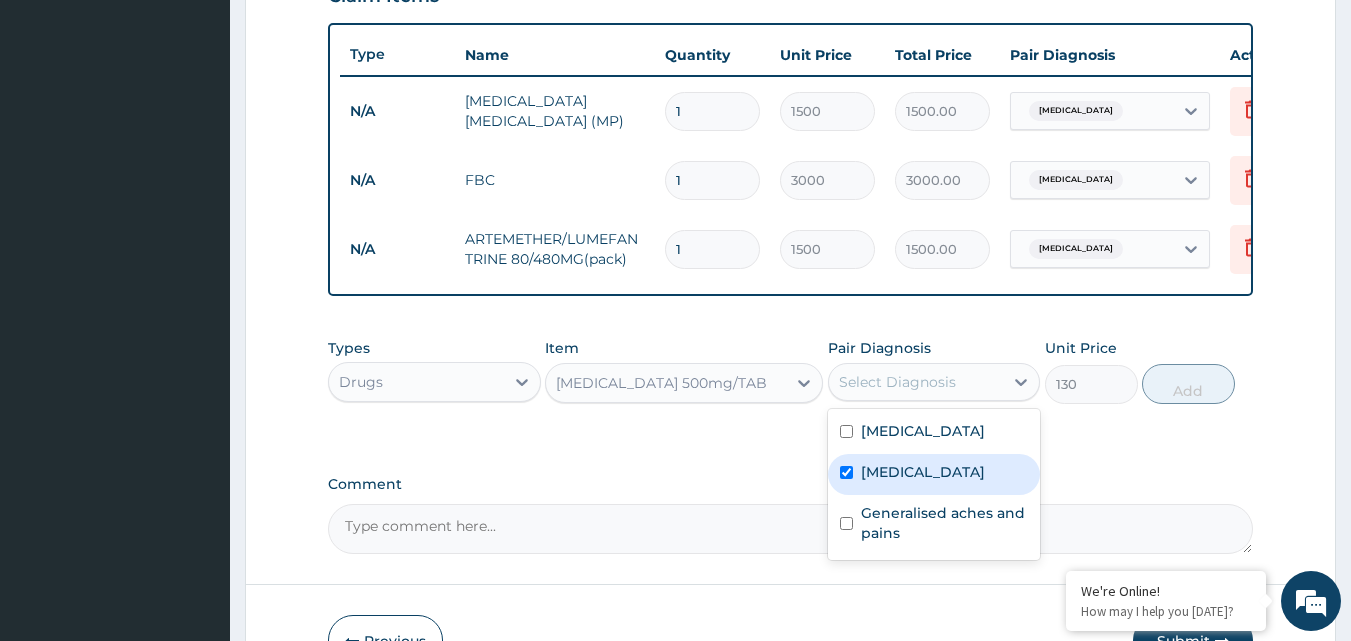 checkbox on "true" 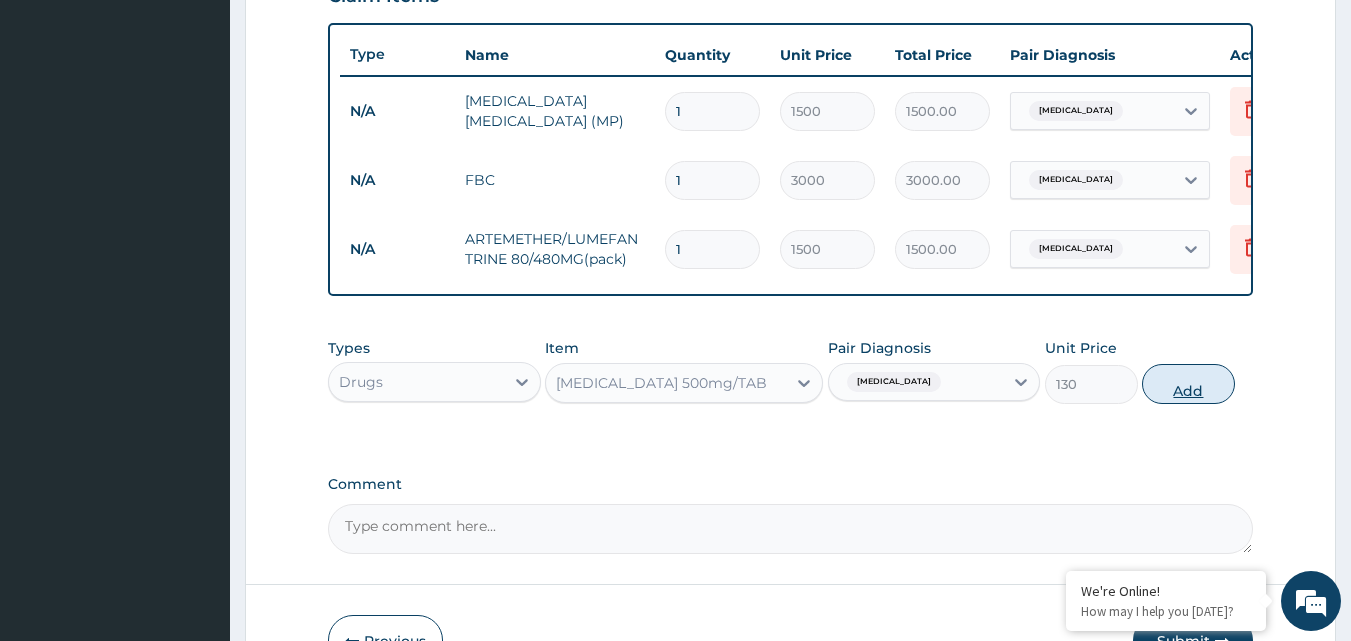 click on "Add" at bounding box center [1188, 384] 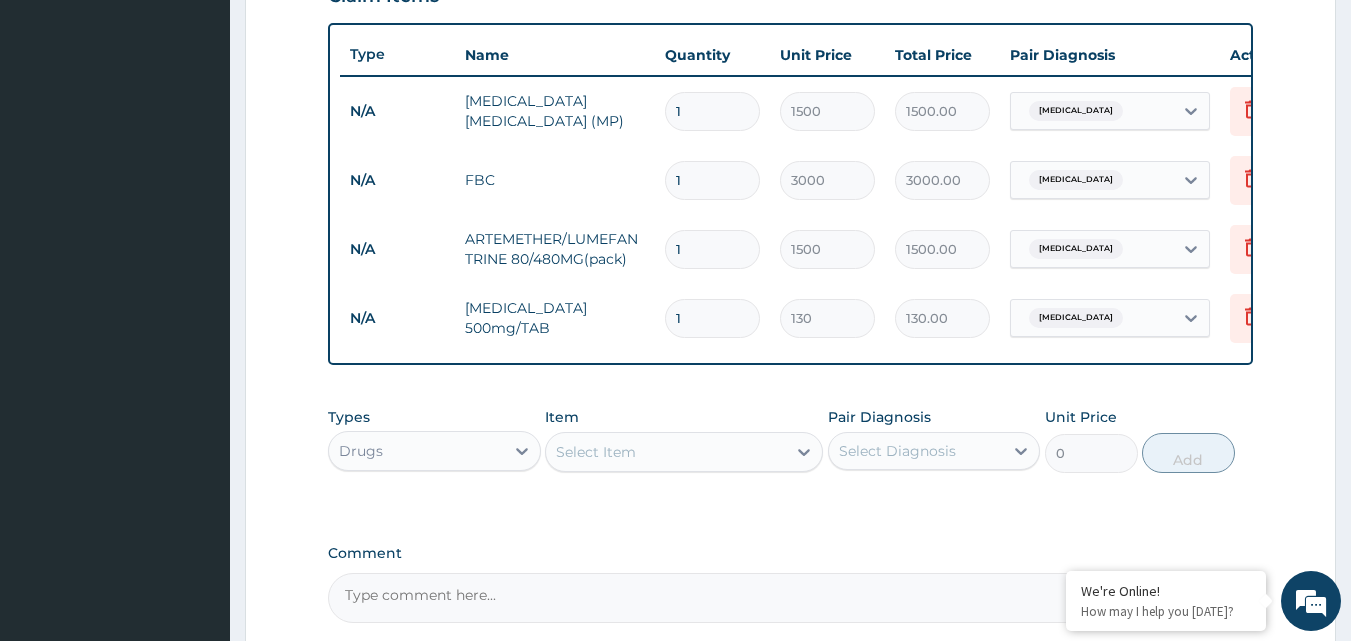 type on "10" 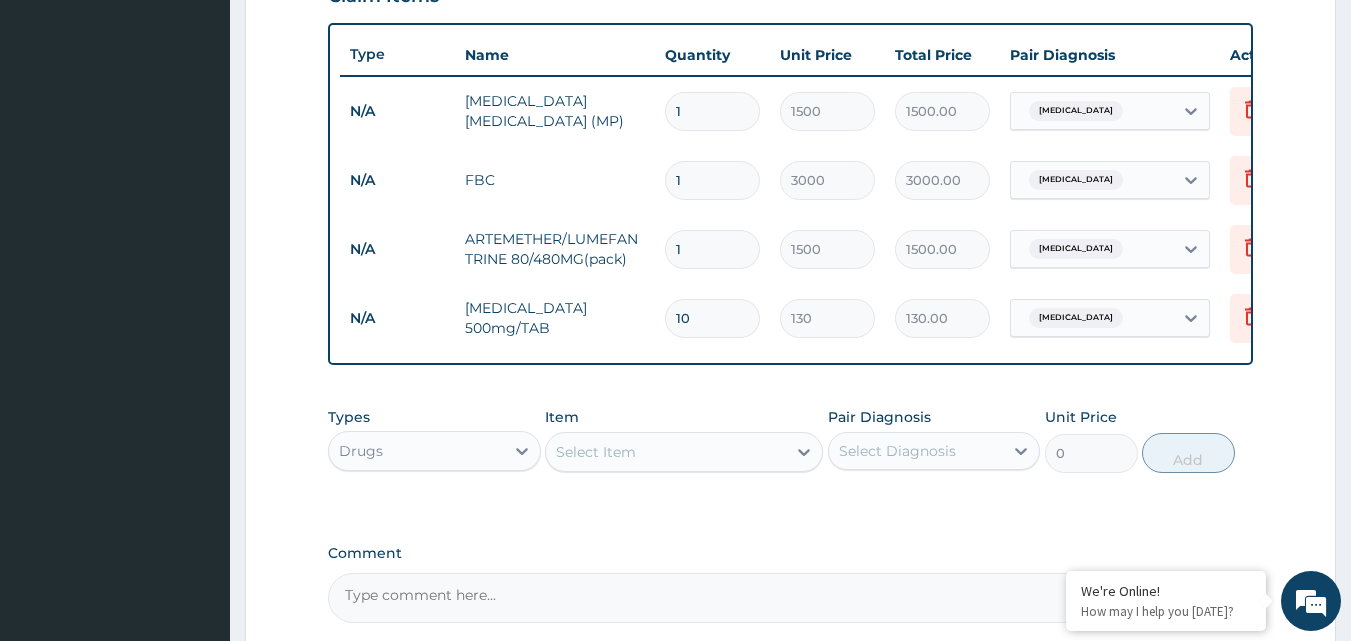 type on "1300.00" 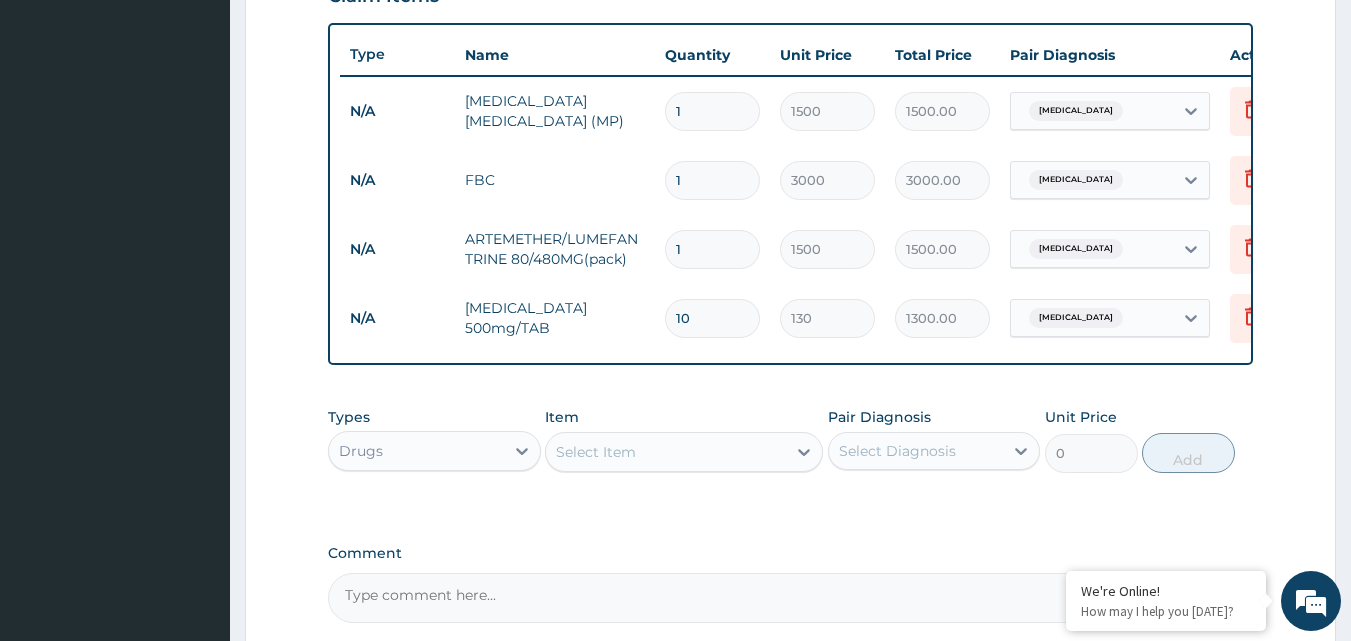 type on "10" 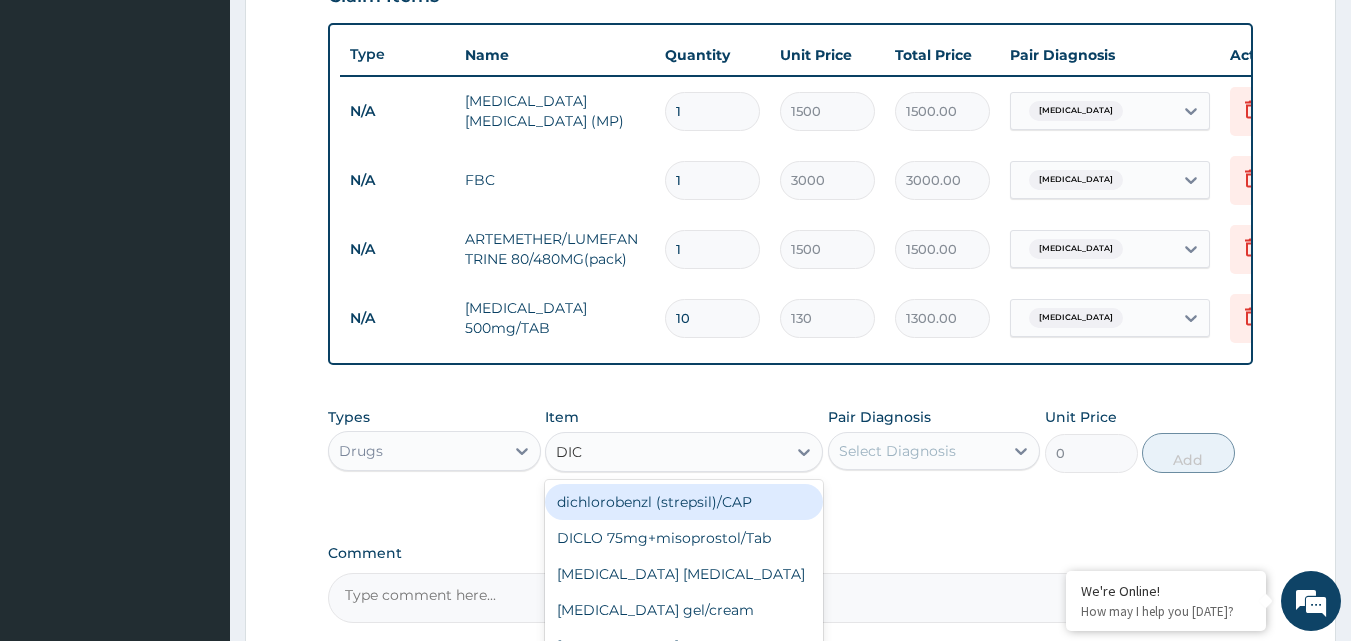 type on "DICL" 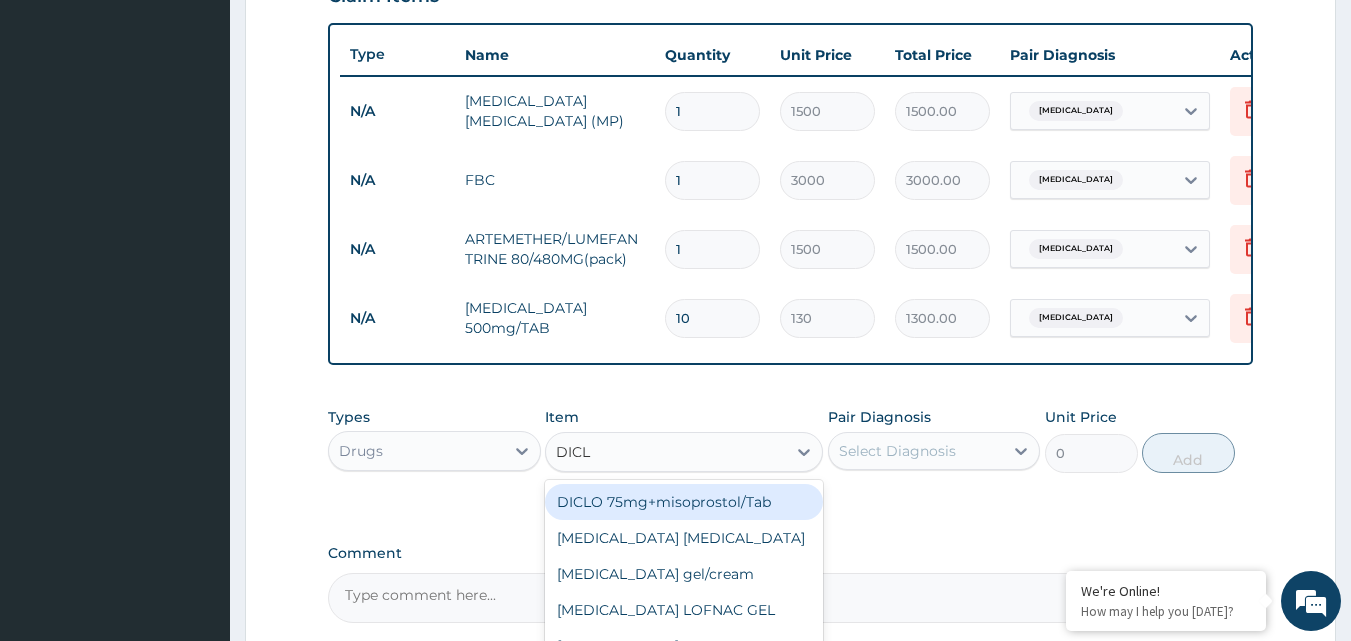 scroll, scrollTop: 928, scrollLeft: 0, axis: vertical 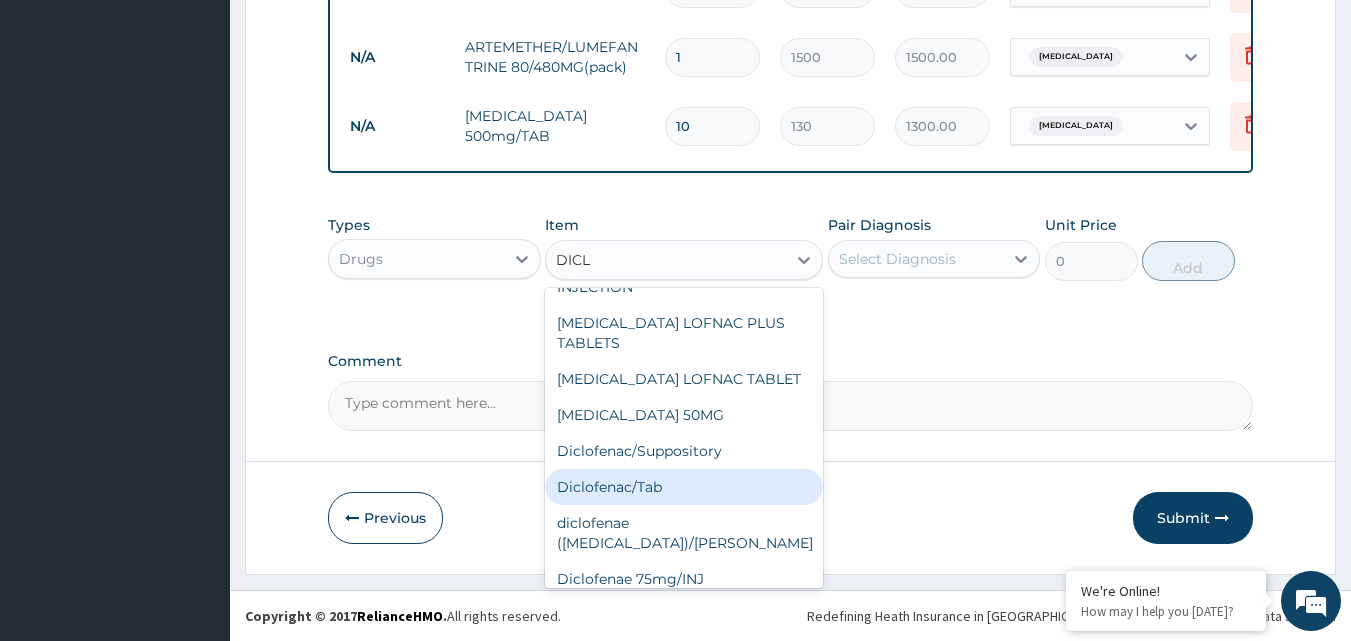 click on "Diclofenac/Tab" at bounding box center [684, 487] 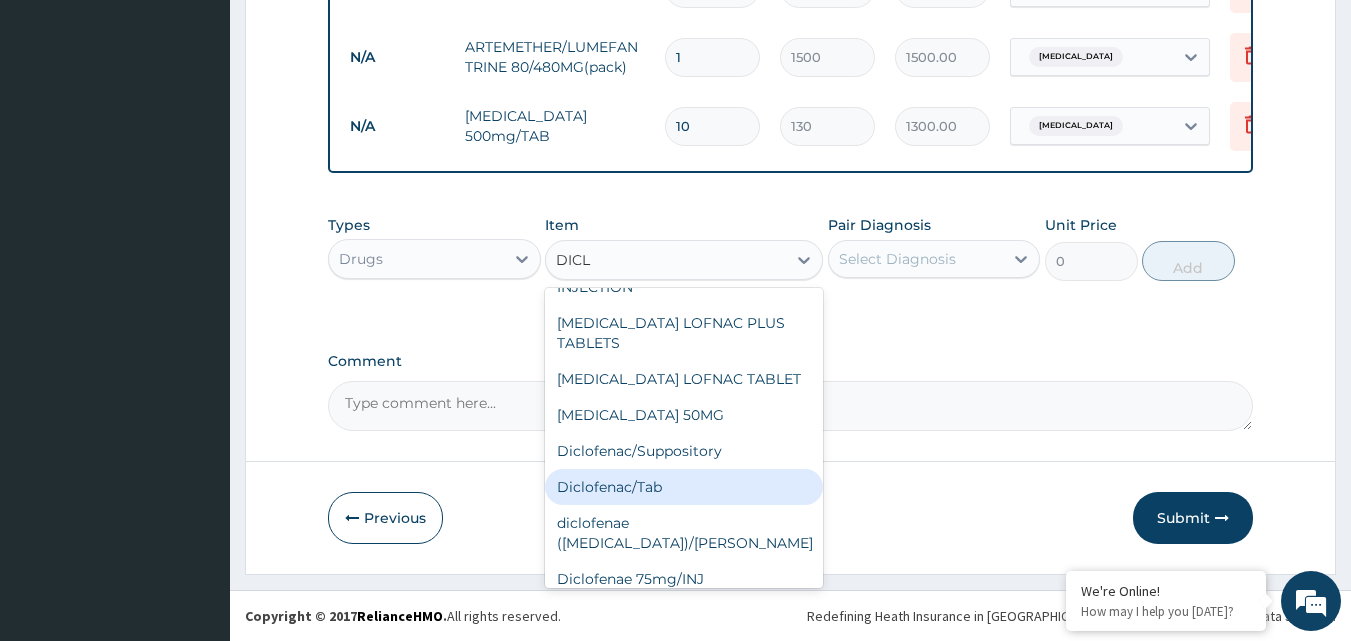 type 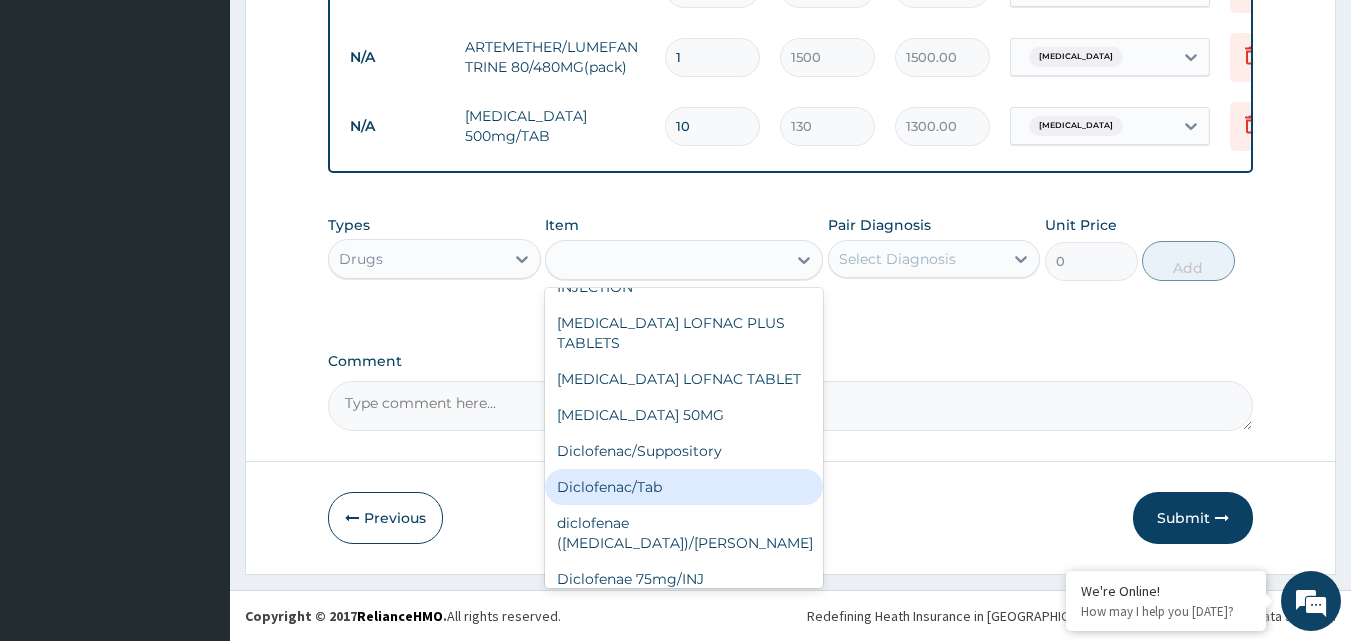 type on "20" 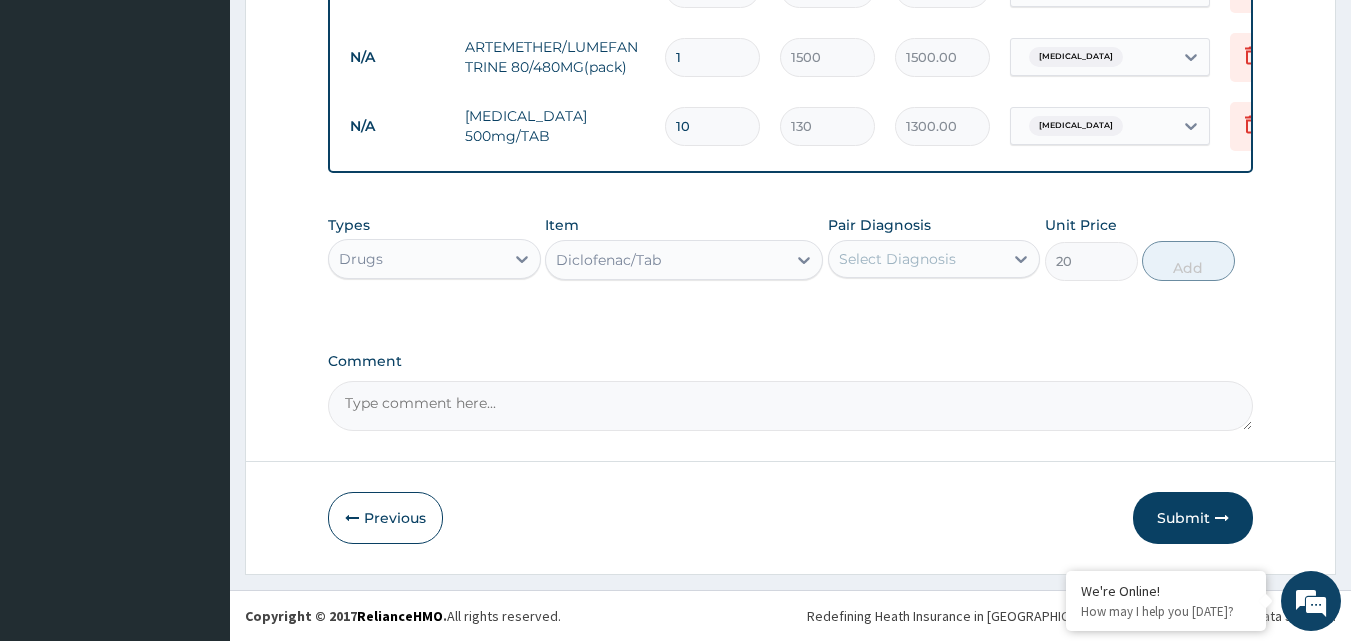 click on "Select Diagnosis" at bounding box center (897, 259) 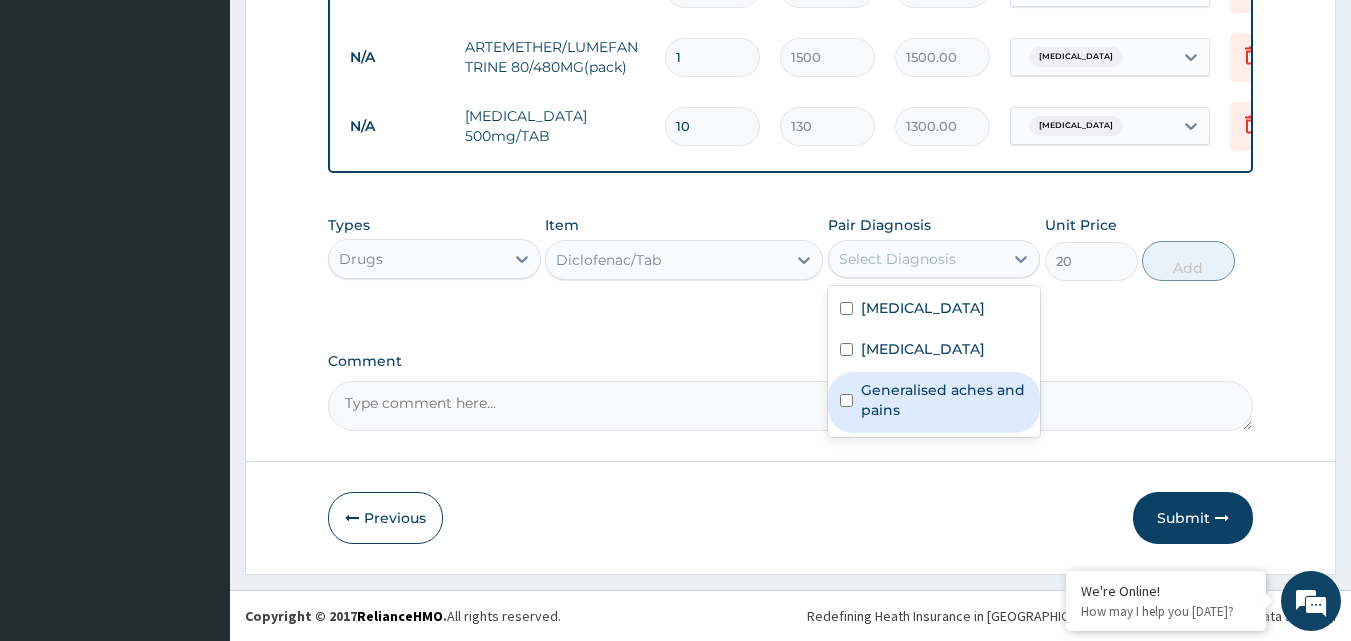 click on "Generalised aches and pains" at bounding box center (945, 400) 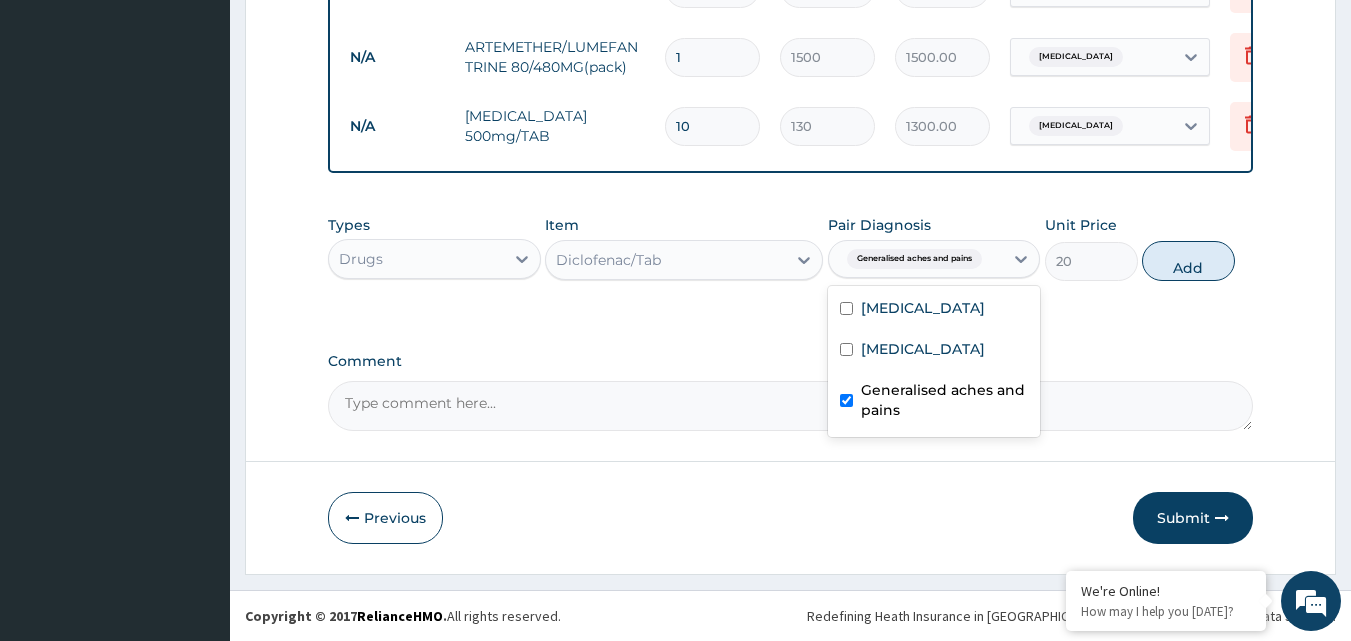 click on "Generalised aches and pains" at bounding box center (934, 402) 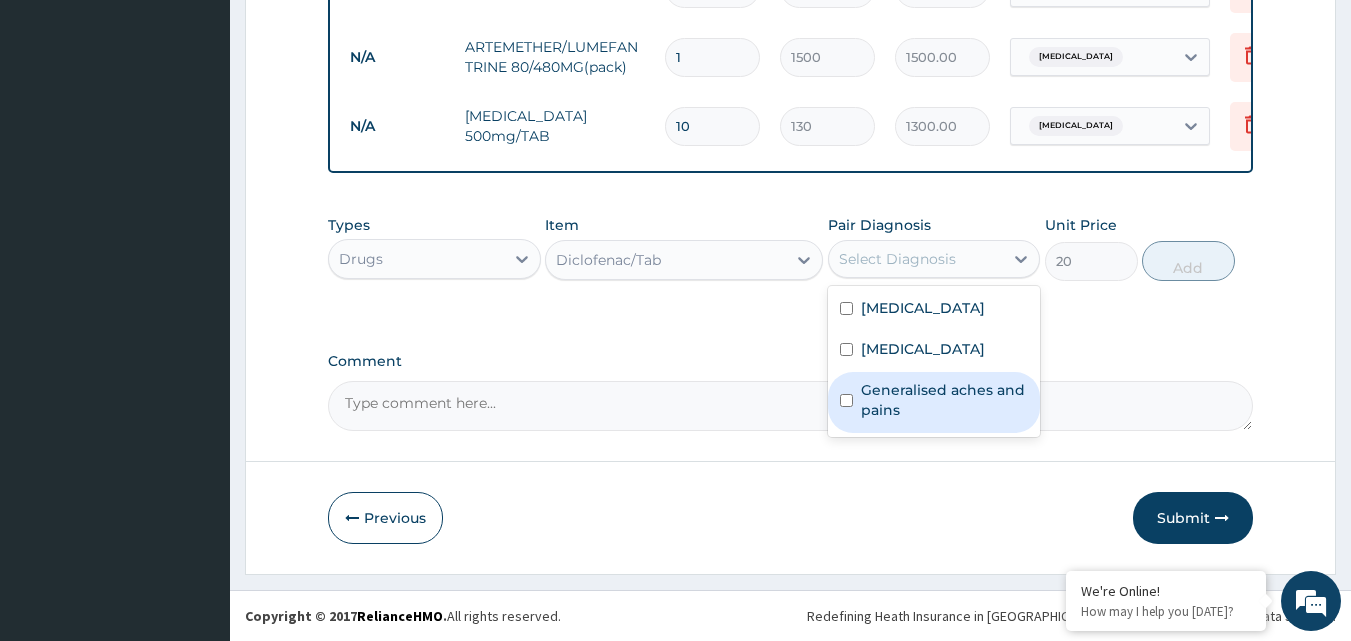 click on "Generalised aches and pains" at bounding box center [945, 400] 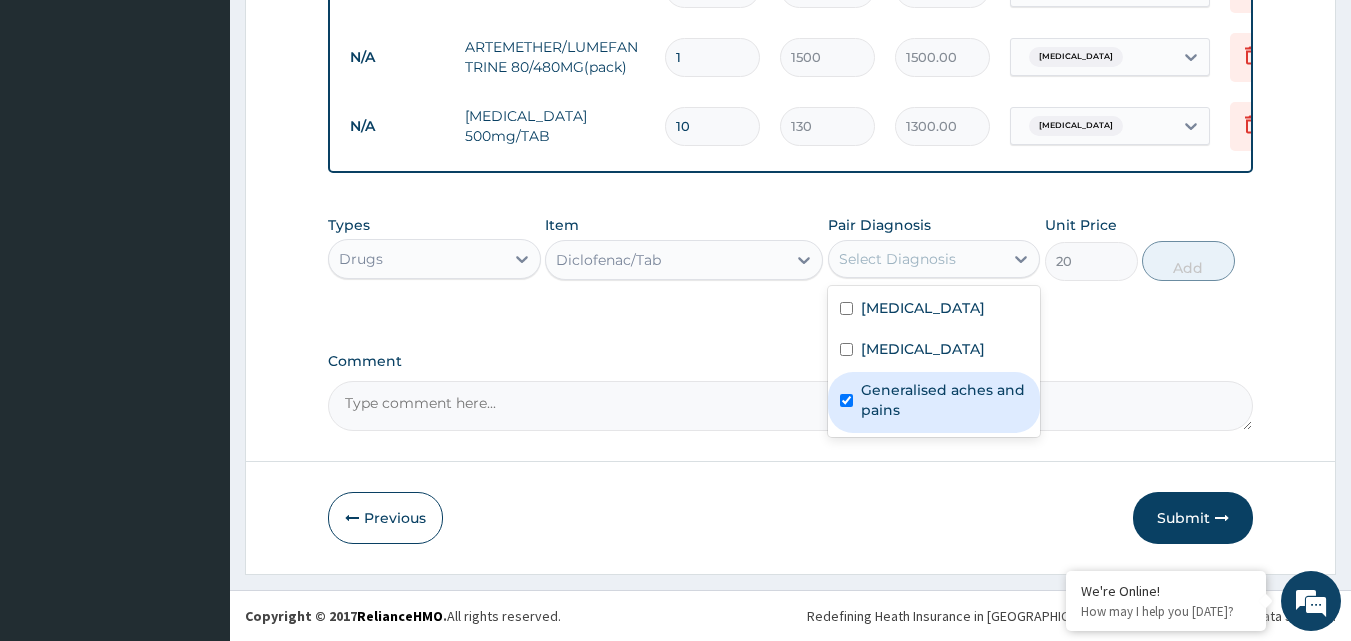 checkbox on "true" 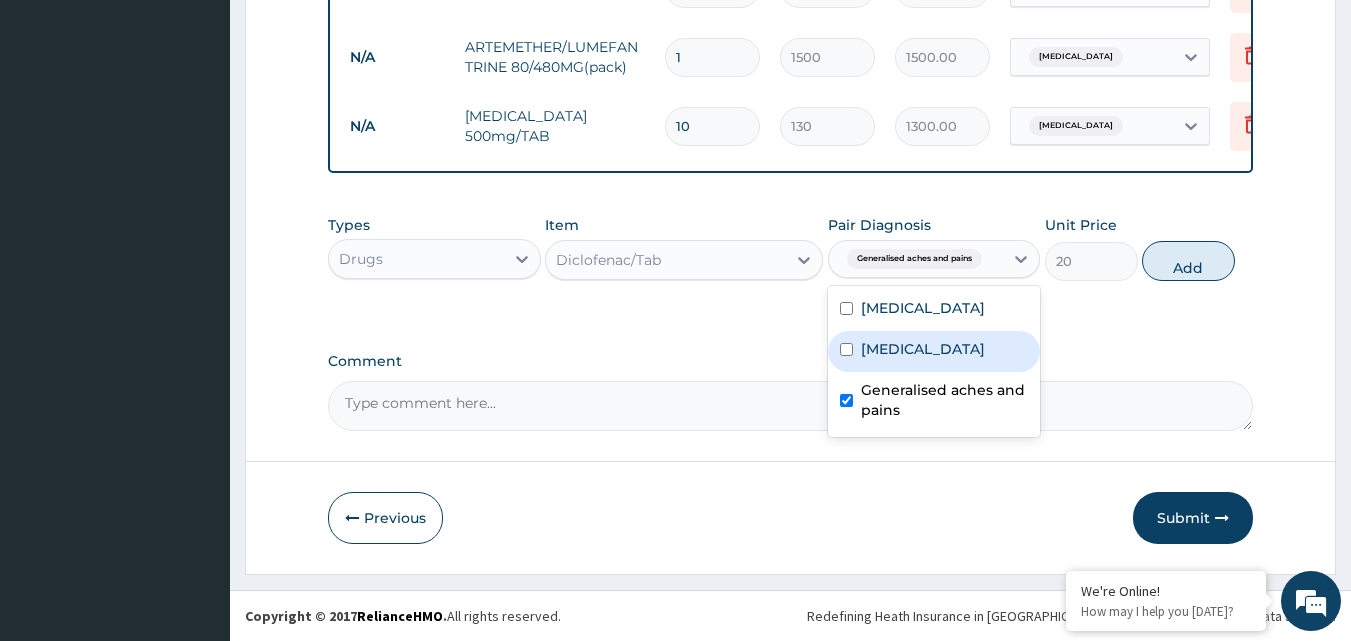 click on "Types Drugs Item Diclofenac/Tab Pair Diagnosis option Generalised aches and pains, selected. option Typhoid fever focused, 2 of 3. 3 results available. Use Up and Down to choose options, press Enter to select the currently focused option, press Escape to exit the menu, press Tab to select the option and exit the menu. Generalised aches and pains Malaria Typhoid fever Generalised aches and pains Unit Price 20 Add" at bounding box center [791, 248] 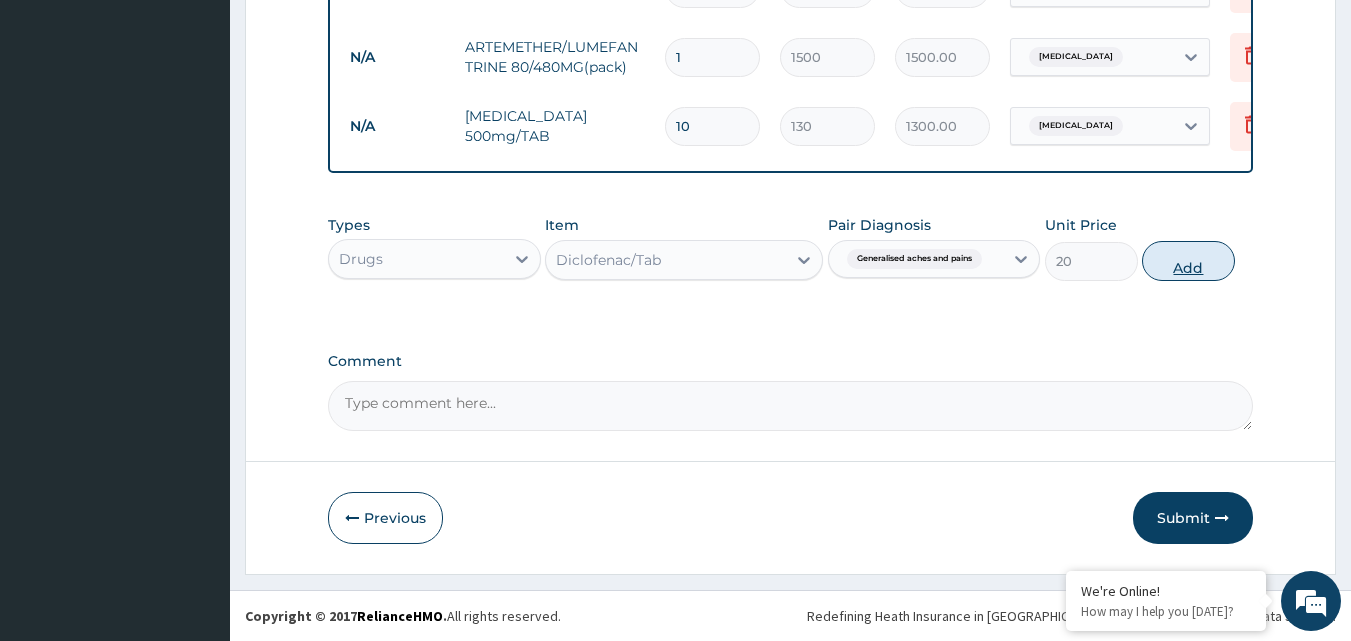 click on "Add" at bounding box center (1188, 261) 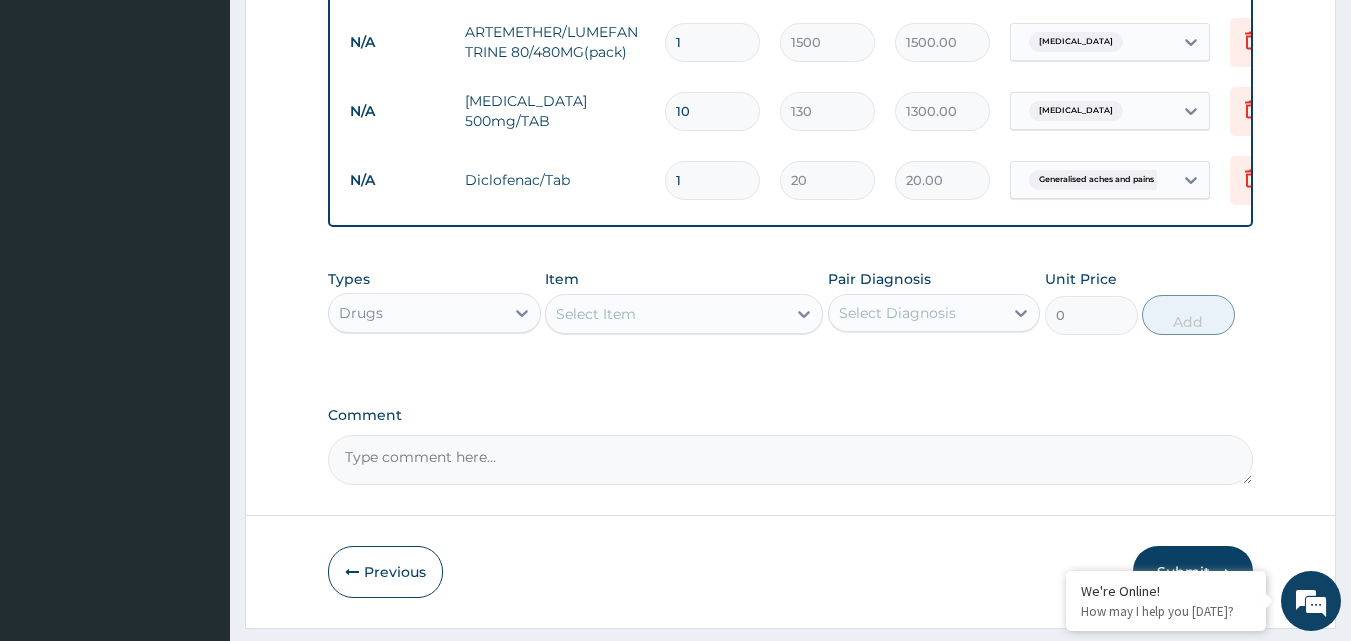 type on "10" 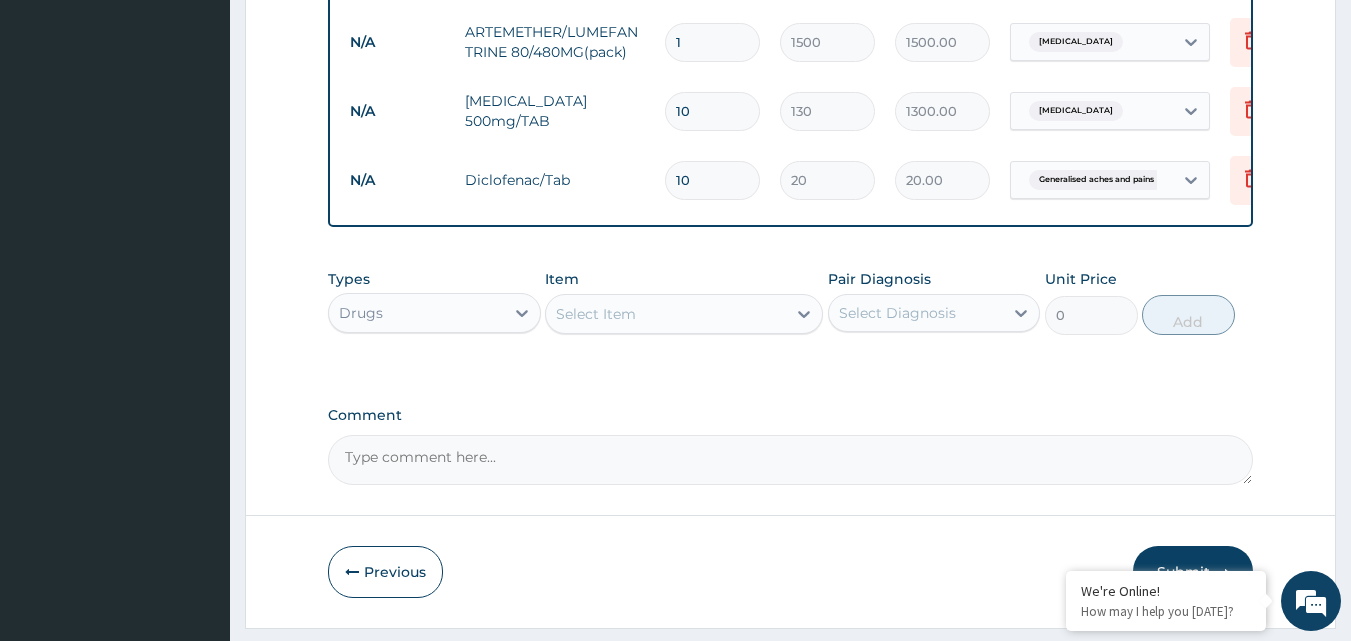 type on "200.00" 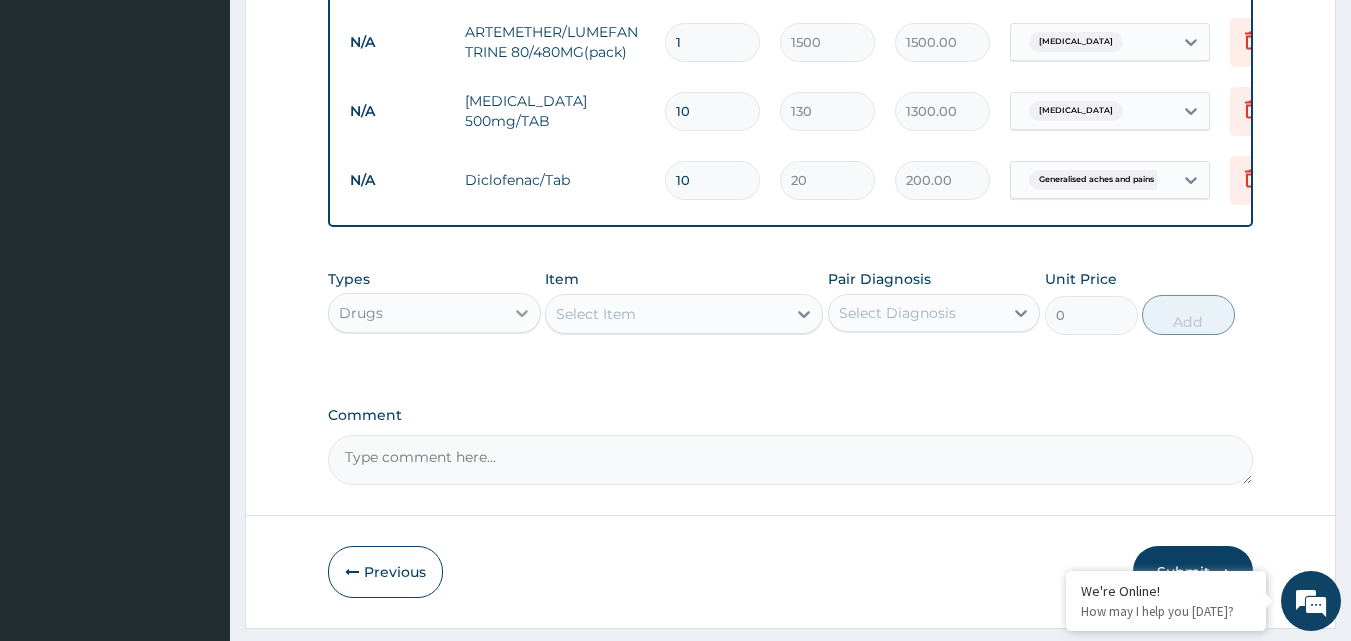 type on "10" 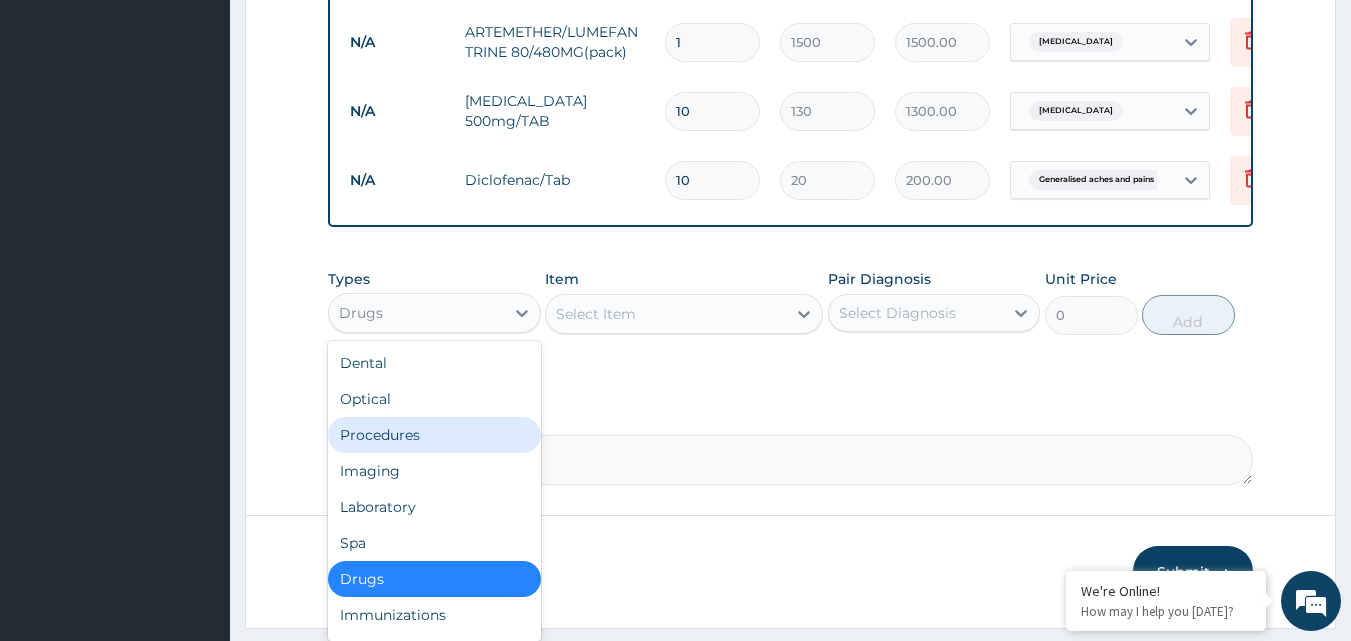 click on "Procedures" at bounding box center [434, 435] 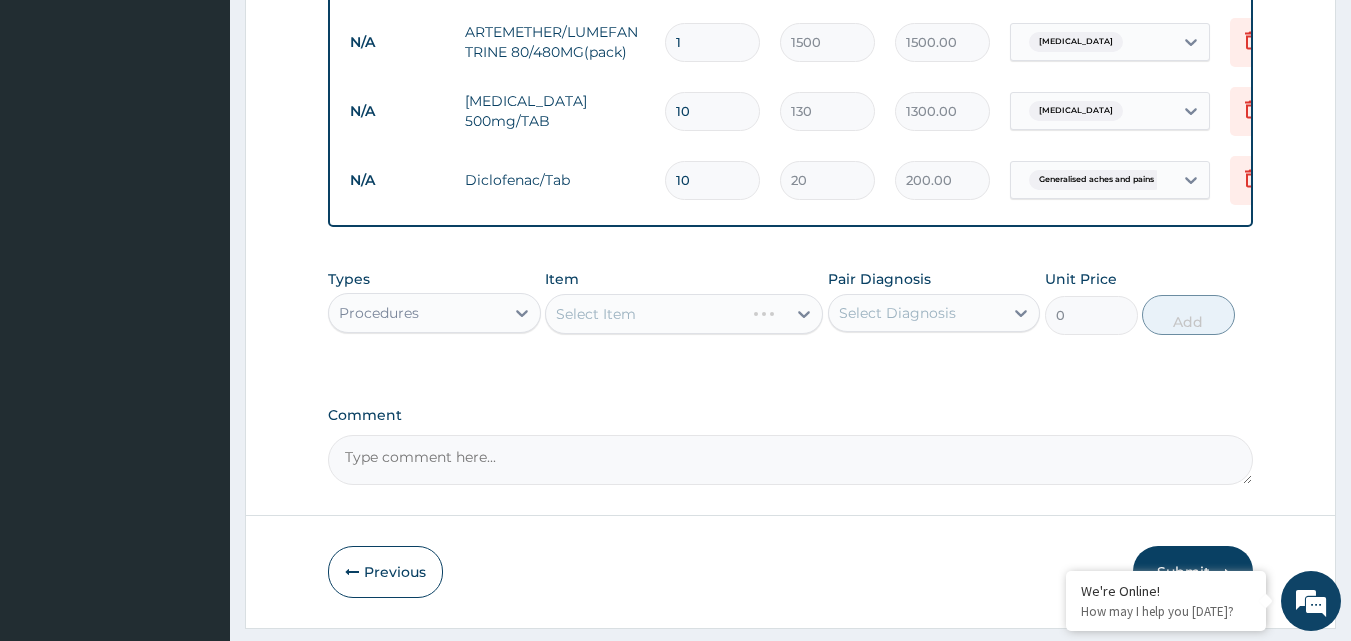 click on "Select Item" at bounding box center [684, 314] 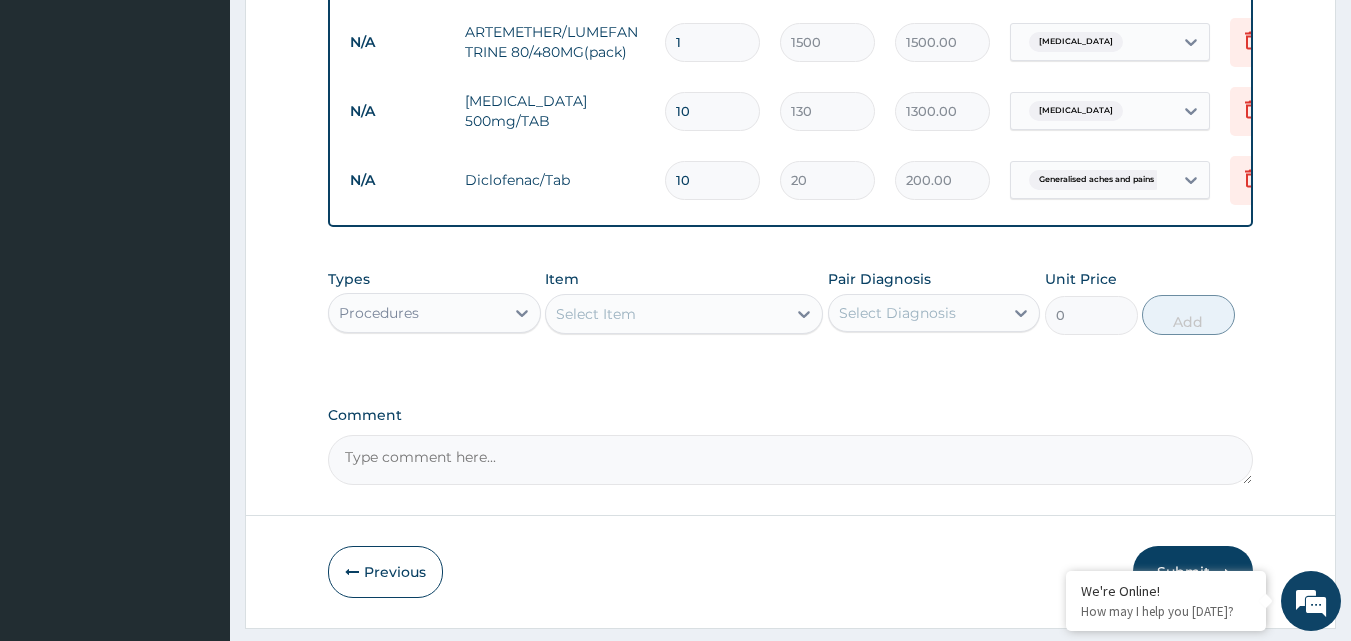 click on "Select Item" at bounding box center [596, 314] 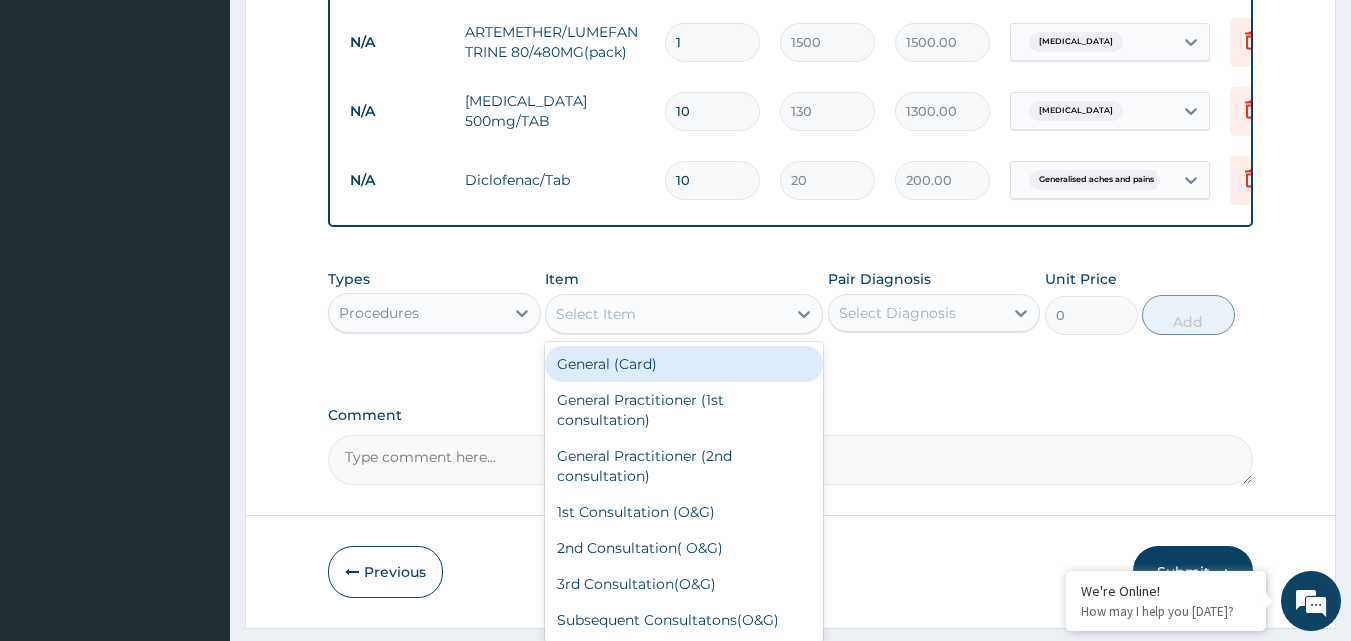click on "Select Item" at bounding box center (596, 314) 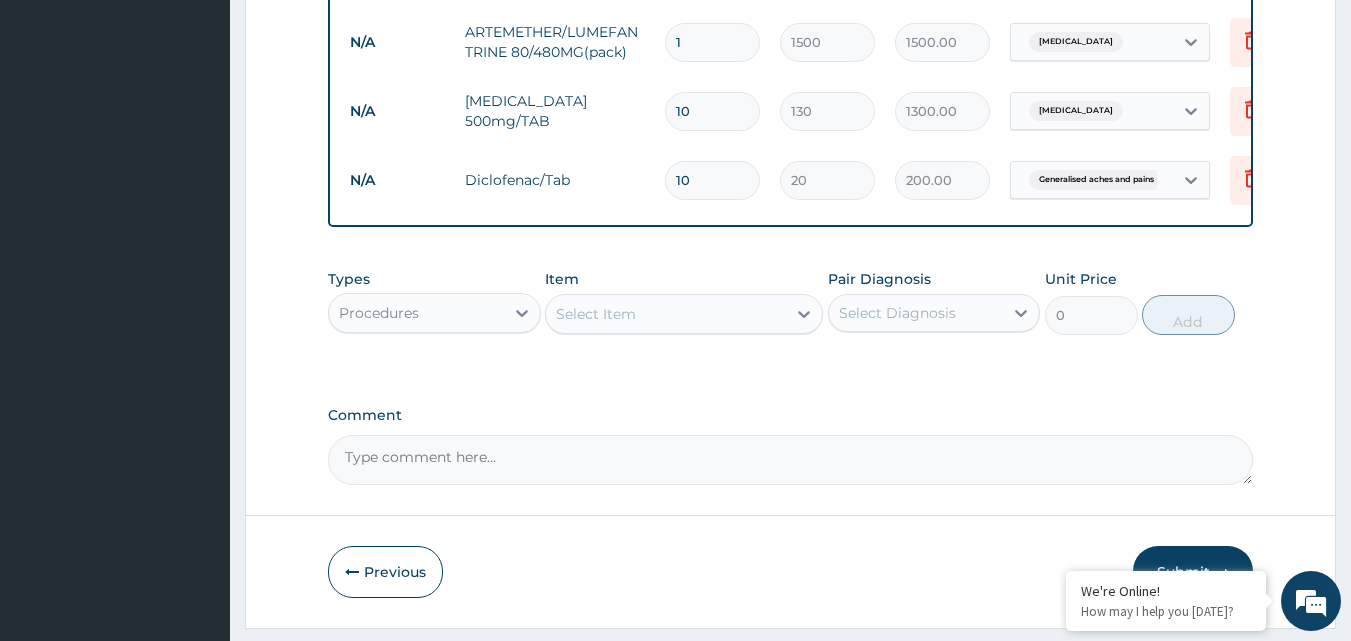 click on "Select Item" at bounding box center [596, 314] 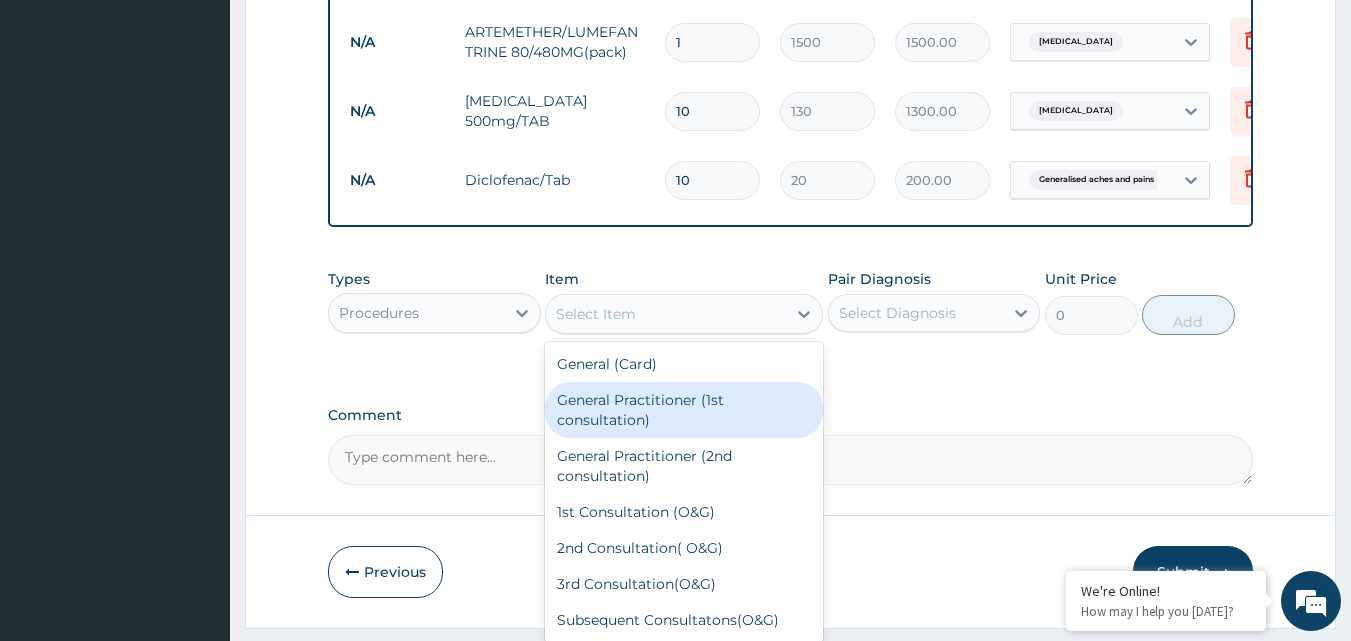 click on "General Practitioner (1st consultation)" at bounding box center [684, 410] 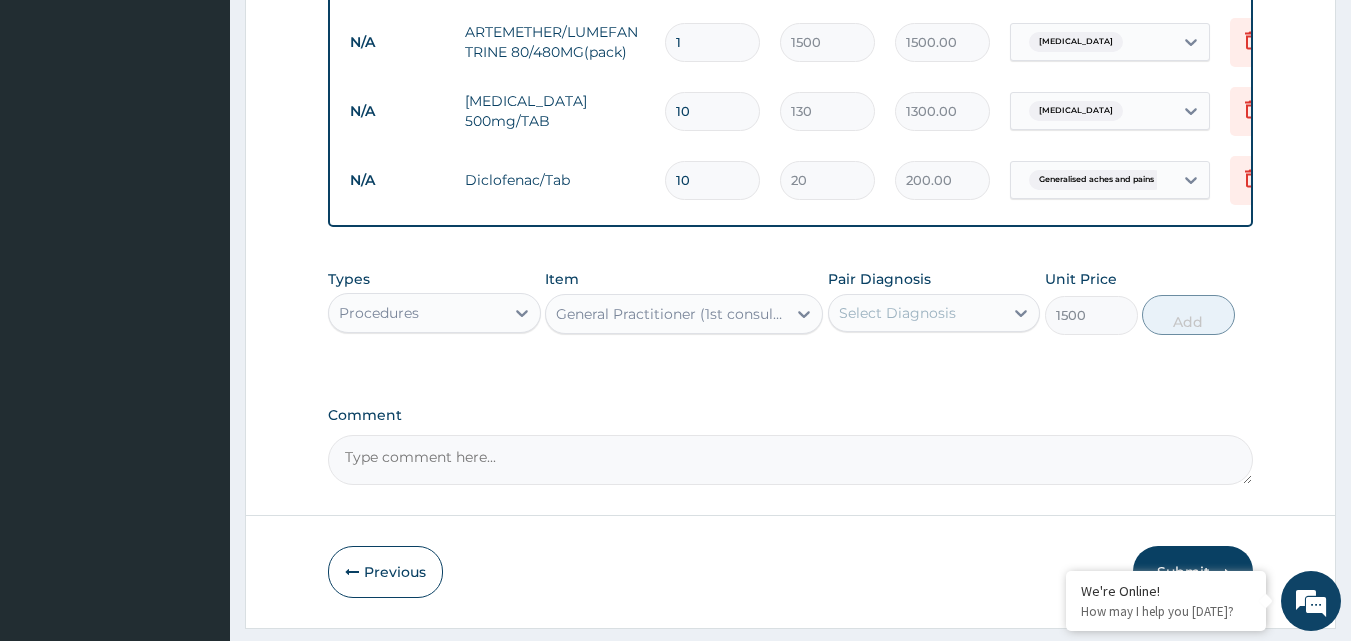 click on "Select Diagnosis" at bounding box center [897, 313] 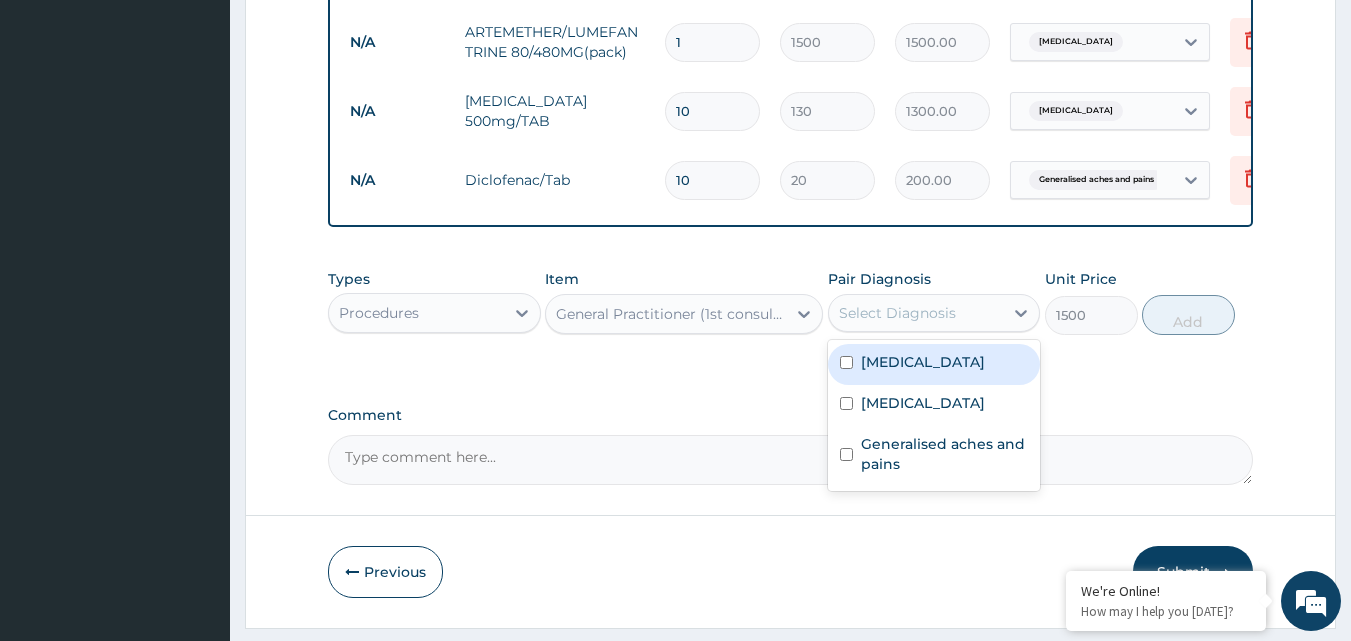 click on "[MEDICAL_DATA]" at bounding box center [923, 362] 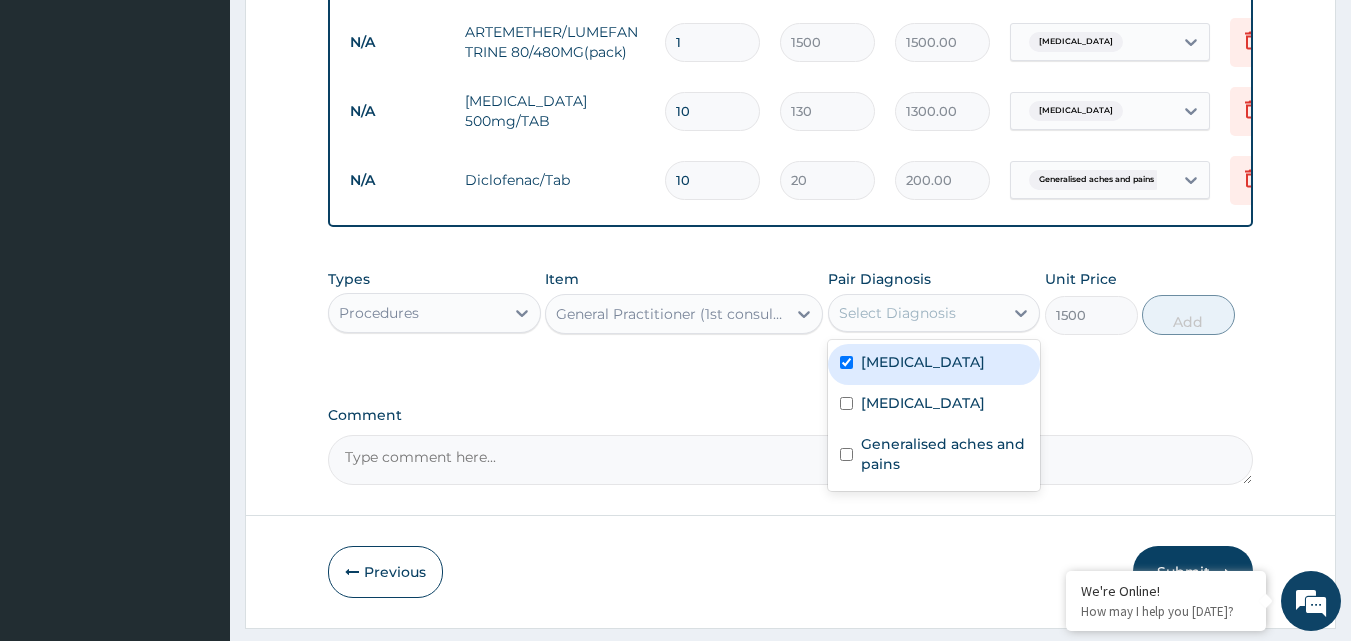 checkbox on "true" 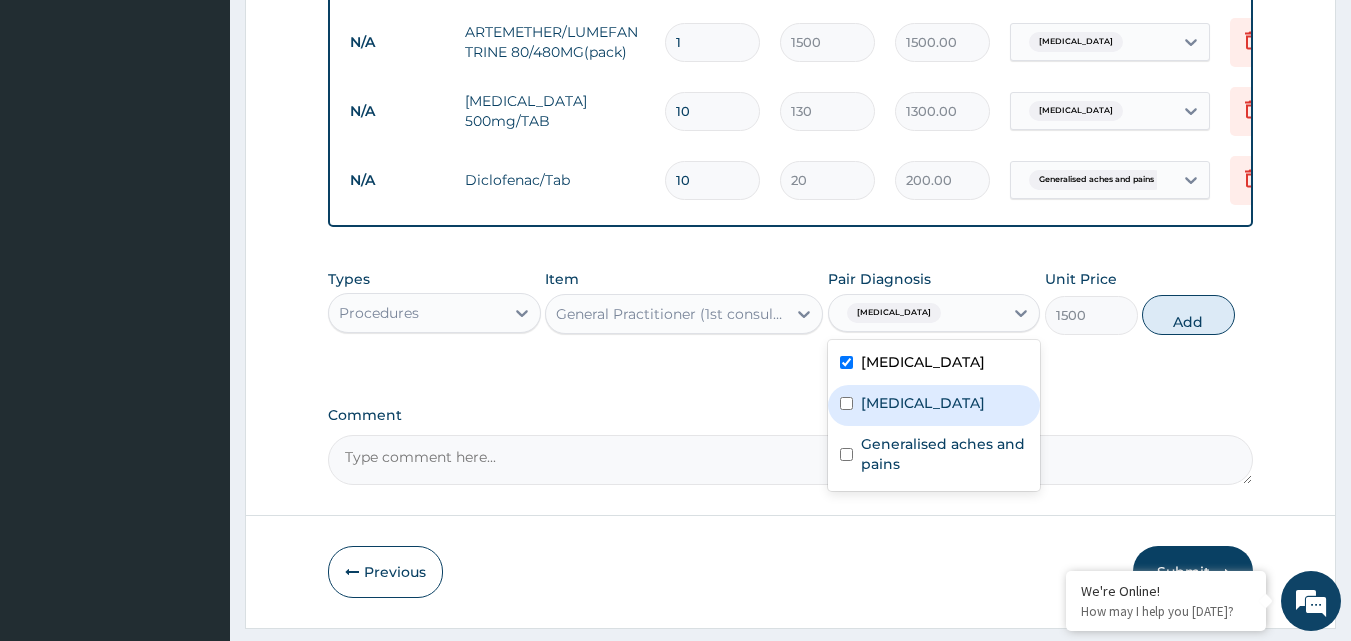 click on "[MEDICAL_DATA]" at bounding box center [934, 405] 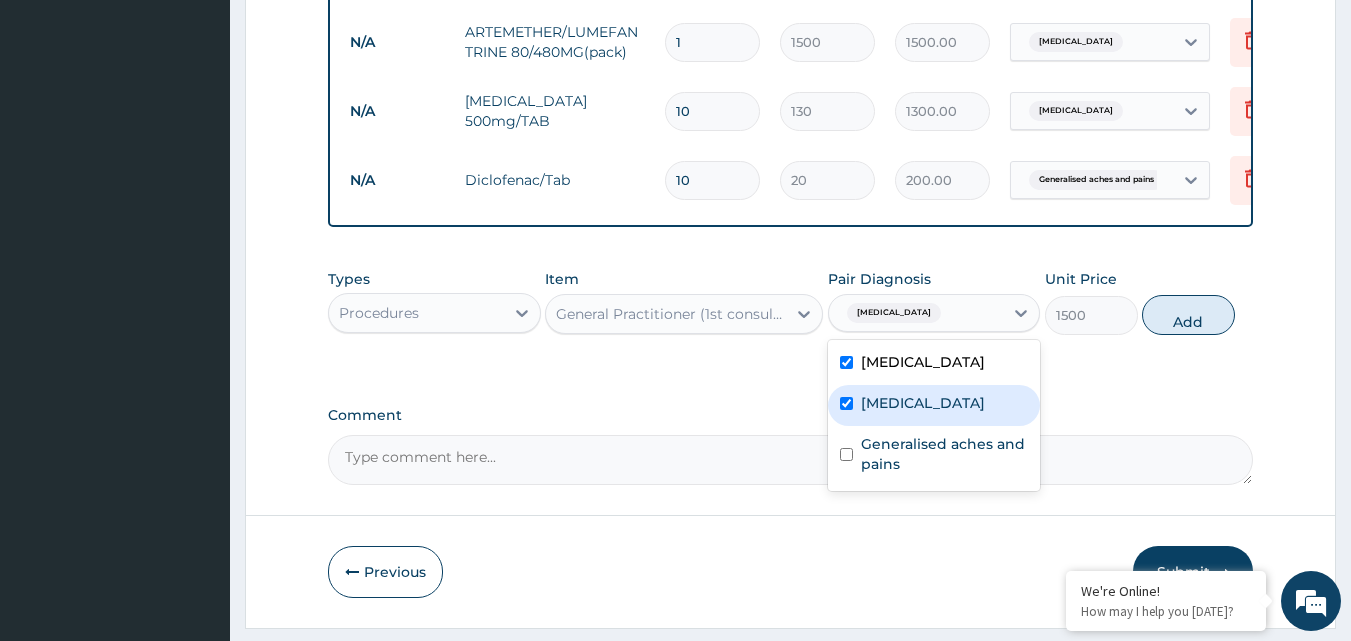 checkbox on "true" 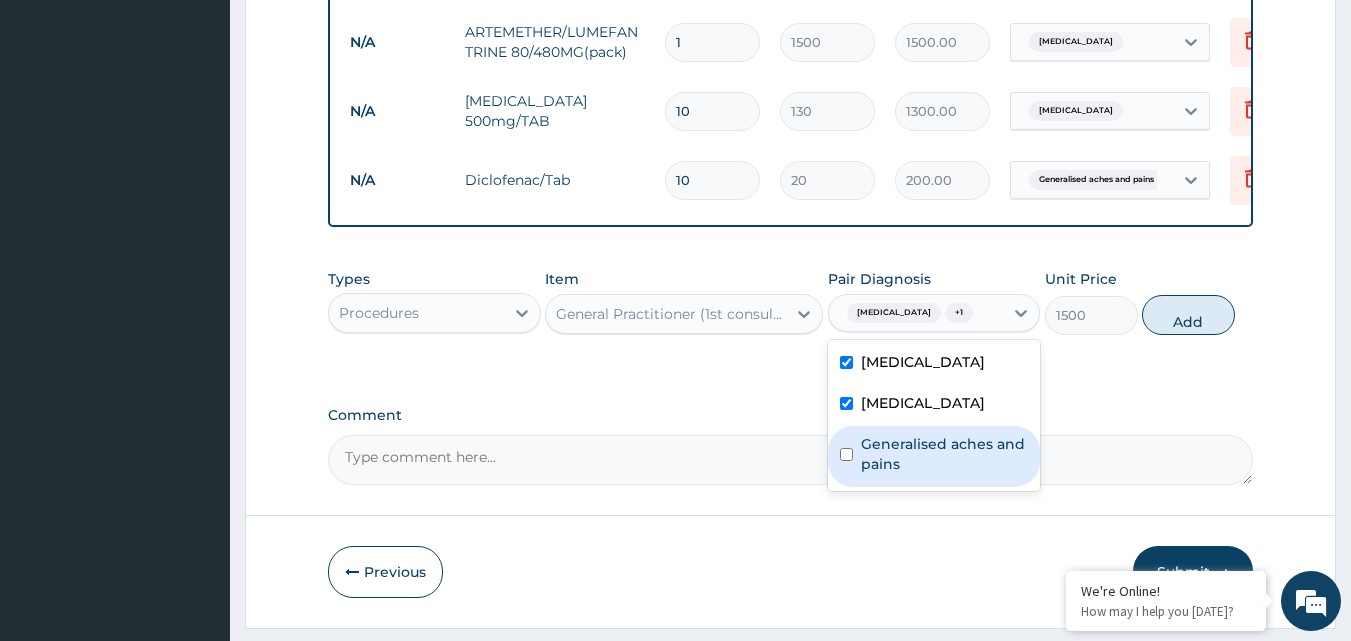 click on "Generalised aches and pains" at bounding box center (945, 454) 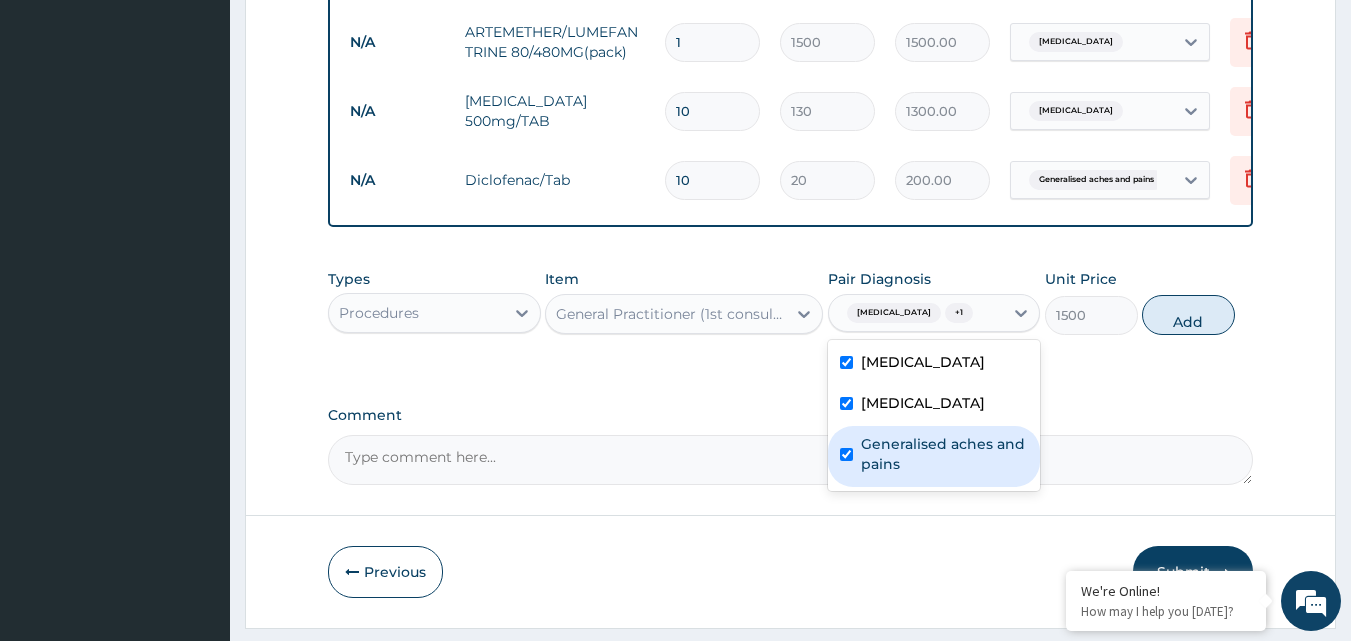 checkbox on "true" 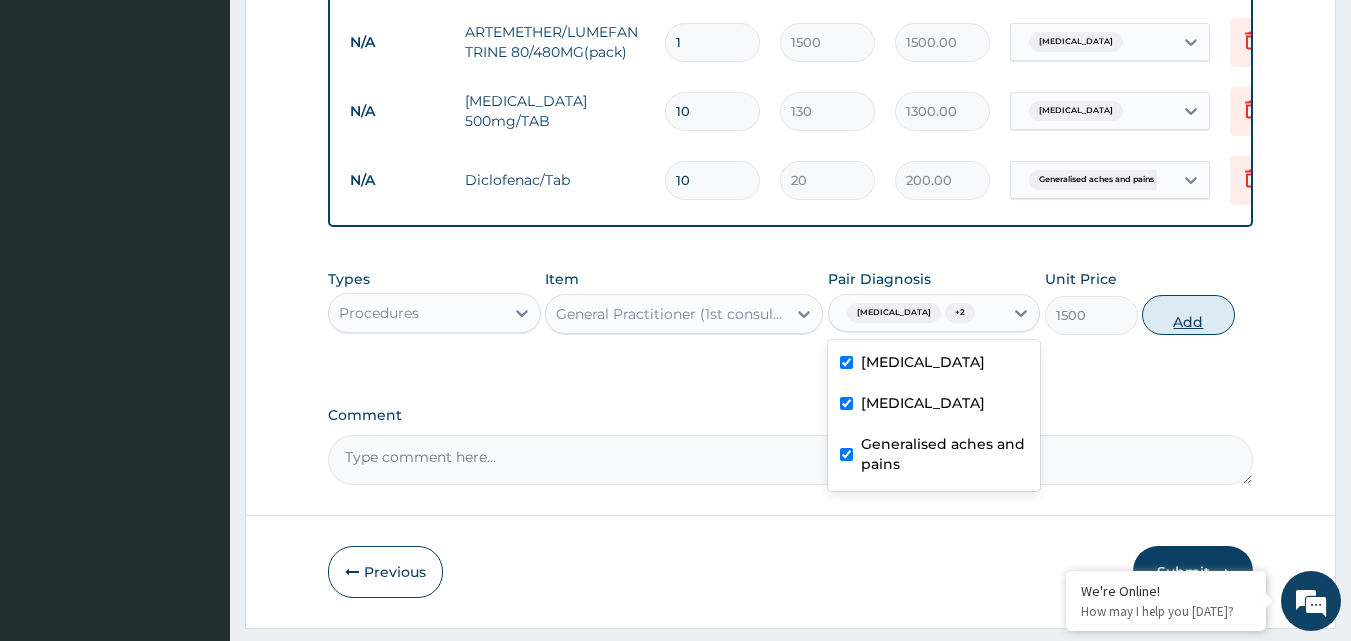 click on "Add" at bounding box center [1188, 315] 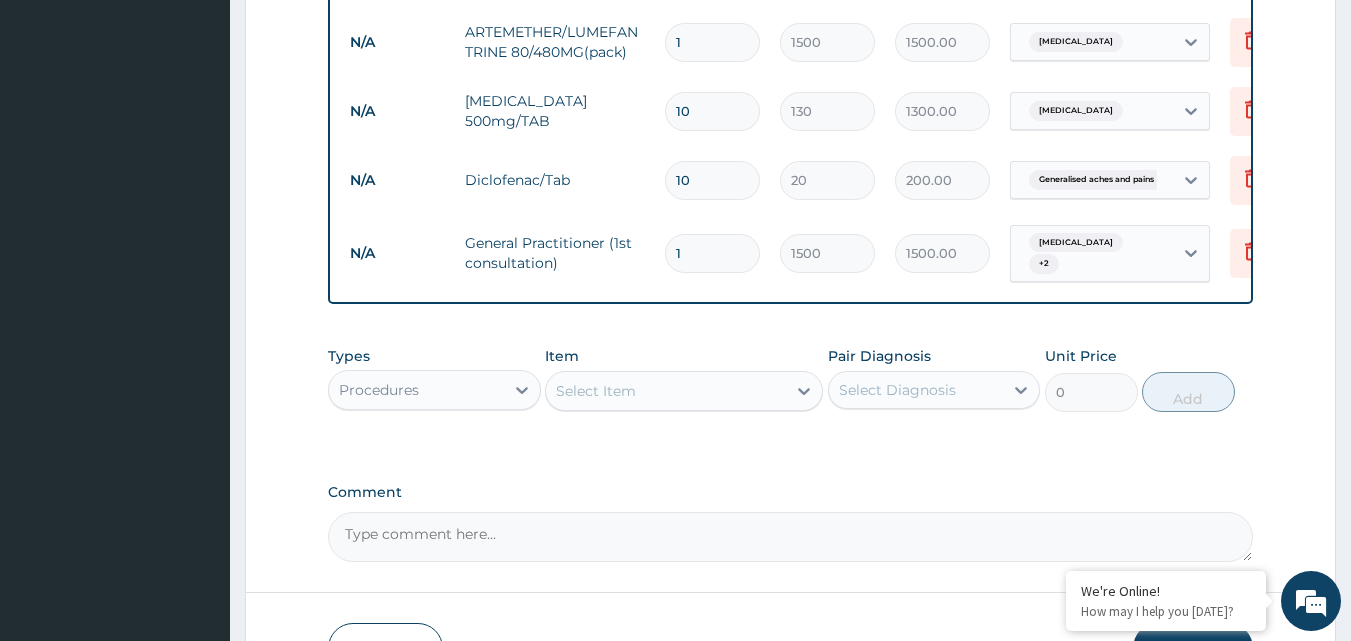 scroll, scrollTop: 1066, scrollLeft: 0, axis: vertical 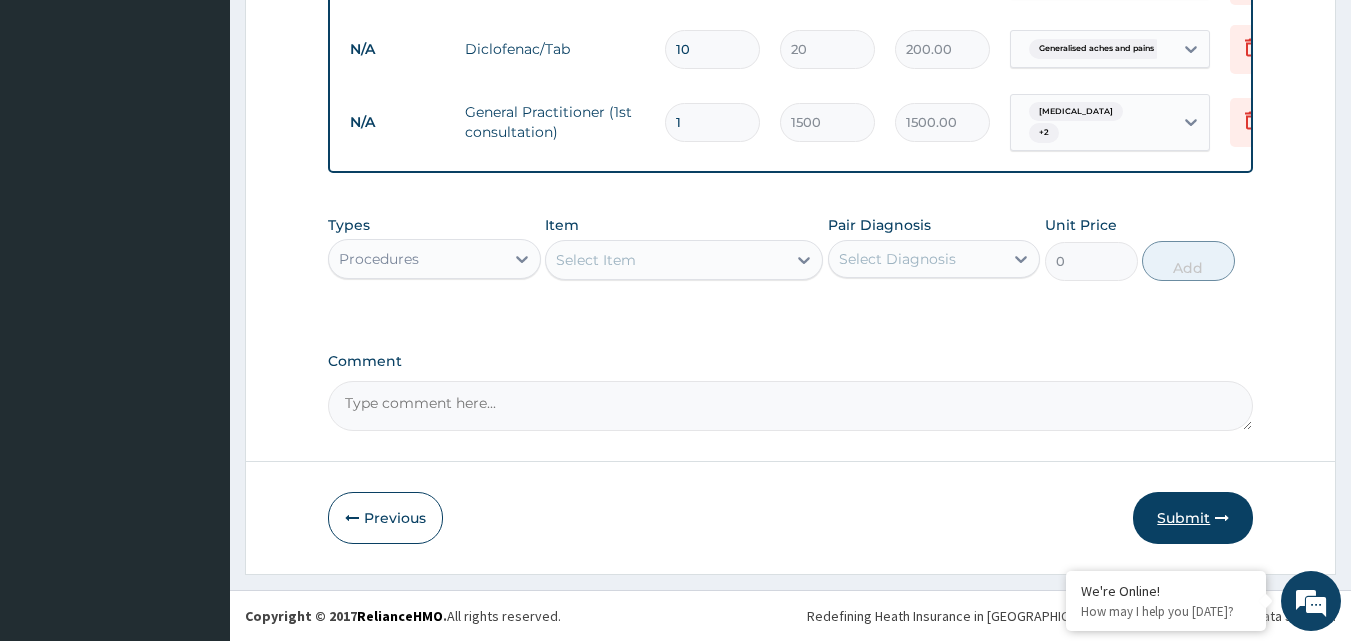 click on "Submit" at bounding box center [1193, 518] 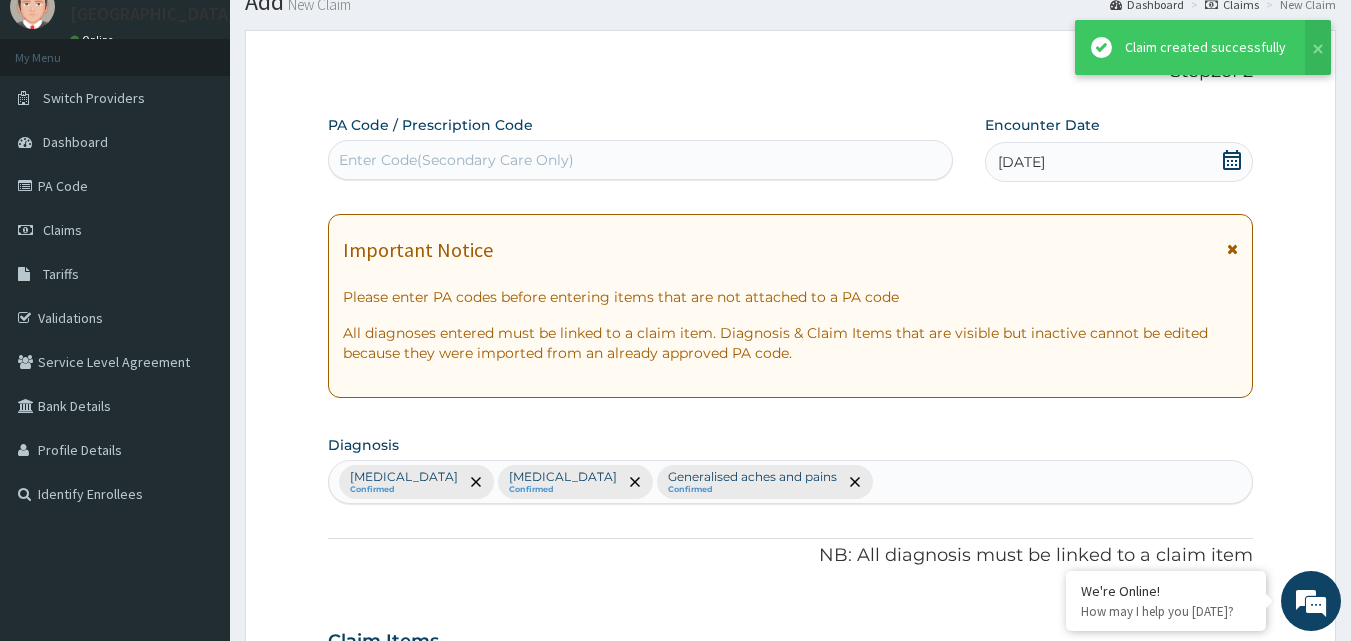 scroll, scrollTop: 1066, scrollLeft: 0, axis: vertical 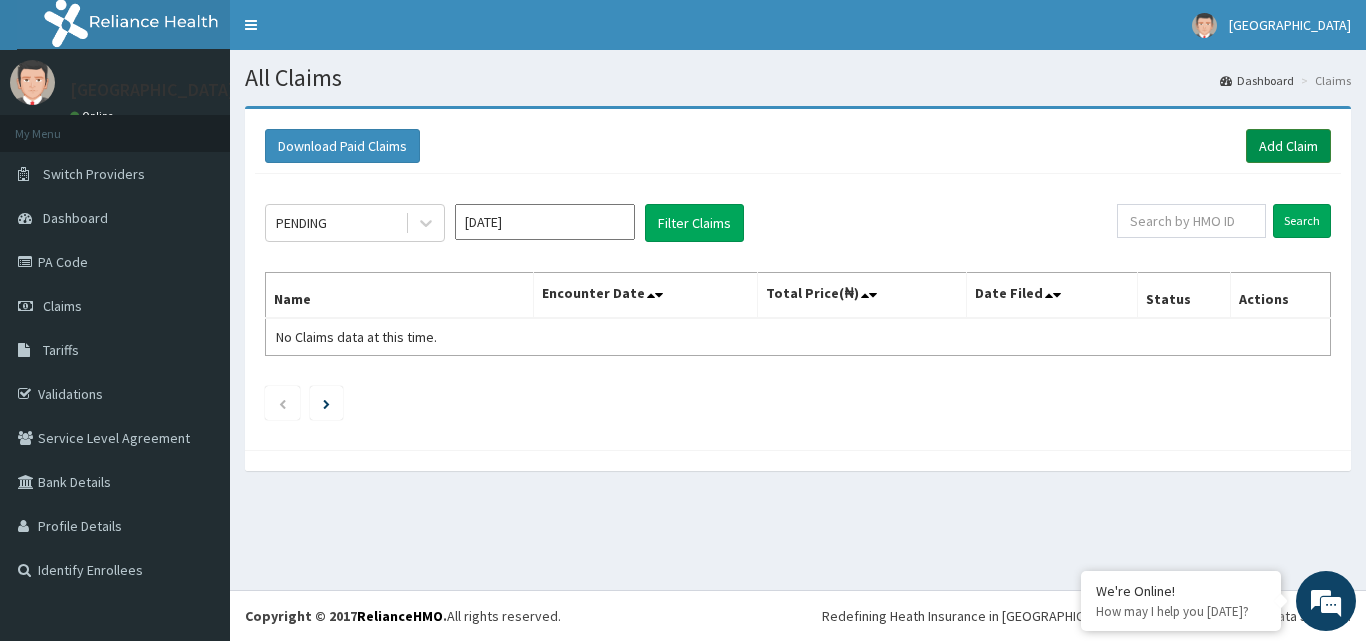 click on "Add Claim" at bounding box center (1288, 146) 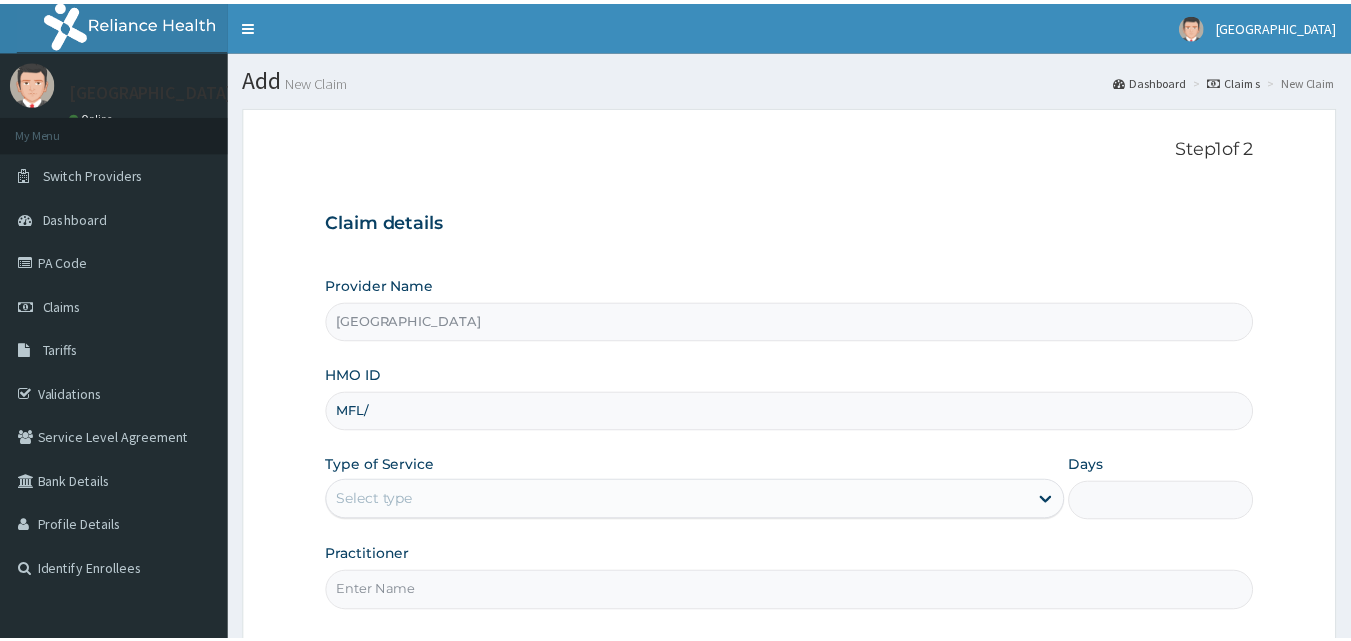 scroll, scrollTop: 0, scrollLeft: 0, axis: both 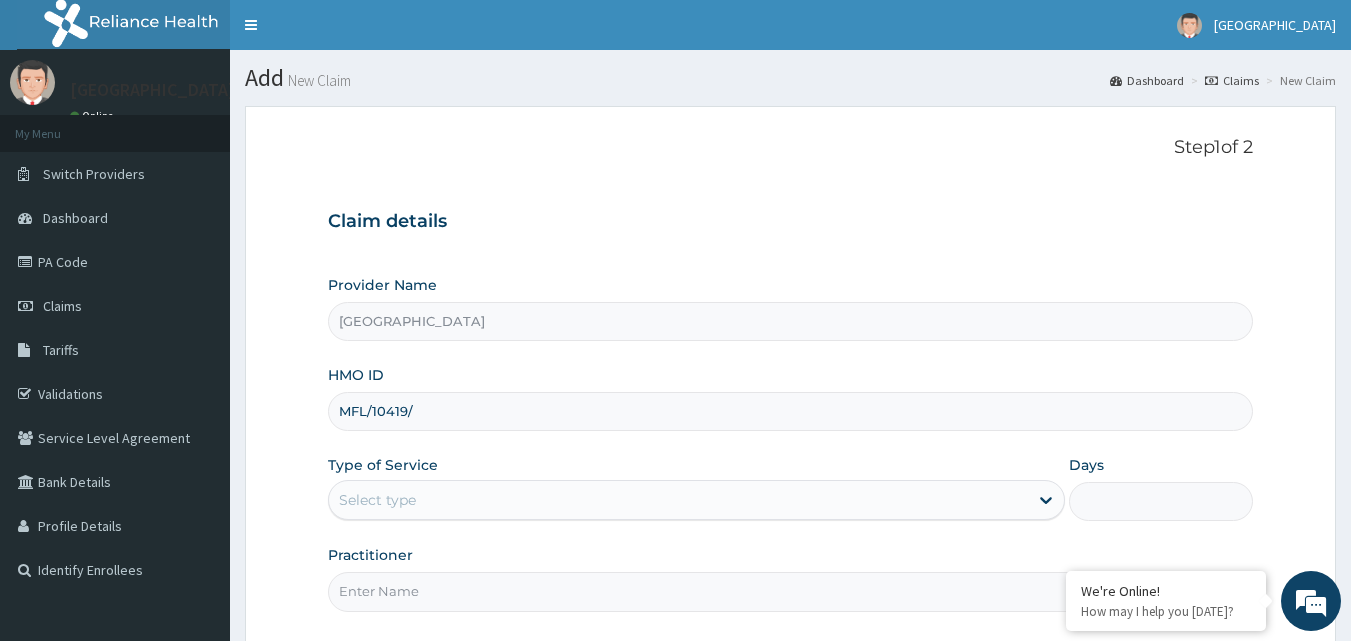 click on "MFL/10419/" at bounding box center (791, 411) 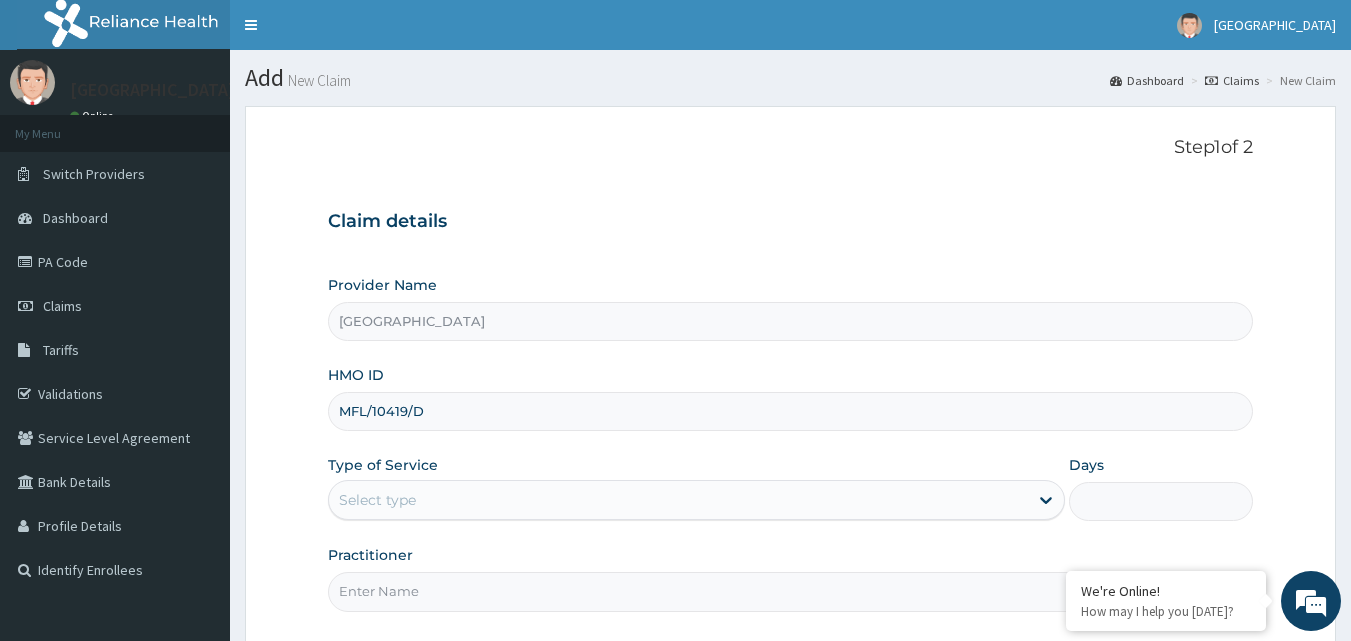 type on "MFL/10419/D" 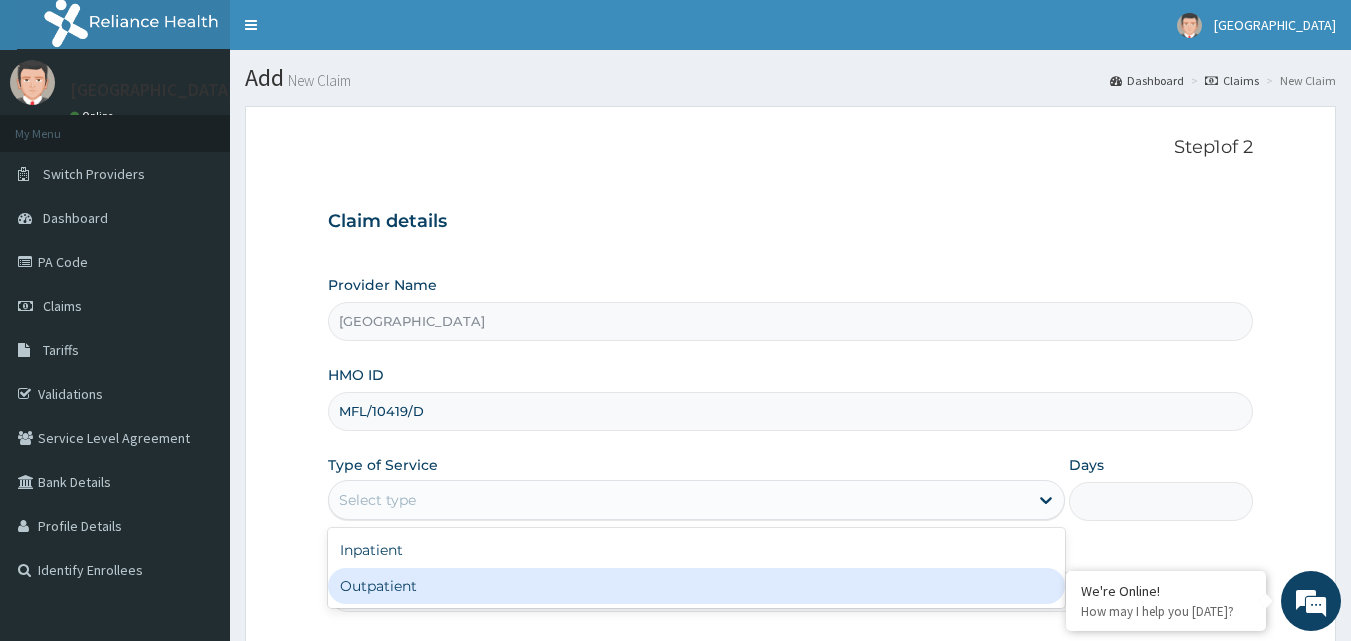 click on "Outpatient" at bounding box center (696, 586) 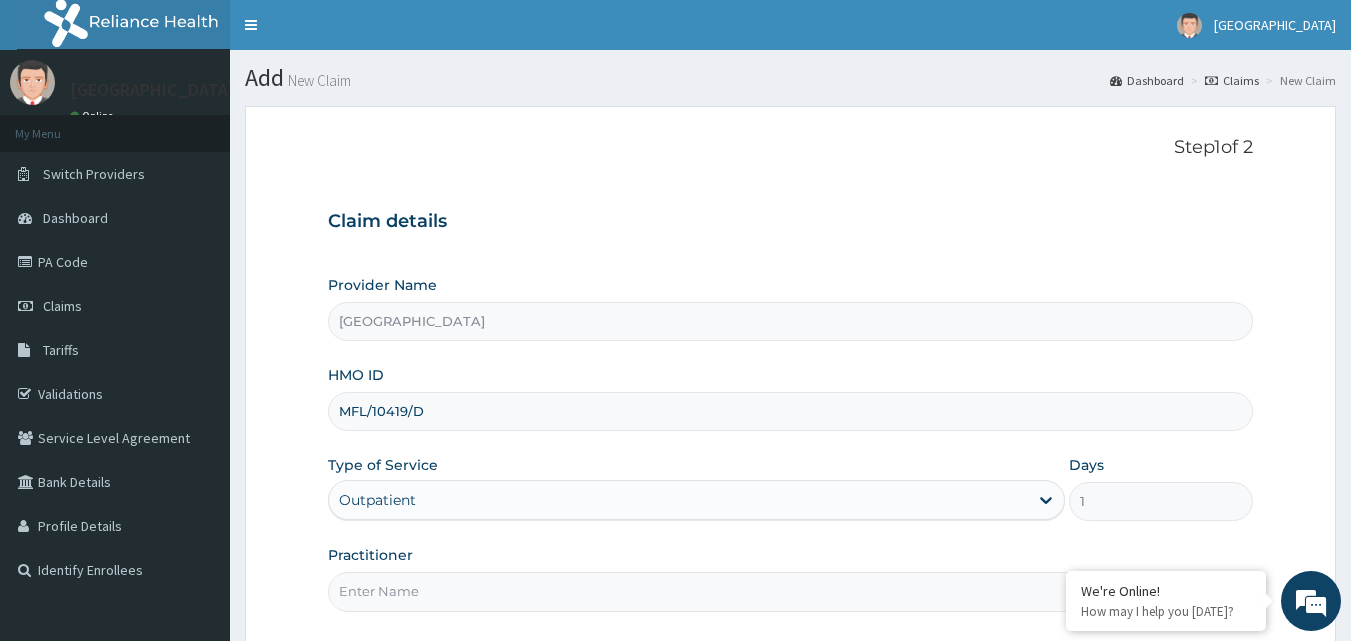 click on "Practitioner" at bounding box center (791, 591) 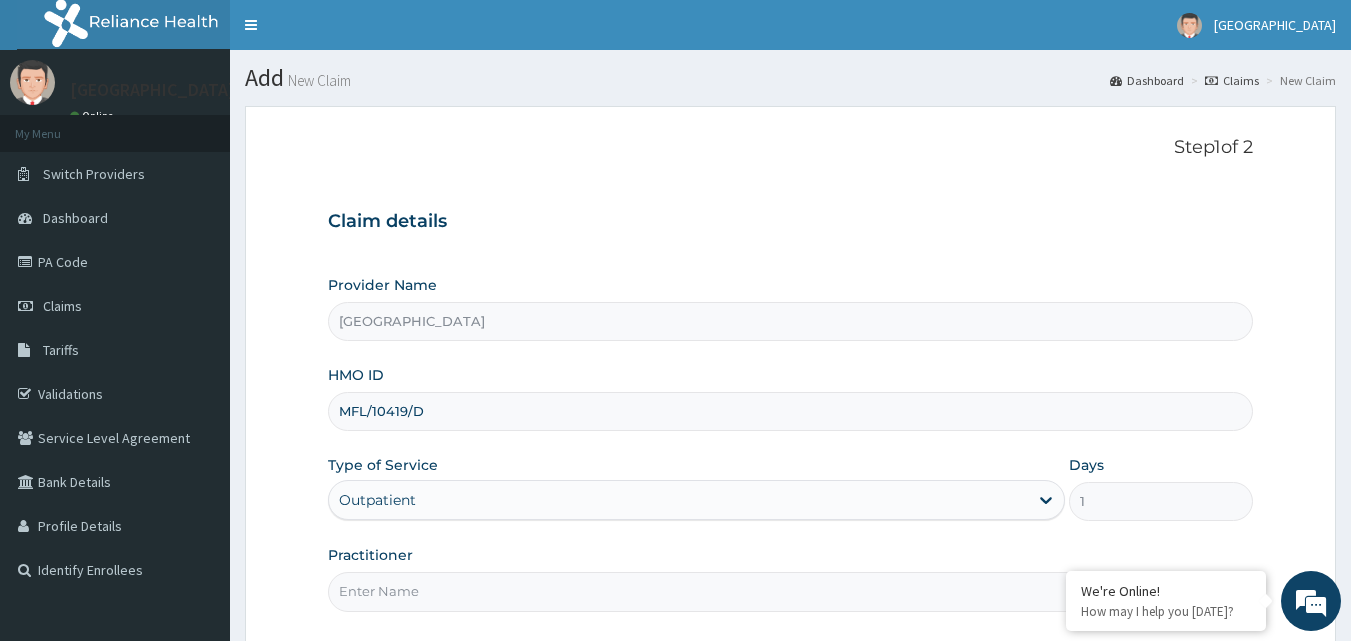 type on "DOCTOR [PERSON_NAME]" 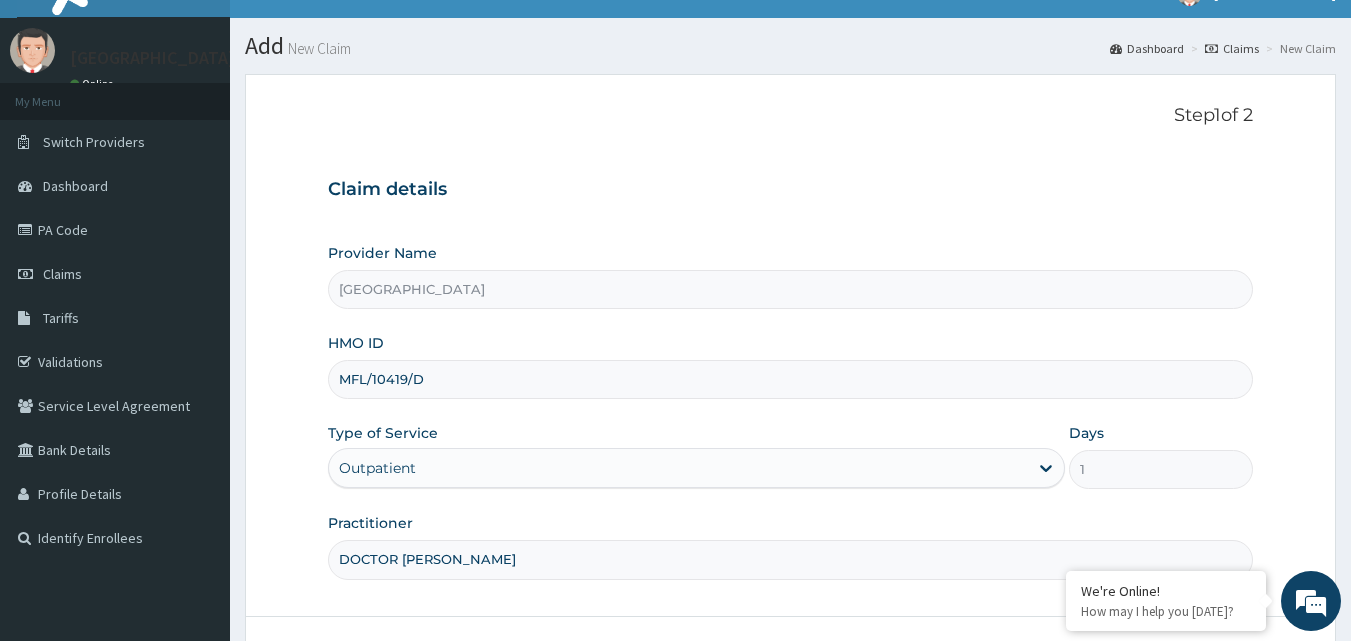 scroll, scrollTop: 187, scrollLeft: 0, axis: vertical 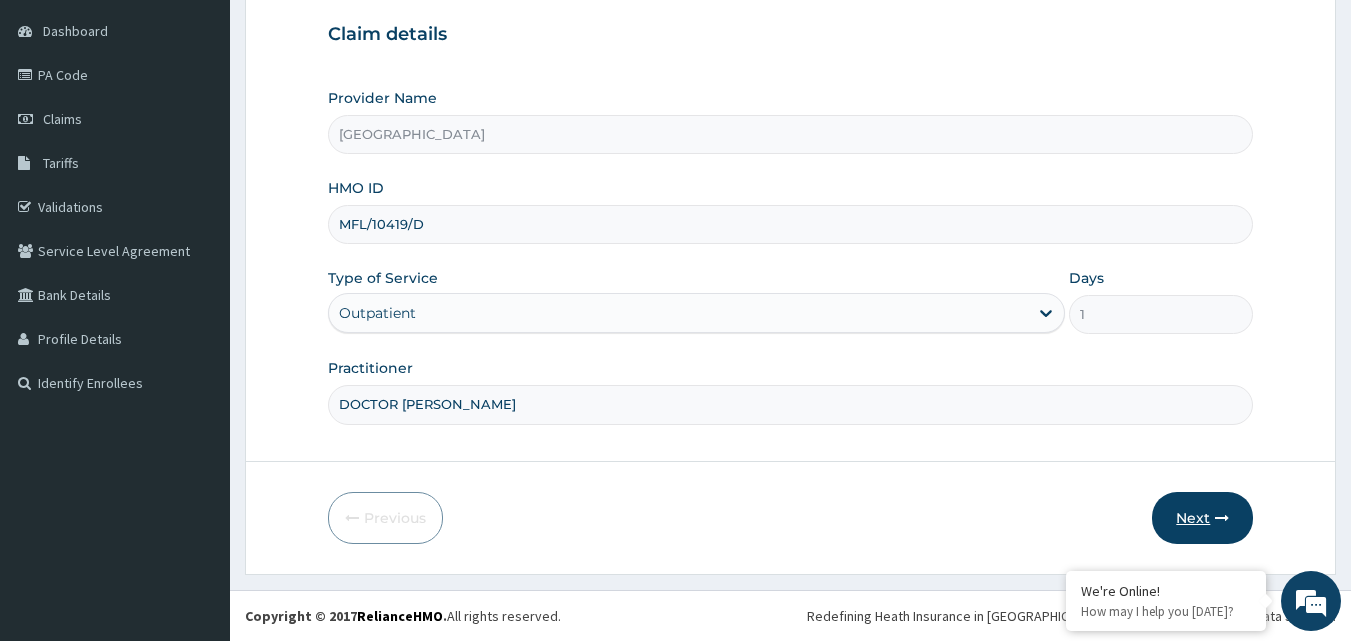 click on "Next" at bounding box center [1202, 518] 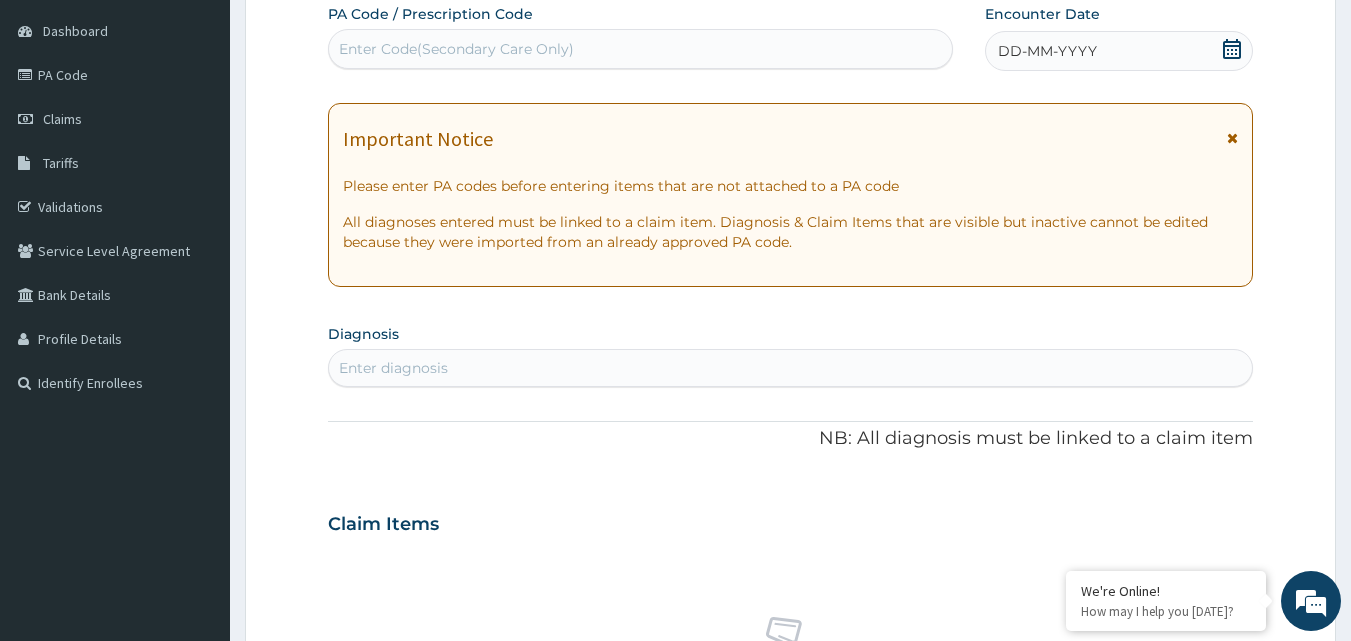 click on "DD-MM-YYYY" at bounding box center (1119, 51) 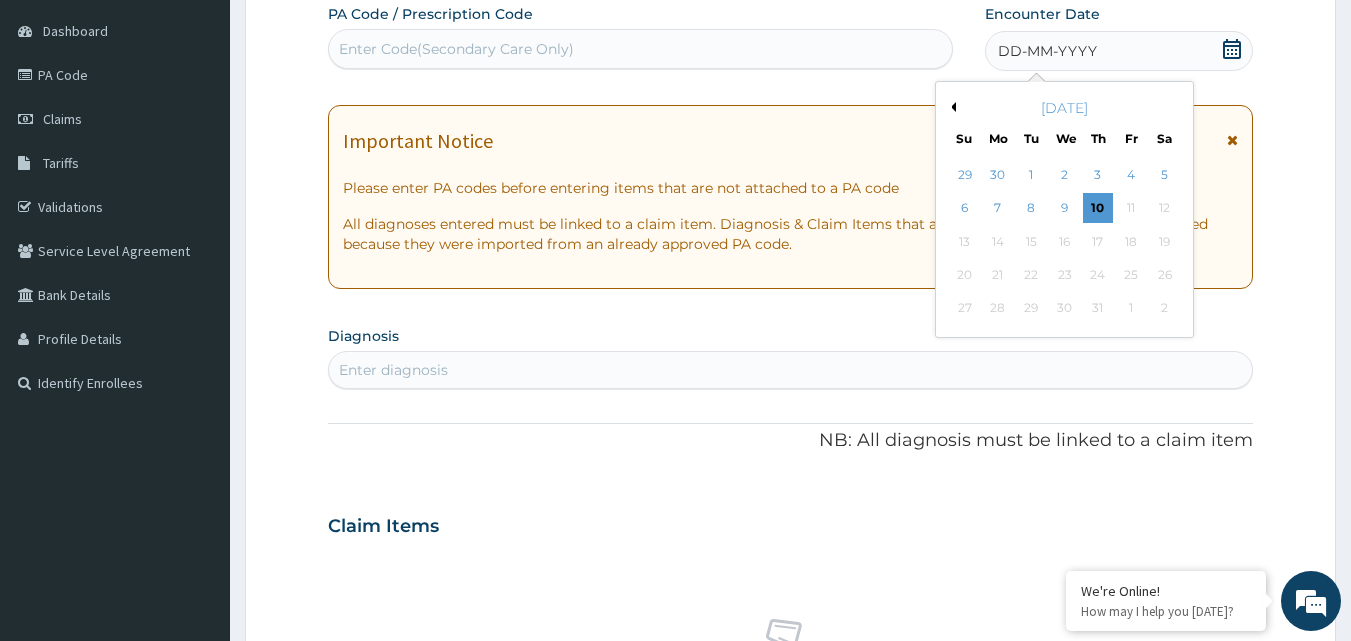 drag, startPoint x: 1059, startPoint y: 38, endPoint x: 1024, endPoint y: 60, distance: 41.340054 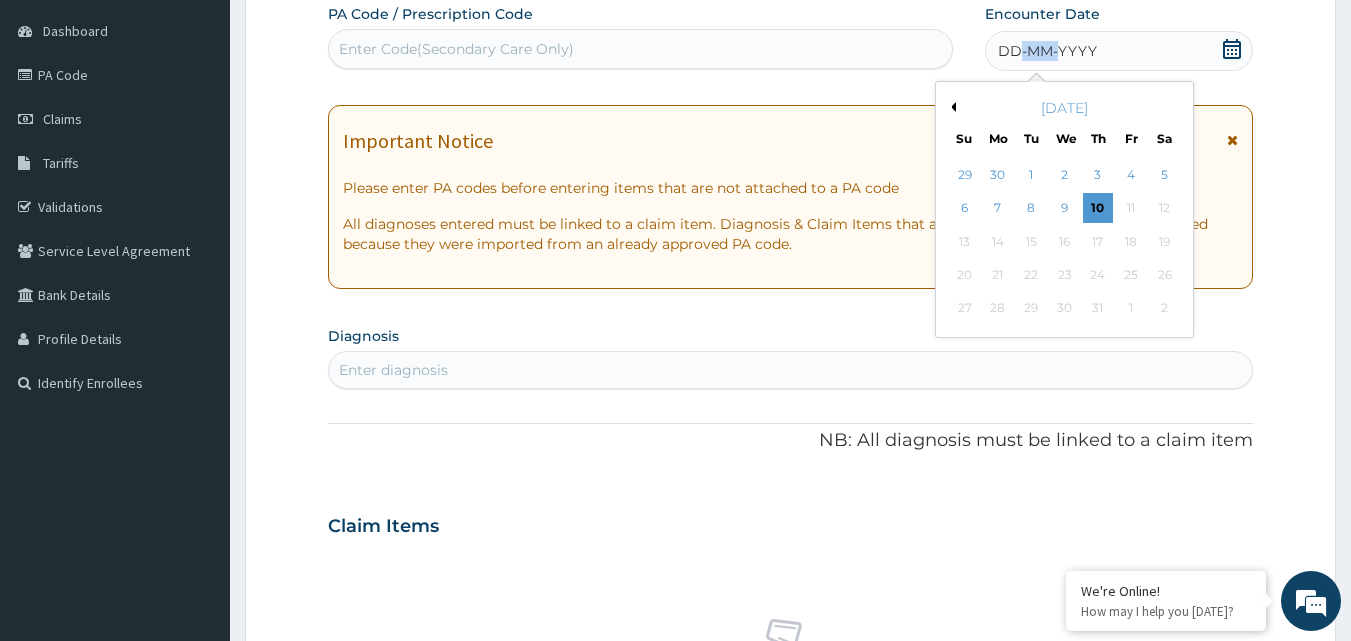 click on "Previous Month" at bounding box center (951, 107) 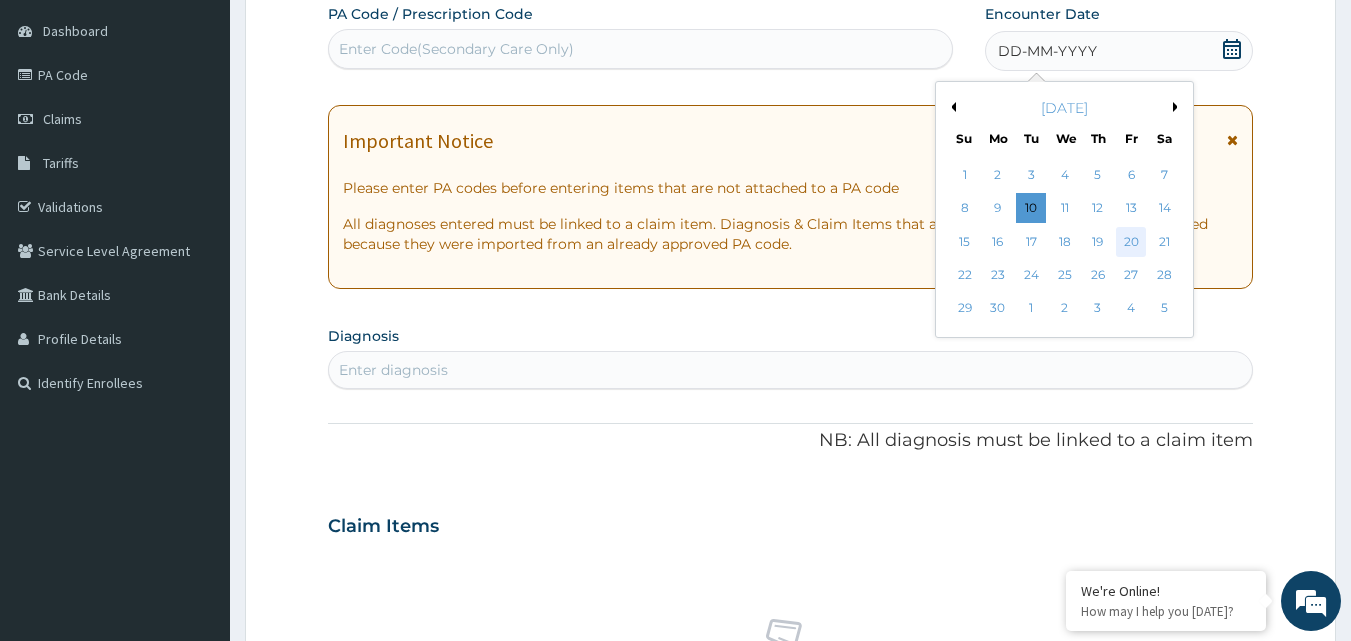 click on "20" at bounding box center [1131, 242] 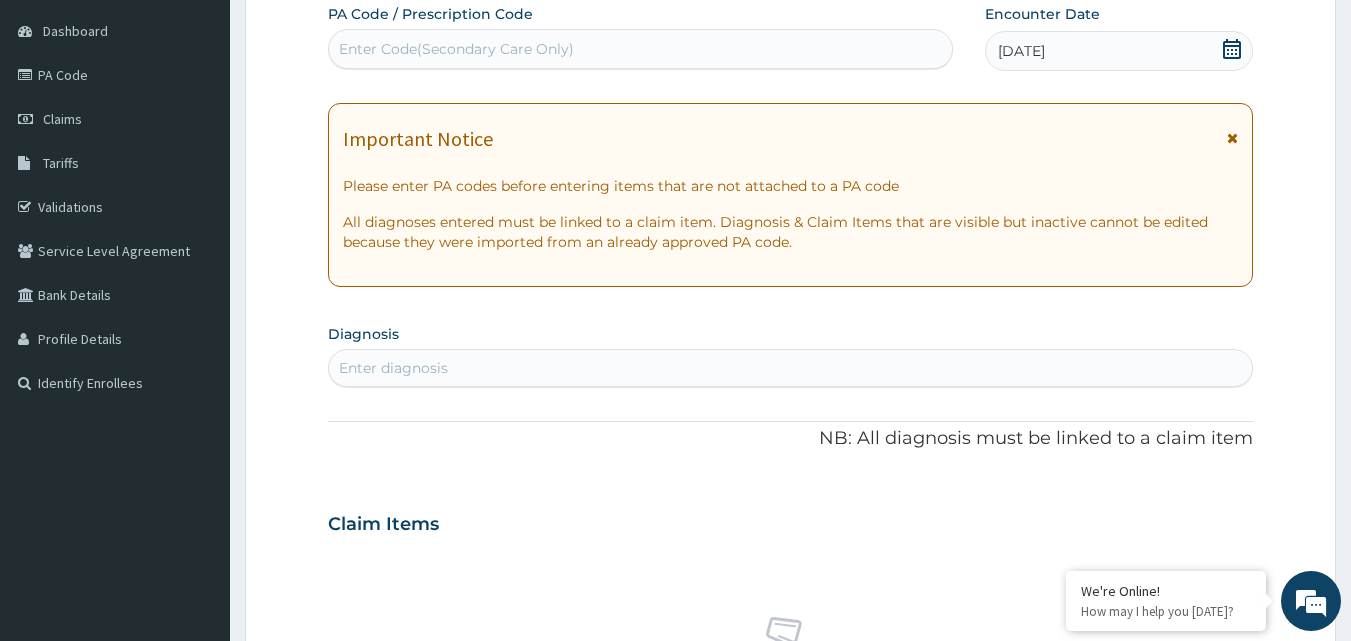 click on "Enter diagnosis" at bounding box center (393, 368) 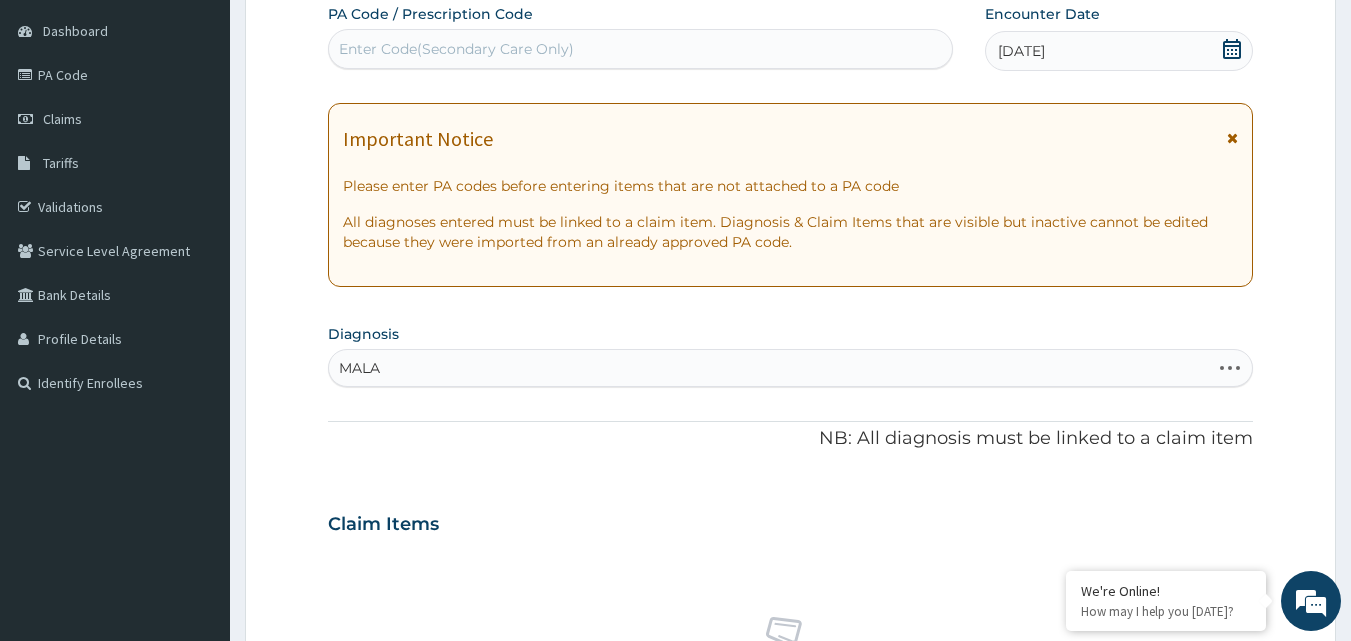 type on "MALAR" 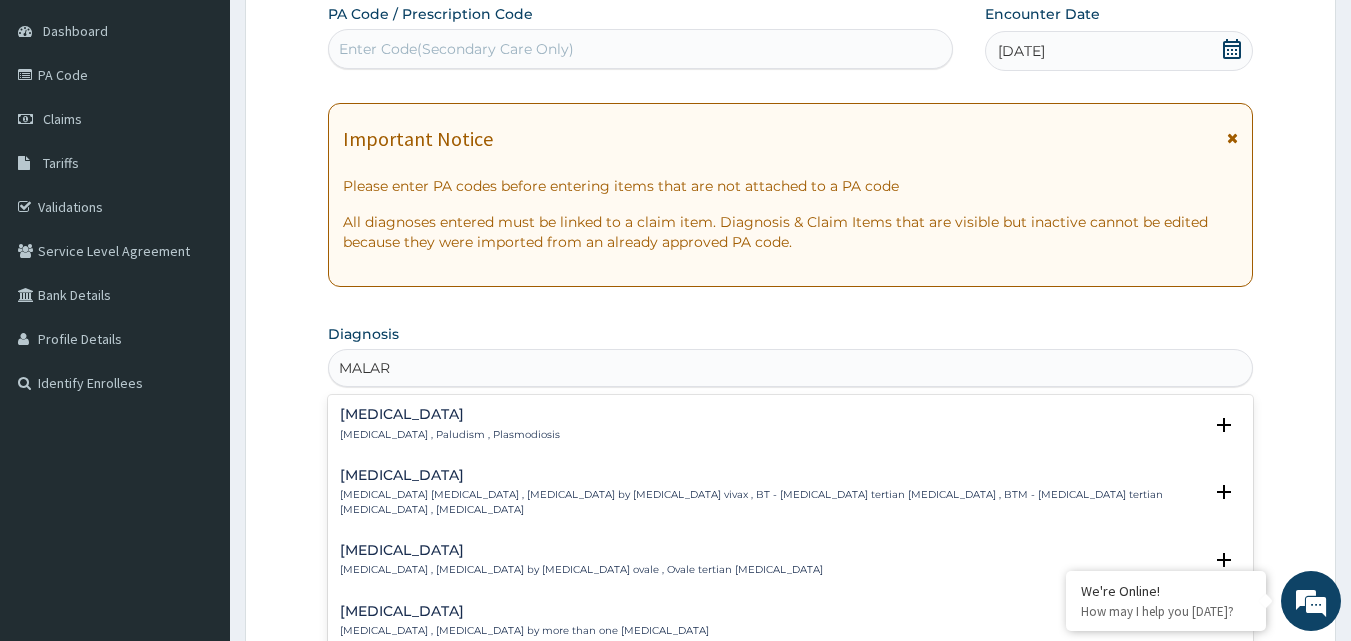 click on "[MEDICAL_DATA] , Paludism , Plasmodiosis" at bounding box center (450, 435) 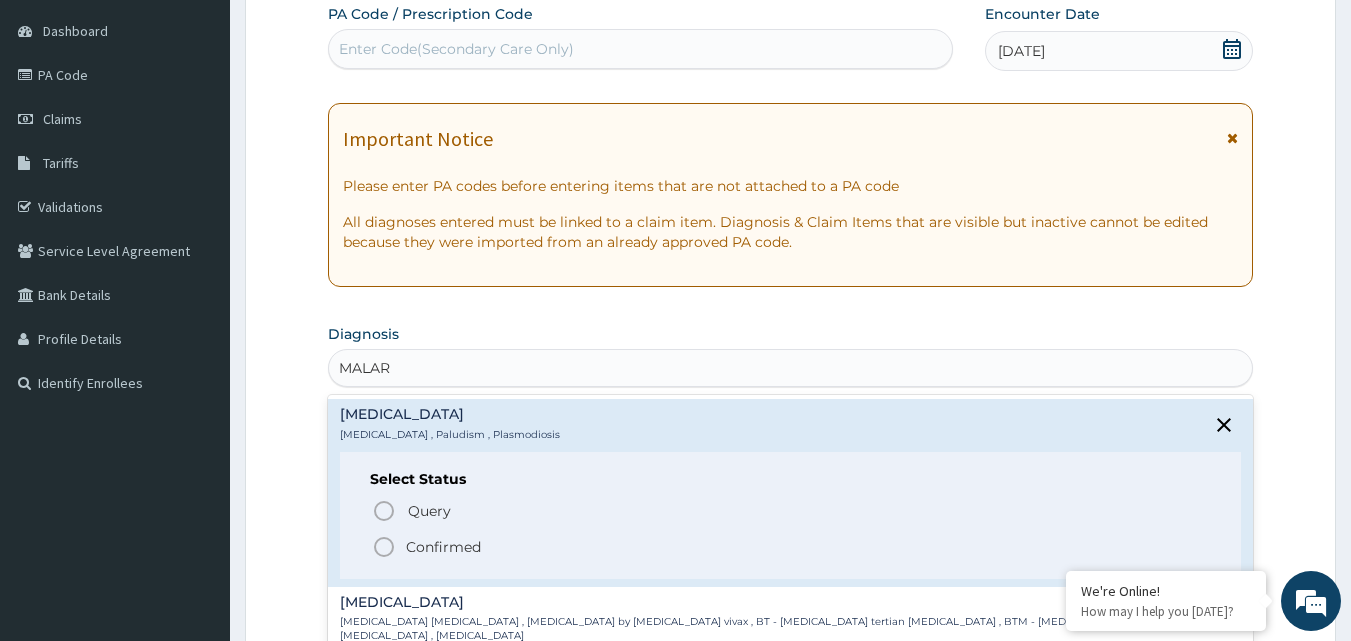 click 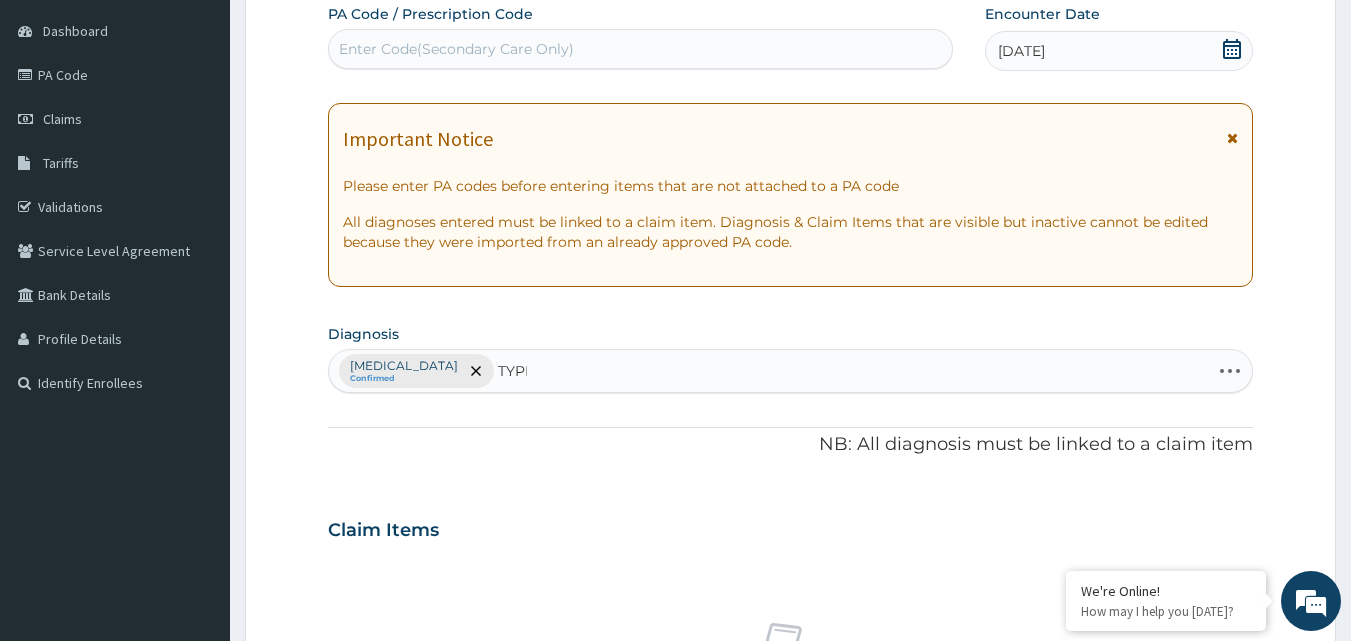 type on "TYPHO" 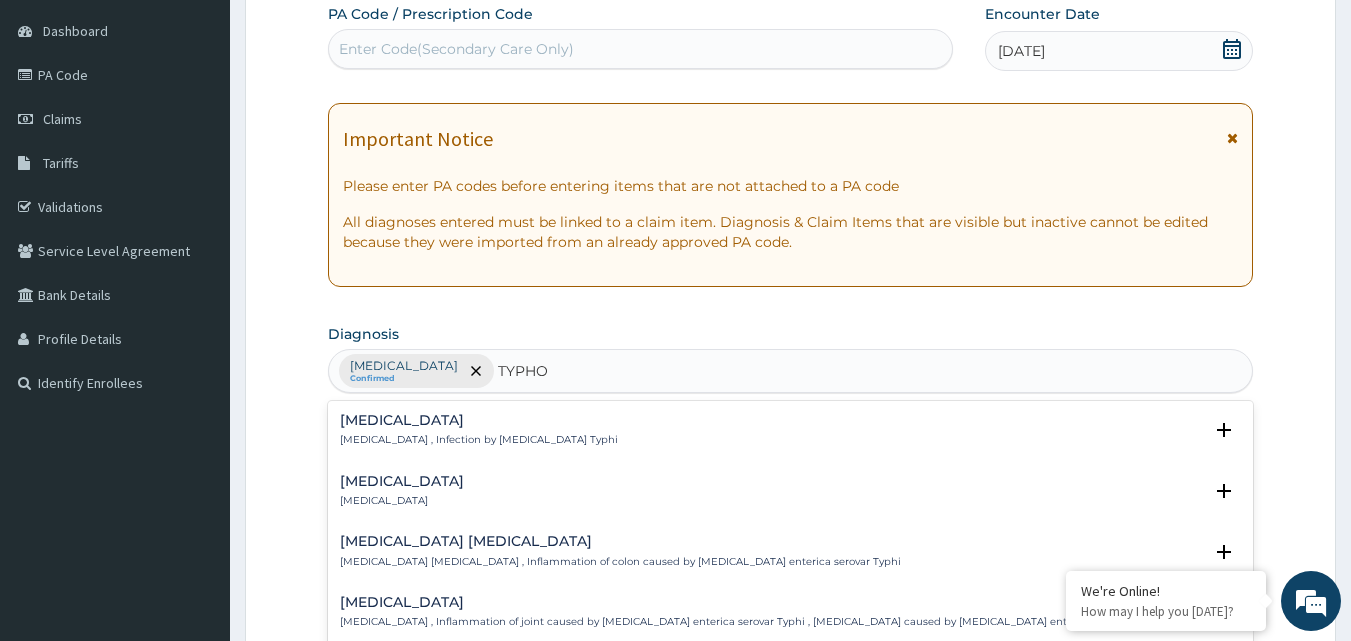 click on "[MEDICAL_DATA]" at bounding box center (479, 420) 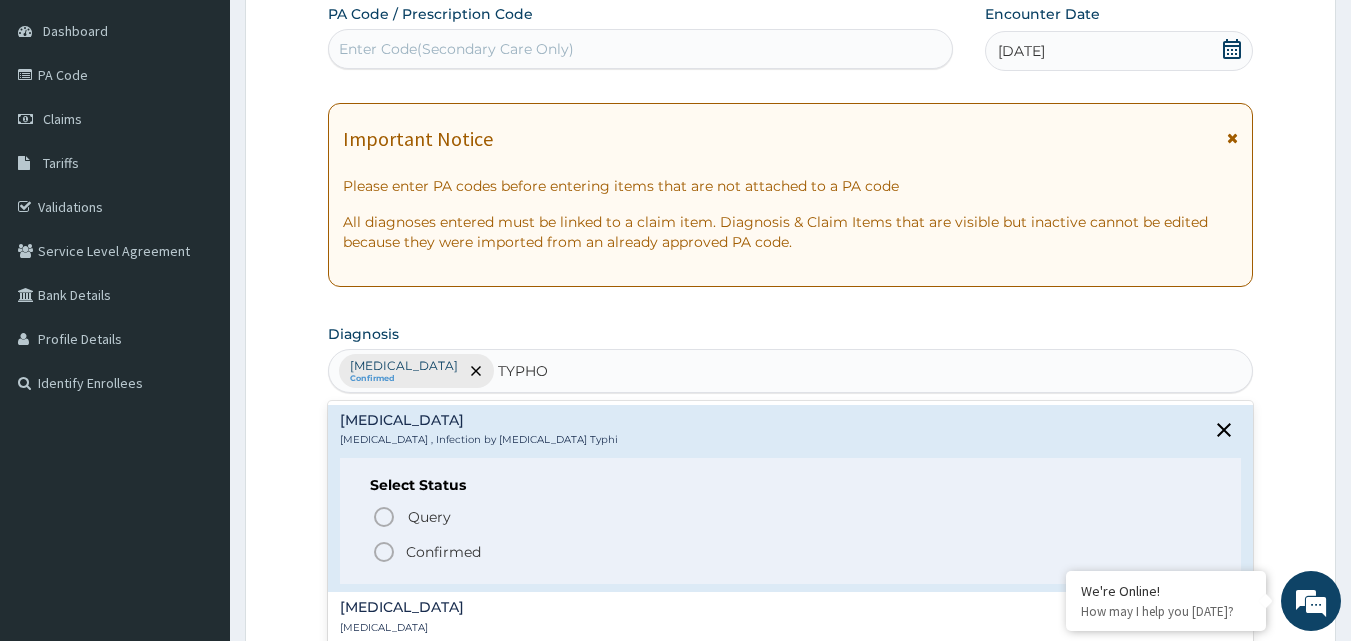 click 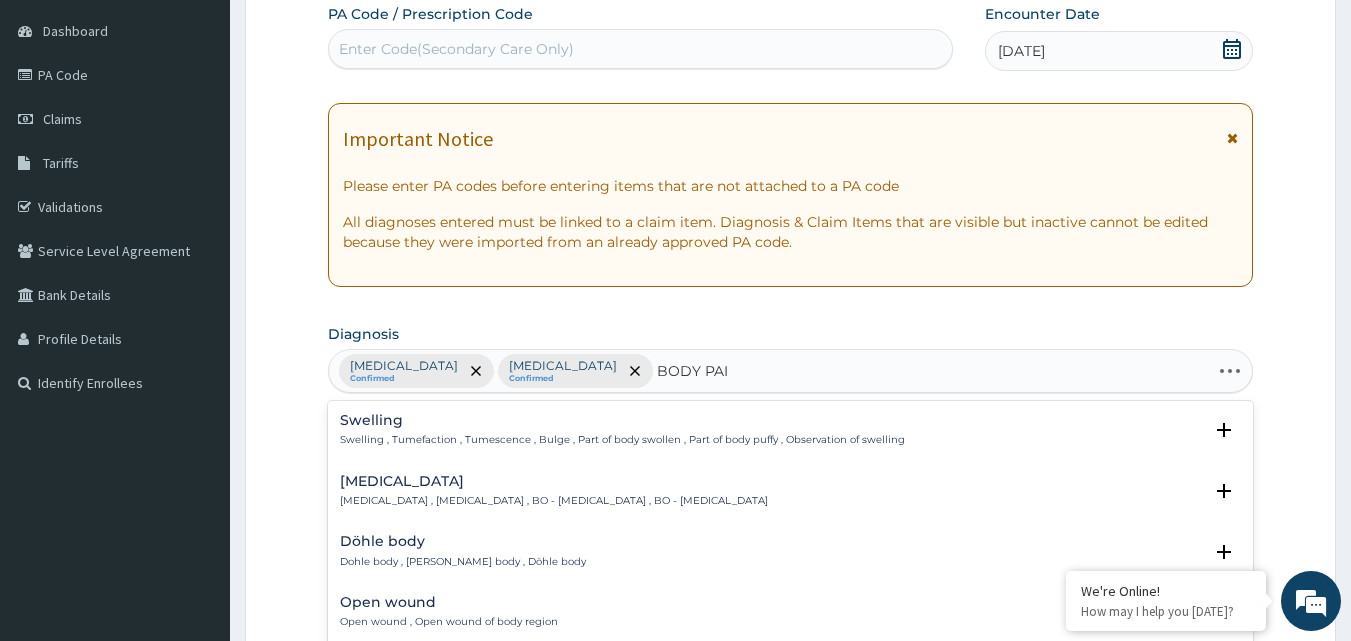 type on "BODY PAIN" 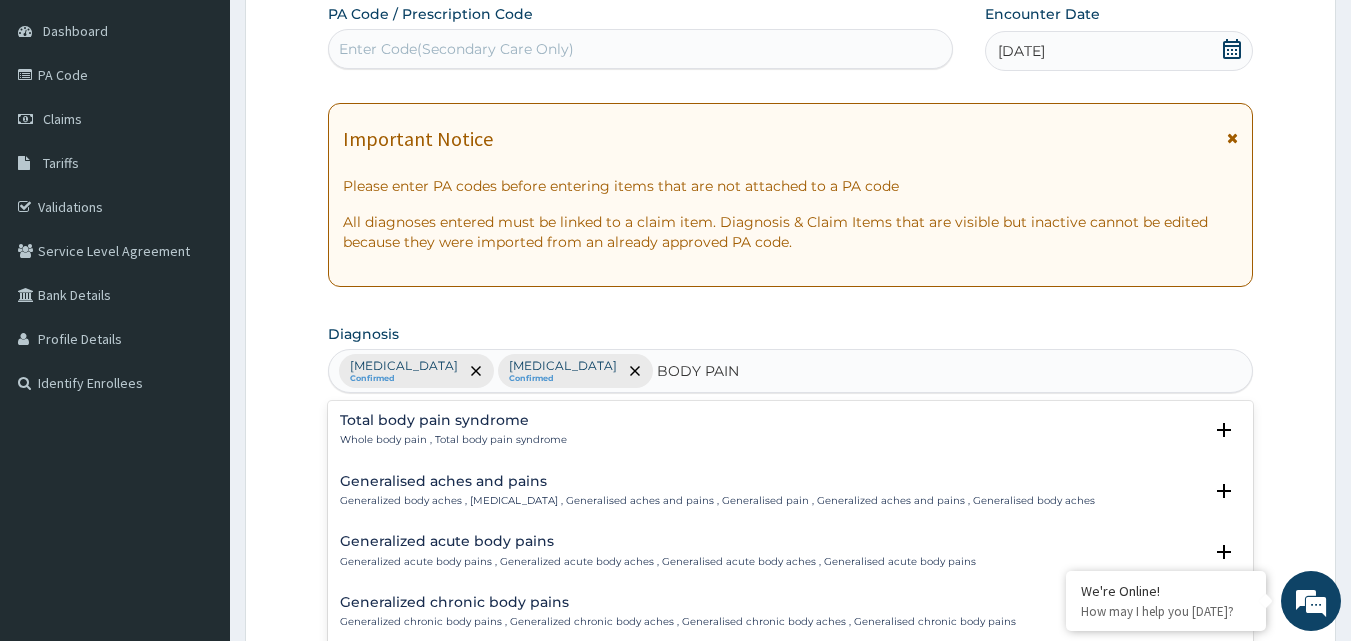 click on "Generalised aches and pains Generalized body aches , Generalized pain , Generalised aches and pains , Generalised pain , Generalized aches and pains , Generalised body aches" at bounding box center (717, 491) 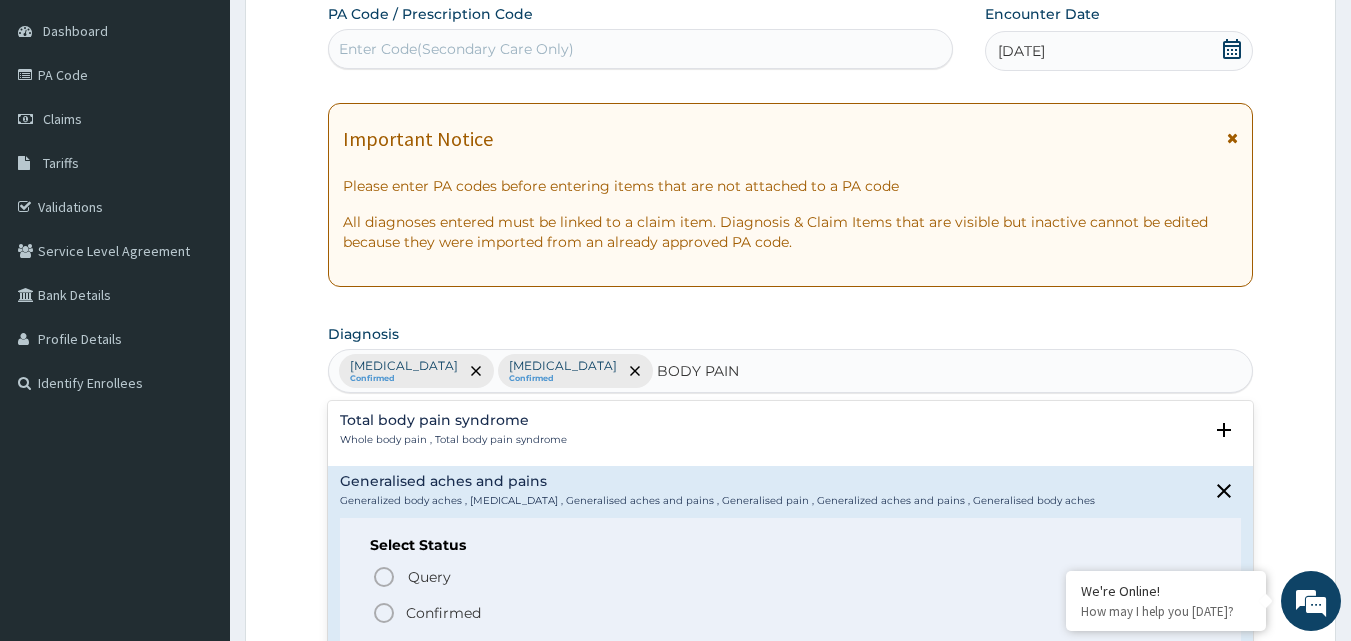 click 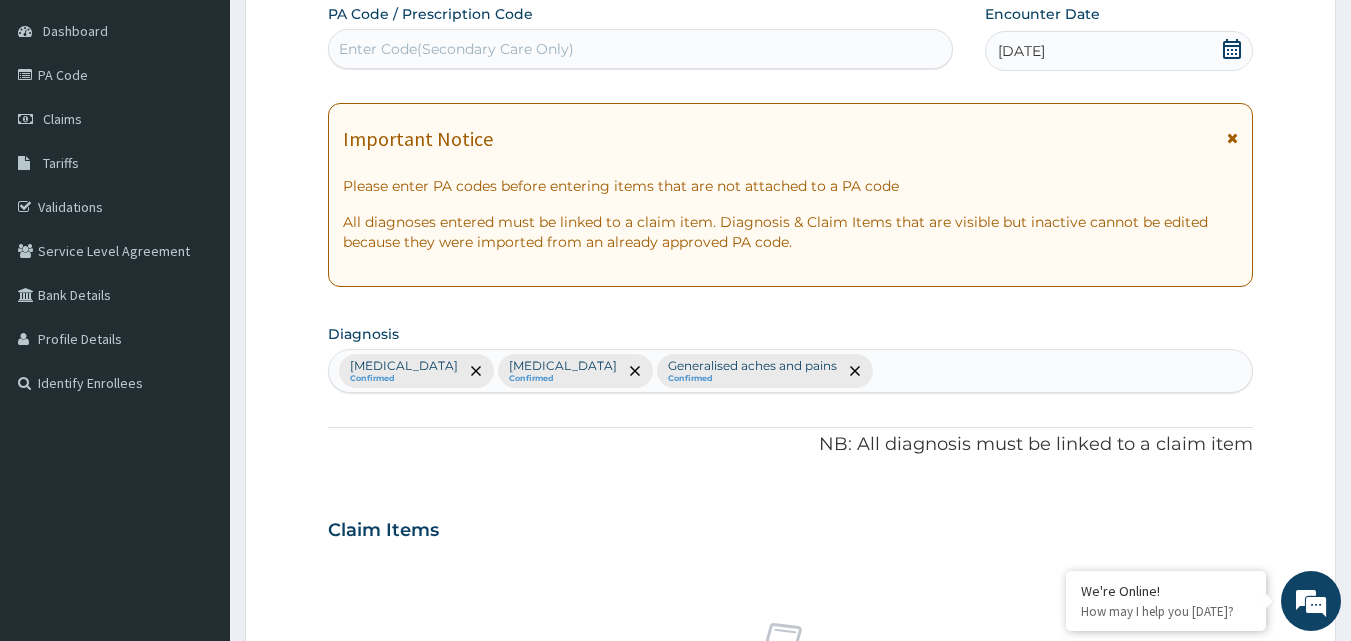 scroll, scrollTop: 747, scrollLeft: 0, axis: vertical 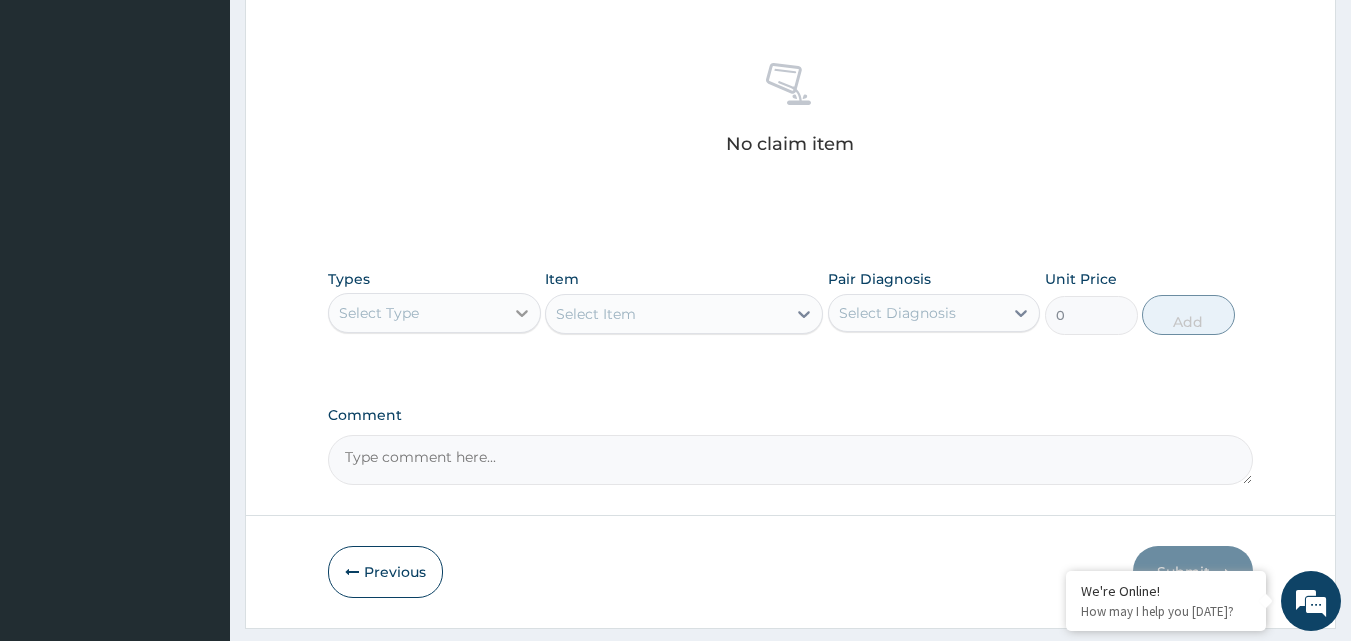 click at bounding box center [522, 313] 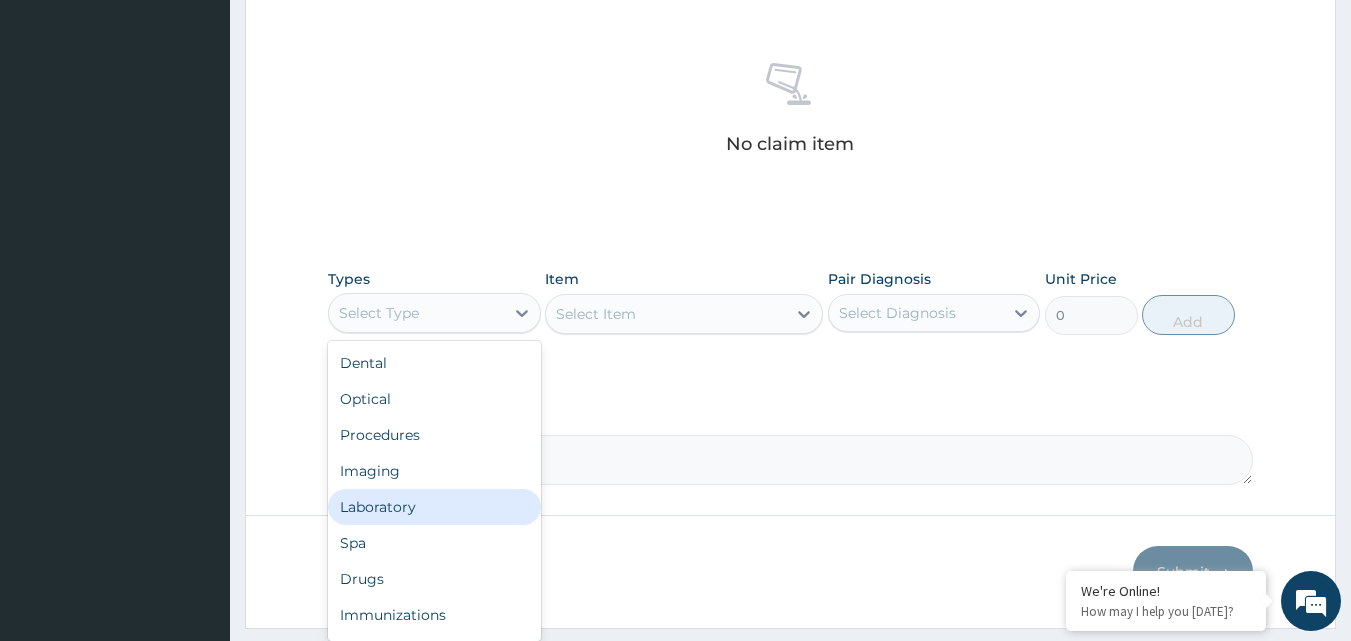 click on "Laboratory" at bounding box center (434, 507) 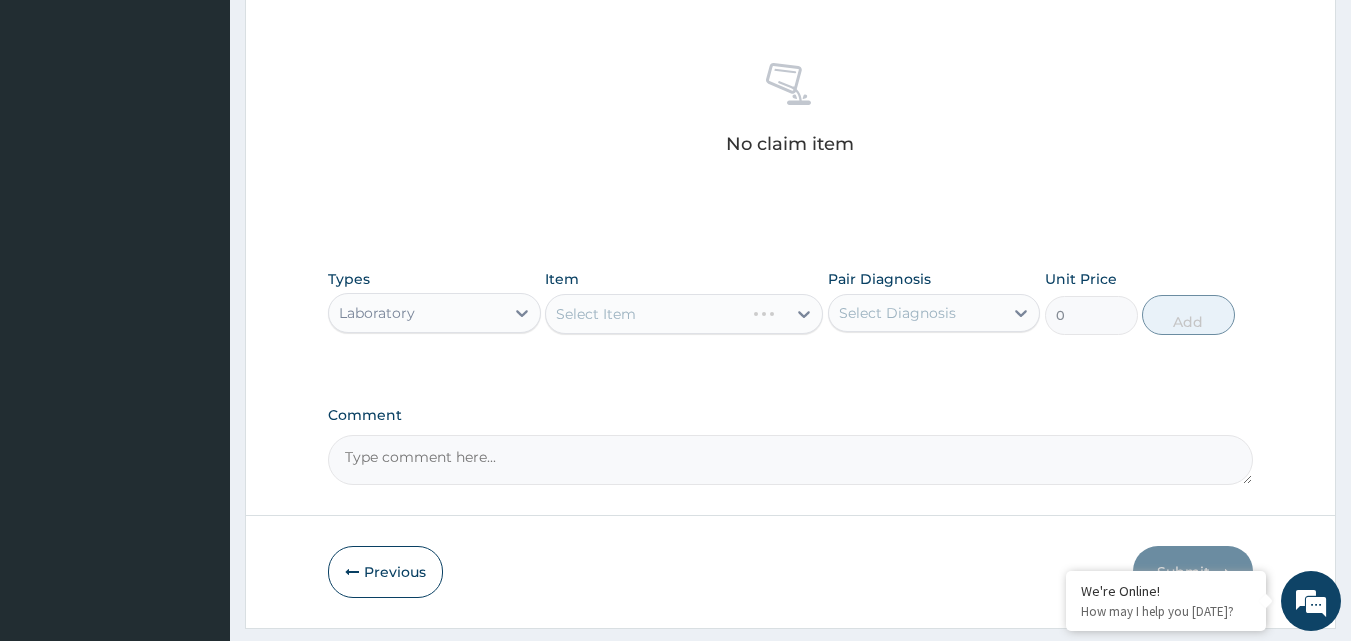 click on "Select Item" at bounding box center [684, 314] 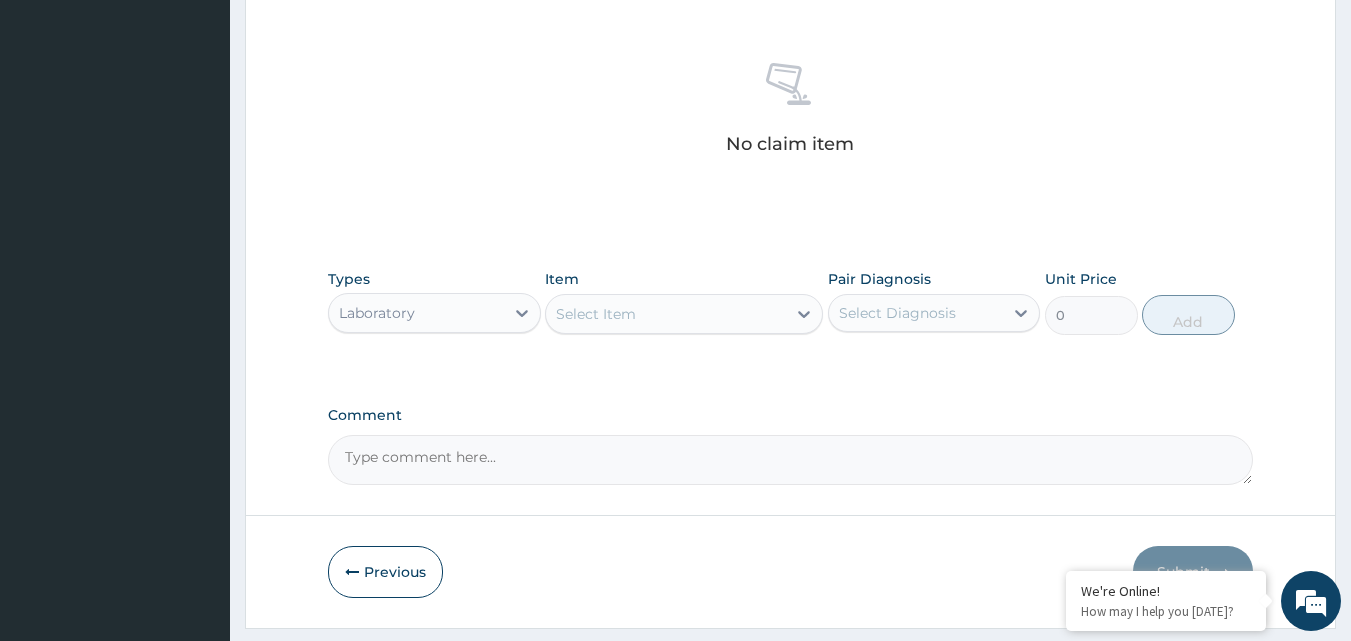 click on "Select Item" at bounding box center (596, 314) 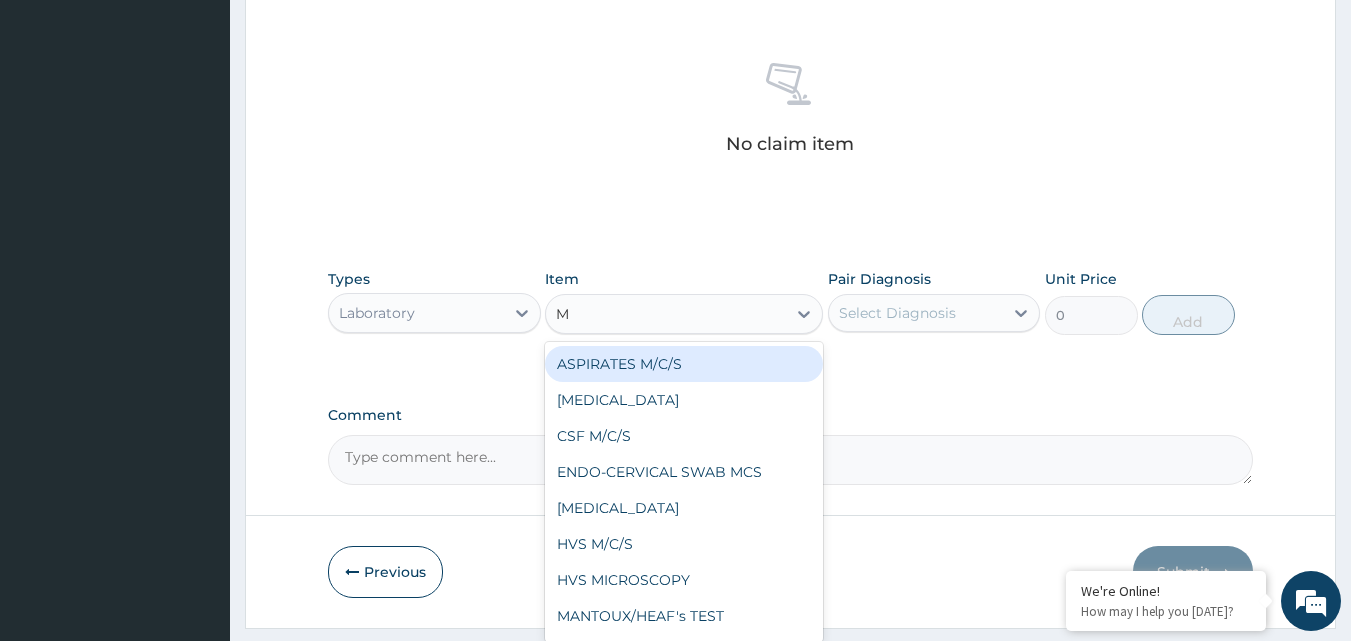 type on "MP" 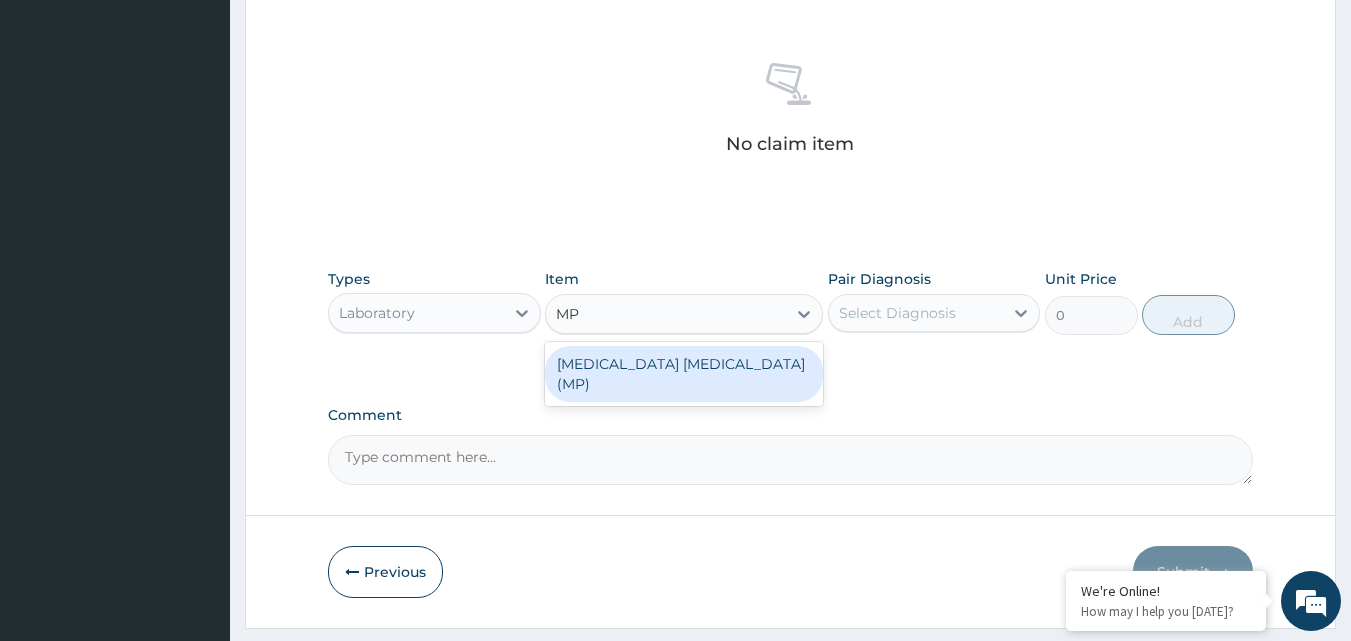 click on "MALARIA PARASITE (MP)" at bounding box center [684, 374] 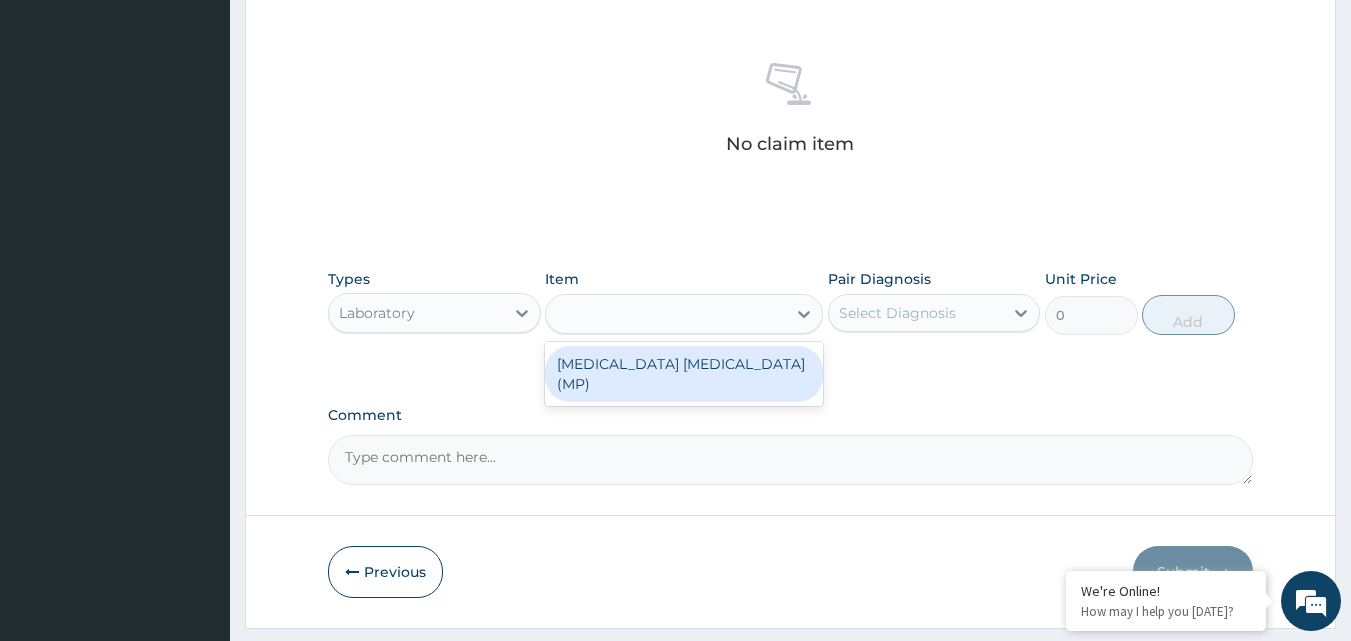 type on "1500" 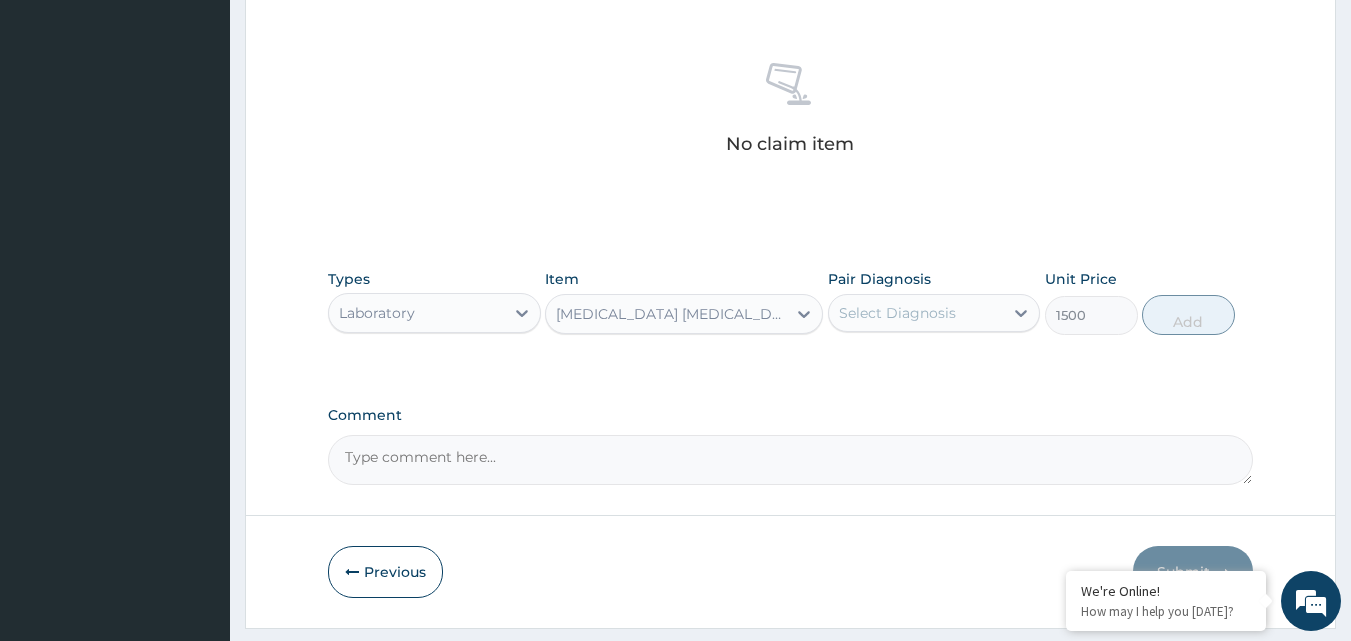 click on "Select Diagnosis" at bounding box center (897, 313) 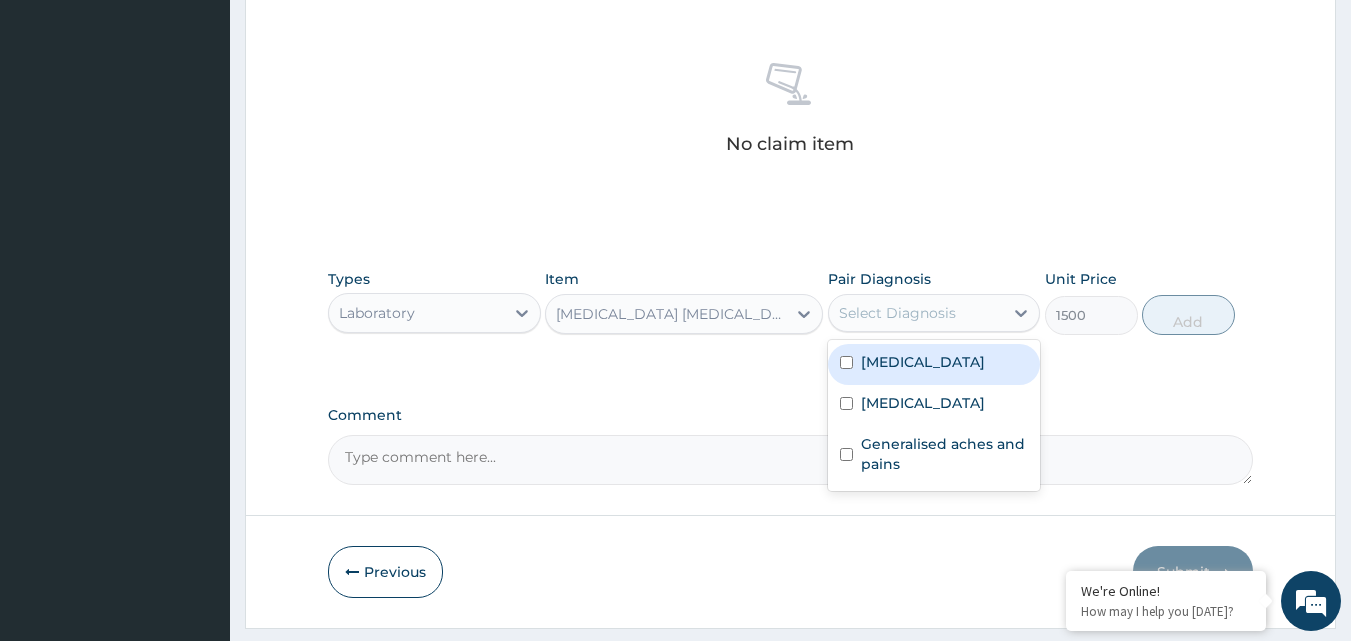 click on "[MEDICAL_DATA]" at bounding box center [923, 362] 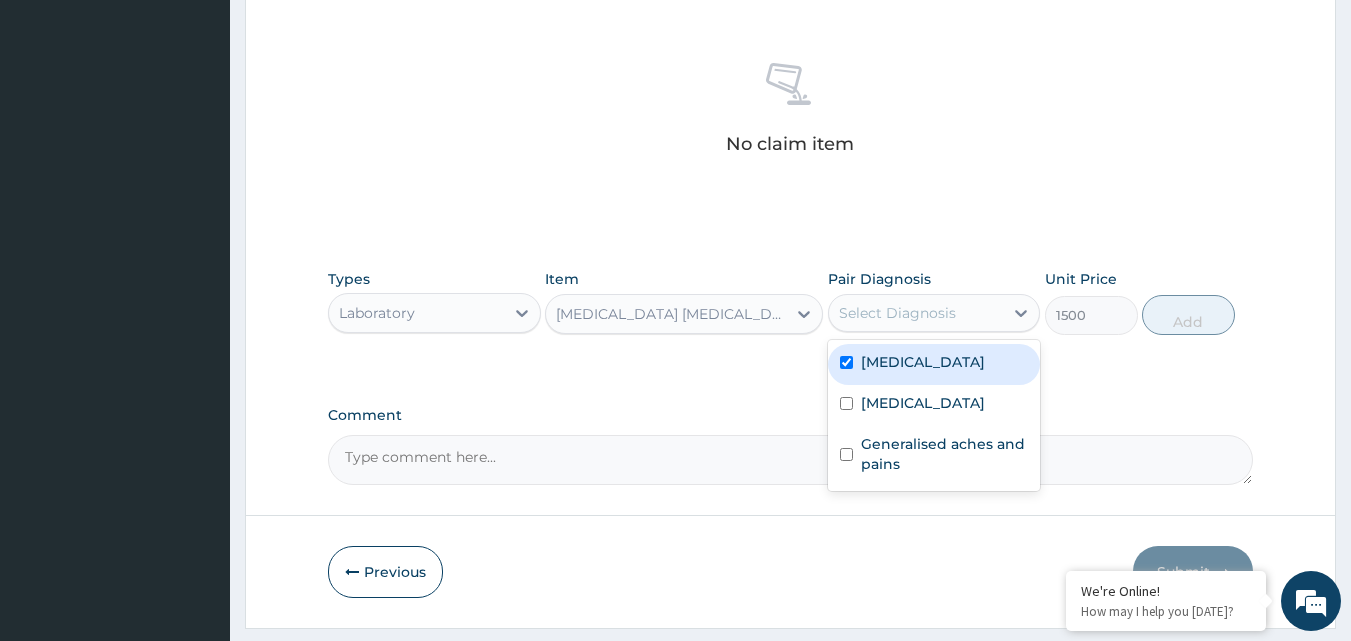 checkbox on "true" 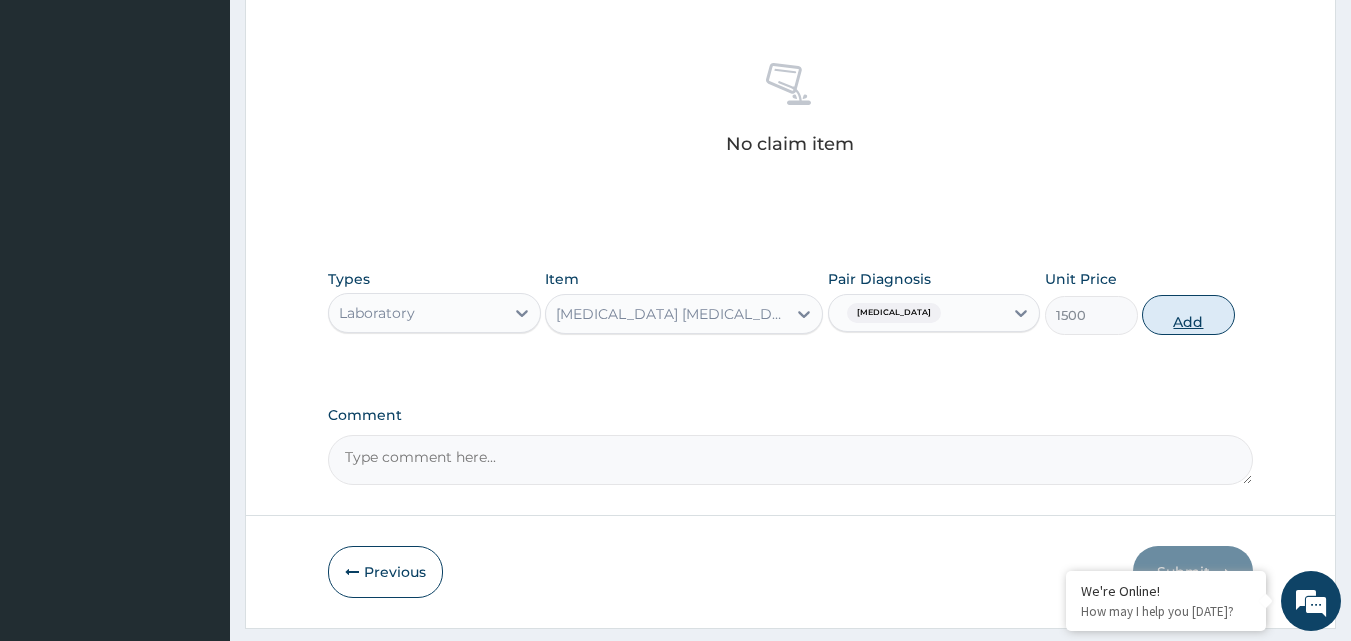 click on "Add" at bounding box center (1188, 315) 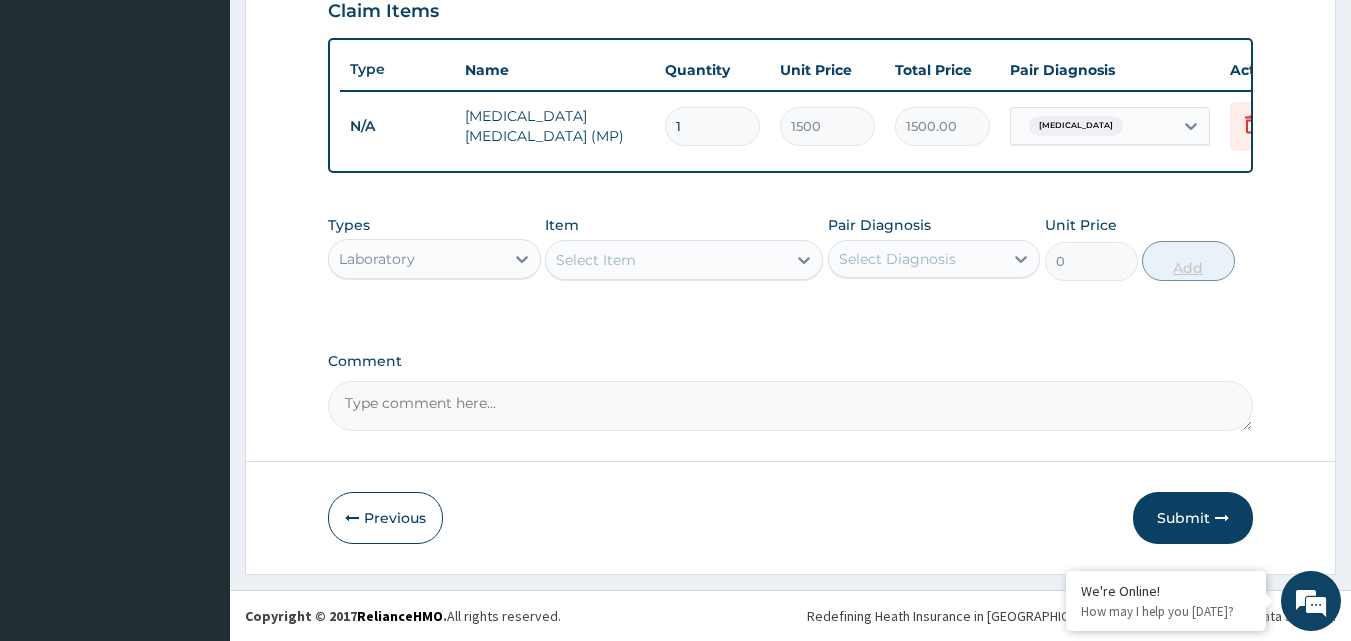 scroll, scrollTop: 721, scrollLeft: 0, axis: vertical 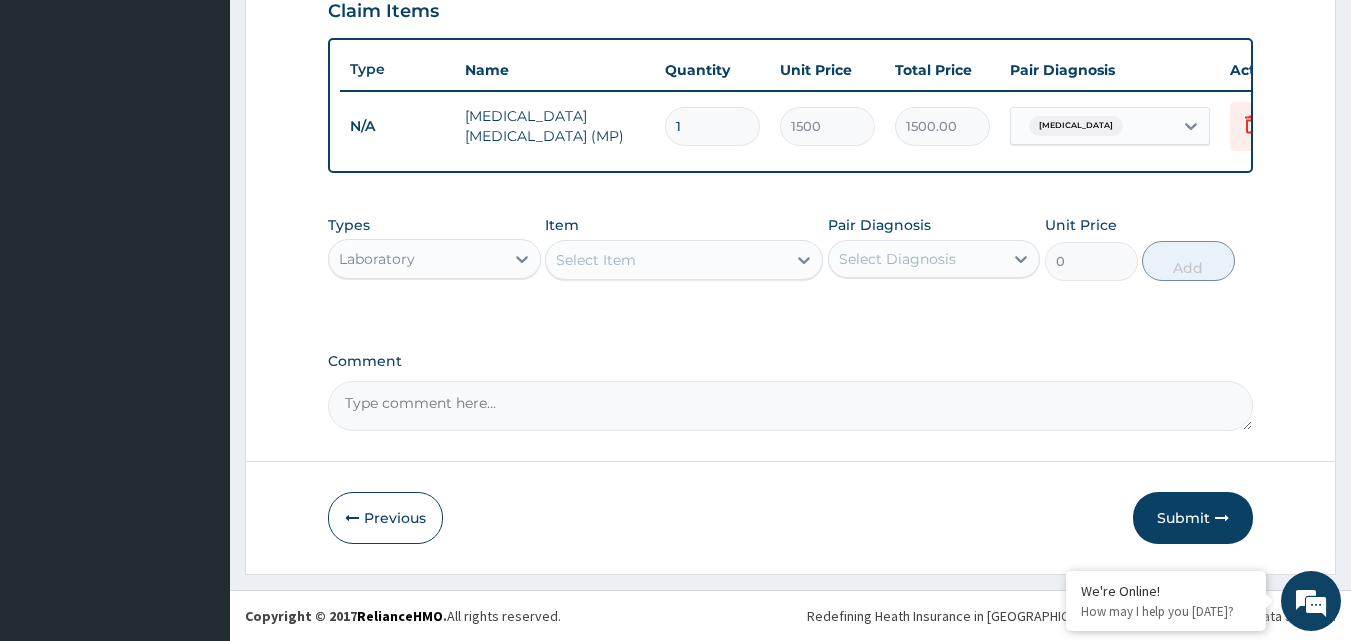 click on "Select Item" at bounding box center [596, 260] 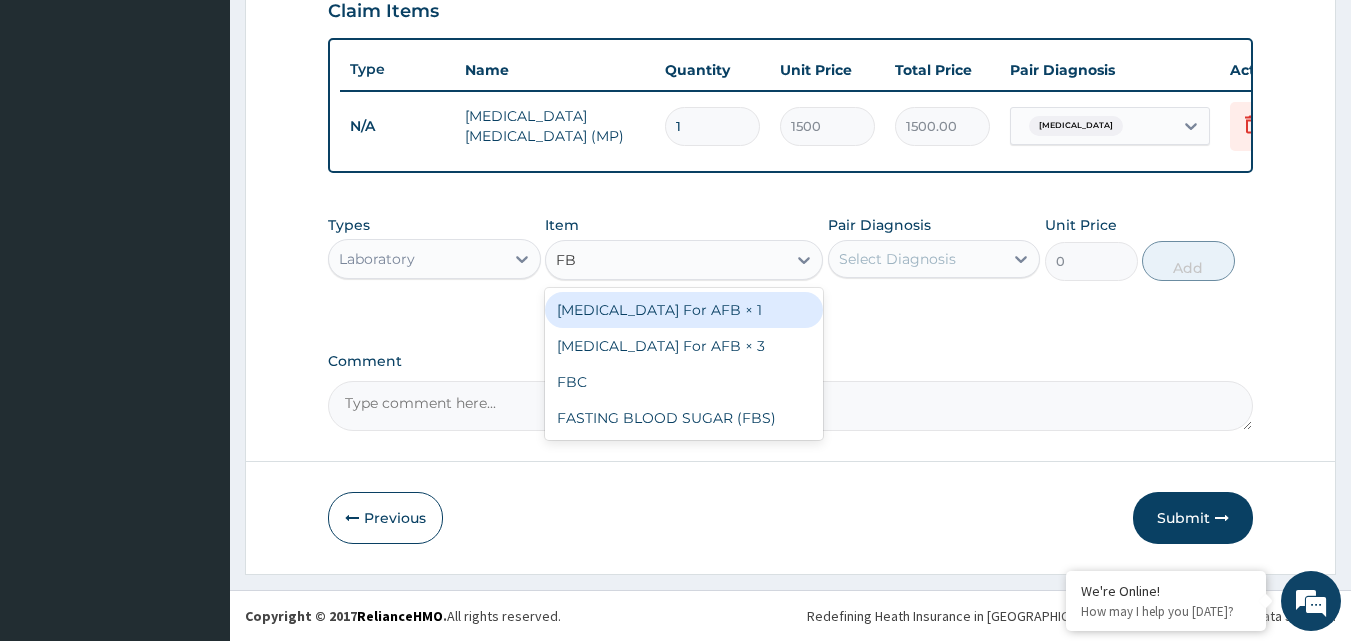 type on "FBC" 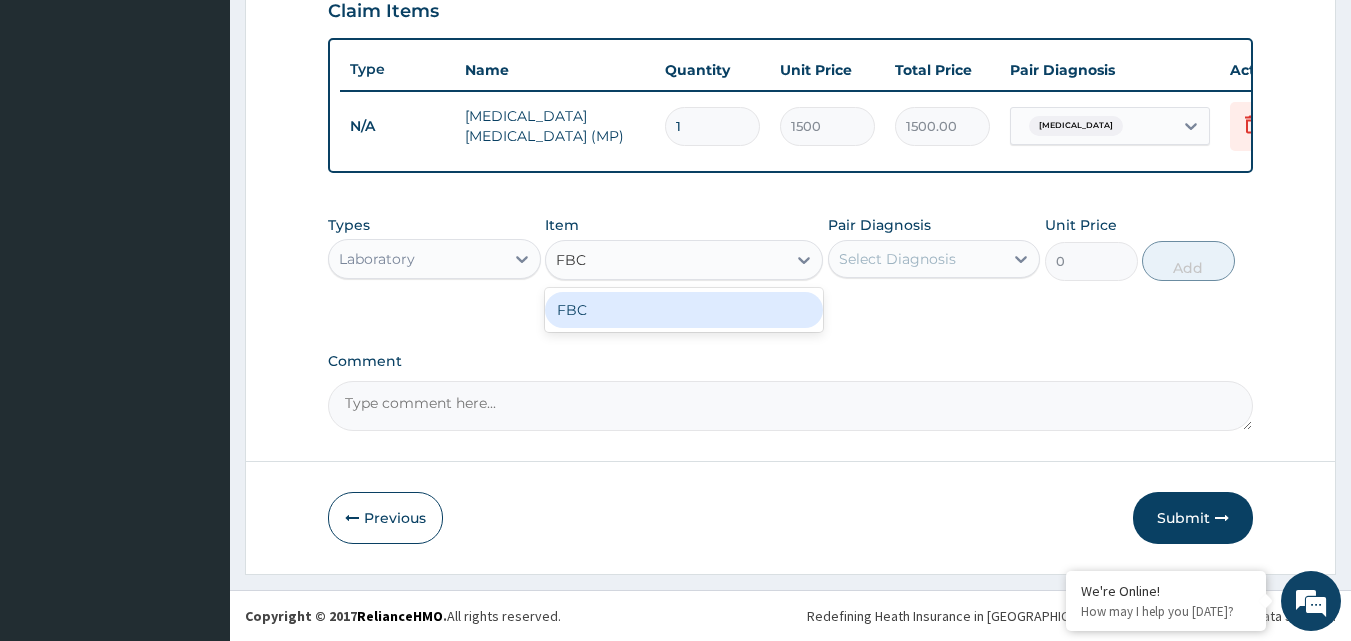 click on "FBC" at bounding box center [684, 310] 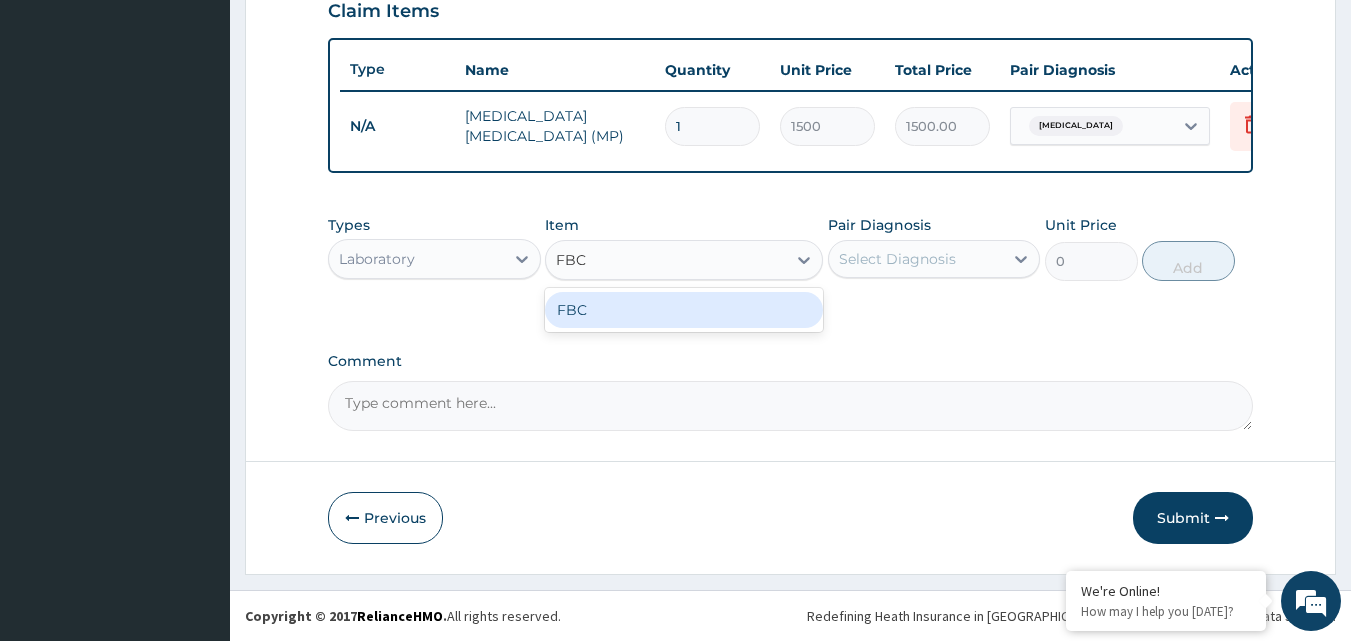 type 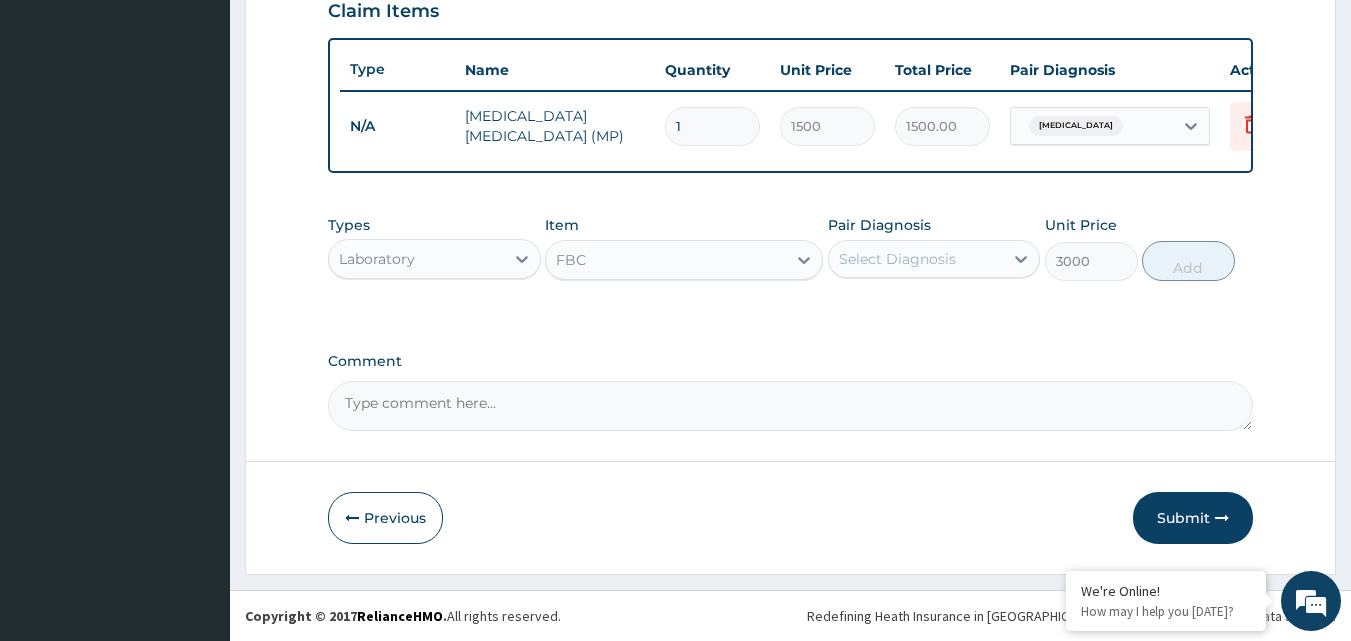 click on "Select Diagnosis" at bounding box center [897, 259] 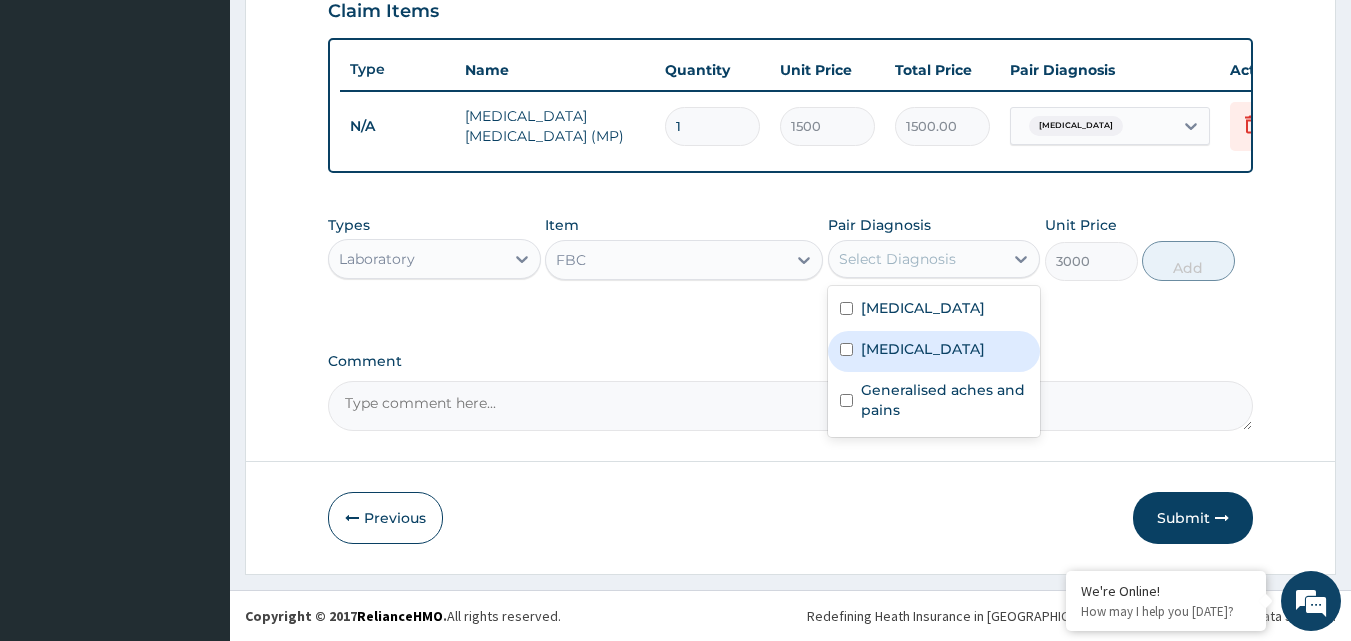 click on "[MEDICAL_DATA]" at bounding box center [923, 349] 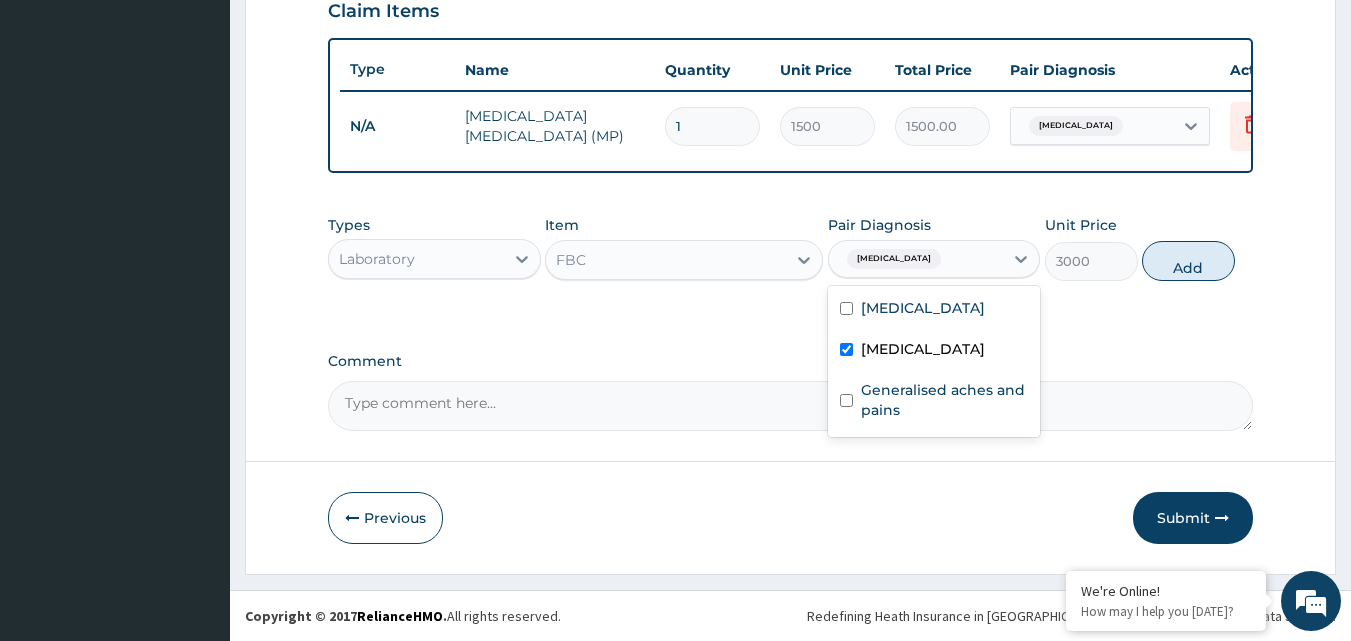 checkbox on "true" 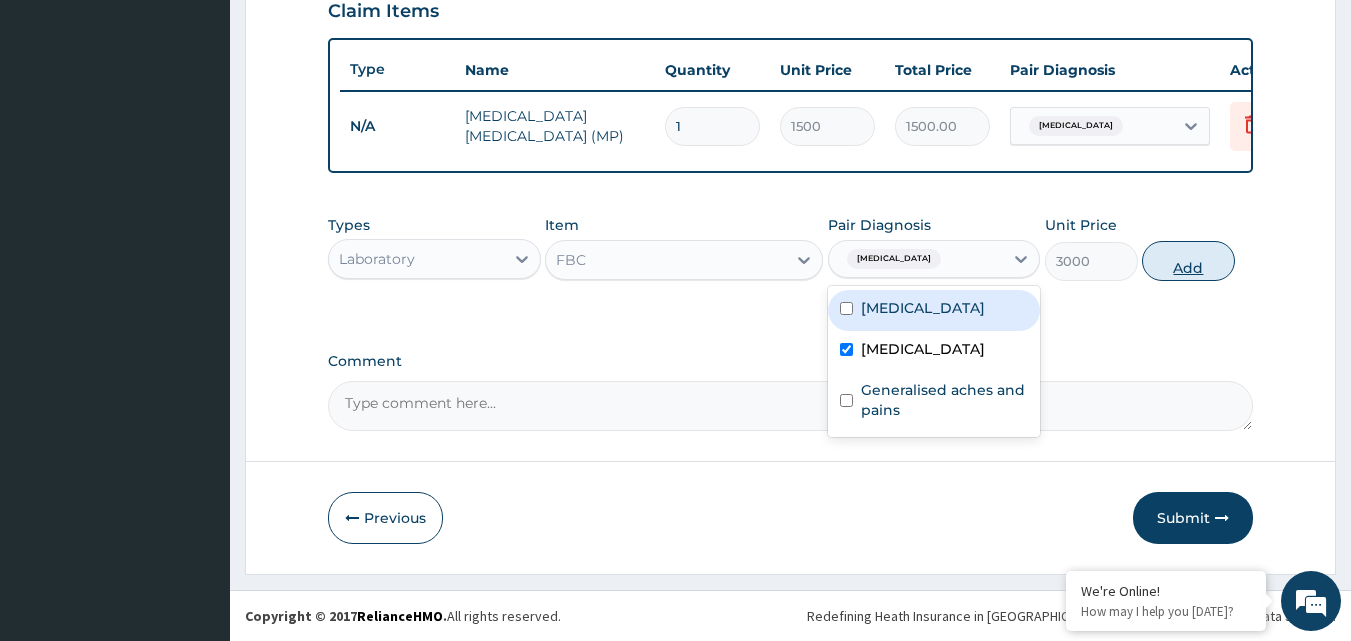 click on "Add" at bounding box center [1188, 261] 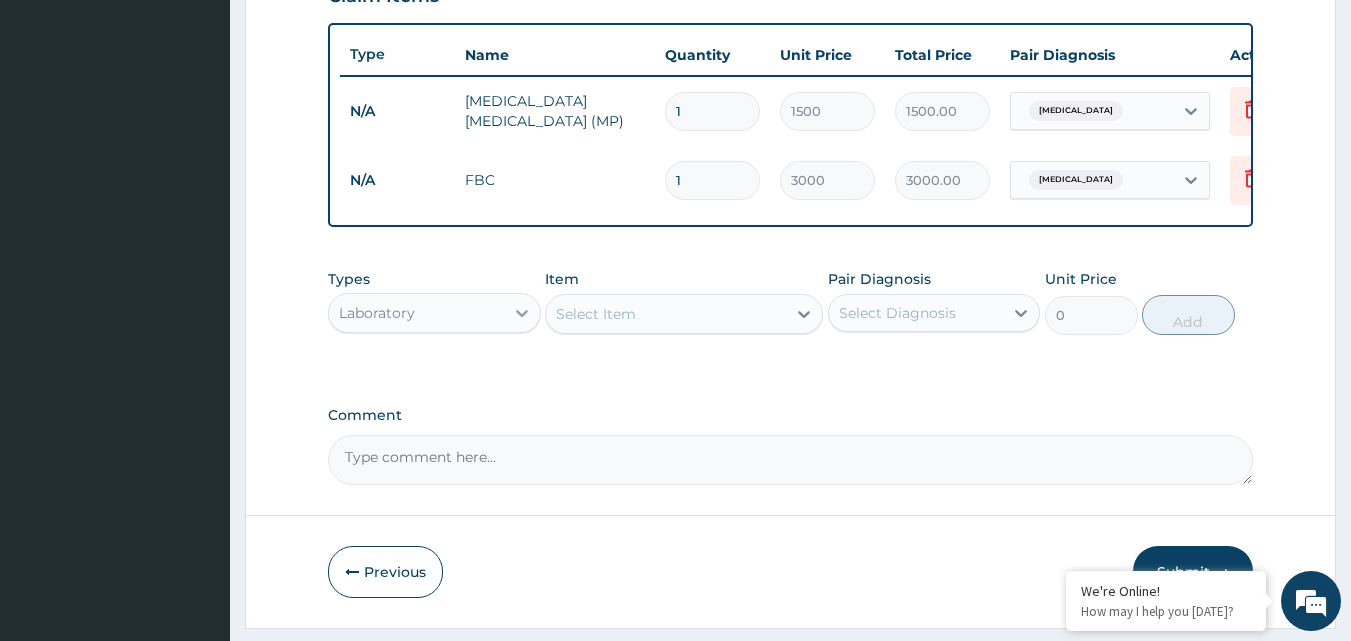 click 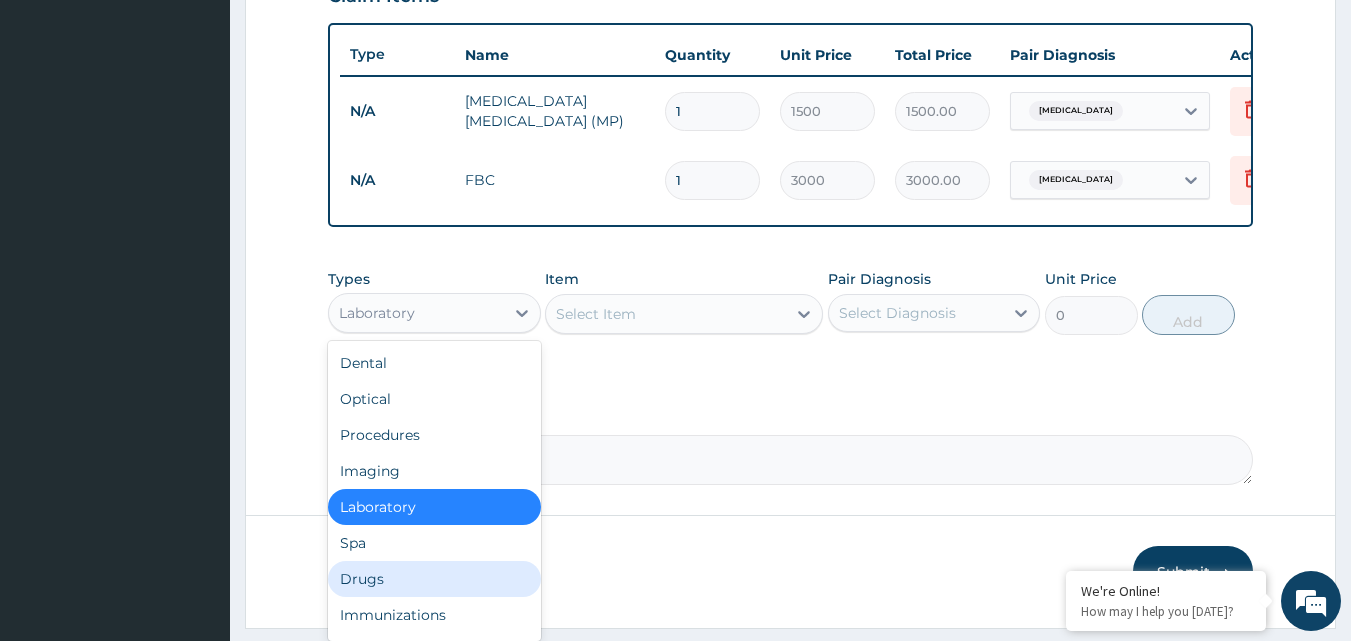 click on "Drugs" at bounding box center [434, 579] 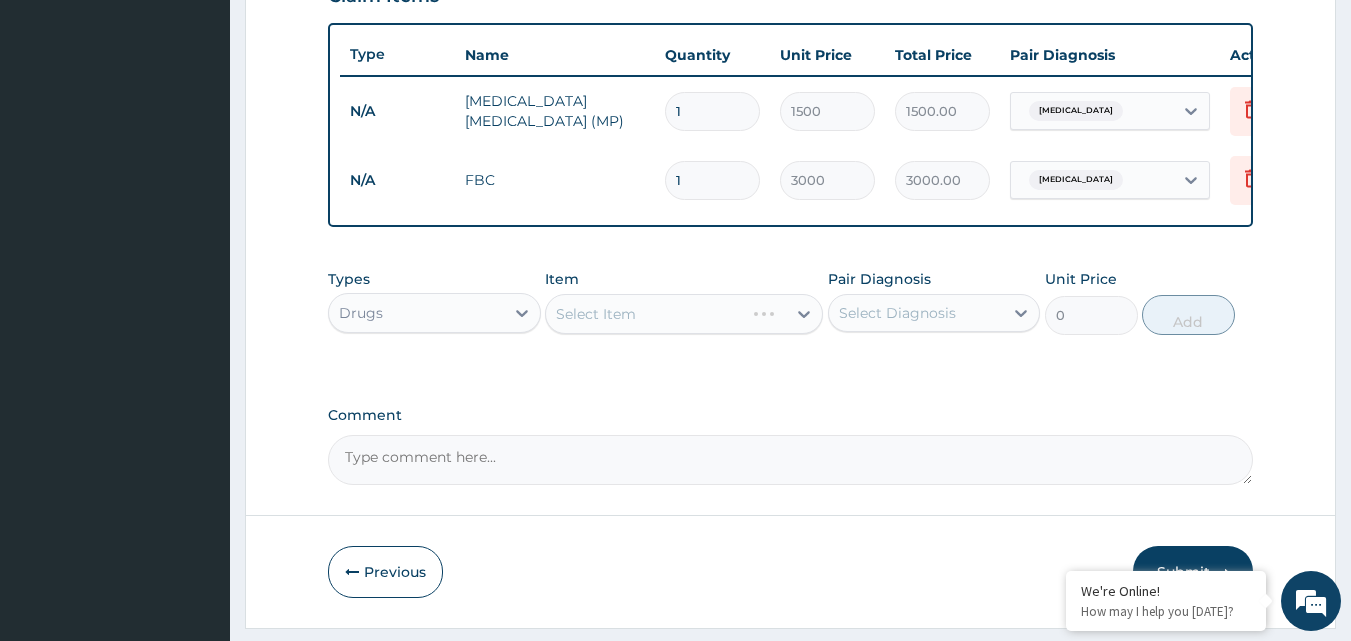 click on "Select Item" at bounding box center [684, 314] 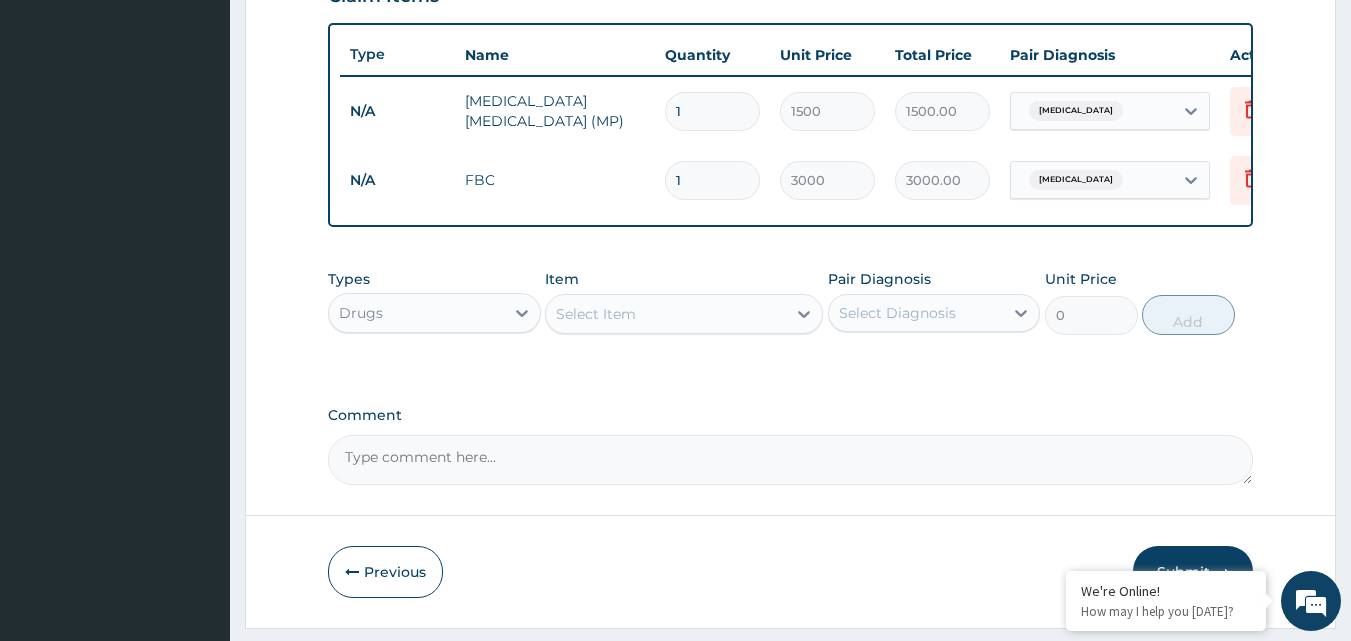 click on "Select Item" at bounding box center [596, 314] 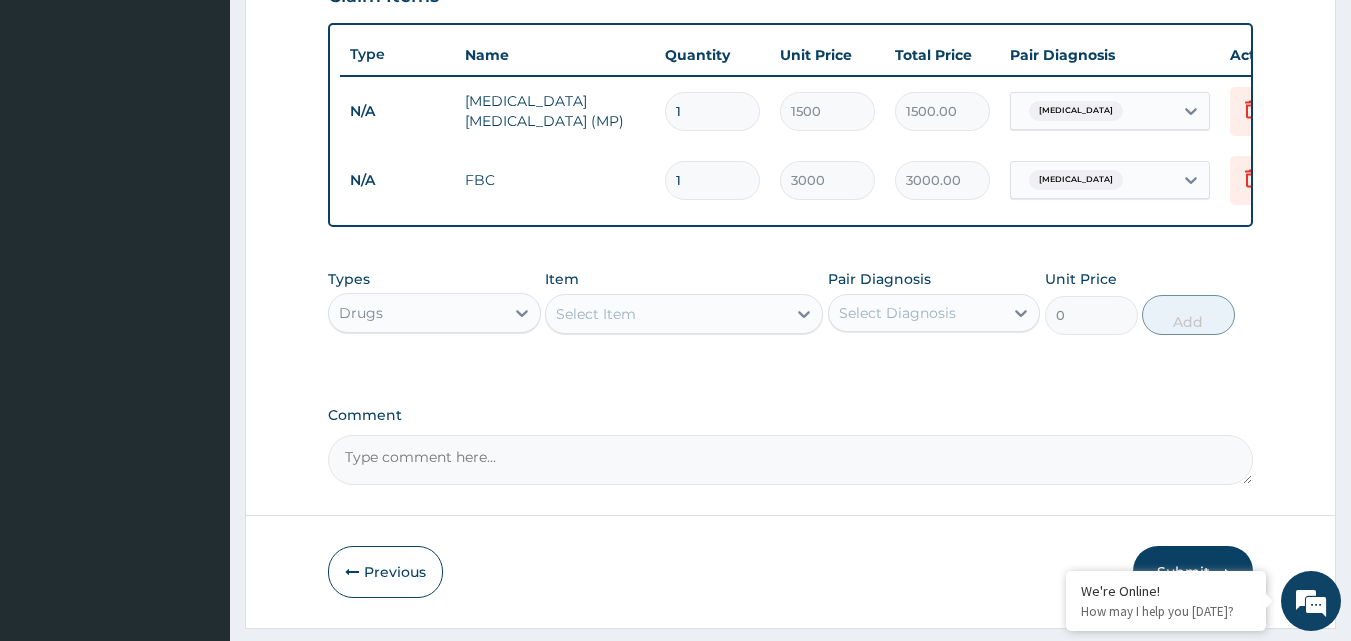 click on "Select Item" at bounding box center (596, 314) 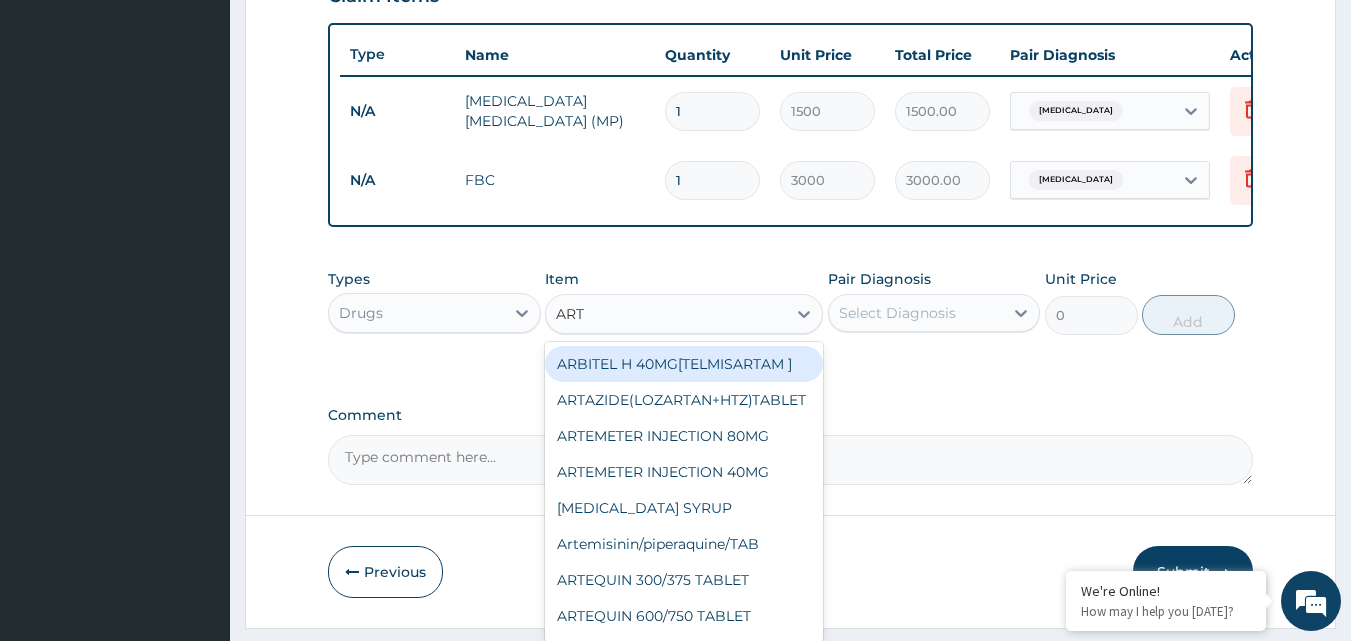type on "ARTE" 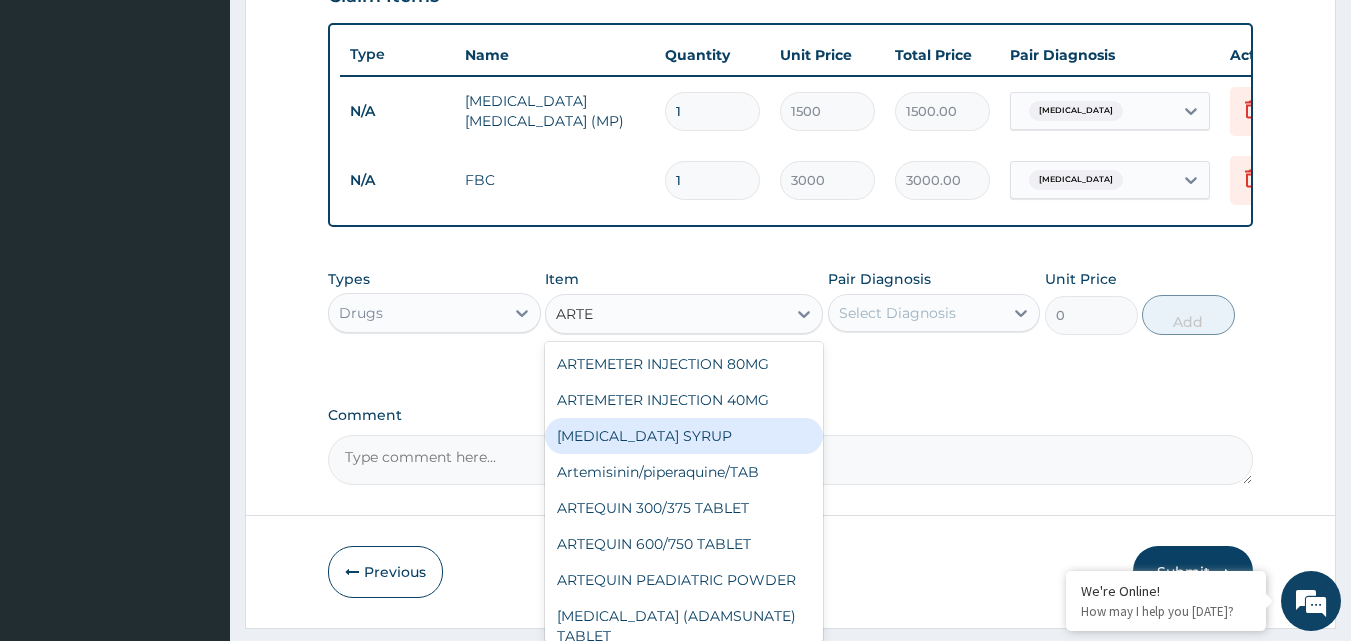 scroll, scrollTop: 498, scrollLeft: 0, axis: vertical 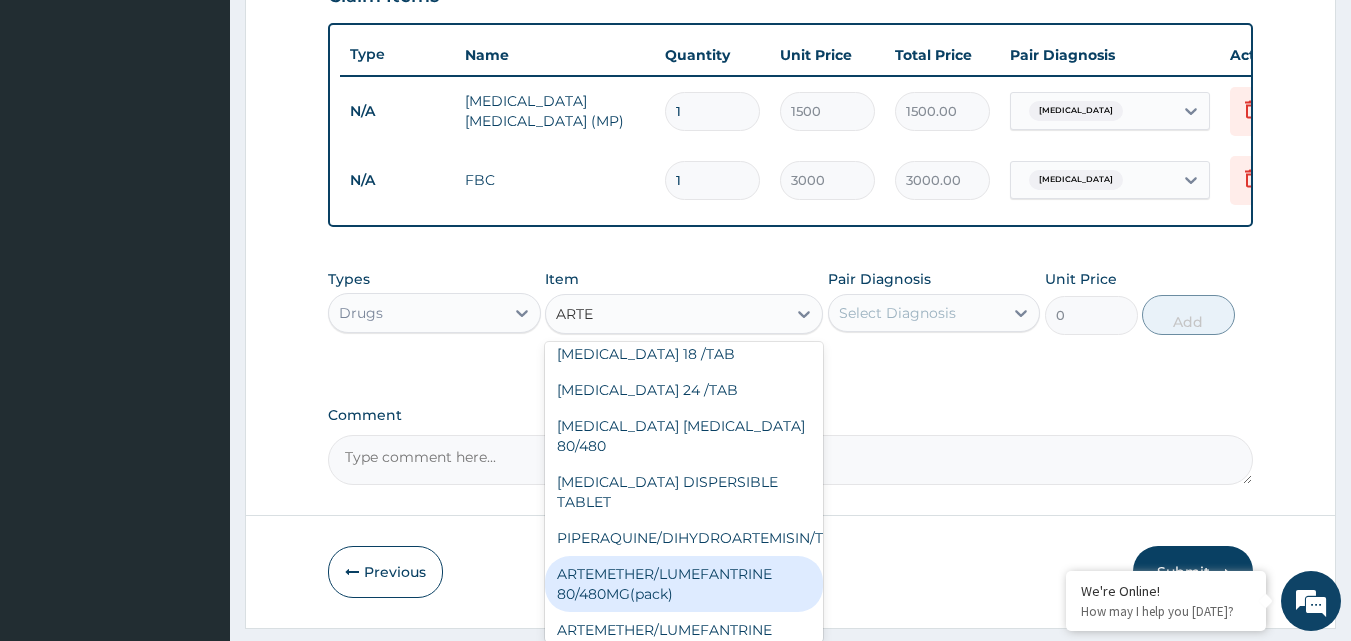 click on "ARTEMETHER/LUMEFANTRINE 80/480MG(pack)" at bounding box center [684, 584] 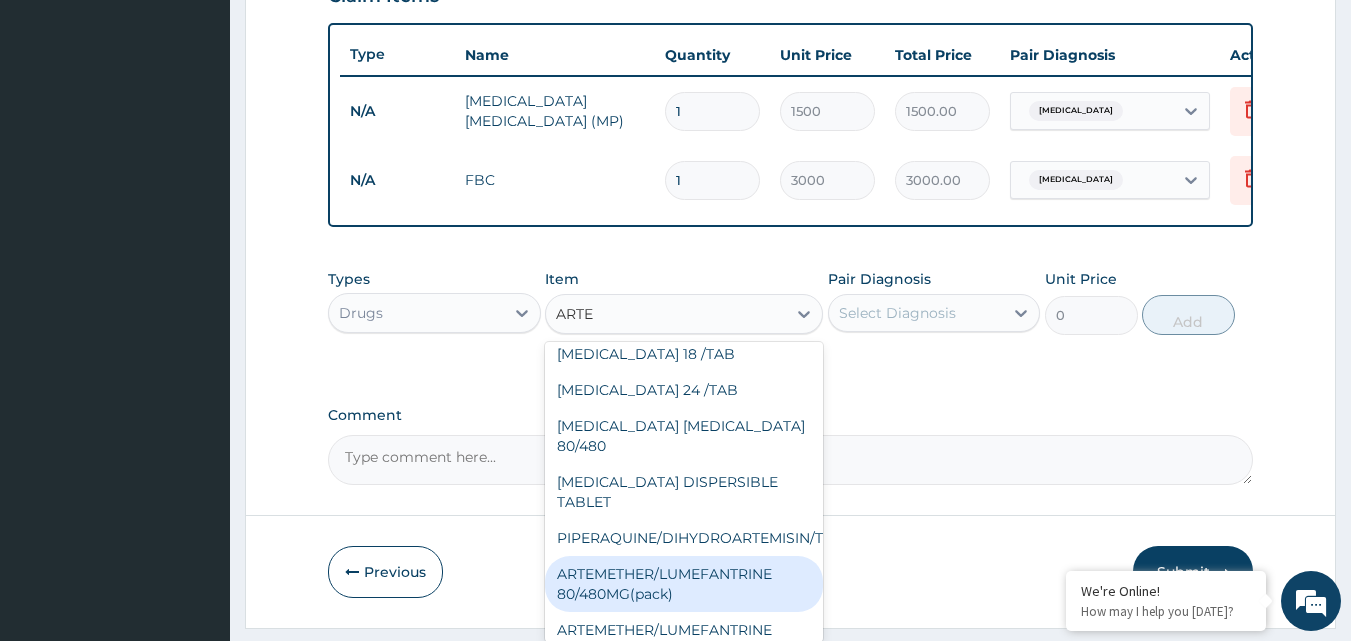 type 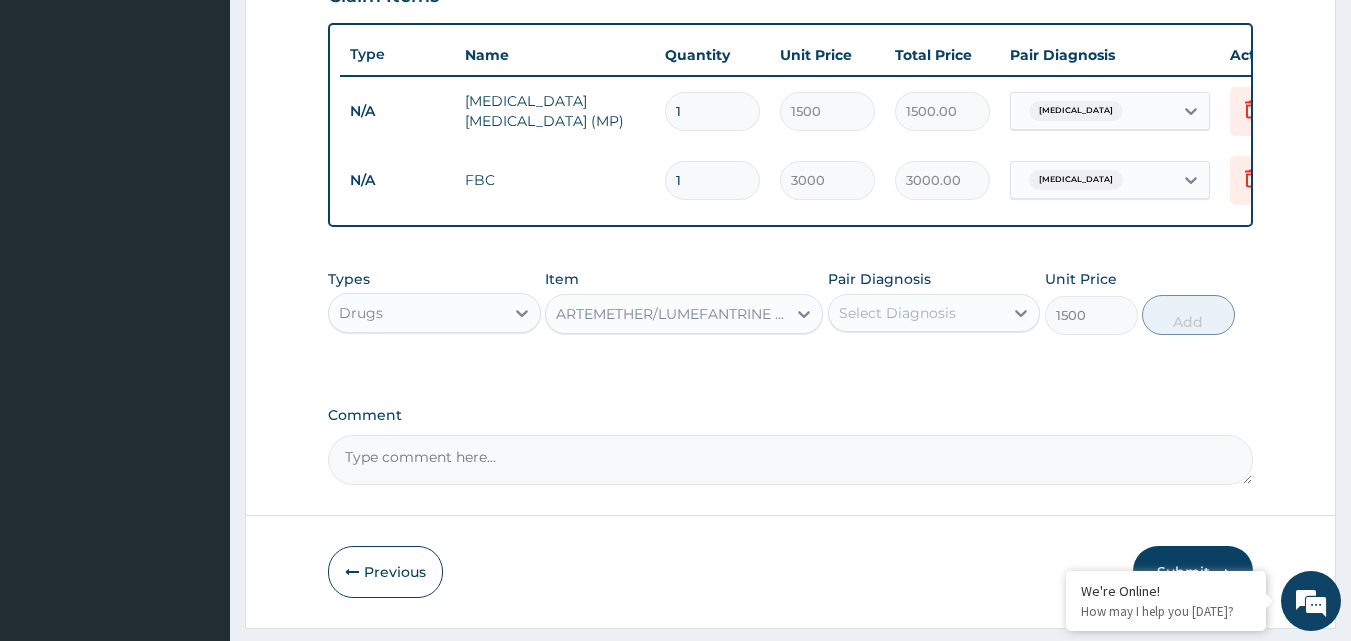 click on "Select Diagnosis" at bounding box center (916, 313) 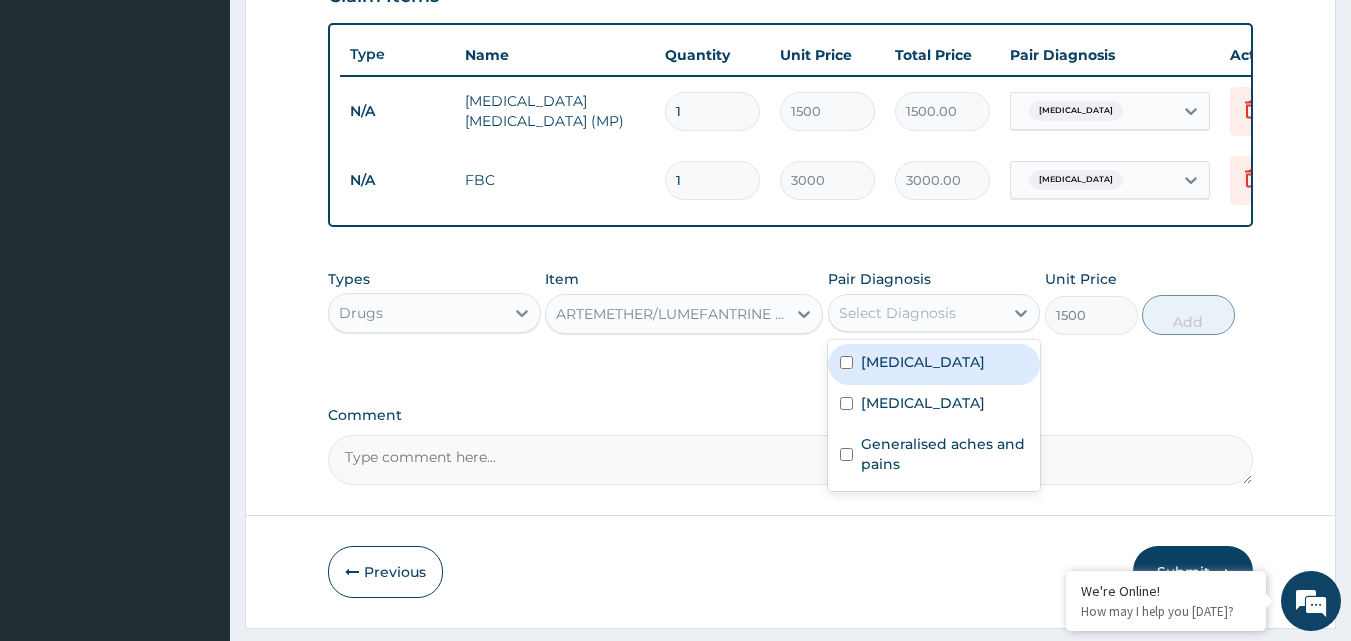 click on "[MEDICAL_DATA]" at bounding box center [923, 362] 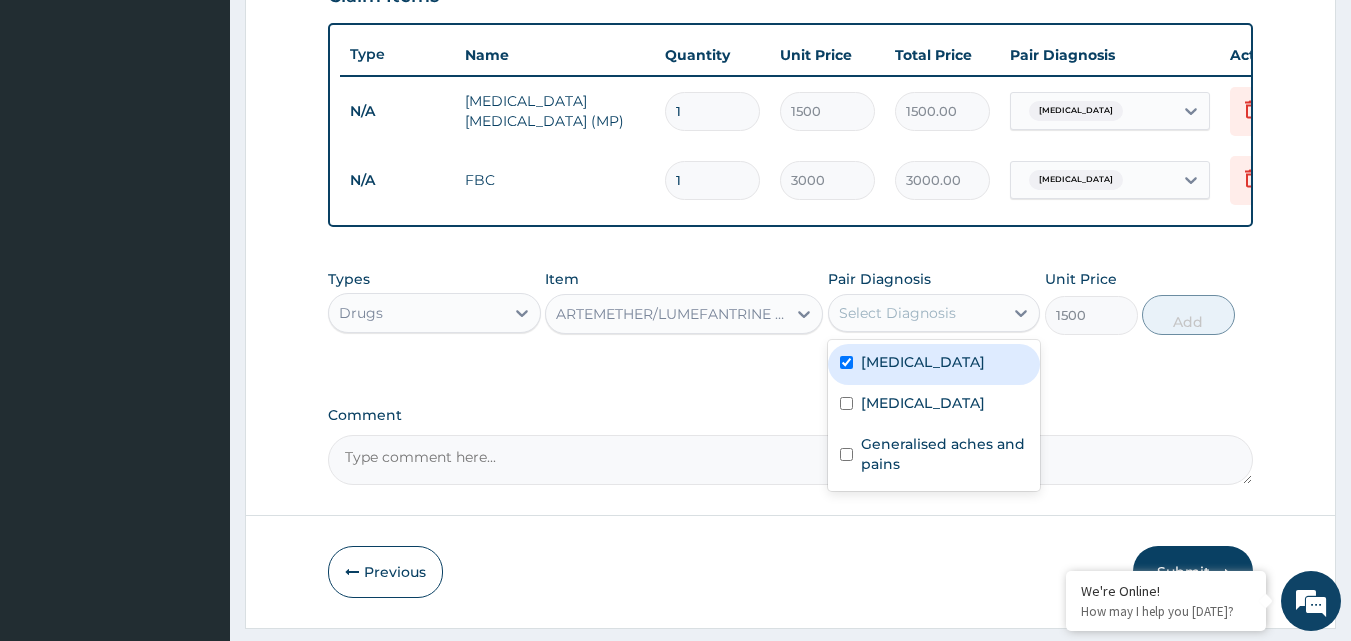 checkbox on "true" 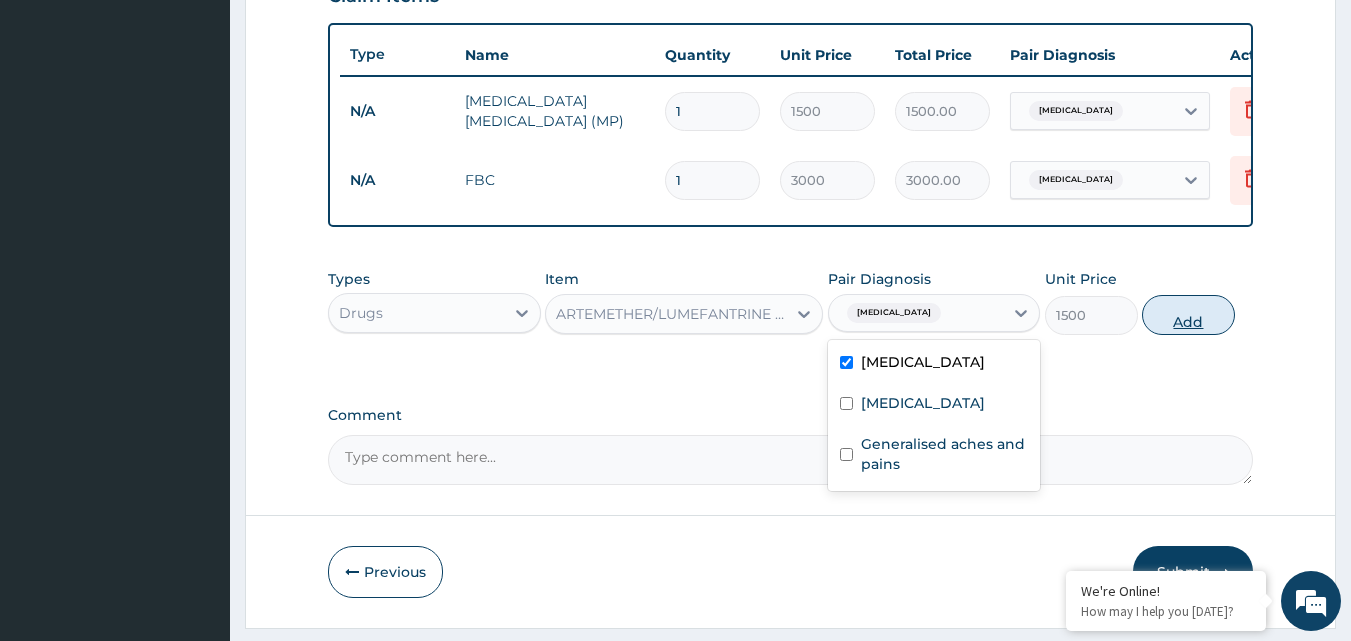 click on "Add" at bounding box center [1188, 315] 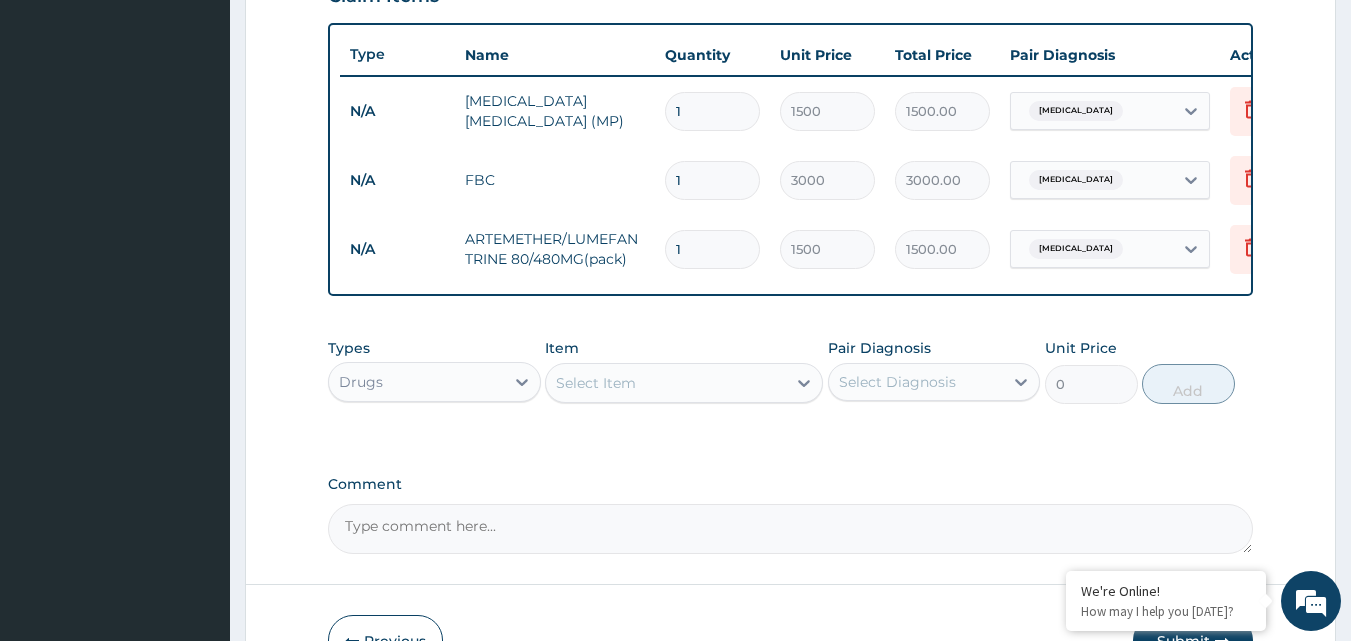 click on "Select Item" at bounding box center [596, 383] 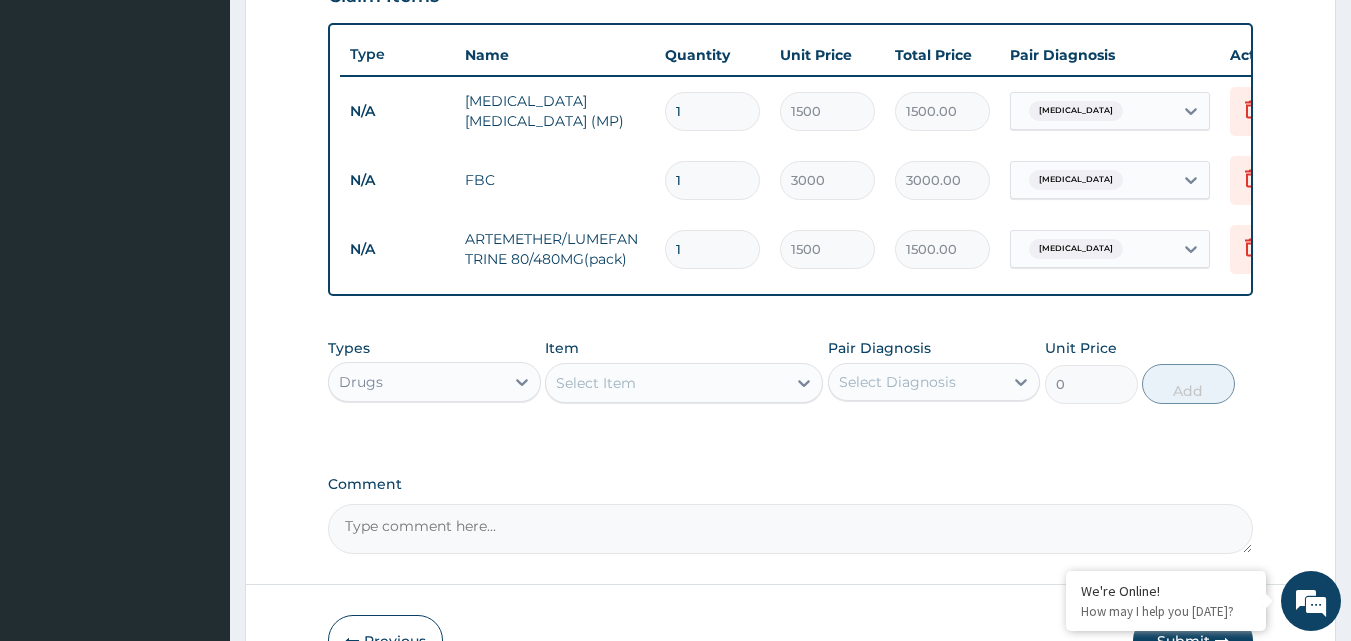 type on "CI" 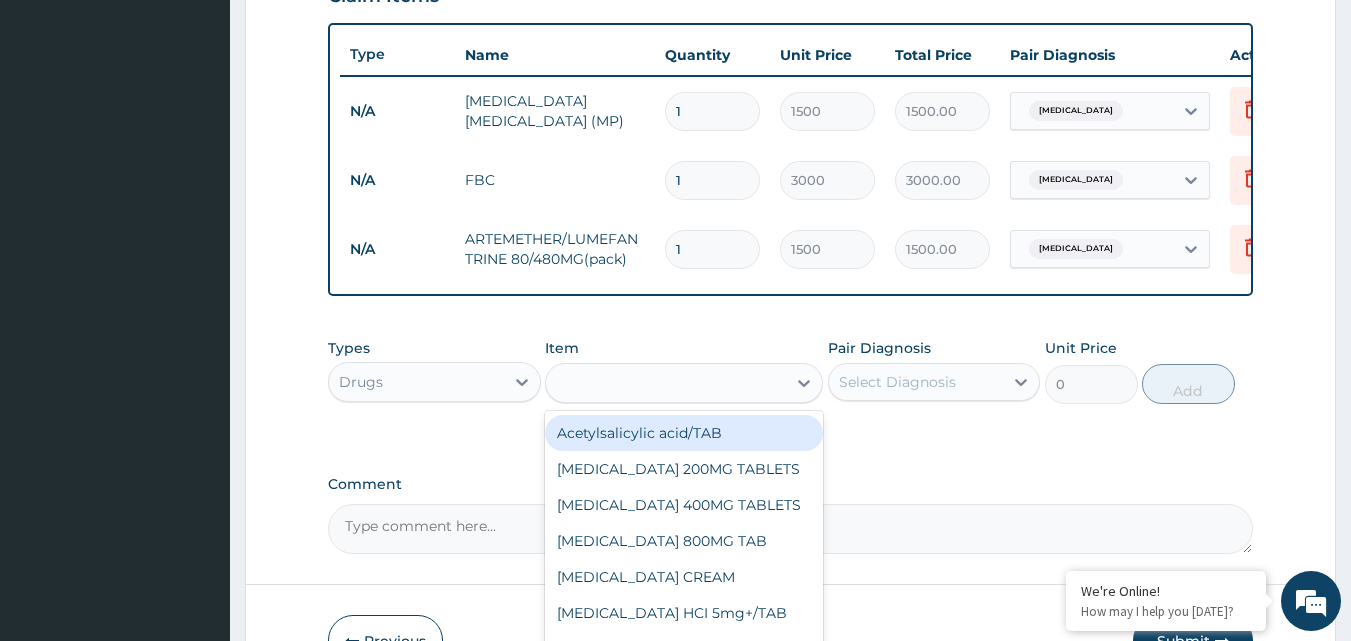 click on "CI" at bounding box center (666, 383) 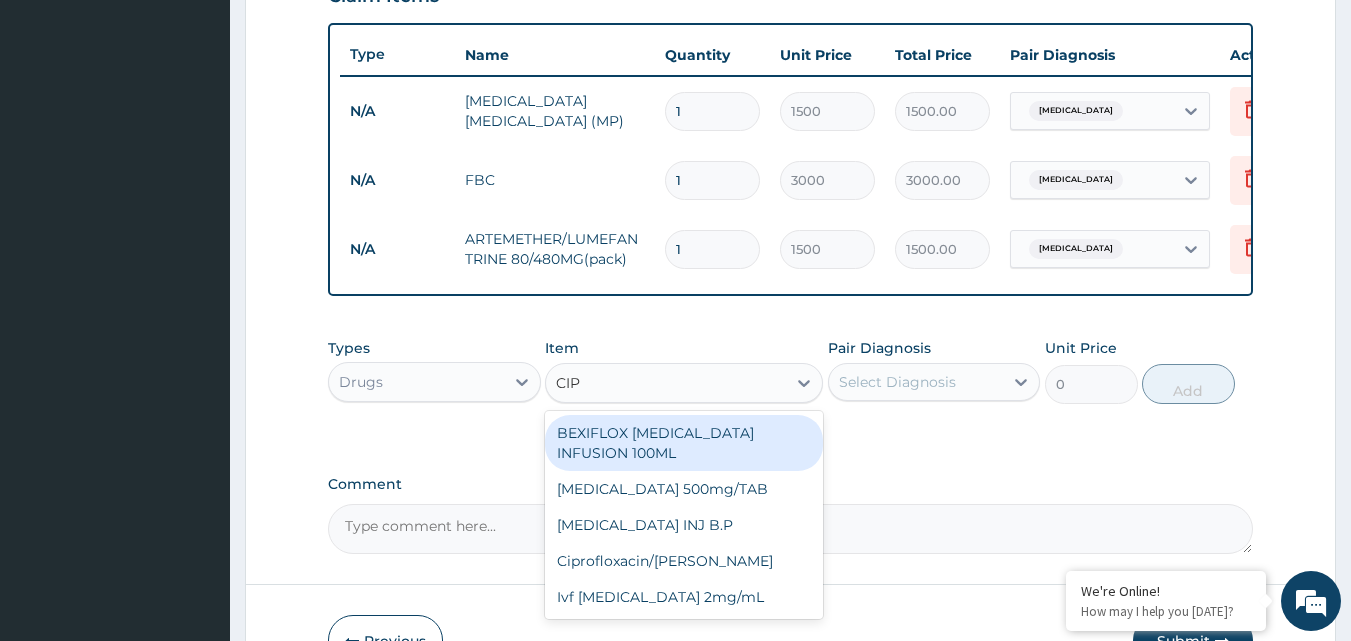type on "CIPR" 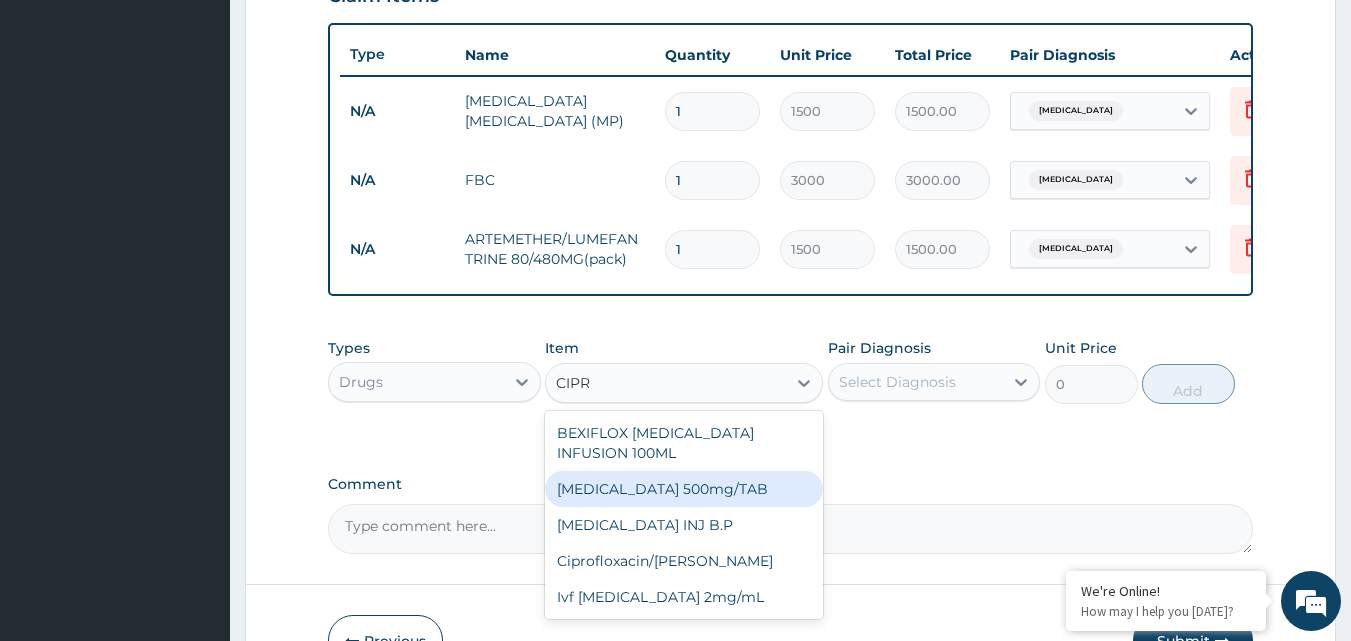 click on "Ciprofloxacin 500mg/TAB" at bounding box center (684, 489) 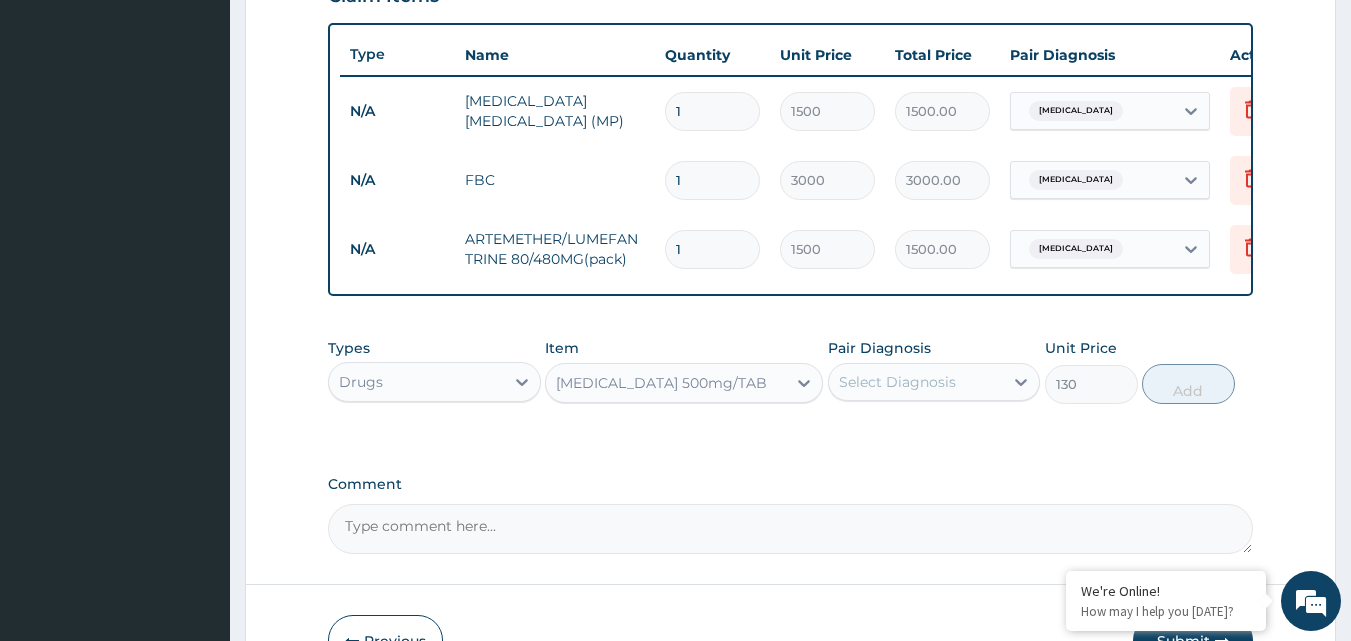 click on "Select Diagnosis" at bounding box center (897, 382) 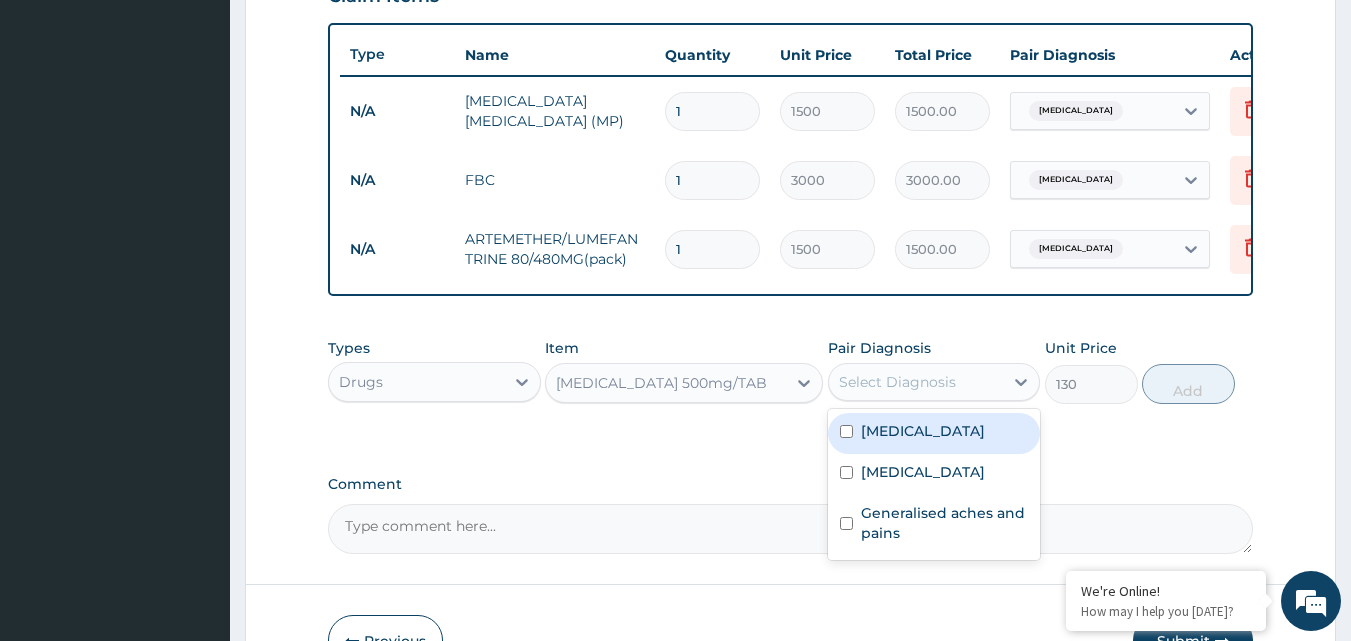 click on "Select Diagnosis" at bounding box center [897, 382] 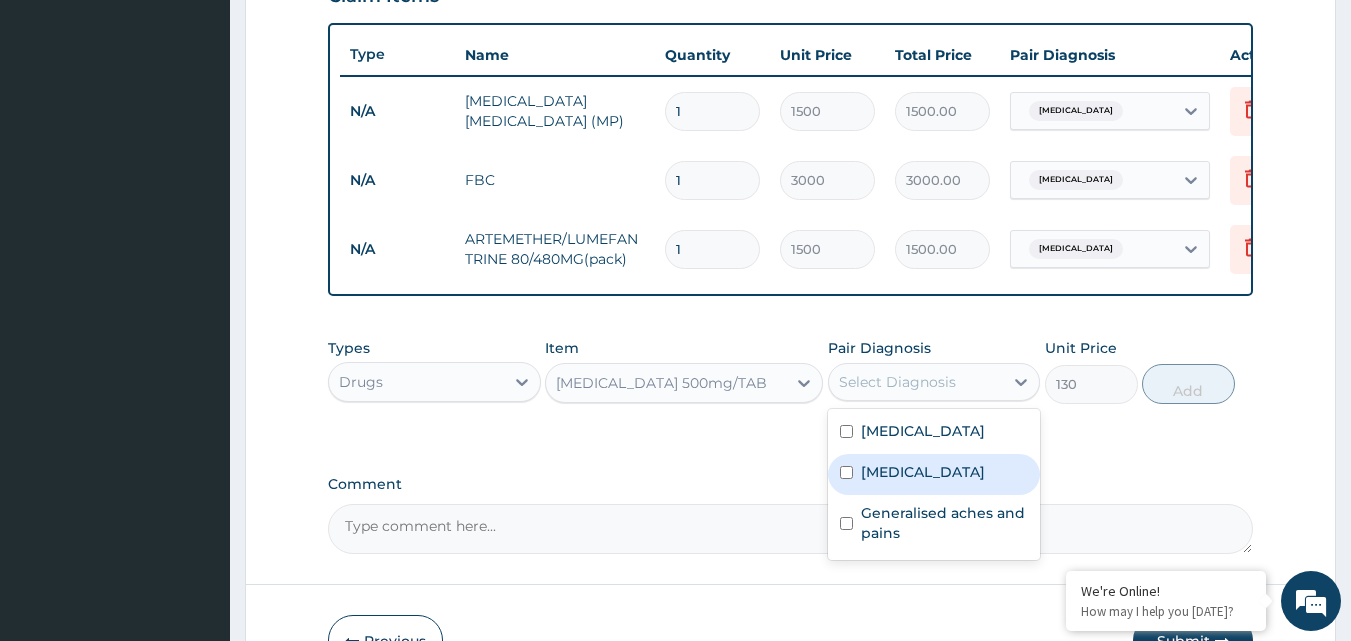 click on "[MEDICAL_DATA]" at bounding box center [923, 472] 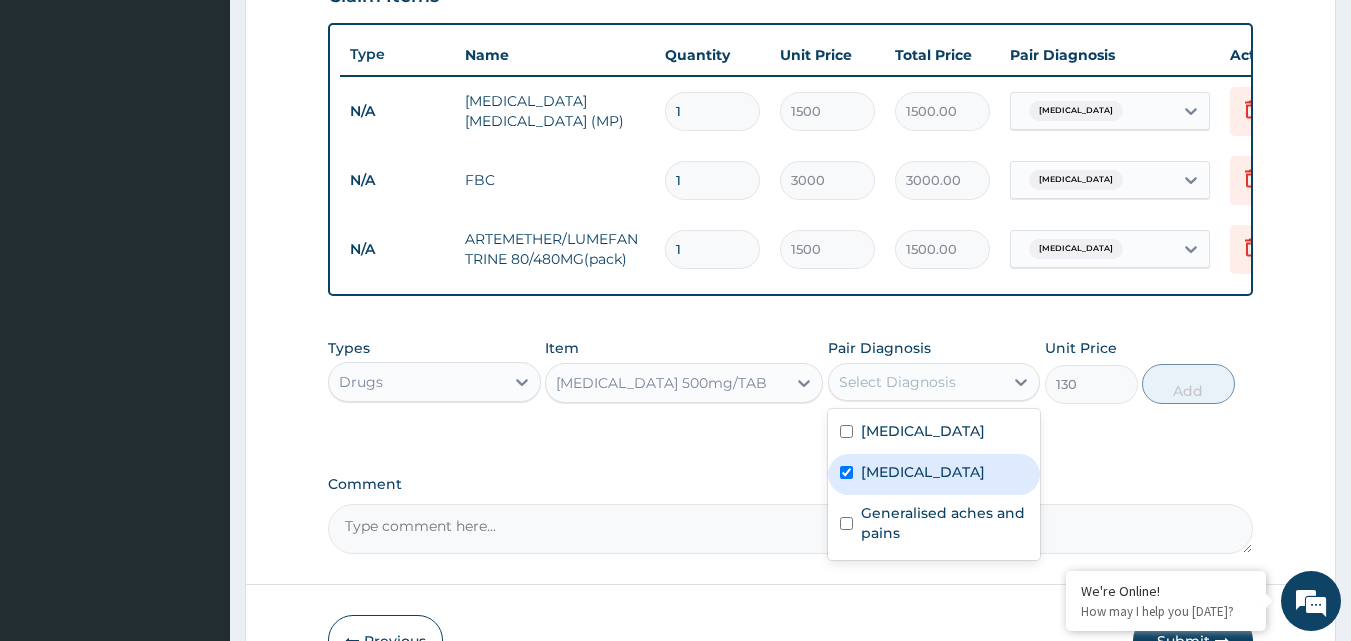 checkbox on "true" 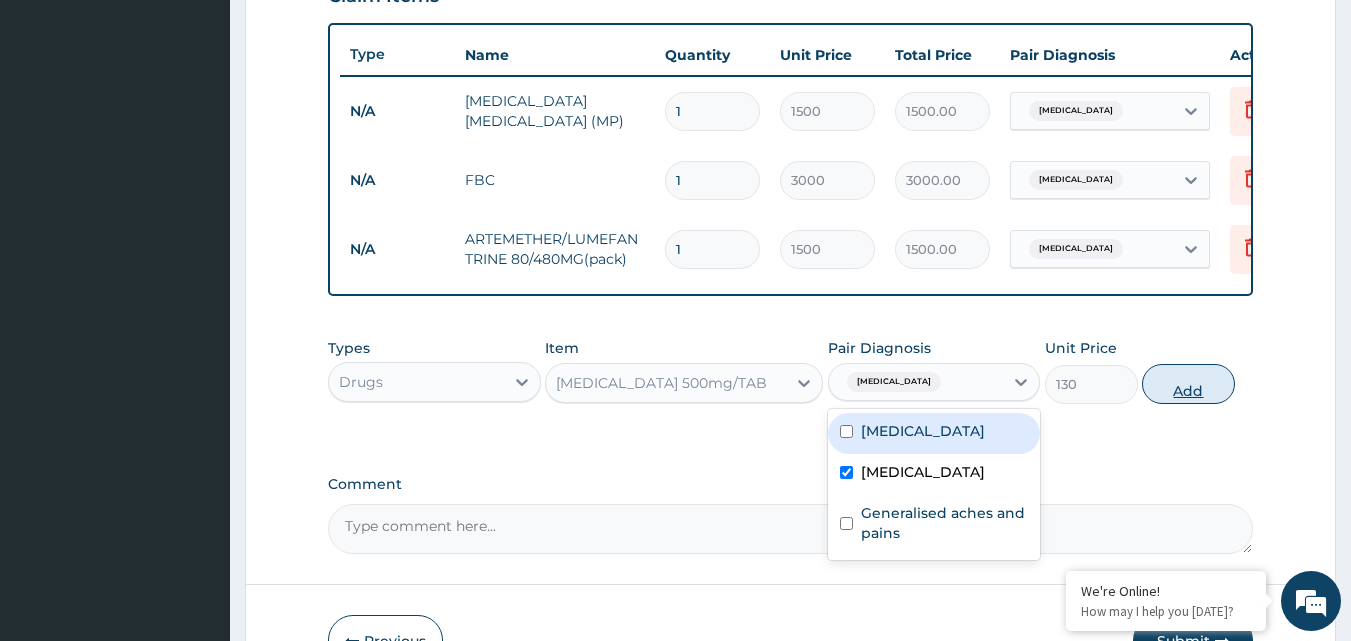 click on "Add" at bounding box center [1188, 384] 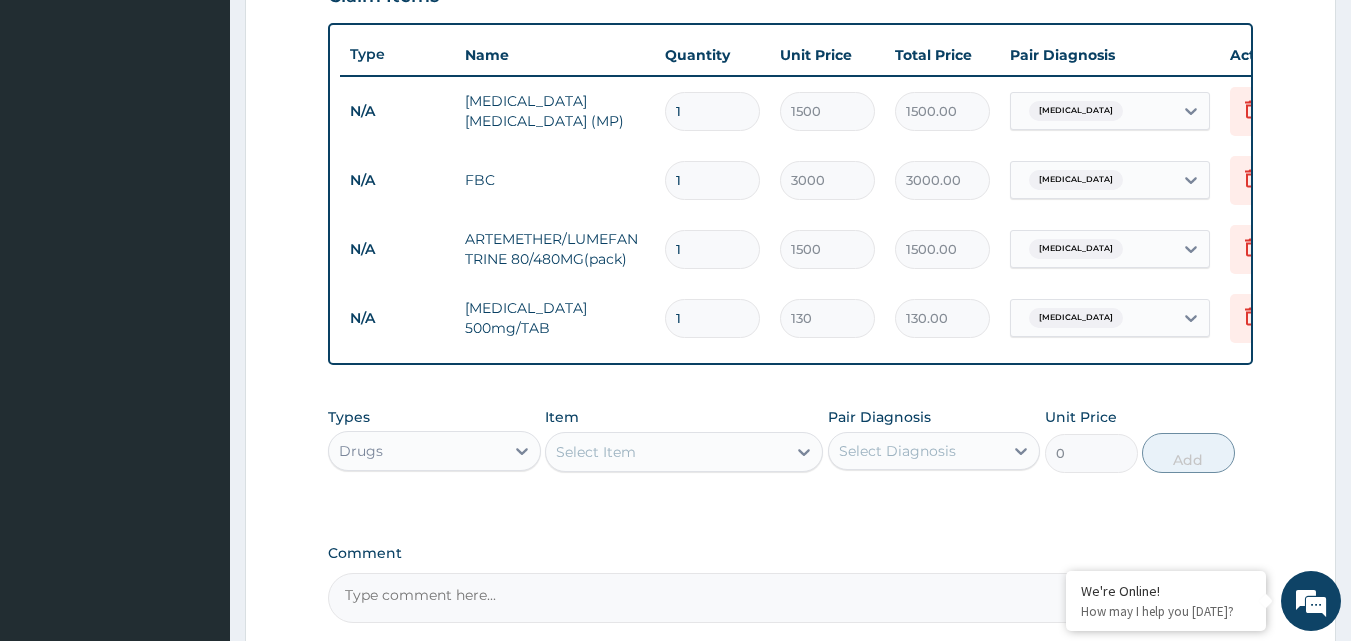 type on "10" 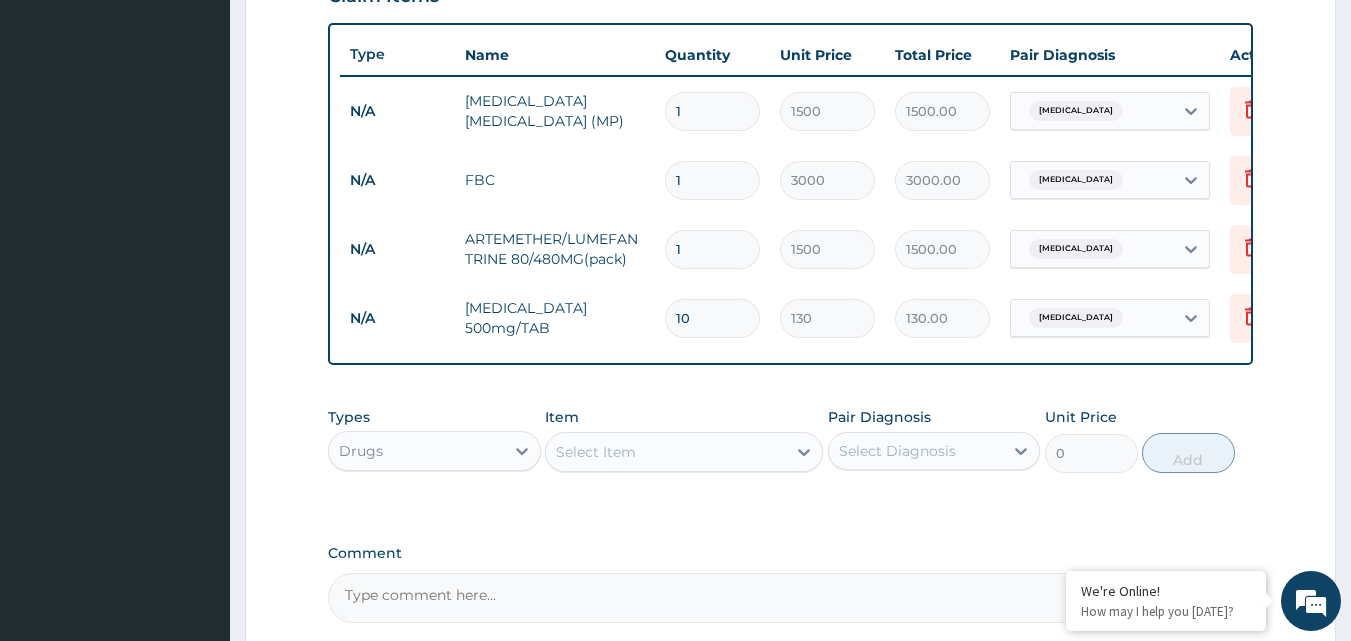 type on "1300.00" 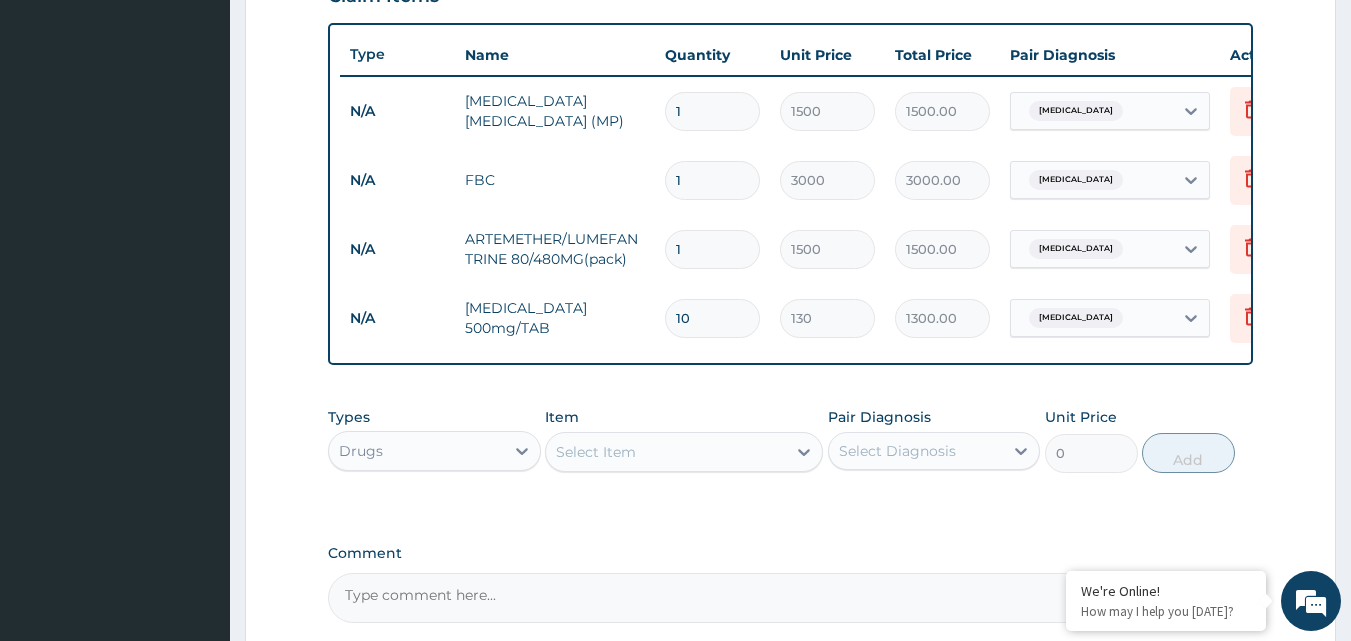 type on "10" 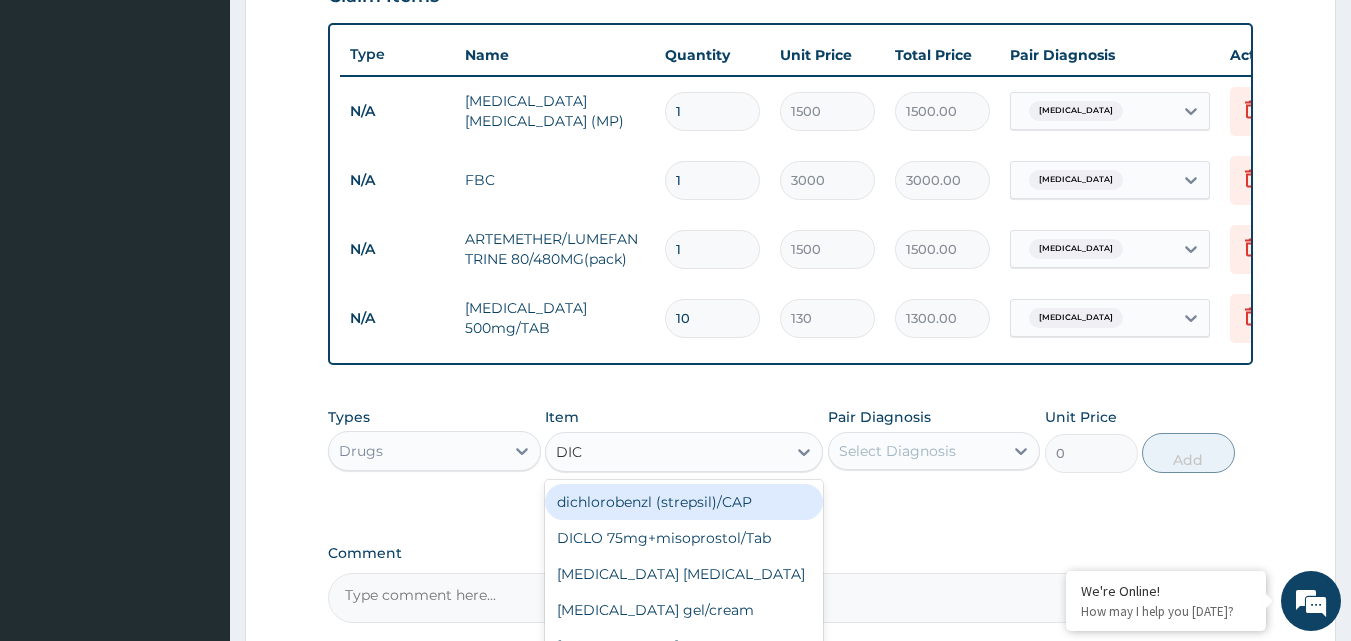 type on "DICL" 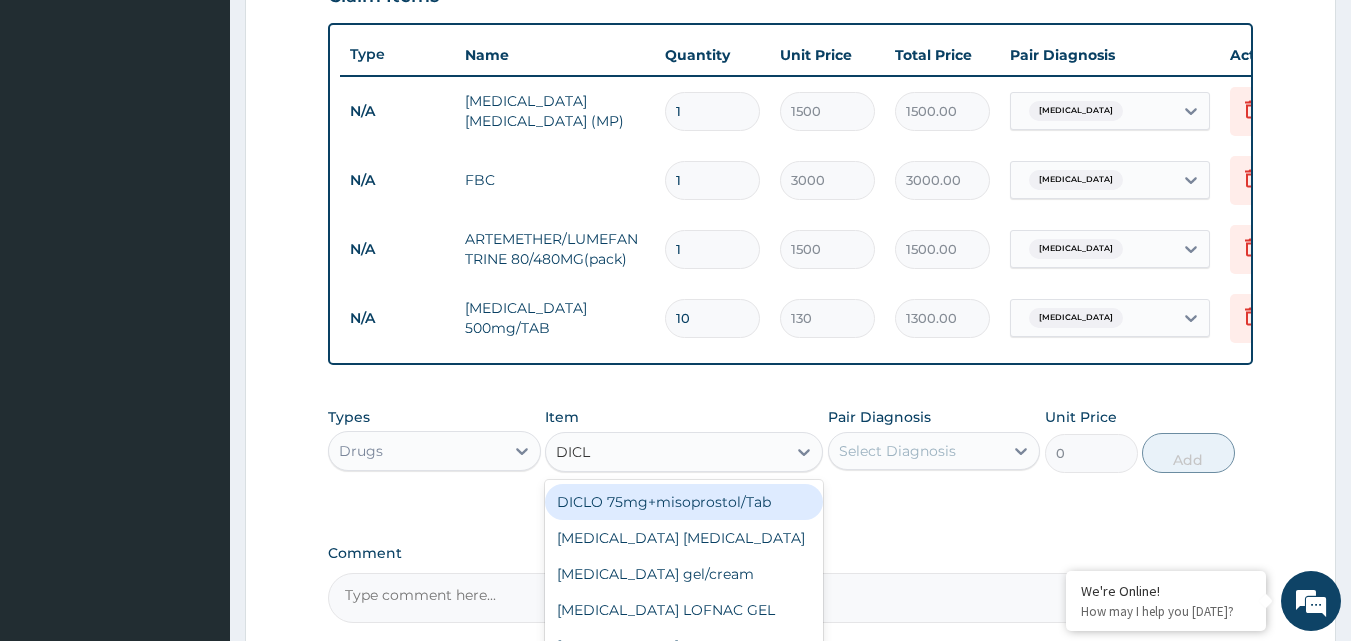 scroll, scrollTop: 928, scrollLeft: 0, axis: vertical 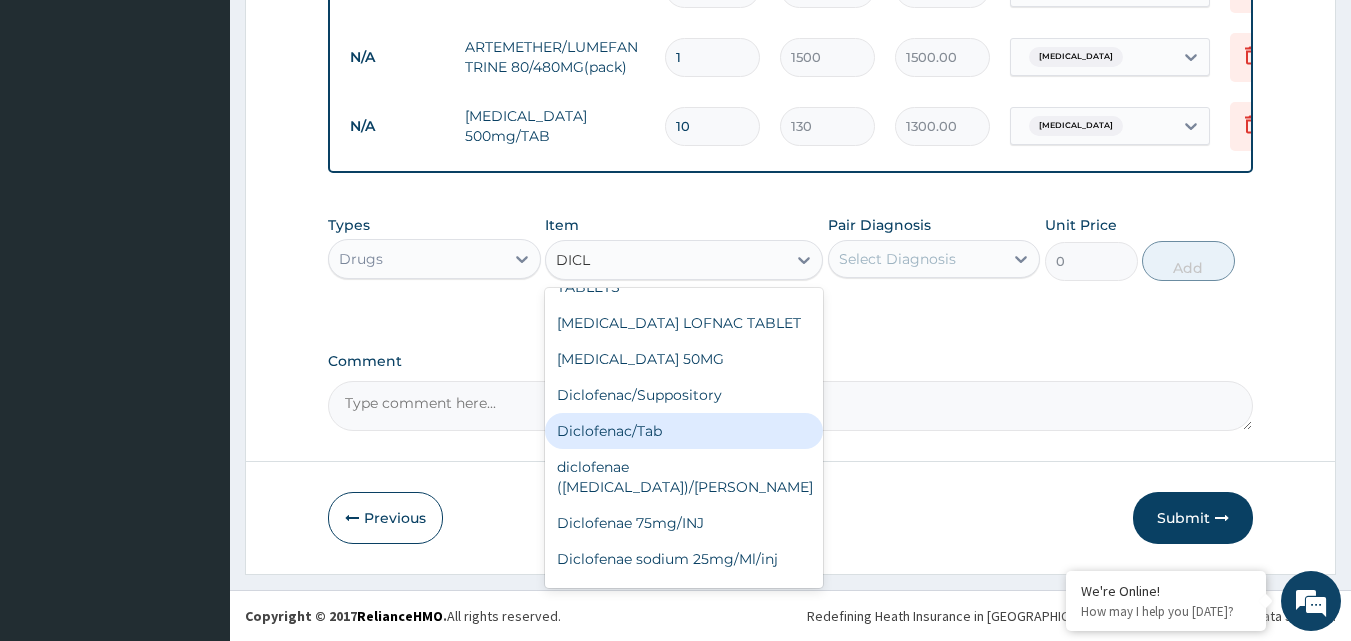 click on "Diclofenac/Tab" at bounding box center [684, 431] 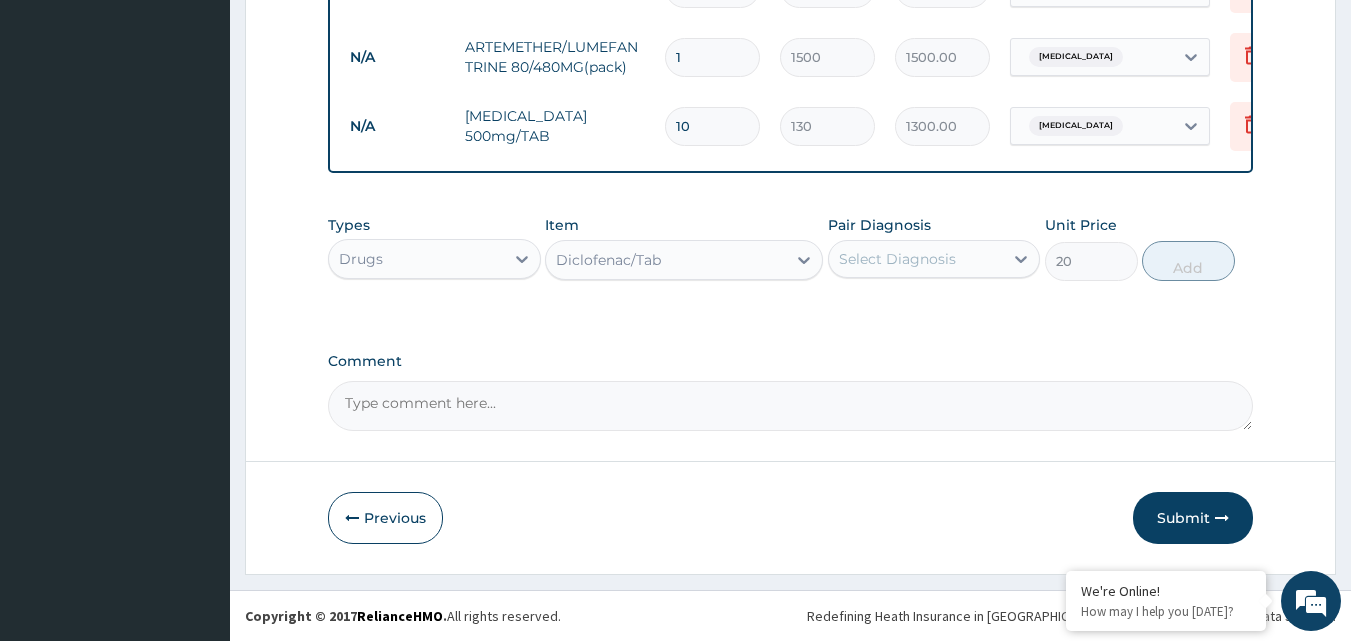 click on "Select Diagnosis" at bounding box center [916, 259] 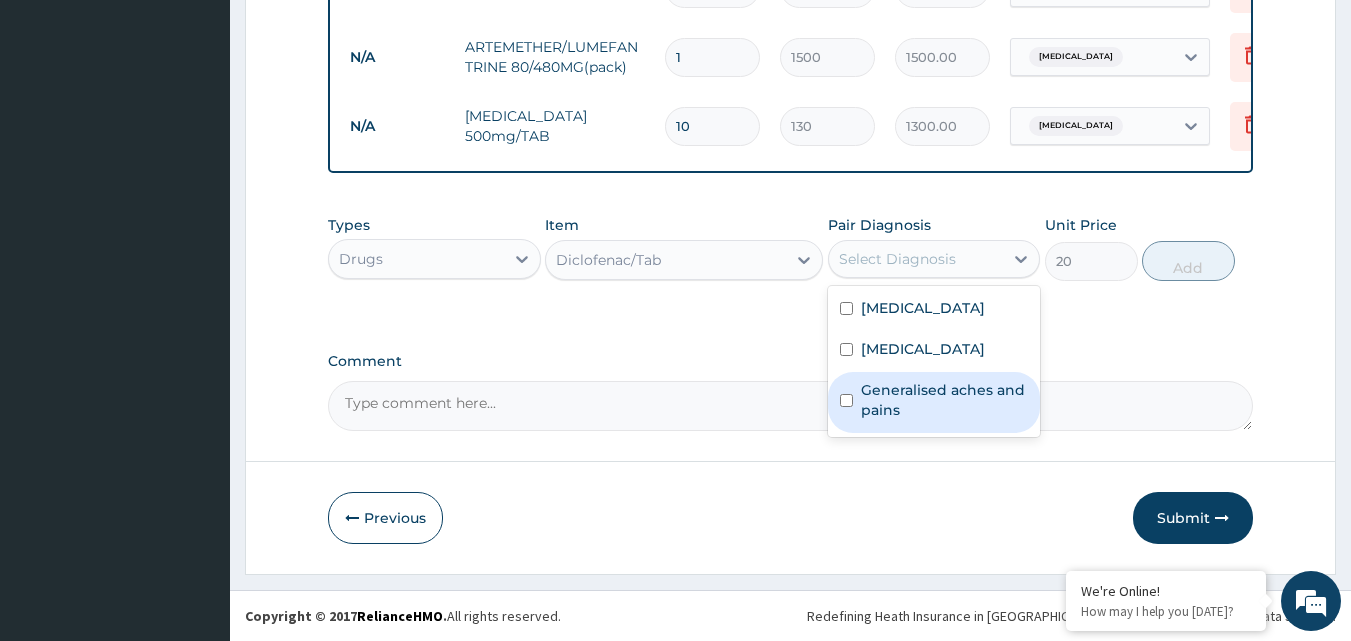 click on "Generalised aches and pains" at bounding box center [945, 400] 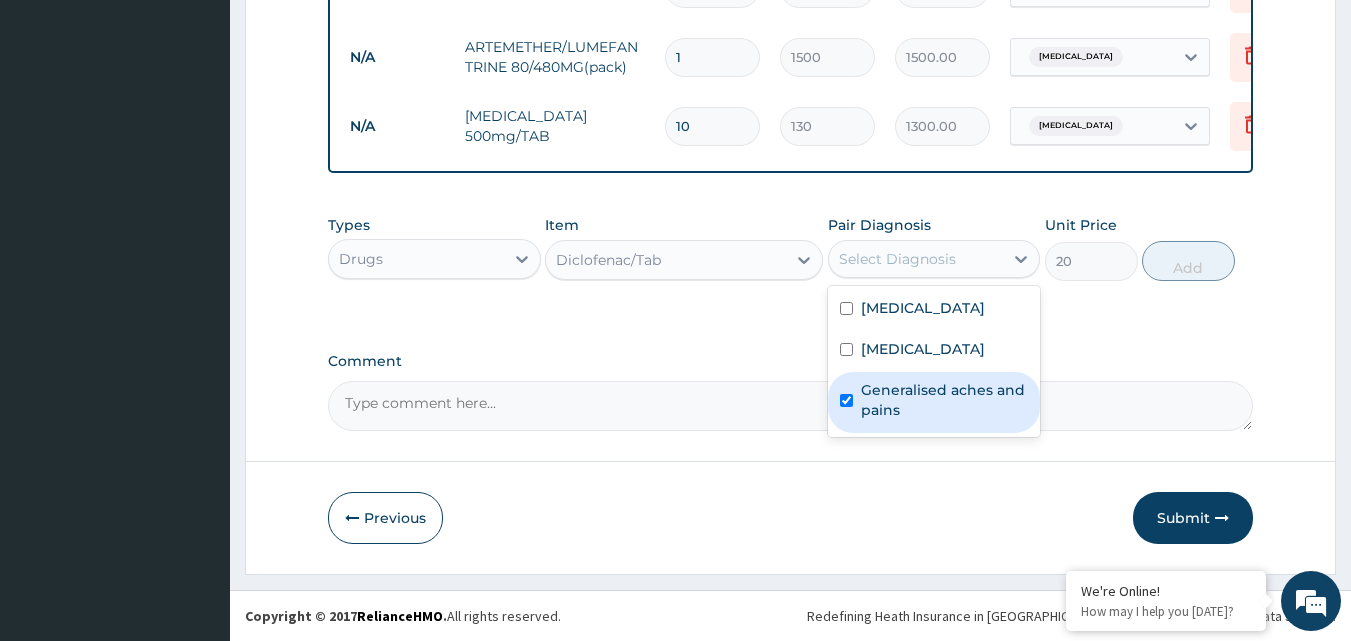 checkbox on "true" 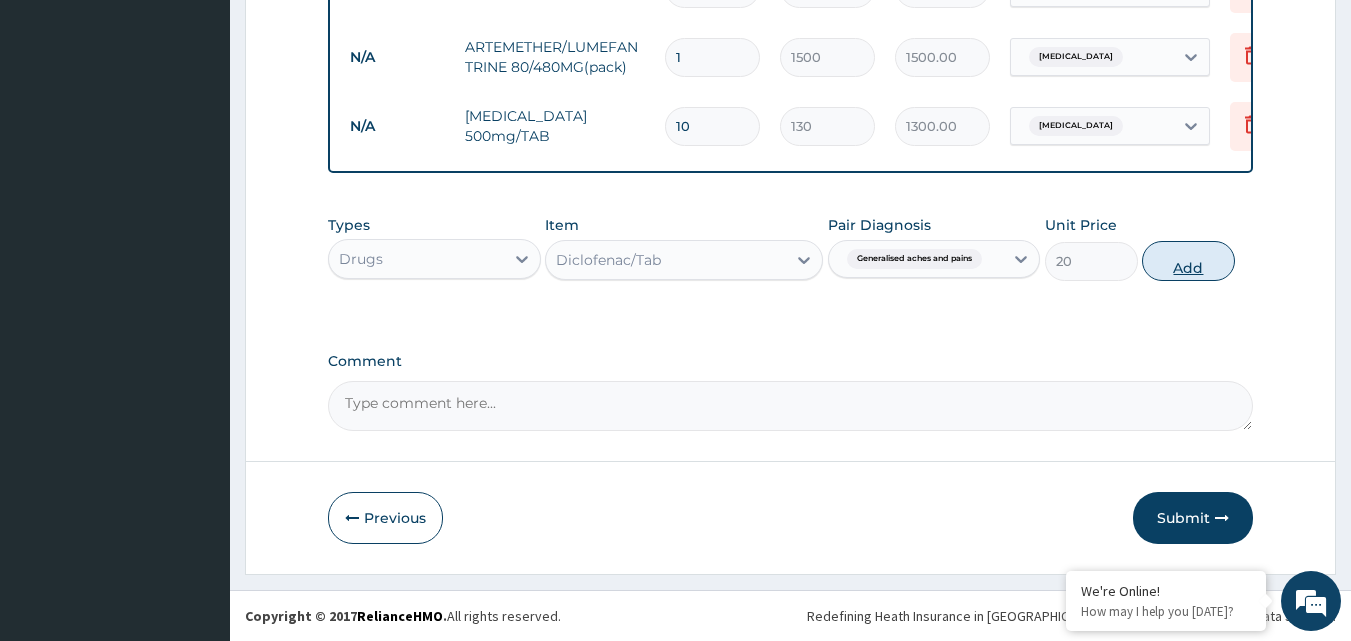 click on "Add" at bounding box center (1188, 261) 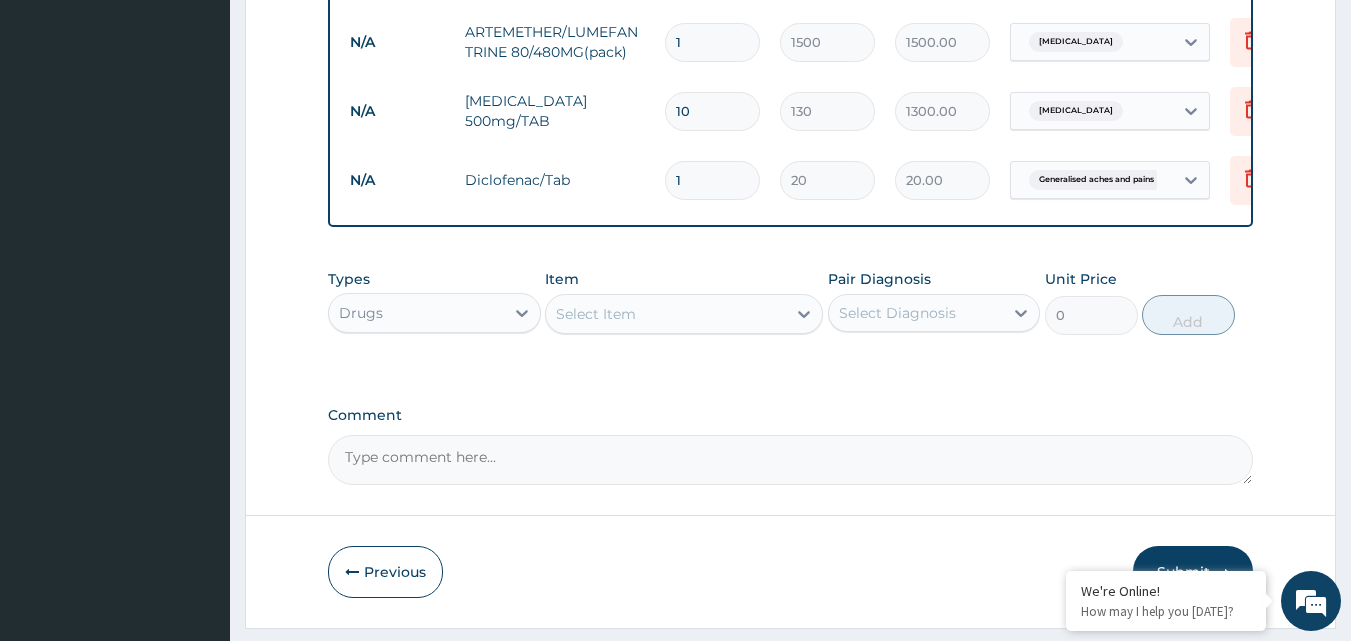 type on "10" 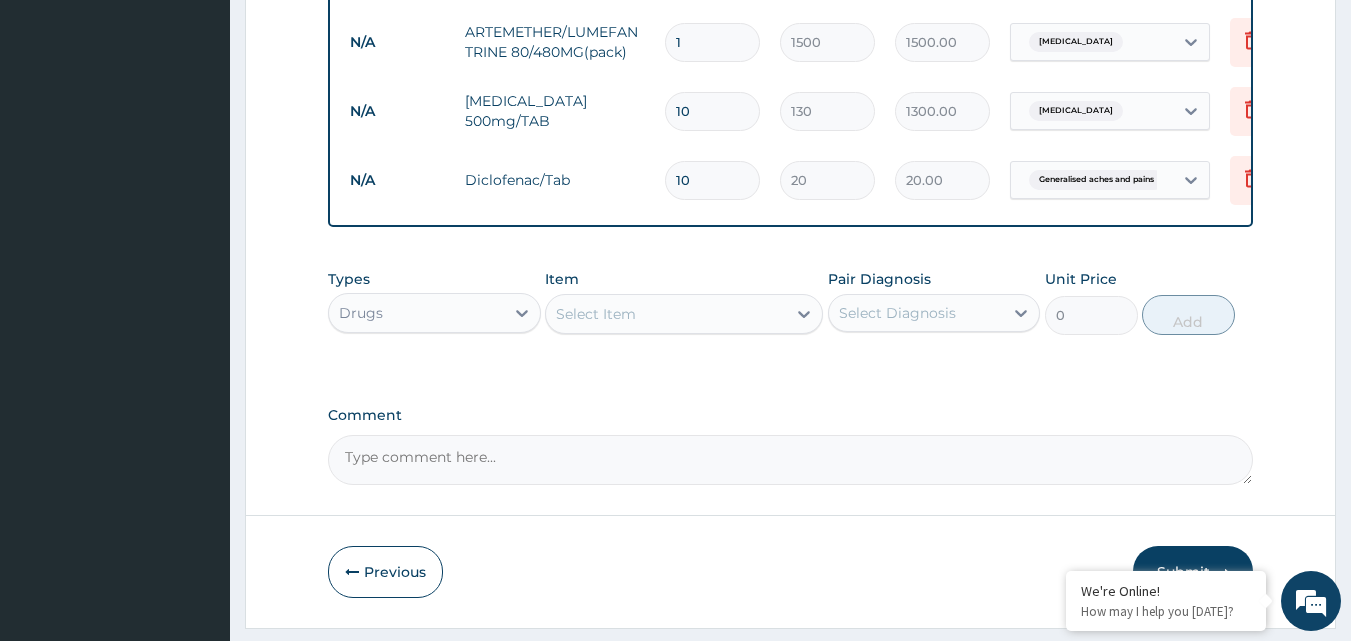 type on "200.00" 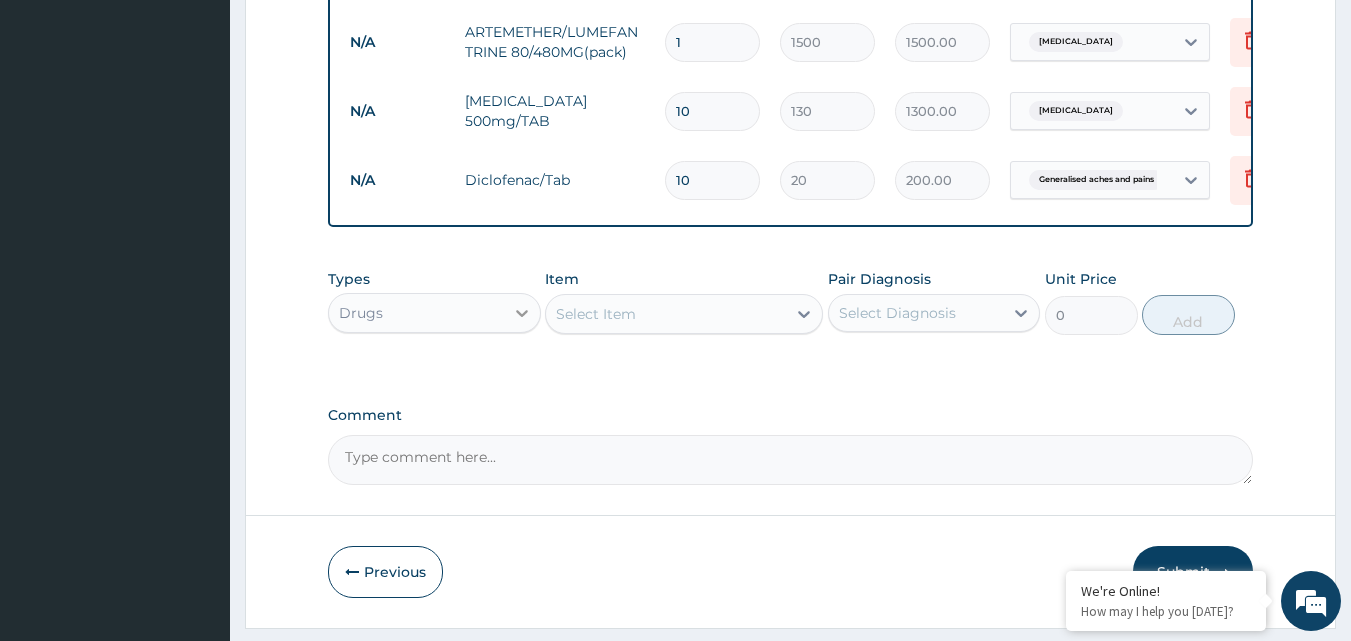 type on "10" 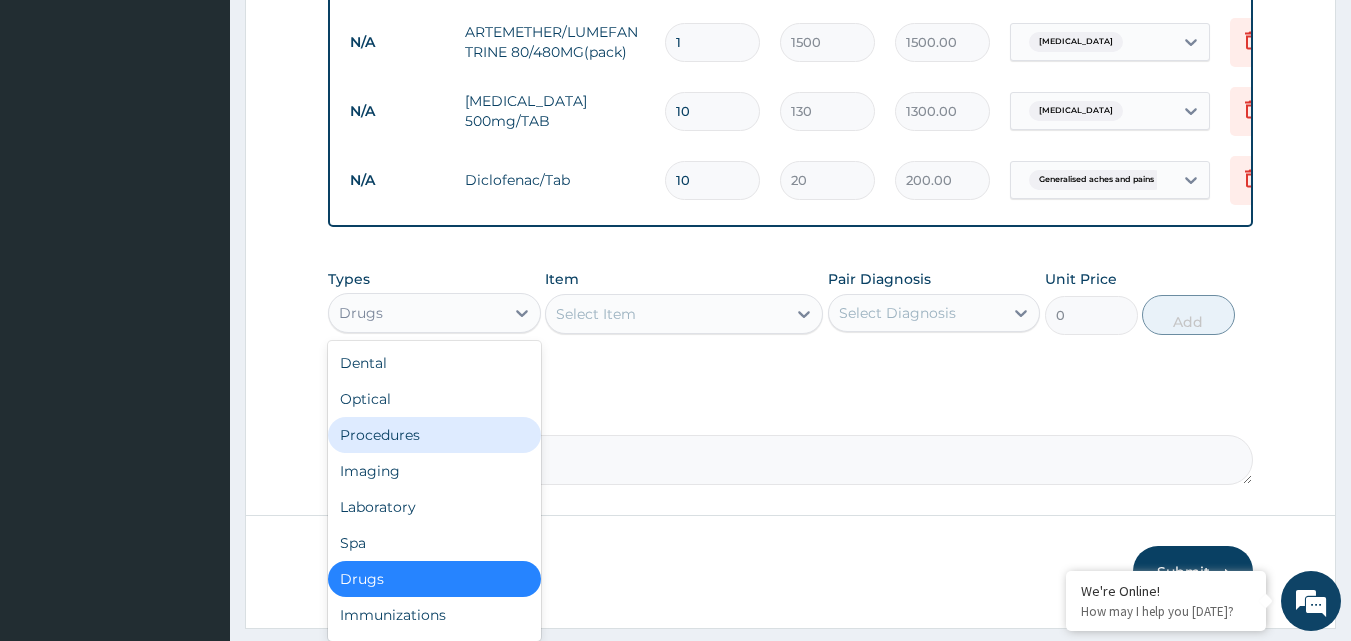 click on "Procedures" at bounding box center (434, 435) 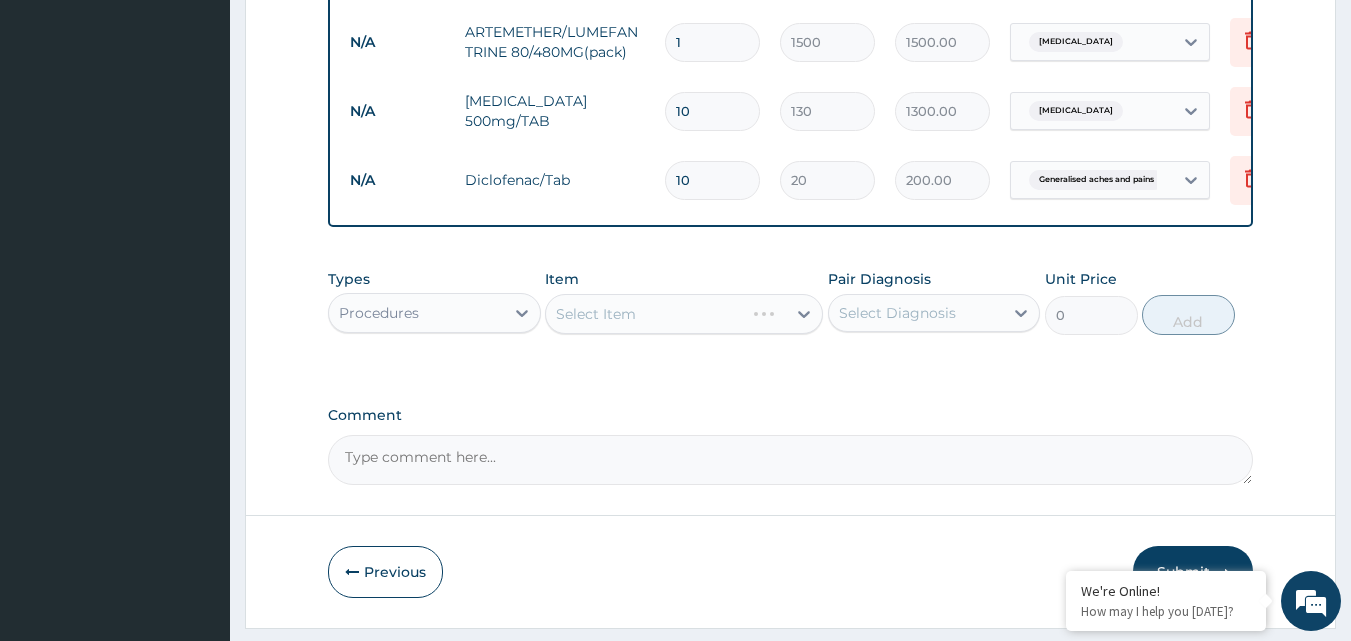 click on "Select Item" at bounding box center (684, 314) 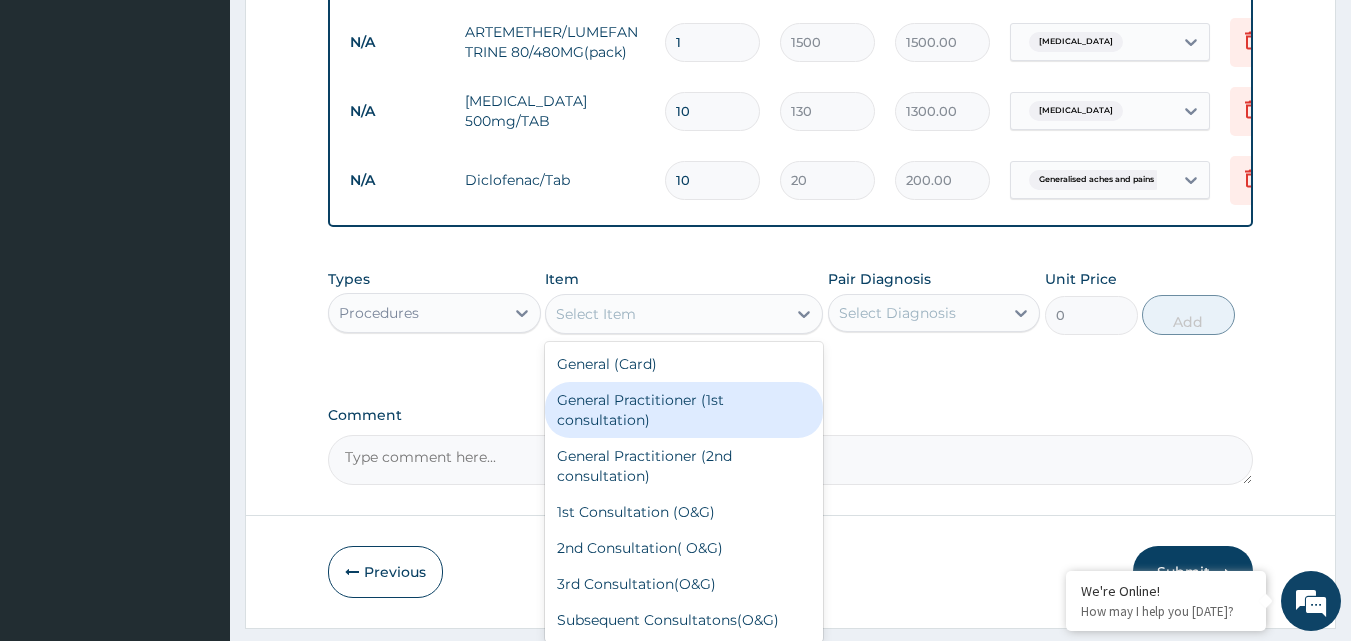 click on "General Practitioner (1st consultation)" at bounding box center [684, 410] 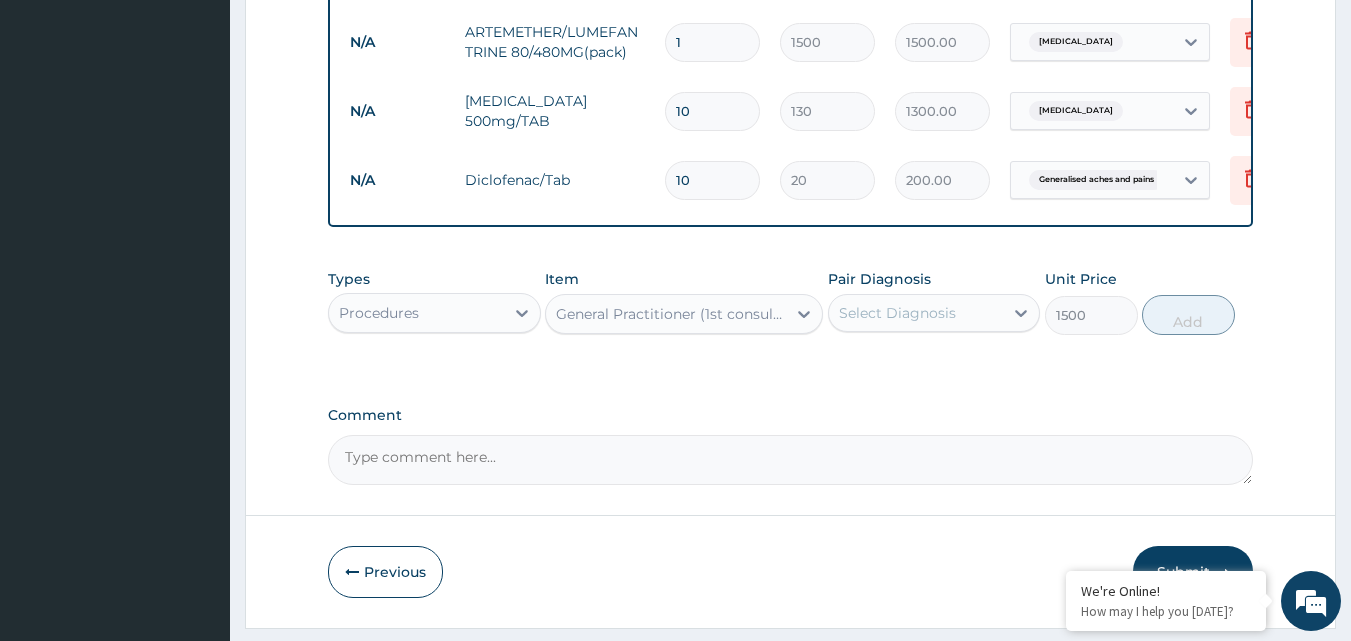 click on "Select Diagnosis" at bounding box center [897, 313] 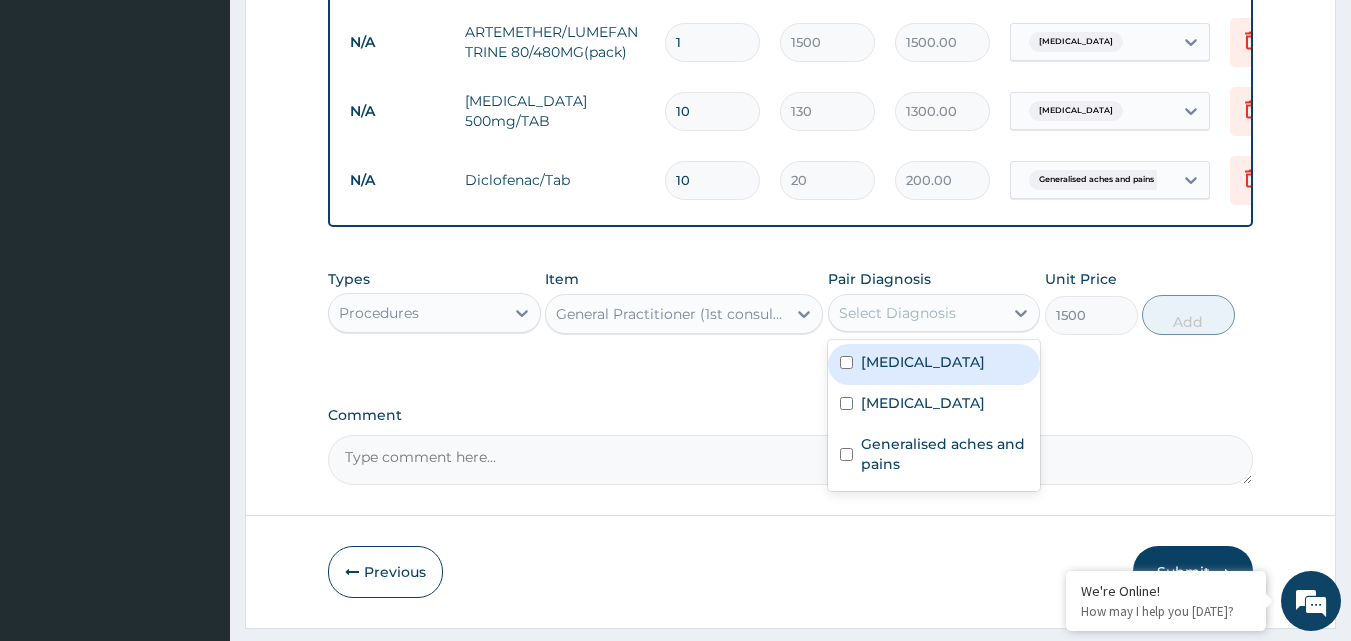 click on "Malaria" at bounding box center [923, 362] 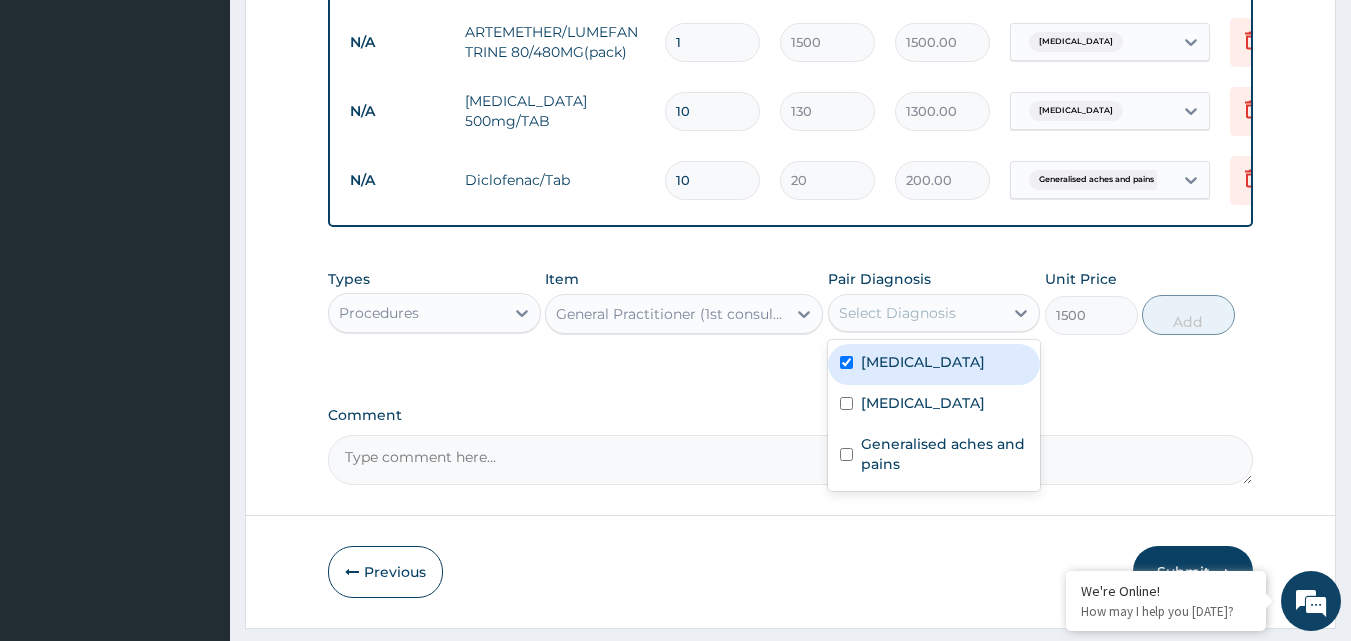 checkbox on "true" 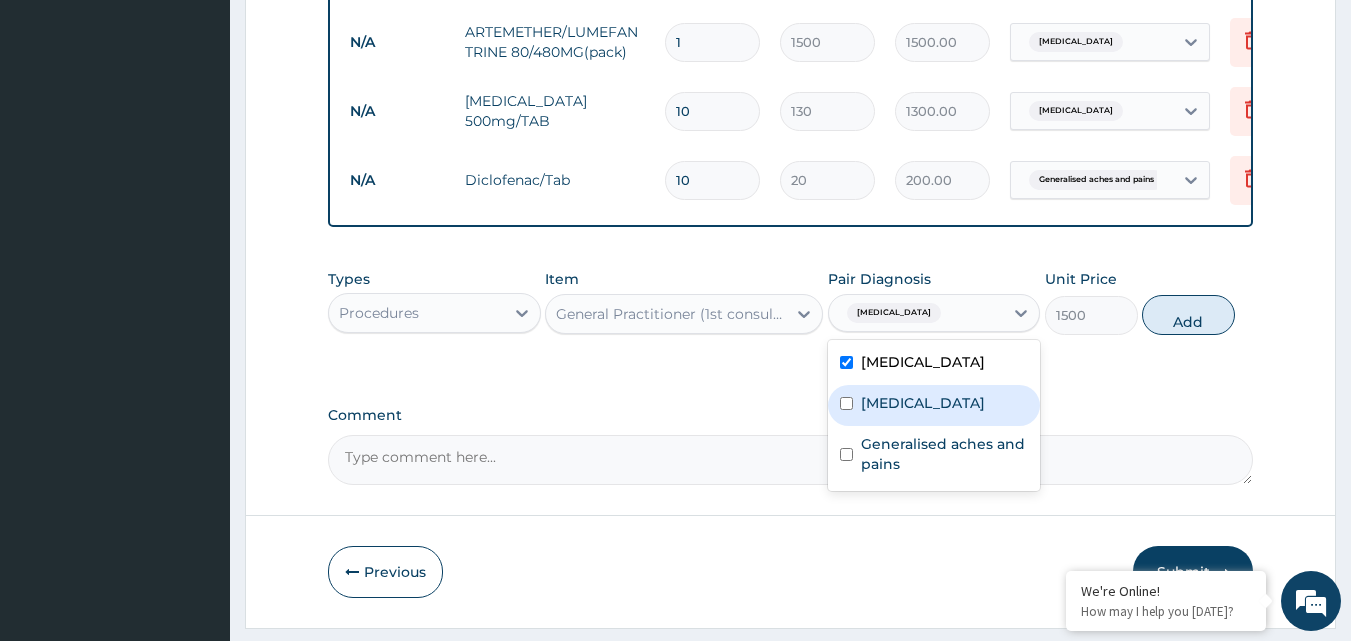 click on "Typhoid fever" at bounding box center (923, 403) 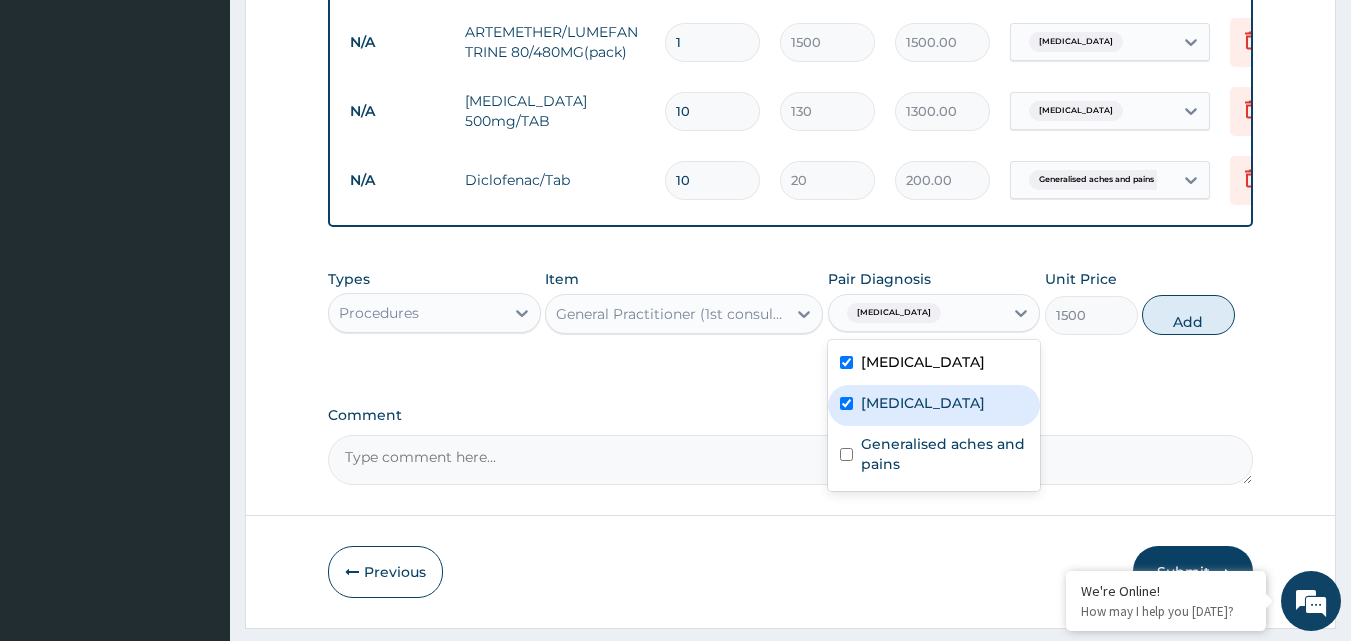 checkbox on "true" 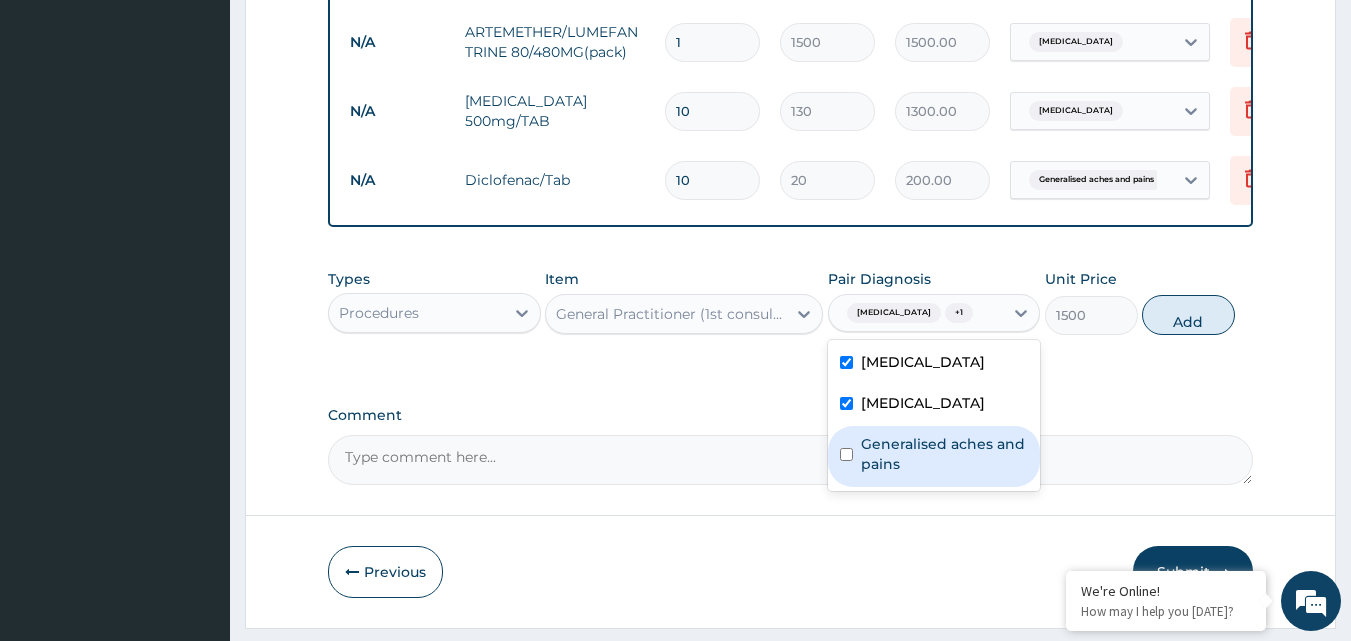 click on "Generalised aches and pains" at bounding box center (945, 454) 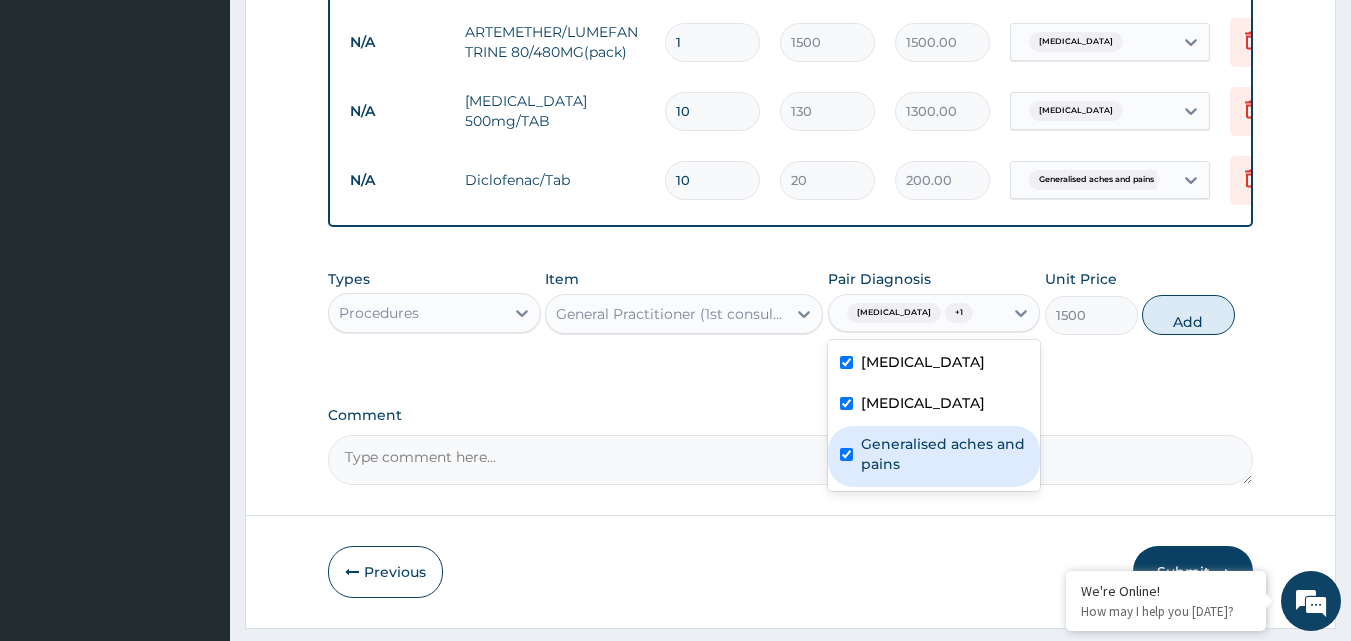 checkbox on "true" 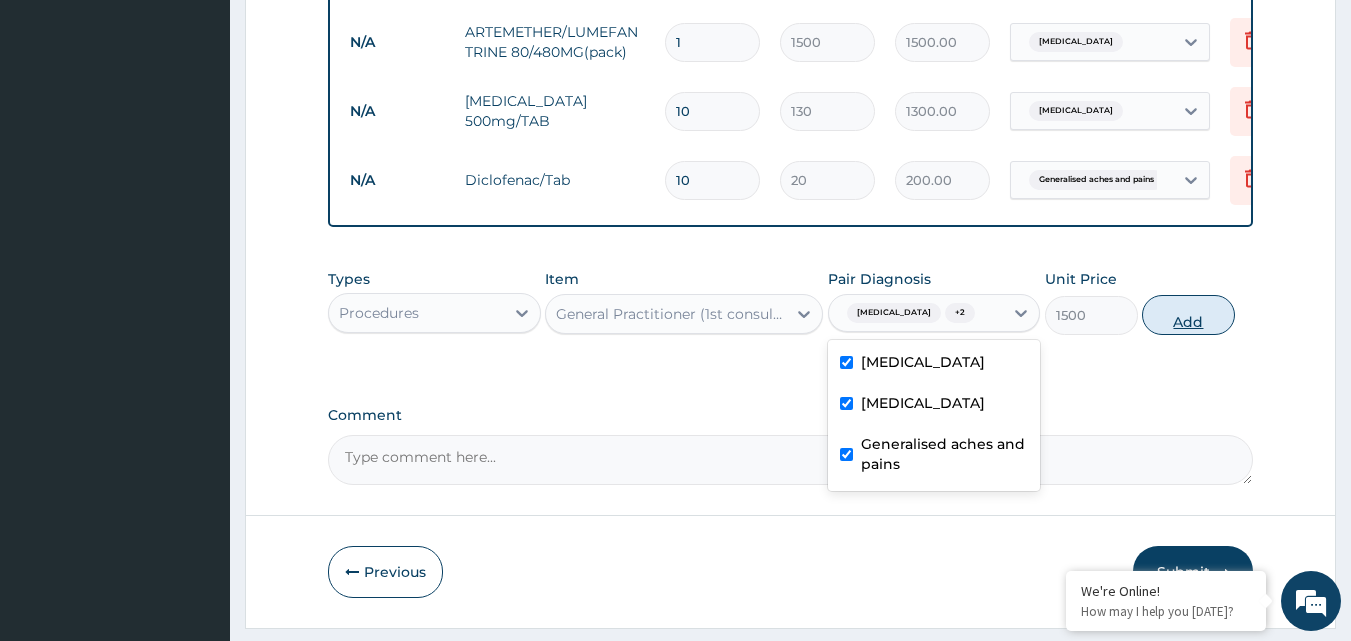 click on "Add" at bounding box center [1188, 315] 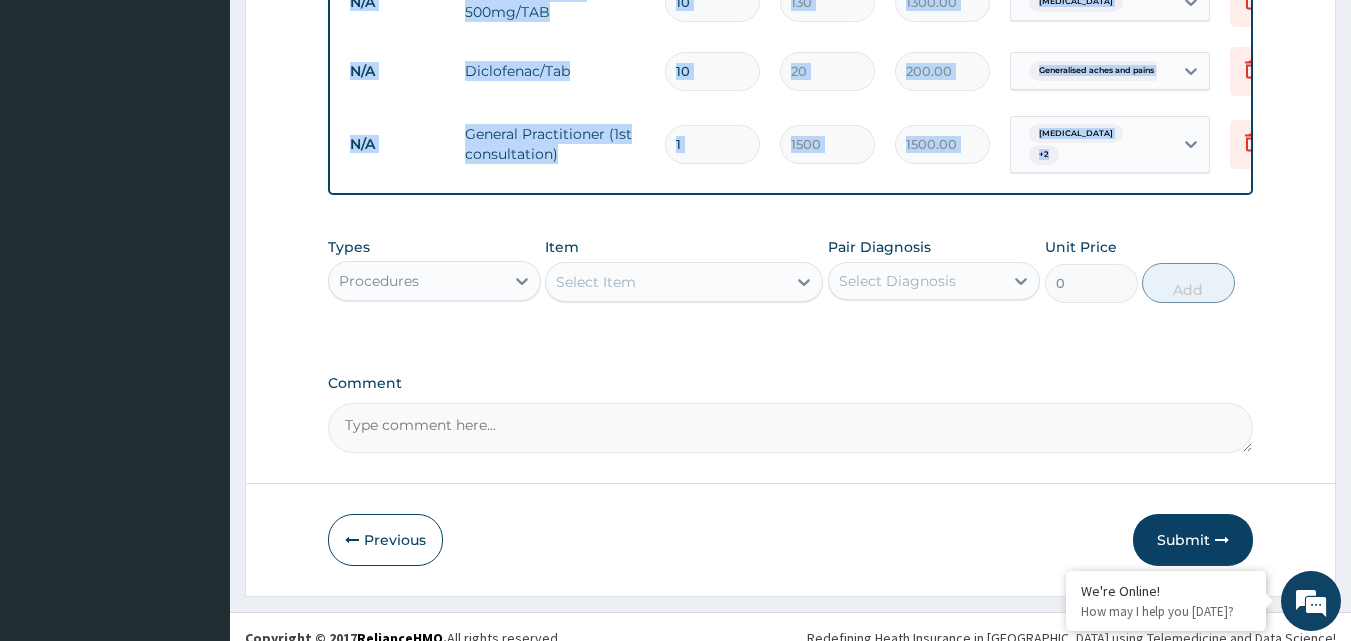 scroll, scrollTop: 1066, scrollLeft: 0, axis: vertical 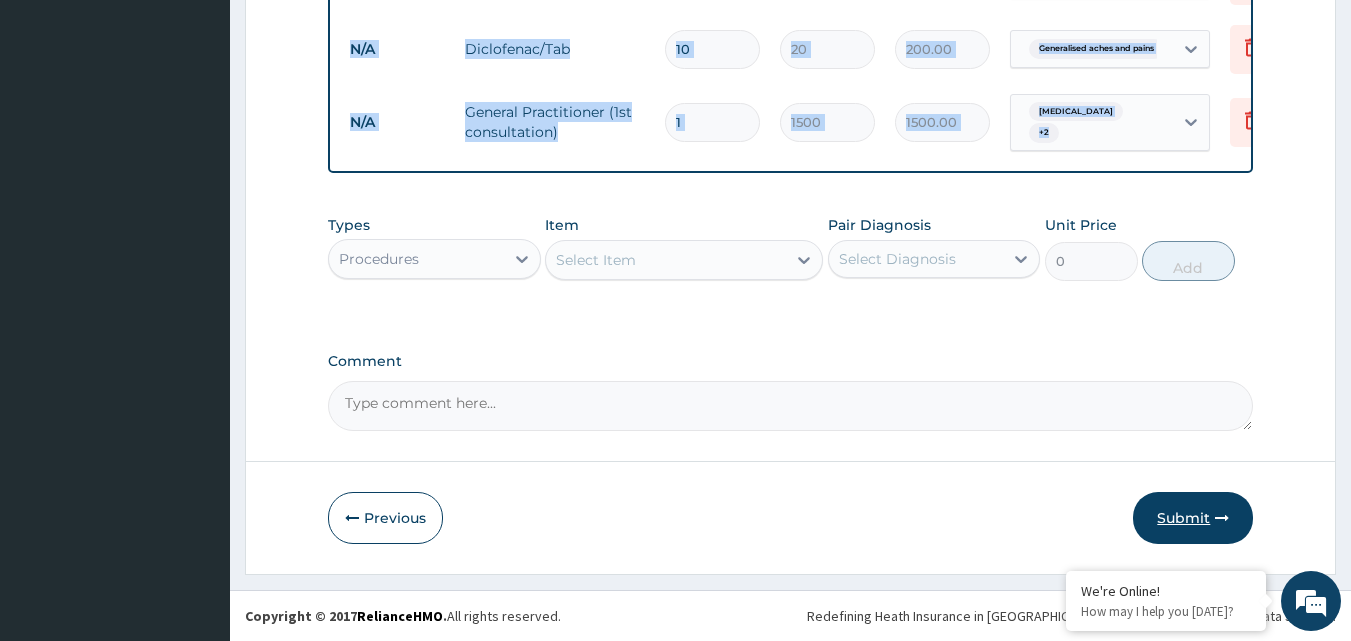 click on "Submit" at bounding box center [1193, 518] 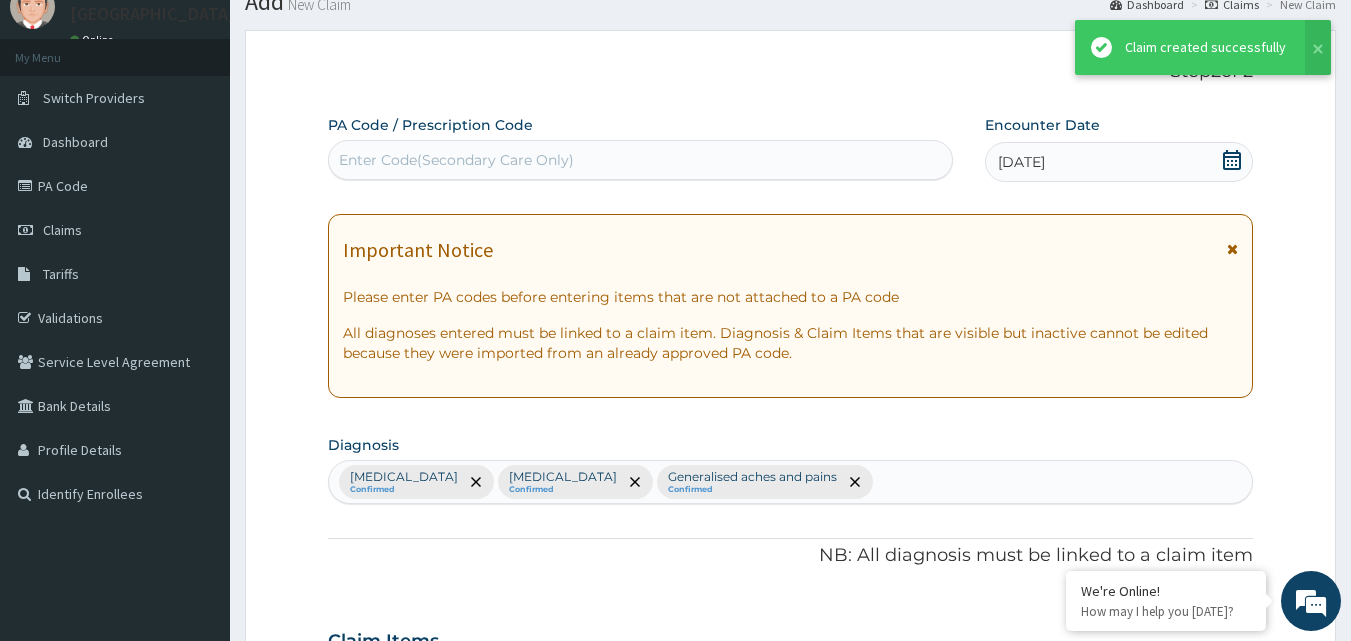 scroll, scrollTop: 1066, scrollLeft: 0, axis: vertical 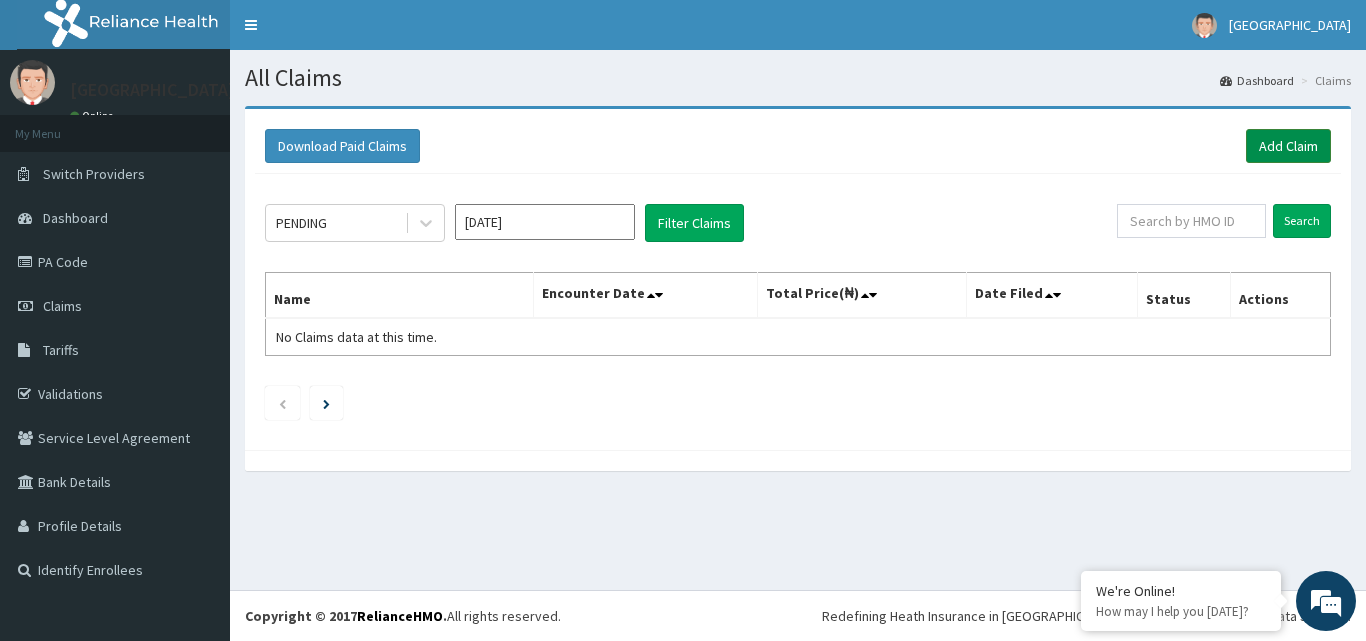 click on "Add Claim" at bounding box center [1288, 146] 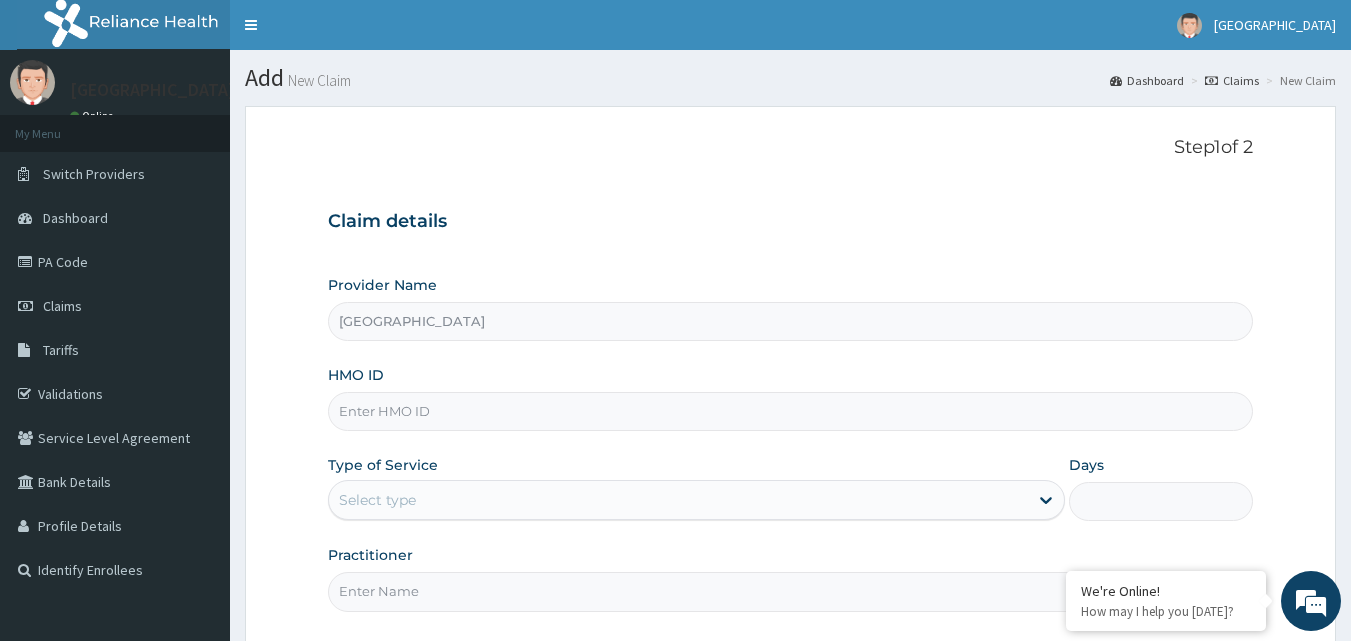 scroll, scrollTop: 0, scrollLeft: 0, axis: both 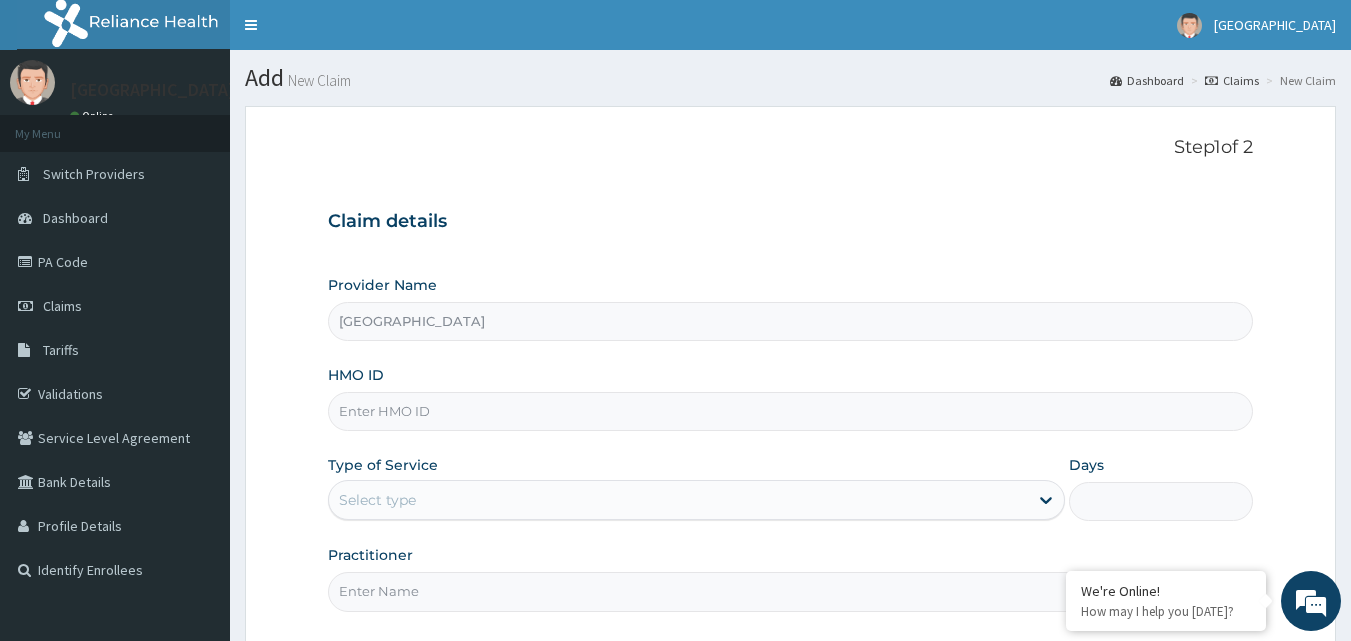 click on "HMO ID" at bounding box center (791, 411) 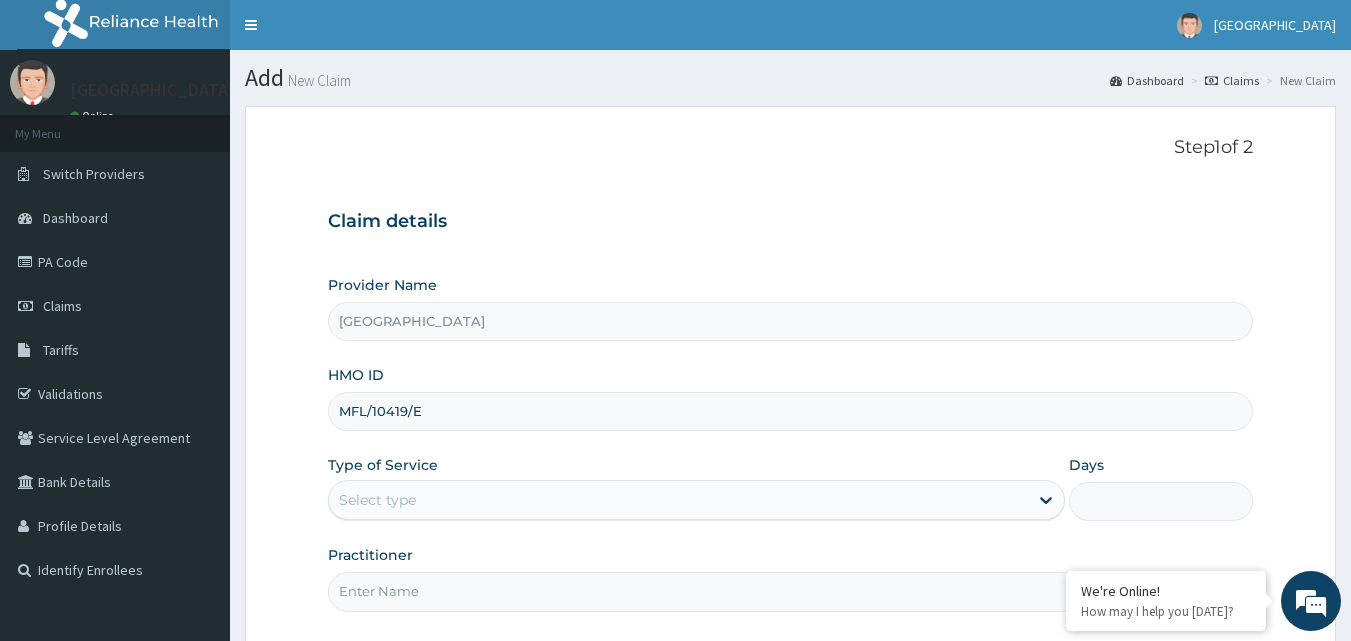 type on "MFL/10419/E" 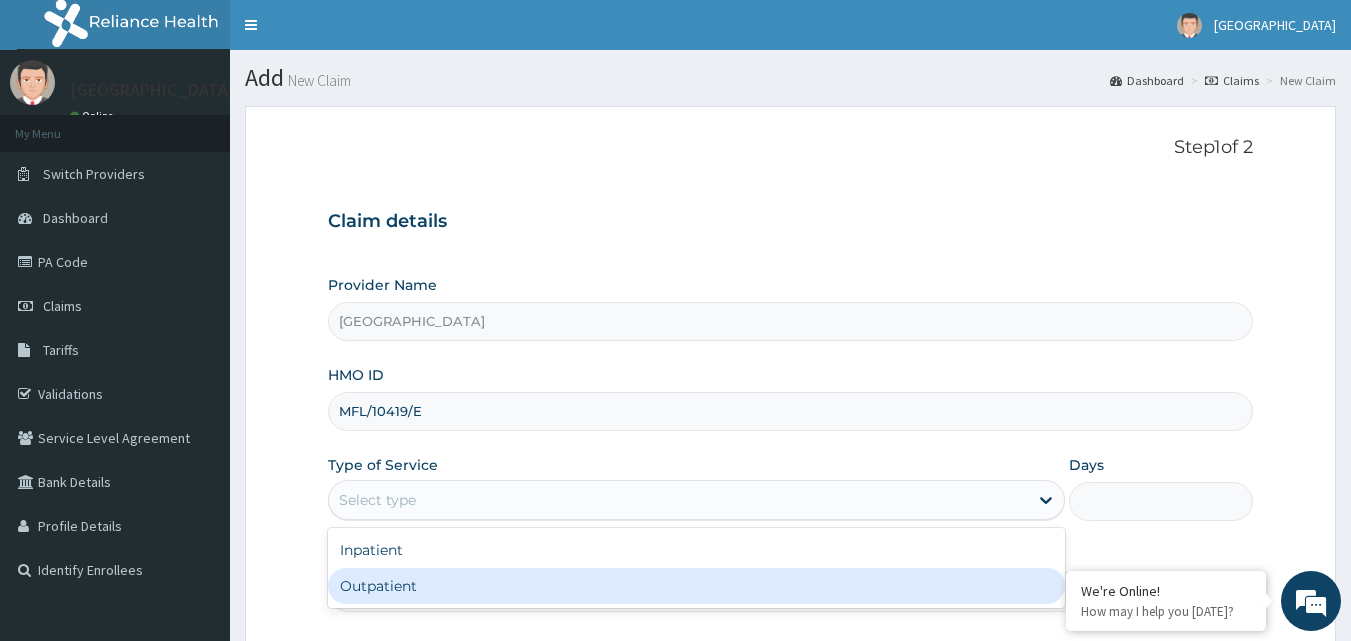 click on "Outpatient" at bounding box center [696, 586] 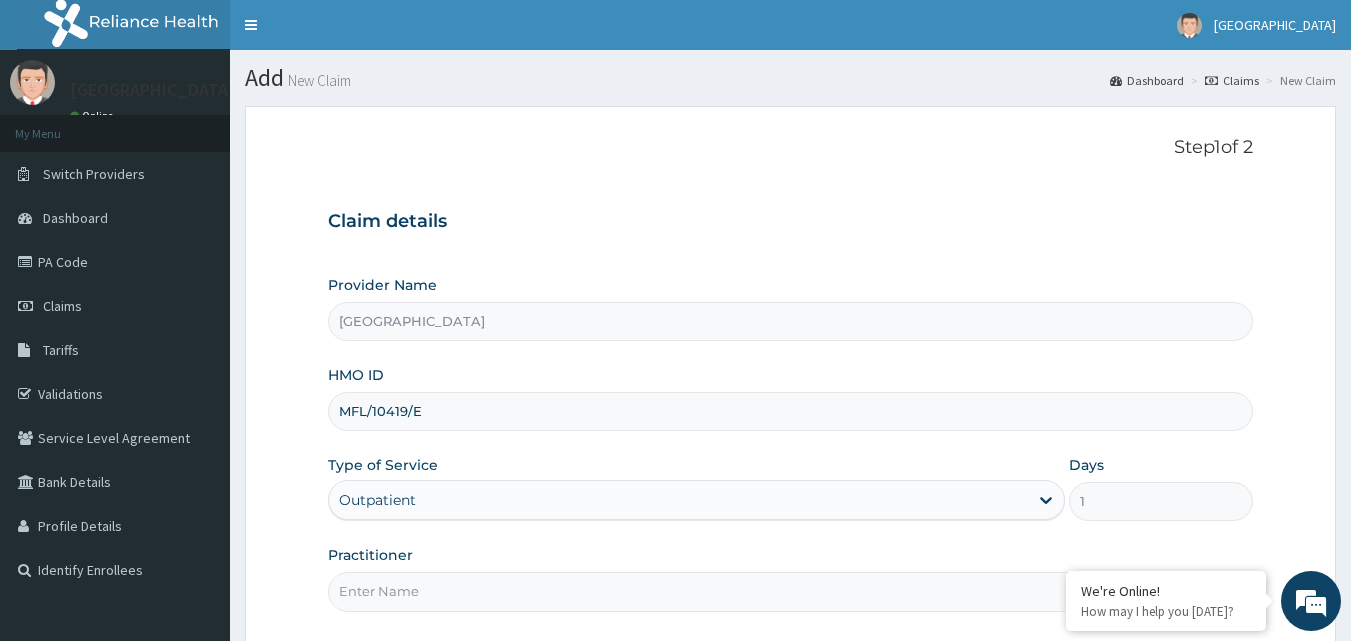 click on "Practitioner" at bounding box center (791, 591) 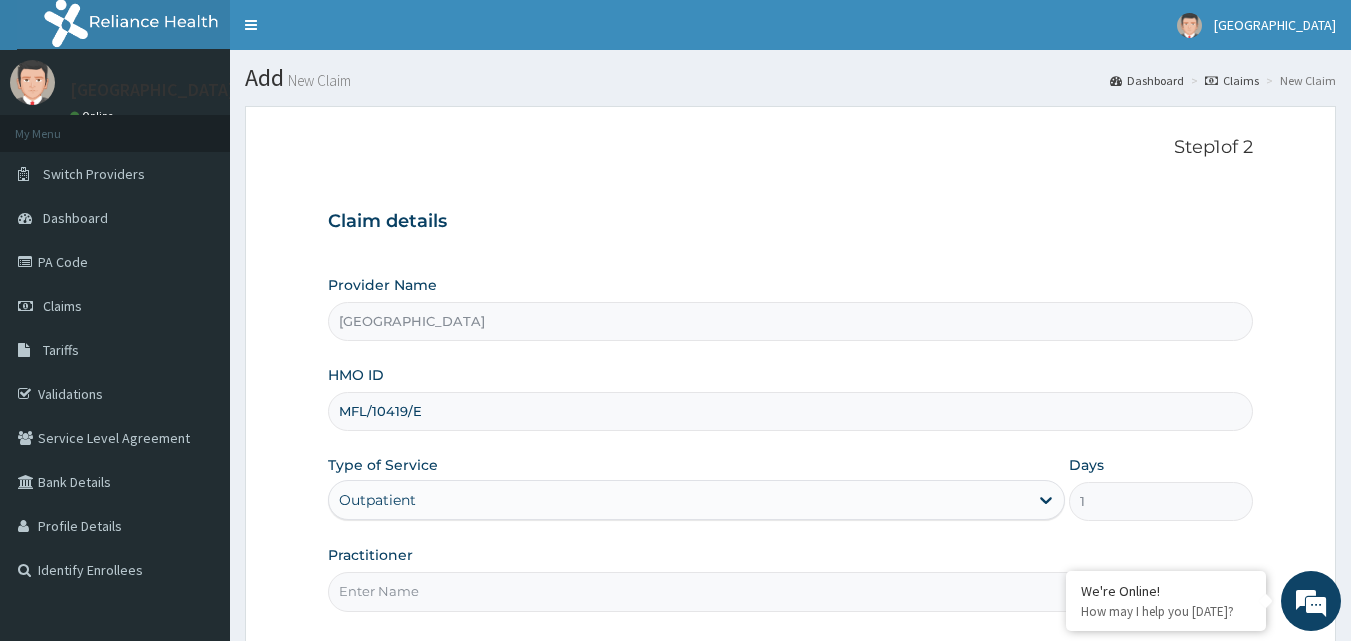 scroll, scrollTop: 187, scrollLeft: 0, axis: vertical 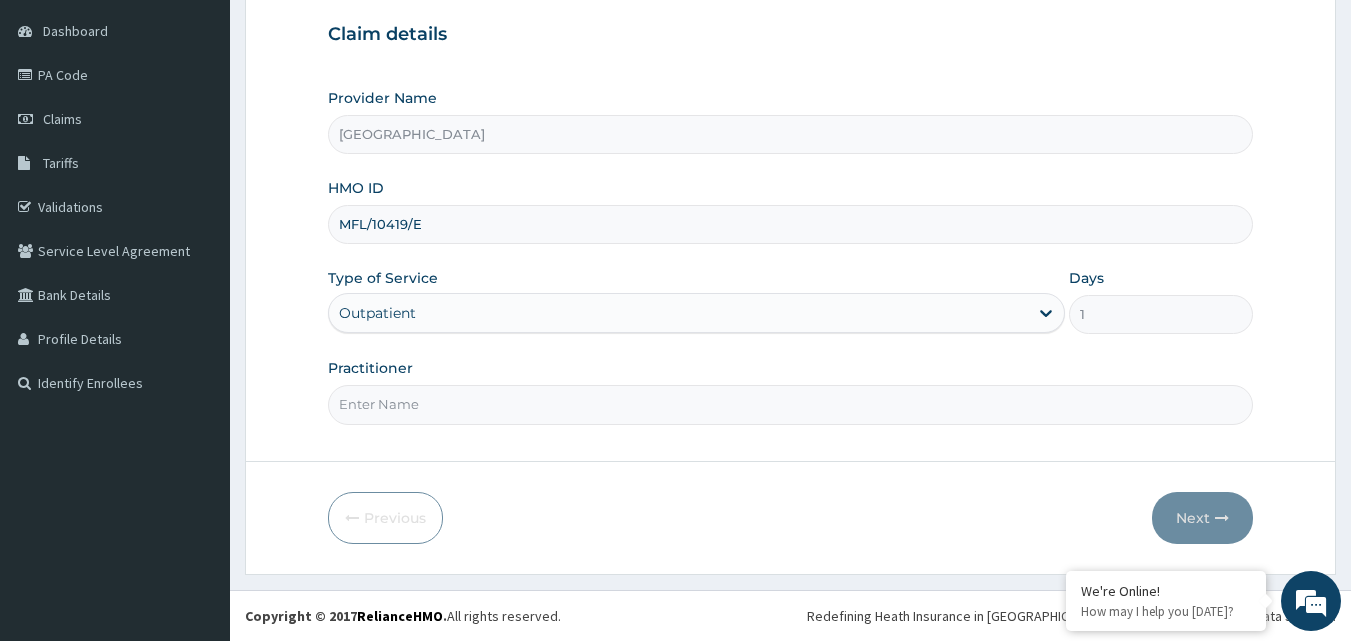 click on "Practitioner" at bounding box center [791, 404] 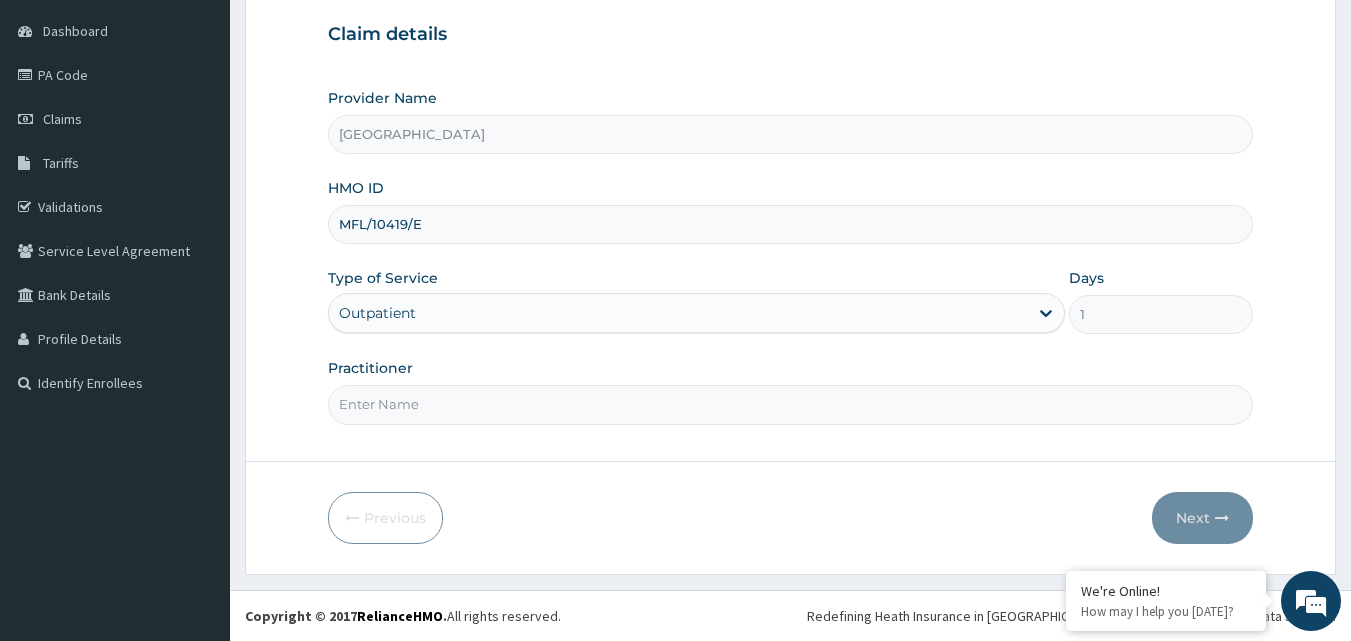 type on "DOCTOR [PERSON_NAME]" 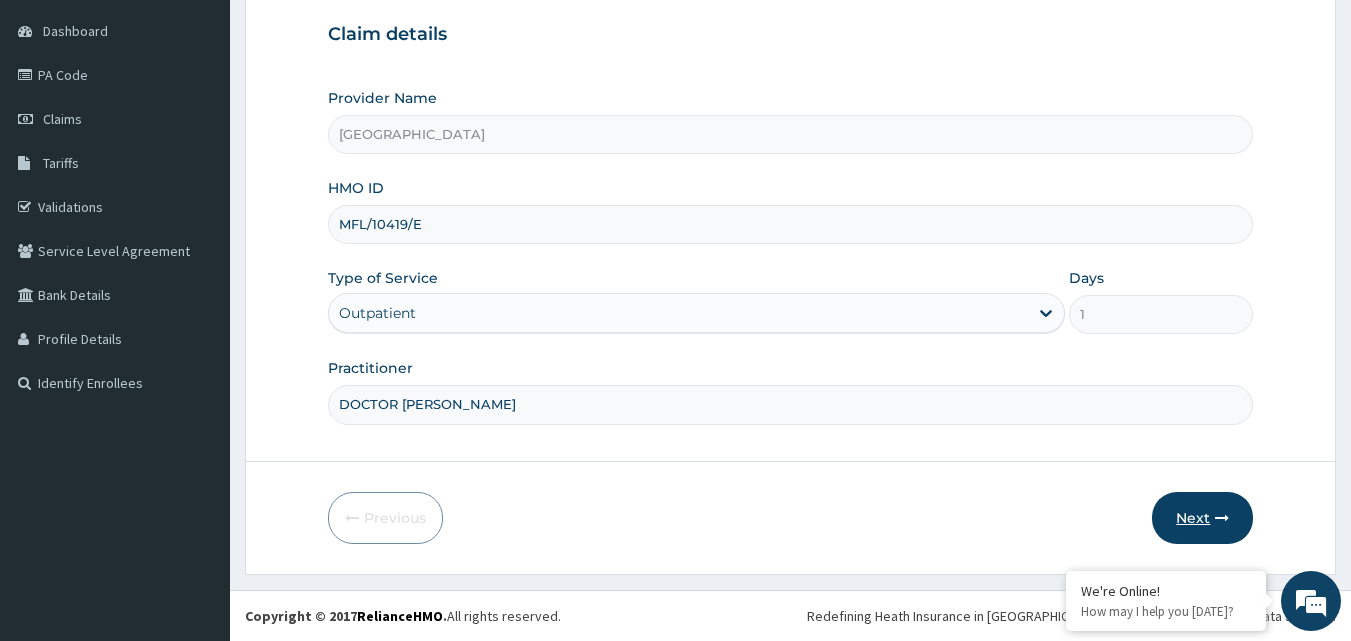 click on "Next" at bounding box center (1202, 518) 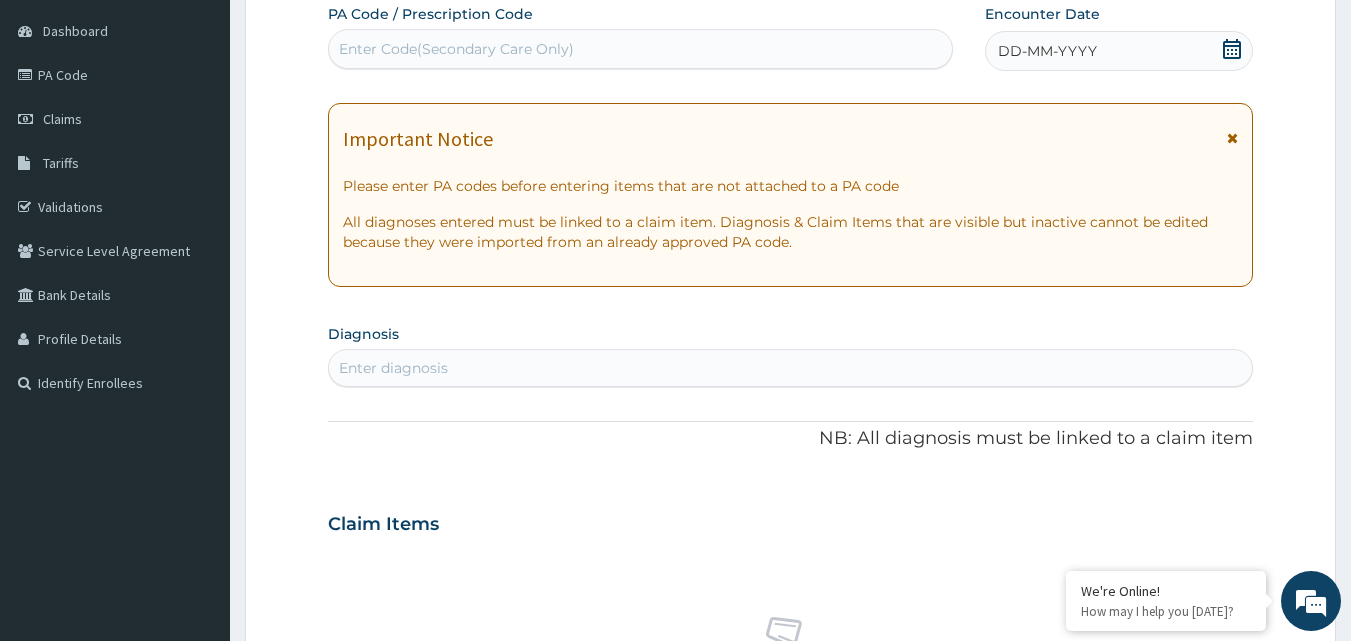 click on "DD-MM-YYYY" at bounding box center [1047, 51] 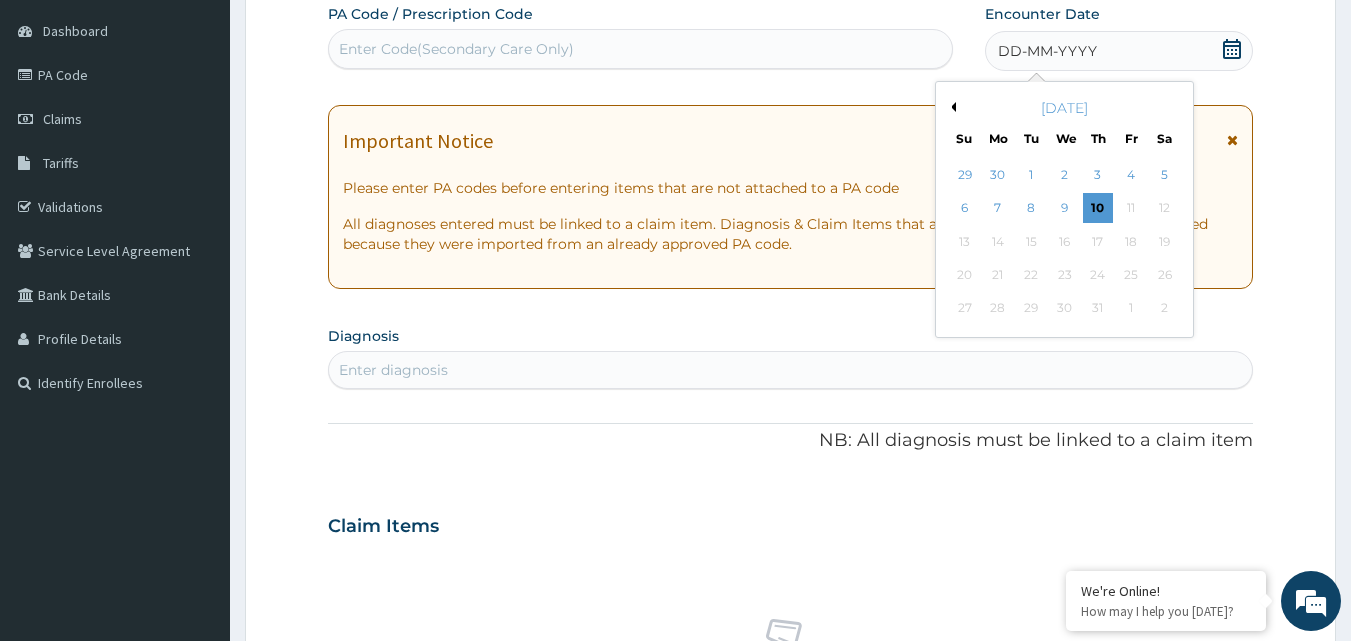 click on "Previous Month" at bounding box center [951, 107] 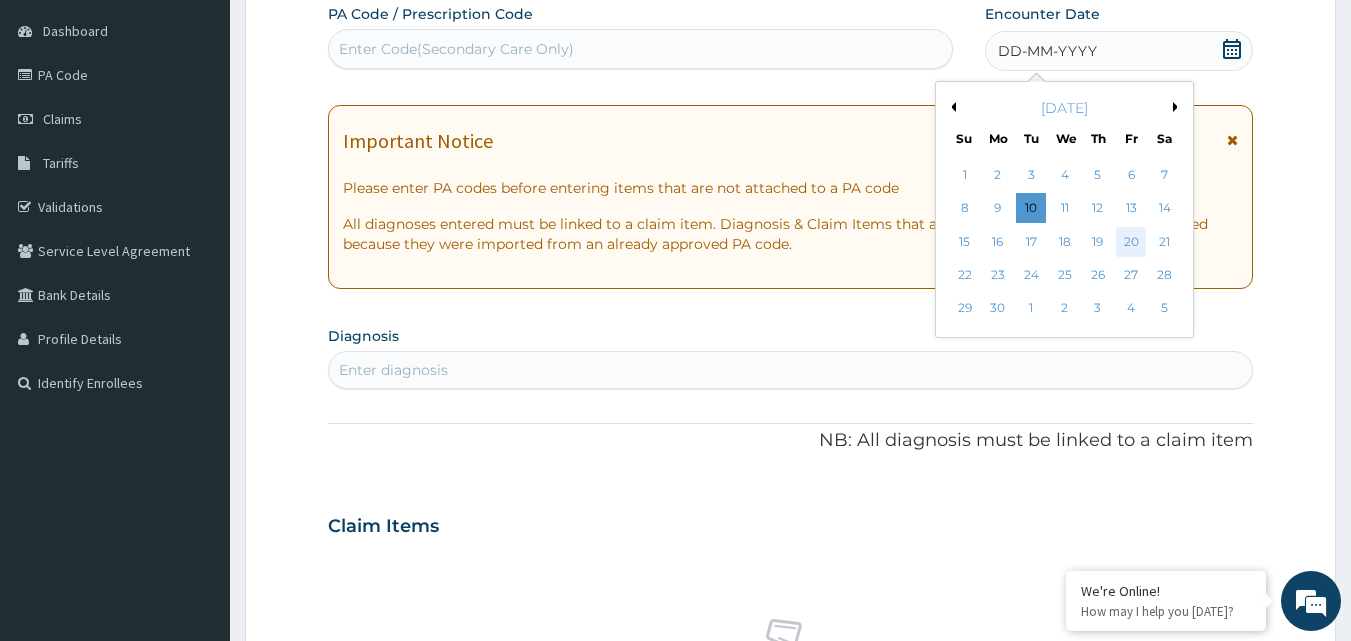 click on "20" at bounding box center [1131, 242] 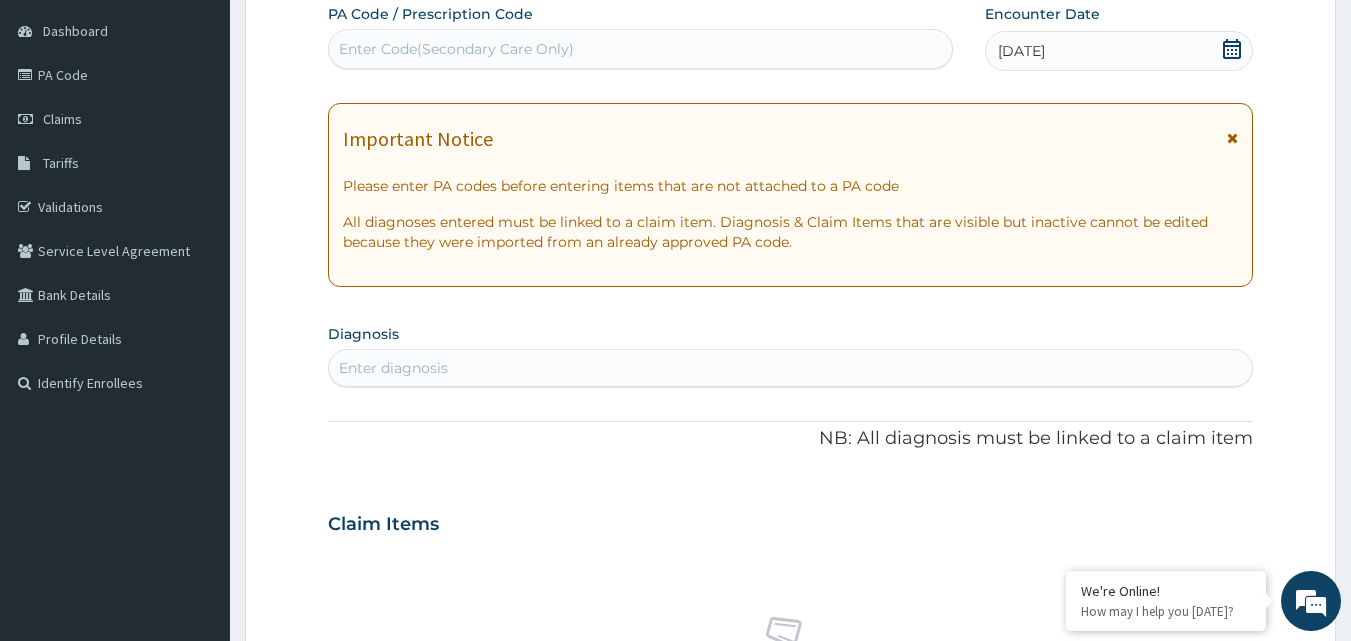 click on "Enter diagnosis" at bounding box center [393, 368] 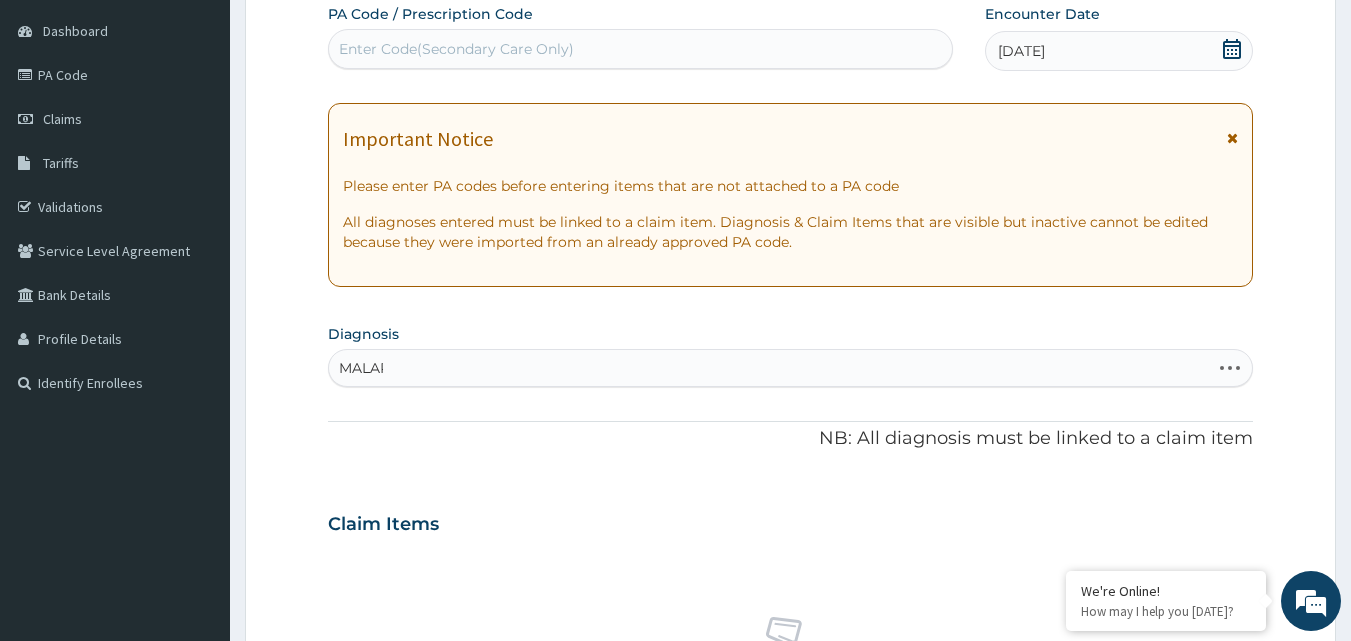 type on "[MEDICAL_DATA]" 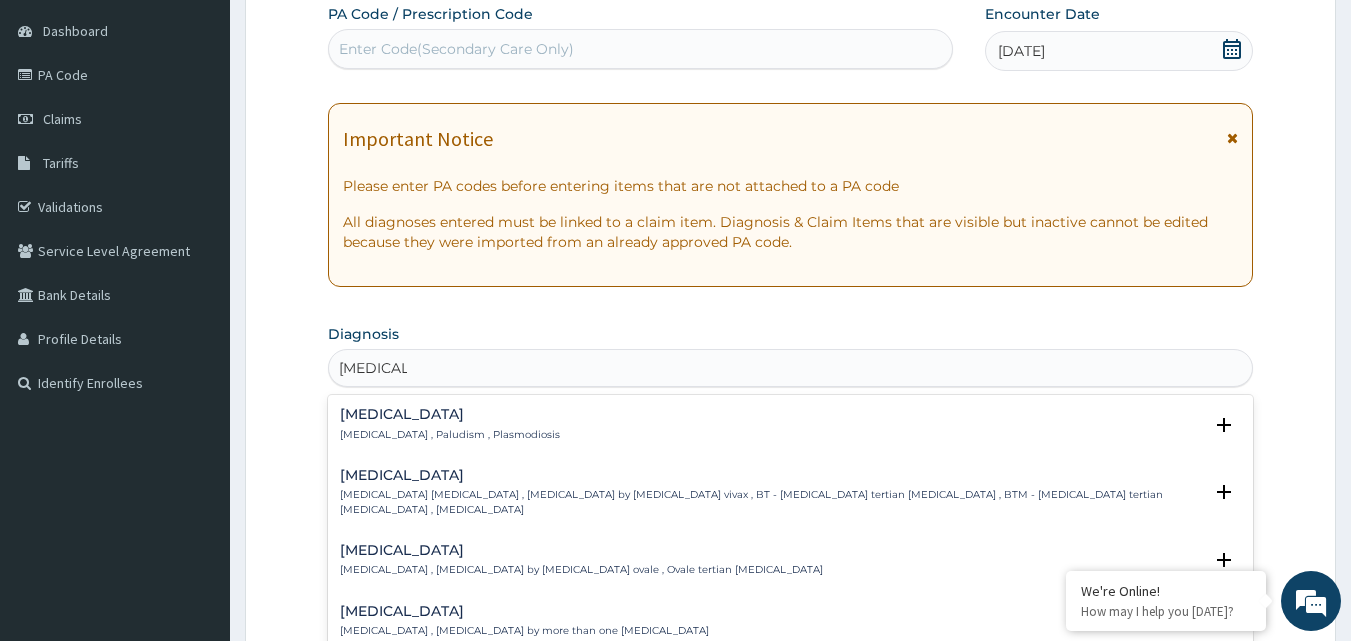 click on "[MEDICAL_DATA]" at bounding box center (771, 475) 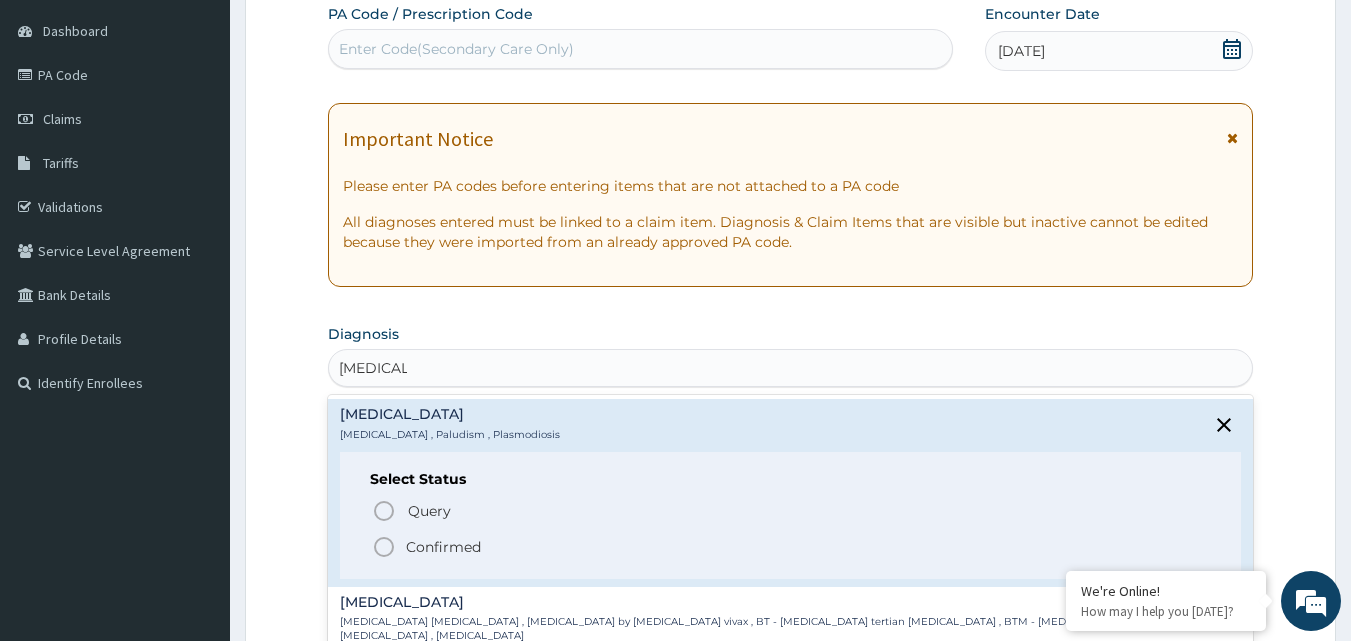 click 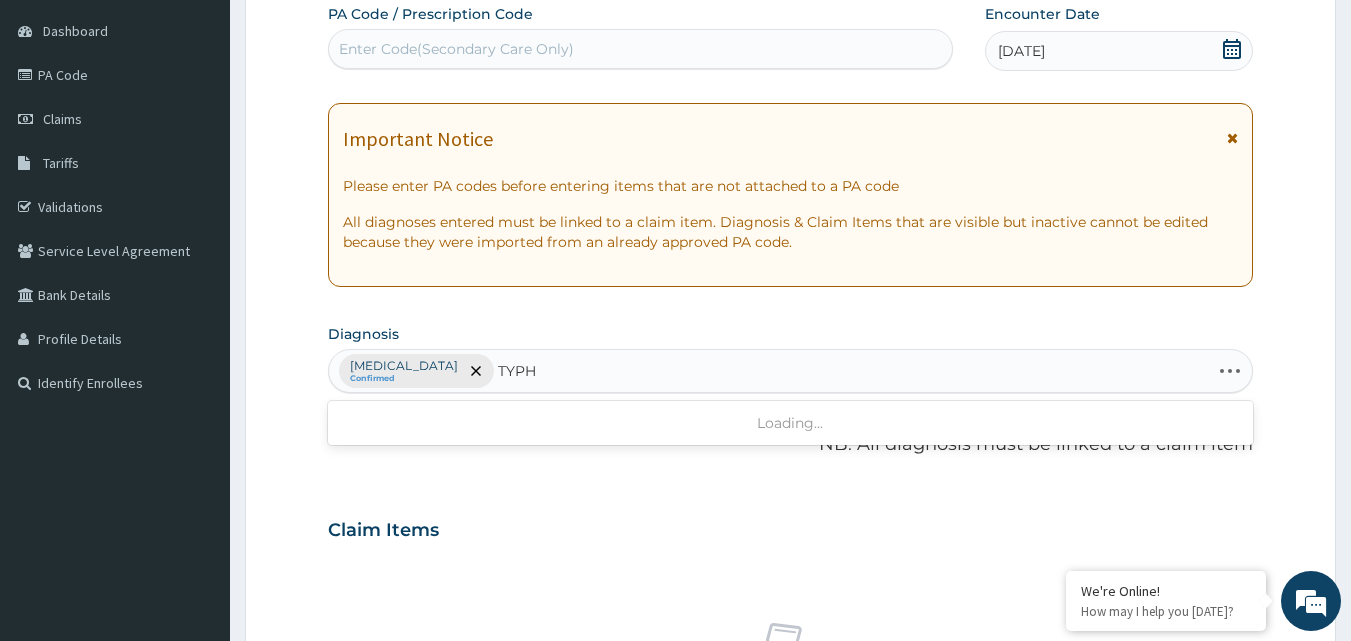 type on "TYPHO" 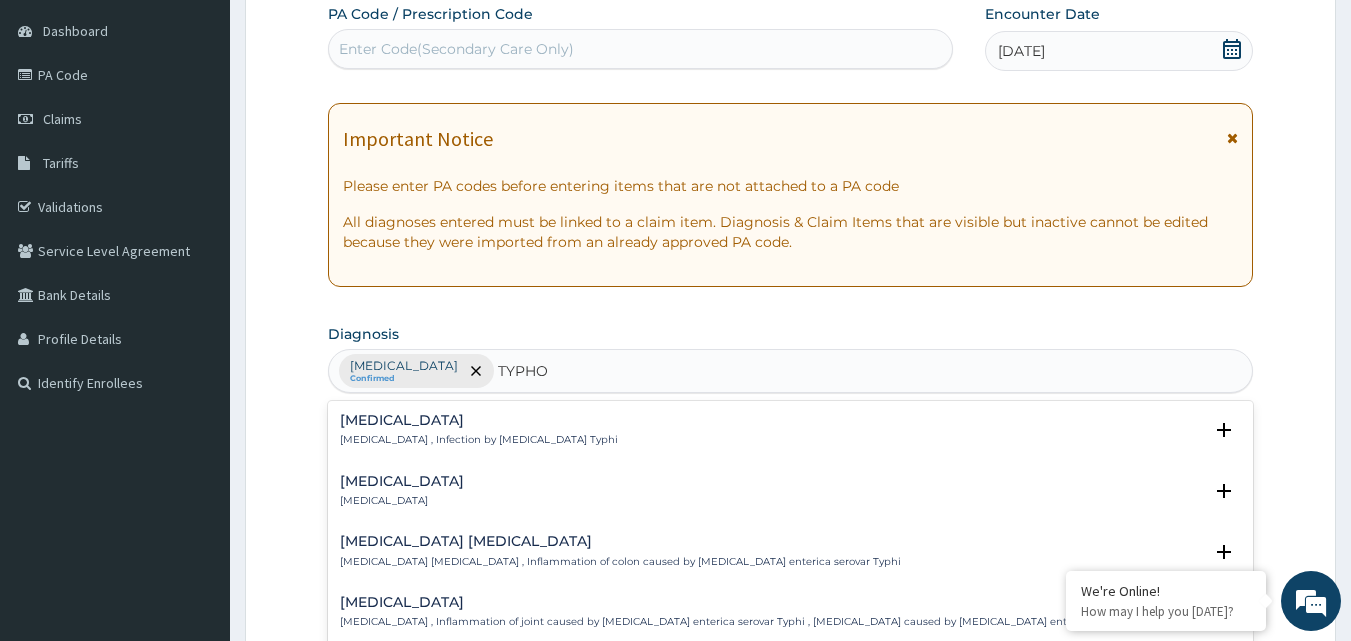 click on "[MEDICAL_DATA]" at bounding box center (479, 420) 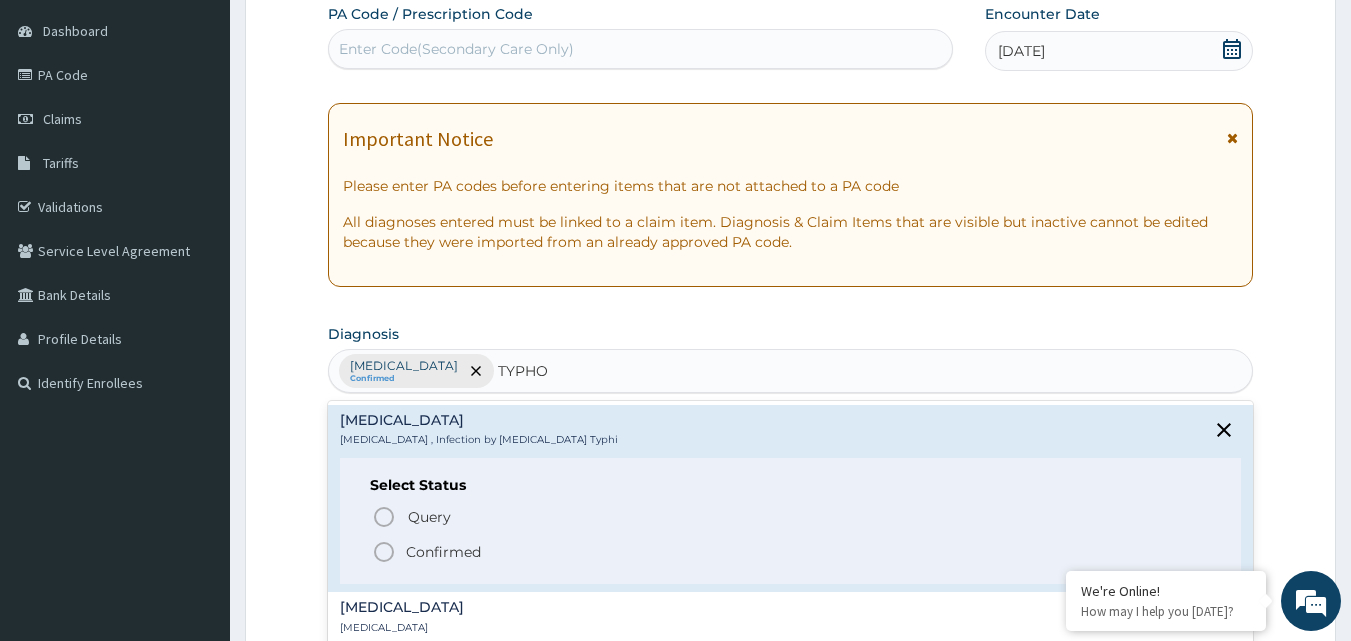 click 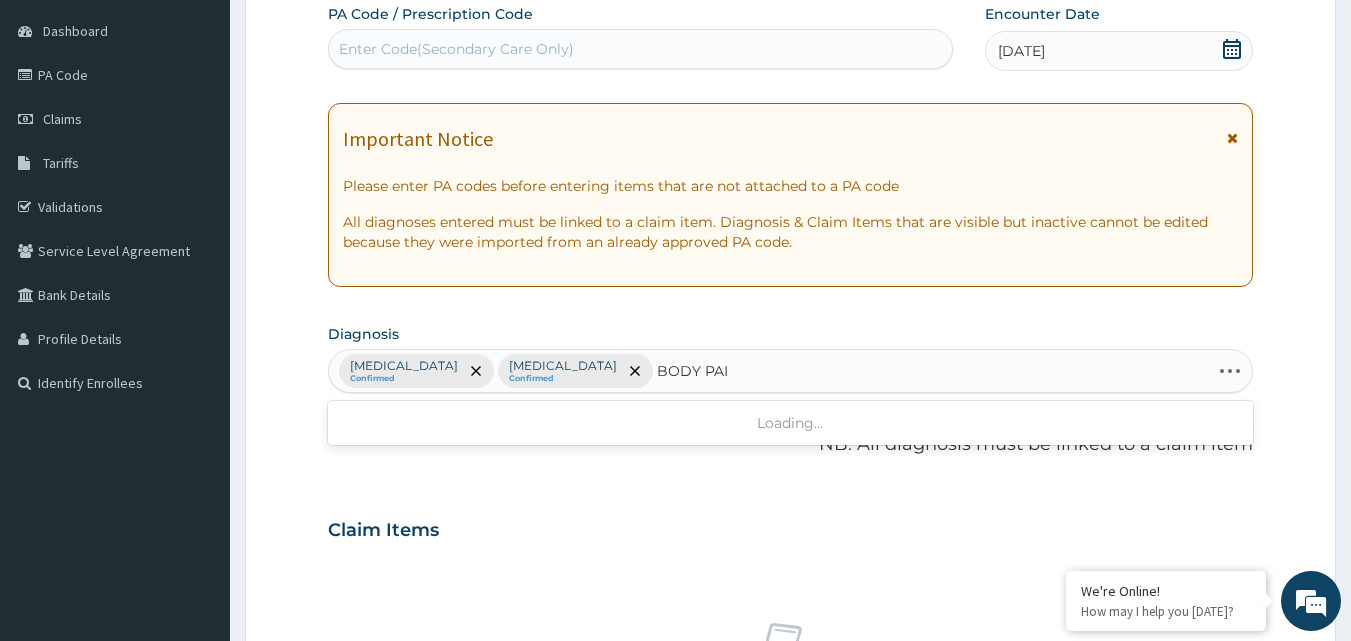 type on "BODY PAIN" 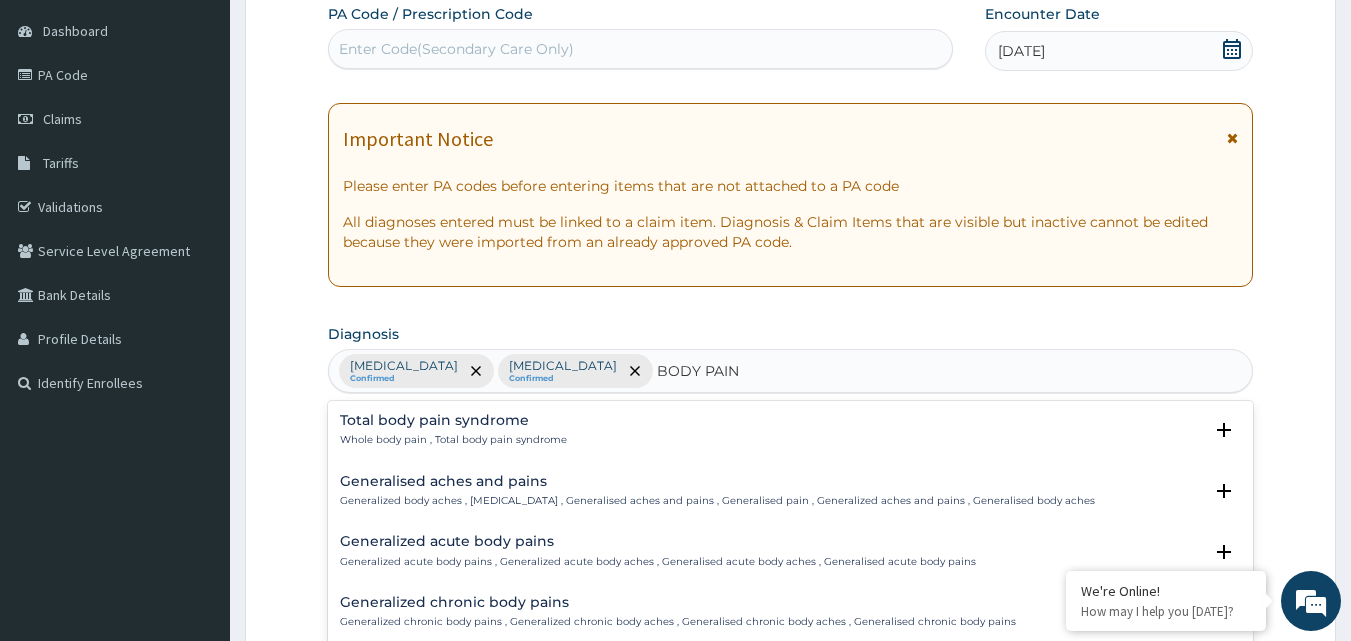 click on "Generalized body aches , [MEDICAL_DATA] , Generalised aches and pains , Generalised pain , Generalized aches and pains , Generalised body aches" at bounding box center (717, 501) 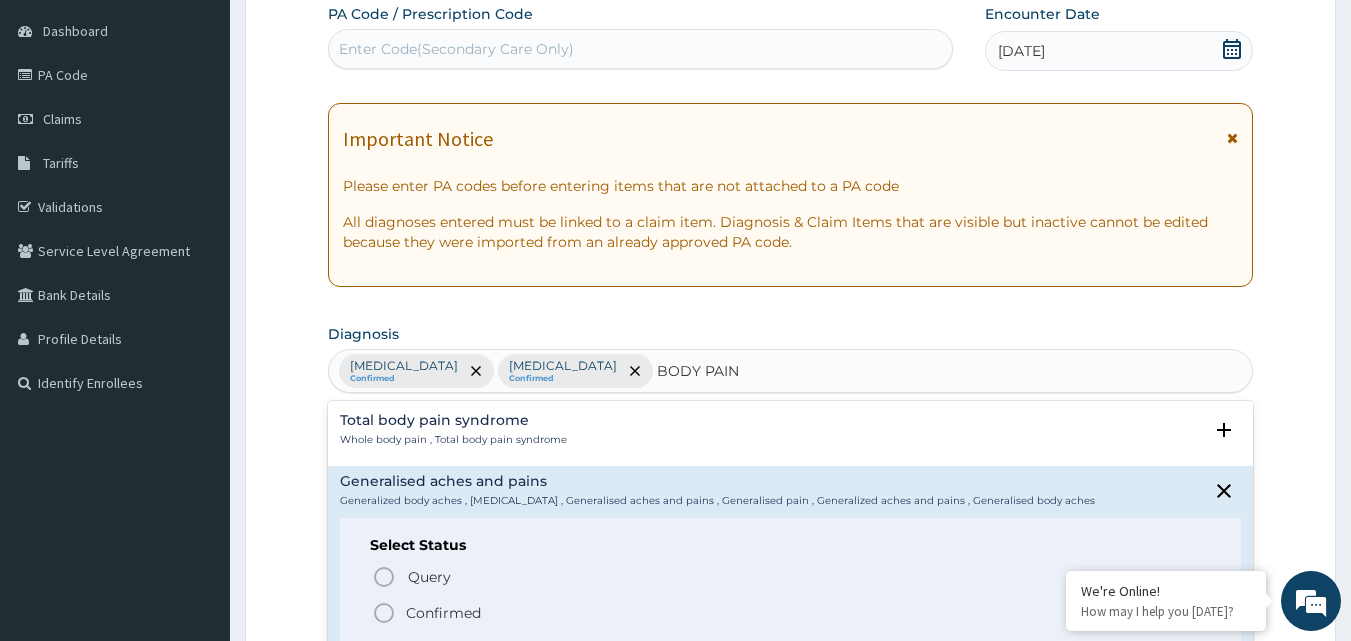click 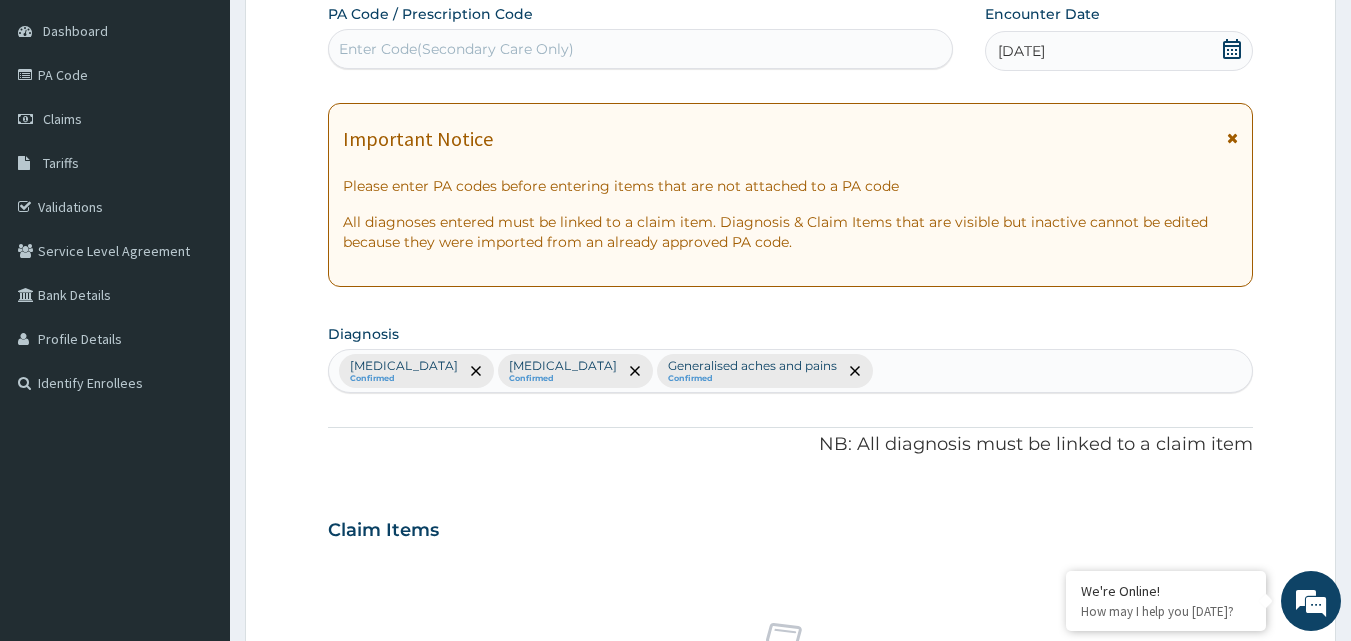 scroll, scrollTop: 747, scrollLeft: 0, axis: vertical 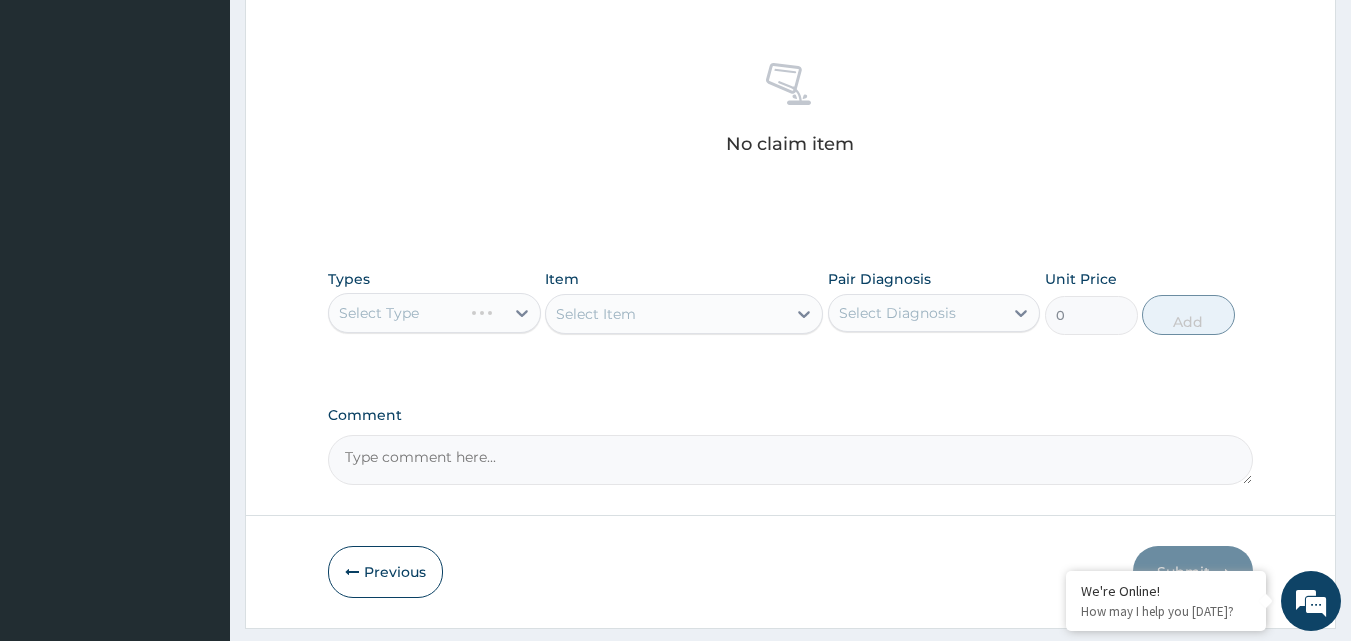 click on "Select Type" at bounding box center (434, 313) 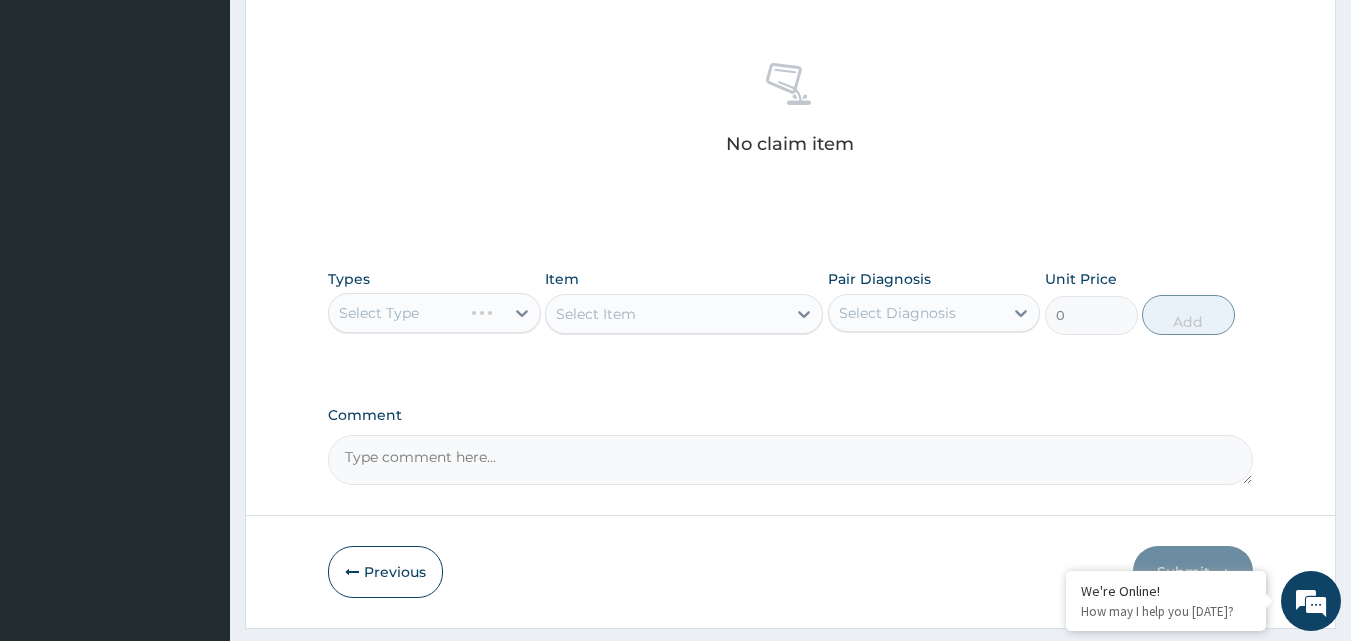 click on "Select Type" at bounding box center (434, 313) 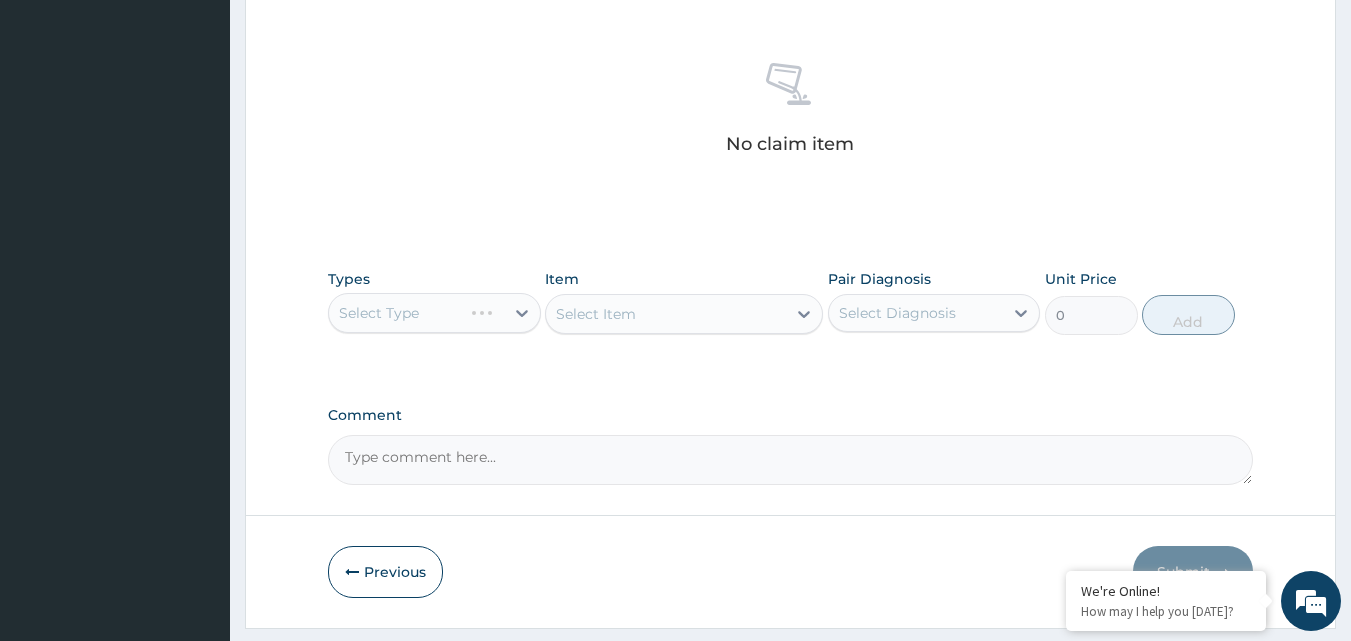 click on "Select Item" at bounding box center [684, 314] 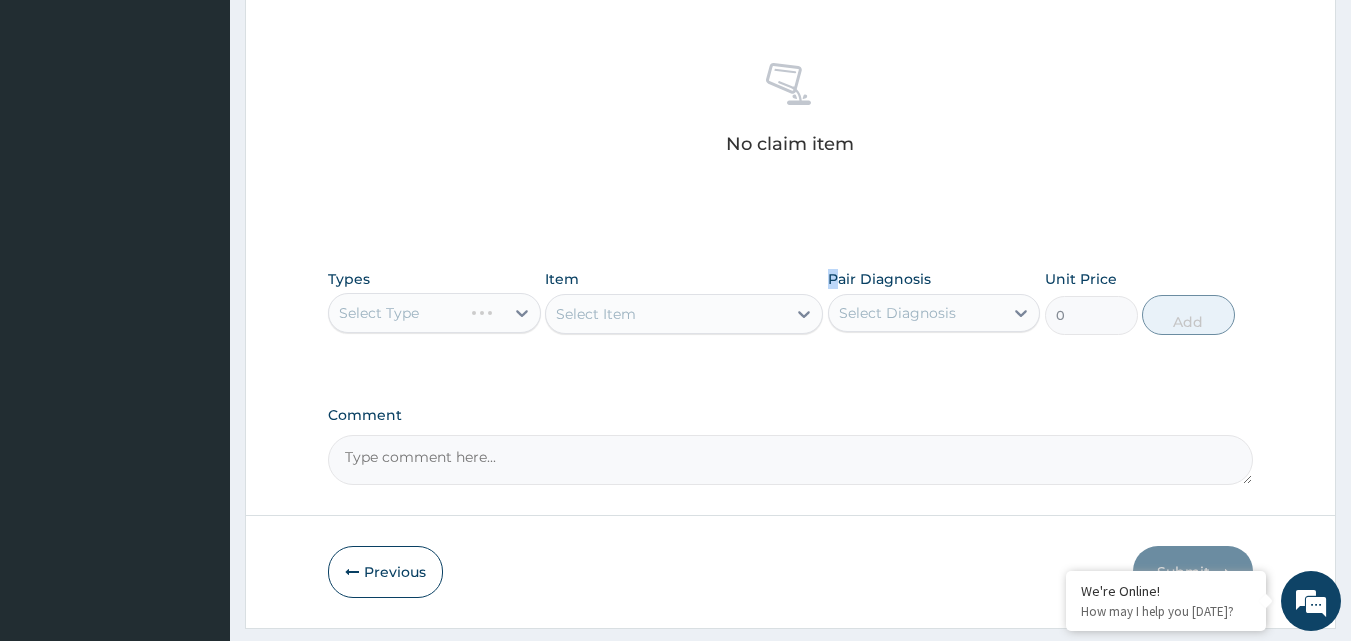click on "Select Item" at bounding box center [684, 314] 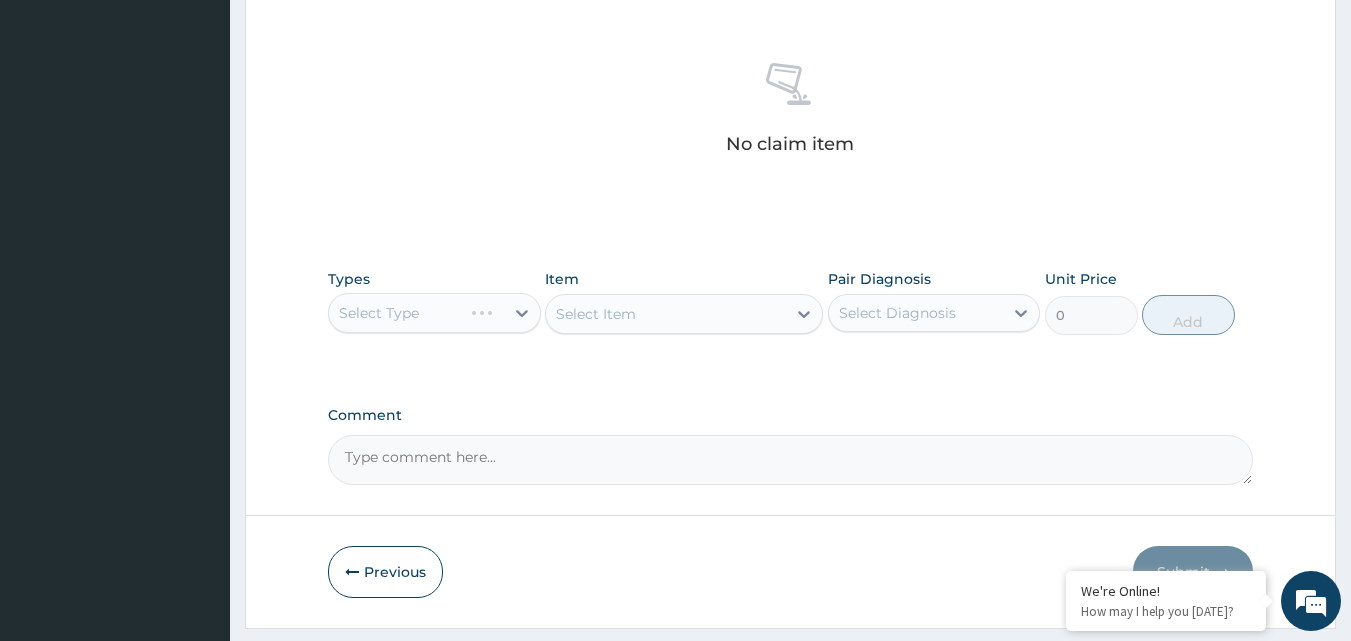 click on "Select Type" at bounding box center (434, 313) 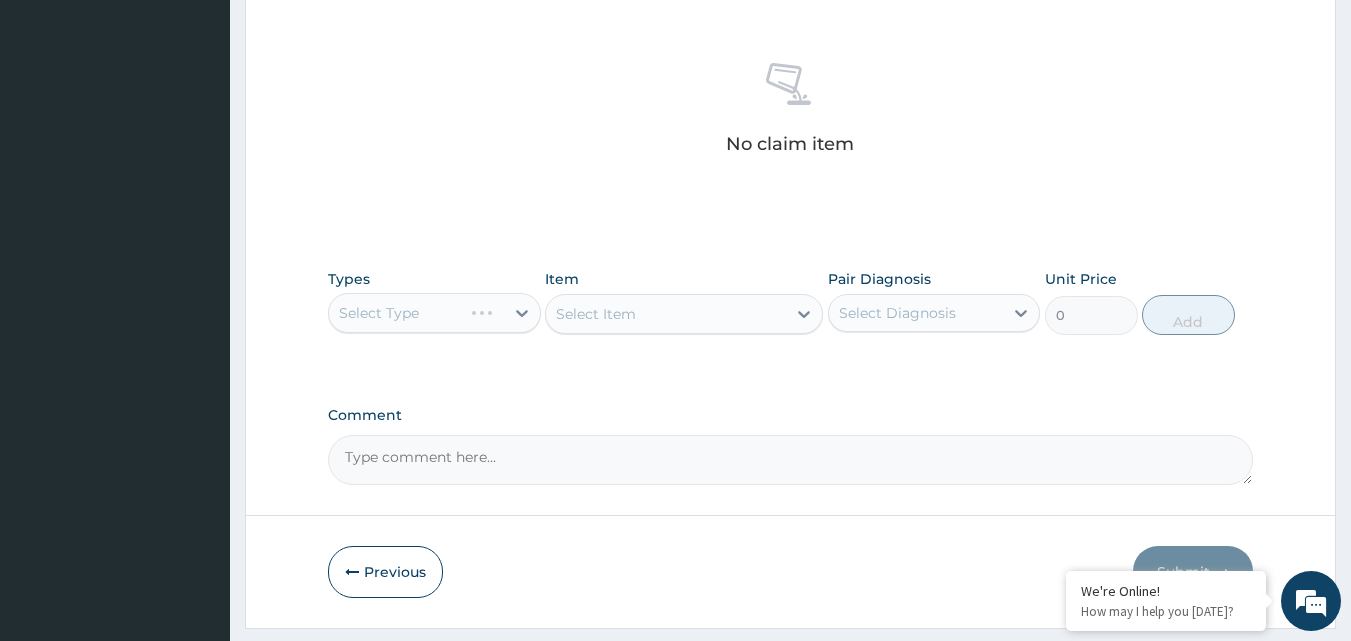click on "Types Select Type" at bounding box center [434, 302] 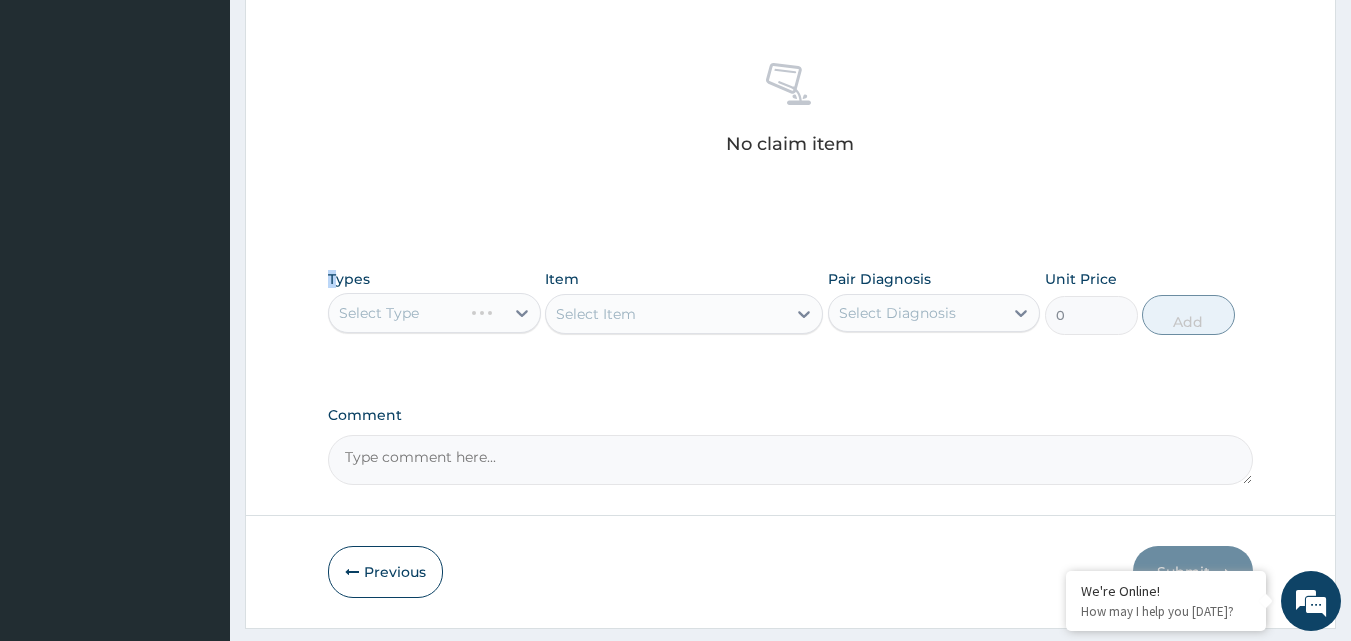 click on "Types Select Type" at bounding box center (434, 302) 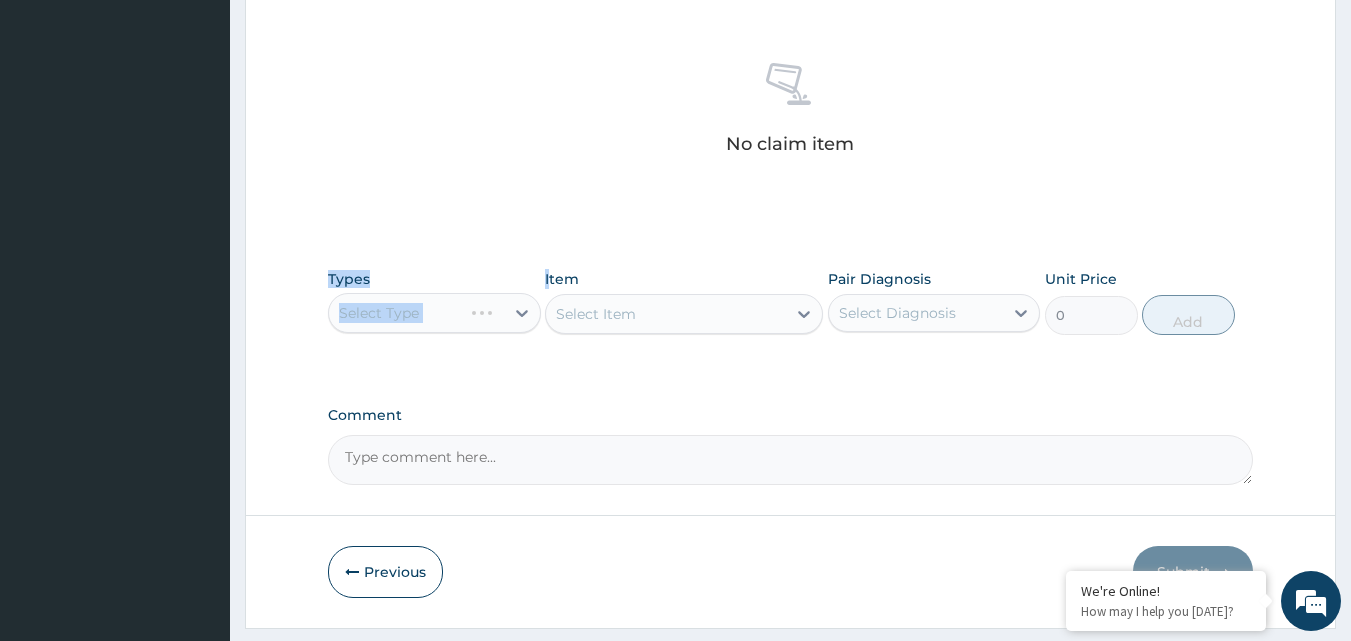 click on "Types Select Type Item Select Item Pair Diagnosis Select Diagnosis Unit Price 0 Add" at bounding box center [791, 302] 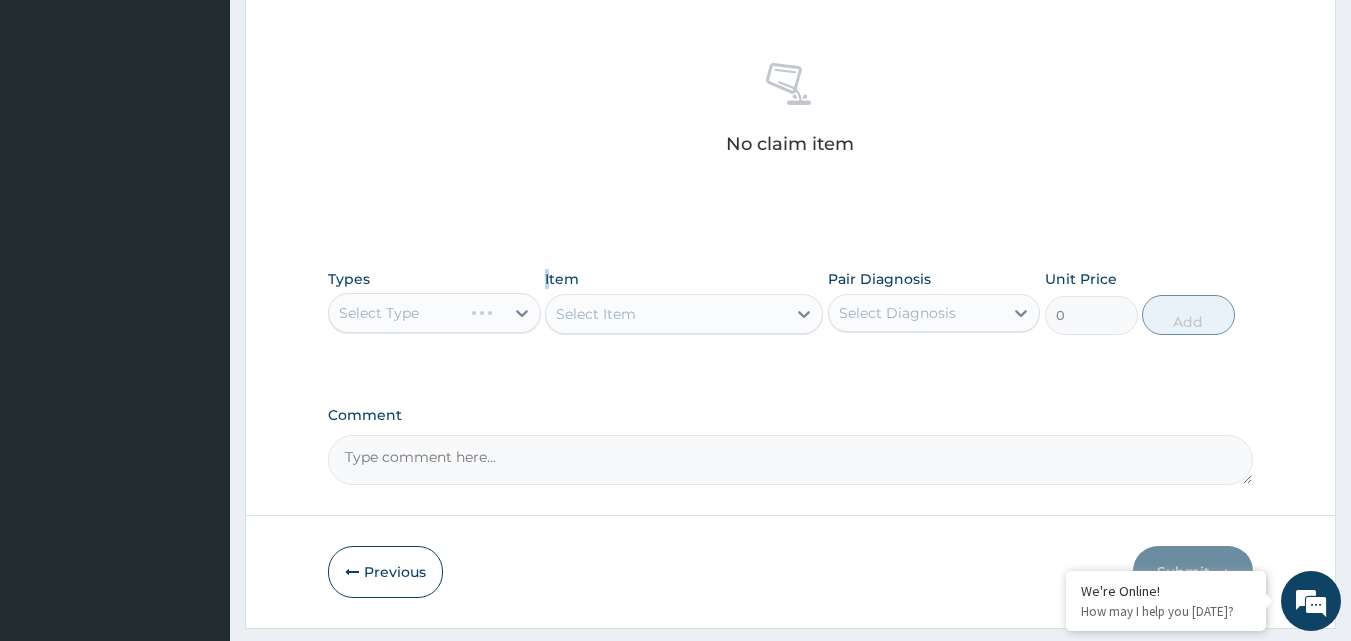 drag, startPoint x: 526, startPoint y: 304, endPoint x: 515, endPoint y: 306, distance: 11.18034 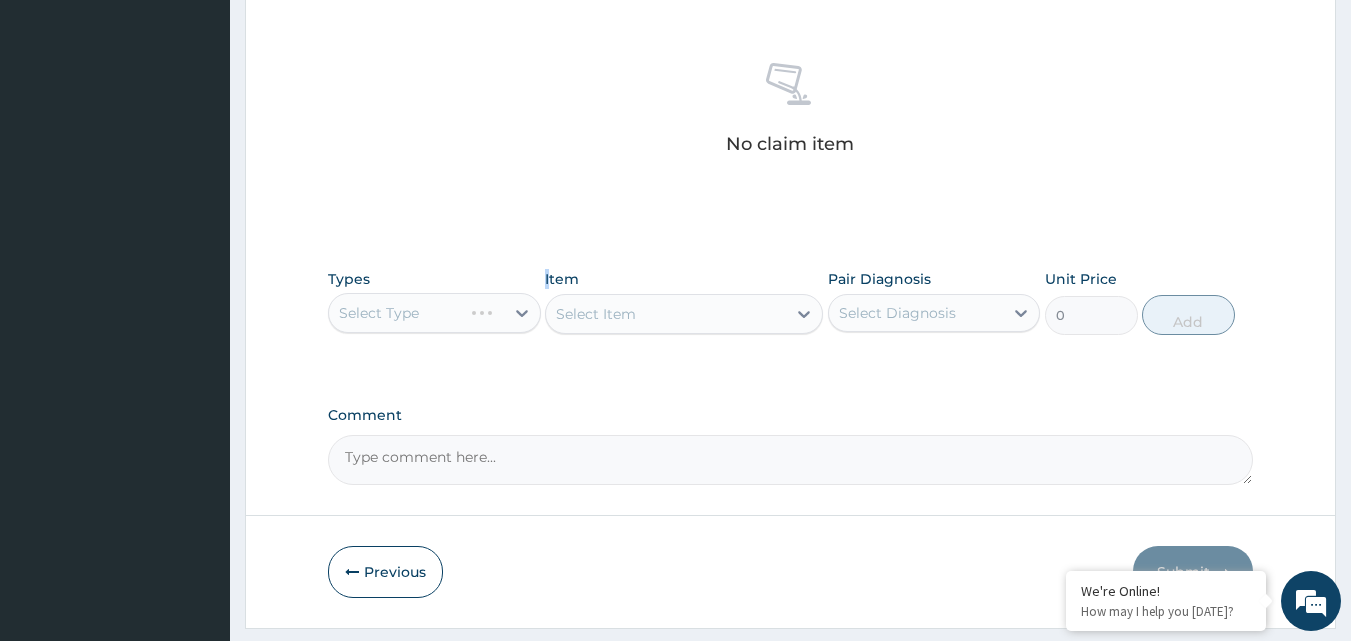 click on "Types Select Type Item Select Item Pair Diagnosis Select Diagnosis Unit Price 0 Add" at bounding box center [791, 302] 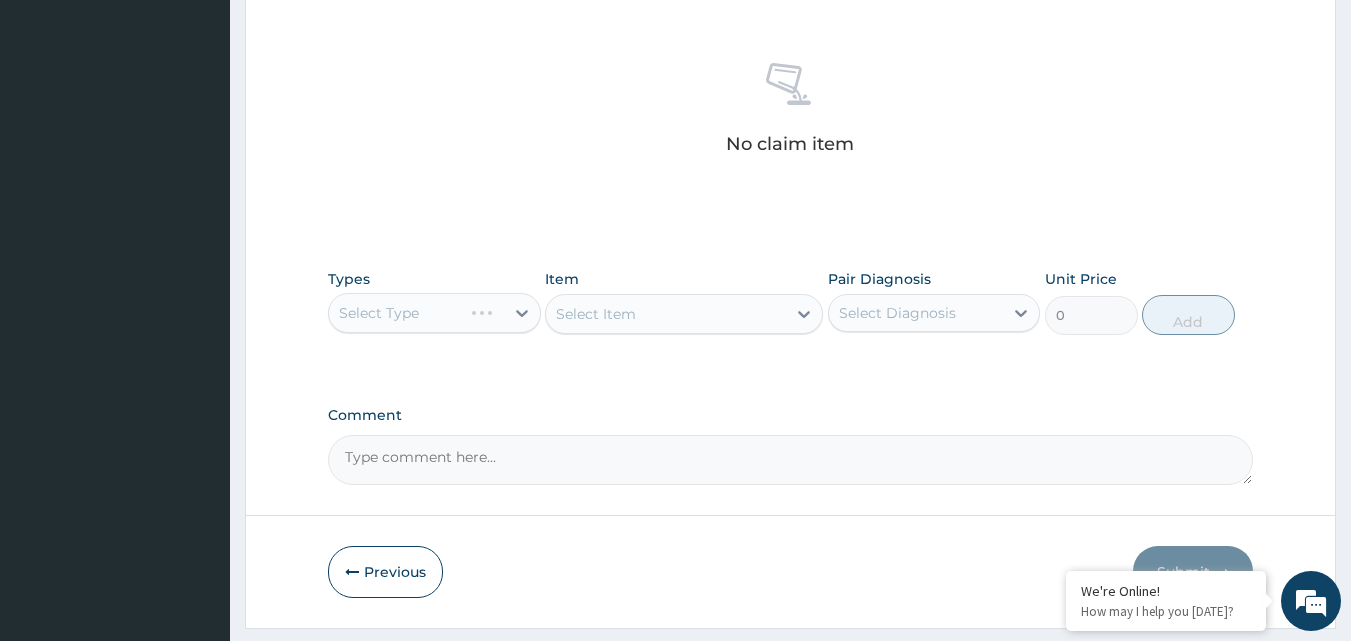 click on "Select Type" at bounding box center (434, 313) 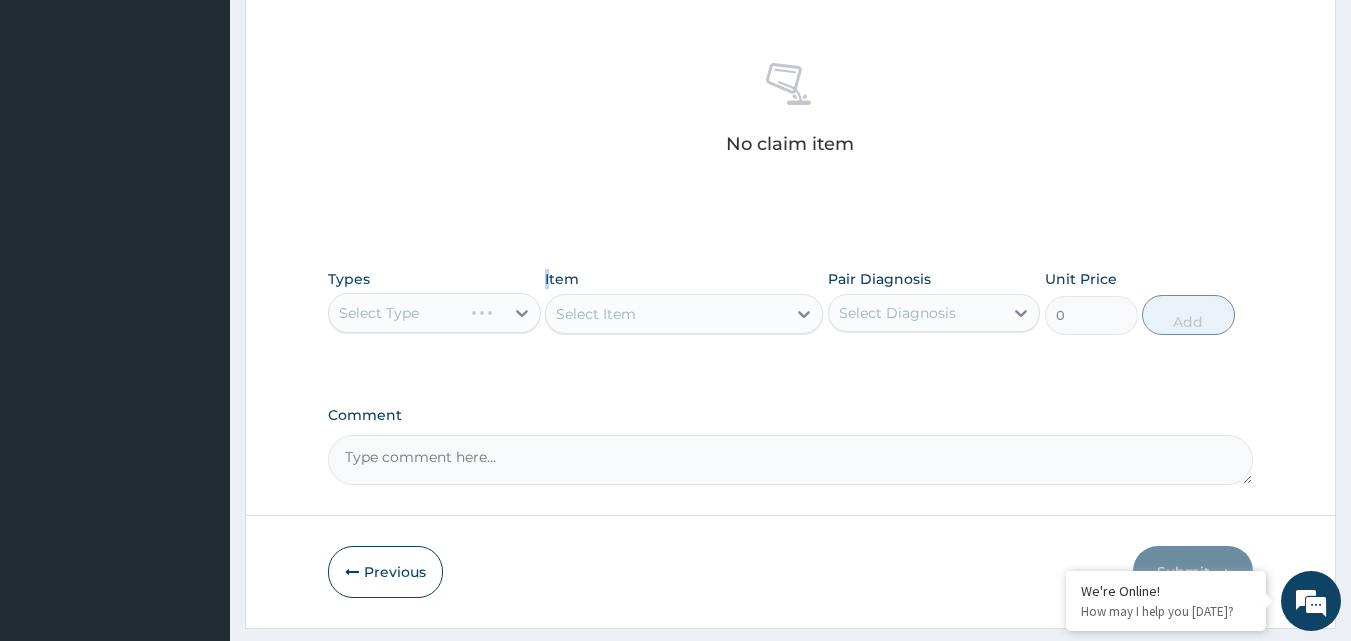 click on "Select Type" at bounding box center (434, 313) 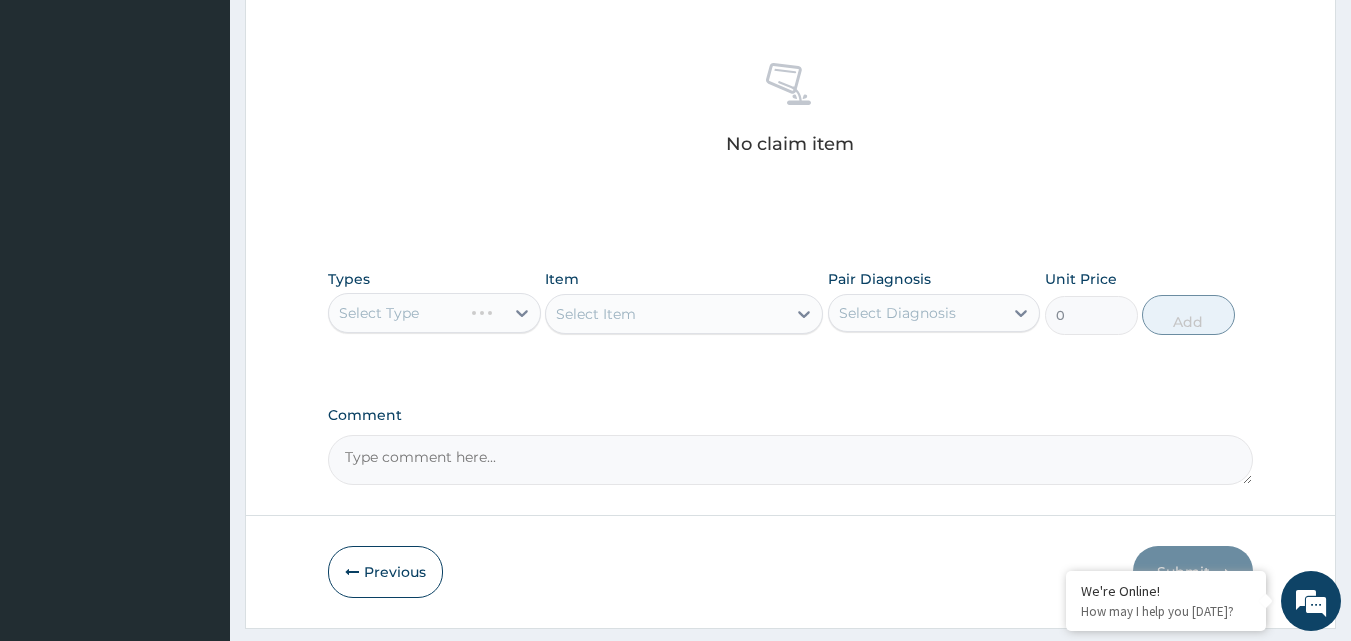 click on "Select Type" at bounding box center (434, 313) 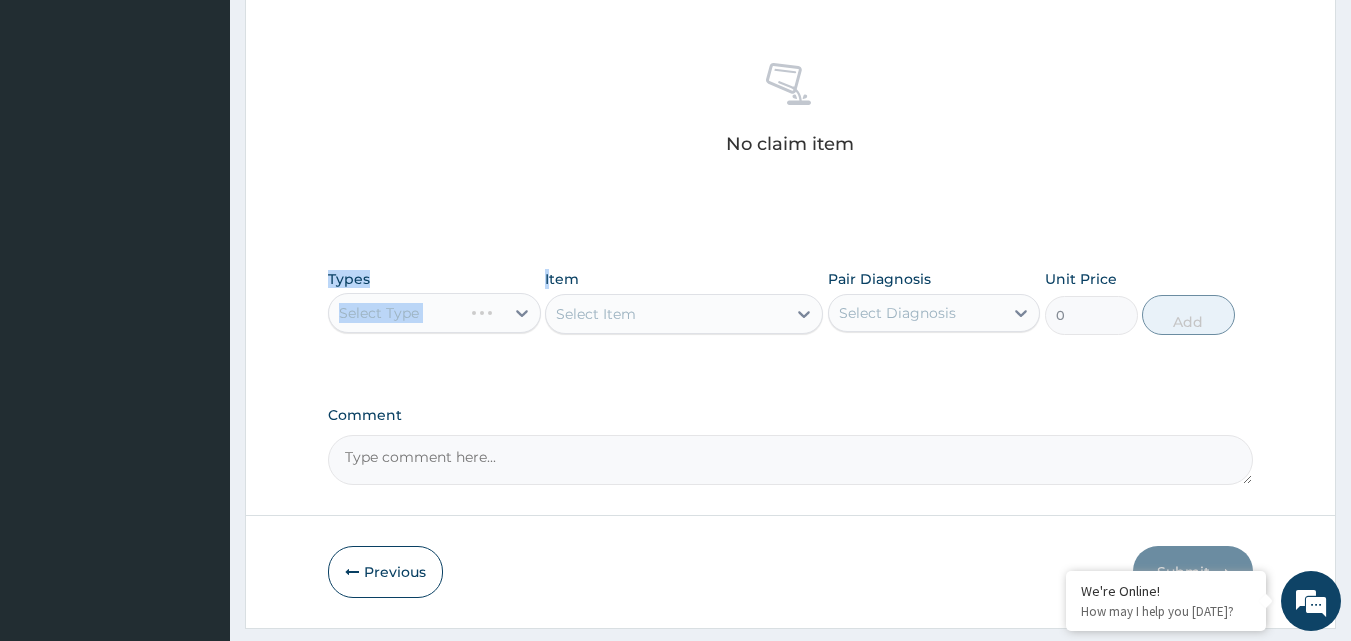 drag, startPoint x: 504, startPoint y: 312, endPoint x: 1108, endPoint y: 92, distance: 642.8188 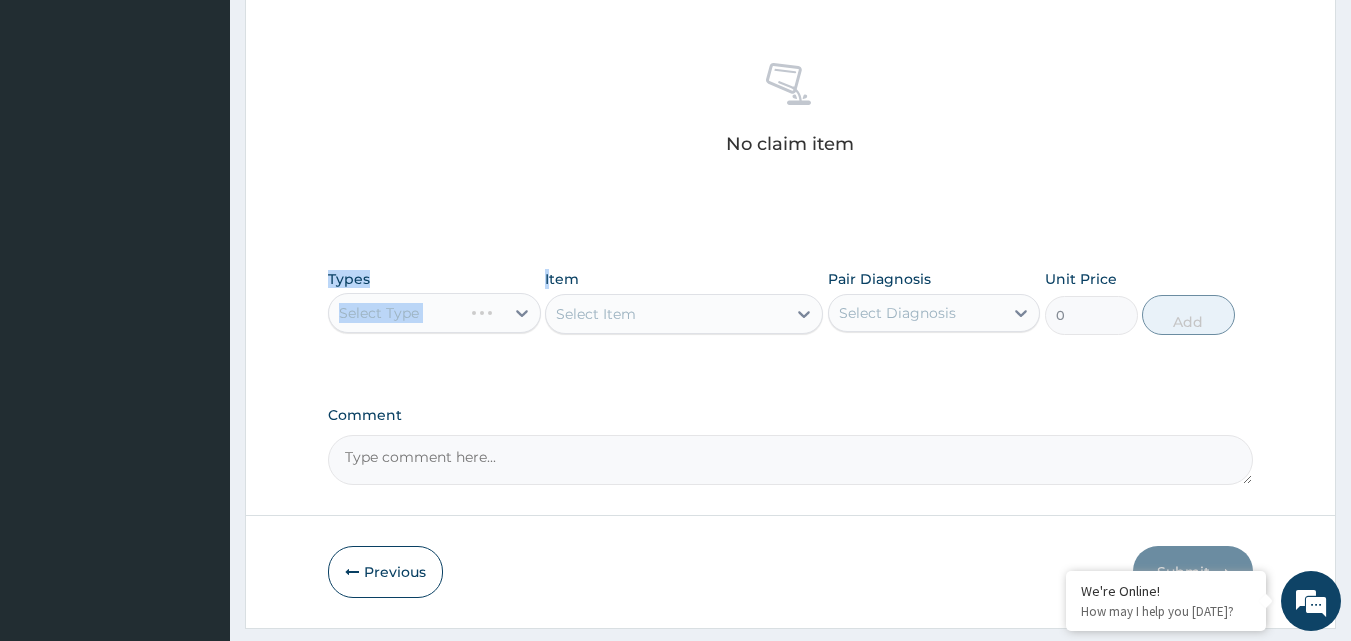 click on "PA Code / Prescription Code Enter Code(Secondary Care Only) Encounter Date [DATE] Important Notice Please enter PA codes before entering items that are not attached to a PA code   All diagnoses entered must be linked to a claim item. Diagnosis & Claim Items that are visible but inactive cannot be edited because they were imported from an already approved PA code. Diagnosis [MEDICAL_DATA] Confirmed [MEDICAL_DATA] Confirmed Generalised aches and pains Confirmed NB: All diagnosis must be linked to a claim item Claim Items No claim item Types Select Type Item Select Item Pair Diagnosis Select Diagnosis Unit Price 0 Add Comment" at bounding box center [791, -36] 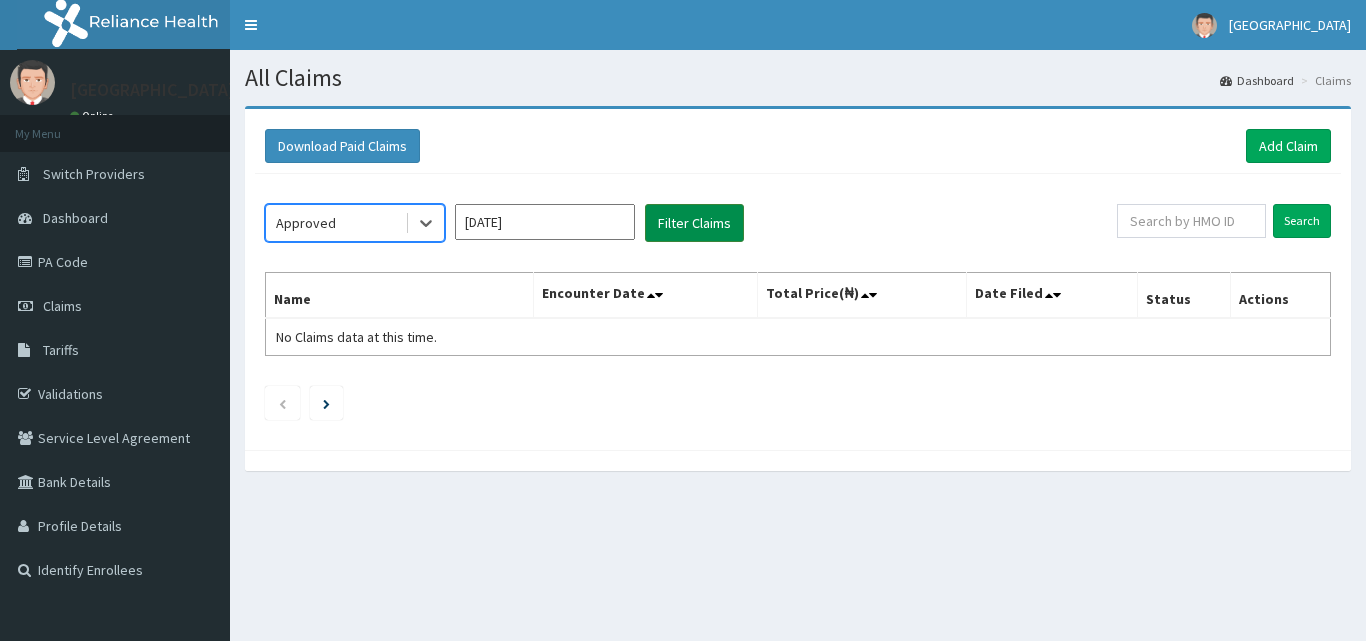 click on "Filter Claims" at bounding box center (694, 223) 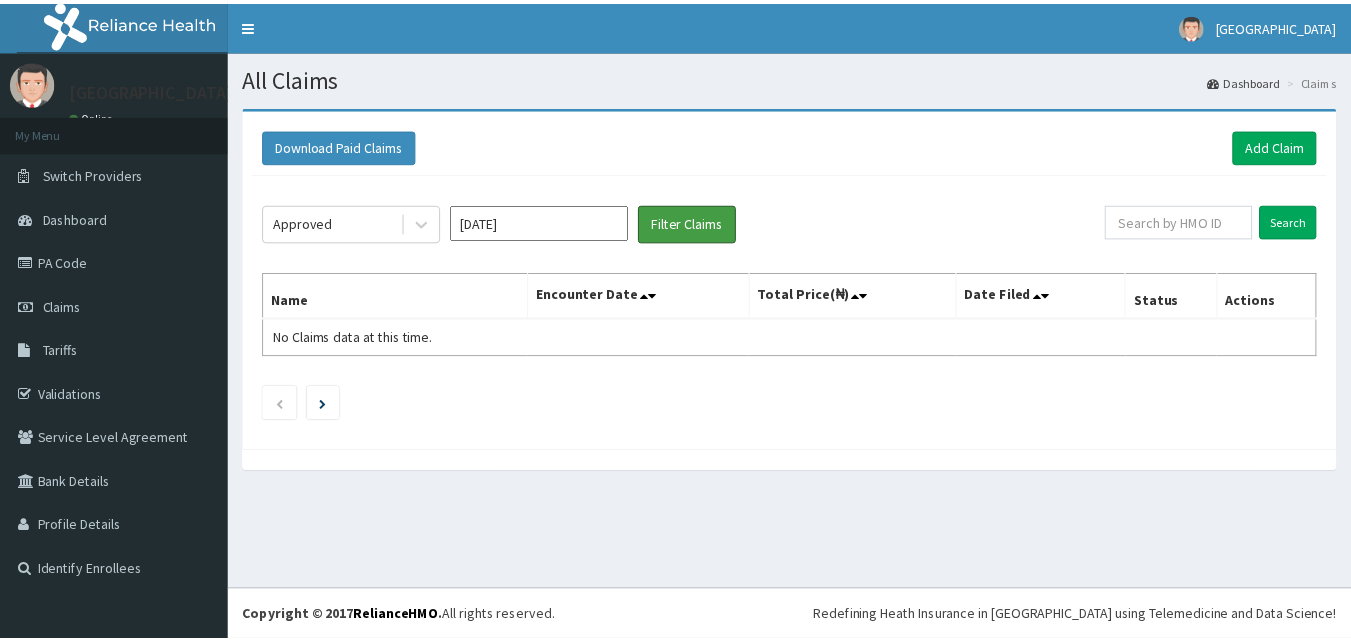 scroll, scrollTop: 0, scrollLeft: 0, axis: both 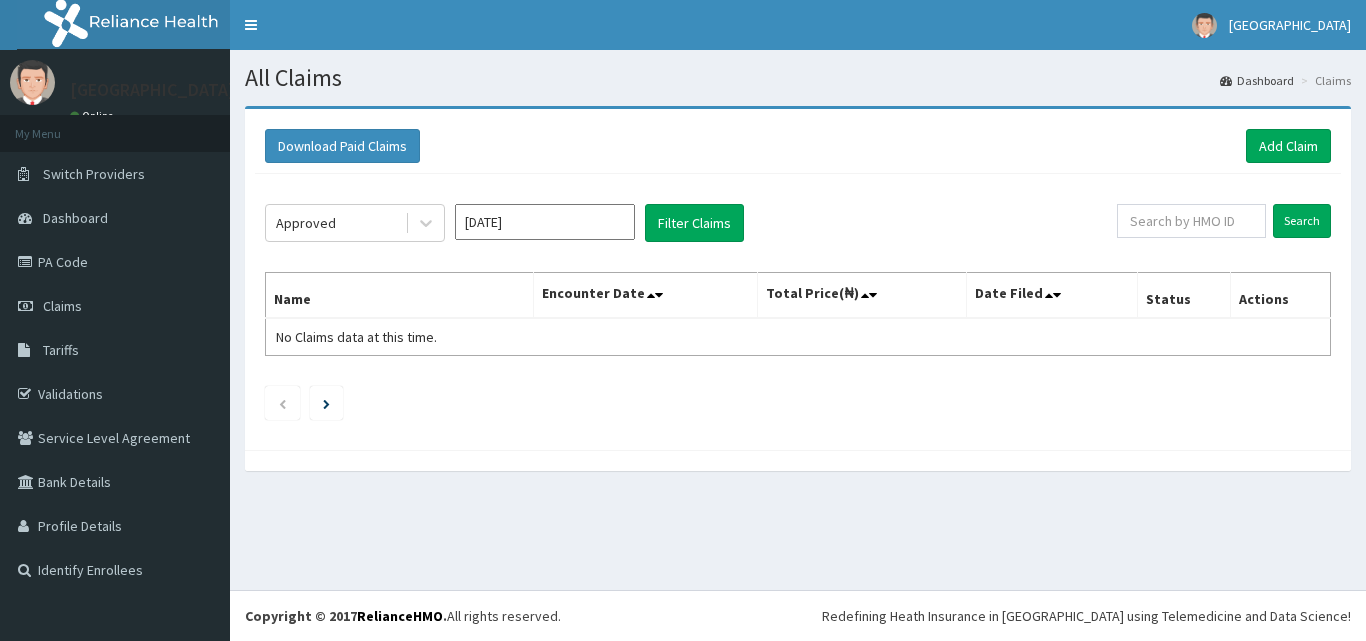 click on "[DATE]" at bounding box center [545, 222] 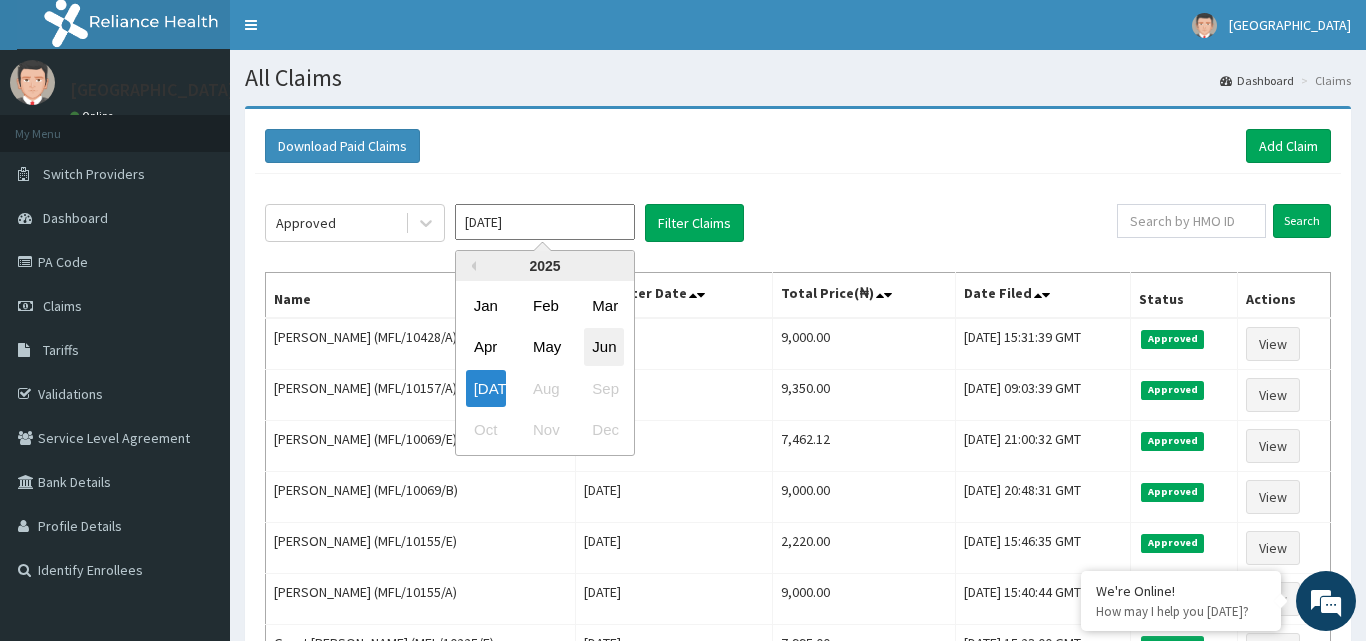 click on "Jun" at bounding box center (604, 347) 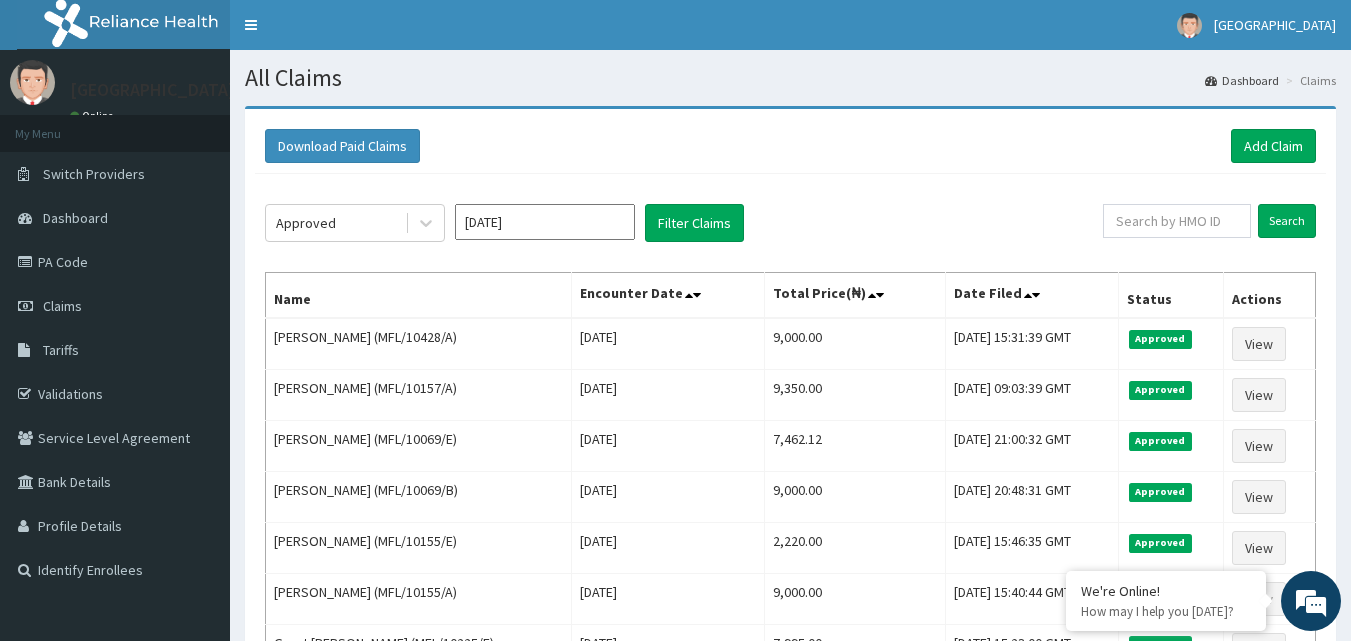 type on "[DATE]" 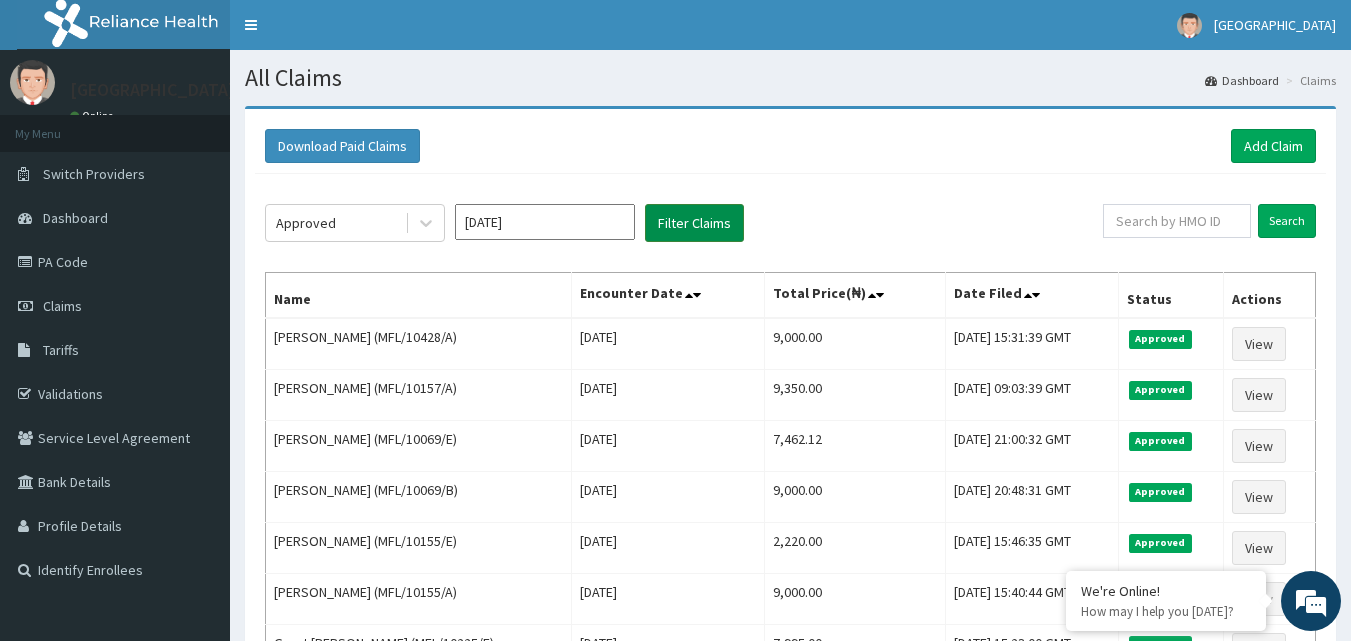 click on "Filter Claims" at bounding box center (694, 223) 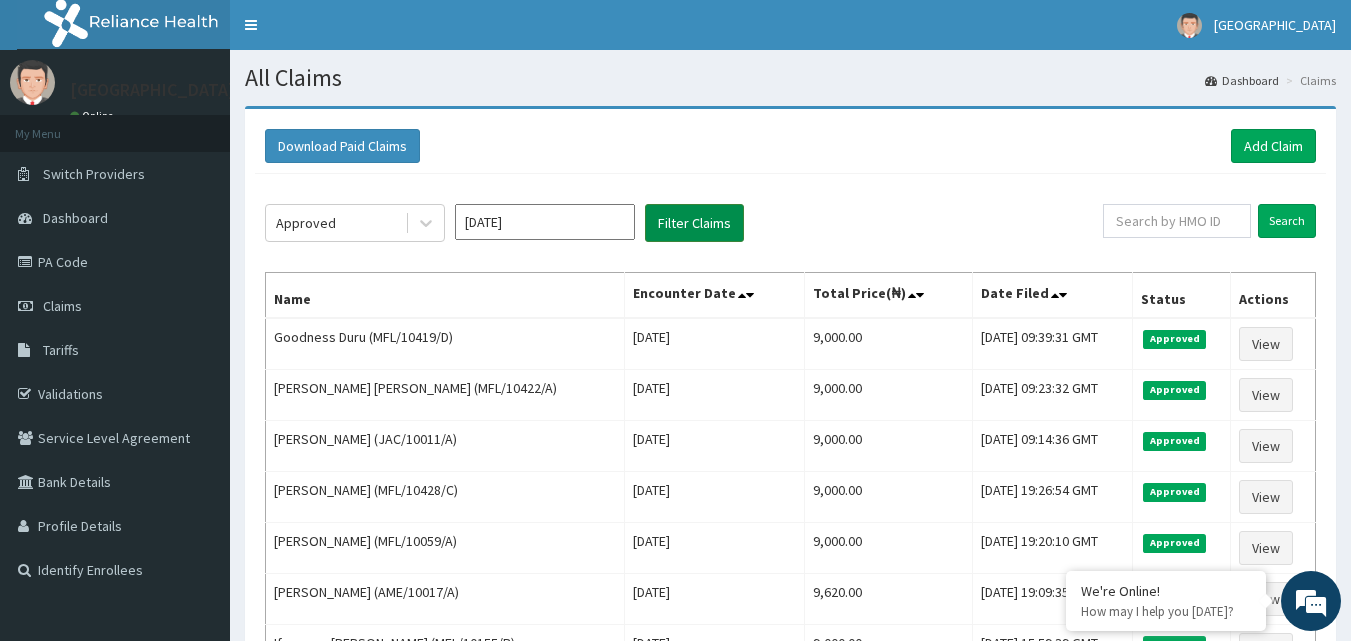 click on "Filter Claims" at bounding box center (694, 223) 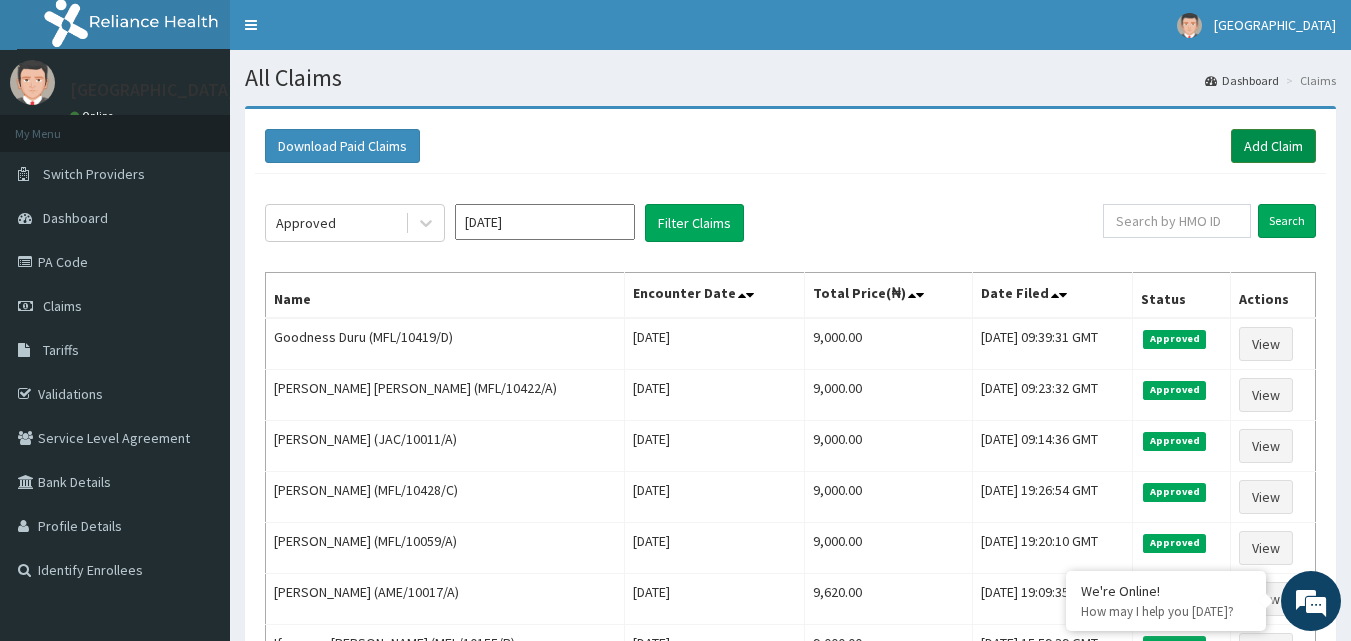 click on "Add Claim" at bounding box center (1273, 146) 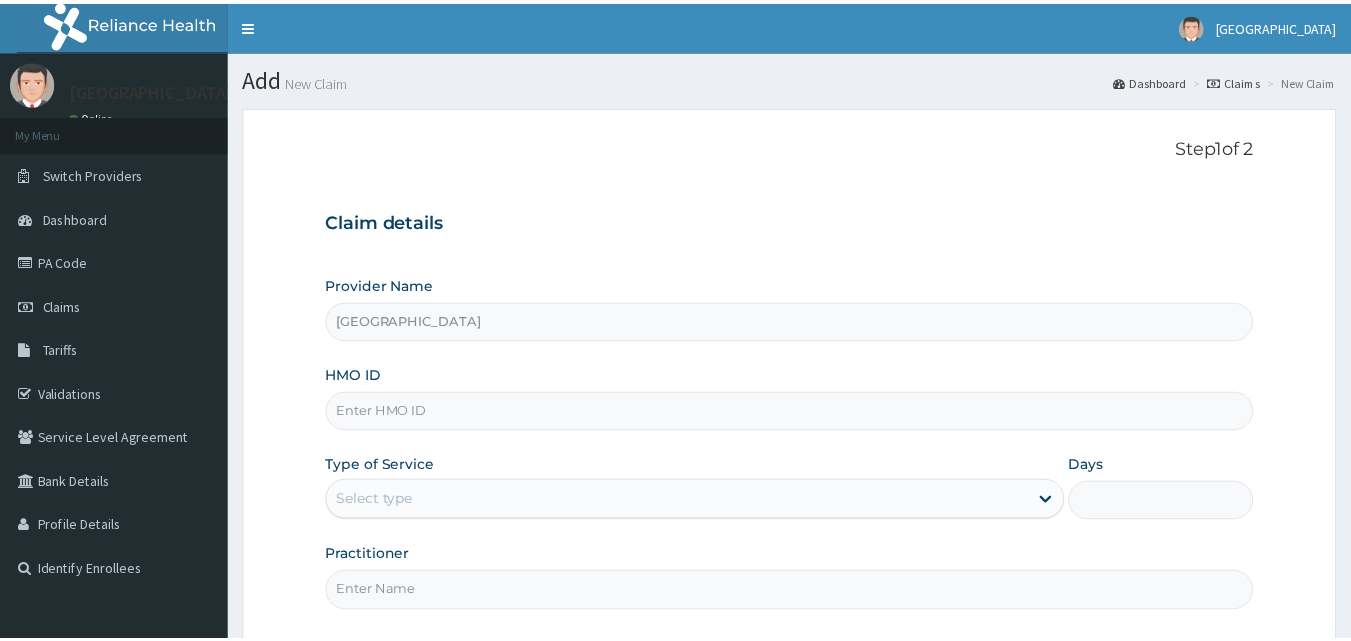 scroll, scrollTop: 0, scrollLeft: 0, axis: both 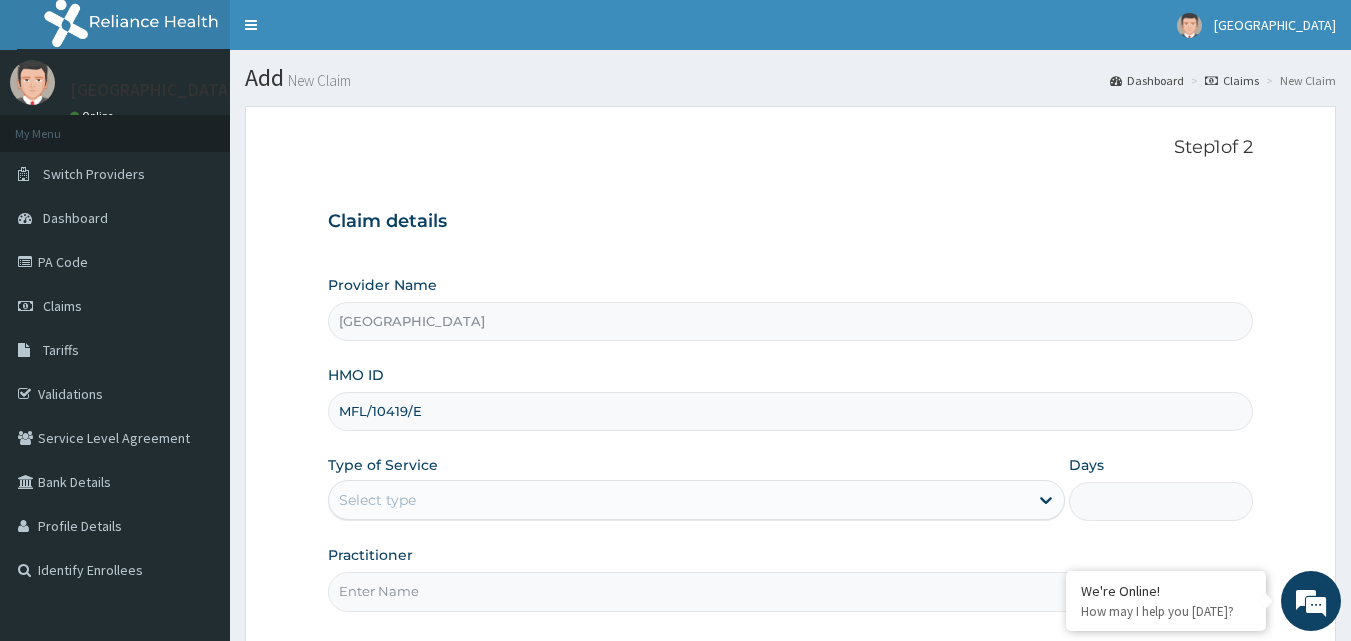 type on "MFL/10419/E" 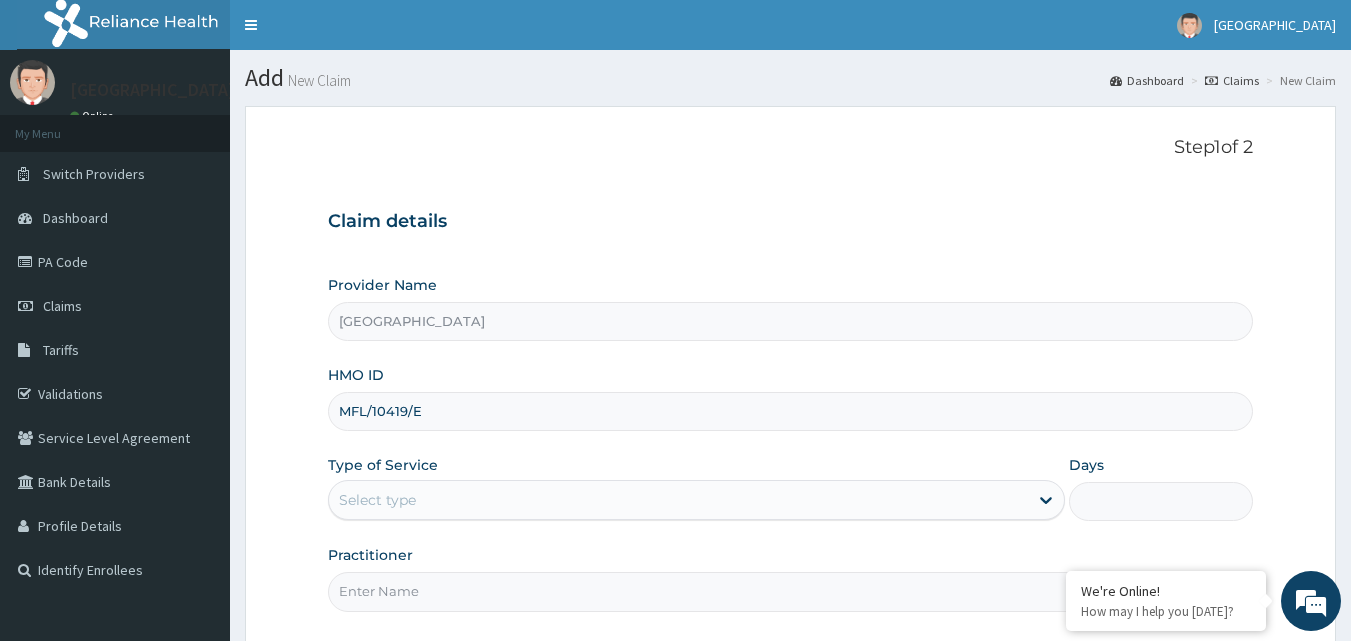 drag, startPoint x: 401, startPoint y: 505, endPoint x: 370, endPoint y: 493, distance: 33.24154 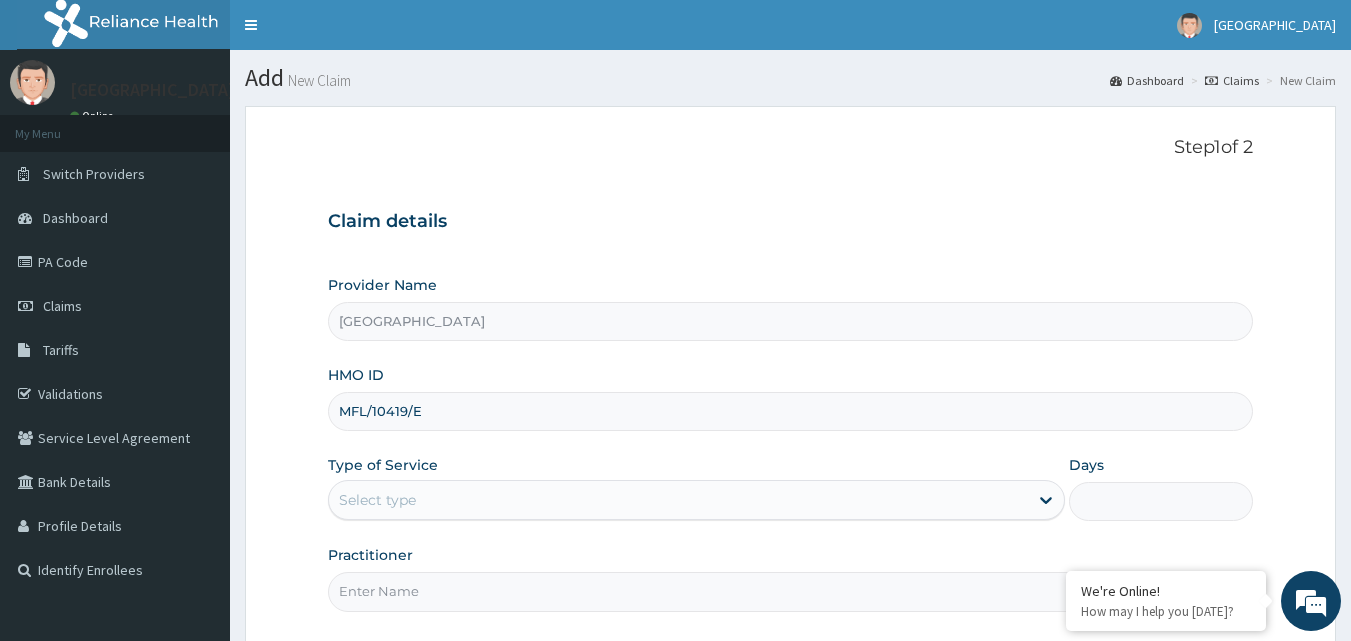 click on "Select type" at bounding box center (377, 500) 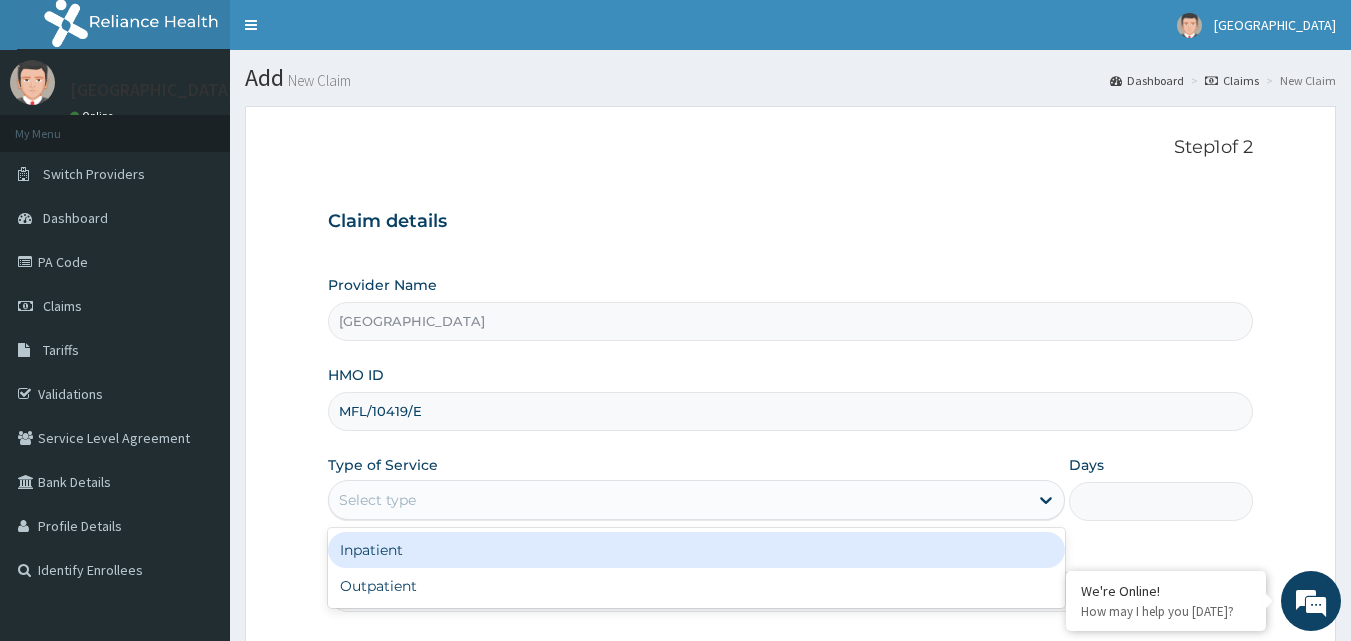 click on "Select type" at bounding box center (377, 500) 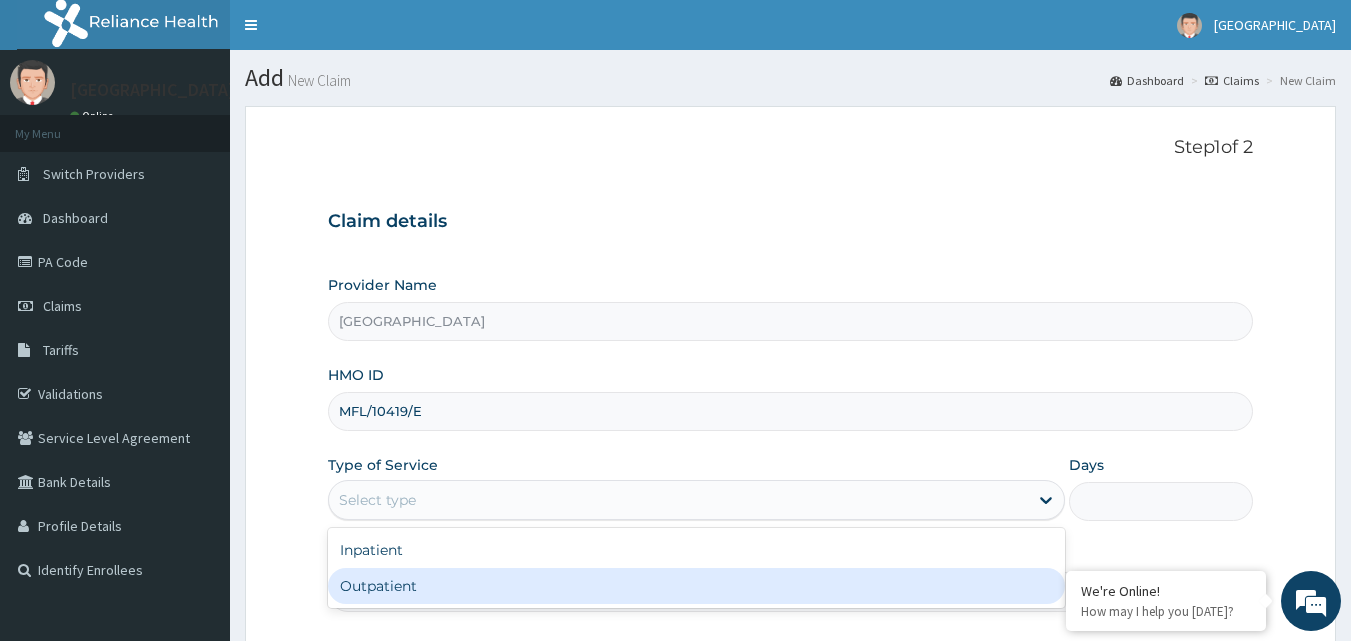 click on "Outpatient" at bounding box center [696, 586] 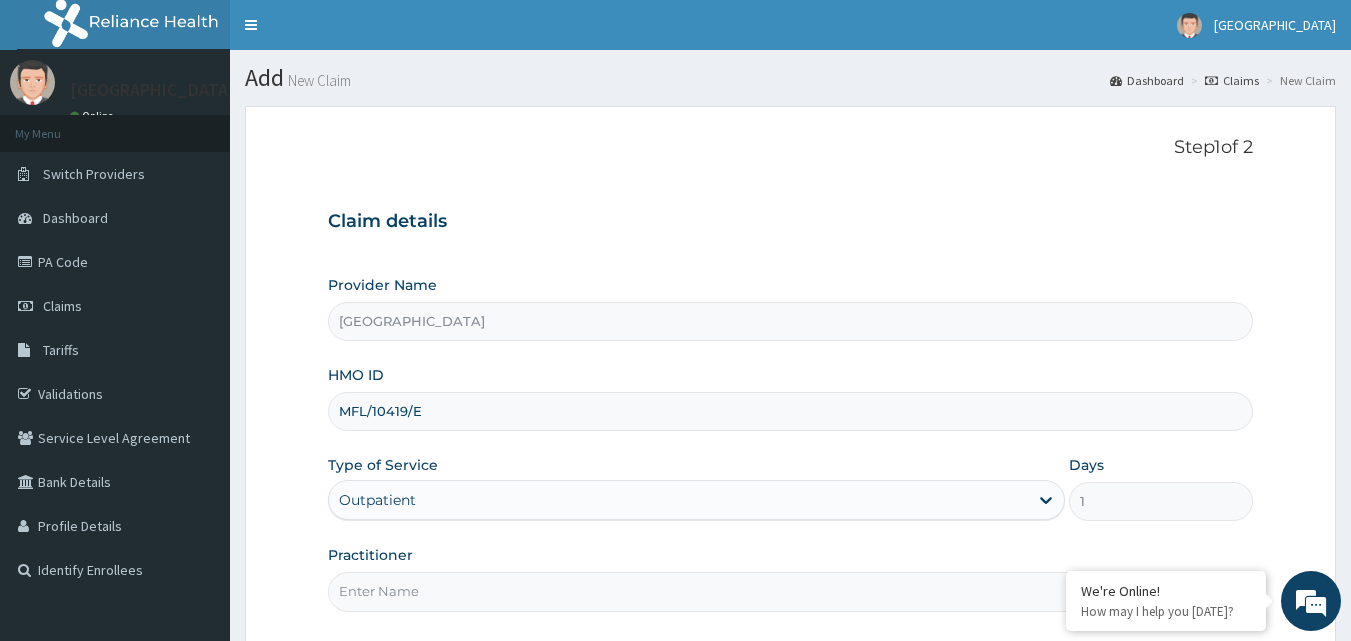 click on "Practitioner" at bounding box center (791, 591) 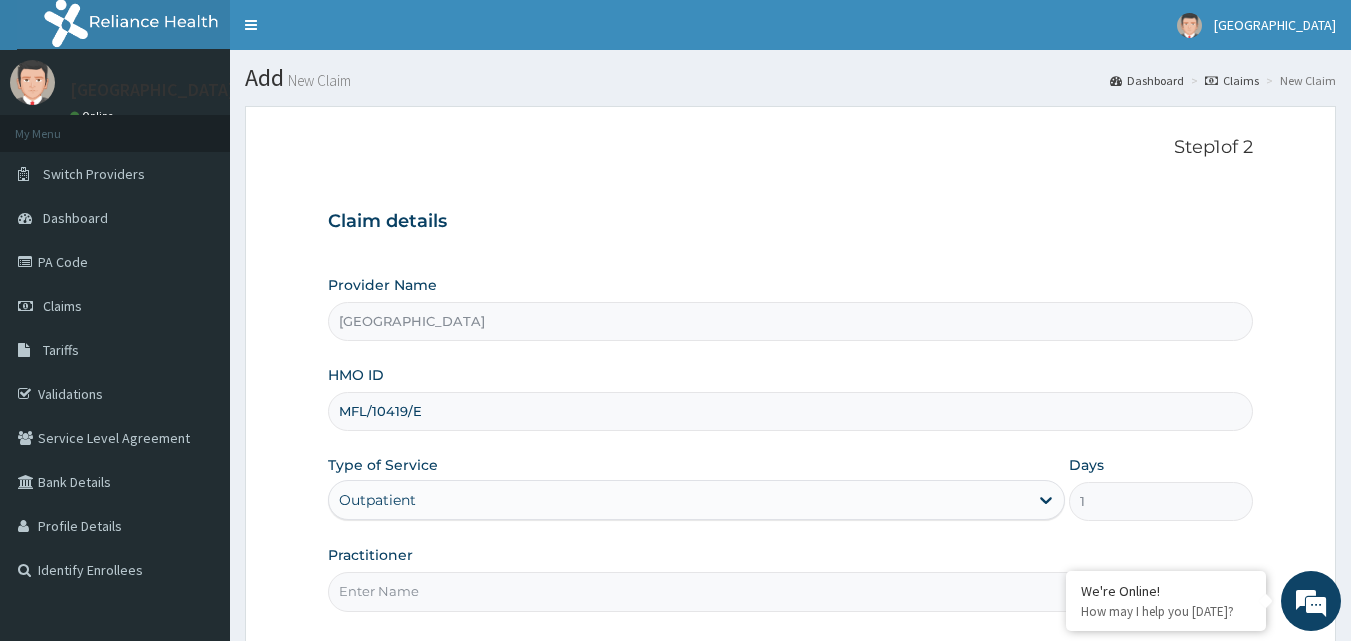 type on "DOCTOR [PERSON_NAME]" 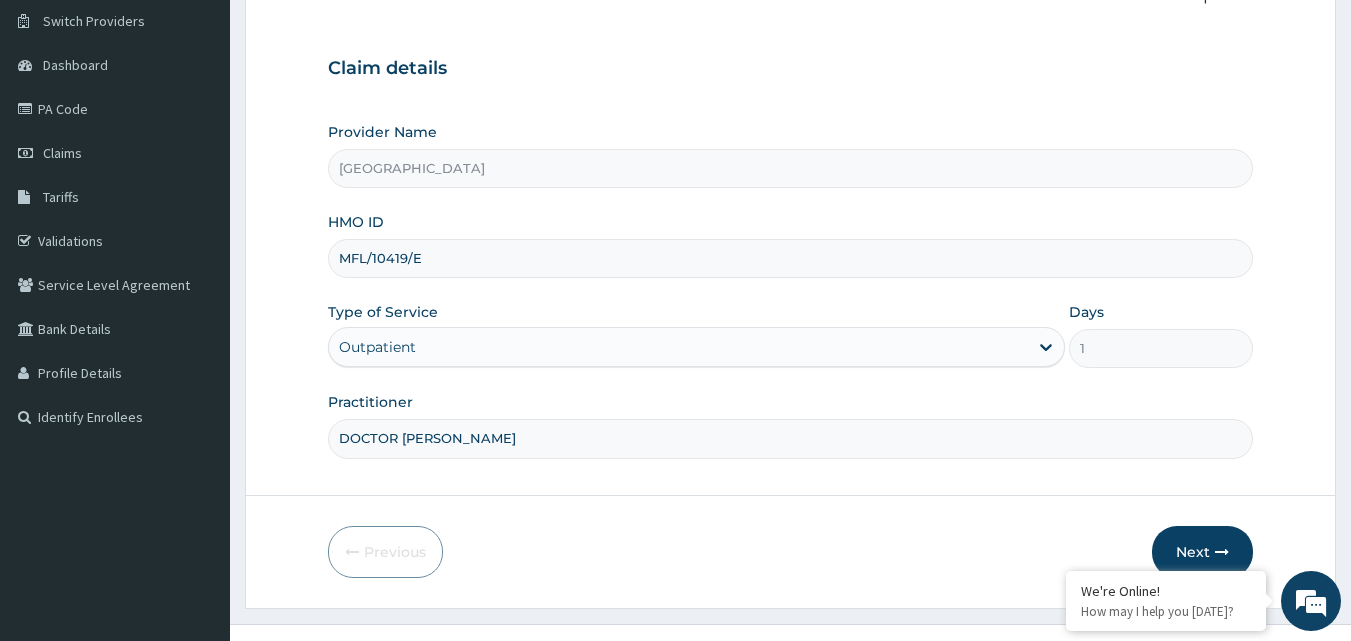scroll, scrollTop: 187, scrollLeft: 0, axis: vertical 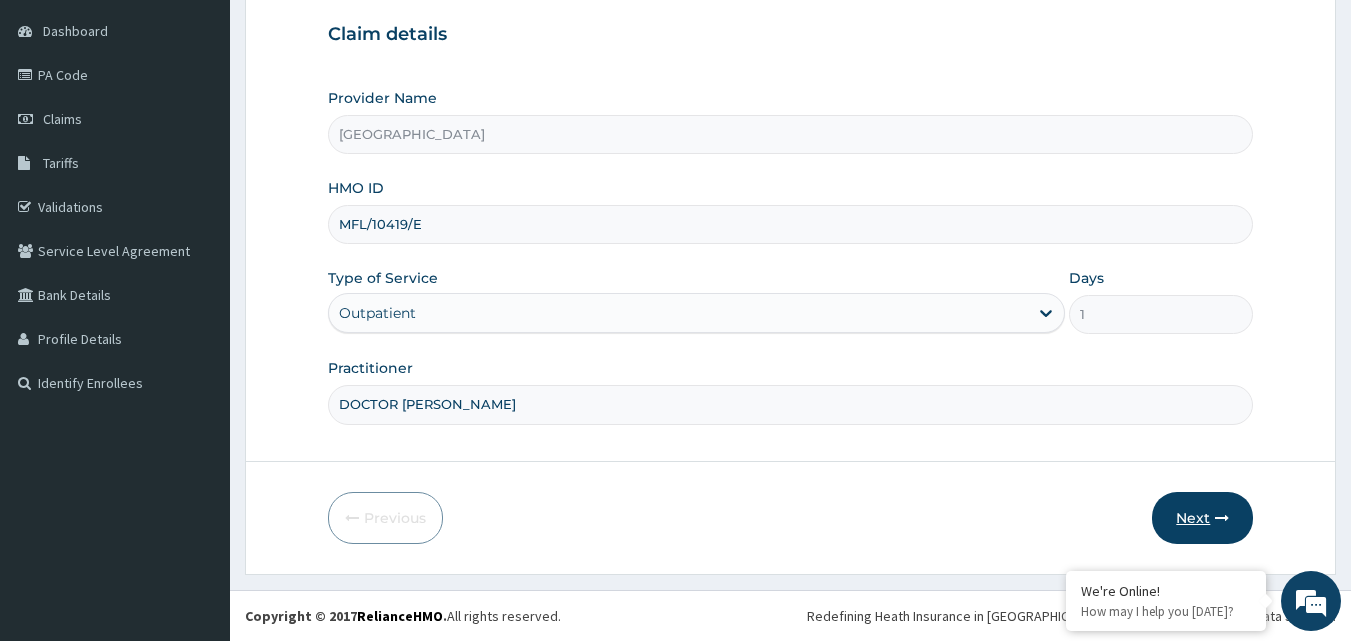 click on "Next" at bounding box center [1202, 518] 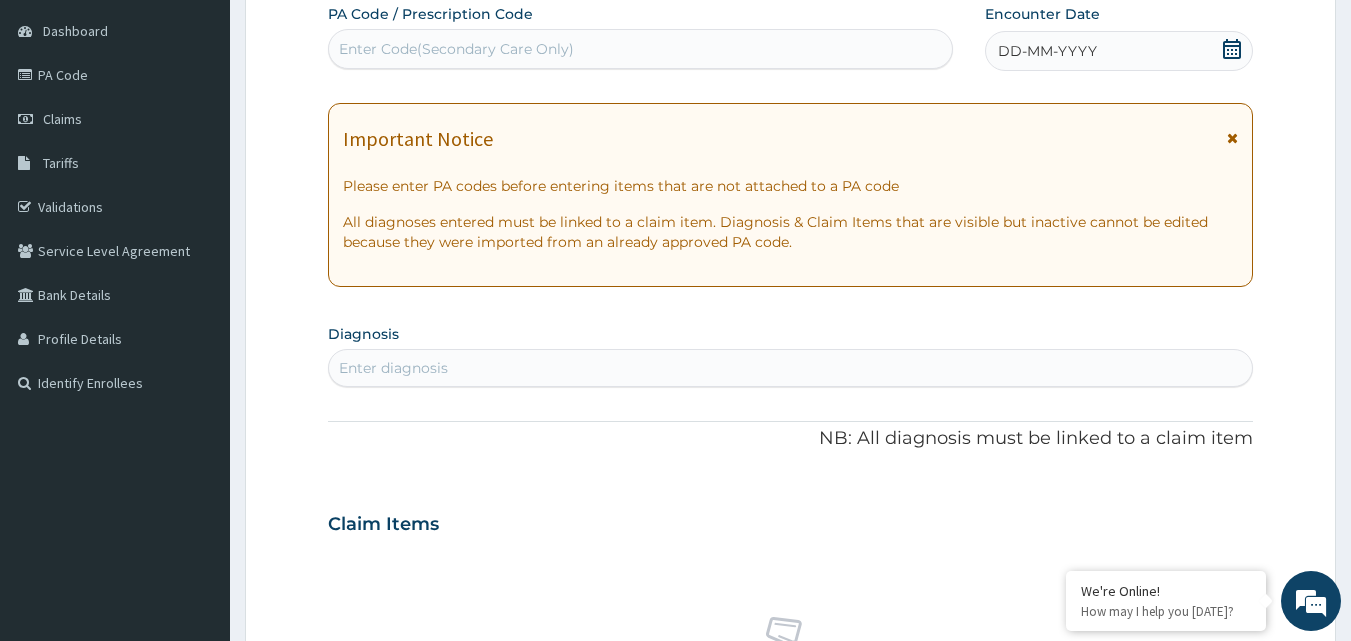 click on "DD-MM-YYYY" at bounding box center [1047, 51] 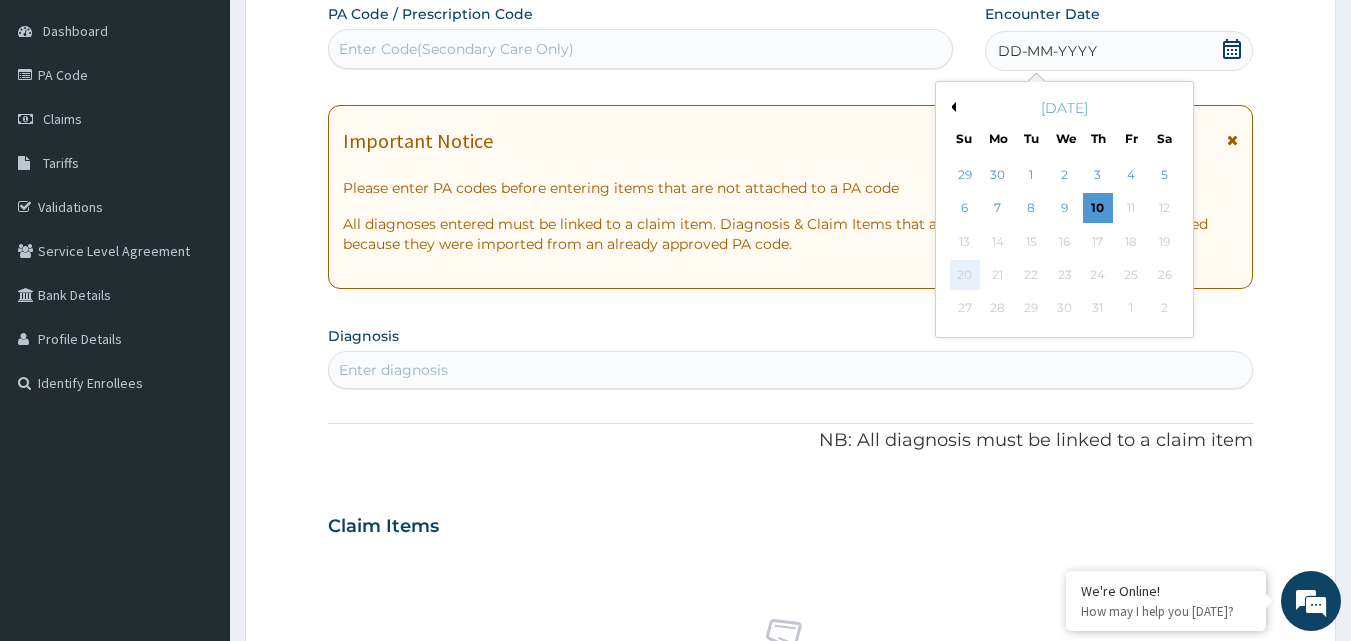 click on "20" at bounding box center (965, 275) 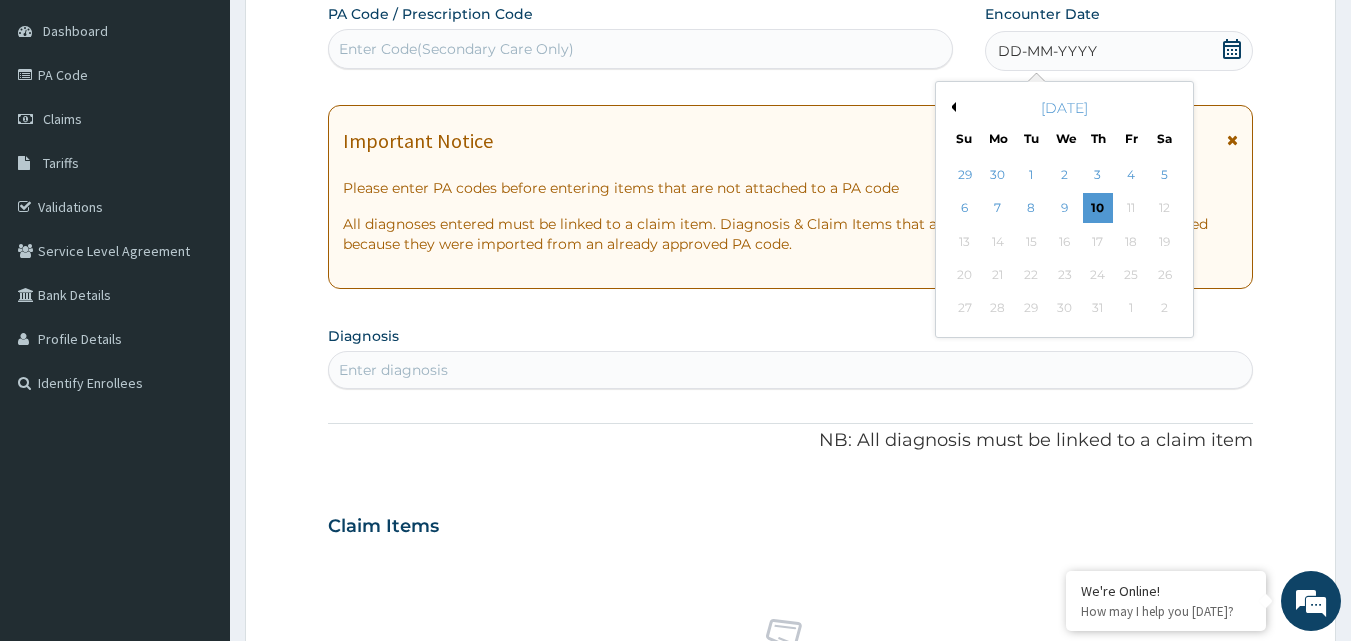 click on "Previous Month" at bounding box center (951, 107) 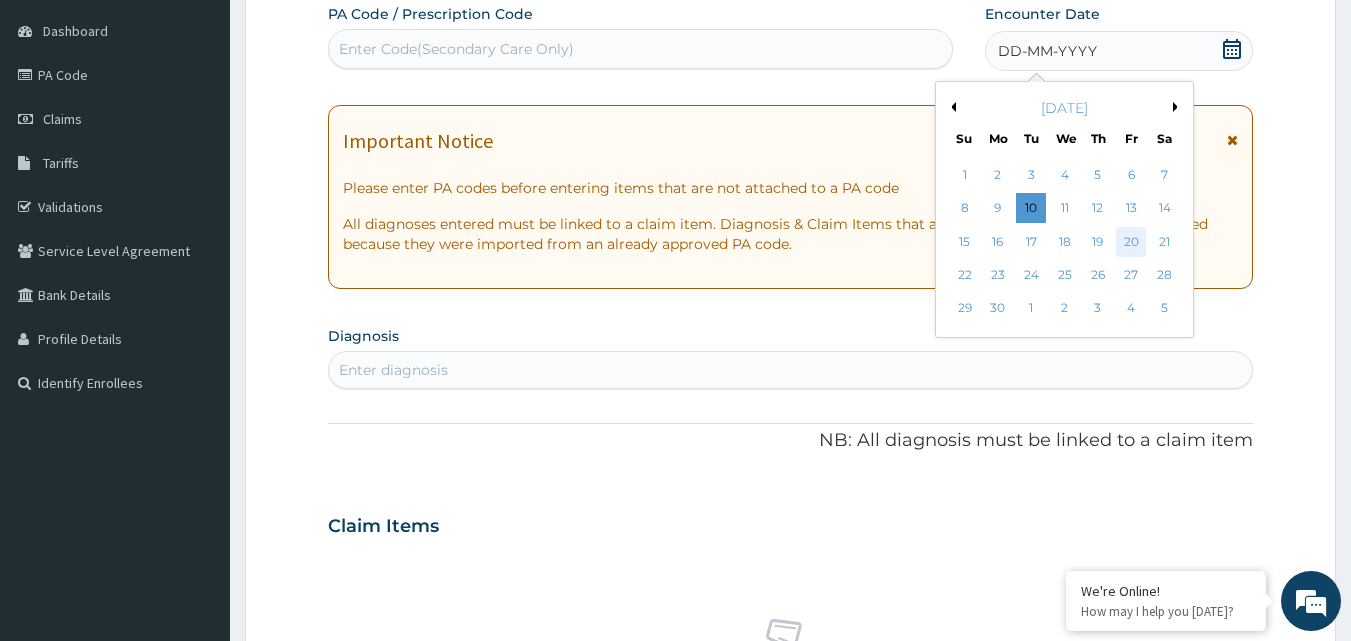 click on "20" at bounding box center (1131, 242) 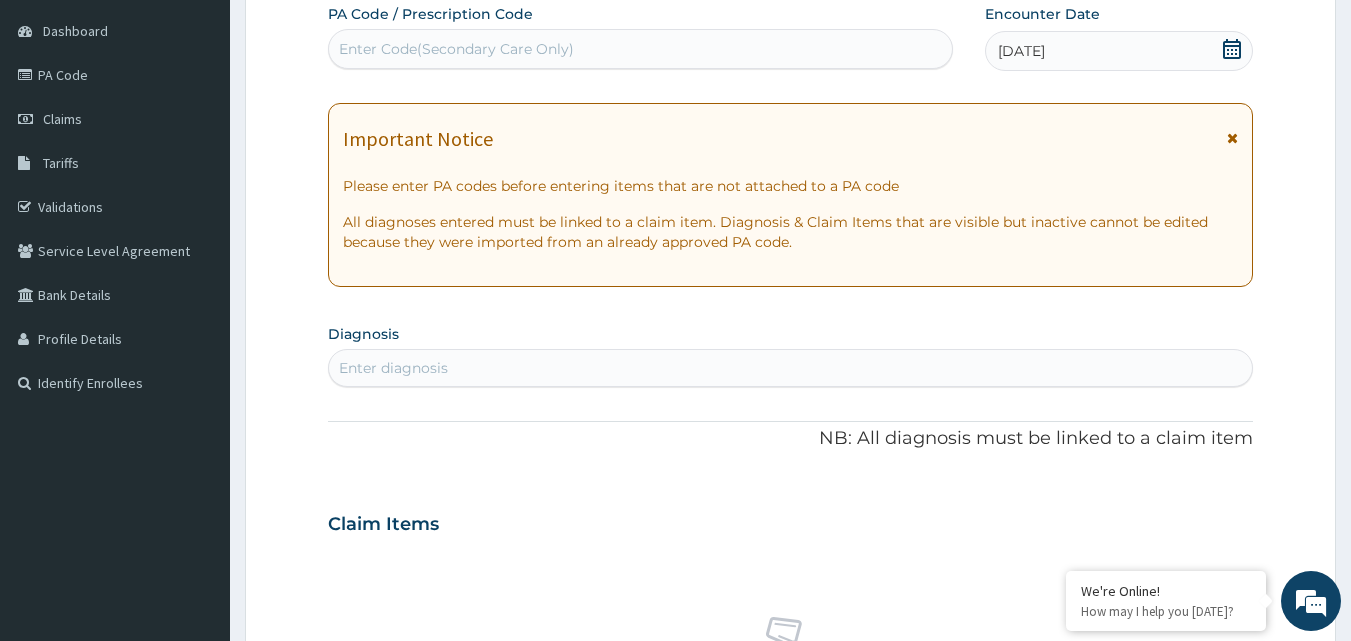 click on "Enter diagnosis" at bounding box center (393, 368) 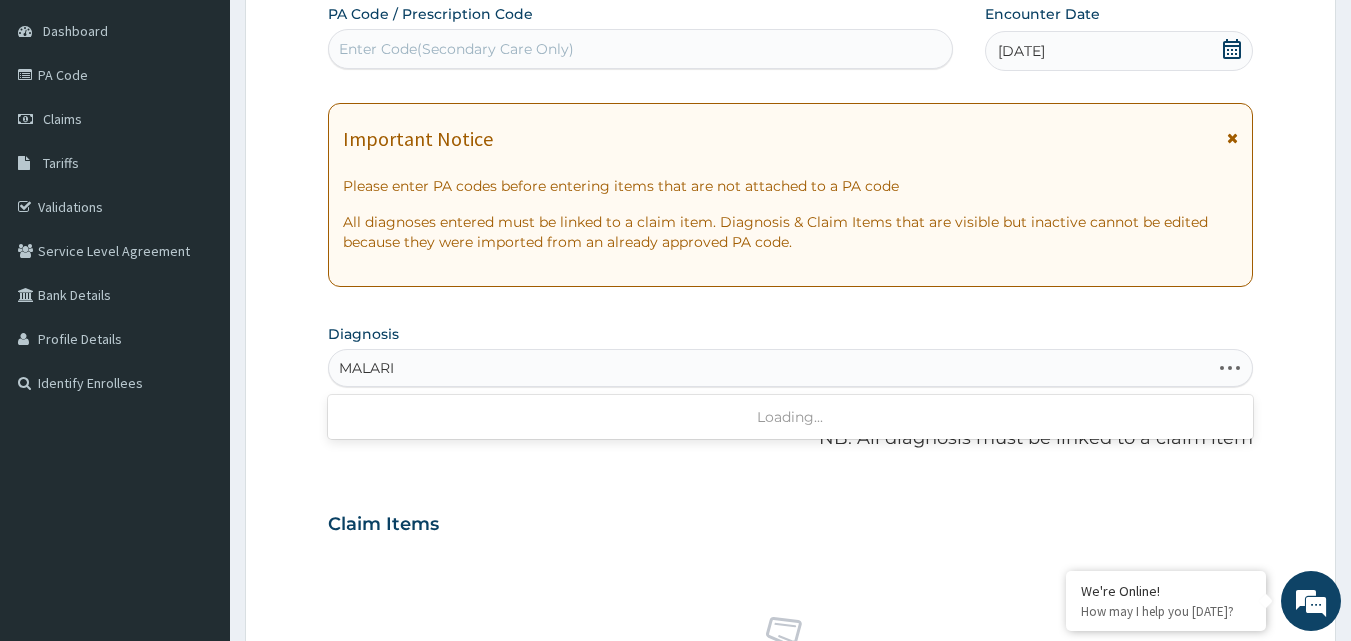 type on "MALARIA" 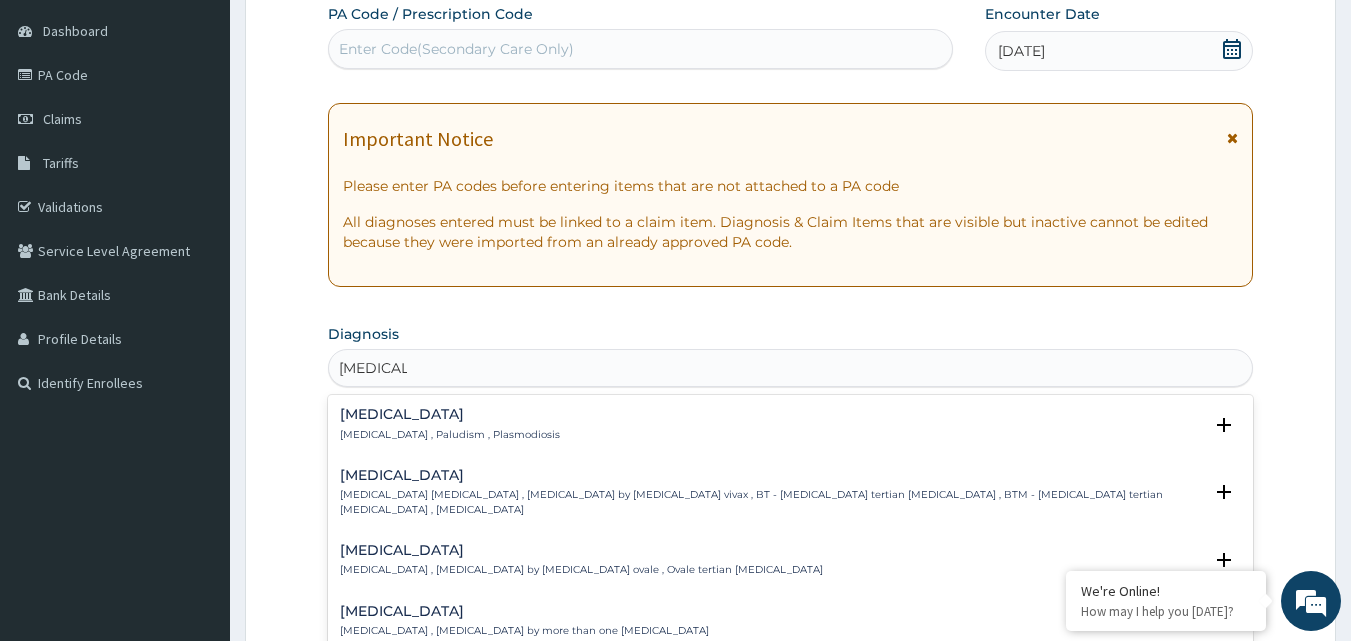 click on "[MEDICAL_DATA] [MEDICAL_DATA] , Paludism , Plasmodiosis" at bounding box center (450, 424) 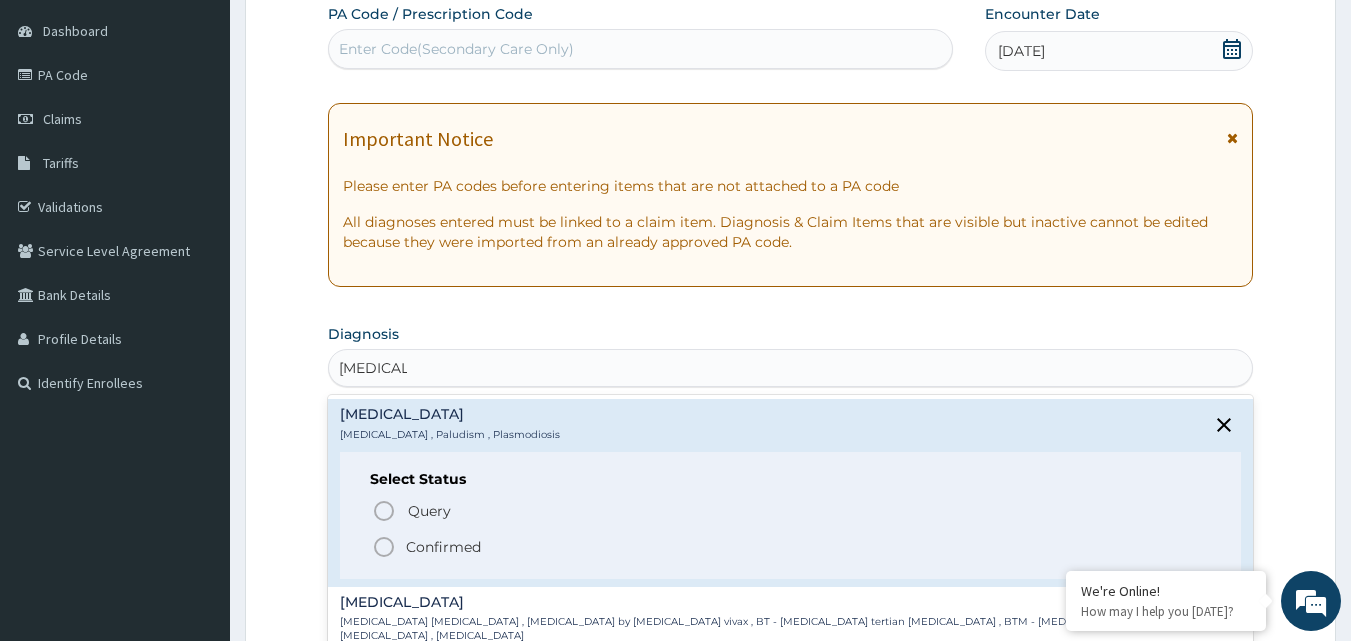 click on "[MEDICAL_DATA]" at bounding box center (450, 414) 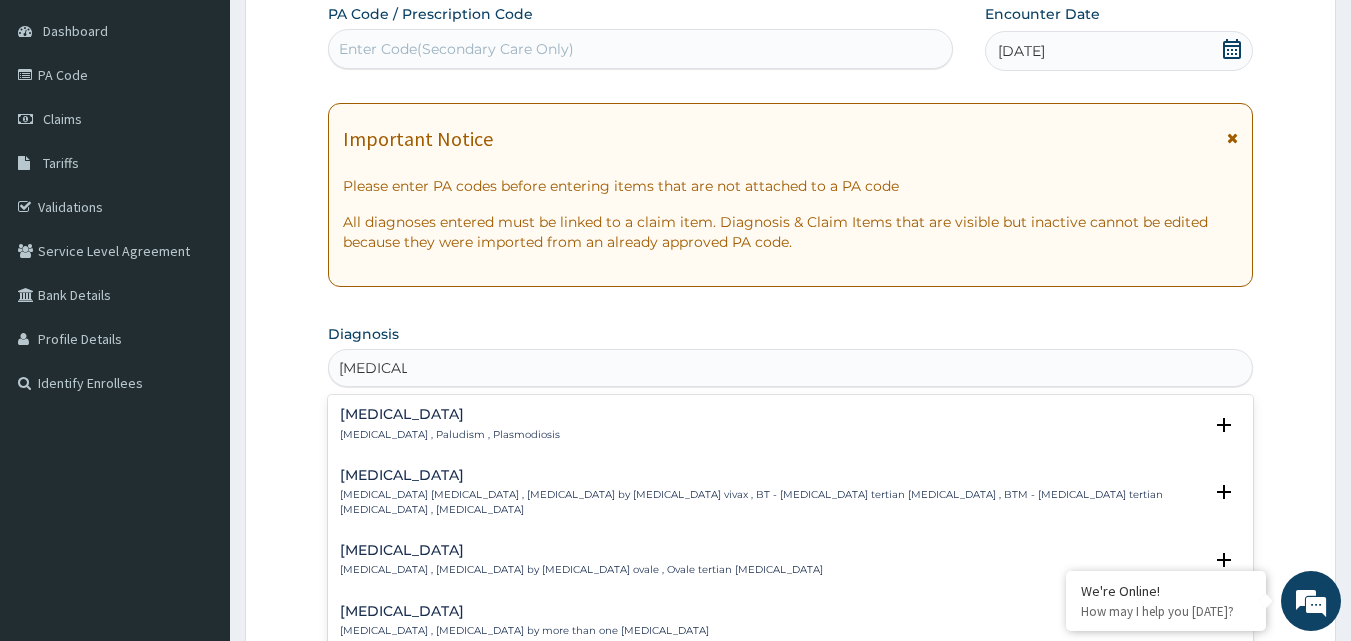click on "[MEDICAL_DATA]" at bounding box center (450, 414) 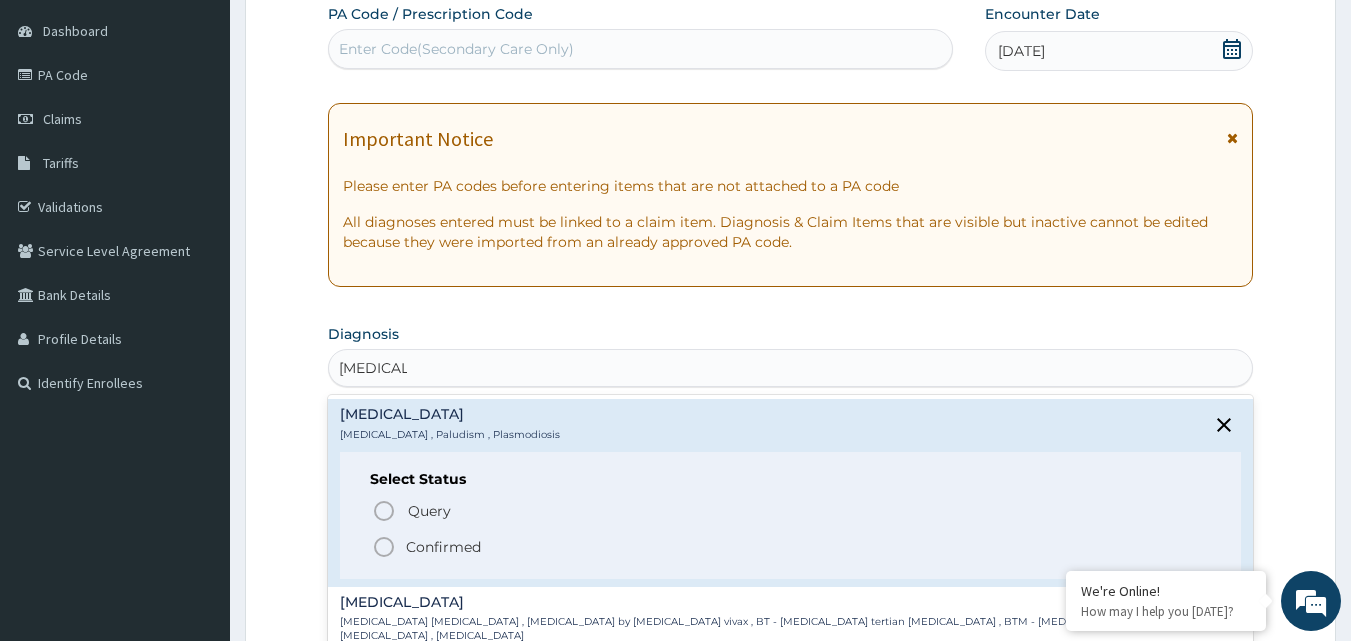 click 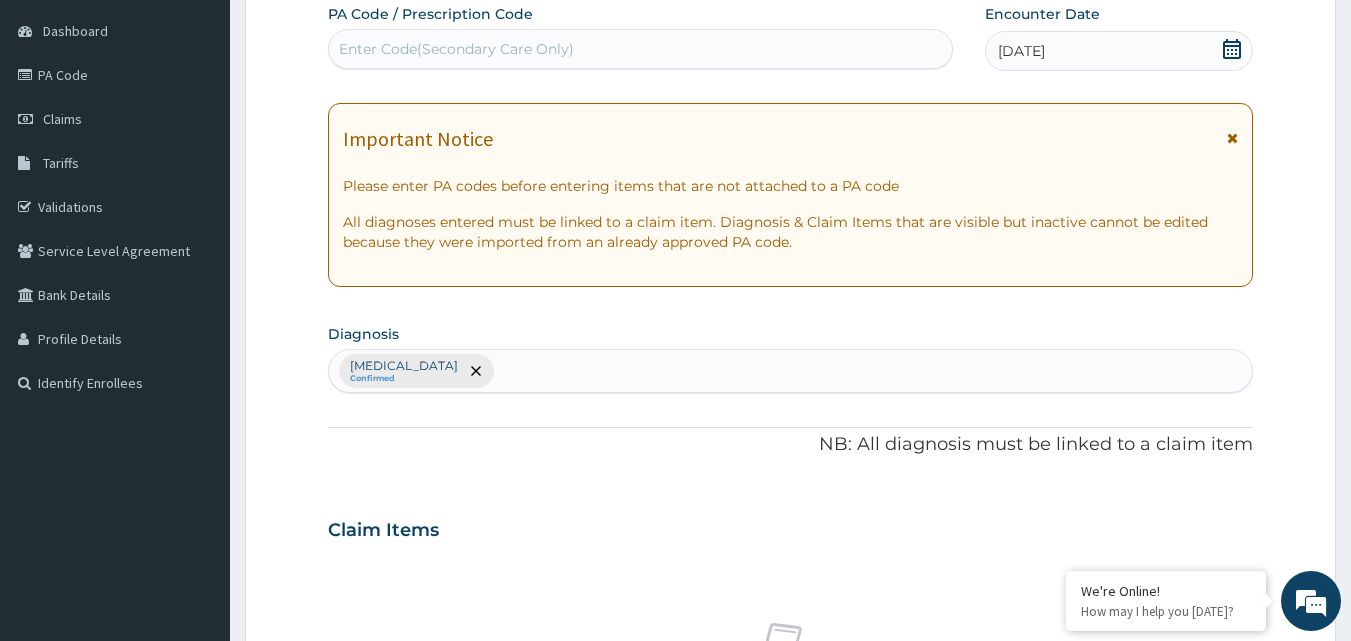 type on "Y" 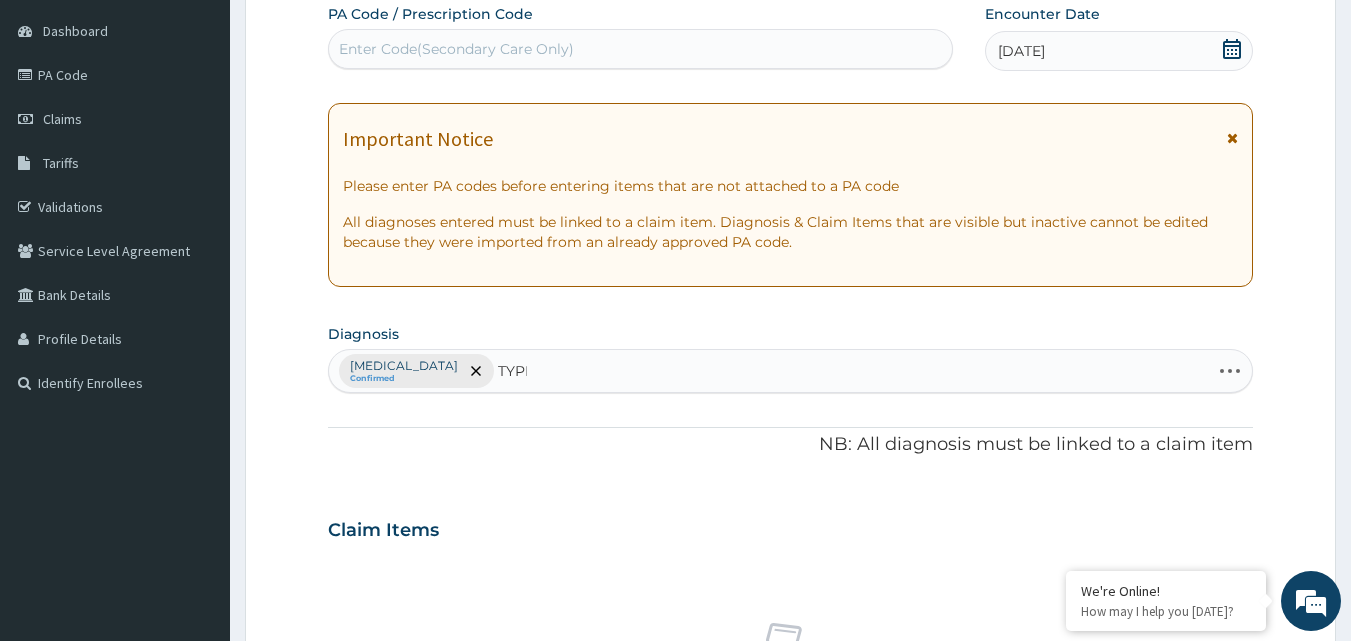 type on "TYPHO" 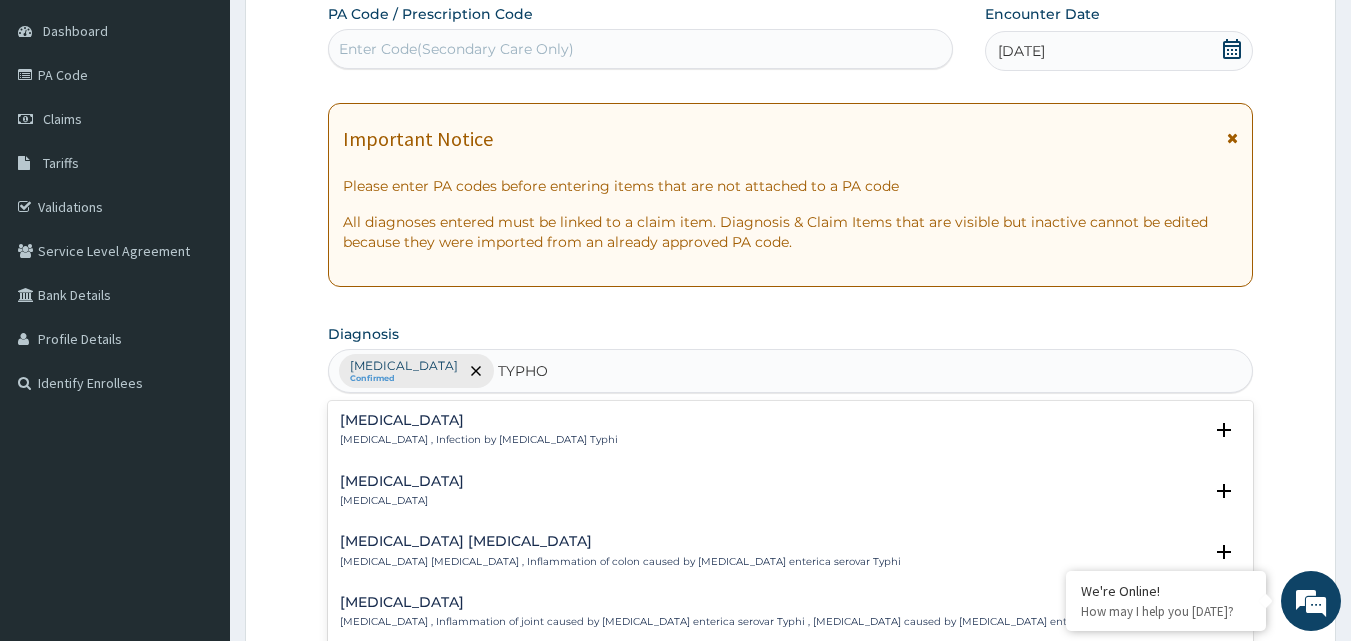 click on "Typhoid fever Typhoid fever , Infection by Salmonella Typhi" at bounding box center (479, 430) 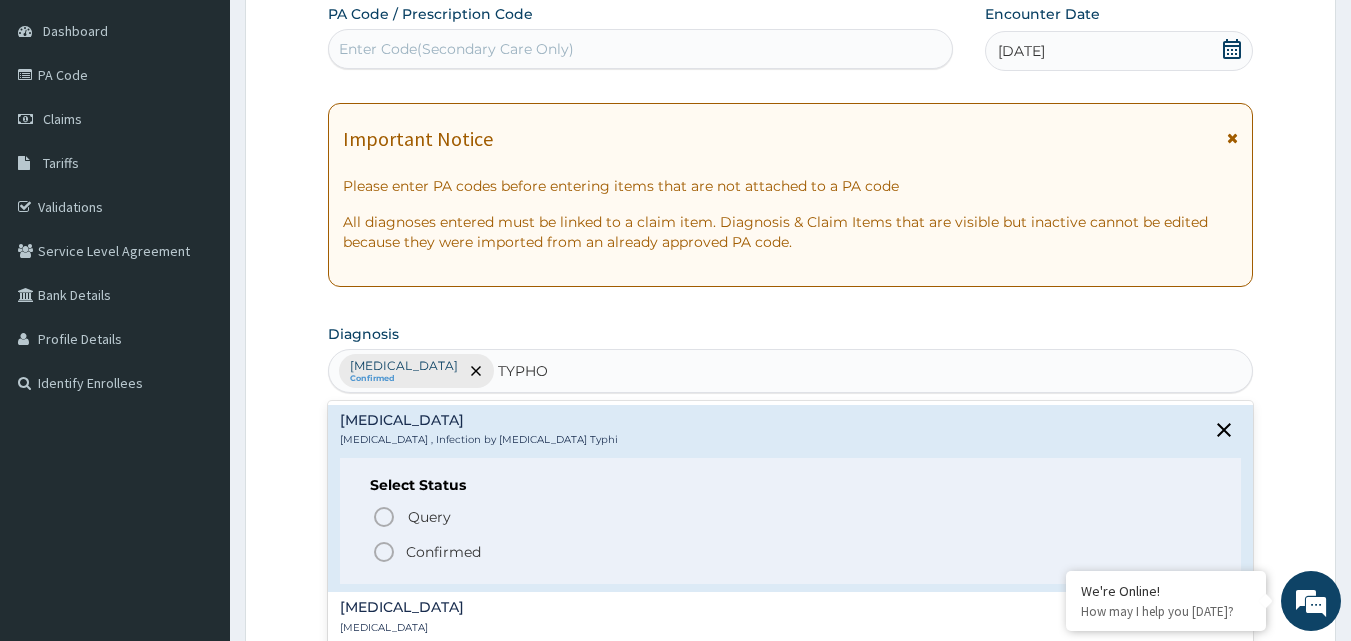click 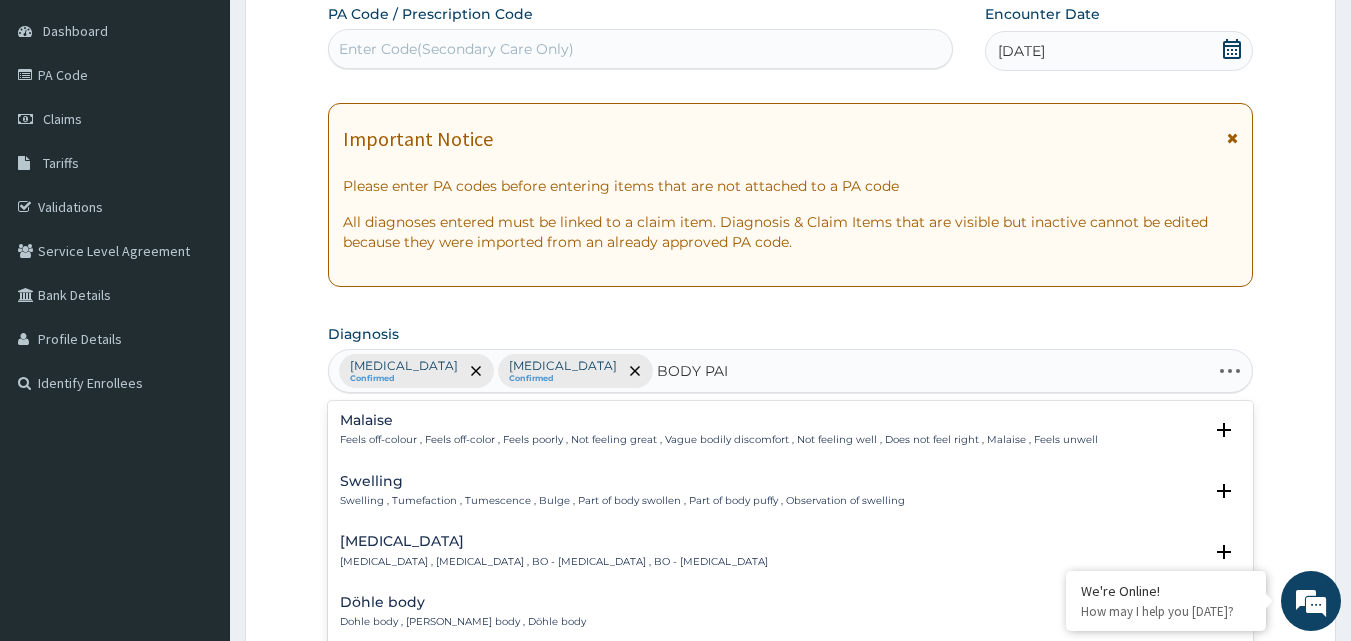 type on "BODY PAIN" 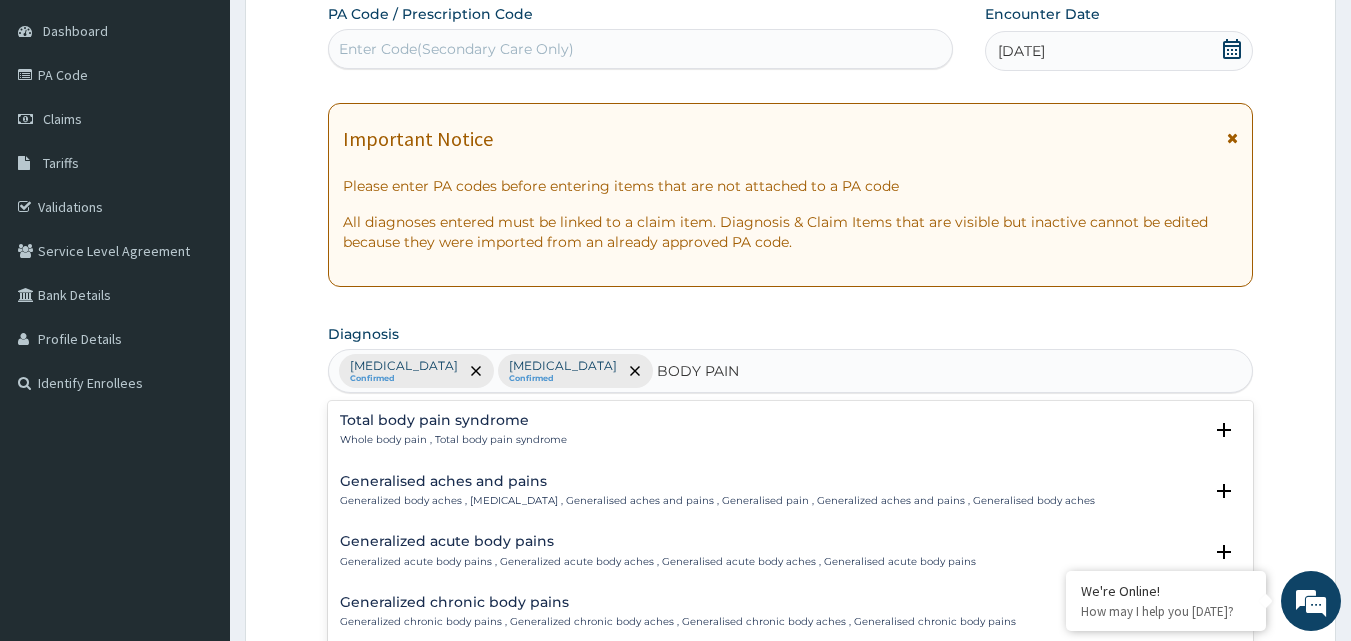 click on "Generalised aches and pains" at bounding box center (717, 481) 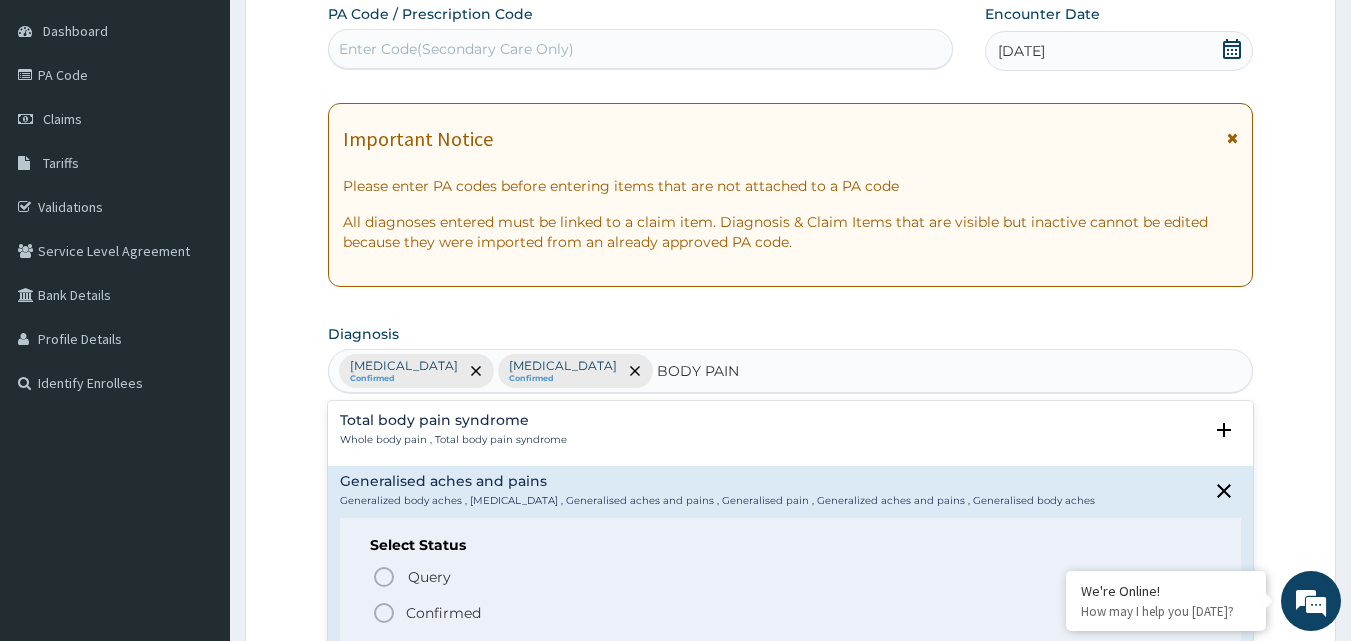 click 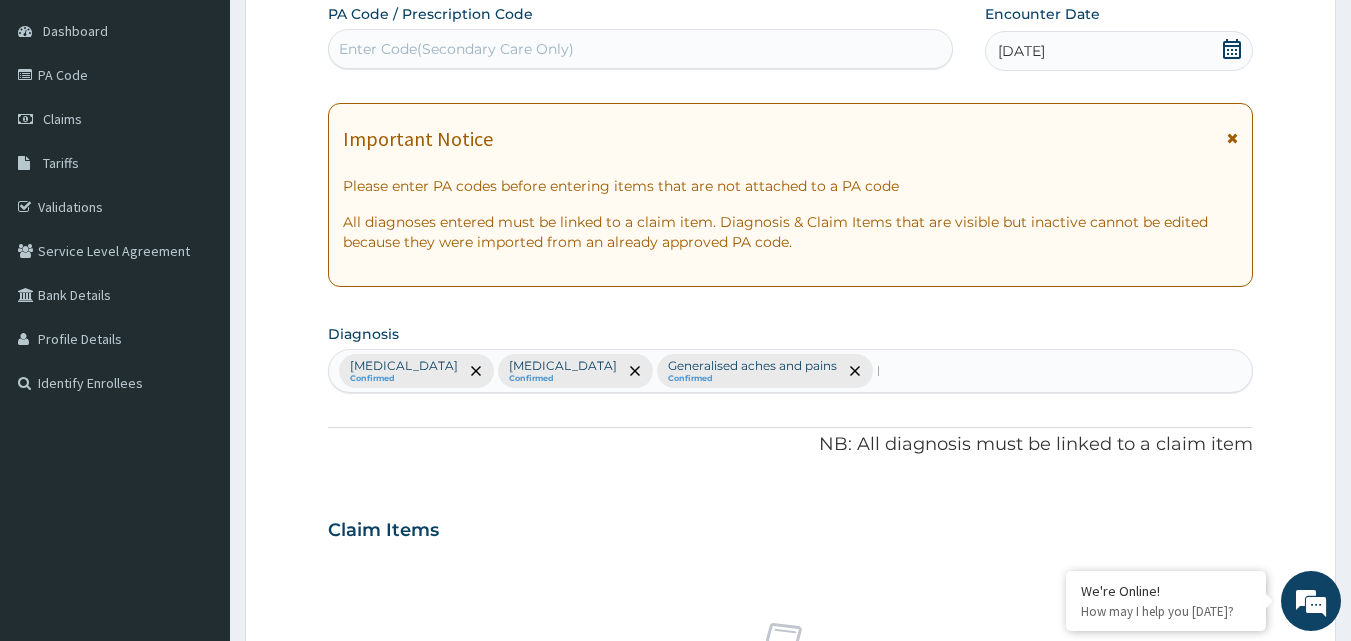 type 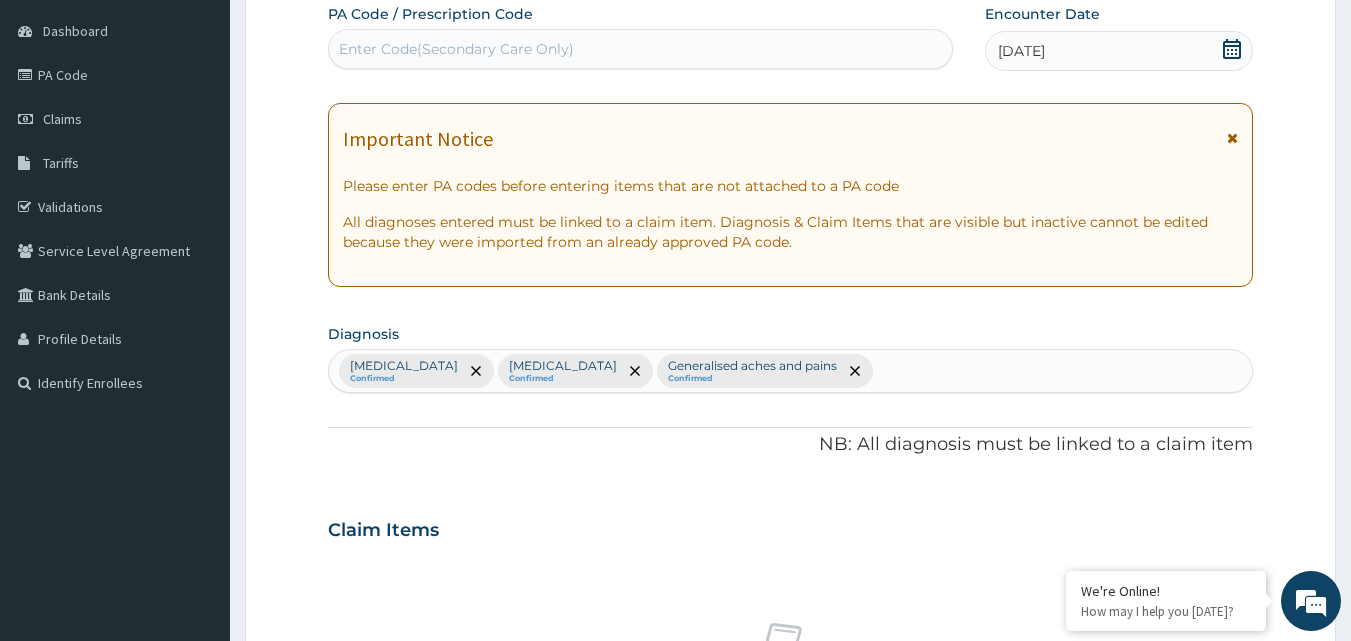 scroll, scrollTop: 747, scrollLeft: 0, axis: vertical 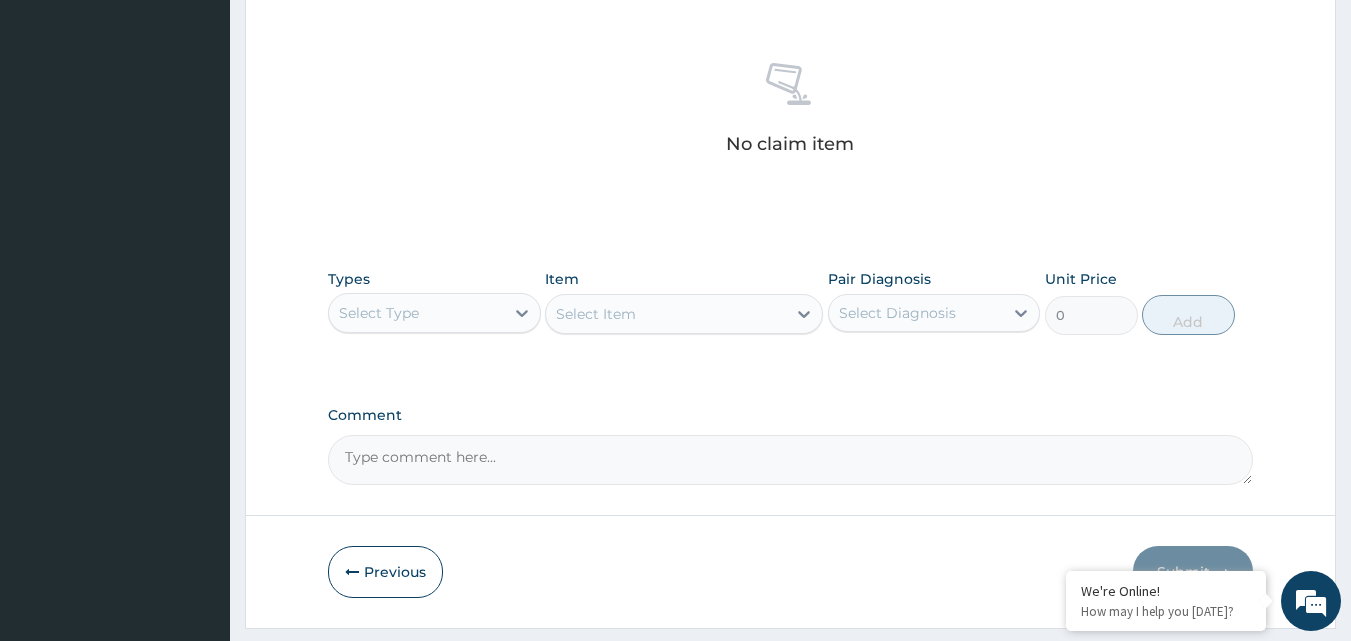 click on "Select Type" at bounding box center (416, 313) 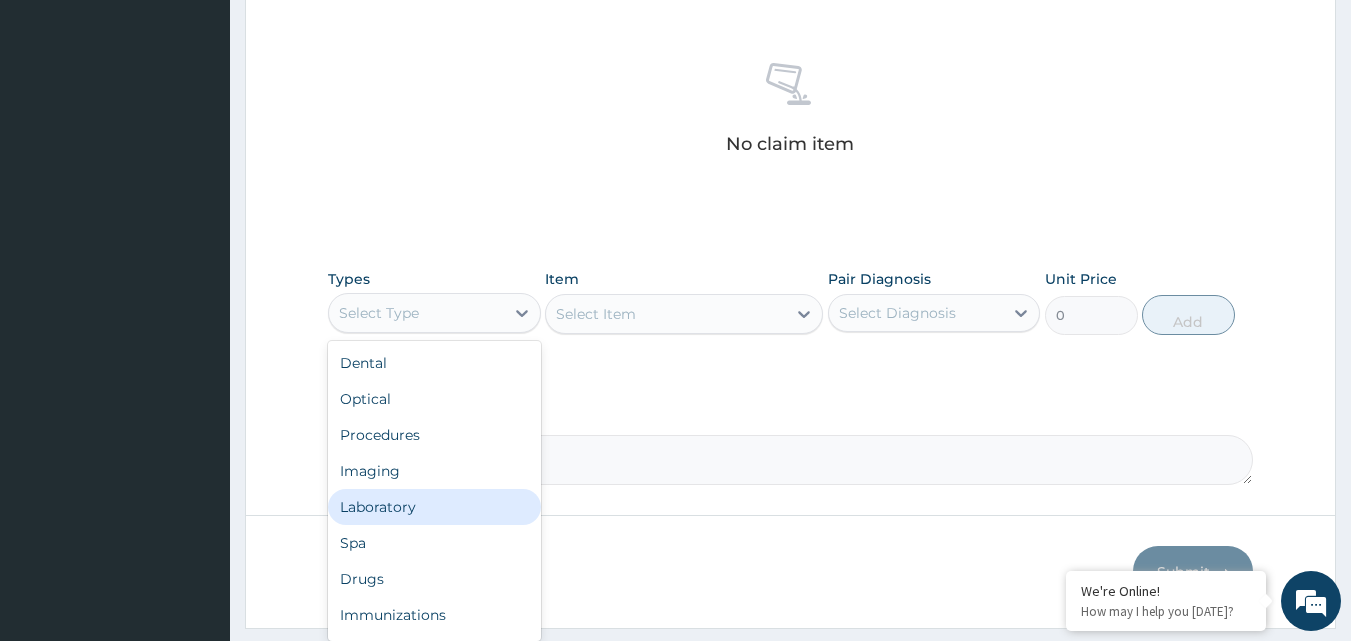 click on "Laboratory" at bounding box center [434, 507] 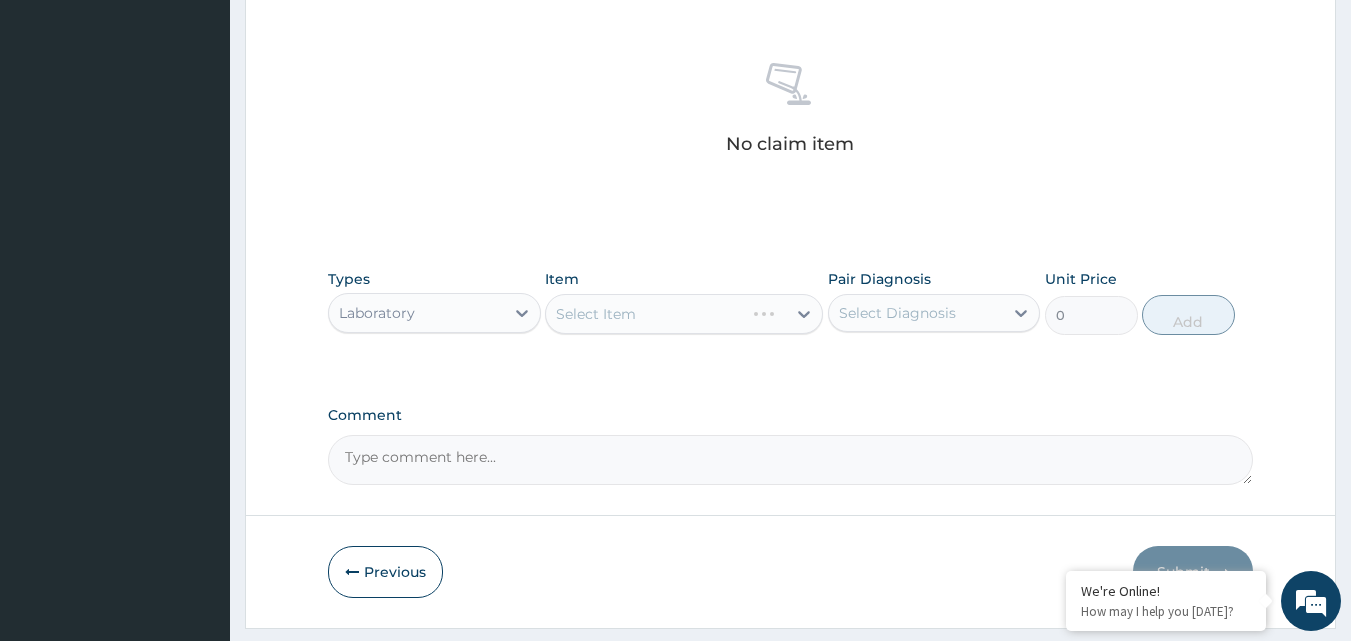 click on "Select Item" at bounding box center (684, 314) 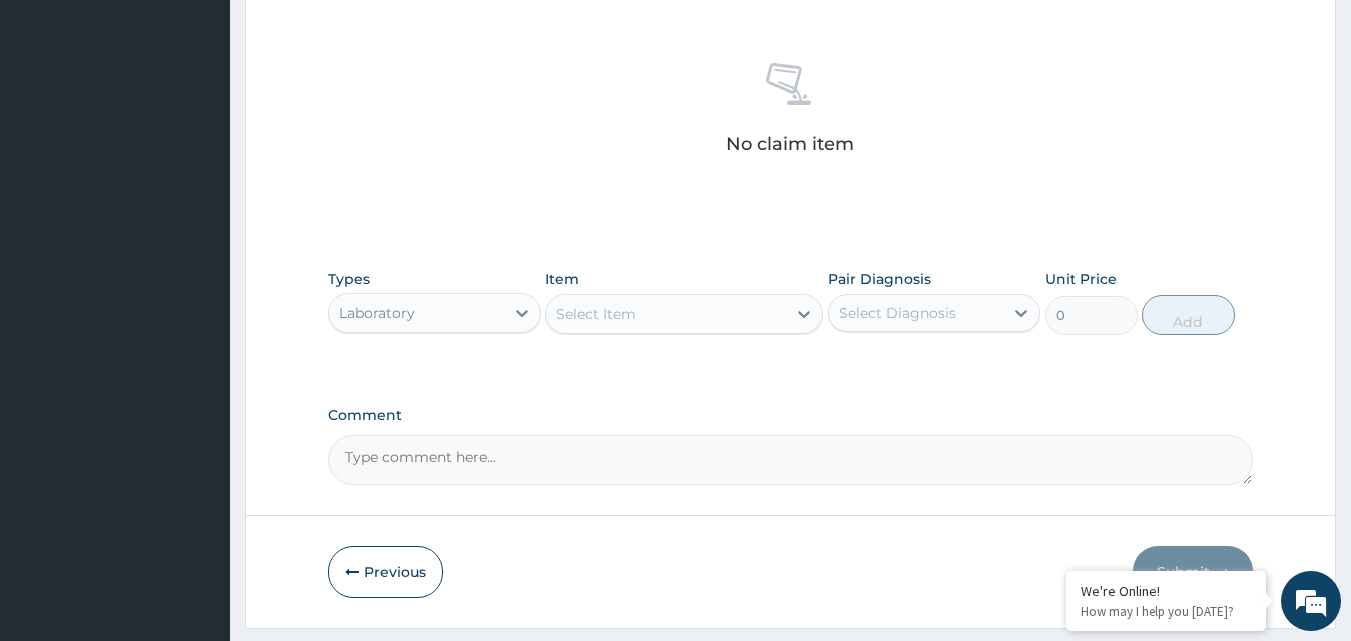 click on "Select Item" at bounding box center [596, 314] 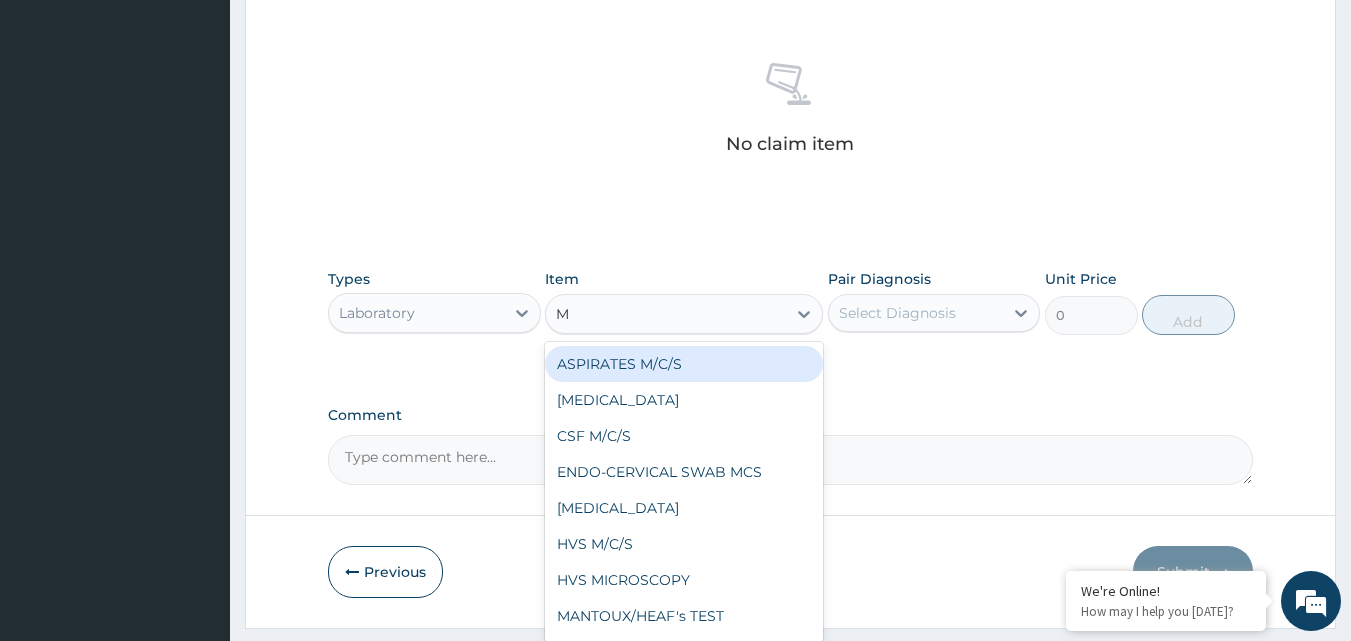 type on "MP" 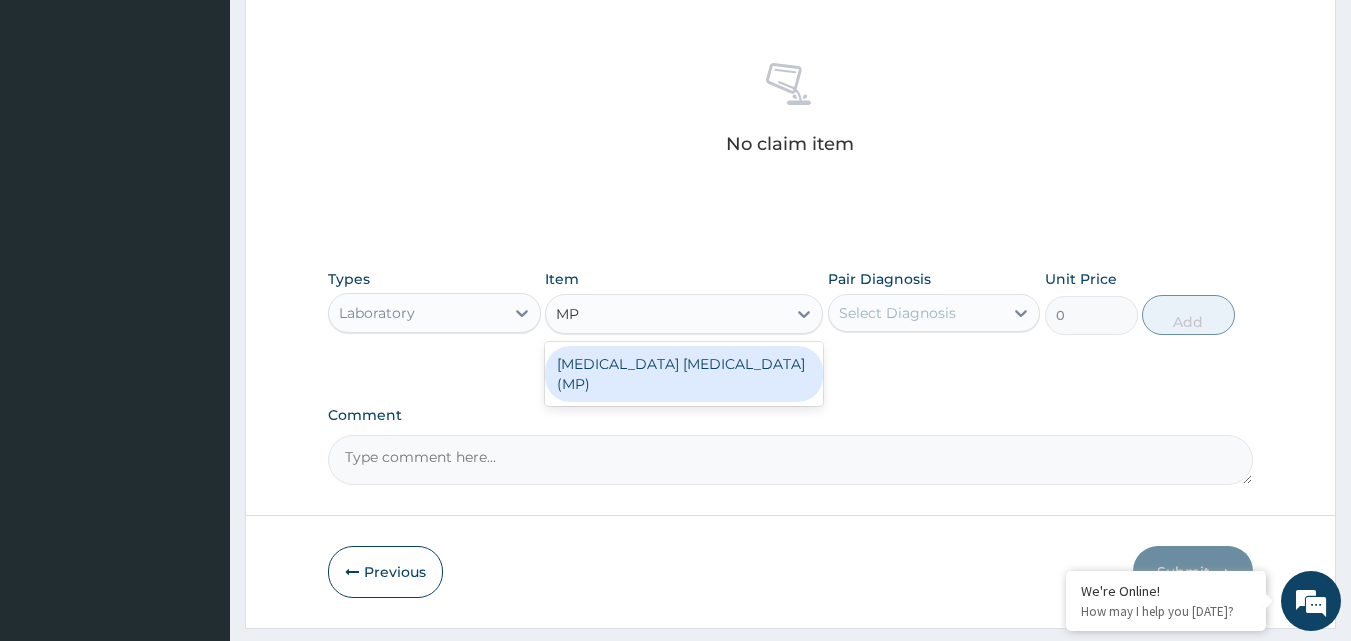 click on "[MEDICAL_DATA] [MEDICAL_DATA] (MP)" at bounding box center (684, 374) 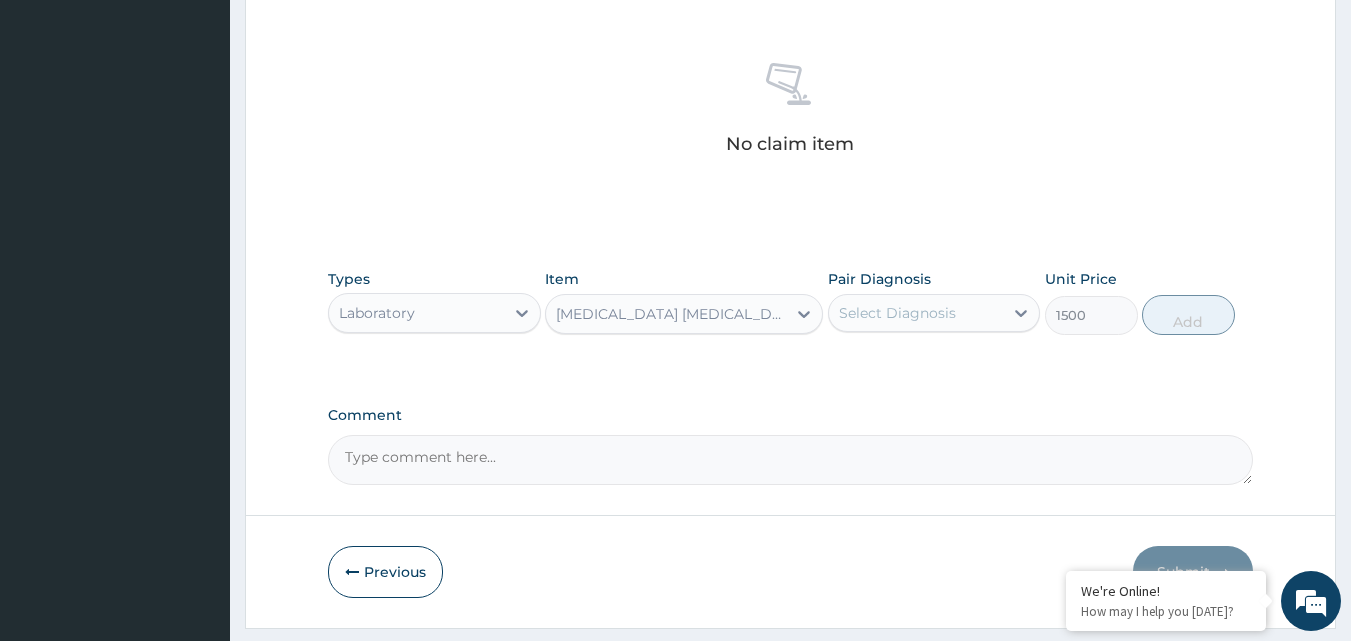 click on "Select Diagnosis" at bounding box center [897, 313] 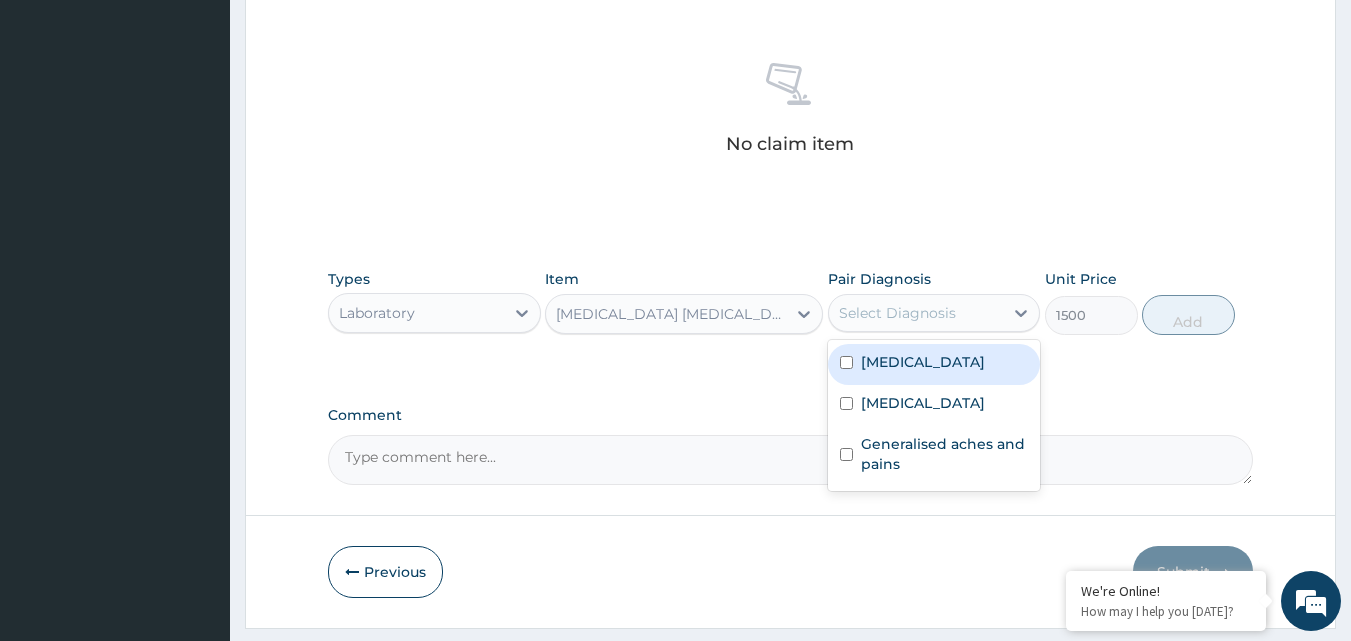 click on "[MEDICAL_DATA]" at bounding box center (923, 362) 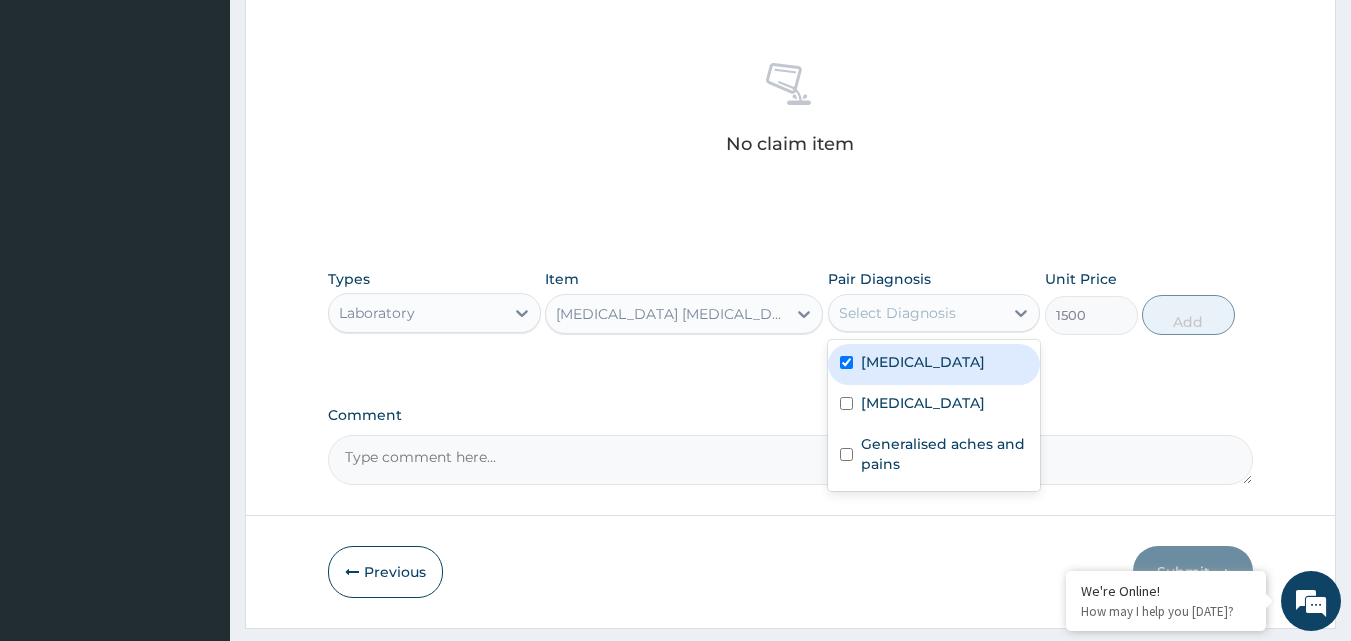 checkbox on "true" 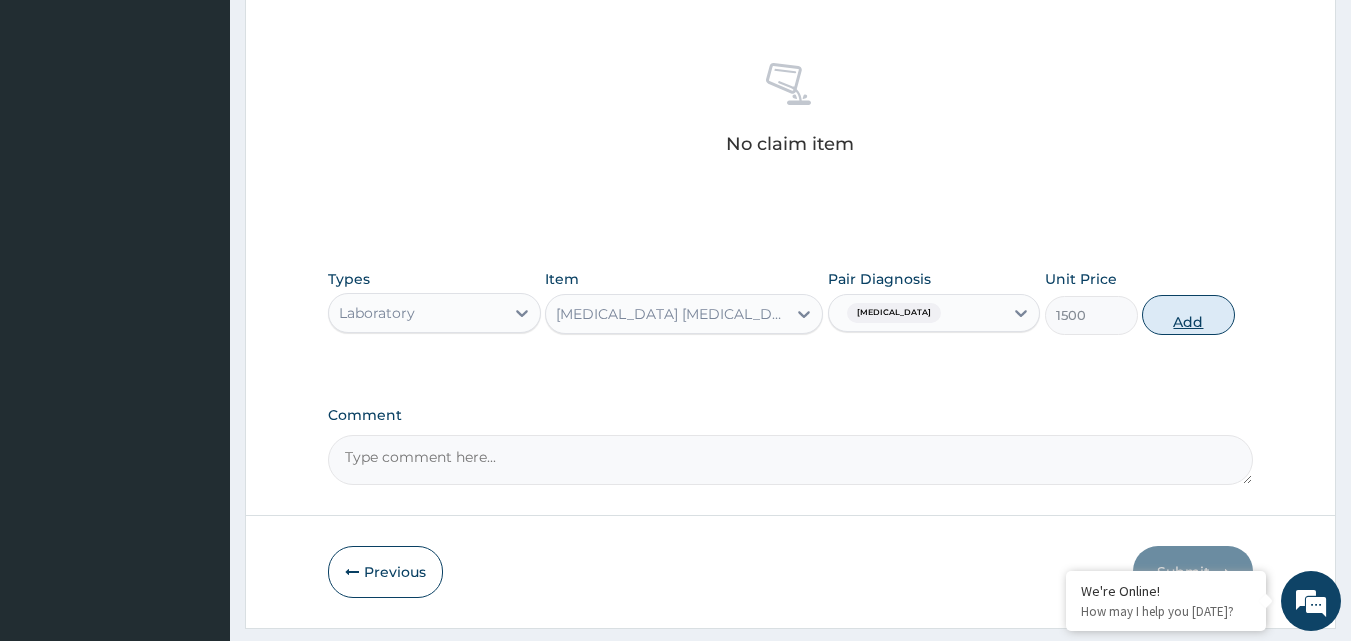click on "Add" at bounding box center [1188, 315] 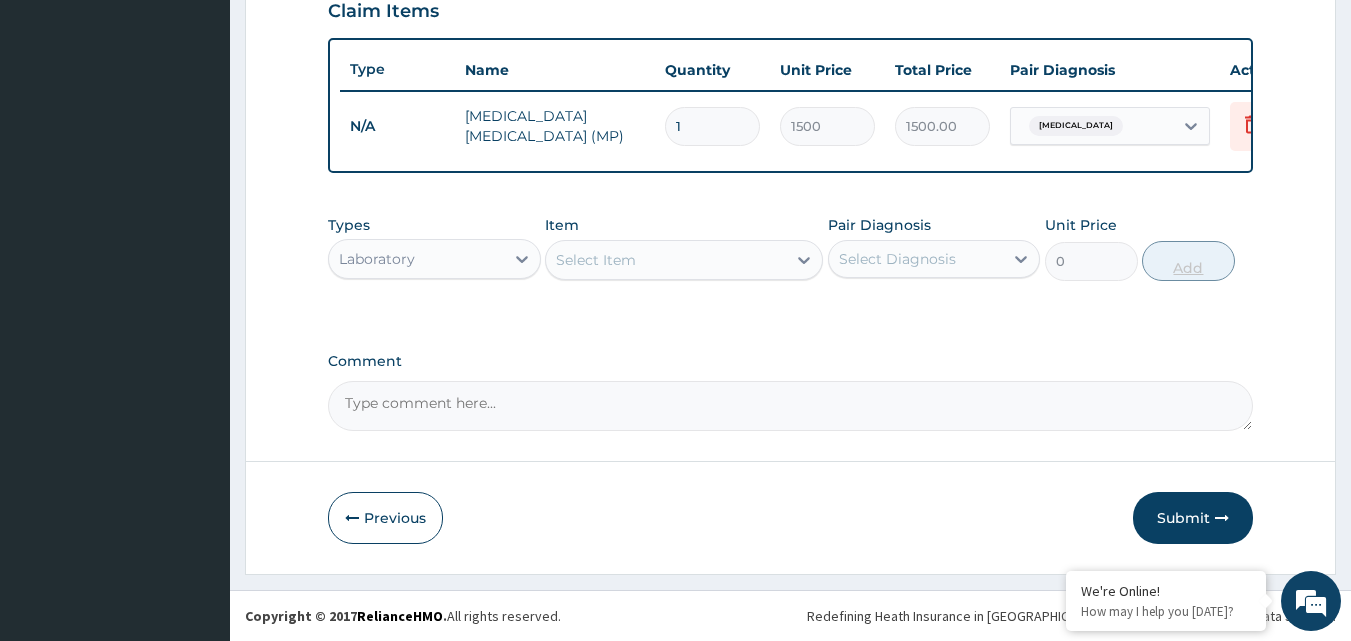 scroll, scrollTop: 721, scrollLeft: 0, axis: vertical 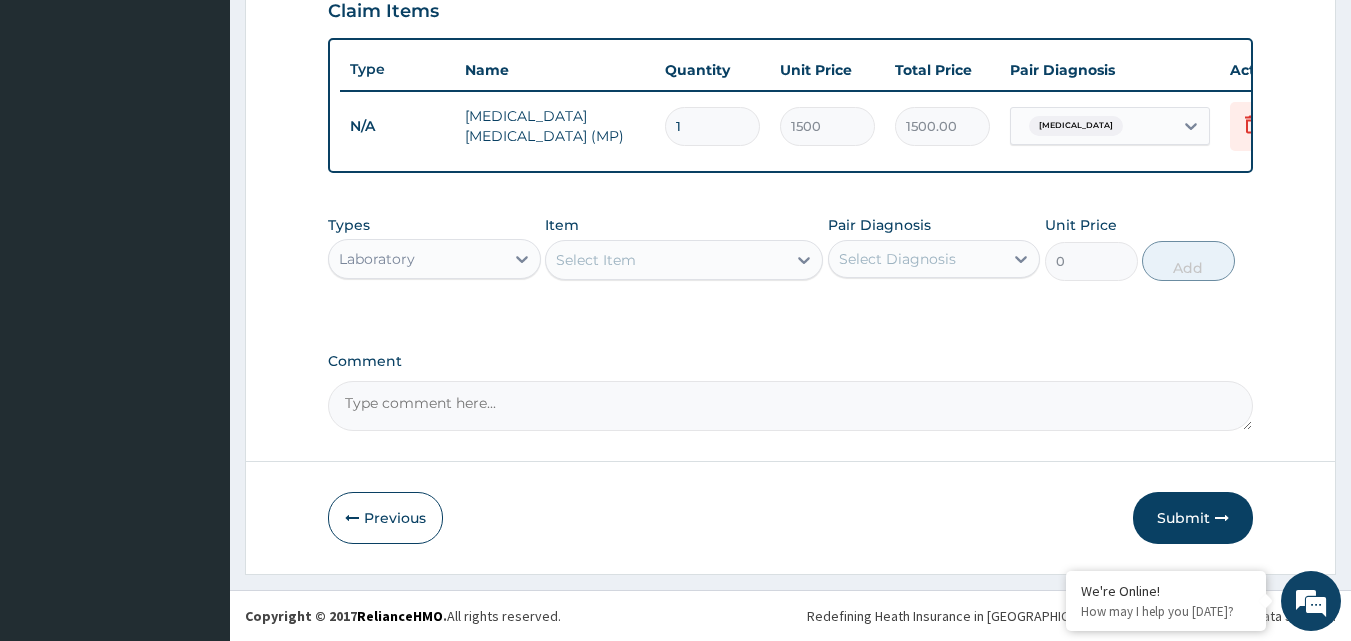 click on "Select Item" at bounding box center (596, 260) 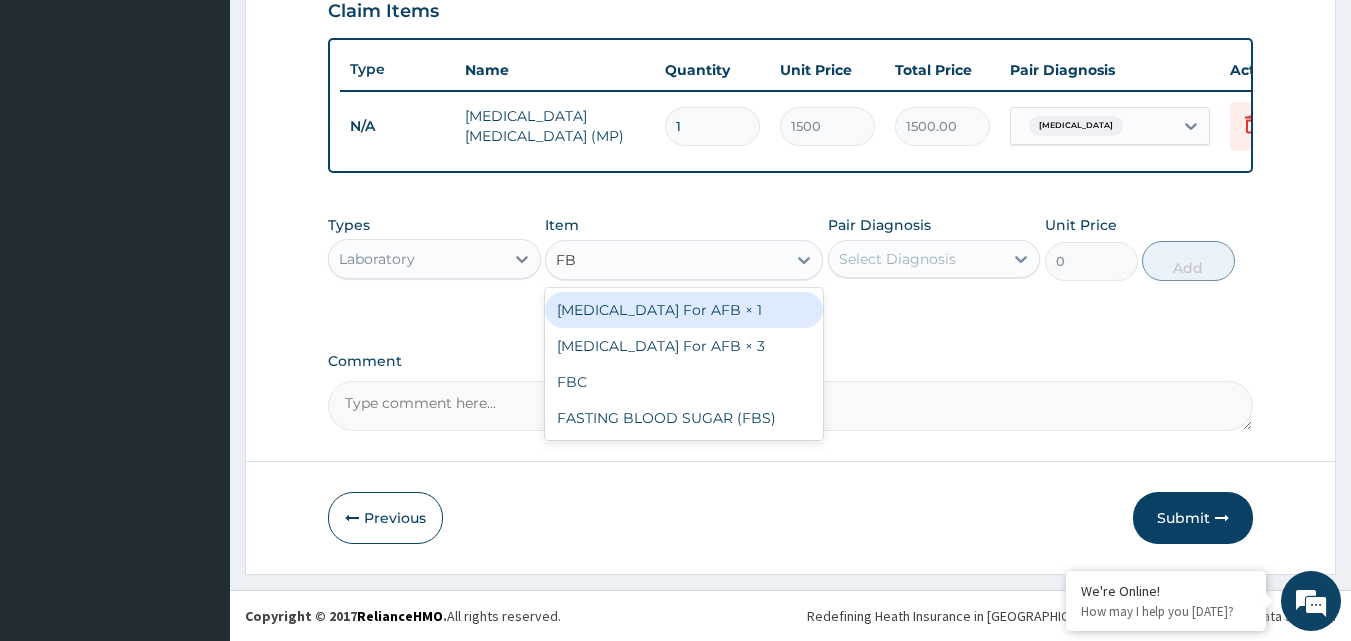 type on "FBC" 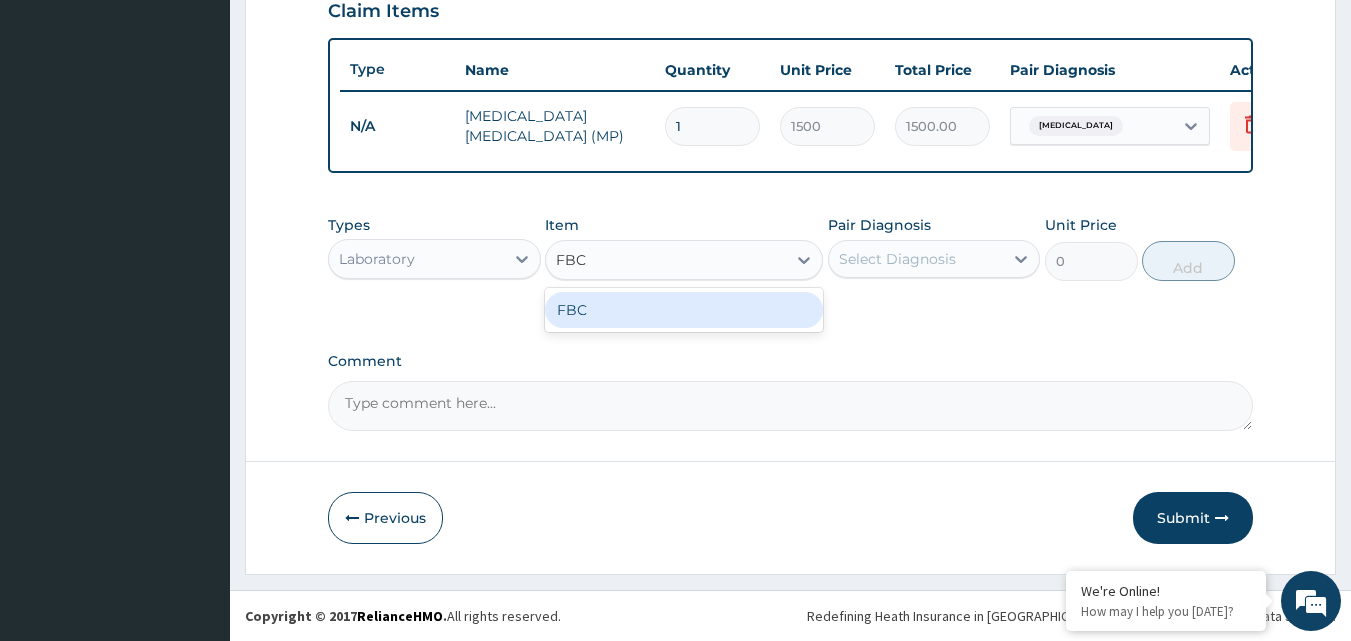 click on "FBC" at bounding box center [684, 310] 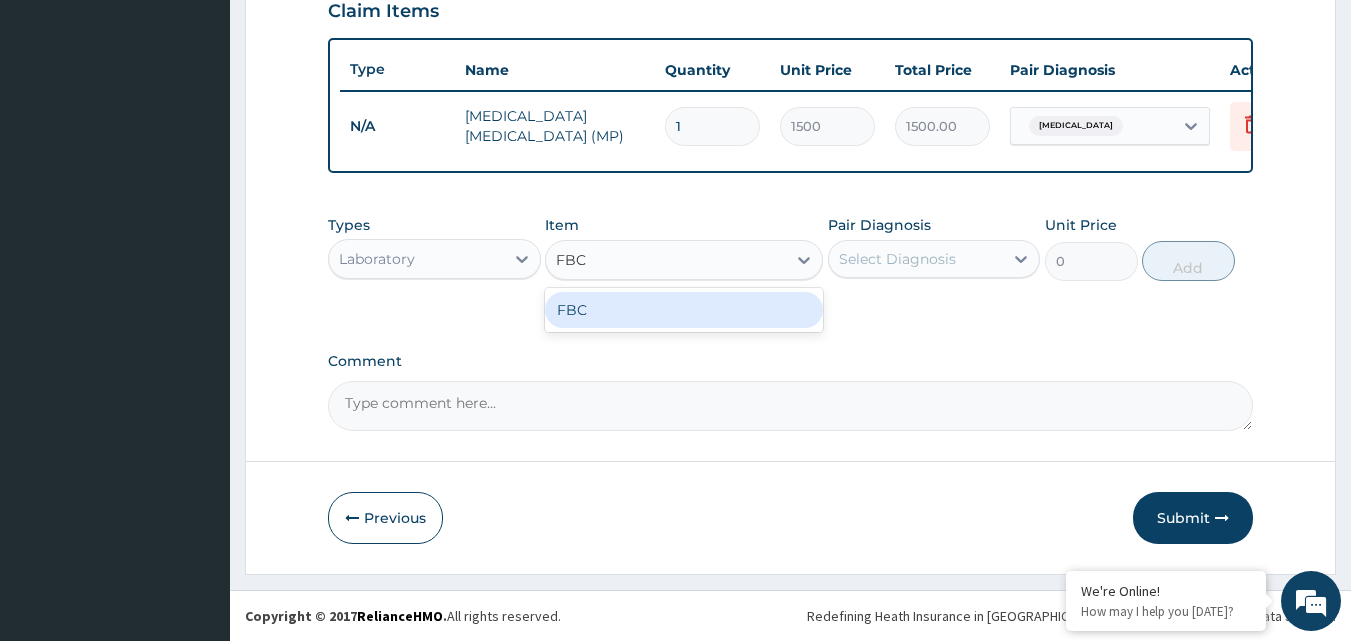 type 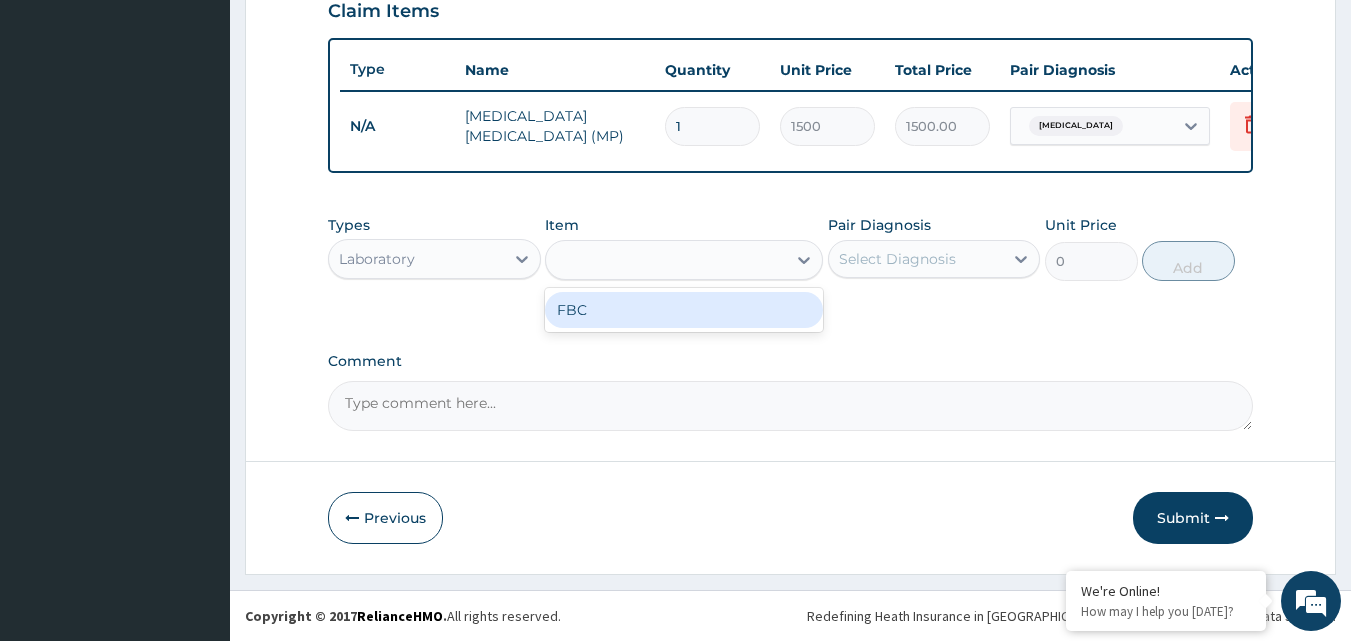 type on "3000" 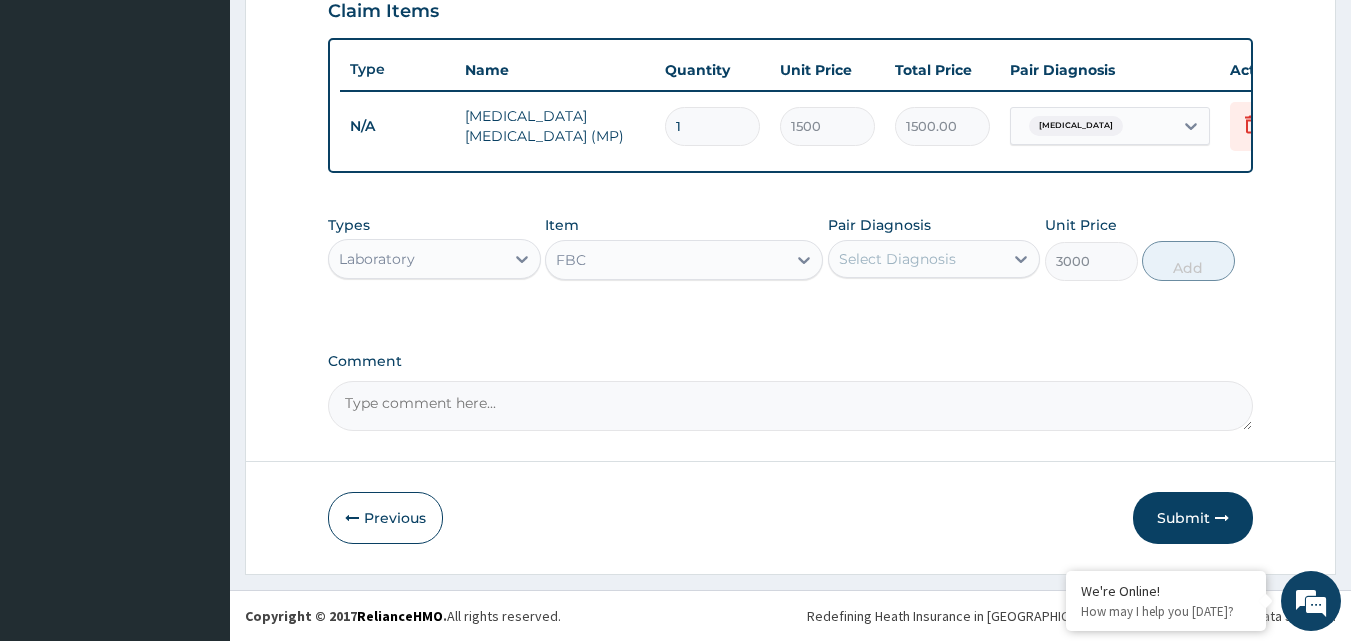 click on "Select Diagnosis" at bounding box center (897, 259) 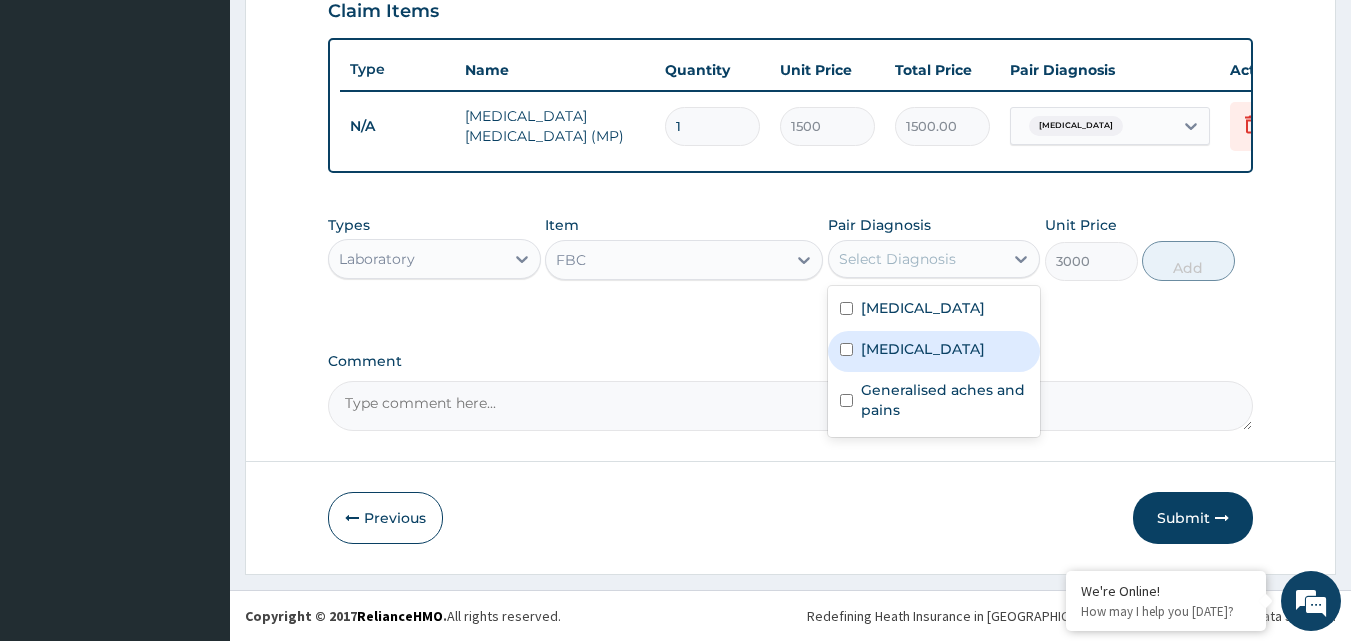 click on "[MEDICAL_DATA]" at bounding box center [923, 349] 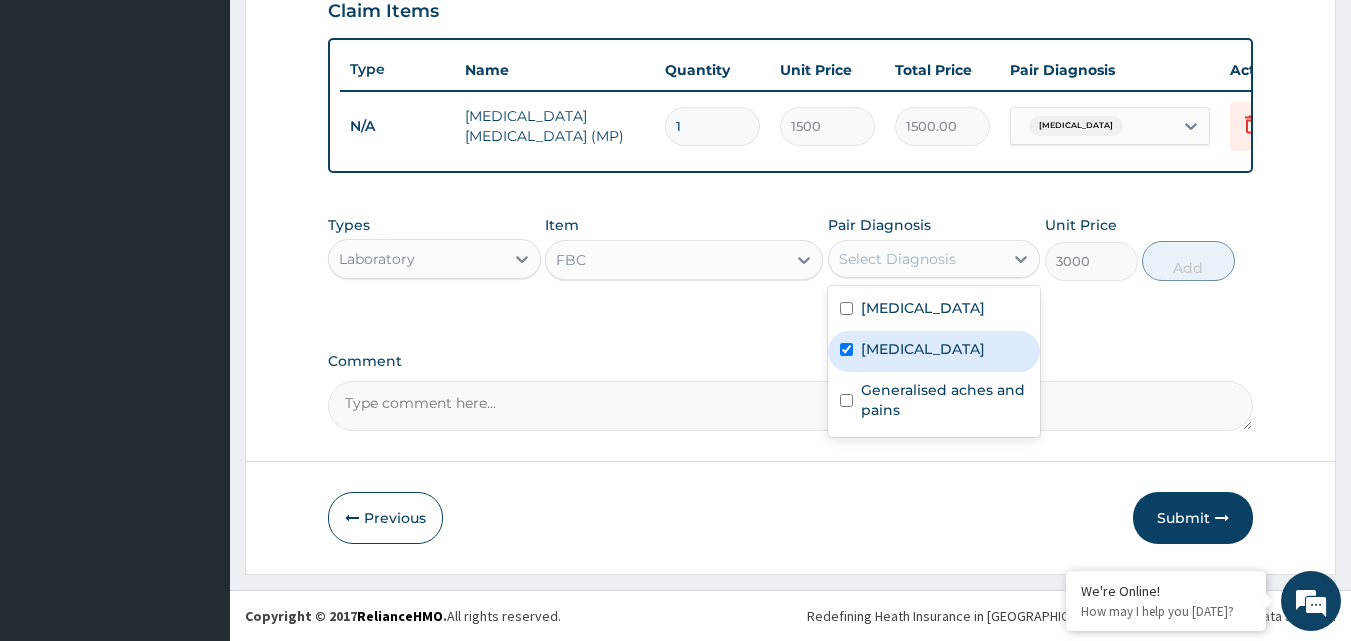 checkbox on "true" 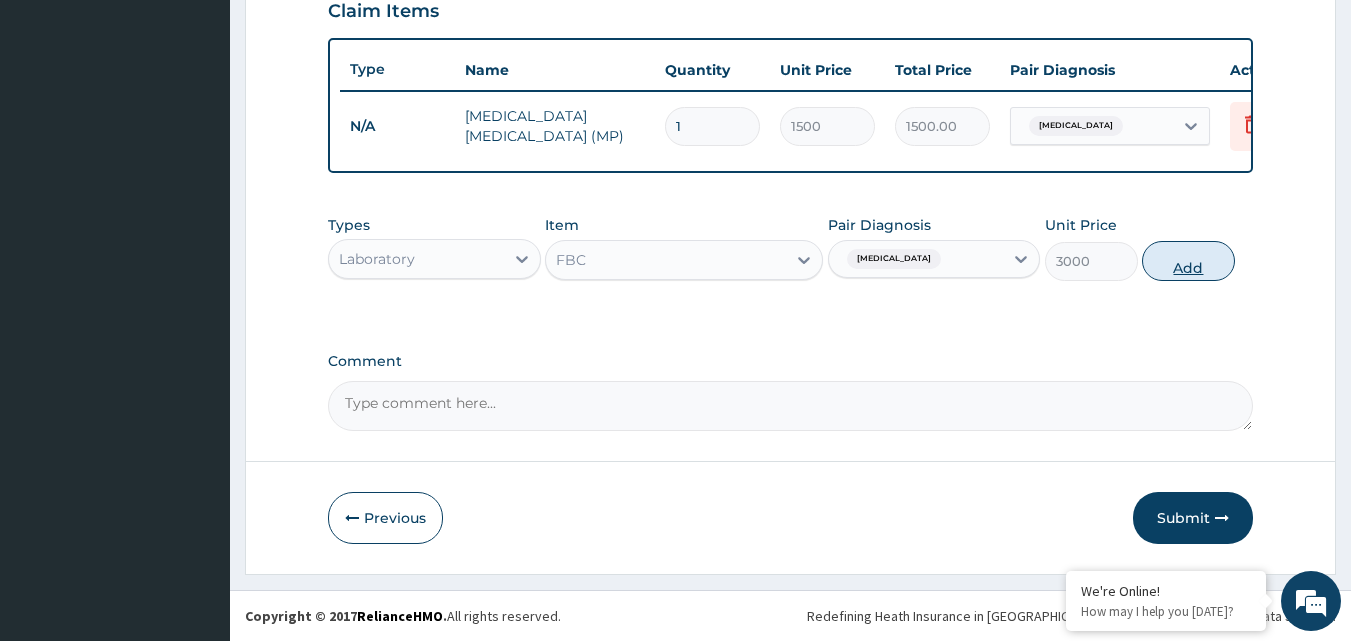 click on "Add" at bounding box center (1188, 261) 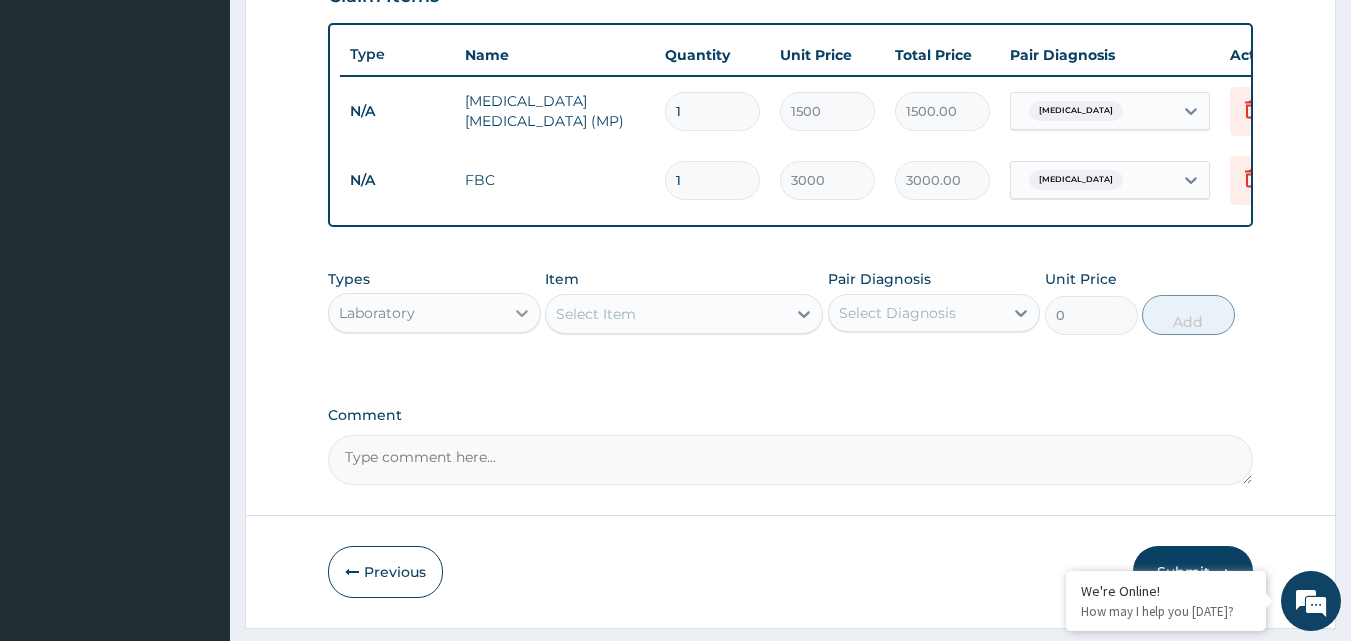 click 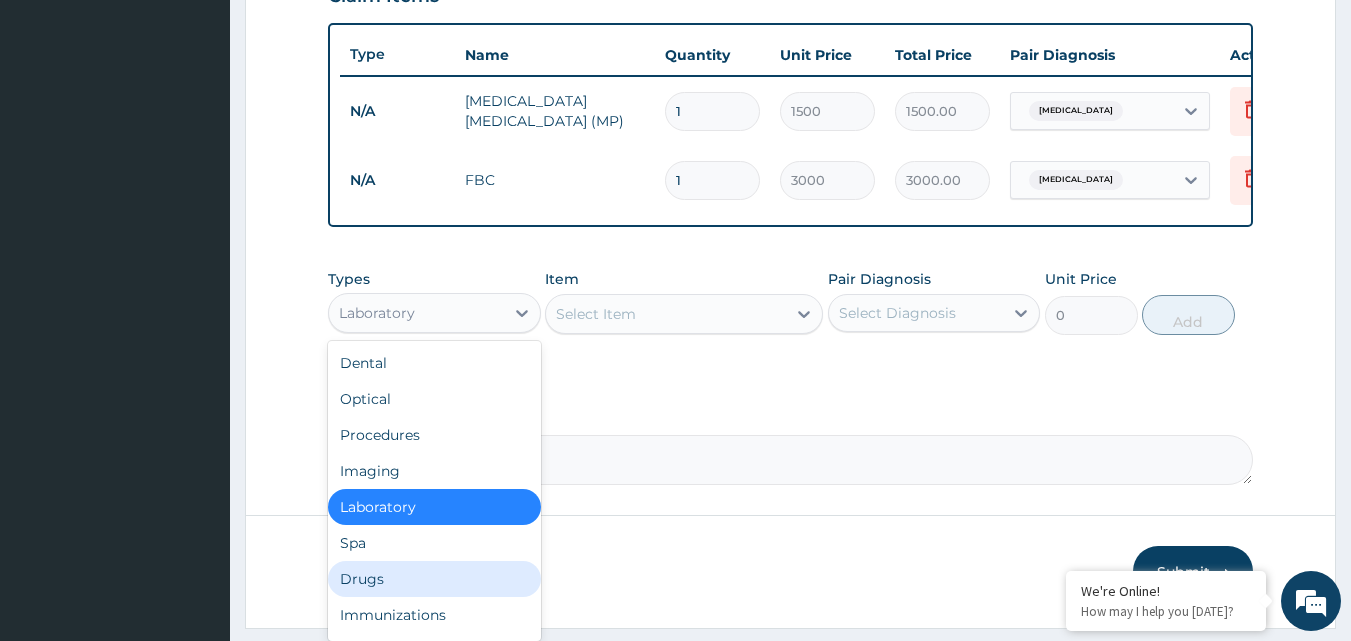 click on "Drugs" at bounding box center (434, 579) 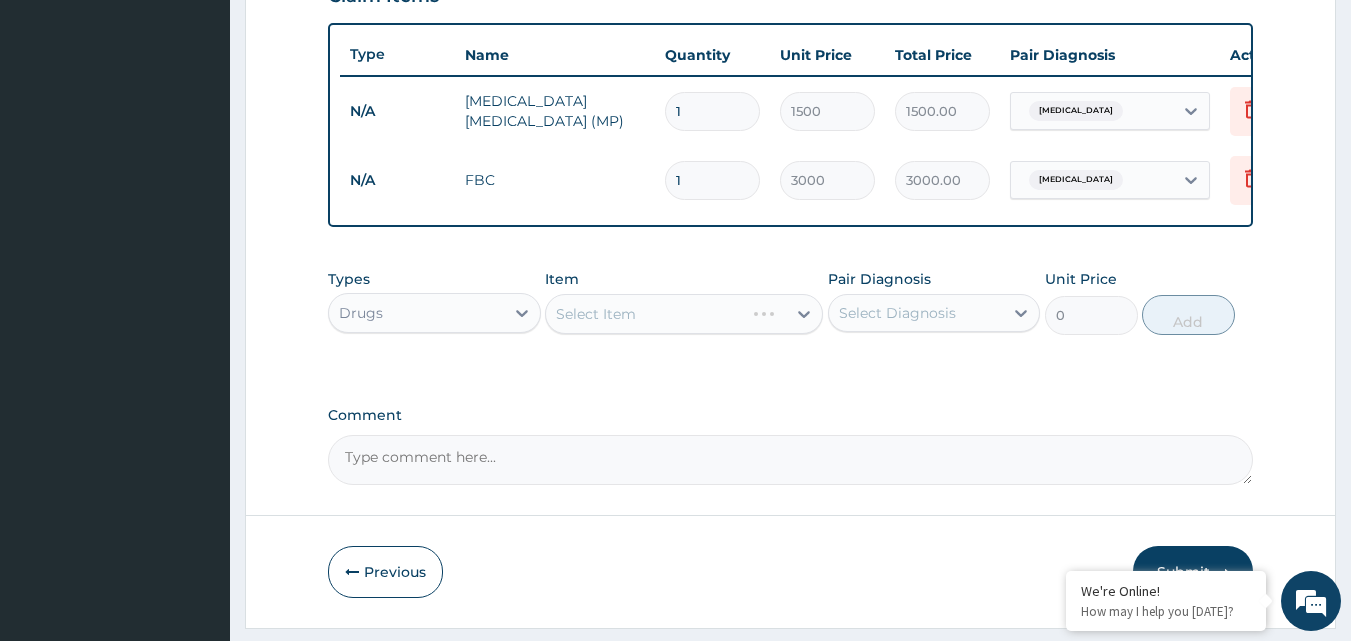 click on "Select Item" at bounding box center [684, 314] 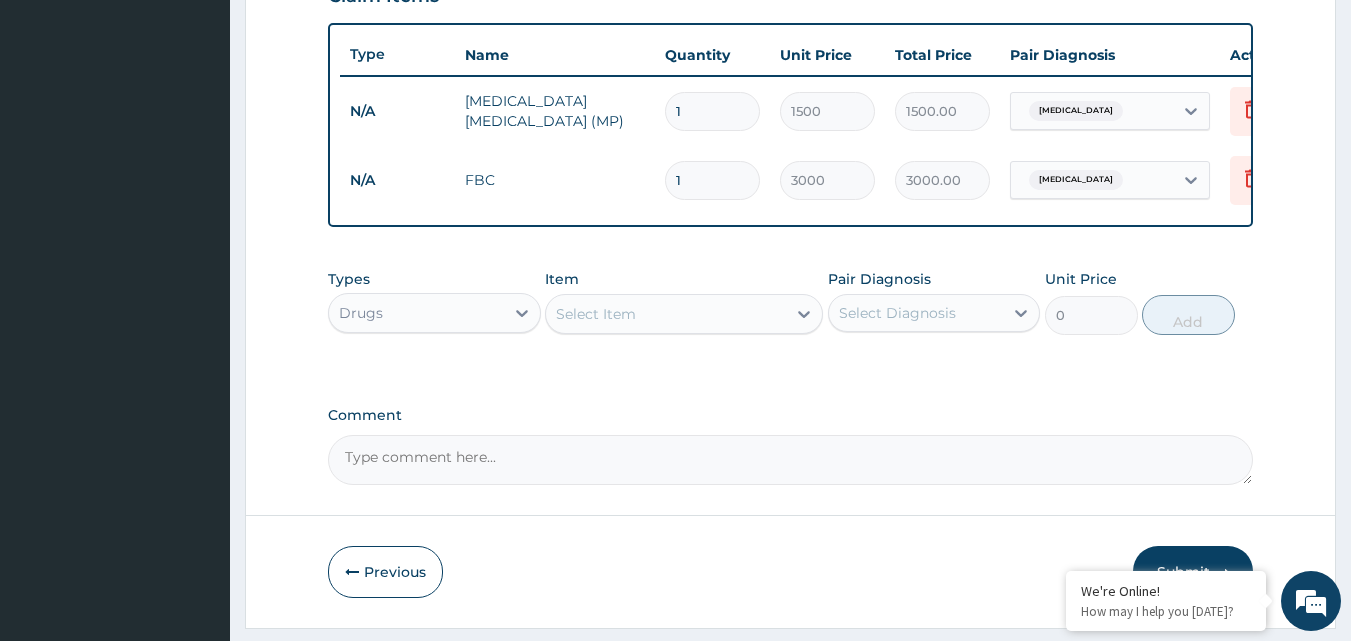 click on "Select Item" at bounding box center (596, 314) 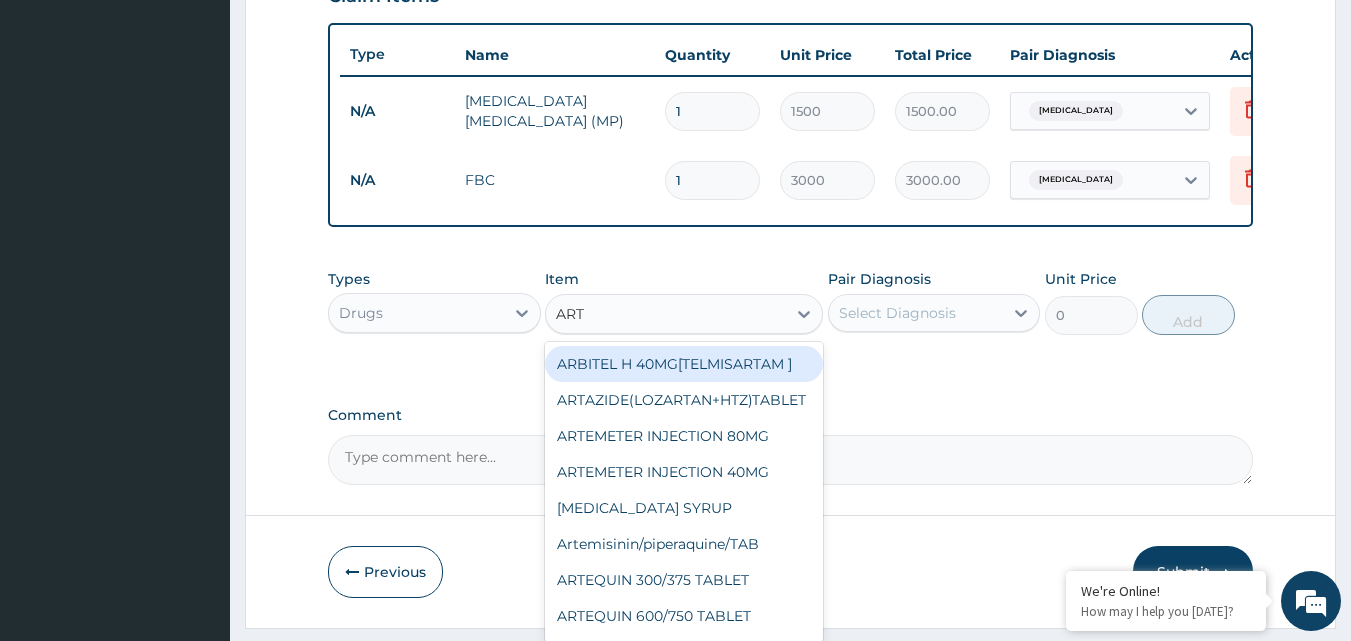 type on "ARTE" 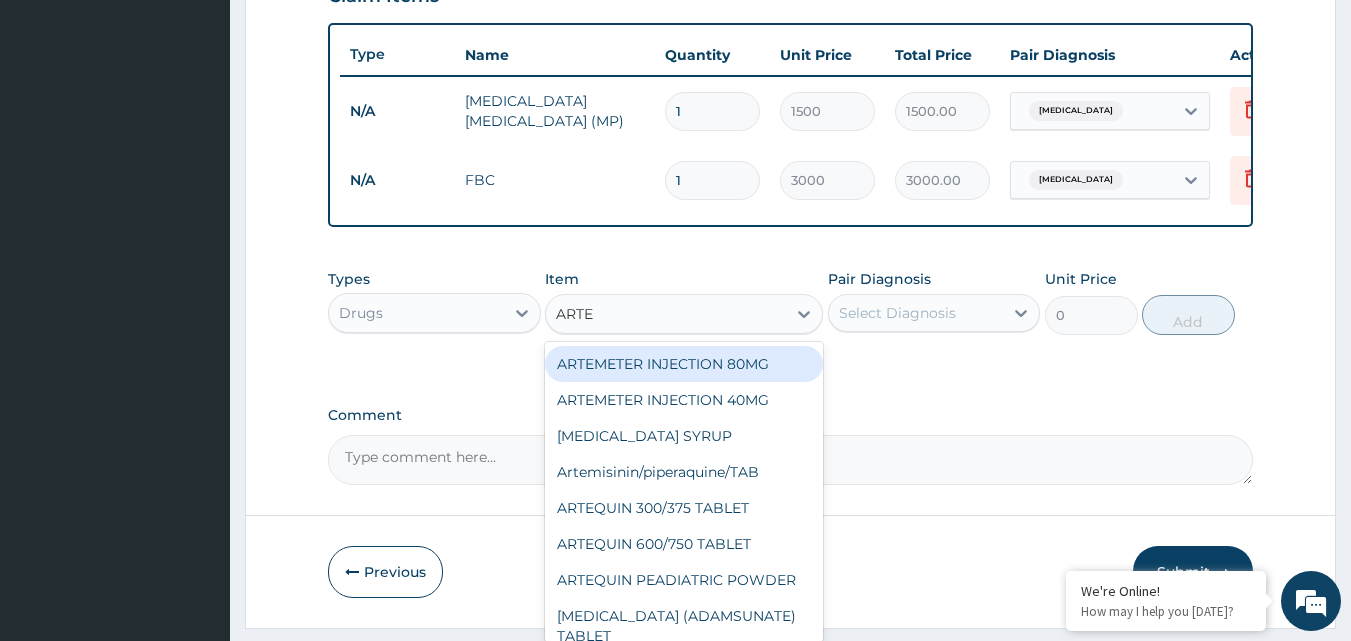 click on "ARTEMETER INJECTION  80MG" at bounding box center [684, 364] 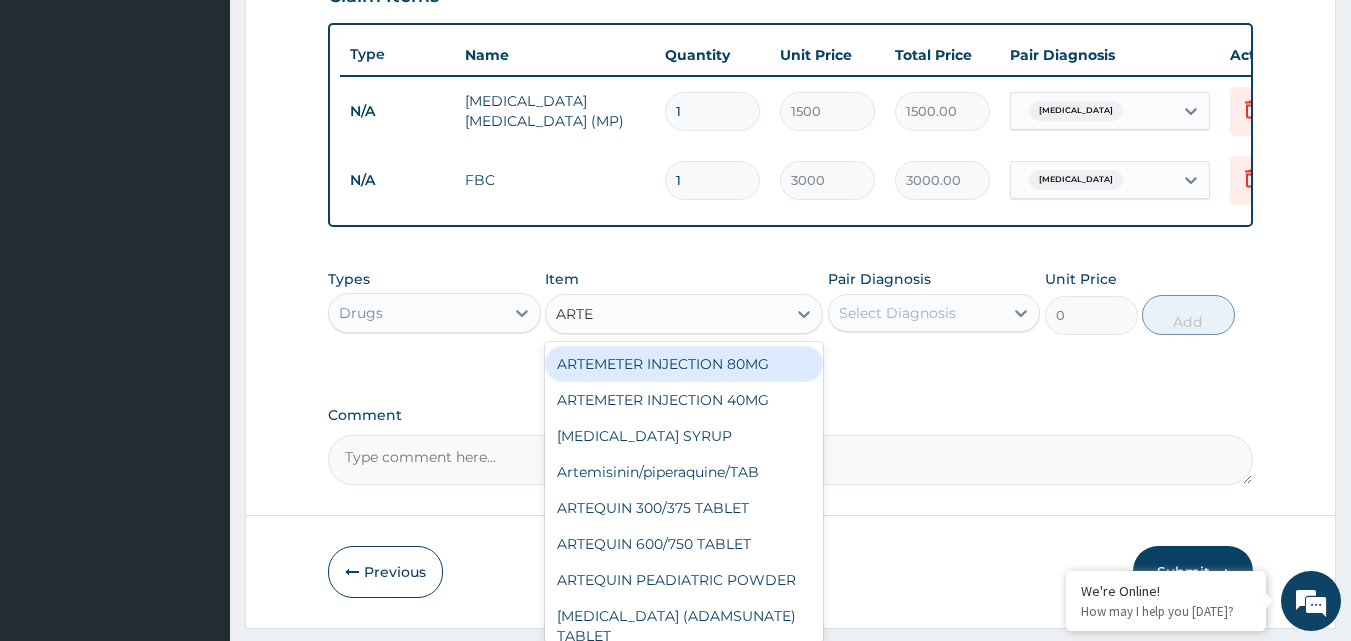 type 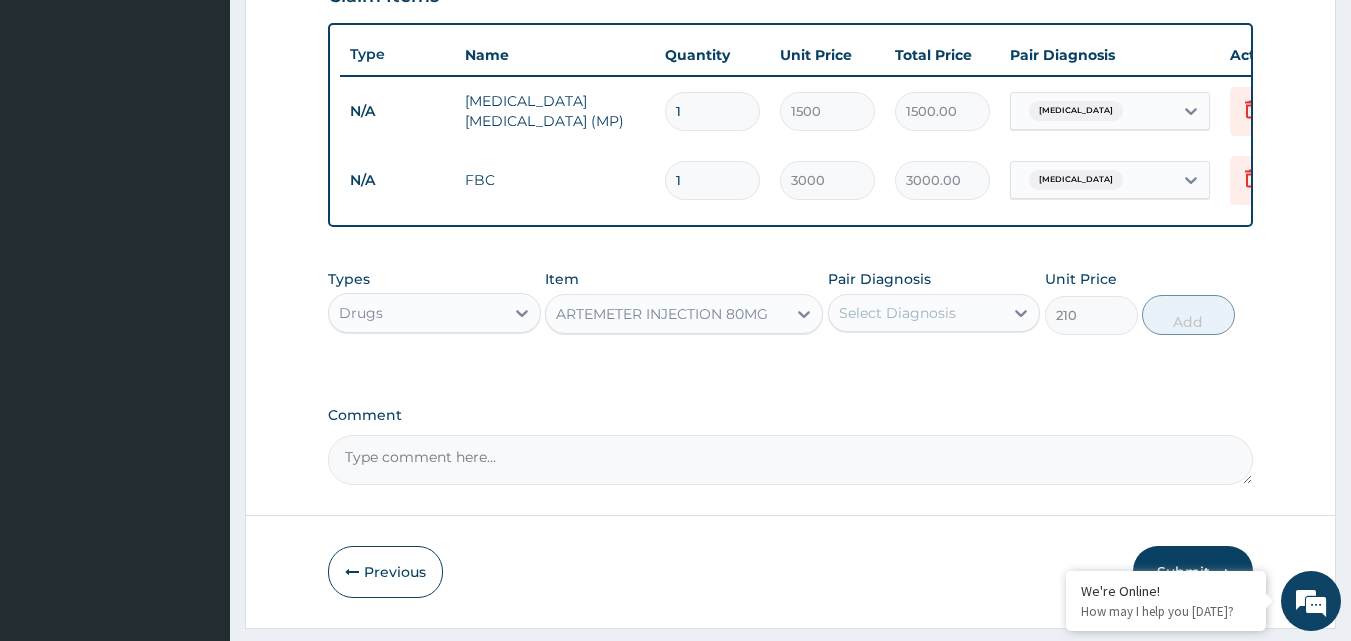 click on "Select Diagnosis" at bounding box center (897, 313) 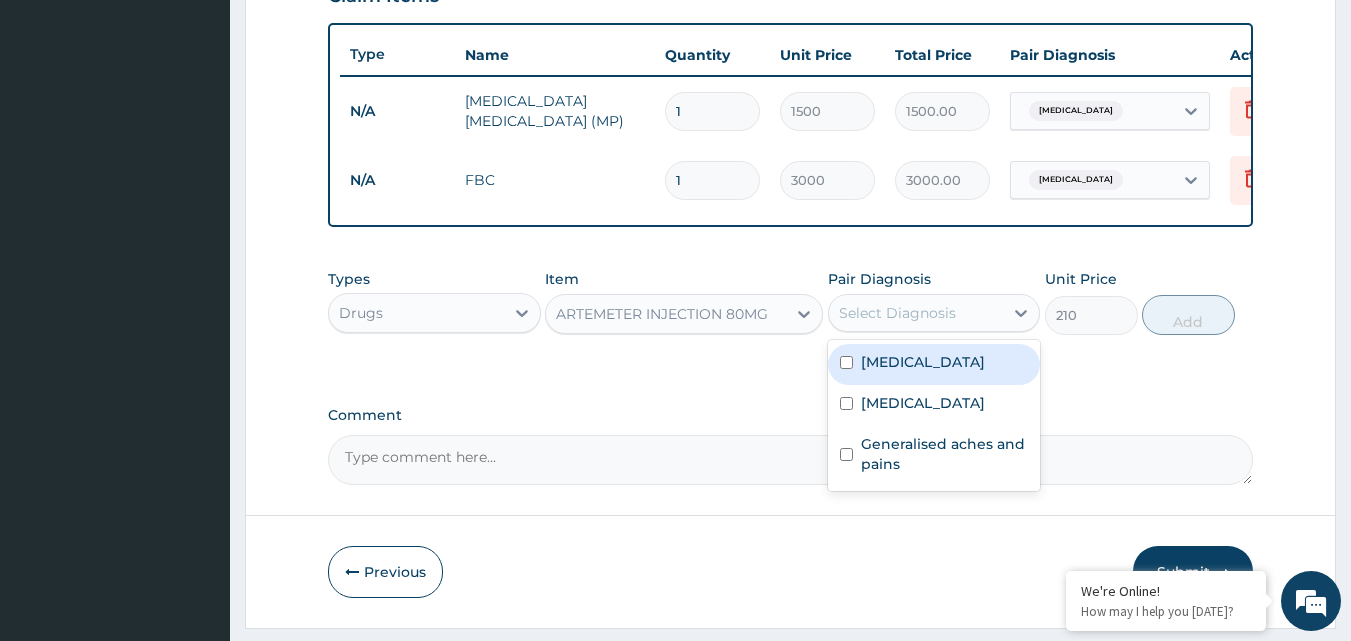 click on "[MEDICAL_DATA]" at bounding box center [923, 362] 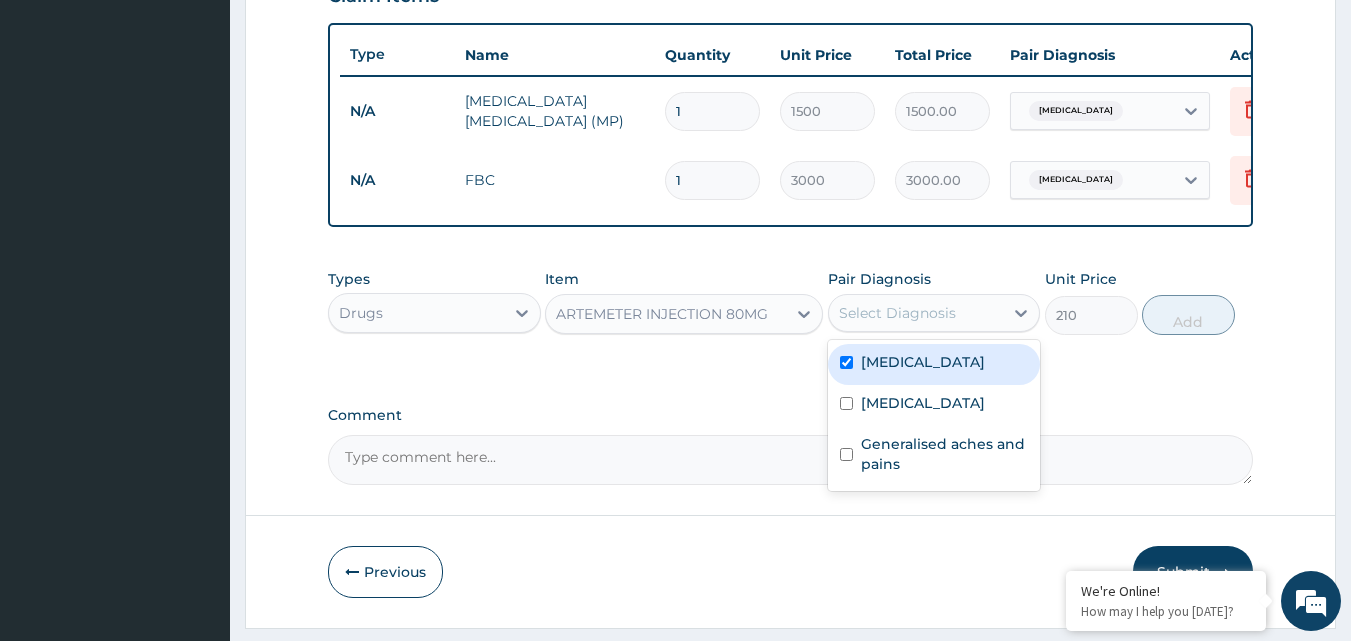 checkbox on "true" 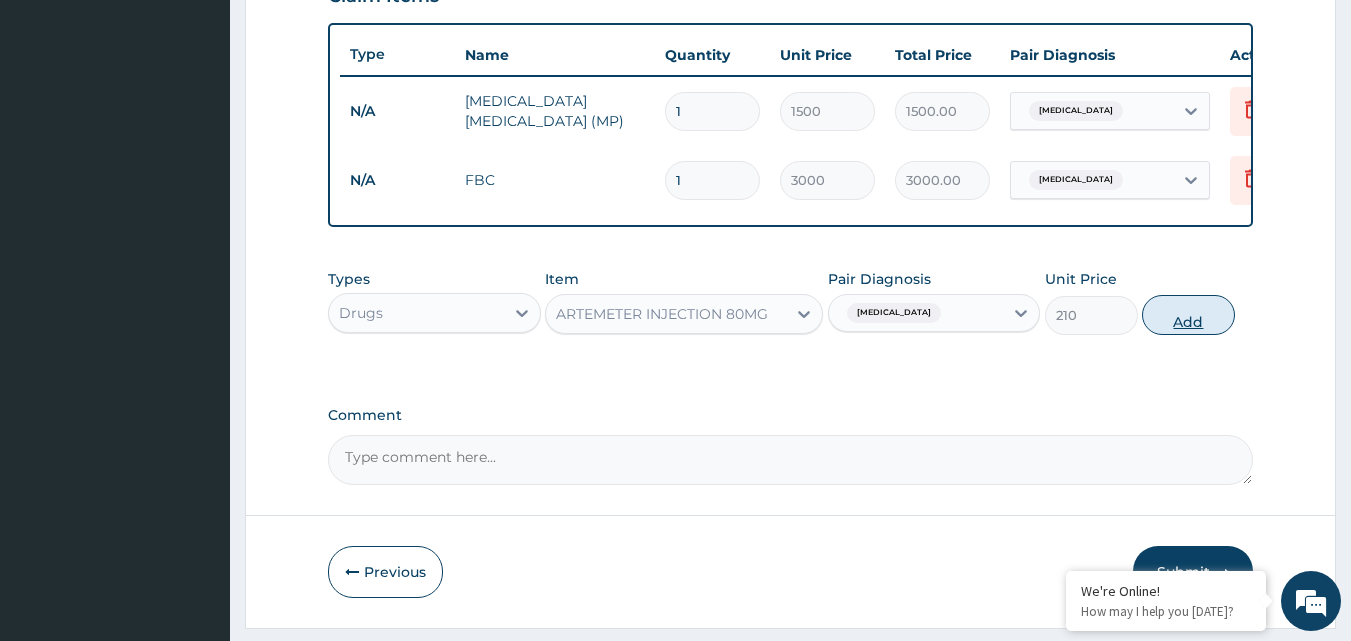 click on "Add" at bounding box center [1188, 315] 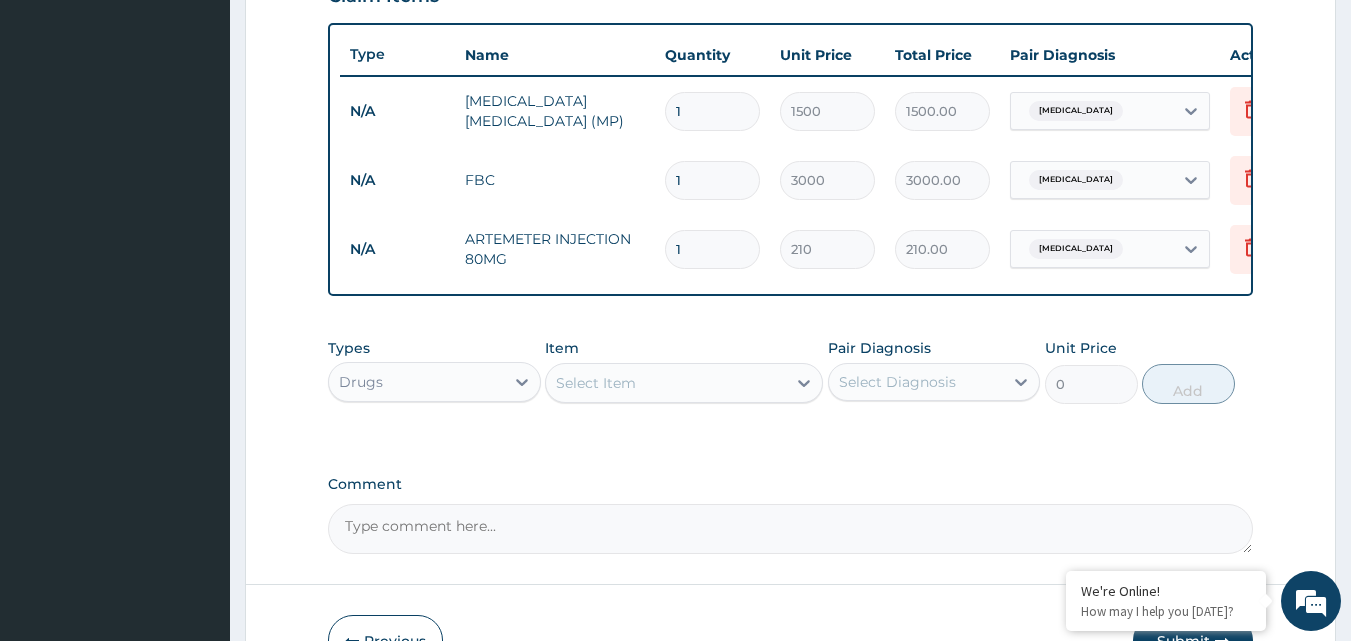 type 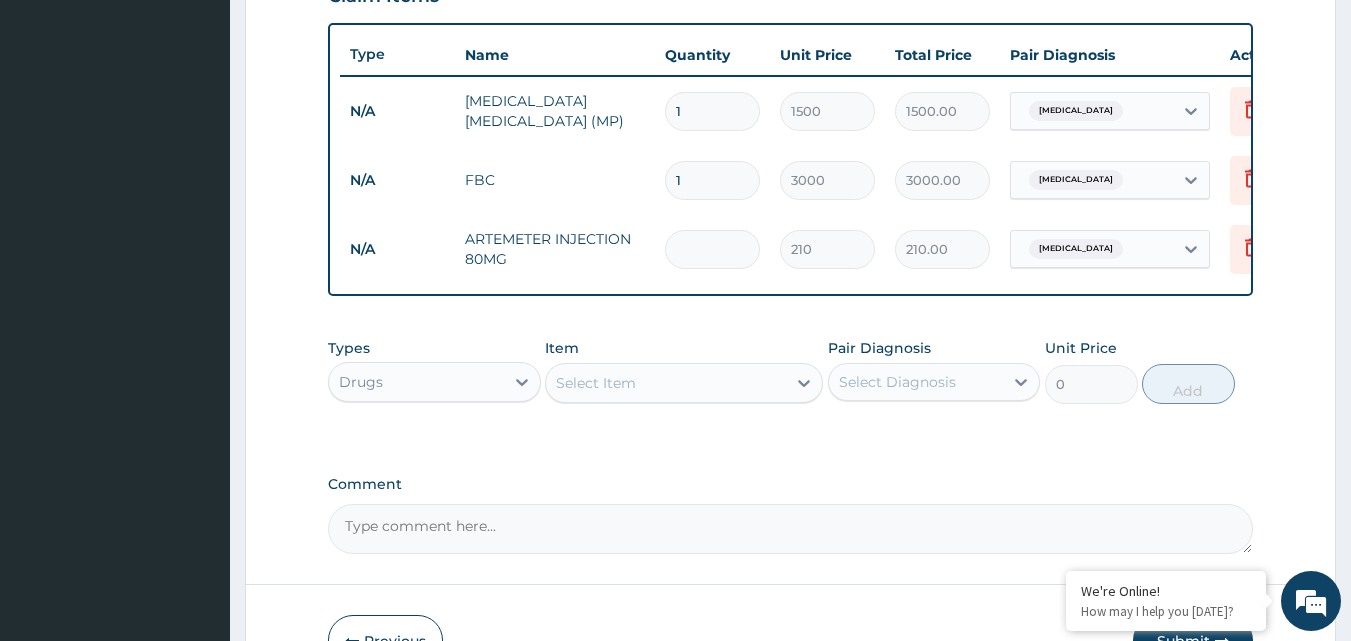 type on "0.00" 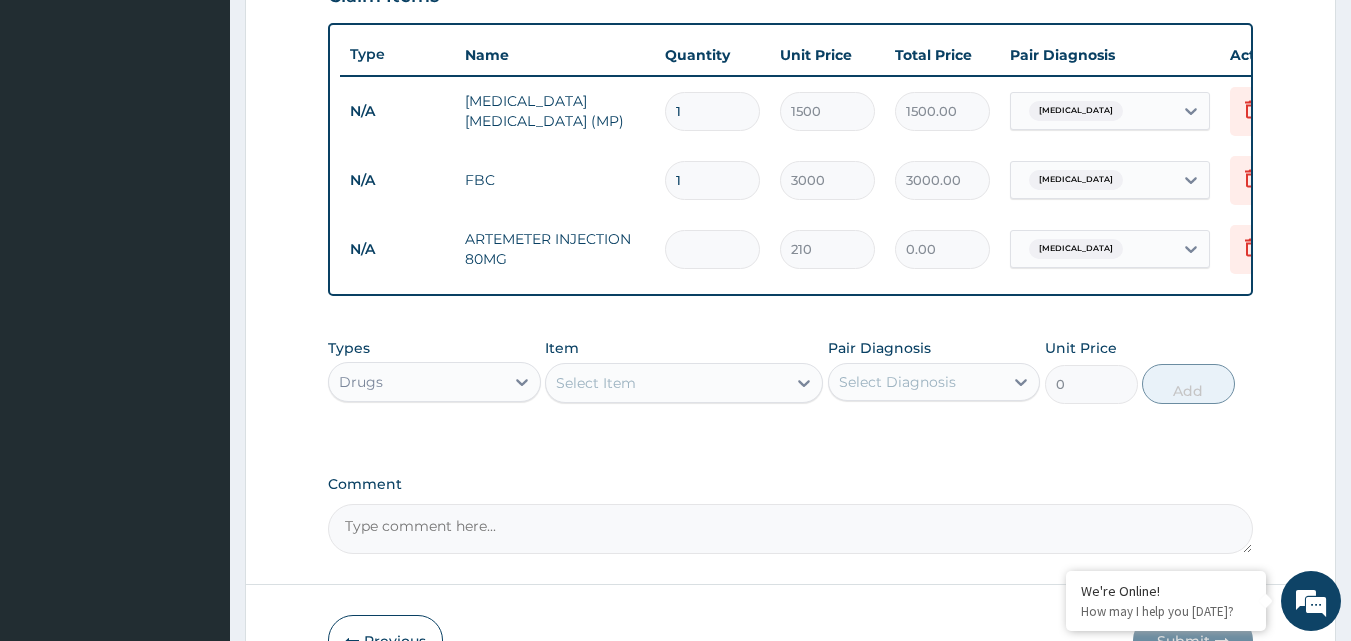 type on "2" 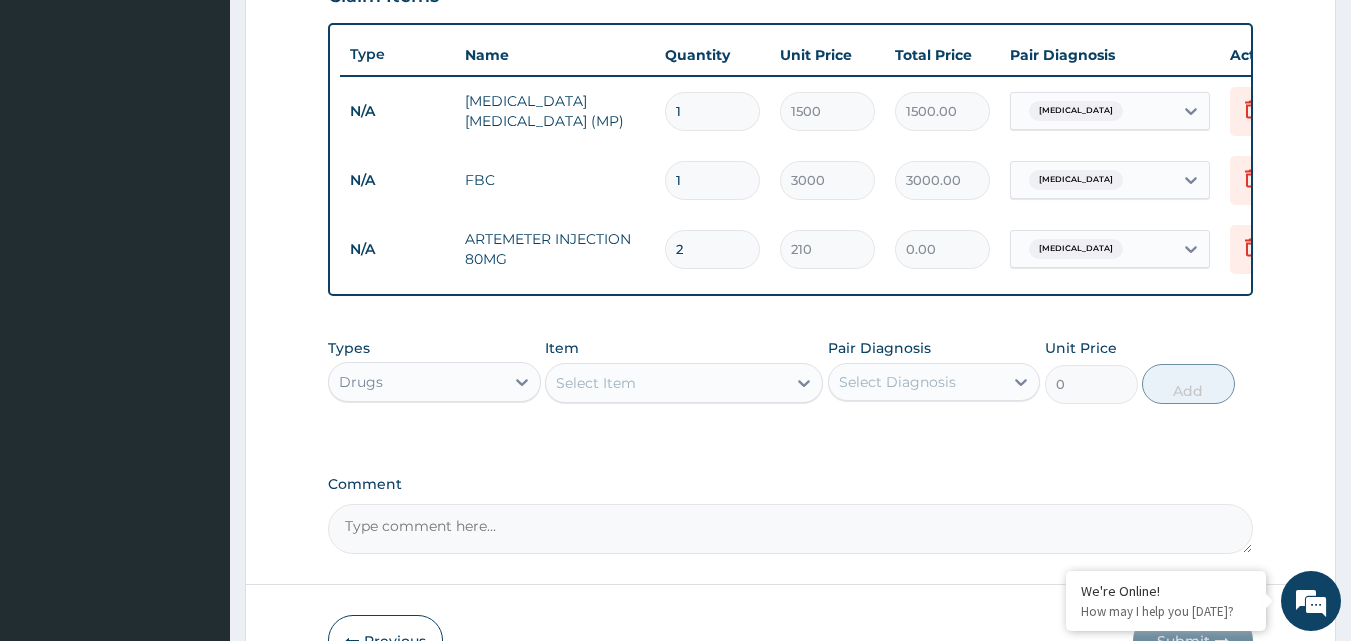 type on "420.00" 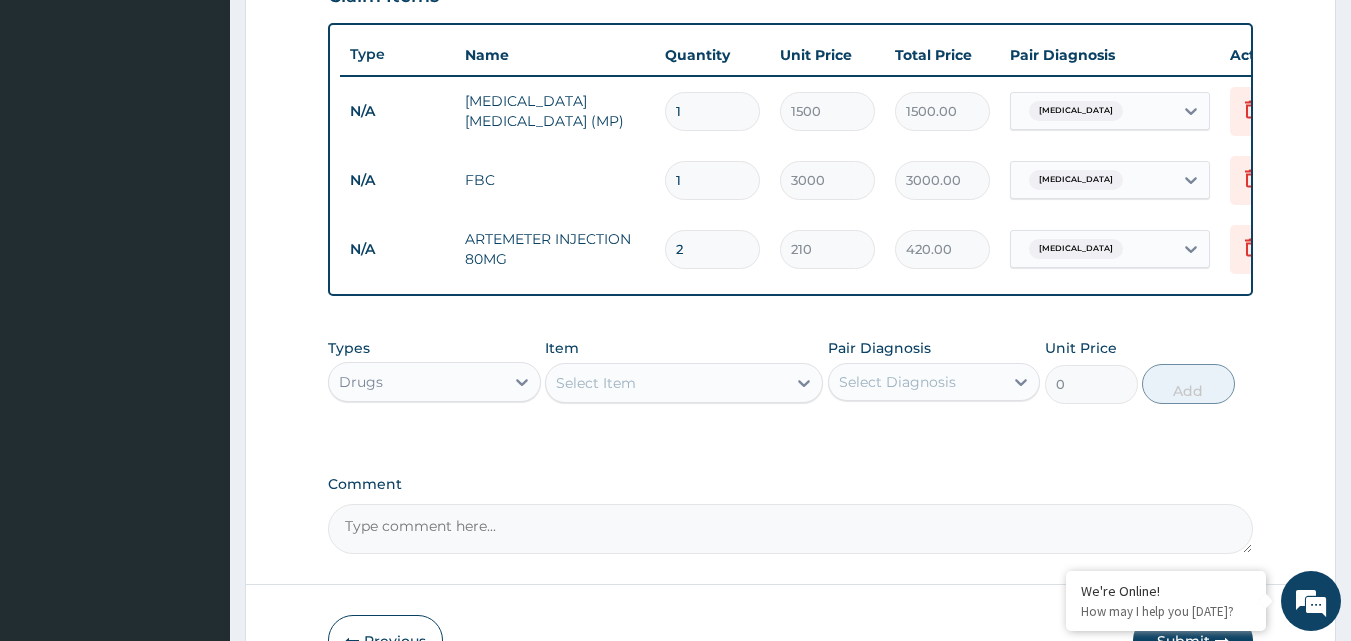 type on "2" 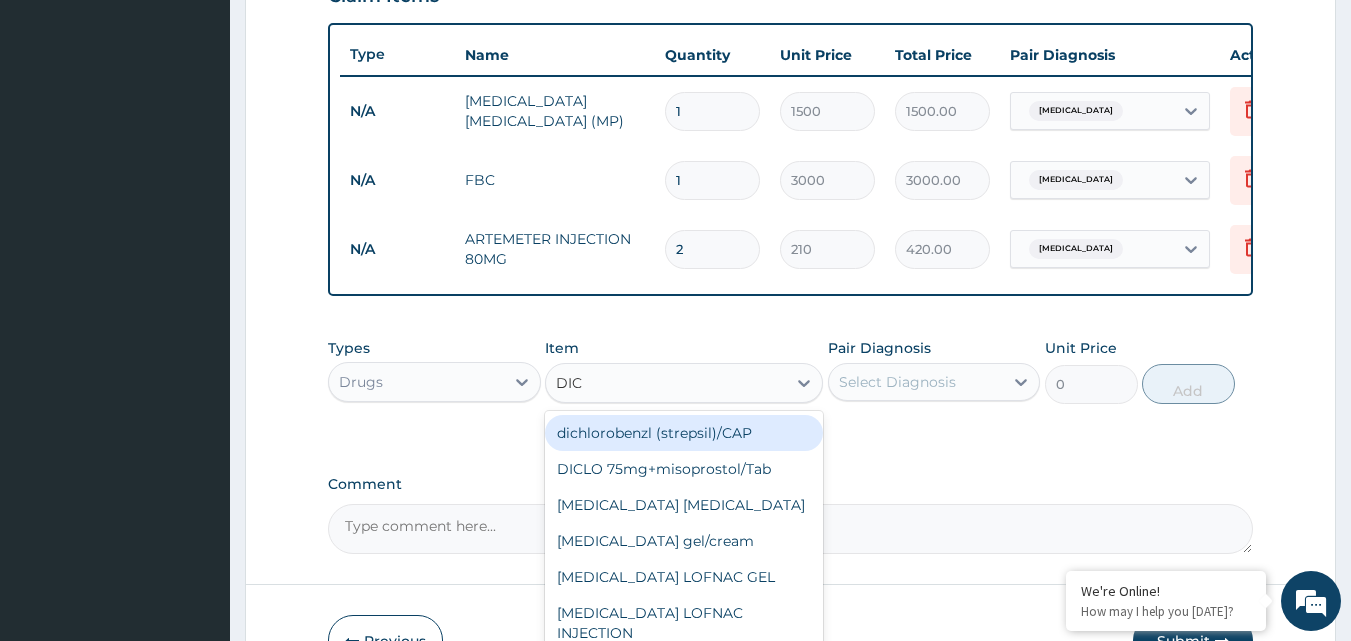 type on "DICL" 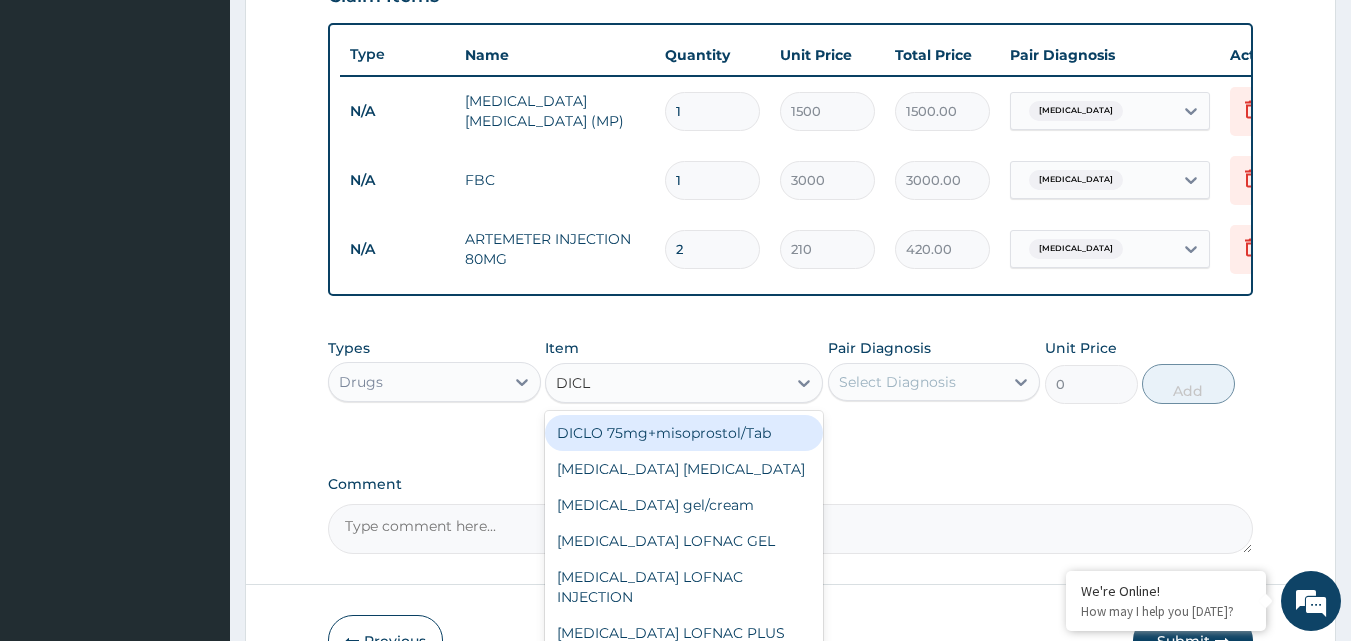 scroll, scrollTop: 859, scrollLeft: 0, axis: vertical 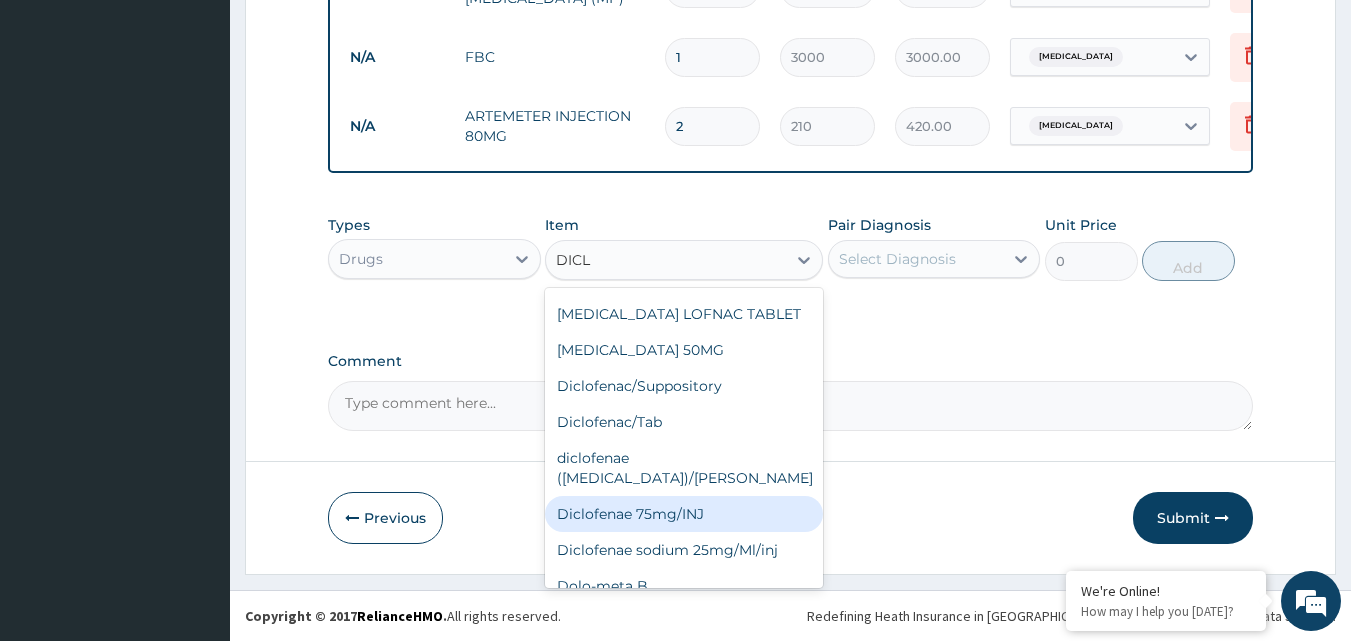 click on "Diclofenae 75mg/INJ" at bounding box center (684, 514) 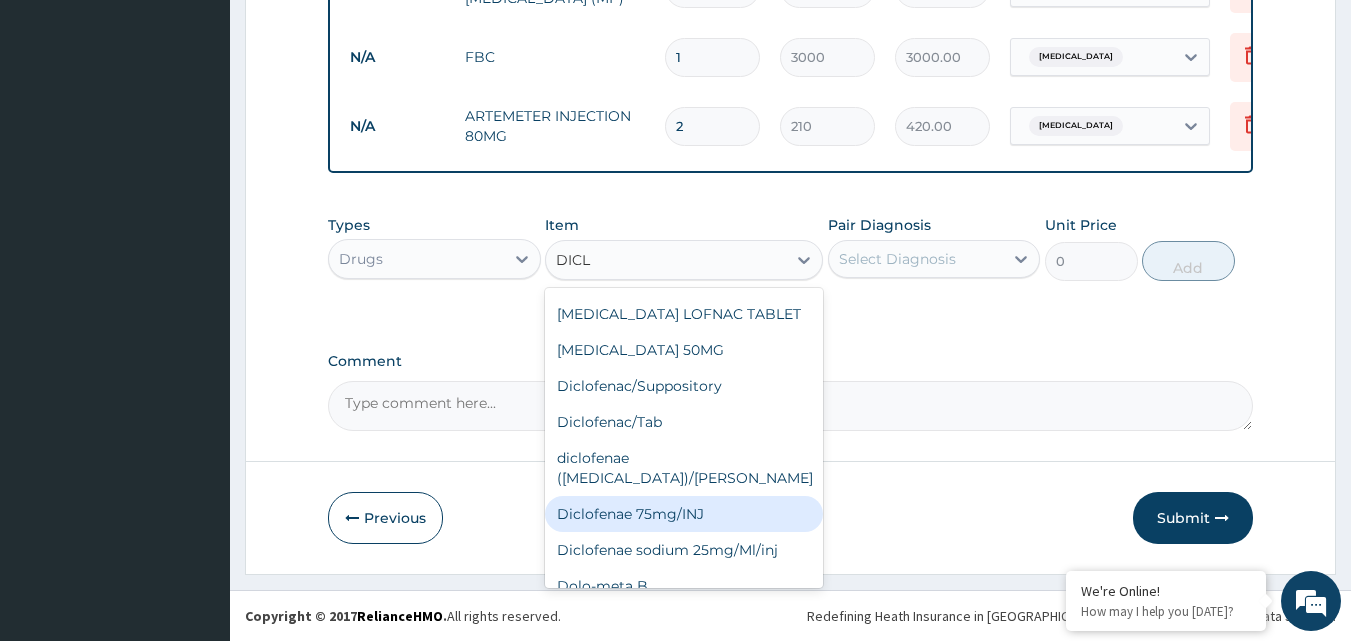 type 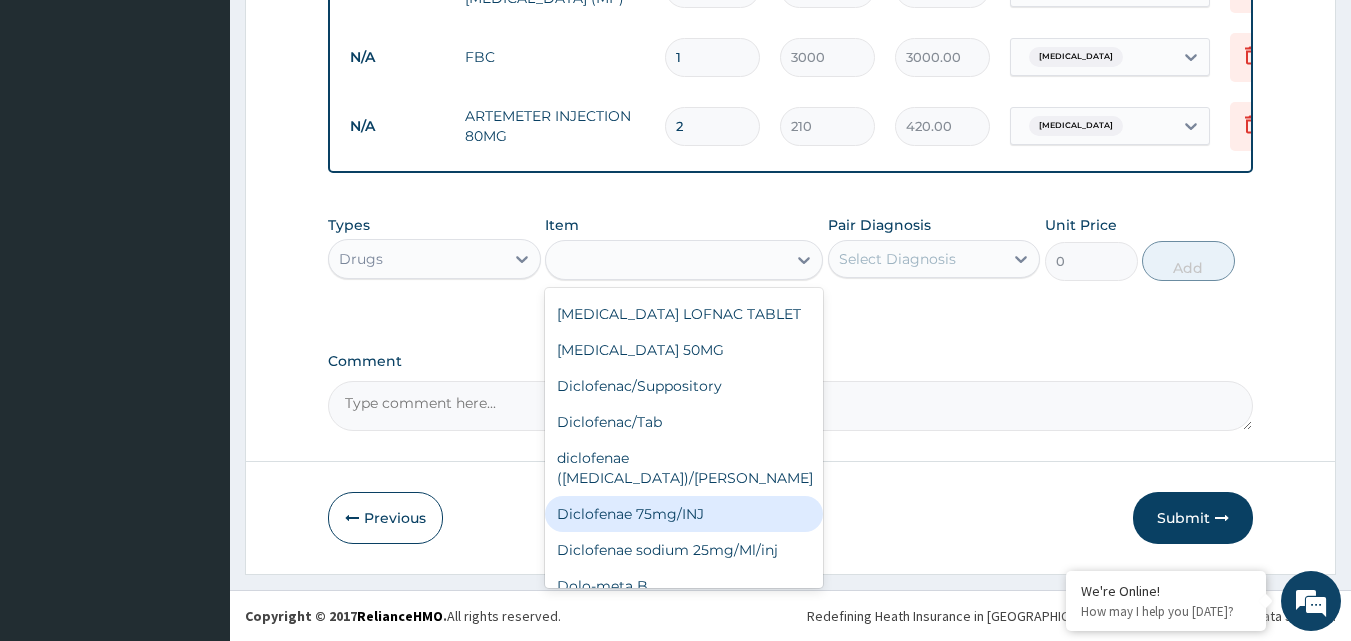 type on "200" 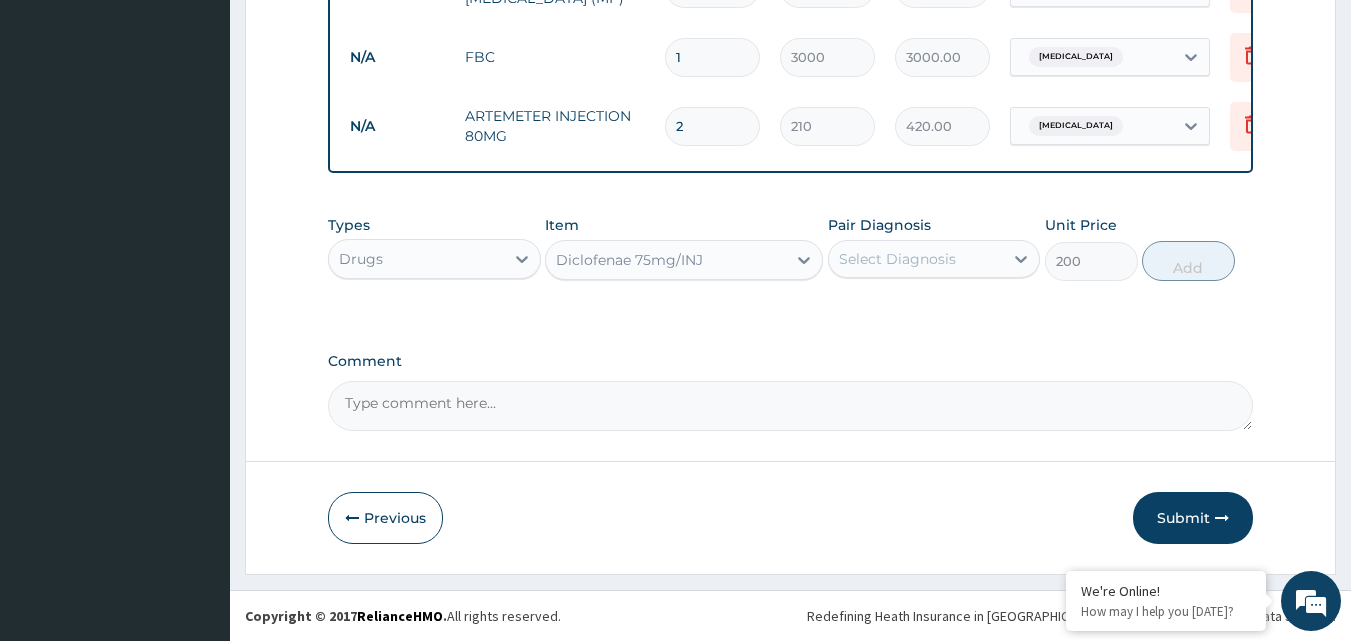click on "Select Diagnosis" at bounding box center (897, 259) 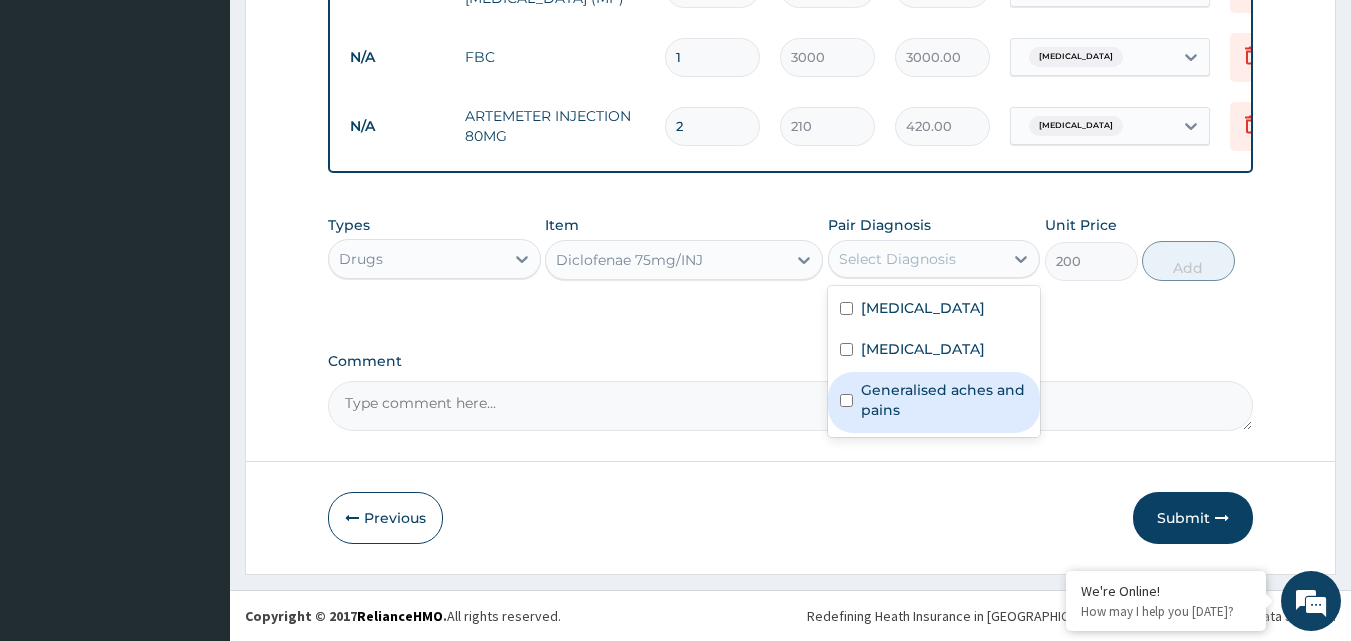 click on "Generalised aches and pains" at bounding box center (945, 400) 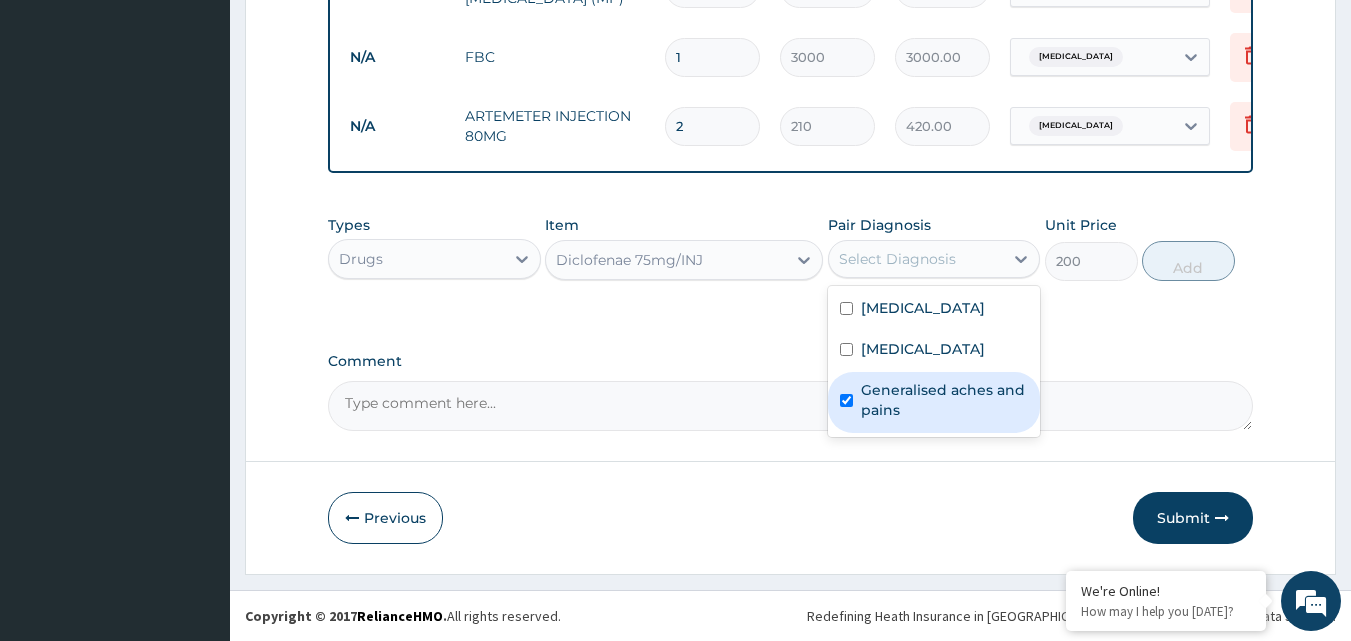 checkbox on "true" 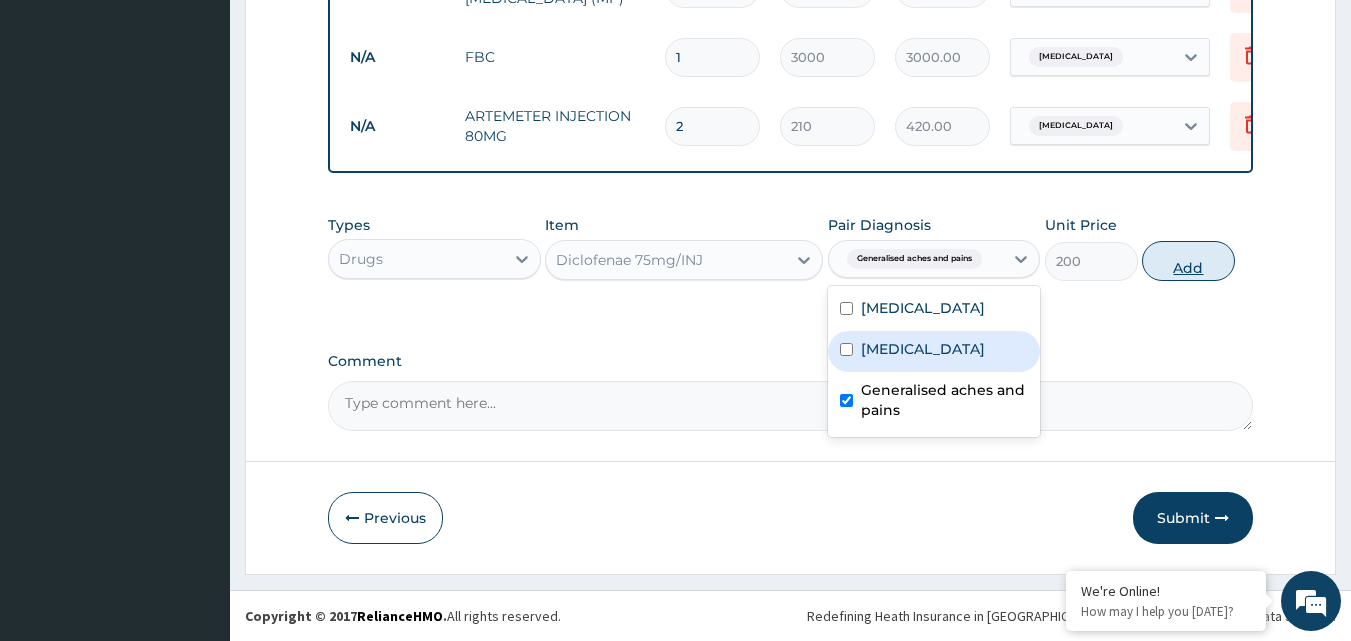 click on "Add" at bounding box center [1188, 261] 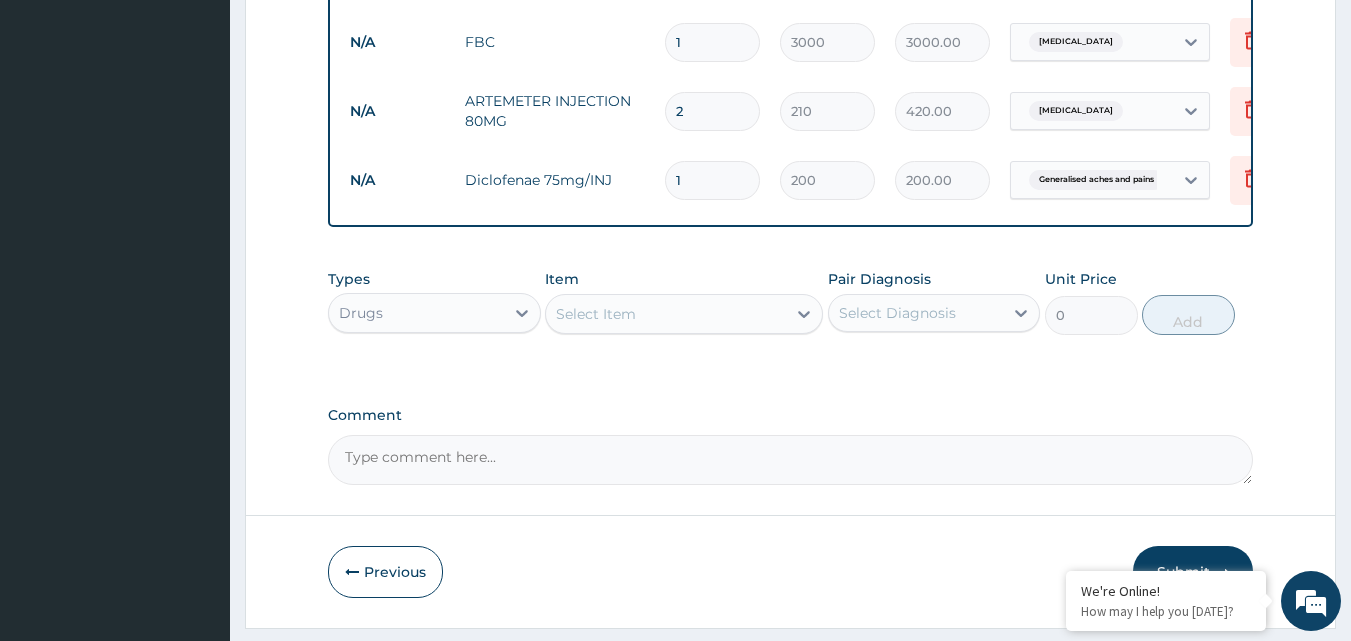 click on "Select Item" at bounding box center (596, 314) 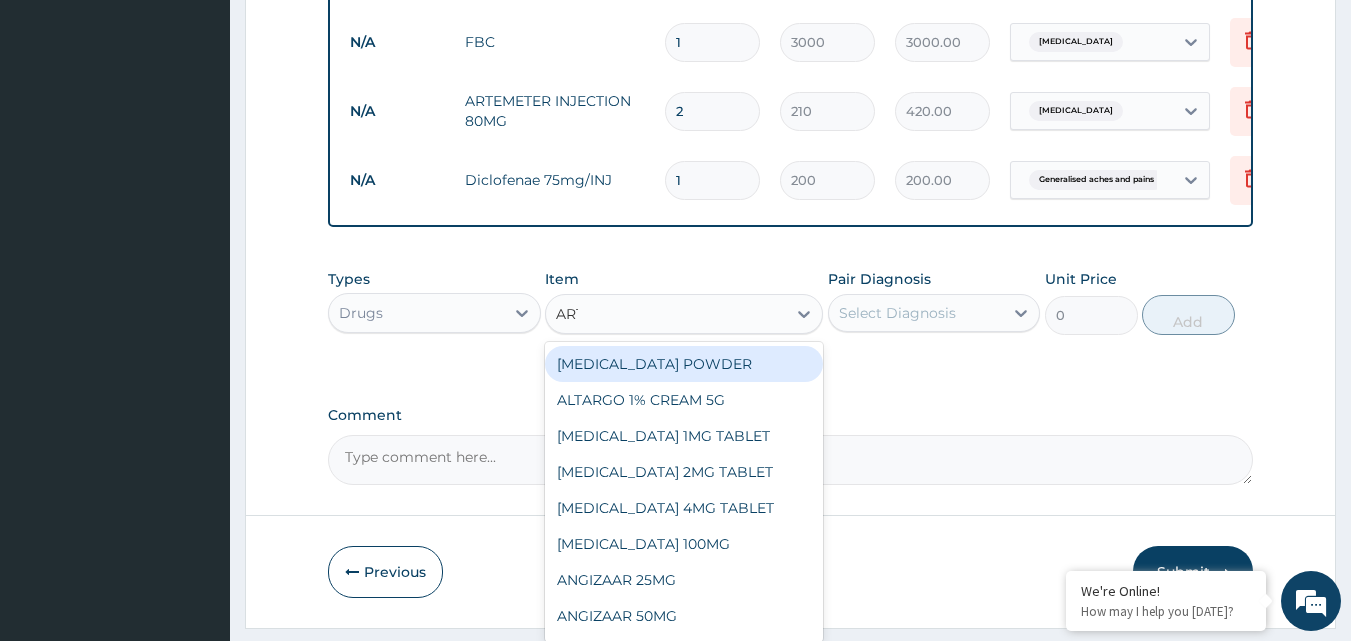 type on "ARTE" 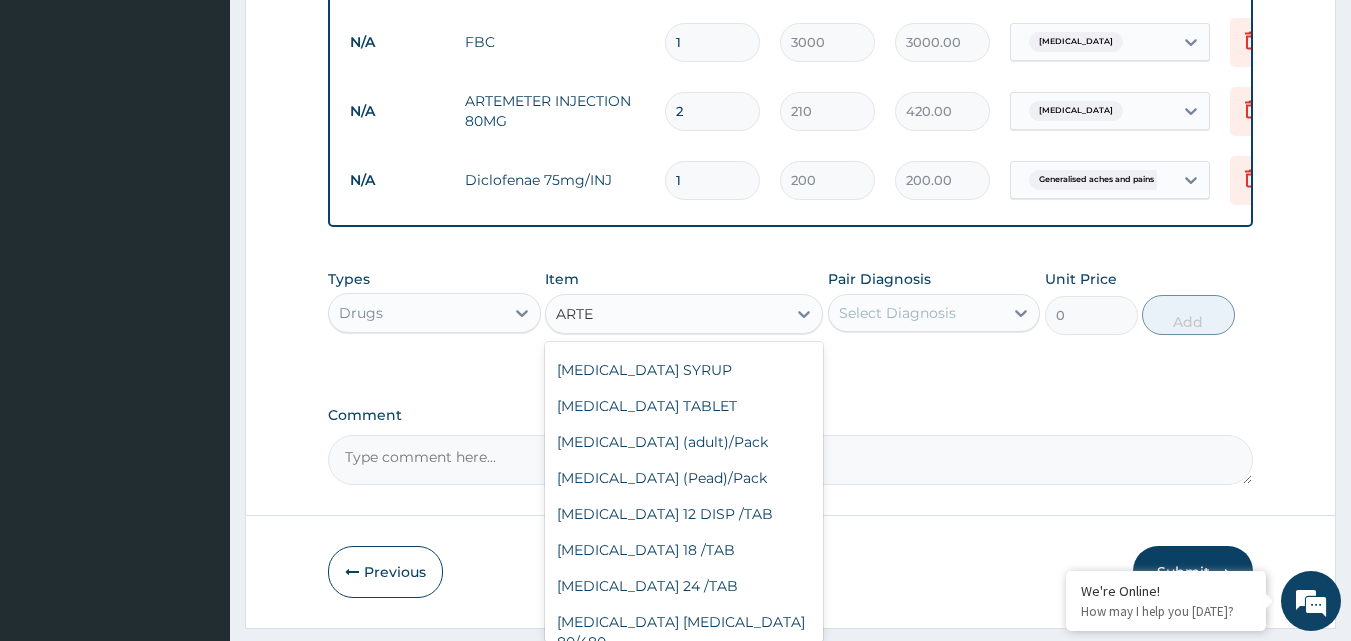 scroll, scrollTop: 494, scrollLeft: 0, axis: vertical 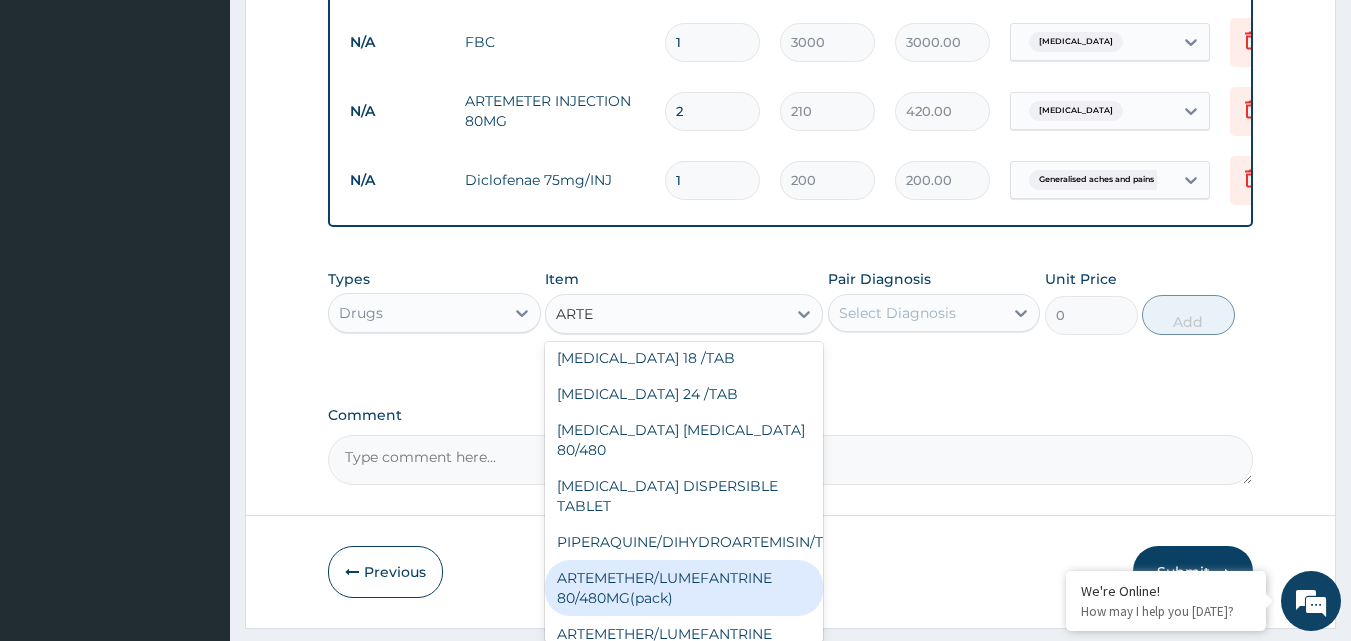 click on "ARTEMETHER/LUMEFANTRINE 80/480MG(pack)" at bounding box center (684, 588) 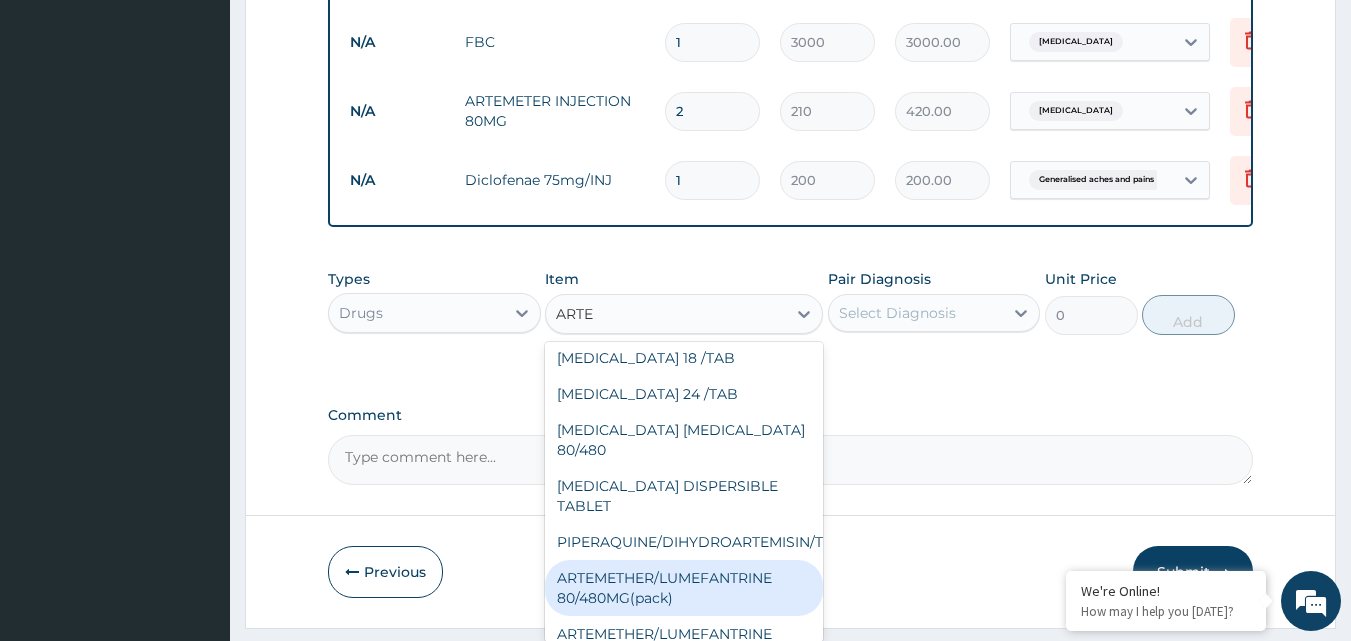 type 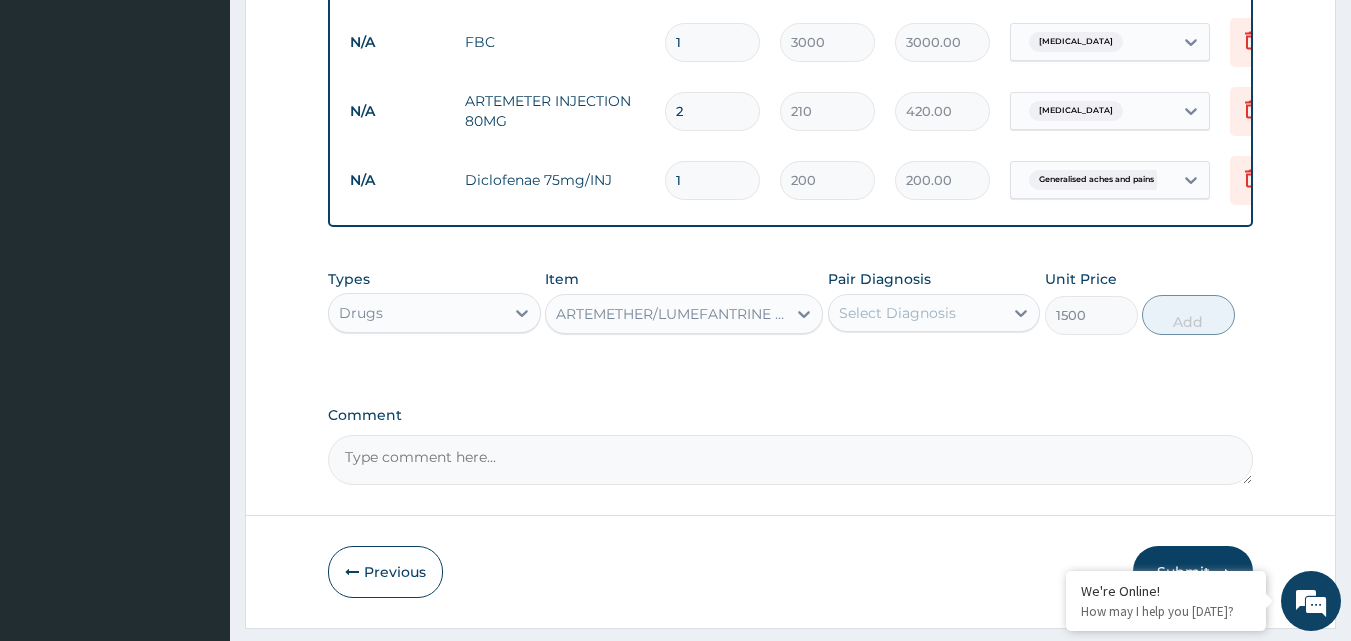 click on "Select Diagnosis" at bounding box center [897, 313] 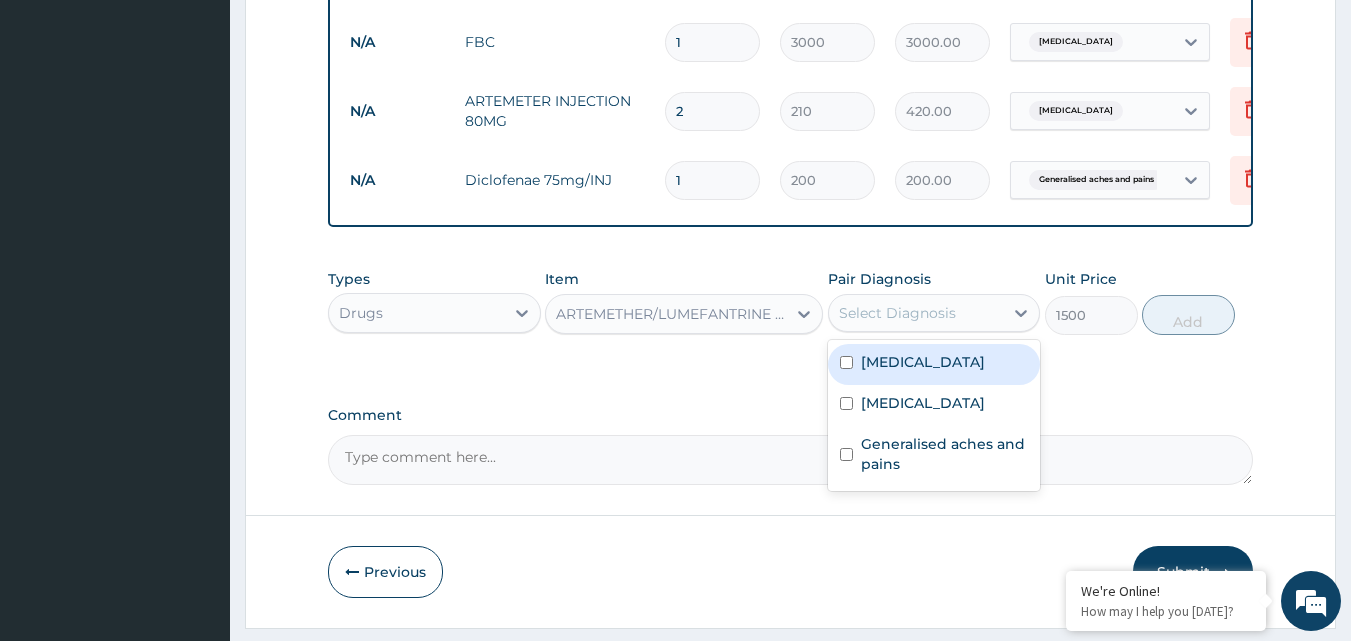 click on "[MEDICAL_DATA]" at bounding box center (923, 362) 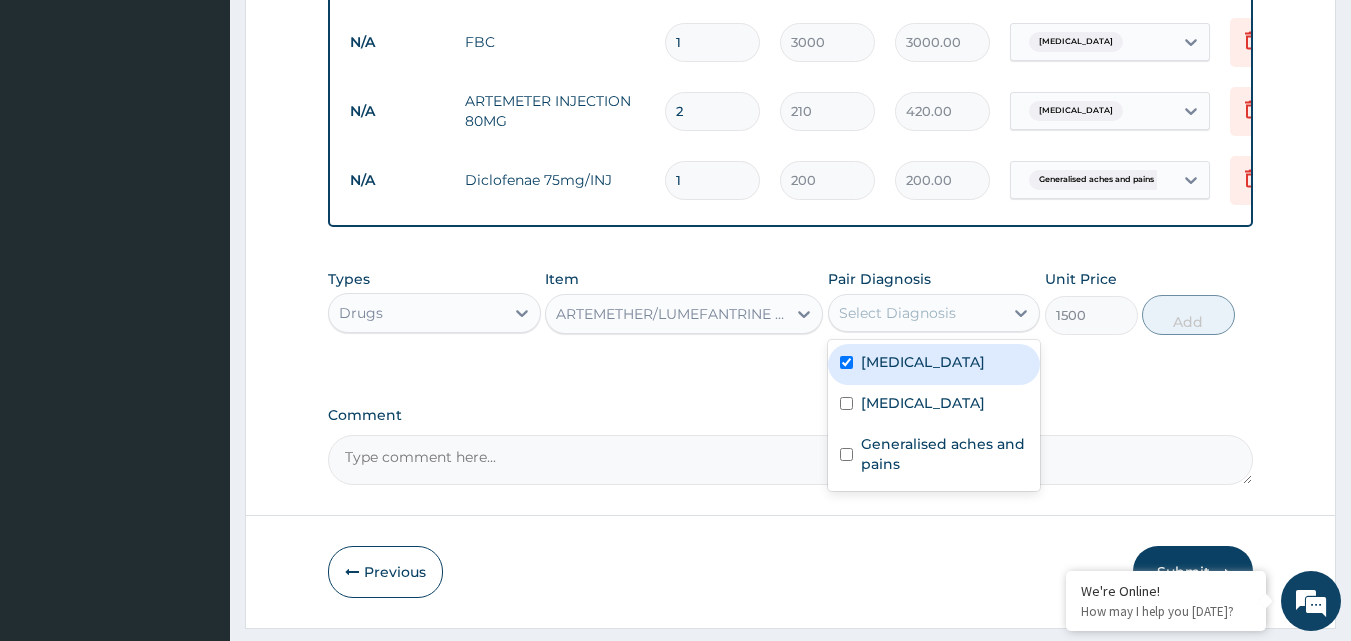 checkbox on "true" 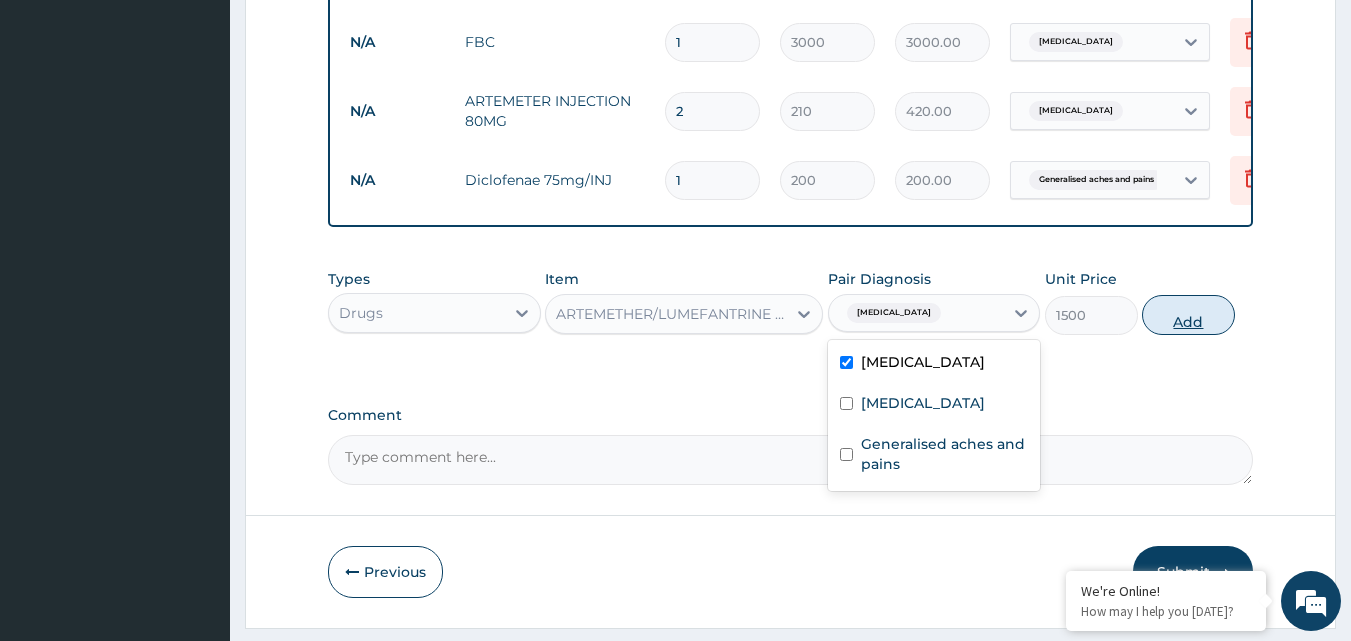 click on "Add" at bounding box center (1188, 315) 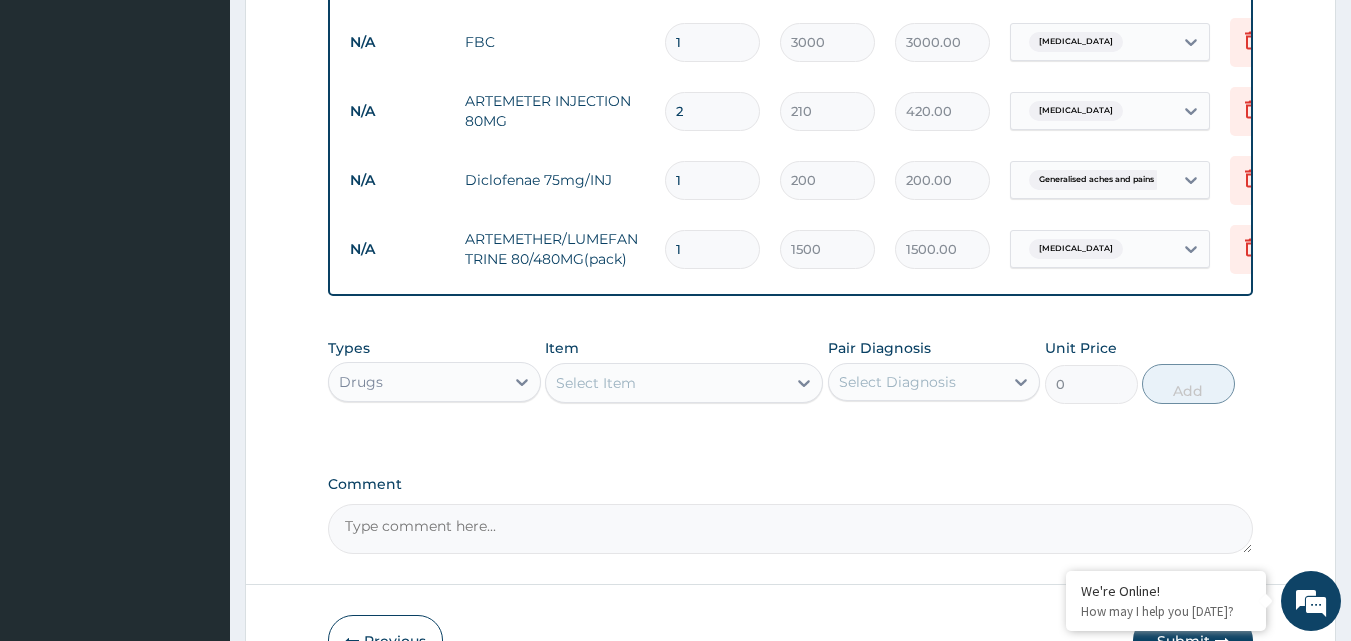 click on "Select Item" at bounding box center [596, 383] 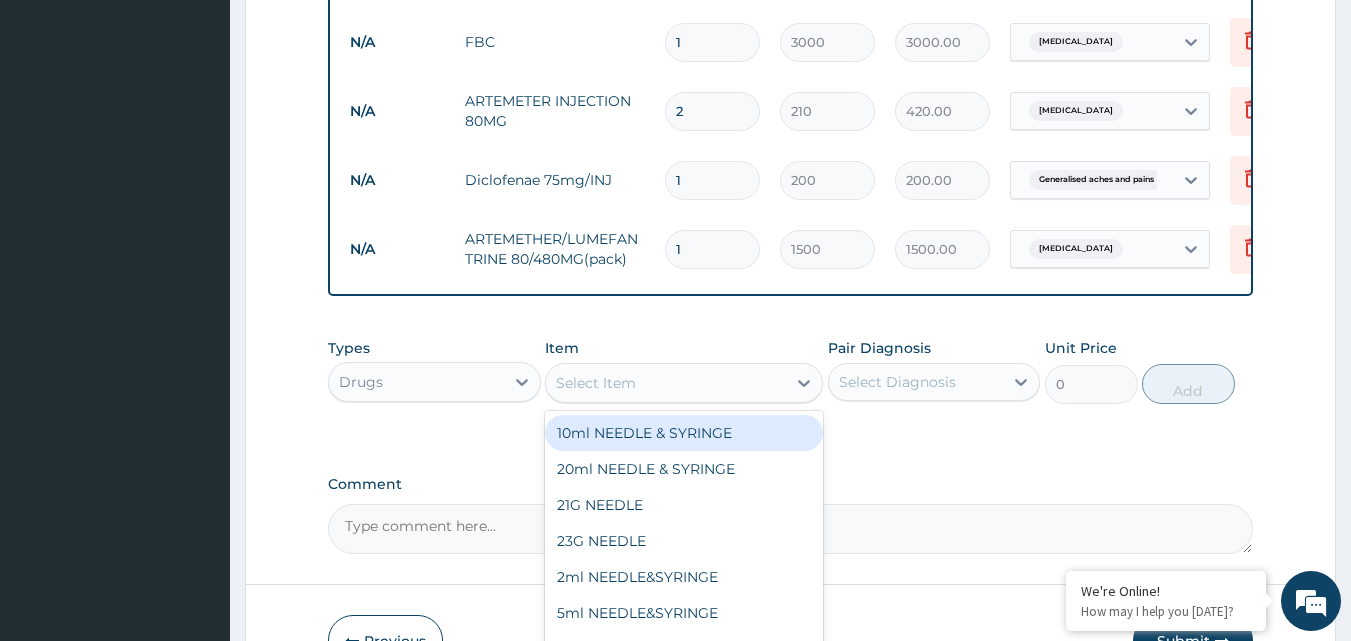 click on "Select Item" at bounding box center (596, 383) 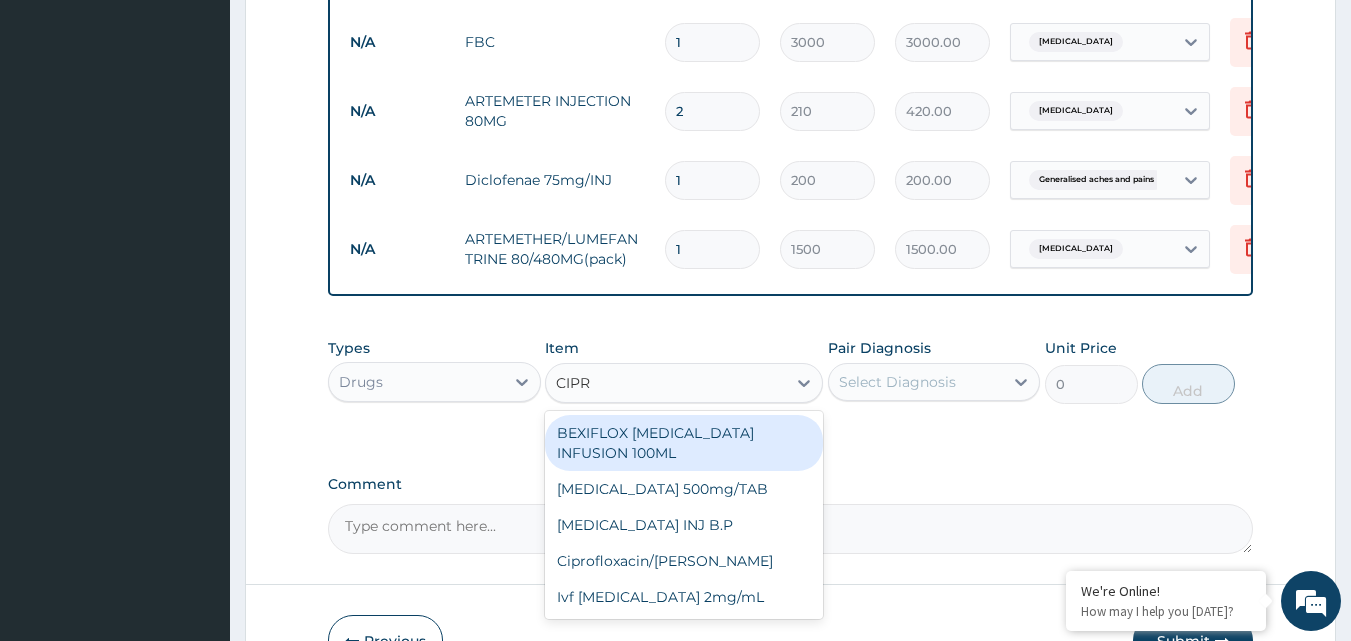type on "[MEDICAL_DATA]" 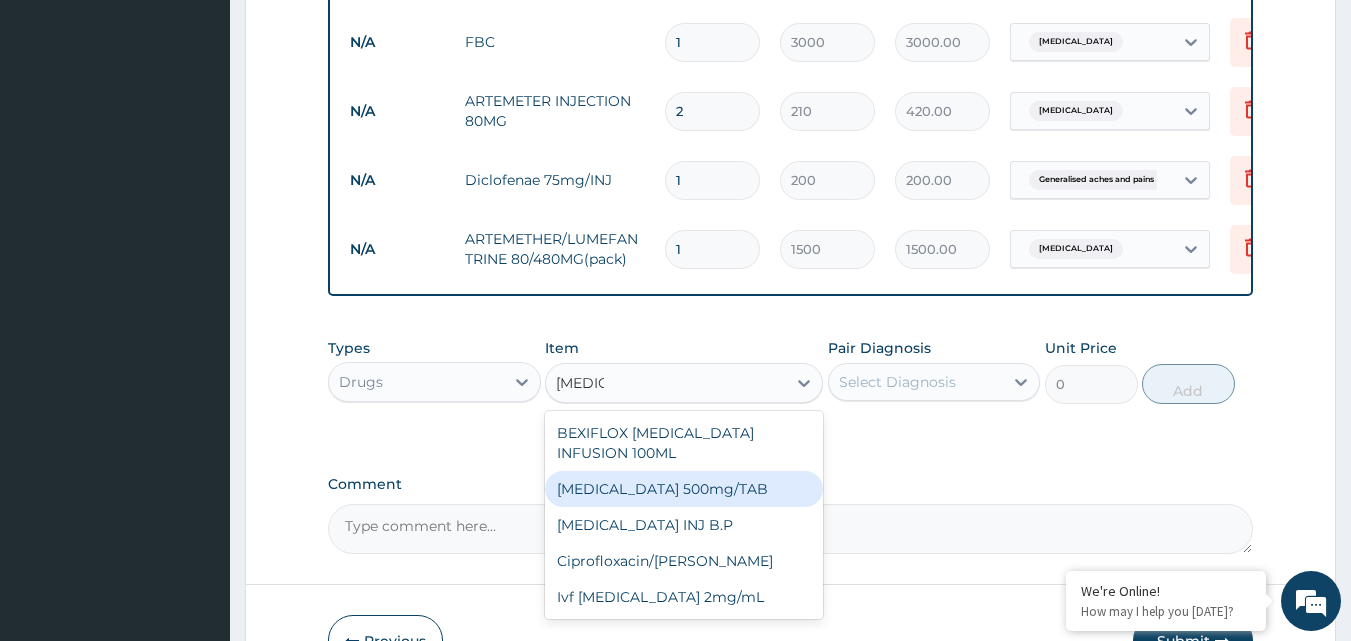 click on "[MEDICAL_DATA] 500mg/TAB" at bounding box center (684, 489) 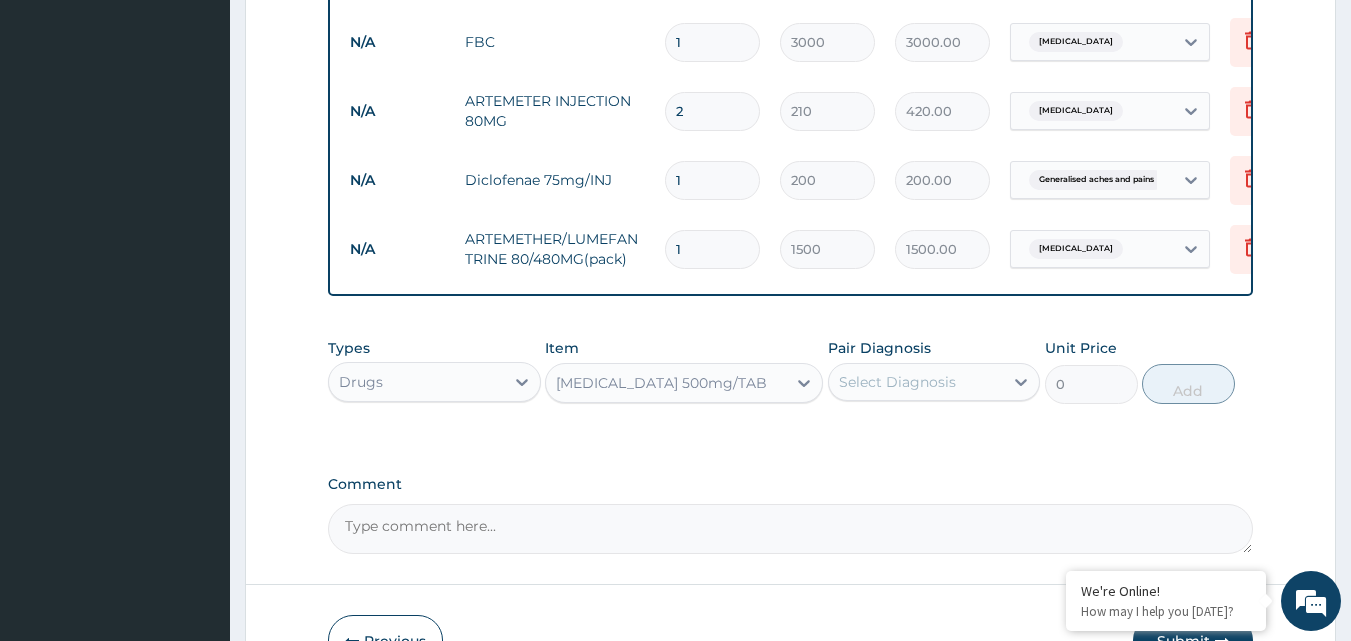 type 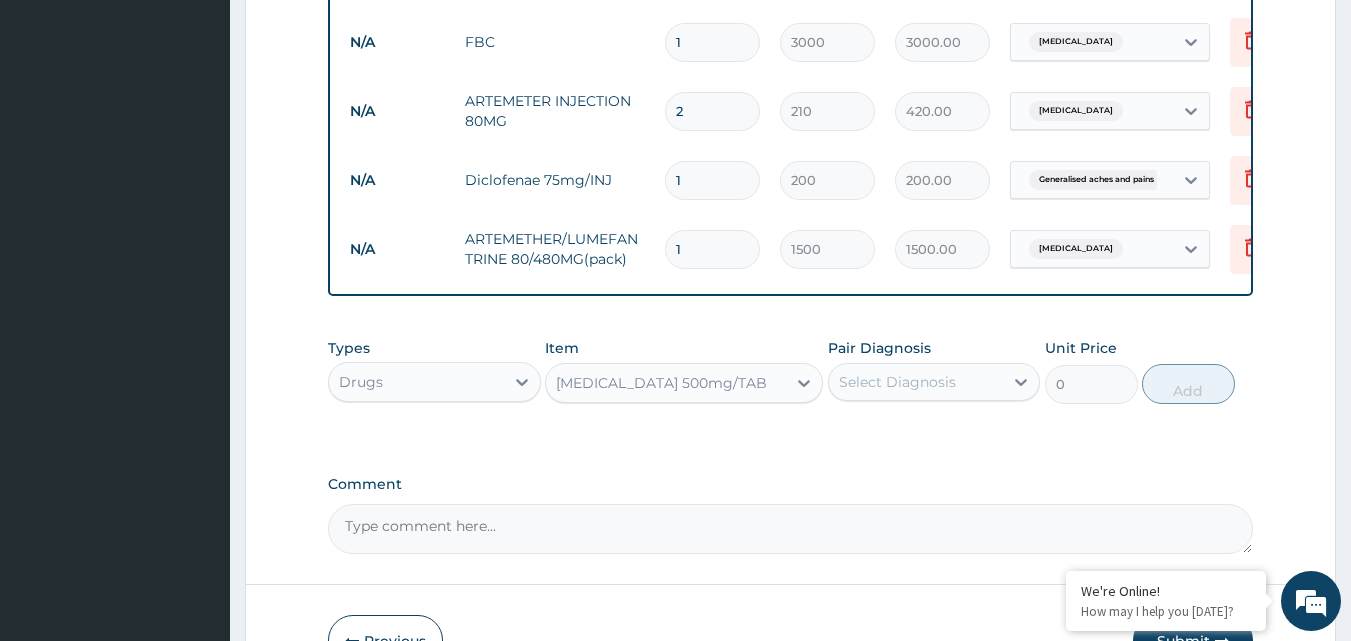 type on "130" 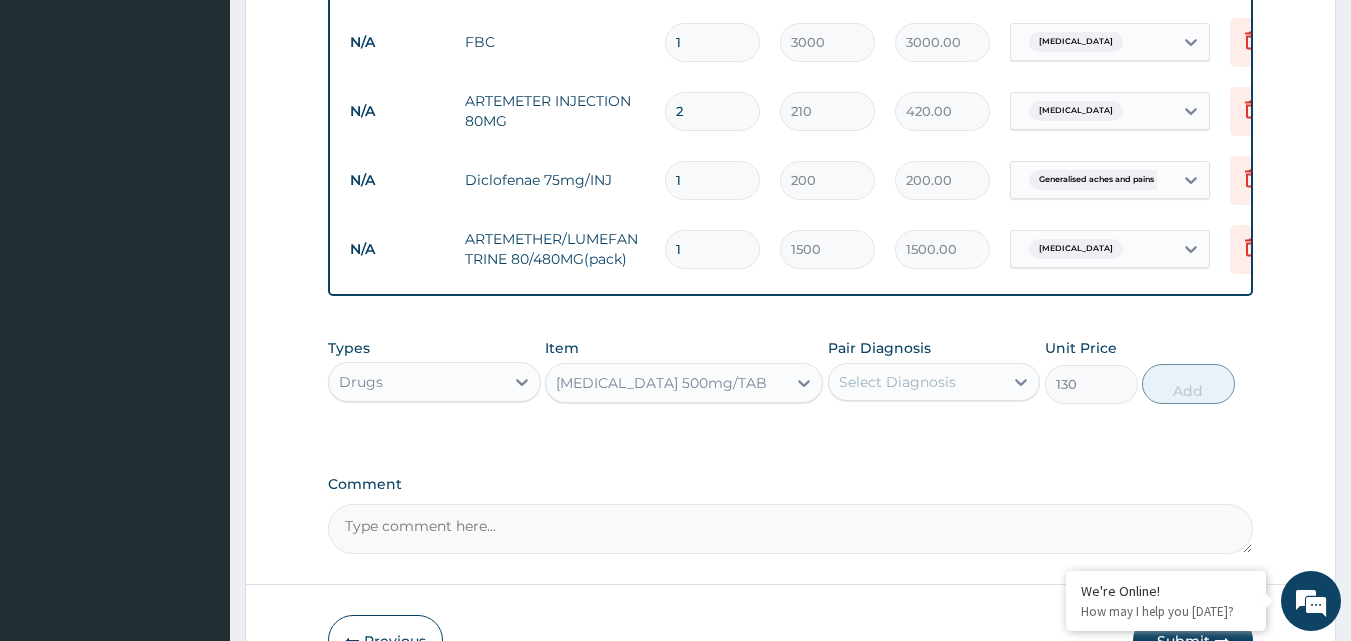 click on "Select Diagnosis" at bounding box center [897, 382] 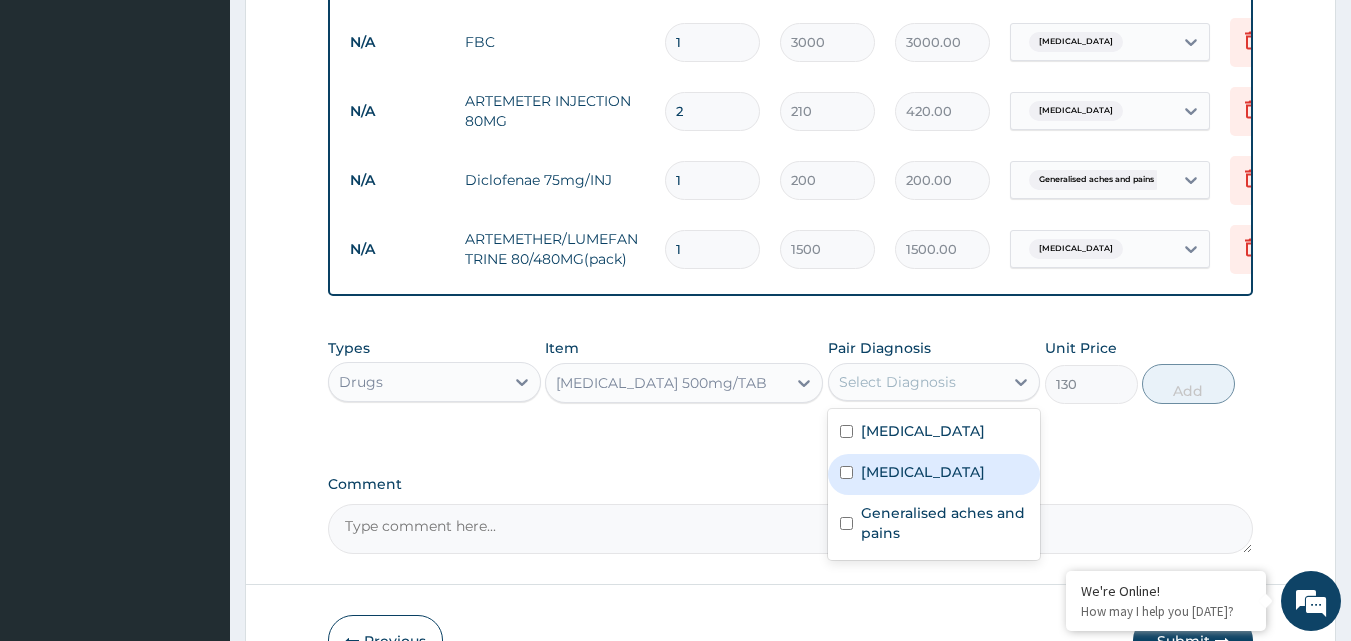 click on "[MEDICAL_DATA]" at bounding box center [923, 472] 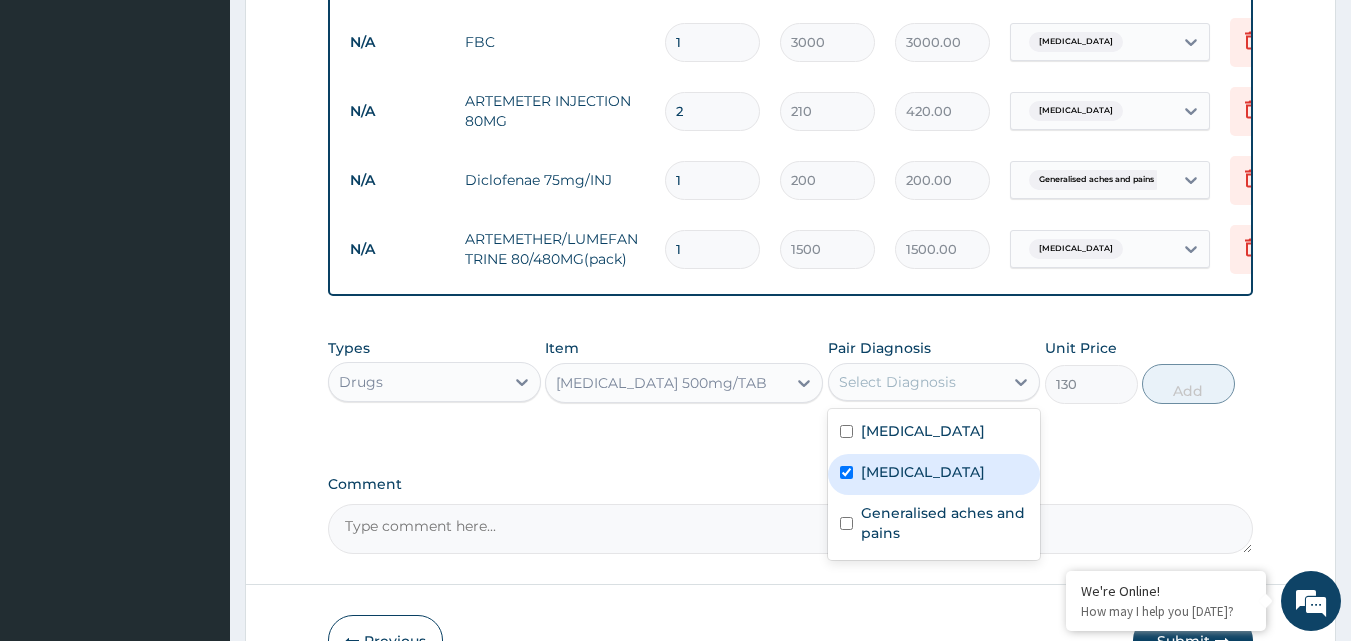 checkbox on "true" 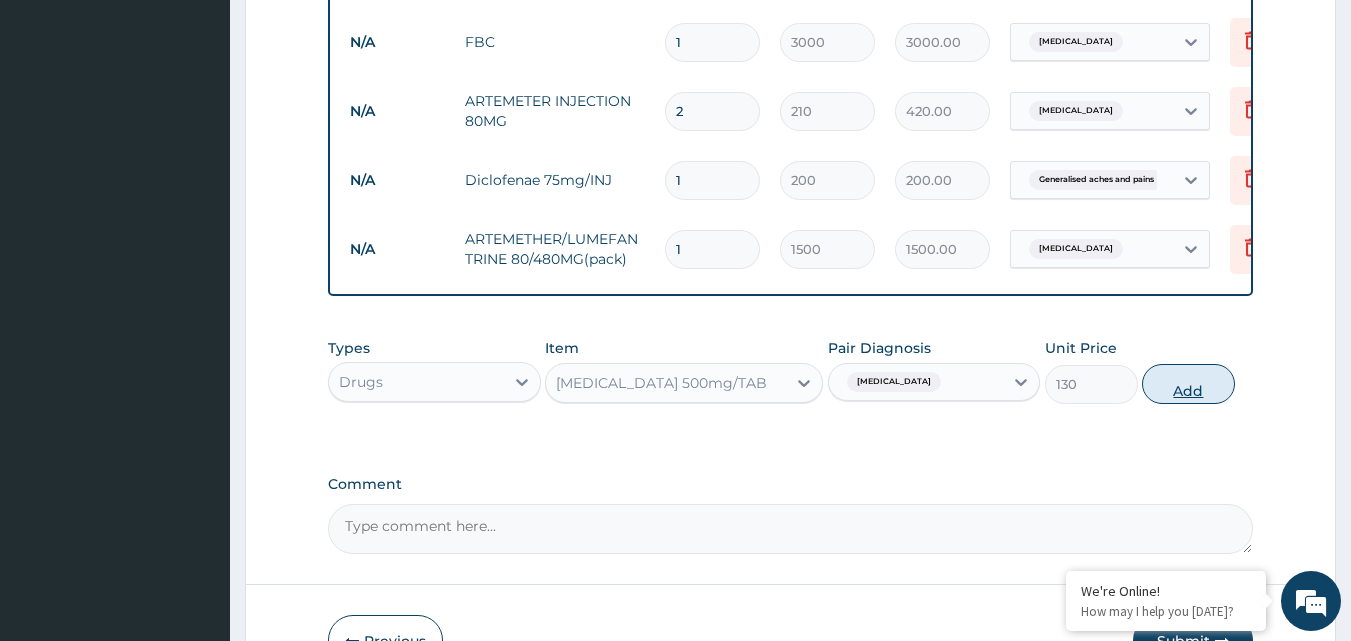 click on "Add" at bounding box center (1188, 384) 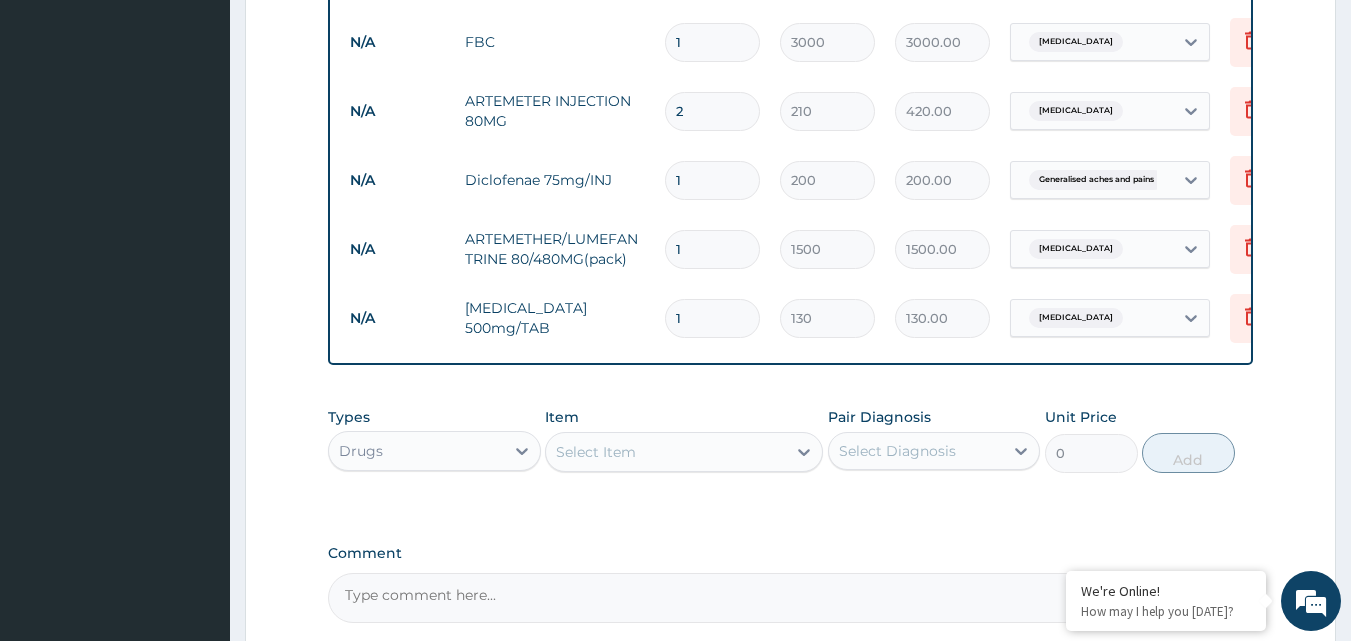 type on "10" 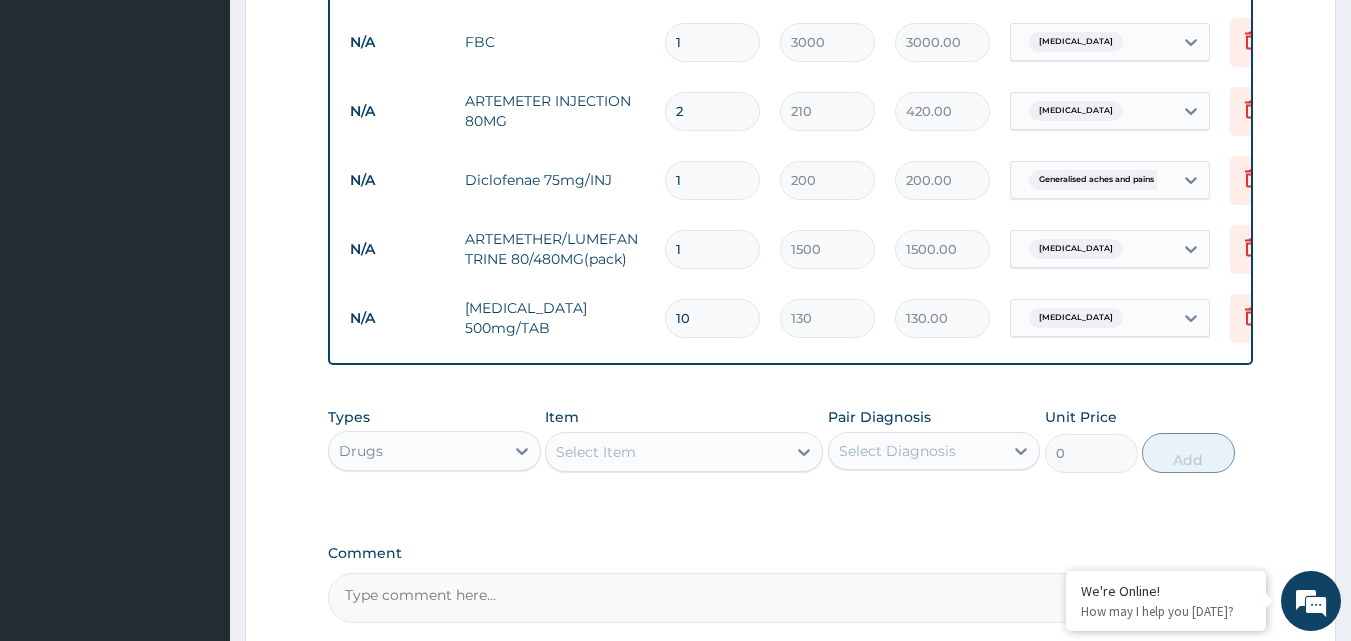 type on "1300.00" 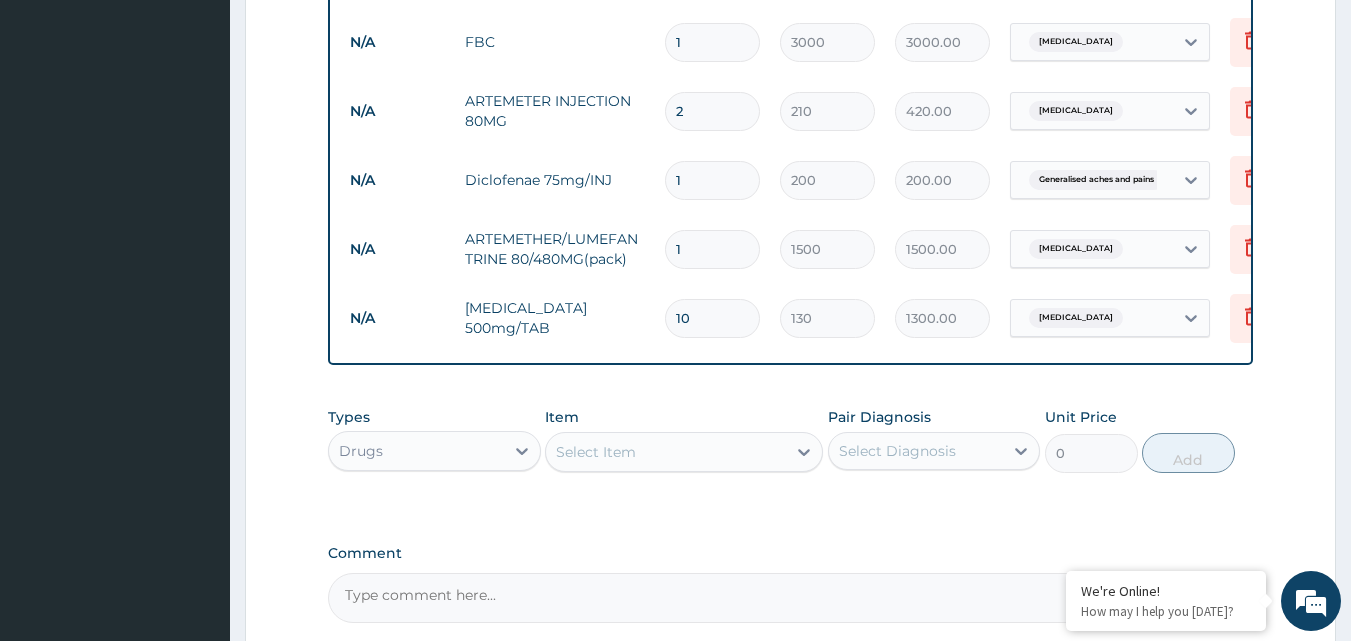 type on "10" 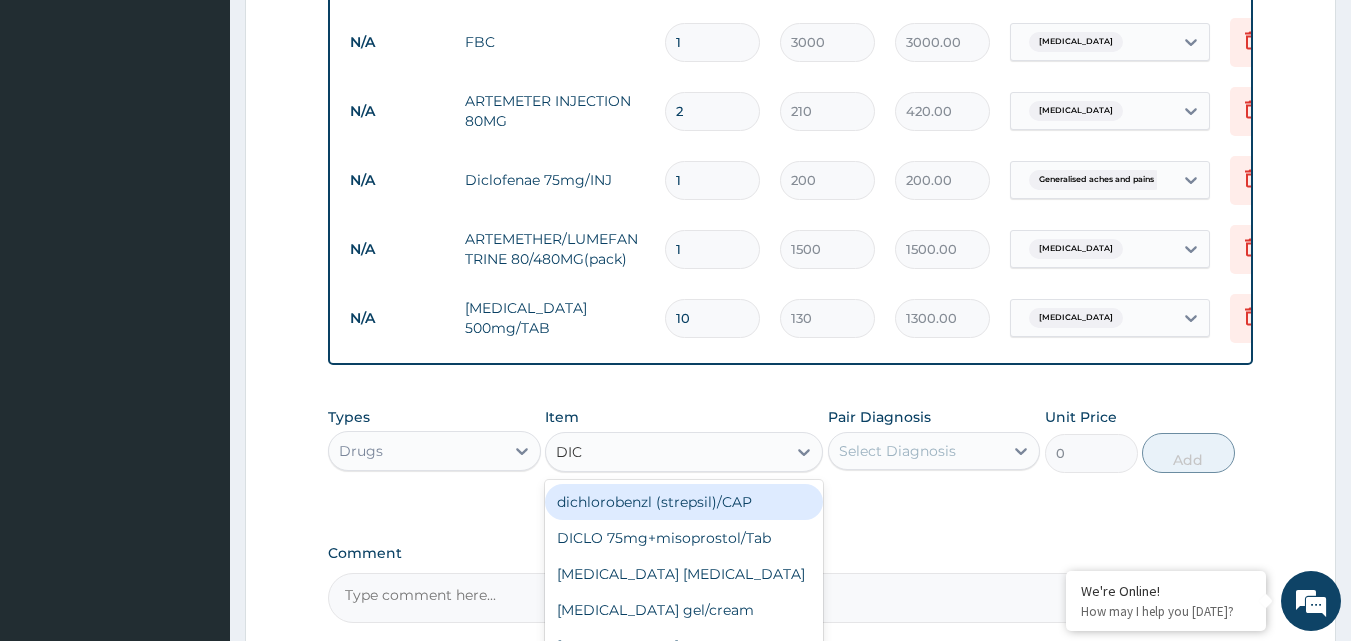type on "DICL" 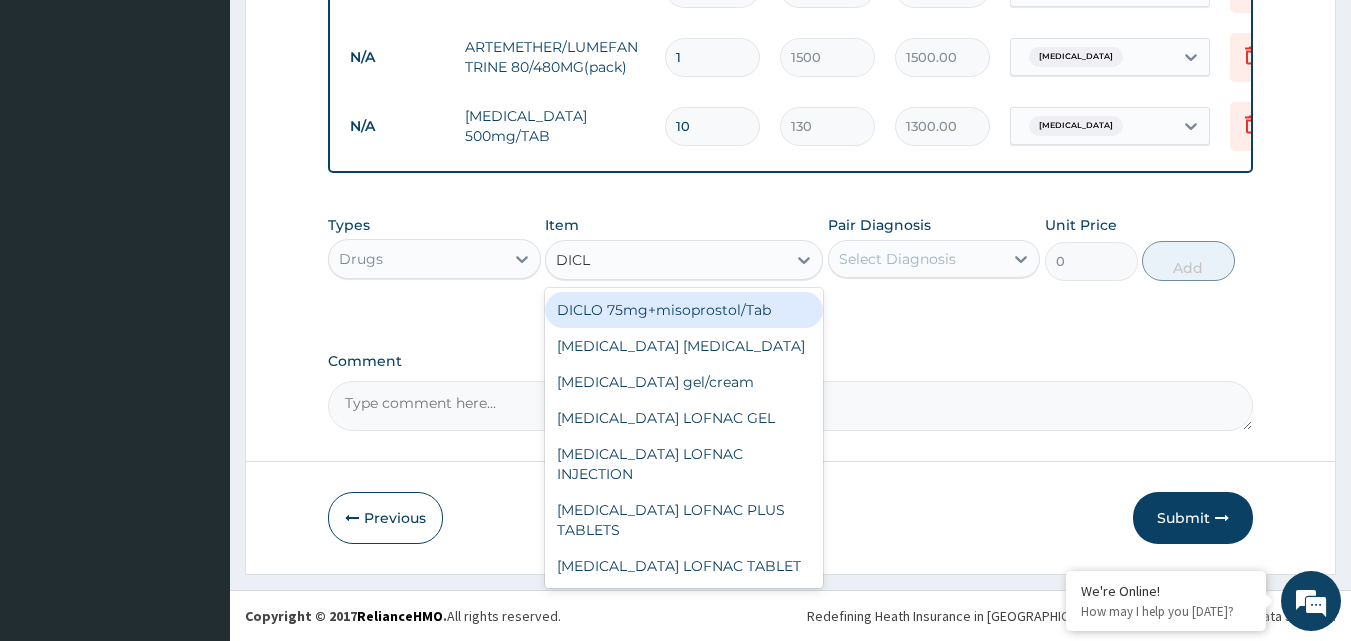 scroll, scrollTop: 1066, scrollLeft: 0, axis: vertical 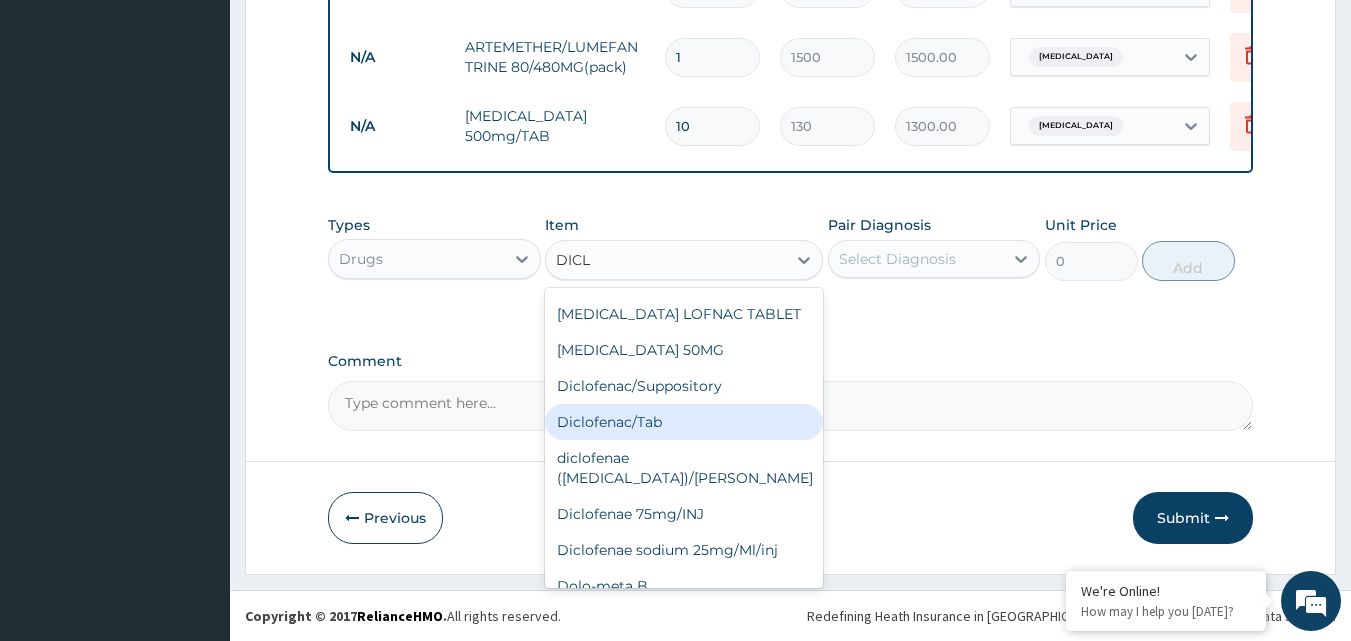 click on "Diclofenac/Tab" at bounding box center (684, 422) 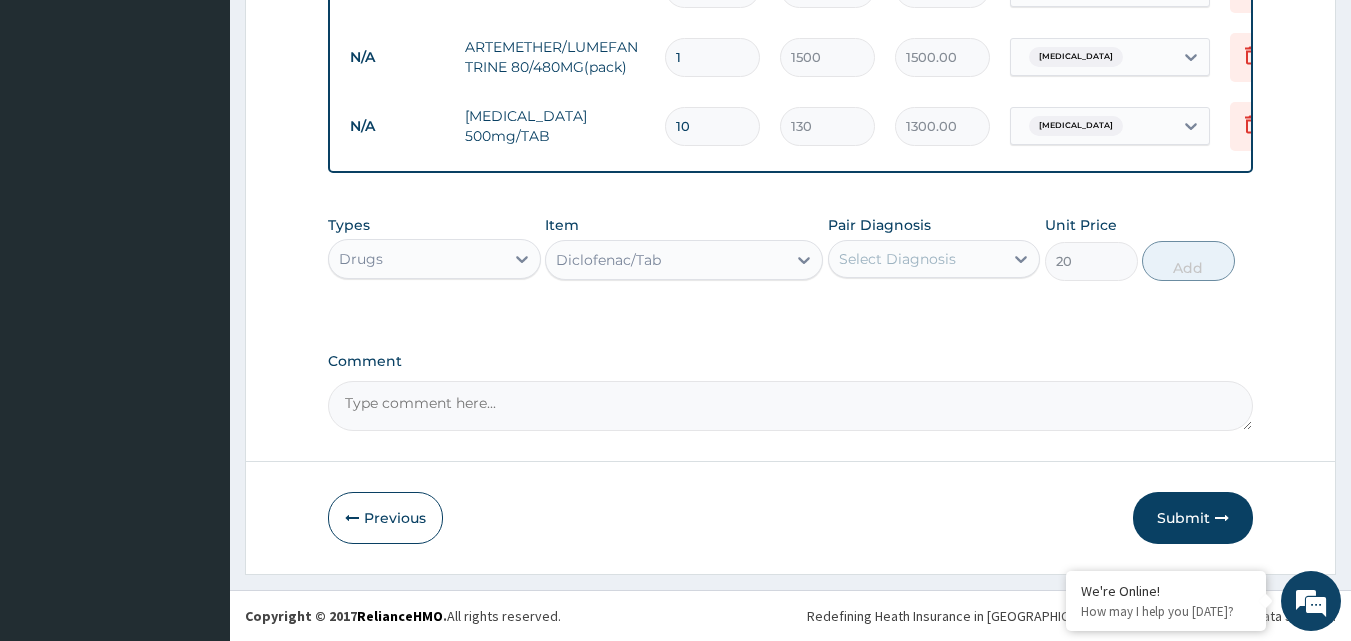 click on "Select Diagnosis" at bounding box center (897, 259) 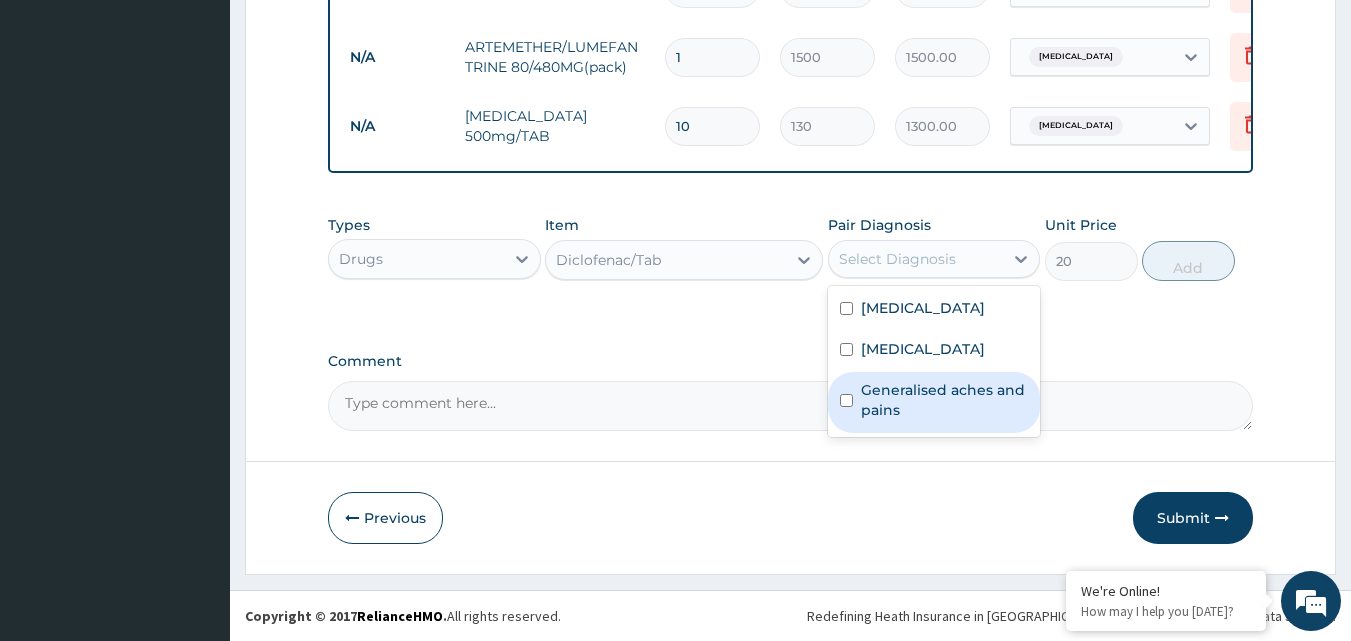 click on "Generalised aches and pains" at bounding box center [934, 402] 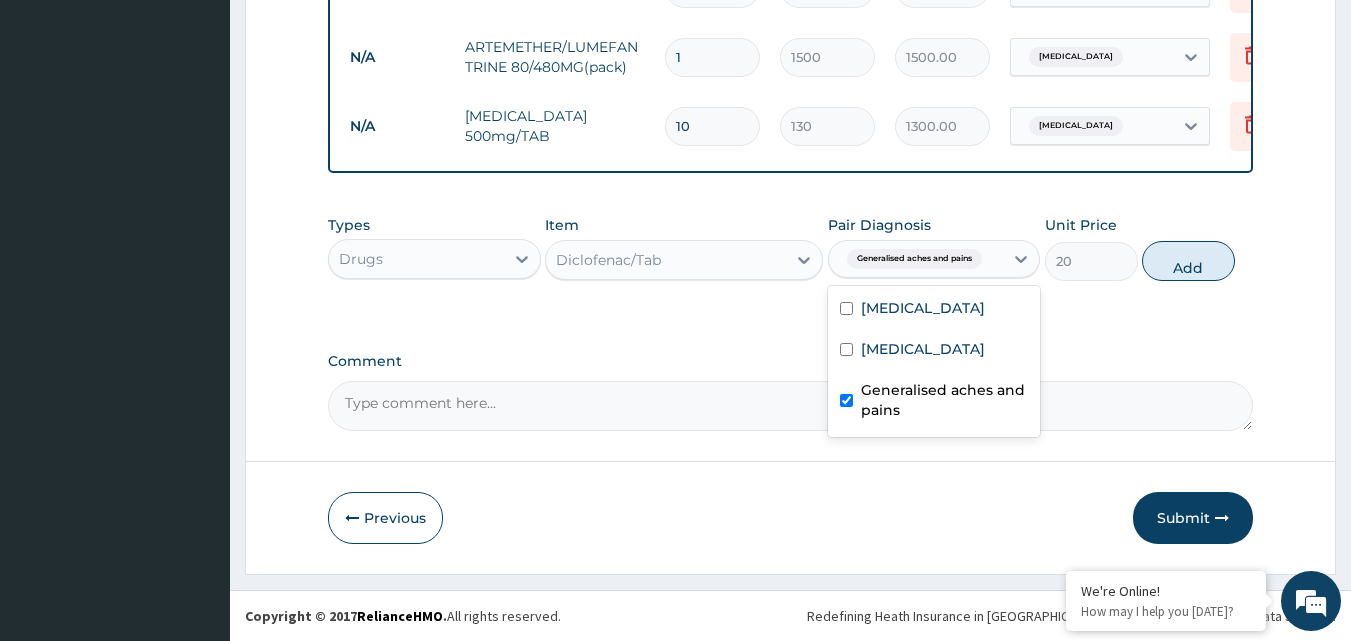 click on "Generalised aches and pains" at bounding box center (934, 402) 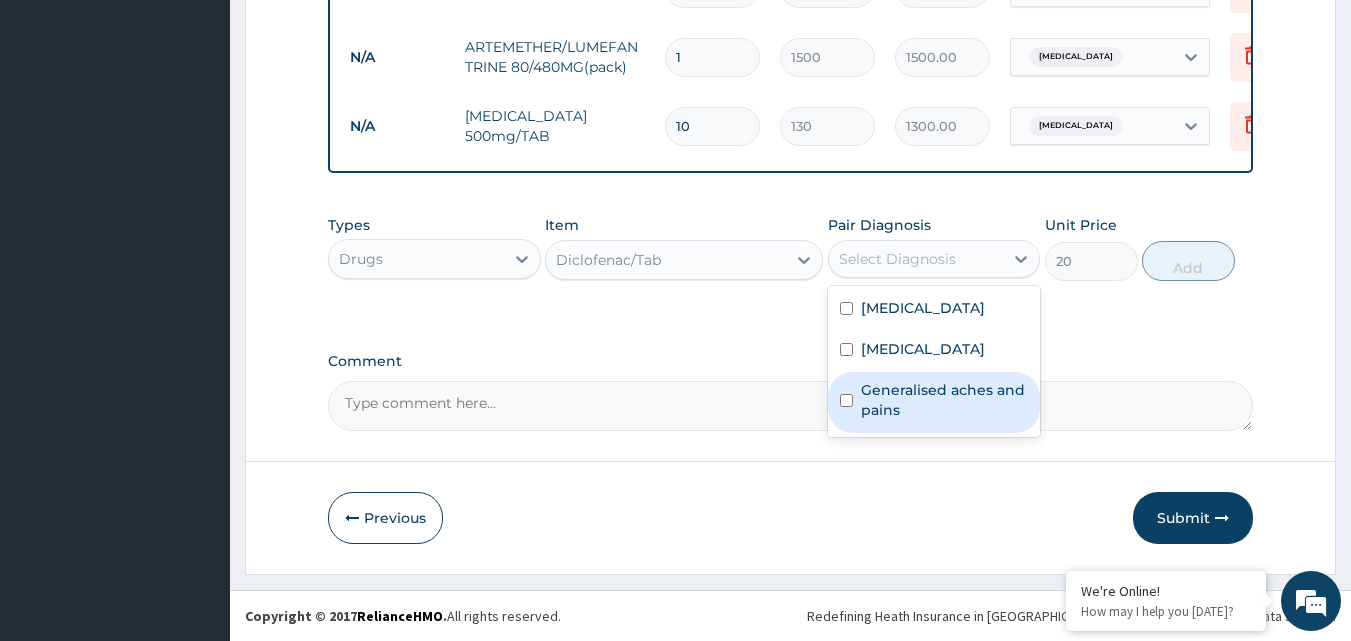 click on "Generalised aches and pains" at bounding box center (945, 400) 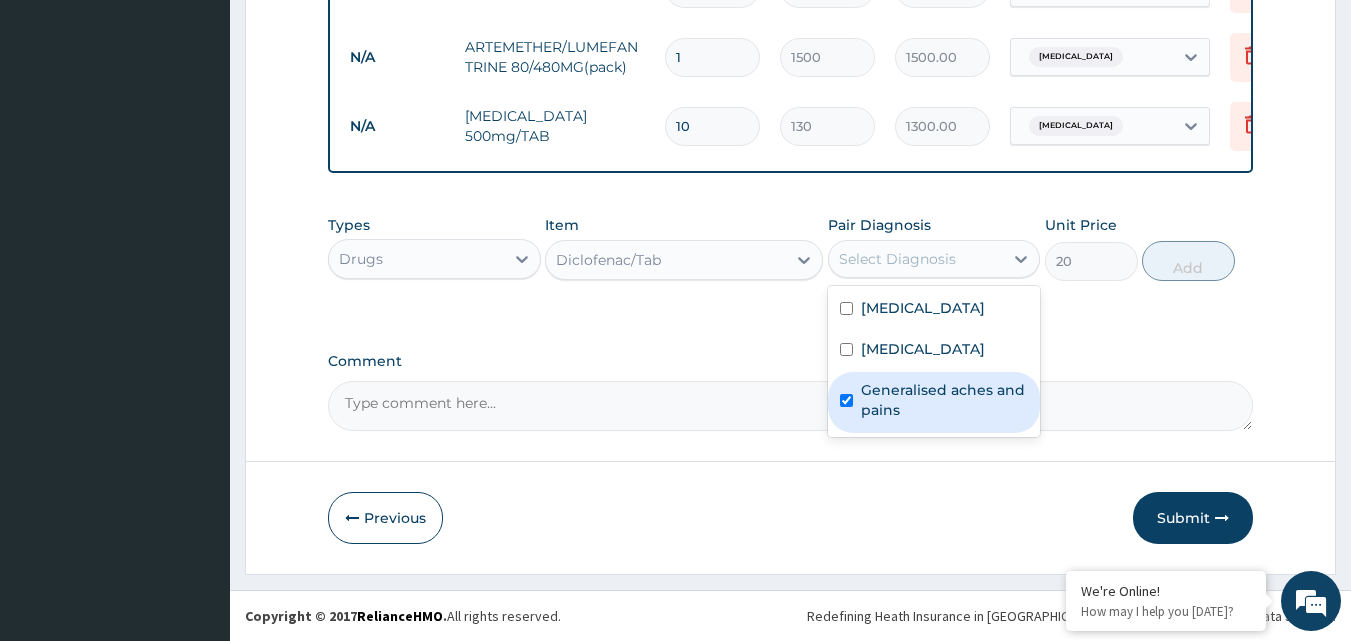 checkbox on "true" 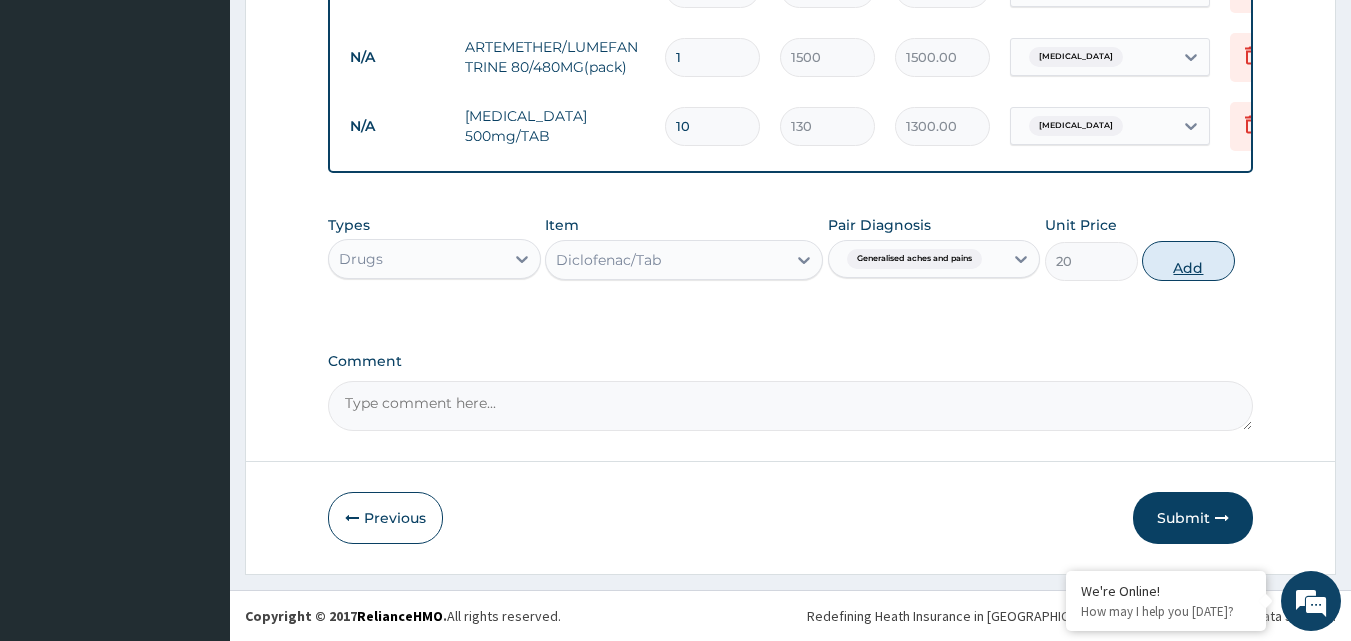 click on "Add" at bounding box center (1188, 261) 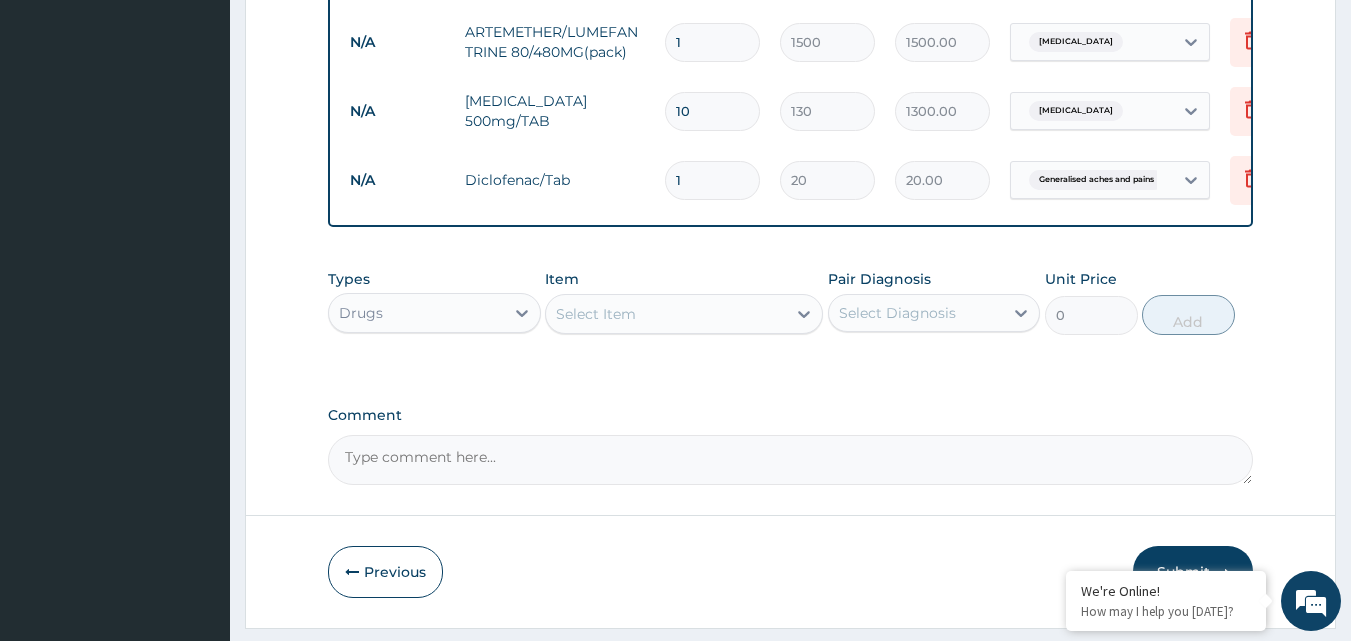 type on "10" 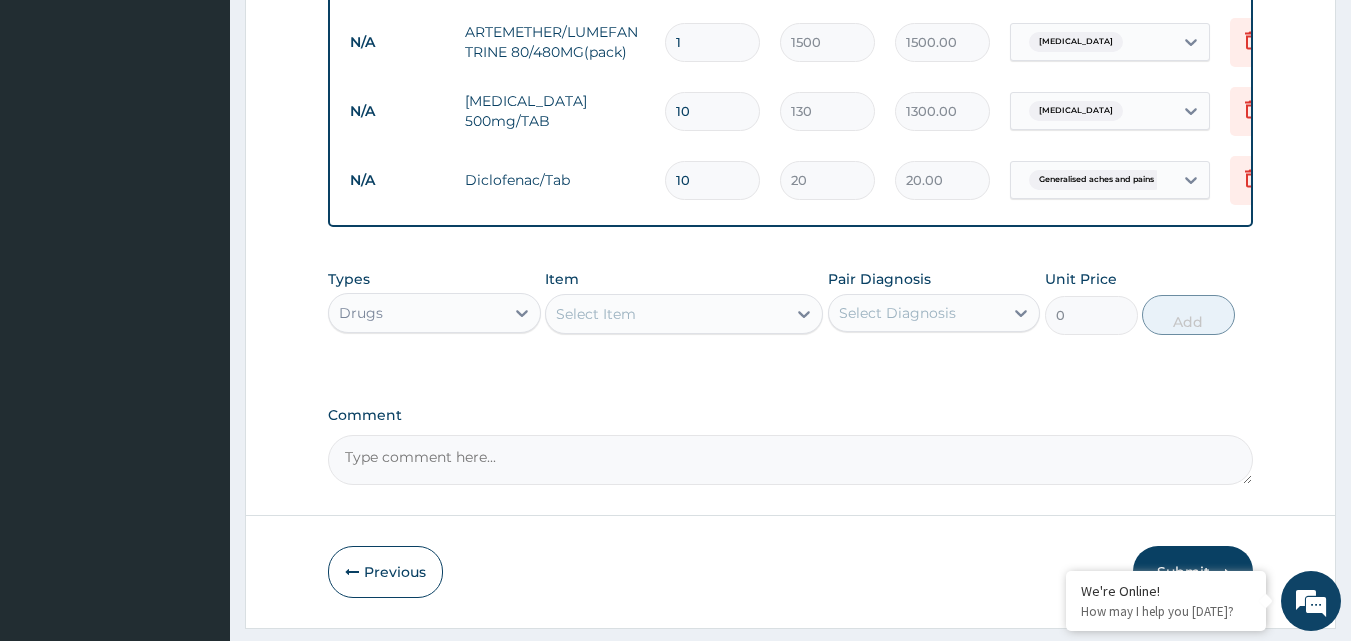 type on "200.00" 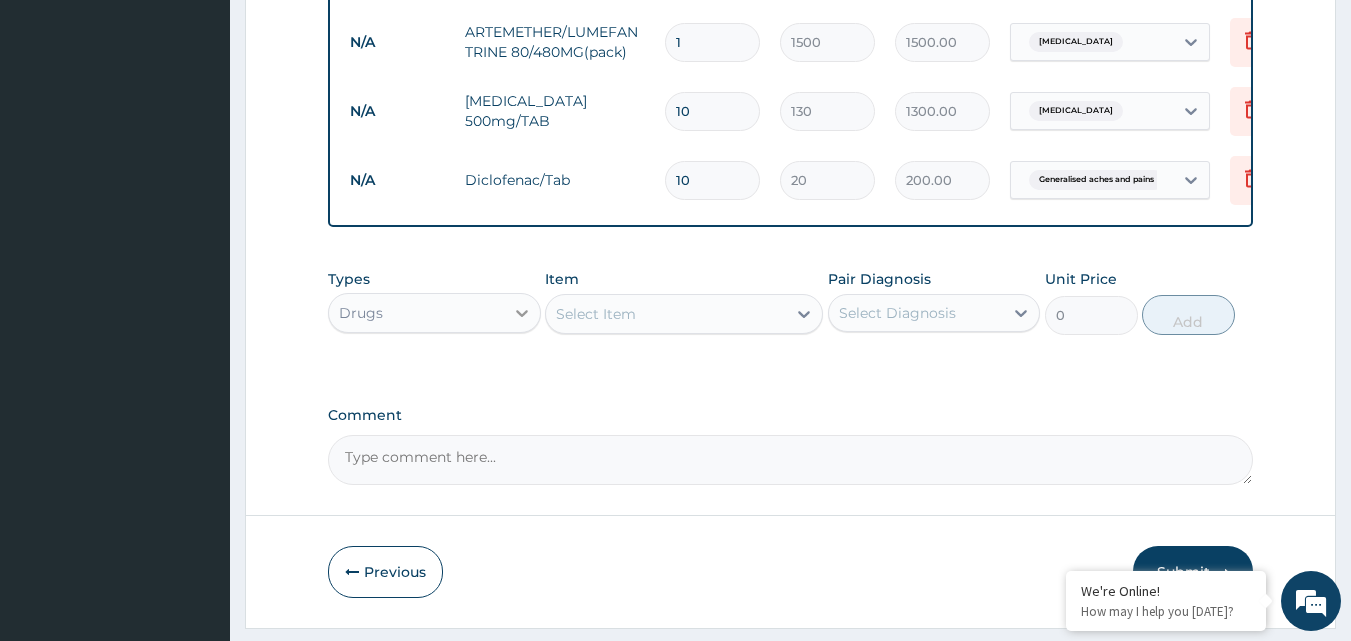 type on "10" 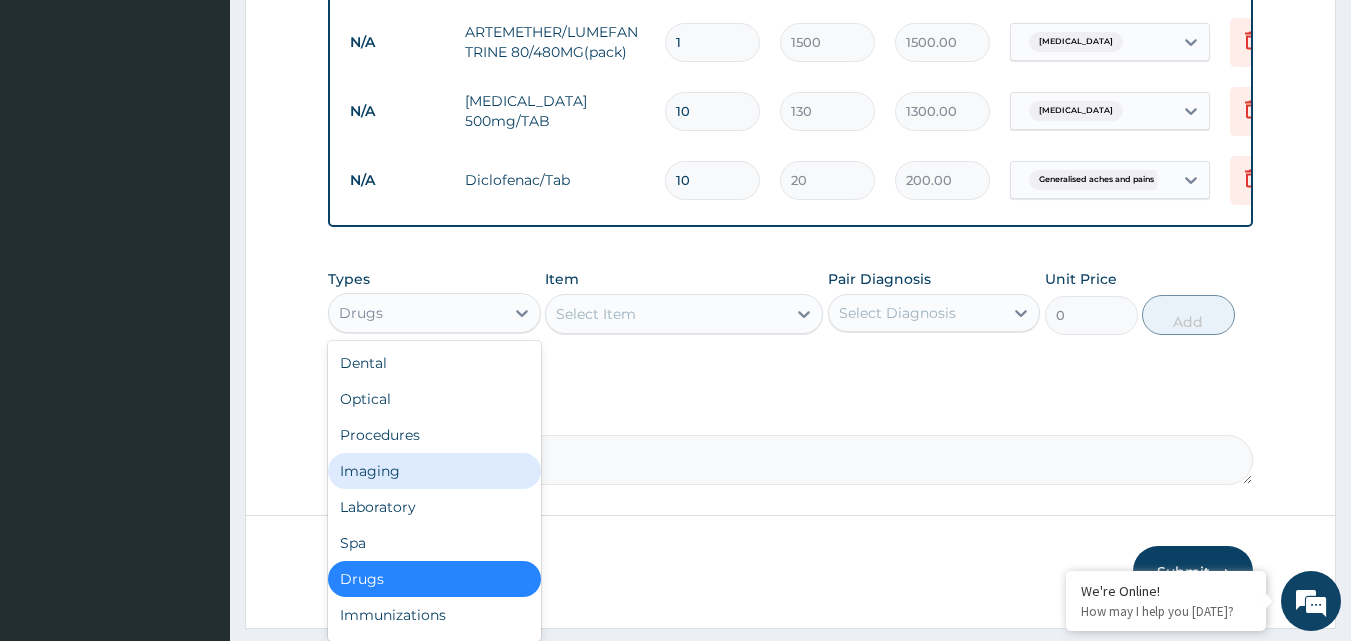 scroll, scrollTop: 68, scrollLeft: 0, axis: vertical 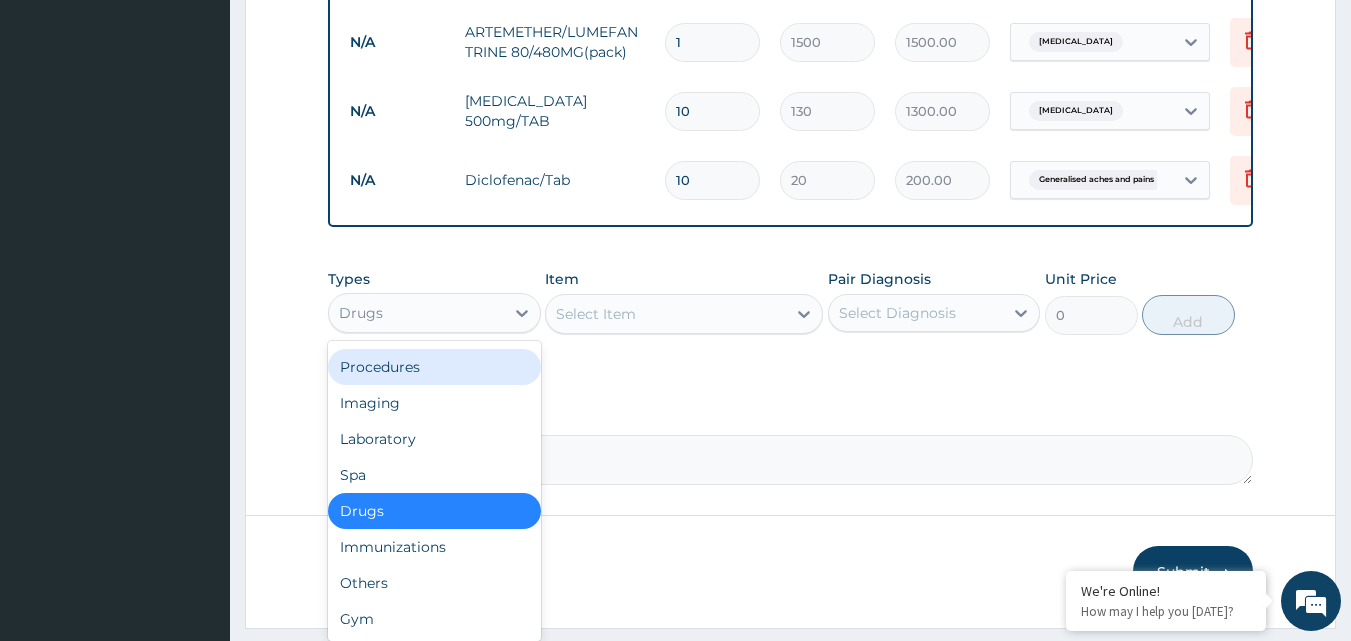 click on "Procedures" at bounding box center (434, 367) 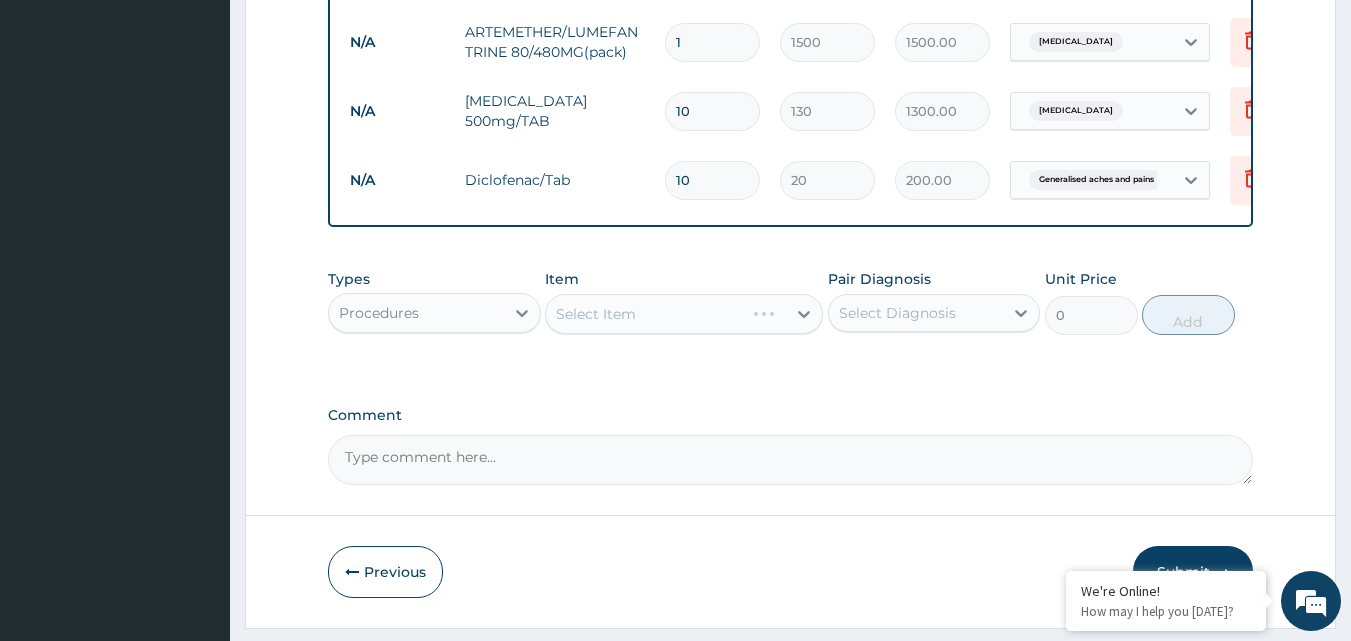 click on "Select Item" at bounding box center [684, 314] 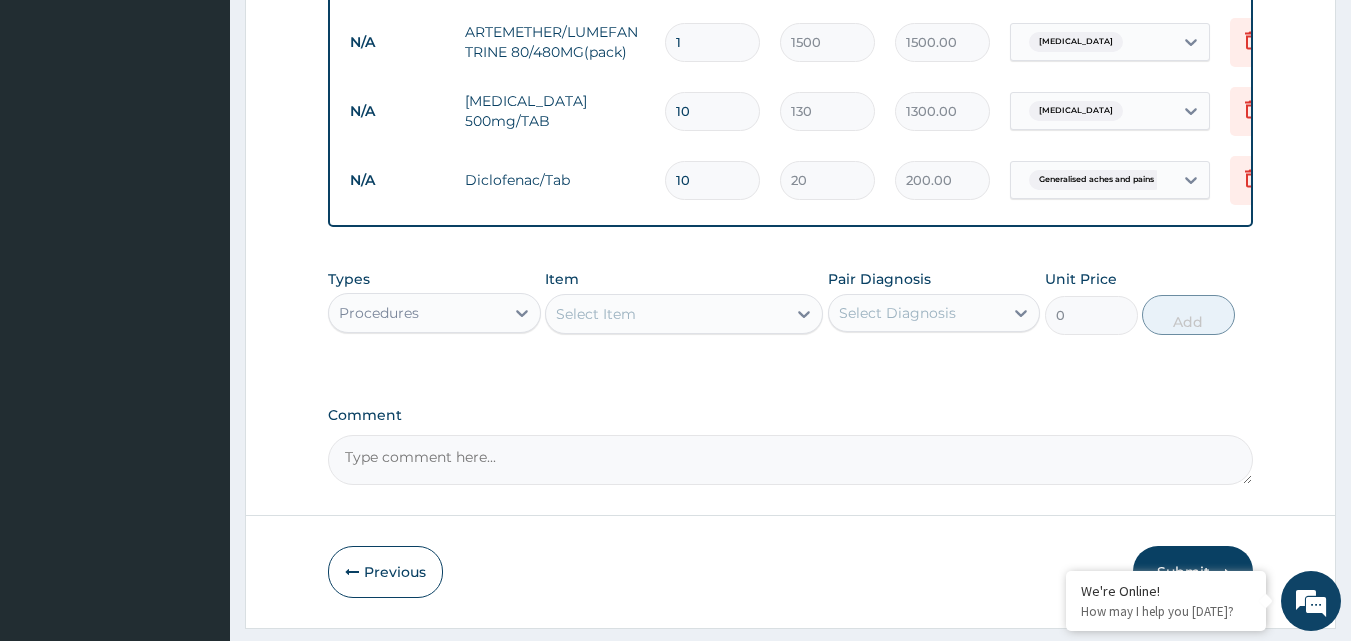 click on "Select Item" at bounding box center [596, 314] 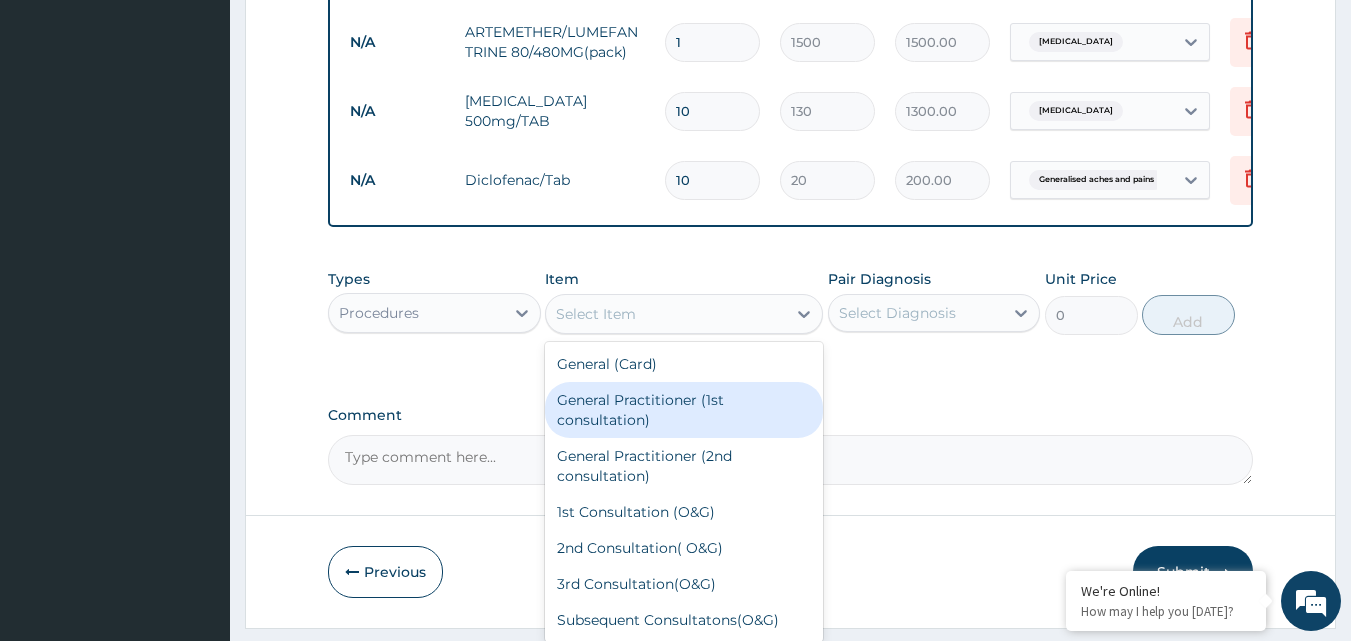 click on "General Practitioner (1st consultation)" at bounding box center (684, 410) 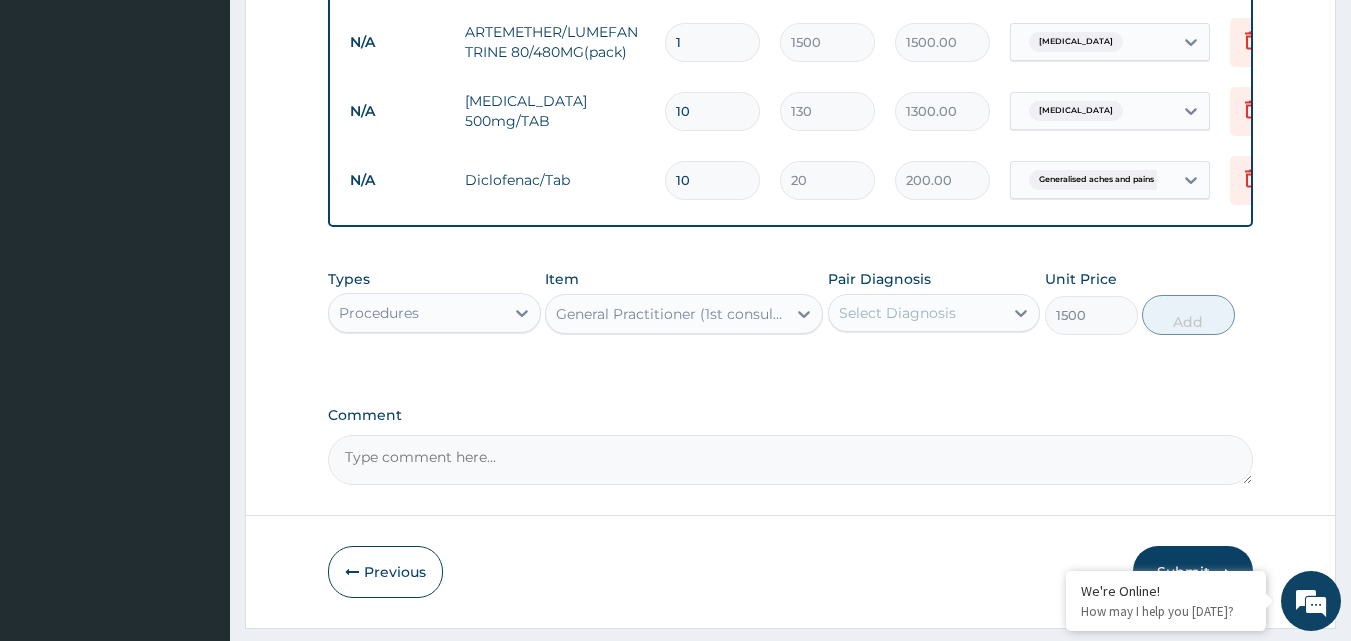 click on "Select Diagnosis" at bounding box center (897, 313) 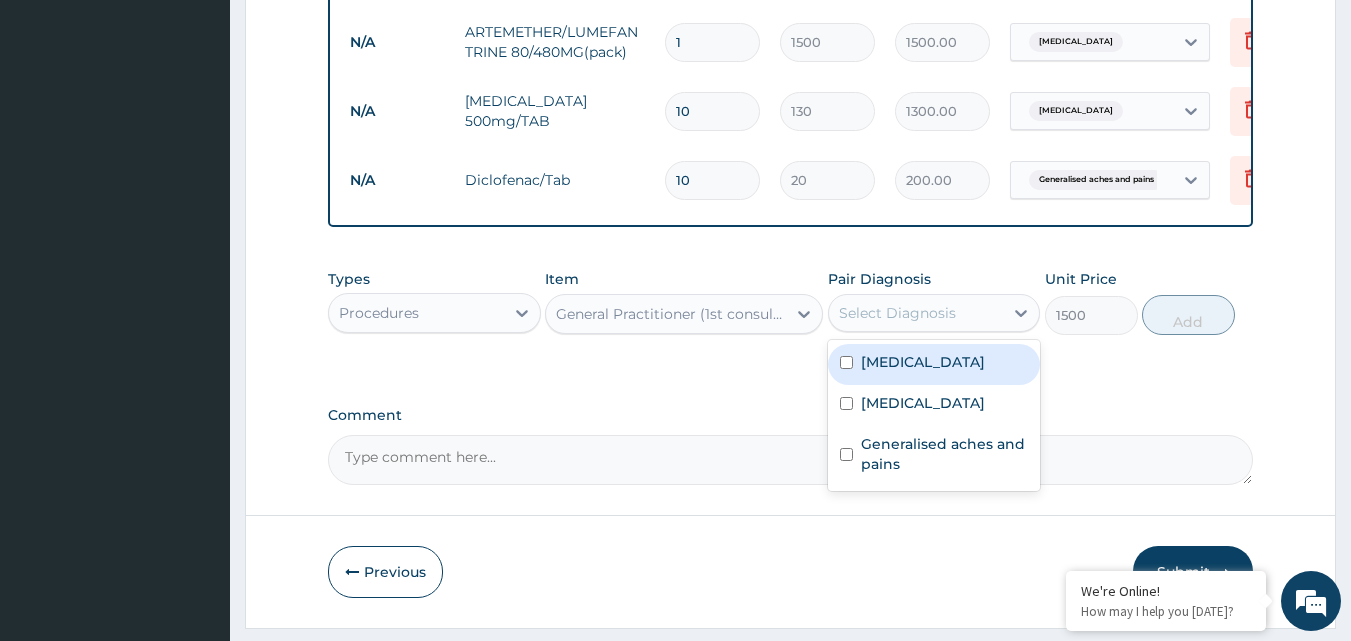 click at bounding box center [846, 362] 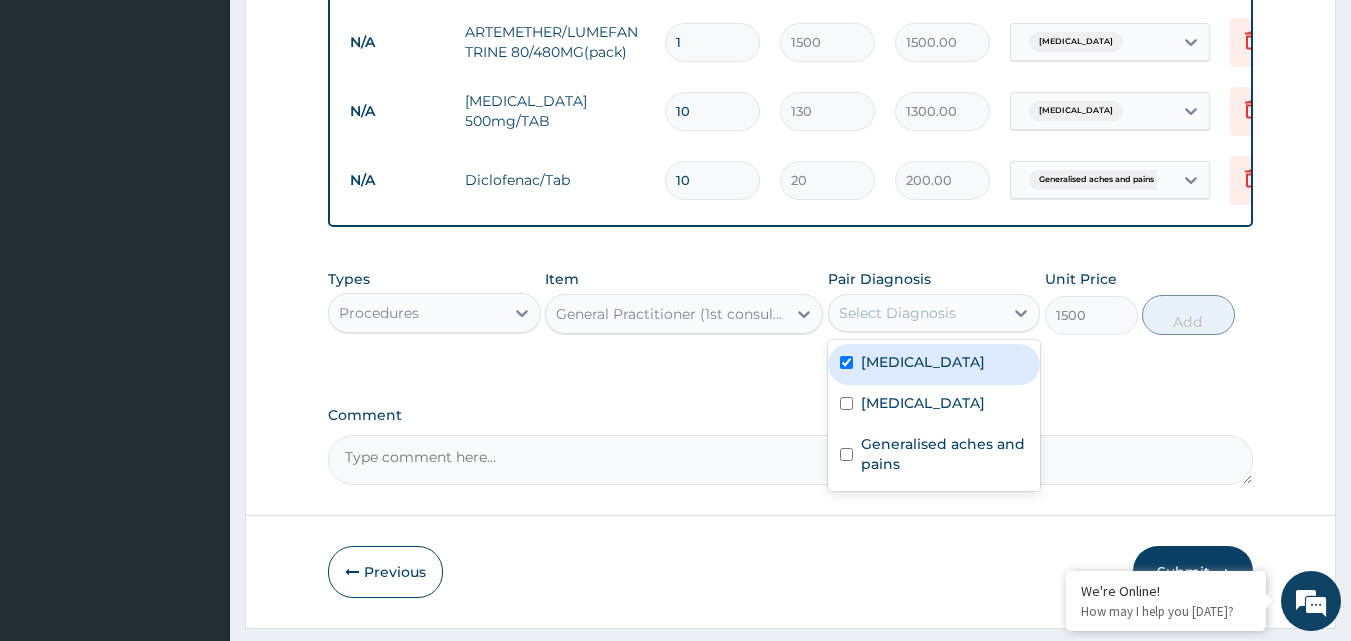 checkbox on "true" 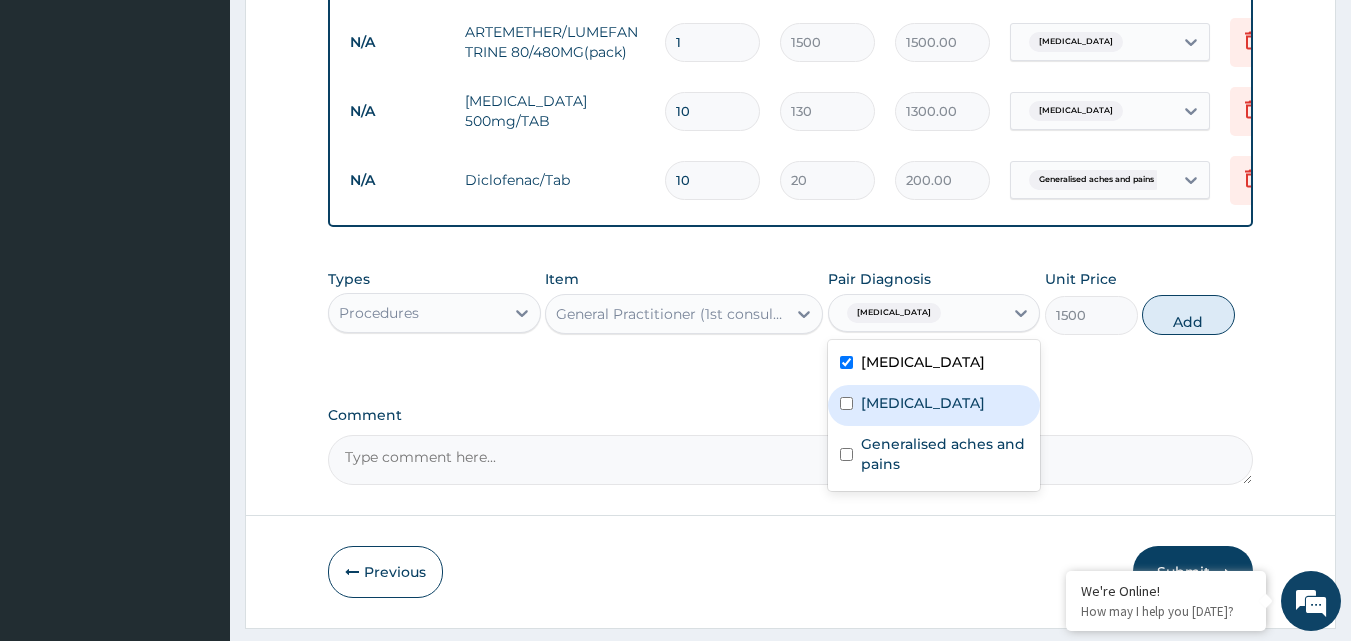 click at bounding box center [846, 403] 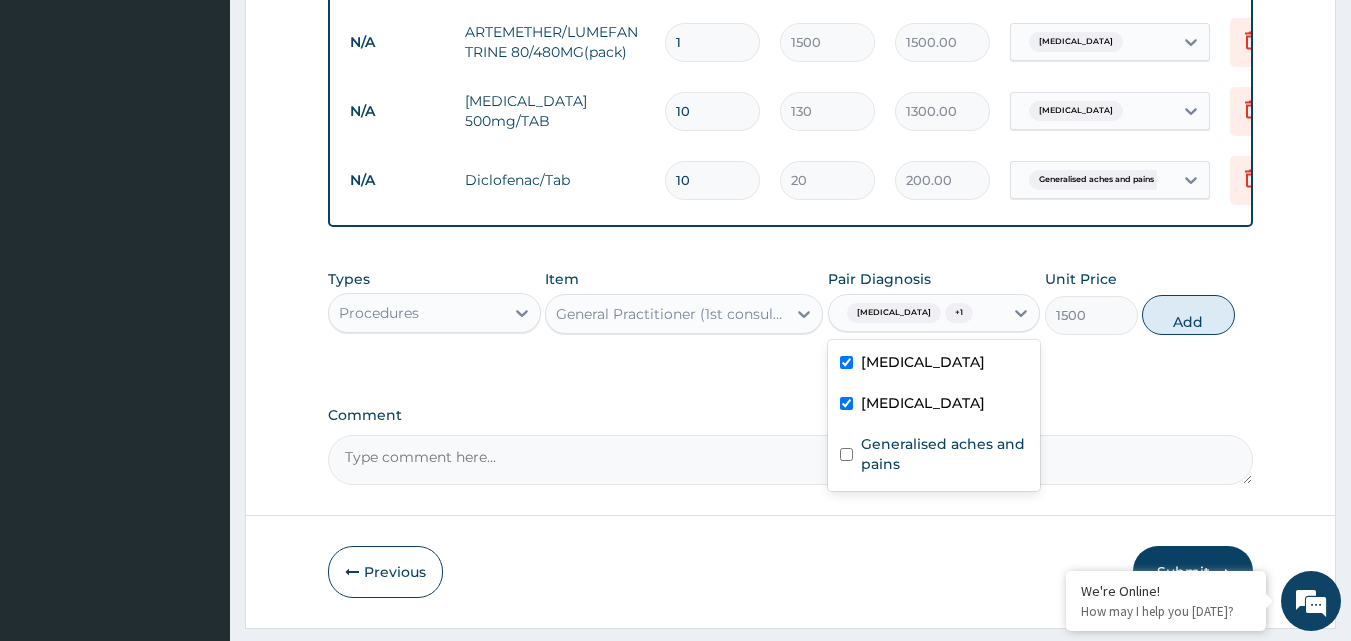 click at bounding box center (846, 403) 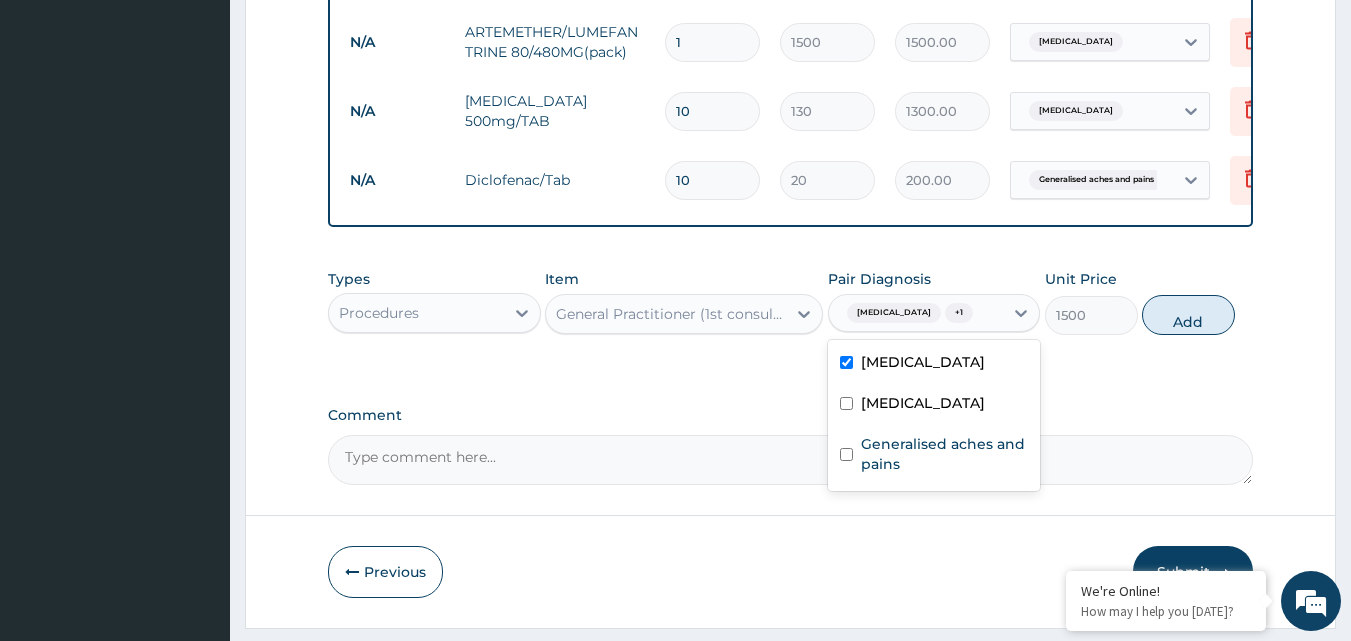checkbox on "false" 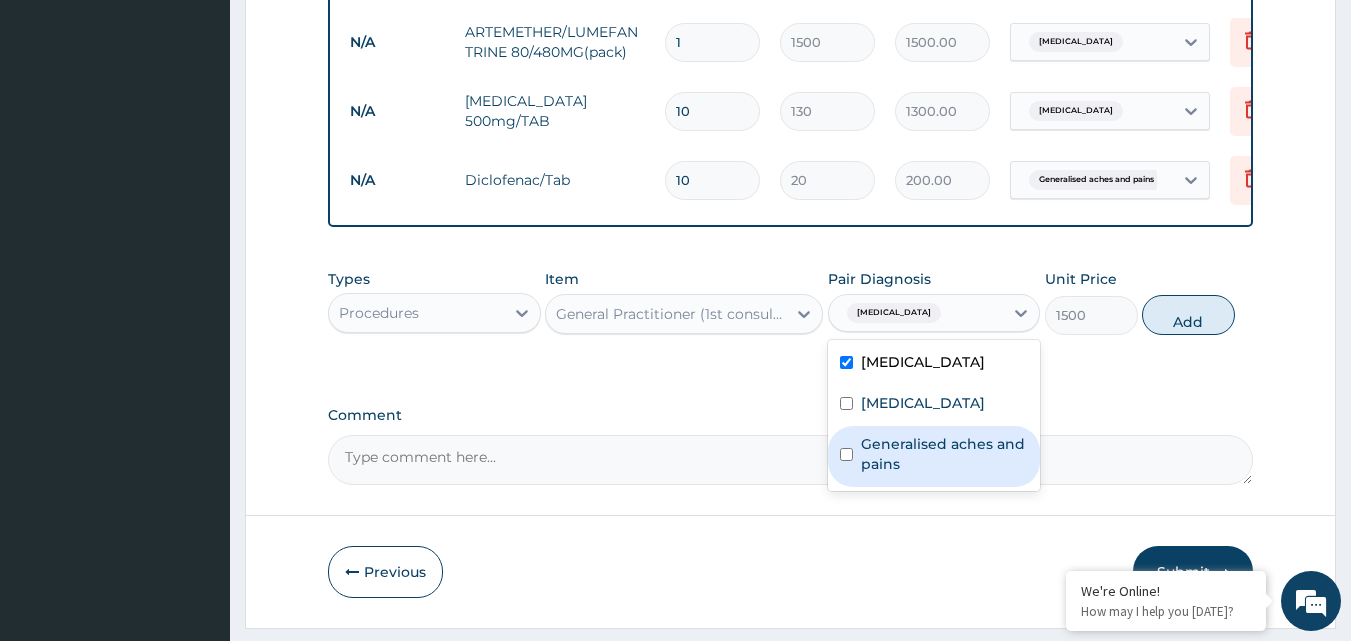 click at bounding box center [846, 454] 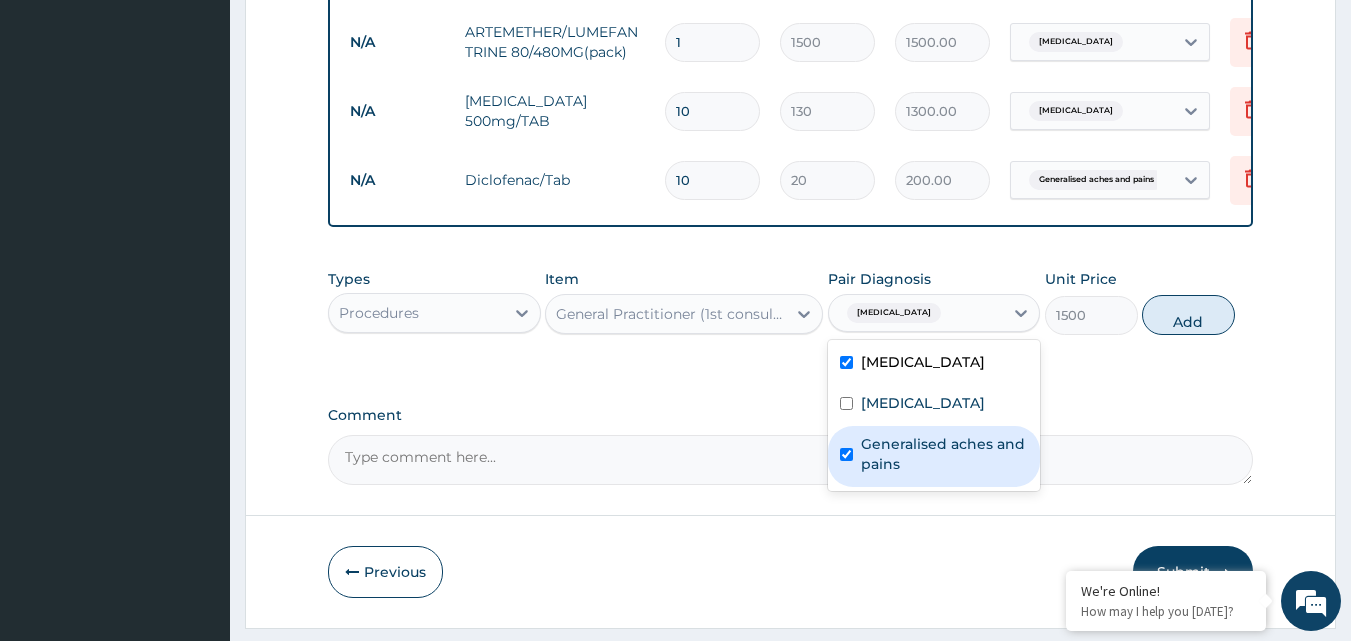 checkbox on "true" 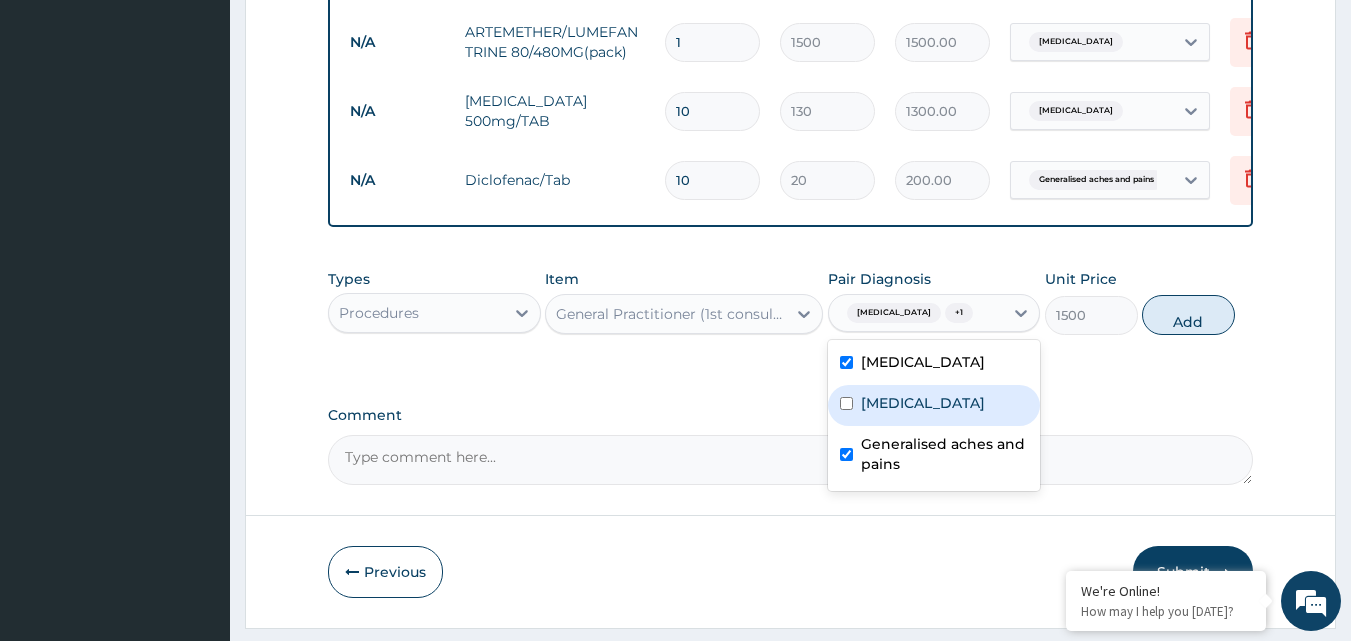 click at bounding box center (846, 403) 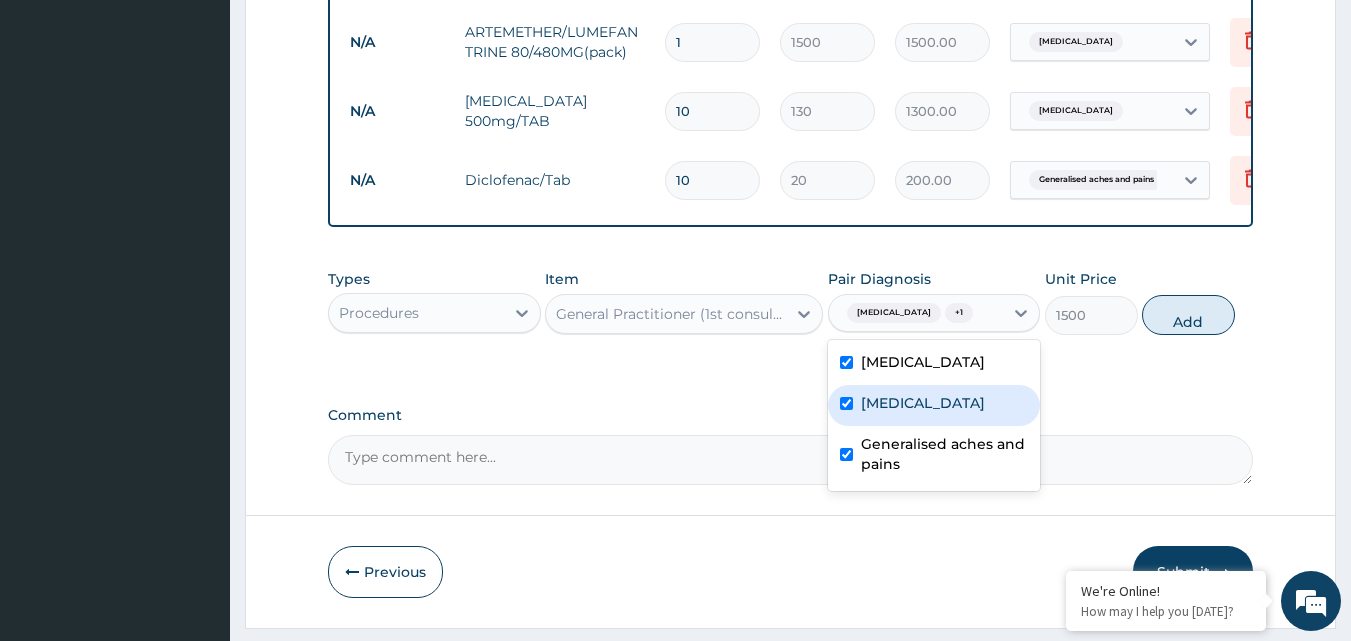 checkbox on "true" 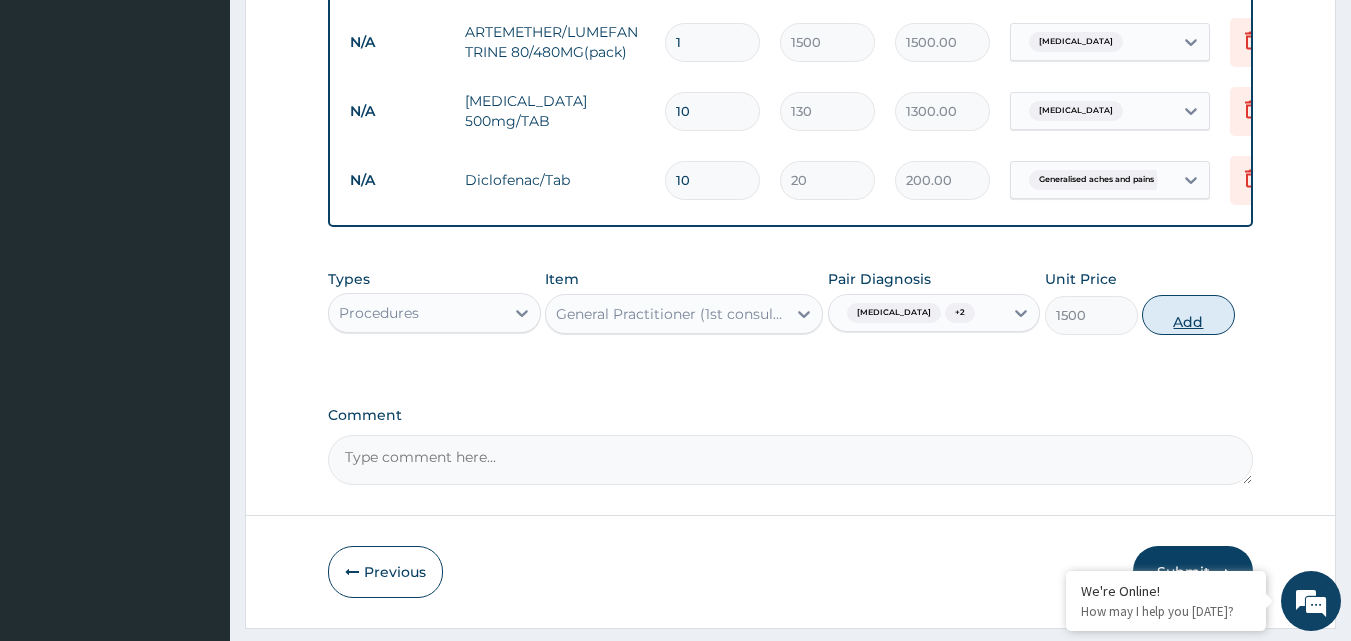 click on "Add" at bounding box center (1188, 315) 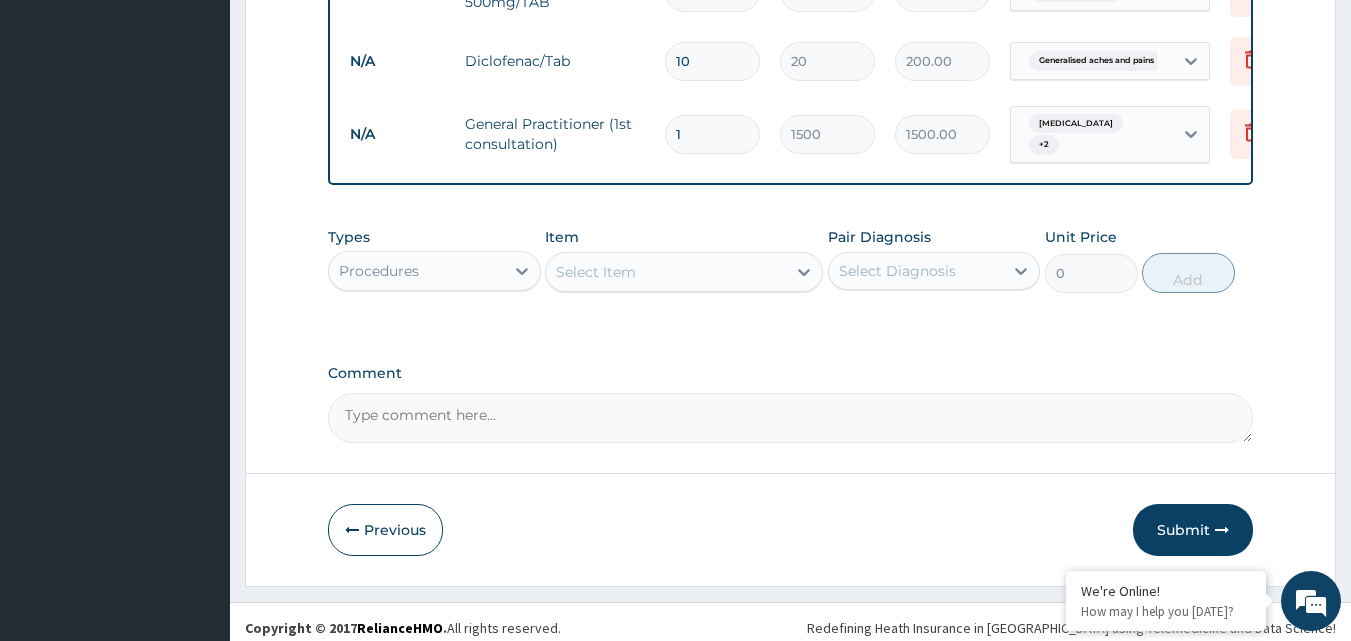 scroll, scrollTop: 1204, scrollLeft: 0, axis: vertical 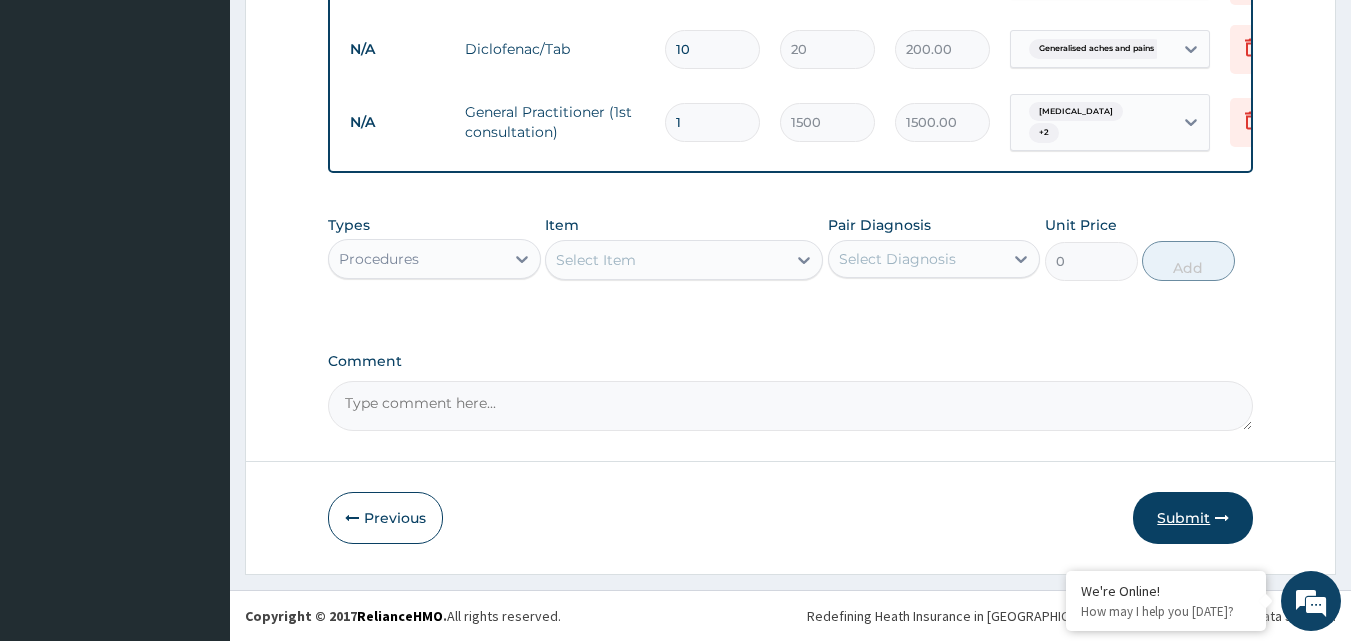 click on "Submit" at bounding box center [1193, 518] 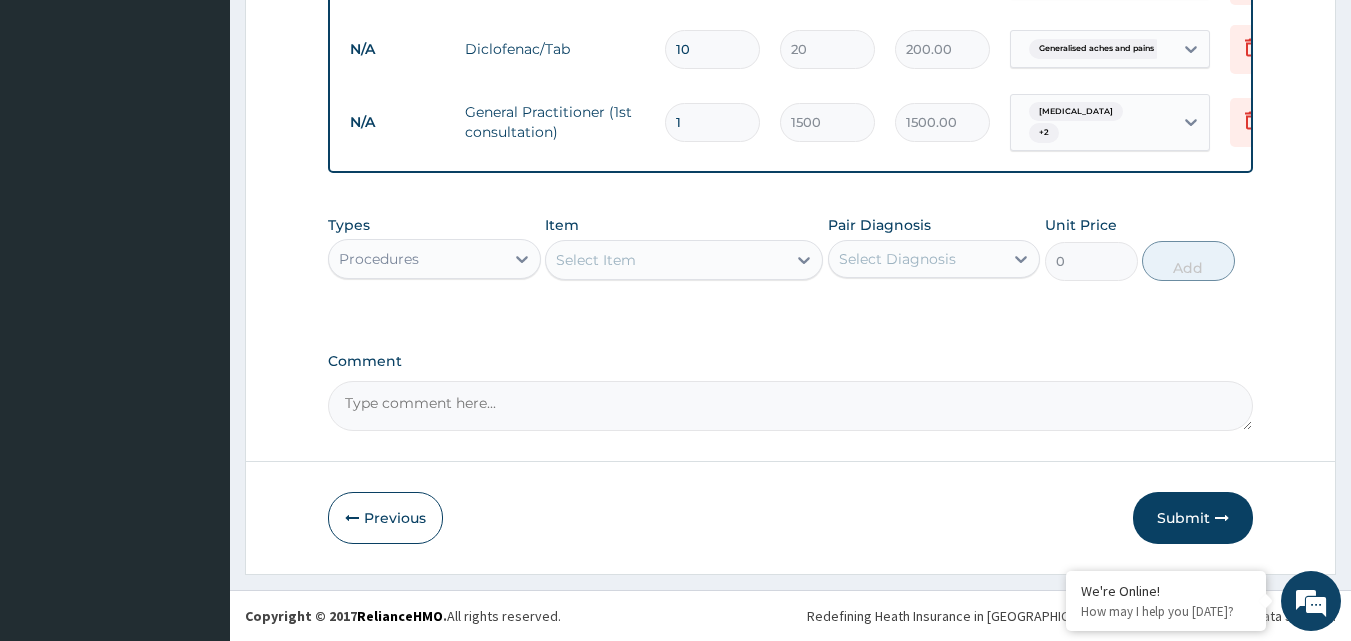 click on "Step  2  of 2 PA Code / Prescription Code Enter Code(Secondary Care Only) Encounter Date 20-06-2025 Important Notice Please enter PA codes before entering items that are not attached to a PA code   All diagnoses entered must be linked to a claim item. Diagnosis & Claim Items that are visible but inactive cannot be edited because they were imported from an already approved PA code. Diagnosis Malaria Confirmed Typhoid fever Confirmed Generalised aches and pains Confirmed NB: All diagnosis must be linked to a claim item Claim Items Type Name Quantity Unit Price Total Price Pair Diagnosis Actions N/A MALARIA PARASITE (MP) 1 1500 1500.00 Malaria Delete N/A FBC 1 3000 3000.00 Typhoid fever Delete N/A ARTEMETER INJECTION  80MG 2 210 420.00 Malaria Delete N/A Diclofenae 75mg/INJ 1 200 200.00 Generalised aches and pains Delete N/A ARTEMETHER/LUMEFANTRINE 80/480MG(pack) 1 1500 1500.00 Malaria Delete N/A Ciprofloxacin 500mg/TAB 10 130 1300.00 Typhoid fever Delete N/A Diclofenac/Tab 10 20 200.00 Delete N/A 1 1500 1500.00" at bounding box center (790, -258) 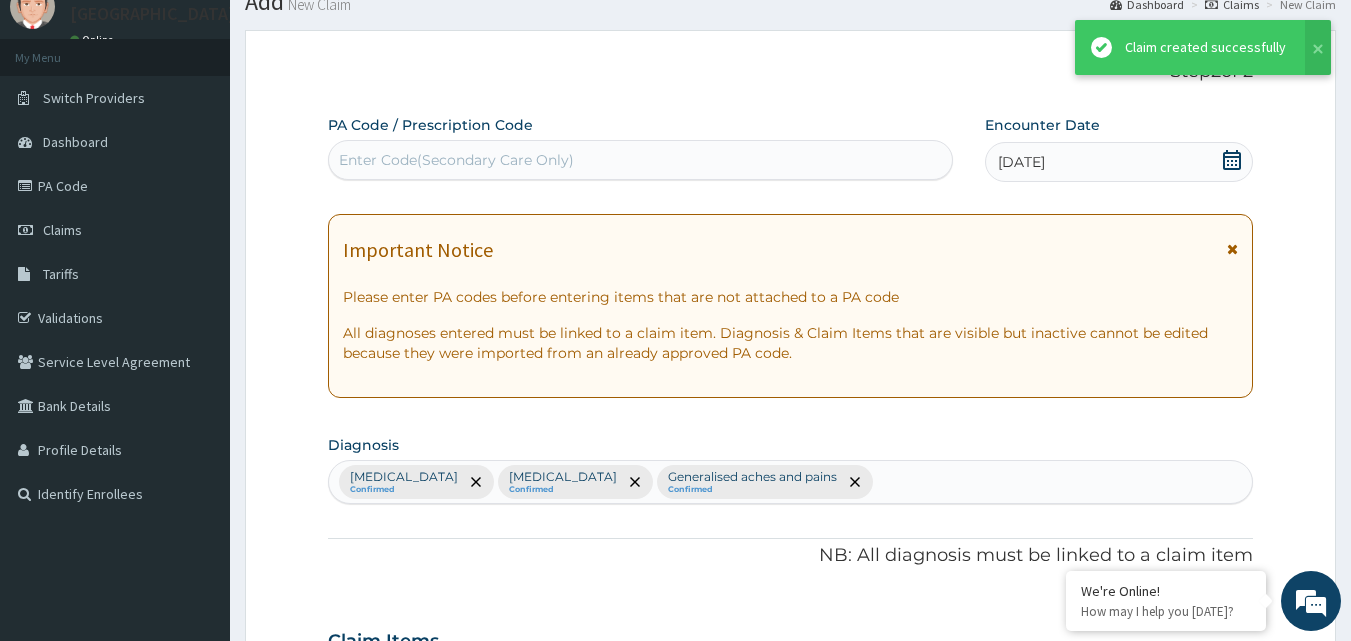 scroll, scrollTop: 1204, scrollLeft: 0, axis: vertical 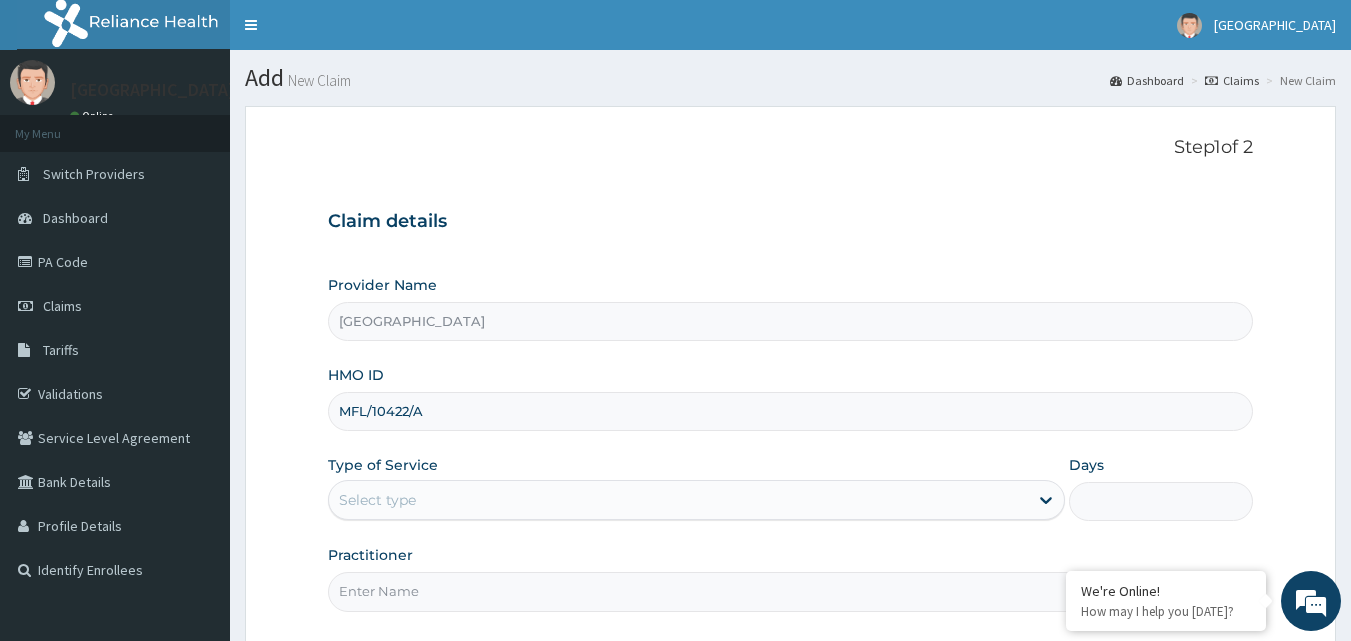 type on "MFL/10422/A" 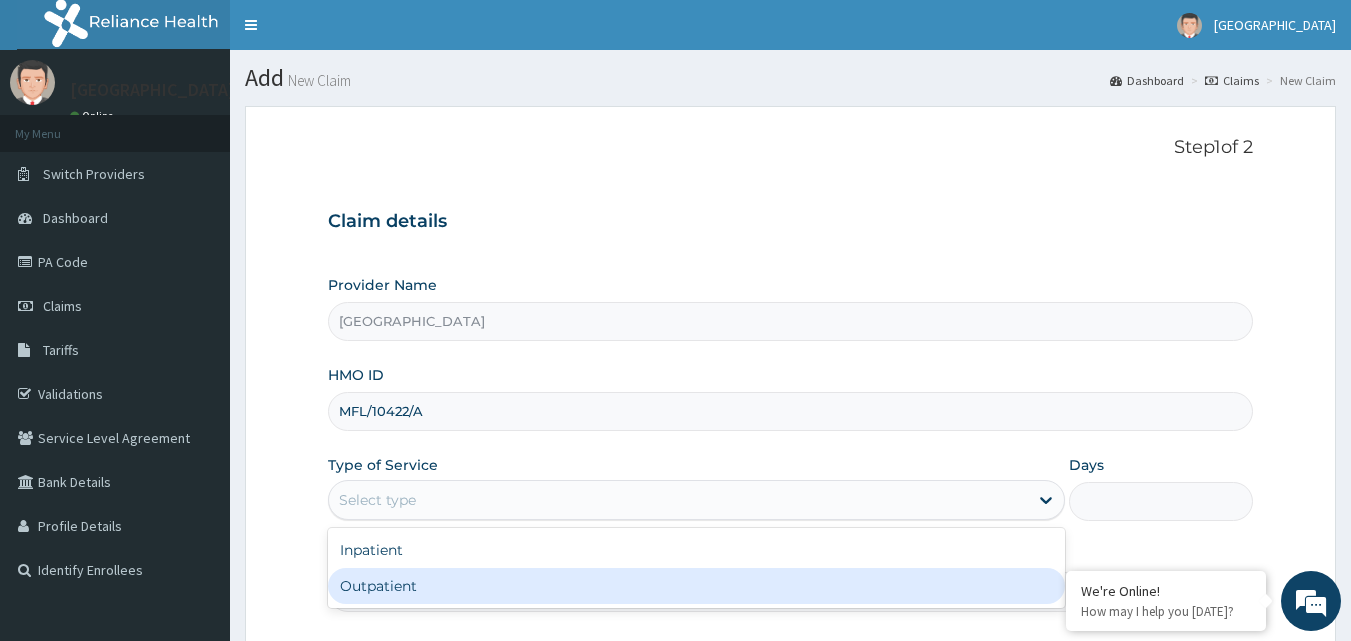 click on "Outpatient" at bounding box center [696, 586] 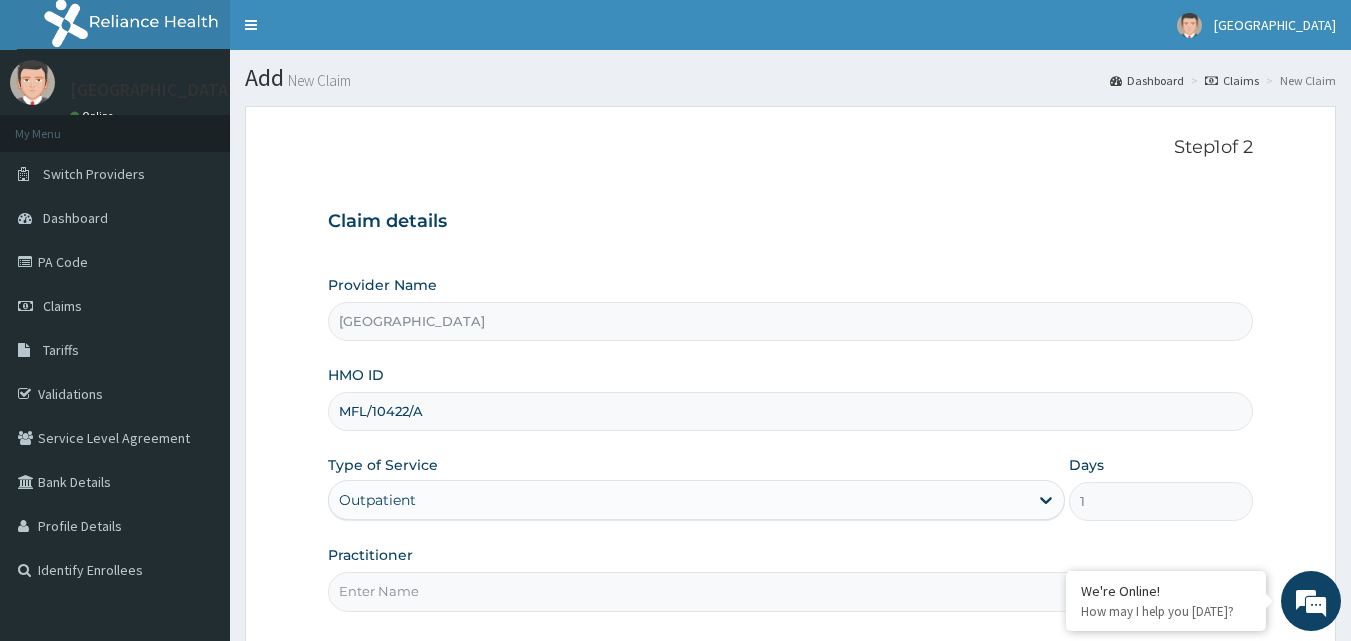 click on "Practitioner" at bounding box center [791, 591] 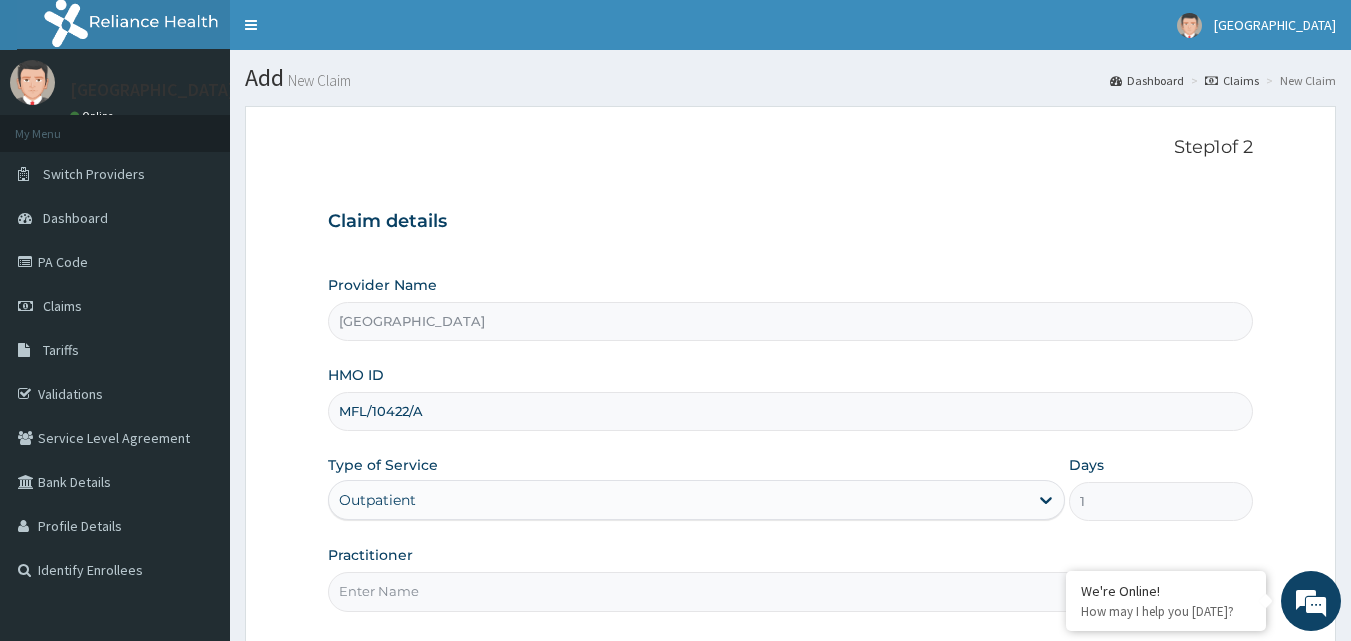 type on "DOCTOR [PERSON_NAME]" 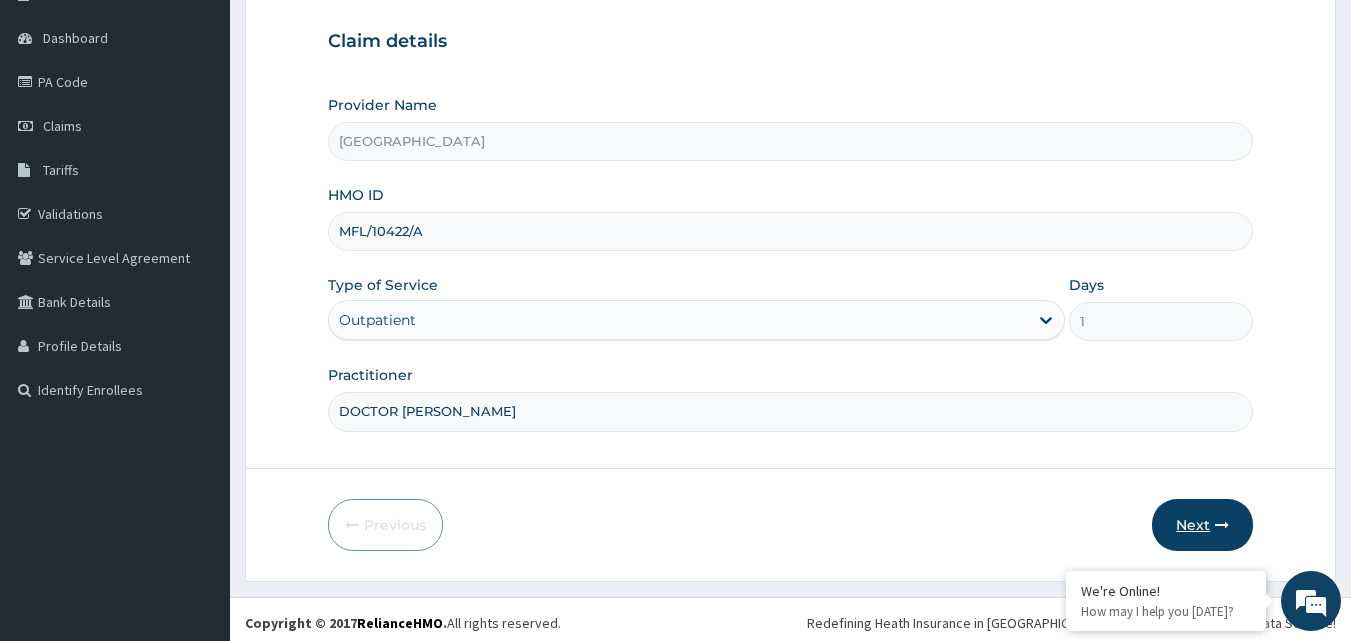scroll, scrollTop: 187, scrollLeft: 0, axis: vertical 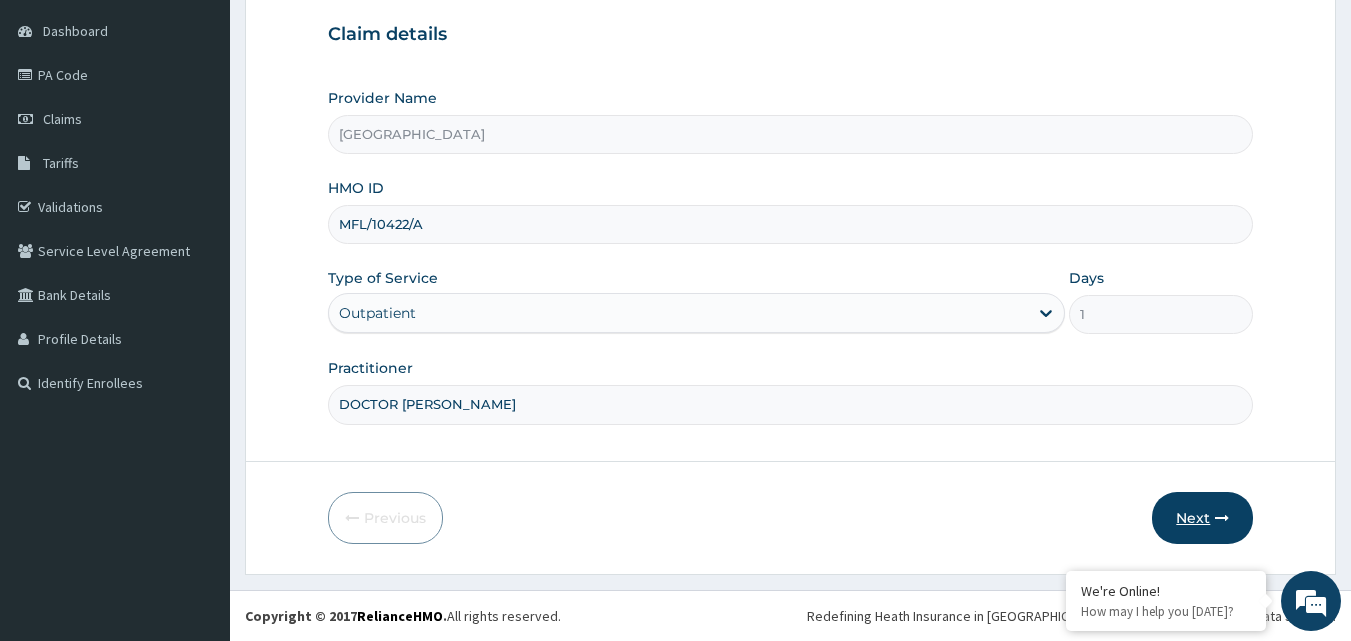 click on "Next" at bounding box center (1202, 518) 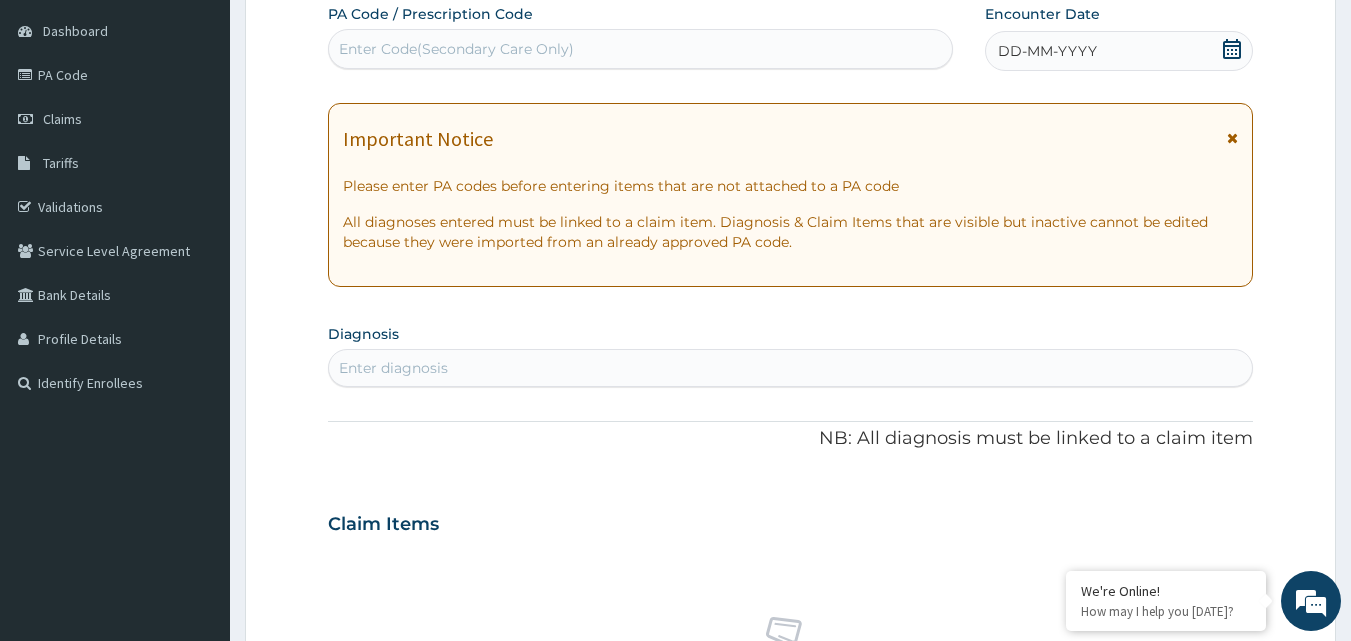 click on "DD-MM-YYYY" at bounding box center [1047, 51] 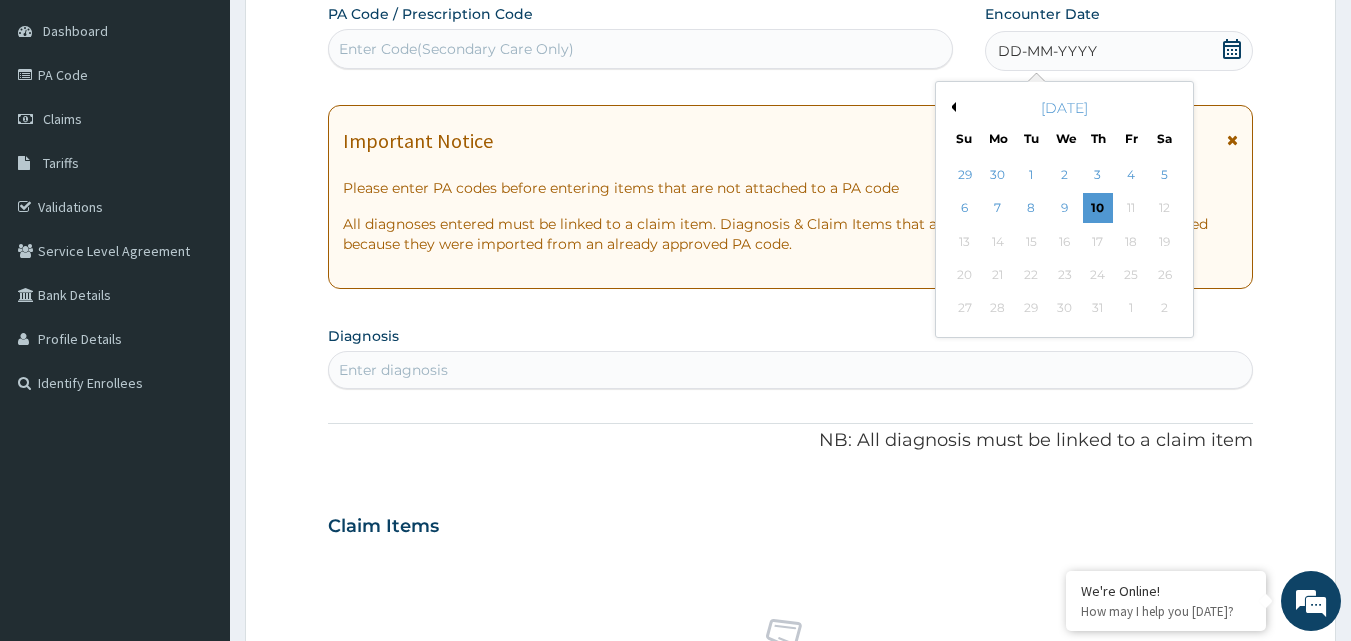 click on "[DATE]" at bounding box center [1064, 108] 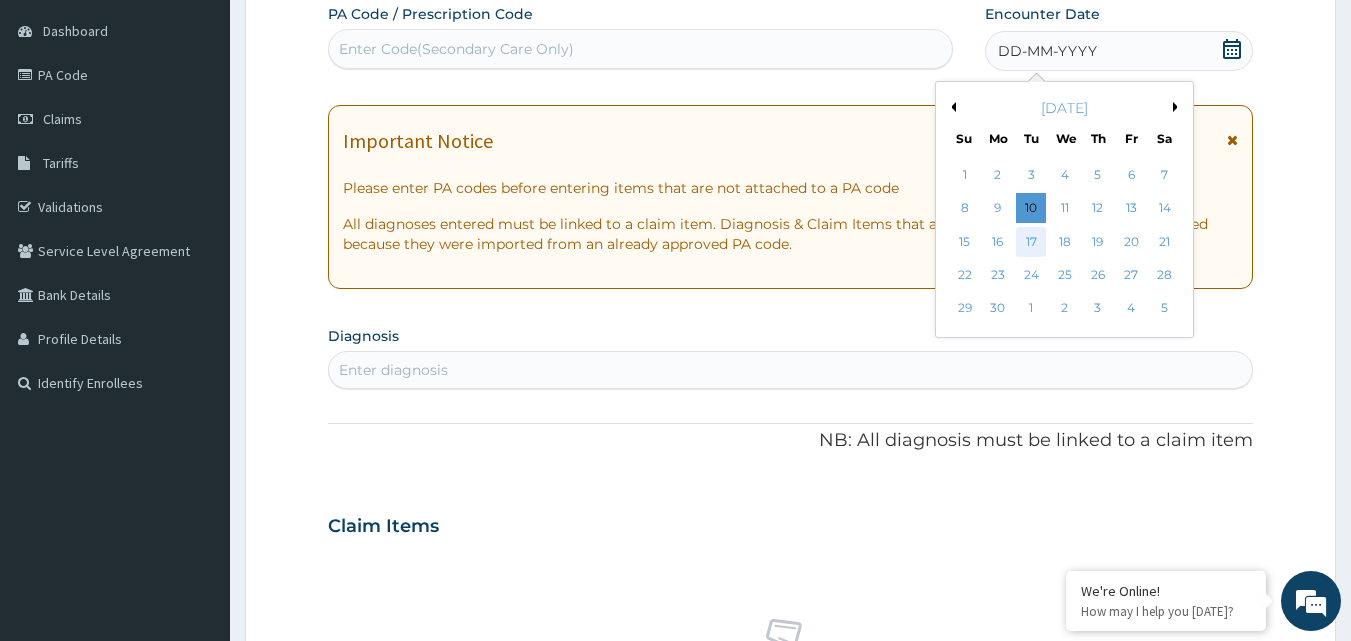 click on "17" at bounding box center (1032, 242) 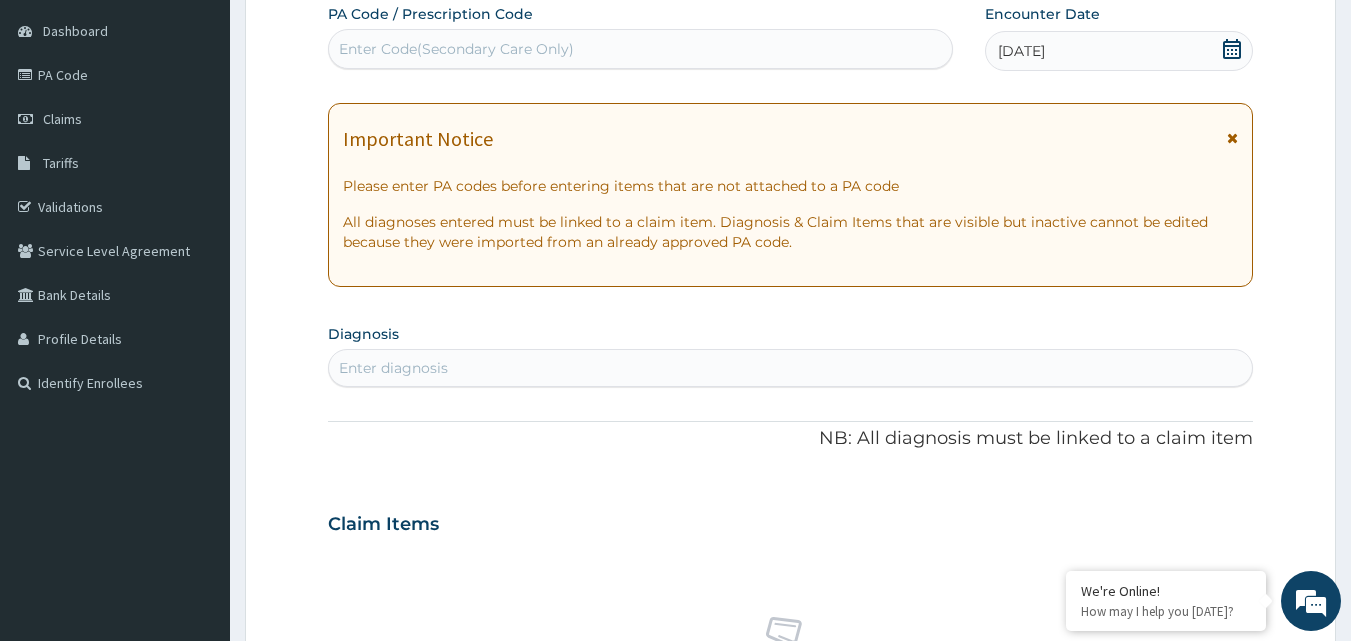 click on "Enter diagnosis" at bounding box center (791, 368) 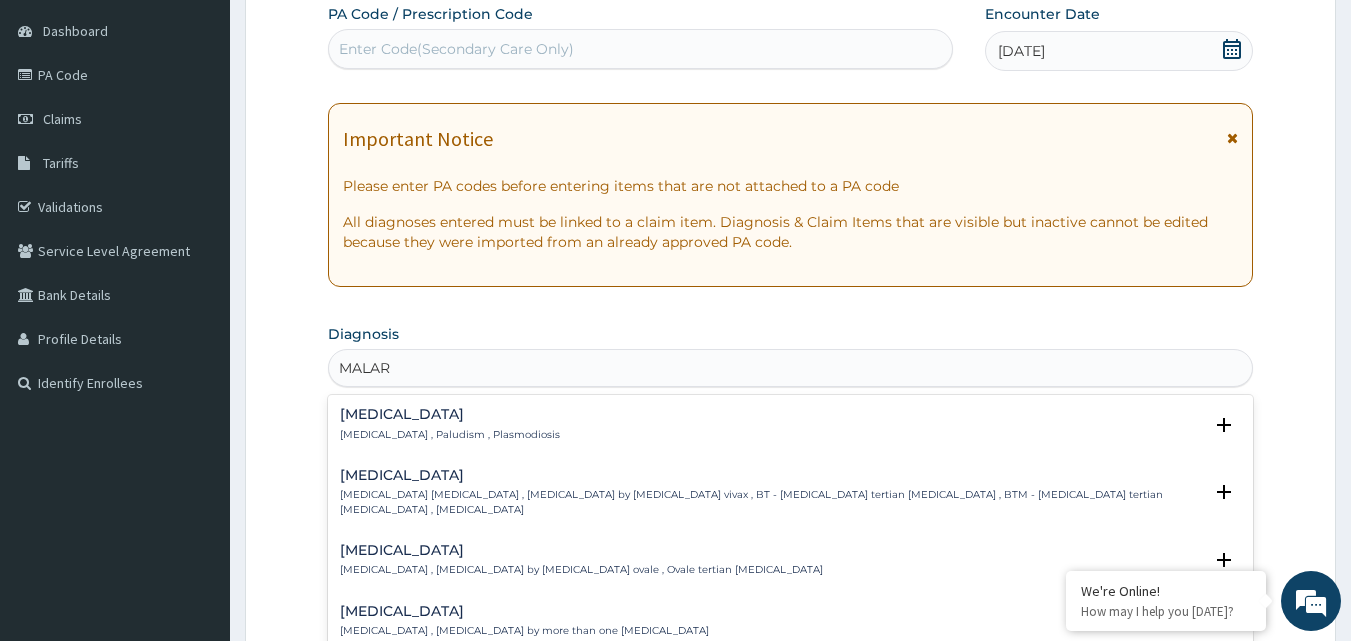 click on "[MEDICAL_DATA] [MEDICAL_DATA] , Paludism , Plasmodiosis" at bounding box center [450, 424] 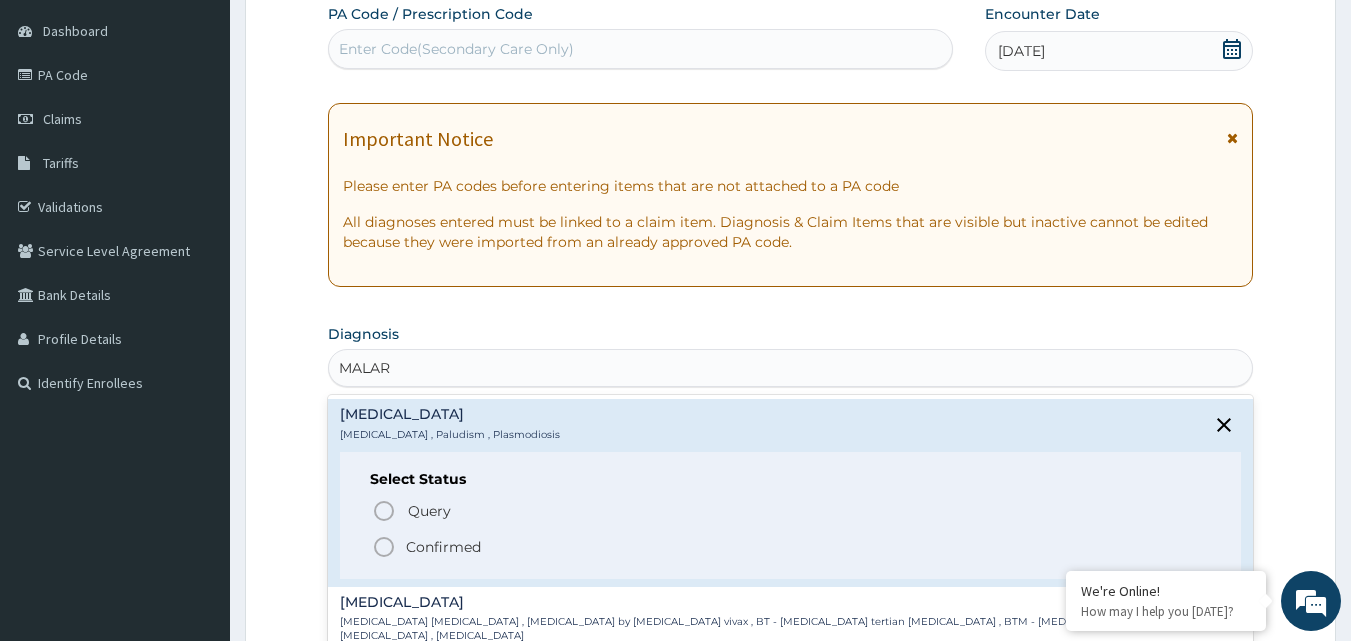 type on "MALAR" 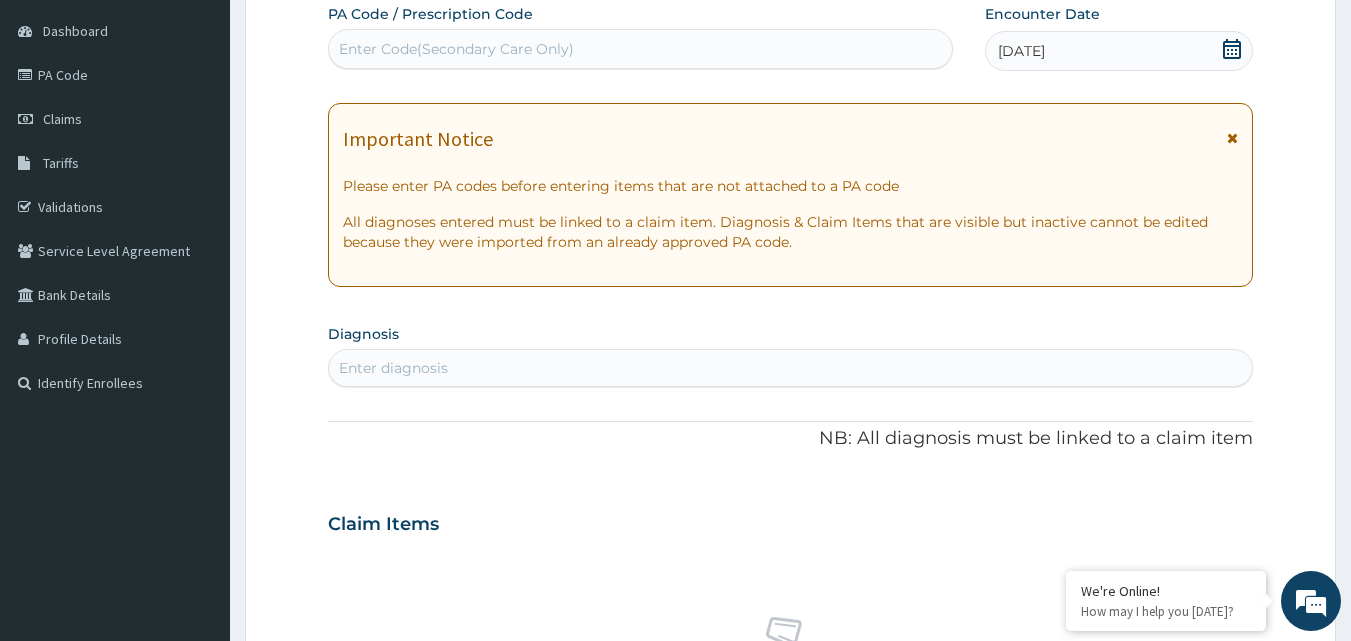 drag, startPoint x: 173, startPoint y: 419, endPoint x: 337, endPoint y: 496, distance: 181.17671 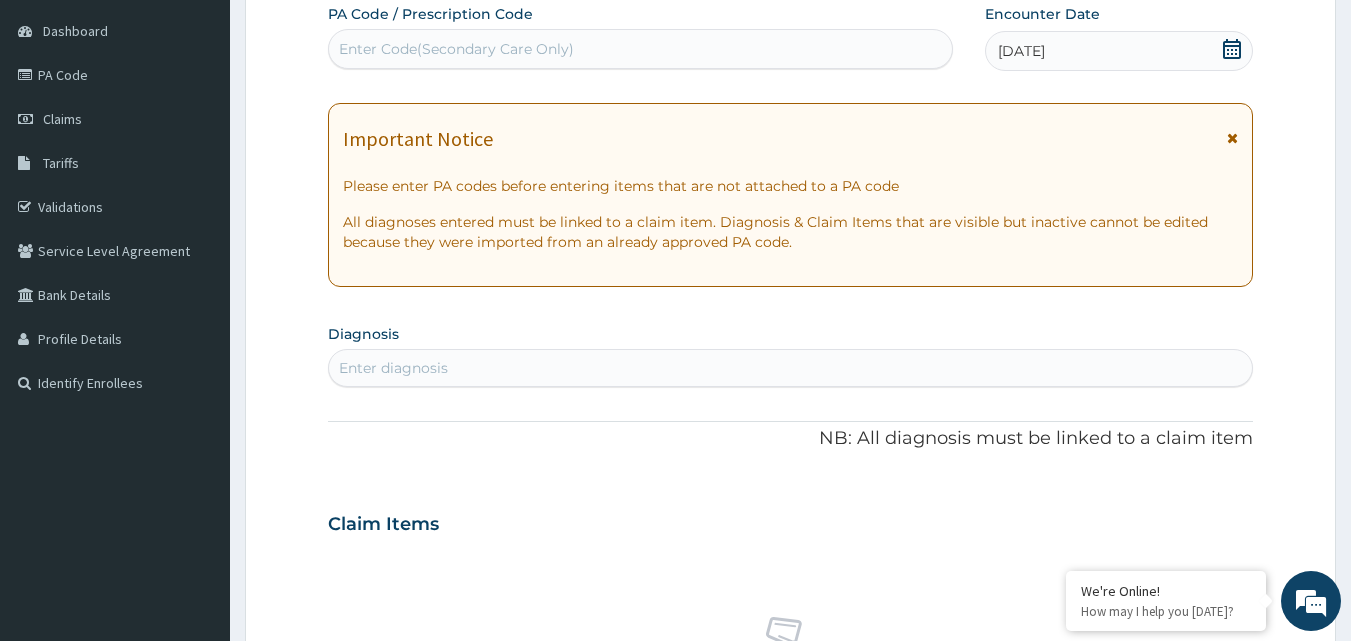 drag, startPoint x: 337, startPoint y: 496, endPoint x: 668, endPoint y: 369, distance: 354.52786 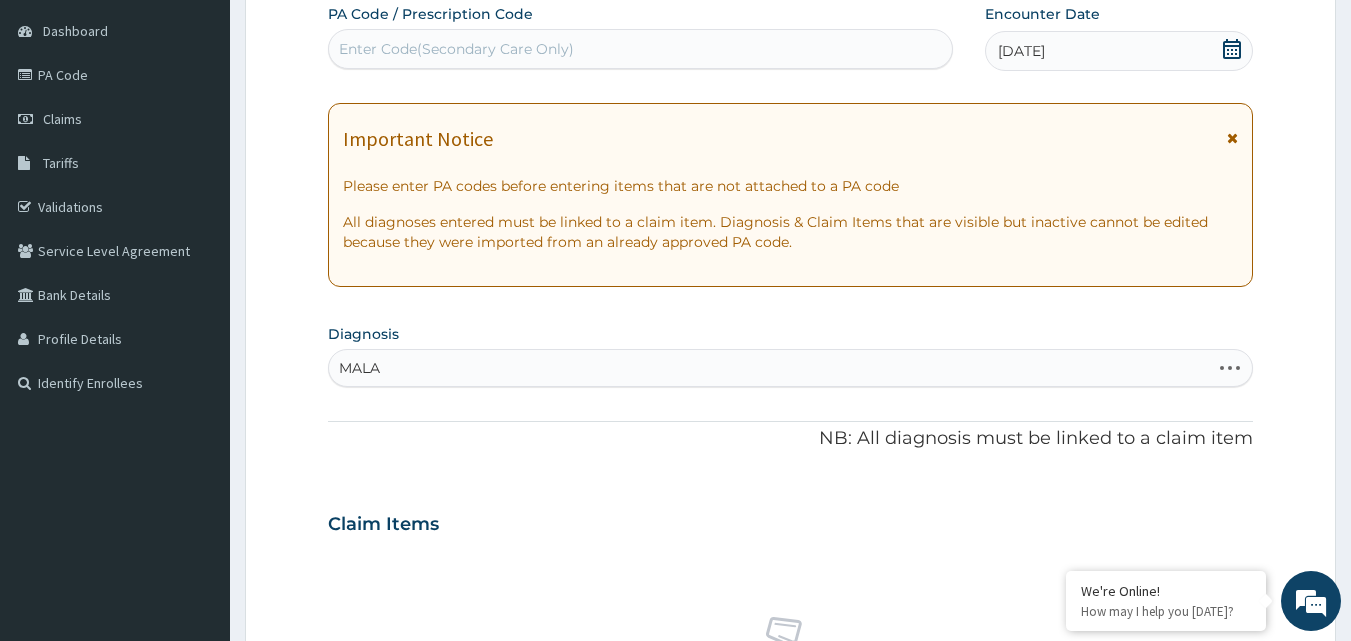 type on "MALAR" 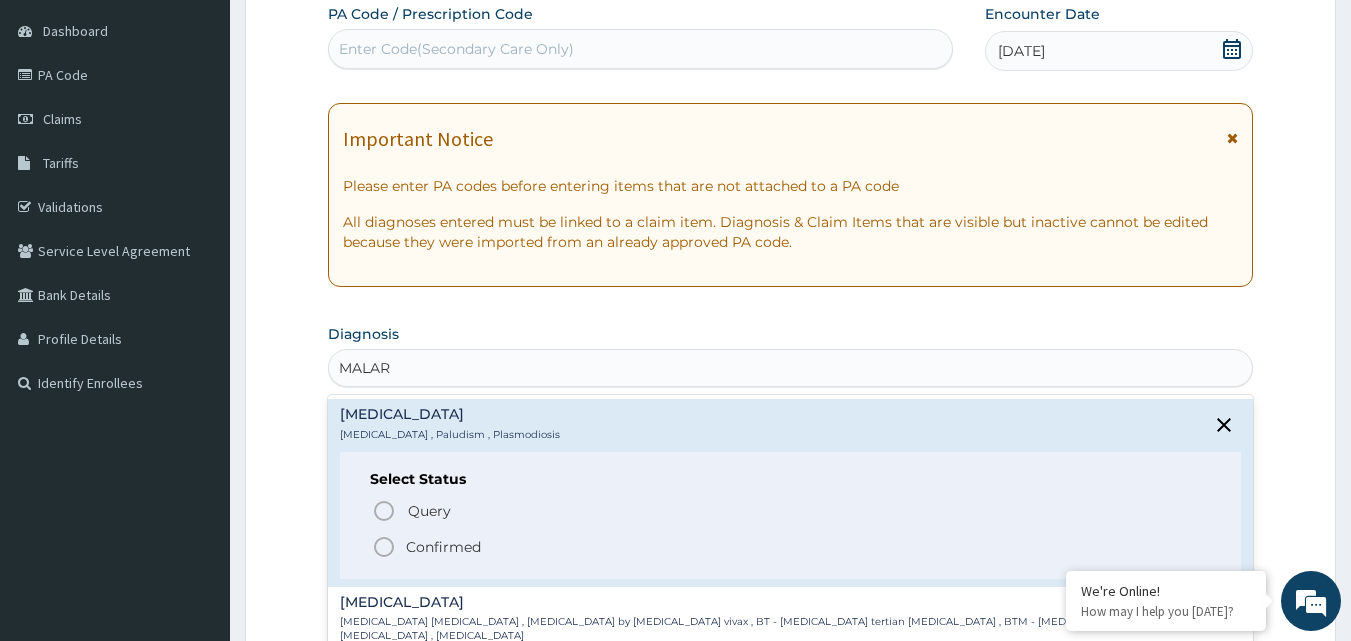 click 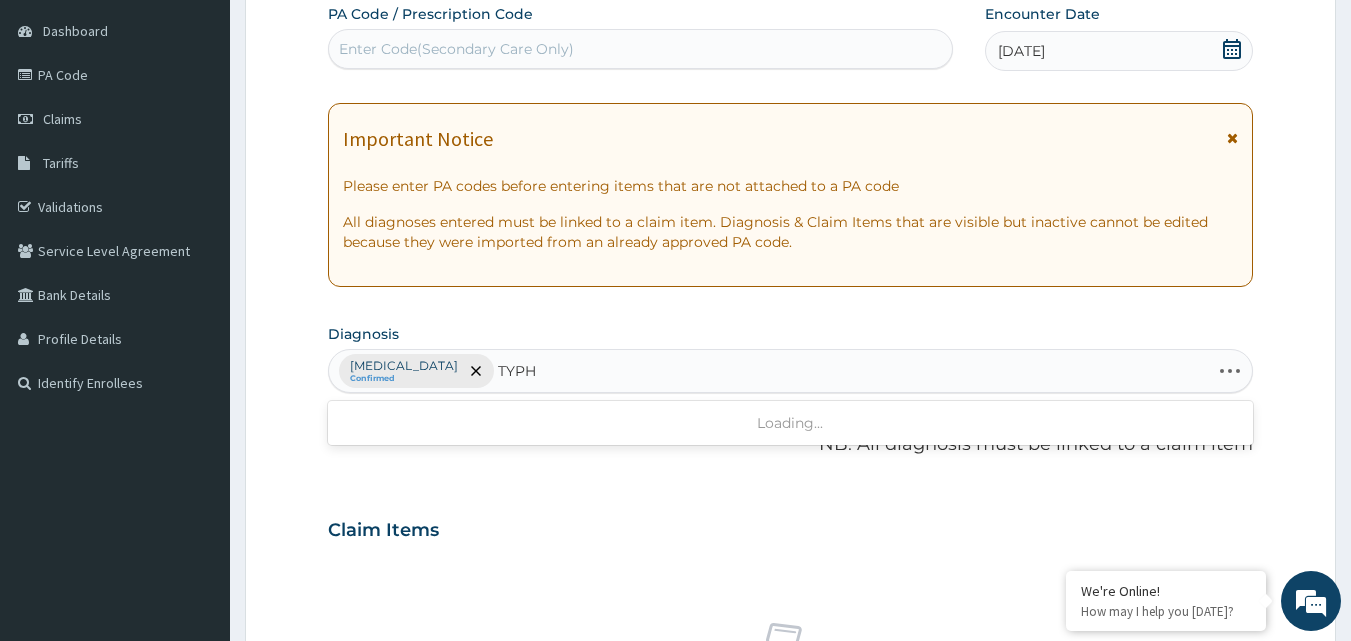 type on "TYPHO" 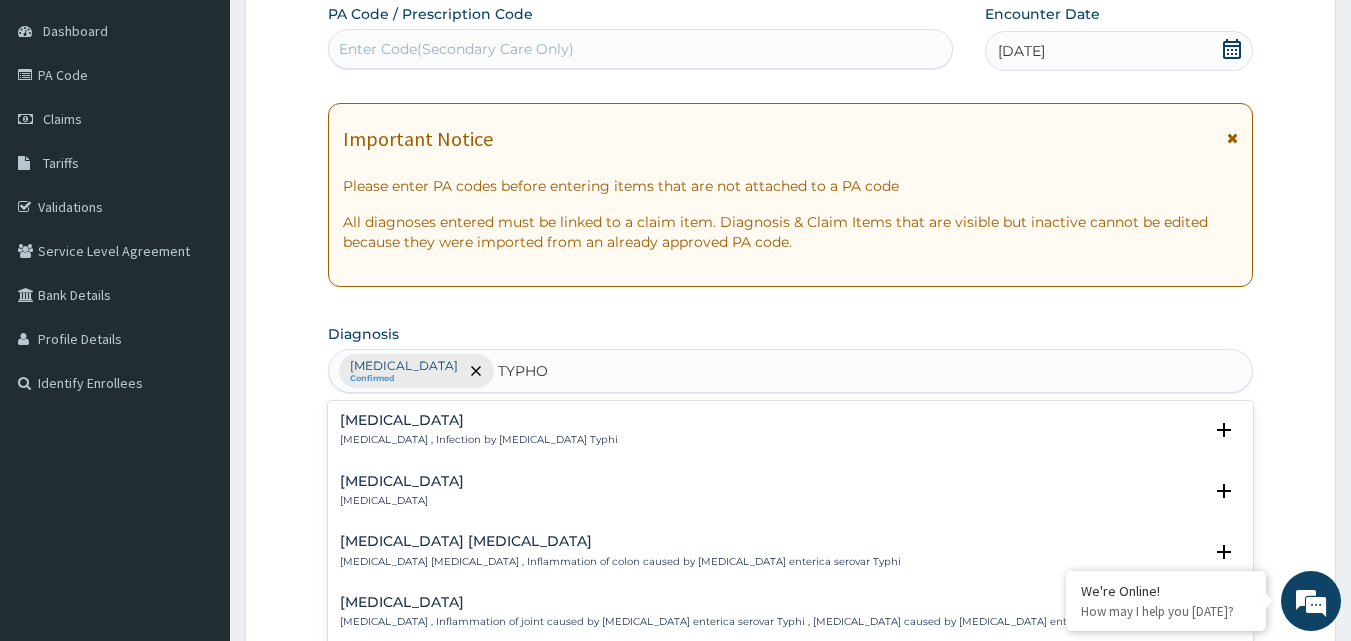 click on "[MEDICAL_DATA]" at bounding box center [479, 420] 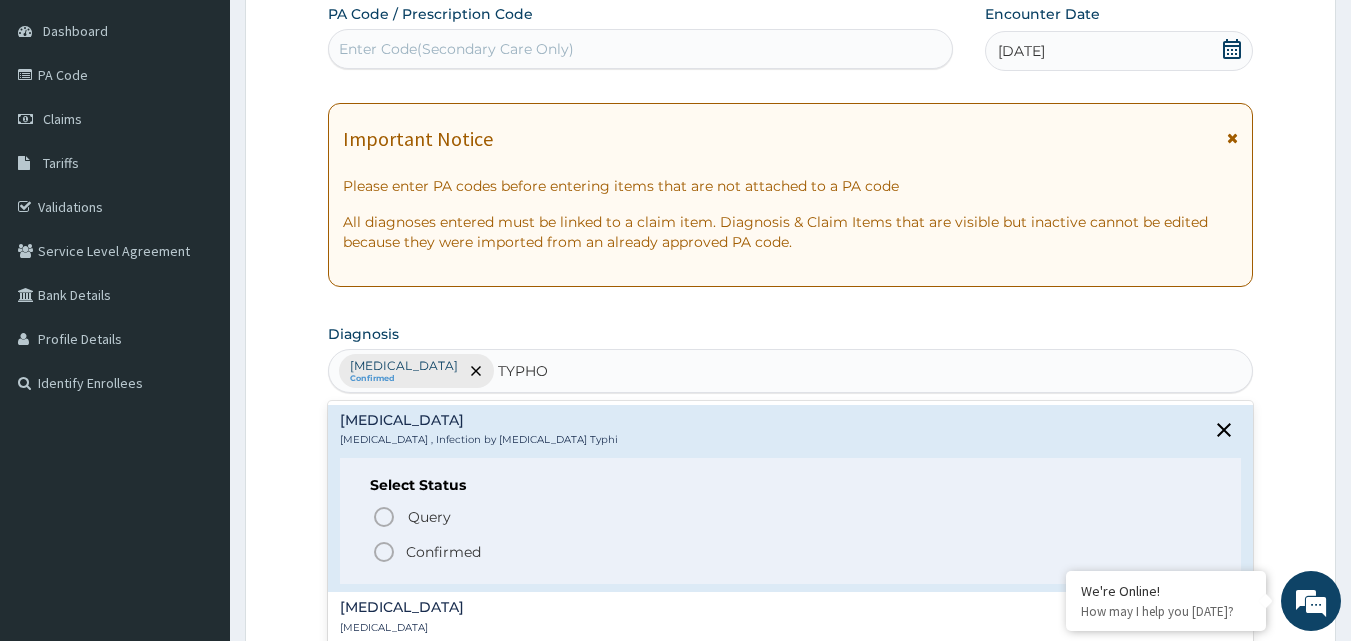 click 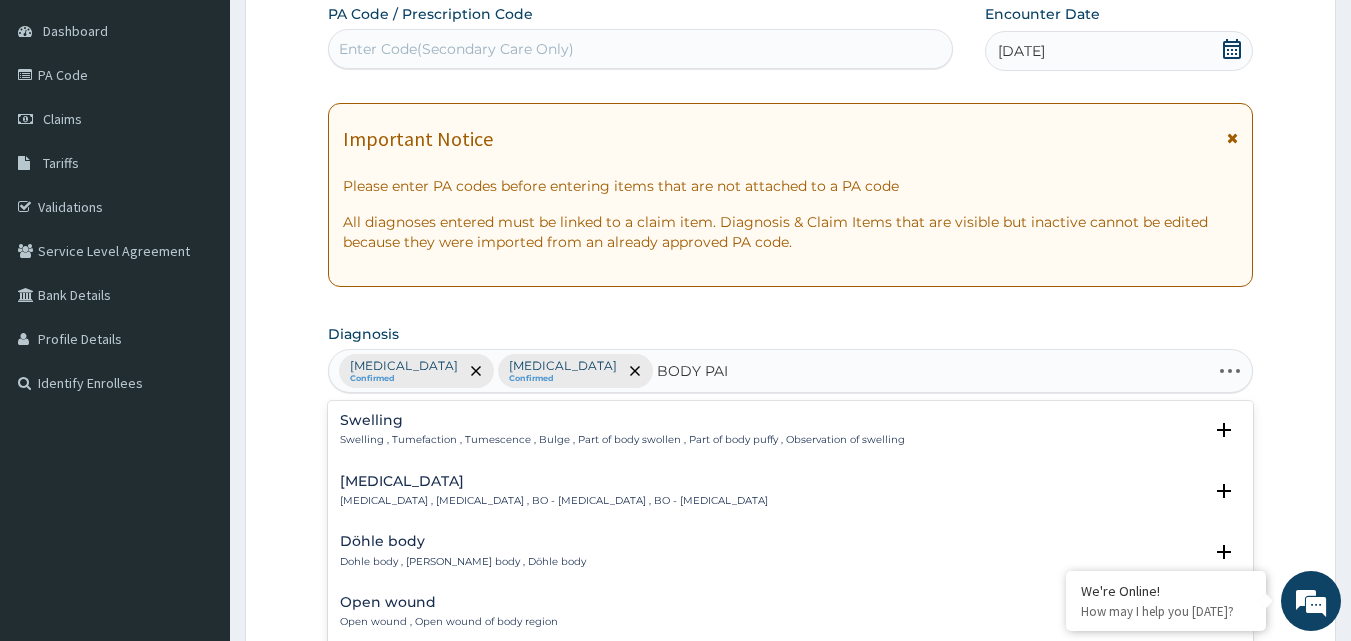 type on "BODY PAIN" 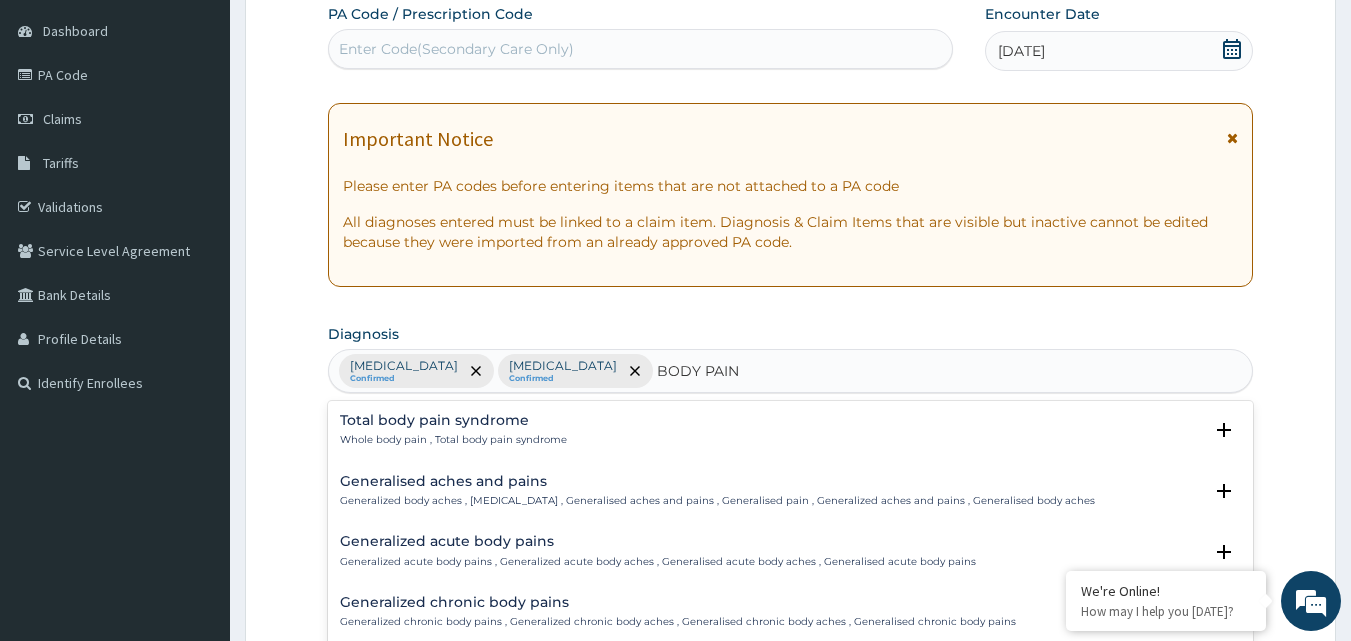 click on "Generalised aches and pains Generalized body aches , Generalized pain , Generalised aches and pains , Generalised pain , Generalized aches and pains , Generalised body aches" at bounding box center [717, 491] 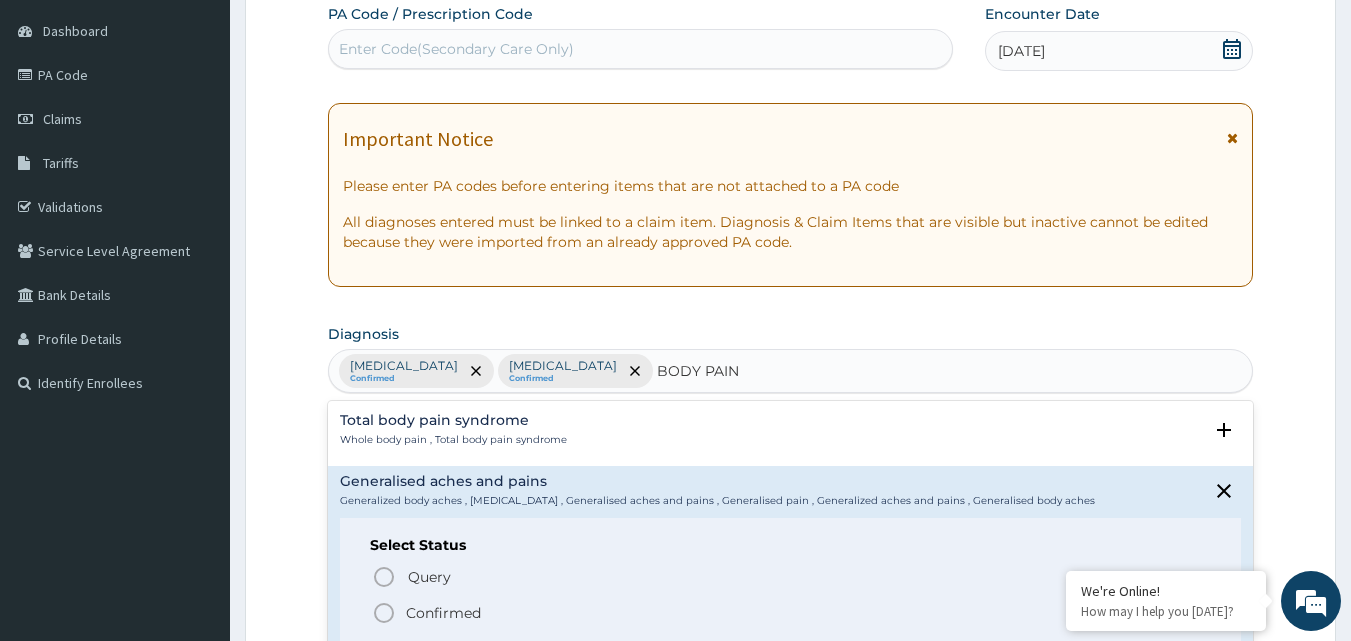 click 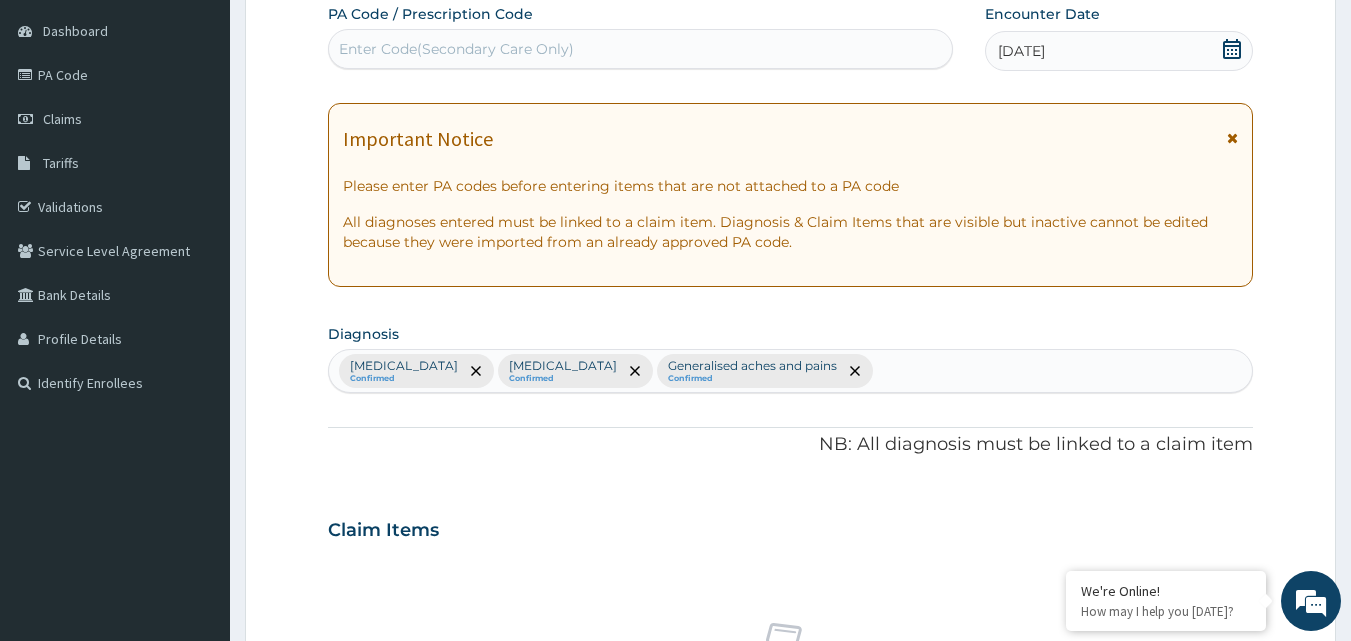 scroll, scrollTop: 747, scrollLeft: 0, axis: vertical 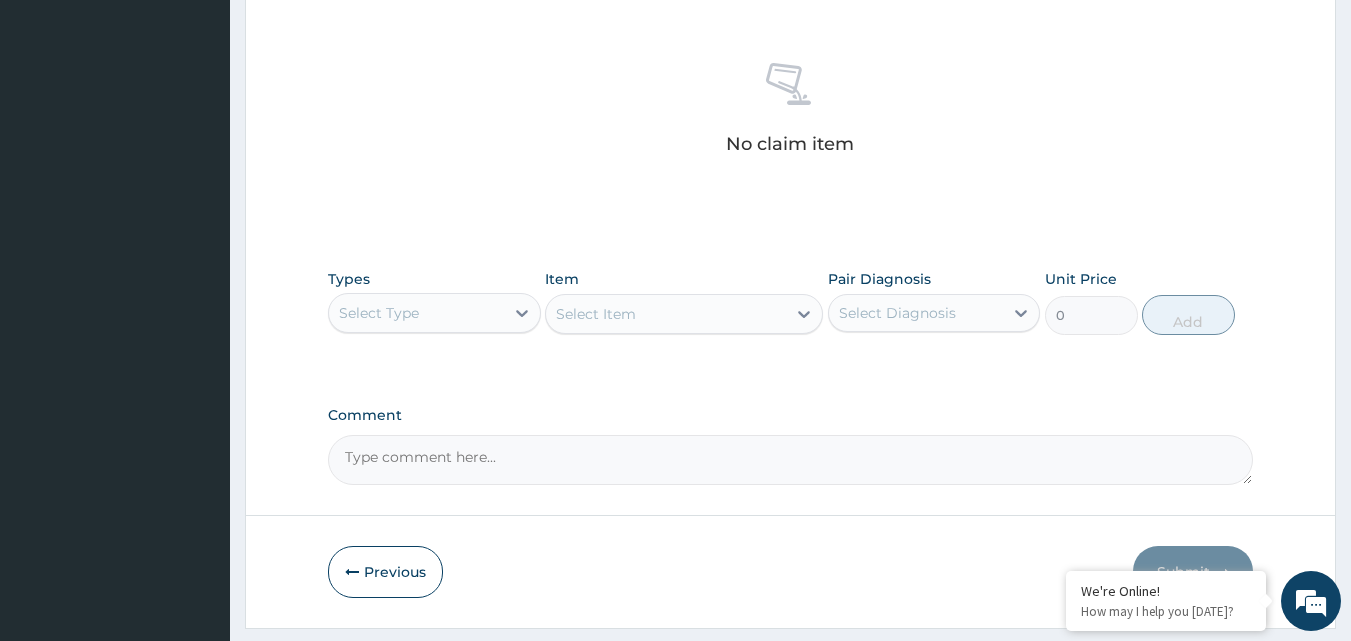 click on "Select Type" at bounding box center (416, 313) 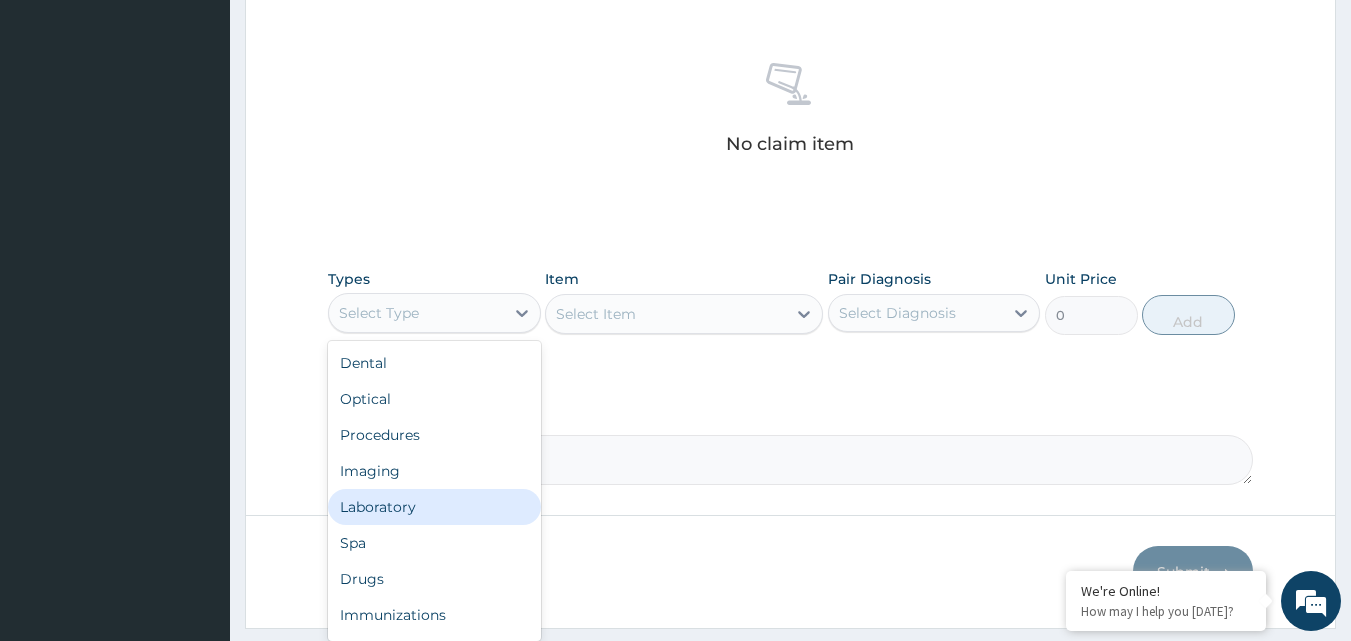 click on "Laboratory" at bounding box center (434, 507) 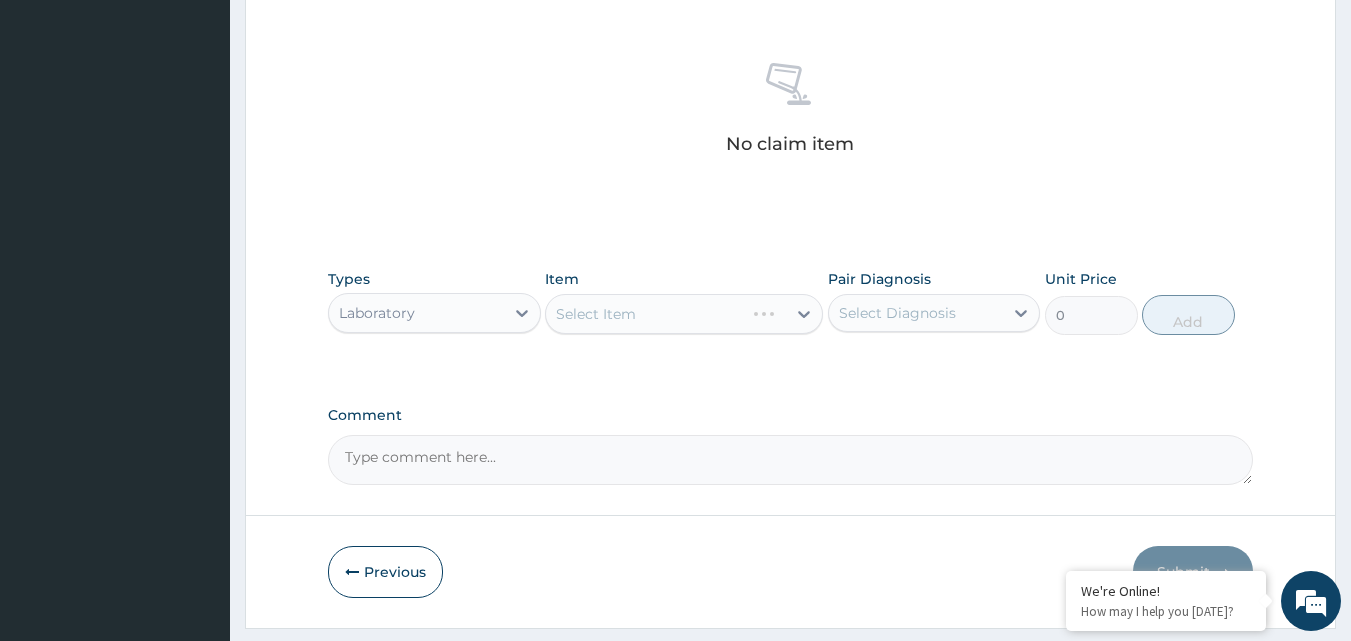 click on "Select Item" at bounding box center (684, 314) 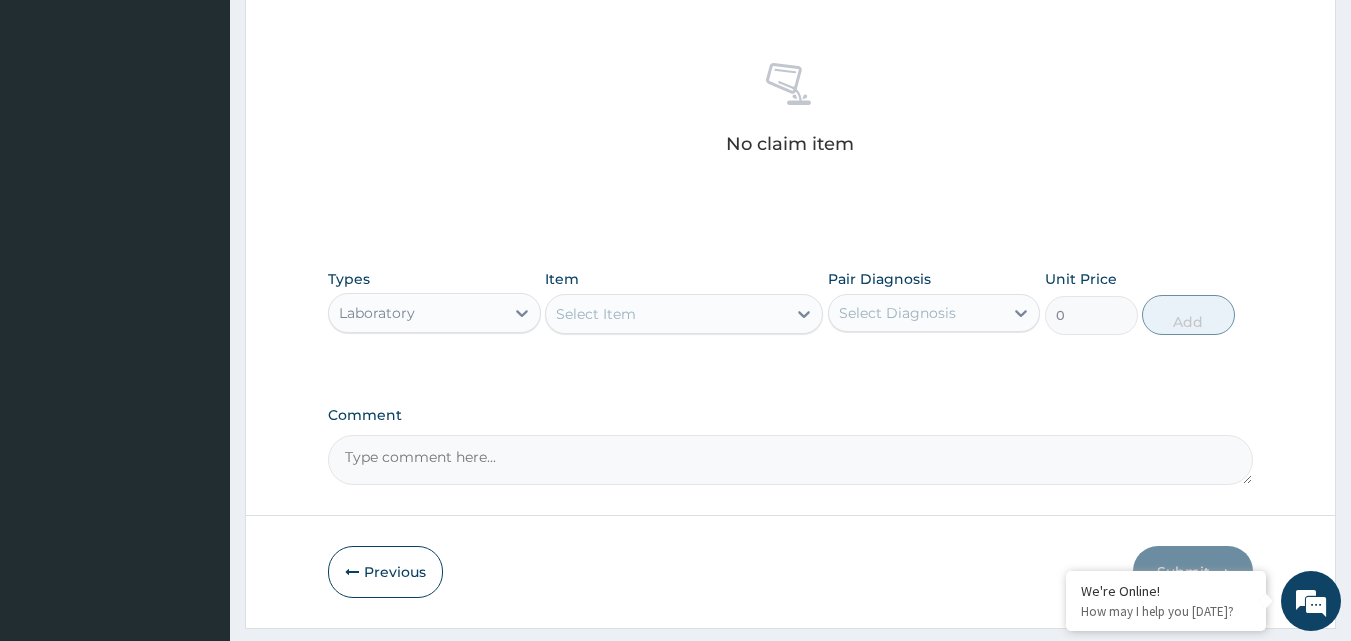click on "Select Item" at bounding box center [596, 314] 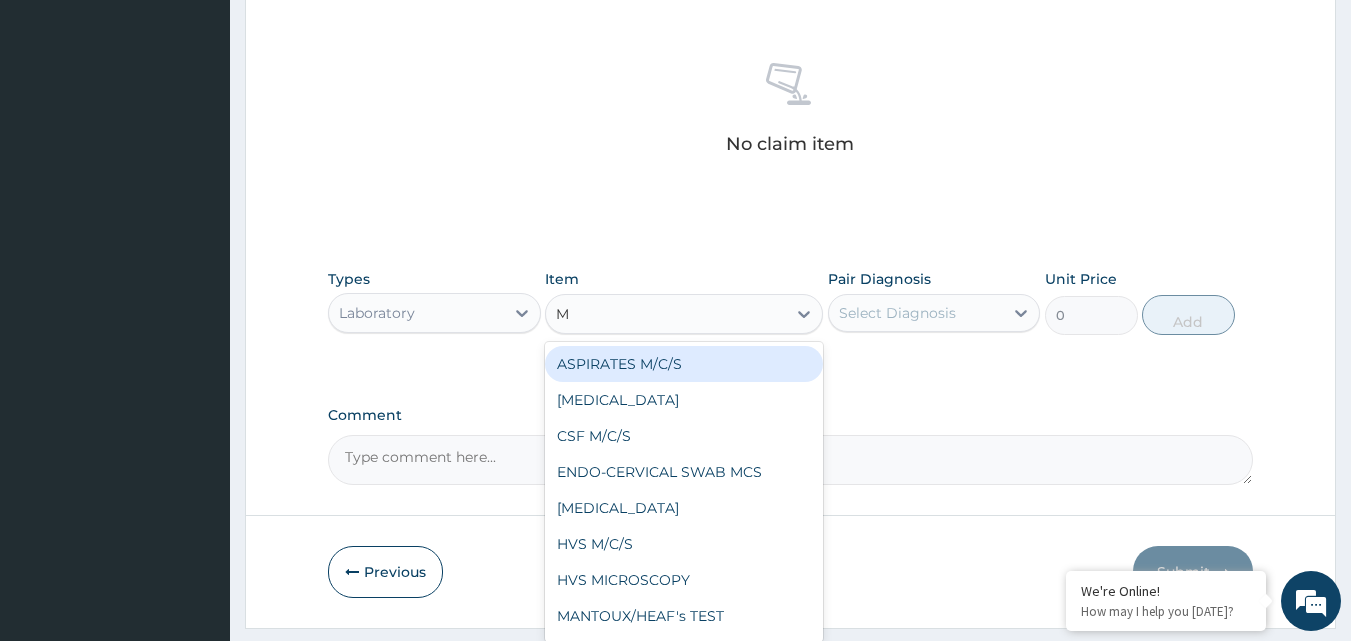 type on "MP" 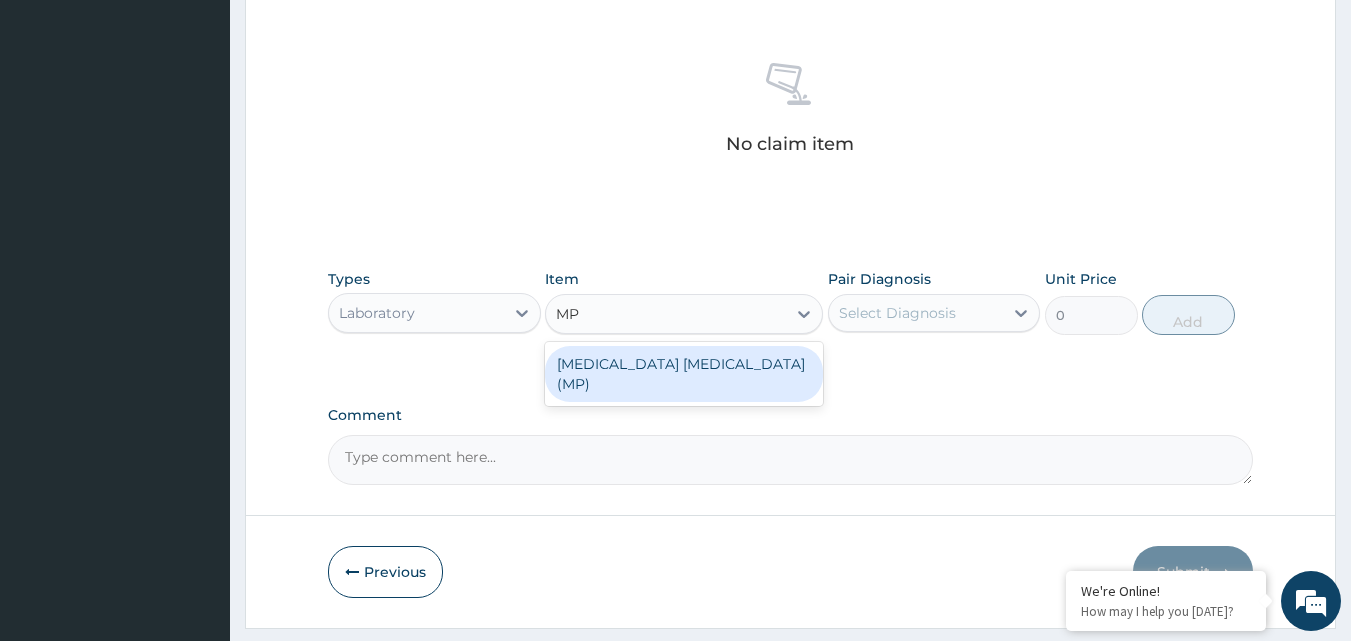 click on "[MEDICAL_DATA] [MEDICAL_DATA] (MP)" at bounding box center (684, 374) 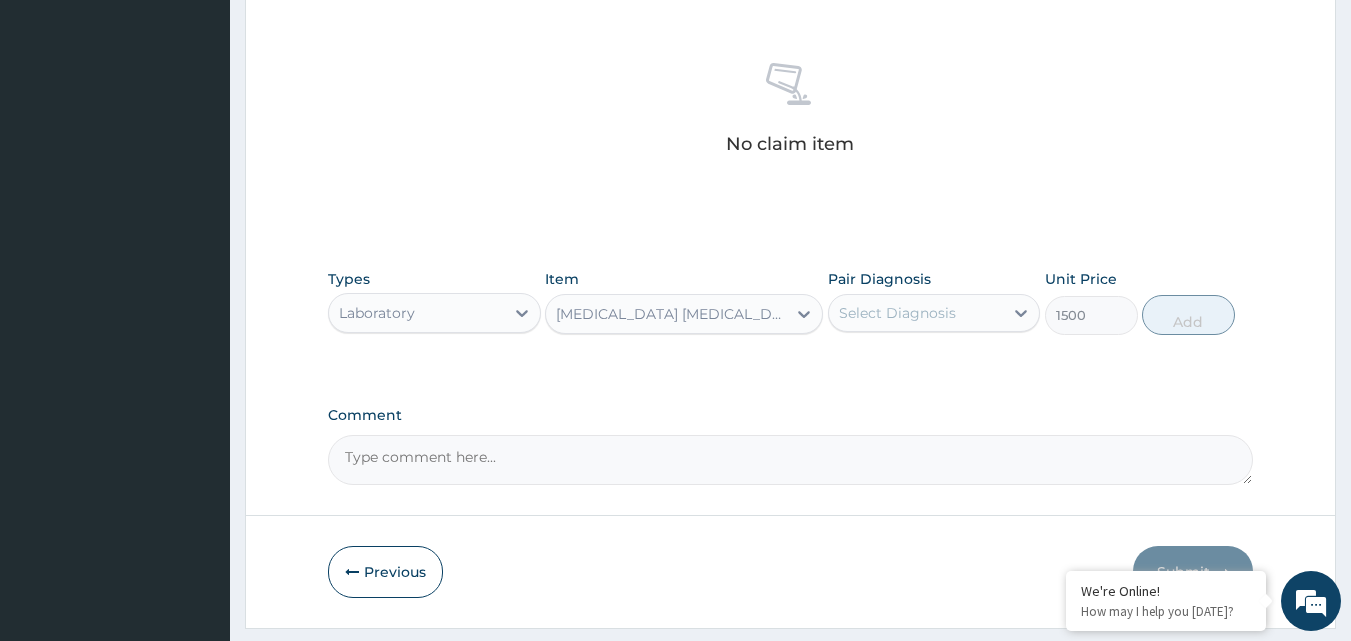 click on "Select Diagnosis" at bounding box center [897, 313] 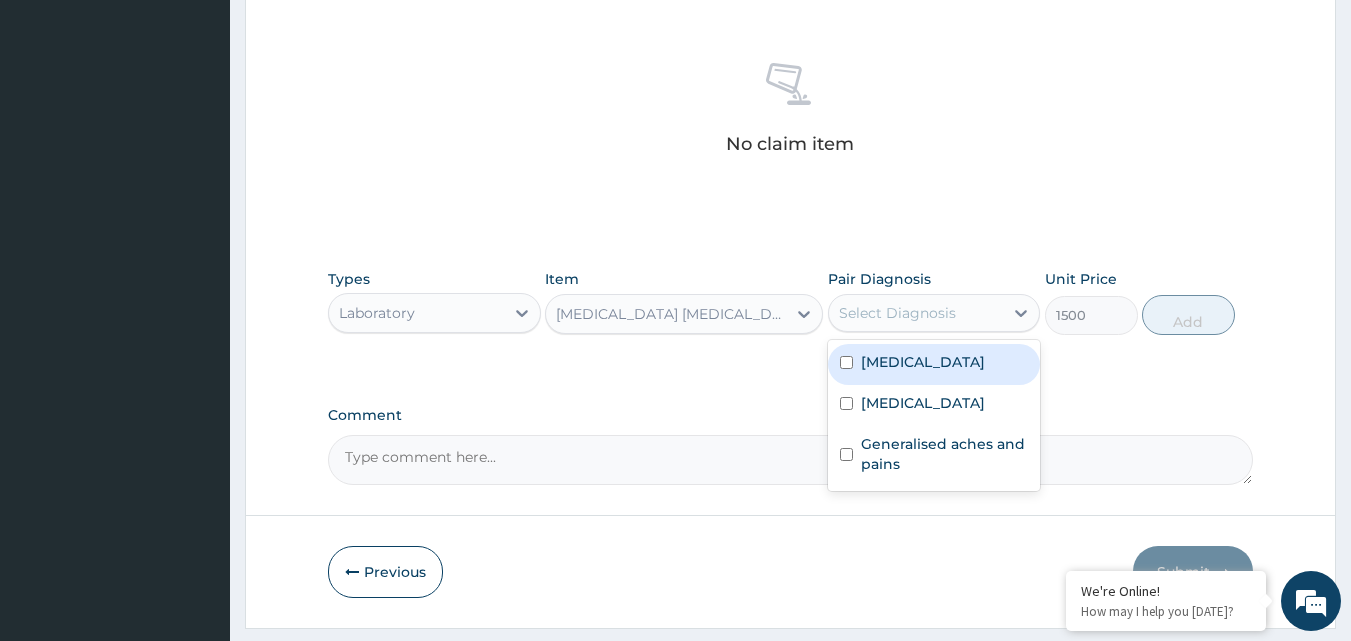 click on "[MEDICAL_DATA]" at bounding box center (923, 362) 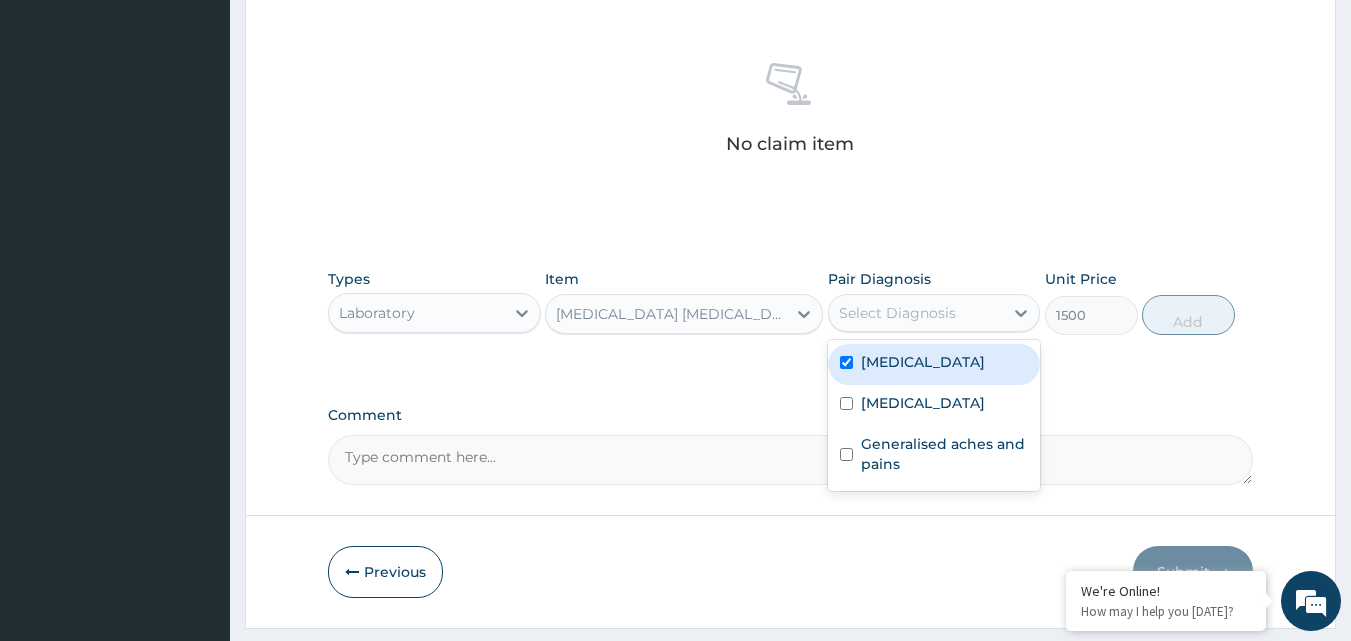 checkbox on "true" 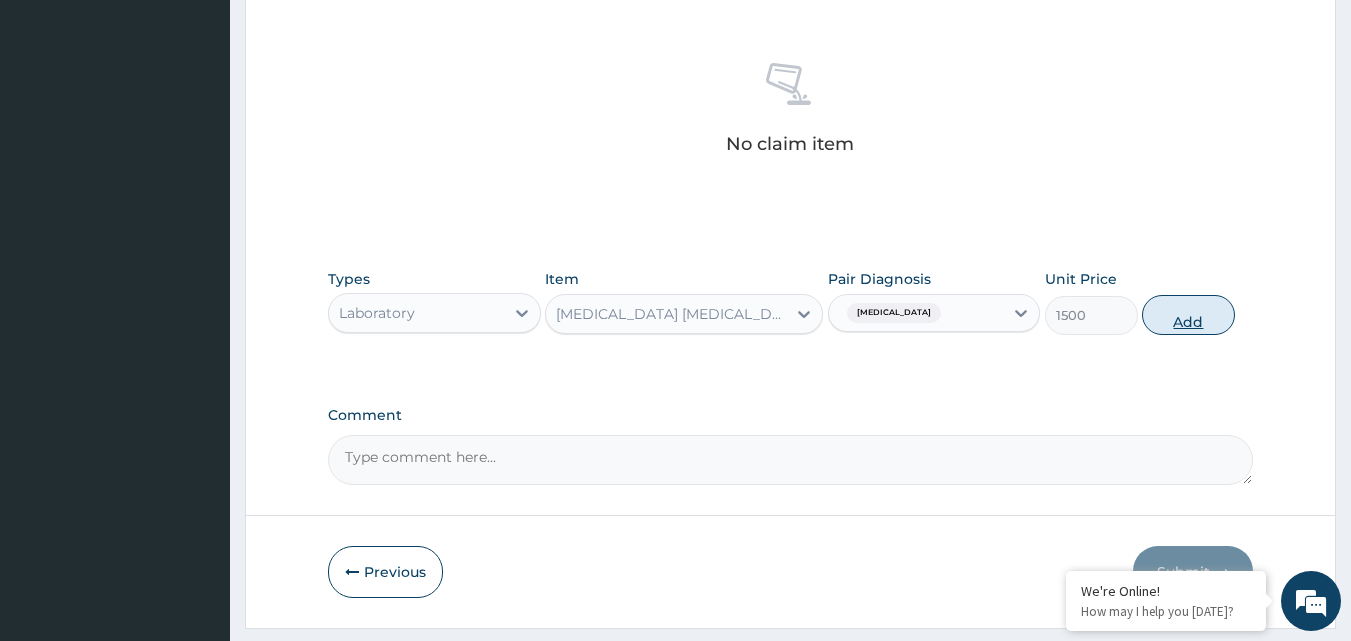click on "Add" at bounding box center [1188, 315] 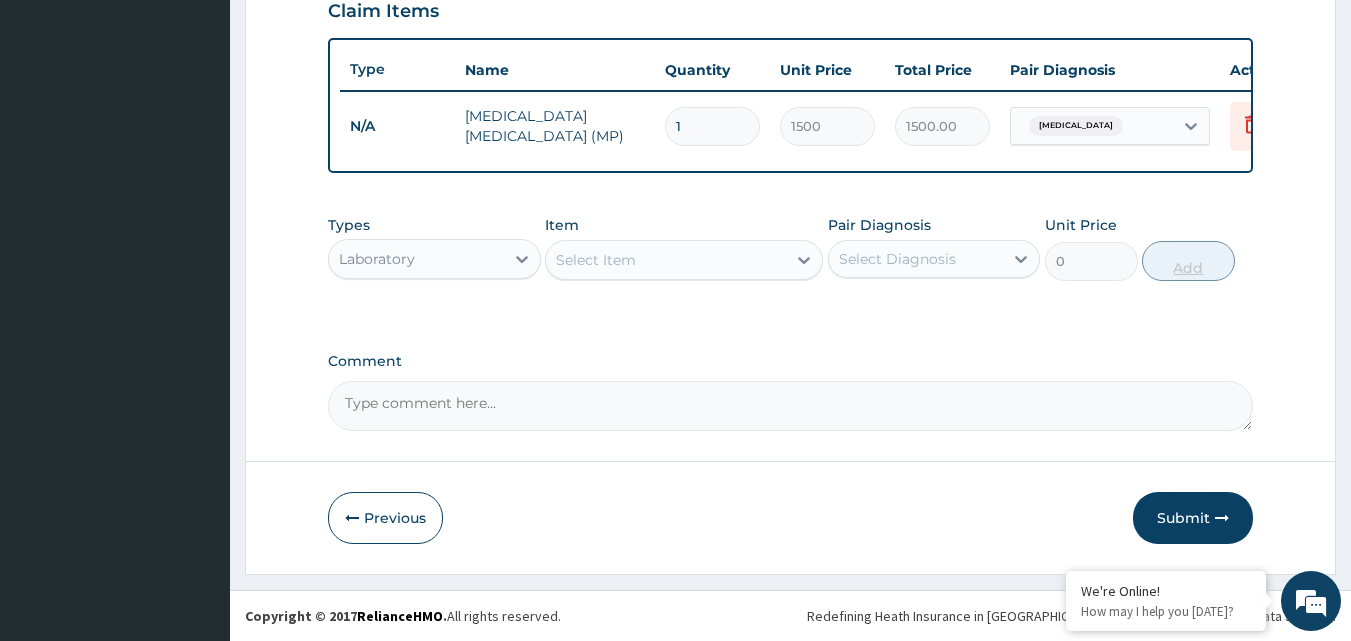 scroll, scrollTop: 721, scrollLeft: 0, axis: vertical 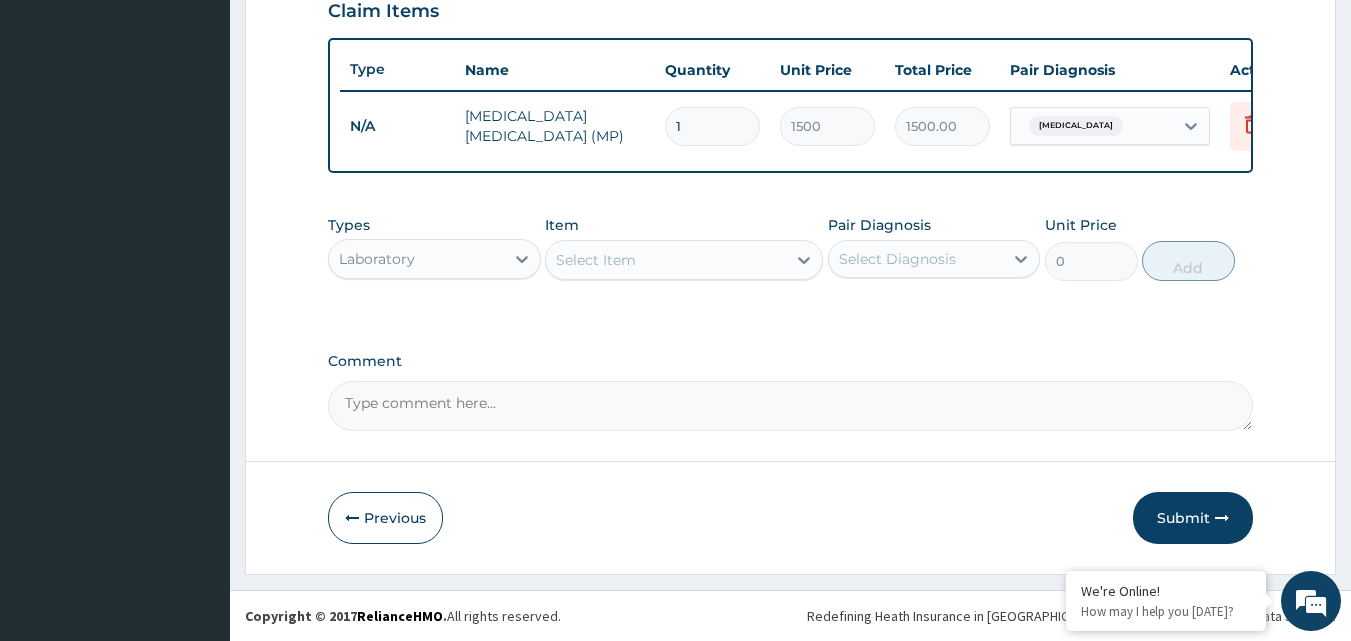 click on "Select Item" at bounding box center [596, 260] 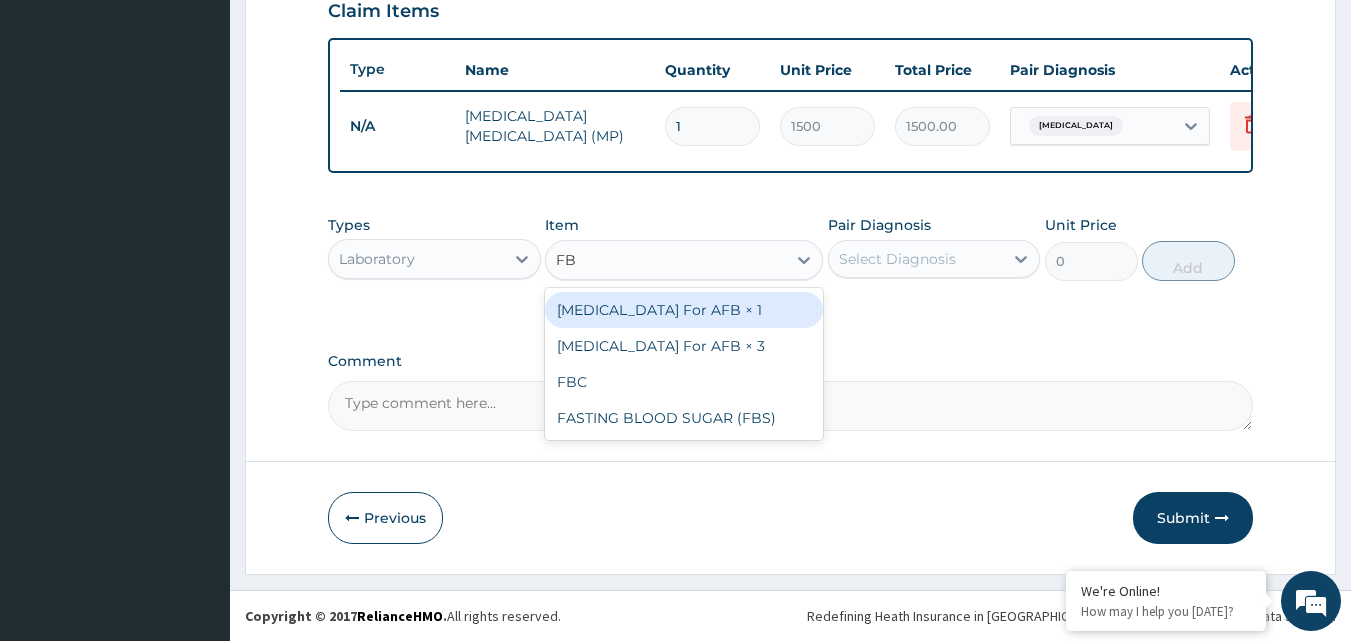 type on "FBC" 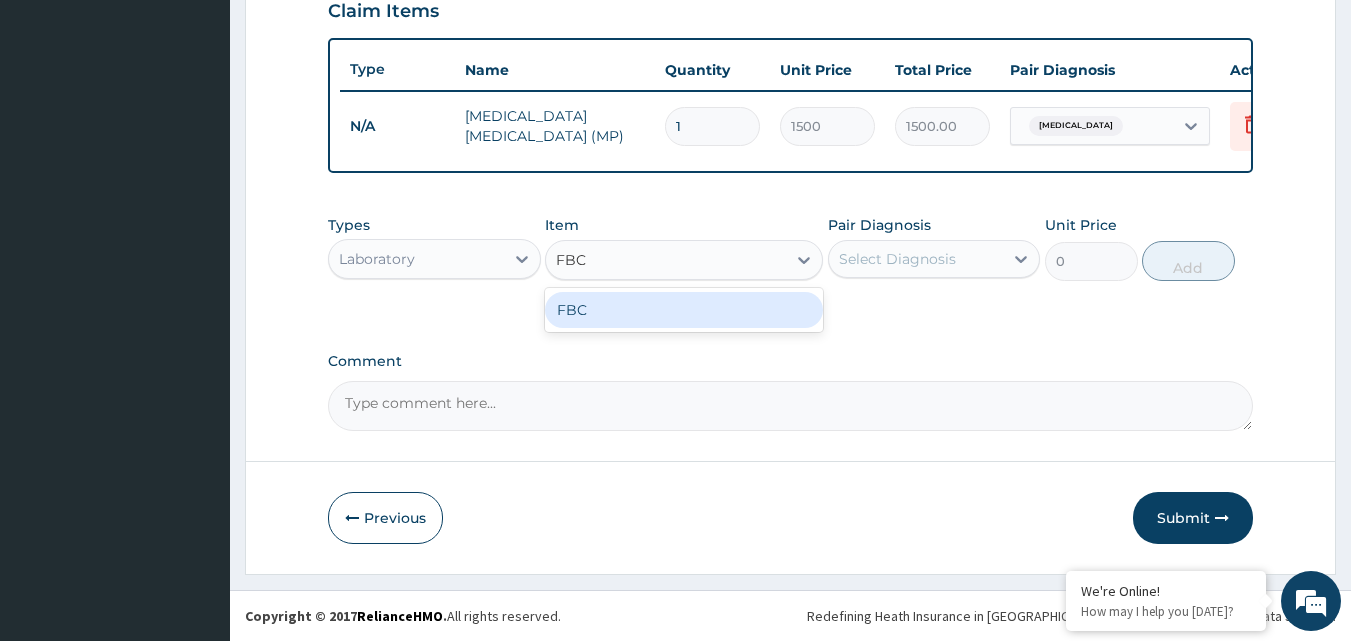 click on "FBC" at bounding box center (684, 310) 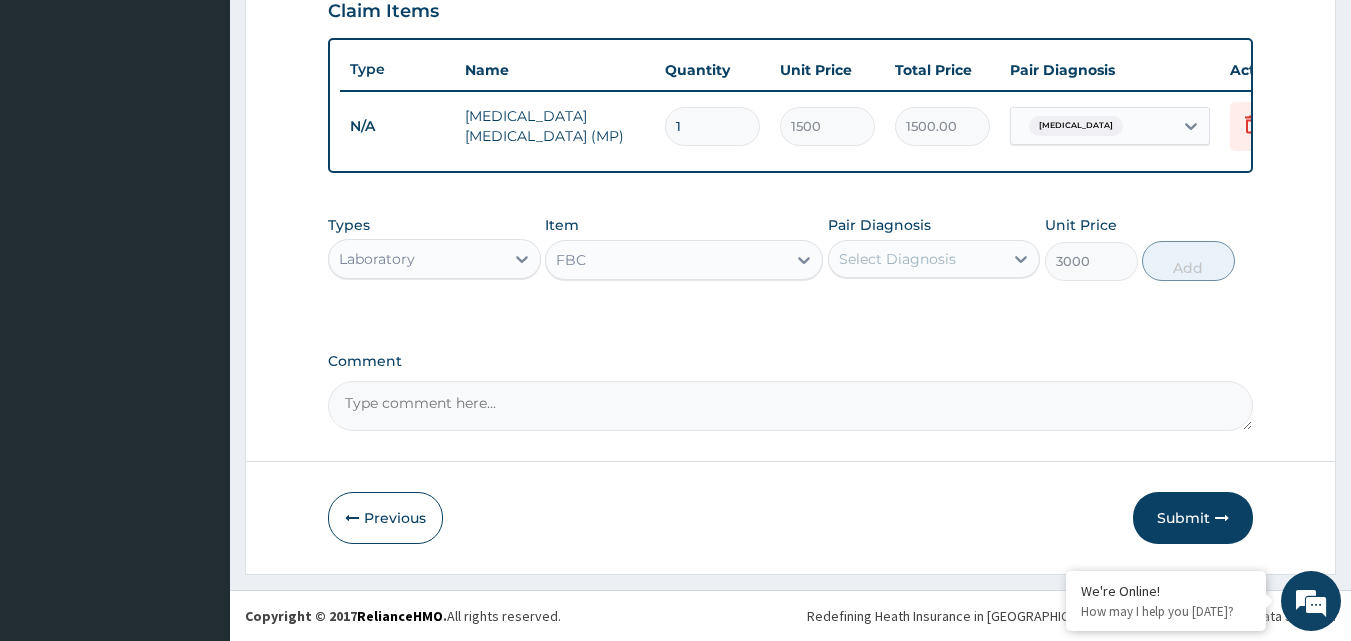 click on "Select Diagnosis" at bounding box center (897, 259) 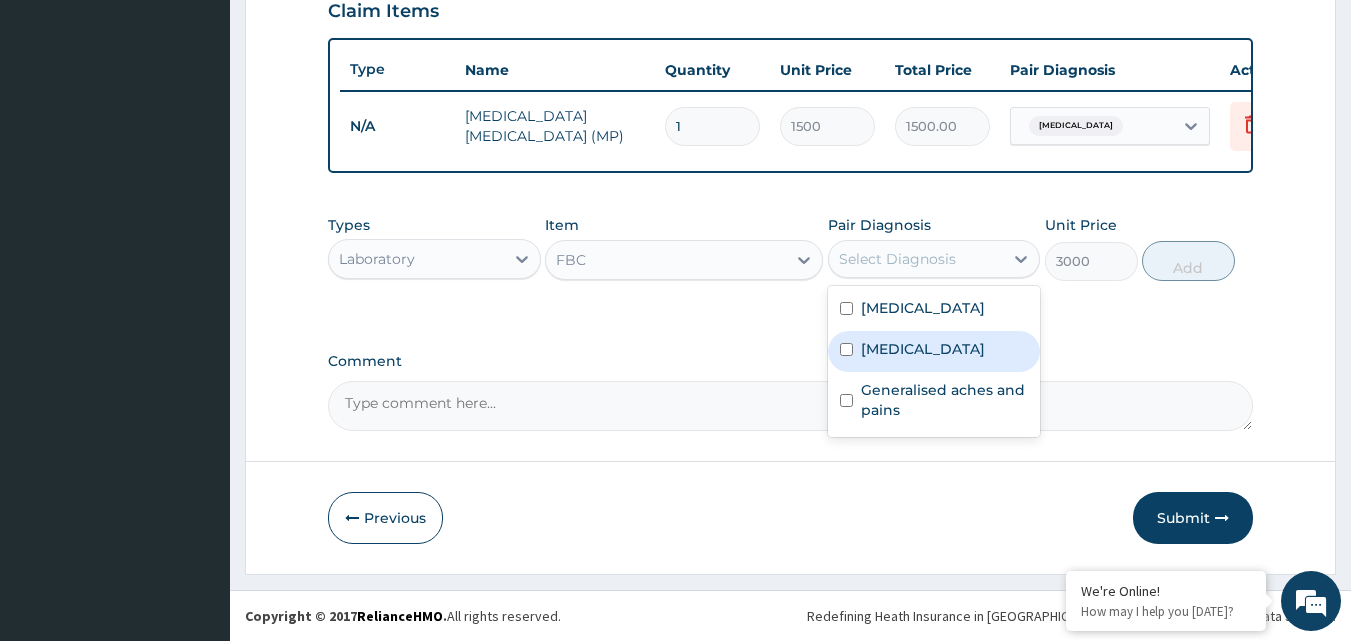 click on "[MEDICAL_DATA]" at bounding box center [923, 349] 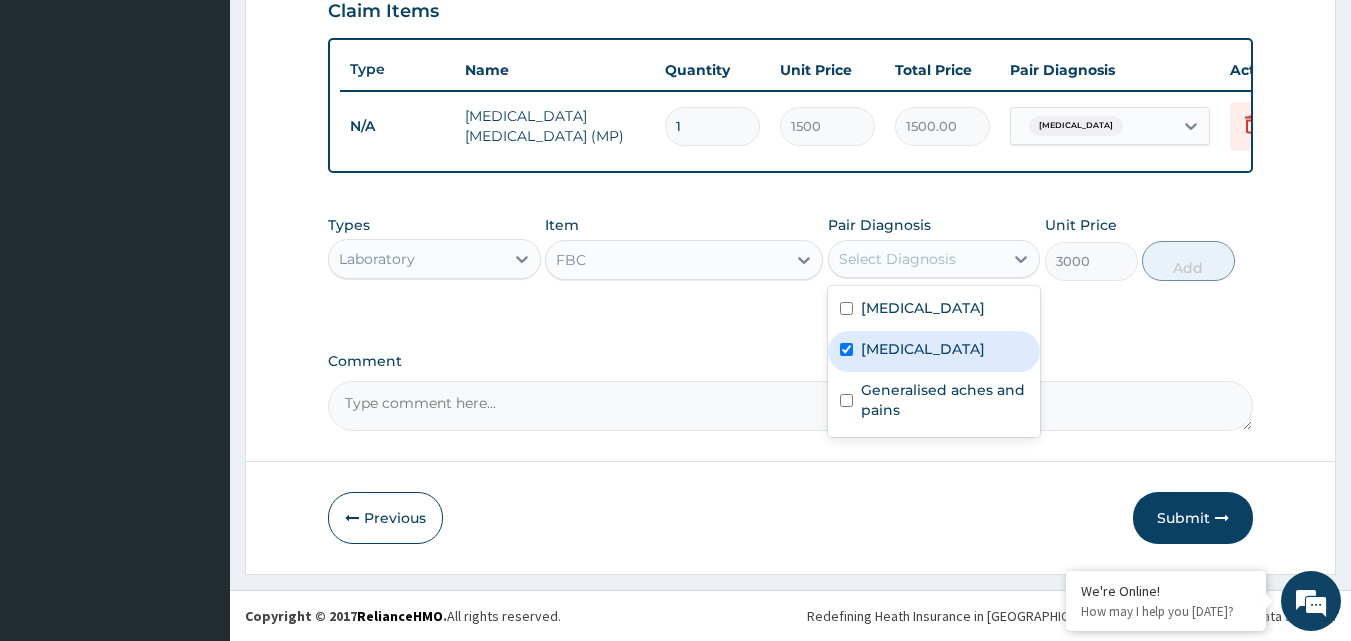 checkbox on "true" 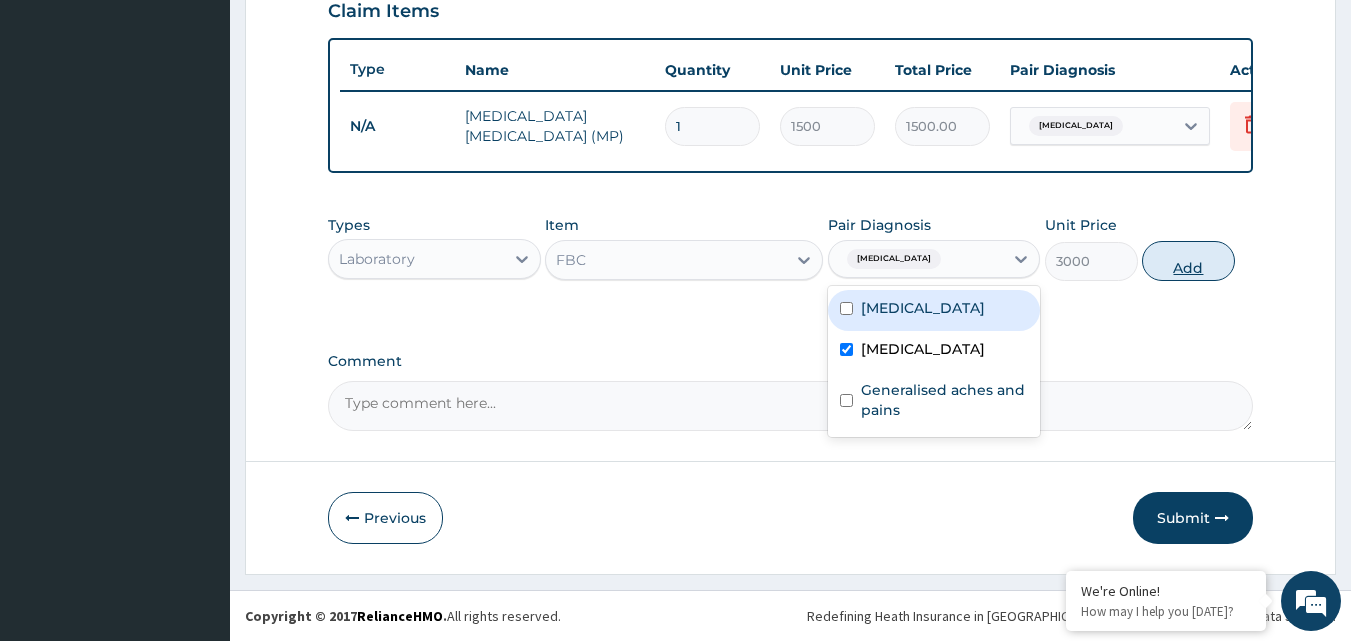 click on "Add" at bounding box center (1188, 261) 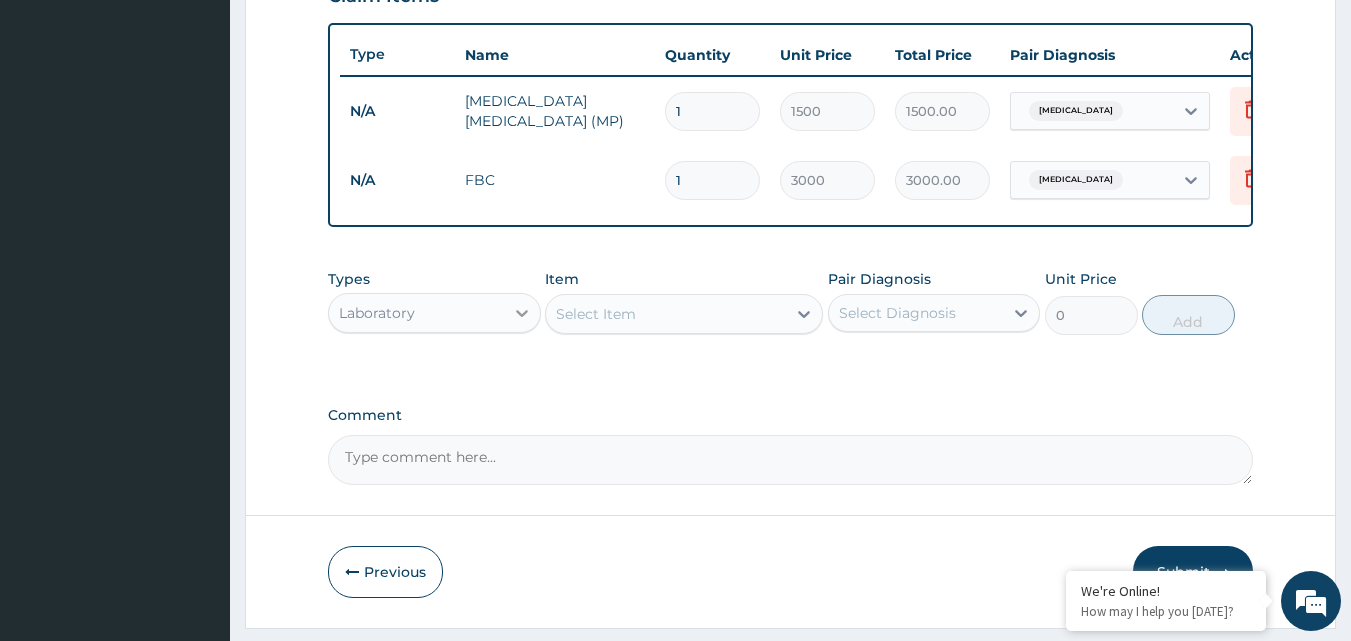 click 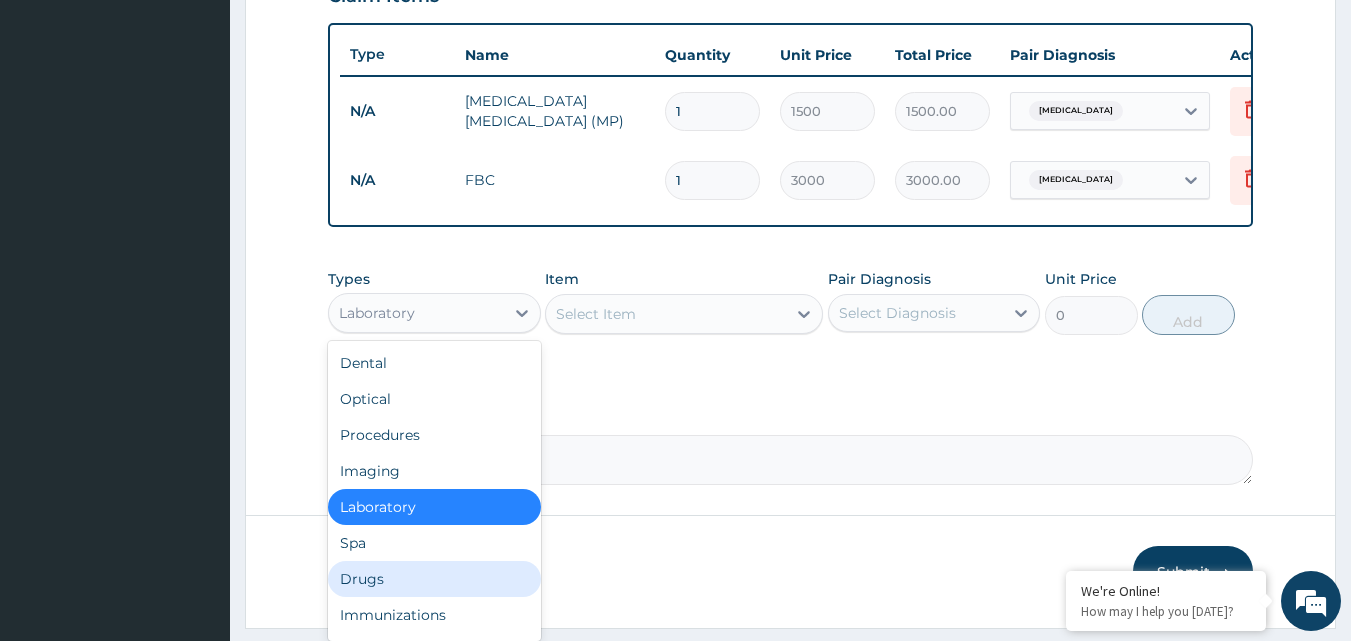 click on "Drugs" at bounding box center [434, 579] 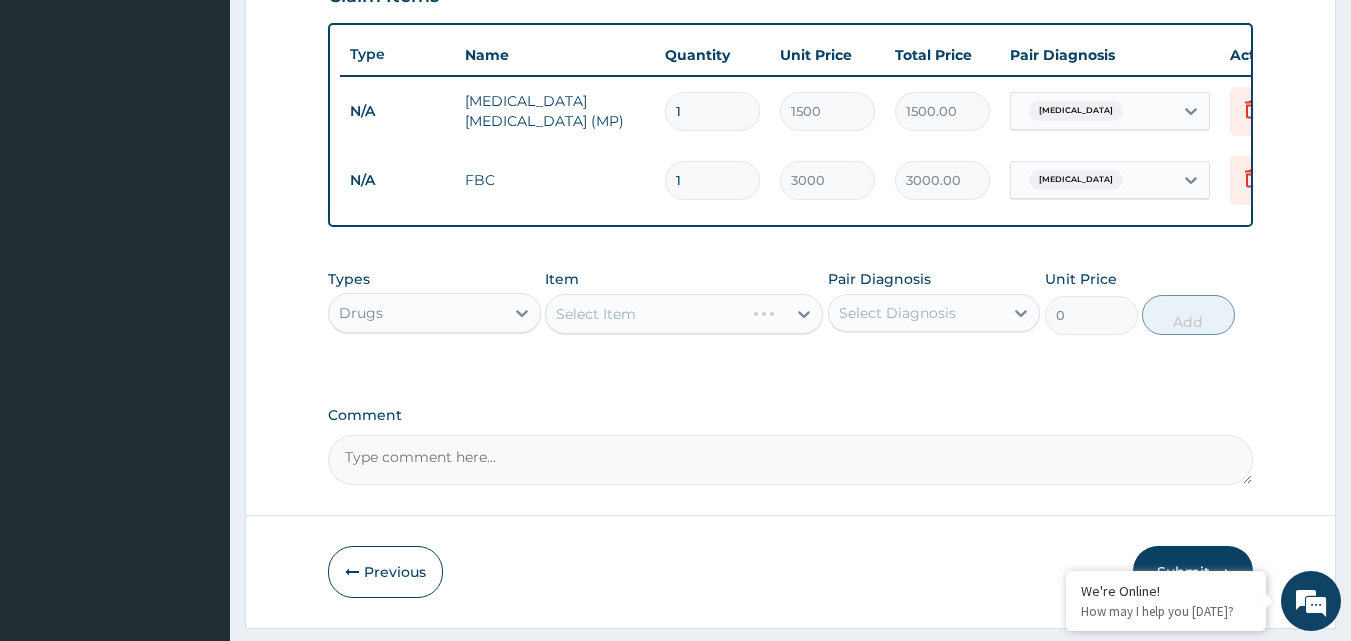 click on "Select Item" at bounding box center [684, 314] 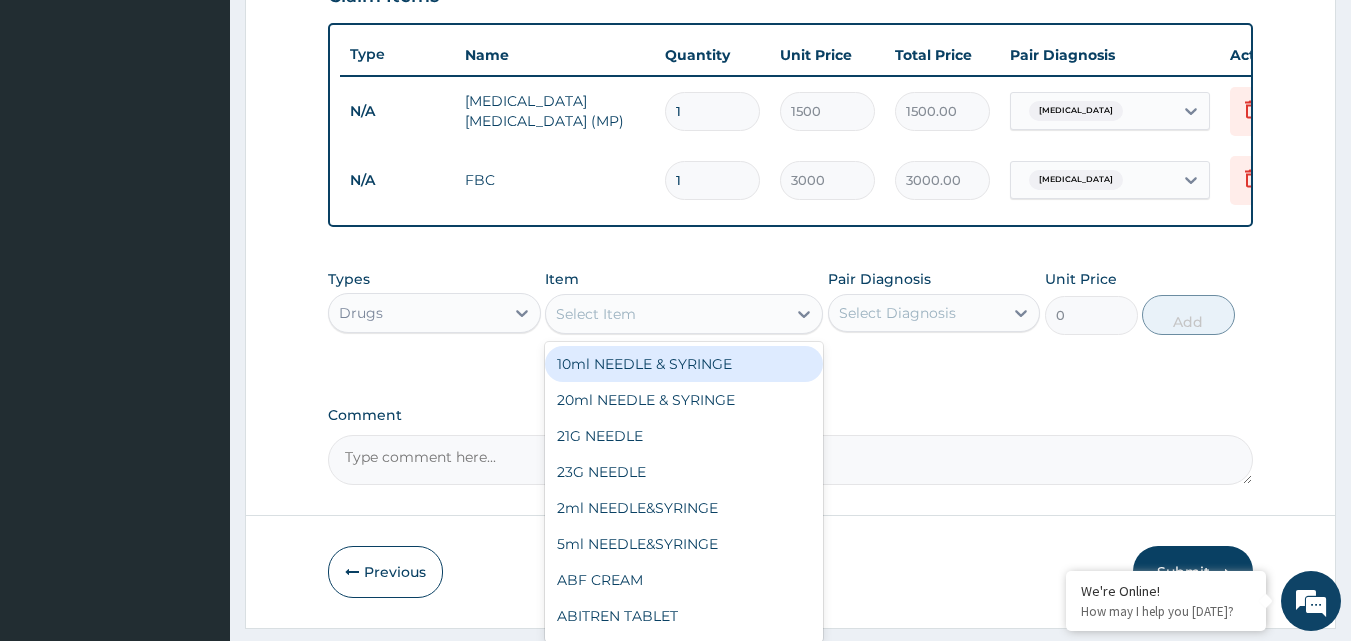 click on "Select Item" at bounding box center (596, 314) 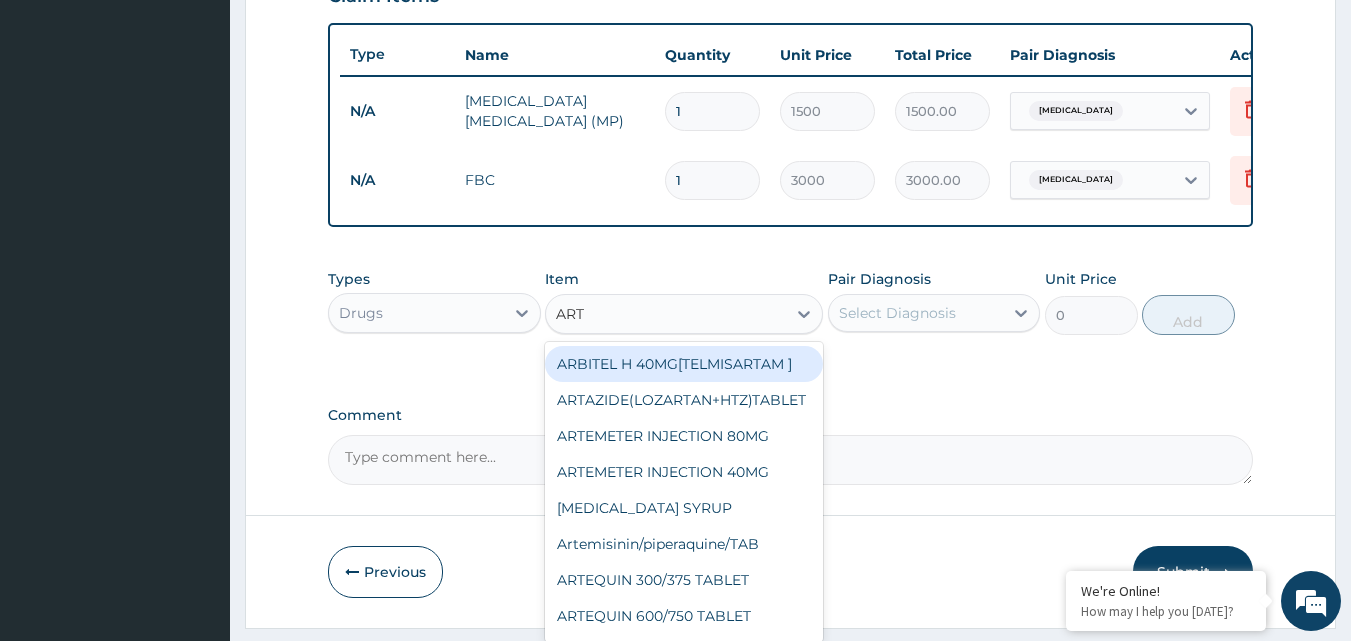 type on "ARTE" 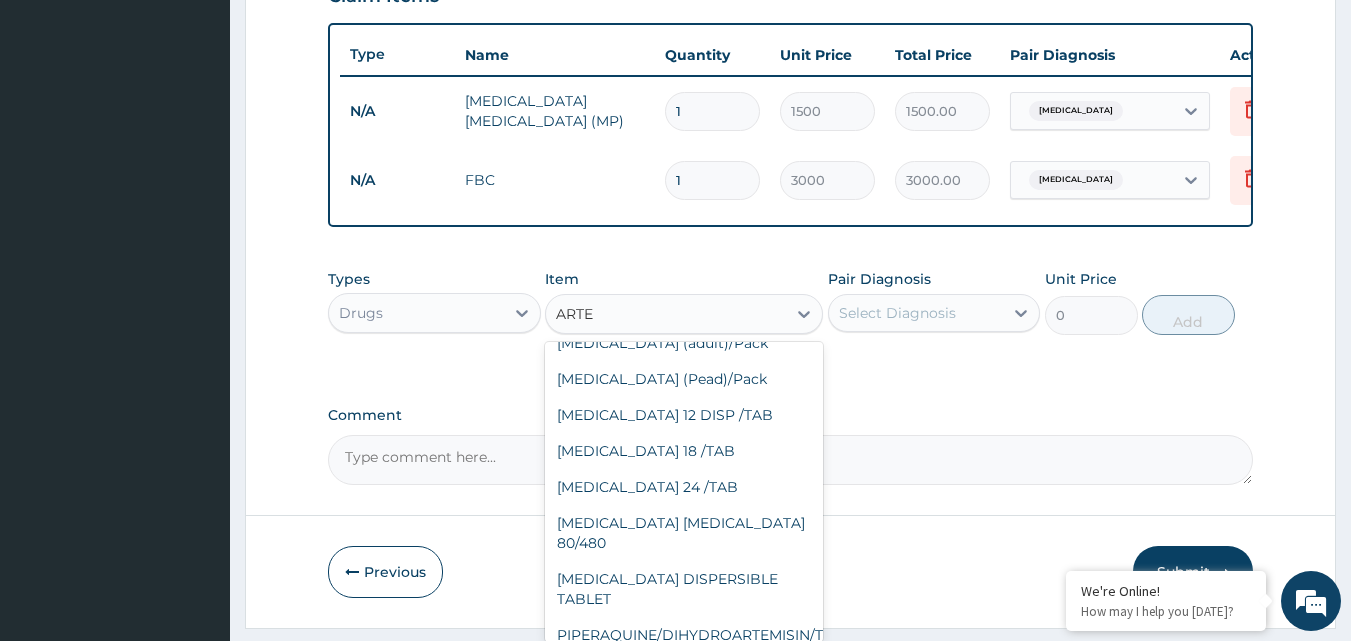 scroll, scrollTop: 503, scrollLeft: 0, axis: vertical 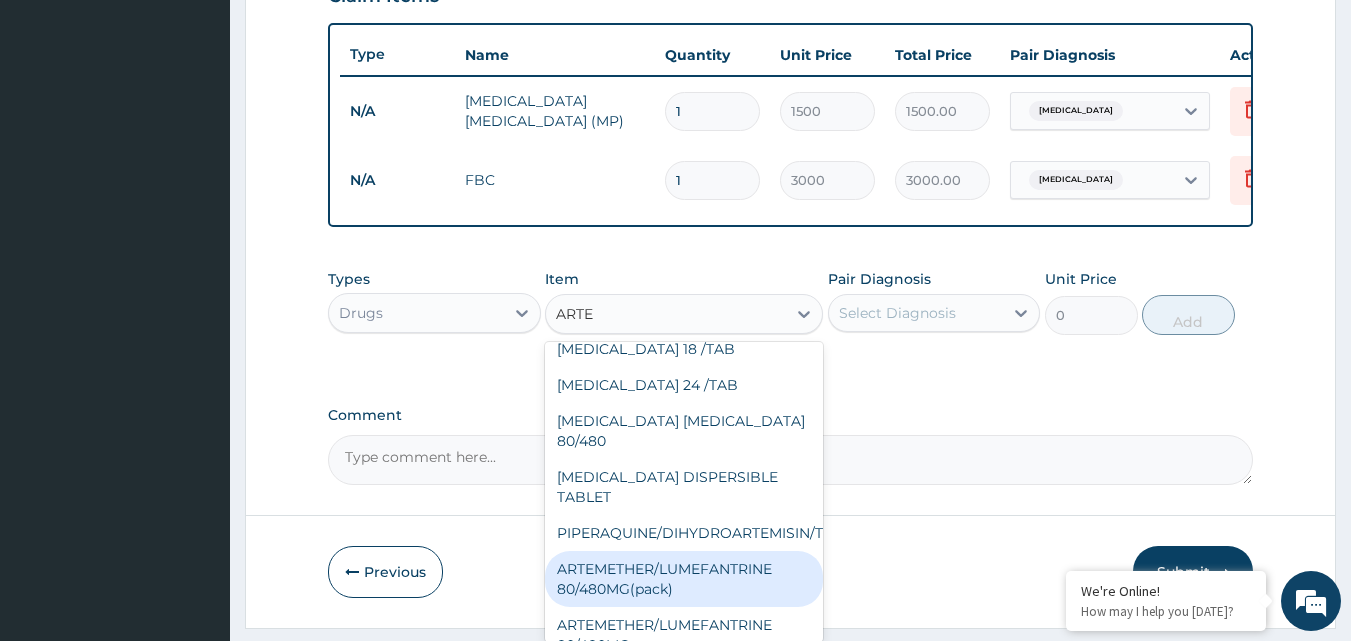 click on "ARTEMETHER/LUMEFANTRINE 80/480MG(pack)" at bounding box center [684, 579] 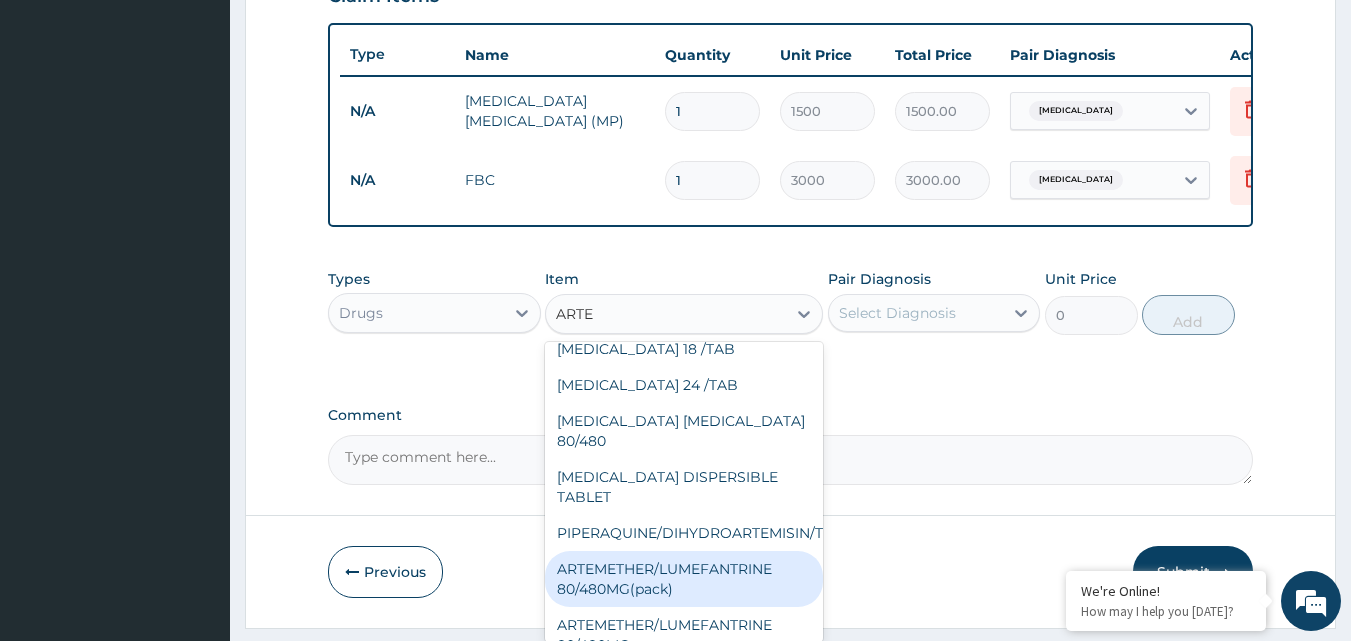 type 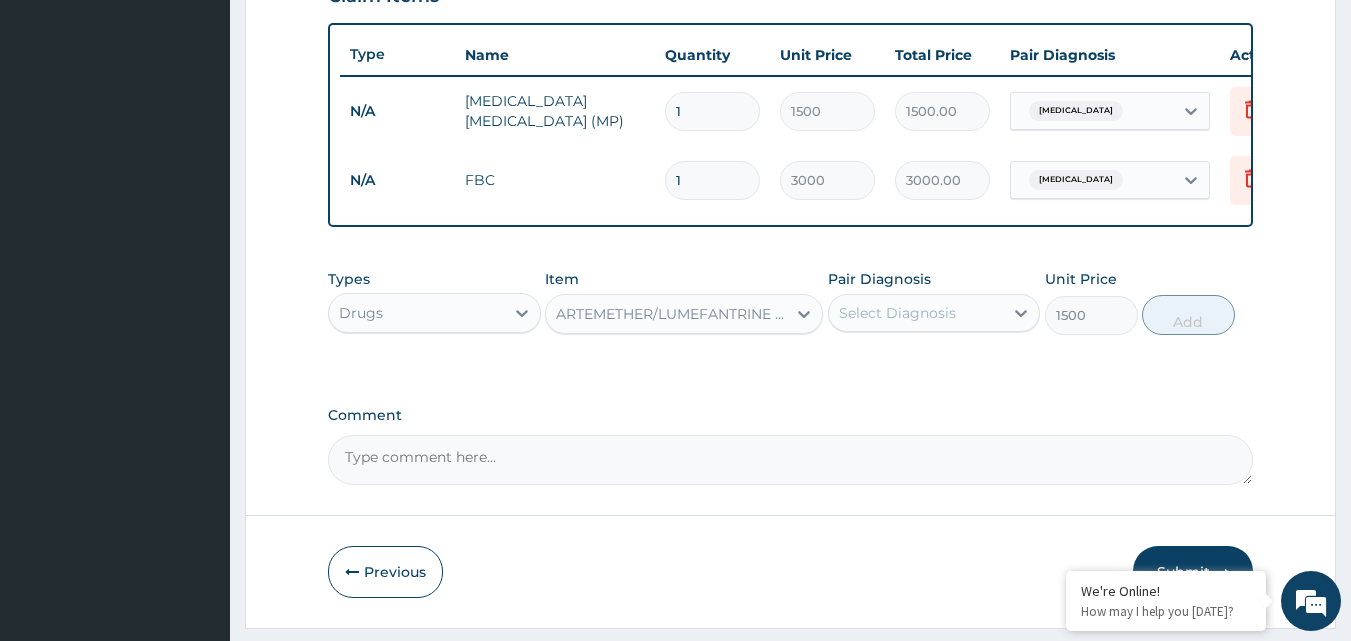 click on "Select Diagnosis" at bounding box center [897, 313] 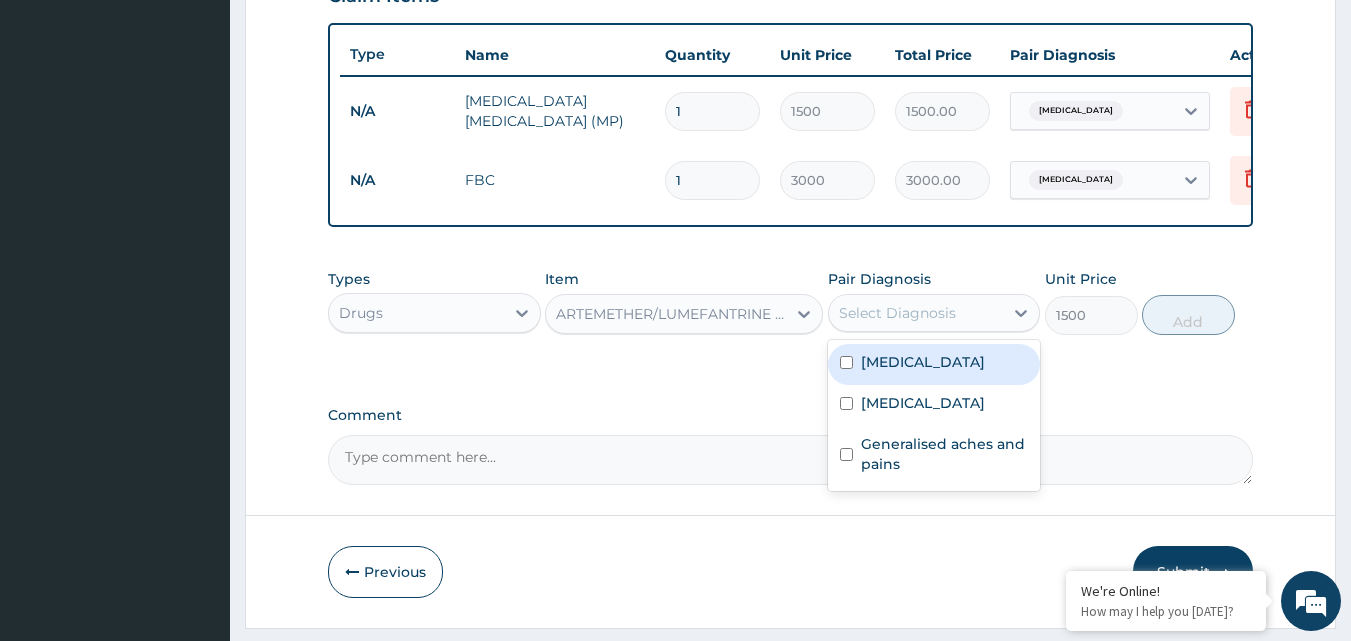 click on "[MEDICAL_DATA]" at bounding box center [934, 364] 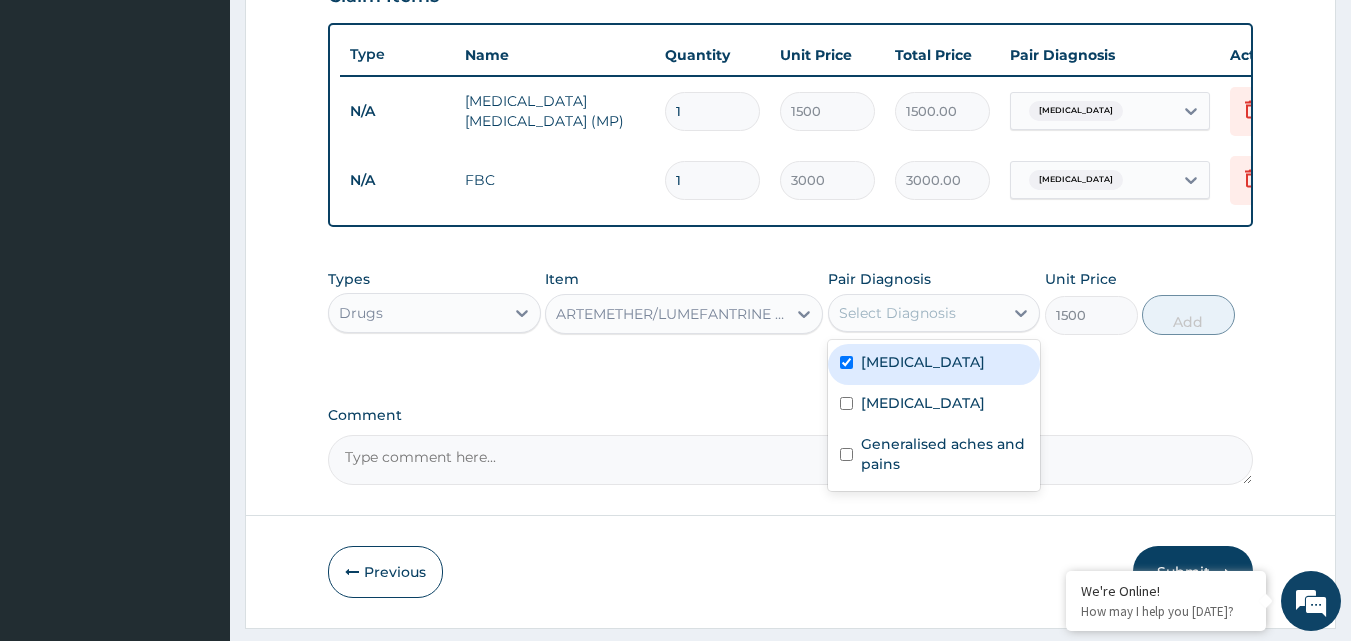 checkbox on "true" 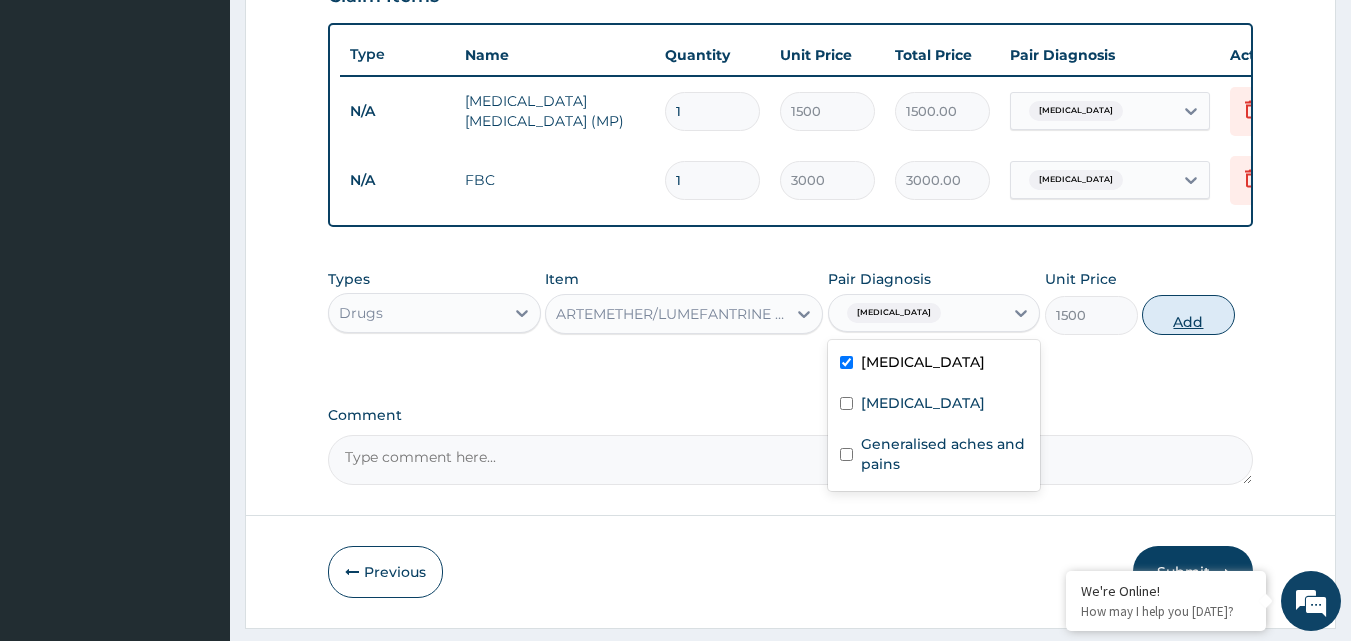click on "Add" at bounding box center (1188, 315) 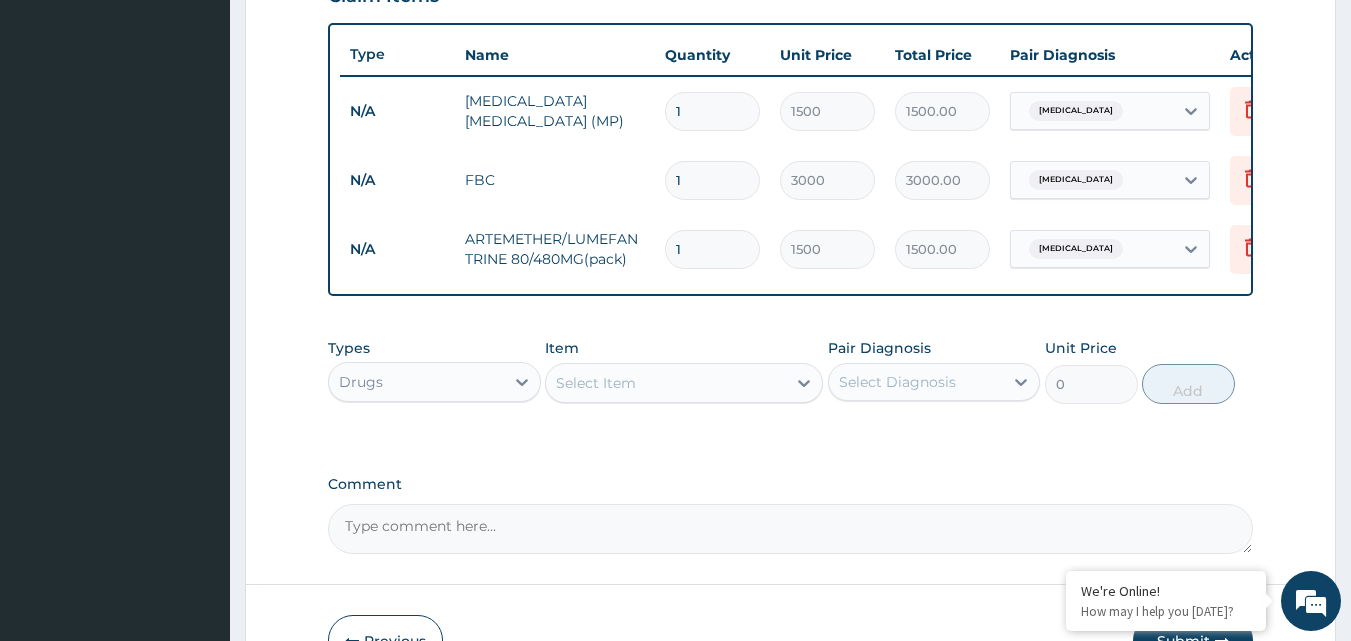 click on "Select Item" at bounding box center [596, 383] 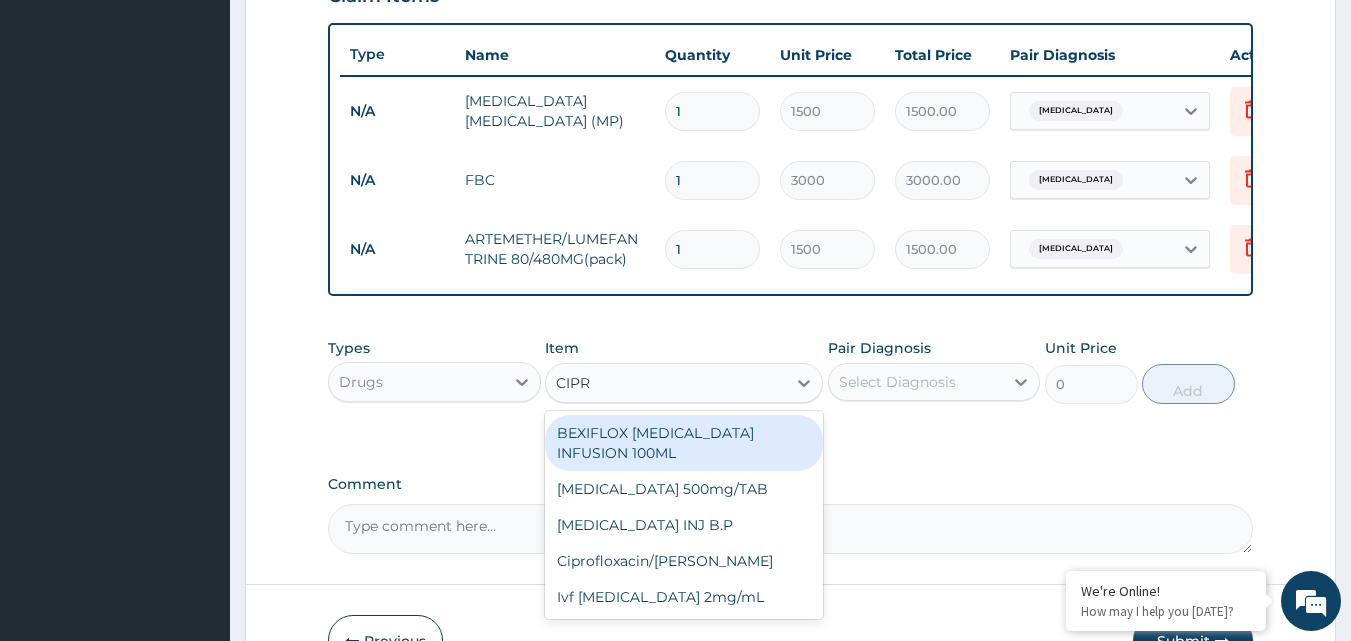 type on "[MEDICAL_DATA]" 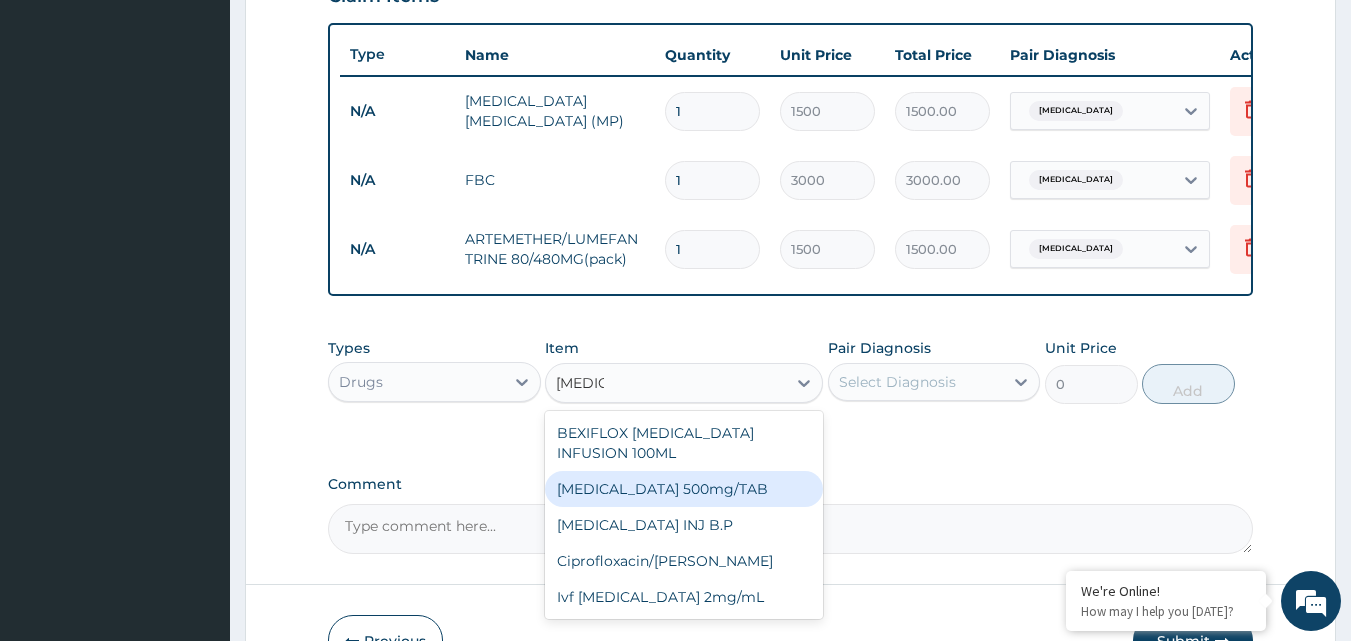 click on "[MEDICAL_DATA] 500mg/TAB" at bounding box center [684, 489] 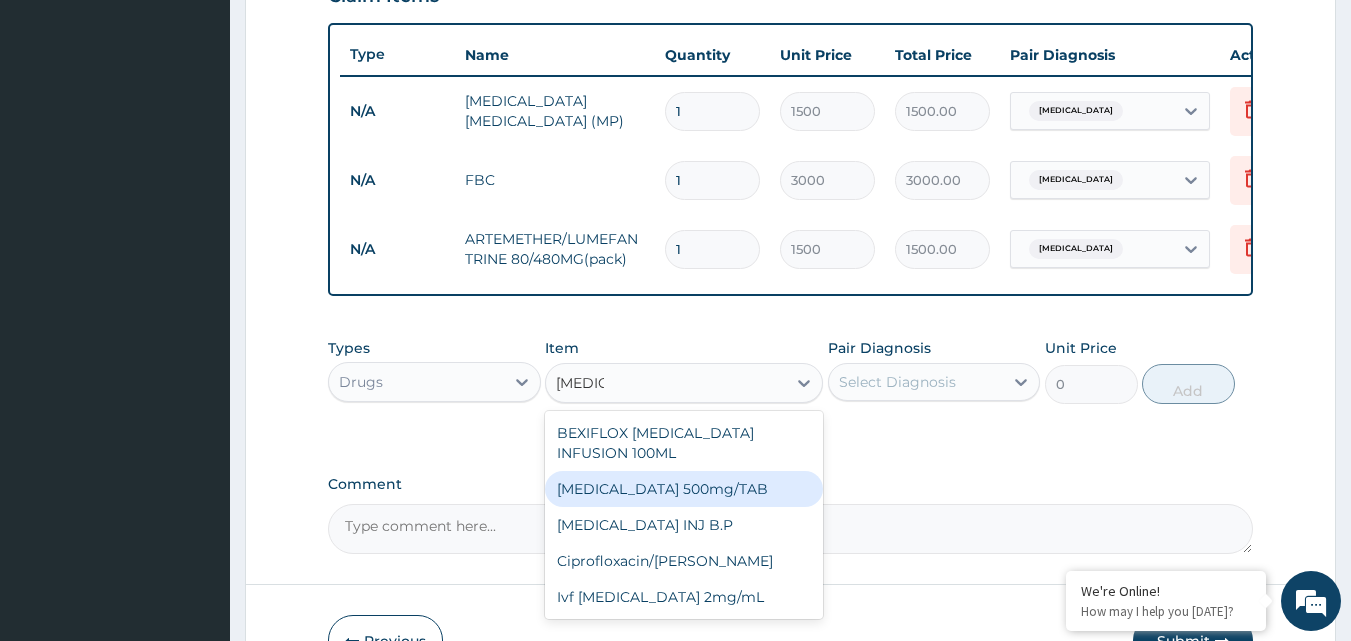 type 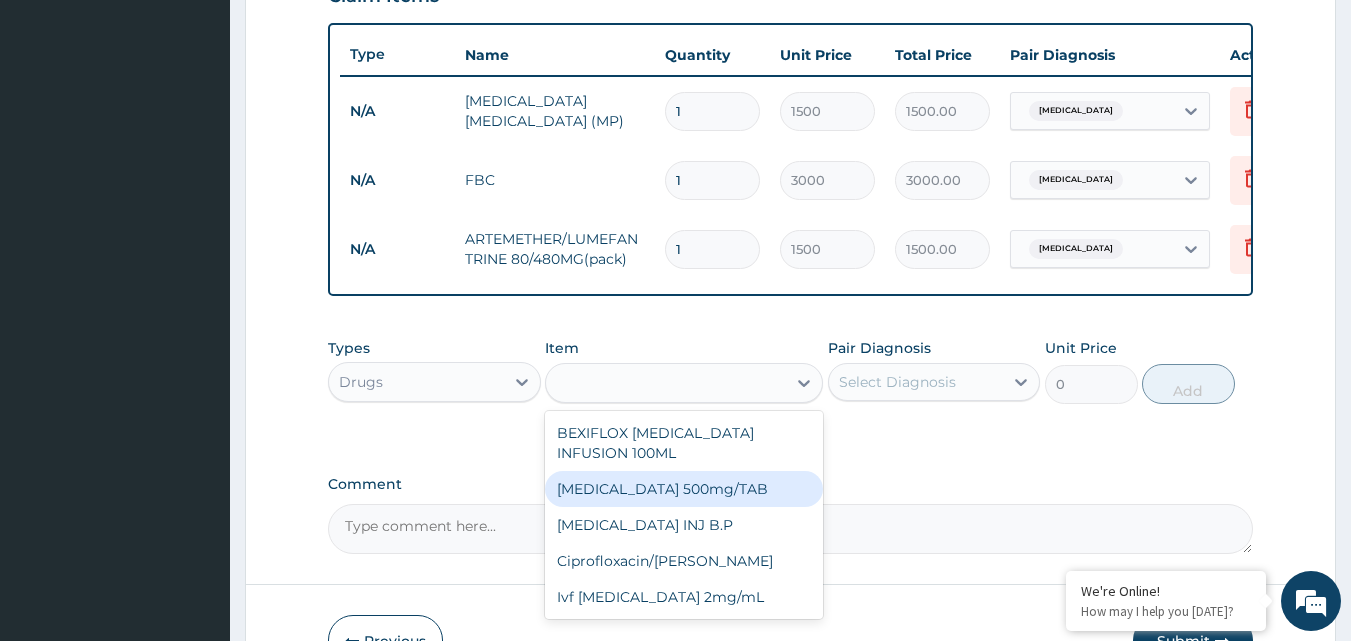 type on "130" 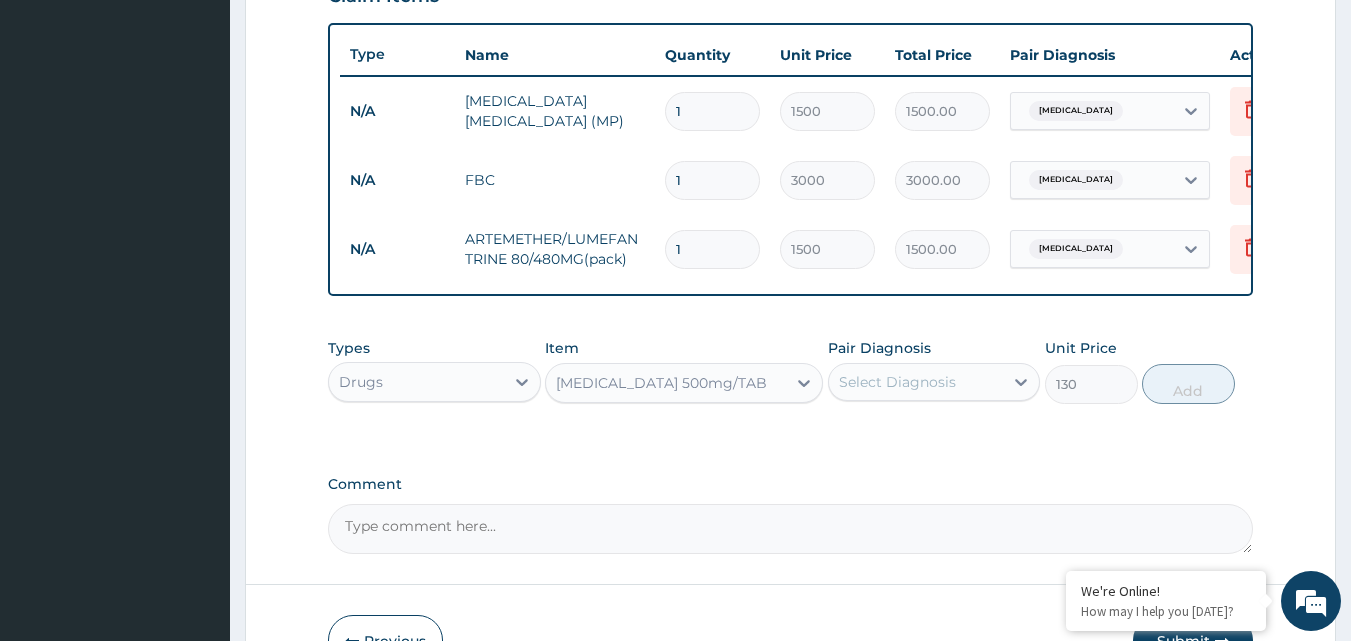 click on "Select Diagnosis" at bounding box center (897, 382) 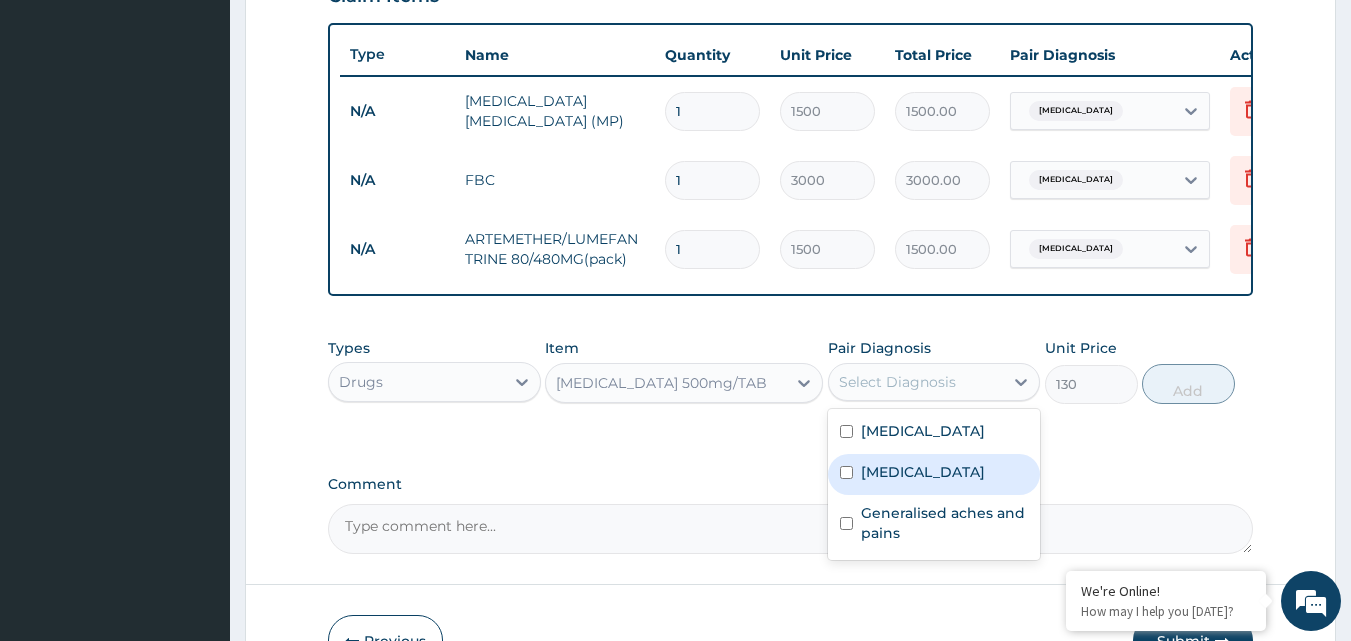click on "[MEDICAL_DATA]" at bounding box center [923, 472] 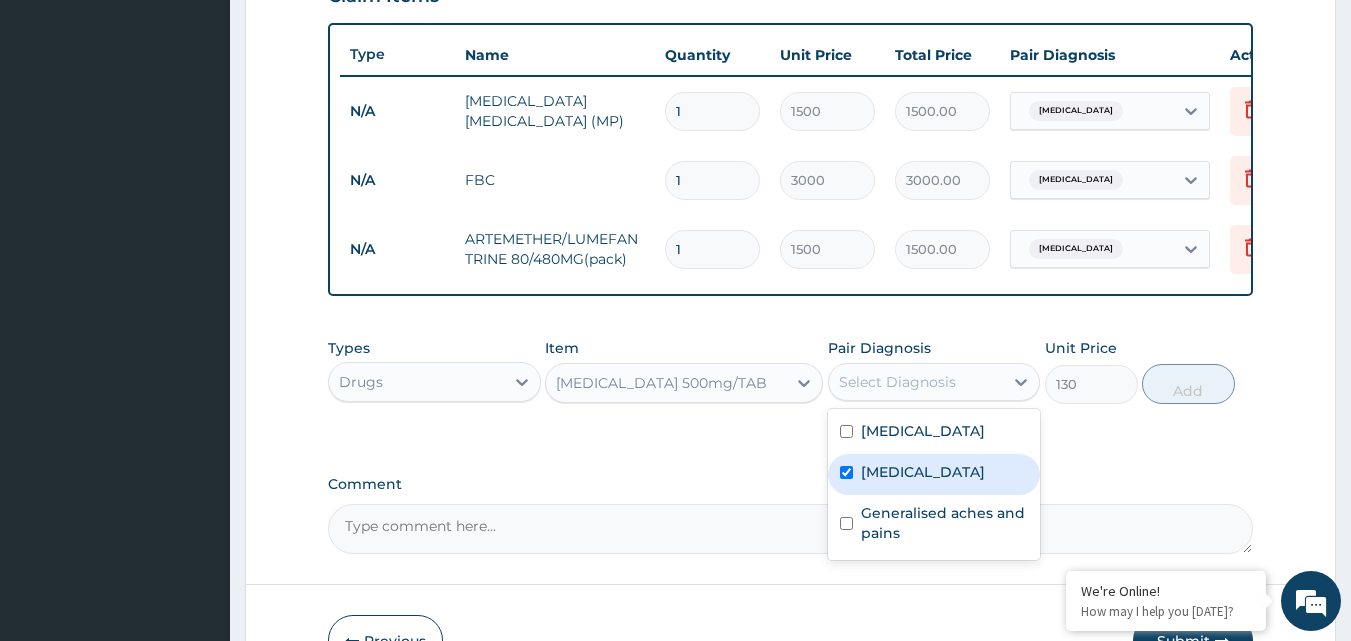 checkbox on "true" 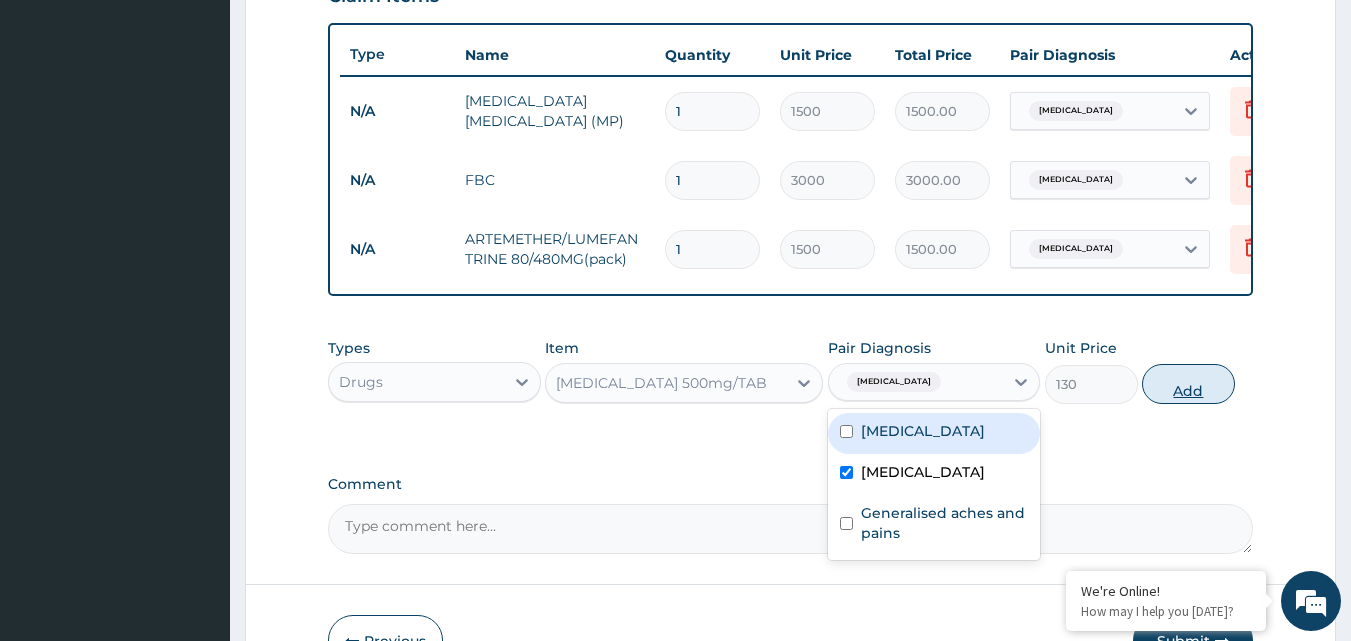 click on "Add" at bounding box center [1188, 384] 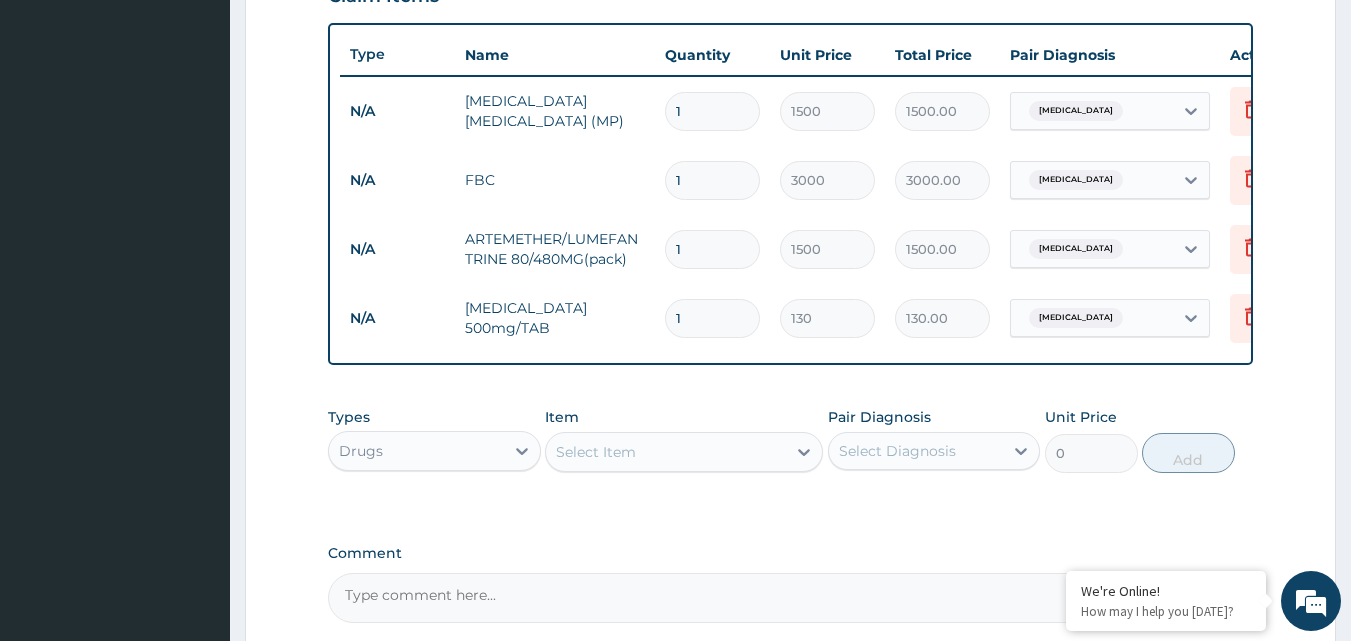 type on "10" 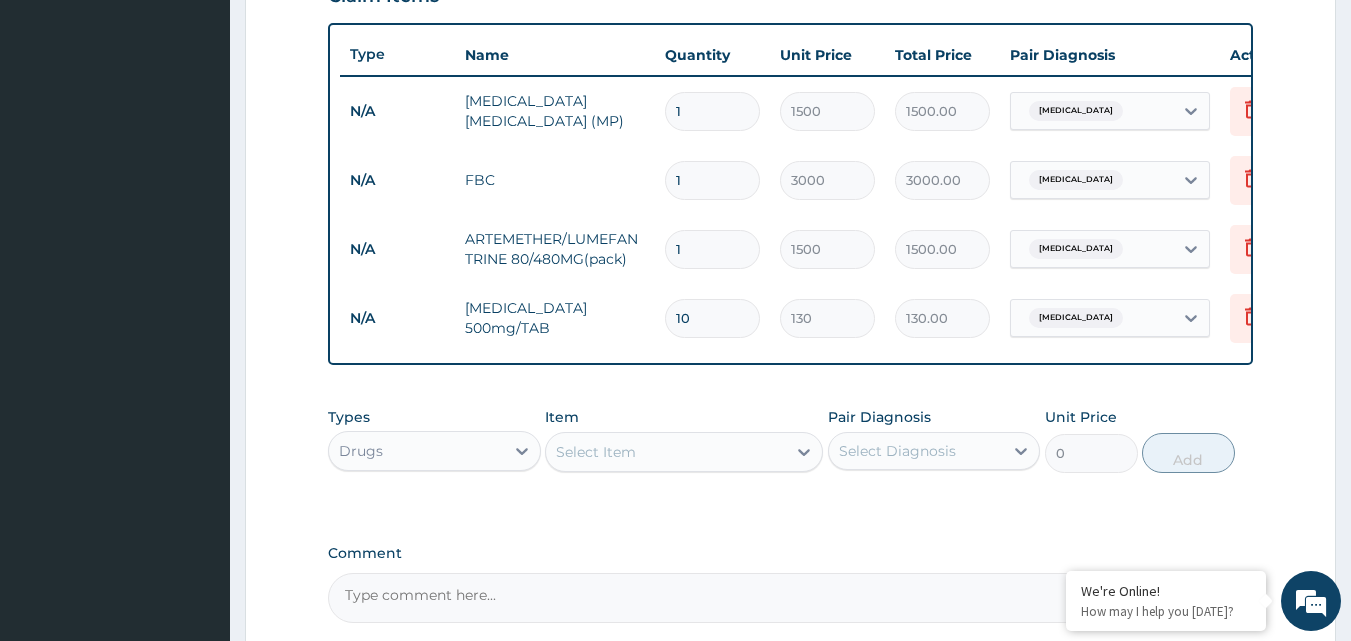 type on "1300.00" 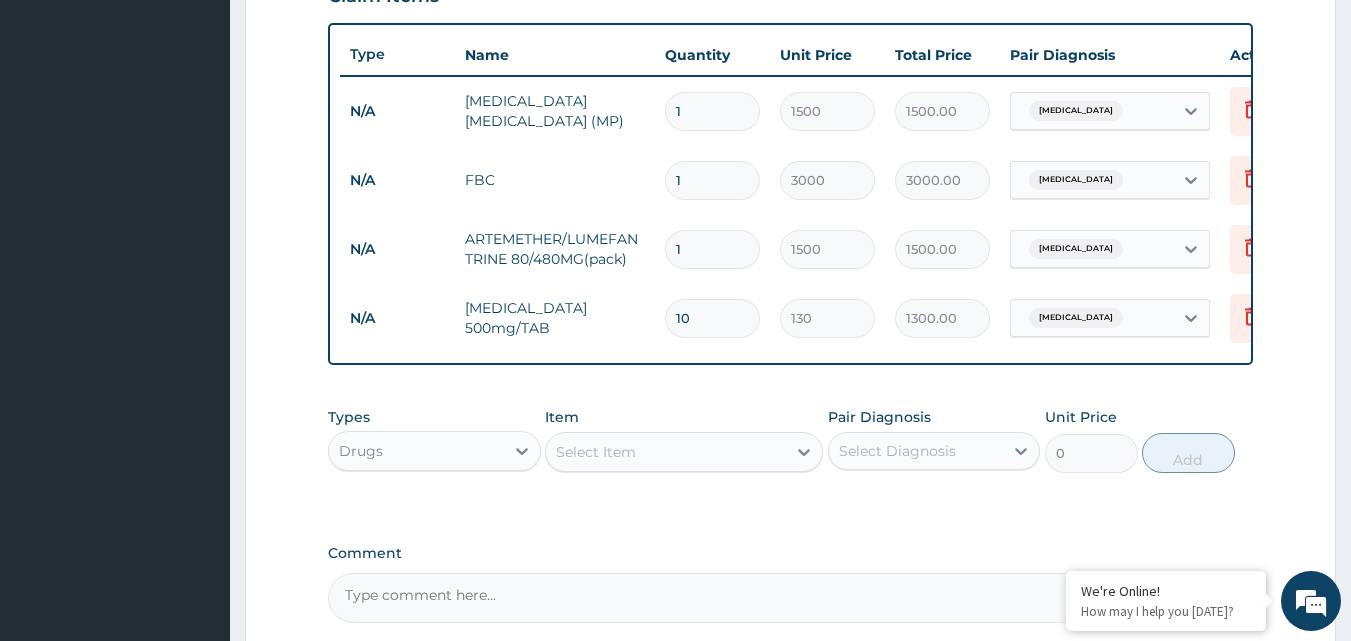 type on "10" 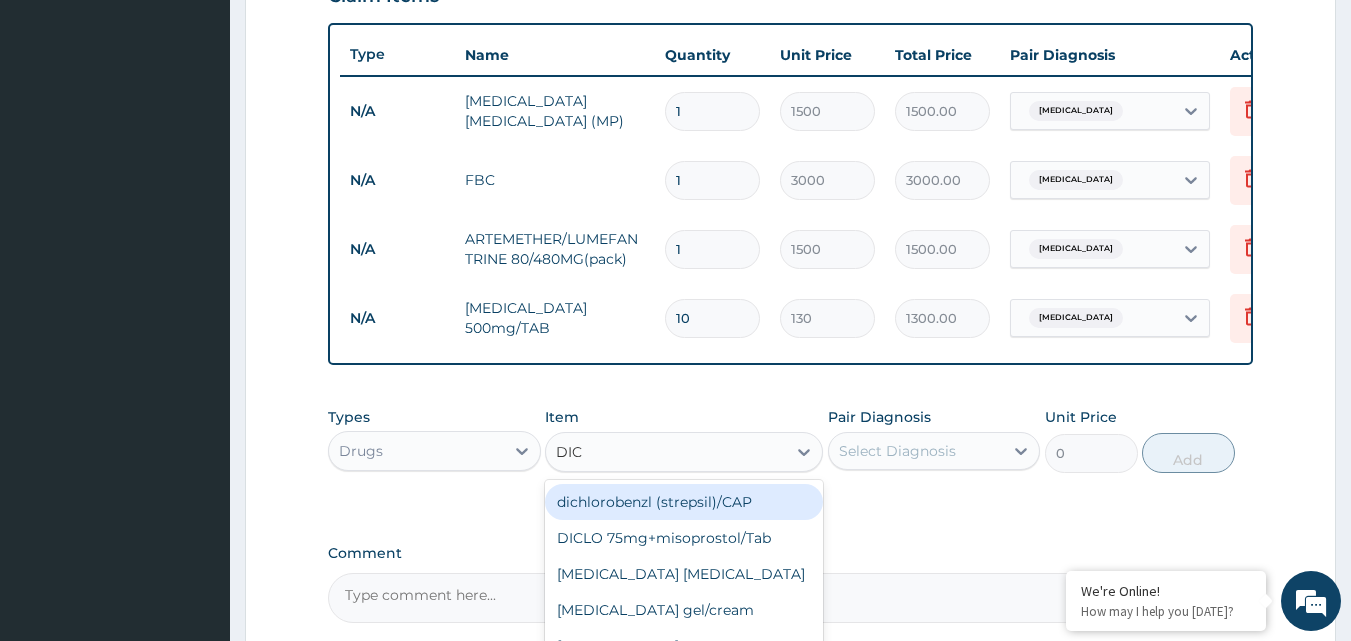 type on "DICL" 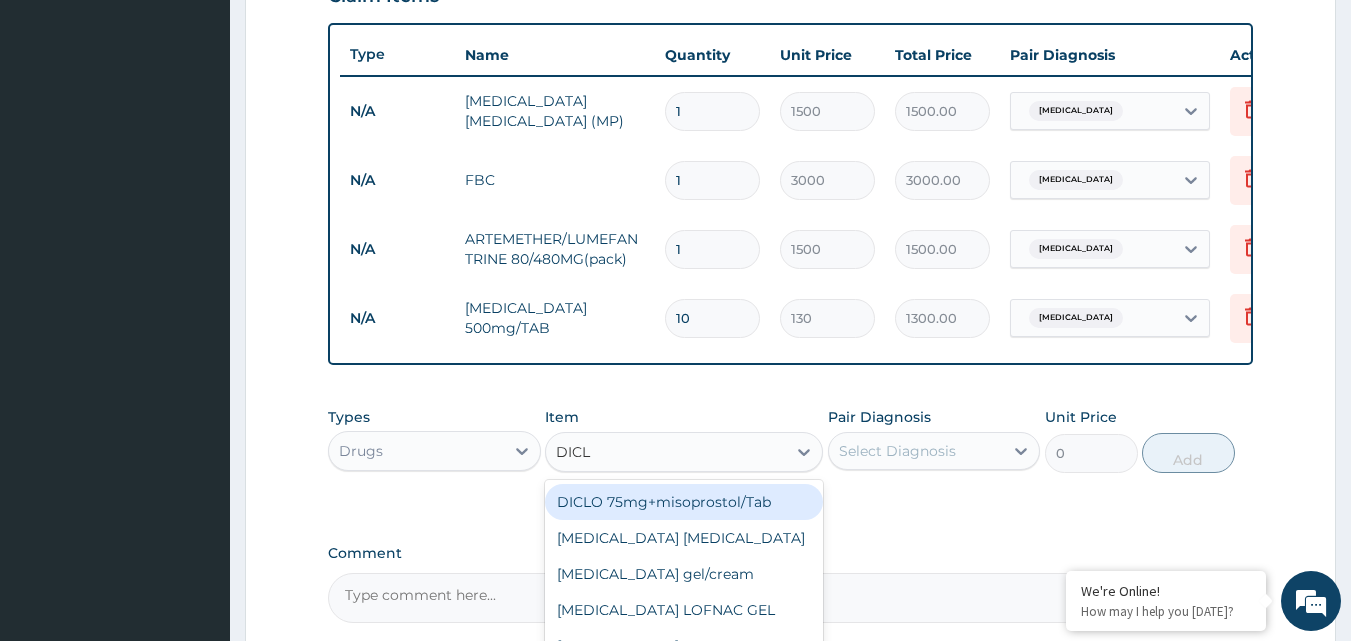 scroll, scrollTop: 928, scrollLeft: 0, axis: vertical 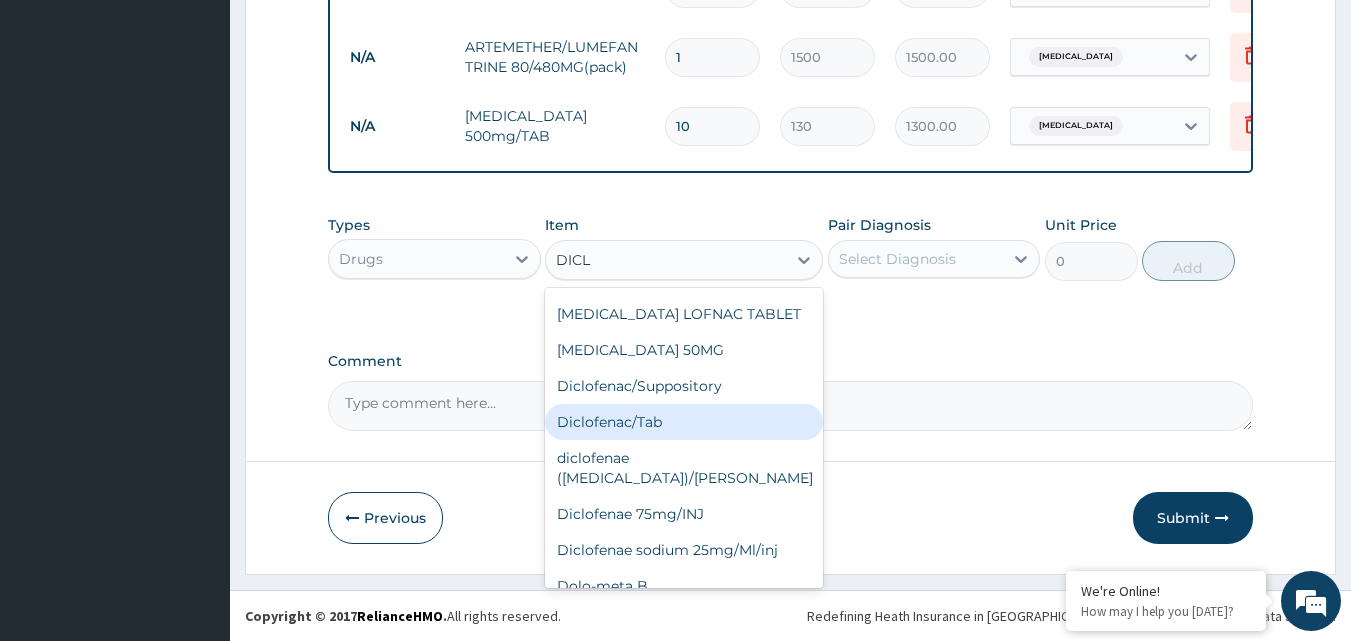 click on "Diclofenac/Tab" at bounding box center (684, 422) 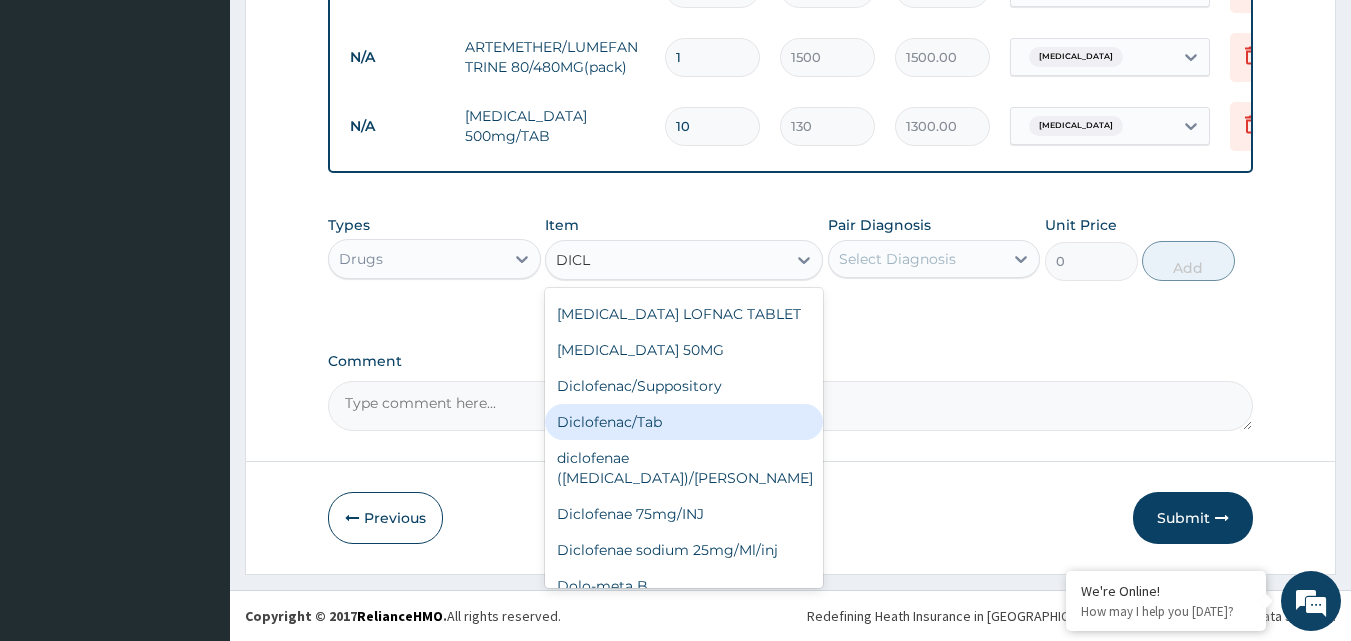 type 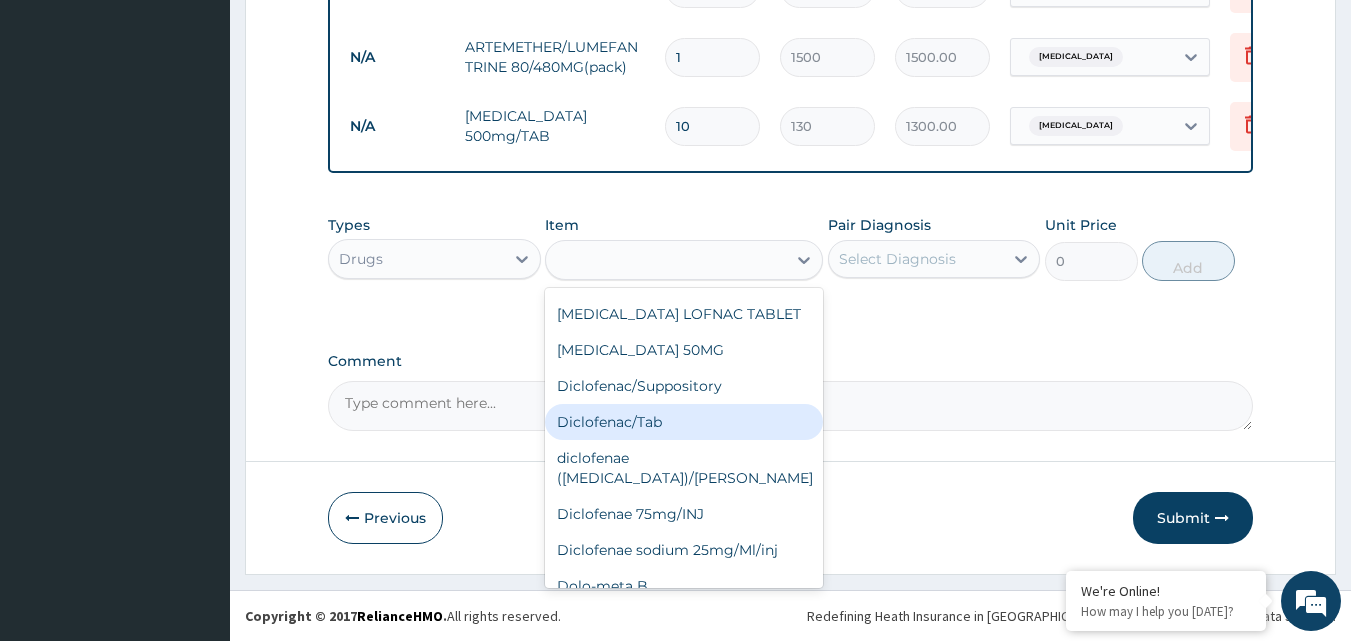 type on "20" 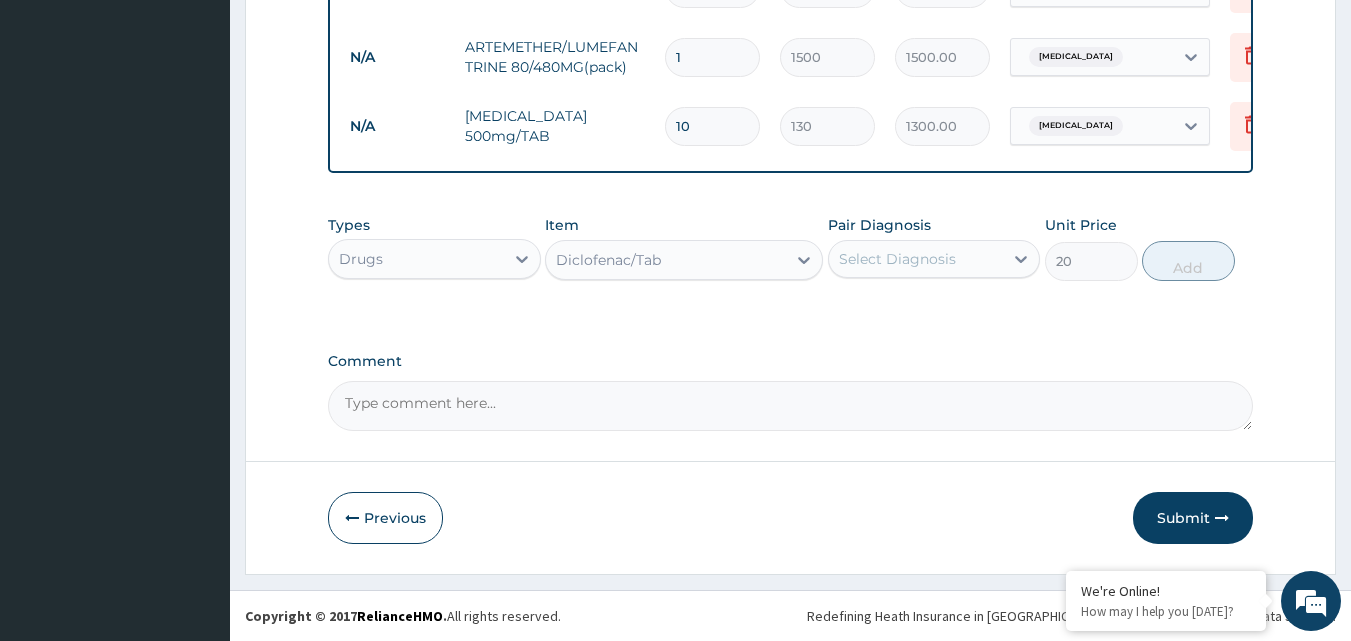 click on "Select Diagnosis" at bounding box center [897, 259] 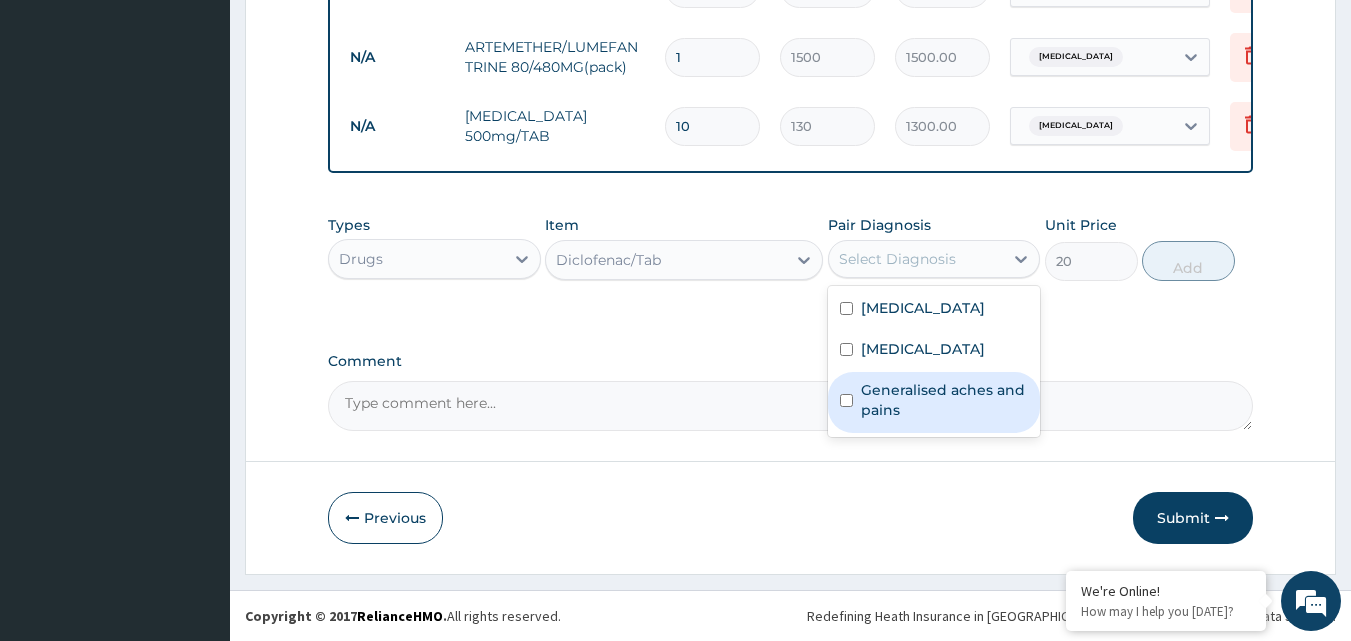 click on "Generalised aches and pains" at bounding box center (945, 400) 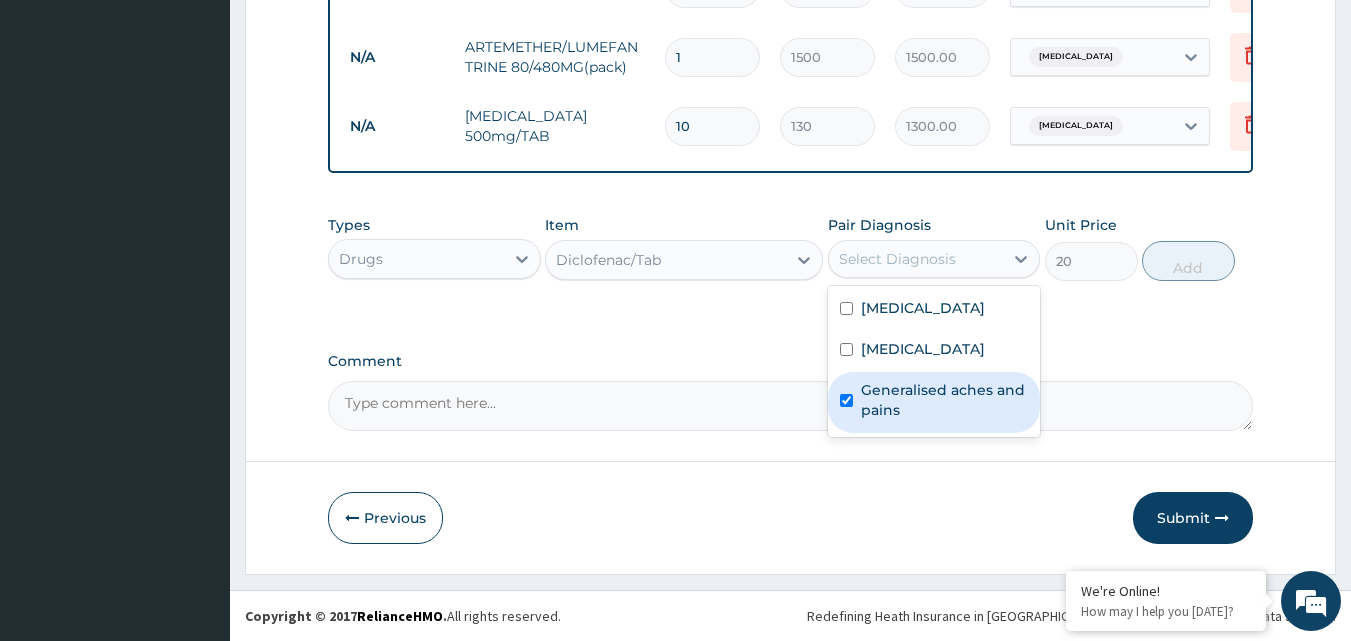 checkbox on "true" 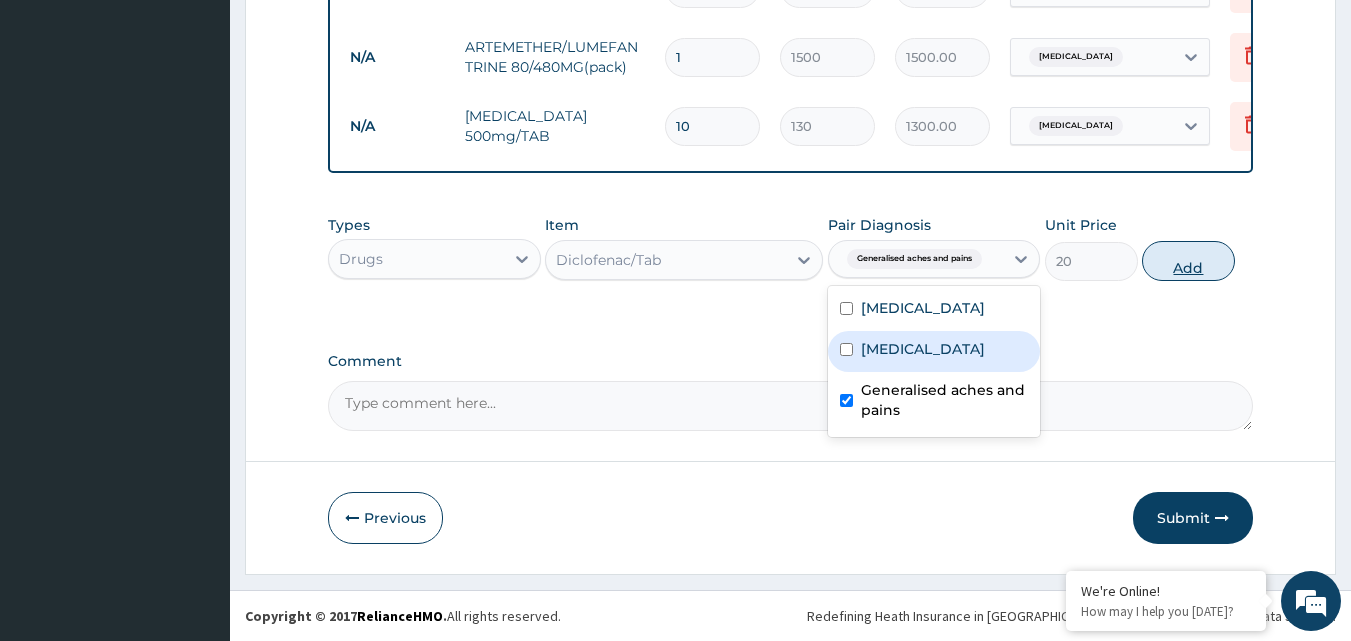 click on "Add" at bounding box center (1188, 261) 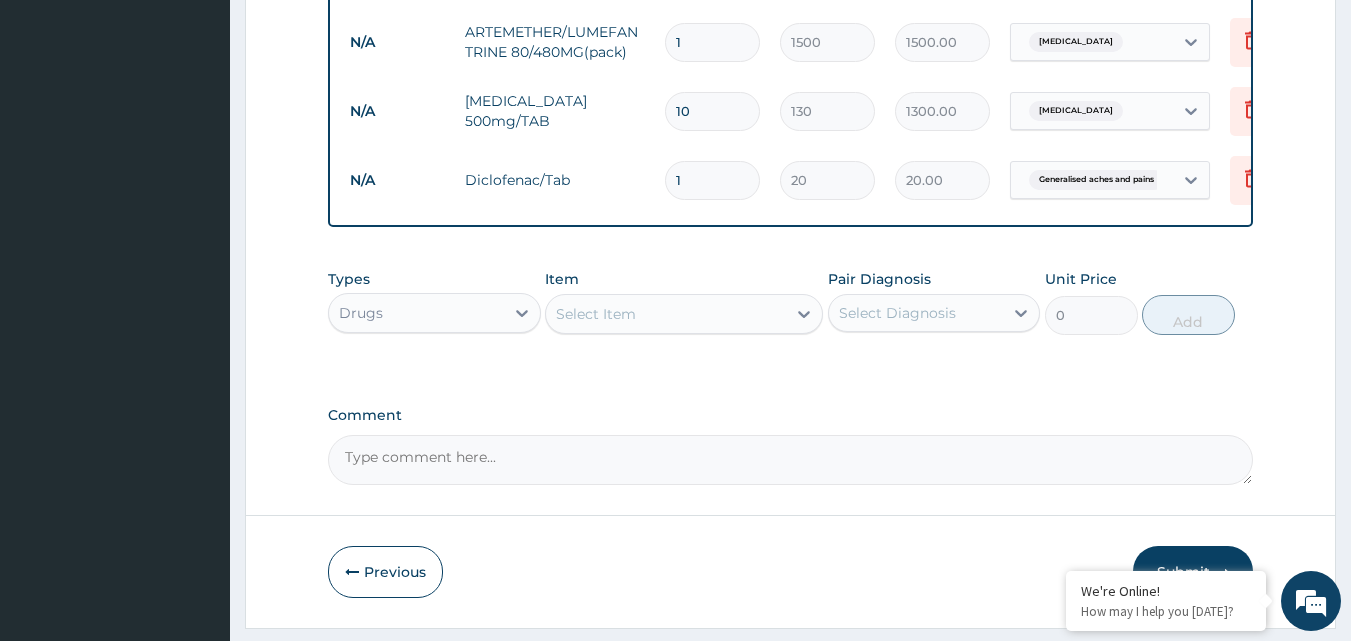 type on "10" 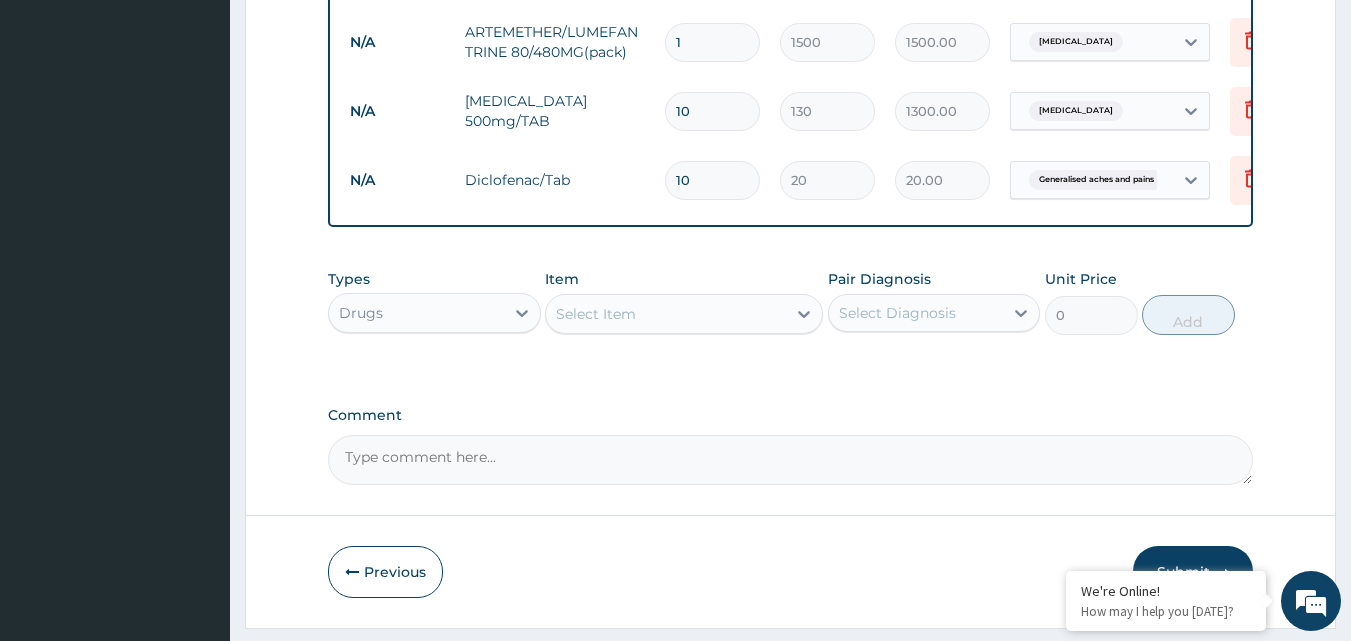 type on "200.00" 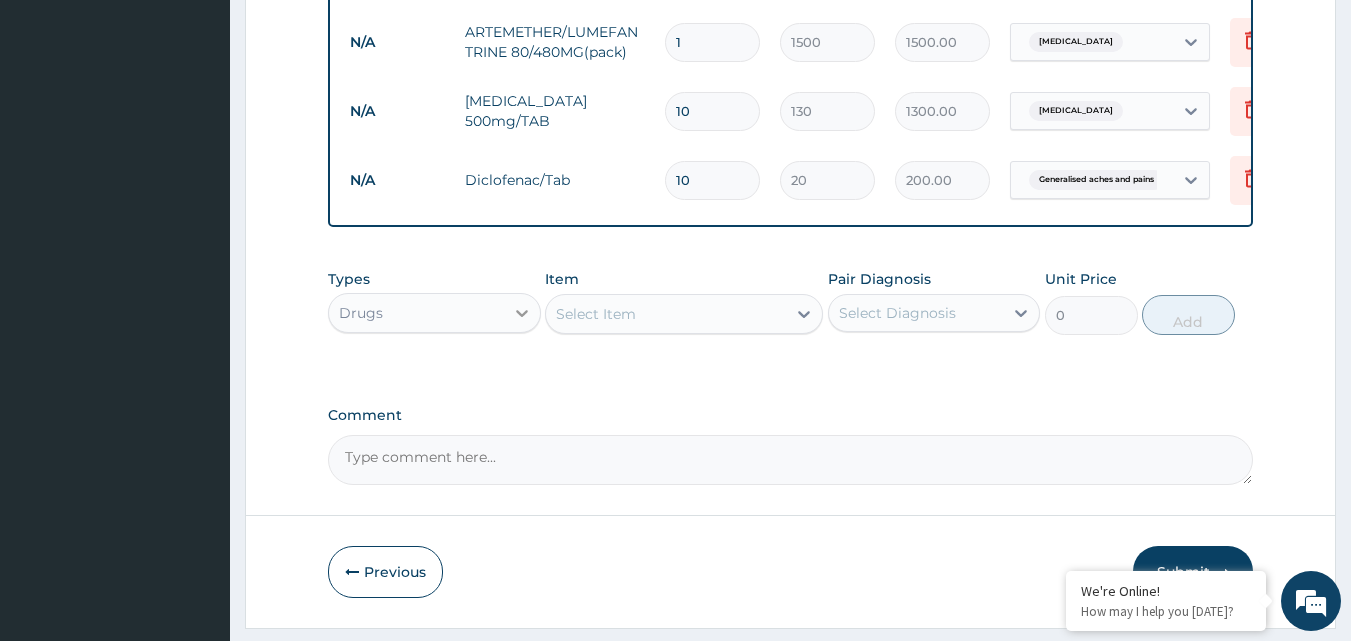 type on "10" 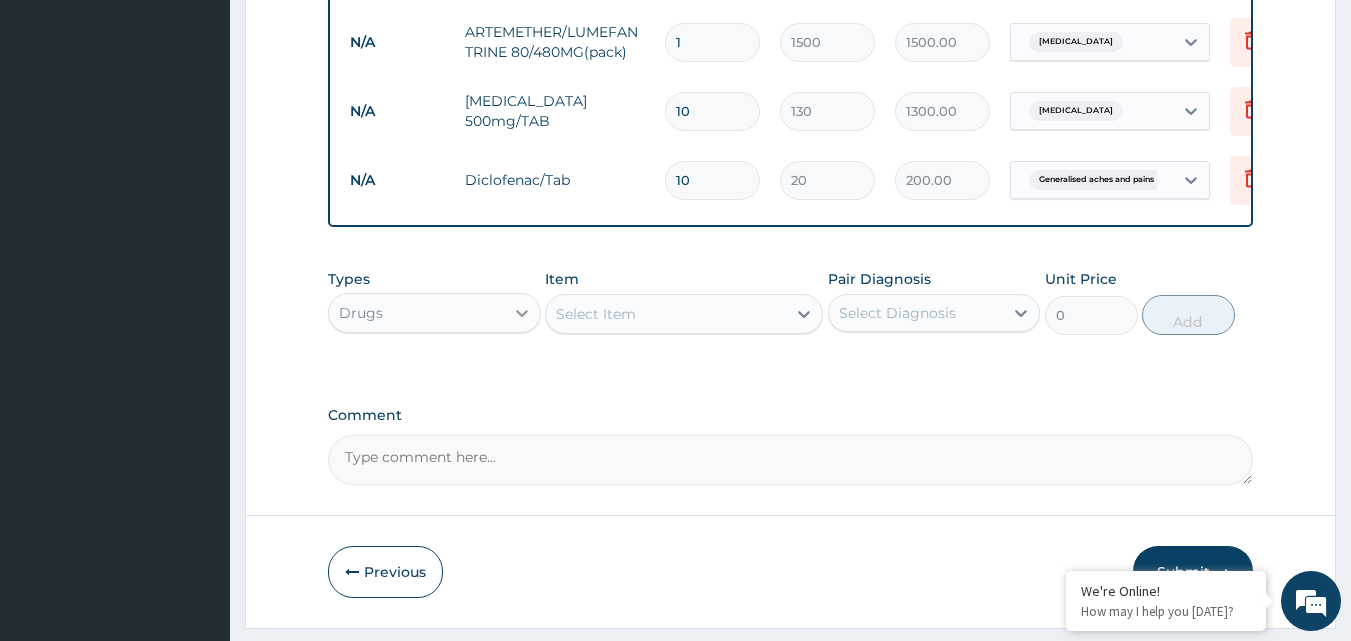 click 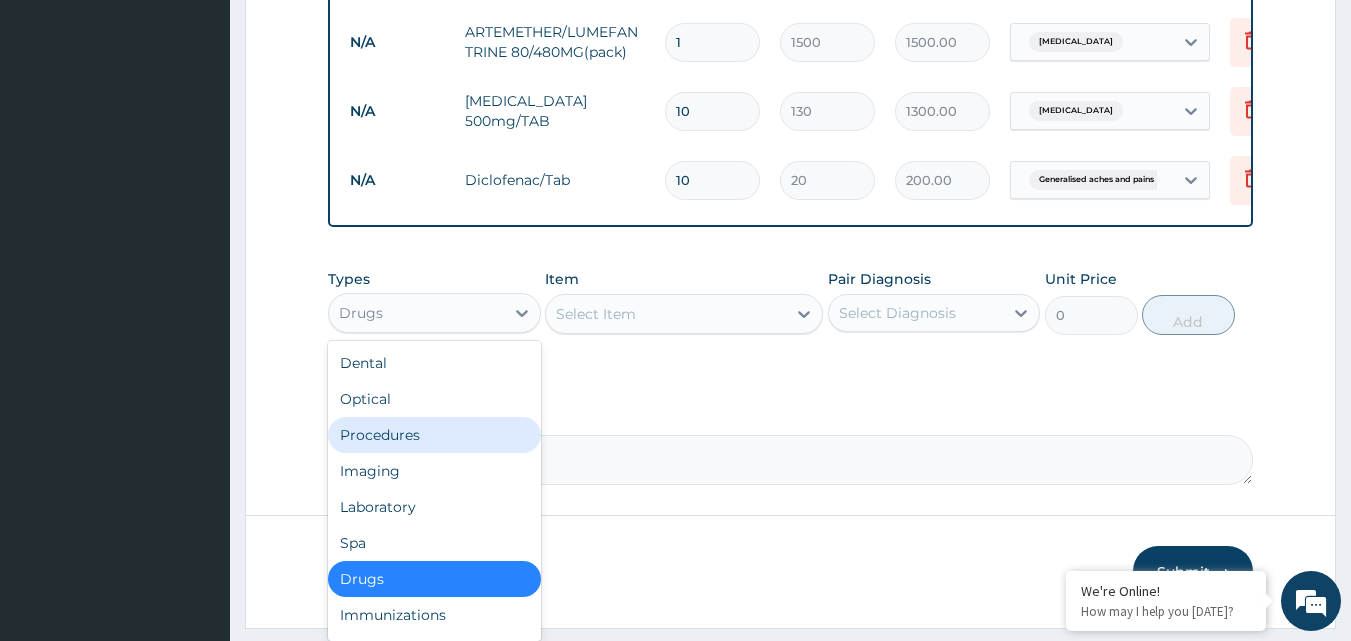 click on "Procedures" at bounding box center (434, 435) 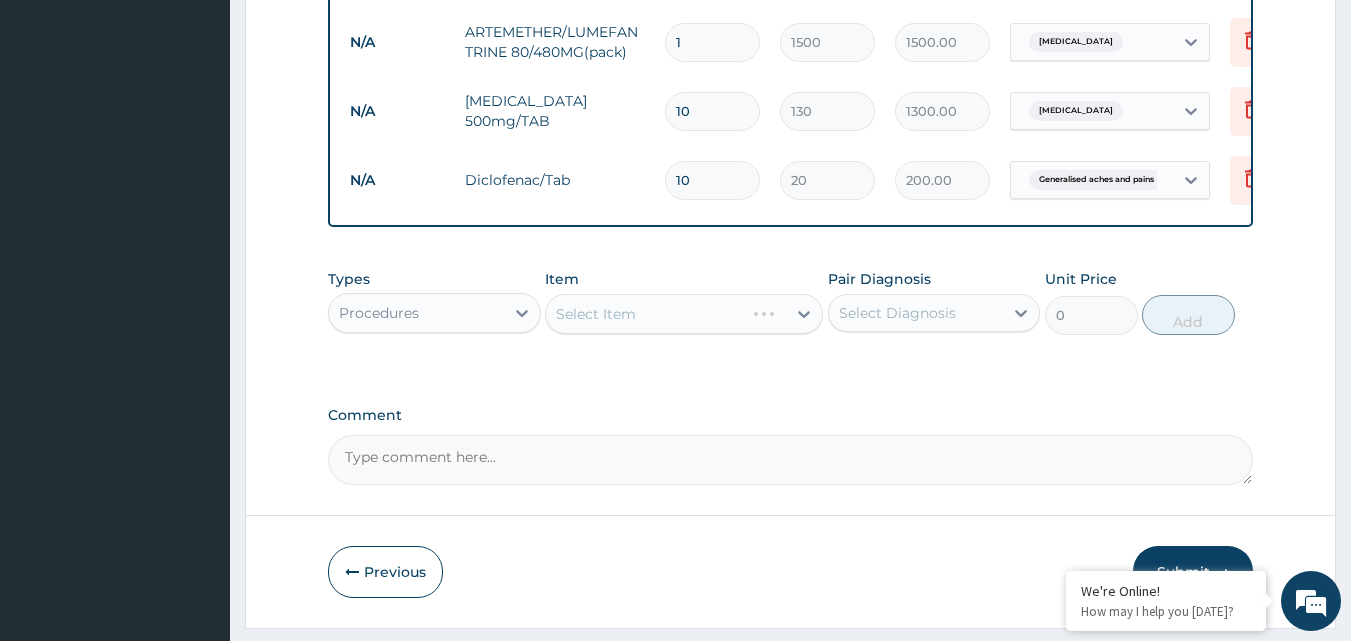 click on "Select Item" at bounding box center (684, 314) 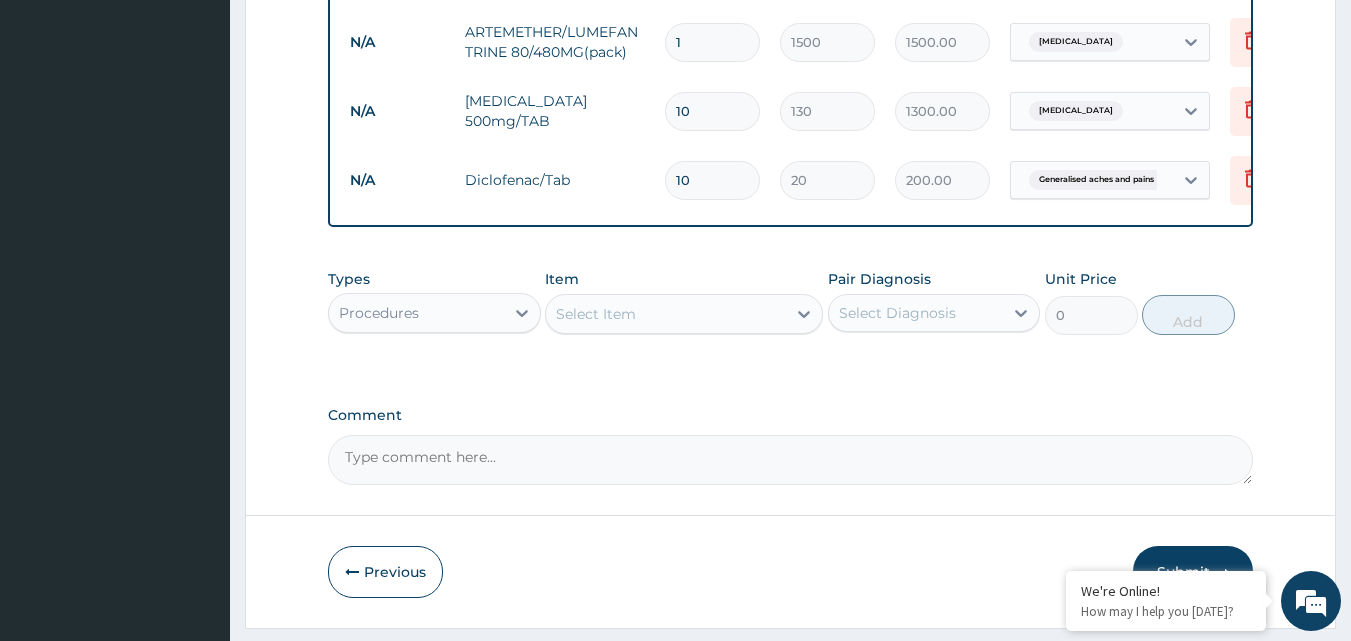 click on "Select Item" at bounding box center (596, 314) 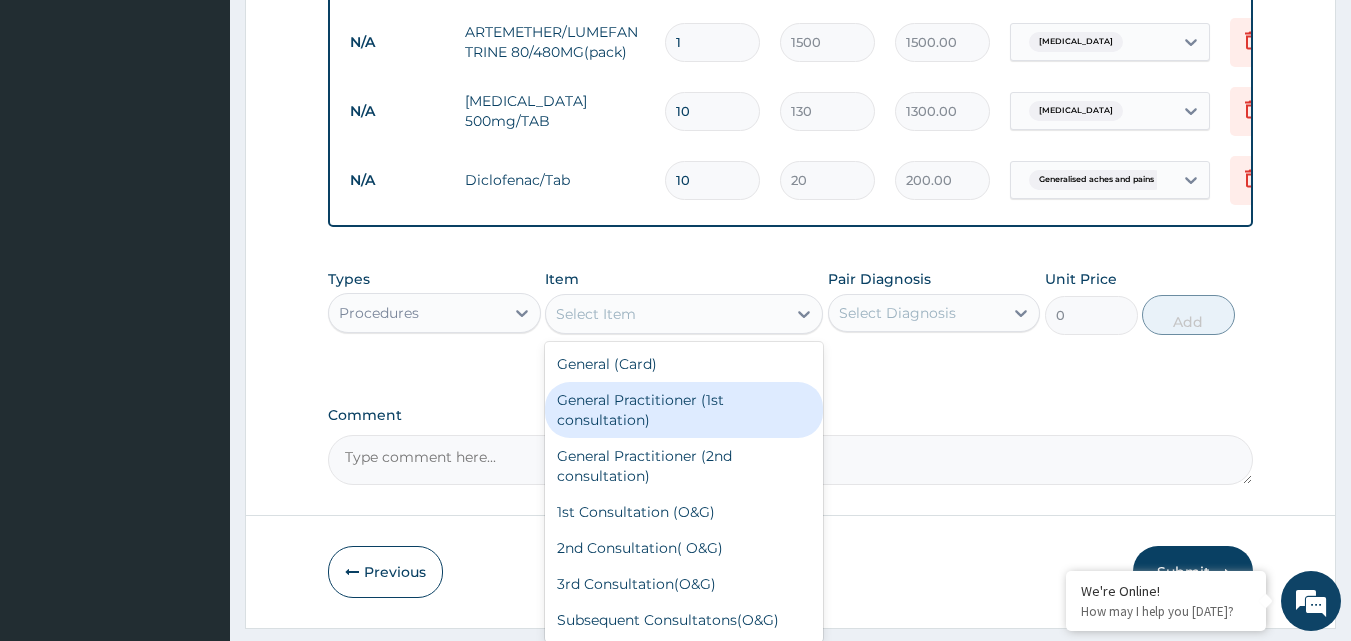 click on "General Practitioner (1st consultation)" at bounding box center [684, 410] 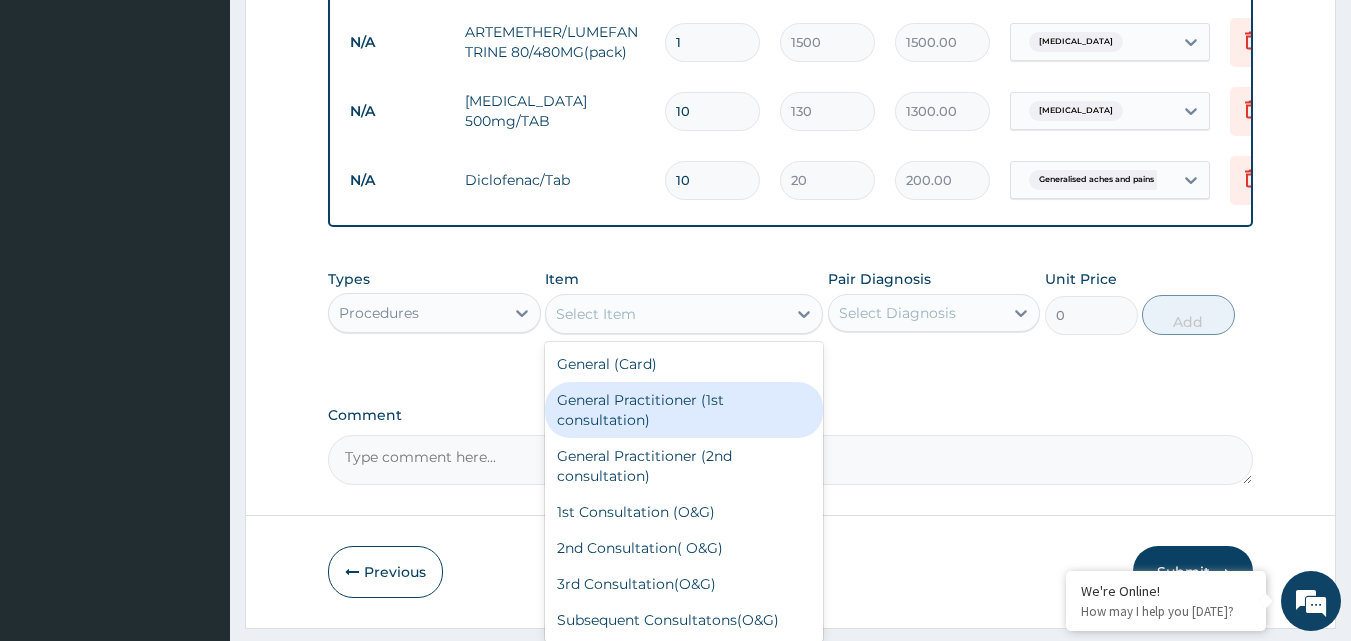 type on "1500" 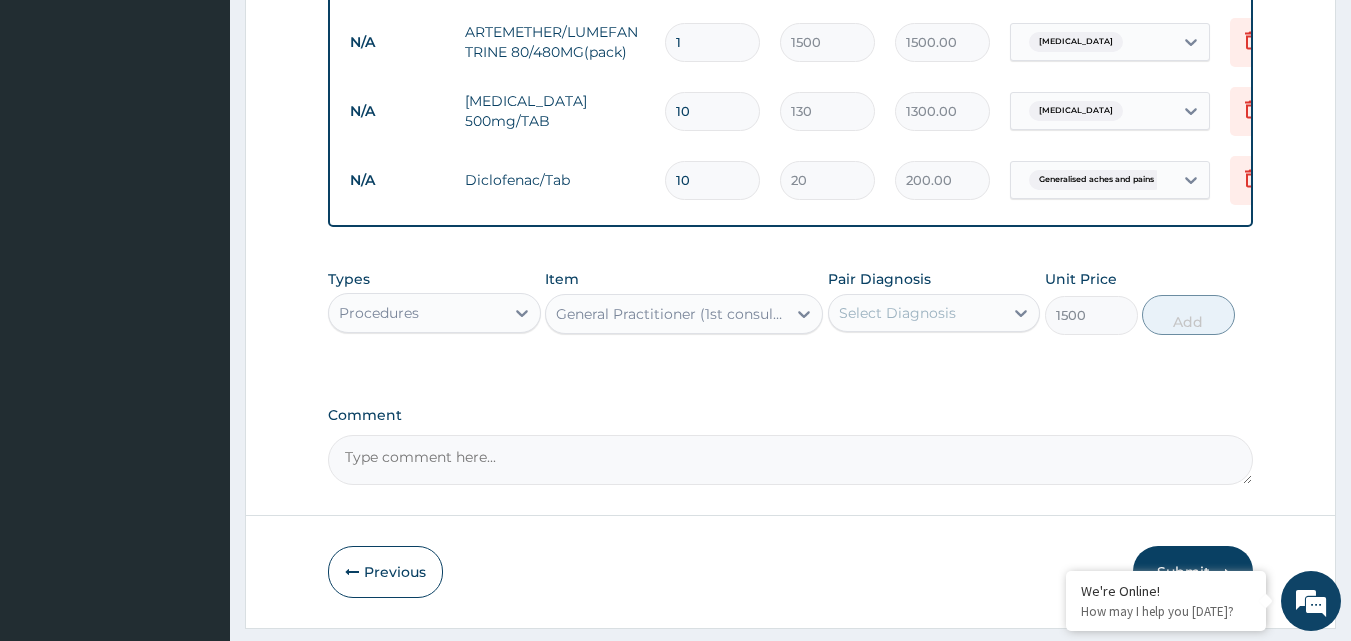 click on "Select Diagnosis" at bounding box center (897, 313) 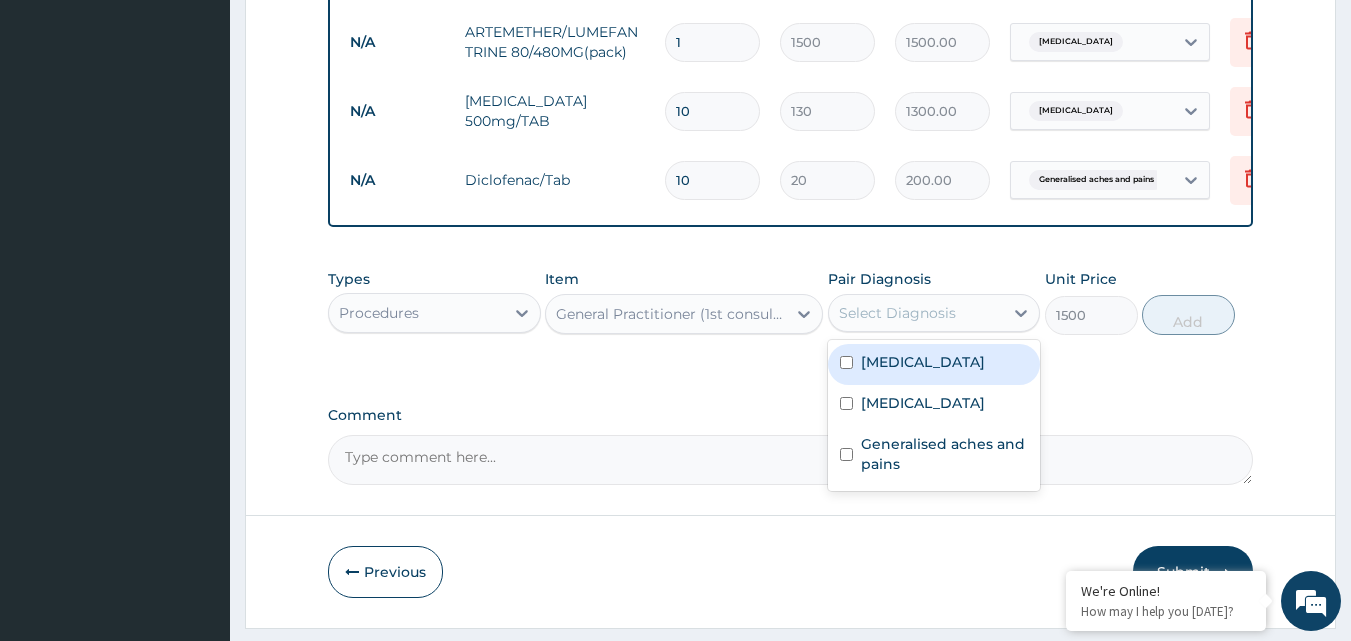 click on "Malaria" at bounding box center [923, 362] 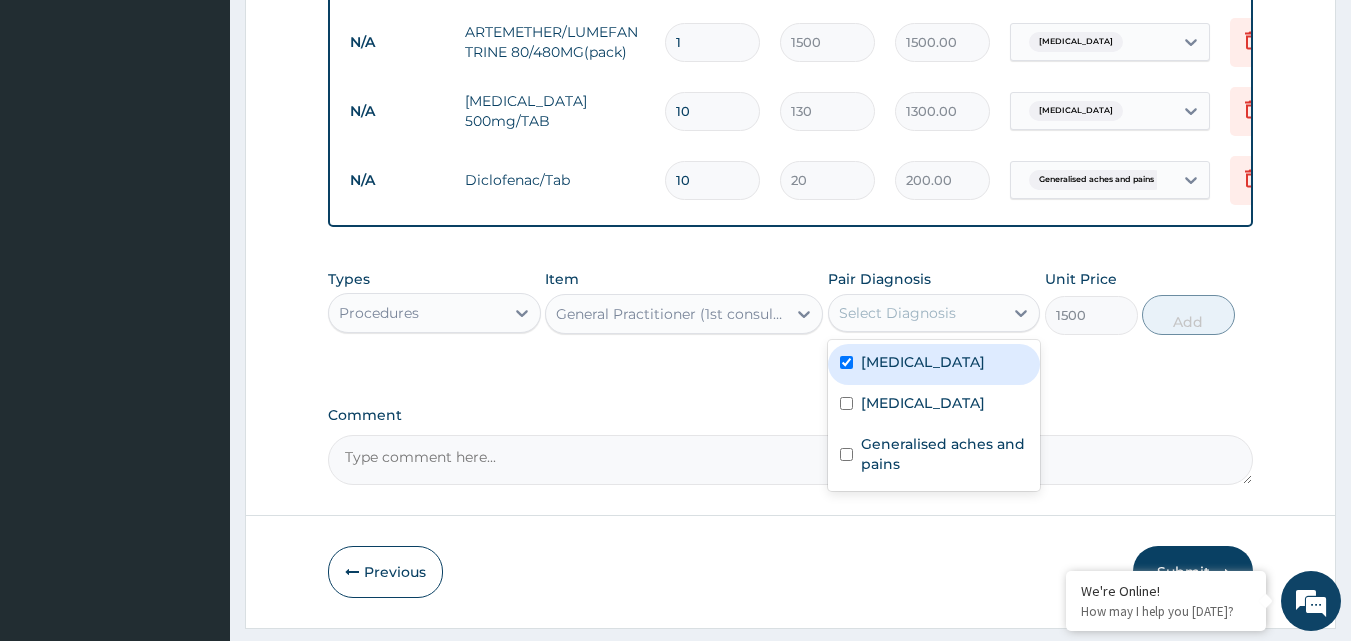 checkbox on "true" 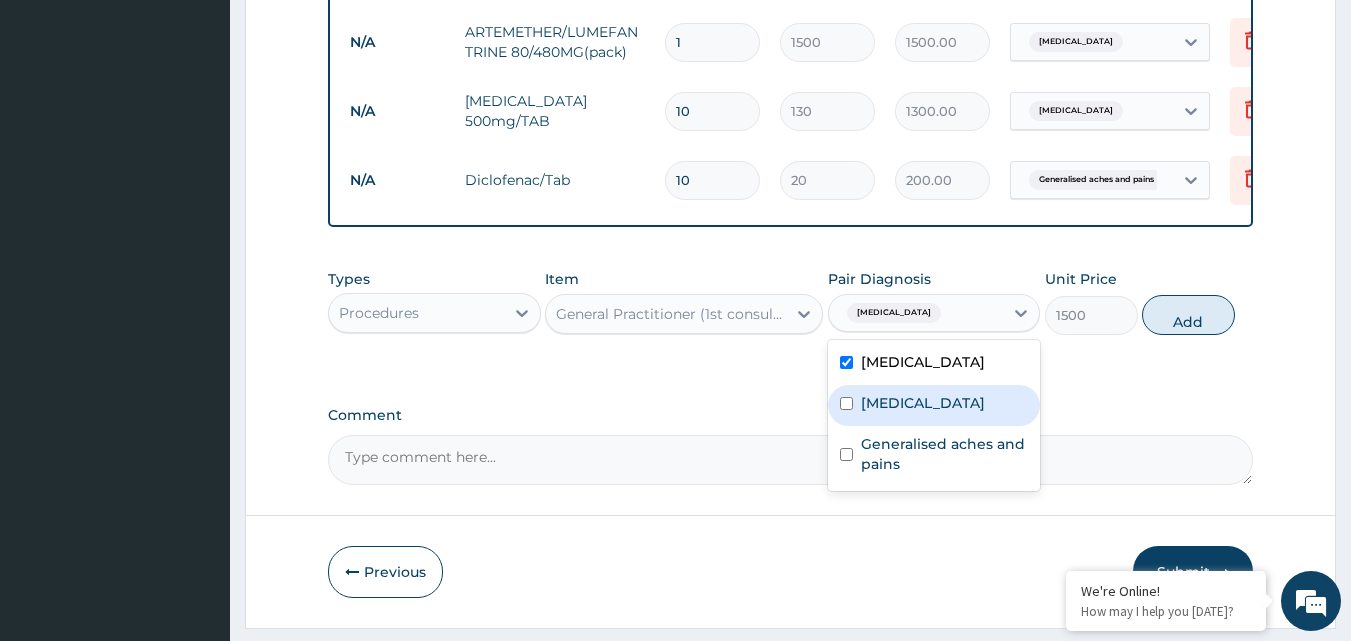 click on "Typhoid fever" at bounding box center (934, 405) 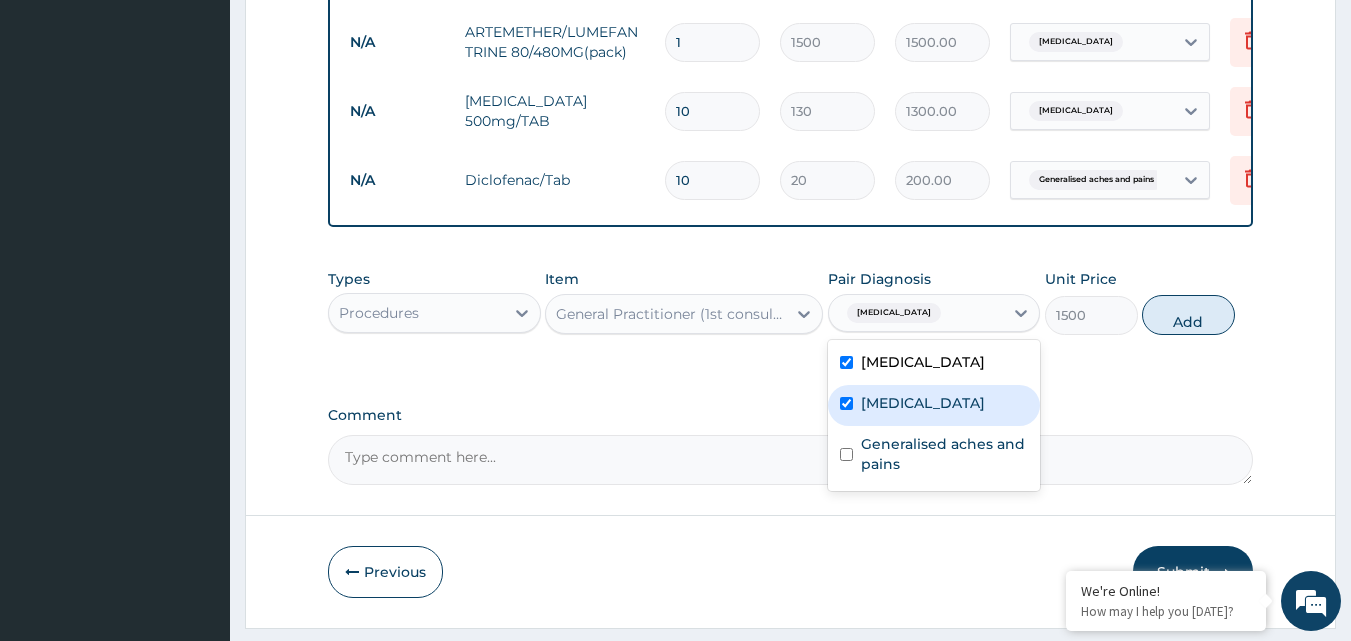 checkbox on "true" 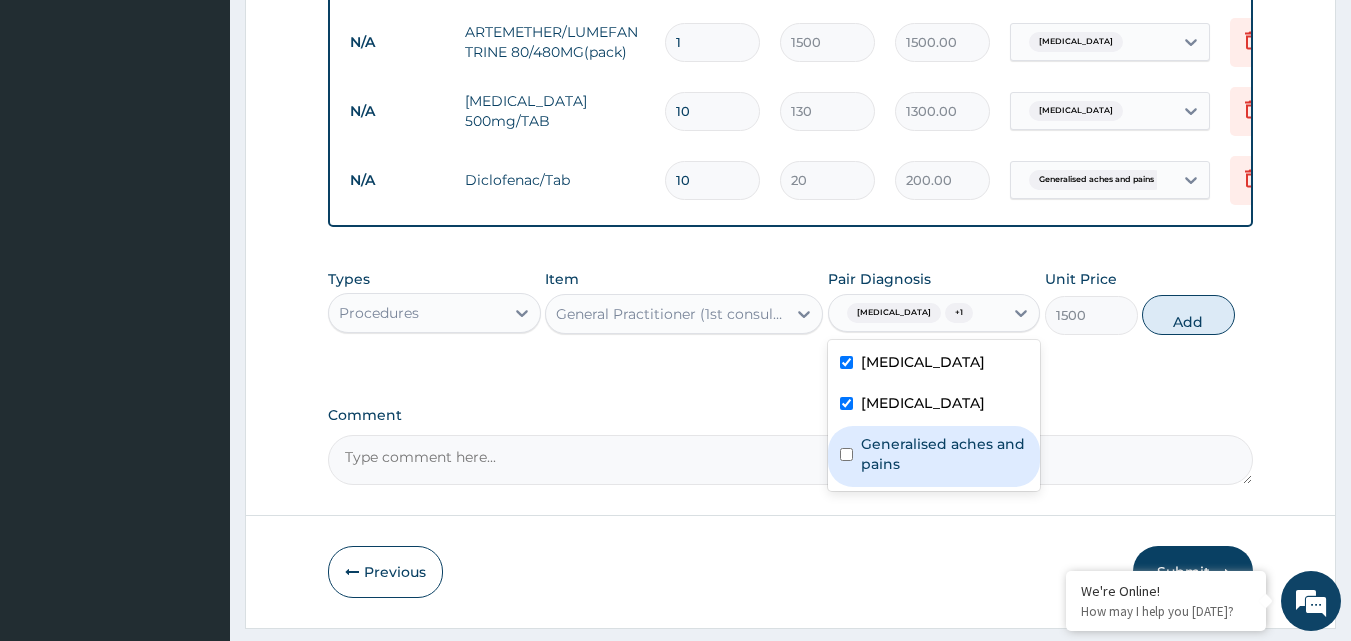 click on "Generalised aches and pains" at bounding box center (934, 456) 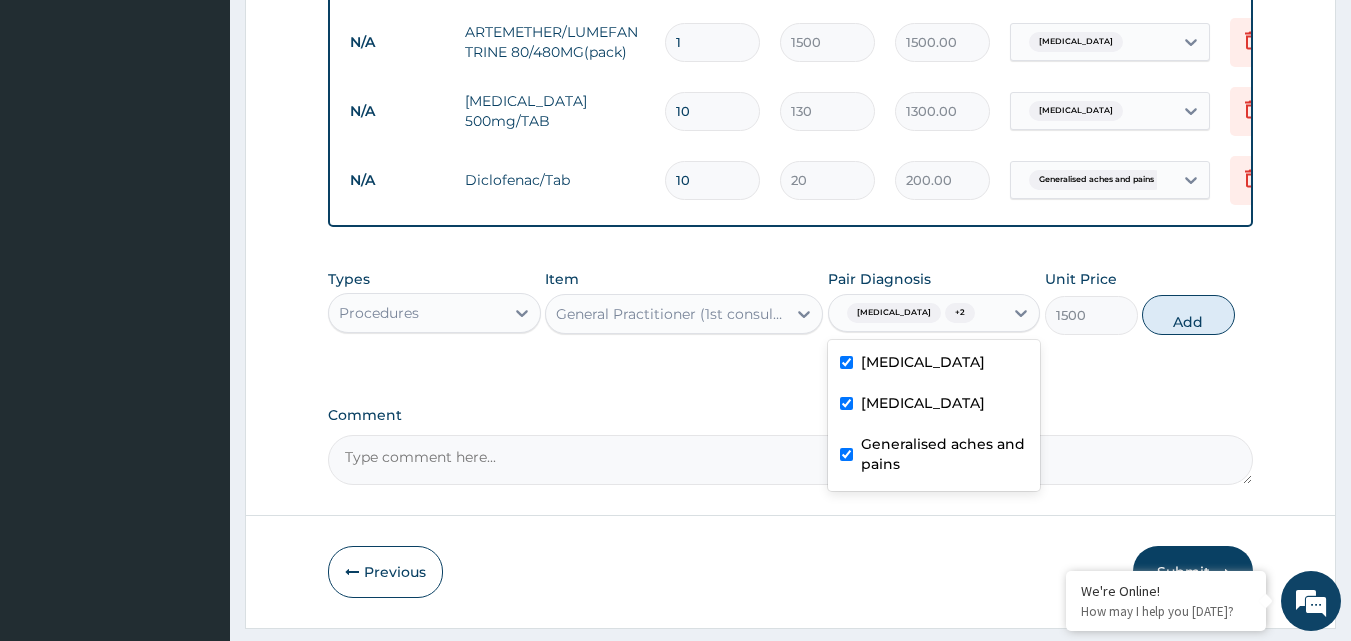 checkbox on "true" 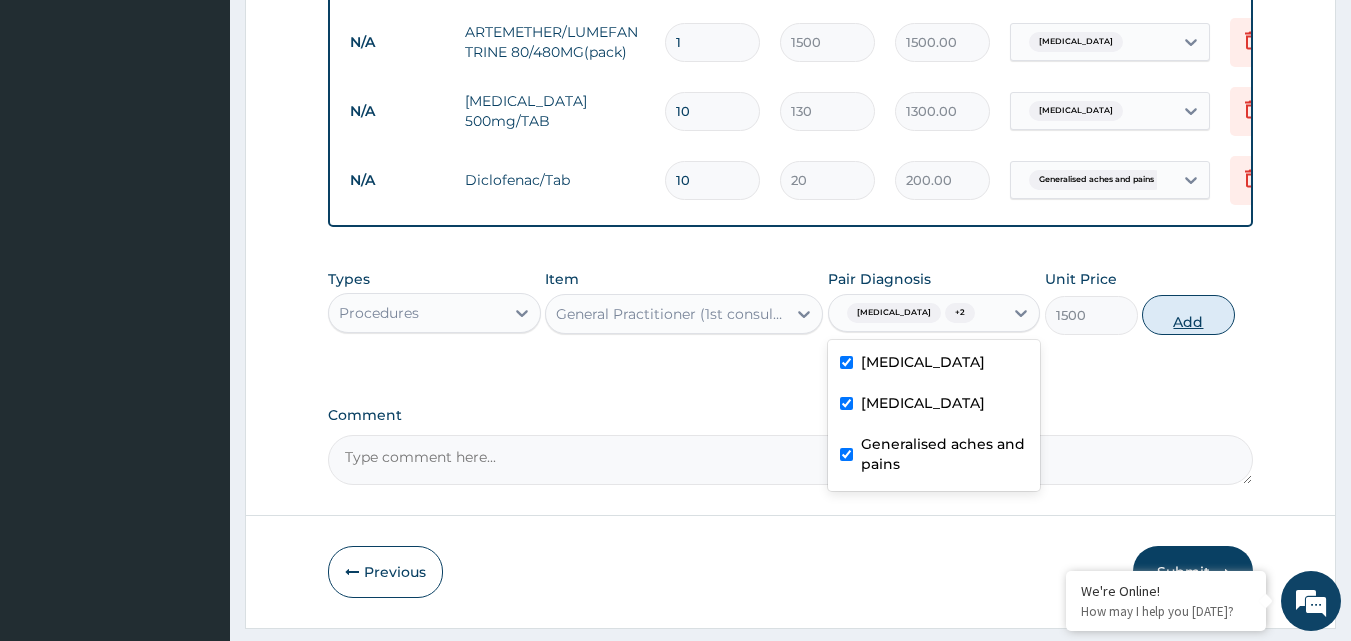 click on "Add" at bounding box center [1188, 315] 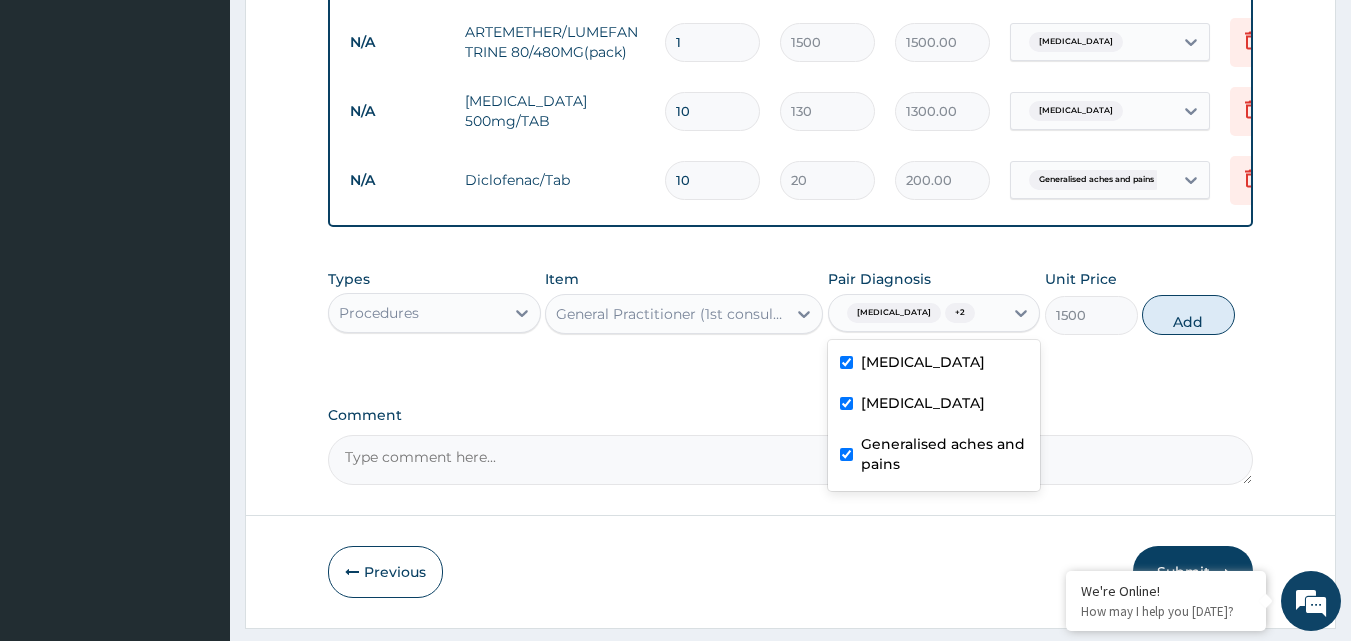 click on "PA Code / Prescription Code Enter Code(Secondary Care Only) Encounter Date 17-06-2025 Important Notice Please enter PA codes before entering items that are not attached to a PA code   All diagnoses entered must be linked to a claim item. Diagnosis & Claim Items that are visible but inactive cannot be edited because they were imported from an already approved PA code. Diagnosis Malaria Confirmed Typhoid fever Confirmed Generalised aches and pains Confirmed NB: All diagnosis must be linked to a claim item Claim Items Type Name Quantity Unit Price Total Price Pair Diagnosis Actions N/A MALARIA PARASITE (MP) 1 1500 1500.00 Malaria Delete N/A FBC 1 3000 3000.00 Typhoid fever Delete N/A ARTEMETHER/LUMEFANTRINE 80/480MG(pack) 1 1500 1500.00 Malaria Delete N/A Ciprofloxacin 500mg/TAB 10 130 1300.00 Typhoid fever Delete N/A Diclofenac/Tab 10 20 200.00 Generalised aches and pains Delete Types Procedures Item General Practitioner (1st consultation) Pair Diagnosis option Generalised aches and pains, selected. Malaria  +" at bounding box center (791, -126) 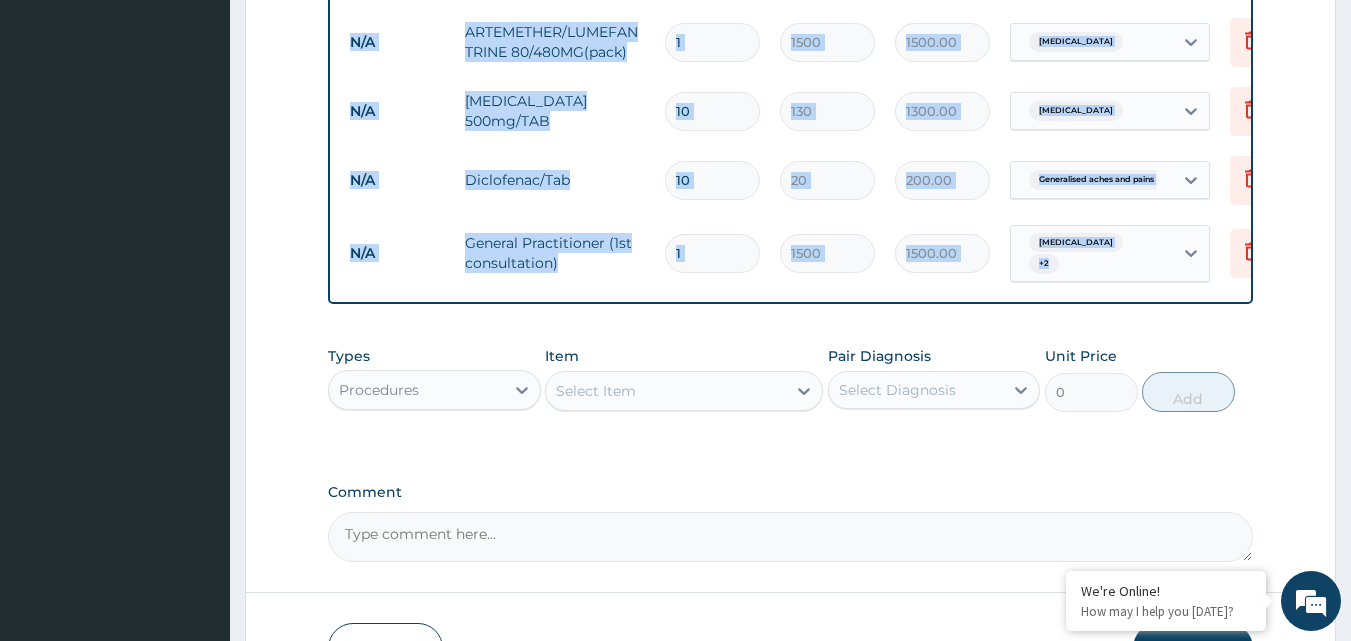 scroll, scrollTop: 1066, scrollLeft: 0, axis: vertical 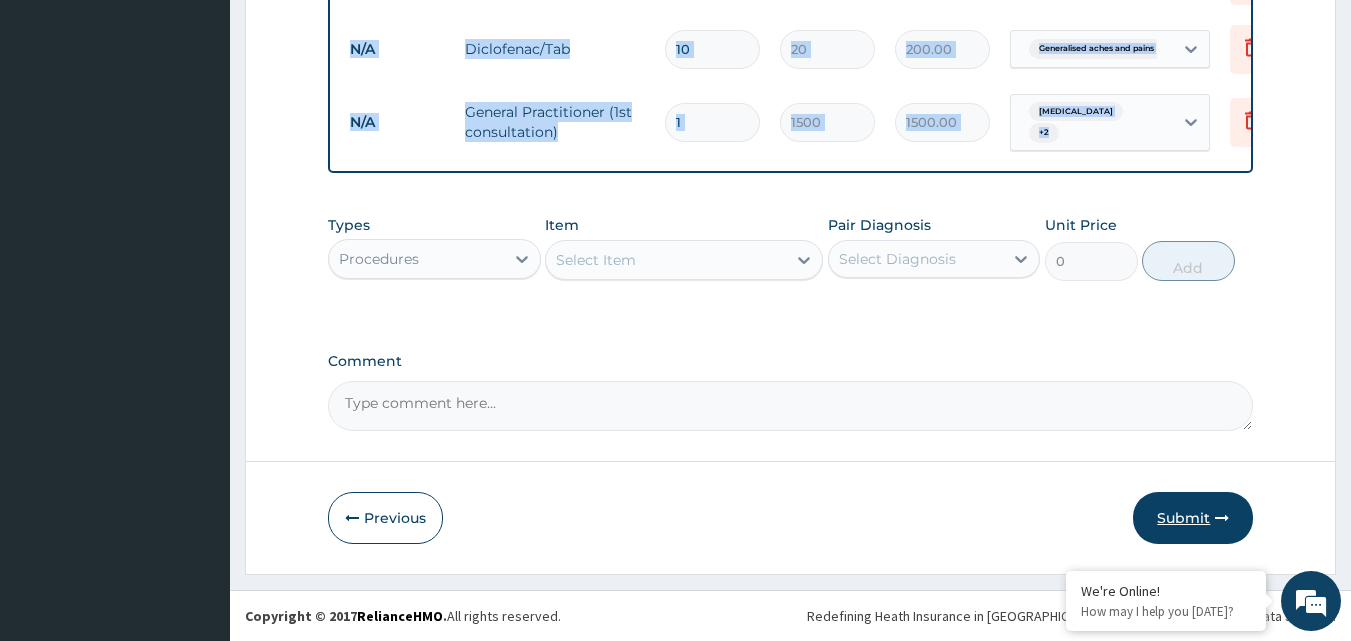 click on "Submit" at bounding box center [1193, 518] 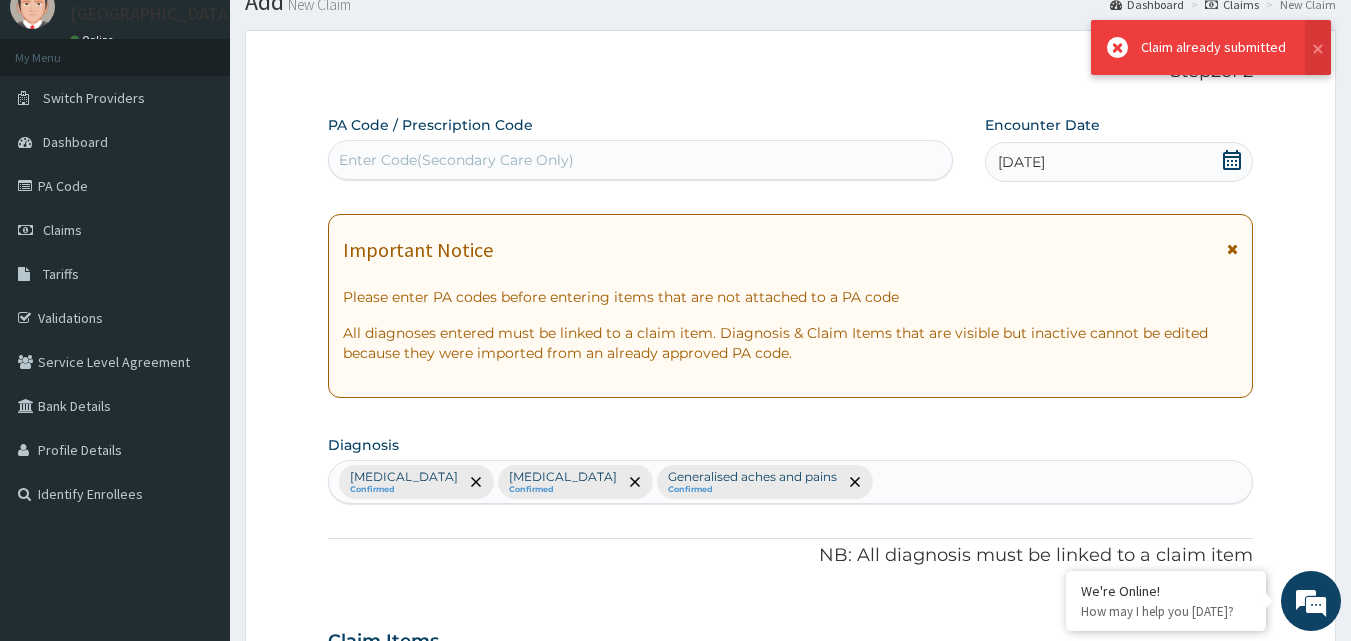 scroll, scrollTop: 1066, scrollLeft: 0, axis: vertical 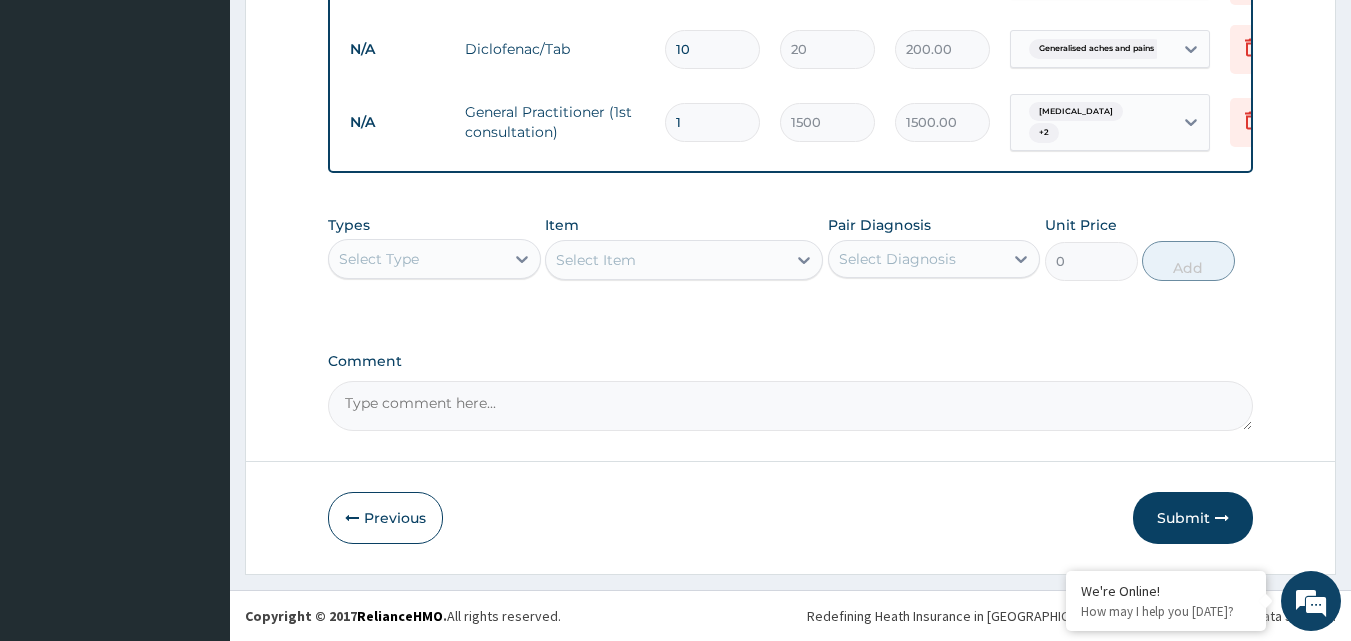 click on "Submit" at bounding box center (1193, 518) 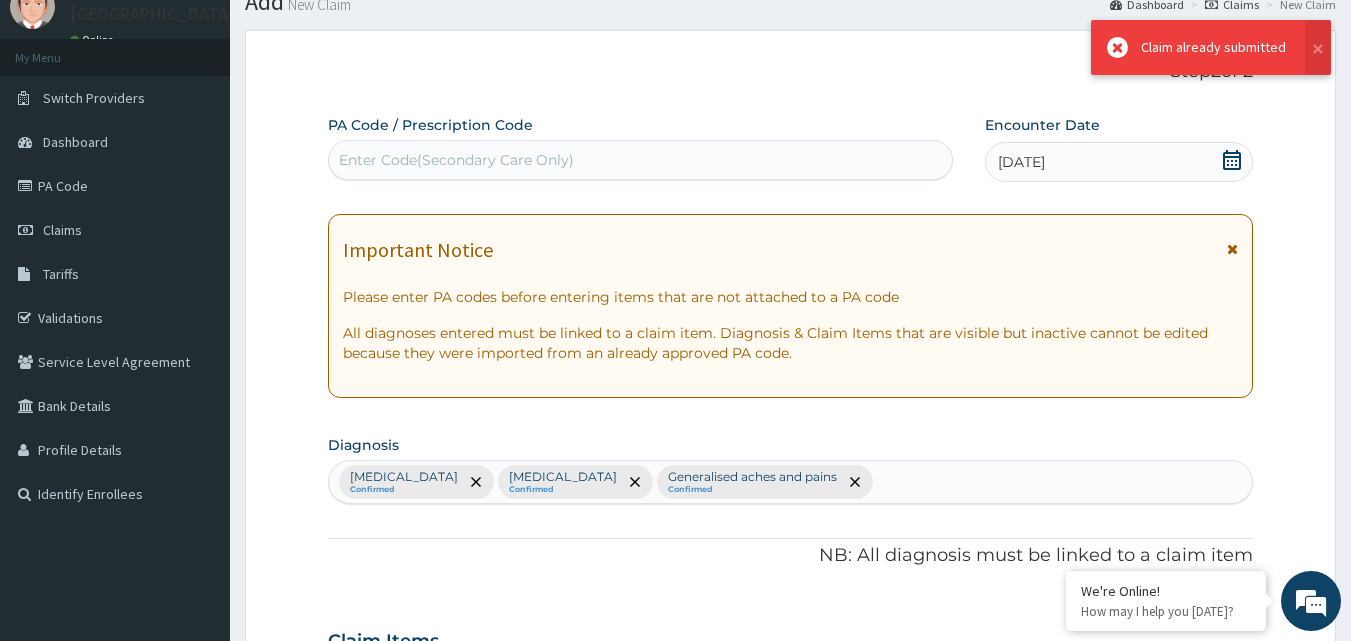scroll, scrollTop: 1066, scrollLeft: 0, axis: vertical 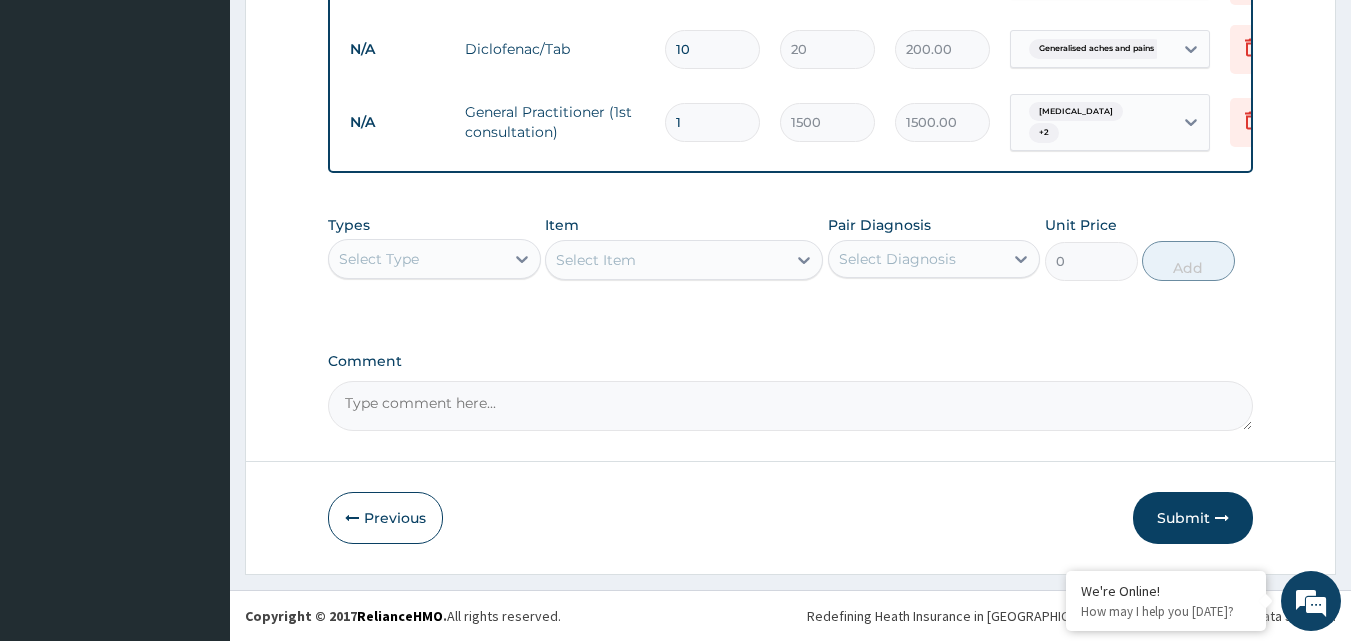 click on "Submit" at bounding box center [1193, 518] 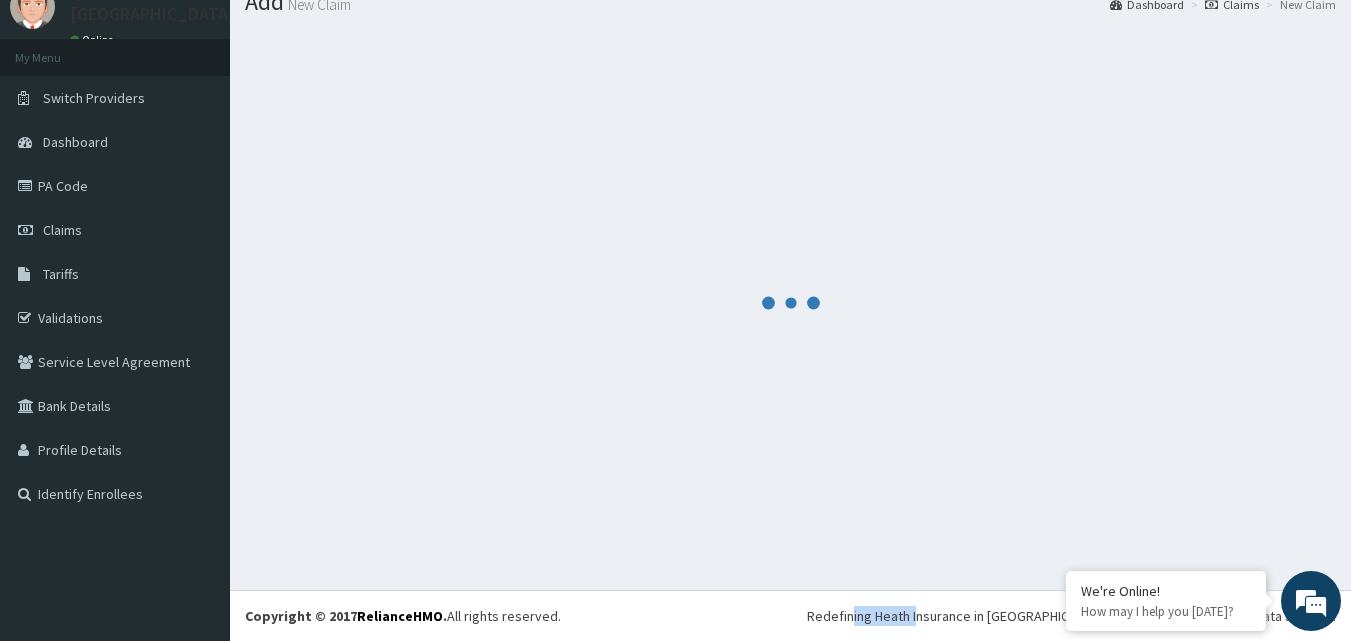 scroll, scrollTop: 76, scrollLeft: 0, axis: vertical 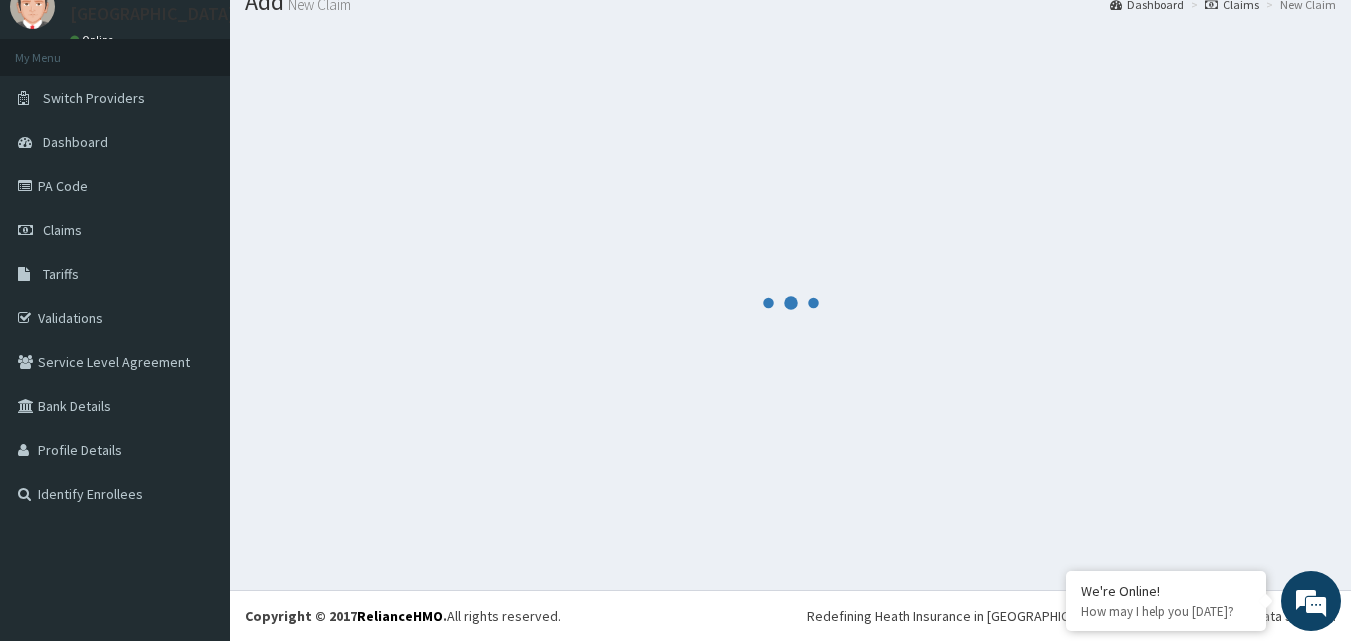 click at bounding box center [790, 302] 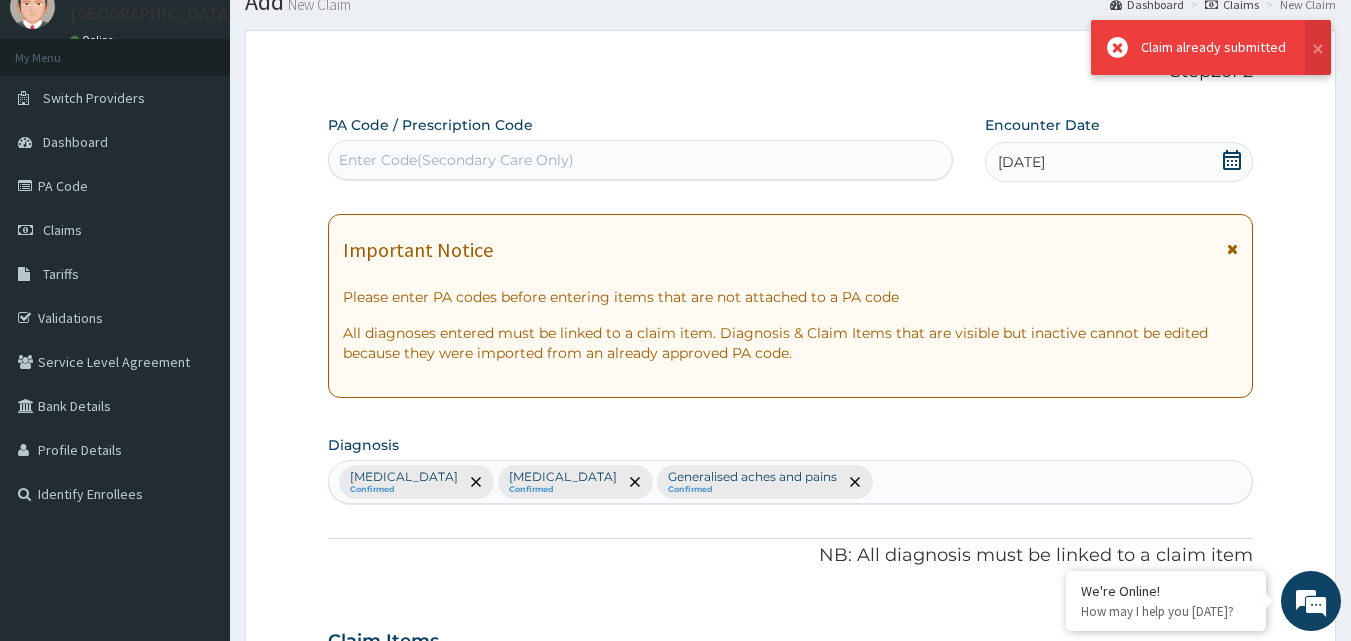 scroll, scrollTop: 1066, scrollLeft: 0, axis: vertical 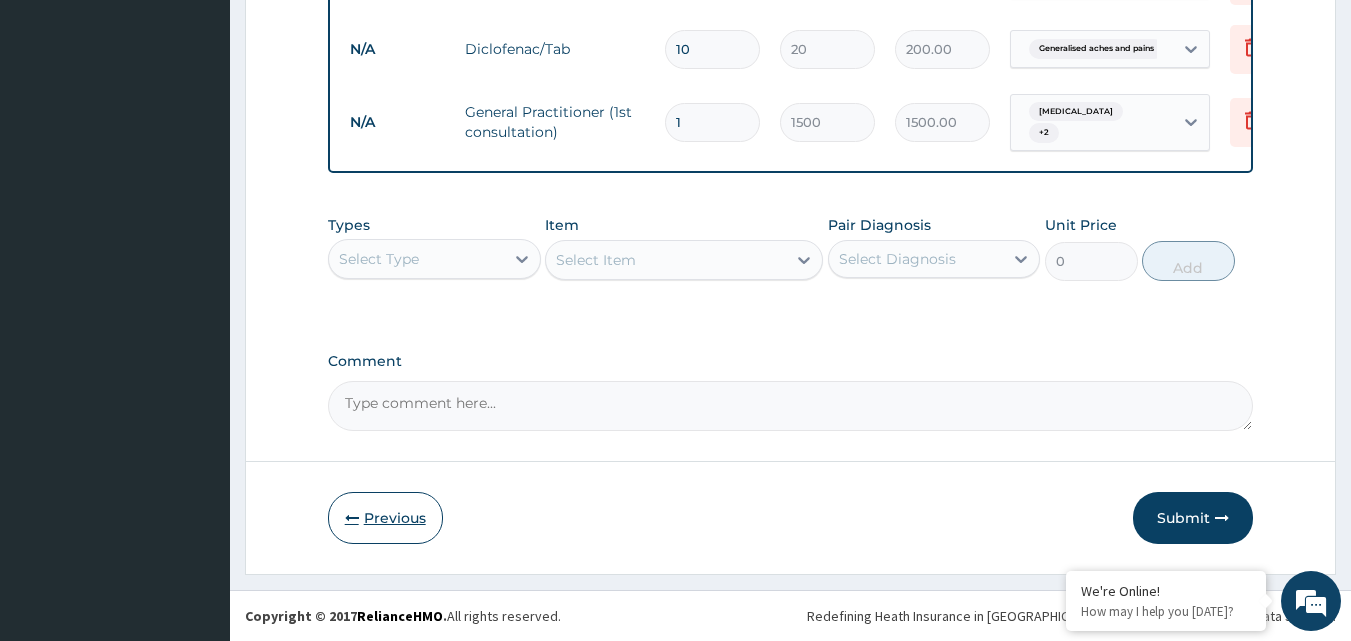 click on "Previous" at bounding box center (385, 518) 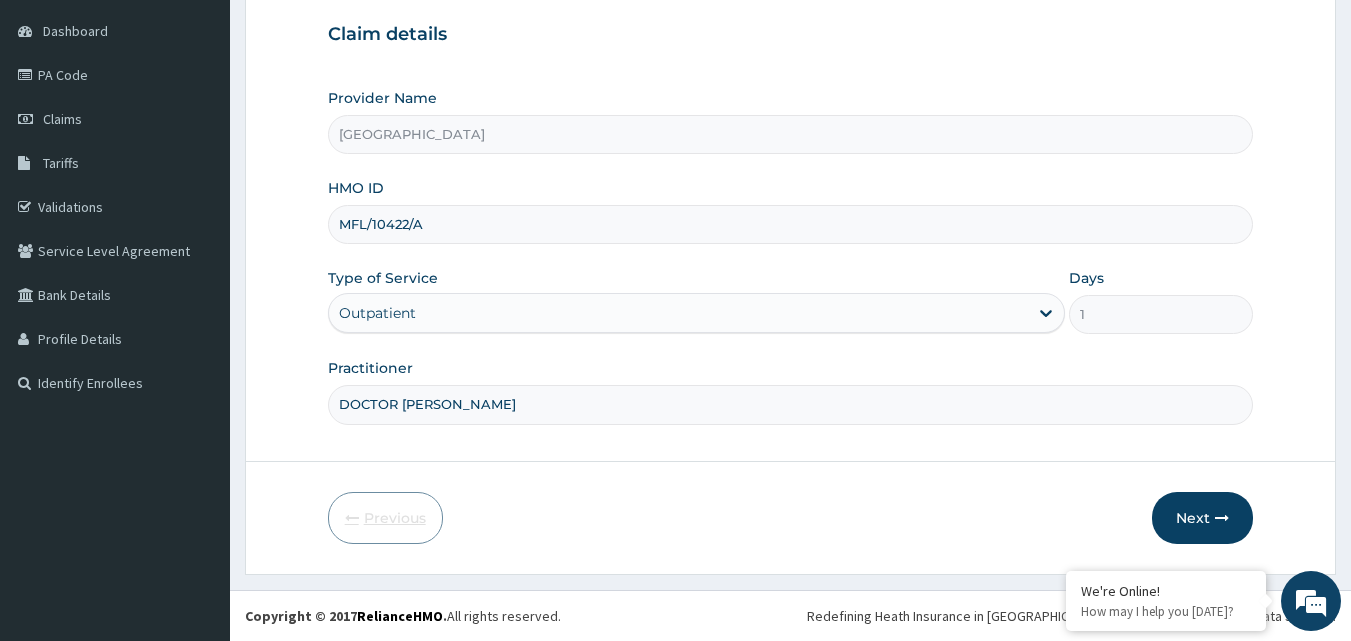 scroll, scrollTop: 187, scrollLeft: 0, axis: vertical 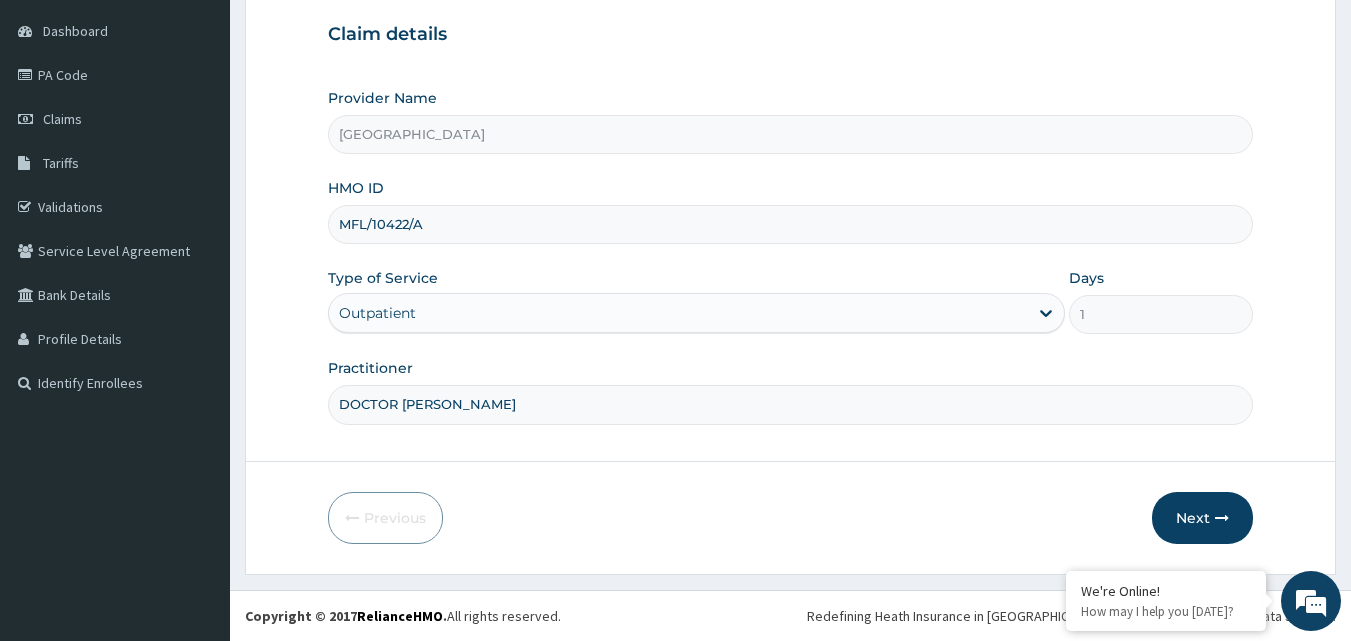 click on "MFL/10422/A" at bounding box center [791, 224] 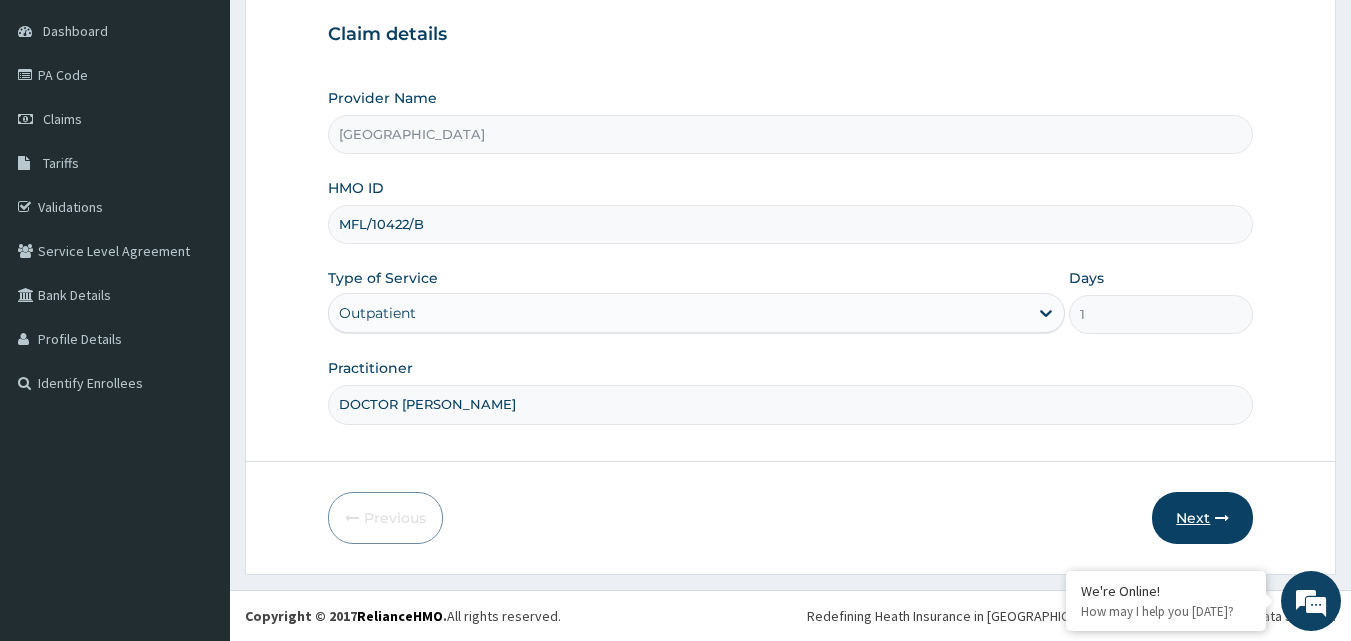 type on "MFL/10422/B" 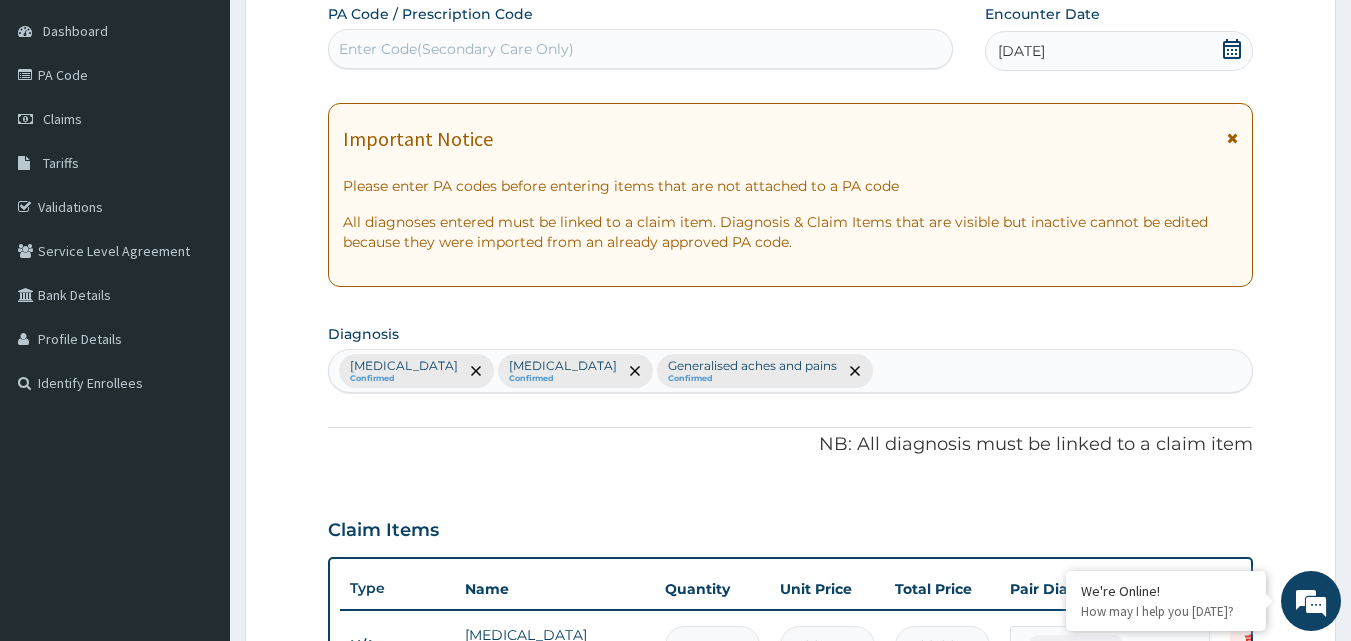scroll, scrollTop: 747, scrollLeft: 0, axis: vertical 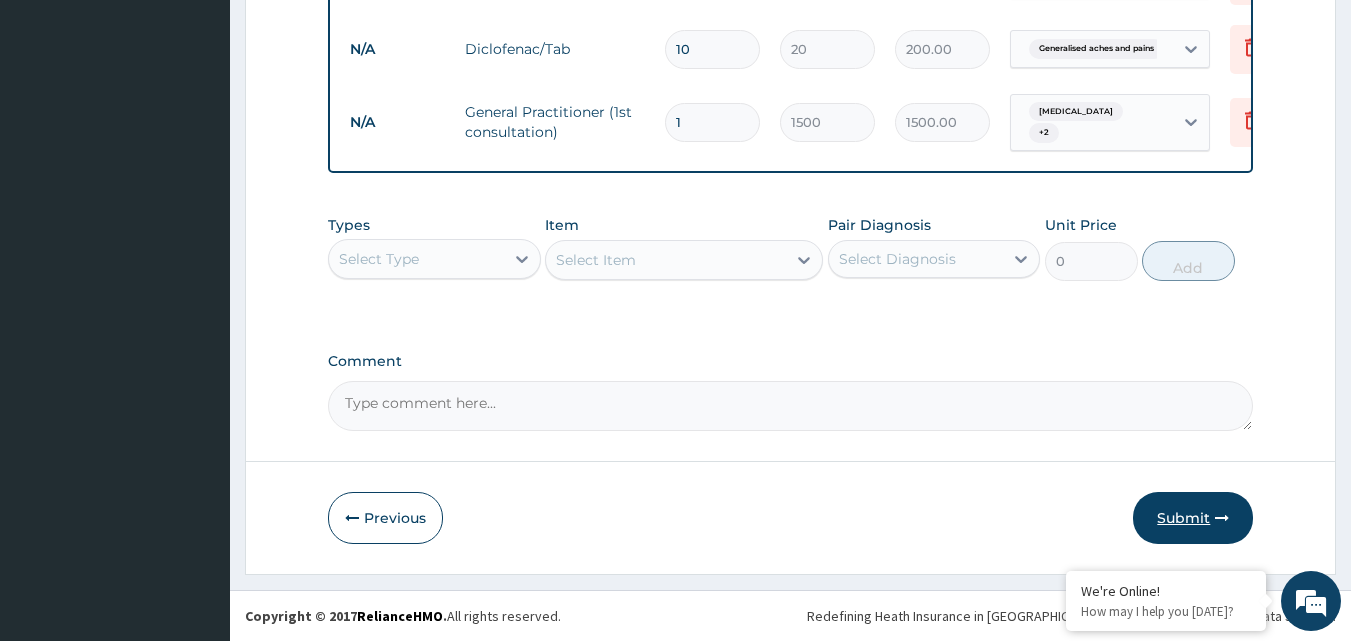 click on "Submit" at bounding box center (1193, 518) 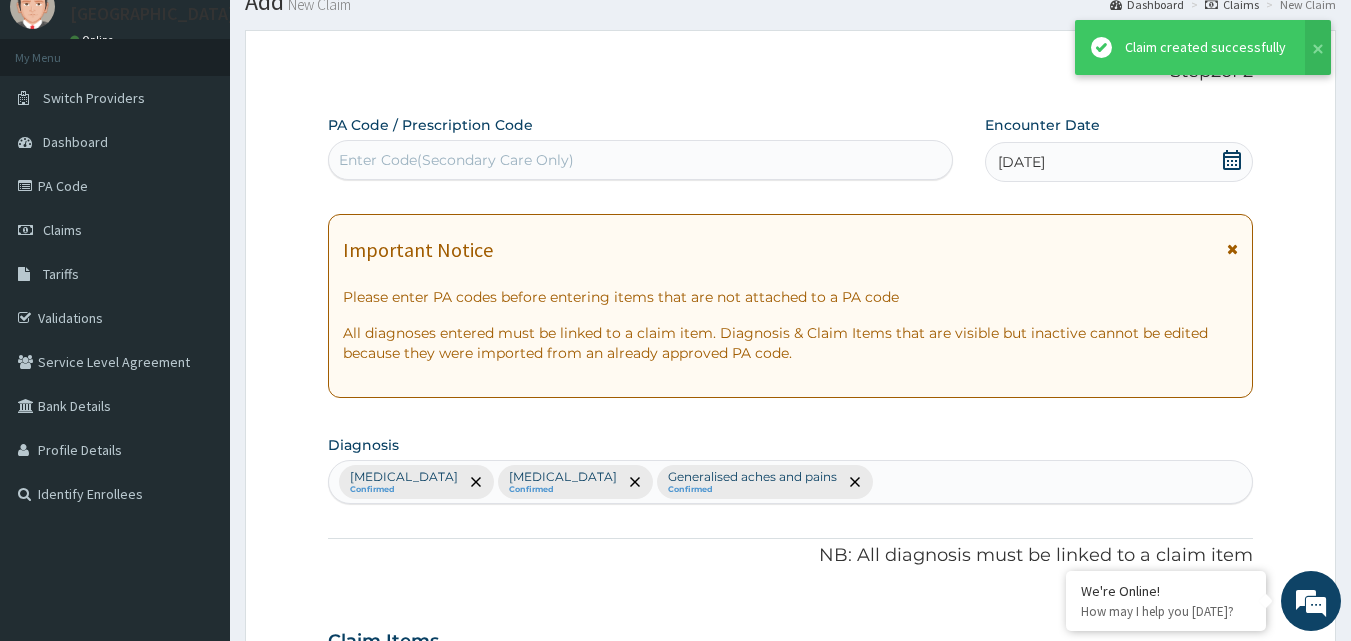 scroll, scrollTop: 1066, scrollLeft: 0, axis: vertical 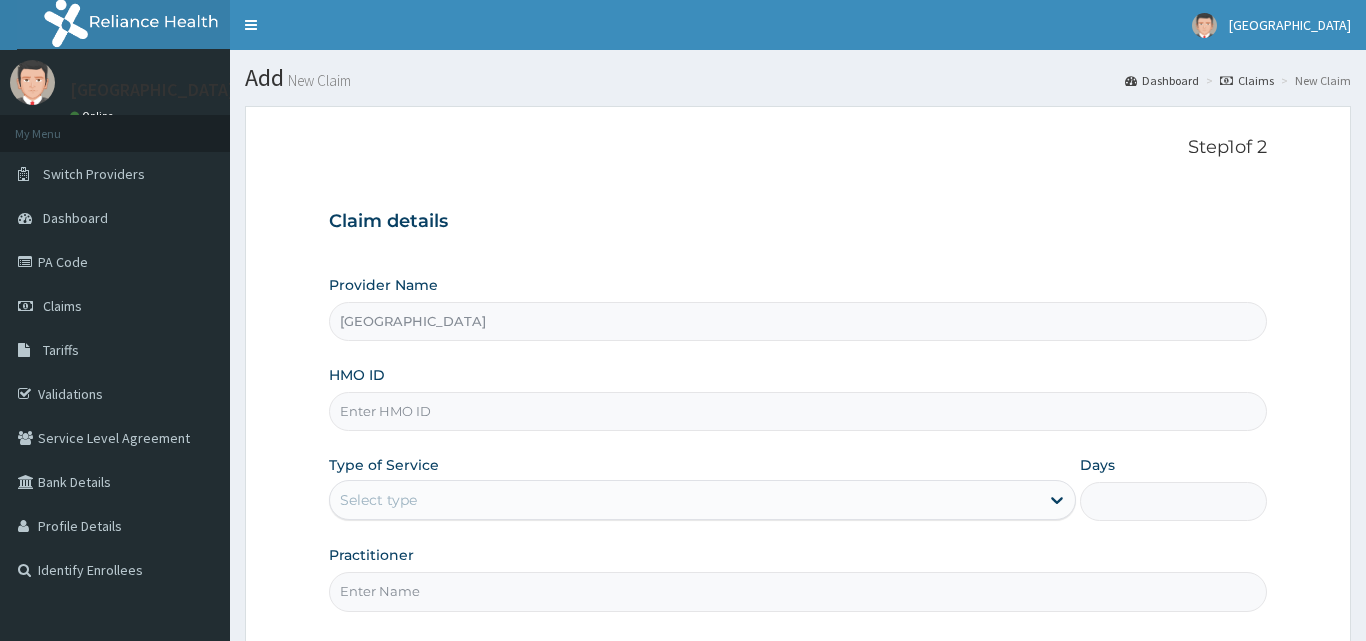 click on "HMO ID" at bounding box center [798, 411] 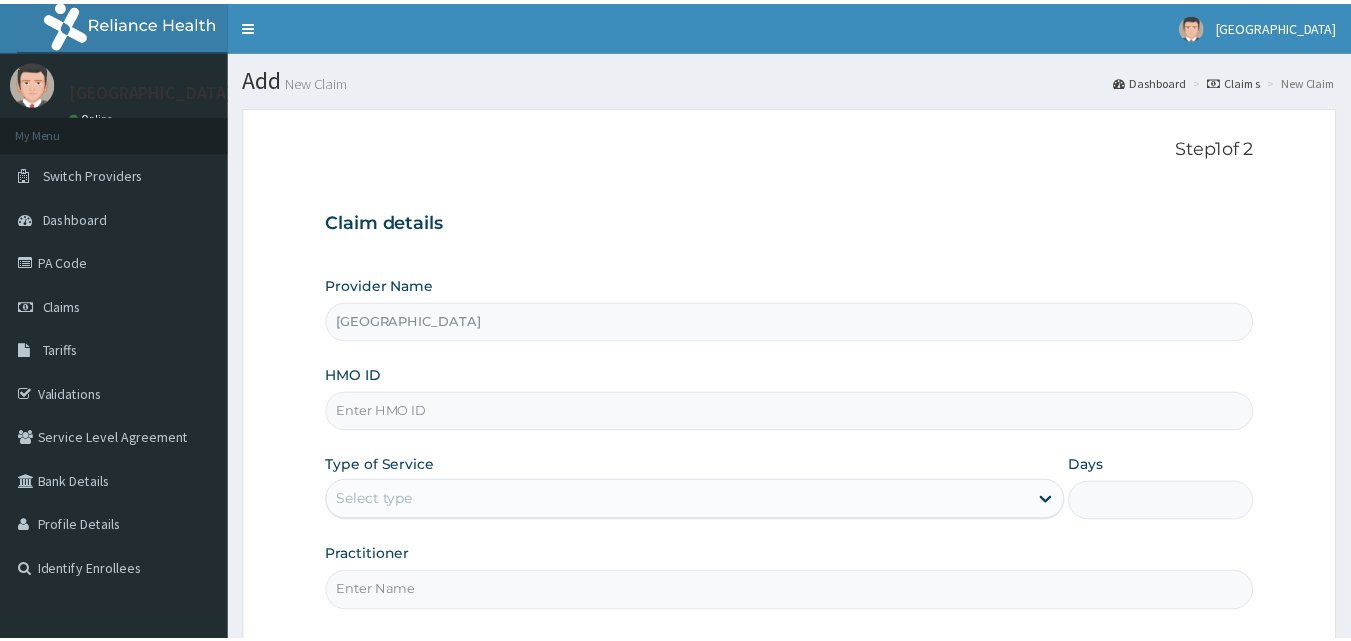 scroll, scrollTop: 0, scrollLeft: 0, axis: both 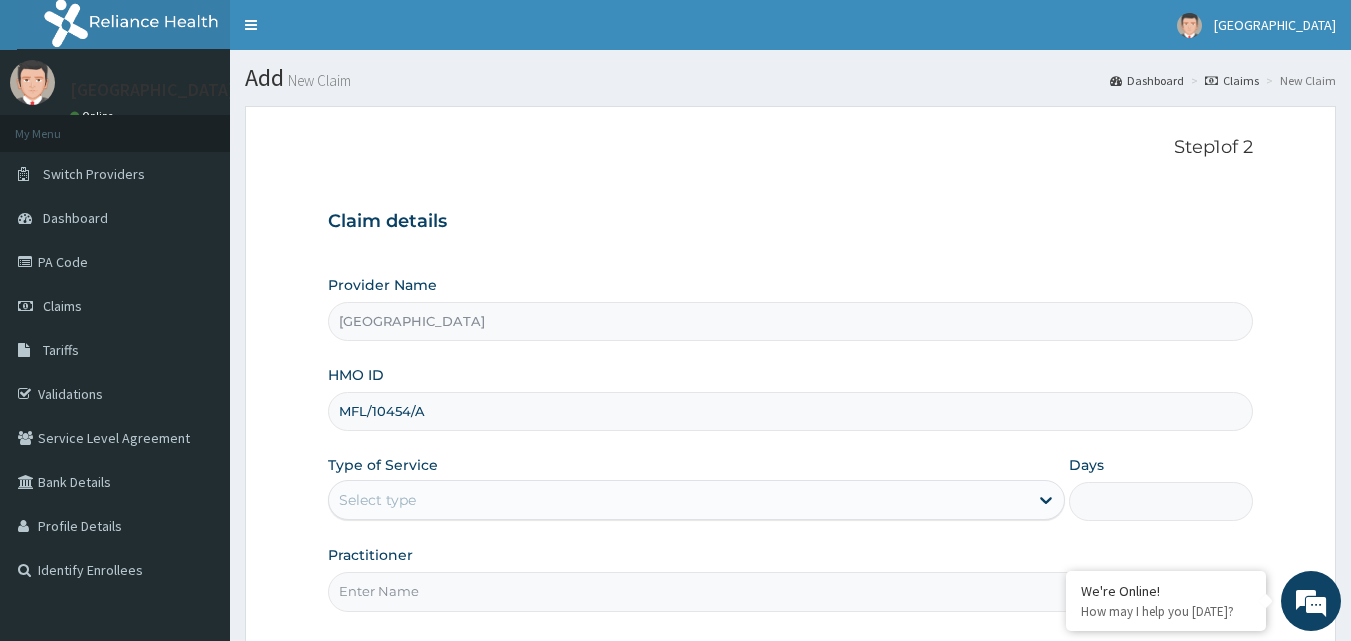 type on "MFL/10454/A" 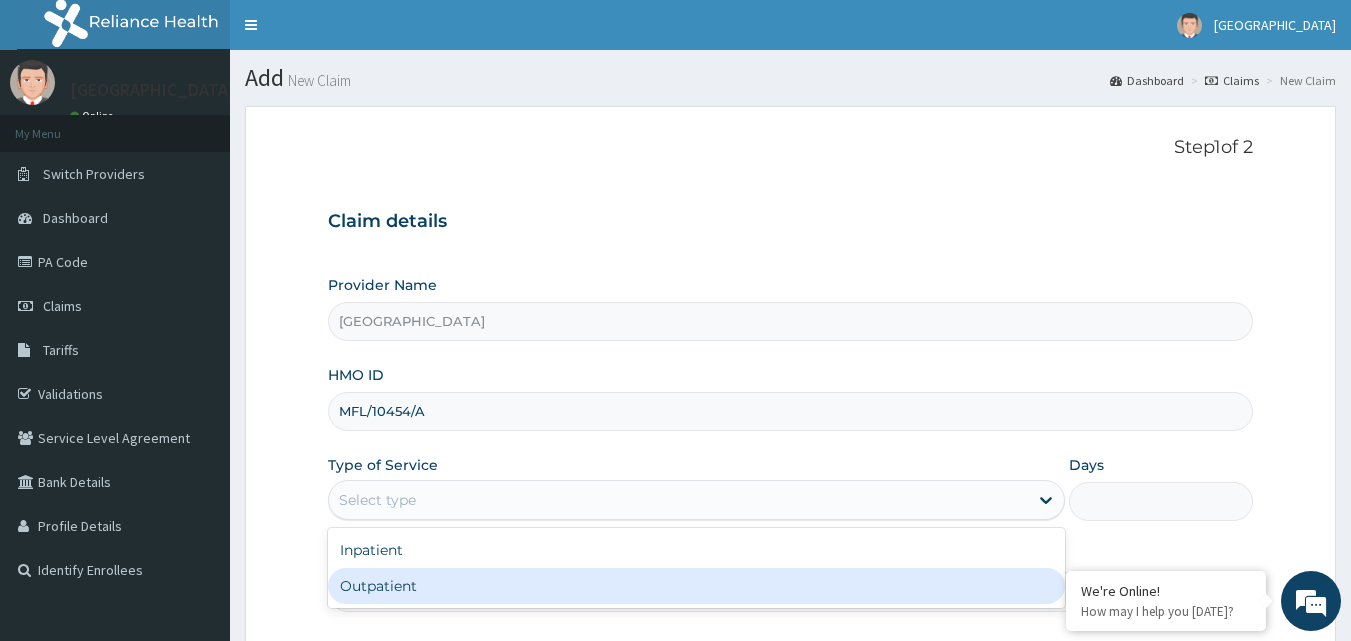 click on "Outpatient" at bounding box center [696, 586] 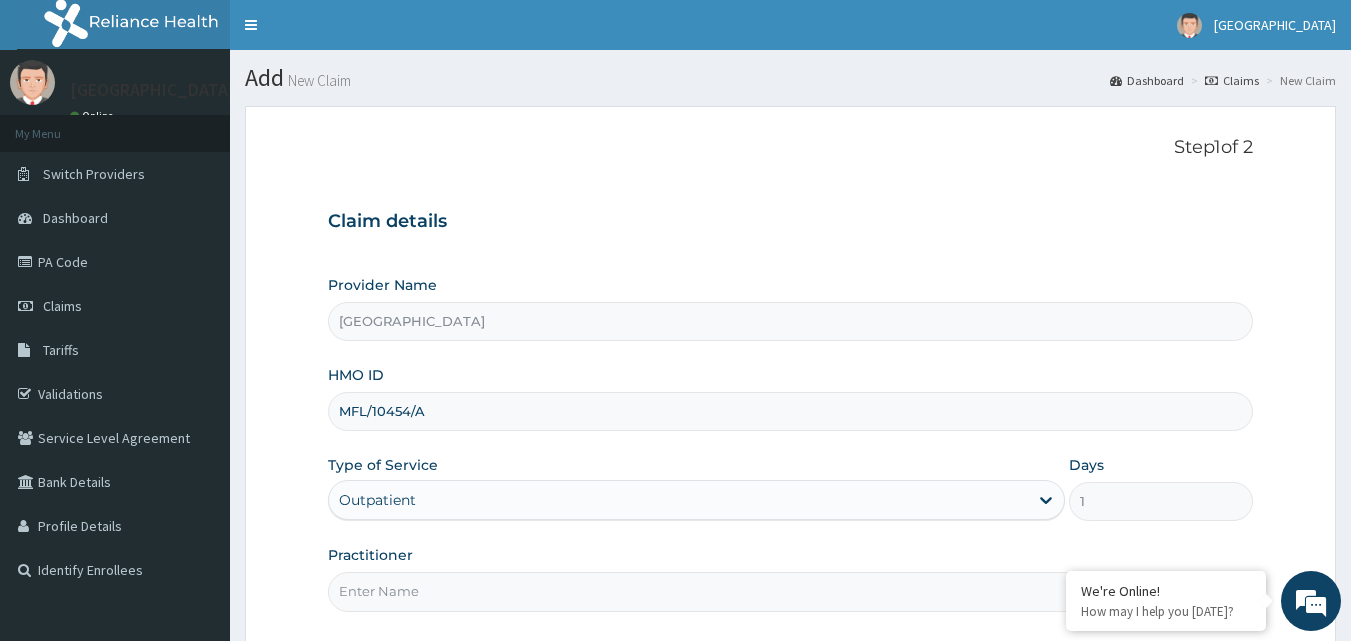 click on "Practitioner" at bounding box center [791, 591] 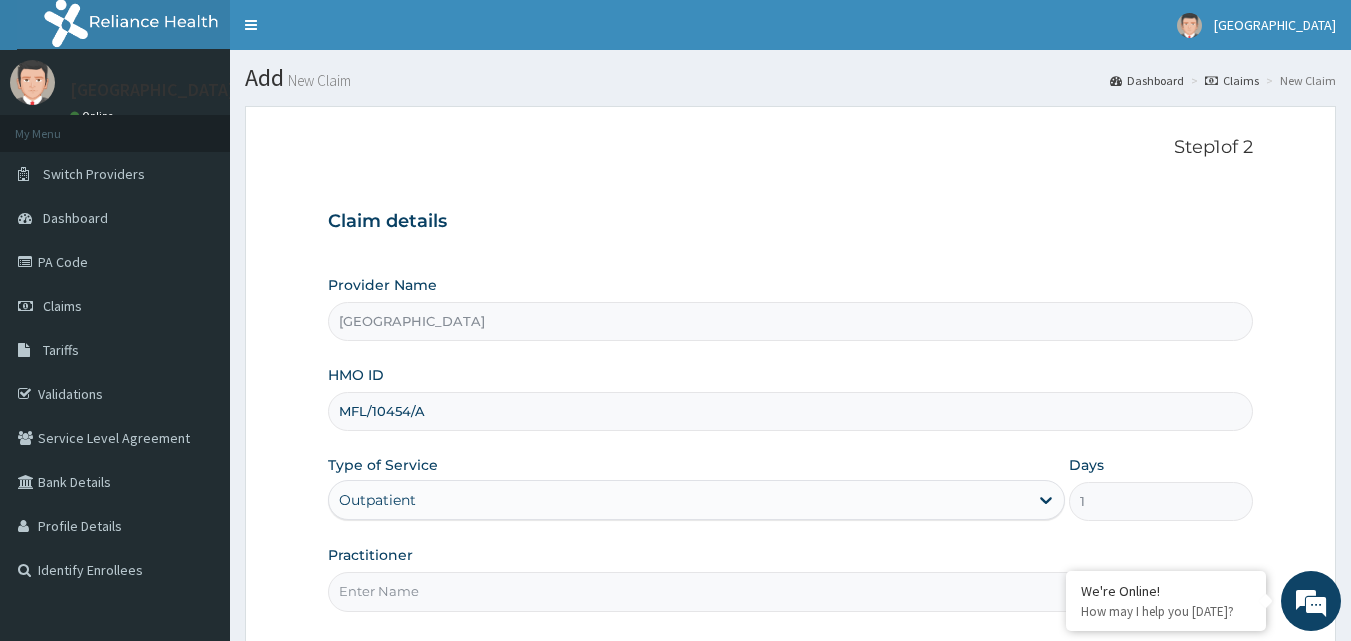 type on "DOCTOR [PERSON_NAME]" 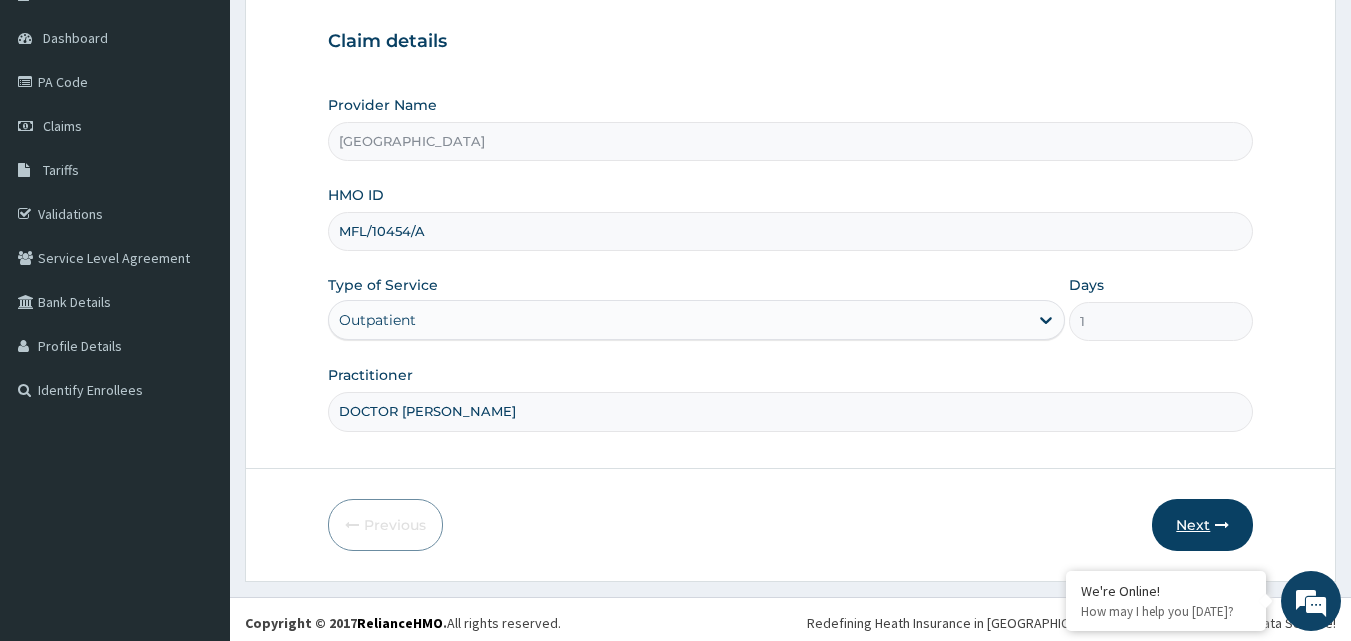 scroll, scrollTop: 187, scrollLeft: 0, axis: vertical 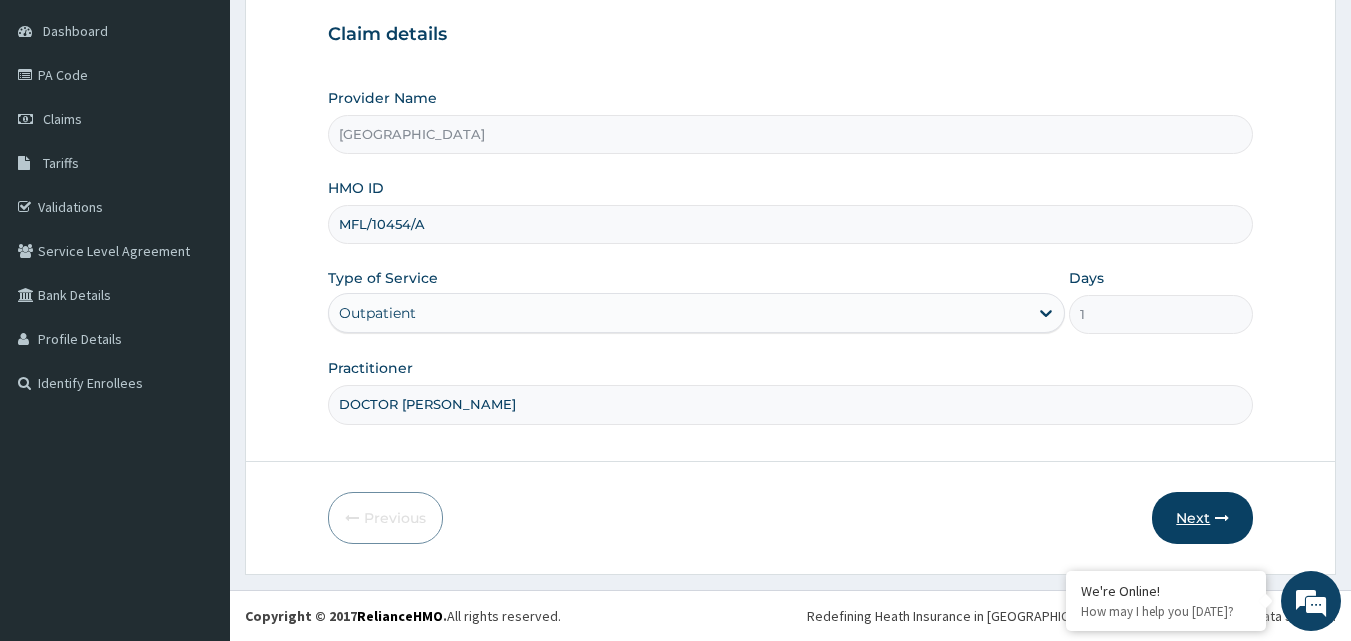 click on "Next" at bounding box center [1202, 518] 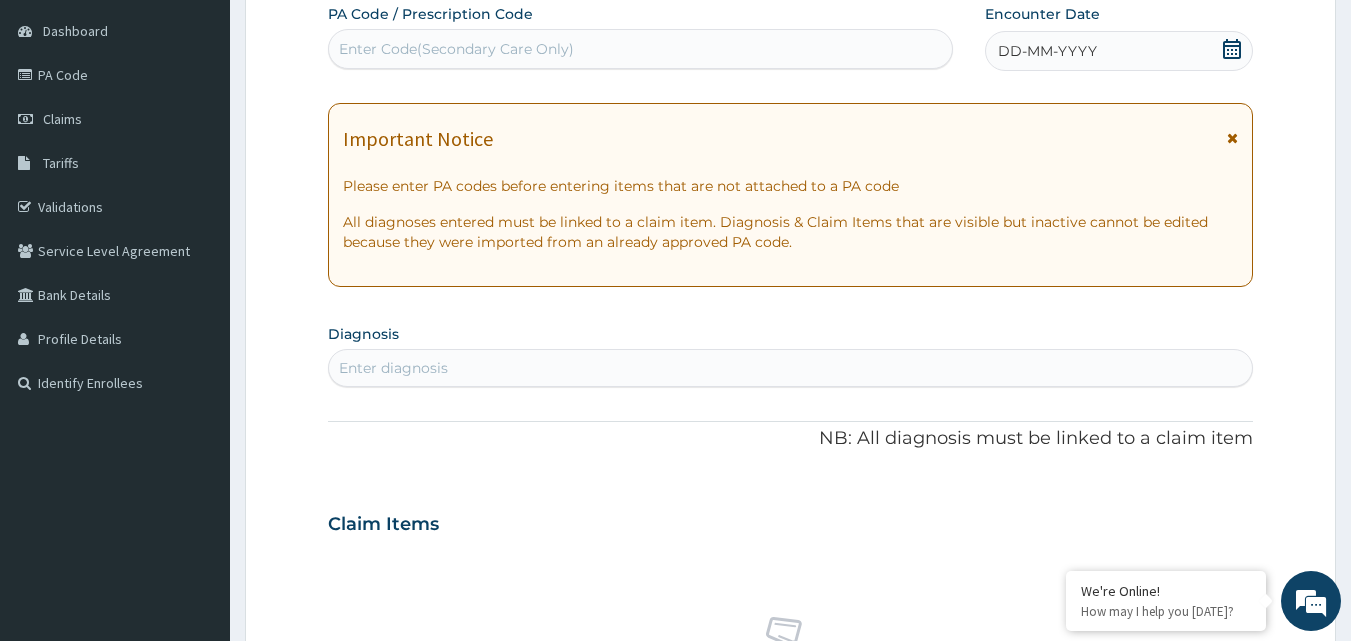 click on "DD-MM-YYYY" at bounding box center (1047, 51) 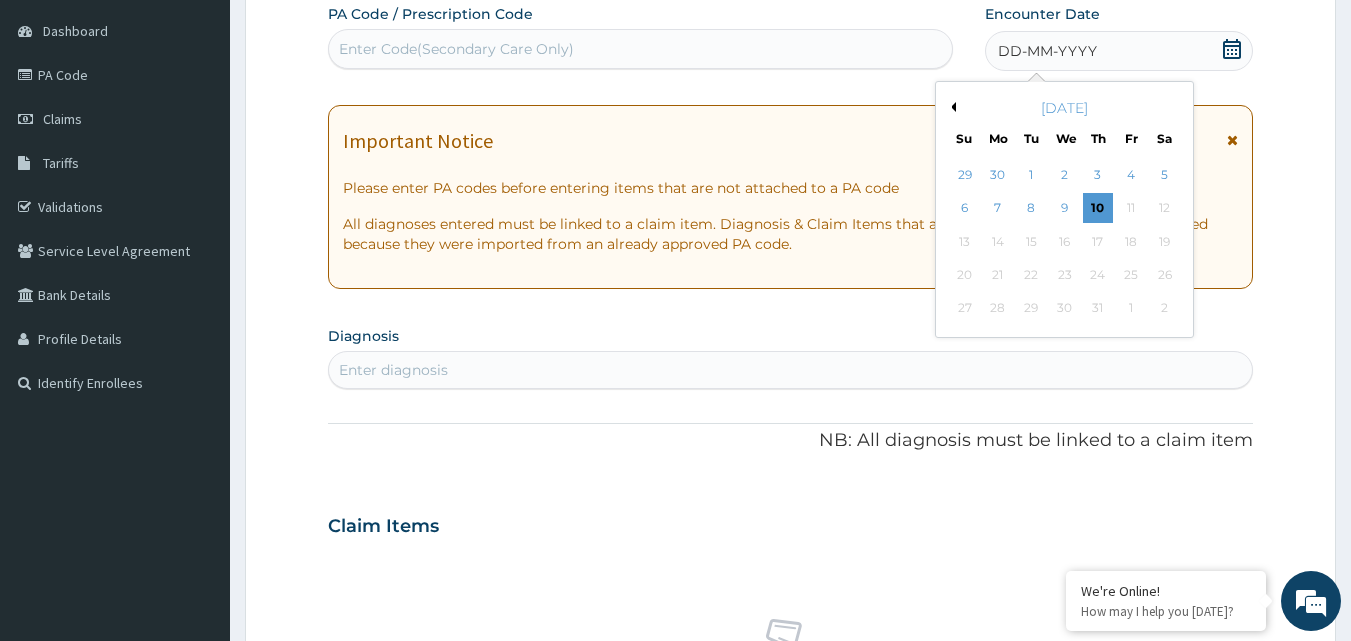 click on "[DATE]" at bounding box center [1064, 108] 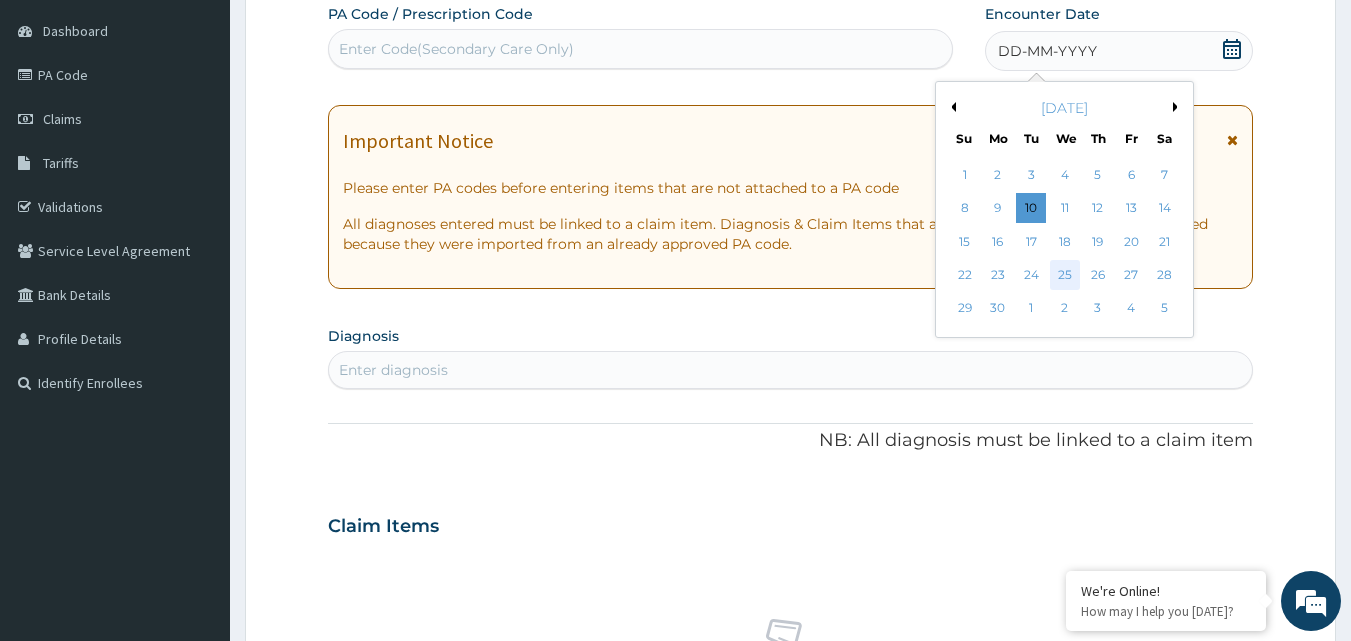 click on "25" at bounding box center [1065, 275] 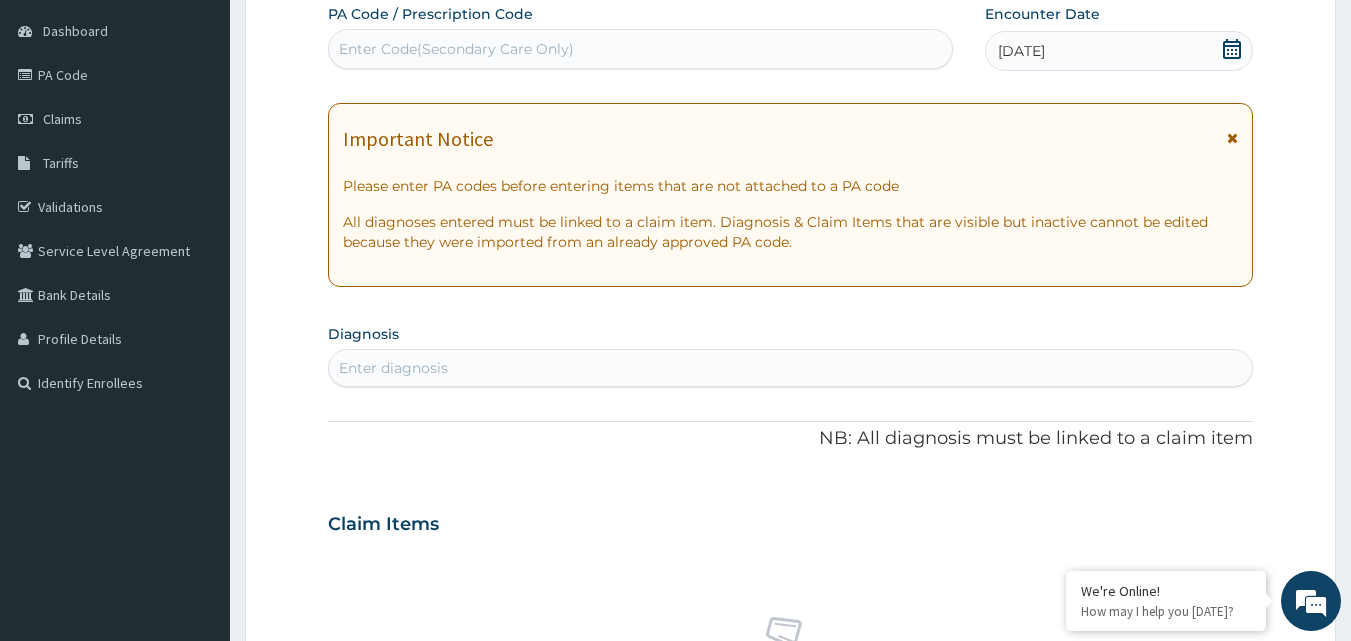 click on "Enter diagnosis" at bounding box center [393, 368] 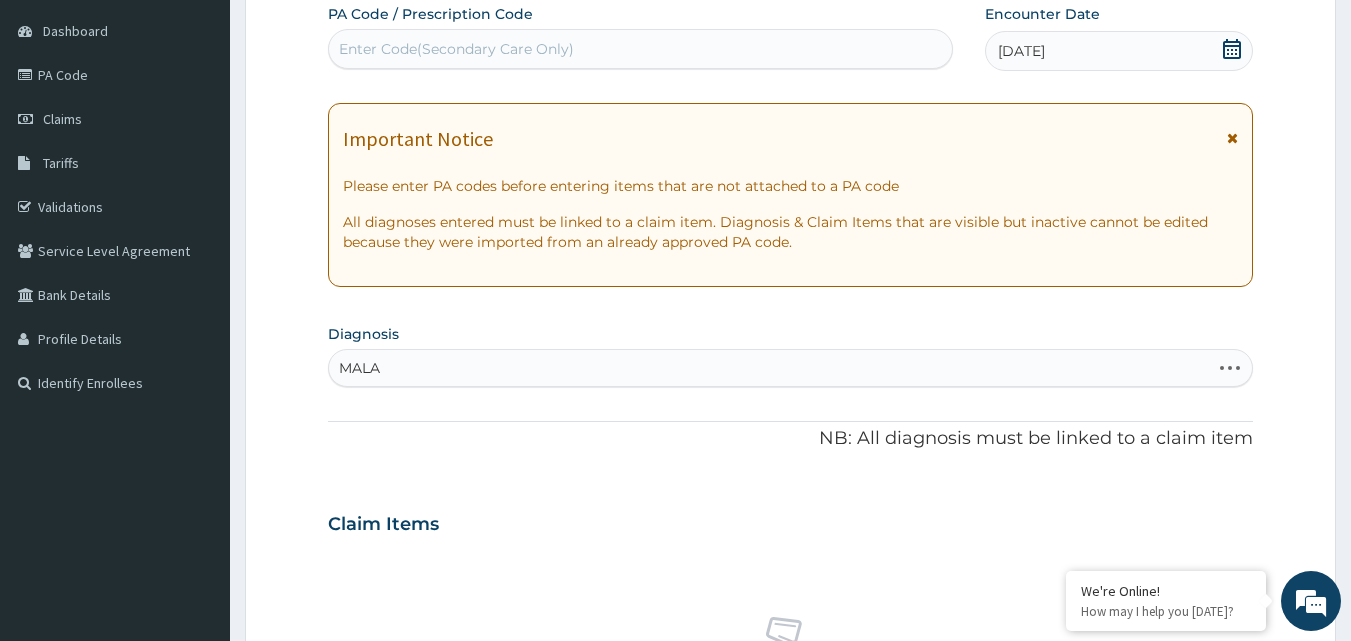 type on "MALAR" 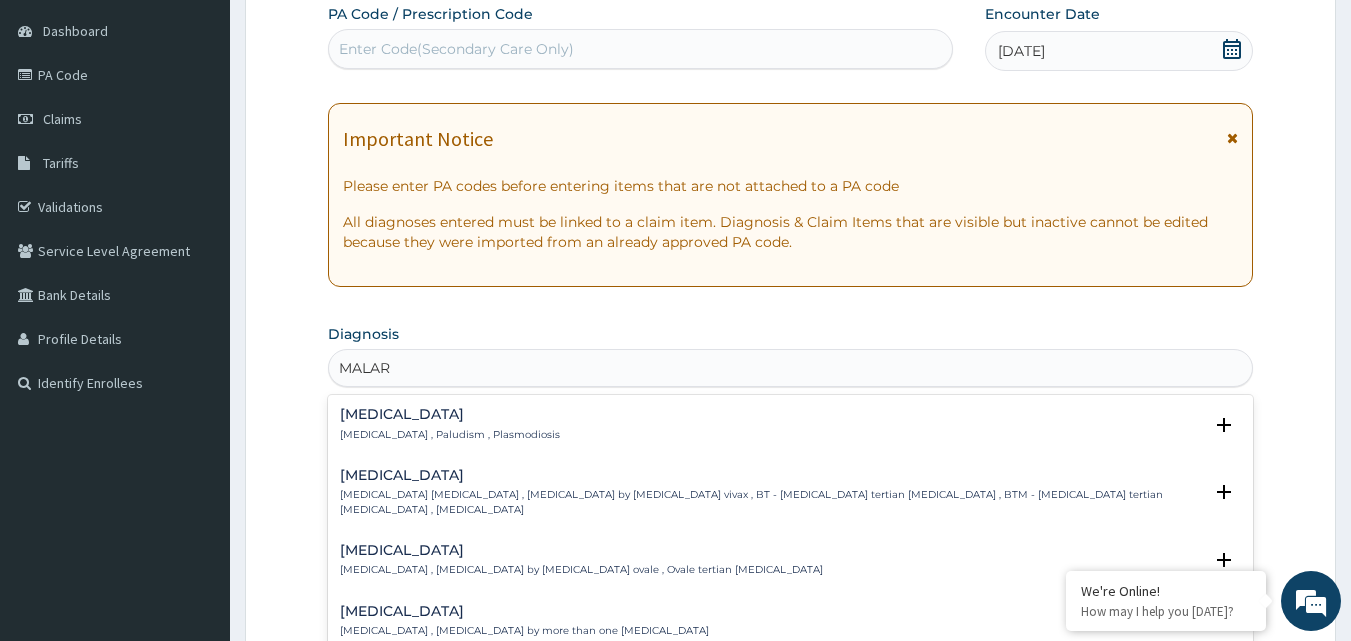 click on "[MEDICAL_DATA] , Paludism , Plasmodiosis" at bounding box center (450, 435) 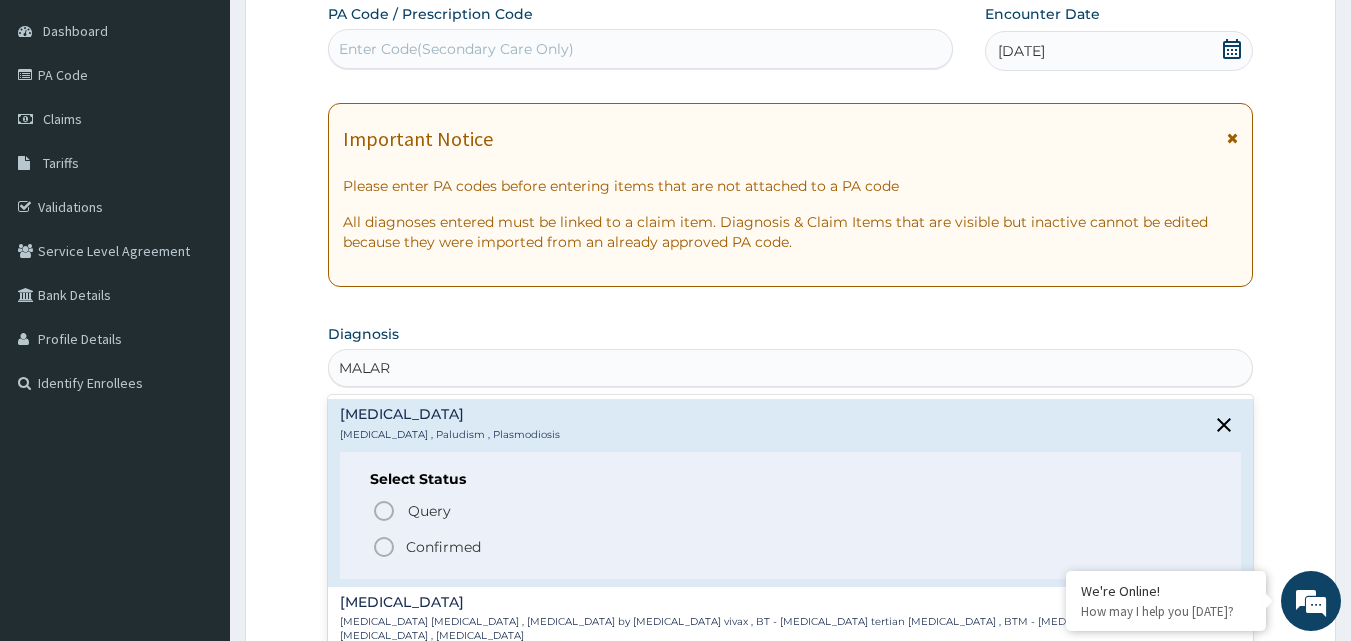 click 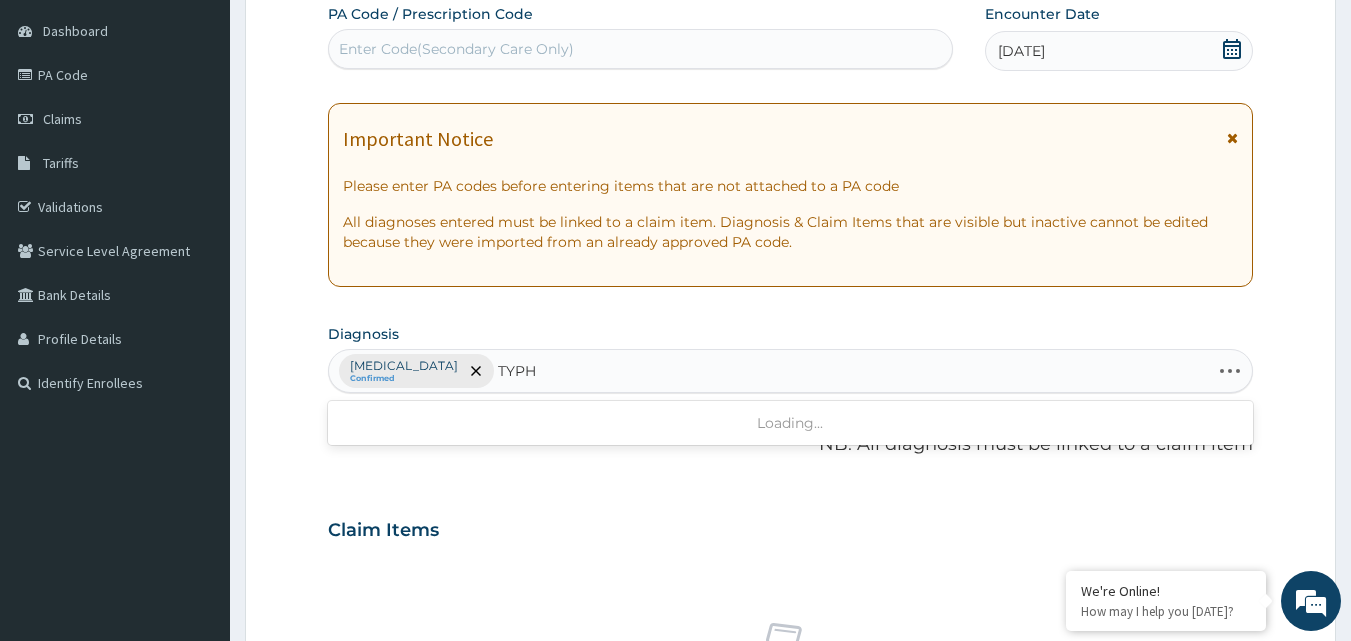 type on "TYPHO" 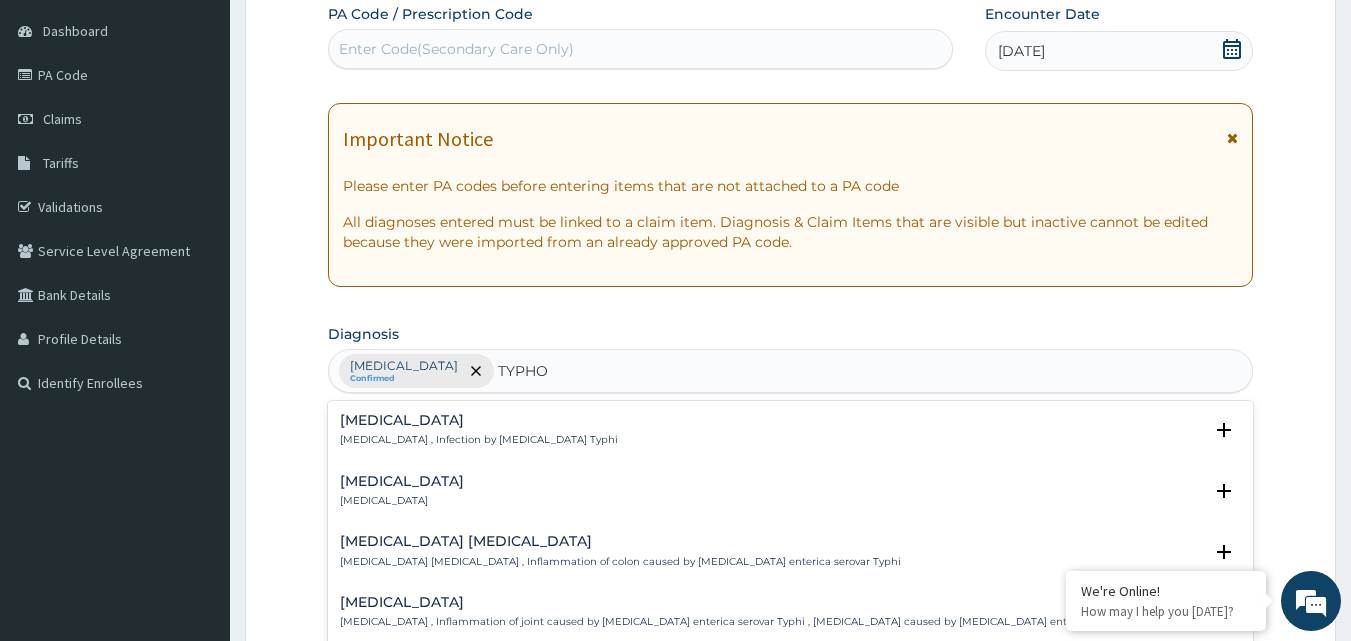 click on "[MEDICAL_DATA]" at bounding box center [479, 420] 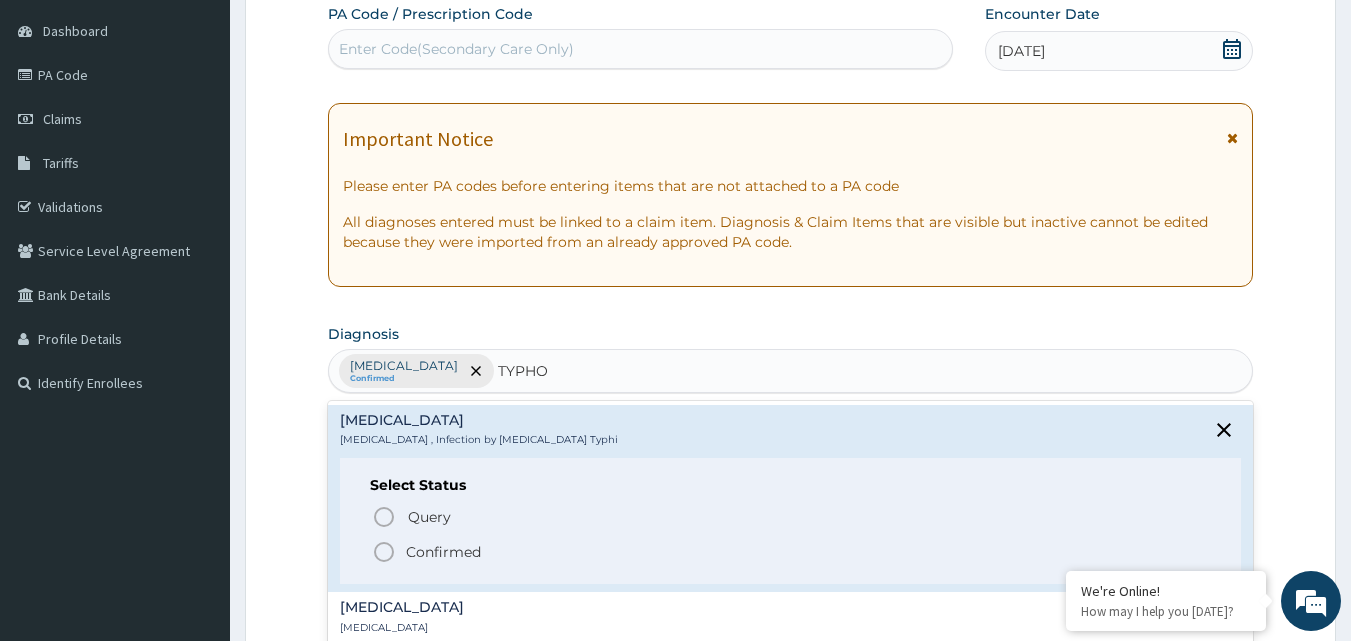 click 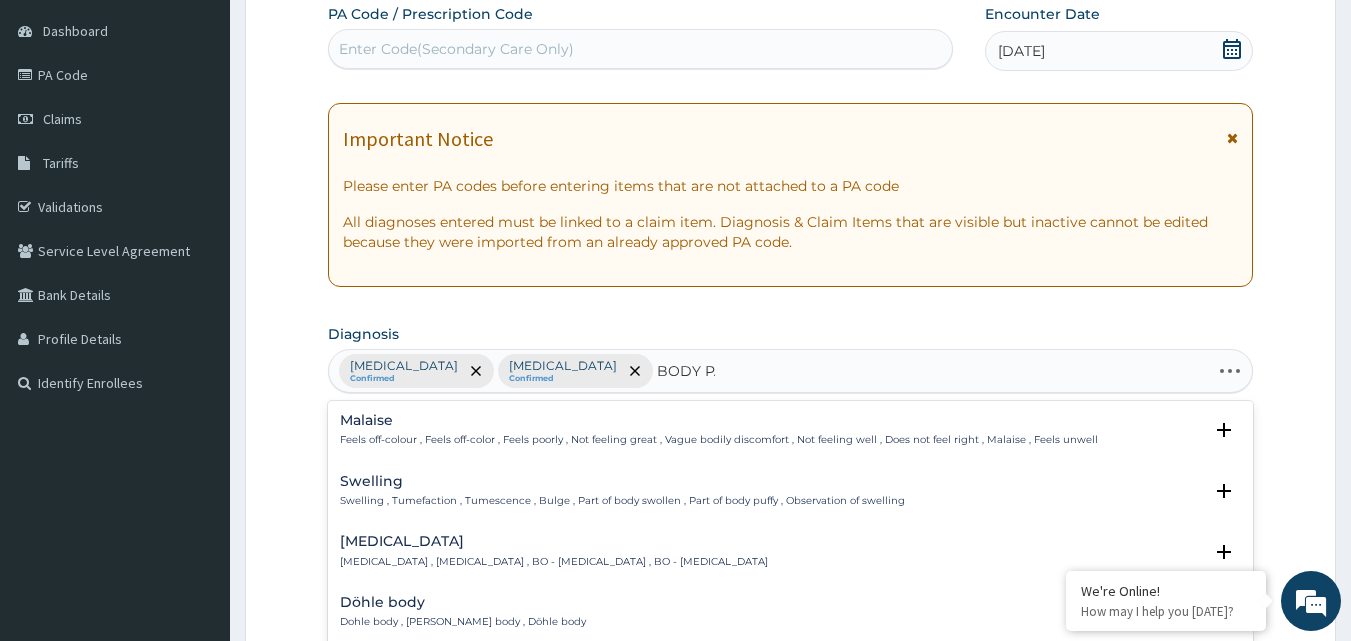 type on "BODY PAIN" 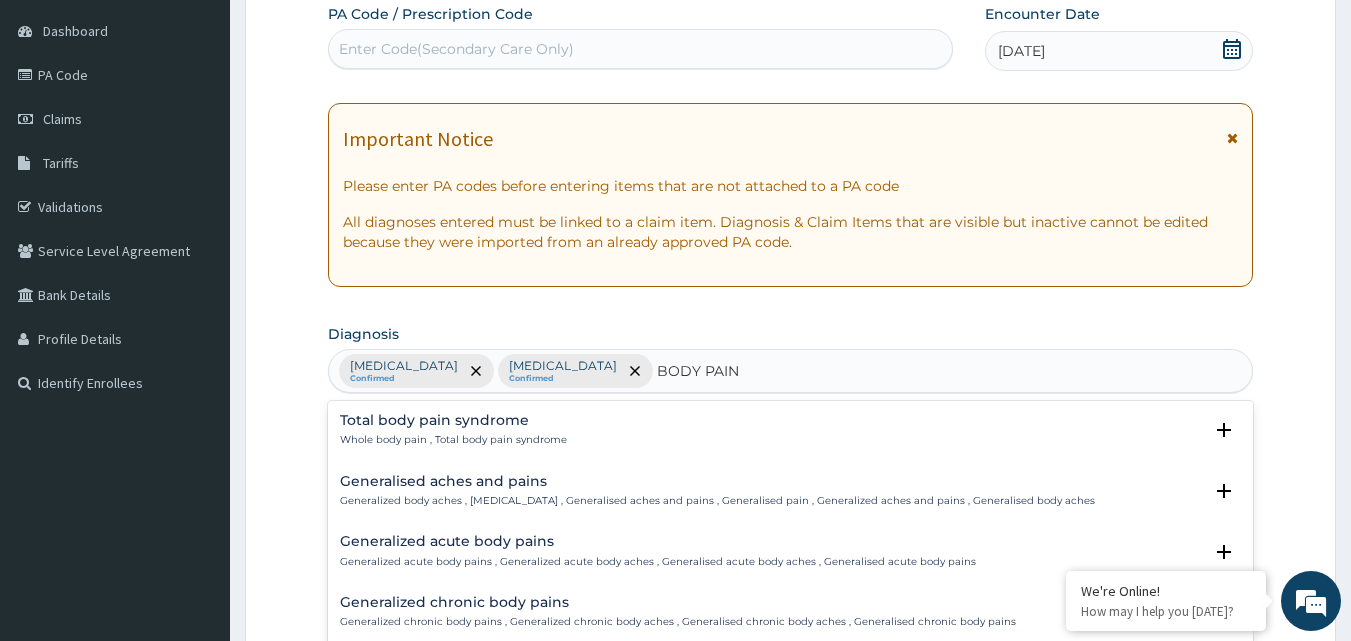 click on "Generalised aches and pains" at bounding box center (717, 481) 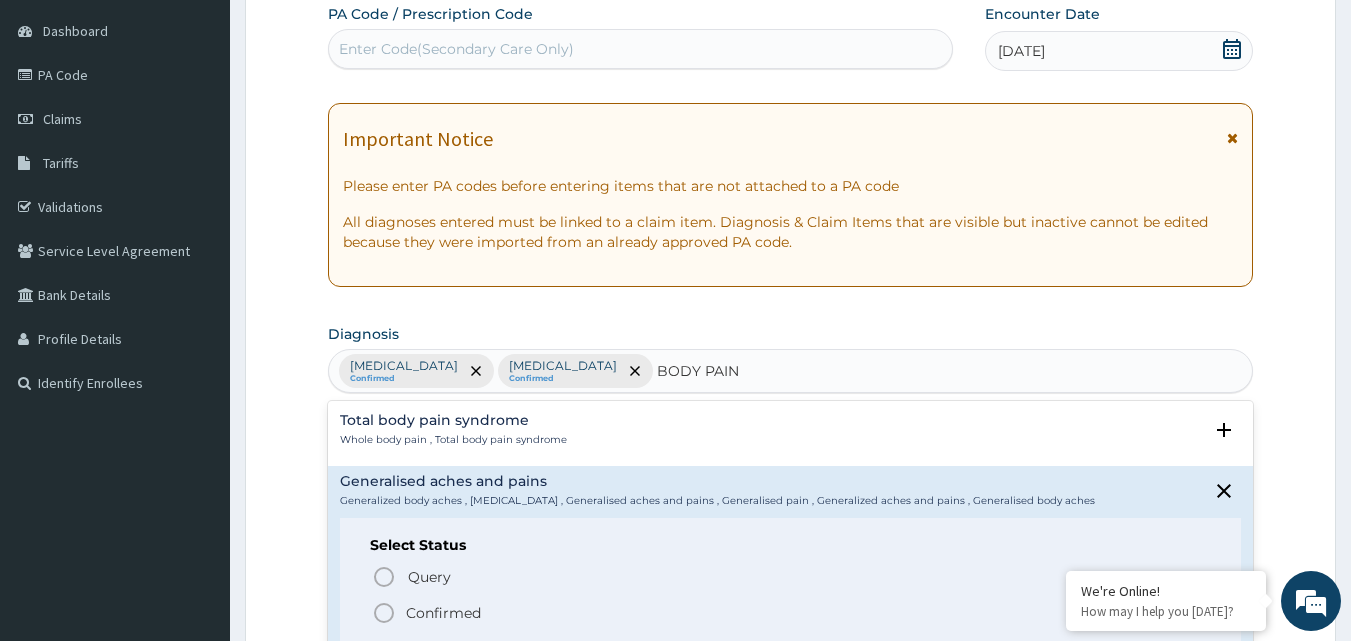 click 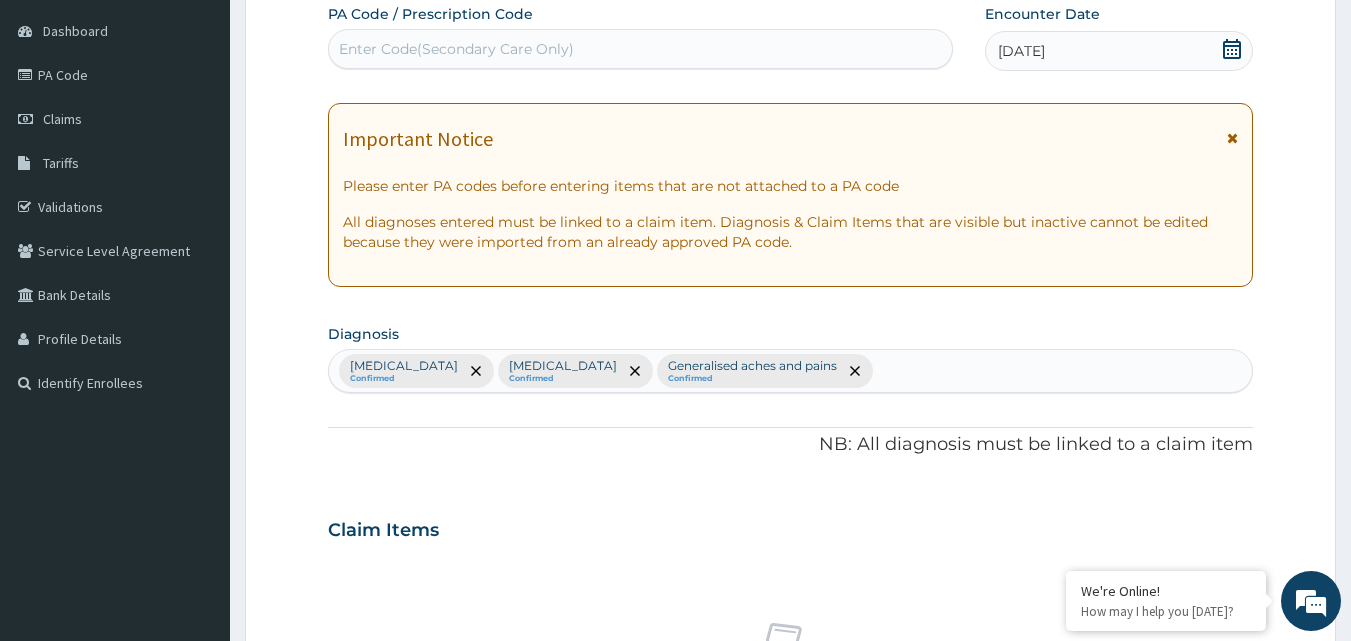 scroll, scrollTop: 747, scrollLeft: 0, axis: vertical 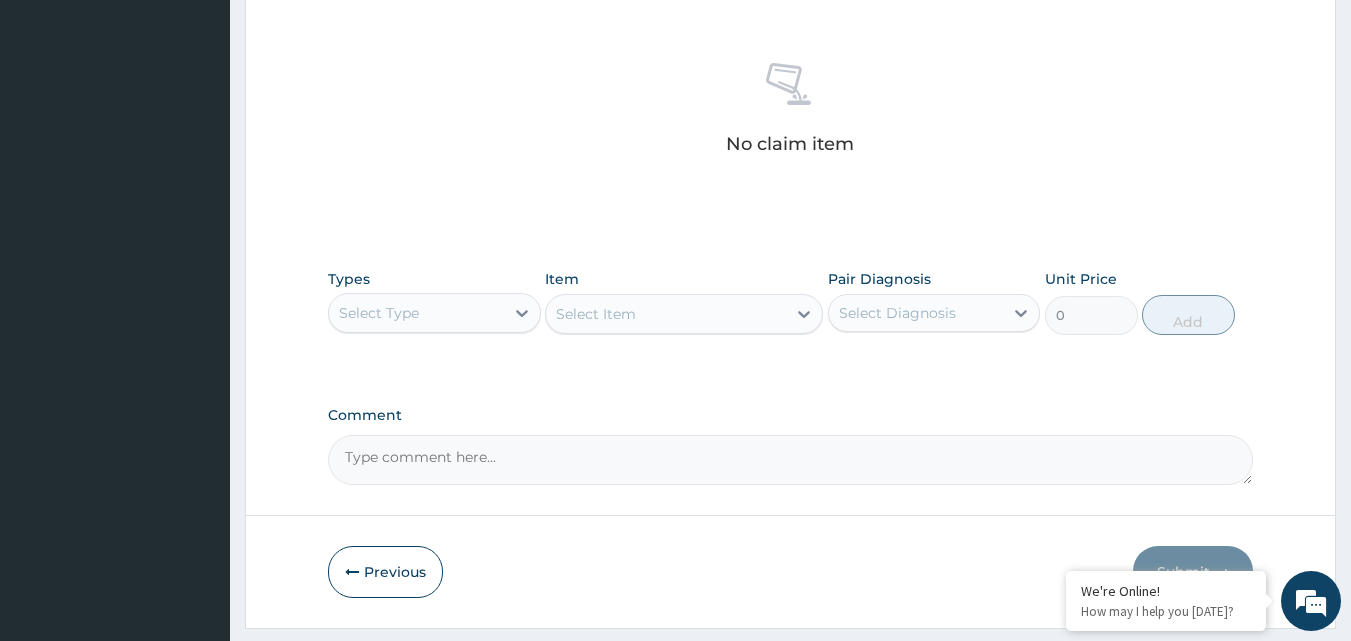 click on "Select Type" at bounding box center [416, 313] 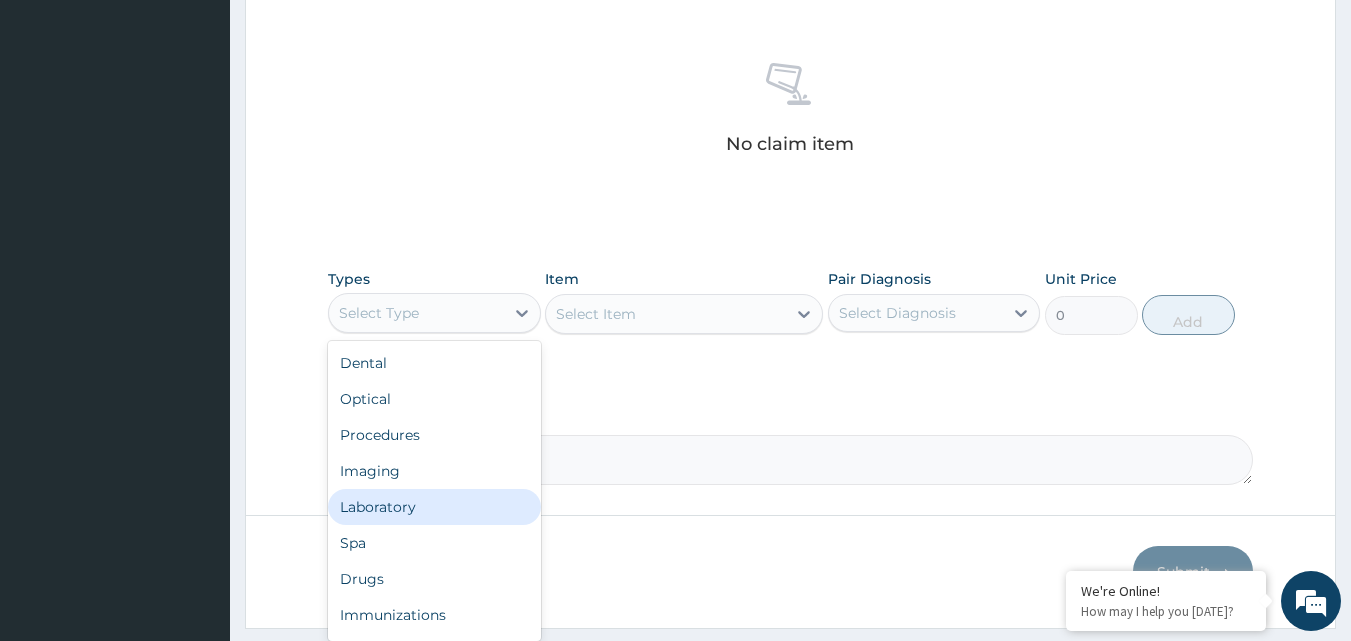 click on "Laboratory" at bounding box center [434, 507] 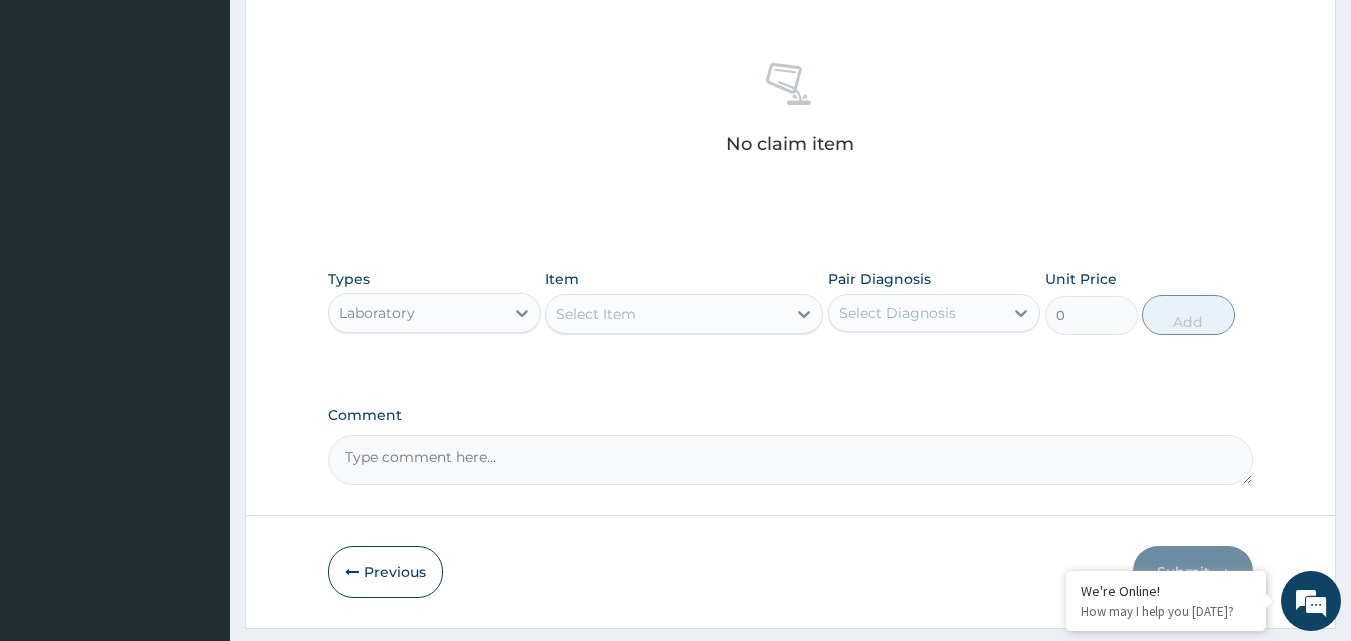 click on "Select Item" at bounding box center [596, 314] 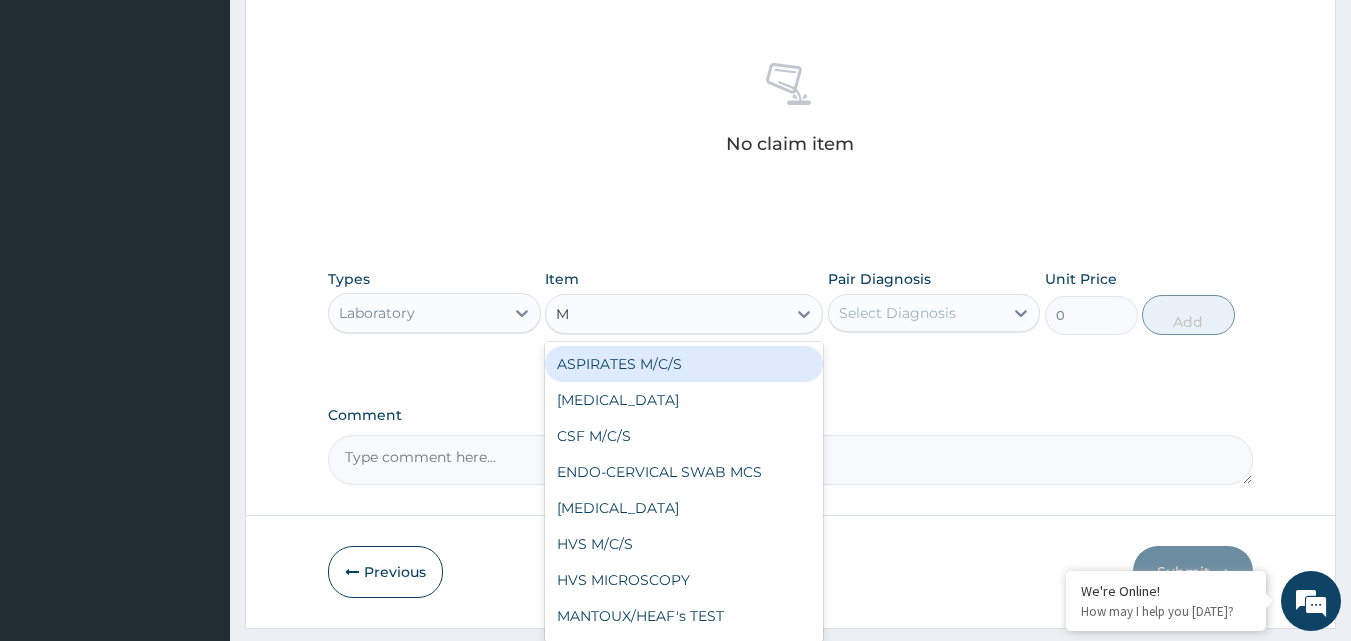 type on "MP" 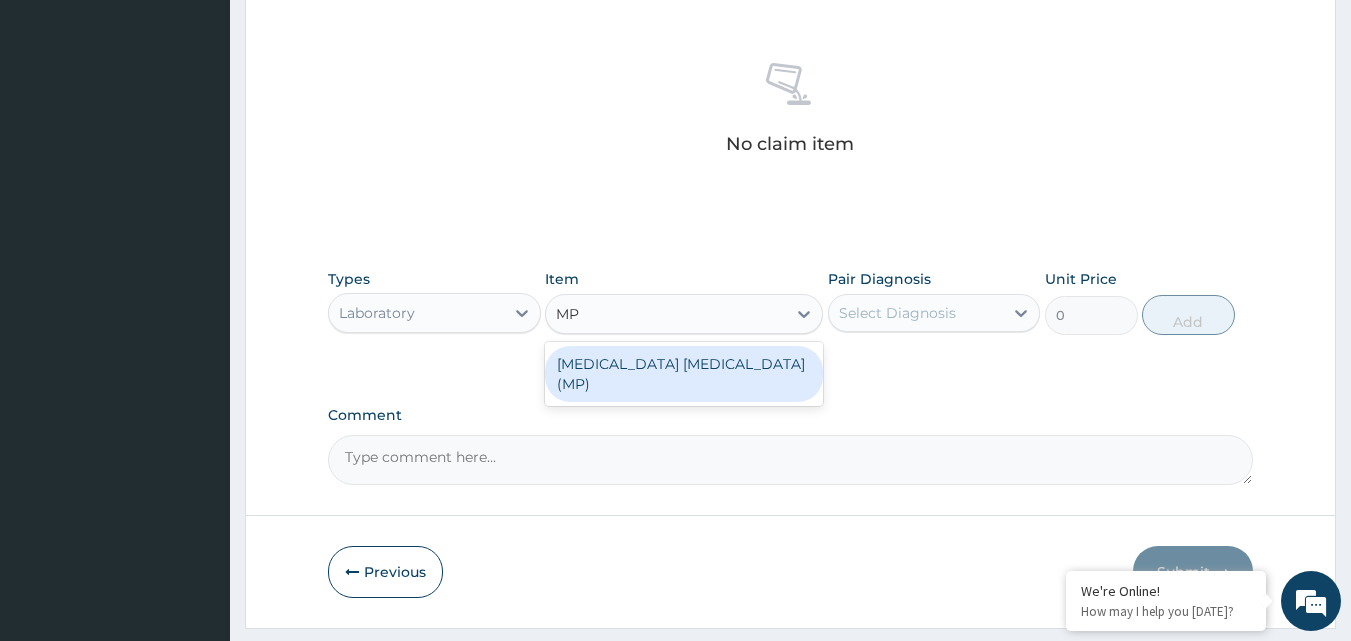 click on "[MEDICAL_DATA] [MEDICAL_DATA] (MP)" at bounding box center [684, 374] 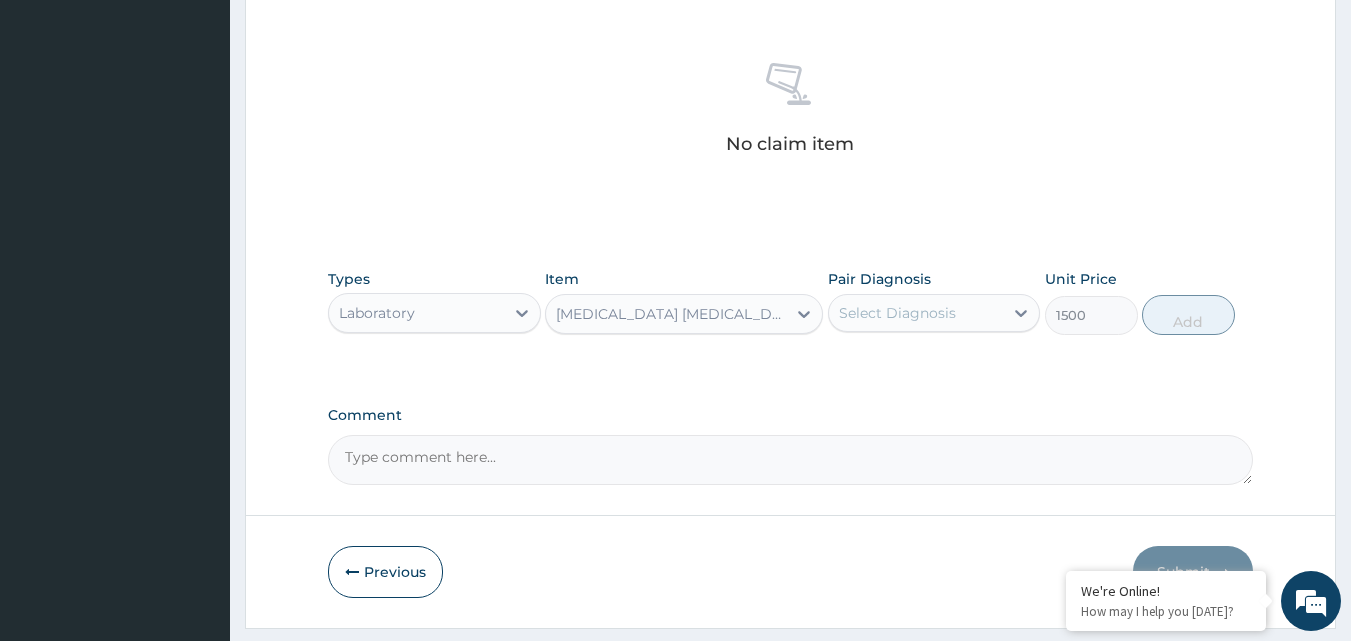 click on "Select Diagnosis" at bounding box center (897, 313) 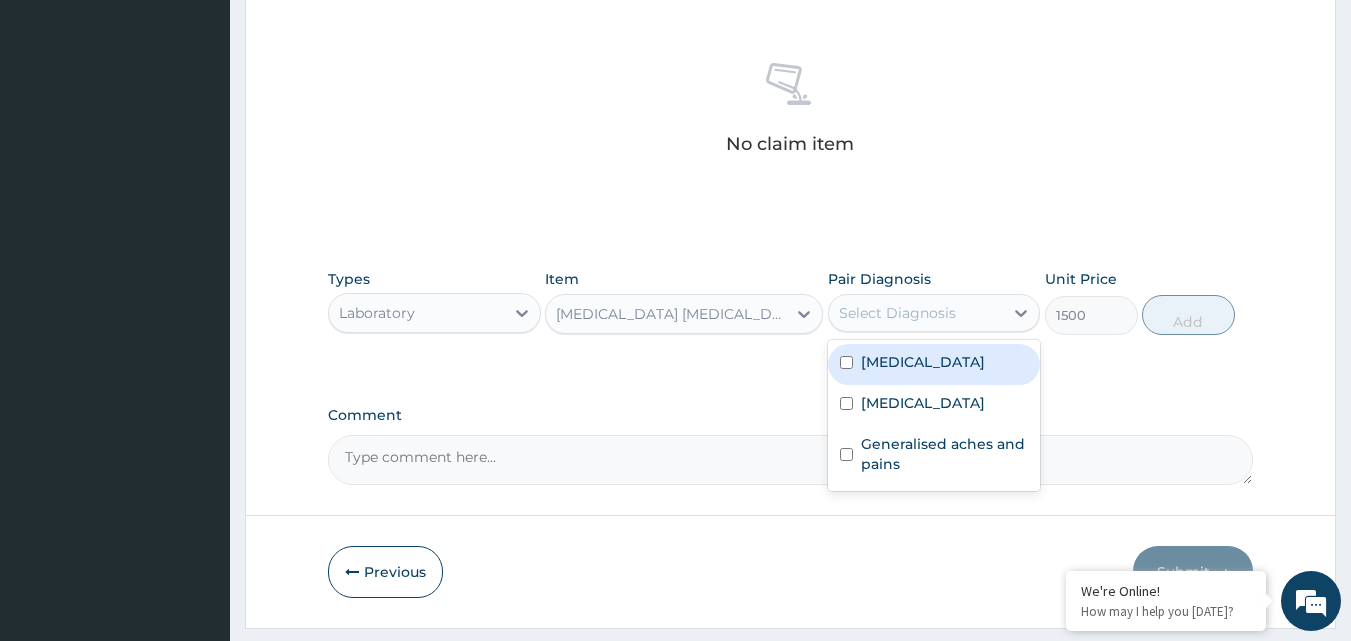 click on "[MEDICAL_DATA]" at bounding box center (923, 362) 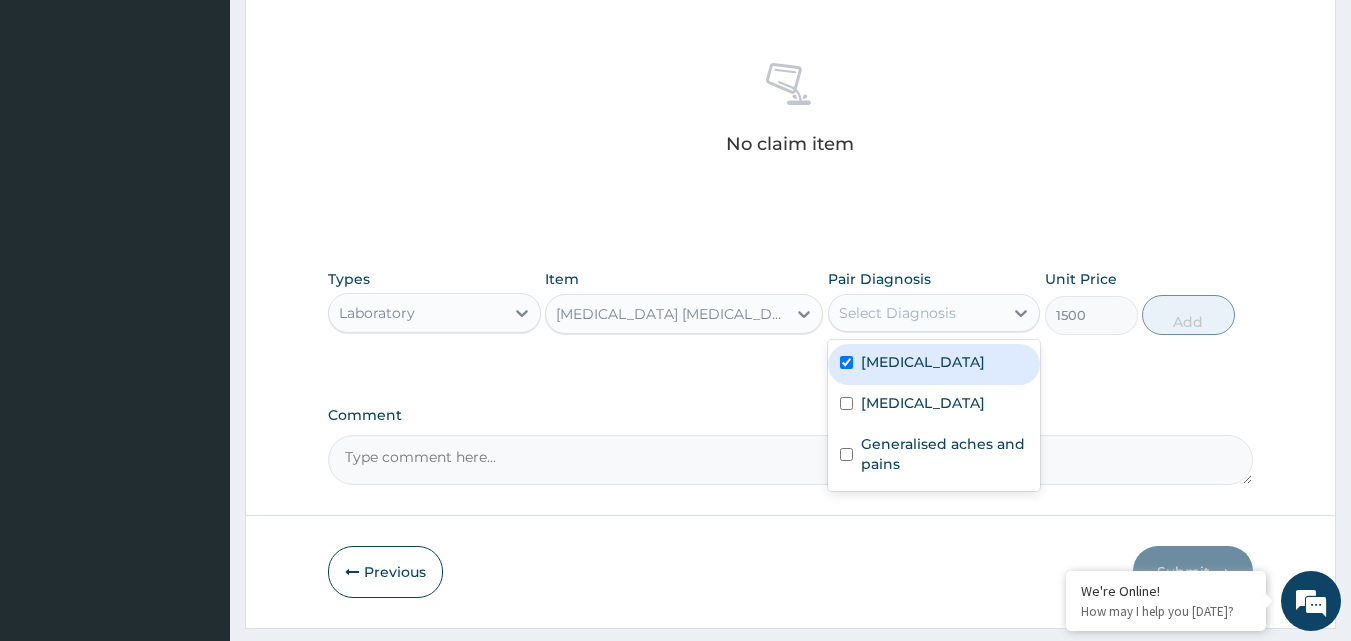 checkbox on "true" 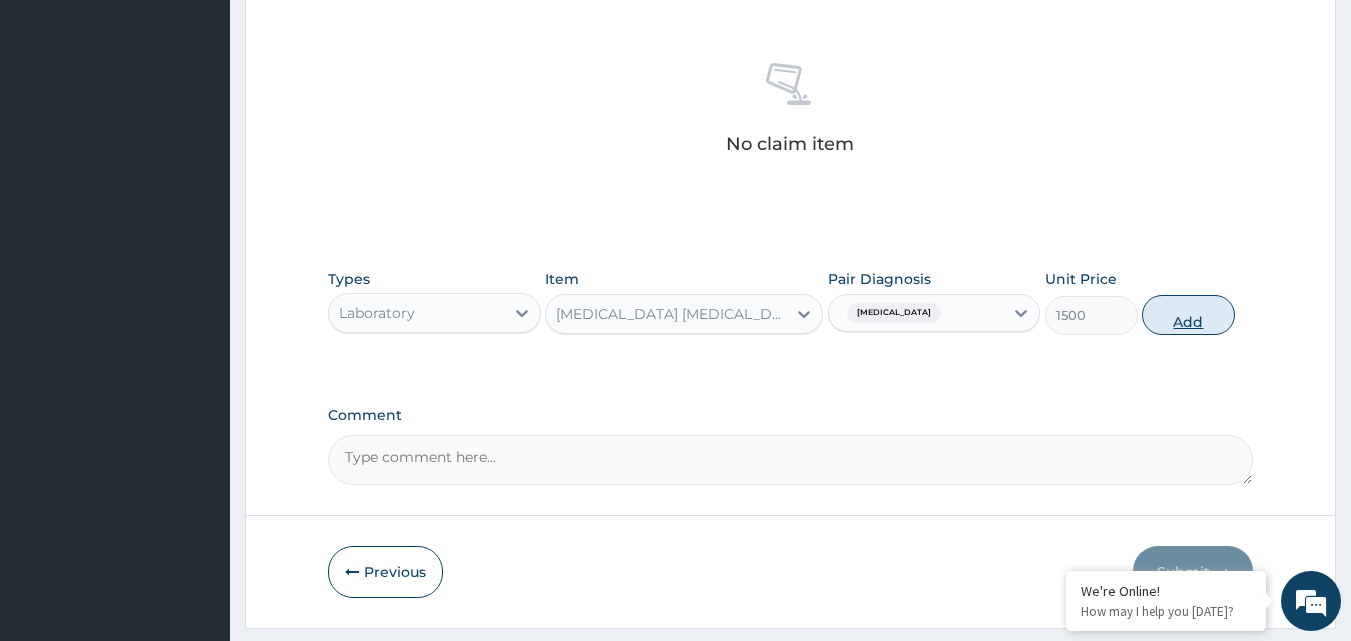 click on "Add" at bounding box center [1188, 315] 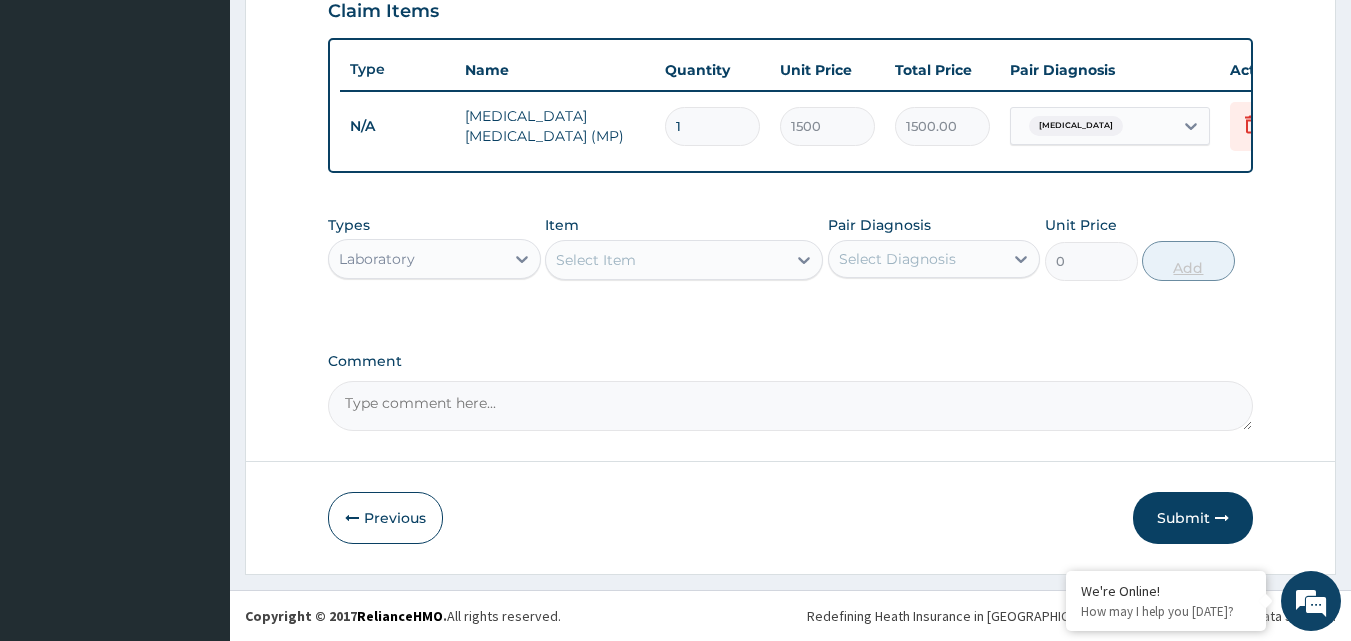 scroll, scrollTop: 721, scrollLeft: 0, axis: vertical 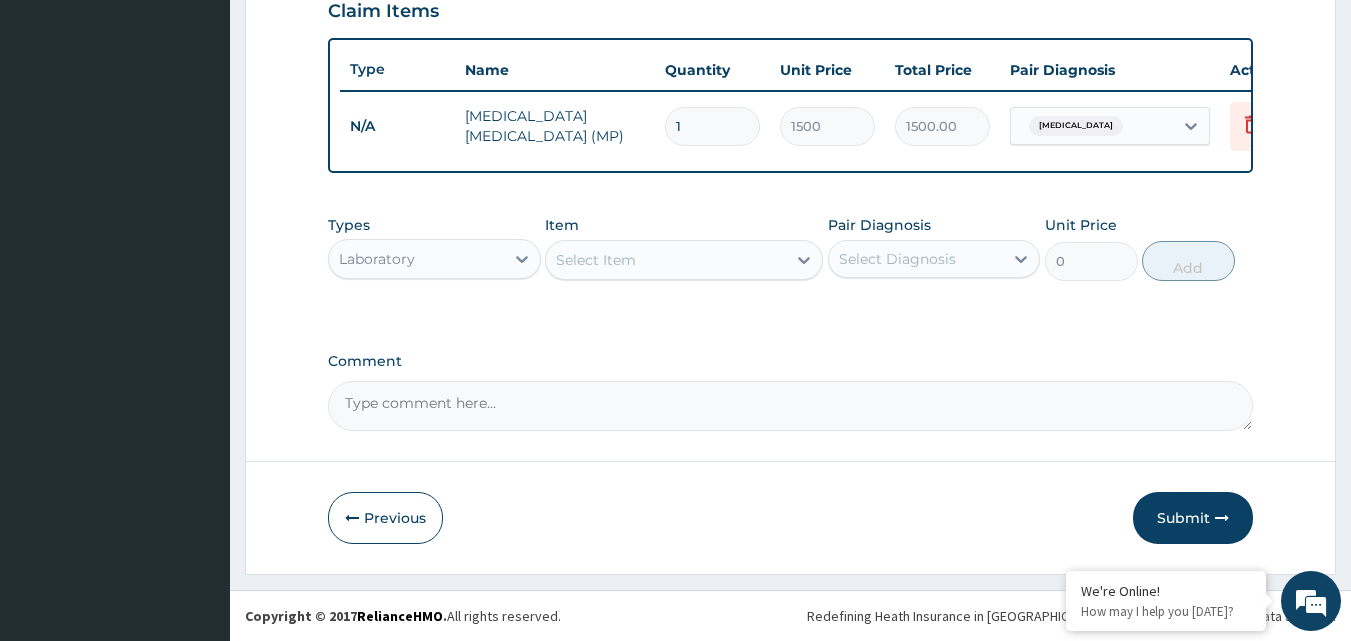 click on "Select Item" at bounding box center (596, 260) 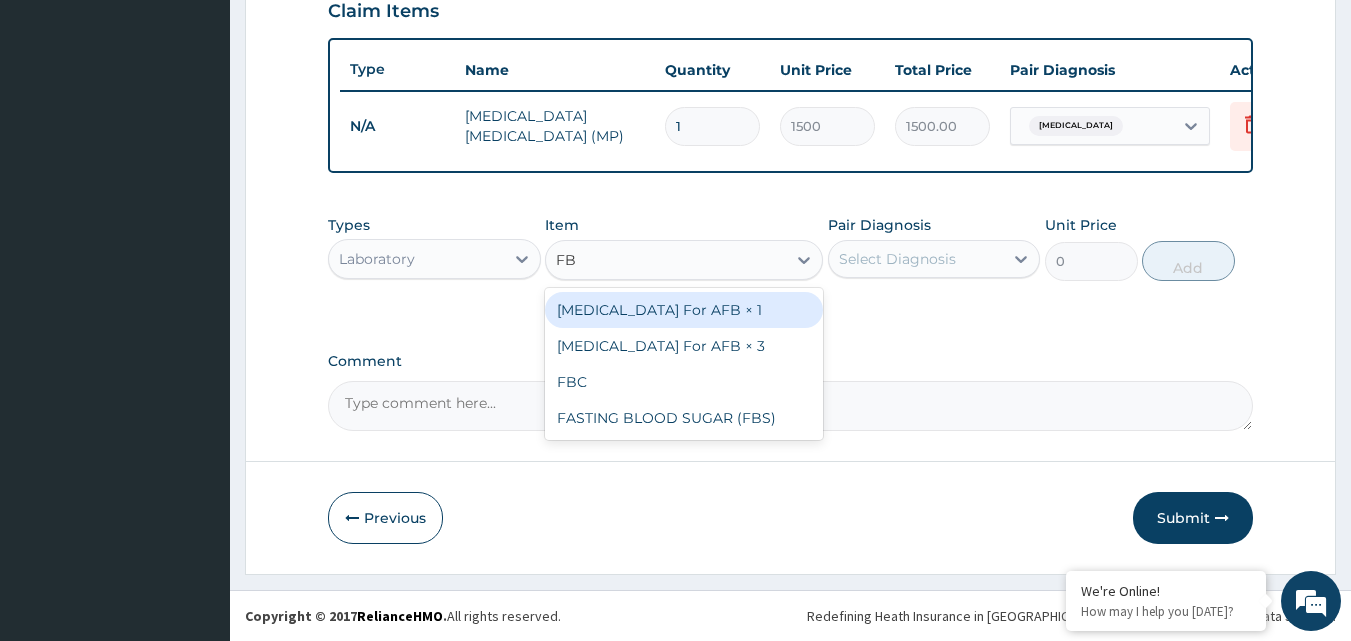 type on "FBC" 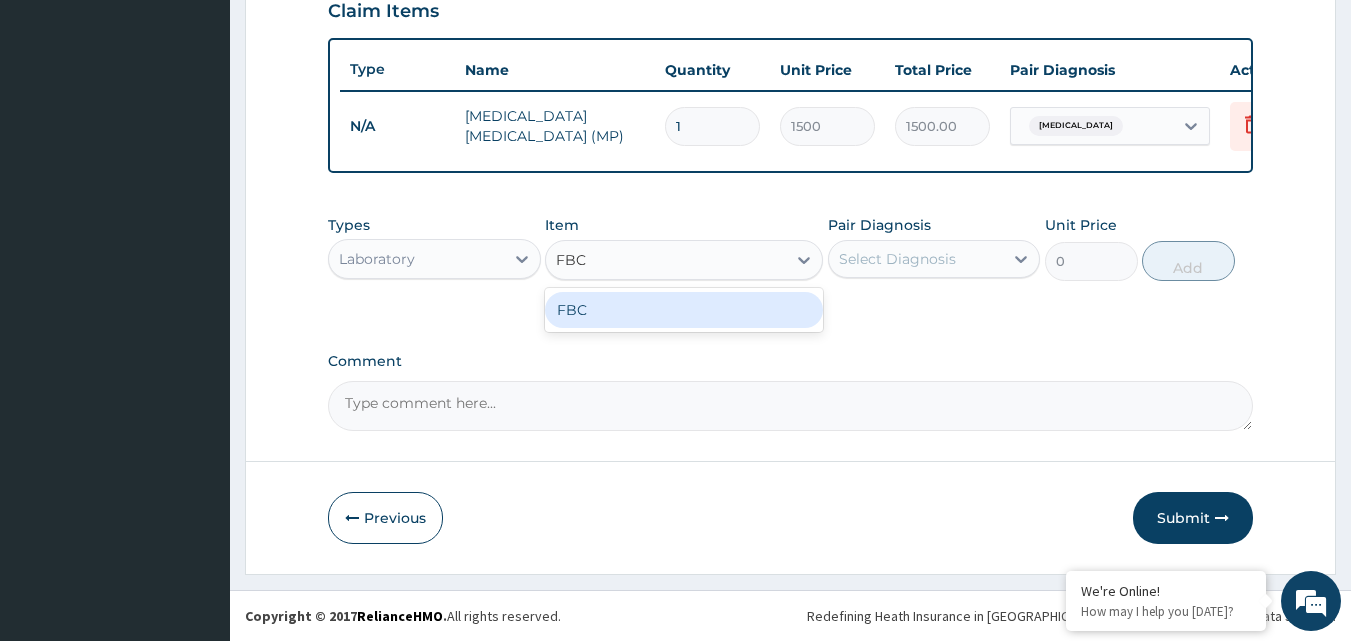 click on "FBC" at bounding box center (684, 310) 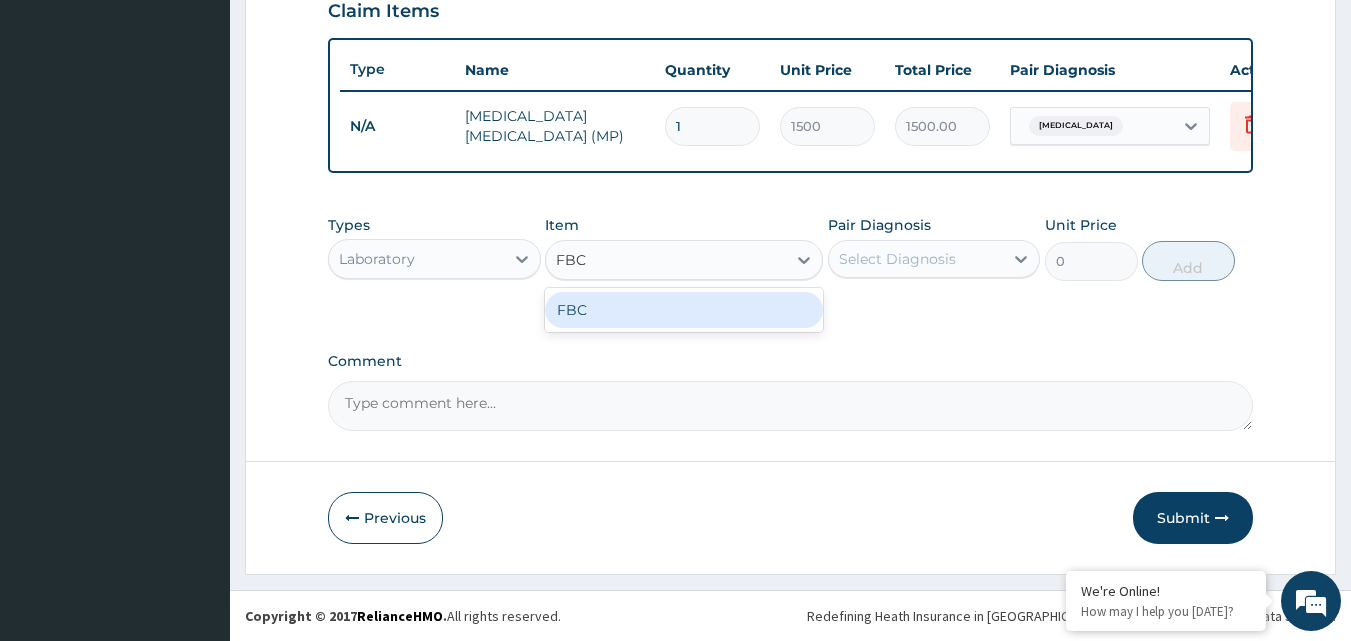 type 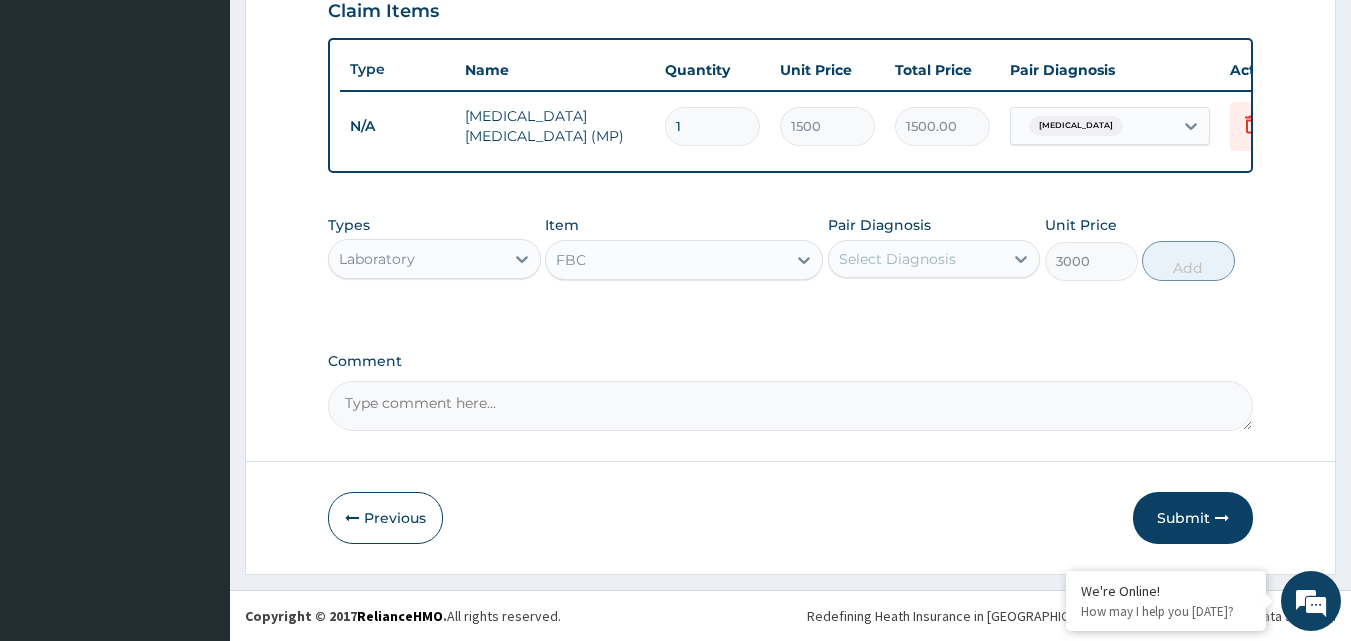 click on "Select Diagnosis" at bounding box center [897, 259] 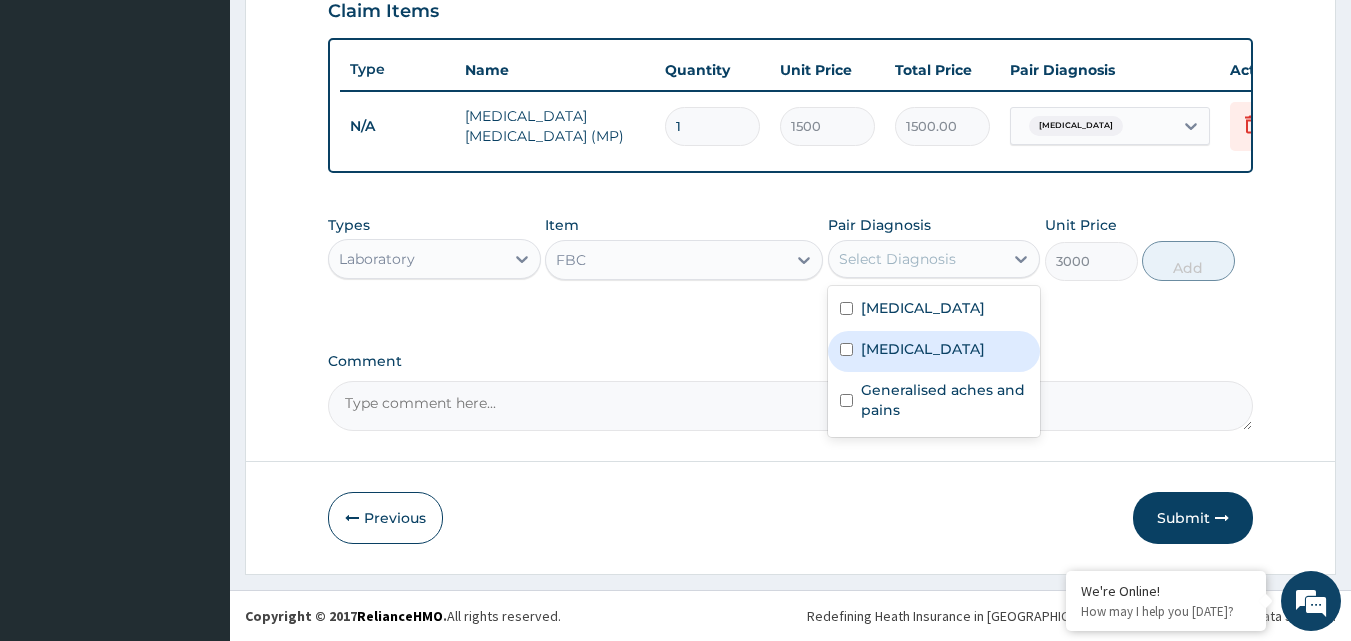 click on "[MEDICAL_DATA]" at bounding box center [923, 349] 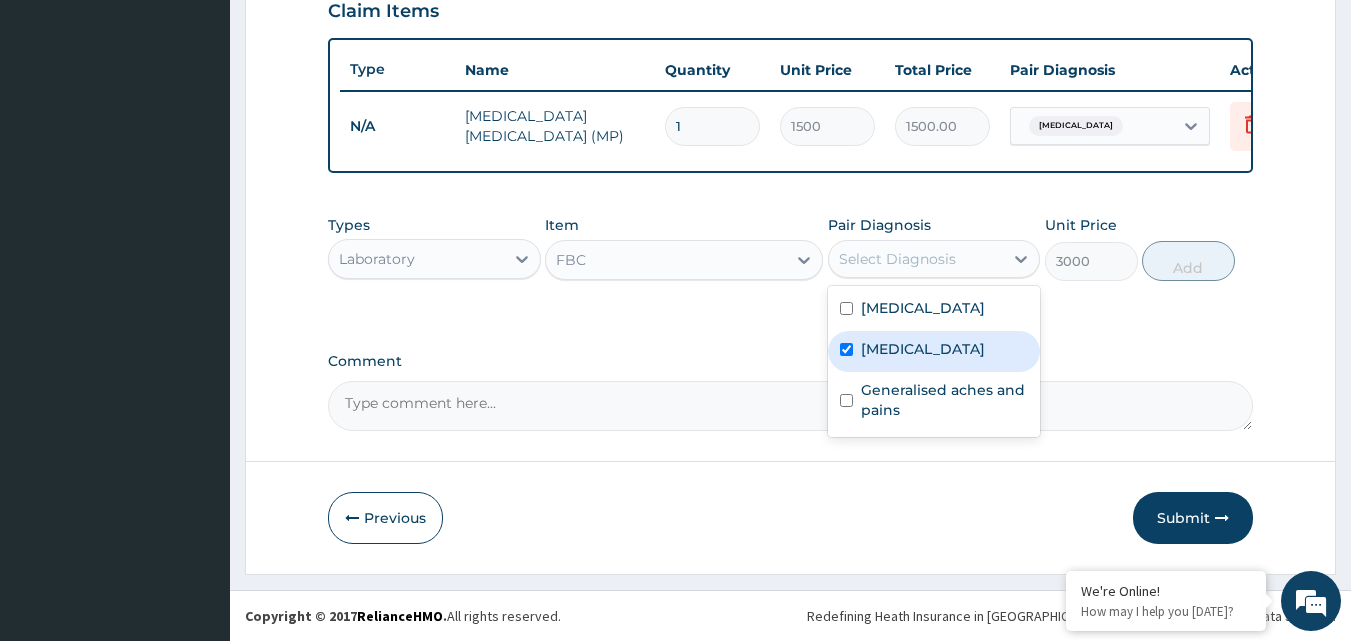 checkbox on "true" 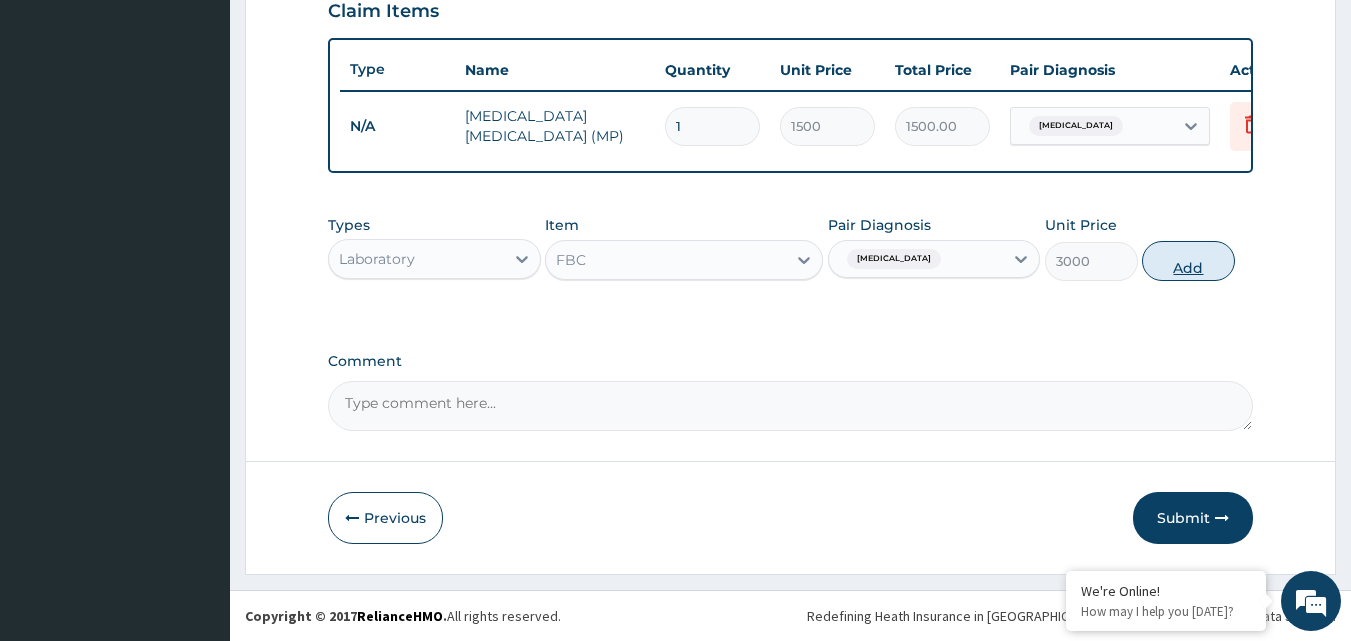 click on "Add" at bounding box center (1188, 261) 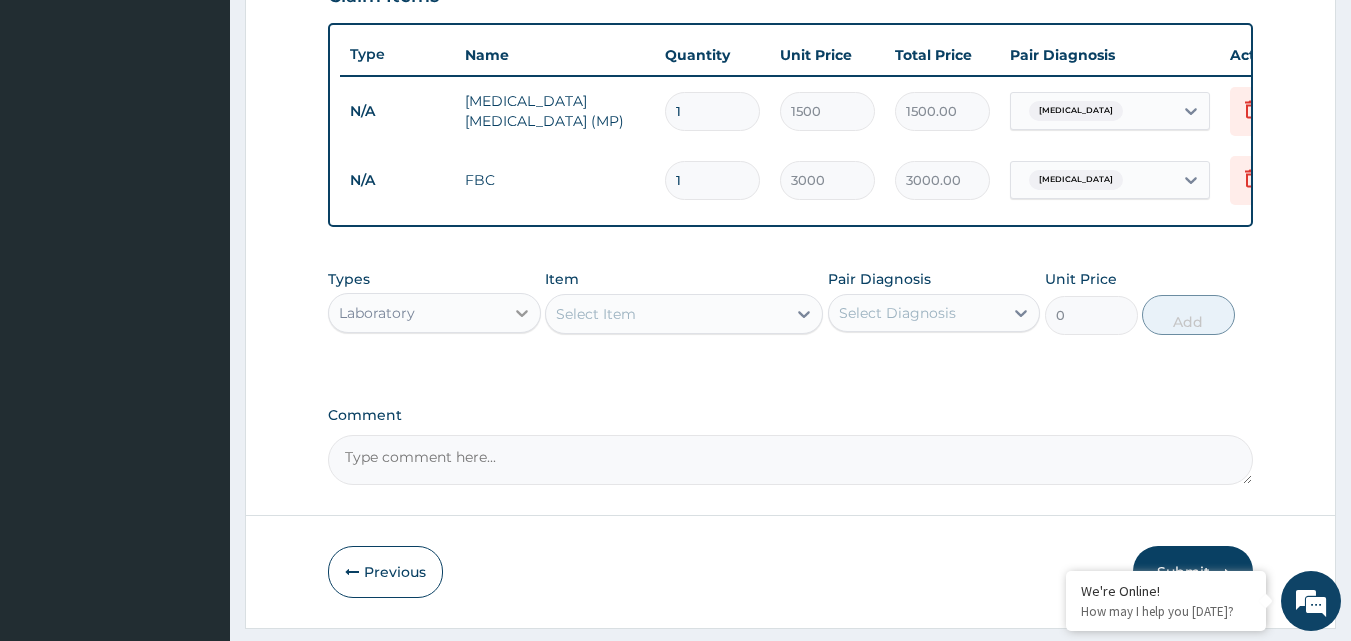 click 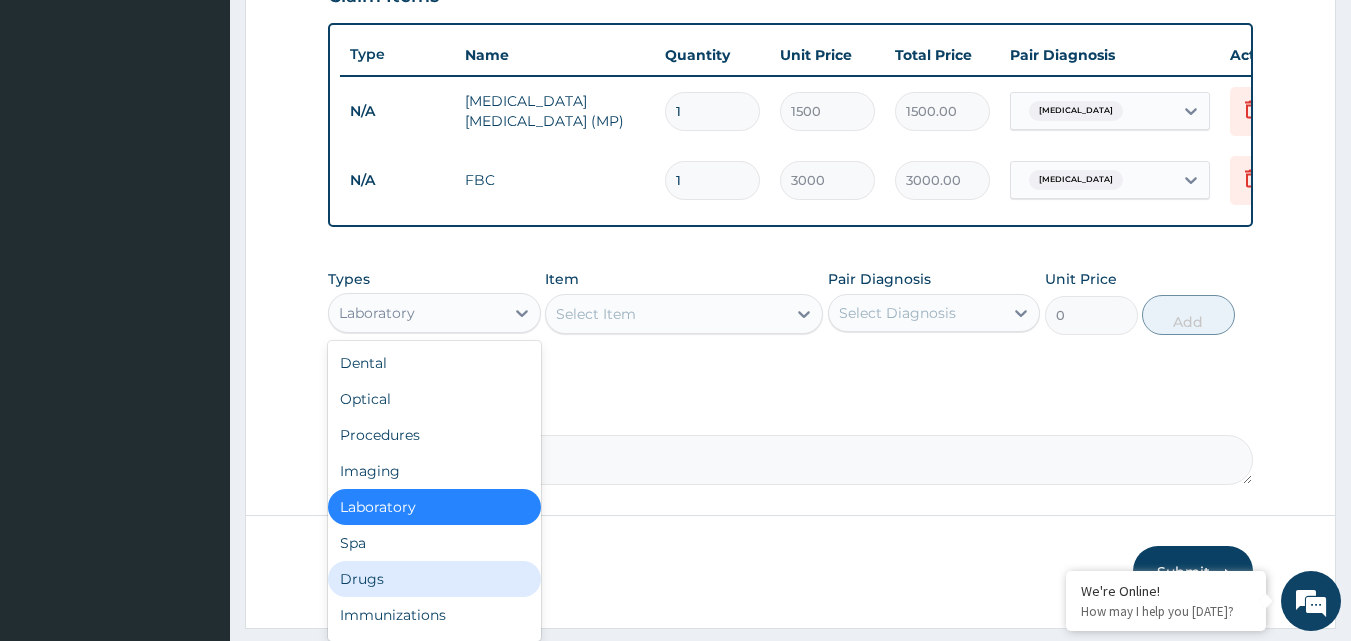 click on "Drugs" at bounding box center (434, 579) 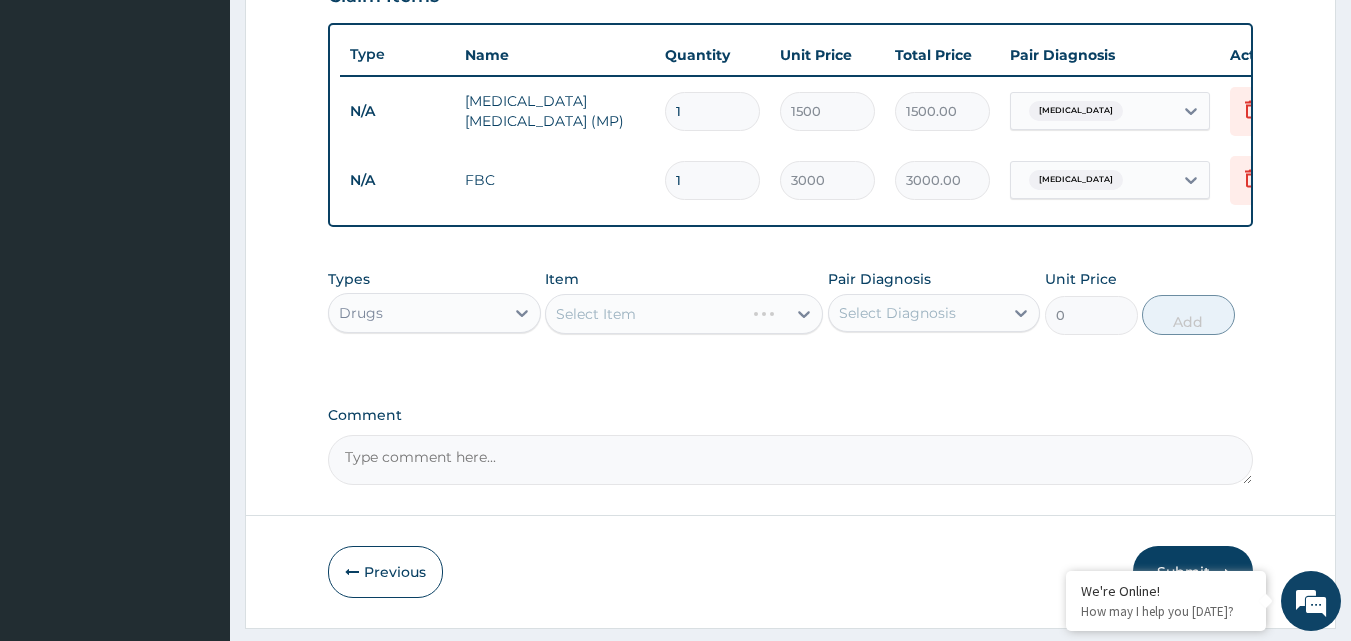 click on "Select Item" at bounding box center (684, 314) 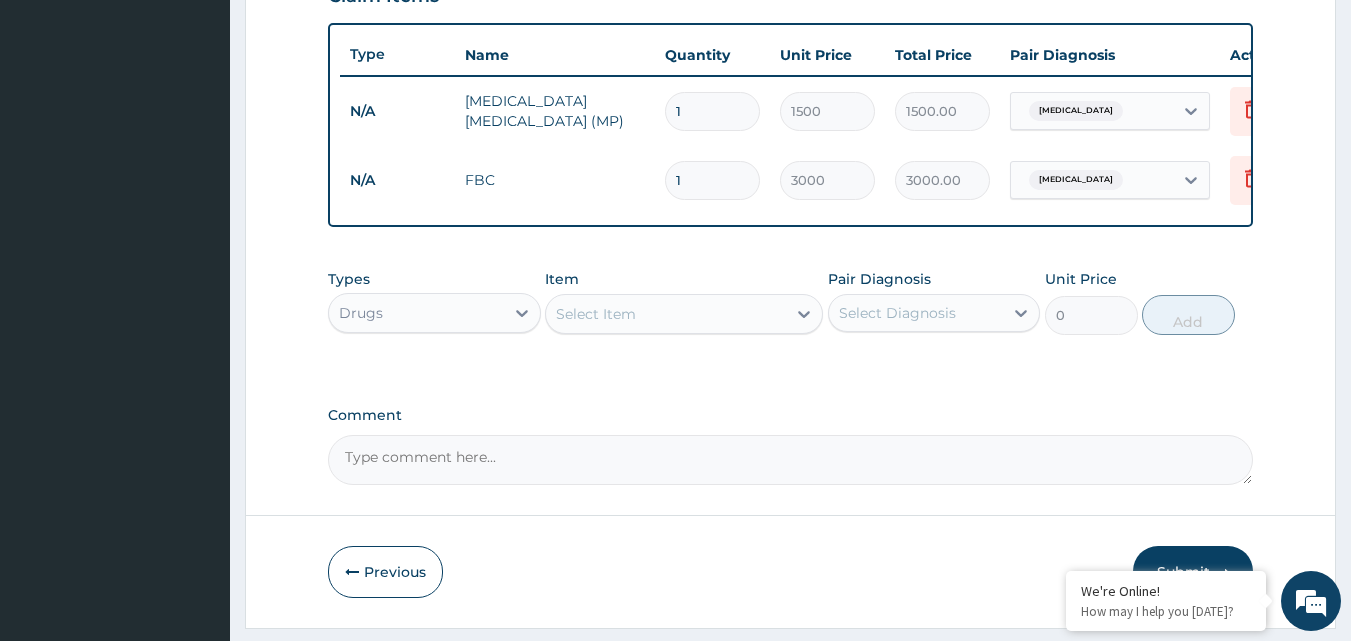 click on "Select Item" at bounding box center (596, 314) 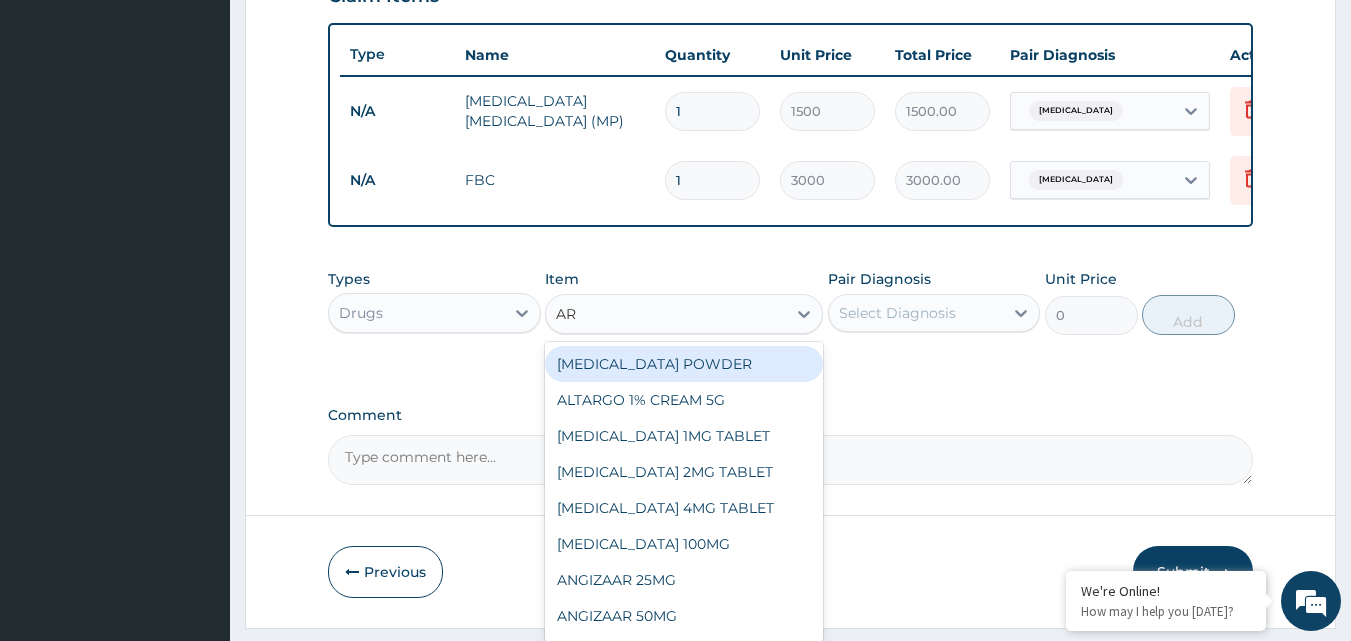 type on "ART" 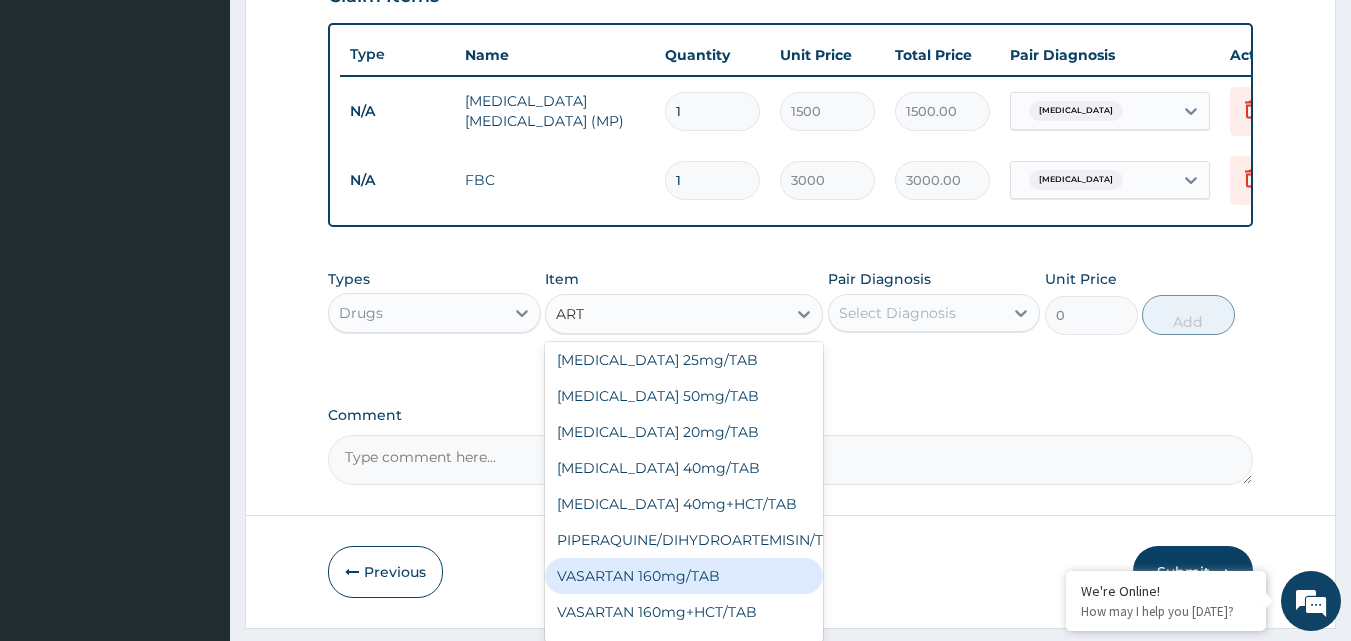scroll, scrollTop: 1659, scrollLeft: 0, axis: vertical 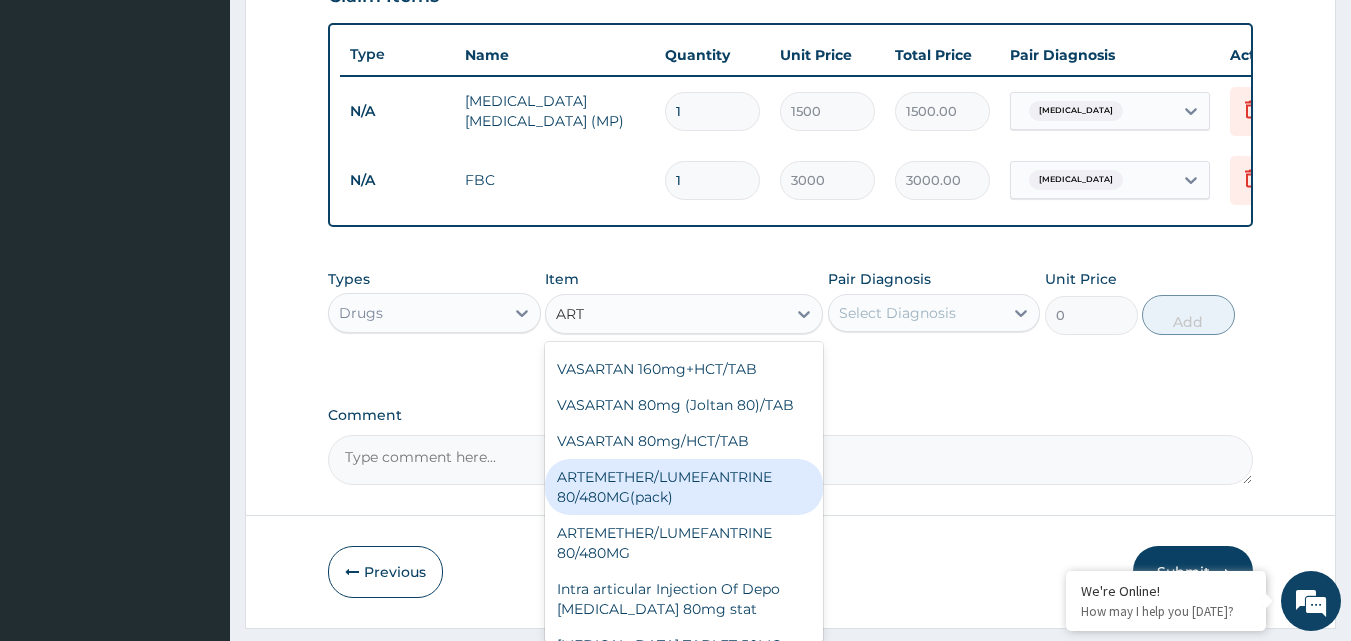 click on "ARTEMETHER/LUMEFANTRINE 80/480MG(pack)" at bounding box center [684, 487] 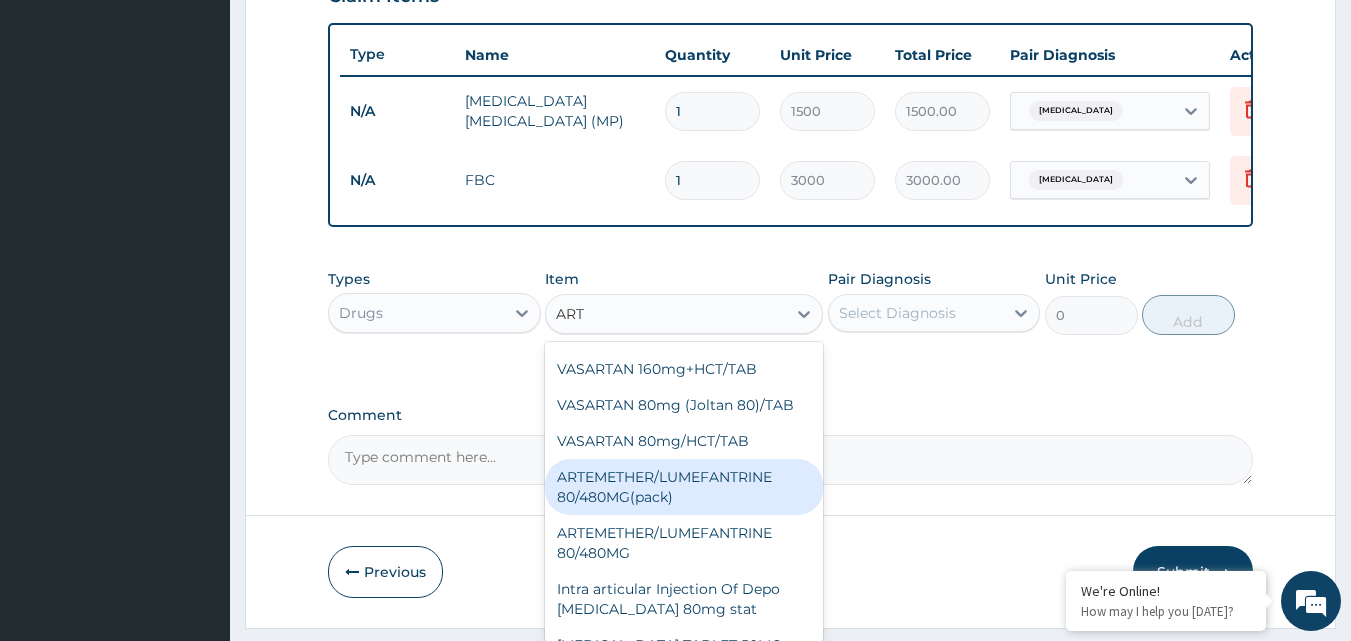 type 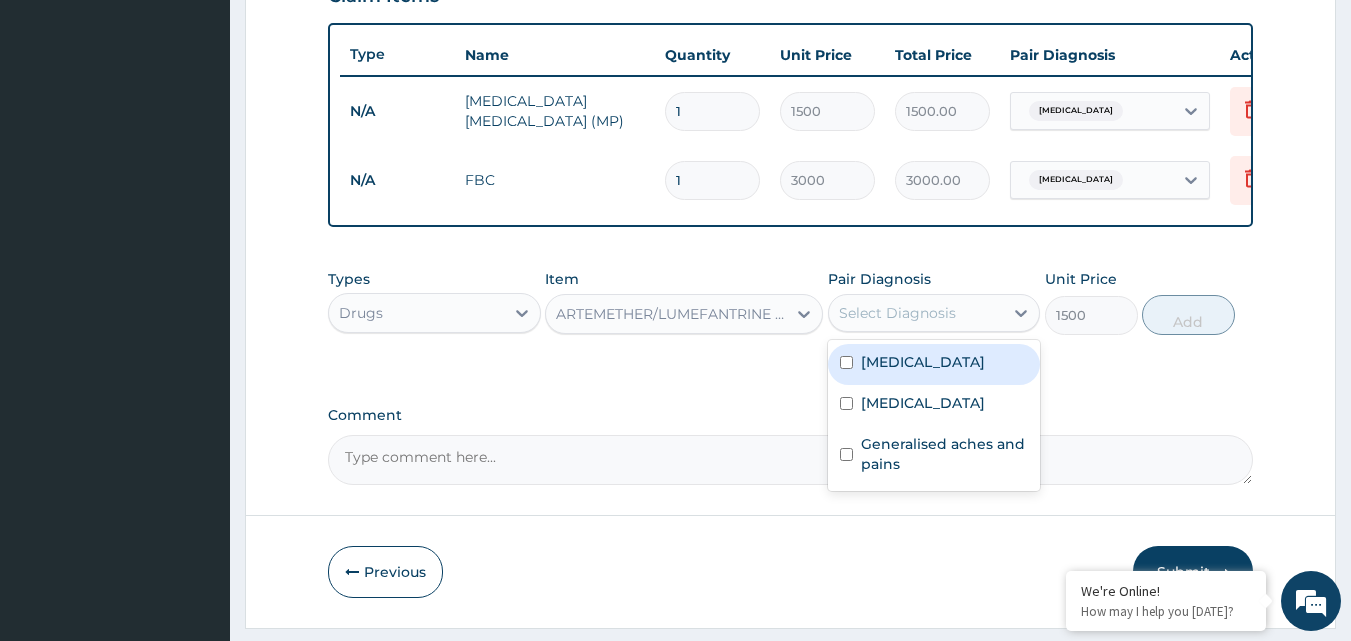 click on "Select Diagnosis" at bounding box center [897, 313] 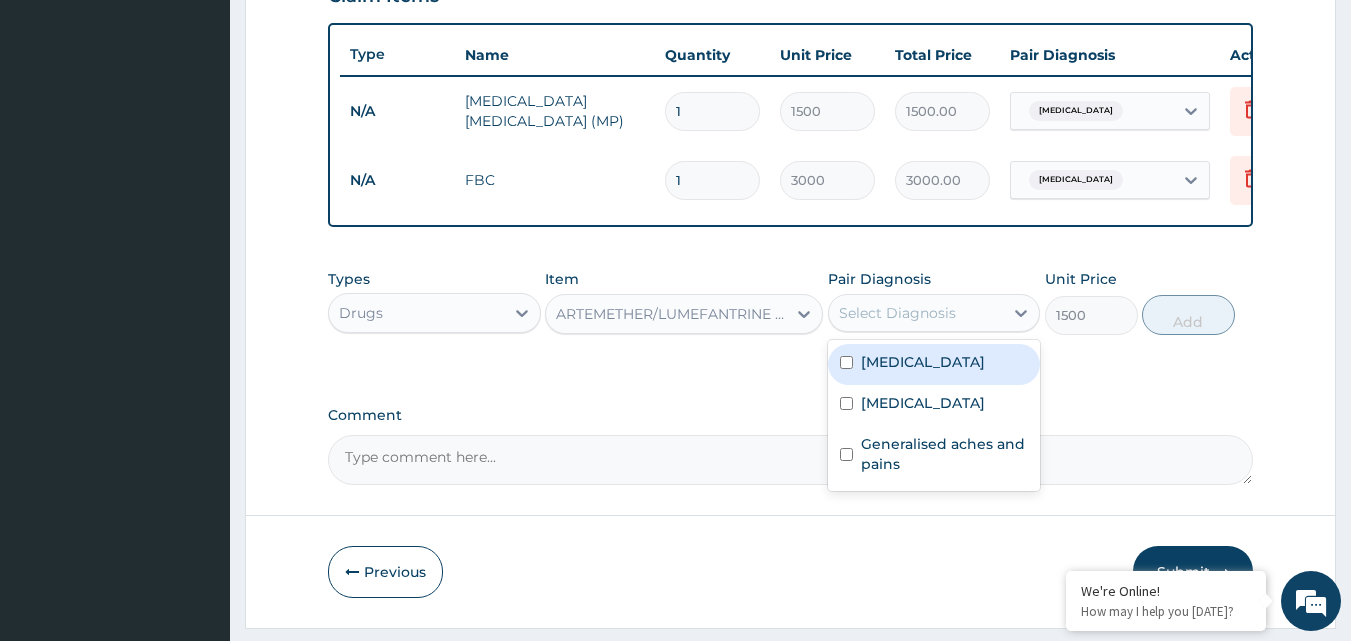click on "[MEDICAL_DATA]" at bounding box center (923, 362) 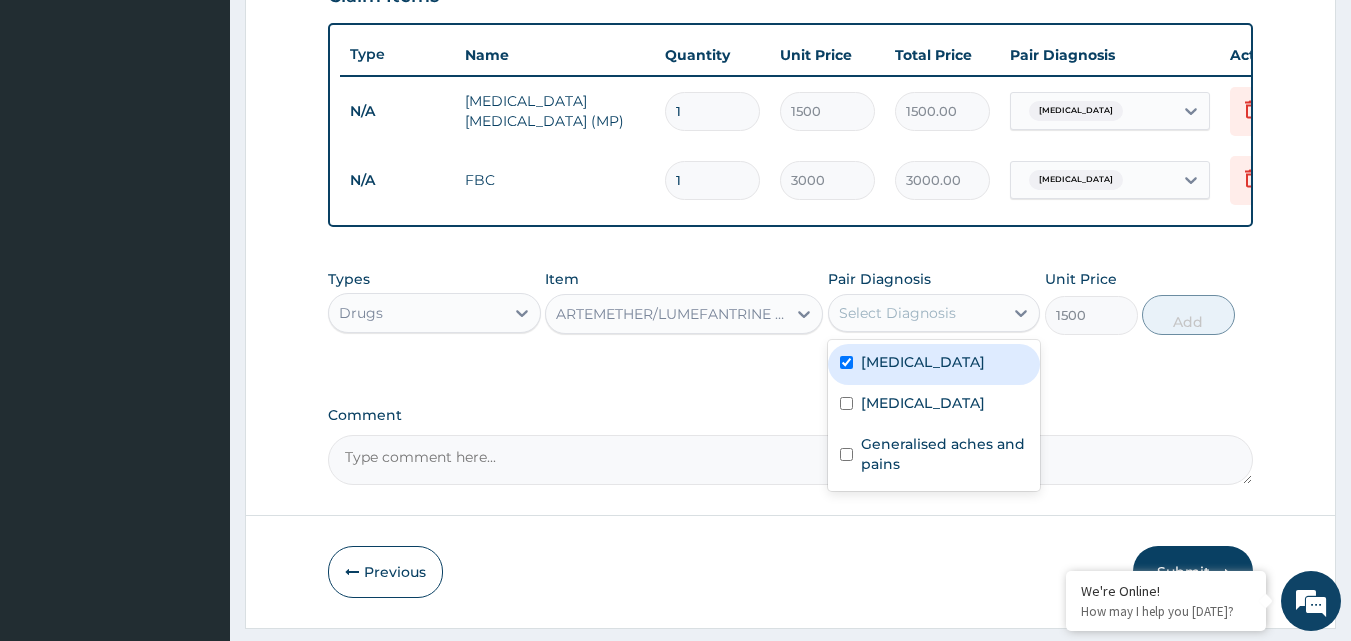 checkbox on "true" 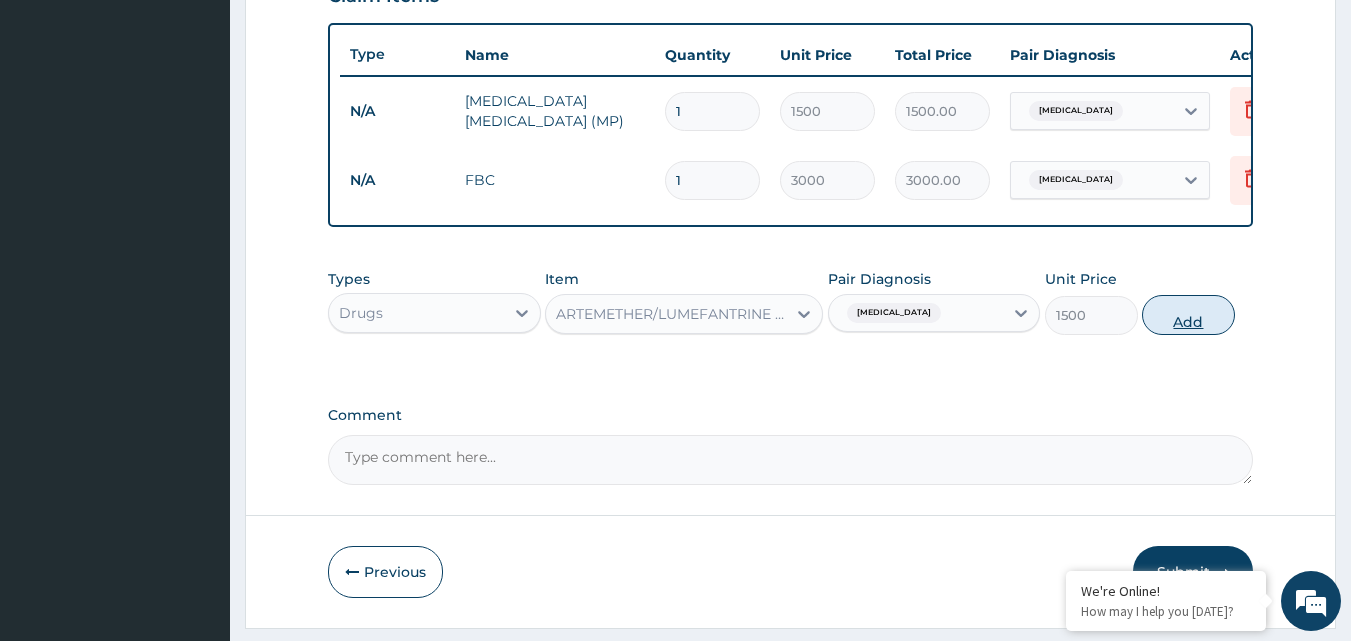 click on "Add" at bounding box center [1188, 315] 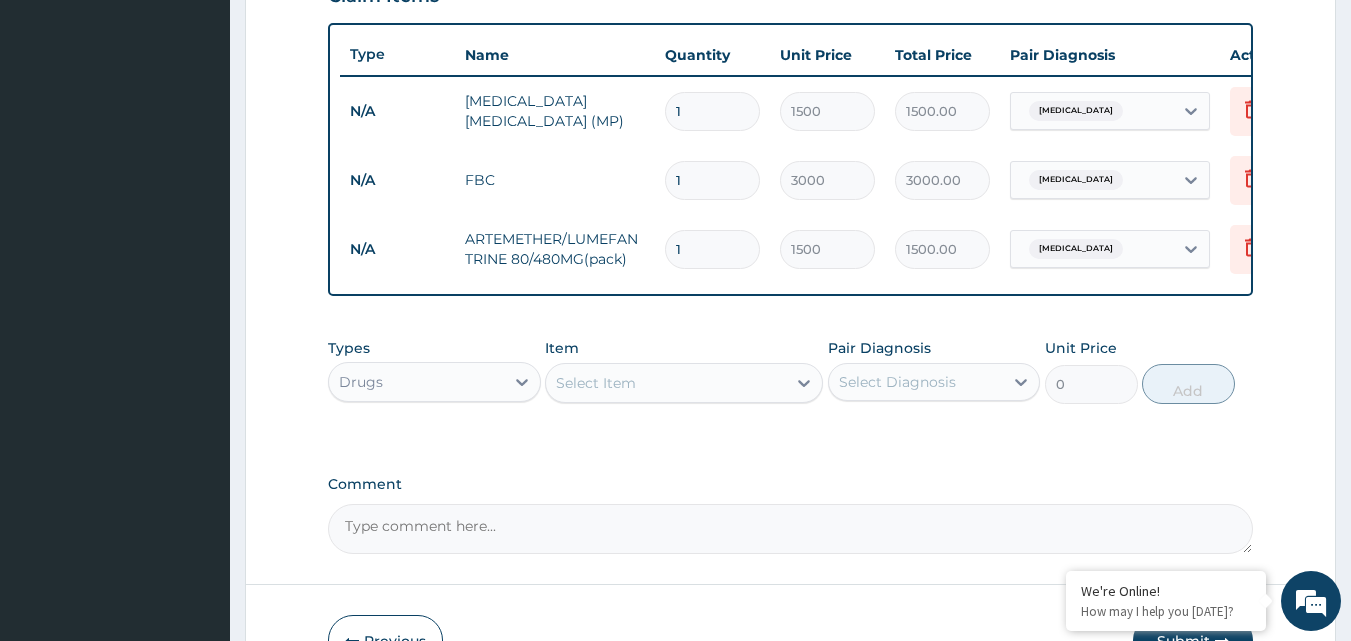 click on "Select Item" at bounding box center (666, 383) 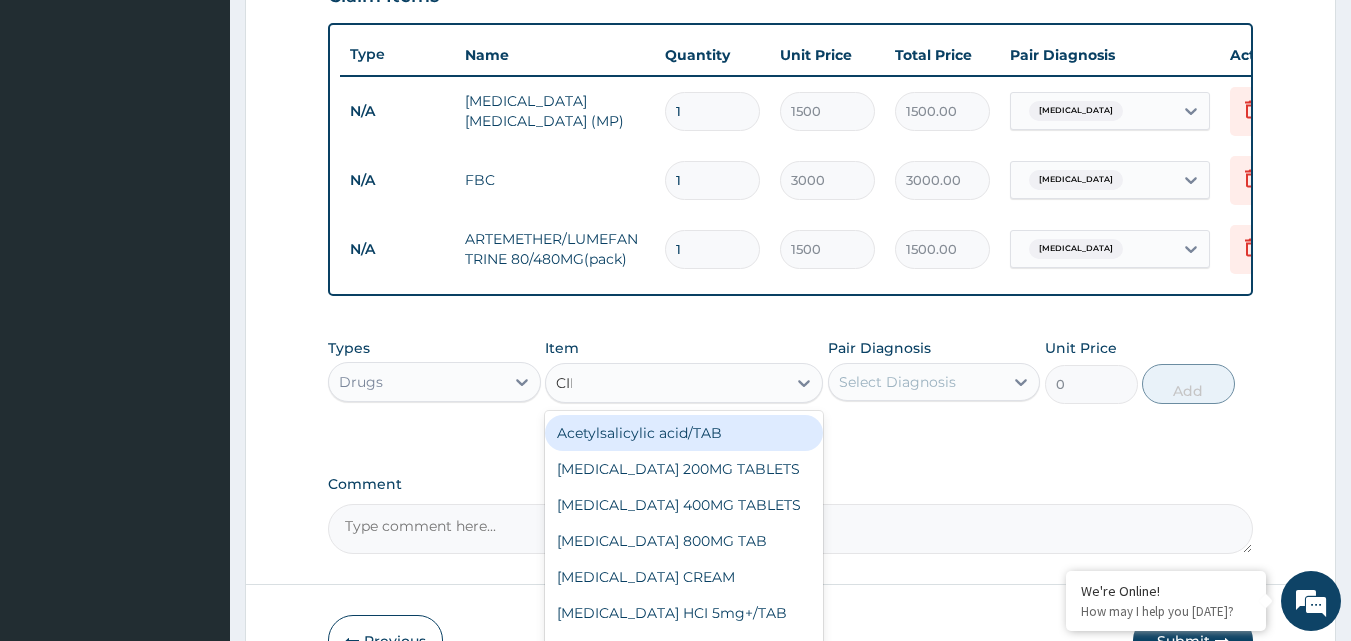 type on "[MEDICAL_DATA]" 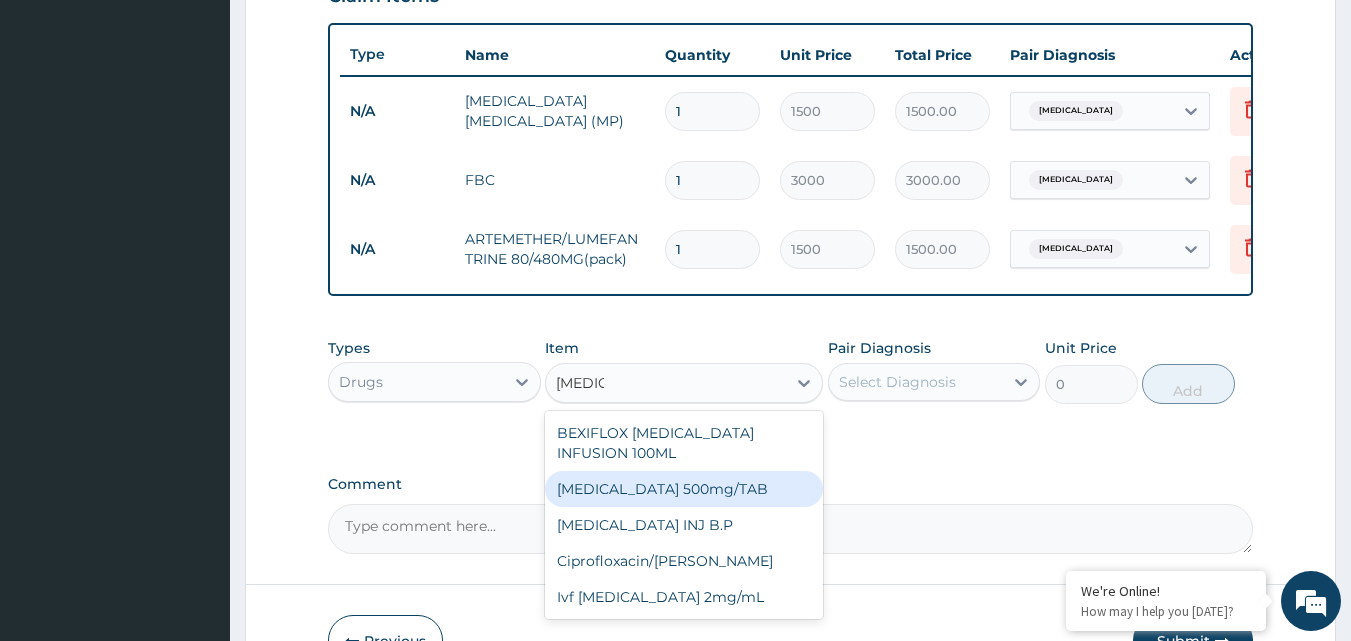 click on "[MEDICAL_DATA] 500mg/TAB" at bounding box center [684, 489] 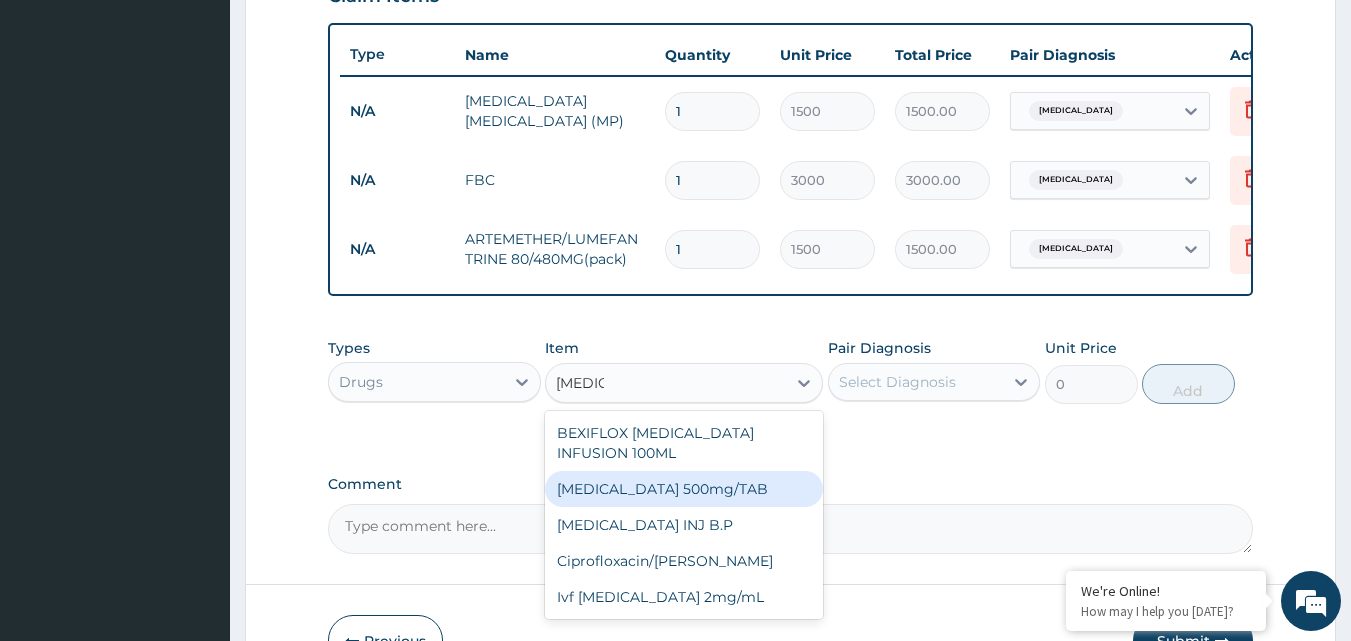 type 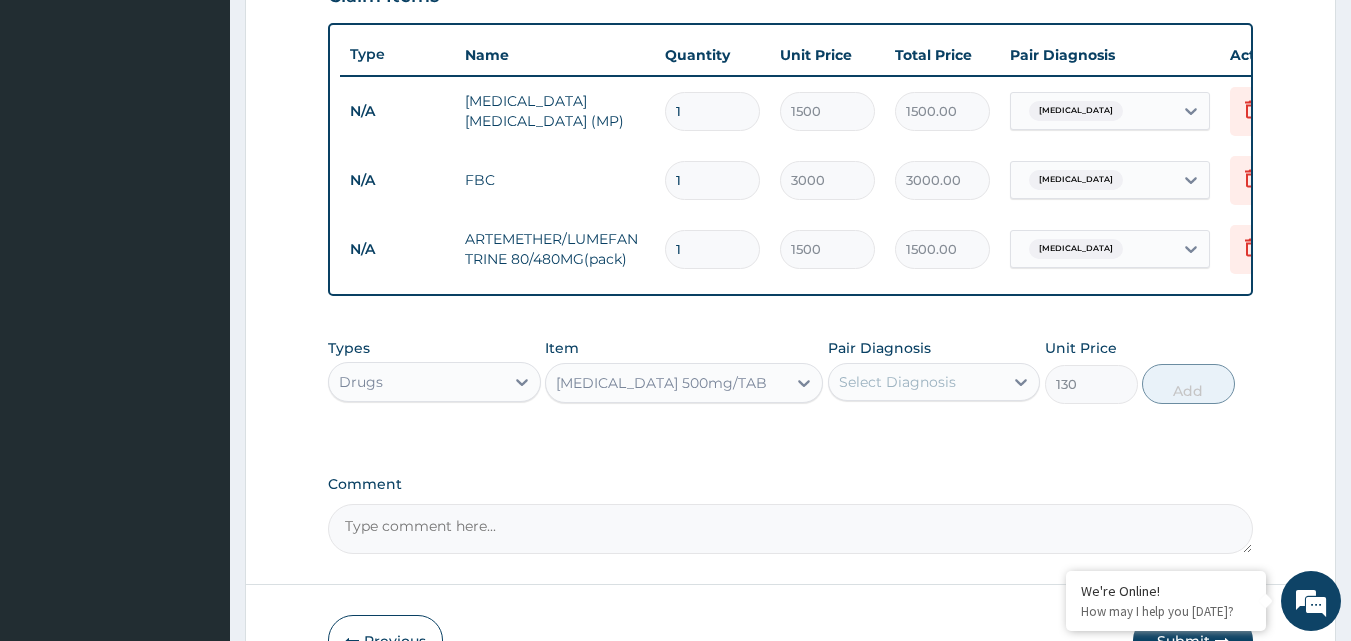 click on "Select Diagnosis" at bounding box center [897, 382] 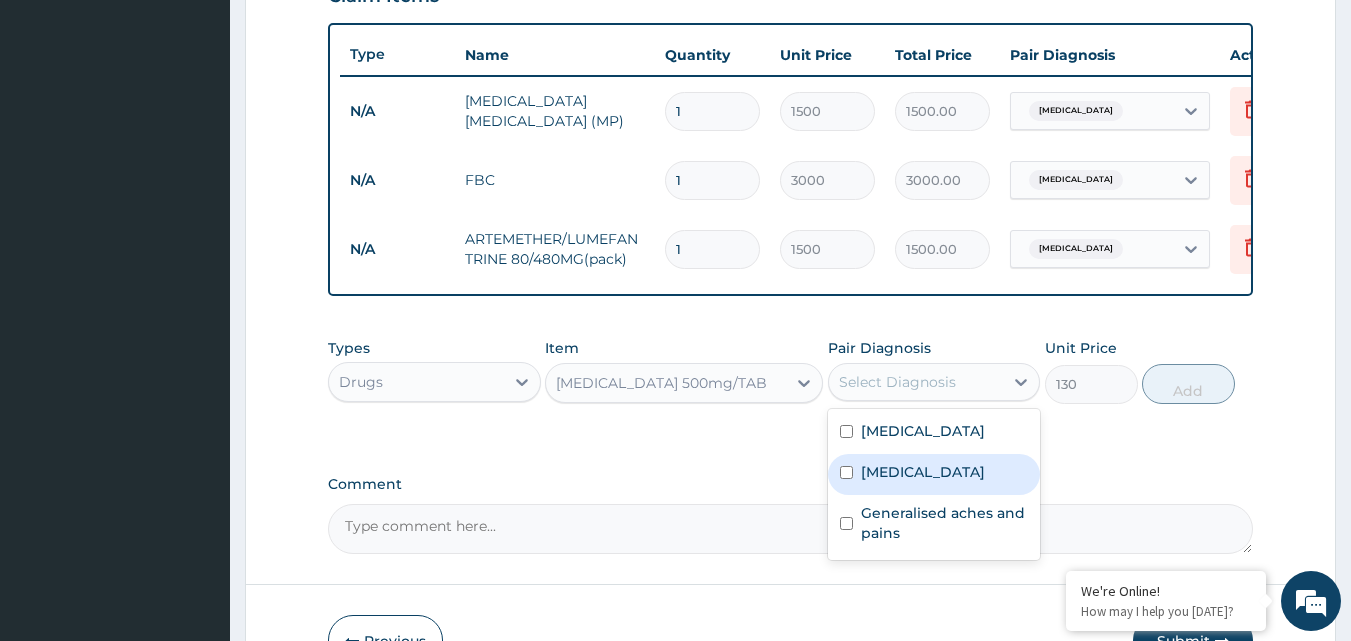 click on "[MEDICAL_DATA]" at bounding box center [923, 472] 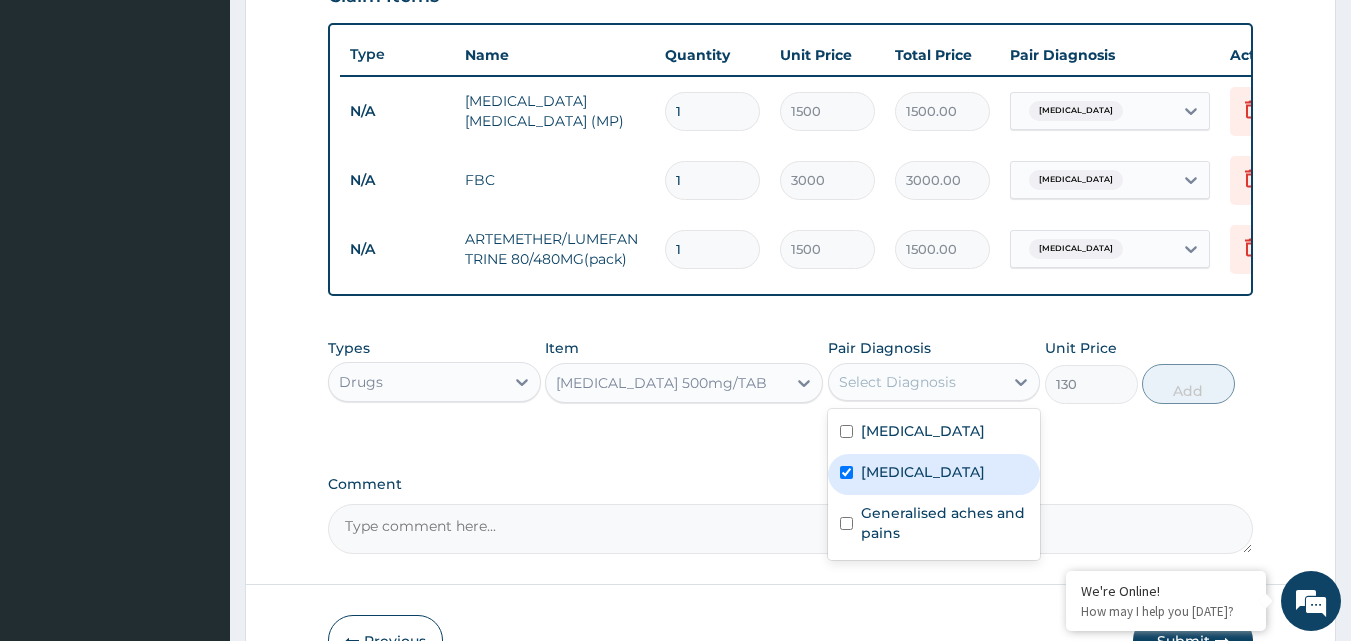 checkbox on "true" 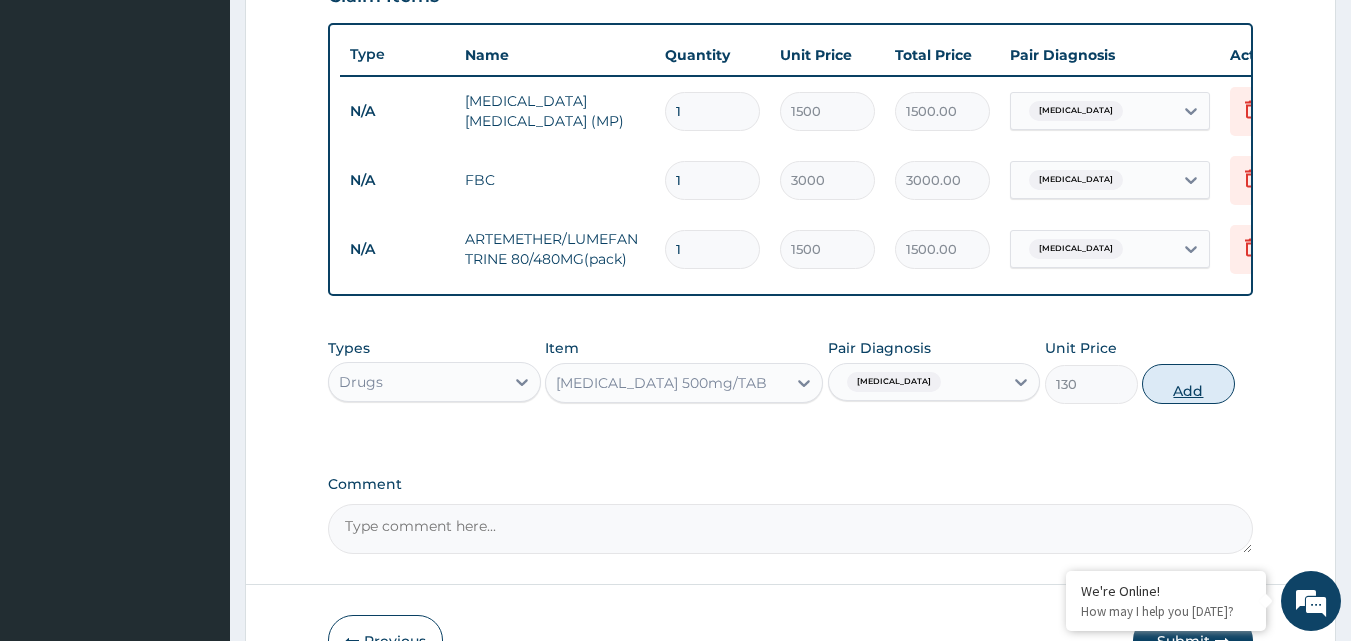 click on "Add" at bounding box center [1188, 384] 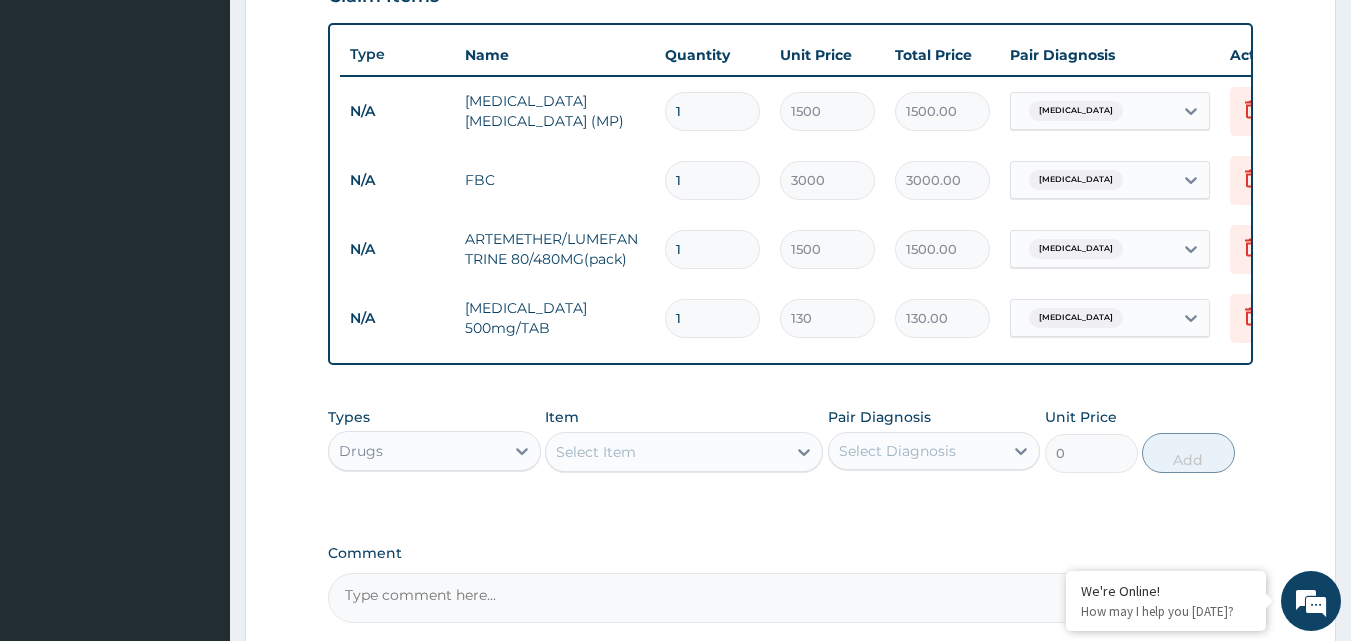 type on "10" 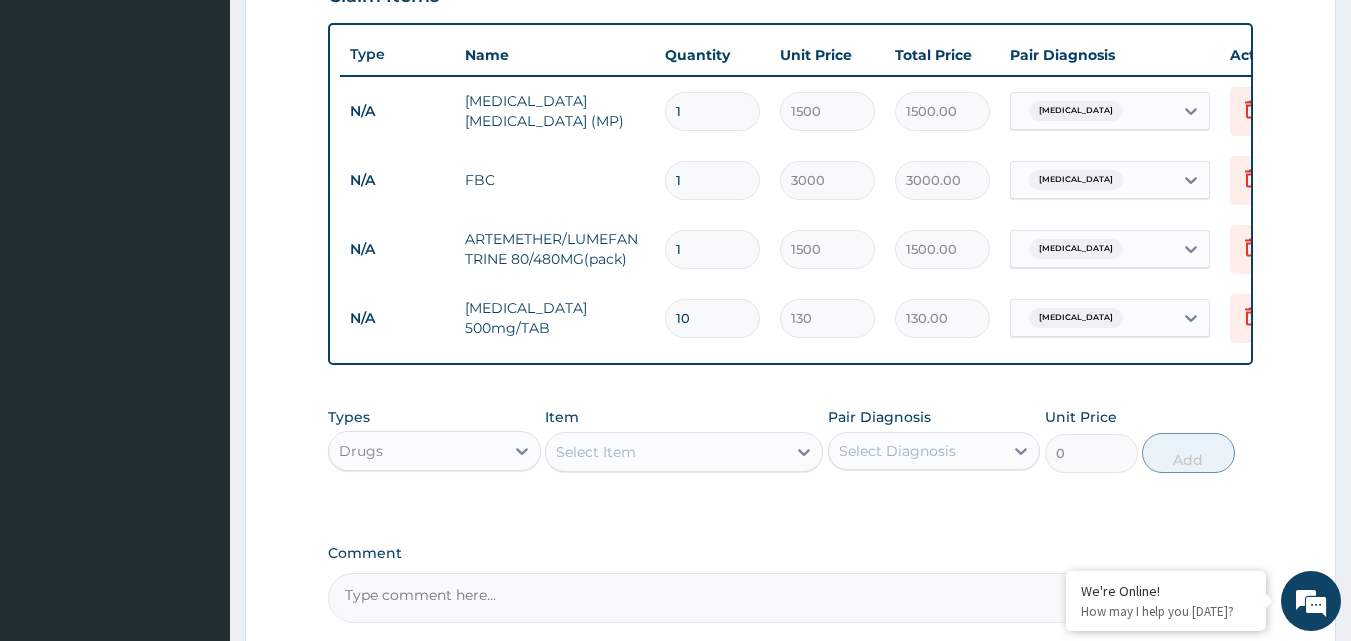 type on "1300.00" 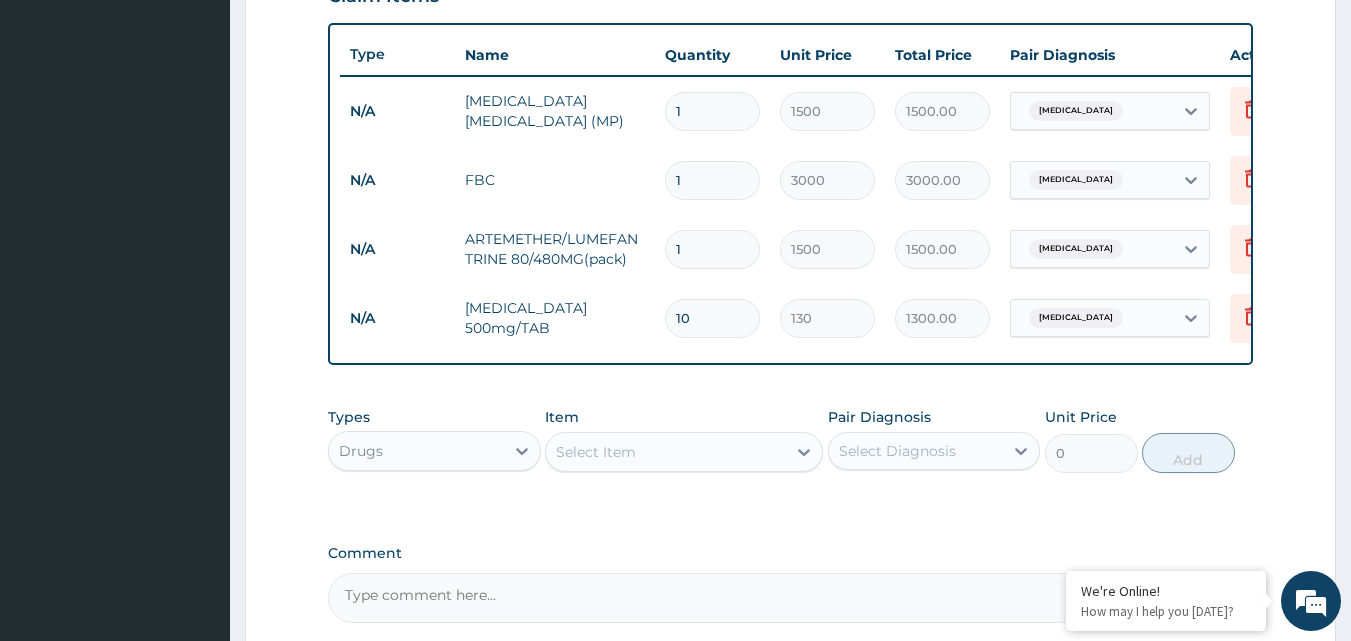 type on "10" 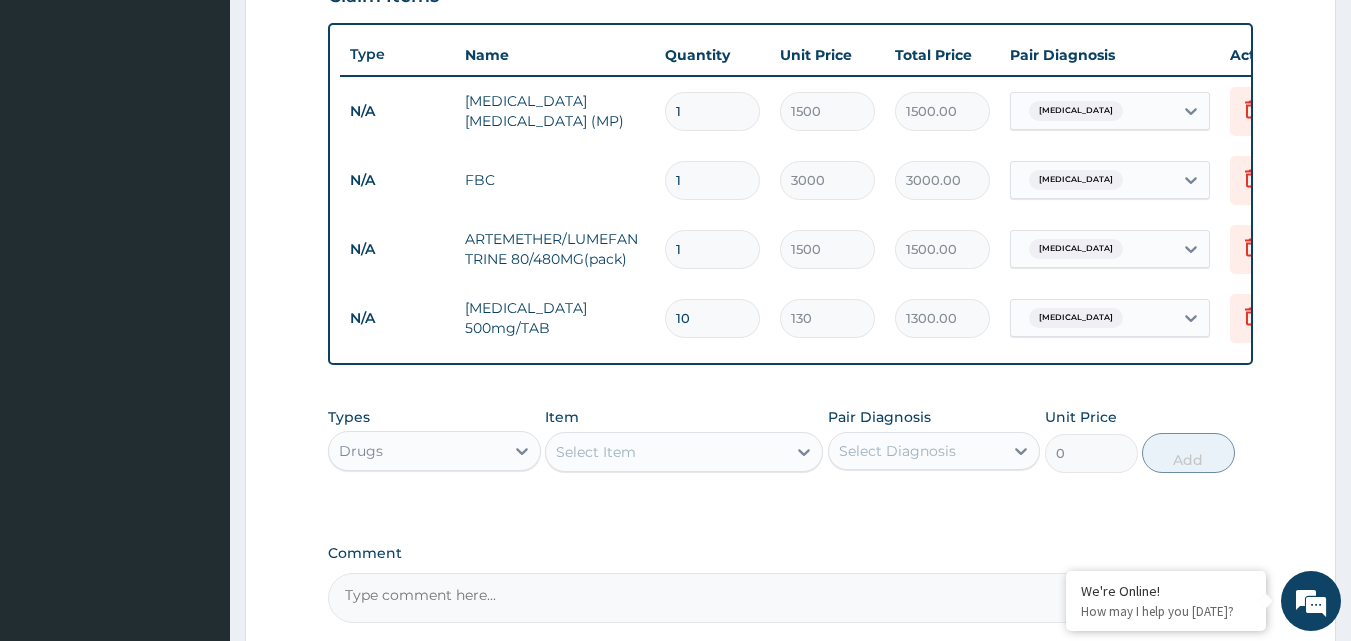 click on "Select Item" at bounding box center [596, 452] 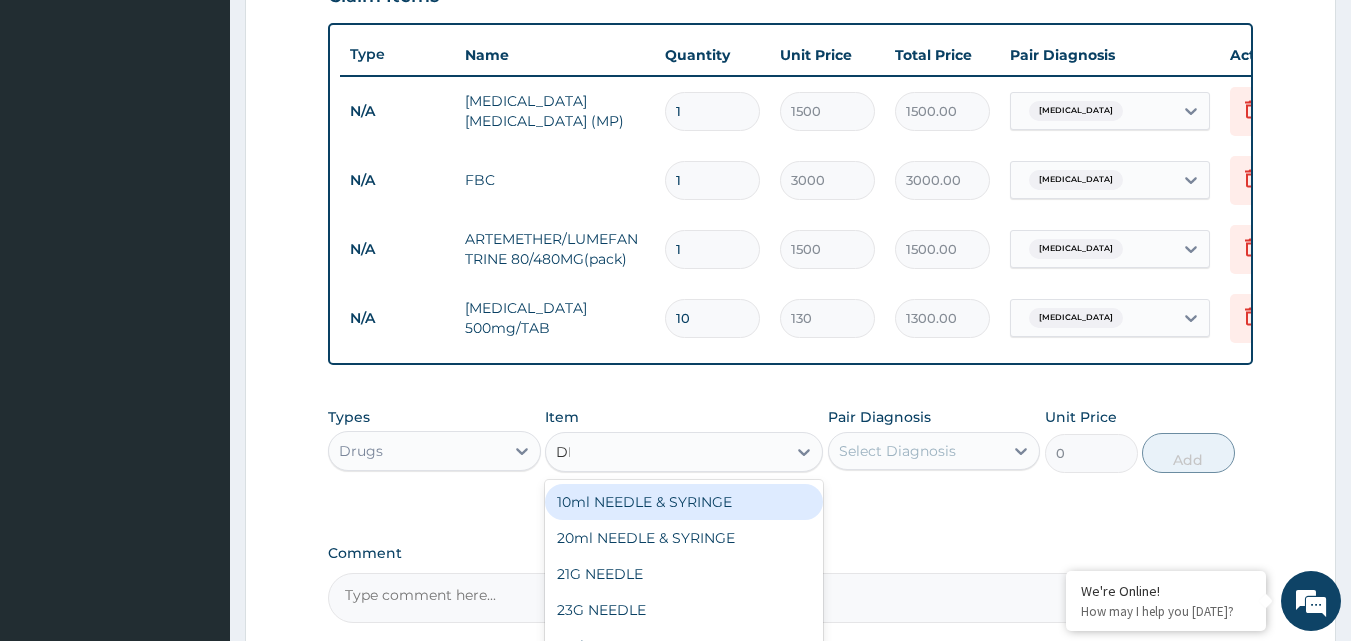 type on "DICL" 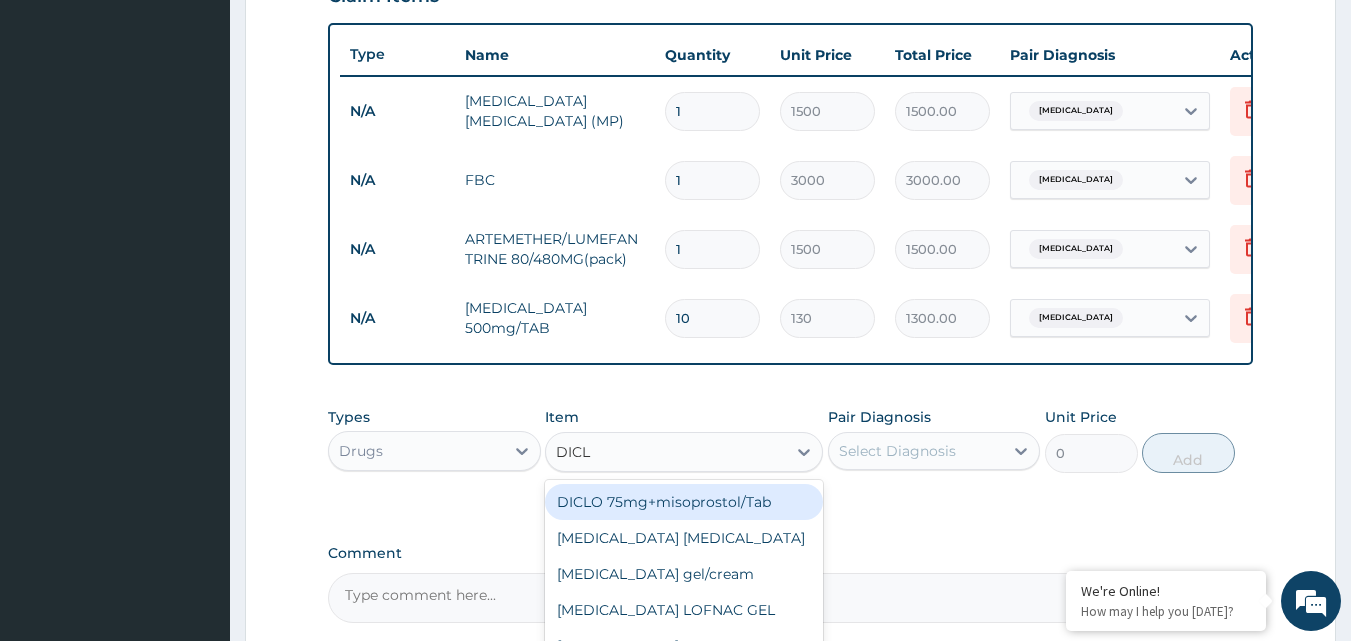 scroll, scrollTop: 928, scrollLeft: 0, axis: vertical 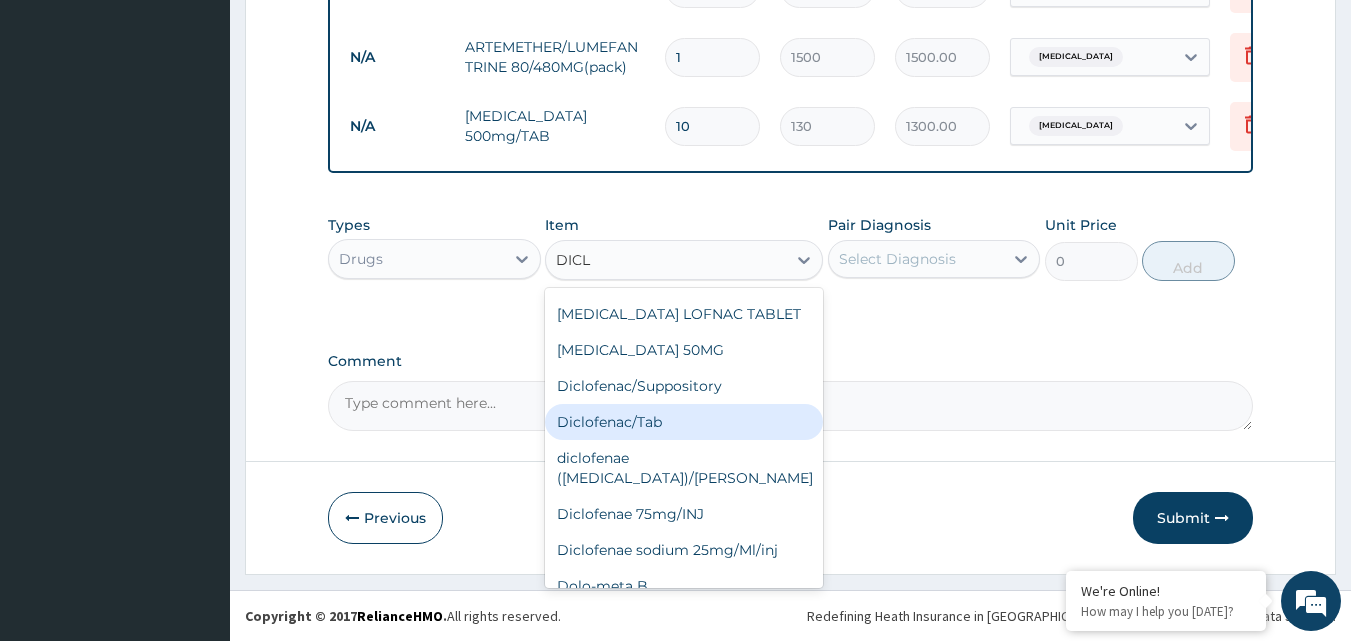click on "Diclofenac/Tab" at bounding box center [684, 422] 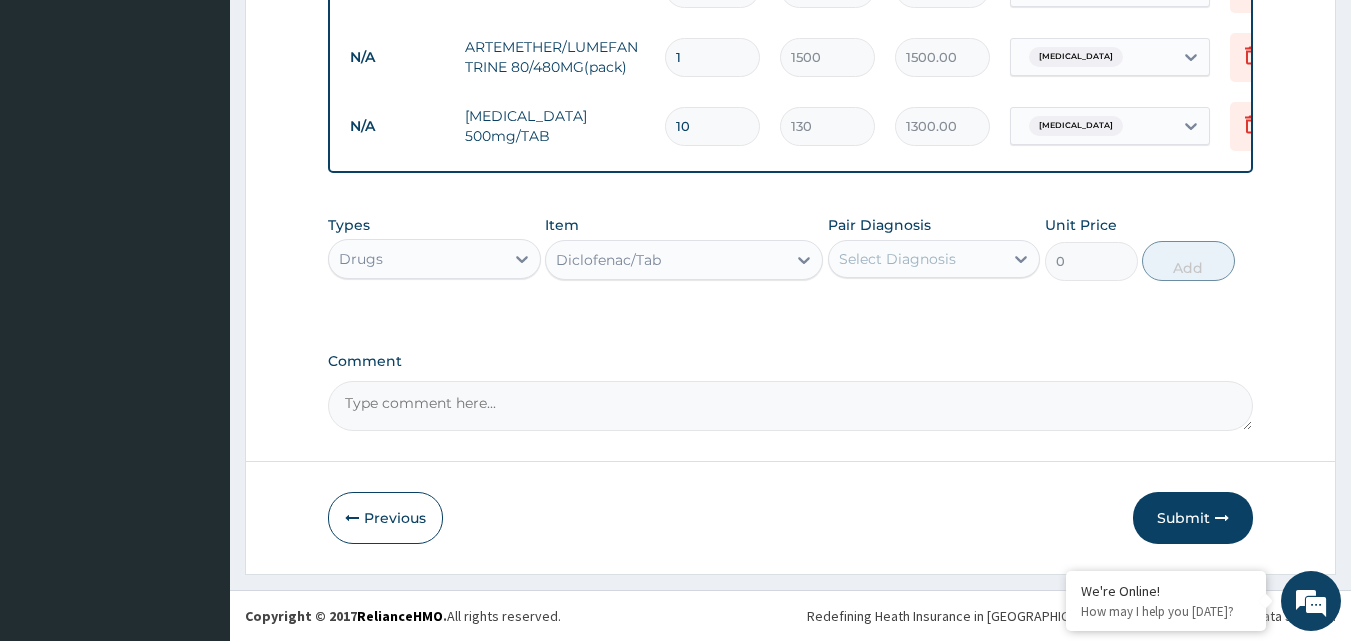 type 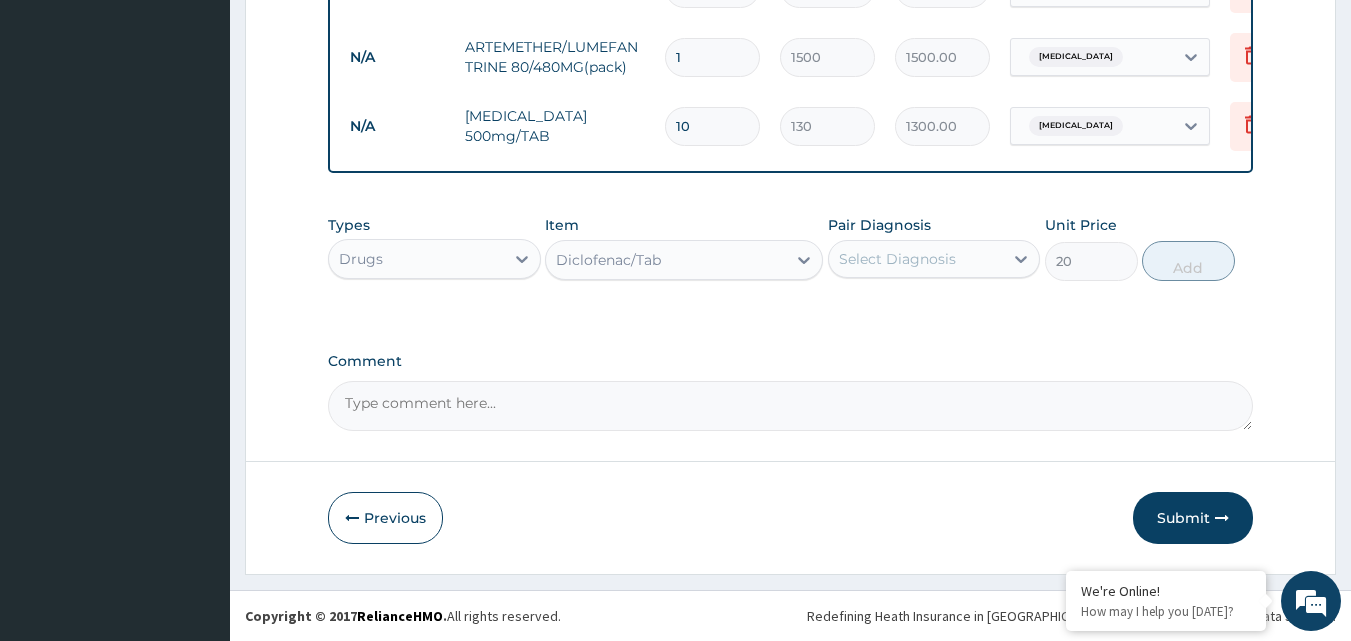 click on "Select Diagnosis" at bounding box center (897, 259) 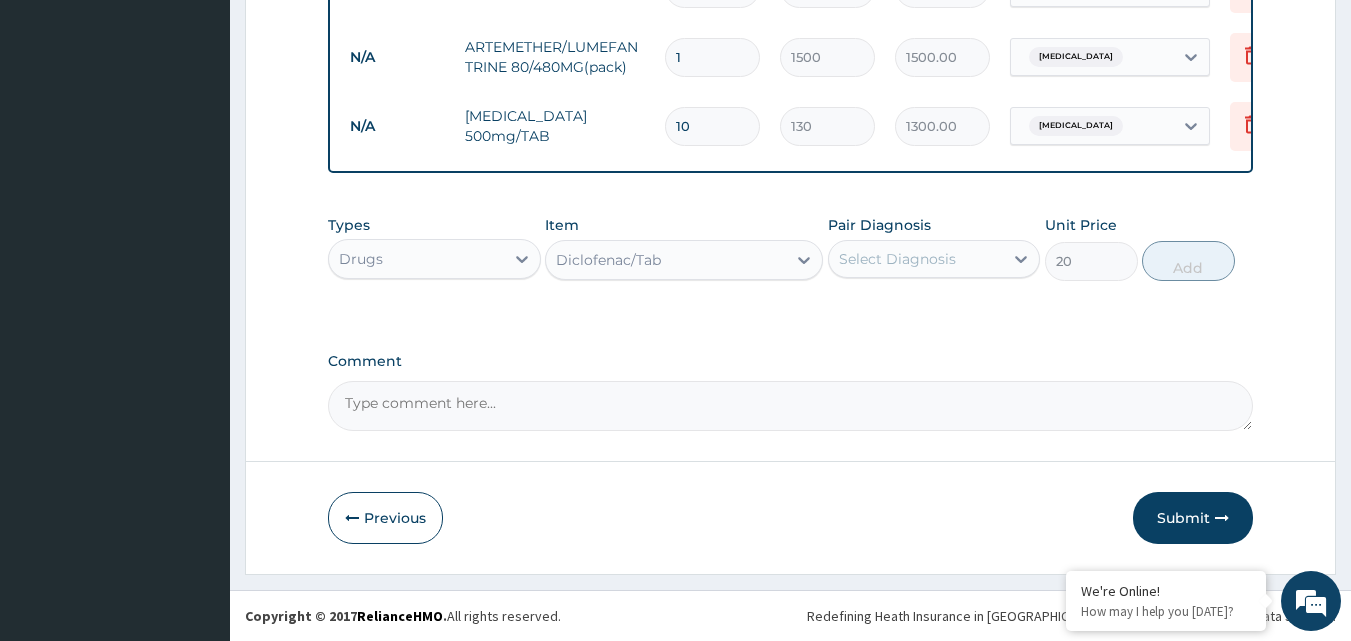 click on "Select Diagnosis" at bounding box center (897, 259) 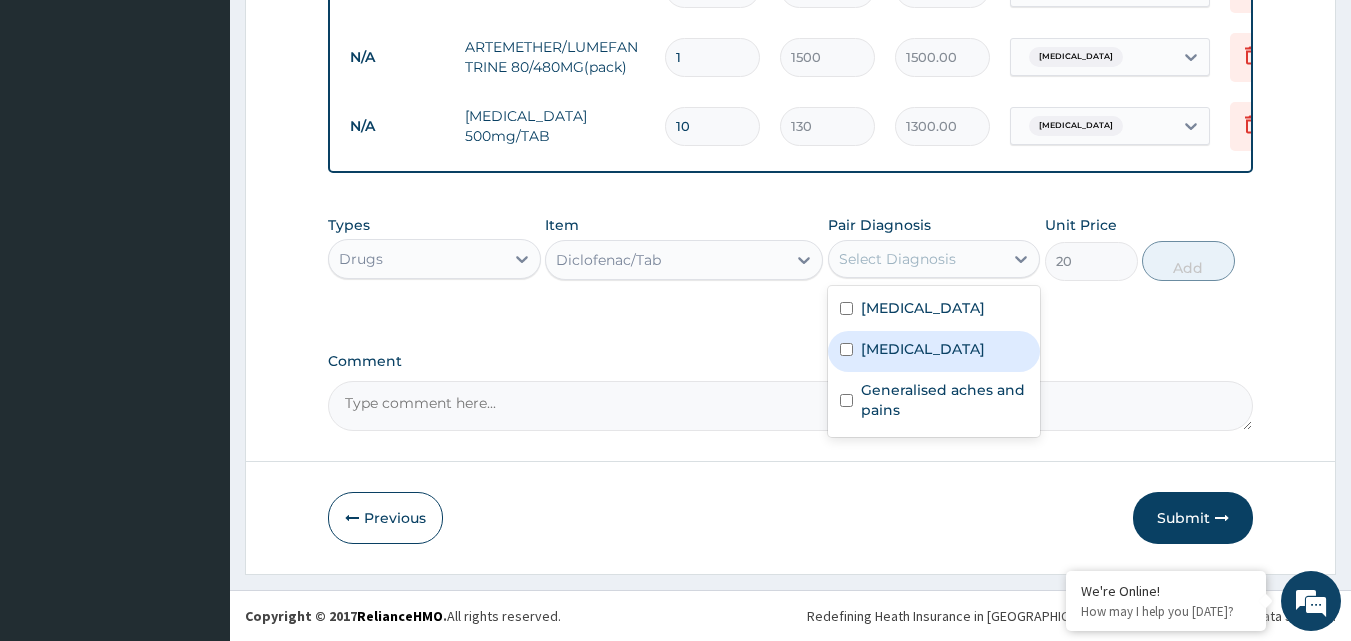 click on "Typhoid fever" at bounding box center [934, 351] 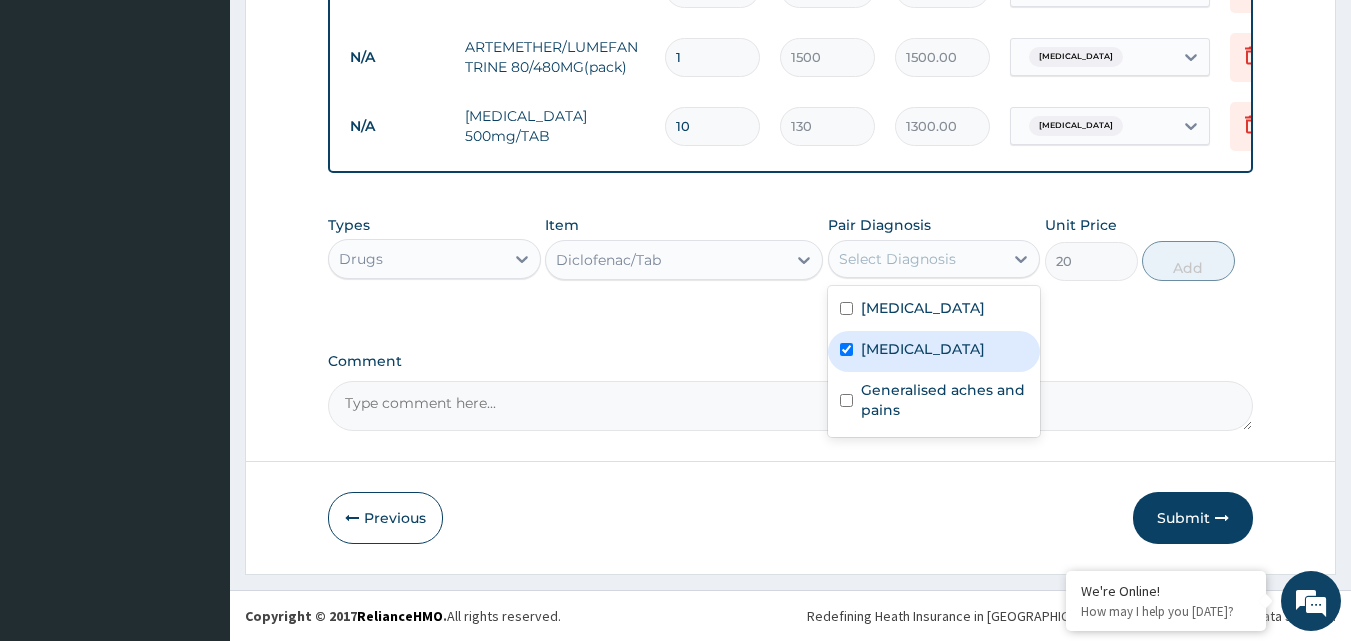 checkbox on "true" 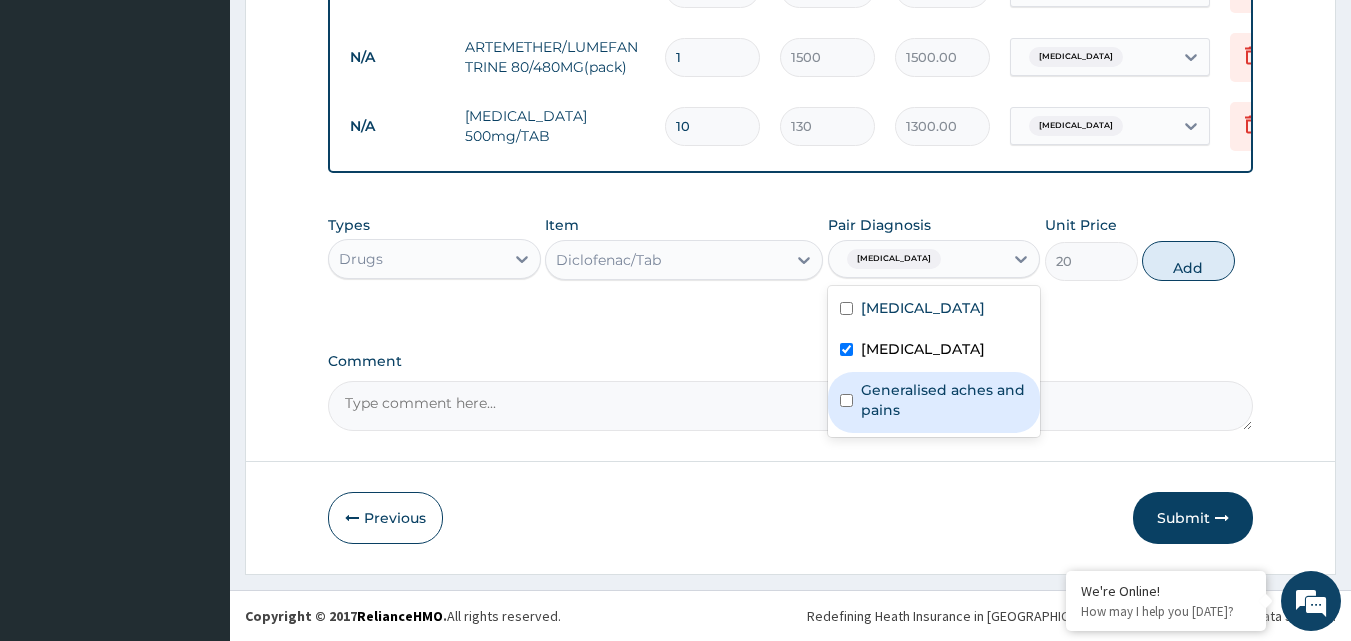 click on "Generalised aches and pains" at bounding box center (945, 400) 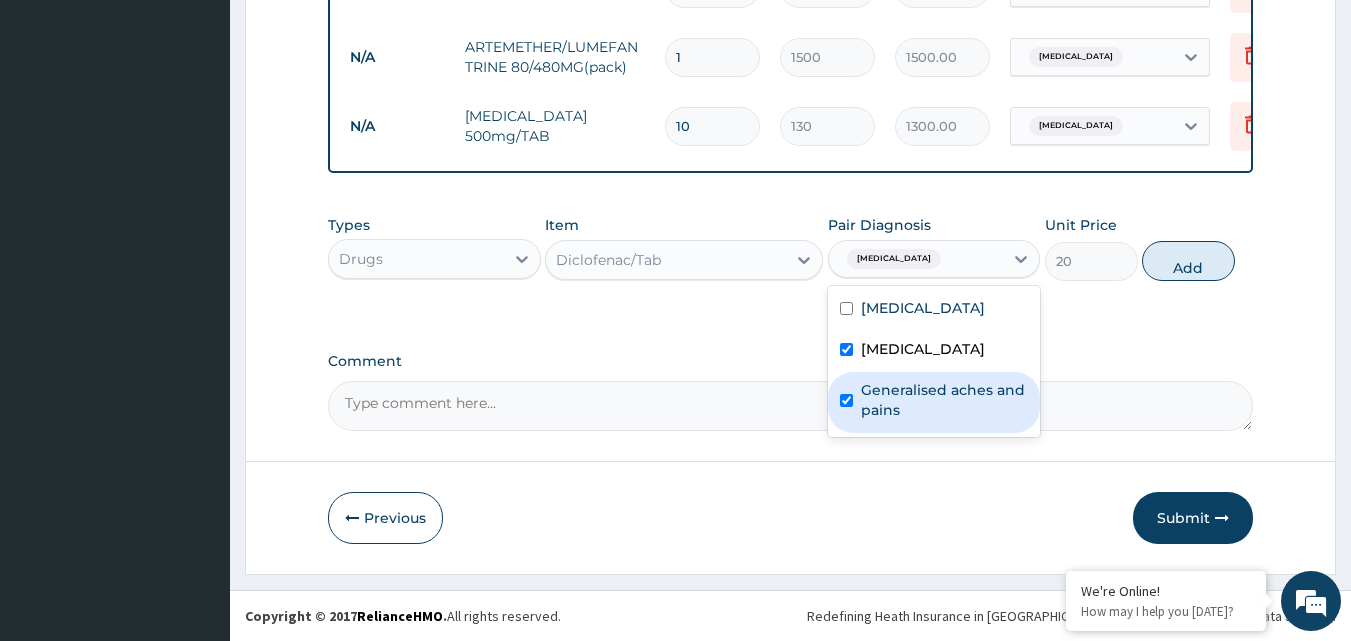 checkbox on "true" 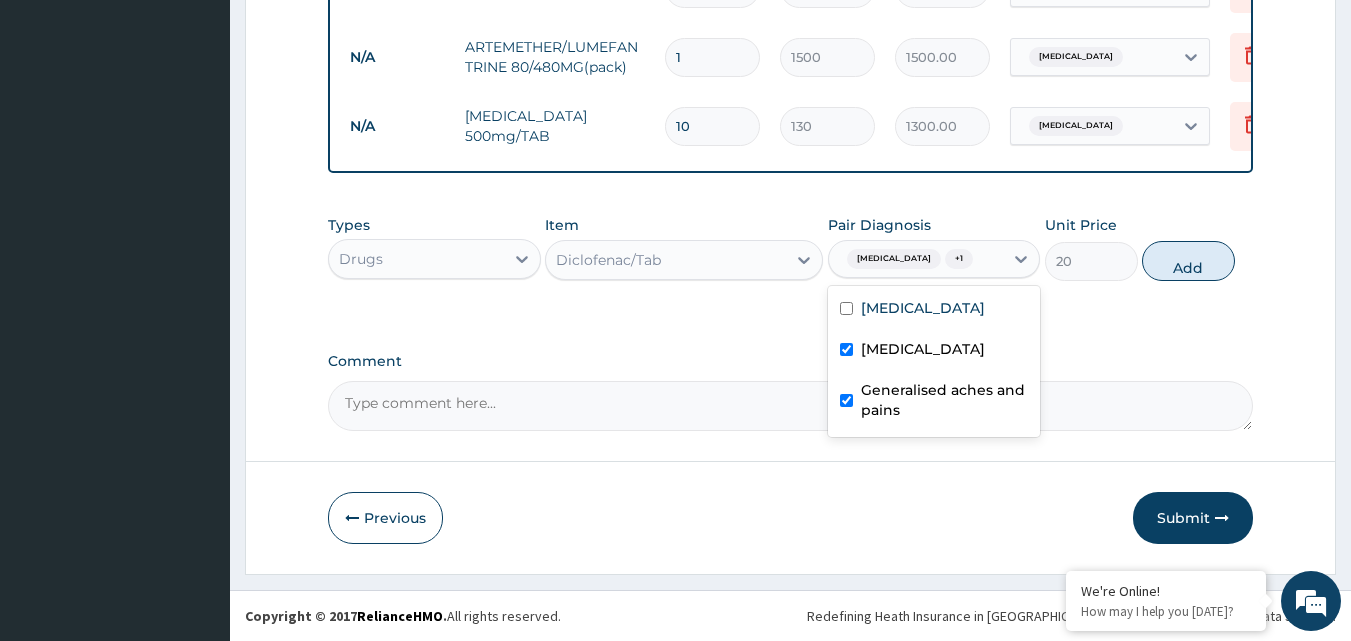 click on "Typhoid fever" at bounding box center [923, 349] 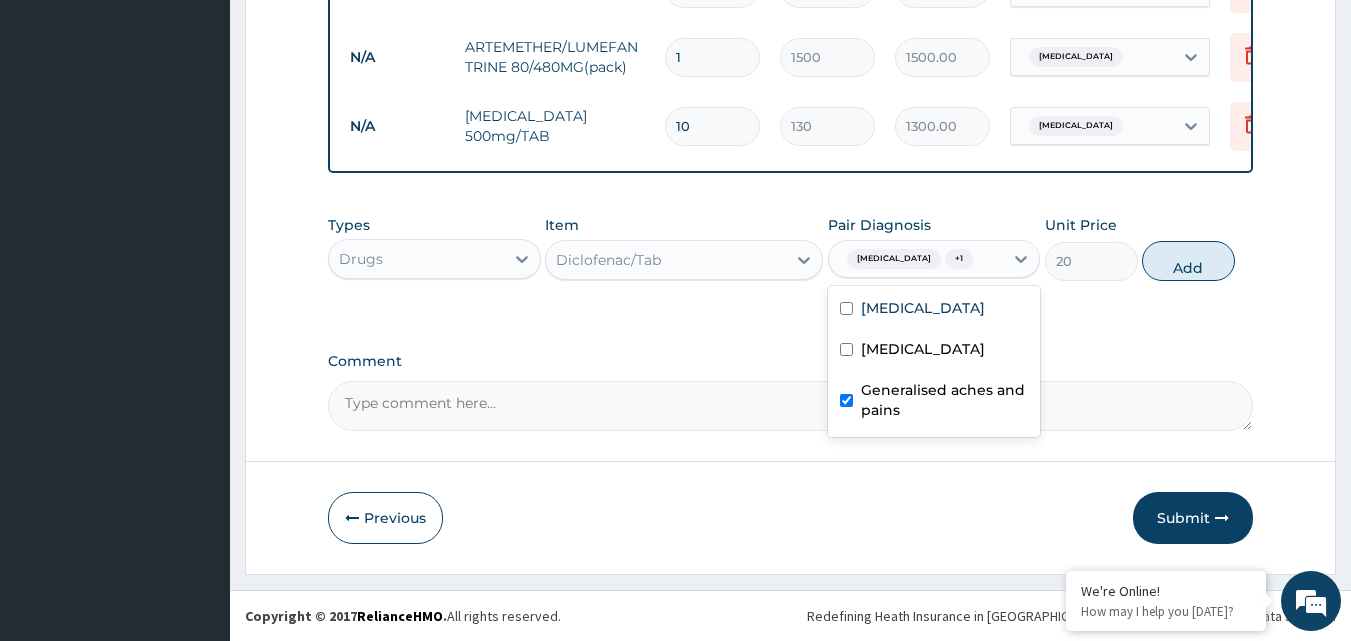checkbox on "false" 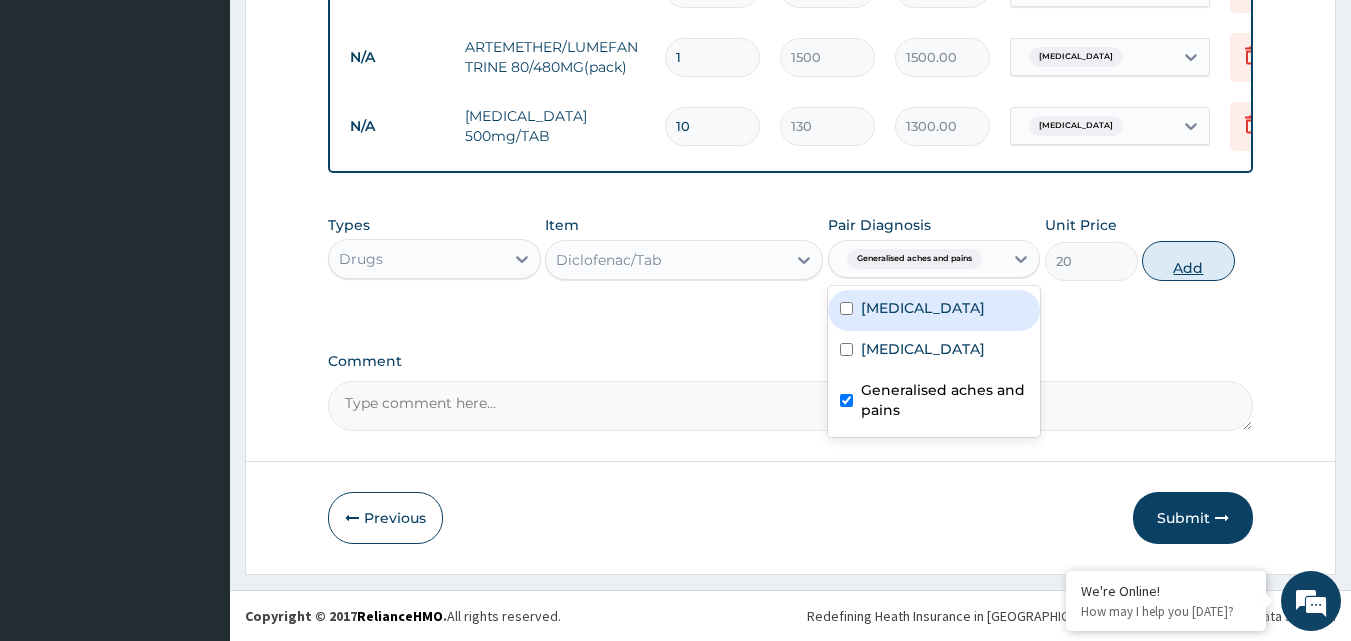 click on "Add" at bounding box center (1188, 261) 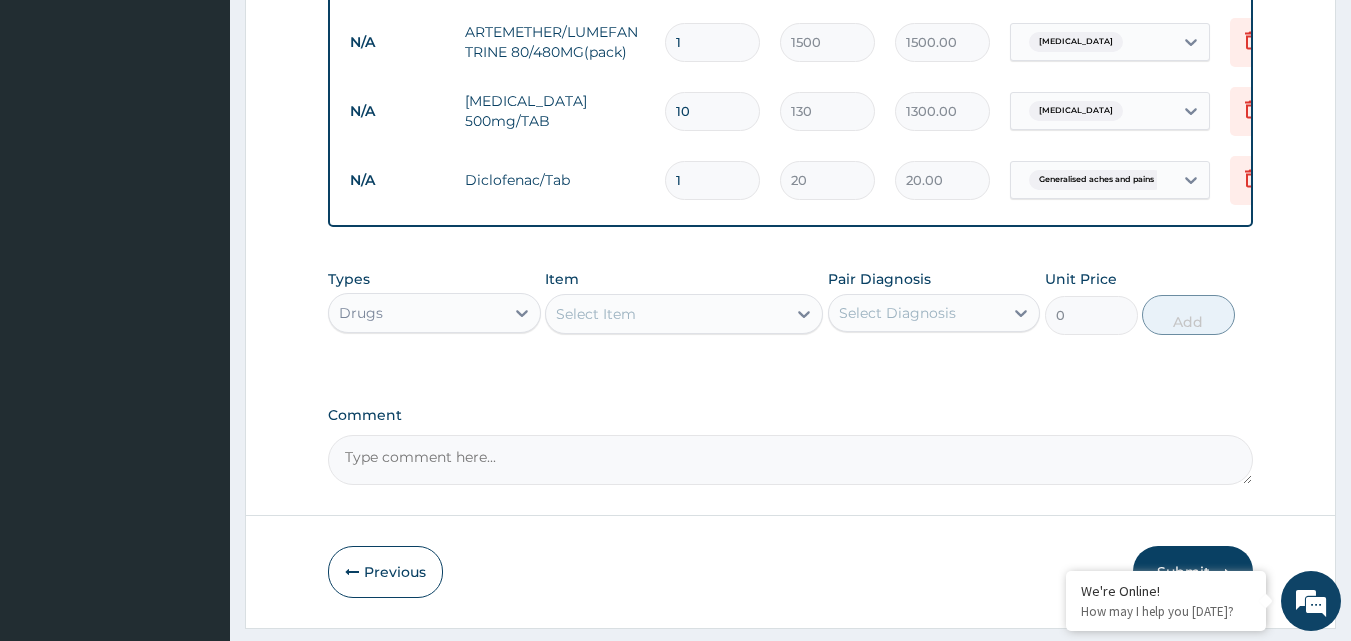 type on "10" 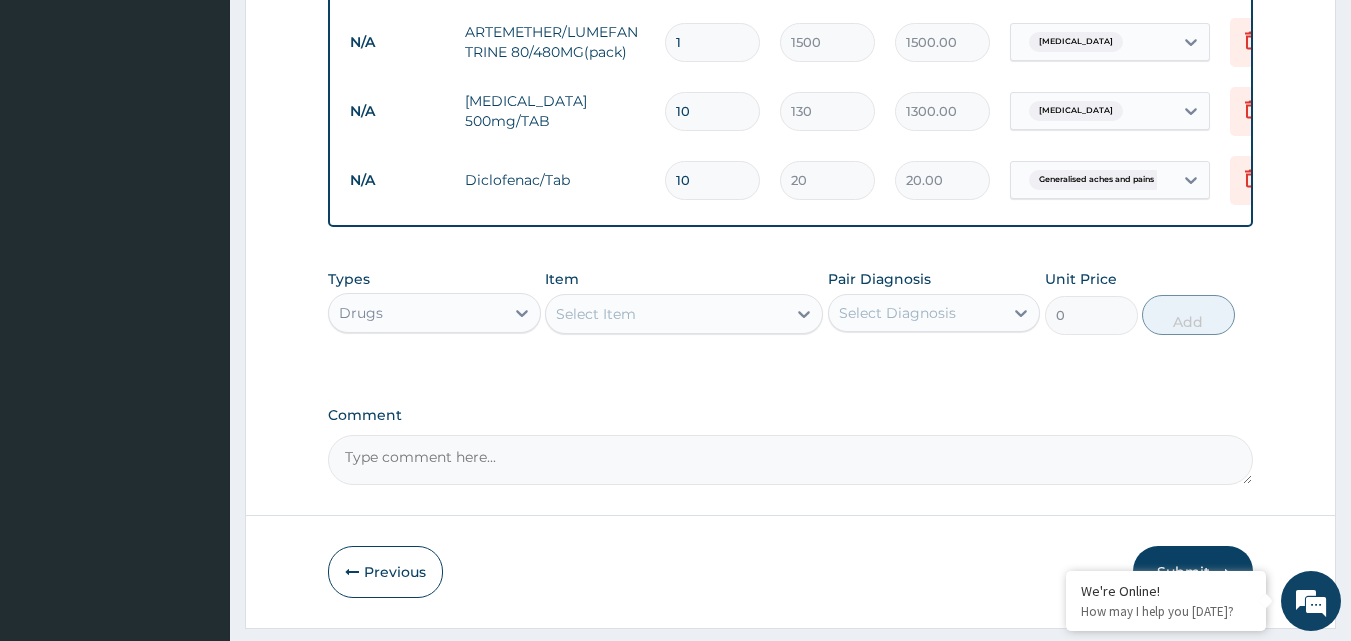 type on "200.00" 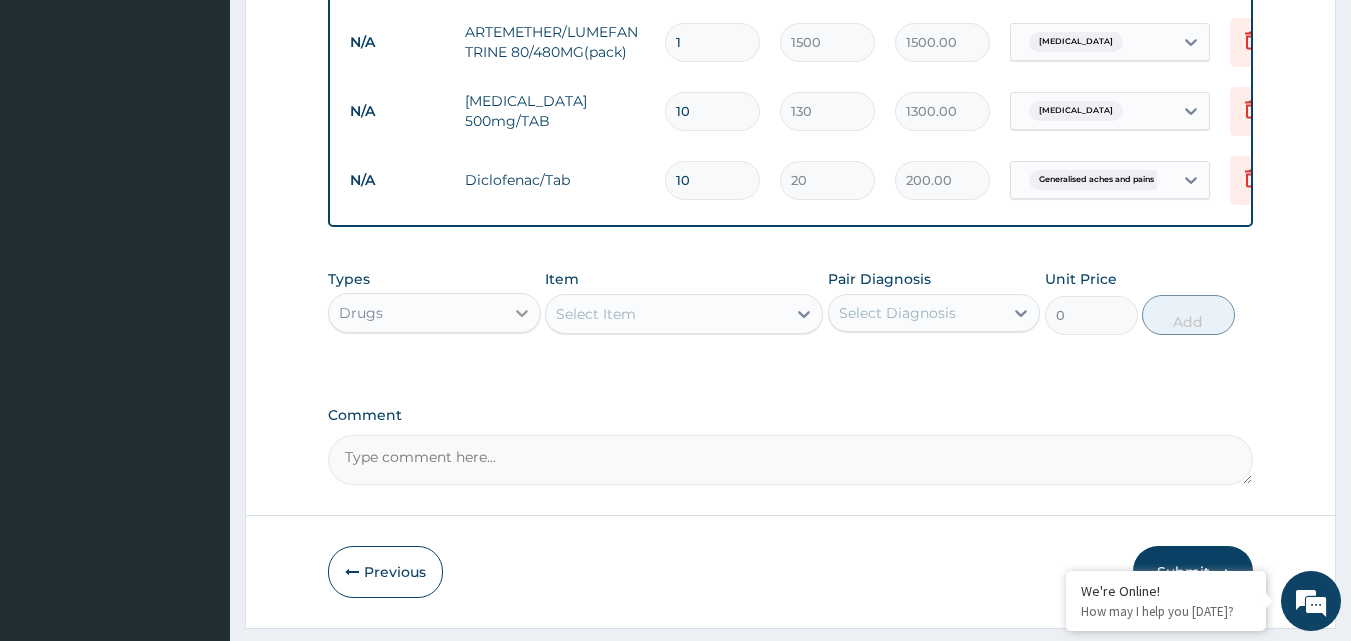 type on "10" 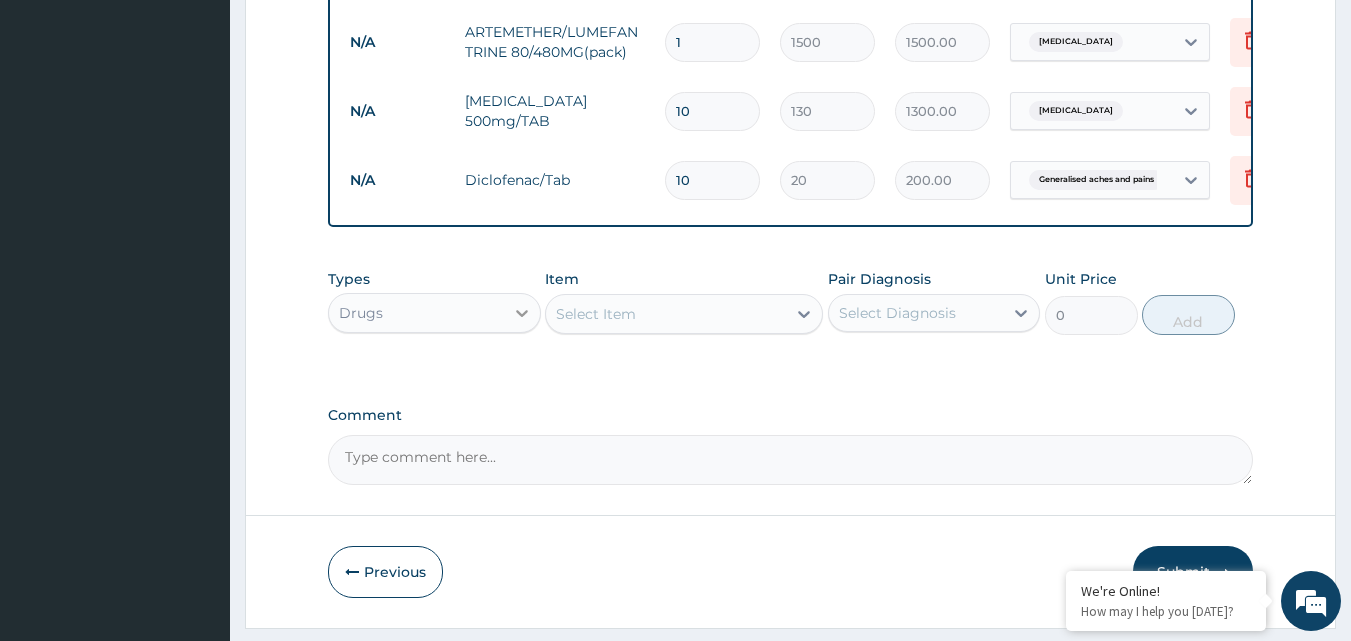 click 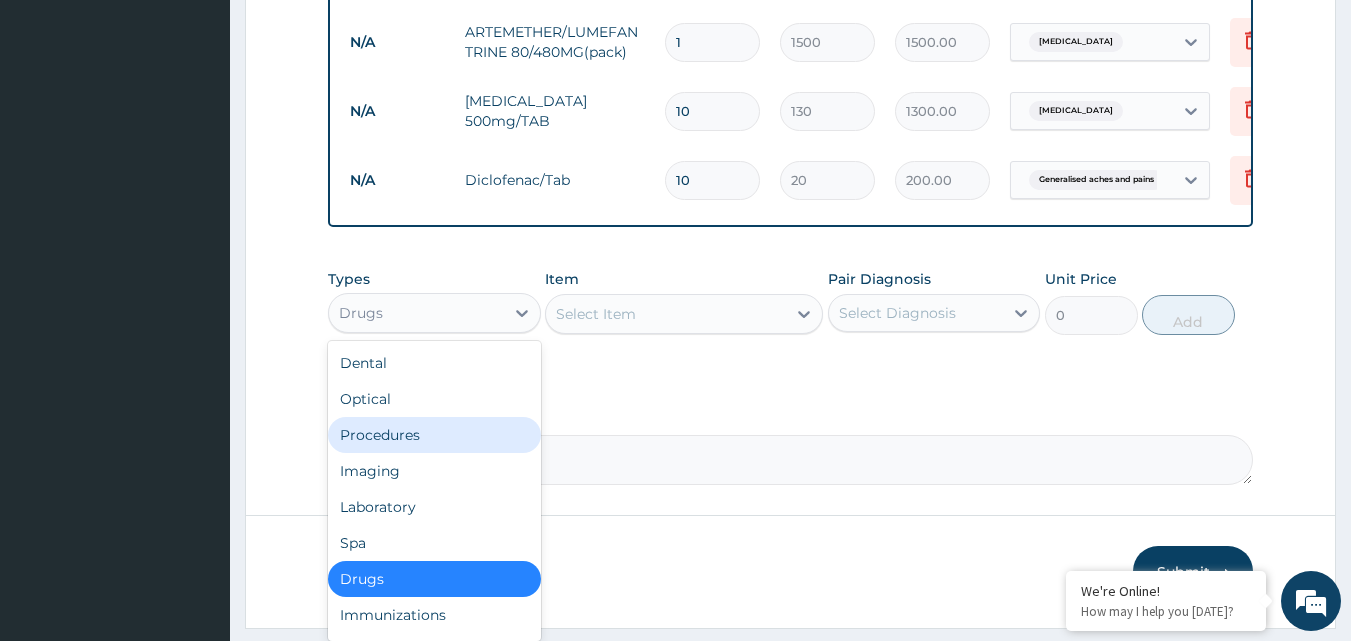 click on "Procedures" at bounding box center [434, 435] 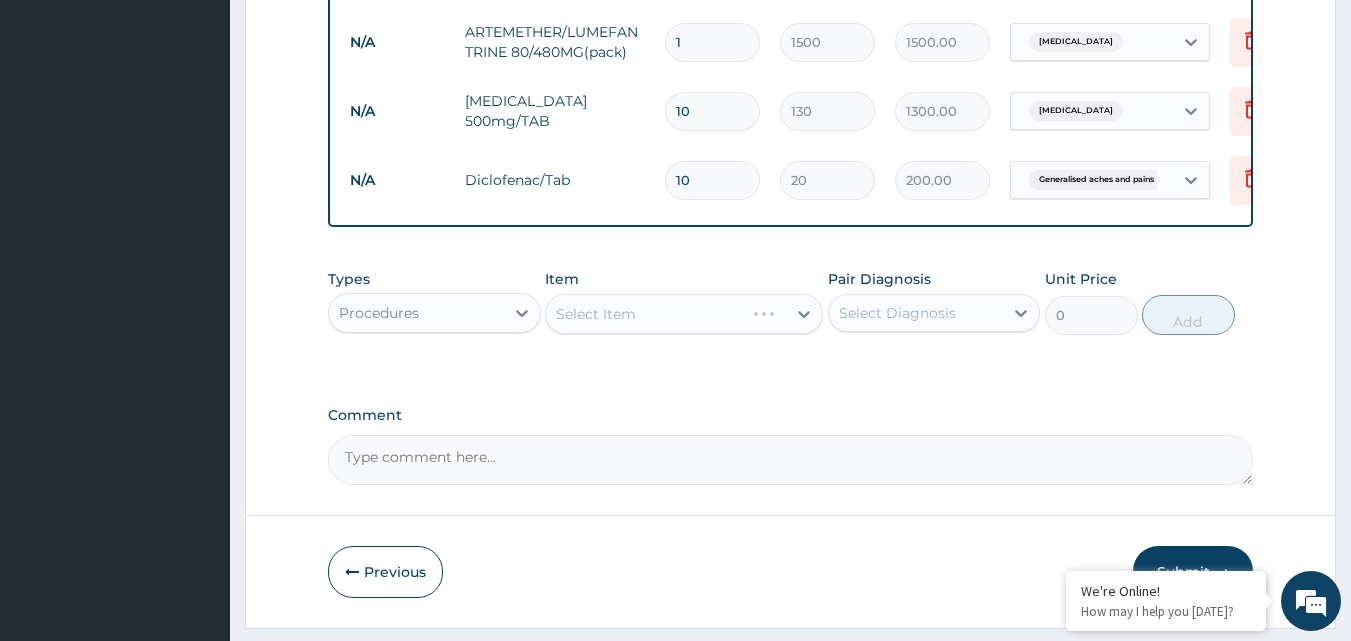click on "Select Item" at bounding box center [684, 314] 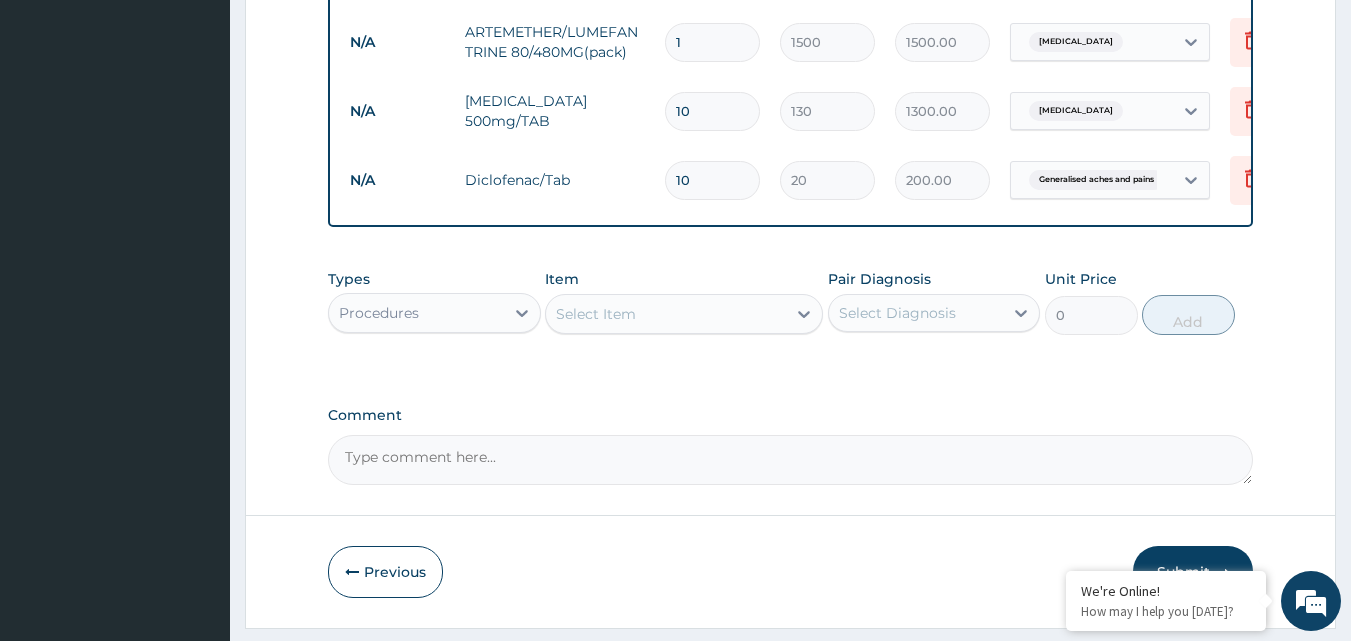 click on "Select Item" at bounding box center [596, 314] 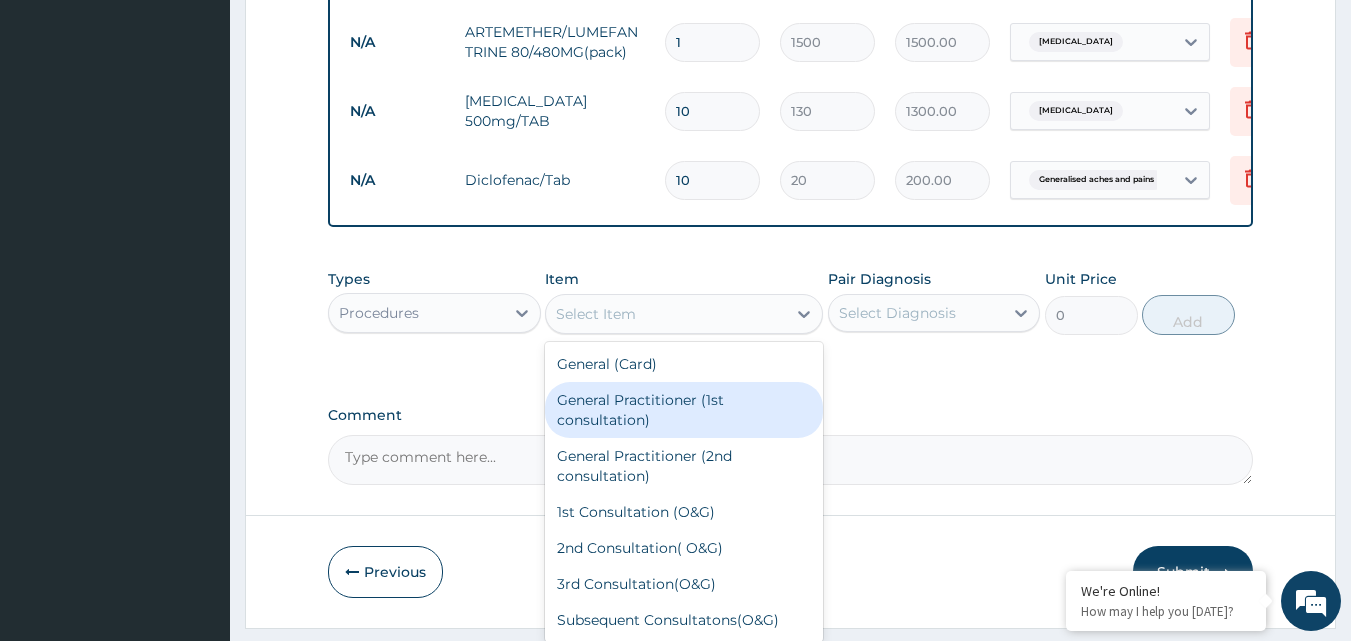 click on "General Practitioner (1st consultation)" at bounding box center [684, 410] 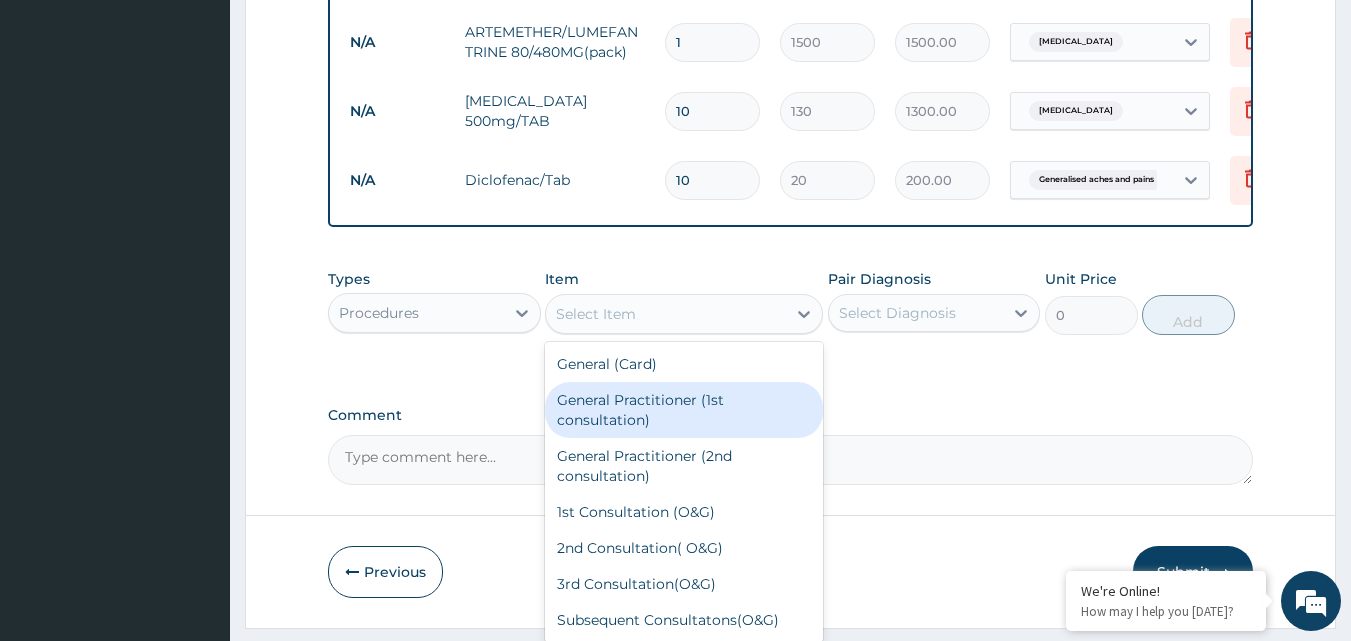 type on "1500" 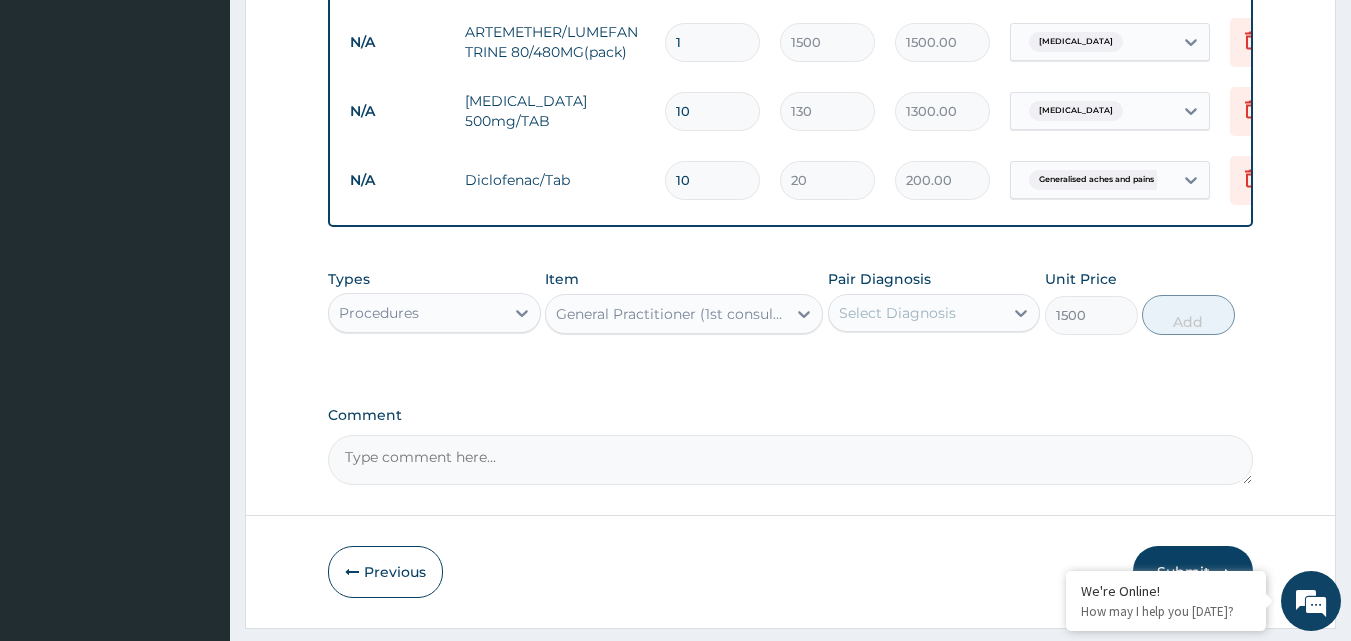 click on "Select Diagnosis" at bounding box center [897, 313] 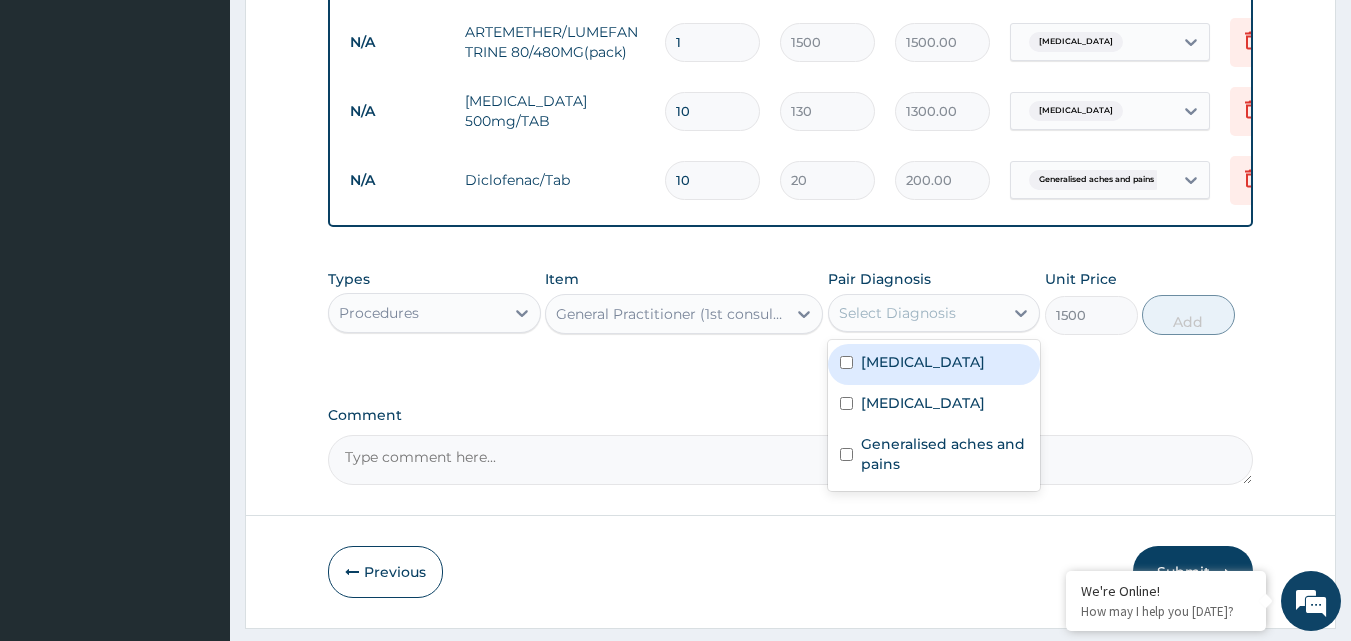 click on "Malaria" at bounding box center (923, 362) 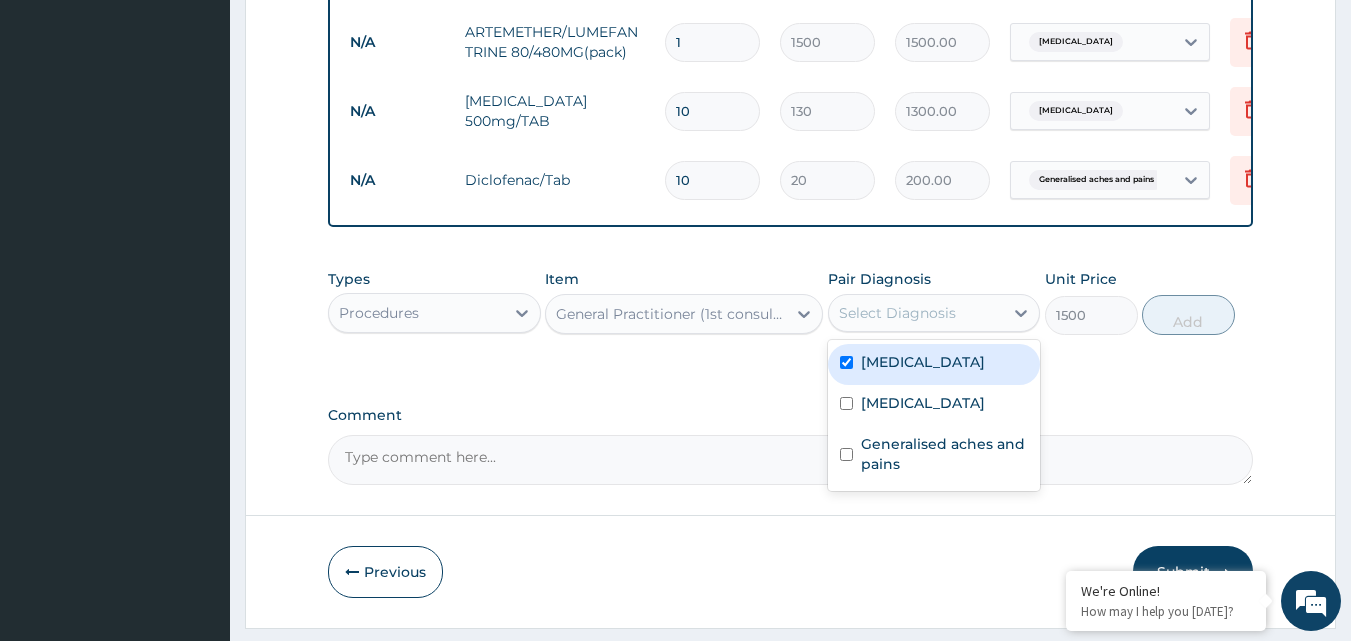 checkbox on "true" 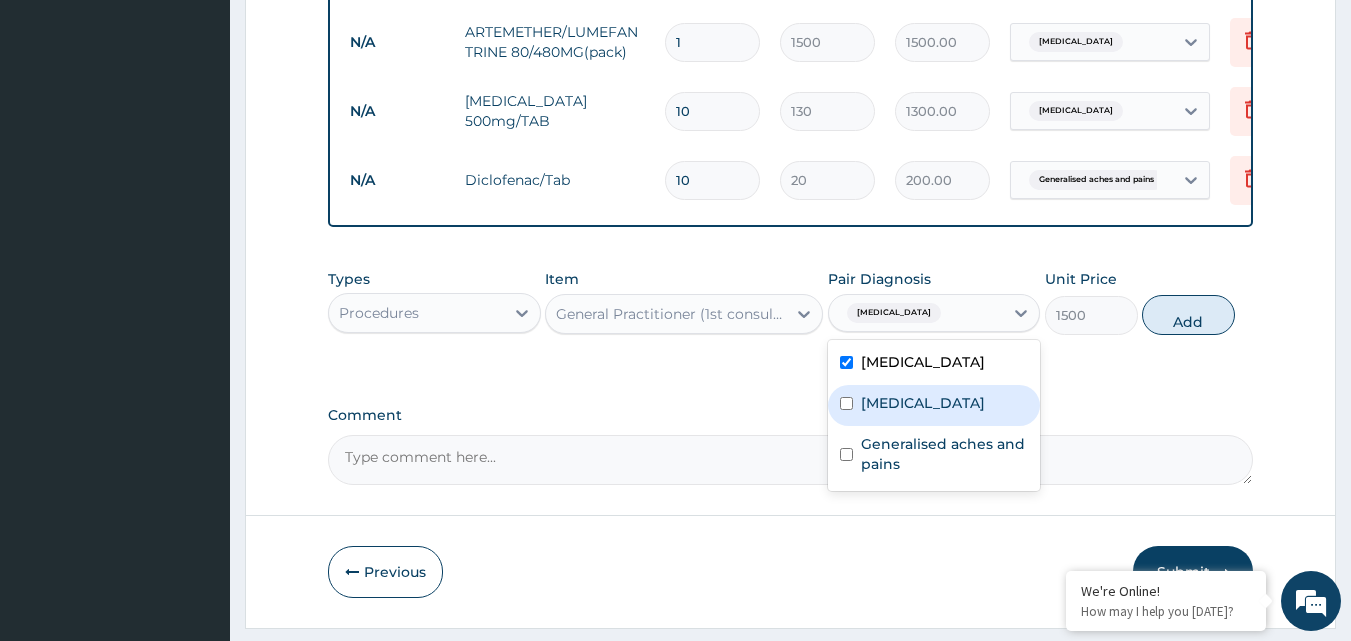 click on "Typhoid fever" at bounding box center (923, 403) 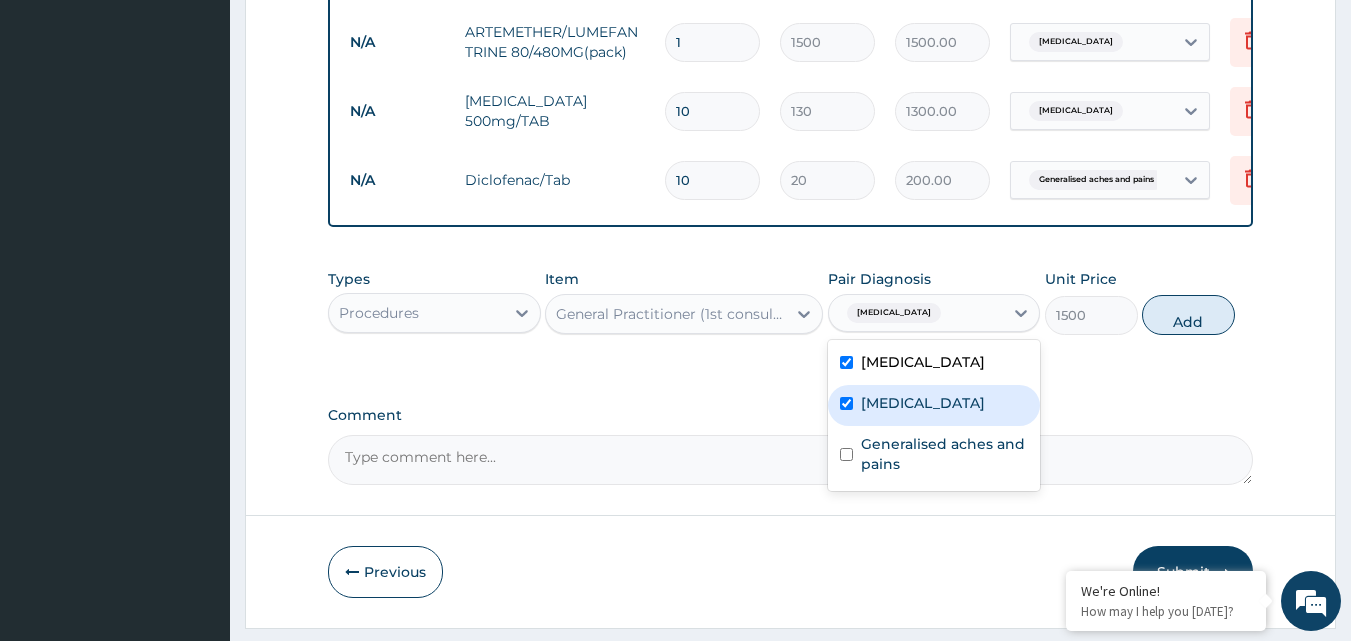 checkbox on "true" 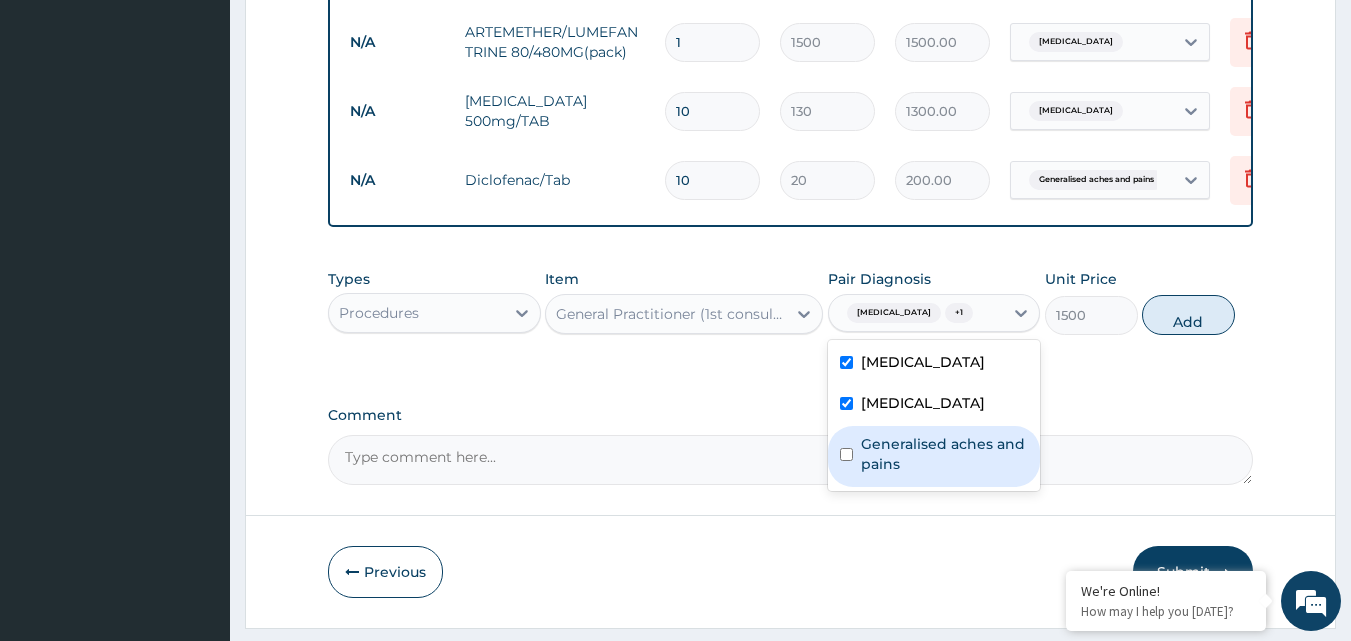click on "Generalised aches and pains" at bounding box center [945, 454] 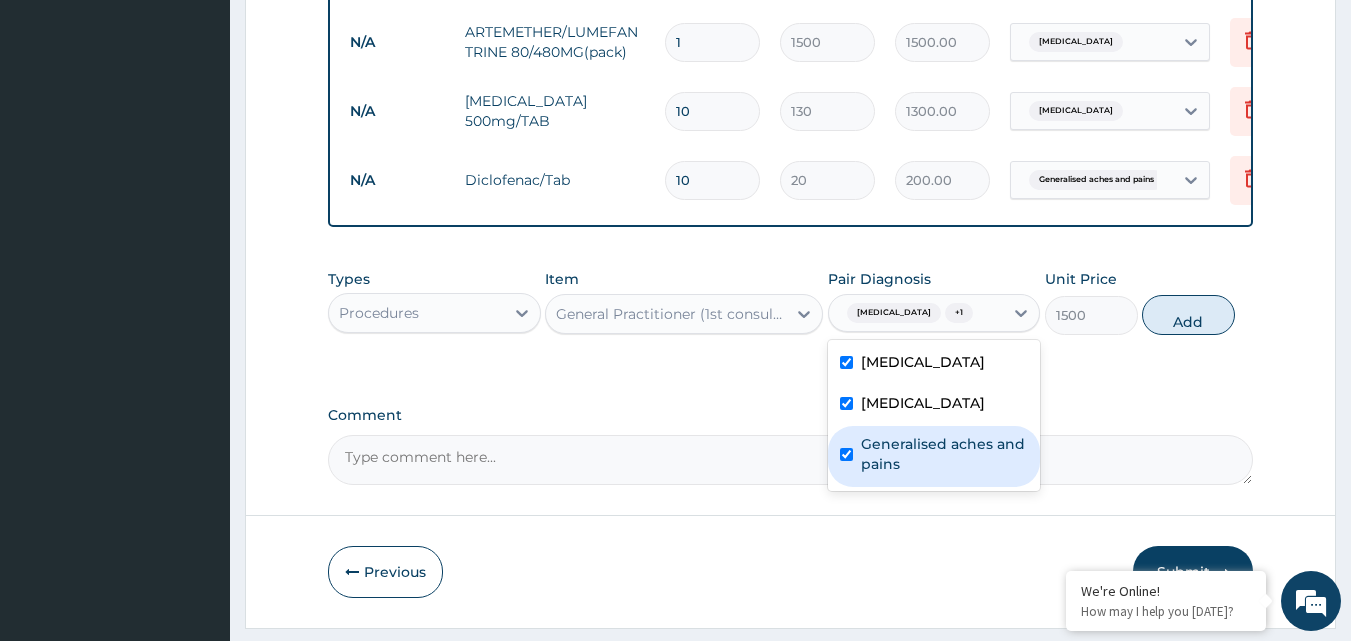 checkbox on "true" 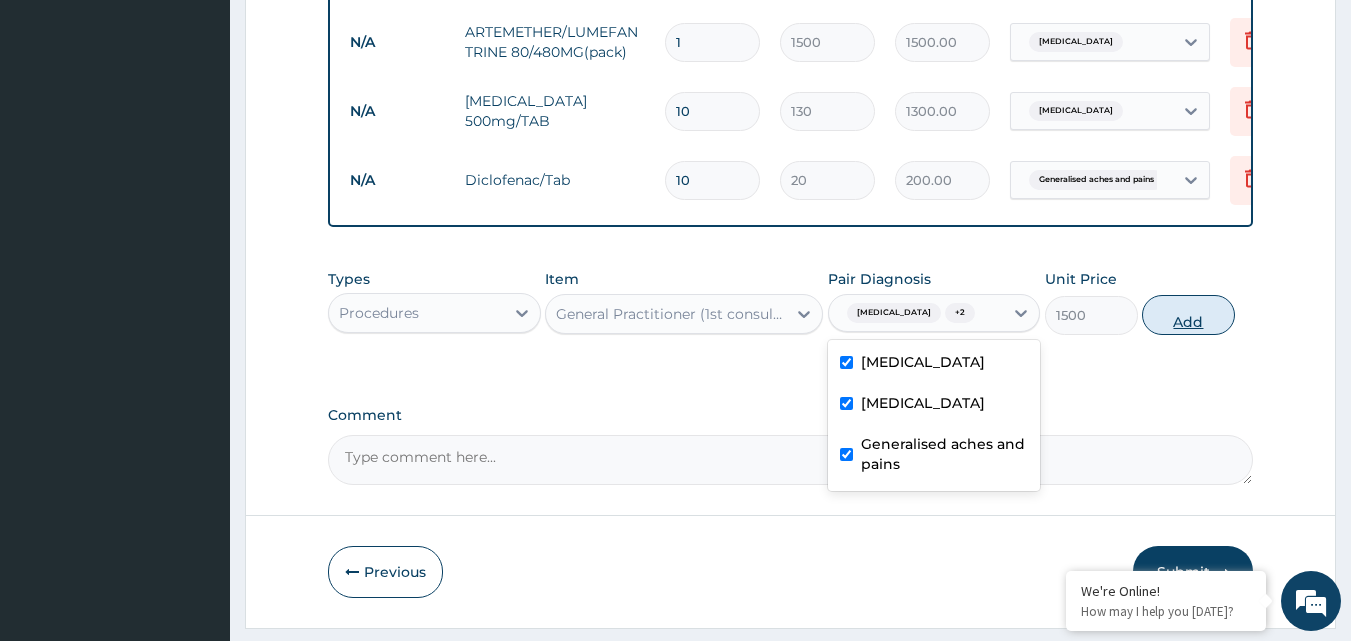 click on "Add" at bounding box center (1188, 315) 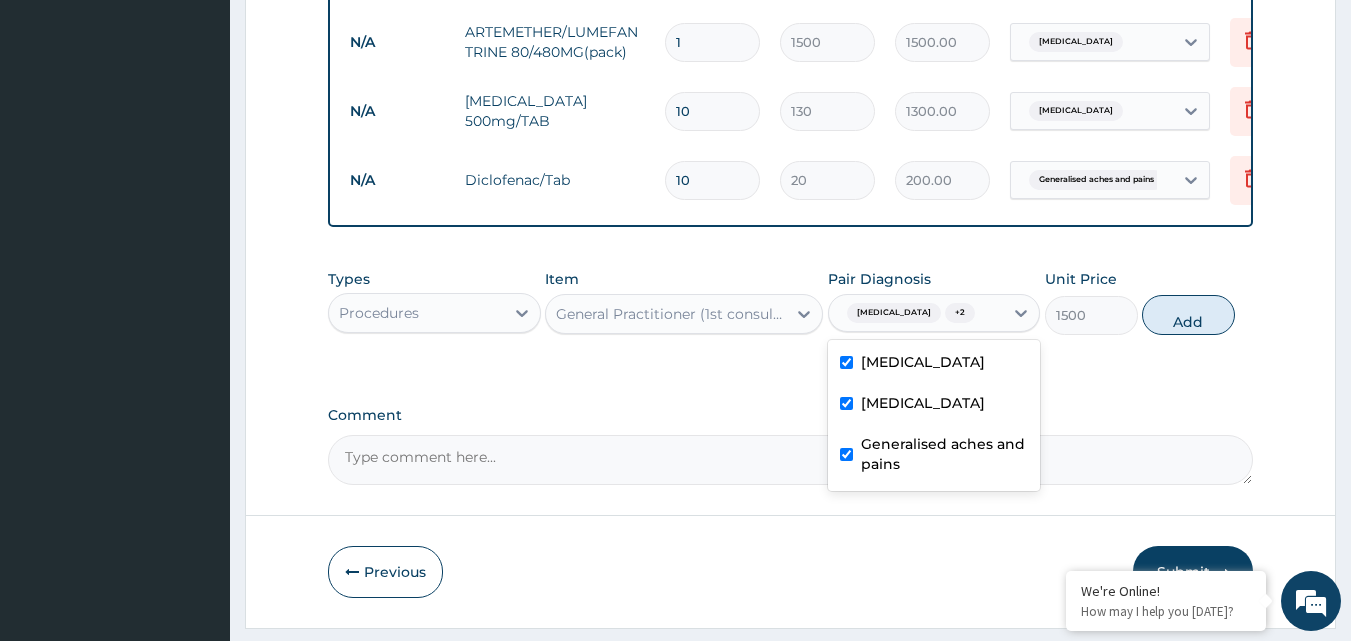 click on "PA Code / Prescription Code Enter Code(Secondary Care Only) Encounter Date 25-06-2025 Important Notice Please enter PA codes before entering items that are not attached to a PA code   All diagnoses entered must be linked to a claim item. Diagnosis & Claim Items that are visible but inactive cannot be edited because they were imported from an already approved PA code. Diagnosis Malaria Confirmed Typhoid fever Confirmed Generalised aches and pains Confirmed NB: All diagnosis must be linked to a claim item Claim Items Type Name Quantity Unit Price Total Price Pair Diagnosis Actions N/A MALARIA PARASITE (MP) 1 1500 1500.00 Malaria Delete N/A FBC 1 3000 3000.00 Typhoid fever Delete N/A ARTEMETHER/LUMEFANTRINE 80/480MG(pack) 1 1500 1500.00 Malaria Delete N/A Ciprofloxacin 500mg/TAB 10 130 1300.00 Typhoid fever Delete N/A Diclofenac/Tab 10 20 200.00 Generalised aches and pains Delete Types Procedures Item General Practitioner (1st consultation) Pair Diagnosis option Generalised aches and pains, selected. Malaria  +" at bounding box center (791, -126) 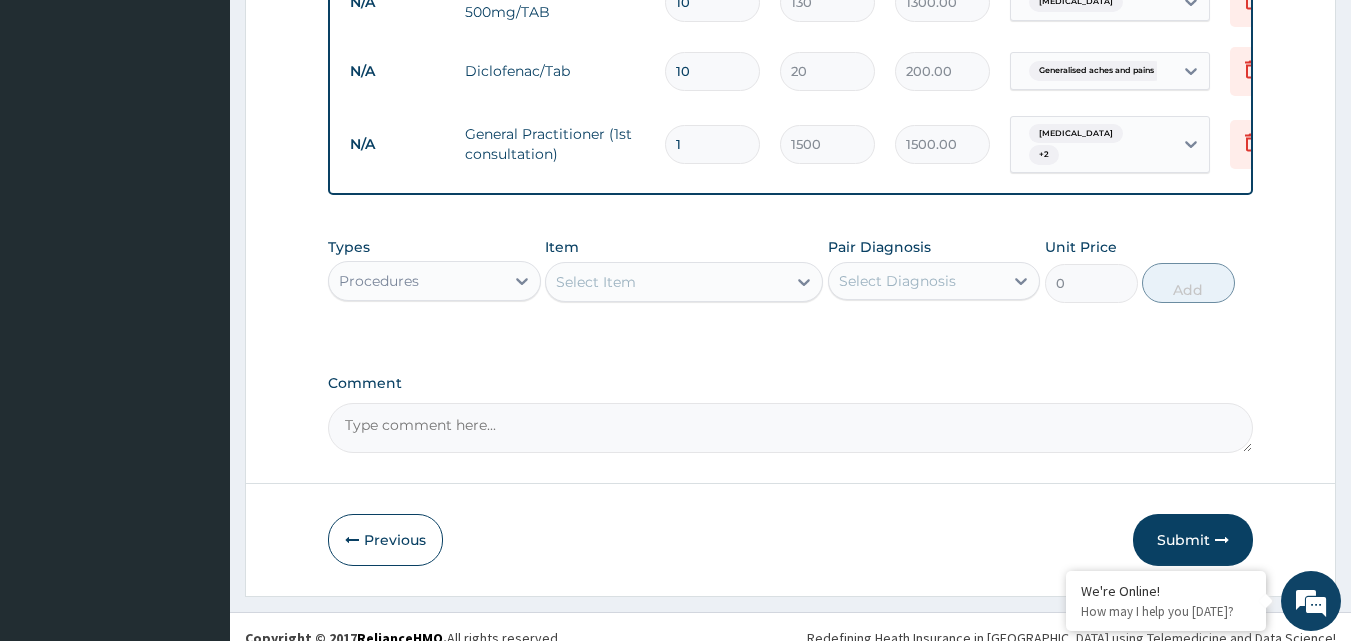 scroll, scrollTop: 1066, scrollLeft: 0, axis: vertical 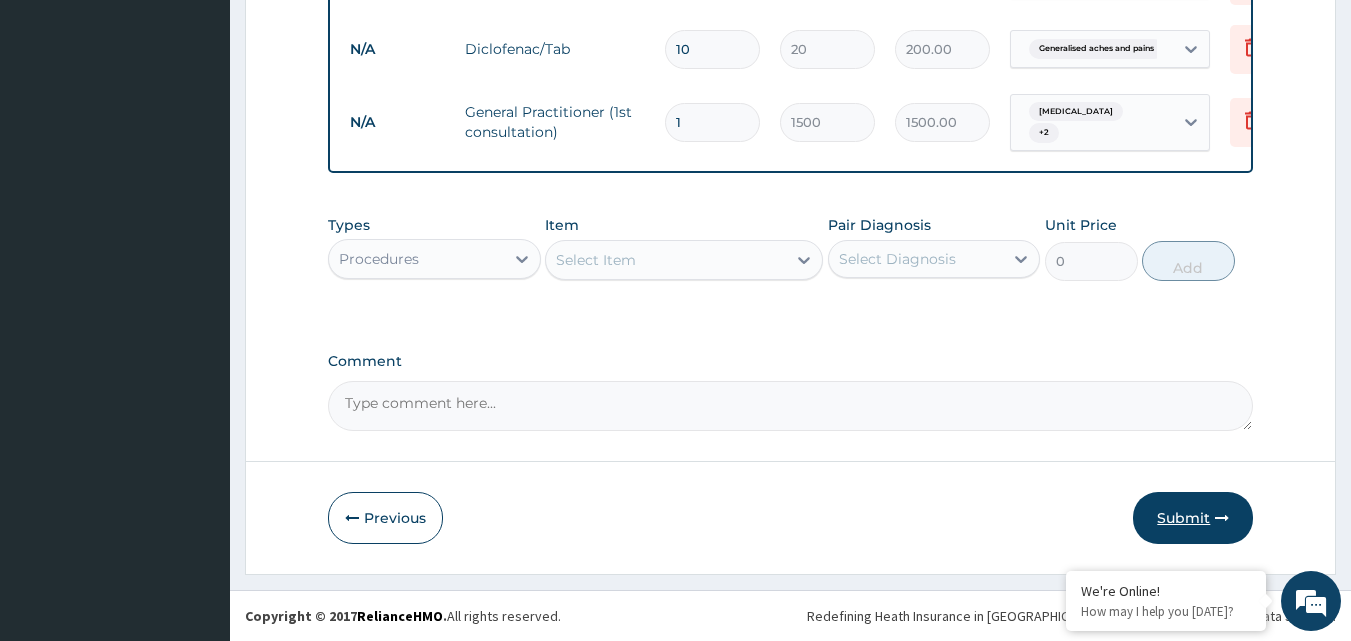 click on "Submit" at bounding box center [1193, 518] 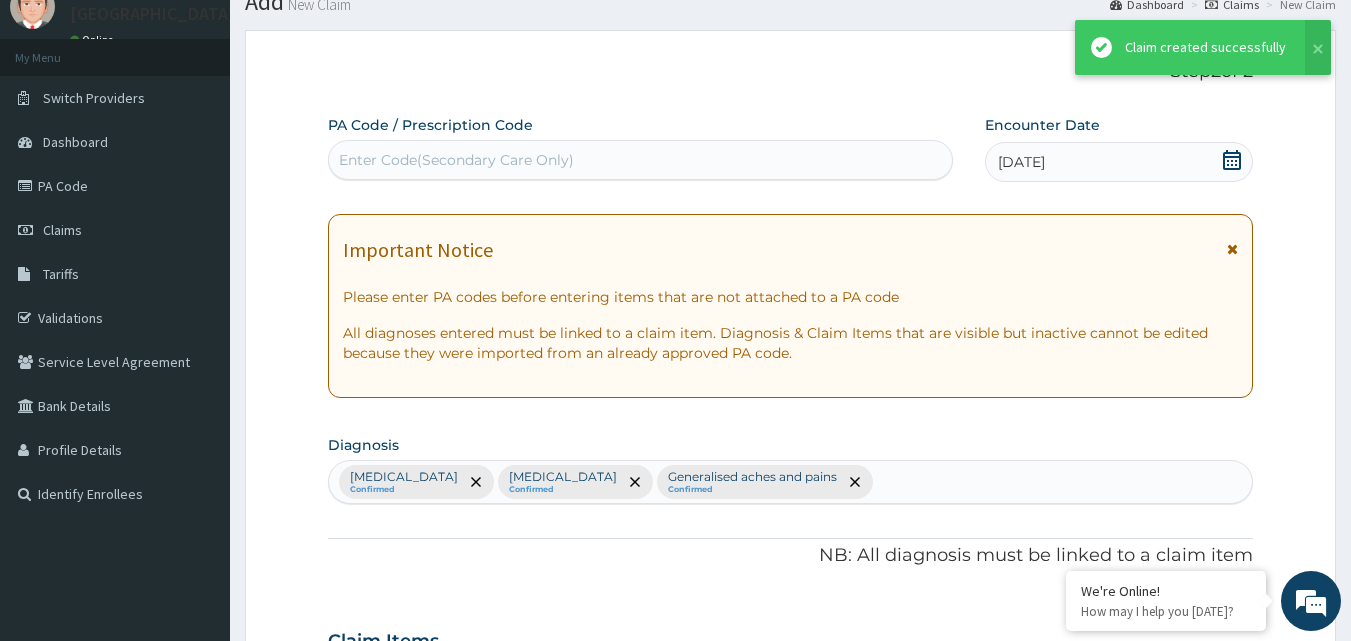 scroll, scrollTop: 1066, scrollLeft: 0, axis: vertical 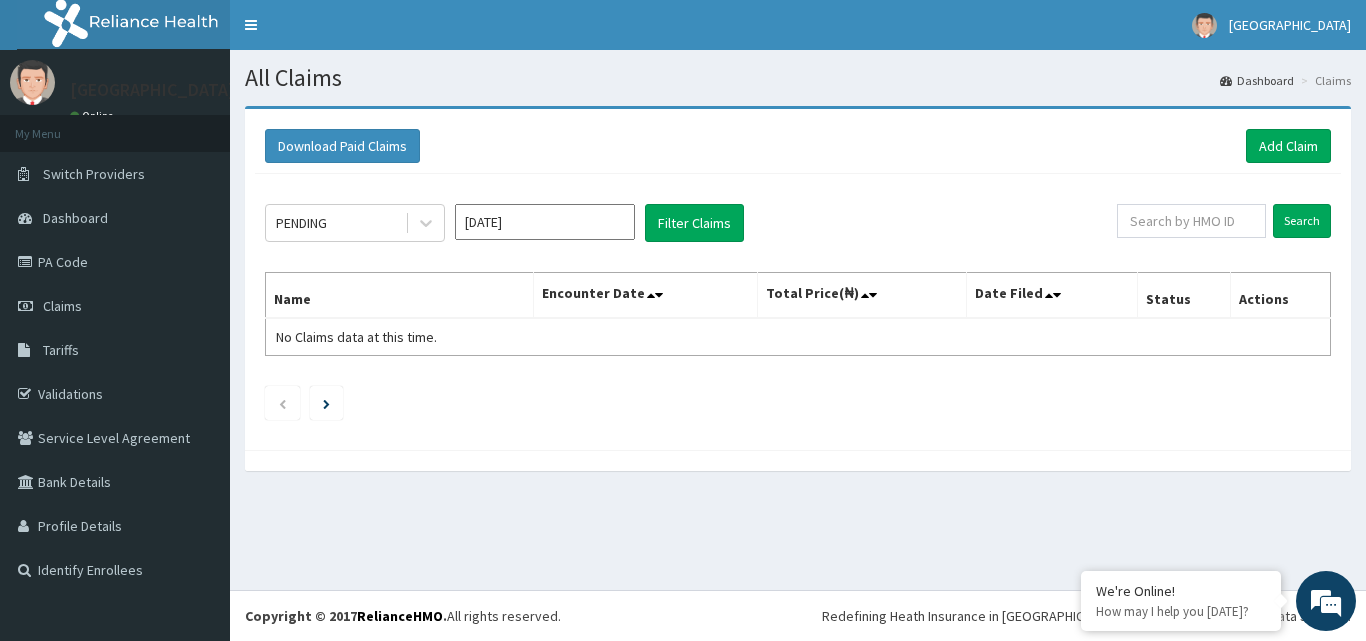 click on "PENDING [DATE] Filter Claims Search Name Encounter Date Total Price(₦) Date Filed Status Actions No Claims data at this time." 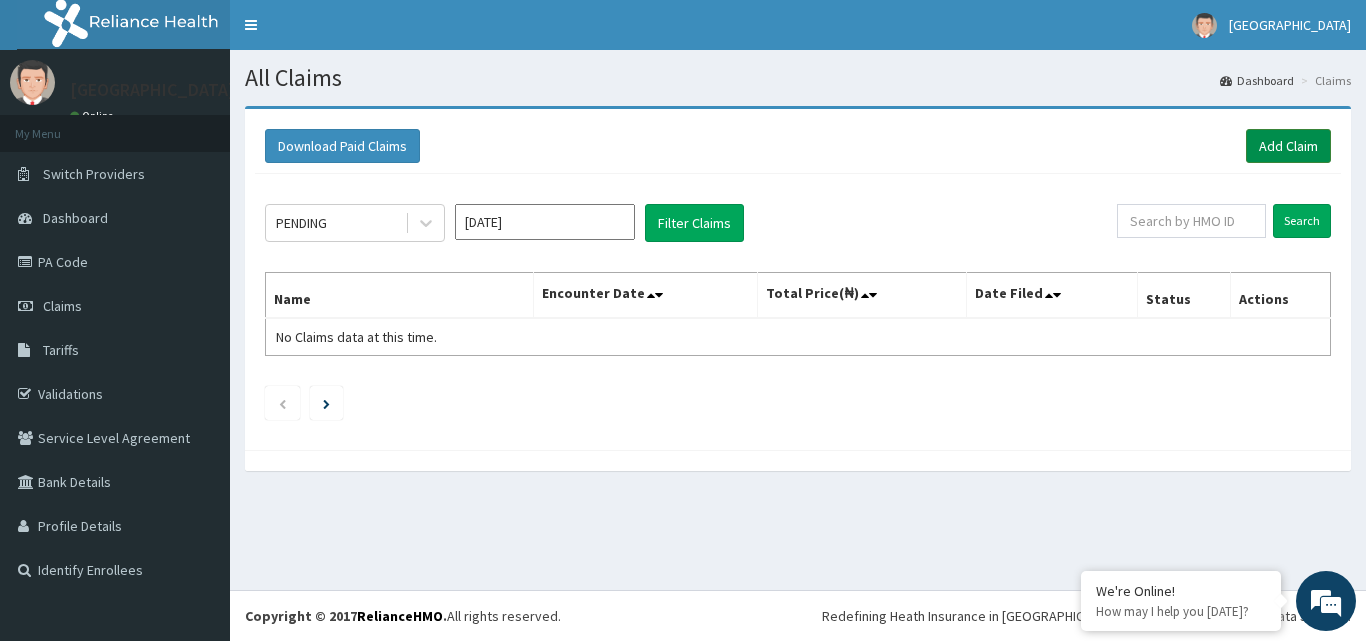 click on "Add Claim" at bounding box center (1288, 146) 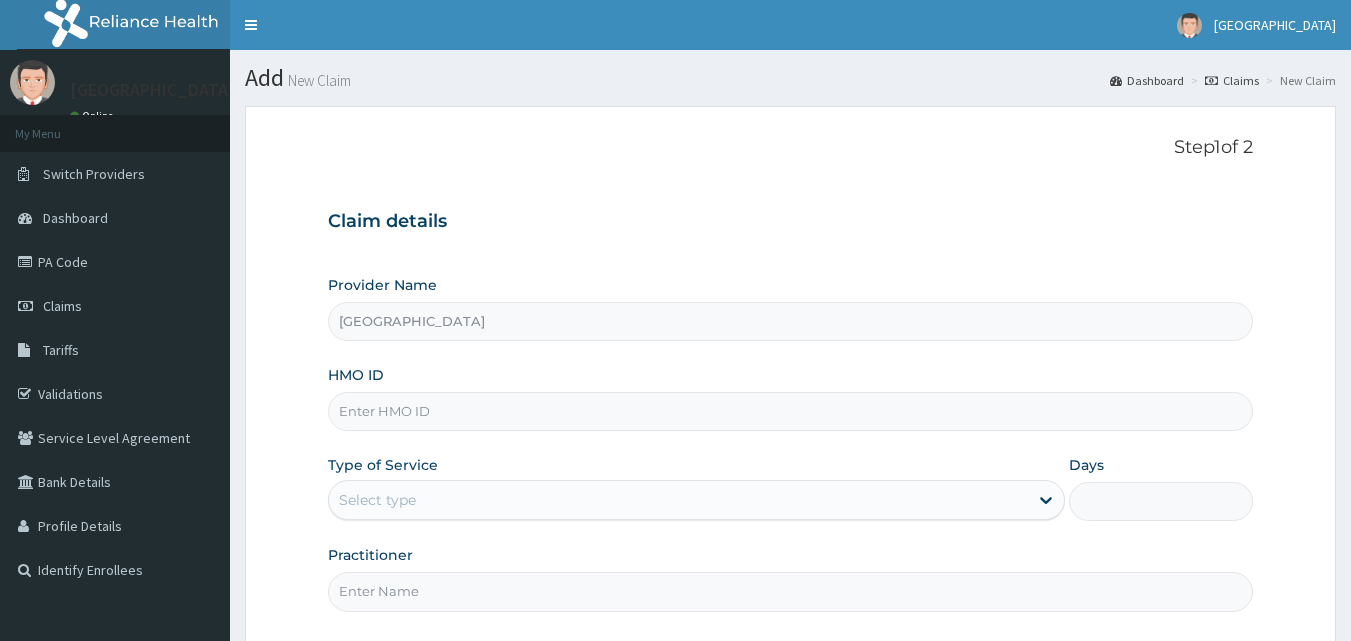 scroll, scrollTop: 0, scrollLeft: 0, axis: both 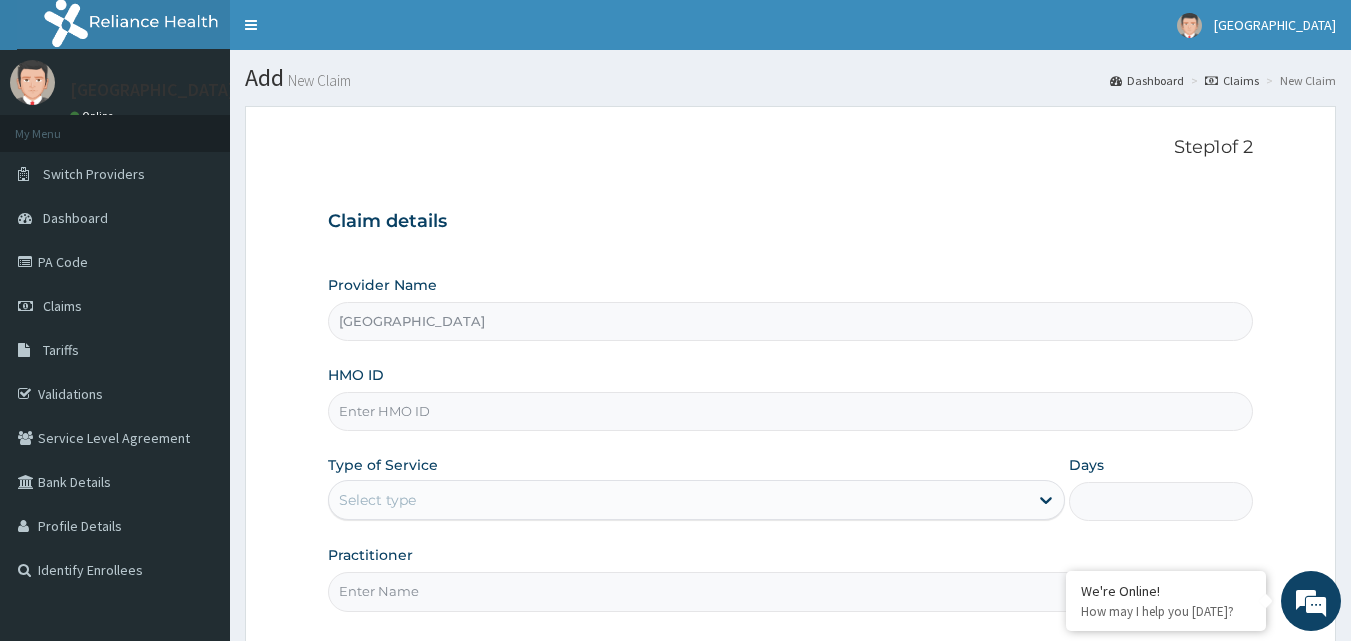 click on "HMO ID" at bounding box center [791, 411] 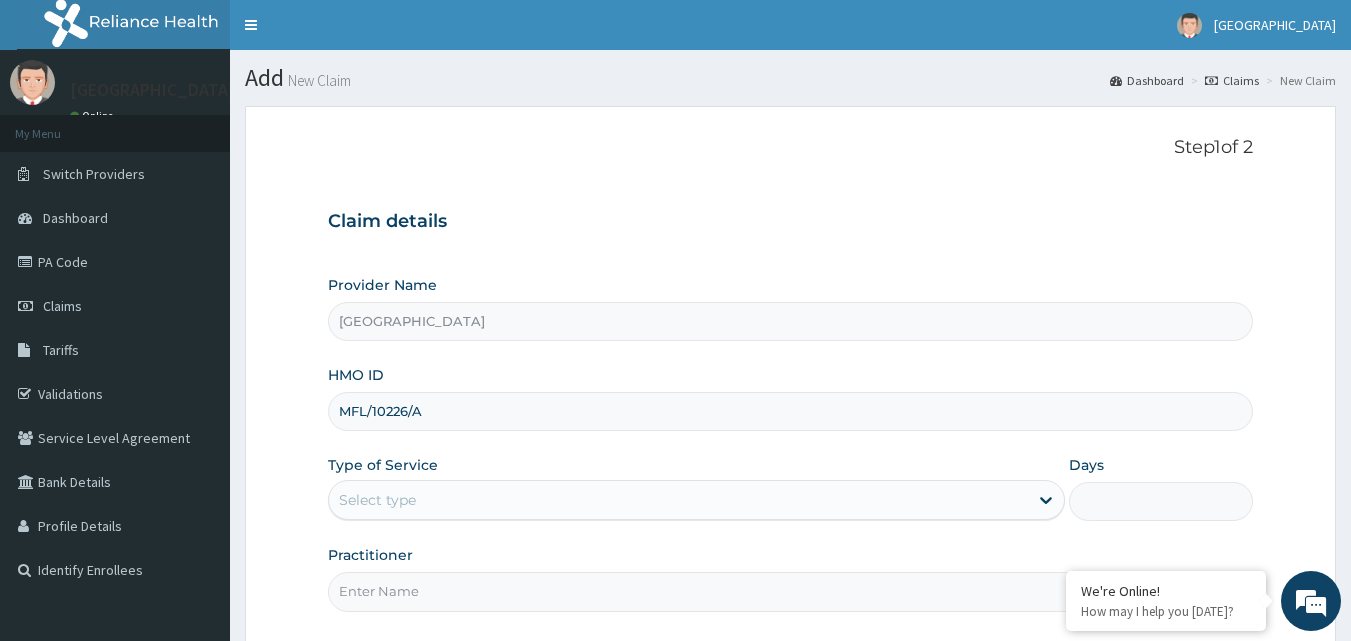 type on "MFL/10226/A" 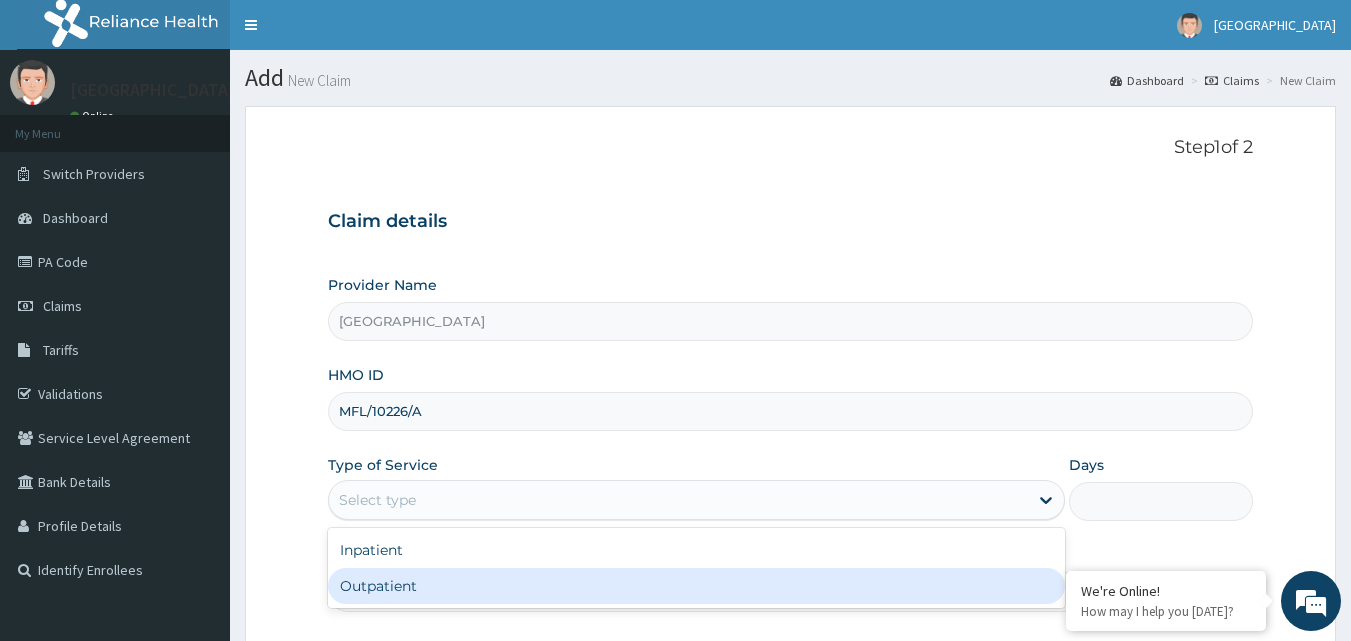 click on "Outpatient" at bounding box center [696, 586] 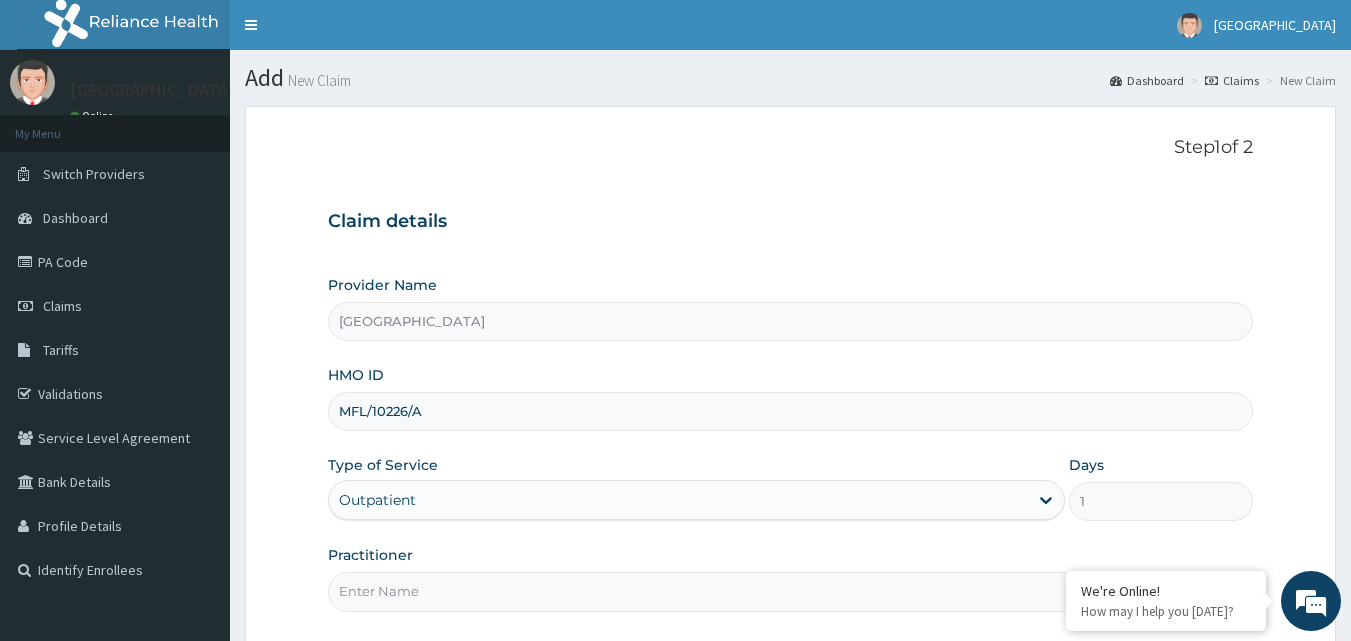drag, startPoint x: 372, startPoint y: 578, endPoint x: 456, endPoint y: 553, distance: 87.64131 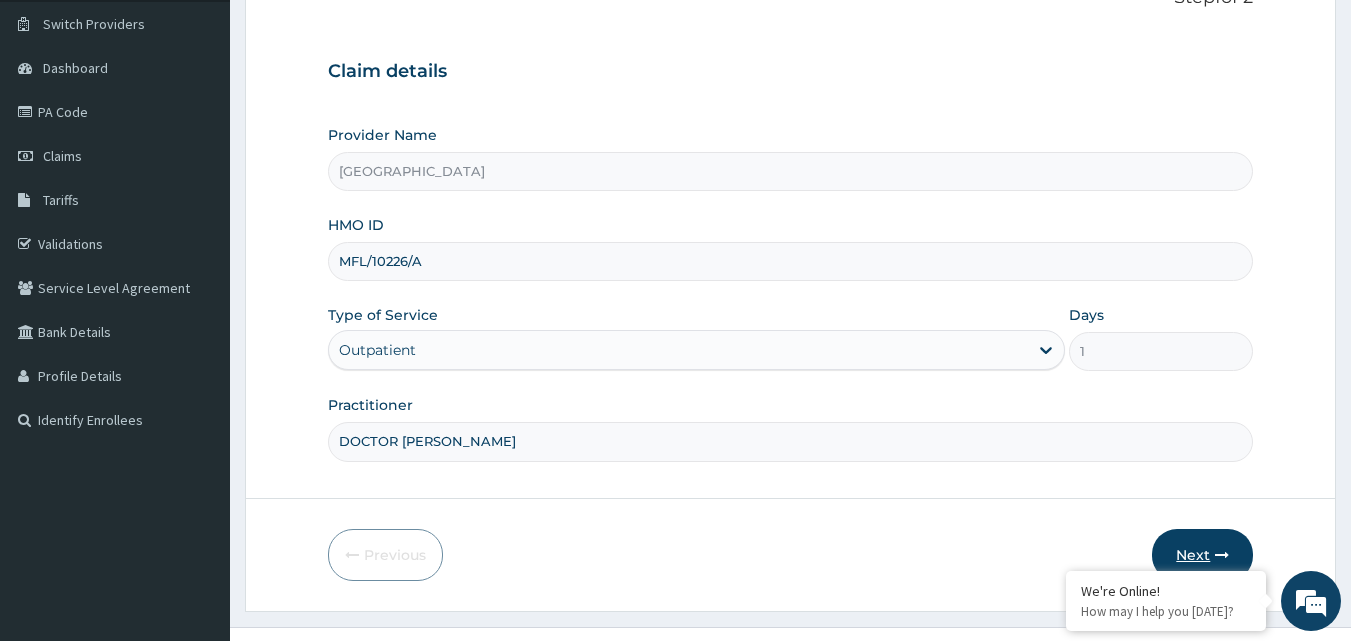 scroll, scrollTop: 187, scrollLeft: 0, axis: vertical 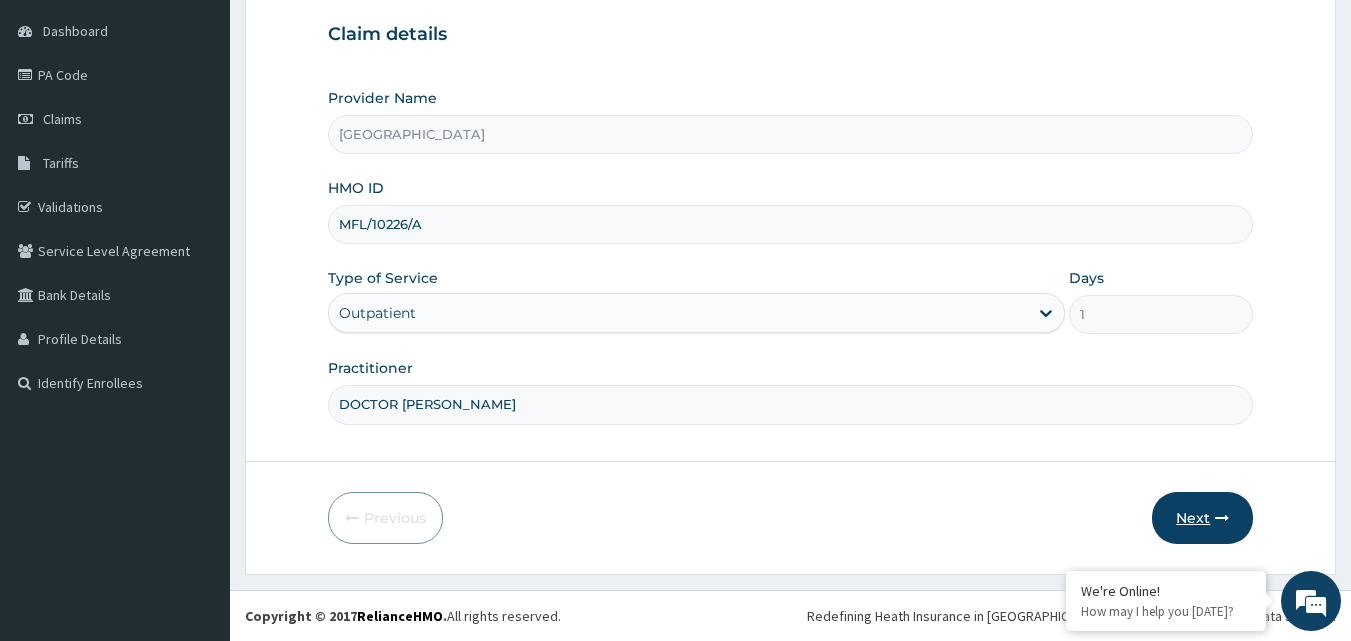 click on "Next" at bounding box center (1202, 518) 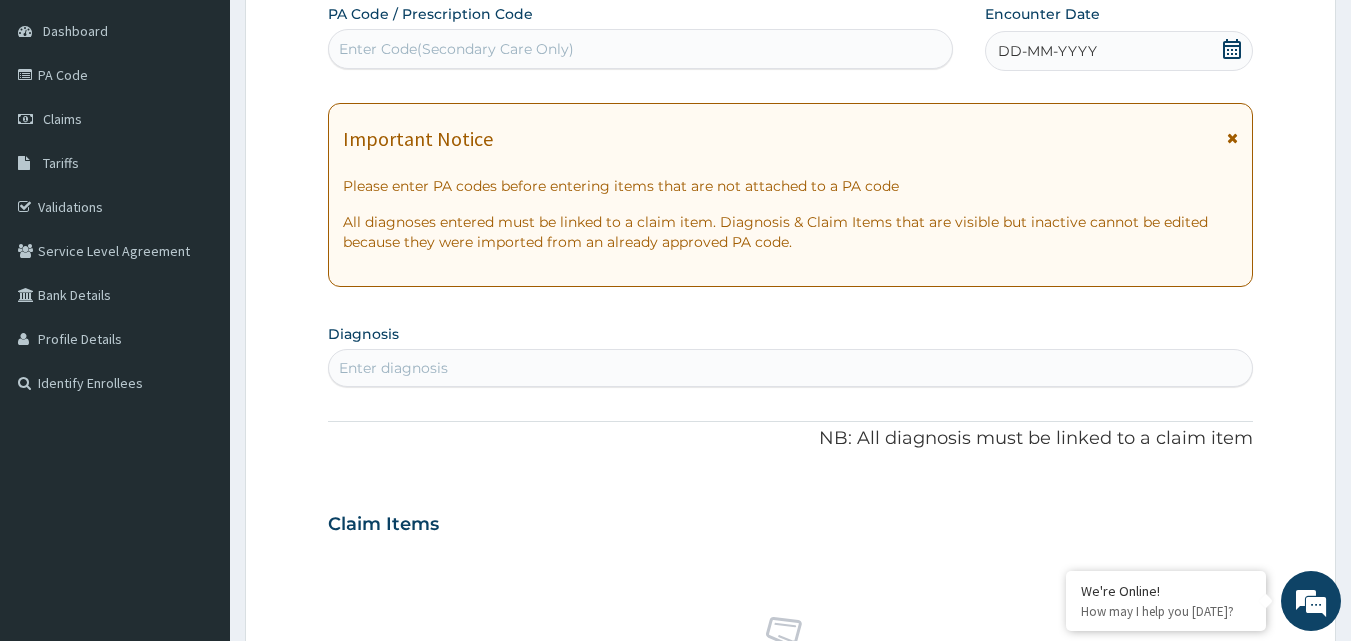 click on "DD-MM-YYYY" at bounding box center (1047, 51) 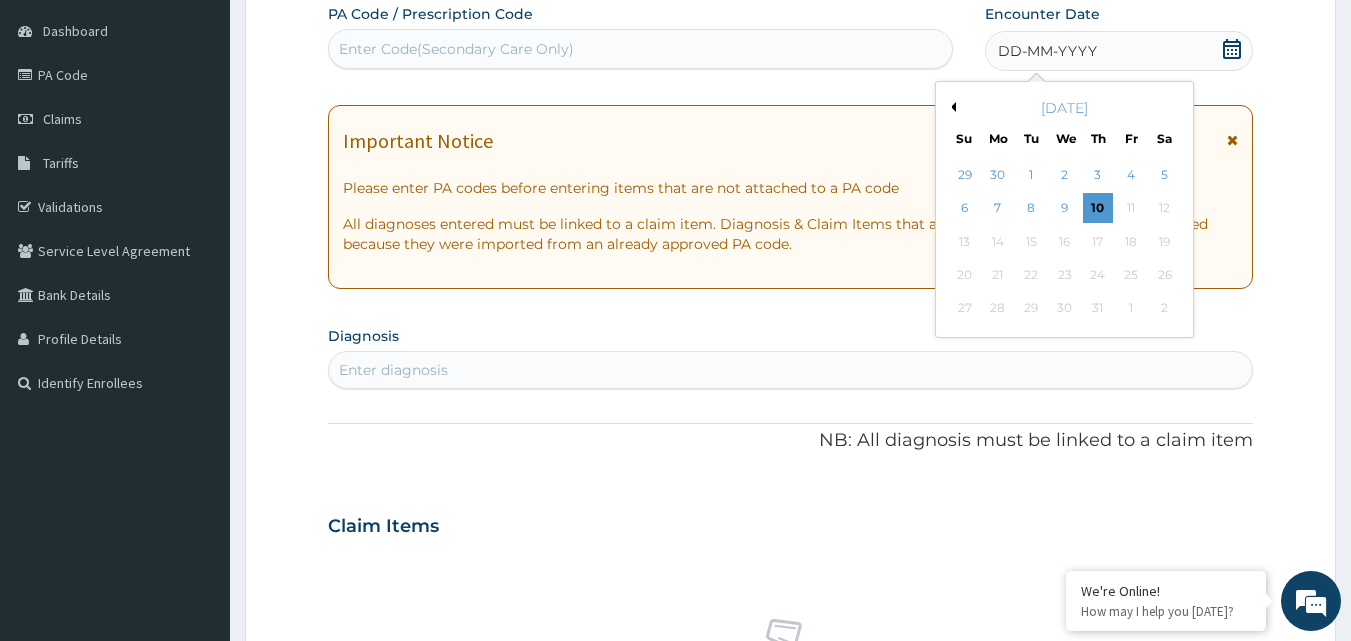 click on "Previous Month" at bounding box center (951, 107) 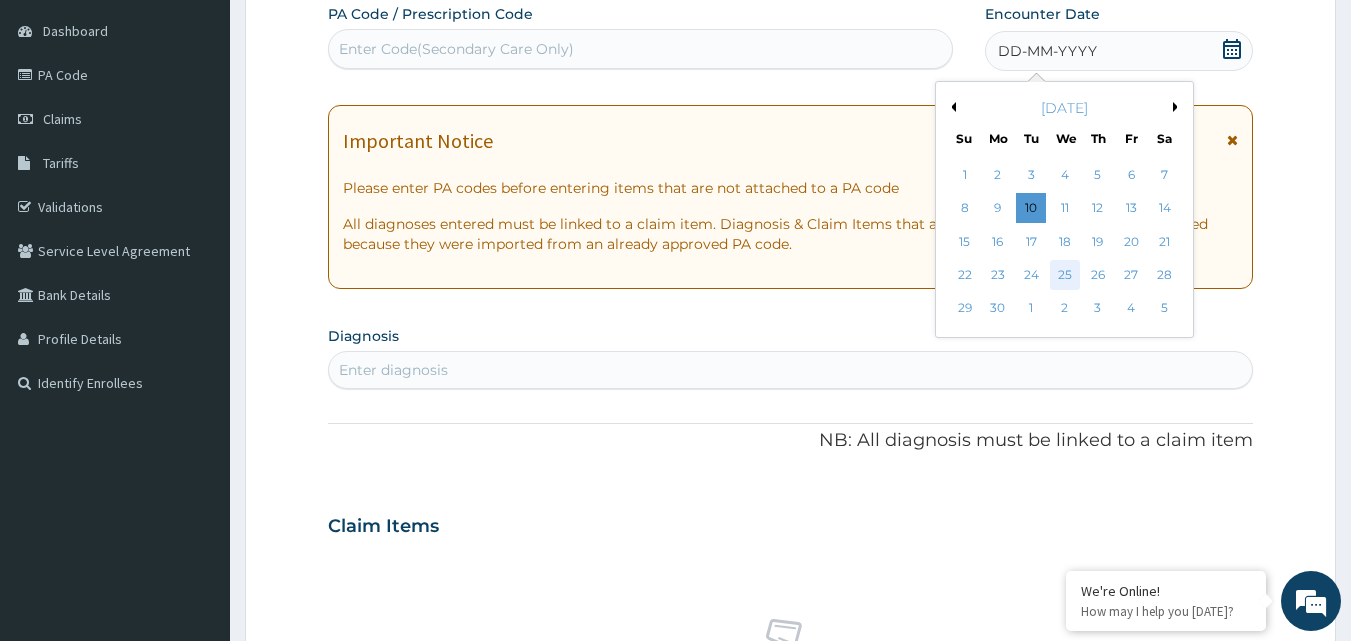 click on "25" at bounding box center [1065, 275] 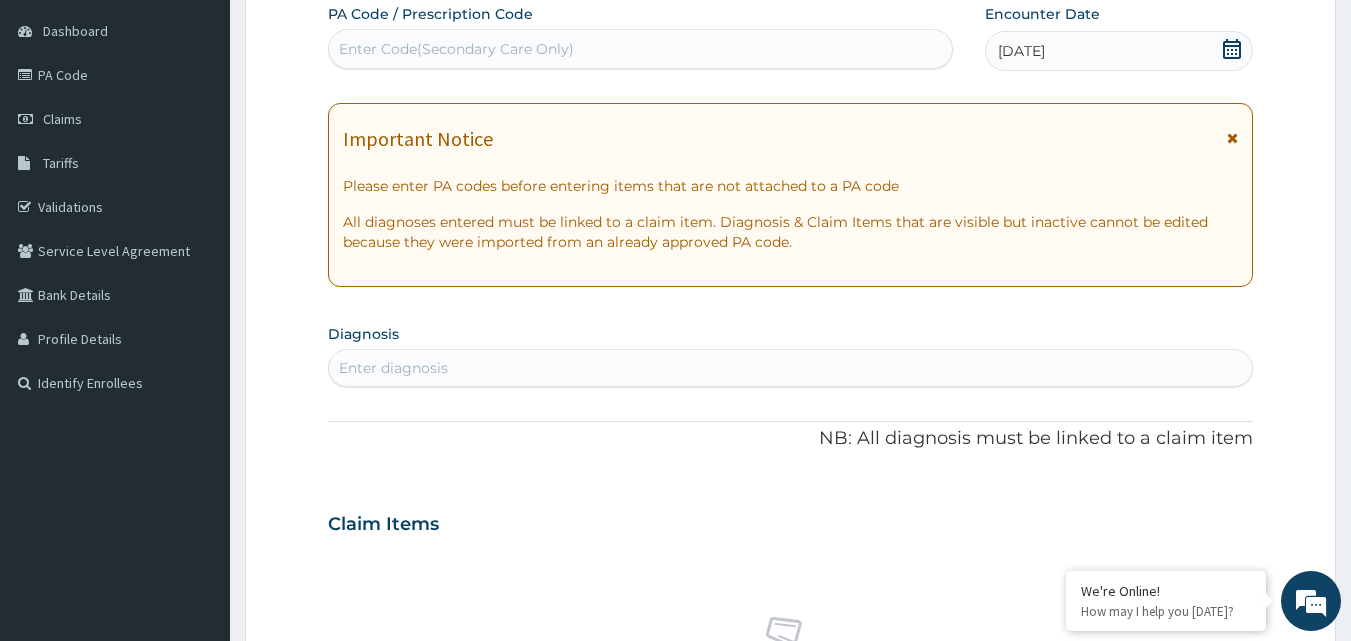 click on "Enter diagnosis" at bounding box center (791, 368) 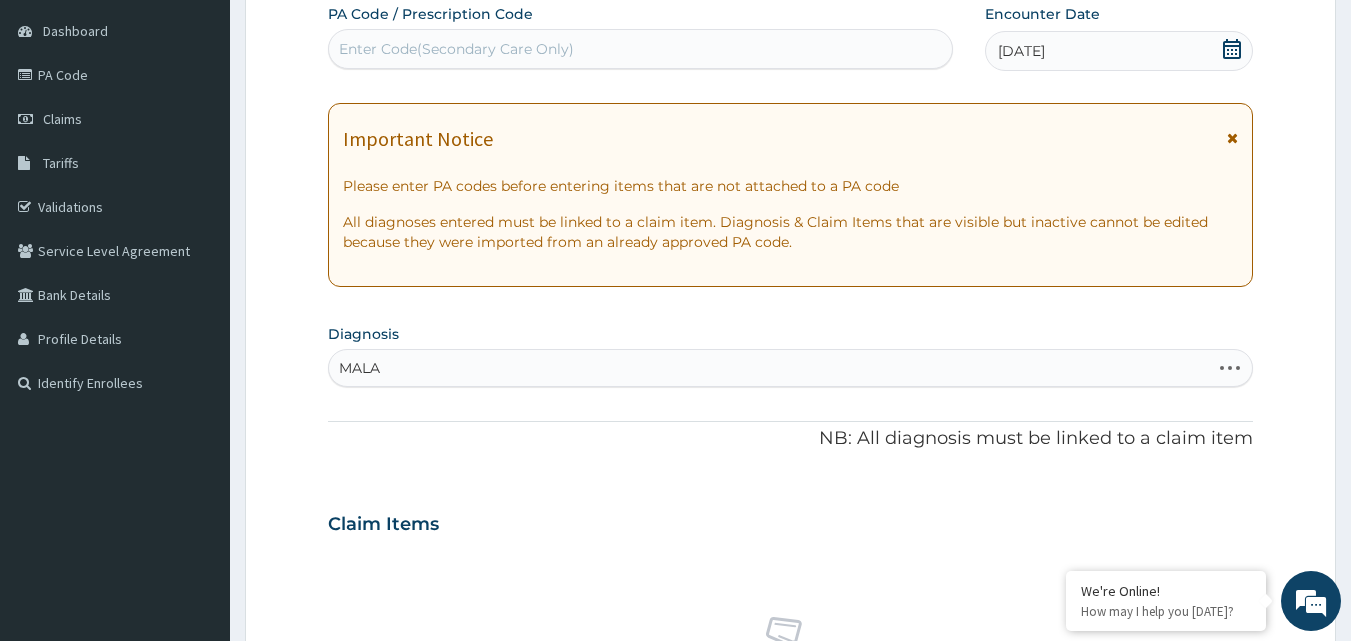 type on "MALAR" 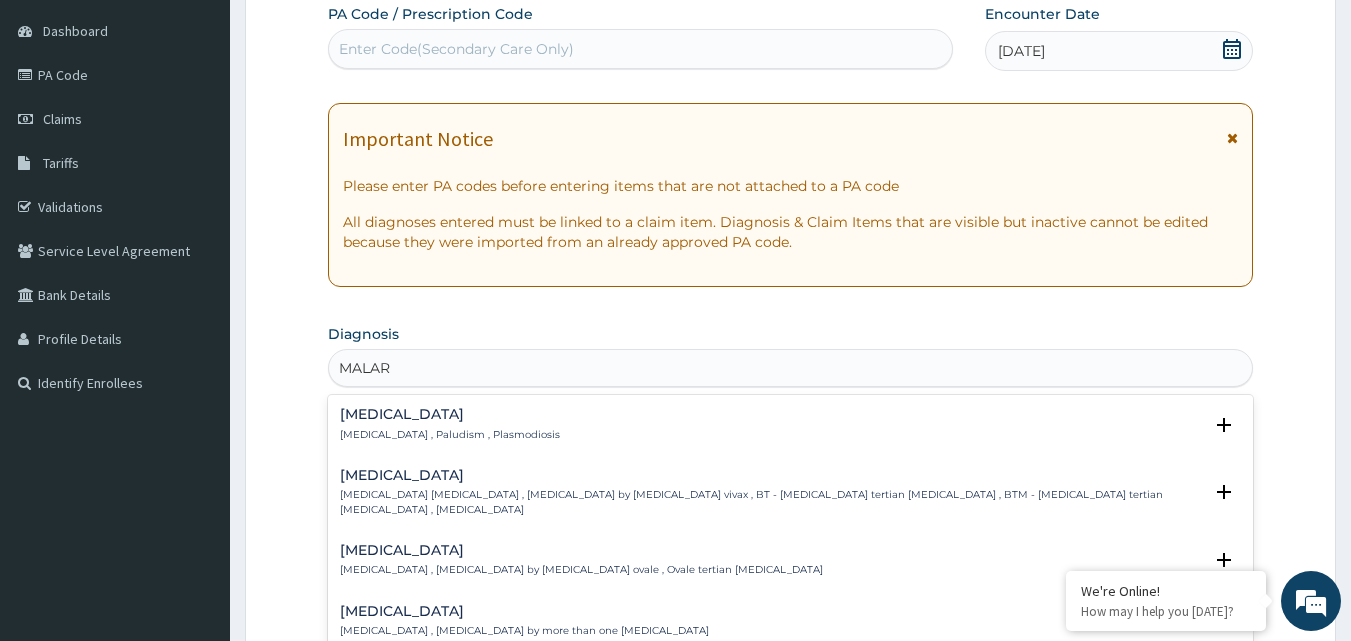 click on "Malaria Malaria , Paludism , Plasmodiosis" at bounding box center [450, 424] 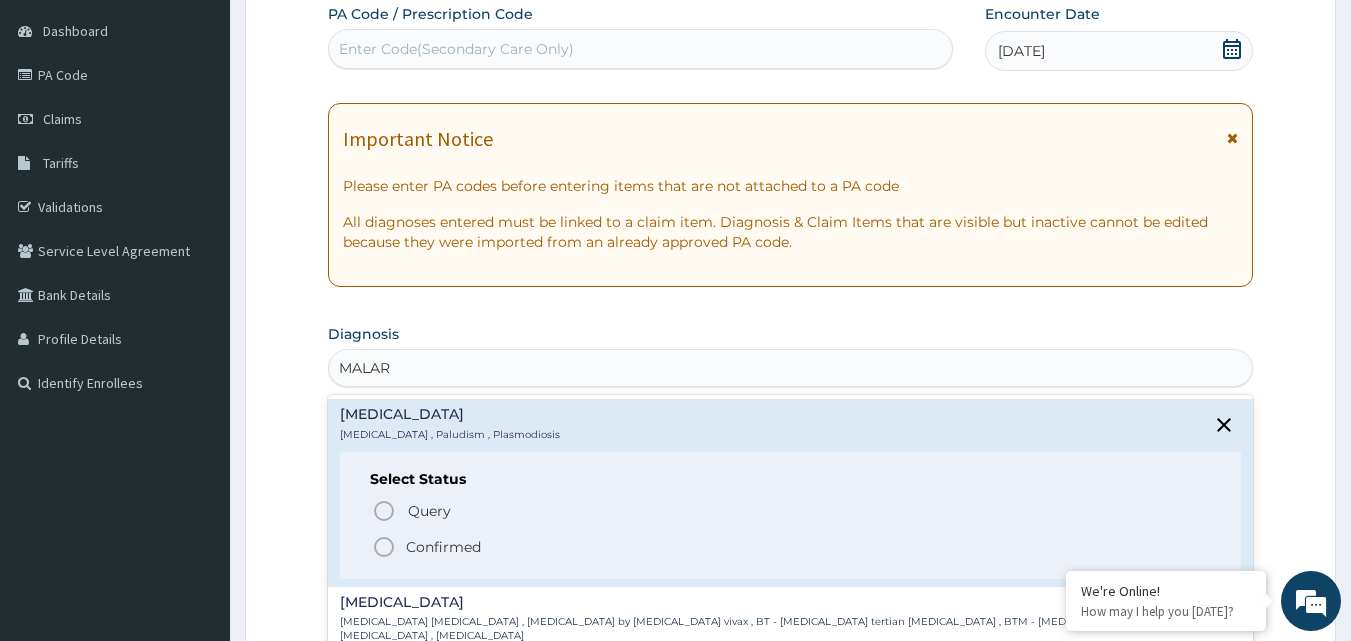 click 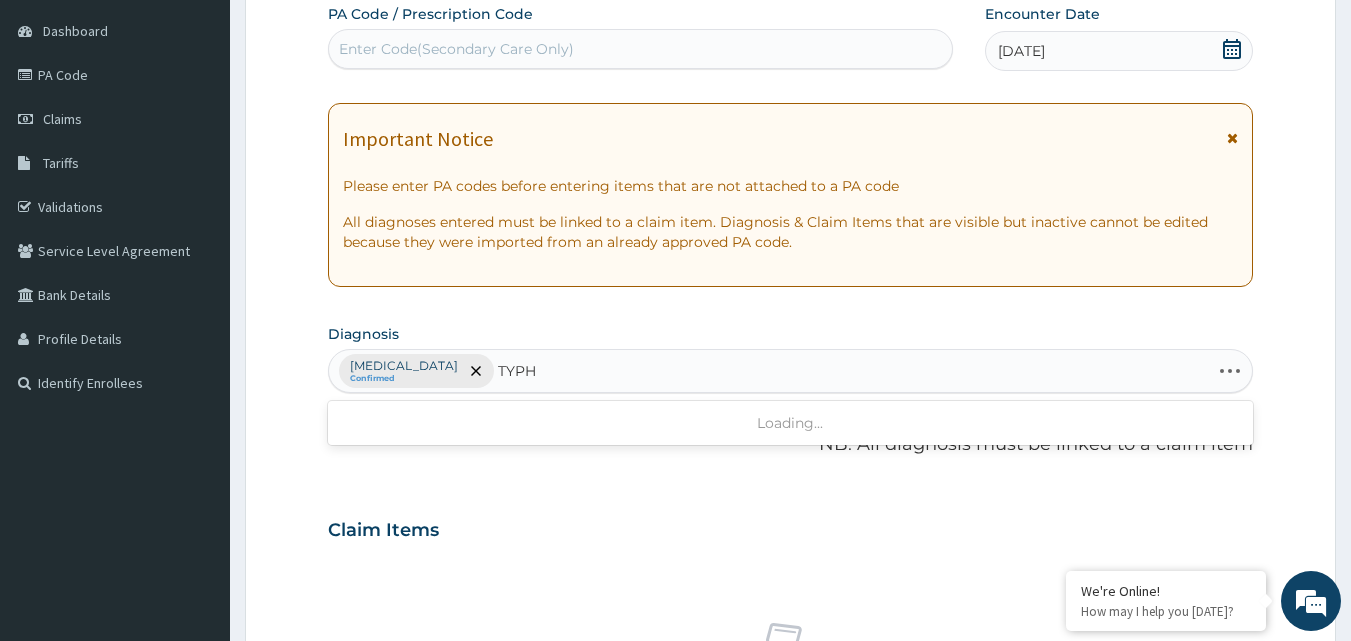 type on "TYPHO" 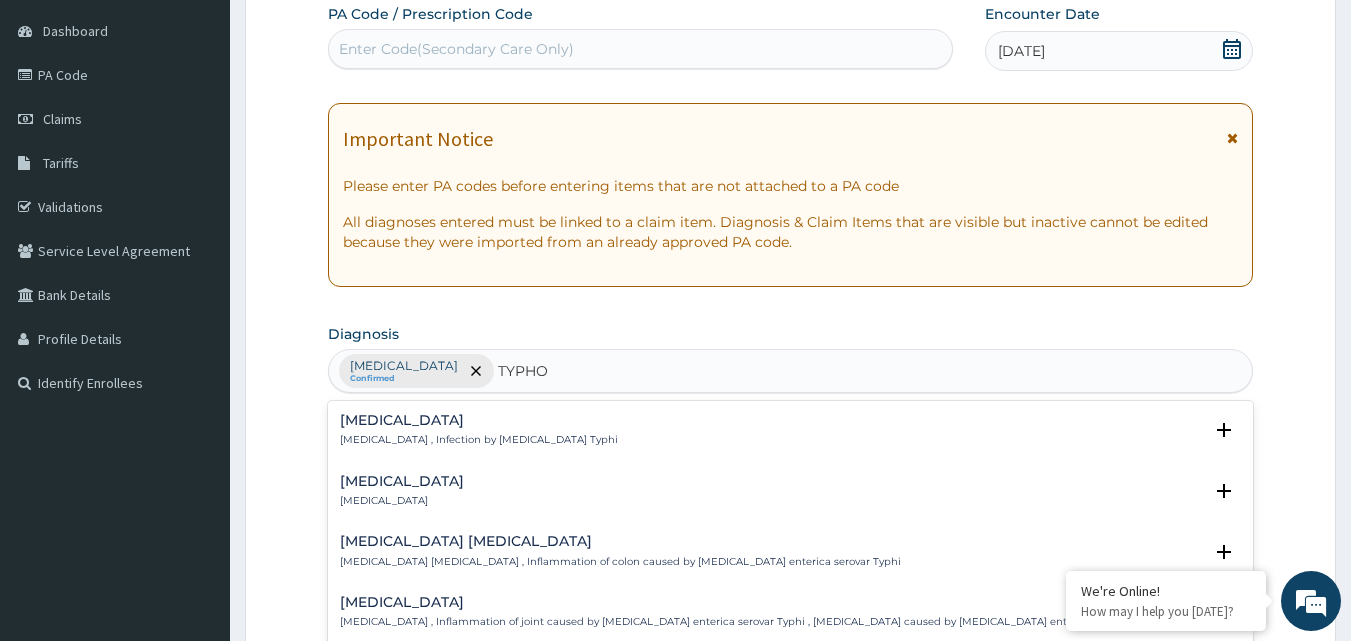 click on "Typhoid fever" at bounding box center [479, 420] 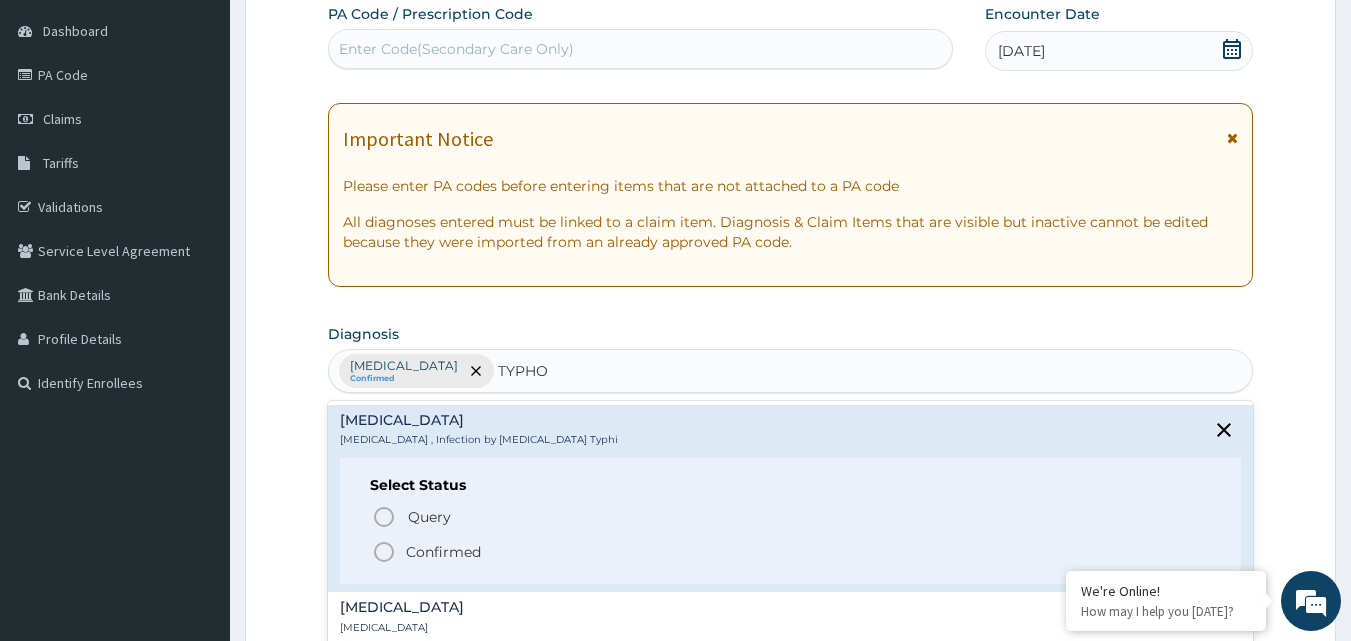 click 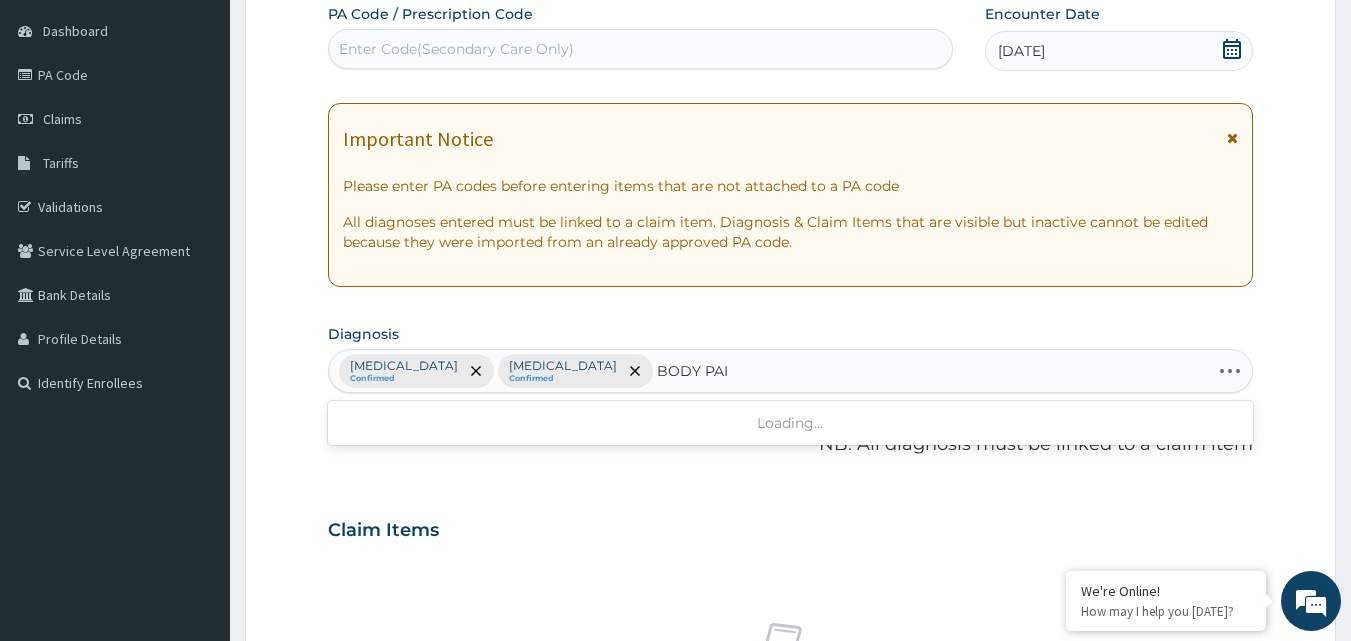 type on "BODY PAIN" 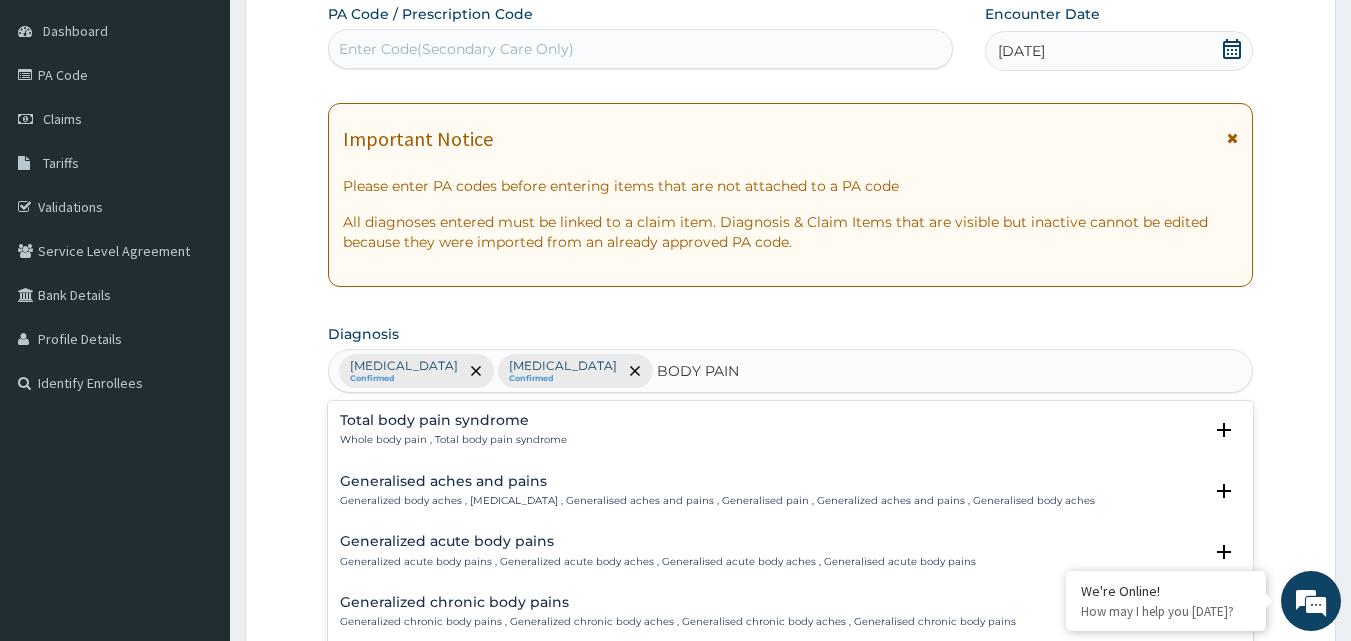 click on "Generalised aches and pains" at bounding box center [717, 481] 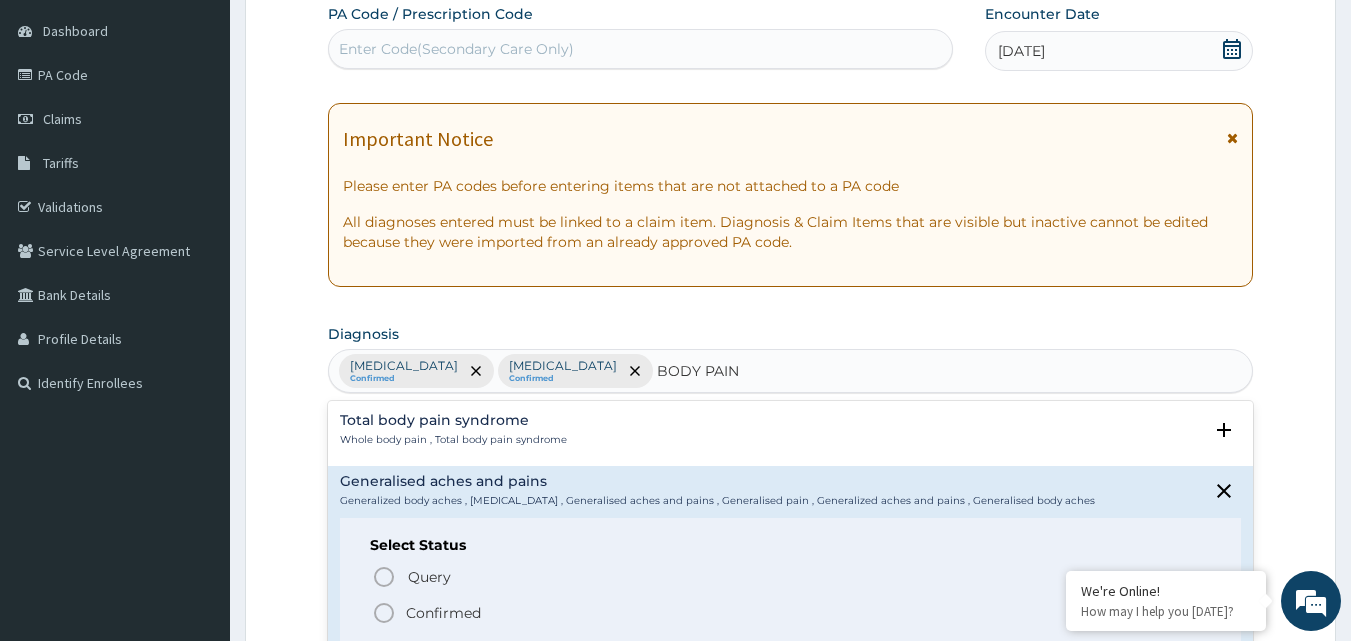 click 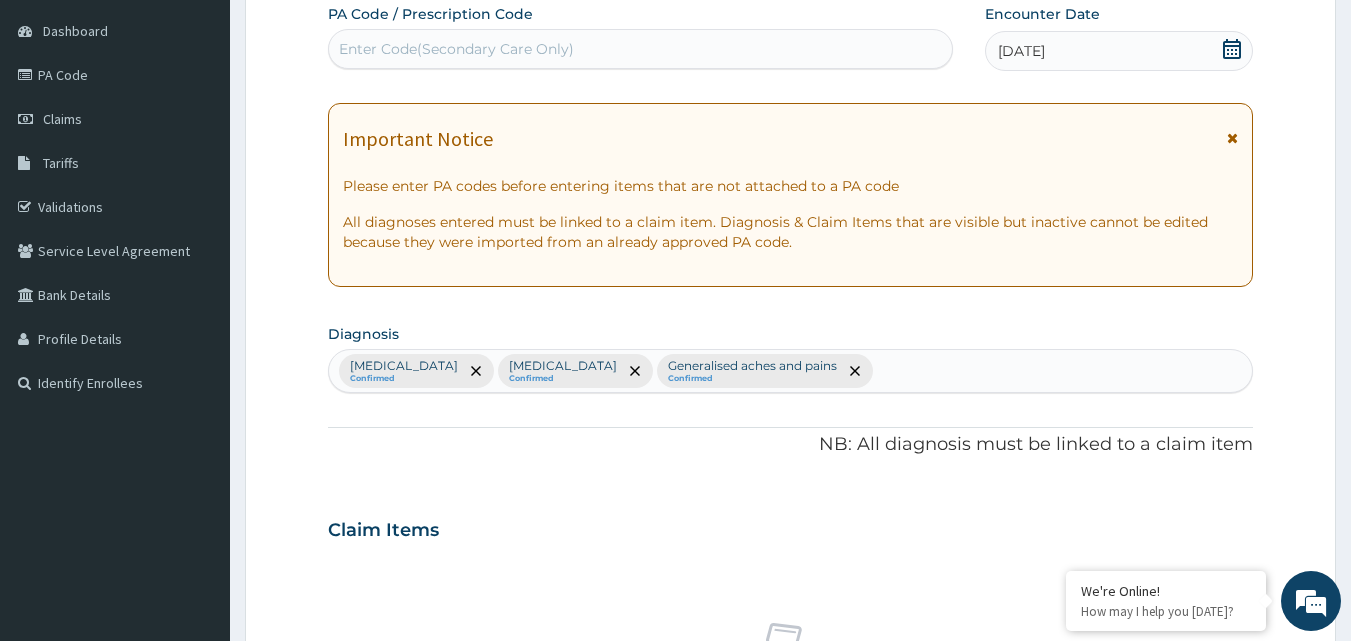 scroll, scrollTop: 747, scrollLeft: 0, axis: vertical 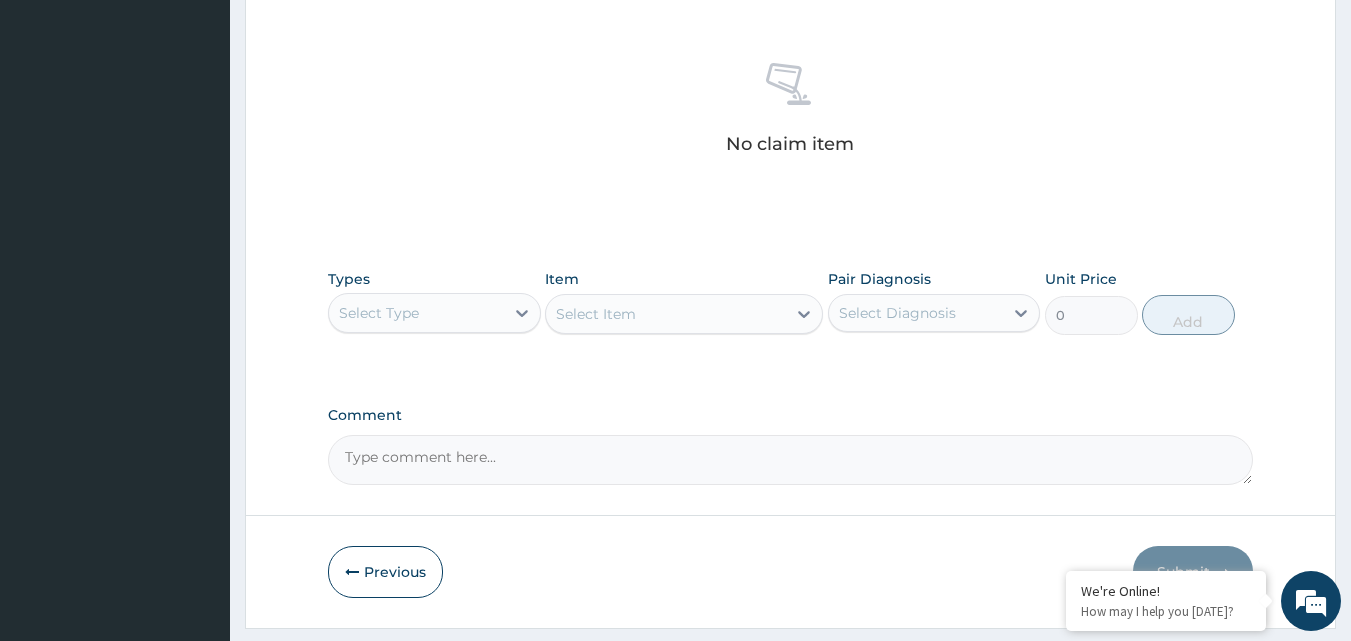 click on "Select Type" at bounding box center [416, 313] 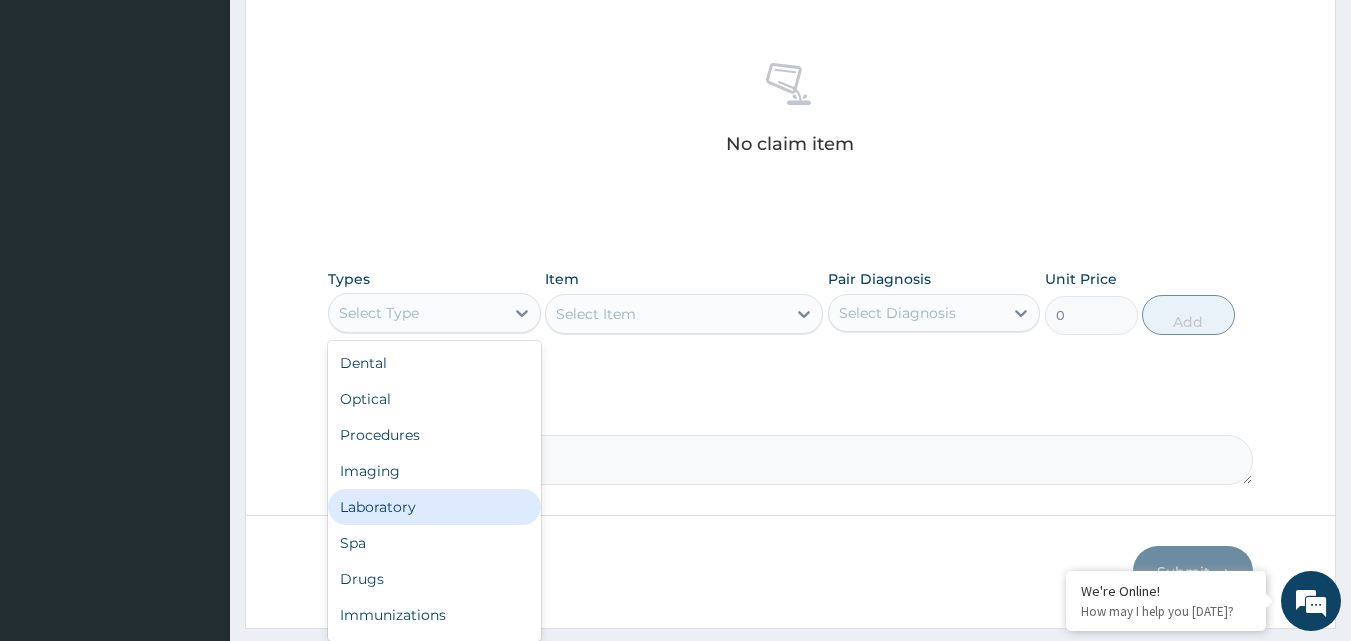 click on "Laboratory" at bounding box center [434, 507] 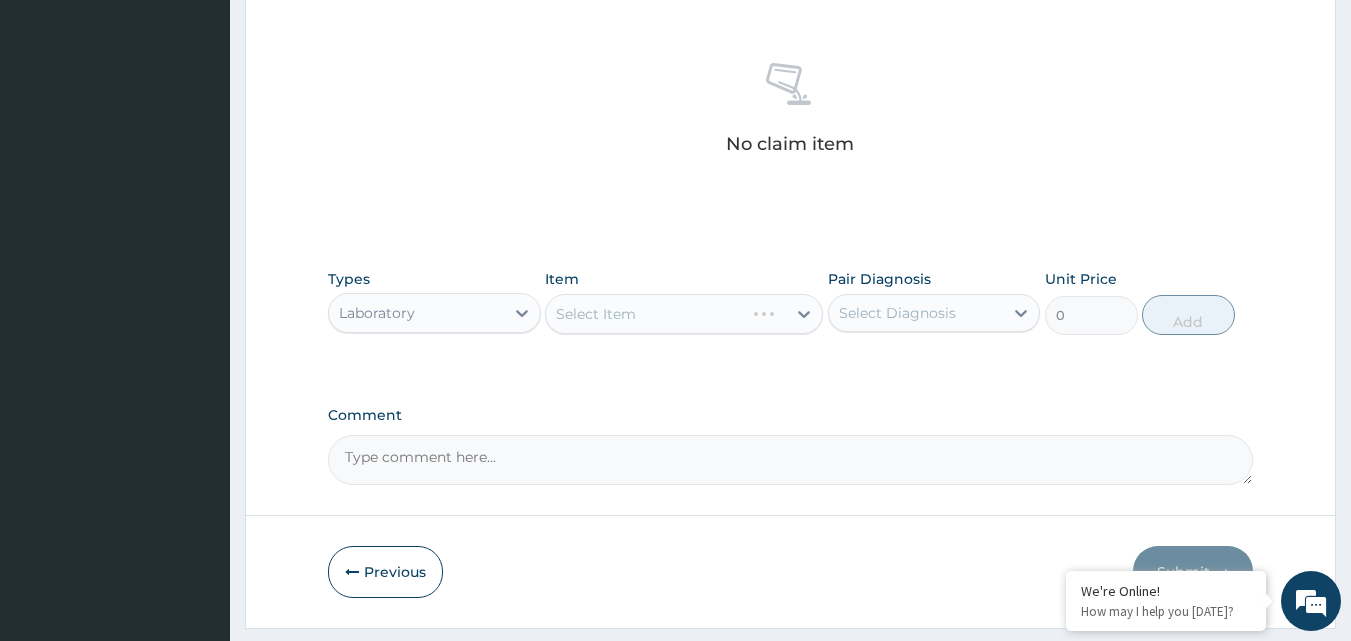 click on "Select Item" at bounding box center (684, 314) 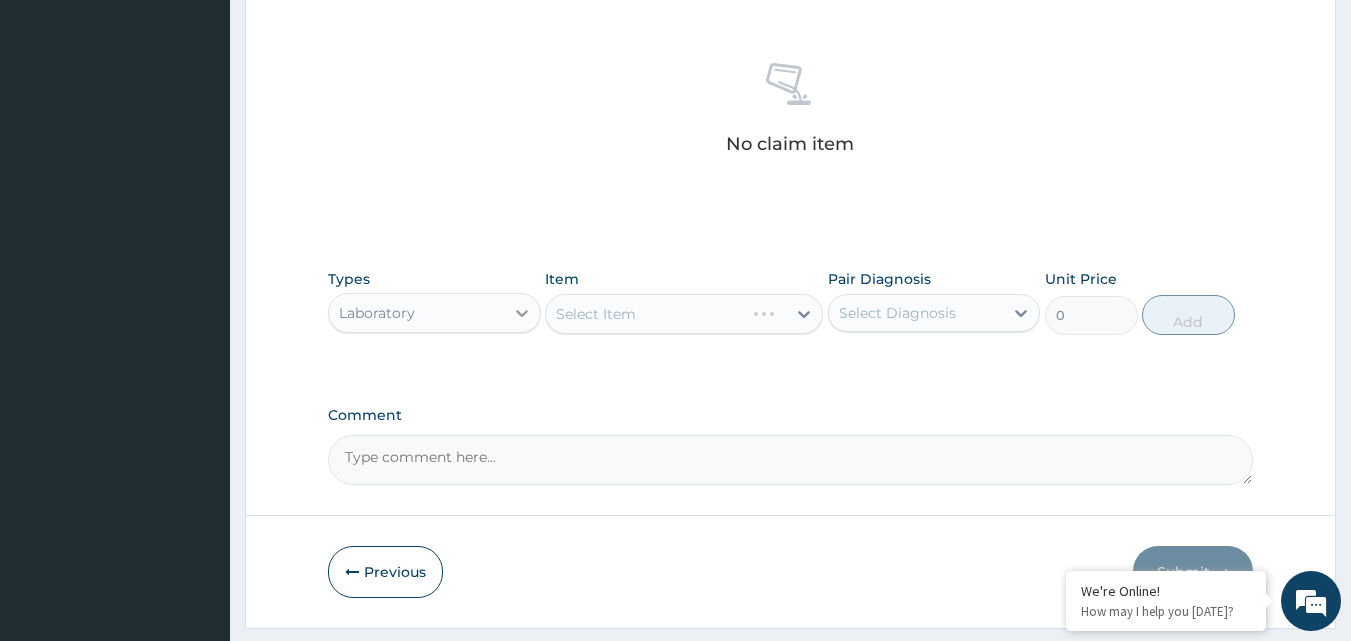 click 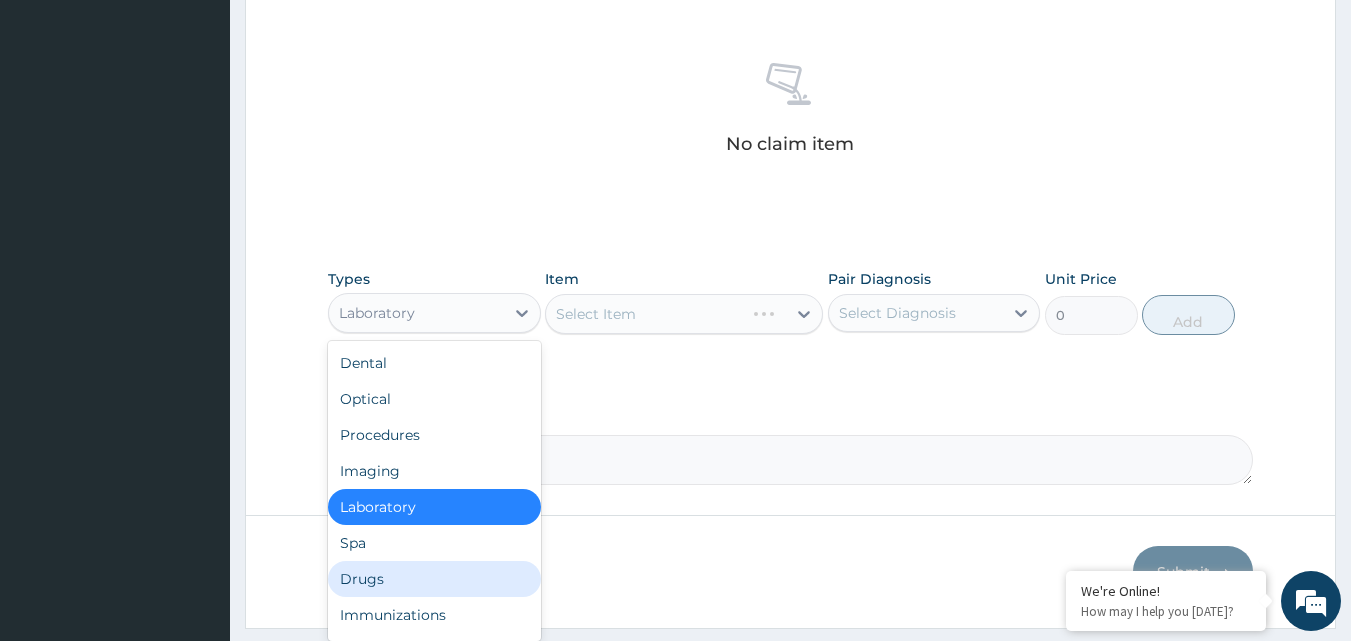 click on "Drugs" at bounding box center (434, 579) 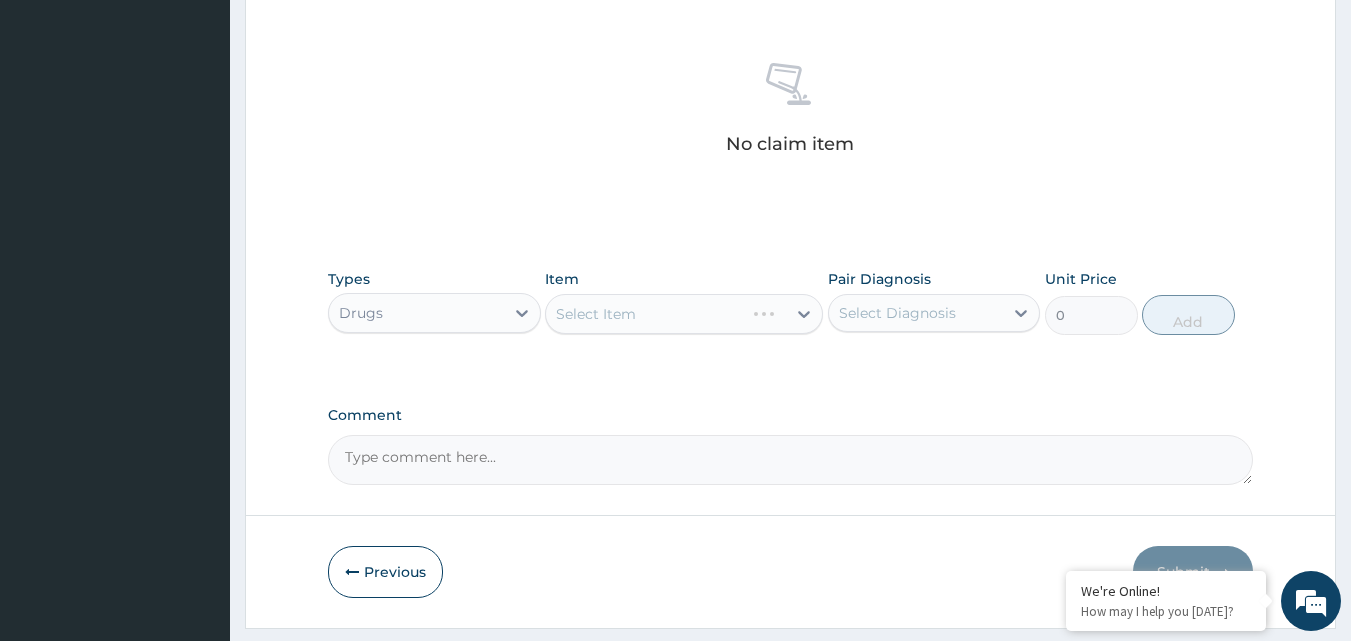click on "Select Item" at bounding box center (684, 314) 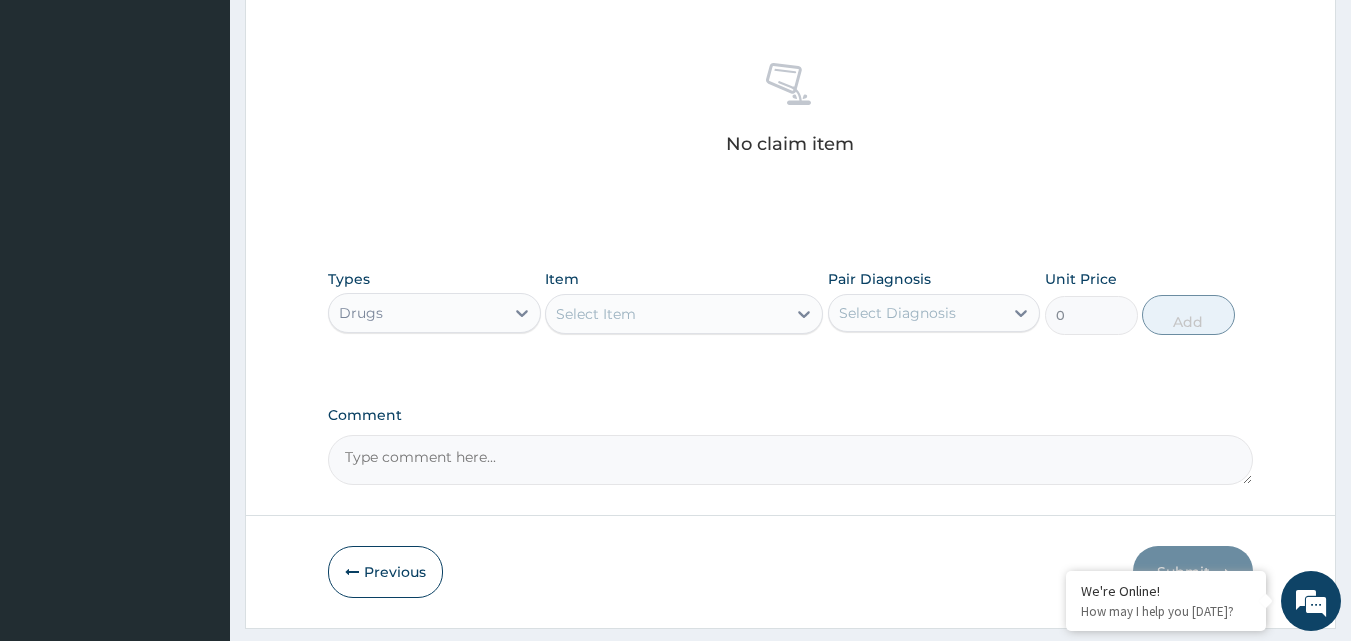 click on "Select Item" at bounding box center [596, 314] 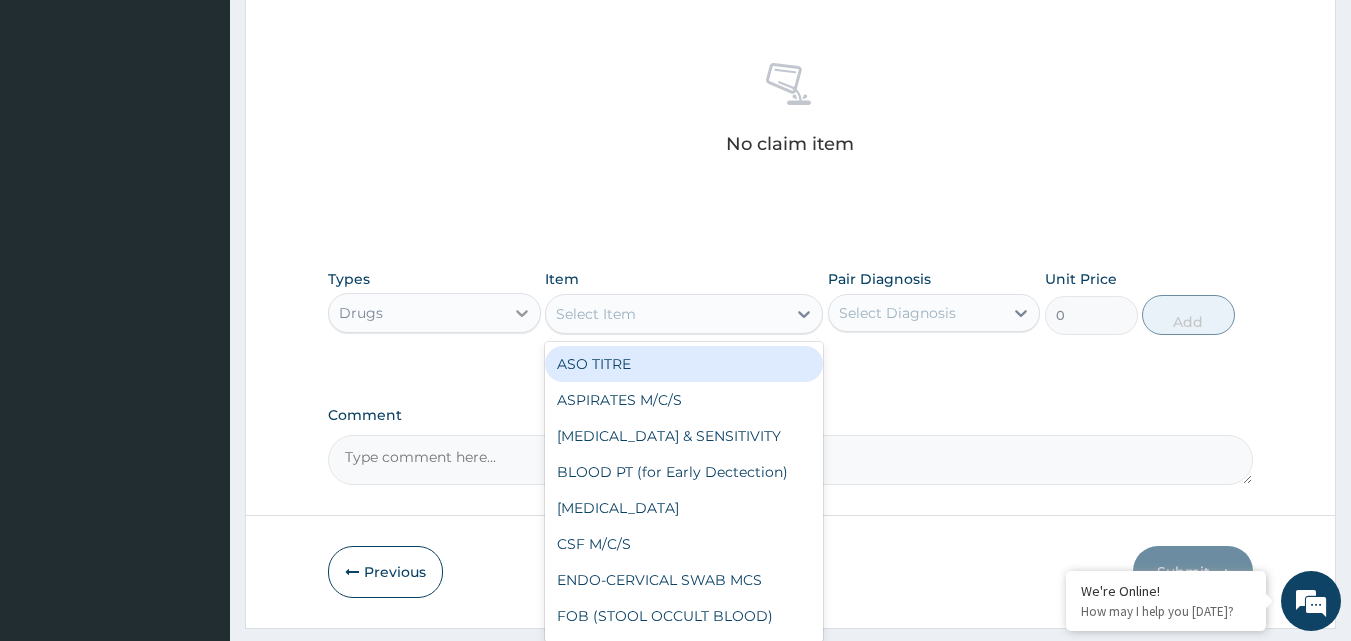 click 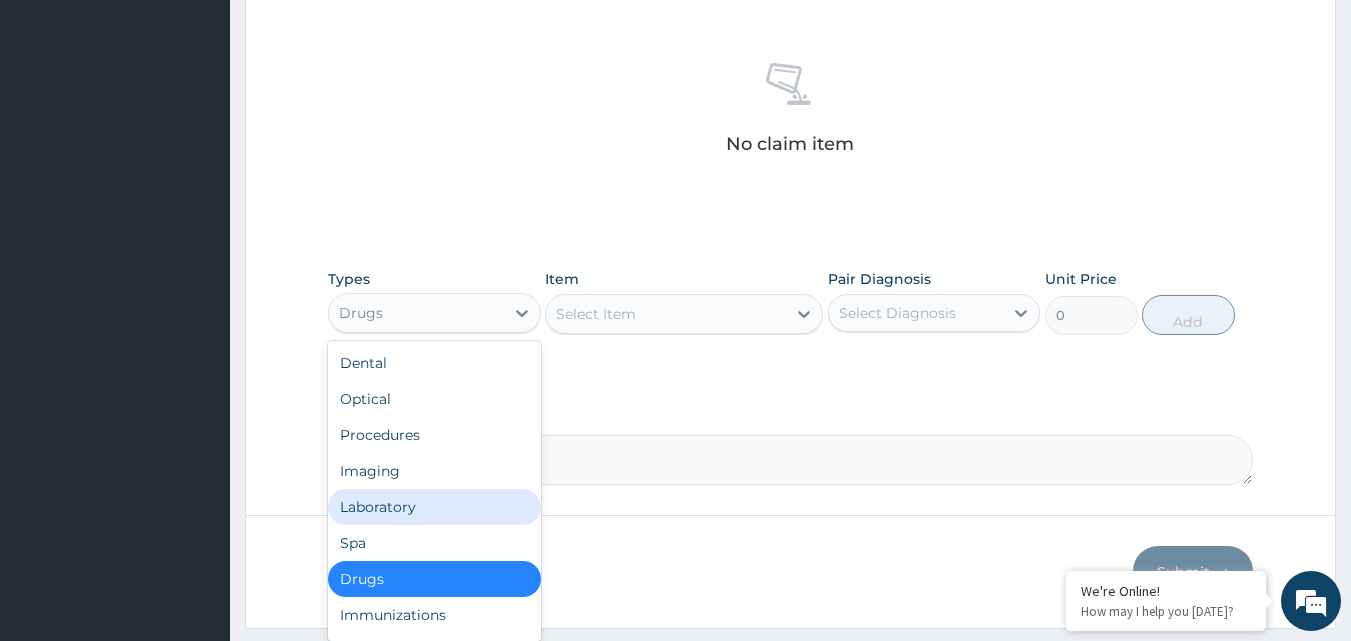 click on "Laboratory" at bounding box center (434, 507) 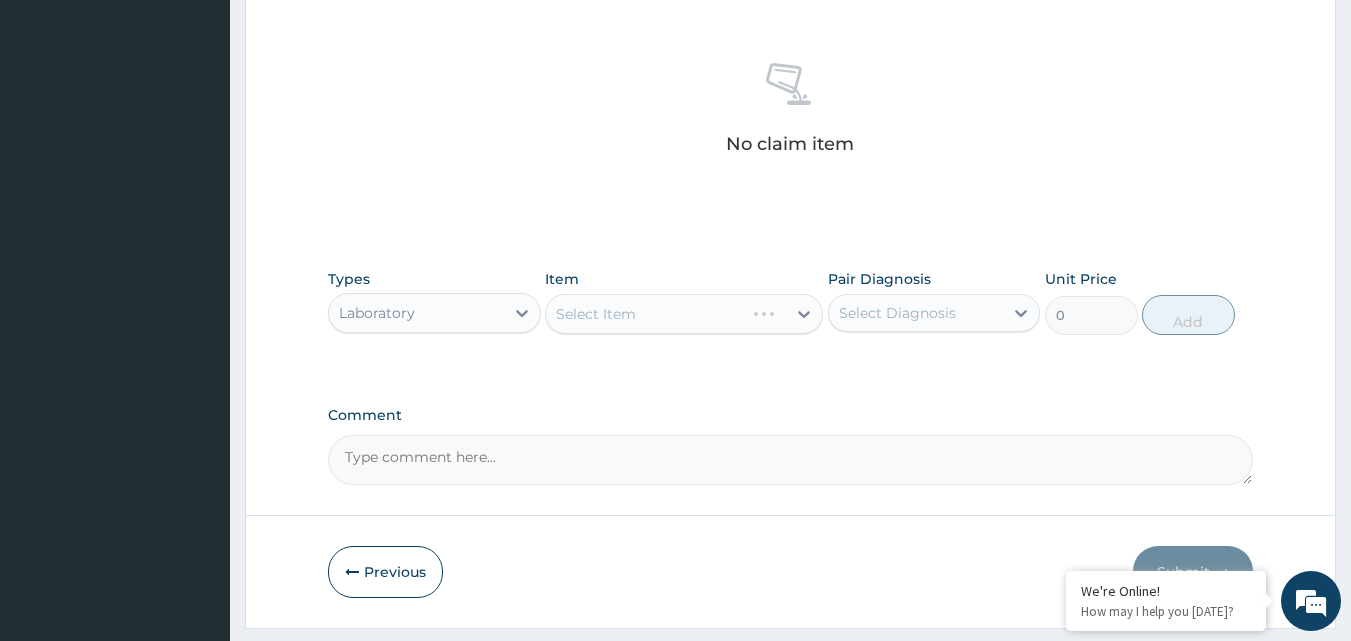click on "Select Item" at bounding box center (596, 314) 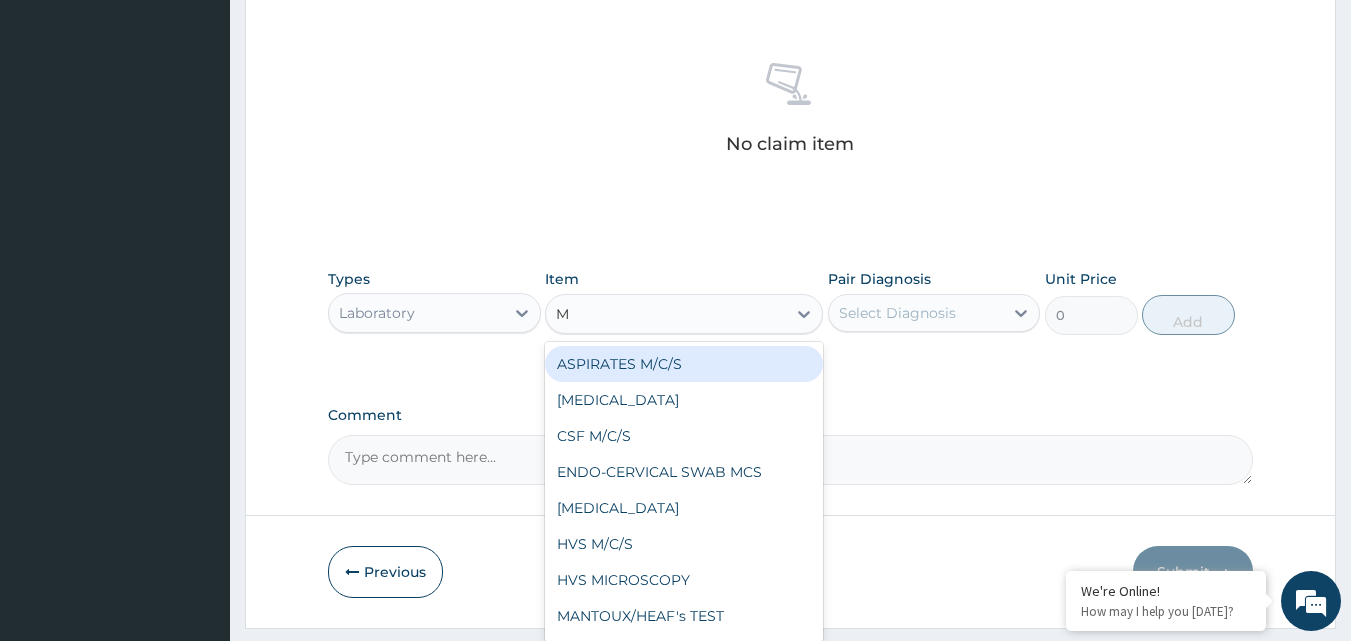 type on "MP" 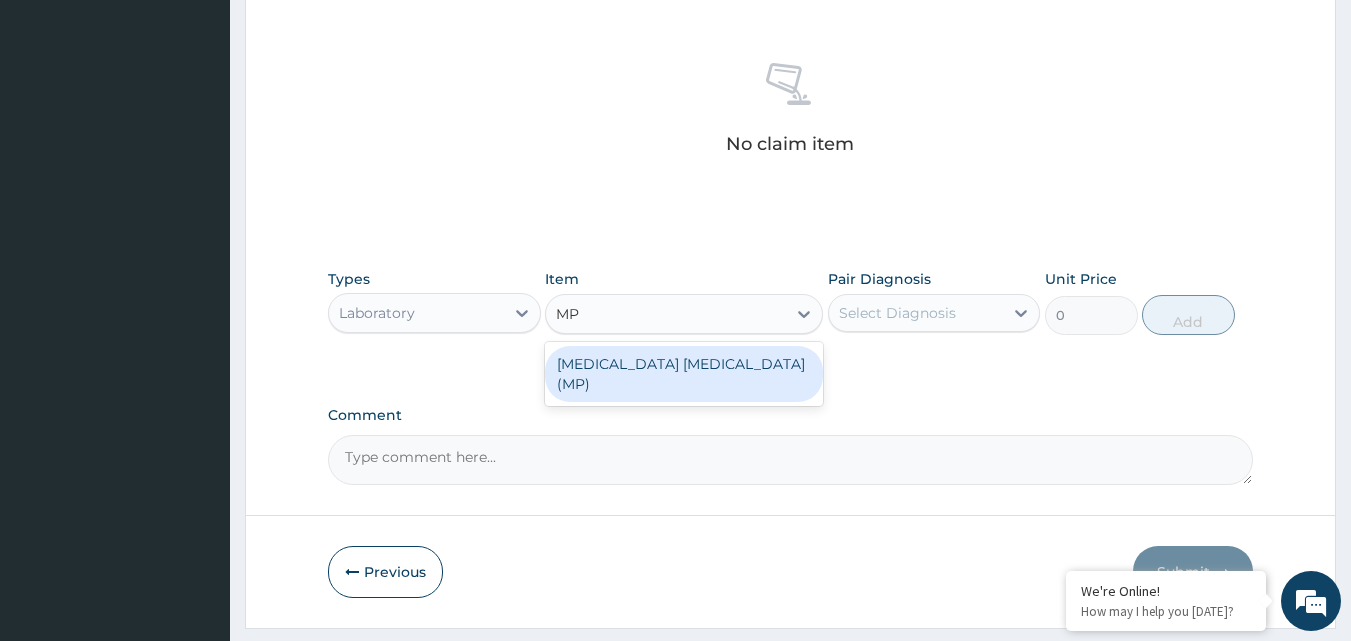 click on "MALARIA PARASITE (MP)" at bounding box center (684, 374) 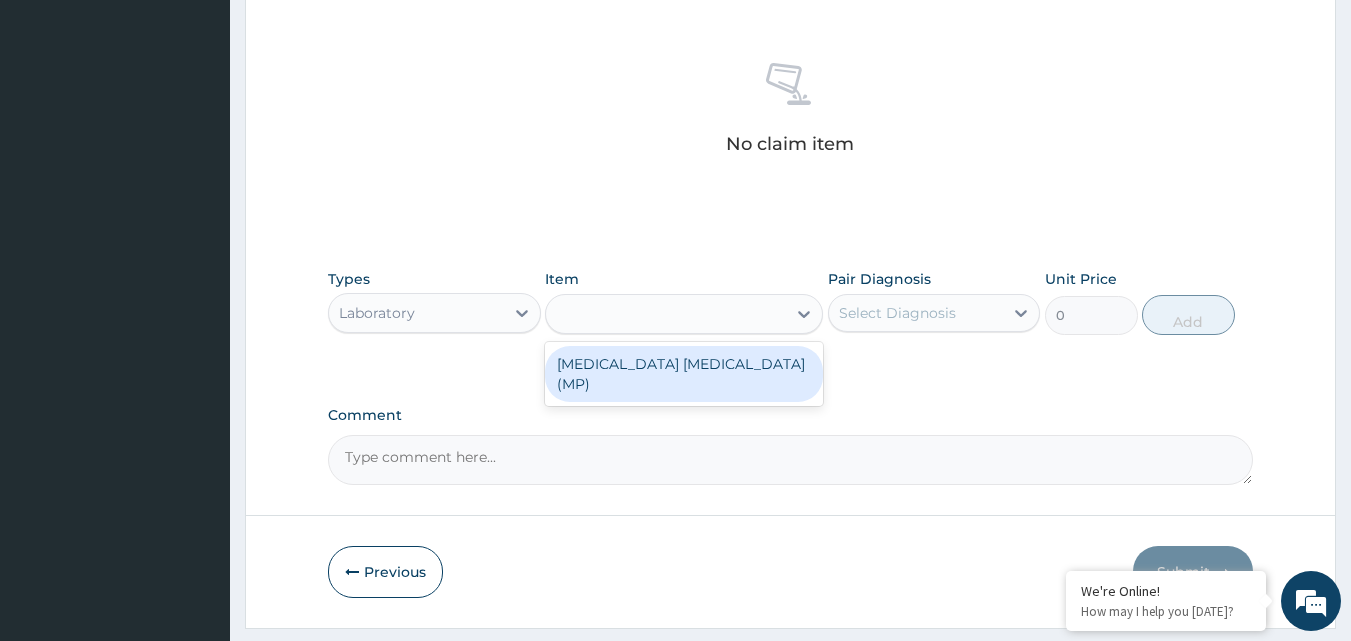 type on "1500" 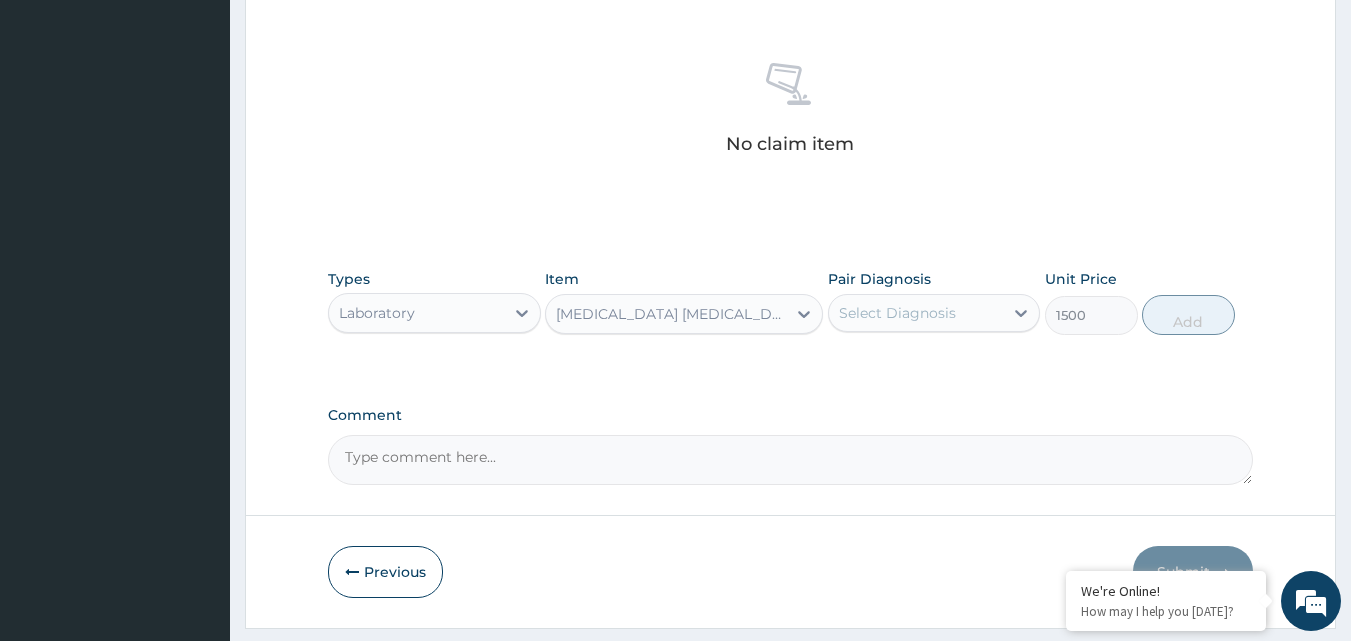 click on "Select Diagnosis" at bounding box center [897, 313] 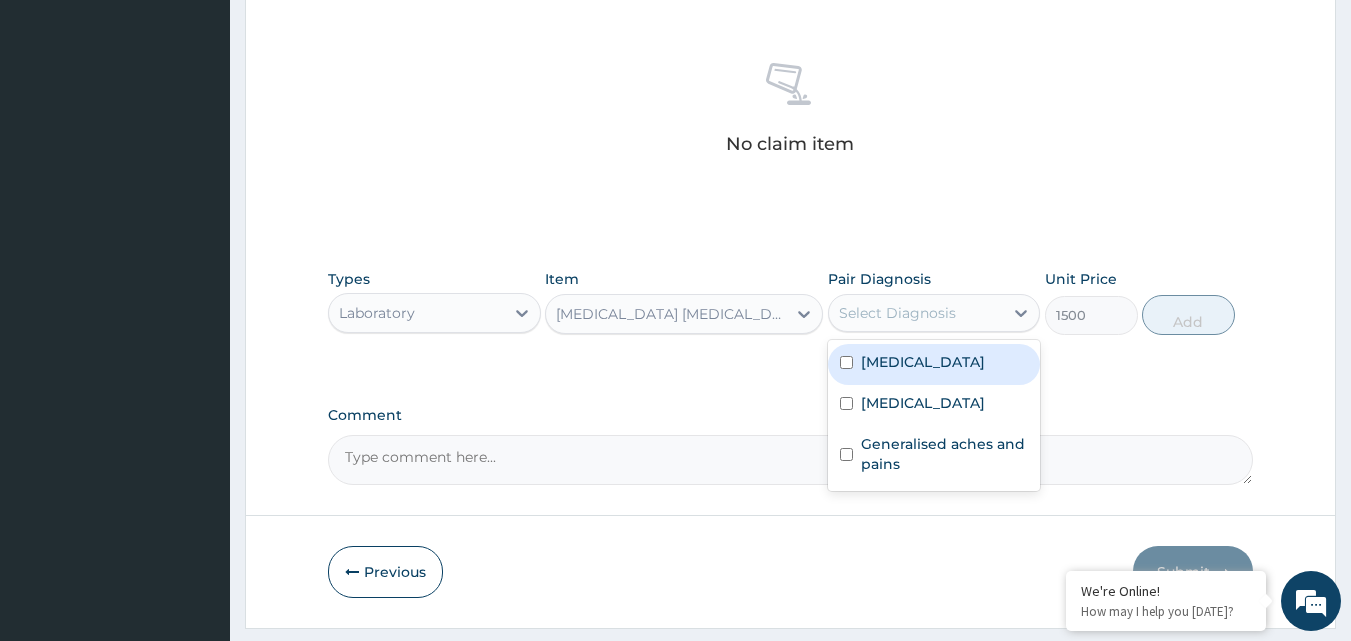 click on "Malaria" at bounding box center [923, 362] 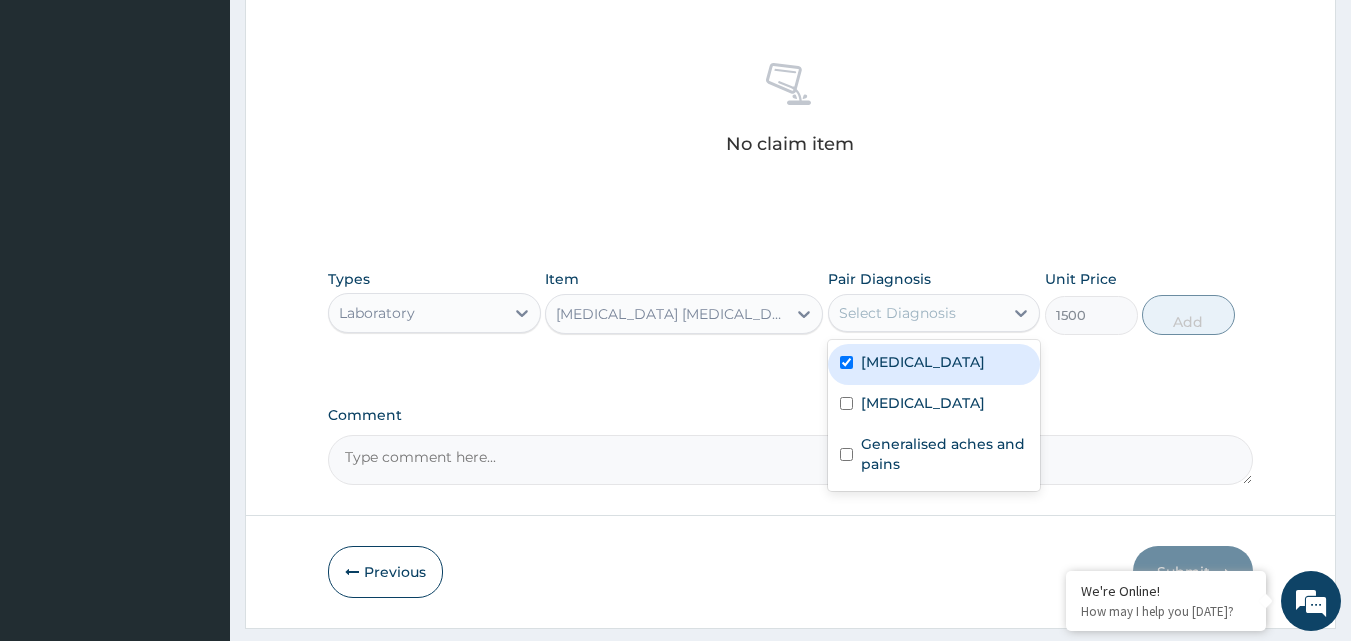 checkbox on "true" 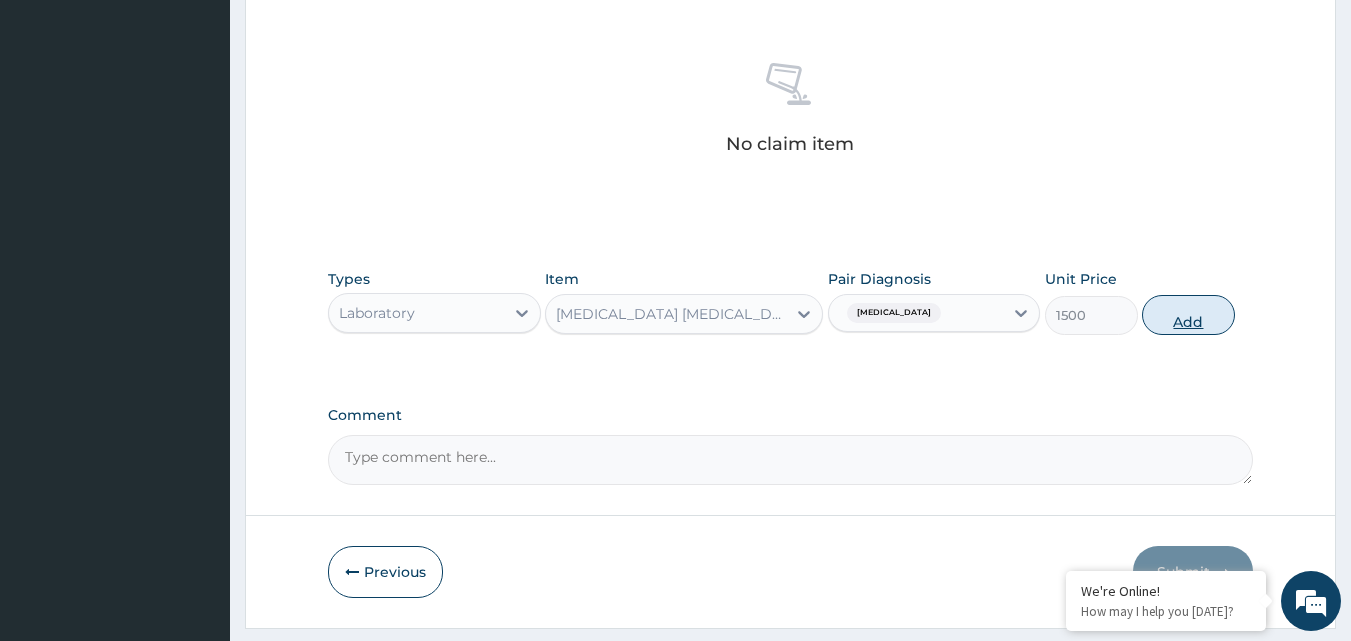 click on "Add" at bounding box center [1188, 315] 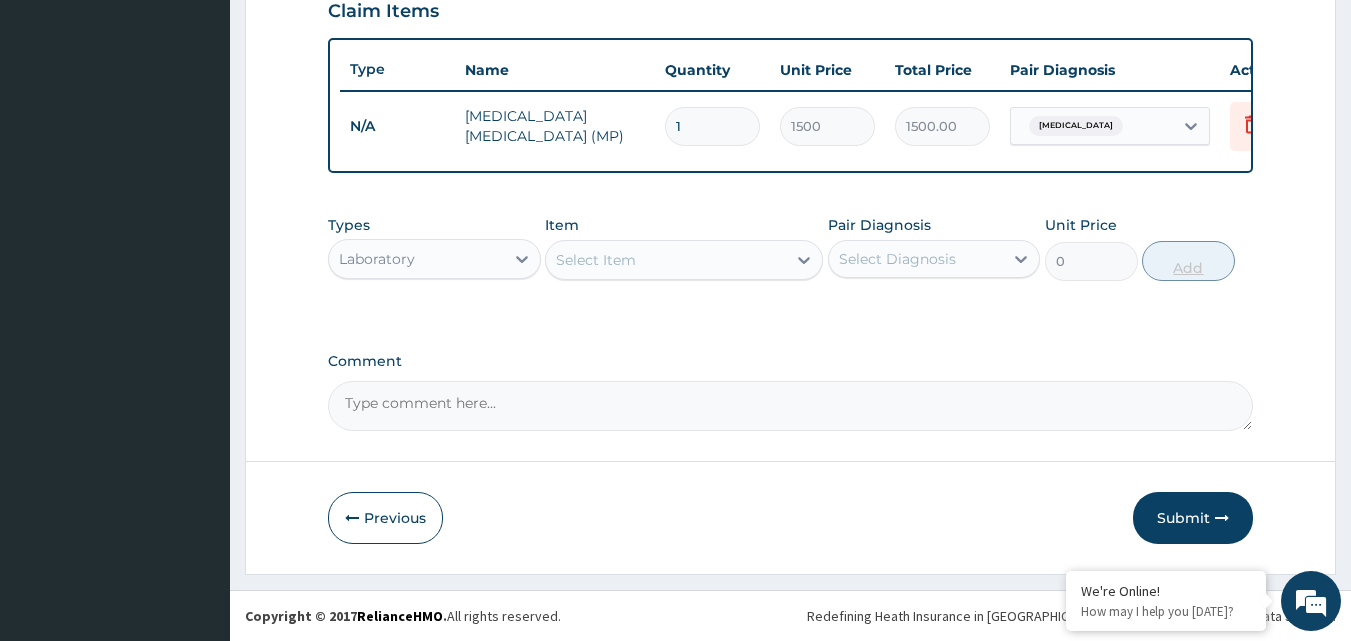 scroll, scrollTop: 721, scrollLeft: 0, axis: vertical 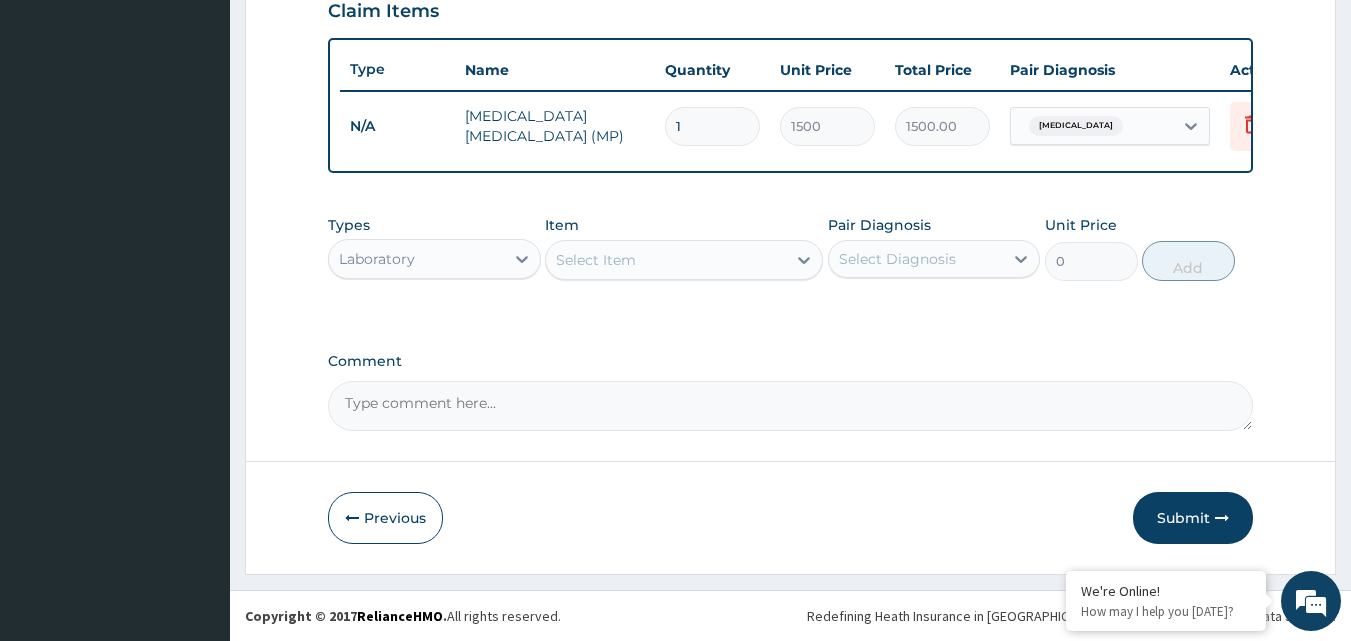 click on "Select Item" at bounding box center (666, 260) 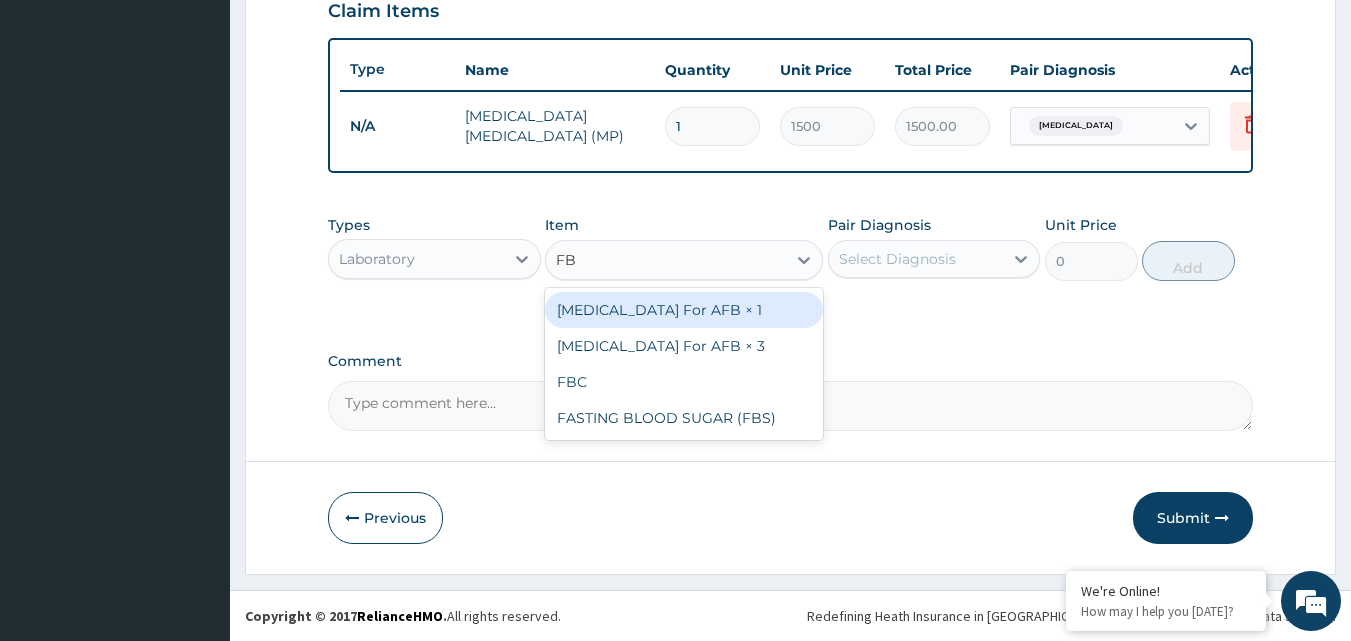 type on "FBC" 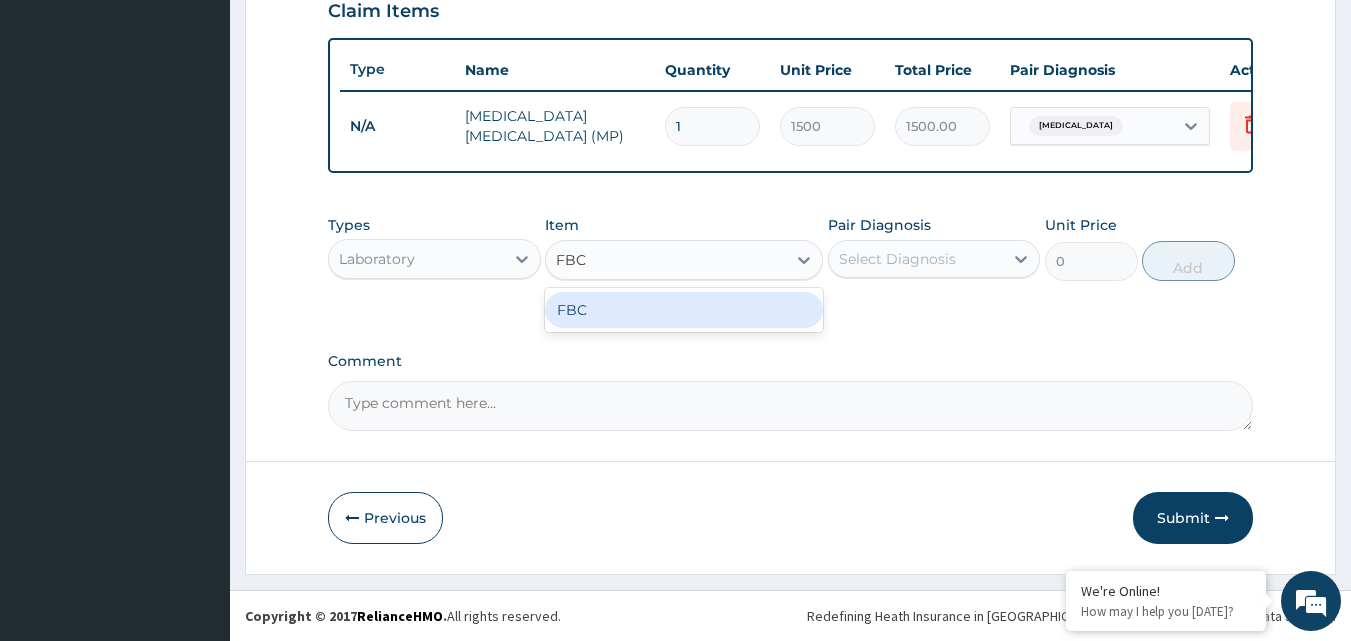 click on "FBC" at bounding box center [684, 310] 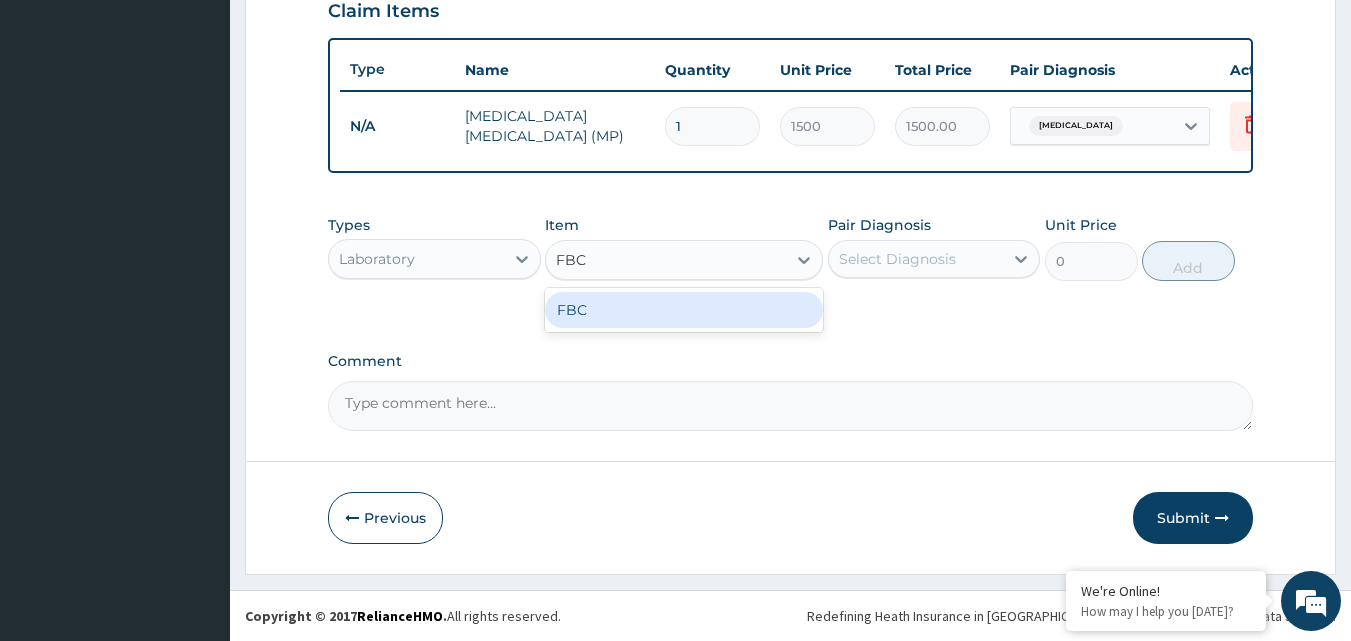 type 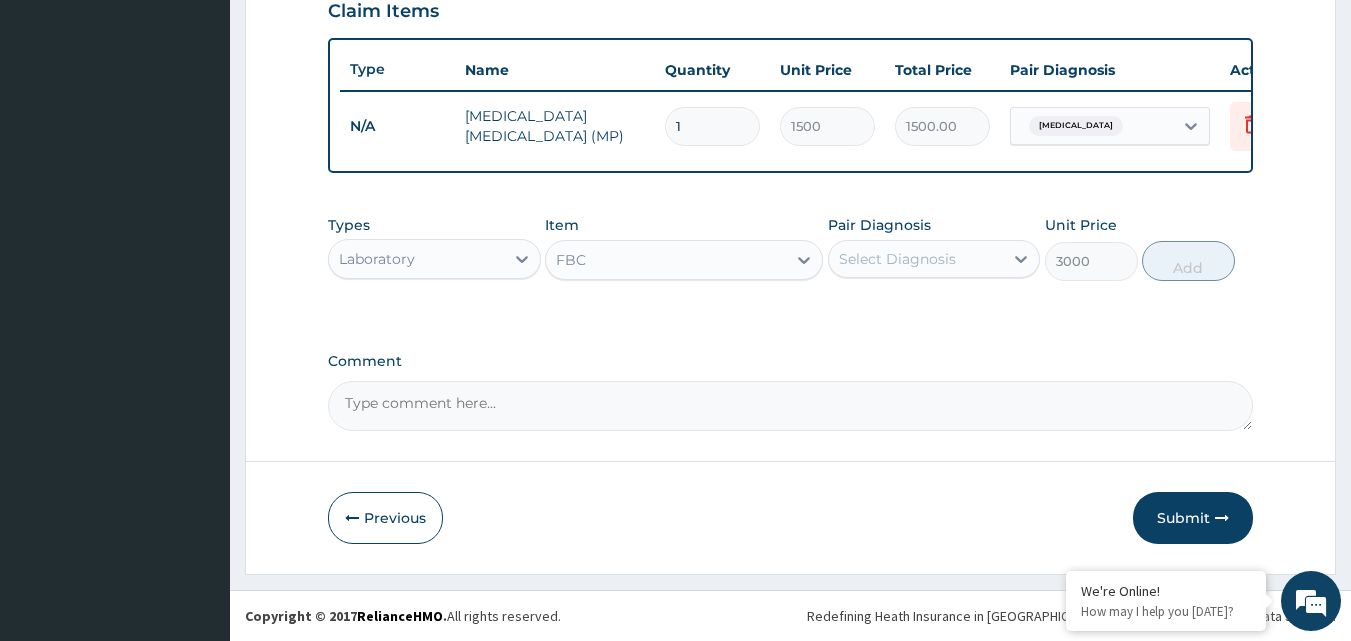 click on "Select Diagnosis" at bounding box center [897, 259] 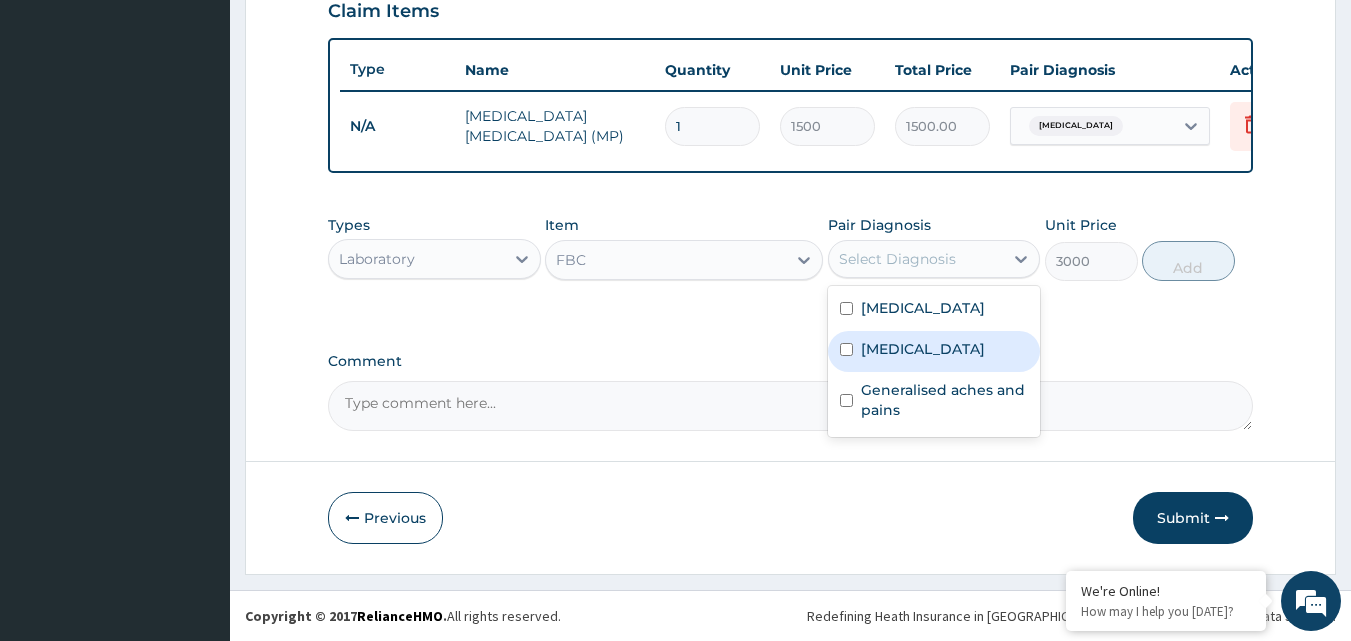 click on "Typhoid fever" at bounding box center (923, 349) 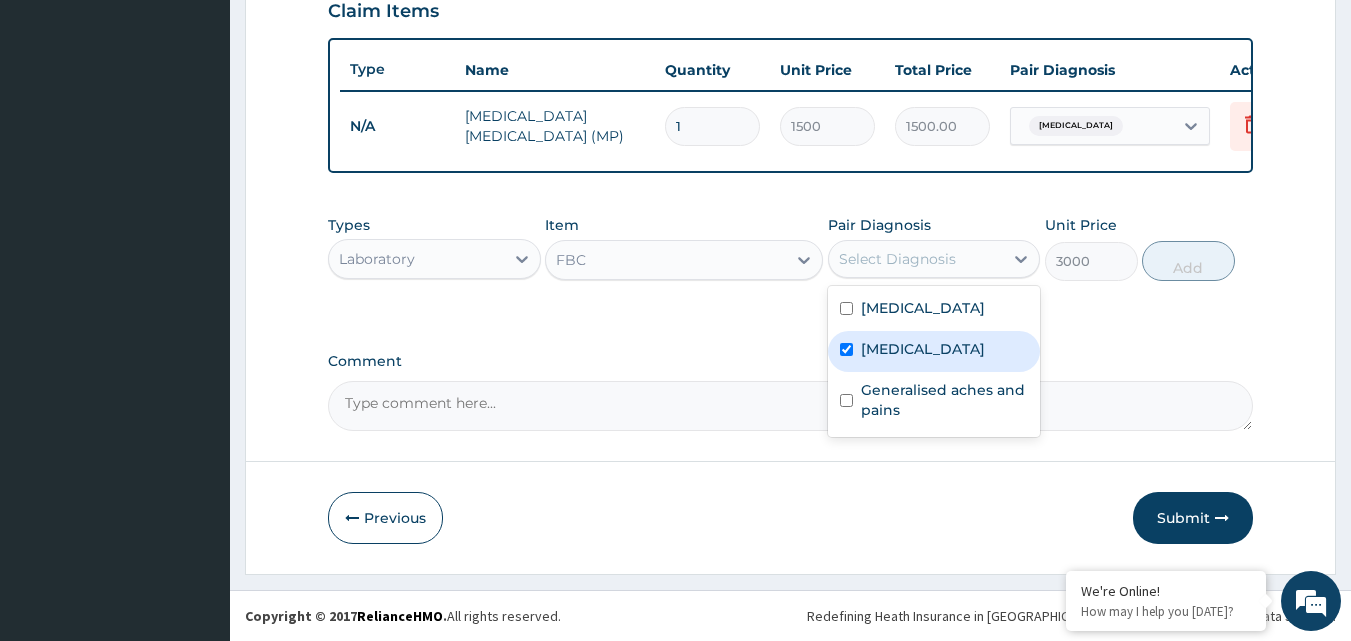 checkbox on "true" 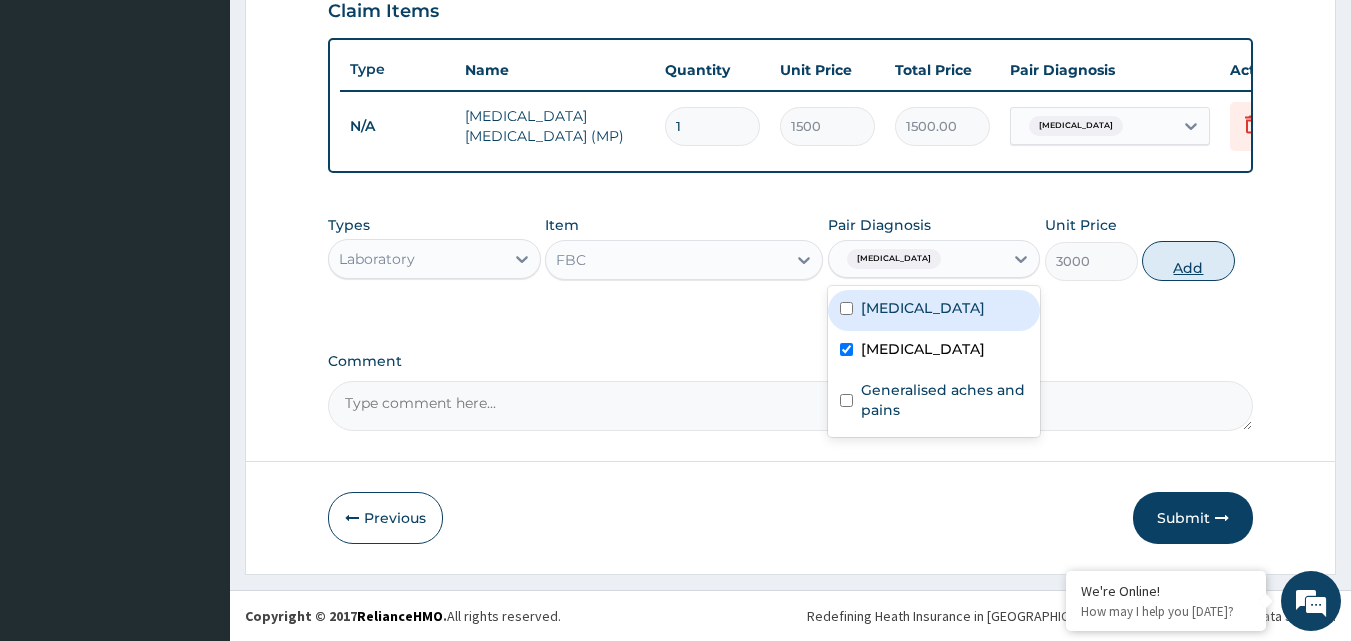click on "Add" at bounding box center (1188, 261) 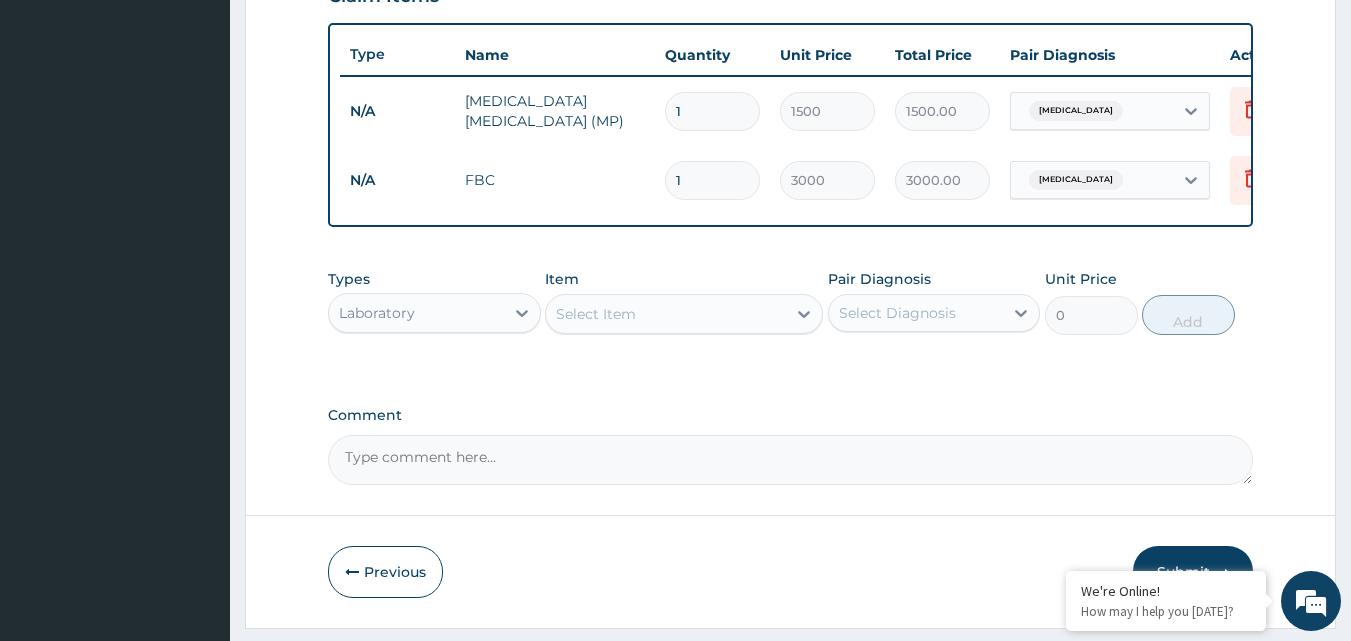 drag, startPoint x: 1197, startPoint y: 256, endPoint x: 661, endPoint y: 263, distance: 536.0457 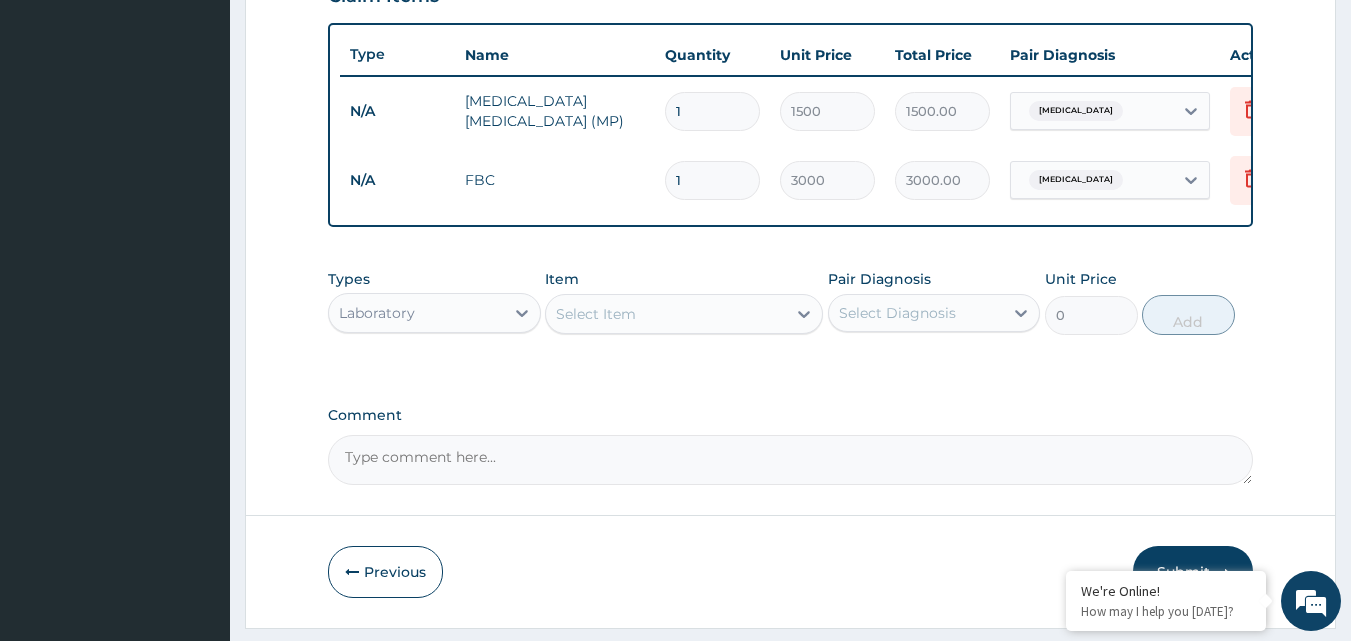 click on "PA Code / Prescription Code Enter Code(Secondary Care Only) Encounter Date 25-06-2025 Important Notice Please enter PA codes before entering items that are not attached to a PA code   All diagnoses entered must be linked to a claim item. Diagnosis & Claim Items that are visible but inactive cannot be edited because they were imported from an already approved PA code. Diagnosis Malaria Confirmed Typhoid fever Confirmed Generalised aches and pains Confirmed NB: All diagnosis must be linked to a claim item Claim Items Type Name Quantity Unit Price Total Price Pair Diagnosis Actions N/A MALARIA PARASITE (MP) 1 1500 1500.00 Malaria Delete N/A FBC 1 3000 3000.00 Typhoid fever Delete Types Laboratory Item Select Item Pair Diagnosis Select Diagnosis Unit Price 0 Add Comment" at bounding box center (791, -23) 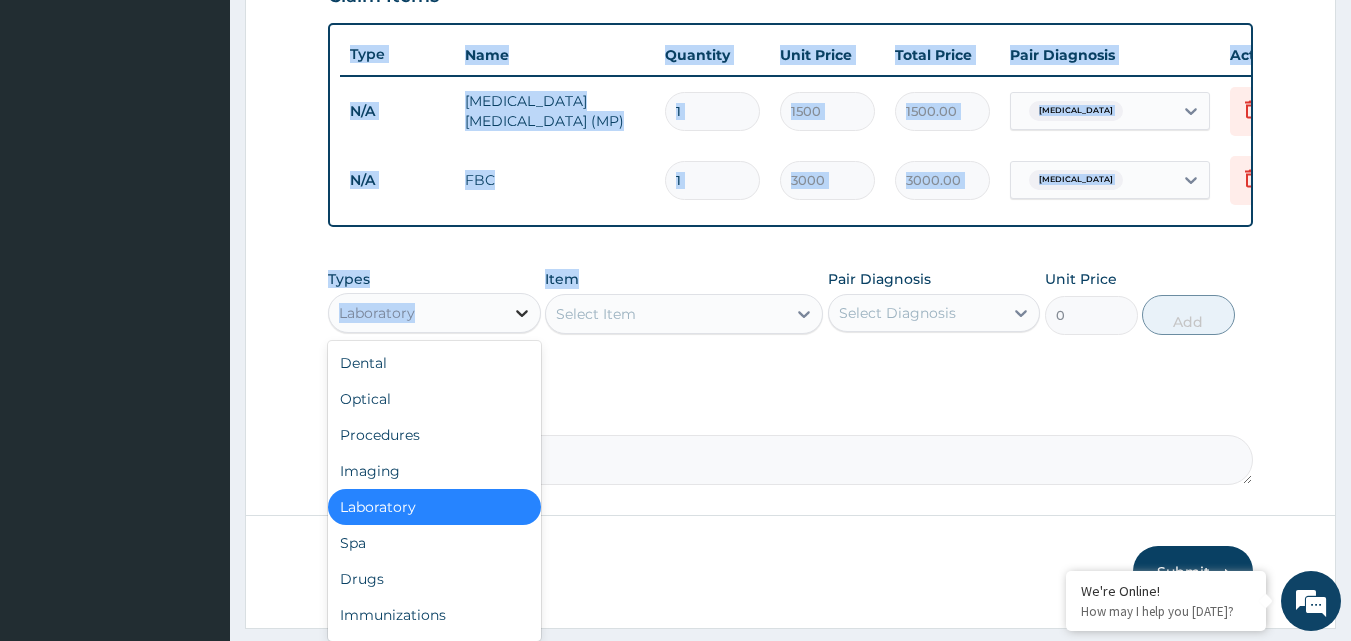 click 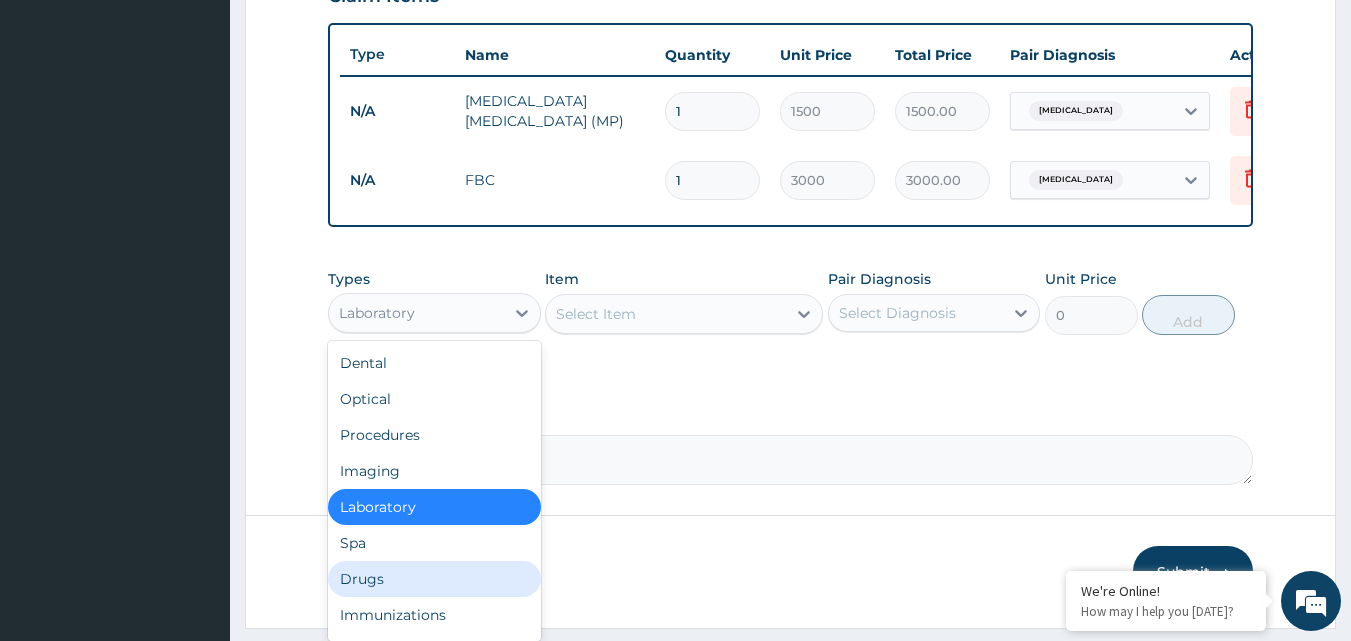click on "Drugs" at bounding box center (434, 579) 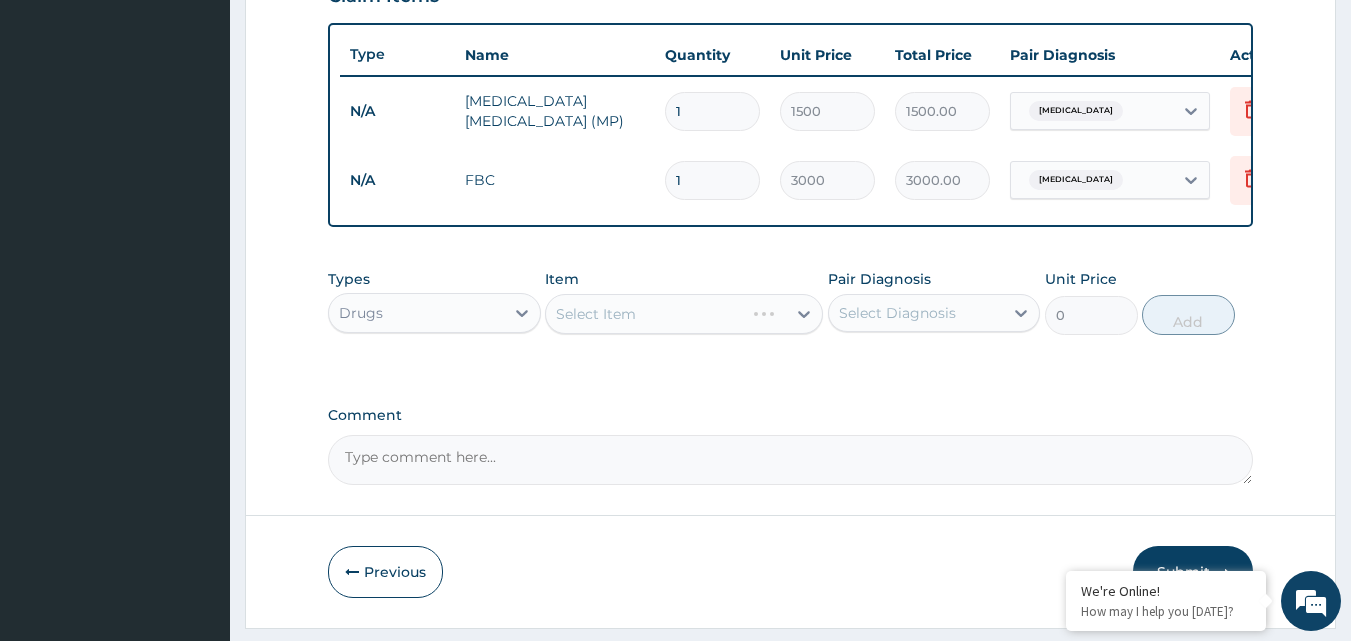 click on "Select Item" at bounding box center [684, 314] 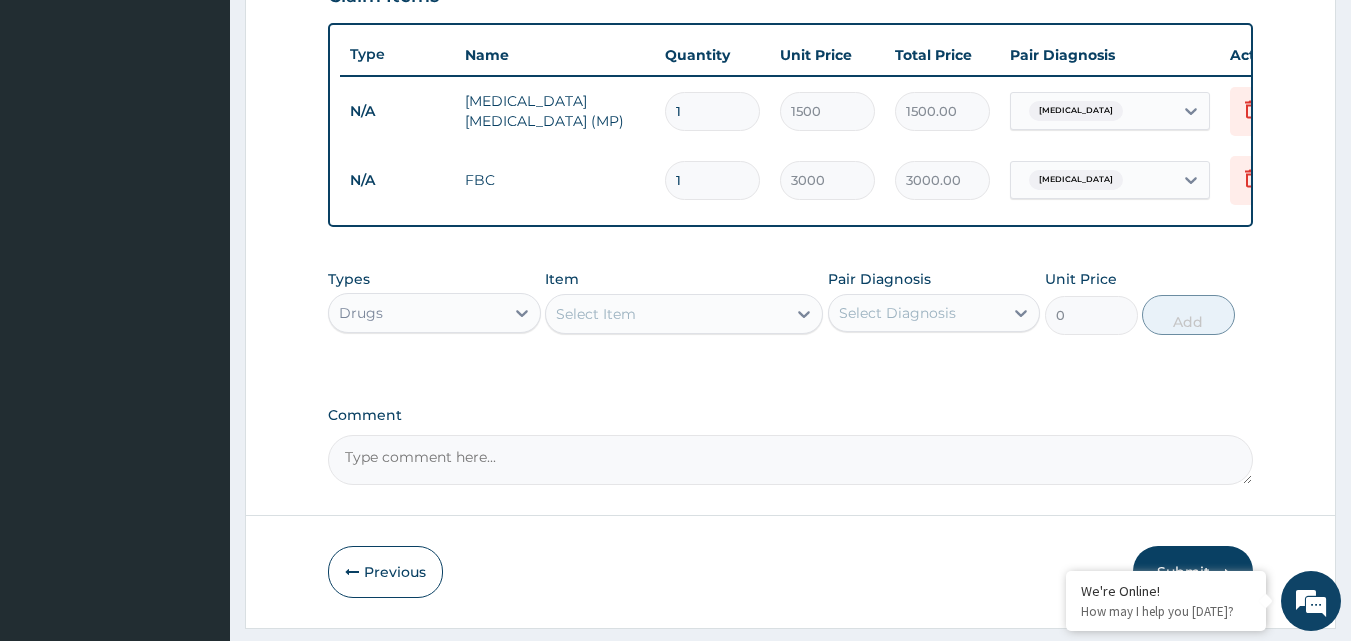 click on "Select Item" at bounding box center (596, 314) 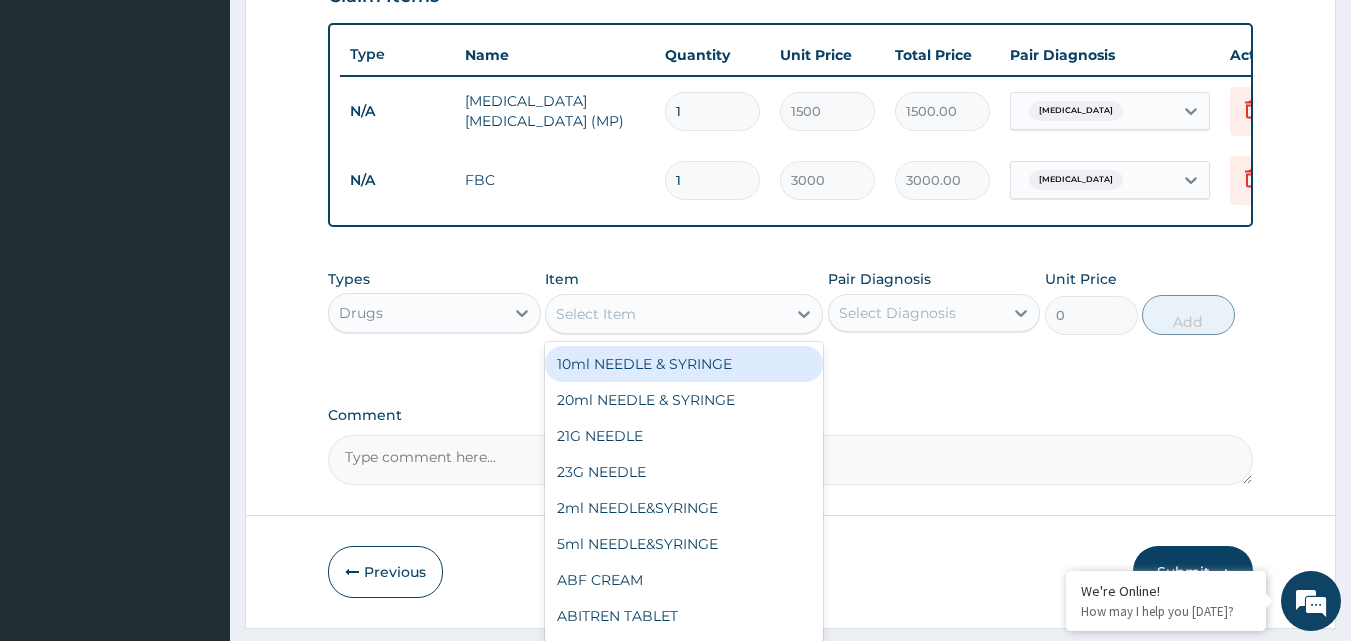click on "Select Item" at bounding box center (596, 314) 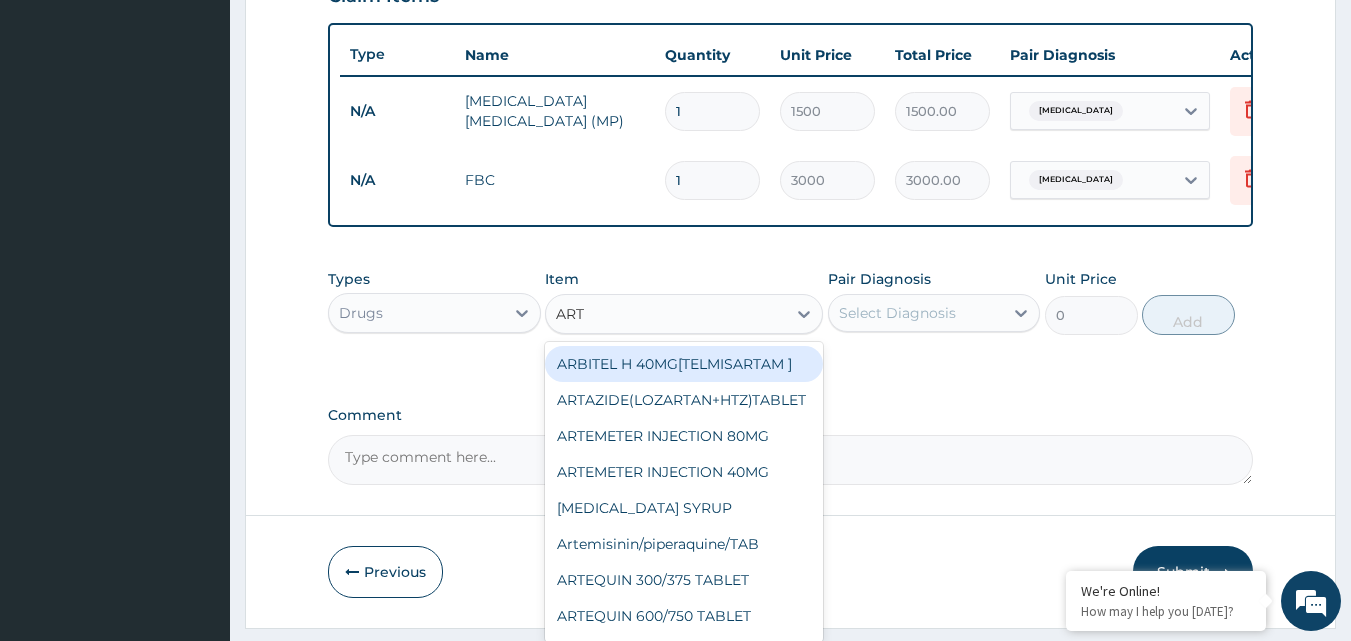 type on "ARTE" 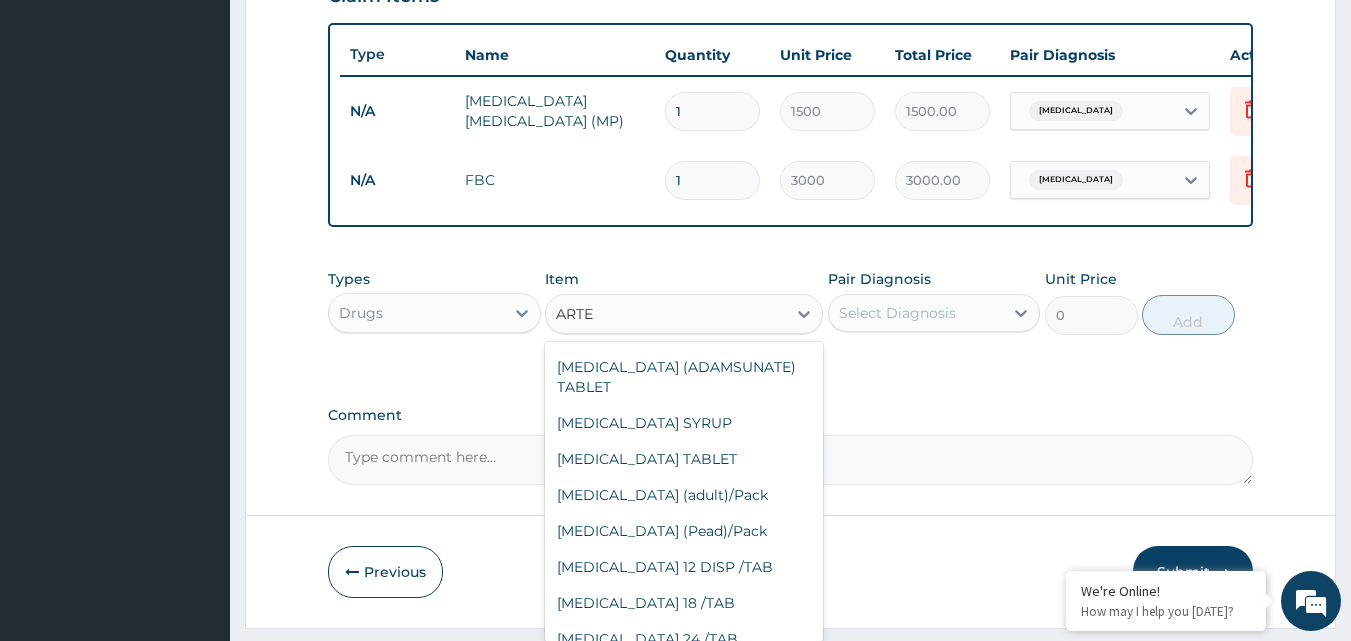 scroll, scrollTop: 503, scrollLeft: 0, axis: vertical 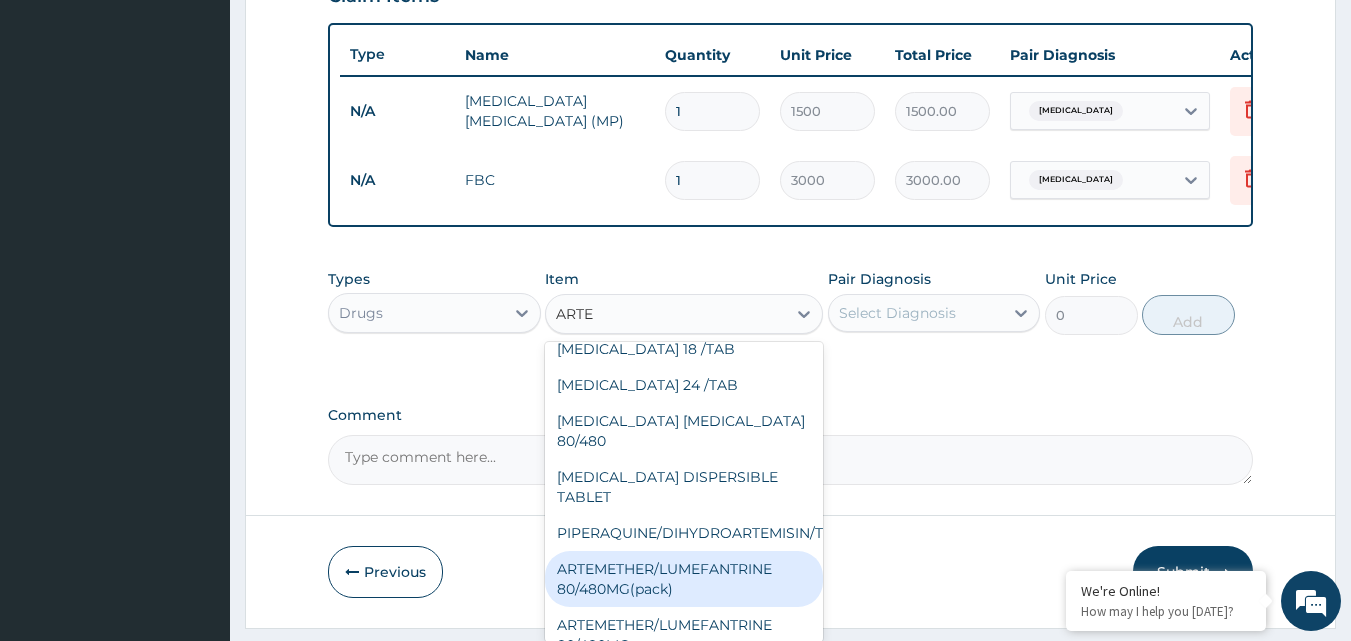click on "ARTEMETHER/LUMEFANTRINE 80/480MG(pack)" at bounding box center (684, 579) 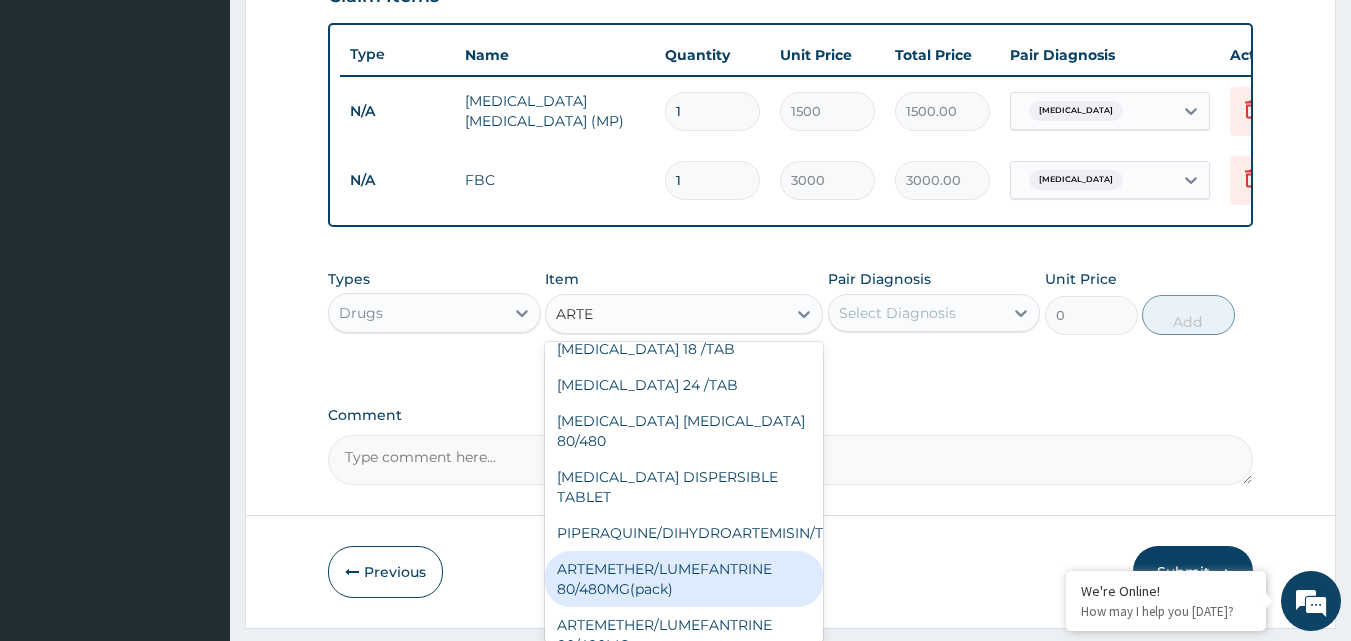 type 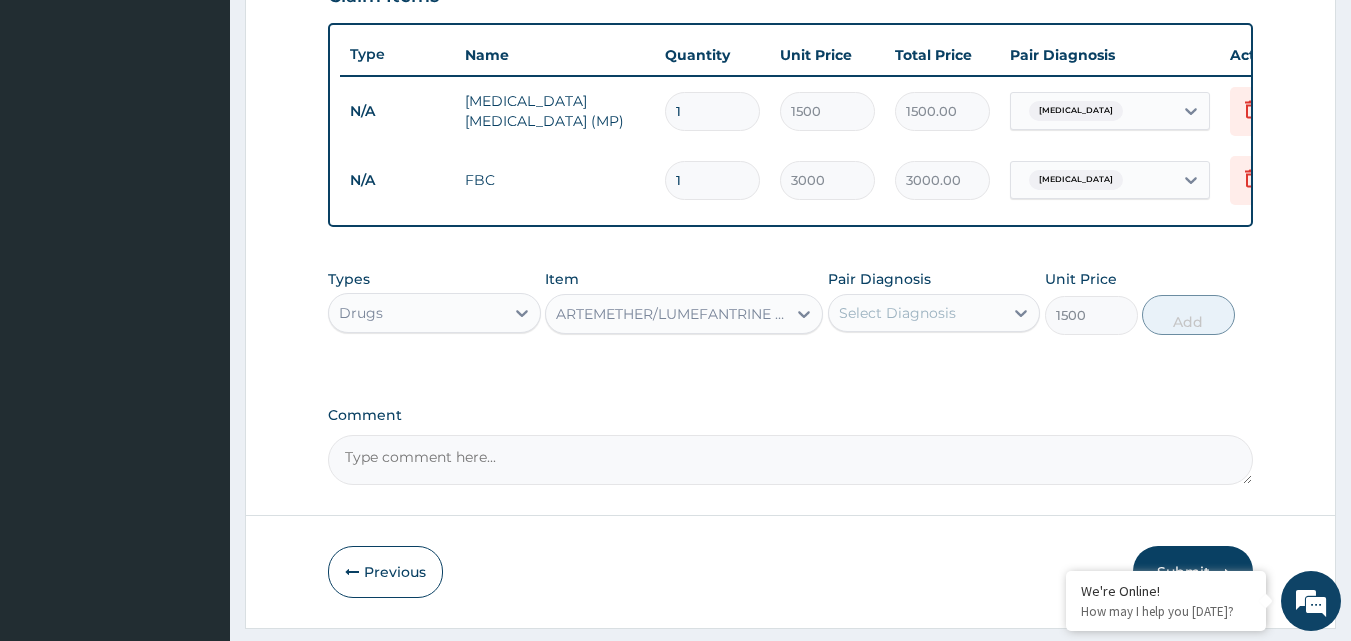 click on "Select Diagnosis" at bounding box center [897, 313] 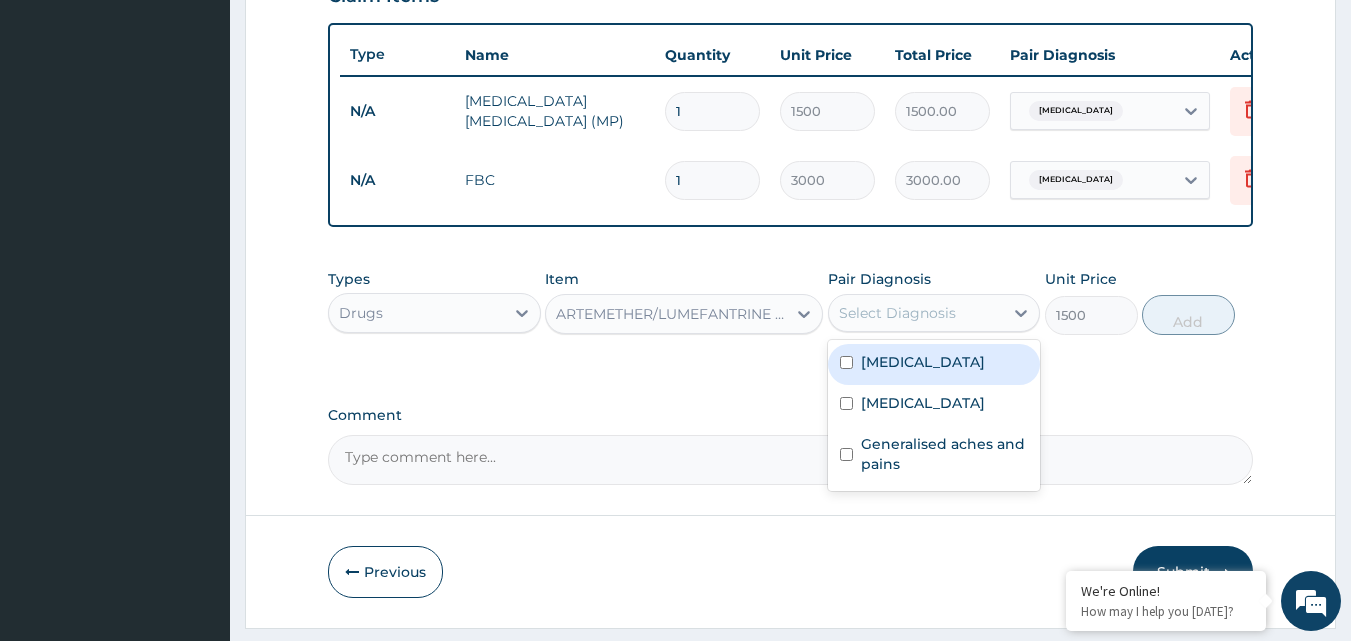click on "Malaria" at bounding box center [934, 364] 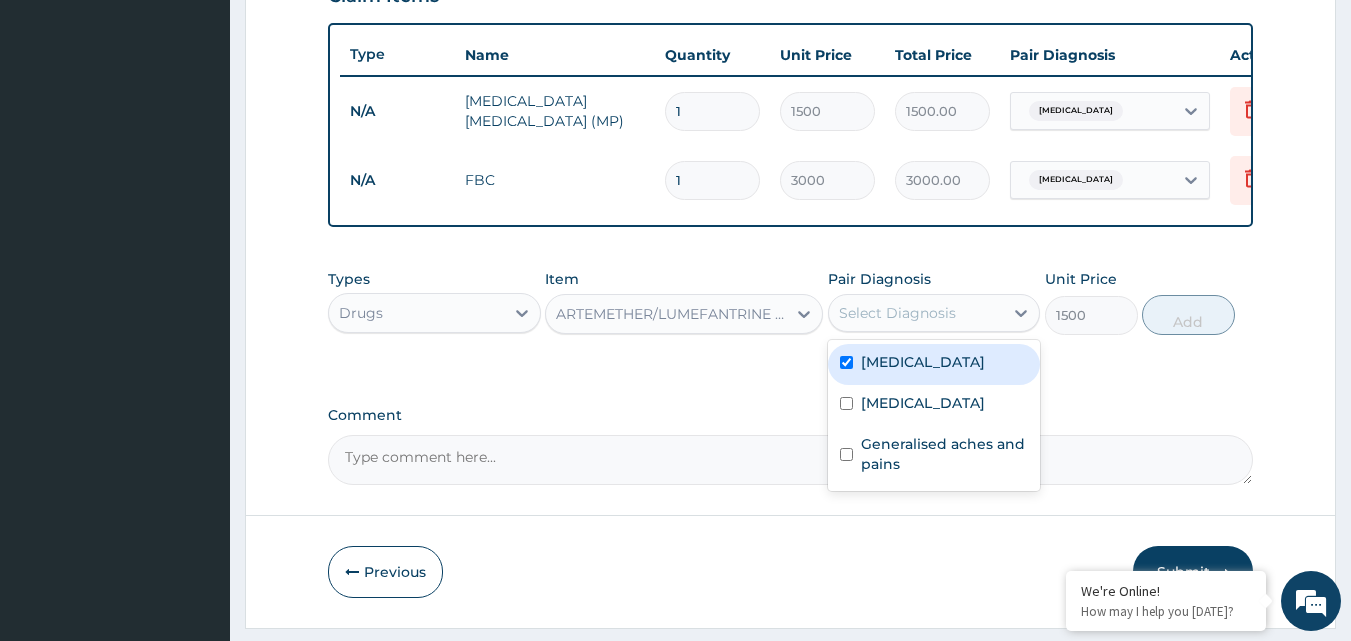 checkbox on "true" 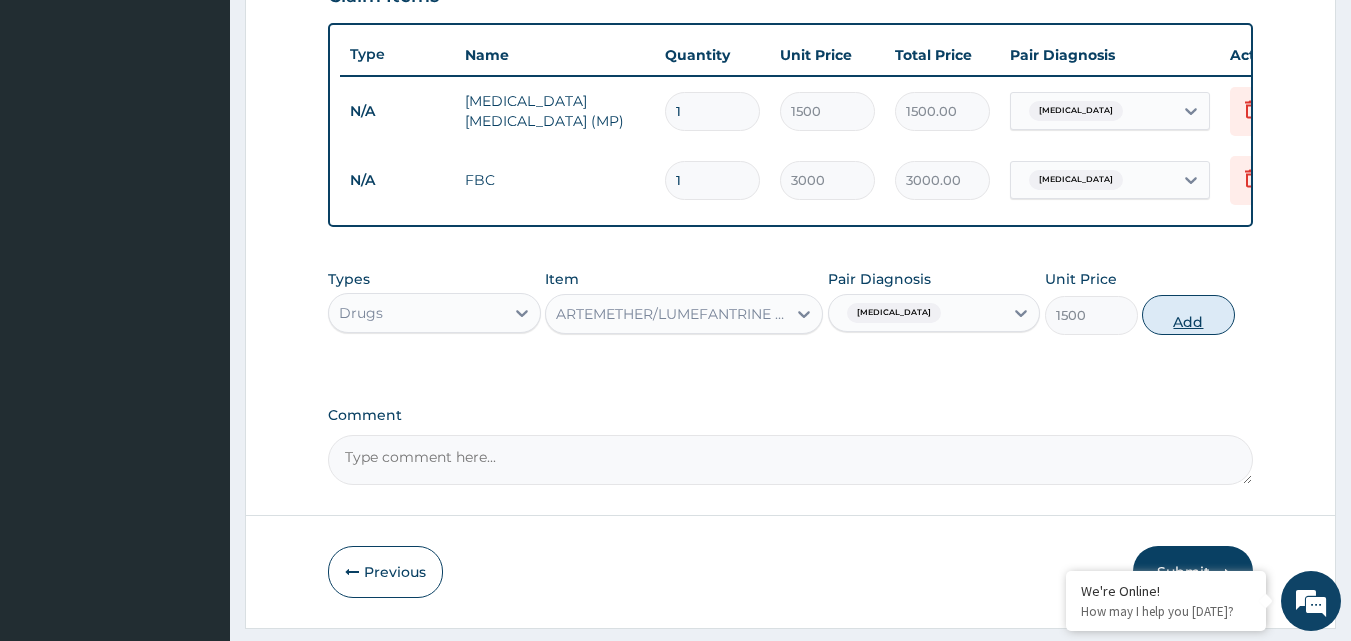 click on "Add" at bounding box center (1188, 315) 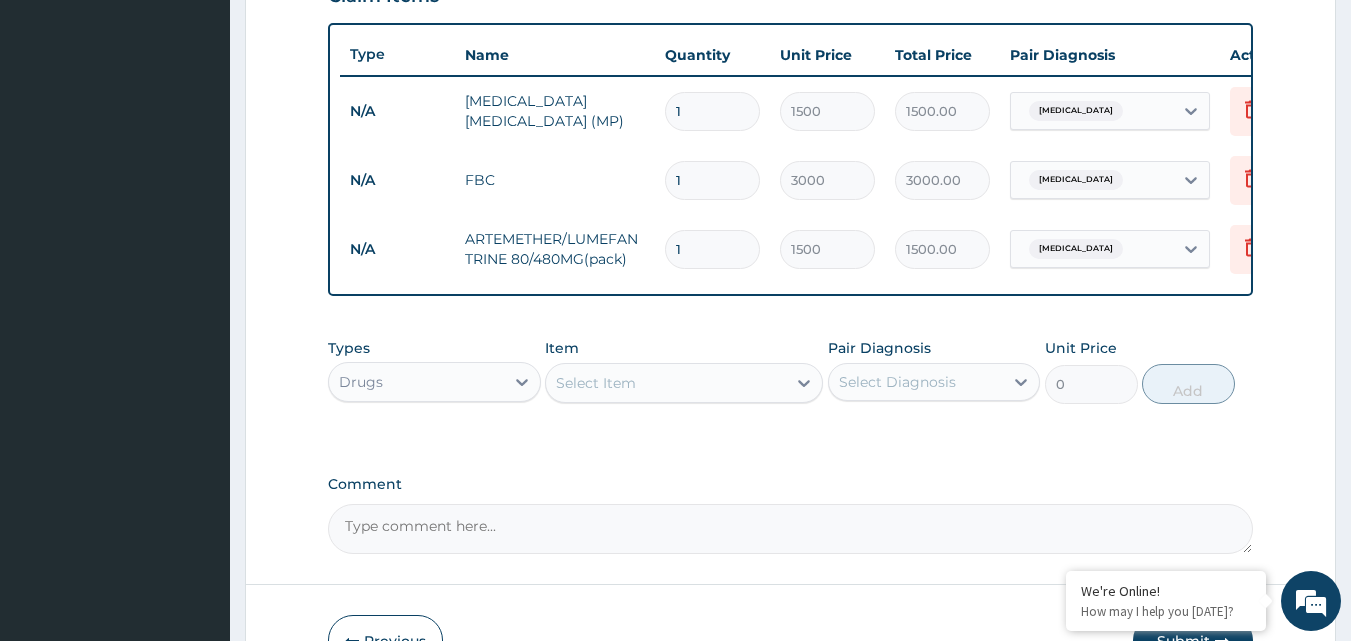 click on "Select Item" at bounding box center (596, 383) 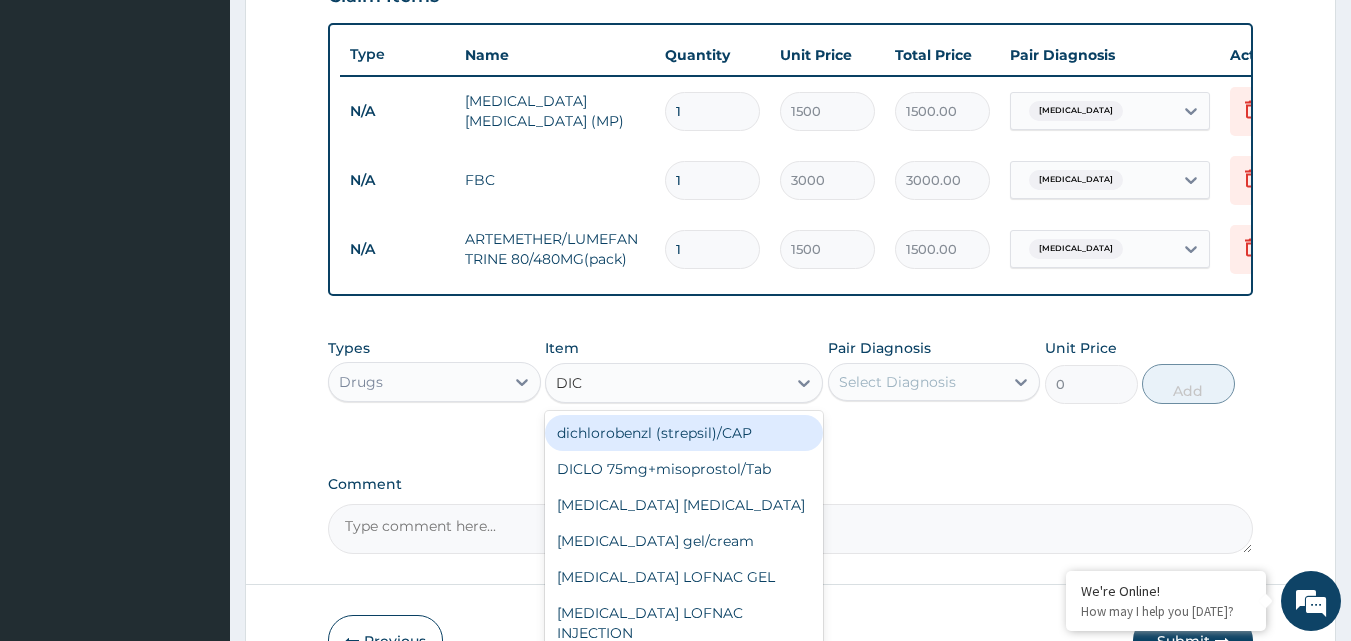 type on "DICL" 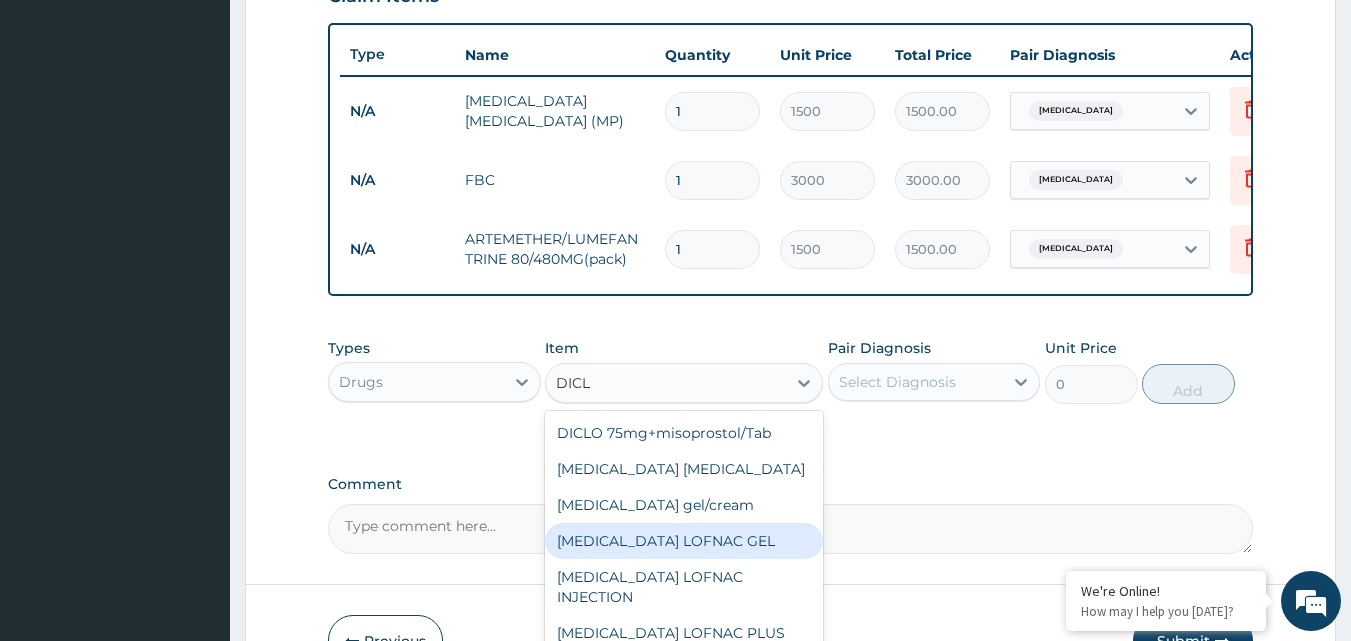scroll, scrollTop: 252, scrollLeft: 0, axis: vertical 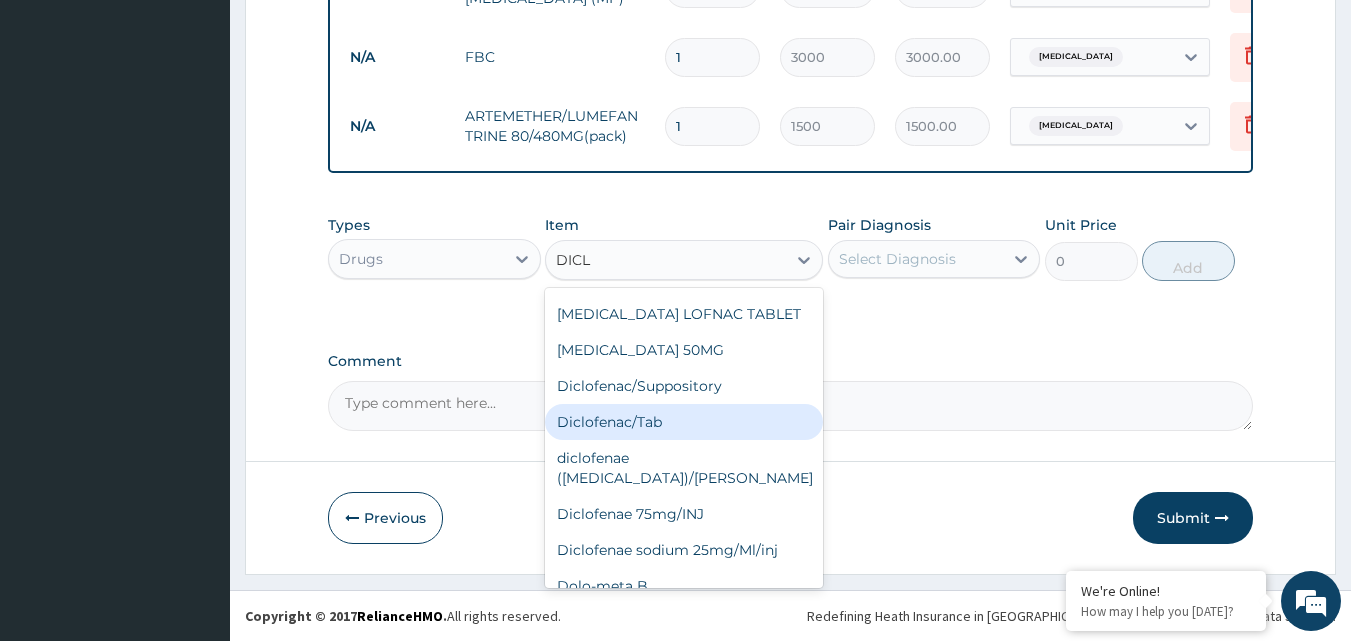 click on "Diclofenac/Tab" at bounding box center (684, 422) 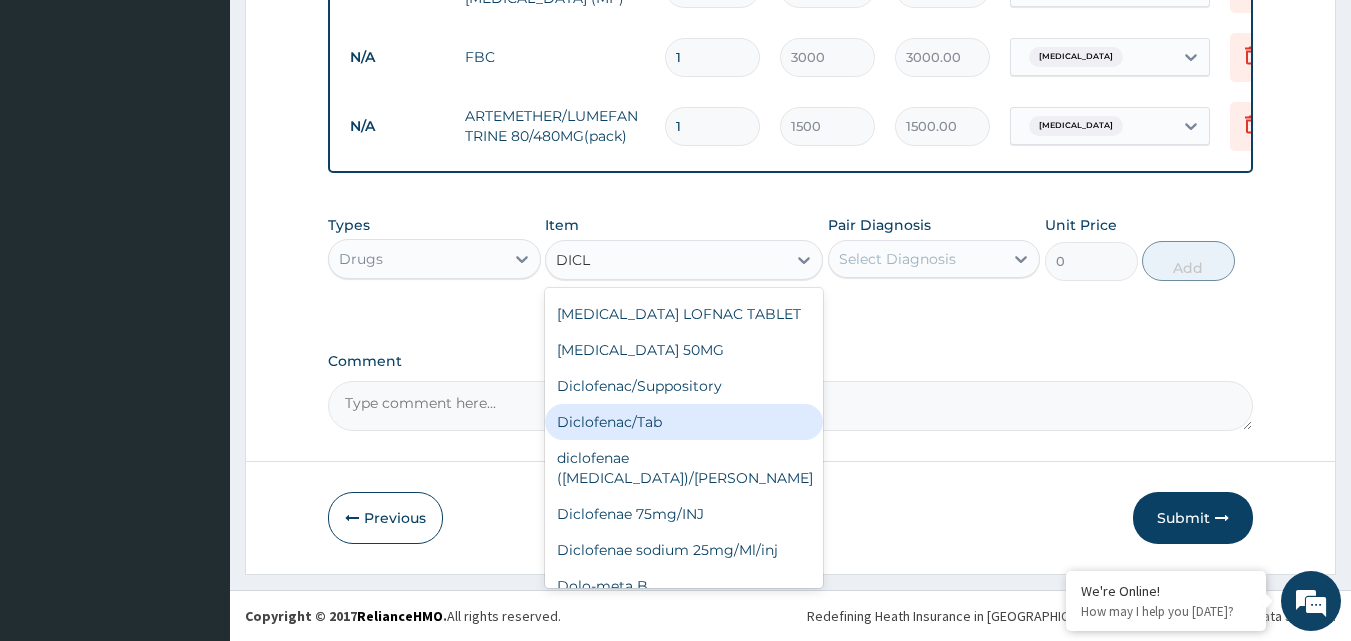 type 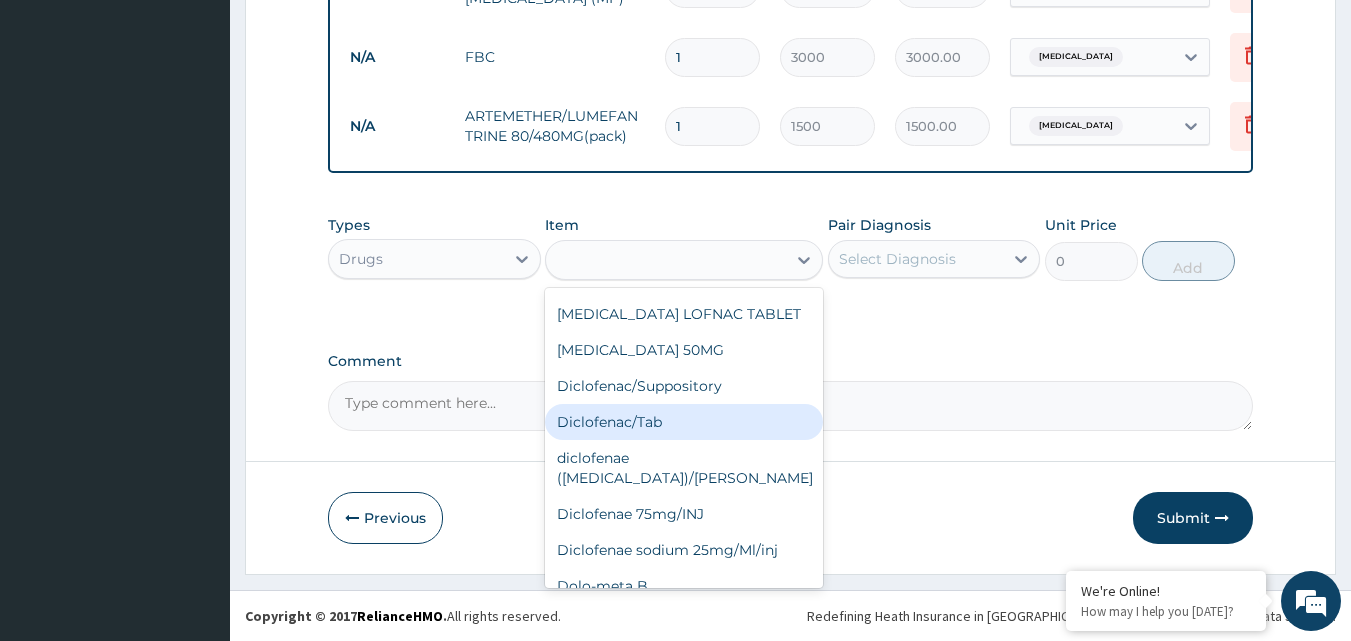 type on "20" 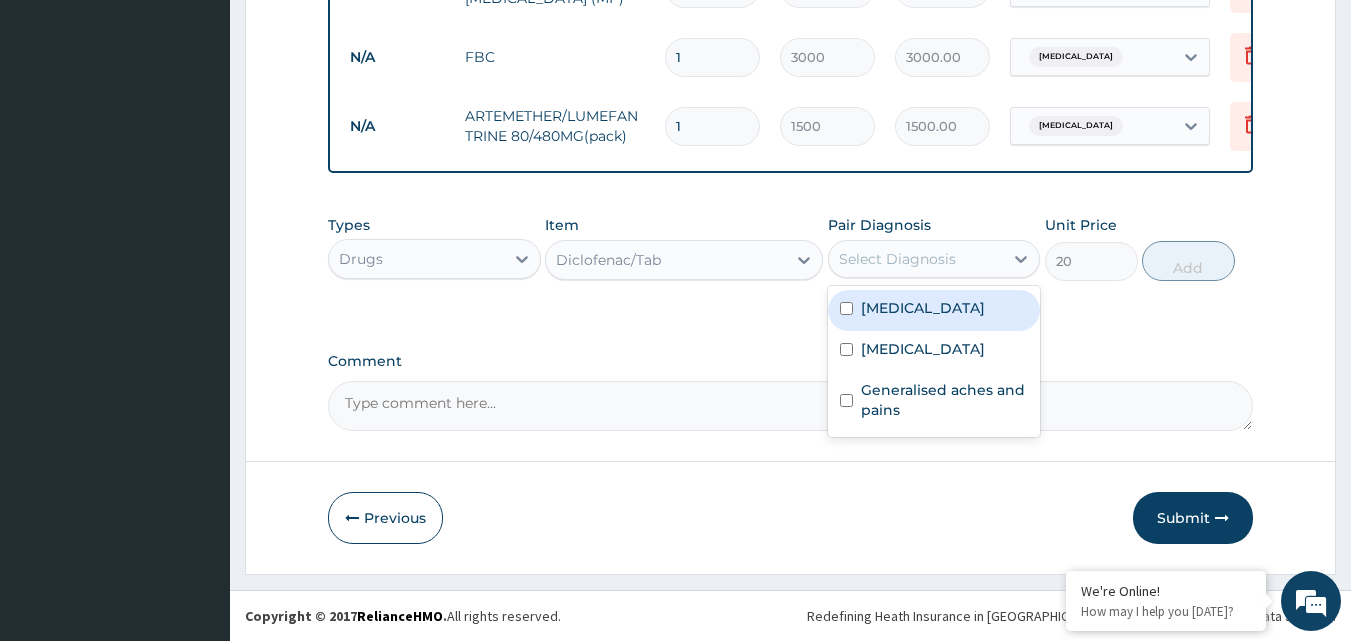 click on "Select Diagnosis" at bounding box center (897, 259) 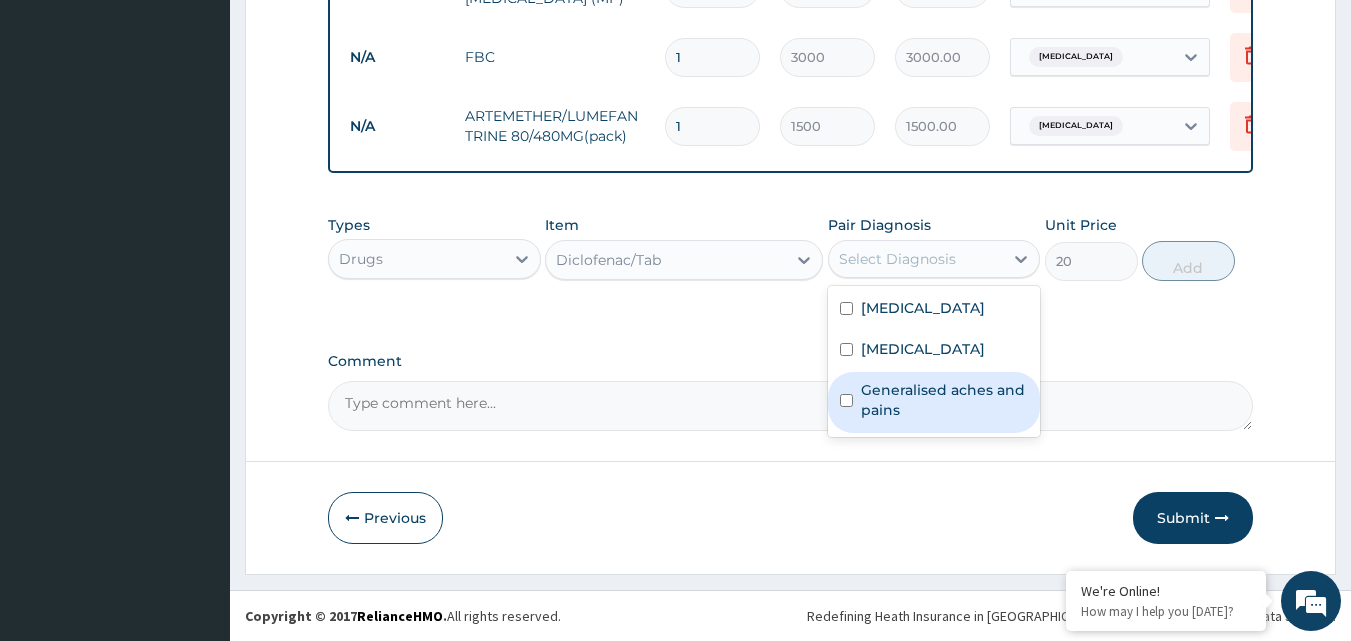 click on "Generalised aches and pains" at bounding box center [934, 402] 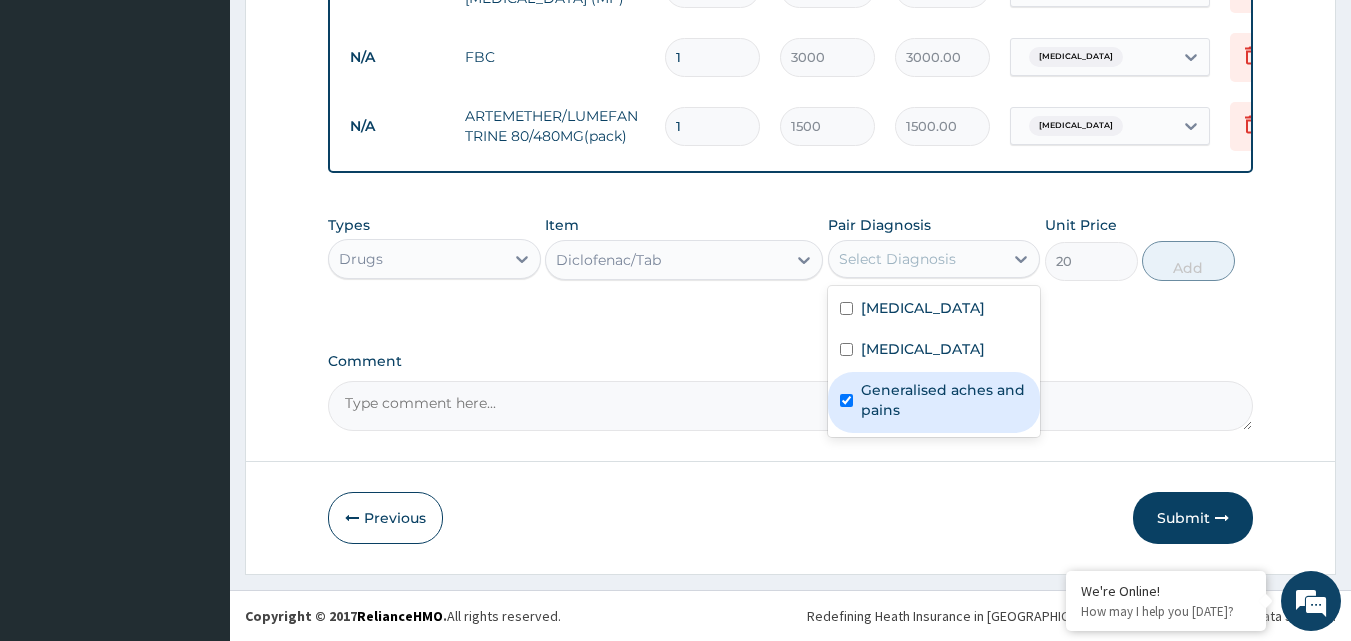 checkbox on "true" 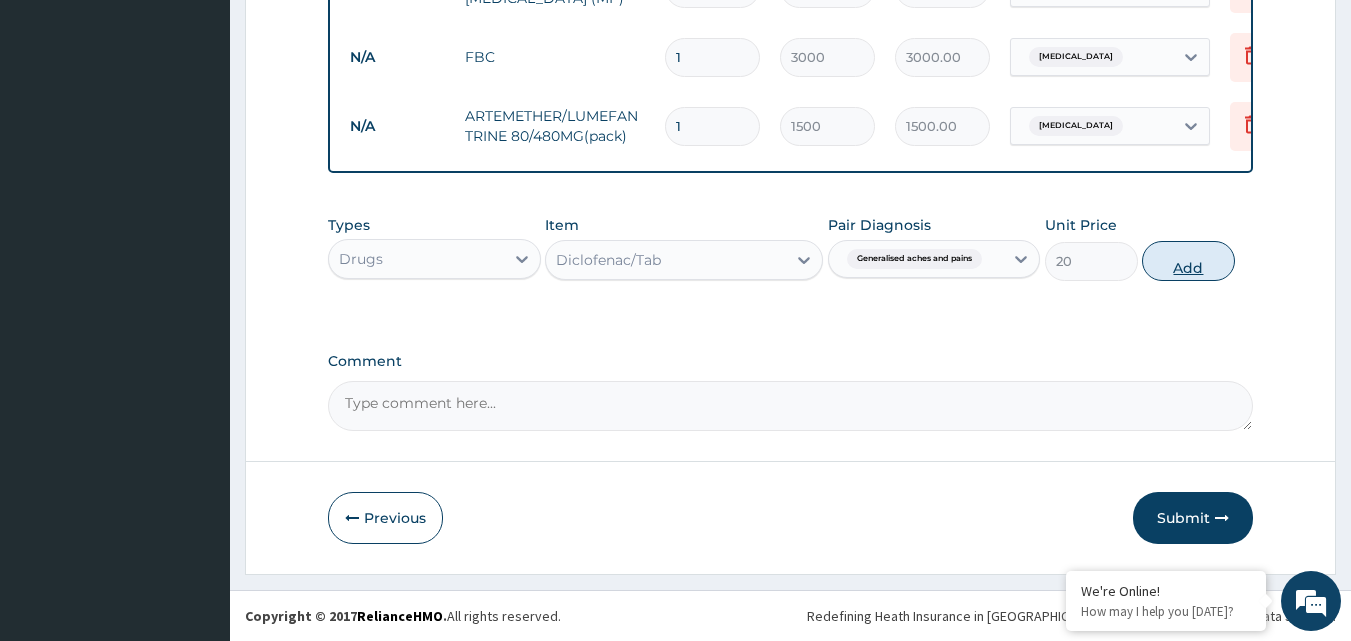 click on "Add" at bounding box center [1188, 261] 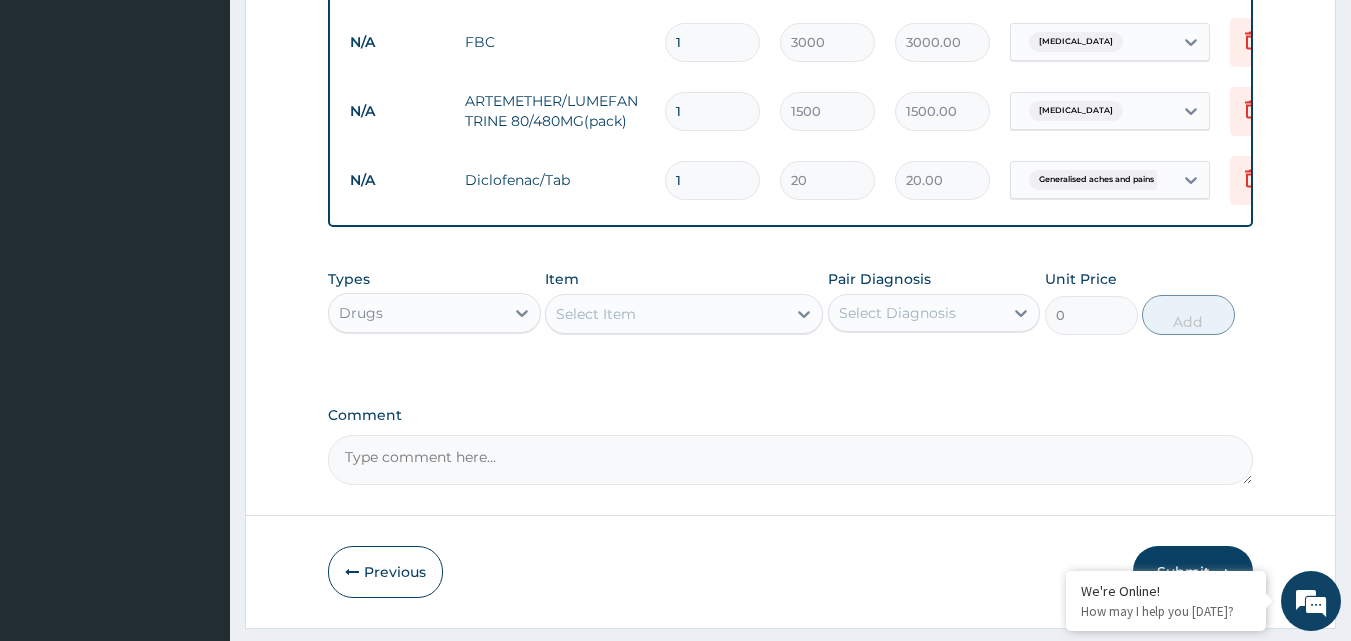 type on "10" 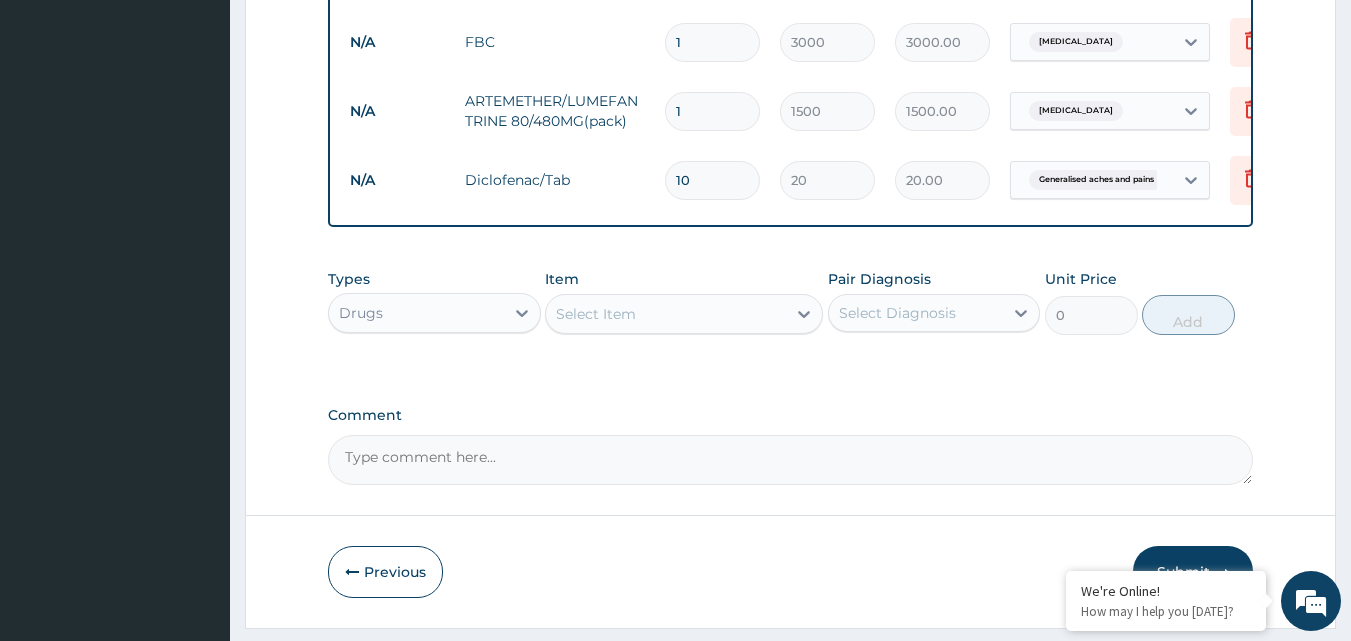 type on "200.00" 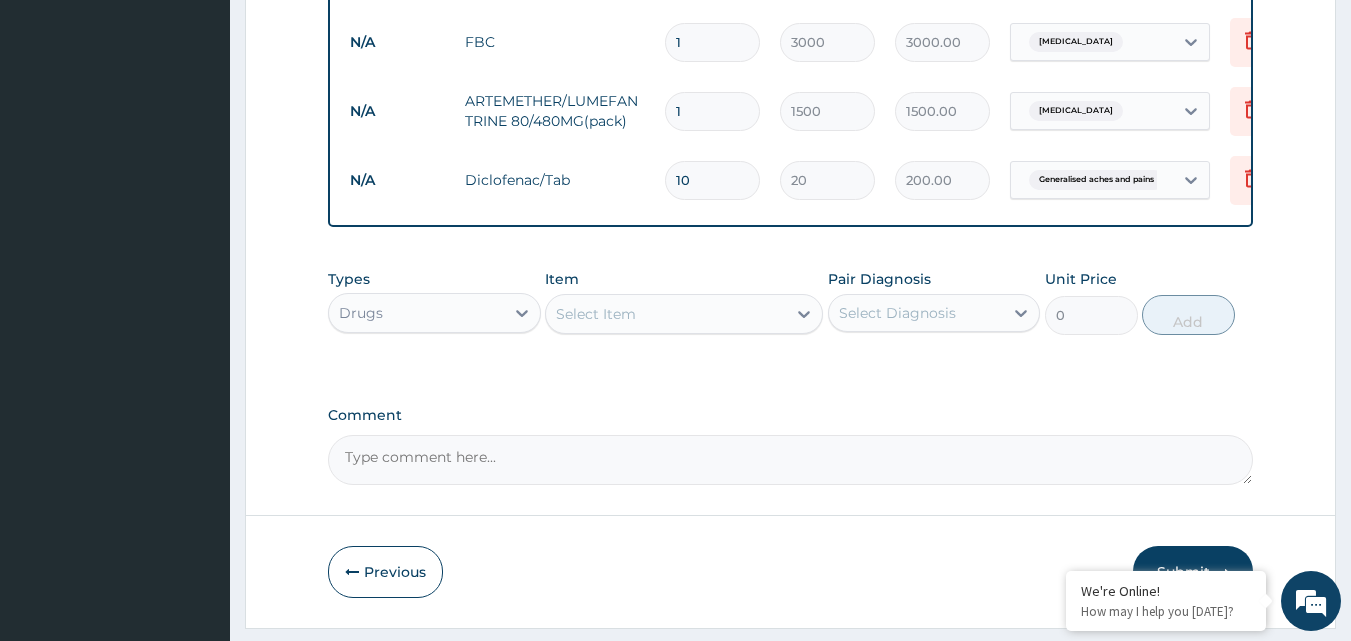 type on "10" 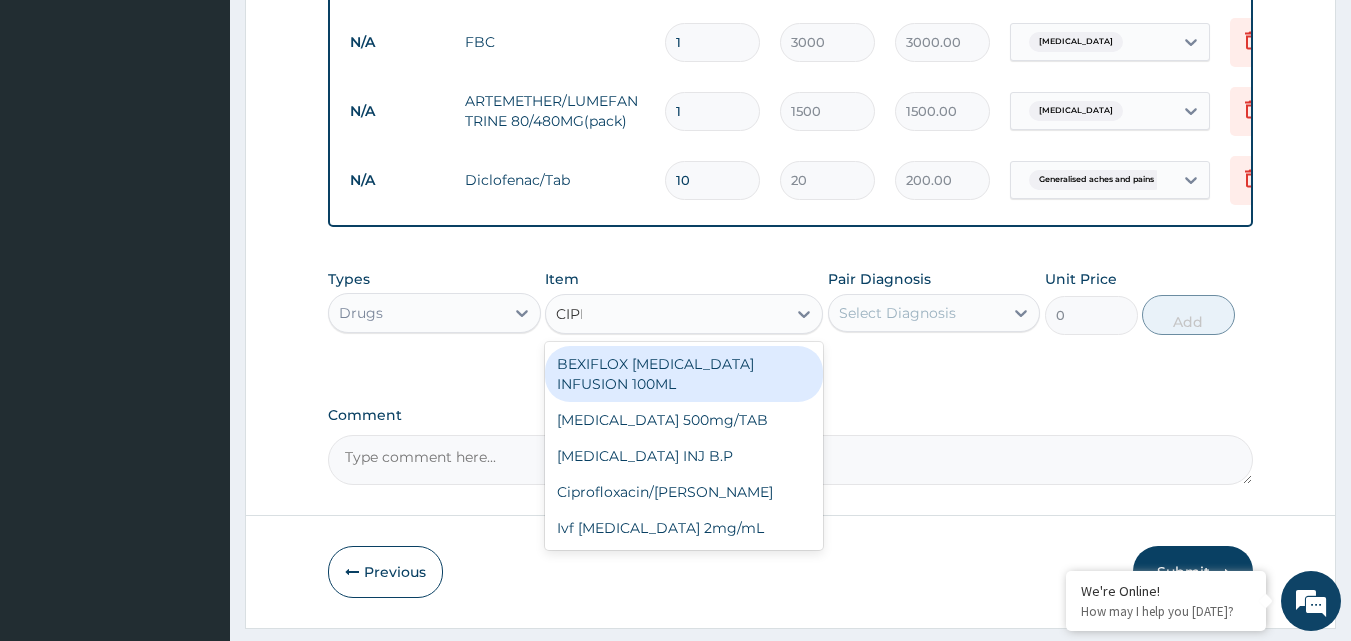 type on "CIPRO" 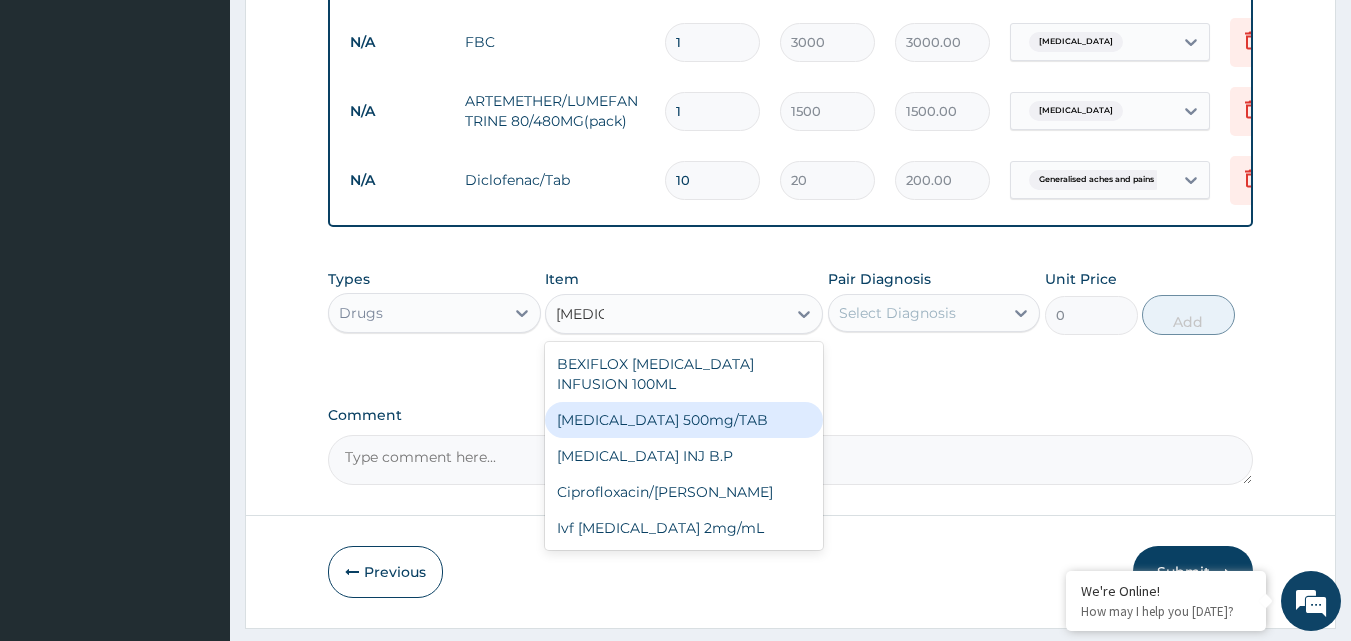 click on "[MEDICAL_DATA] 500mg/TAB" at bounding box center [684, 420] 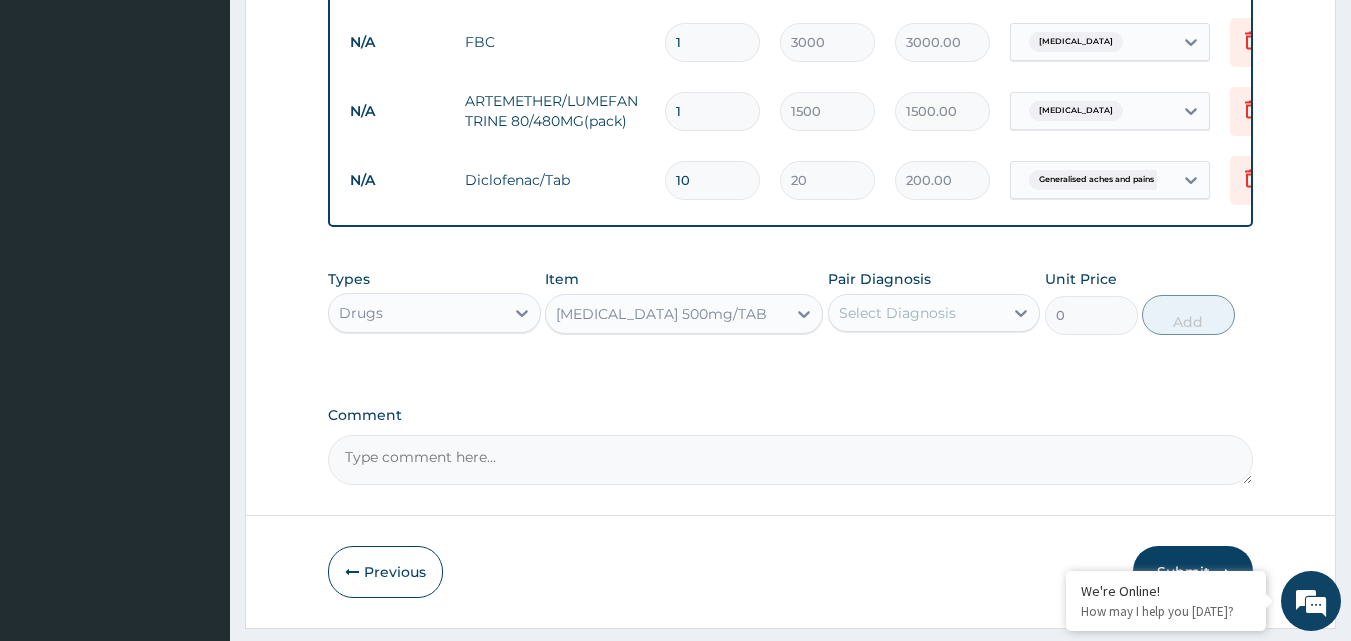 type 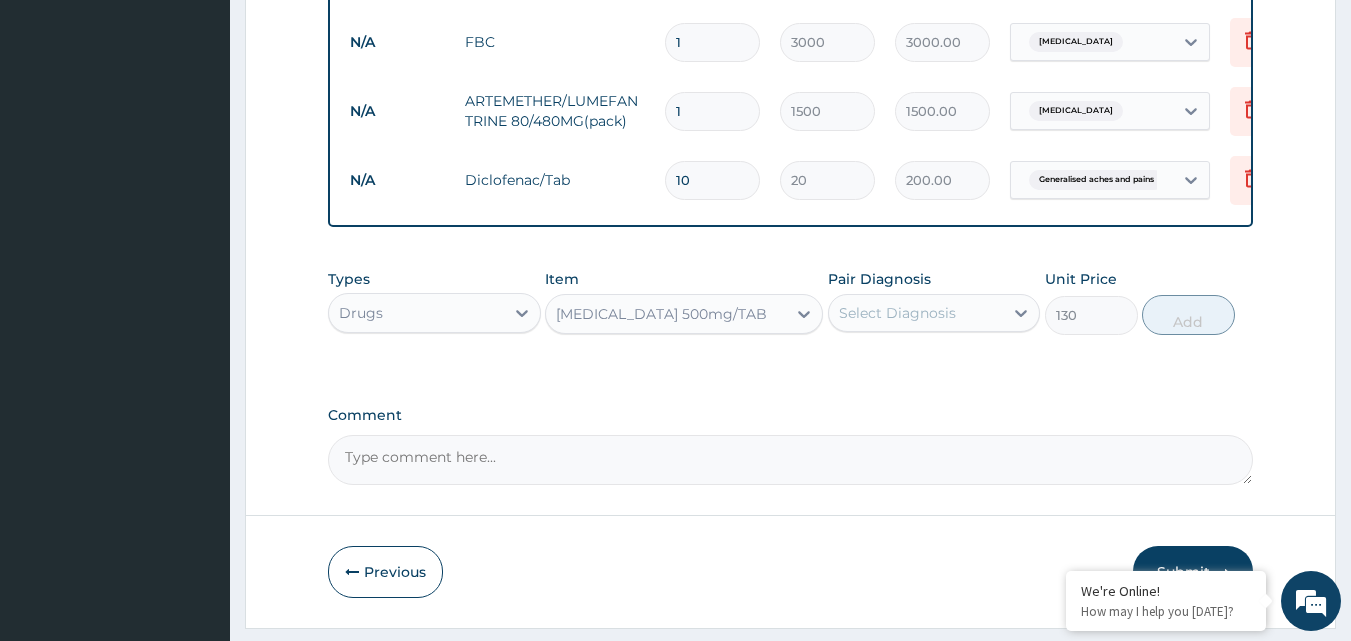 click on "Select Diagnosis" at bounding box center (897, 313) 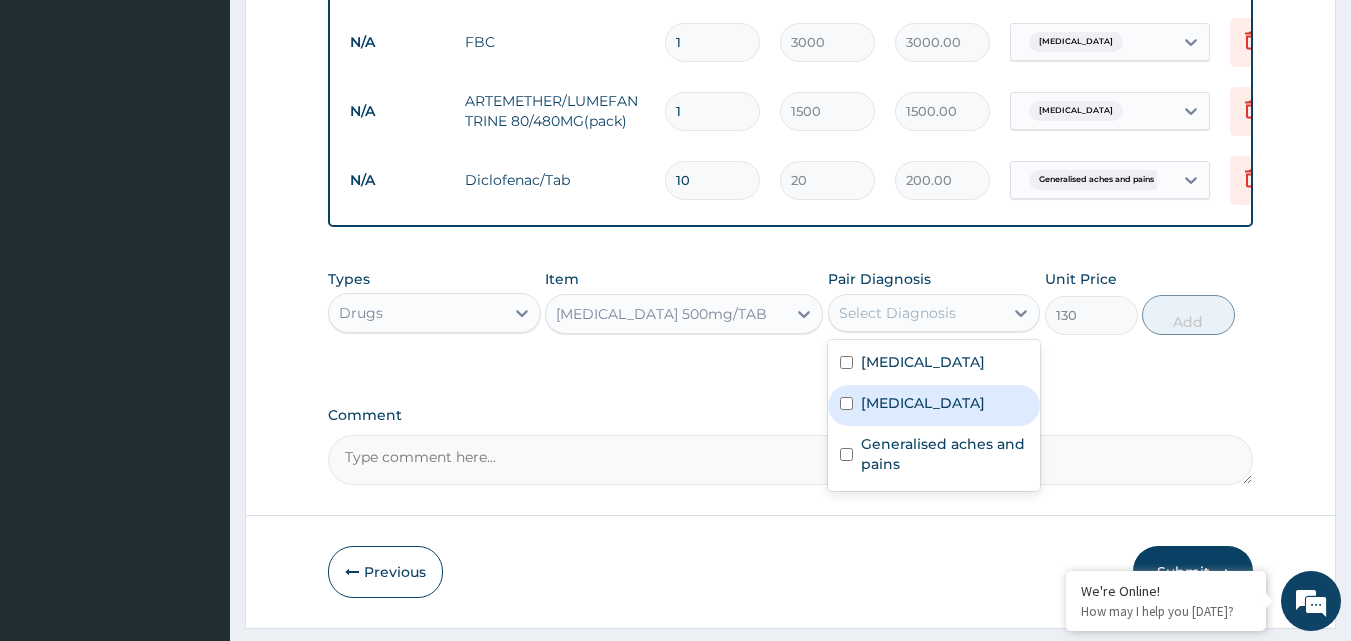 click on "Typhoid fever" at bounding box center [934, 405] 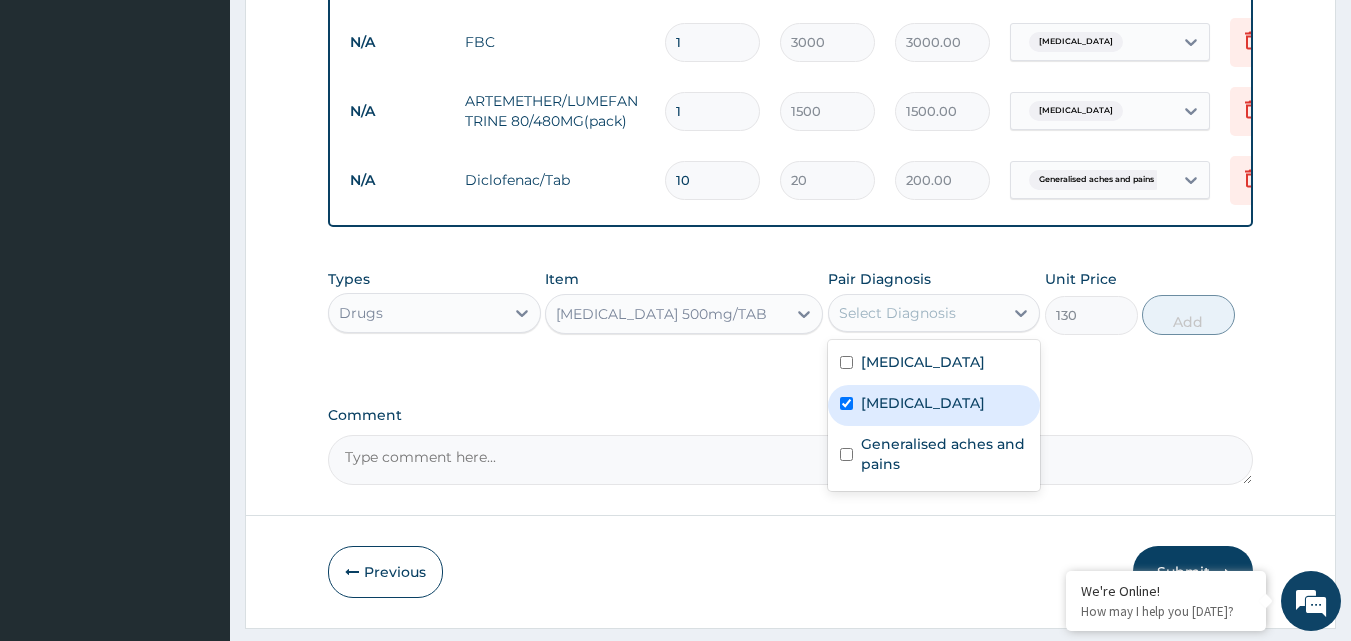checkbox on "true" 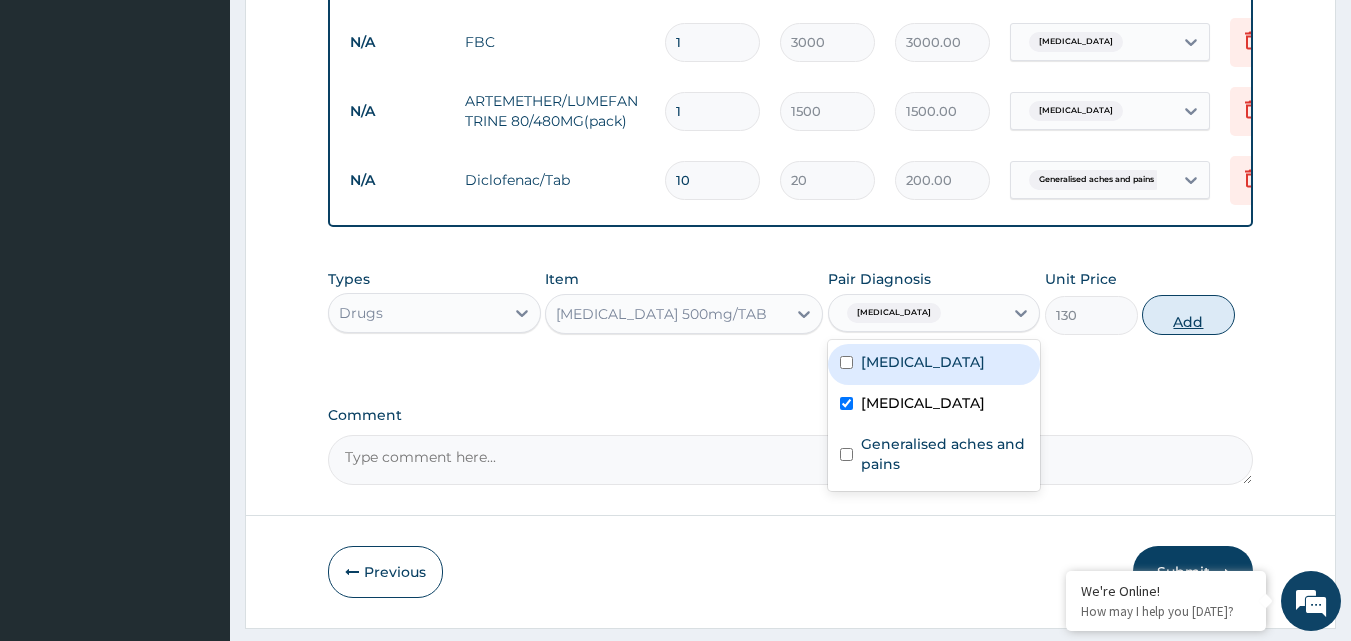 click on "Add" at bounding box center [1188, 315] 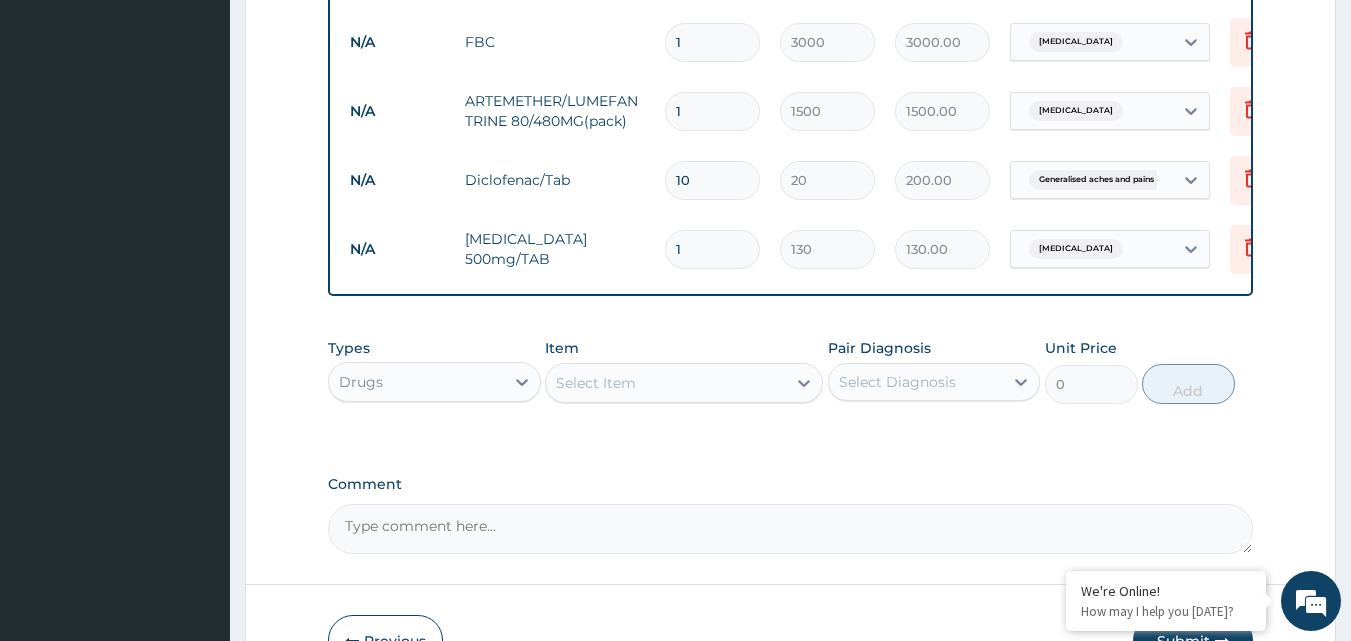 type on "10" 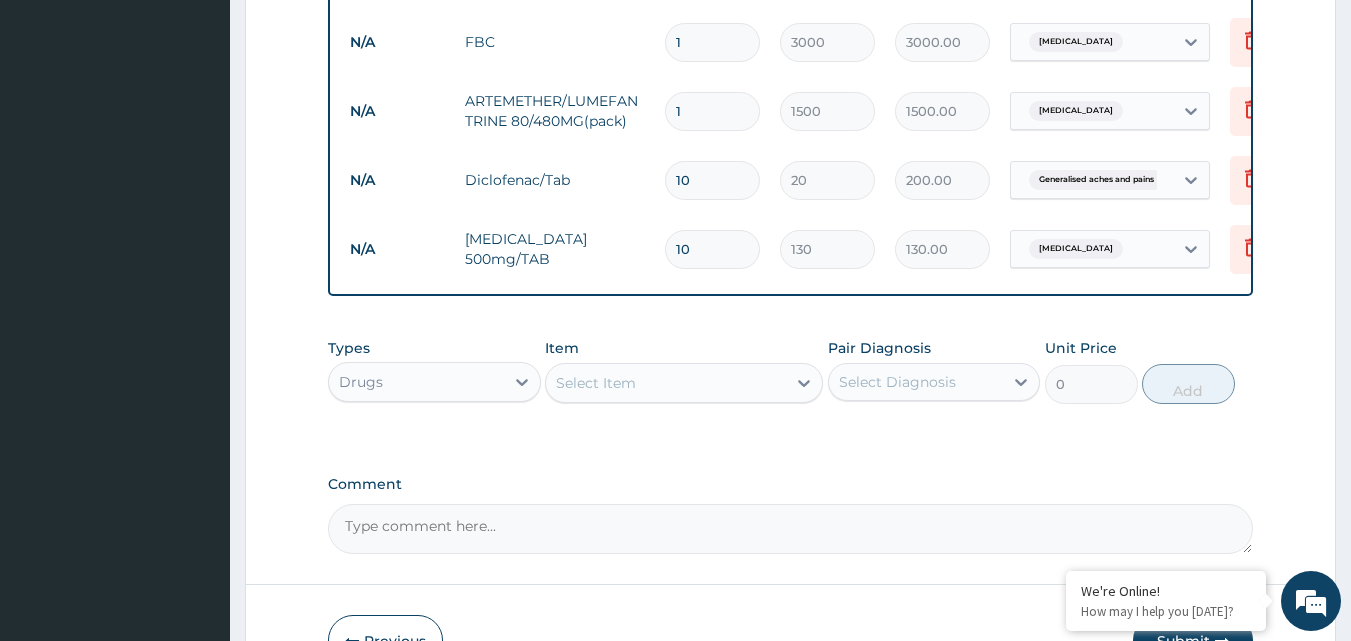 type on "1300.00" 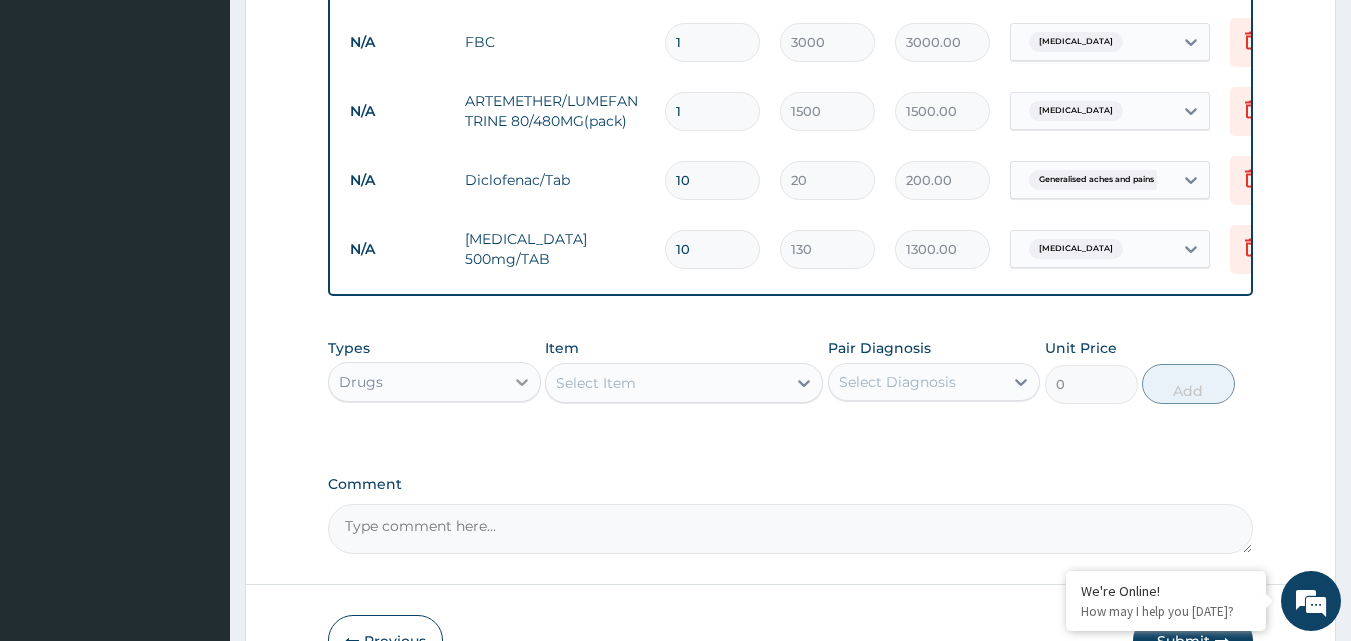 type on "10" 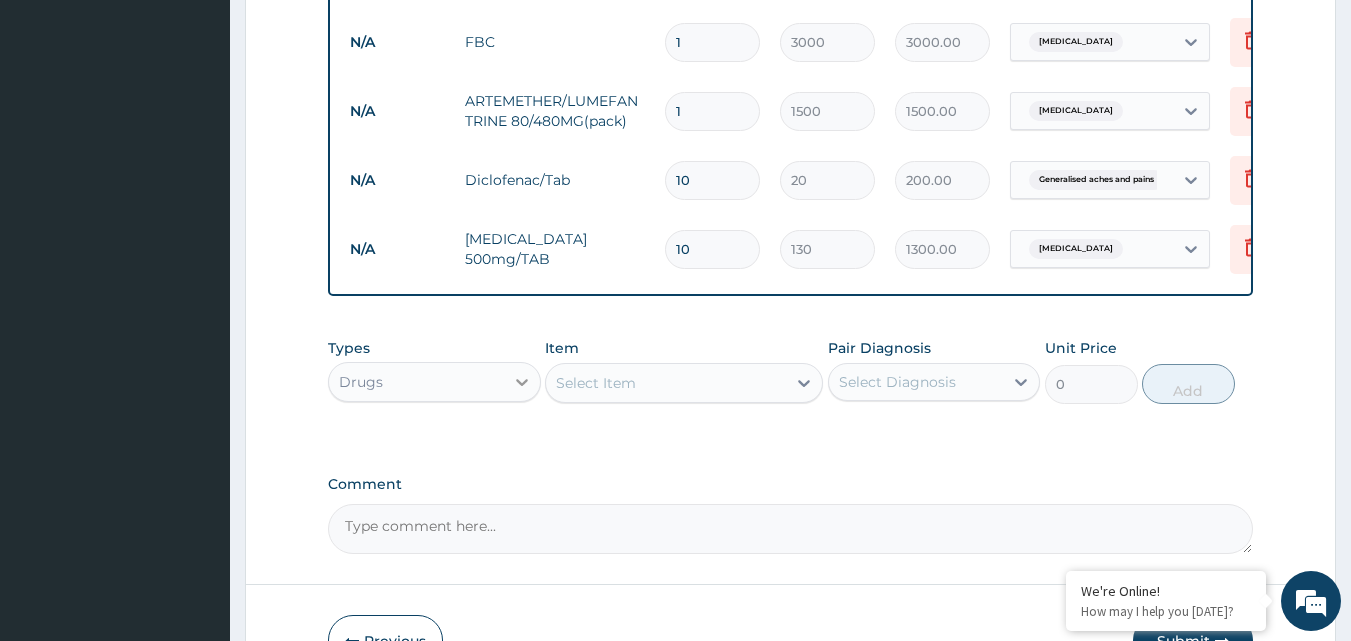 click 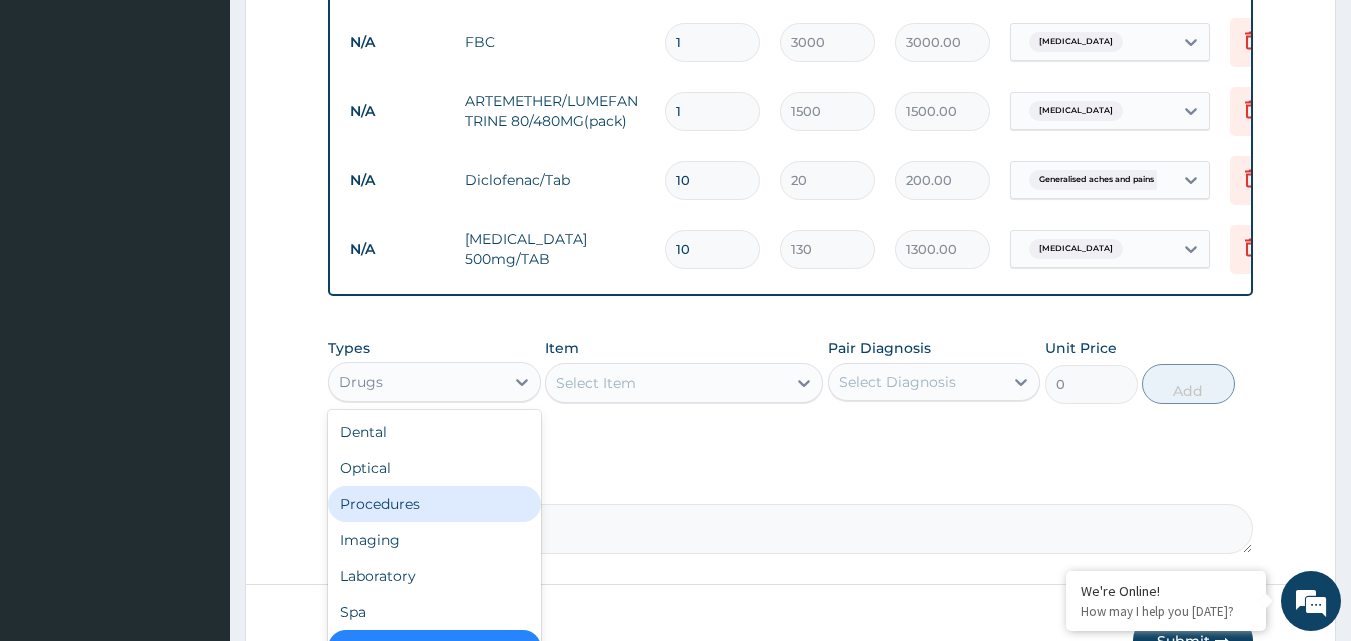 click on "Procedures" at bounding box center [434, 504] 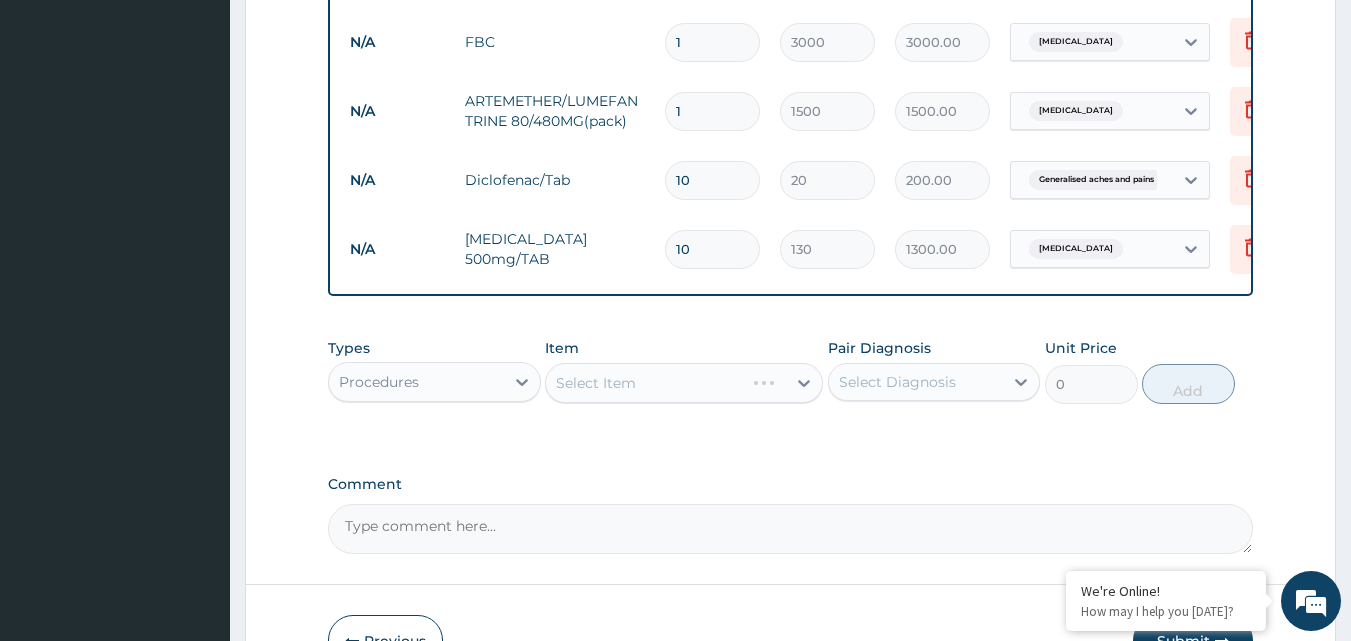 click on "Select Item" at bounding box center (684, 383) 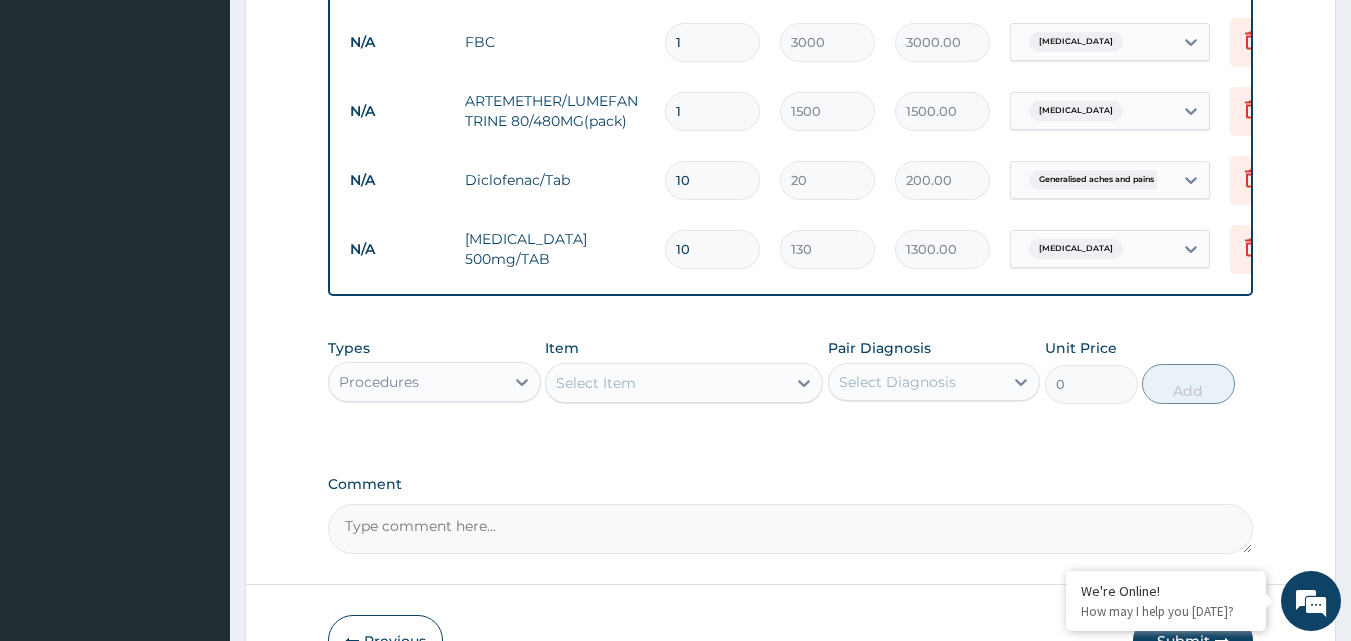 click on "Select Item" at bounding box center [596, 383] 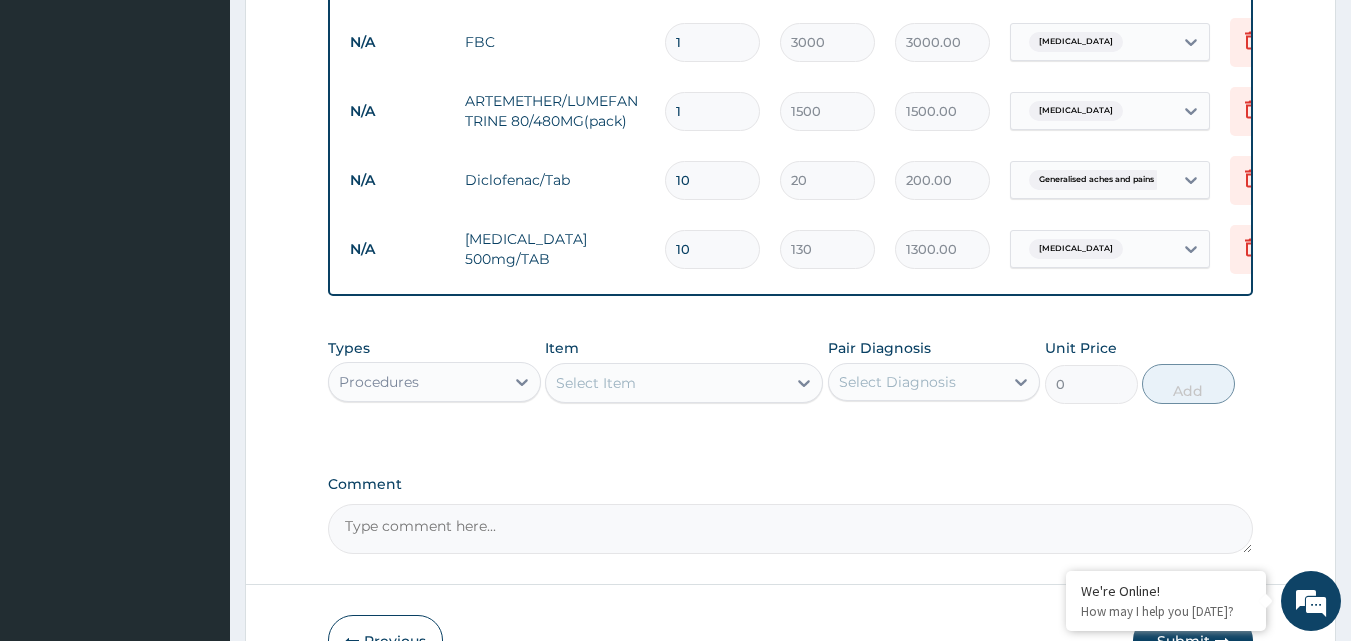 click on "Select Item" at bounding box center [596, 383] 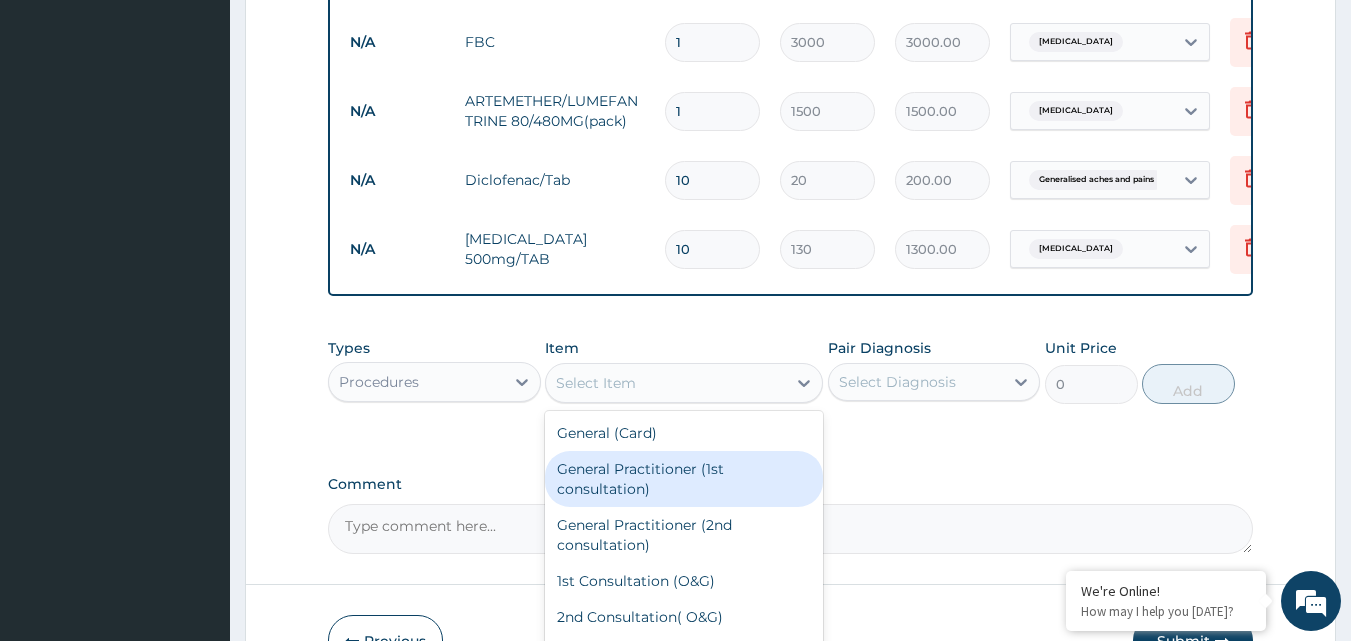click on "General Practitioner (1st consultation)" at bounding box center [684, 479] 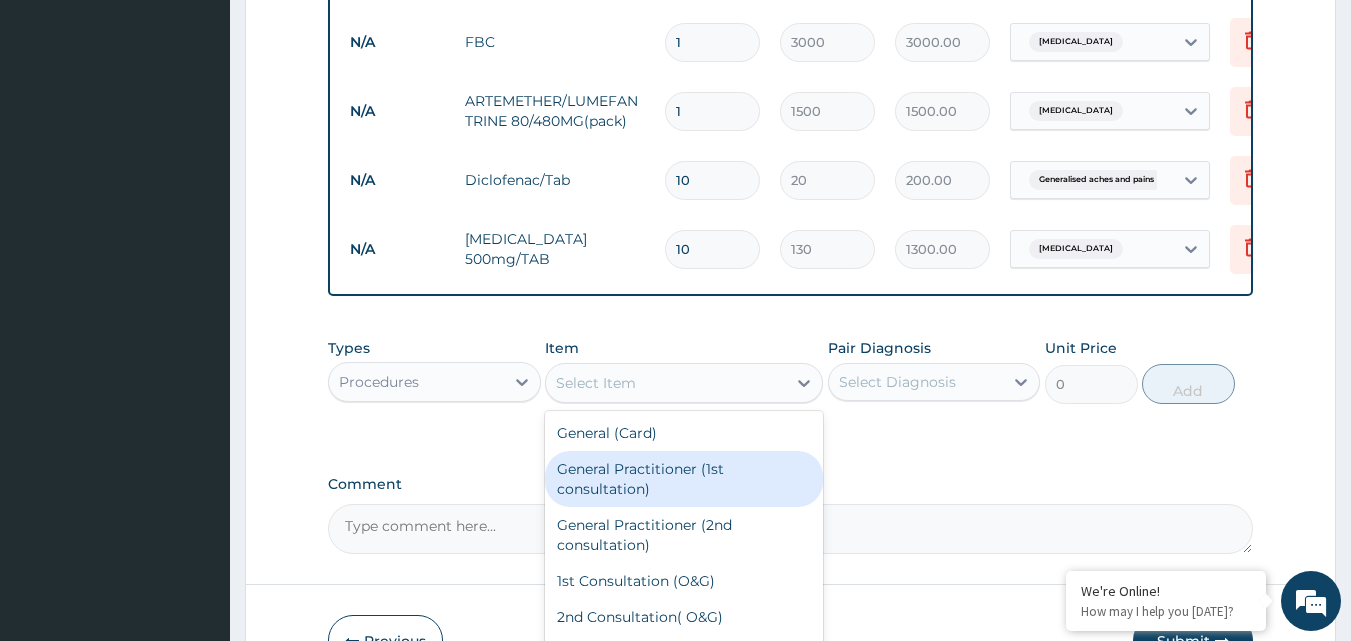 type on "1500" 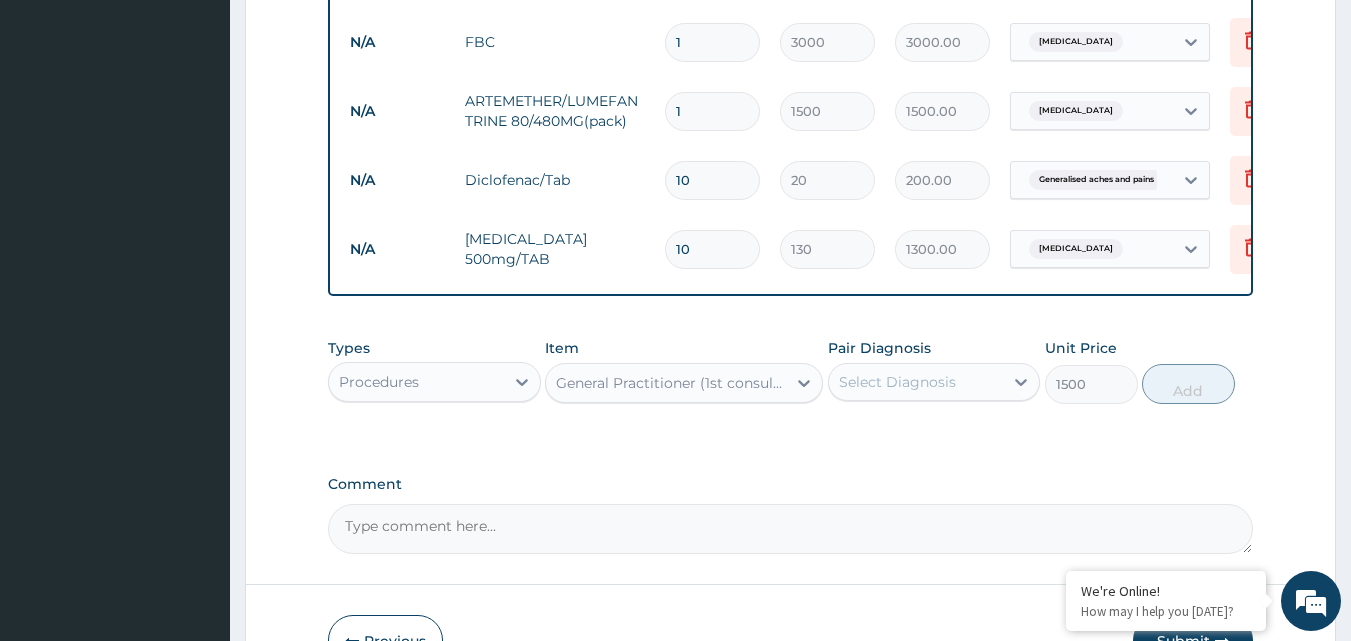 click on "Select Diagnosis" at bounding box center (897, 382) 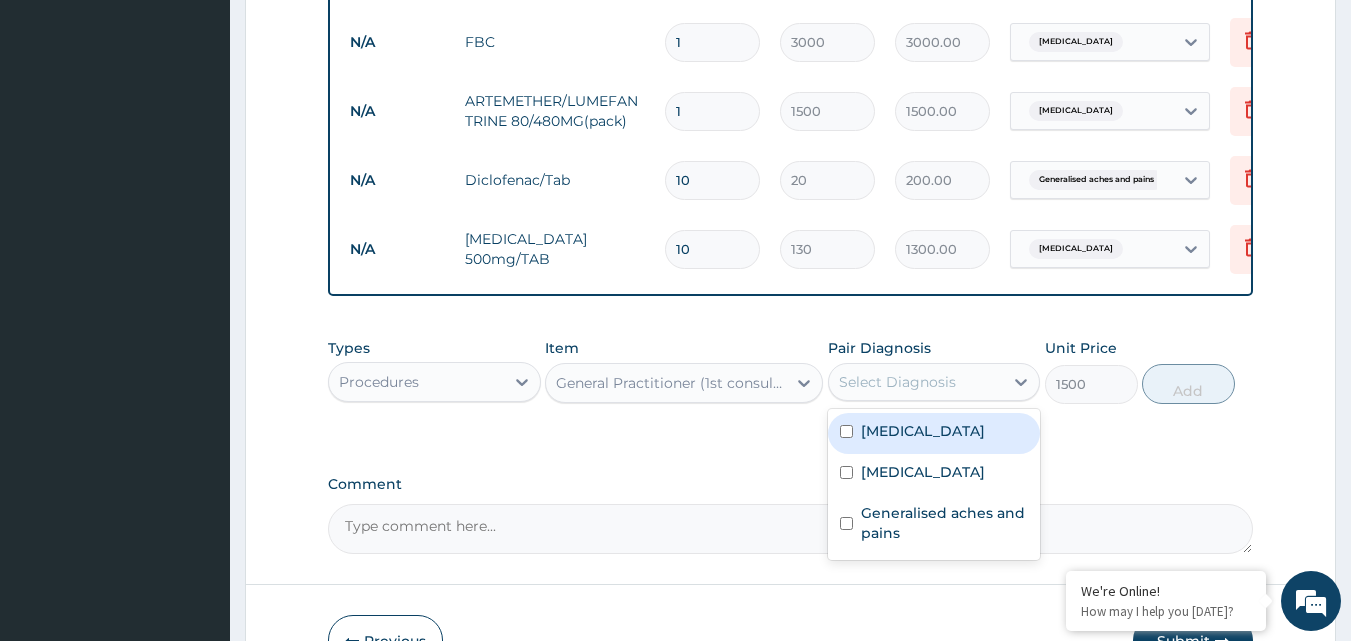 click on "Malaria" at bounding box center [923, 431] 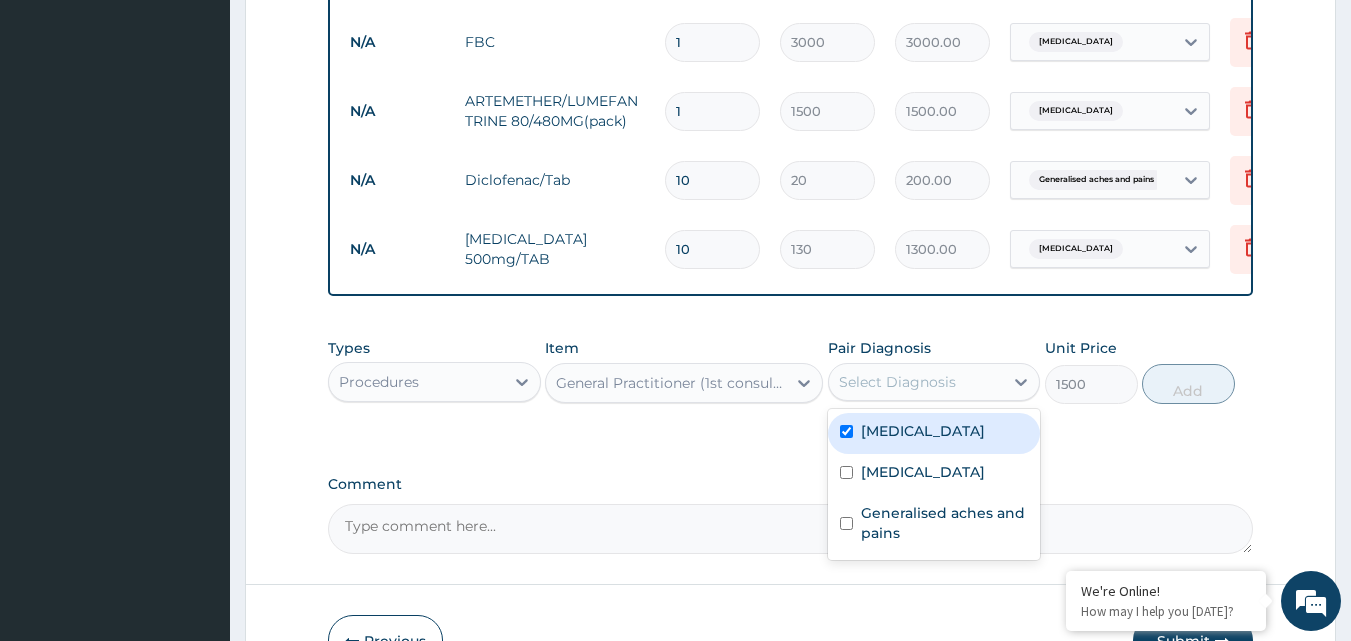 checkbox on "true" 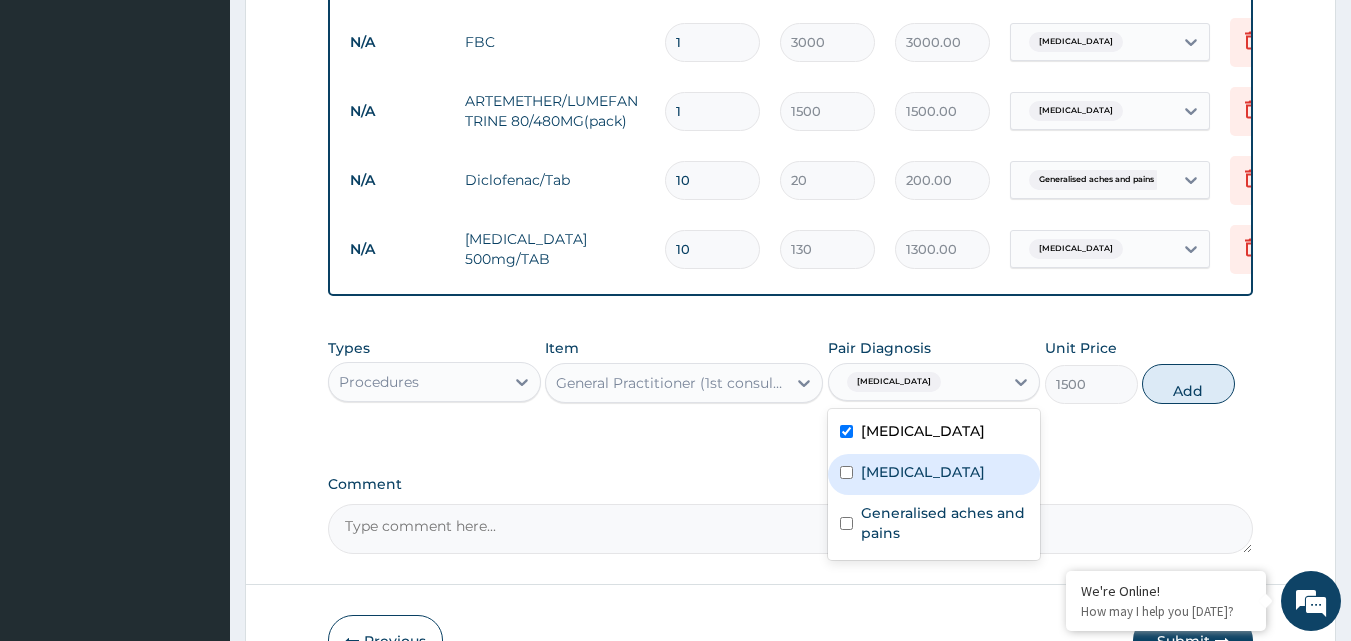 click on "Typhoid fever" at bounding box center [923, 472] 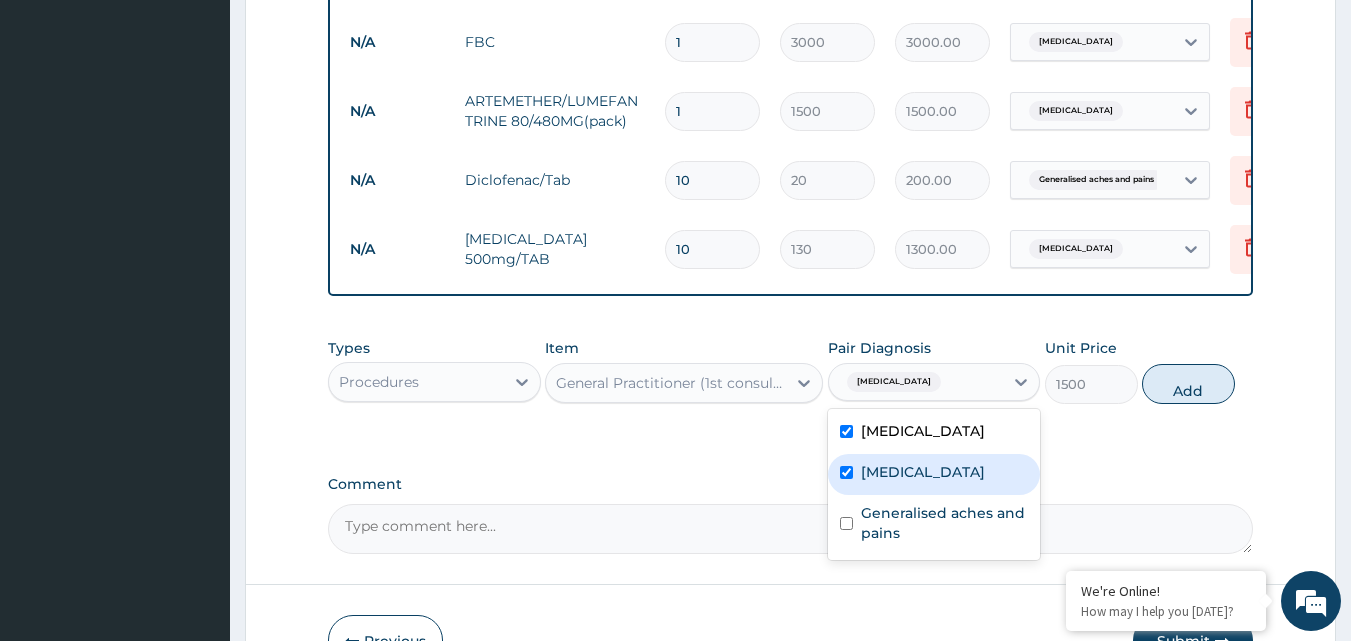 checkbox on "true" 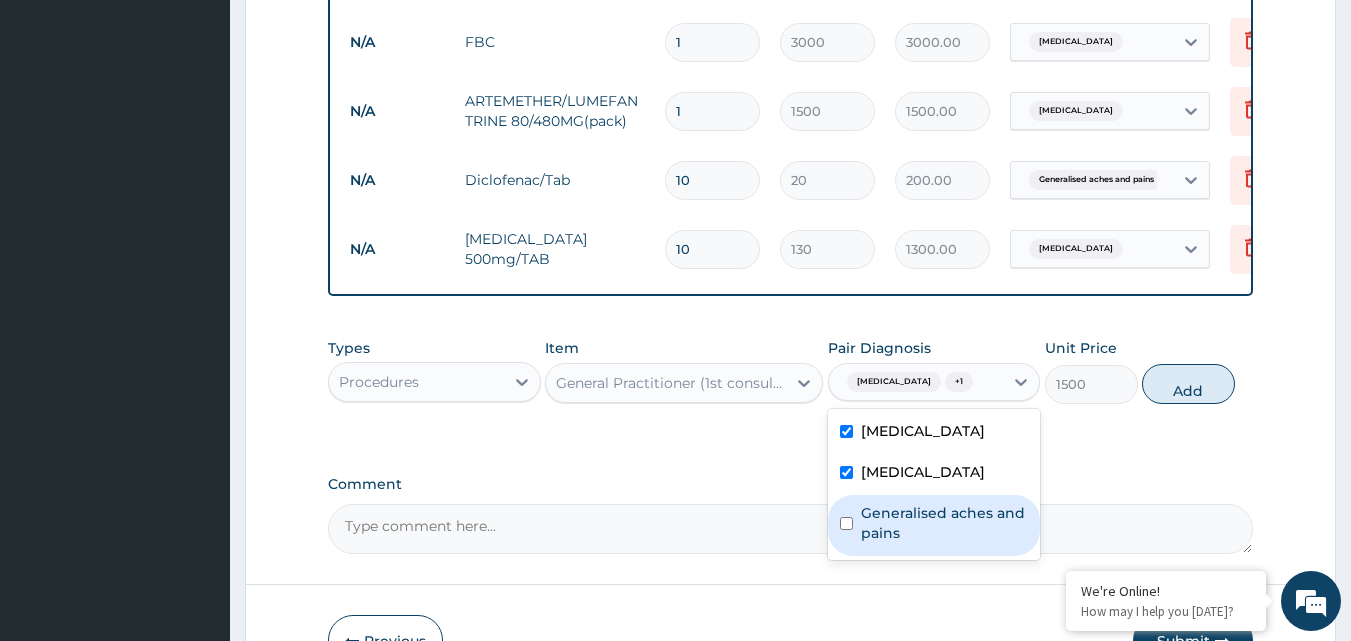 click on "Generalised aches and pains" at bounding box center (945, 523) 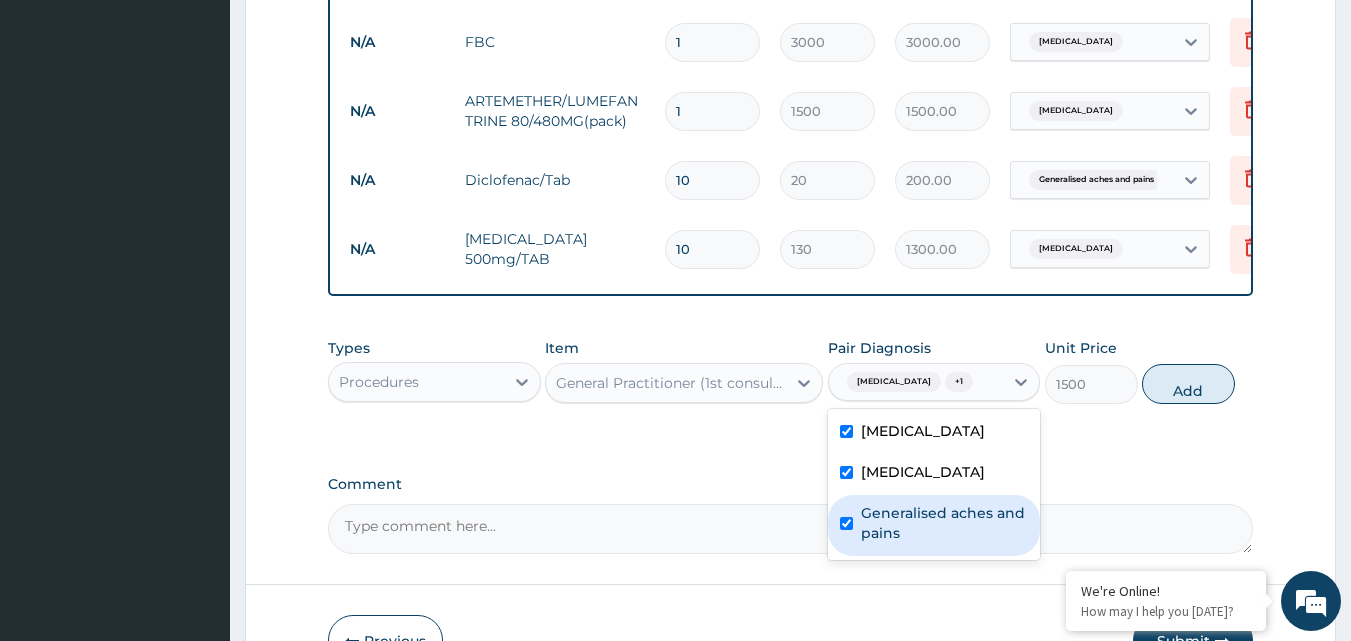 checkbox on "true" 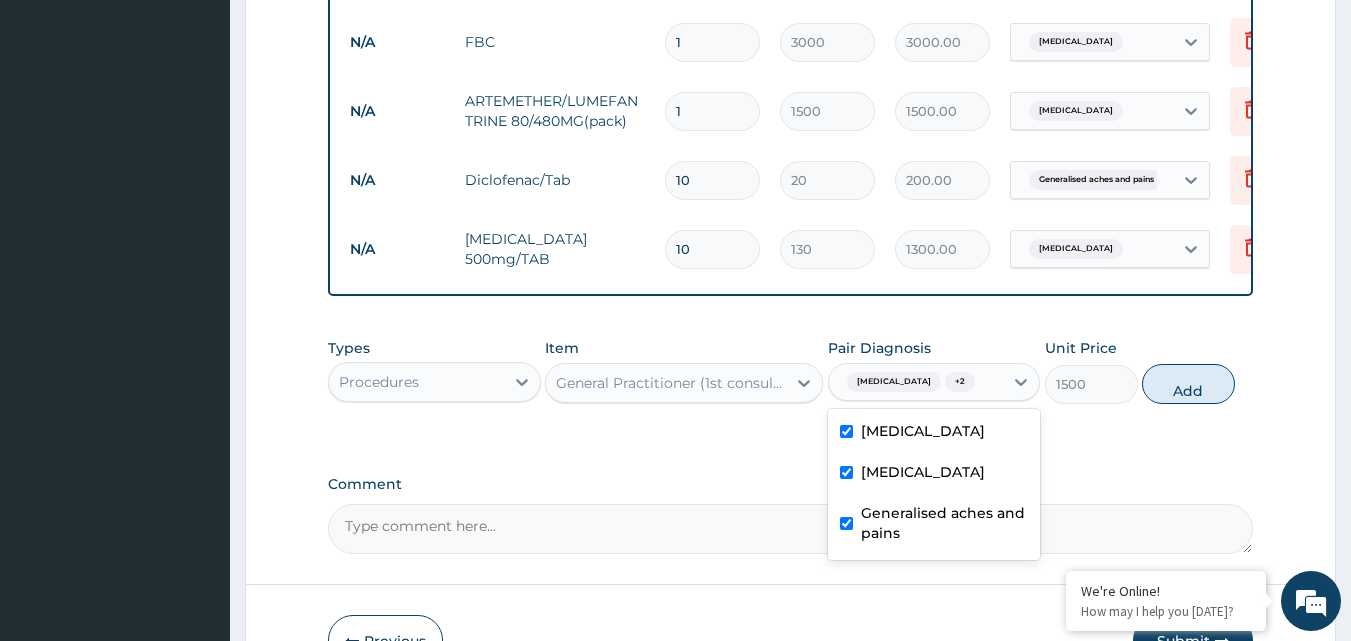 scroll, scrollTop: 997, scrollLeft: 0, axis: vertical 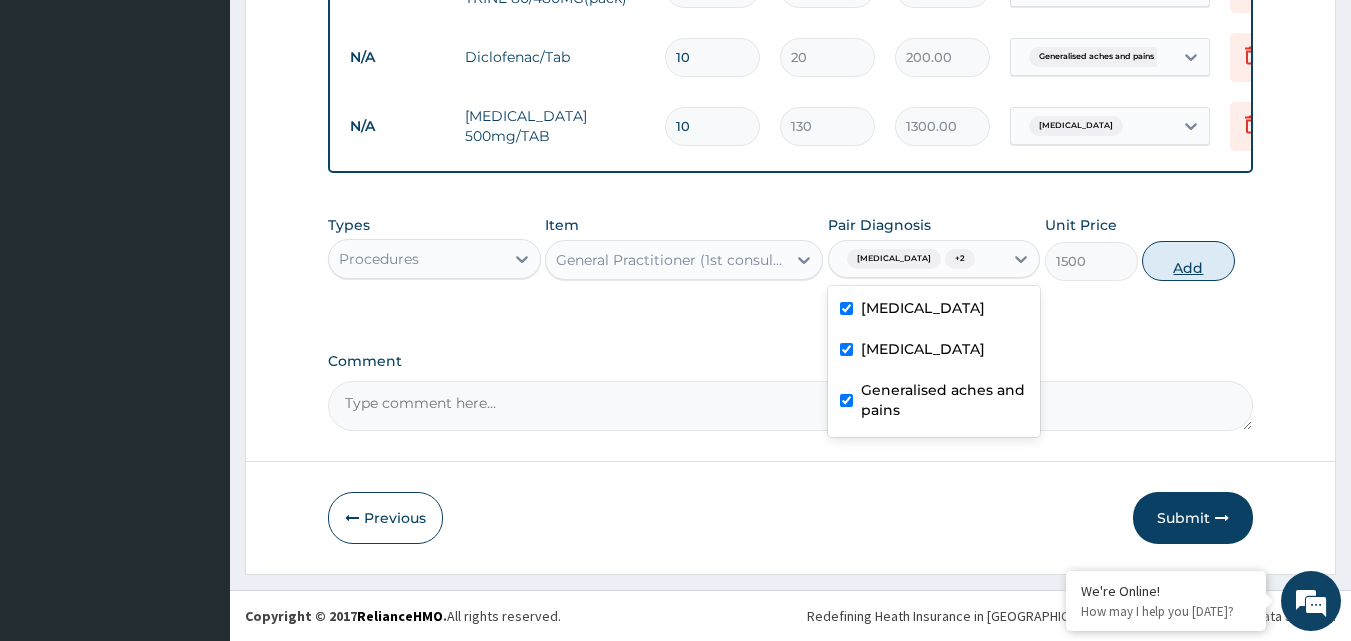 click on "Add" at bounding box center [1188, 261] 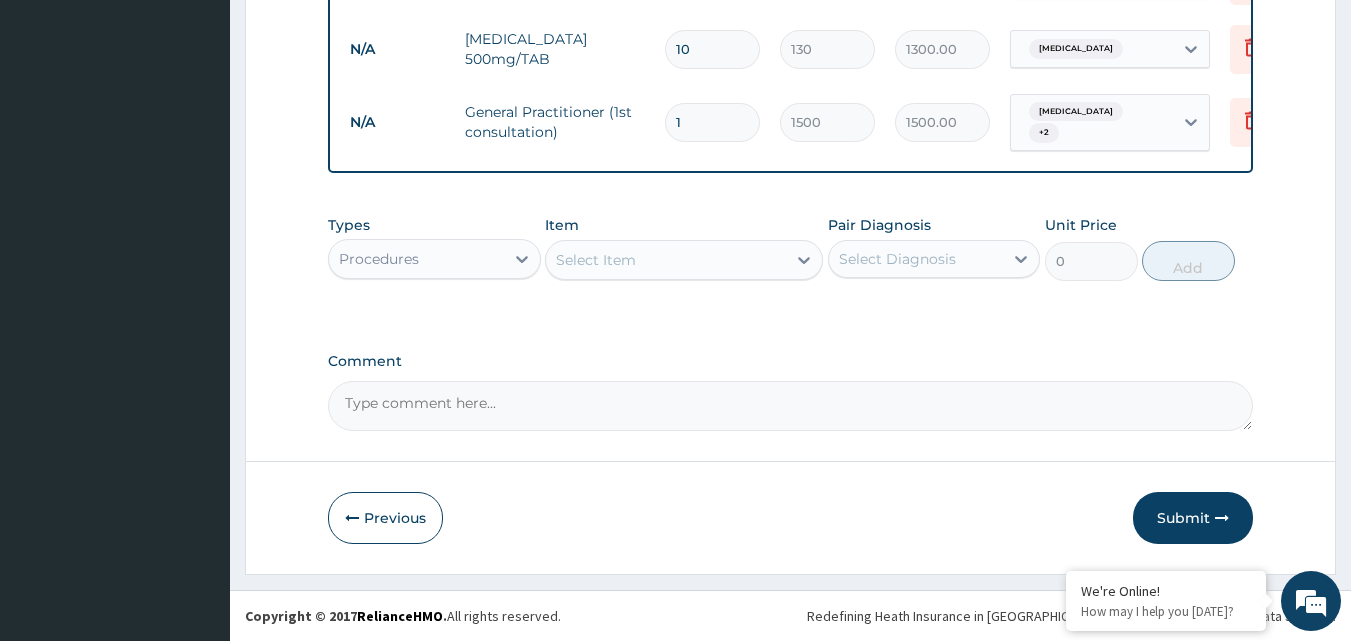 scroll, scrollTop: 1066, scrollLeft: 0, axis: vertical 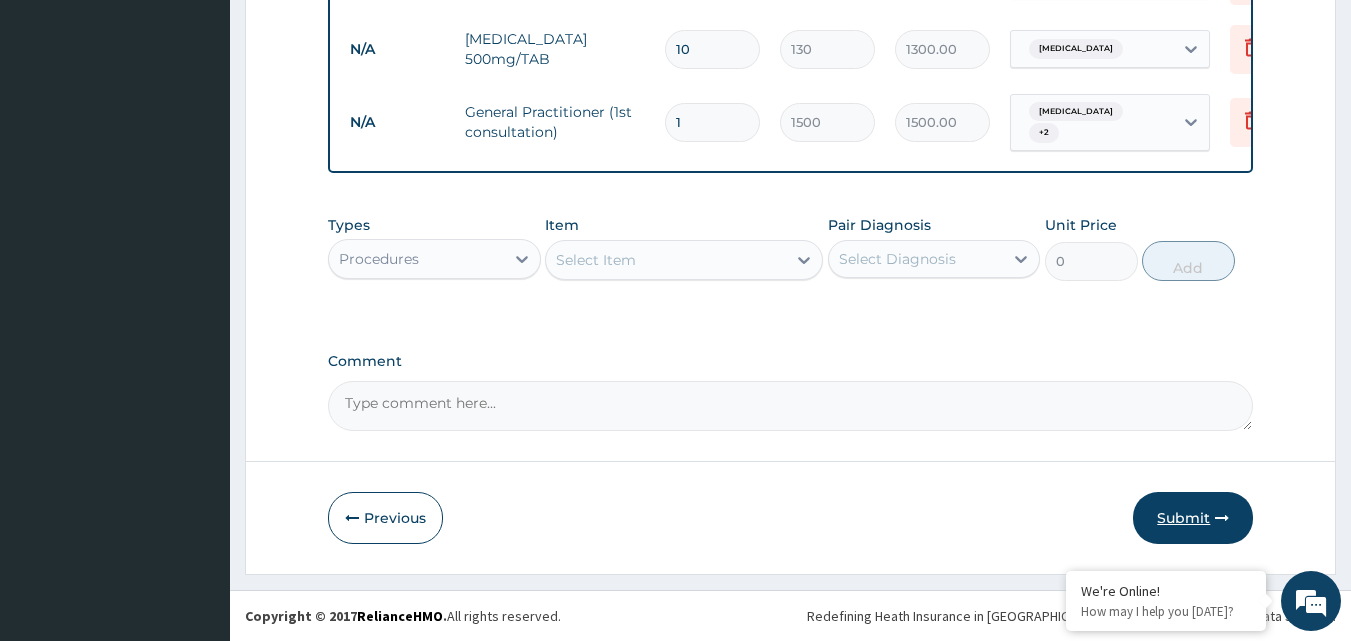click on "Submit" at bounding box center [1193, 518] 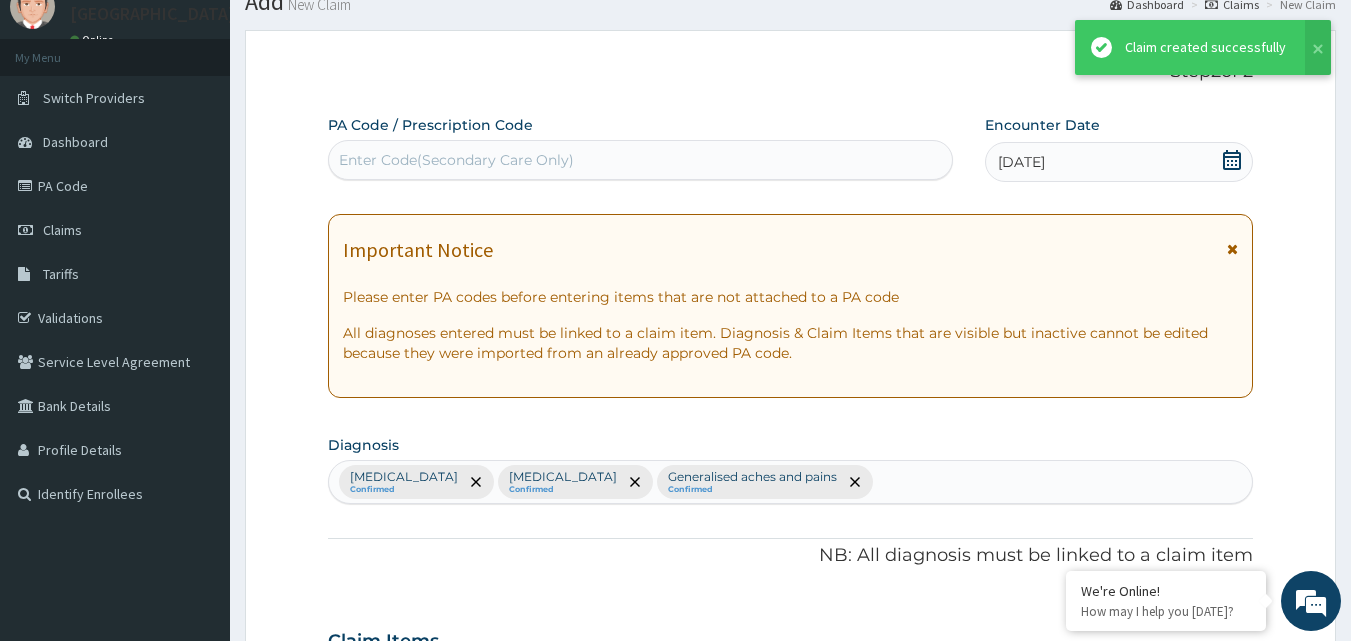 scroll, scrollTop: 1066, scrollLeft: 0, axis: vertical 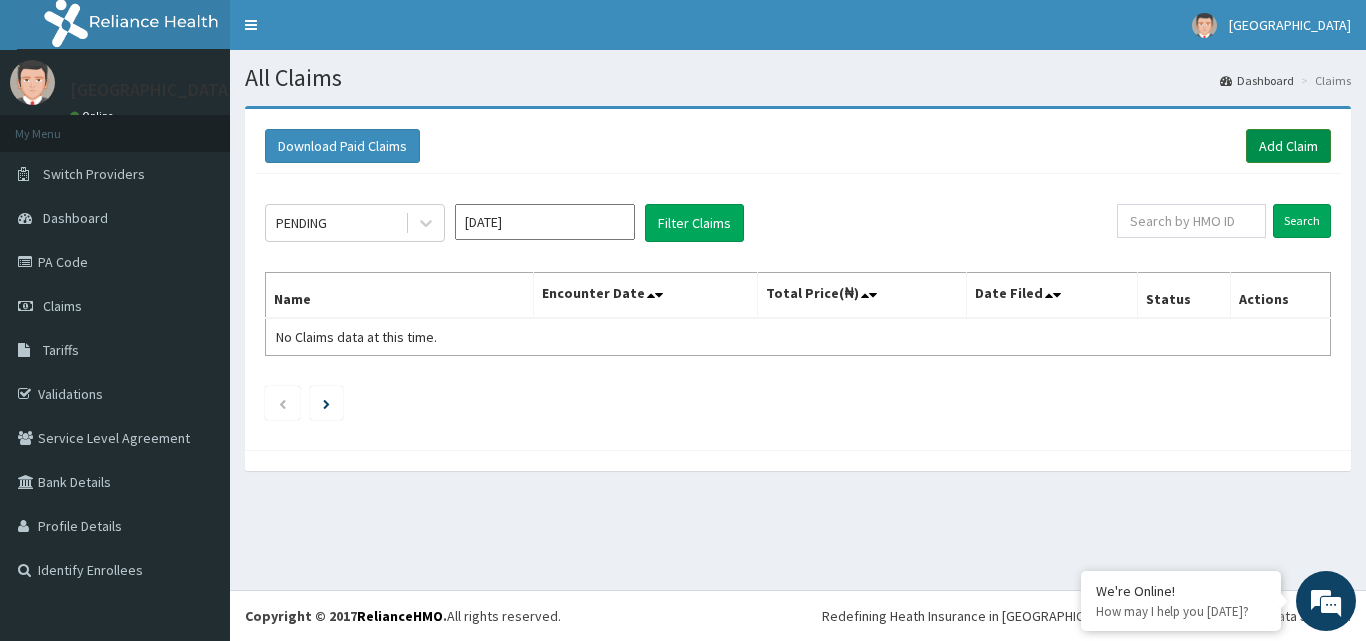 click on "Add Claim" at bounding box center [1288, 146] 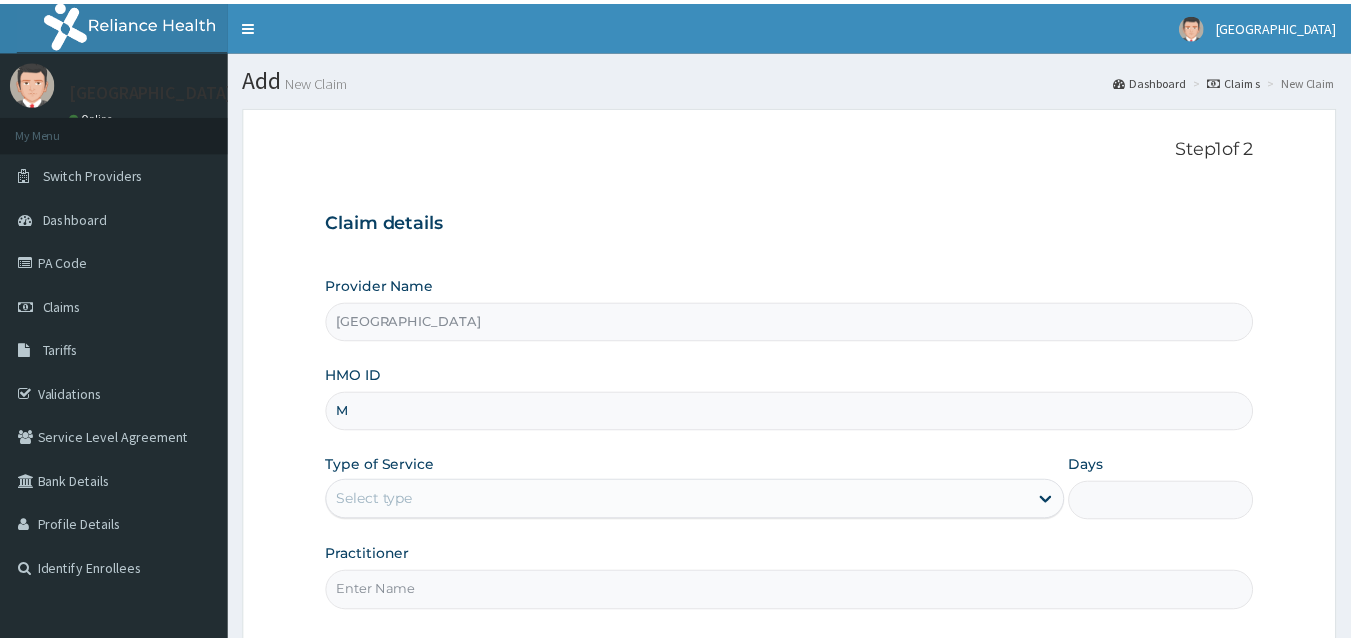 scroll, scrollTop: 0, scrollLeft: 0, axis: both 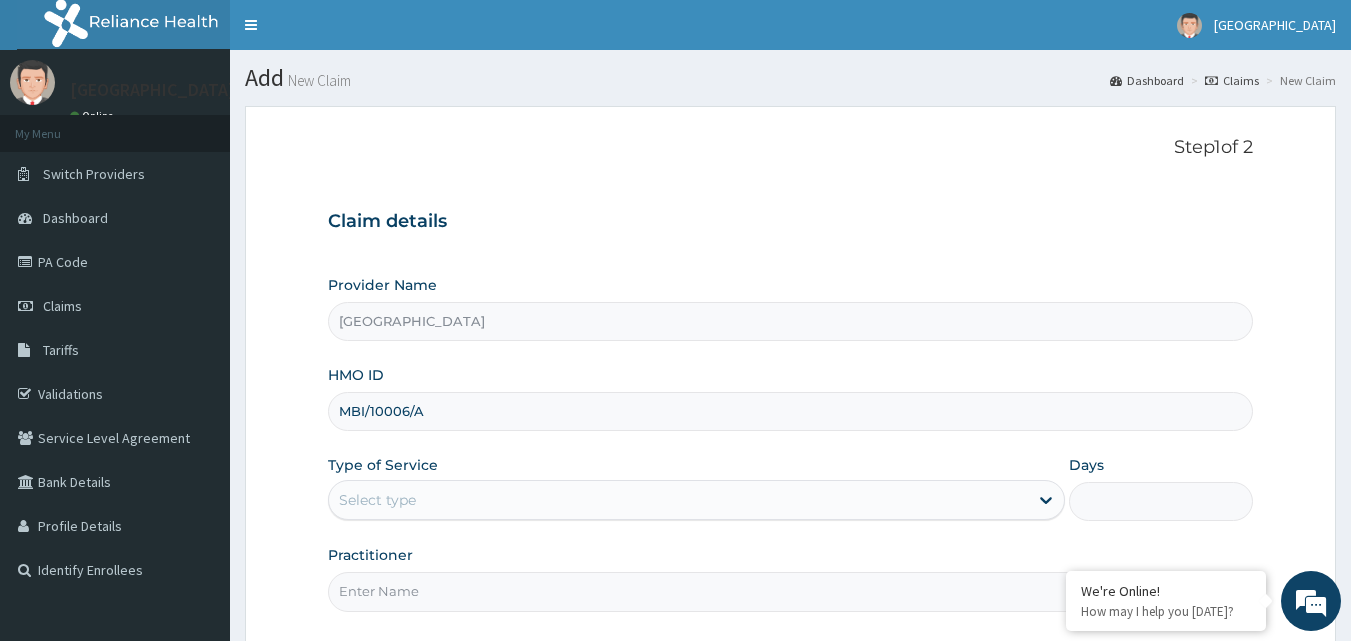 type on "MBI/10006/A" 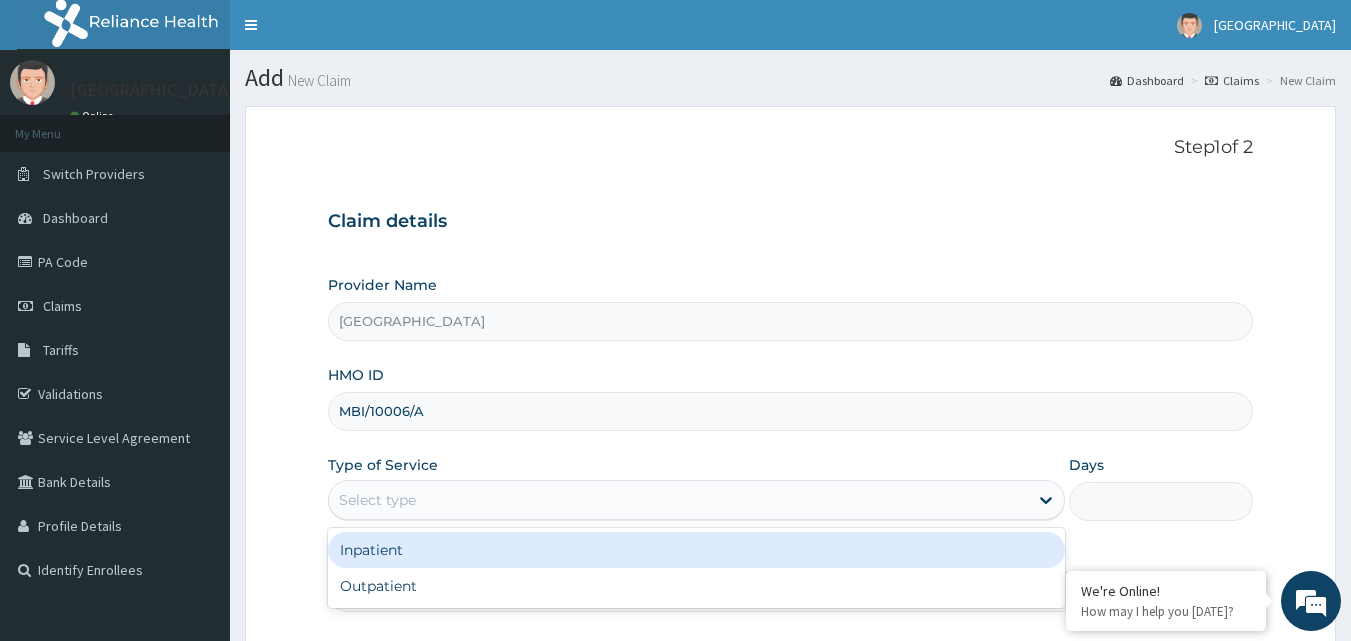 click on "Select type" at bounding box center [377, 500] 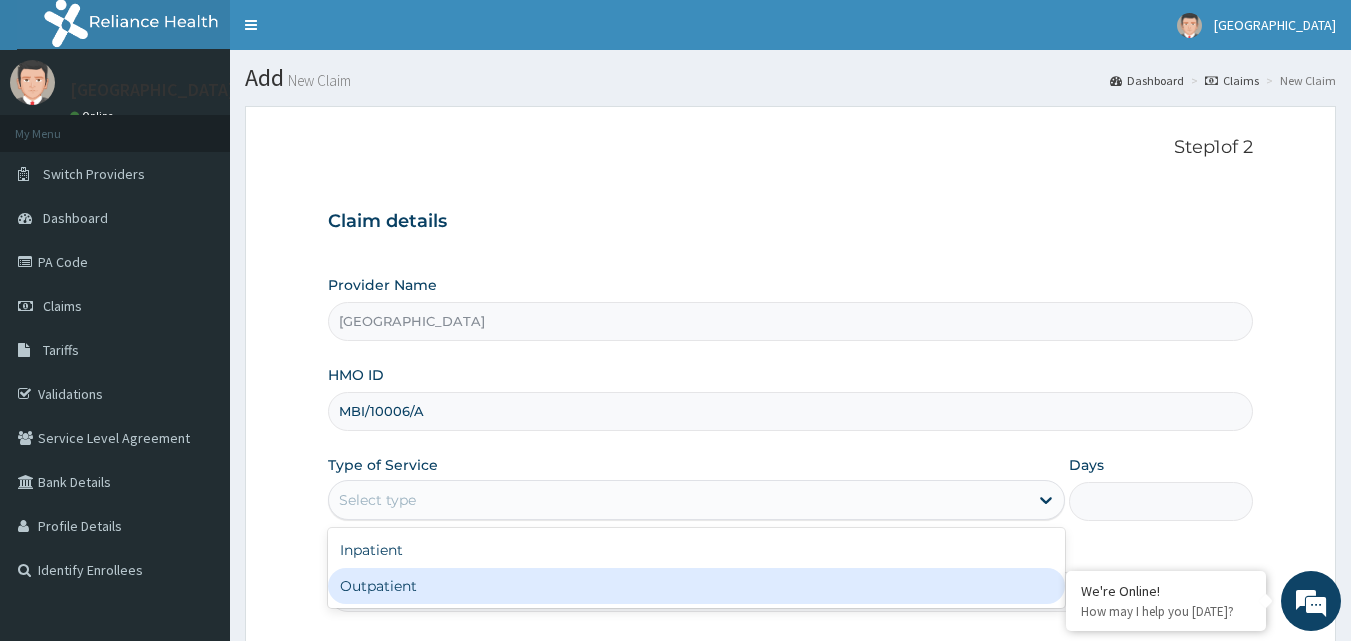 click on "Outpatient" at bounding box center (696, 586) 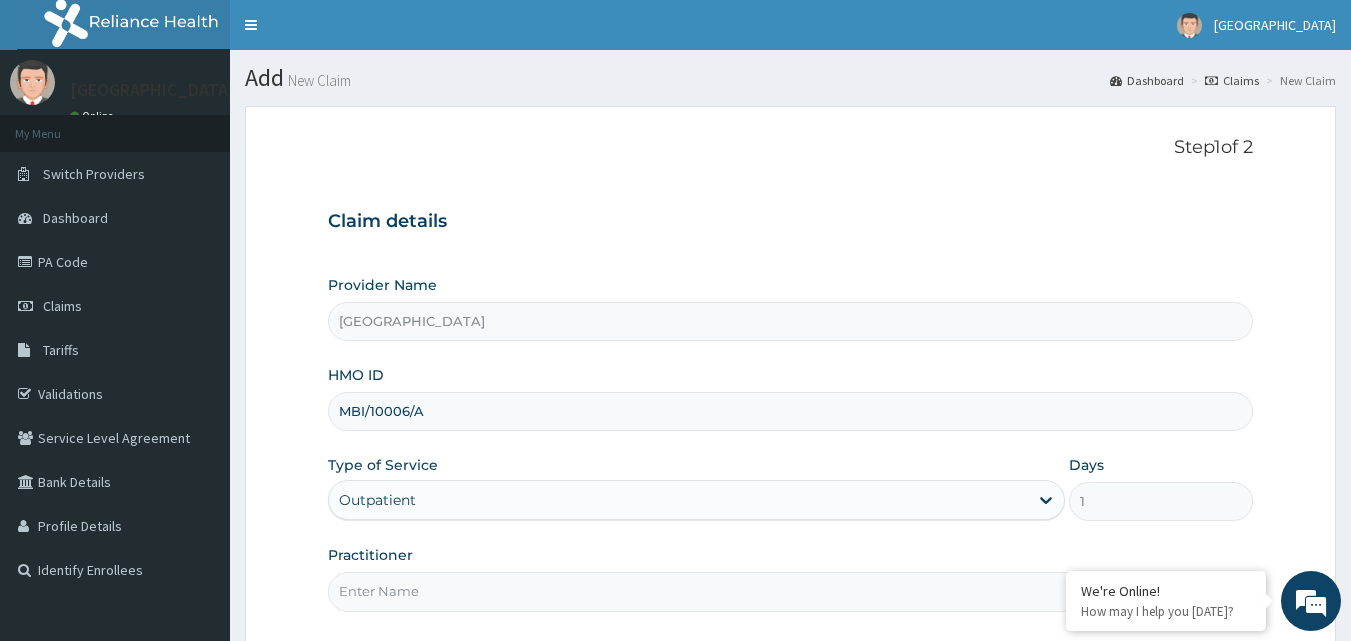 click on "Practitioner" at bounding box center (791, 591) 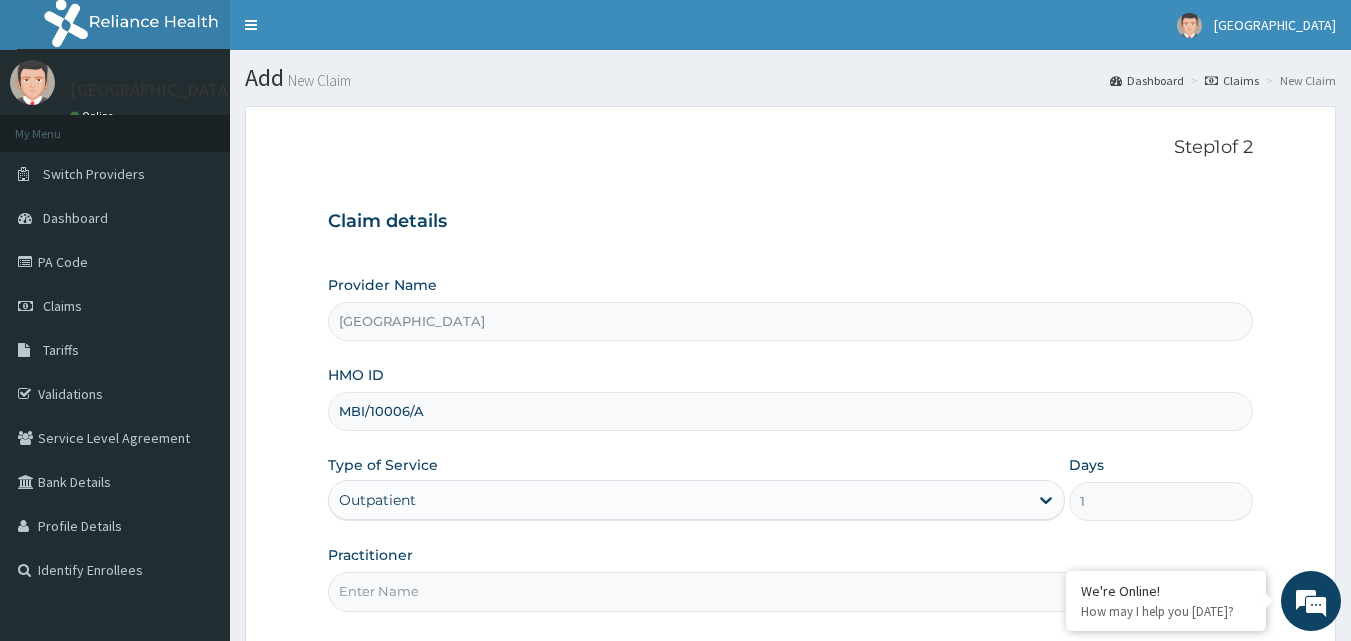 type on "DOCTOR DAVID" 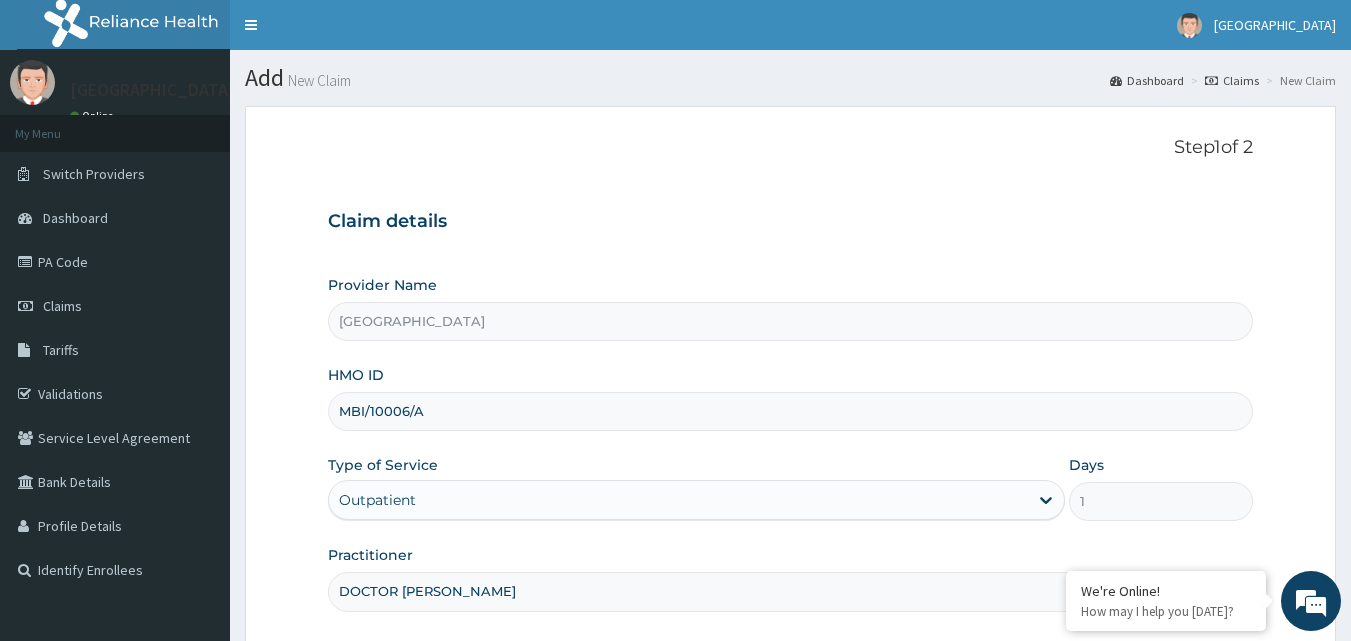scroll, scrollTop: 0, scrollLeft: 0, axis: both 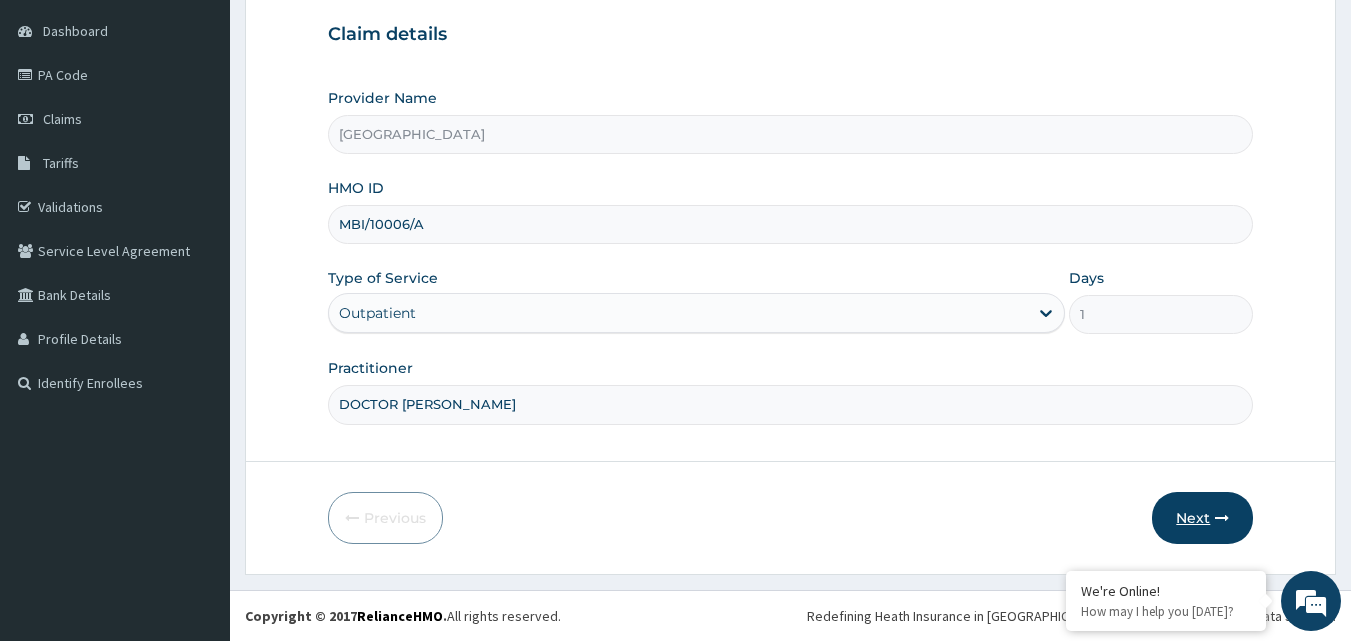 click on "Next" at bounding box center [1202, 518] 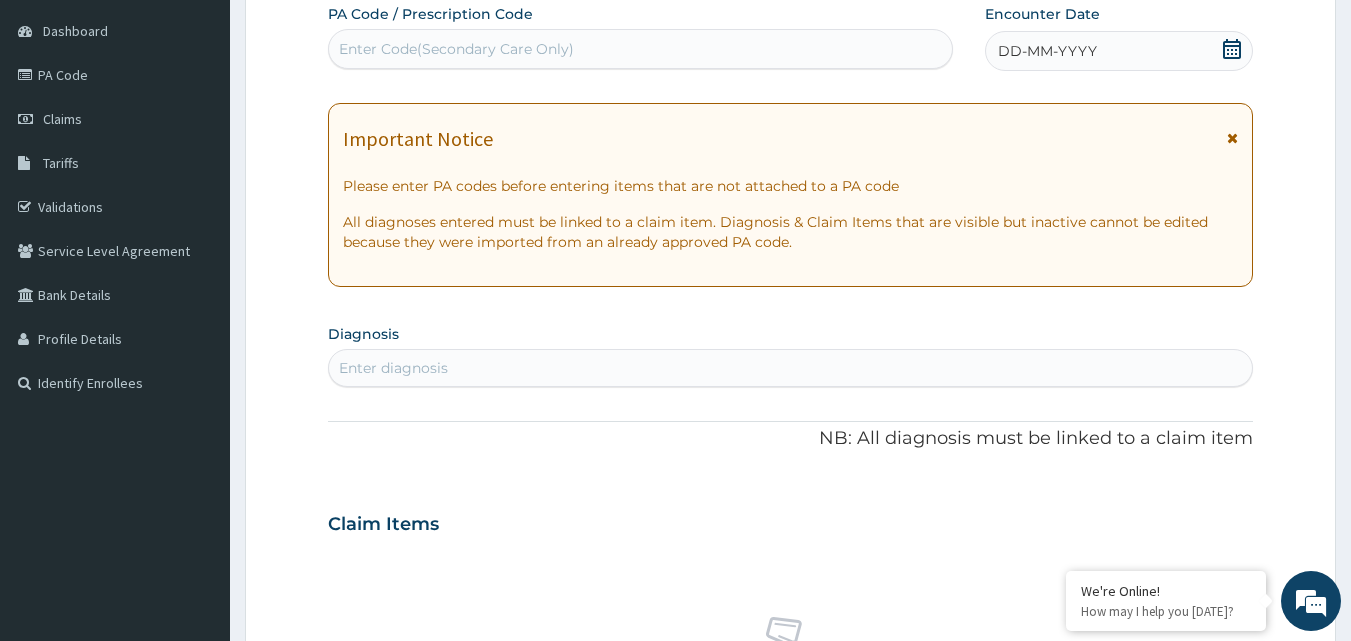 drag, startPoint x: 1189, startPoint y: 504, endPoint x: 1156, endPoint y: 517, distance: 35.468296 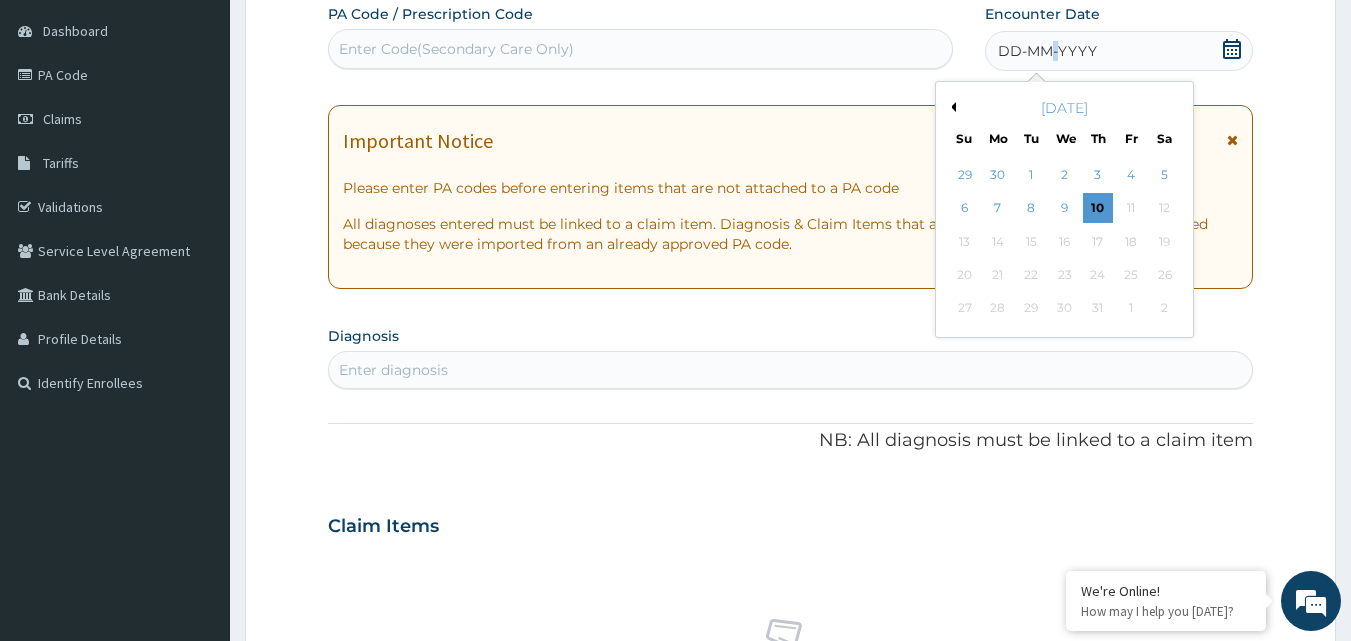 click on "[DATE]" at bounding box center (1064, 108) 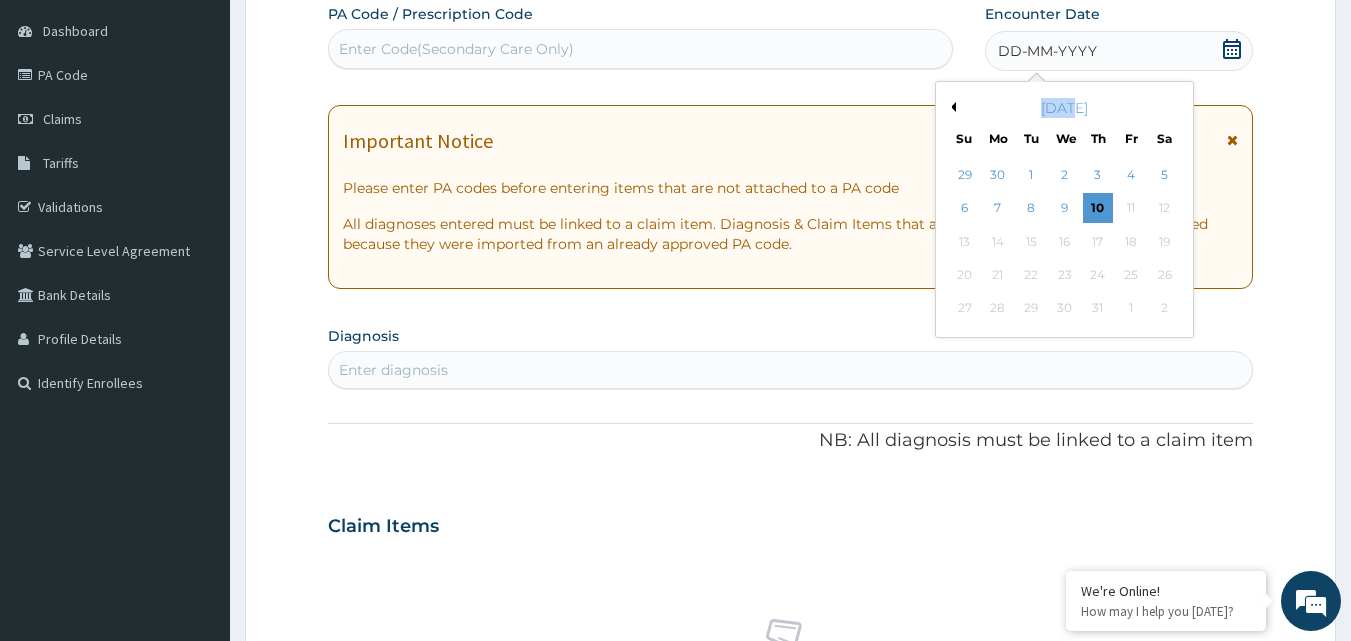 click on "Previous Month" at bounding box center [951, 107] 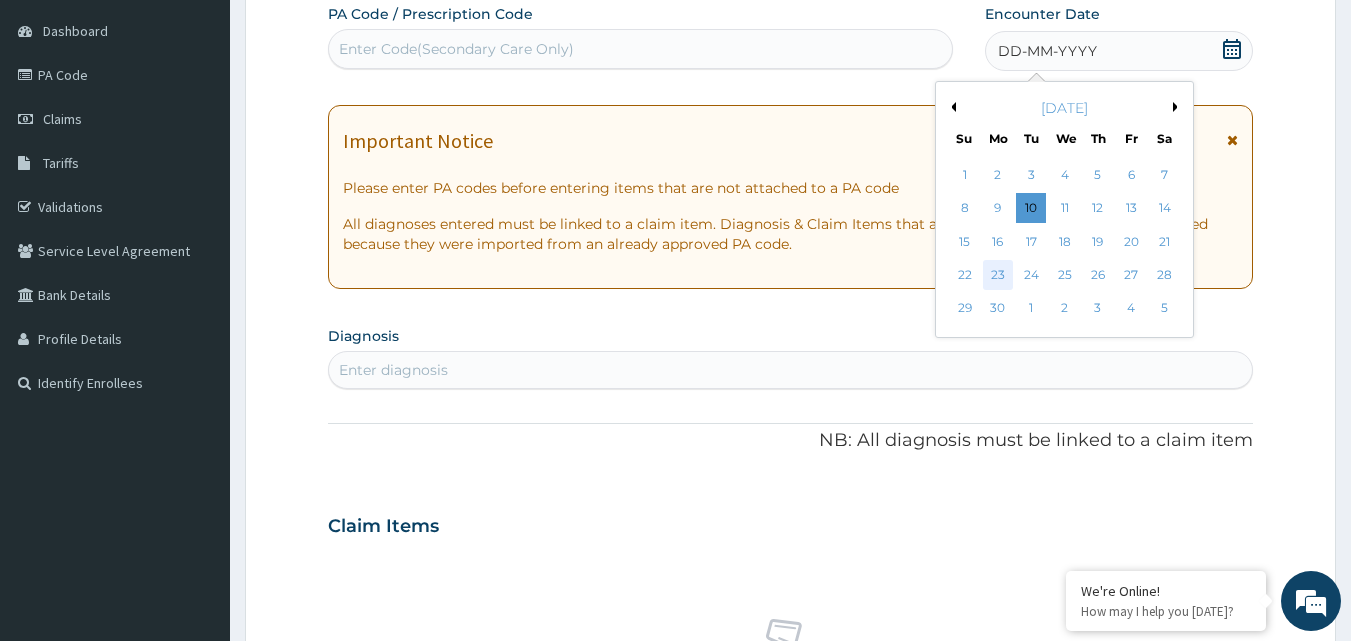 click on "23" at bounding box center [998, 275] 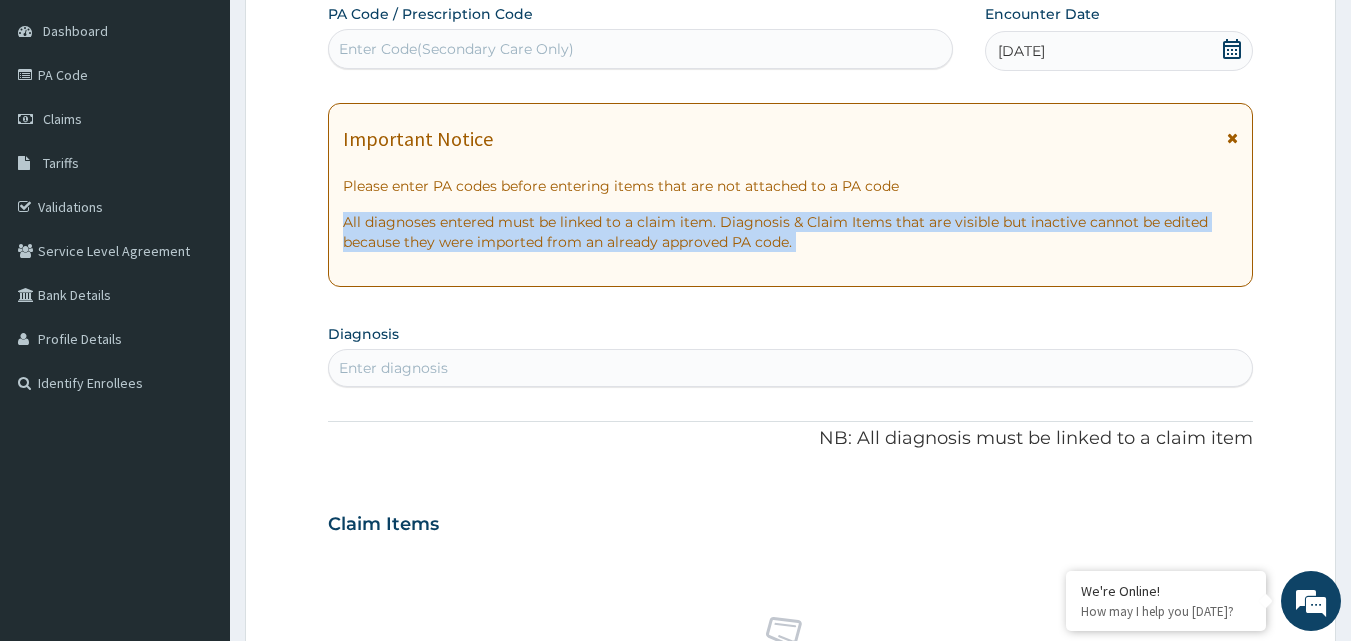 click on "Enter diagnosis" at bounding box center (393, 368) 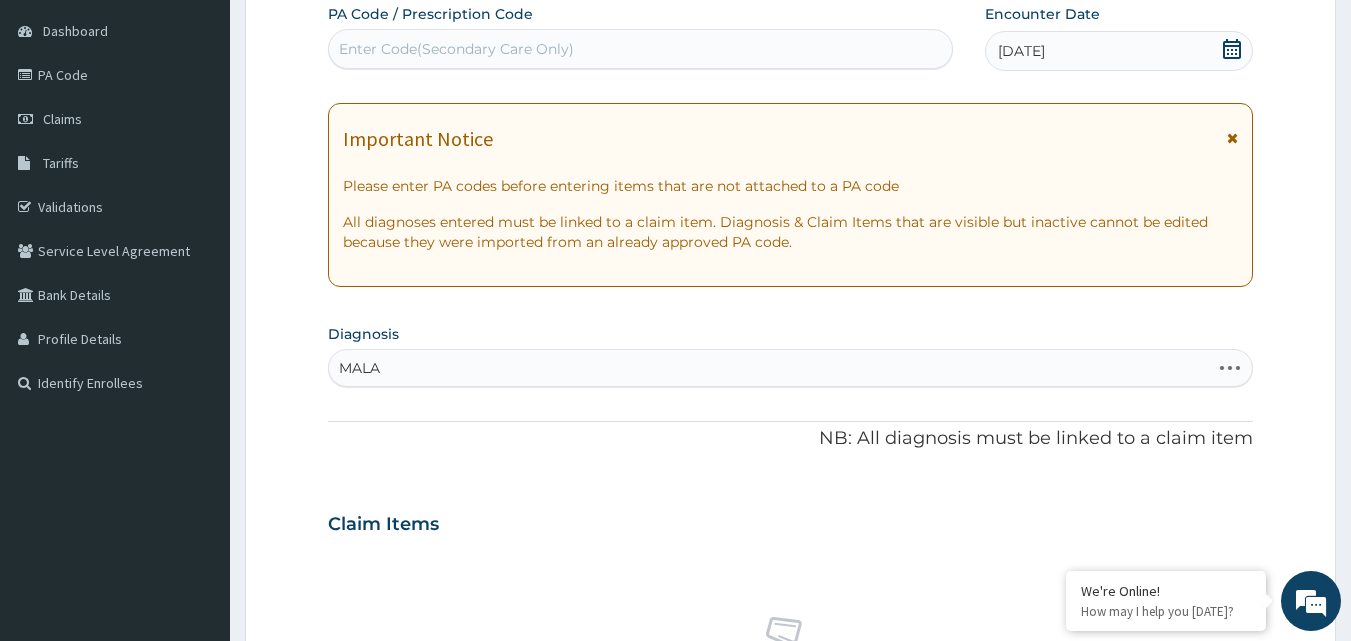 type on "MALAR" 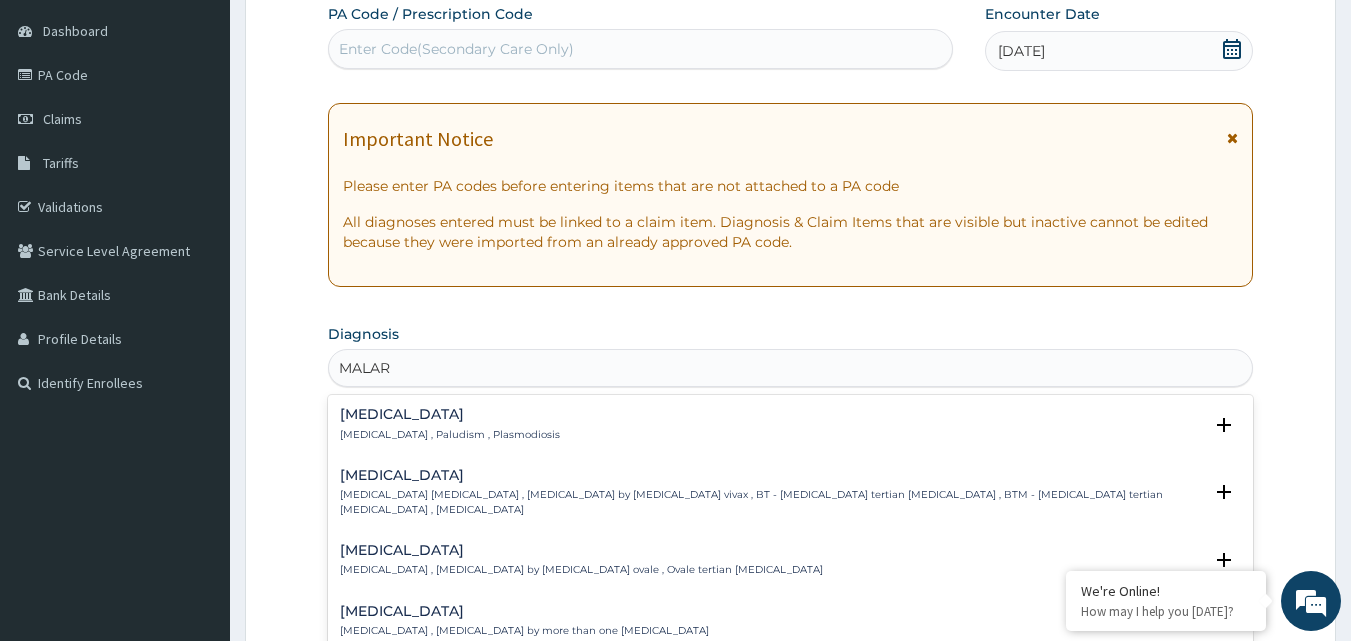 click on "Malaria Malaria , Paludism , Plasmodiosis" at bounding box center [450, 424] 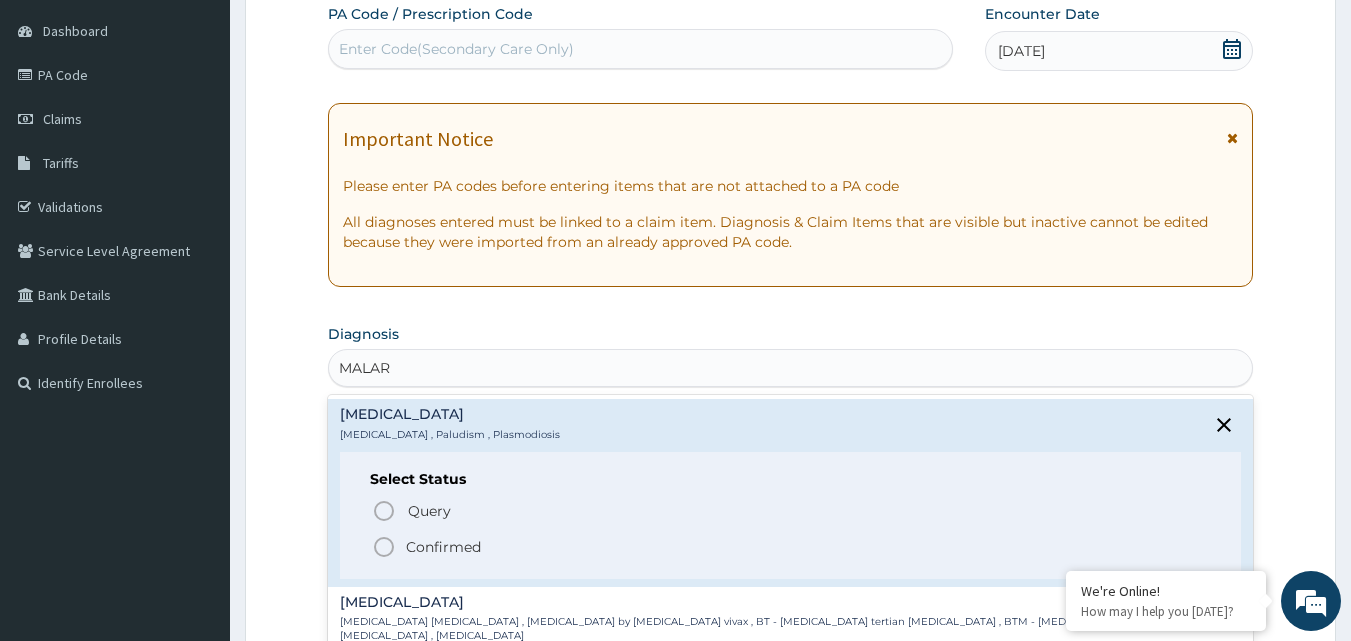 click 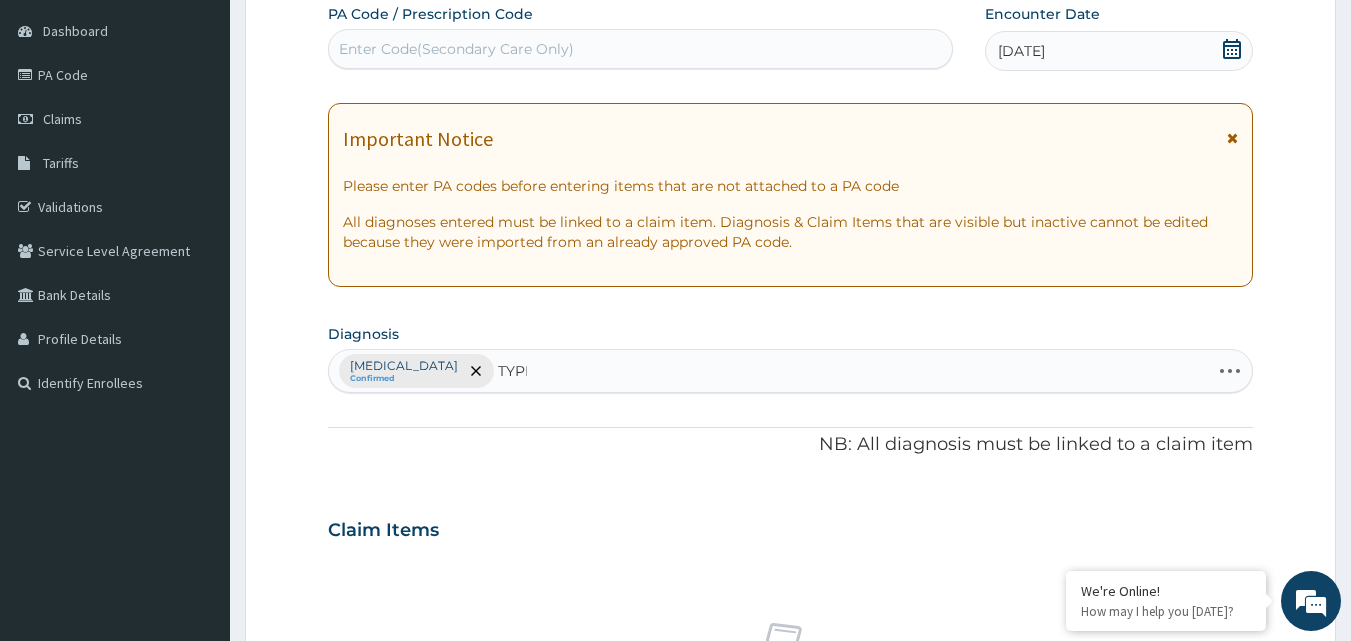 type on "TYPHO" 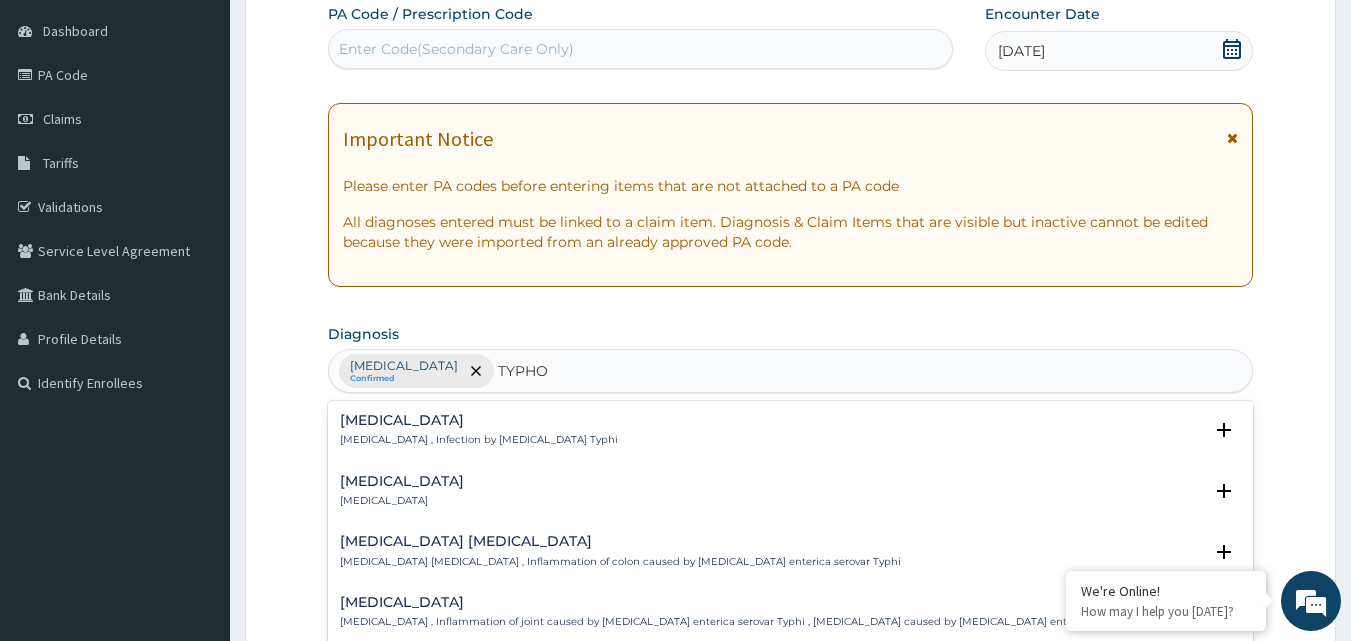 click on "Typhoid fever" at bounding box center (479, 420) 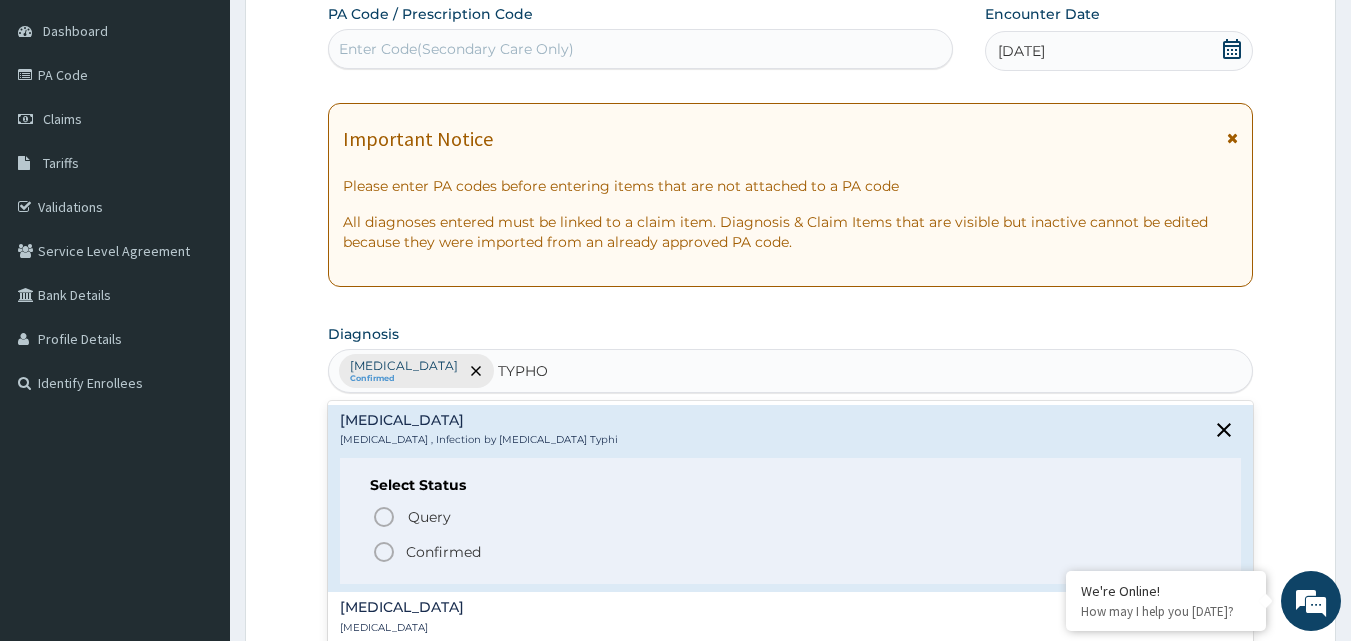 click 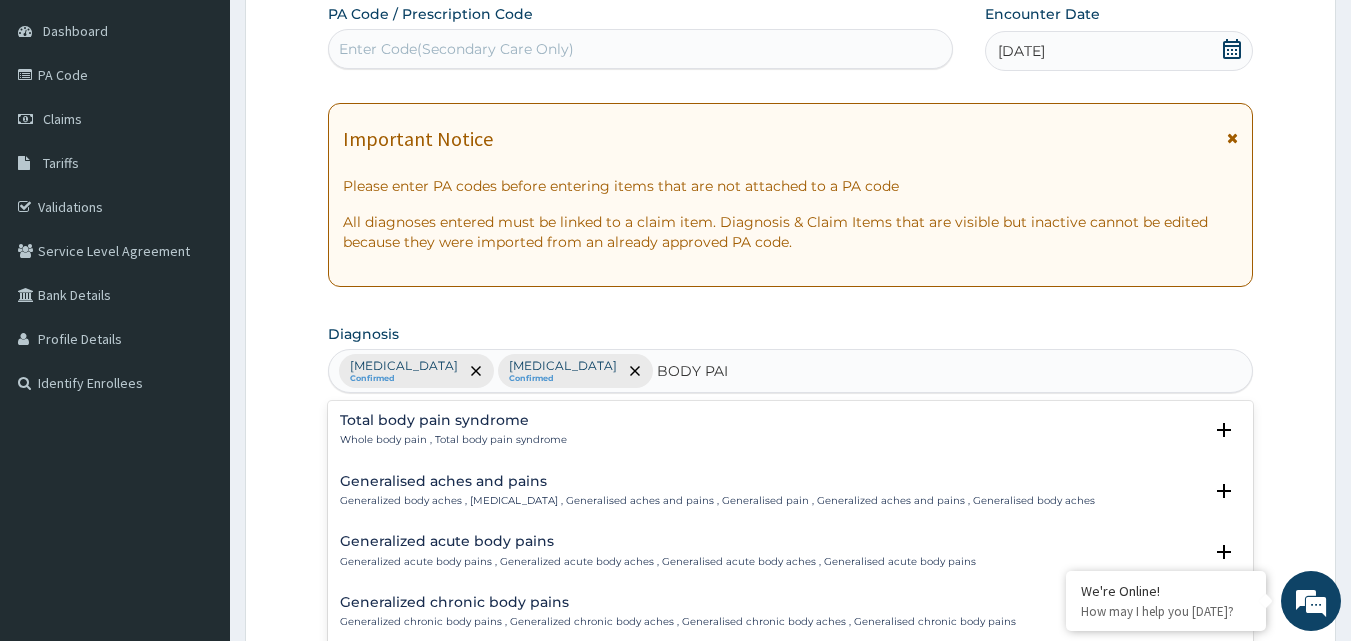 type on "BODY PAIN" 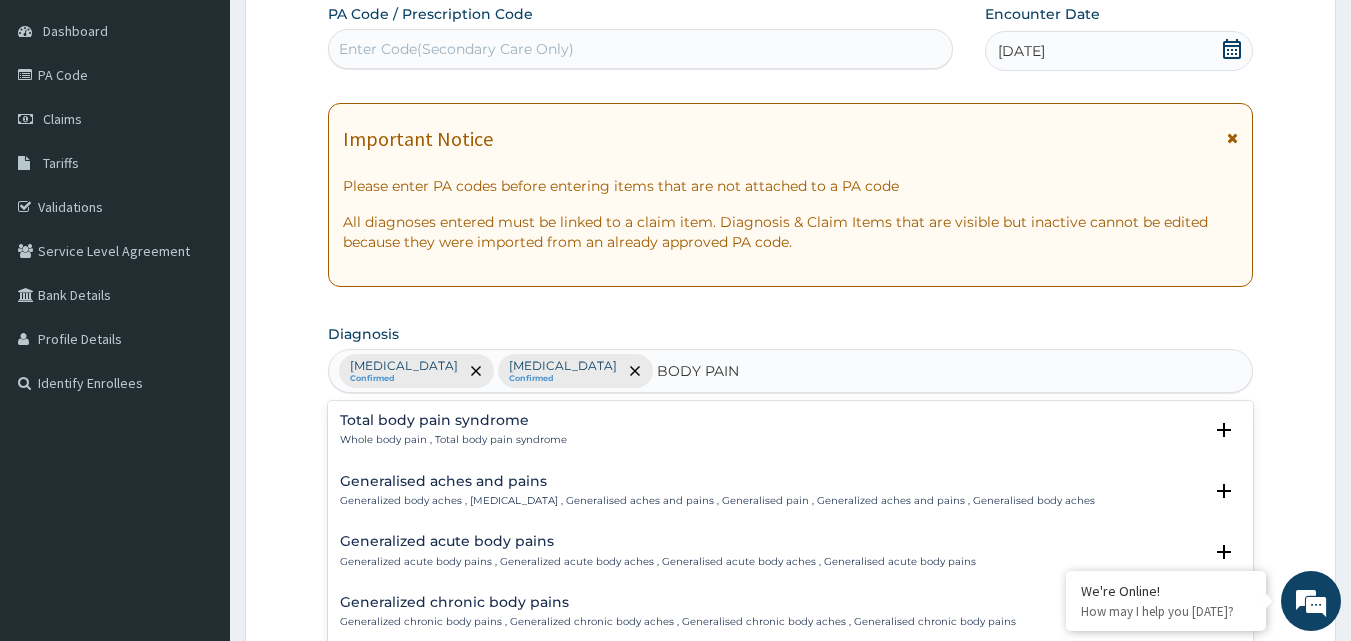 click on "Generalised aches and pains" at bounding box center [717, 481] 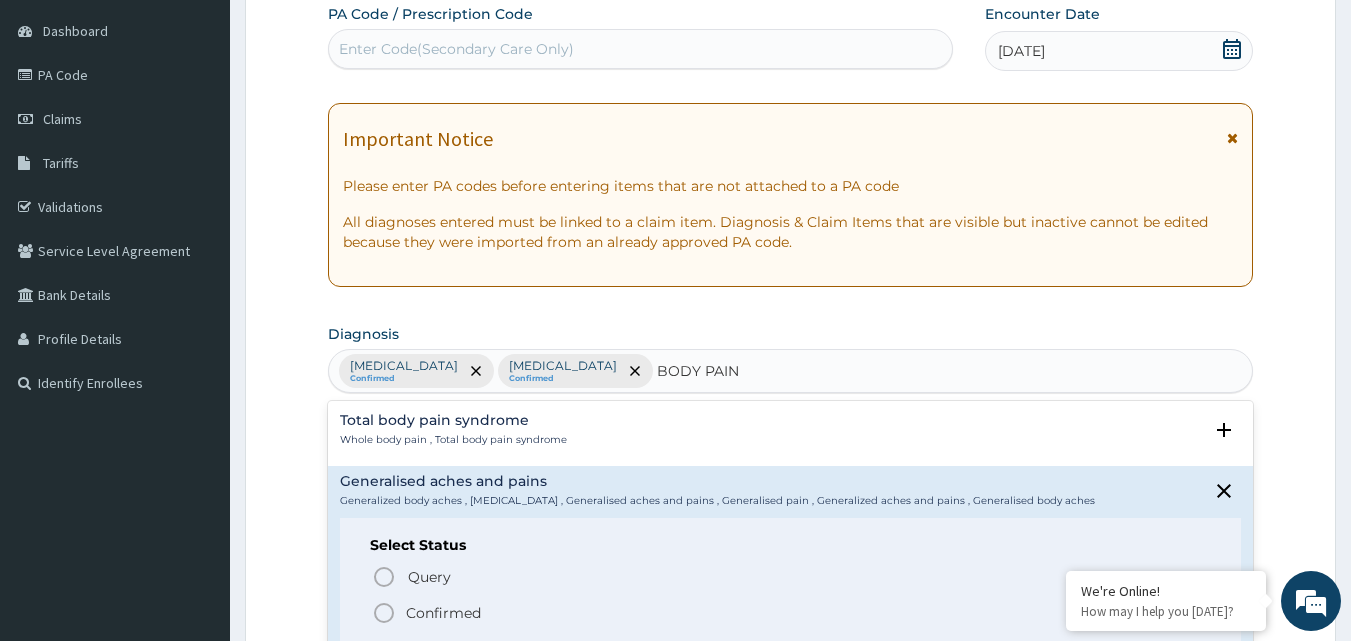 click 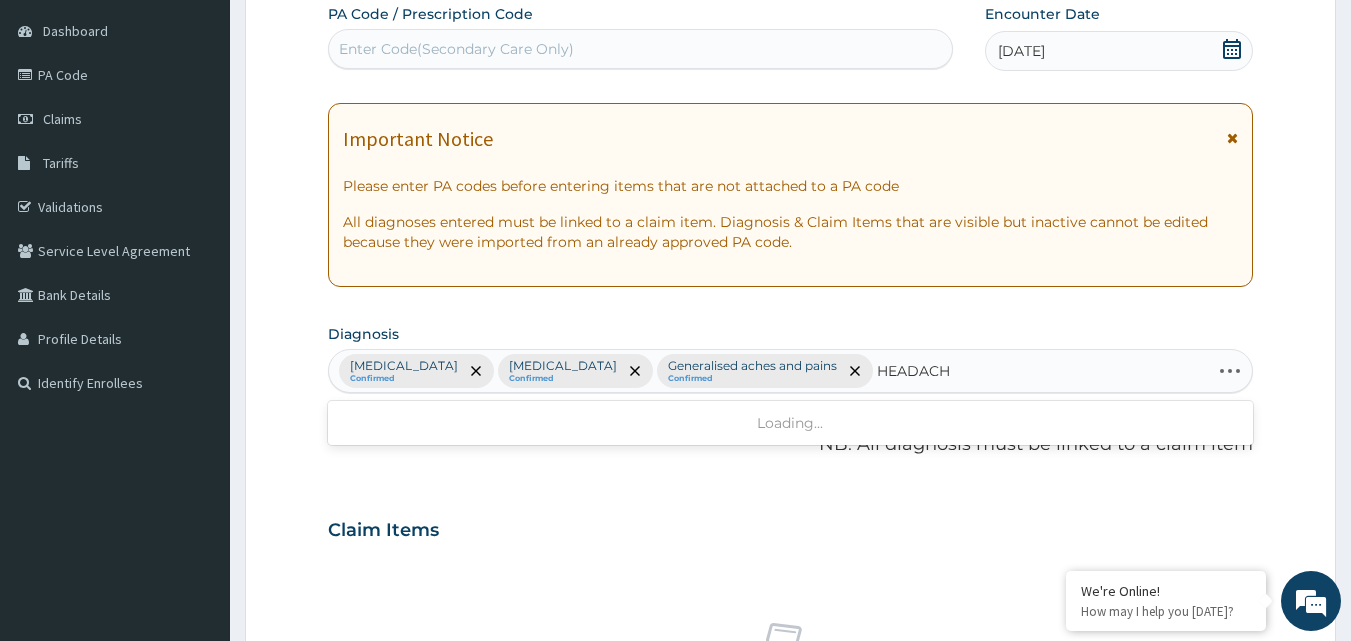 type on "HEADACHE" 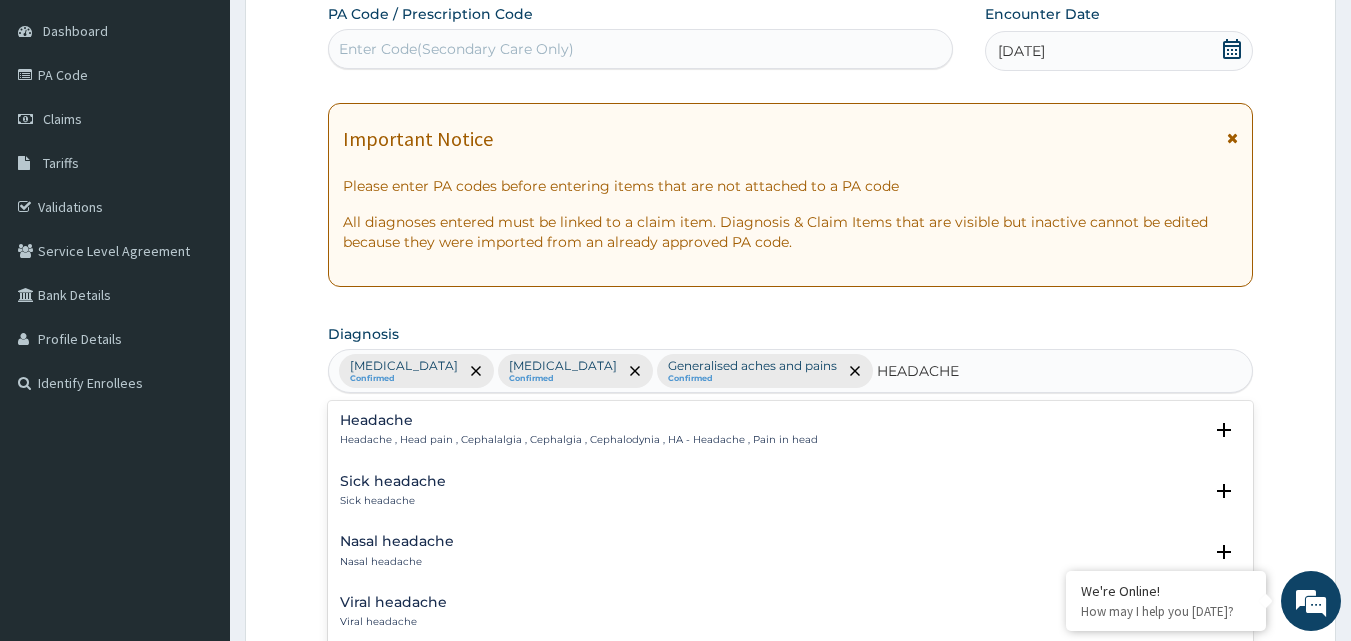 click on "Headache , Head pain , Cephalalgia , Cephalgia , Cephalodynia , HA - Headache , Pain in head" at bounding box center [579, 440] 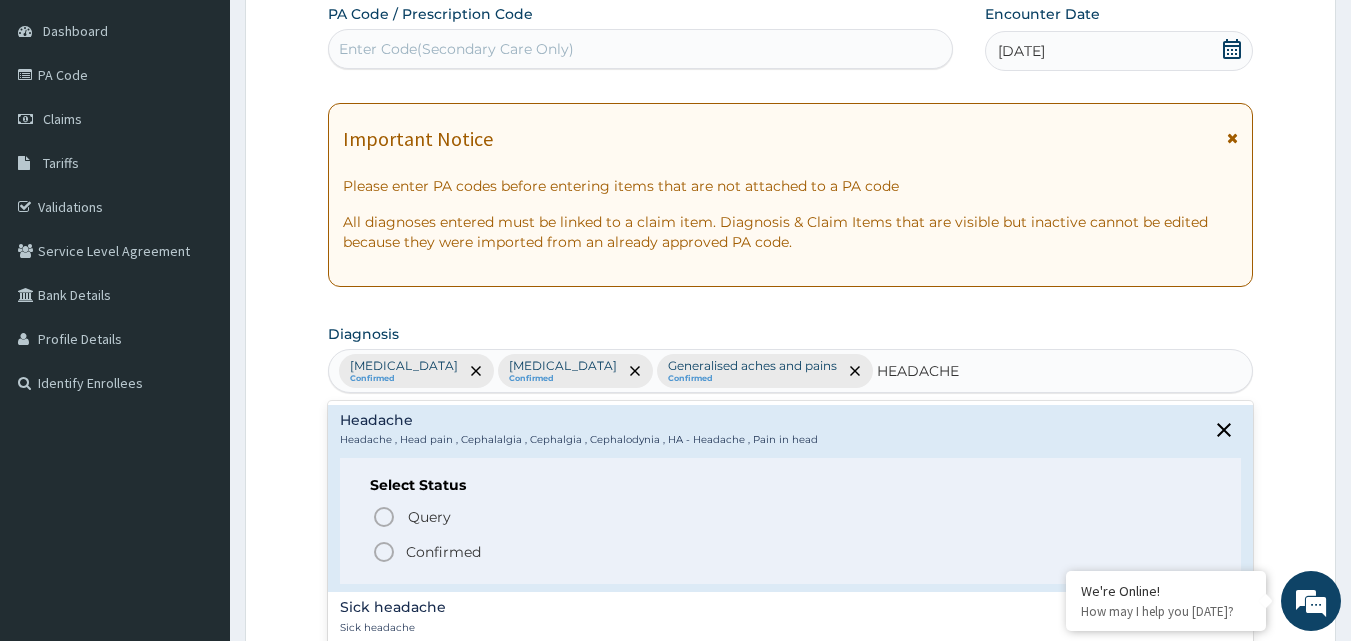 click 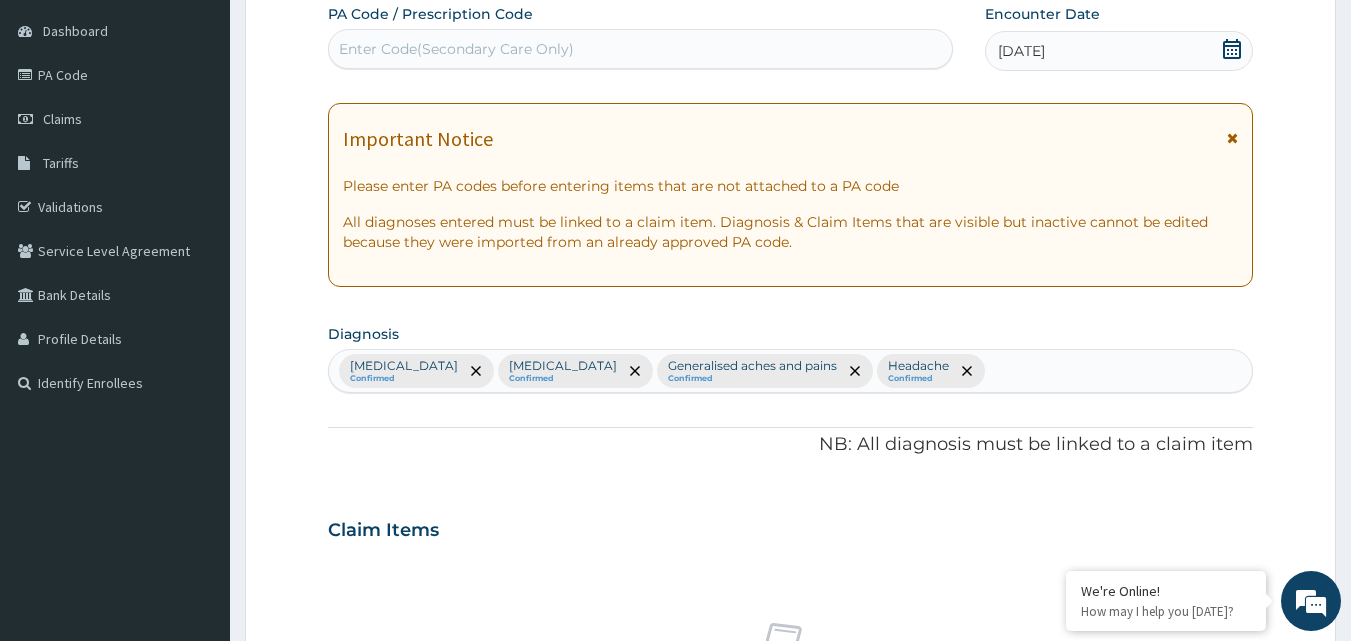 scroll, scrollTop: 747, scrollLeft: 0, axis: vertical 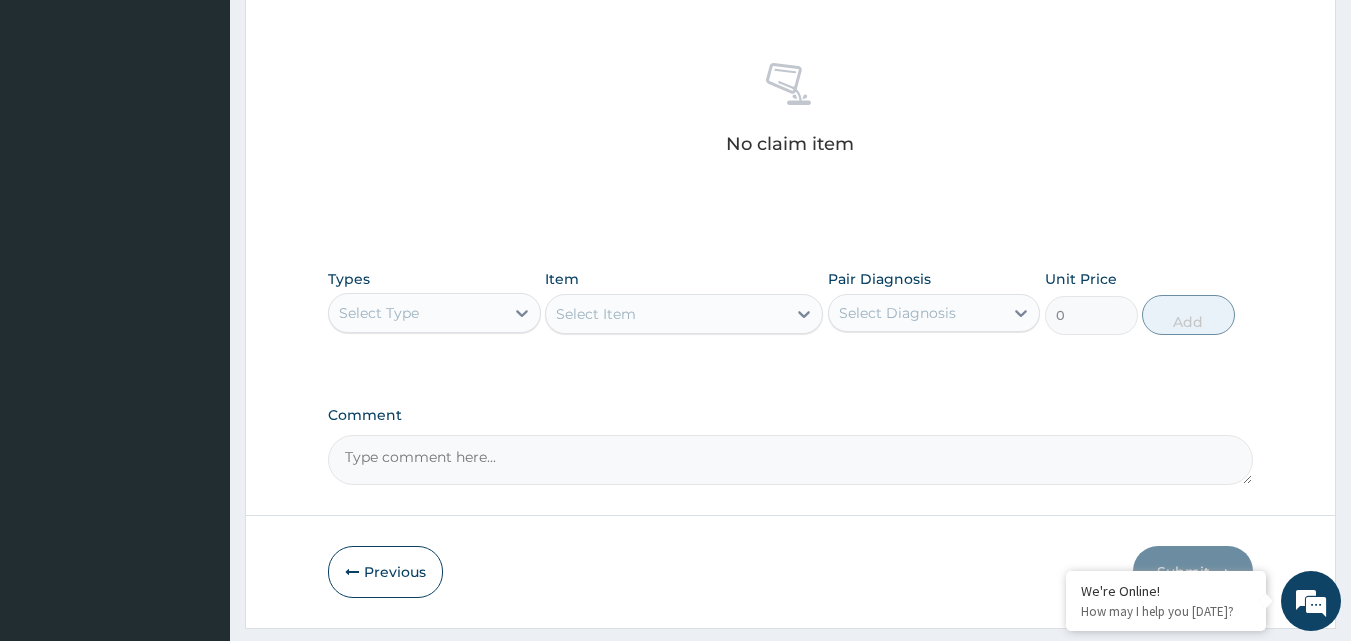 click on "Select Type" at bounding box center [416, 313] 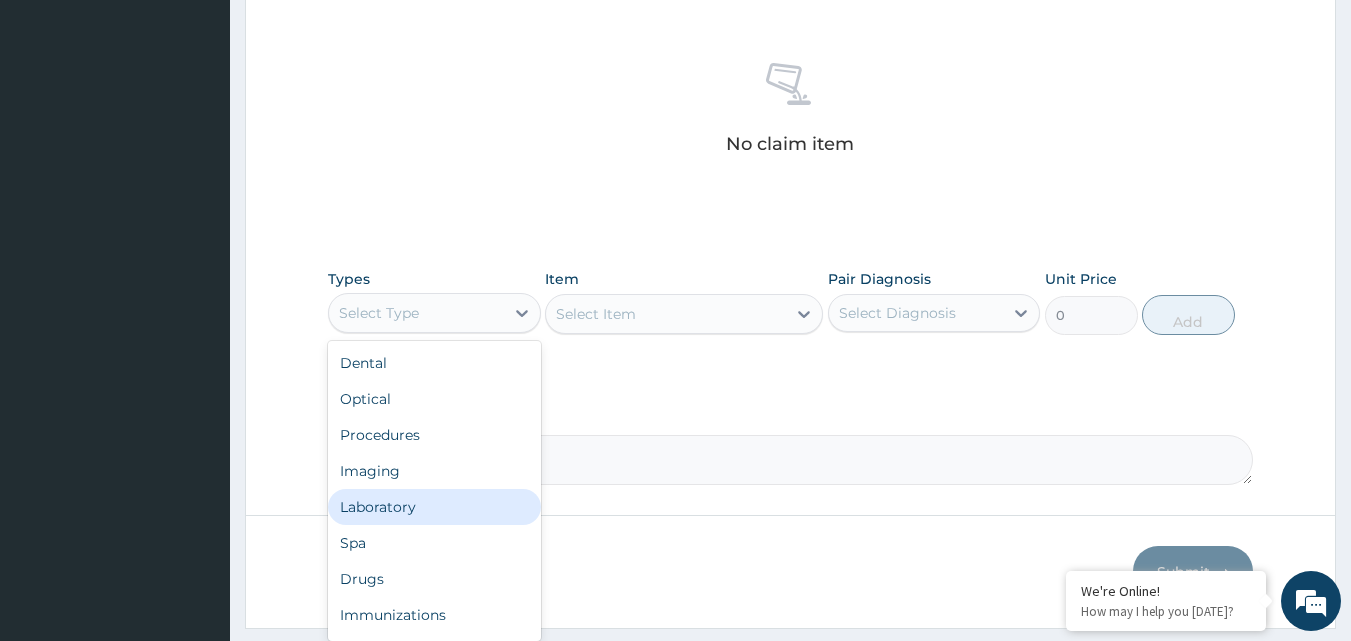 click on "Laboratory" at bounding box center [434, 507] 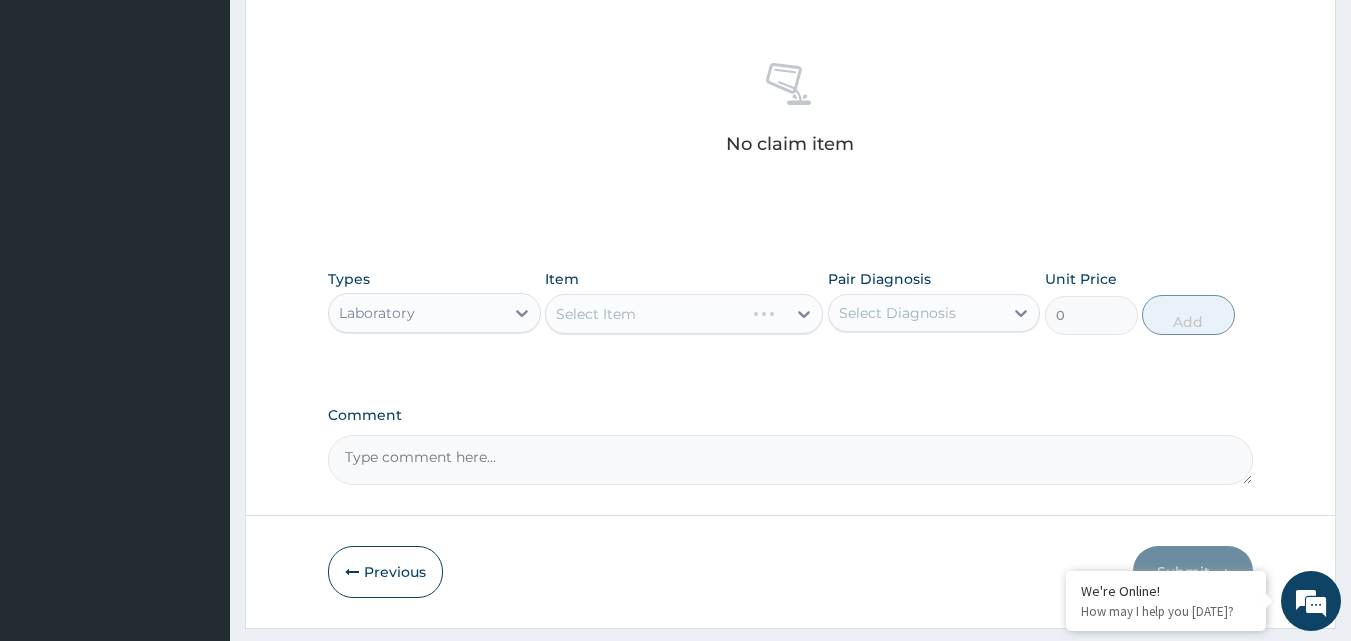 drag, startPoint x: 415, startPoint y: 508, endPoint x: 462, endPoint y: 471, distance: 59.816387 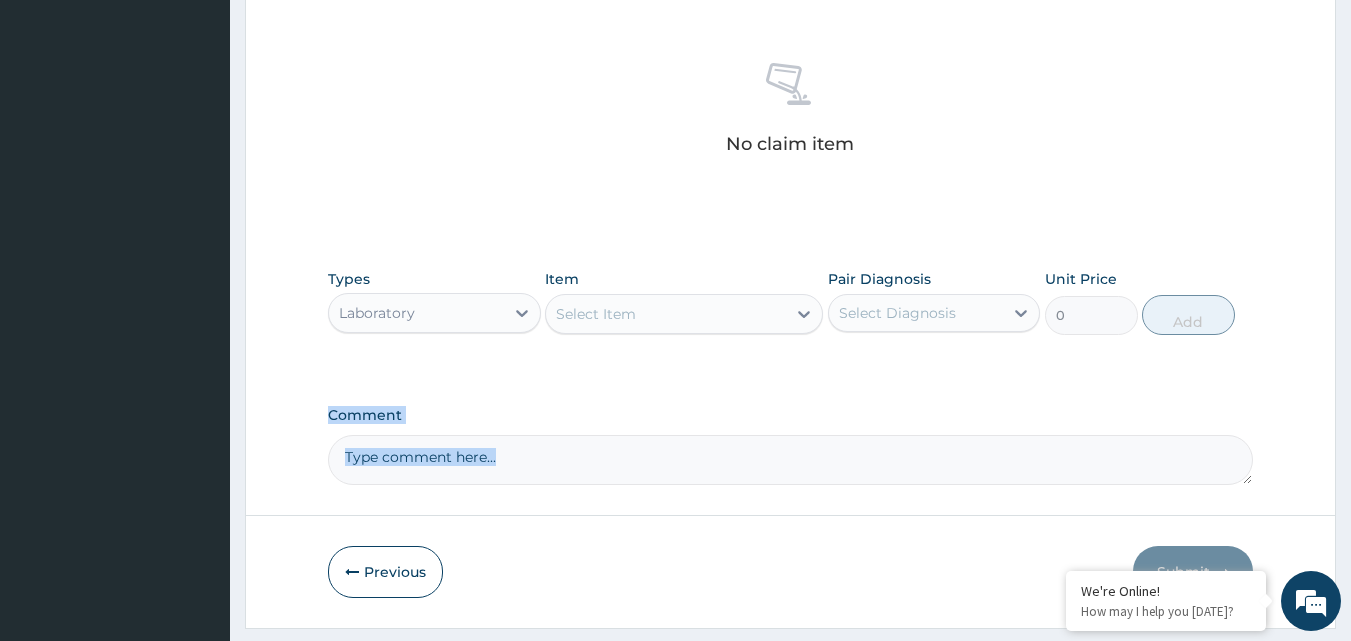 scroll, scrollTop: 187, scrollLeft: 0, axis: vertical 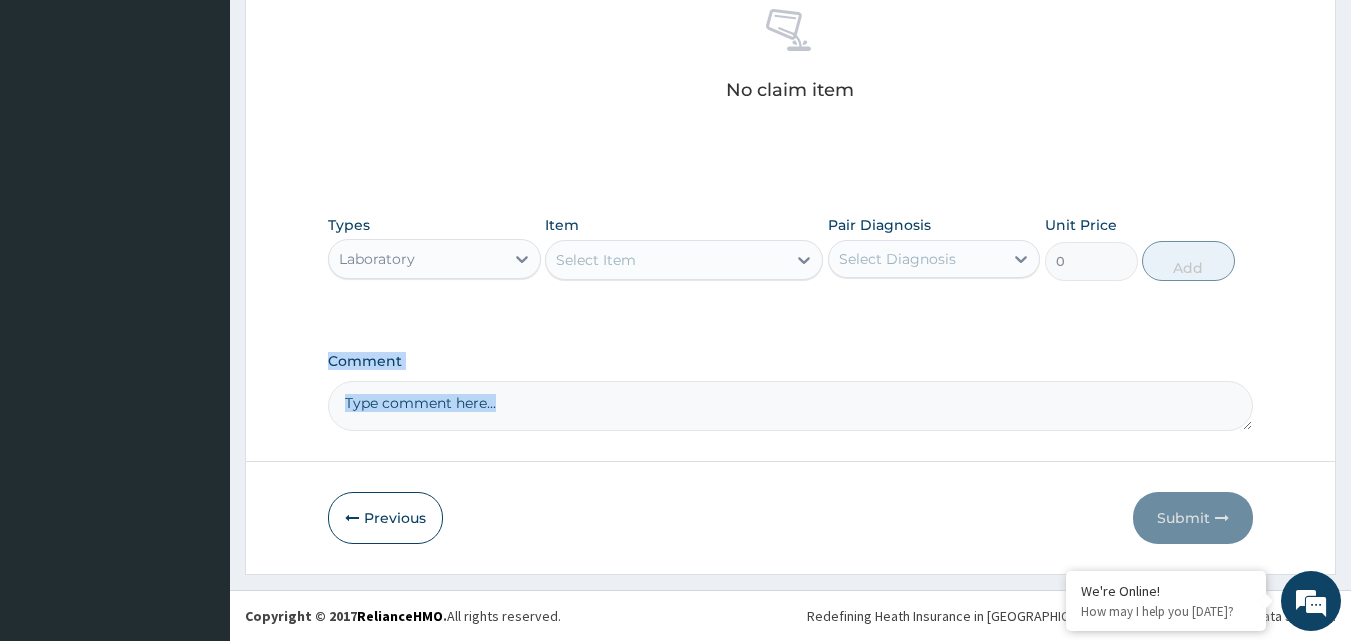 click on "Select Item" at bounding box center [596, 260] 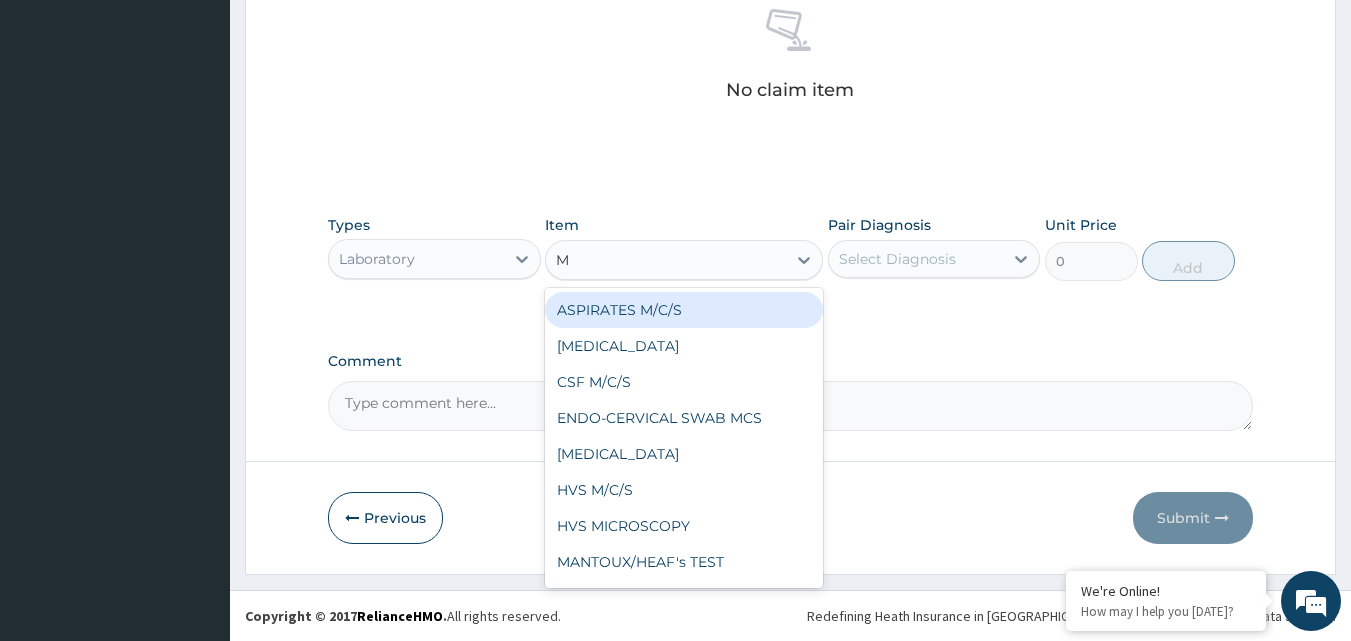 type on "MP" 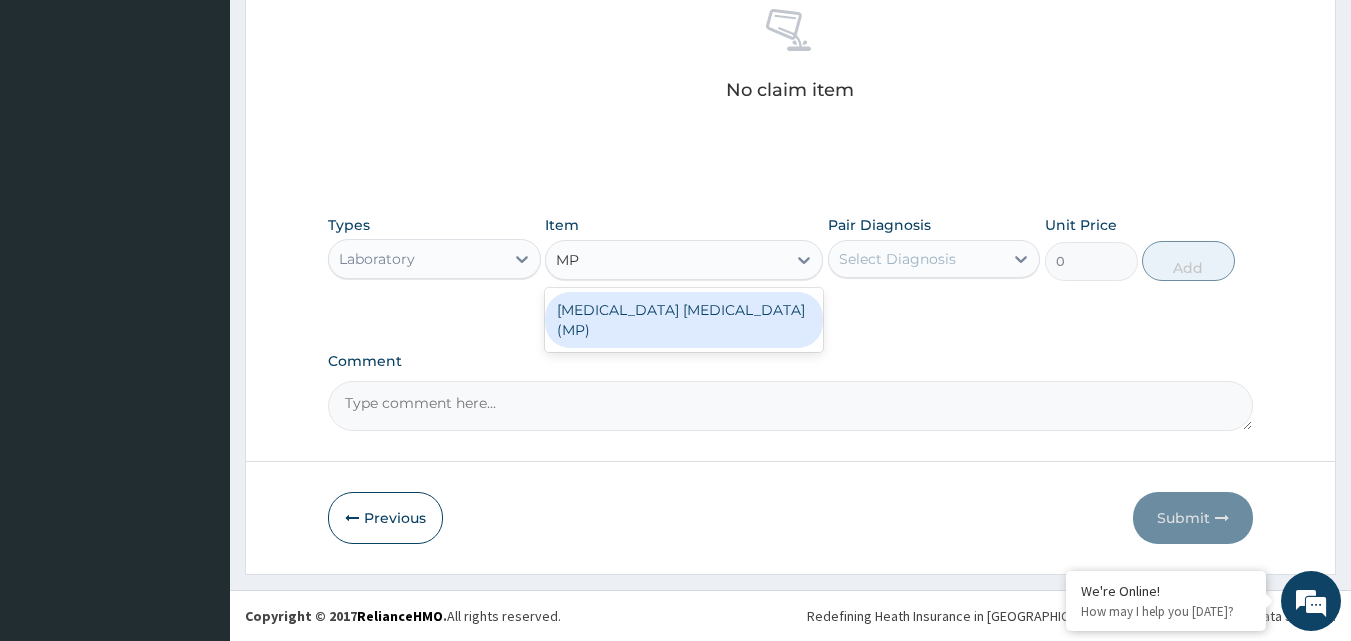 click on "[MEDICAL_DATA] [MEDICAL_DATA] (MP)" at bounding box center (684, 320) 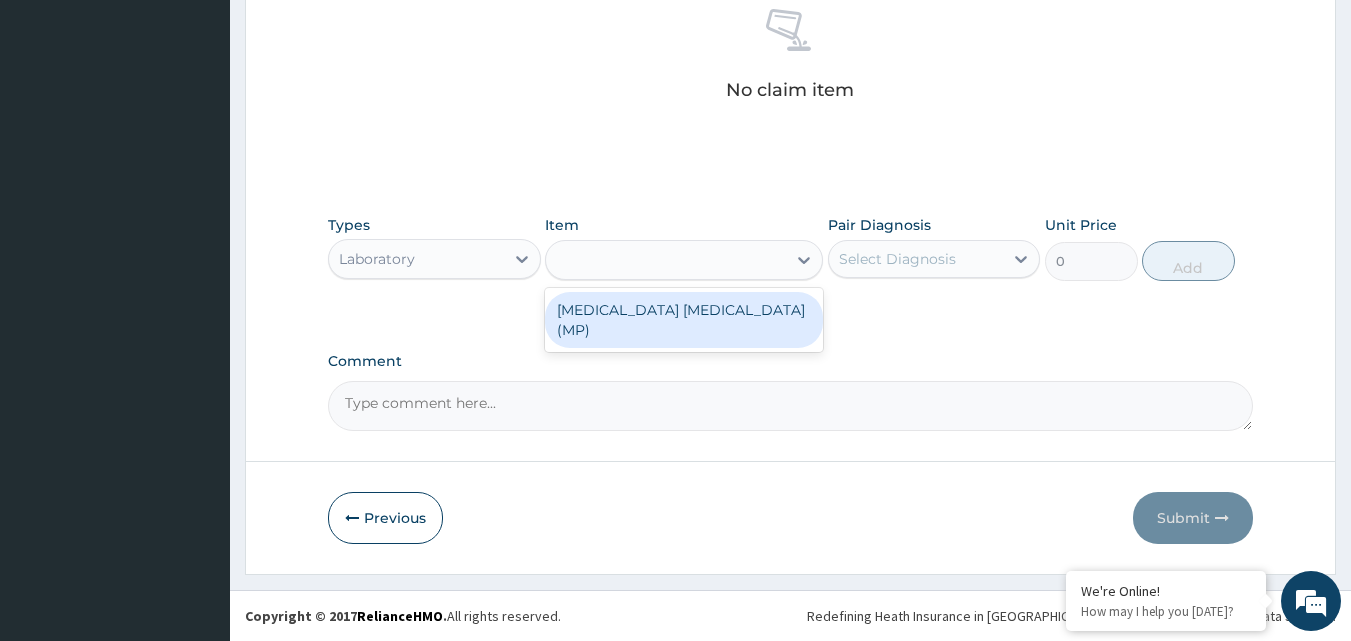 type on "1500" 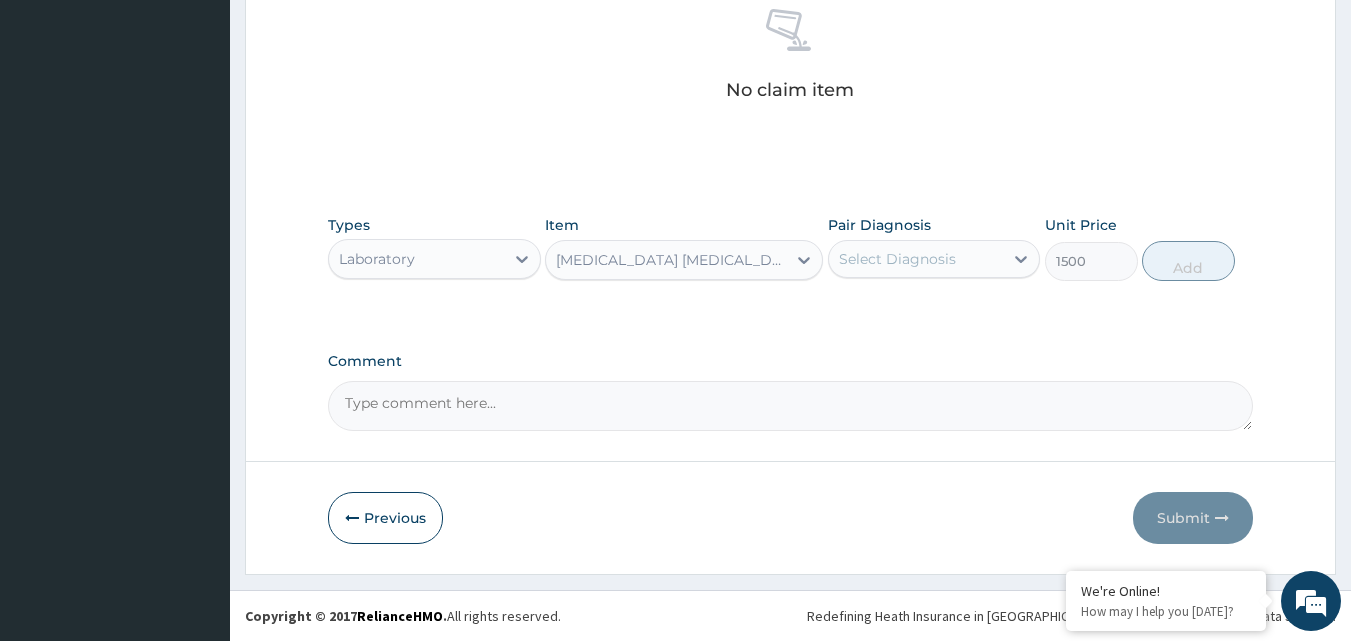 click on "Select Diagnosis" at bounding box center [897, 259] 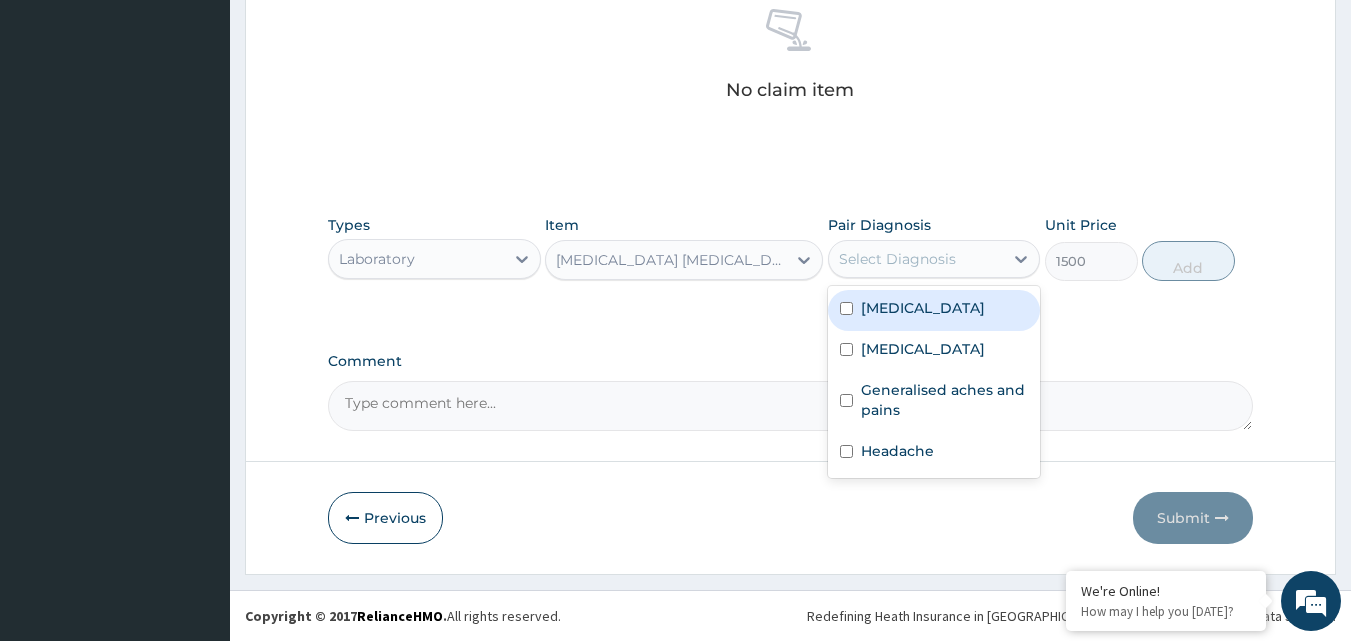 click on "[MEDICAL_DATA]" at bounding box center (923, 308) 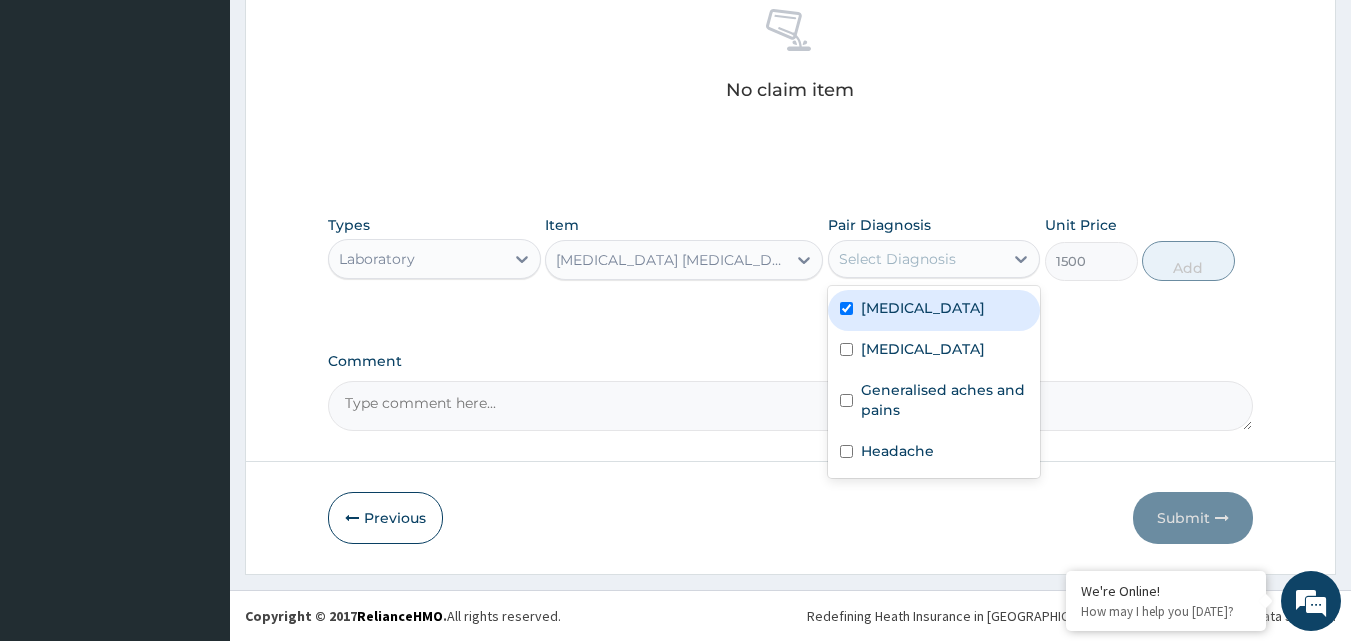 checkbox on "true" 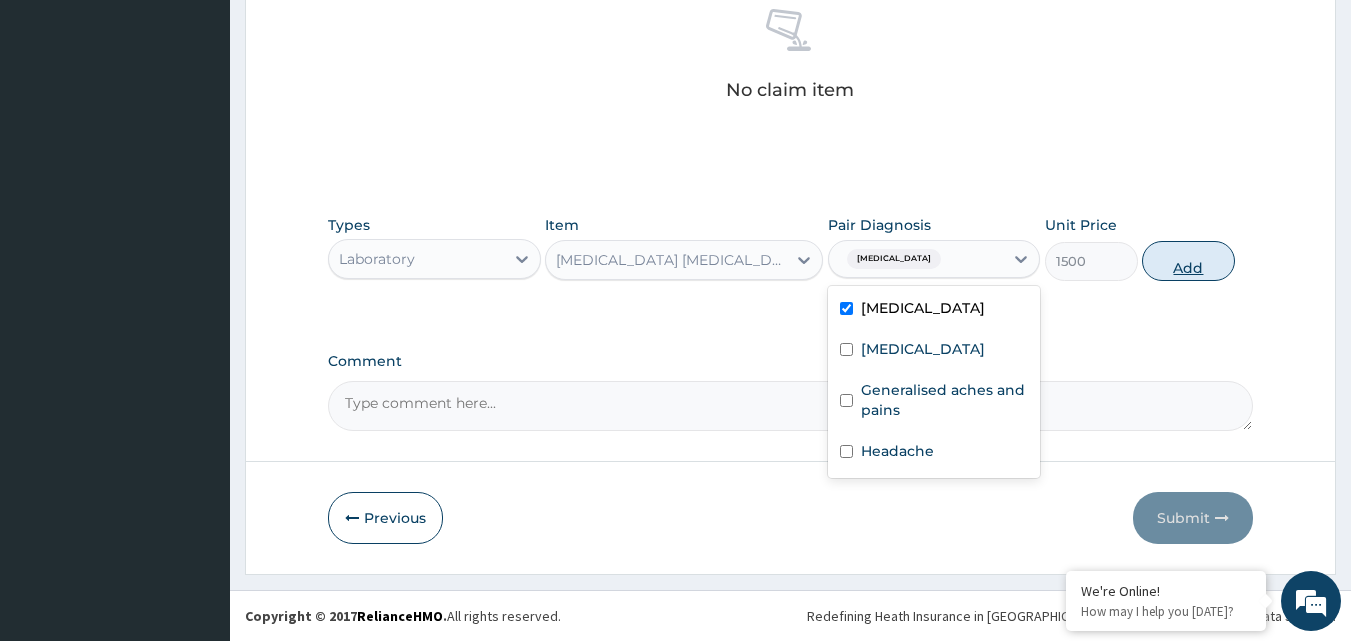 click on "Add" at bounding box center (1188, 261) 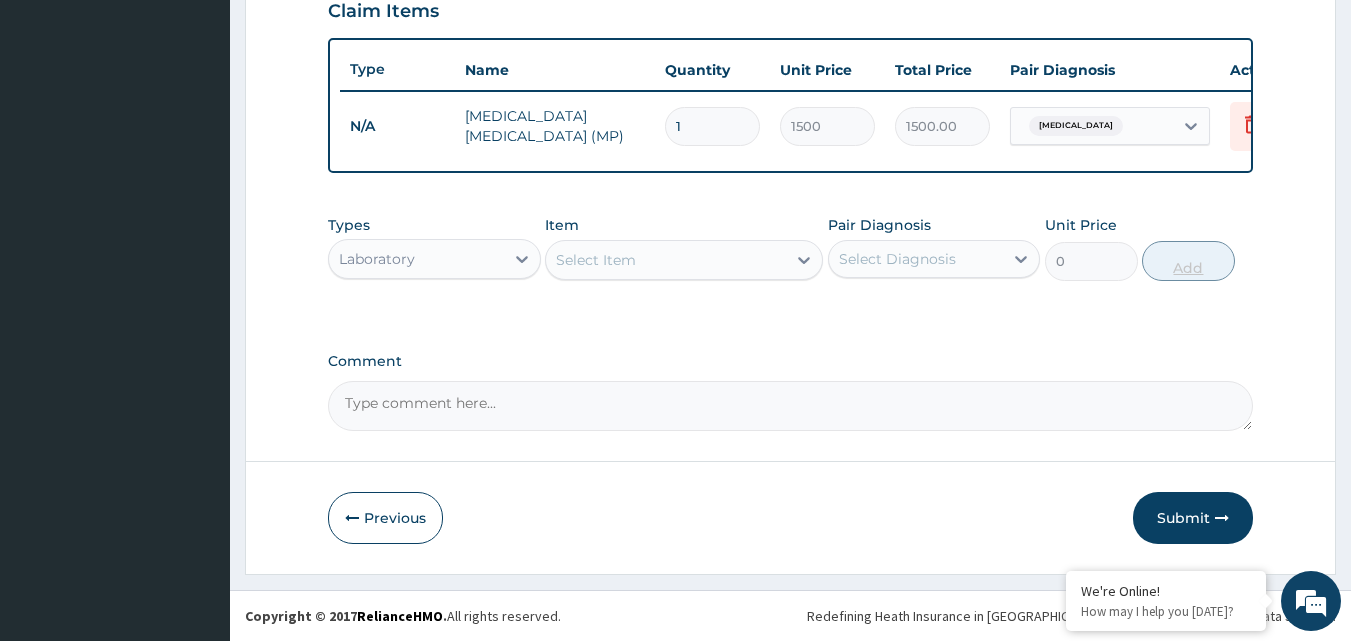 scroll, scrollTop: 721, scrollLeft: 0, axis: vertical 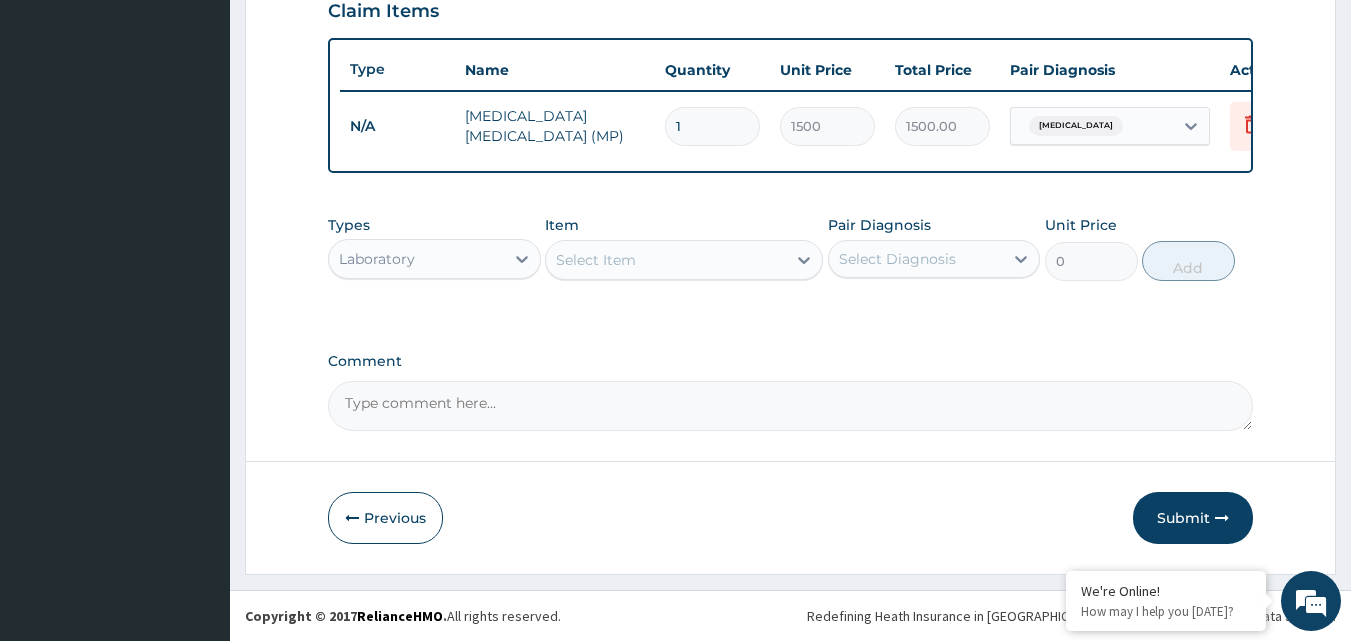 click on "Select Item" at bounding box center [666, 260] 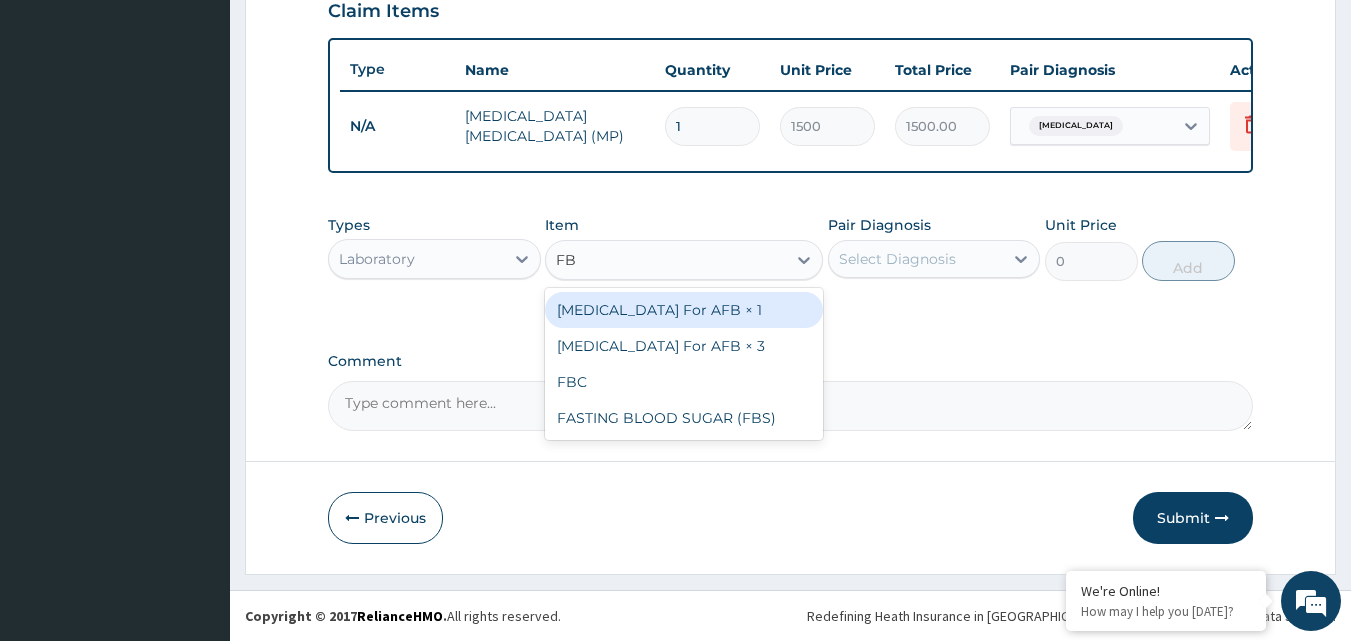 type on "FBC" 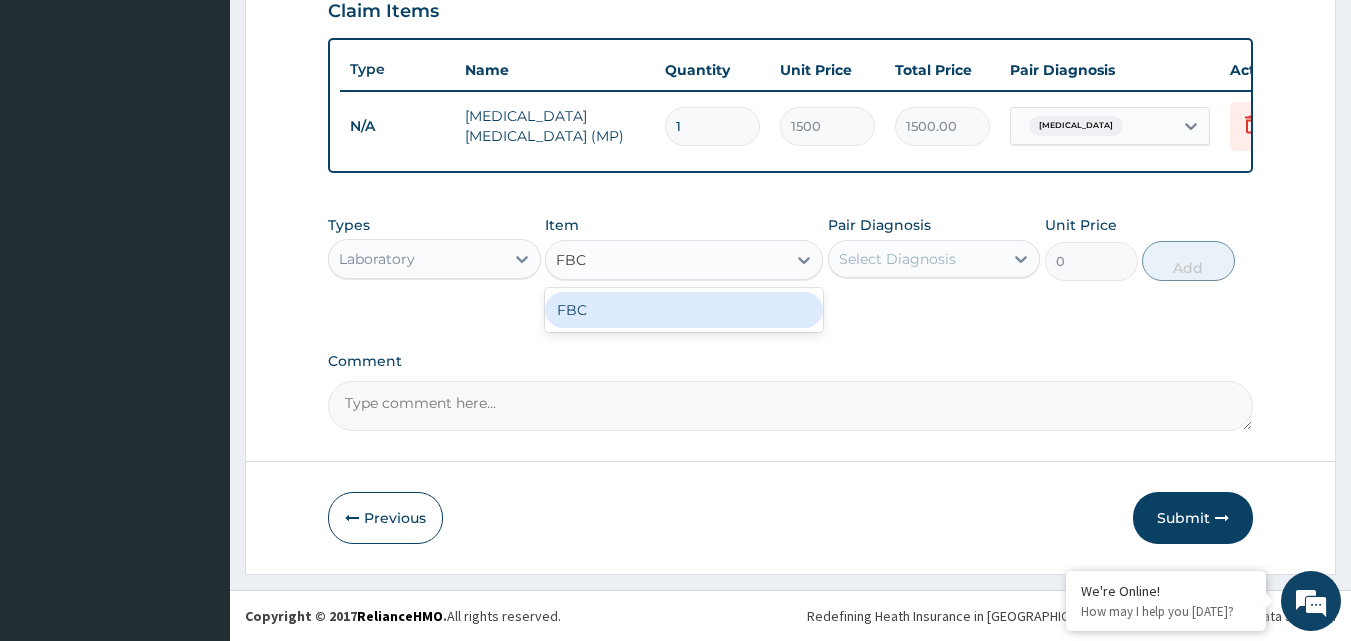click on "FBC" at bounding box center (684, 310) 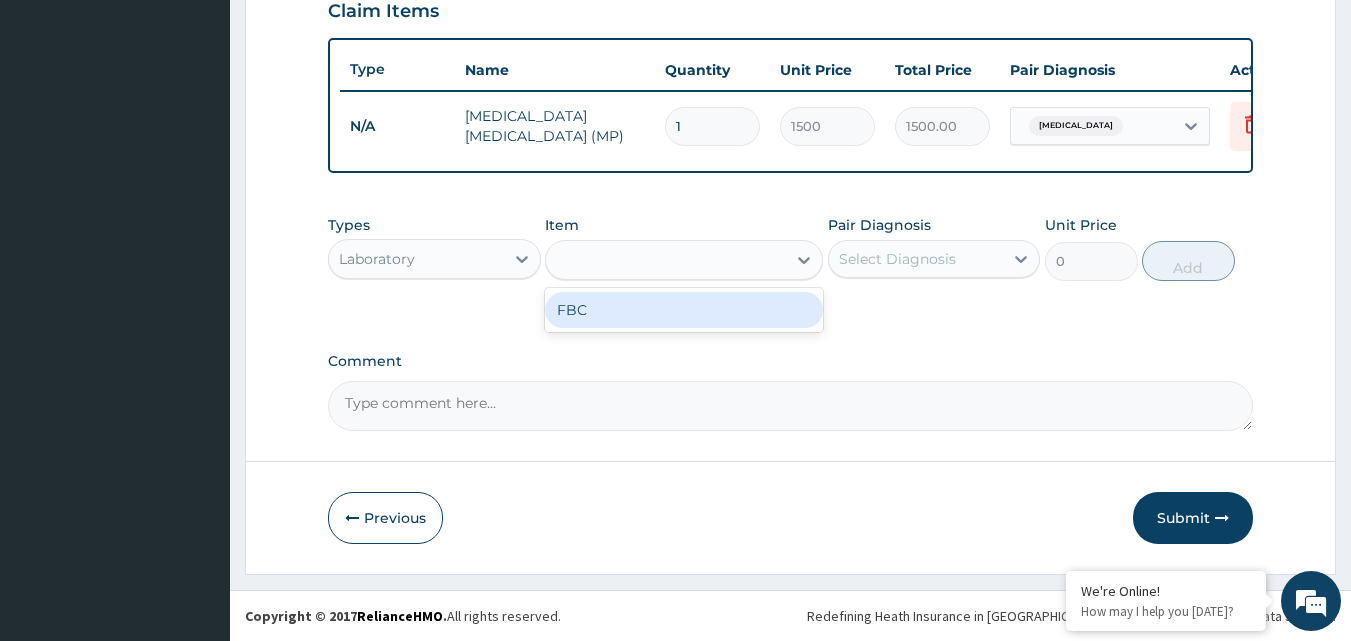 type on "3000" 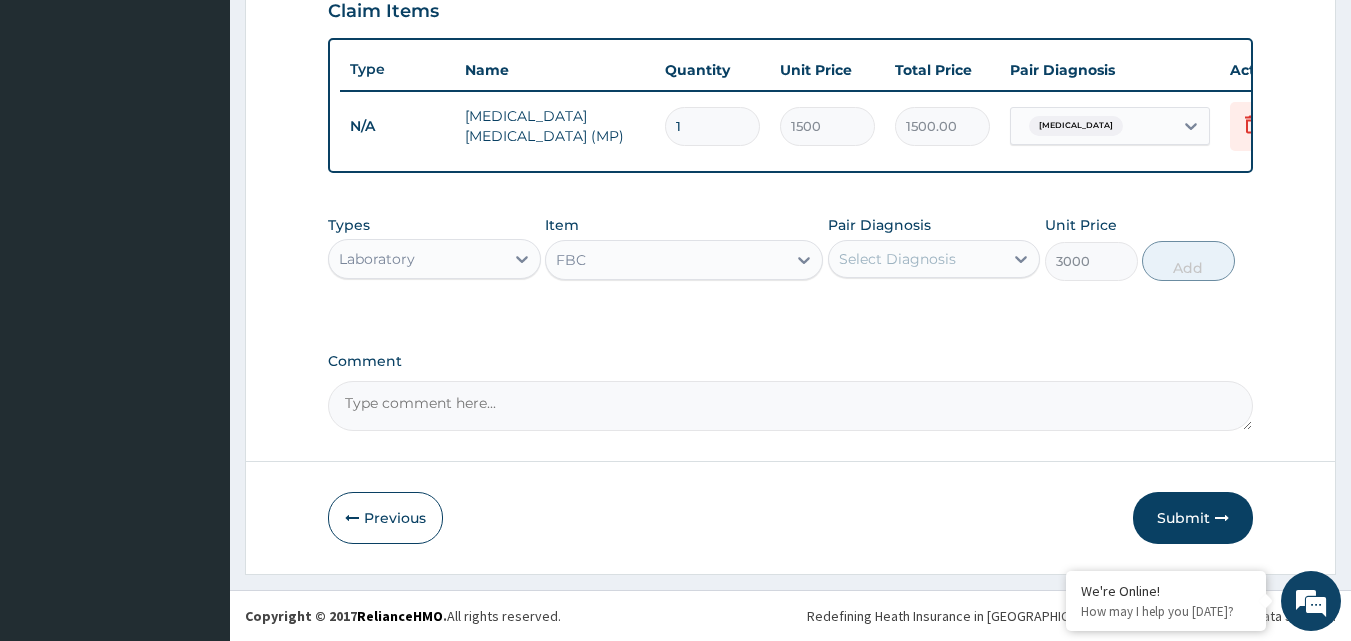 click on "Select Diagnosis" at bounding box center (897, 259) 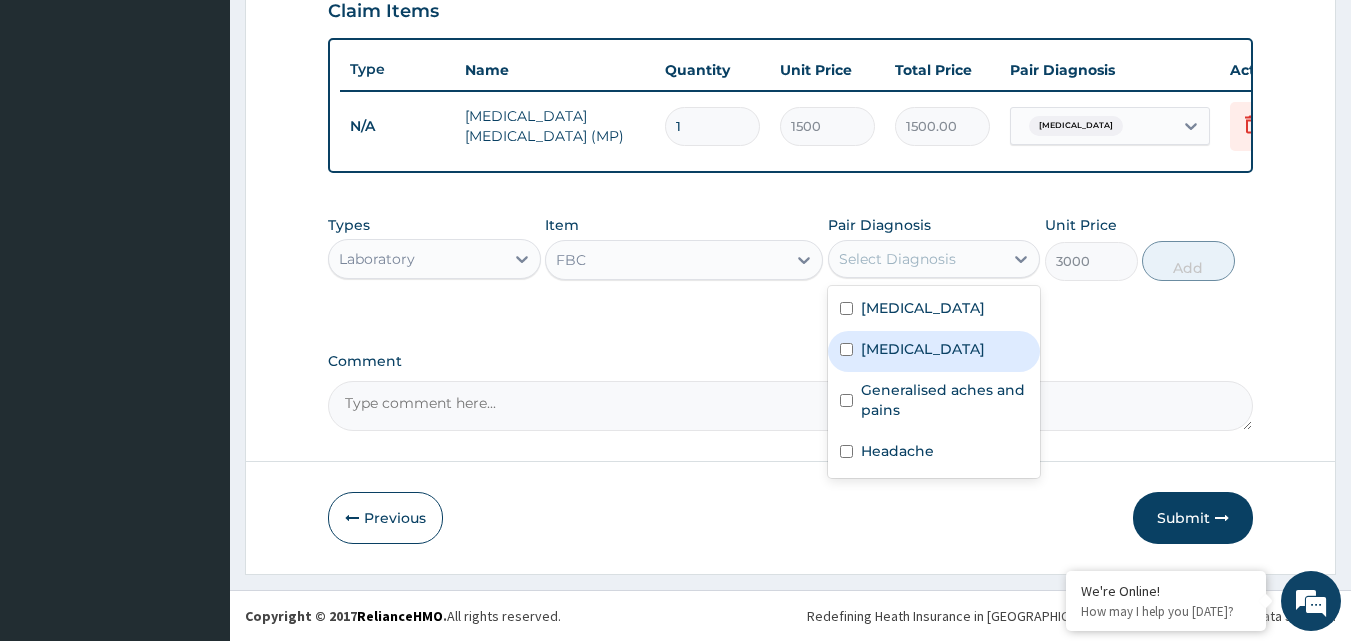 click on "[MEDICAL_DATA]" at bounding box center (934, 351) 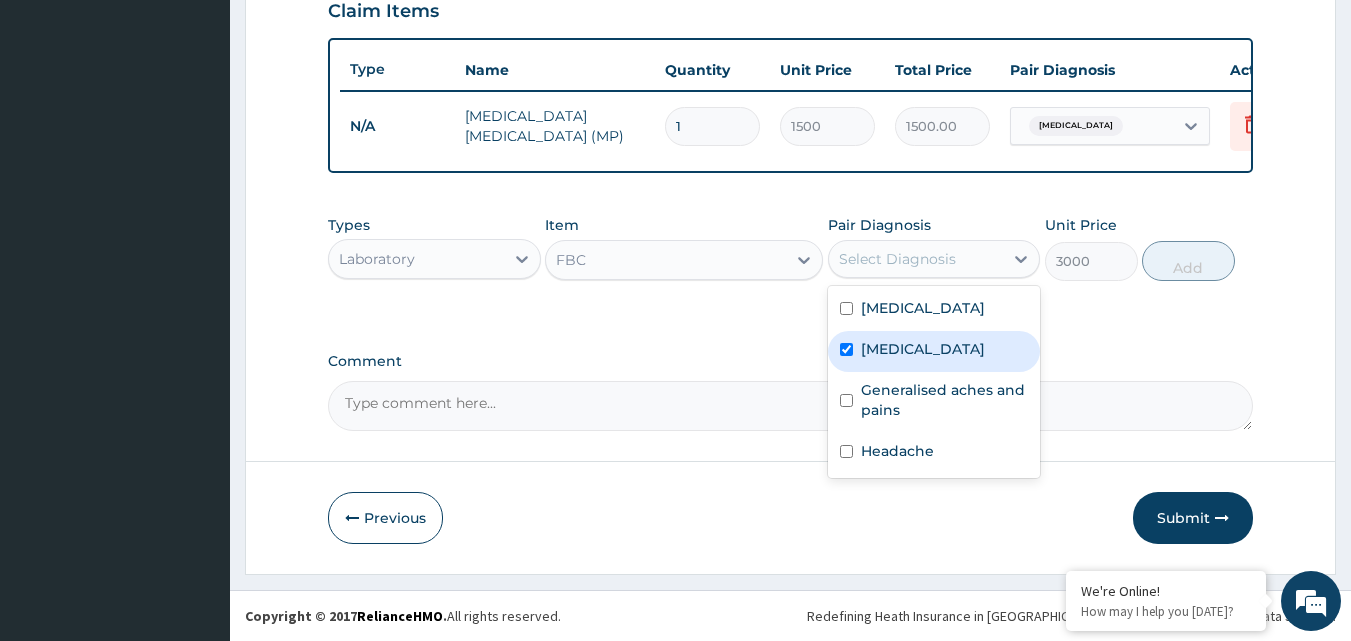 checkbox on "true" 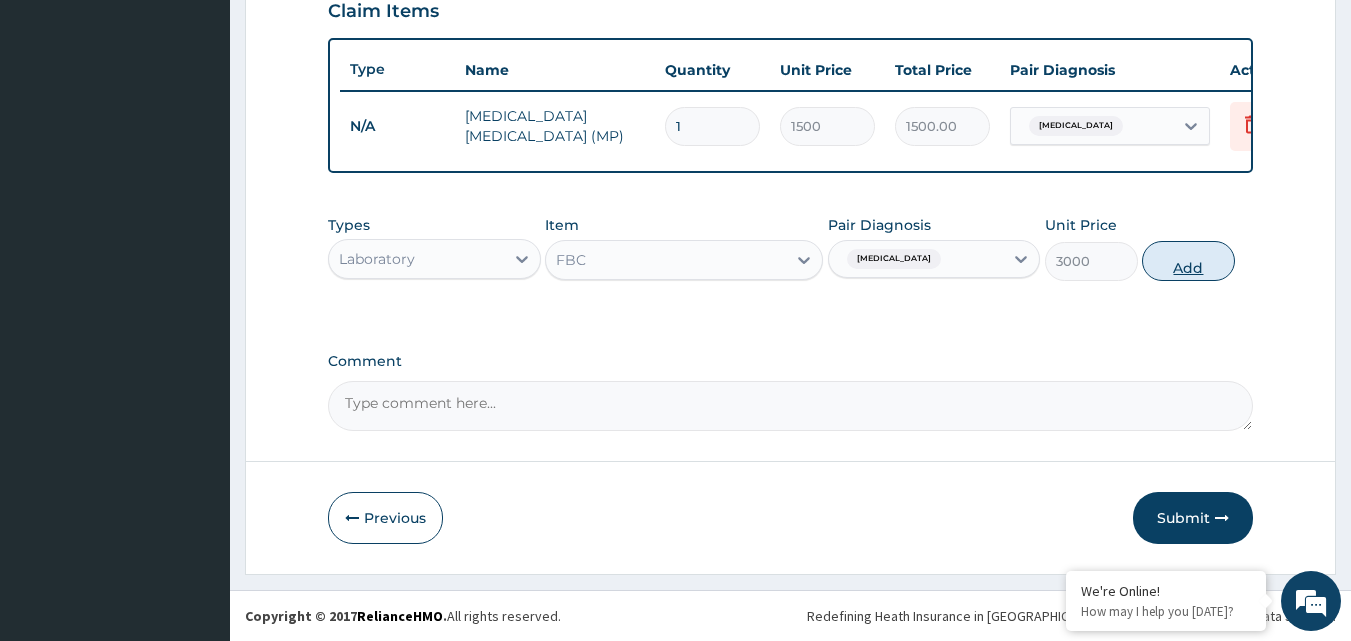 click on "Add" at bounding box center [1188, 261] 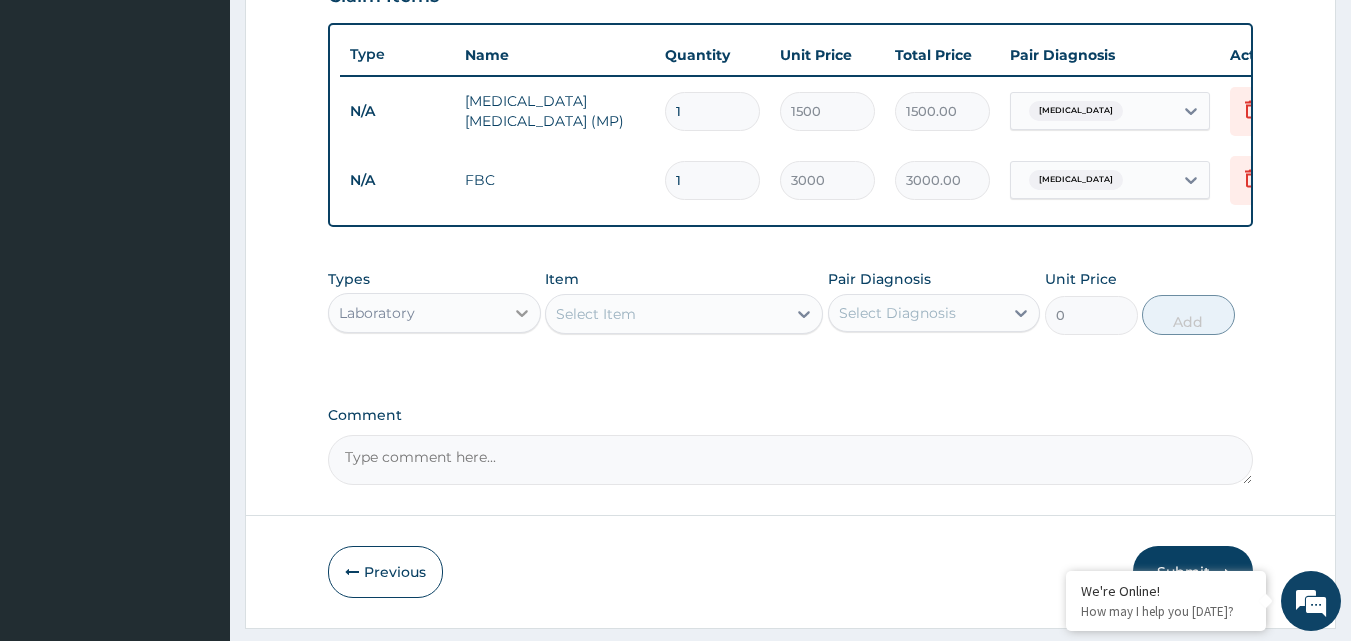click 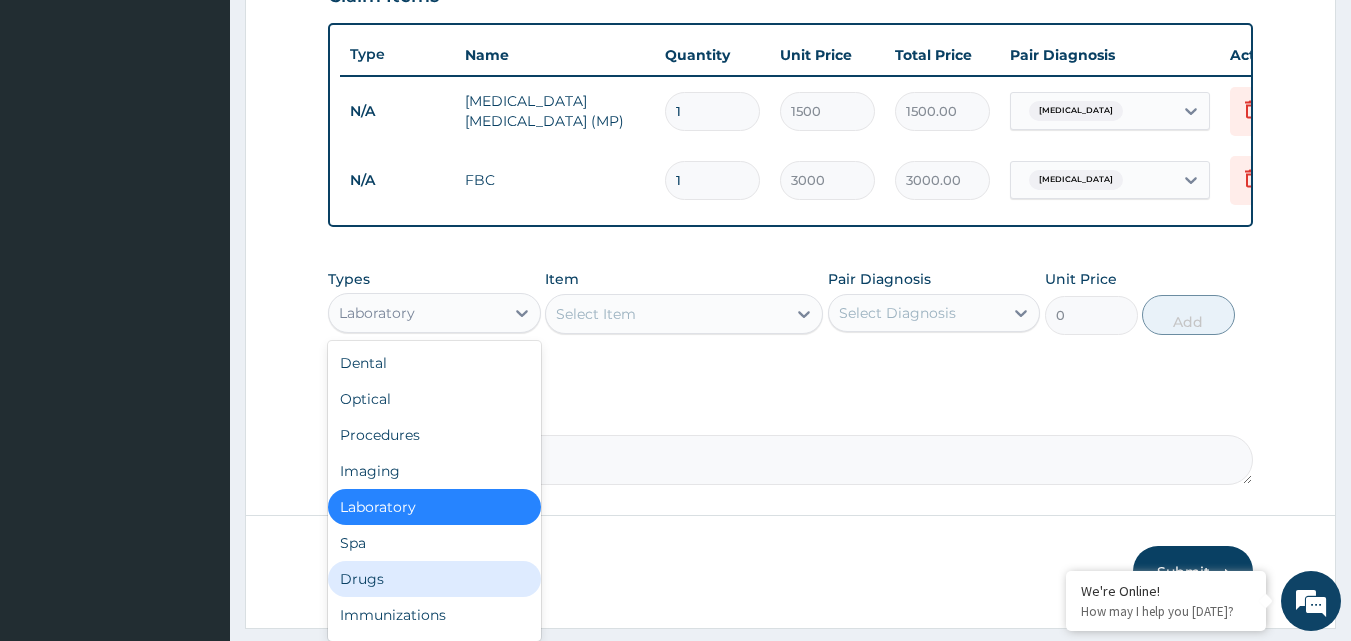 click on "Drugs" at bounding box center (434, 579) 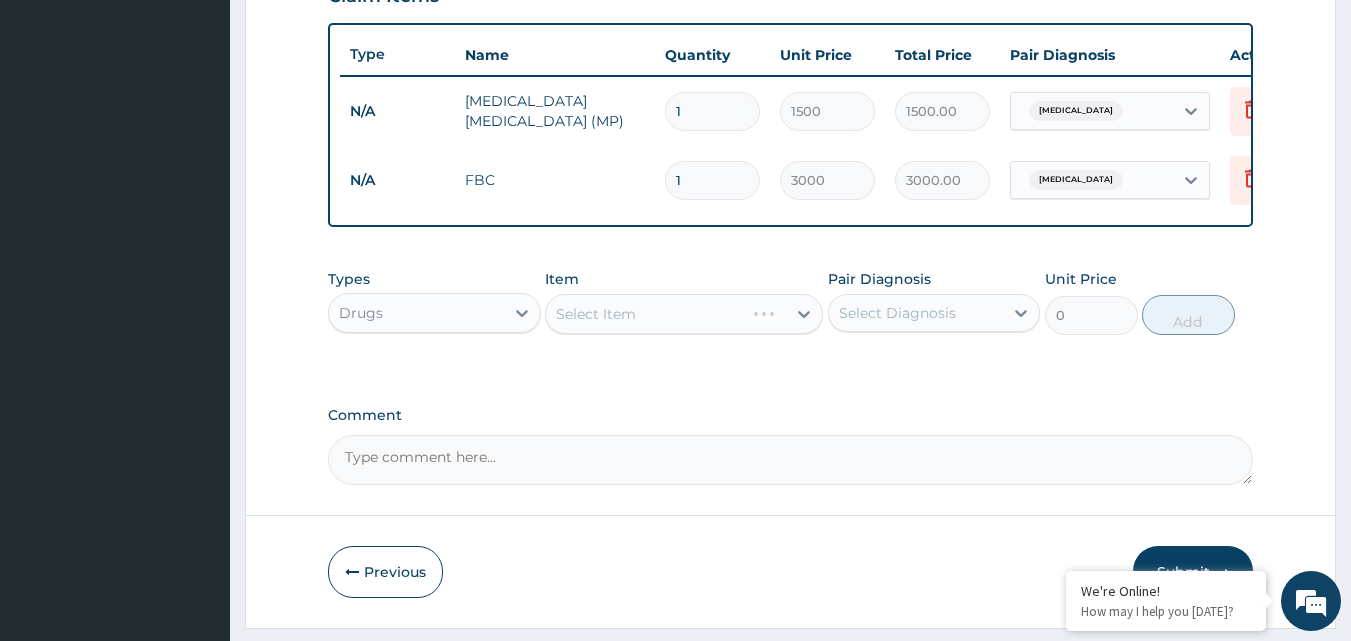 click on "Select Item" at bounding box center (684, 314) 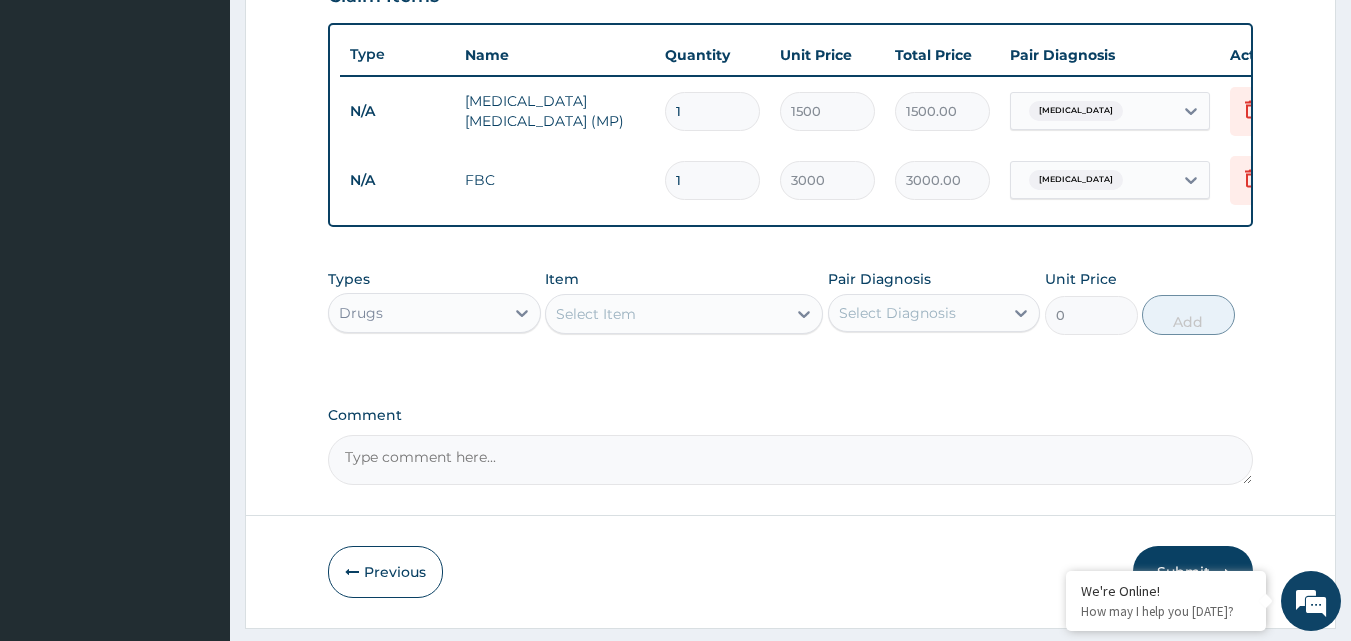 click on "Select Item" at bounding box center (596, 314) 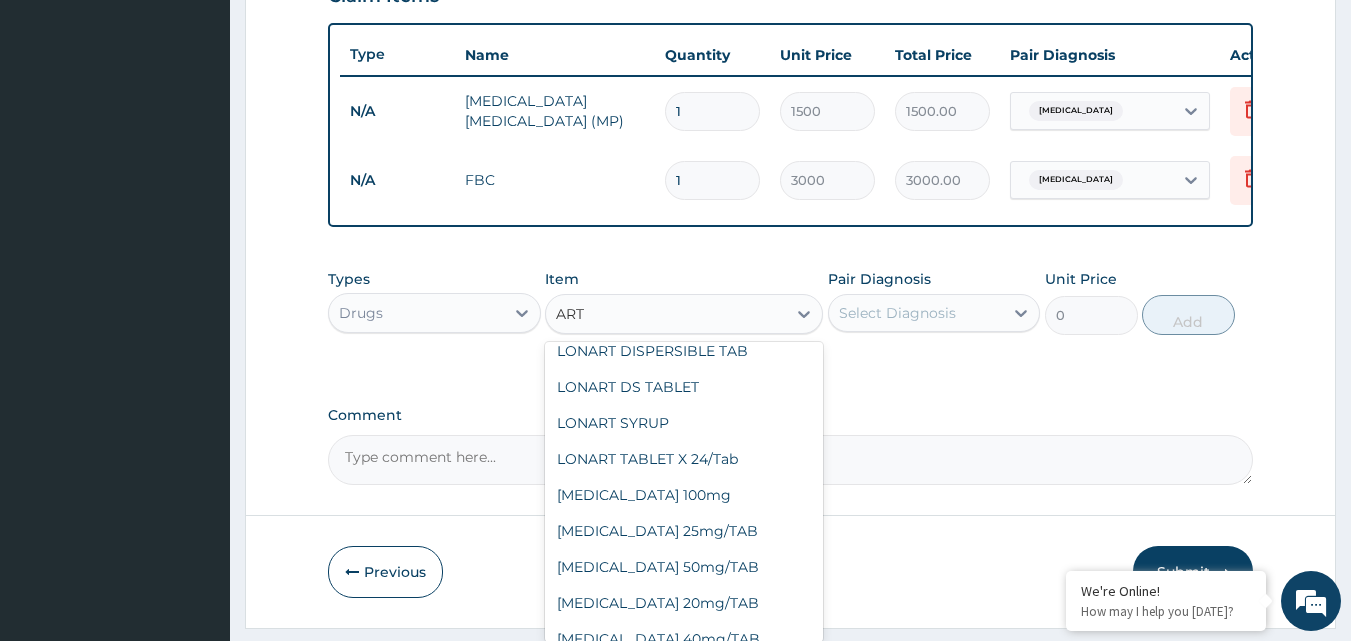 scroll, scrollTop: 1494, scrollLeft: 0, axis: vertical 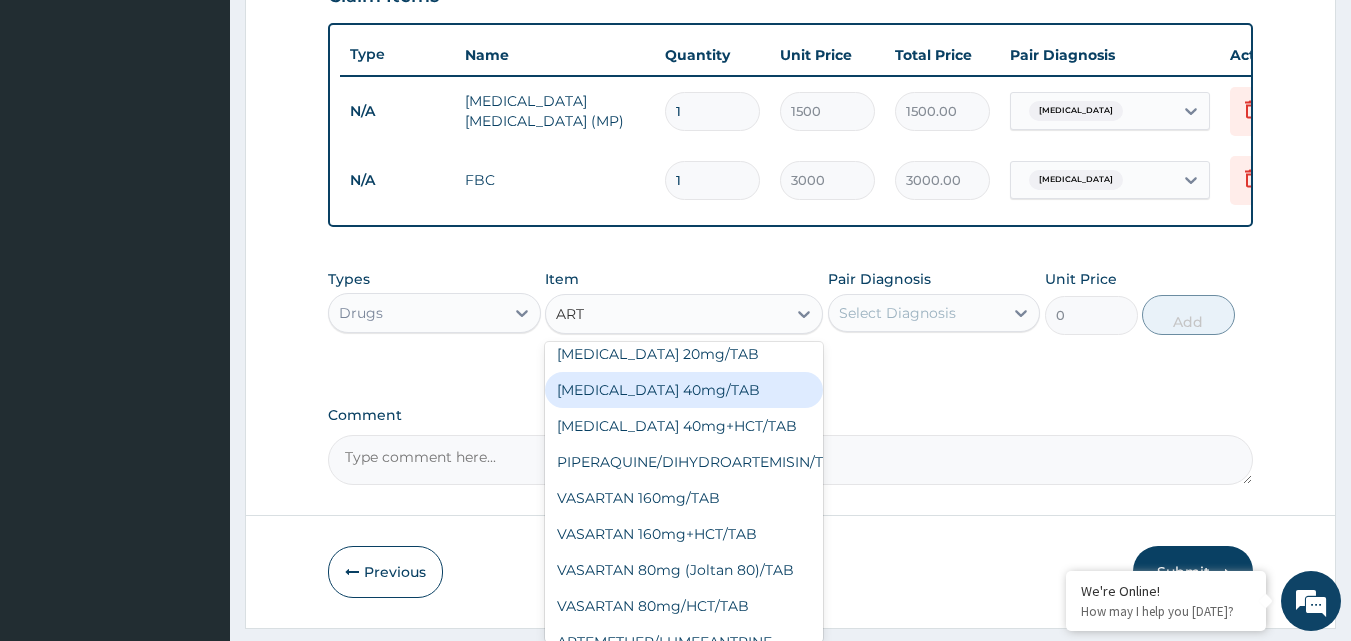 type on "ARTE" 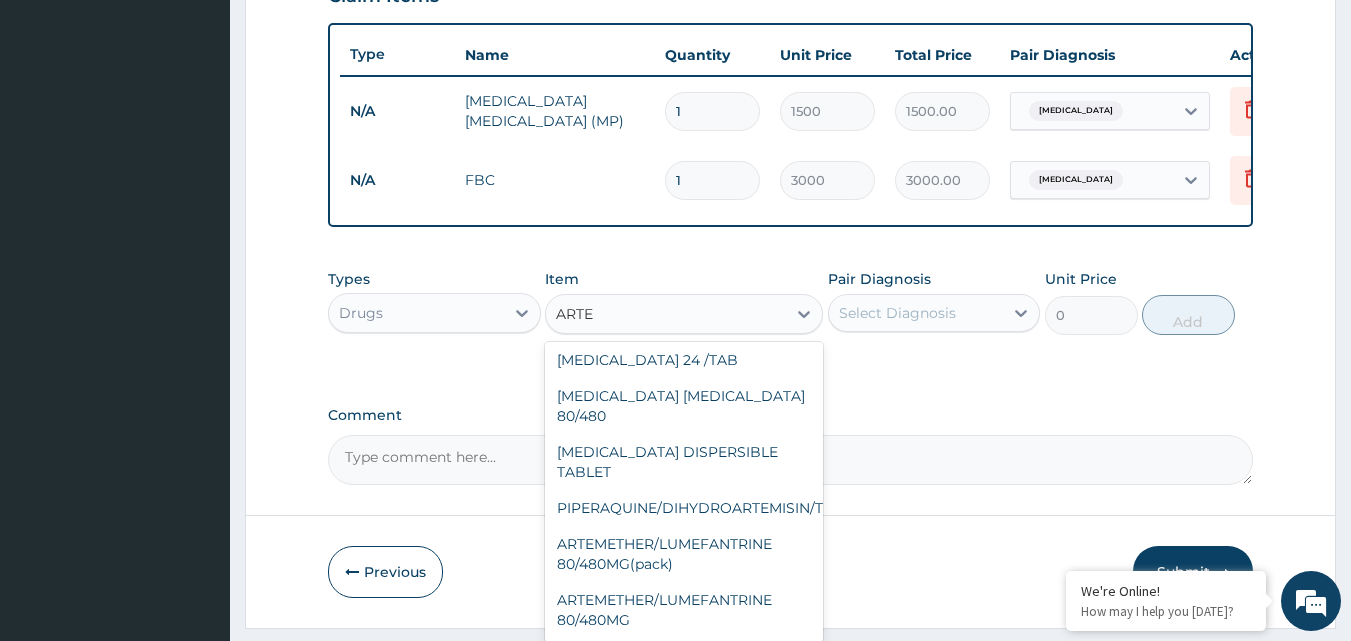scroll, scrollTop: 503, scrollLeft: 0, axis: vertical 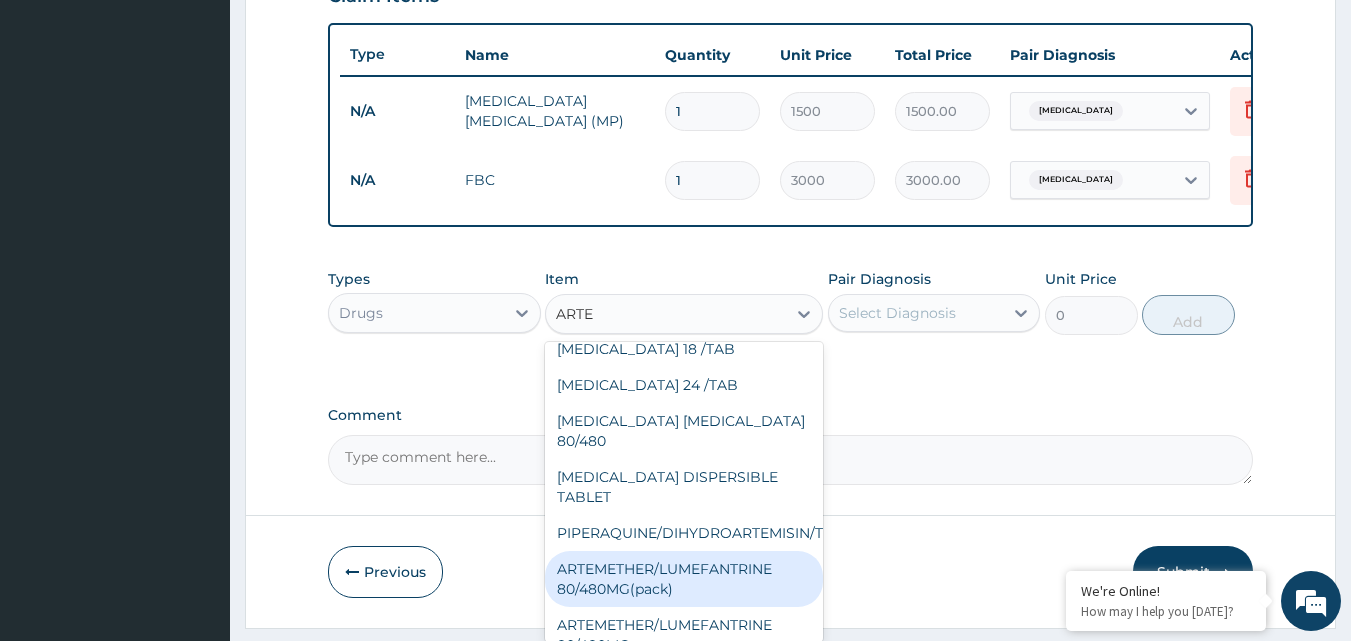 click on "ARTEMETHER/LUMEFANTRINE 80/480MG(pack)" at bounding box center (684, 579) 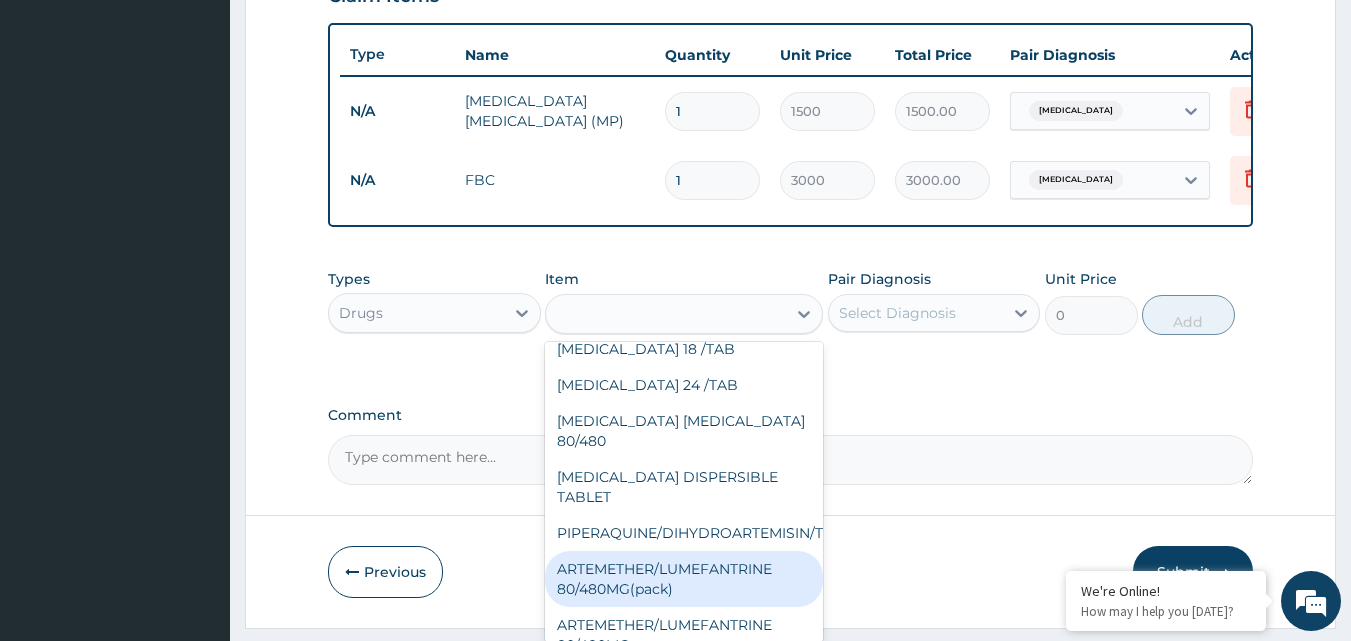 type on "1500" 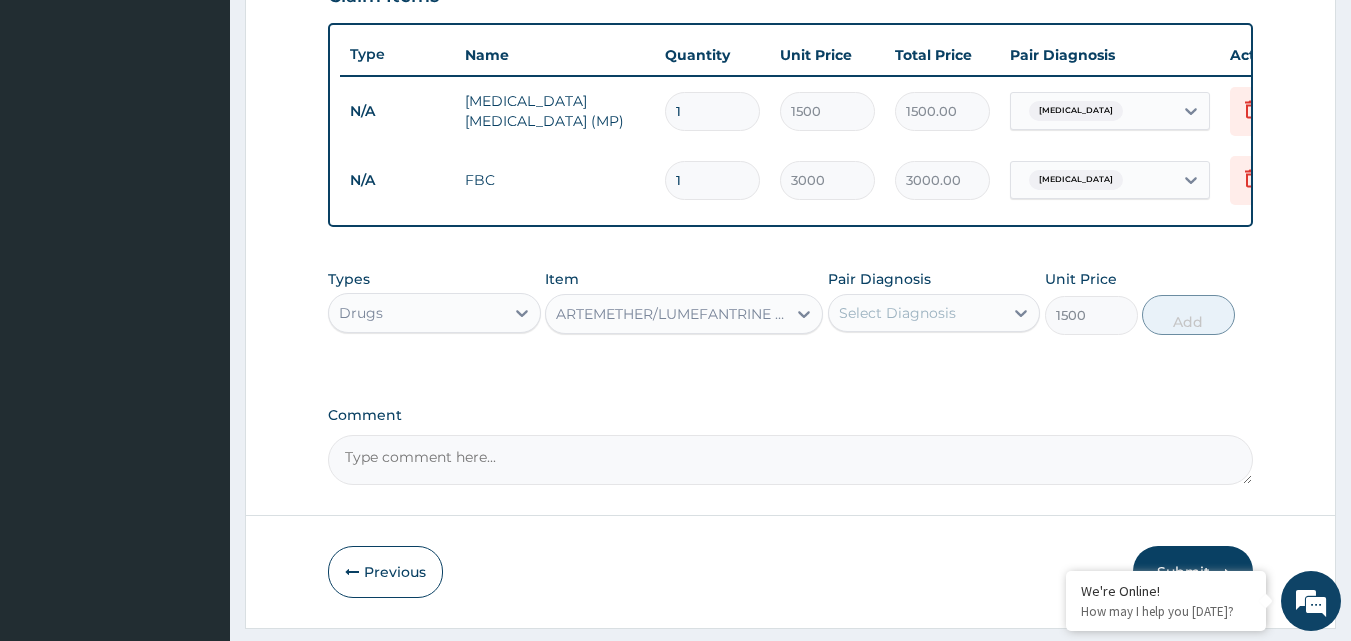 click on "Select Diagnosis" at bounding box center (897, 313) 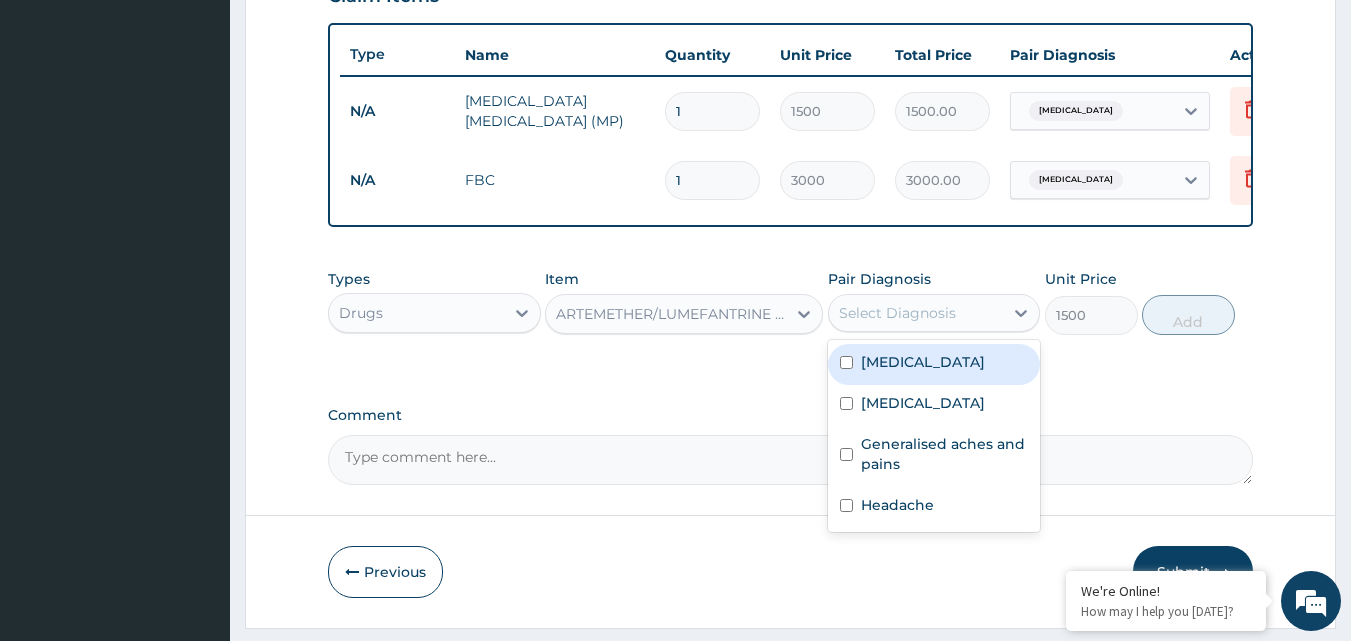 click on "Malaria" at bounding box center [923, 362] 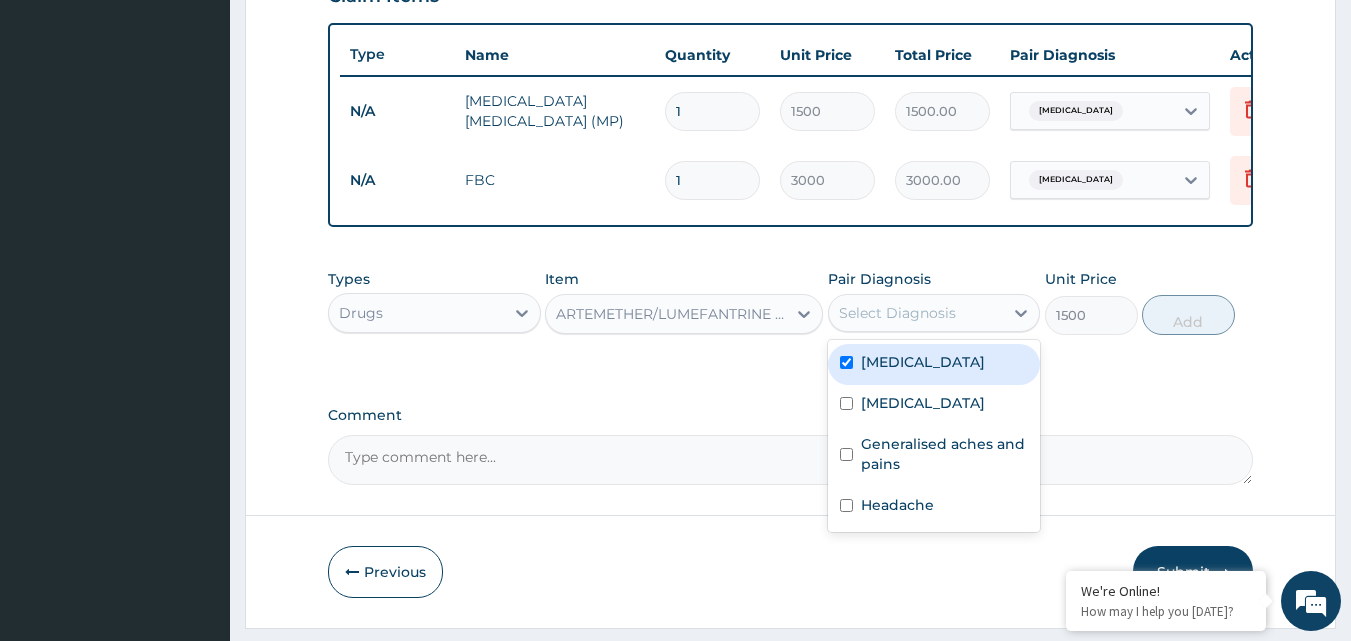 checkbox on "true" 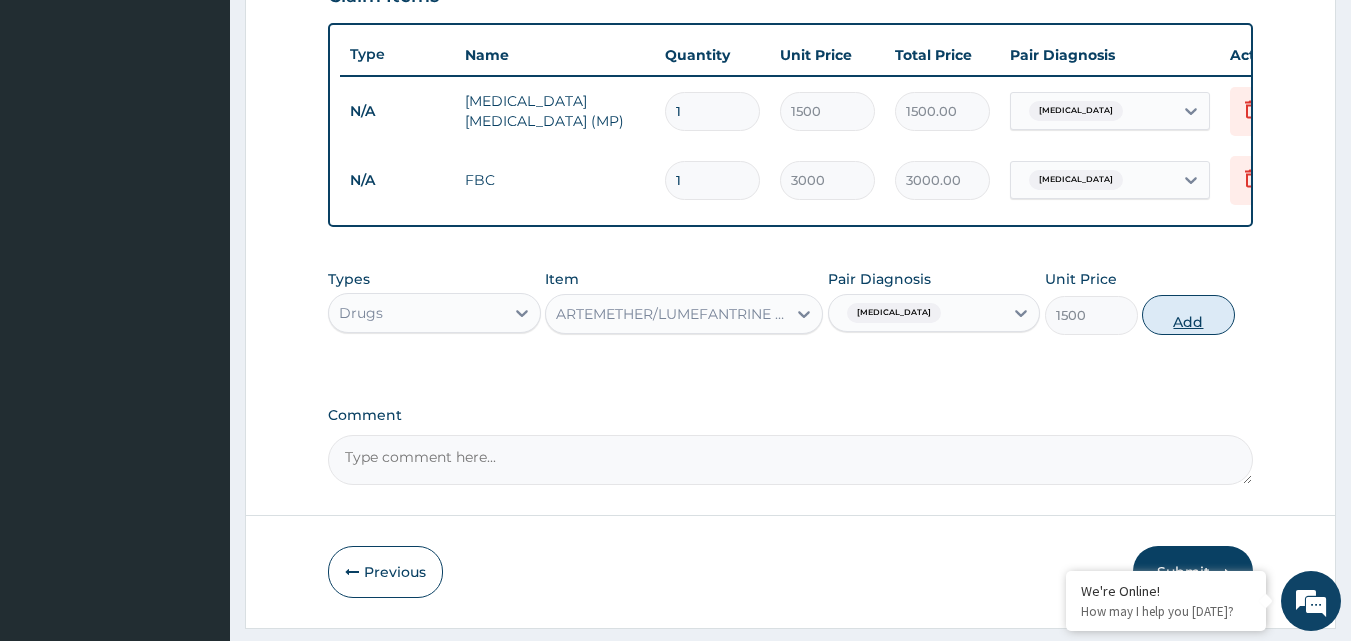 click on "Add" at bounding box center [1188, 315] 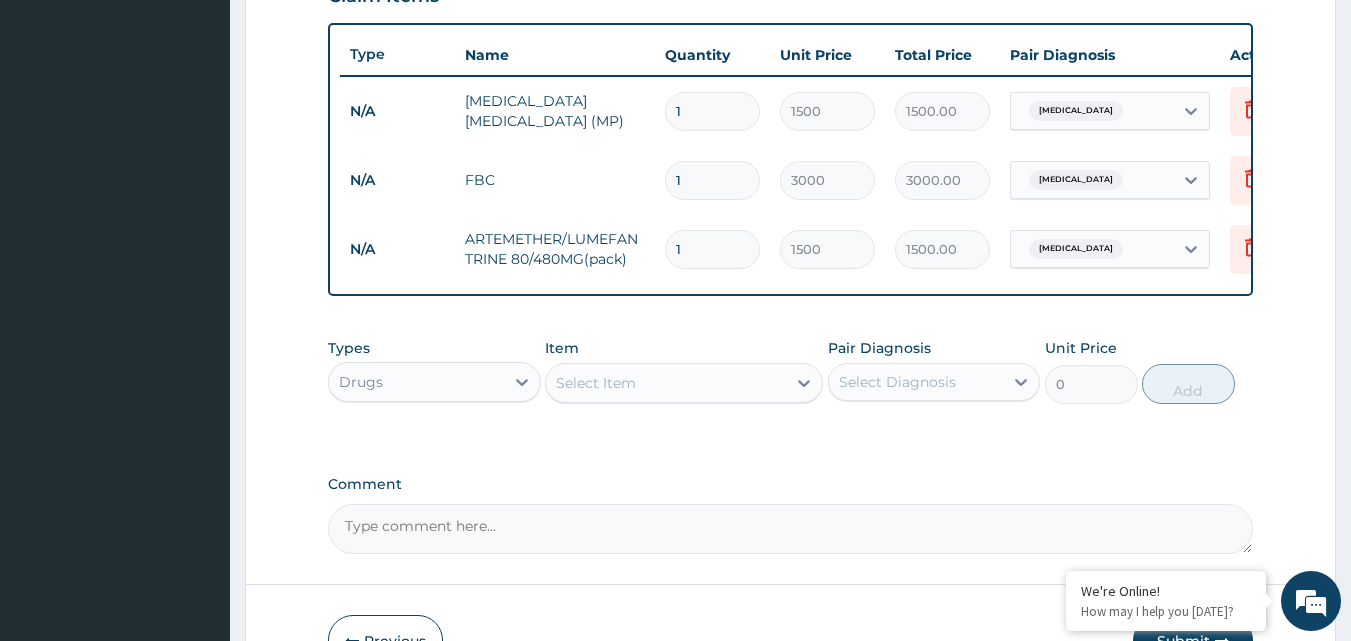 click on "Select Item" at bounding box center (596, 383) 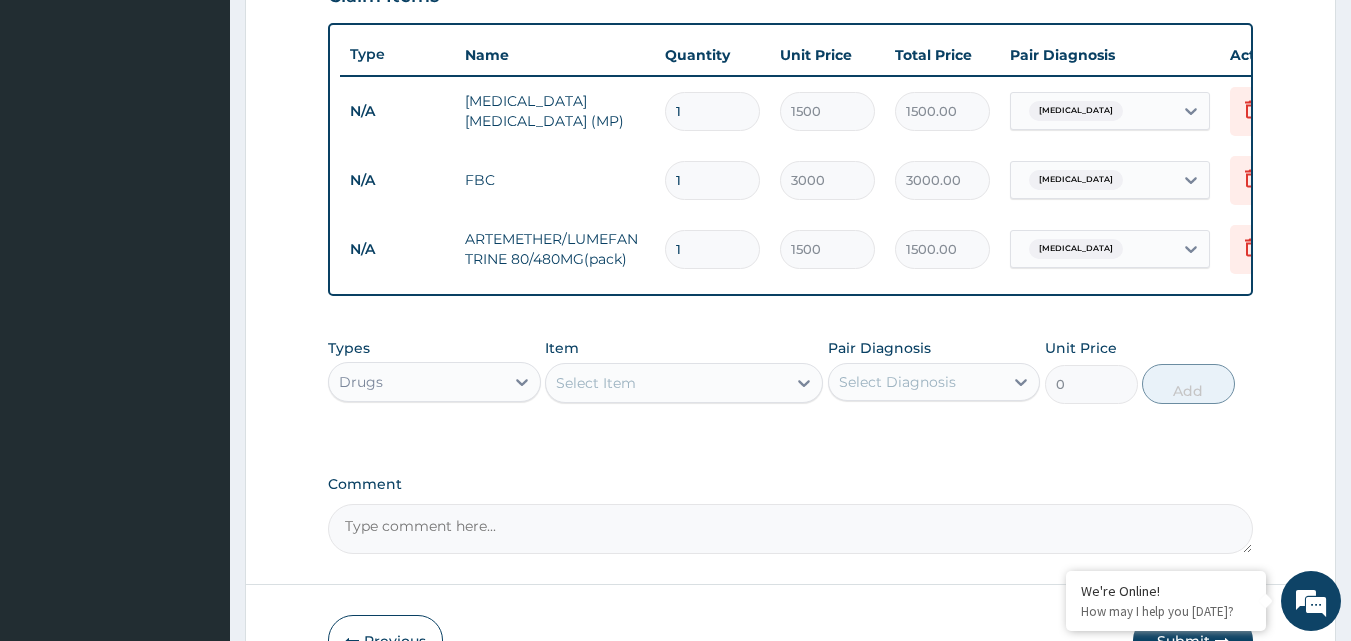 type on "CIPR" 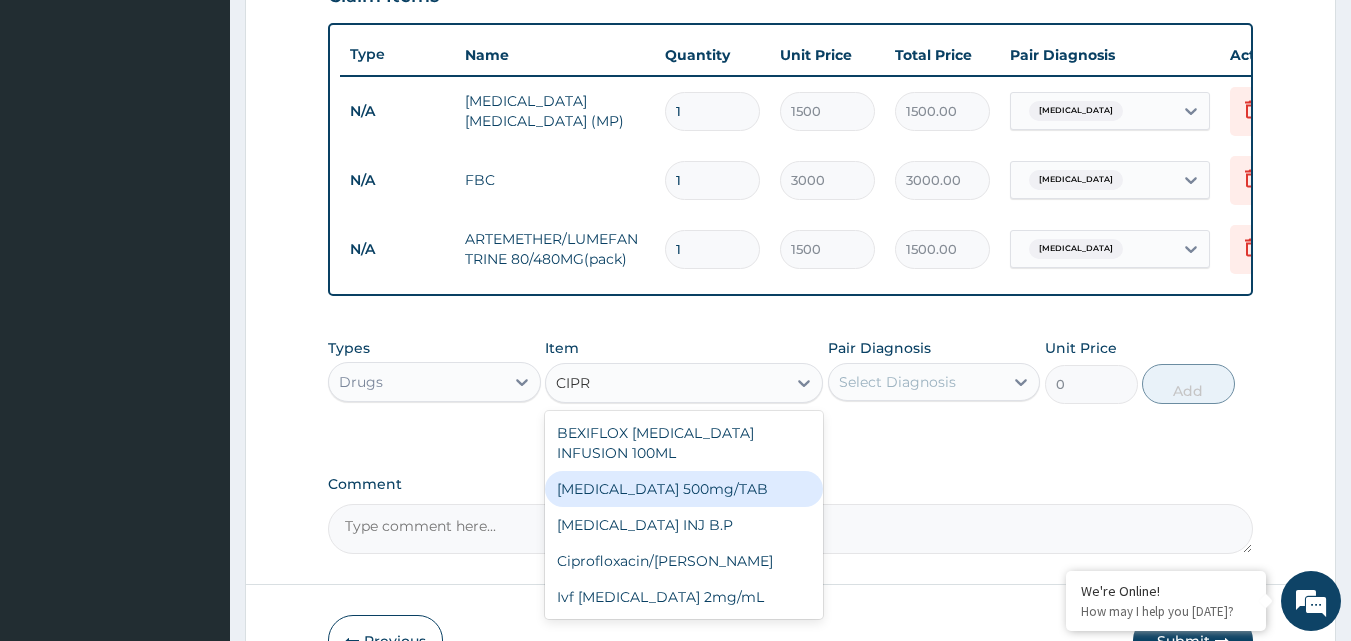 click on "[MEDICAL_DATA] 500mg/TAB" at bounding box center (684, 489) 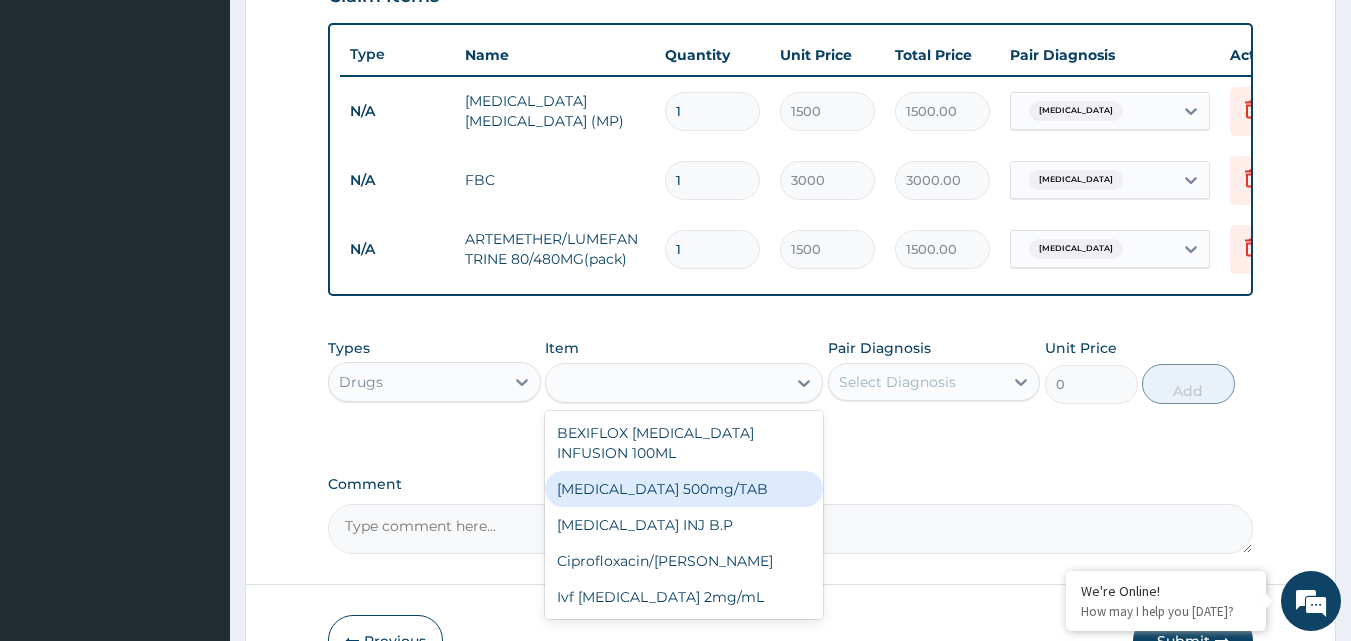 type on "130" 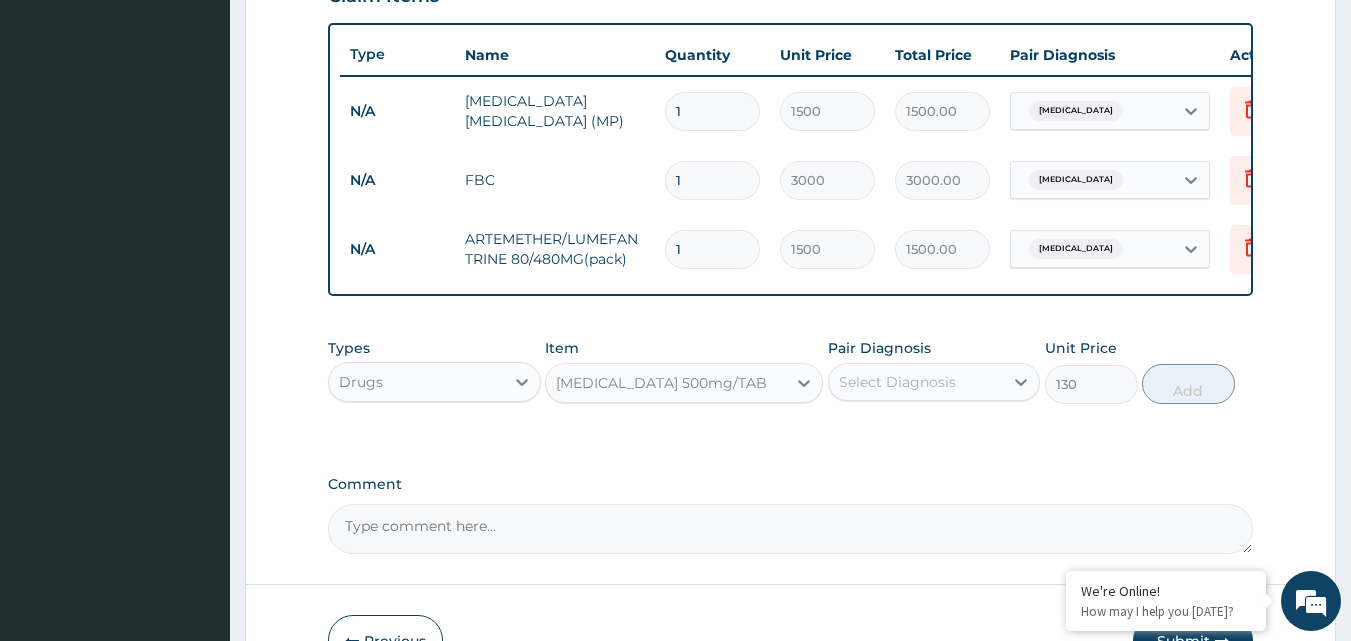 click on "Select Diagnosis" at bounding box center (897, 382) 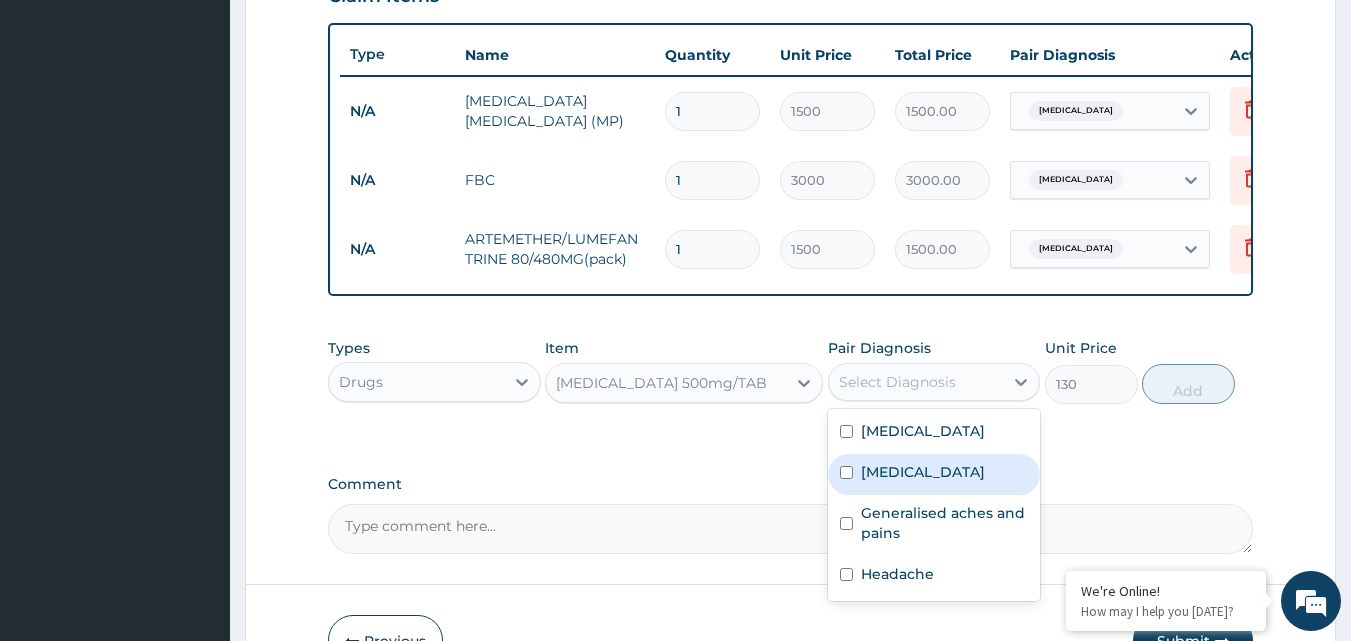 click on "[MEDICAL_DATA]" at bounding box center (923, 472) 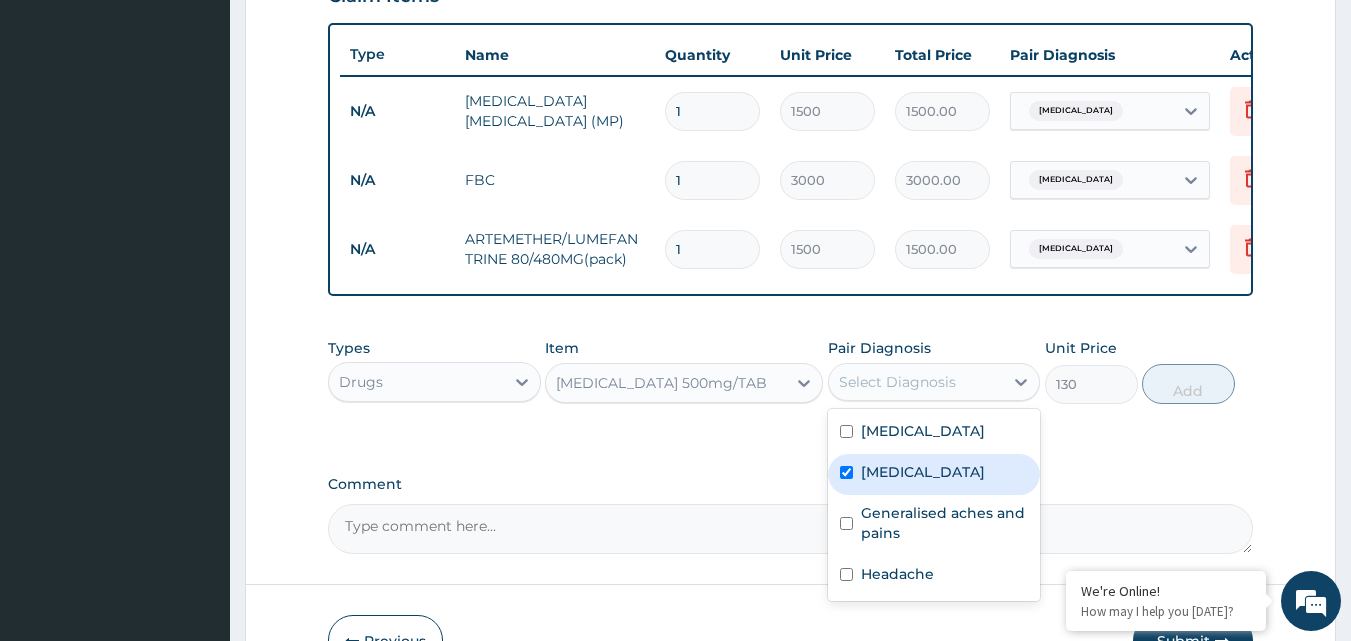 checkbox on "true" 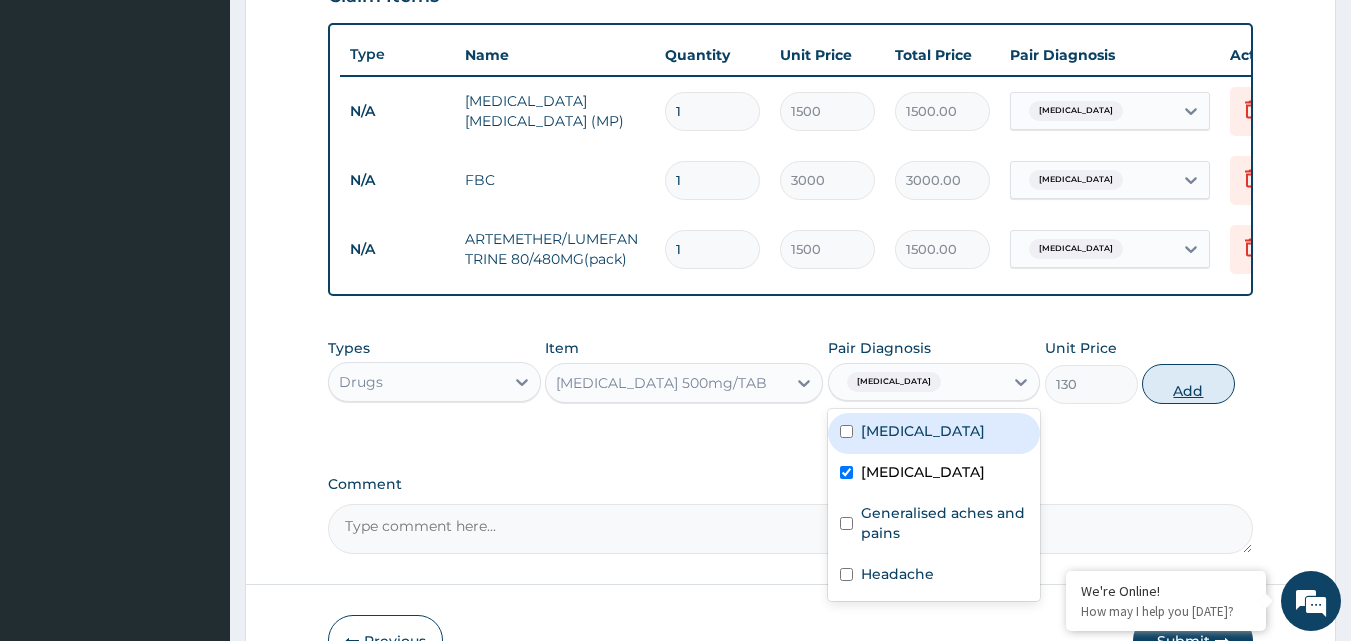 click on "Add" at bounding box center [1188, 384] 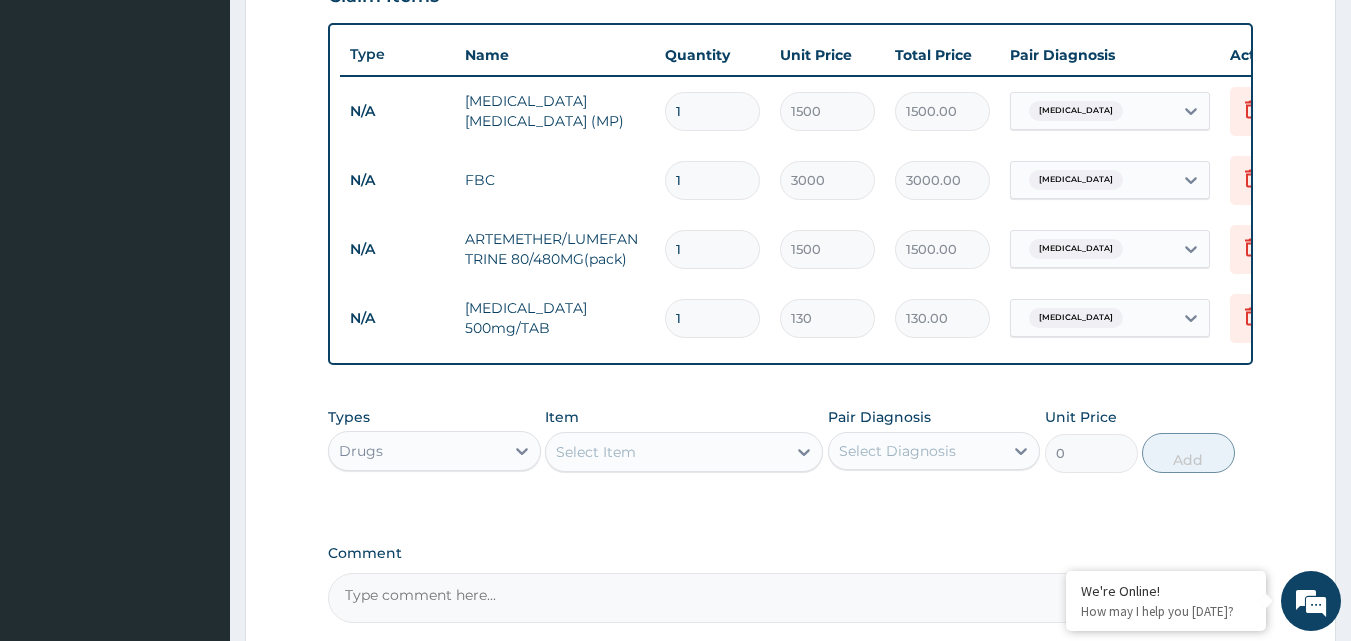 type on "10" 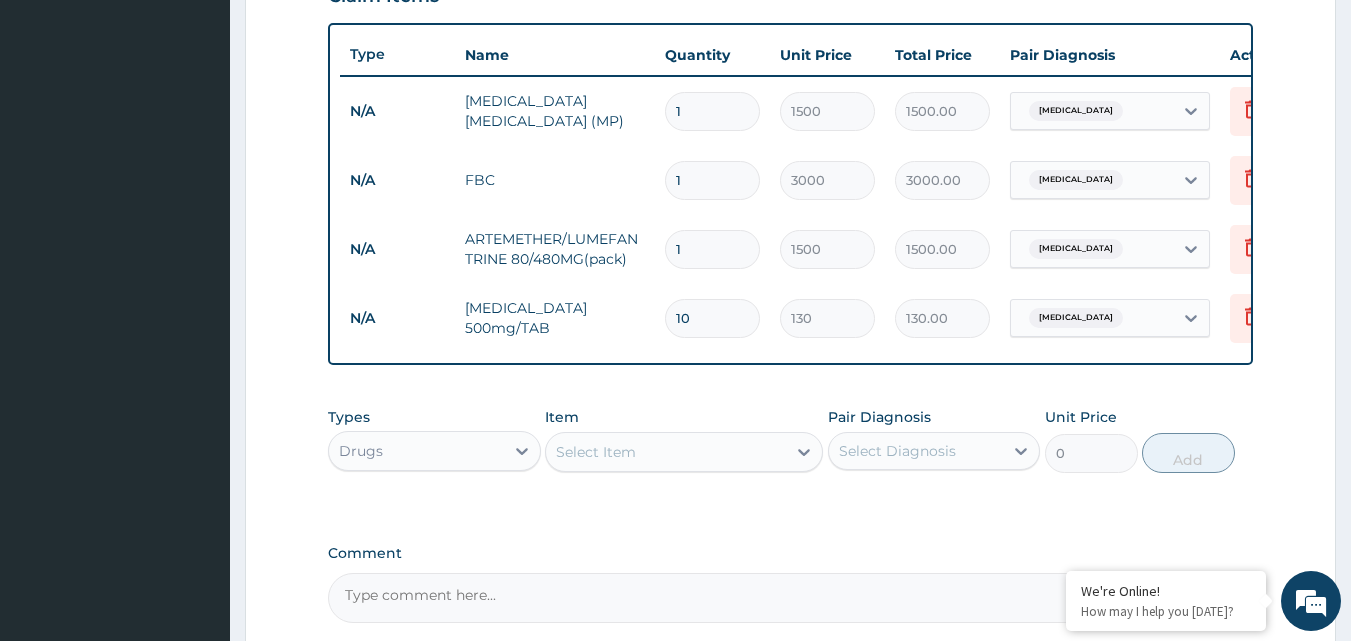 type on "1300.00" 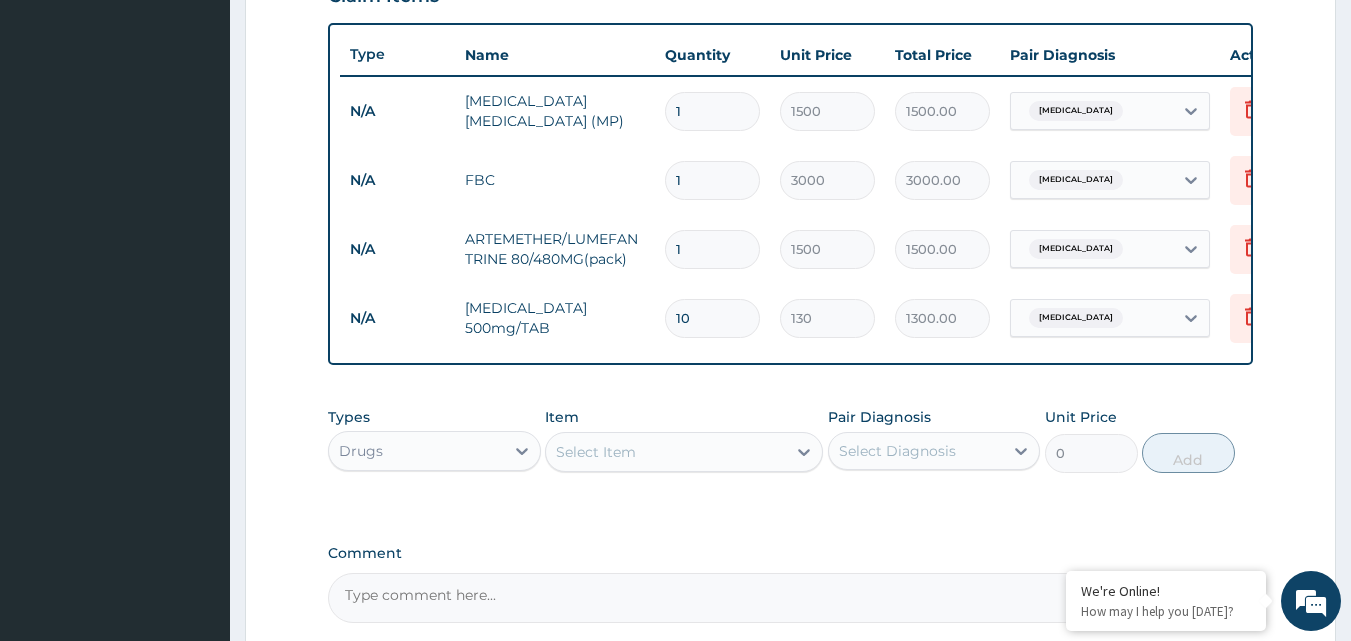 type on "10" 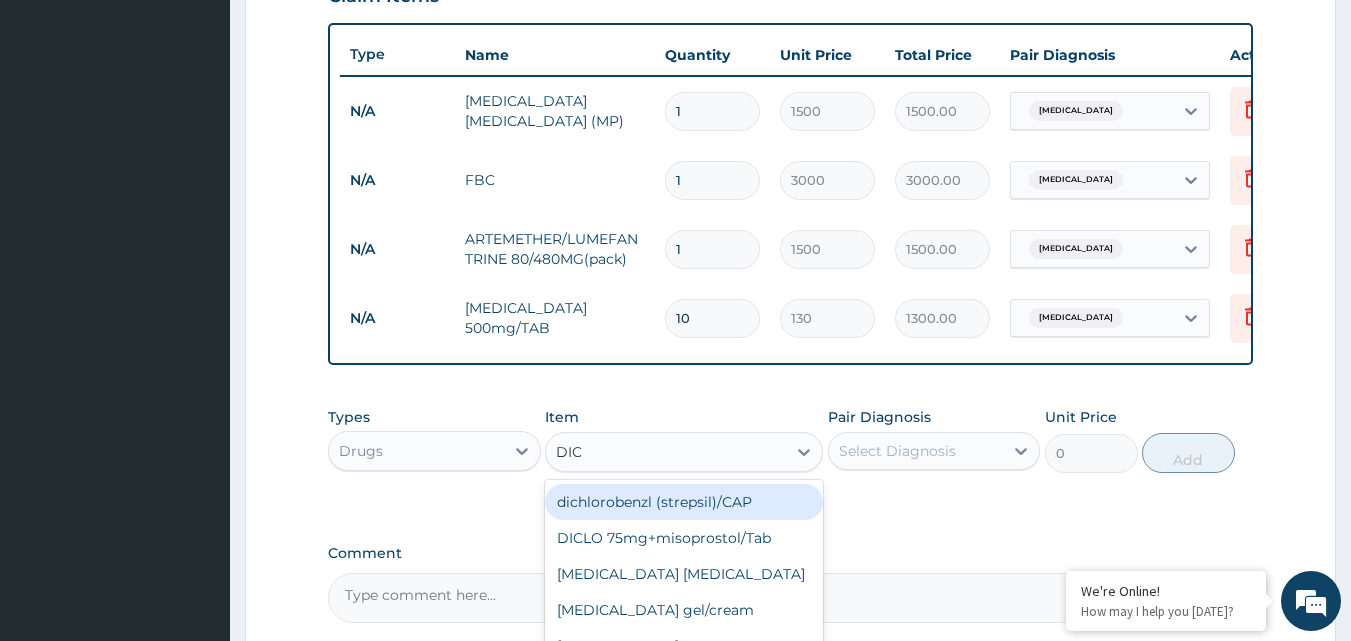 type on "DICL" 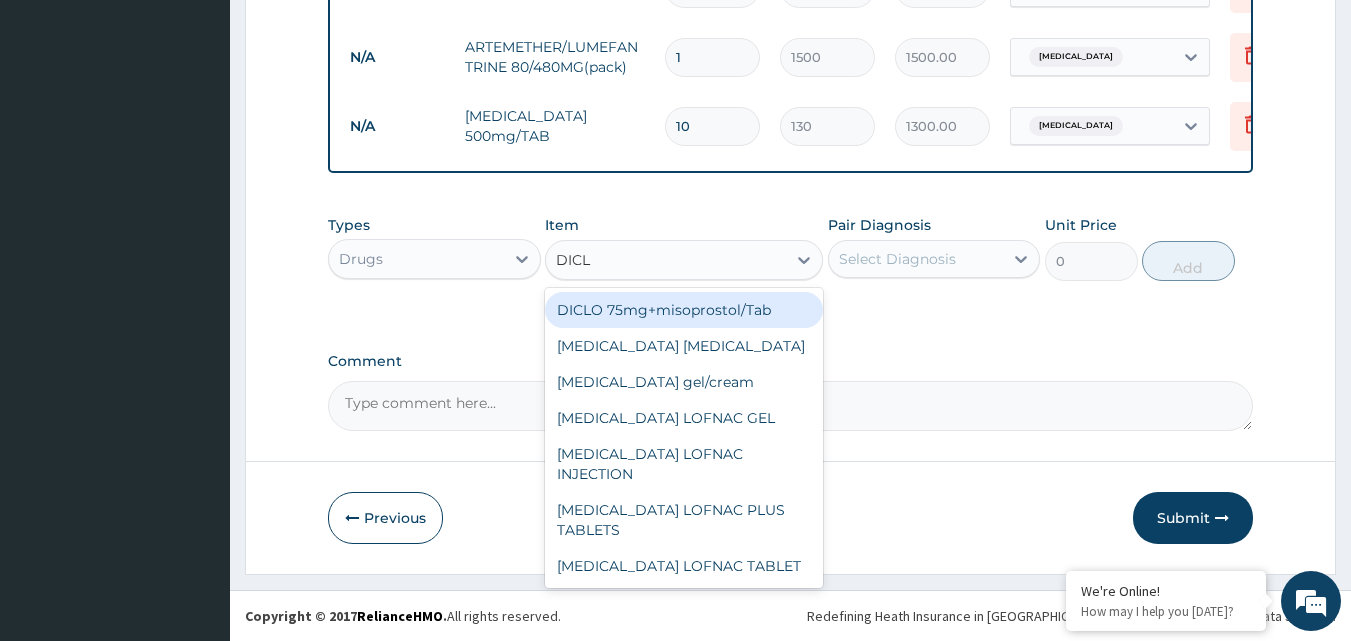 scroll, scrollTop: 928, scrollLeft: 0, axis: vertical 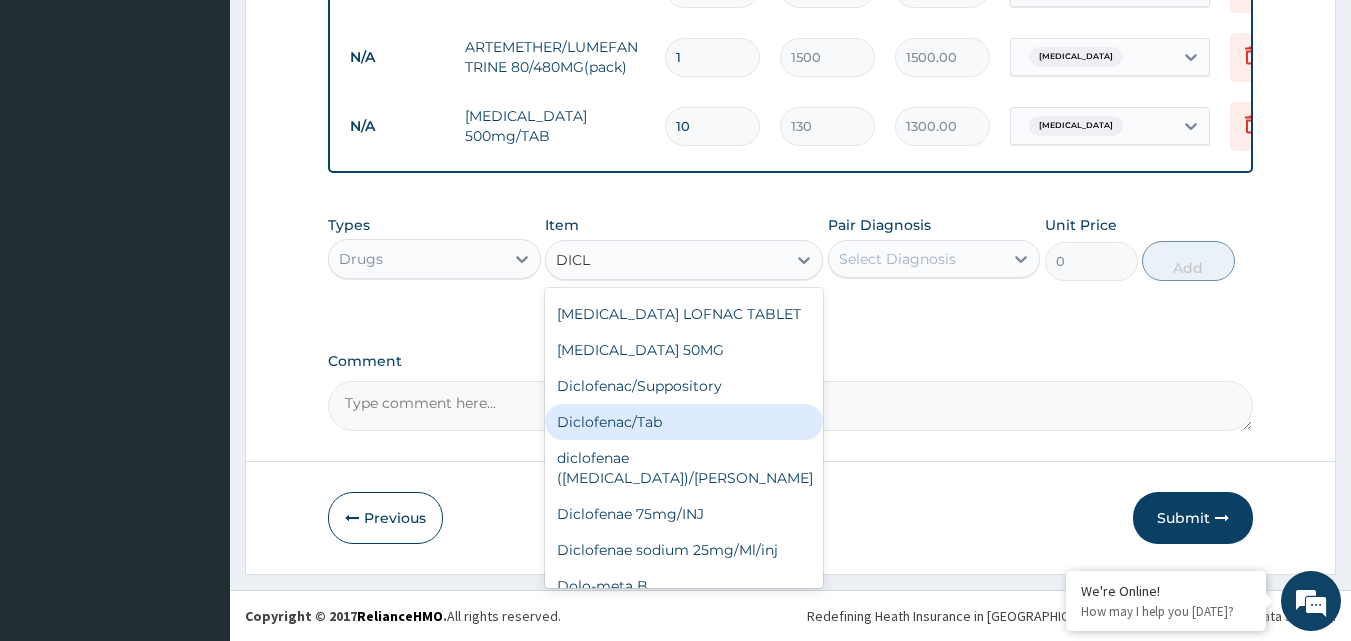 click on "Diclofenac/Tab" at bounding box center [684, 422] 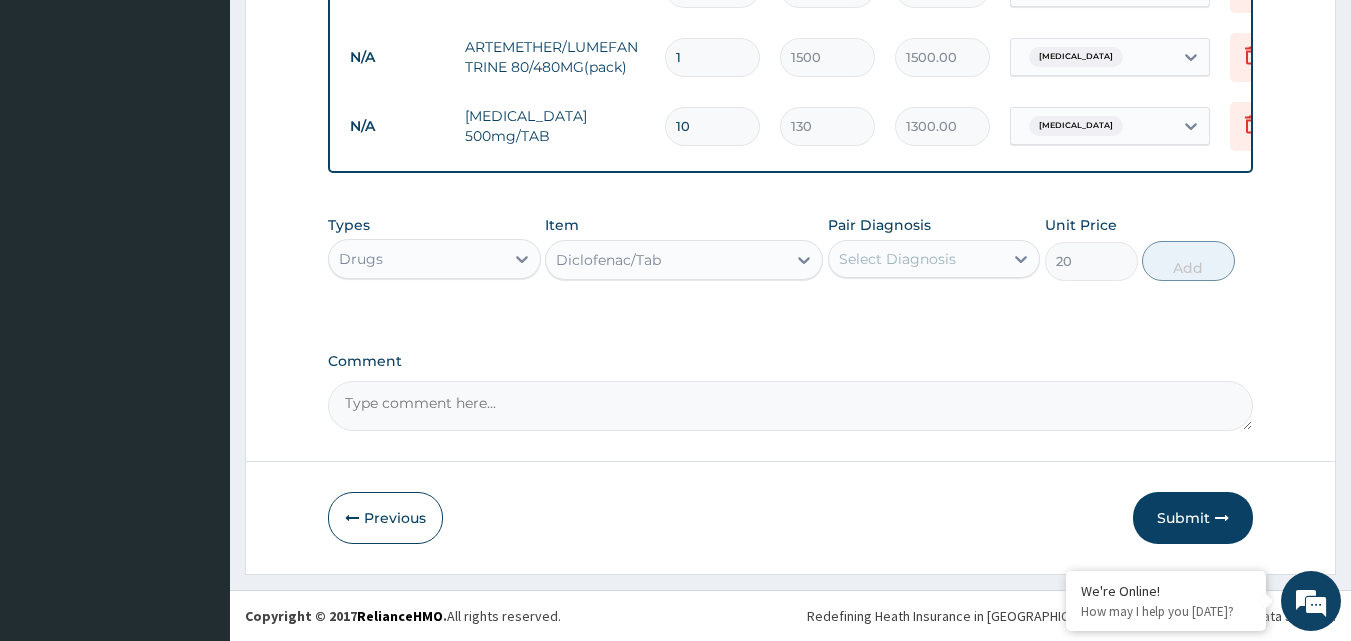 click on "Select Diagnosis" at bounding box center [897, 259] 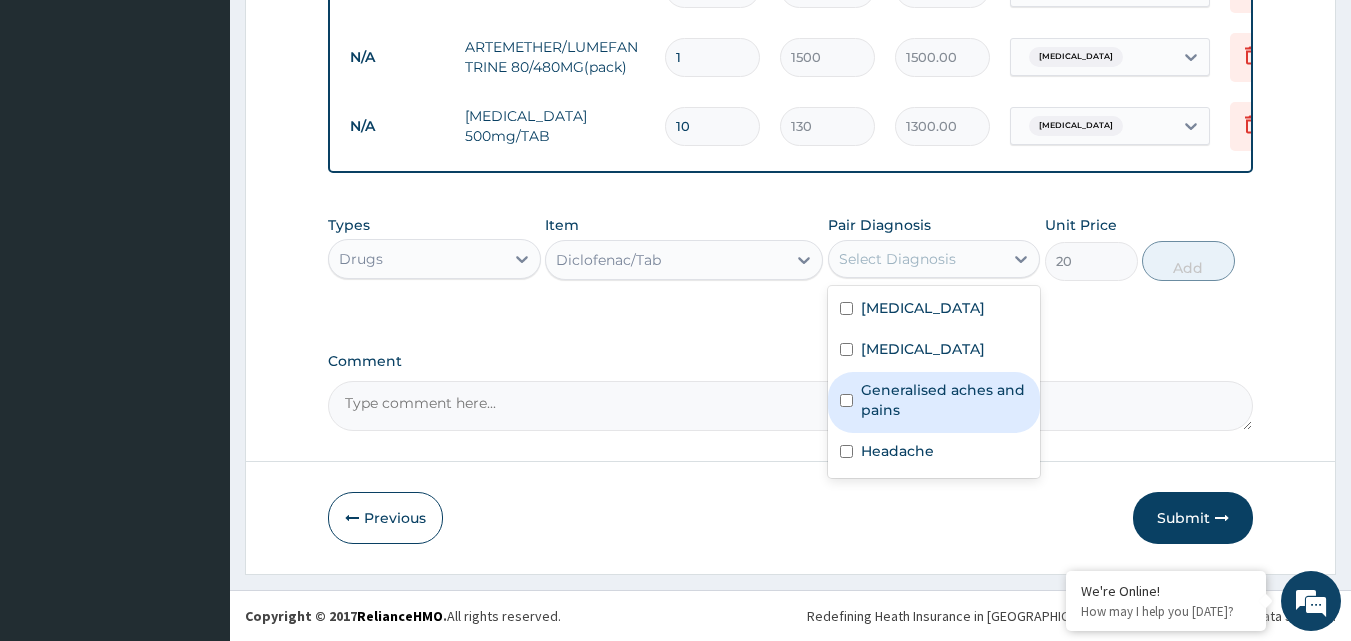 click at bounding box center (846, 400) 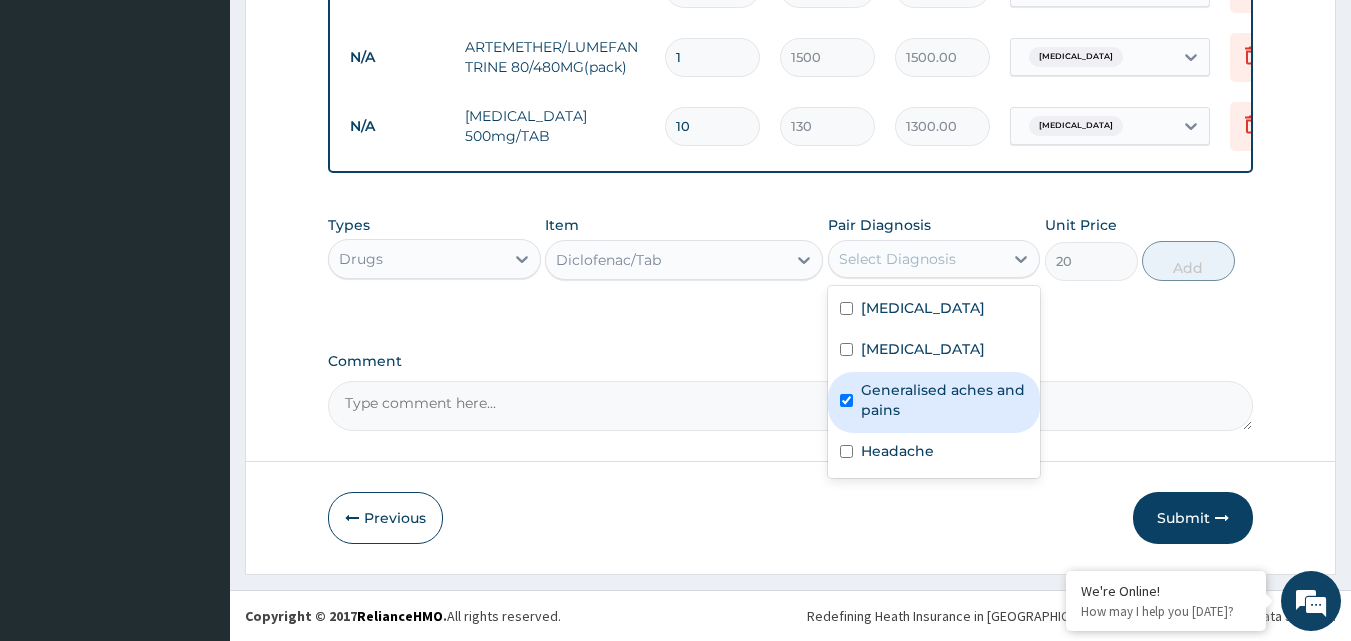 checkbox on "true" 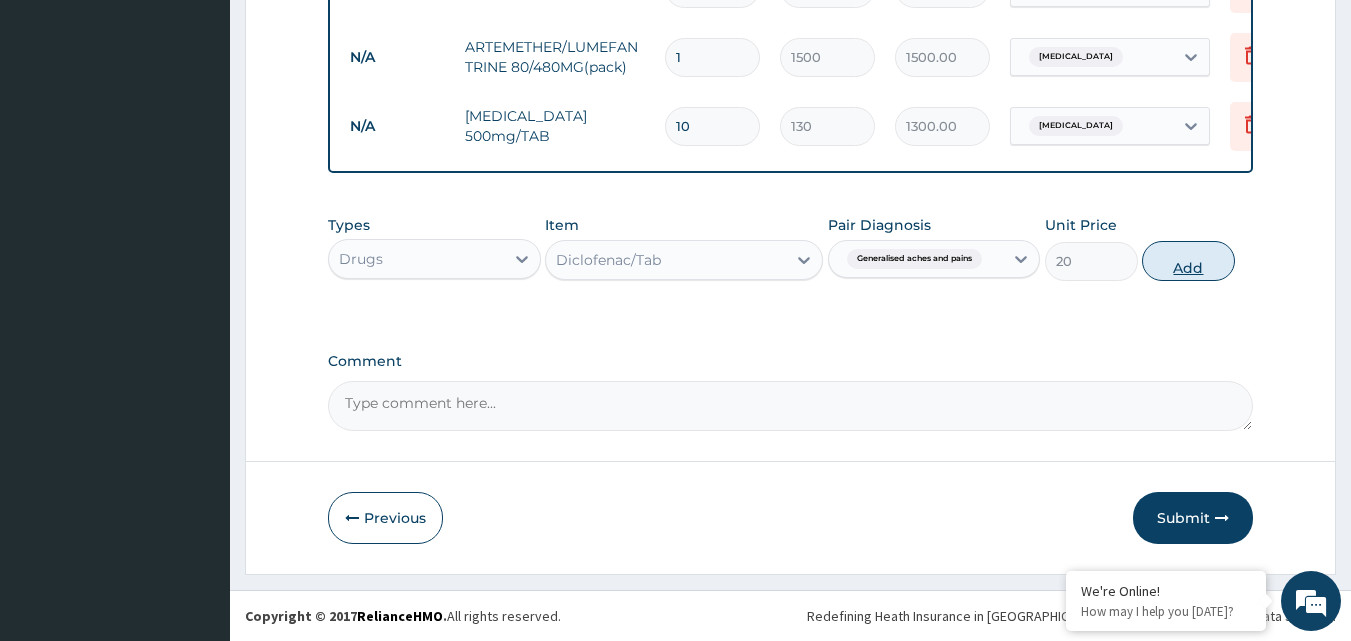 click on "Add" at bounding box center (1188, 261) 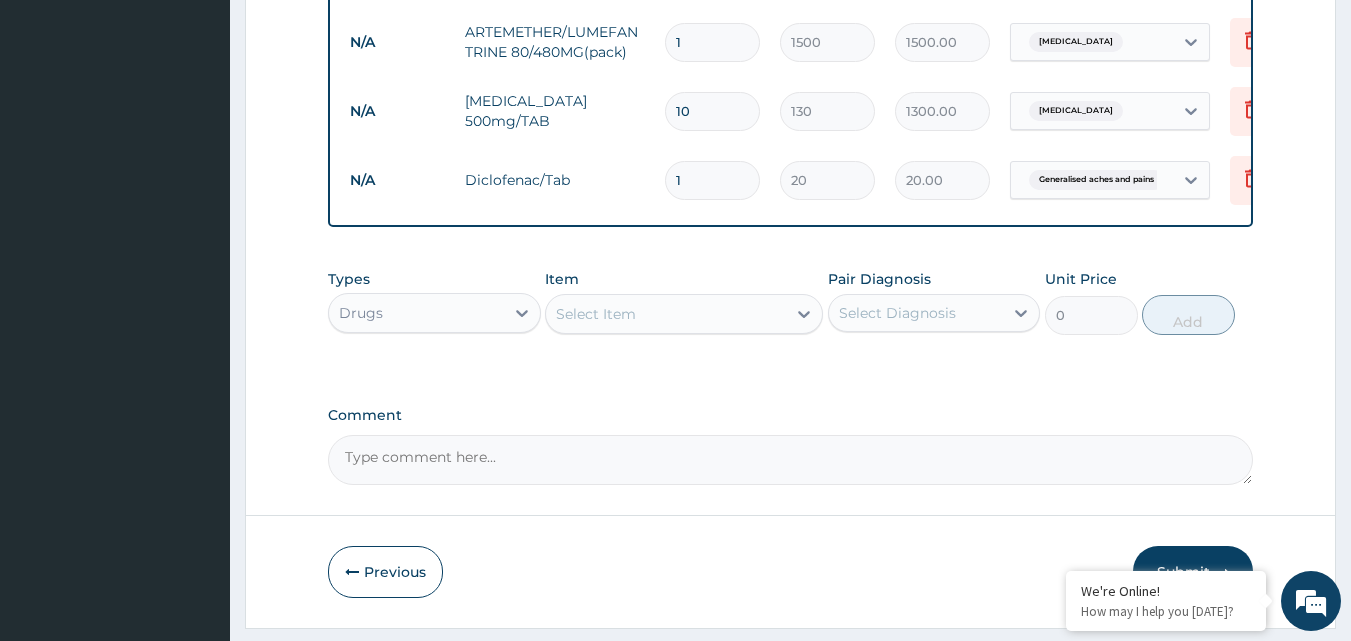 type on "10" 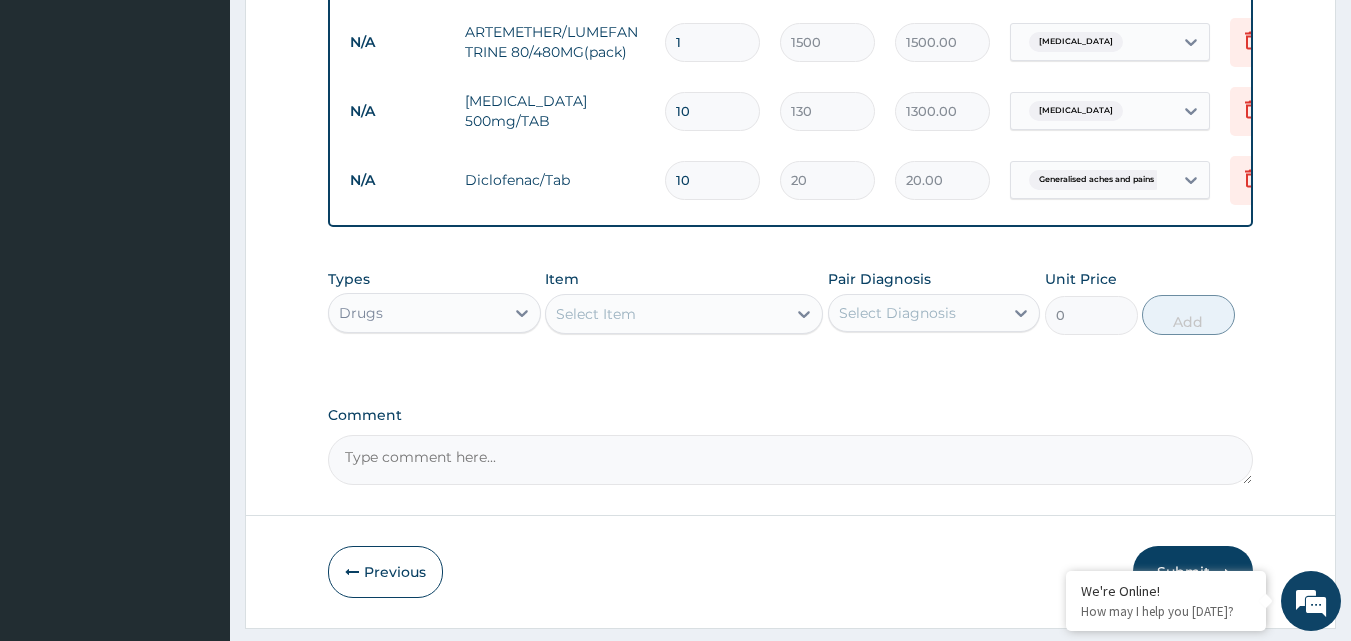 type on "200.00" 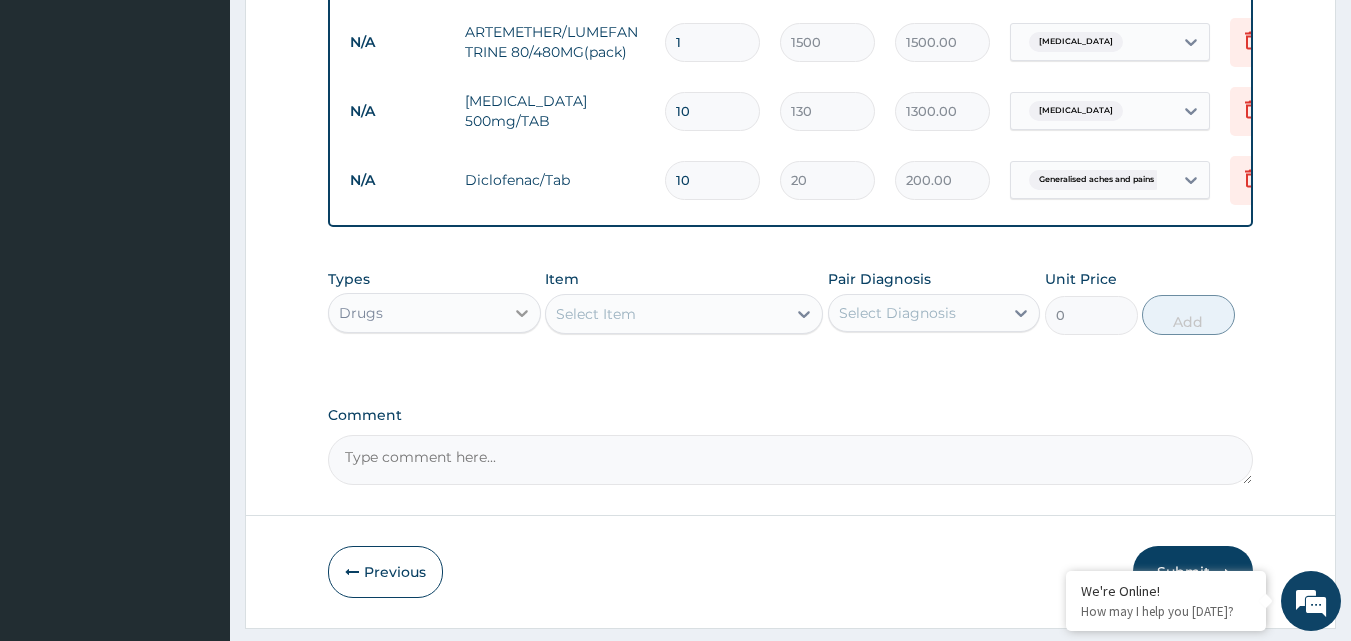 type on "10" 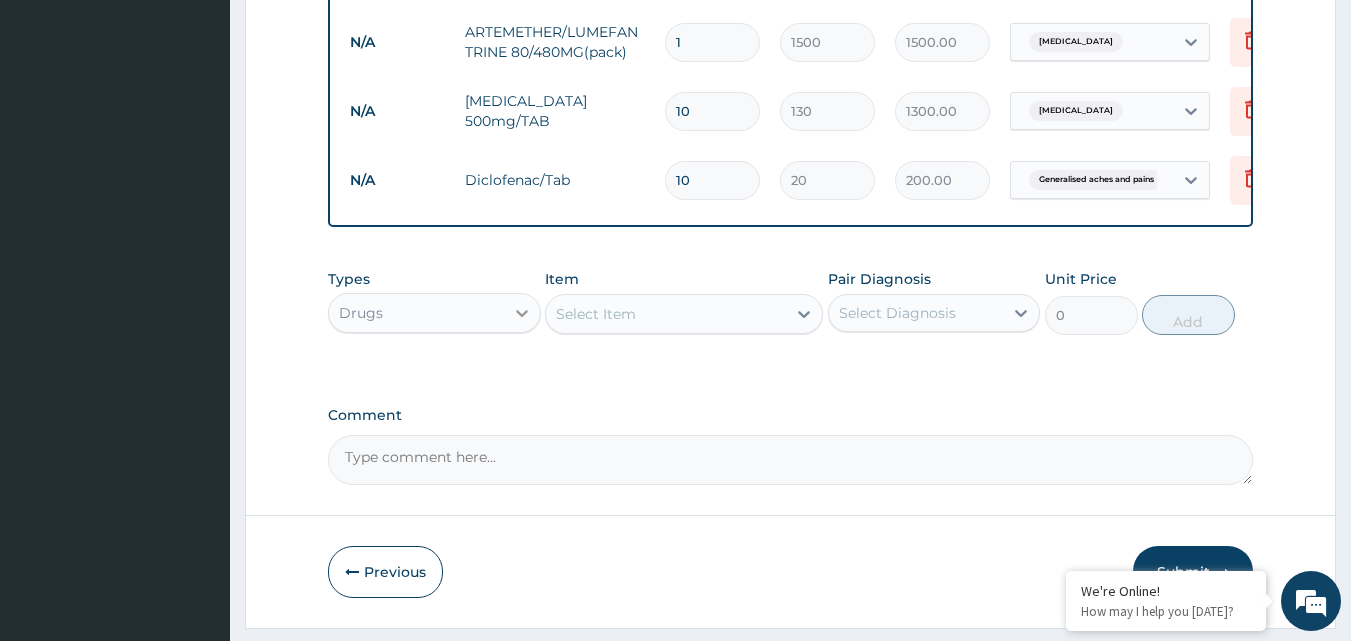 click 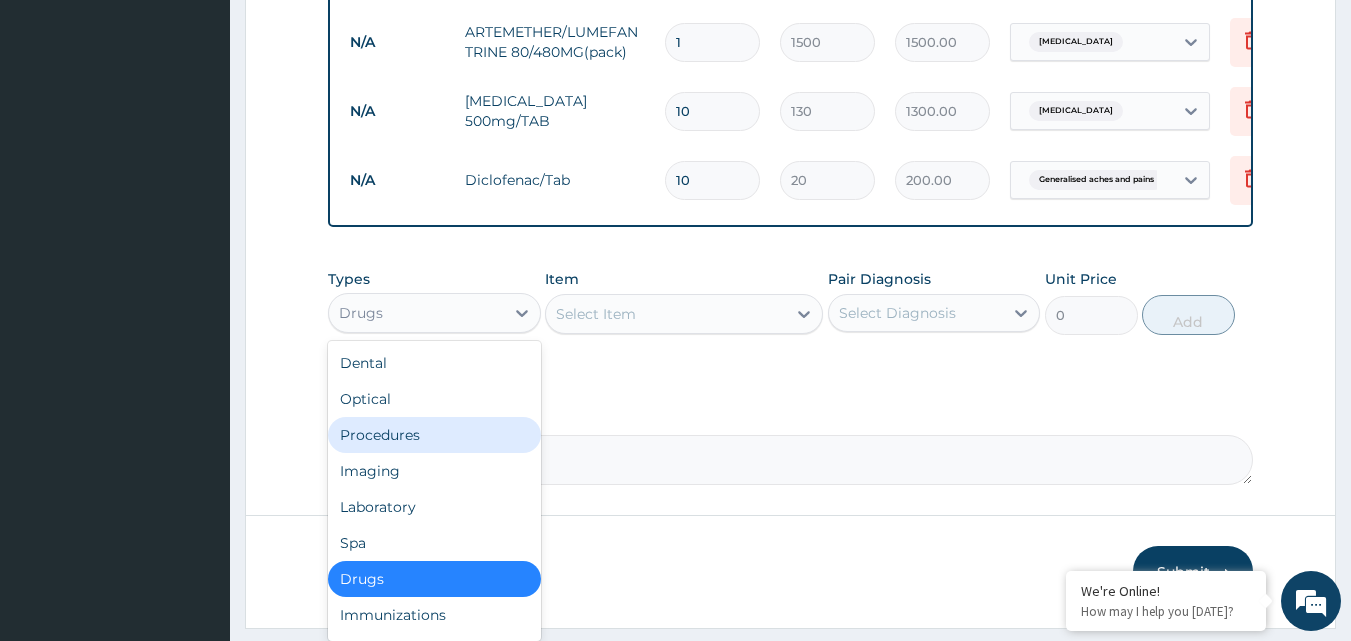 click on "Procedures" at bounding box center (434, 435) 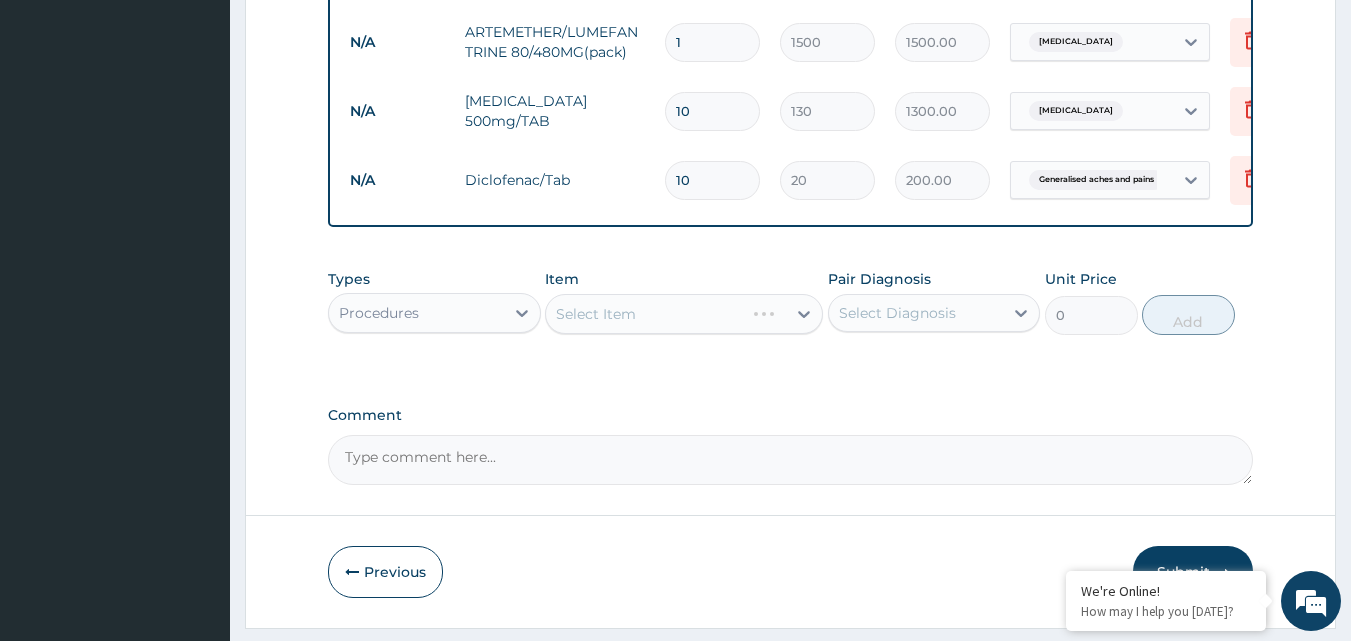 click on "Select Item" at bounding box center [684, 314] 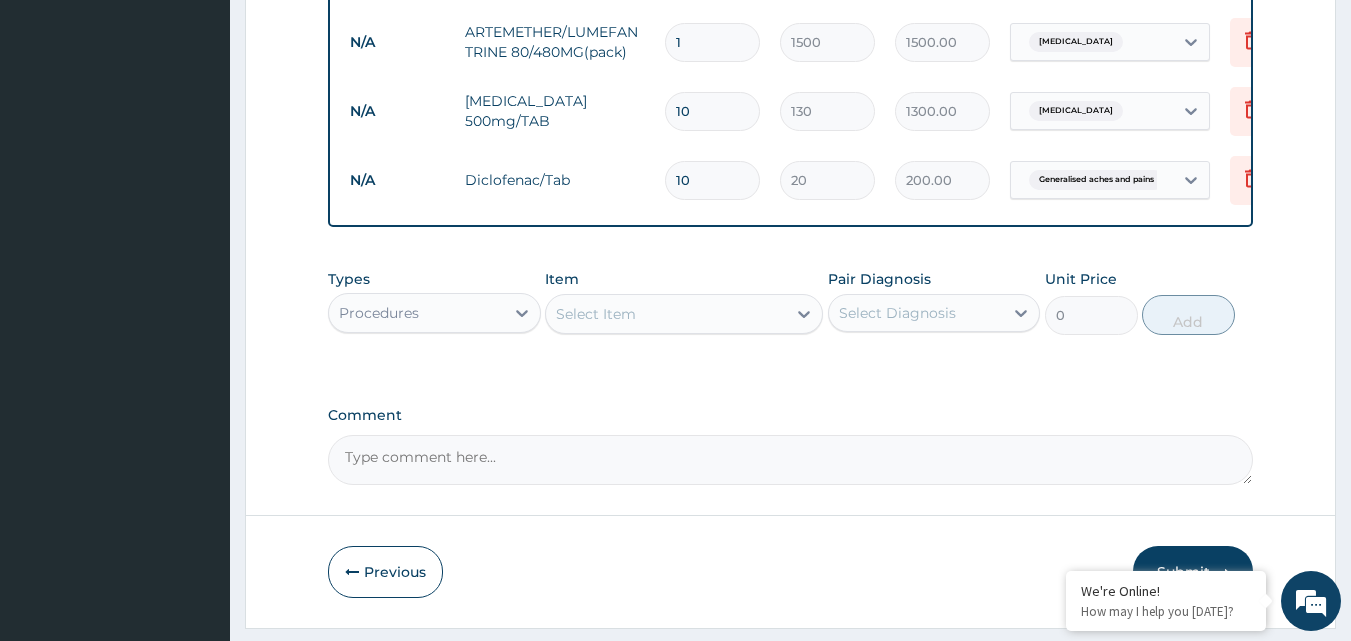click on "Select Item" at bounding box center [596, 314] 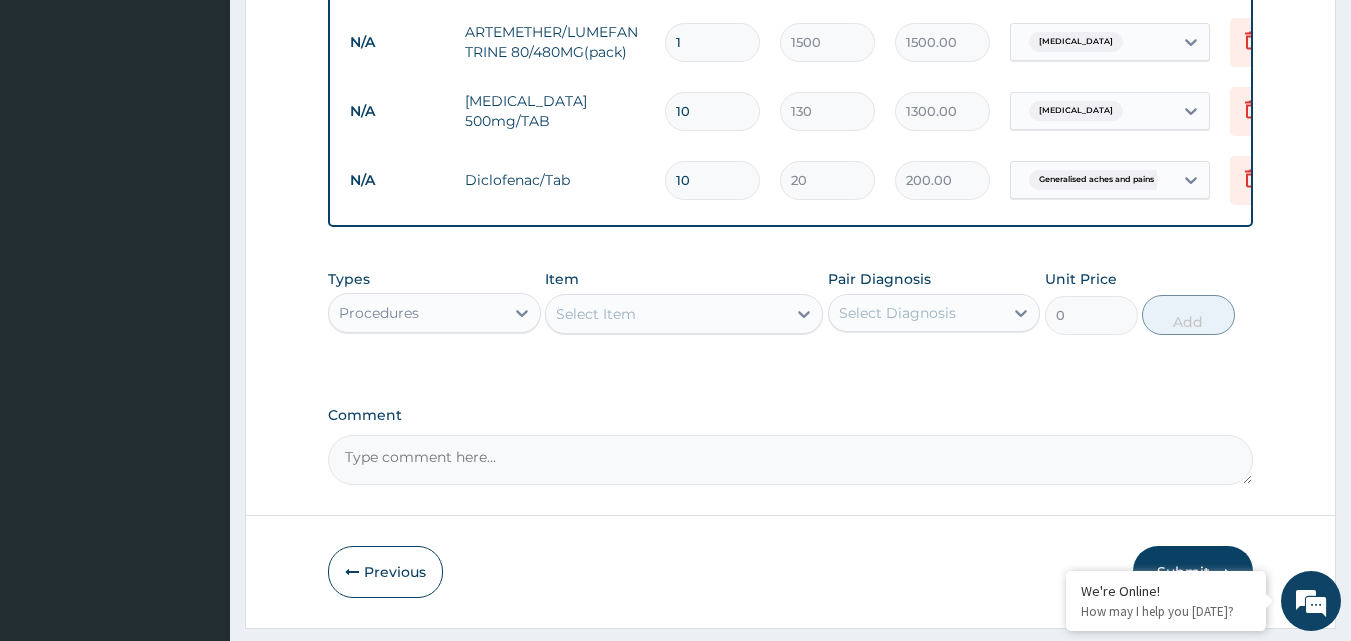 click on "Select Item" at bounding box center (596, 314) 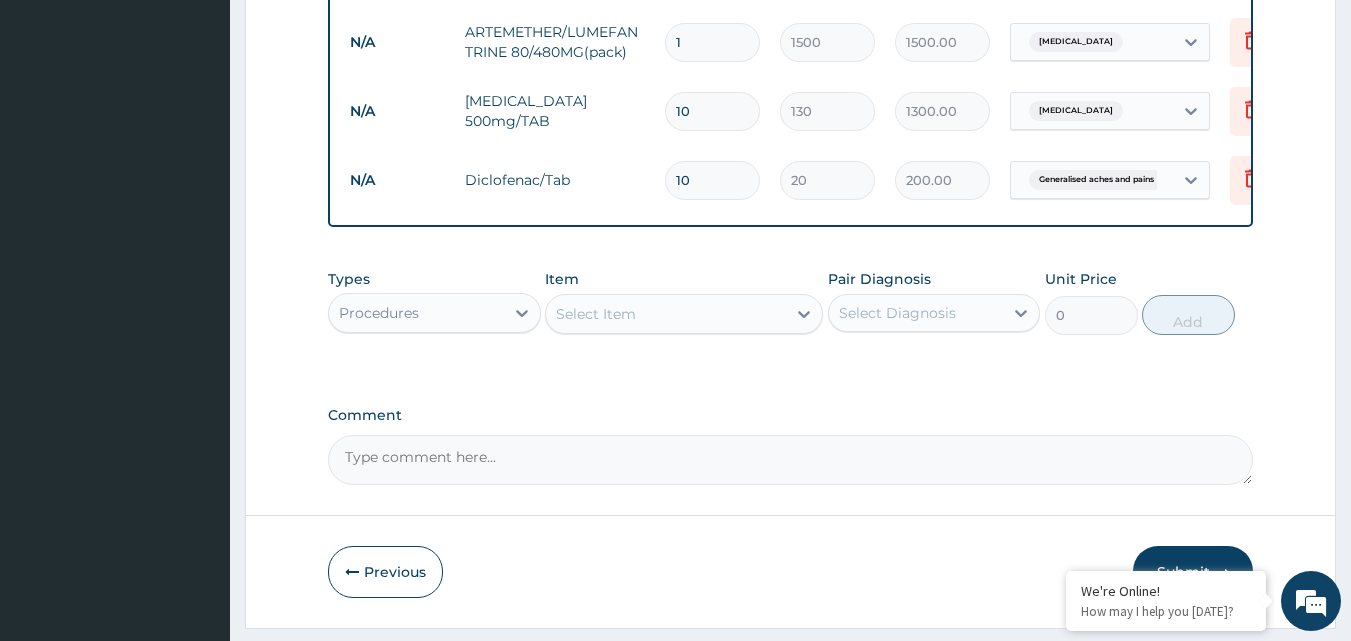 click on "Select Item" at bounding box center [596, 314] 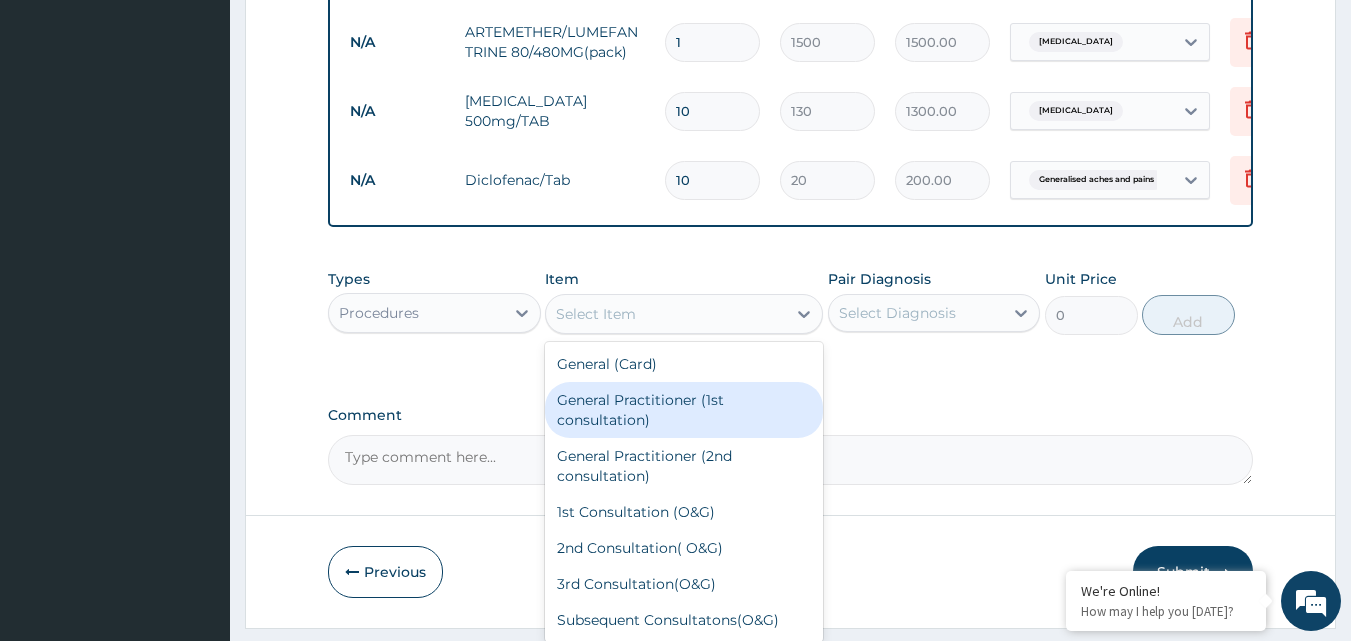 click on "General Practitioner (1st consultation)" at bounding box center [684, 410] 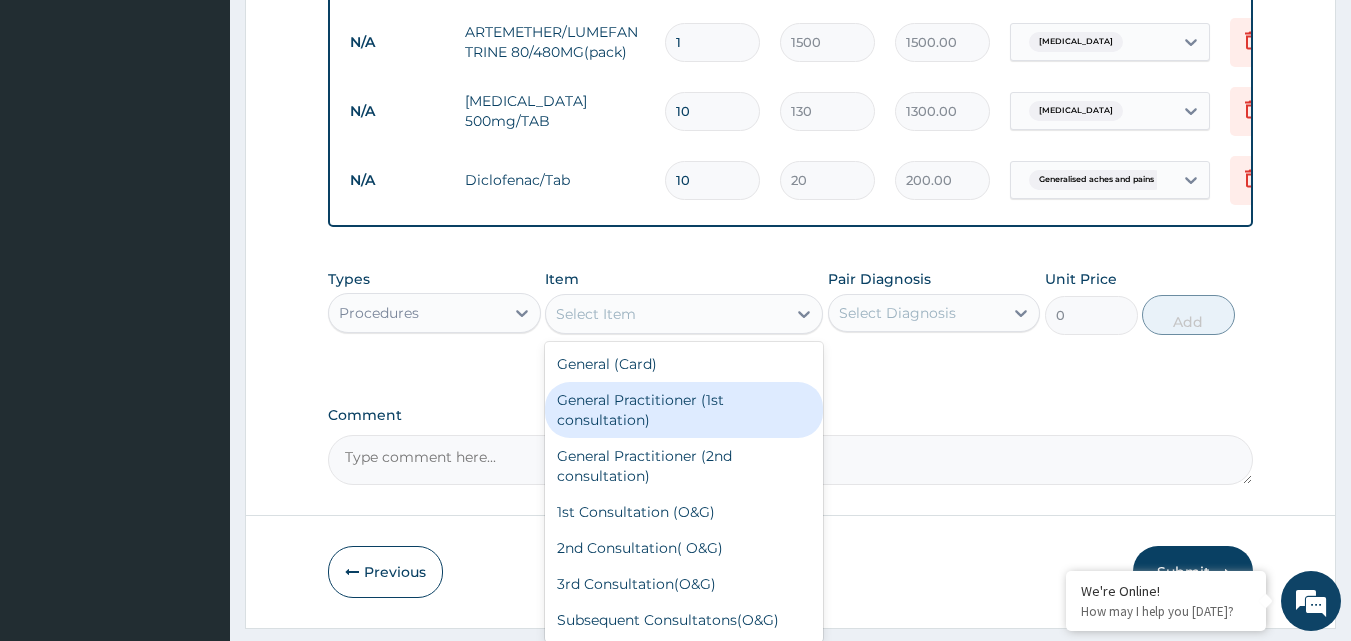 type on "1500" 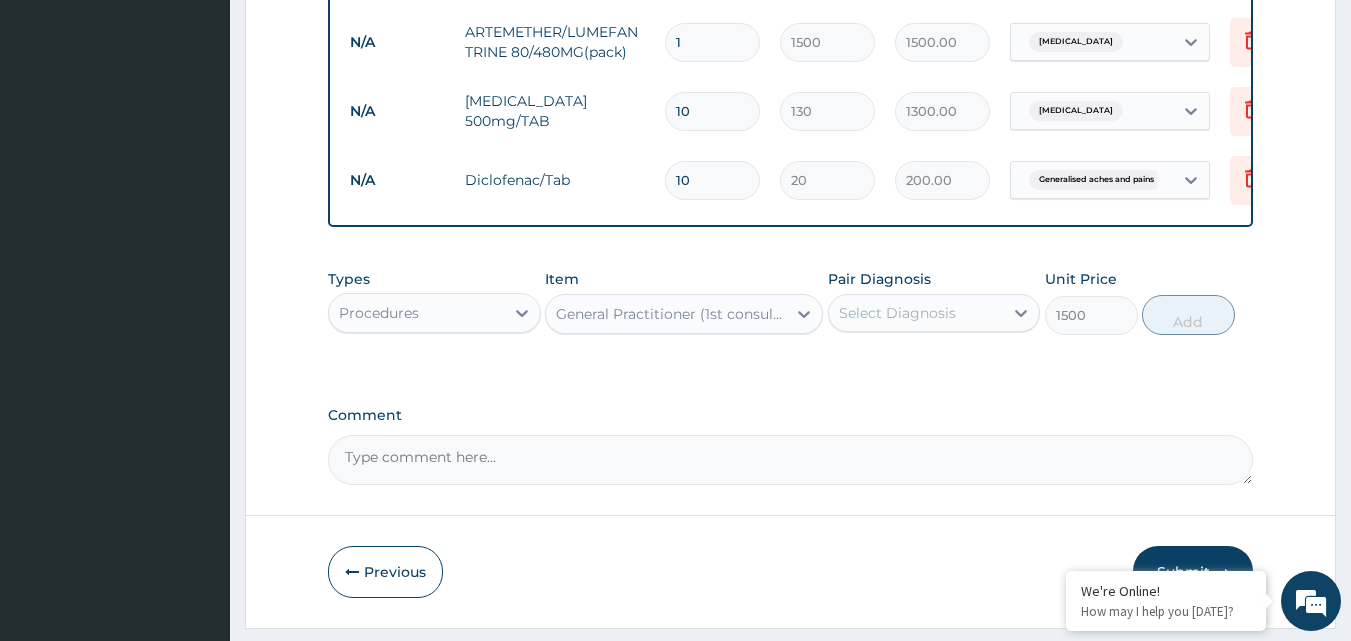 click on "Select Diagnosis" at bounding box center [897, 313] 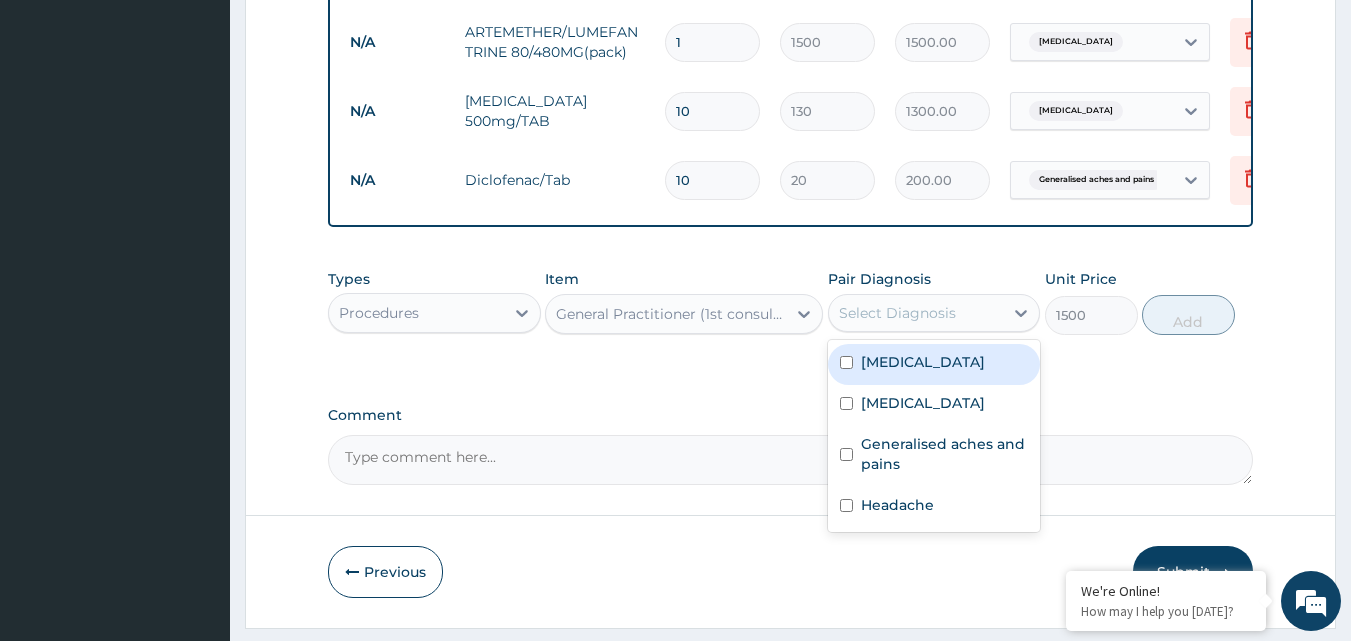 click on "[MEDICAL_DATA]" at bounding box center (923, 362) 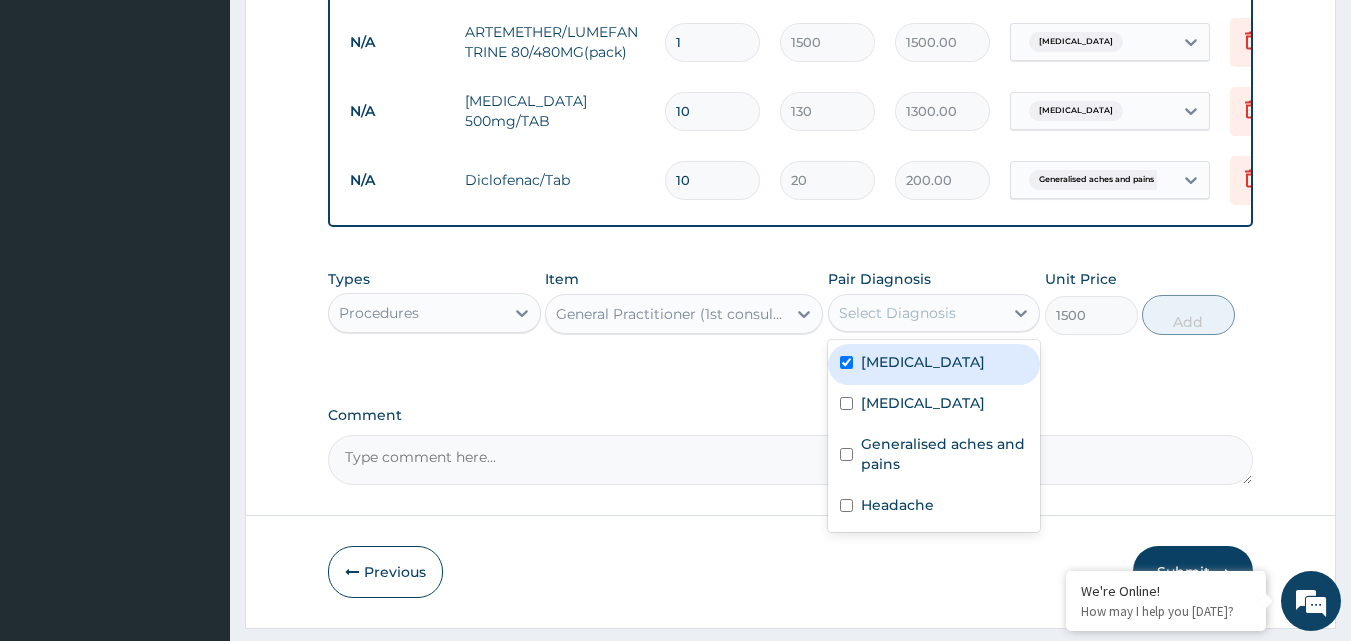 checkbox on "true" 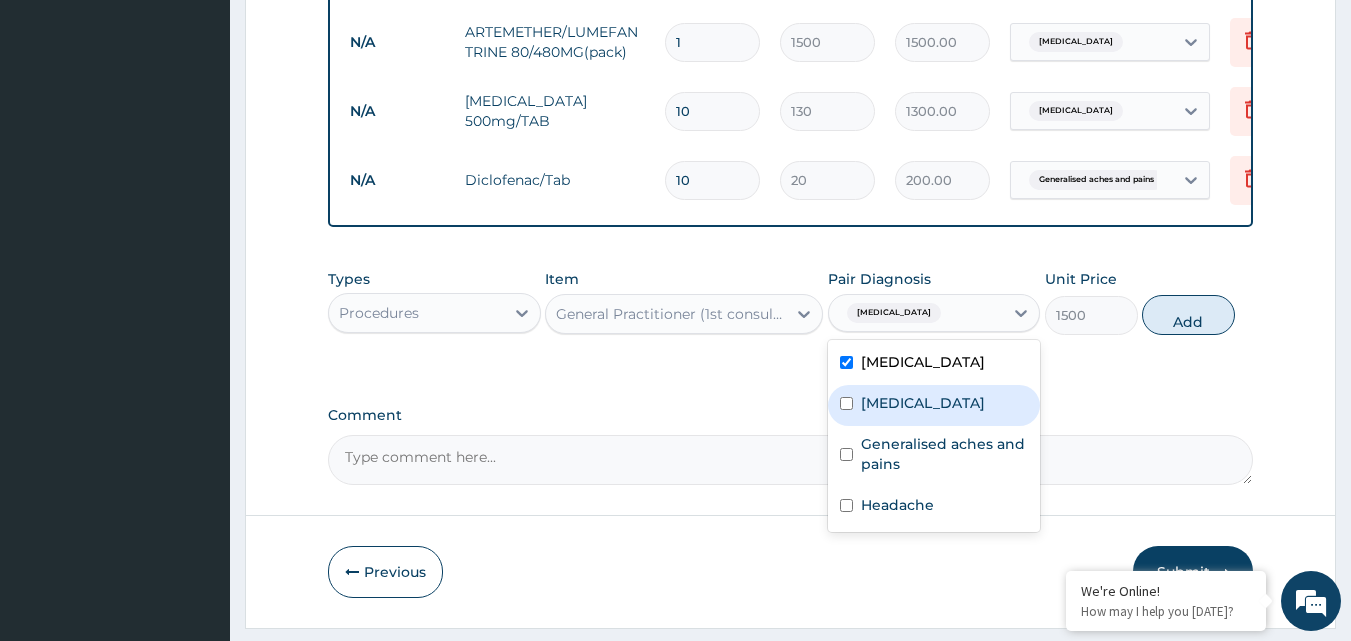 click on "[MEDICAL_DATA]" at bounding box center (923, 403) 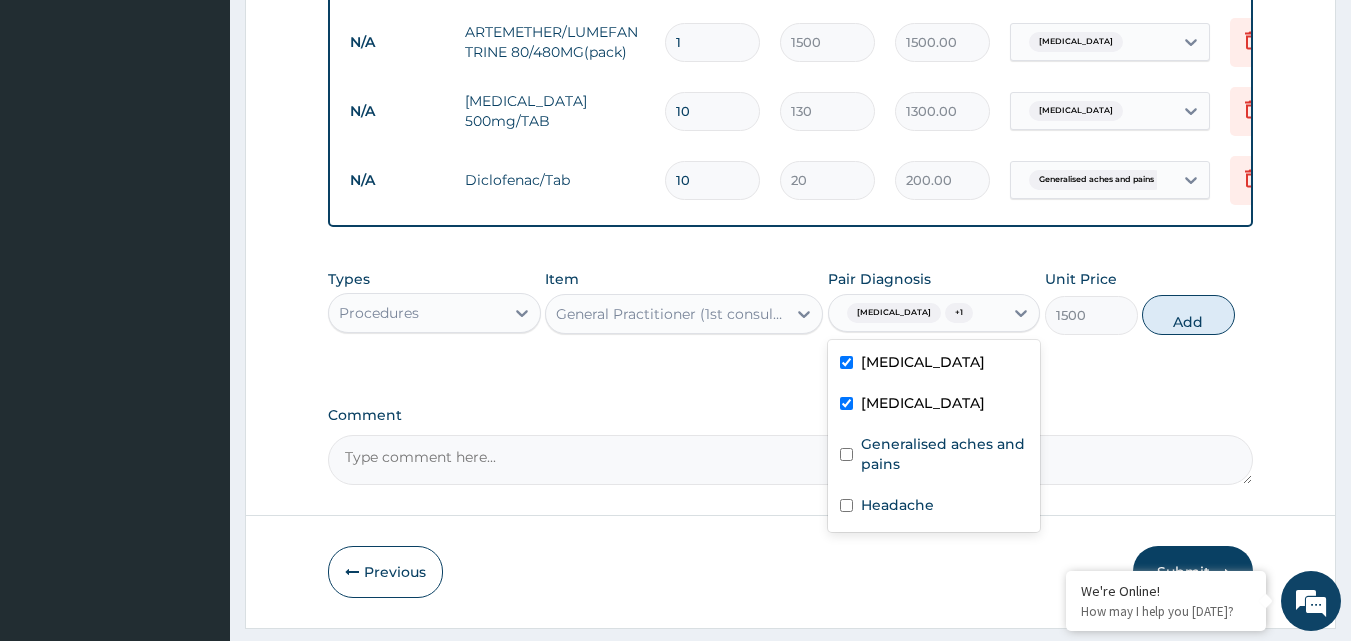 checkbox on "true" 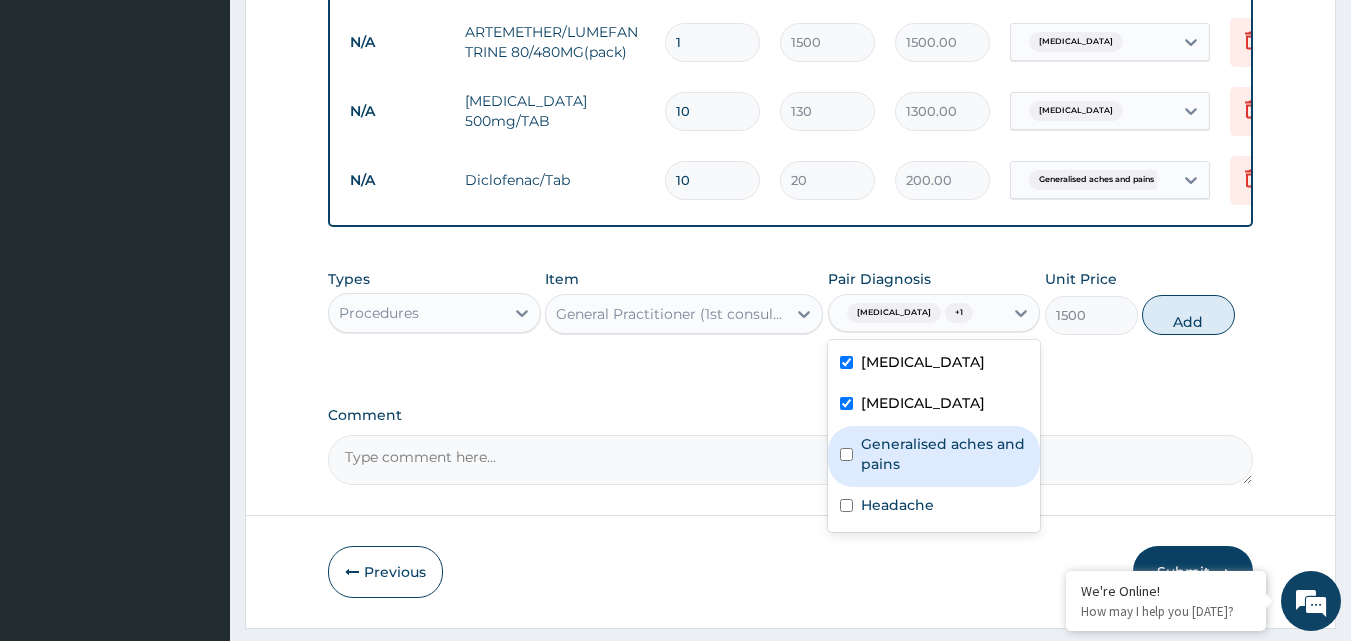 click on "Generalised aches and pains" at bounding box center (945, 454) 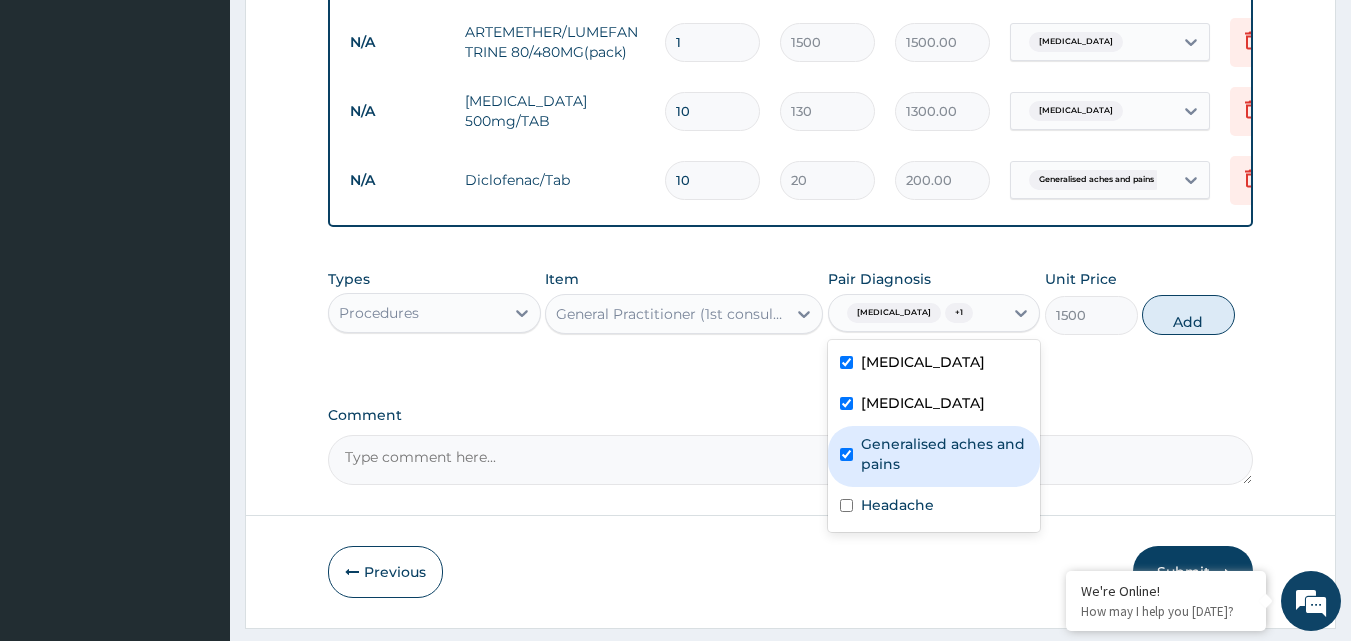 checkbox on "true" 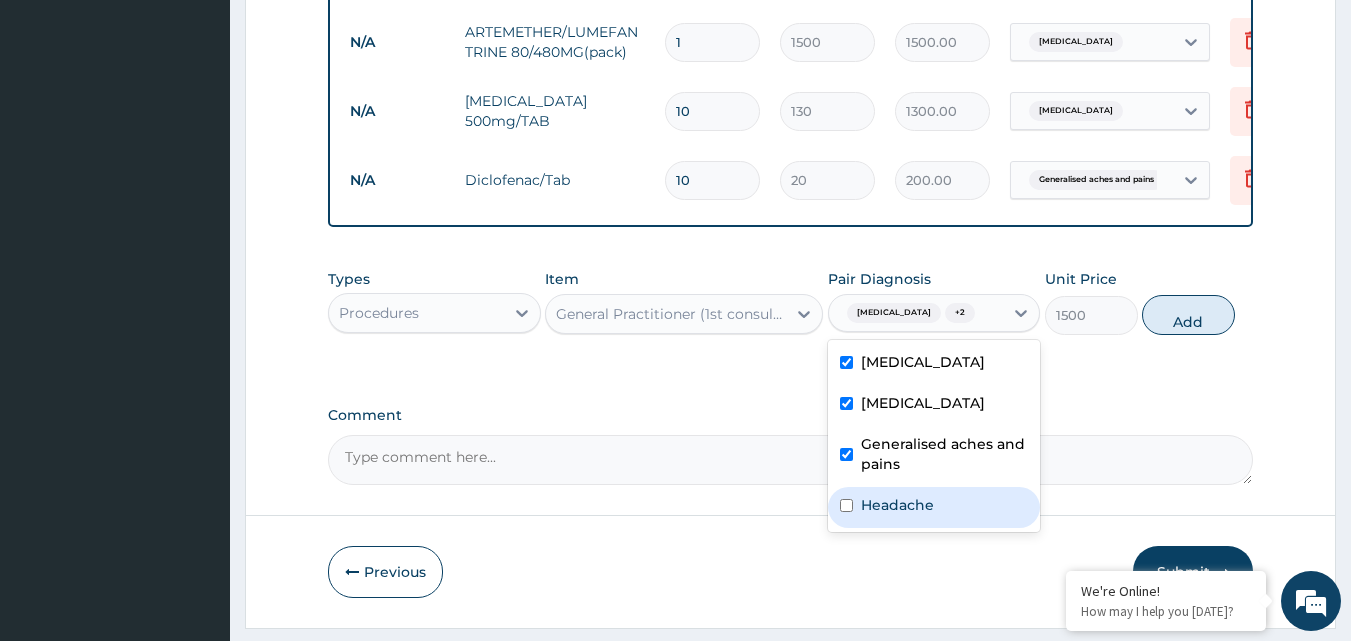 click on "Headache" at bounding box center (897, 505) 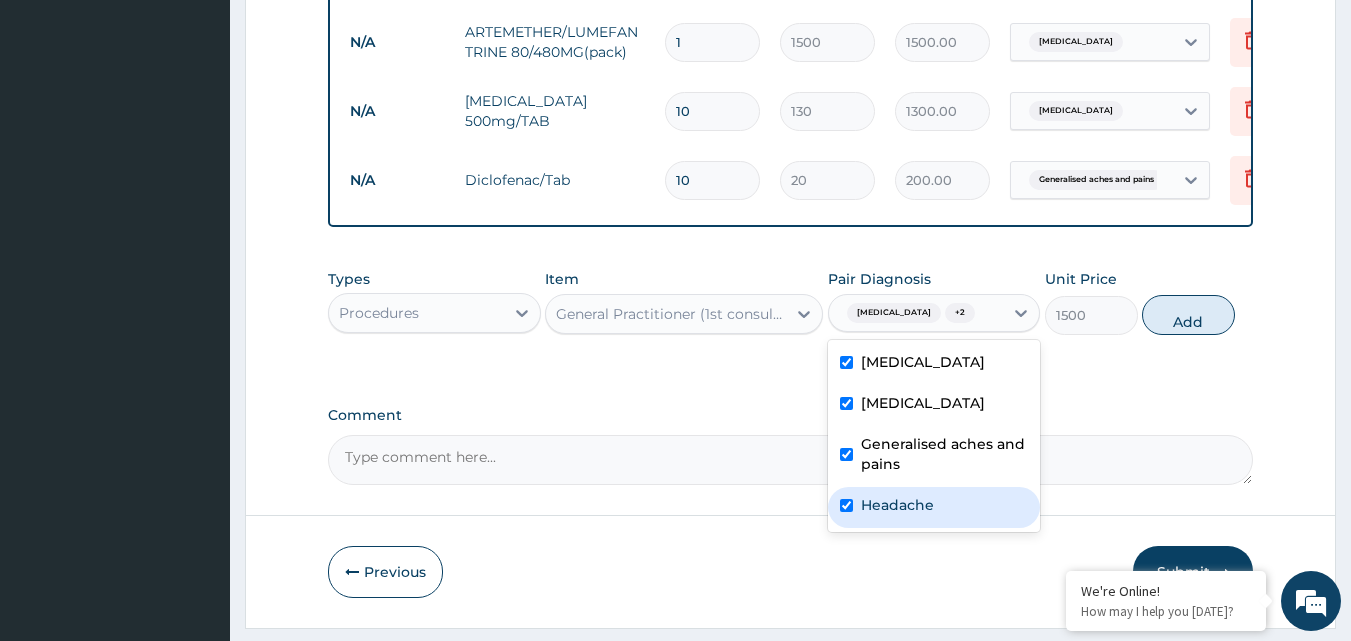 checkbox on "true" 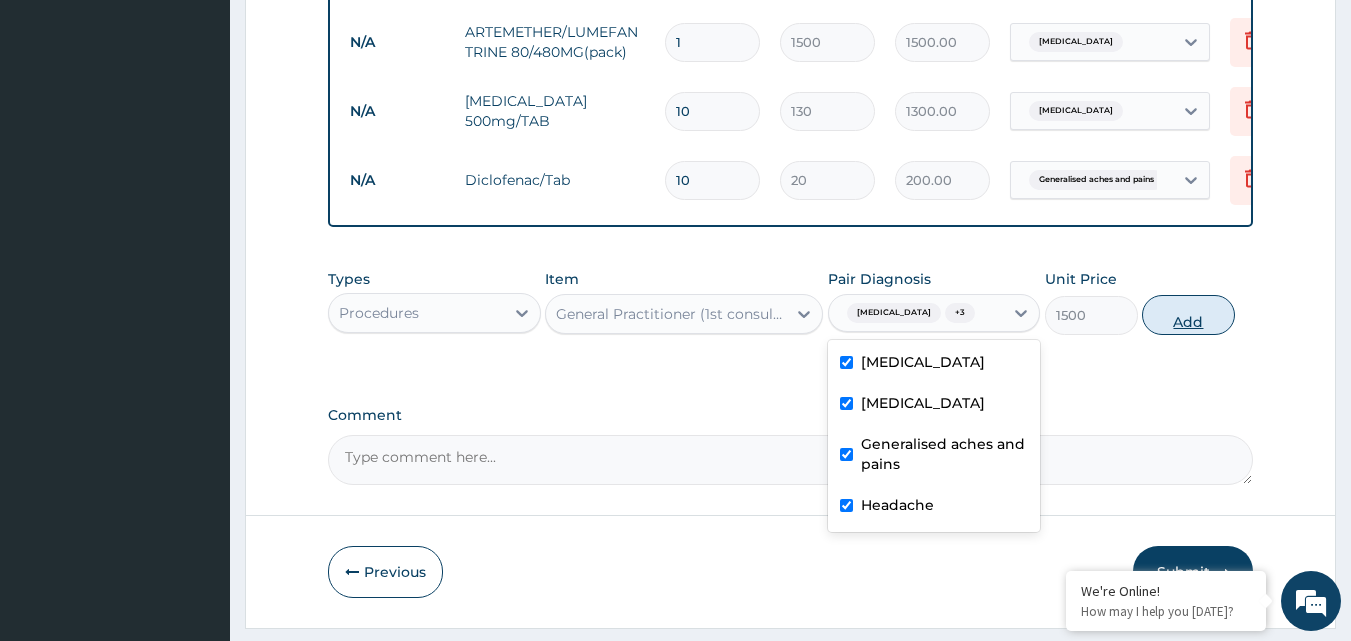 click on "Add" at bounding box center (1188, 315) 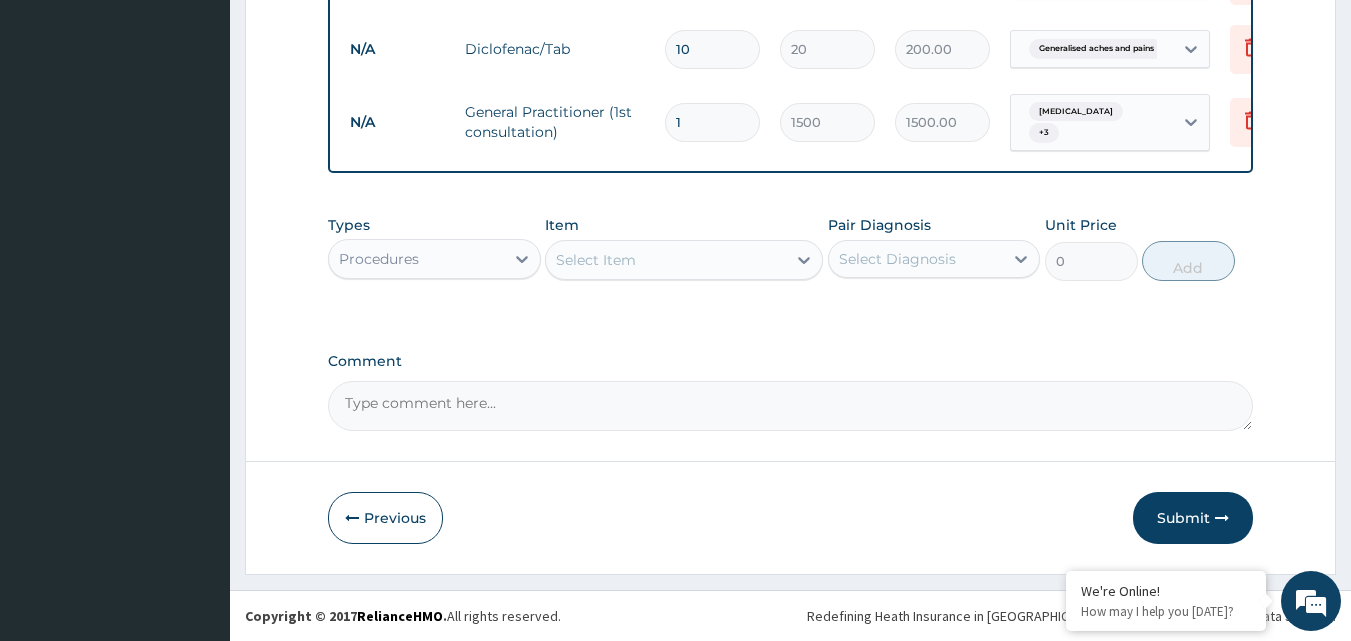scroll, scrollTop: 1066, scrollLeft: 0, axis: vertical 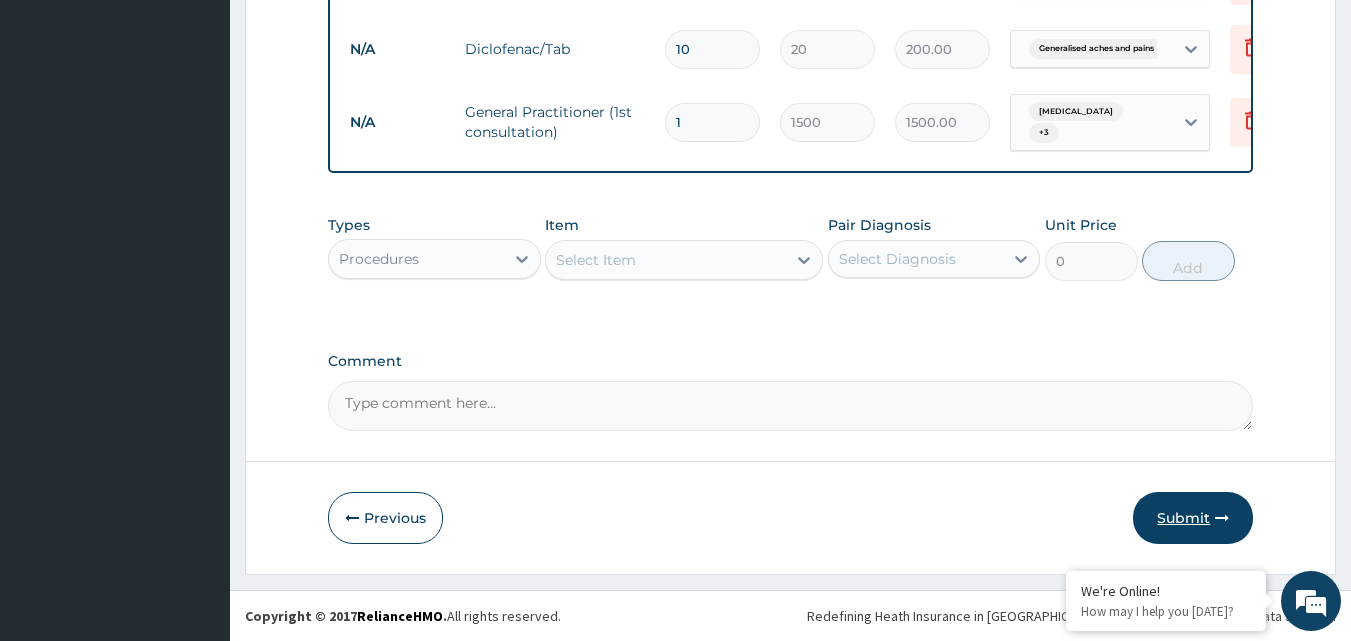 click on "Submit" at bounding box center [1193, 518] 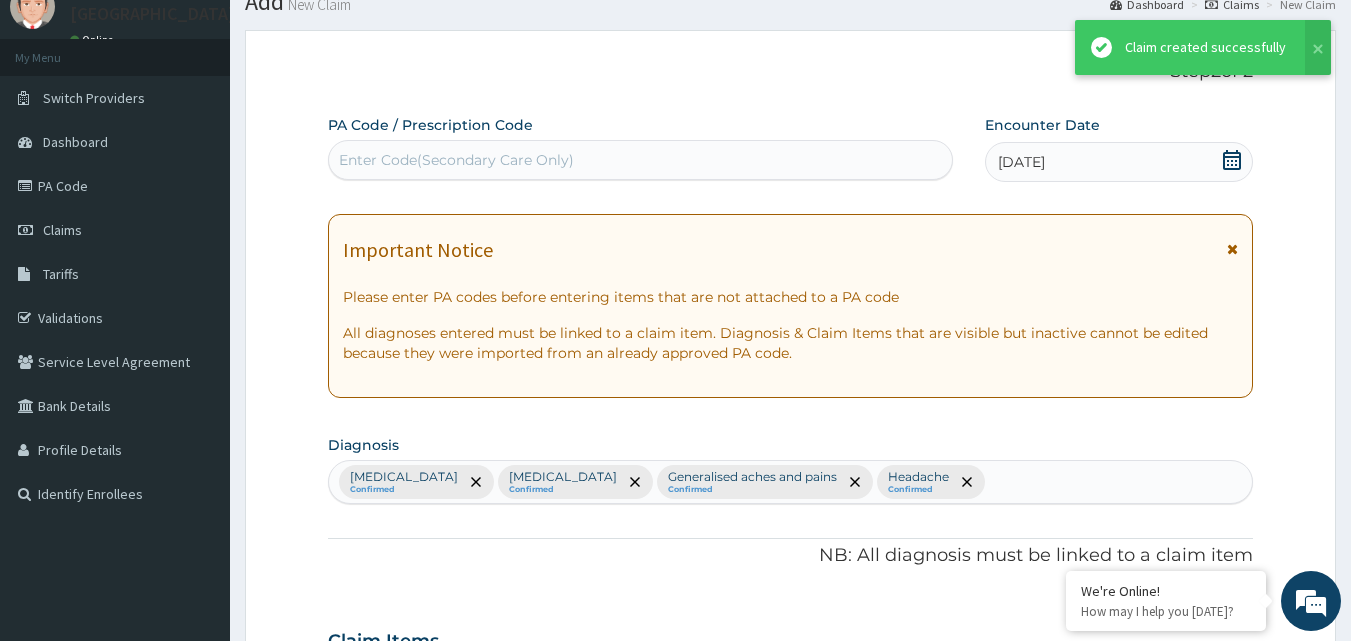 scroll, scrollTop: 1066, scrollLeft: 0, axis: vertical 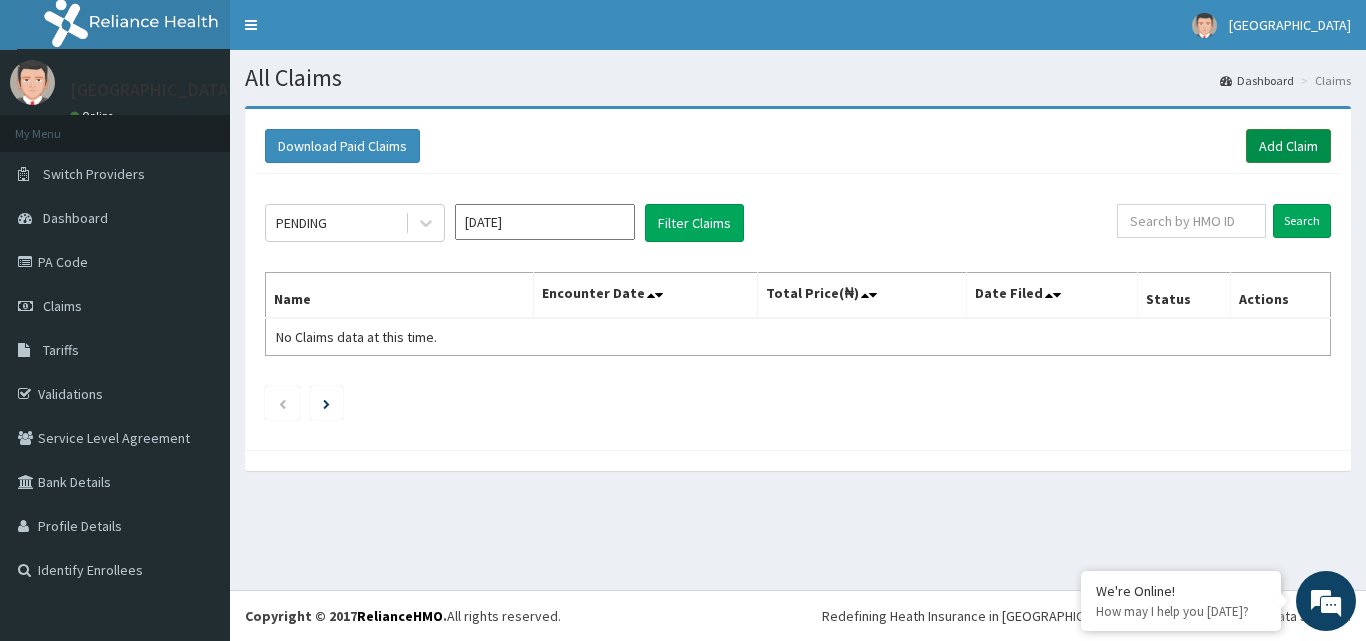 click on "Add Claim" at bounding box center [1288, 146] 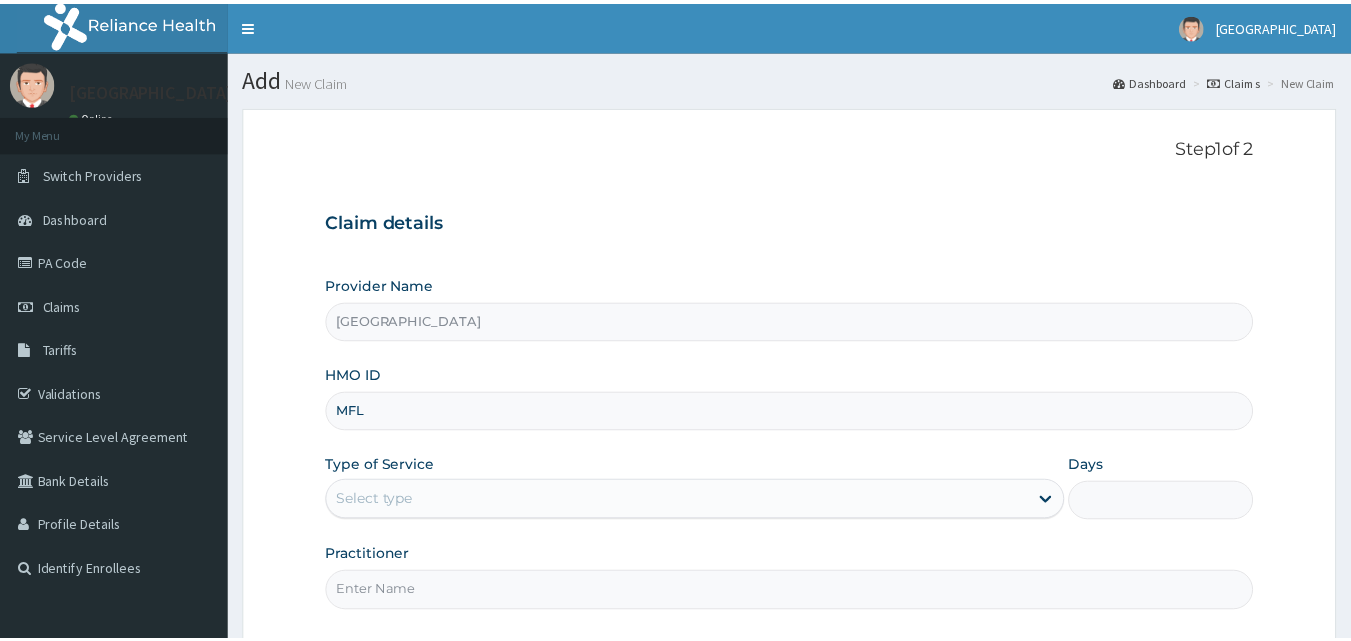 scroll, scrollTop: 0, scrollLeft: 0, axis: both 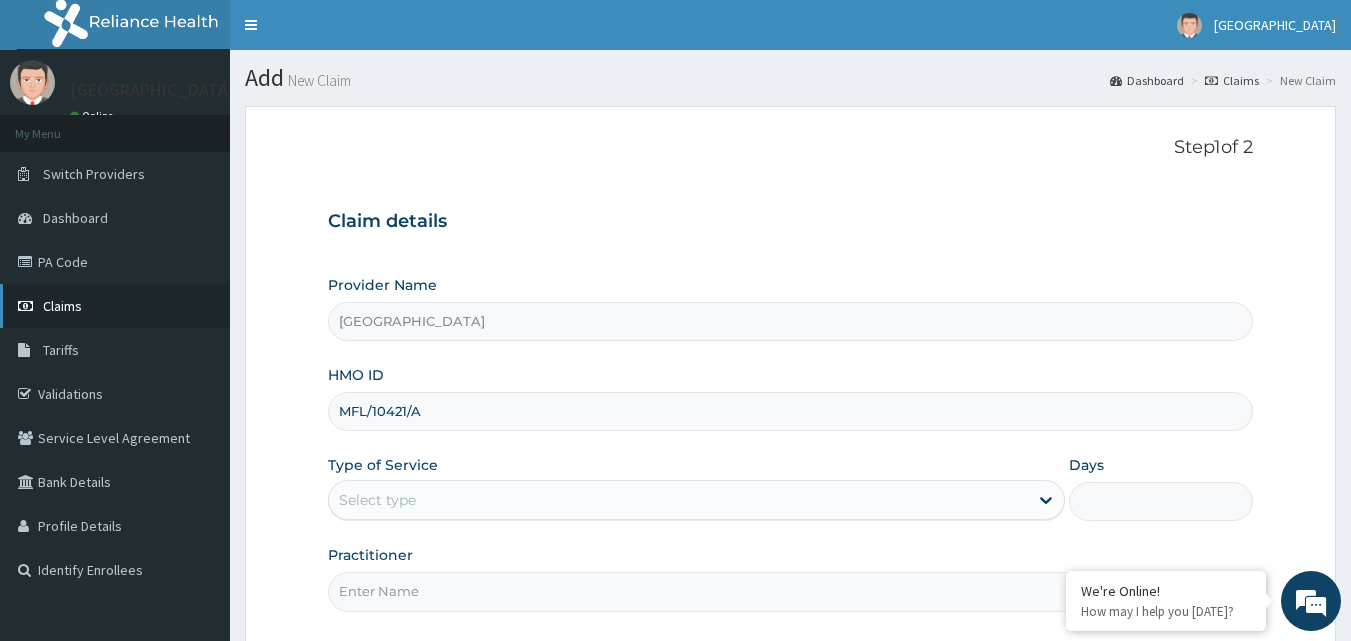 type on "MFL/10421/A" 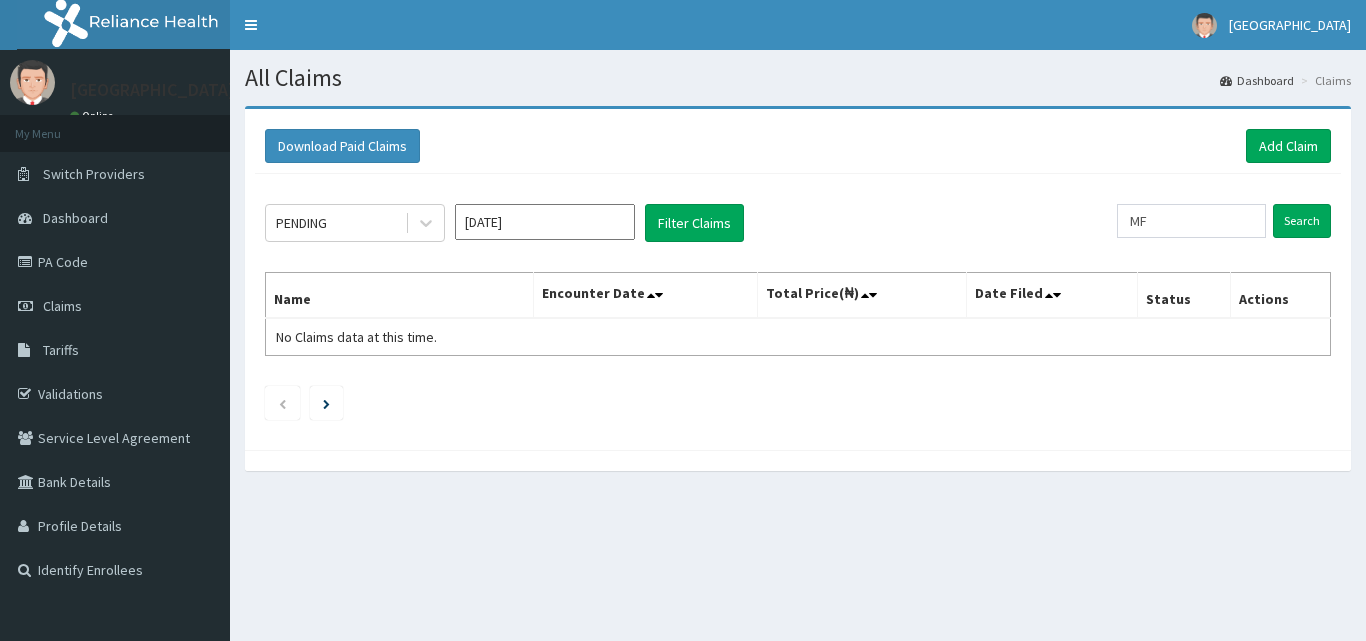 scroll, scrollTop: 0, scrollLeft: 0, axis: both 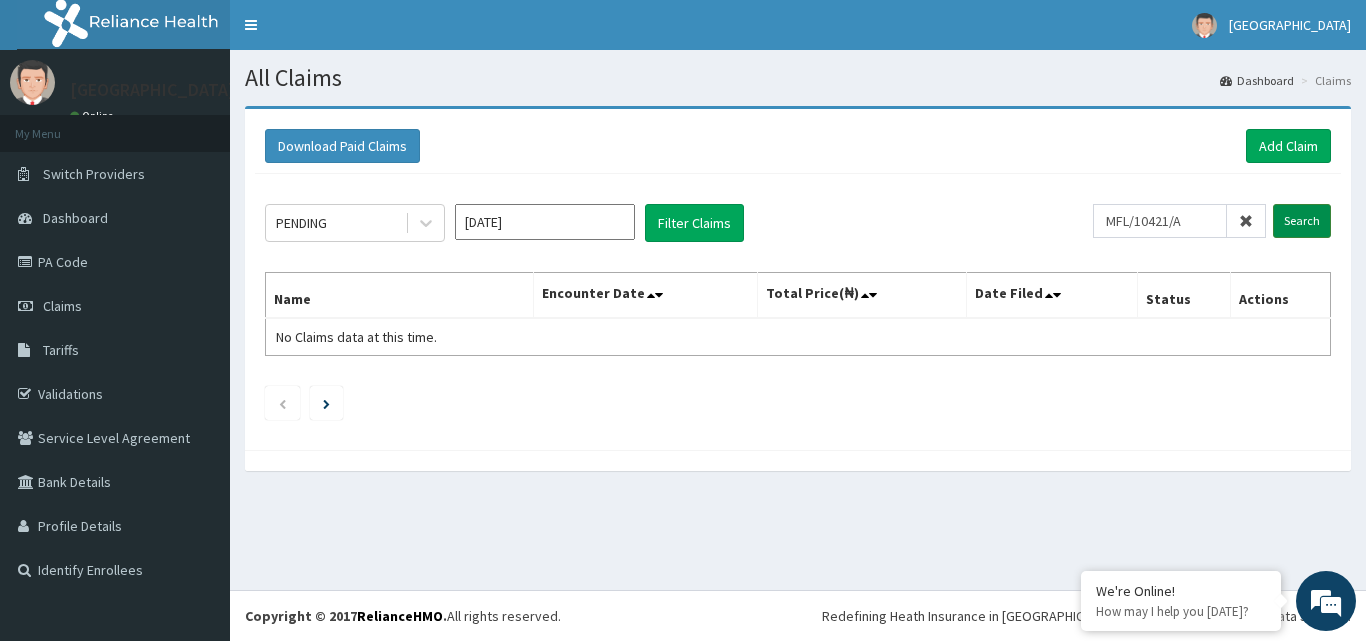 type on "MFL/10421/A" 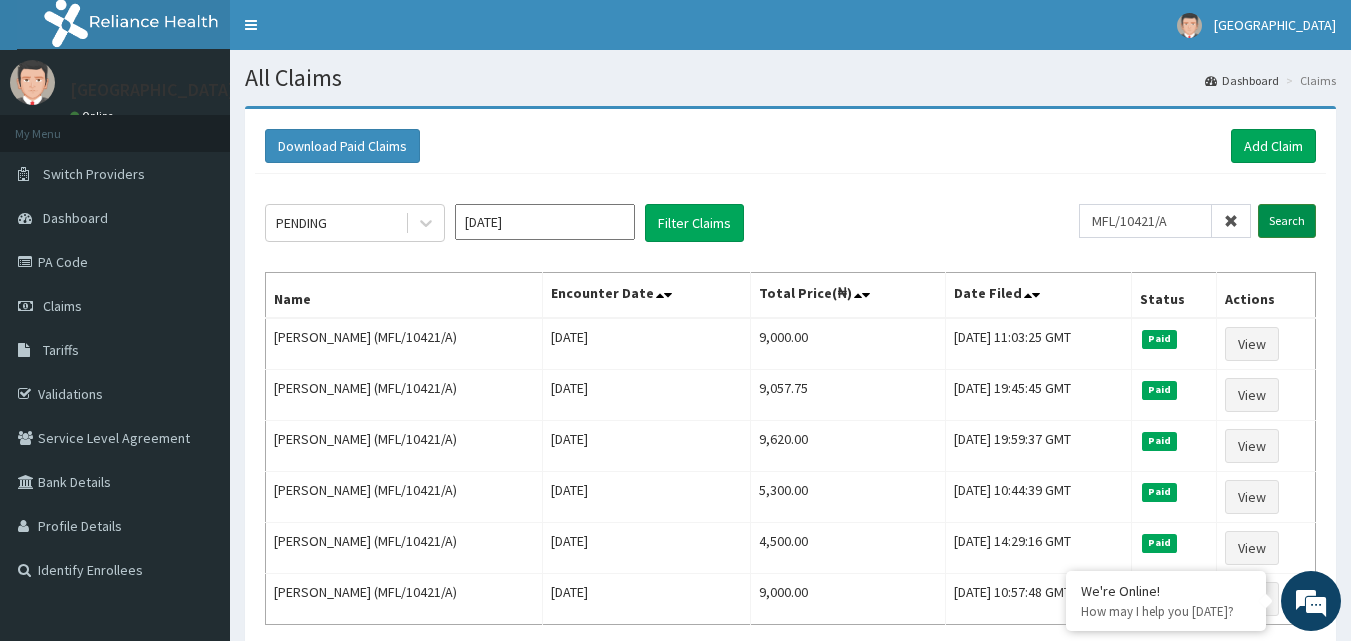 scroll, scrollTop: 0, scrollLeft: 0, axis: both 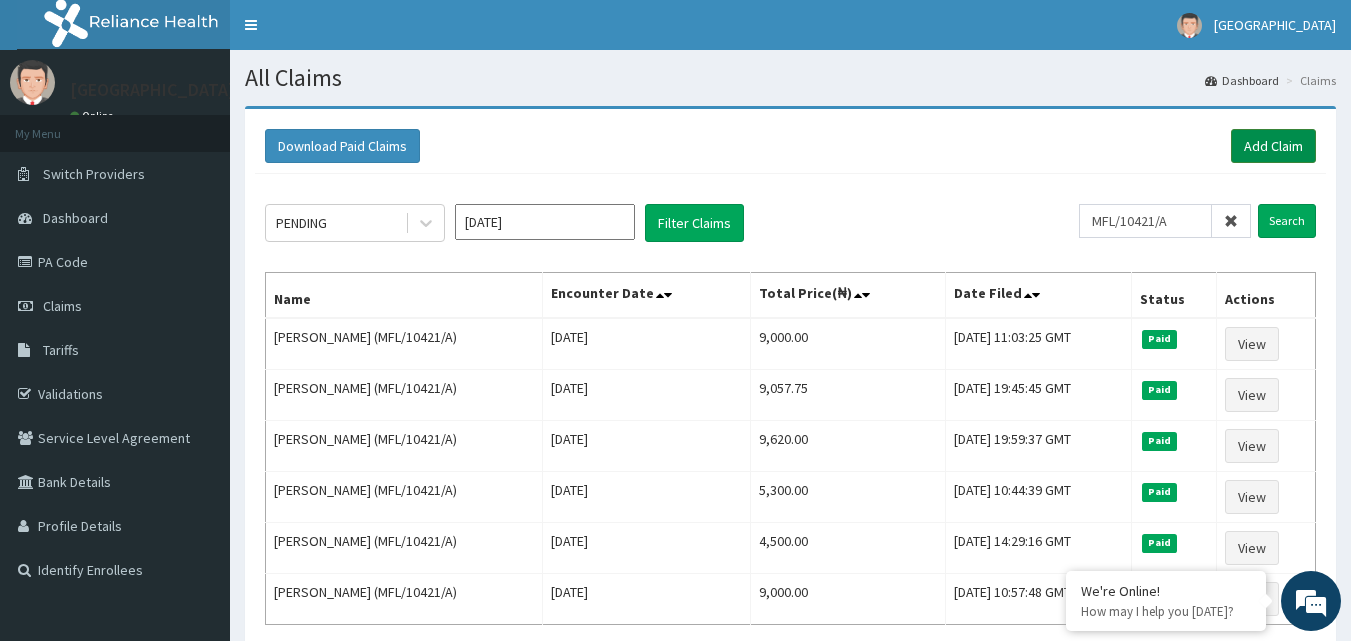 click on "Add Claim" at bounding box center [1273, 146] 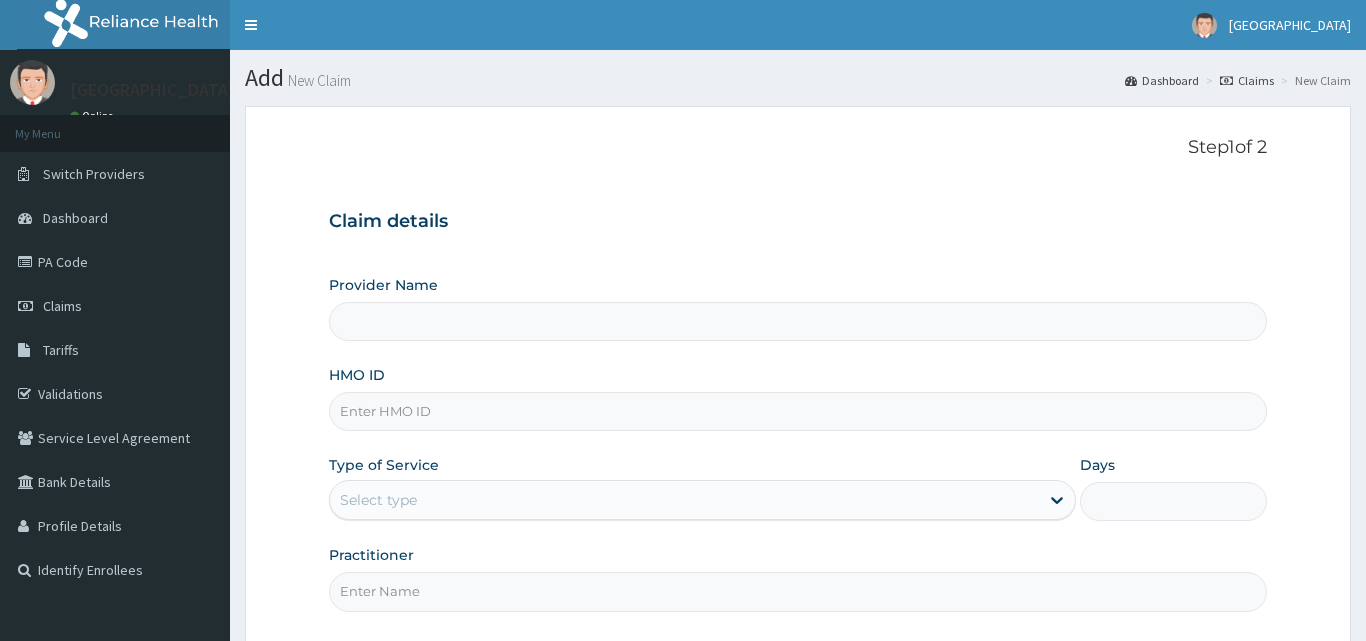 click on "HMO ID" at bounding box center [798, 411] 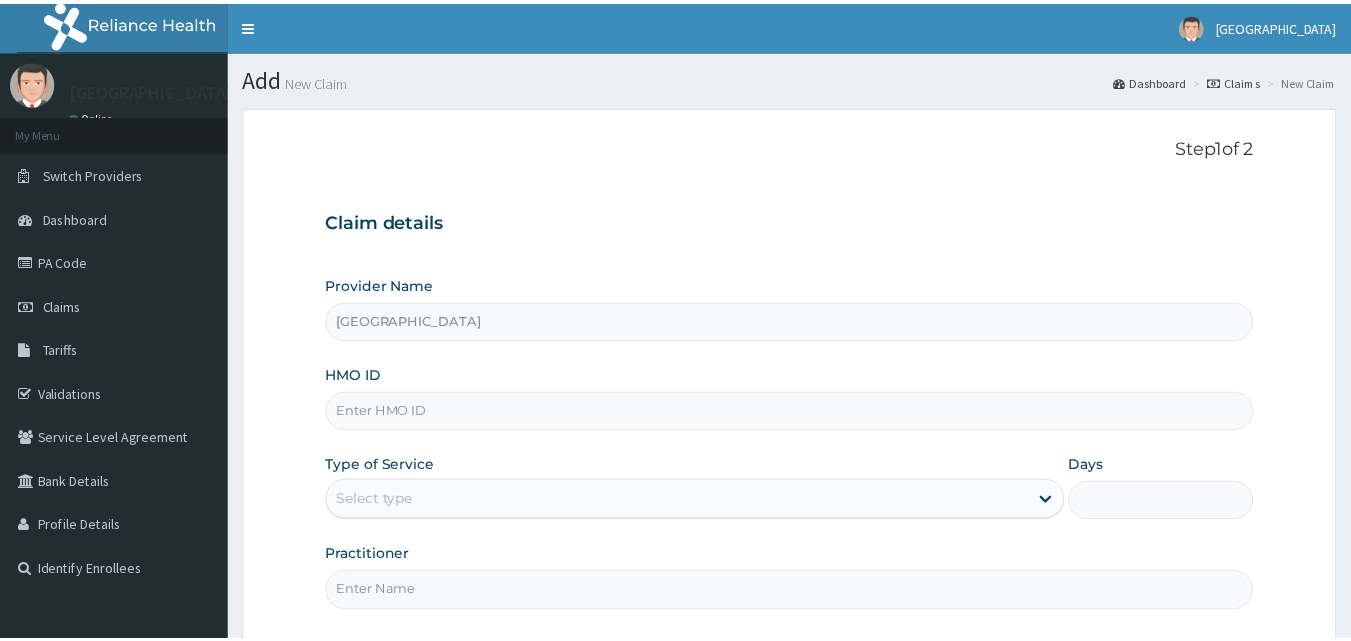 scroll, scrollTop: 0, scrollLeft: 0, axis: both 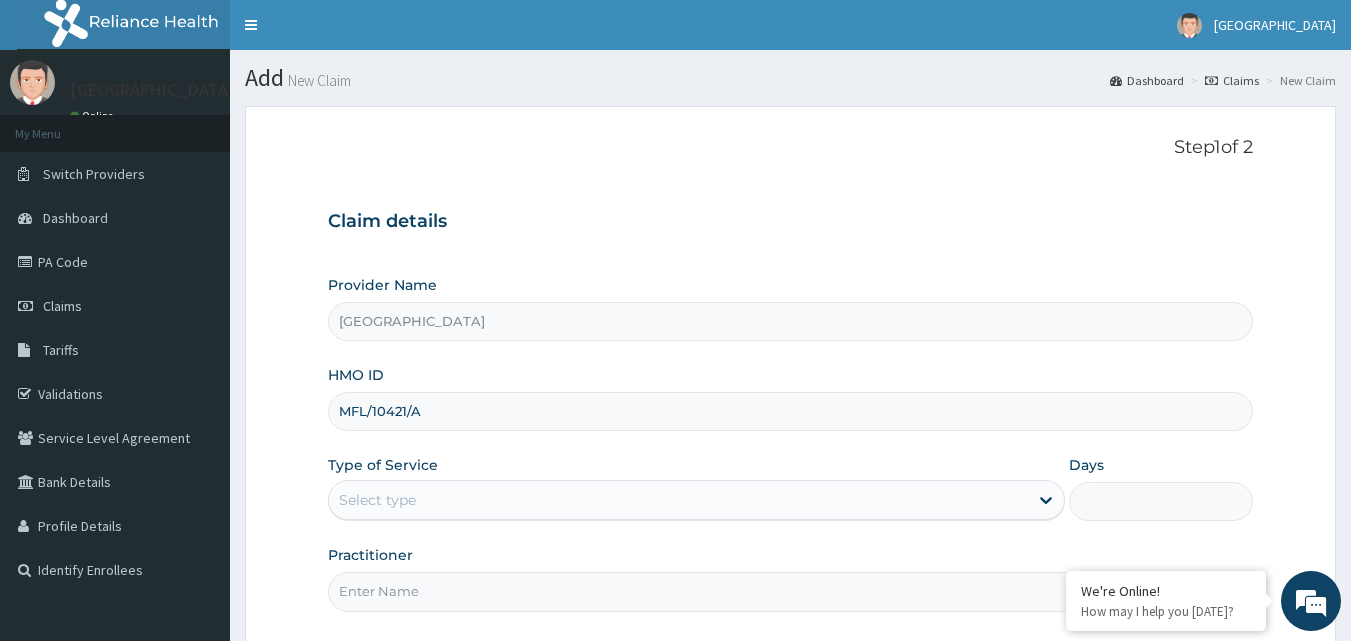 type on "MFL/10421/A" 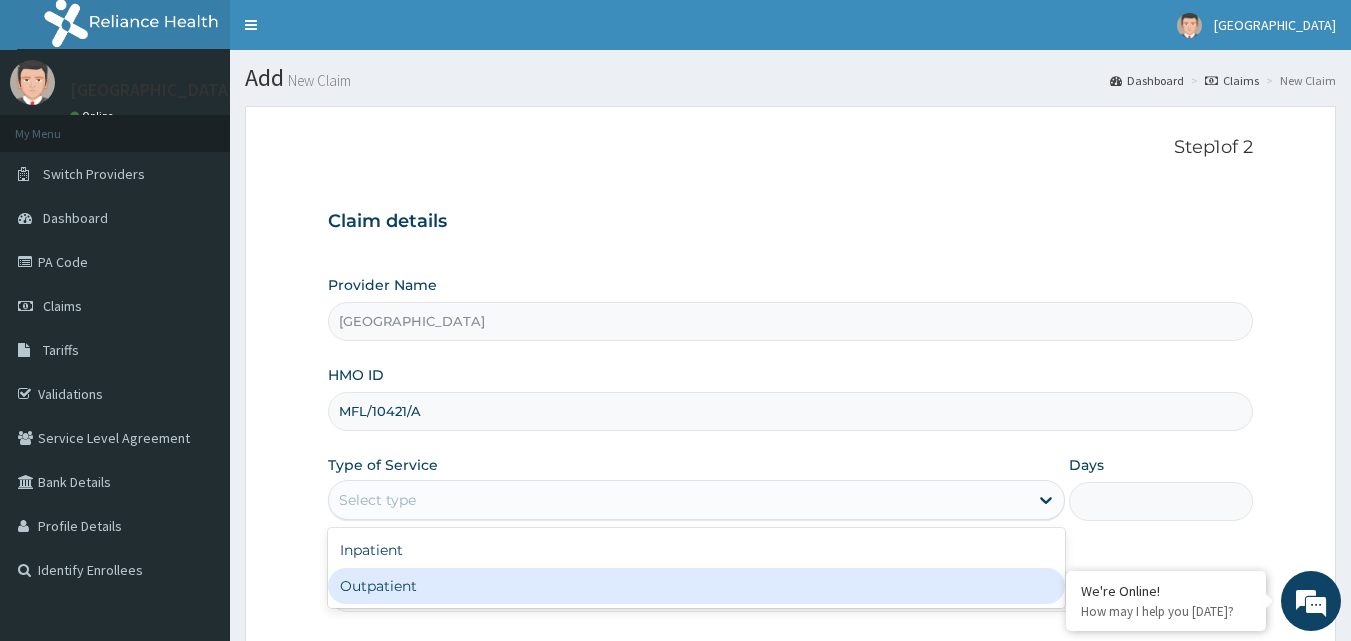 click on "Outpatient" at bounding box center (696, 586) 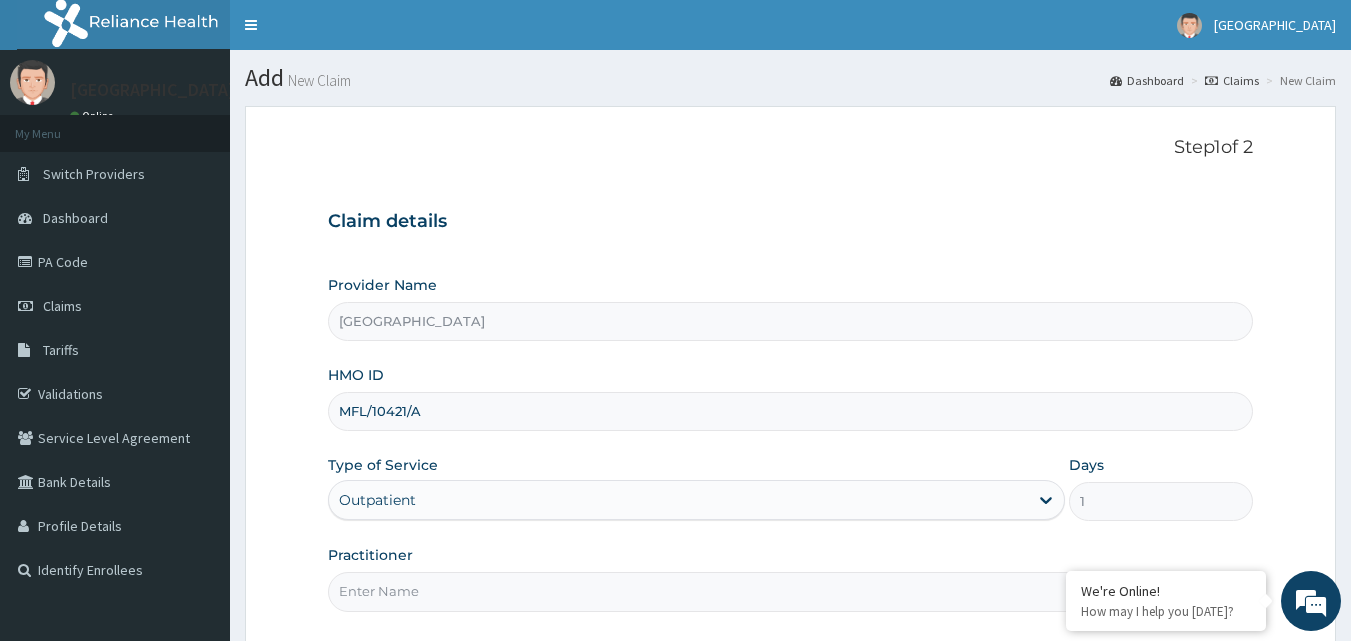 click on "Practitioner" at bounding box center [791, 591] 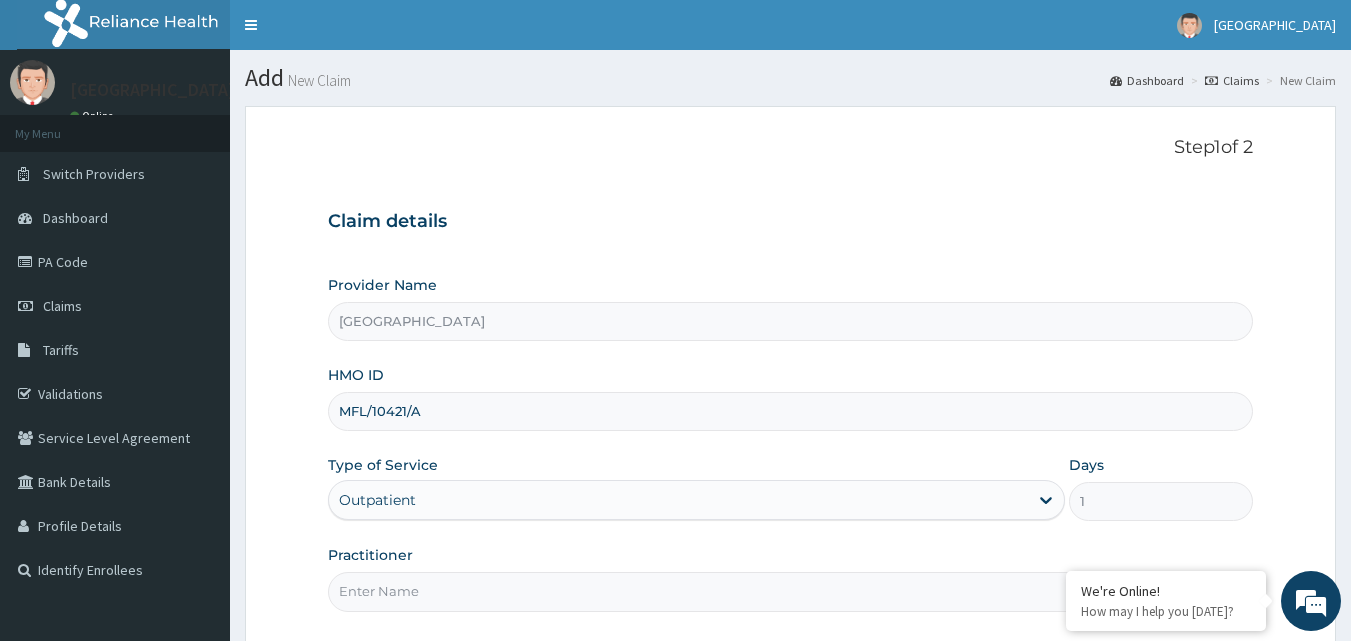 scroll, scrollTop: 0, scrollLeft: 0, axis: both 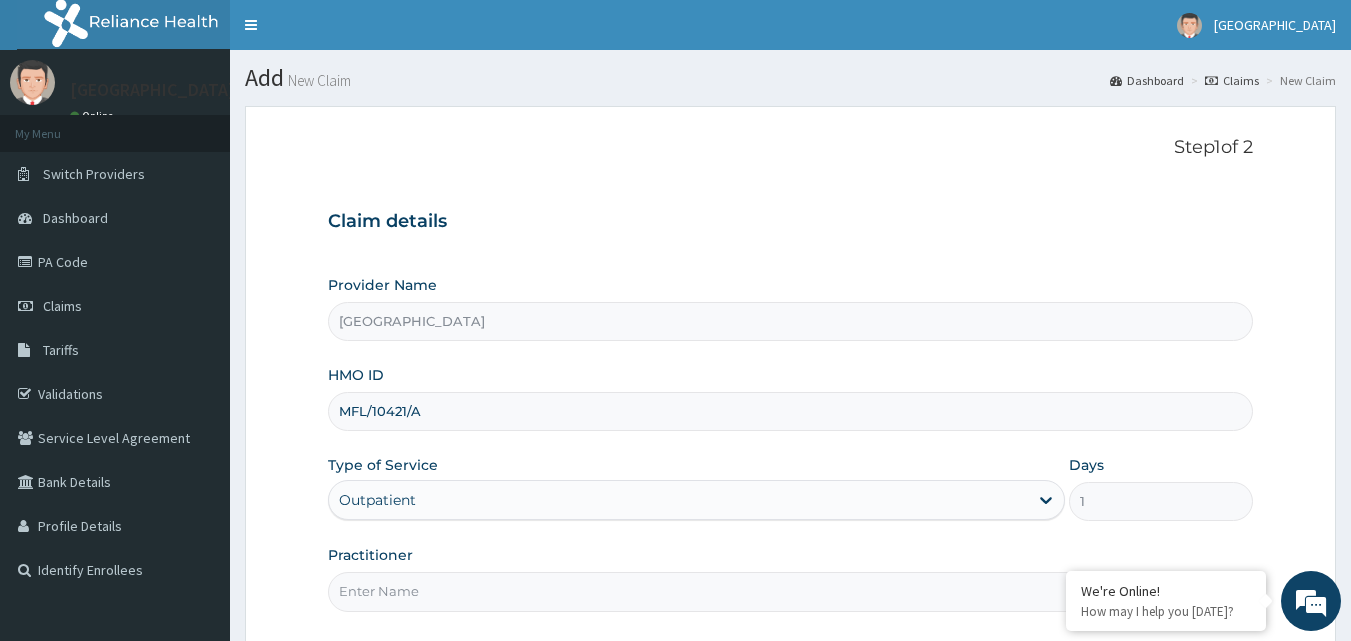 type on "DOCTOR DAVID" 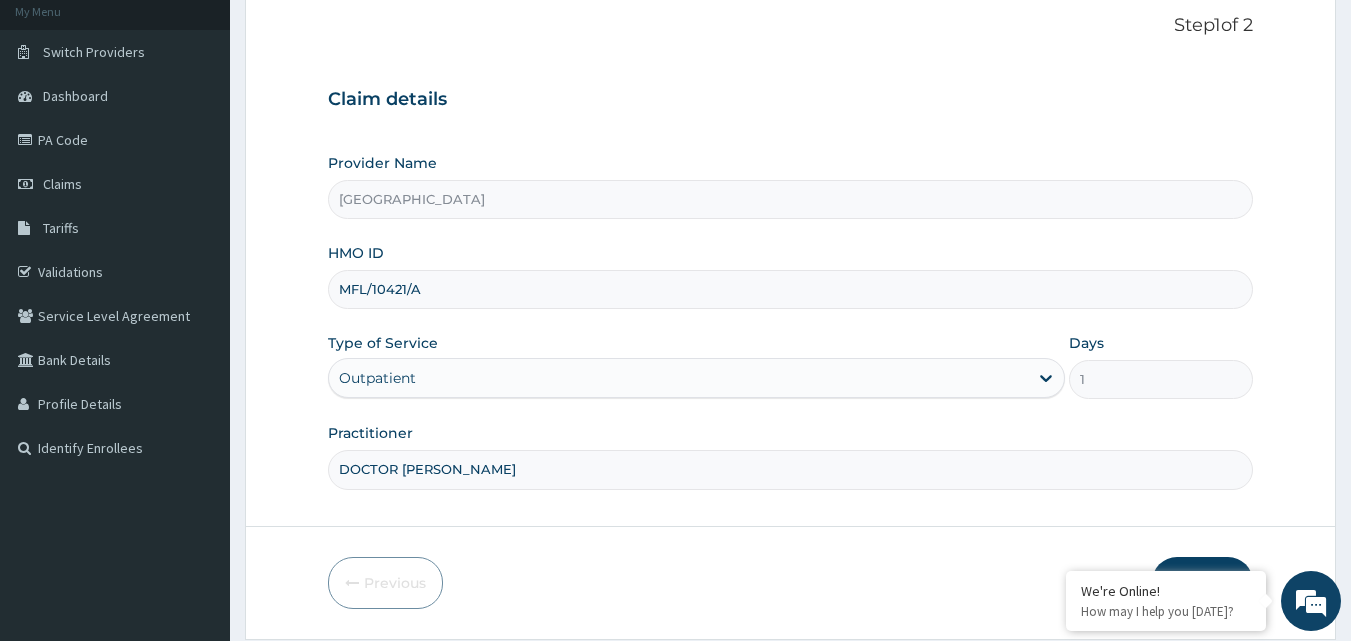 scroll, scrollTop: 187, scrollLeft: 0, axis: vertical 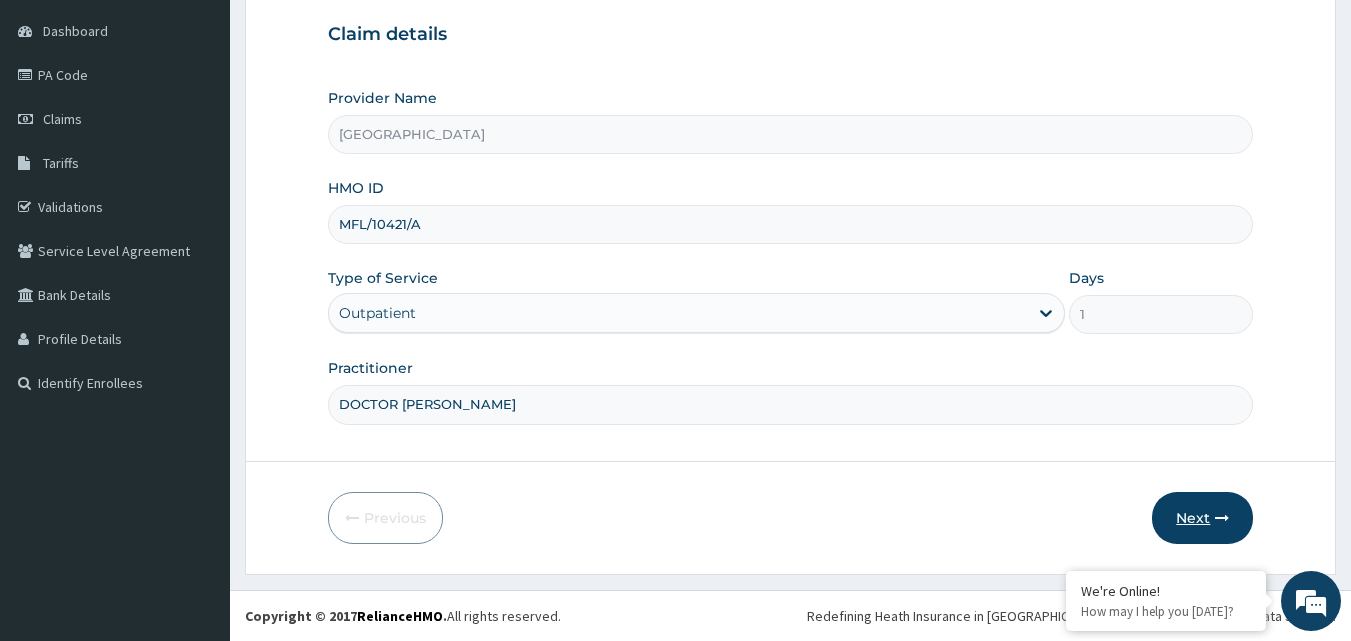 click on "Next" at bounding box center [1202, 518] 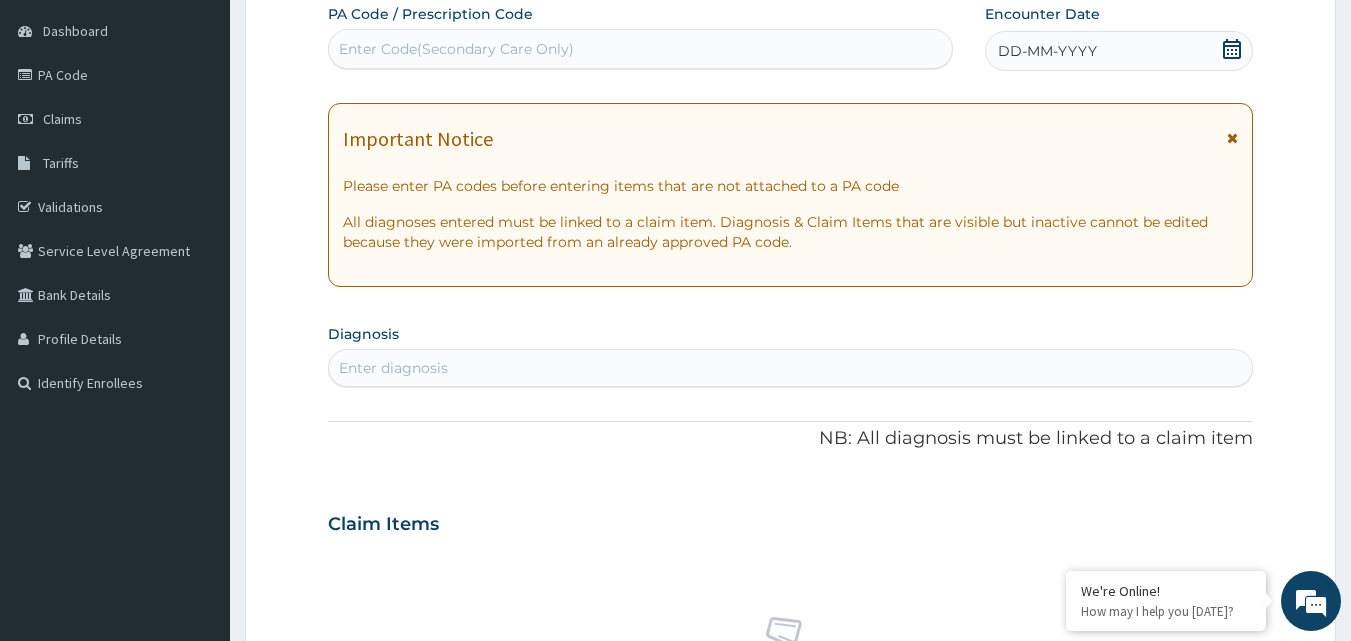 click on "DD-MM-YYYY" at bounding box center (1047, 51) 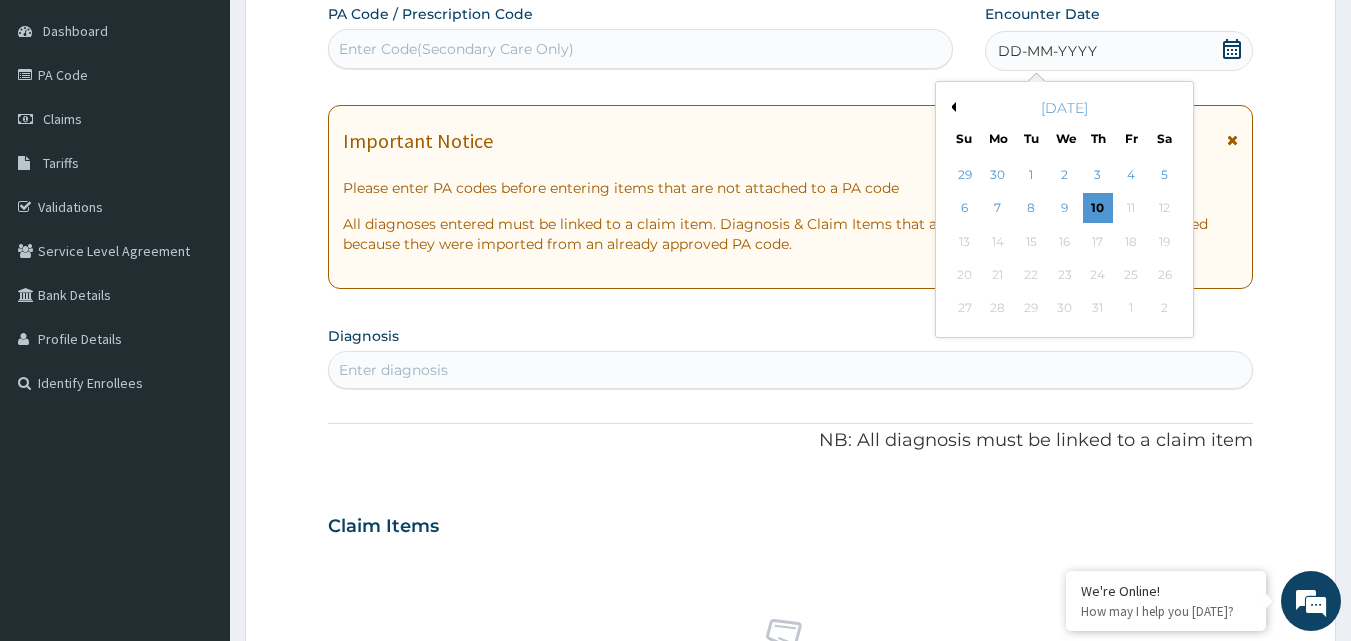 click on "July 2025" at bounding box center (1064, 108) 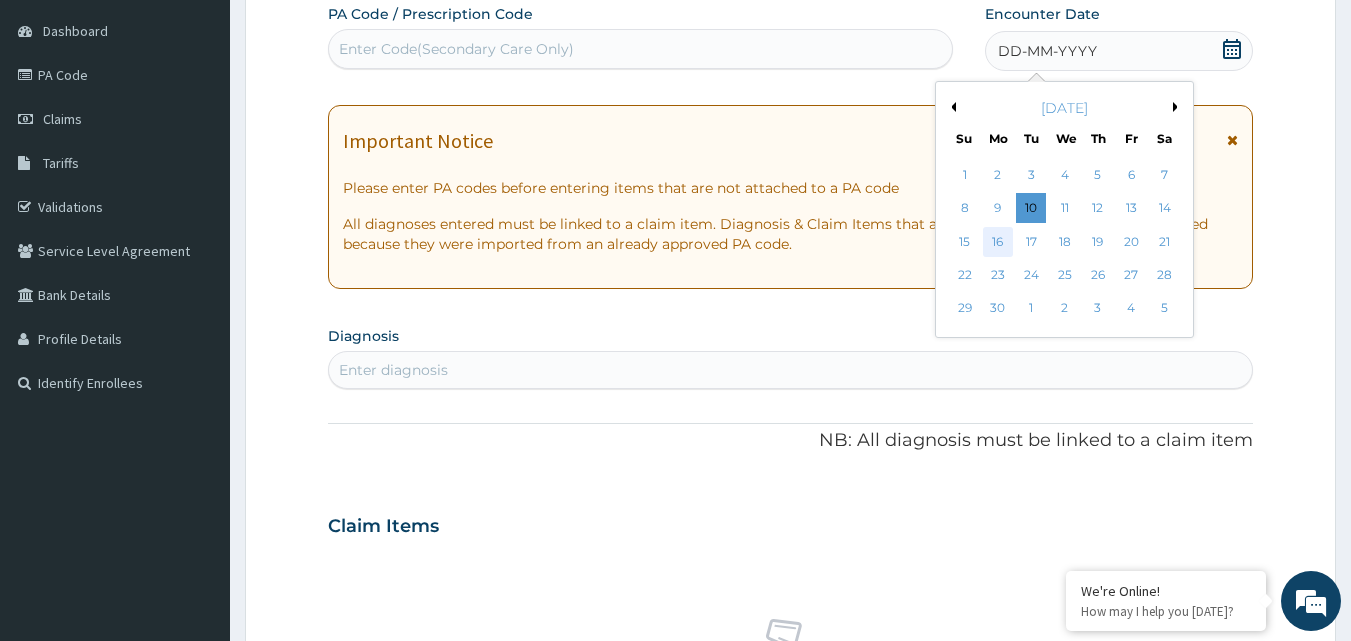 click on "16" at bounding box center (998, 242) 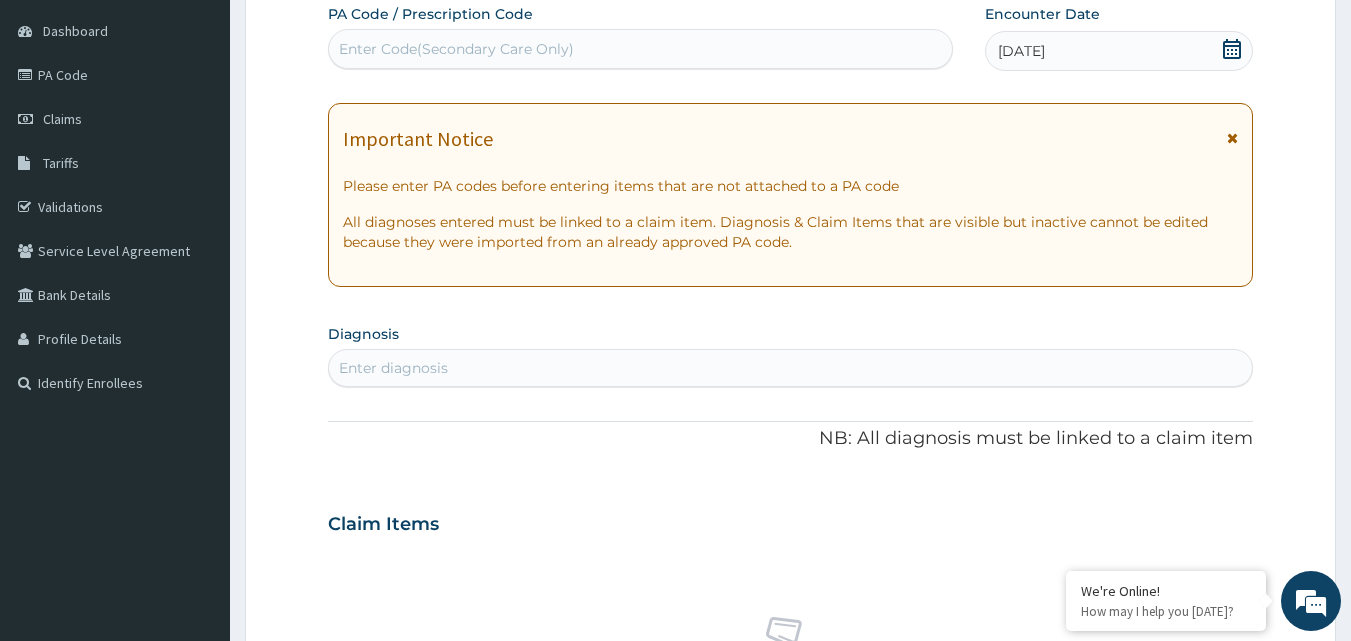 click on "Enter diagnosis" at bounding box center (393, 368) 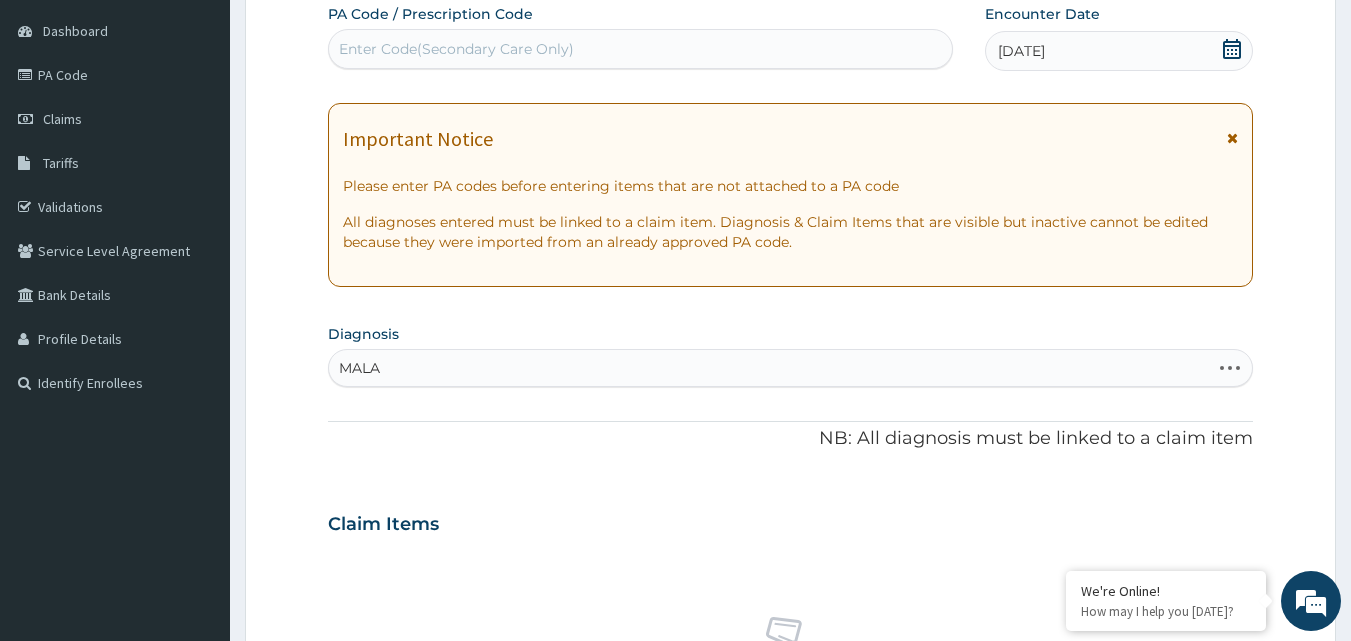 type on "MALAR" 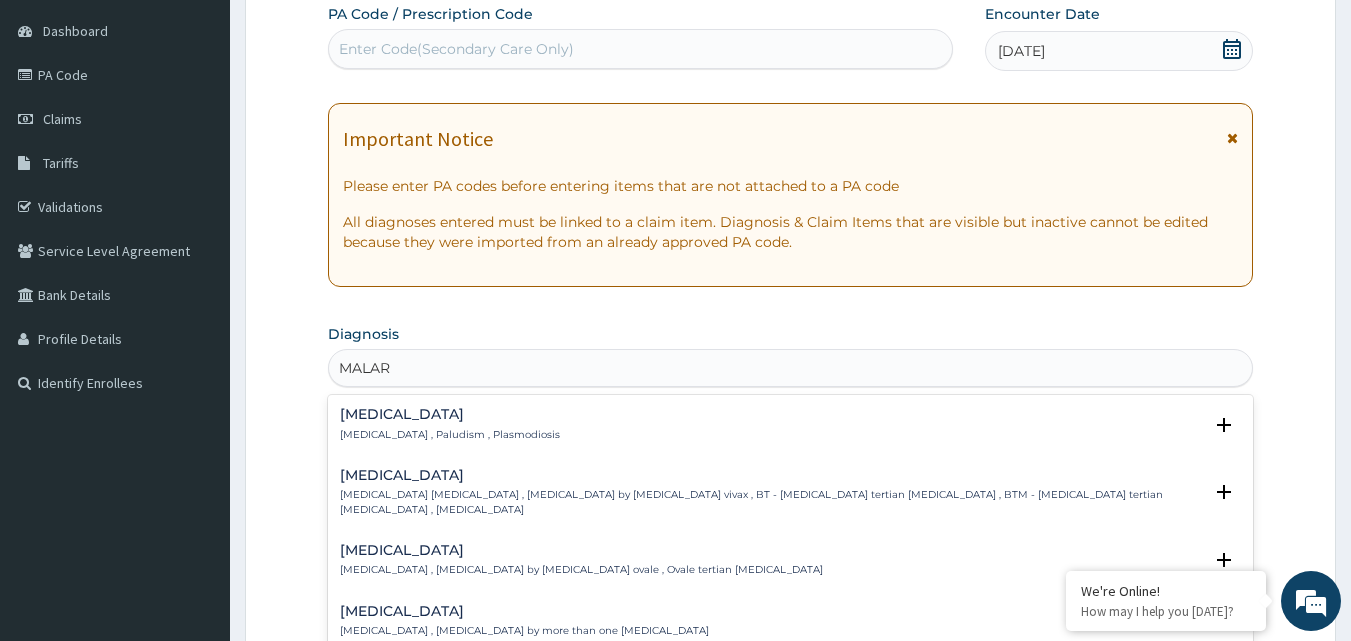 click on "Malaria" at bounding box center [450, 414] 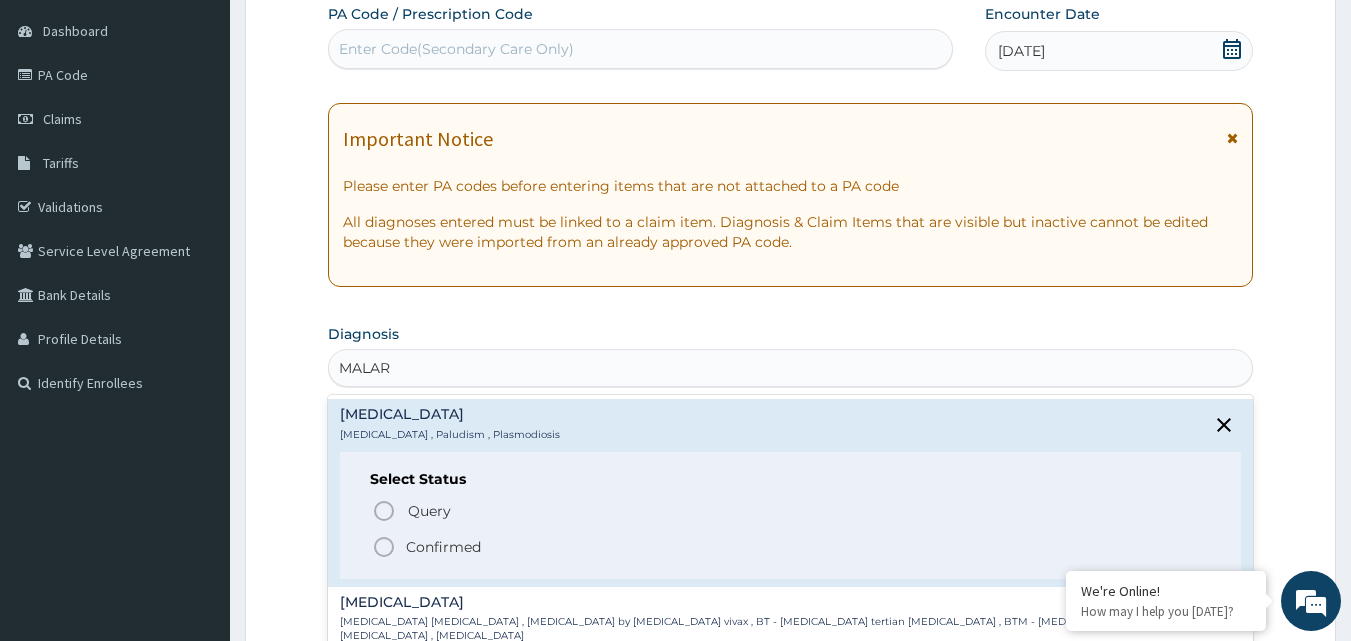click 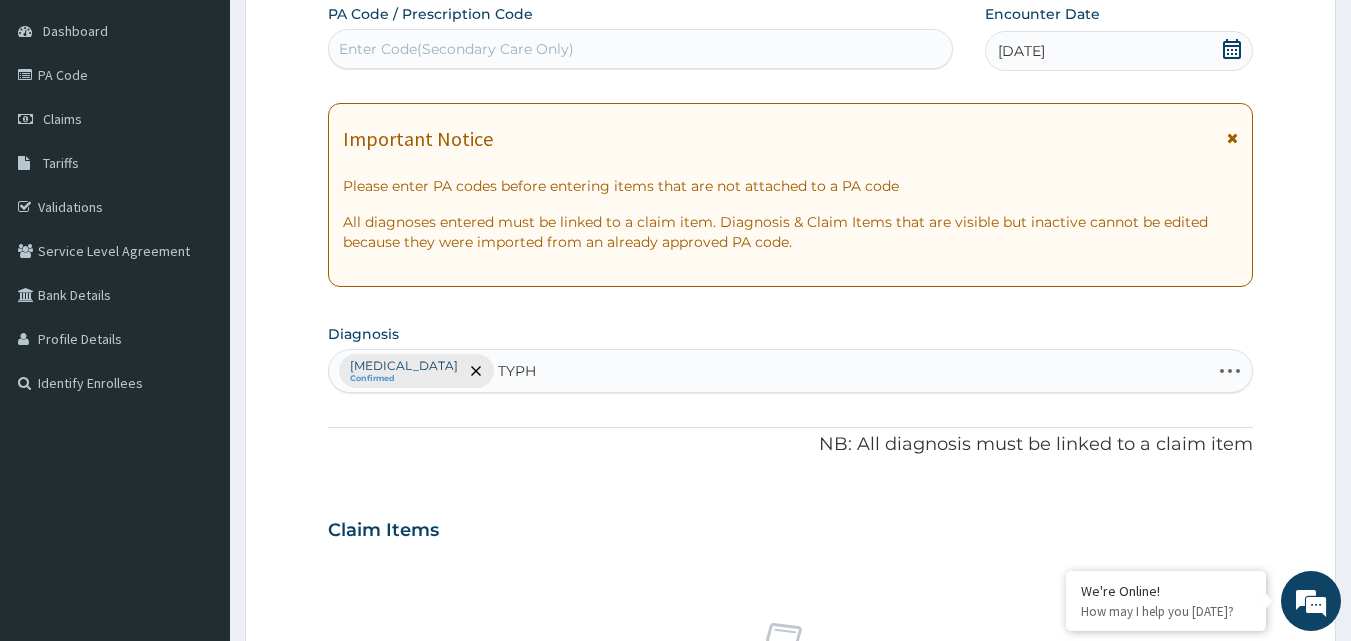 type on "TYPHO" 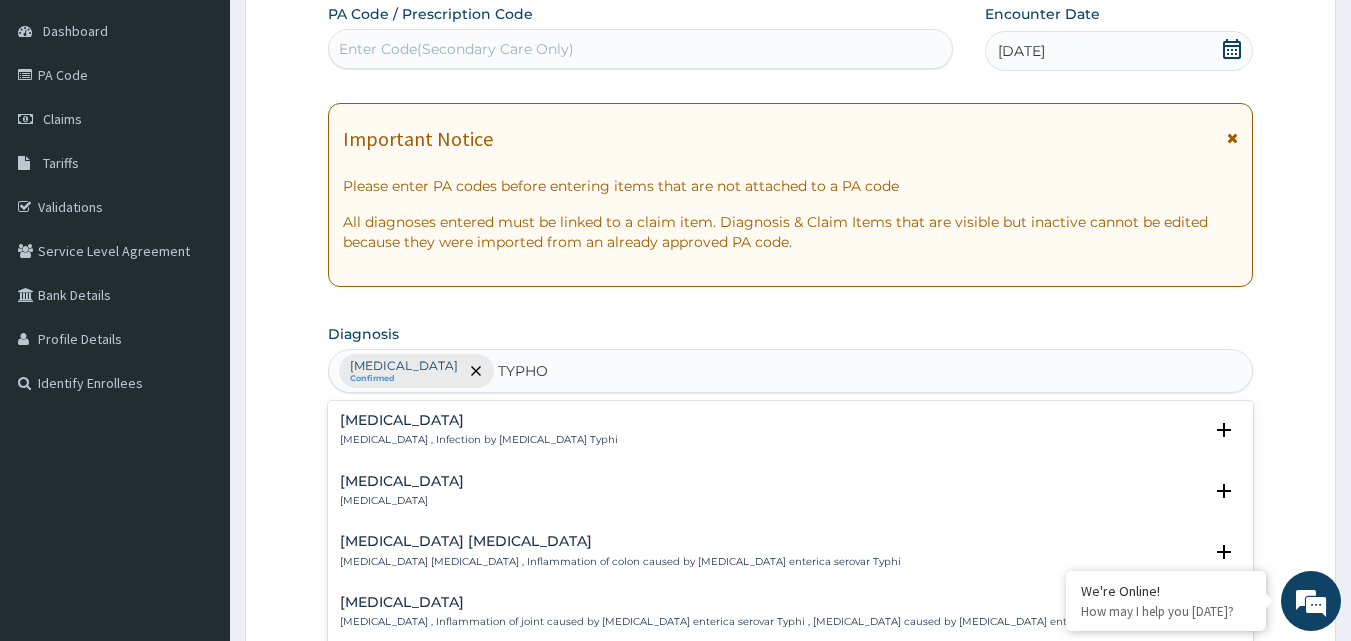click on "[MEDICAL_DATA]" at bounding box center (479, 420) 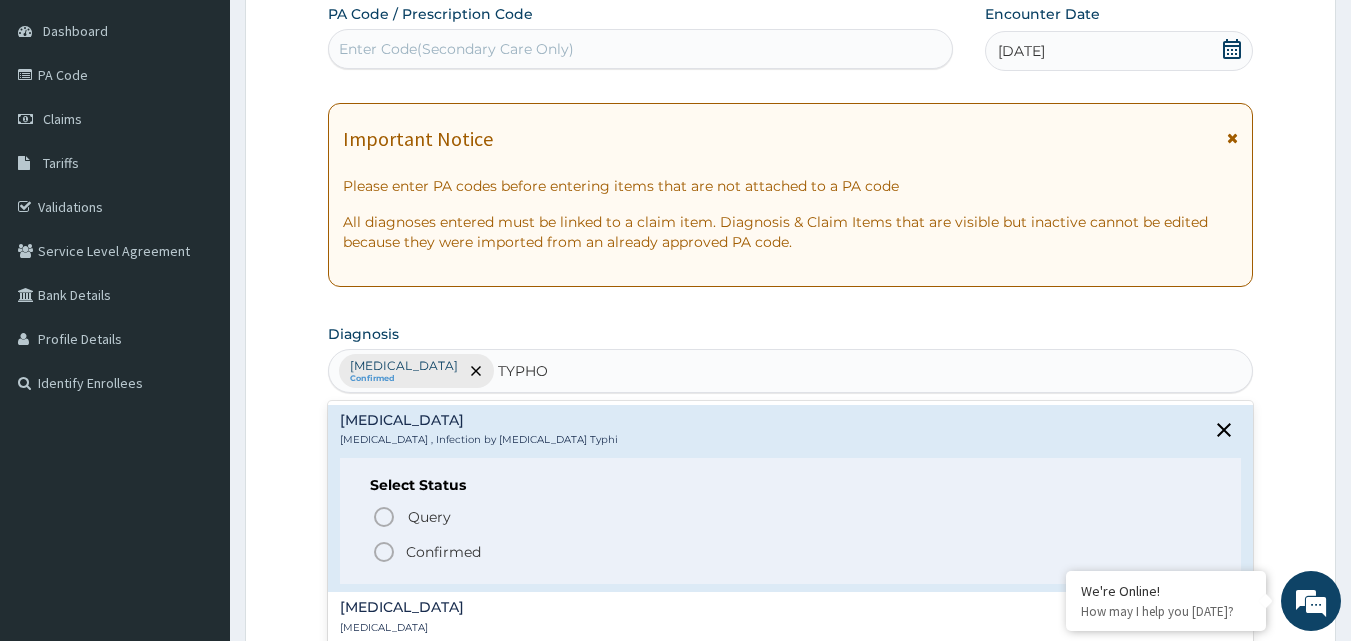 click 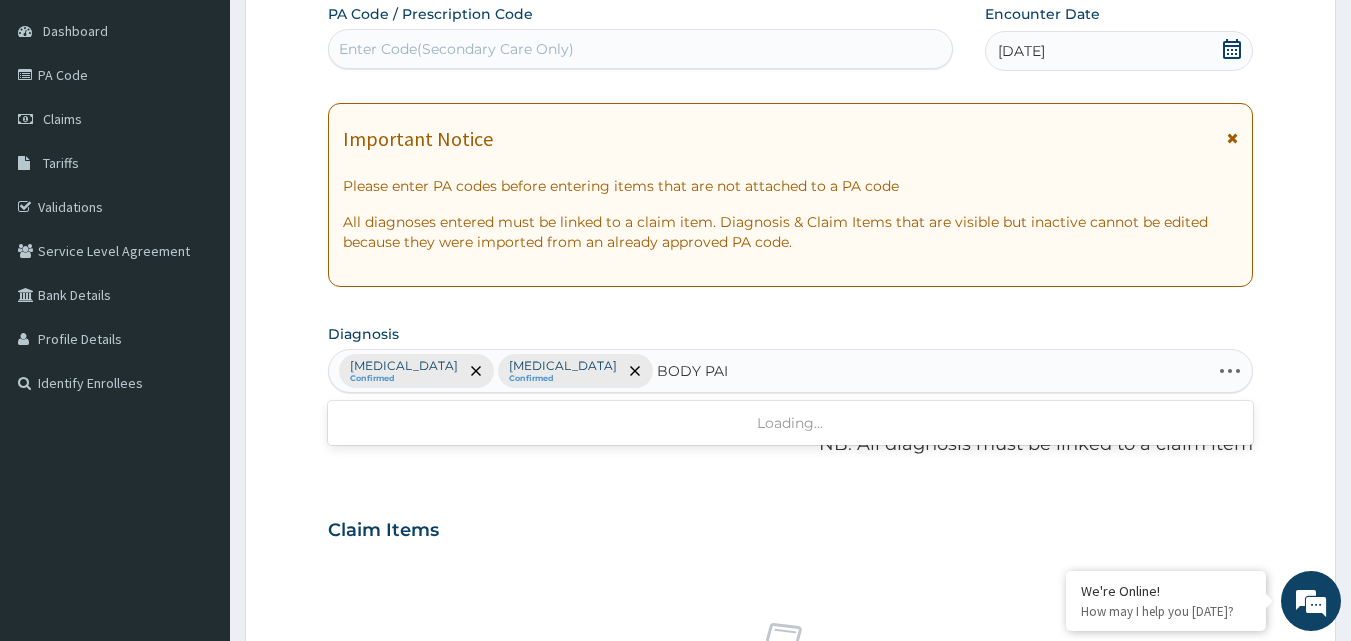 type on "BODY PAIN" 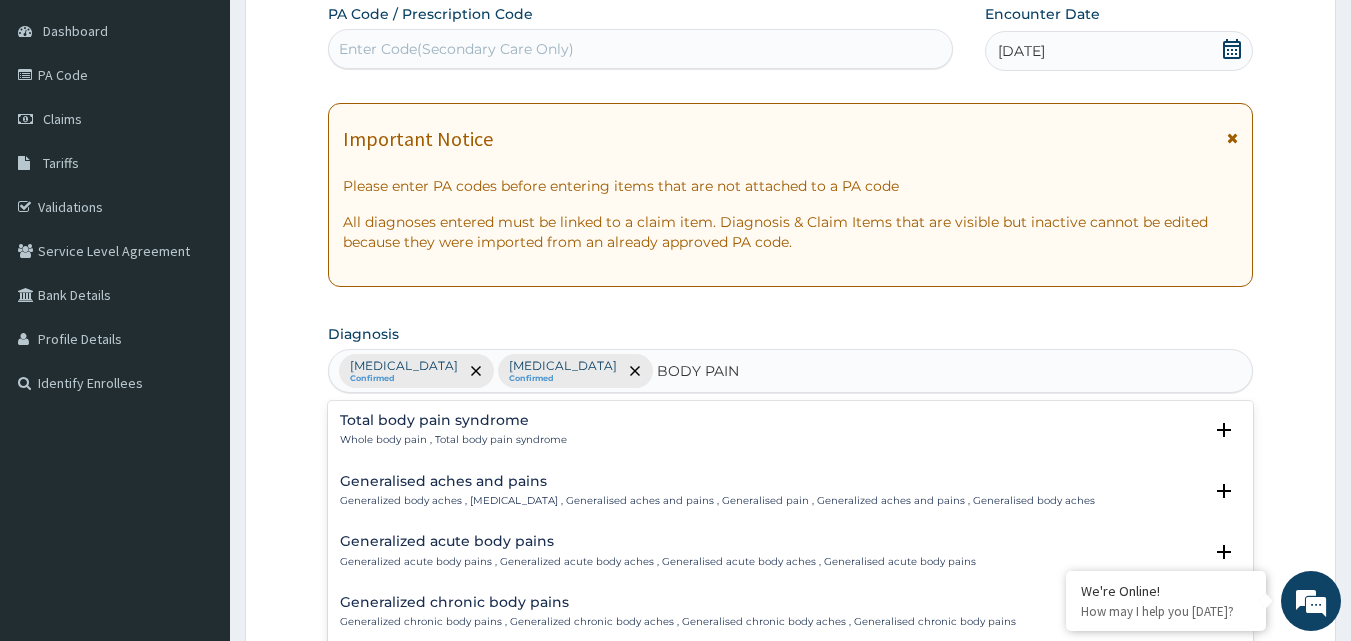 click on "Generalised aches and pains" at bounding box center [717, 481] 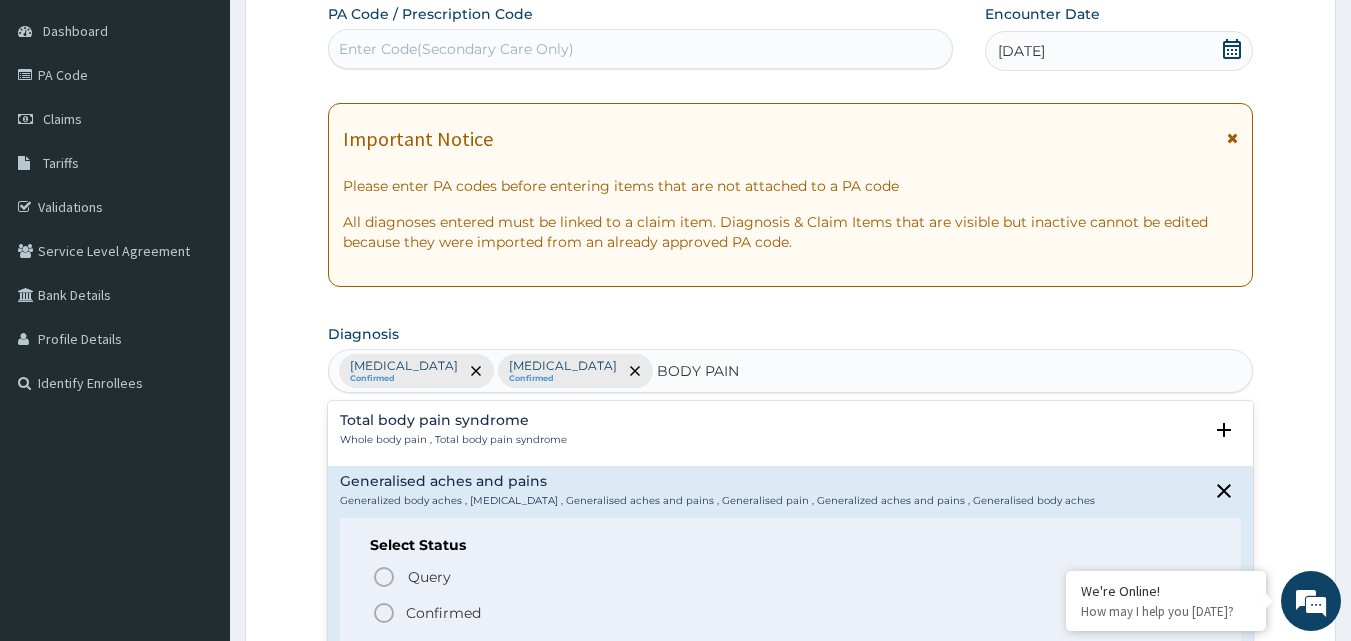 click 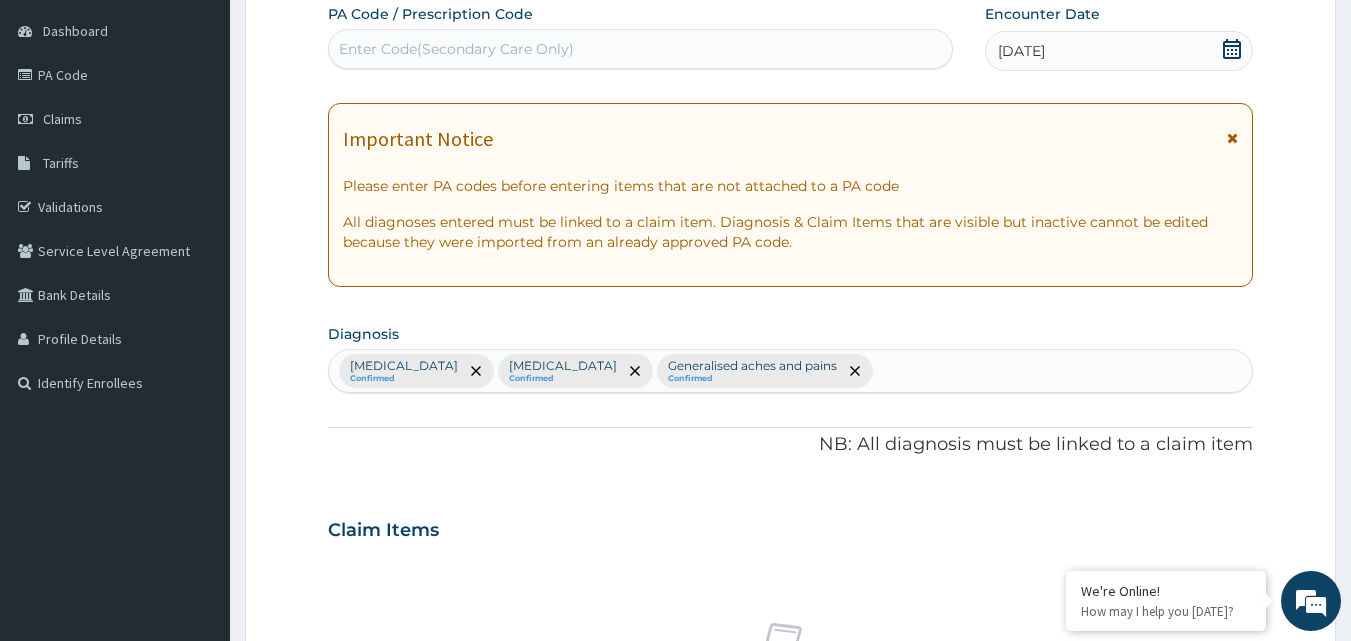 scroll, scrollTop: 747, scrollLeft: 0, axis: vertical 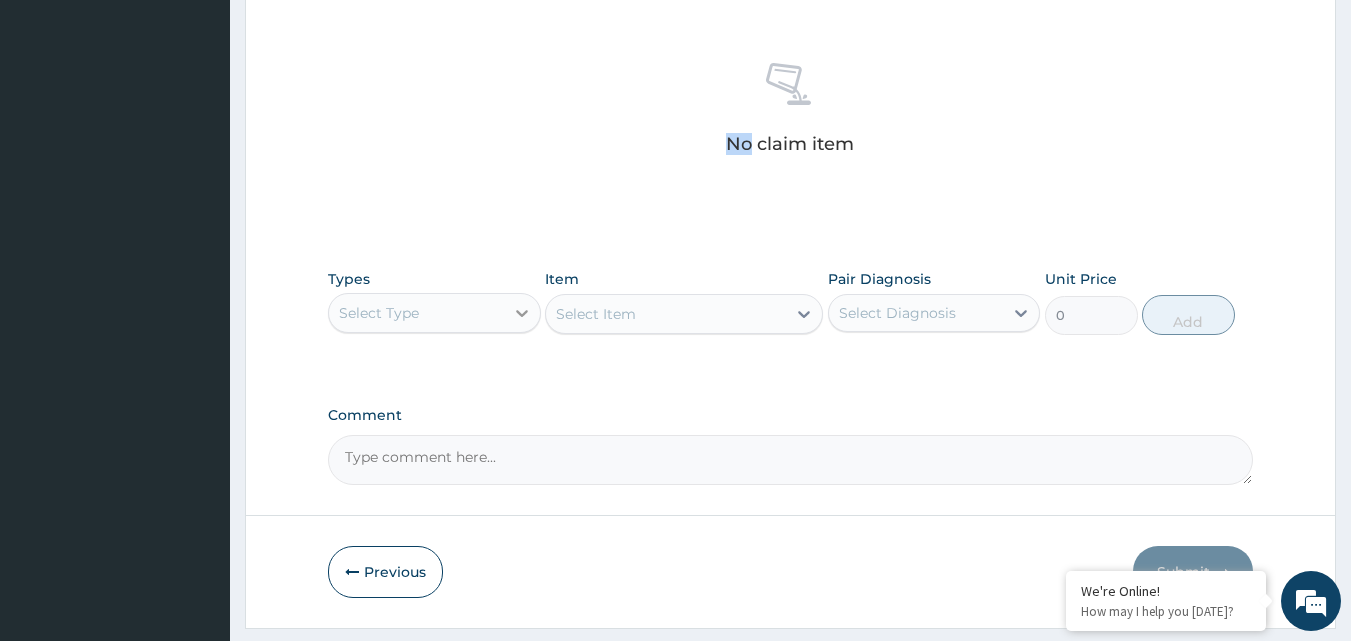 click at bounding box center [522, 313] 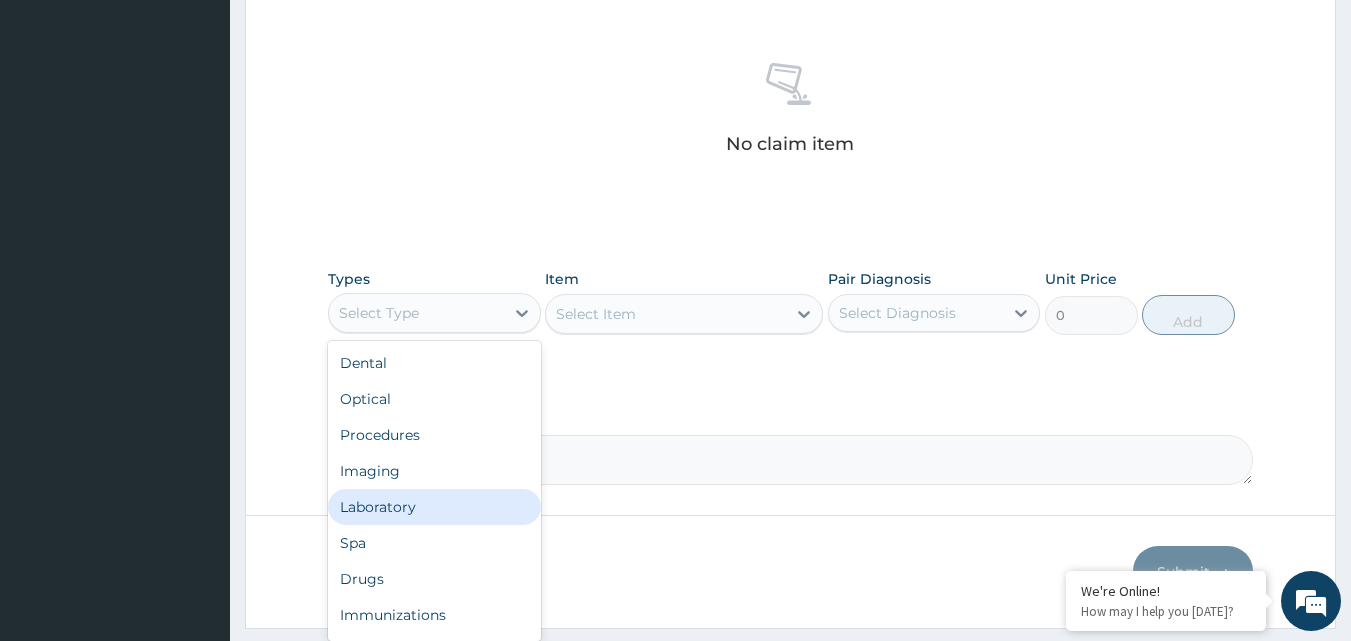 click on "Laboratory" at bounding box center (434, 507) 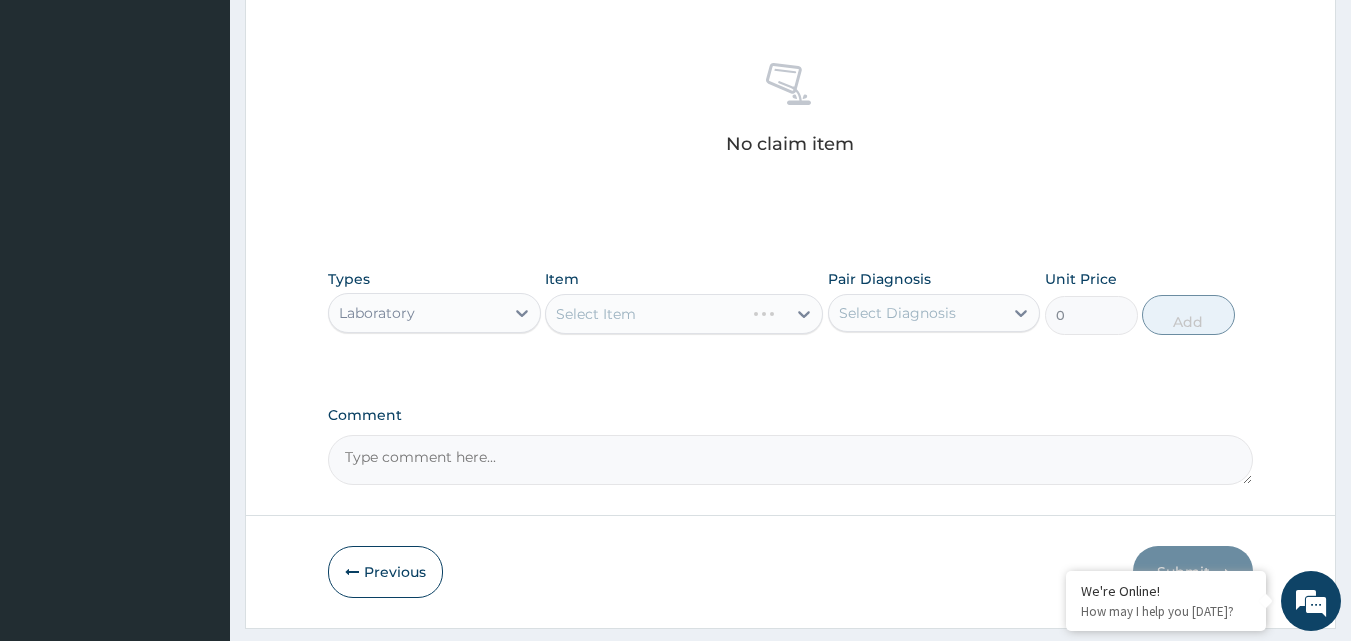 click on "Select Item" at bounding box center (684, 314) 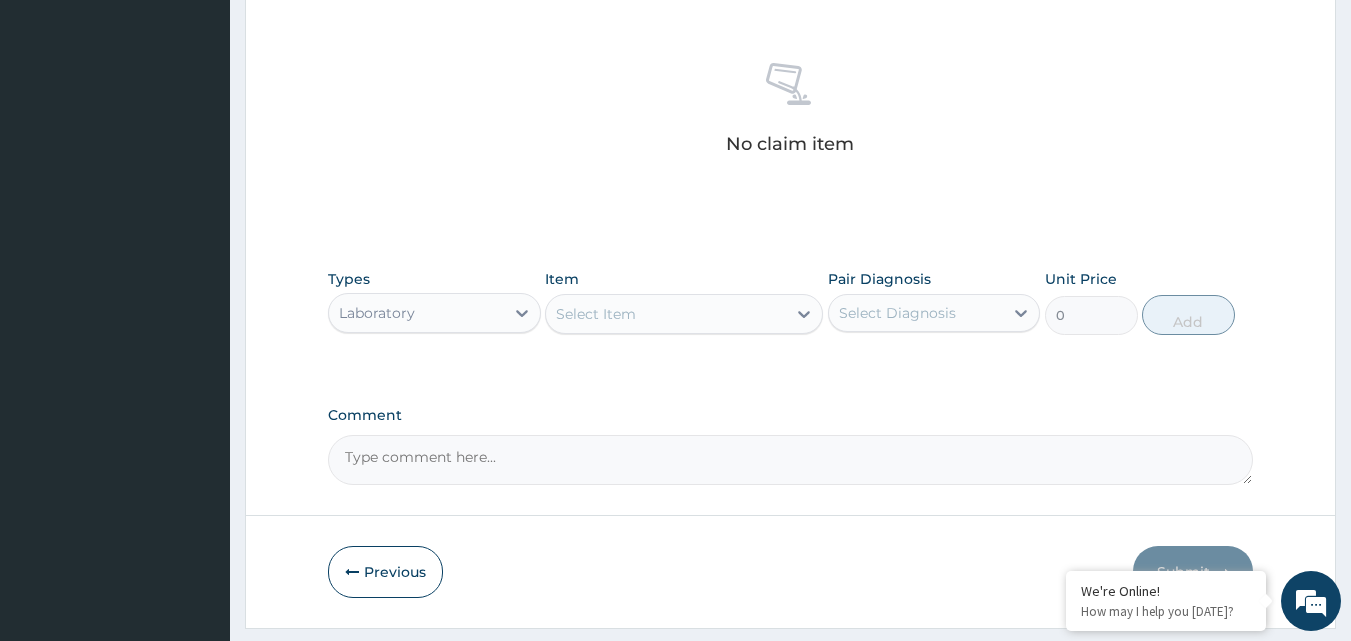 click on "Select Item" at bounding box center [596, 314] 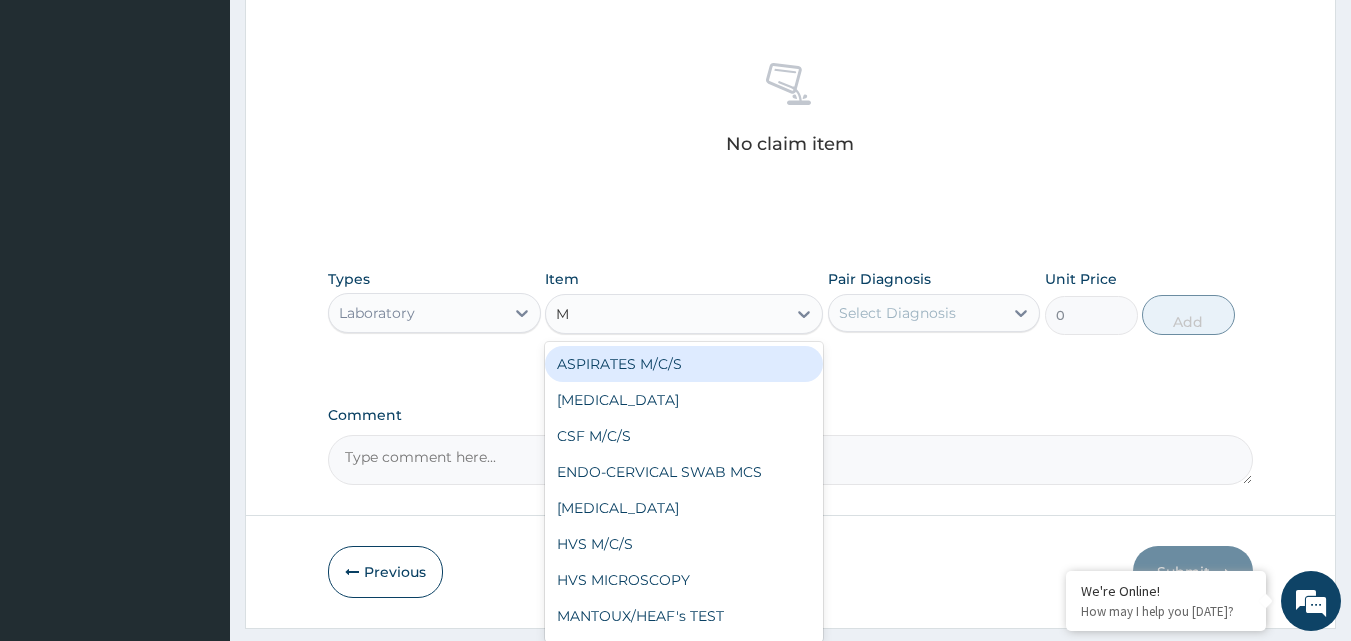 type on "MP" 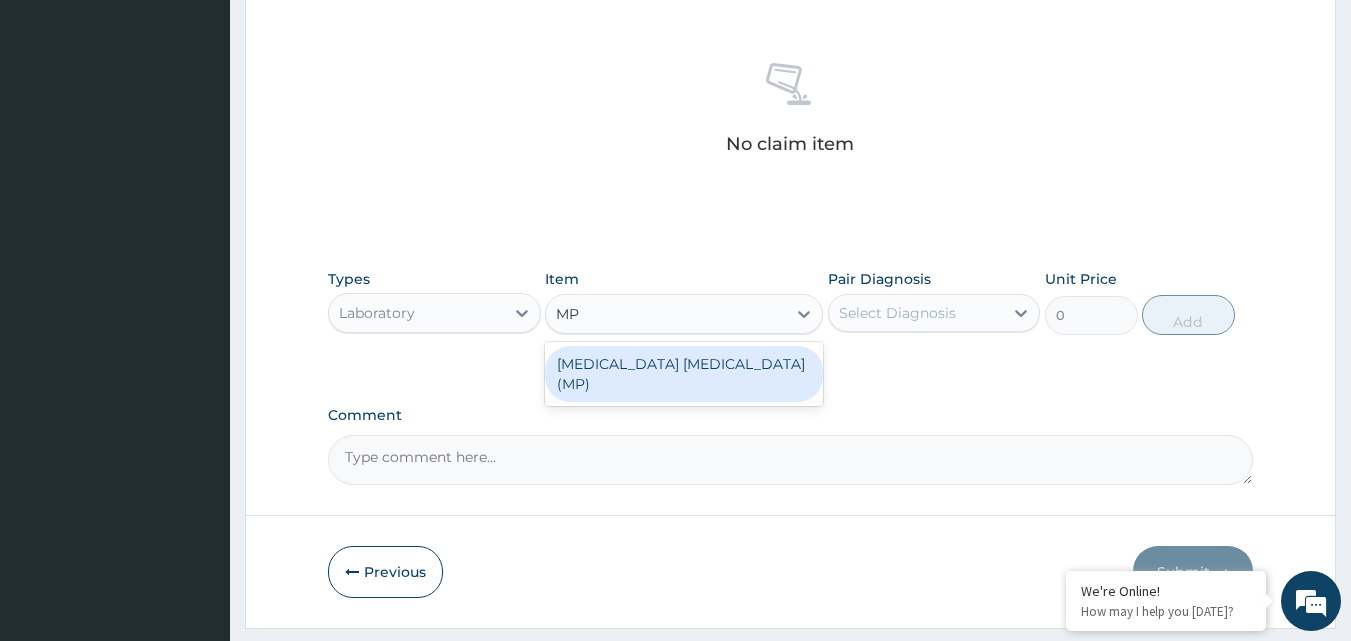 click on "[MEDICAL_DATA] [MEDICAL_DATA] (MP)" at bounding box center [684, 374] 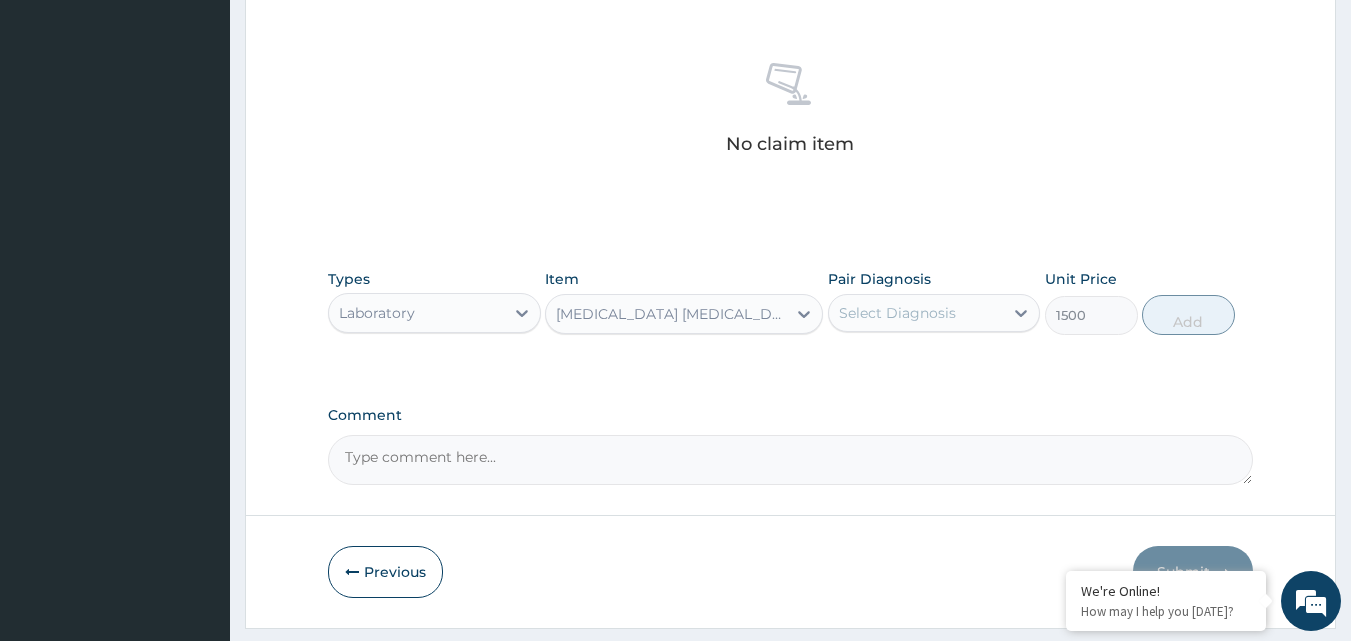 click on "Select Diagnosis" at bounding box center (916, 313) 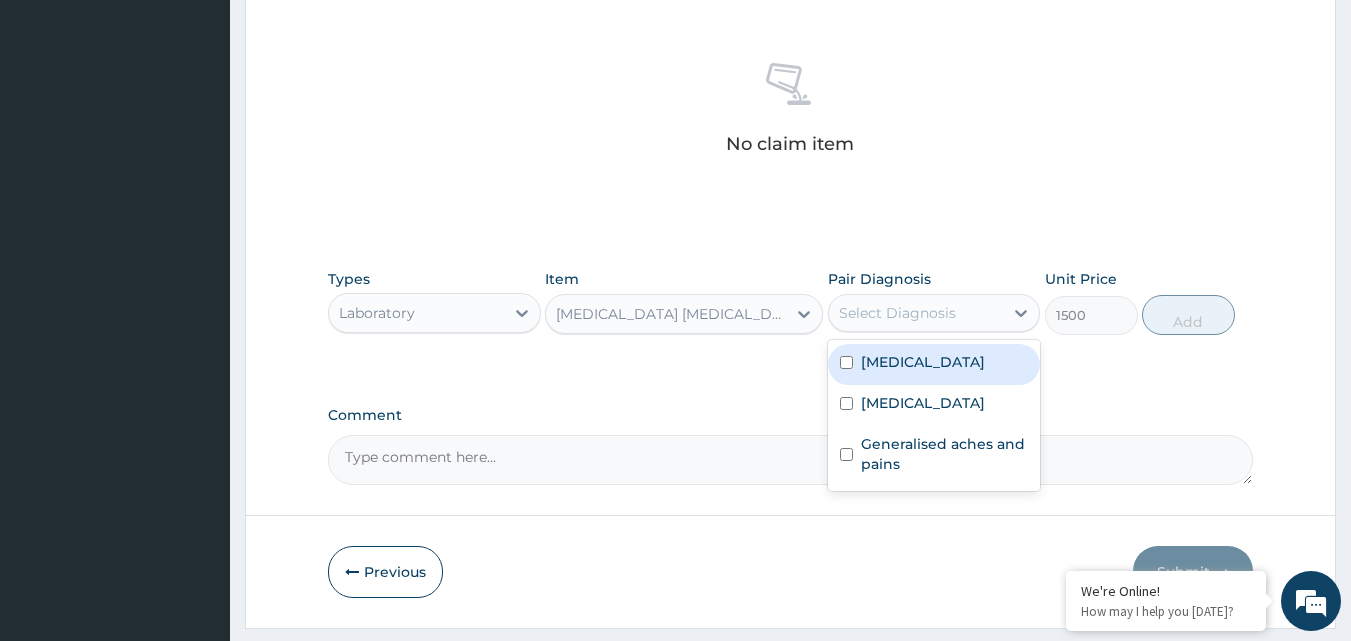click on "[MEDICAL_DATA]" at bounding box center (934, 364) 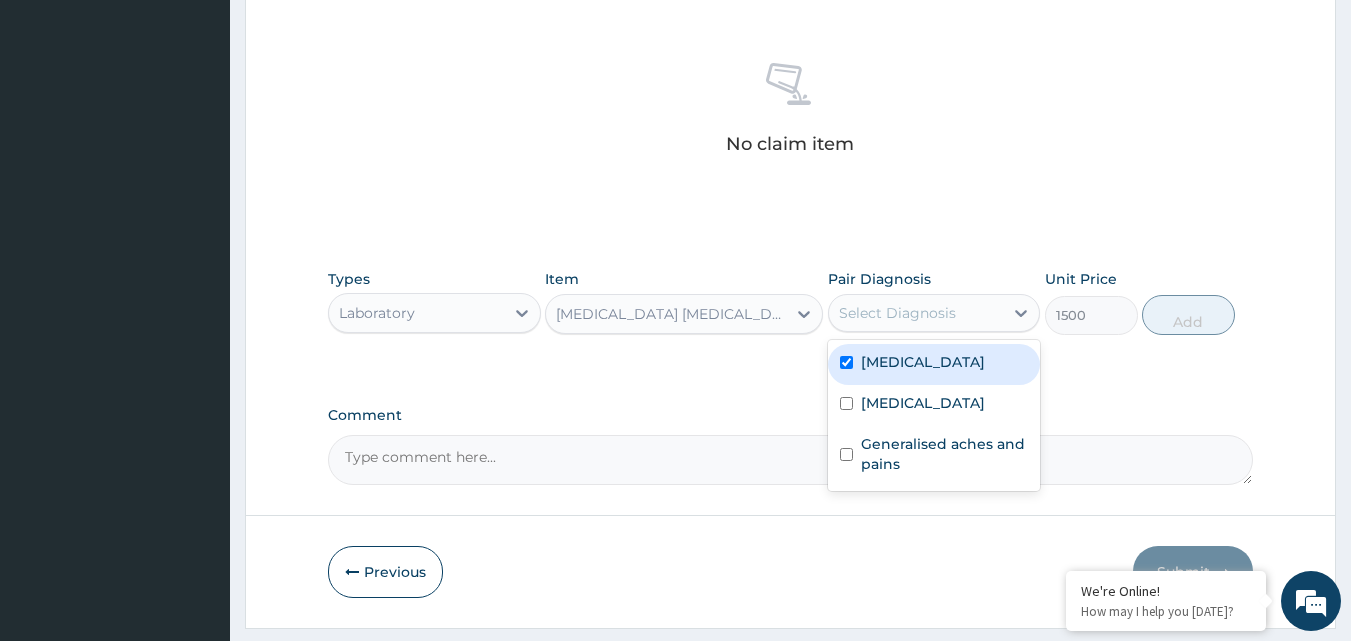 checkbox on "true" 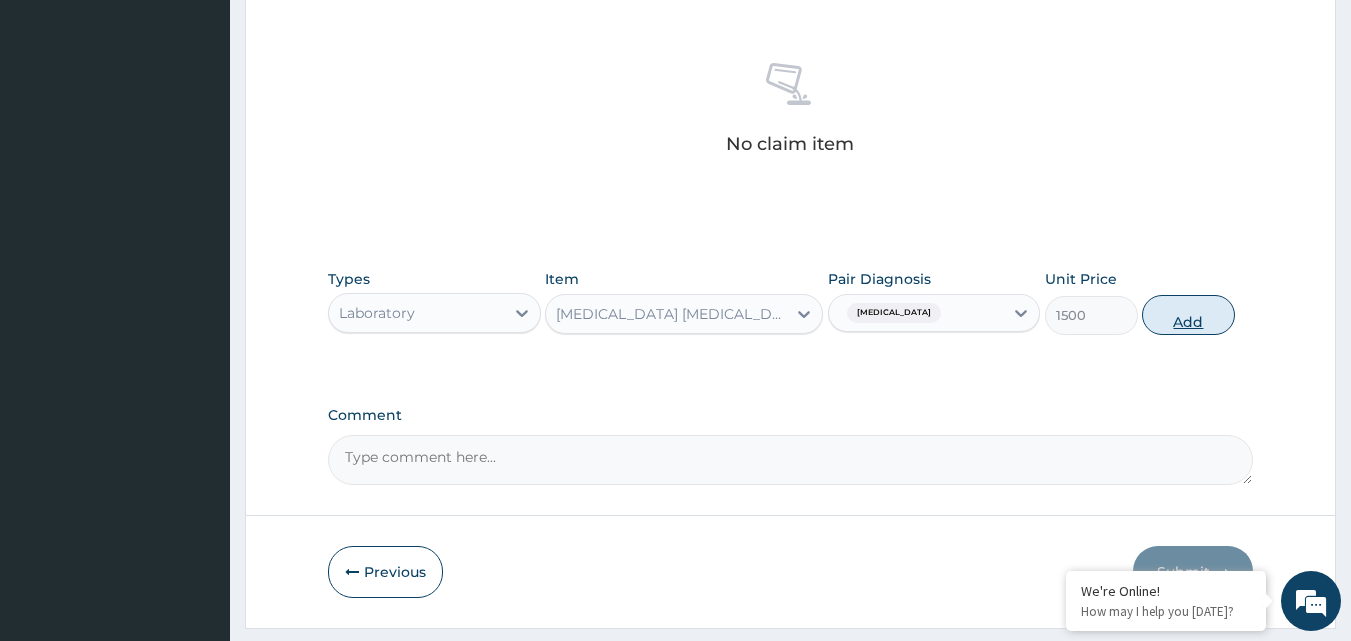 click on "Add" at bounding box center (1188, 315) 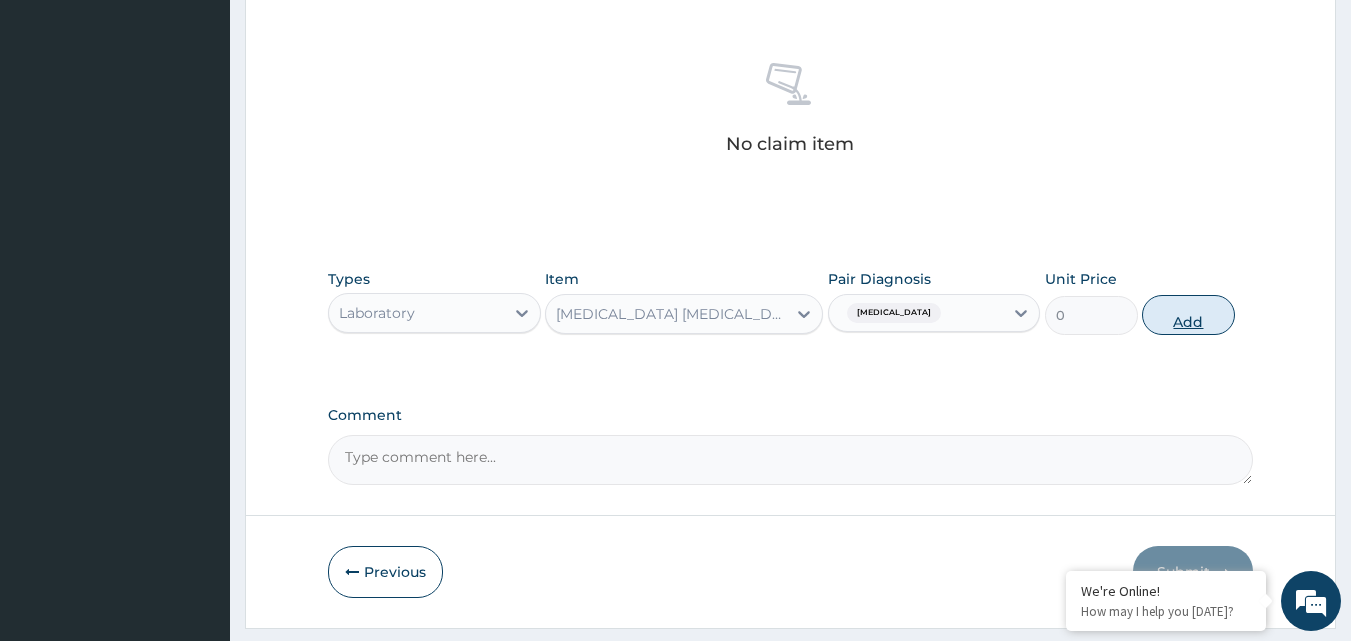 scroll, scrollTop: 721, scrollLeft: 0, axis: vertical 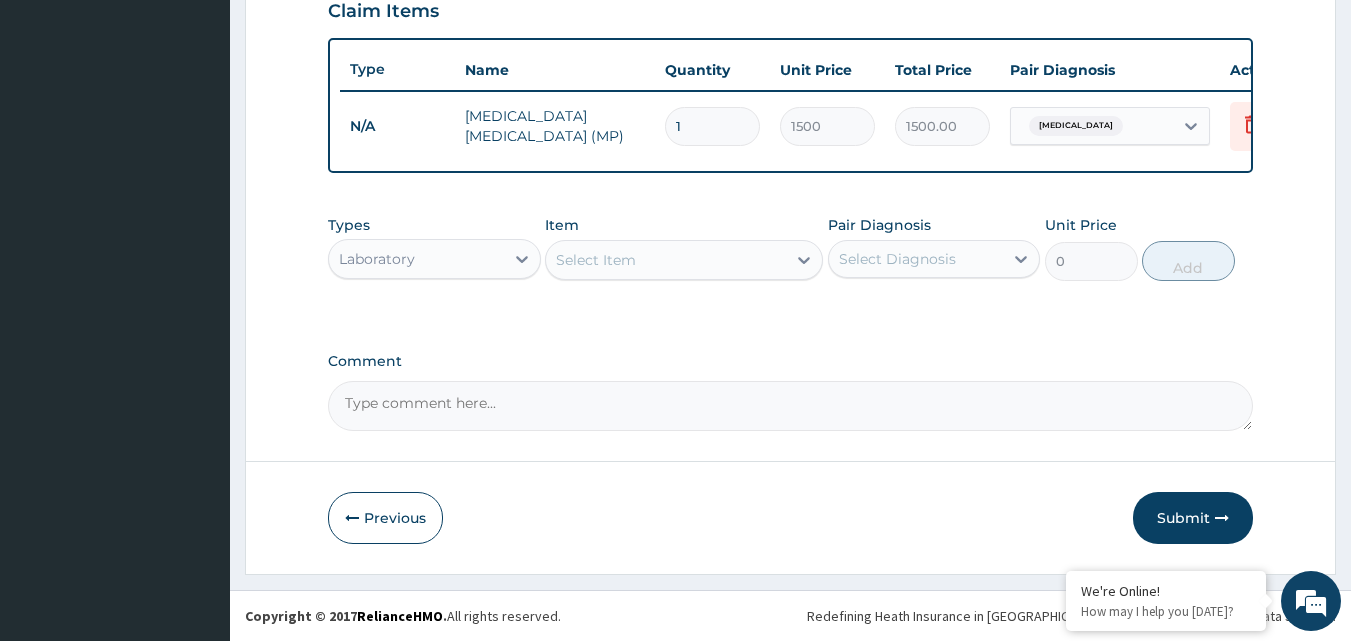 click on "Select Item" at bounding box center (596, 260) 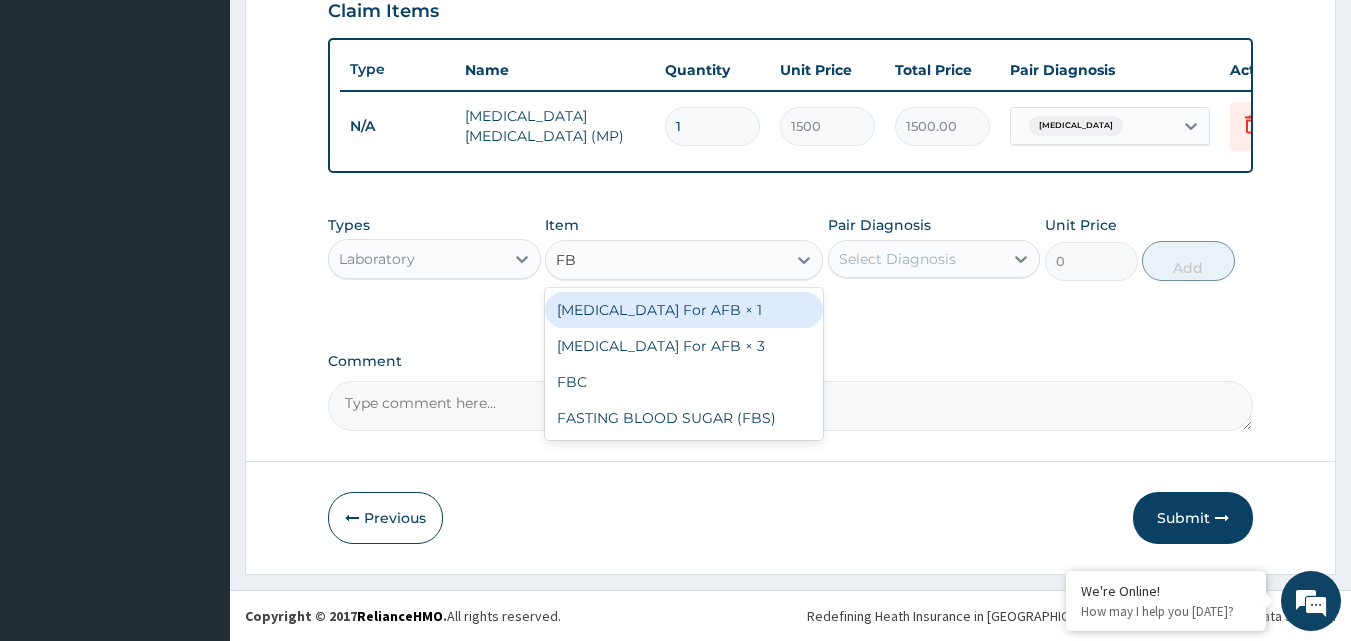 type on "FBC" 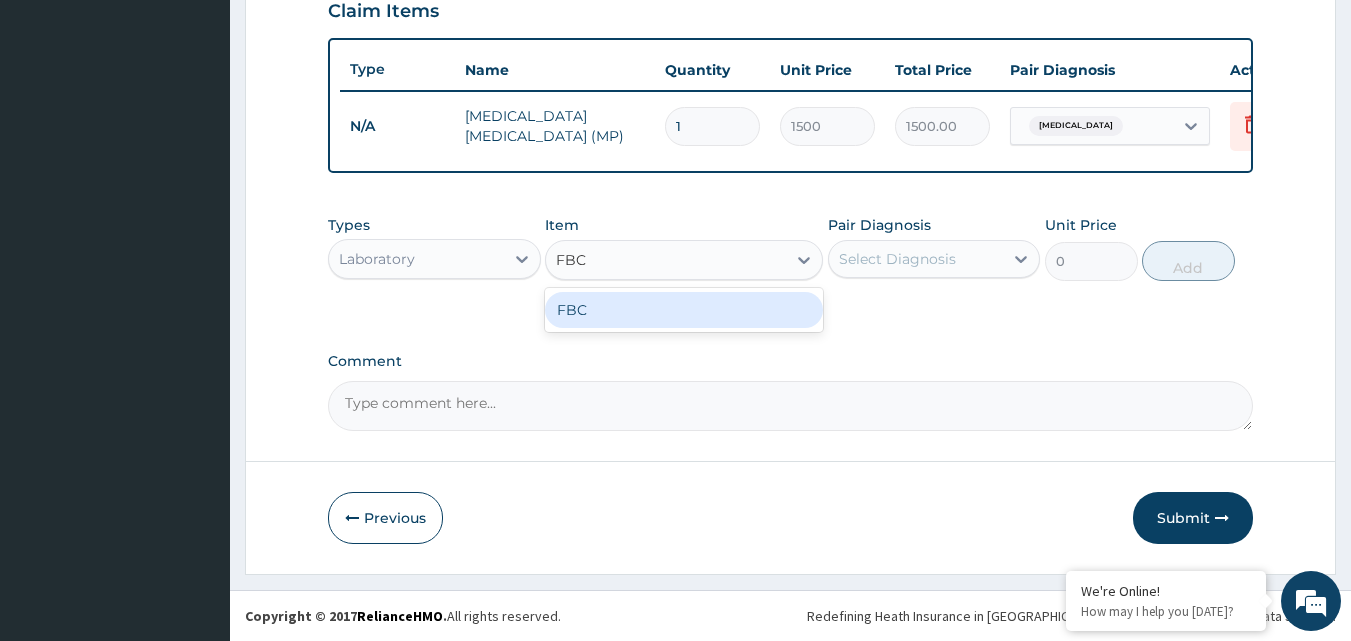 click on "FBC" at bounding box center (684, 310) 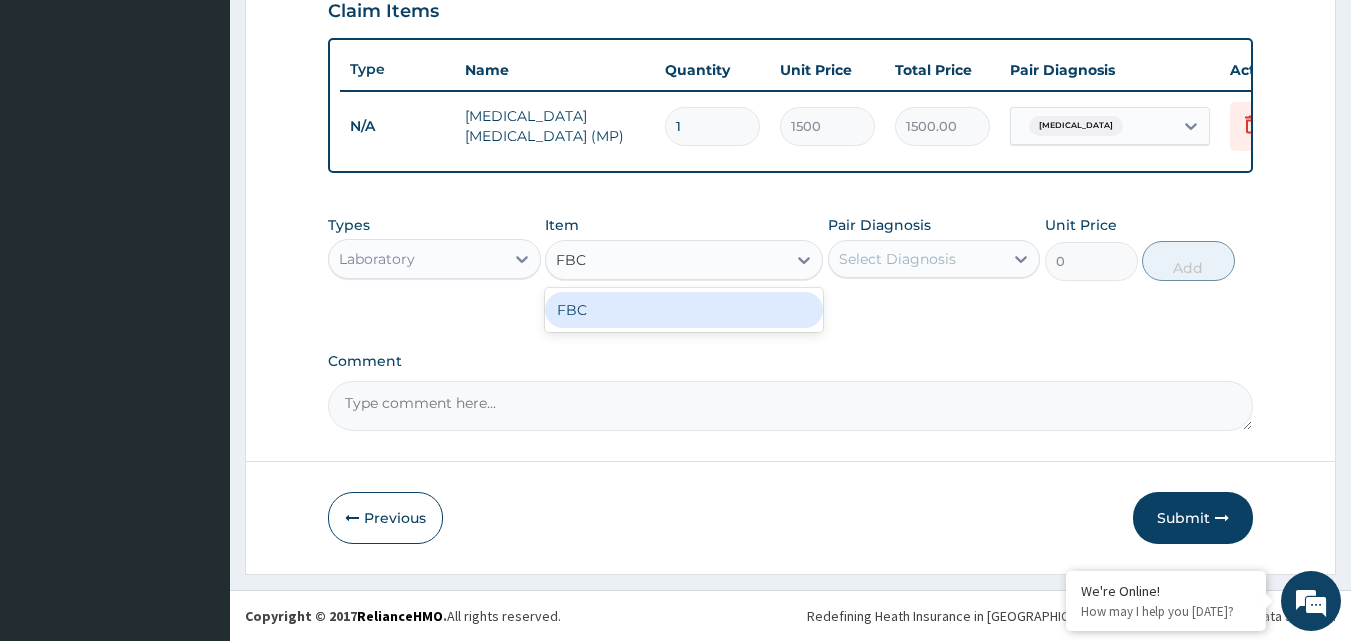 type 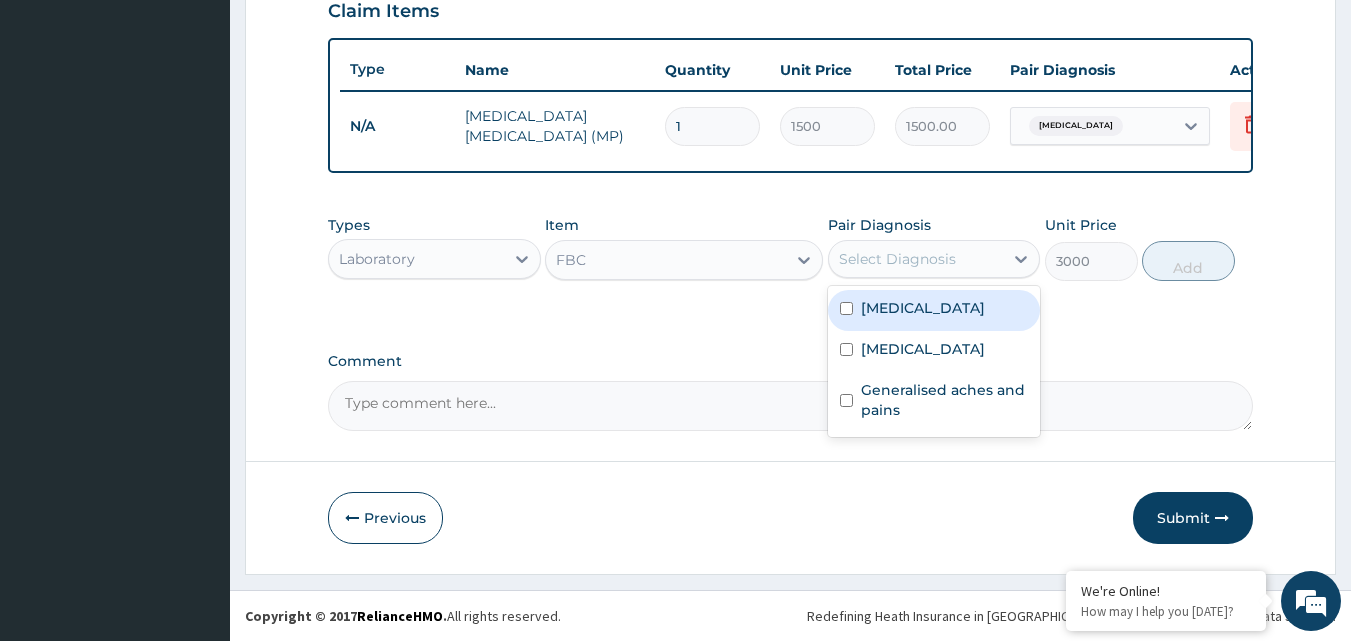 click on "Select Diagnosis" at bounding box center [916, 259] 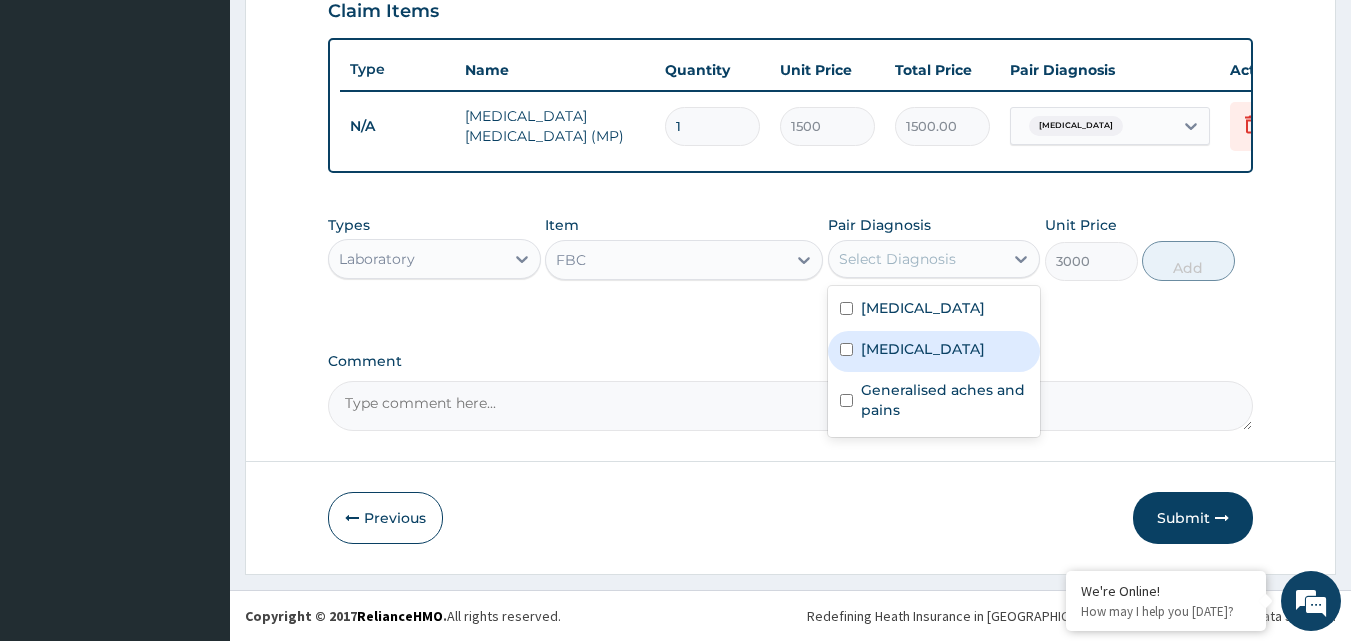 click on "[MEDICAL_DATA]" at bounding box center (923, 349) 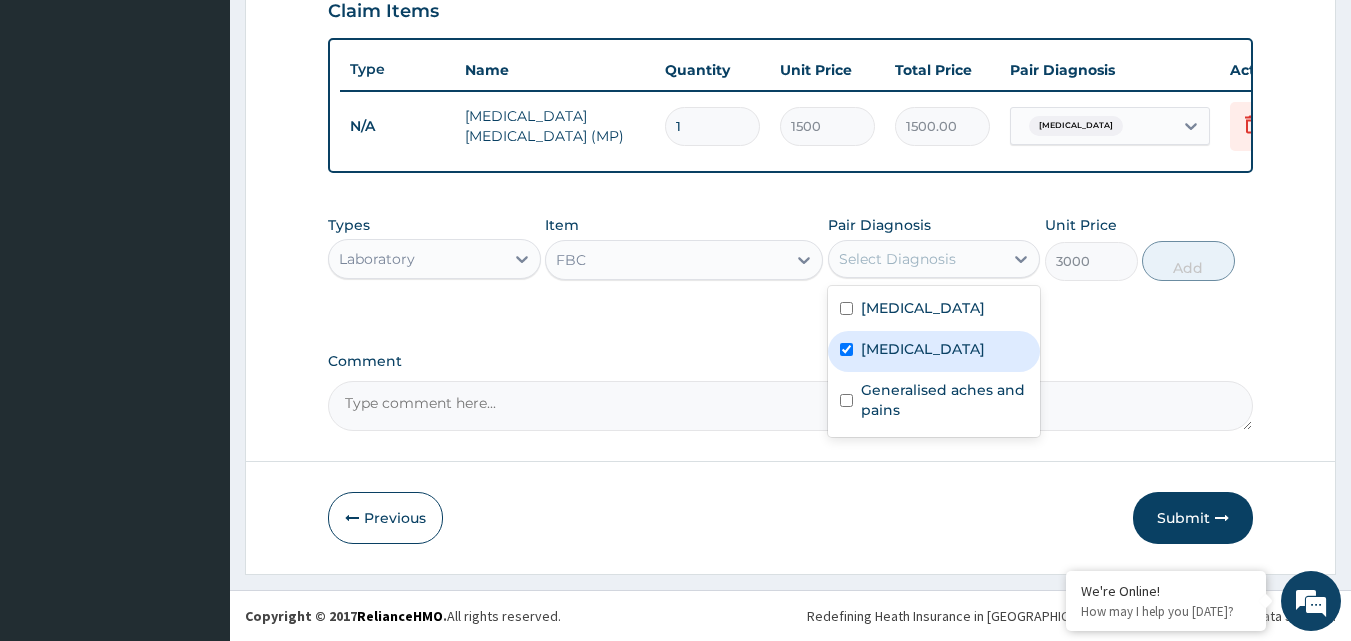 checkbox on "true" 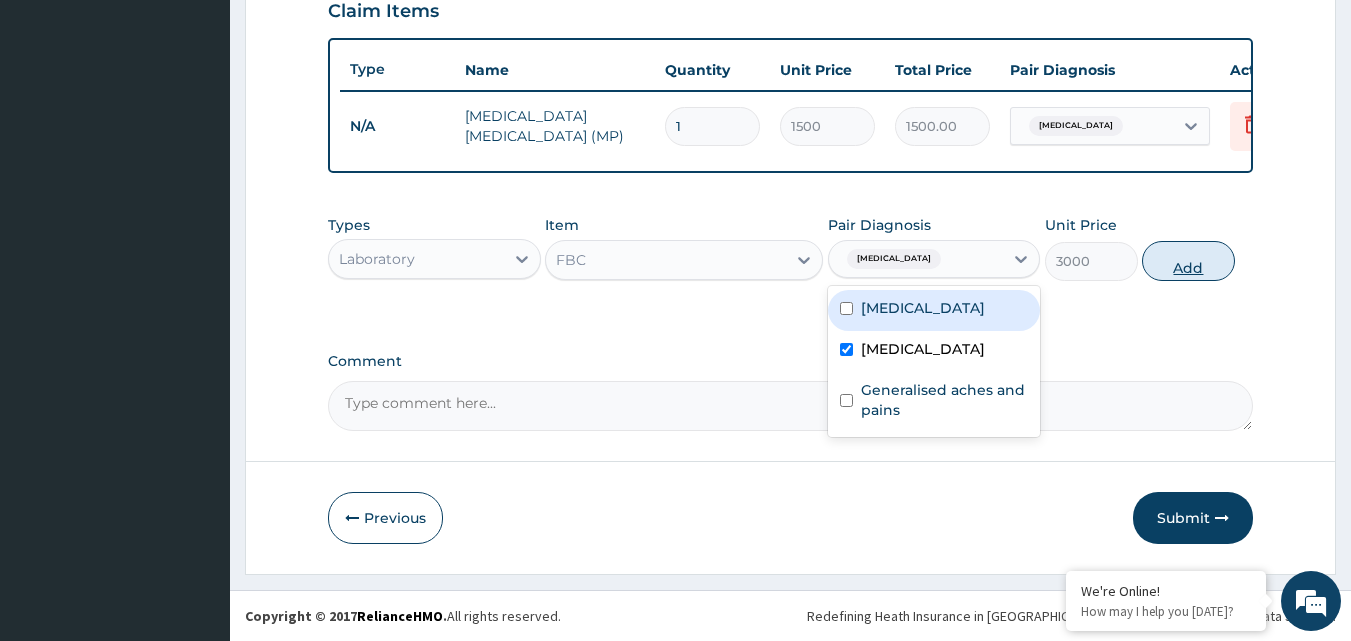 click on "Add" at bounding box center [1188, 261] 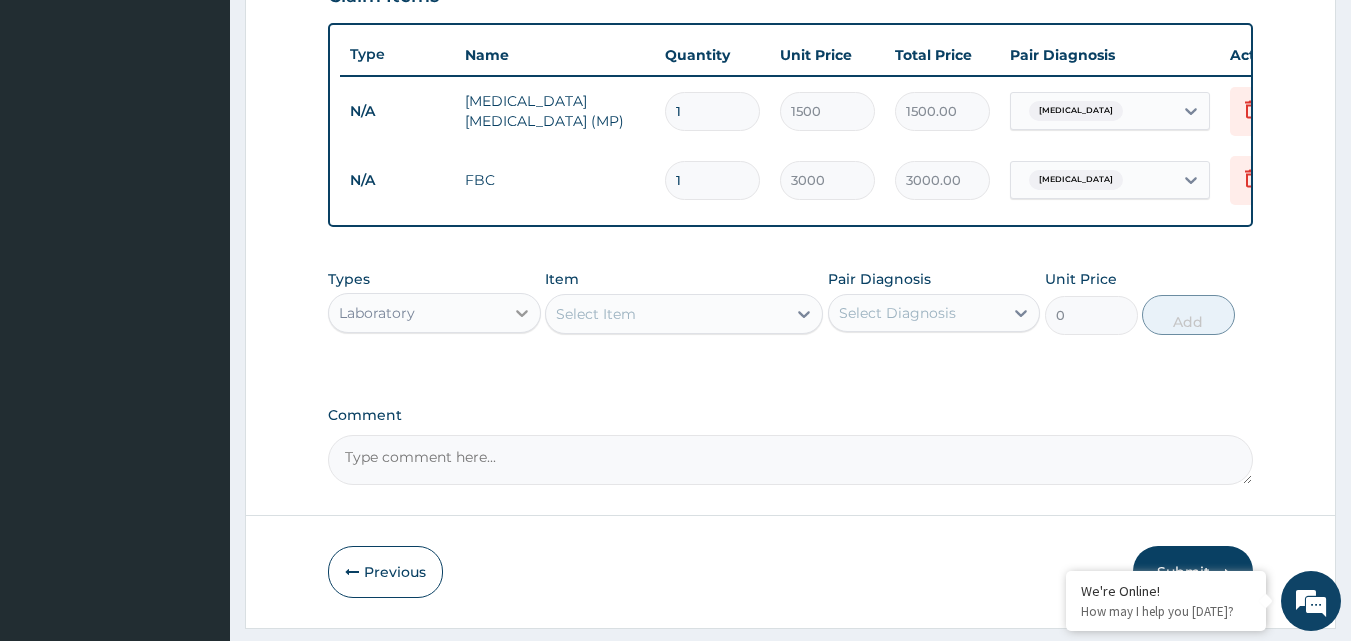 click 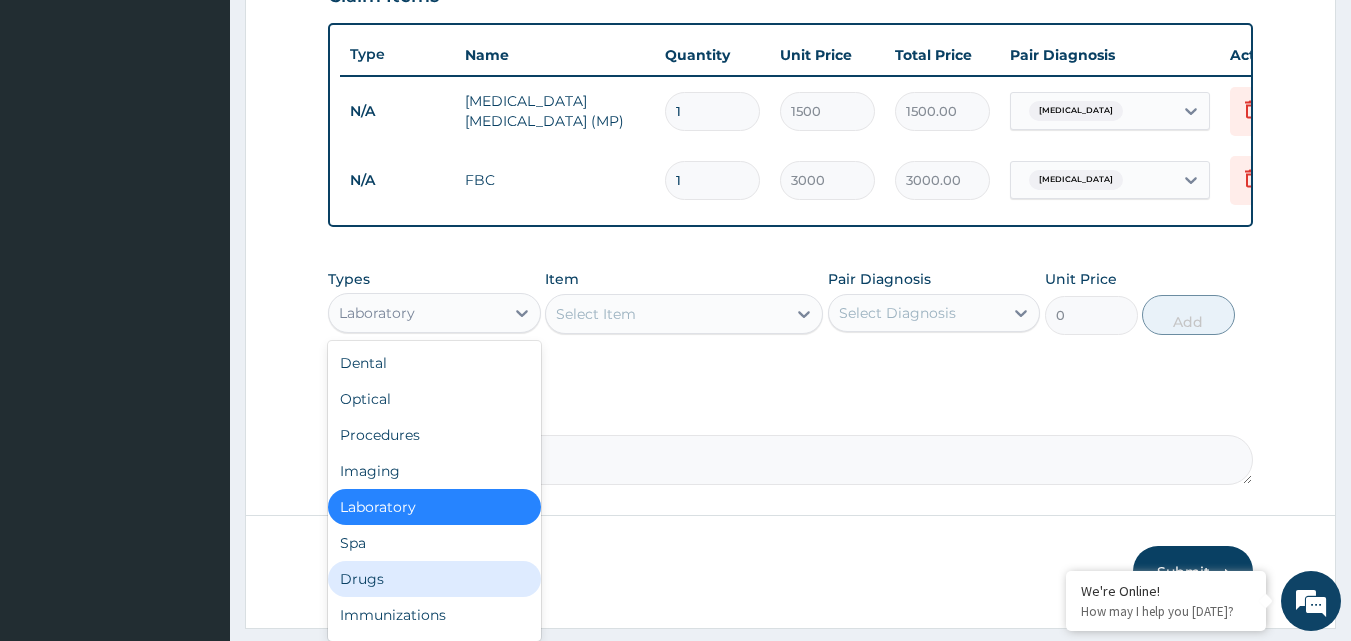 click on "Drugs" at bounding box center (434, 579) 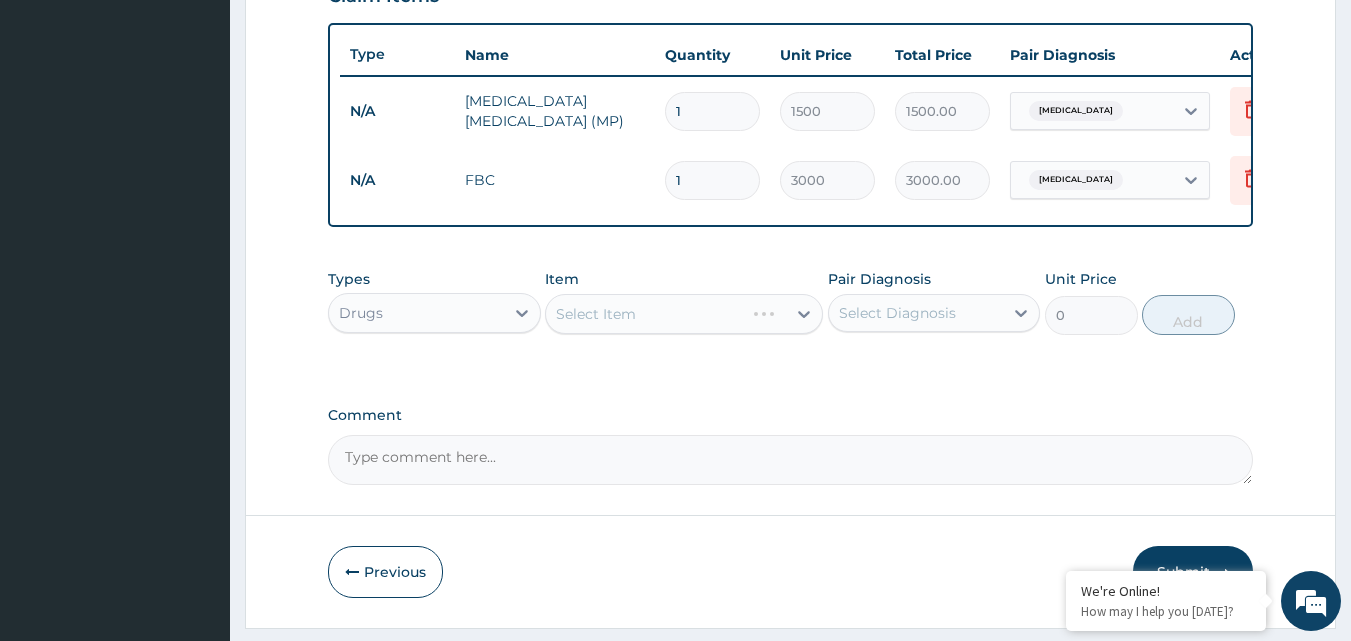 click on "Select Item" at bounding box center [684, 314] 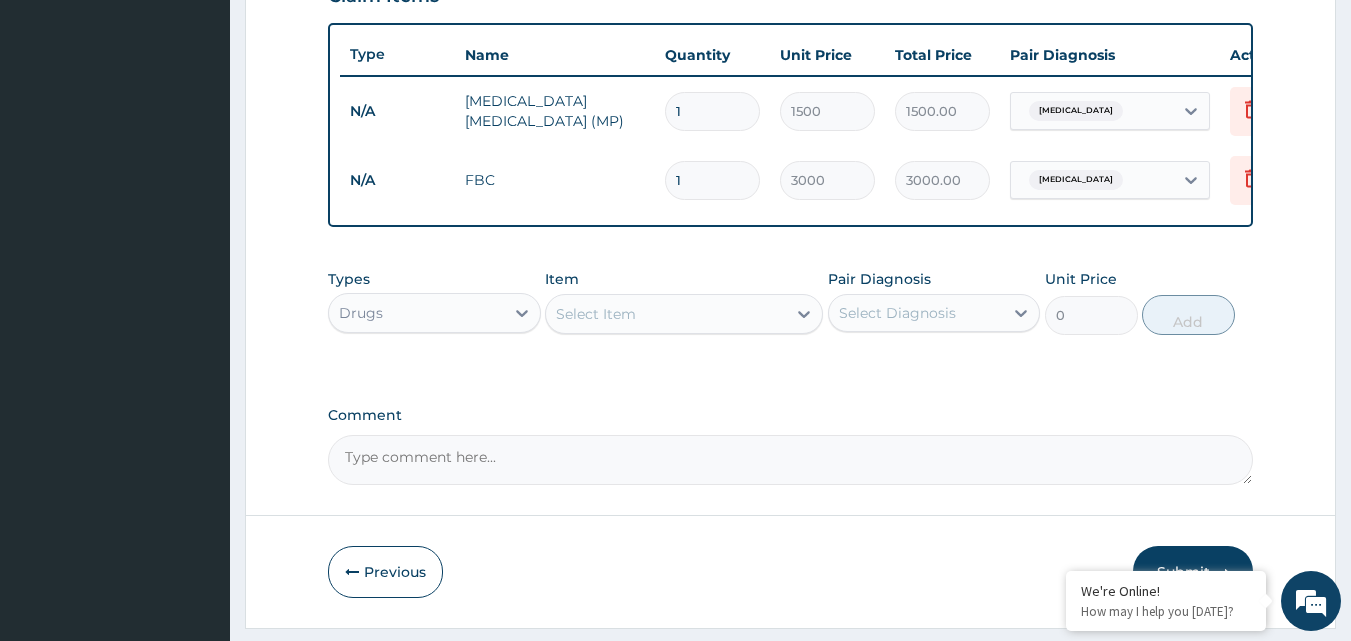 click on "Select Item" at bounding box center (596, 314) 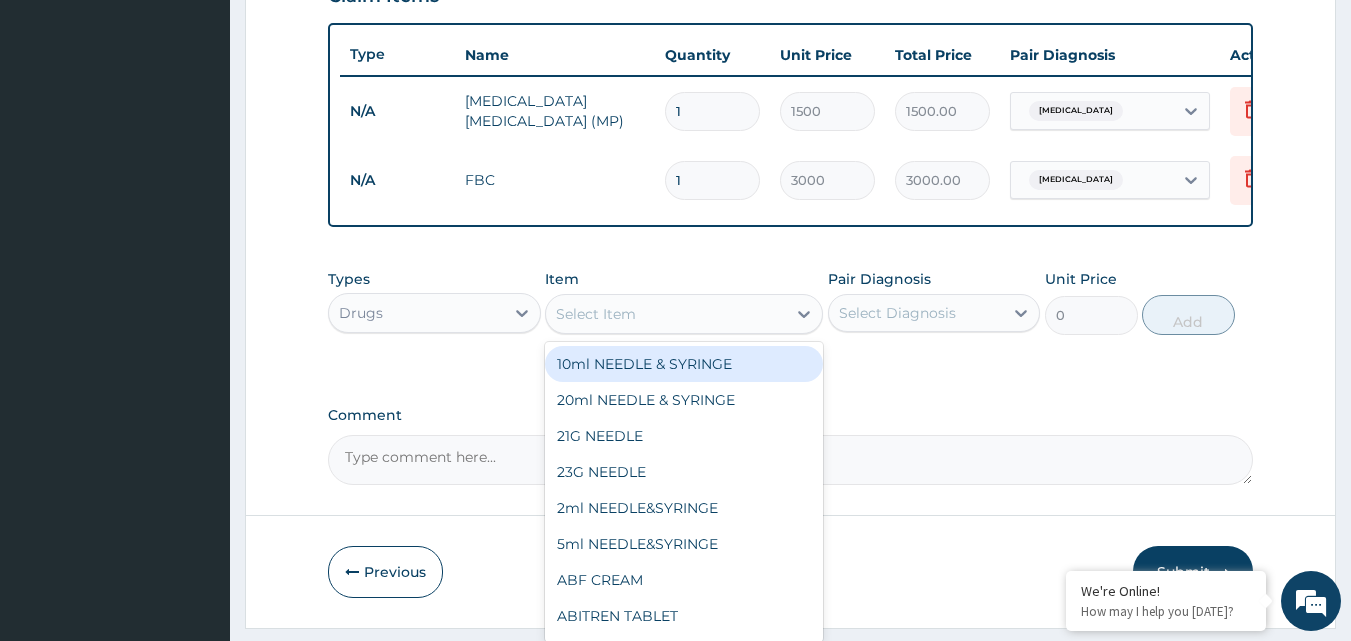 click on "Select Item" at bounding box center [596, 314] 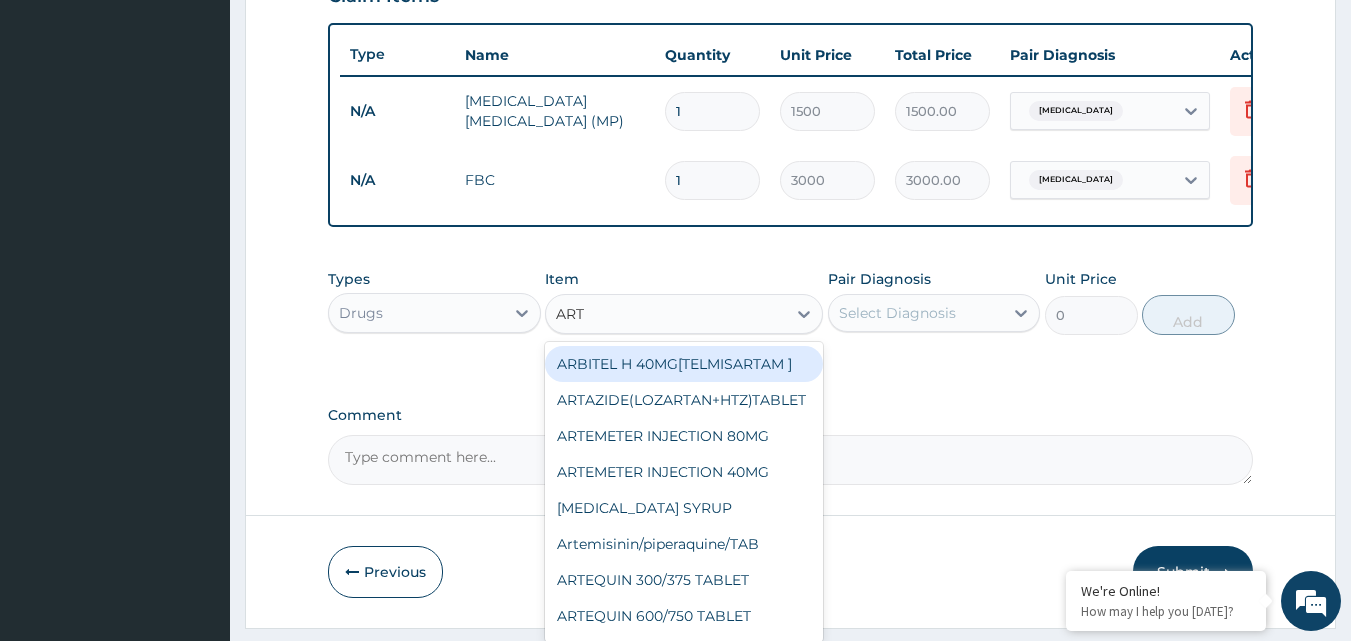 type on "ARTE" 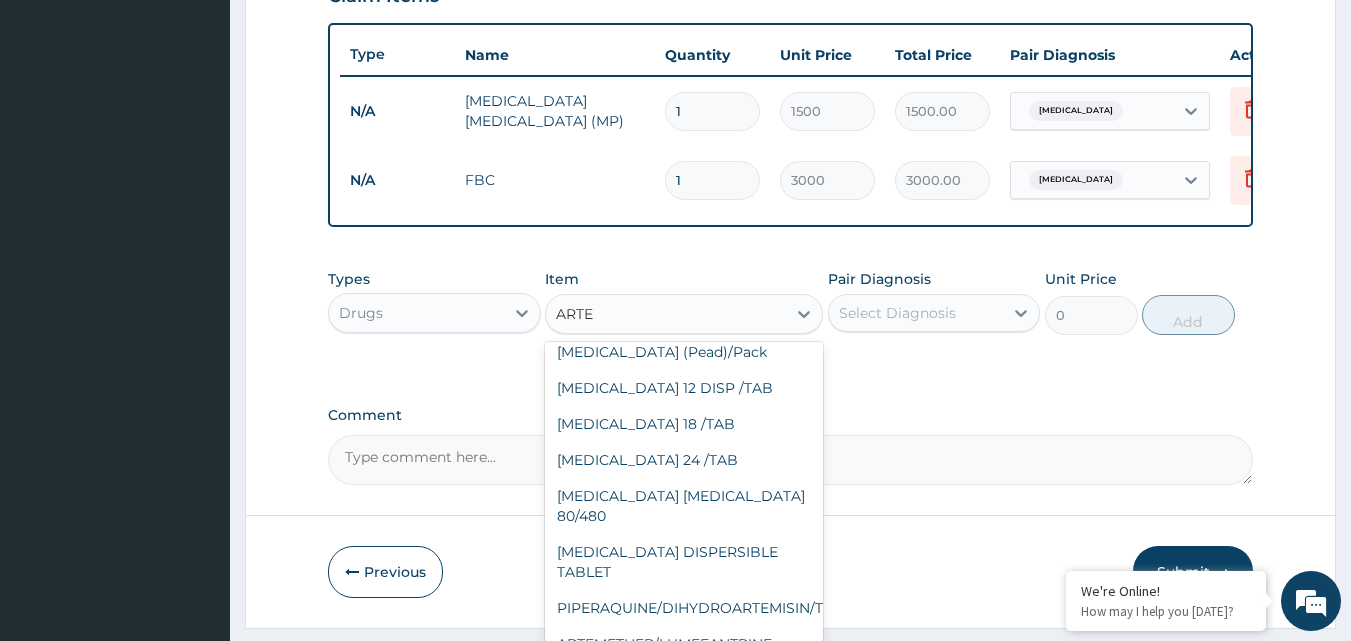 scroll, scrollTop: 503, scrollLeft: 0, axis: vertical 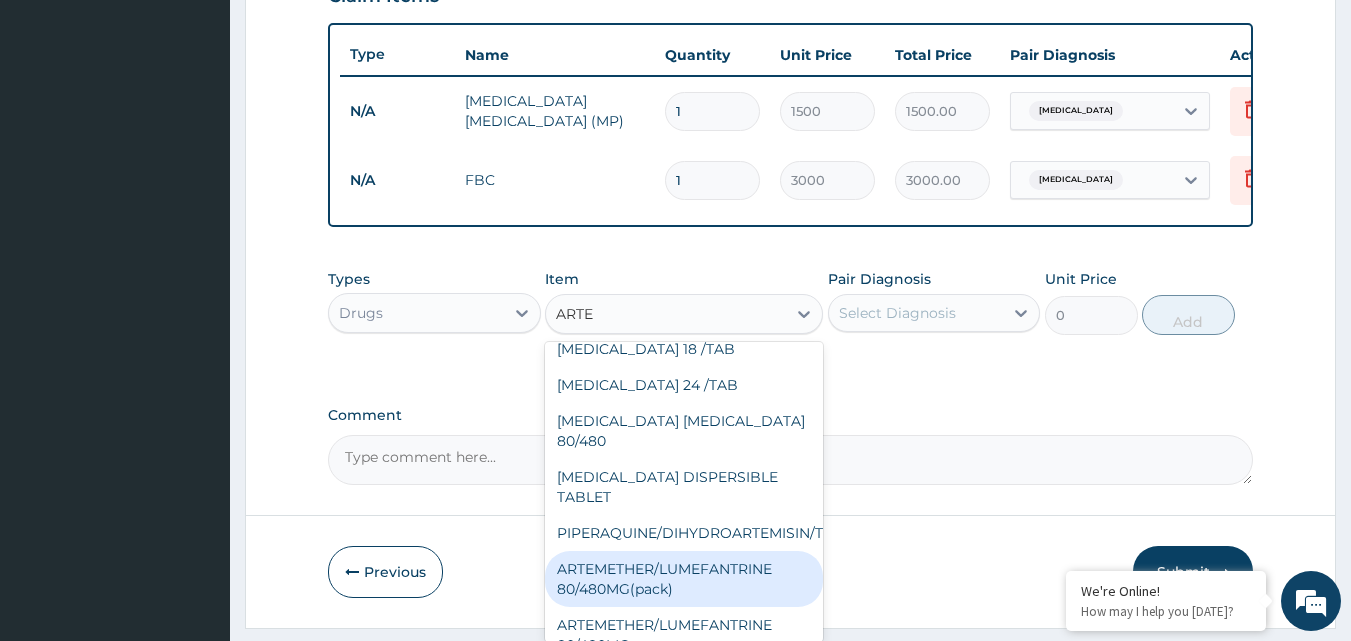 click on "ARTEMETHER/LUMEFANTRINE 80/480MG(pack)" at bounding box center [684, 579] 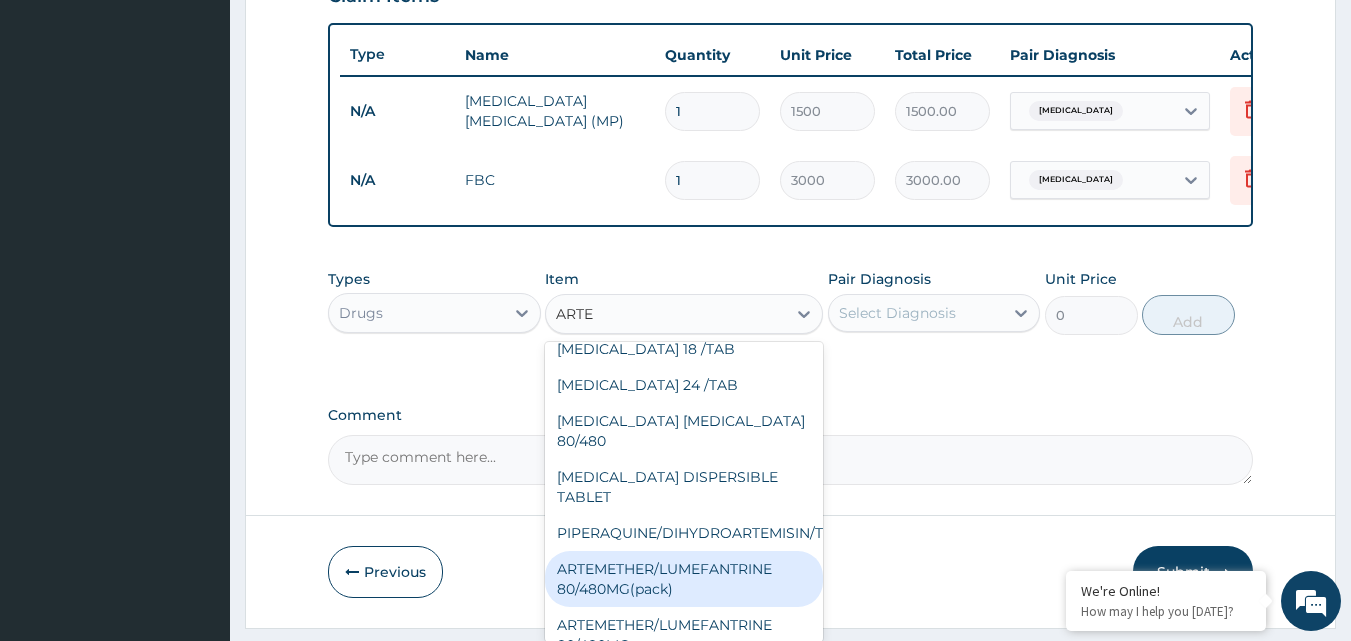 type 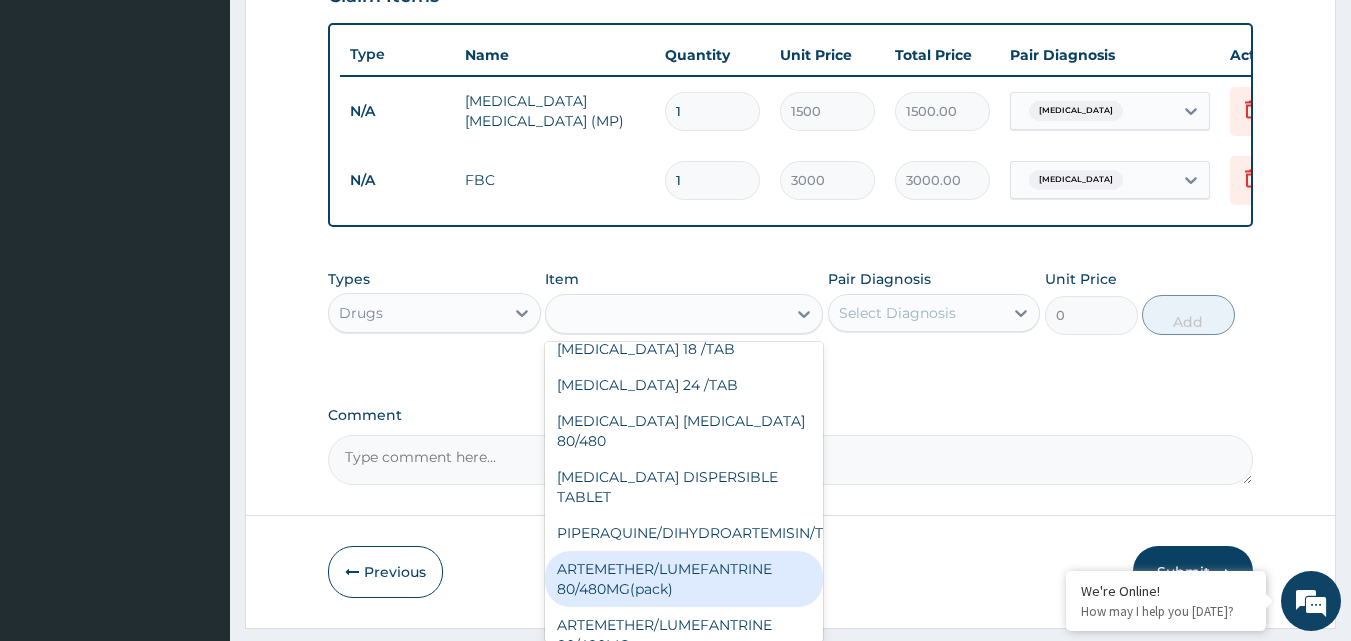 type on "1500" 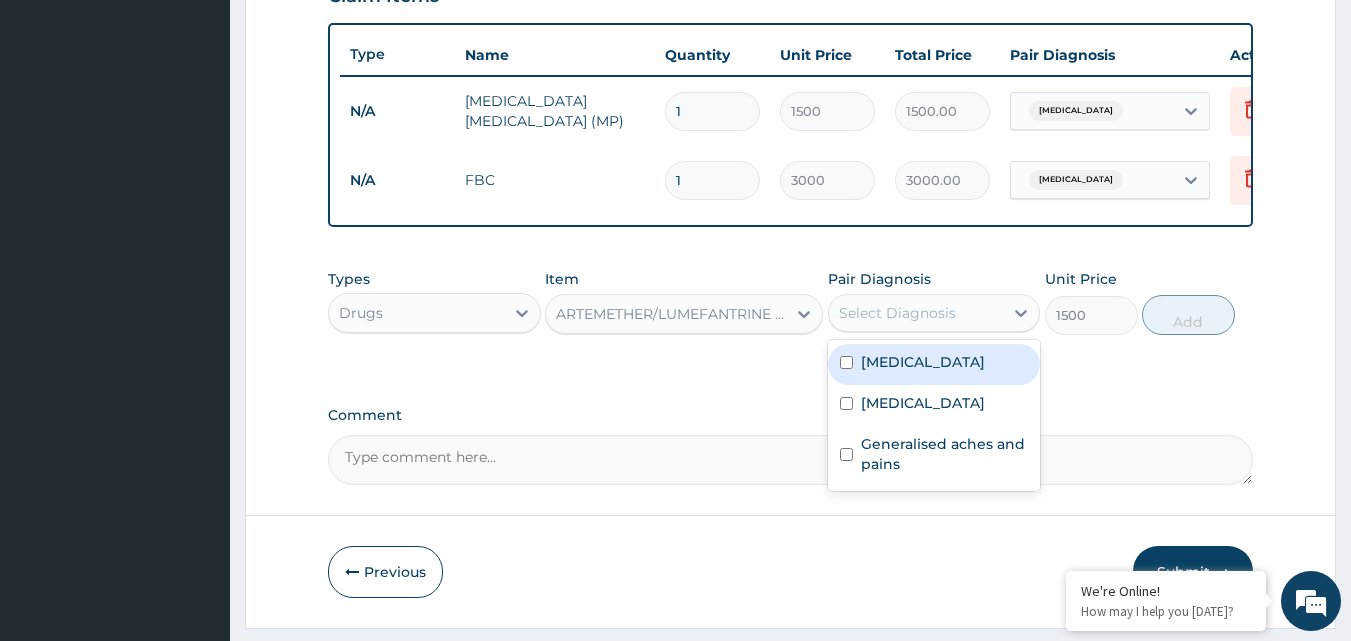 click on "Select Diagnosis" at bounding box center (897, 313) 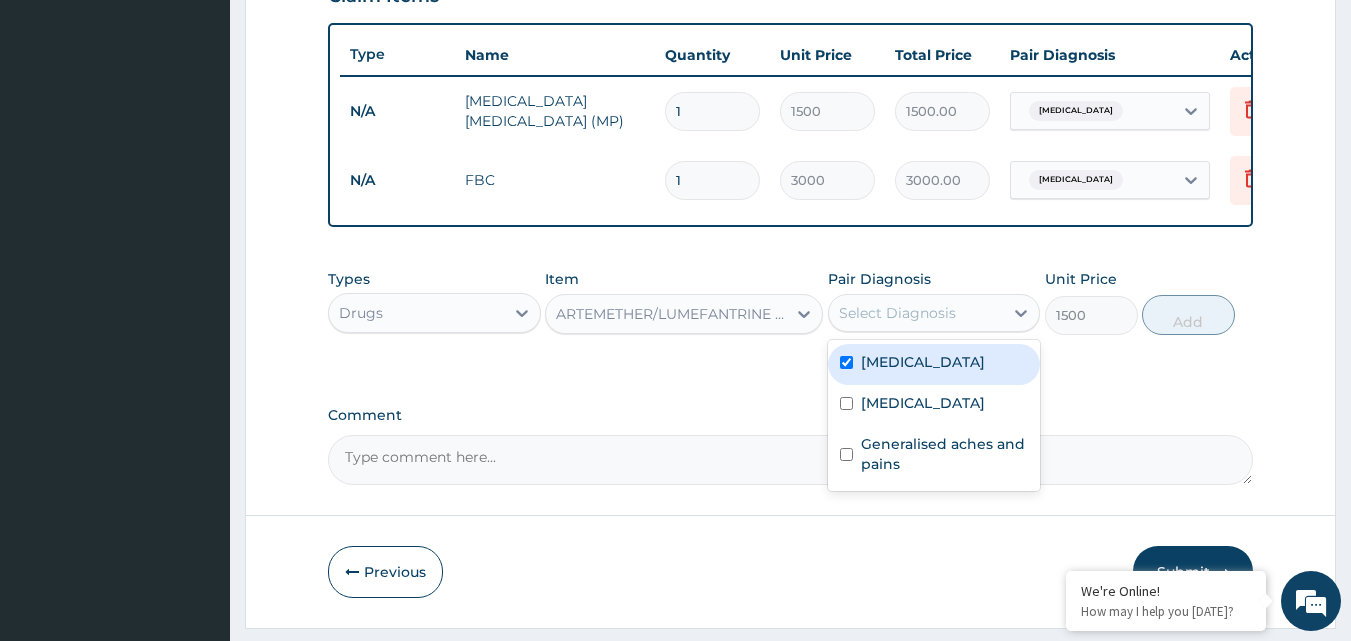 checkbox on "true" 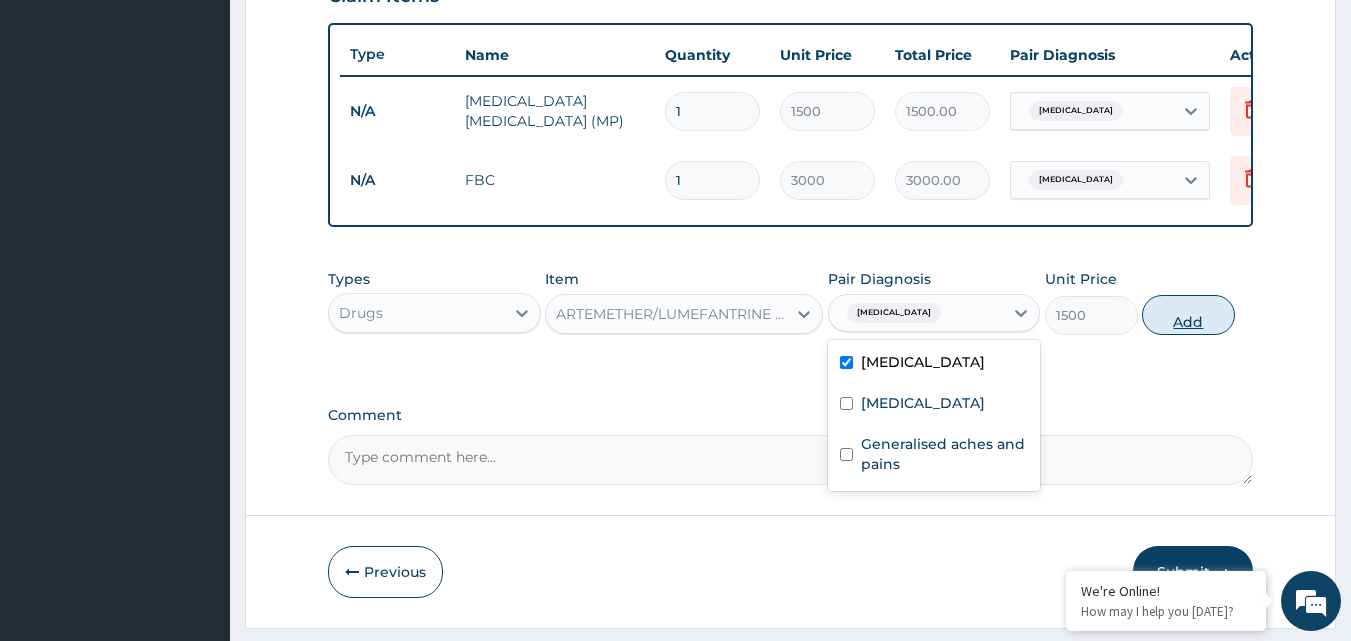 click on "Add" at bounding box center [1188, 315] 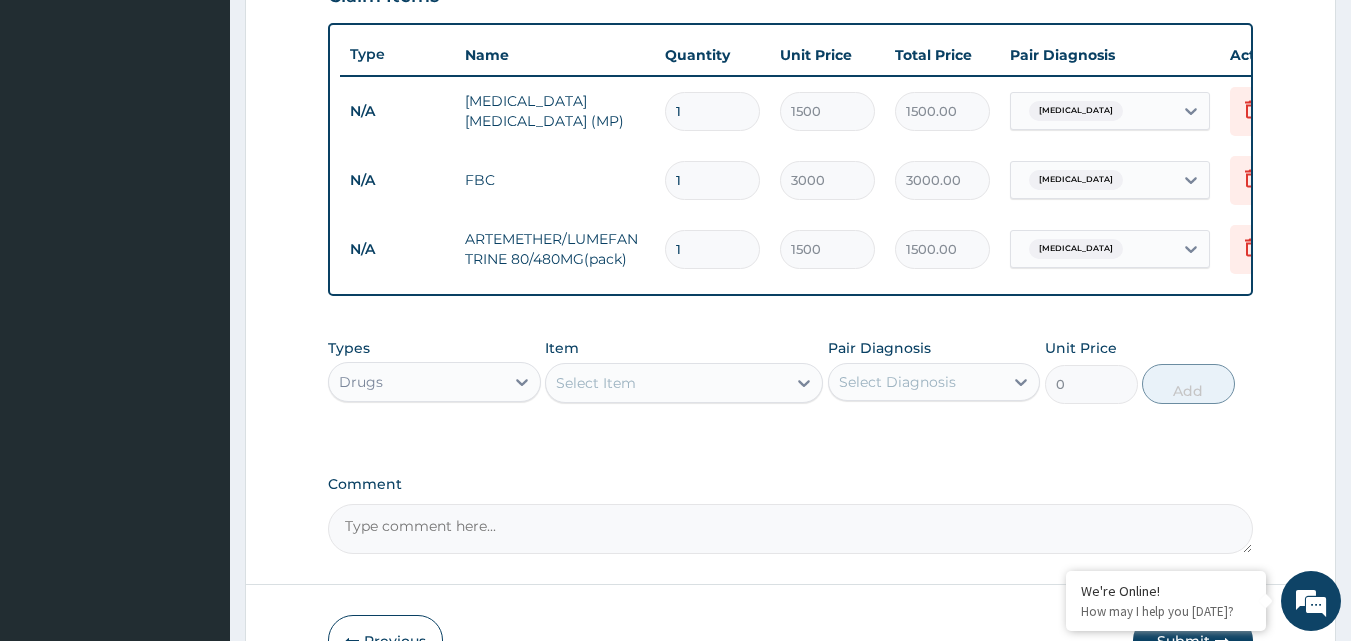 click on "Select Item" at bounding box center [596, 383] 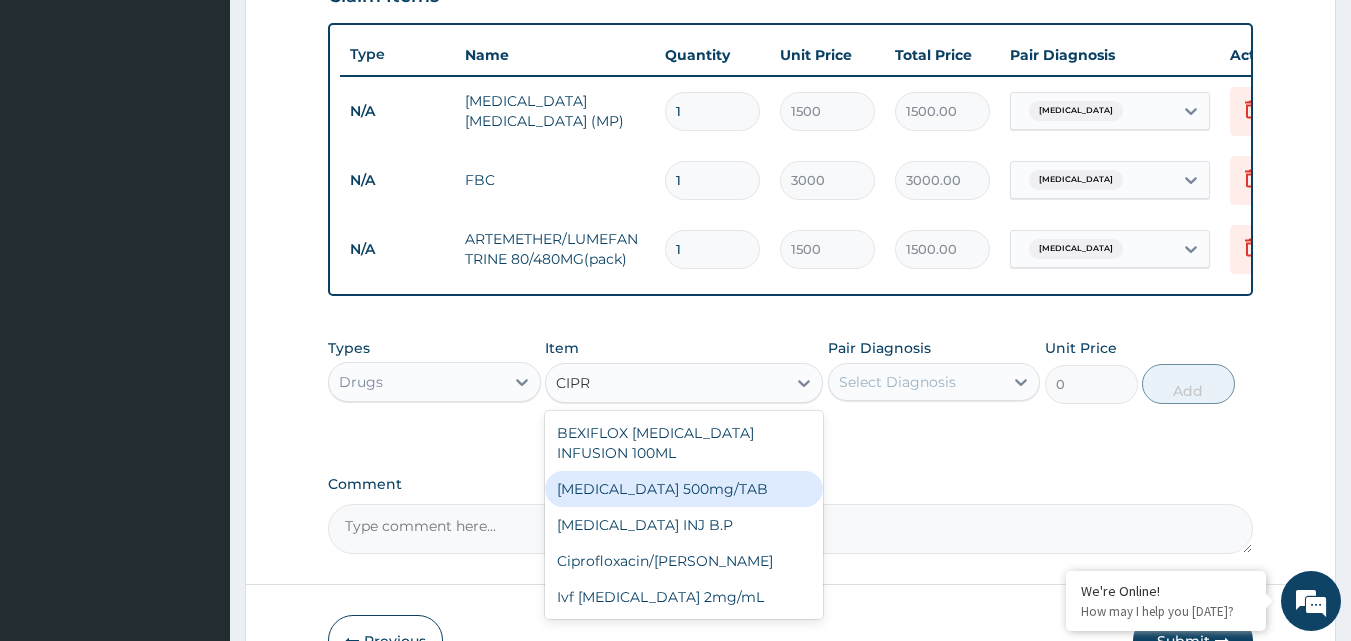 click on "[MEDICAL_DATA] 500mg/TAB" at bounding box center (684, 489) 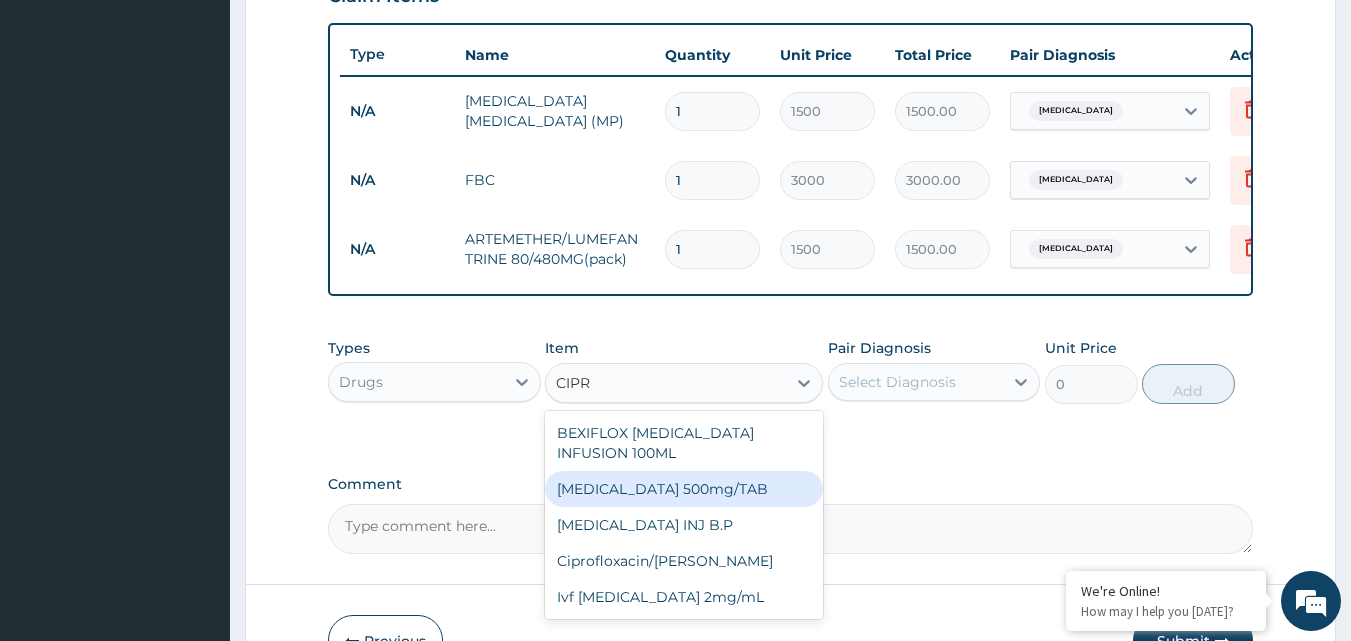 type 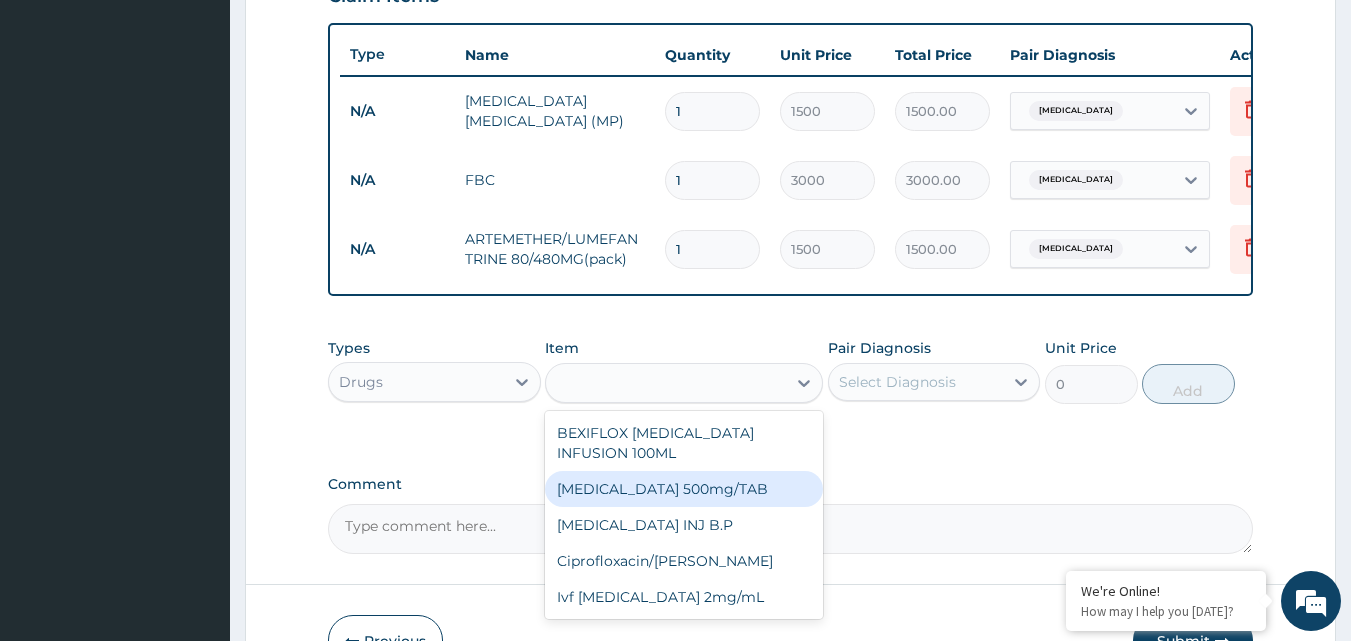 type on "130" 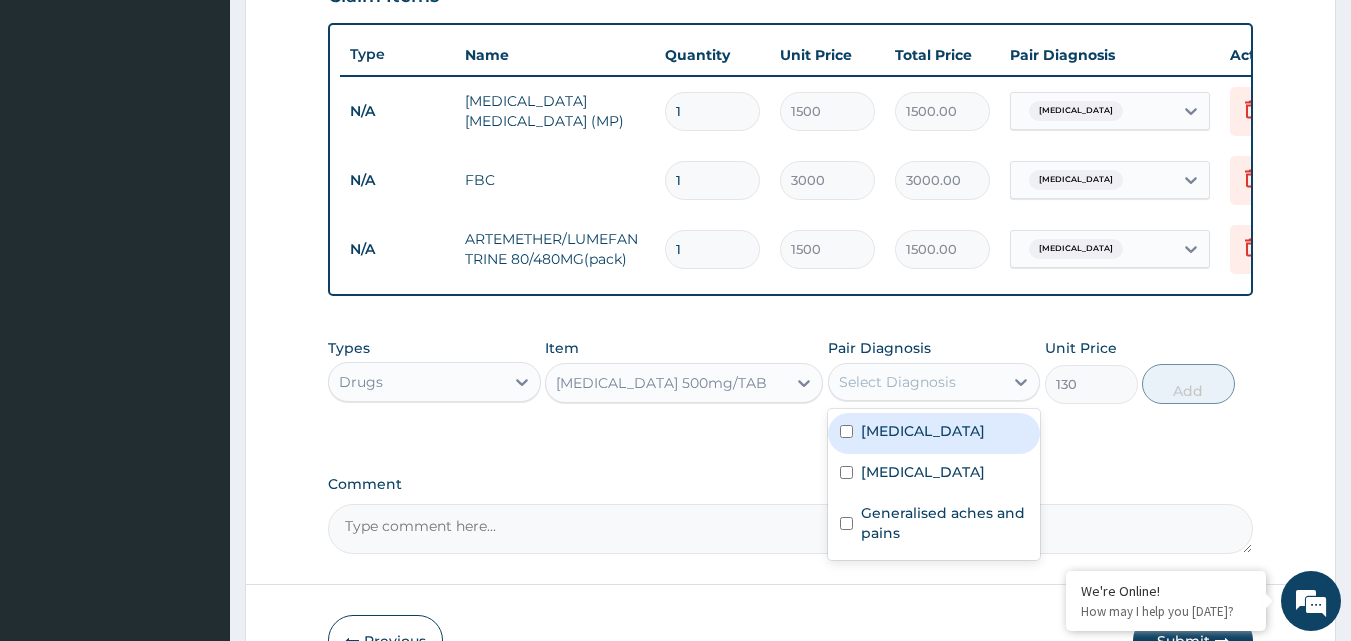 click on "Select Diagnosis" at bounding box center [897, 382] 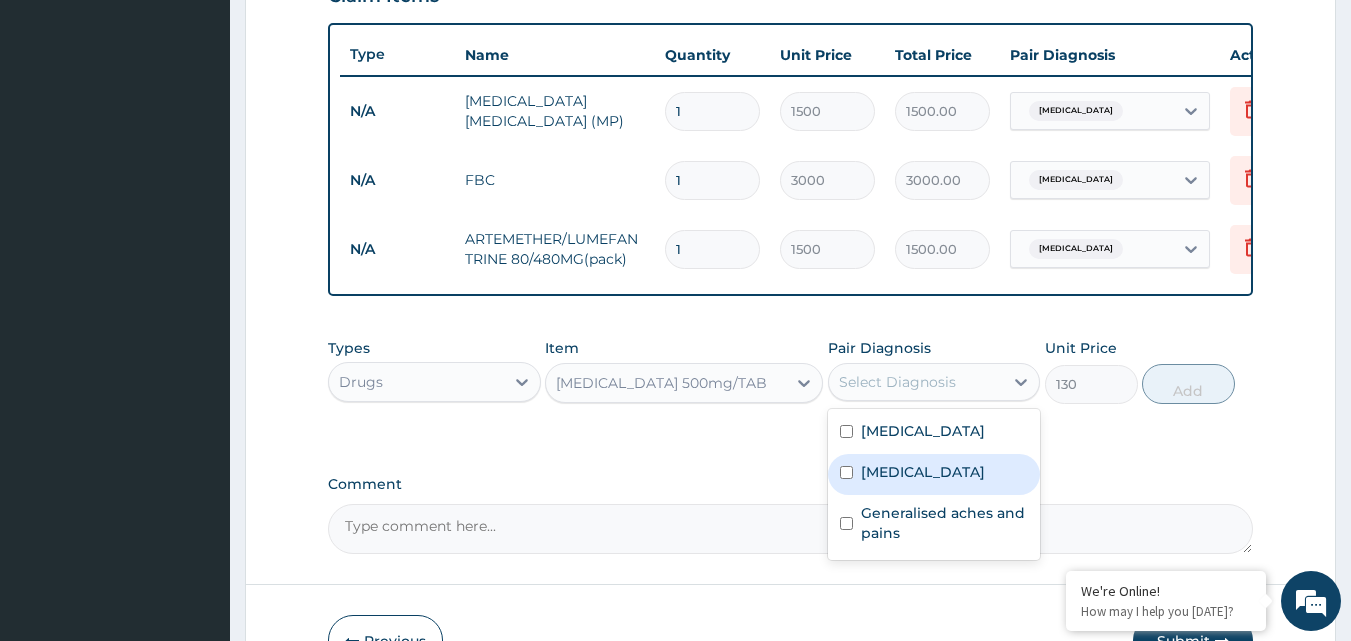 click on "[MEDICAL_DATA]" at bounding box center (923, 472) 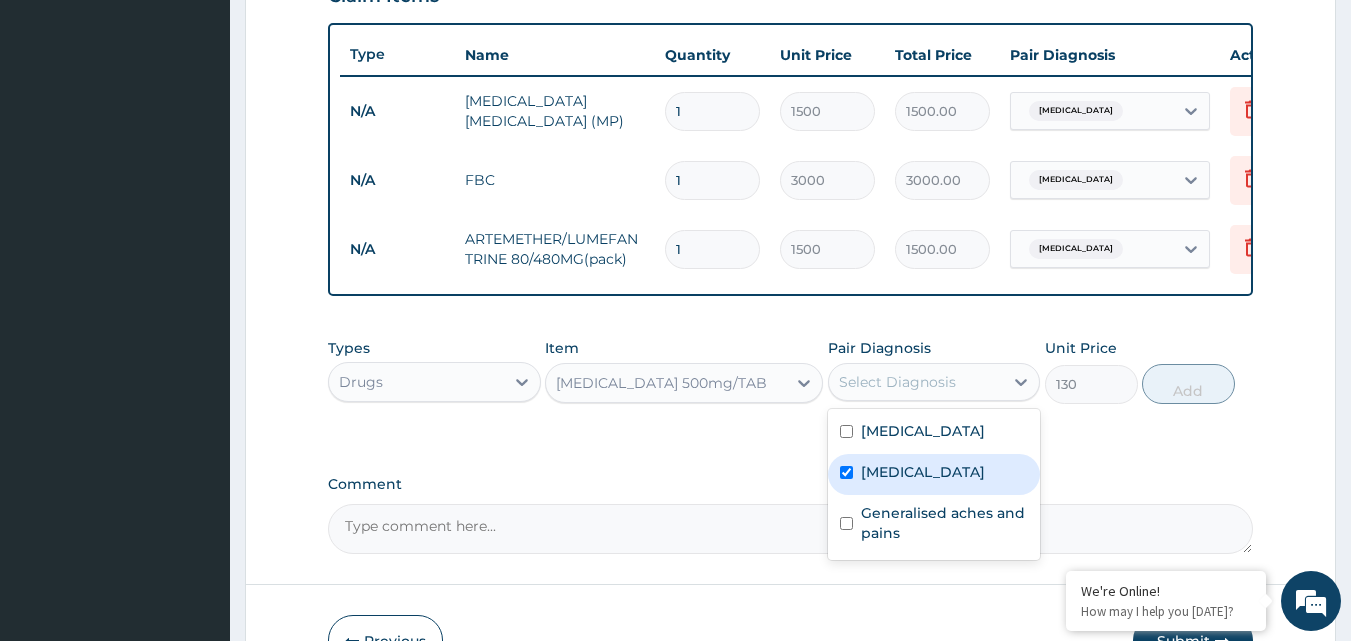 checkbox on "true" 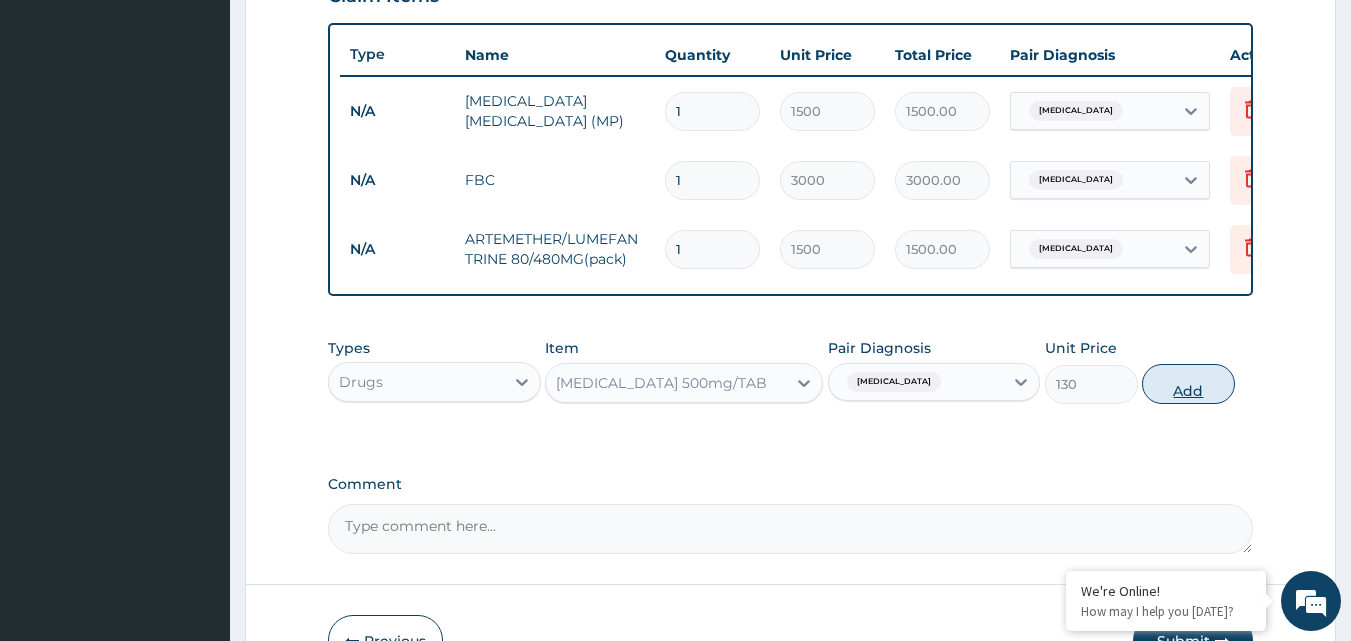 click on "Add" at bounding box center (1188, 384) 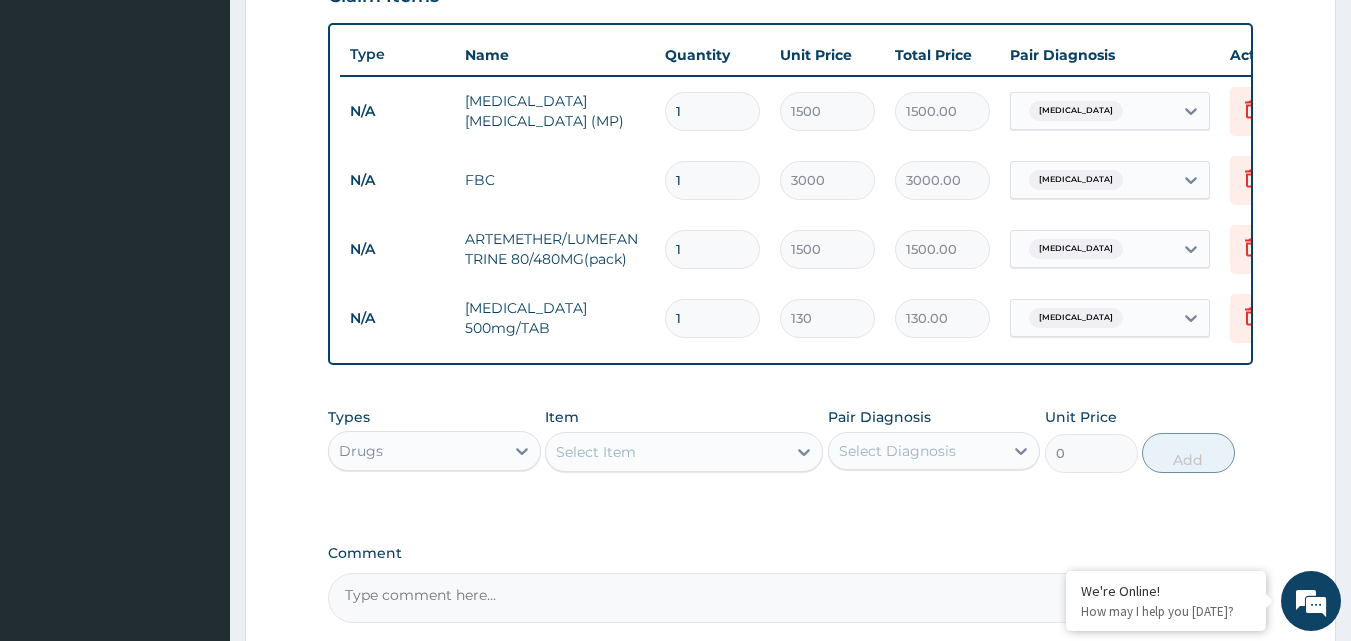 type on "10" 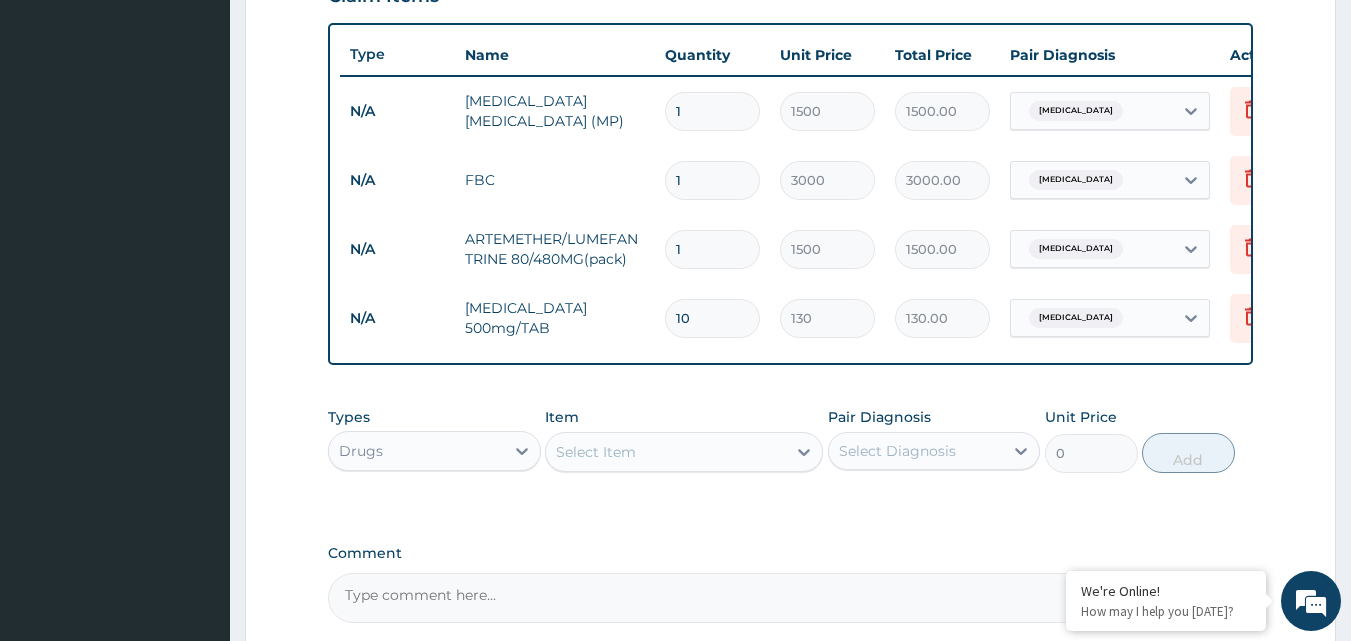type on "1300.00" 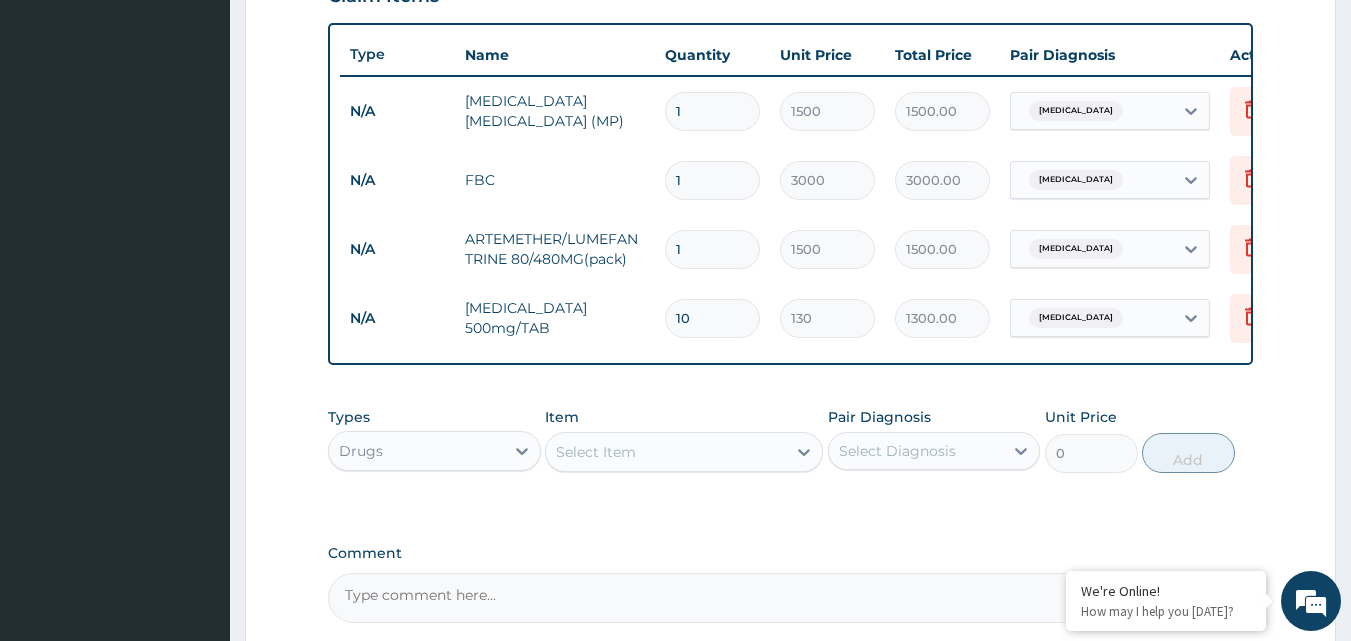 type on "10" 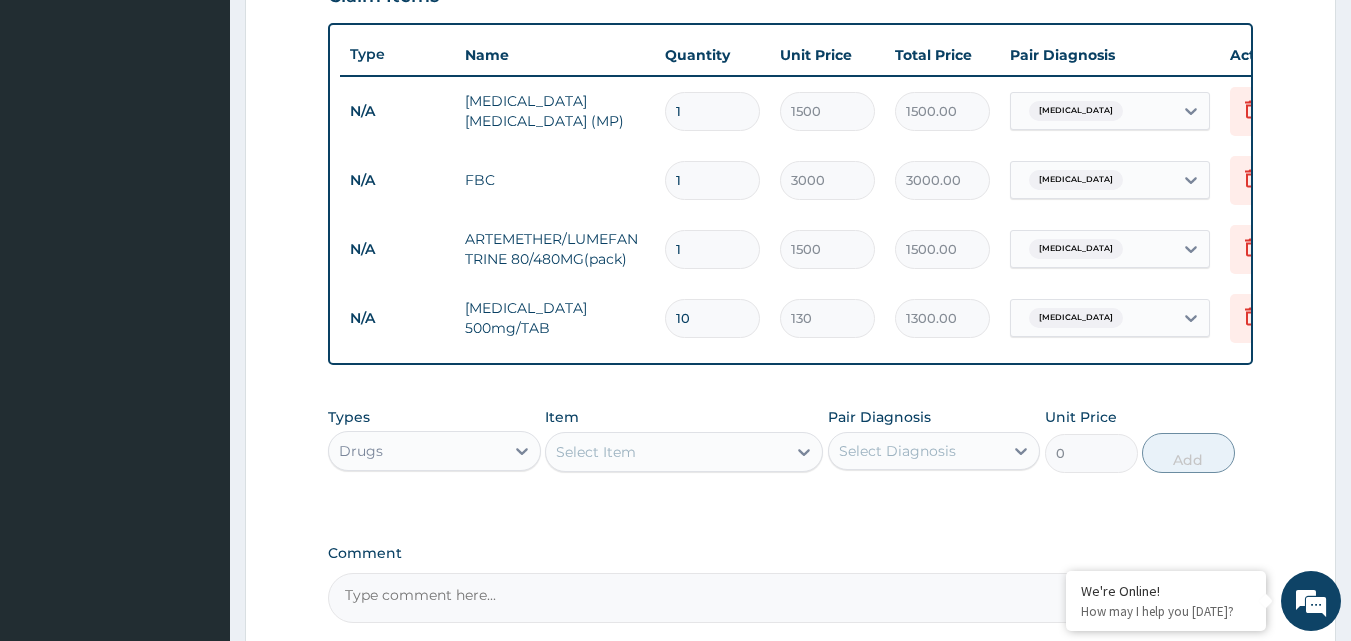 click on "Drugs" at bounding box center [416, 451] 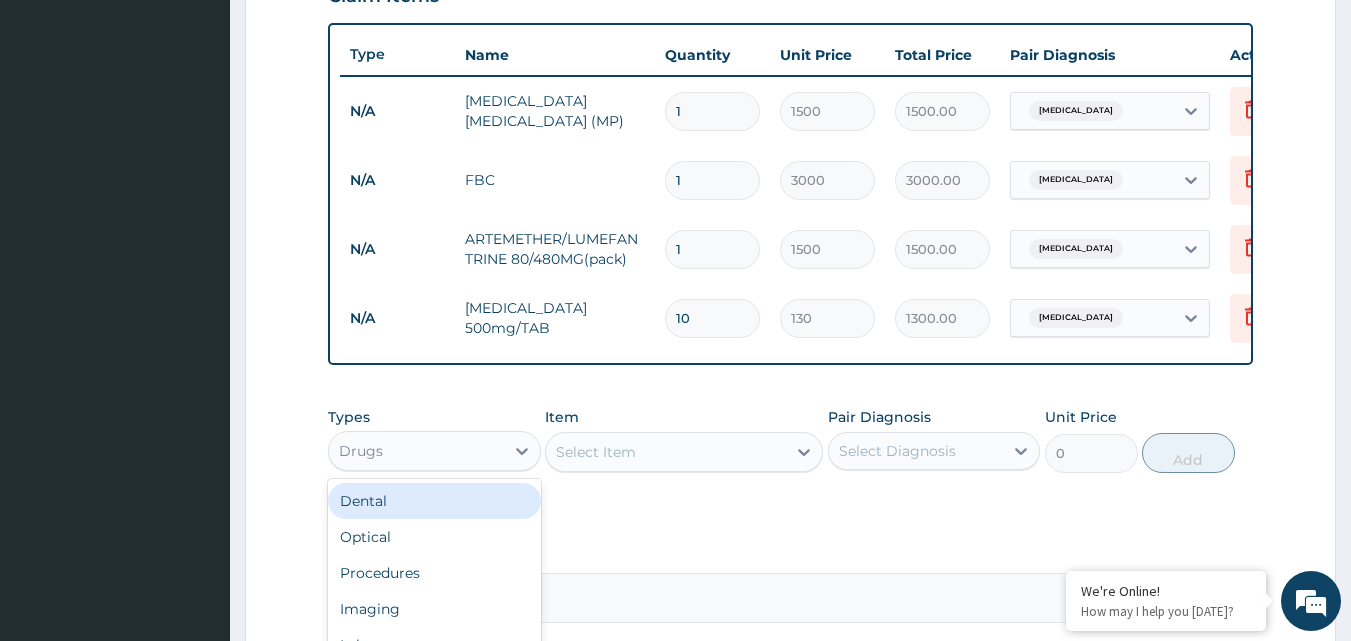 click on "Select Item" at bounding box center (596, 452) 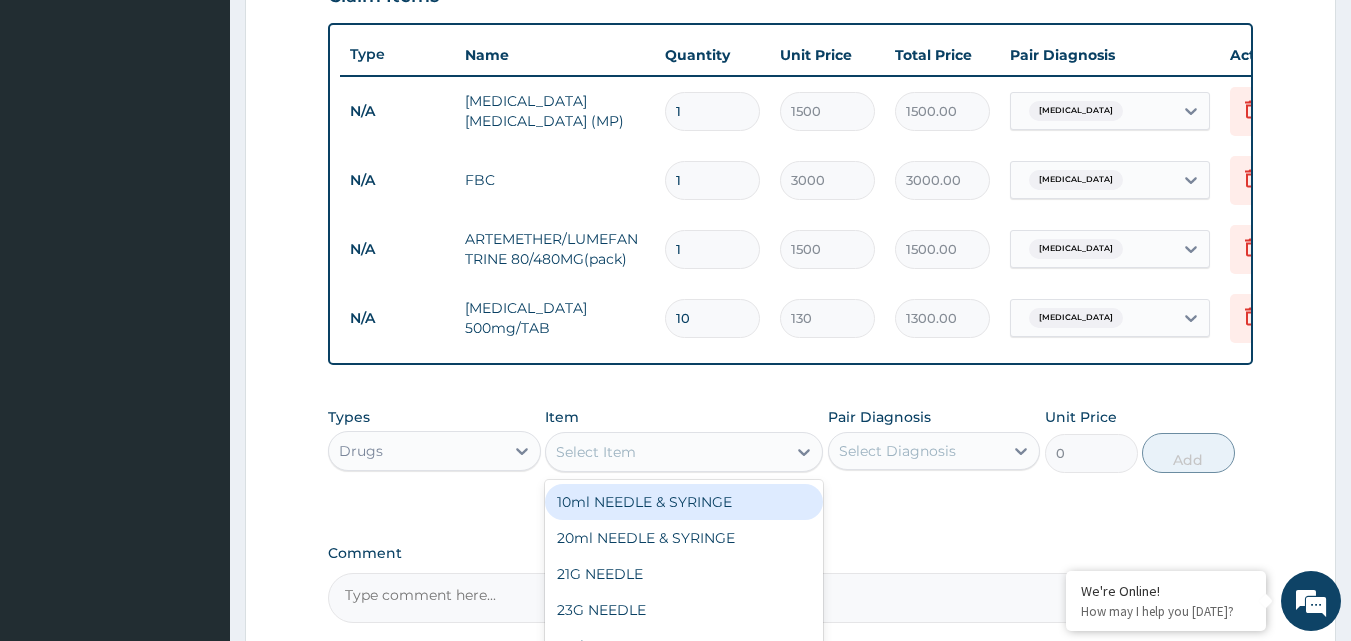click on "Select Item" at bounding box center (596, 452) 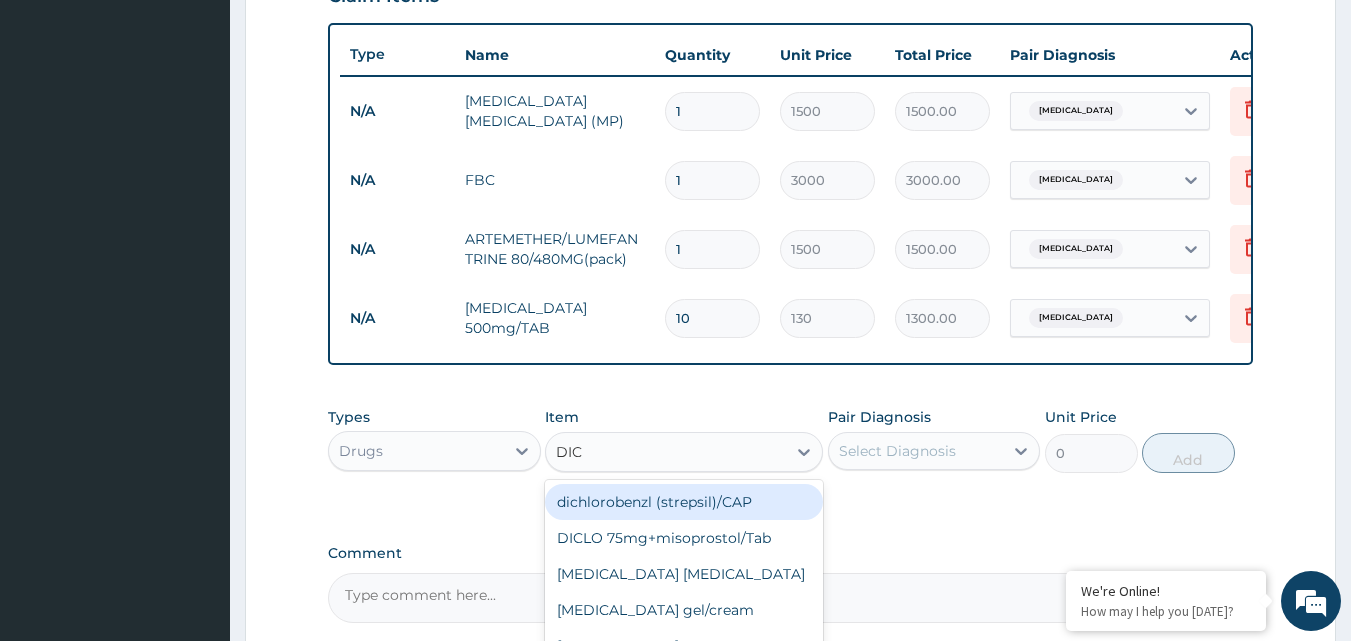 type on "DICL" 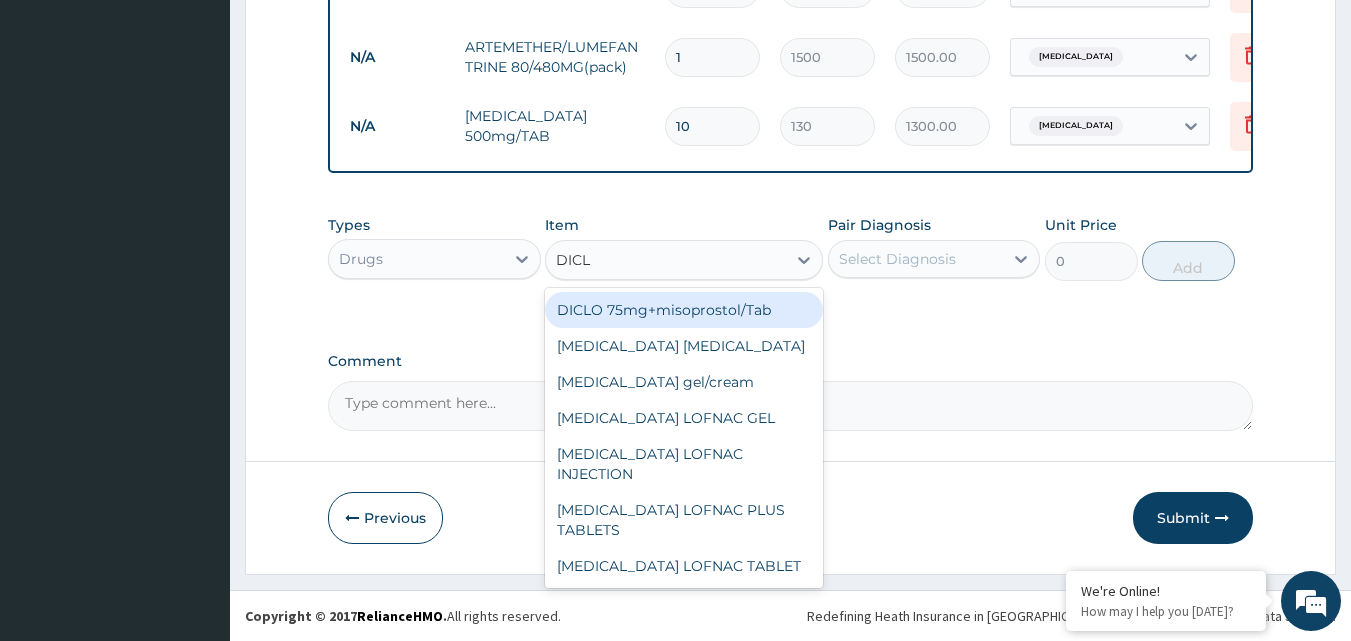 scroll, scrollTop: 928, scrollLeft: 0, axis: vertical 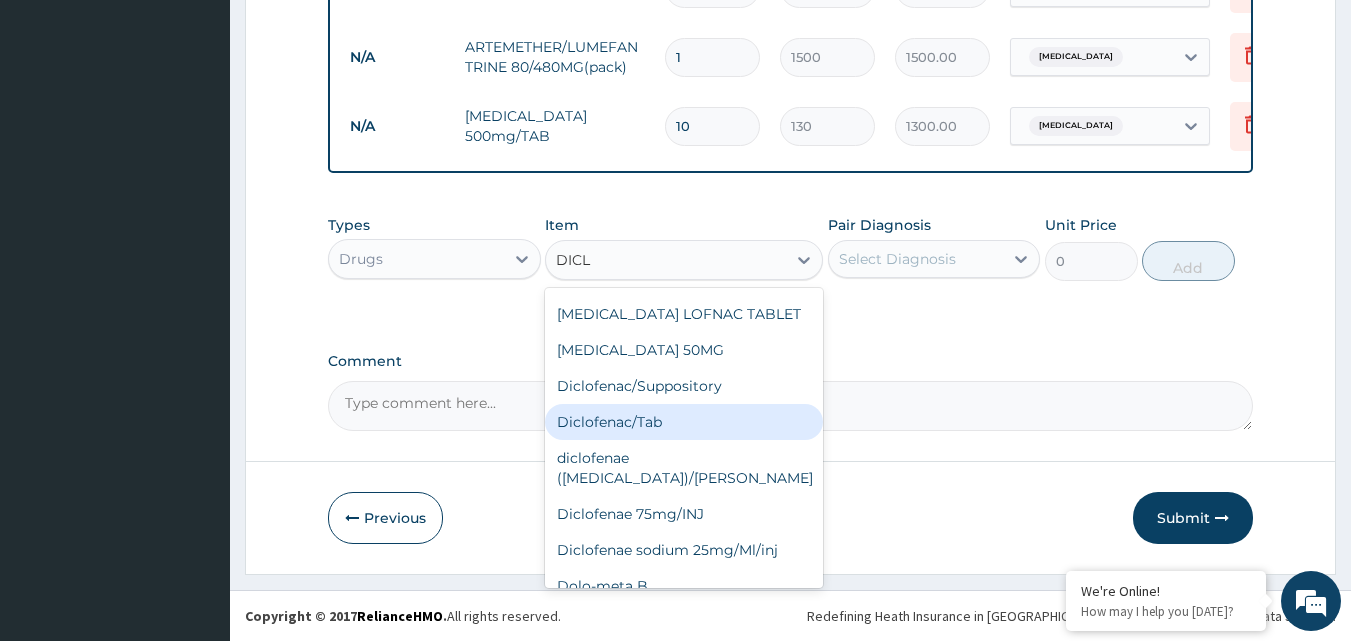 click on "Diclofenac/Tab" at bounding box center (684, 422) 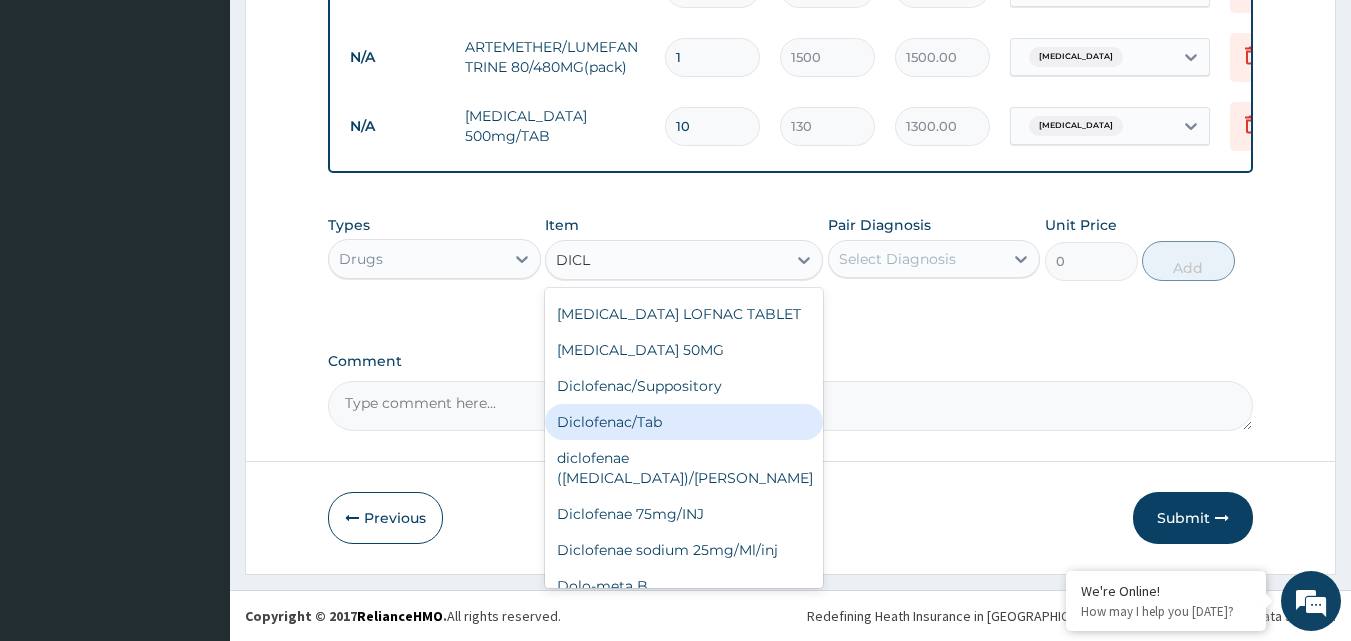 type 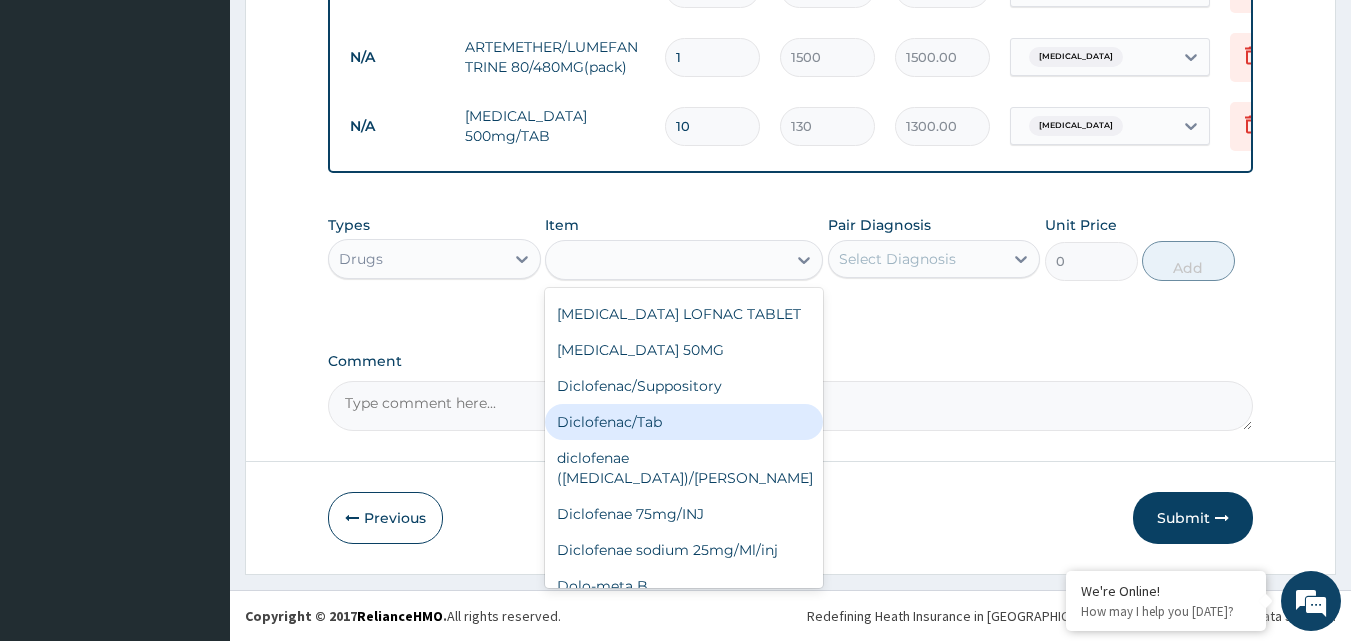 type on "20" 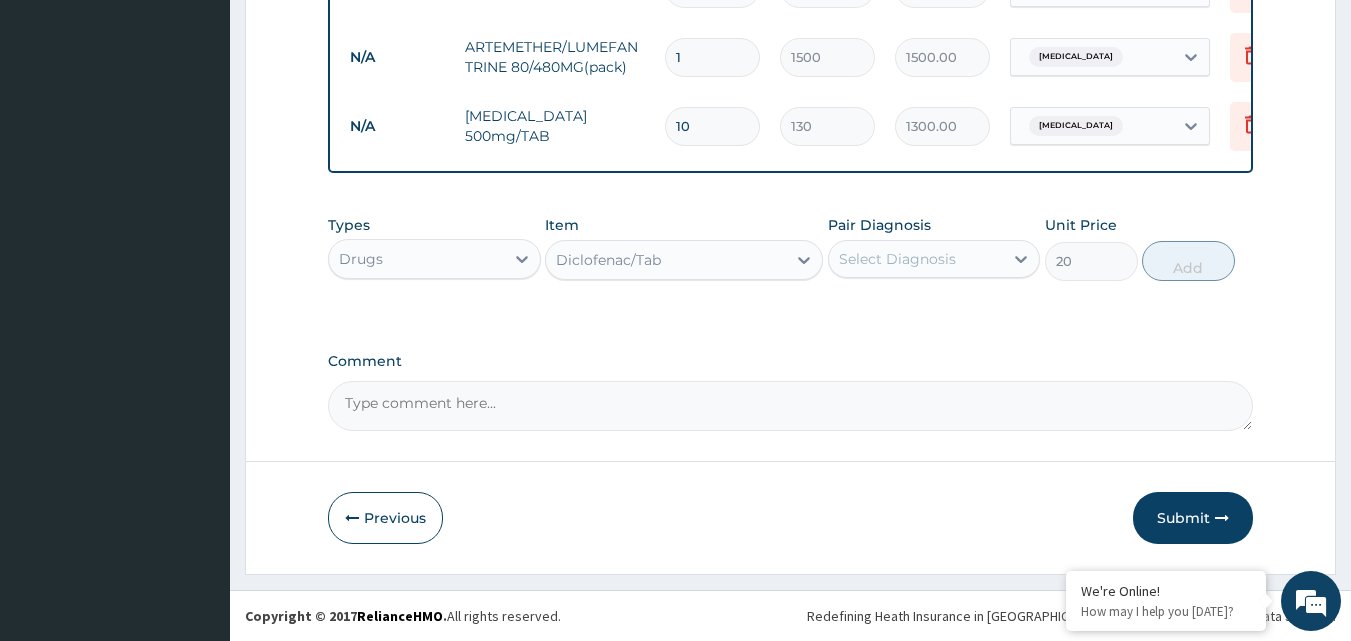 click on "Select Diagnosis" at bounding box center [897, 259] 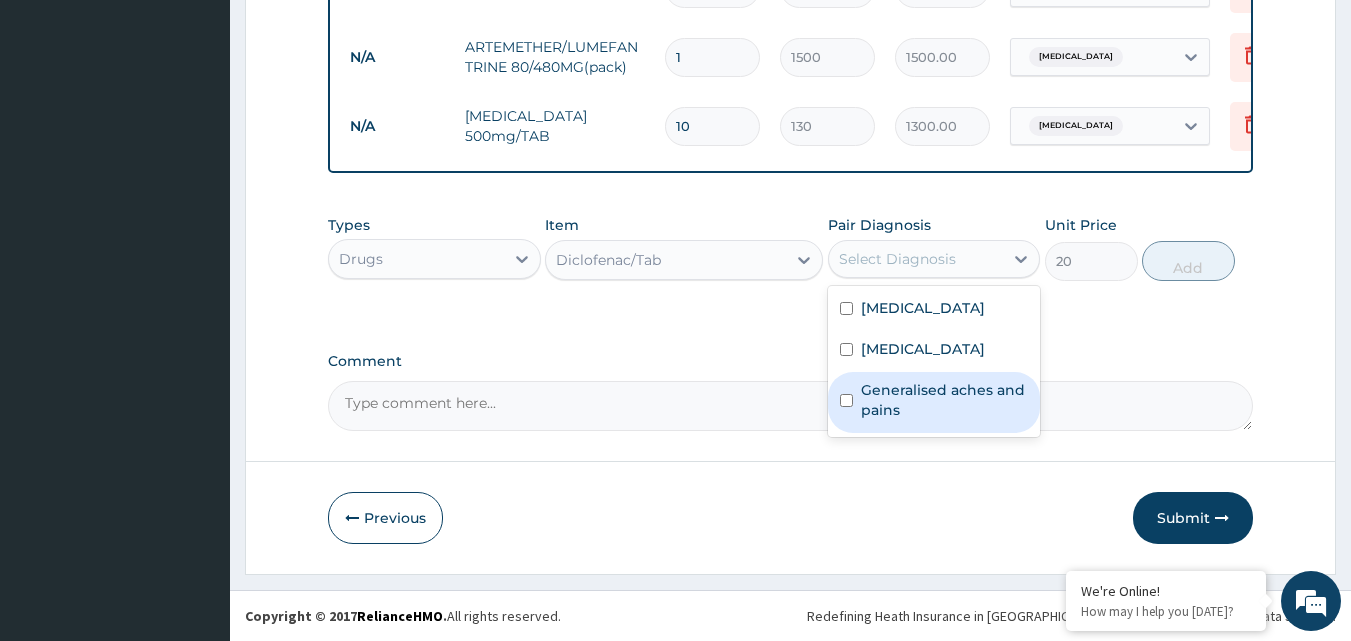 click on "Generalised aches and pains" at bounding box center [945, 400] 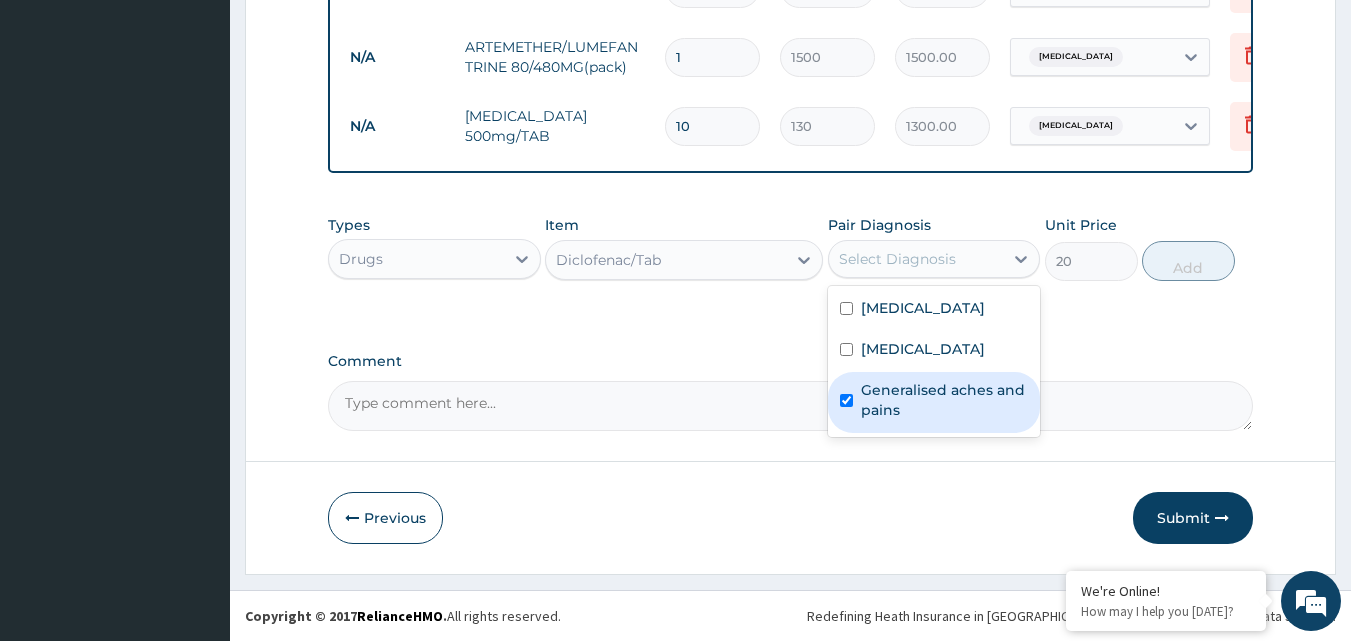checkbox on "true" 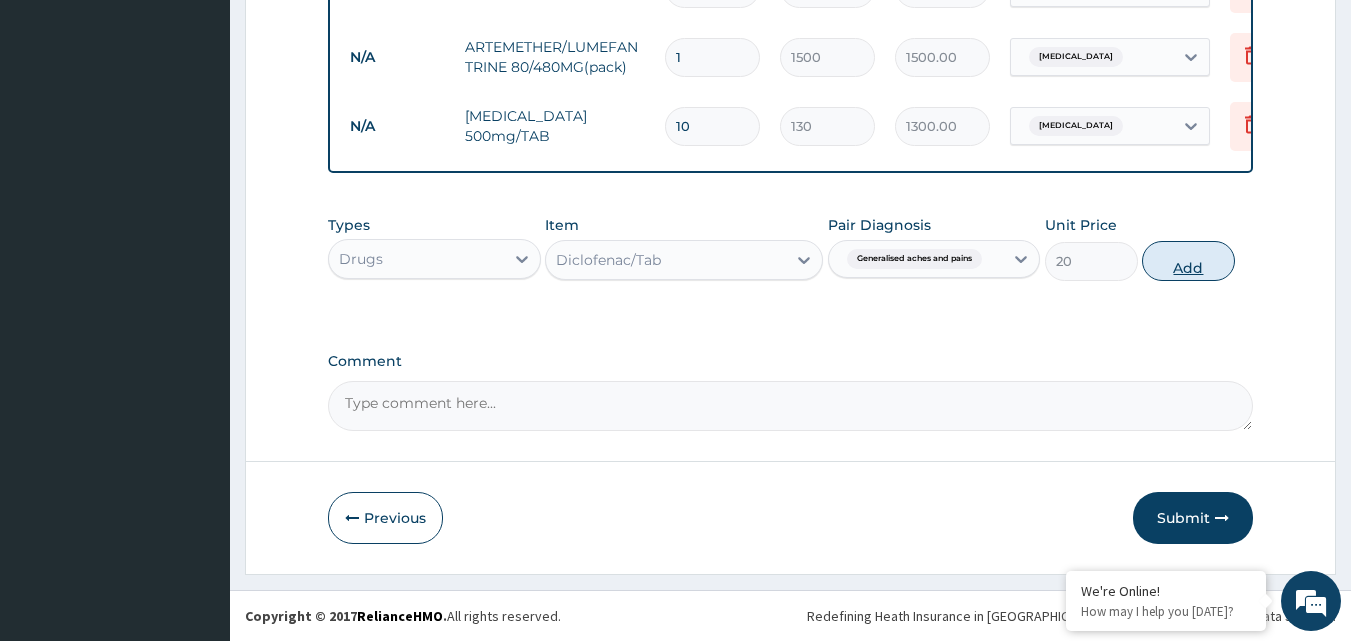 click on "Add" at bounding box center [1188, 261] 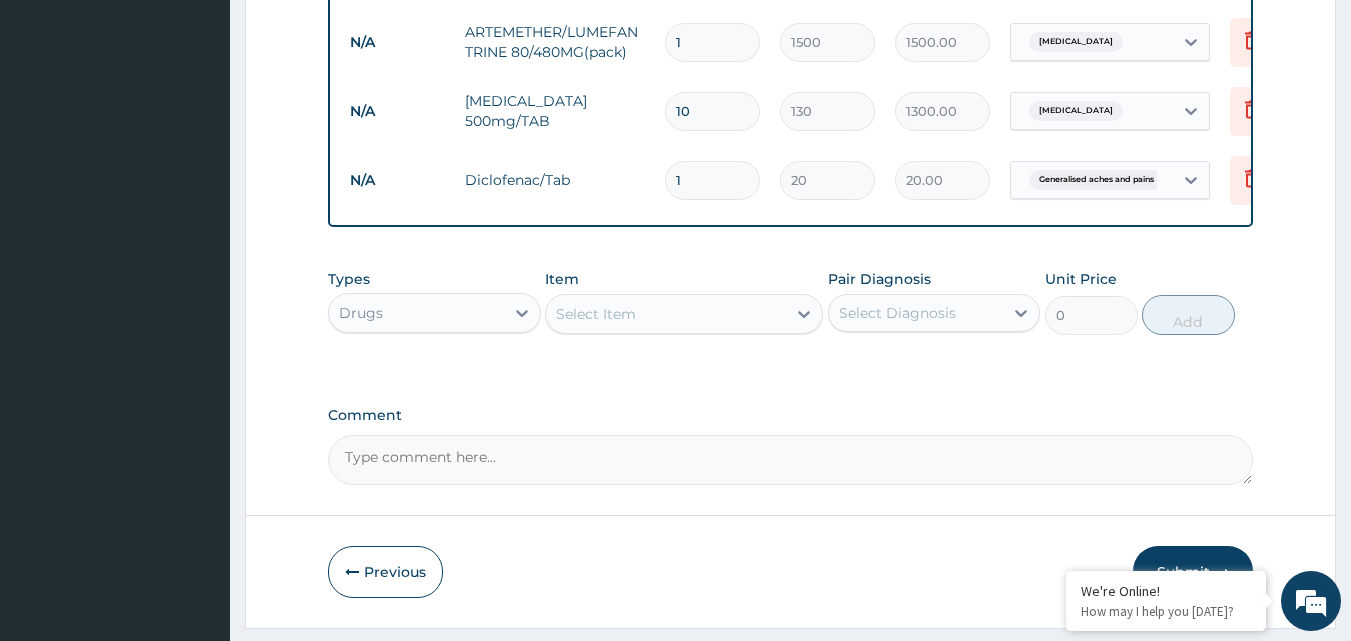 type on "10" 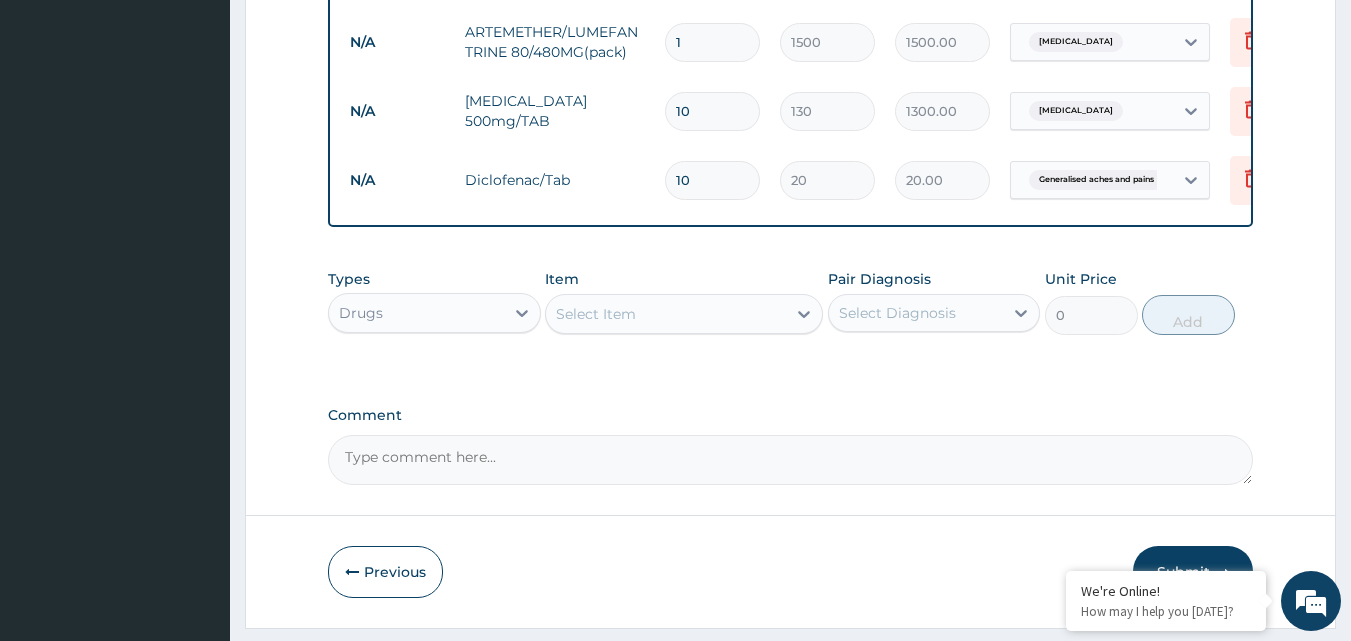 type on "200.00" 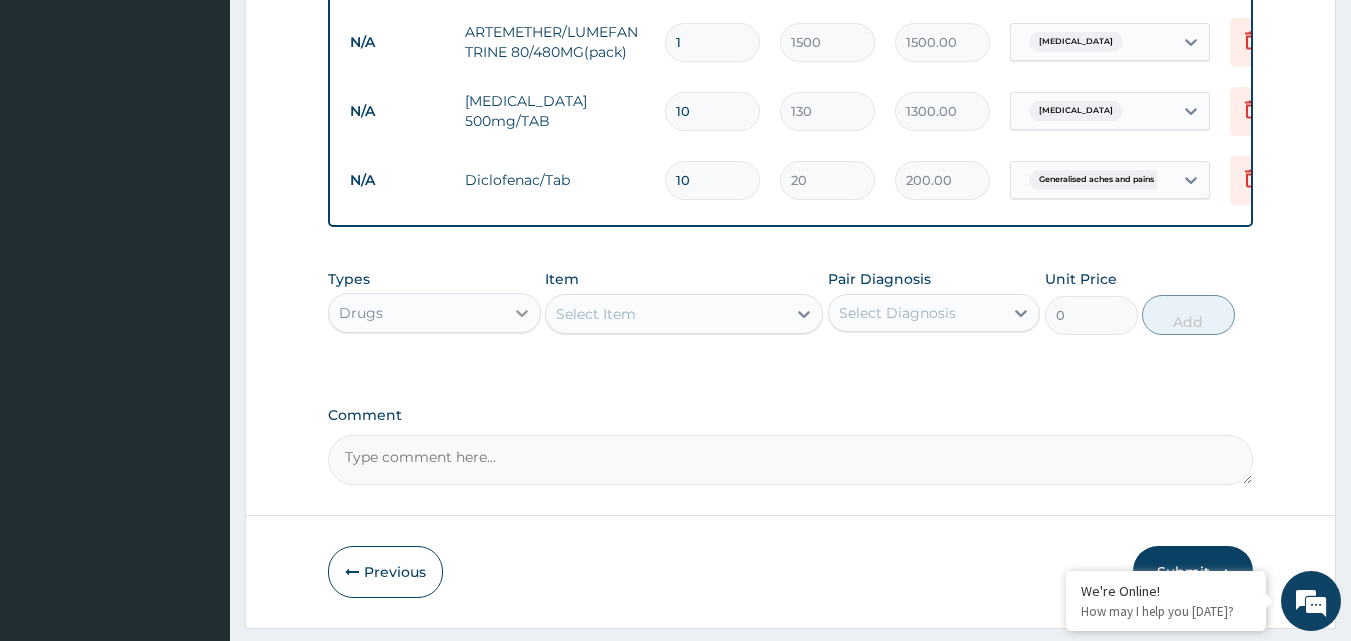 type on "10" 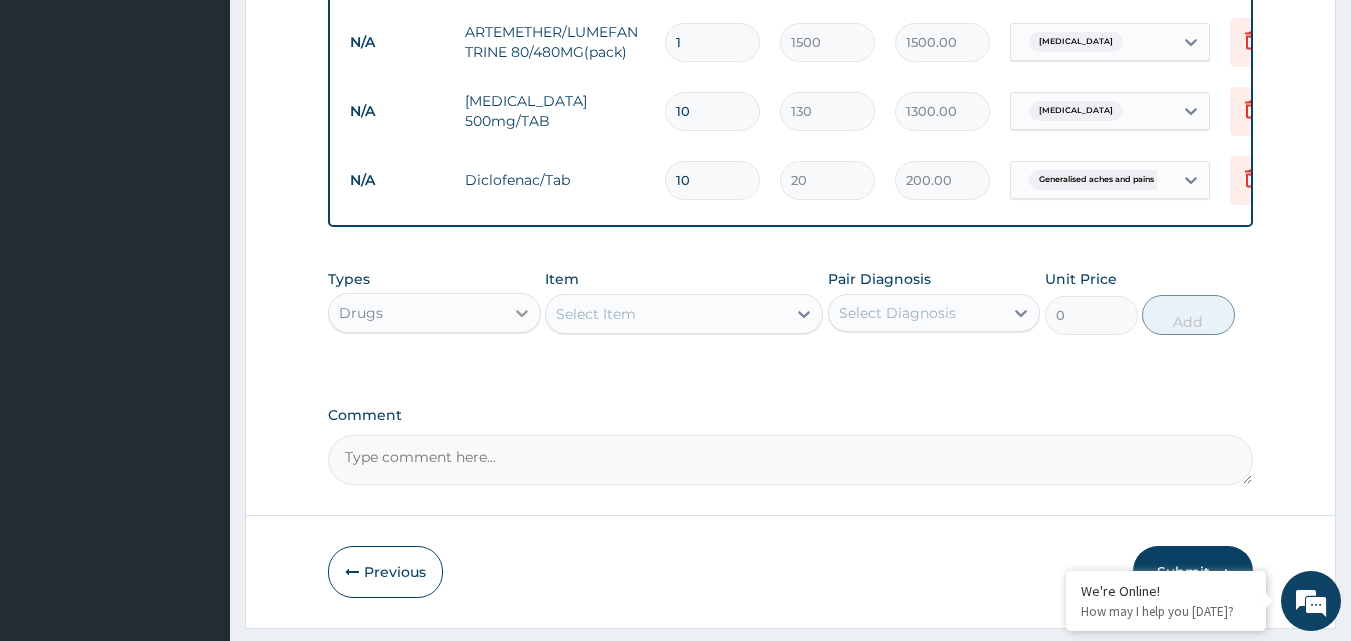 click 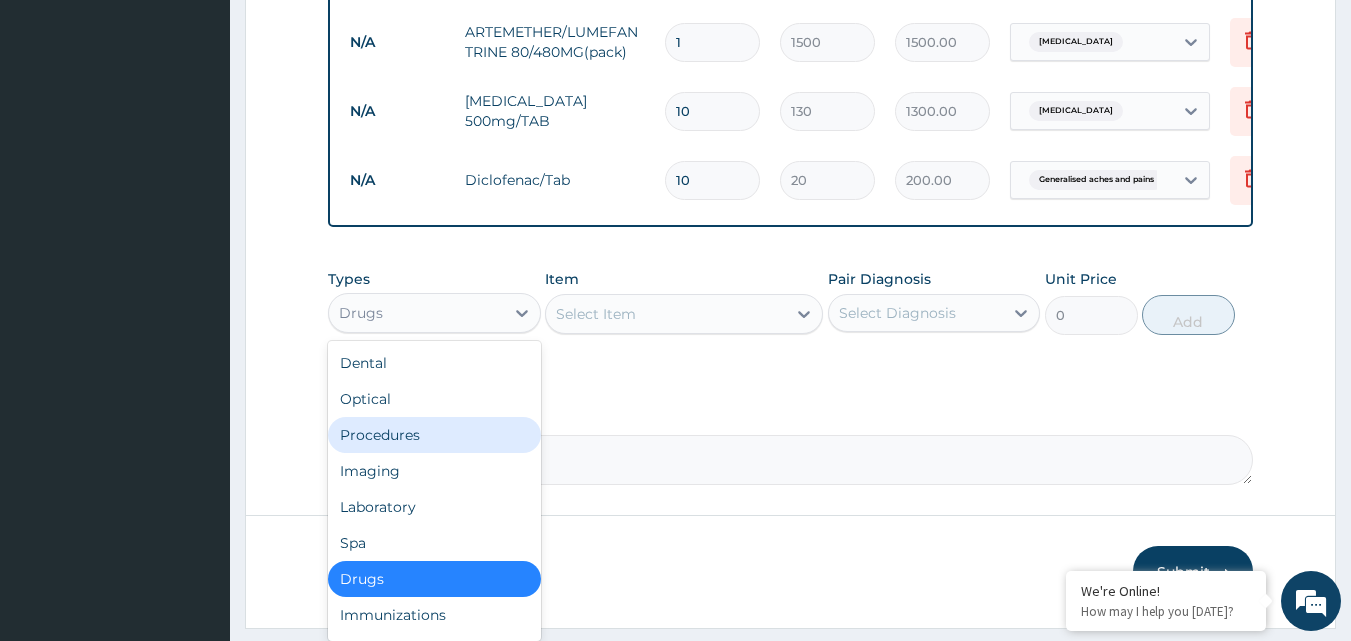 click on "Procedures" at bounding box center (434, 435) 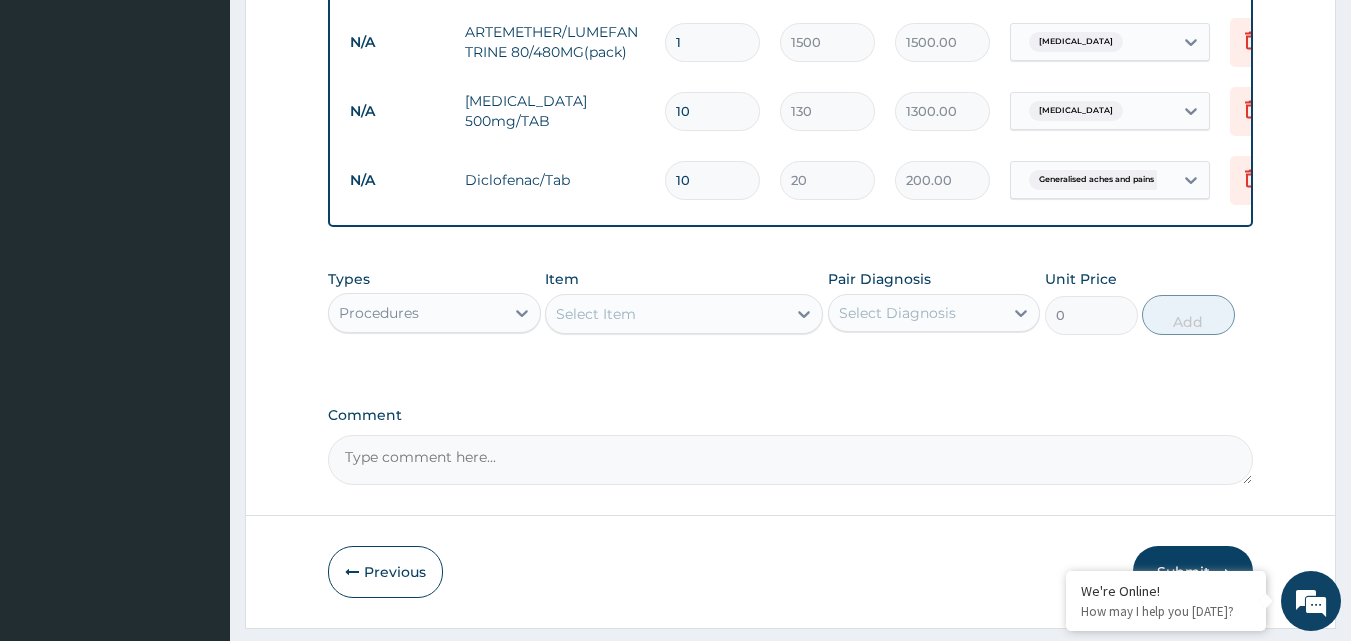 click on "Select Item" at bounding box center (666, 314) 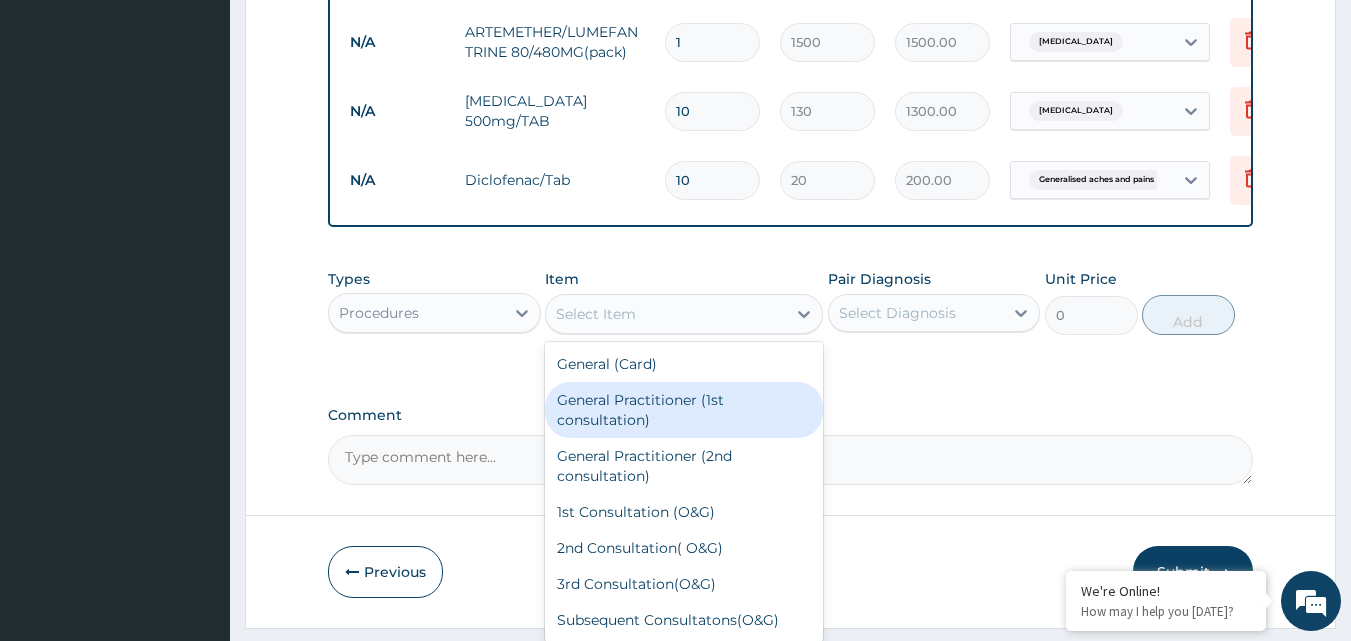 click on "General Practitioner (1st consultation)" at bounding box center (684, 410) 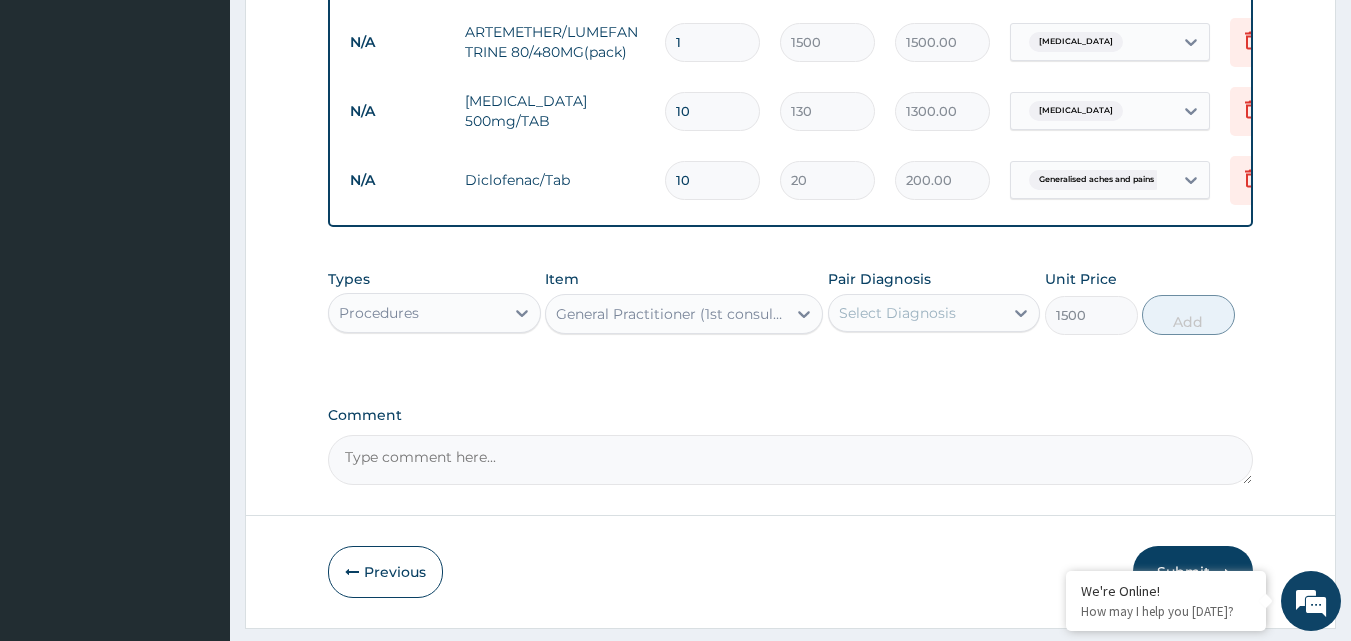 click on "Select Diagnosis" at bounding box center (897, 313) 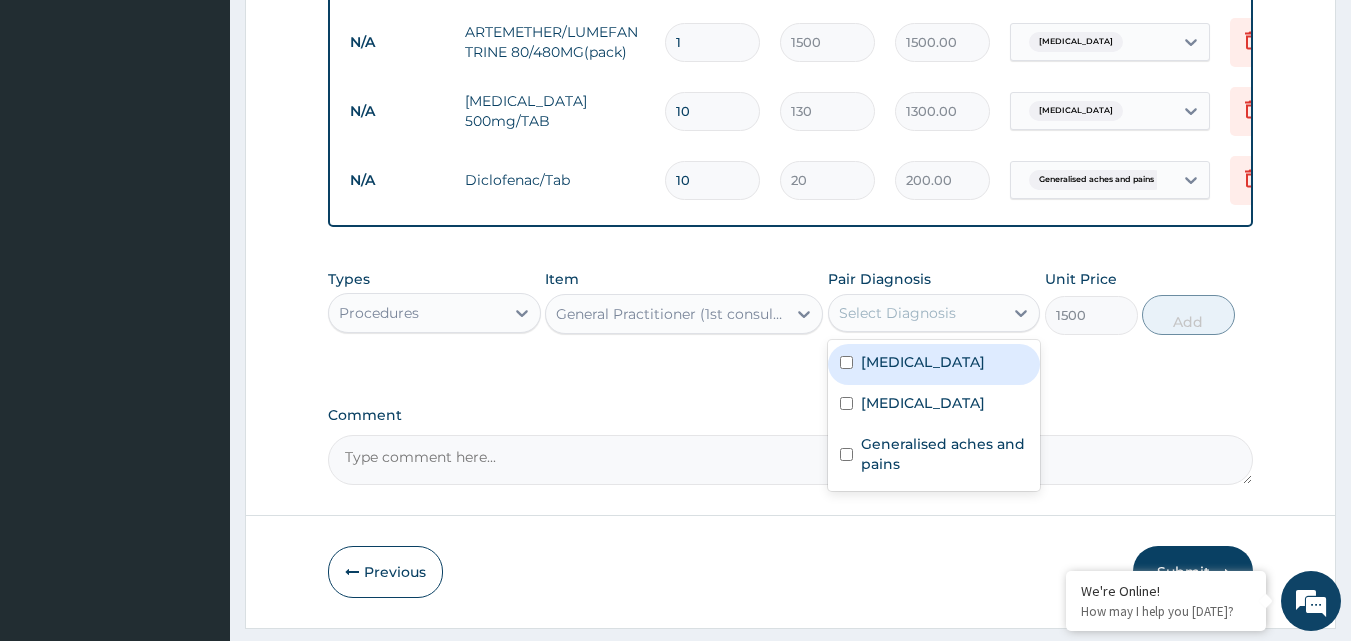 click on "[MEDICAL_DATA]" at bounding box center (934, 364) 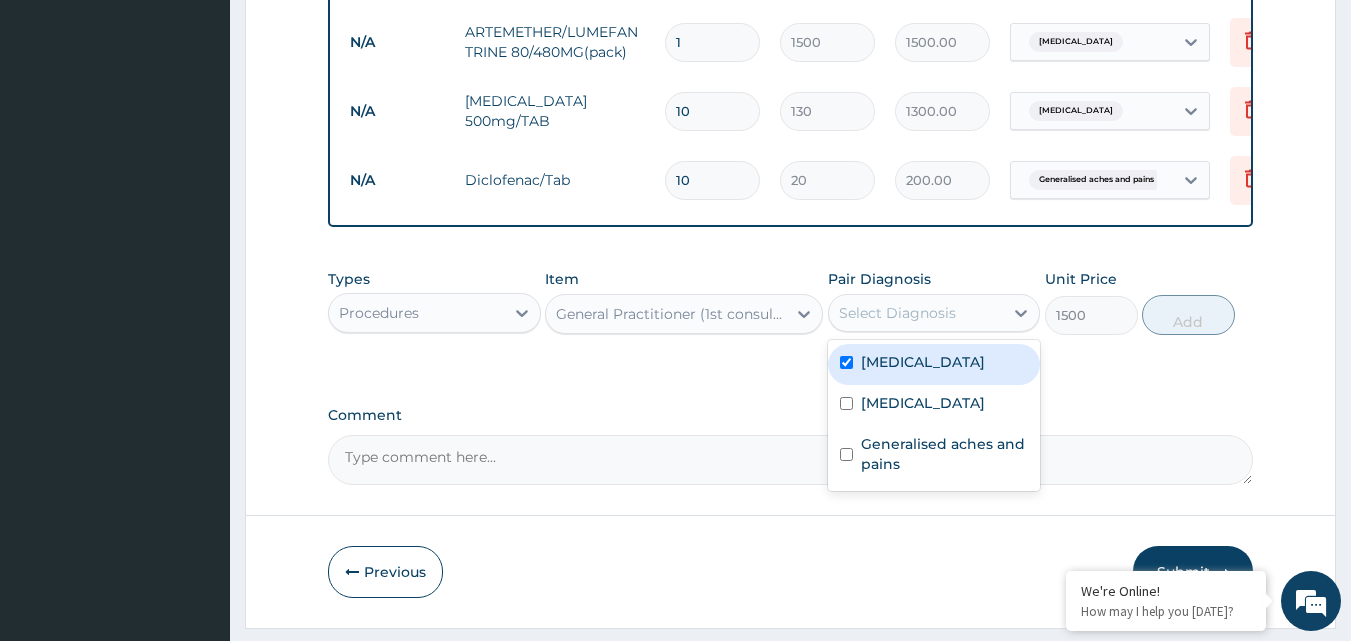 click on "[MEDICAL_DATA]" at bounding box center [934, 364] 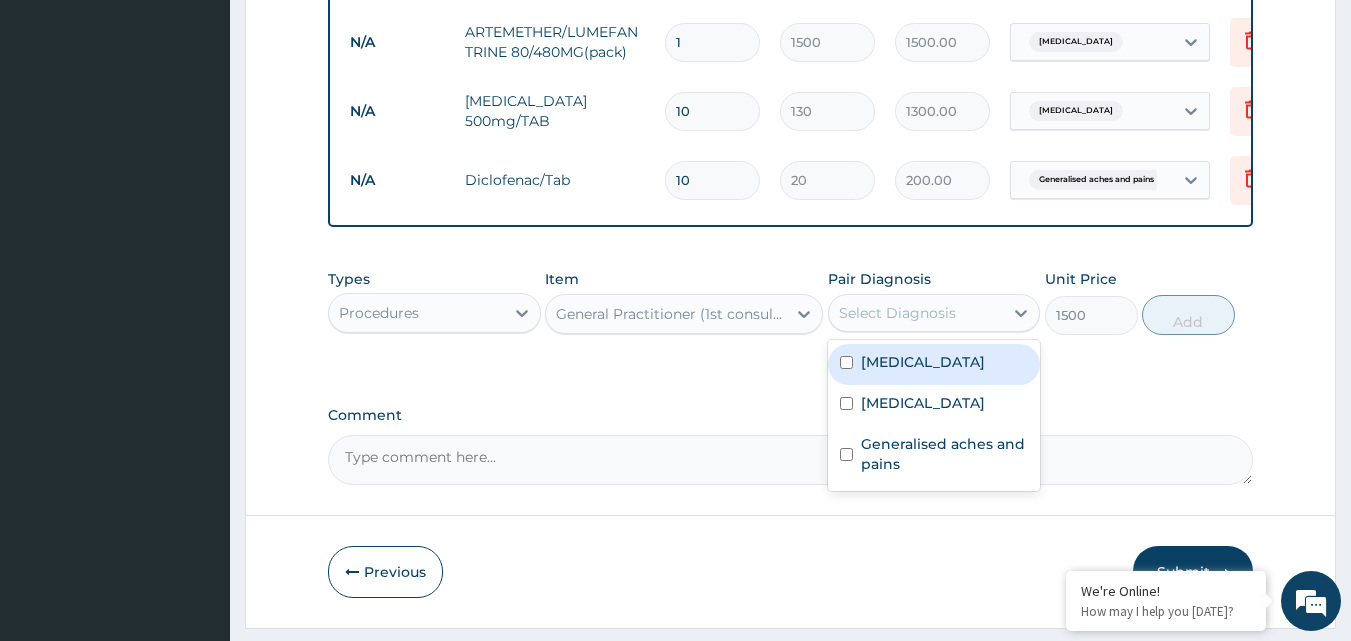 click on "[MEDICAL_DATA]" at bounding box center [934, 364] 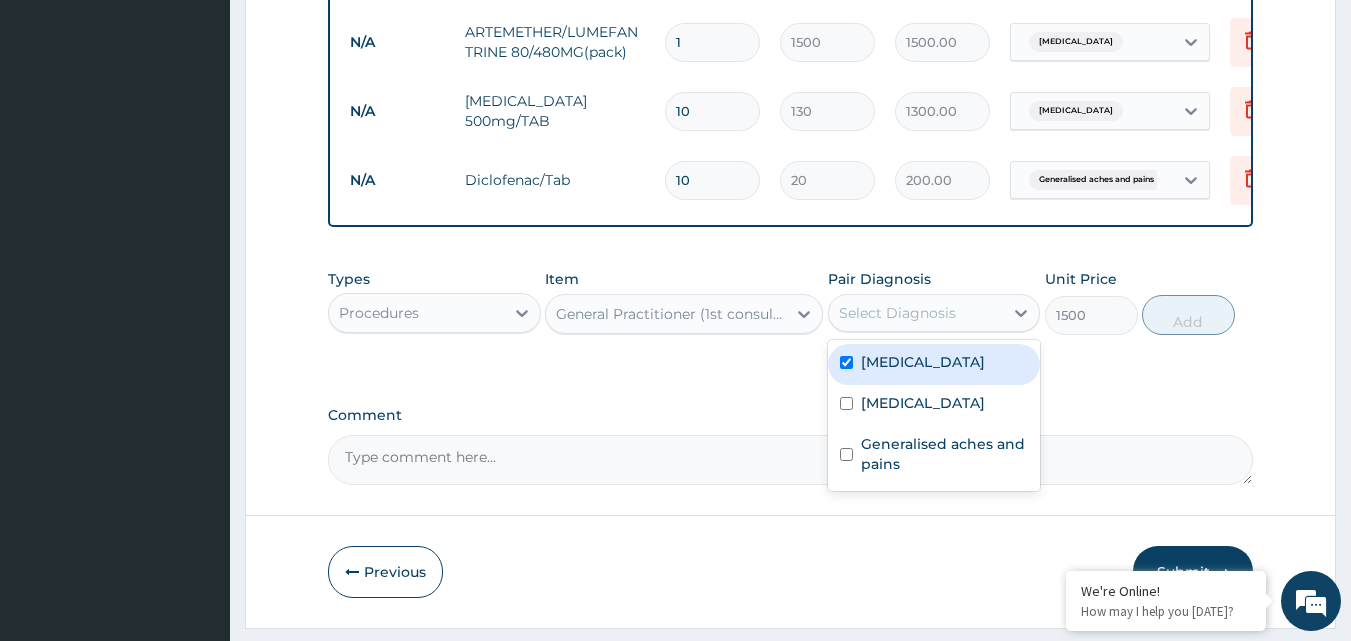 checkbox on "true" 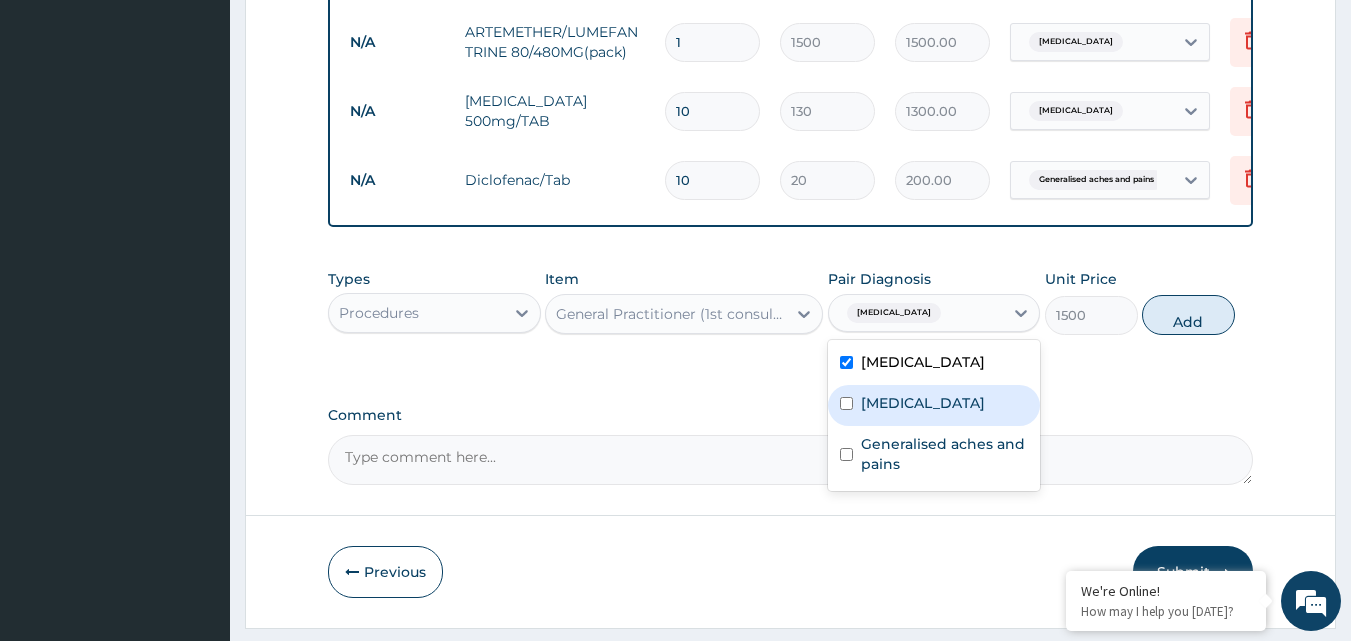 click on "[MEDICAL_DATA]" at bounding box center (923, 403) 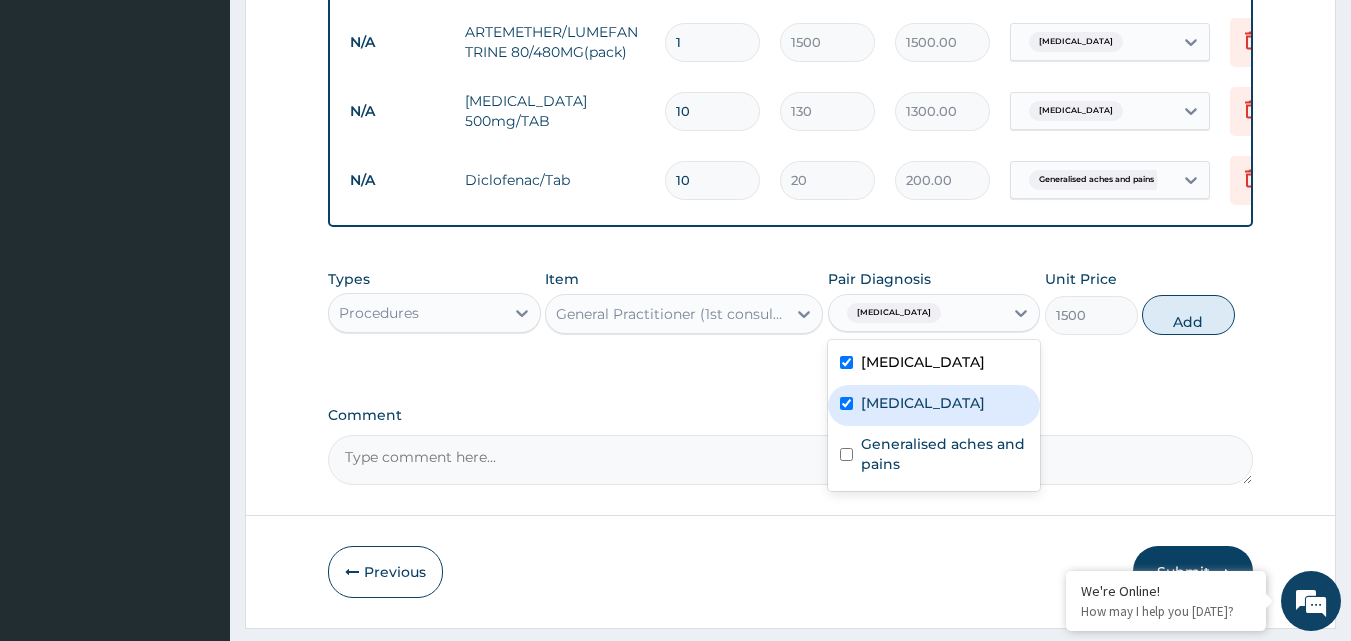 checkbox on "true" 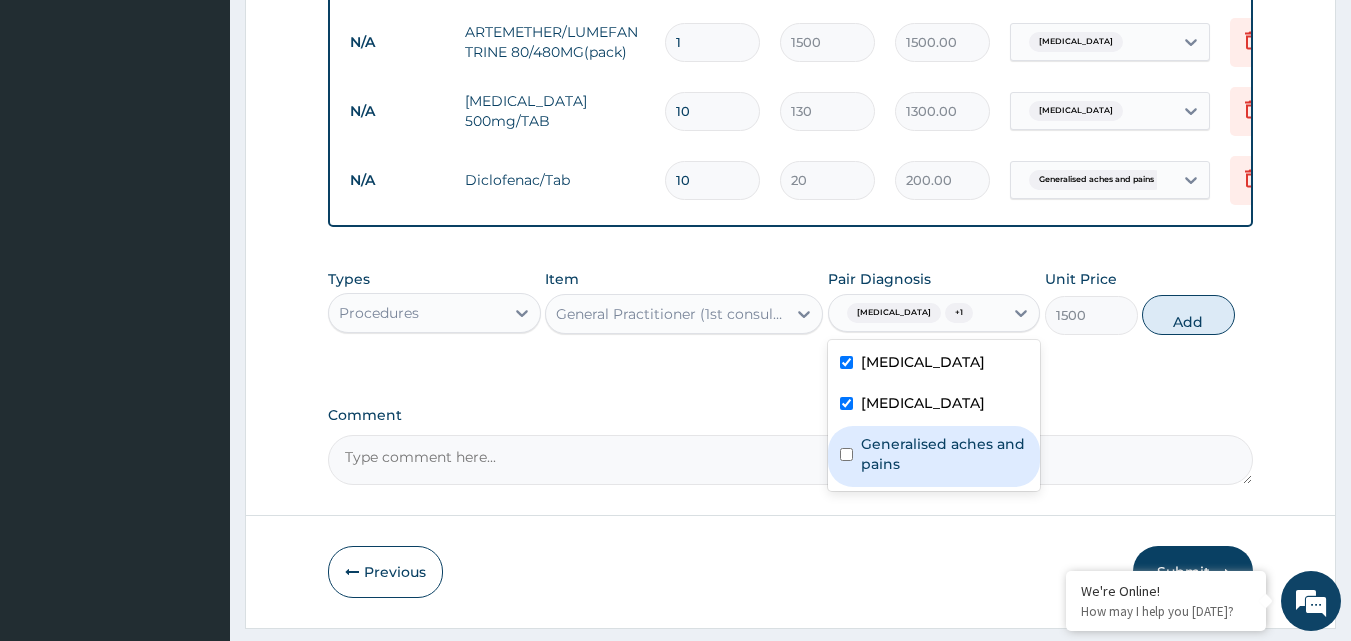 click on "Generalised aches and pains" at bounding box center (945, 454) 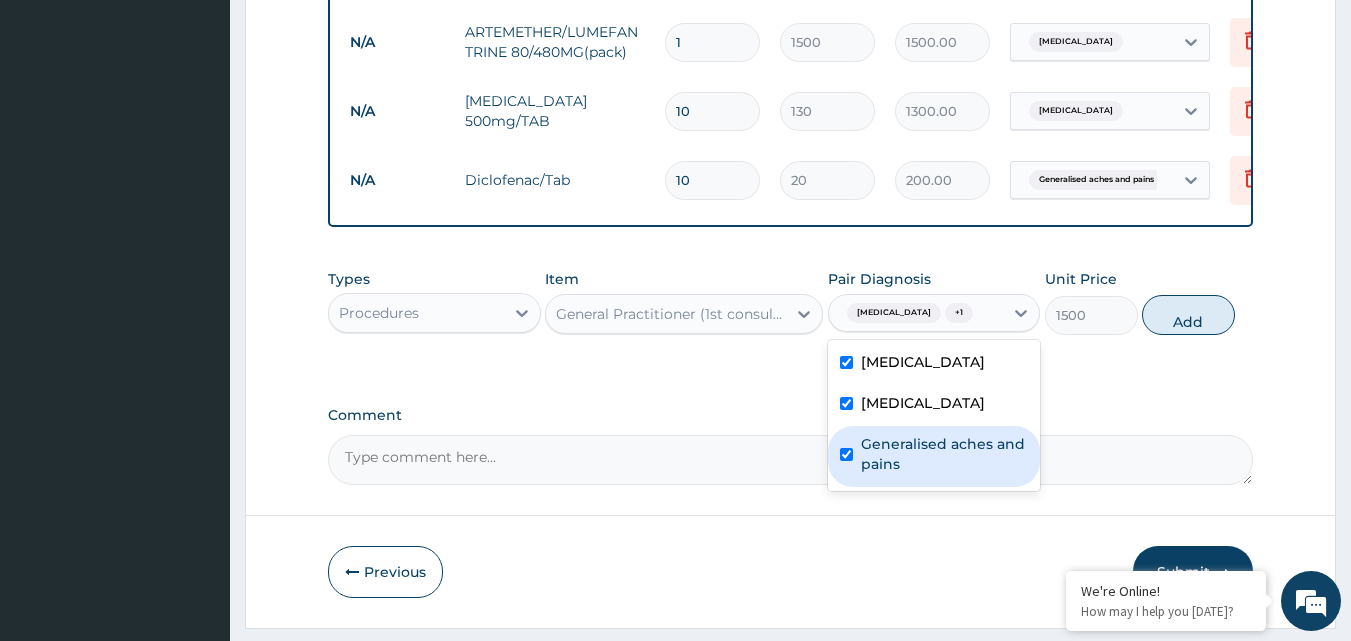 checkbox on "true" 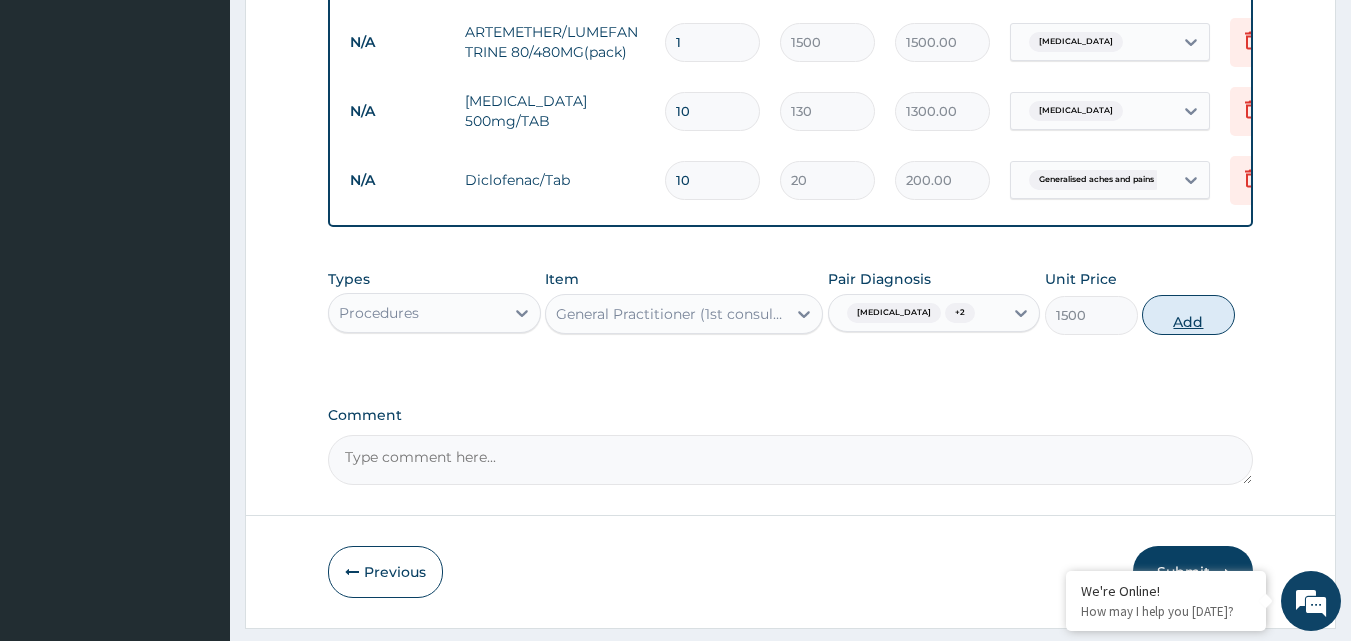 click on "Add" at bounding box center (1188, 315) 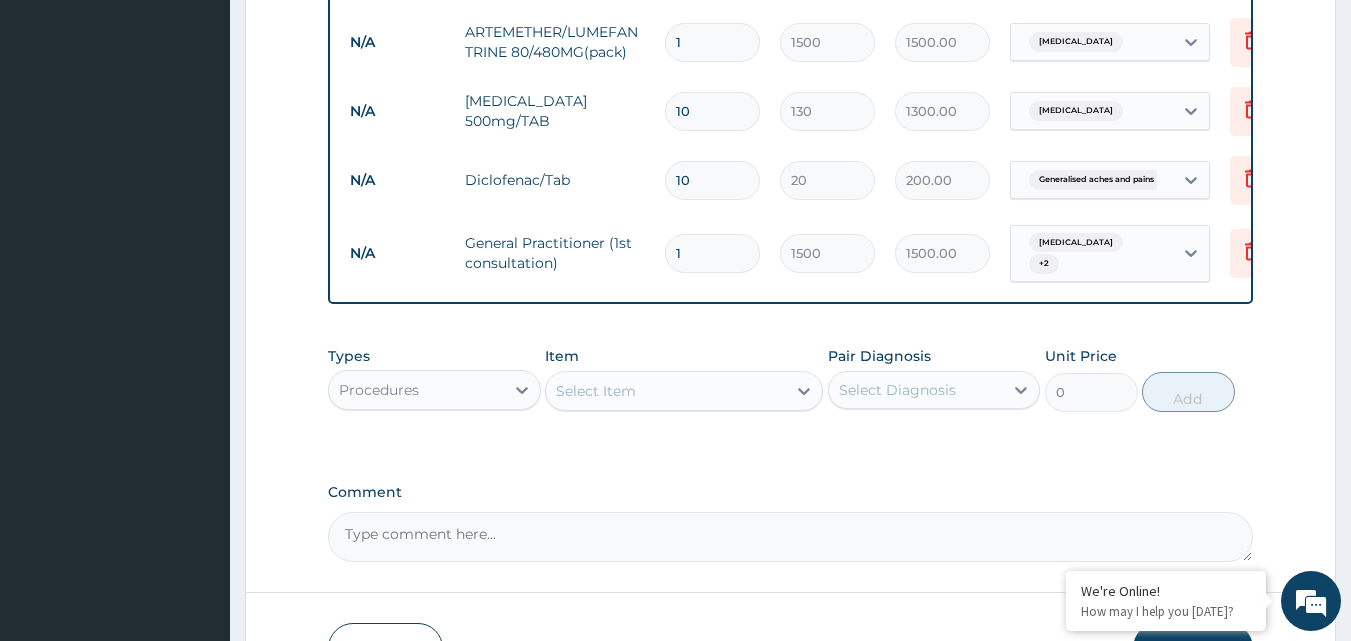 scroll, scrollTop: 1066, scrollLeft: 0, axis: vertical 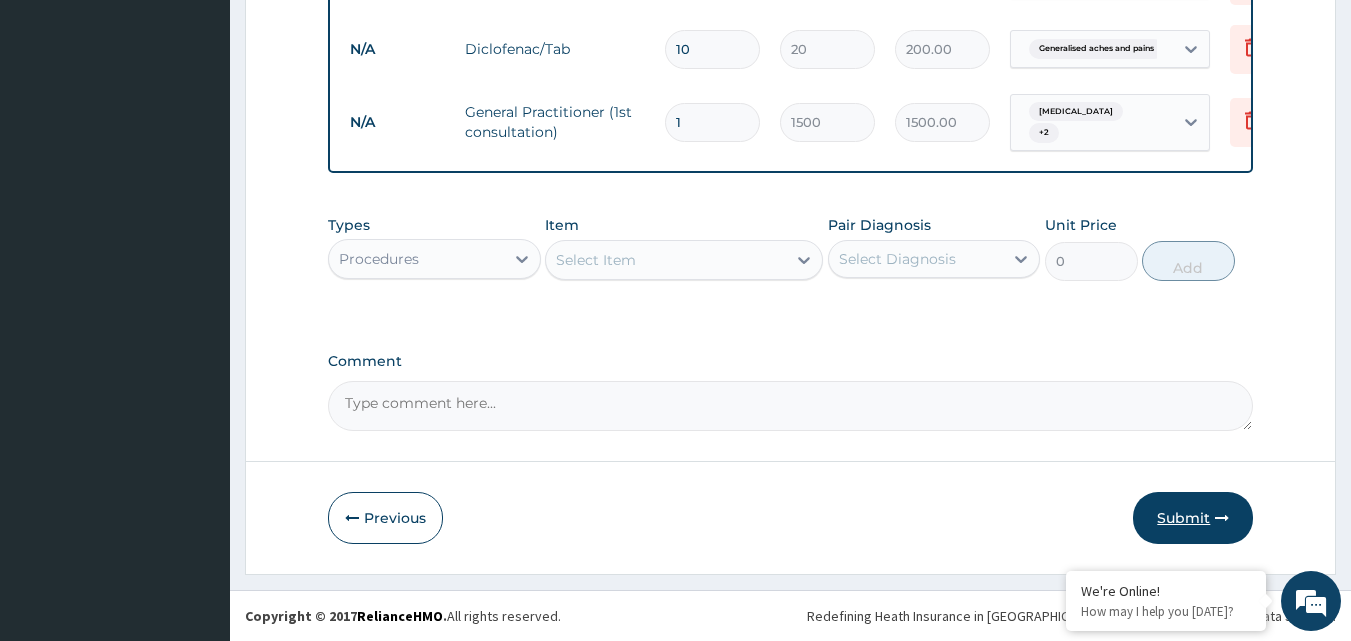 click on "Submit" at bounding box center [1193, 518] 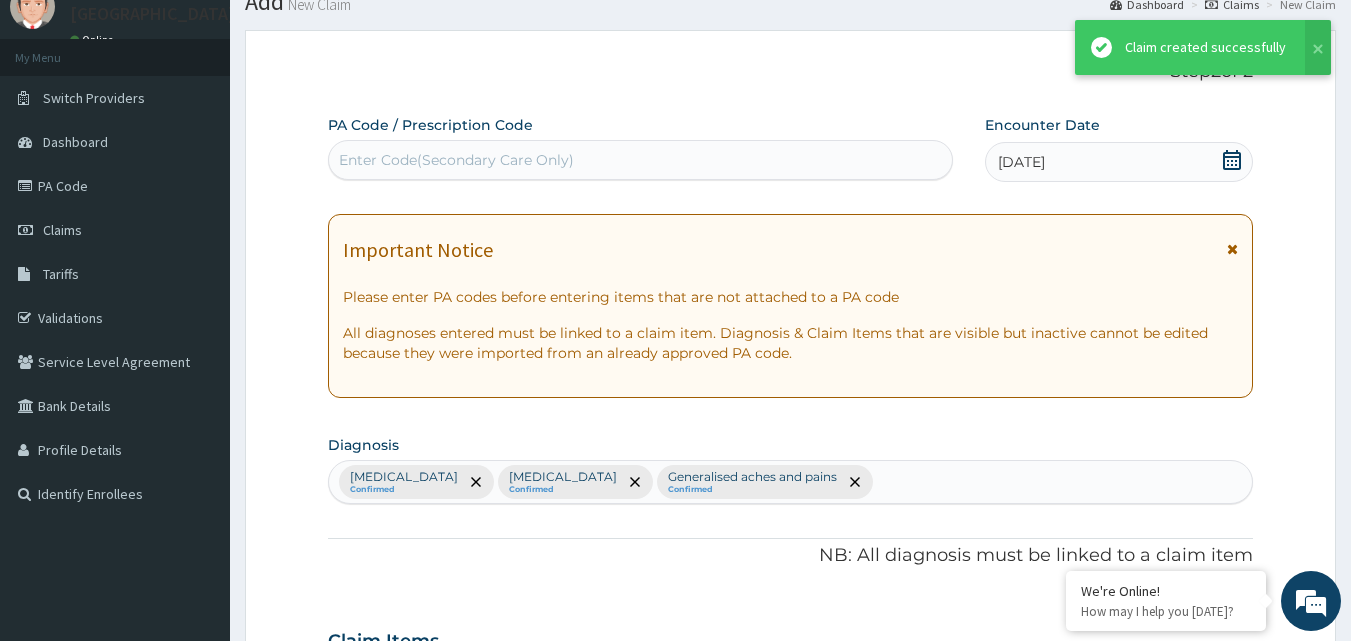 scroll, scrollTop: 1066, scrollLeft: 0, axis: vertical 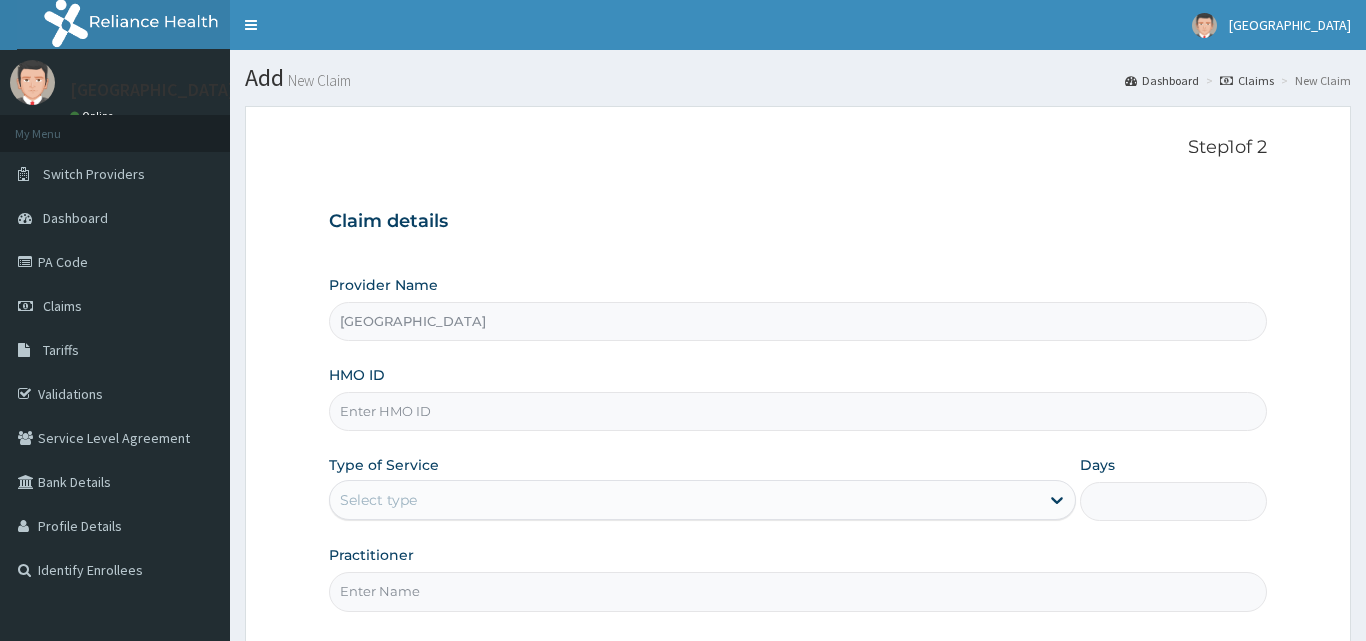 click on "HMO ID" at bounding box center [798, 411] 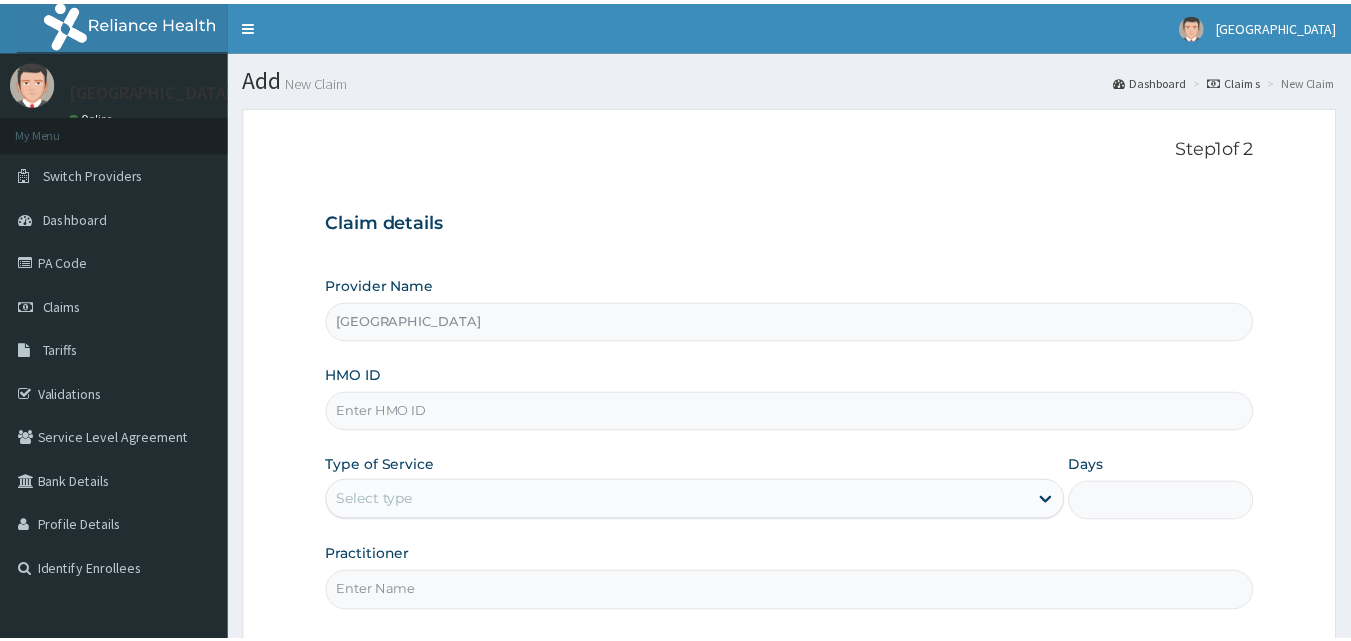 scroll, scrollTop: 0, scrollLeft: 0, axis: both 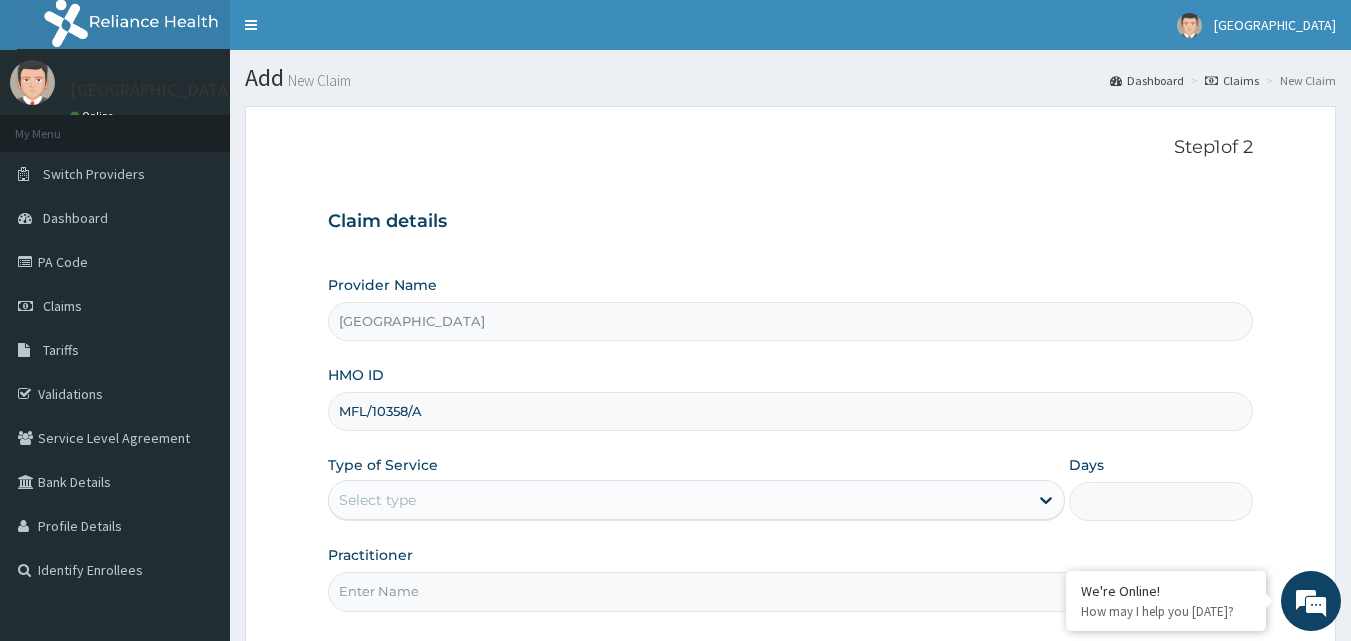 type on "MFL/10358/A" 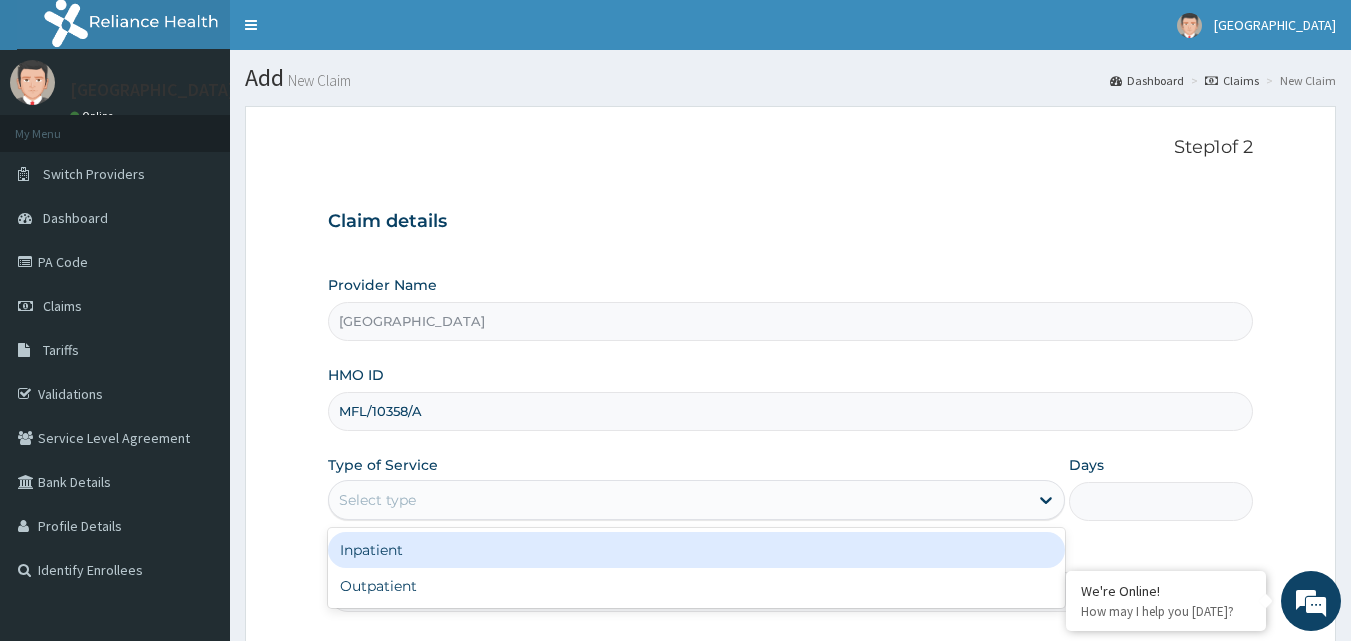 scroll, scrollTop: 0, scrollLeft: 0, axis: both 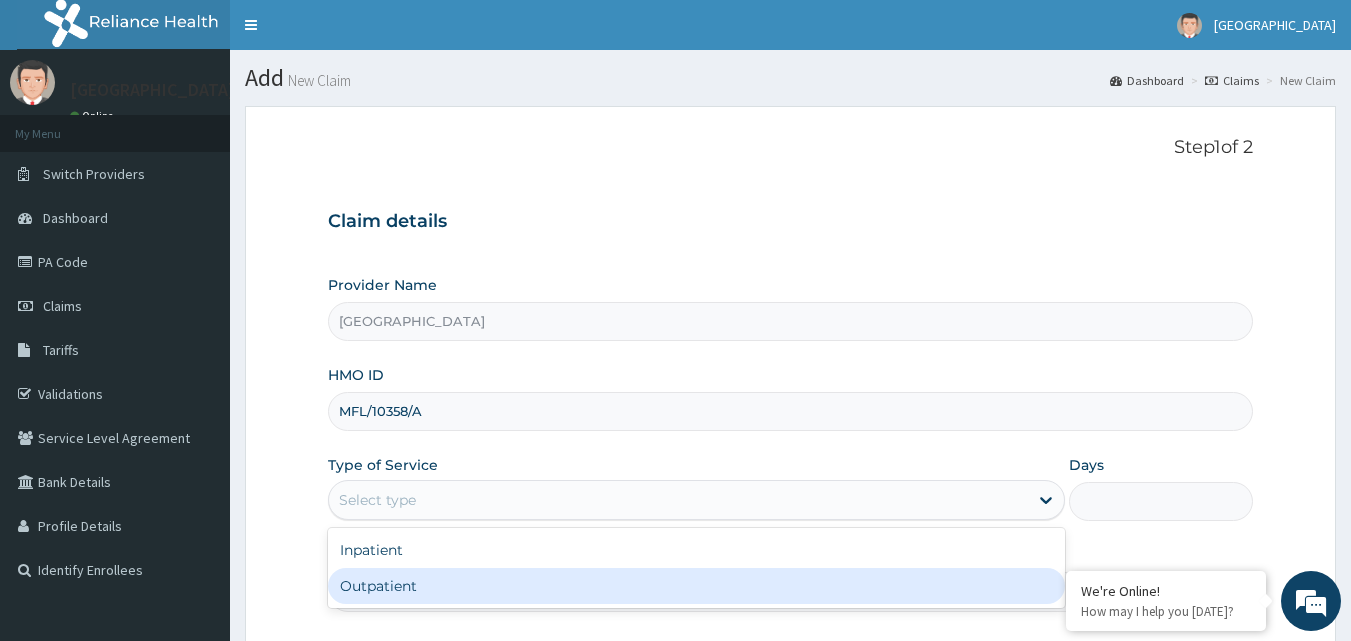 click on "Outpatient" at bounding box center [696, 586] 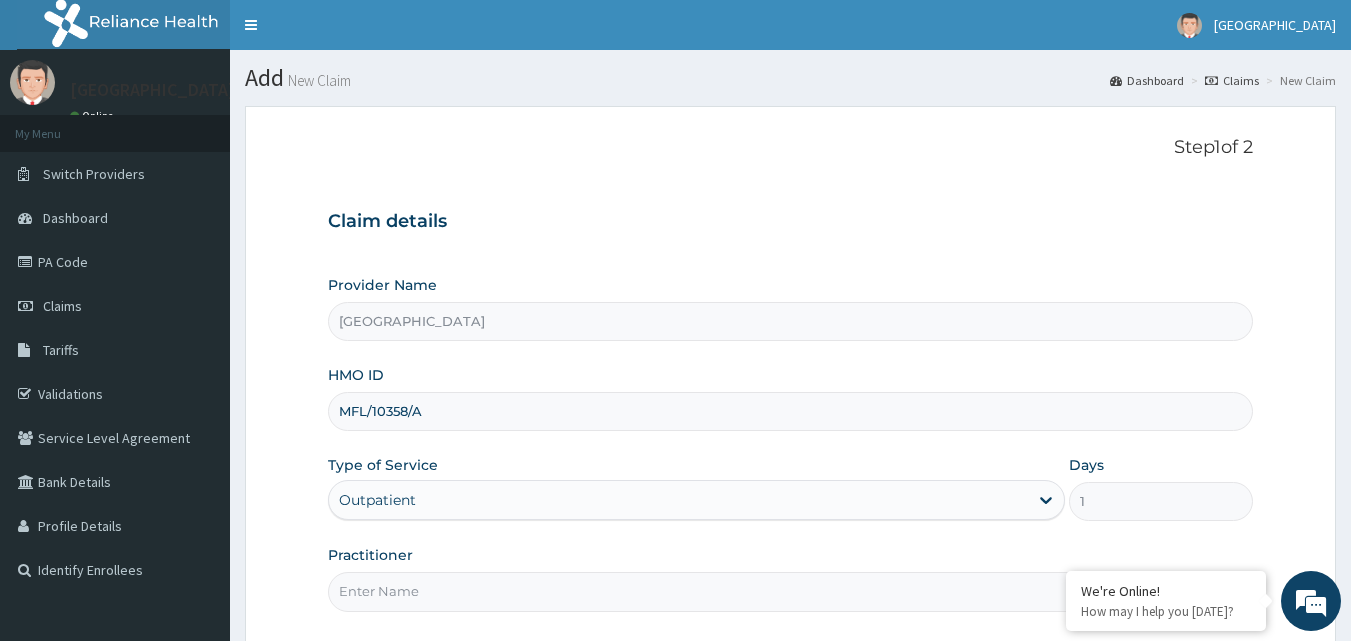 click on "Practitioner" at bounding box center [791, 591] 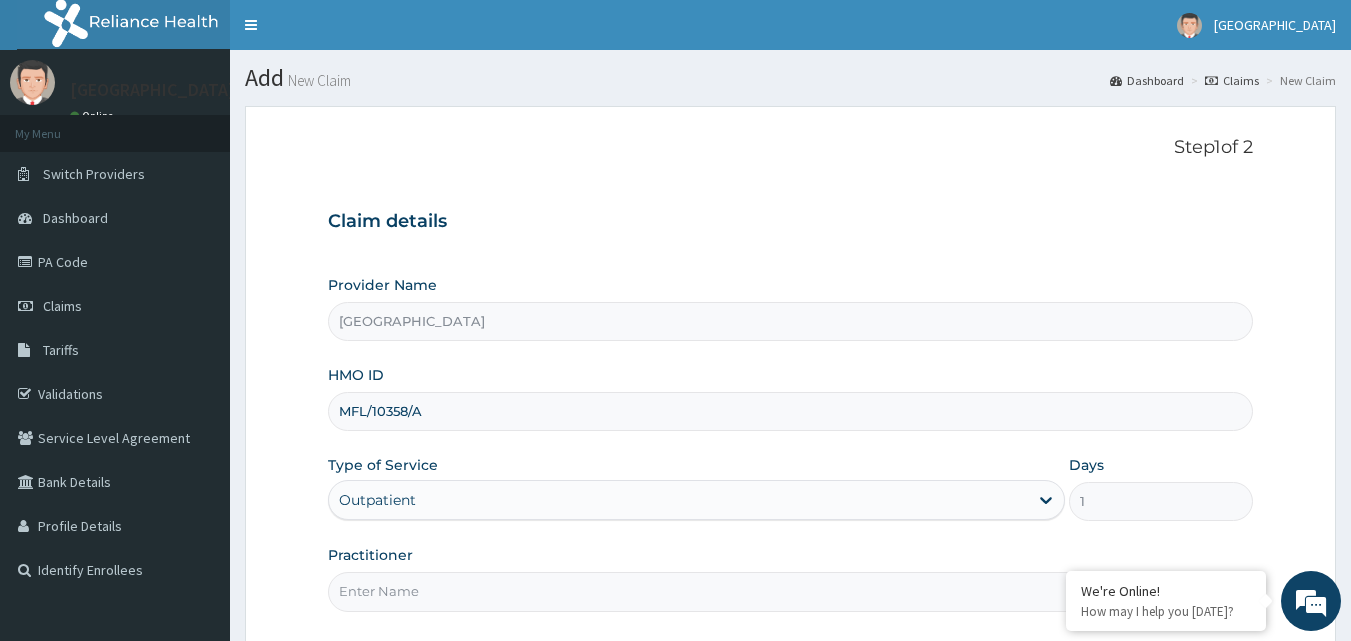 type on "DOCTOR [PERSON_NAME]" 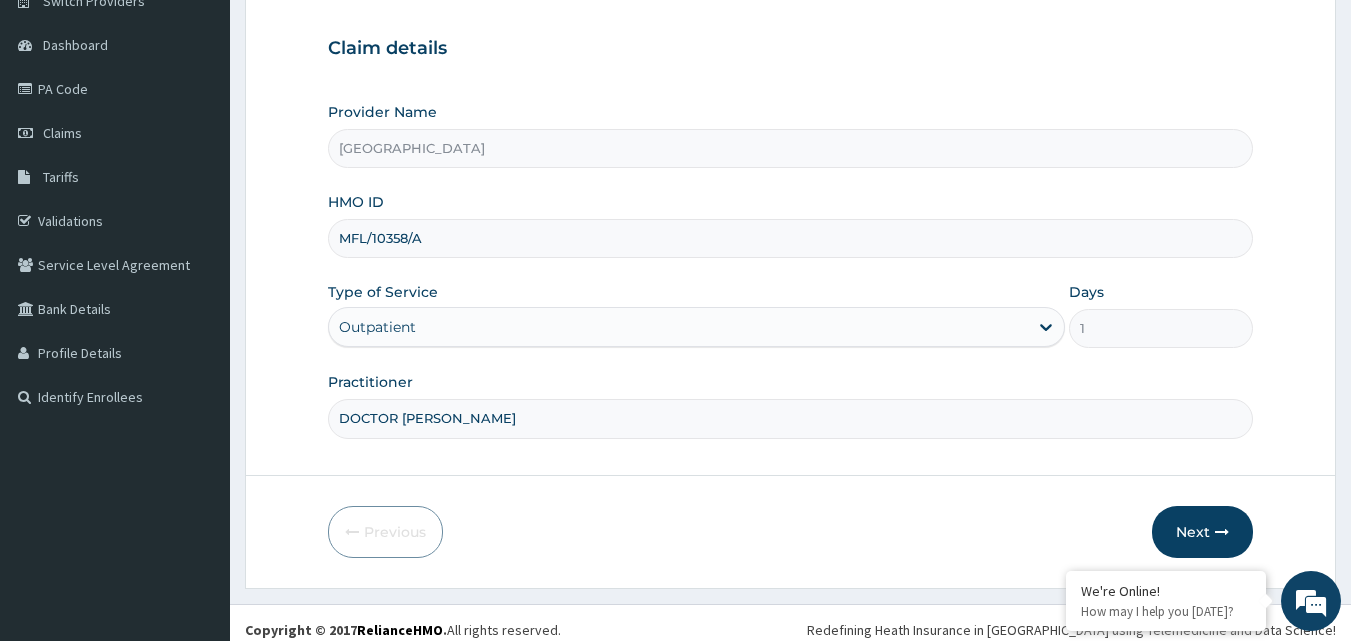 scroll, scrollTop: 187, scrollLeft: 0, axis: vertical 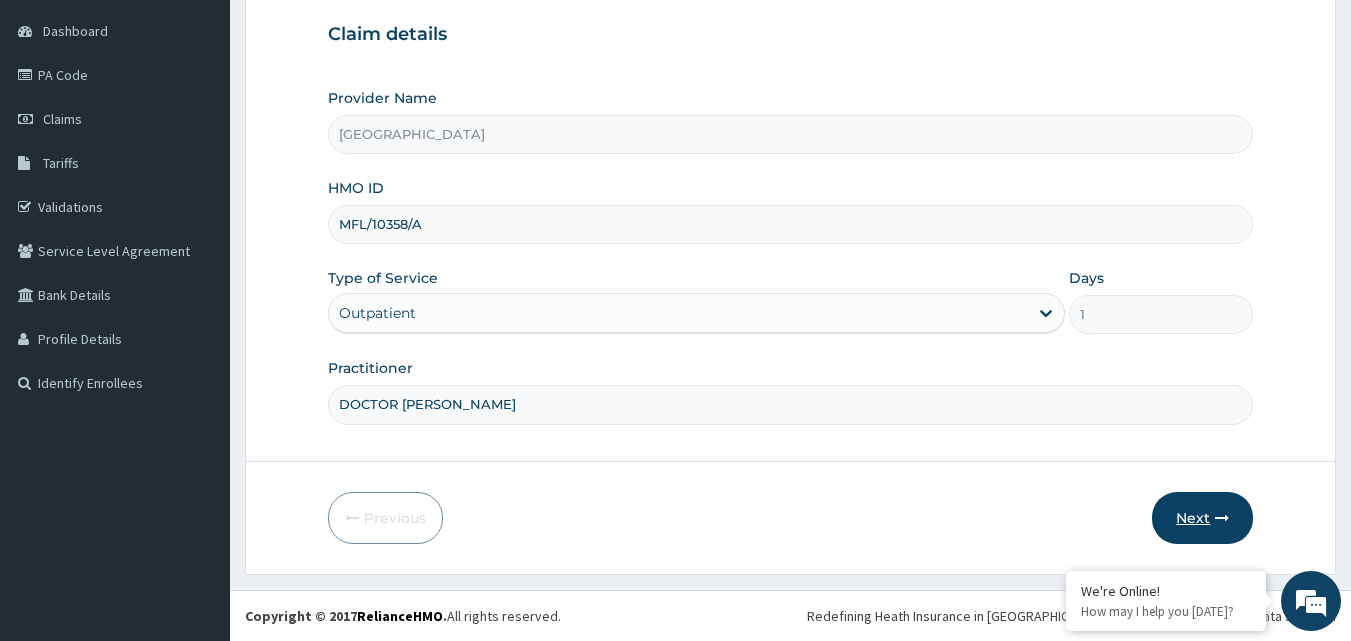 click on "Next" at bounding box center (1202, 518) 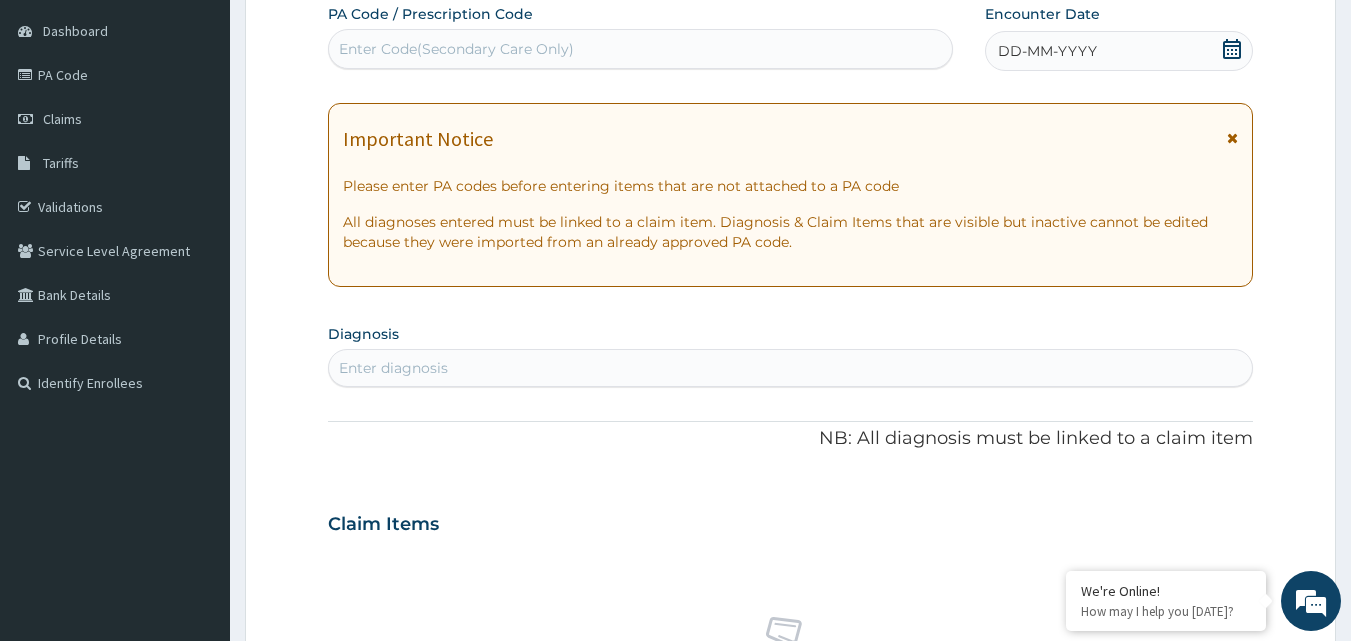 click on "DD-MM-YYYY" at bounding box center (1047, 51) 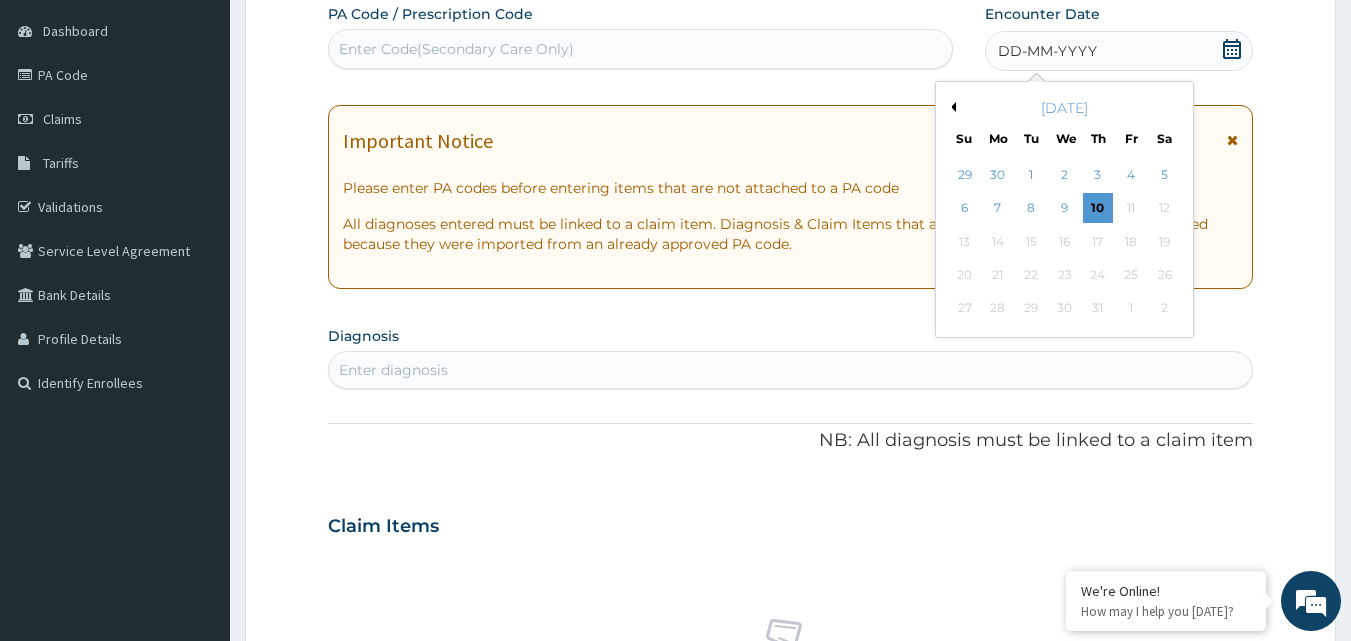 click on "Previous Month" at bounding box center (951, 107) 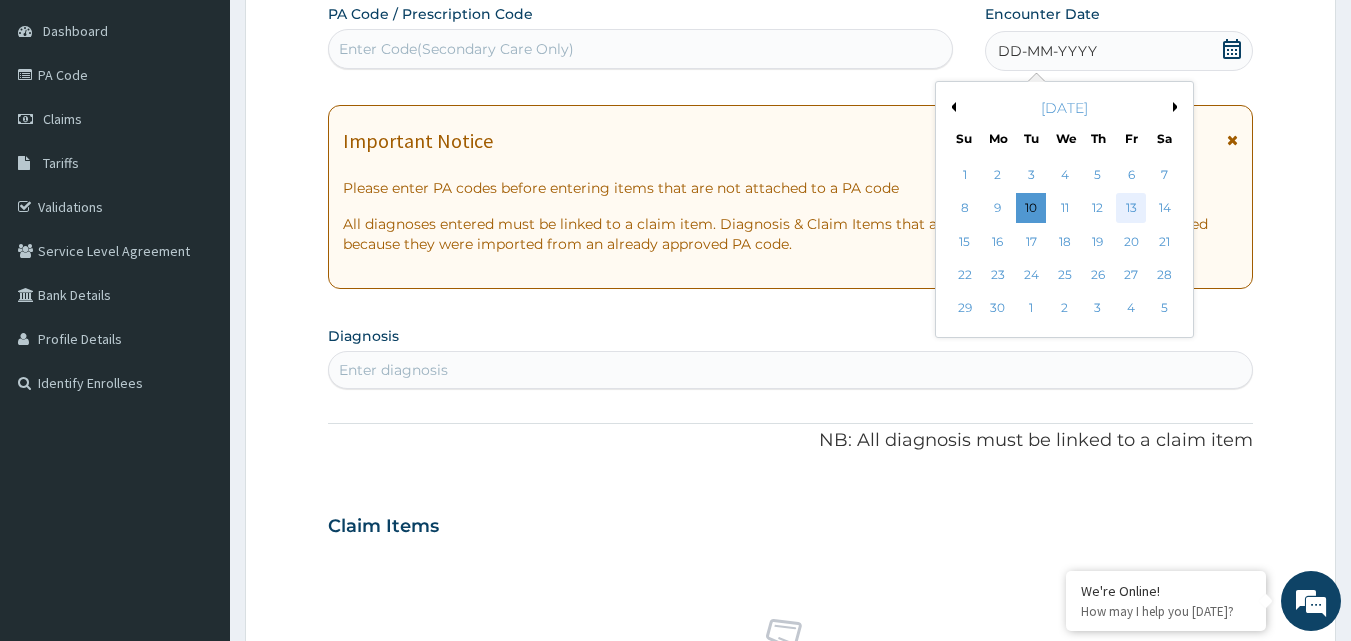 click on "13" at bounding box center (1131, 209) 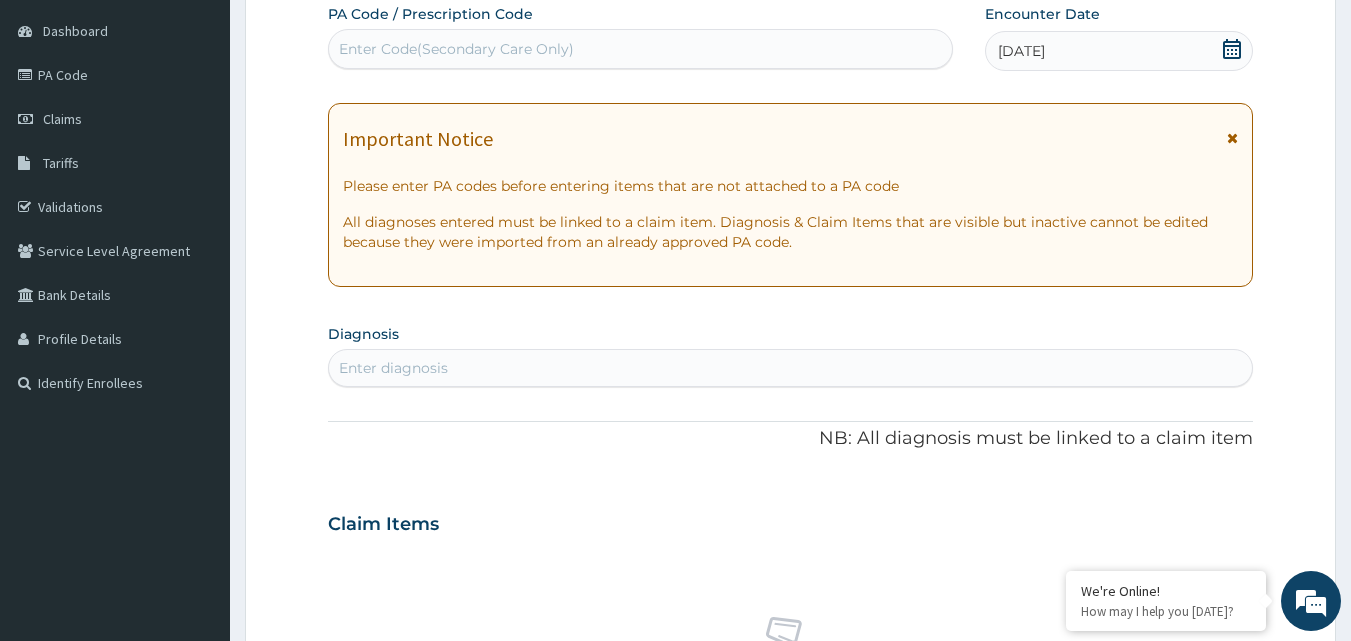 click on "Enter diagnosis" at bounding box center (393, 368) 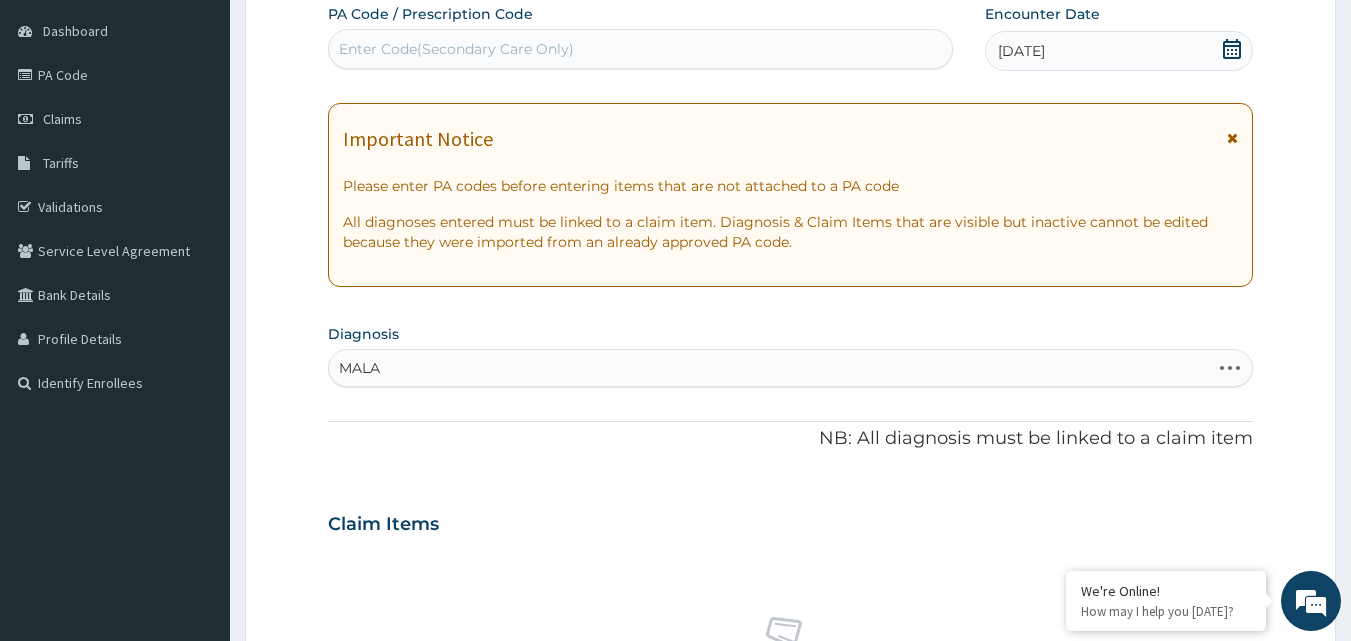 type on "MALAR" 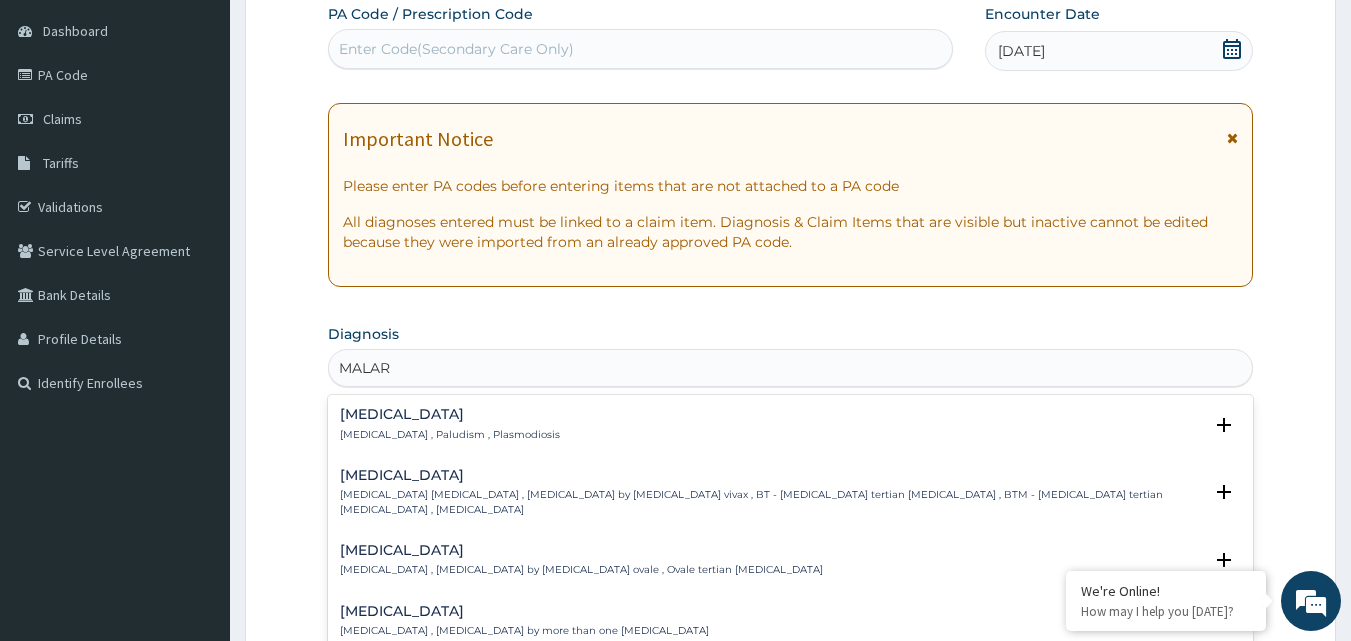 click on "[MEDICAL_DATA] [MEDICAL_DATA] , Paludism , Plasmodiosis" at bounding box center [450, 424] 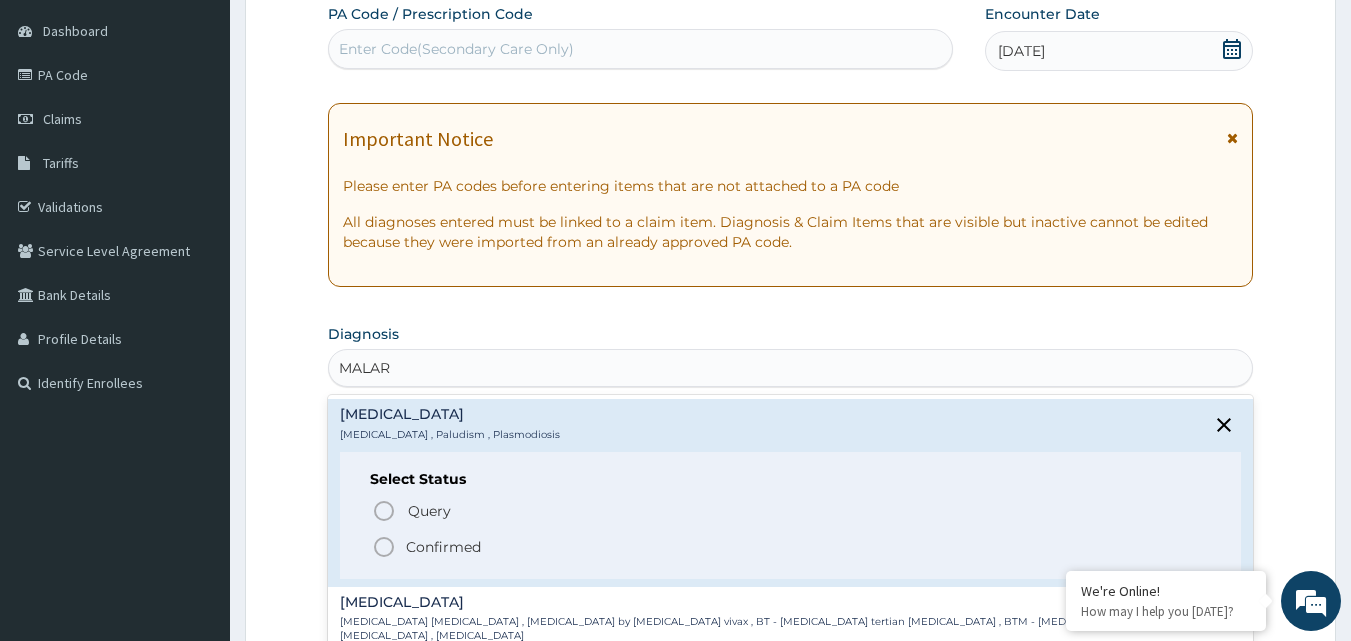 click 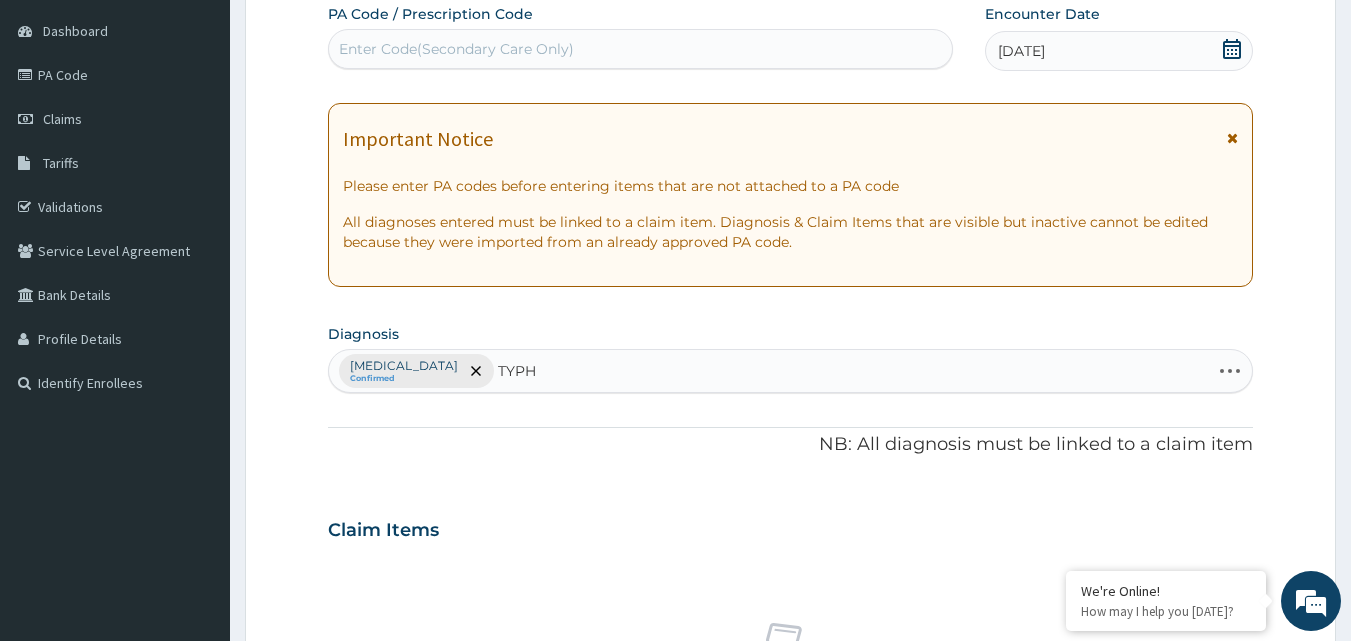 type on "TYPHO" 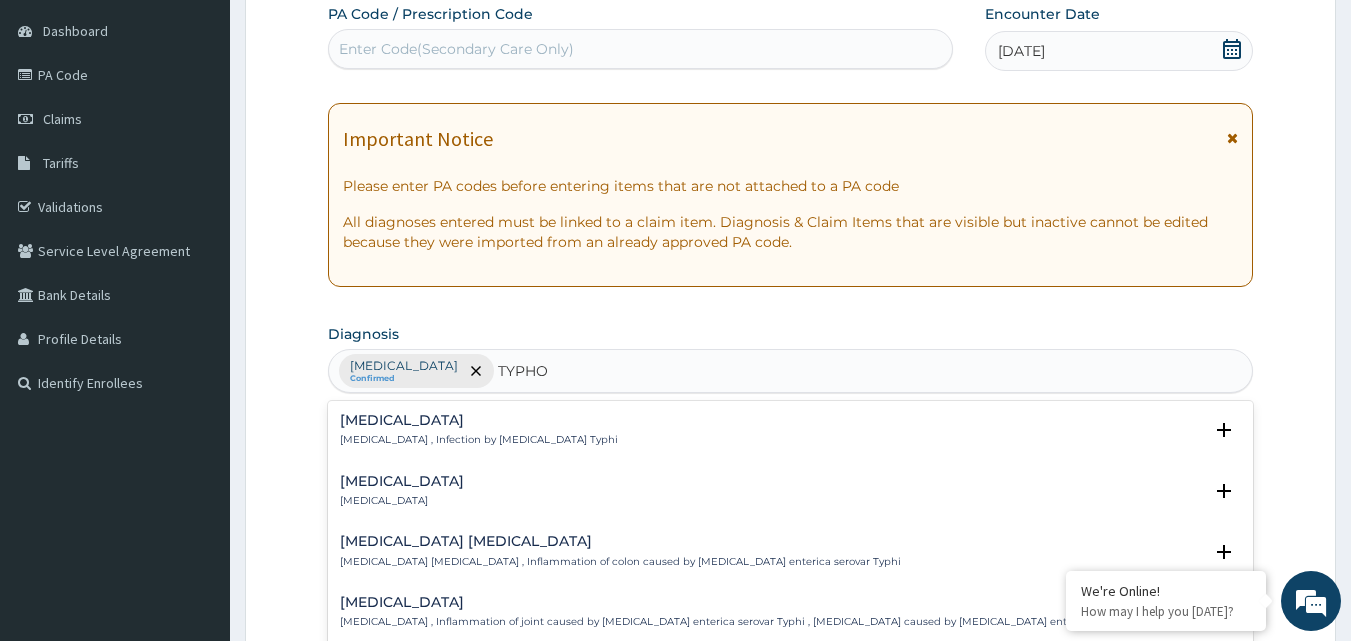 click on "[MEDICAL_DATA]" at bounding box center (479, 420) 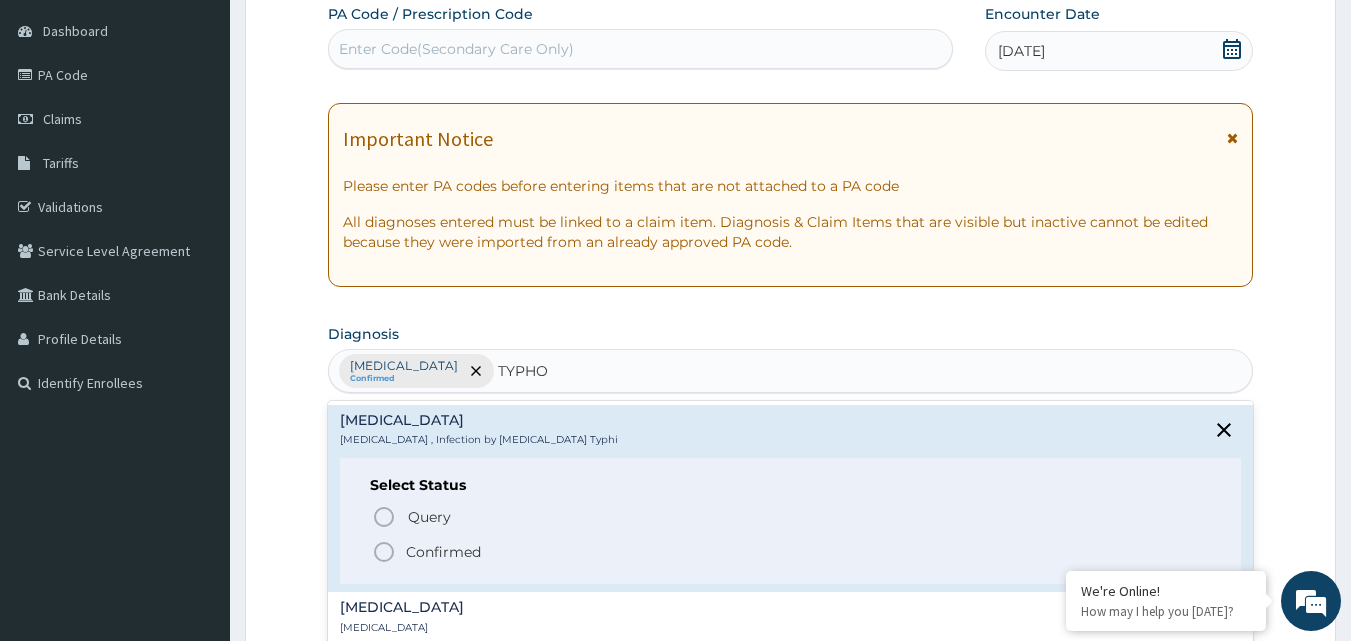 click 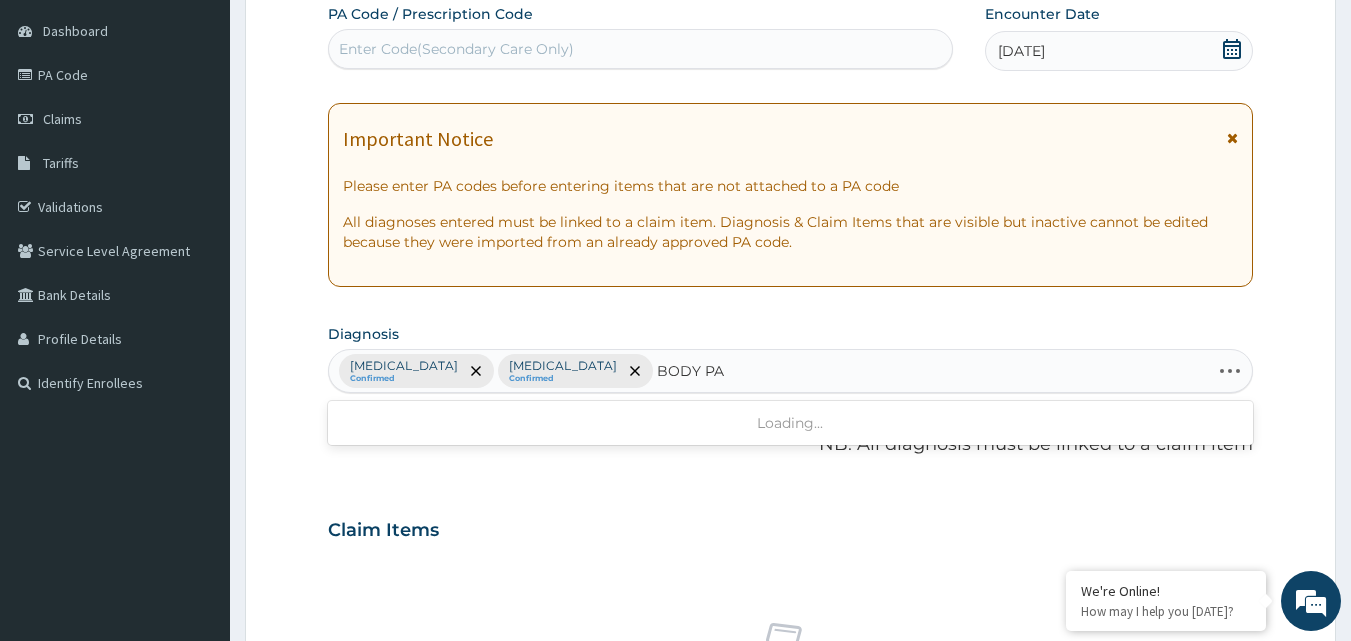 type on "BODY PAIN" 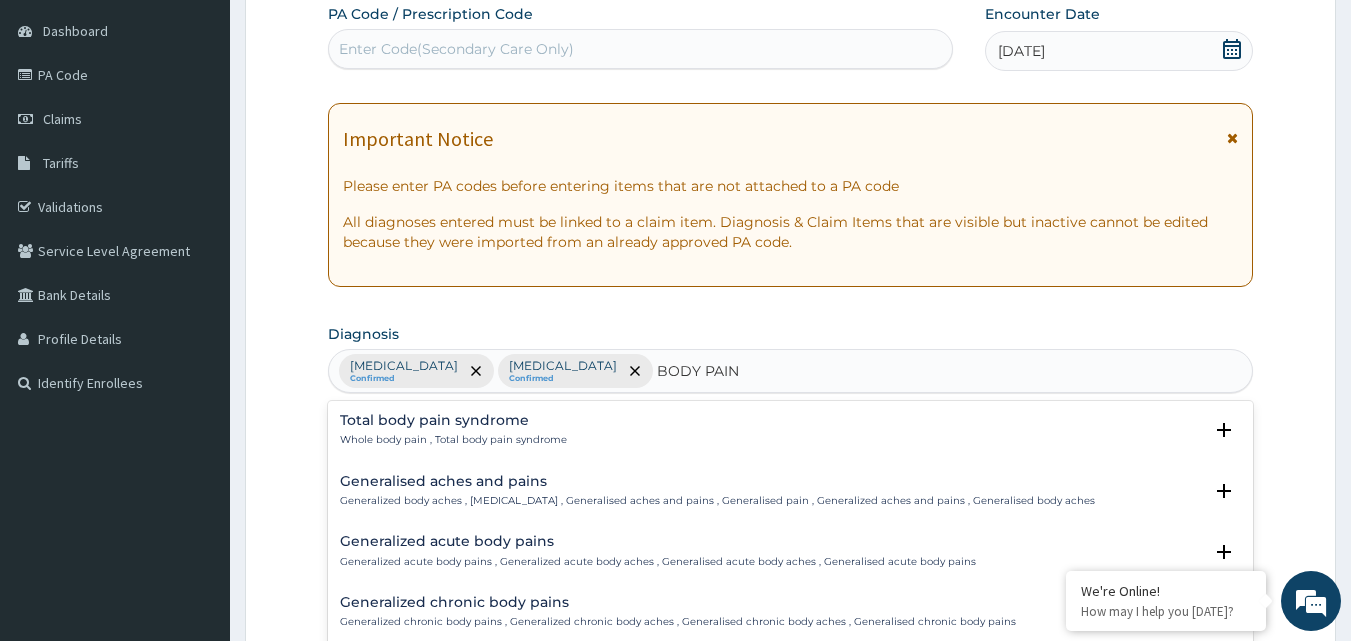 click on "Generalised aches and pains" at bounding box center [717, 481] 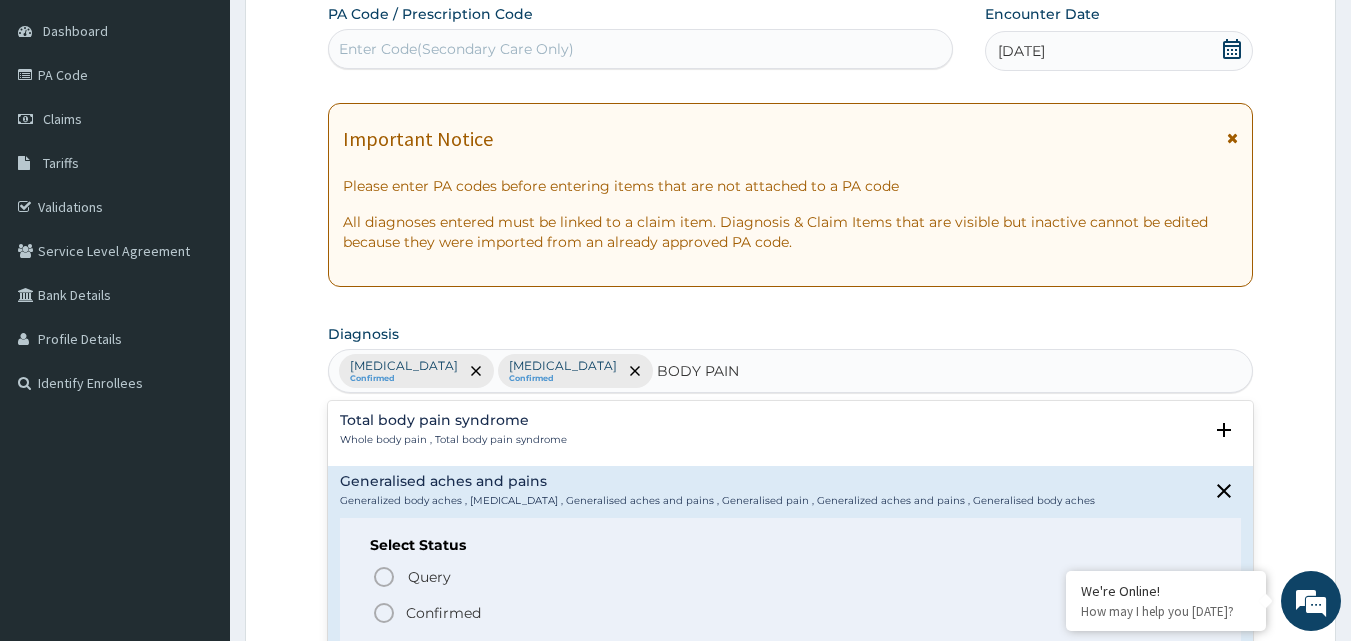 click 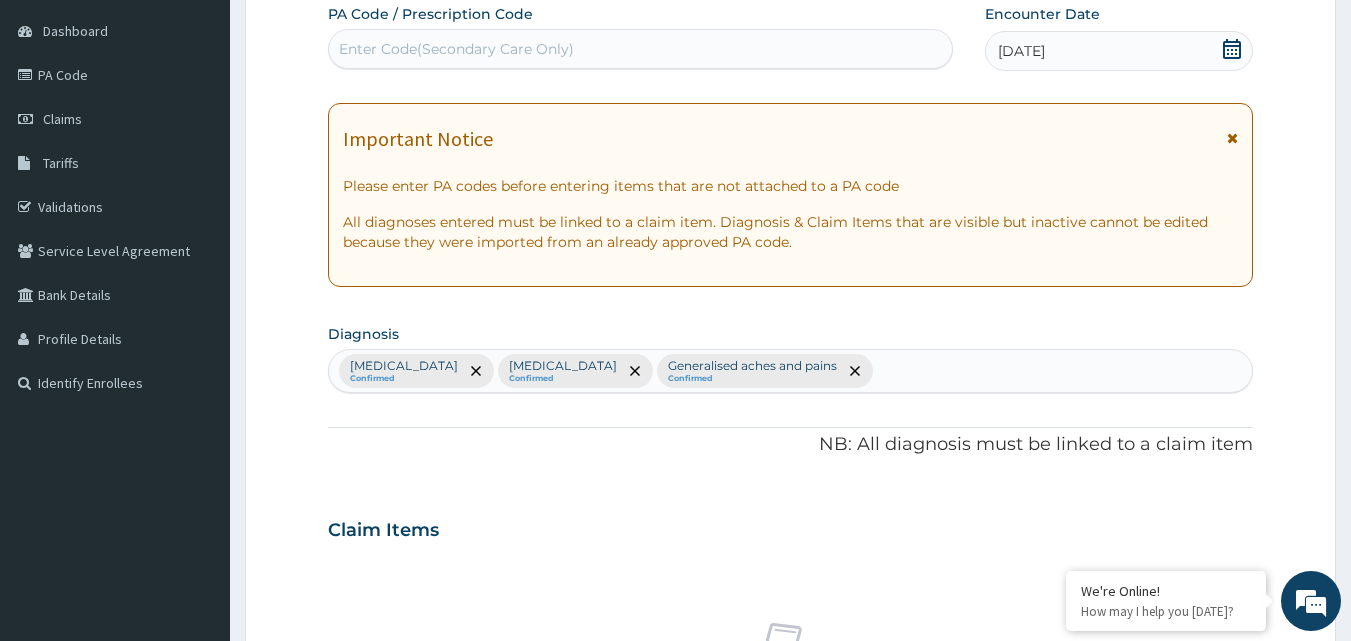 scroll, scrollTop: 747, scrollLeft: 0, axis: vertical 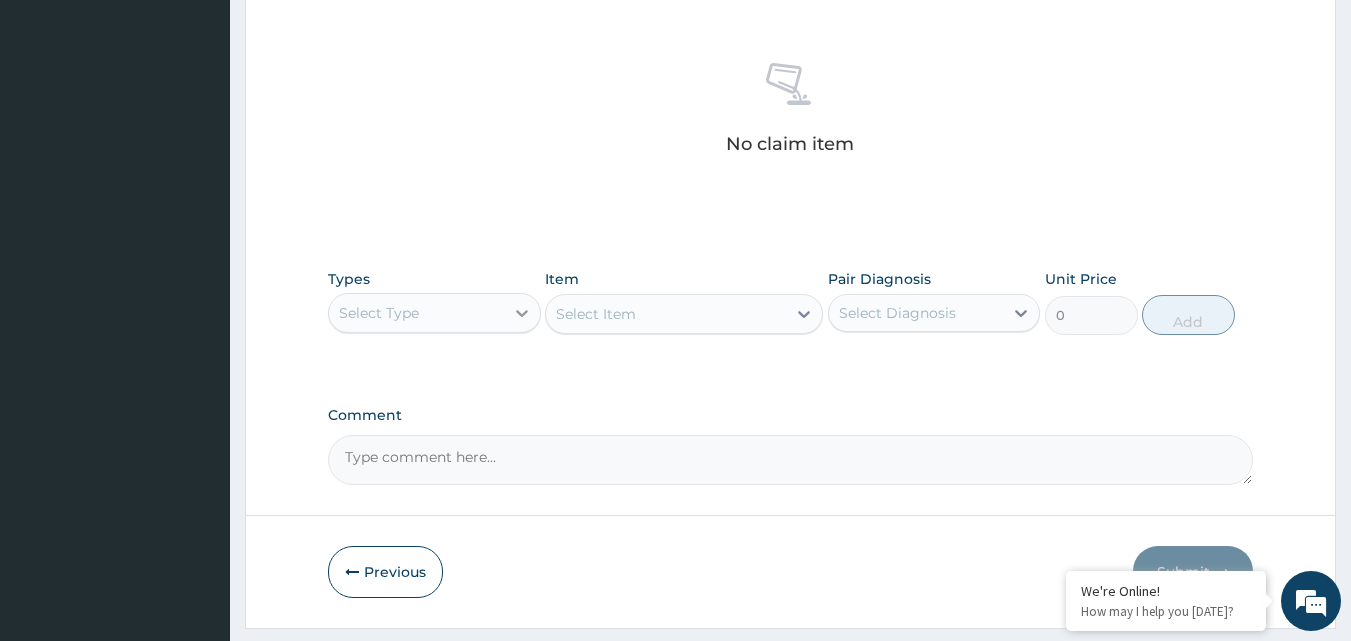 click at bounding box center (522, 313) 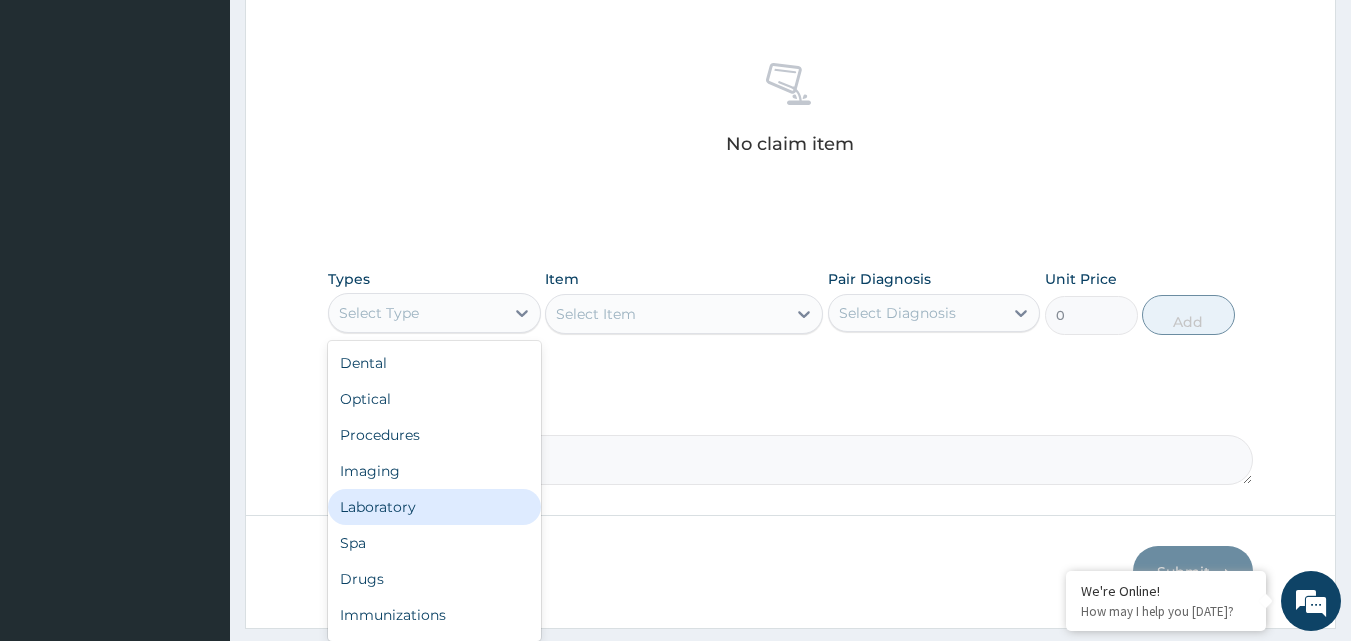 click on "Laboratory" at bounding box center [434, 507] 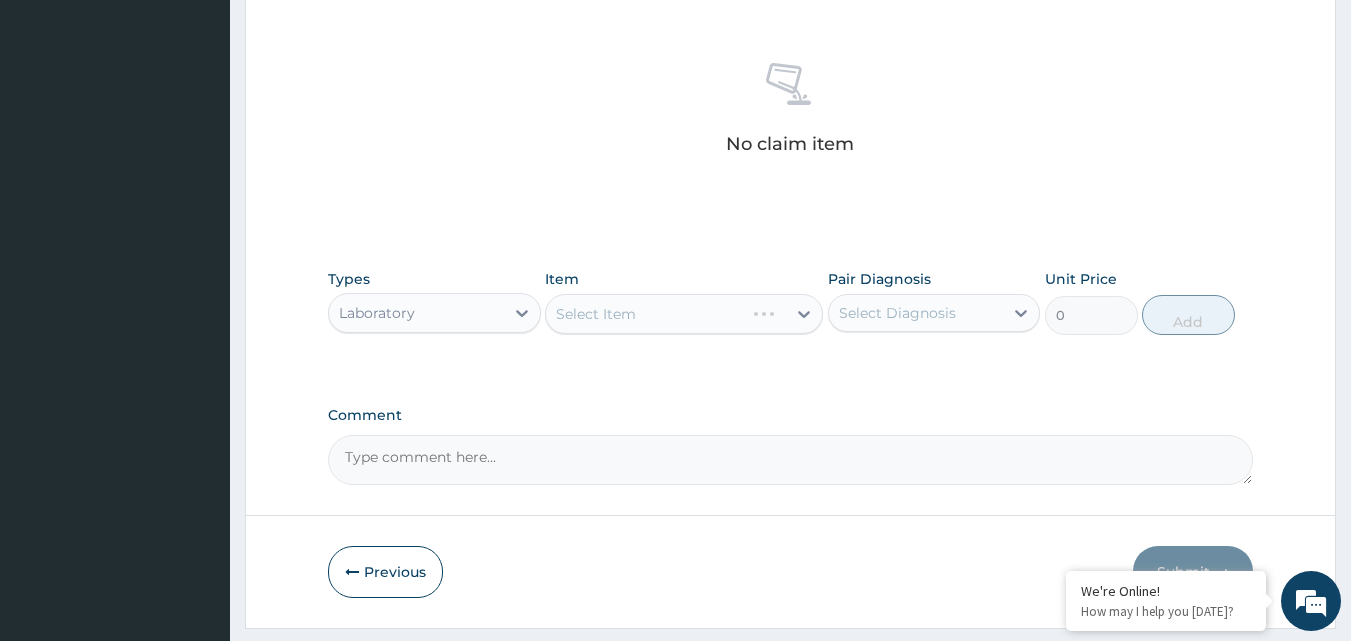 click on "Select Item" at bounding box center (684, 314) 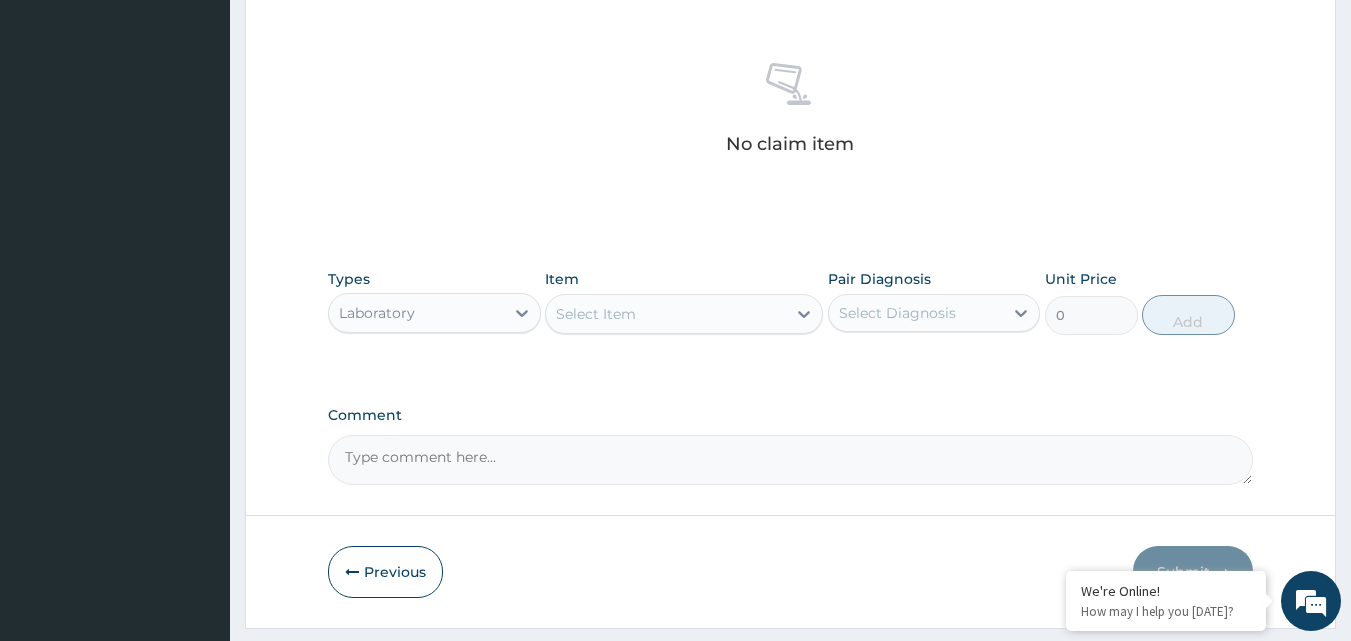 click on "Select Item" at bounding box center [666, 314] 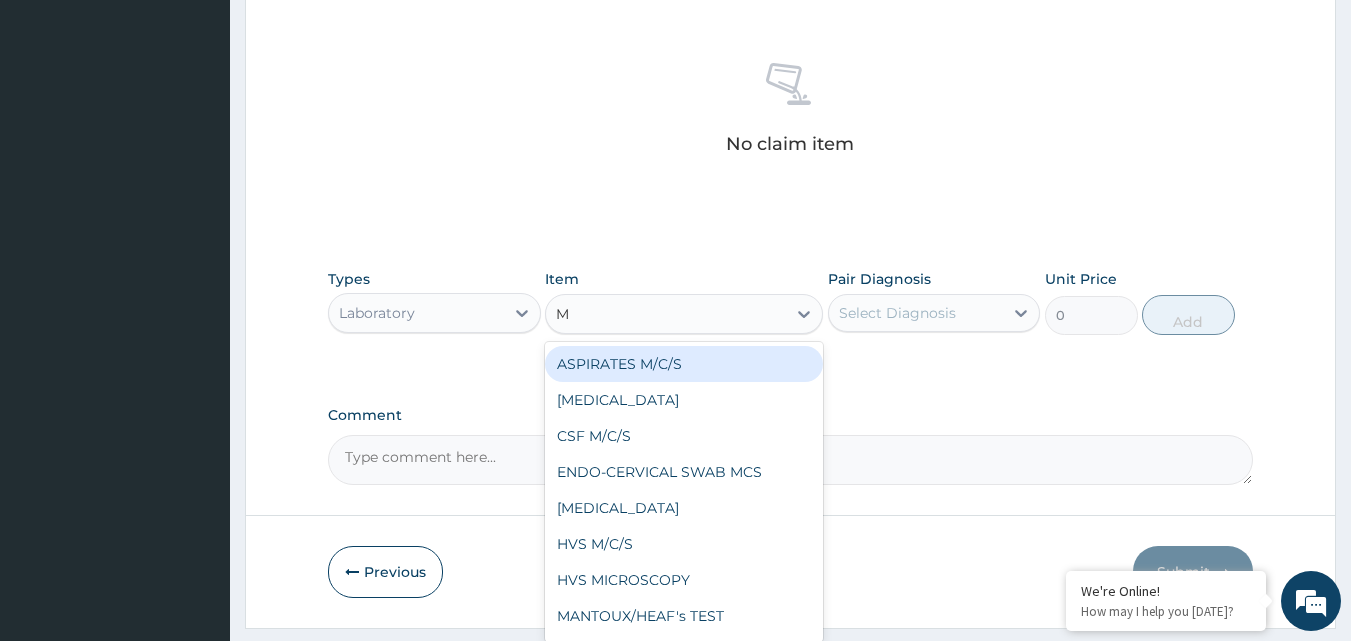 type on "MP" 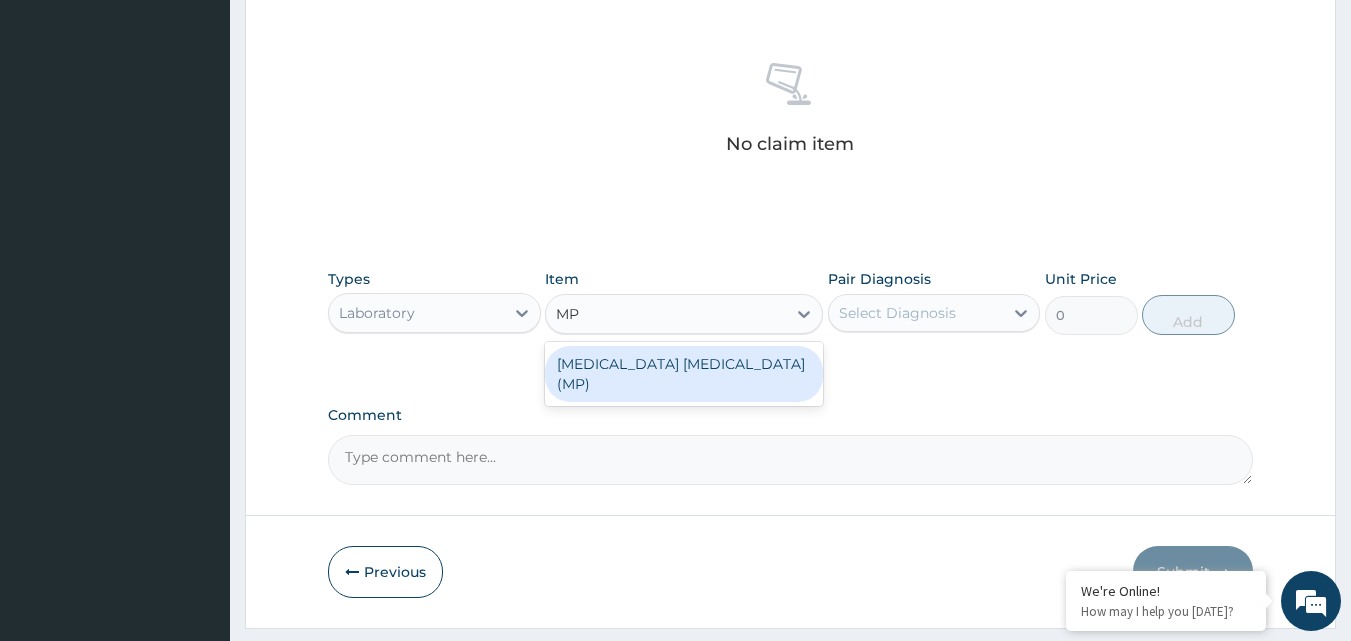 click on "[MEDICAL_DATA] [MEDICAL_DATA] (MP)" at bounding box center (684, 374) 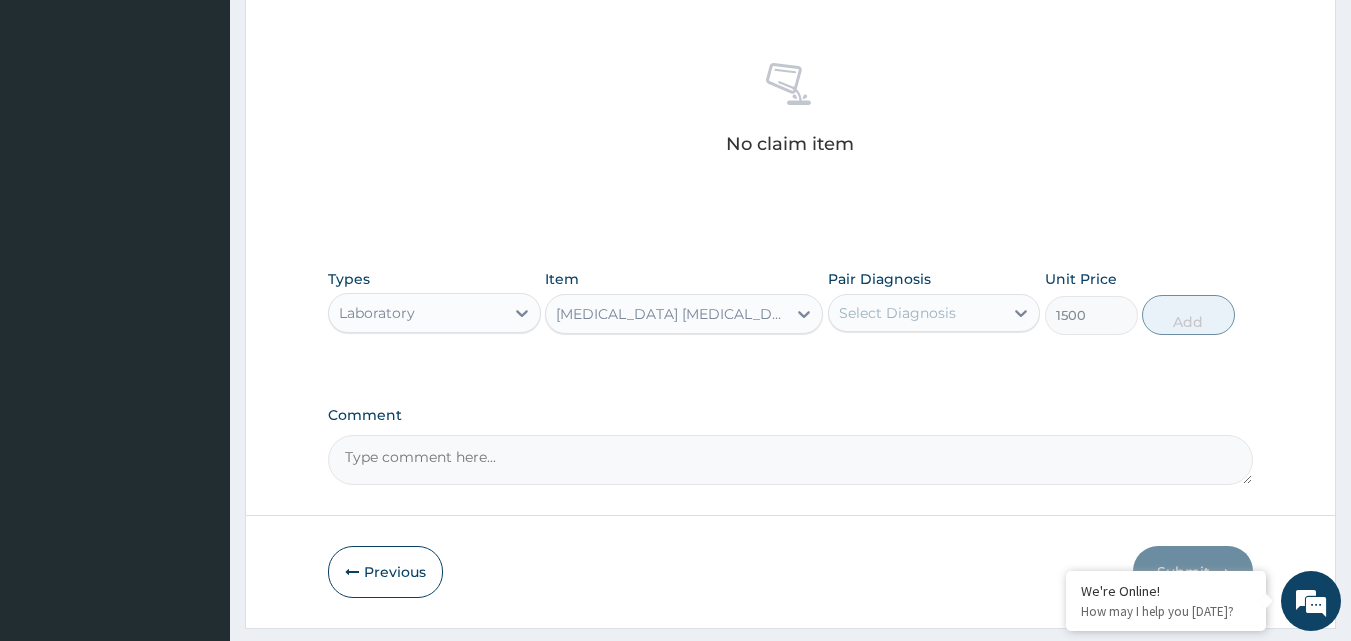 click on "Select Diagnosis" at bounding box center (897, 313) 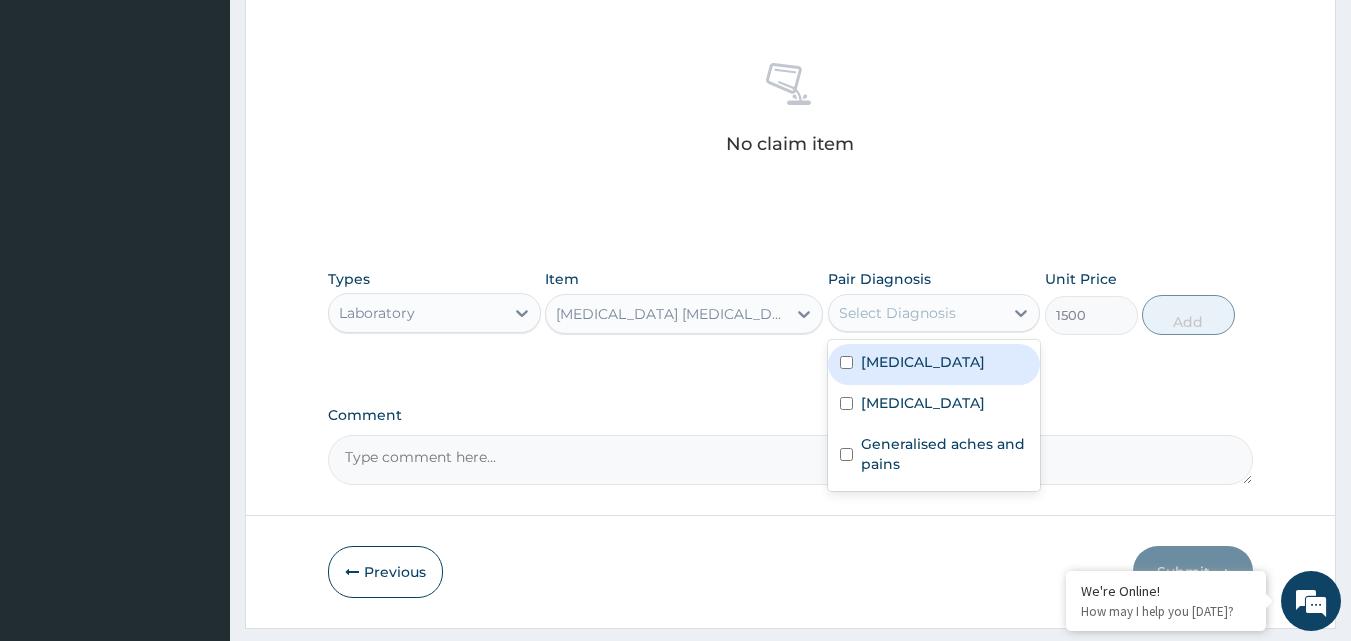 click on "Malaria" at bounding box center (923, 362) 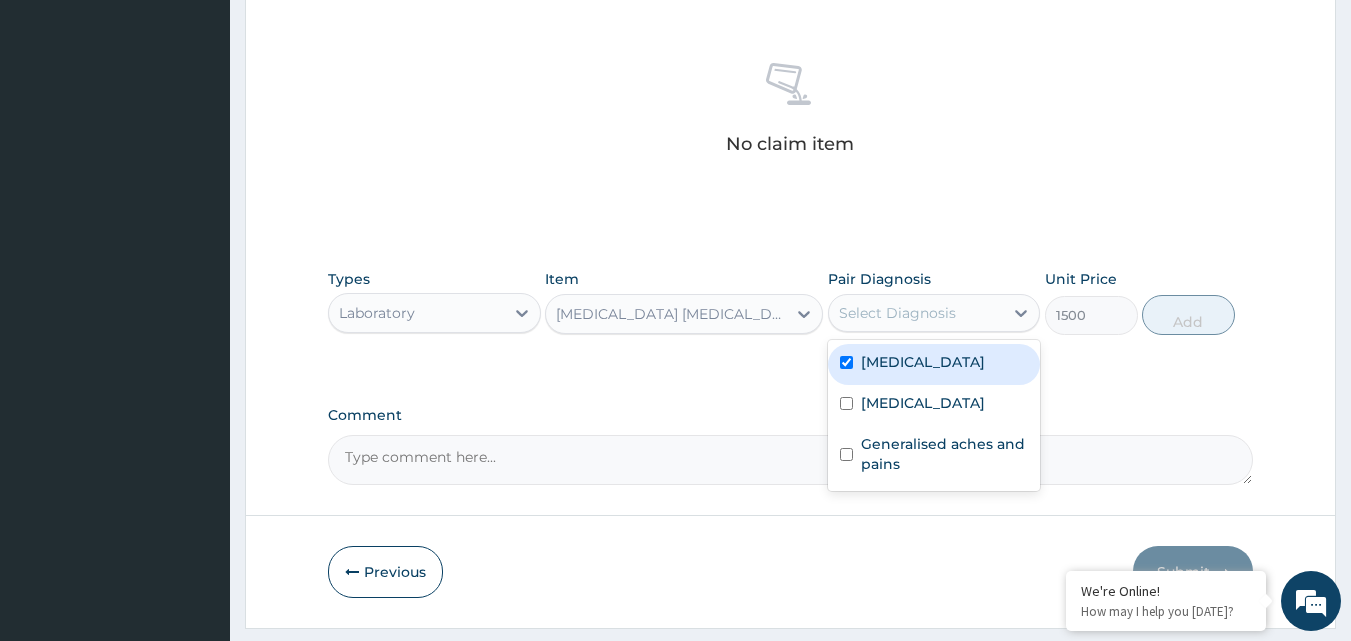 checkbox on "true" 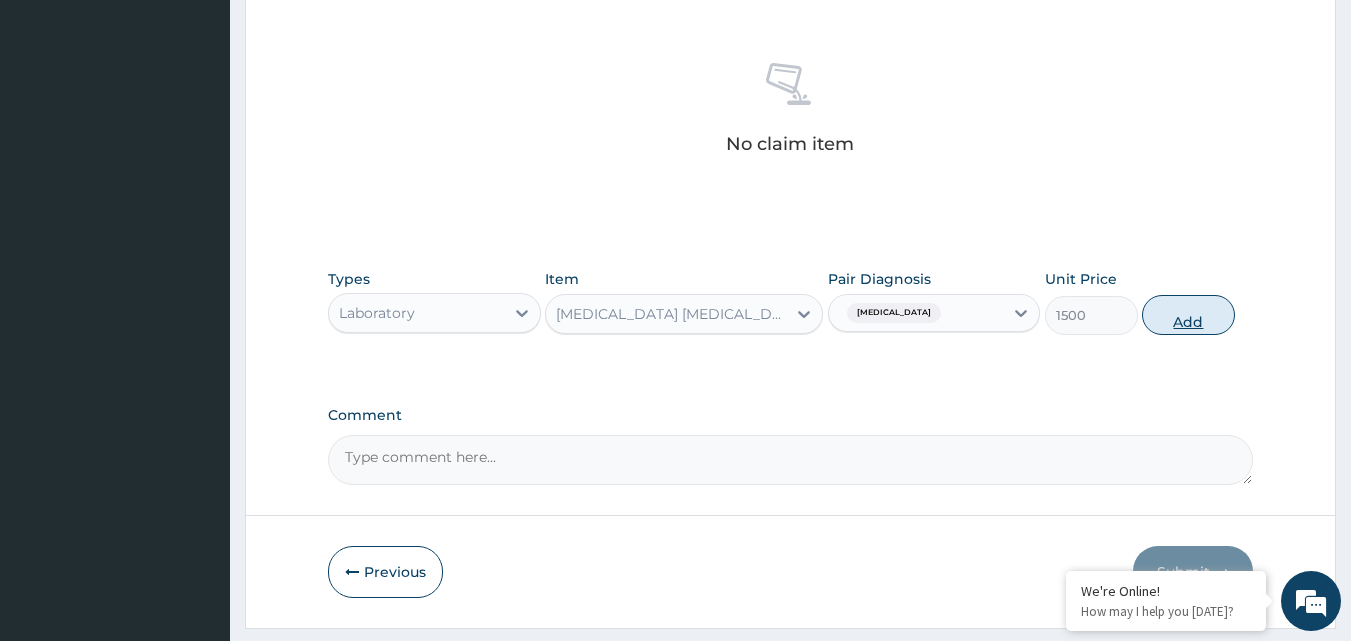 click on "Add" at bounding box center [1188, 315] 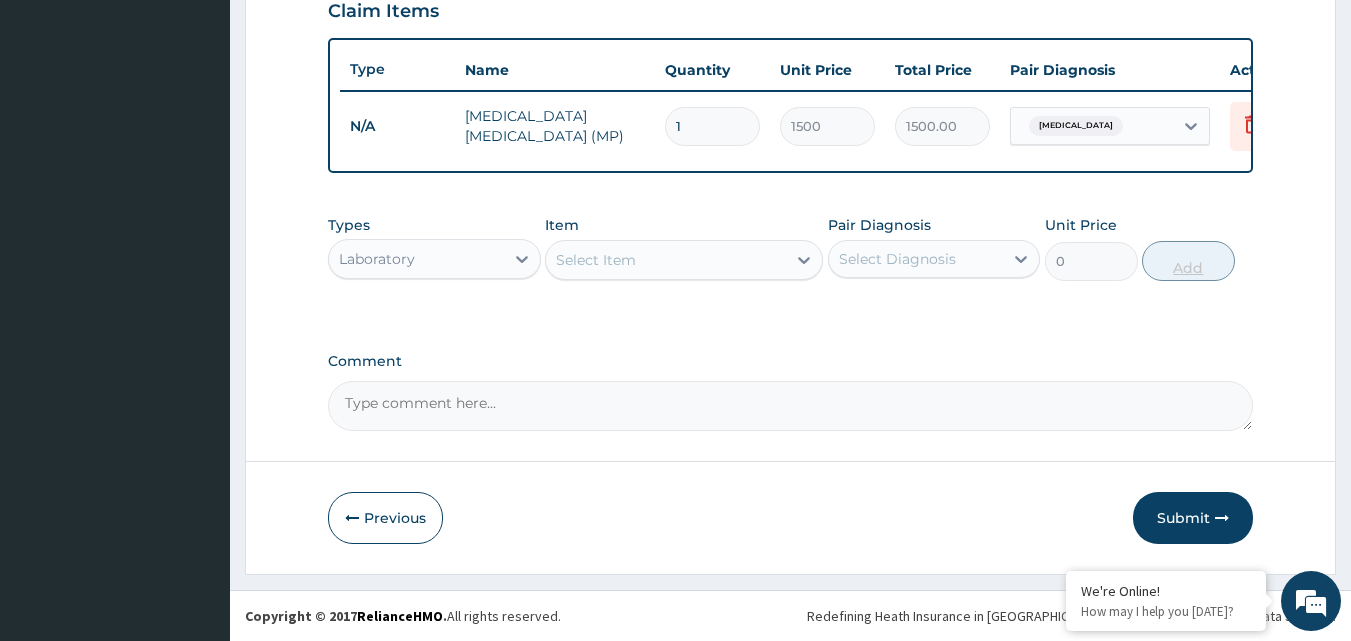 scroll, scrollTop: 721, scrollLeft: 0, axis: vertical 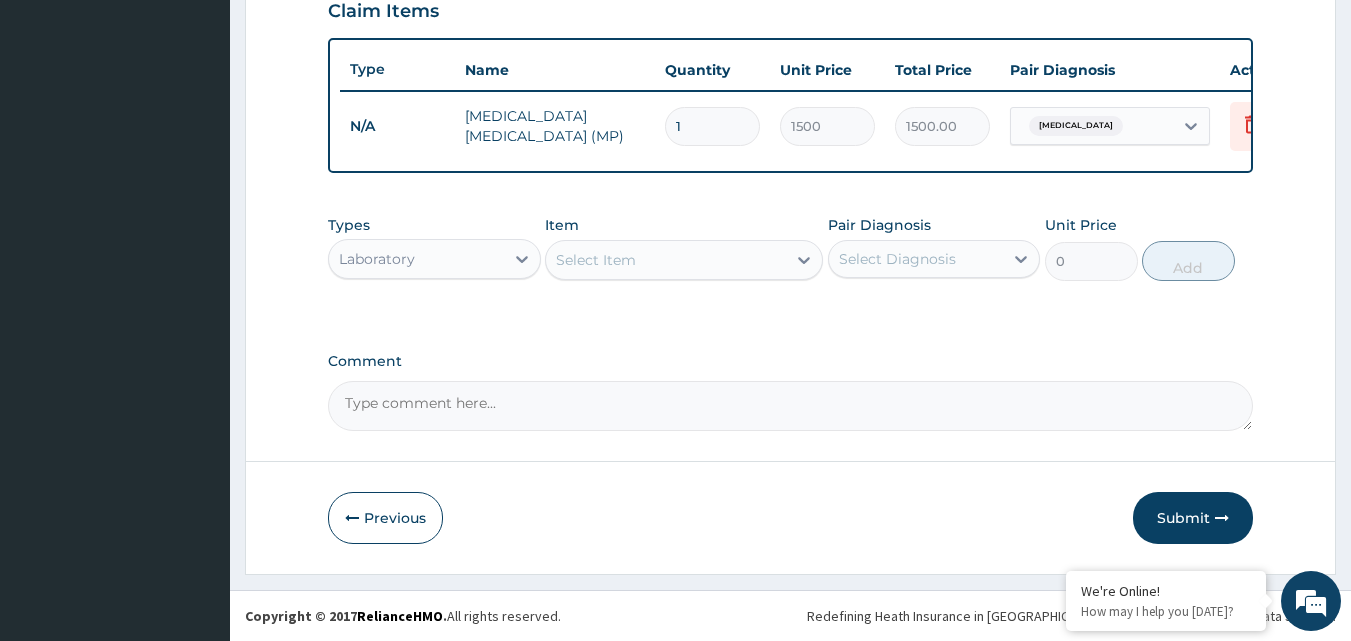 click on "Select Item" at bounding box center [596, 260] 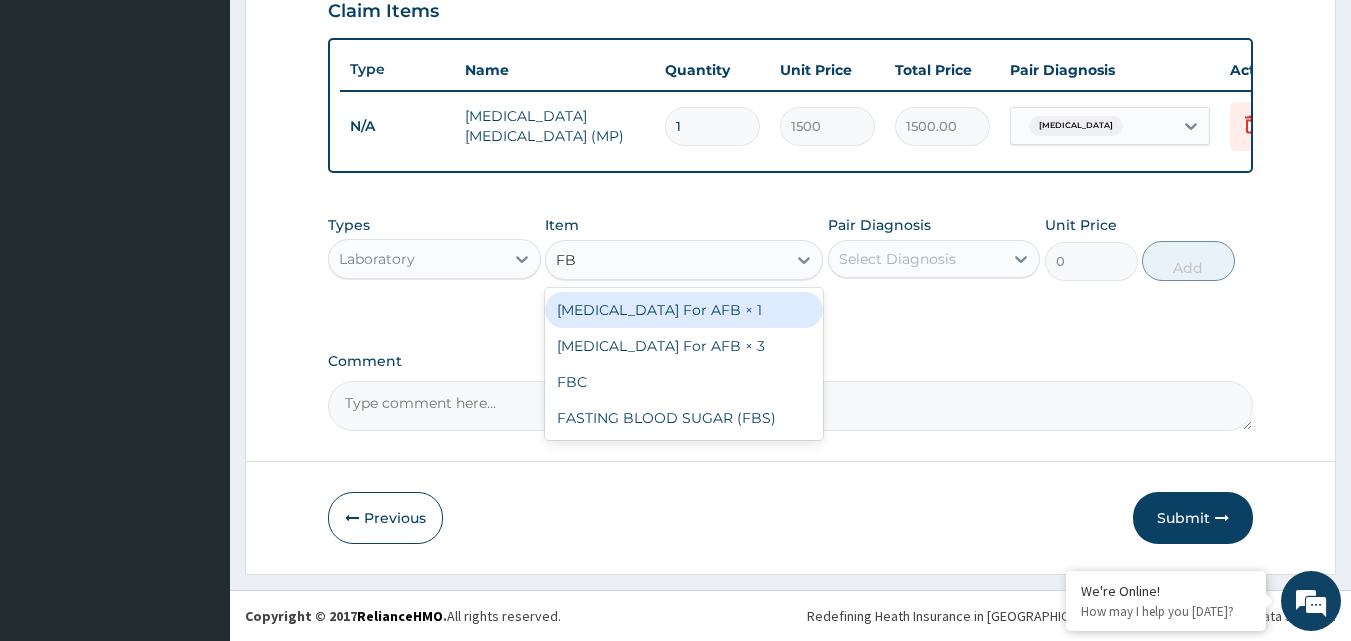 type on "FBC" 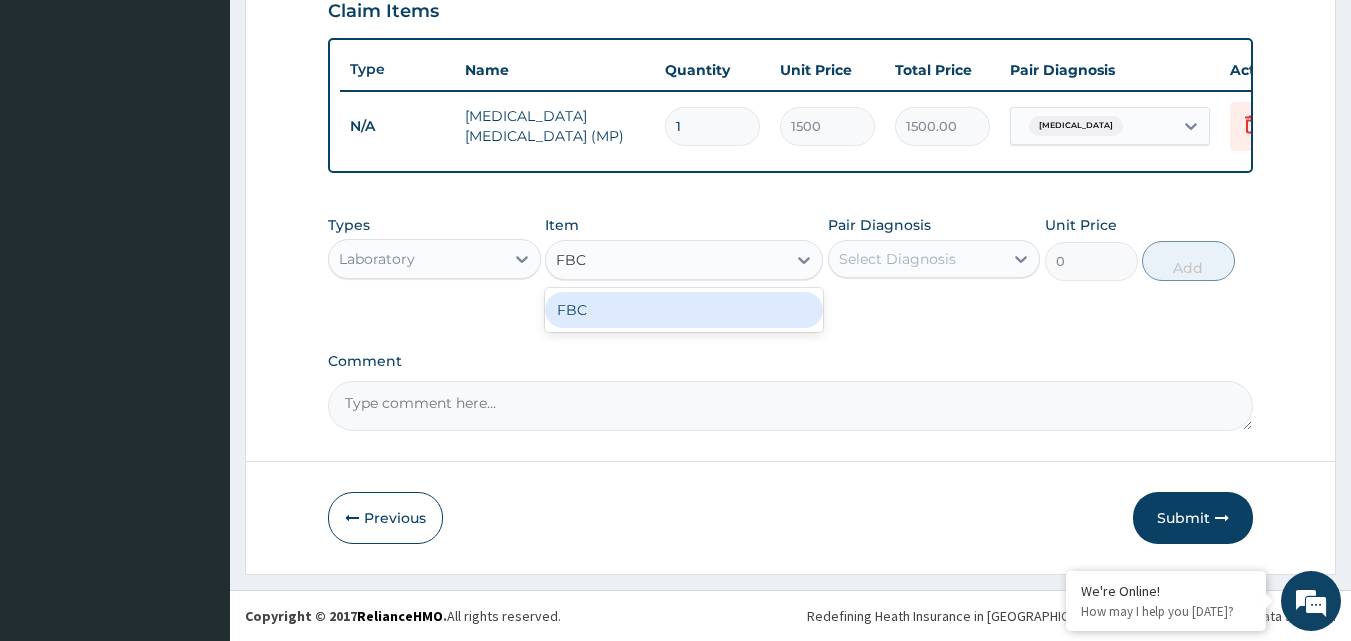 click on "FBC" at bounding box center (684, 310) 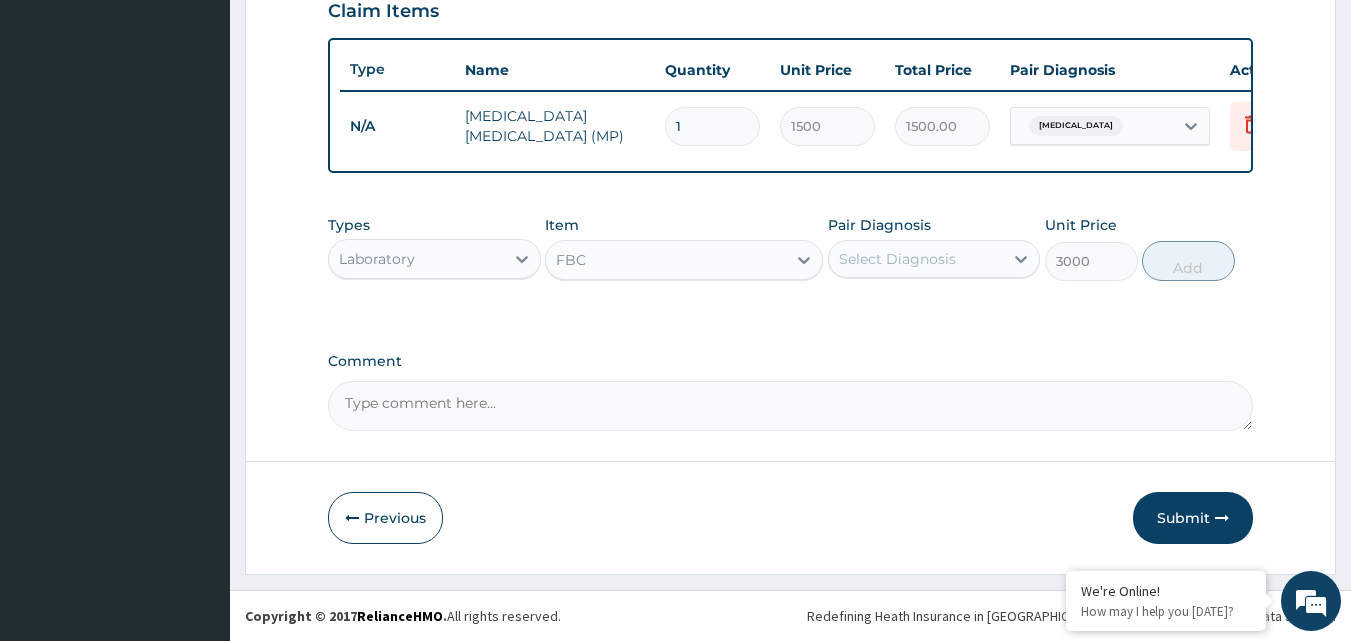 click on "Select Diagnosis" at bounding box center (897, 259) 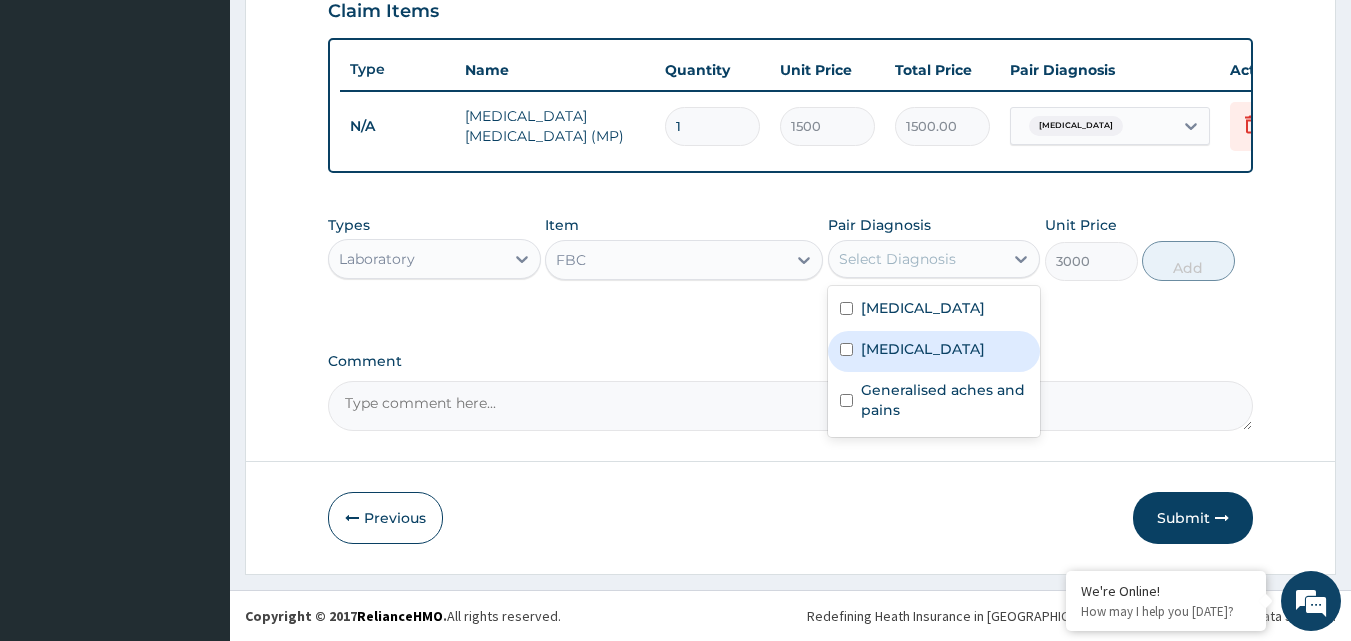click on "Typhoid fever" at bounding box center [923, 349] 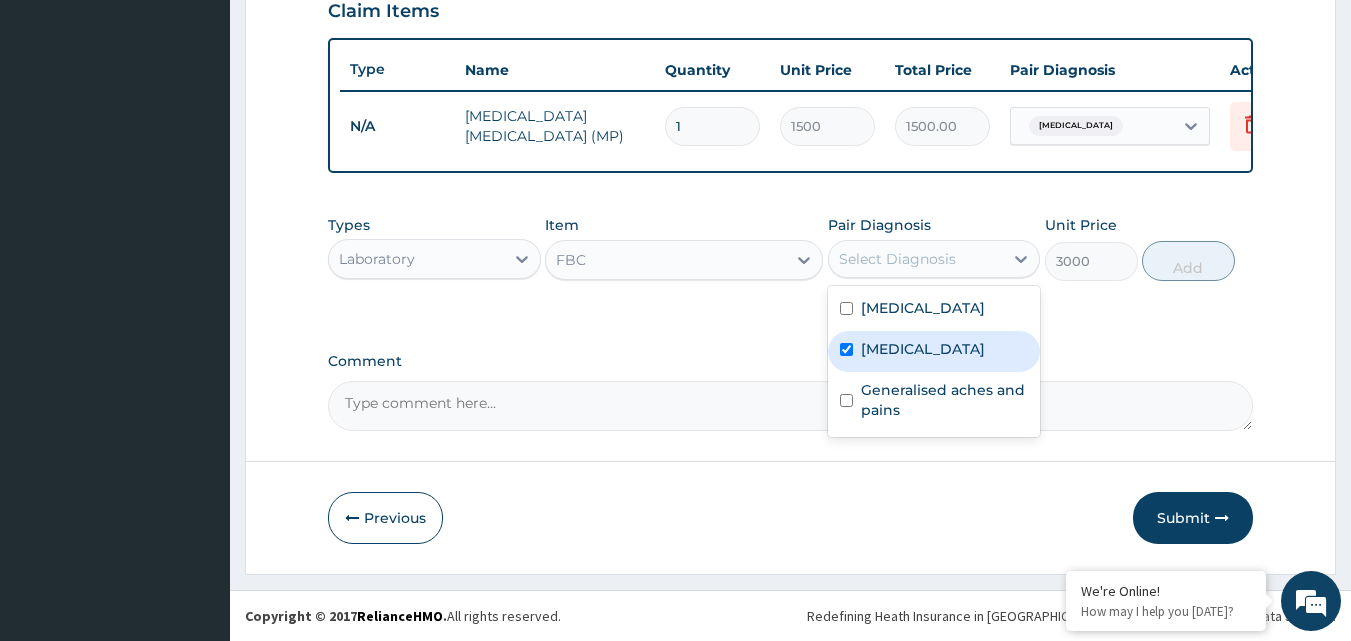 checkbox on "true" 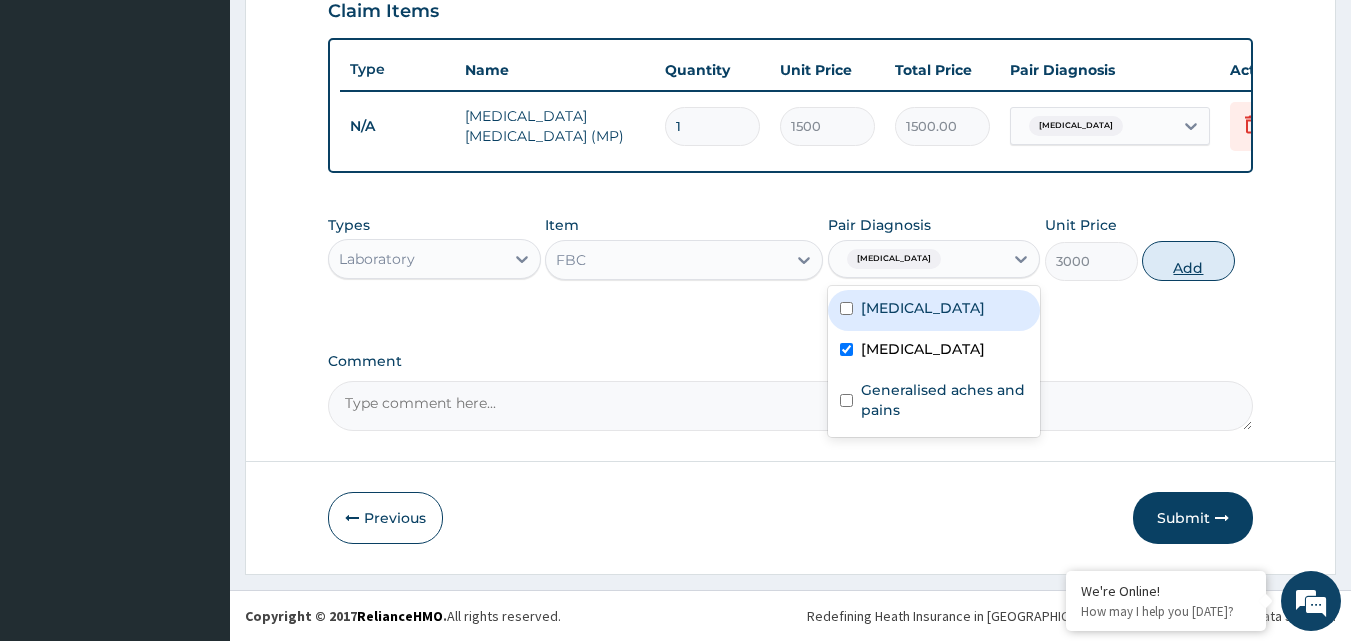 click on "Add" at bounding box center (1188, 261) 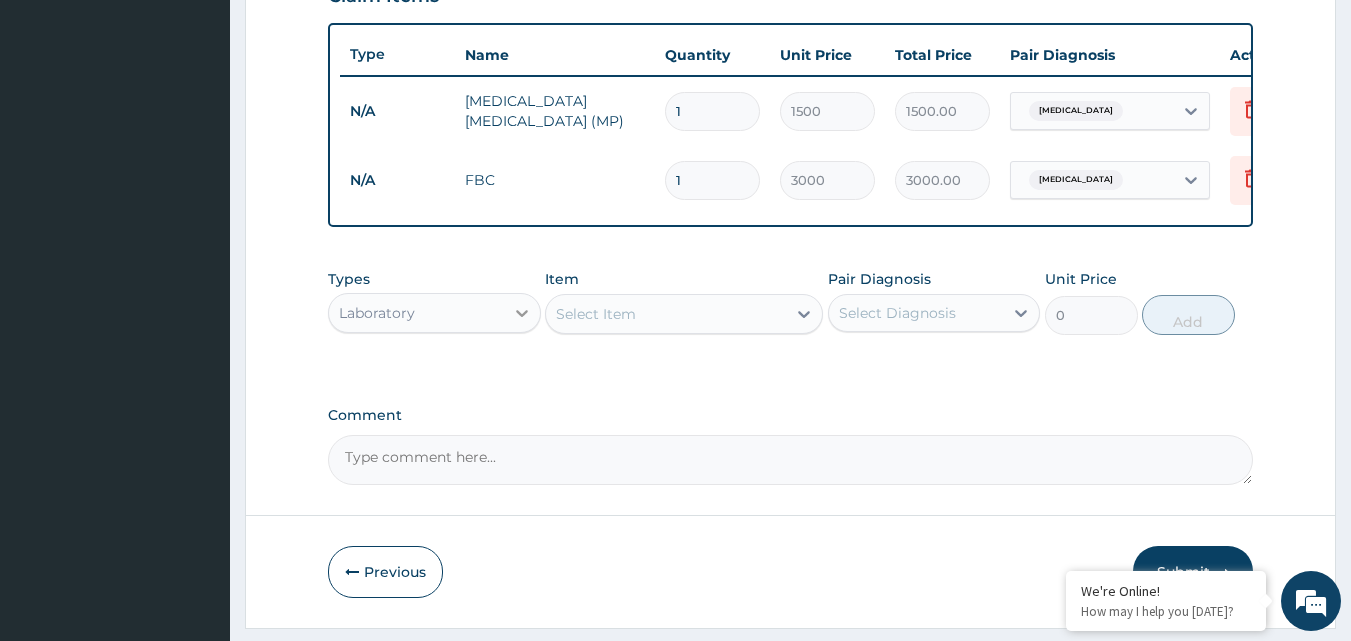 click 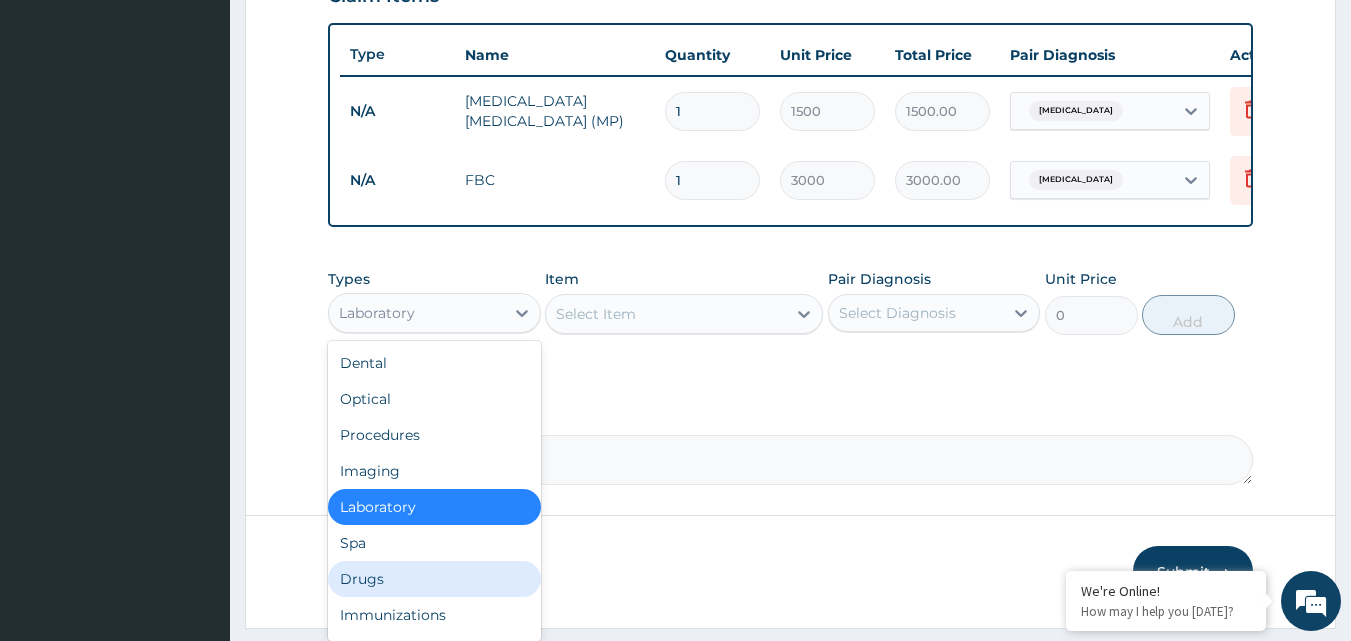 click on "Drugs" at bounding box center (434, 579) 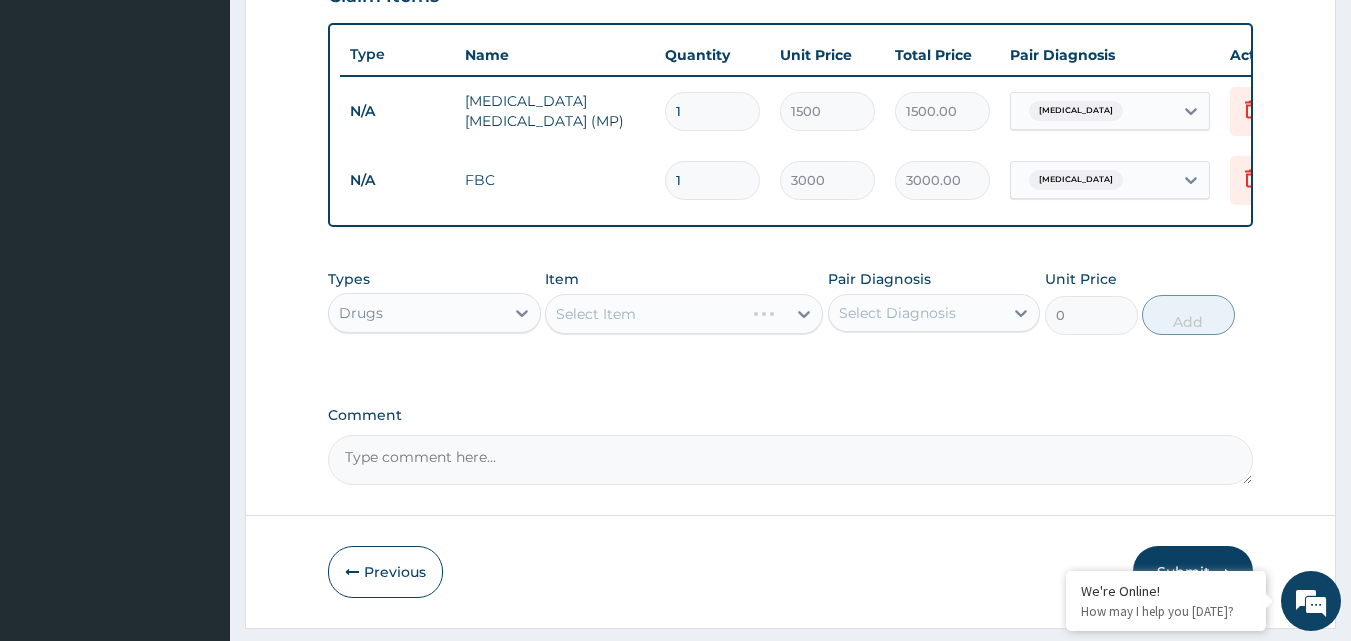 click on "Select Item" at bounding box center (684, 314) 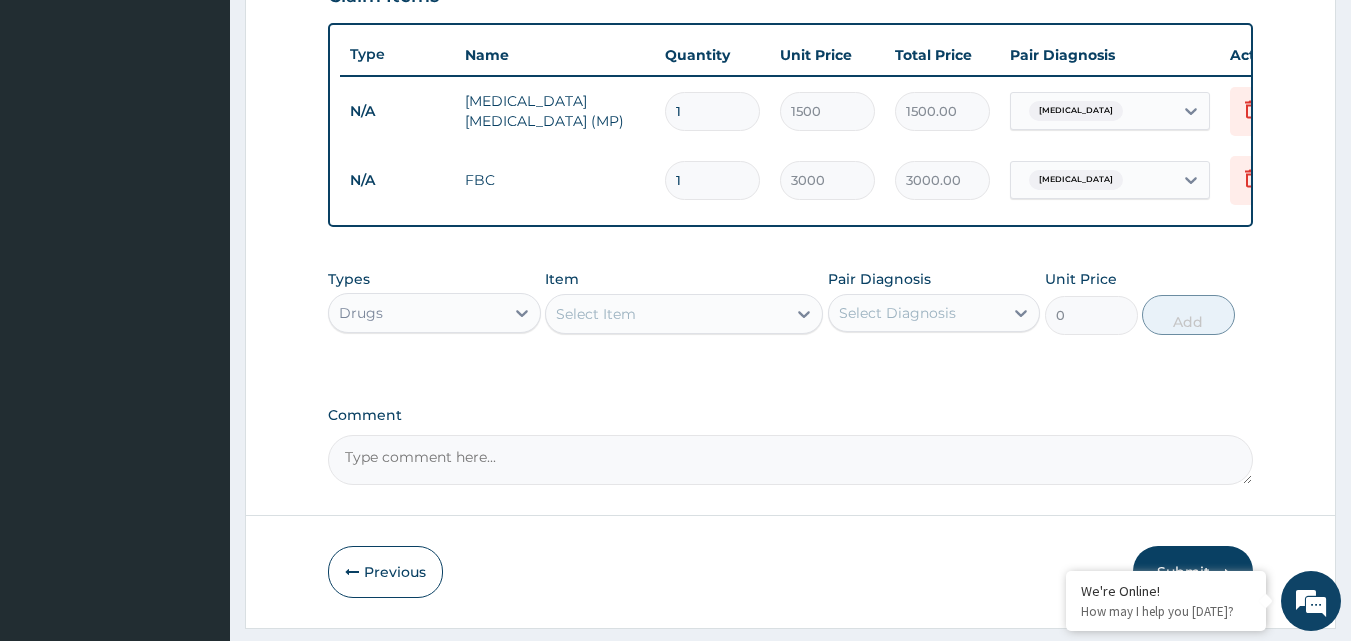 click on "Select Item" at bounding box center [596, 314] 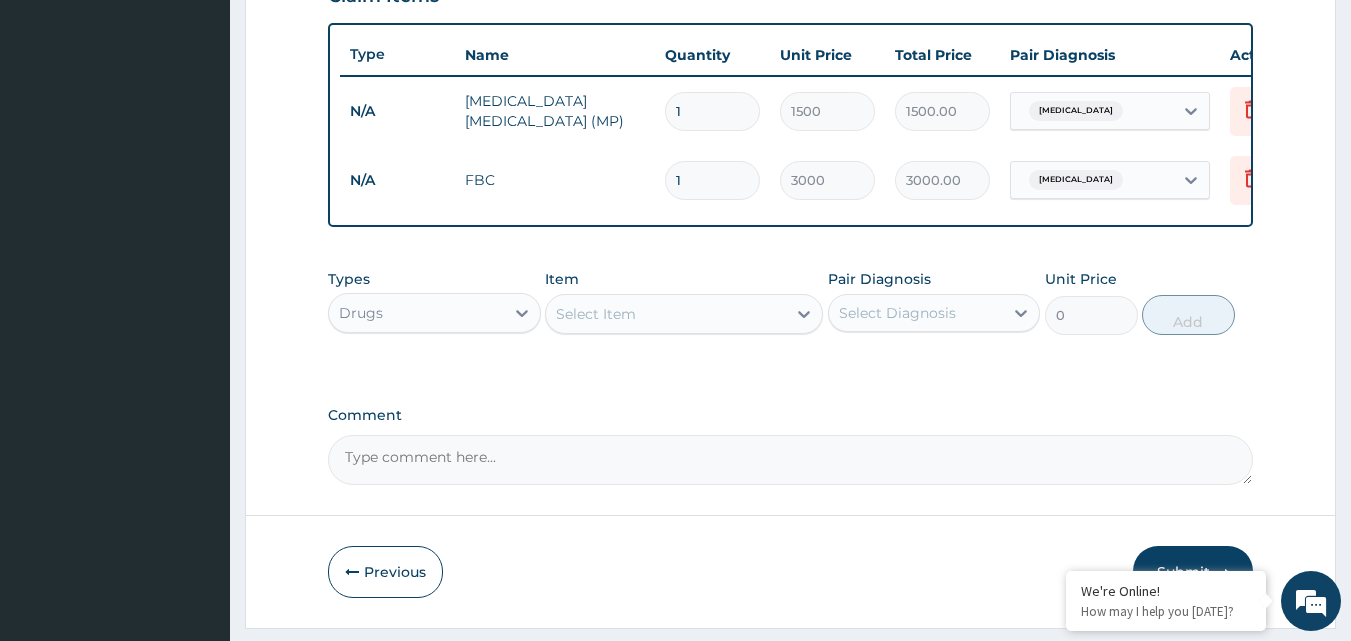 click on "Select Item" at bounding box center (596, 314) 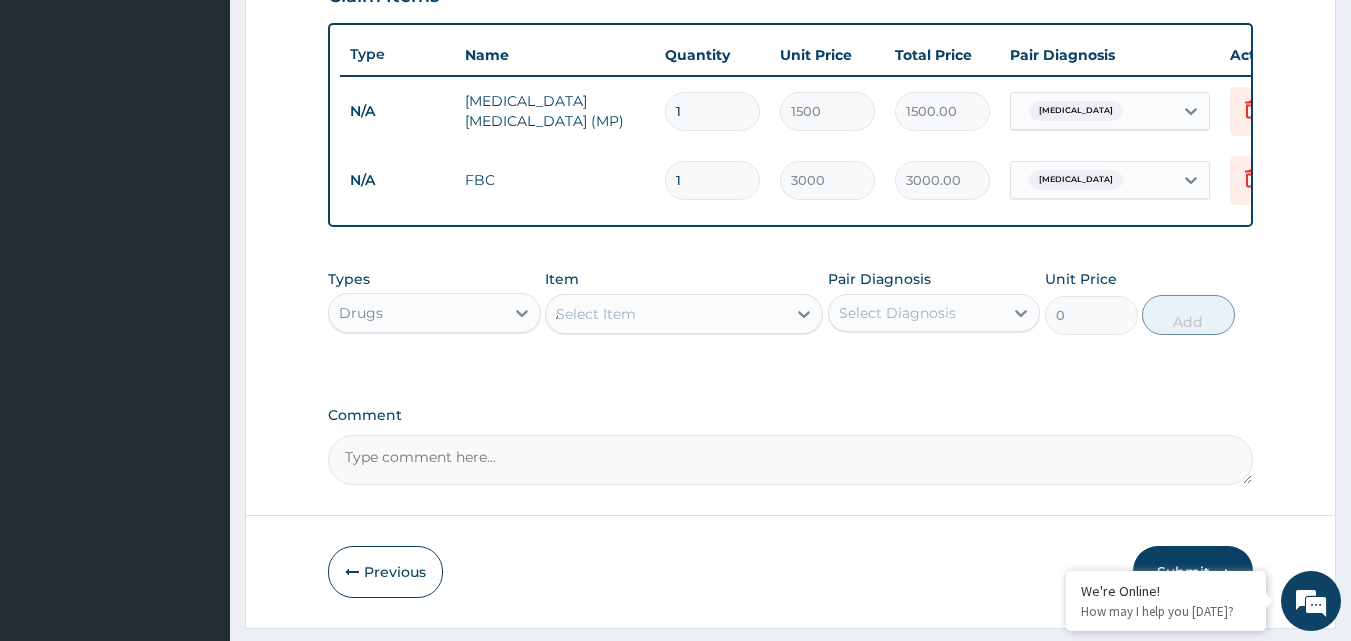 type on "ARTE" 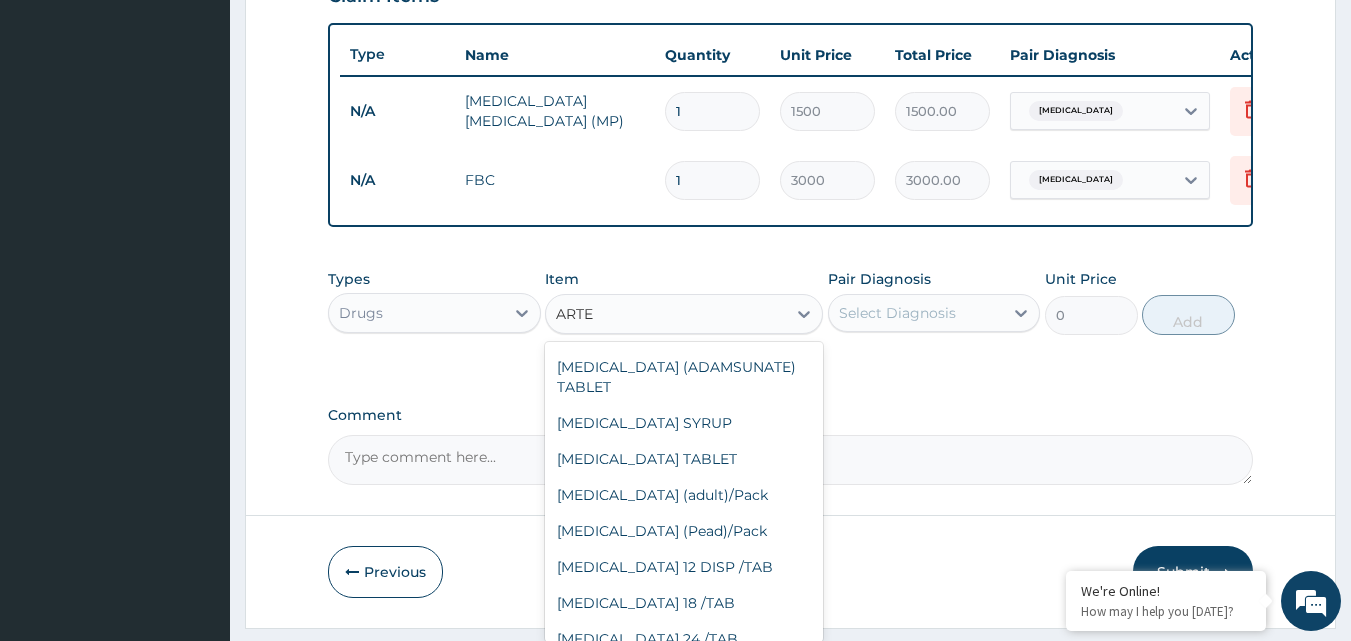 scroll, scrollTop: 501, scrollLeft: 0, axis: vertical 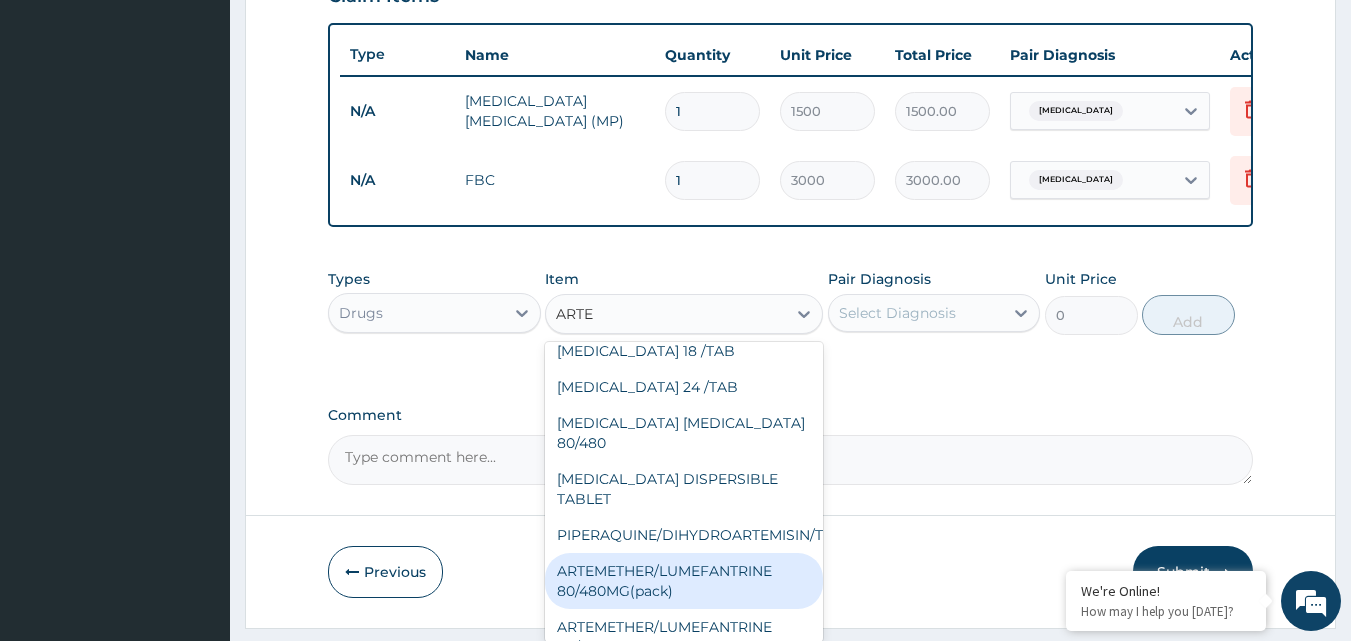 click on "ARTEMETHER/LUMEFANTRINE 80/480MG(pack)" at bounding box center [684, 581] 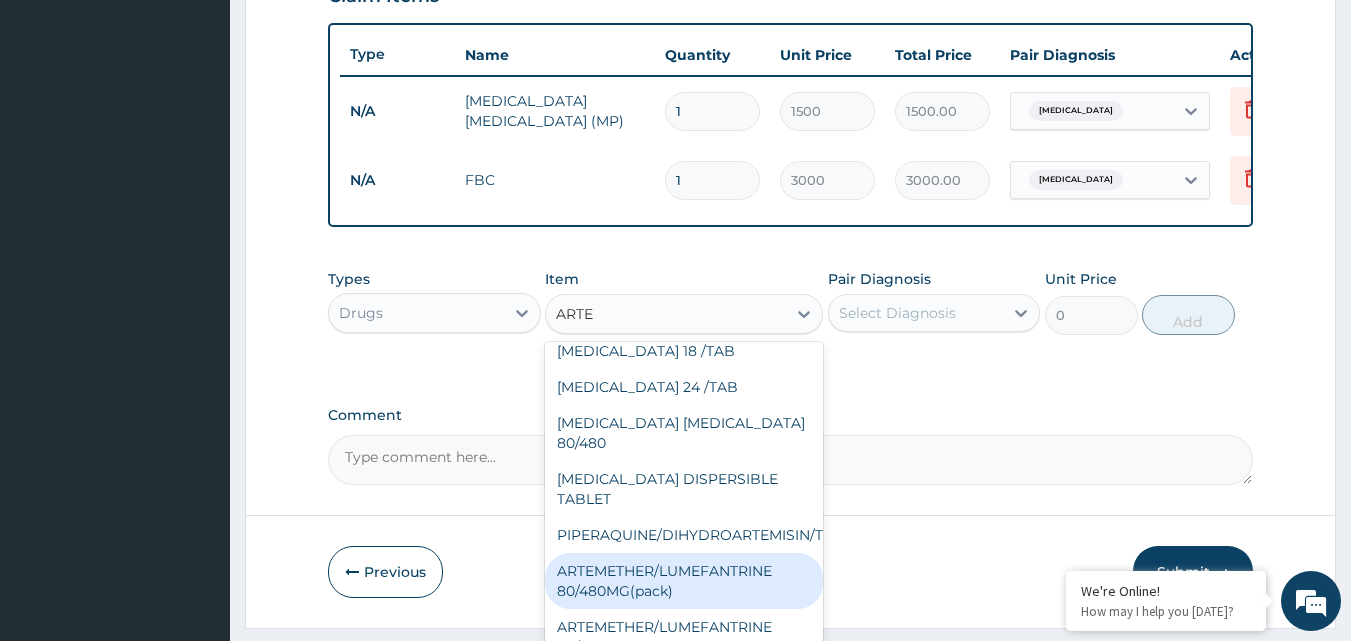 type 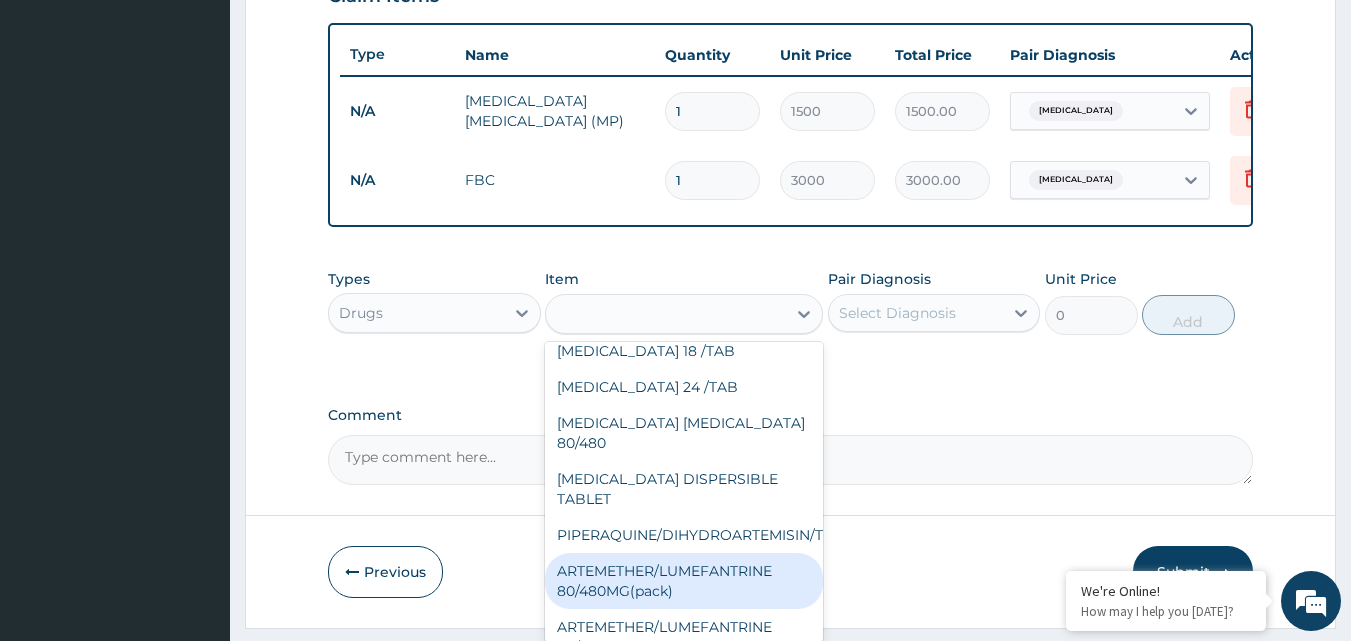 type on "1500" 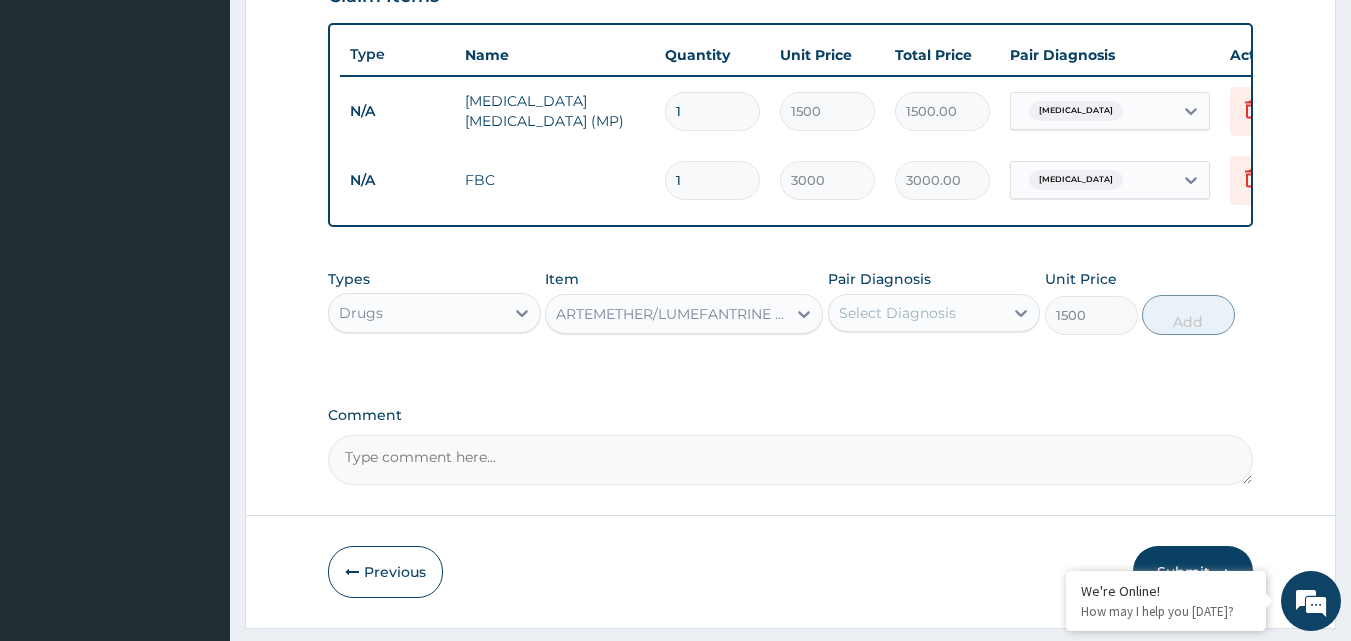 click on "Select Diagnosis" at bounding box center (897, 313) 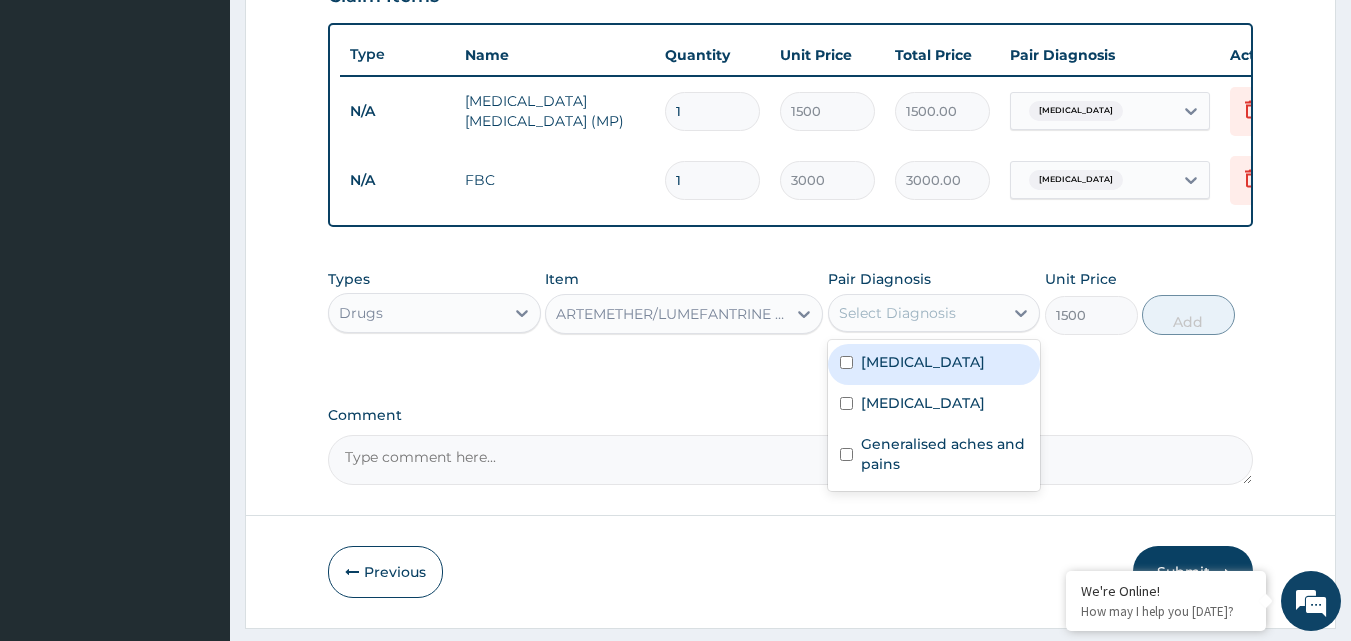 click on "Malaria" at bounding box center [923, 362] 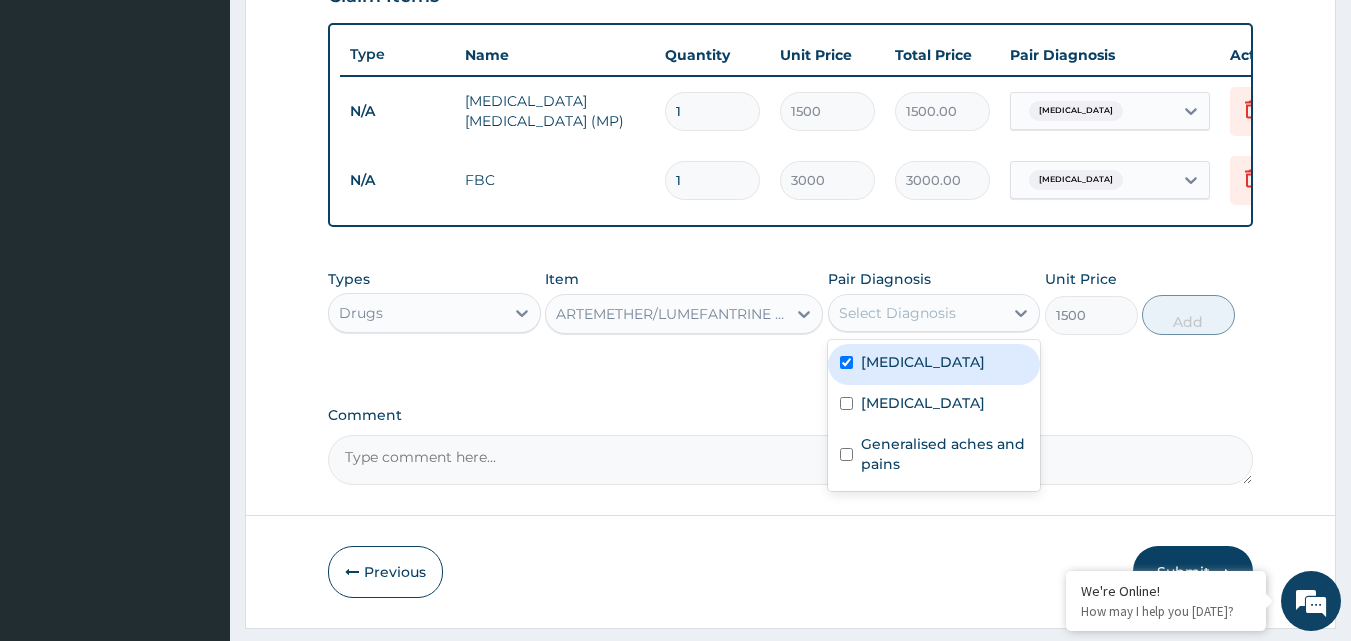 checkbox on "true" 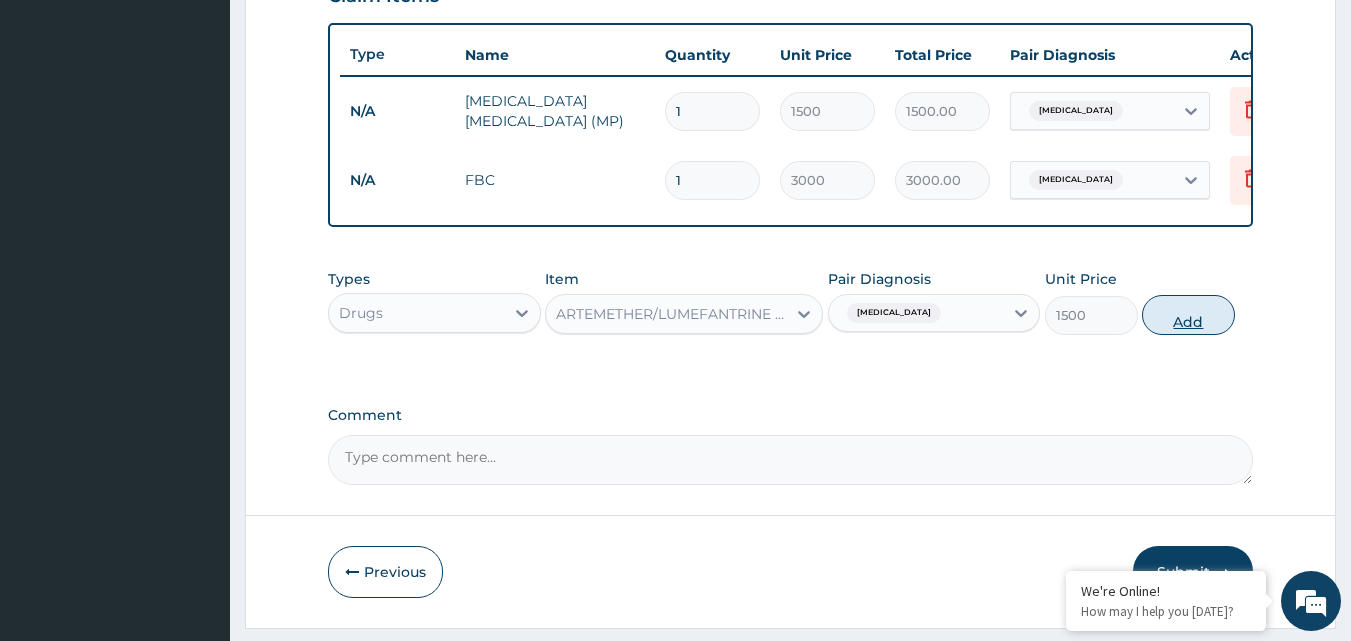 click on "Add" at bounding box center [1188, 315] 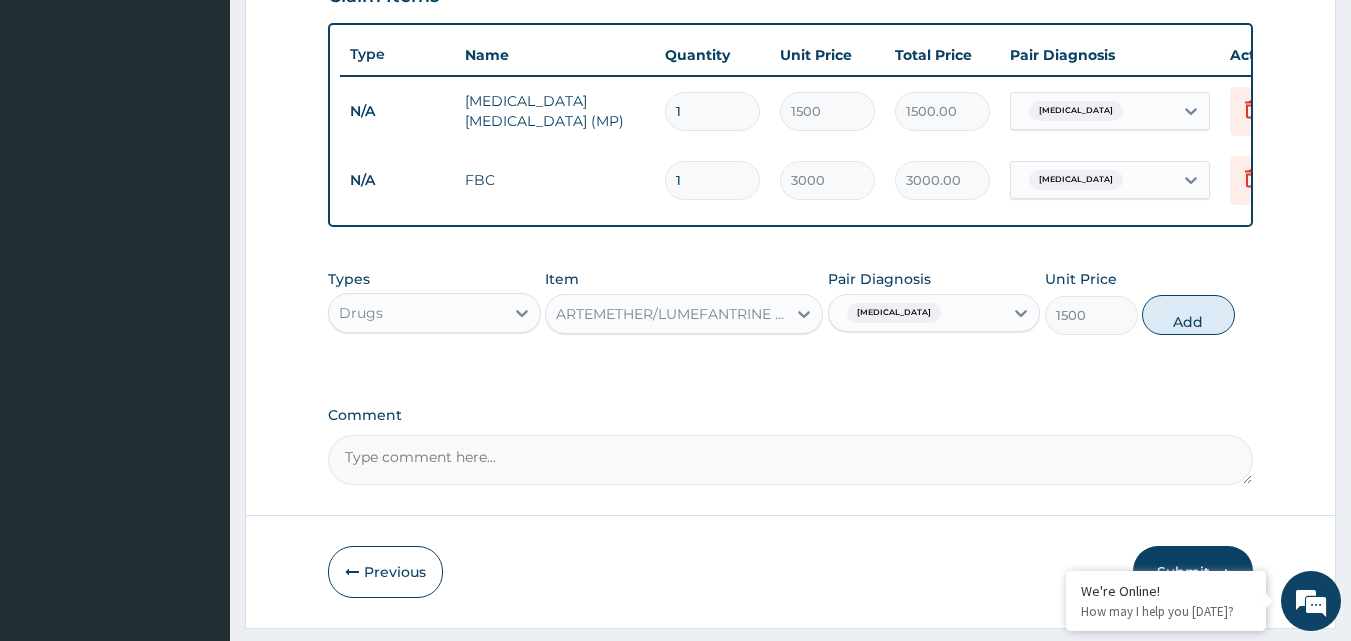 type on "0" 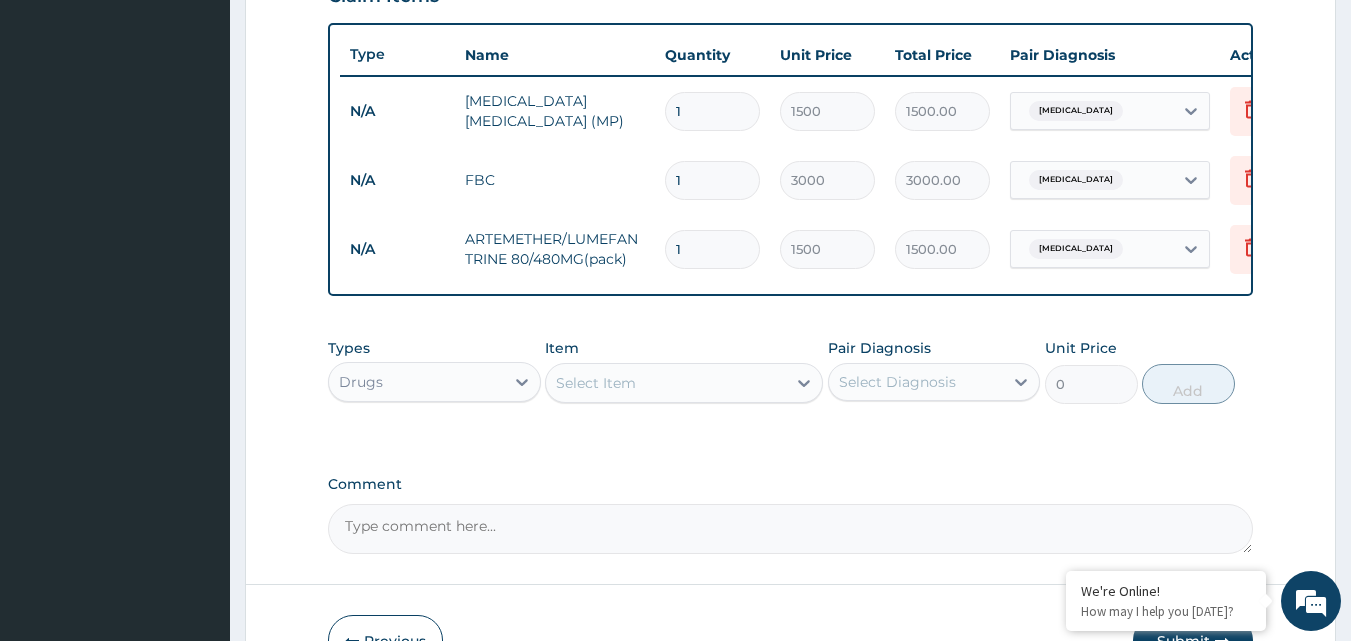 click on "PA Code / Prescription Code Enter Code(Secondary Care Only) Encounter Date 13-06-2025 Important Notice Please enter PA codes before entering items that are not attached to a PA code   All diagnoses entered must be linked to a claim item. Diagnosis & Claim Items that are visible but inactive cannot be edited because they were imported from an already approved PA code. Diagnosis Malaria Confirmed Typhoid fever Confirmed Generalised aches and pains Confirmed NB: All diagnosis must be linked to a claim item Claim Items Type Name Quantity Unit Price Total Price Pair Diagnosis Actions N/A MALARIA PARASITE (MP) 1 1500 1500.00 Malaria Delete N/A FBC 1 3000 3000.00 Typhoid fever Delete N/A ARTEMETHER/LUMEFANTRINE 80/480MG(pack) 1 1500 1500.00 Malaria Delete Types Drugs Item Select Item Pair Diagnosis Select Diagnosis Unit Price 0 Add Comment" at bounding box center (791, 12) 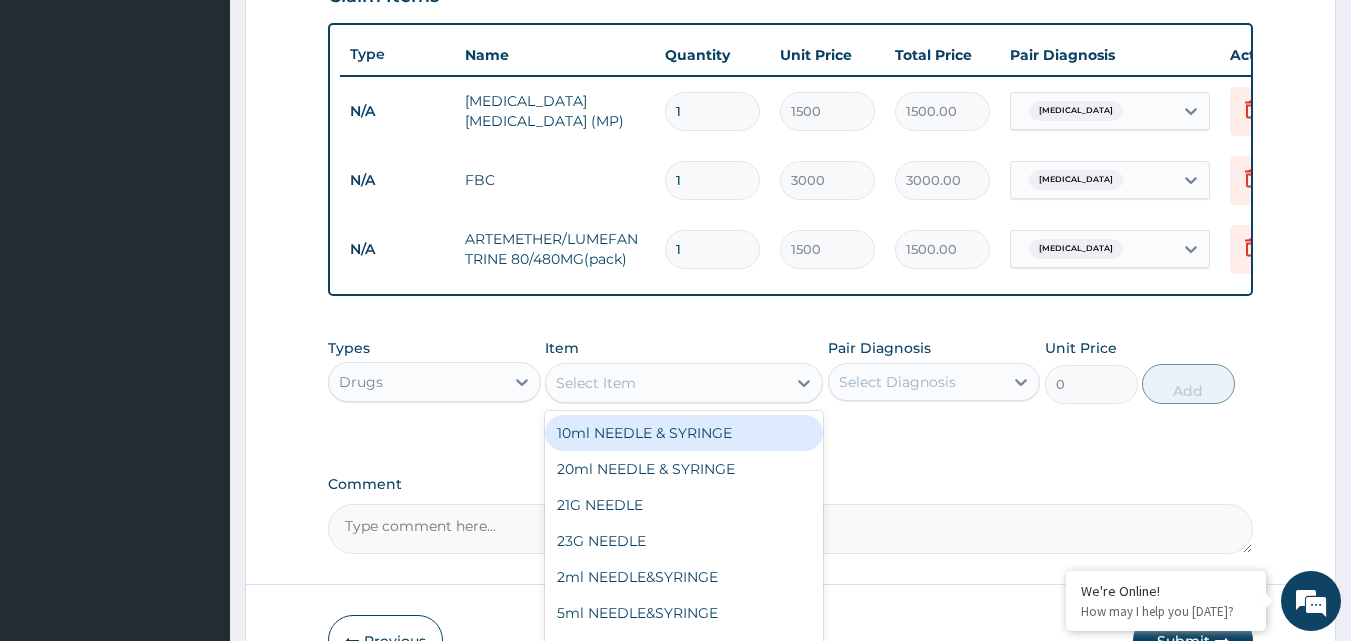 click on "Select Item" at bounding box center [596, 383] 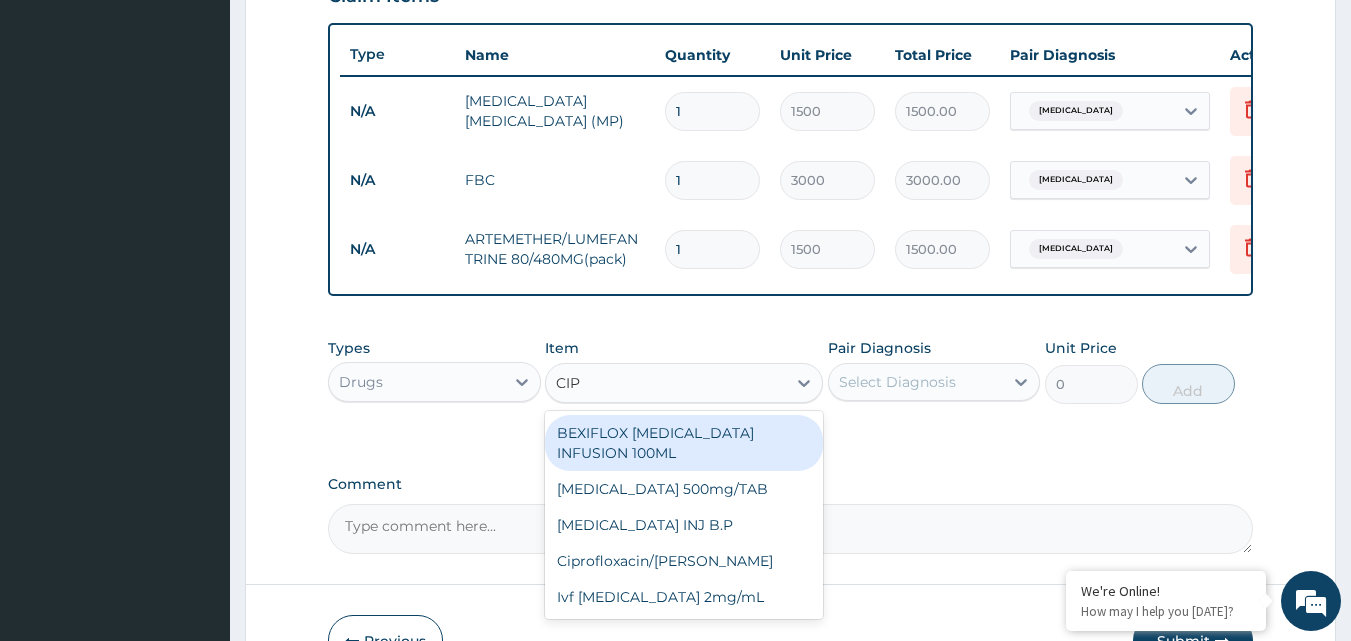 type on "CIPR" 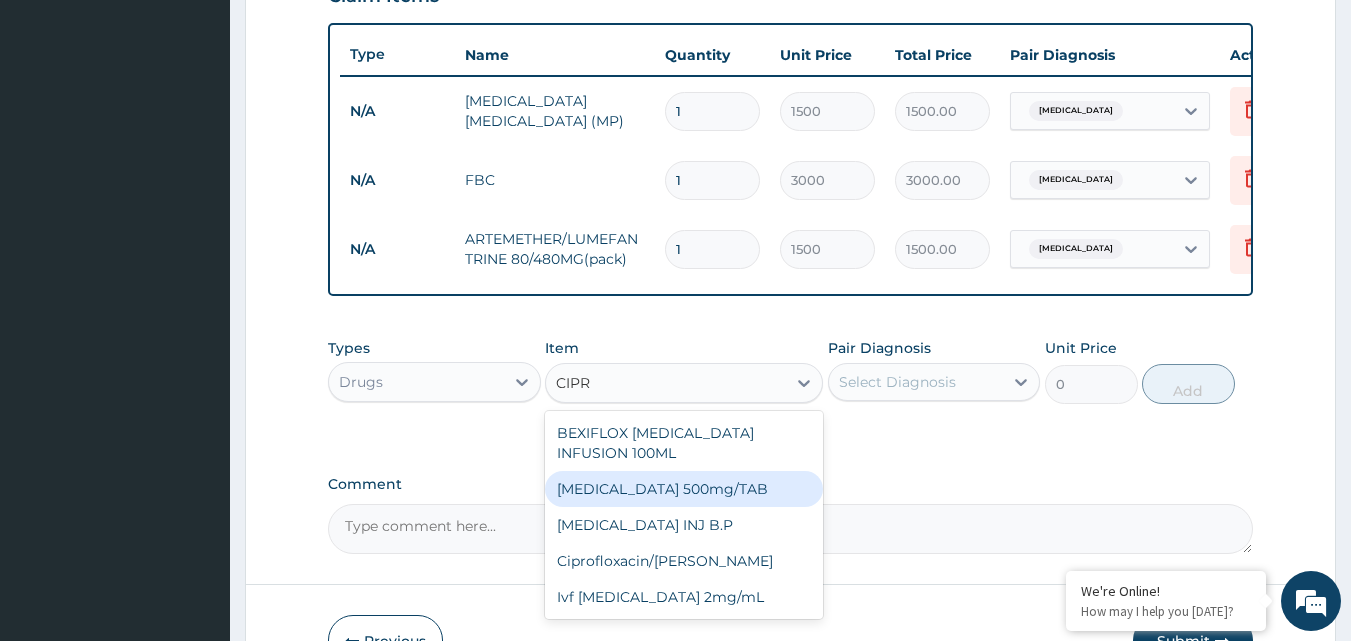 click on "Ciprofloxacin 500mg/TAB" at bounding box center [684, 489] 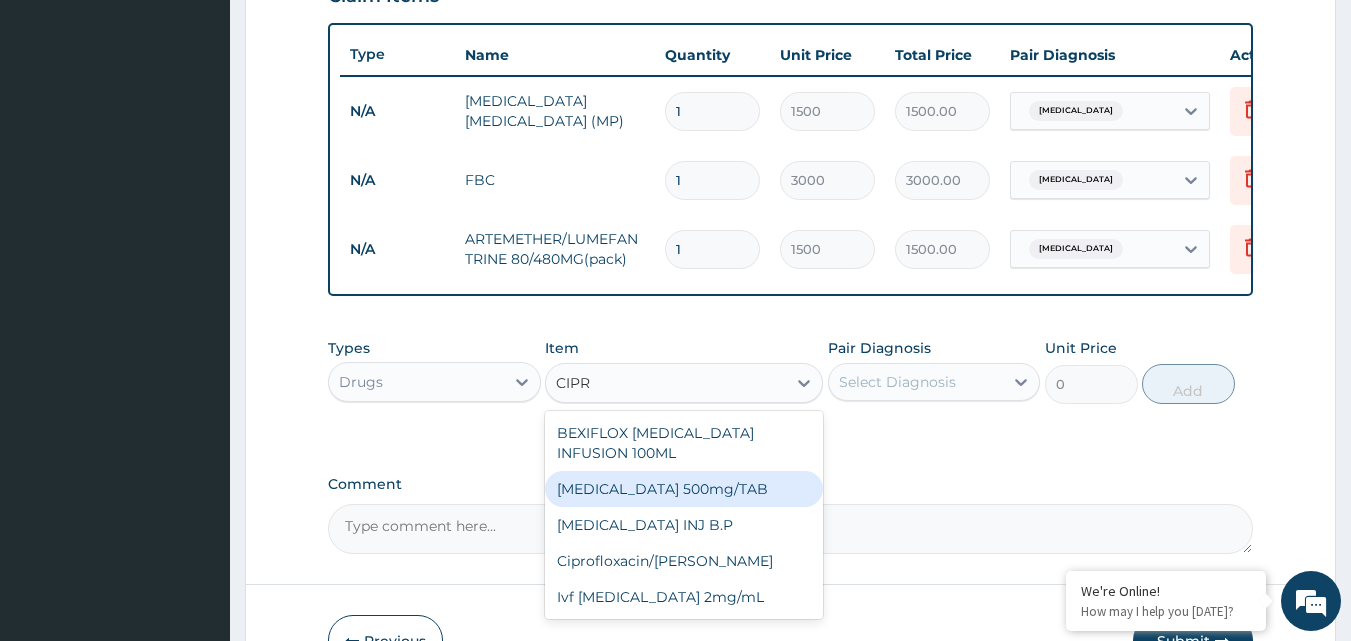 type 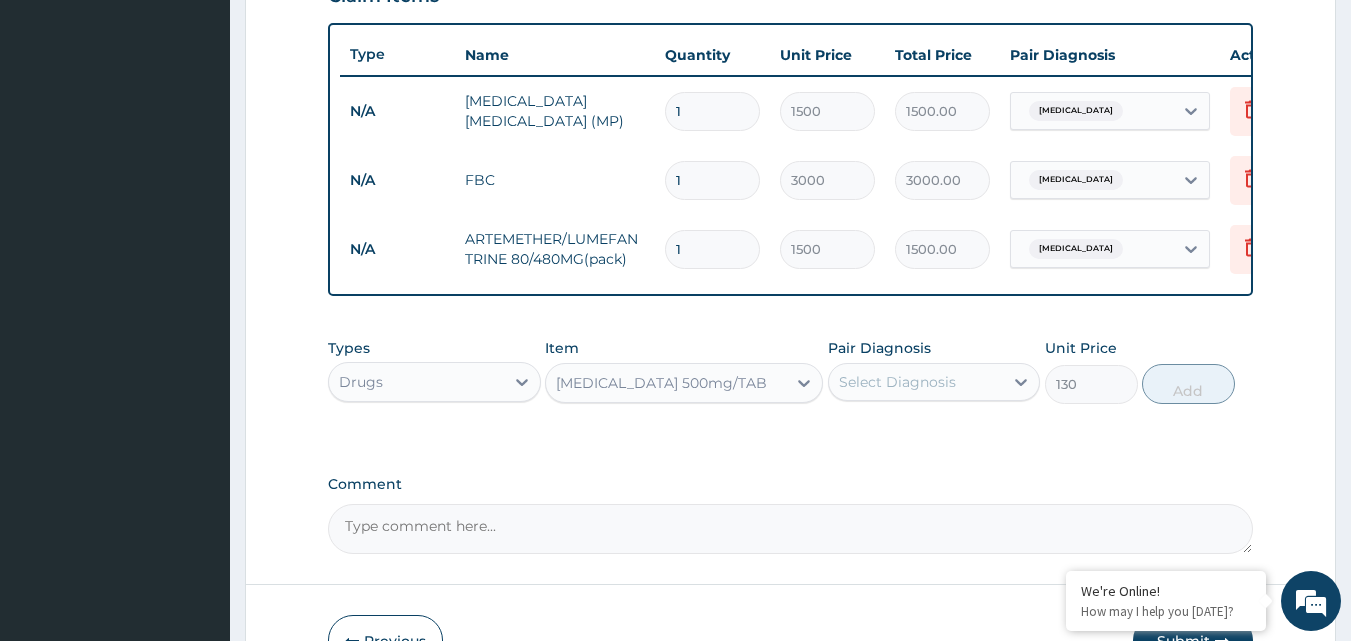click on "Select Diagnosis" at bounding box center (916, 382) 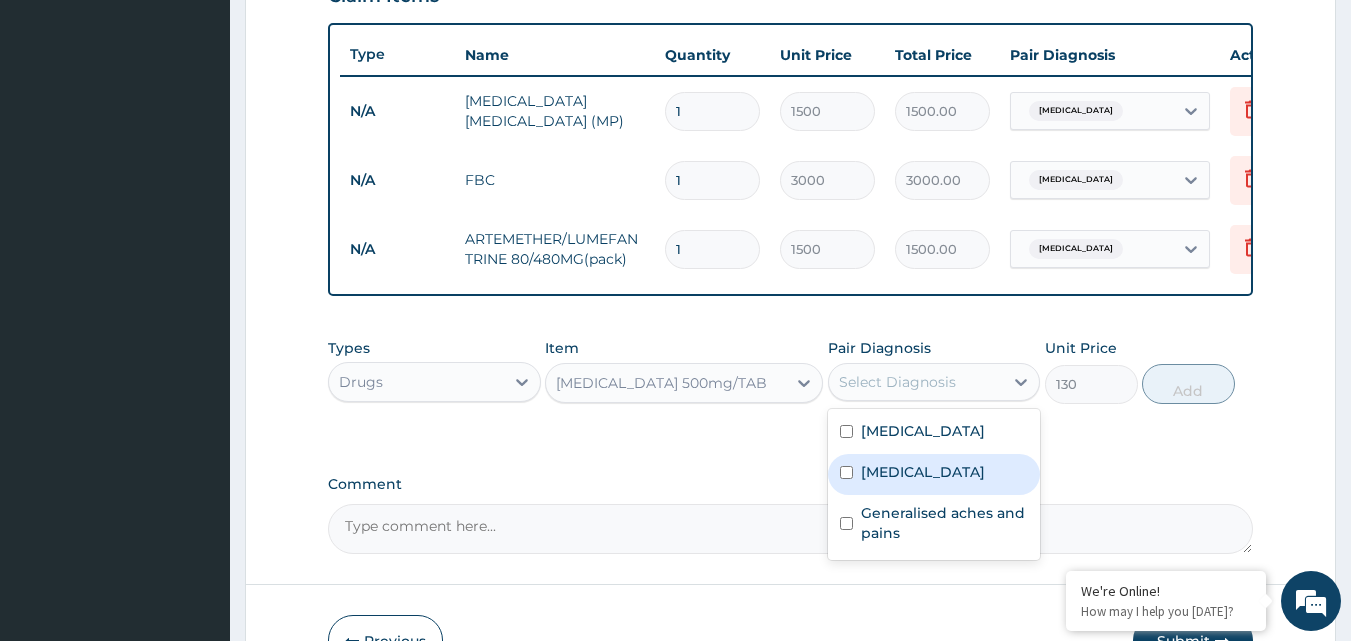 click on "Typhoid fever" at bounding box center [934, 474] 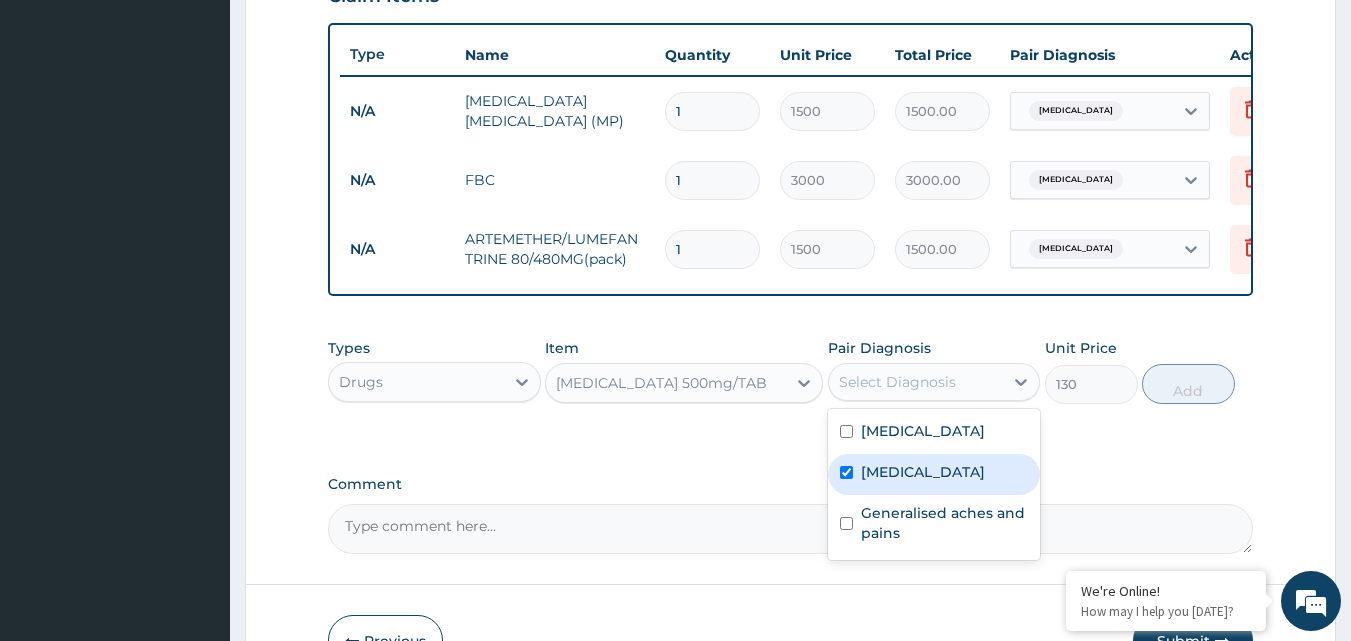 checkbox on "true" 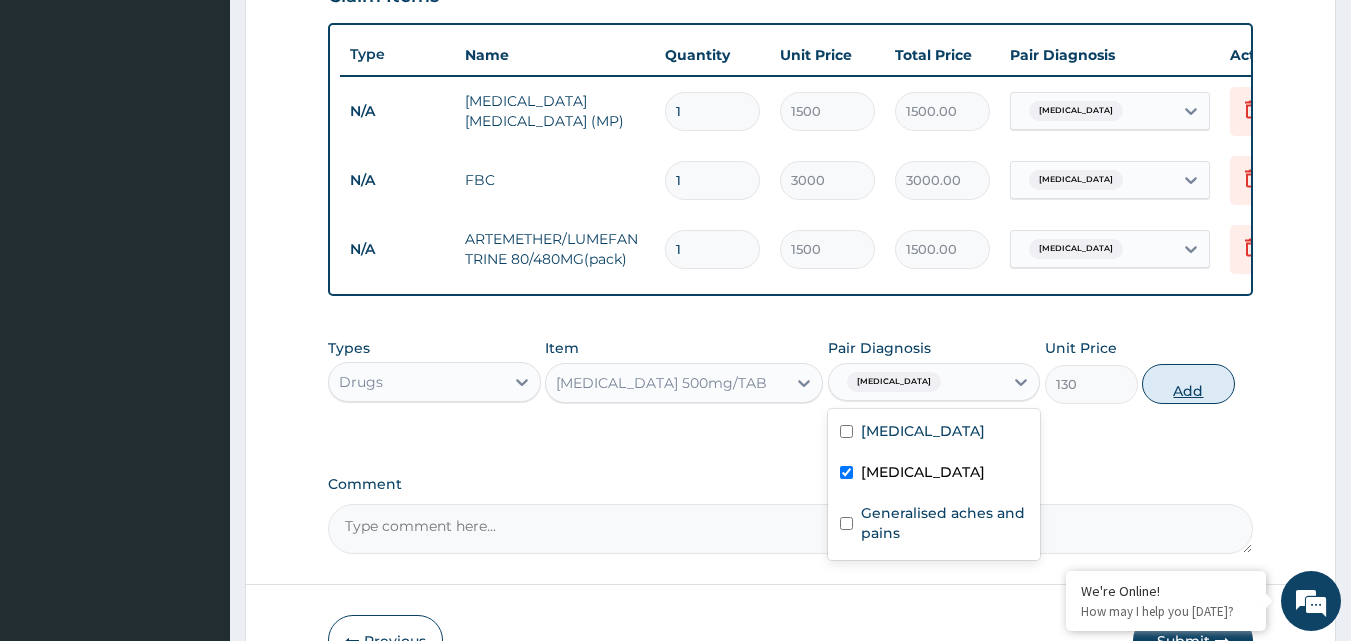 click on "Add" at bounding box center (1188, 384) 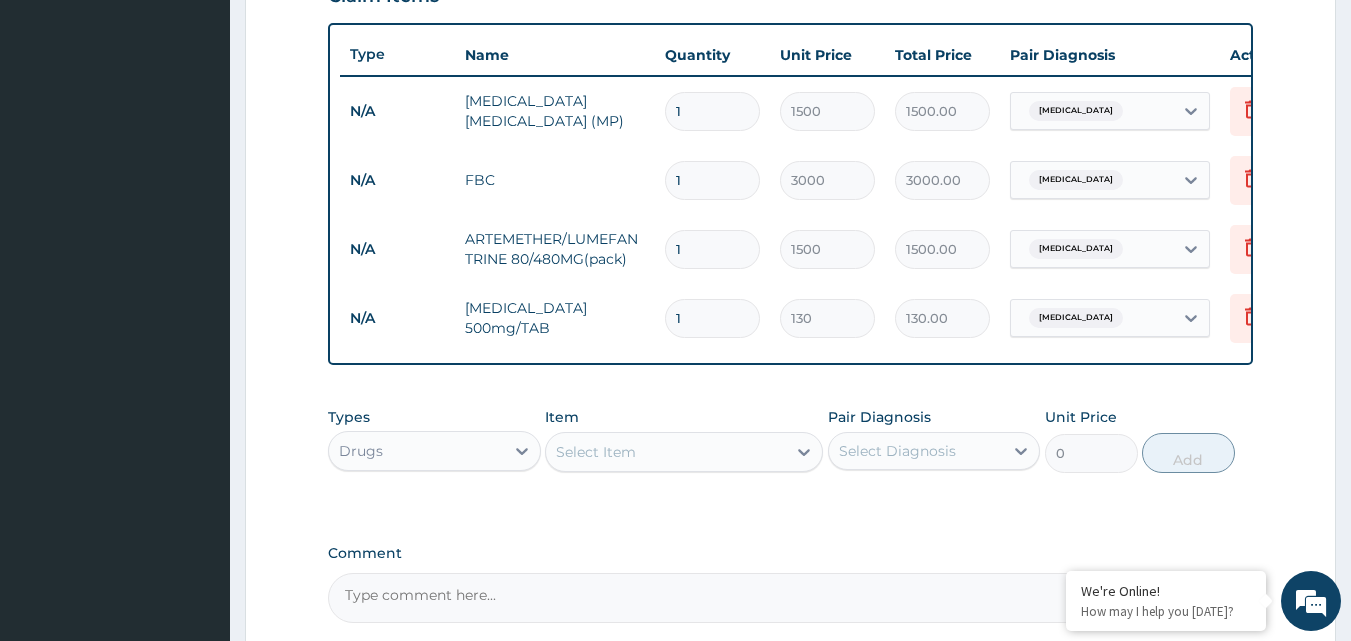 type on "10" 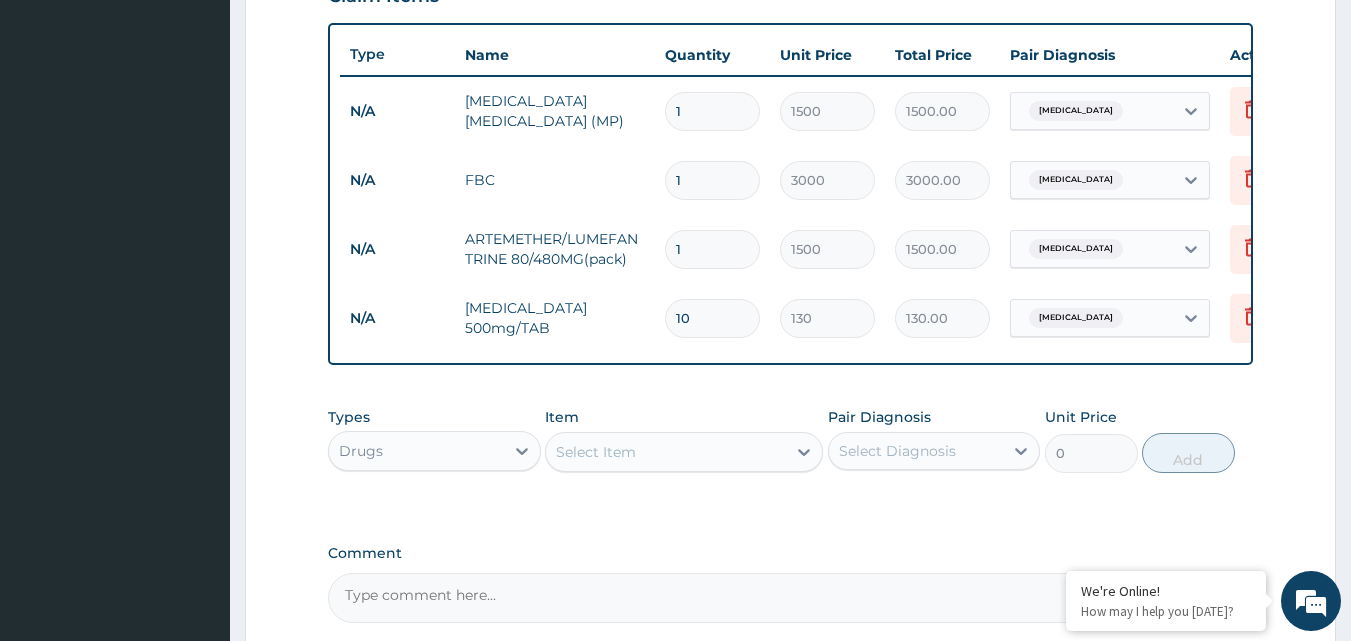 type on "1300.00" 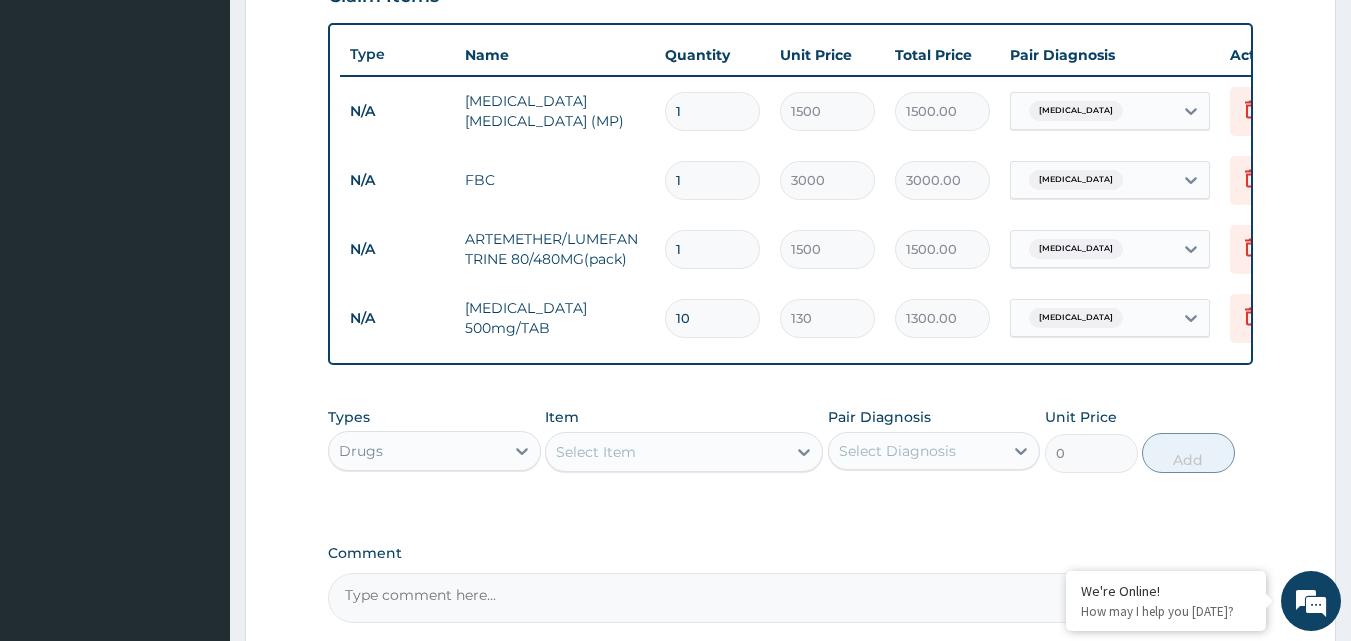 type on "10" 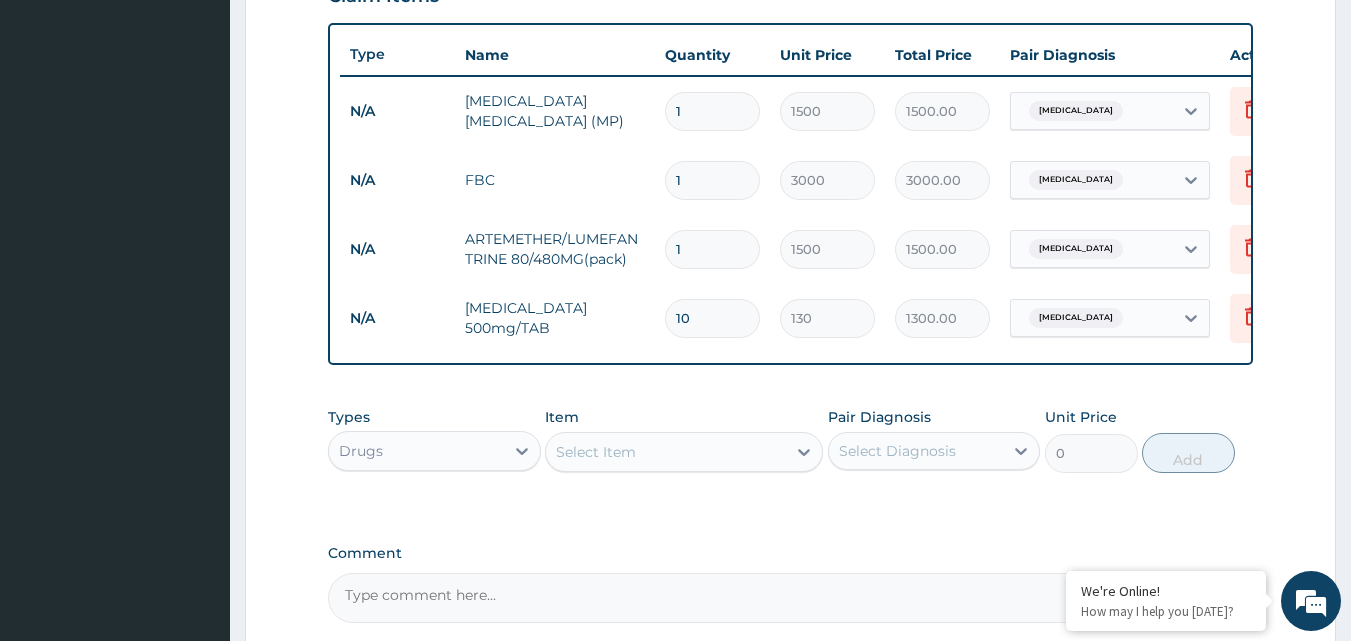 click on "Select Item" at bounding box center (596, 452) 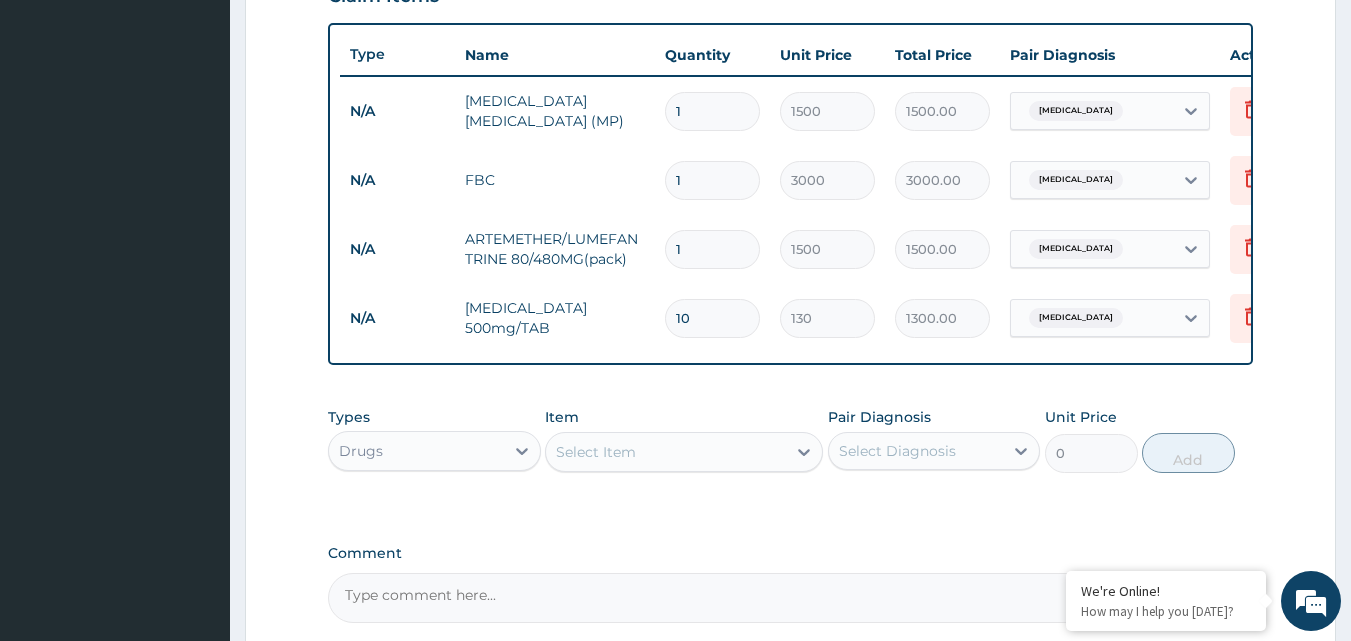 click on "Select Item" at bounding box center (596, 452) 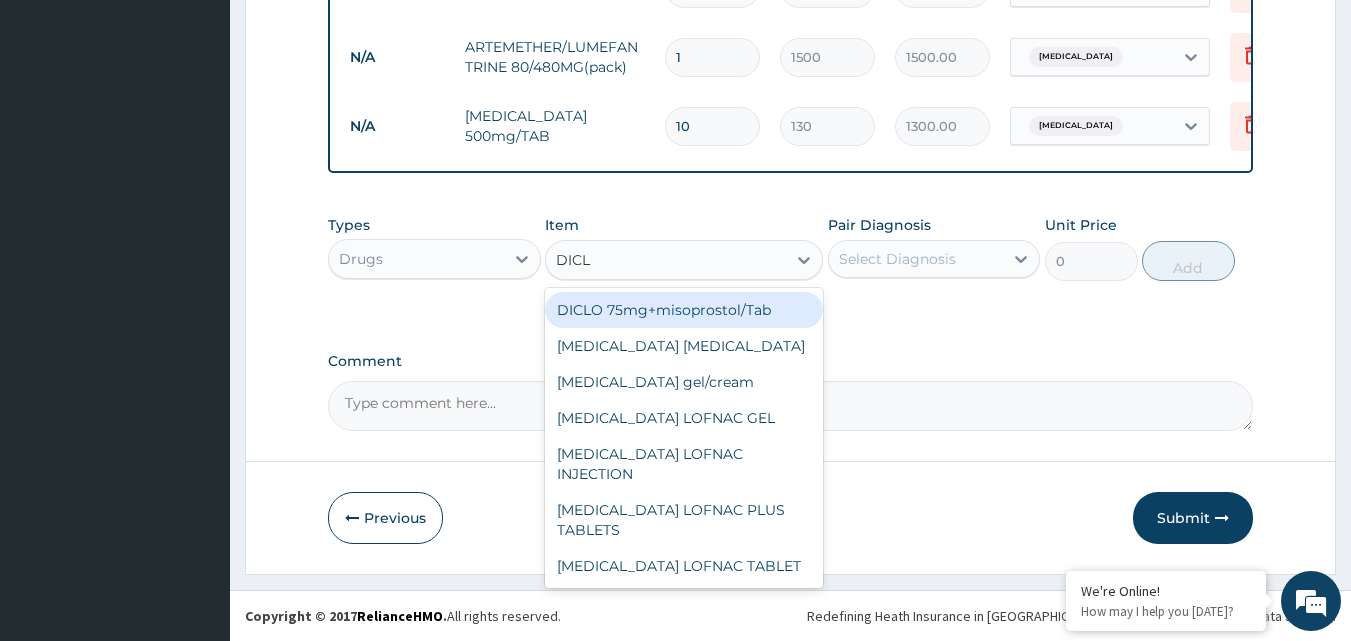 scroll, scrollTop: 928, scrollLeft: 0, axis: vertical 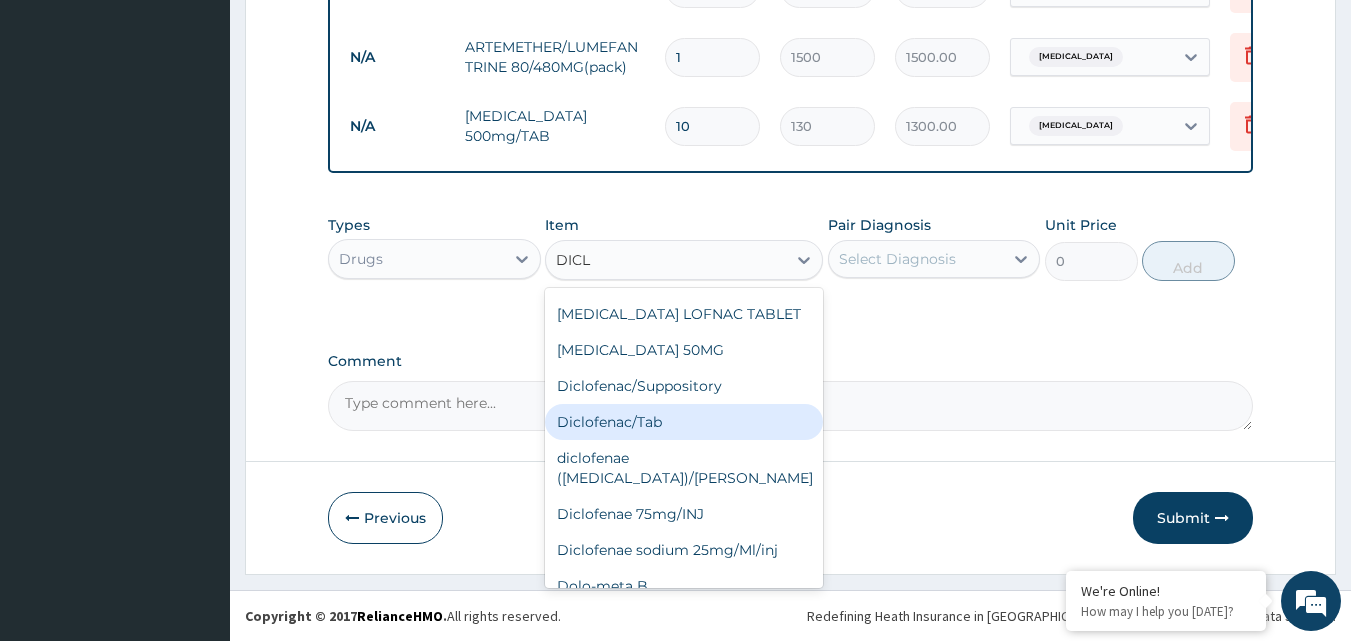 click on "Diclofenac/Tab" at bounding box center (684, 422) 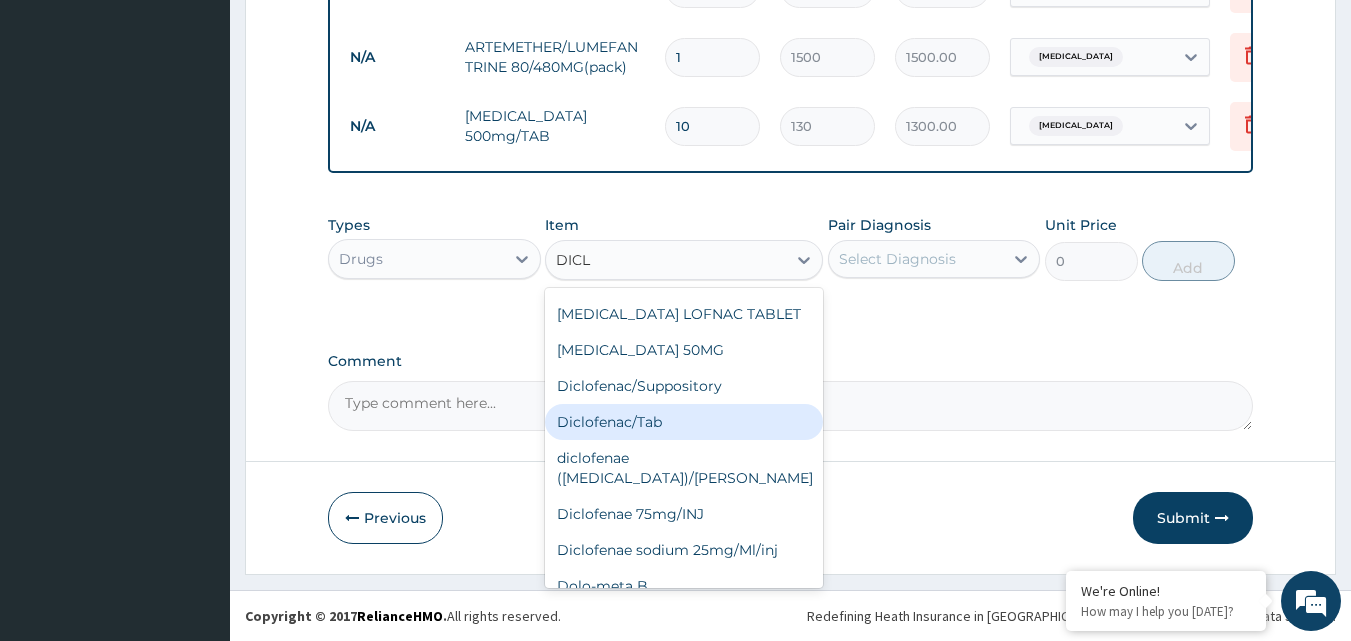 click on "Comment" at bounding box center [791, 406] 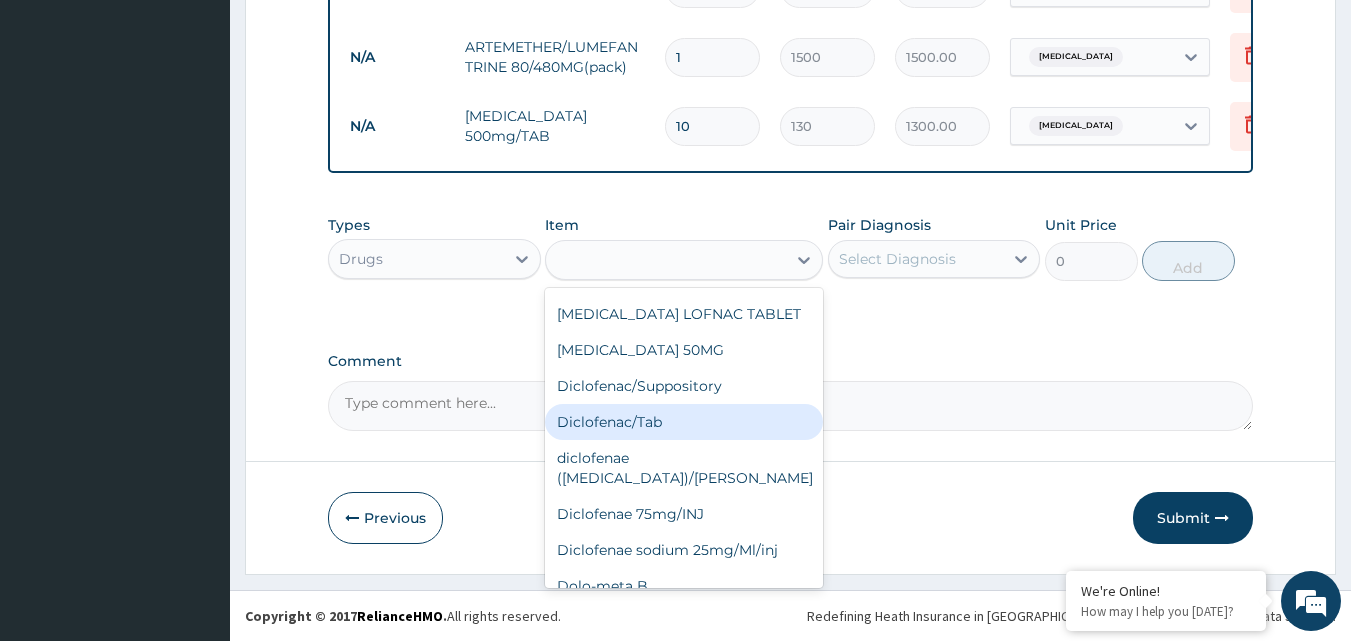 type on "20" 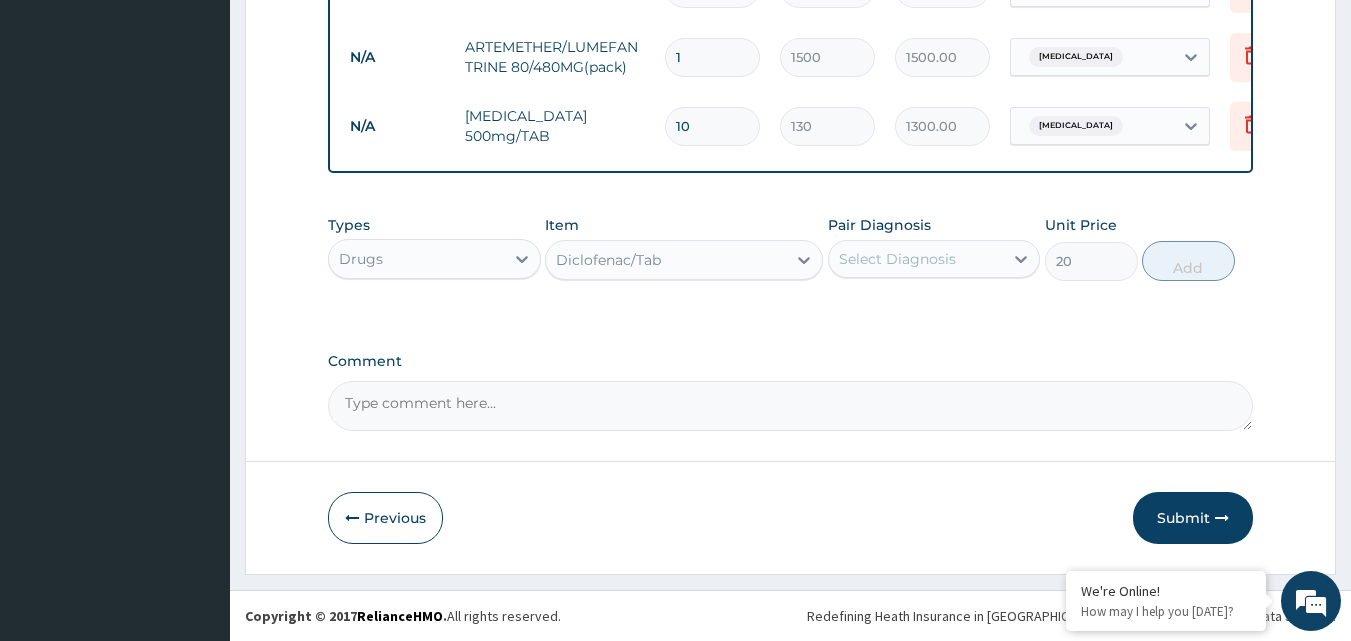click on "Select Diagnosis" at bounding box center [897, 259] 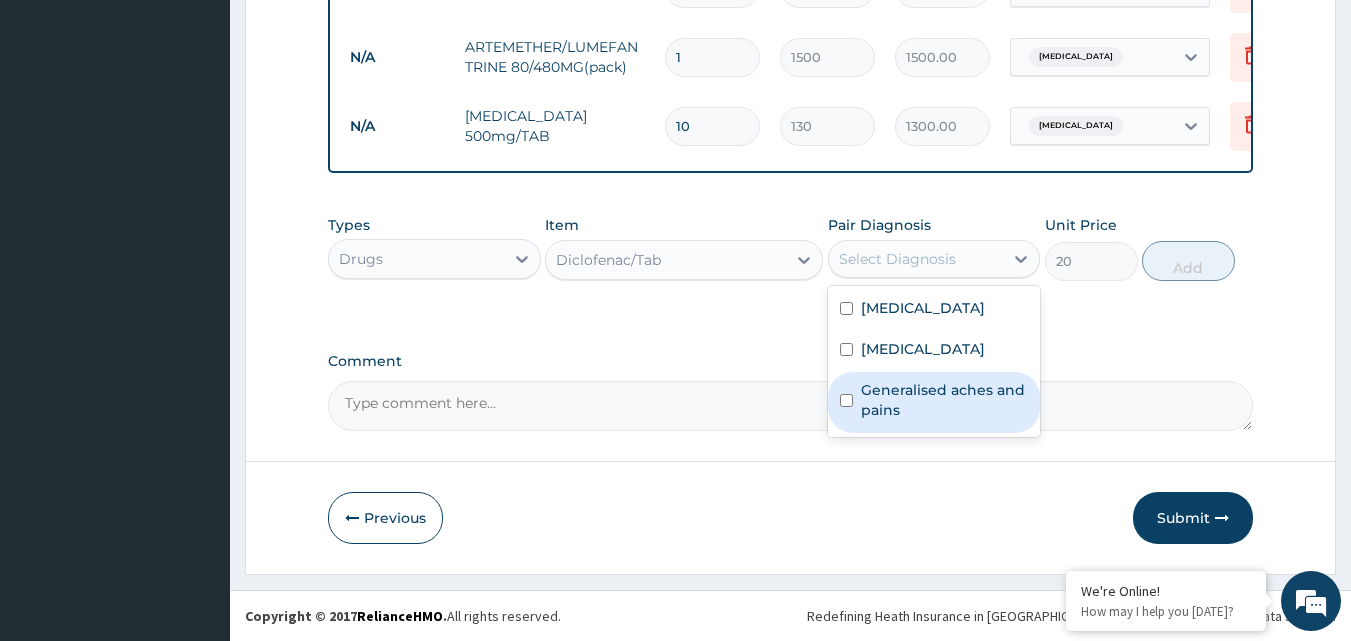 click on "Generalised aches and pains" at bounding box center (945, 400) 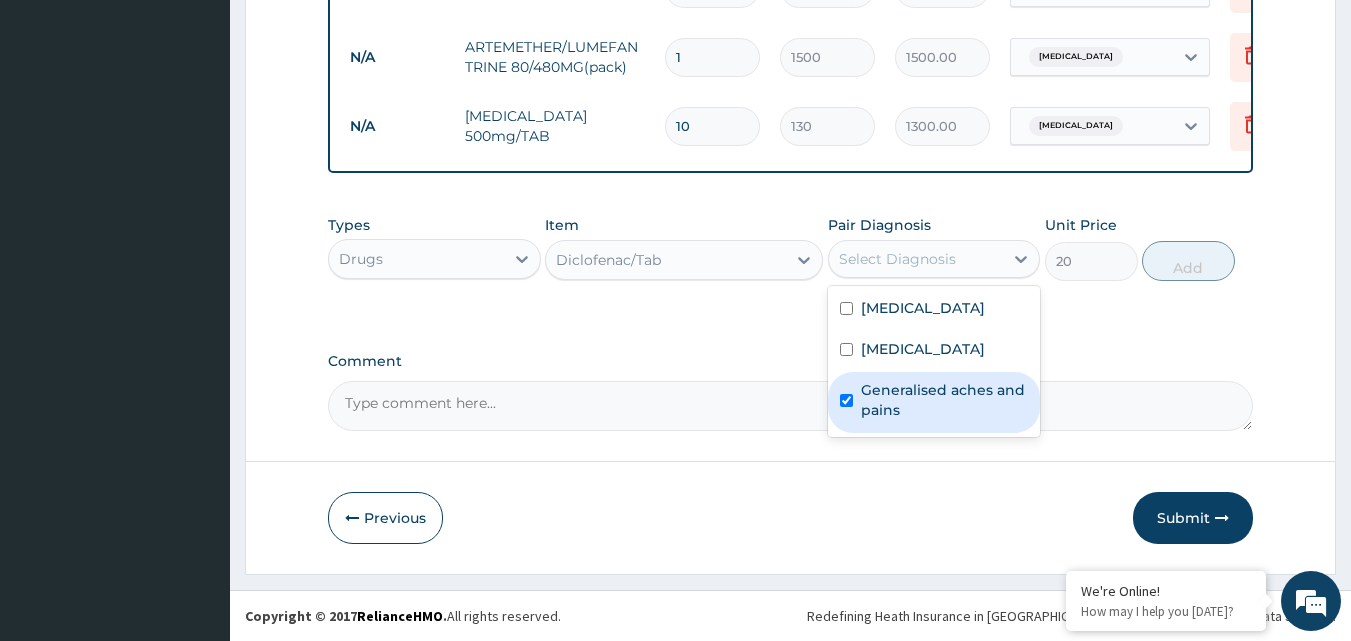 checkbox on "true" 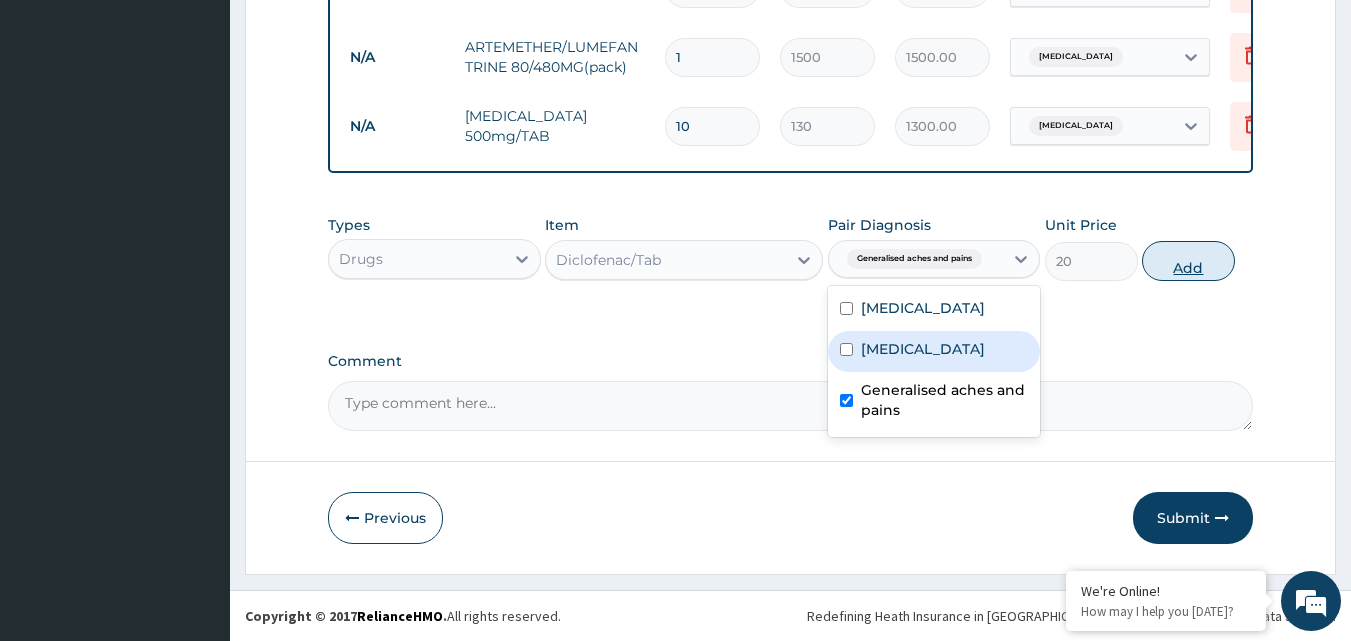 click on "Add" at bounding box center (1188, 261) 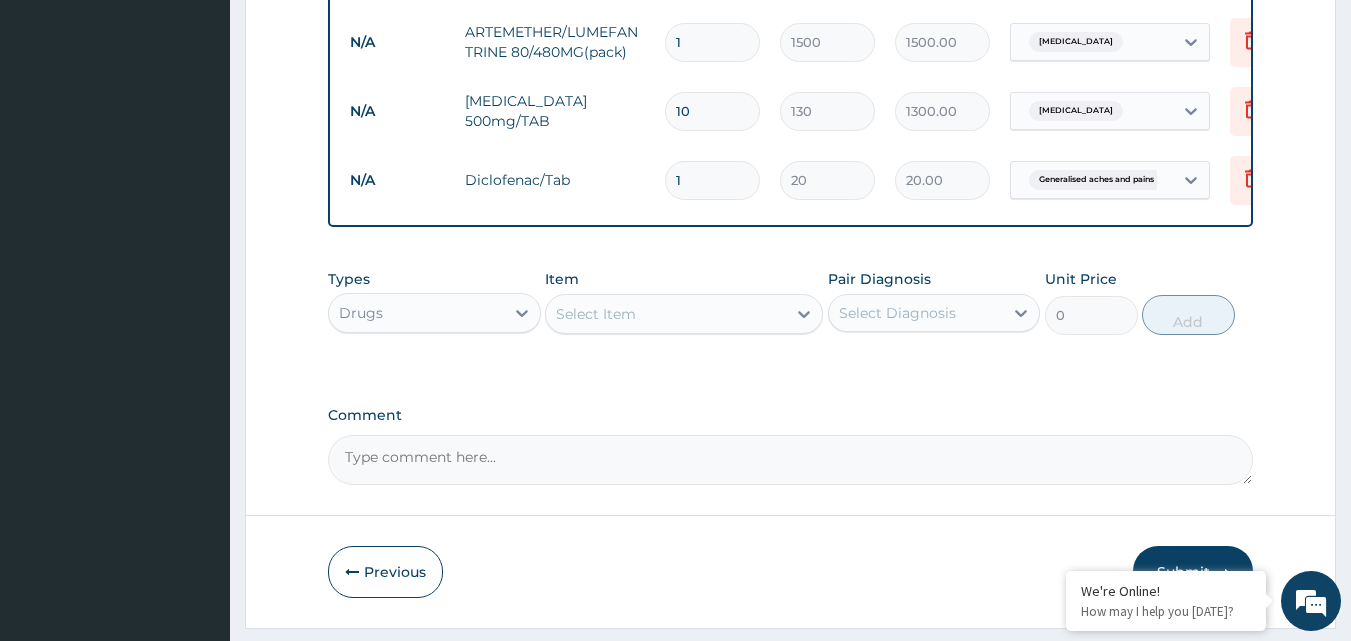 click on "1" at bounding box center (712, 180) 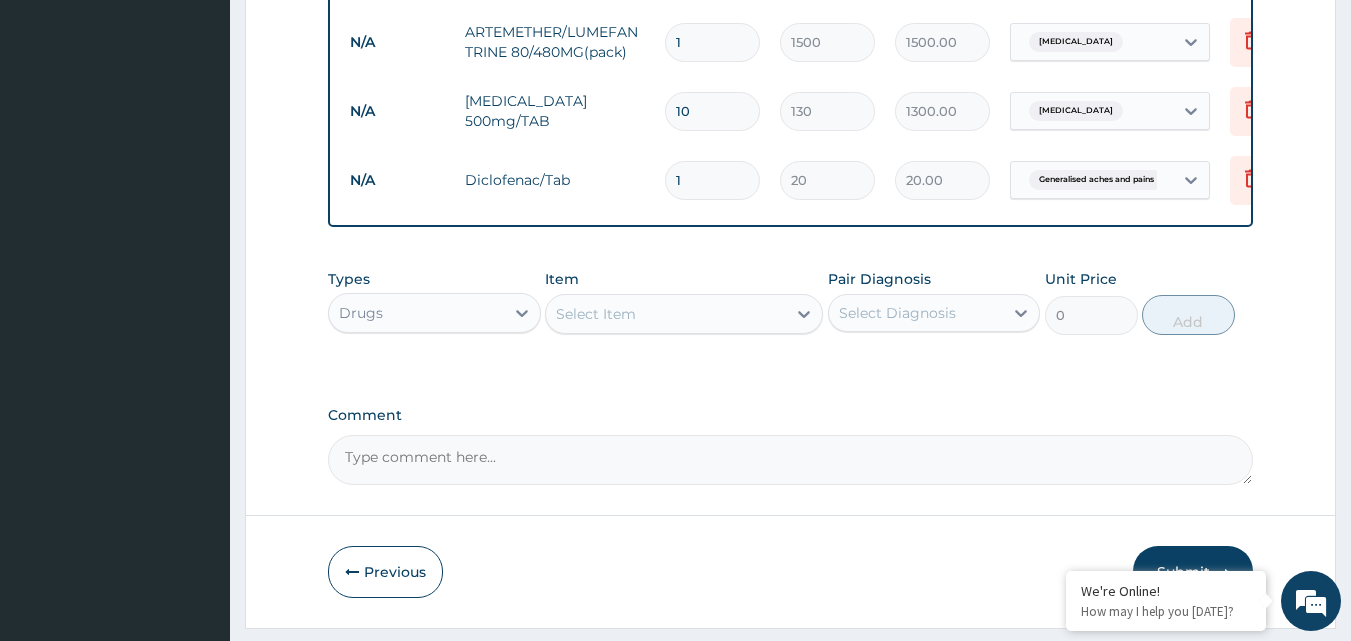 type on "10" 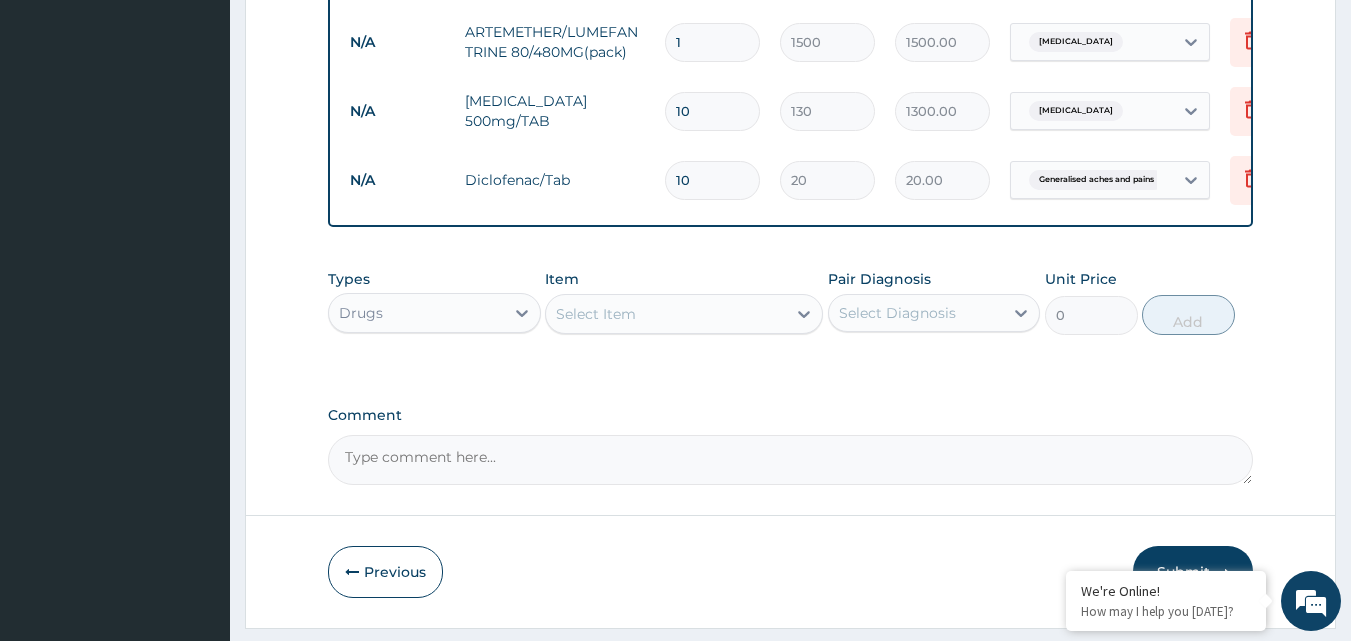 type on "200.00" 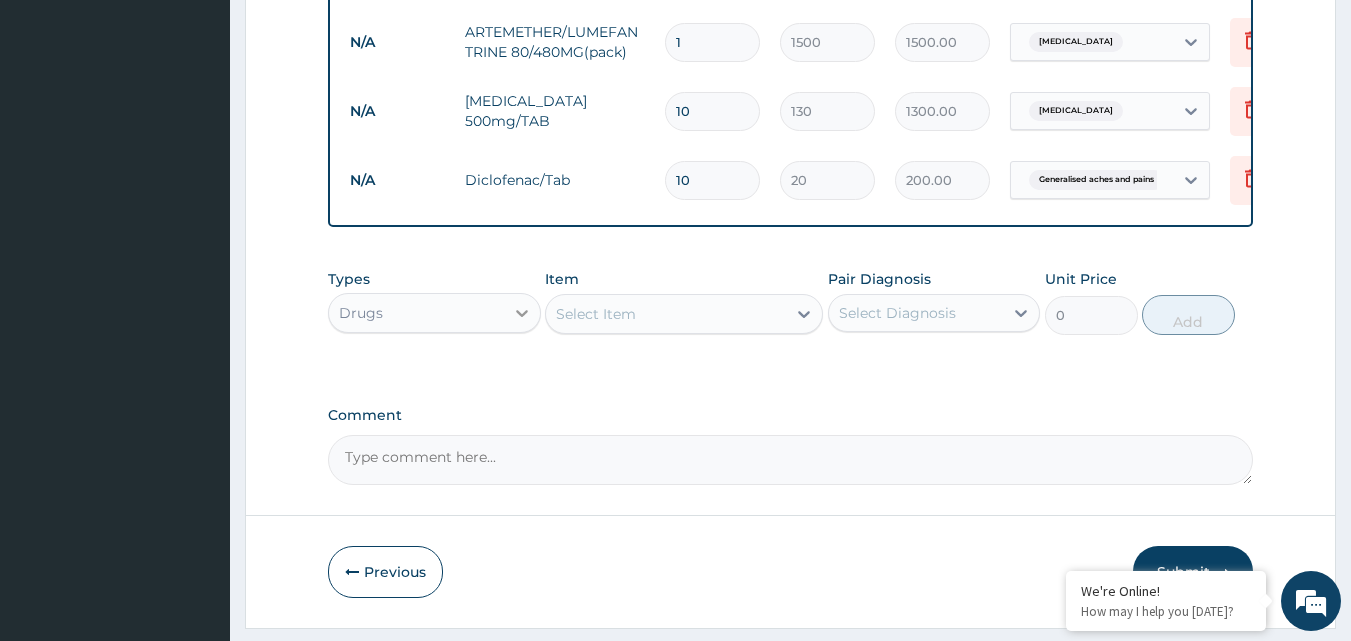 type on "10" 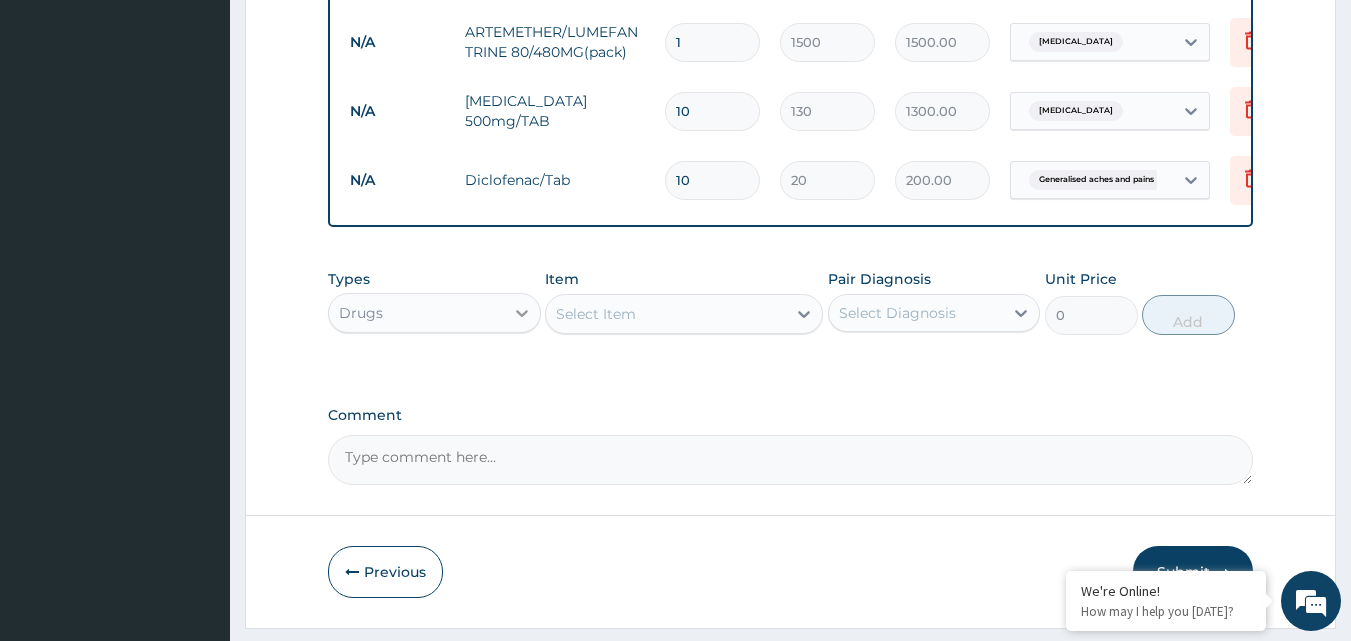 click 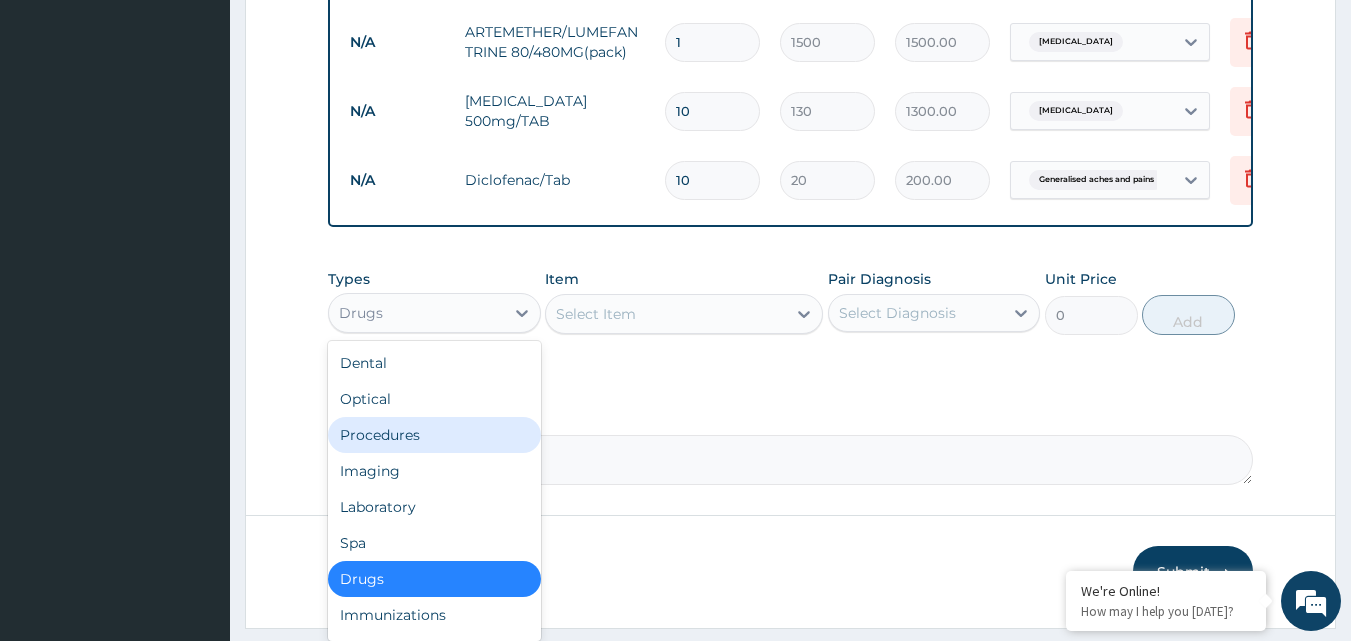 click on "Procedures" at bounding box center [434, 435] 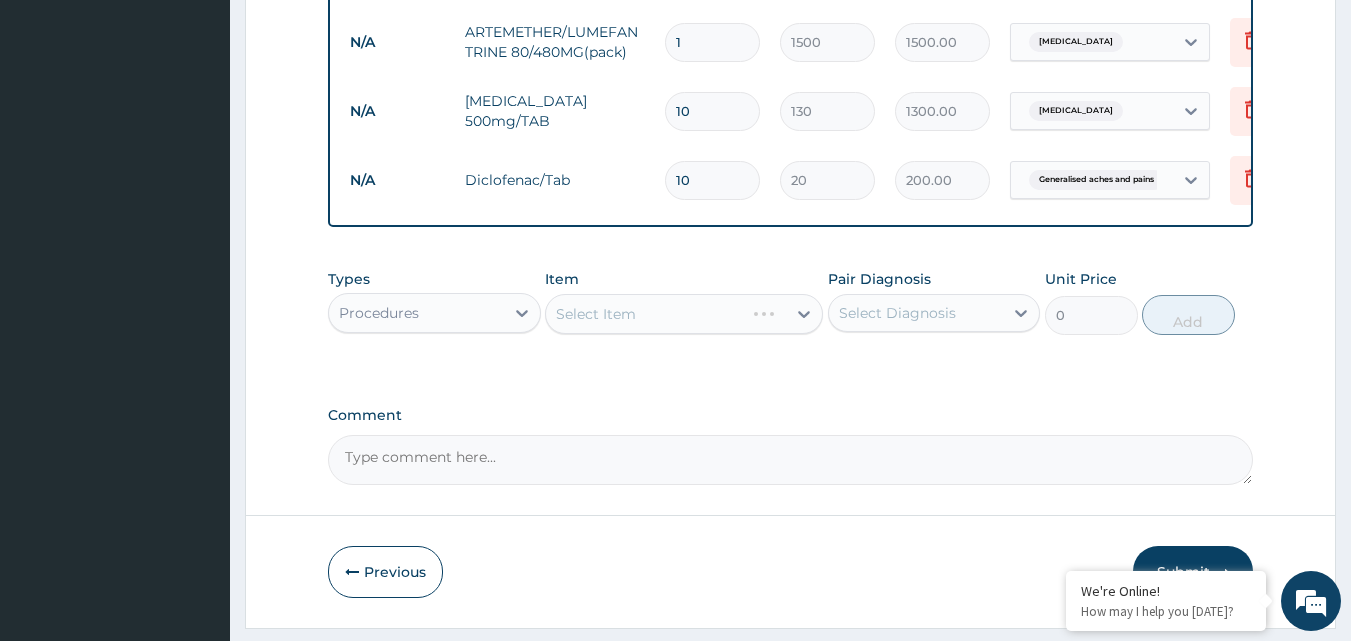 click on "Select Item" at bounding box center (684, 314) 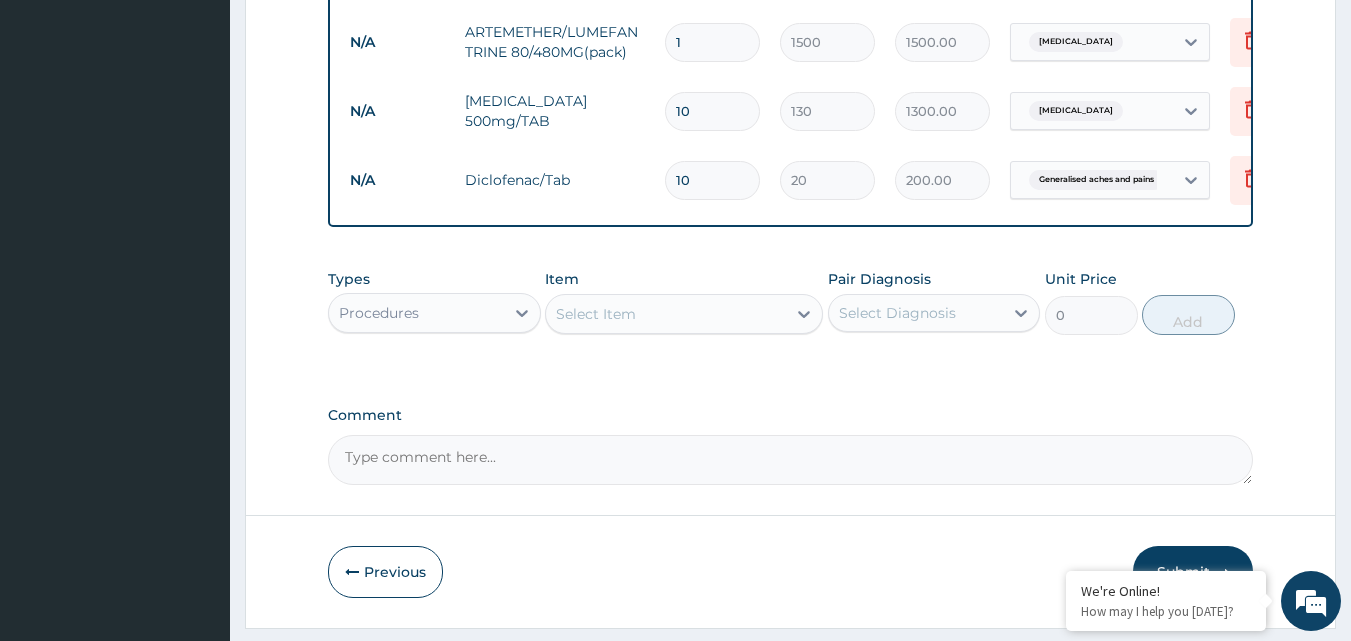 click on "Select Item" at bounding box center (666, 314) 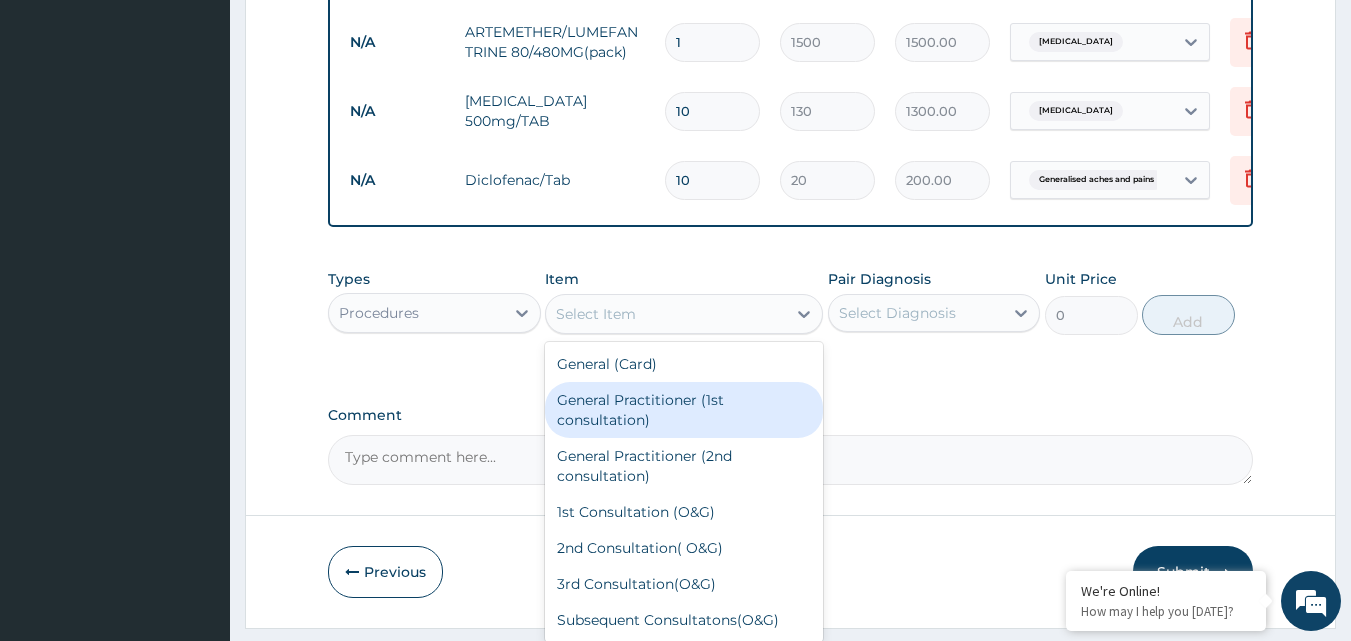 click on "General Practitioner (1st consultation)" at bounding box center (684, 410) 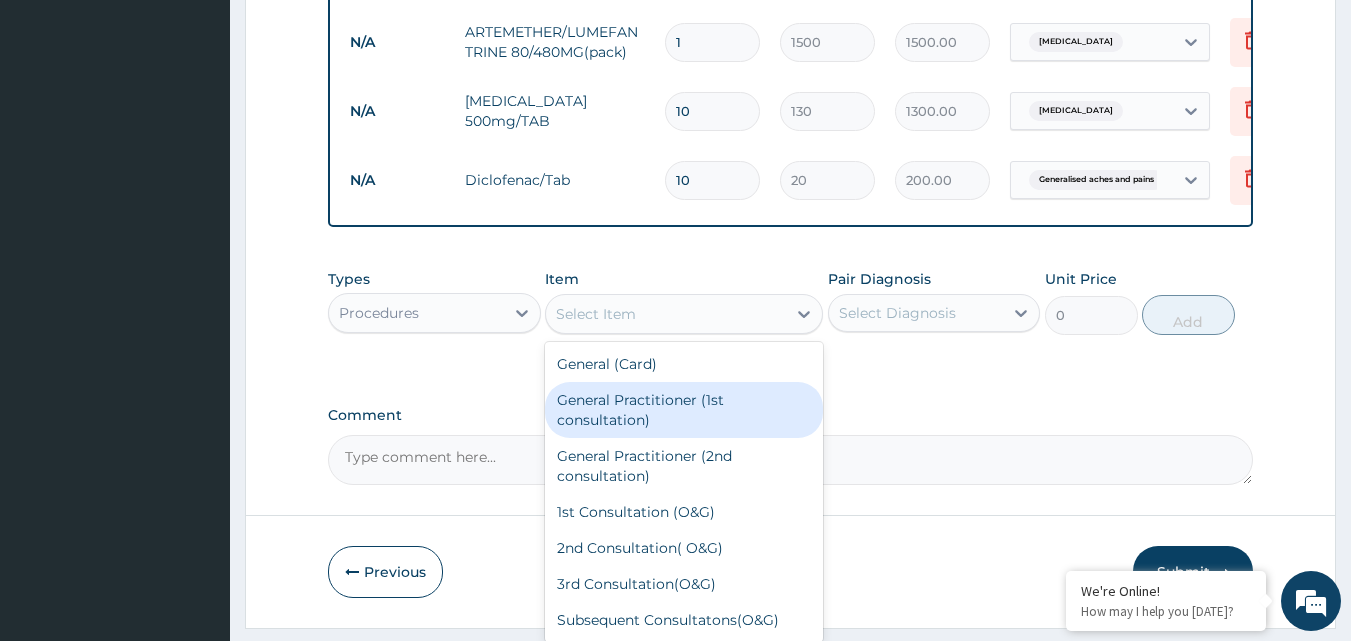 type on "1500" 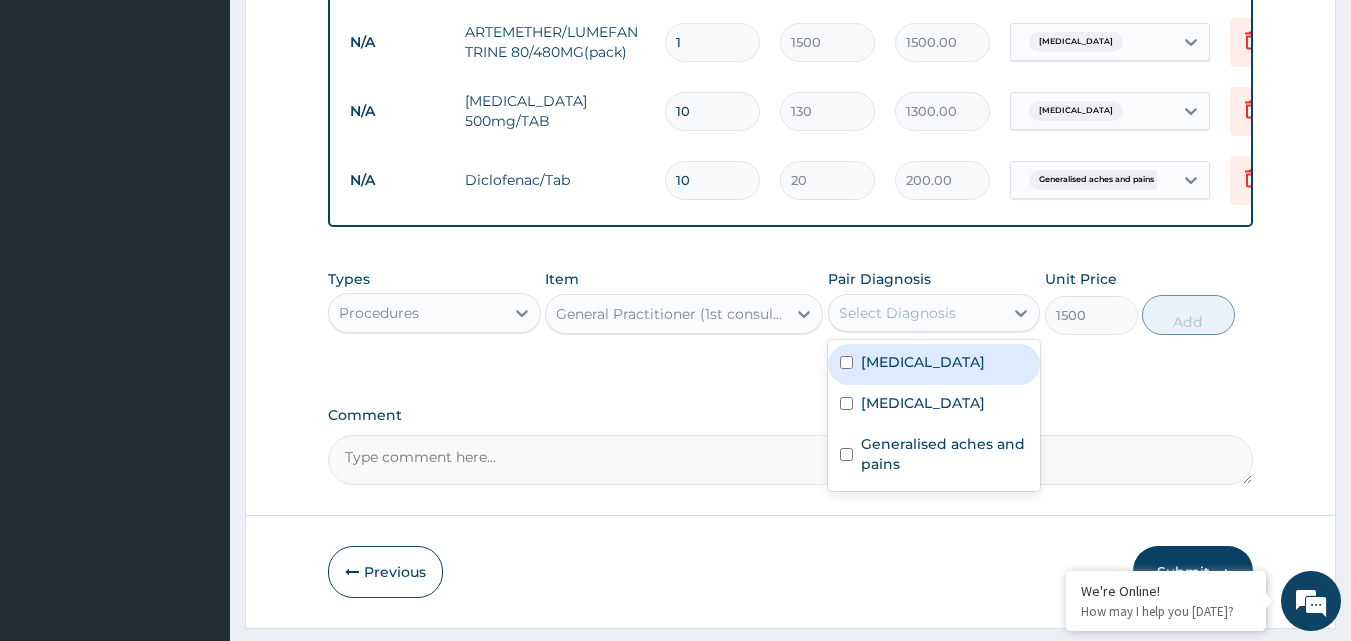 click on "Select Diagnosis" at bounding box center (897, 313) 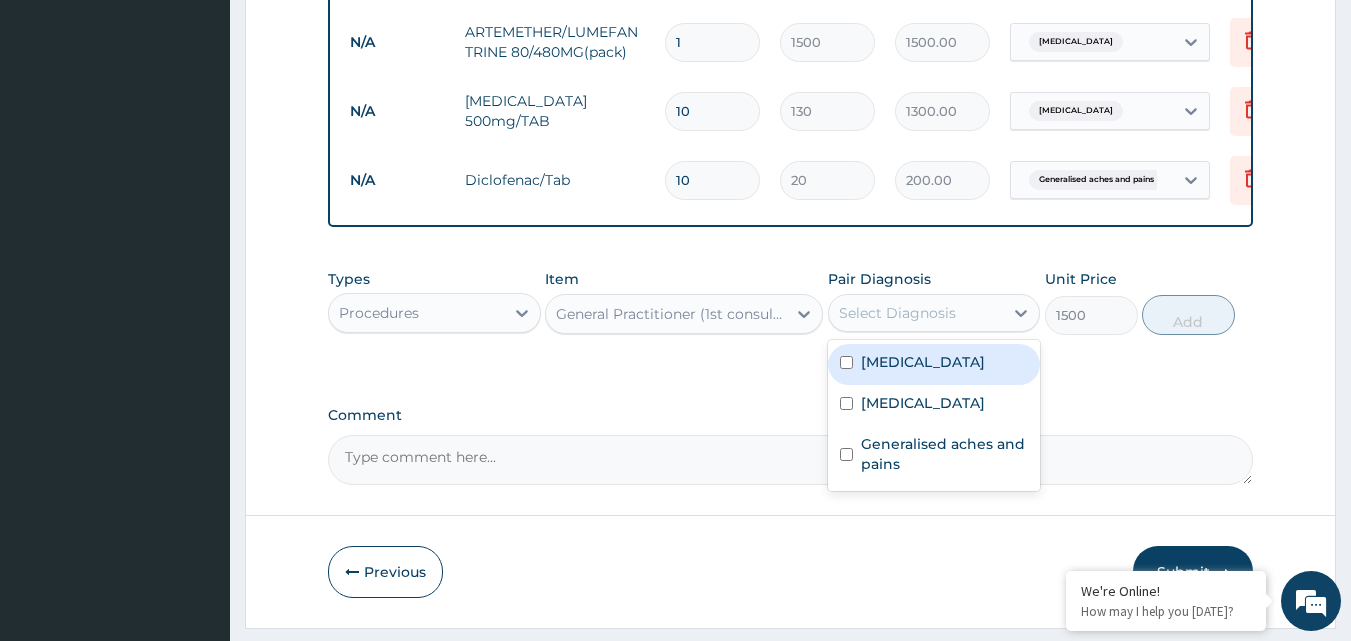 click on "Malaria" at bounding box center [934, 364] 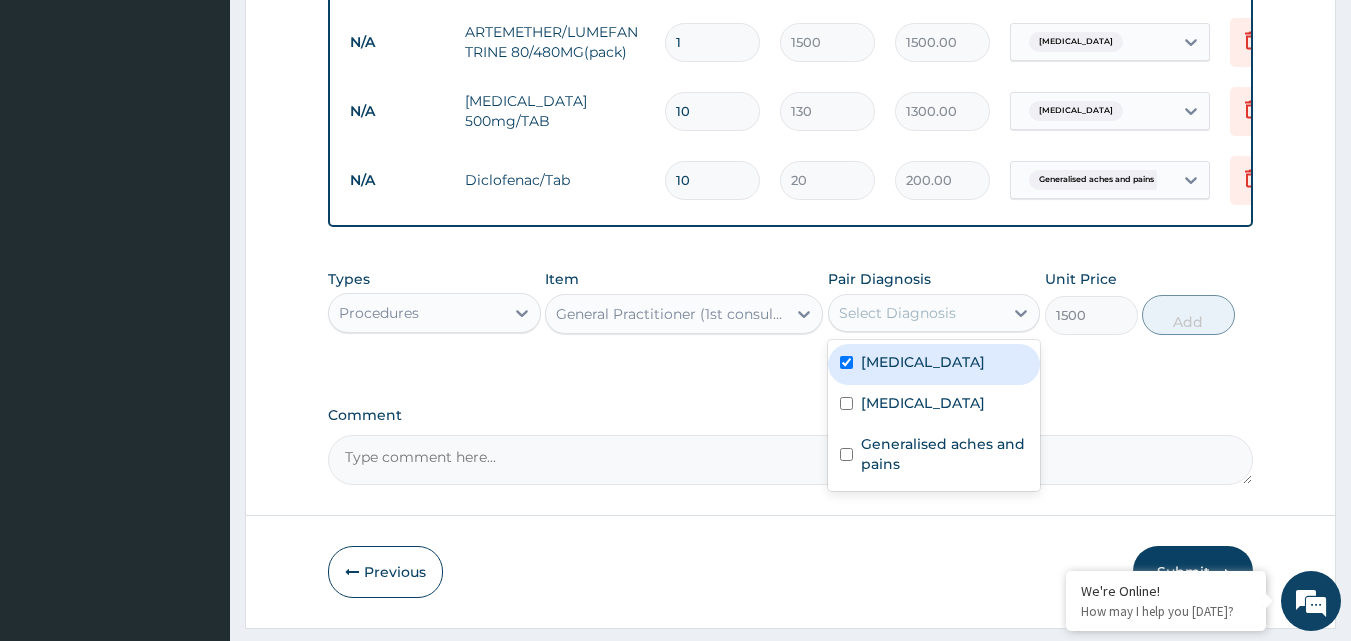 checkbox on "true" 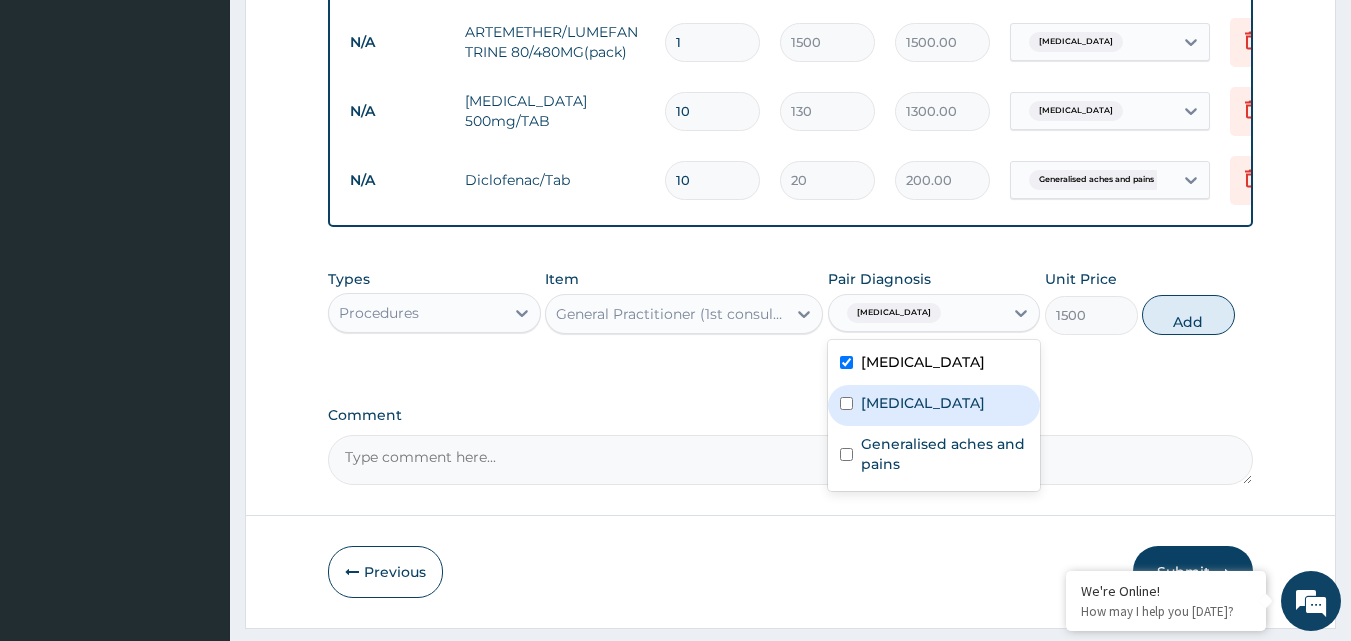 click on "Typhoid fever" at bounding box center (923, 403) 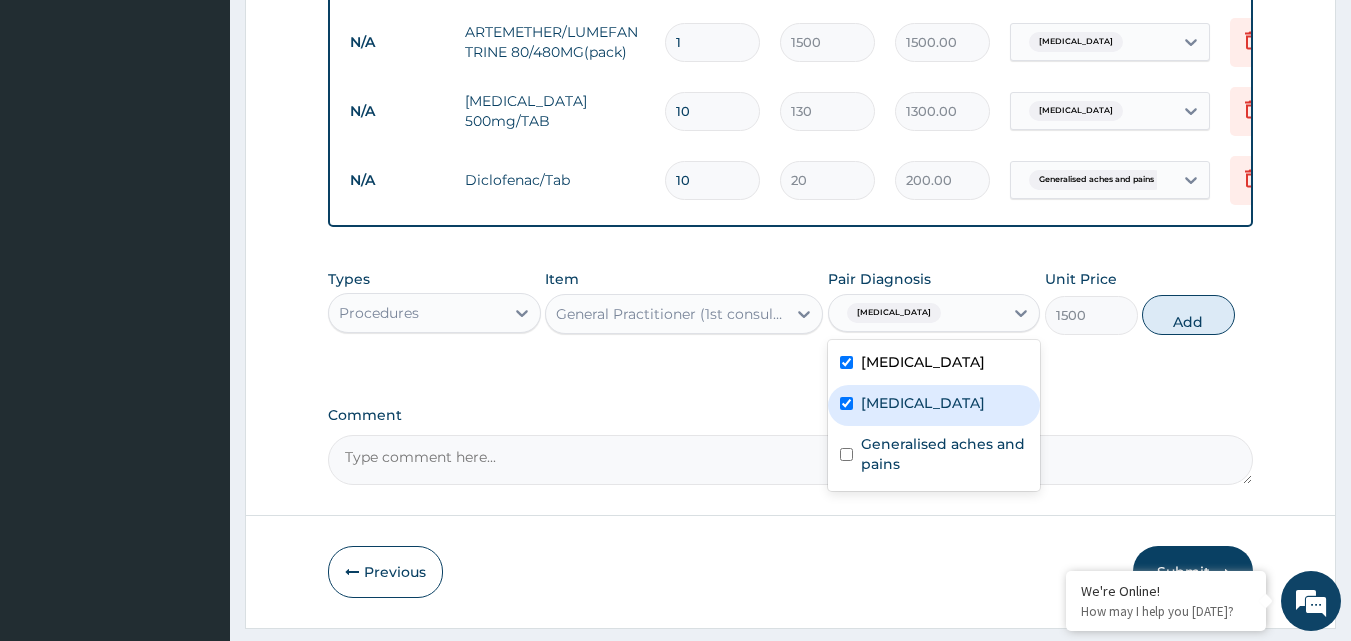 checkbox on "true" 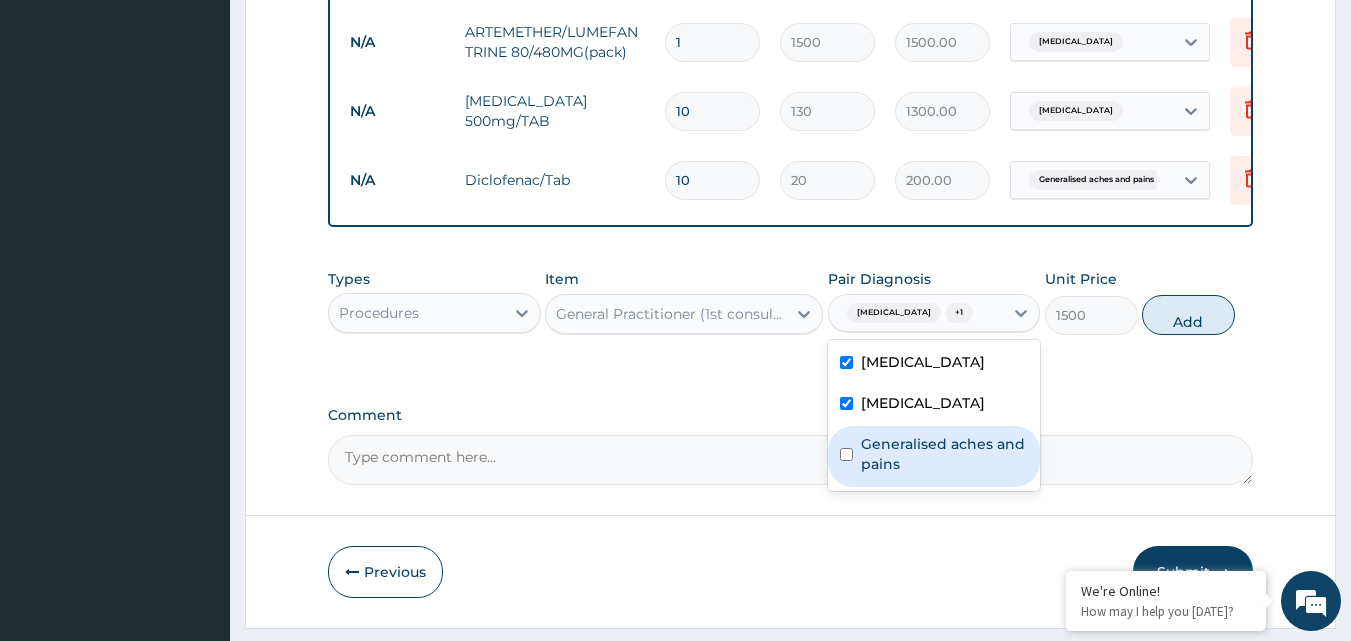 click on "Generalised aches and pains" at bounding box center [945, 454] 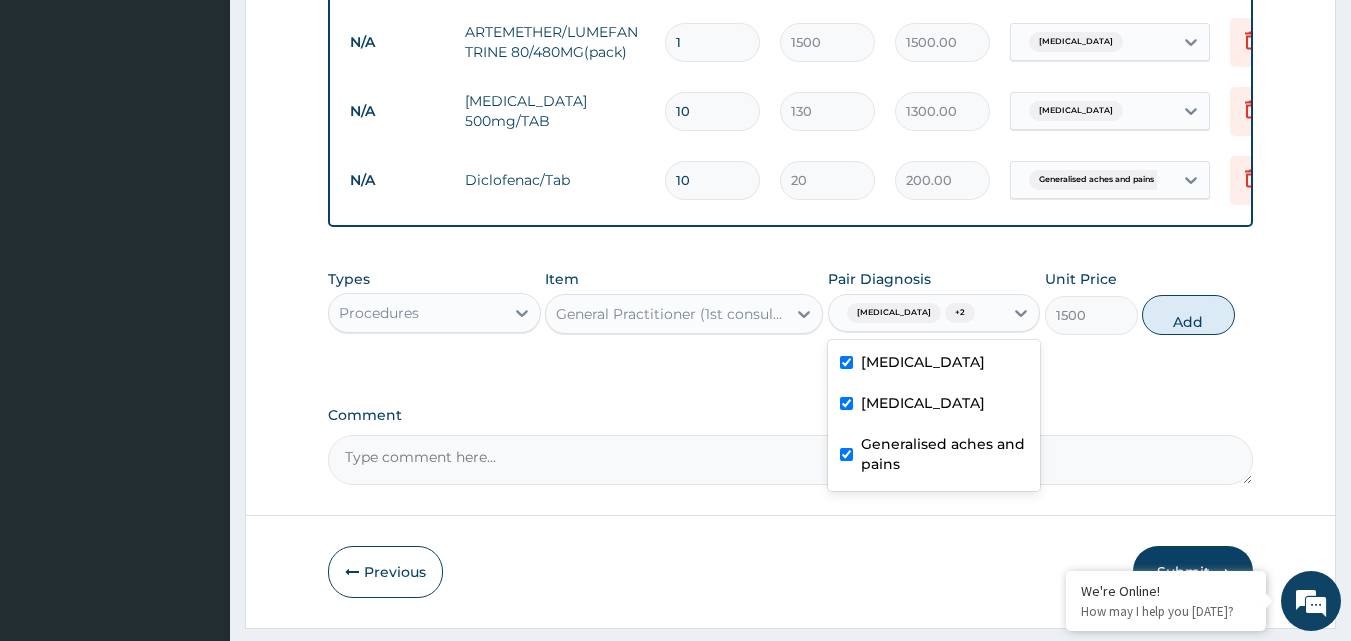 checkbox on "true" 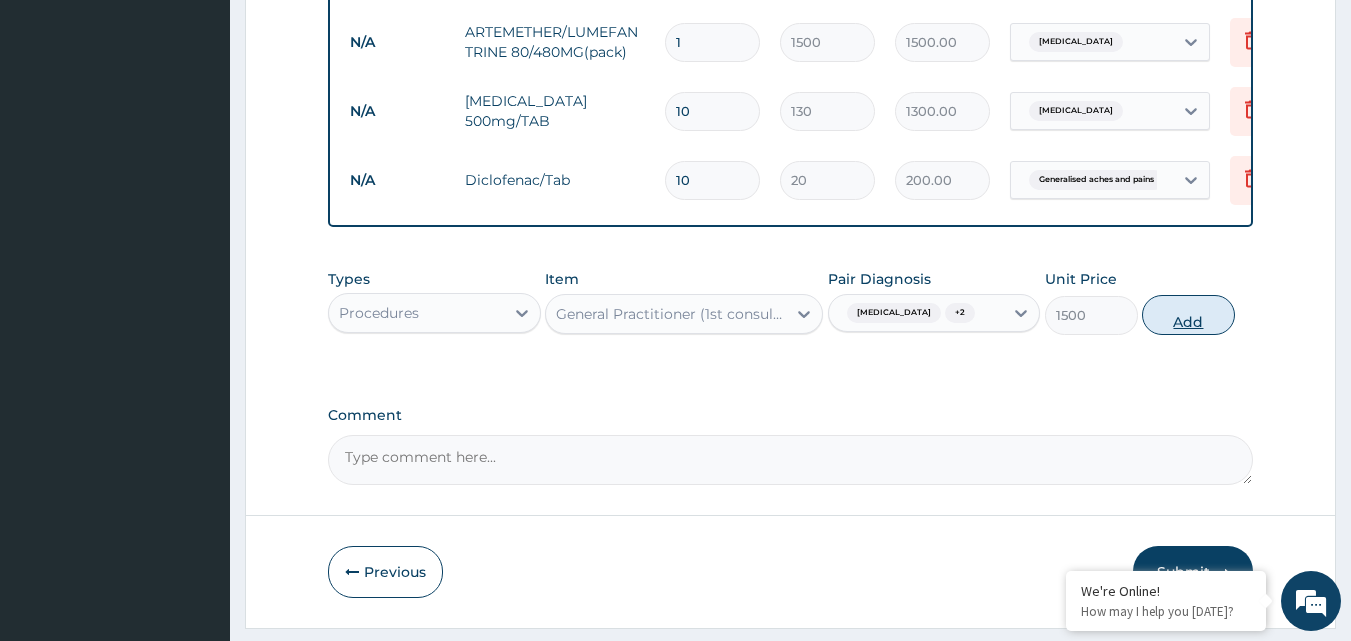 click on "Add" at bounding box center [1188, 315] 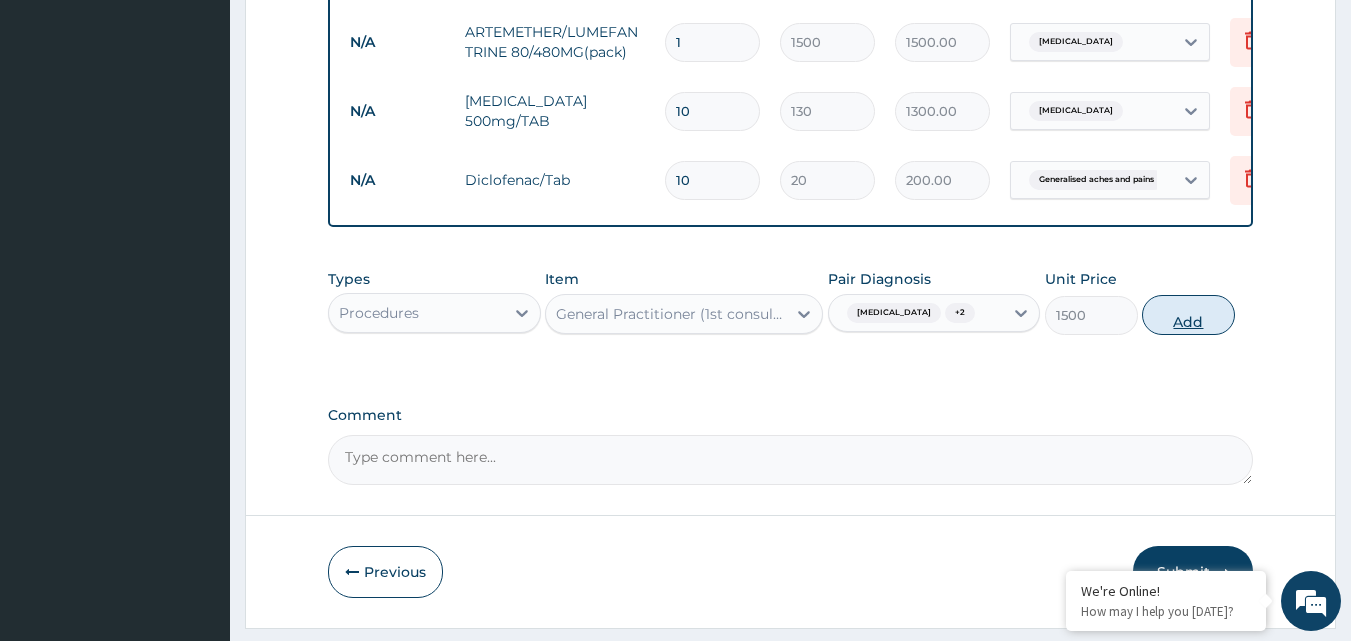 type on "0" 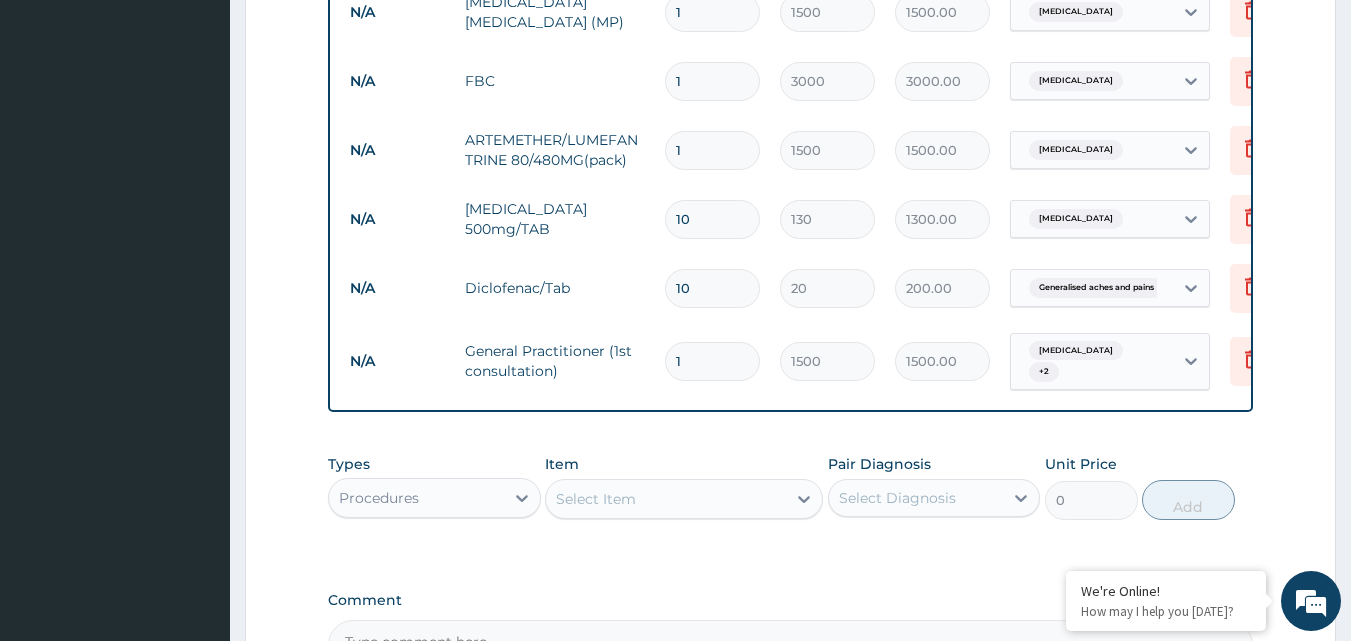 scroll, scrollTop: 1066, scrollLeft: 0, axis: vertical 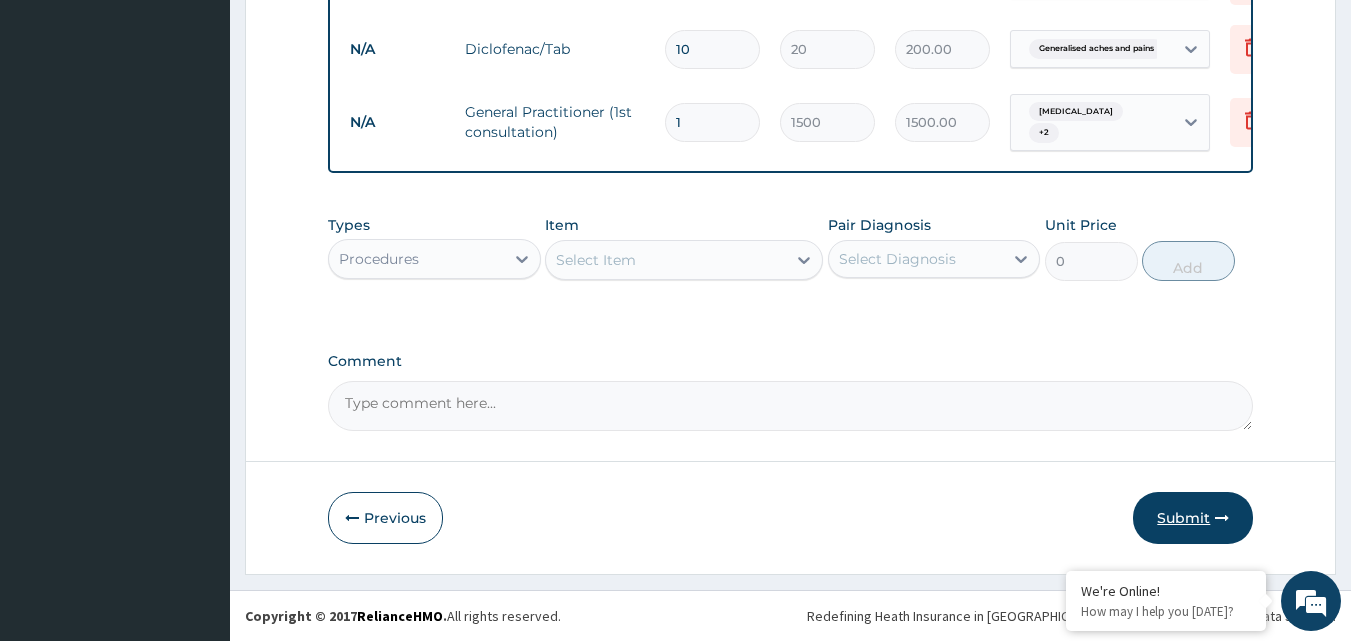 click on "Submit" at bounding box center [1193, 518] 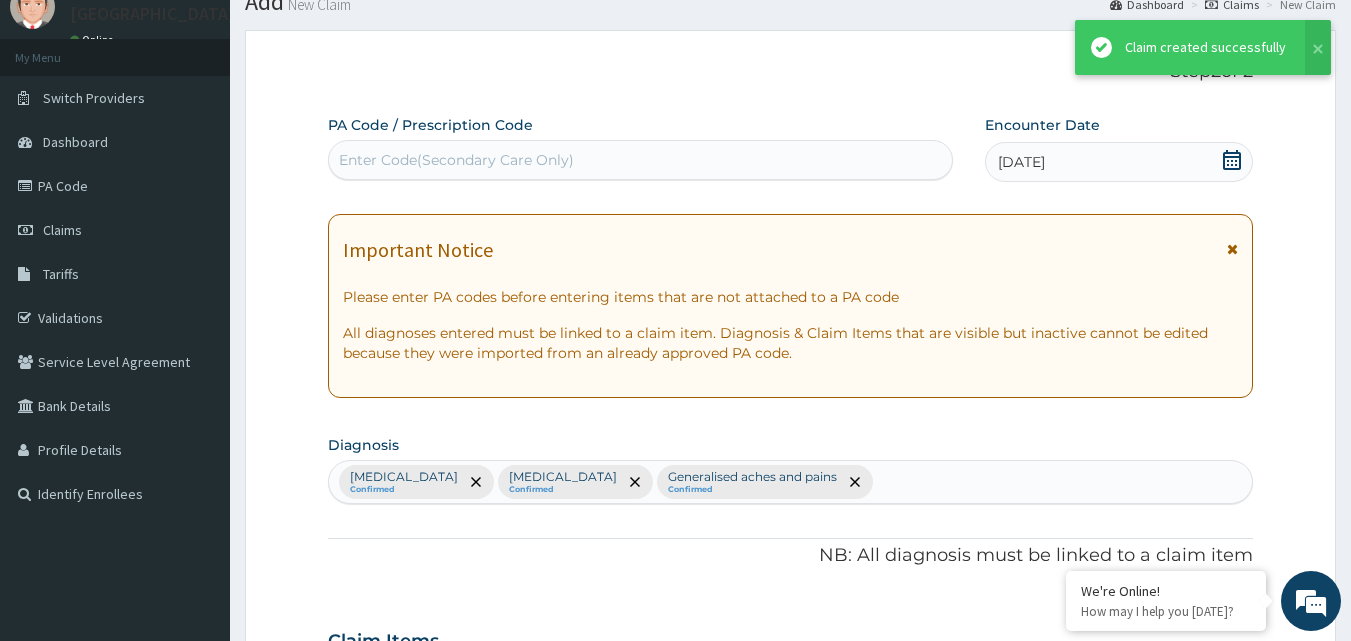 scroll, scrollTop: 1066, scrollLeft: 0, axis: vertical 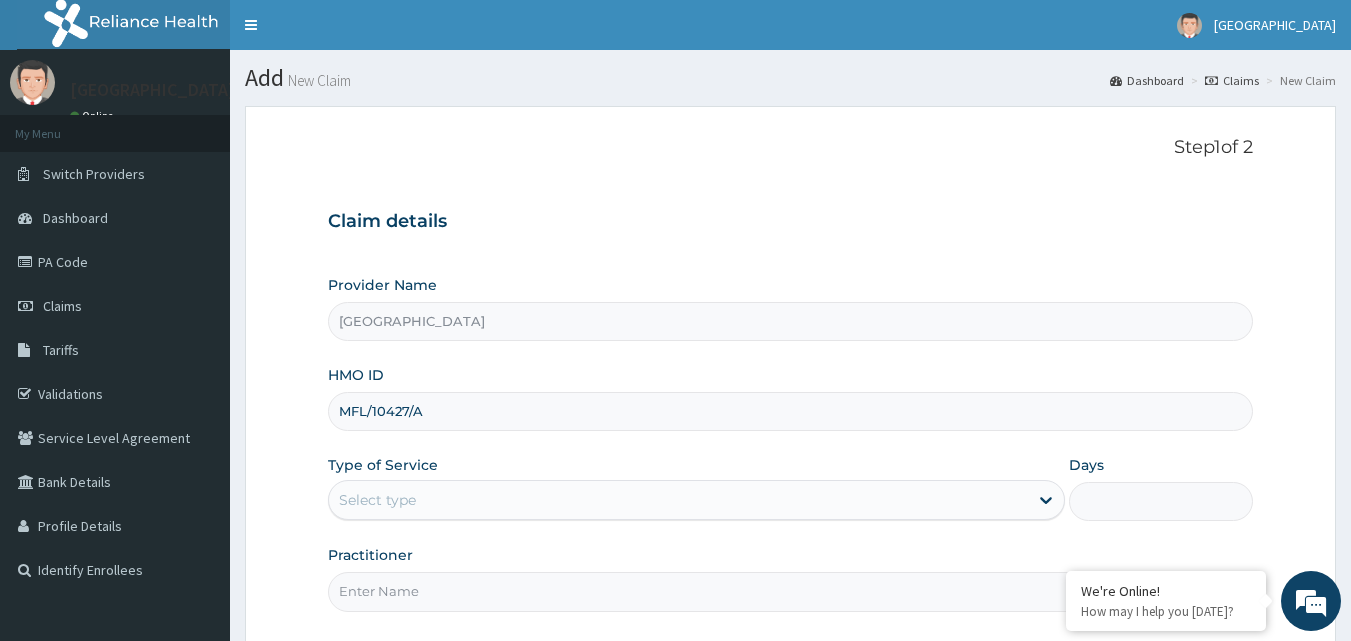 type on "MFL/10427/A" 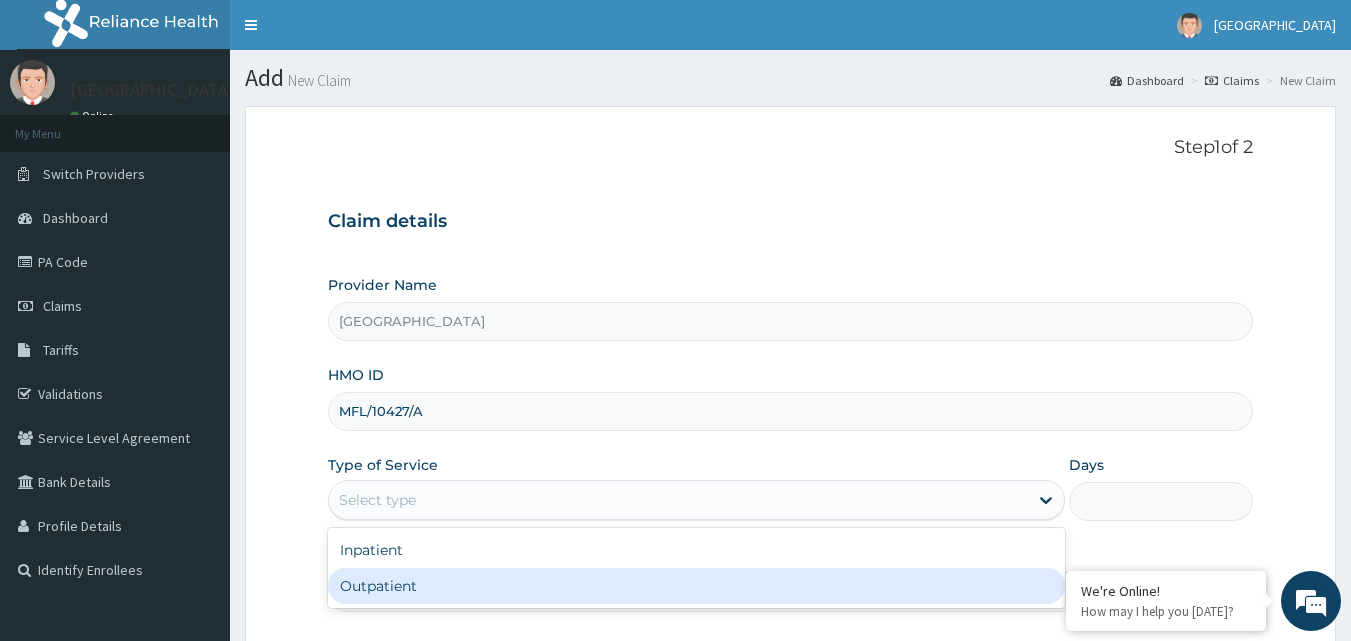 click on "Outpatient" at bounding box center [696, 586] 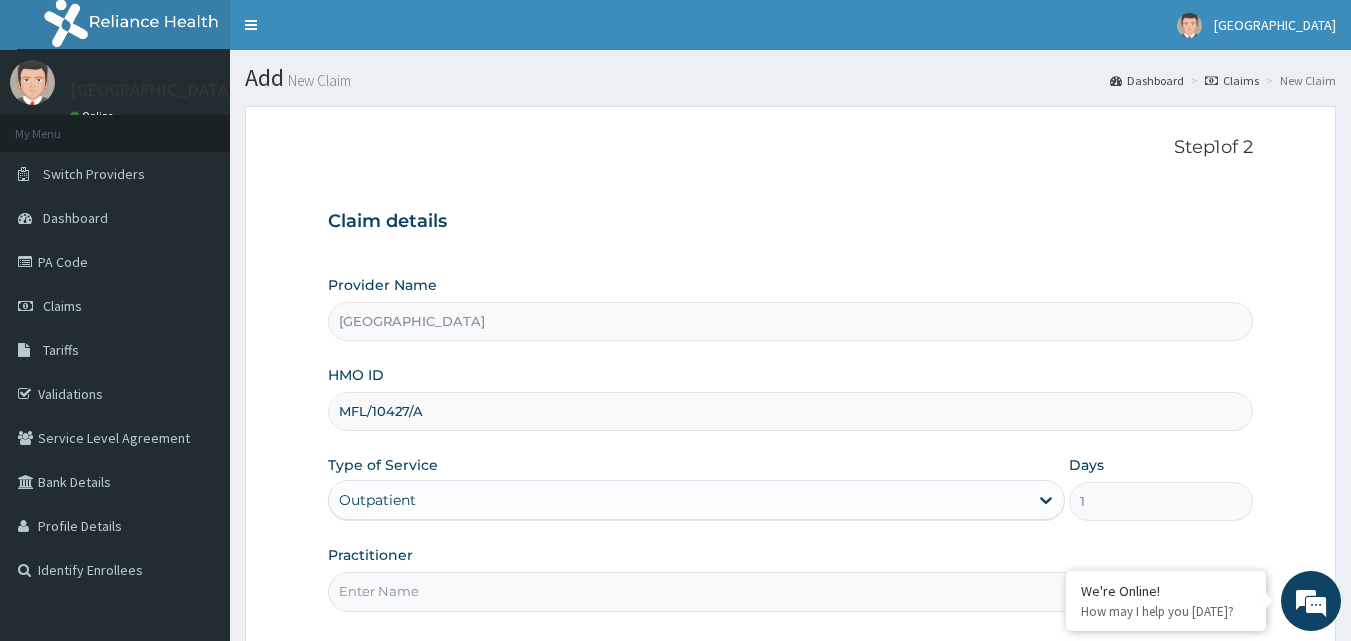 click on "Practitioner" at bounding box center [791, 591] 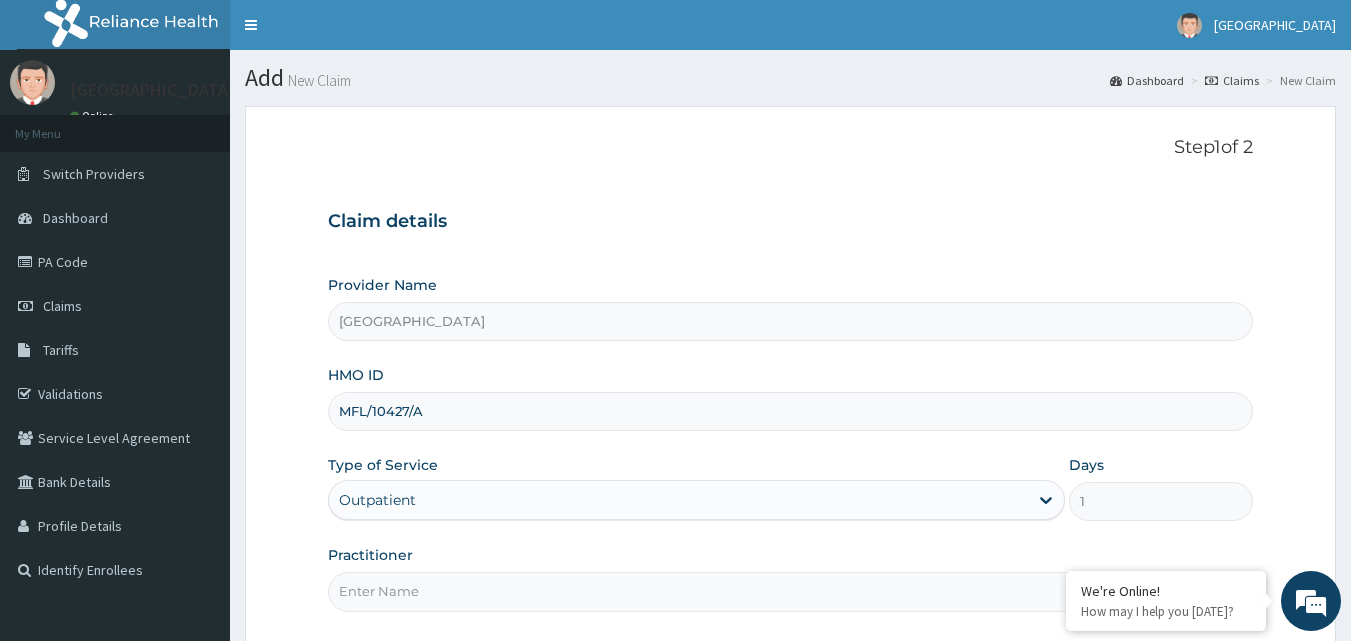 type on "DOCTOR [PERSON_NAME]" 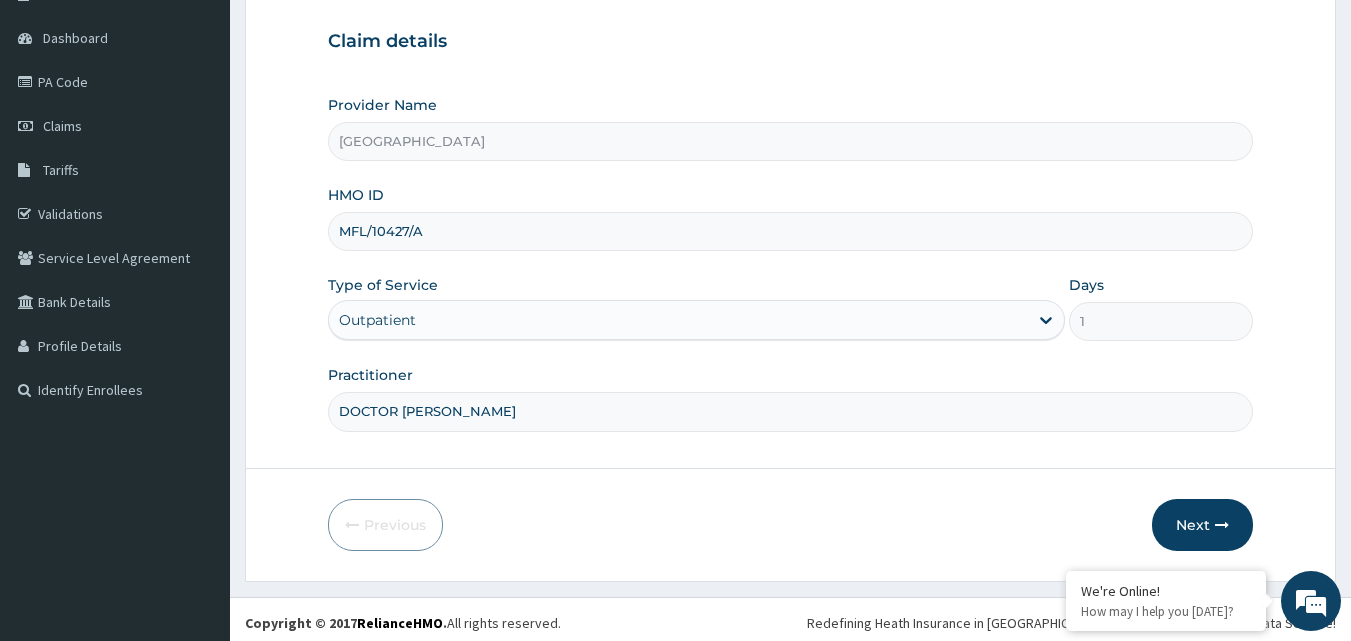 scroll, scrollTop: 187, scrollLeft: 0, axis: vertical 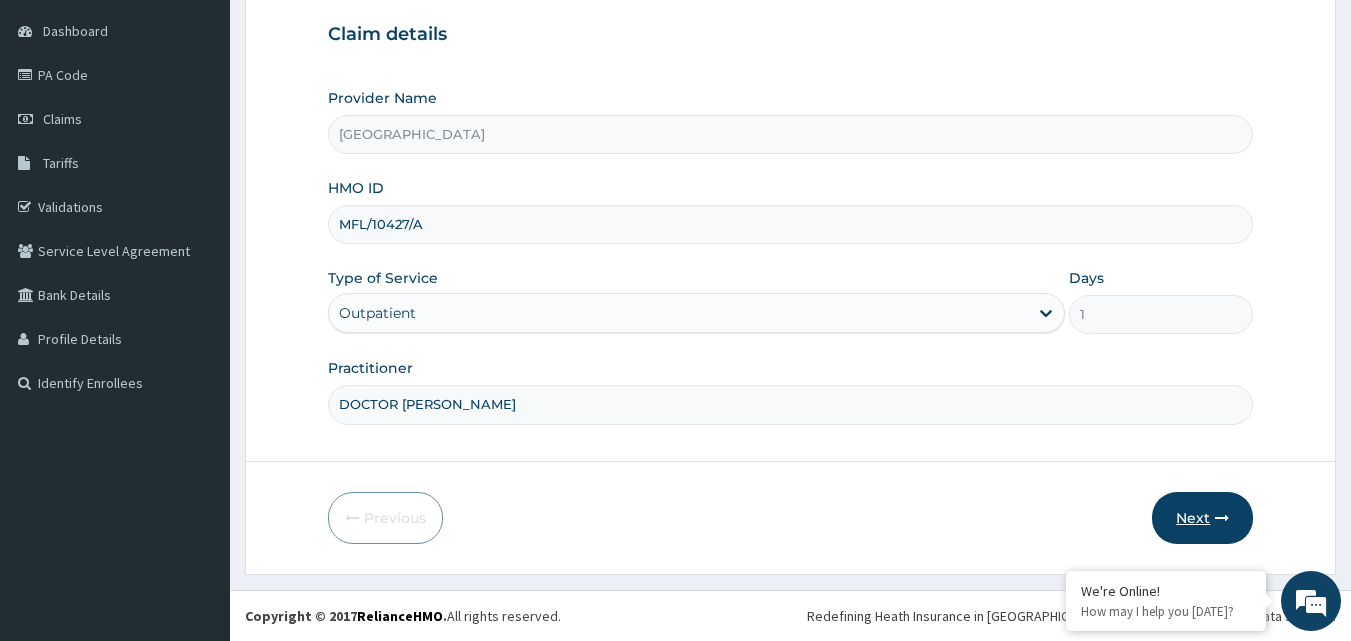 click on "Next" at bounding box center (1202, 518) 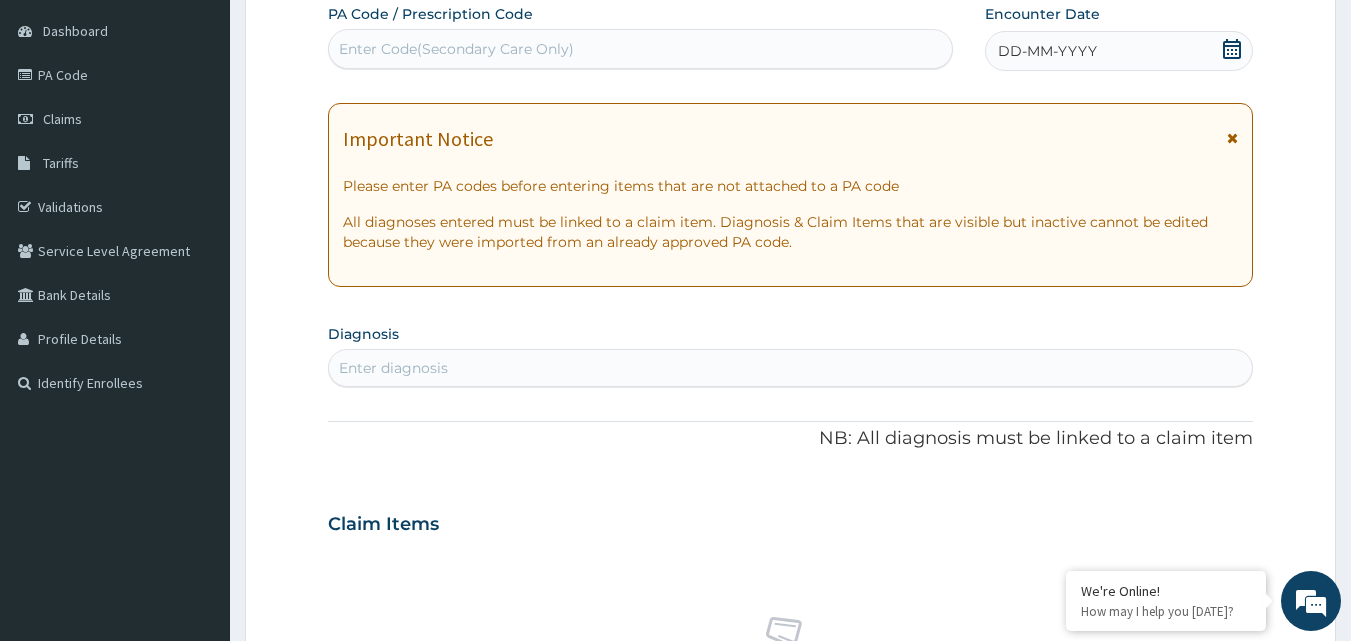 click on "DD-MM-YYYY" at bounding box center (1047, 51) 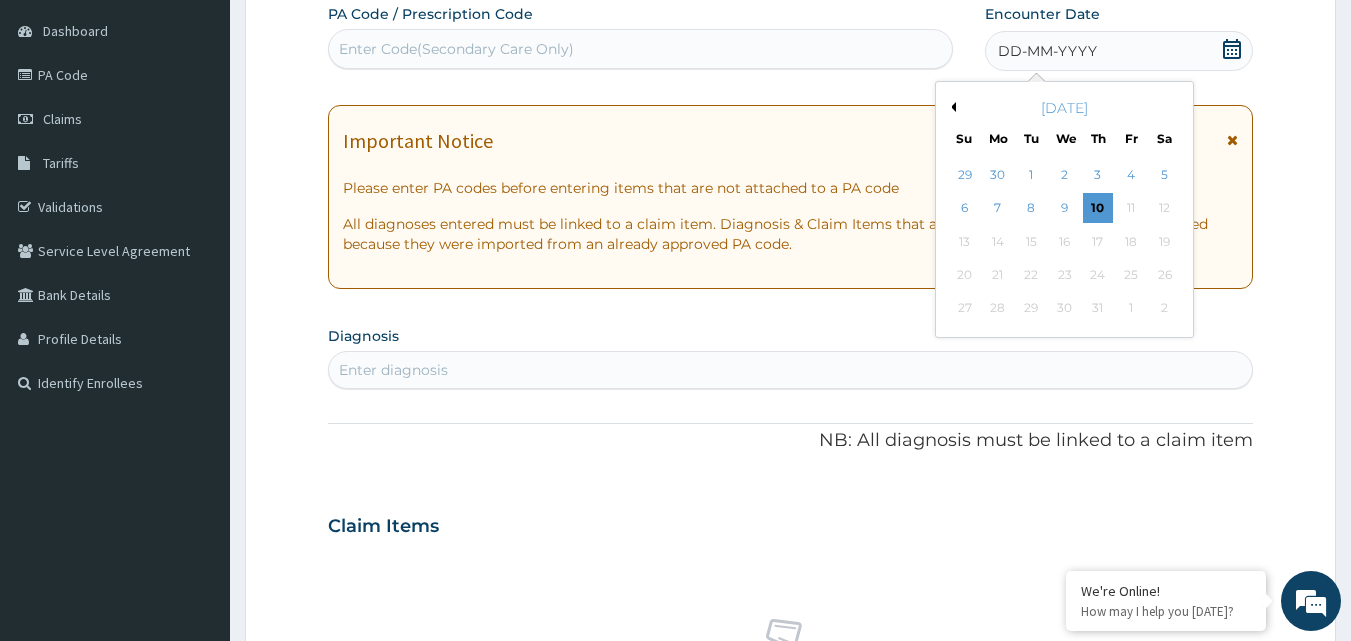 click on "Previous Month" at bounding box center (951, 107) 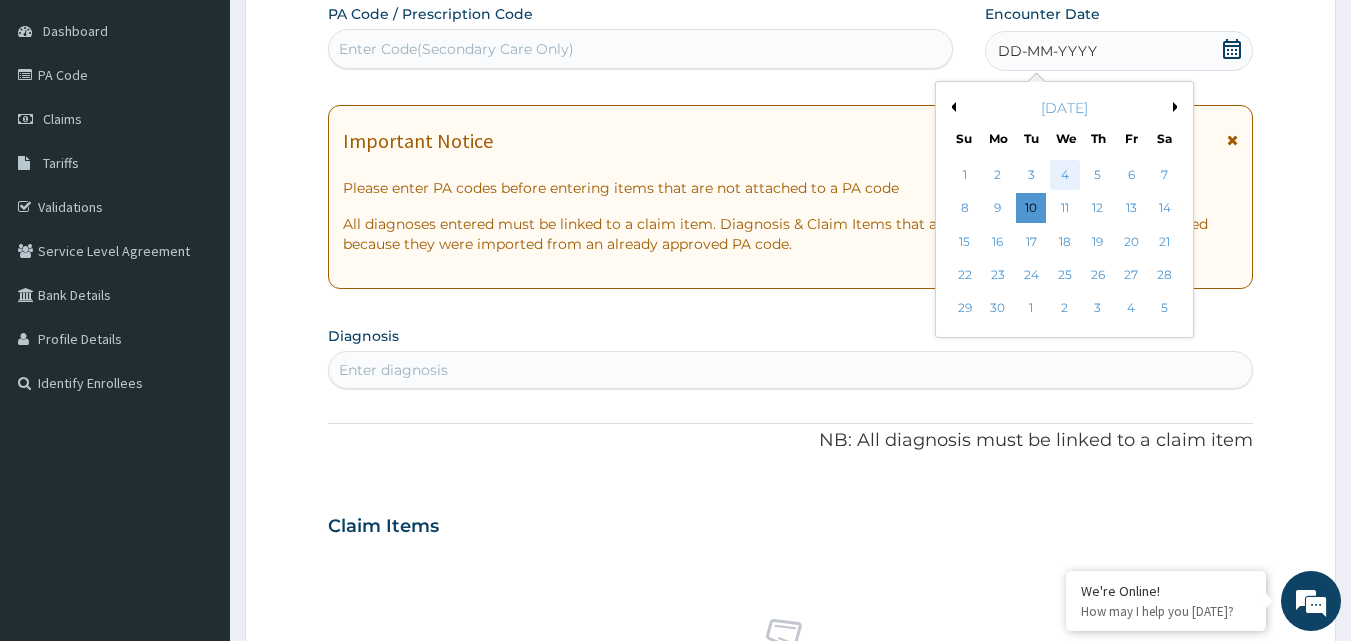 click on "4" at bounding box center [1065, 175] 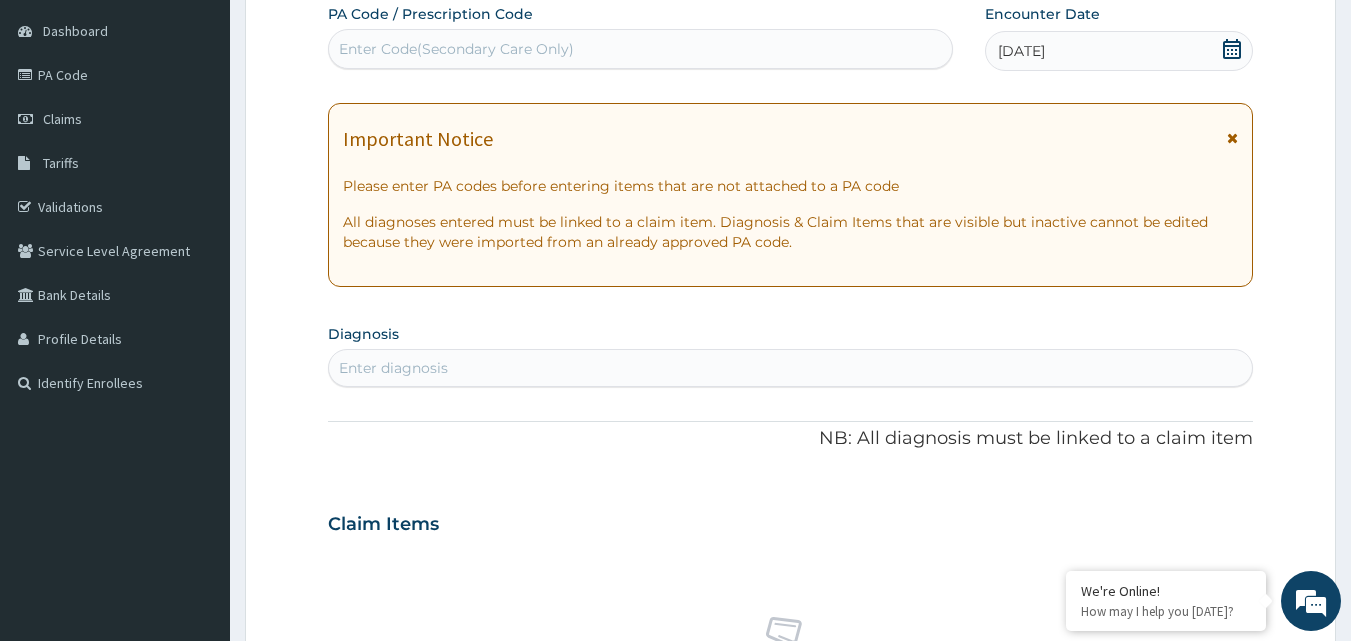 click on "Enter diagnosis" at bounding box center [393, 368] 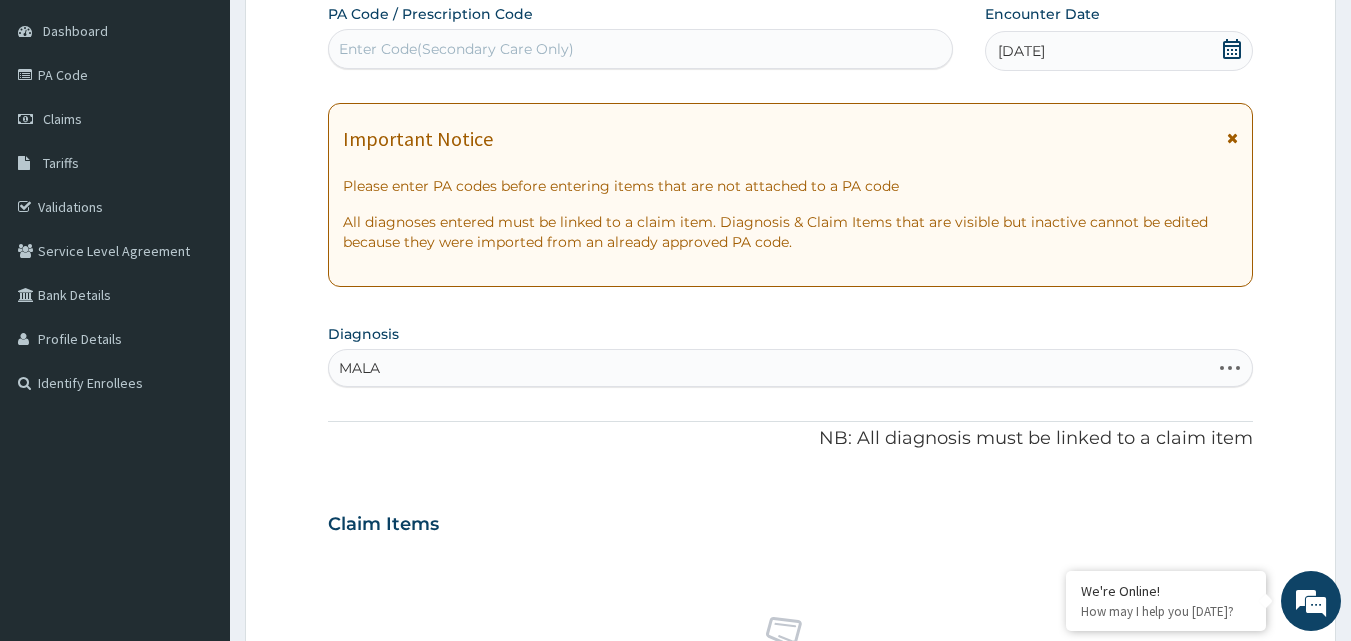 type on "MALAR" 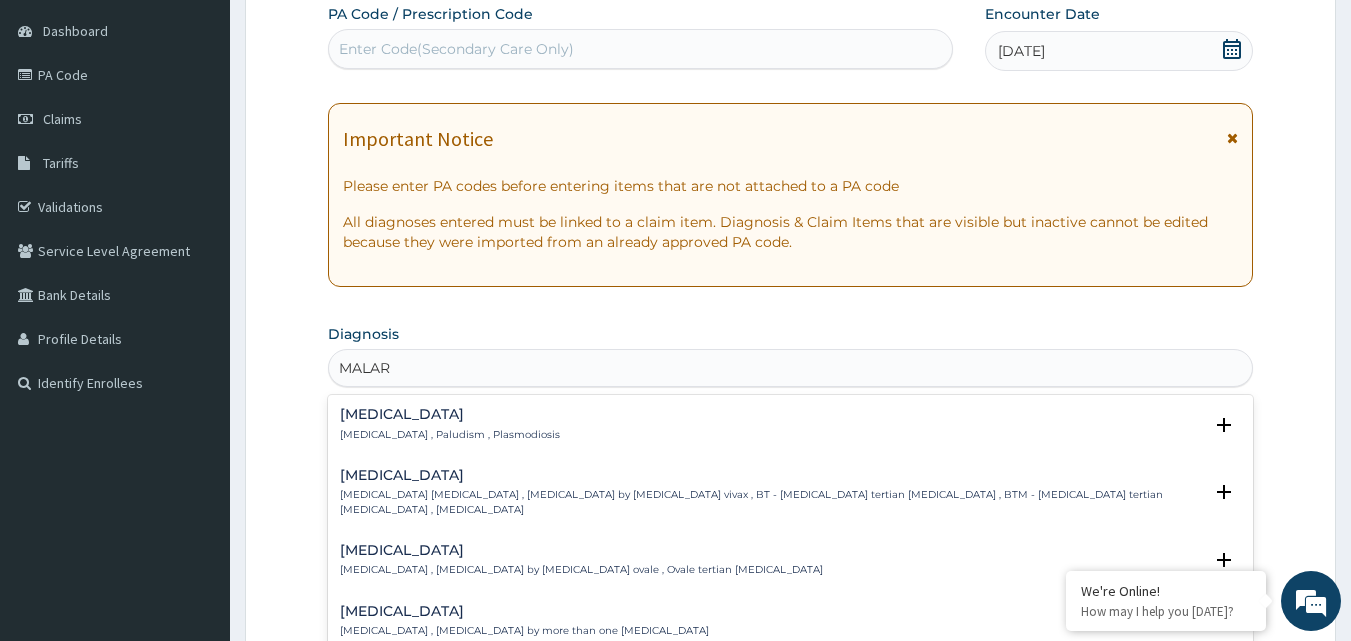 click on "[MEDICAL_DATA] , Paludism , Plasmodiosis" at bounding box center [450, 435] 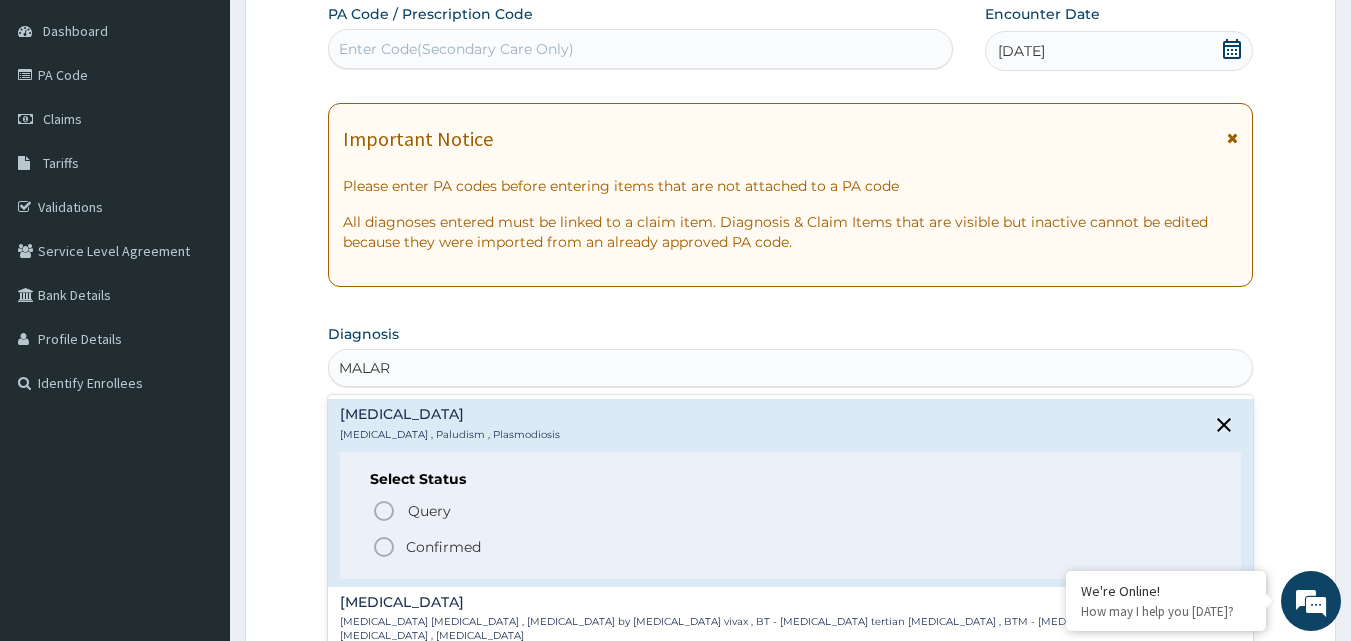 click 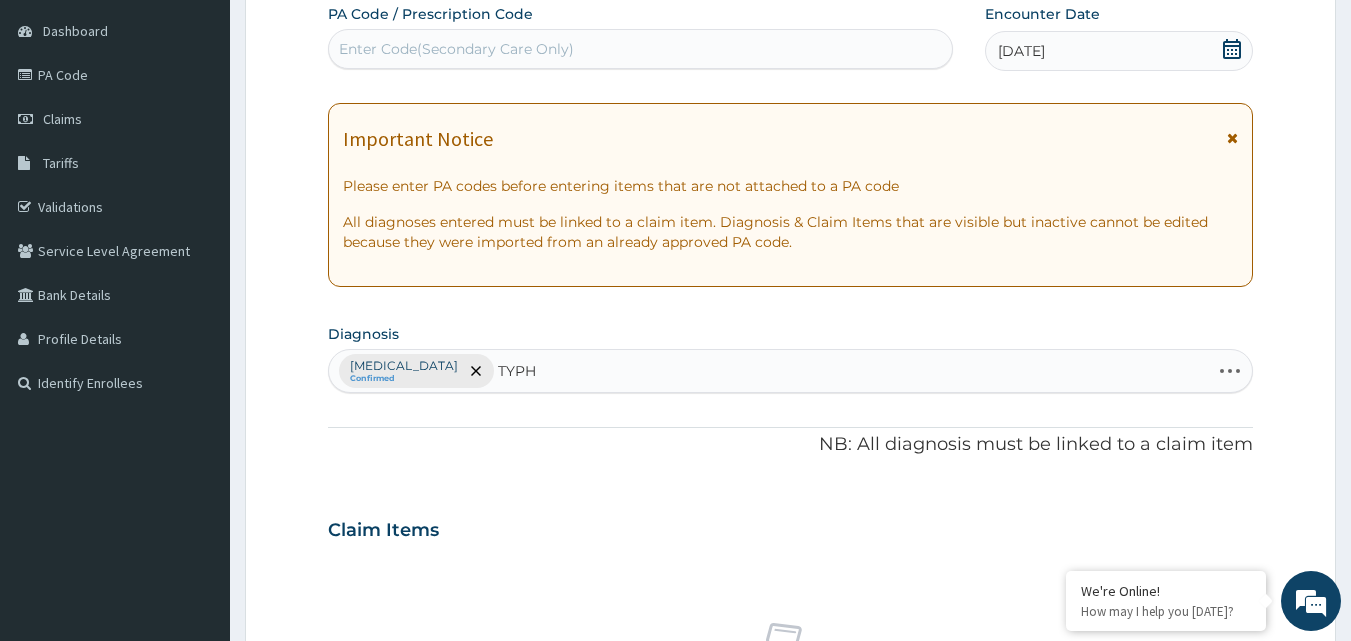 type on "TYPHO" 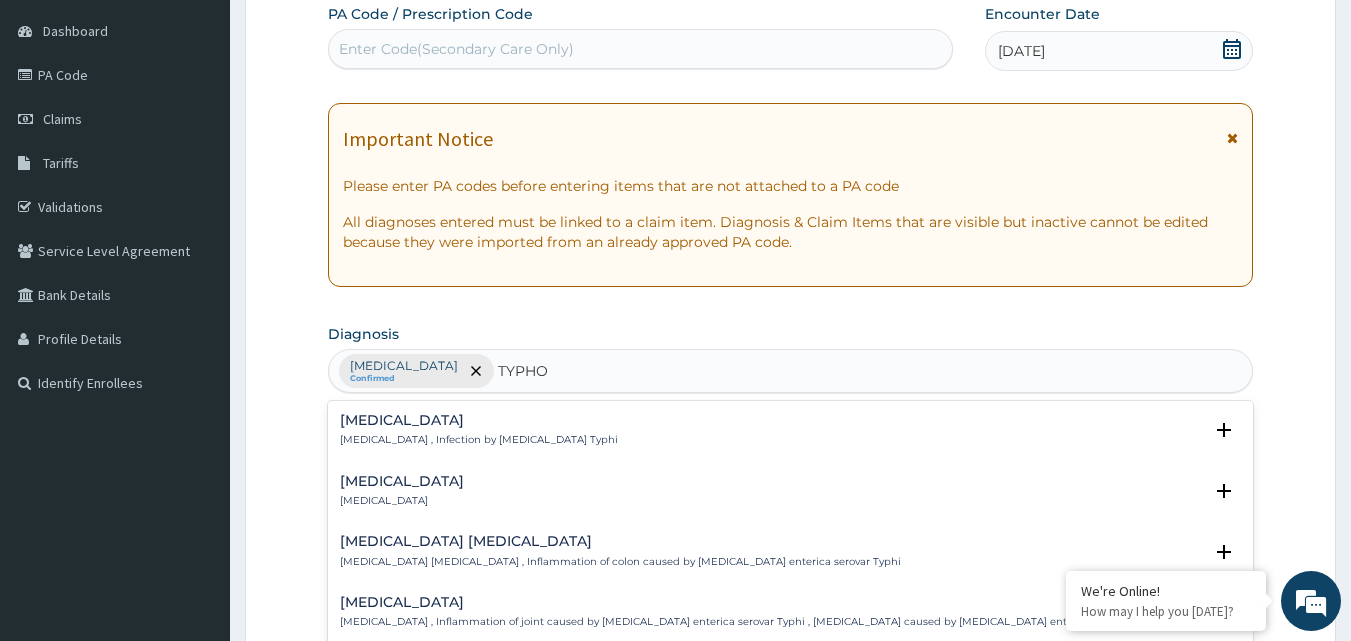 click on "[MEDICAL_DATA] , Infection by [MEDICAL_DATA] Typhi" at bounding box center [479, 440] 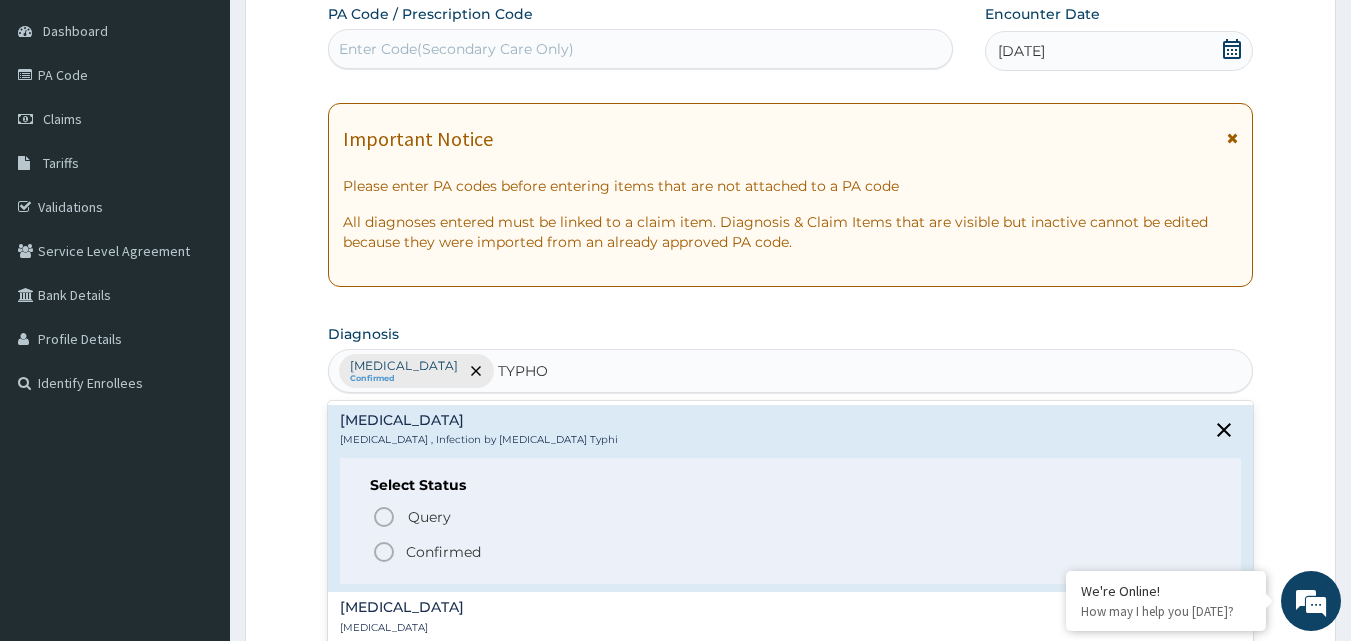 click 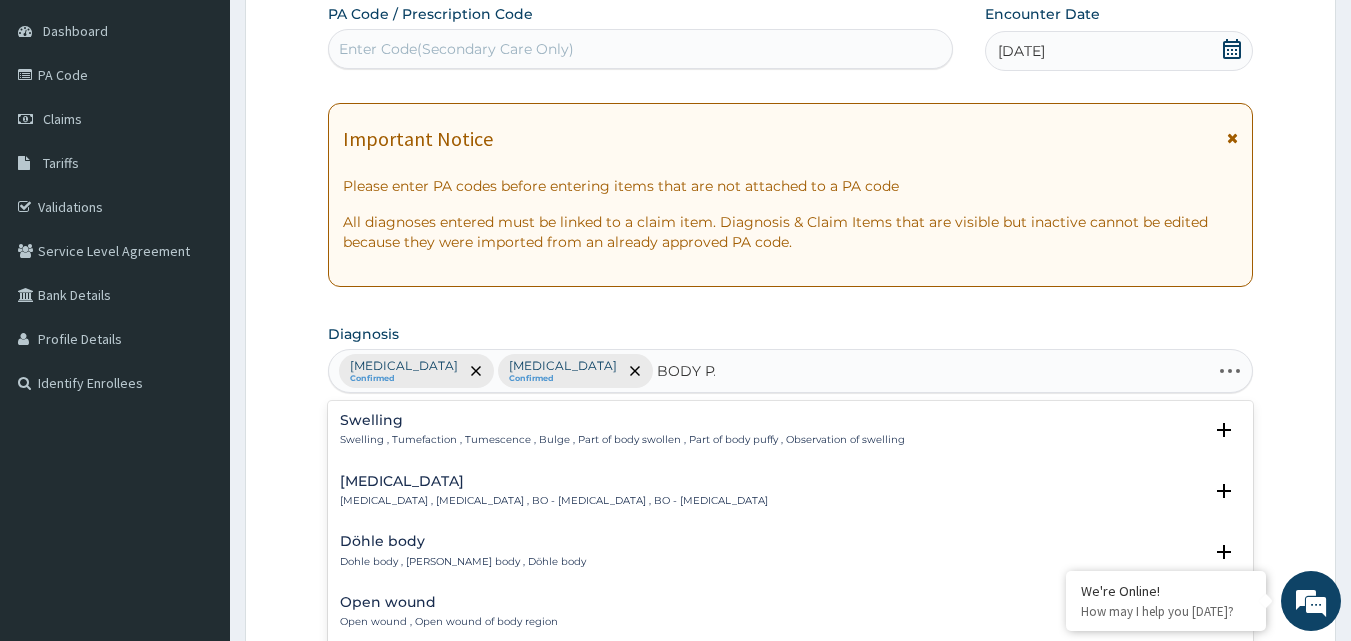 type on "BODY PAIN" 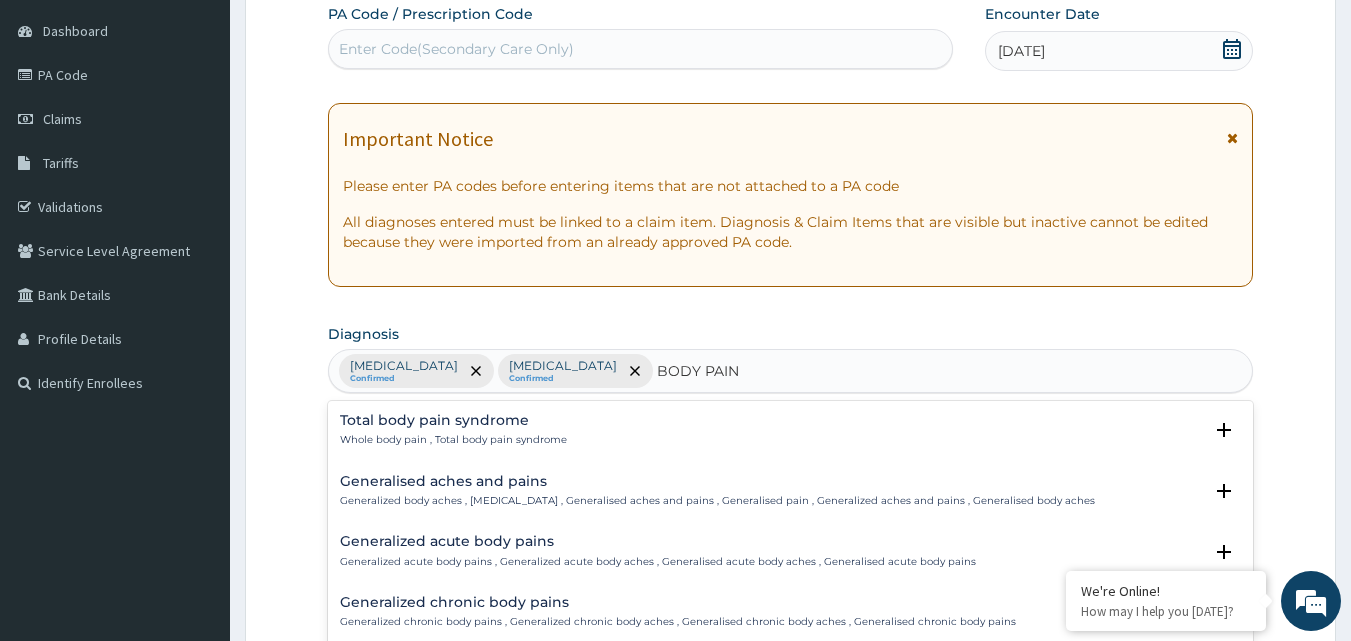 click on "Generalised aches and pains" at bounding box center [717, 481] 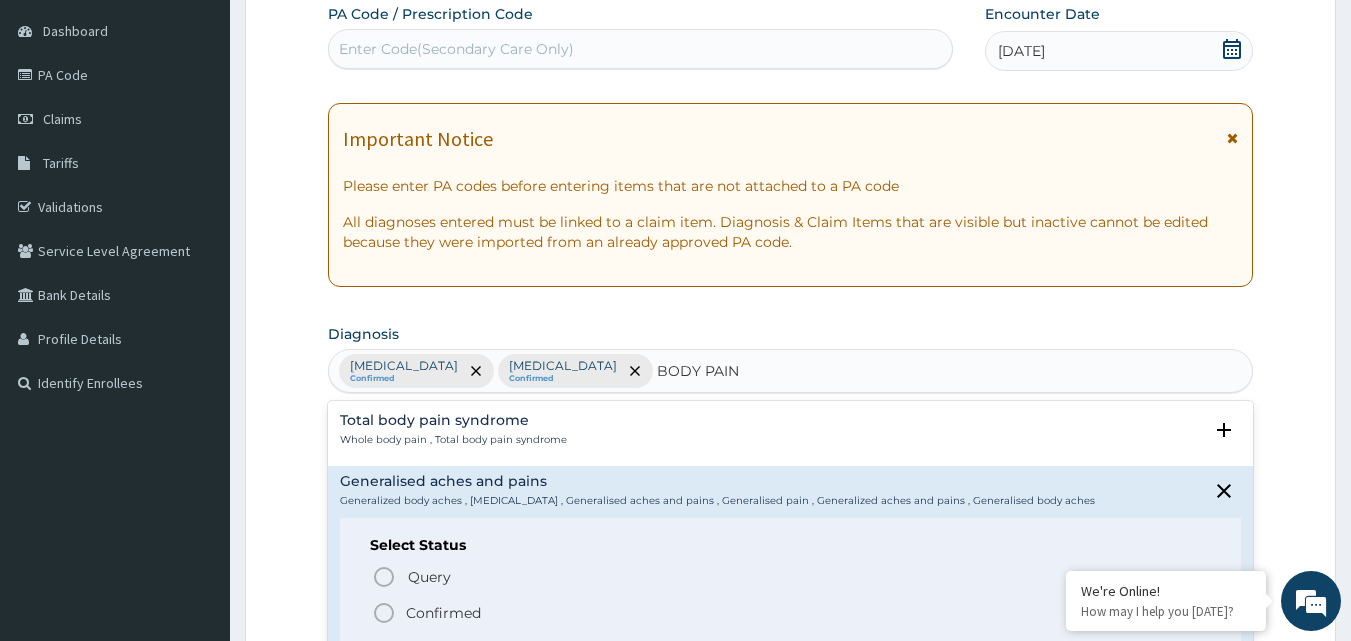 click 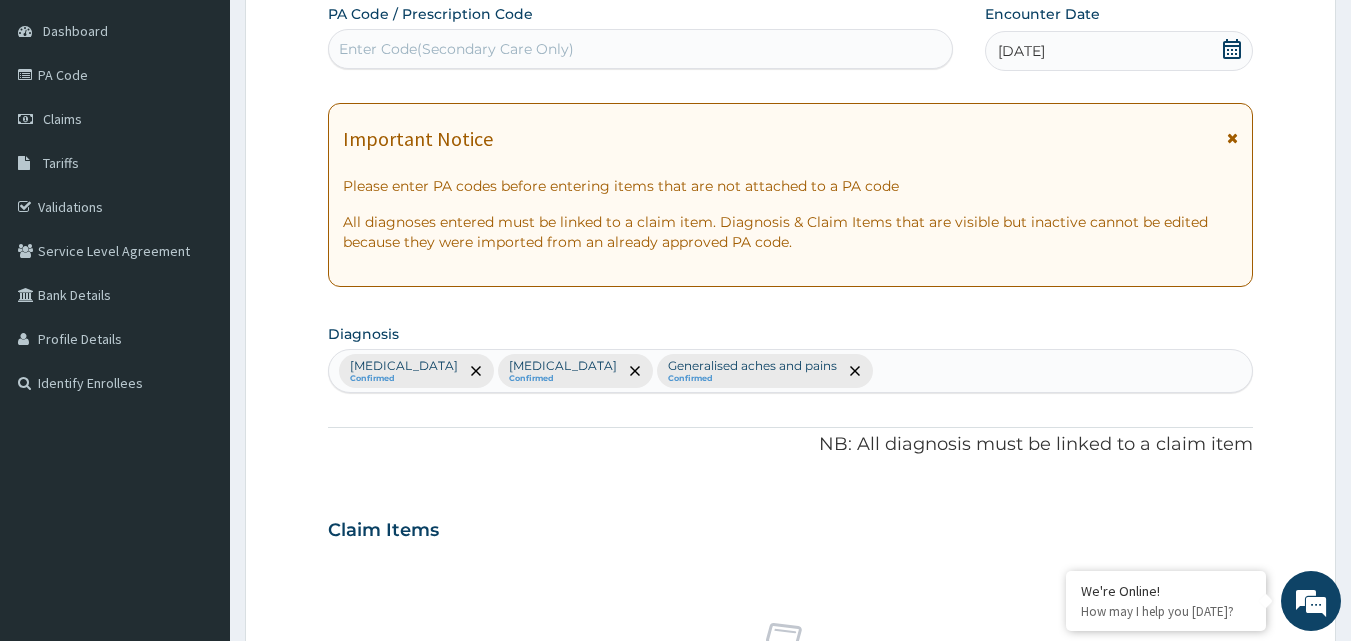 scroll, scrollTop: 747, scrollLeft: 0, axis: vertical 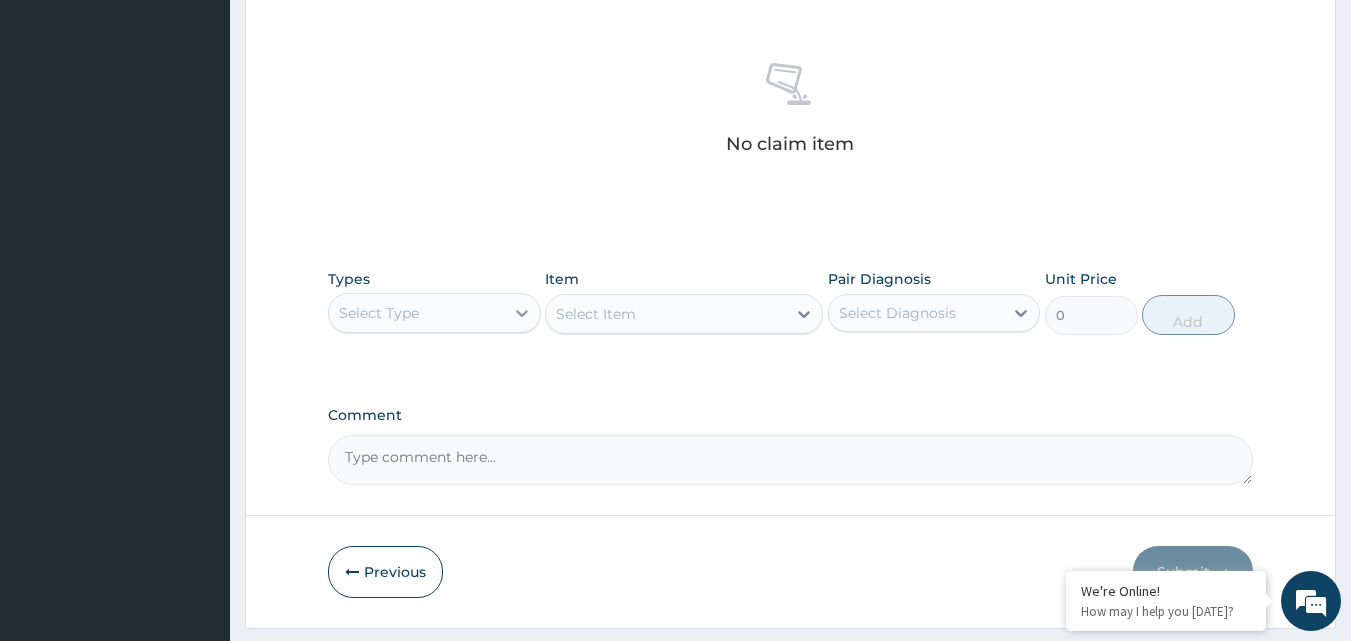 click 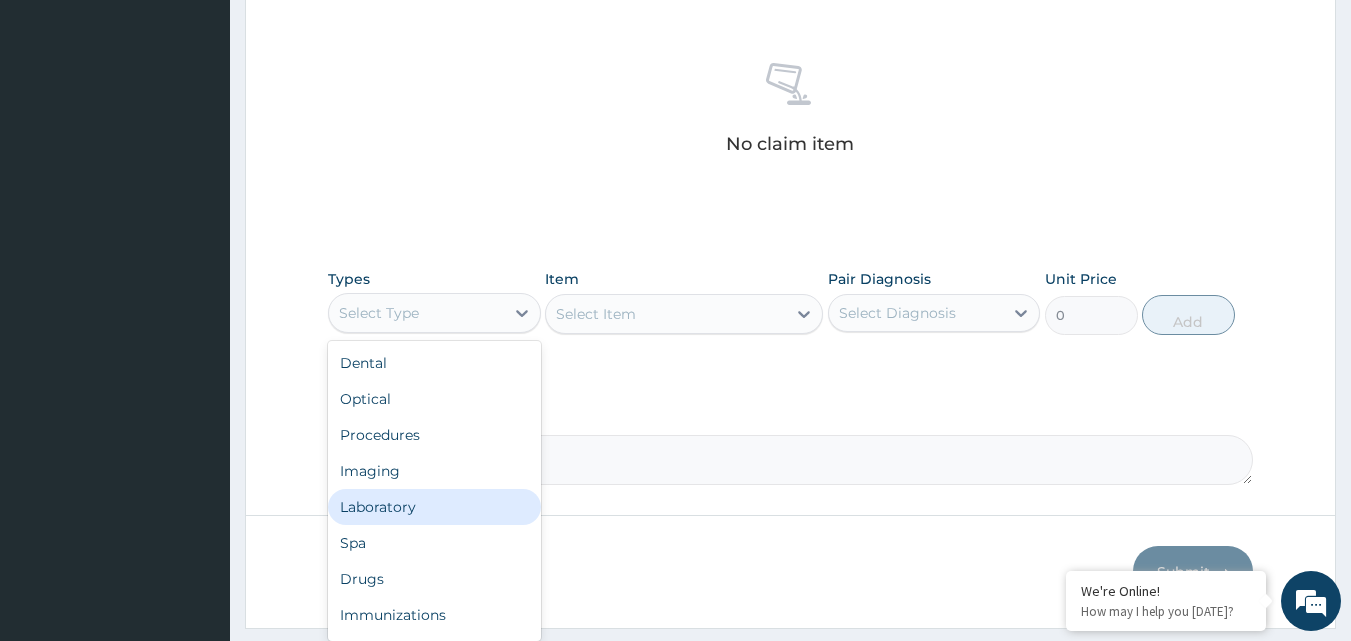 click on "Laboratory" at bounding box center (434, 507) 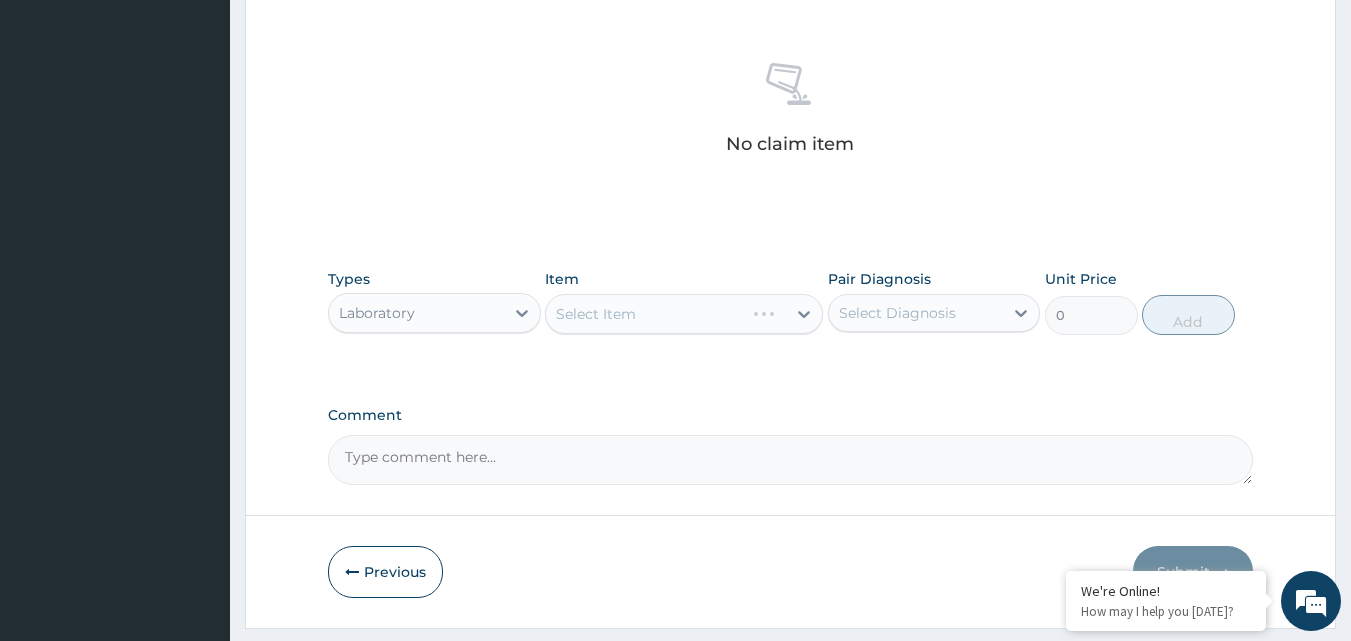 click on "Select Item" at bounding box center (684, 314) 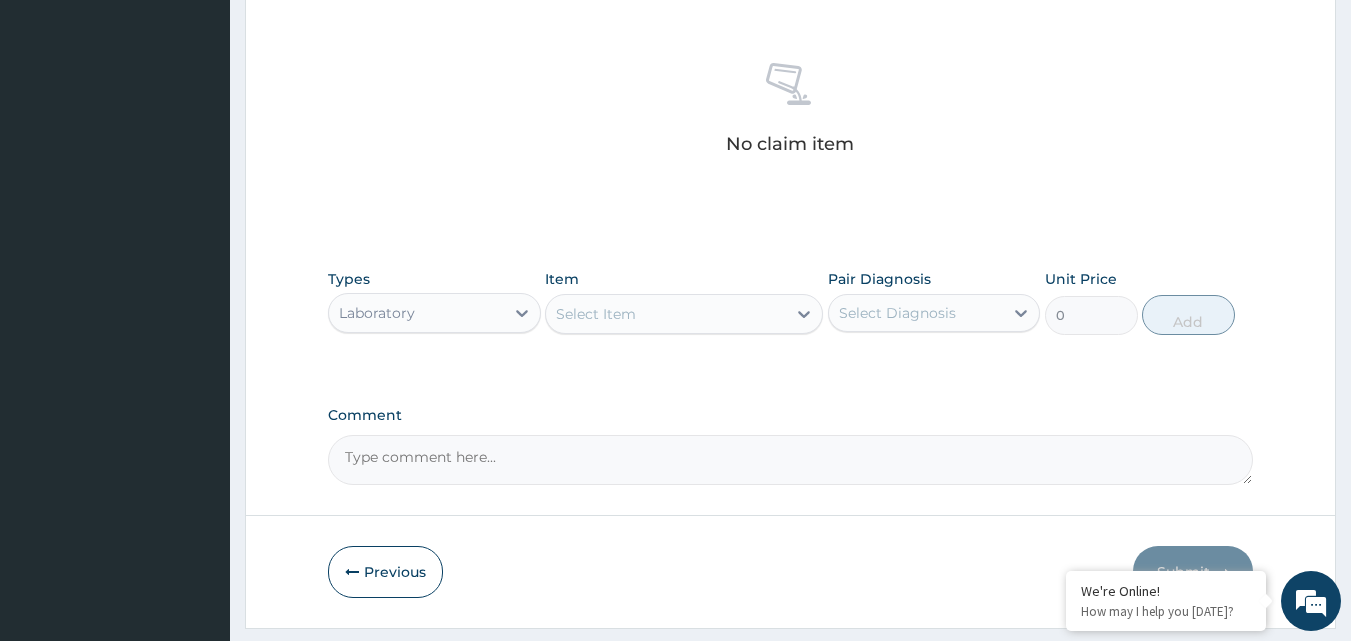 click on "Select Item" at bounding box center [596, 314] 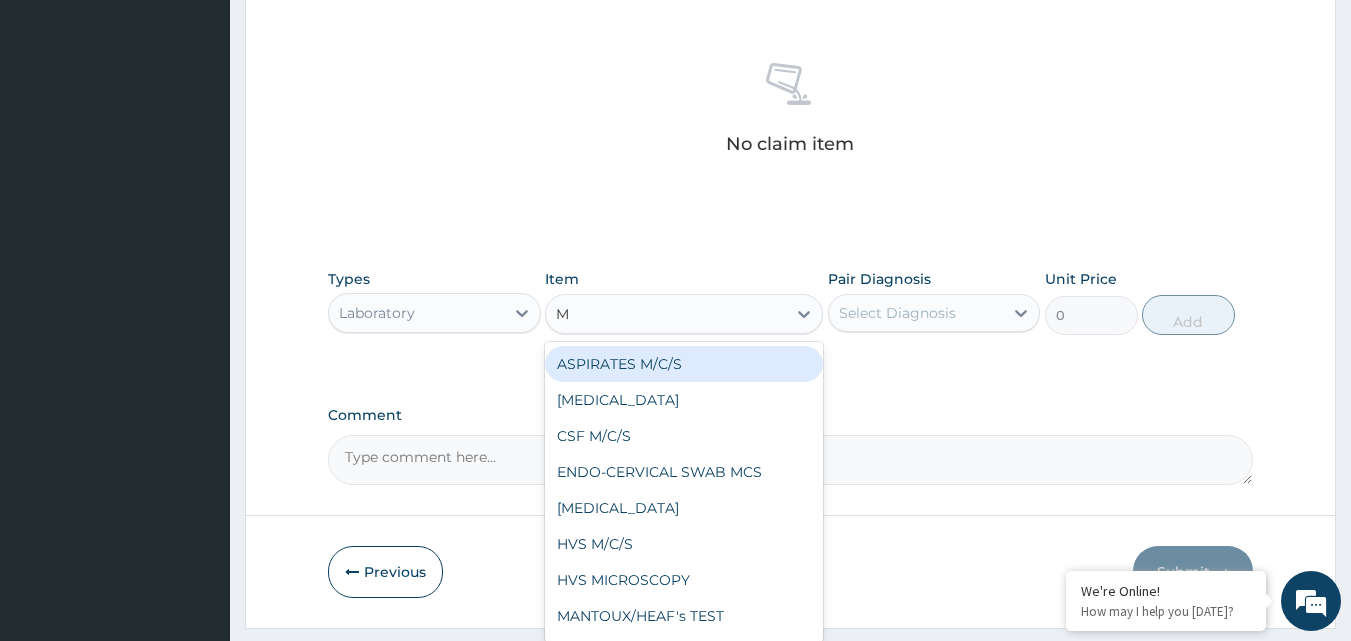 type on "MP" 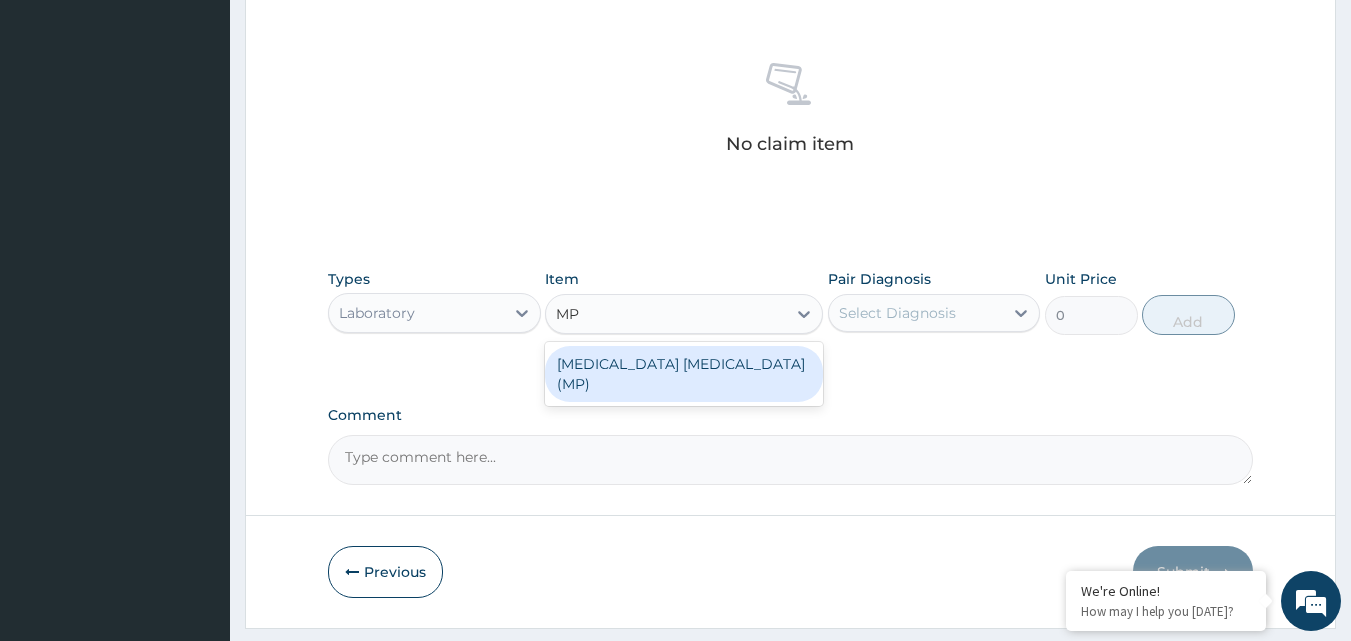click on "[MEDICAL_DATA] [MEDICAL_DATA] (MP)" at bounding box center (684, 374) 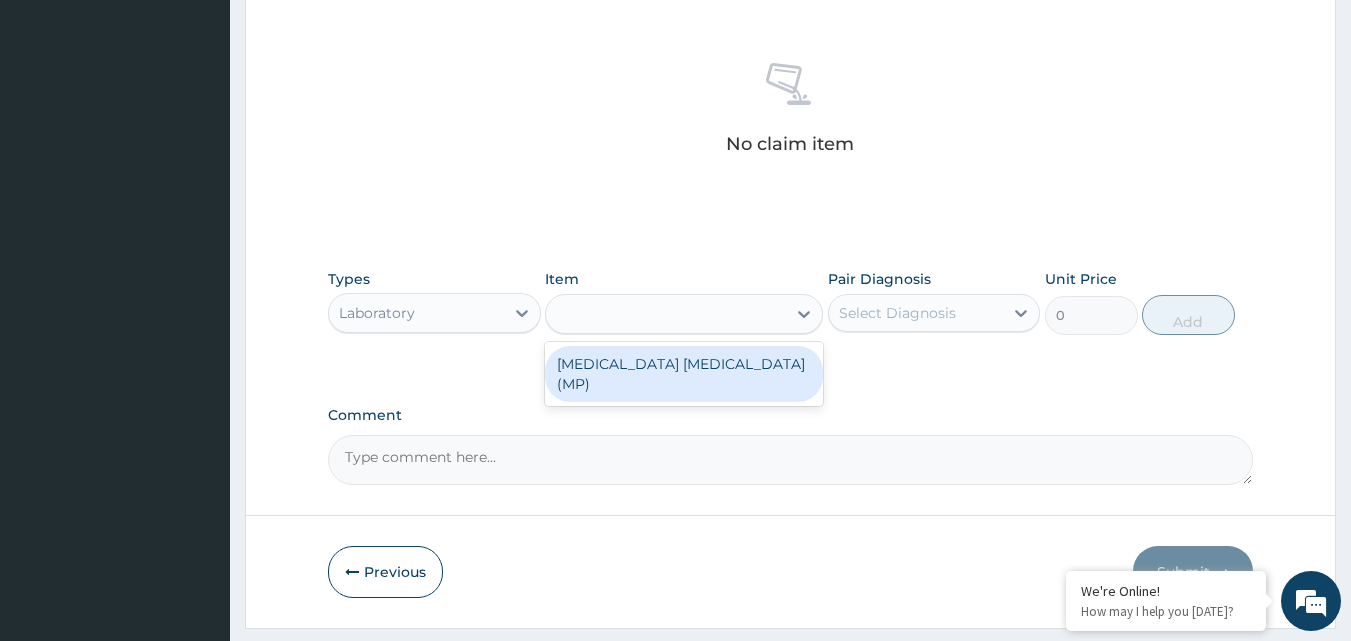 type on "1500" 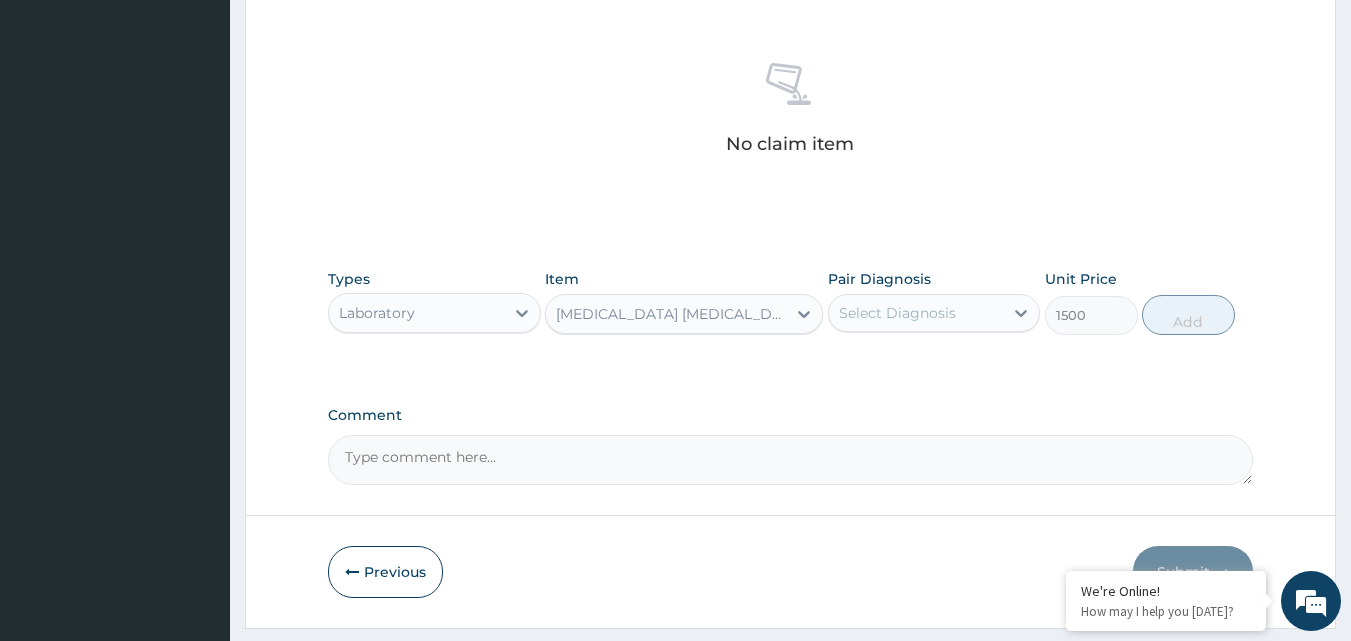 click on "Select Diagnosis" at bounding box center (897, 313) 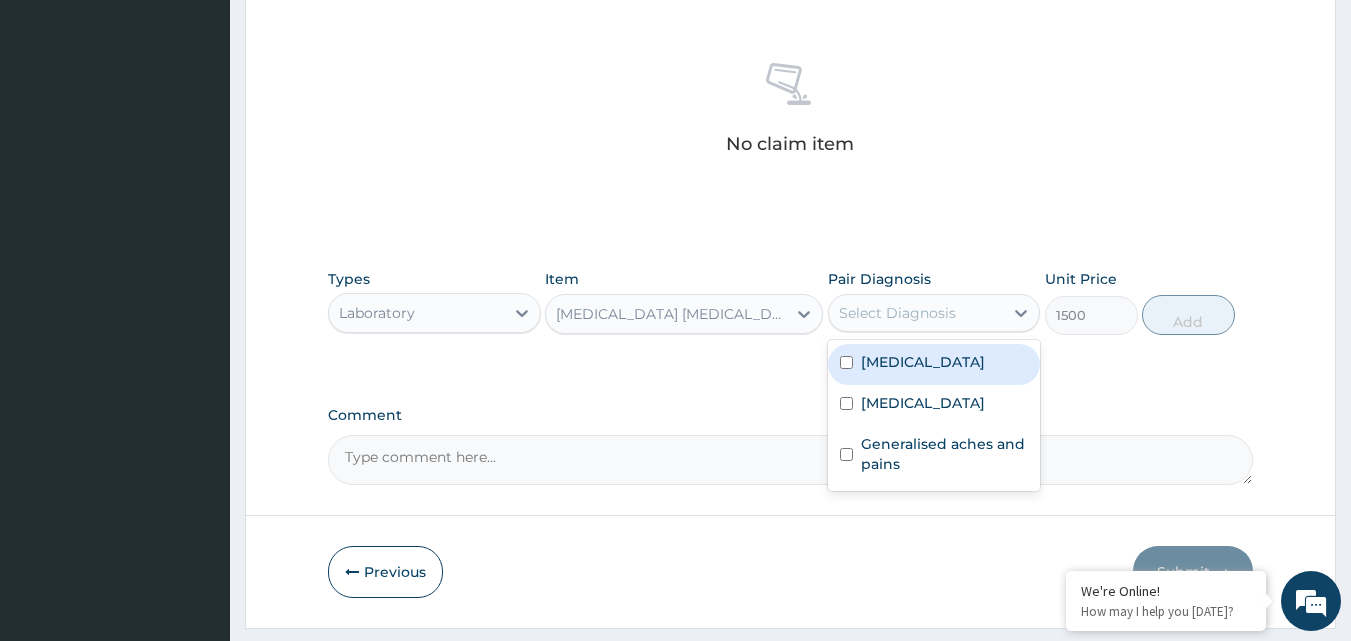 click on "[MEDICAL_DATA]" at bounding box center [923, 362] 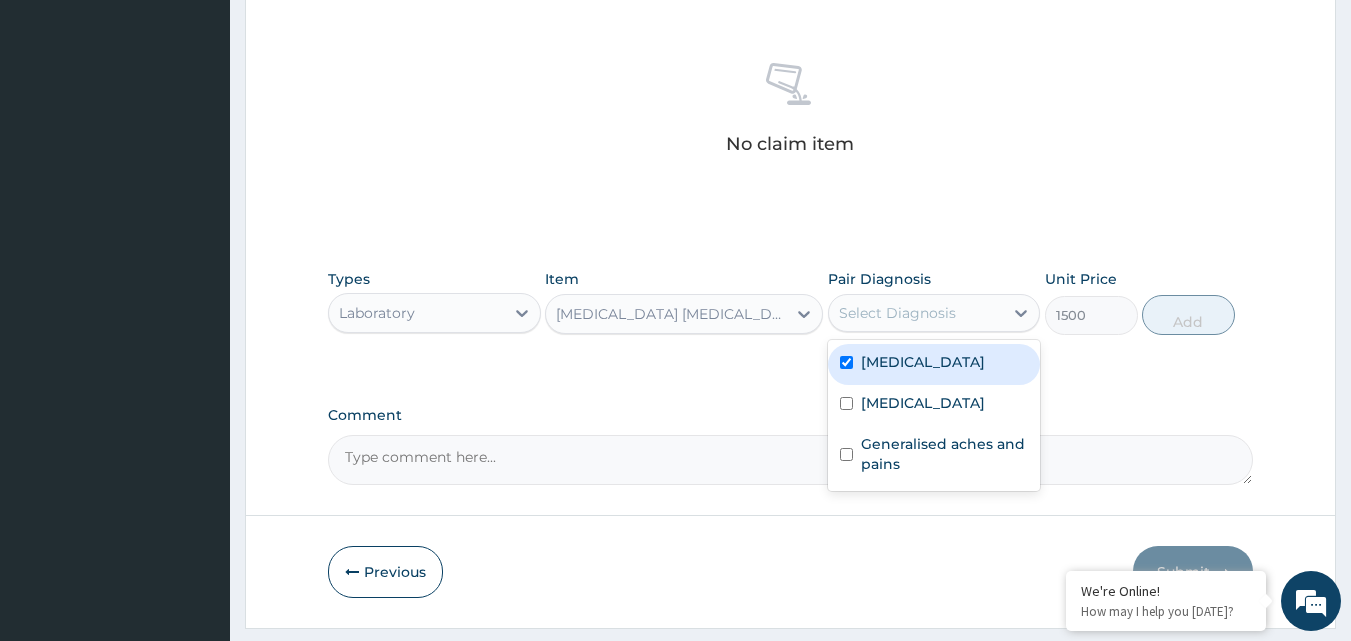 checkbox on "true" 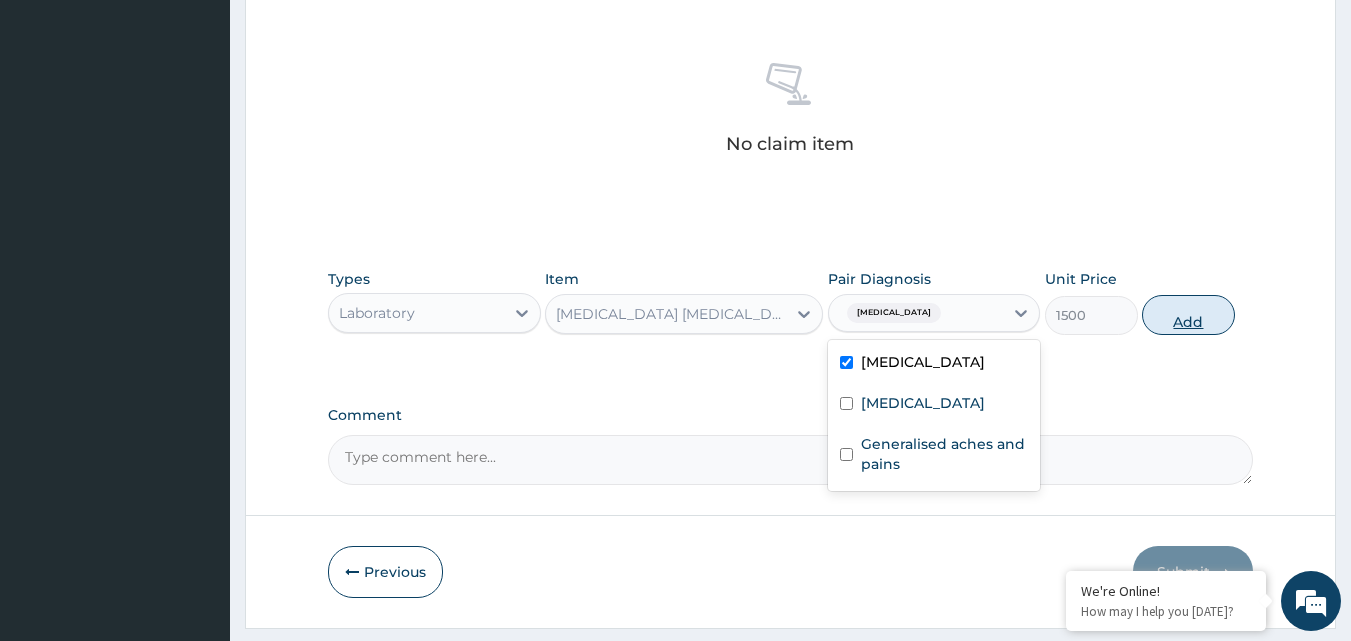 click on "Add" at bounding box center (1188, 315) 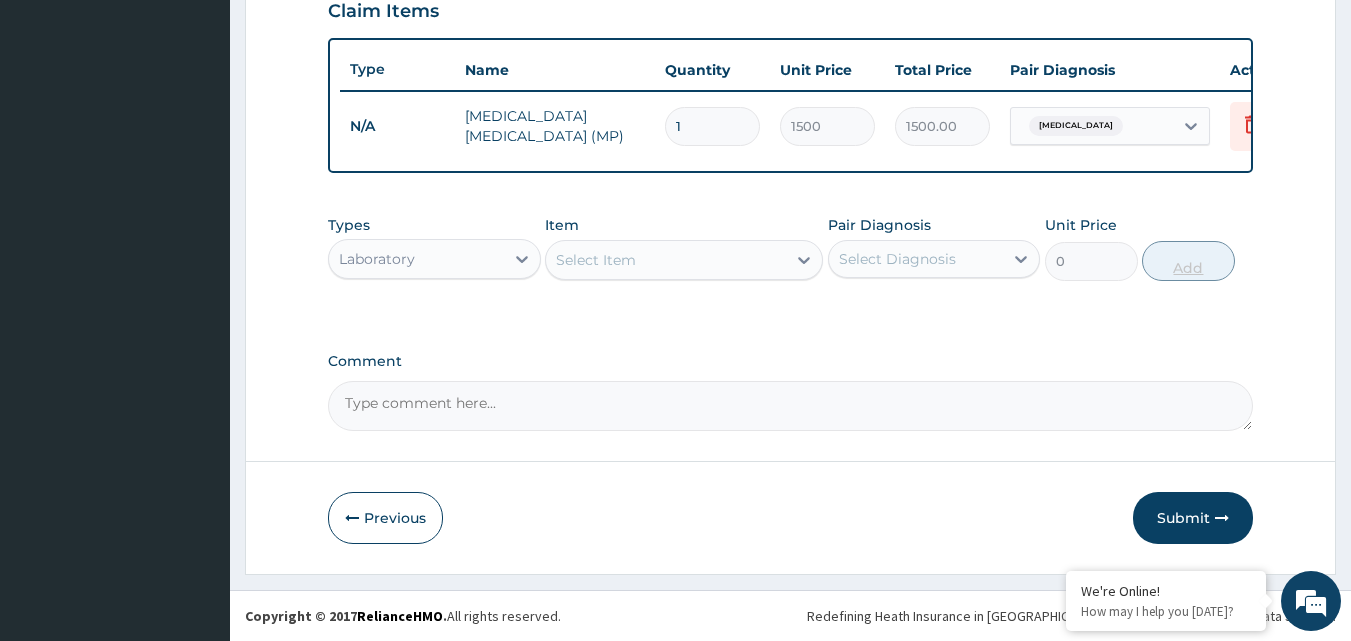 scroll, scrollTop: 721, scrollLeft: 0, axis: vertical 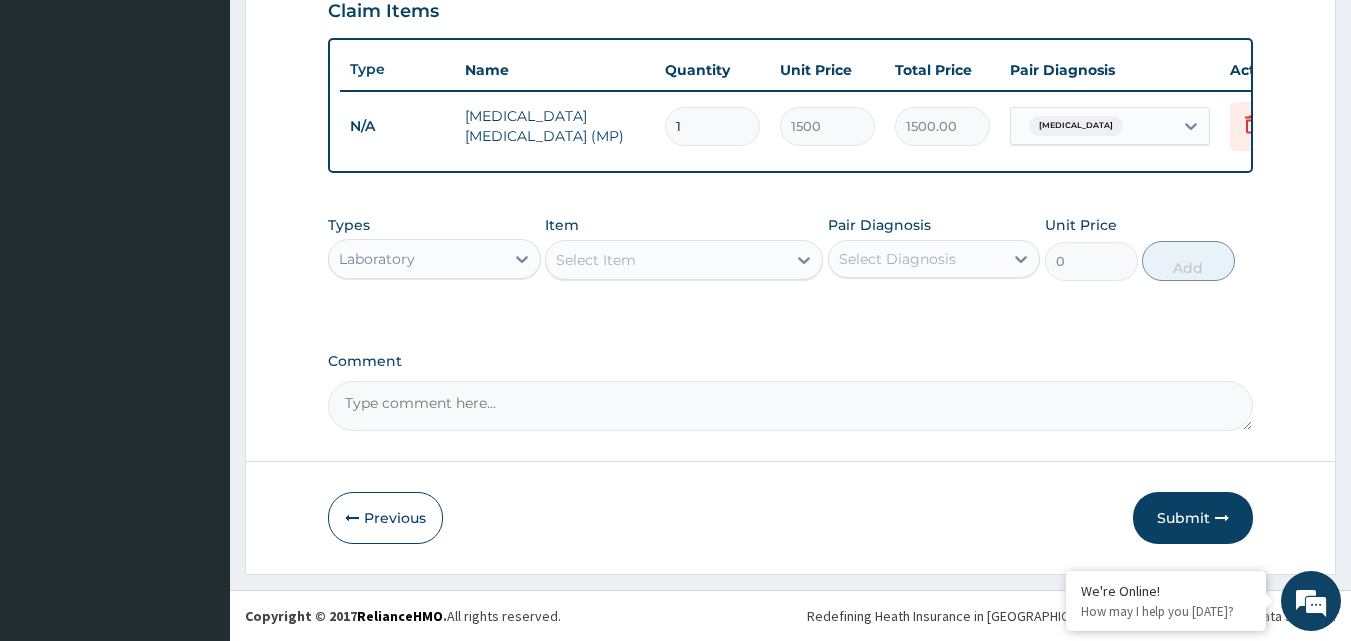 click on "Select Item" at bounding box center [596, 260] 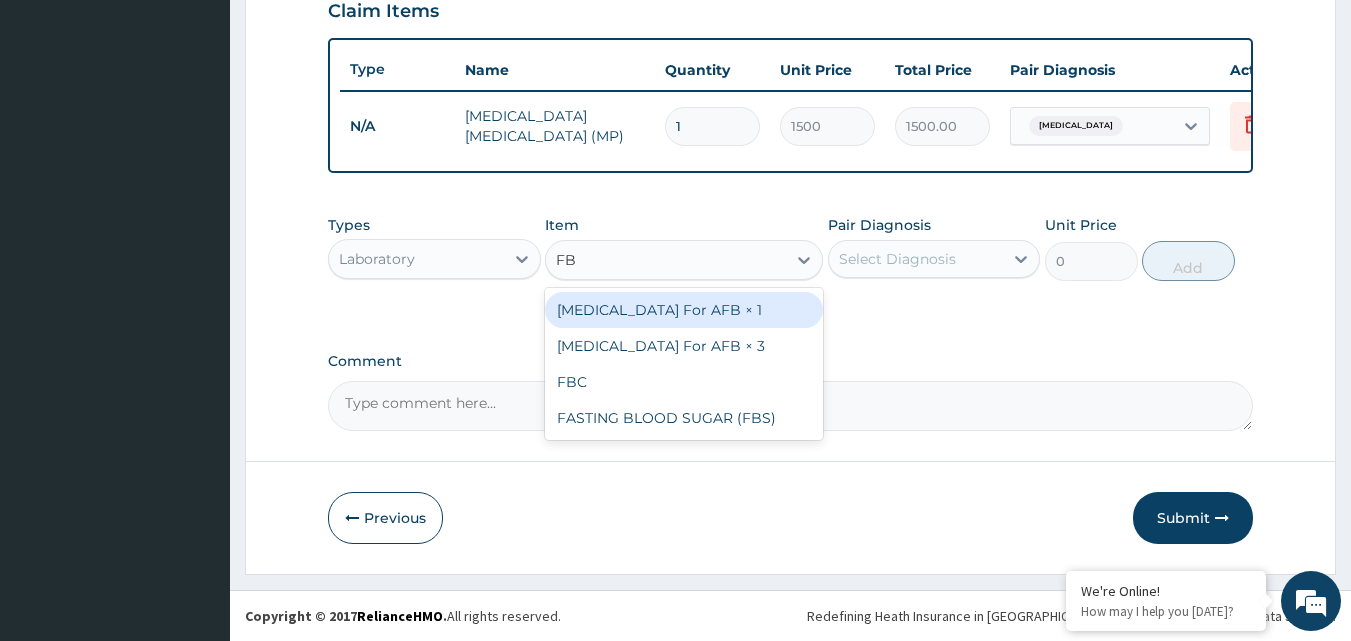 type on "FBC" 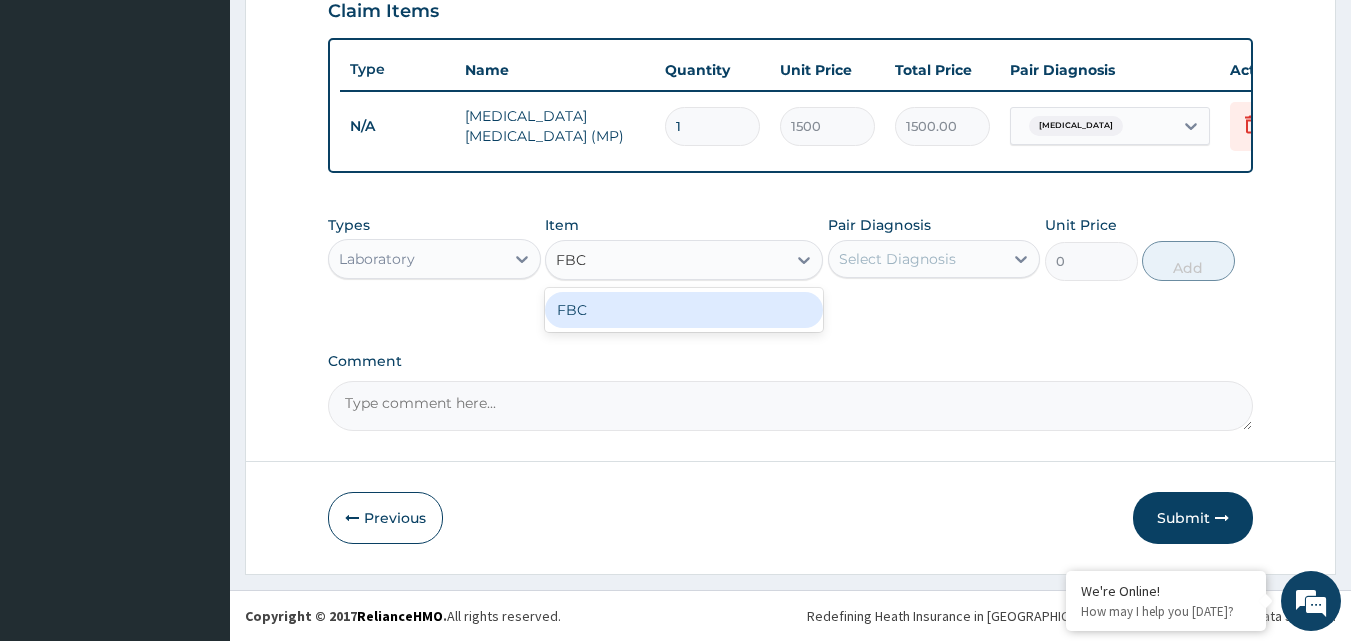 click on "FBC" at bounding box center [684, 310] 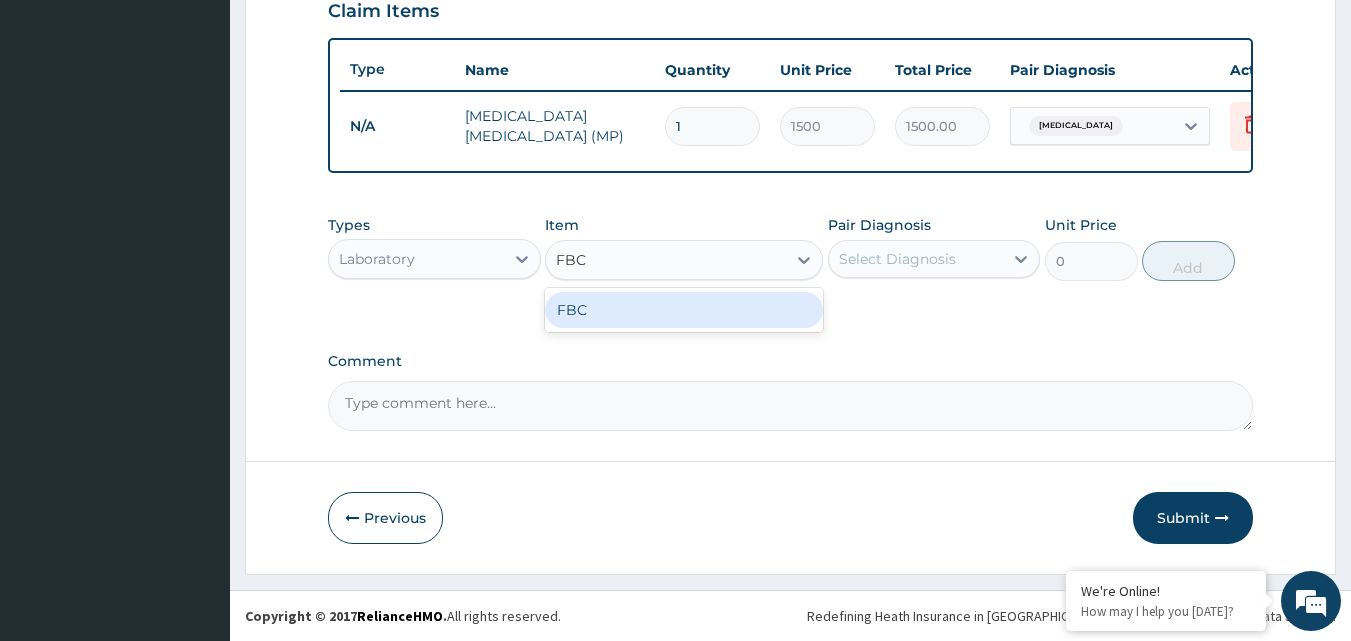type 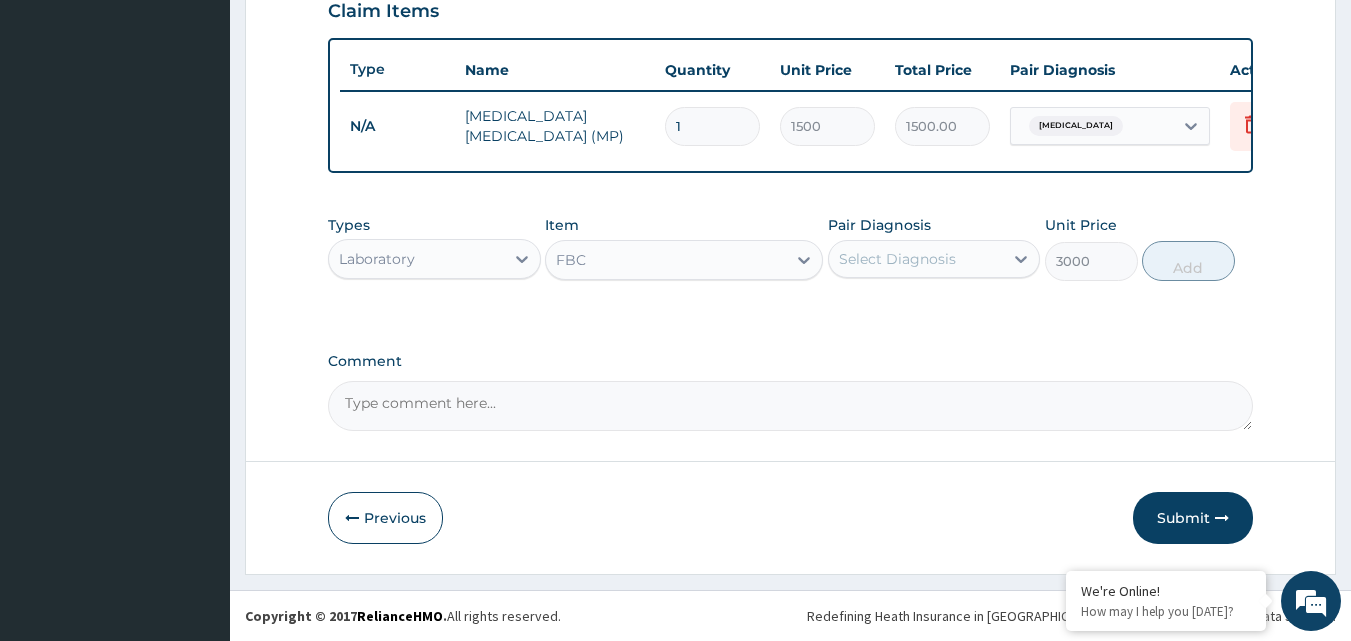 click on "Select Diagnosis" at bounding box center [897, 259] 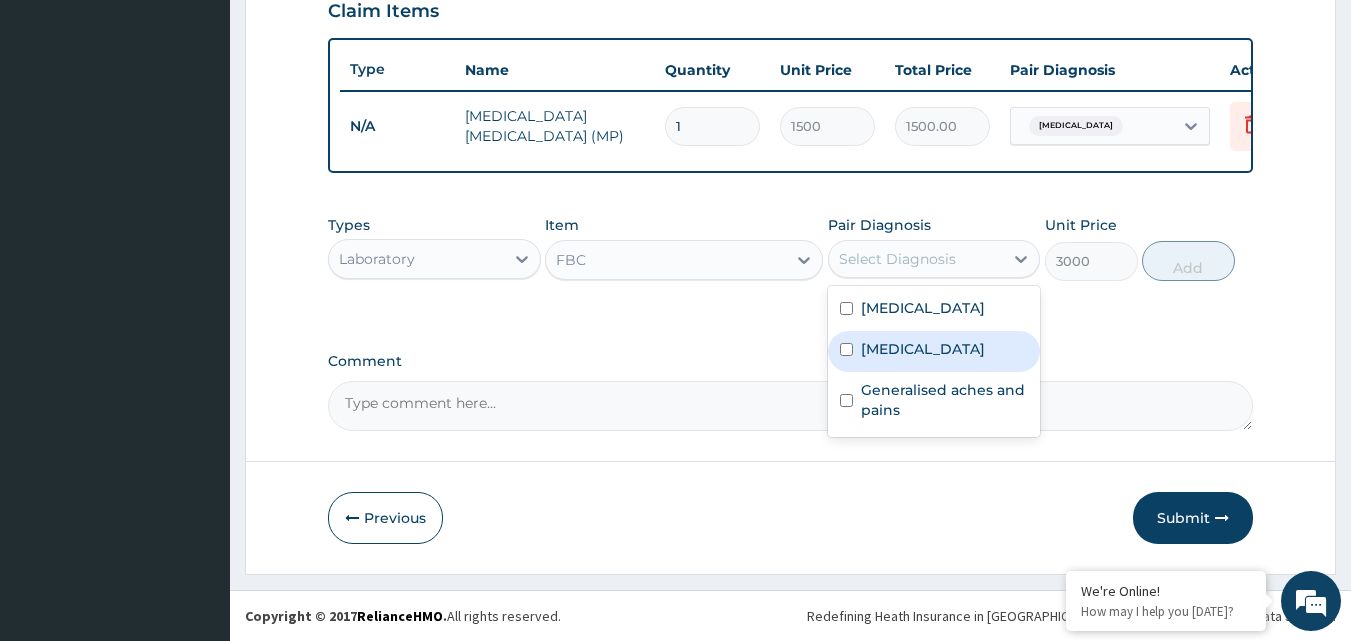 click on "[MEDICAL_DATA]" at bounding box center [923, 349] 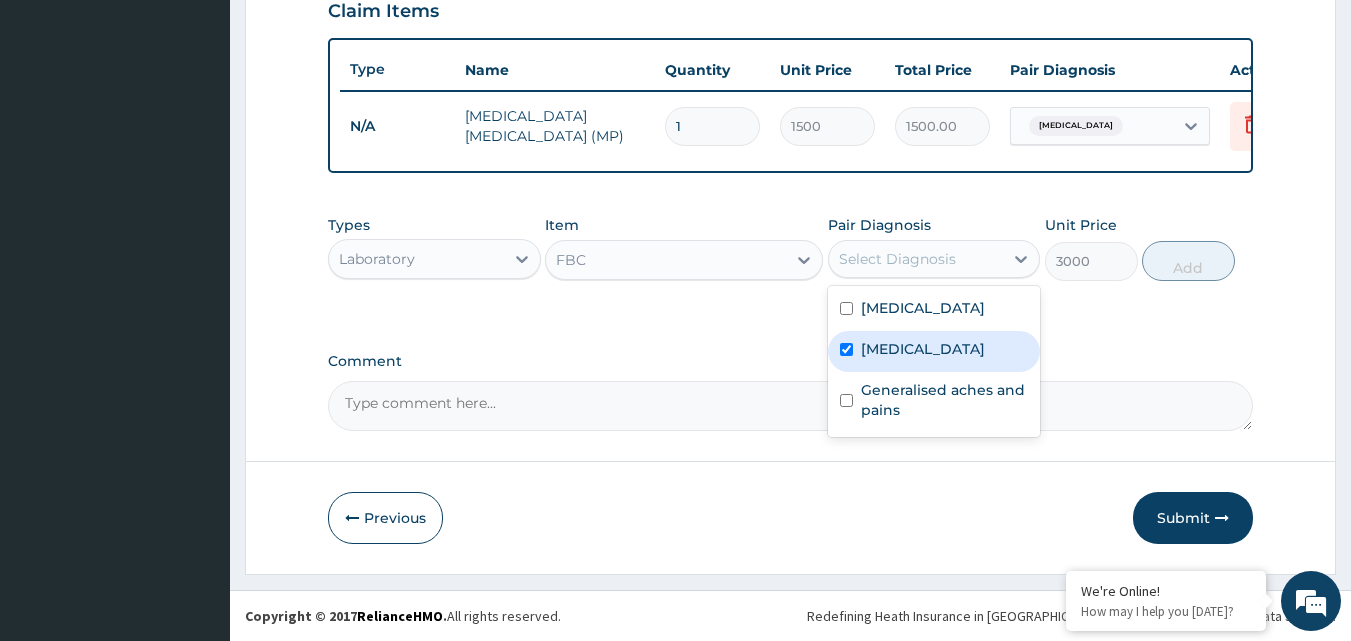 checkbox on "true" 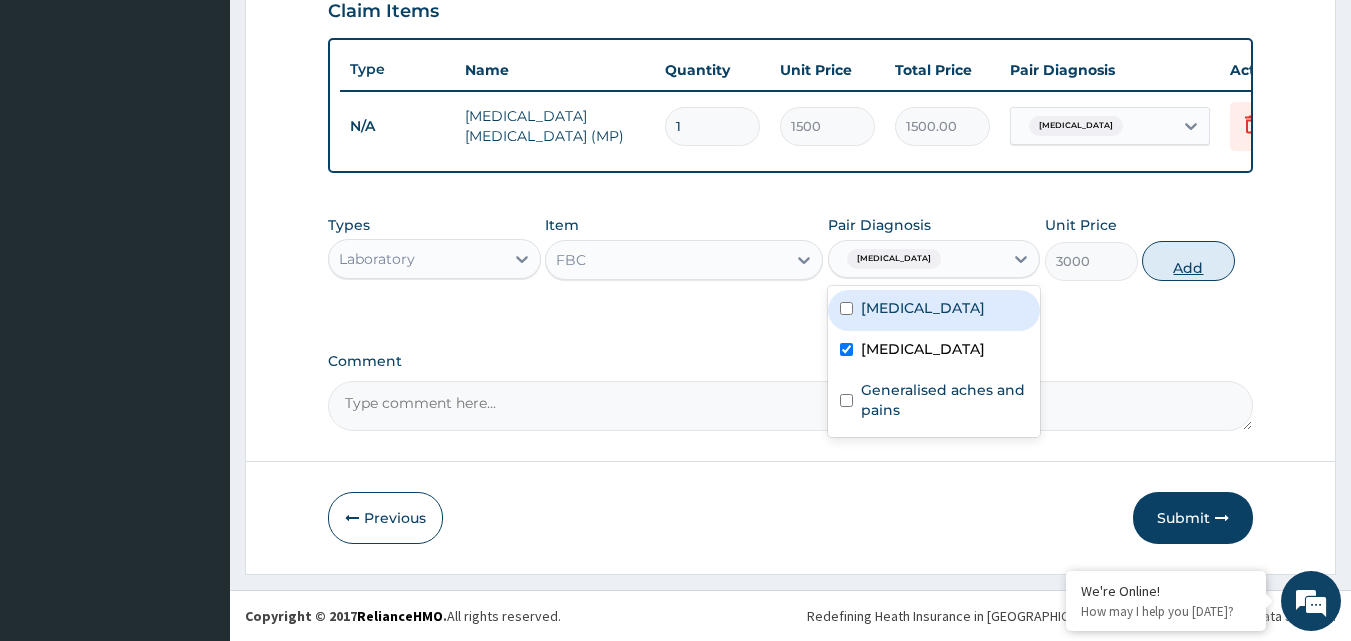 click on "Add" at bounding box center (1188, 261) 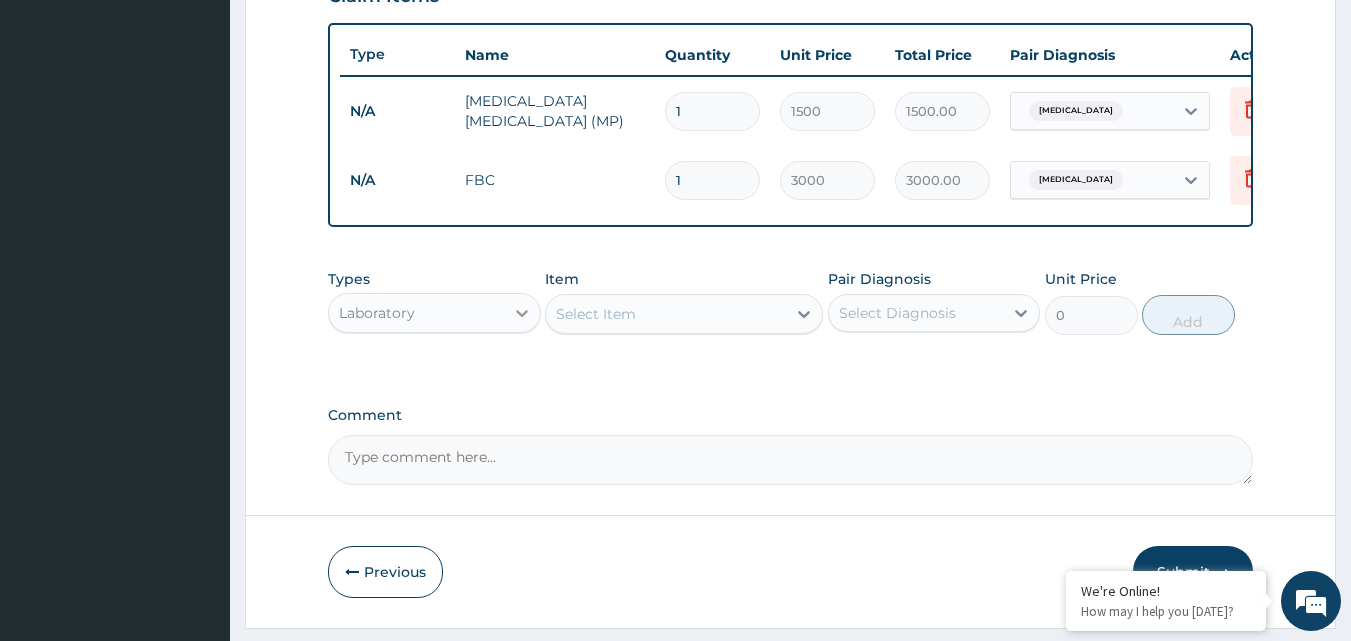 click 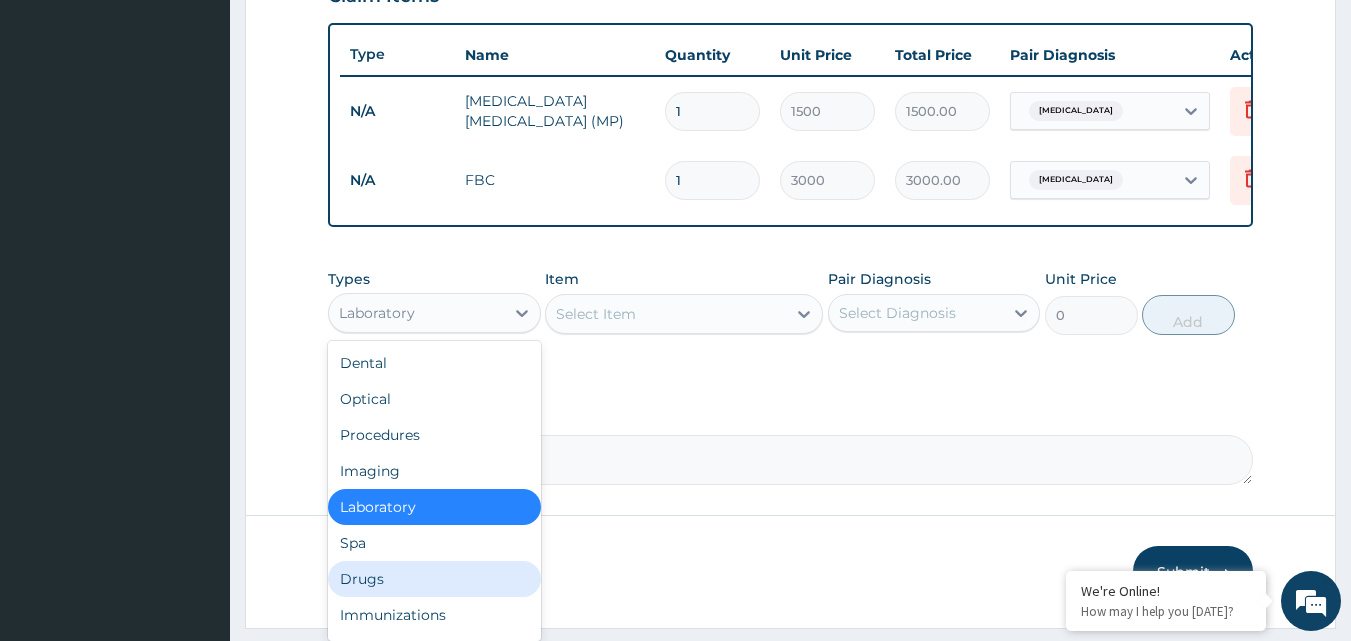 click on "Drugs" at bounding box center [434, 579] 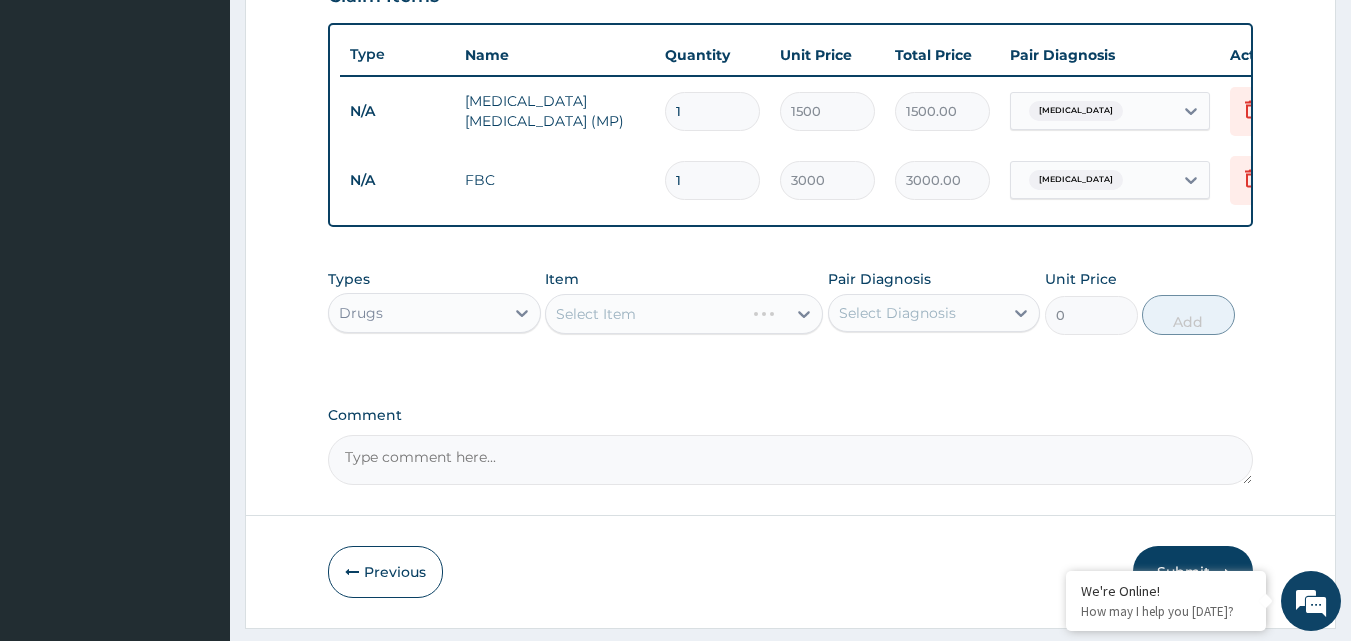 click on "Select Item" at bounding box center [684, 314] 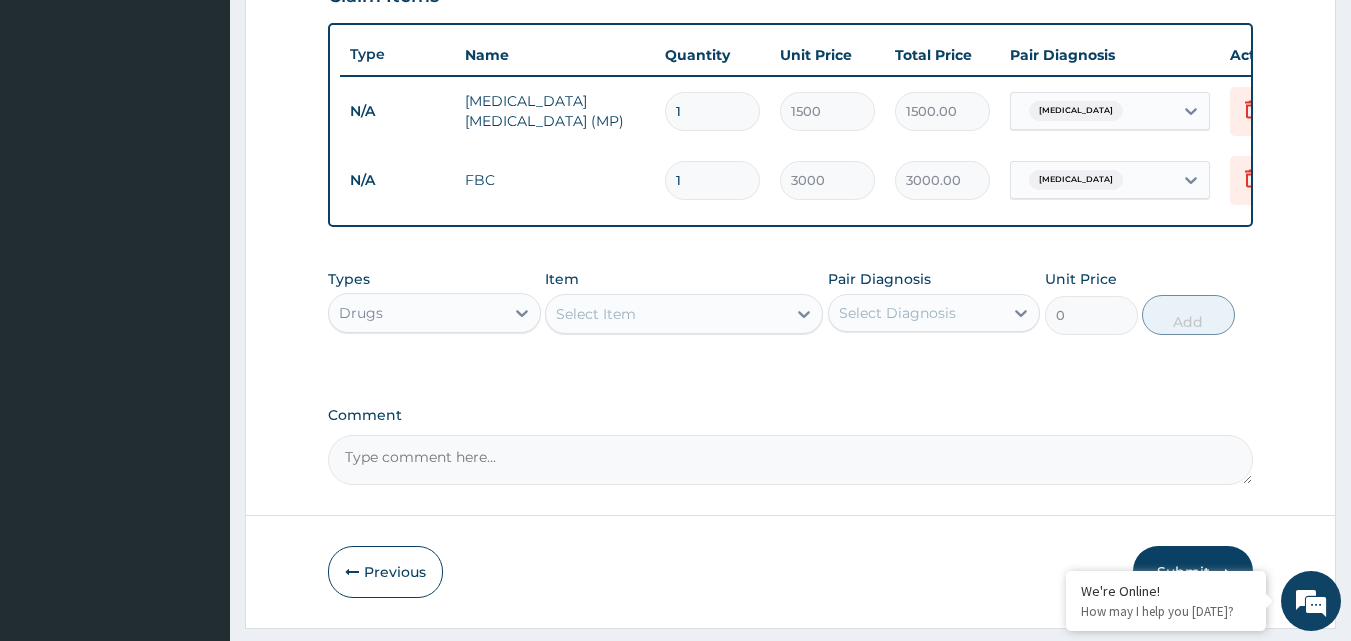 click on "Select Item" at bounding box center (596, 314) 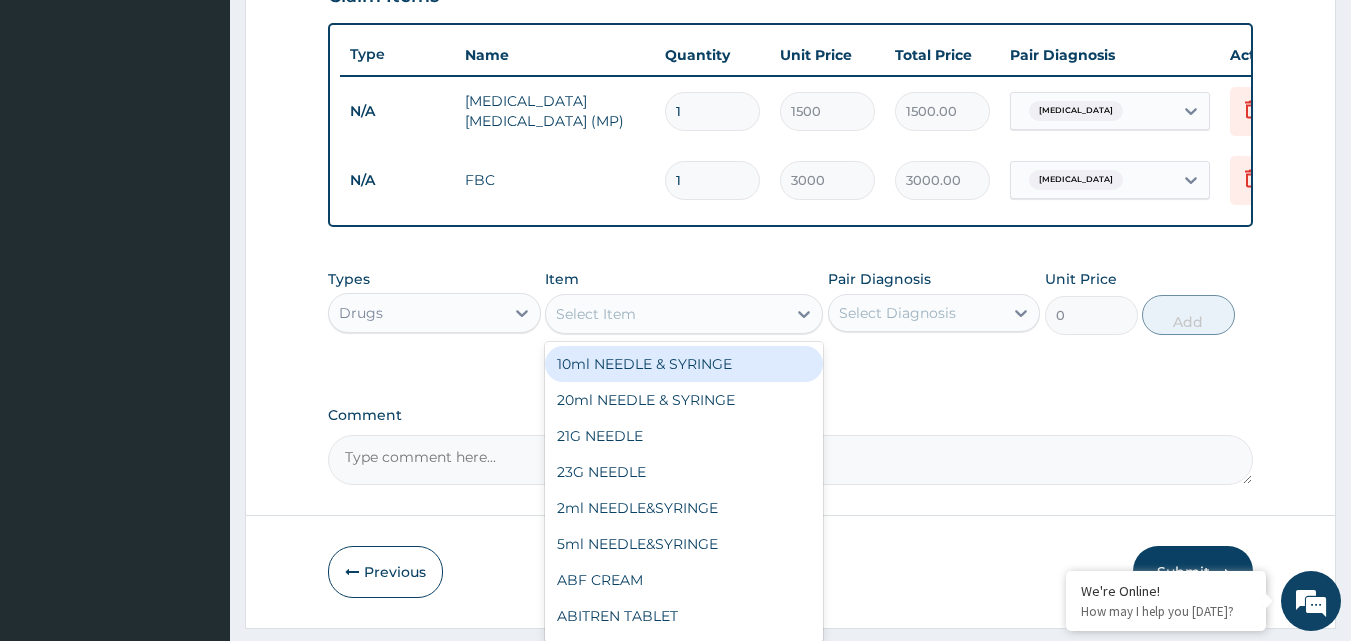 click on "Select Item" at bounding box center [596, 314] 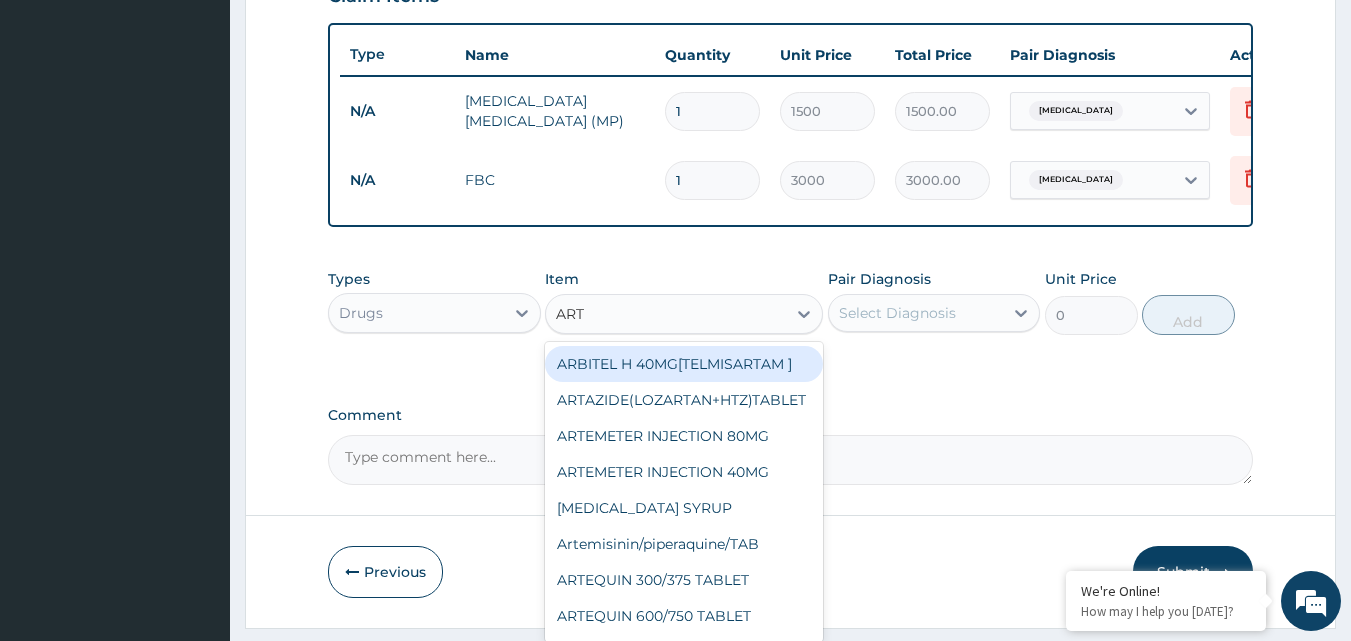 type on "ARTE" 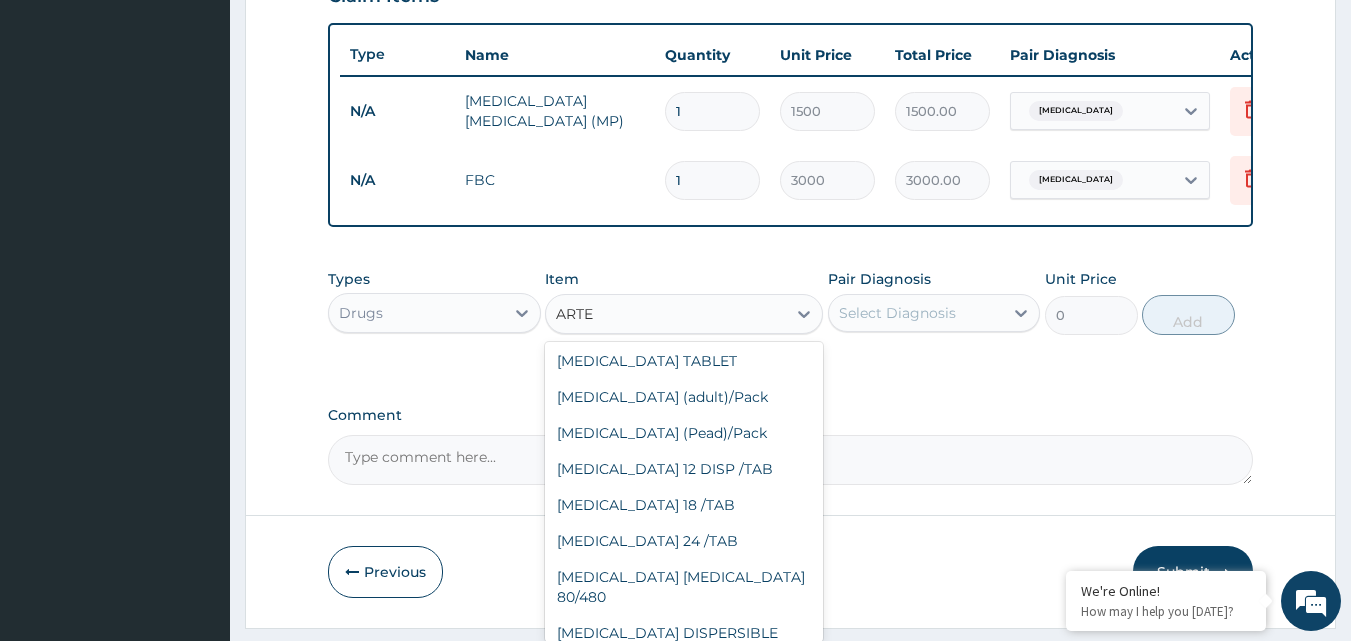 scroll, scrollTop: 498, scrollLeft: 0, axis: vertical 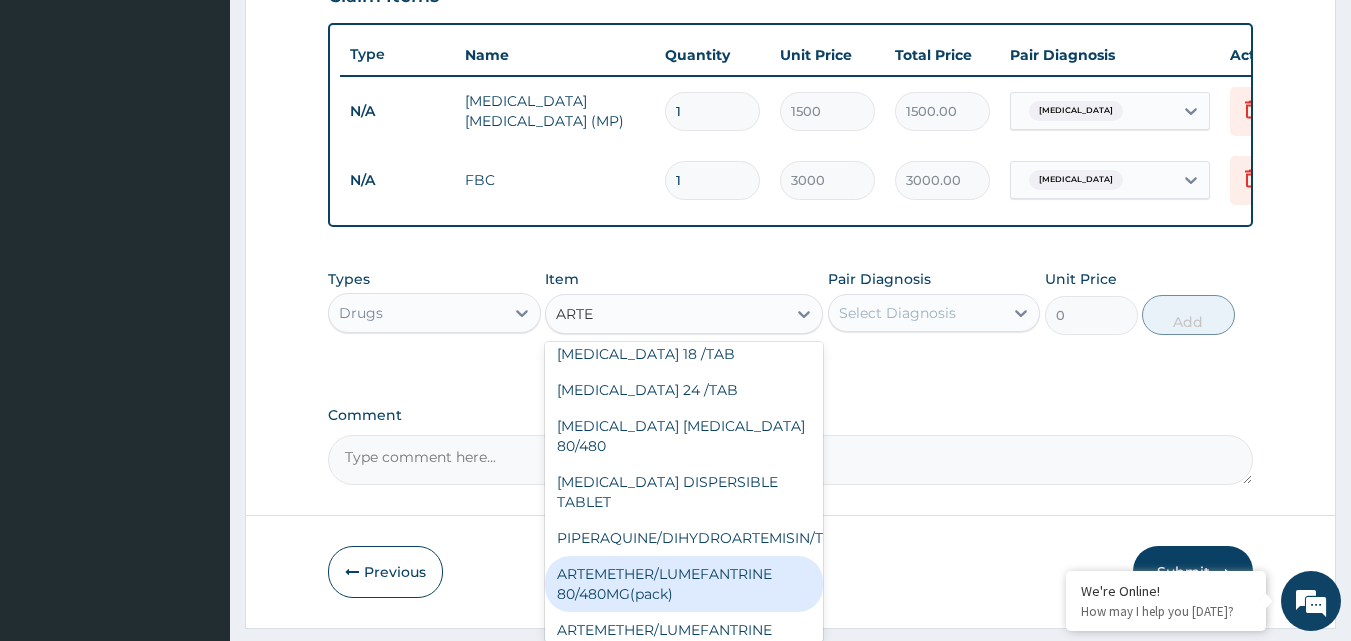 click on "ARTEMETHER/LUMEFANTRINE 80/480MG(pack)" at bounding box center (684, 584) 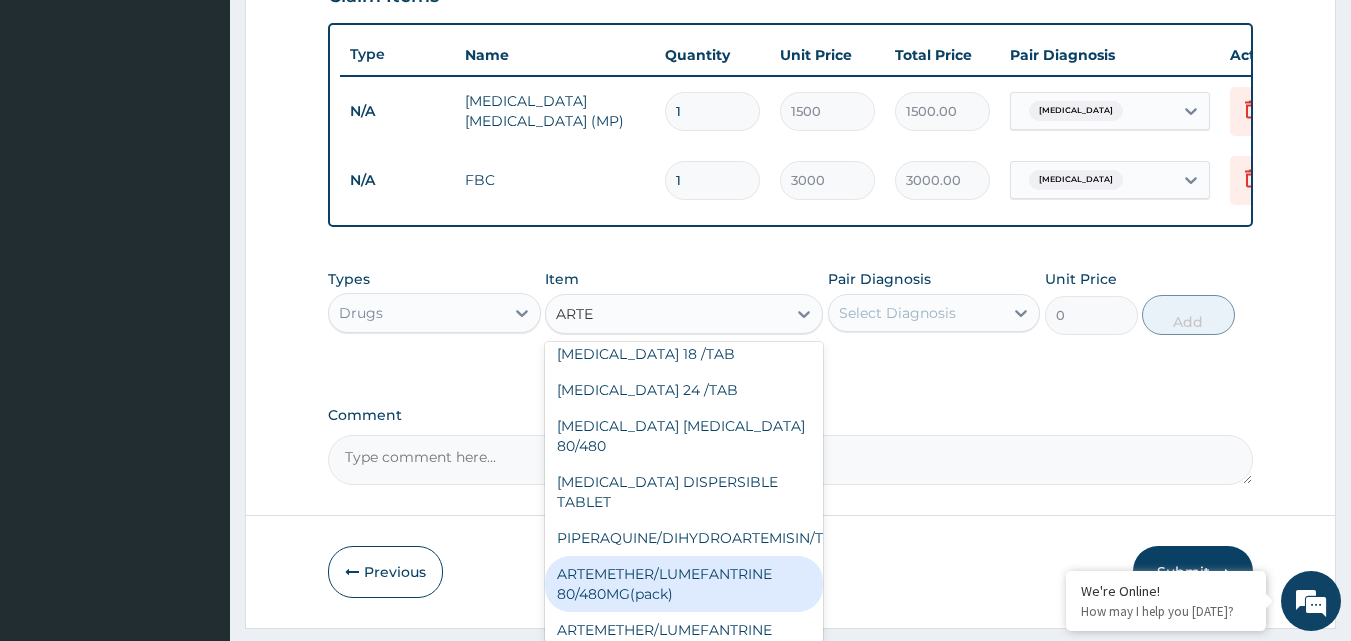 type 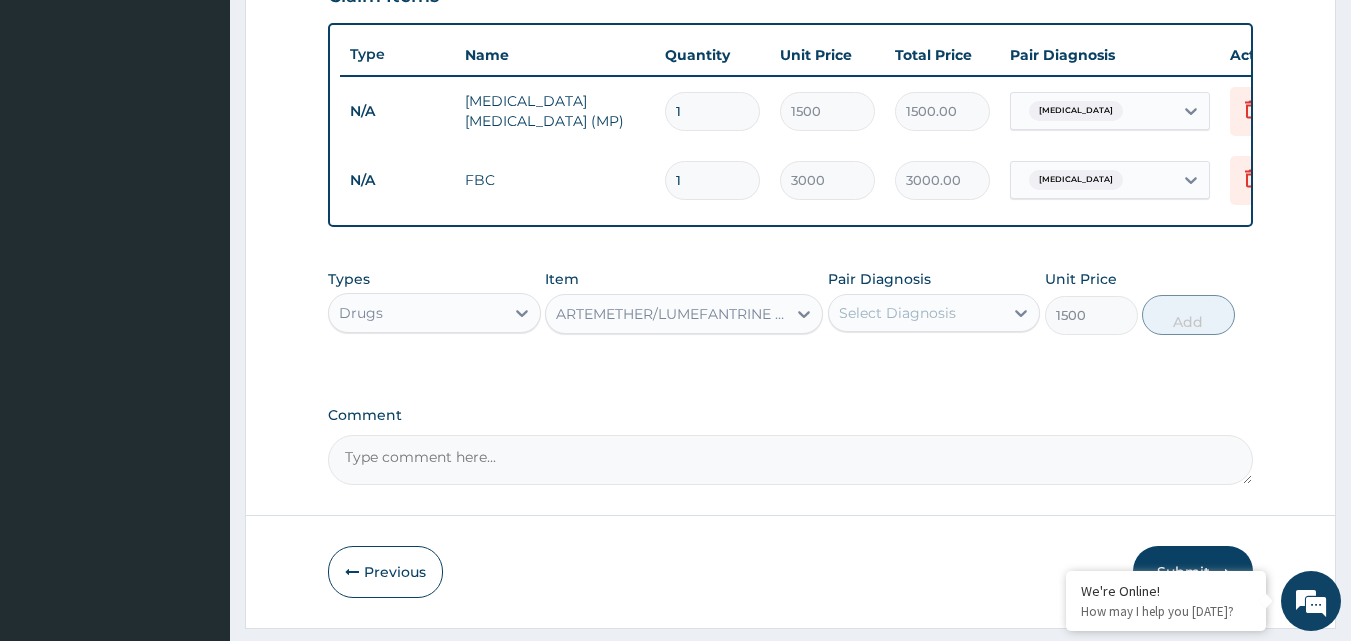 click on "Select Diagnosis" at bounding box center [897, 313] 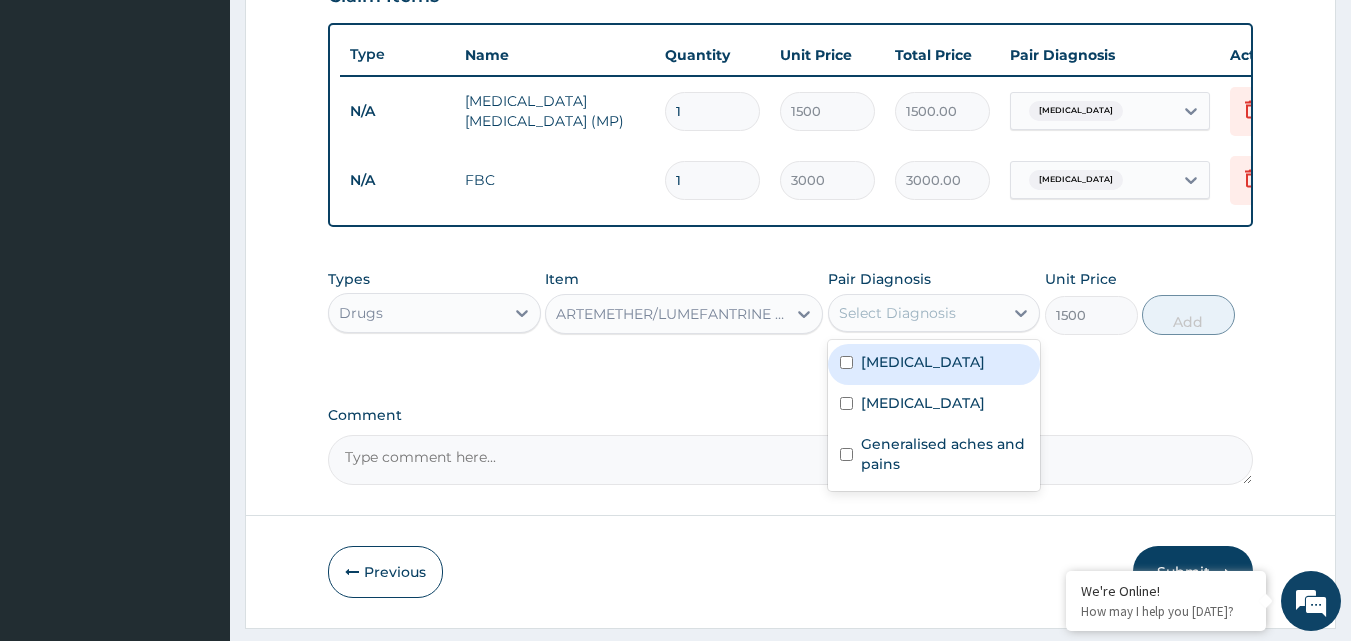 click on "[MEDICAL_DATA]" at bounding box center (923, 362) 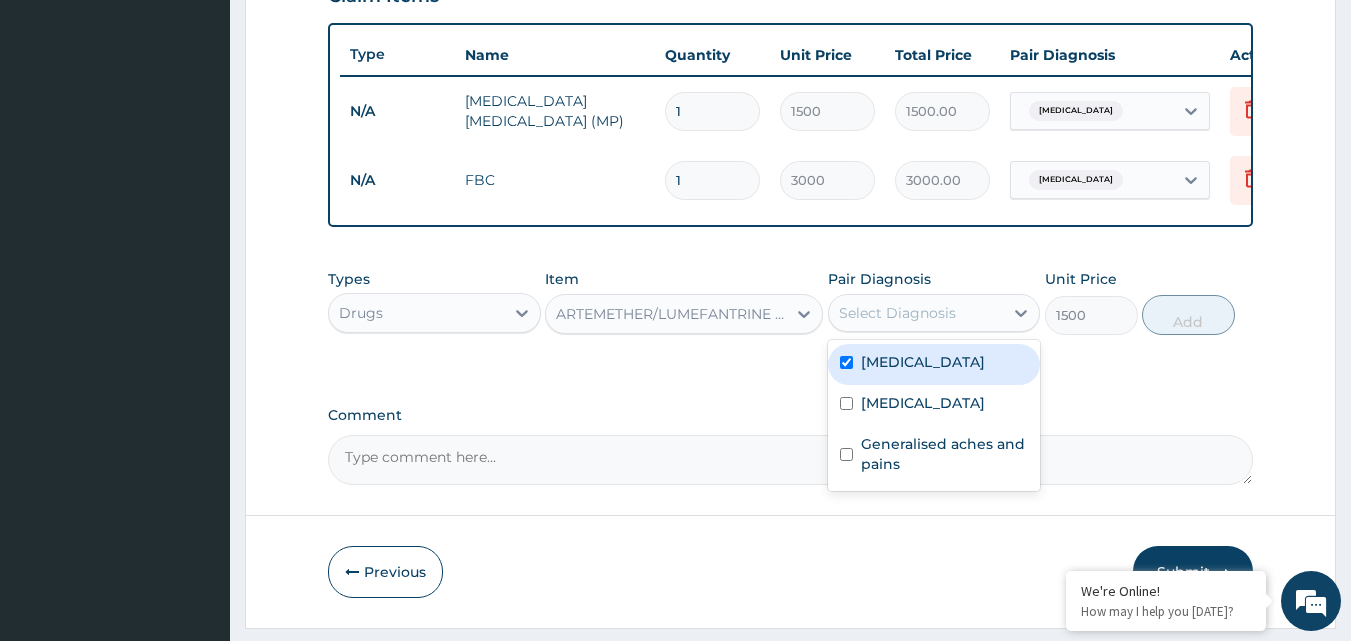 checkbox on "true" 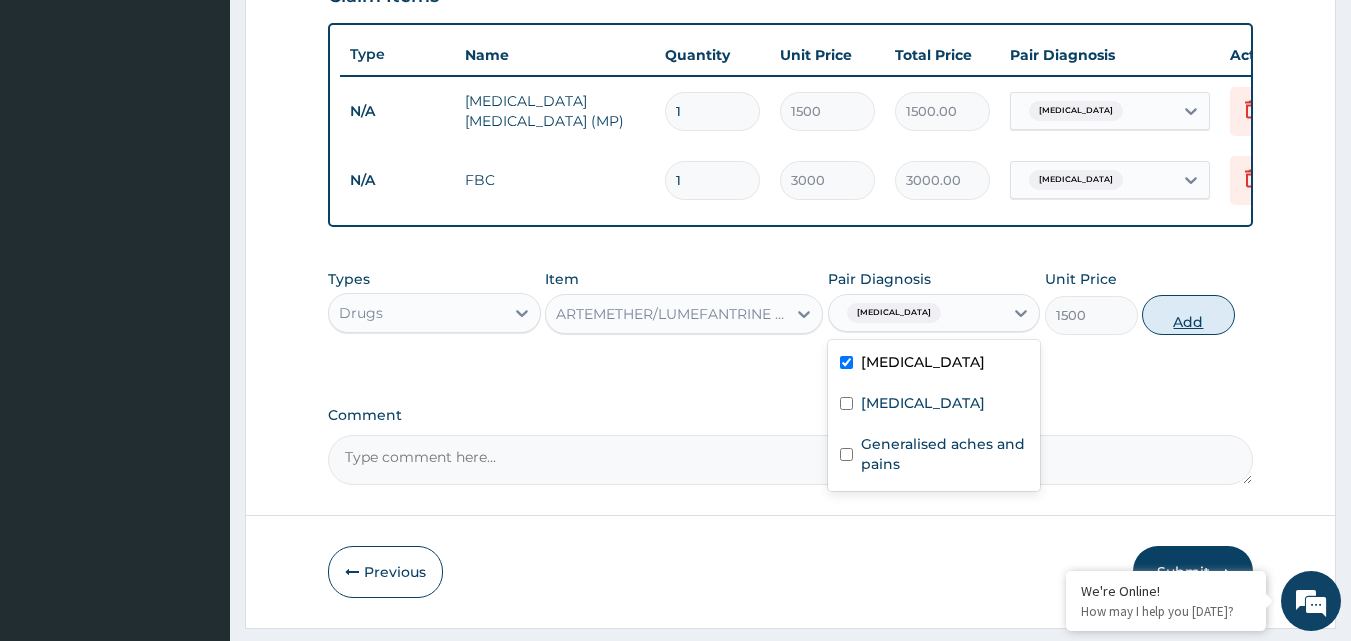 click on "Add" at bounding box center (1188, 315) 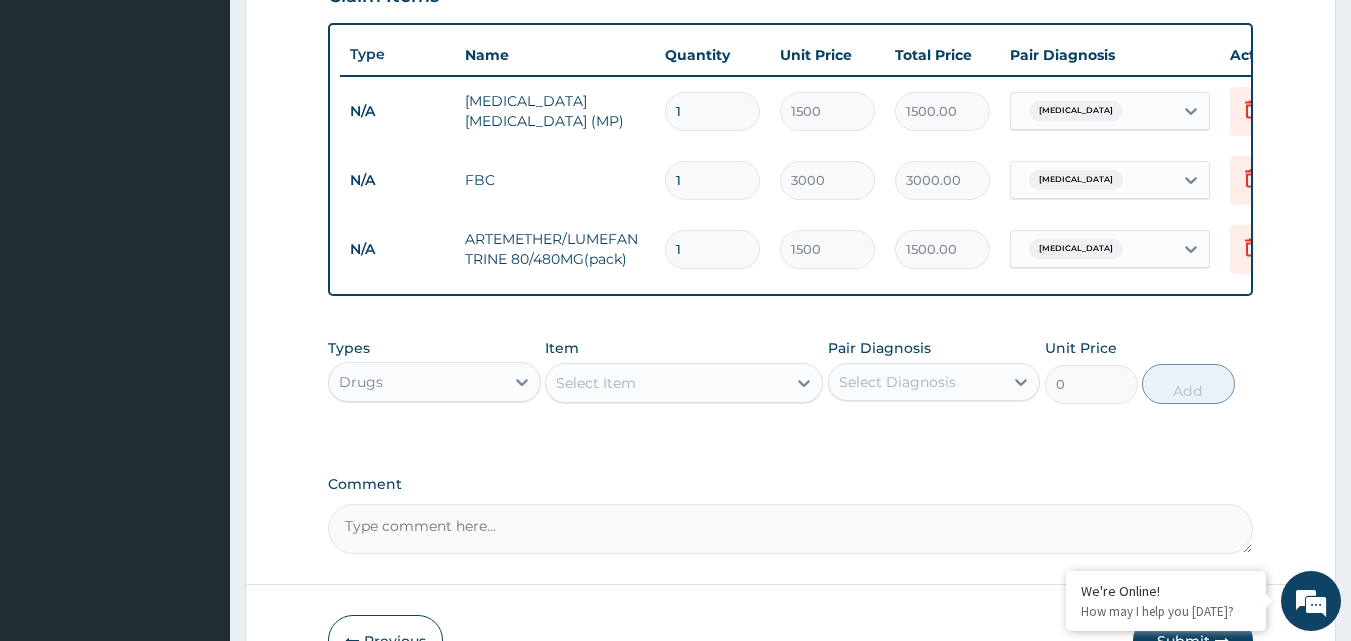 click on "Select Item" at bounding box center [596, 383] 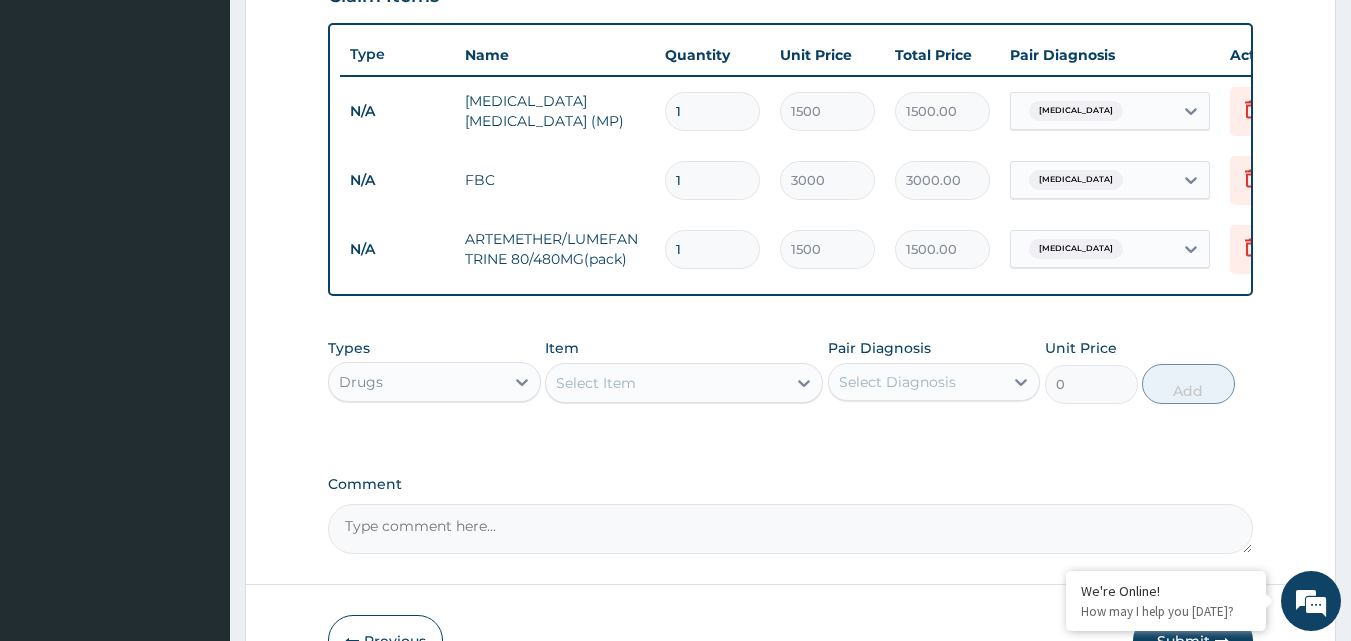click on "Select Item" at bounding box center [596, 383] 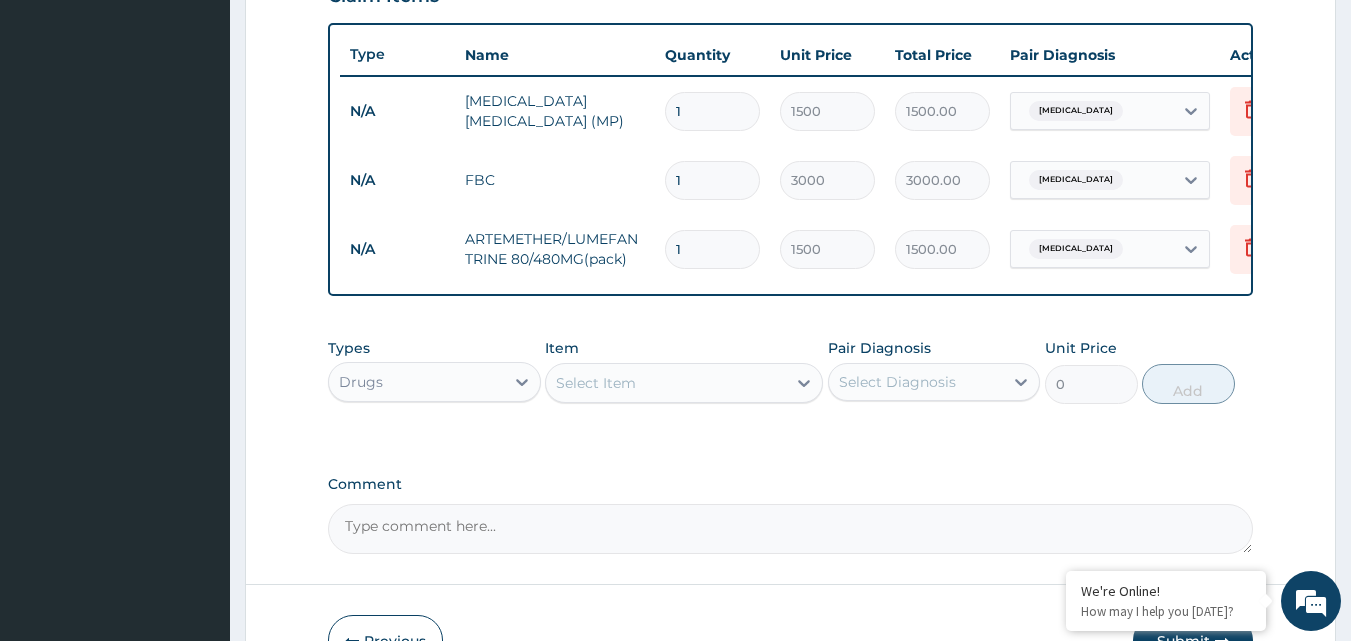 click on "Select Item" at bounding box center [596, 383] 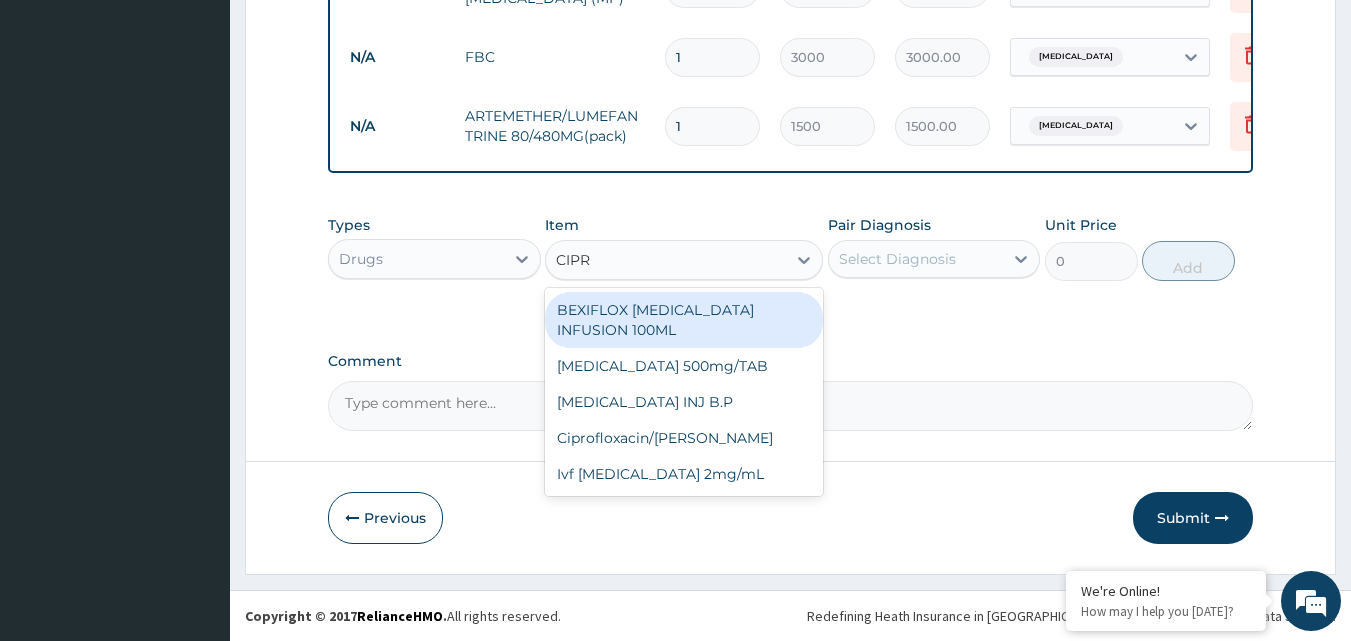 scroll, scrollTop: 859, scrollLeft: 0, axis: vertical 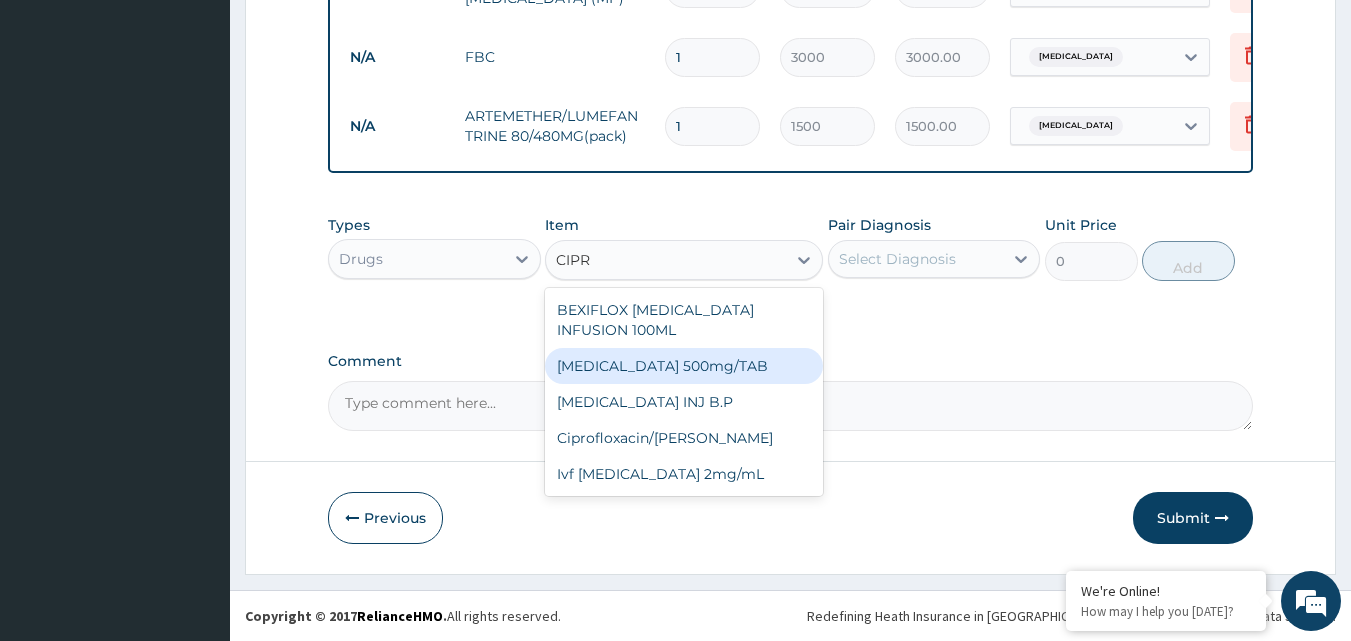 click on "[MEDICAL_DATA] 500mg/TAB" at bounding box center [684, 366] 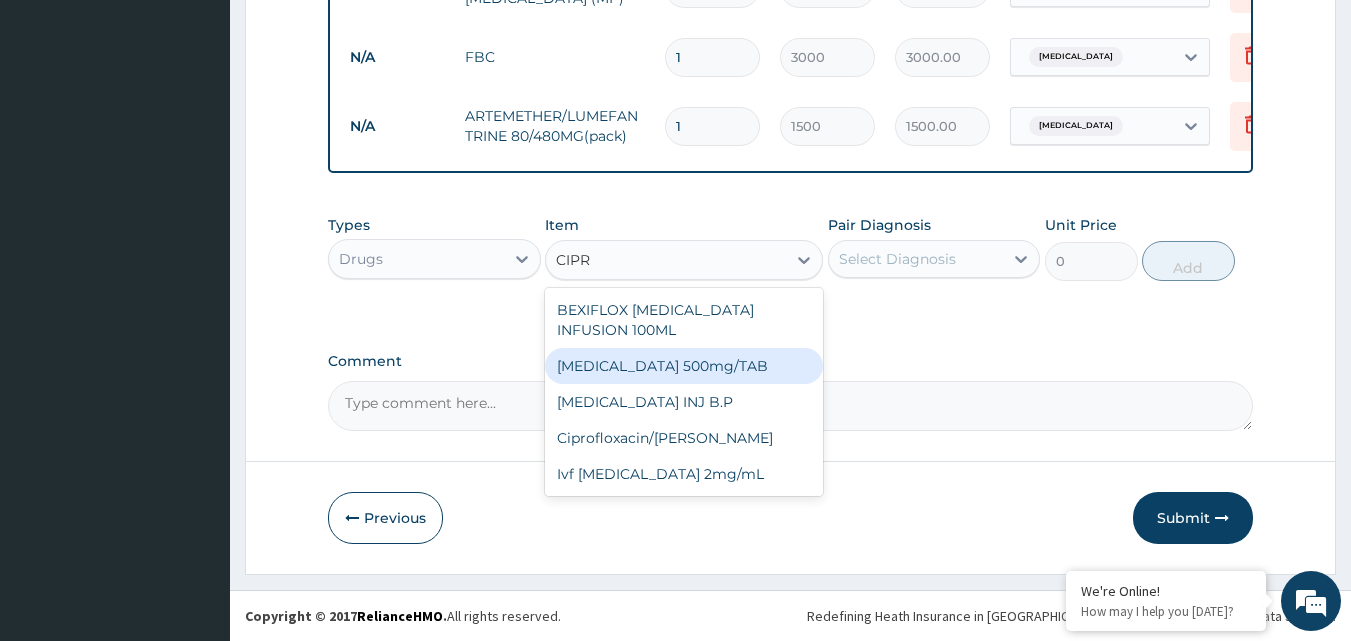 type 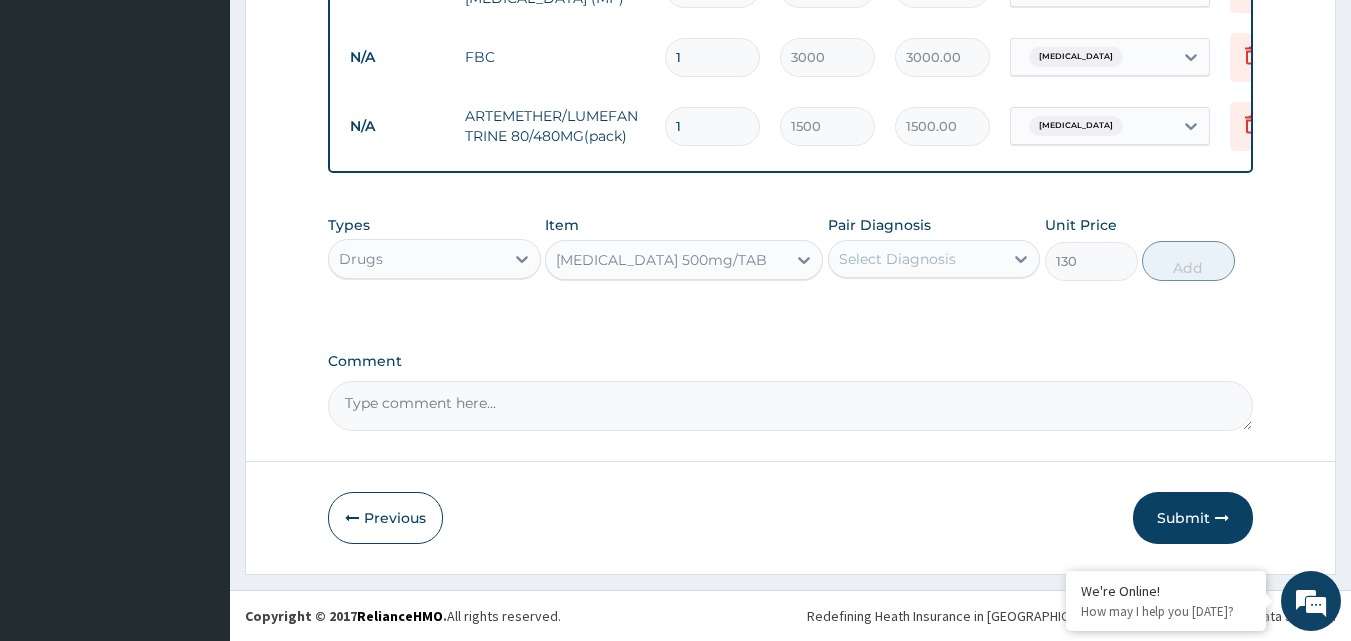 click on "Select Diagnosis" at bounding box center (897, 259) 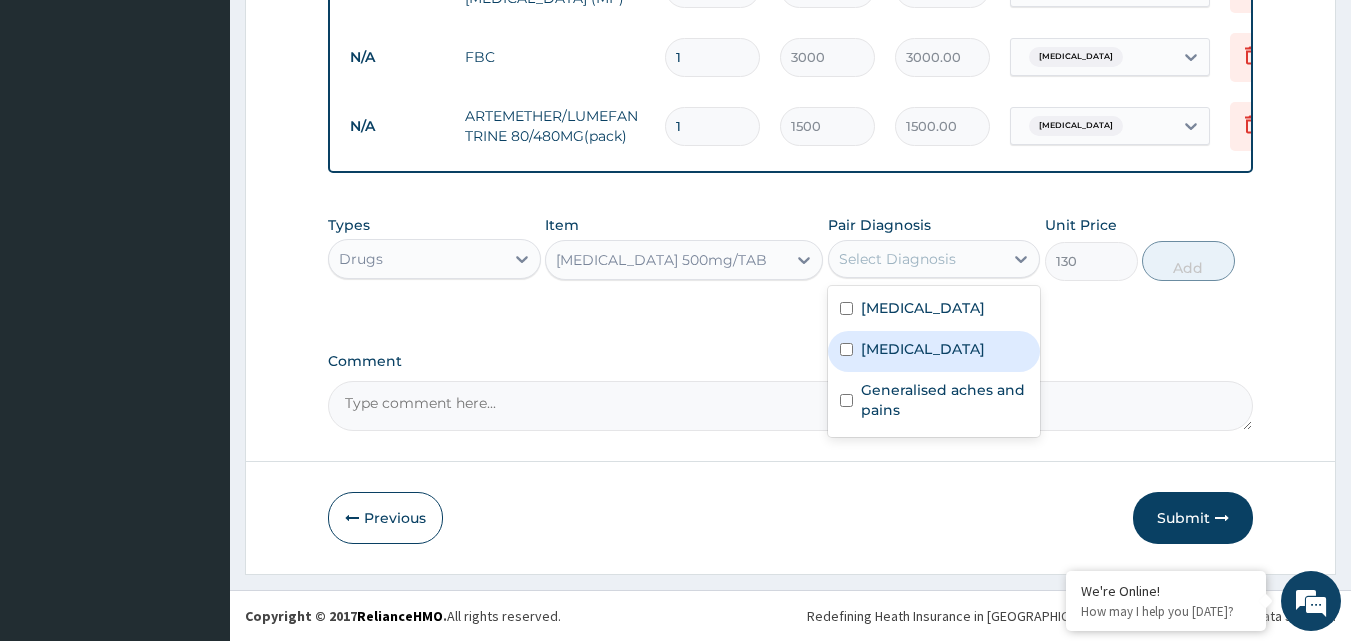 click on "[MEDICAL_DATA]" at bounding box center (923, 349) 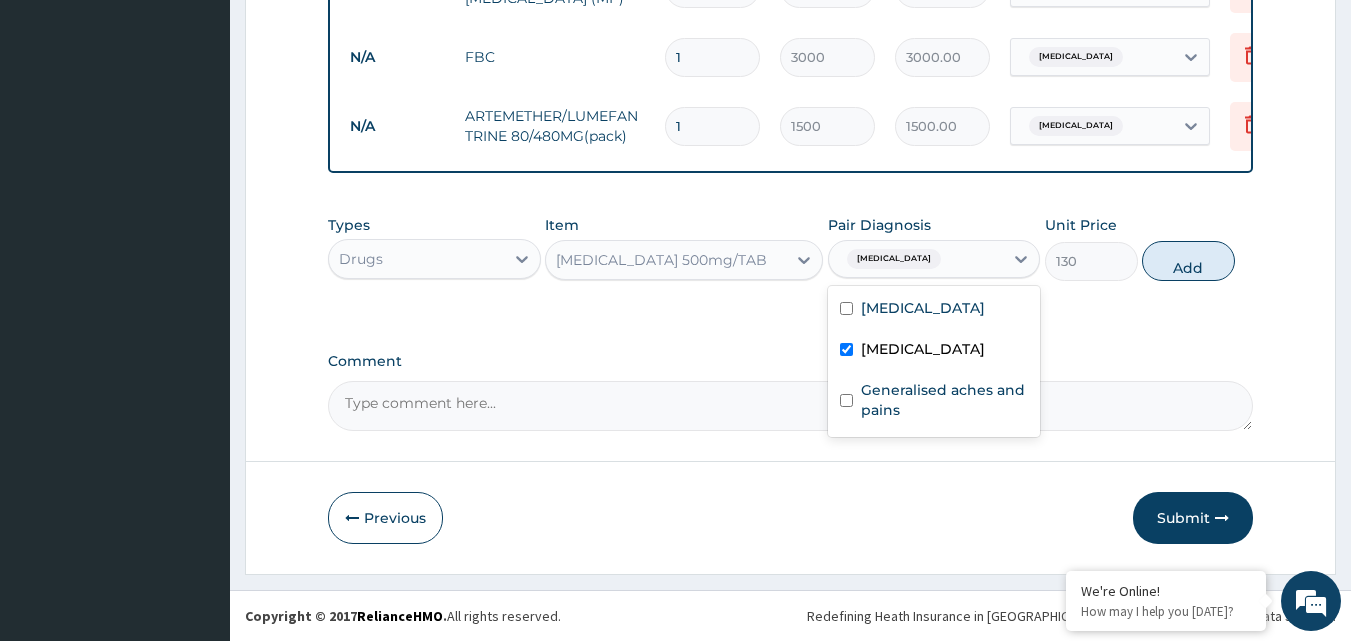 click on "[MEDICAL_DATA]" at bounding box center (934, 351) 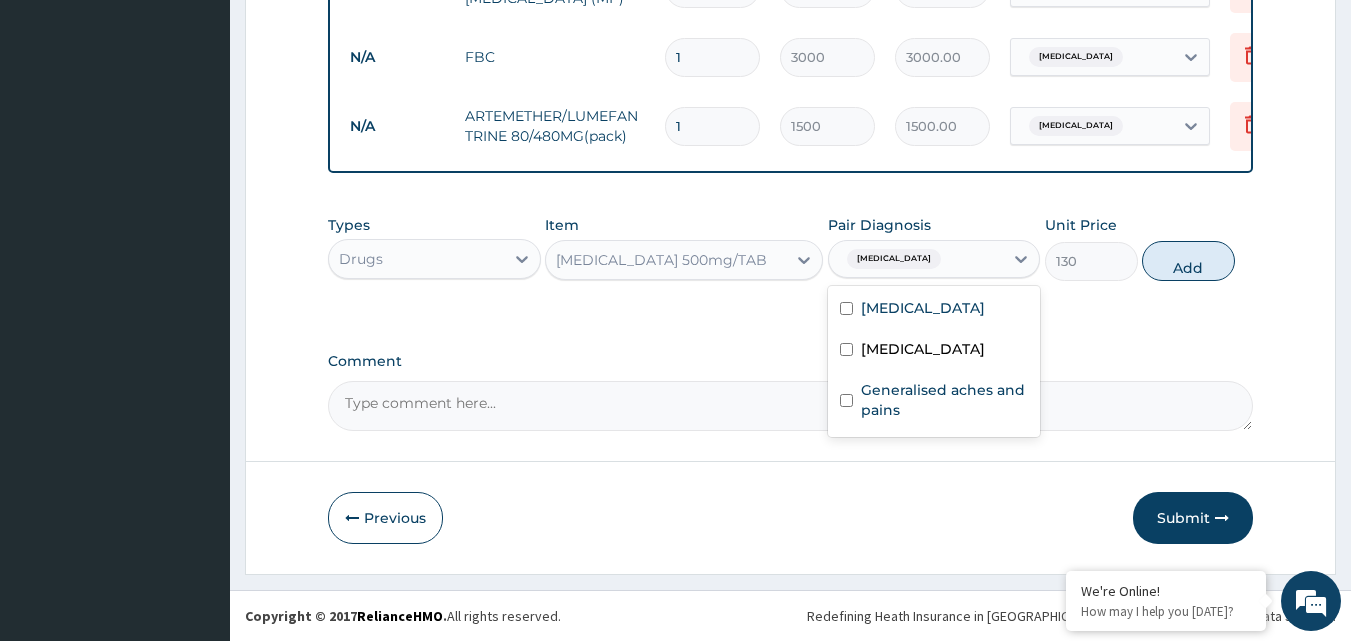 checkbox on "false" 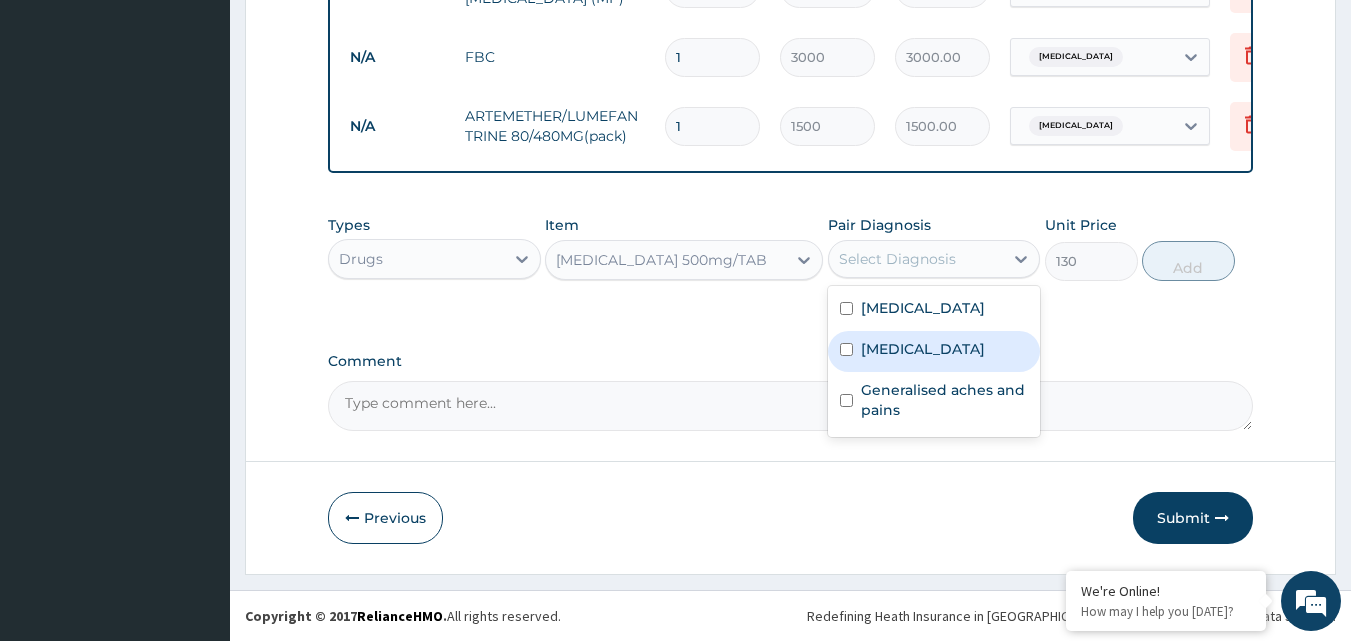 click on "PA Code / Prescription Code Enter Code(Secondary Care Only) Encounter Date 04-06-2025 Important Notice Please enter PA codes before entering items that are not attached to a PA code   All diagnoses entered must be linked to a claim item. Diagnosis & Claim Items that are visible but inactive cannot be edited because they were imported from an already approved PA code. Diagnosis Malaria Confirmed Typhoid fever Confirmed Generalised aches and pains Confirmed NB: All diagnosis must be linked to a claim item Claim Items Type Name Quantity Unit Price Total Price Pair Diagnosis Actions N/A MALARIA PARASITE (MP) 1 1500 1500.00 Malaria Delete N/A FBC 1 3000 3000.00 Typhoid fever Delete N/A ARTEMETHER/LUMEFANTRINE 80/480MG(pack) 1 1500 1500.00 Malaria Delete Types Drugs Item Ciprofloxacin 500mg/TAB Pair Diagnosis option Typhoid fever, deselected. Select Diagnosis Malaria Typhoid fever Generalised aches and pains Unit Price 130 Add Comment" at bounding box center [791, -111] 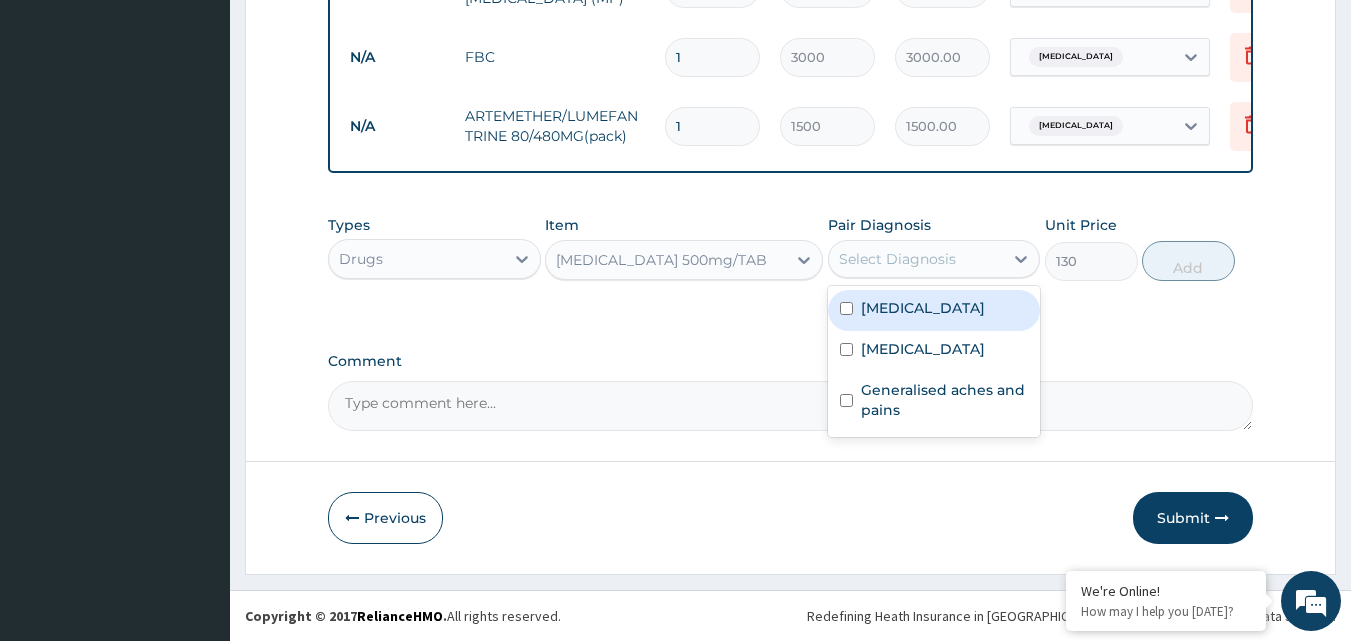 click on "Select Diagnosis" at bounding box center (897, 259) 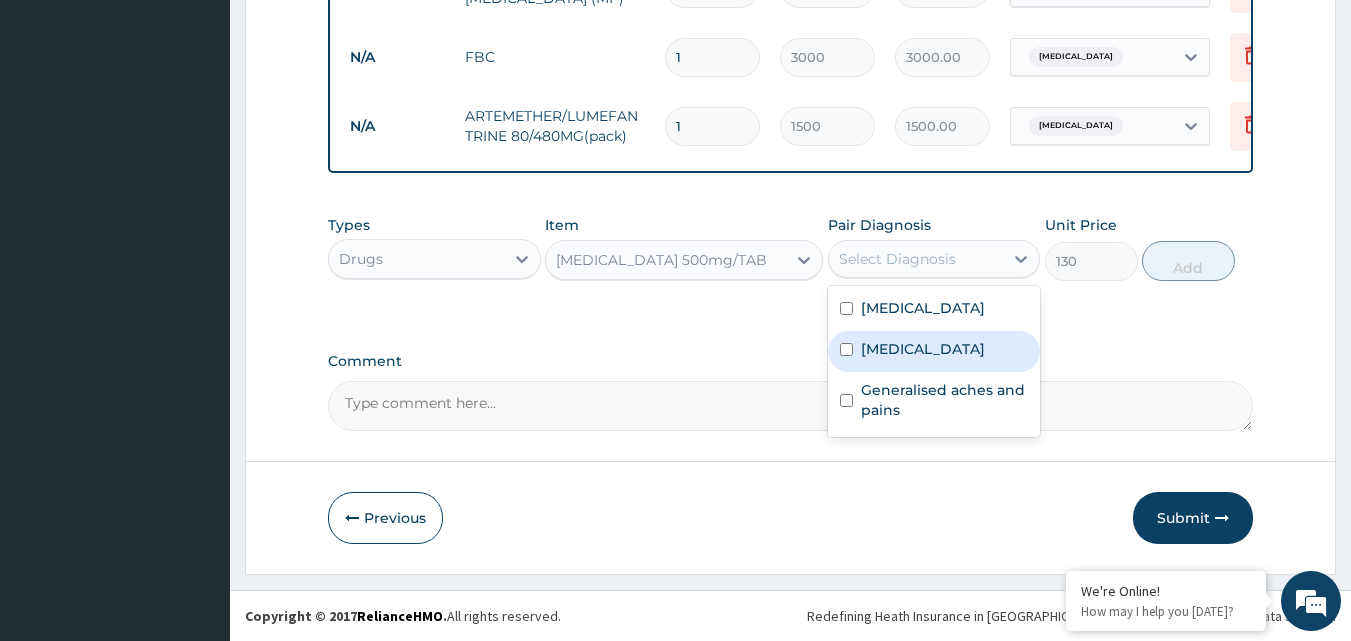 click on "[MEDICAL_DATA]" at bounding box center (923, 349) 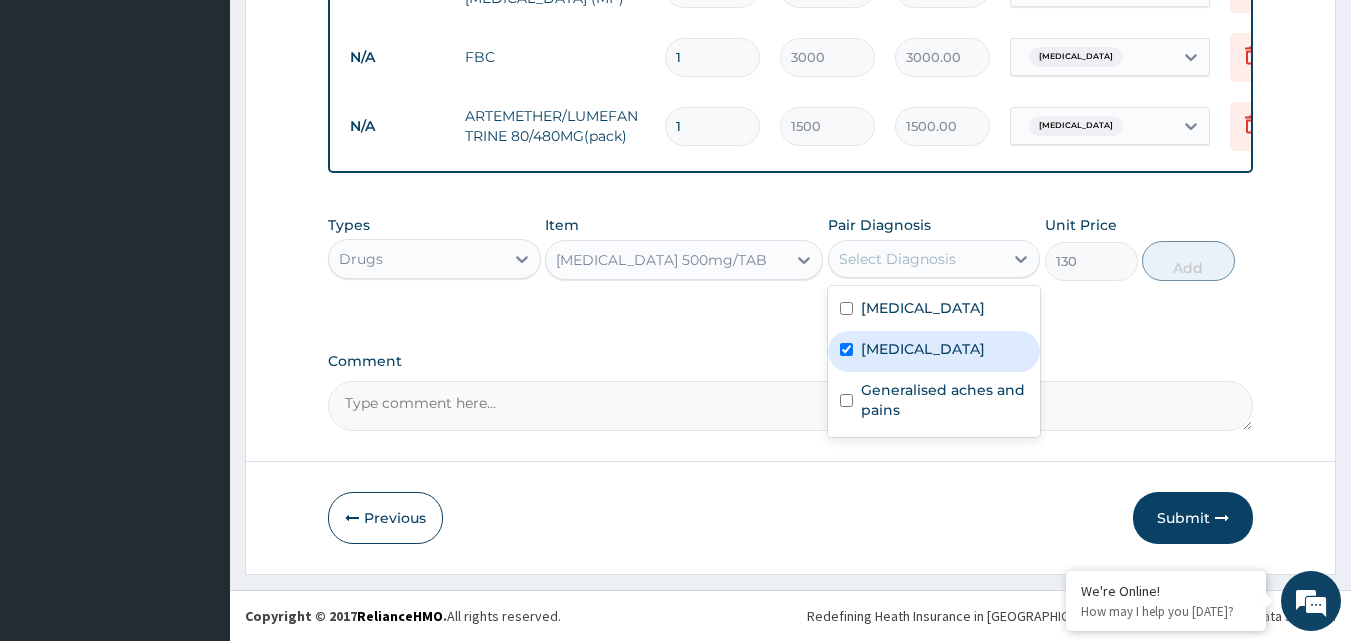 checkbox on "true" 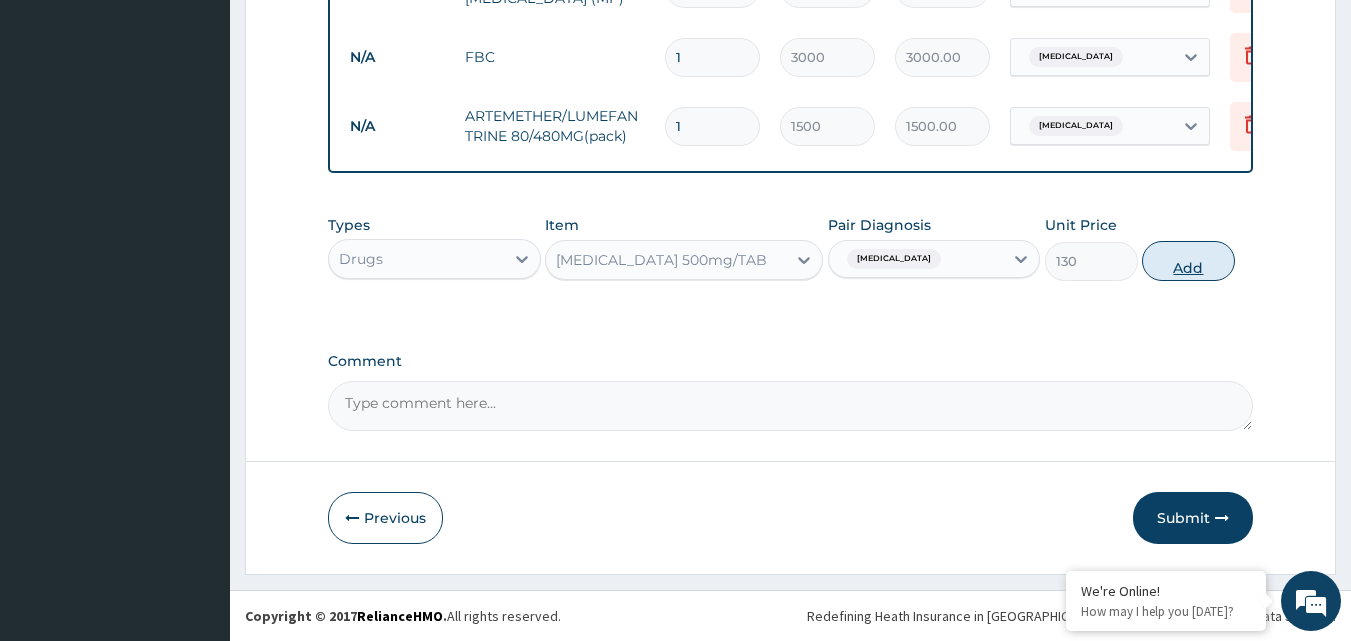 click on "Add" at bounding box center [1188, 261] 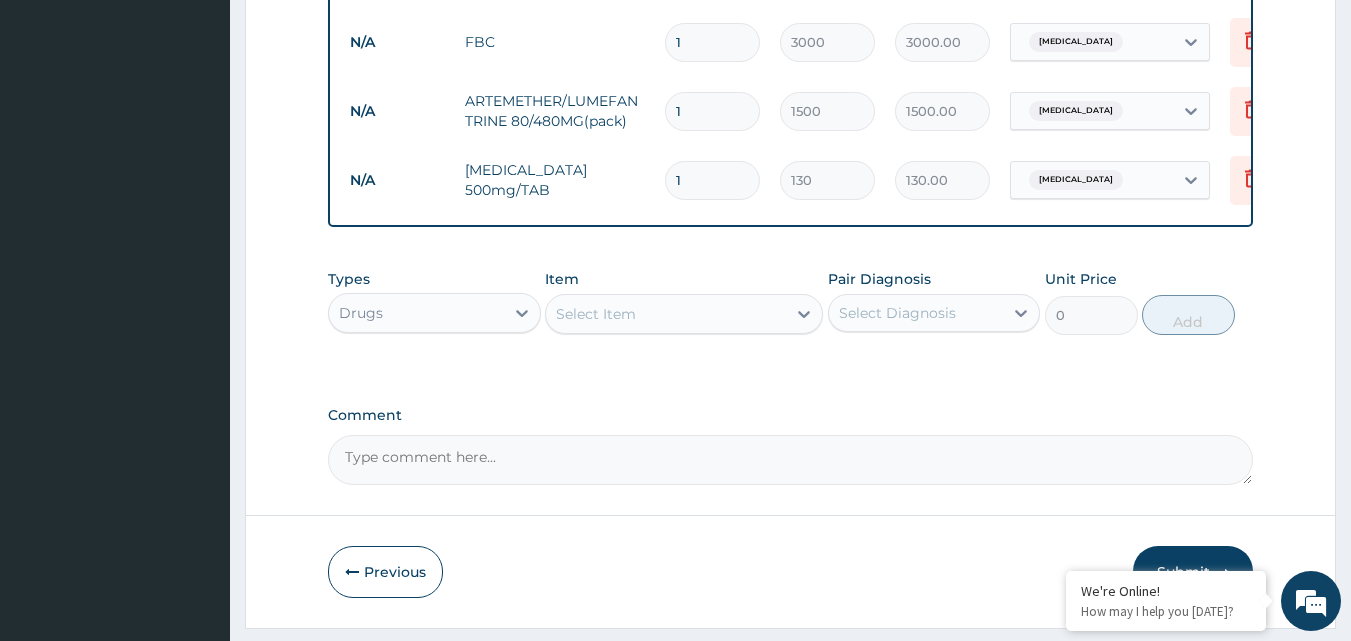 type on "10" 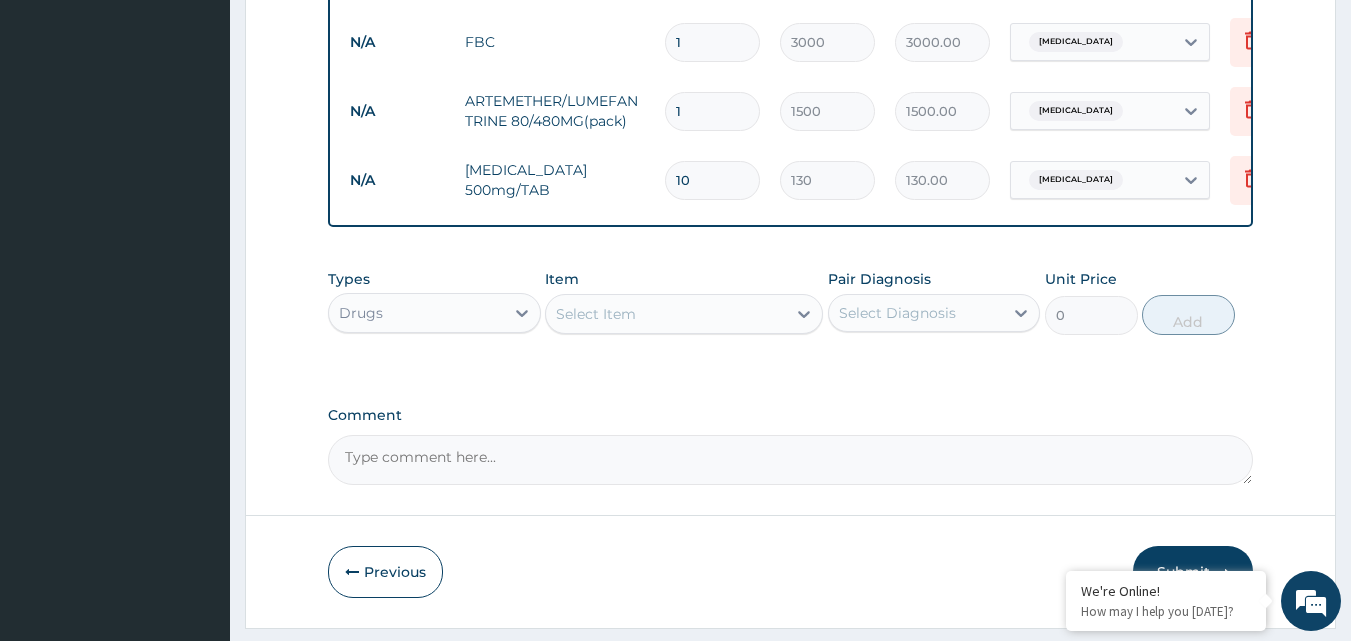 type on "1300.00" 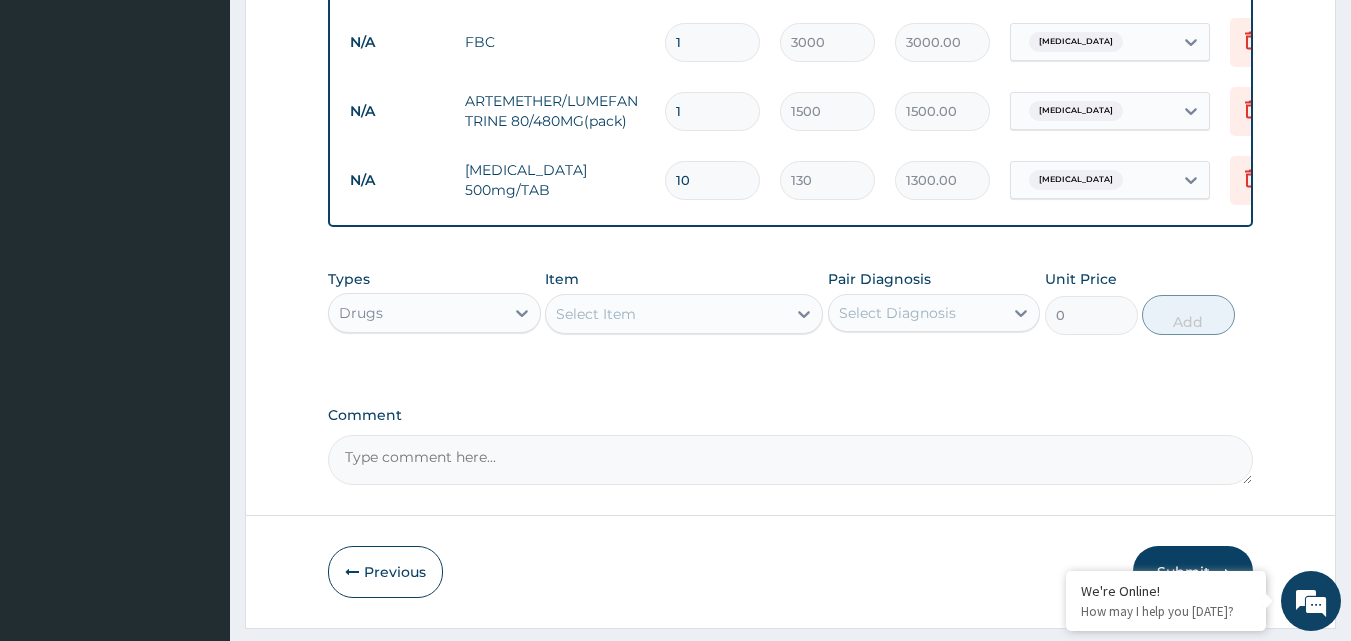 type on "10" 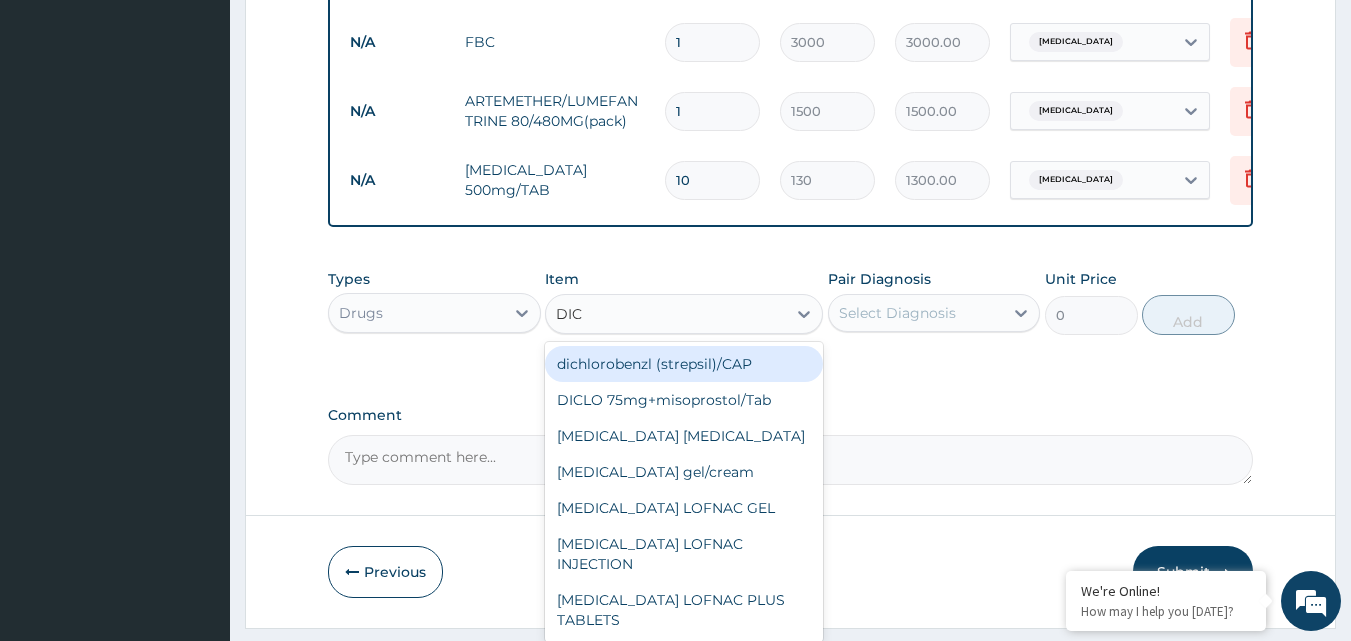 type on "DICL" 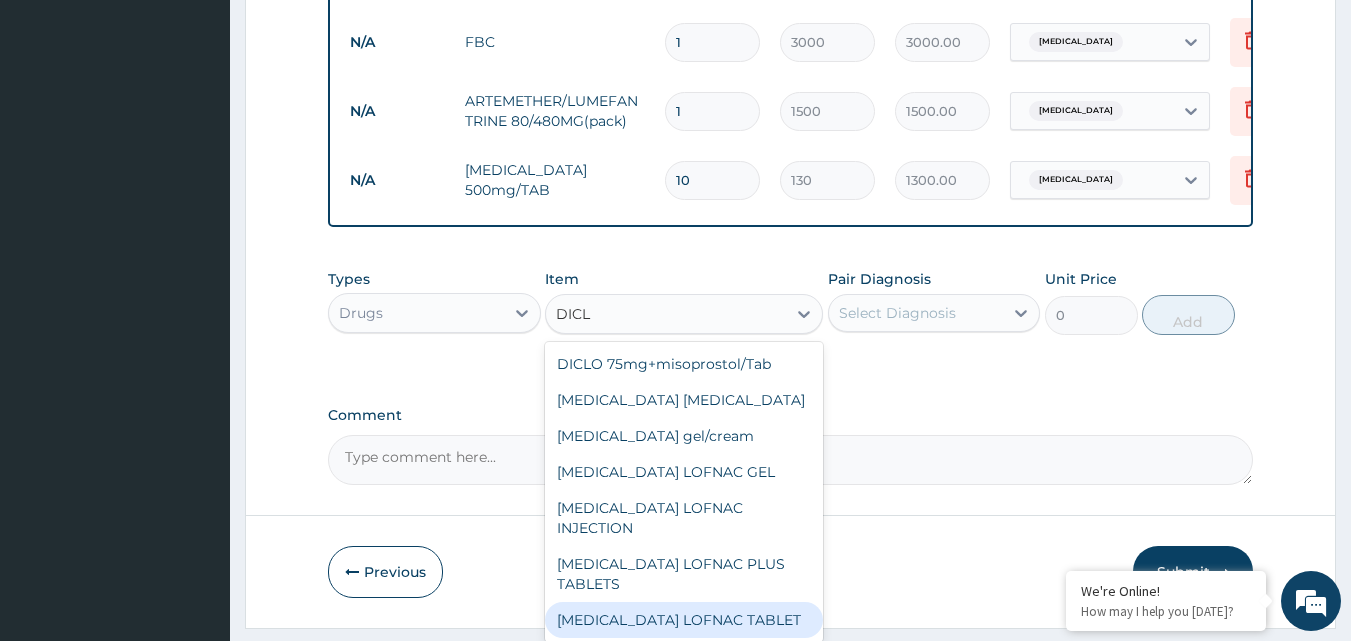 scroll, scrollTop: 252, scrollLeft: 0, axis: vertical 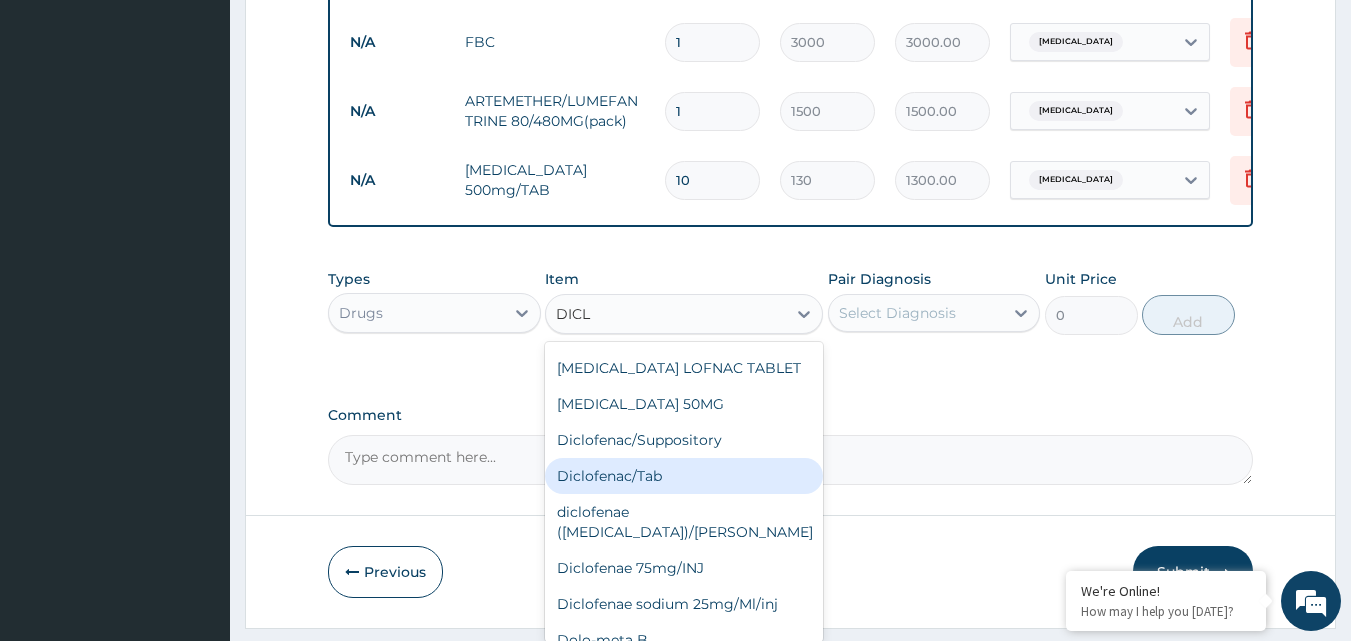click on "Diclofenac/Tab" at bounding box center (684, 476) 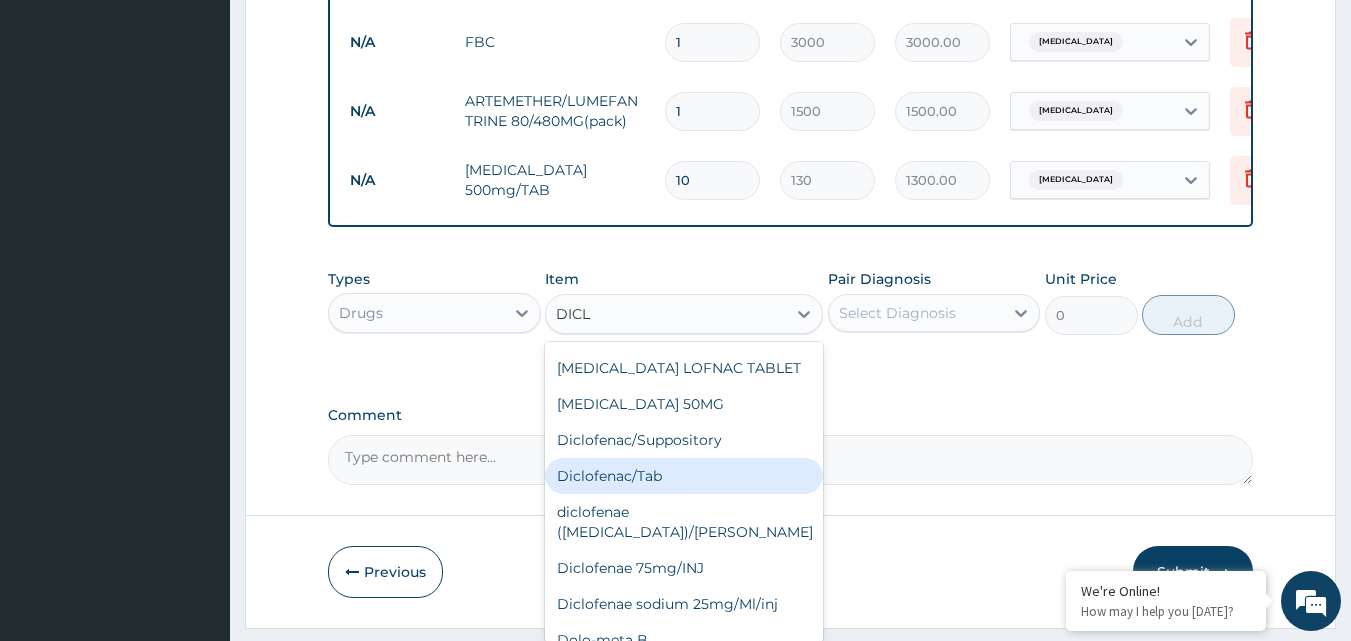 type 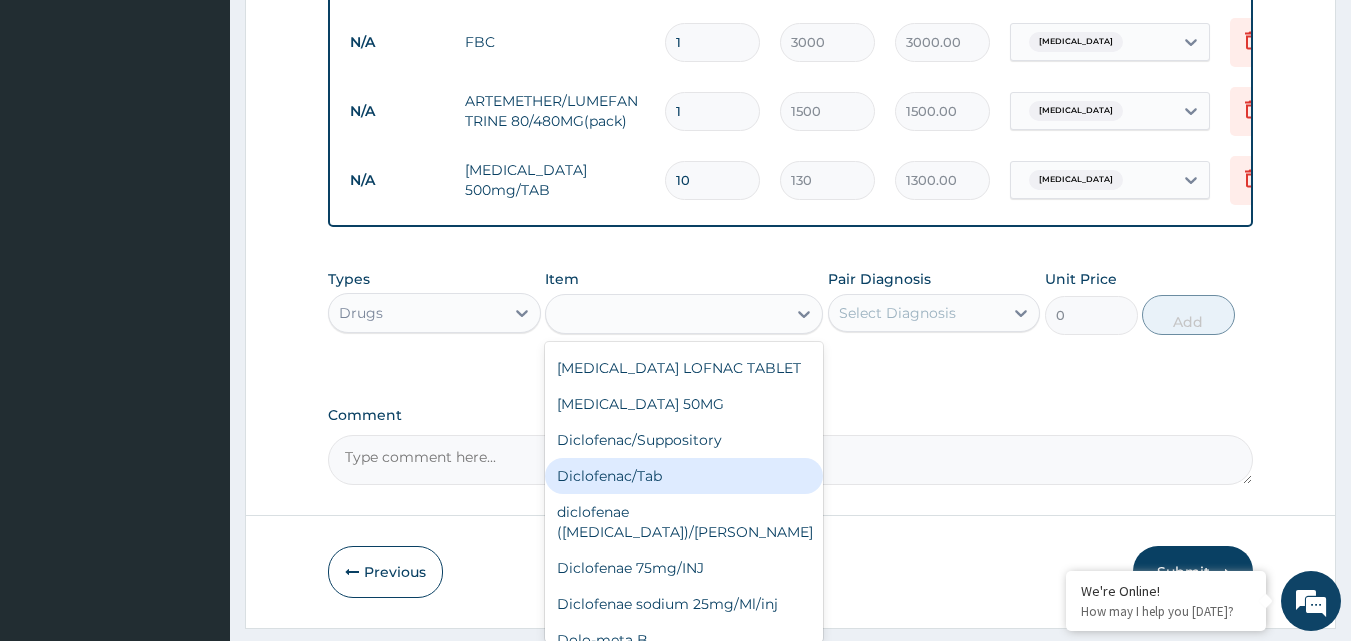 type on "20" 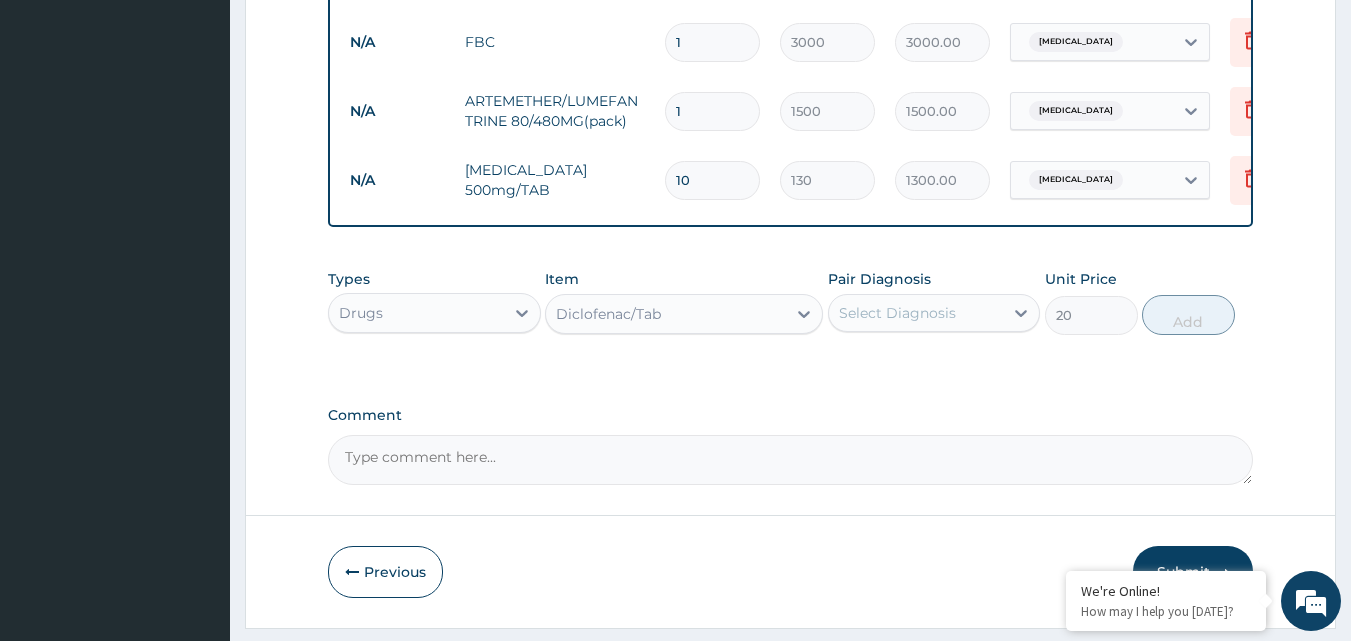 click on "Select Diagnosis" at bounding box center [897, 313] 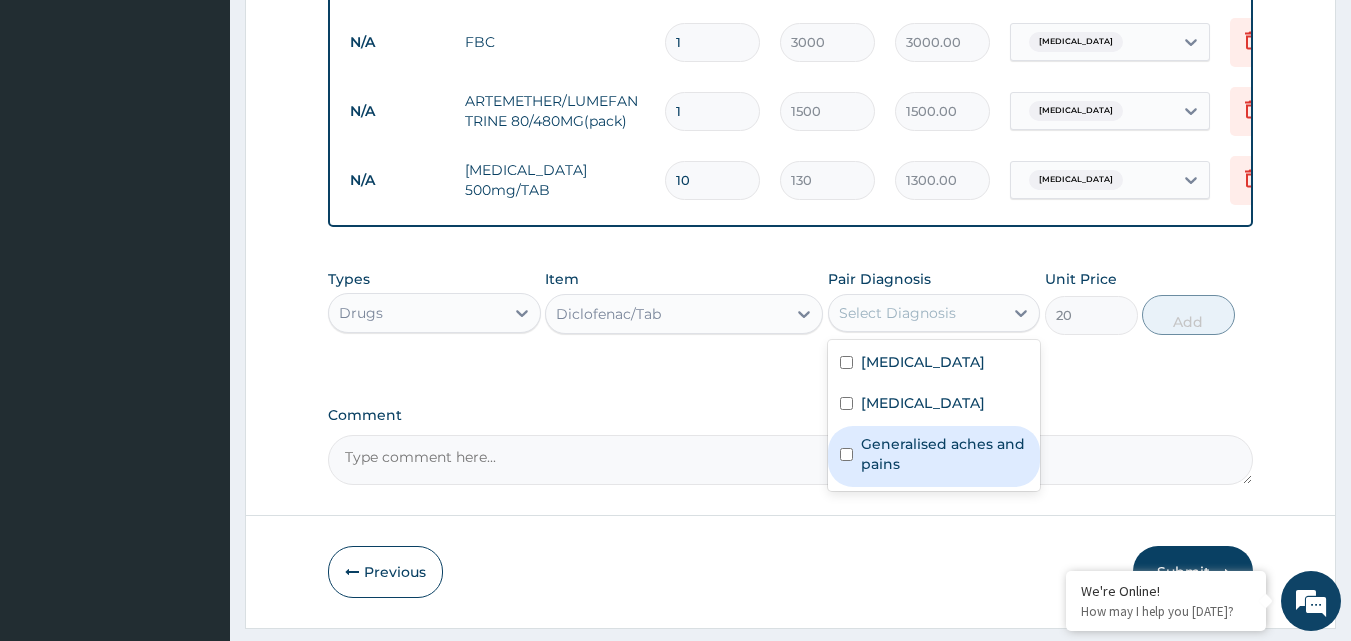 click on "Generalised aches and pains" at bounding box center (945, 454) 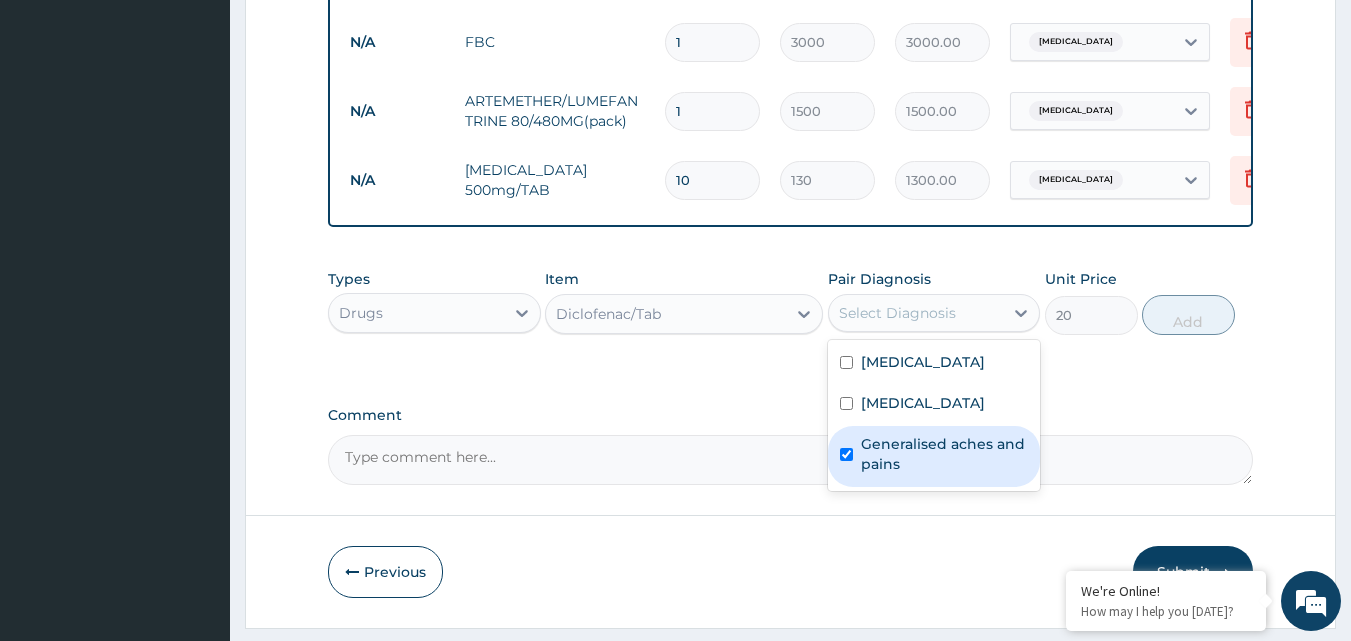 checkbox on "true" 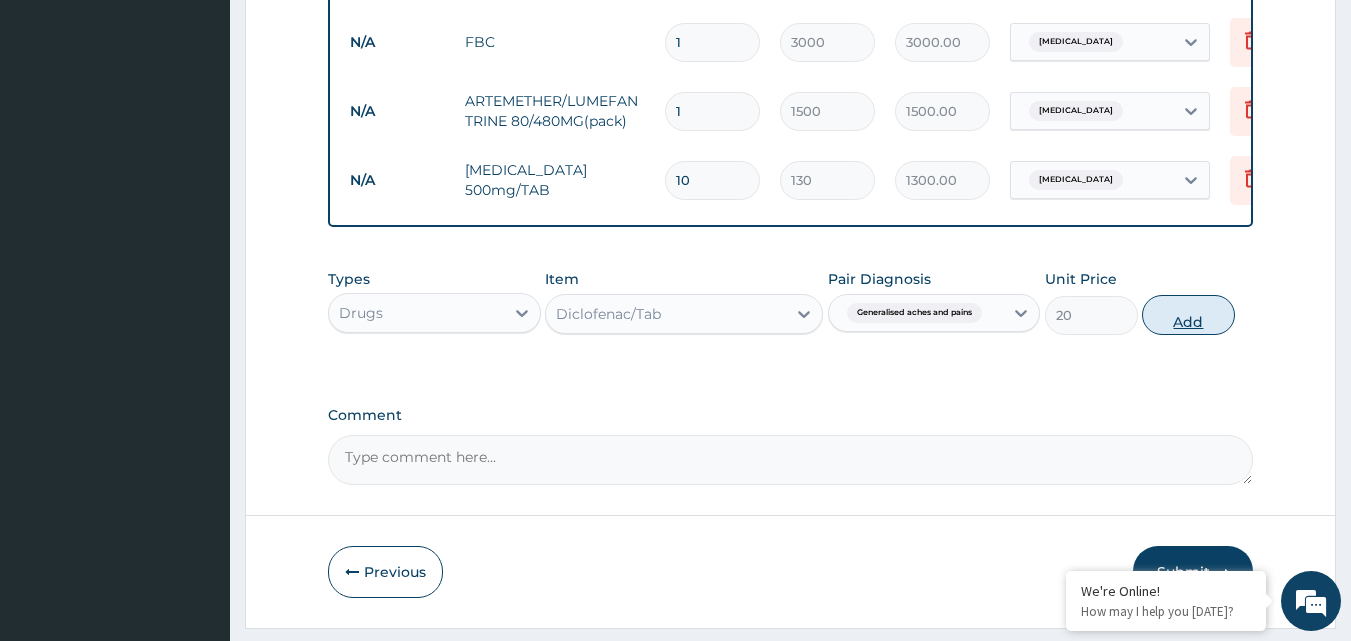 click on "Add" at bounding box center [1188, 315] 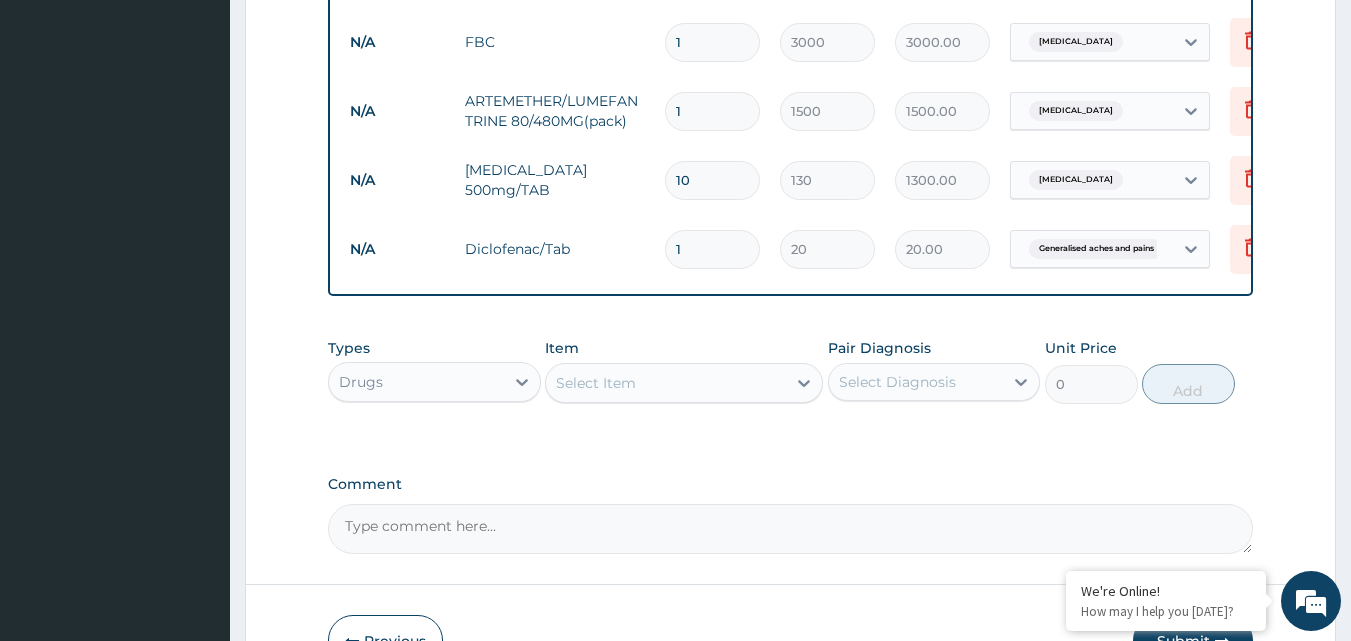 type on "10" 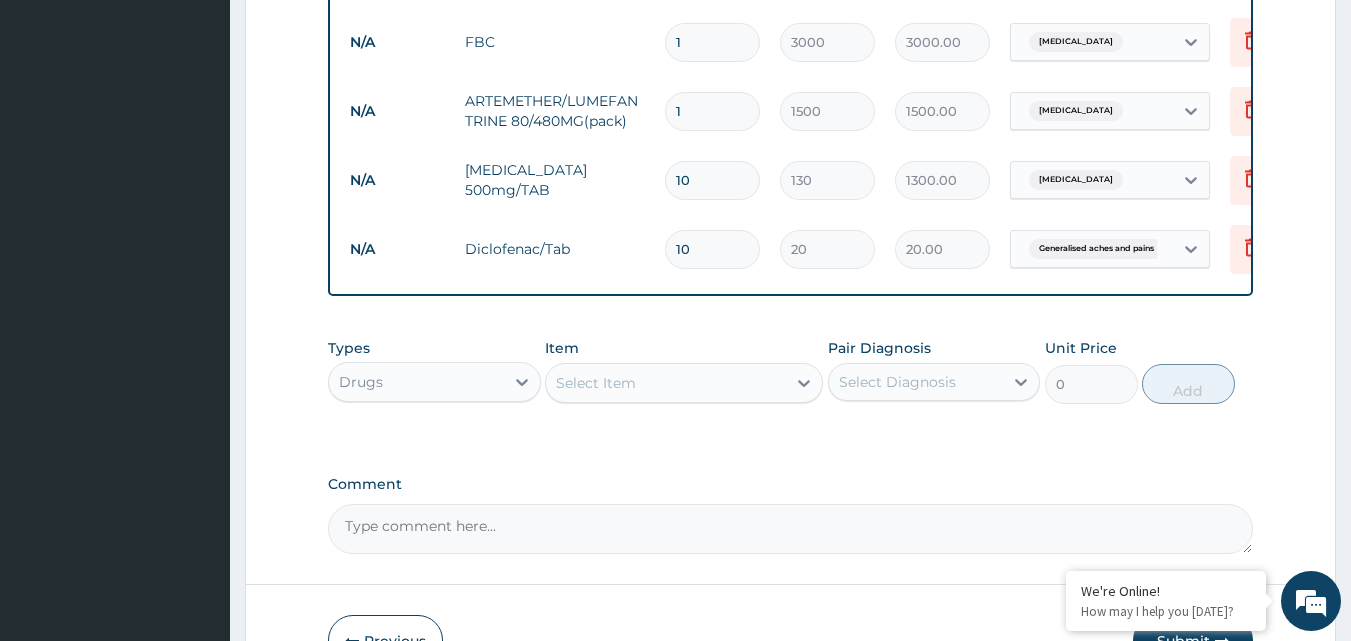 type on "200.00" 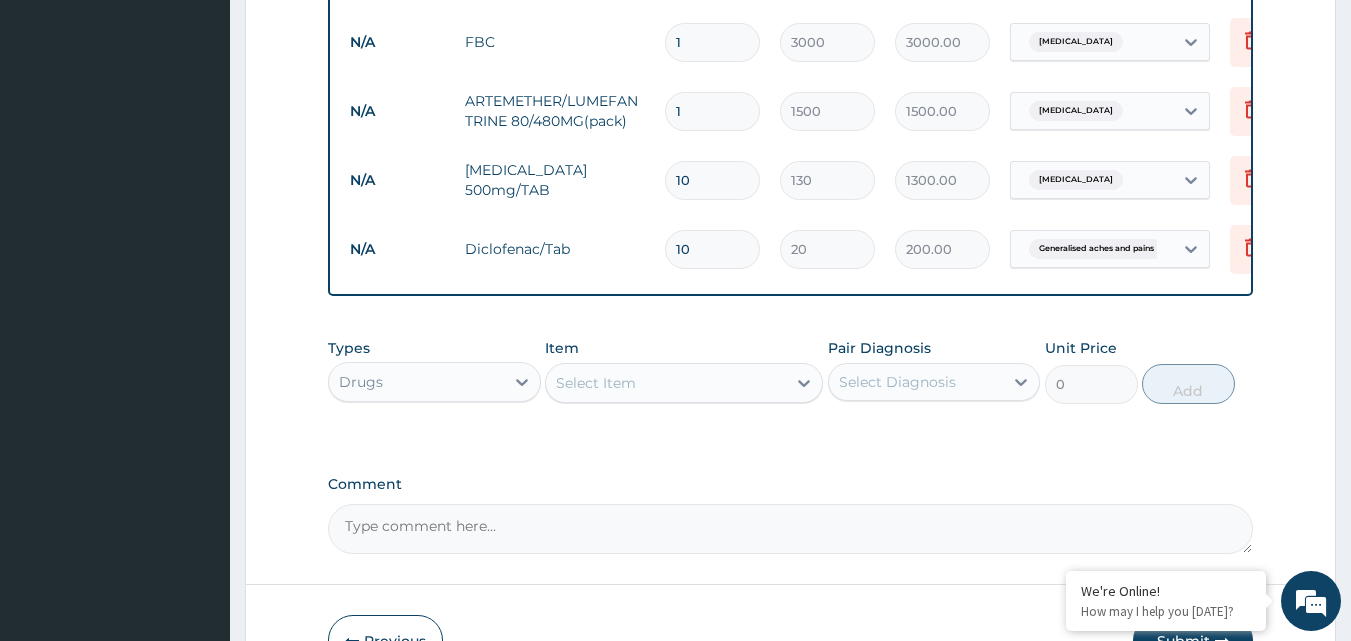 type on "10" 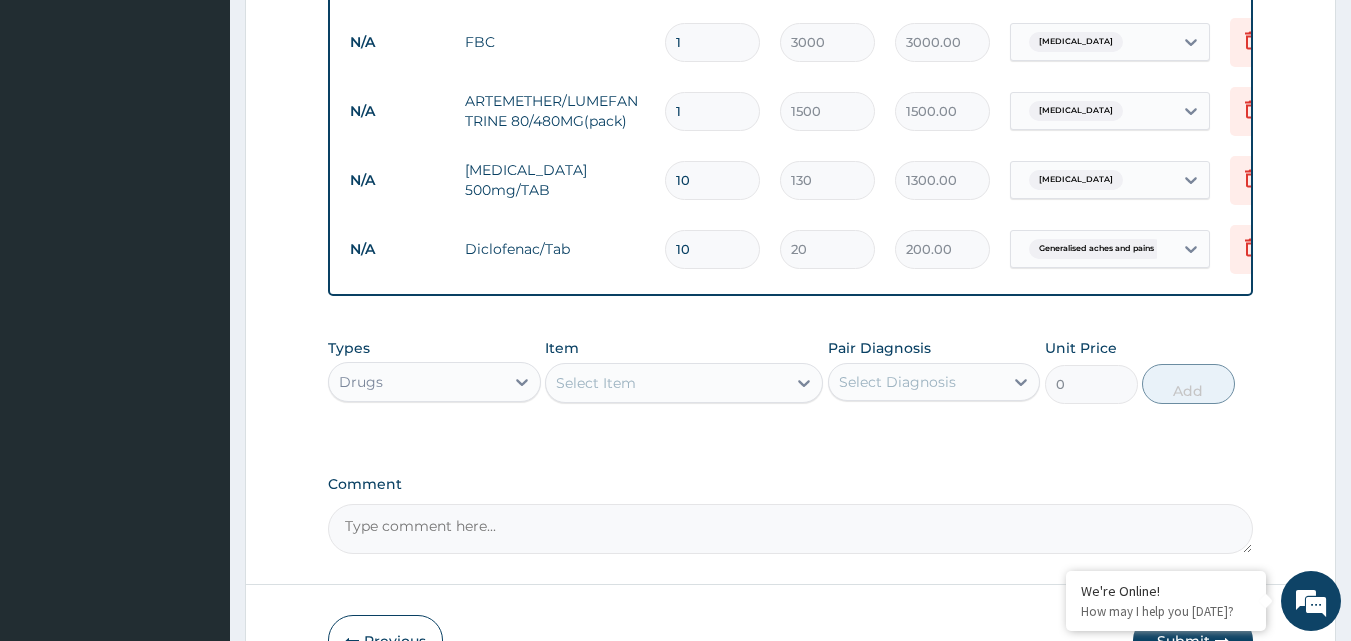 click on "Select Item" at bounding box center (596, 383) 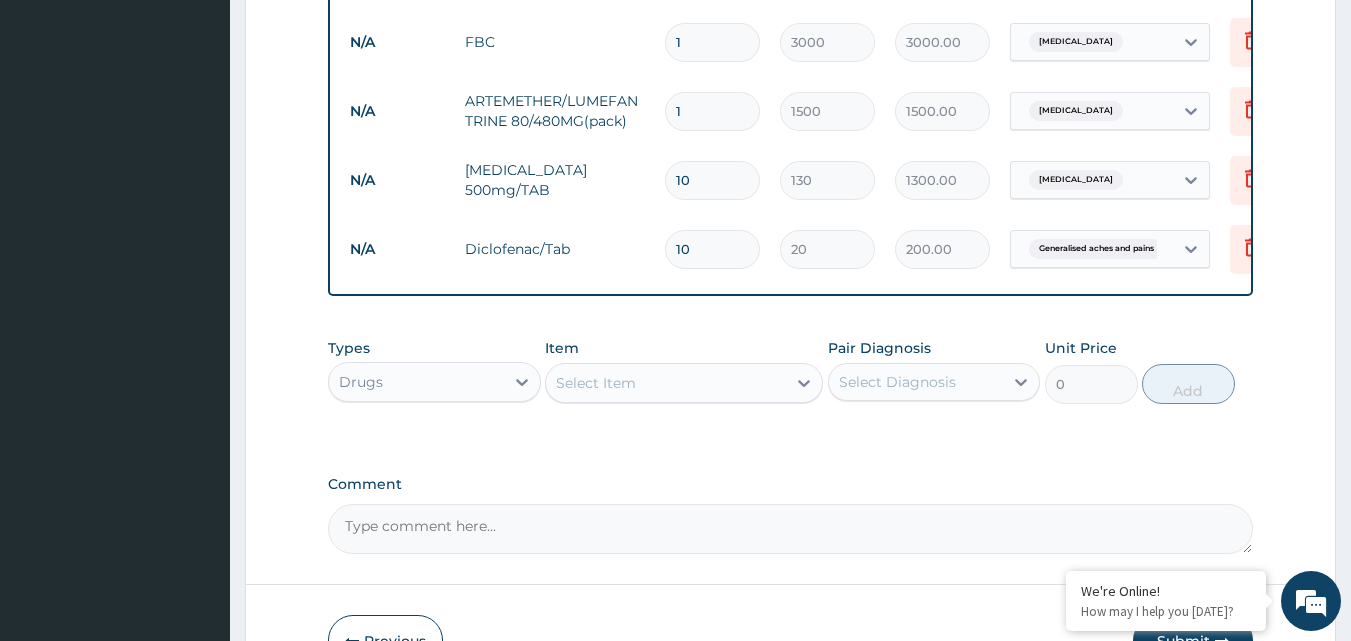 click on "Select Item" at bounding box center (596, 383) 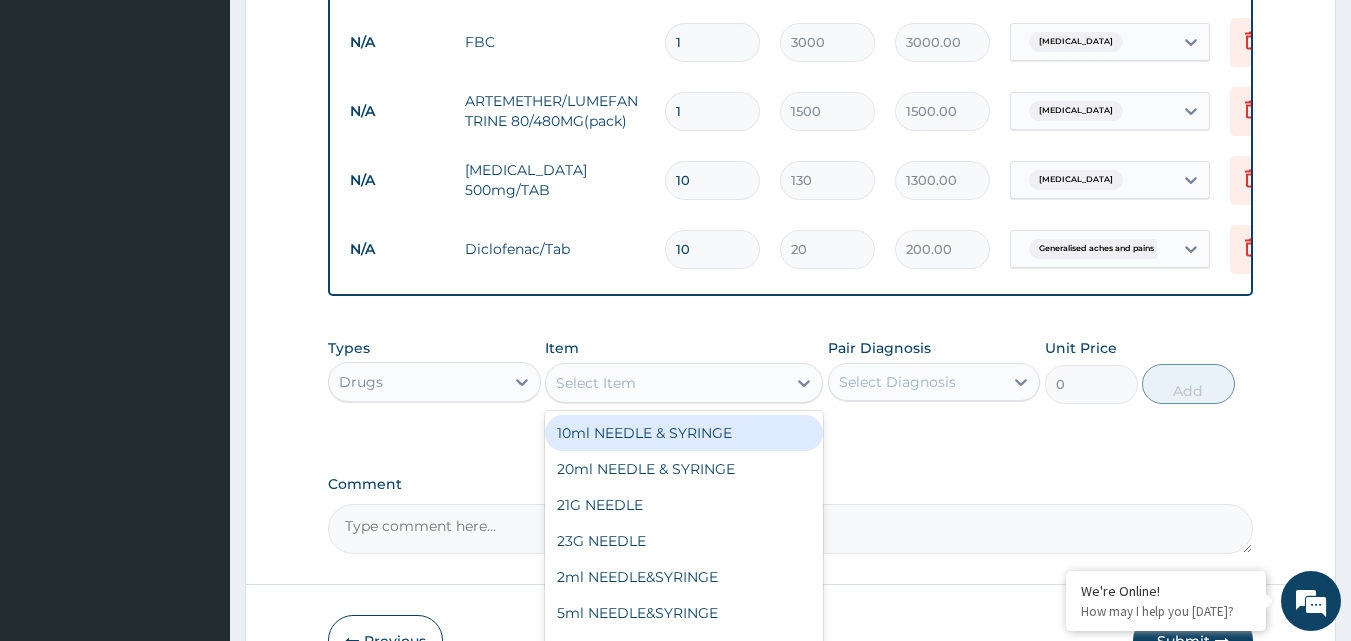 click on "Select Item" at bounding box center (596, 383) 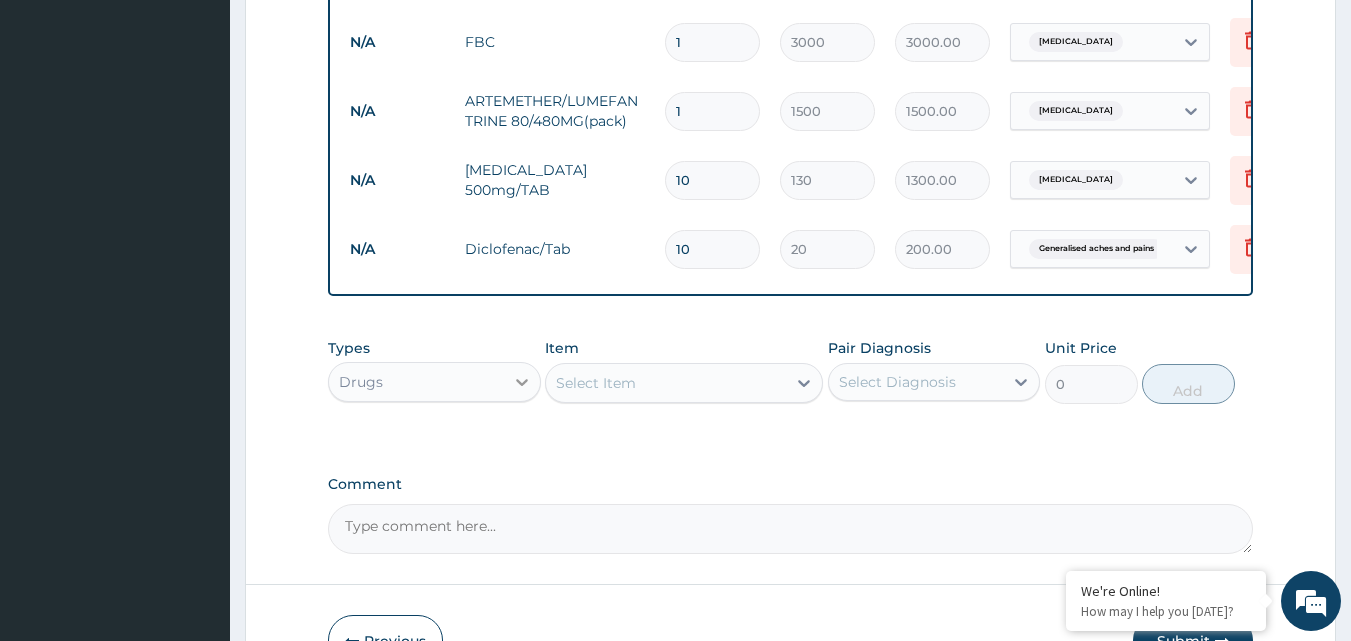 click 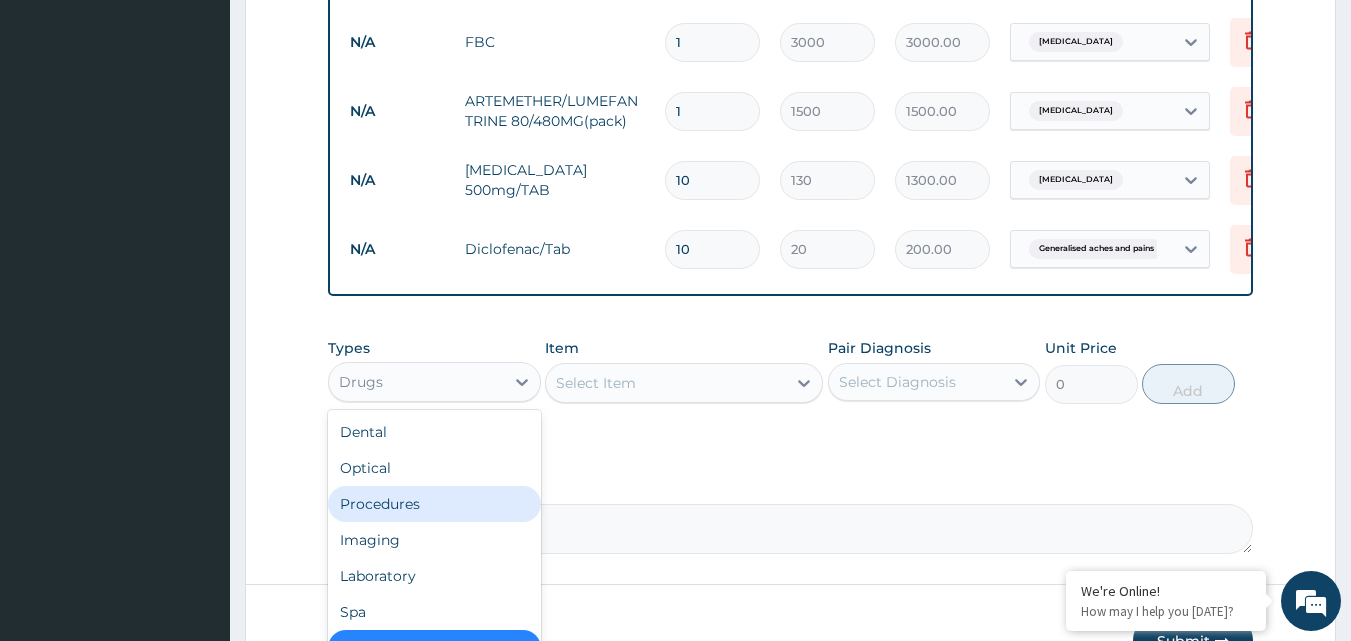click on "Procedures" at bounding box center (434, 504) 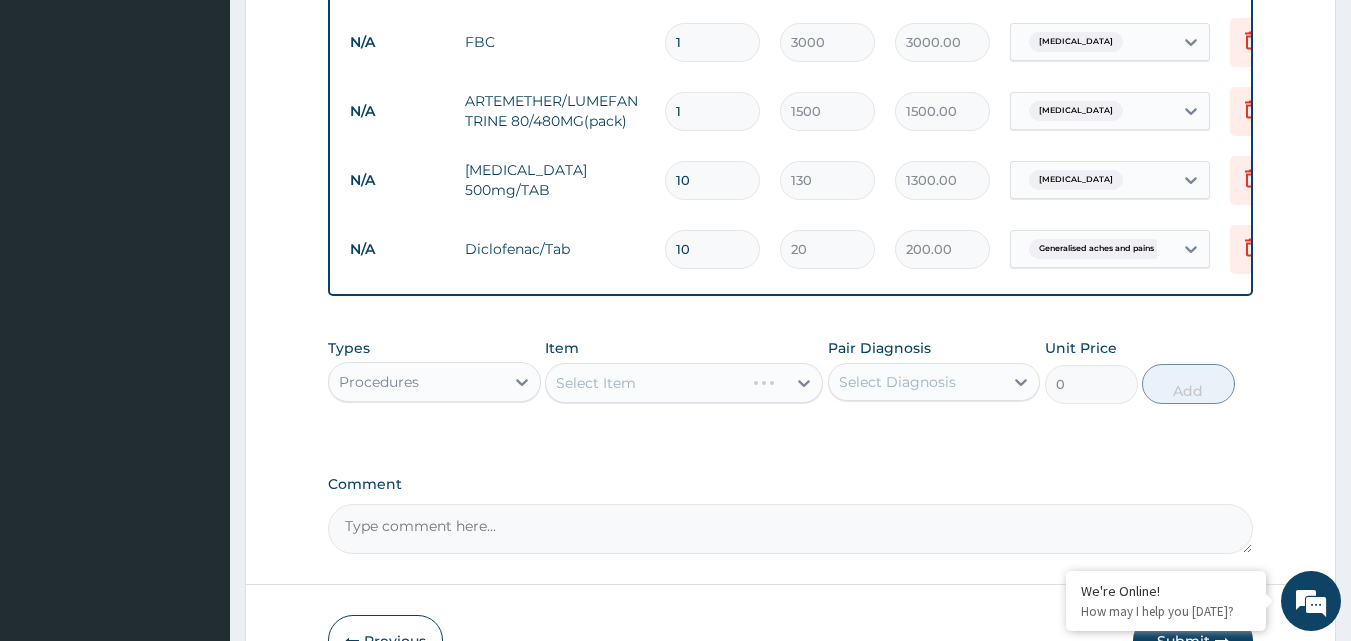 click on "Select Item" at bounding box center (684, 383) 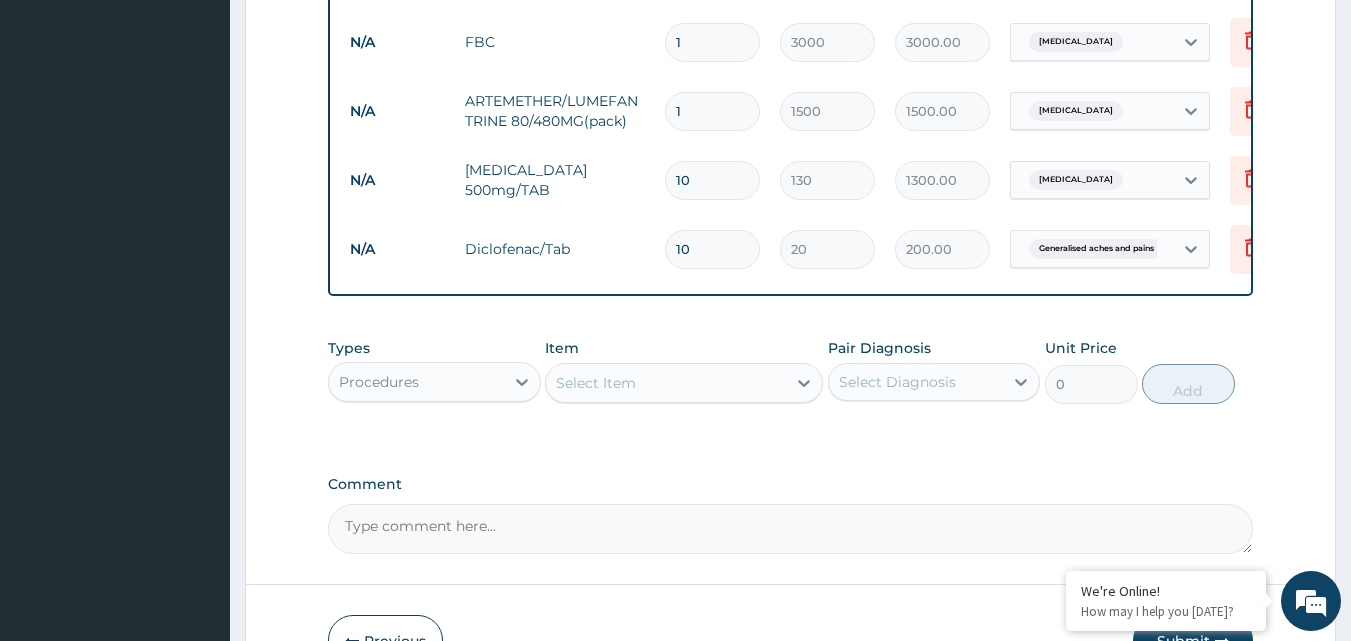 click on "Item Select Item" at bounding box center [684, 371] 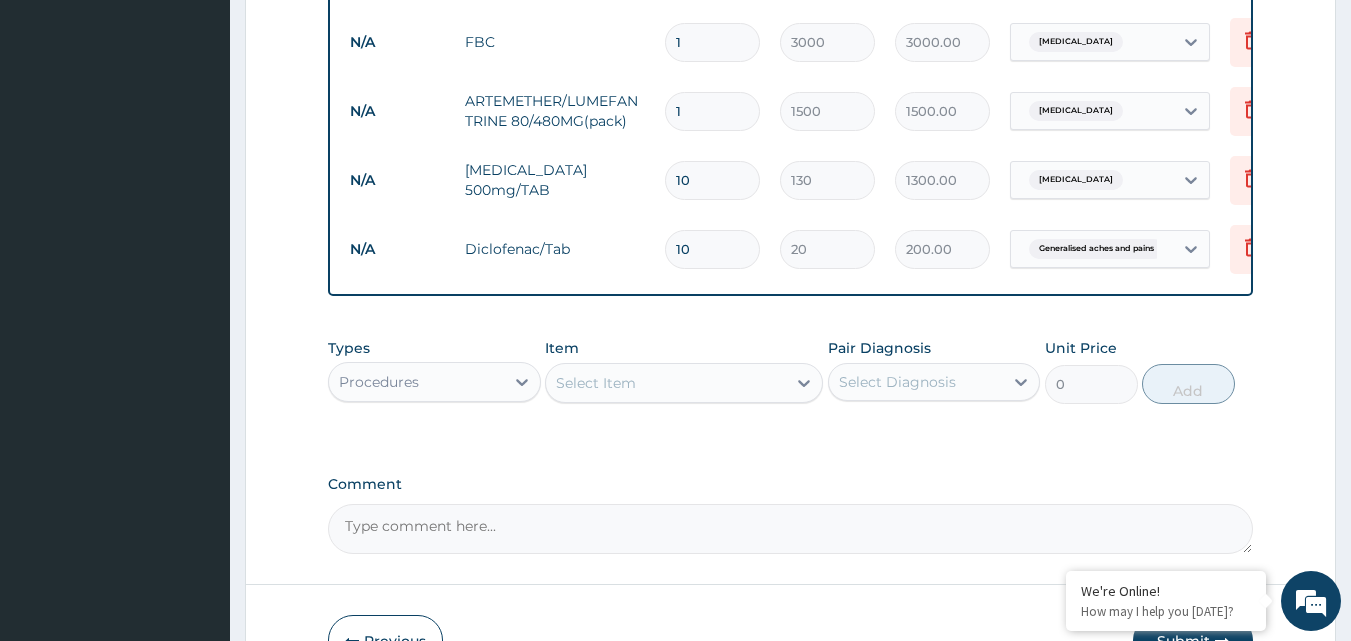 click on "Select Item" at bounding box center [666, 383] 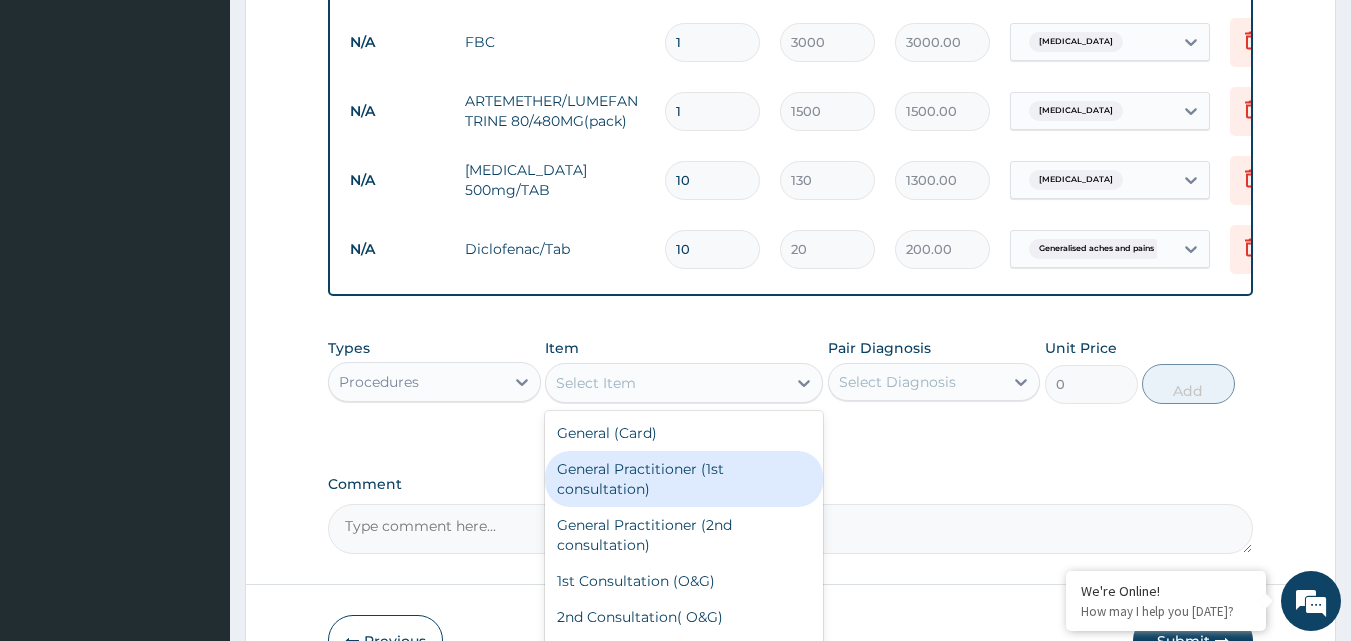 click on "General Practitioner (1st consultation)" at bounding box center (684, 479) 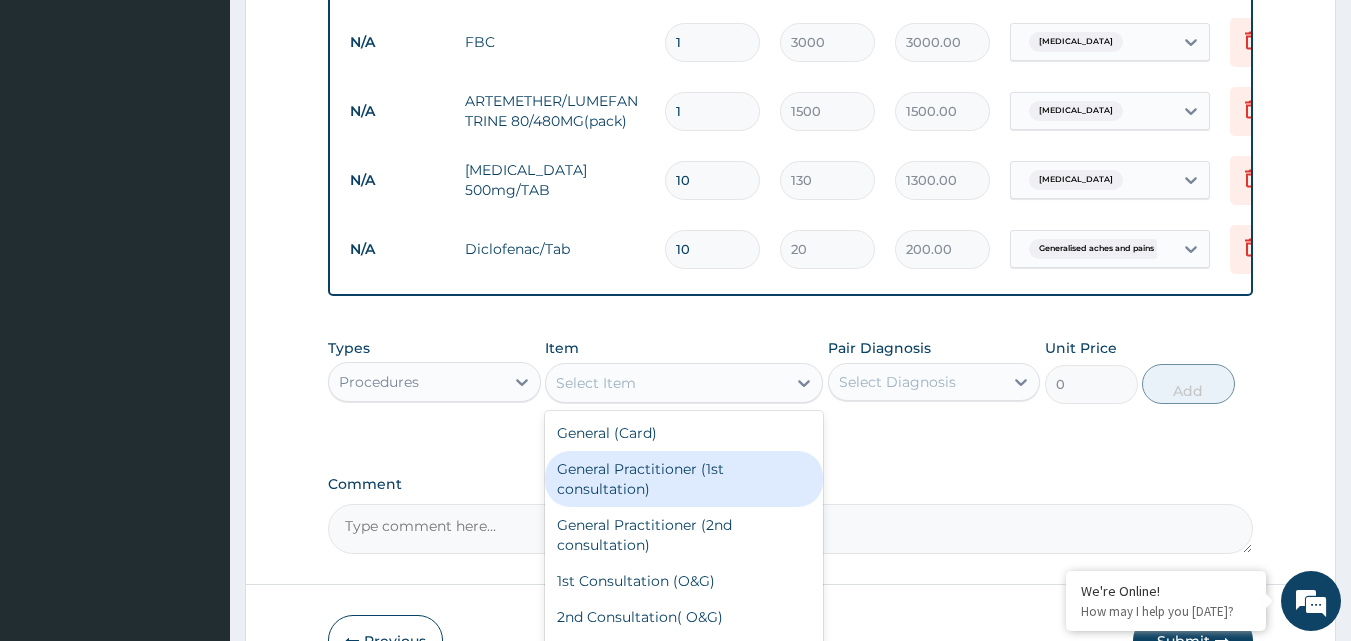 type on "1500" 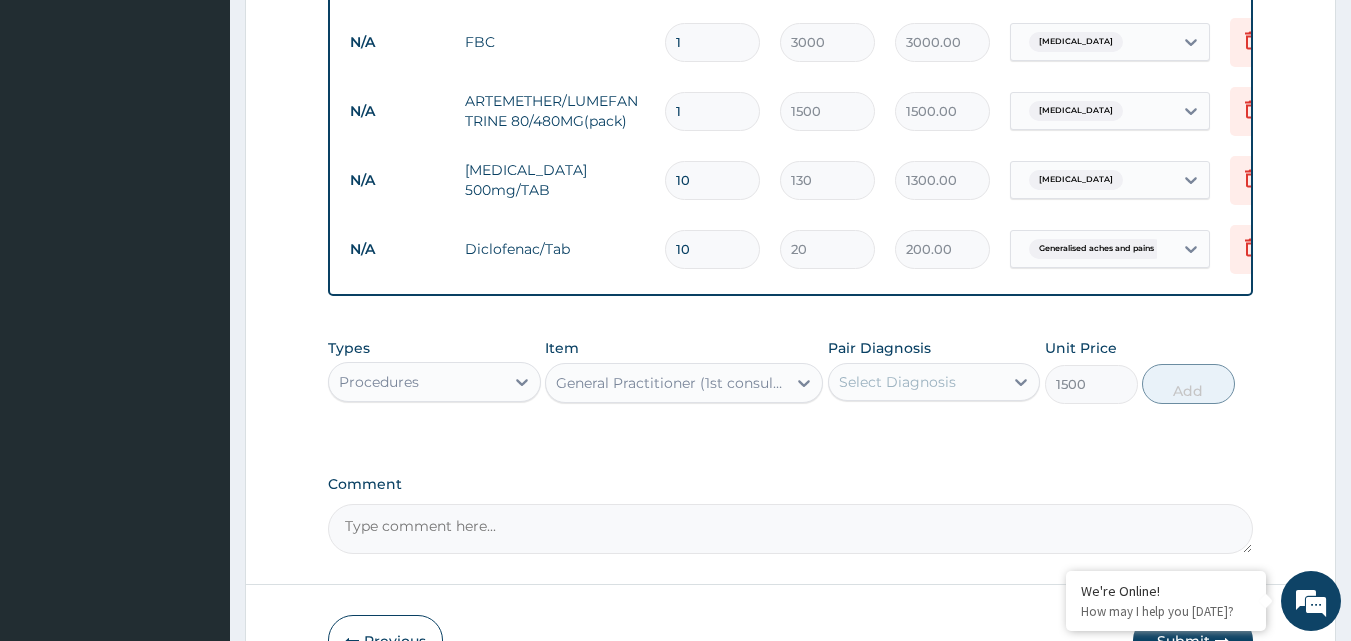 click on "Select Diagnosis" at bounding box center (897, 382) 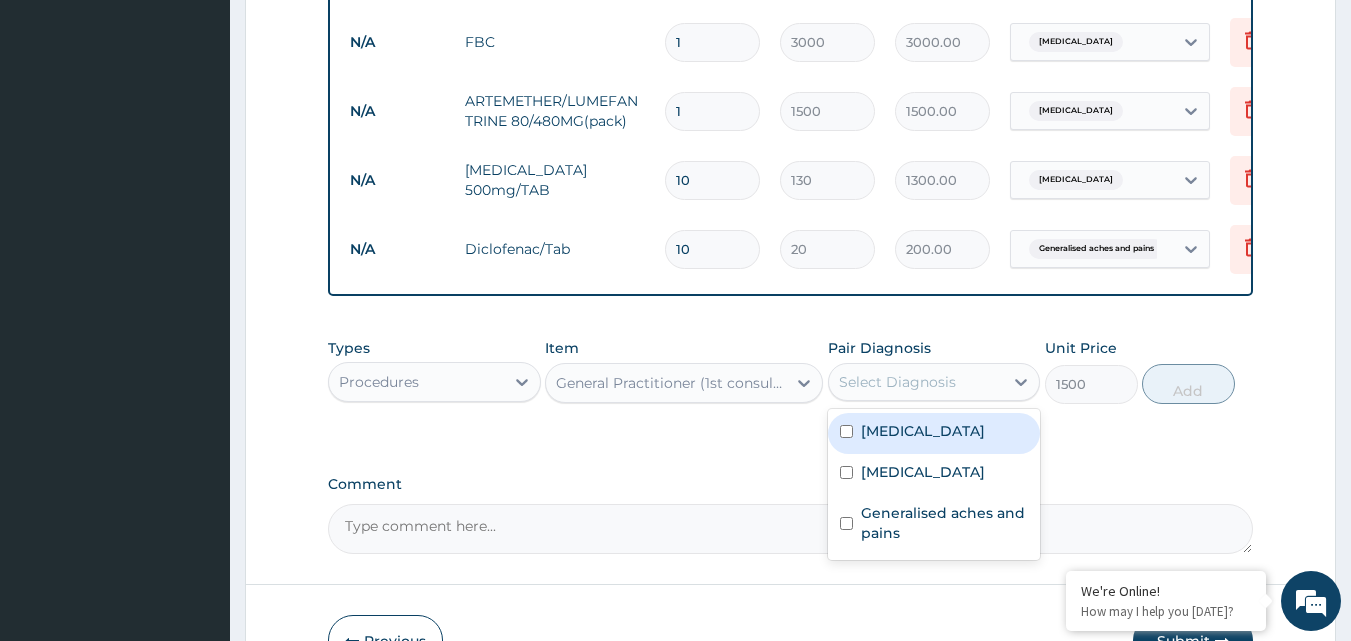 click on "[MEDICAL_DATA]" at bounding box center [923, 431] 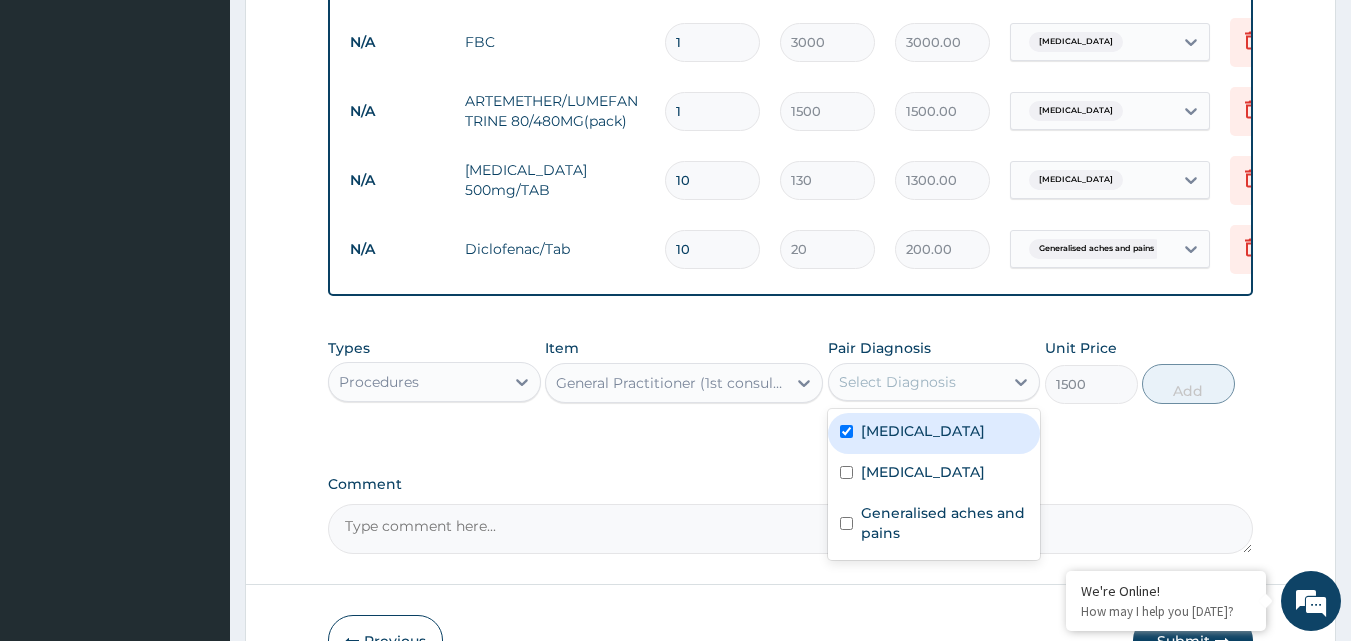 checkbox on "true" 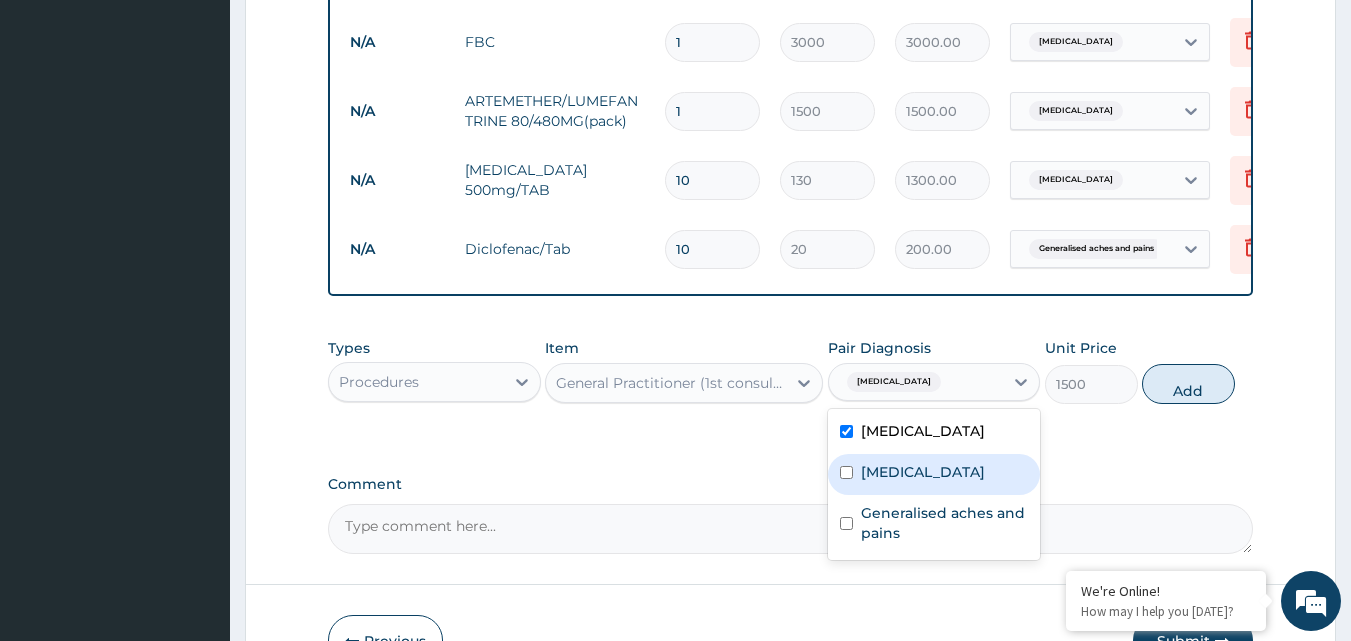 click on "[MEDICAL_DATA]" at bounding box center [923, 472] 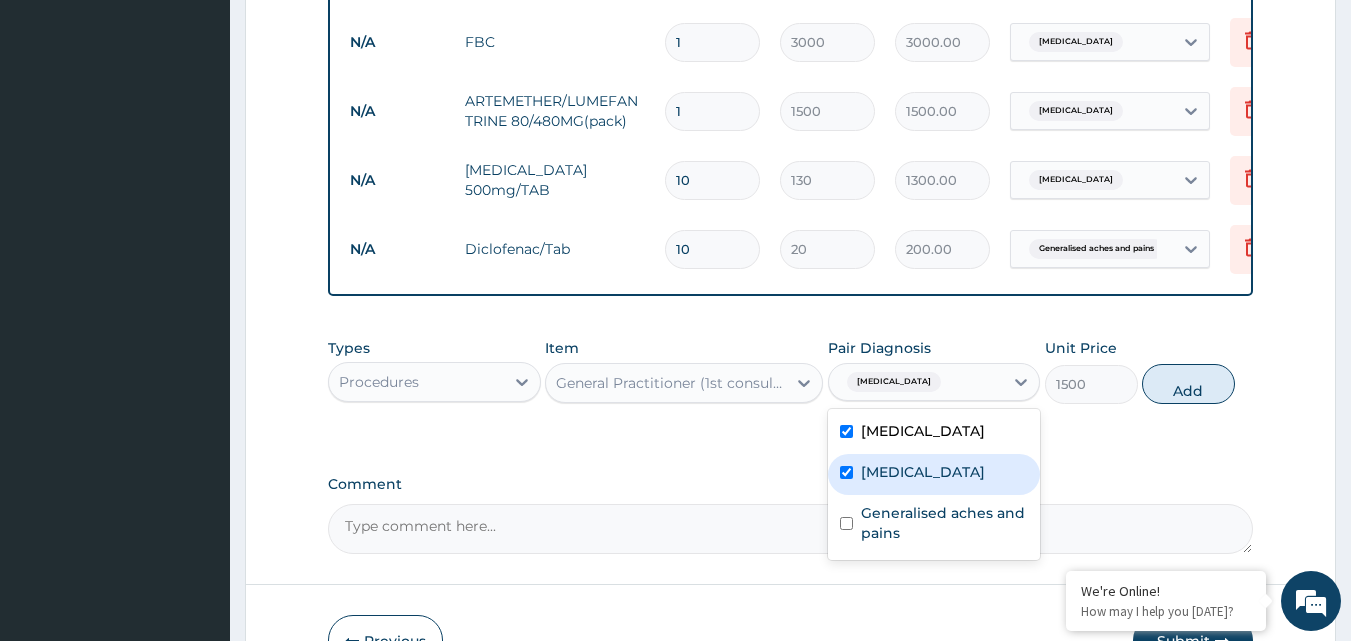 checkbox on "true" 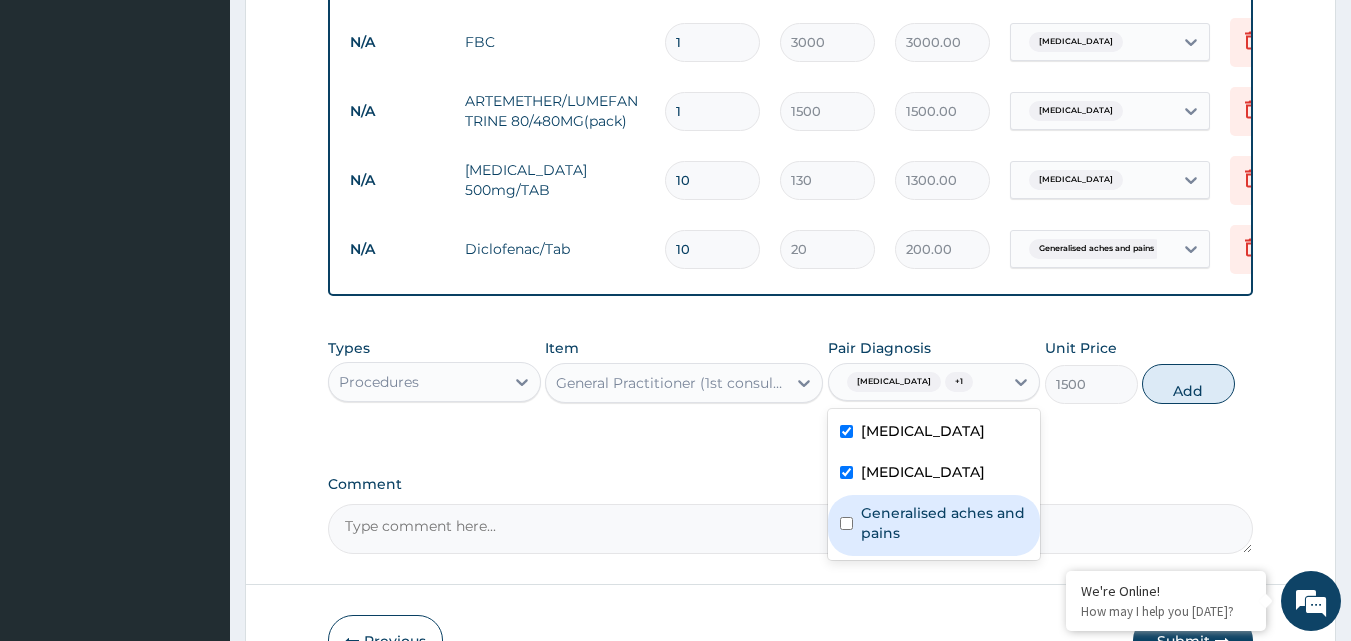 click on "Generalised aches and pains" at bounding box center (945, 523) 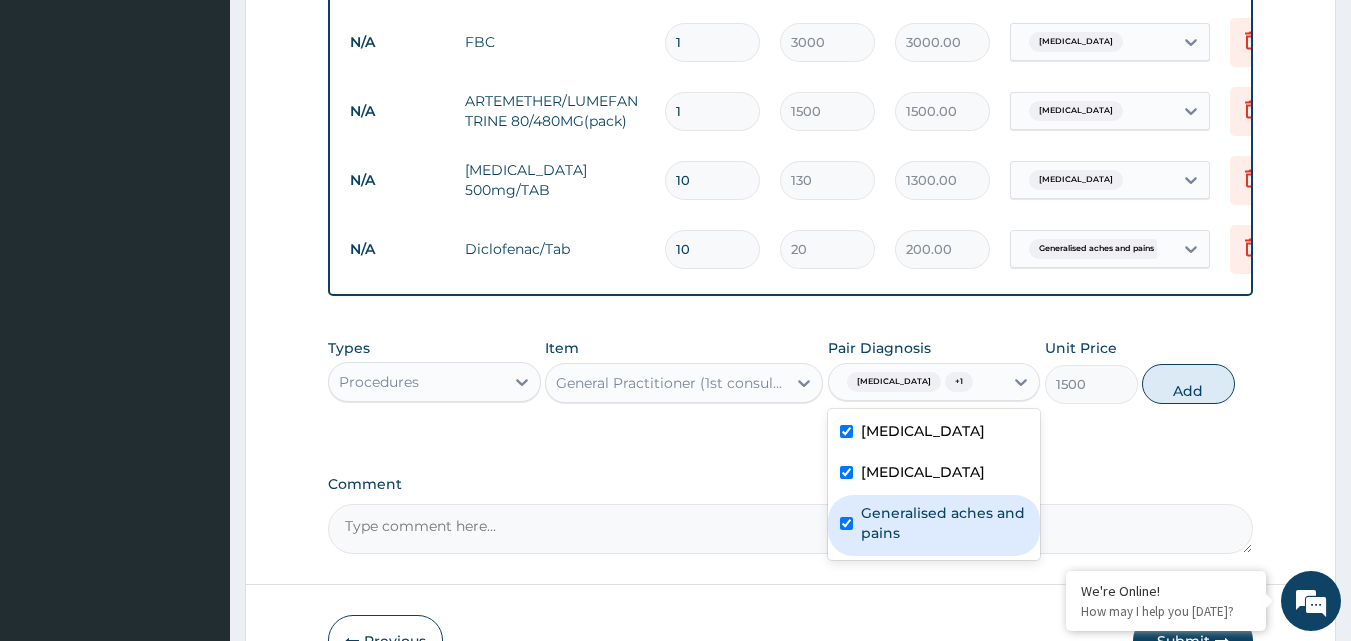 checkbox on "true" 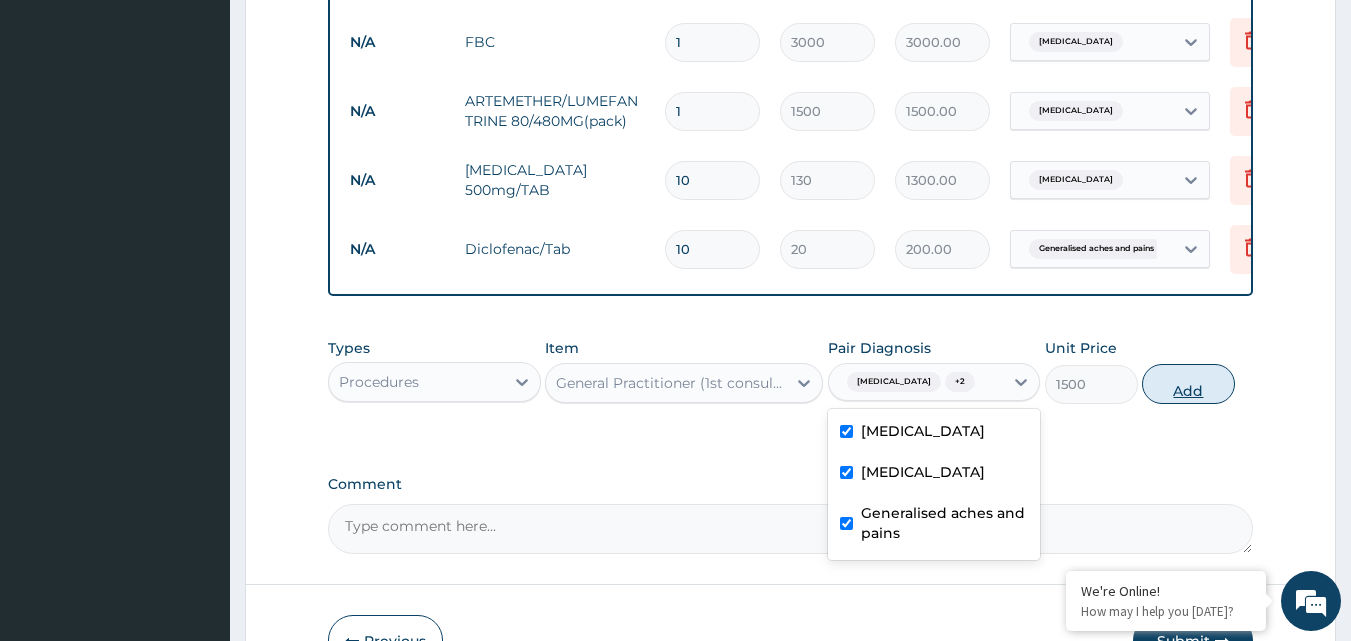 click on "Add" at bounding box center (1188, 384) 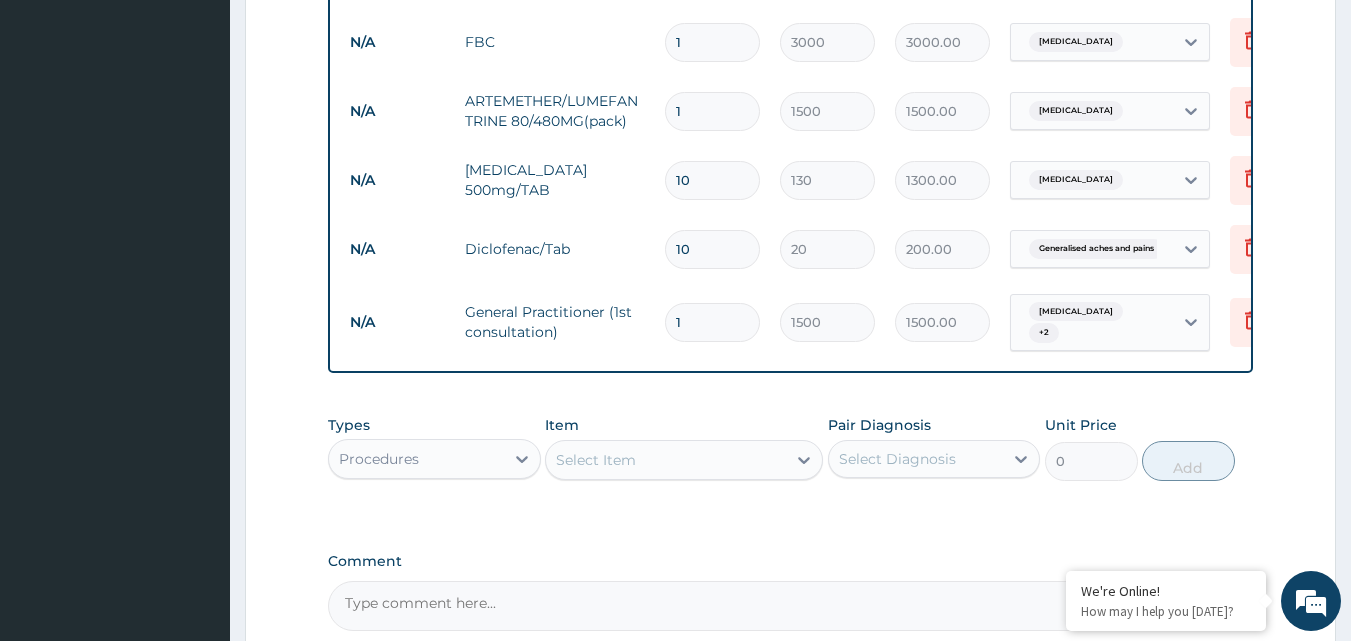 scroll, scrollTop: 1066, scrollLeft: 0, axis: vertical 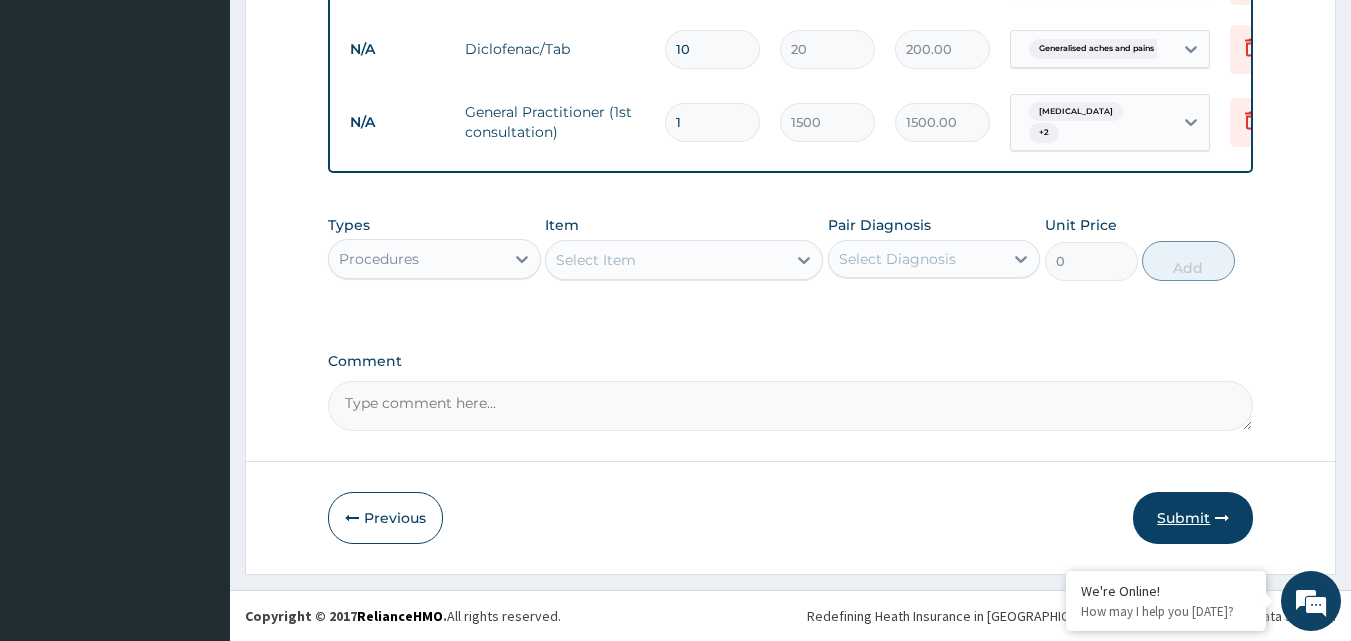 click on "Submit" at bounding box center (1193, 518) 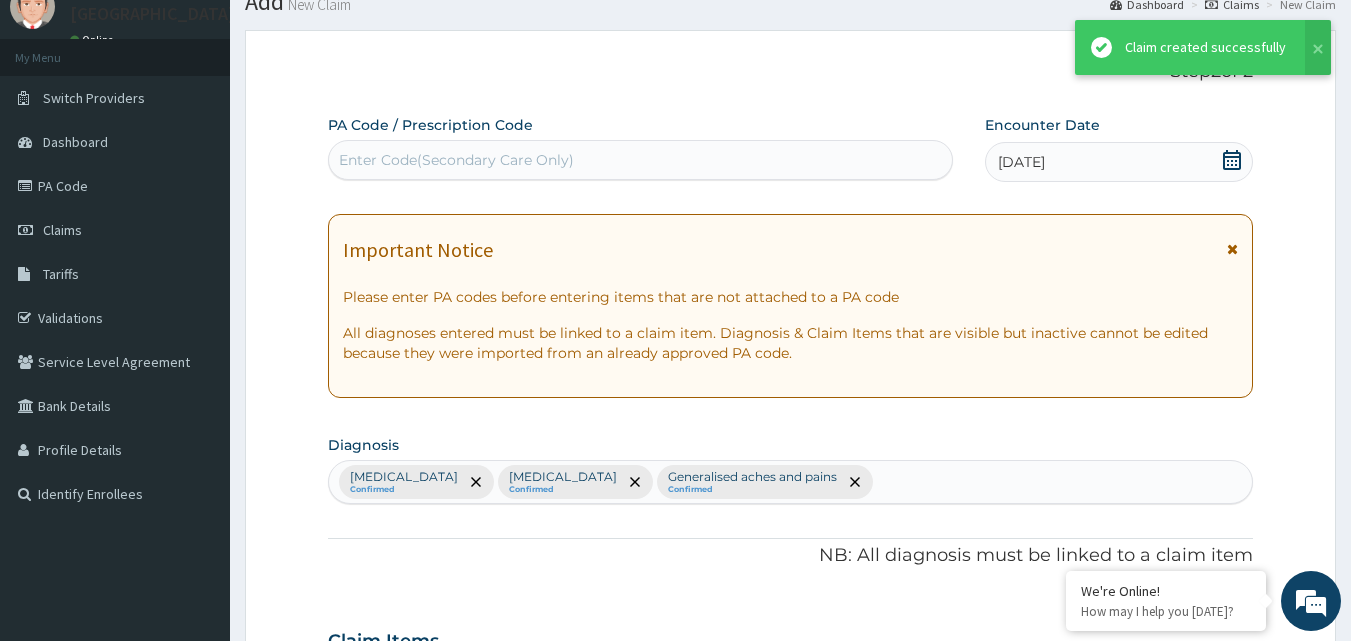 scroll, scrollTop: 1066, scrollLeft: 0, axis: vertical 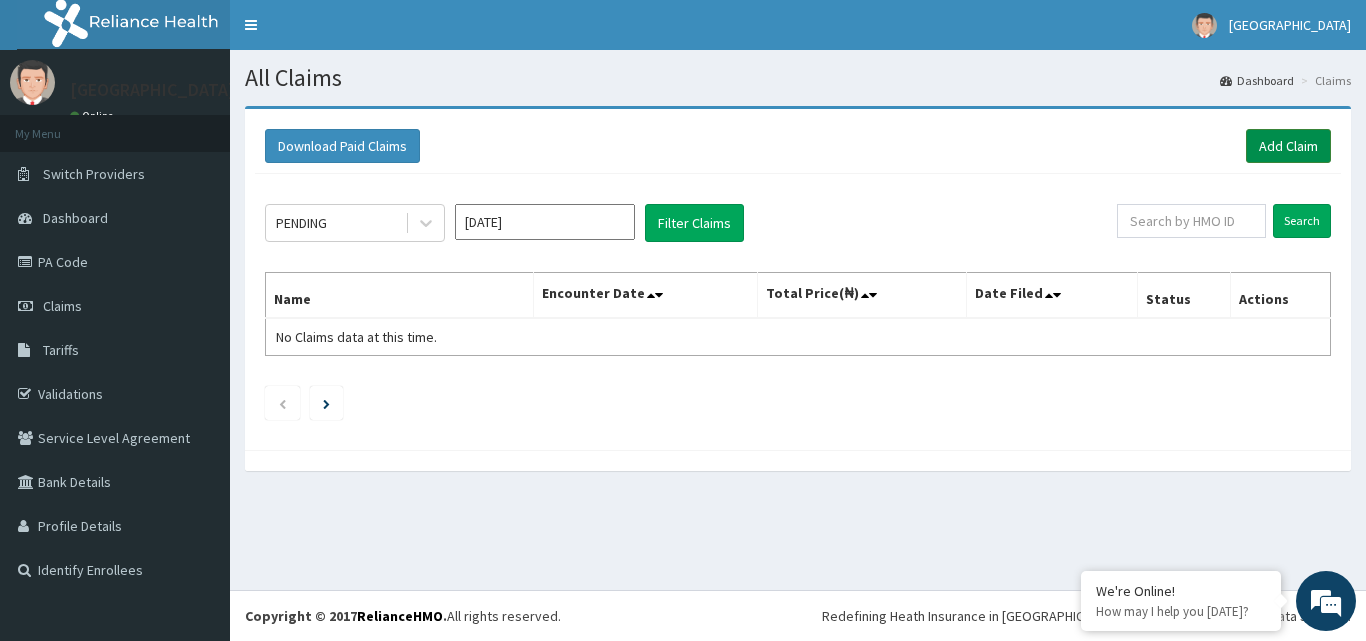 click on "Add Claim" at bounding box center [1288, 146] 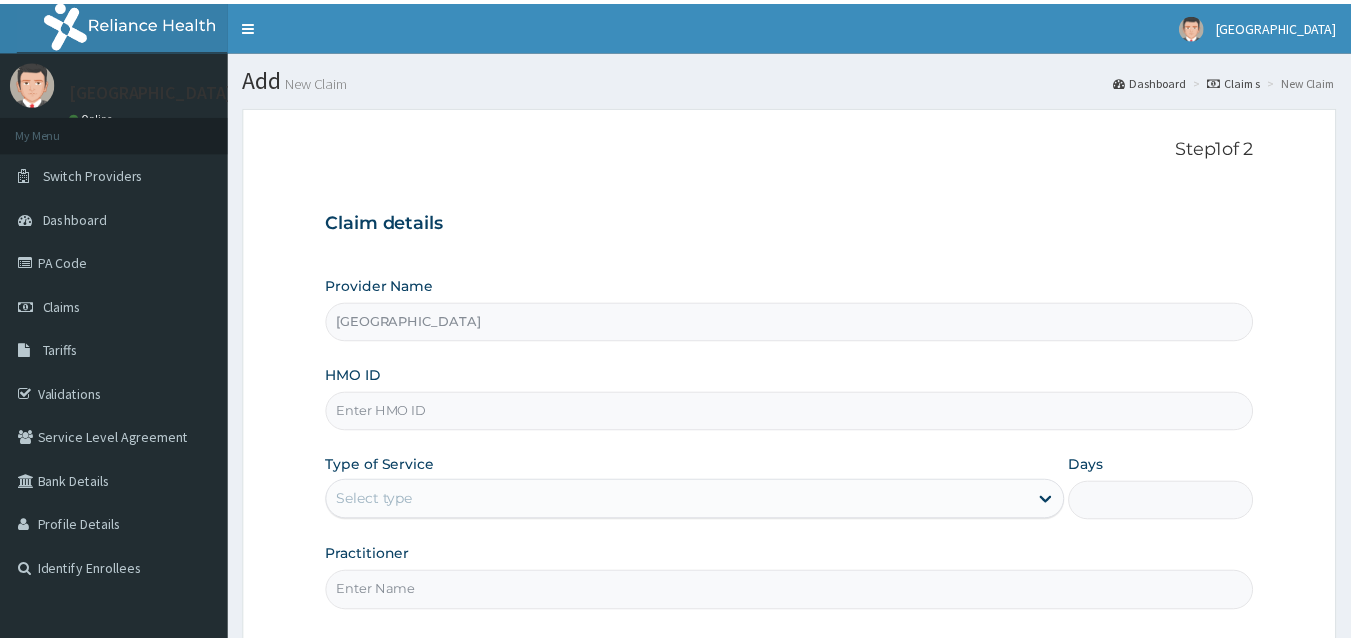 scroll, scrollTop: 0, scrollLeft: 0, axis: both 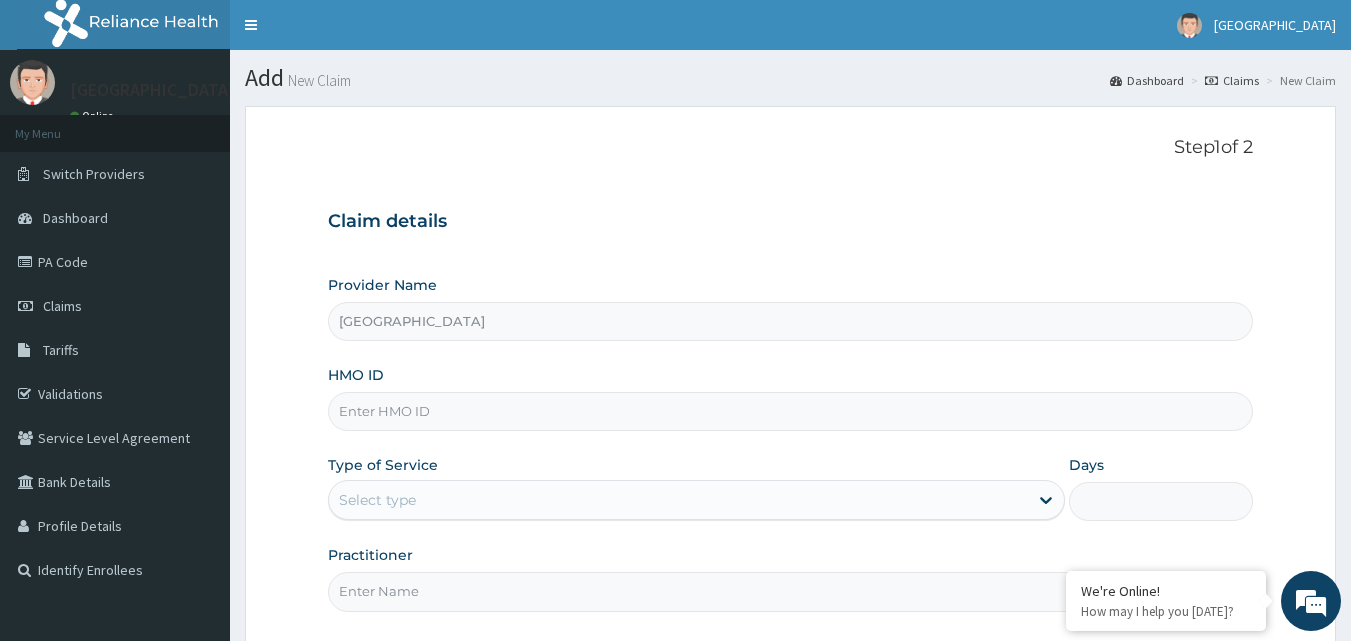 click on "HMO ID" at bounding box center (791, 411) 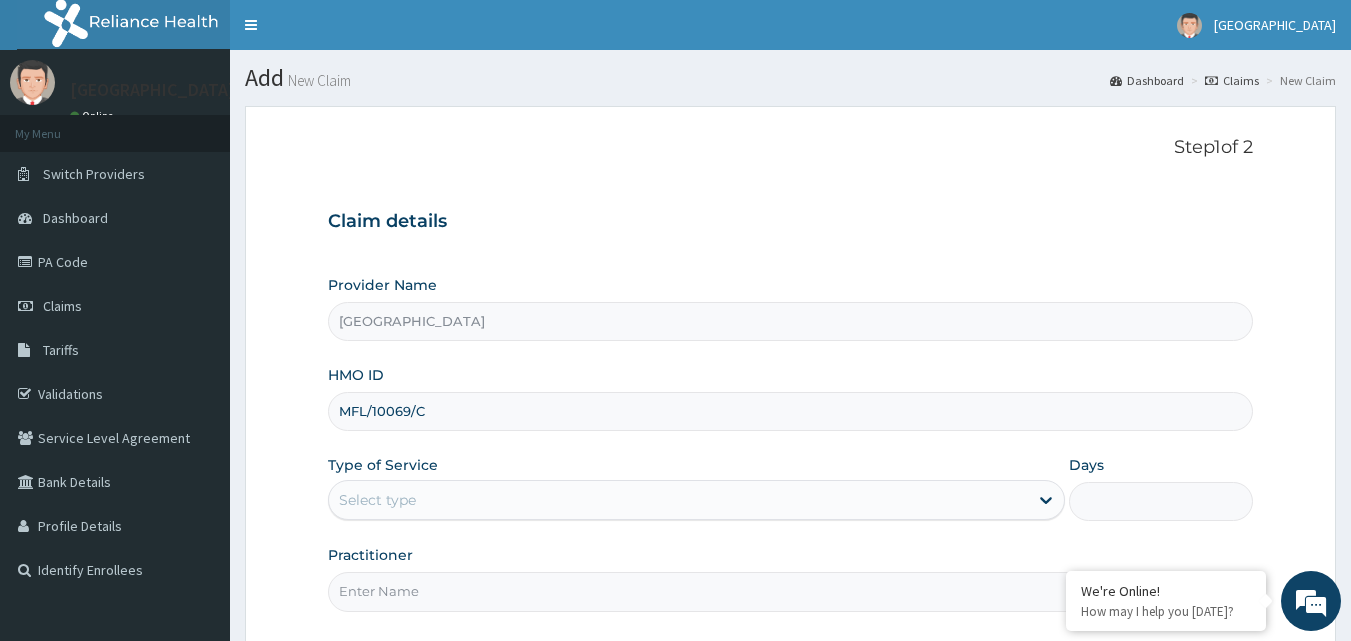 type on "MFL/10069/C" 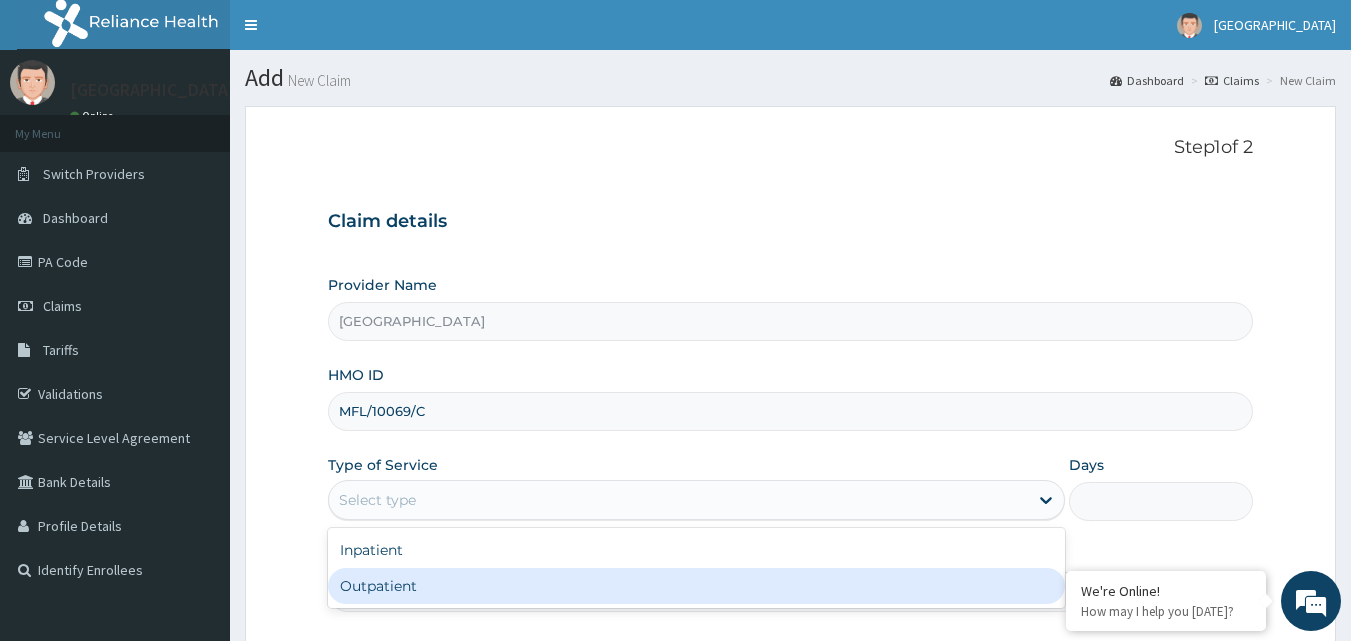 click on "Outpatient" at bounding box center (696, 586) 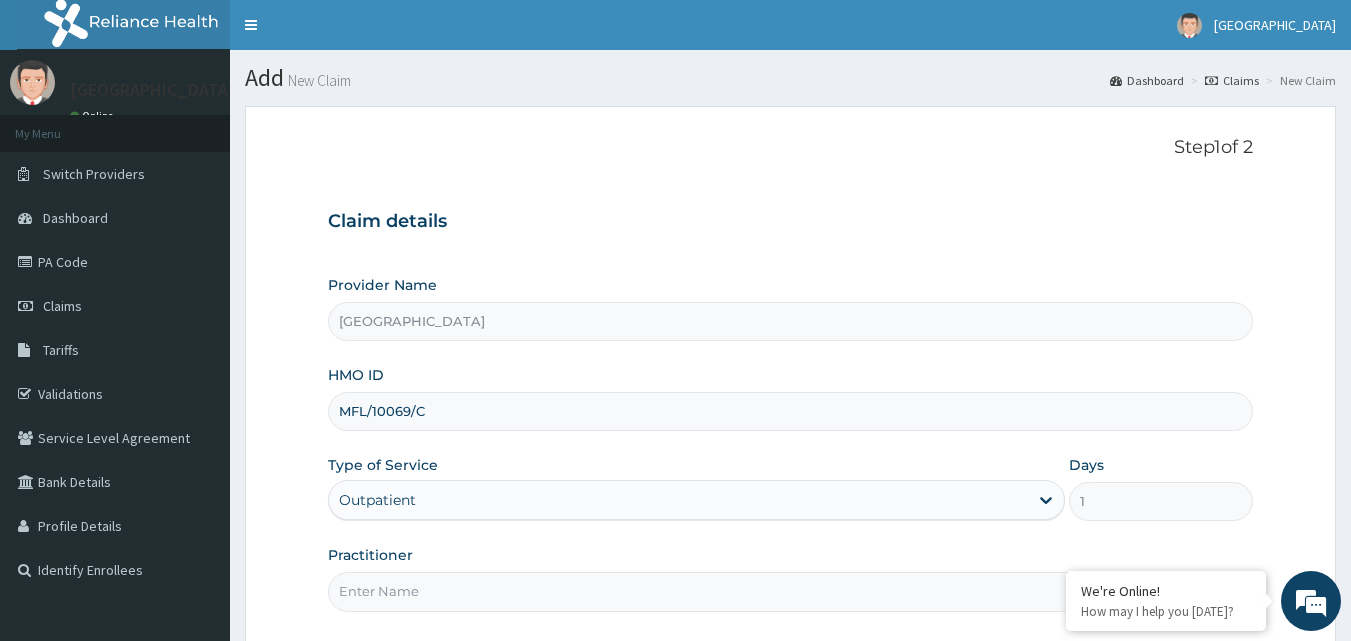 click on "Practitioner" at bounding box center [791, 591] 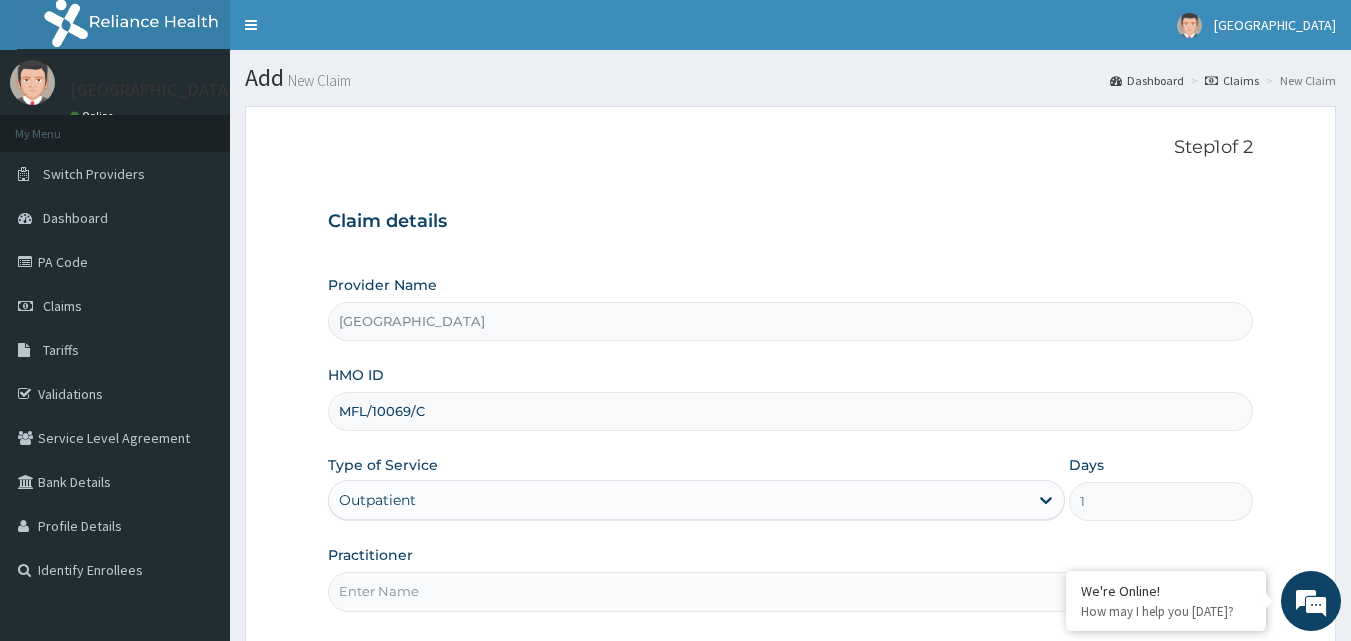 type on "DOCTOR DAVID" 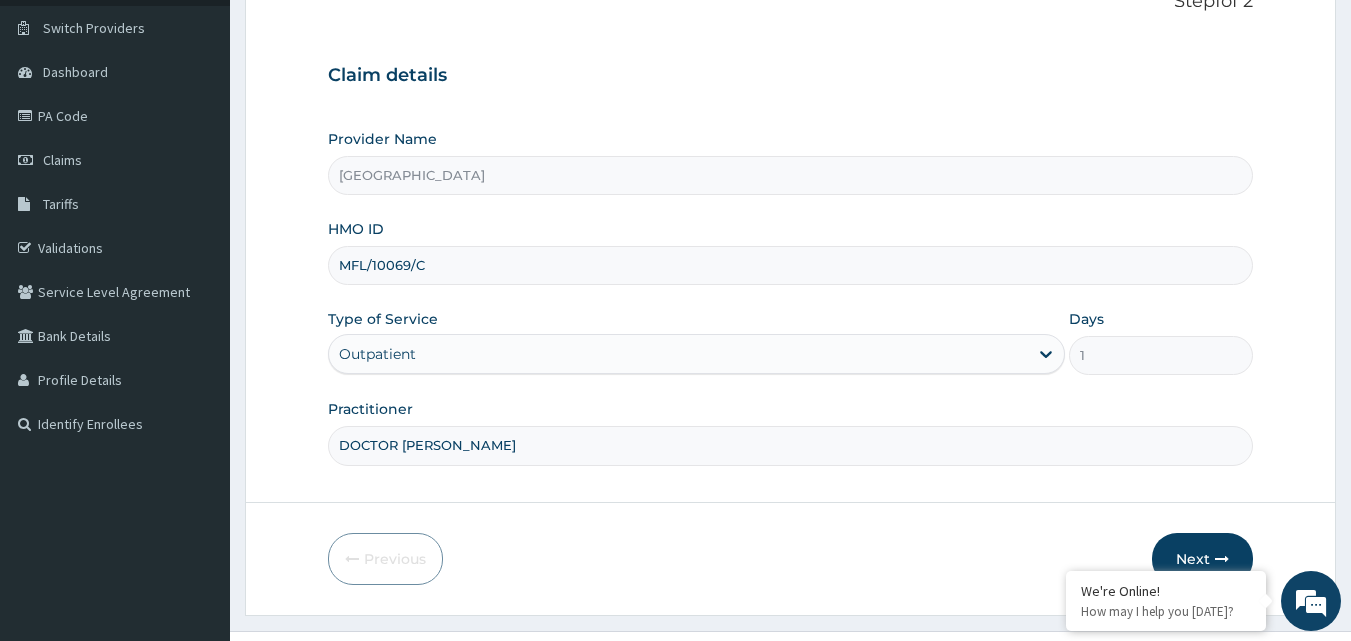 scroll, scrollTop: 180, scrollLeft: 0, axis: vertical 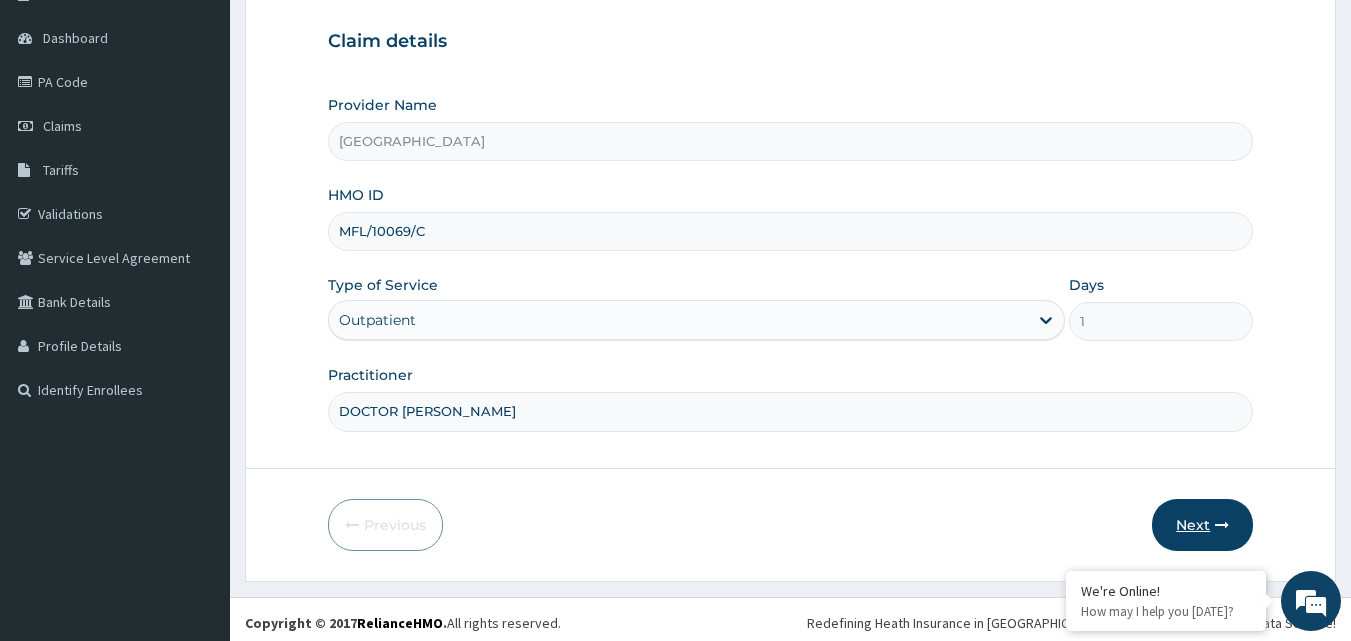 click on "Next" at bounding box center [1202, 525] 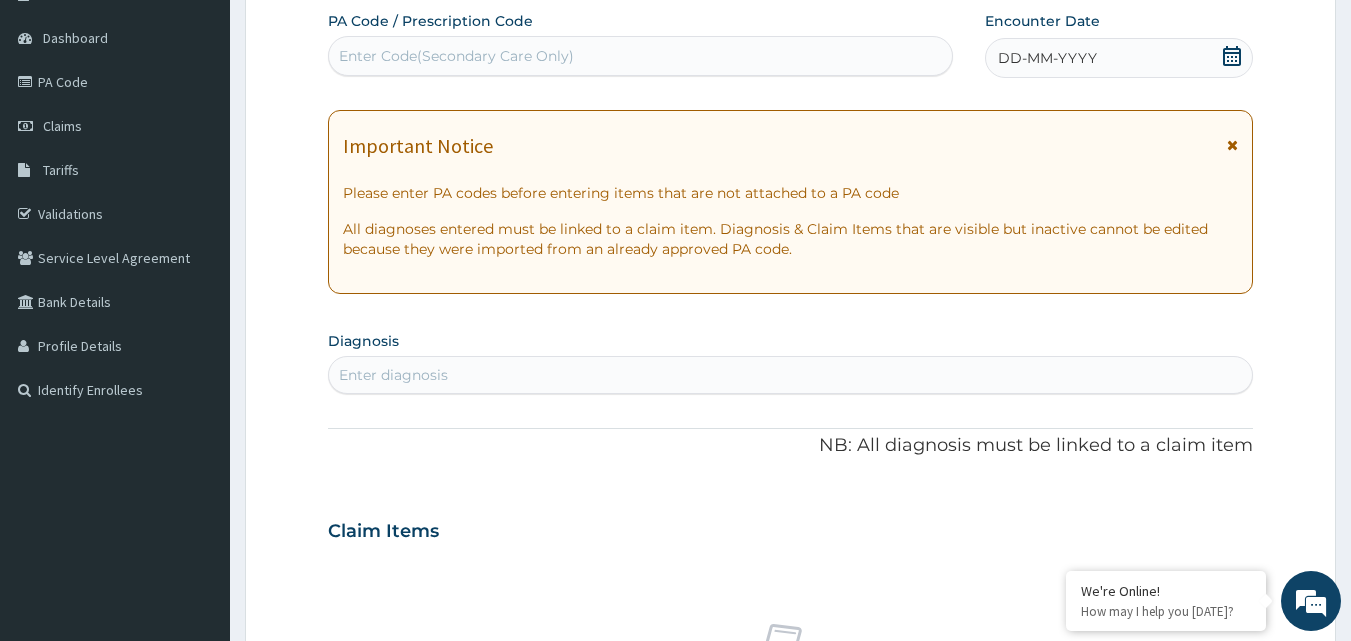 click on "DD-MM-YYYY" at bounding box center (1047, 58) 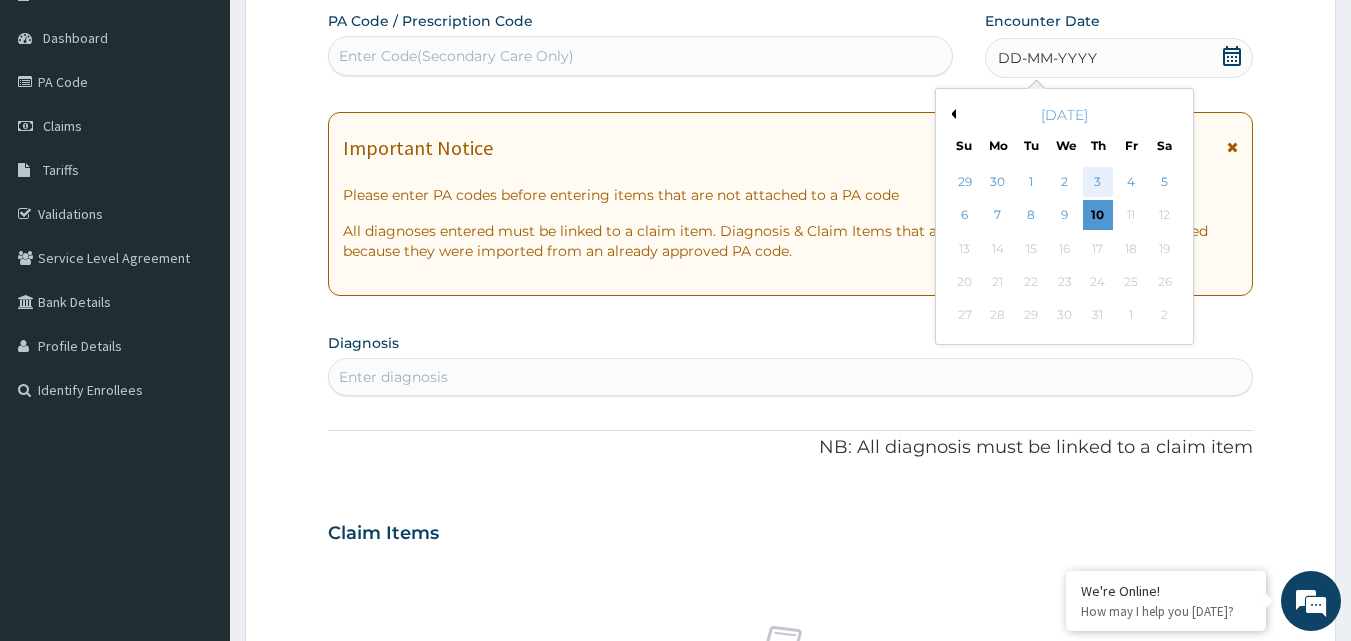 click on "3" at bounding box center (1098, 182) 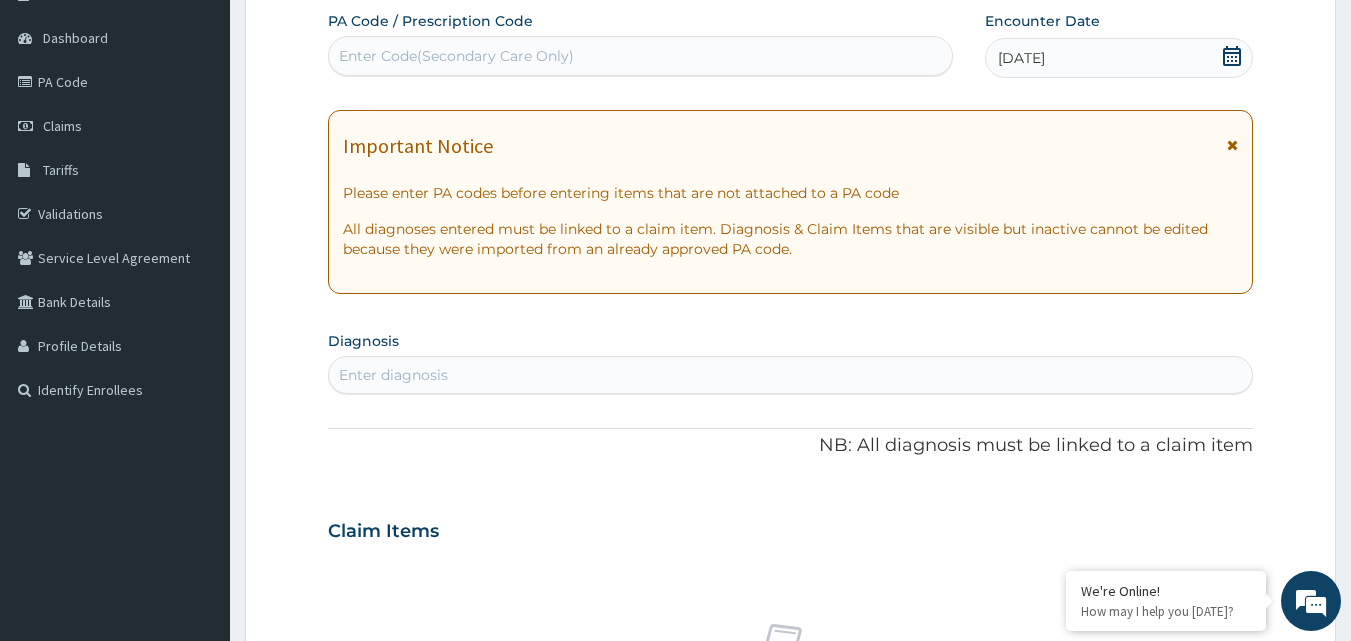 click on "Enter diagnosis" at bounding box center [393, 375] 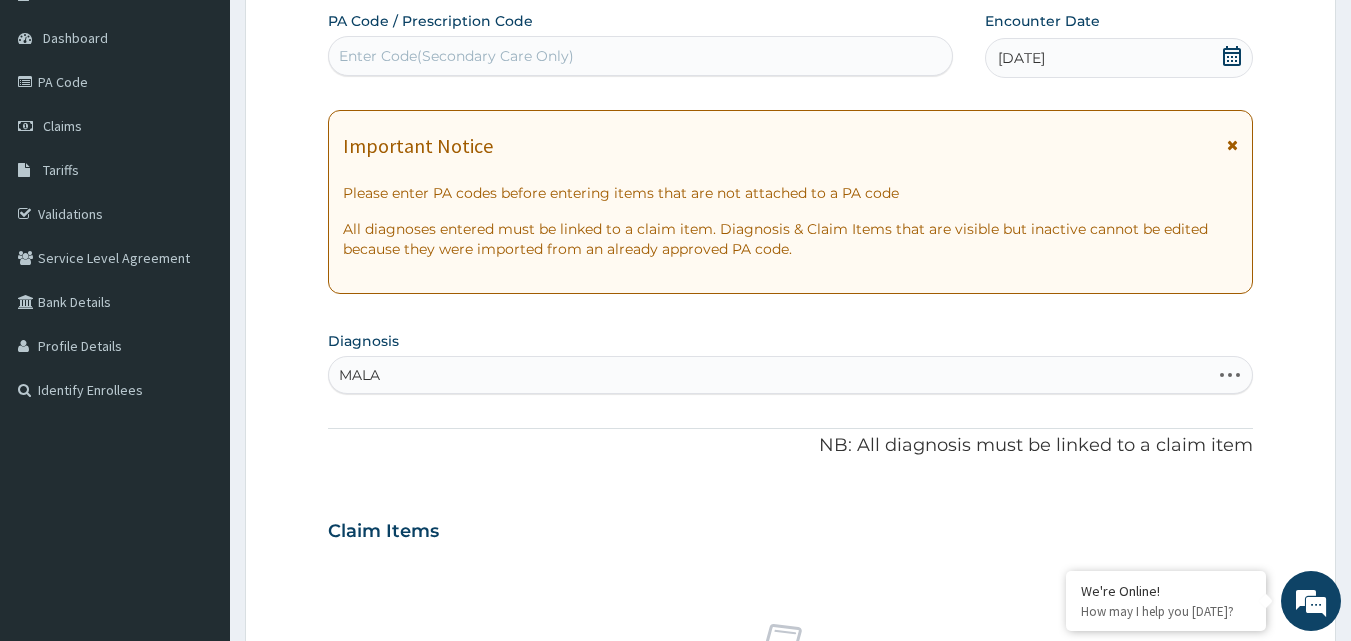type on "MALAR" 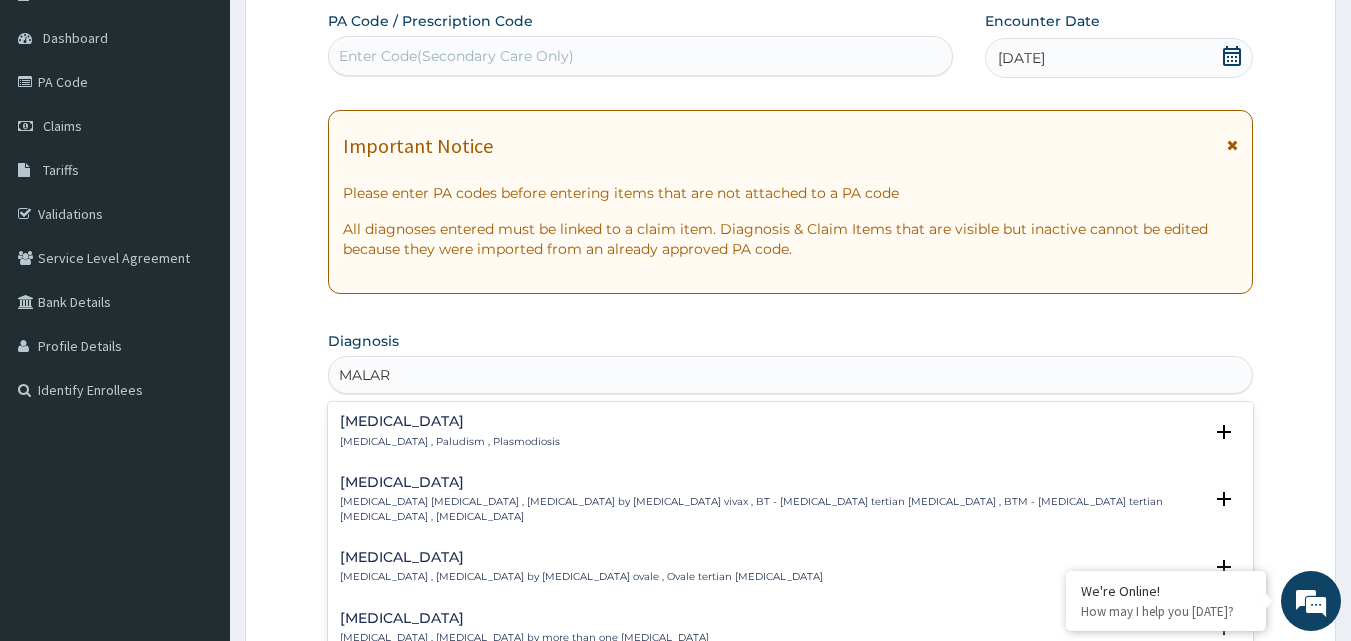 click on "Malaria Malaria , Paludism , Plasmodiosis" at bounding box center (450, 431) 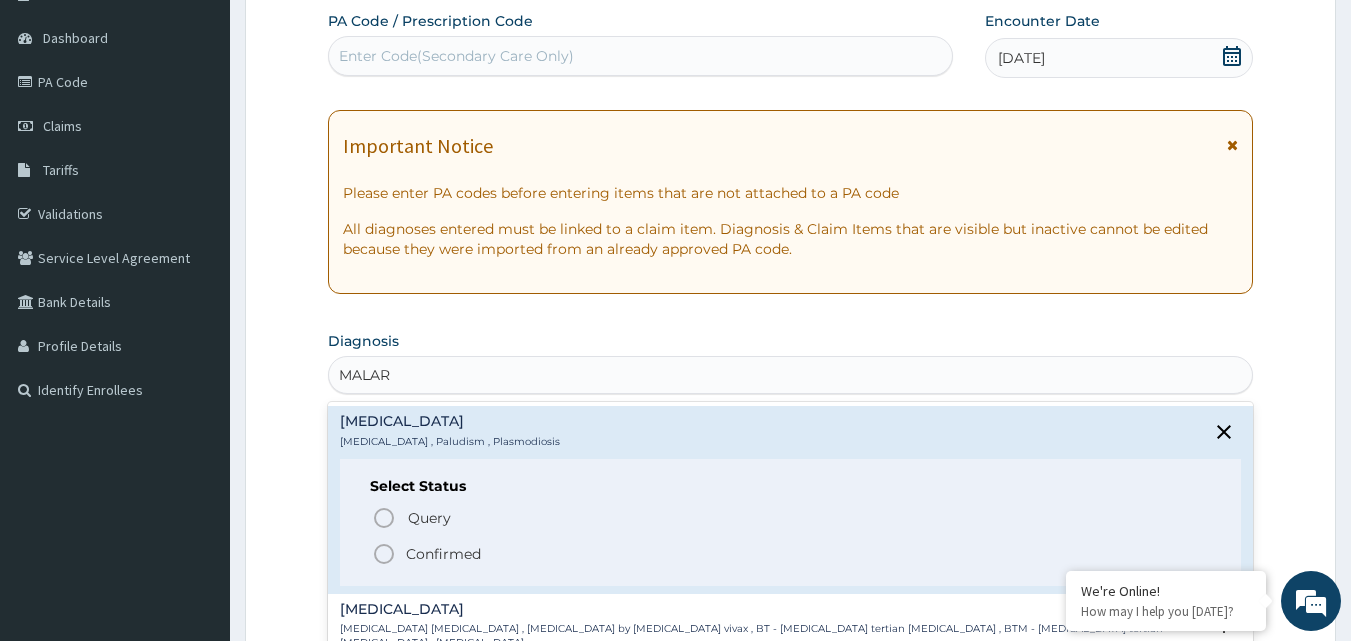 click 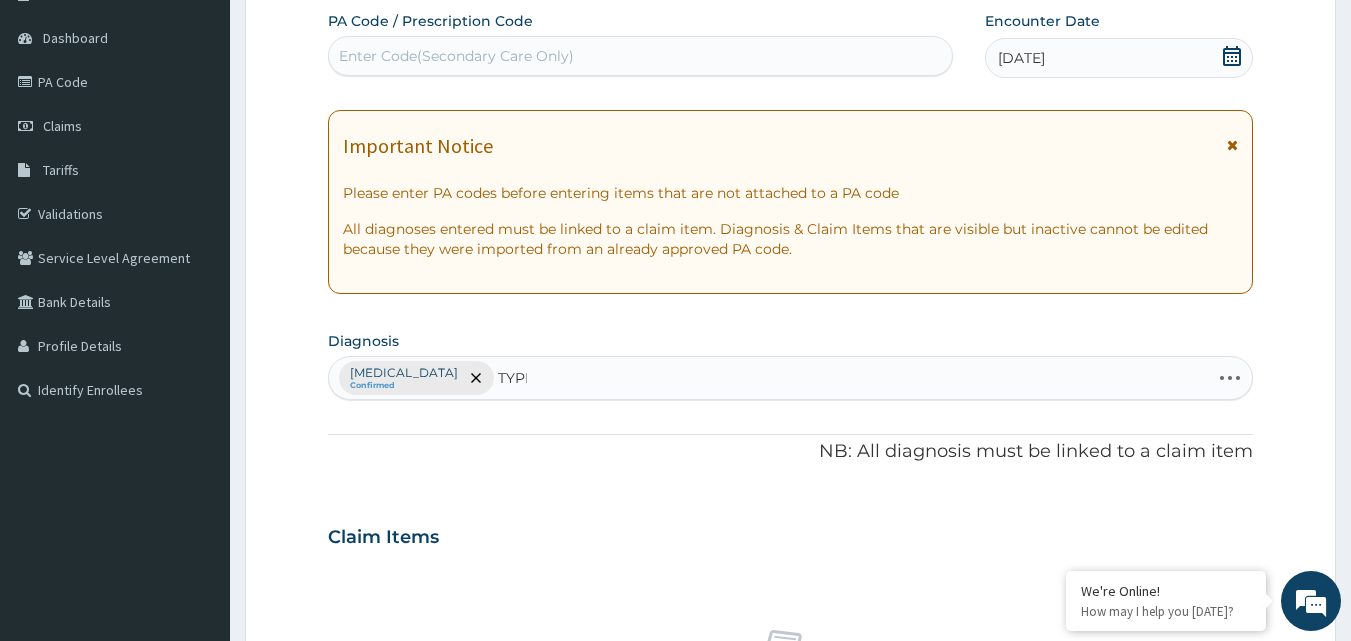 type on "TYPHO" 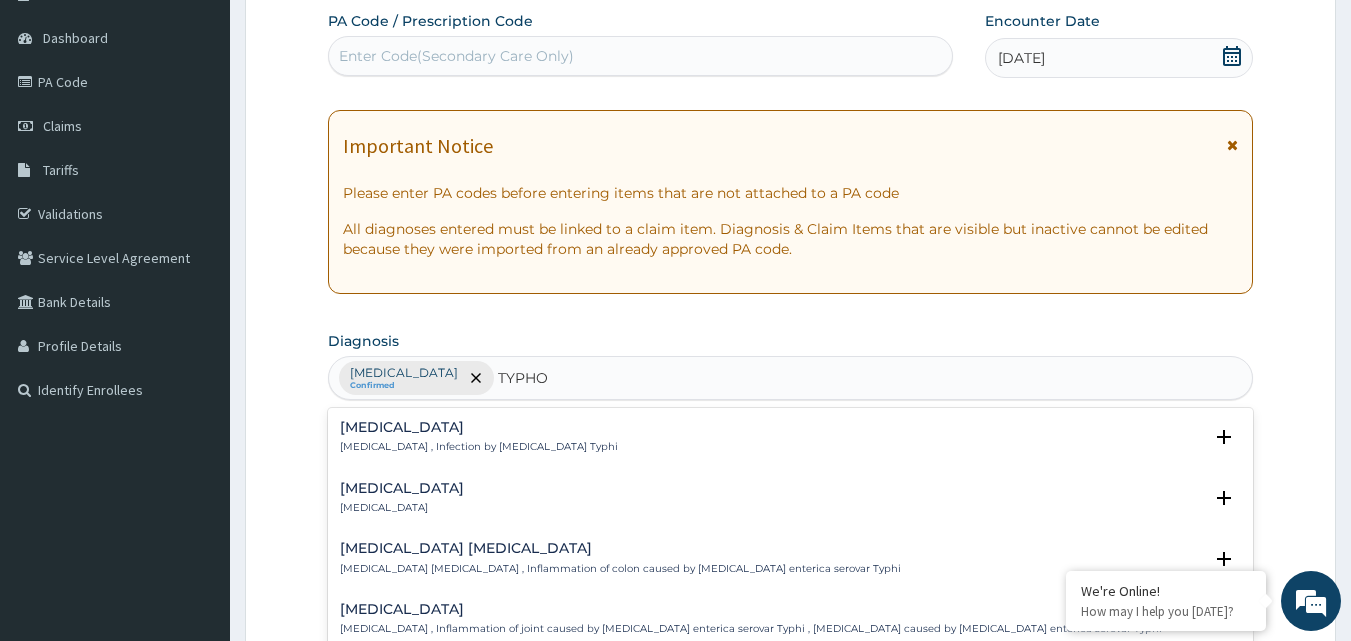 click on "[MEDICAL_DATA]" at bounding box center (479, 427) 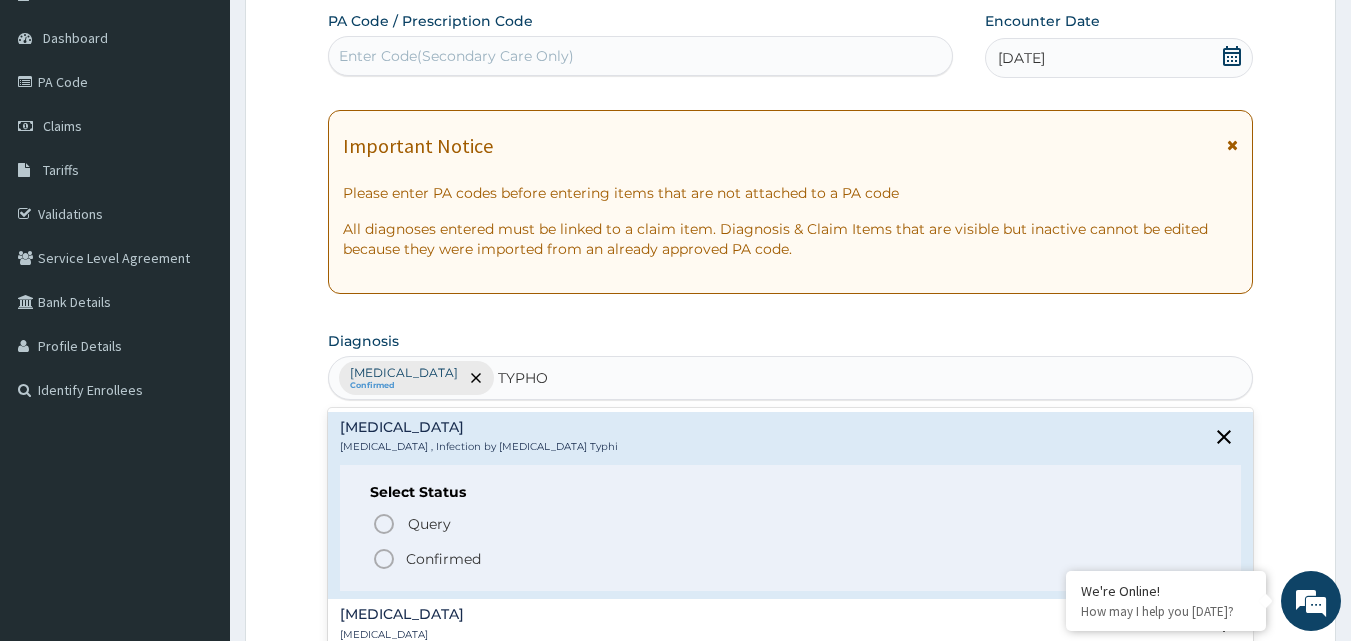 click 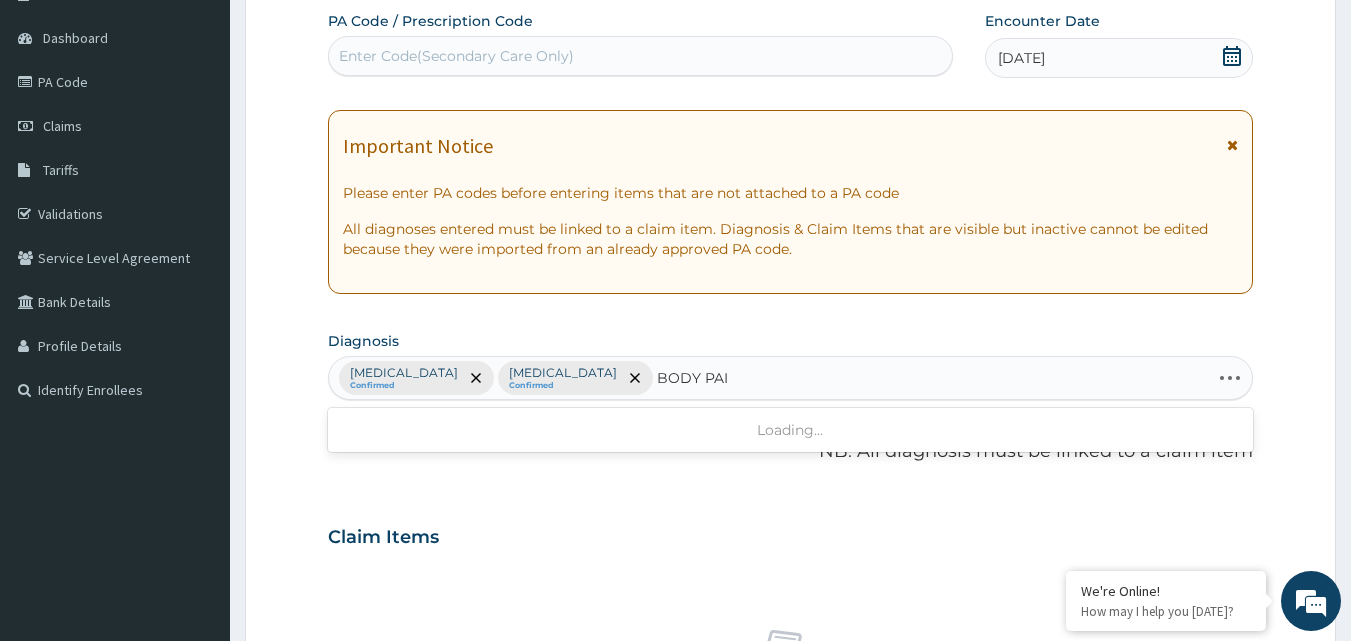 type on "BODY PAIN" 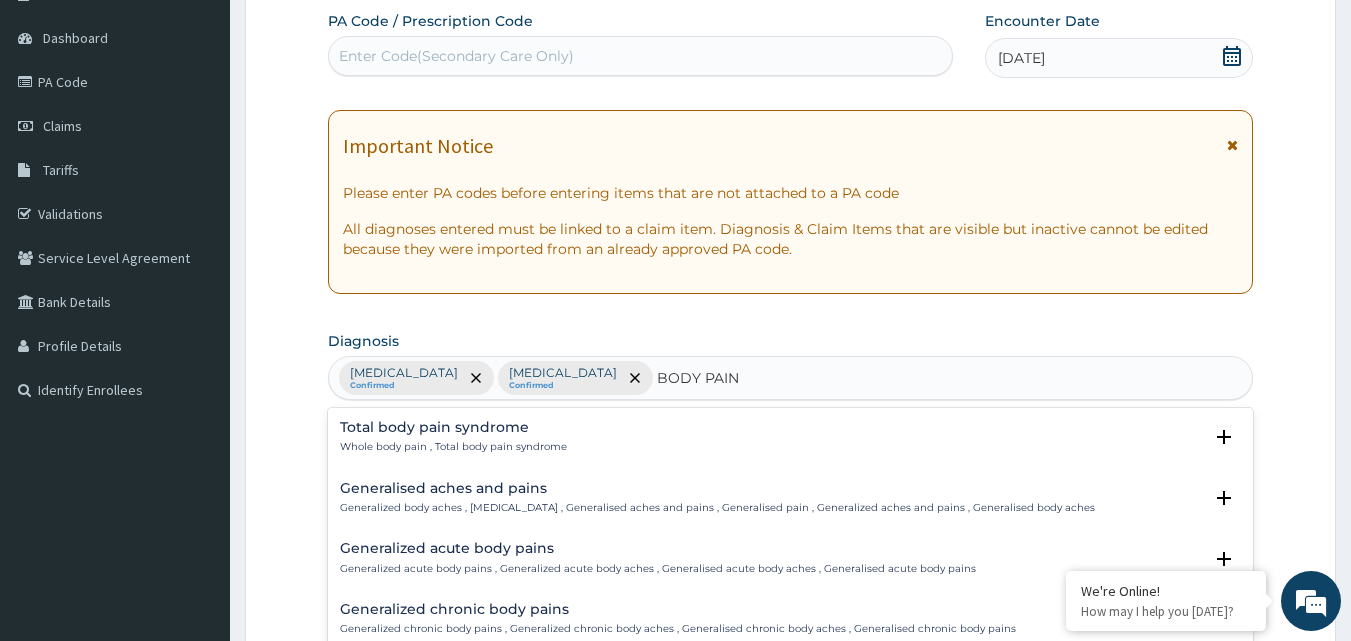 click on "Generalised aches and pains Generalized body aches , Generalized pain , Generalised aches and pains , Generalised pain , Generalized aches and pains , Generalised body aches" at bounding box center (717, 498) 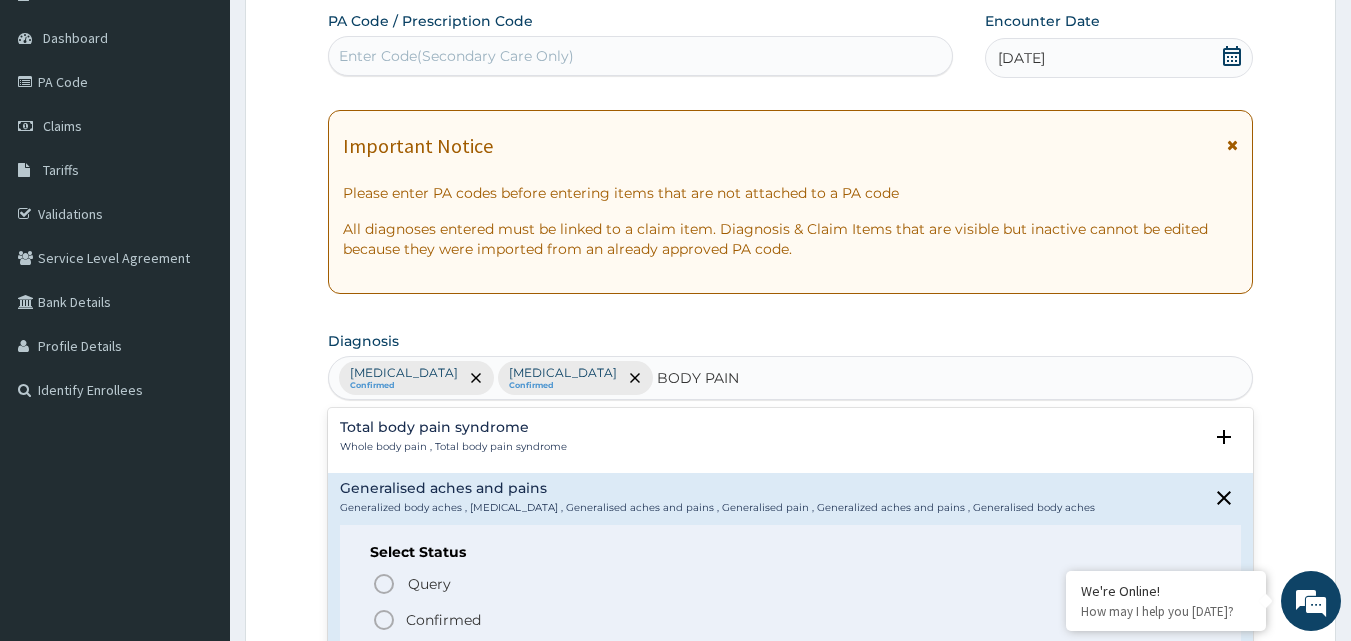 click 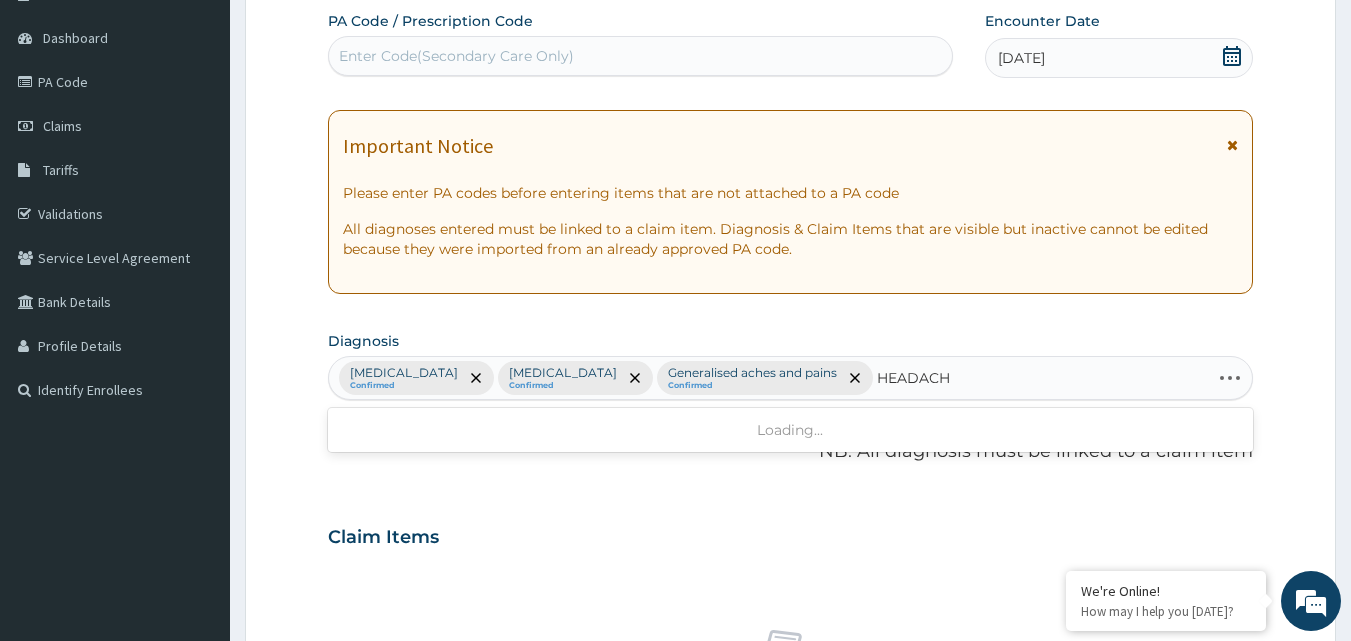 type on "HEADACHE" 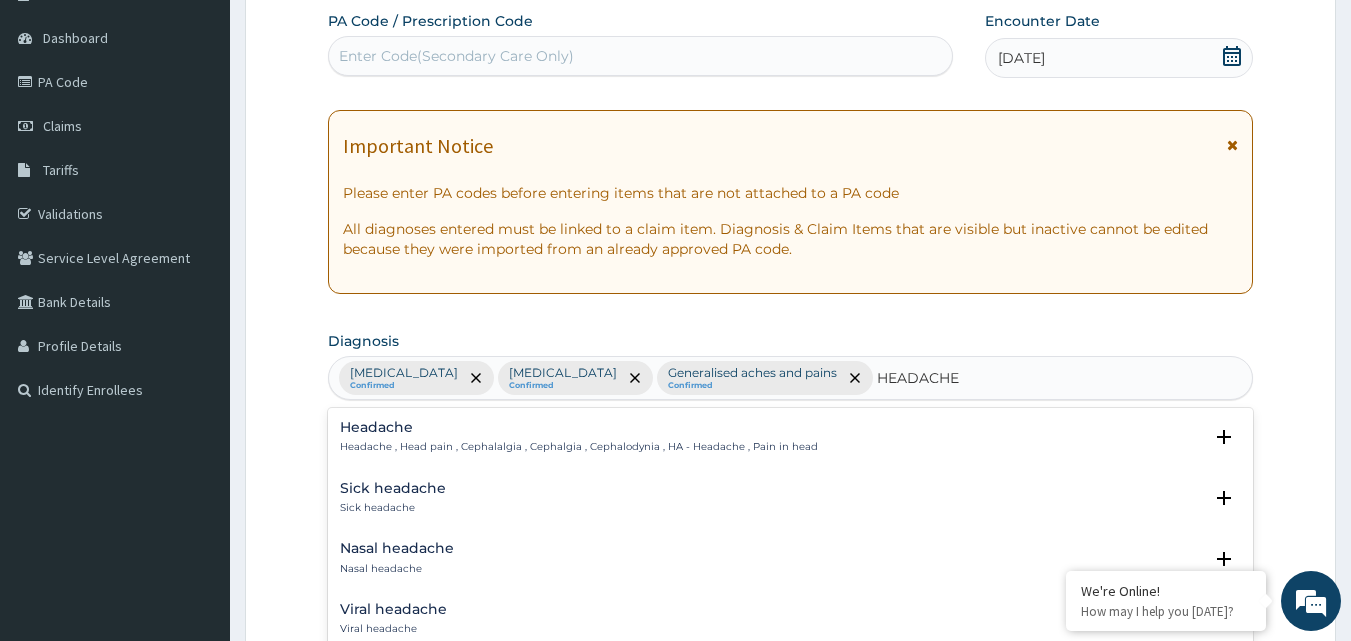 click on "Headache , Head pain , Cephalalgia , Cephalgia , Cephalodynia , HA - Headache , Pain in head" at bounding box center [579, 447] 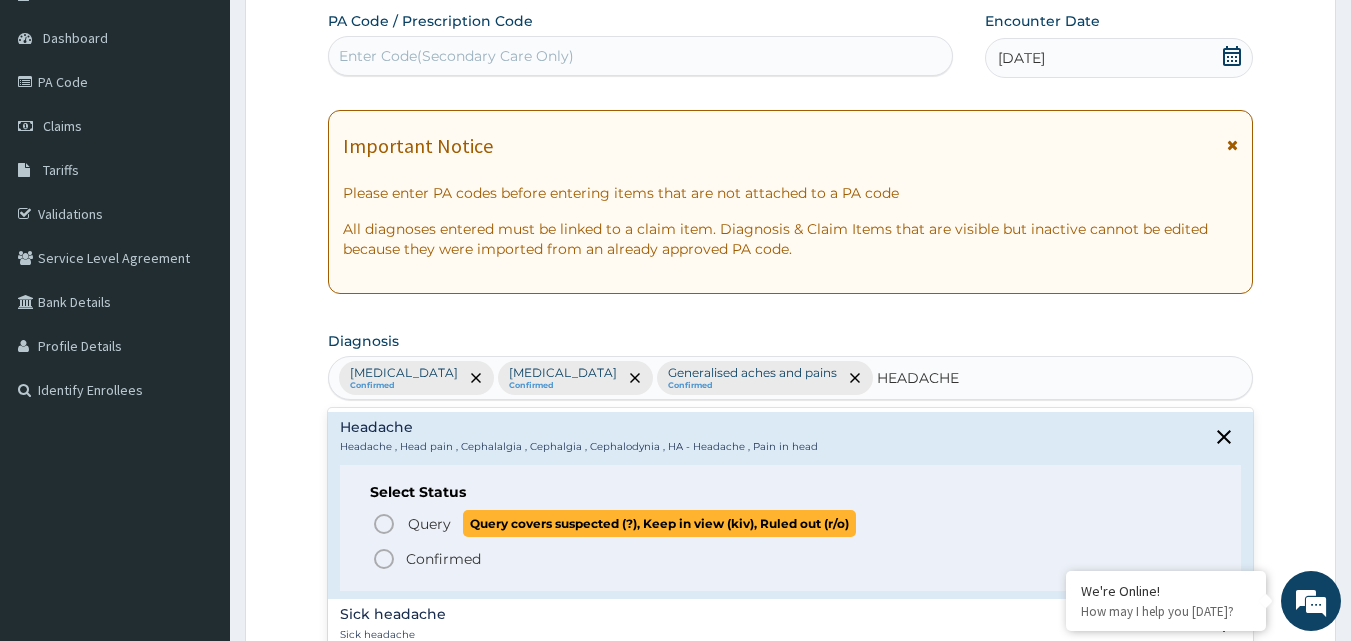 click 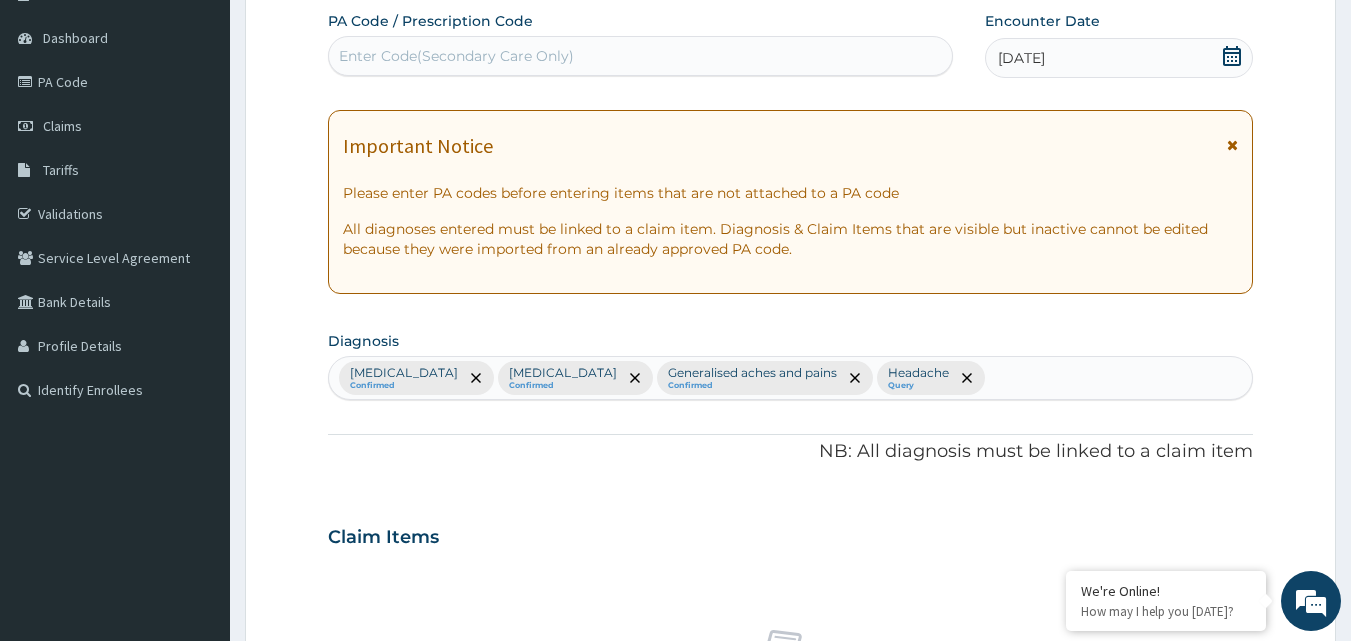 scroll, scrollTop: 740, scrollLeft: 0, axis: vertical 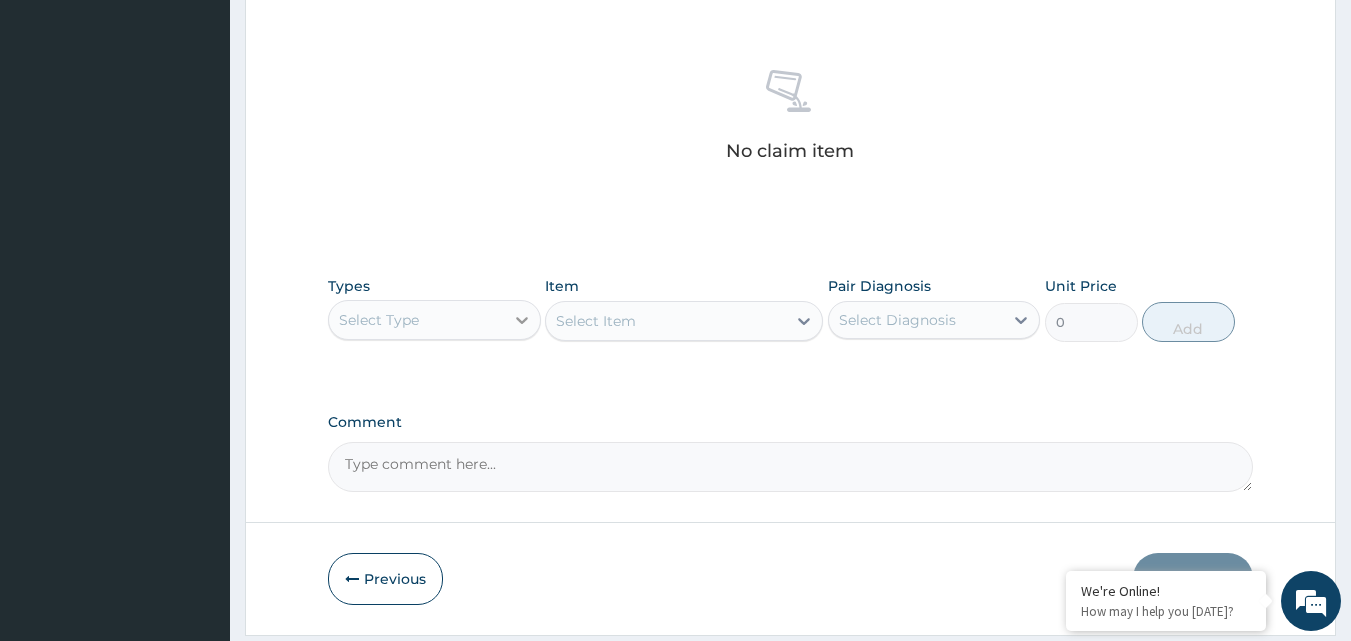 click 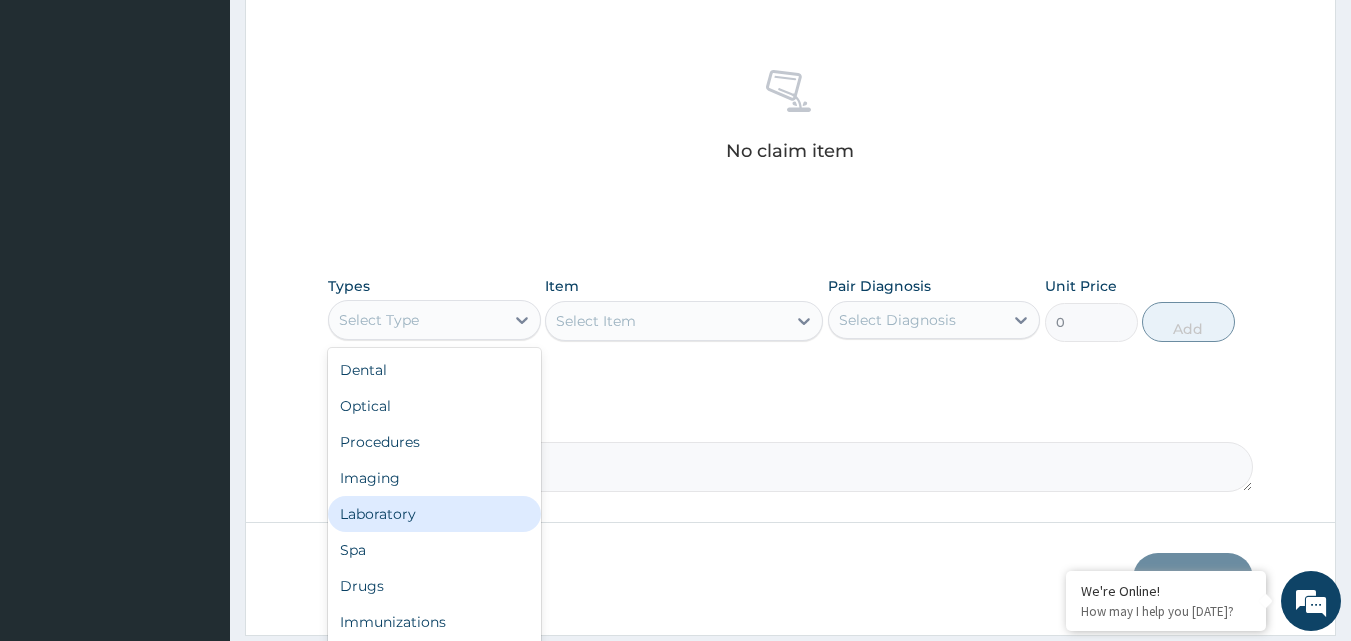 click on "Laboratory" at bounding box center [434, 514] 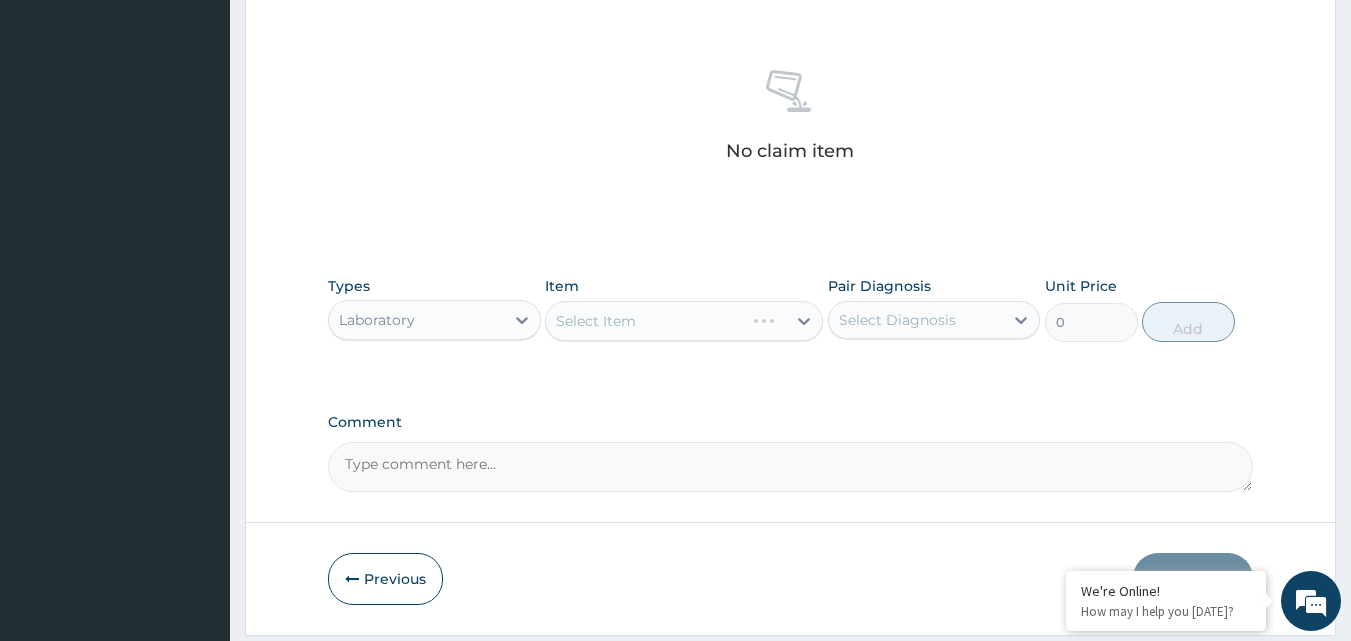 click on "Select Item" at bounding box center (684, 321) 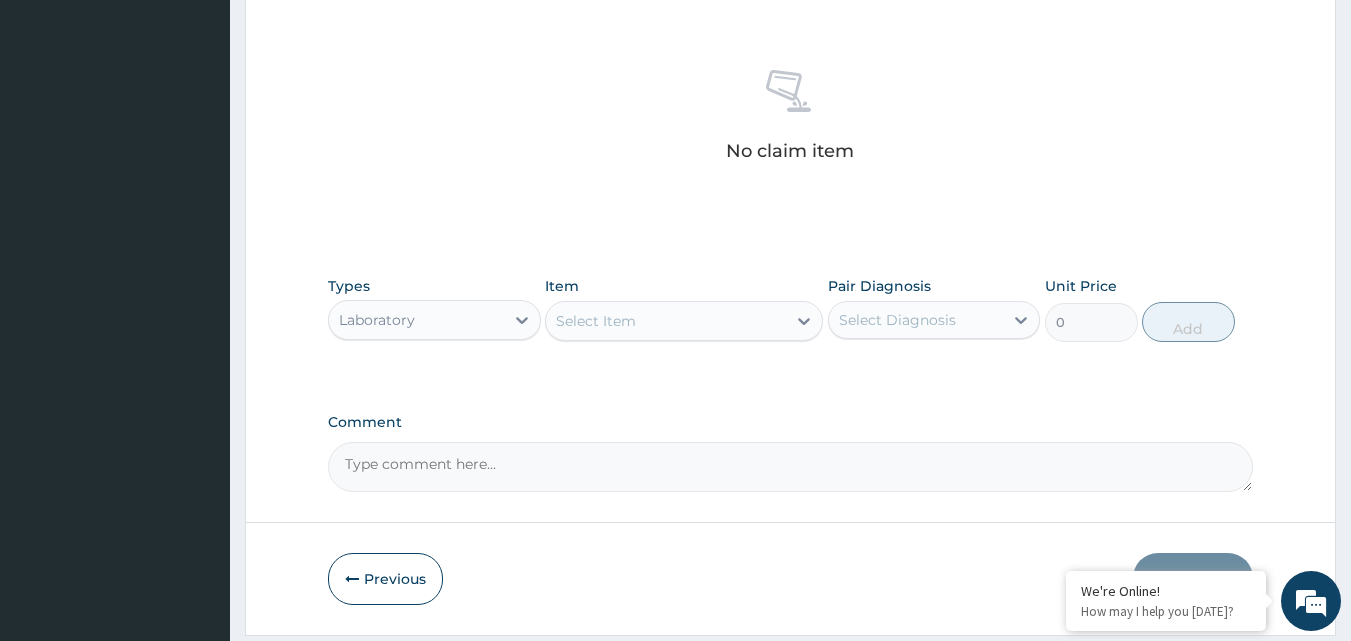 click on "Select Item" at bounding box center (596, 321) 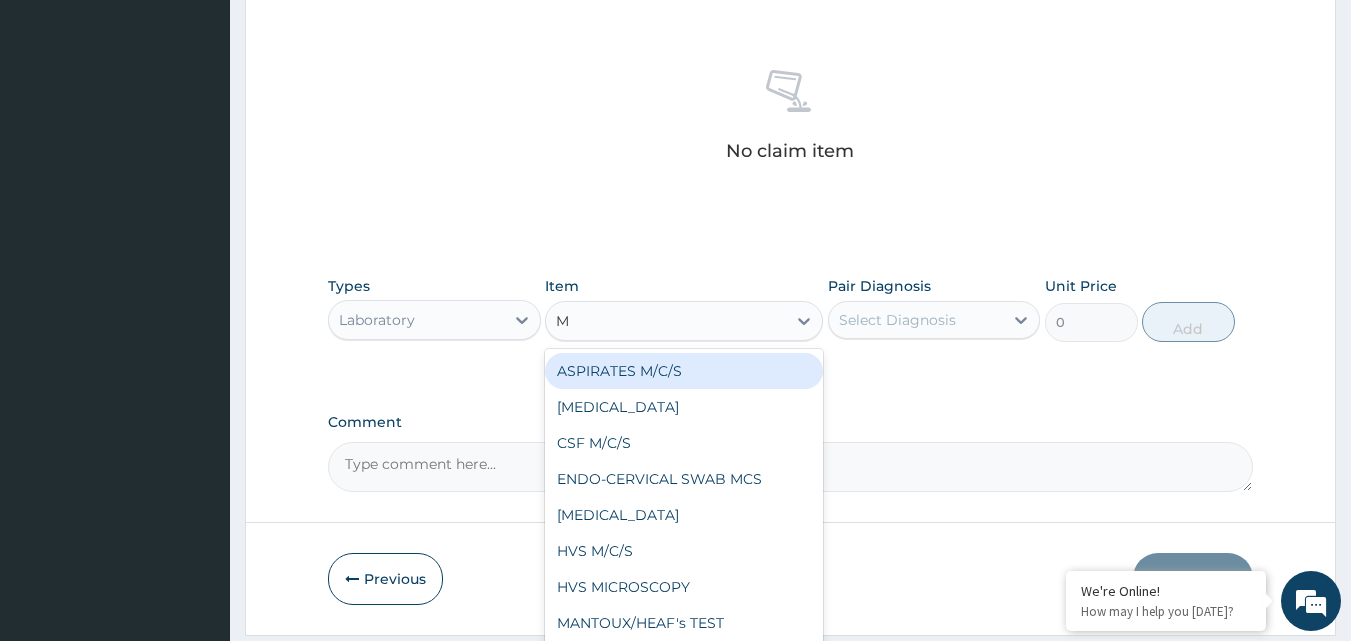 type on "MP" 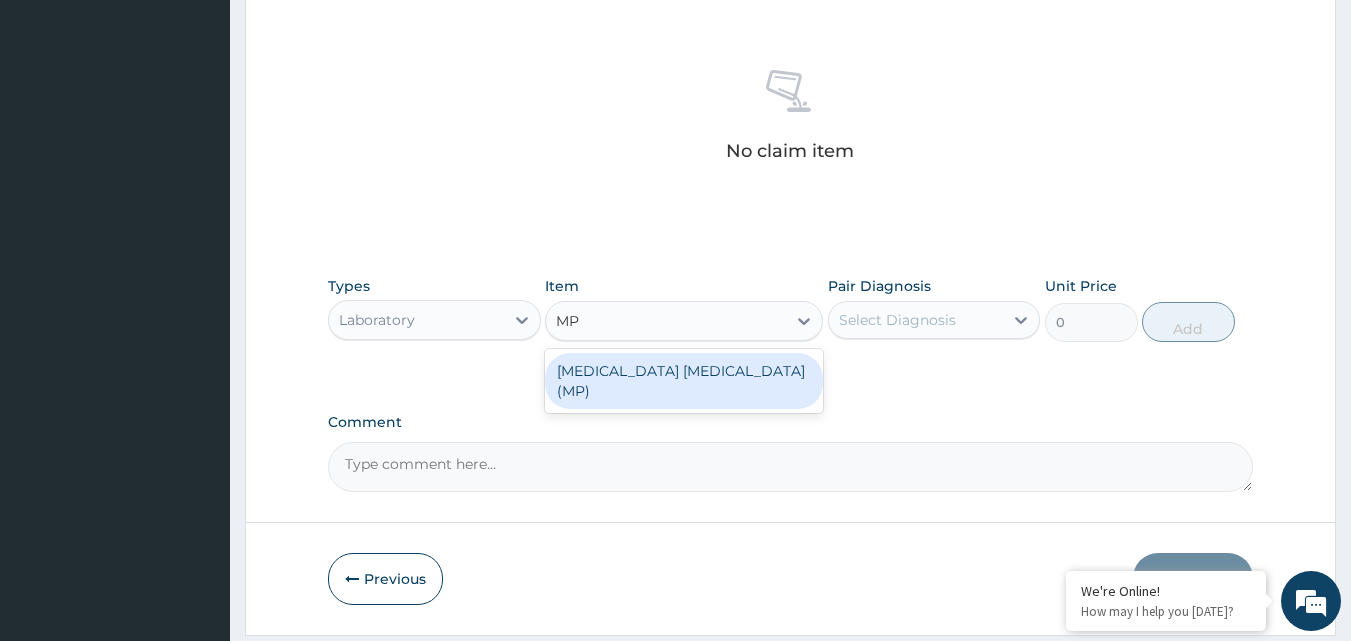click on "MALARIA PARASITE (MP)" at bounding box center (684, 381) 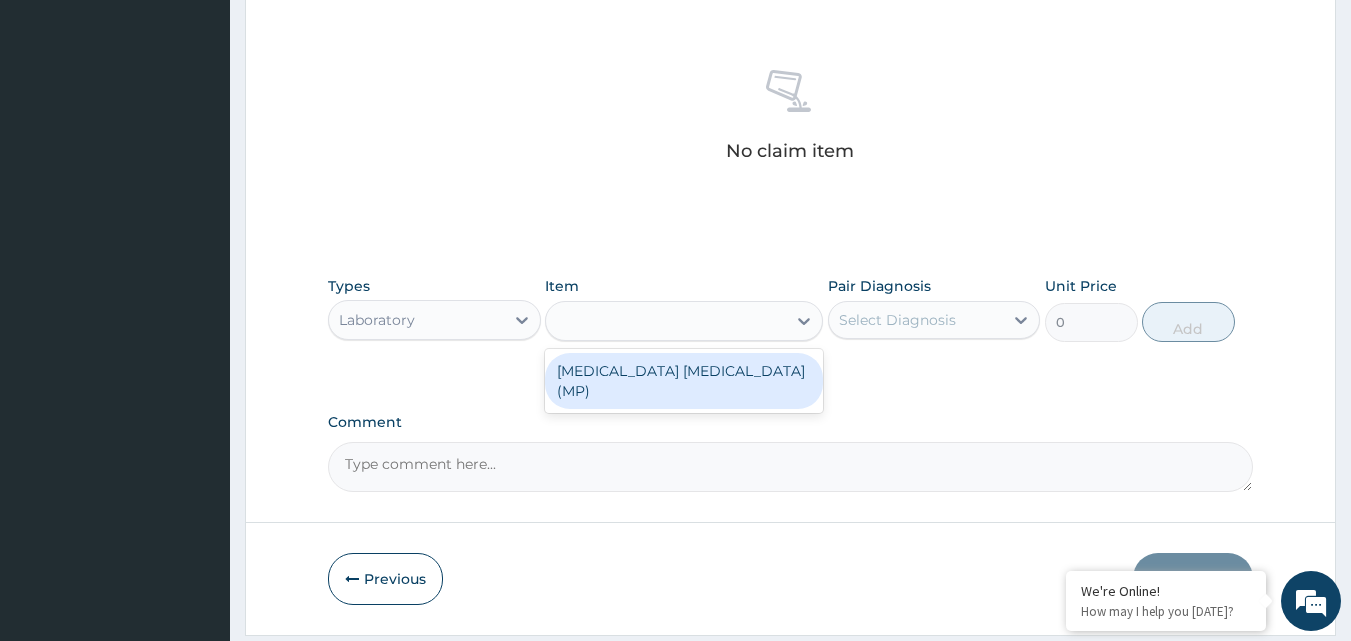 type on "1500" 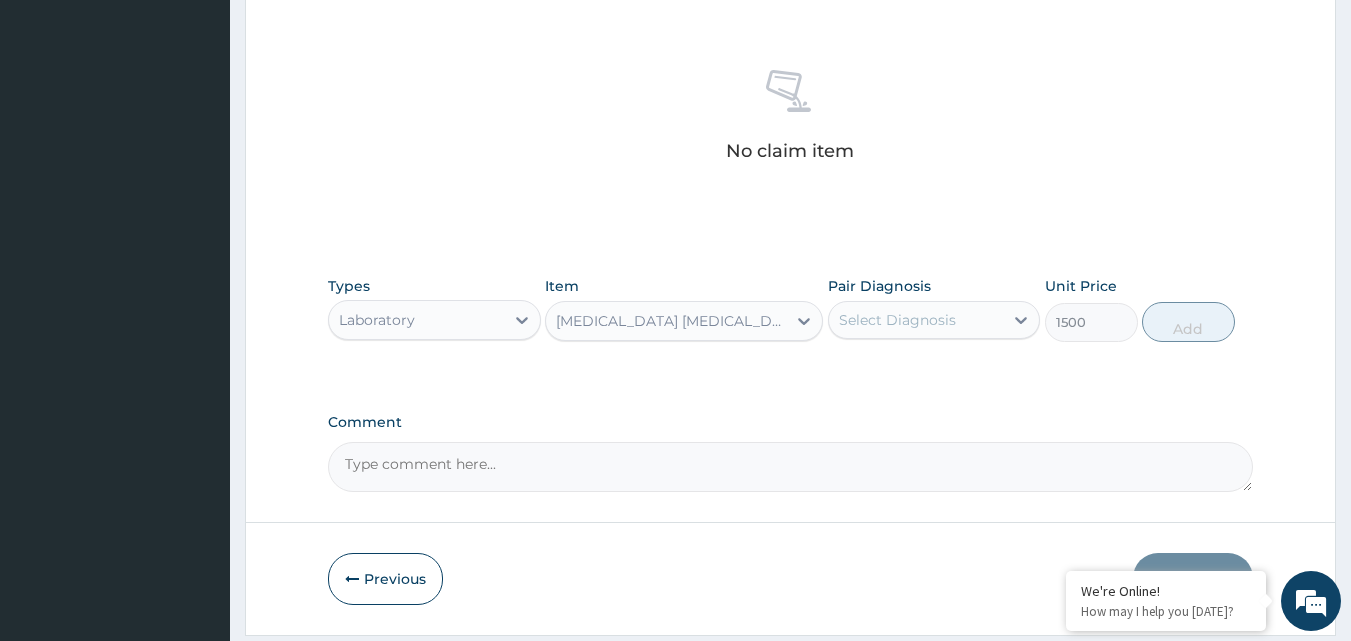 click on "Select Diagnosis" at bounding box center [897, 320] 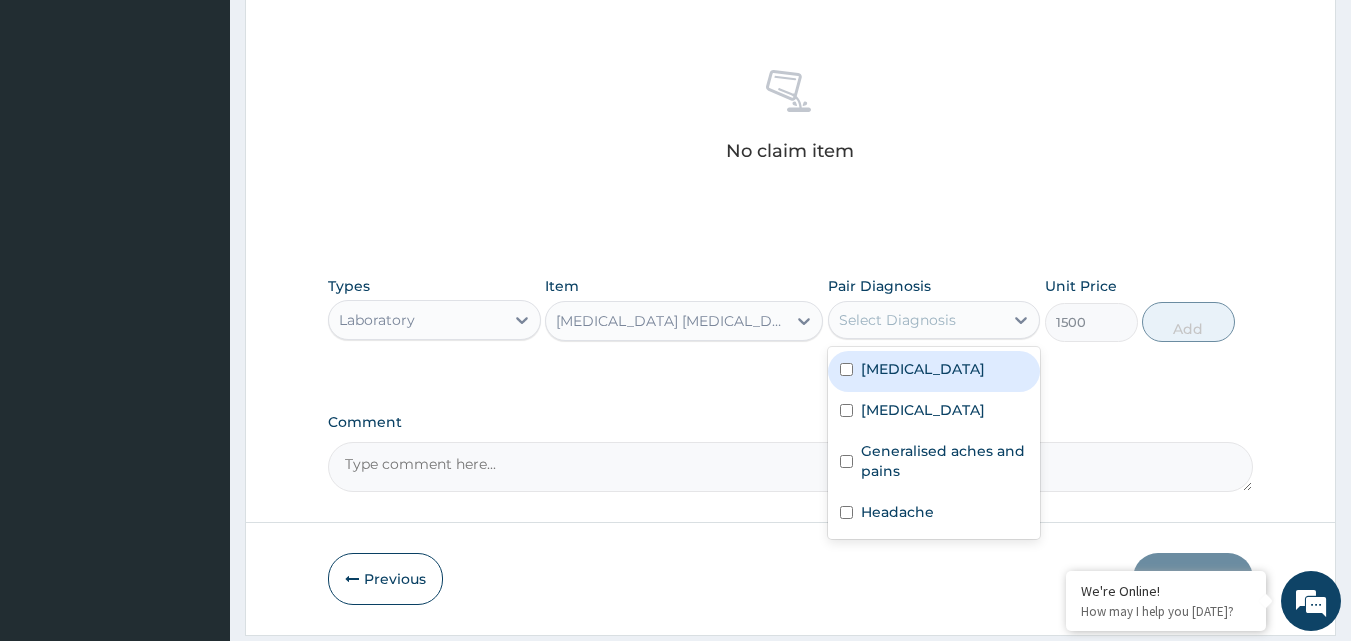 click on "Malaria" at bounding box center [934, 371] 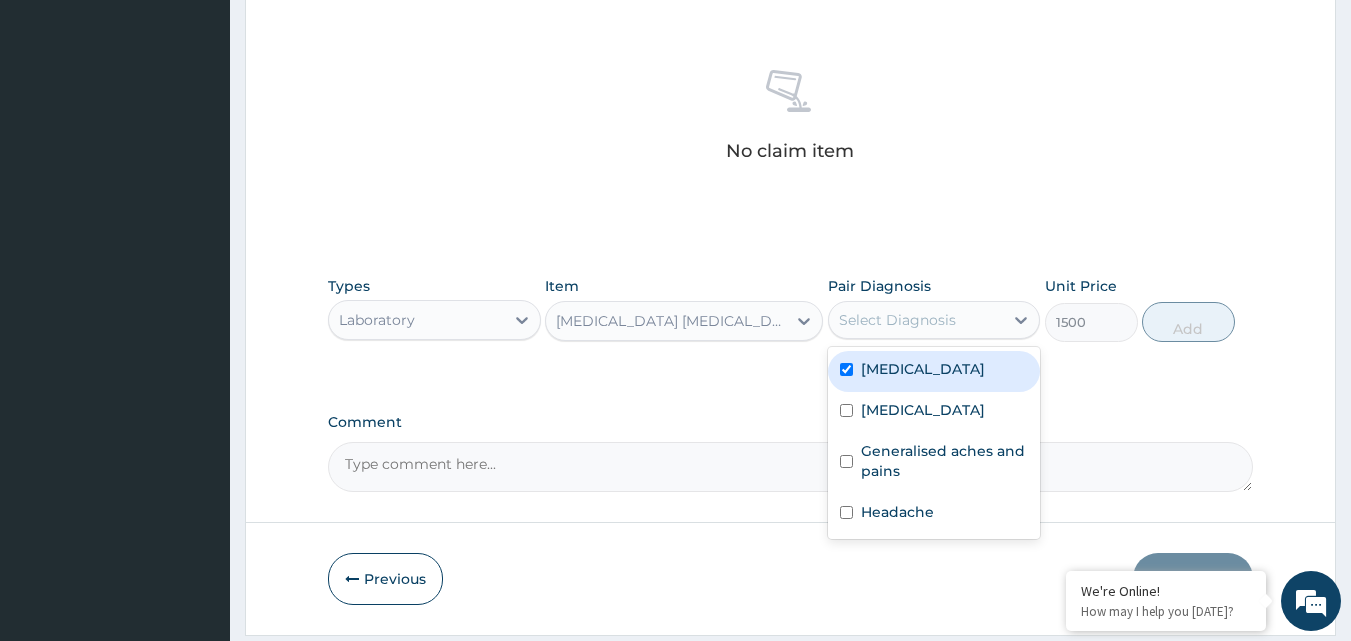 checkbox on "true" 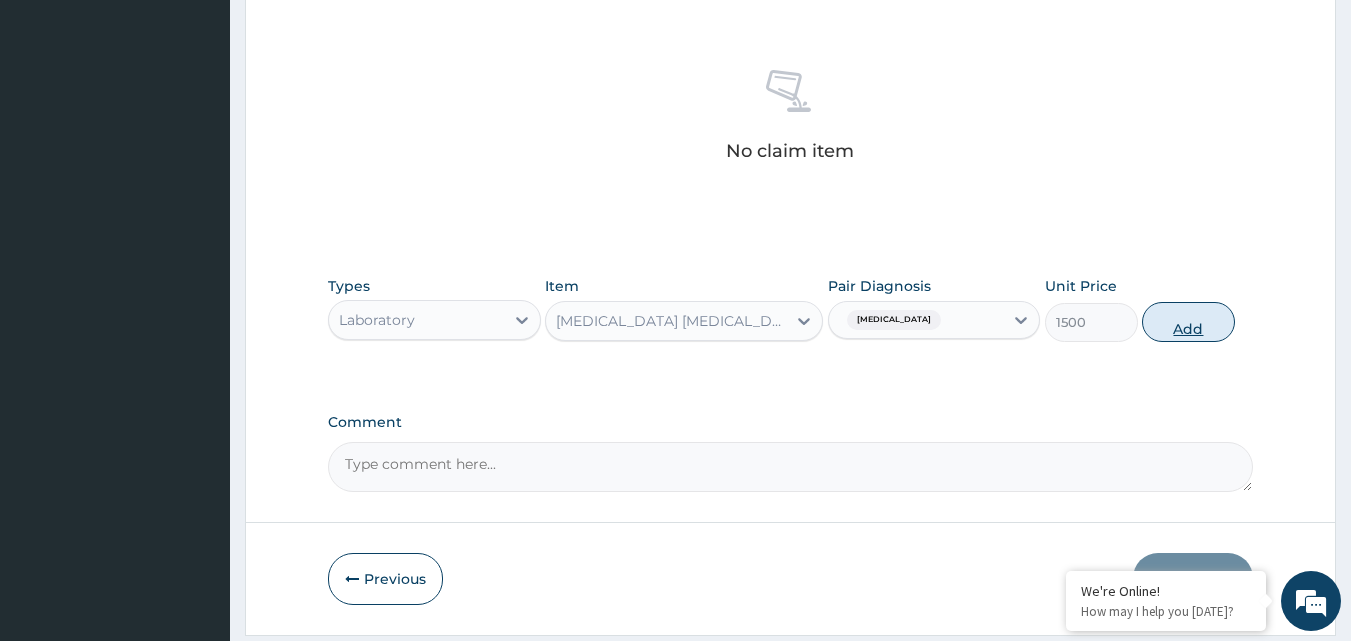 click on "Add" at bounding box center (1188, 322) 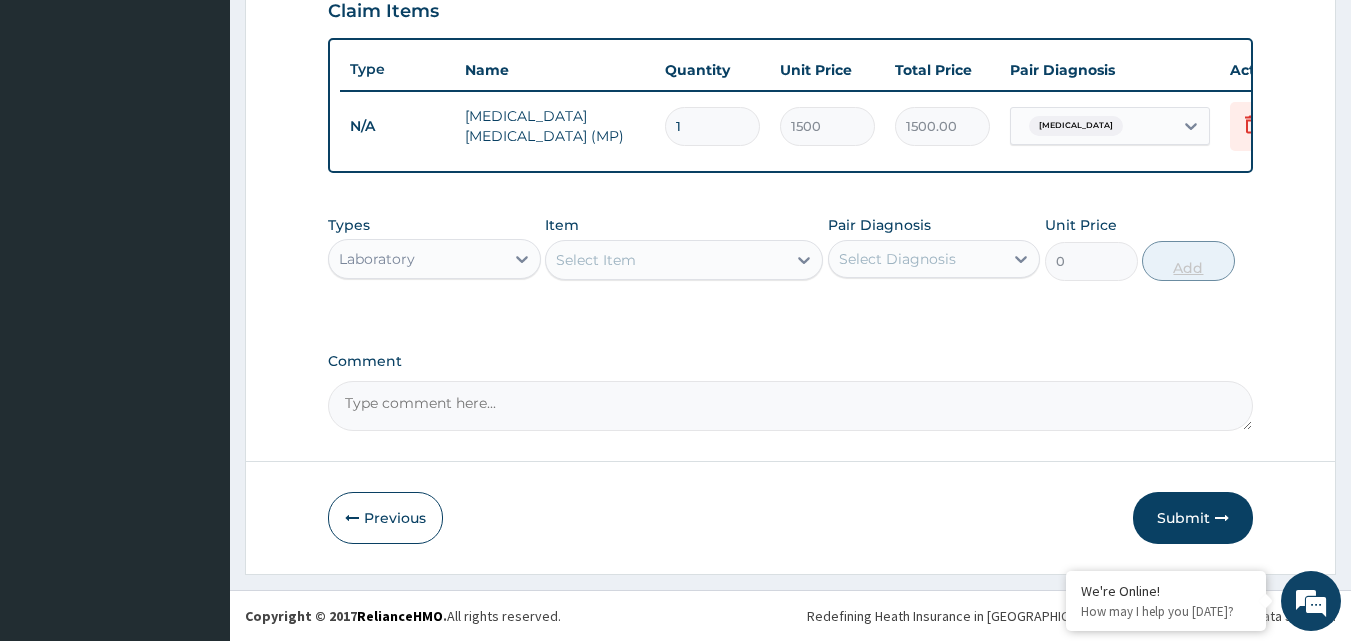 scroll, scrollTop: 721, scrollLeft: 0, axis: vertical 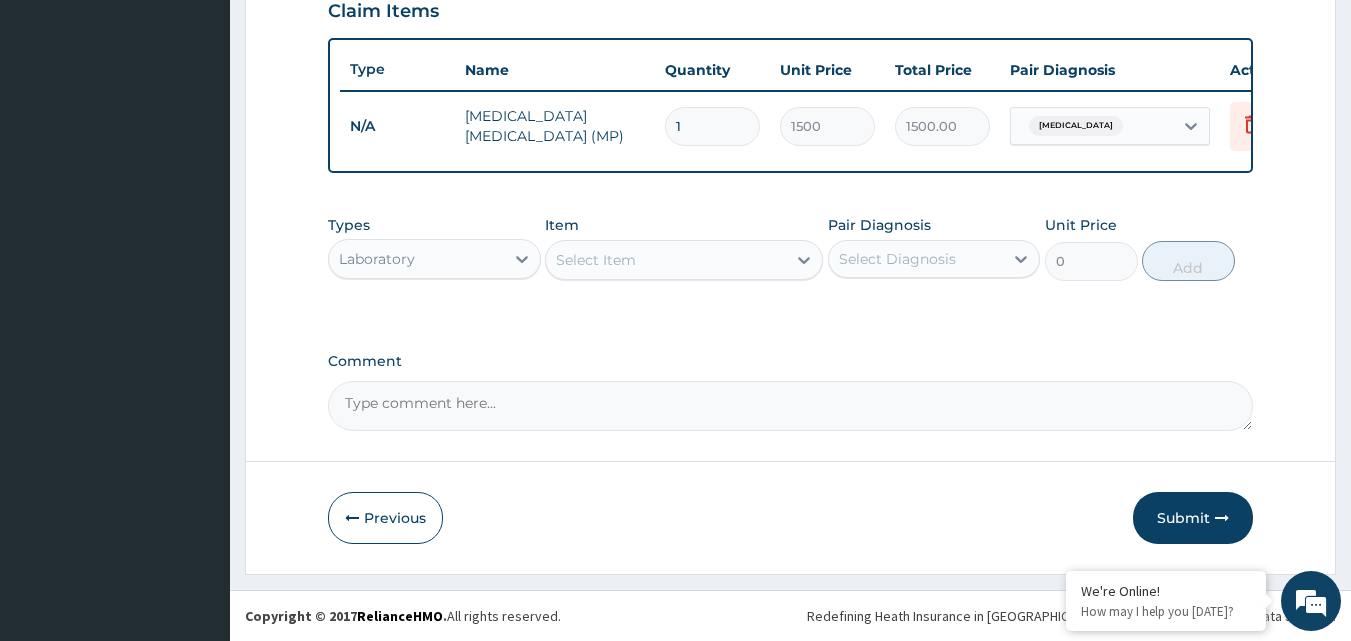 click on "Select Item" at bounding box center (596, 260) 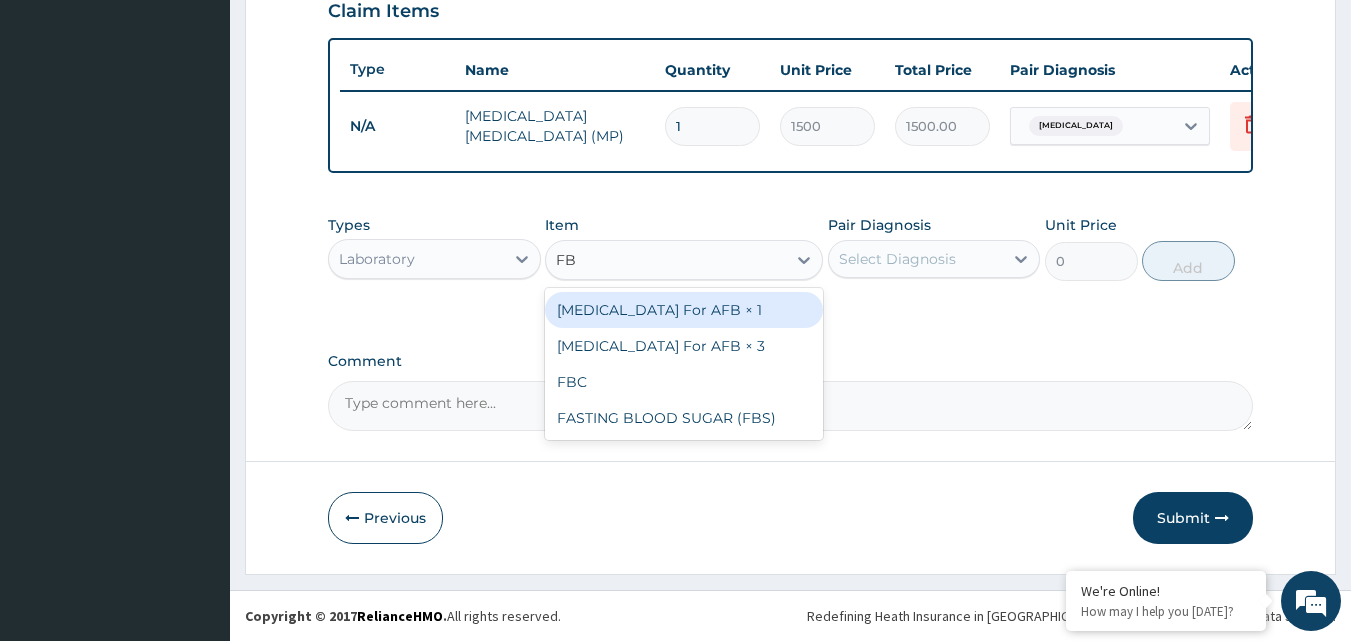 type on "FBC" 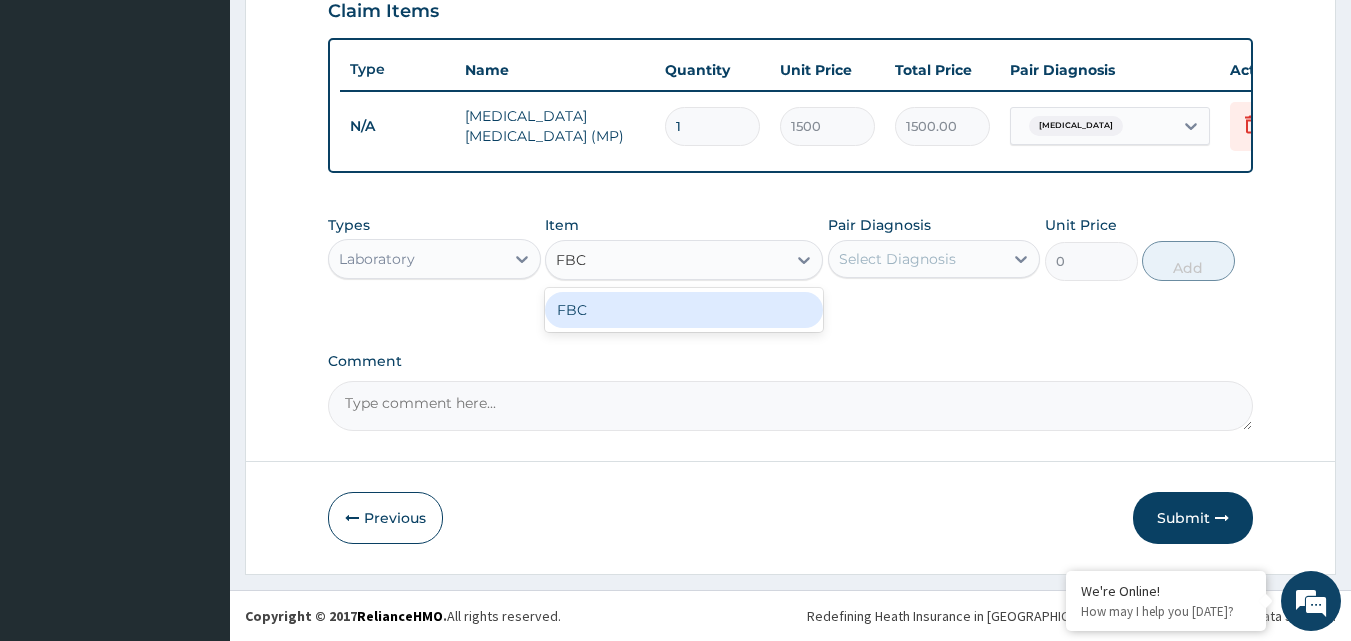 click on "FBC" at bounding box center (684, 310) 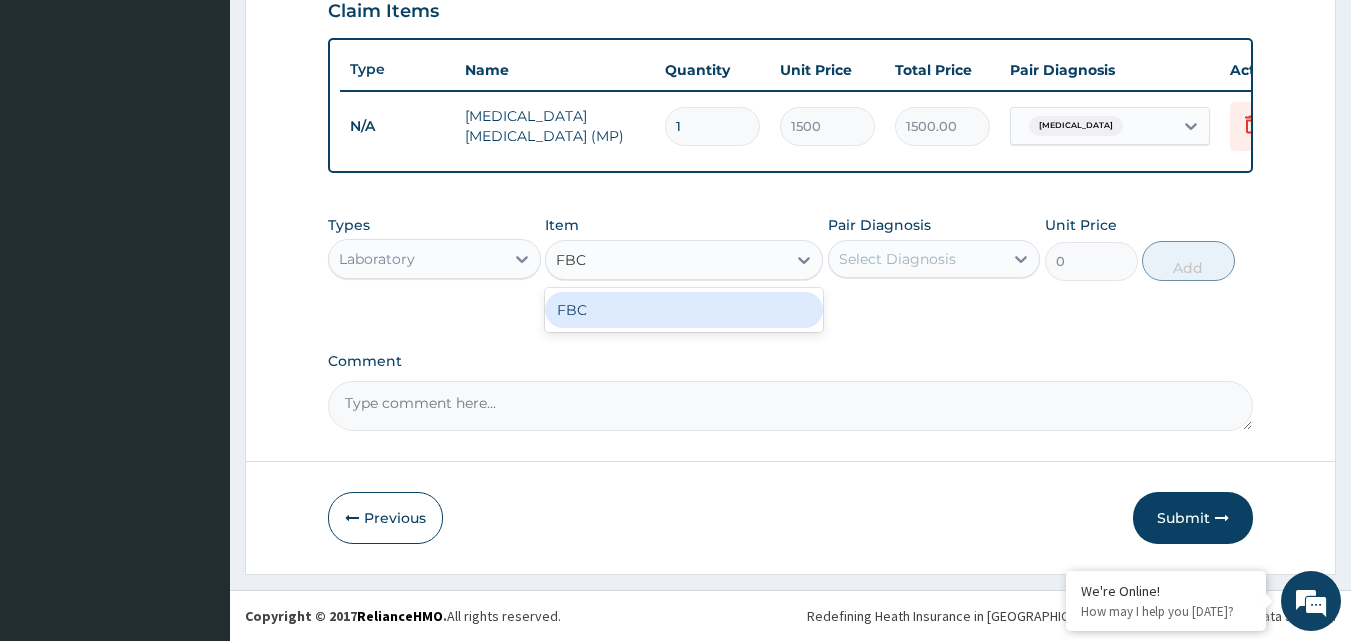 type 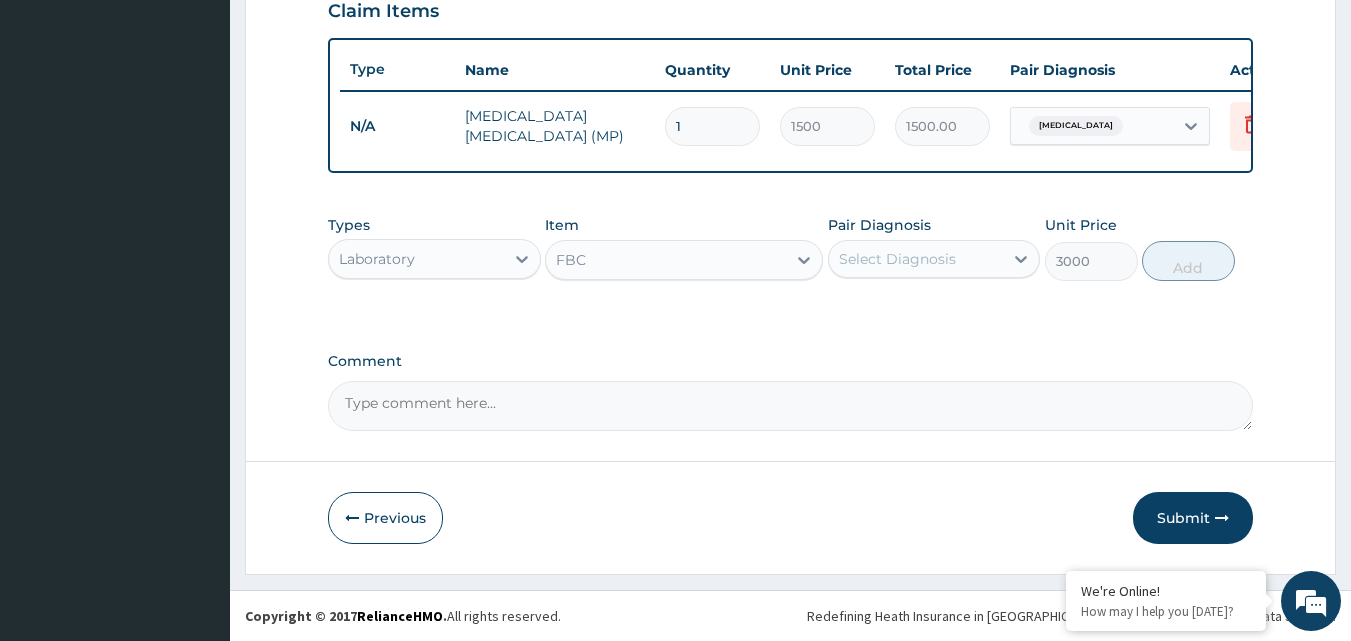 click on "Select Diagnosis" at bounding box center [897, 259] 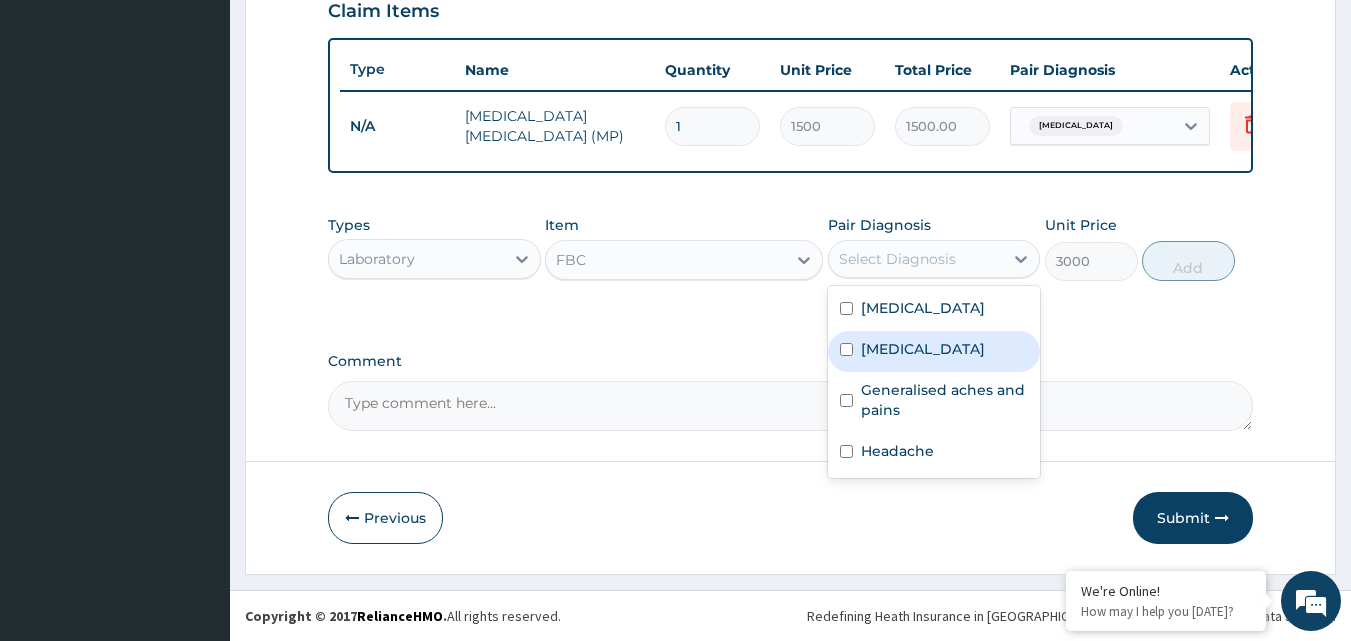 click on "Typhoid fever" at bounding box center [923, 349] 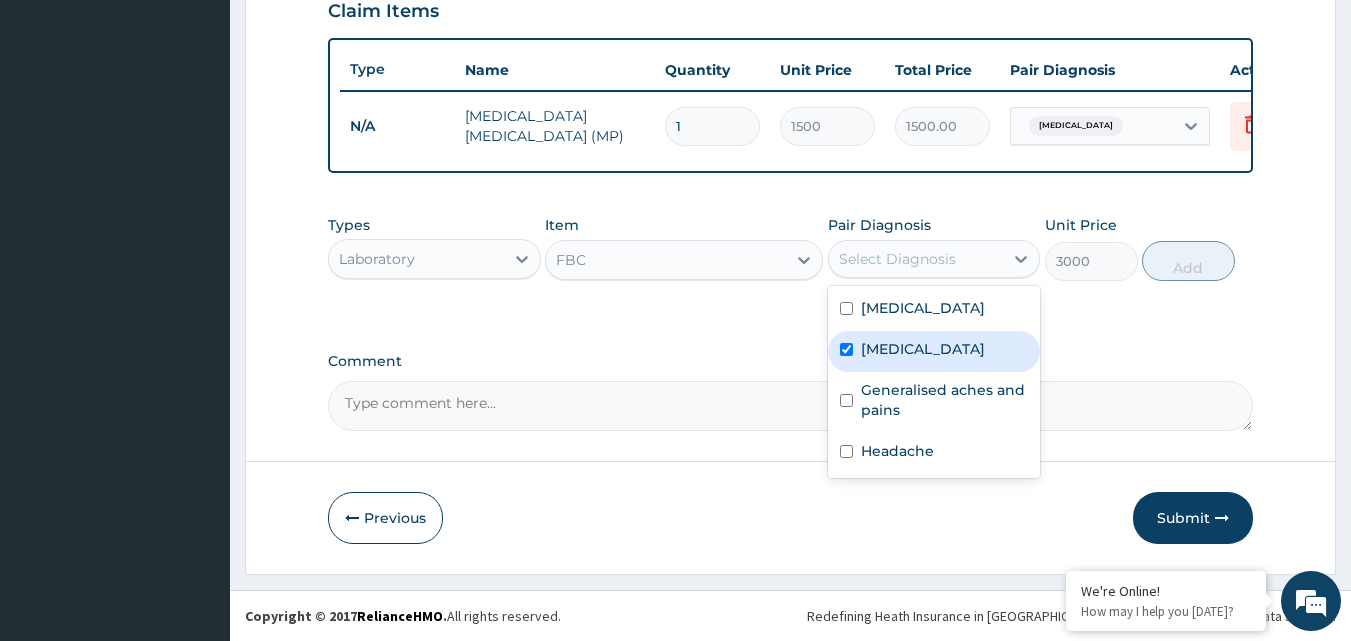 checkbox on "true" 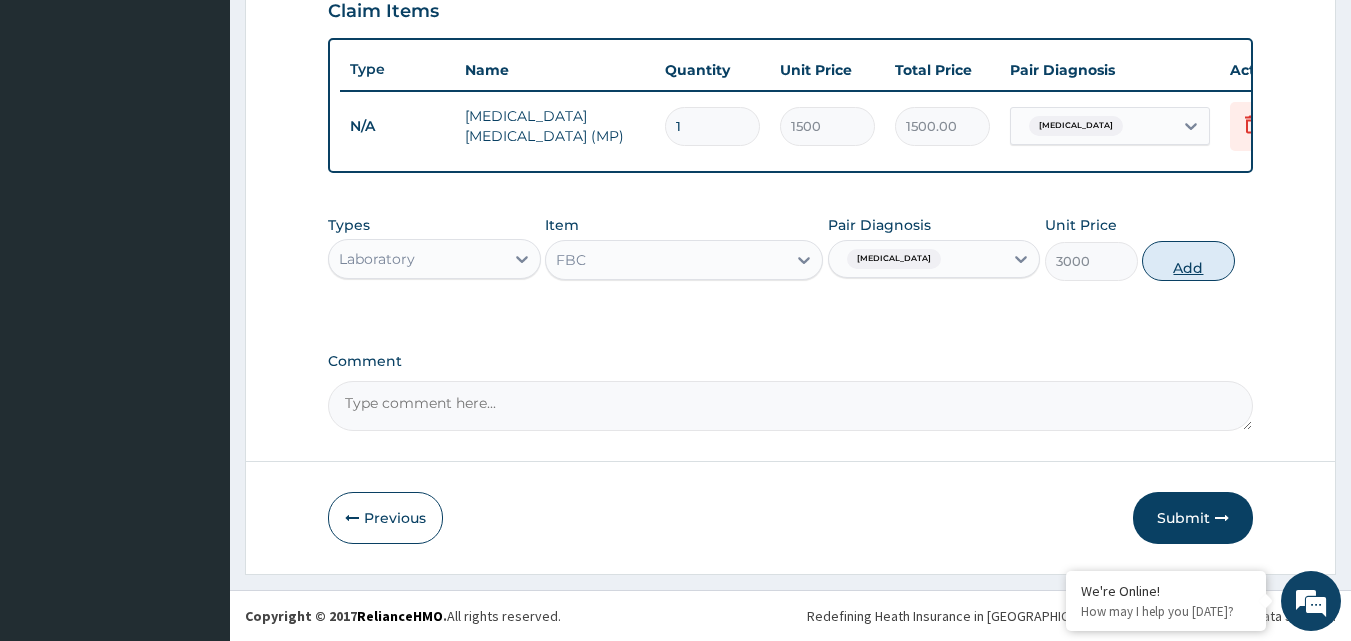 click on "Add" at bounding box center (1188, 261) 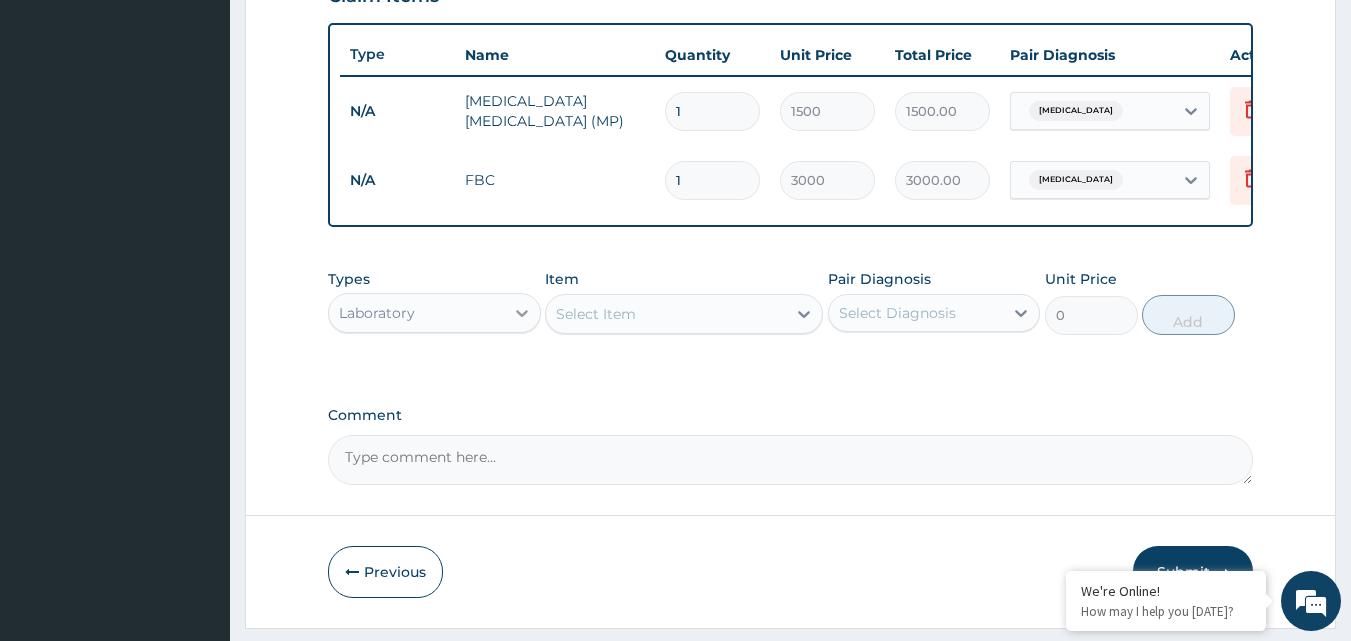 click 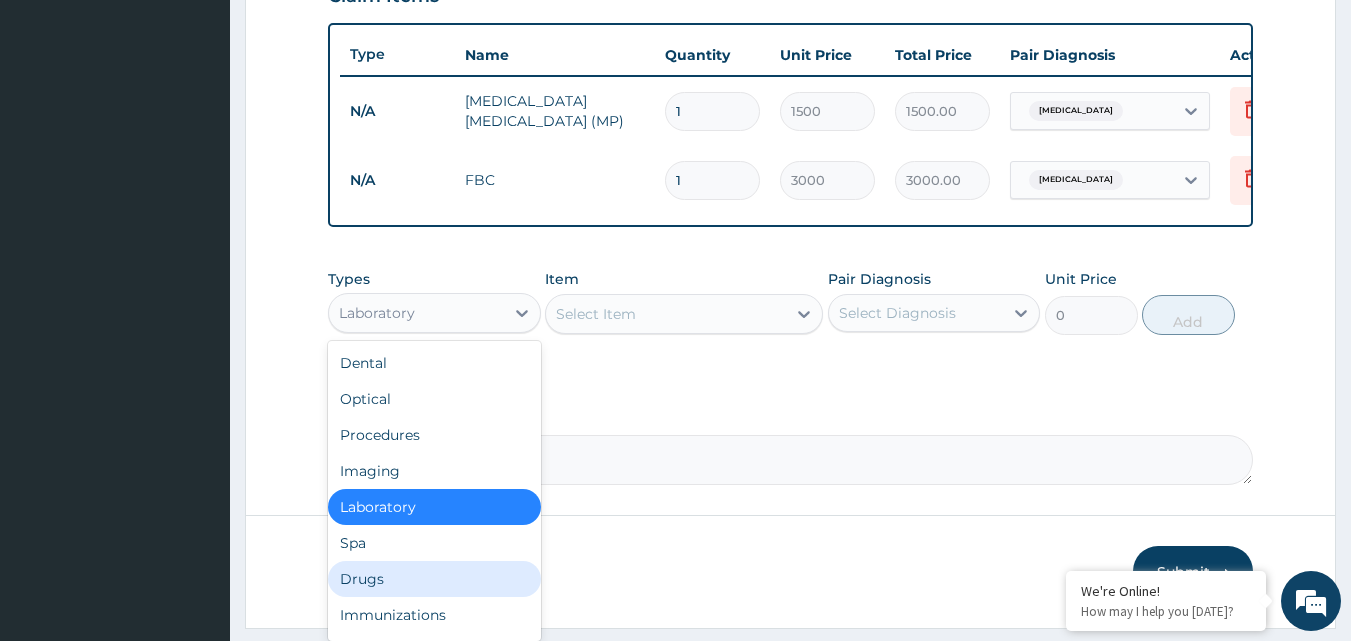 click on "Drugs" at bounding box center (434, 579) 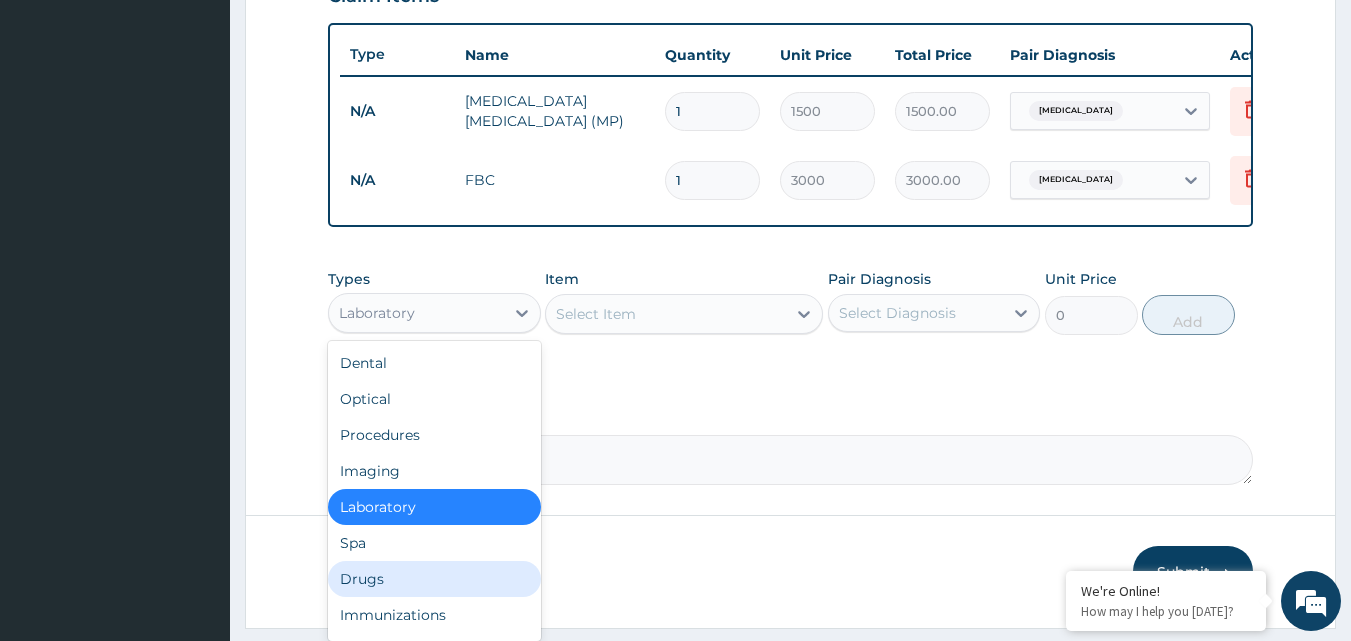 click on "Previous" at bounding box center (385, 572) 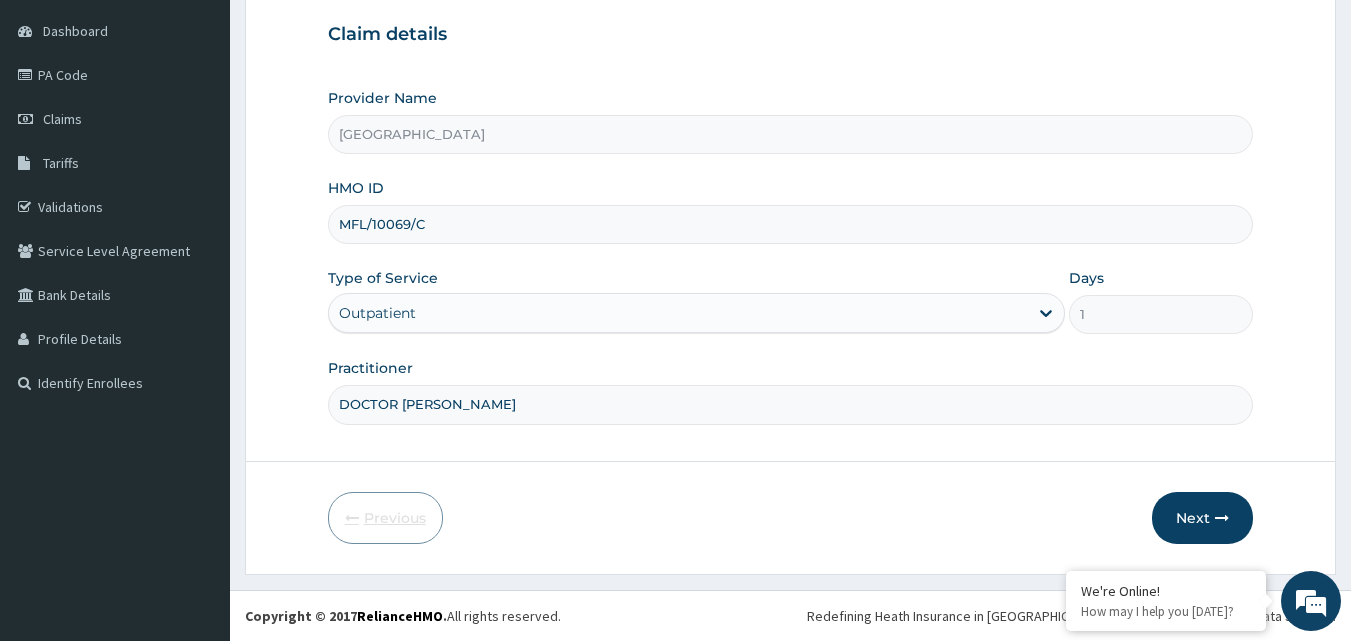 scroll, scrollTop: 187, scrollLeft: 0, axis: vertical 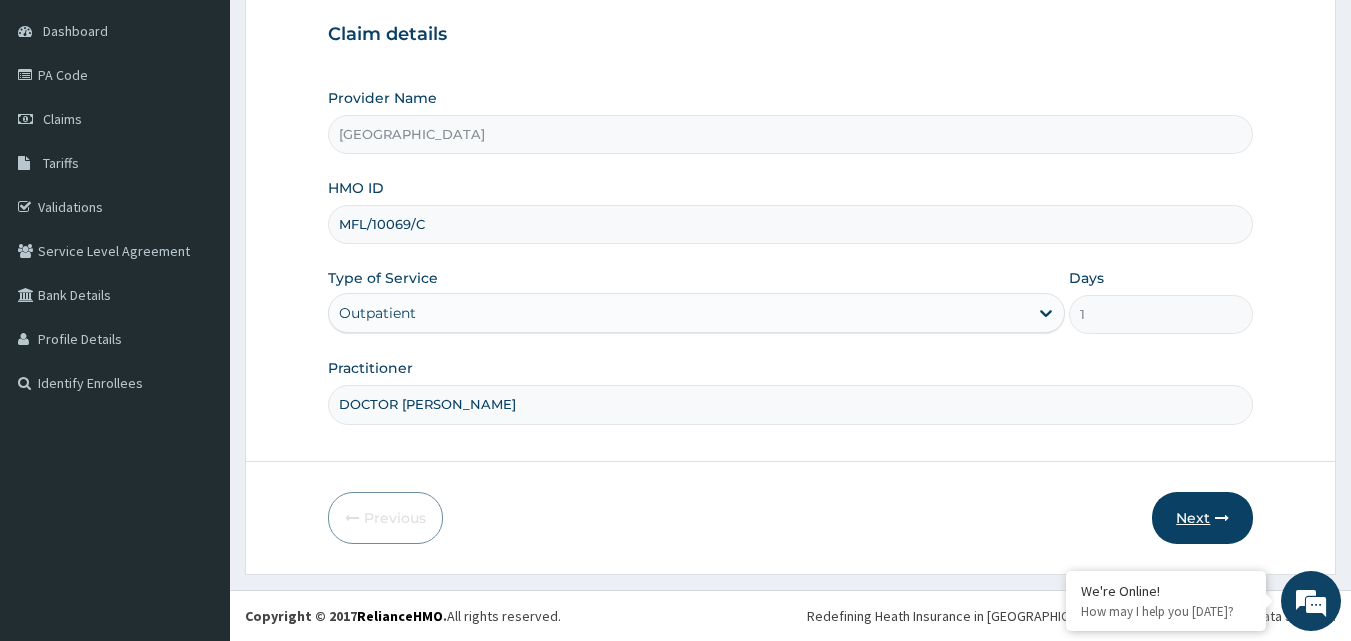click on "Next" at bounding box center (1202, 518) 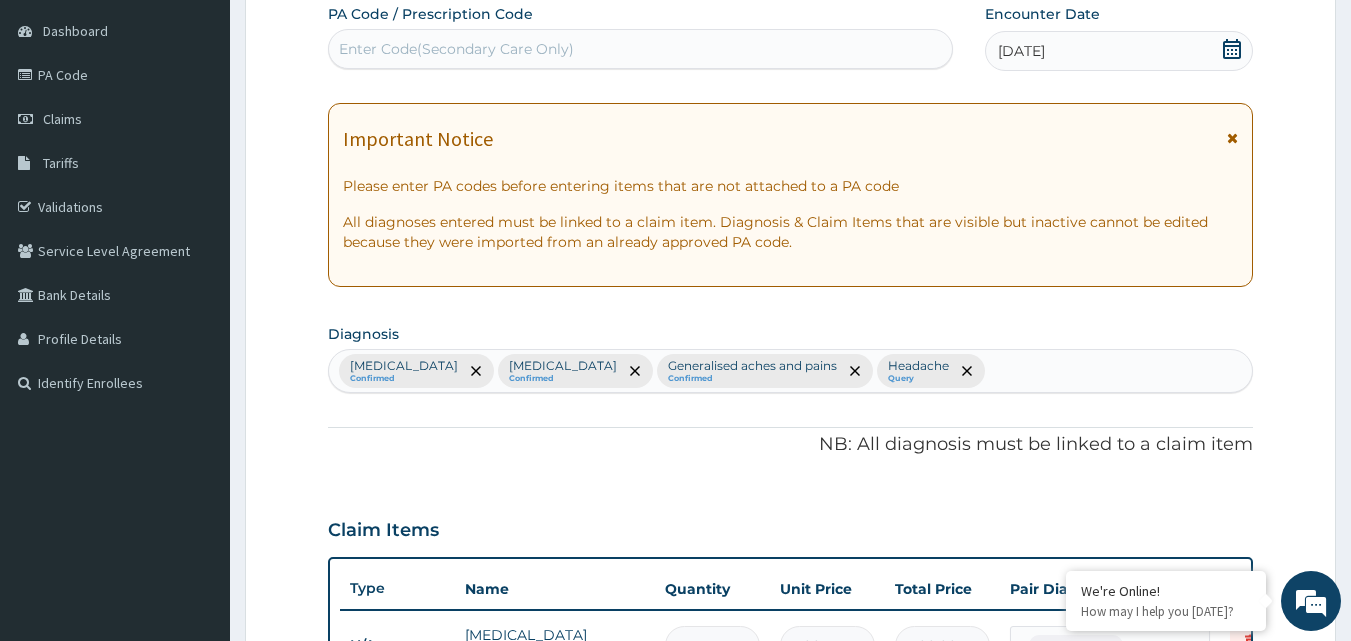 scroll, scrollTop: 747, scrollLeft: 0, axis: vertical 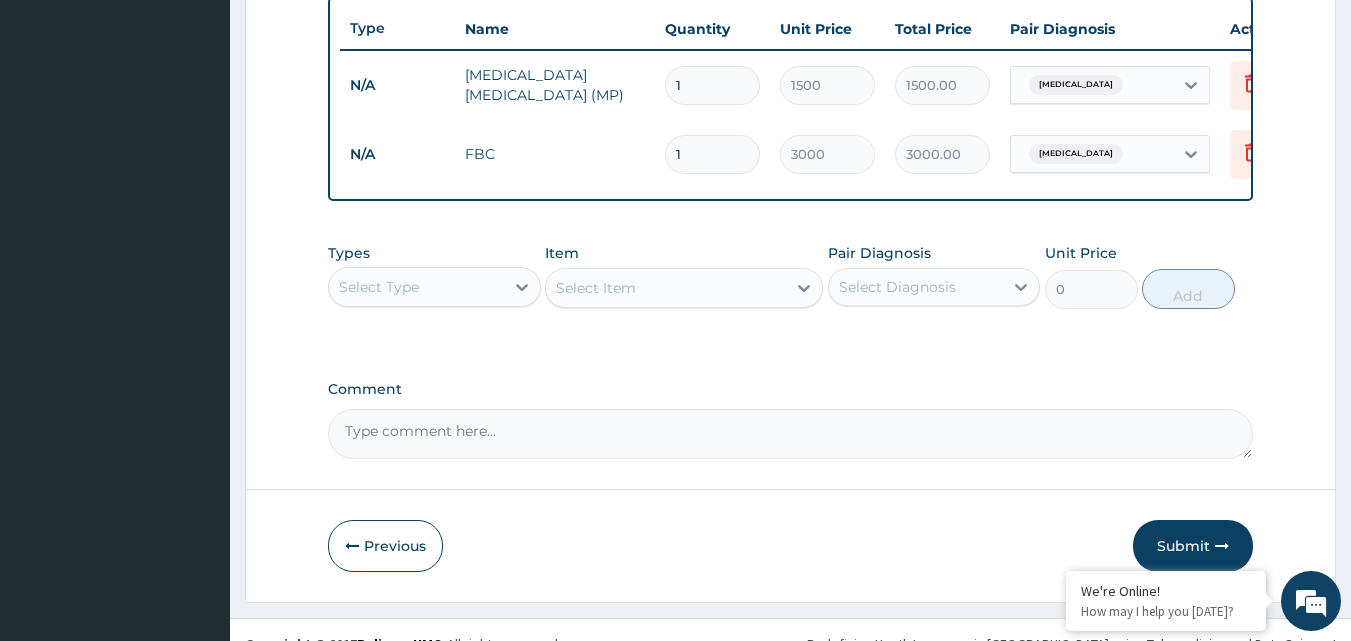 click on "Select Type" at bounding box center (416, 287) 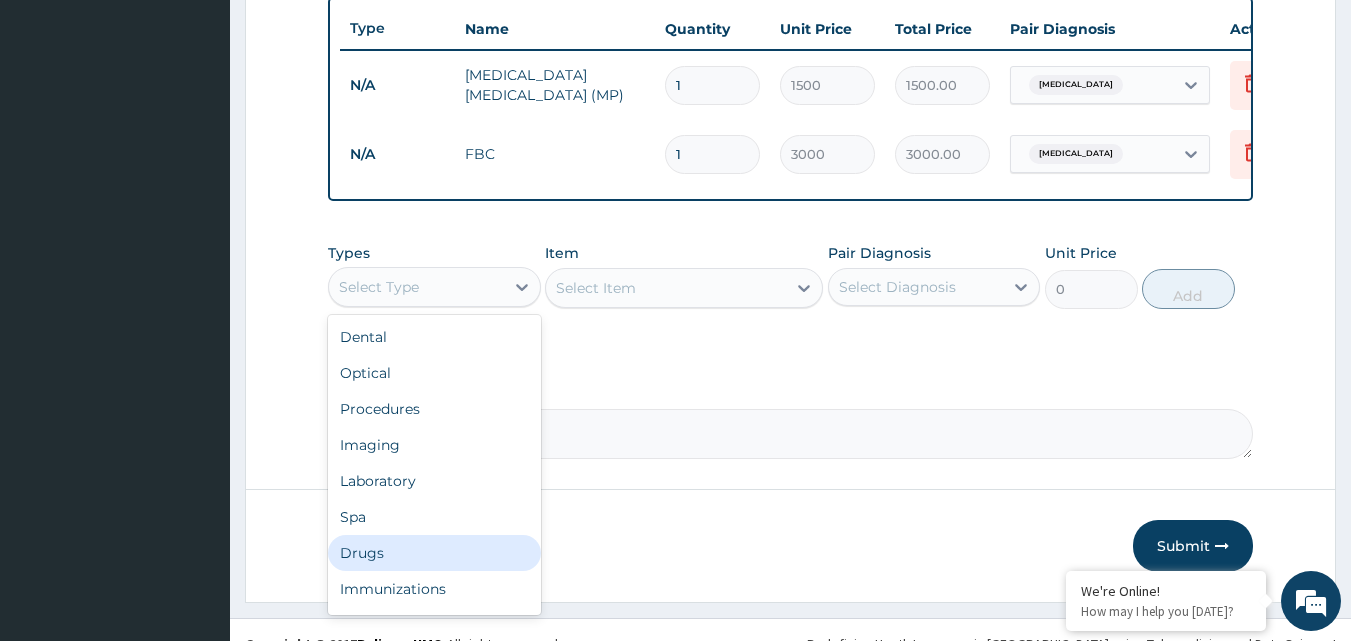 click on "Drugs" at bounding box center [434, 553] 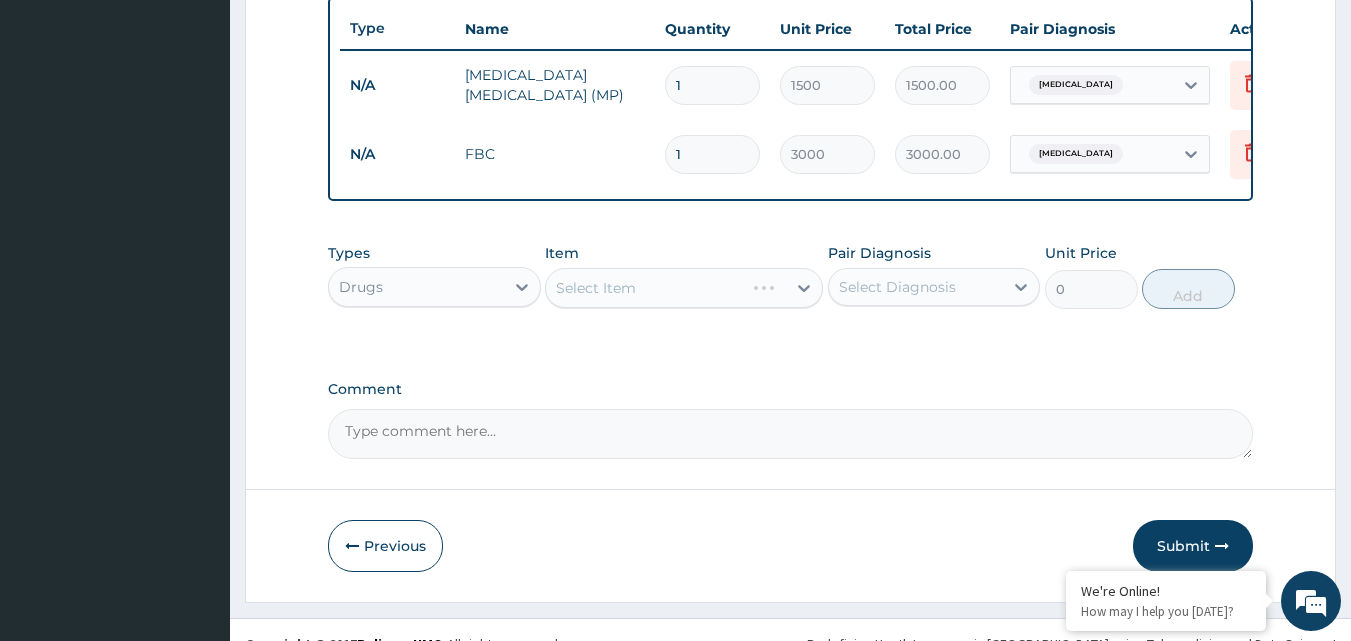 click on "Select Item" at bounding box center (684, 288) 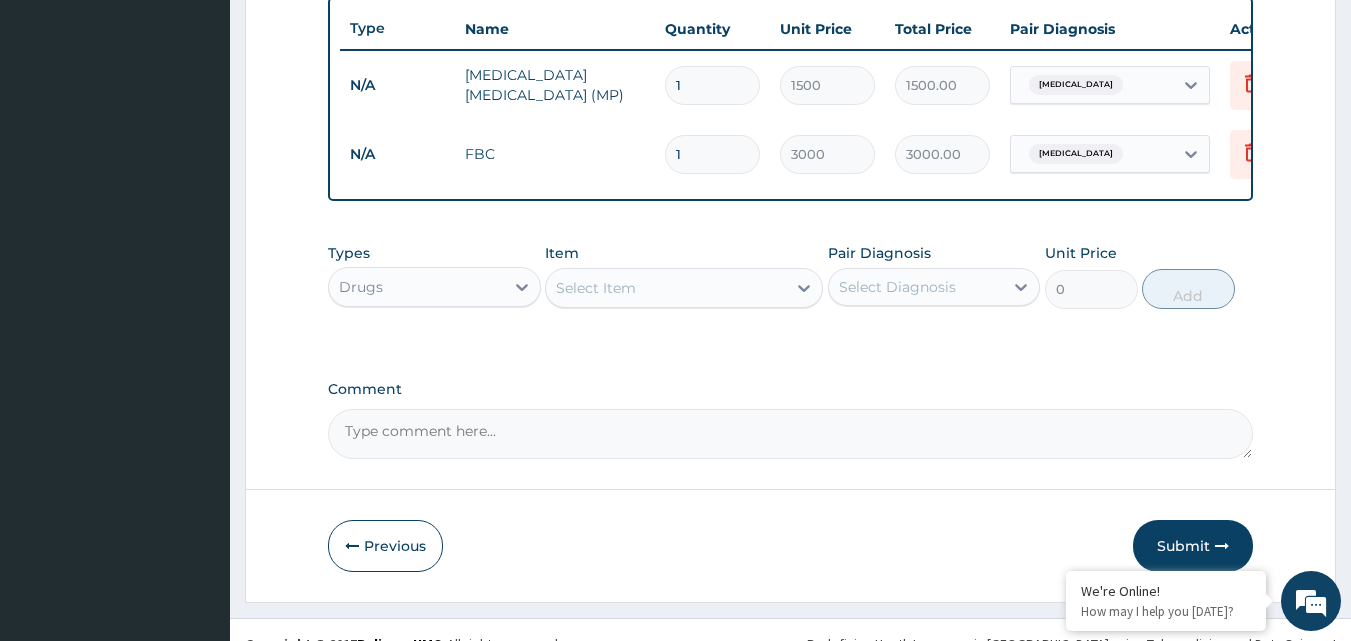 click on "Select Item" at bounding box center [596, 288] 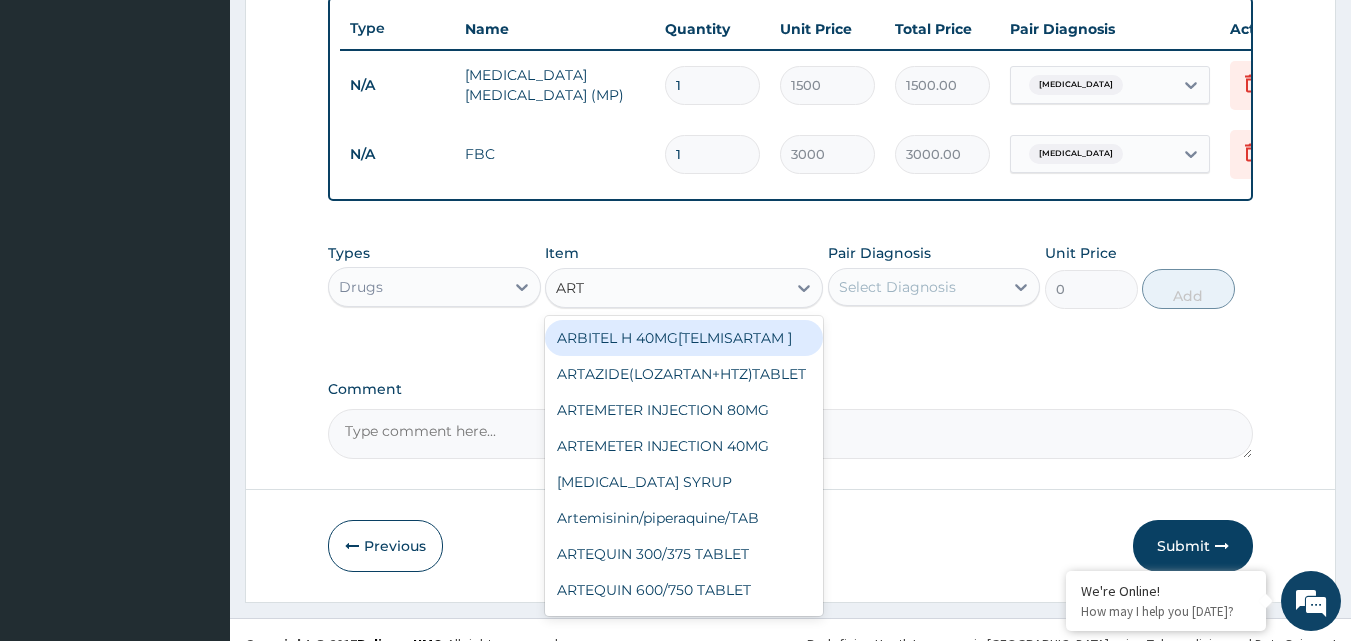 type on "ARTE" 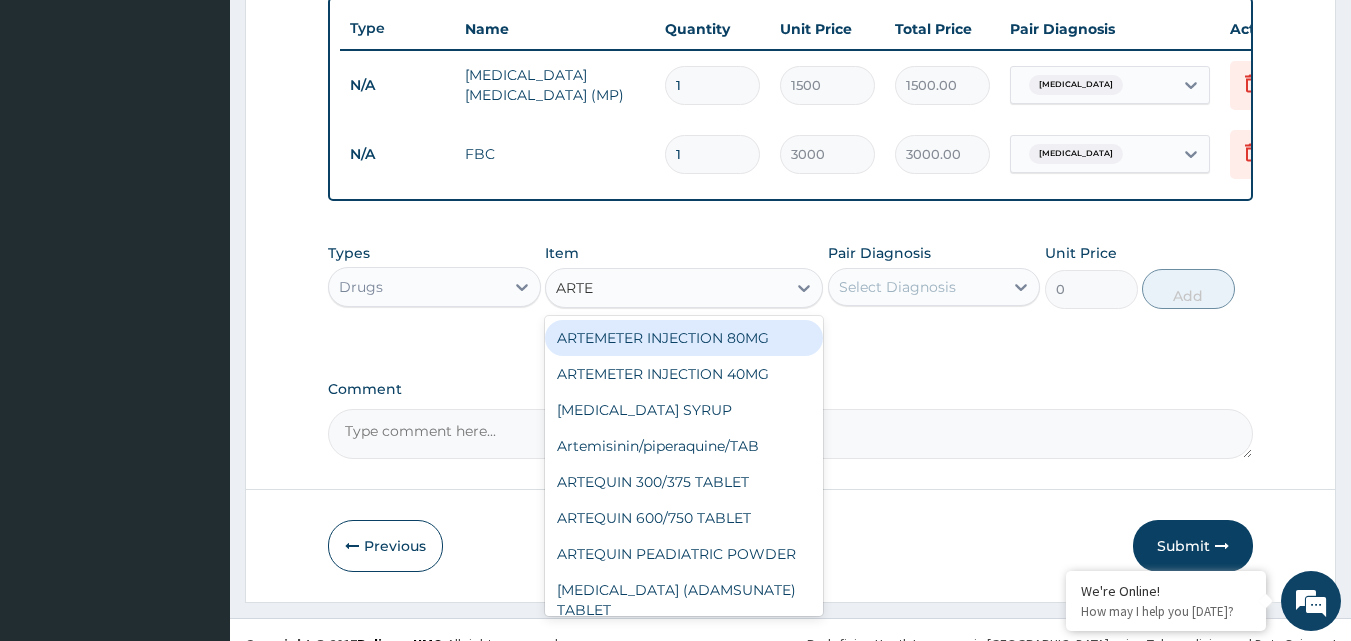 click on "ARTEMETER INJECTION  80MG" at bounding box center (684, 338) 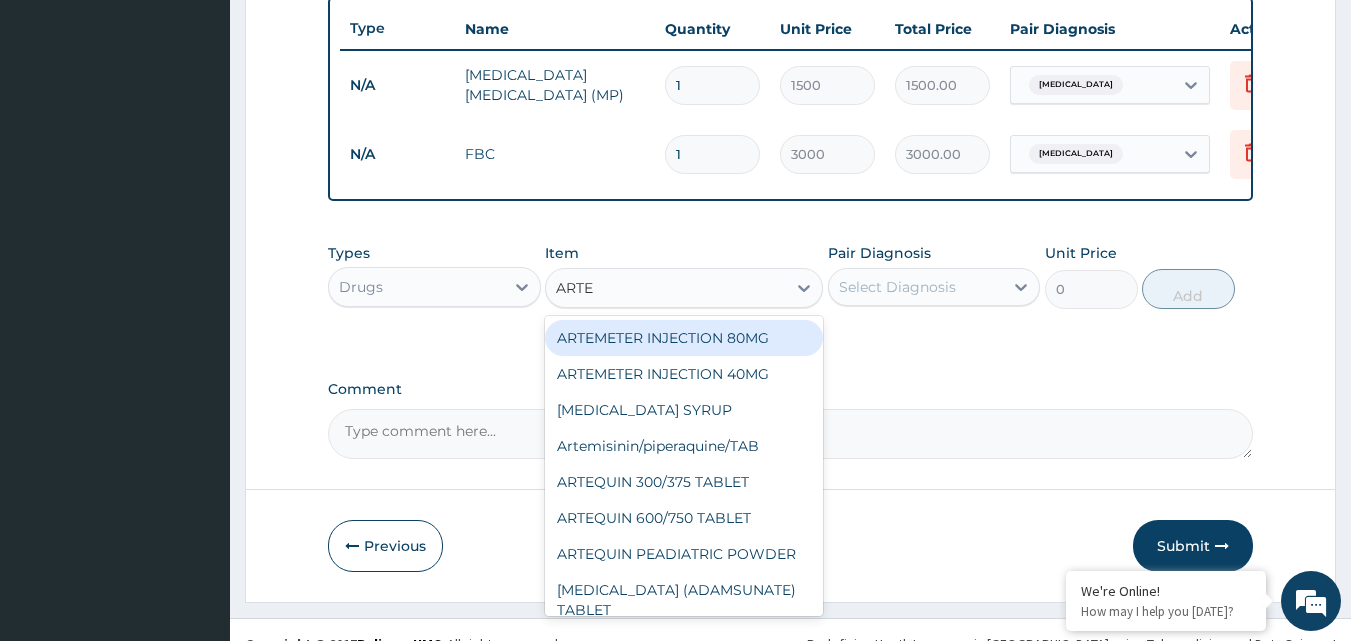 type 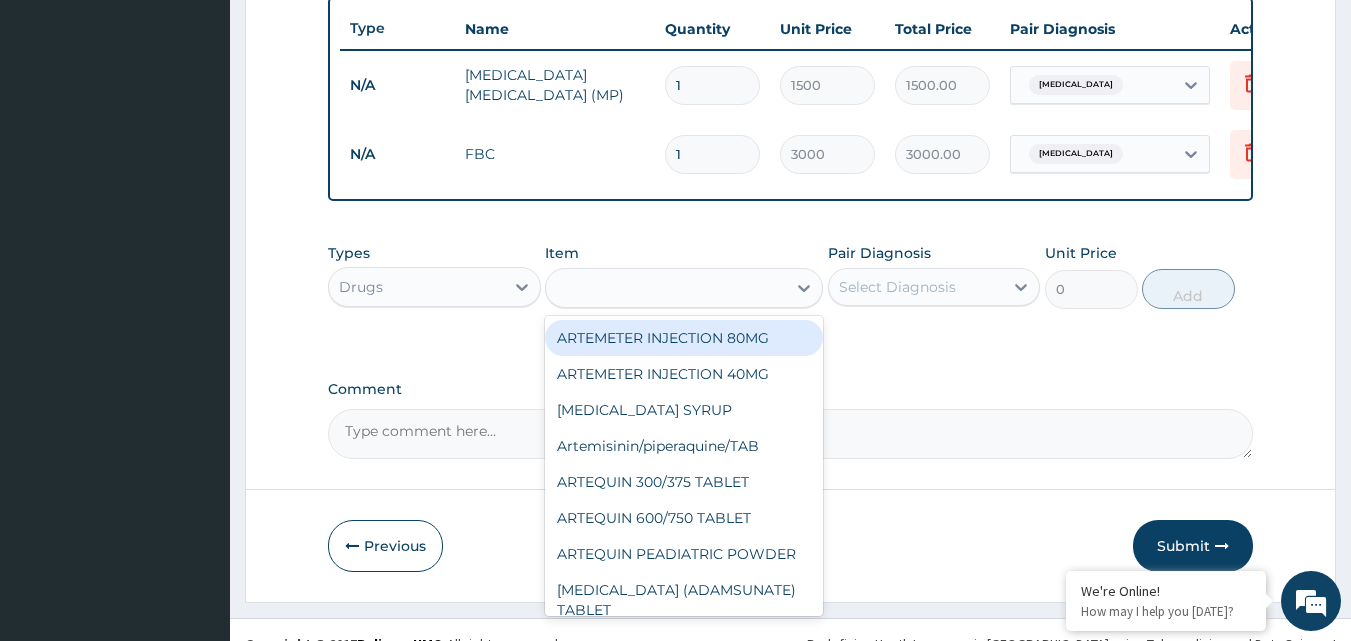 type on "210" 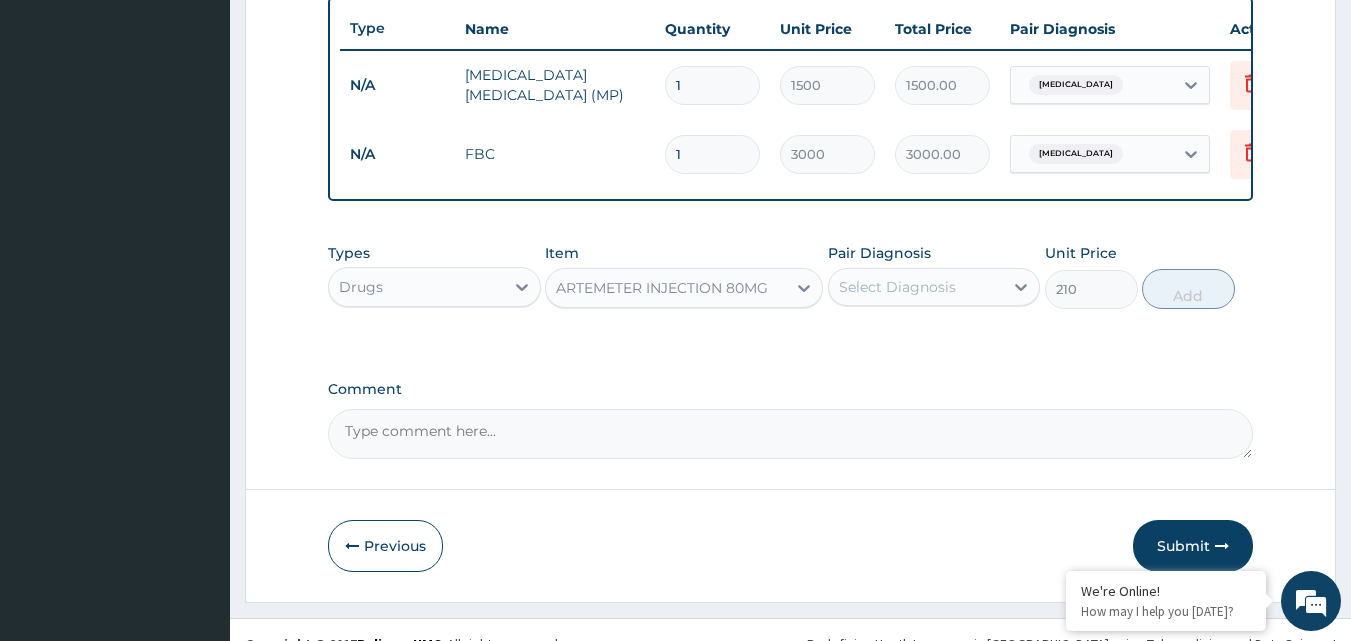 click on "Select Diagnosis" at bounding box center [897, 287] 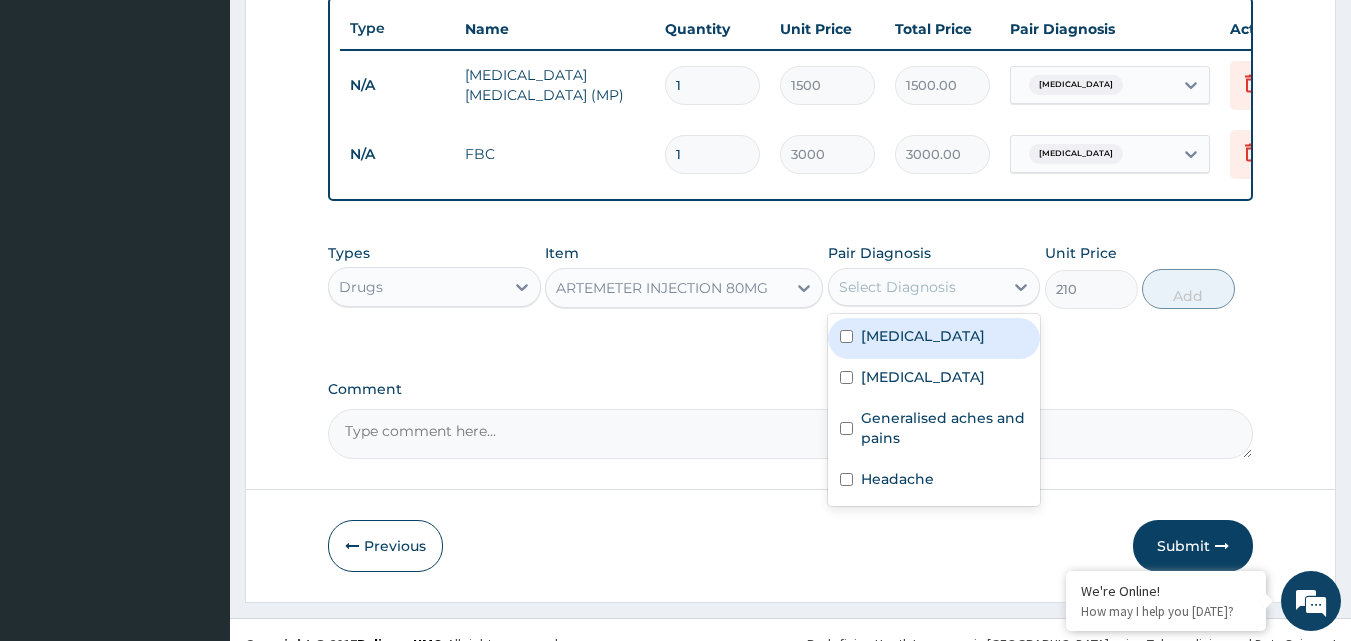 click on "[MEDICAL_DATA]" at bounding box center (923, 336) 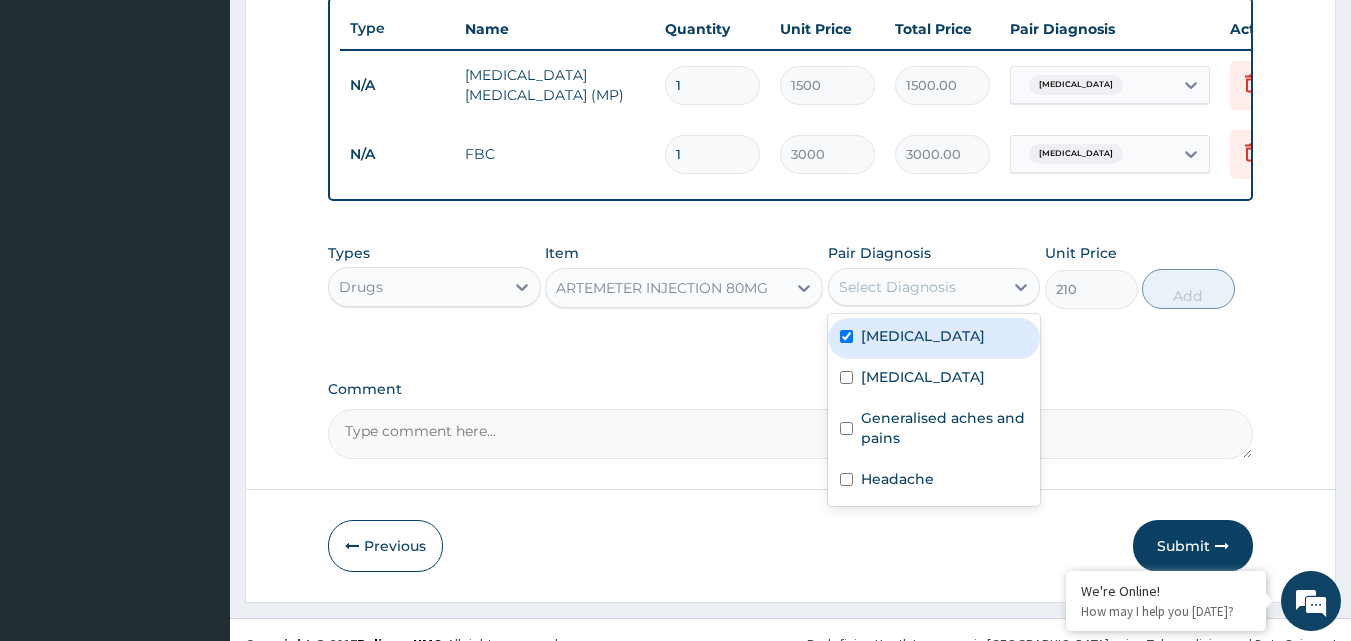 checkbox on "true" 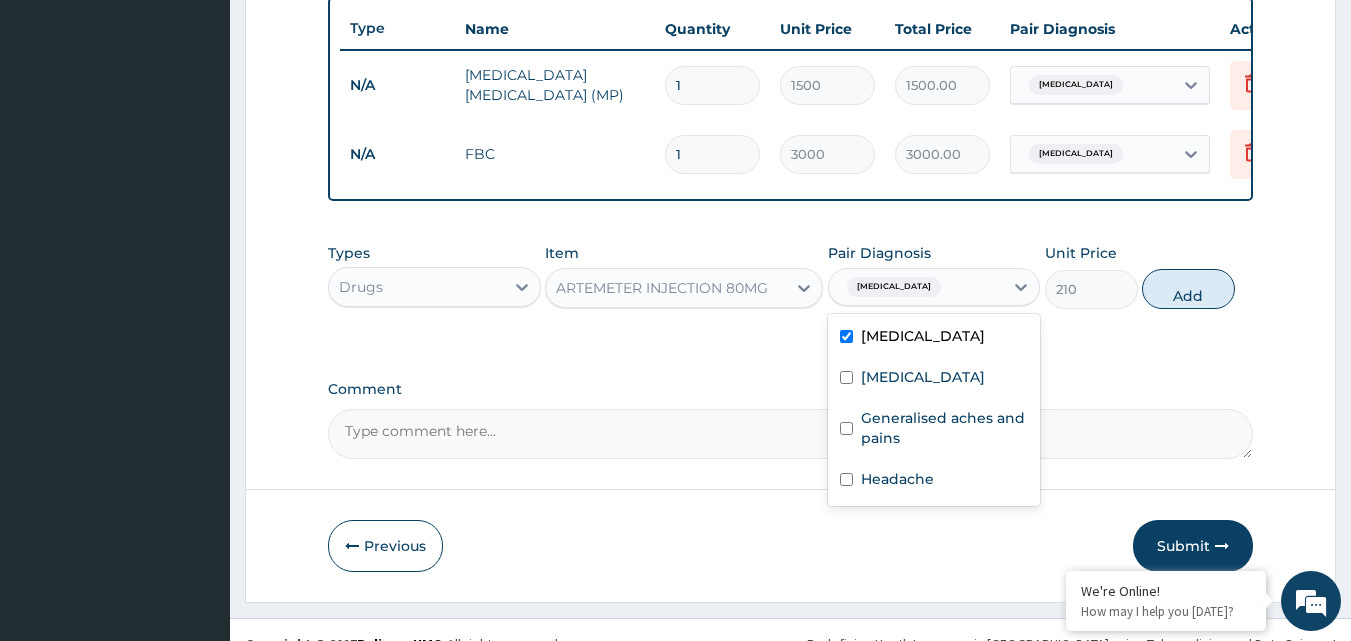 click on "ARTEMETER INJECTION  80MG" at bounding box center (666, 288) 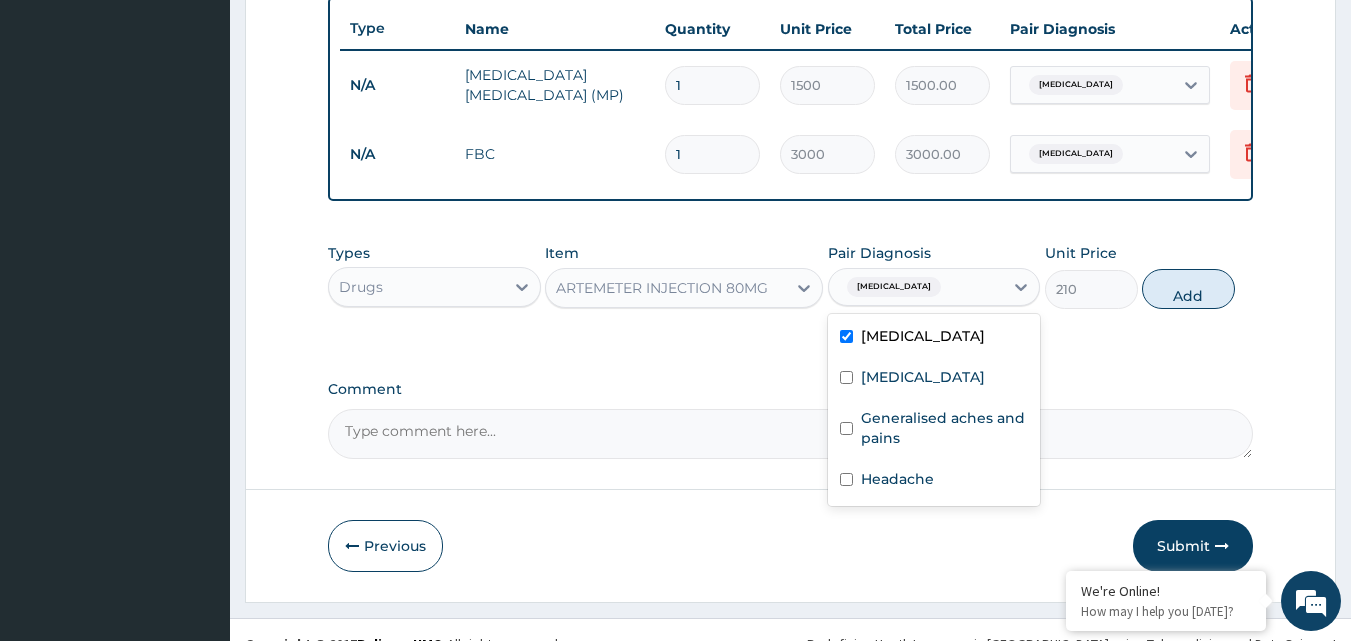 click on "ARTEMETER INJECTION  80MG" at bounding box center [666, 288] 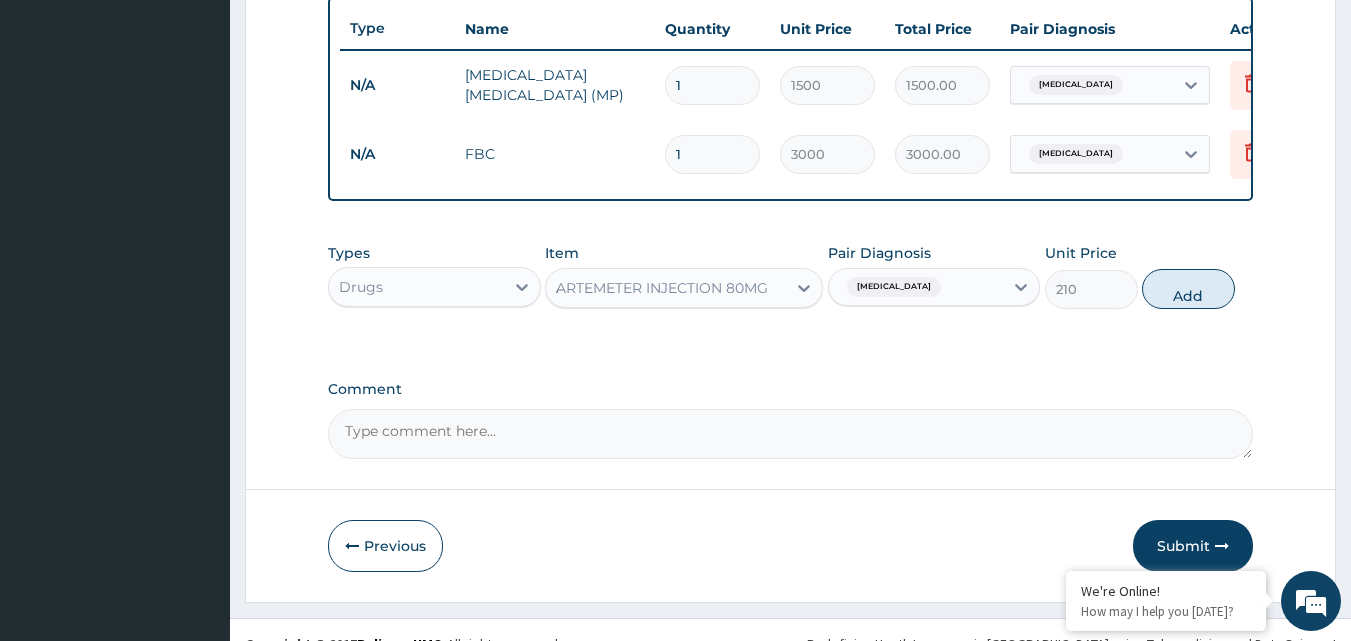 type on "ARTE" 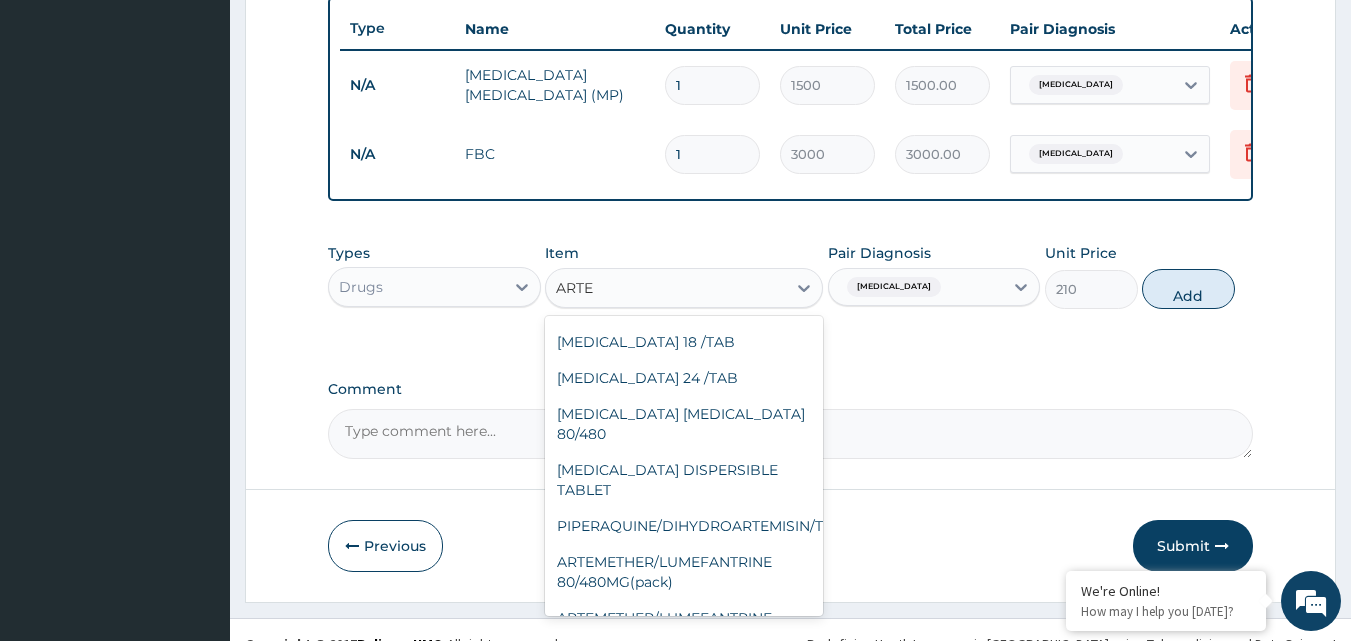 scroll, scrollTop: 498, scrollLeft: 0, axis: vertical 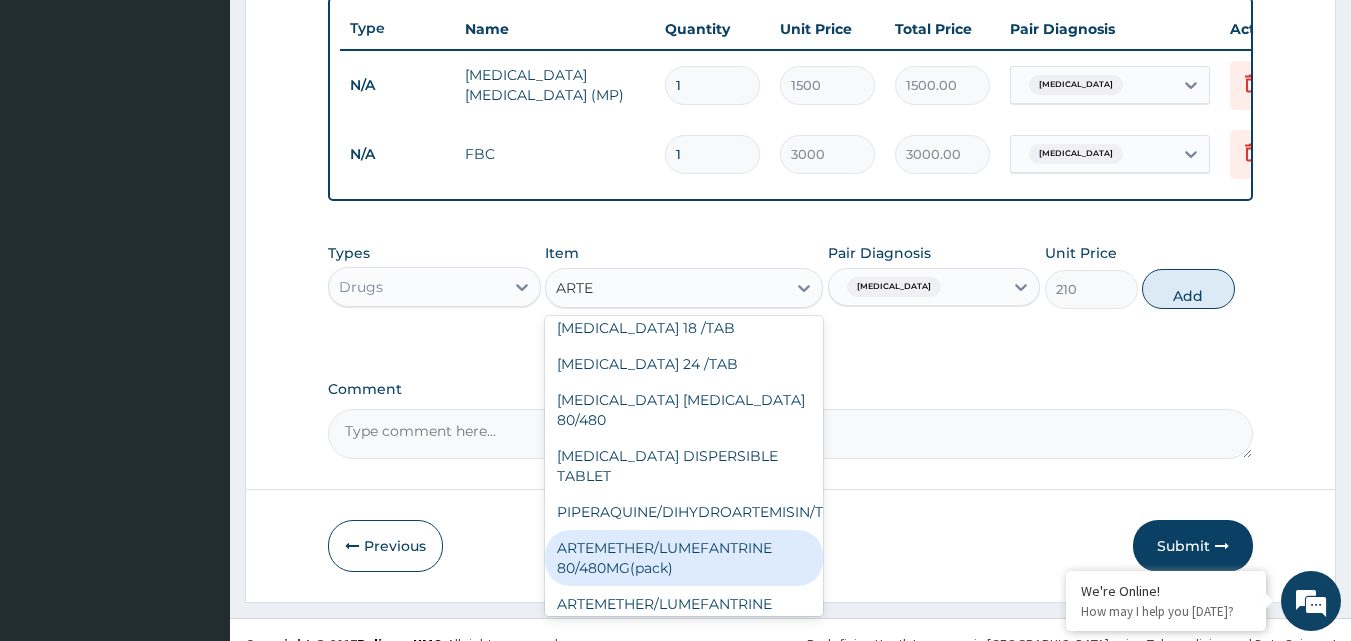 click on "ARTEMETHER/LUMEFANTRINE 80/480MG(pack)" at bounding box center [684, 558] 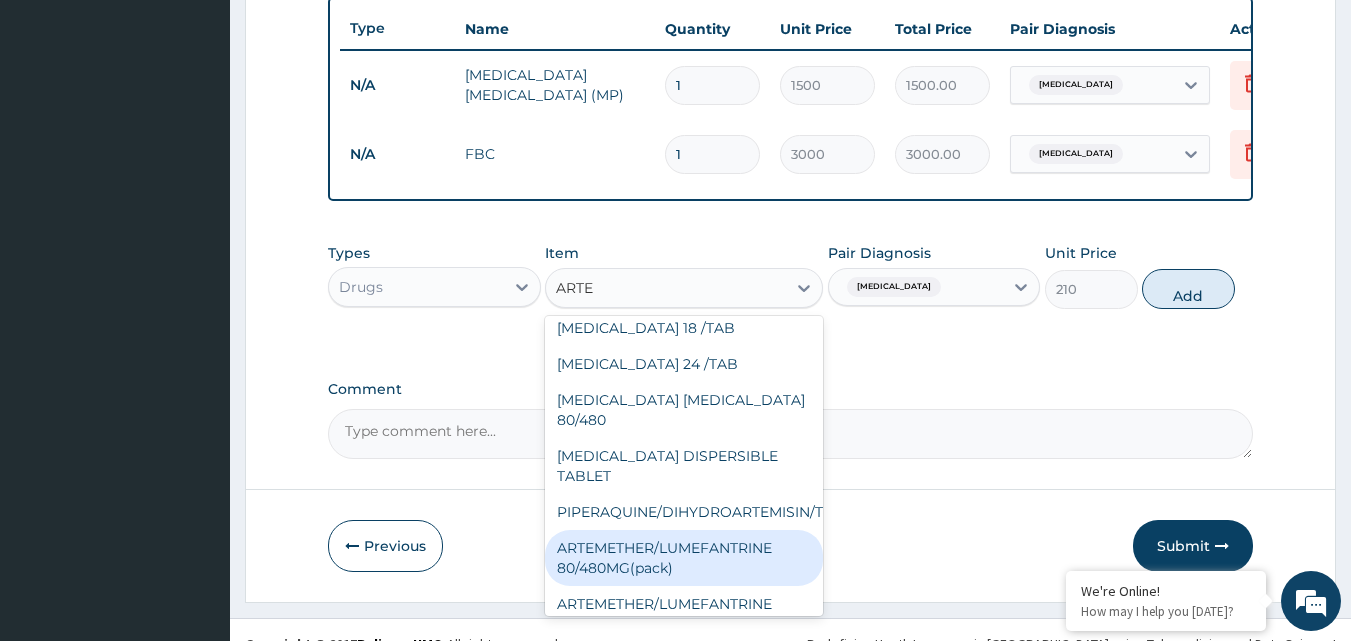 type 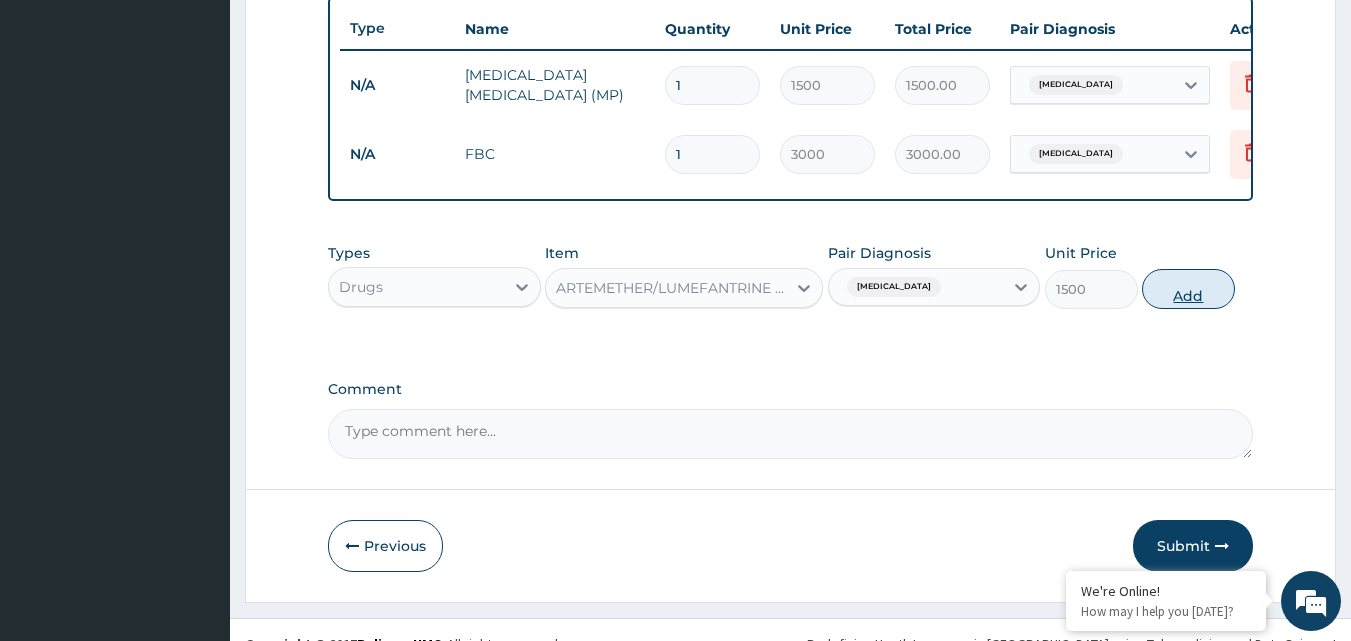 click on "Add" at bounding box center [1188, 289] 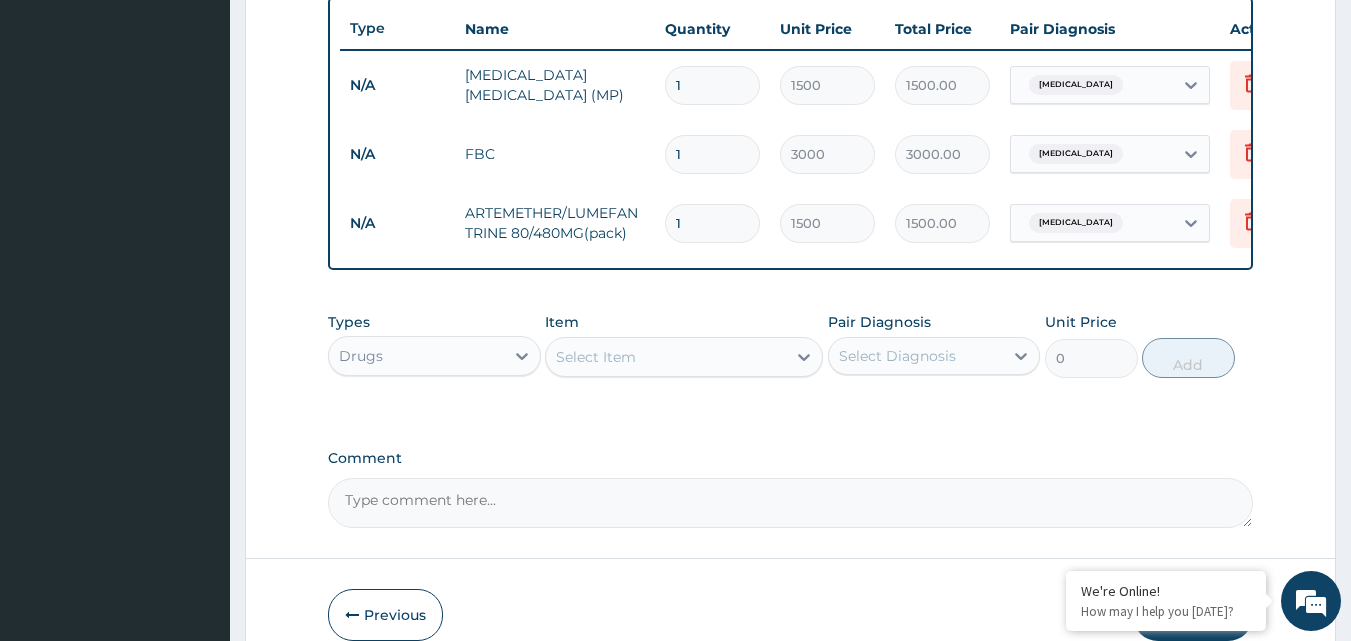 click on "Select Item" at bounding box center [596, 357] 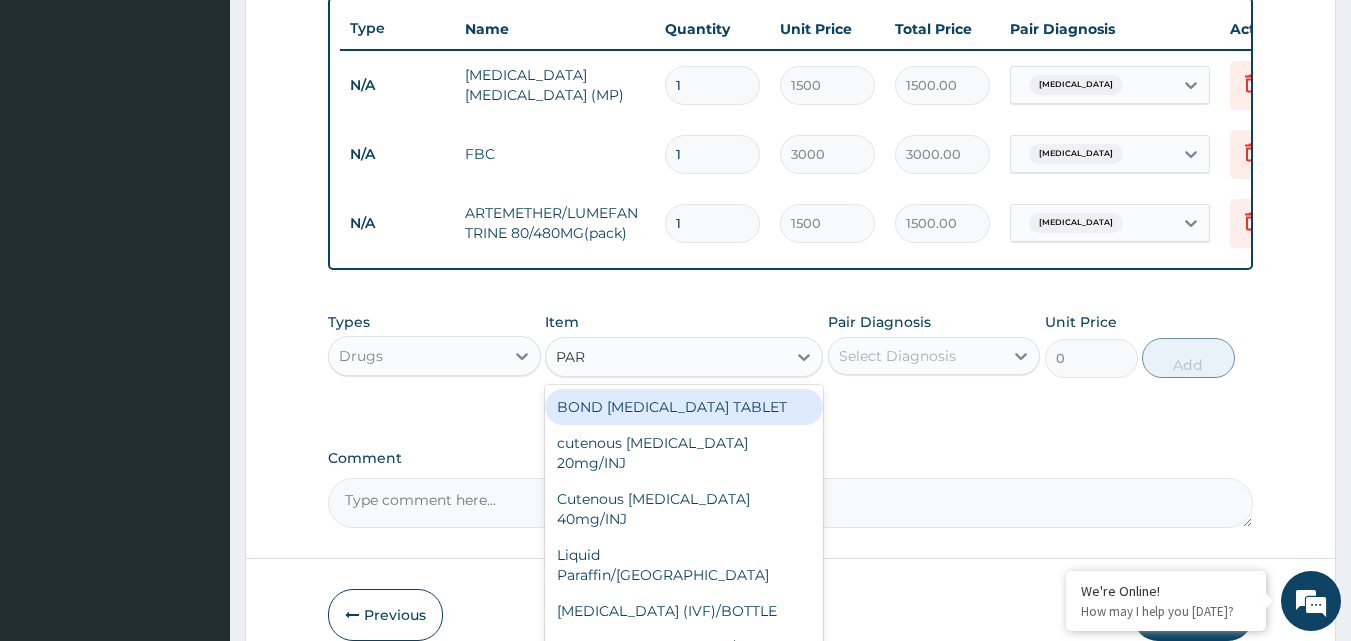 type on "PARA" 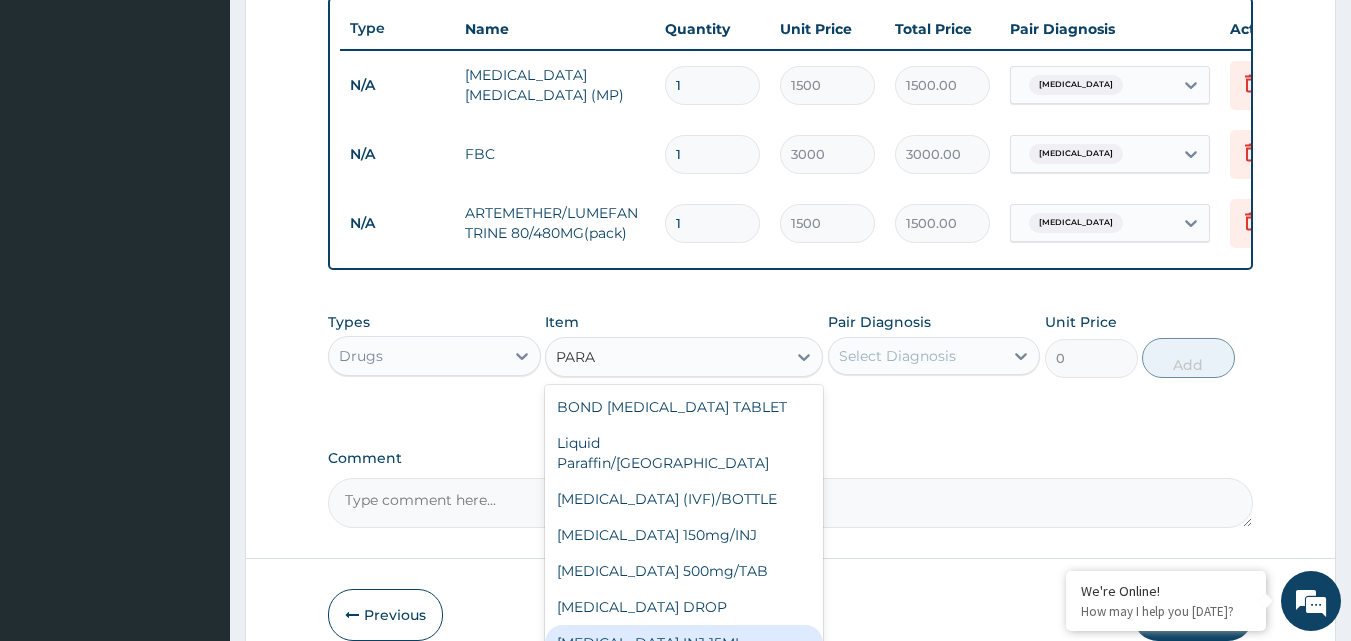 scroll, scrollTop: 104, scrollLeft: 0, axis: vertical 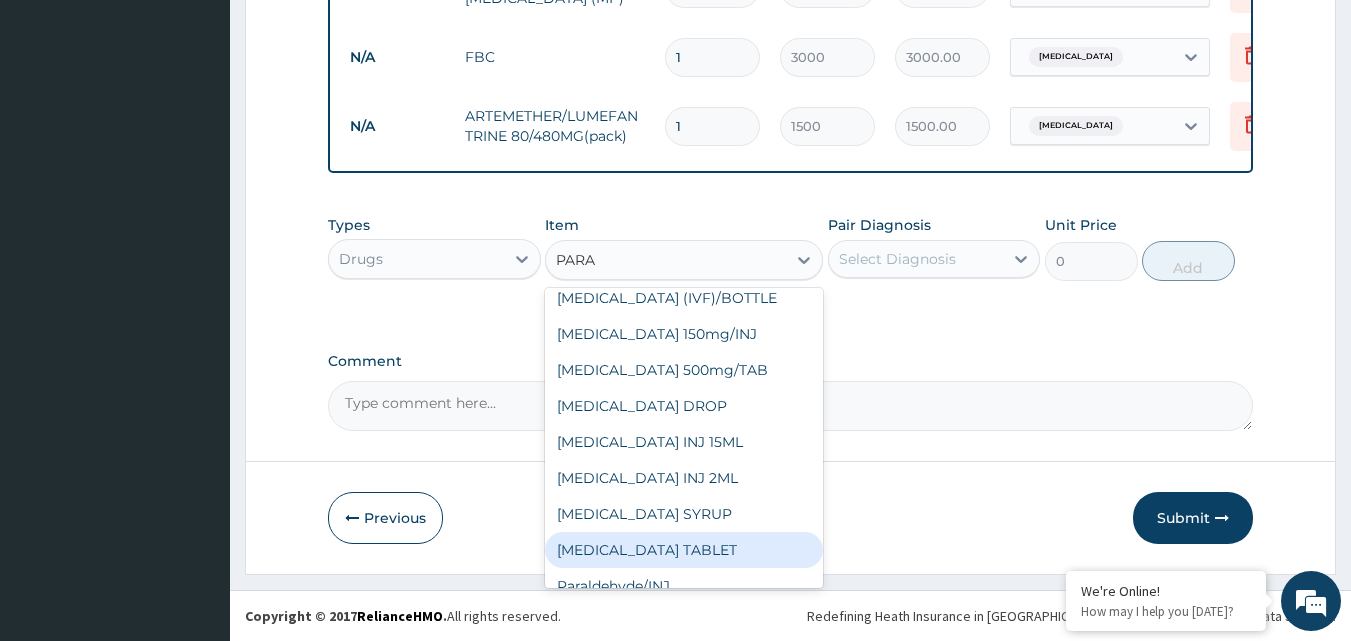 click on "[MEDICAL_DATA] TABLET" at bounding box center [684, 550] 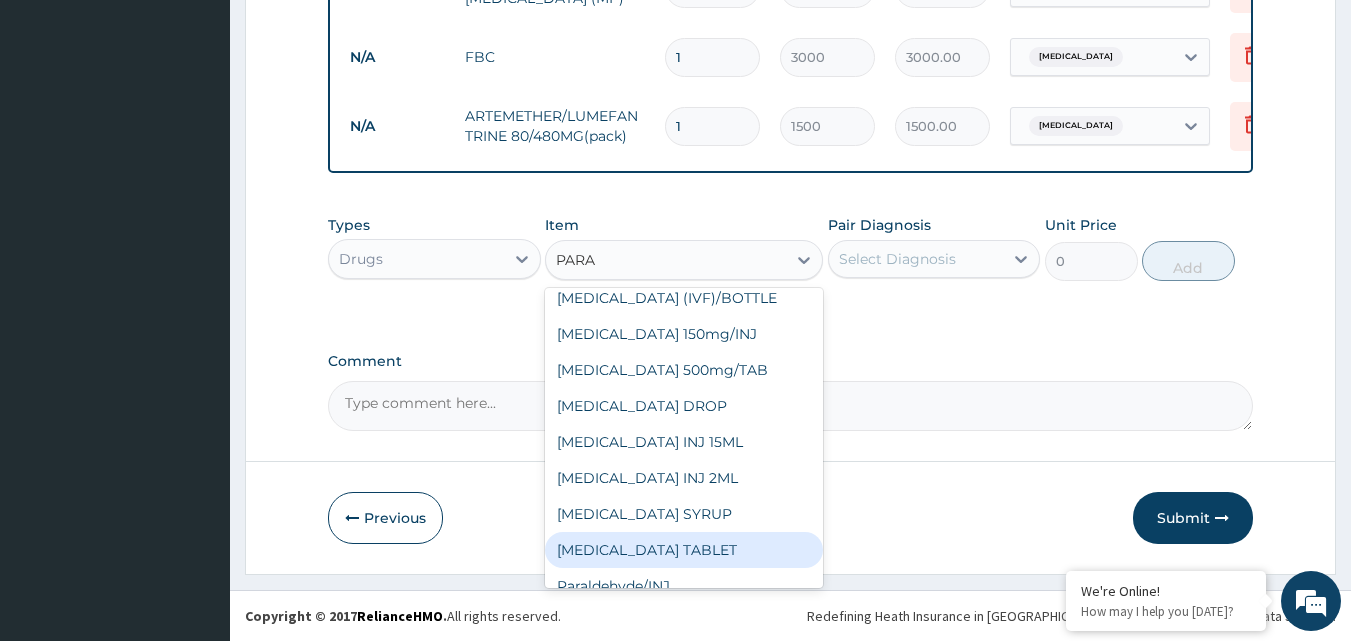 type 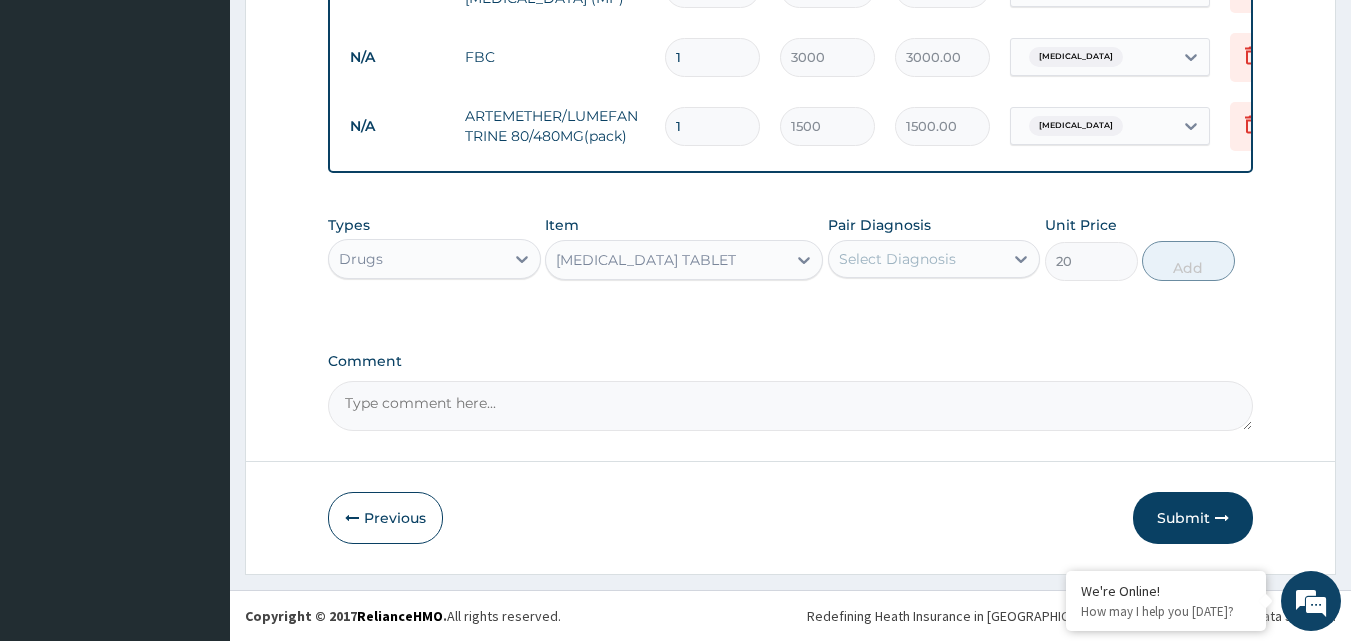 click on "Select Diagnosis" at bounding box center [897, 259] 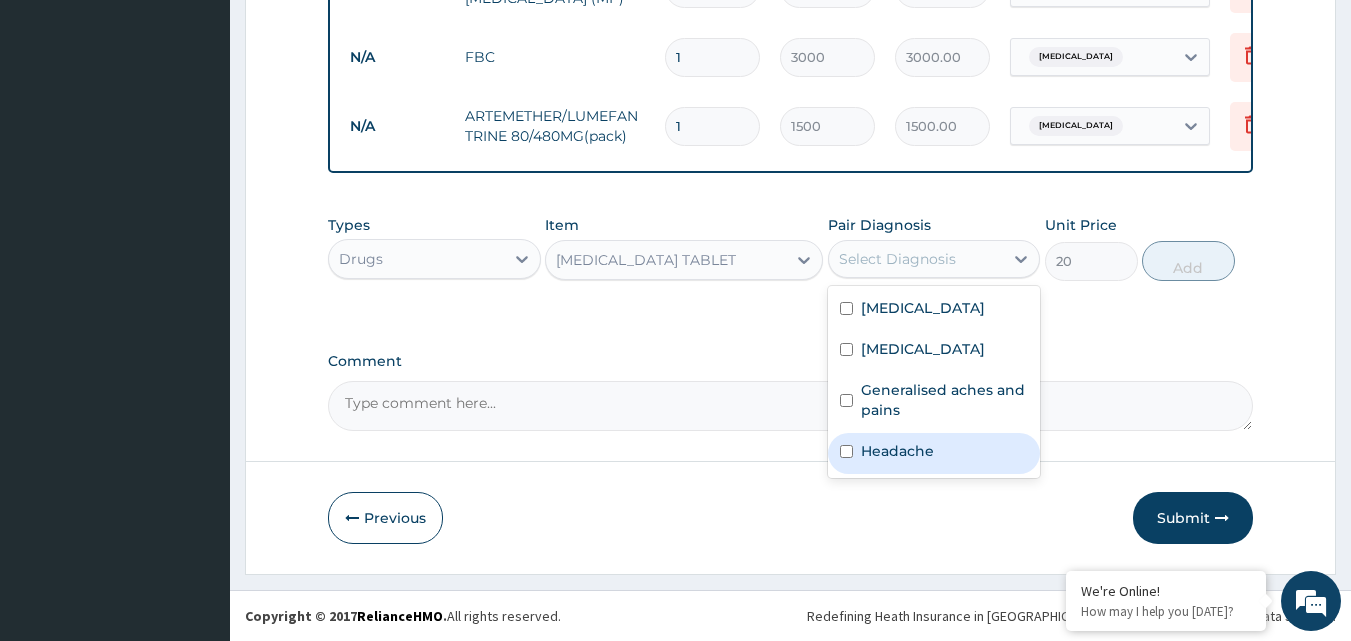 click on "Headache" at bounding box center [897, 451] 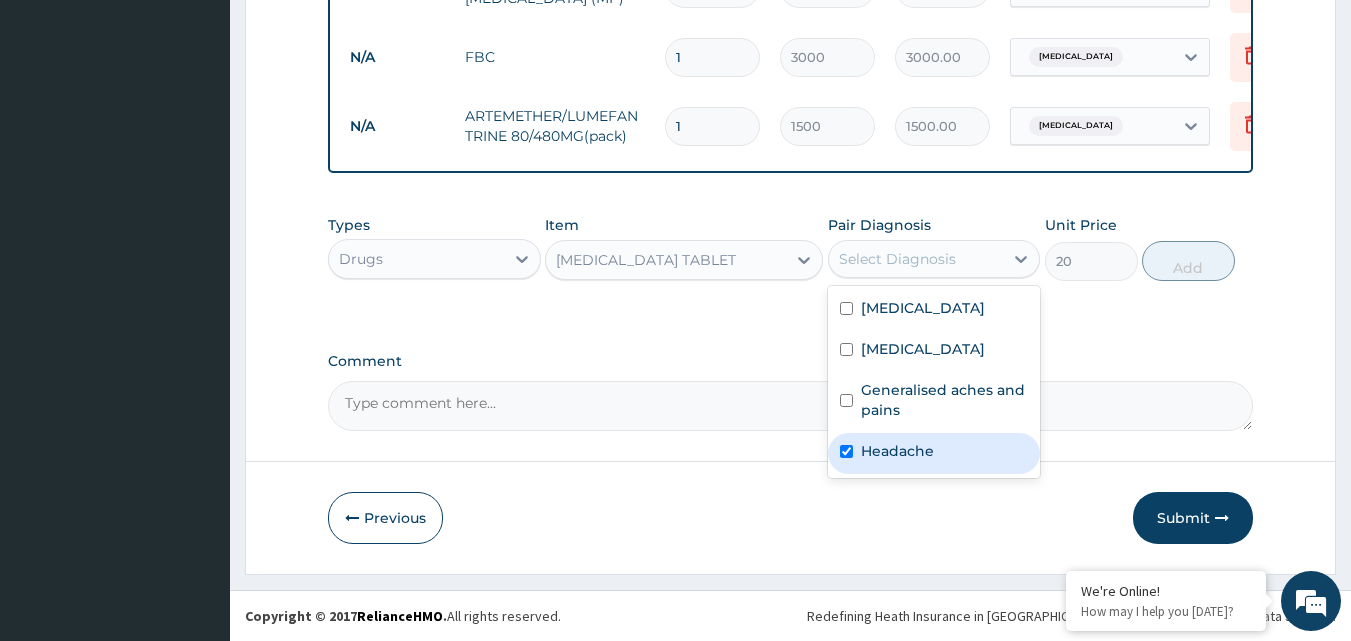 checkbox on "true" 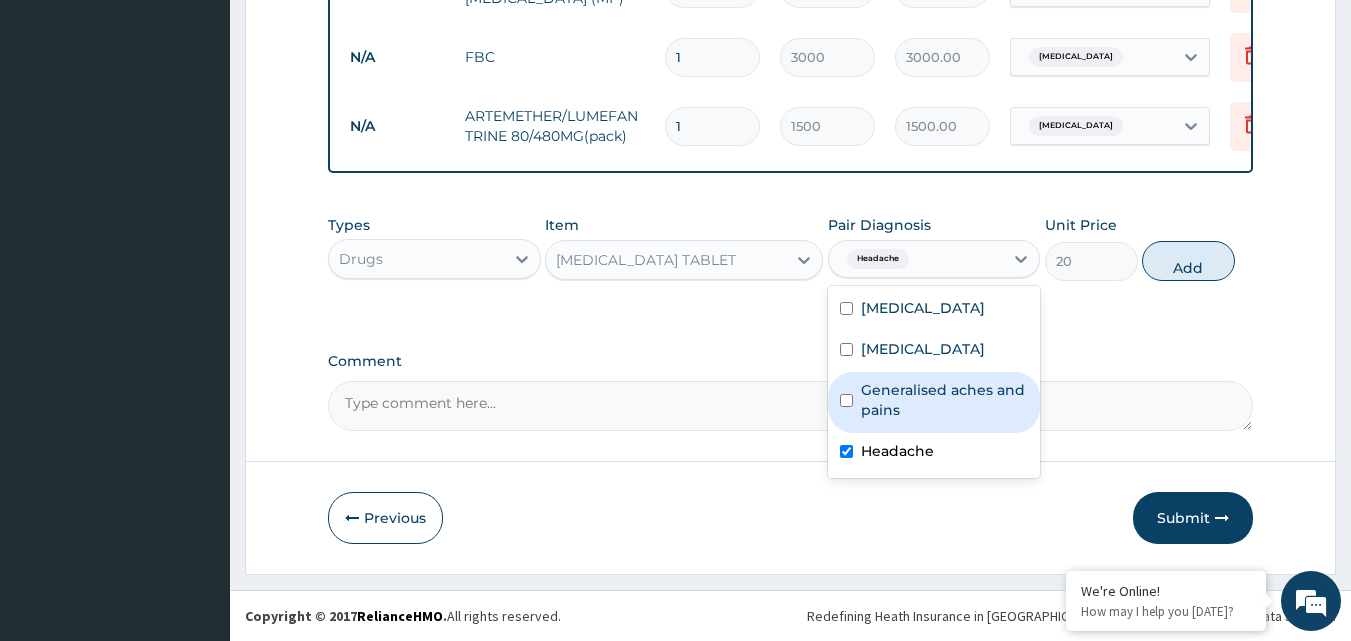 click on "Generalised aches and pains" at bounding box center (945, 400) 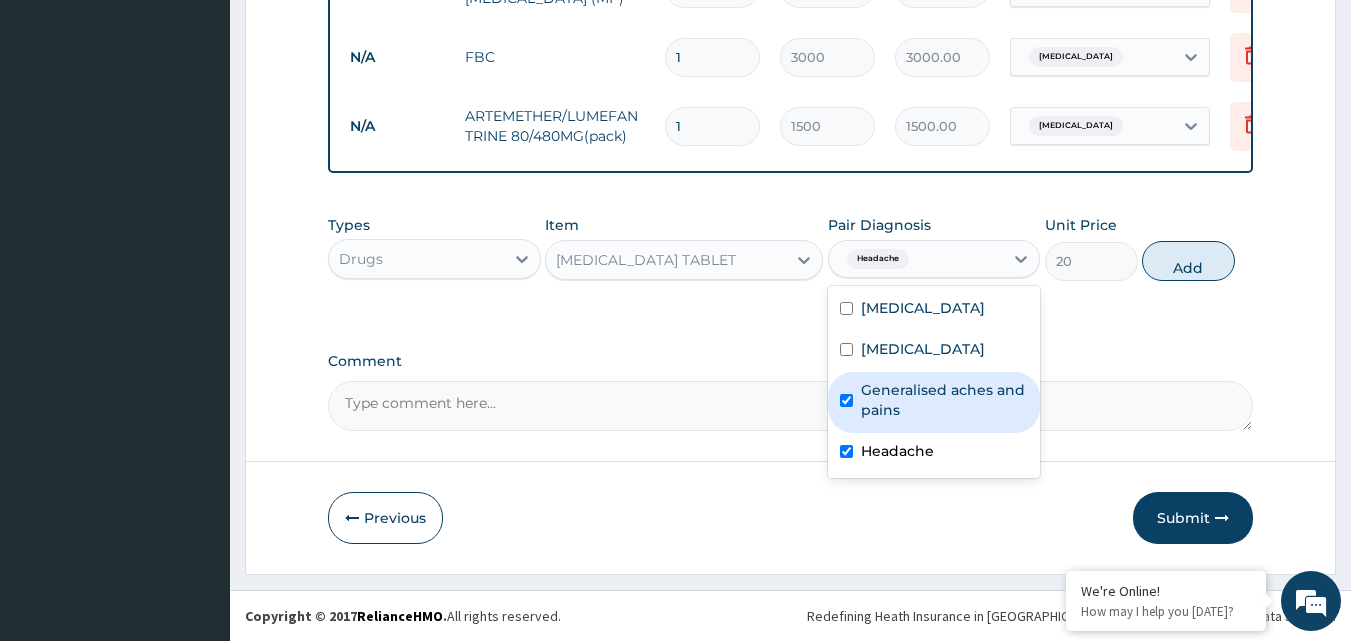 checkbox on "true" 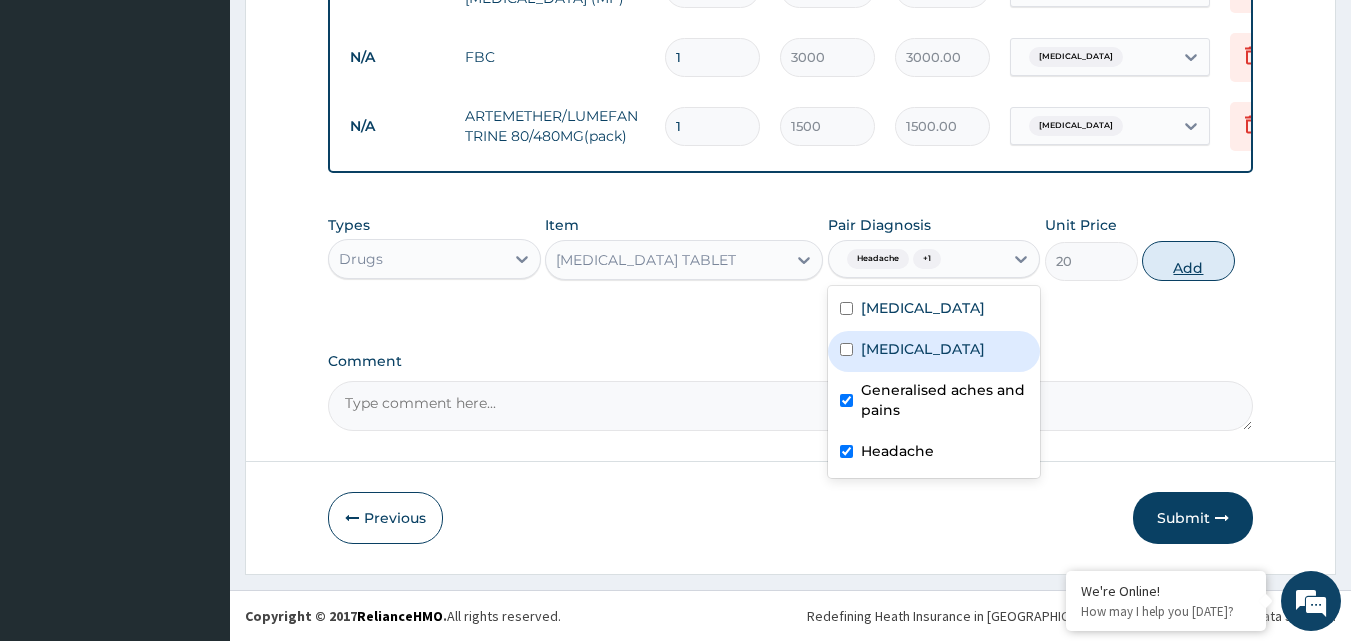 click on "Add" at bounding box center [1188, 261] 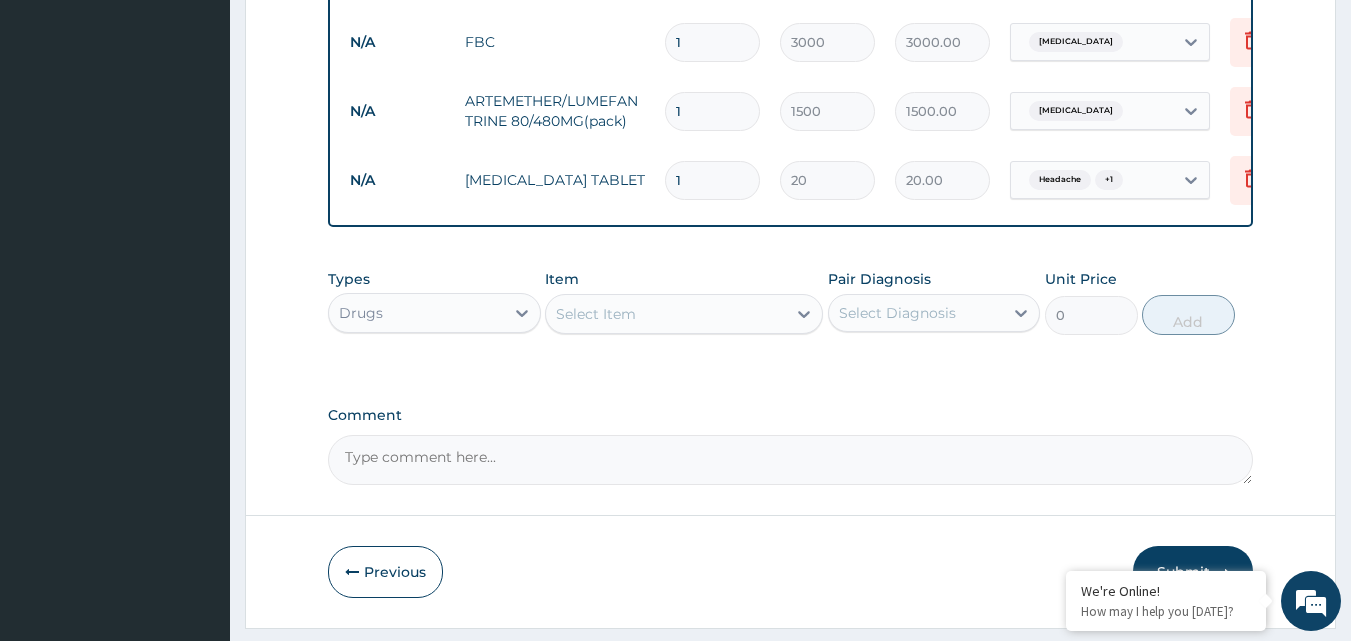 type 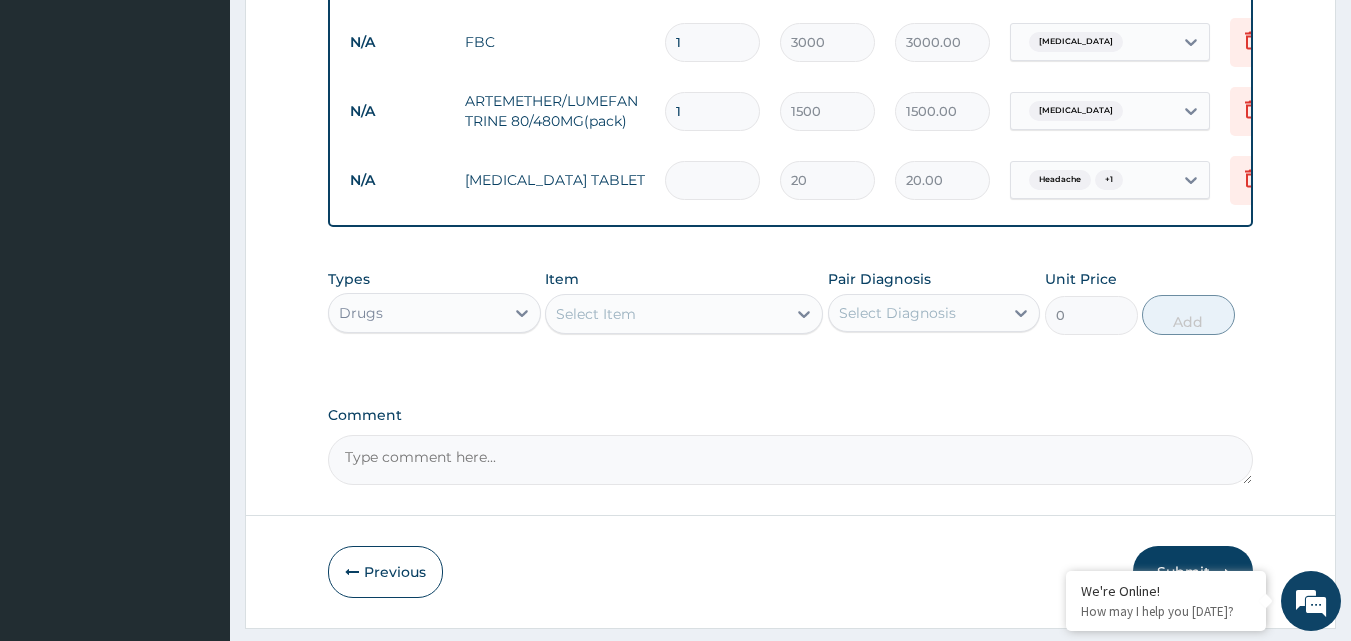 type on "0.00" 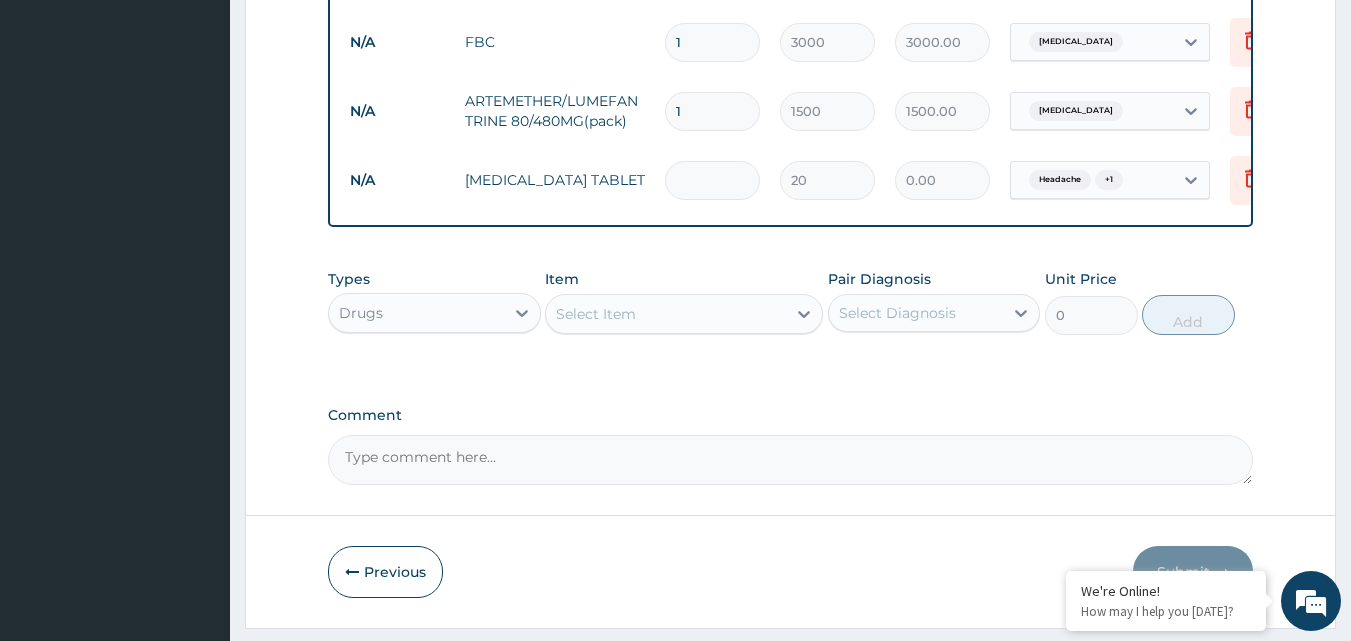 type on "2" 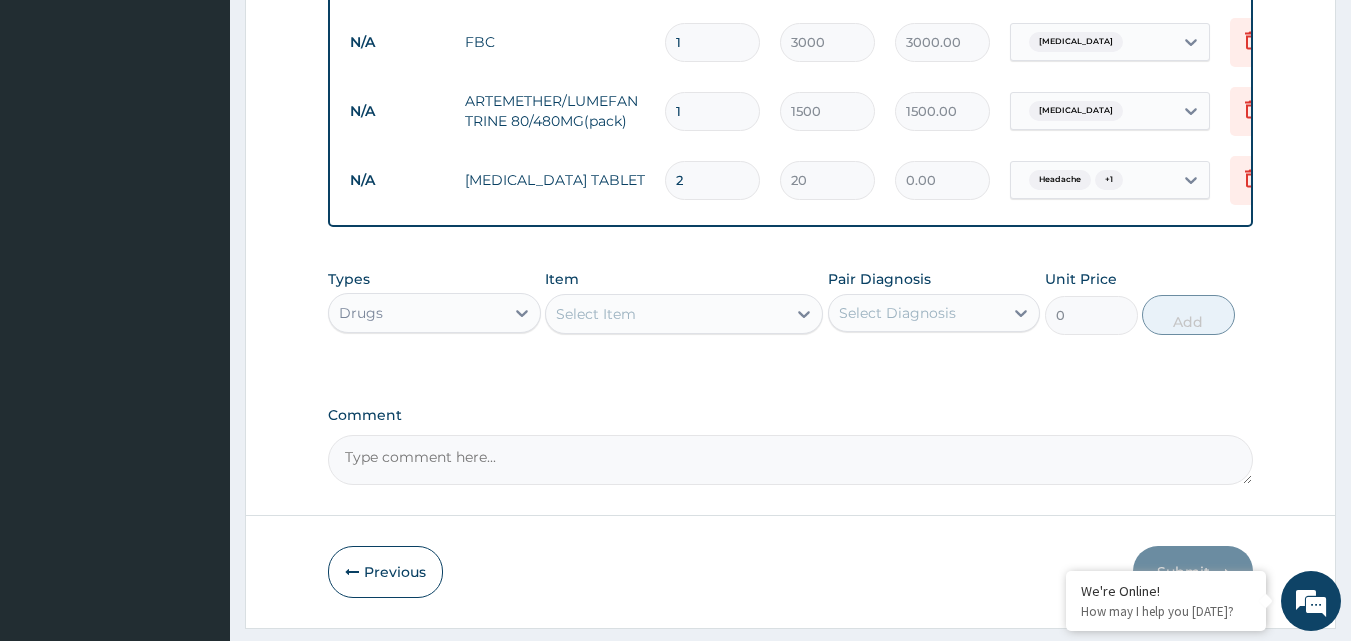 type on "40.00" 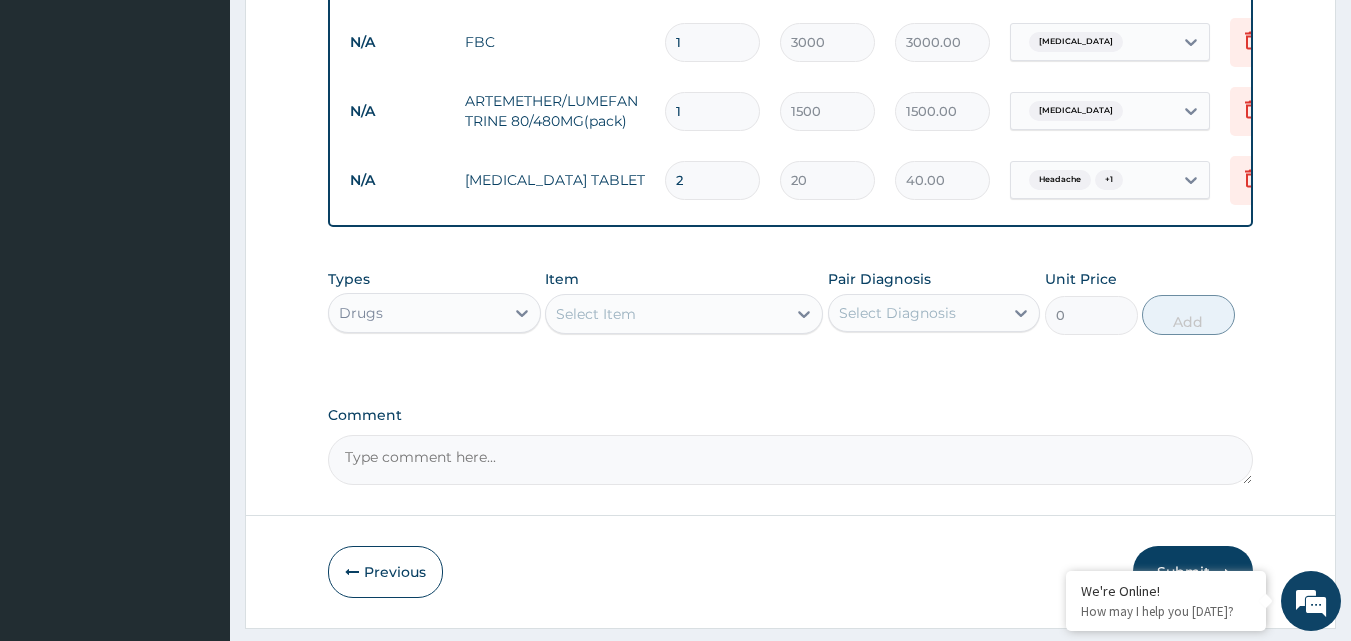 type on "20" 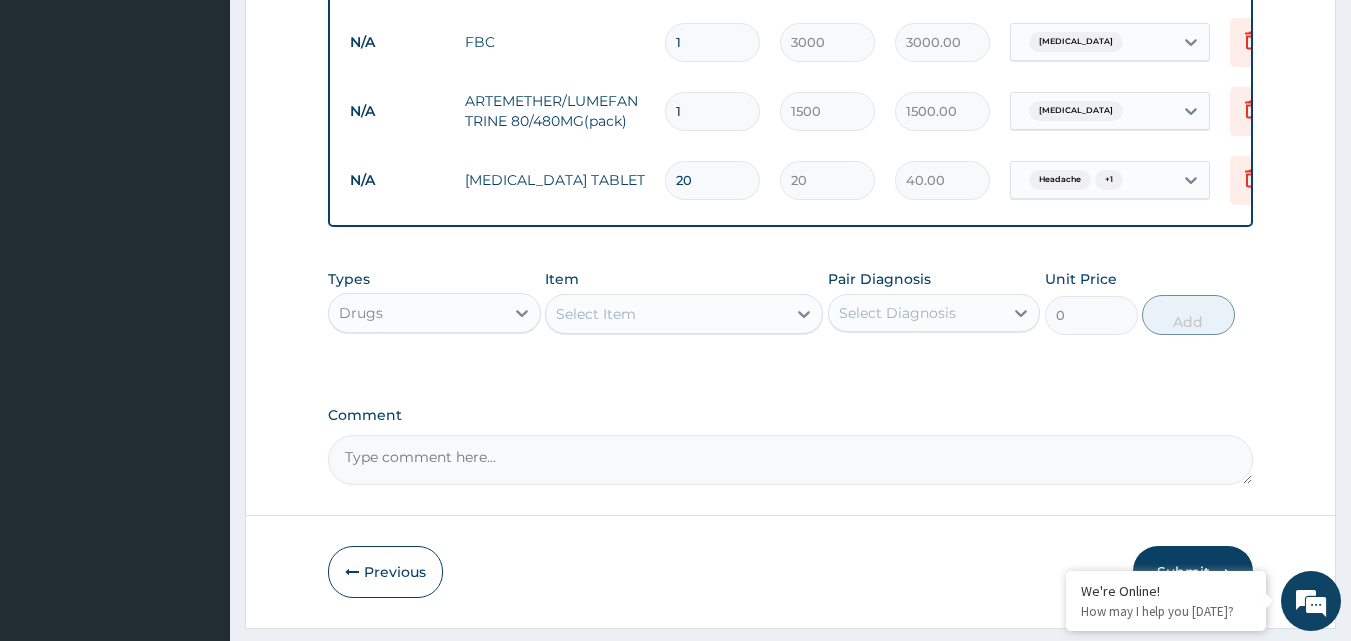 type on "400.00" 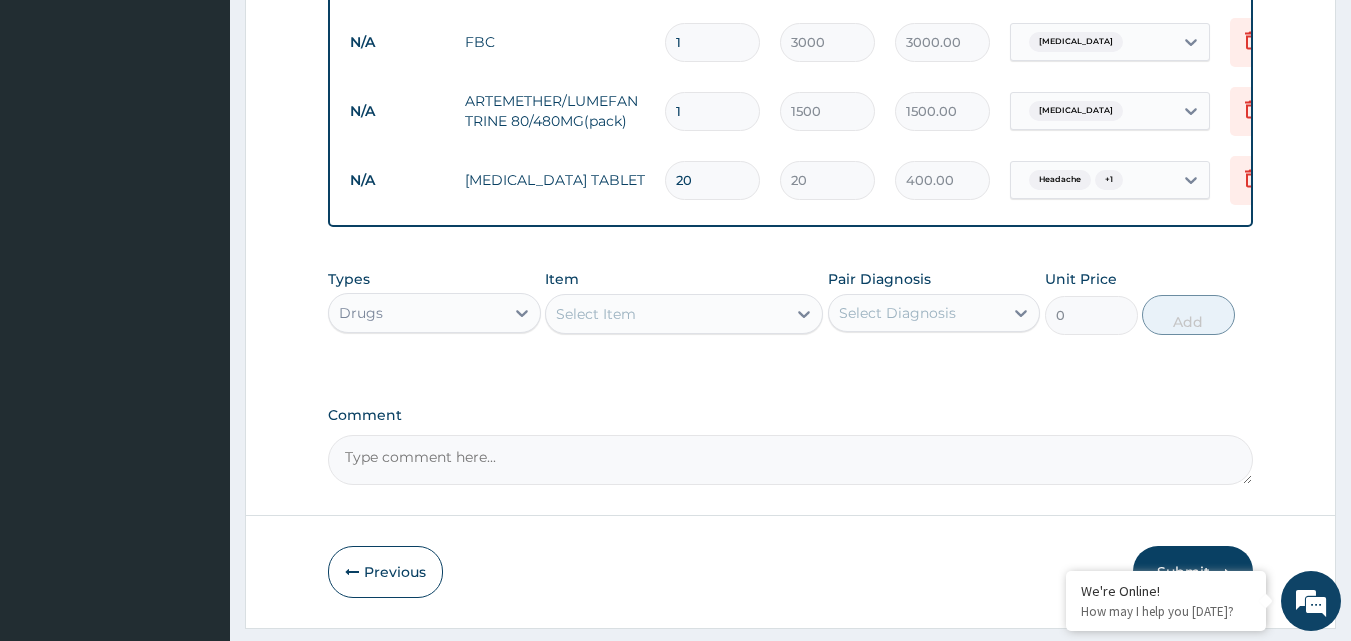 type on "20" 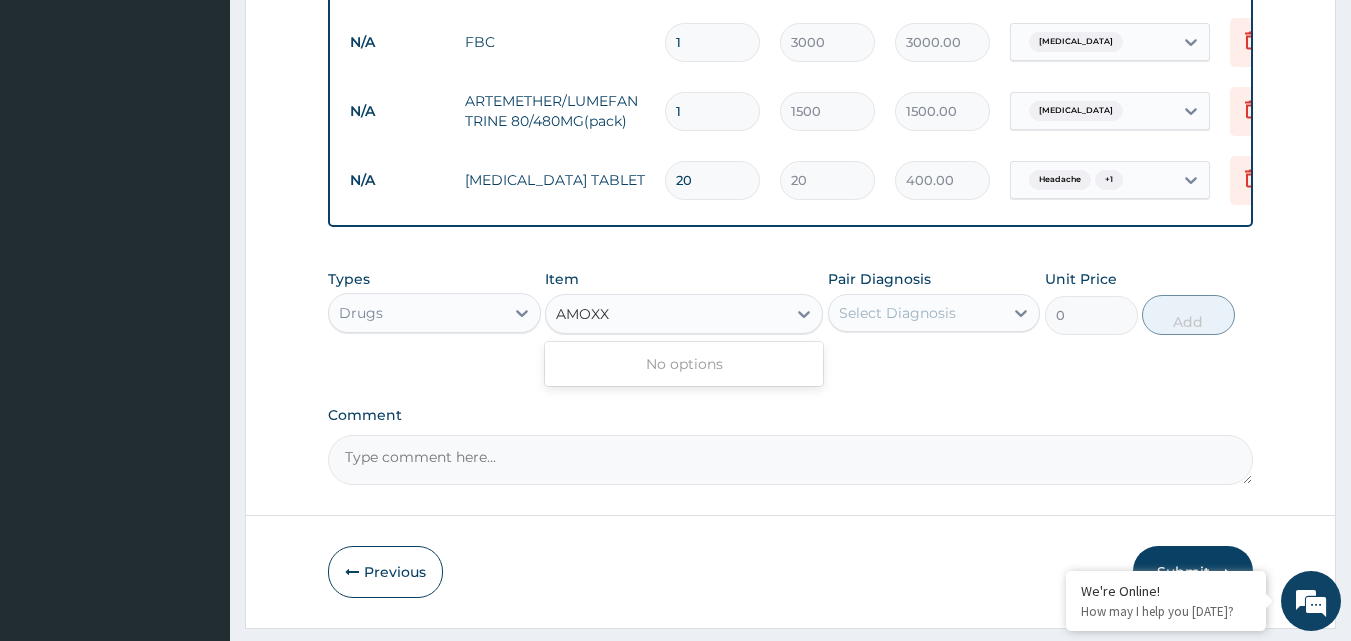 type on "AMOX" 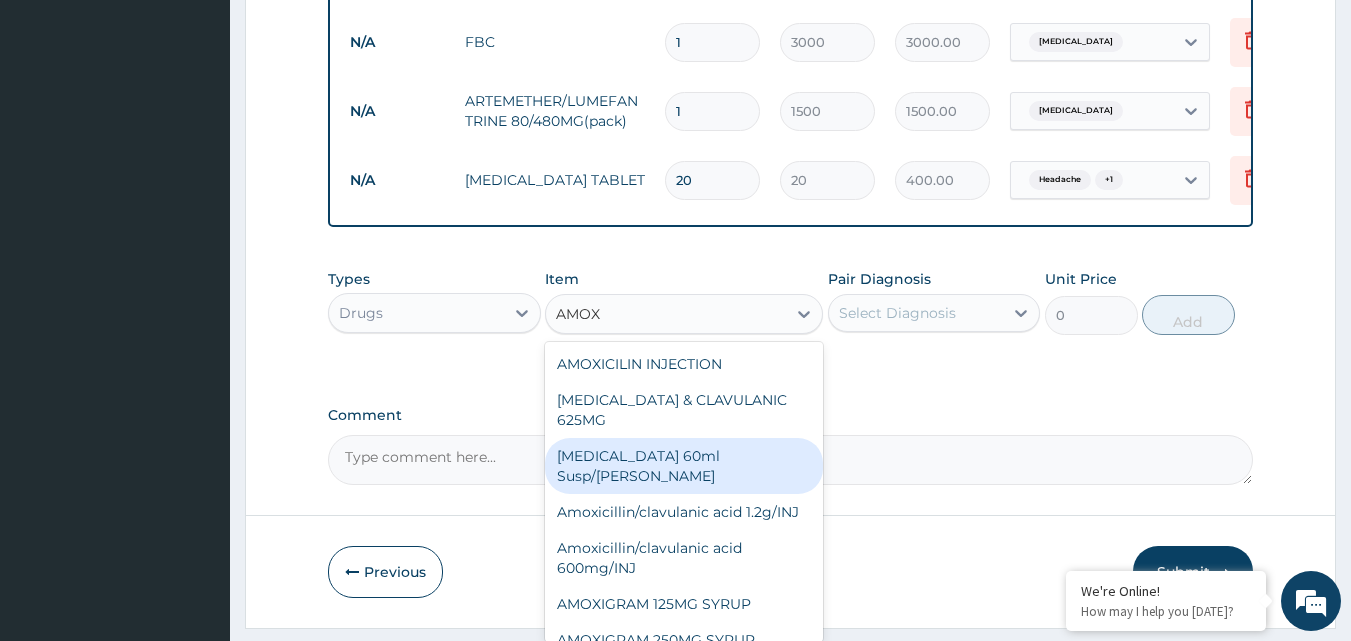 scroll, scrollTop: 262, scrollLeft: 0, axis: vertical 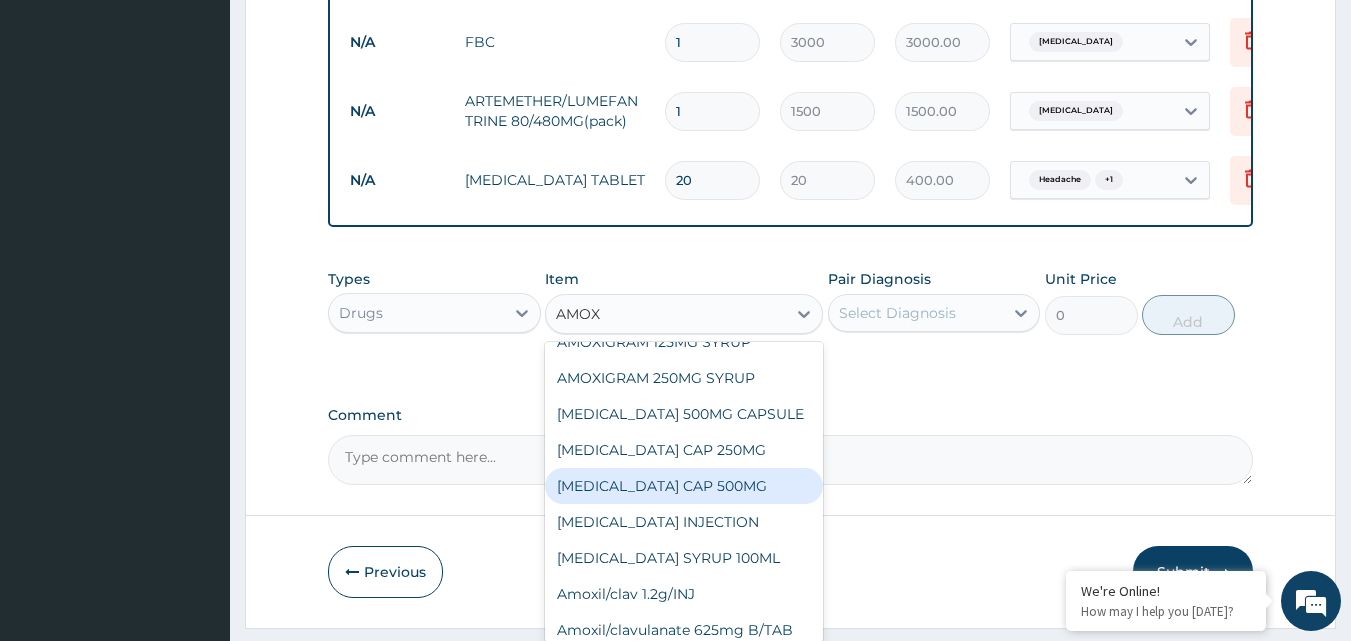 click on "[MEDICAL_DATA] CAP 500MG" at bounding box center [684, 486] 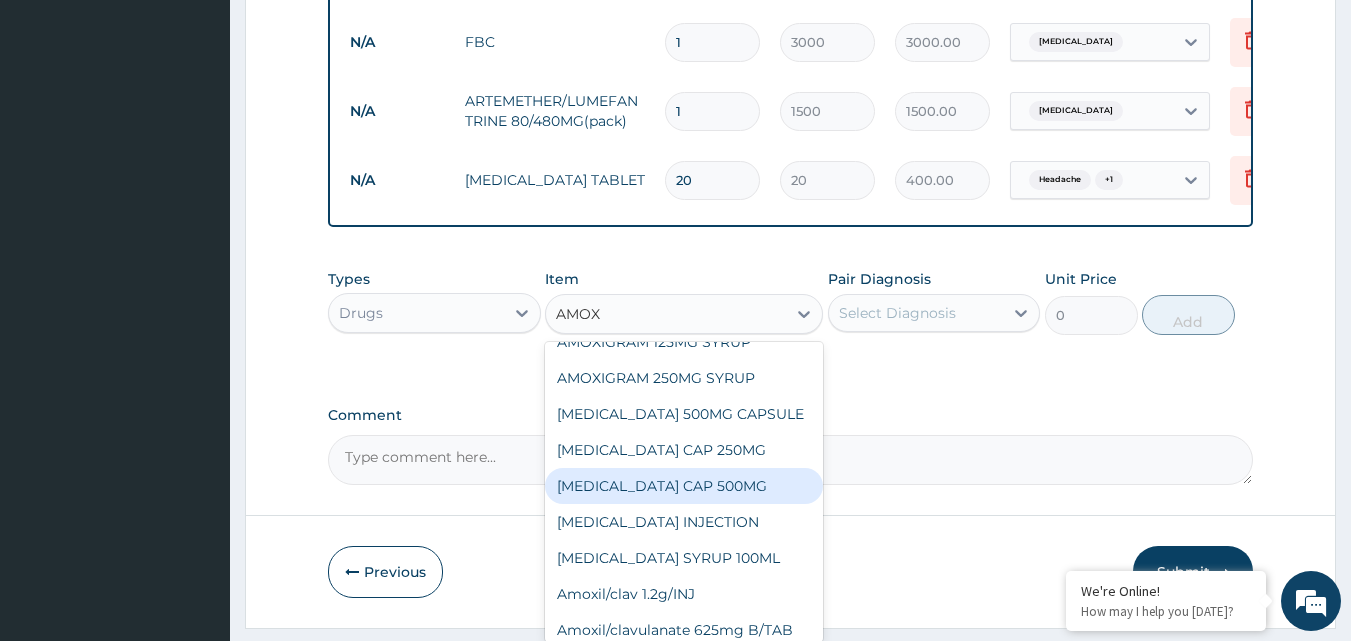 type 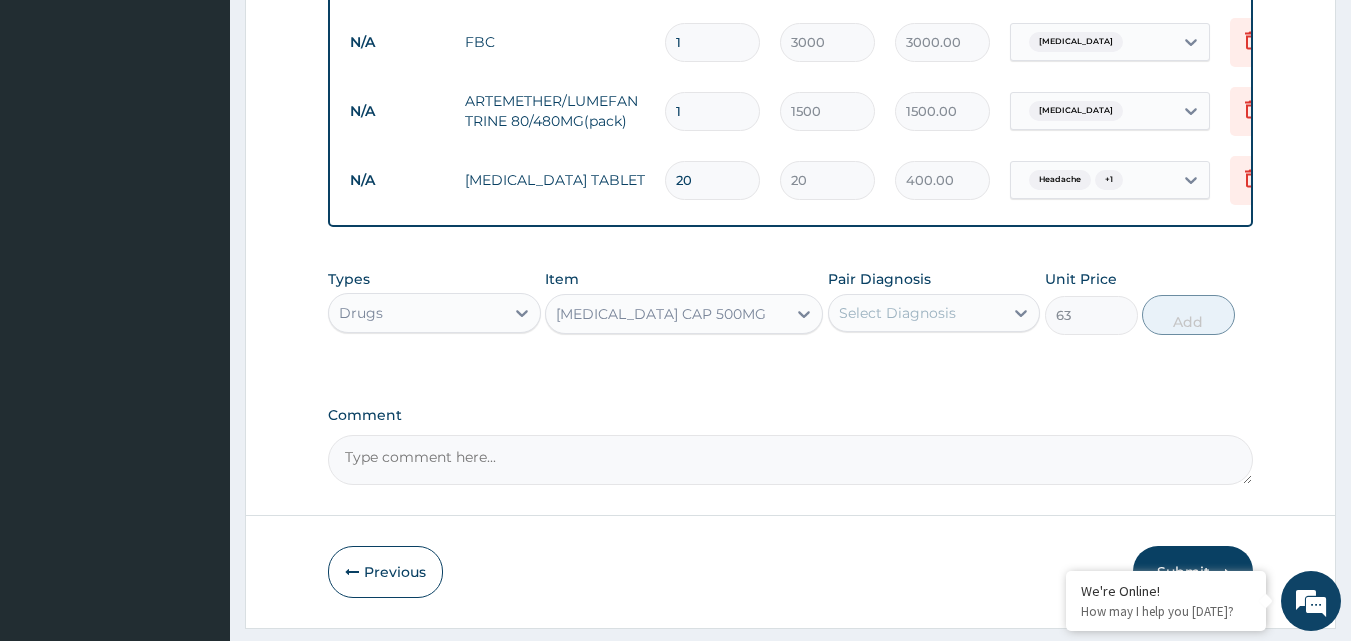 click on "Select Diagnosis" at bounding box center [897, 313] 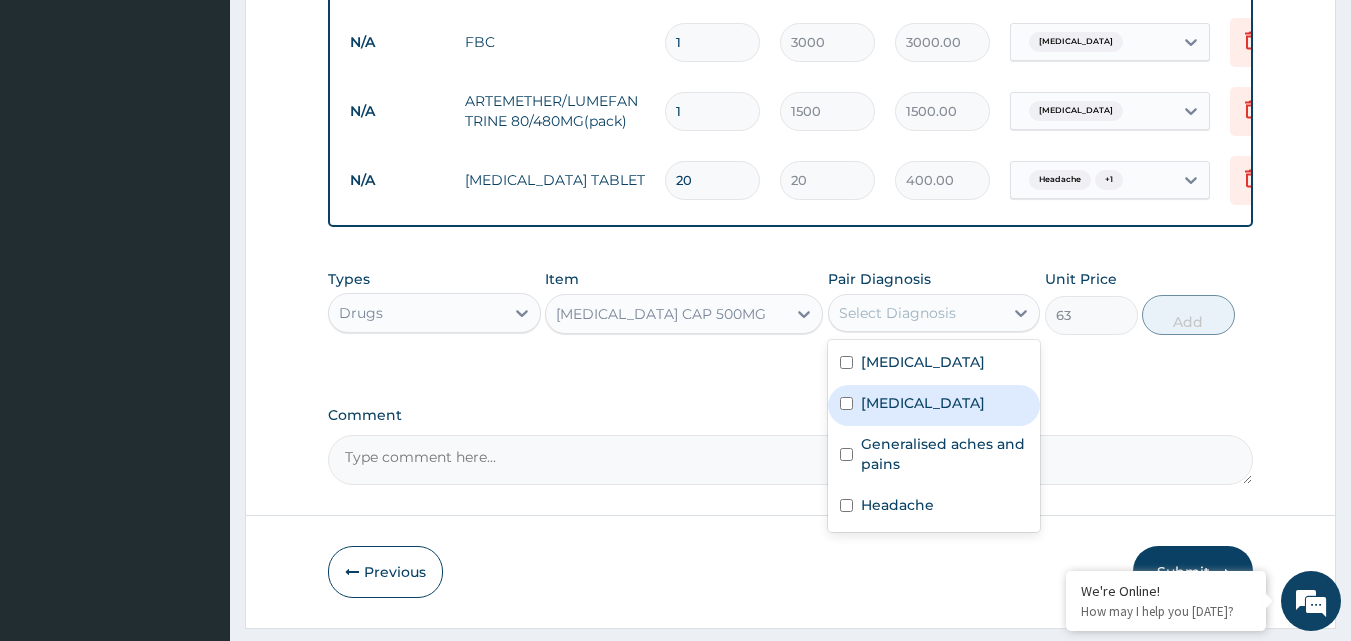 click on "[MEDICAL_DATA]" at bounding box center [923, 403] 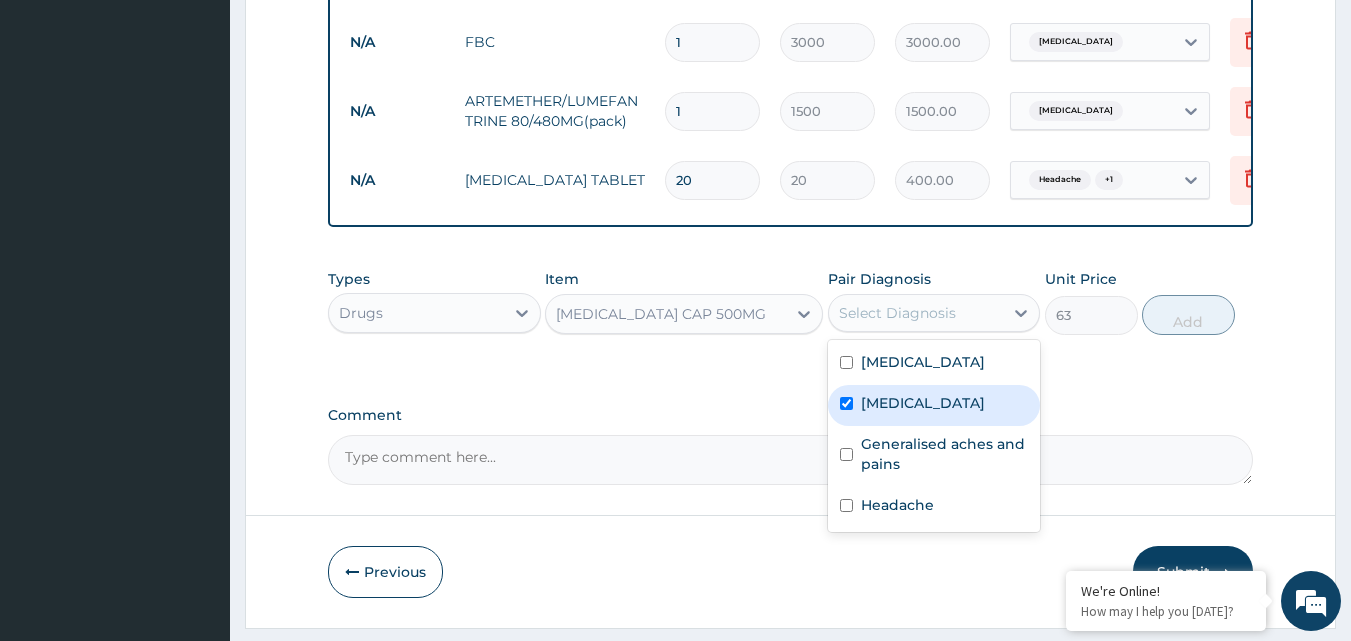 checkbox on "true" 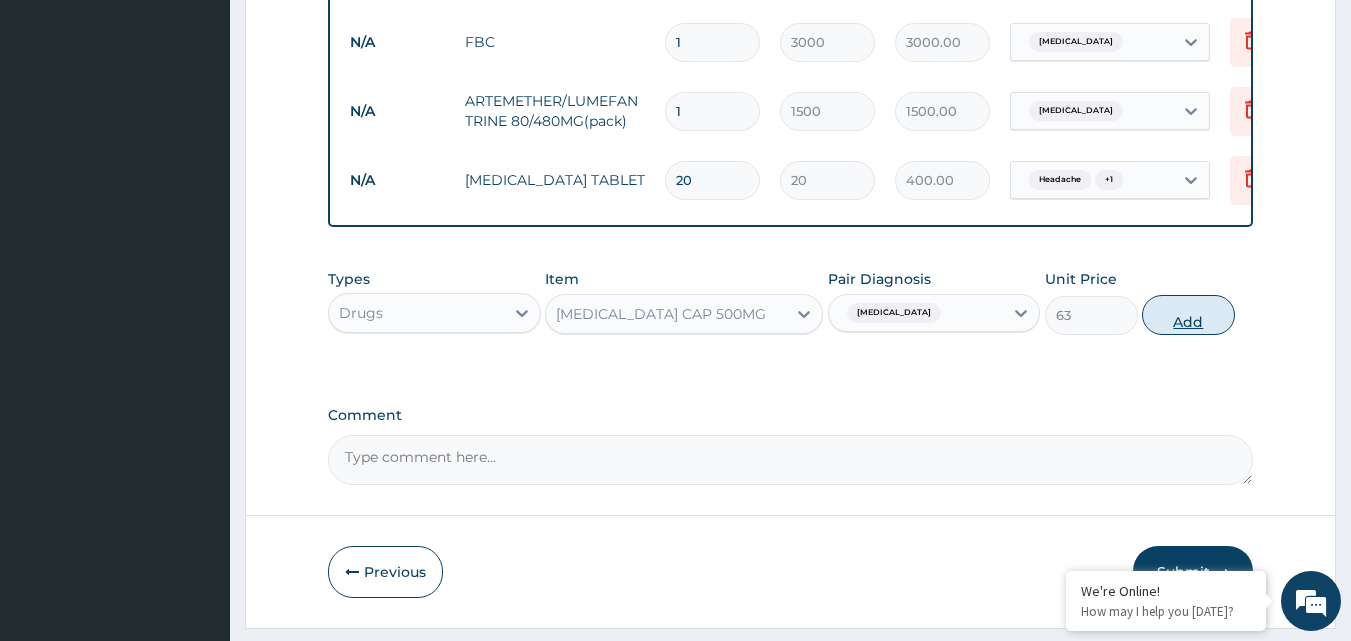 click on "Add" at bounding box center (1188, 315) 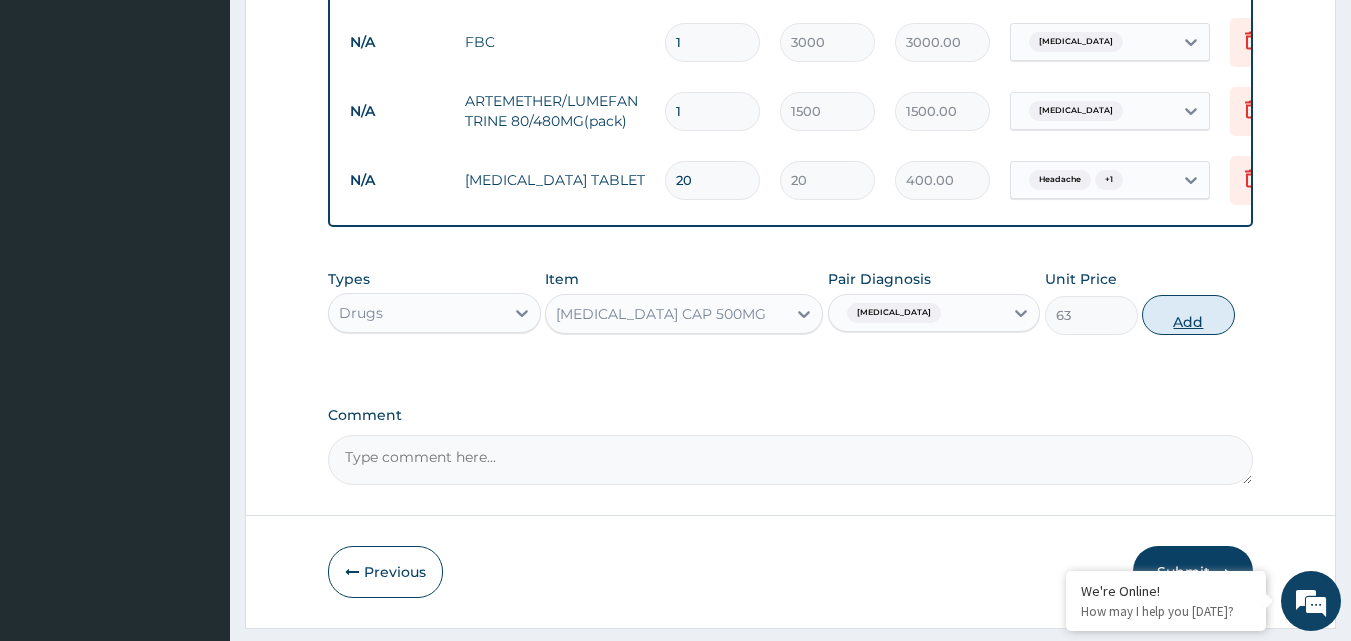 type on "0" 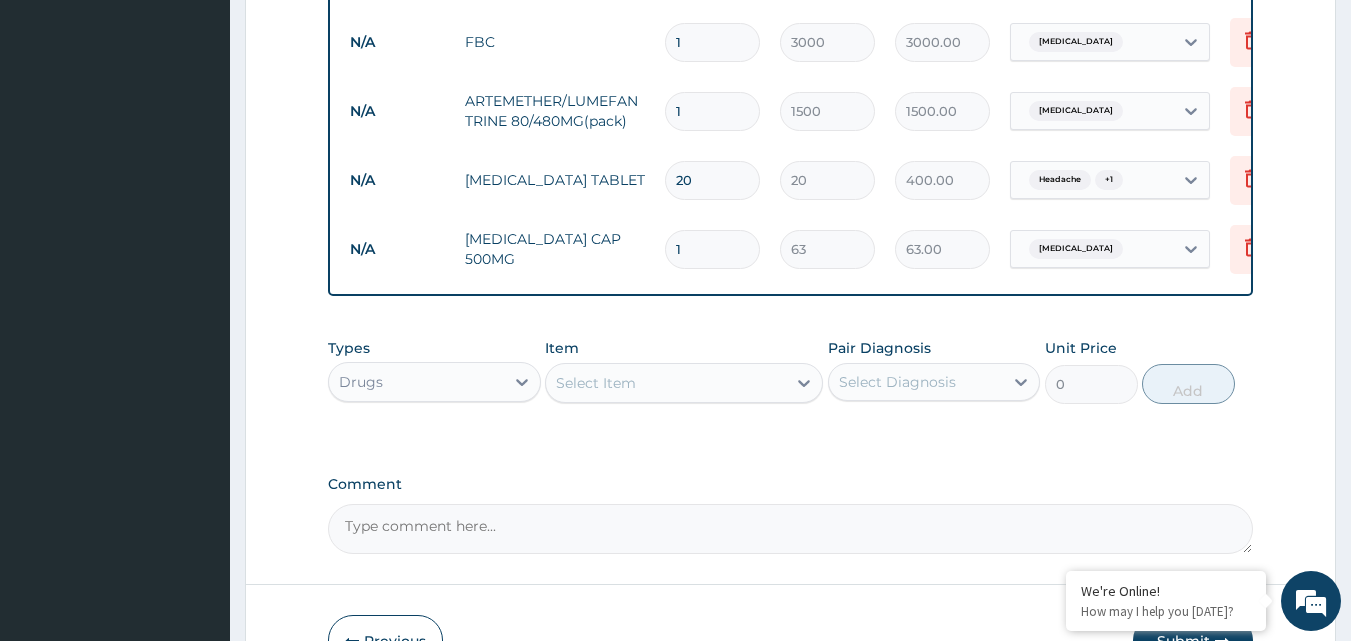 type on "15" 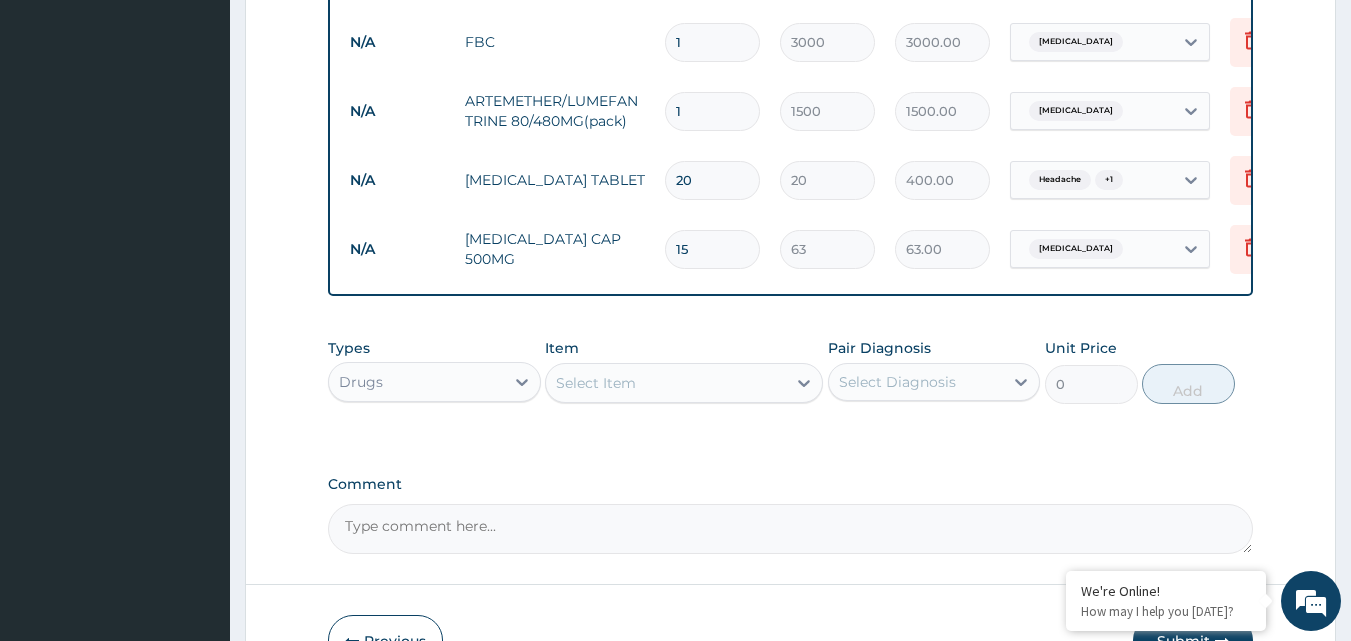 type on "945.00" 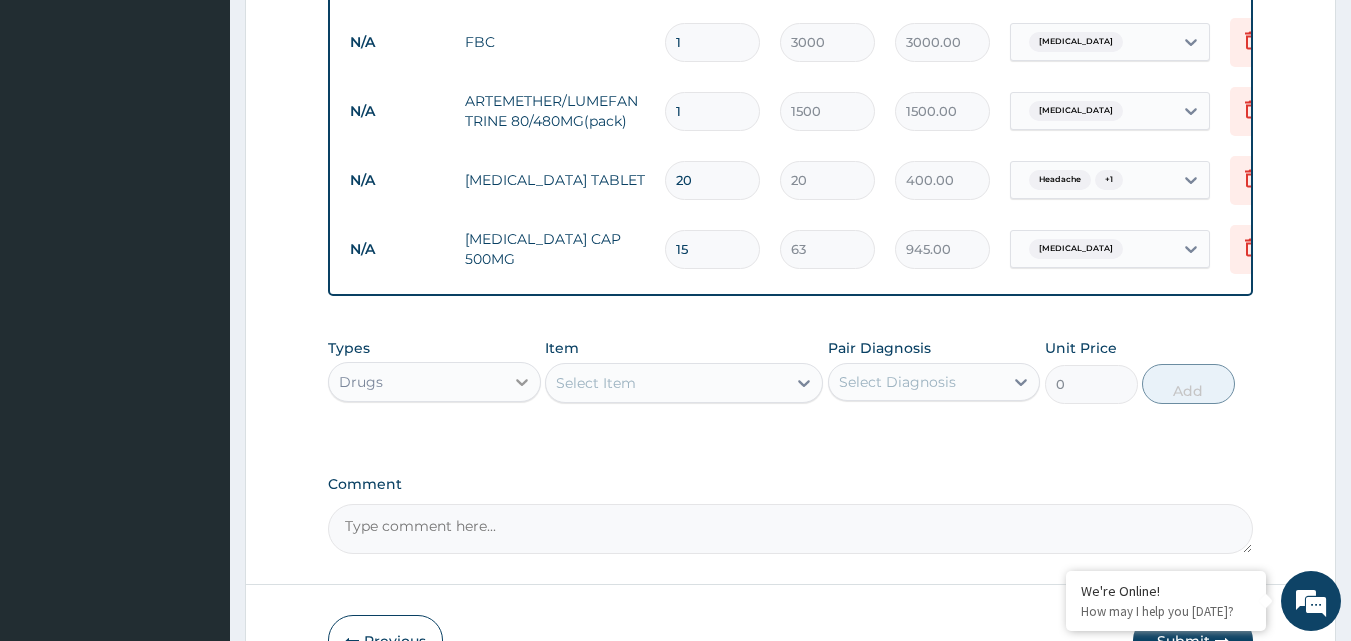 type on "15" 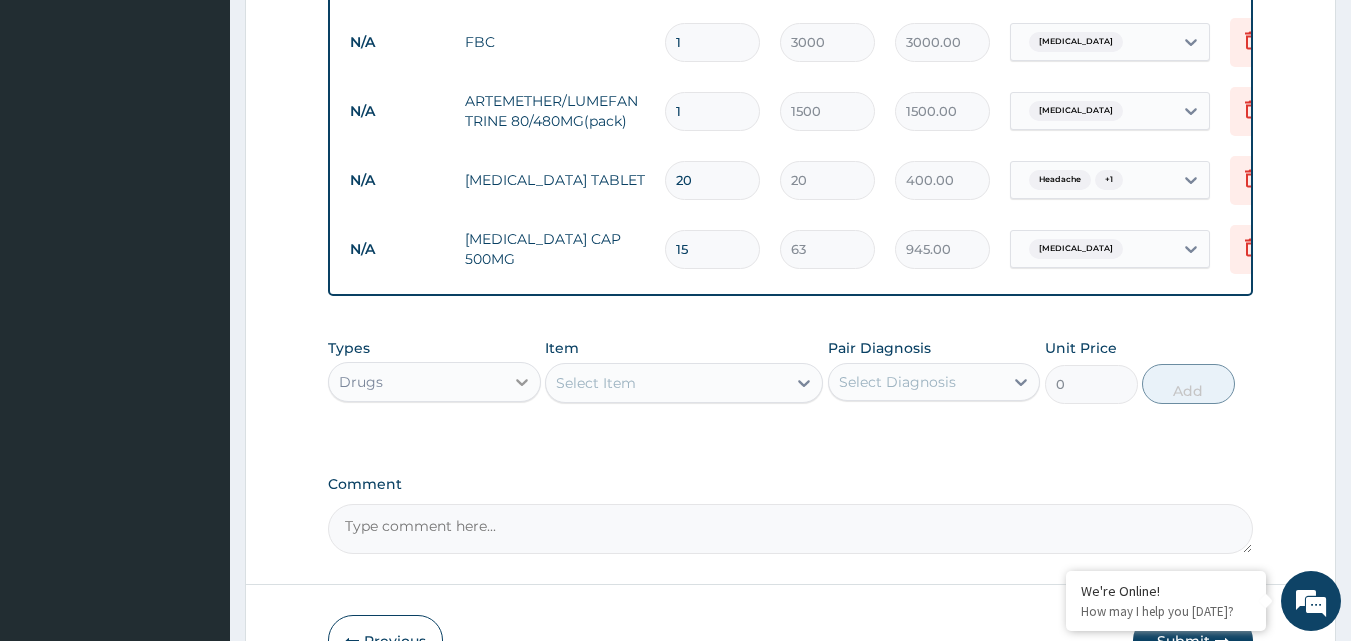 click 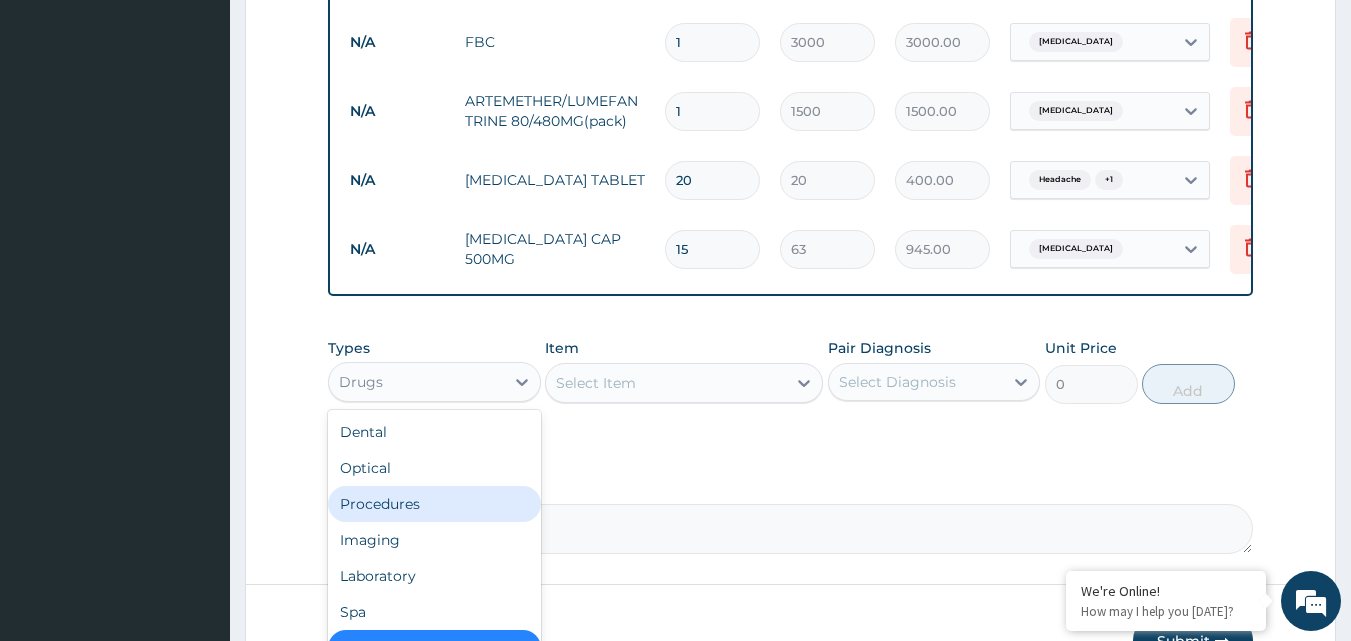 click on "Procedures" at bounding box center [434, 504] 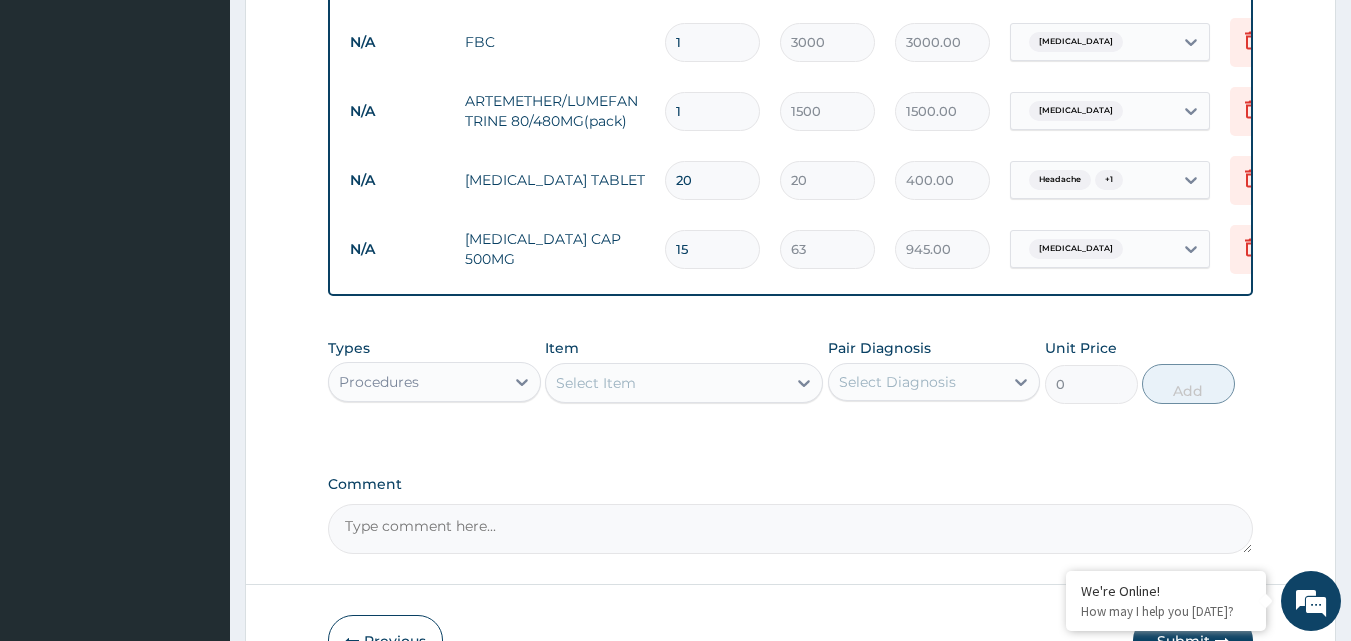 click on "Select Item" at bounding box center [666, 383] 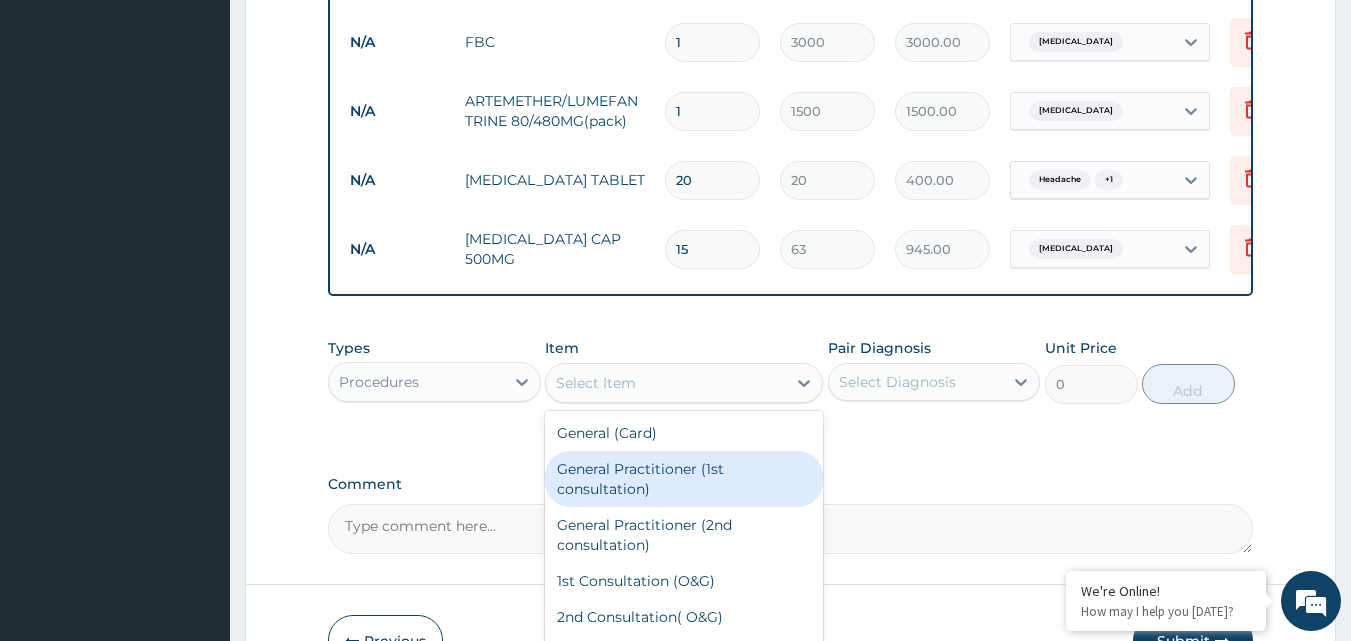 click on "General Practitioner (1st consultation)" at bounding box center (684, 479) 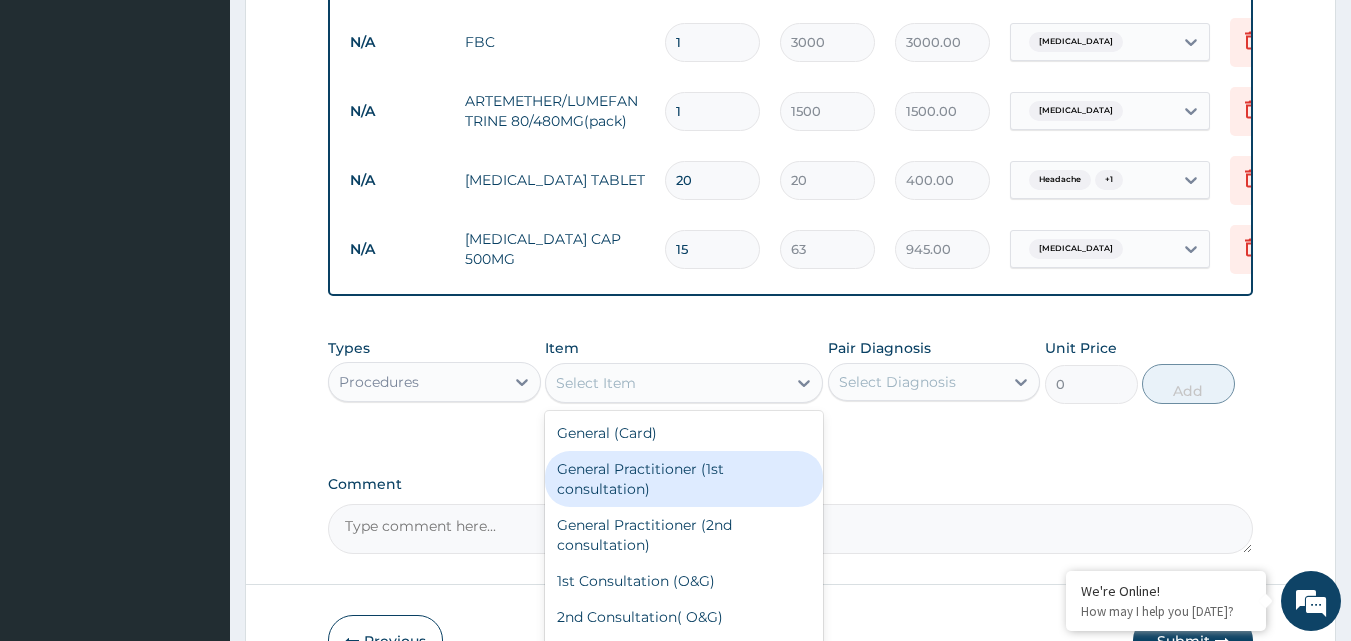 type on "1500" 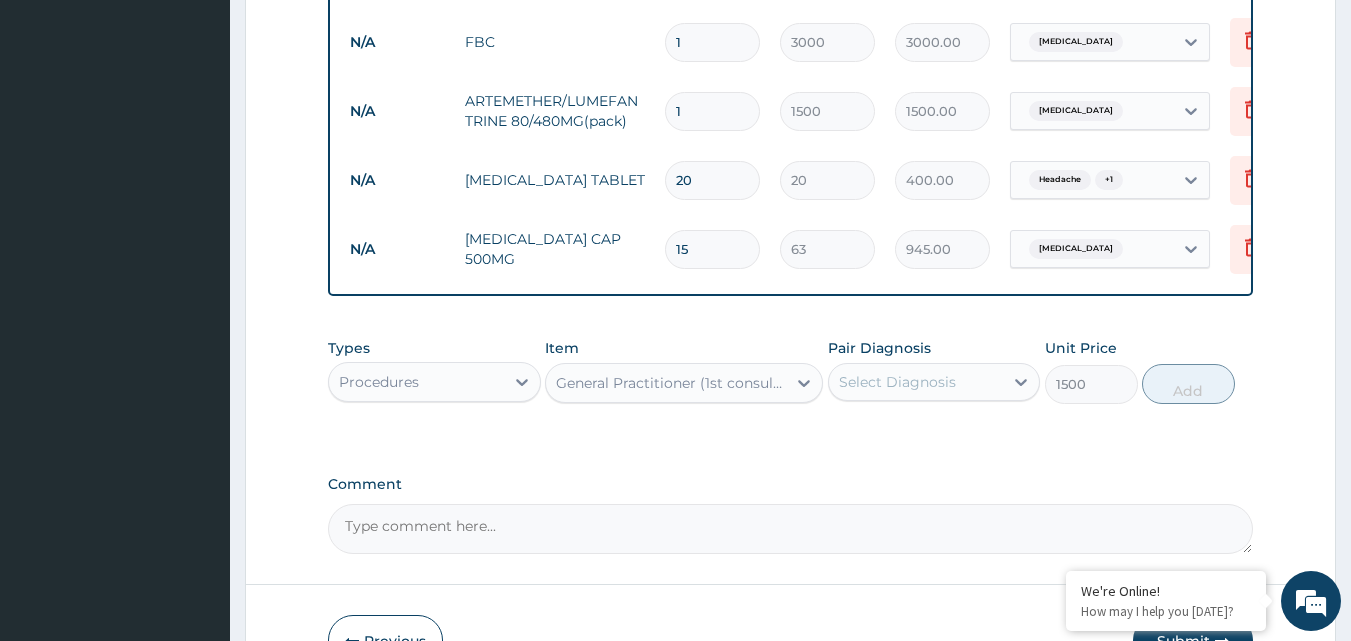 click on "Select Diagnosis" at bounding box center [897, 382] 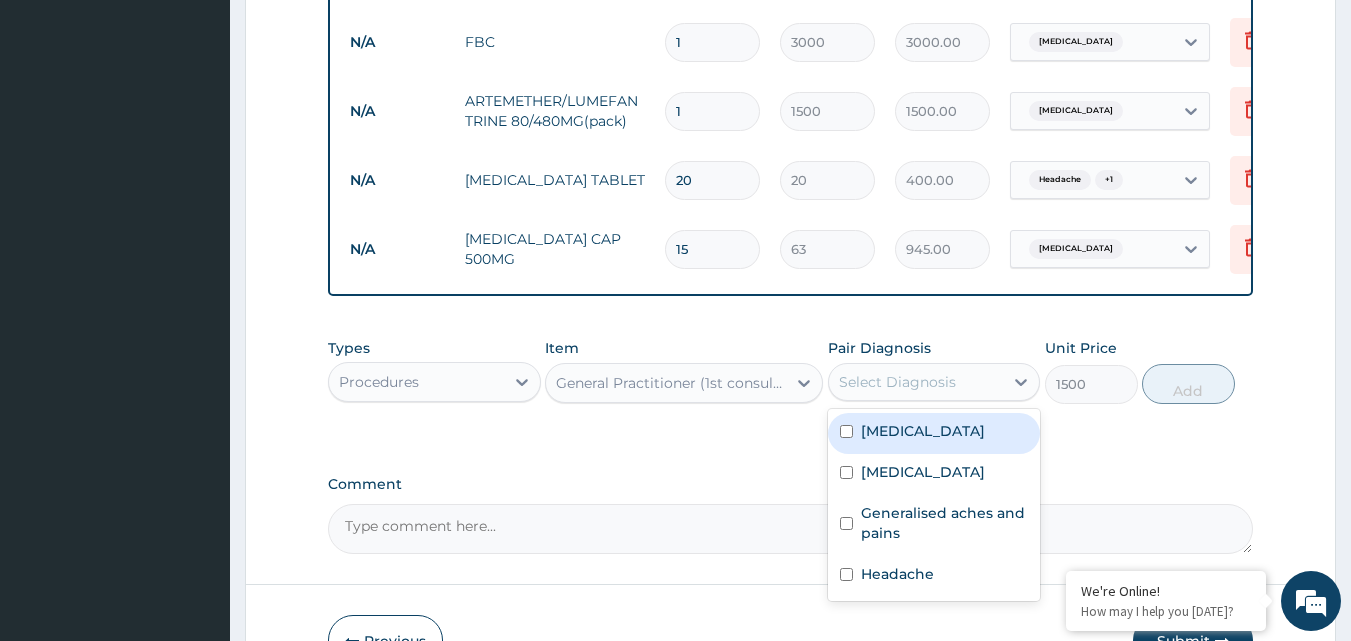 click on "Select Diagnosis" at bounding box center [897, 382] 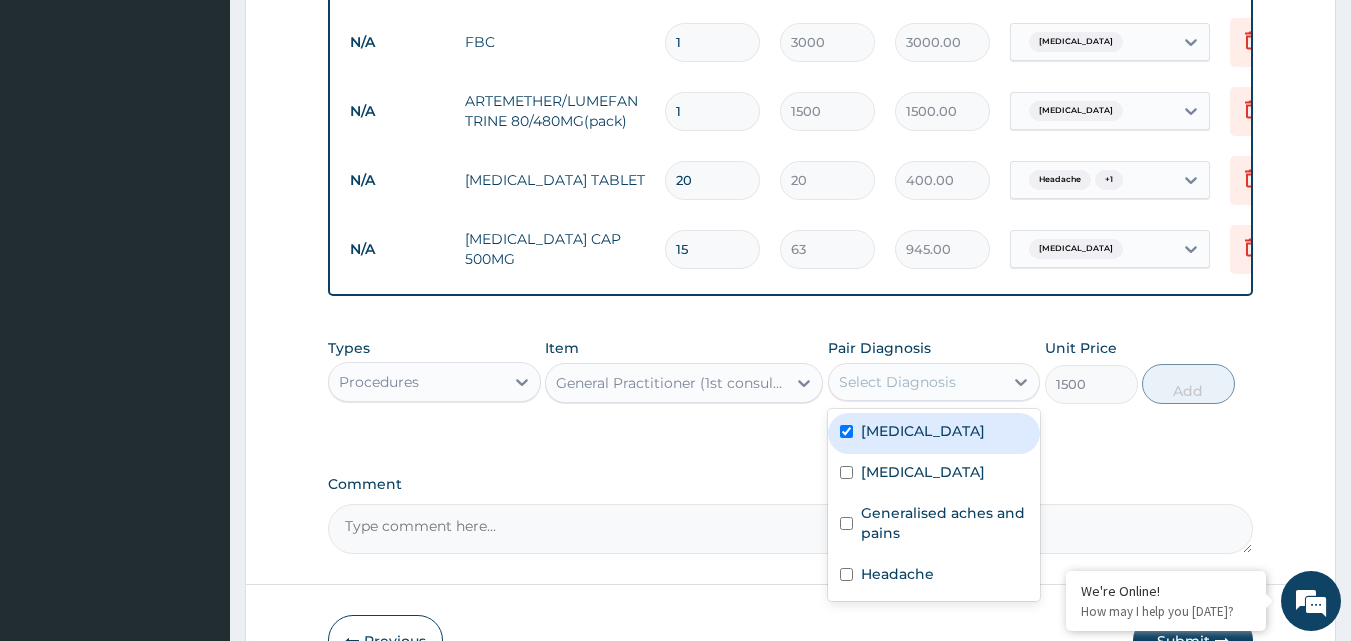 checkbox on "true" 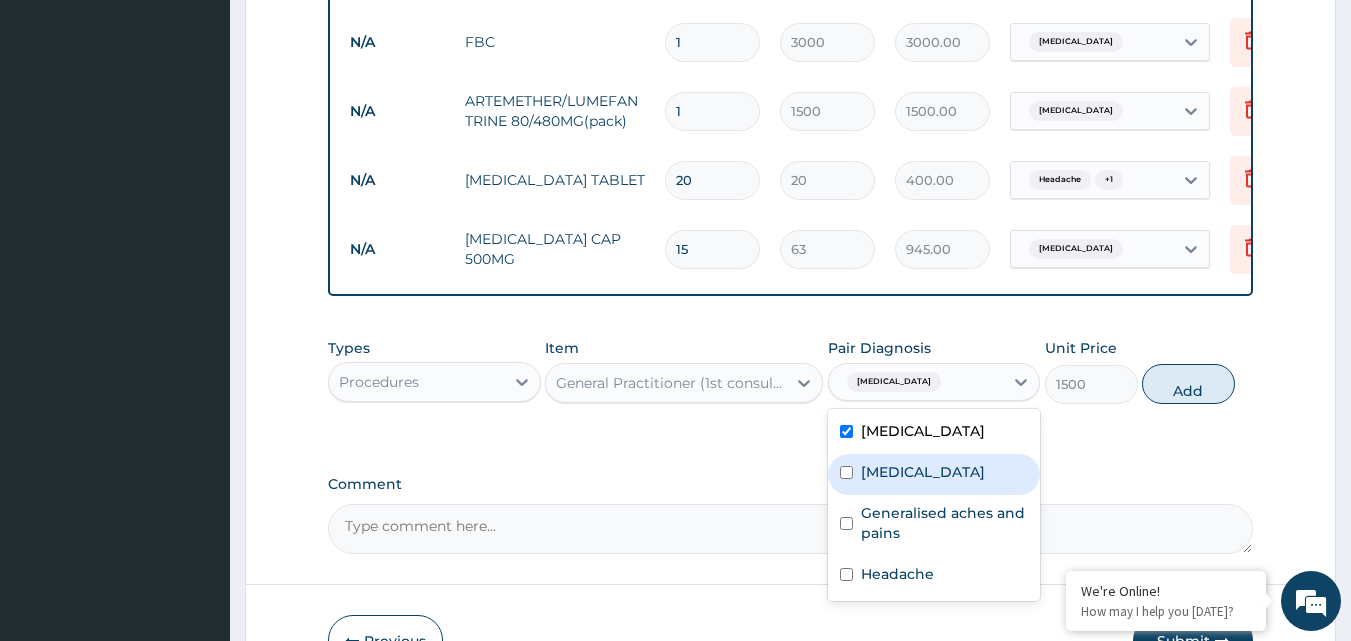 click on "[MEDICAL_DATA]" at bounding box center (923, 472) 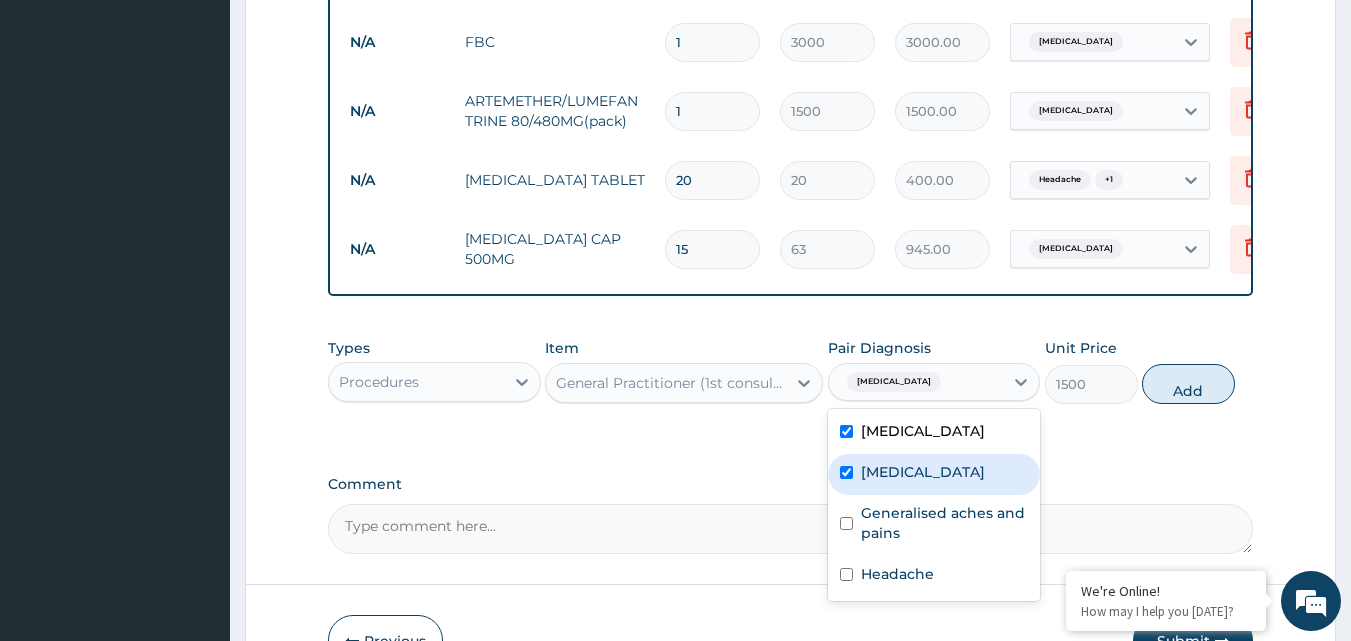 checkbox on "true" 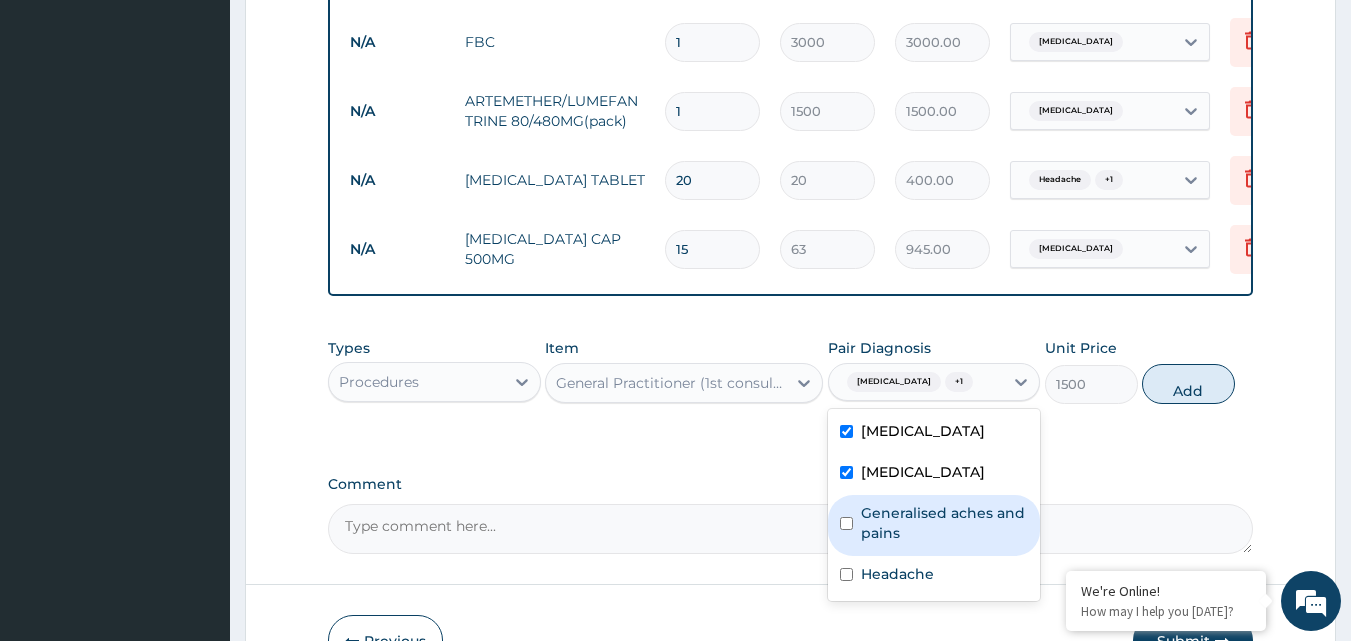 click on "Generalised aches and pains" at bounding box center (945, 523) 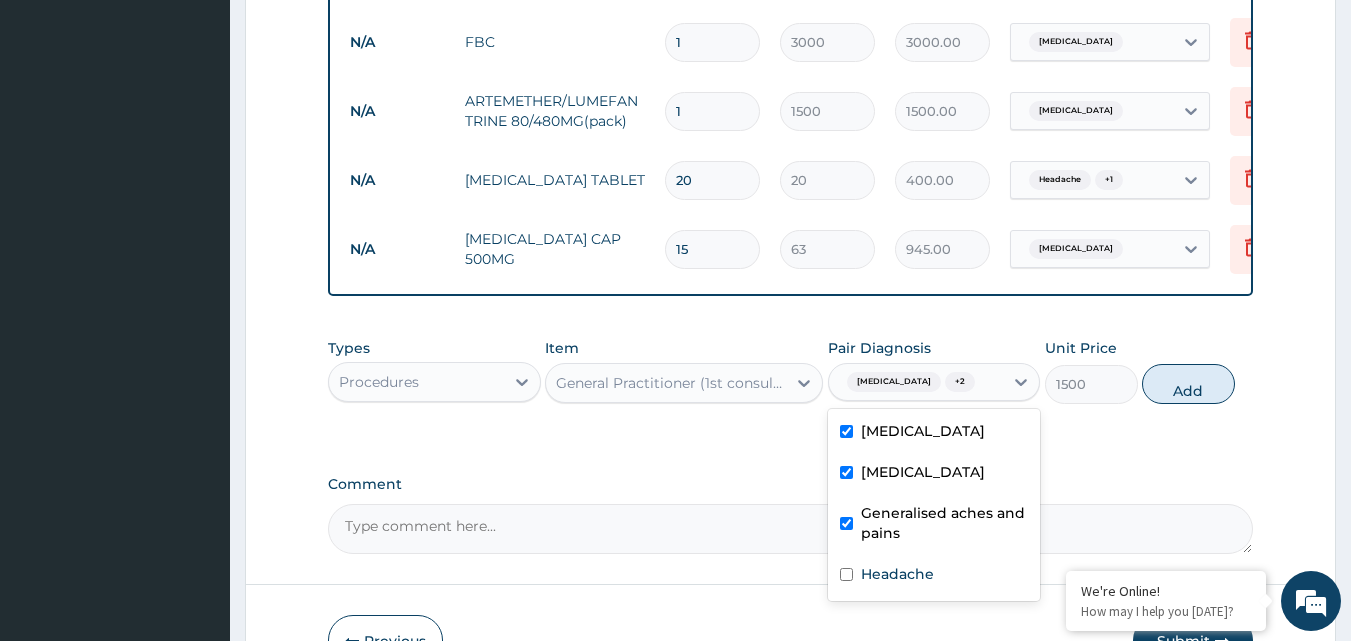 checkbox on "true" 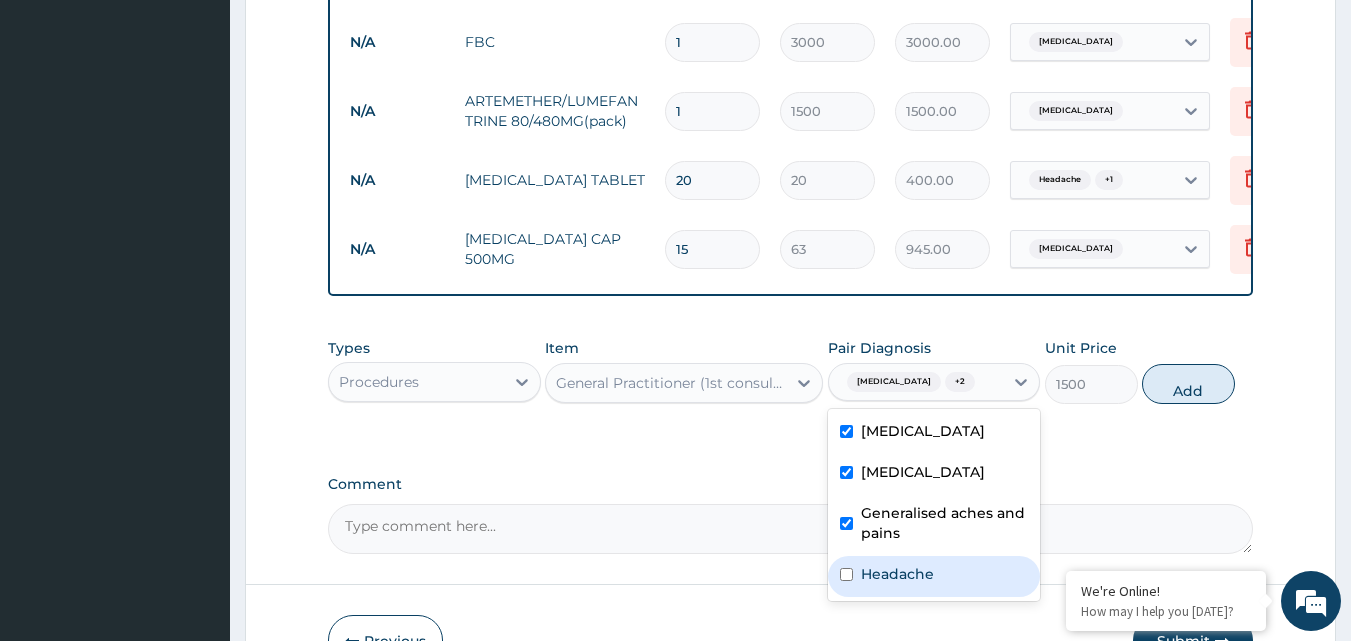 click on "Headache" at bounding box center [897, 574] 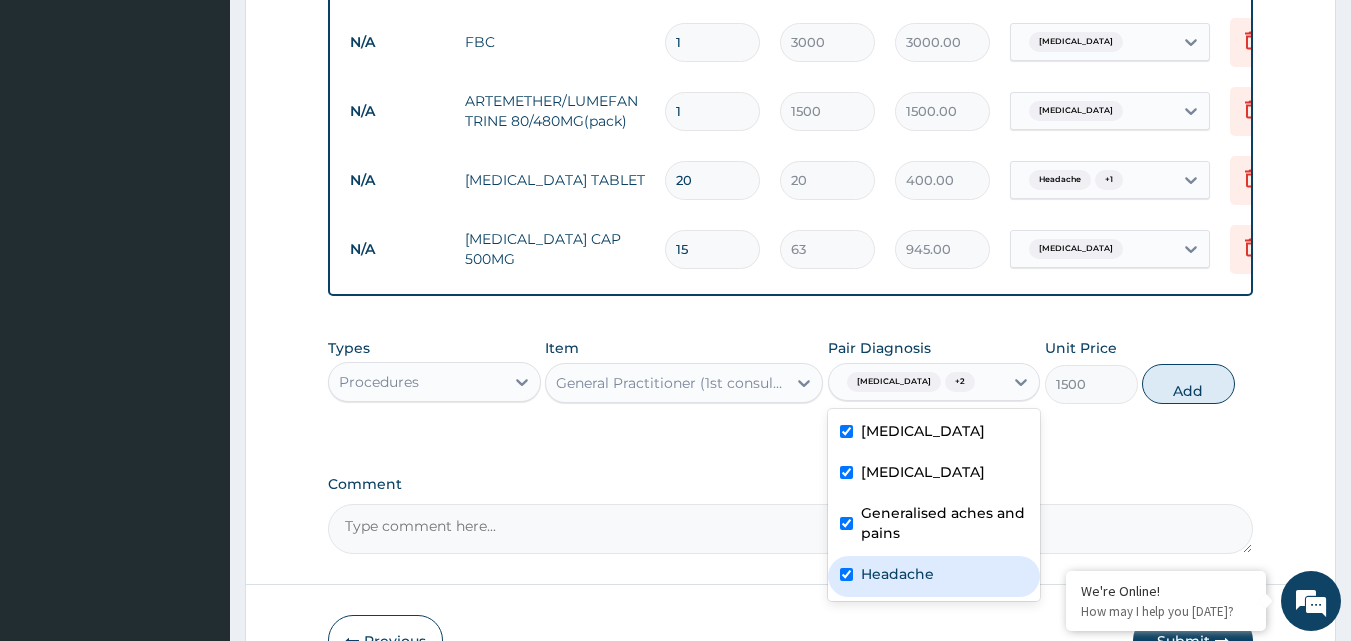 checkbox on "true" 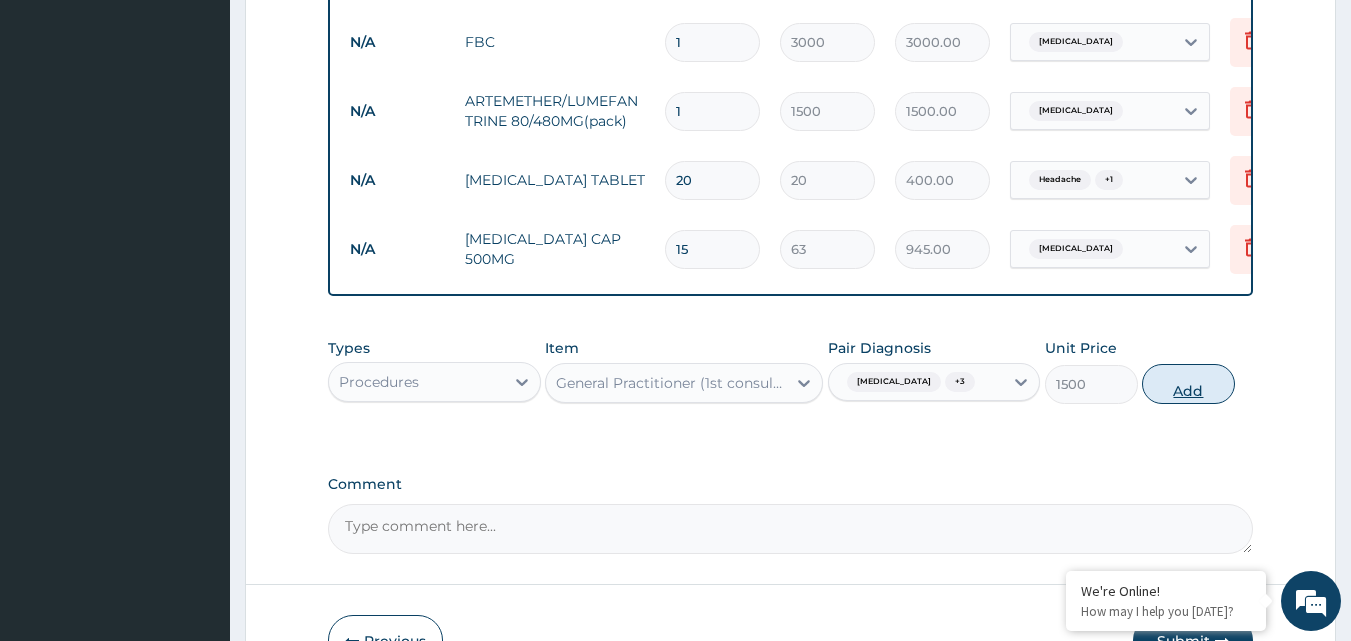 click on "Add" at bounding box center (1188, 384) 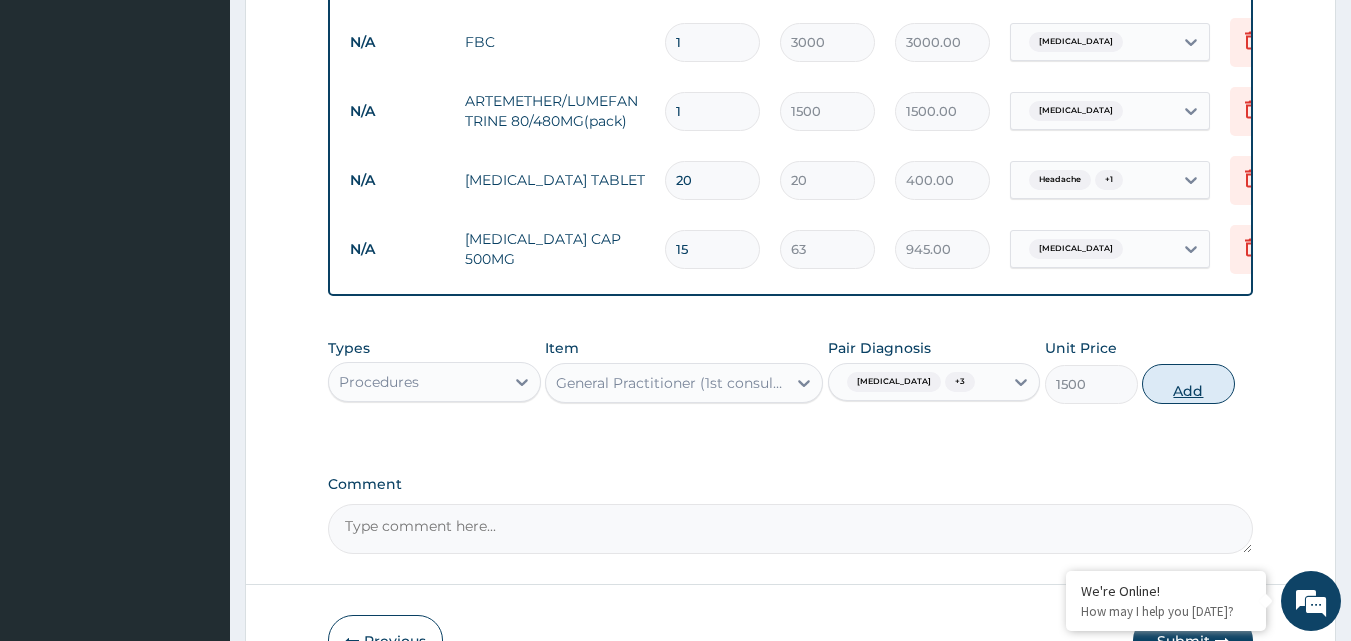type on "0" 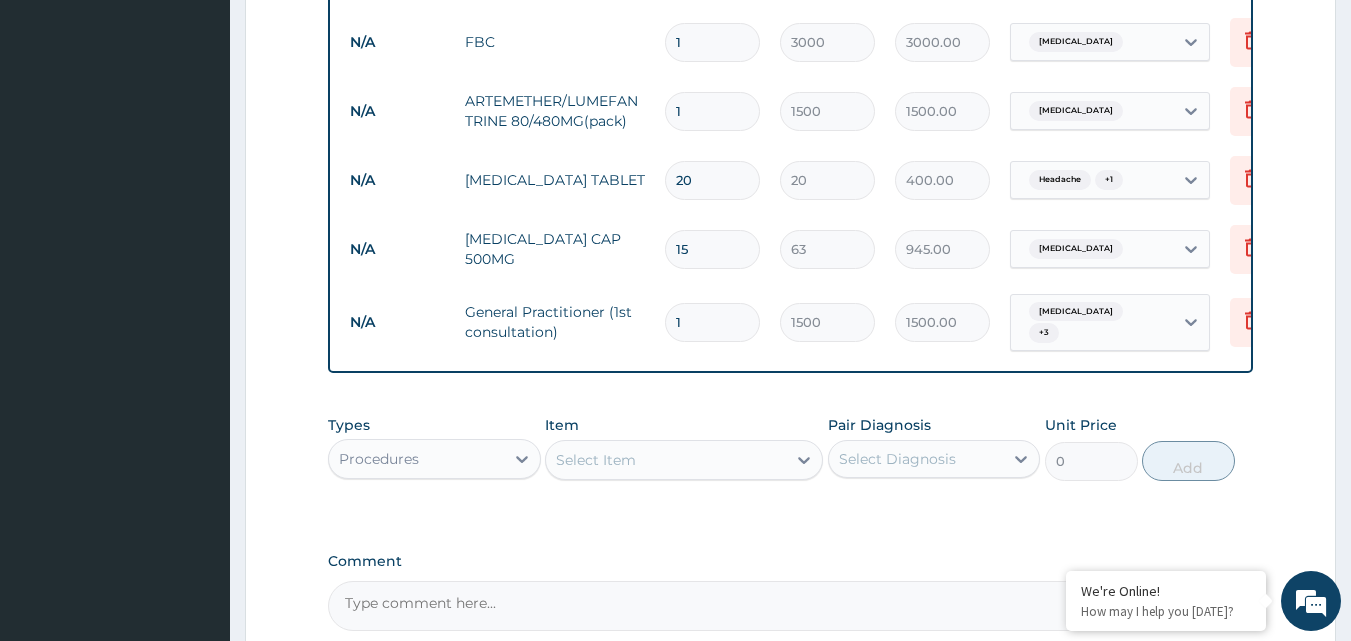 scroll, scrollTop: 1065, scrollLeft: 0, axis: vertical 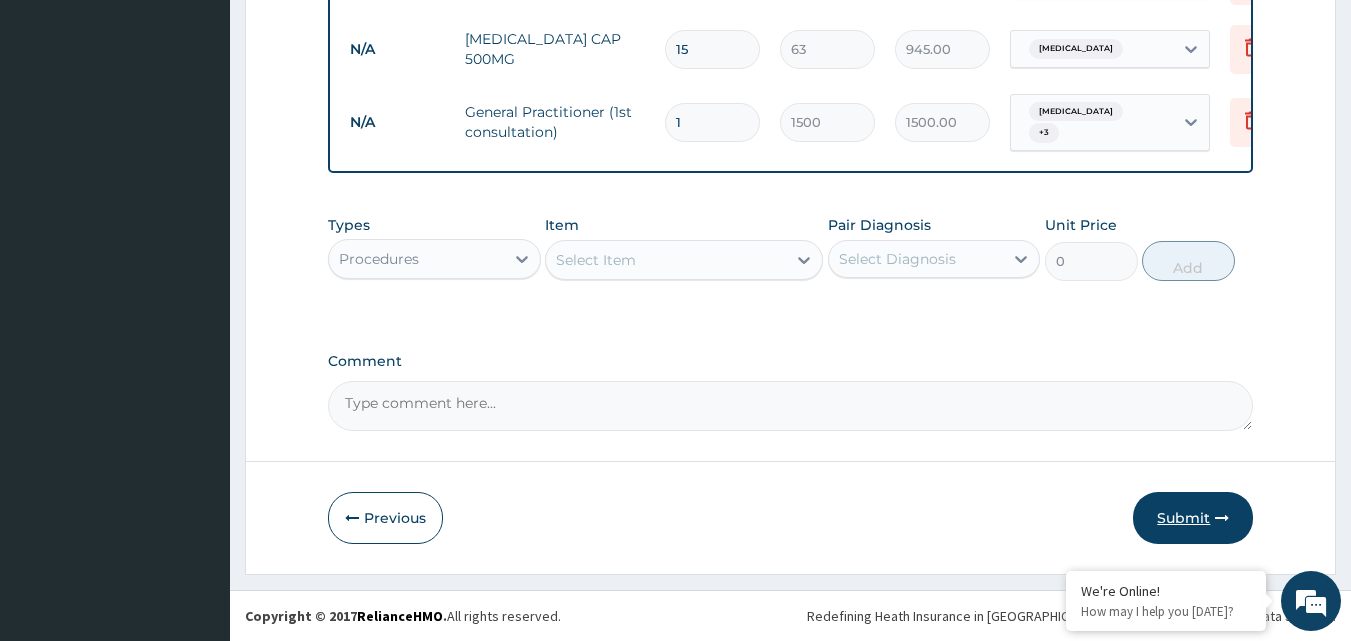 click on "Submit" at bounding box center [1193, 518] 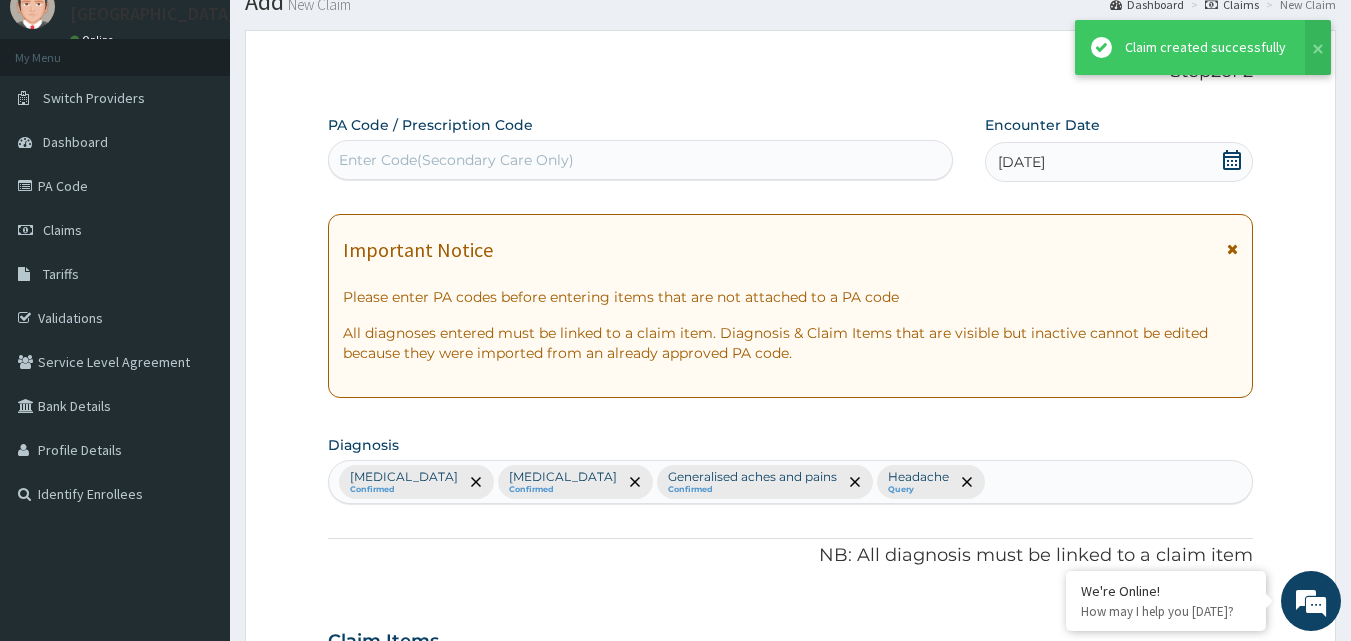 scroll, scrollTop: 1065, scrollLeft: 0, axis: vertical 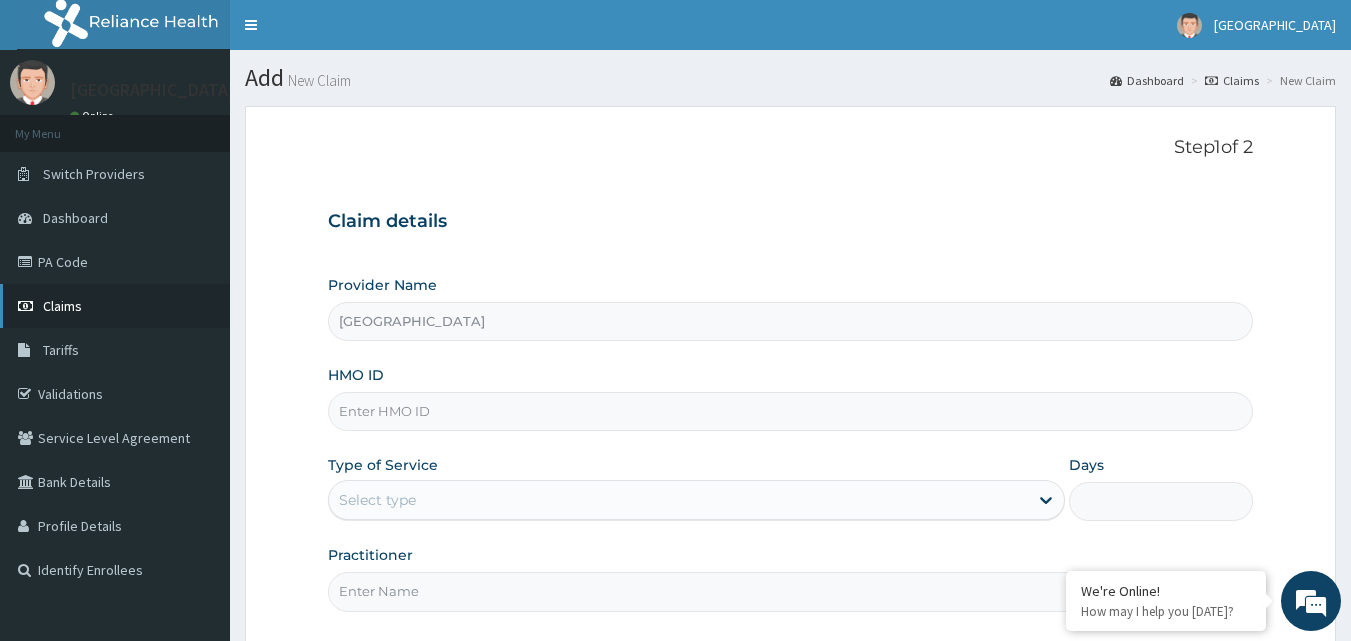 click on "Claims" at bounding box center [115, 306] 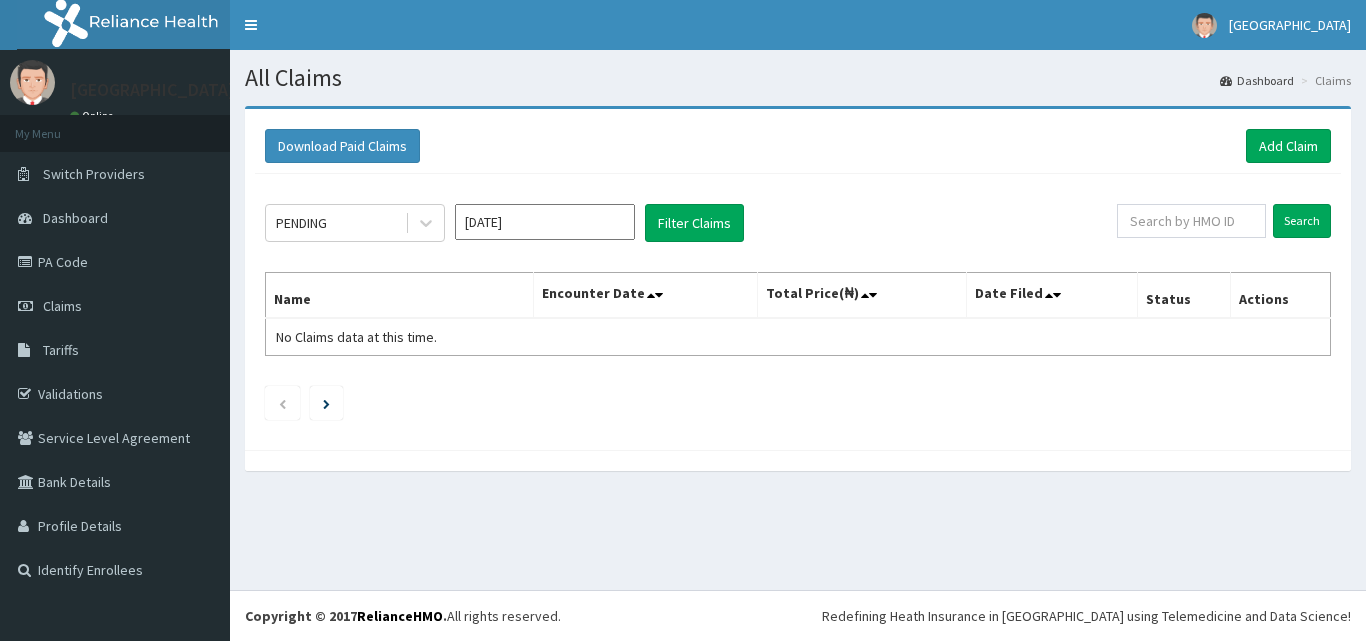 scroll, scrollTop: 0, scrollLeft: 0, axis: both 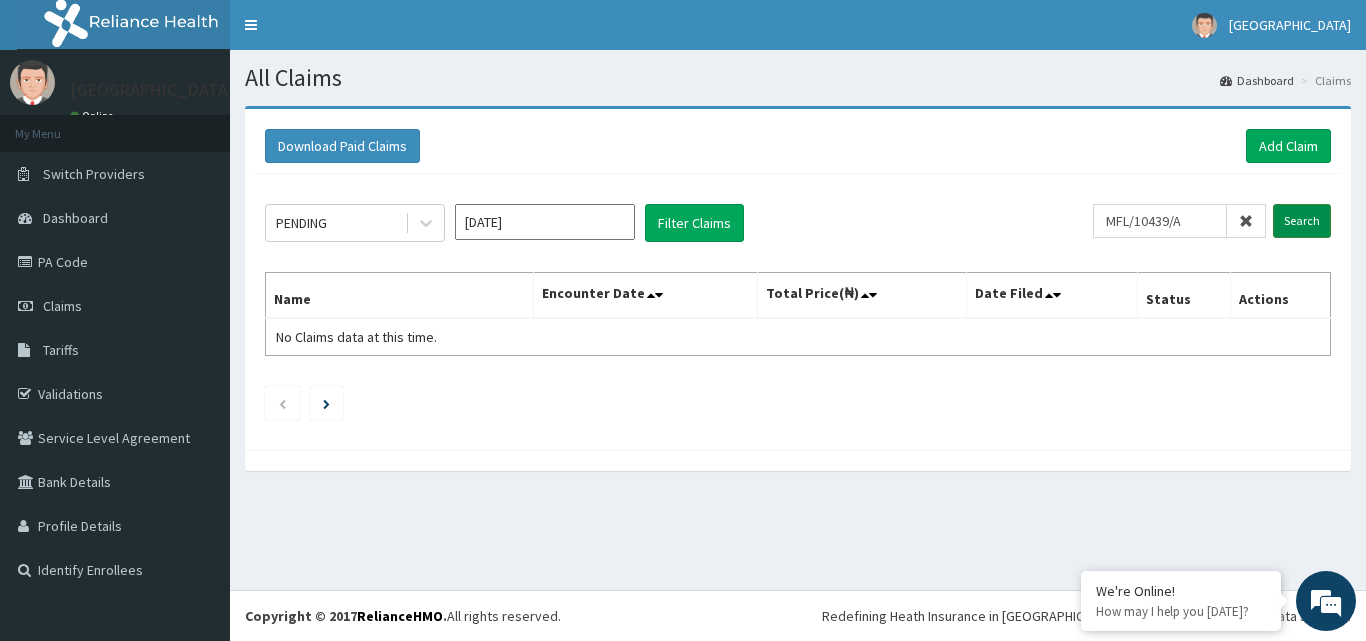 type on "MFL/10439/A" 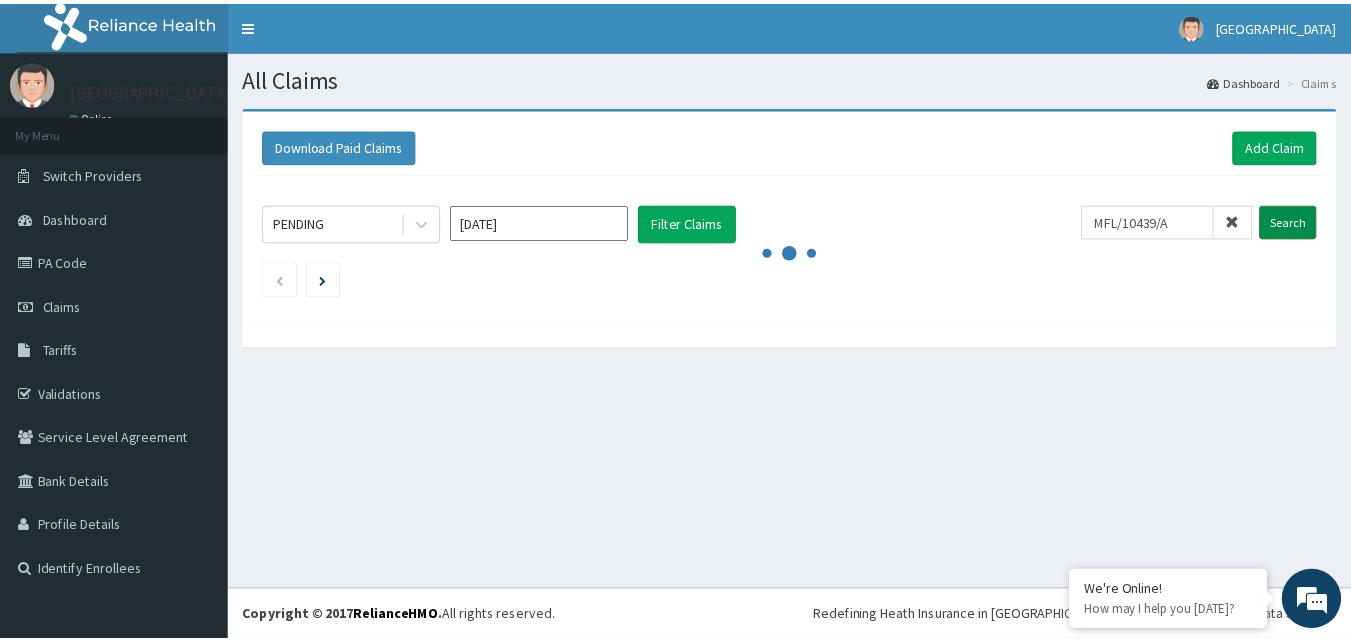 scroll, scrollTop: 0, scrollLeft: 0, axis: both 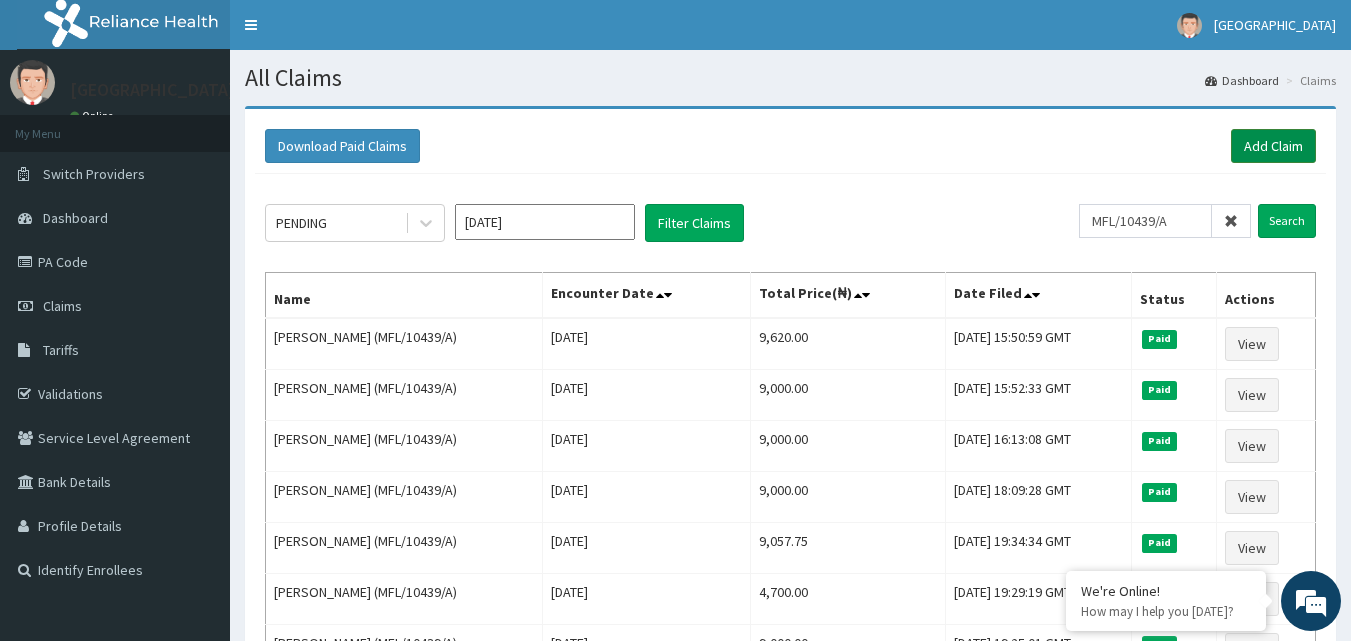 click on "Add Claim" at bounding box center [1273, 146] 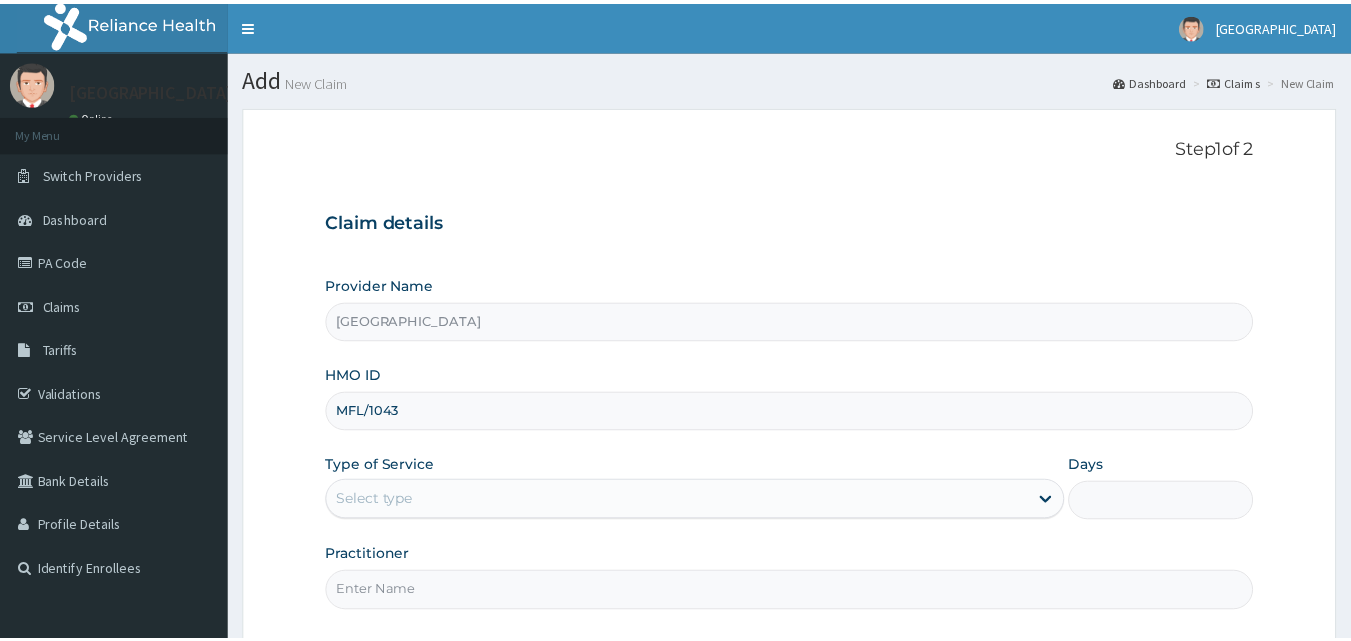 scroll, scrollTop: 0, scrollLeft: 0, axis: both 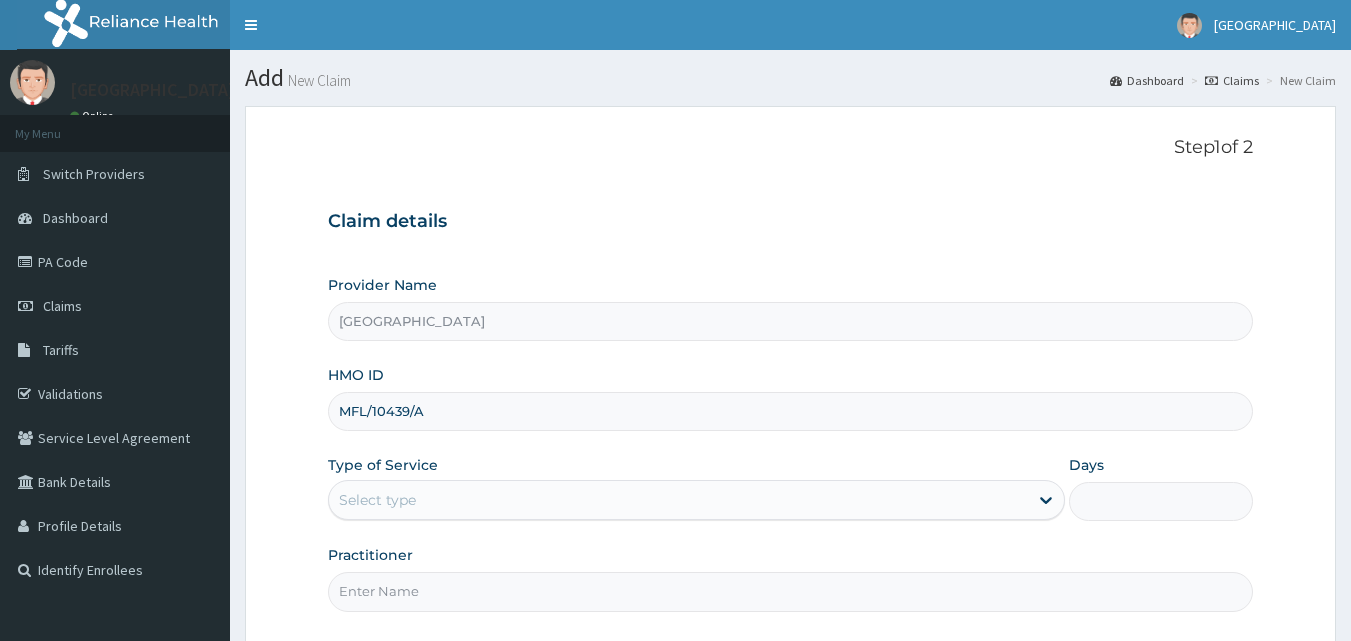 type on "MFL/10439/A" 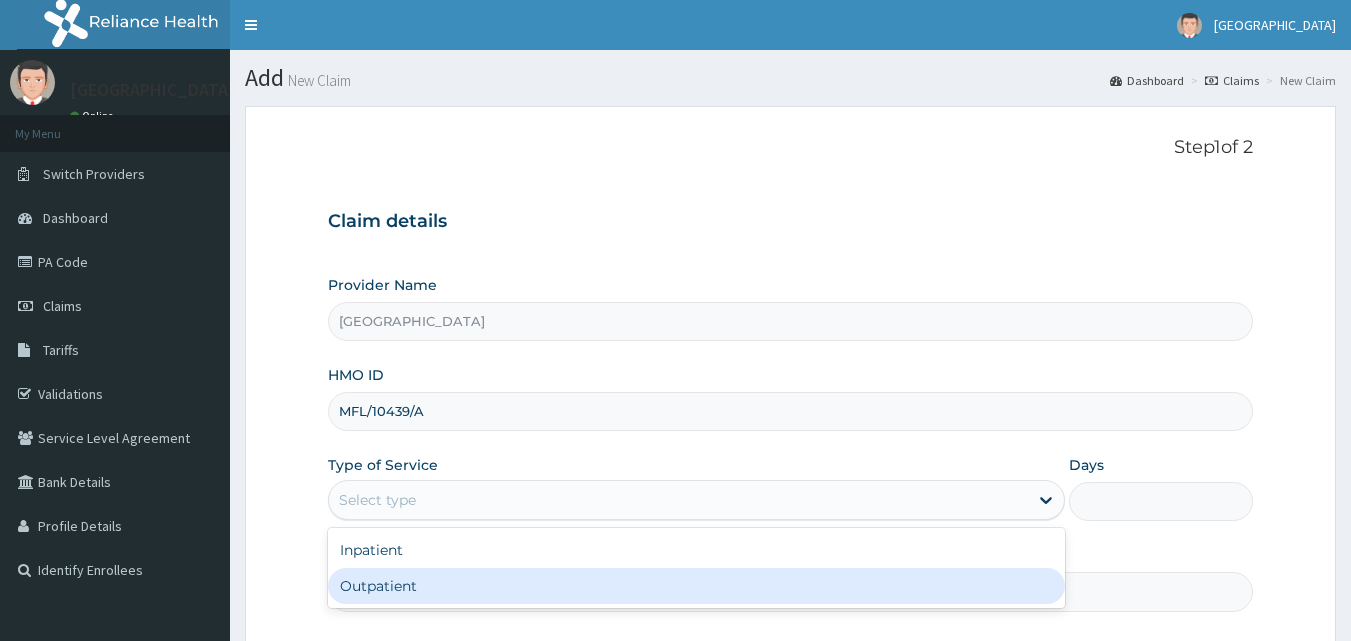 click on "Outpatient" at bounding box center (696, 586) 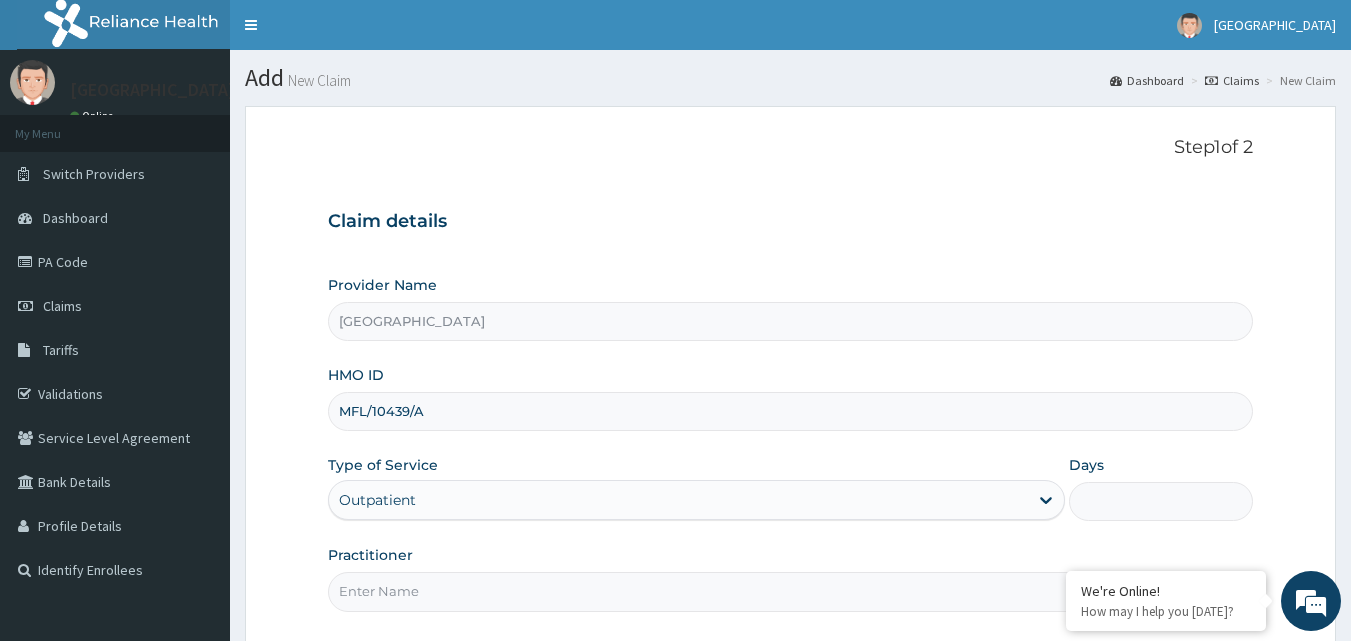 type on "1" 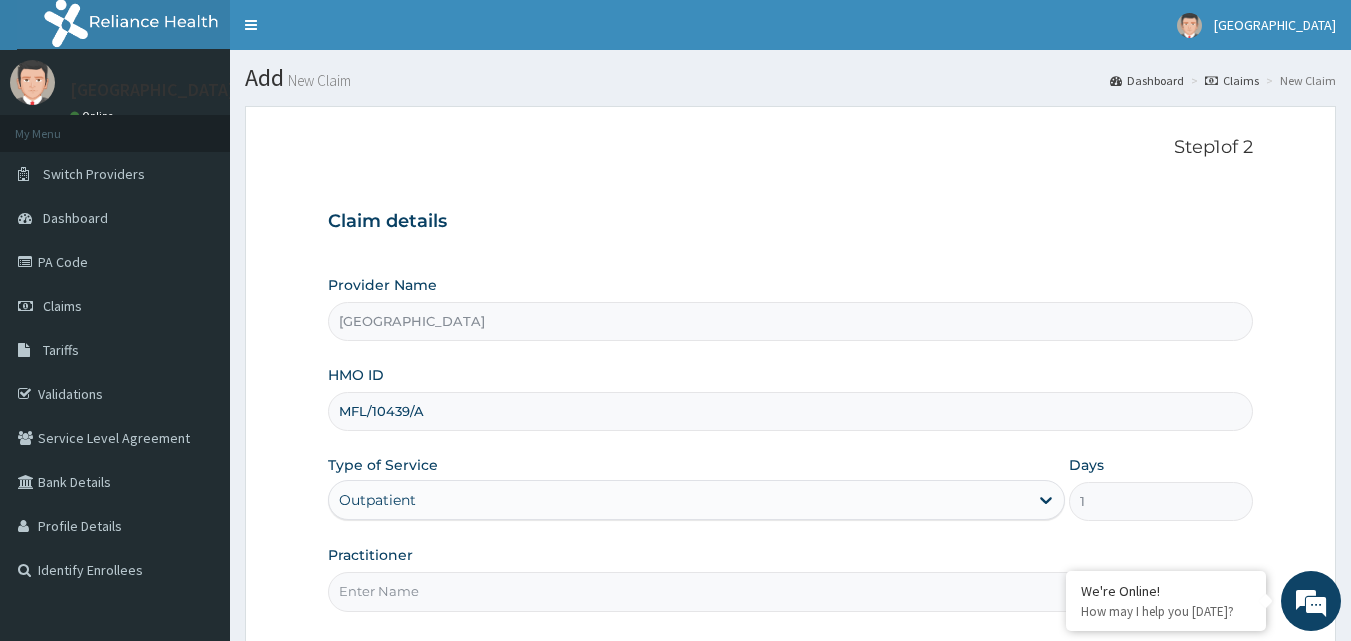 click on "Practitioner" at bounding box center (791, 591) 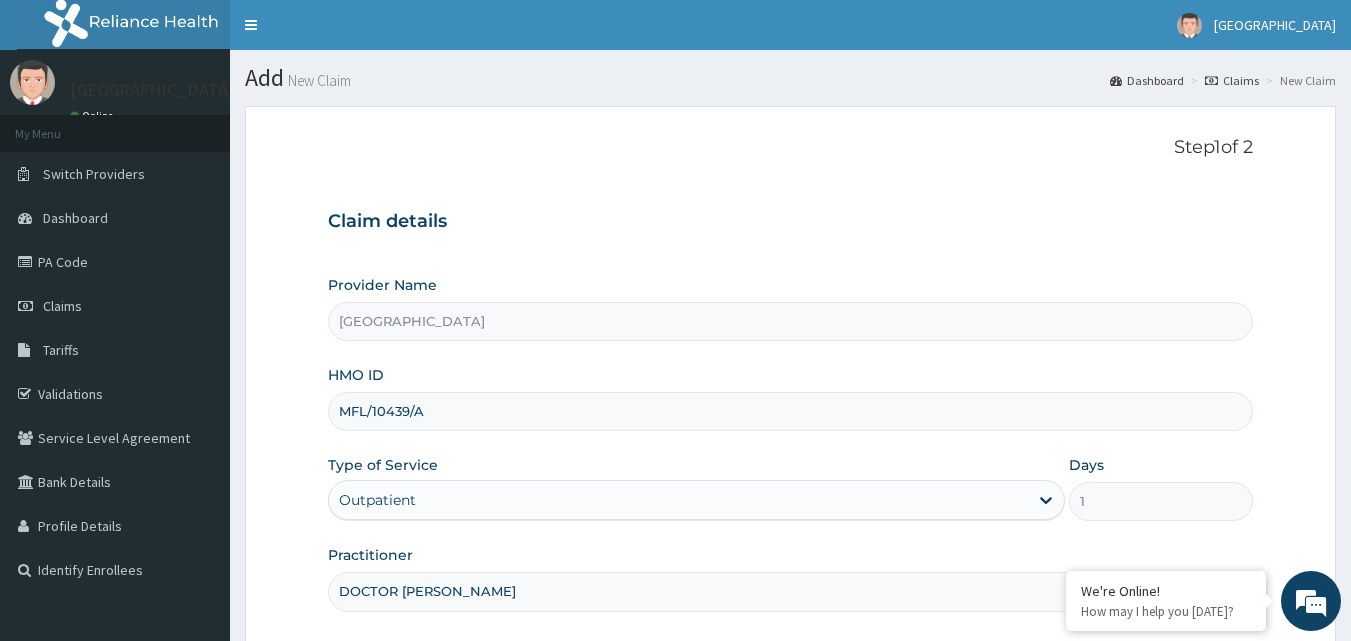 scroll, scrollTop: 187, scrollLeft: 0, axis: vertical 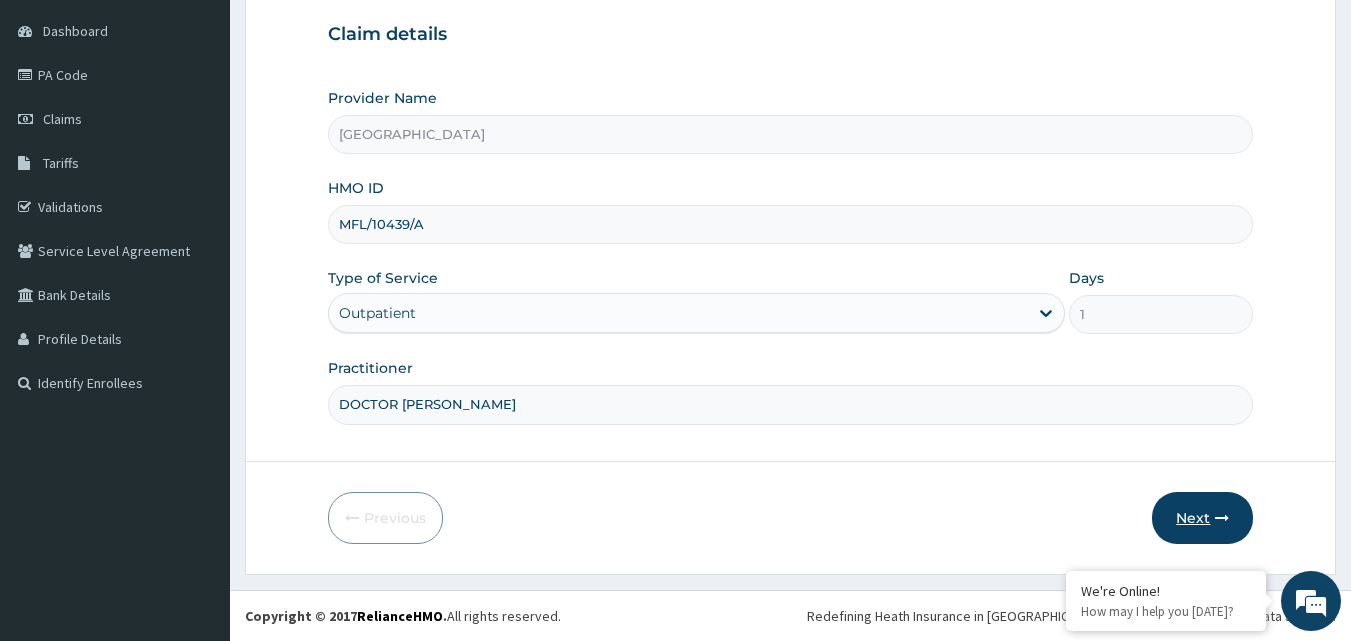 click on "Next" at bounding box center [1202, 518] 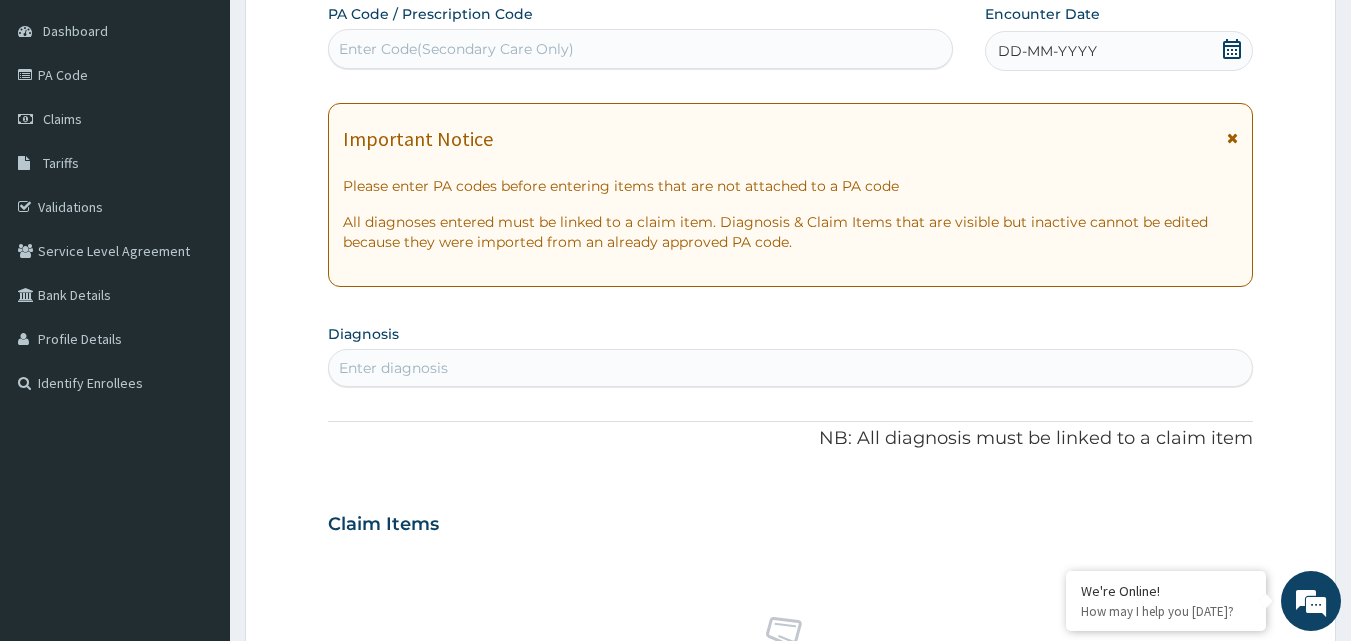 click on "DD-MM-YYYY" at bounding box center [1047, 51] 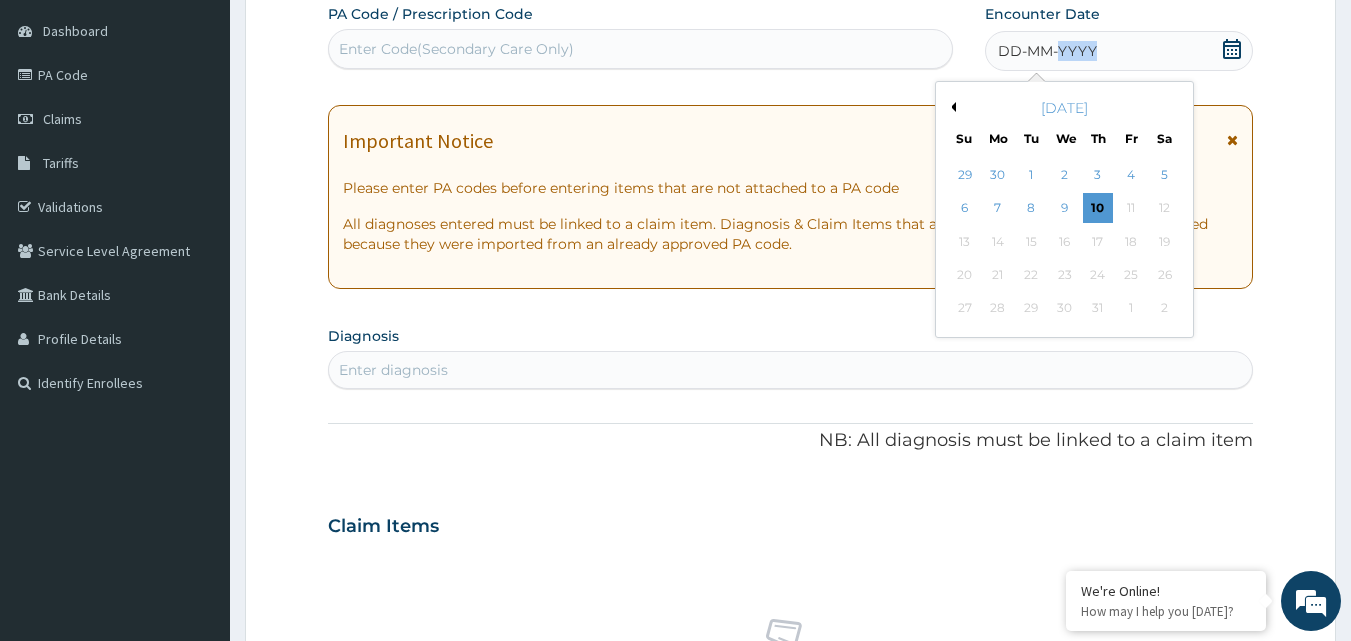 scroll, scrollTop: 0, scrollLeft: 0, axis: both 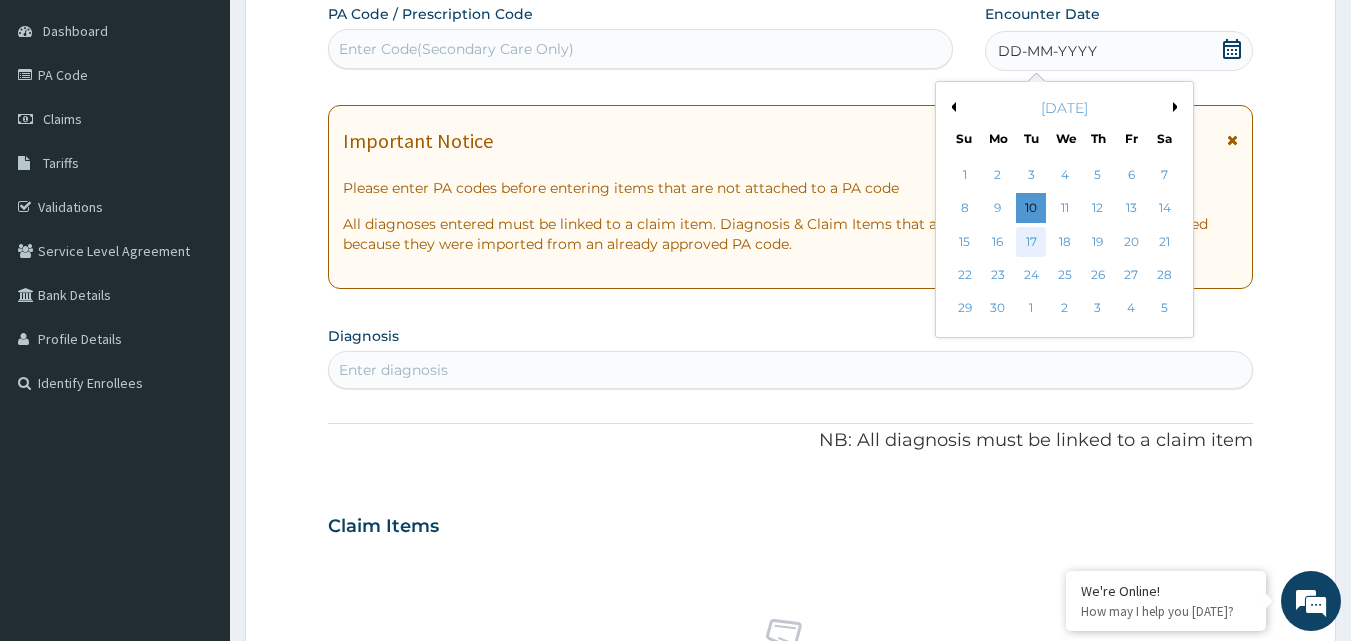 click on "17" at bounding box center (1032, 242) 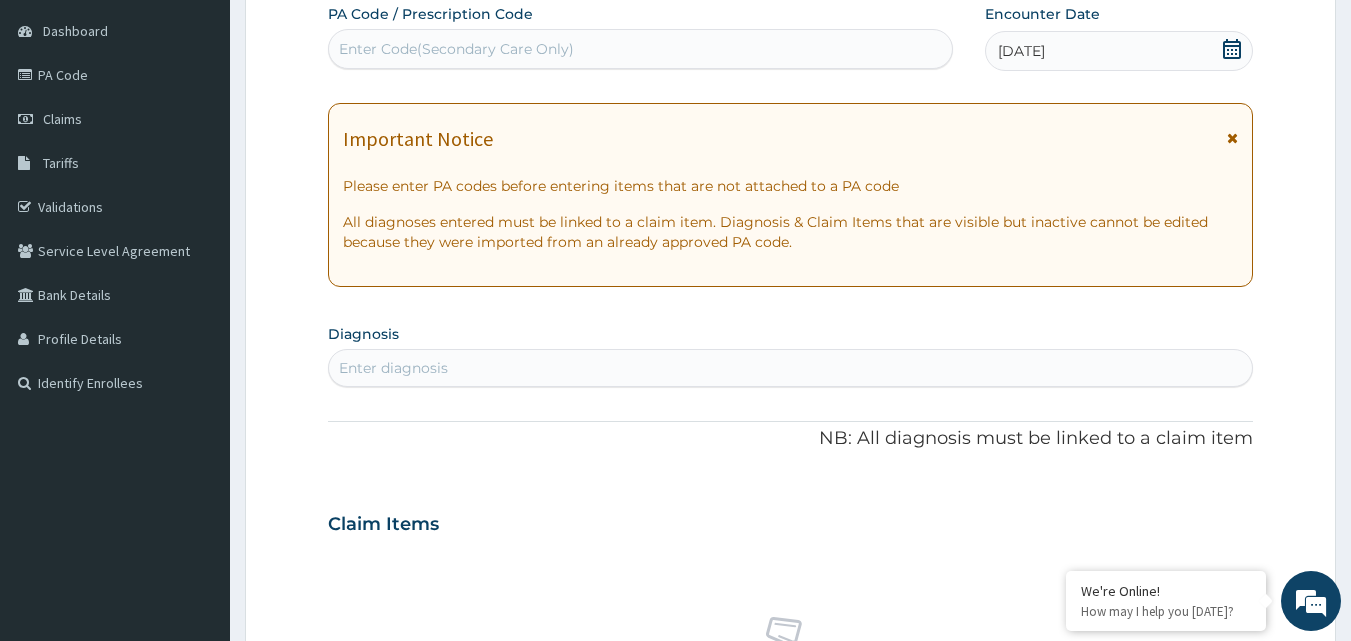 click on "Enter diagnosis" at bounding box center (393, 368) 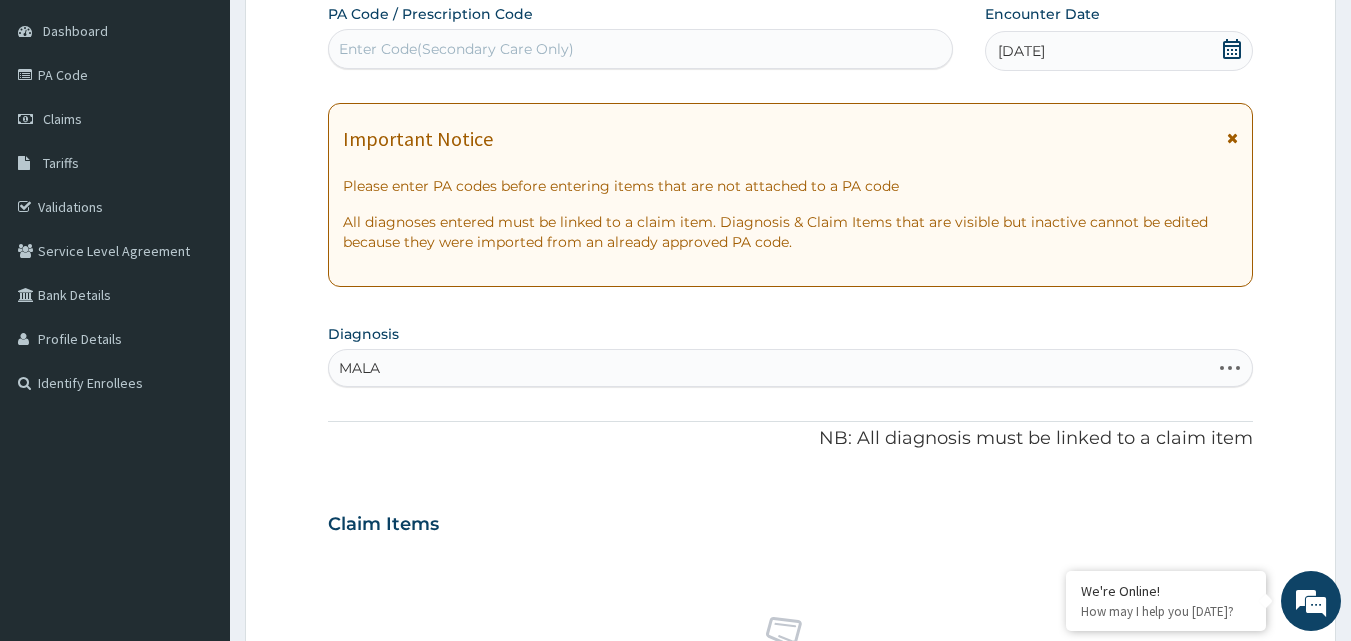type on "MALAR" 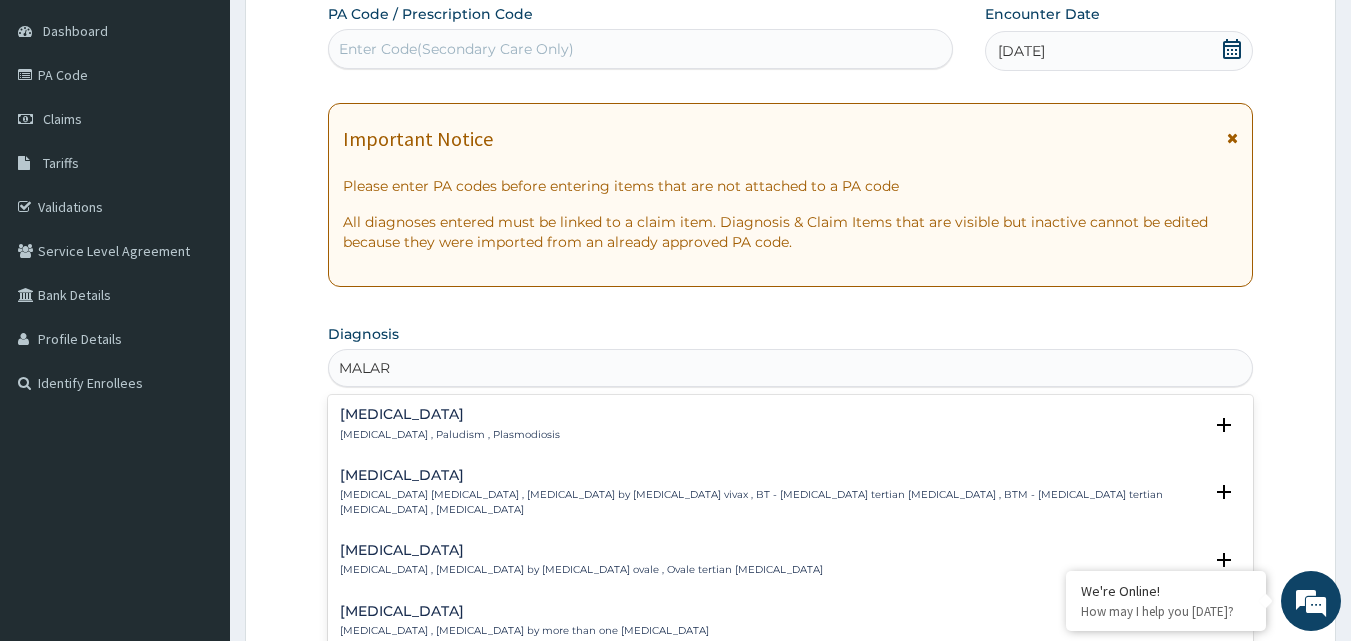 click on "[MEDICAL_DATA]" at bounding box center [450, 414] 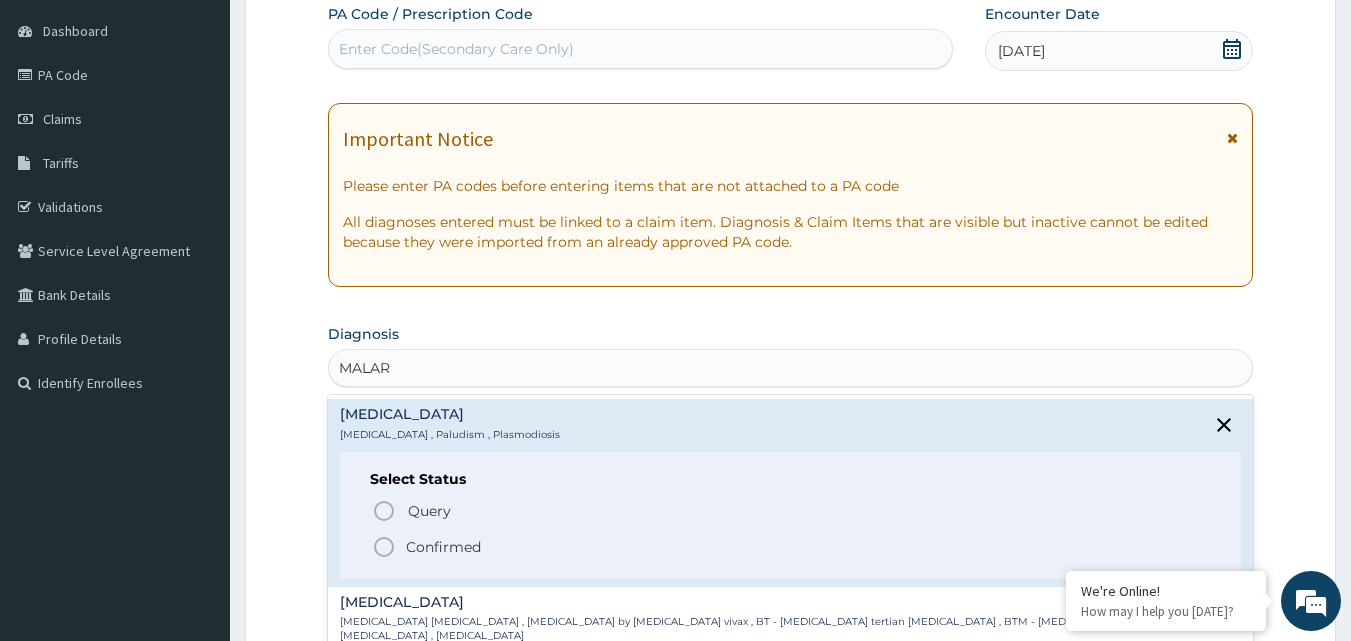 click 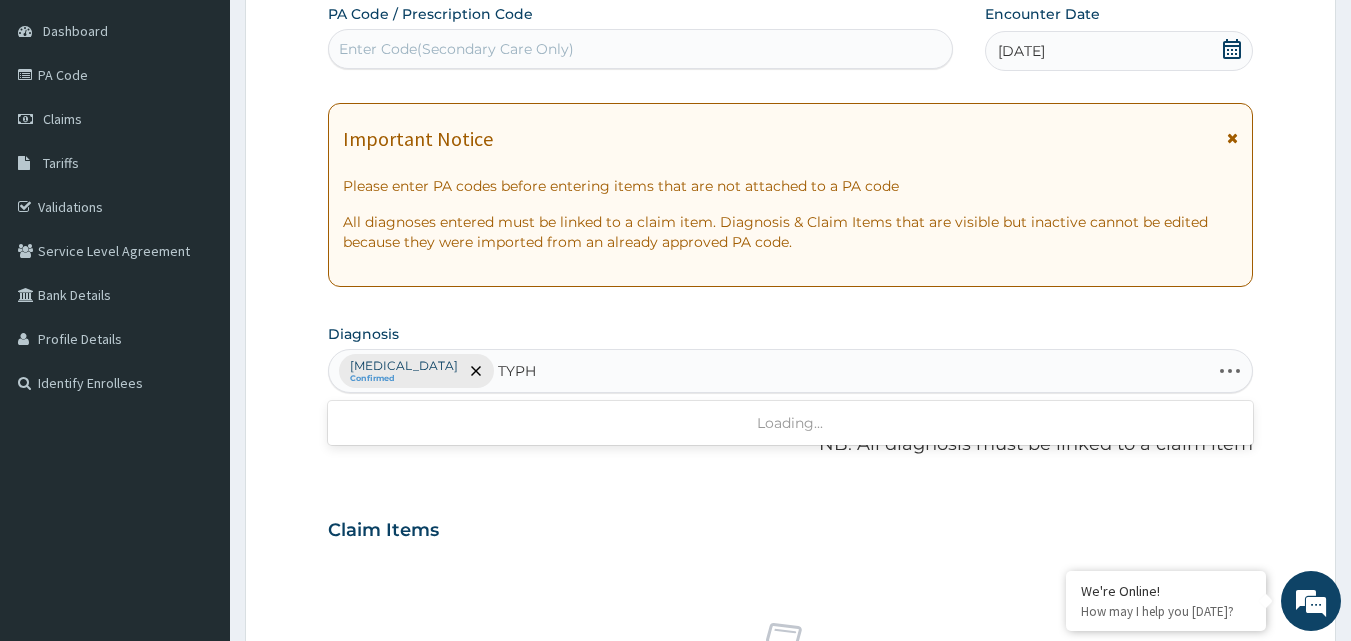 type on "TYPHO" 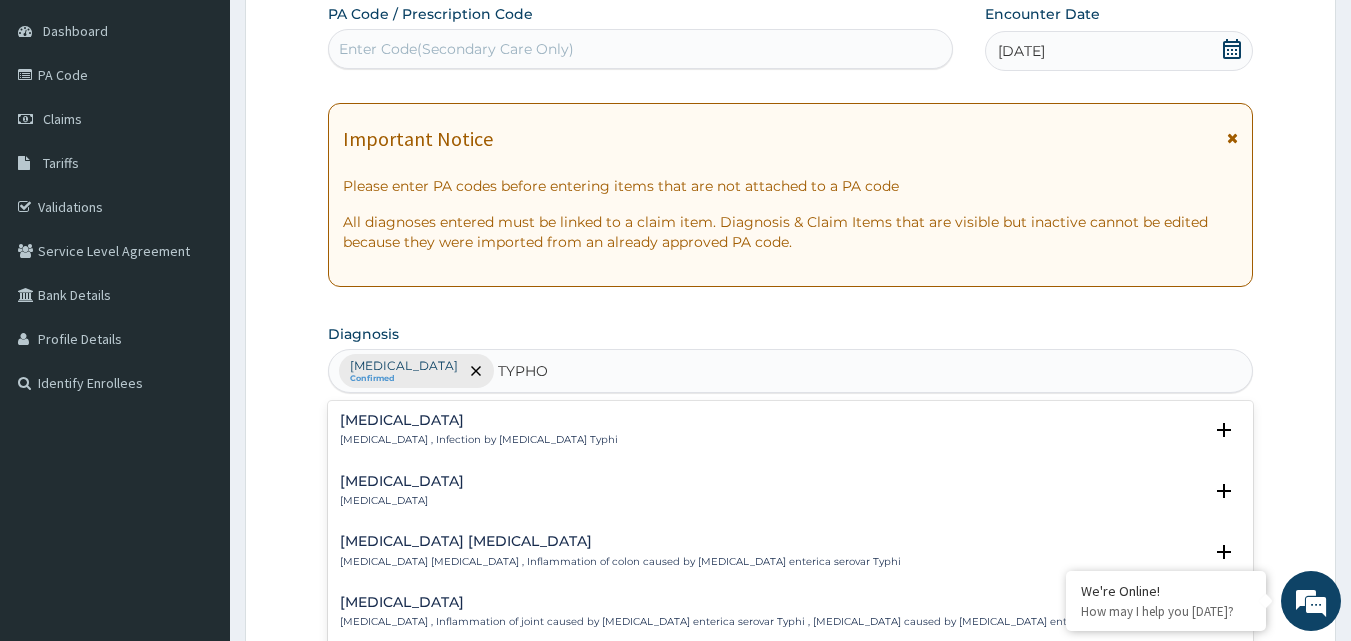 click on "[MEDICAL_DATA] , Infection by [MEDICAL_DATA] Typhi" at bounding box center (479, 440) 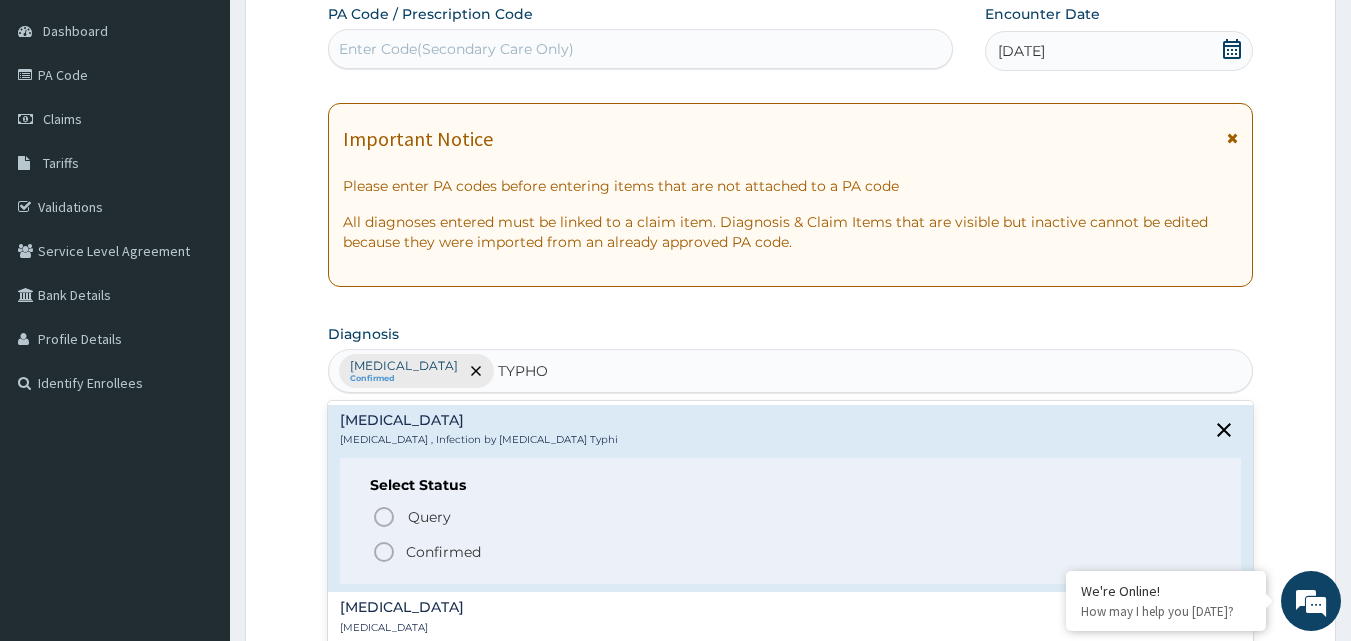 click 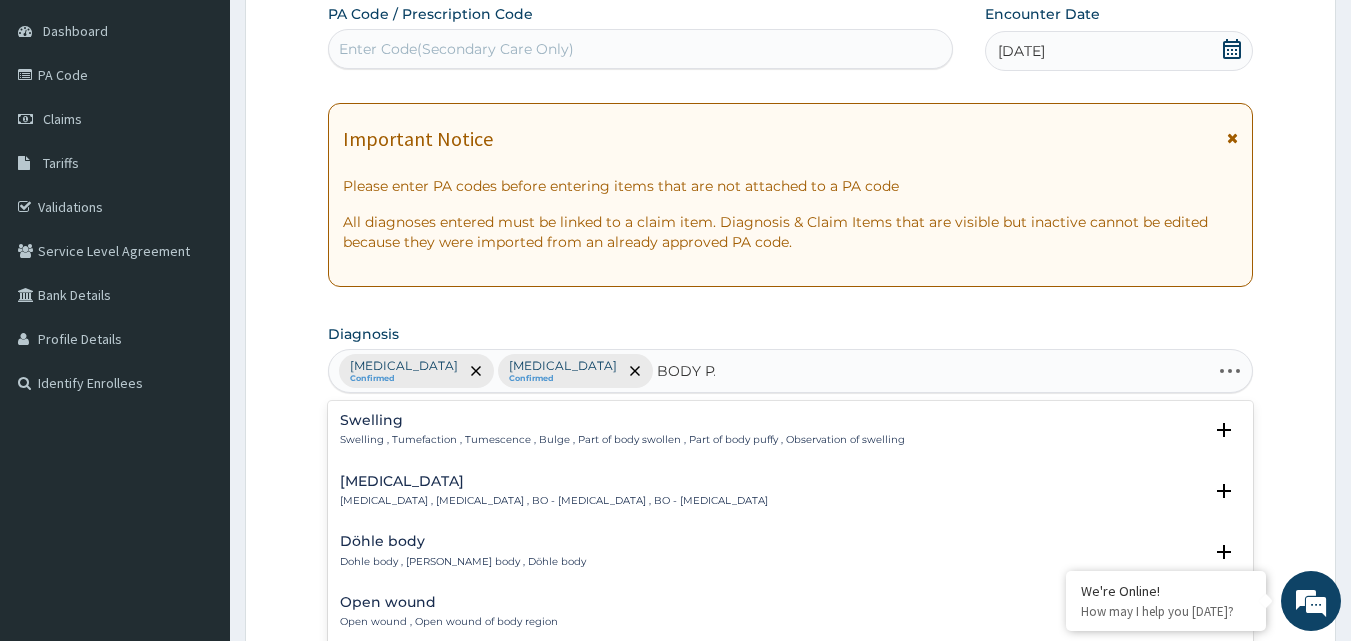 type on "BODY PAIN" 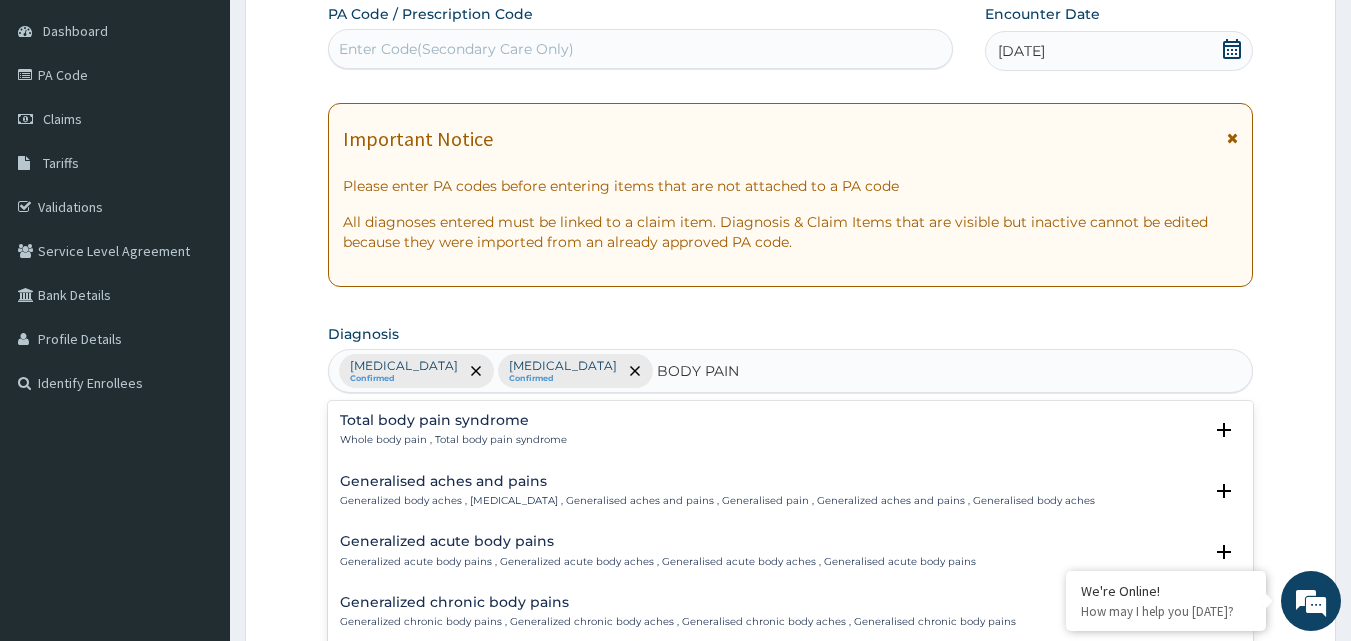 click on "Generalised aches and pains" at bounding box center (717, 481) 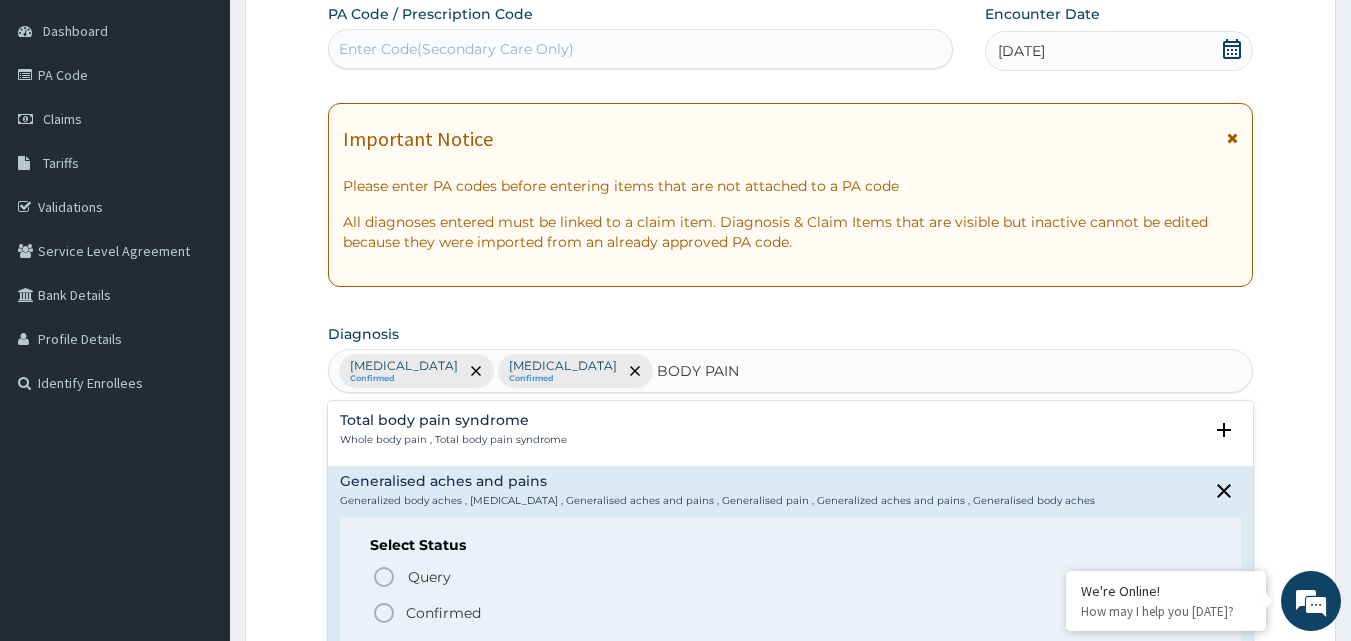 click 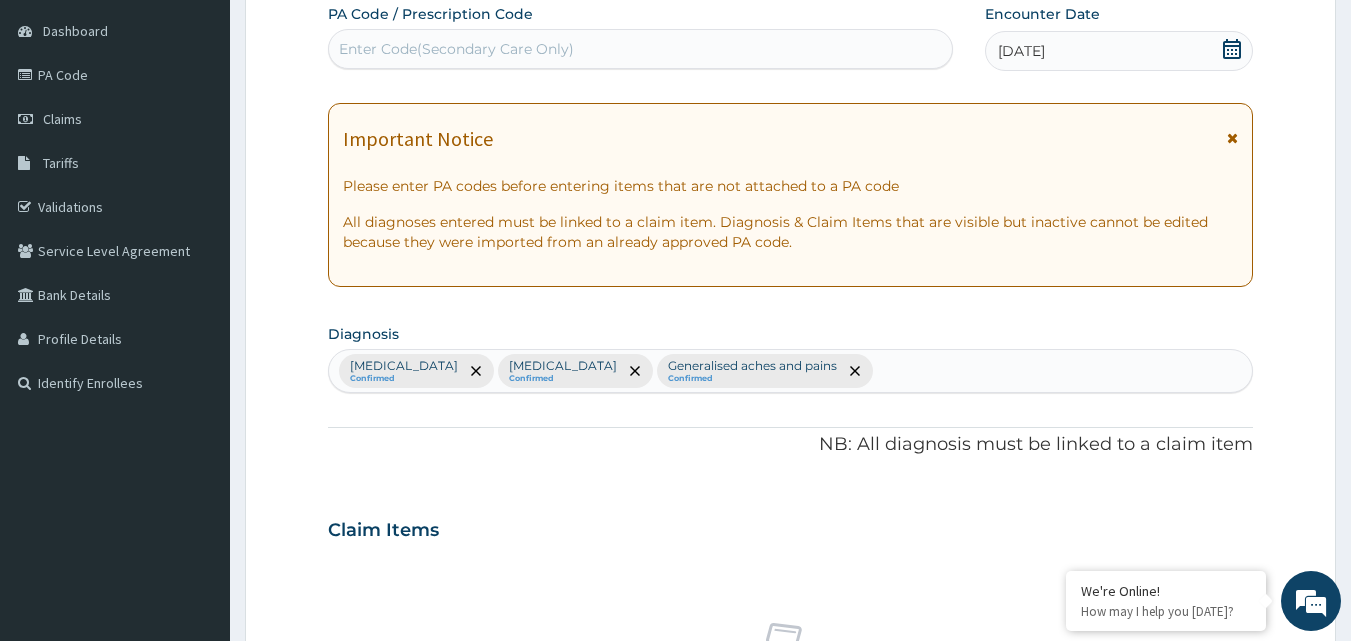 scroll, scrollTop: 747, scrollLeft: 0, axis: vertical 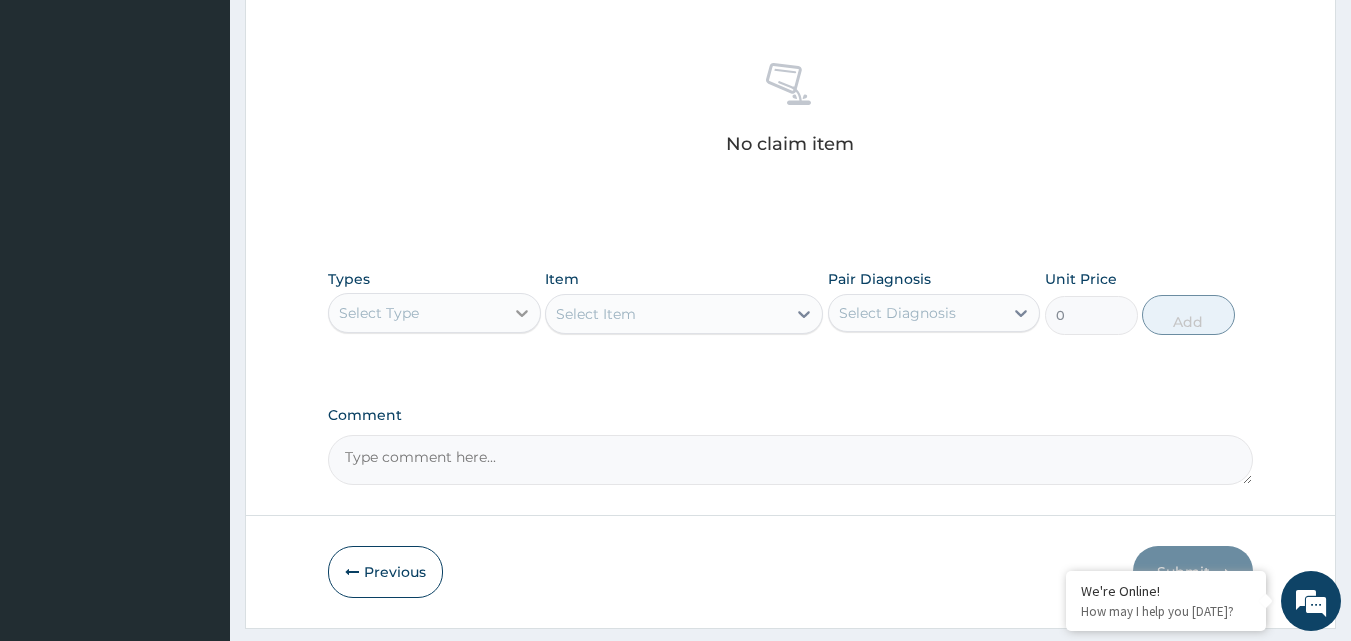 click 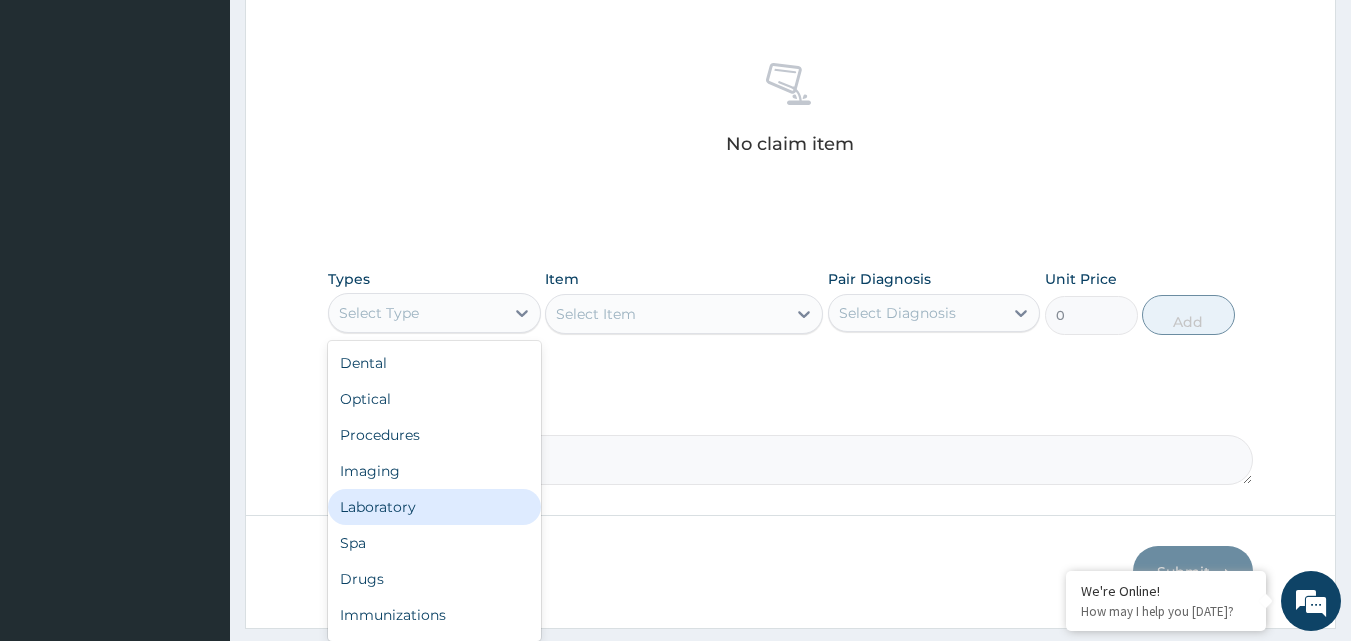 click on "Laboratory" at bounding box center (434, 507) 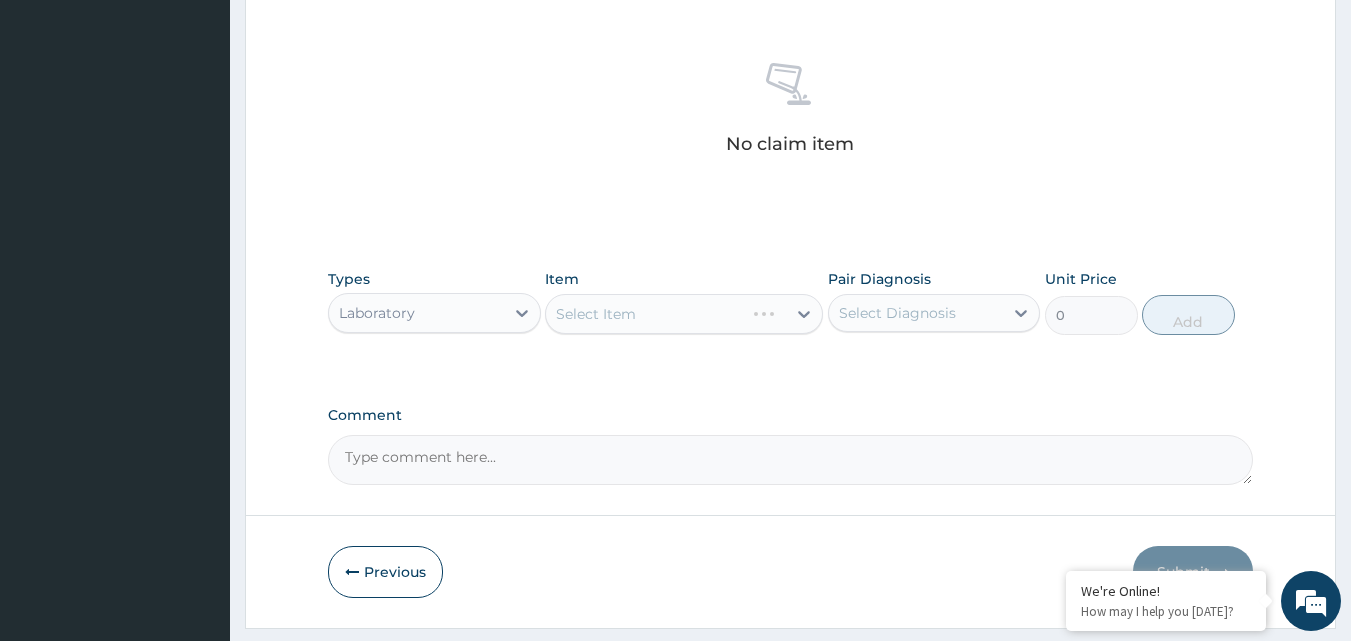 click on "Select Item" at bounding box center [684, 314] 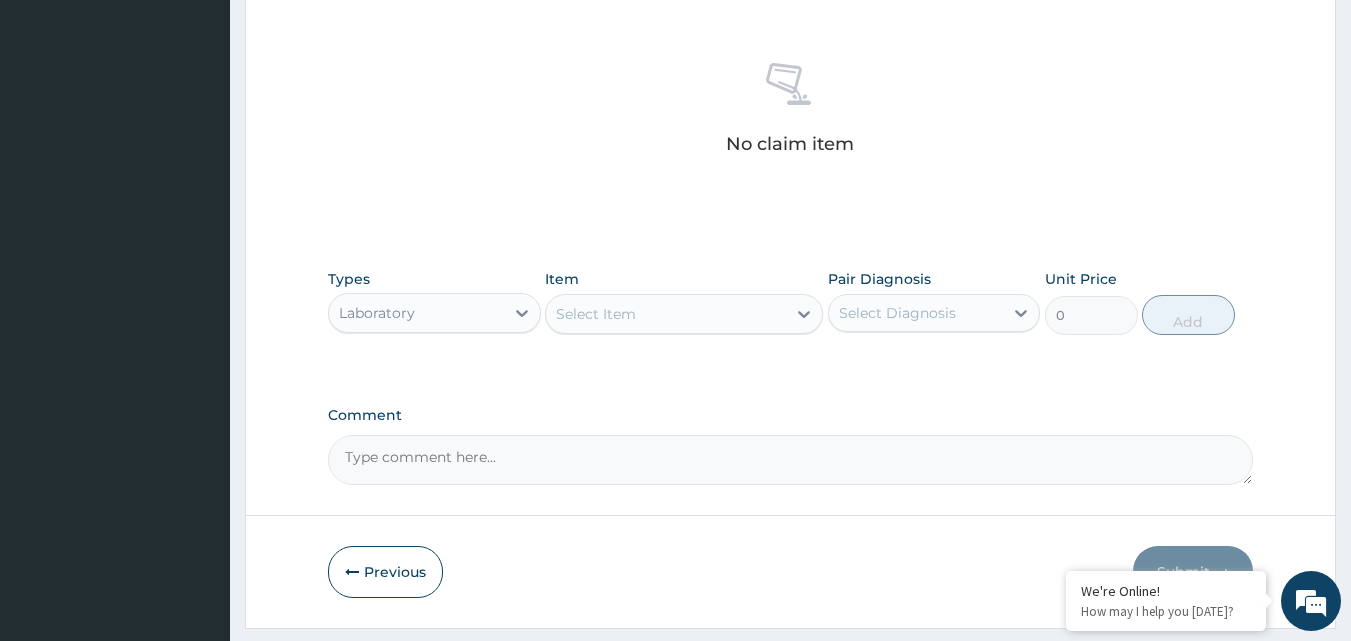 click on "Select Item" at bounding box center (596, 314) 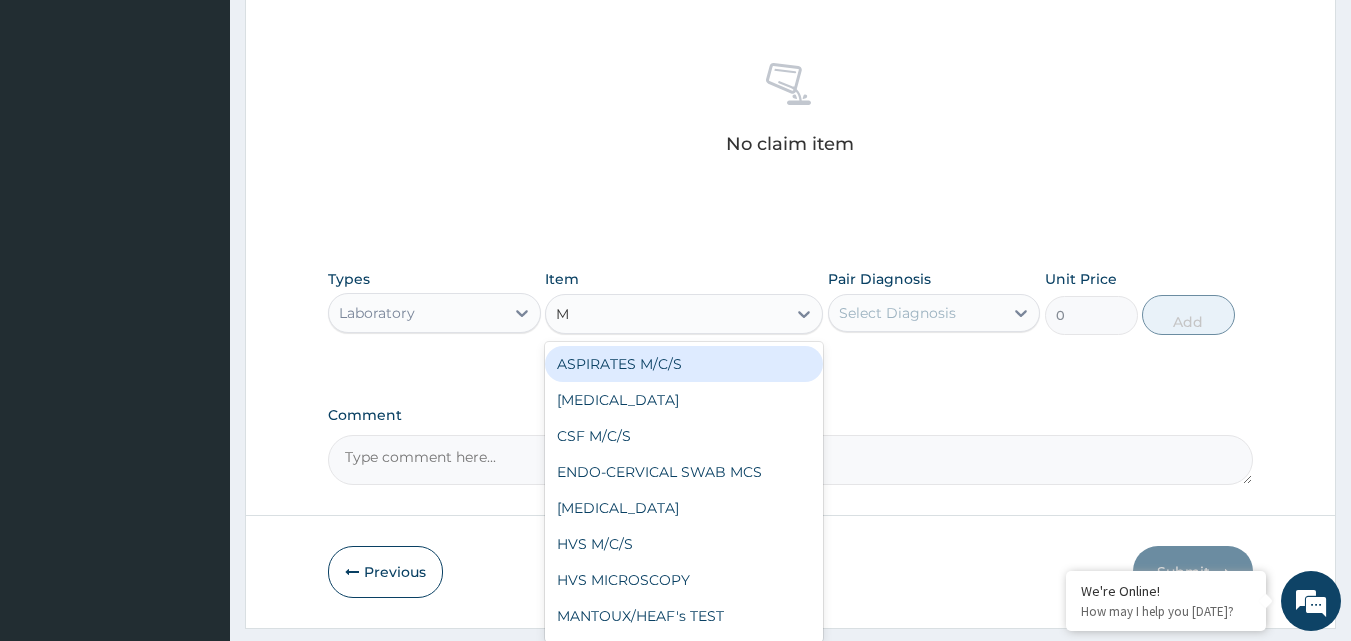 type on "MP" 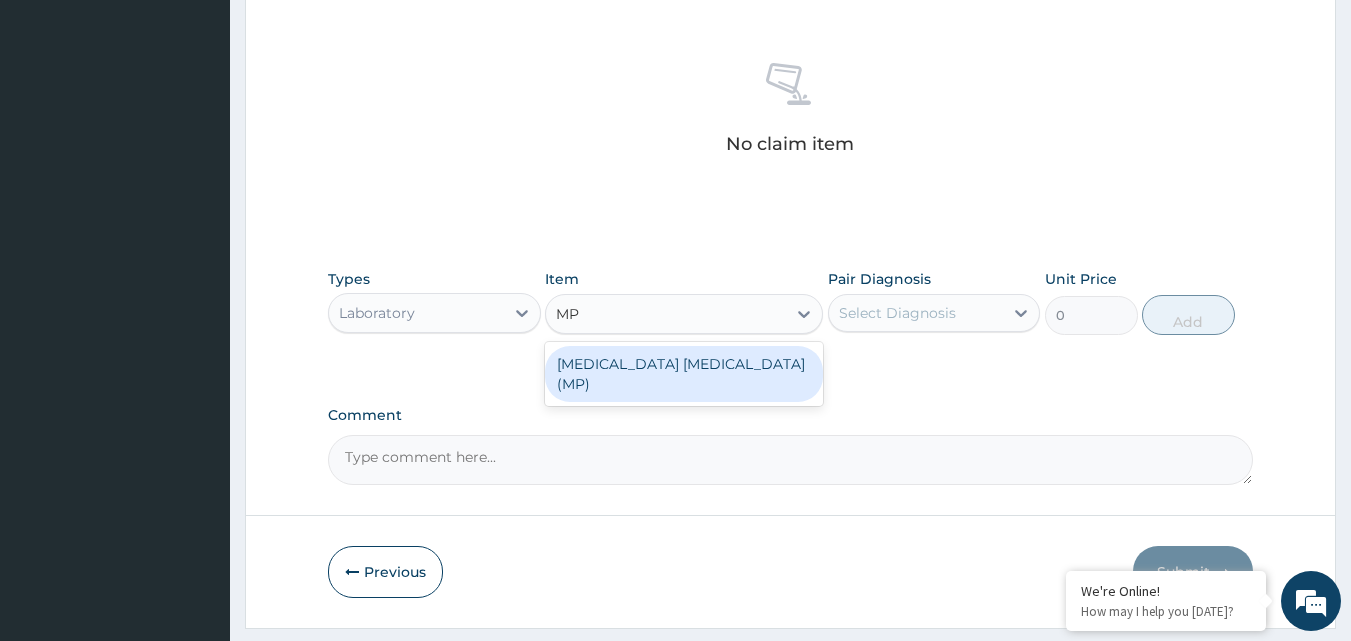 click on "[MEDICAL_DATA] [MEDICAL_DATA] (MP)" at bounding box center (684, 374) 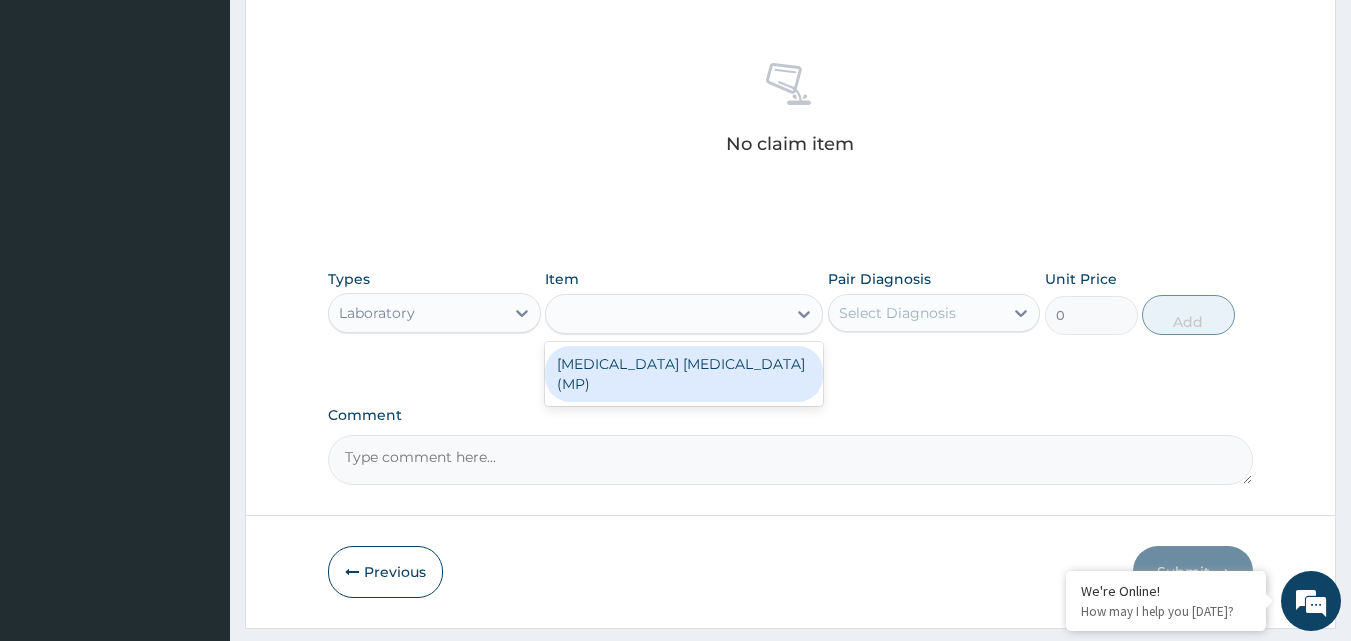 type on "1500" 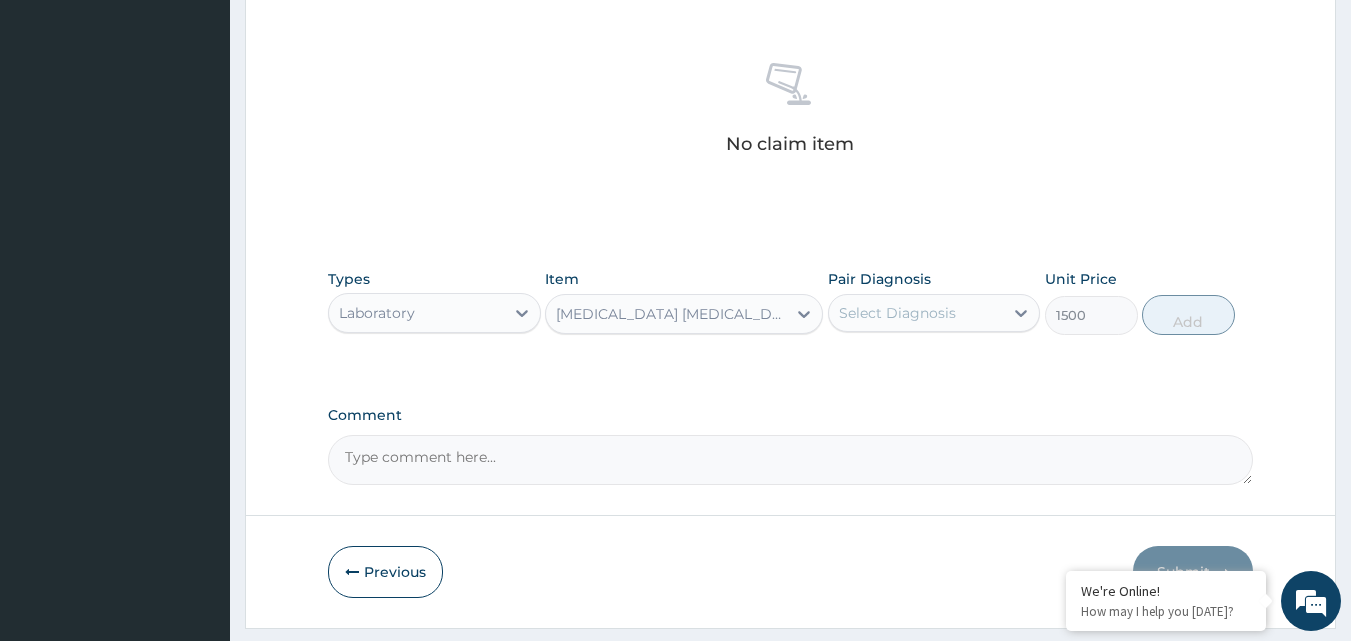 click on "Select Diagnosis" at bounding box center [897, 313] 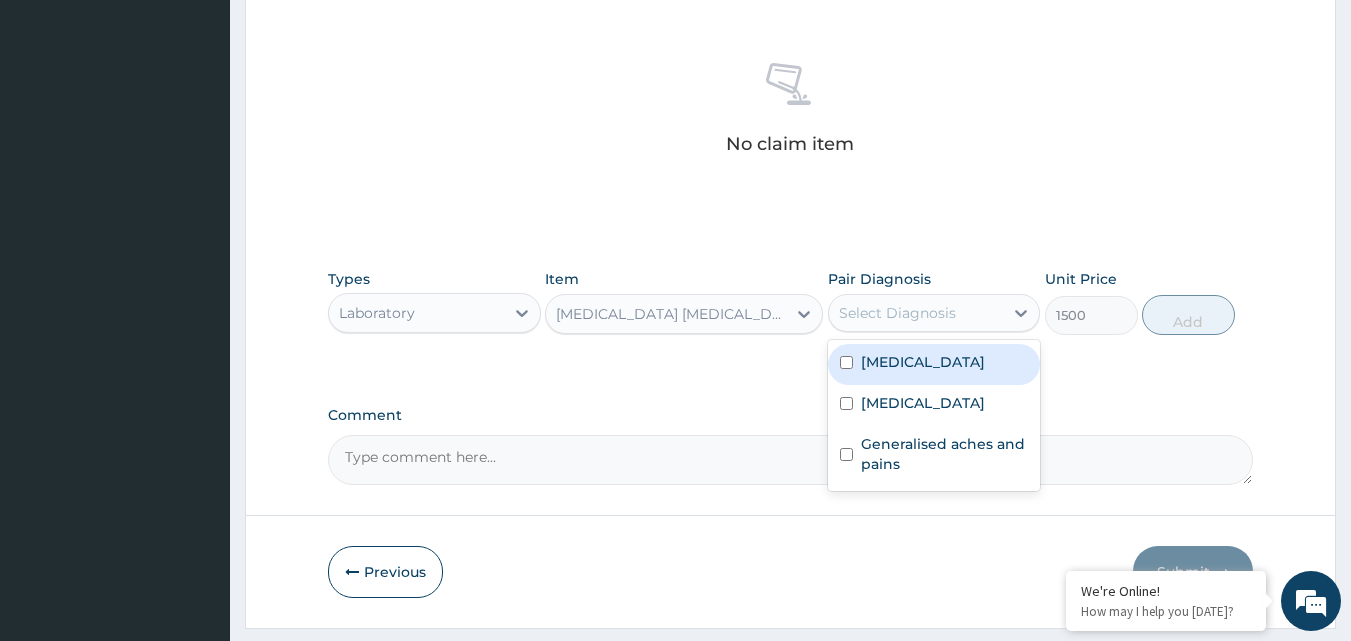 click on "[MEDICAL_DATA]" at bounding box center (923, 362) 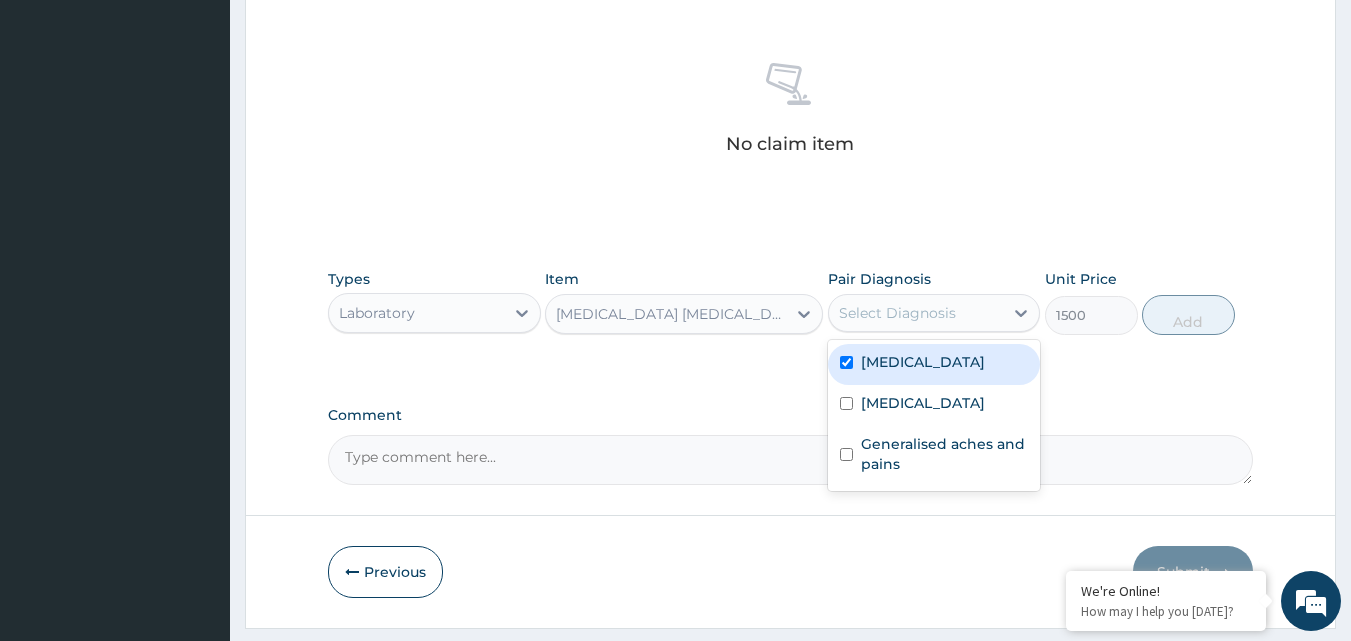 checkbox on "true" 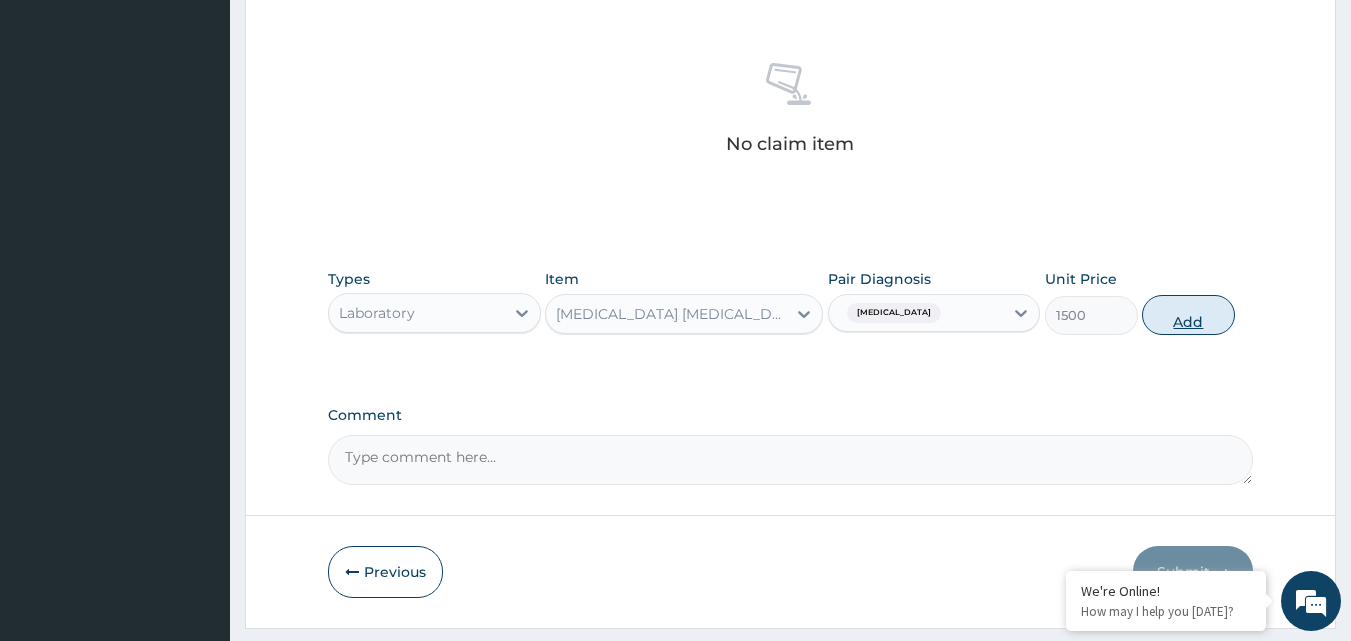 click on "Add" at bounding box center [1188, 315] 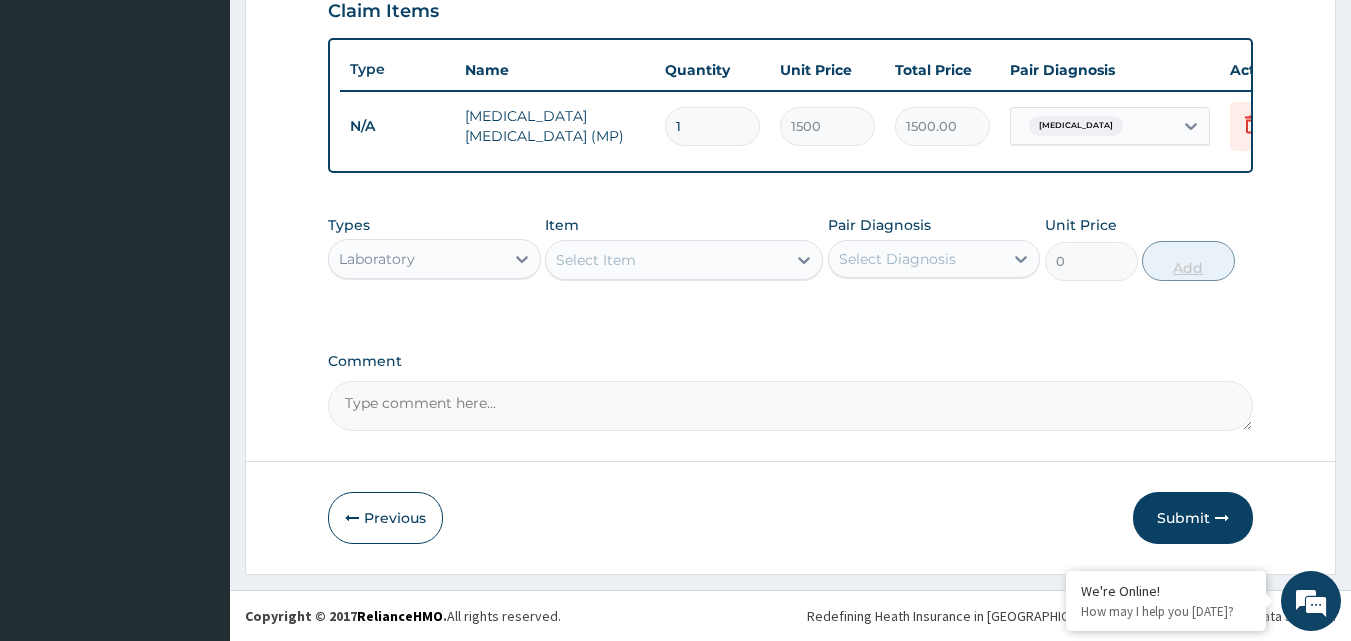 scroll, scrollTop: 721, scrollLeft: 0, axis: vertical 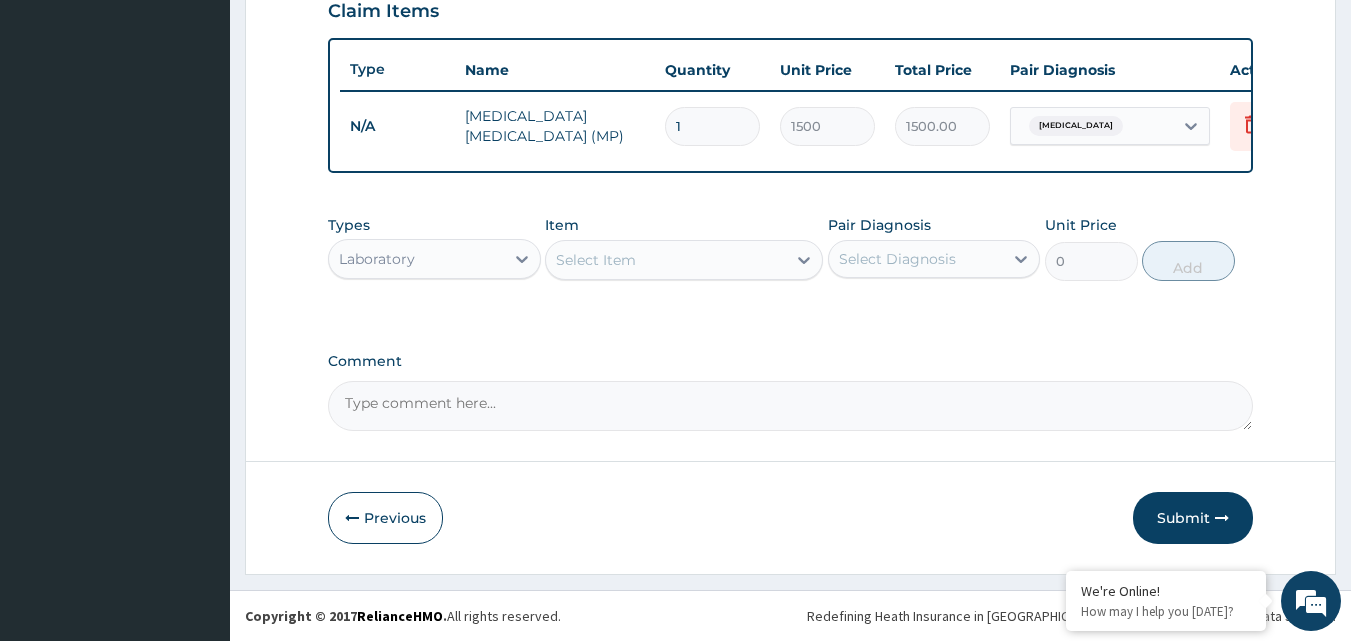 click on "Select Item" at bounding box center [596, 260] 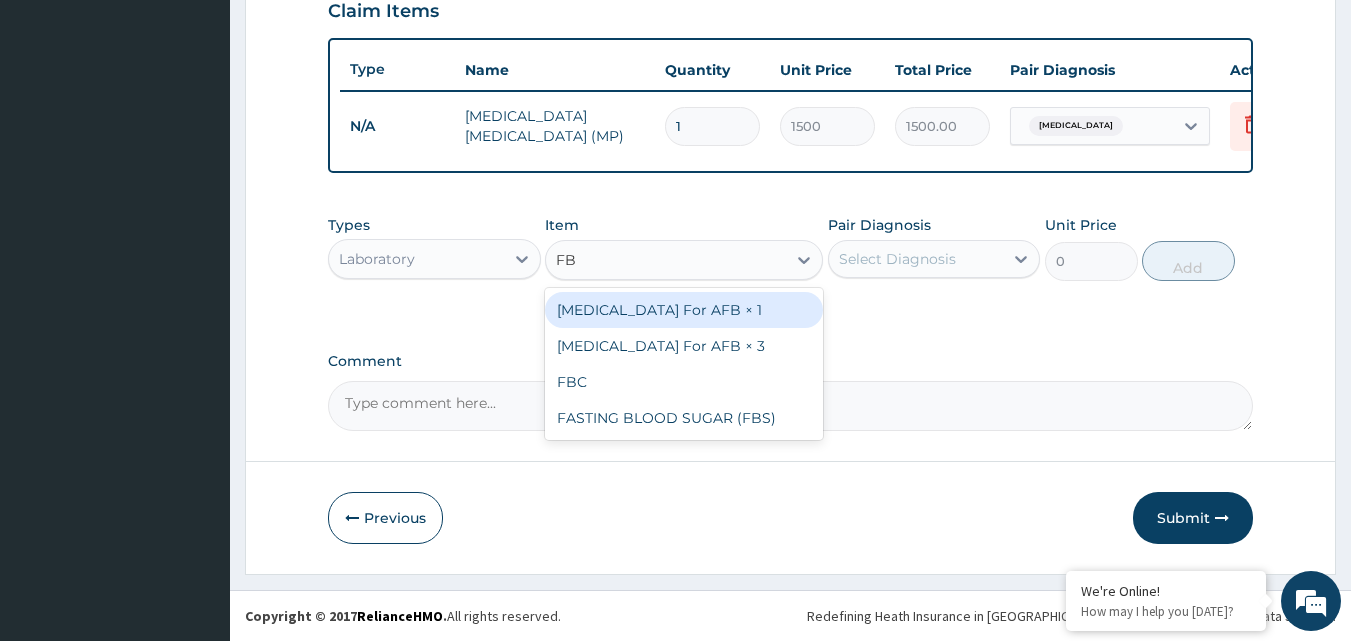 type on "FBC" 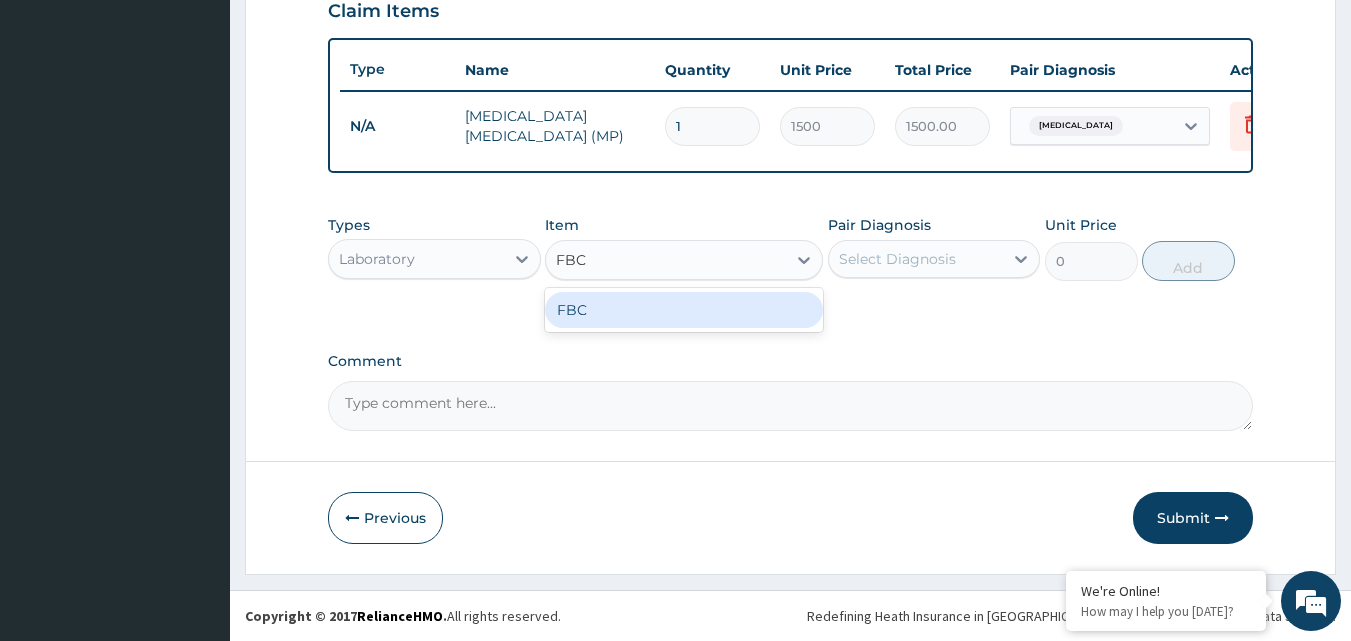 click on "FBC" at bounding box center [684, 310] 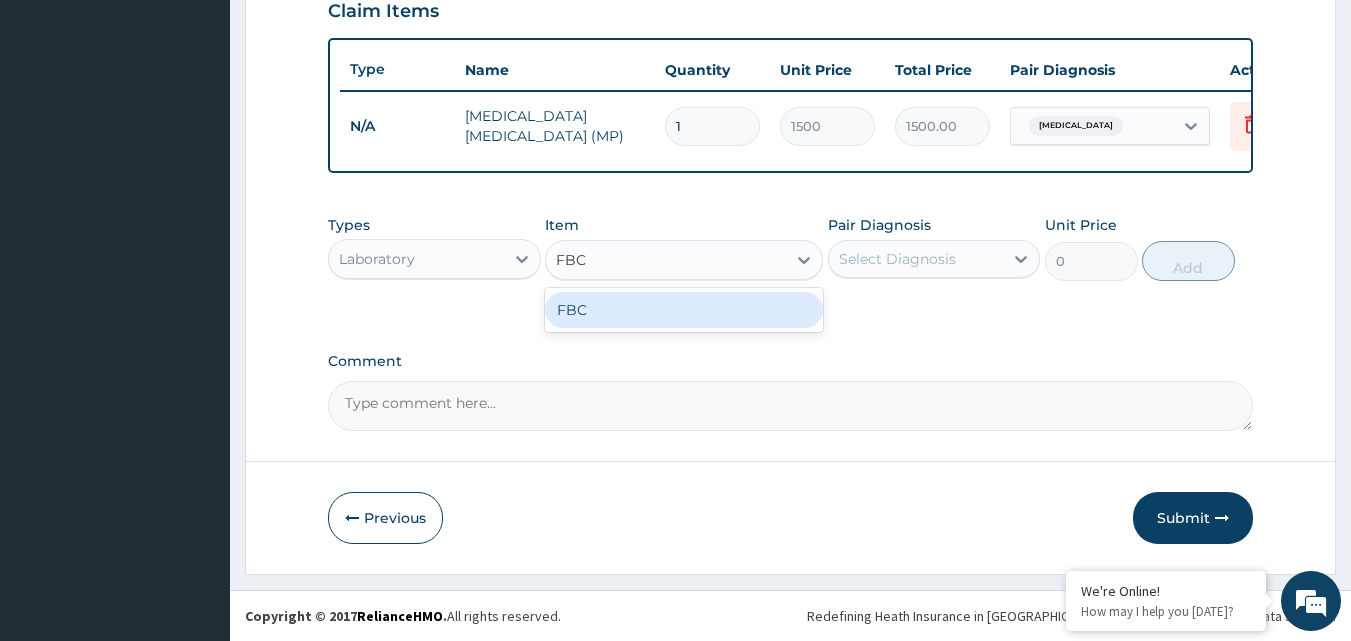 type 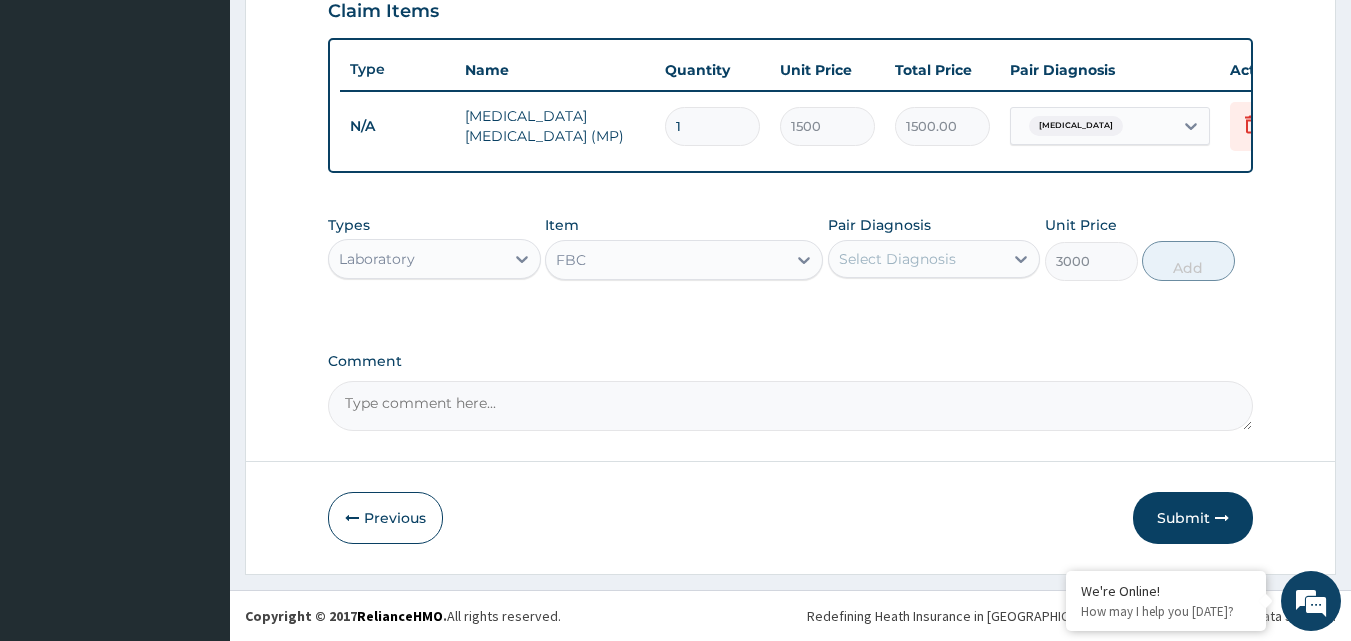 click on "Select Diagnosis" at bounding box center (897, 259) 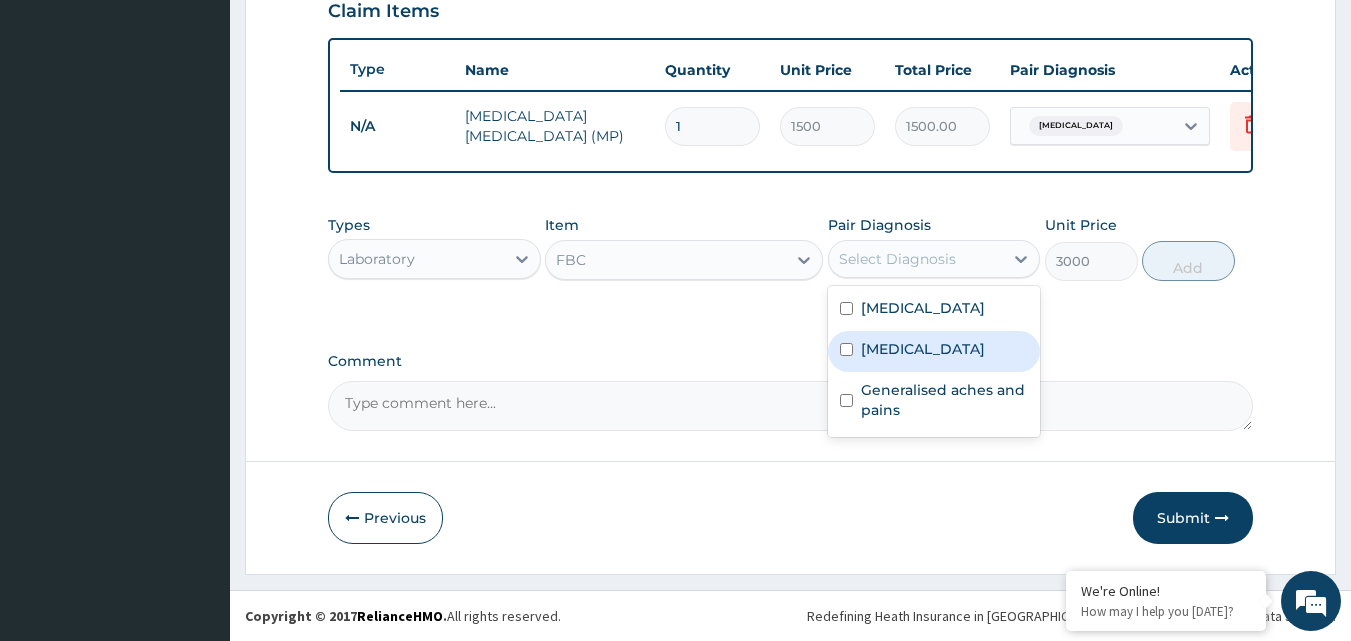 click on "[MEDICAL_DATA]" at bounding box center [923, 349] 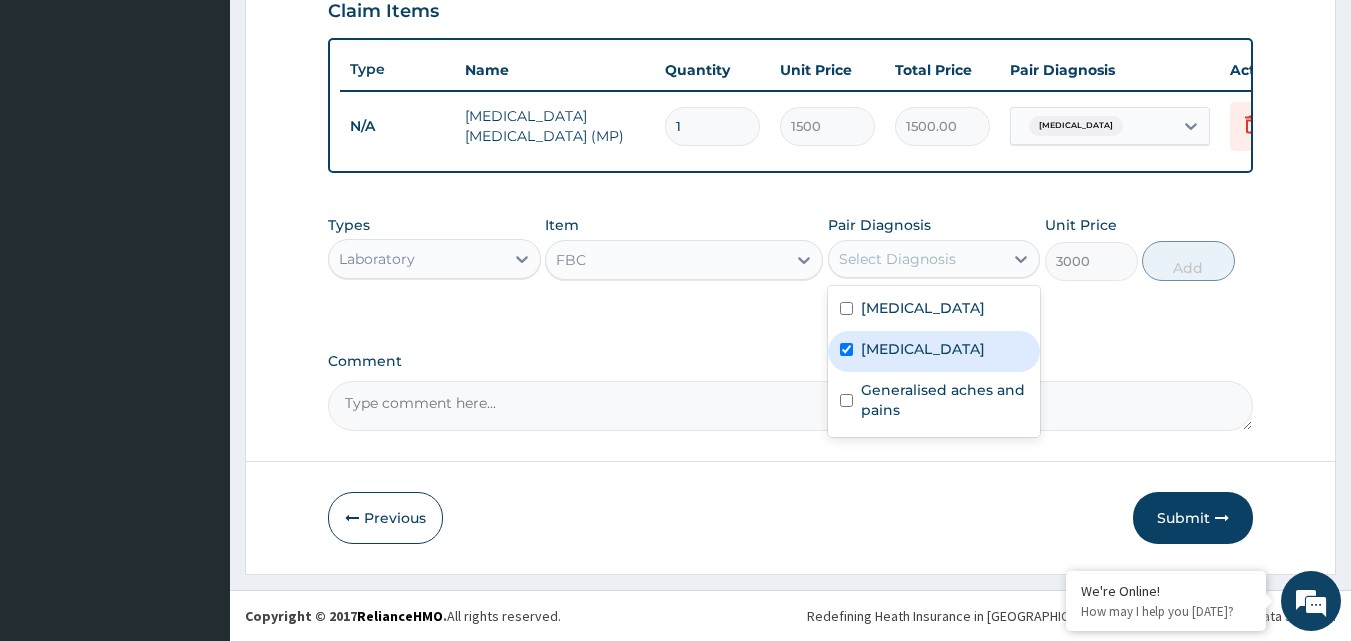 checkbox on "true" 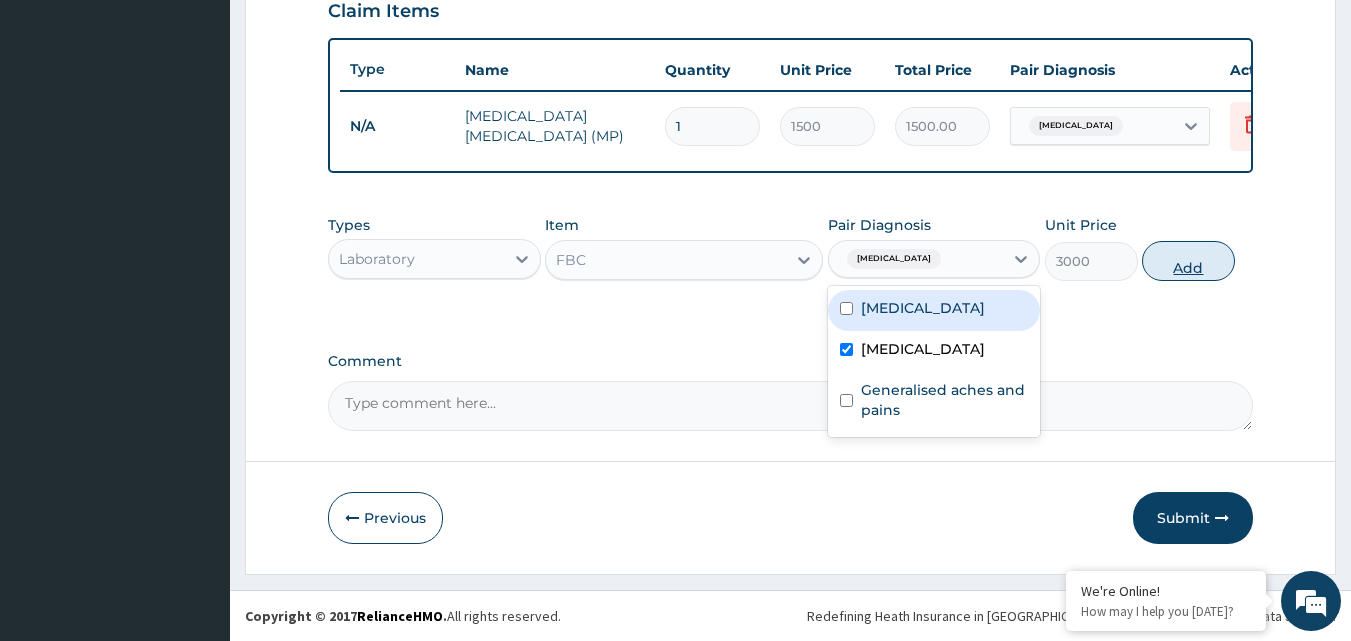 click on "Add" at bounding box center [1188, 261] 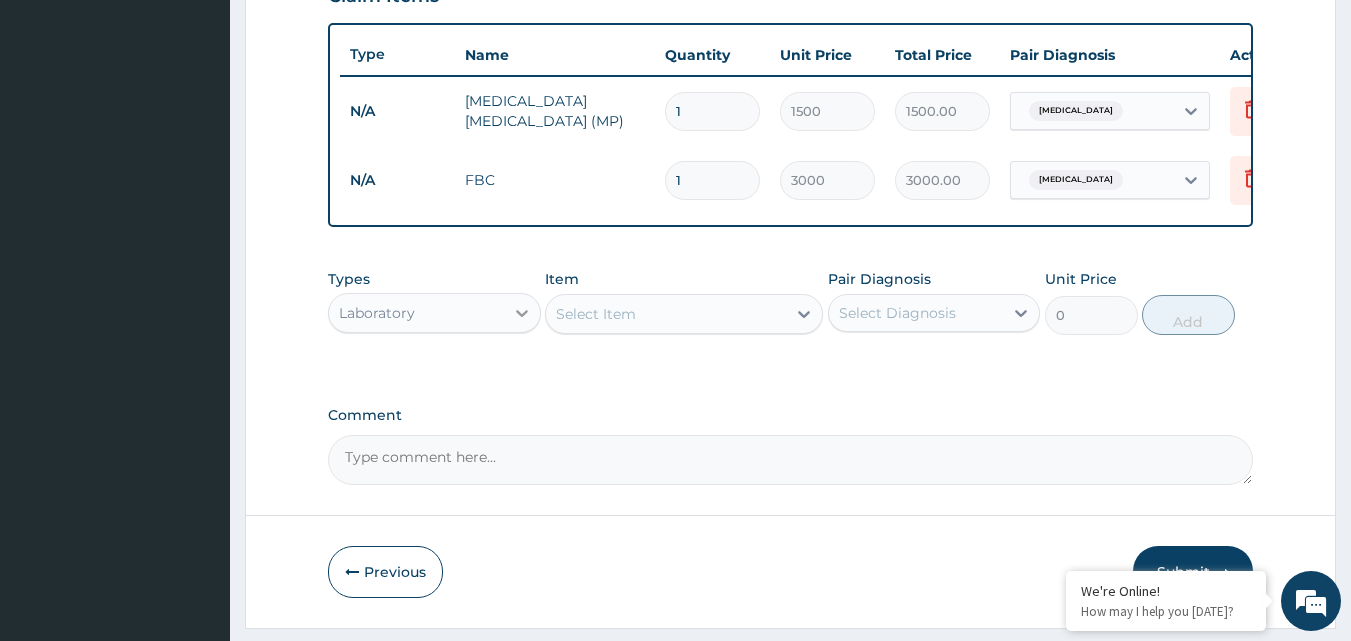 click 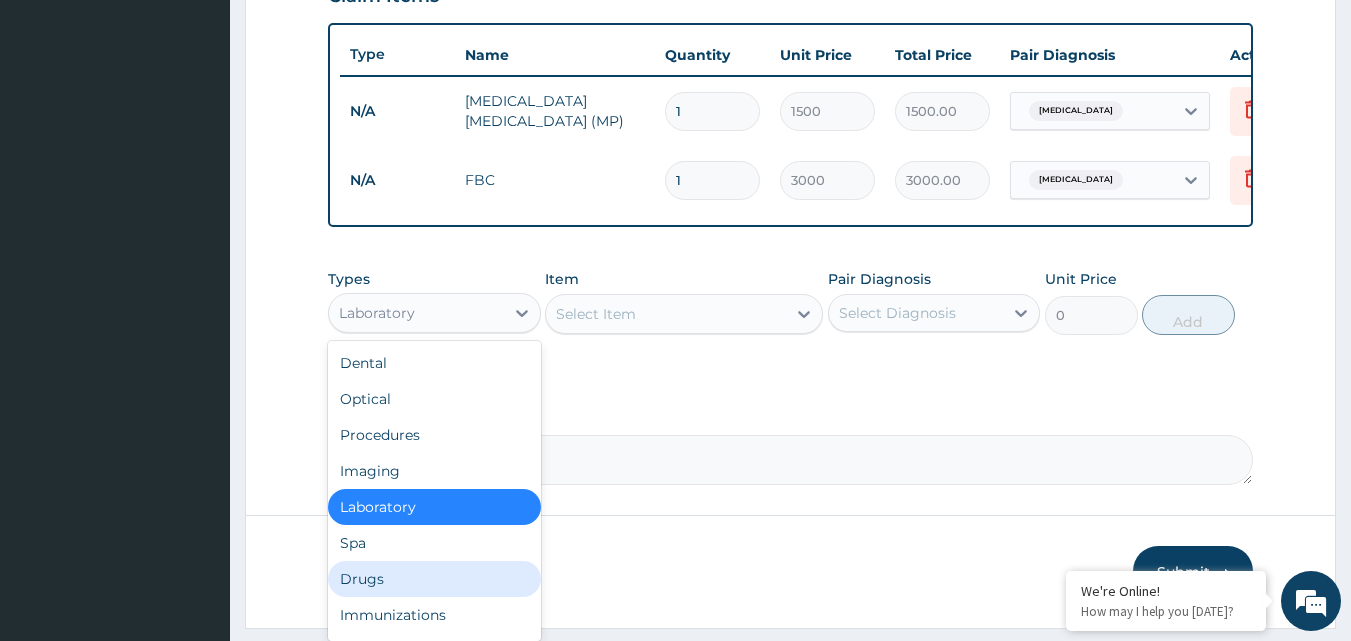 click on "Drugs" at bounding box center (434, 579) 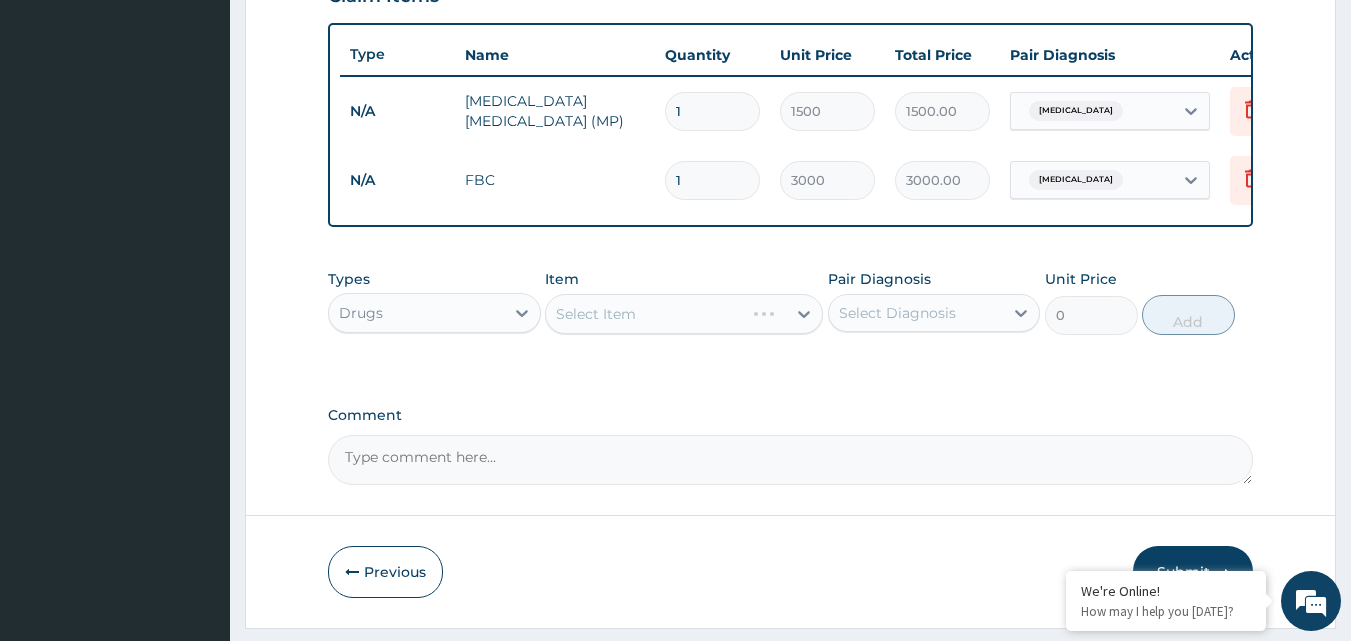click on "Select Item" at bounding box center (684, 314) 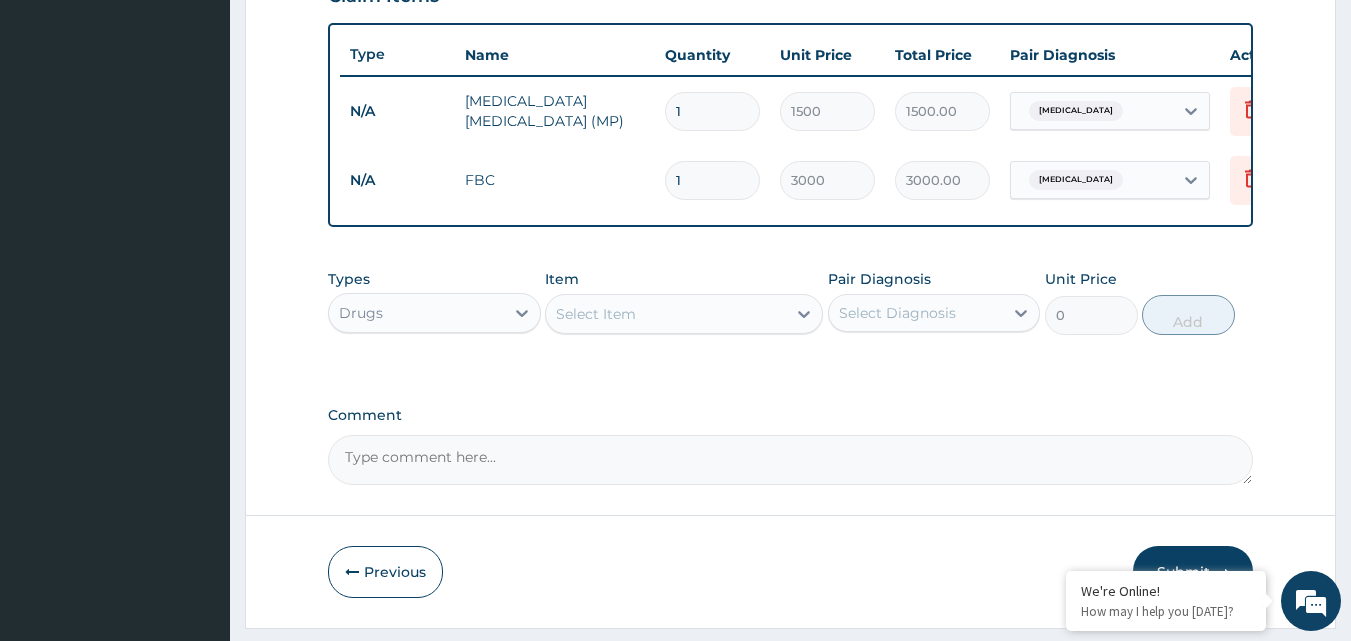 click on "Select Item" at bounding box center [596, 314] 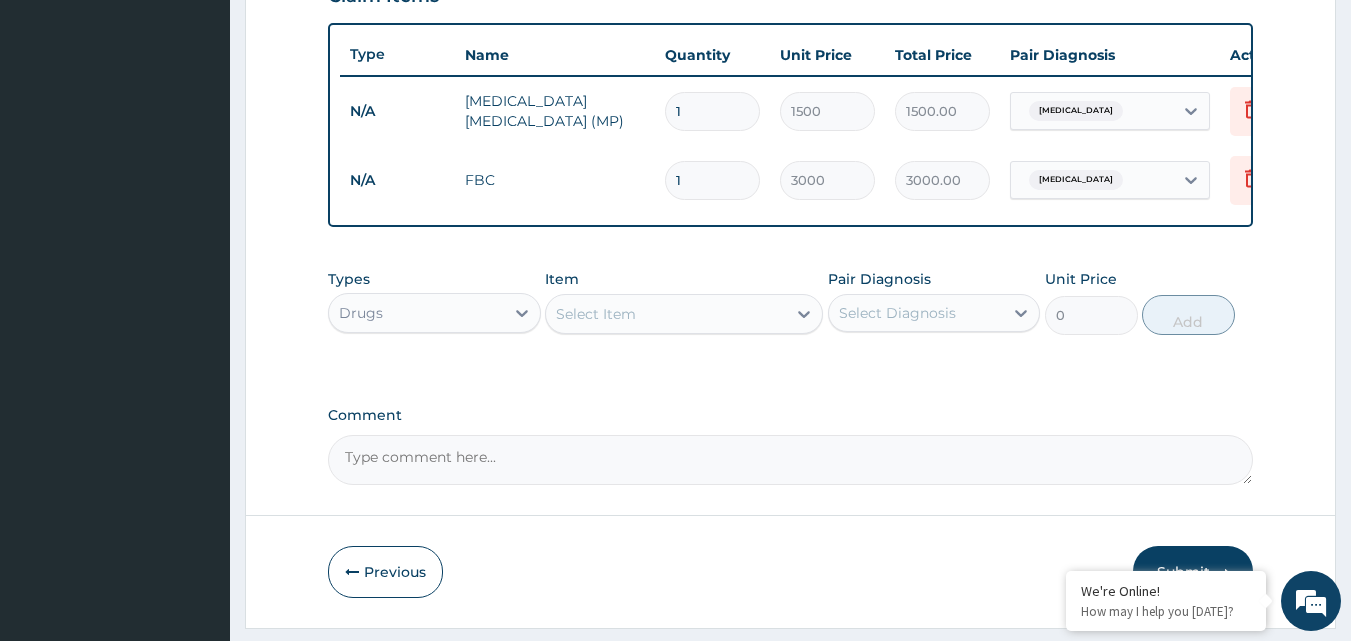 click on "Select Item" at bounding box center (596, 314) 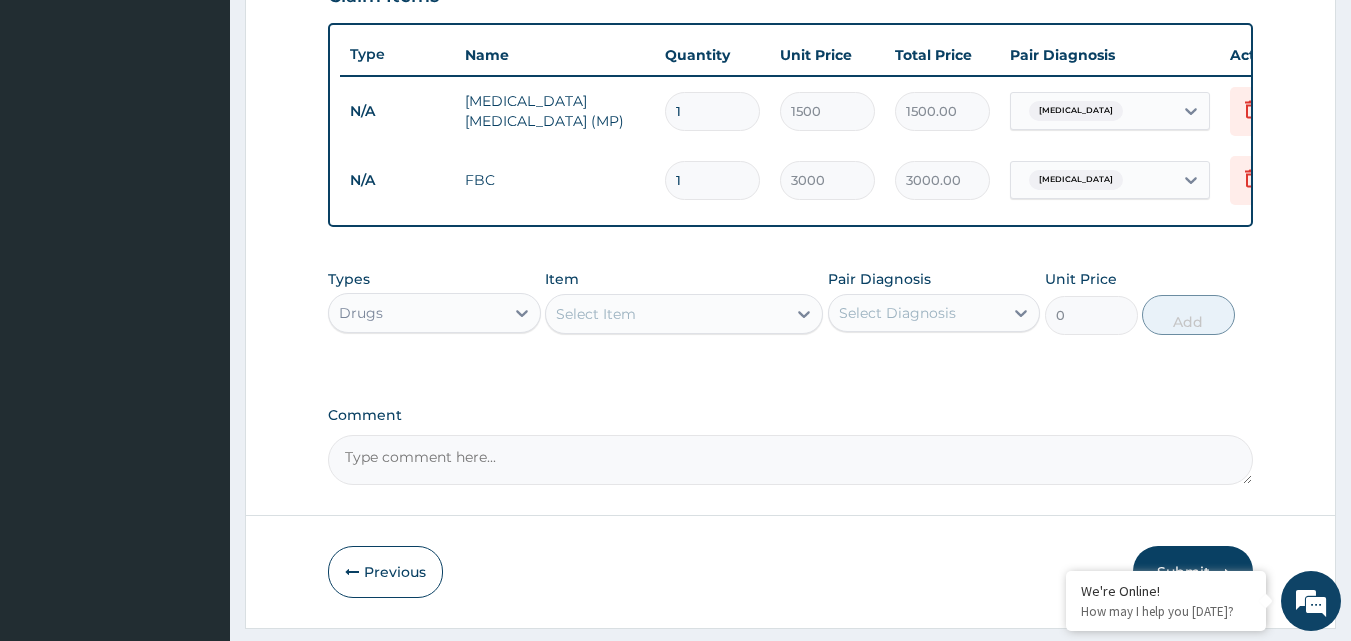 click on "Select Item" at bounding box center (596, 314) 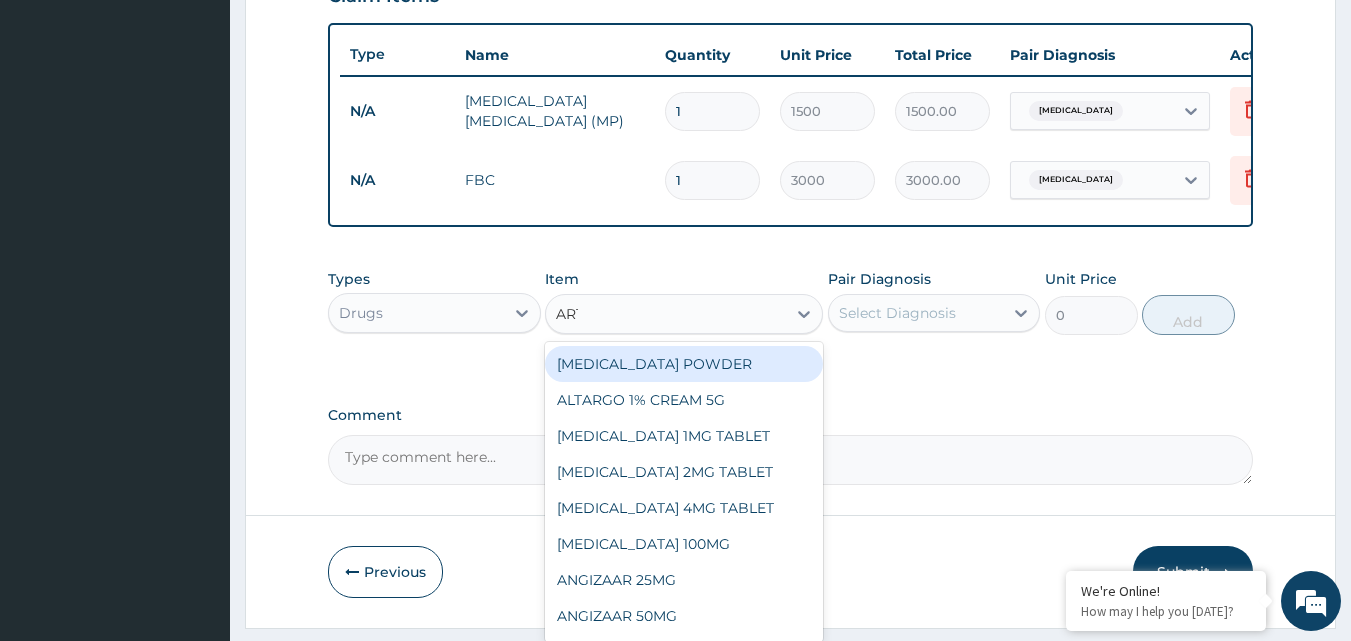 type on "ARTE" 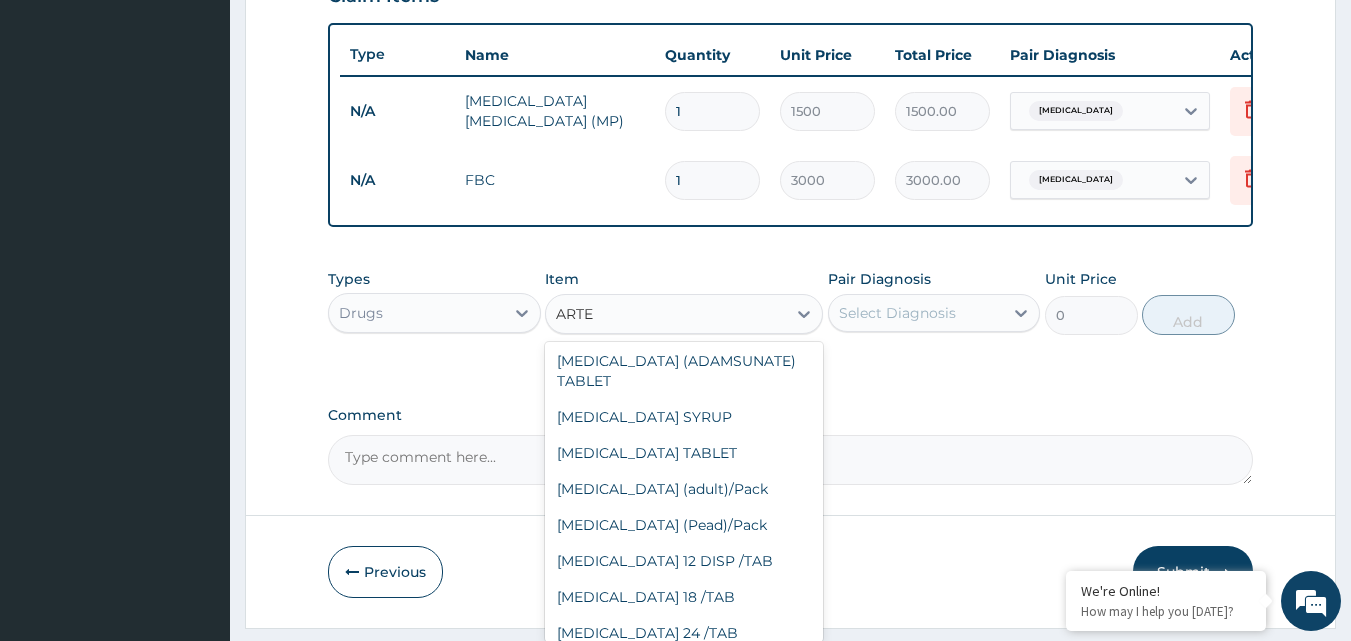 scroll, scrollTop: 498, scrollLeft: 0, axis: vertical 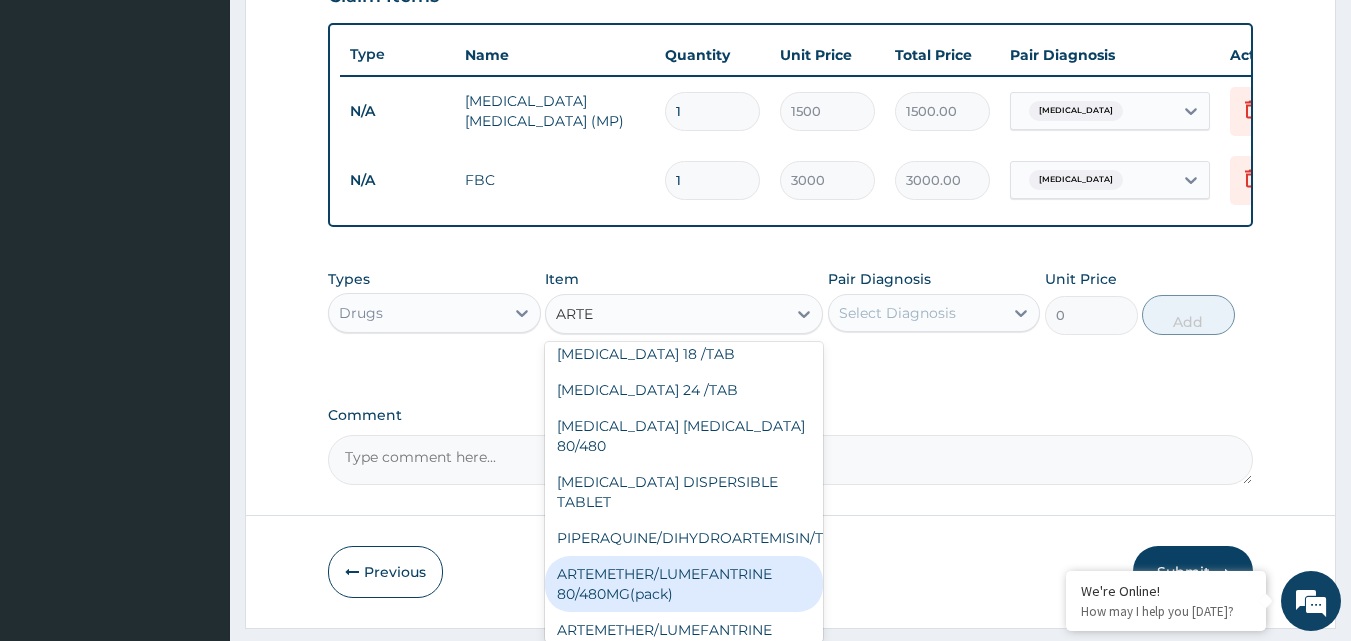 click on "ARTEMETHER/LUMEFANTRINE 80/480MG(pack)" at bounding box center (684, 584) 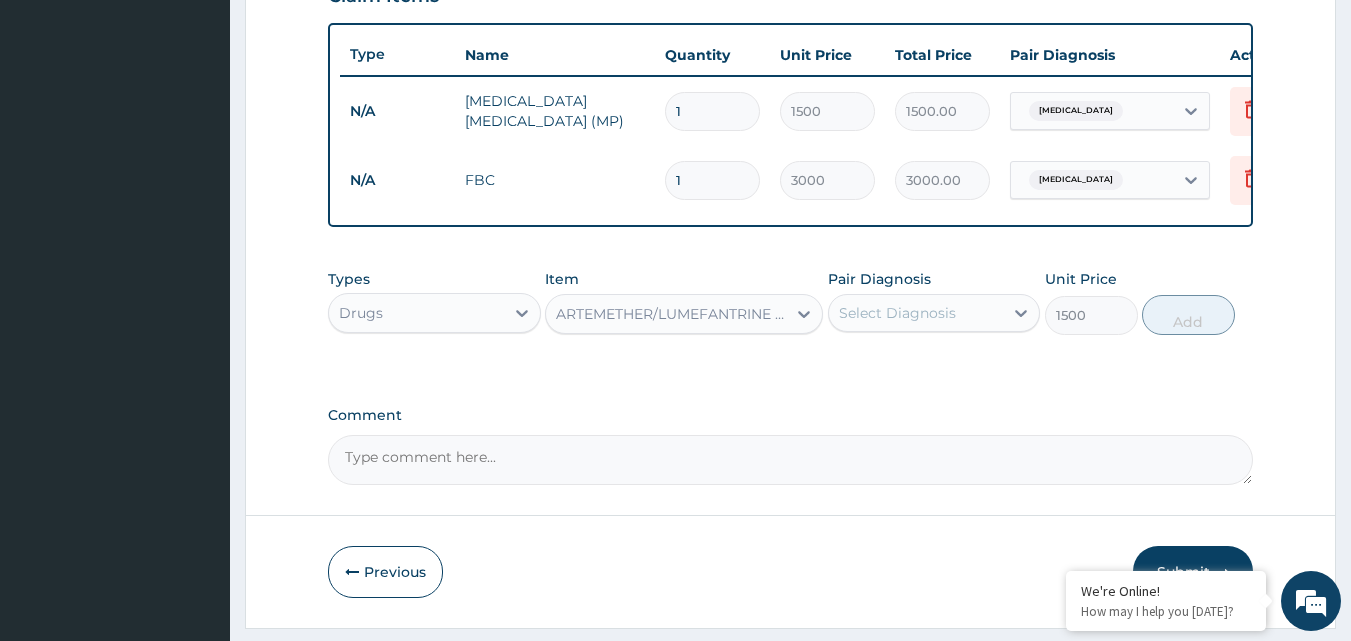 click on "Select Diagnosis" at bounding box center (897, 313) 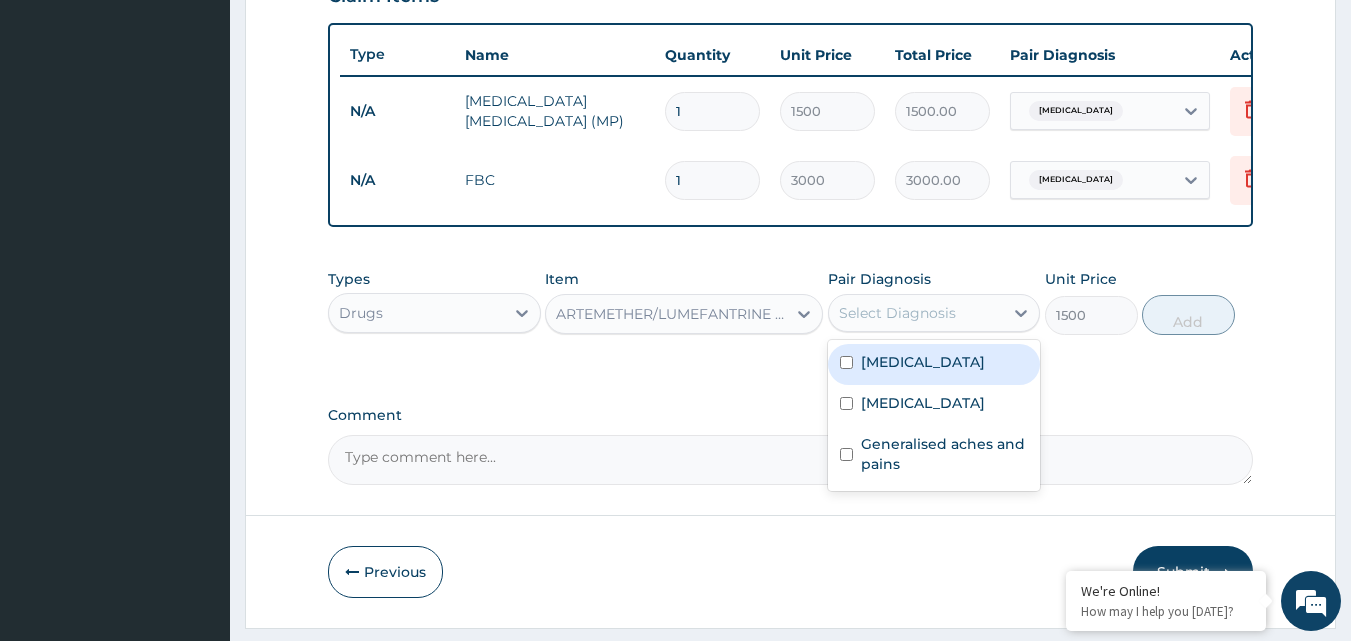 click on "[MEDICAL_DATA]" at bounding box center (923, 362) 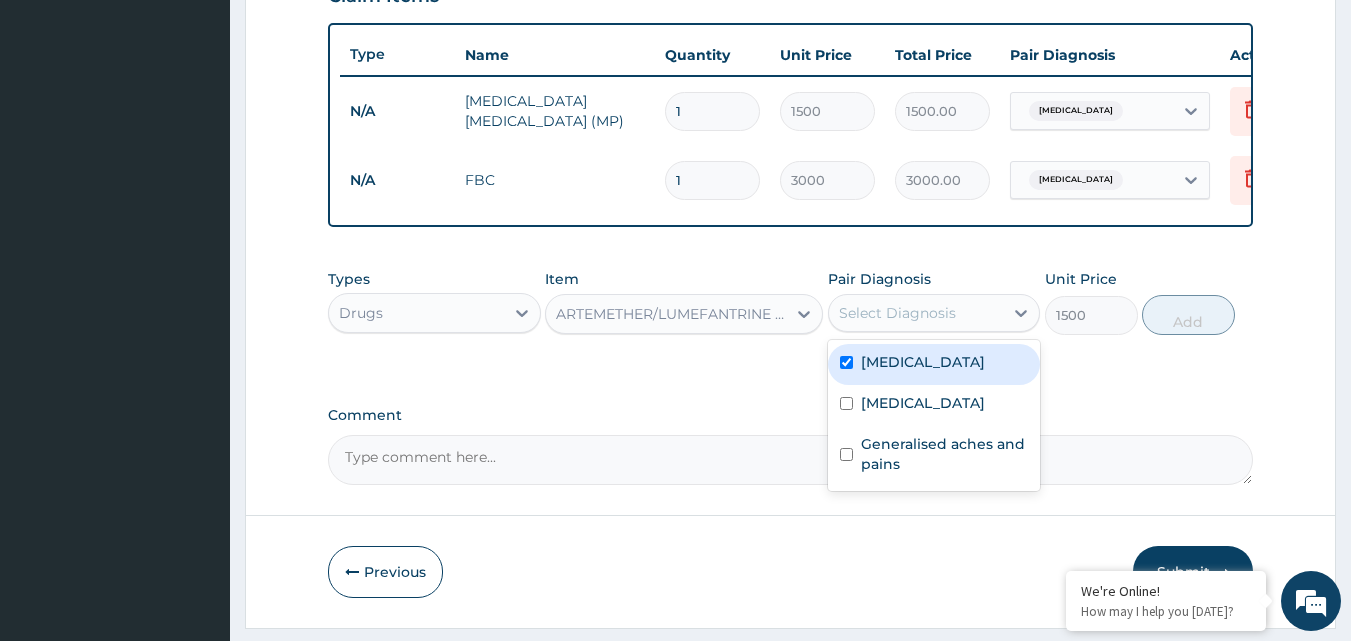 checkbox on "true" 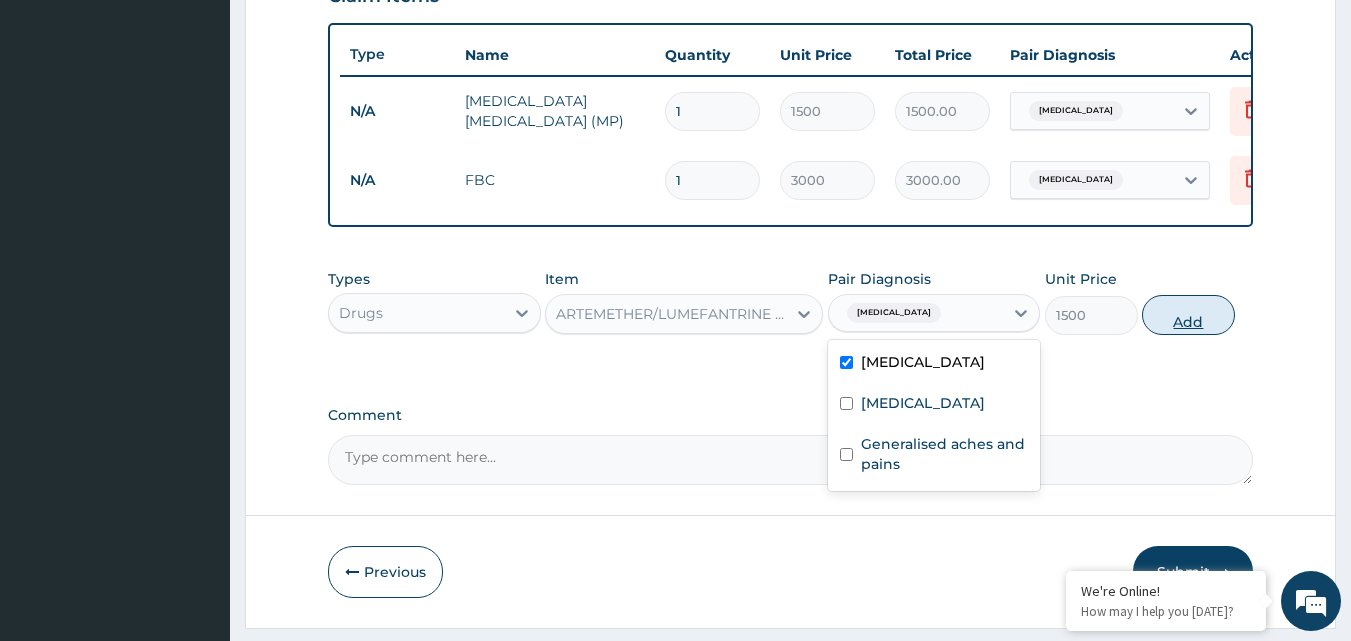 click on "Add" at bounding box center (1188, 315) 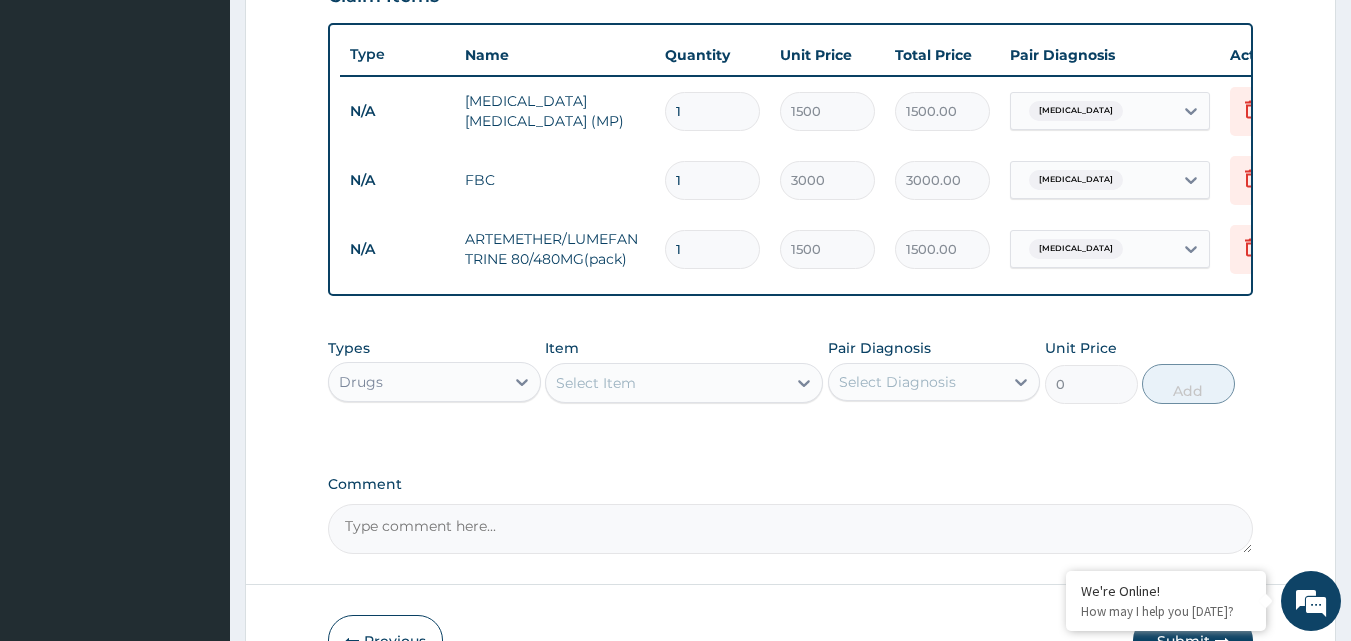 click on "Select Item" at bounding box center (596, 383) 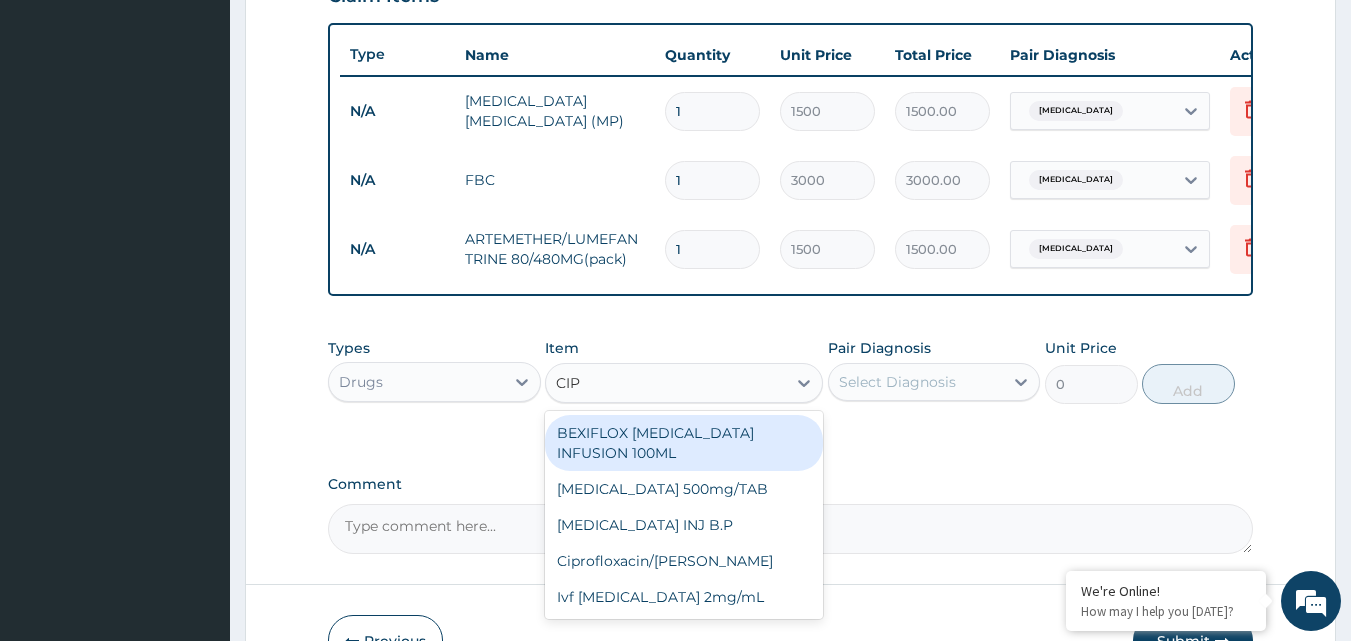 type on "CIPR" 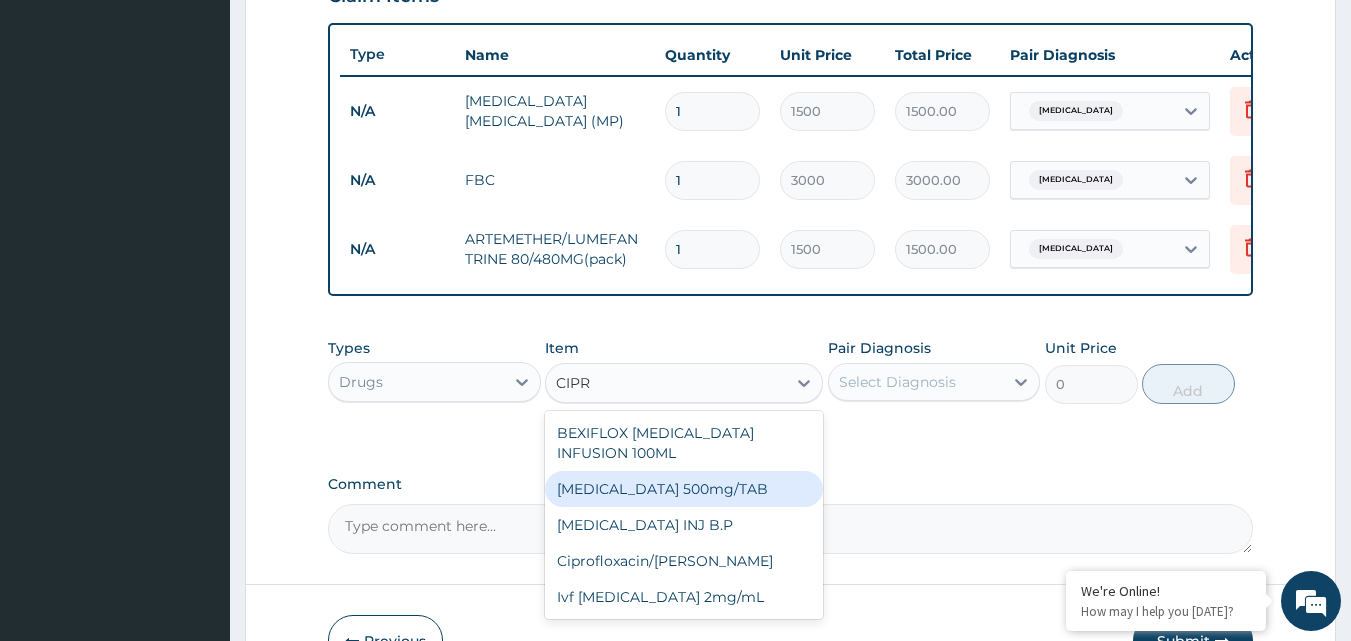 click on "[MEDICAL_DATA] 500mg/TAB" at bounding box center [684, 489] 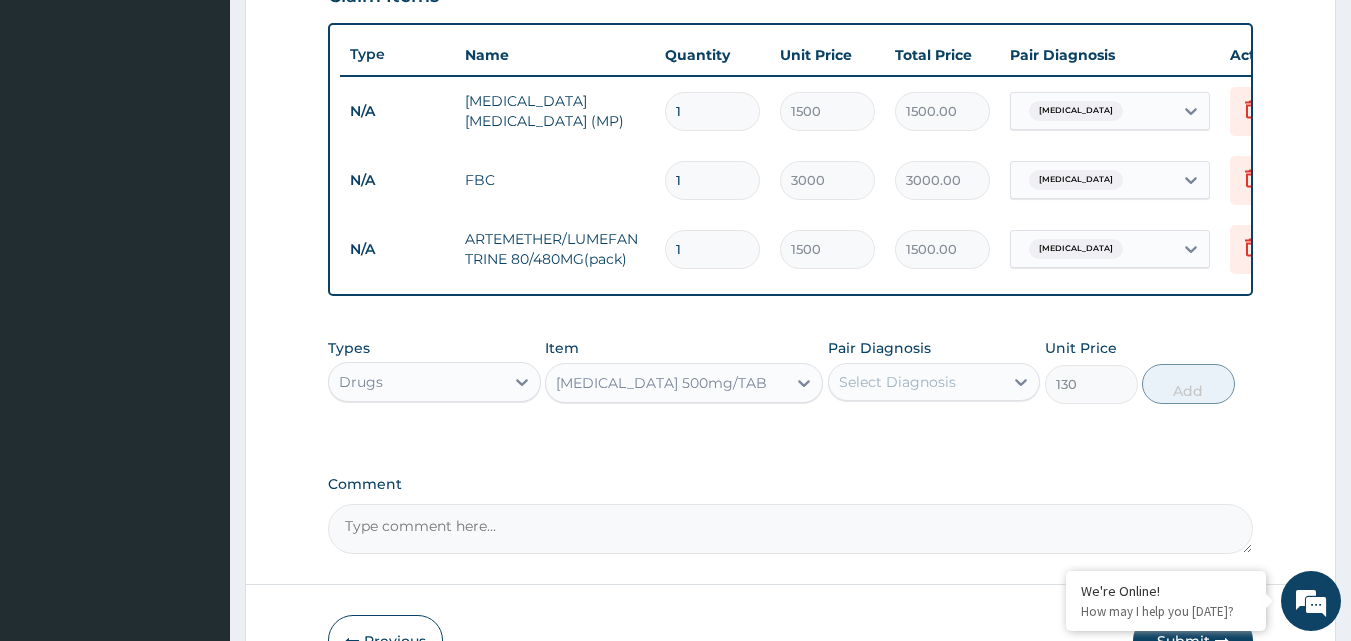 click on "Select Diagnosis" at bounding box center [897, 382] 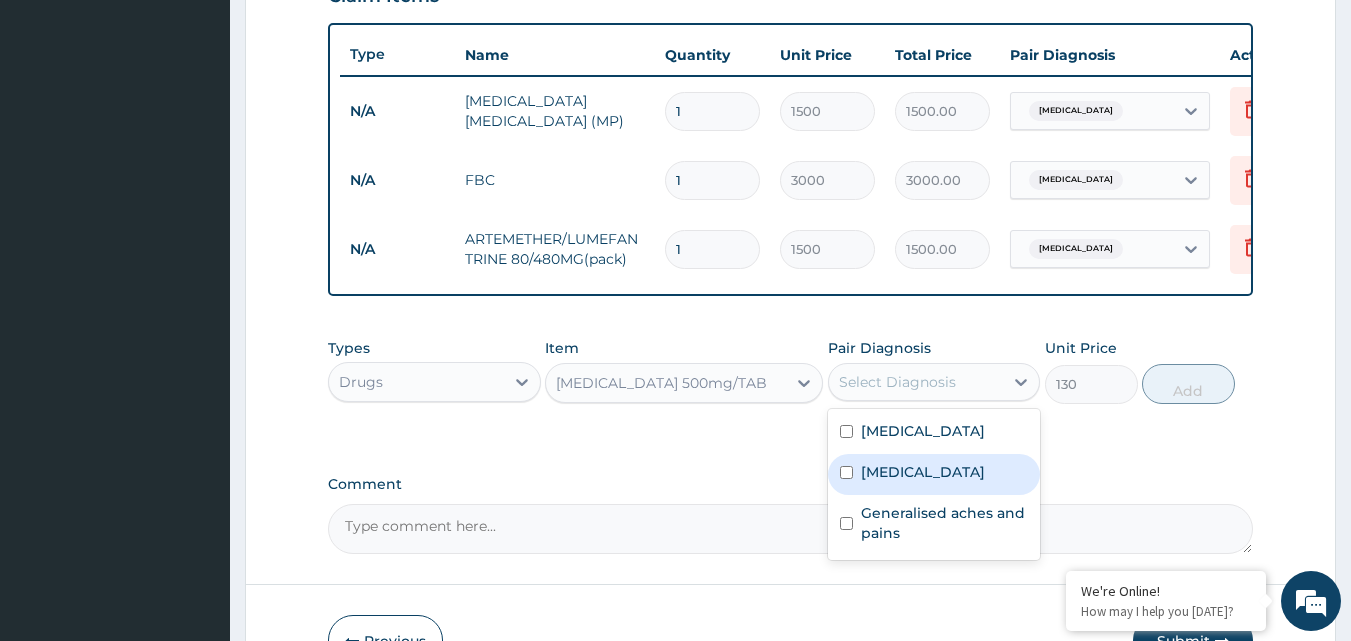 click on "[MEDICAL_DATA]" at bounding box center [923, 472] 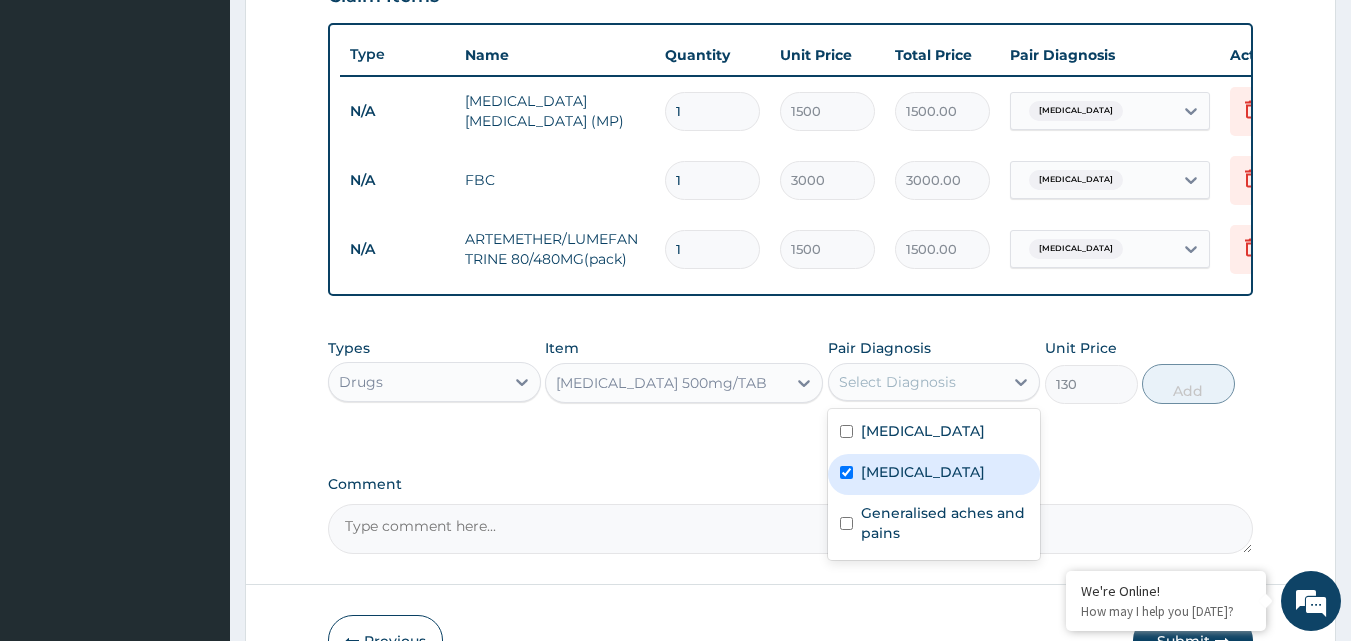 checkbox on "true" 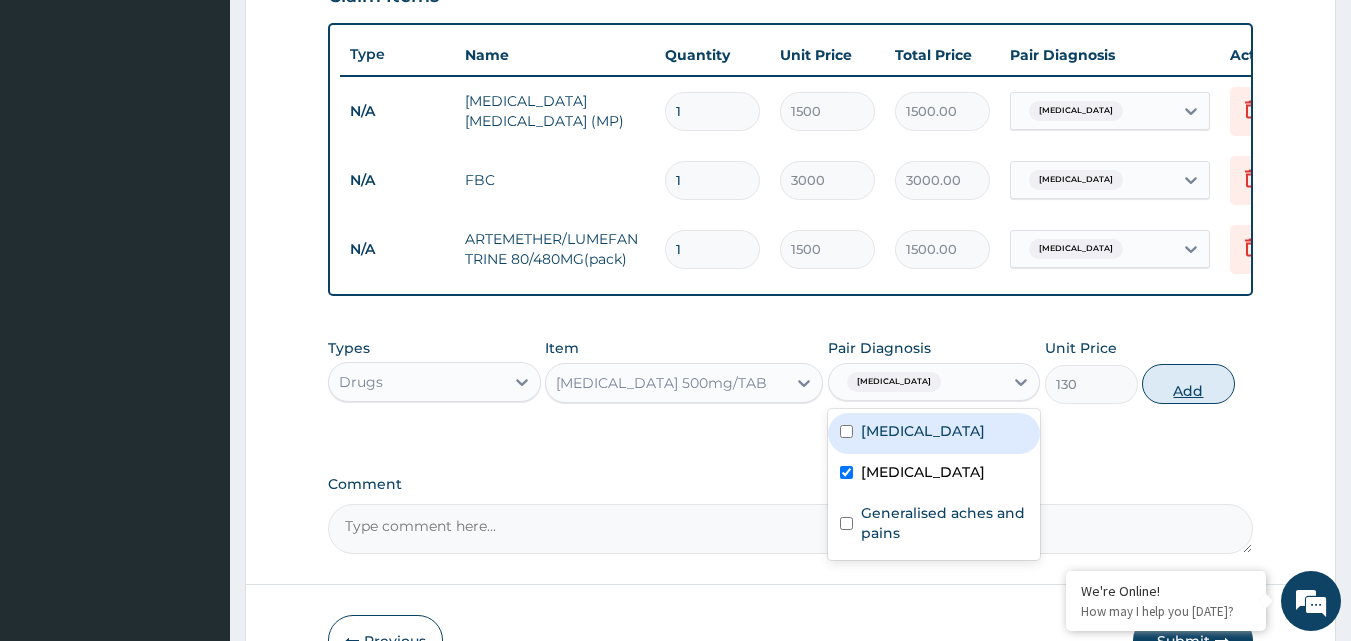 click on "Add" at bounding box center (1188, 384) 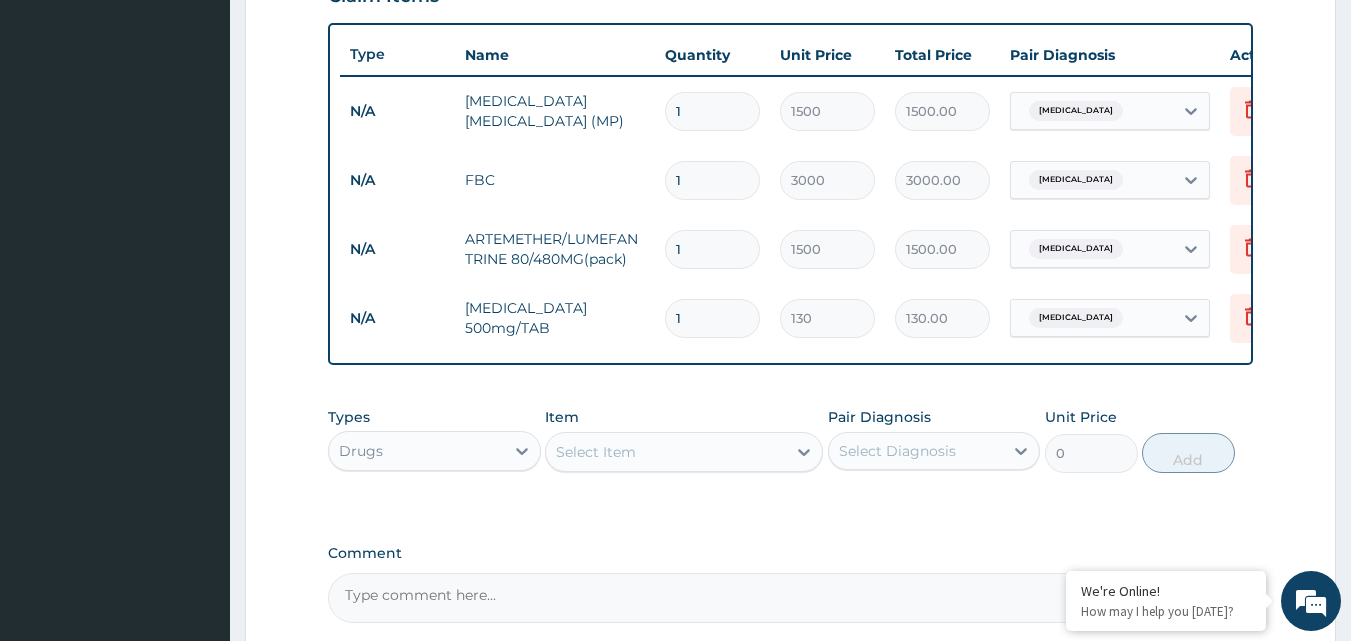 type on "10" 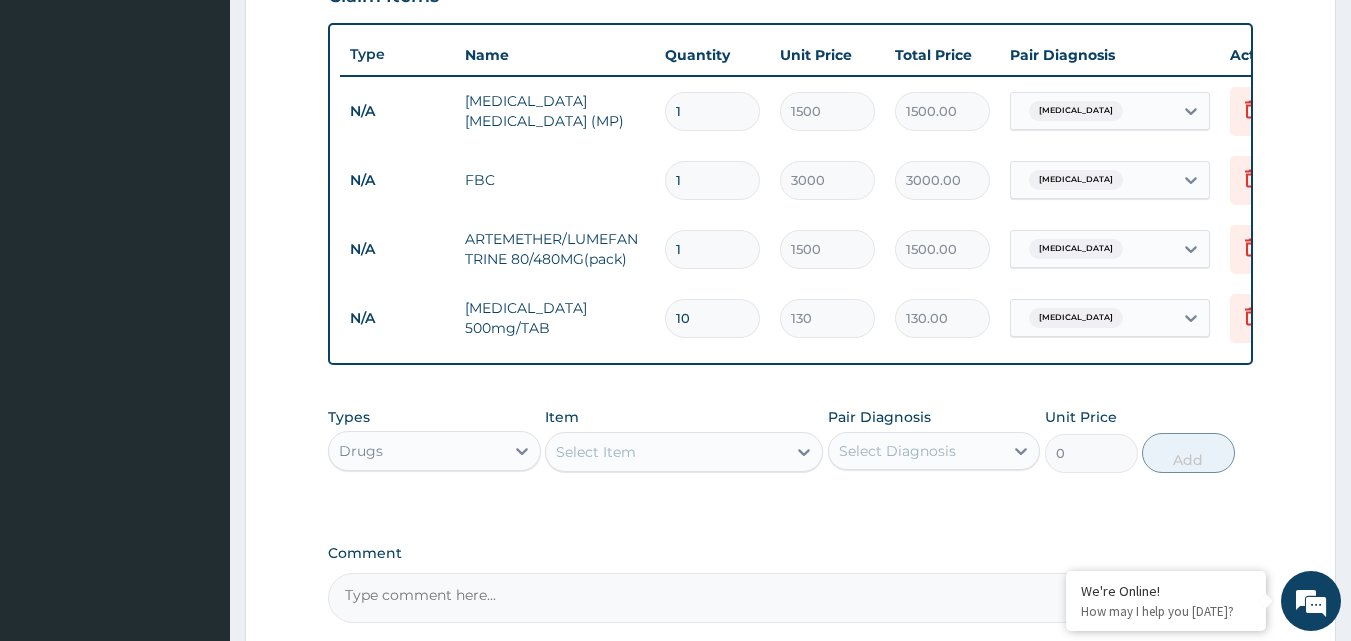 type on "1300.00" 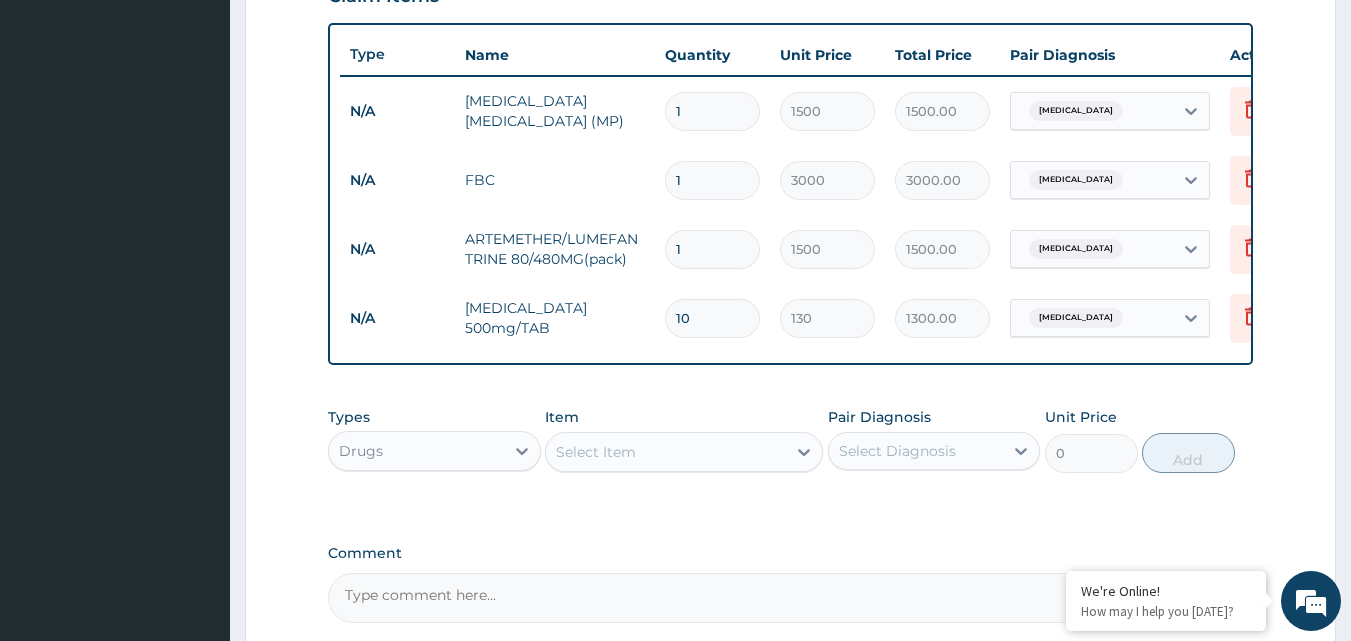 type on "10" 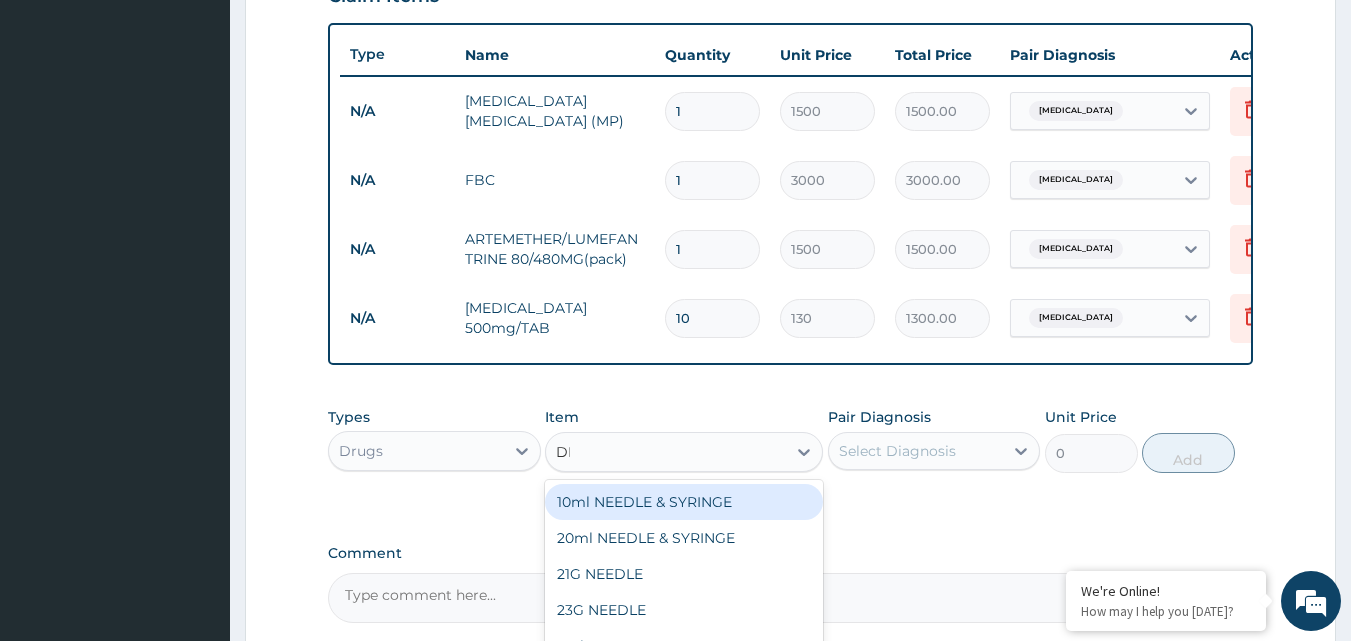 type on "DICL" 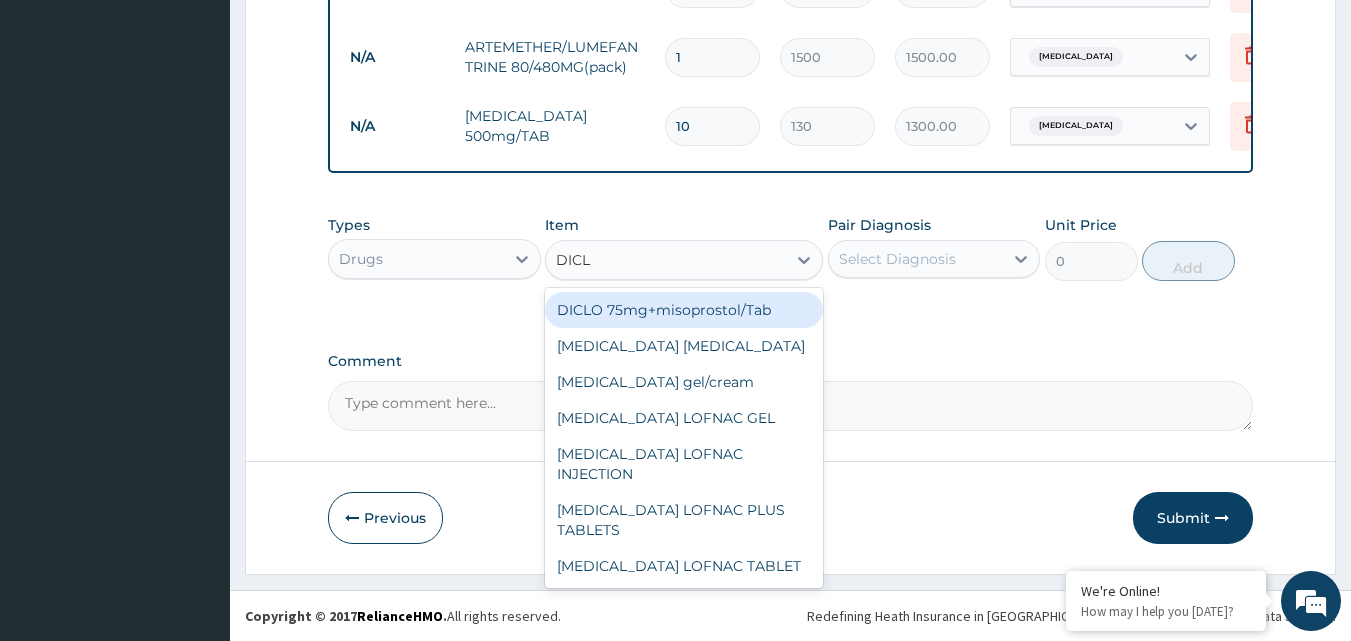 scroll, scrollTop: 928, scrollLeft: 0, axis: vertical 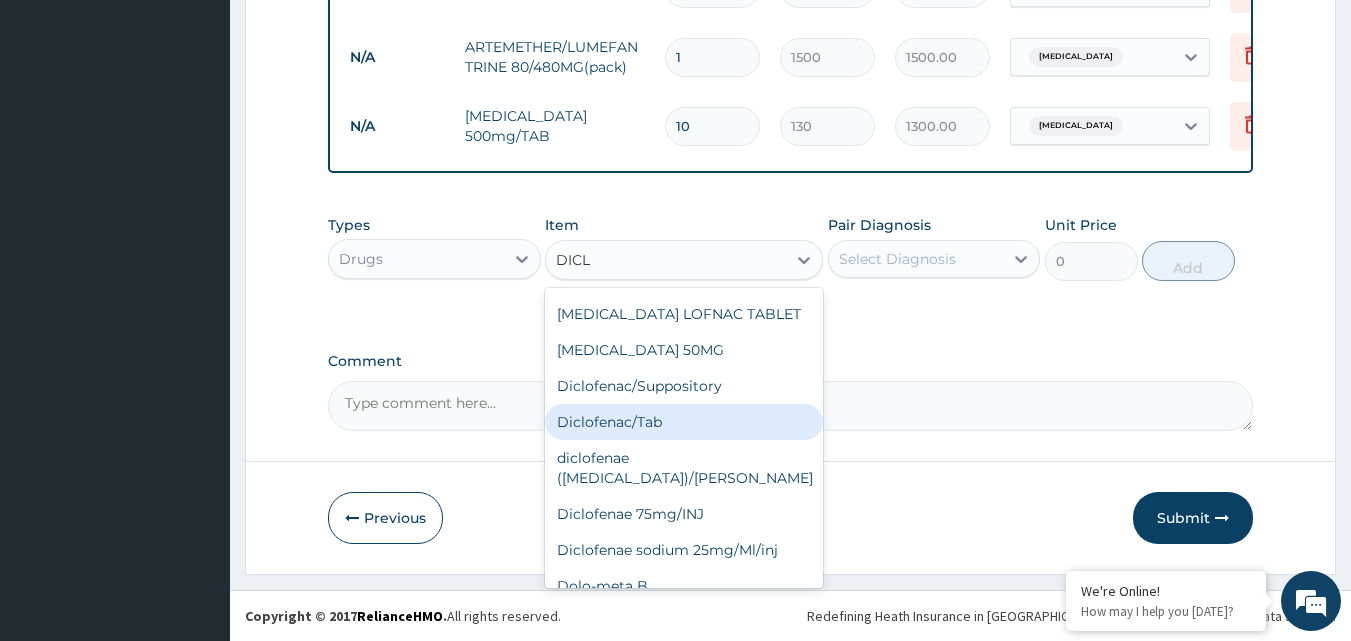 click on "Diclofenac/Tab" at bounding box center (684, 422) 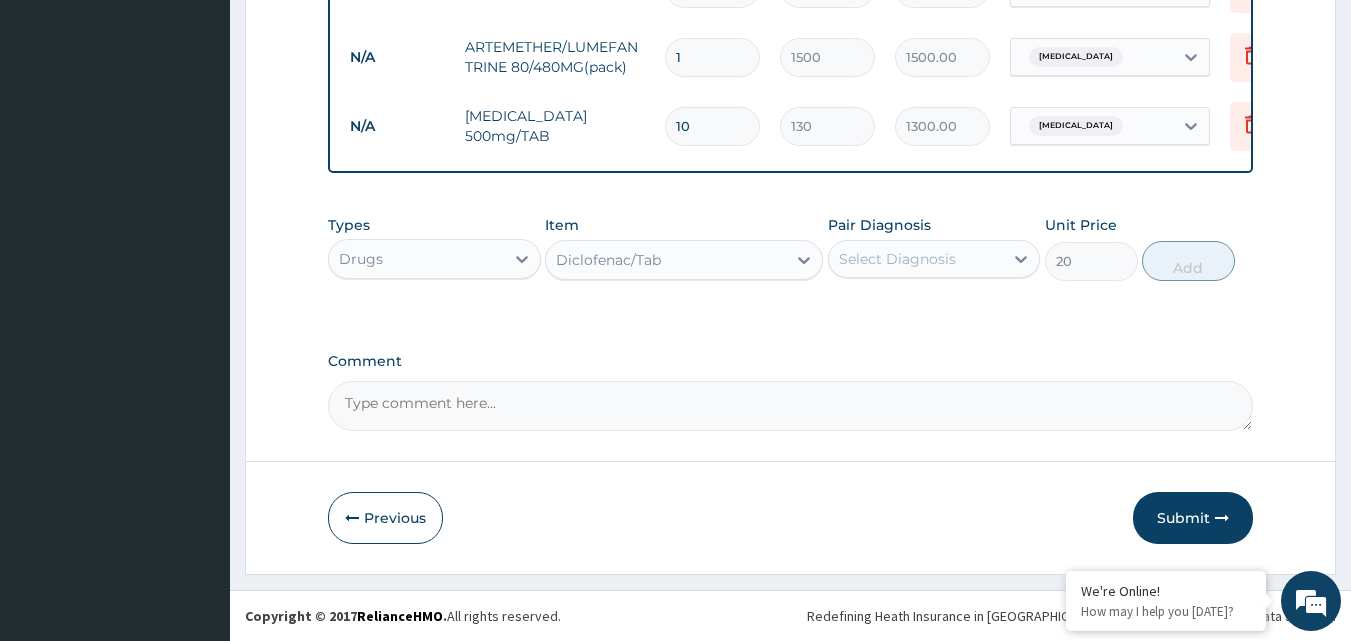 click on "Select Diagnosis" at bounding box center [916, 259] 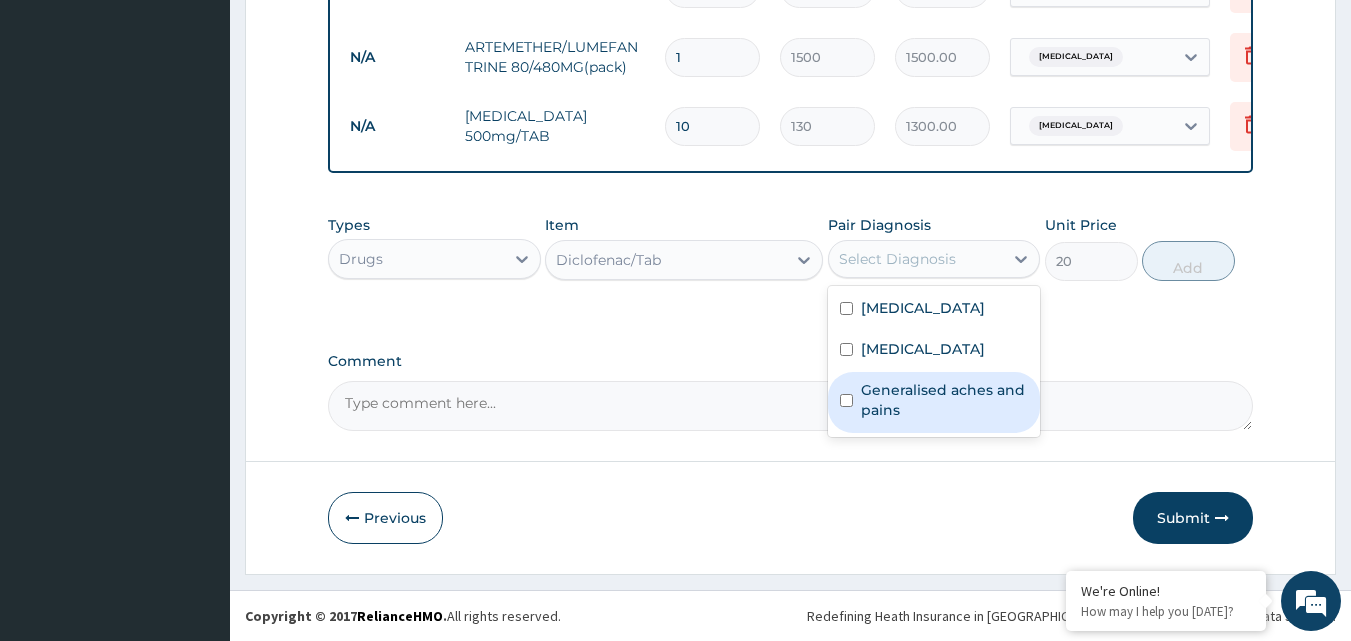 click on "Generalised aches and pains" at bounding box center (945, 400) 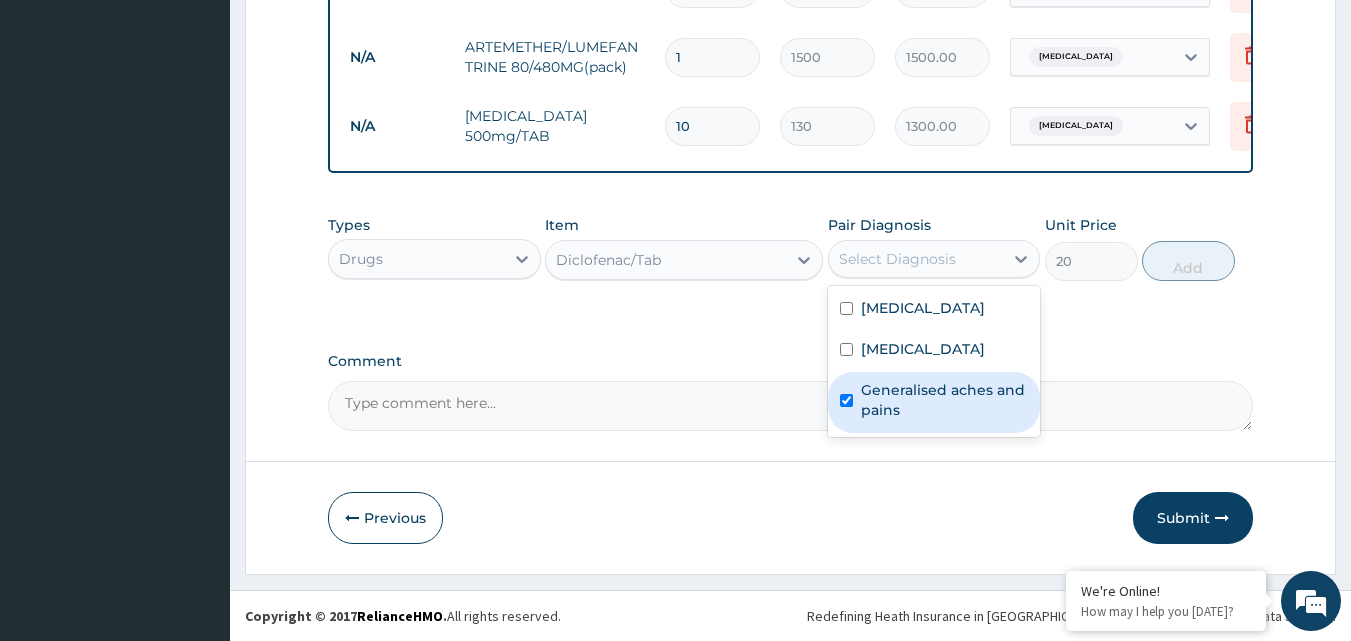 checkbox on "true" 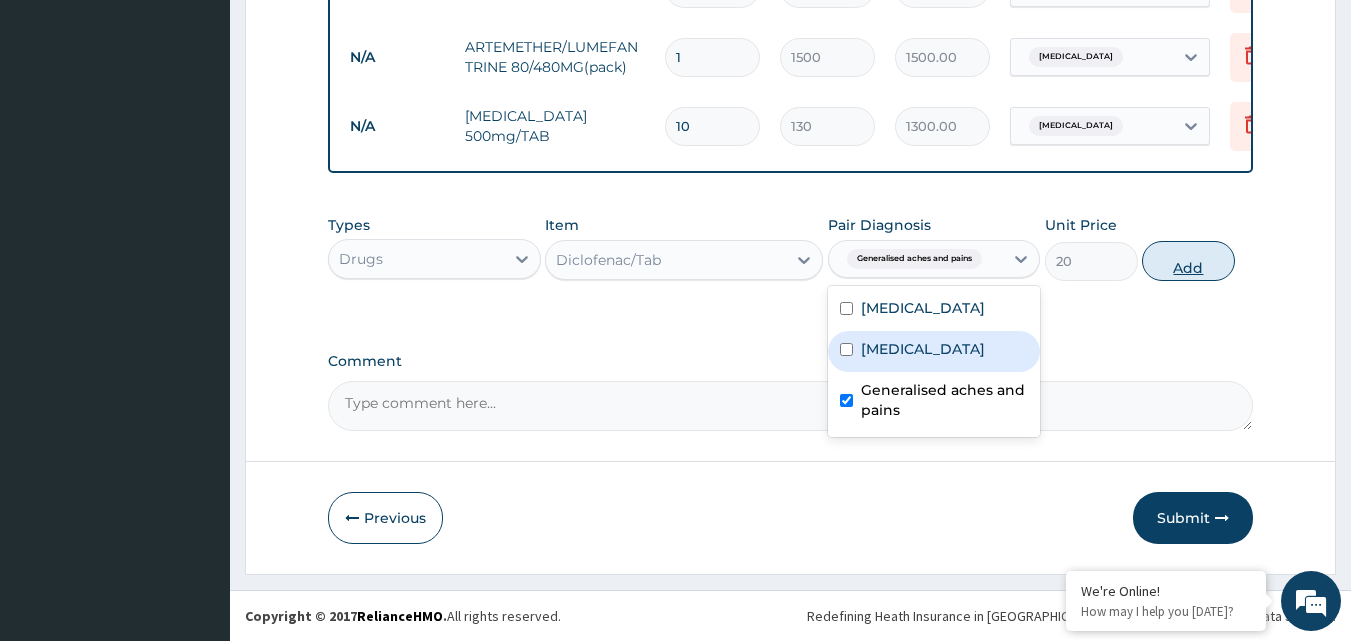 click on "Add" at bounding box center [1188, 261] 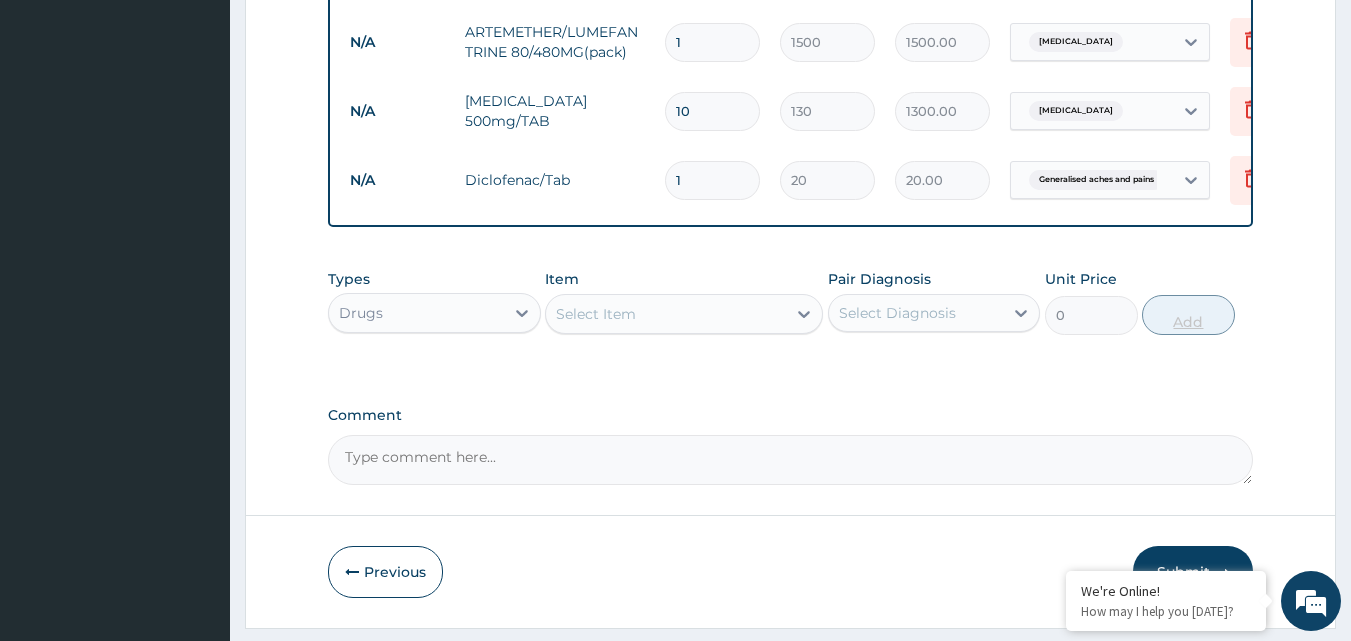 type on "10" 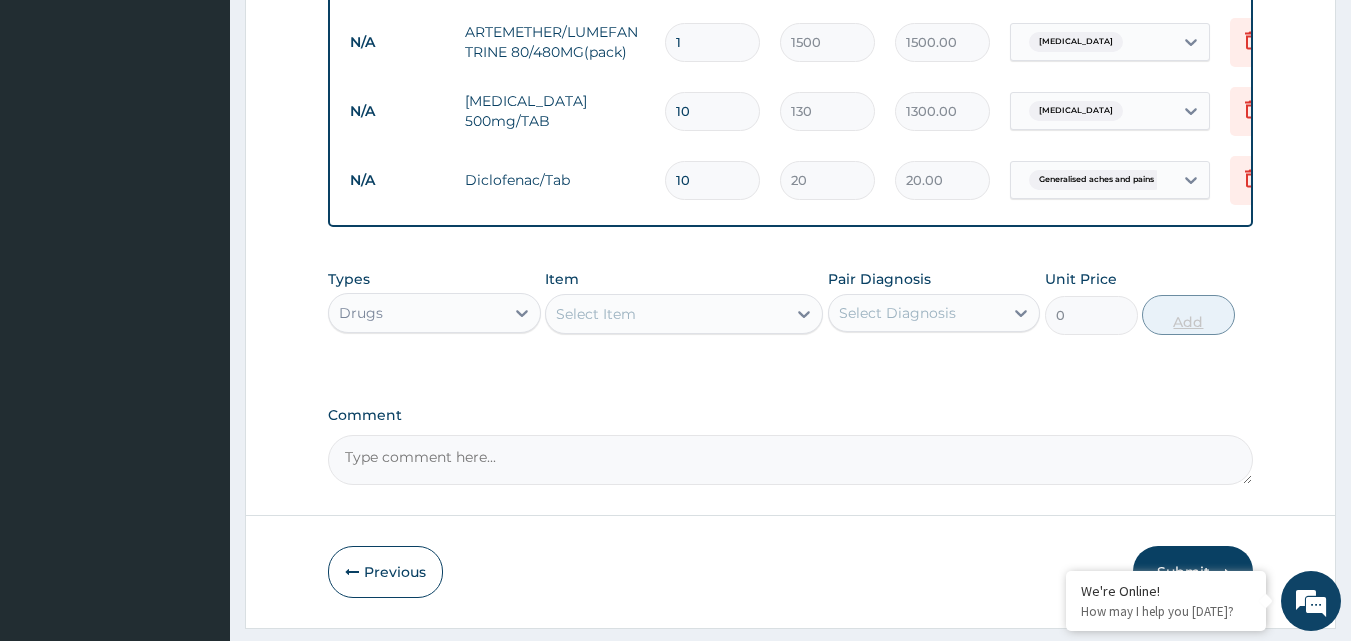 type on "200.00" 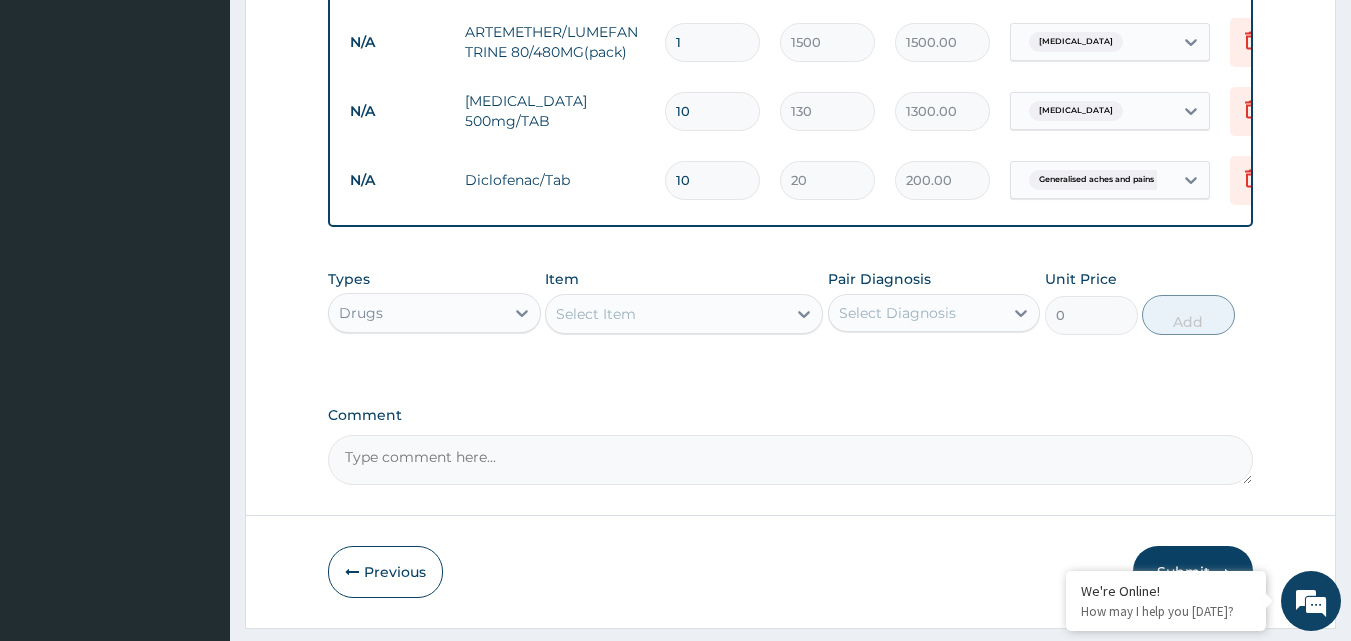 scroll, scrollTop: 368, scrollLeft: 0, axis: vertical 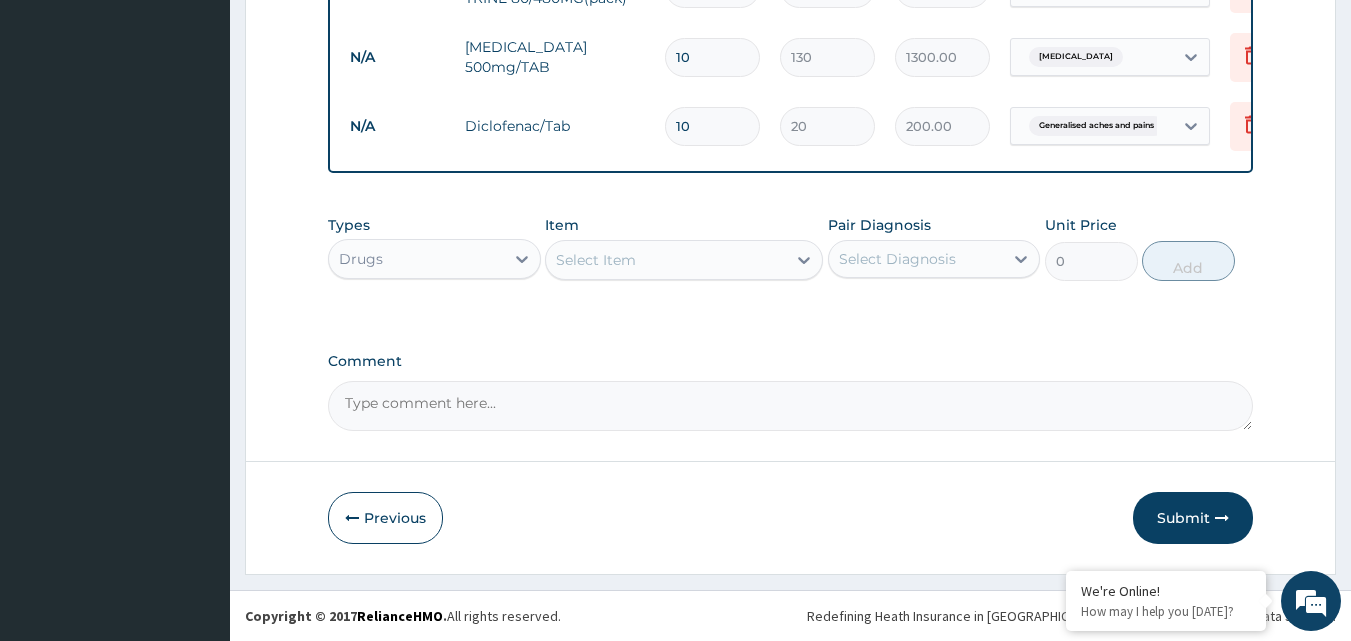 type on "10" 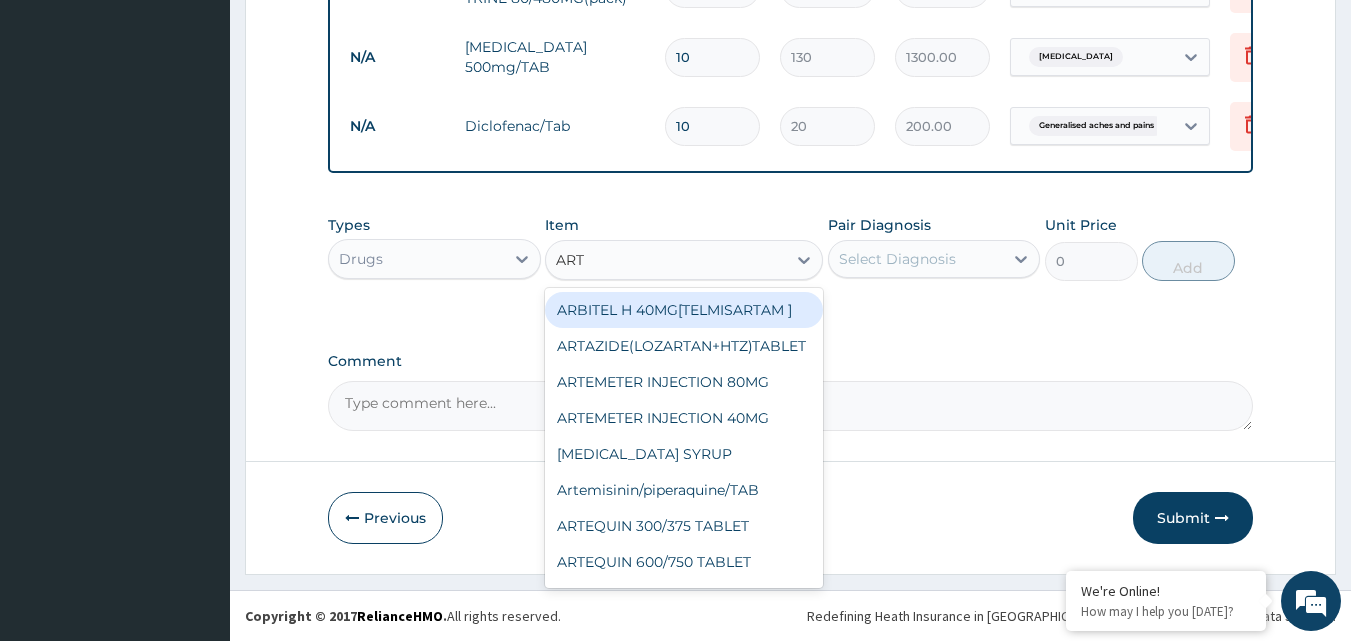 type on "ARTE" 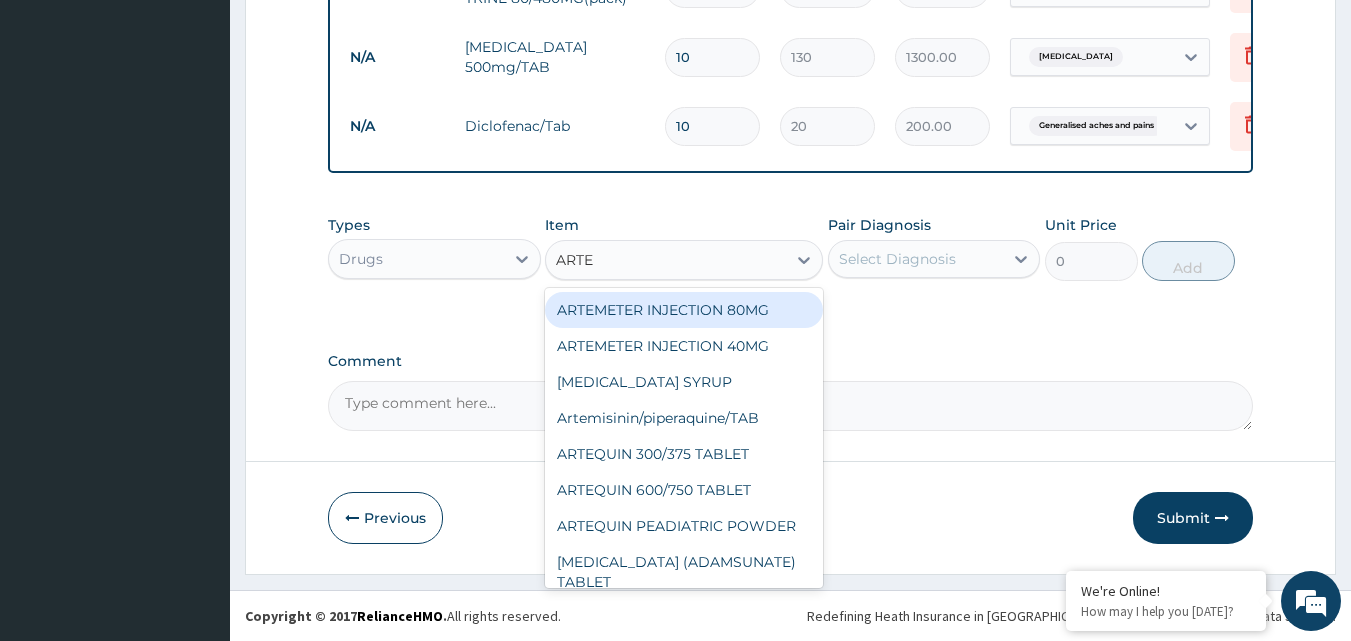 click on "ARTEMETER INJECTION  80MG" at bounding box center (684, 310) 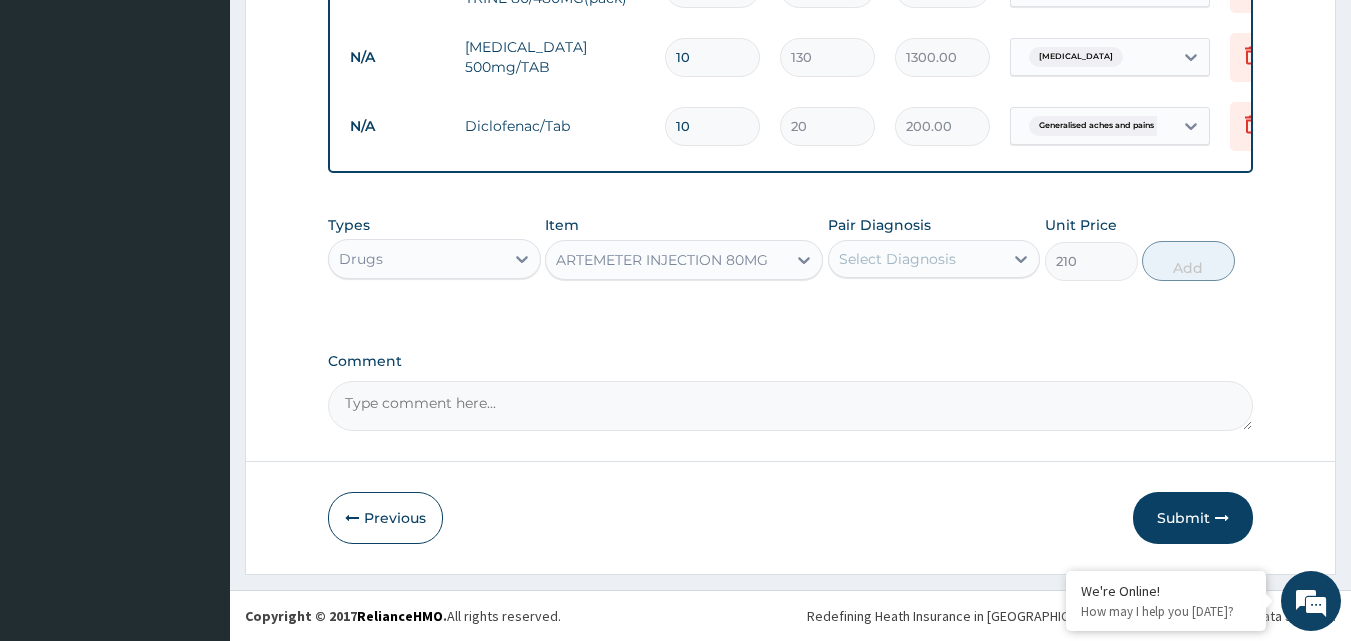 click on "Select Diagnosis" at bounding box center [897, 259] 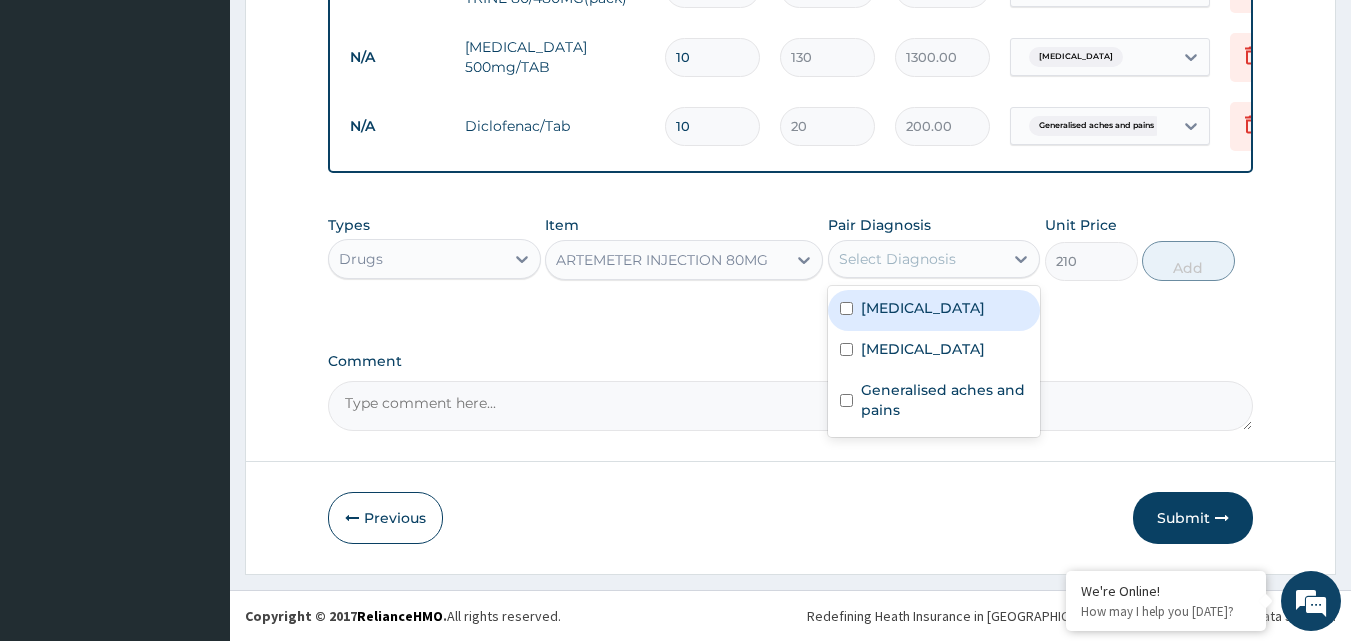 click on "[MEDICAL_DATA]" at bounding box center (923, 308) 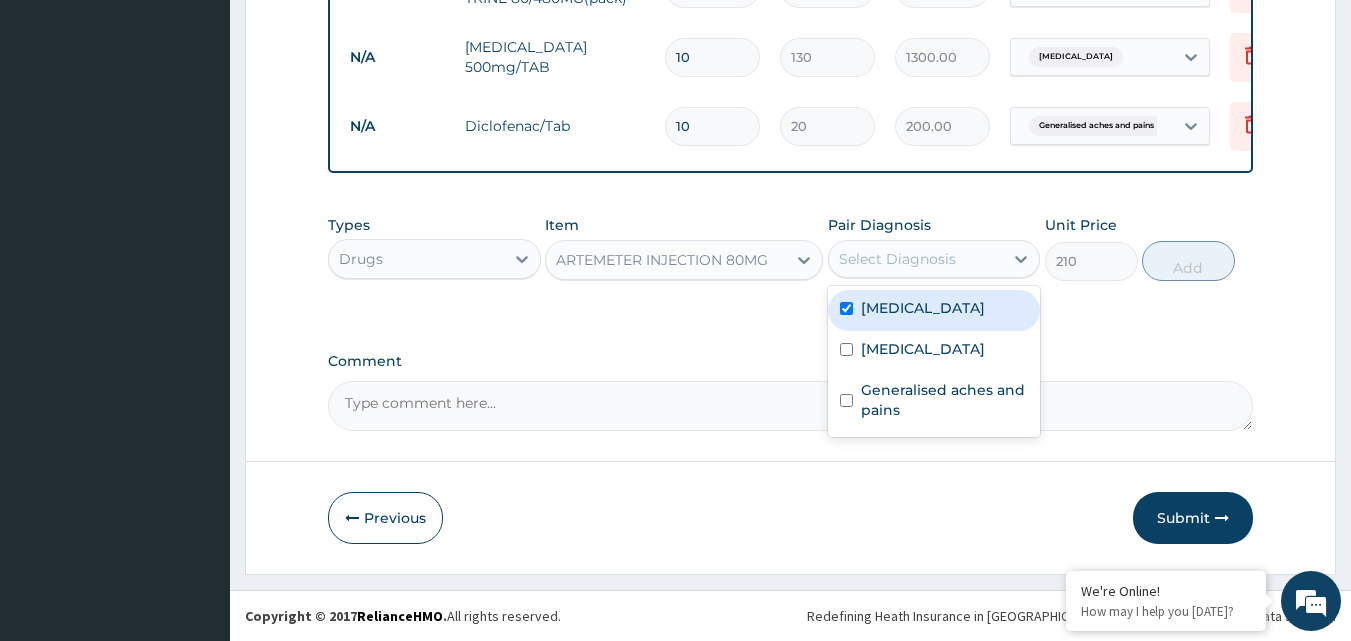 checkbox on "true" 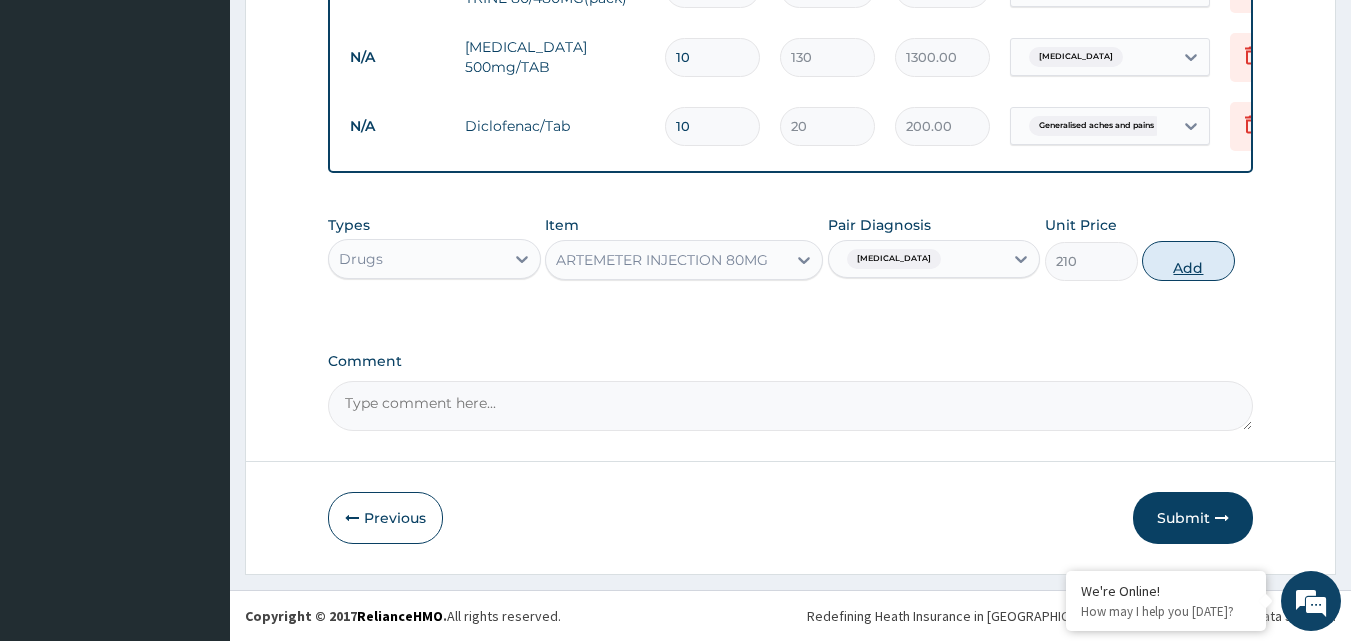 click on "Add" at bounding box center [1188, 261] 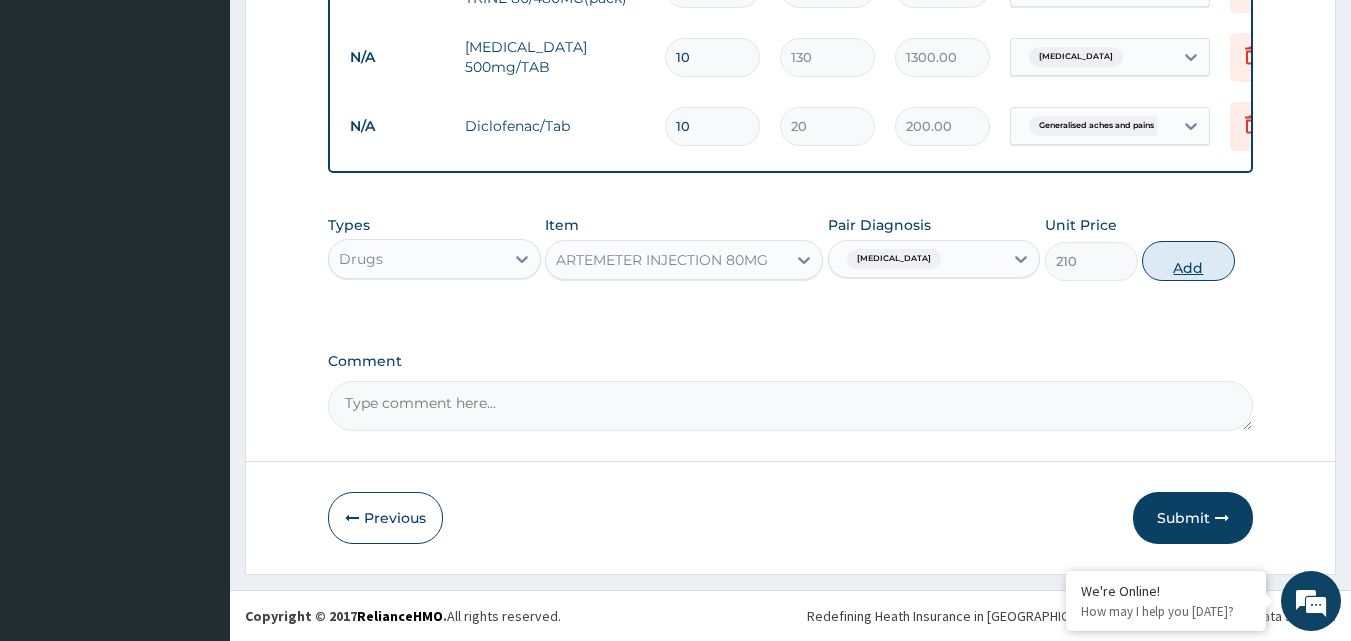 type on "0" 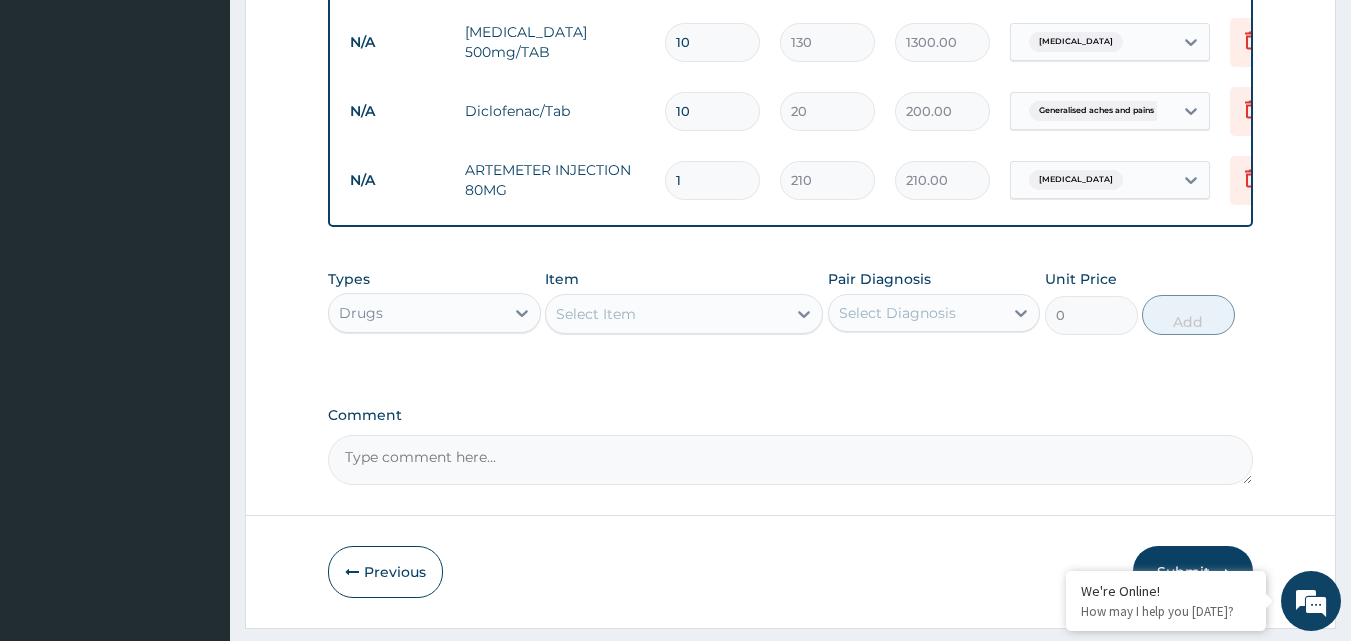 type 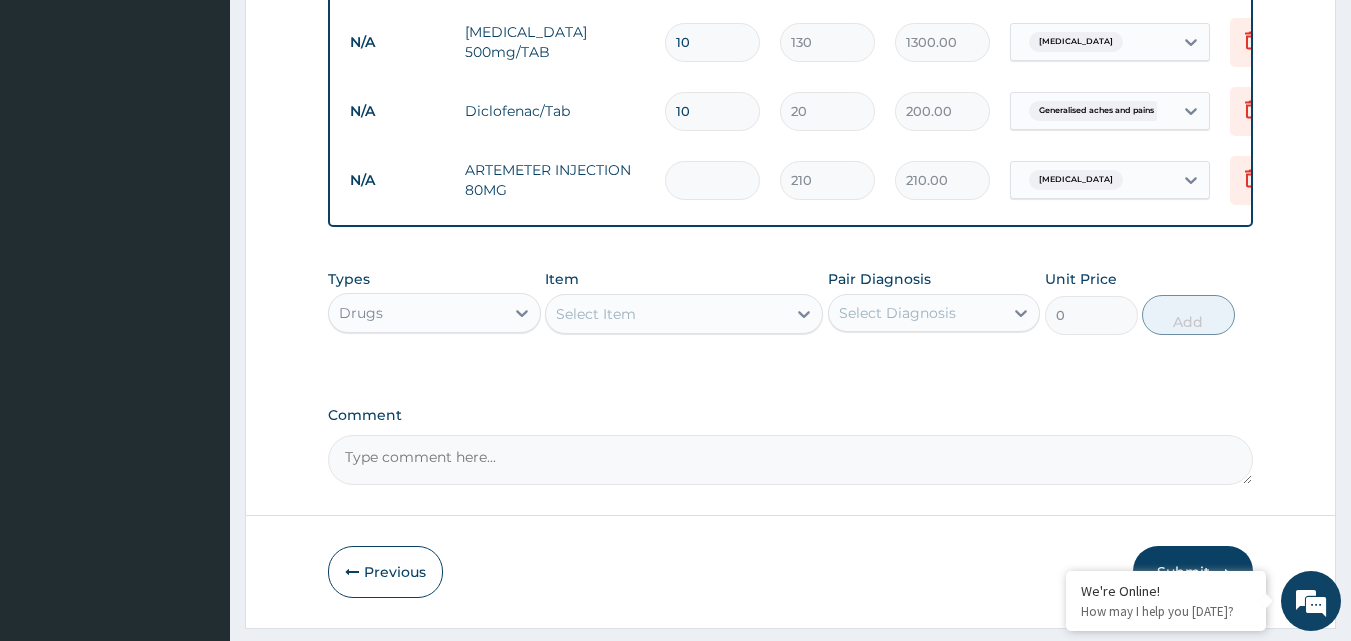 type on "0.00" 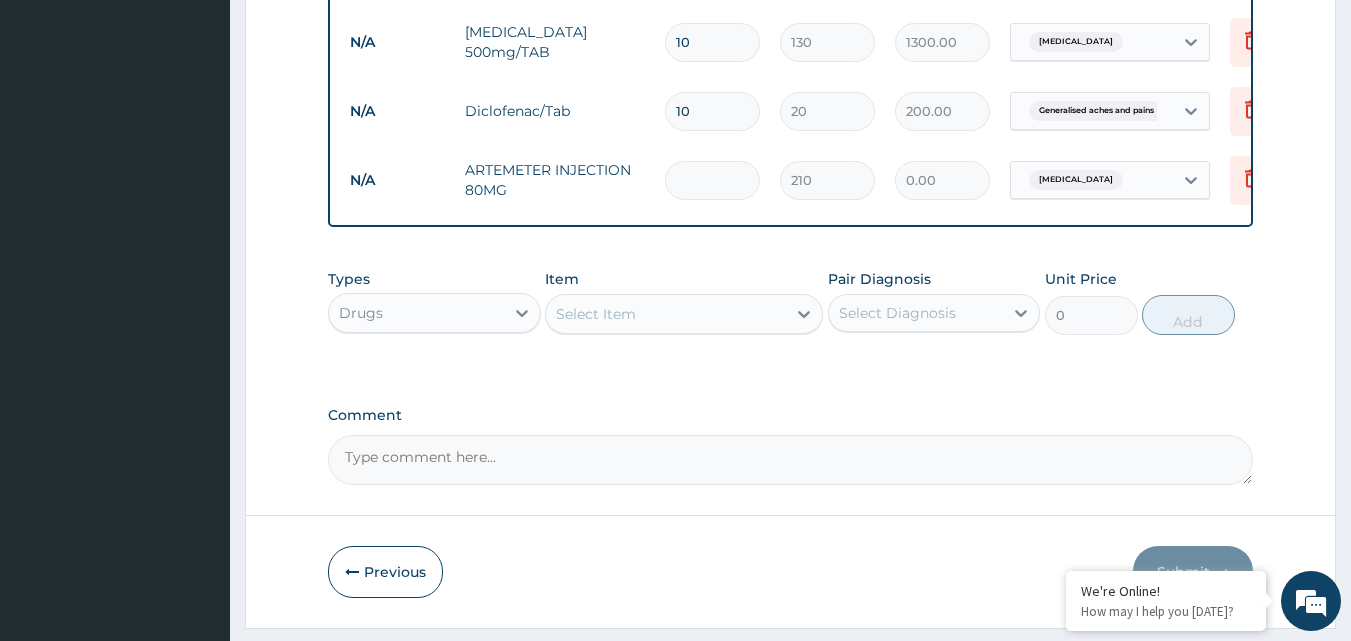 type on "2" 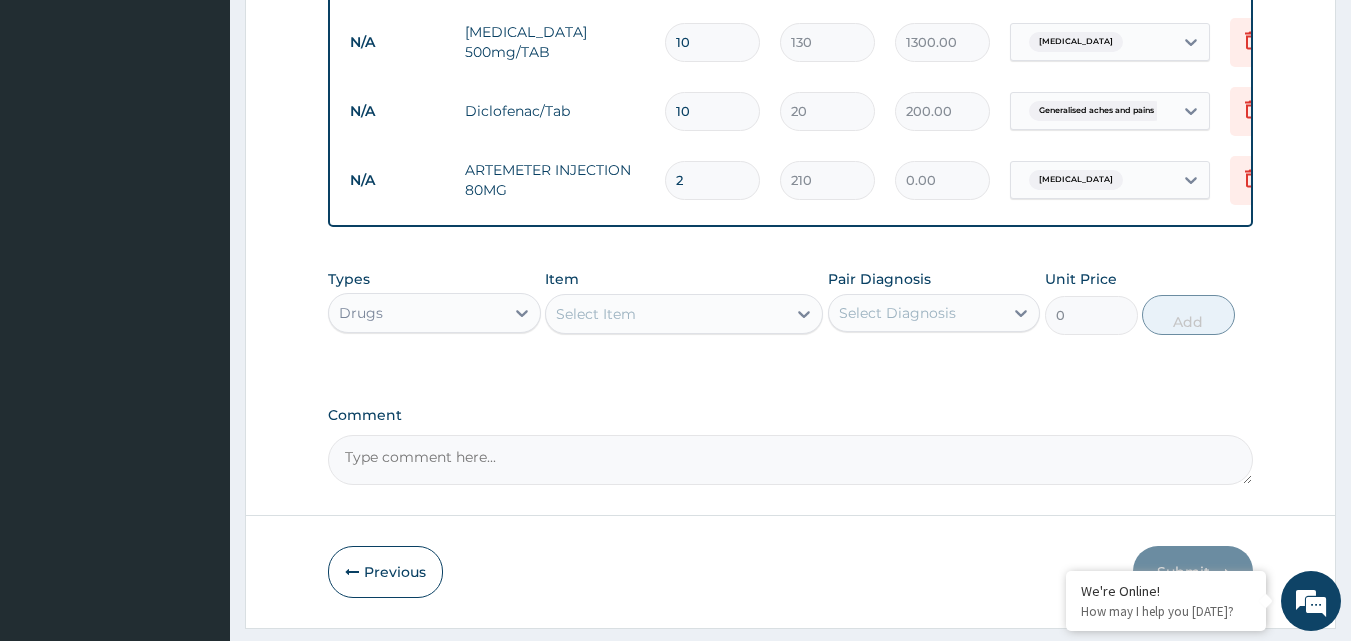 type on "420.00" 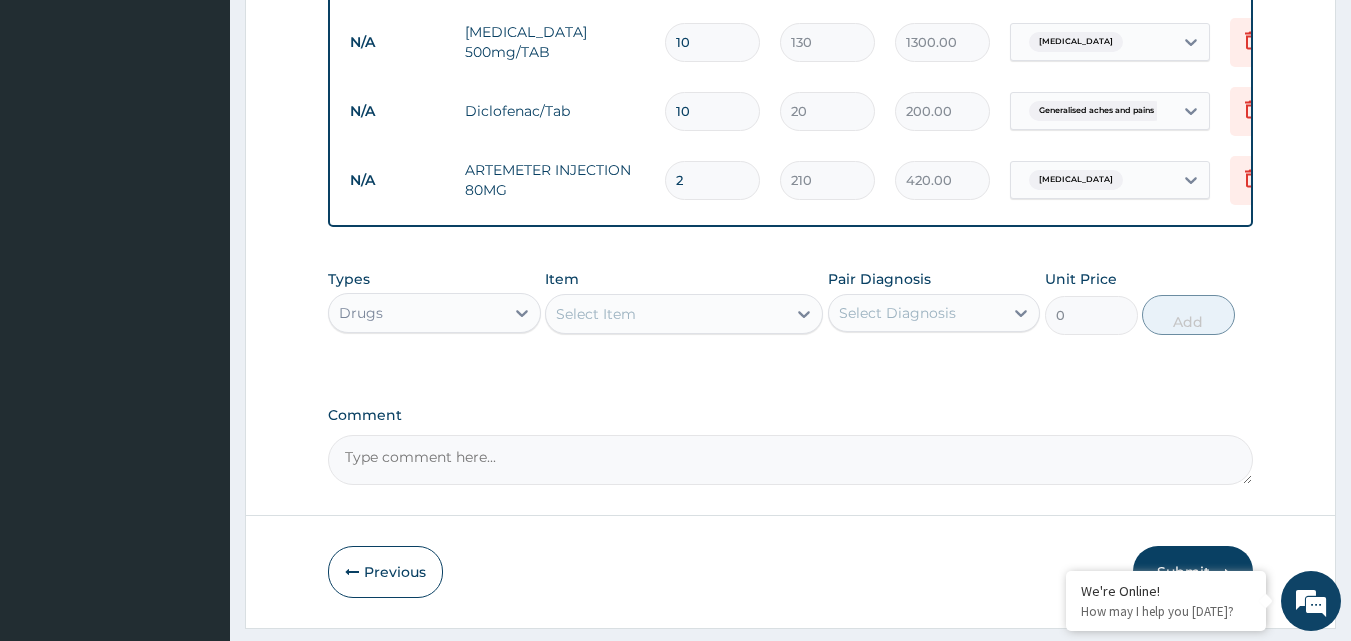 type on "2" 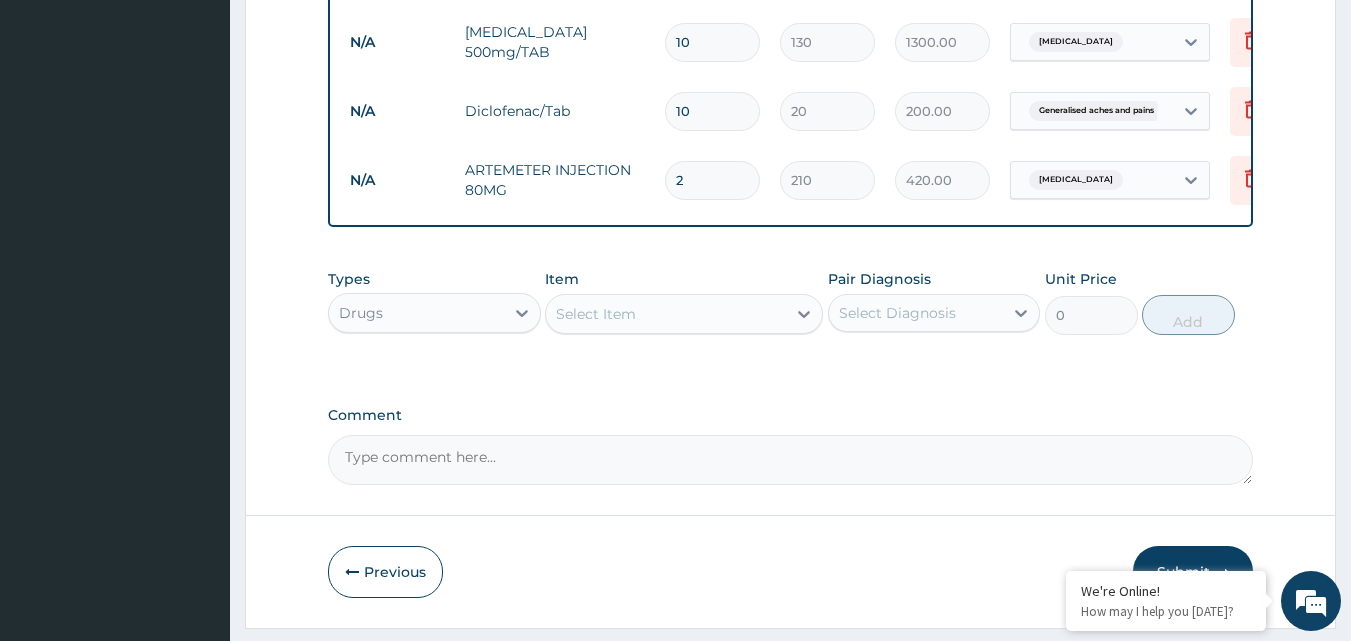 click on "Select Item" at bounding box center (596, 314) 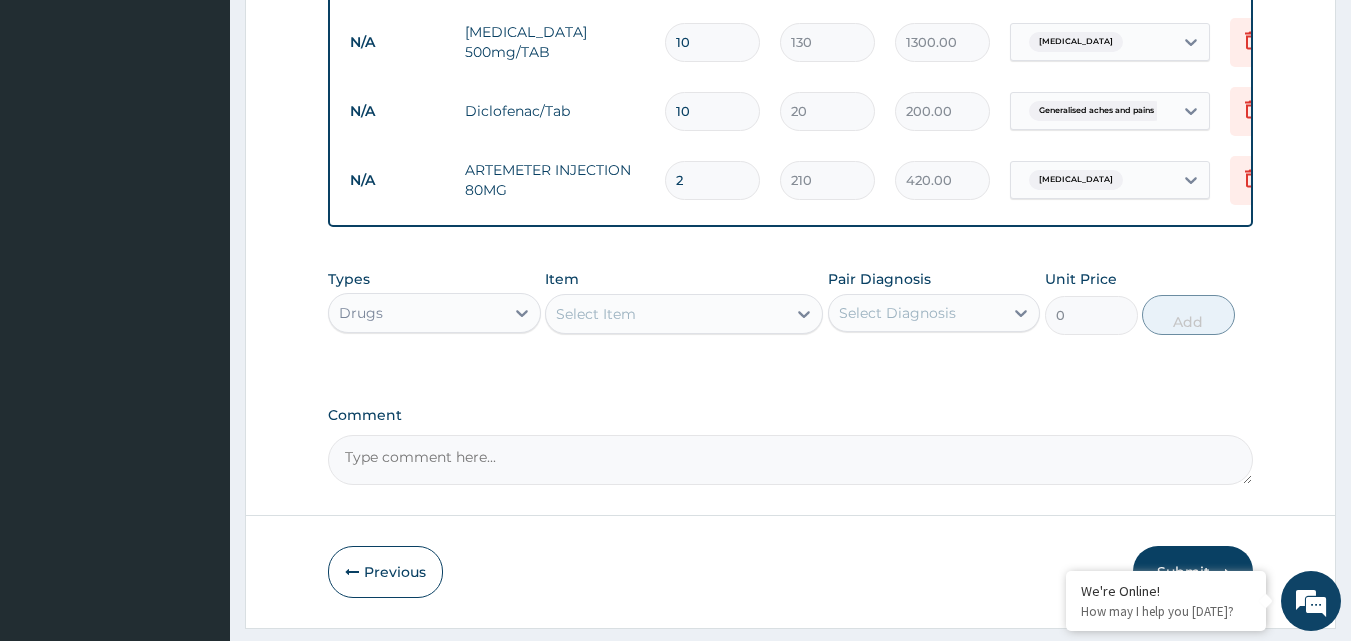 click on "Select Item" at bounding box center (596, 314) 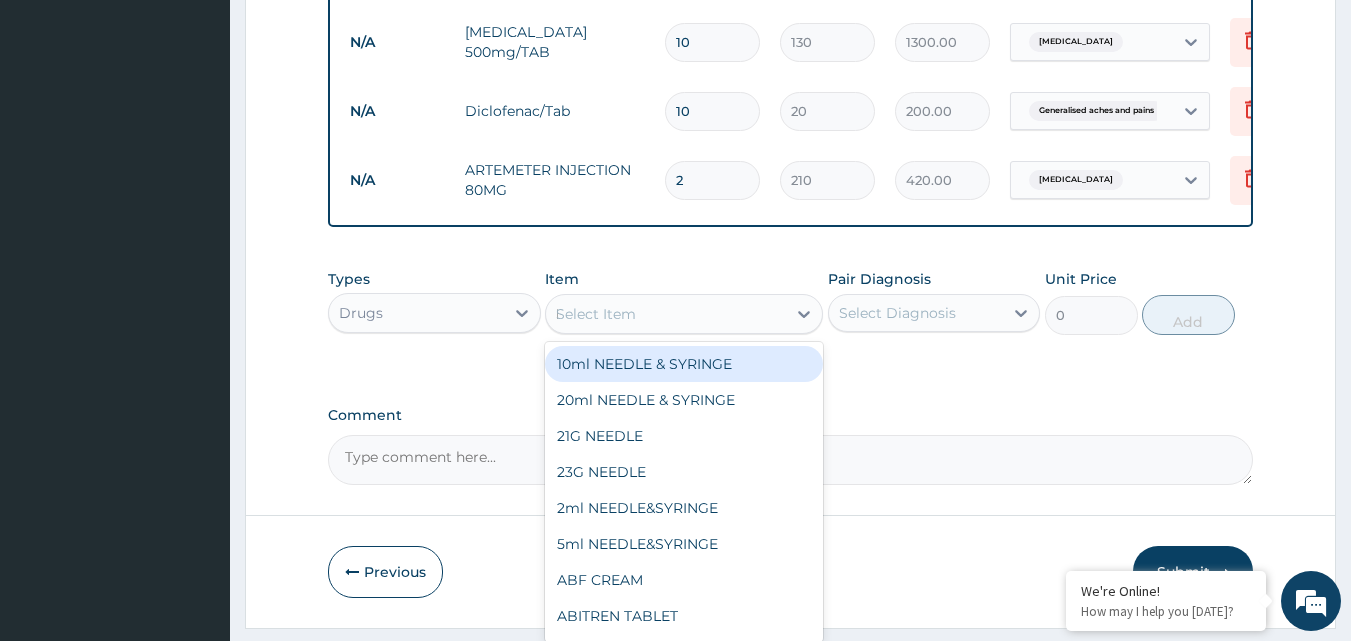 type on "DICL" 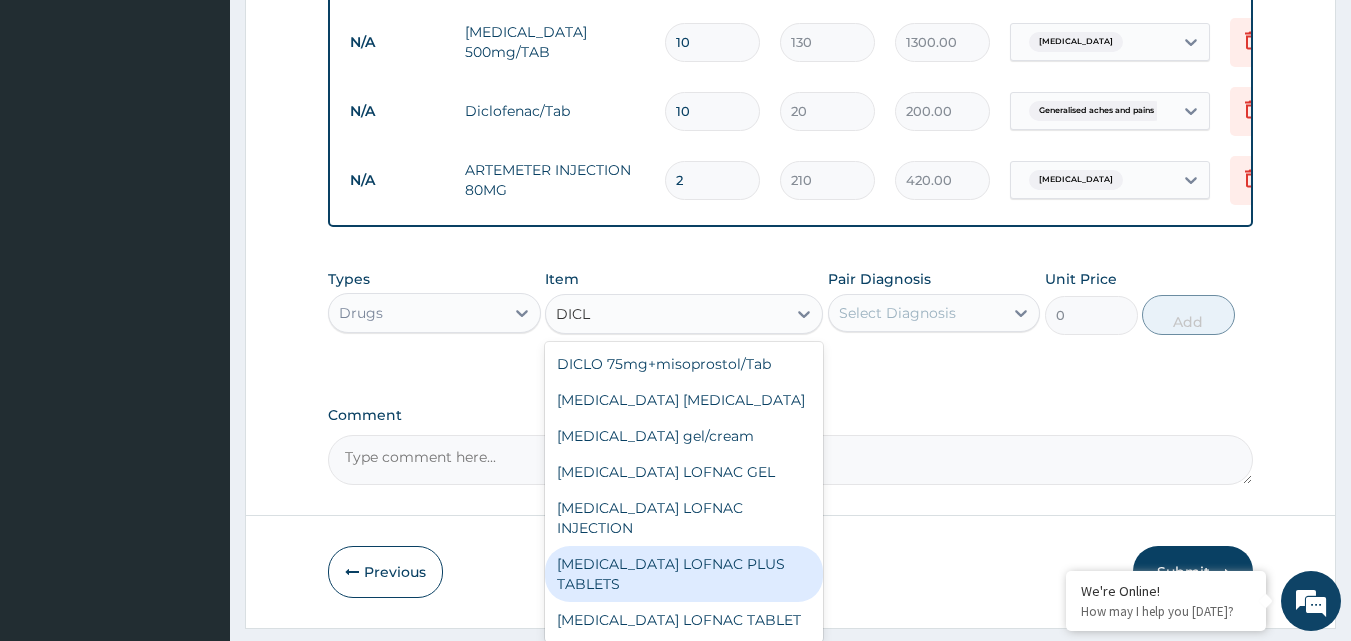 scroll, scrollTop: 252, scrollLeft: 0, axis: vertical 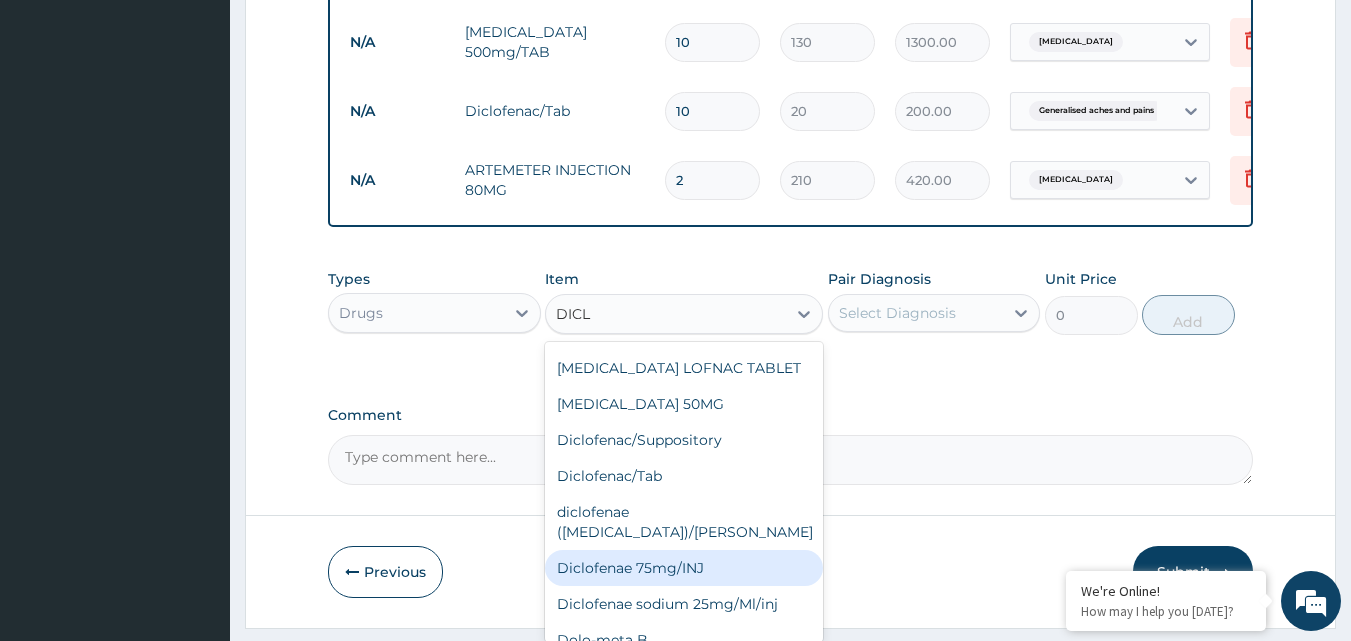 click on "Diclofenae 75mg/INJ" at bounding box center [684, 568] 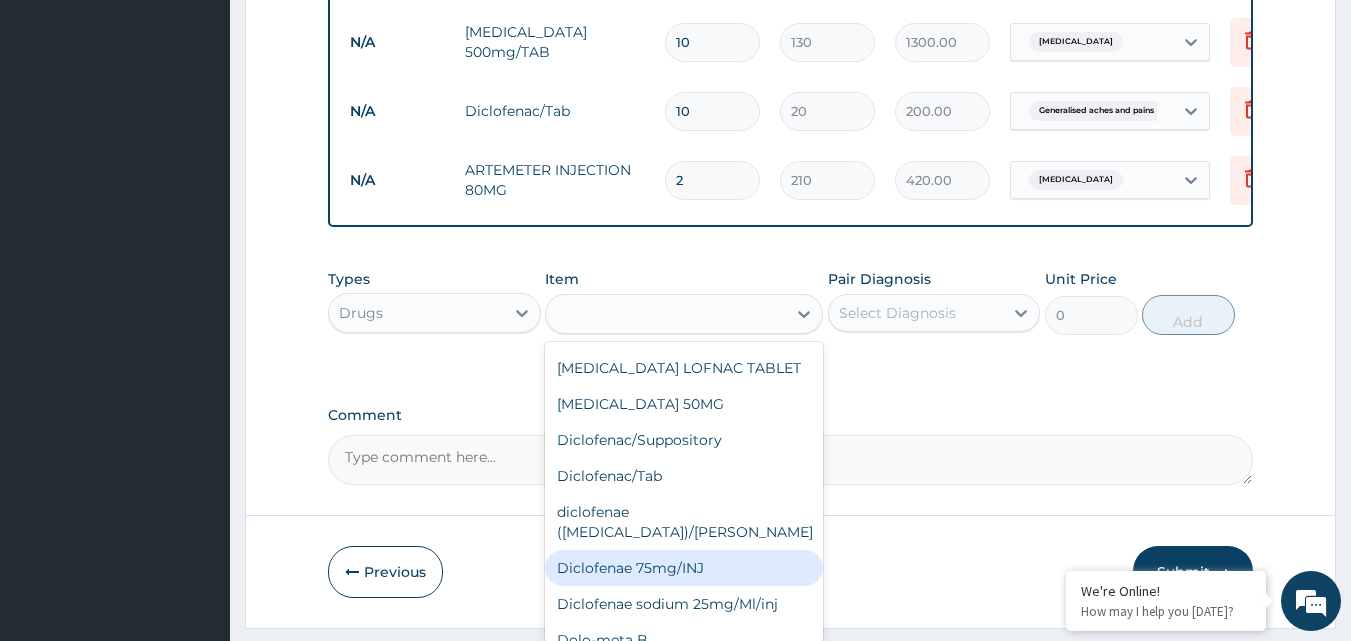 type on "200" 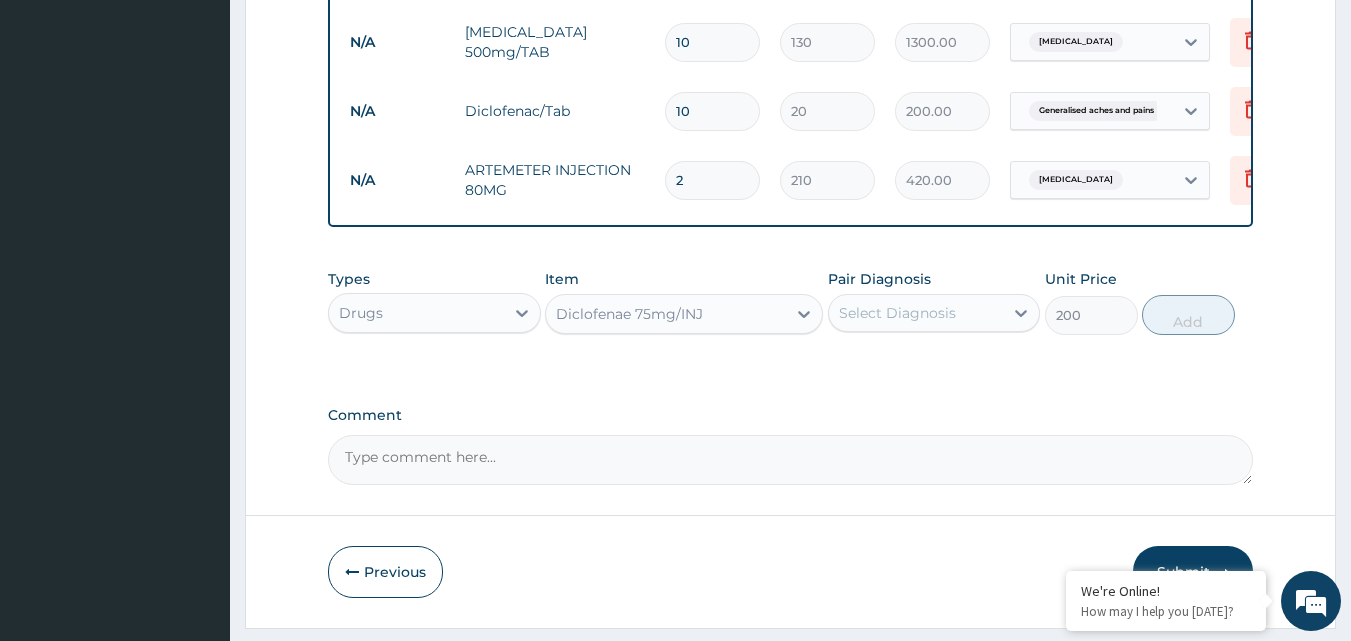 click on "Select Diagnosis" at bounding box center [897, 313] 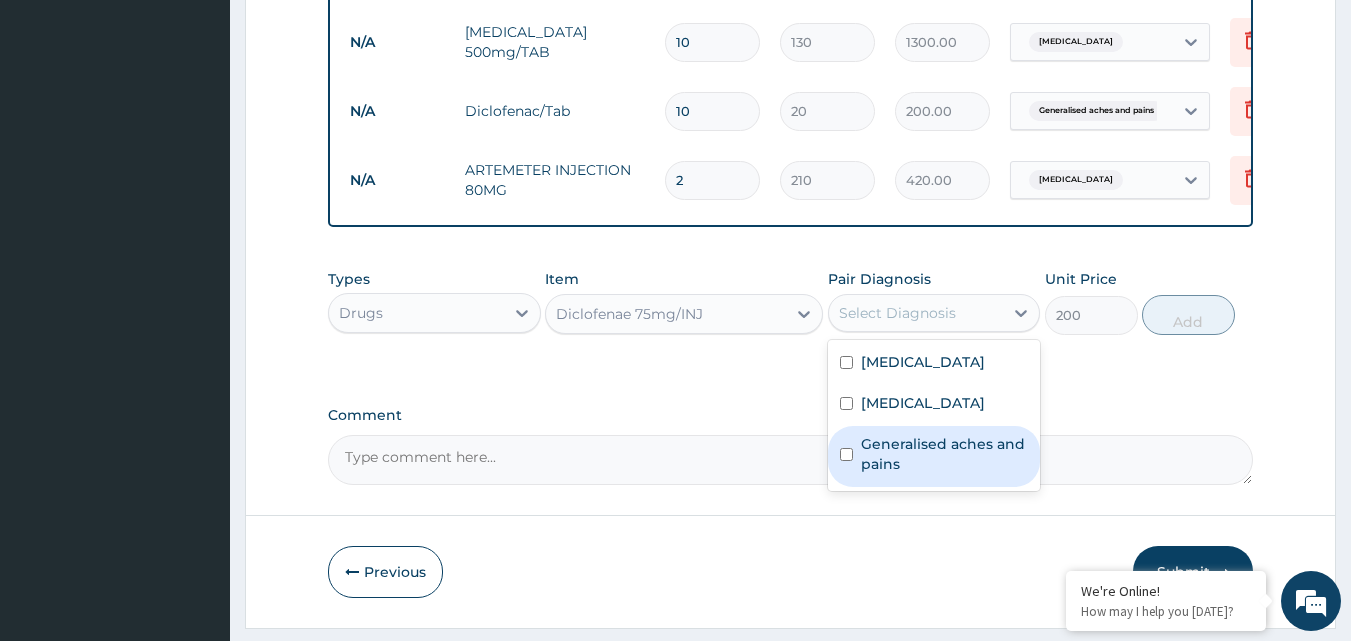 click on "Generalised aches and pains" at bounding box center (934, 456) 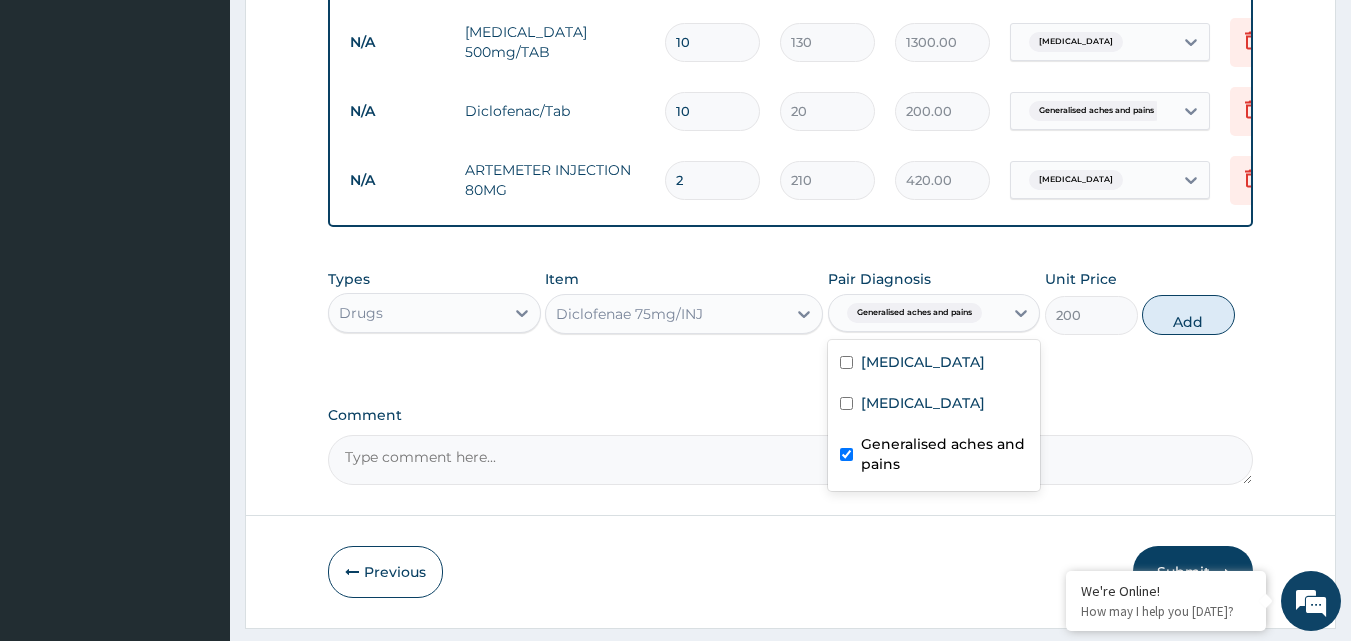 checkbox on "true" 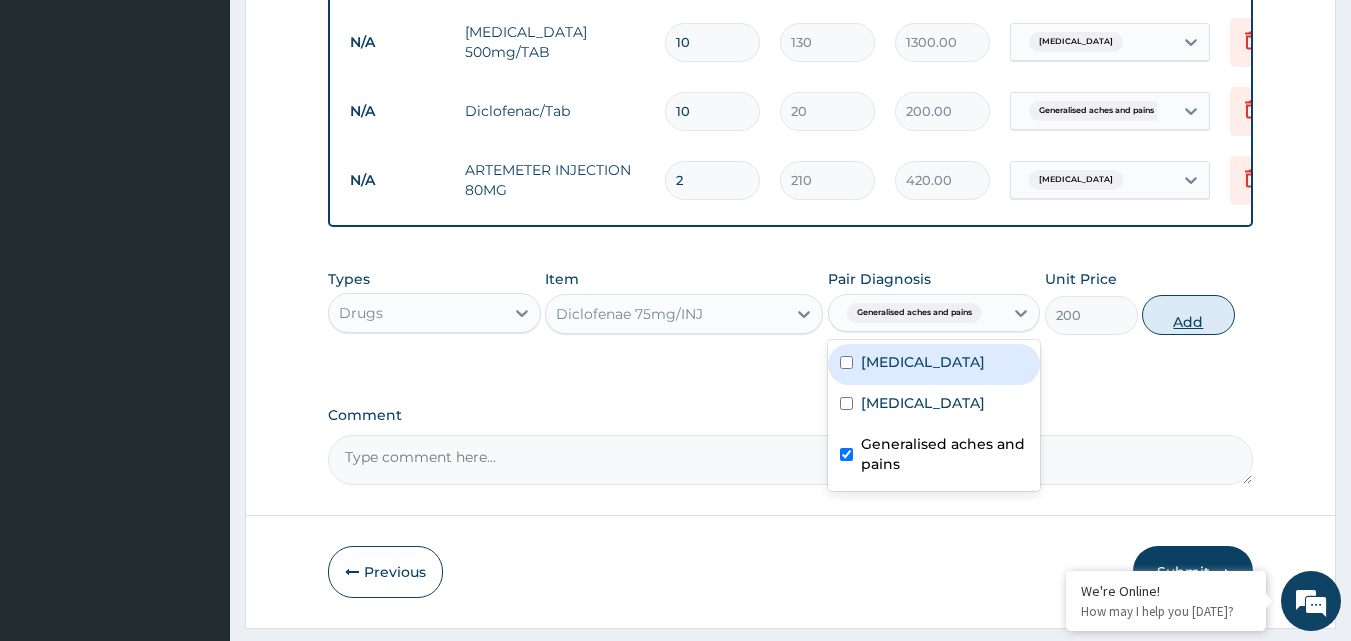 click on "Add" at bounding box center (1188, 315) 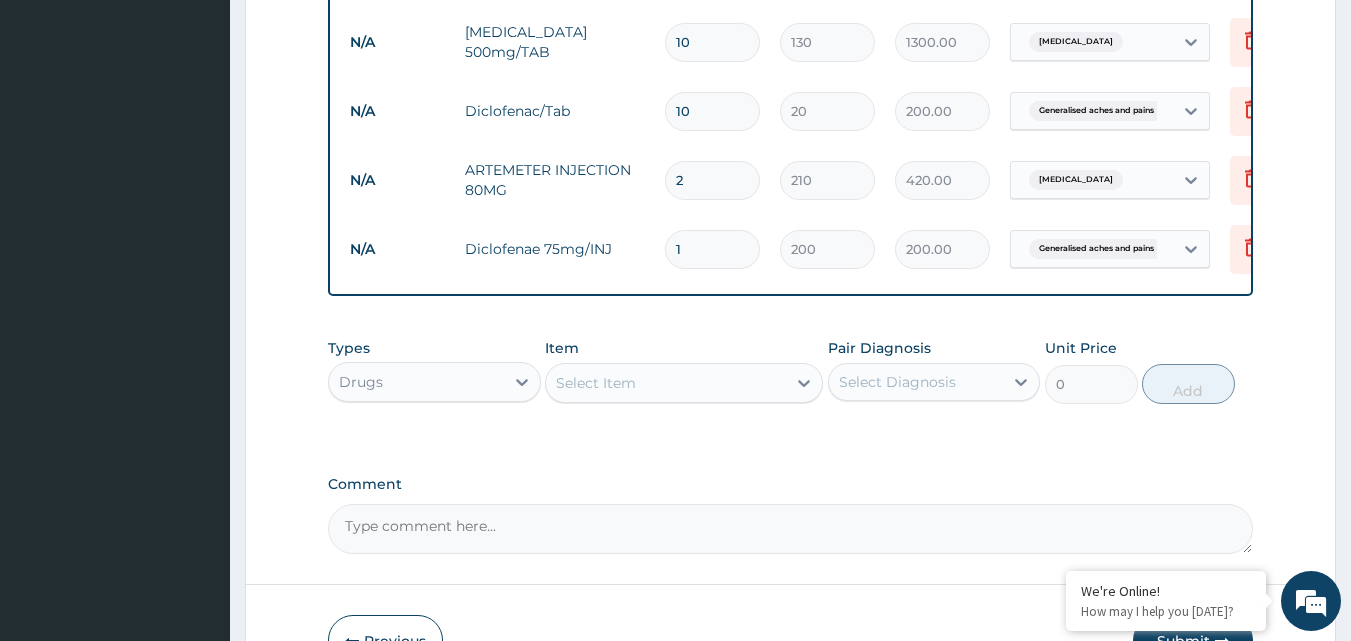 drag, startPoint x: 1177, startPoint y: 329, endPoint x: 710, endPoint y: 242, distance: 475.03473 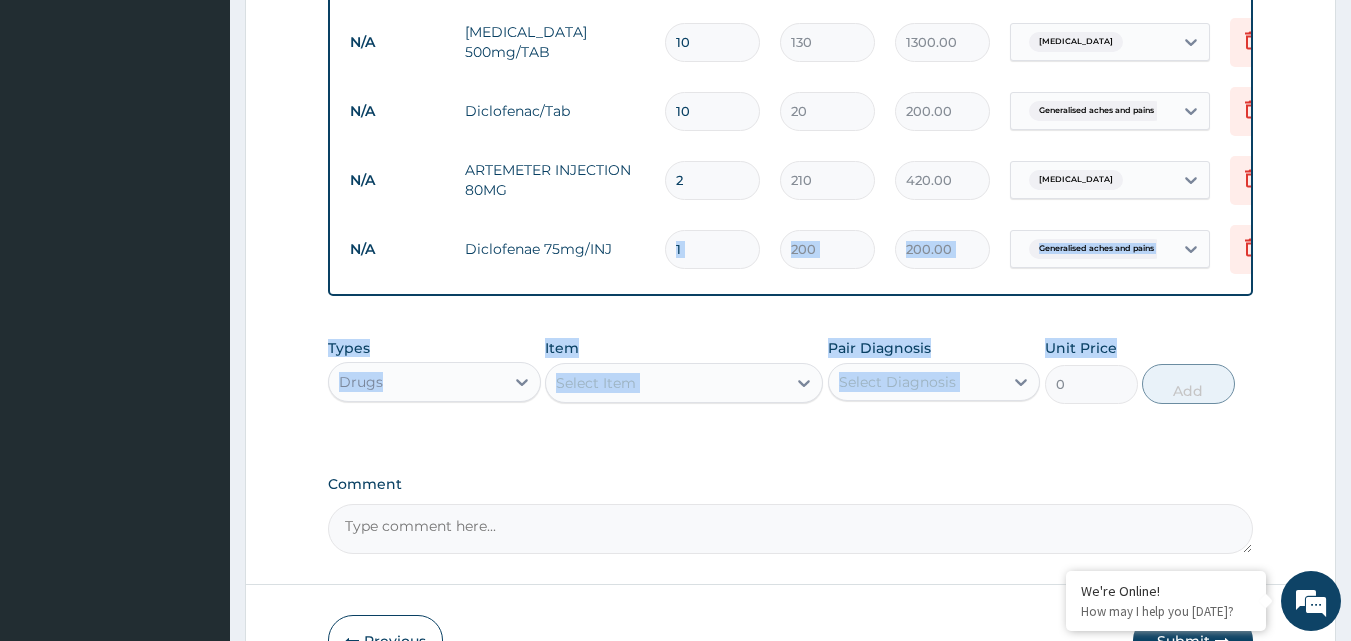 click on "Types Drugs Item Select Item Pair Diagnosis Select Diagnosis Unit Price 0 Add" at bounding box center (791, 386) 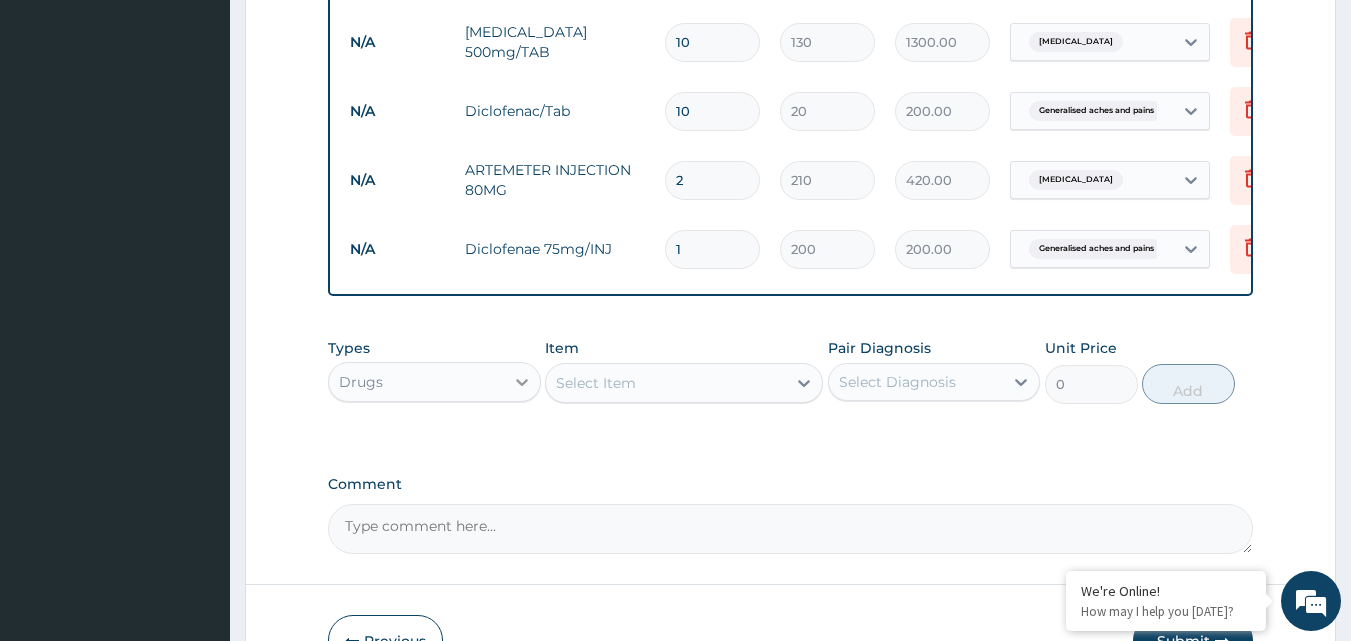 click 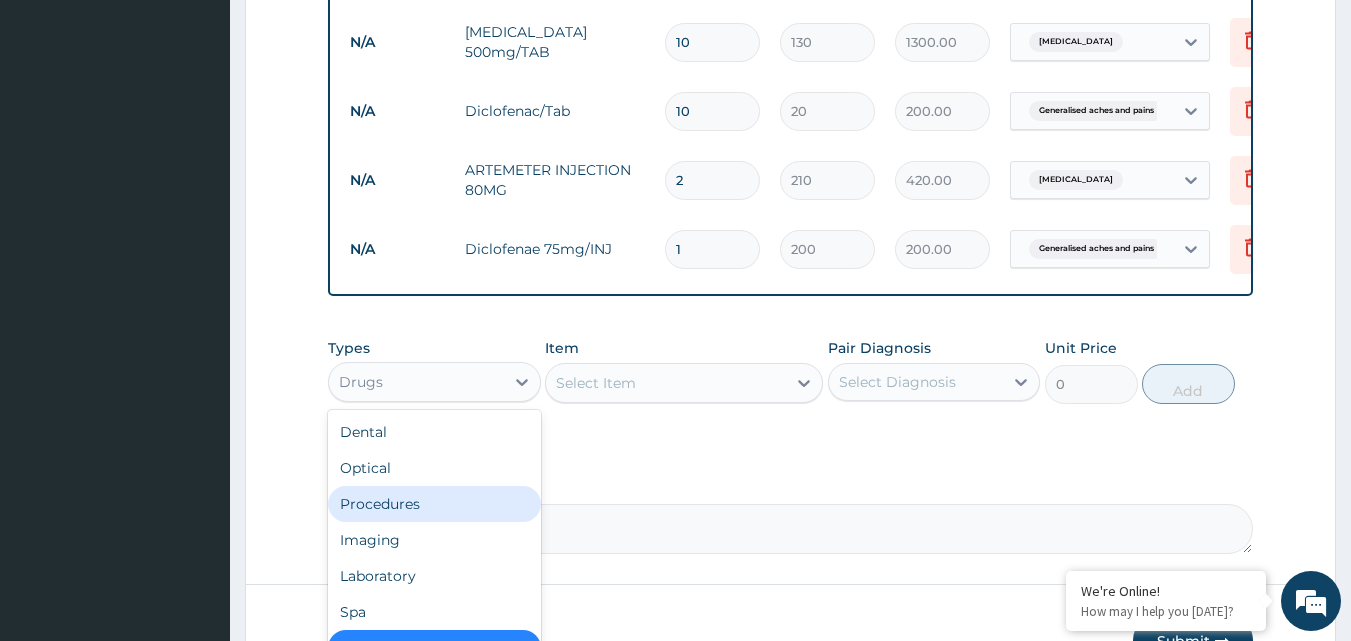 click on "Procedures" at bounding box center (434, 504) 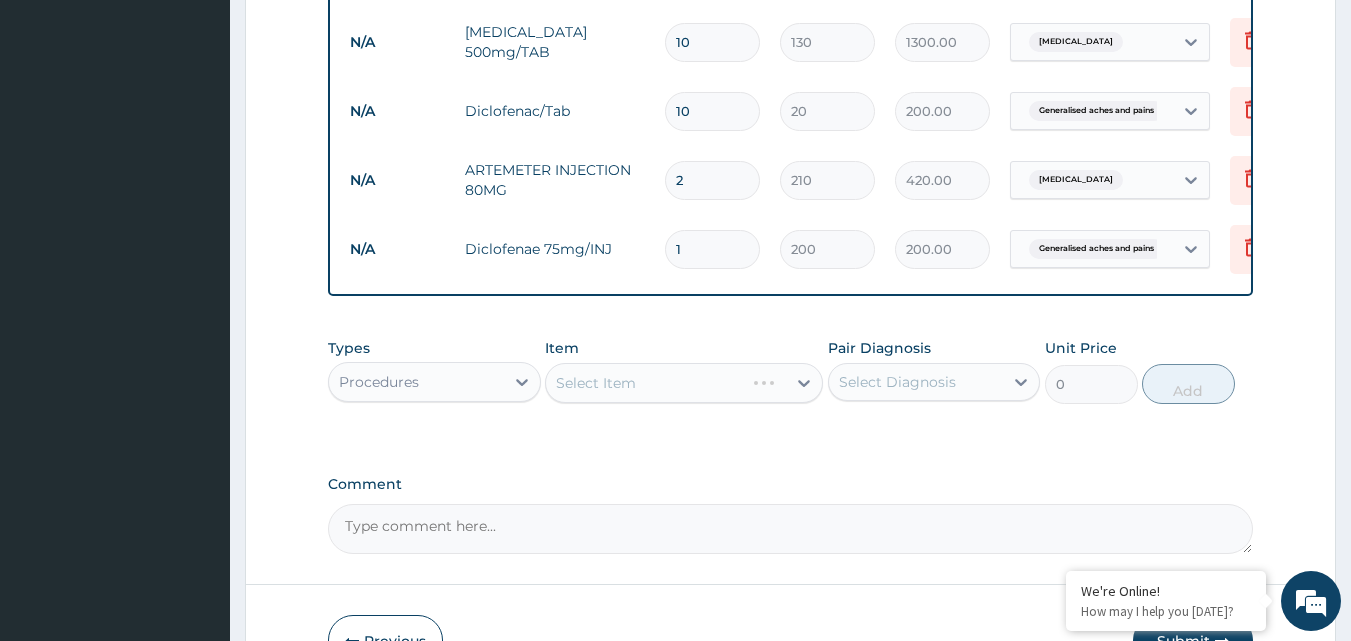 click on "Select Item" at bounding box center (684, 383) 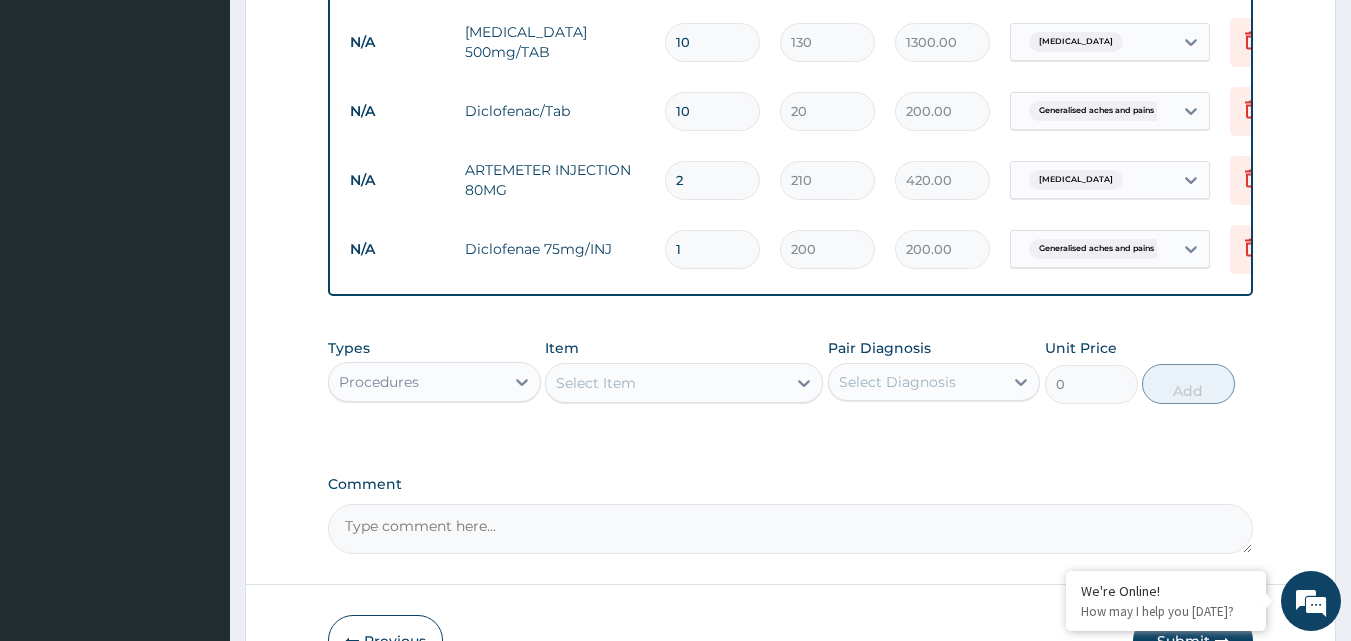 click on "Select Item" at bounding box center (596, 383) 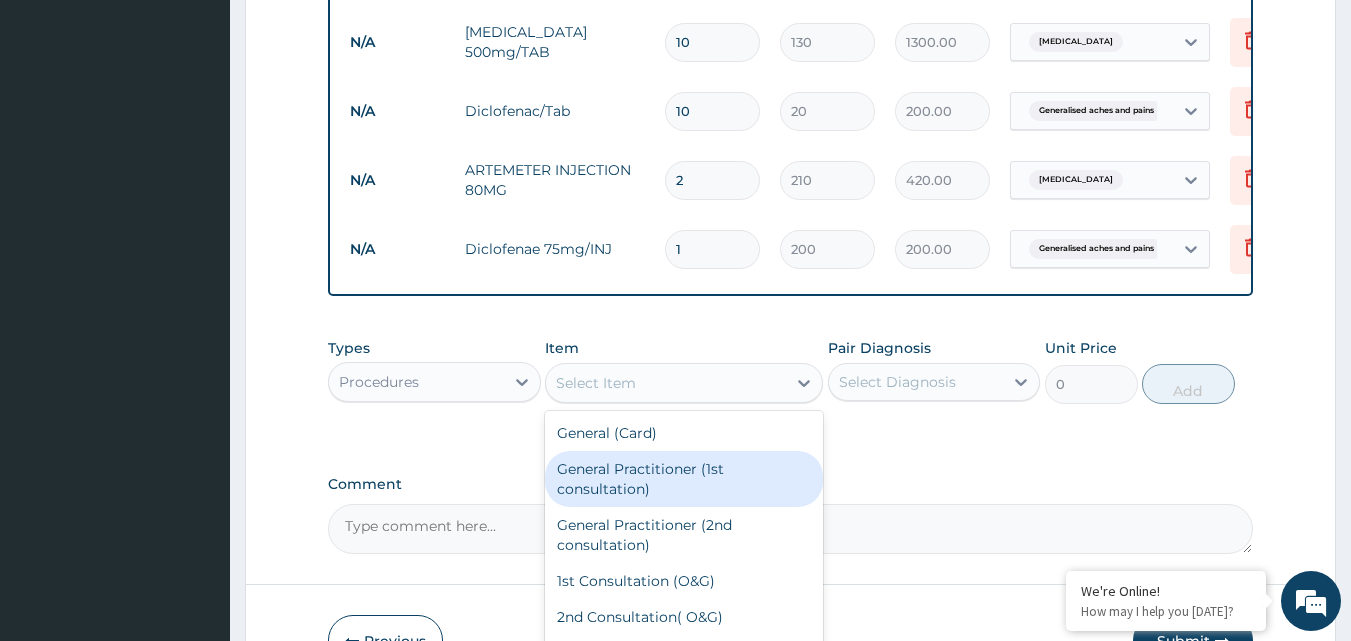 click on "General Practitioner (1st consultation)" at bounding box center (684, 479) 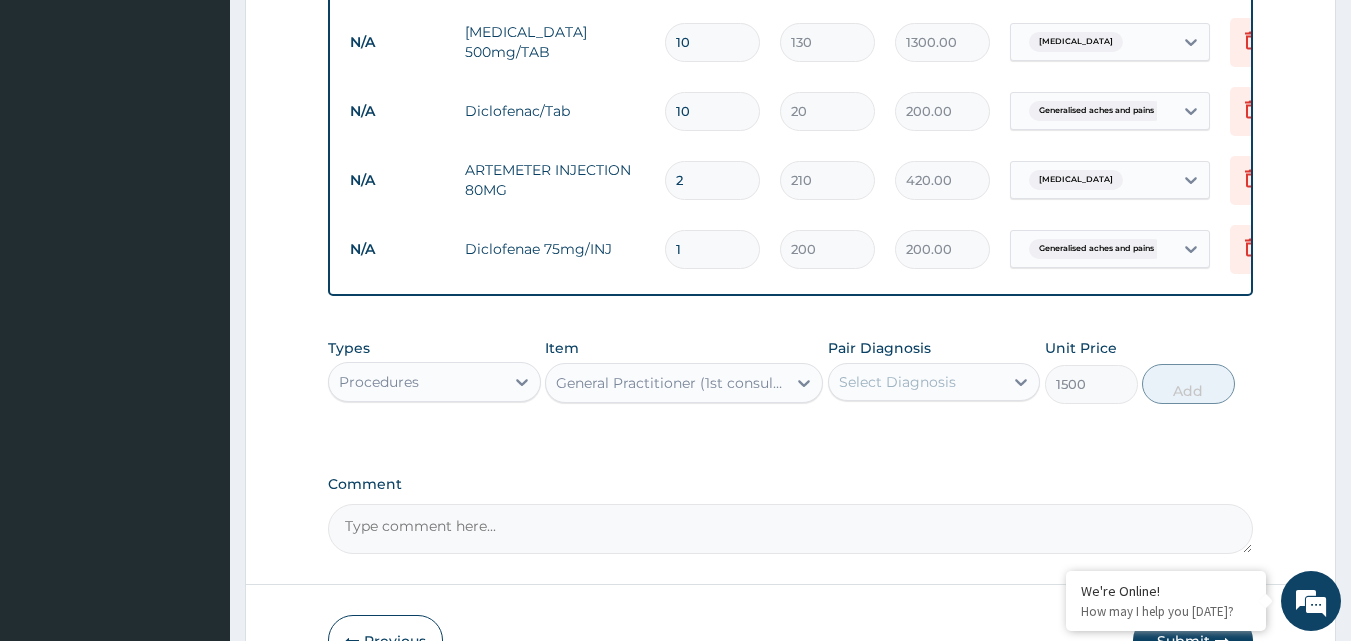 click on "Select Diagnosis" at bounding box center (916, 382) 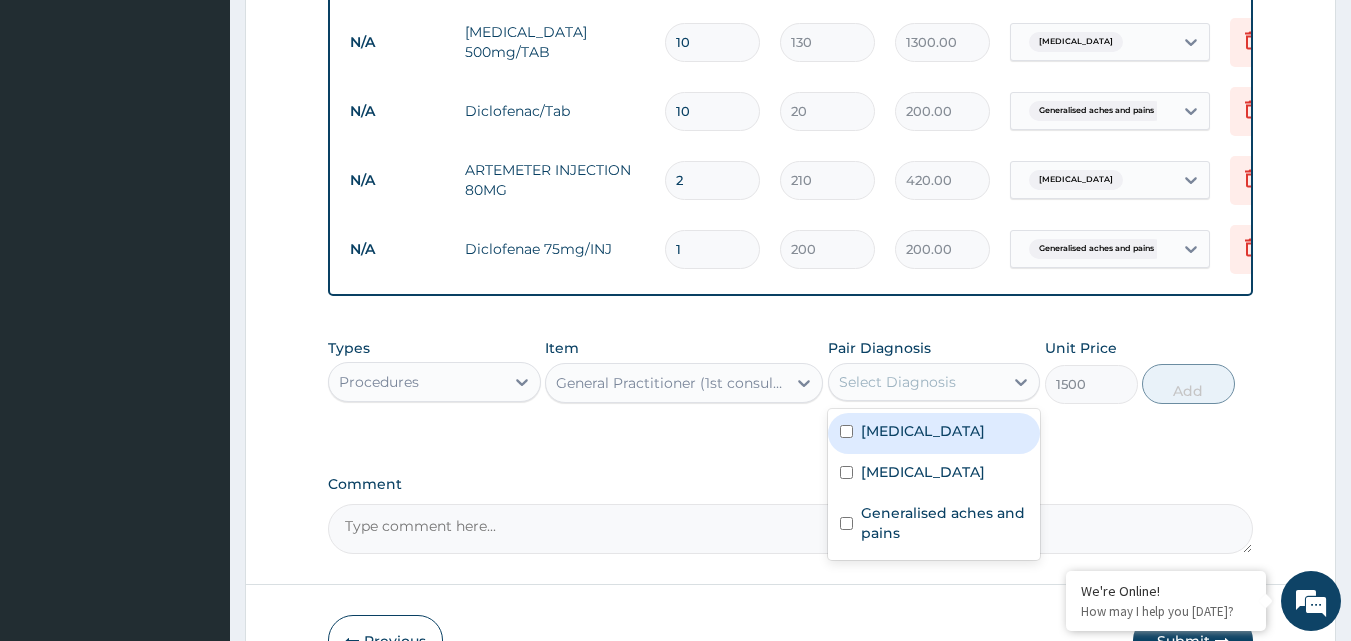 click on "[MEDICAL_DATA]" at bounding box center (934, 433) 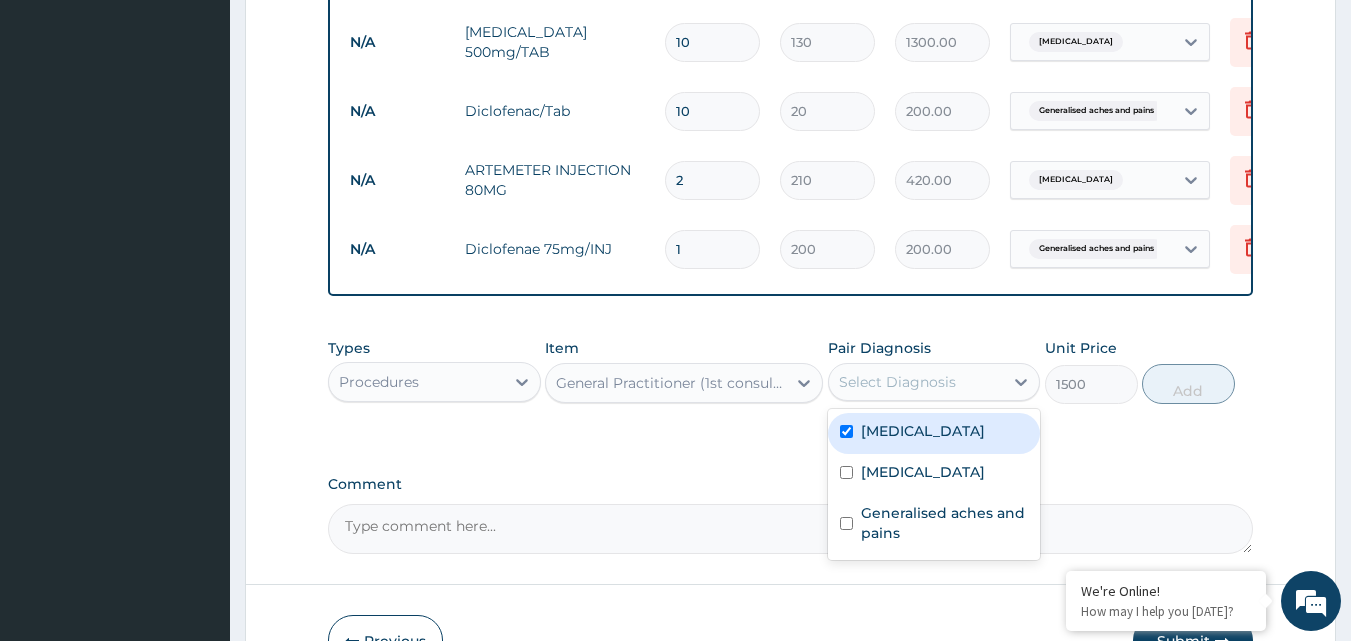 checkbox on "true" 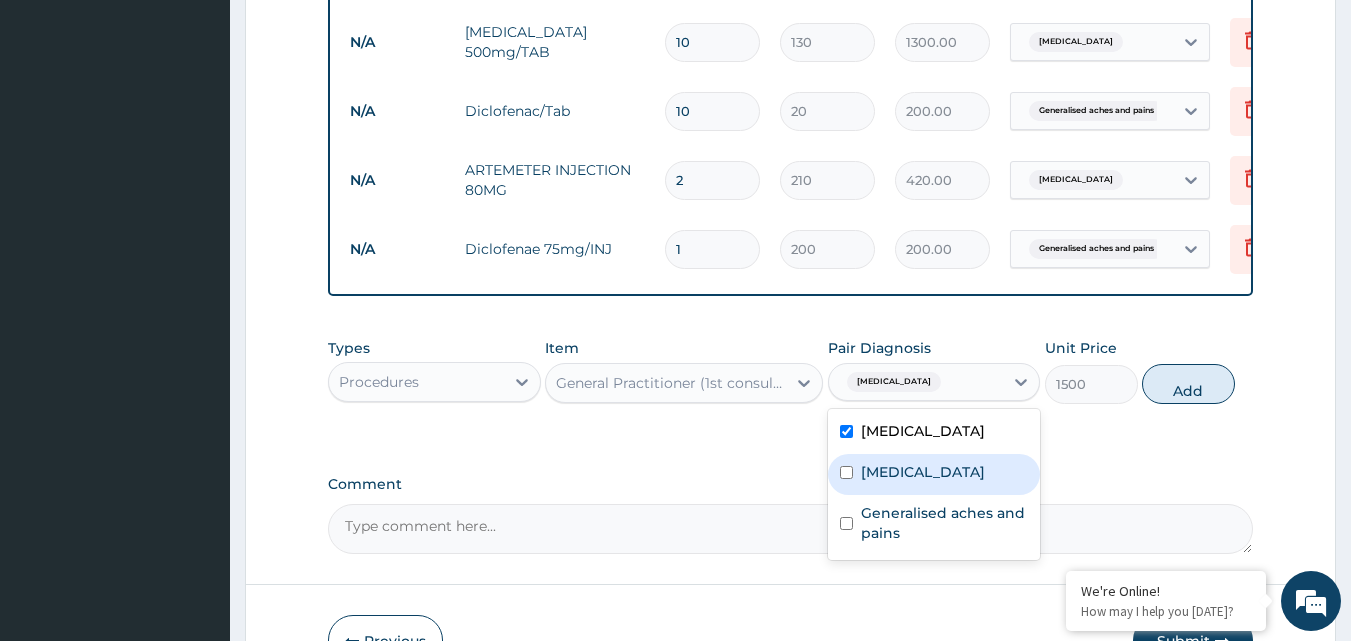 click on "[MEDICAL_DATA]" at bounding box center [923, 472] 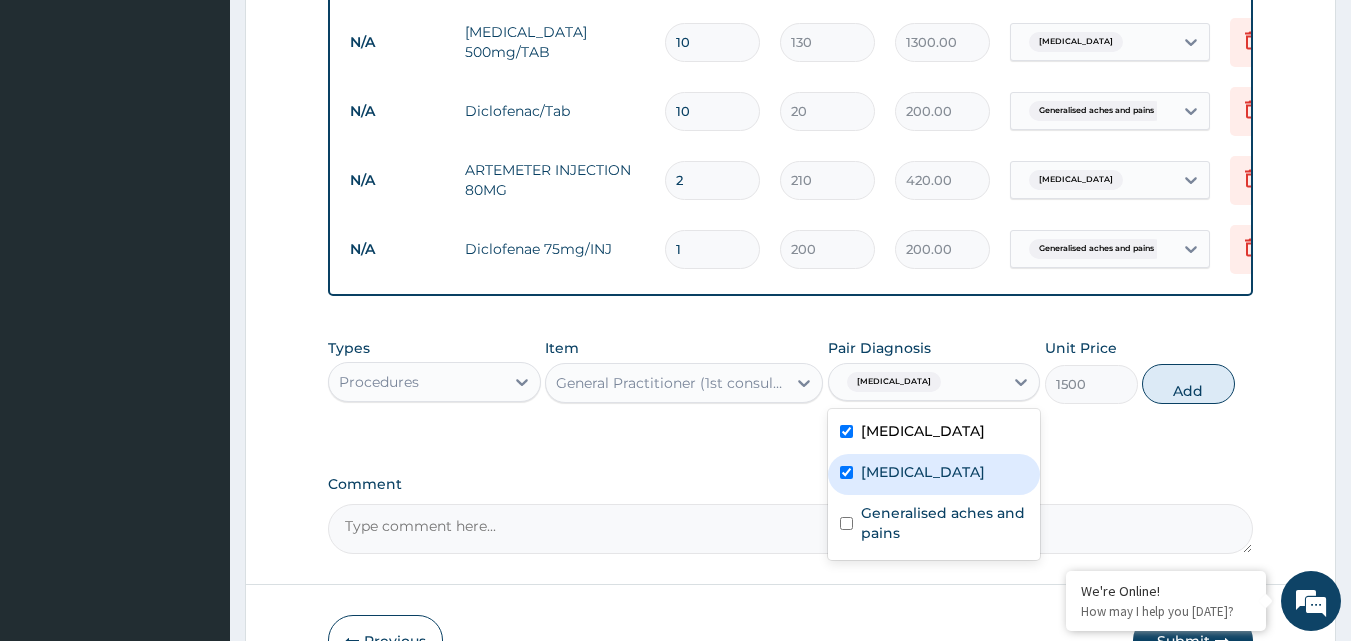 checkbox on "true" 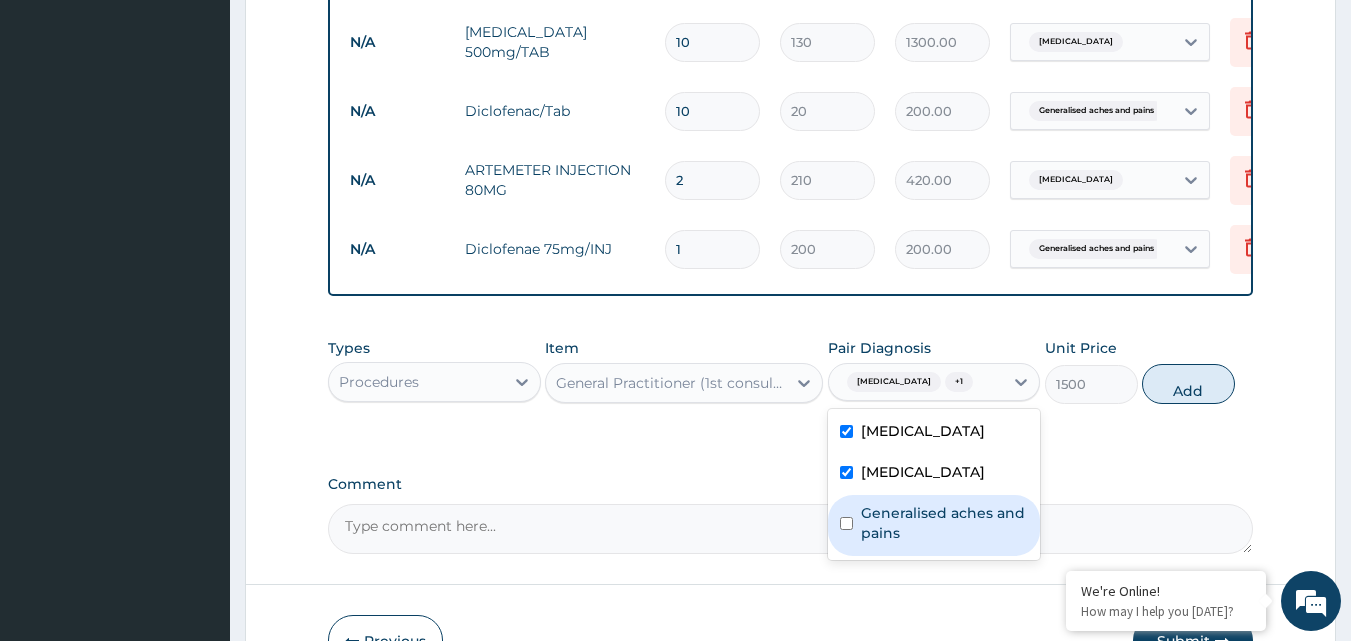 click on "Generalised aches and pains" at bounding box center [934, 525] 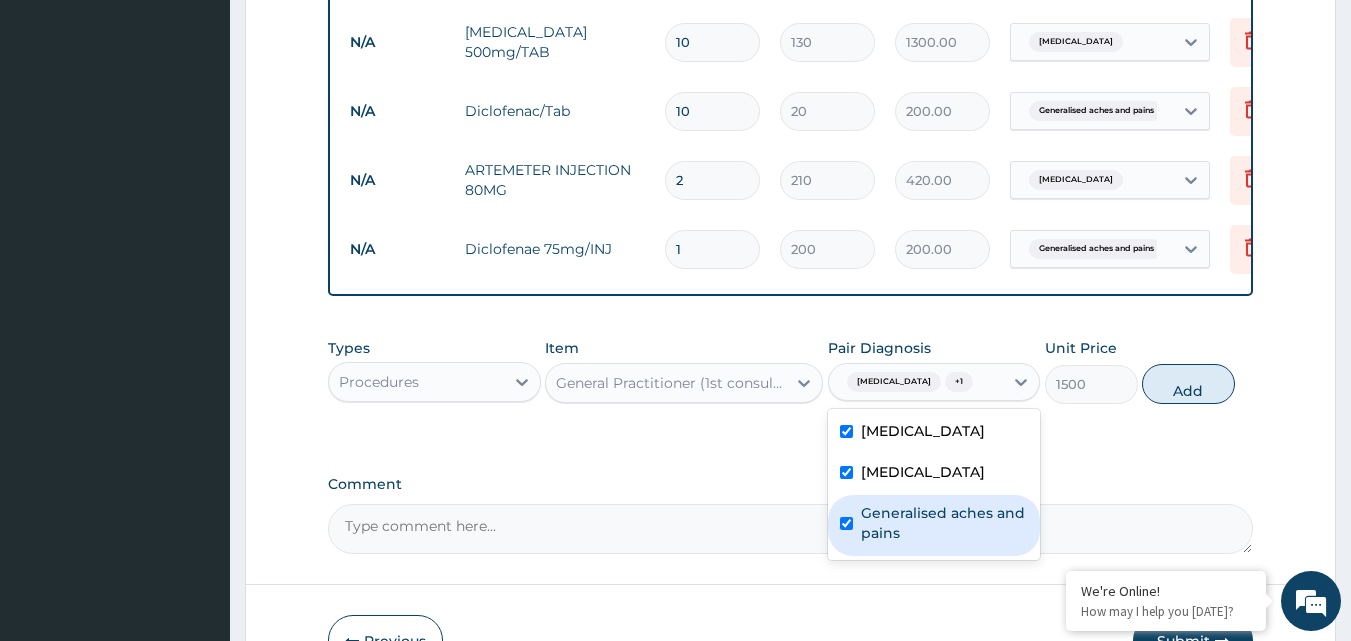 checkbox on "true" 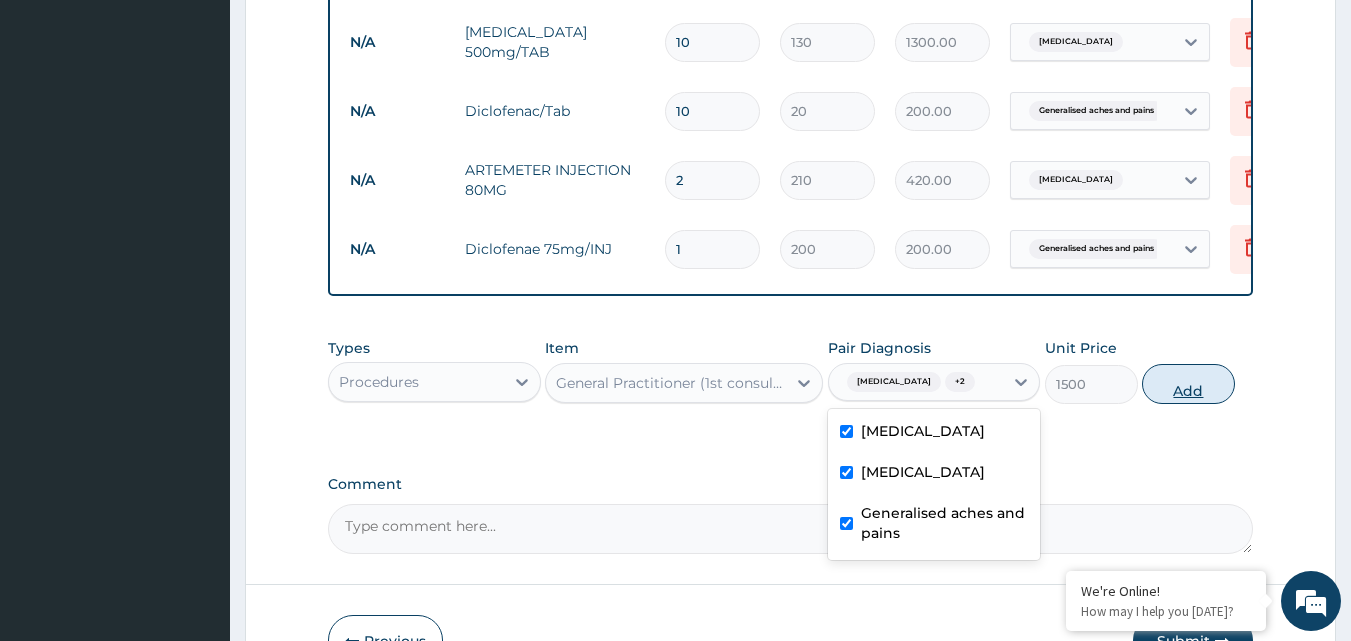 click on "Add" at bounding box center [1188, 384] 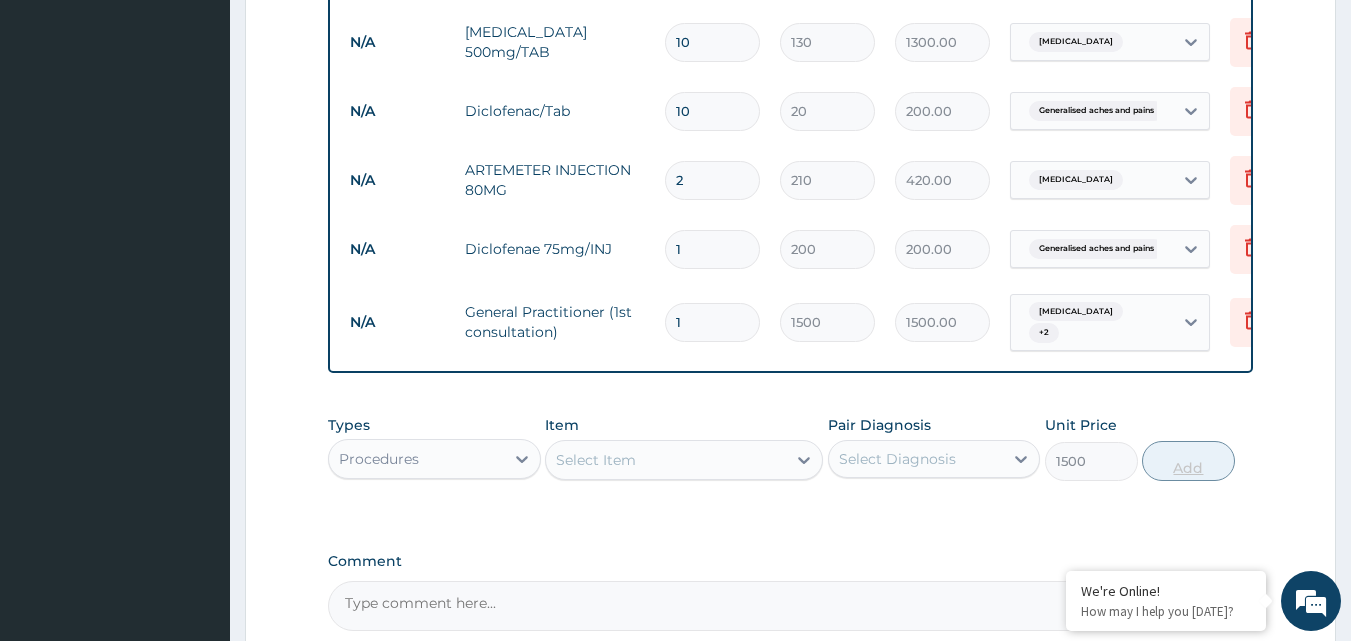 type on "0" 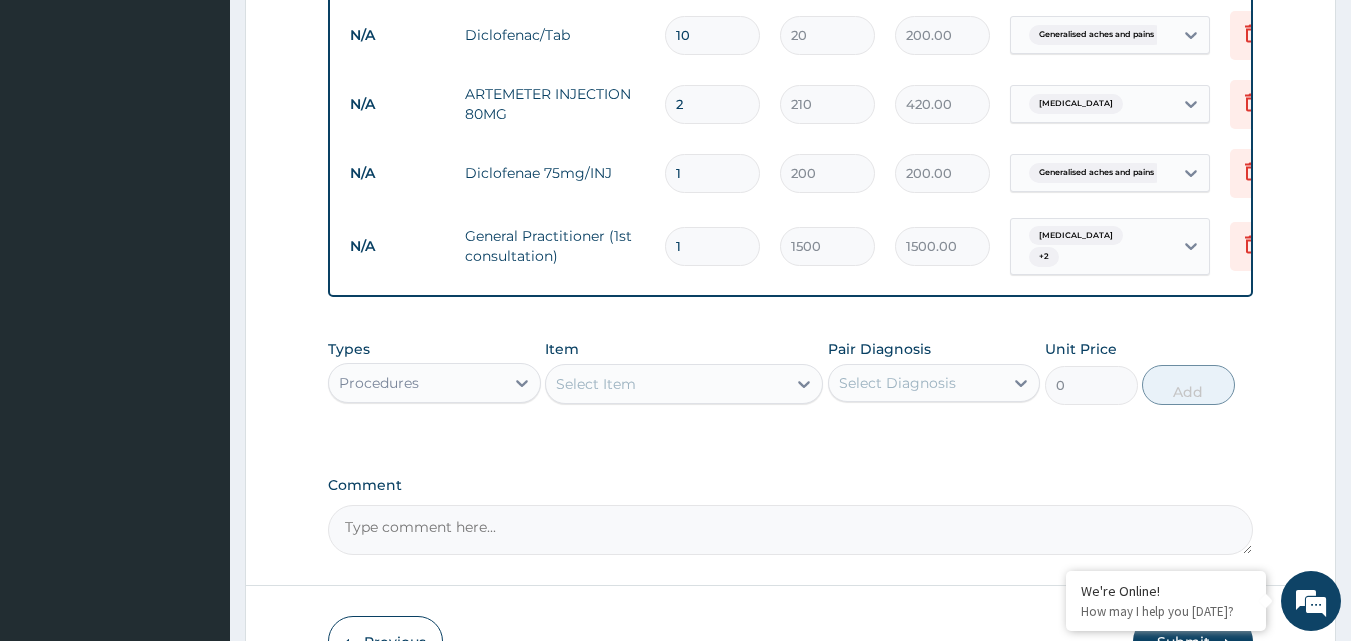 scroll, scrollTop: 1204, scrollLeft: 0, axis: vertical 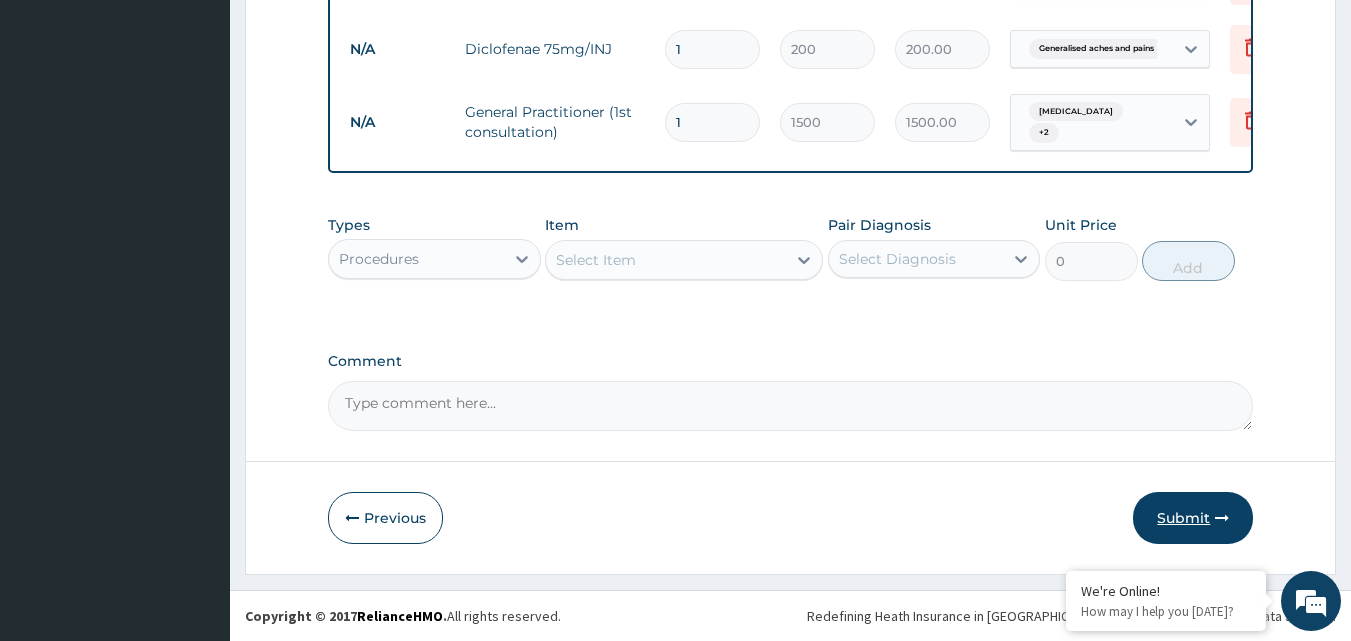 click on "Submit" at bounding box center (1193, 518) 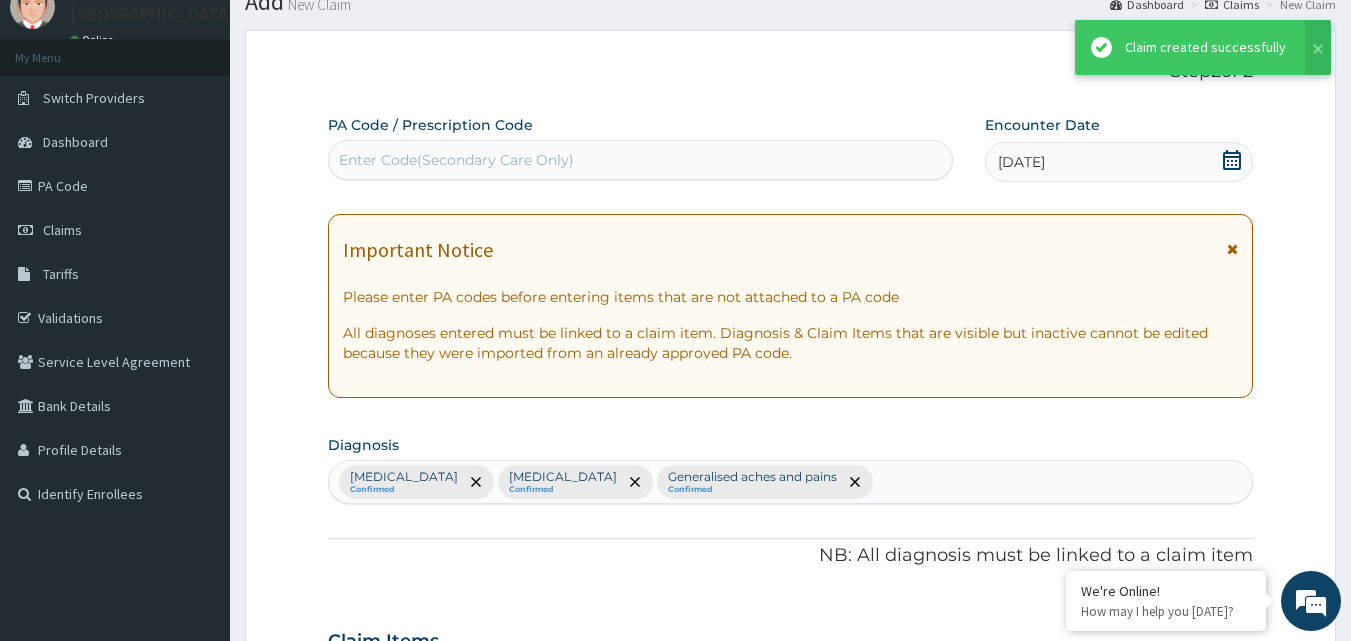 scroll, scrollTop: 1204, scrollLeft: 0, axis: vertical 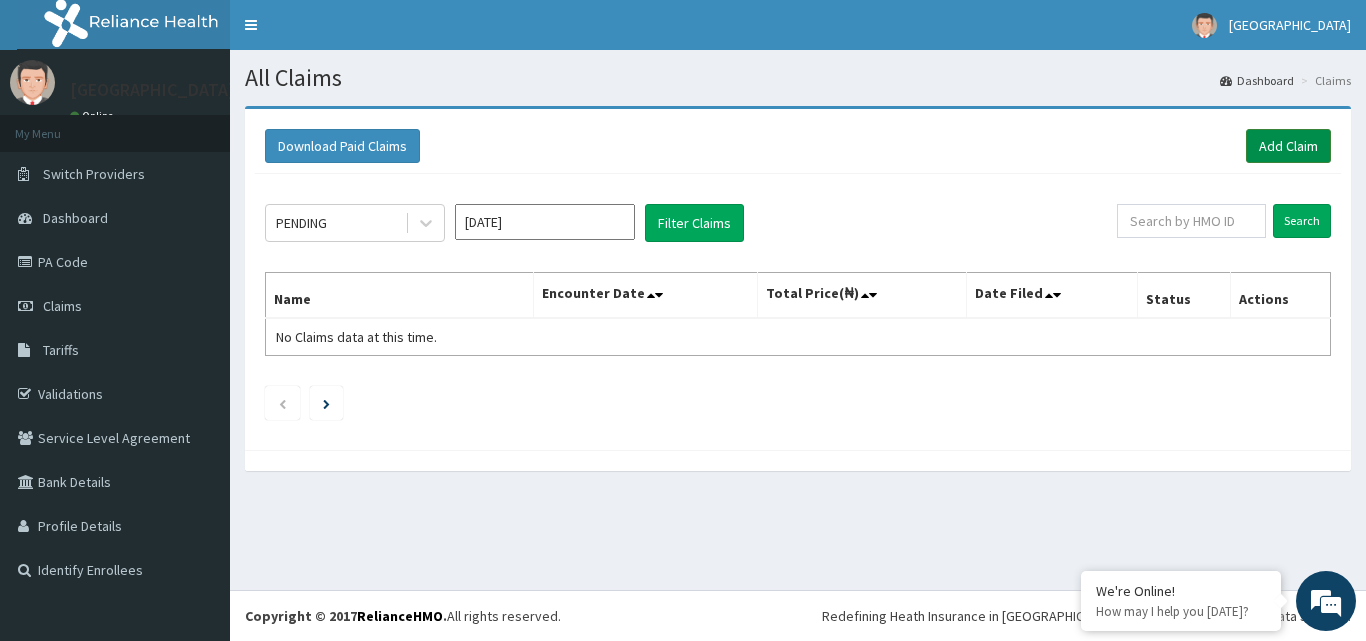 click on "Add Claim" at bounding box center [1288, 146] 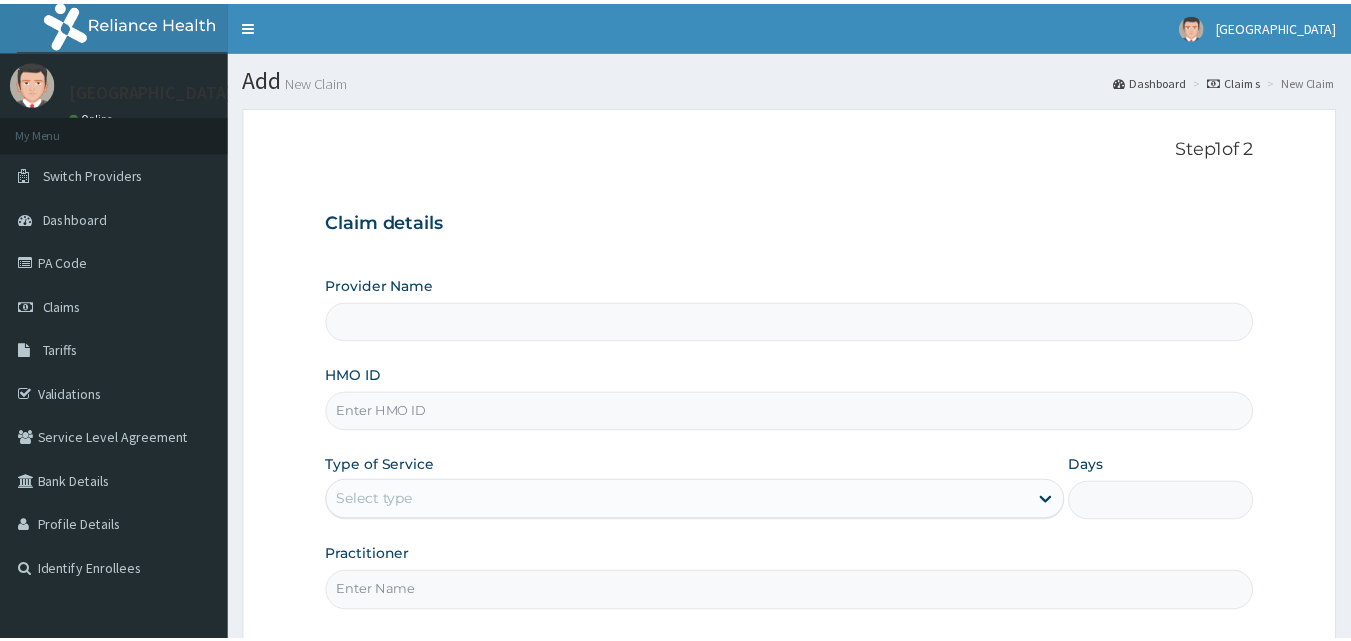 scroll, scrollTop: 0, scrollLeft: 0, axis: both 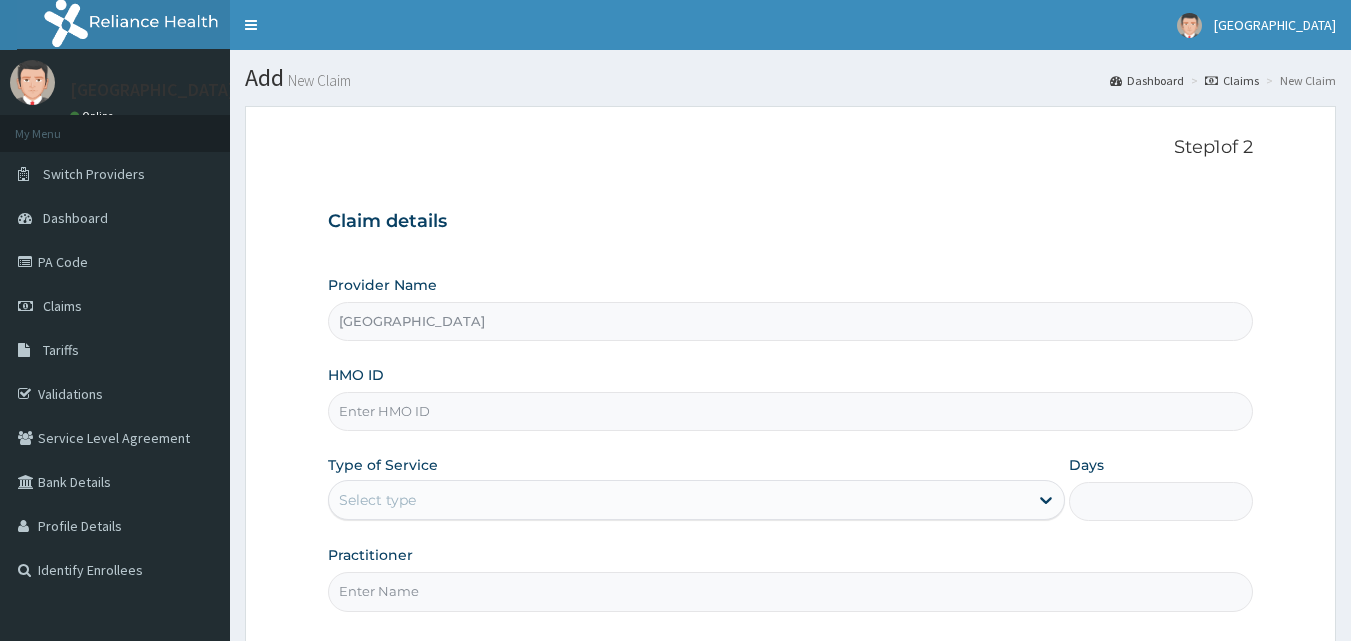 type on "[GEOGRAPHIC_DATA]" 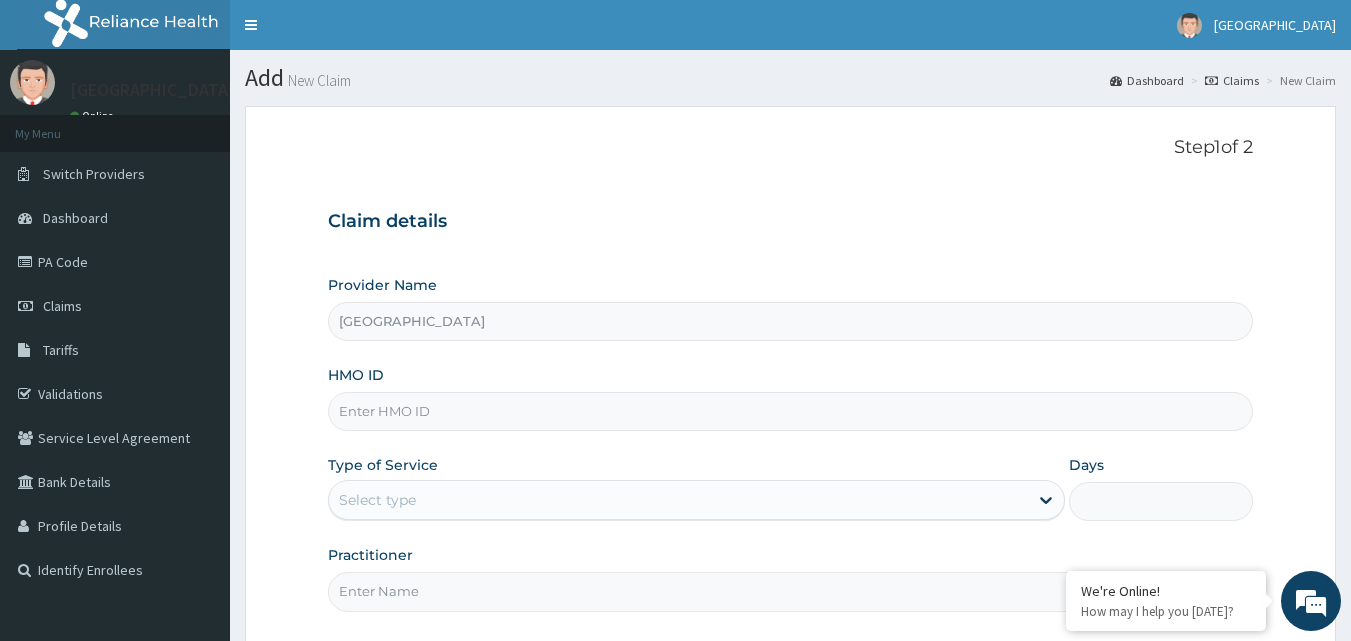 scroll, scrollTop: 0, scrollLeft: 0, axis: both 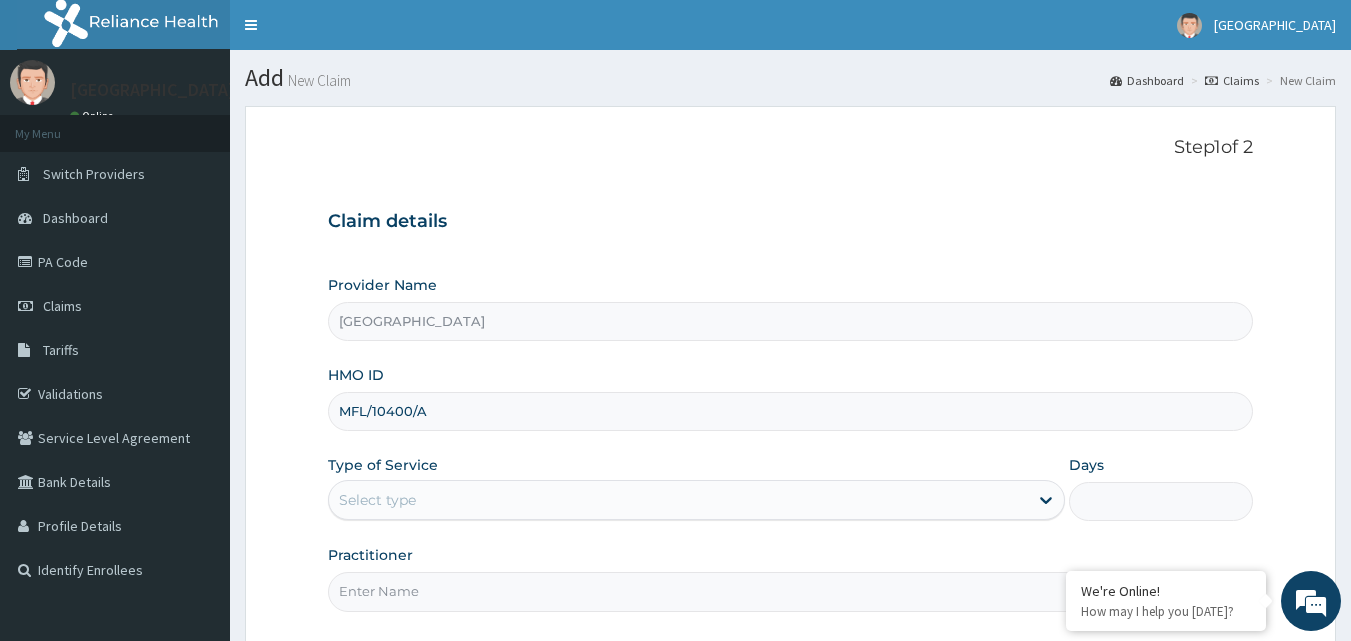 type on "MFL/10400/A" 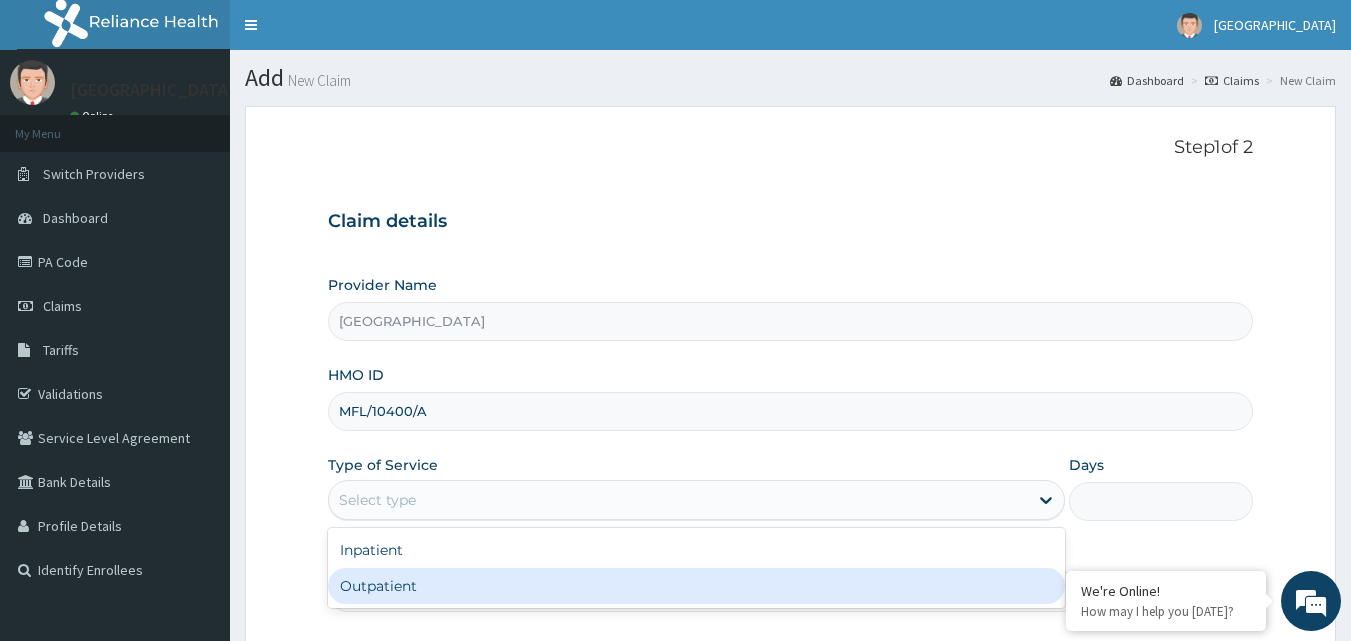 click on "Outpatient" at bounding box center (696, 586) 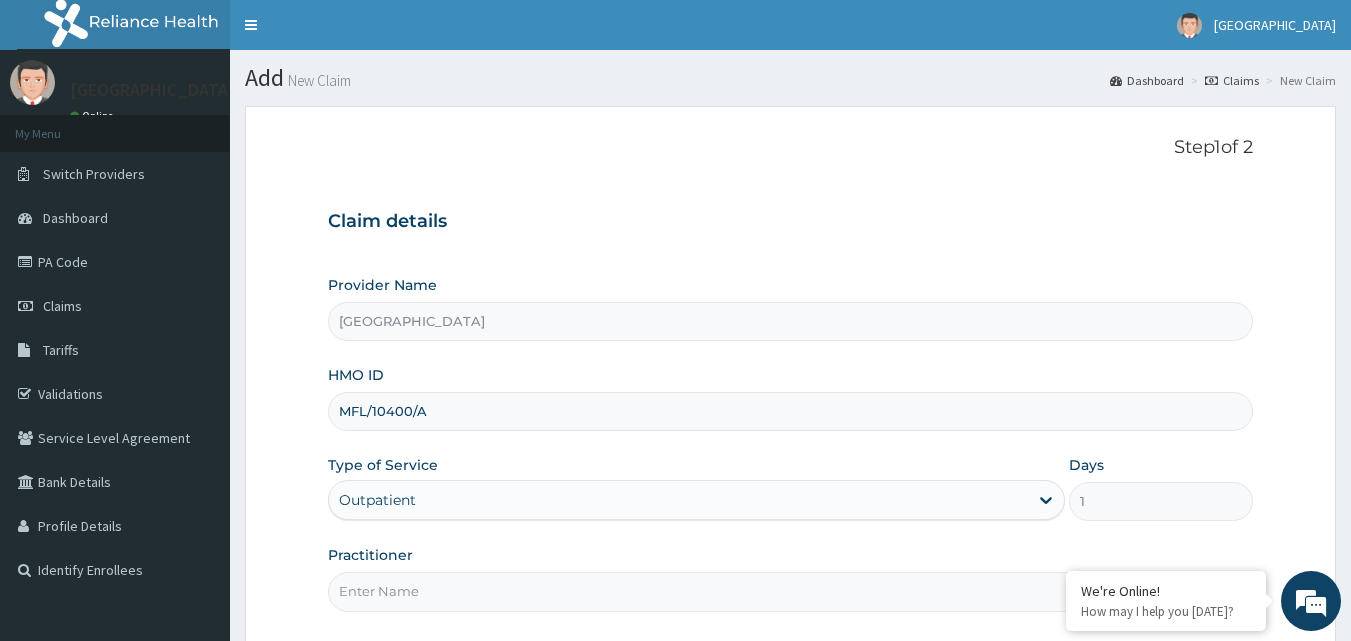 click on "Practitioner" at bounding box center [791, 591] 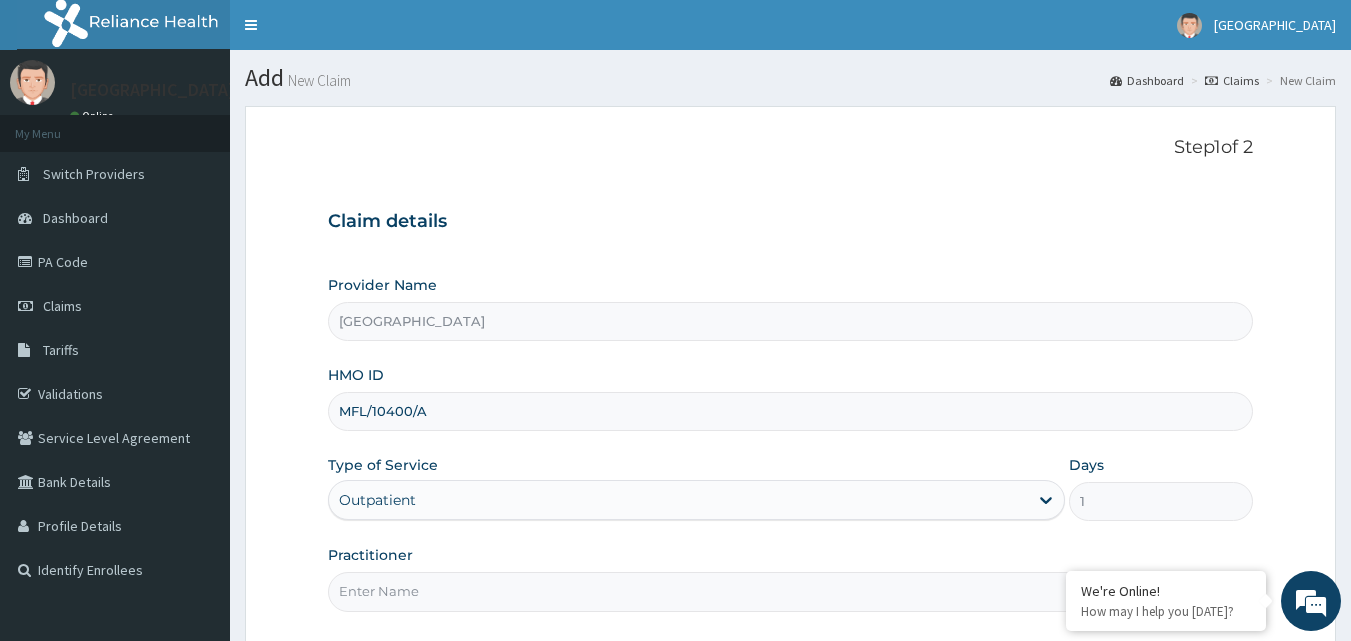 type on "DOCTOR [PERSON_NAME]" 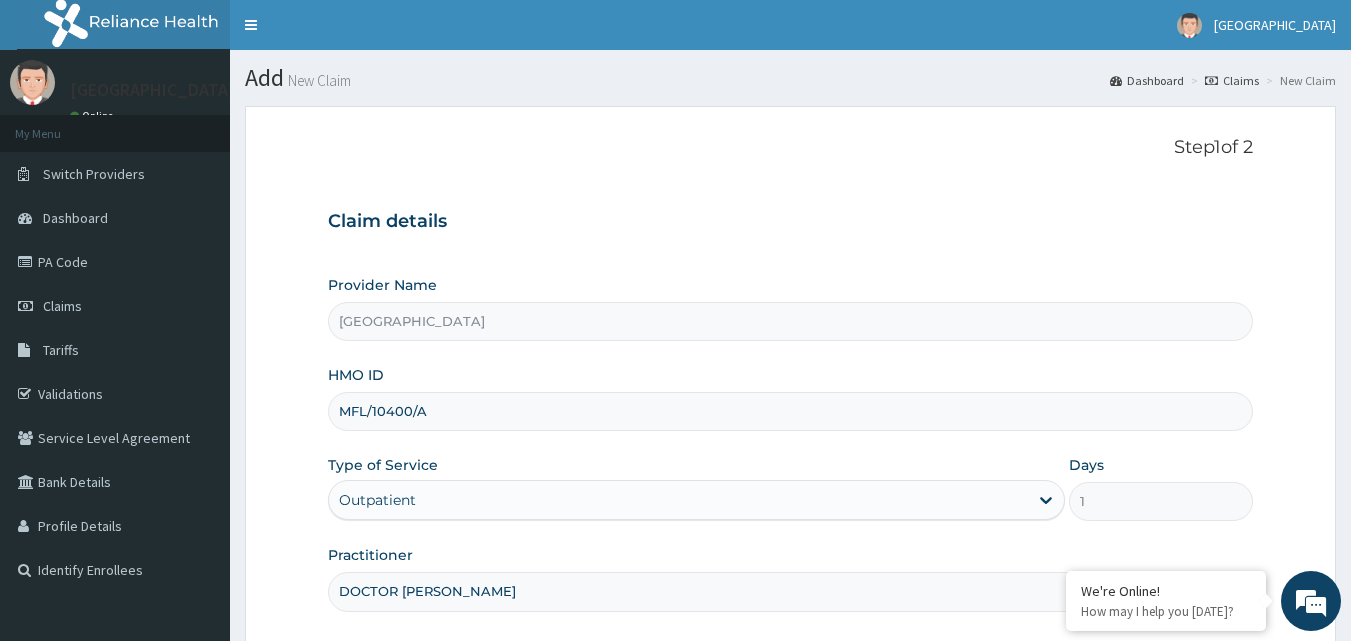 scroll, scrollTop: 187, scrollLeft: 0, axis: vertical 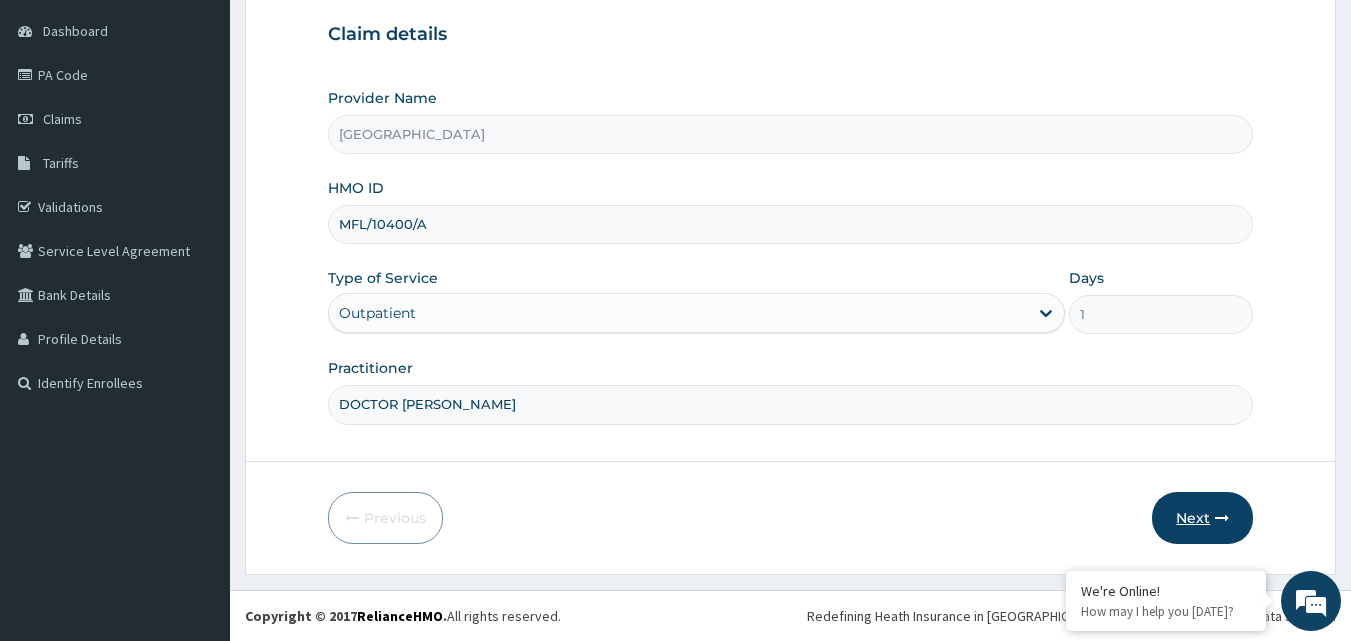click on "Next" at bounding box center [1202, 518] 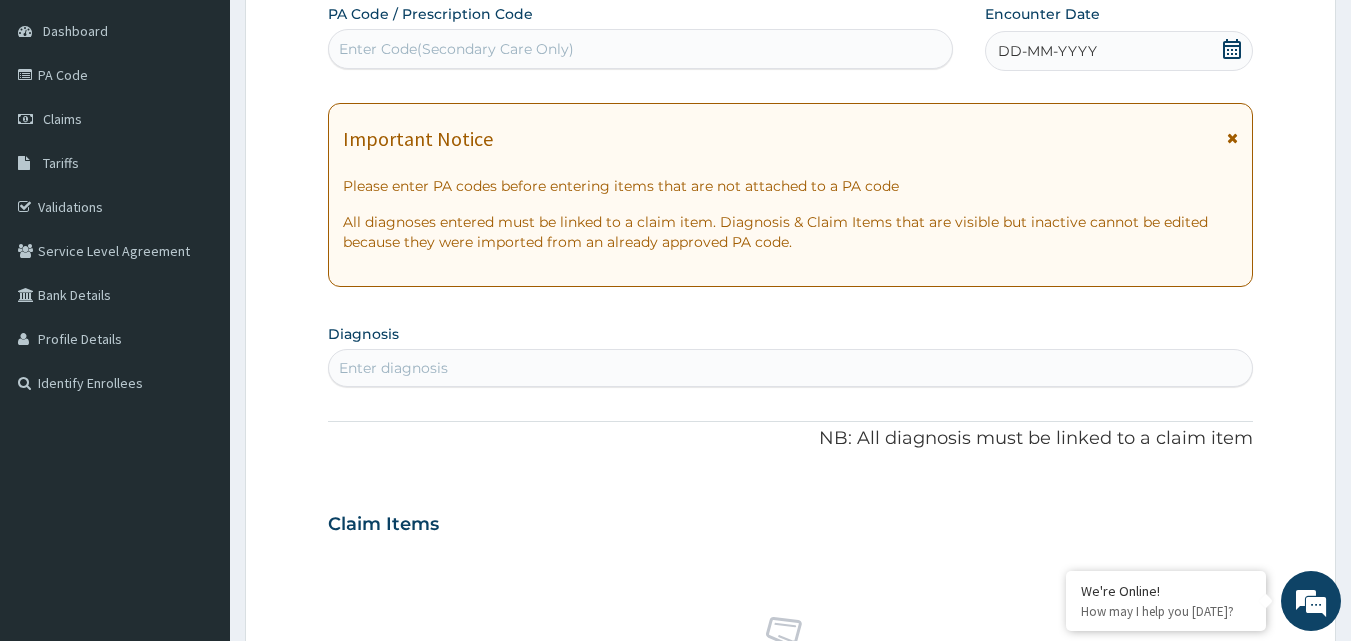 click on "DD-MM-YYYY" at bounding box center [1047, 51] 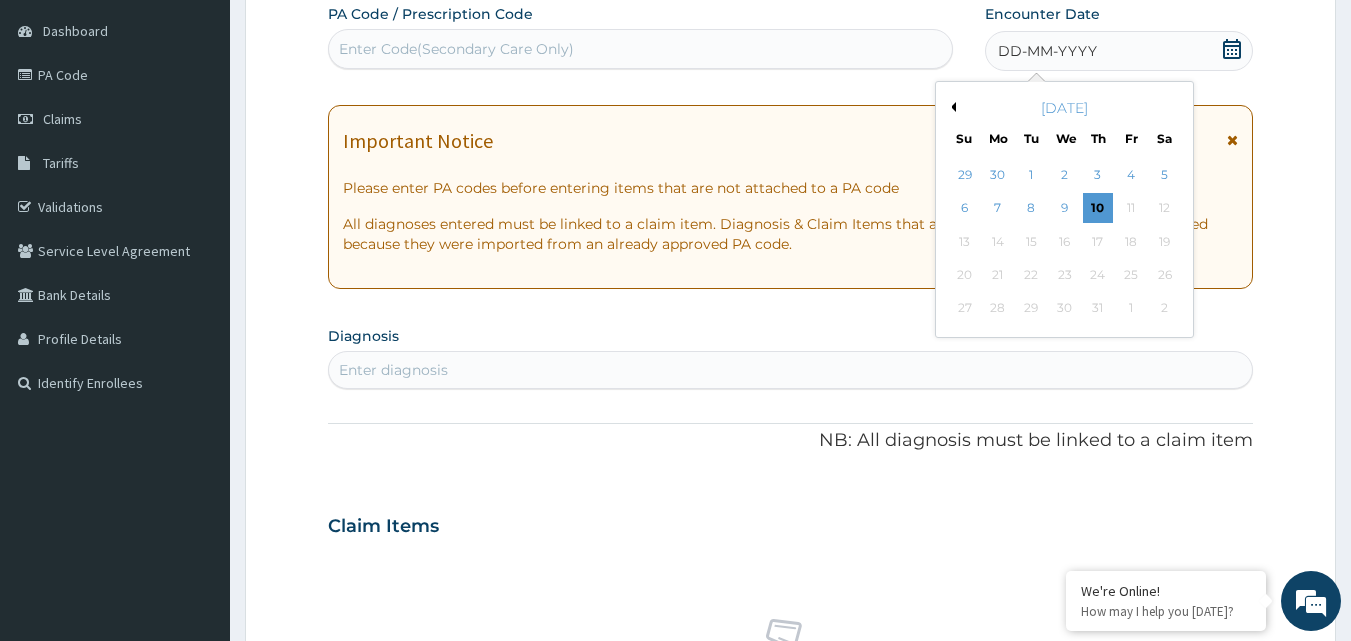 click on "DD-MM-YYYY" at bounding box center (1047, 51) 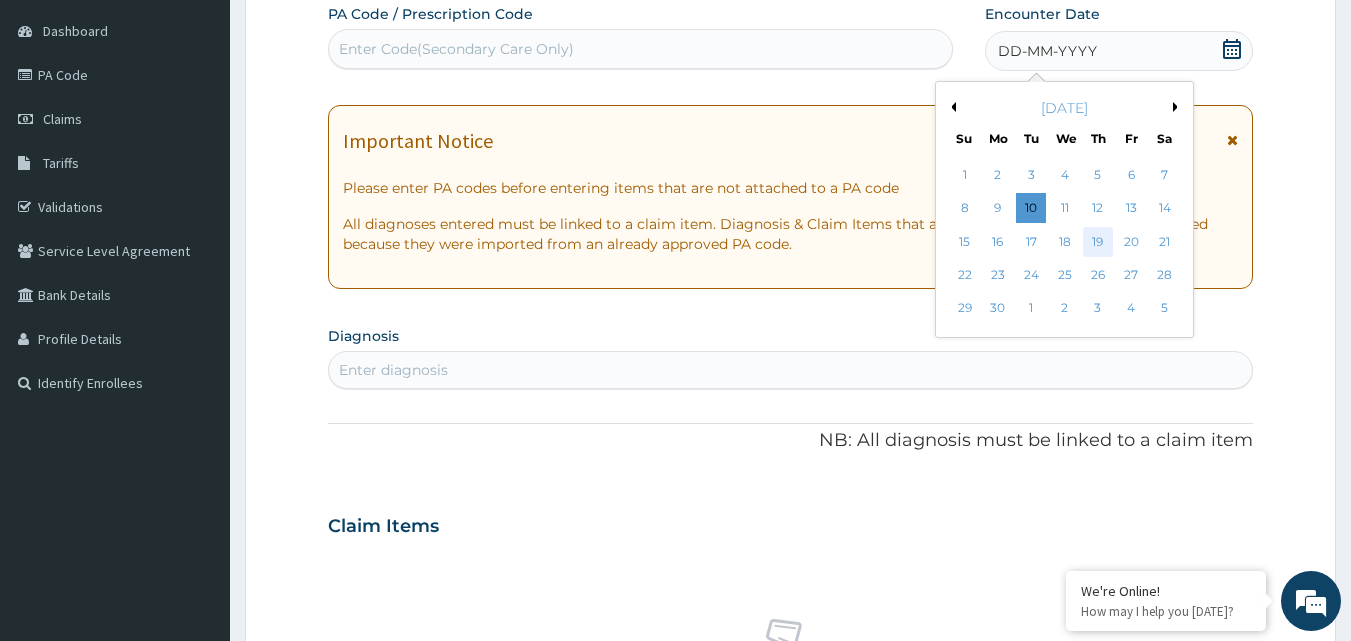 click on "19" at bounding box center (1098, 242) 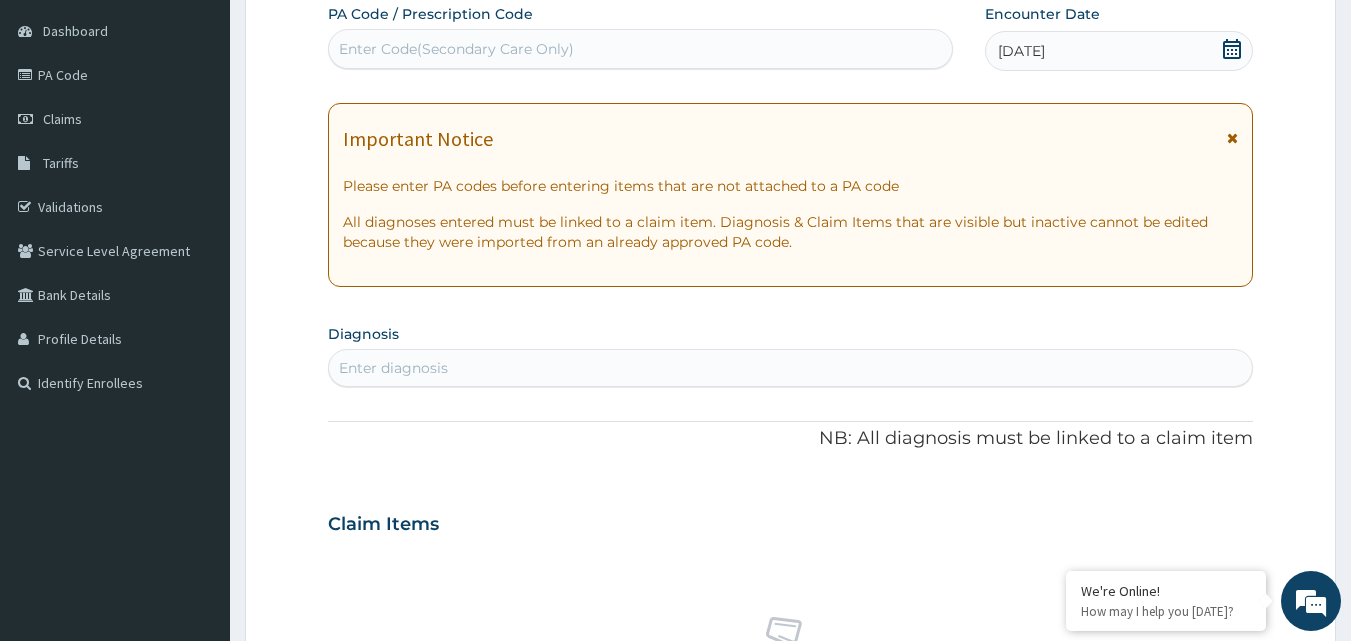 click on "Enter diagnosis" at bounding box center (393, 368) 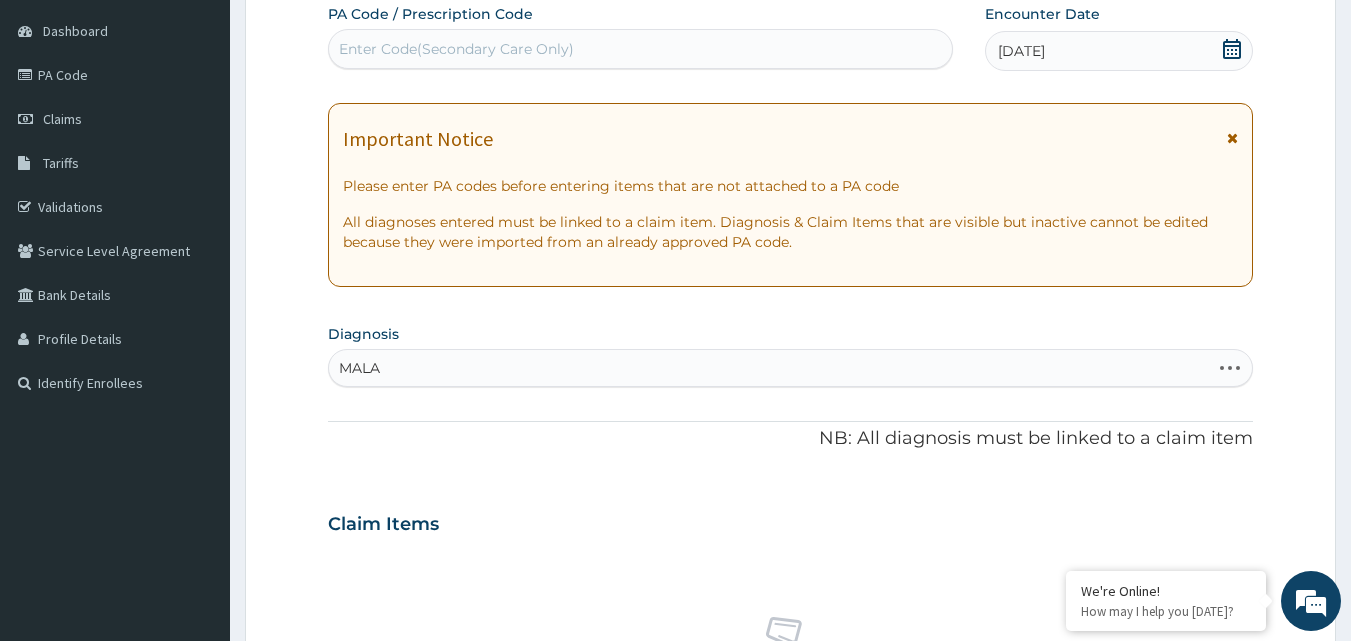type on "MALAR" 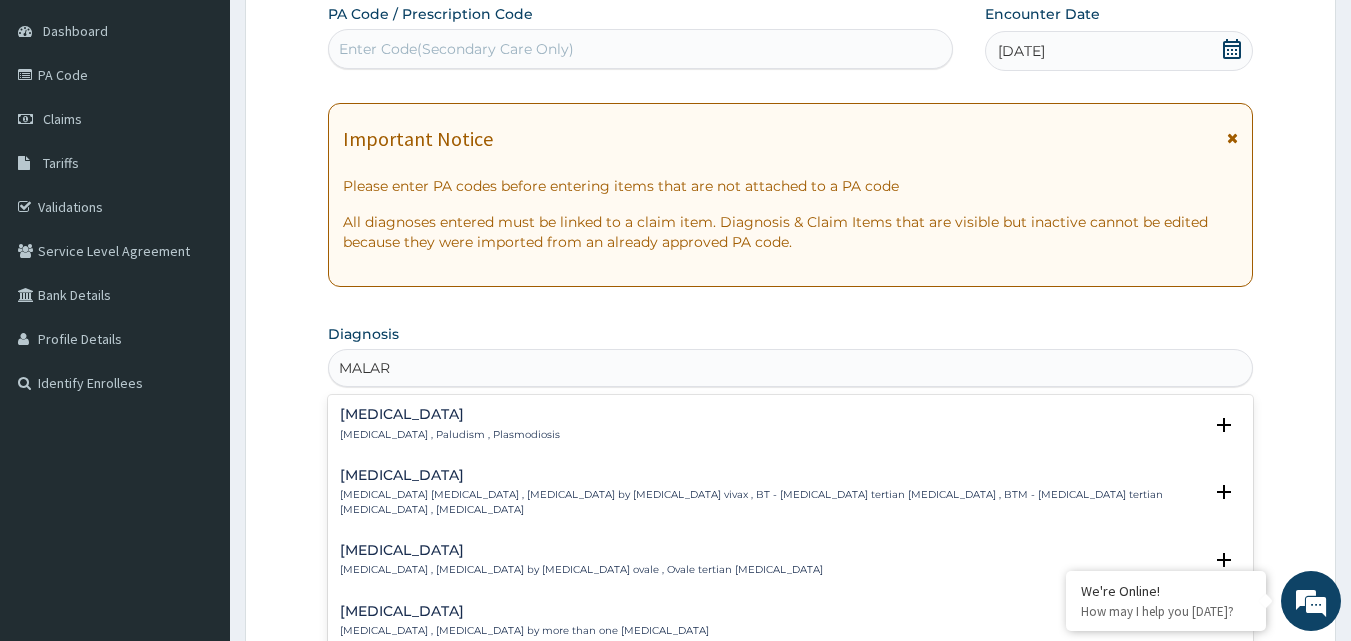 click on "[MEDICAL_DATA] , Paludism , Plasmodiosis" at bounding box center (450, 435) 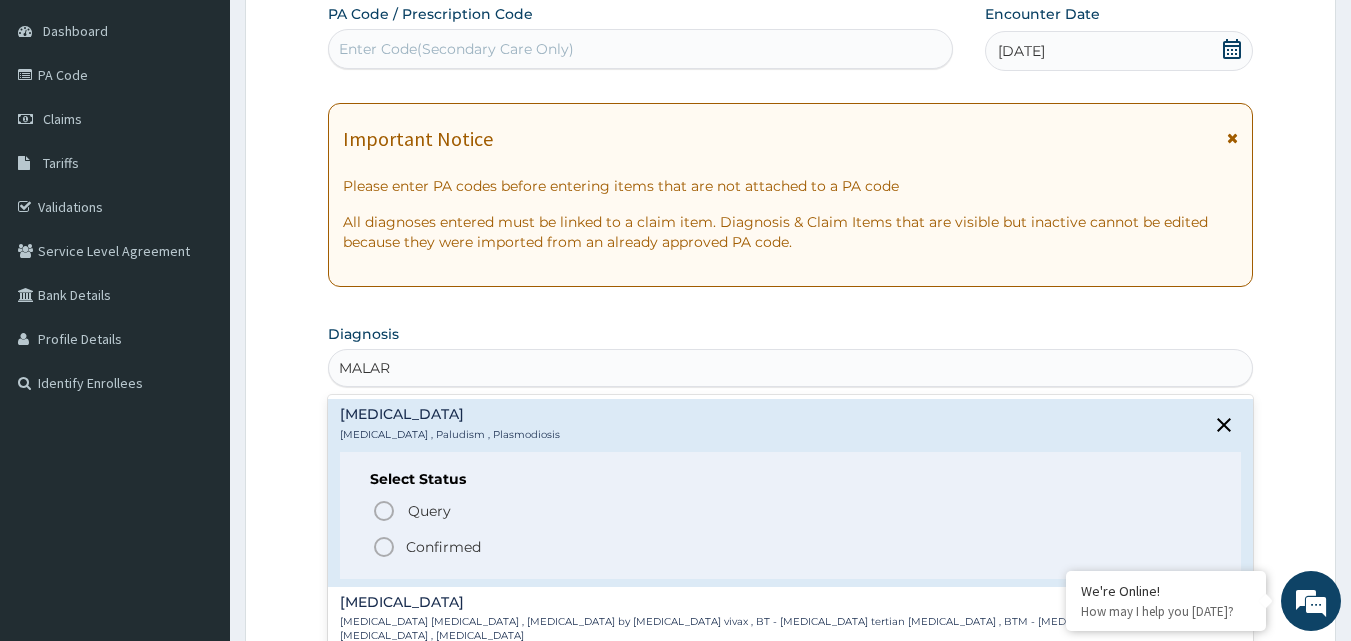 click on "[MEDICAL_DATA]" at bounding box center [450, 414] 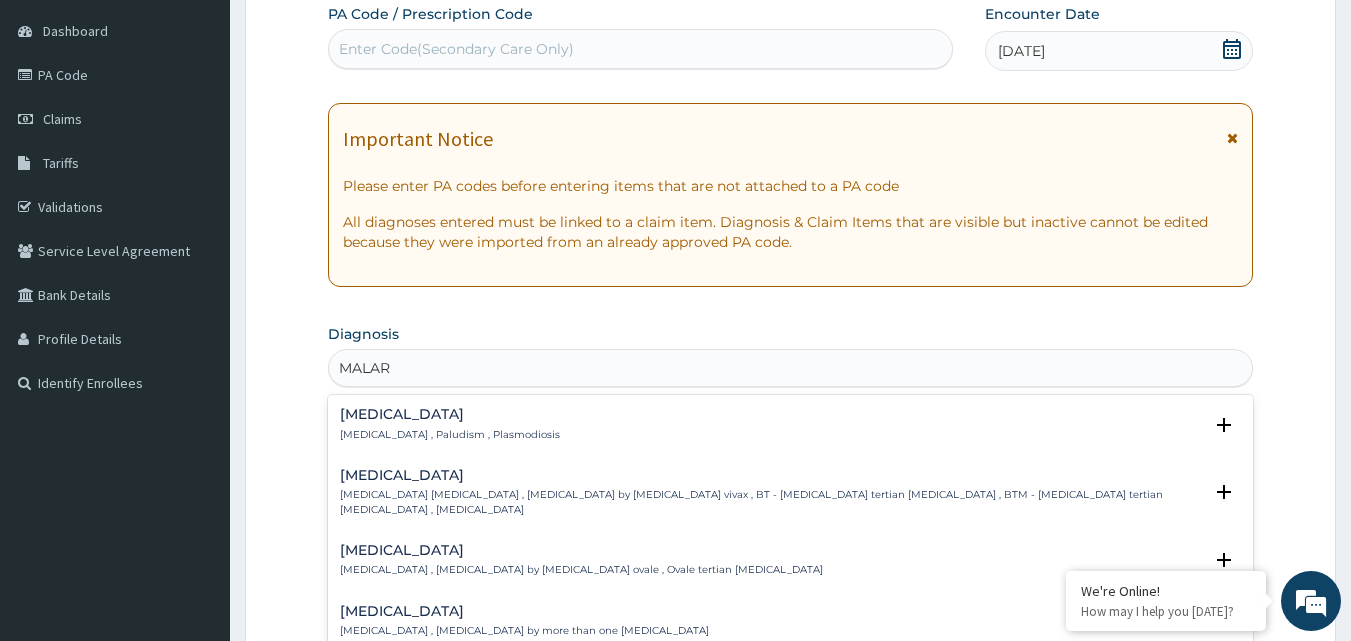 click on "[MEDICAL_DATA]" at bounding box center [450, 414] 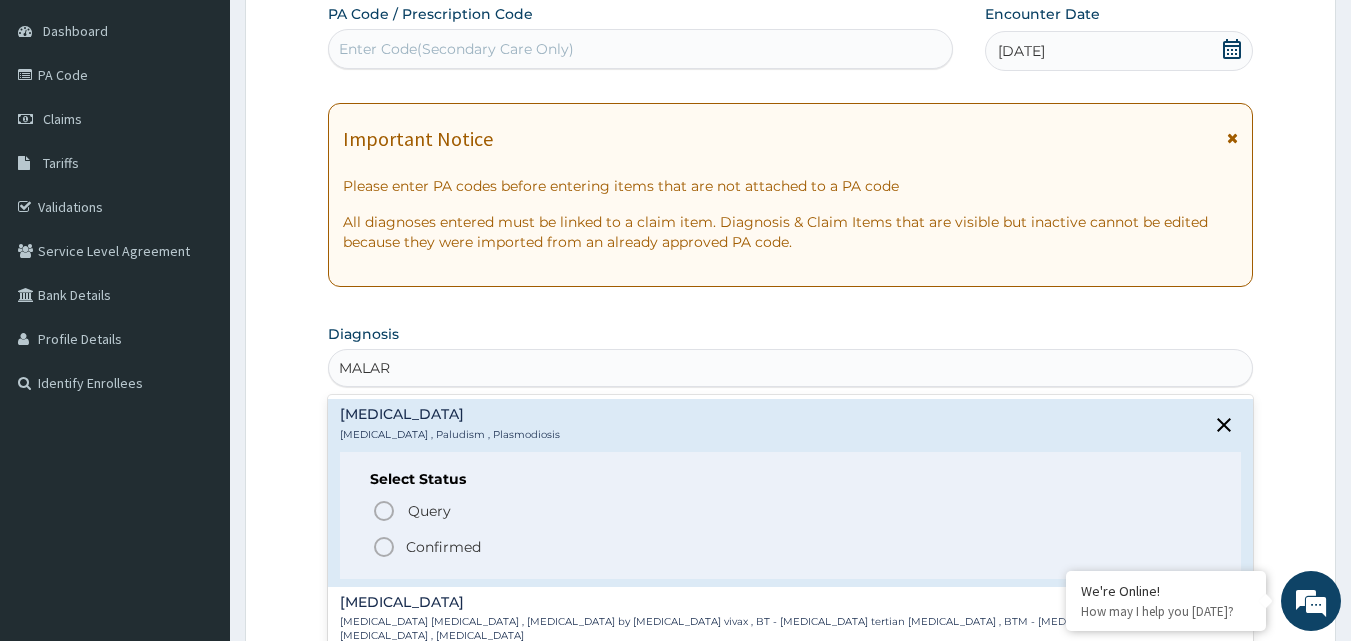 click 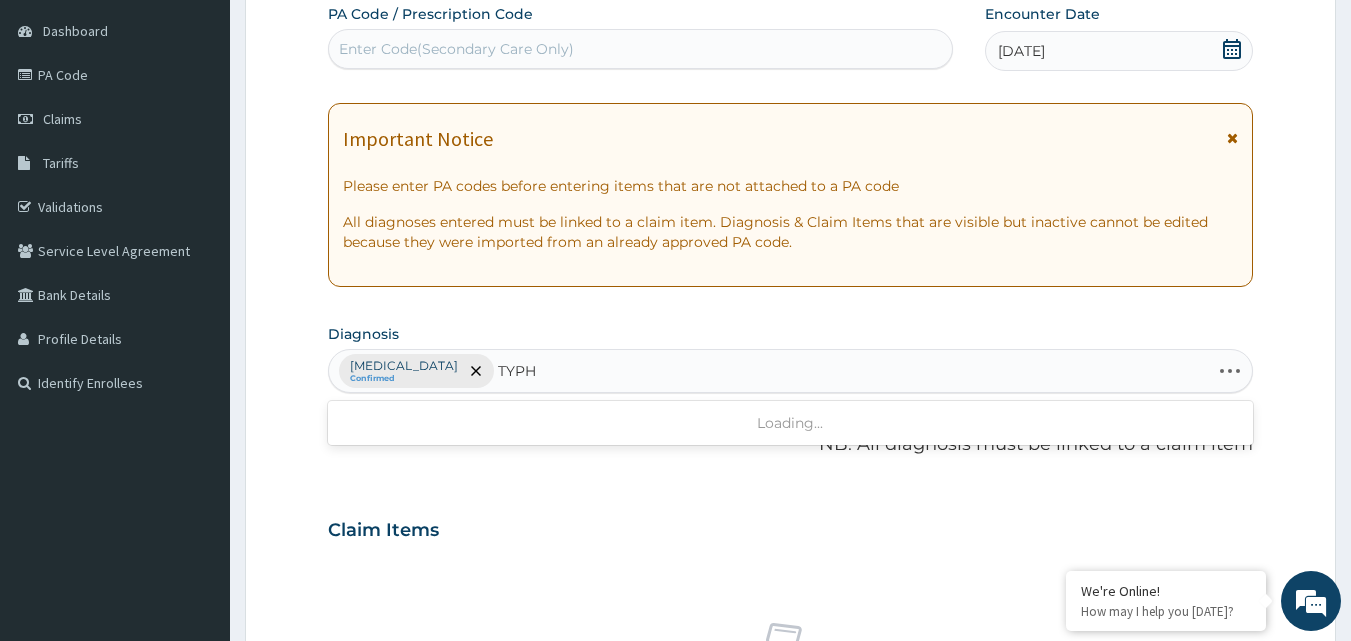 type on "TYPHO" 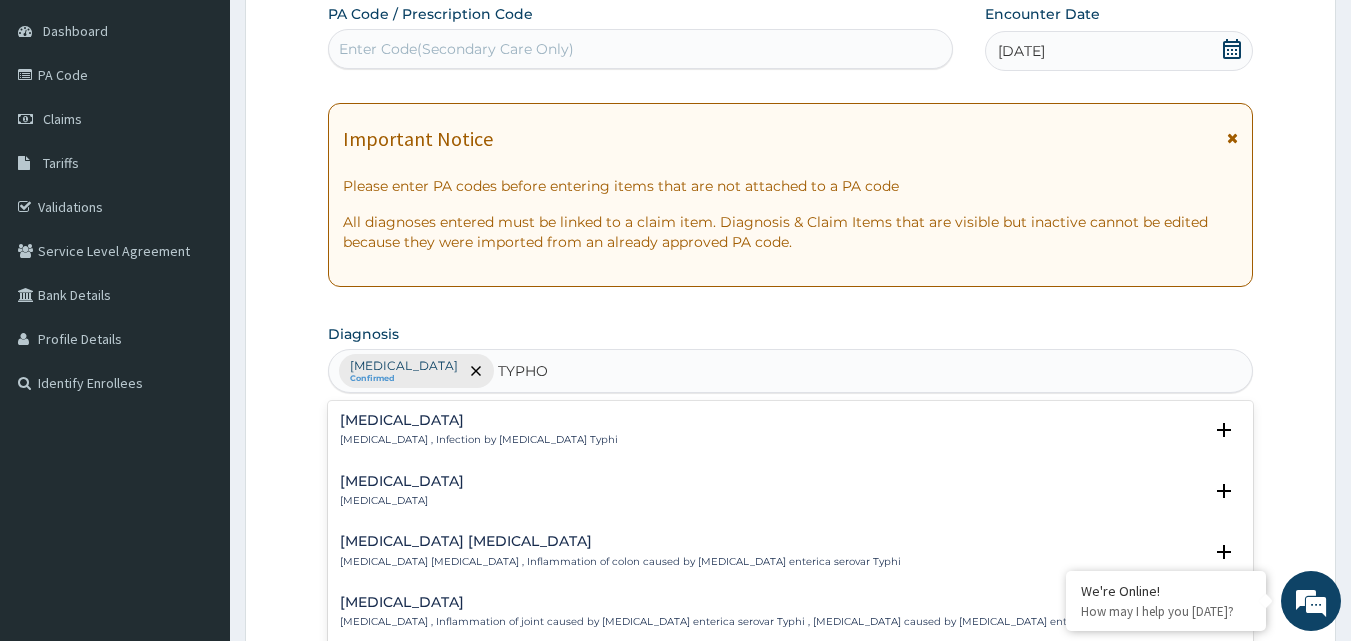 click on "[MEDICAL_DATA]" at bounding box center (479, 420) 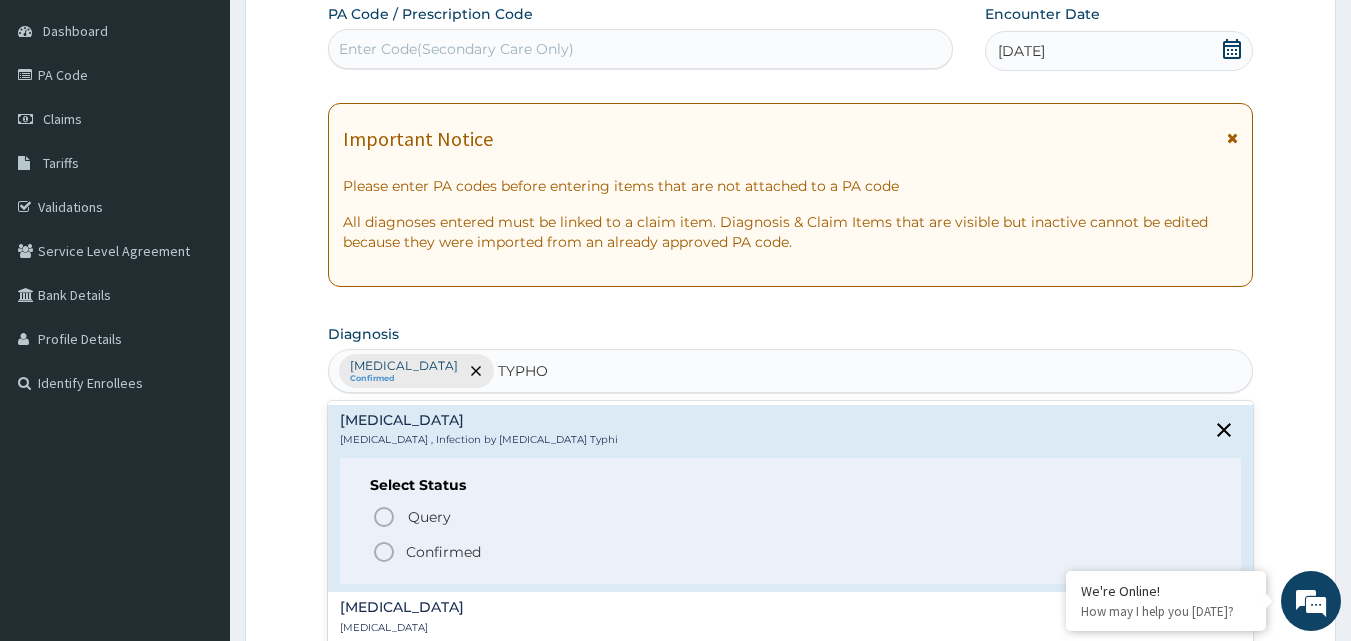 click 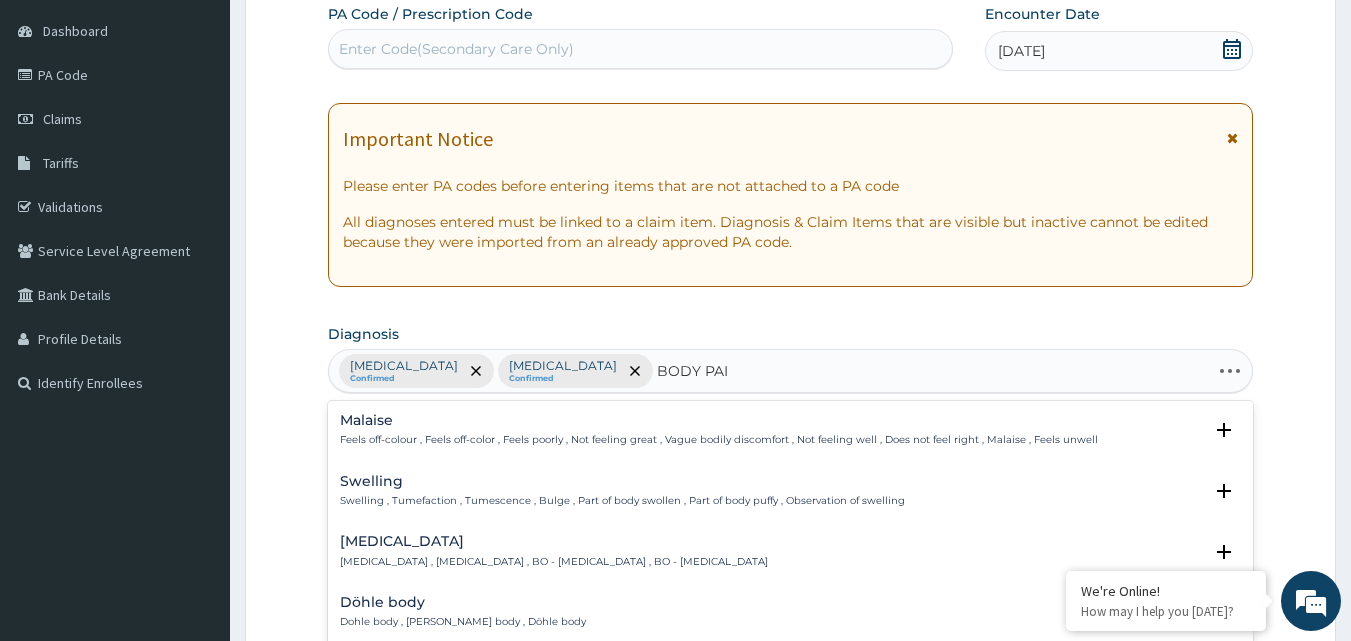 type on "BODY PAIN" 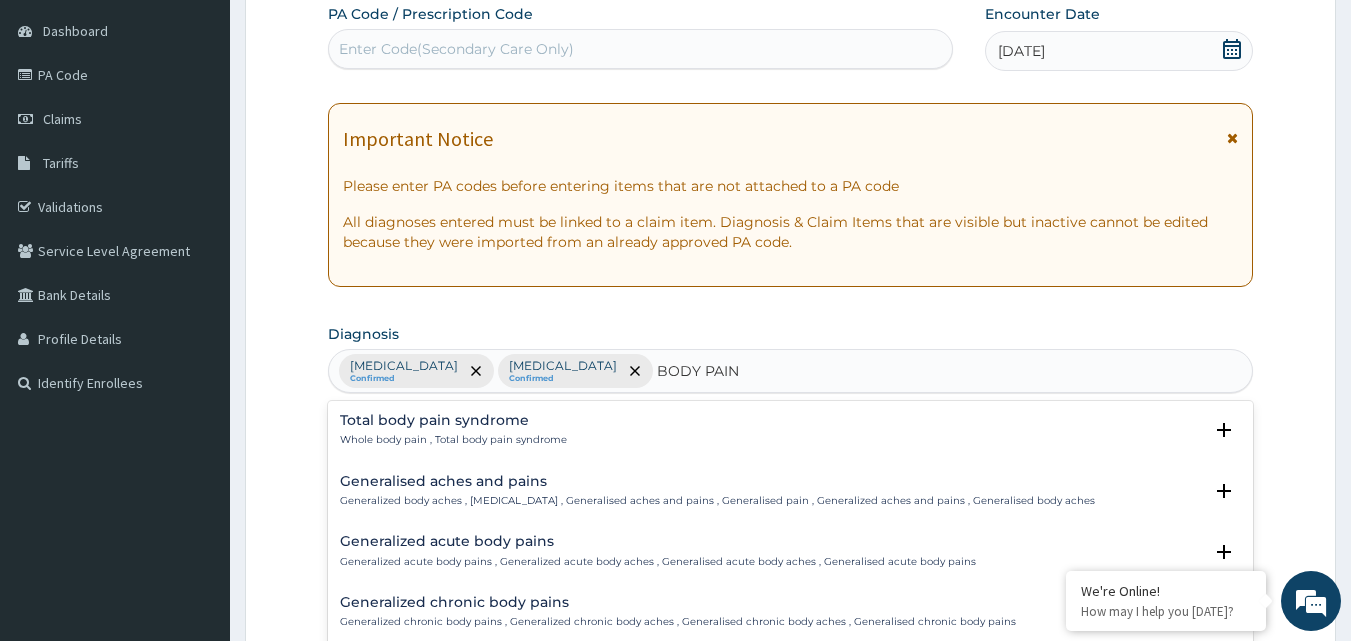 click on "Generalised aches and pains" at bounding box center (717, 481) 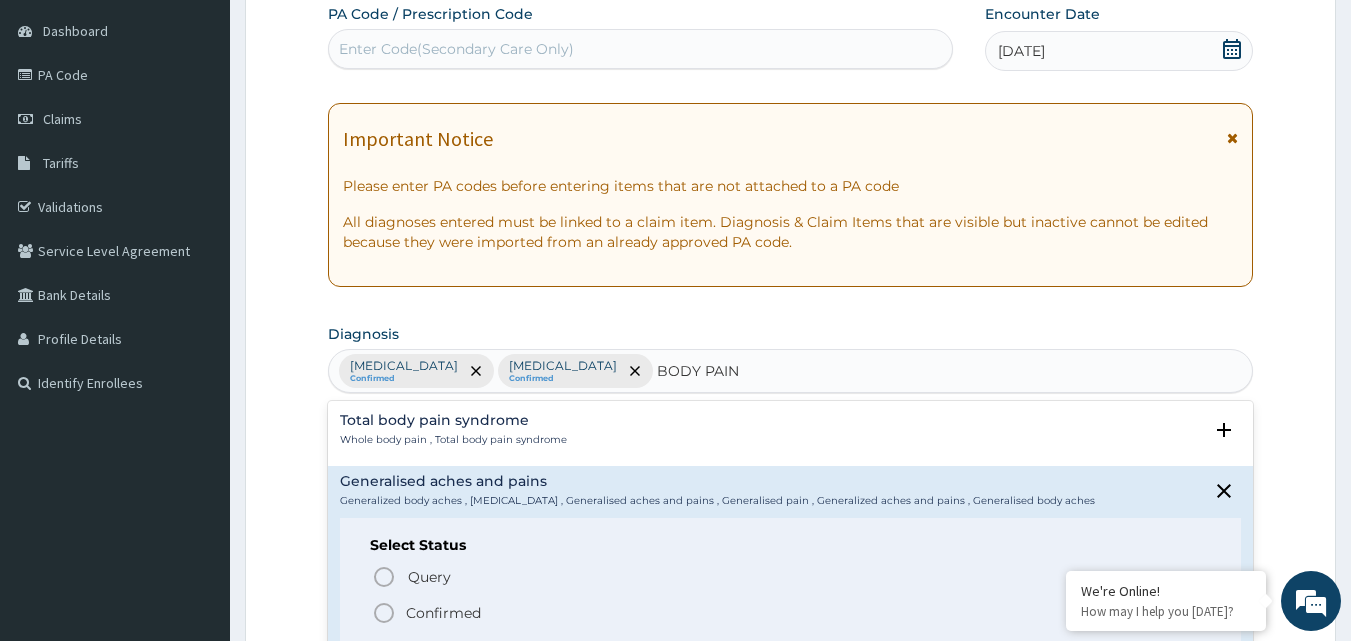 click 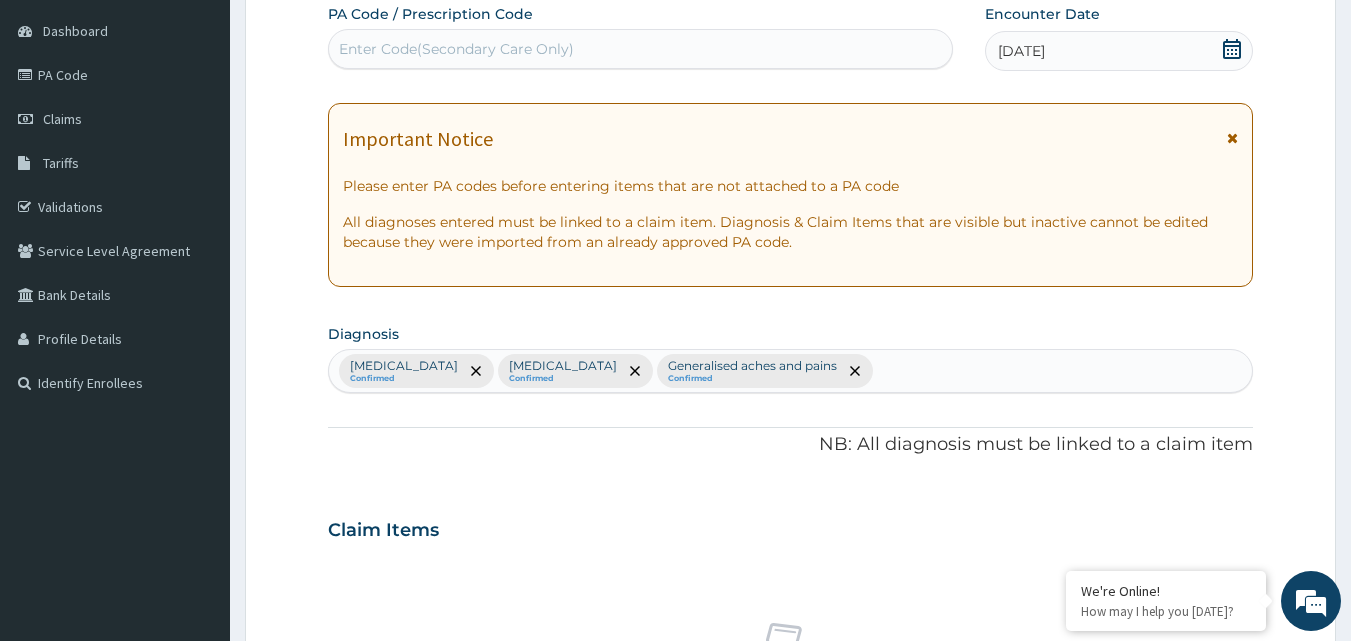 scroll, scrollTop: 747, scrollLeft: 0, axis: vertical 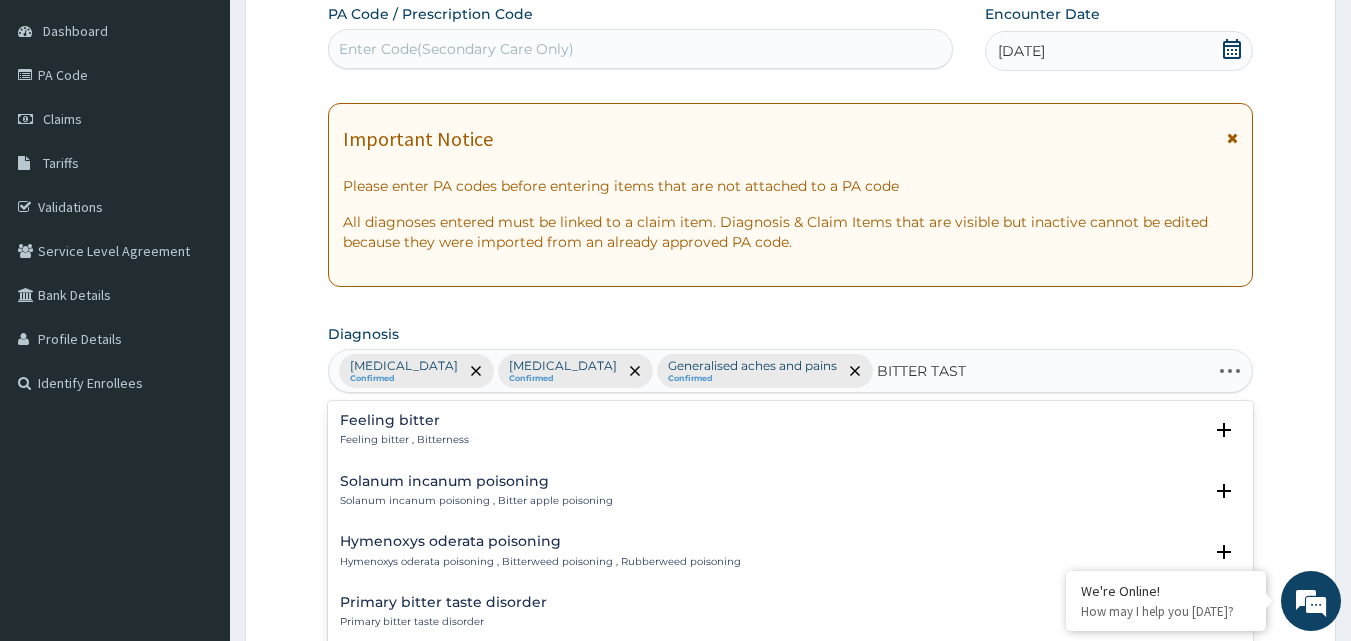 type on "BITTER TASTE" 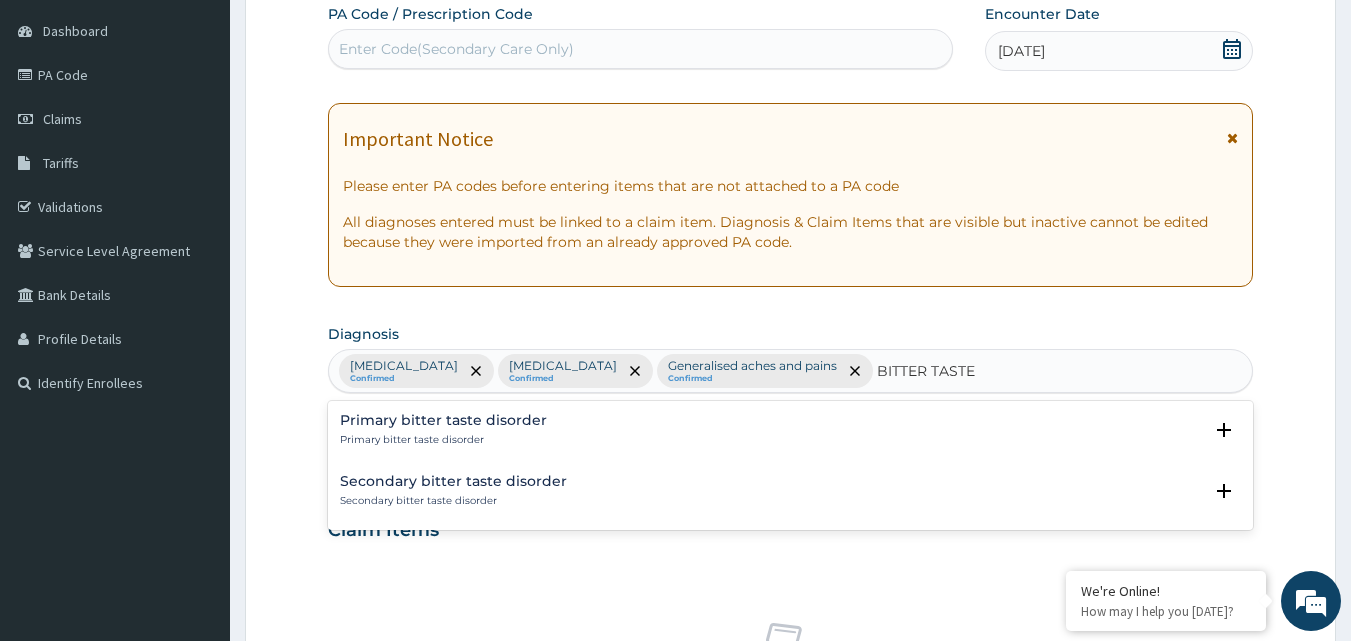 click on "Primary bitter taste disorder" at bounding box center (443, 440) 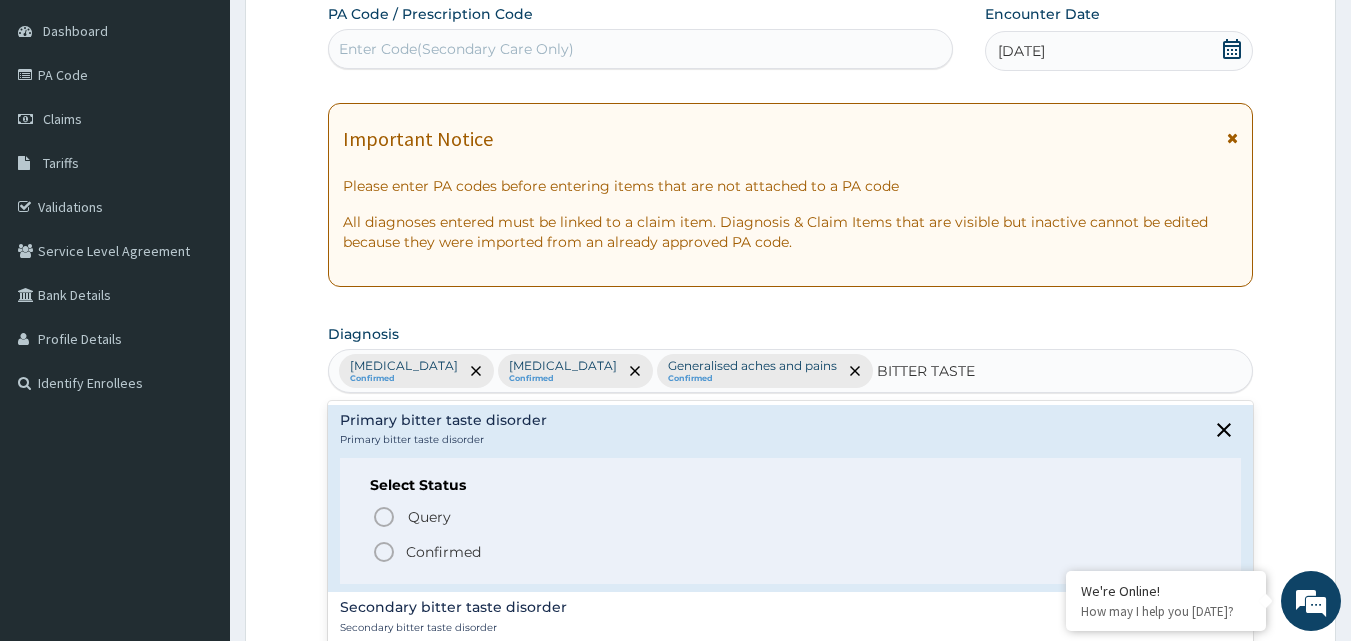 click 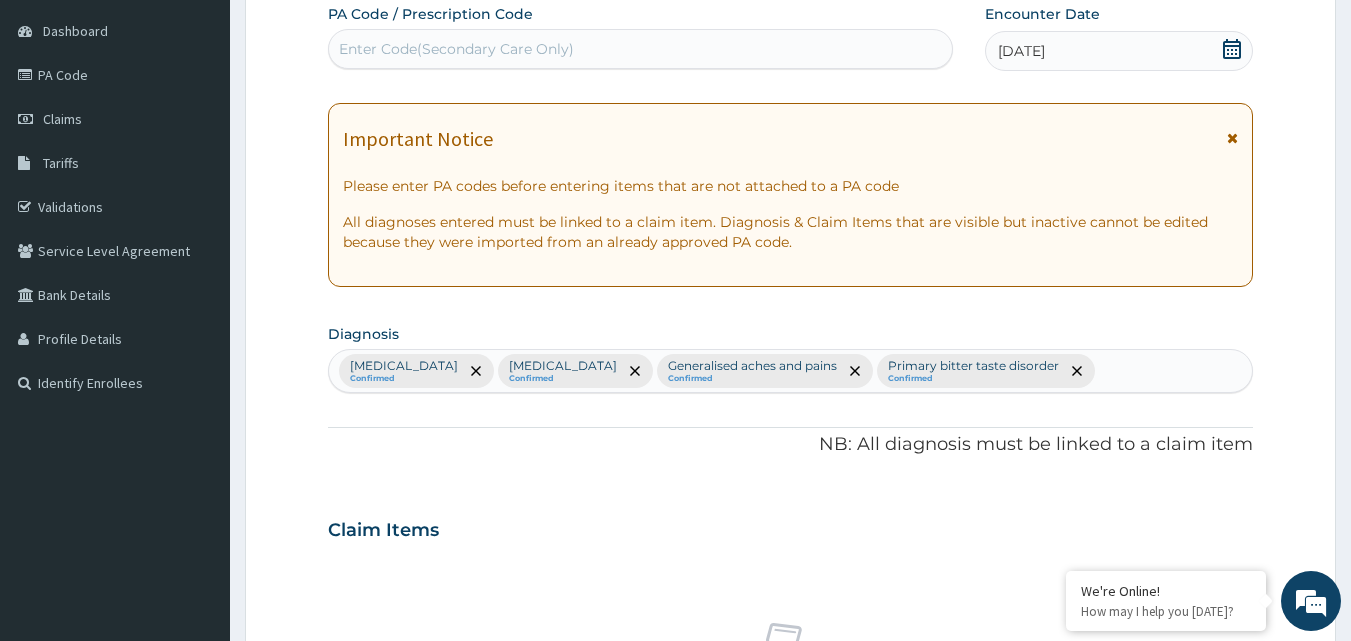 scroll, scrollTop: 747, scrollLeft: 0, axis: vertical 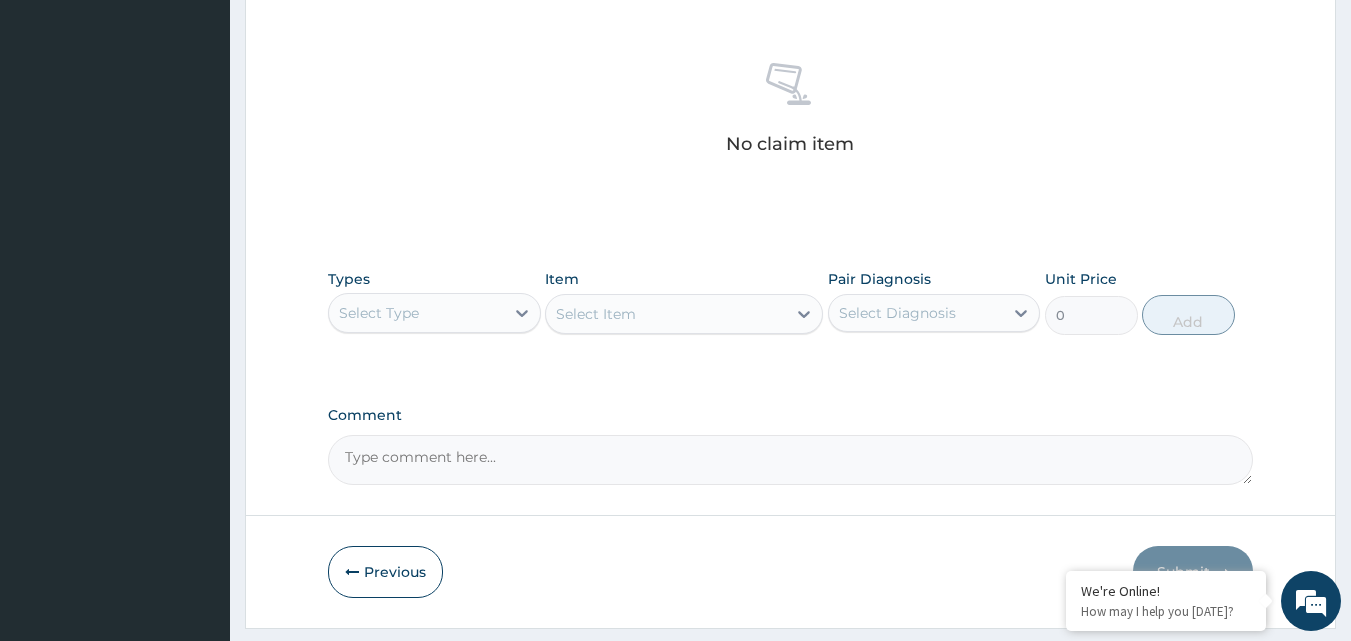 click on "Select Type" at bounding box center [416, 313] 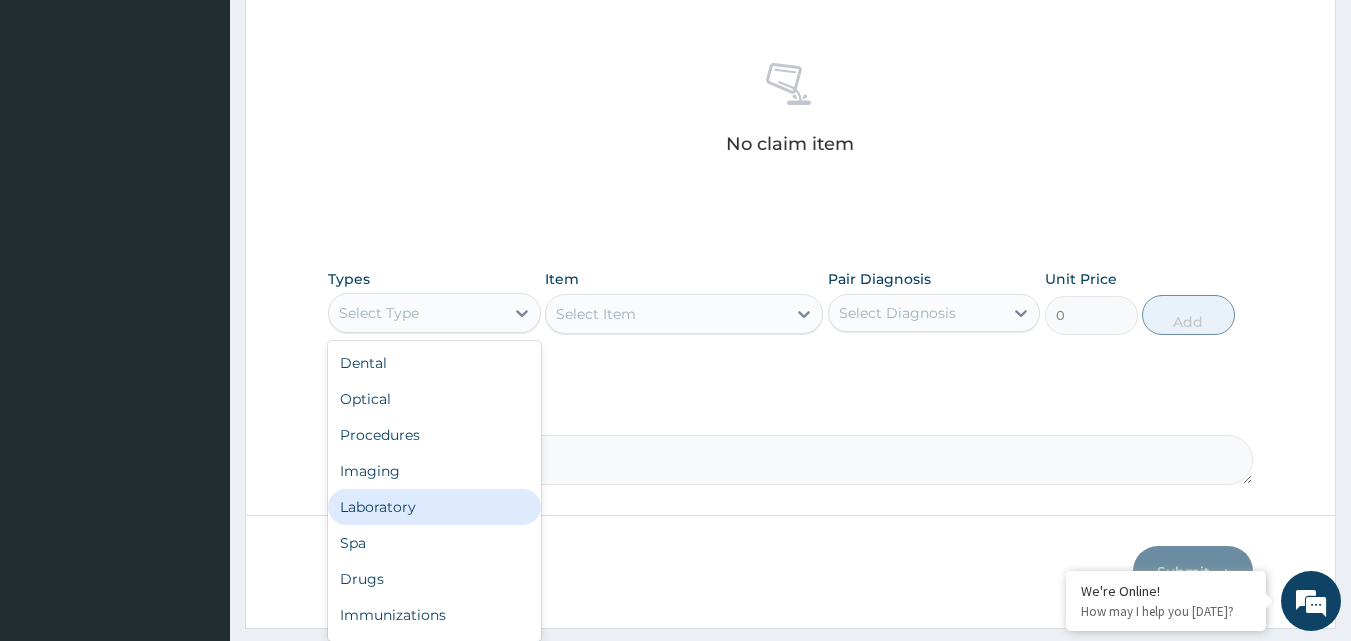 click on "Laboratory" at bounding box center (434, 507) 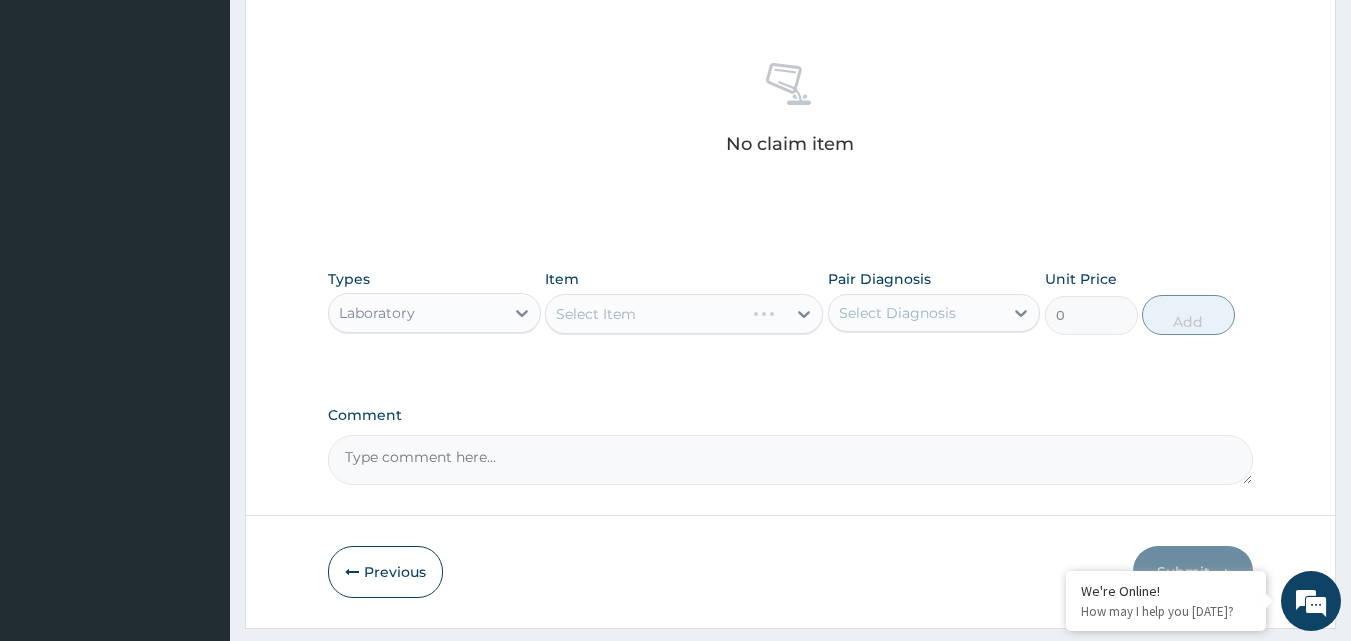 click on "Select Item" at bounding box center (684, 314) 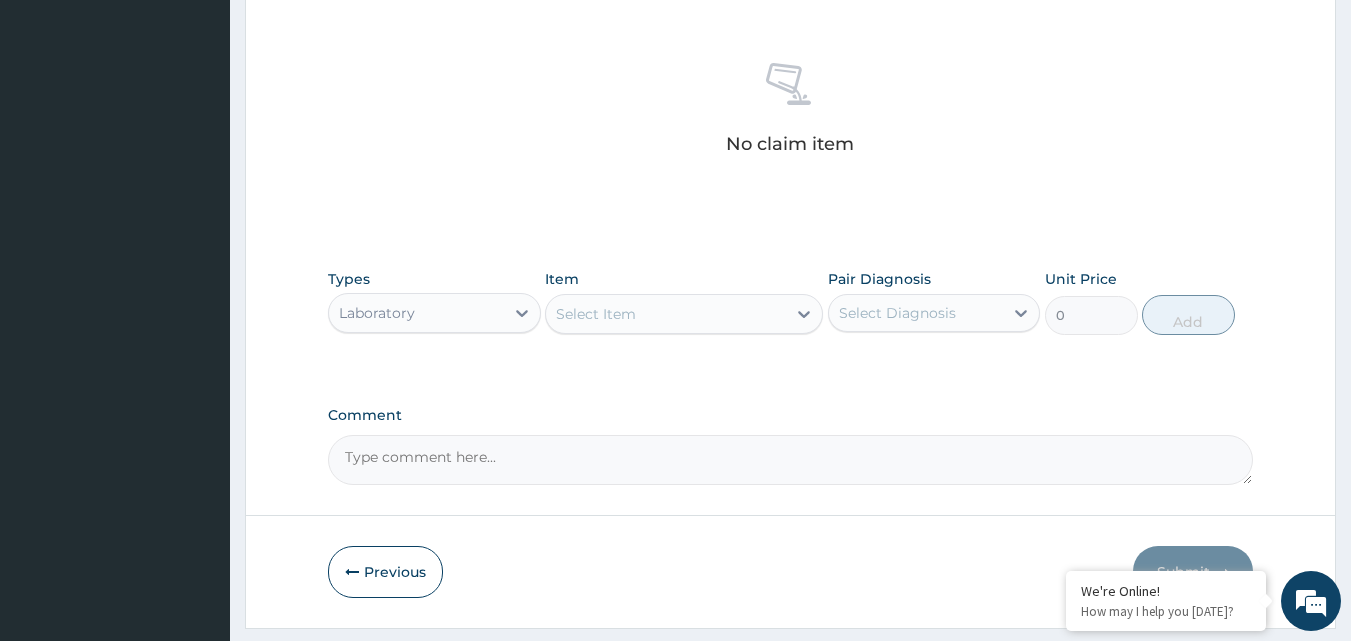 click on "Select Item" at bounding box center (596, 314) 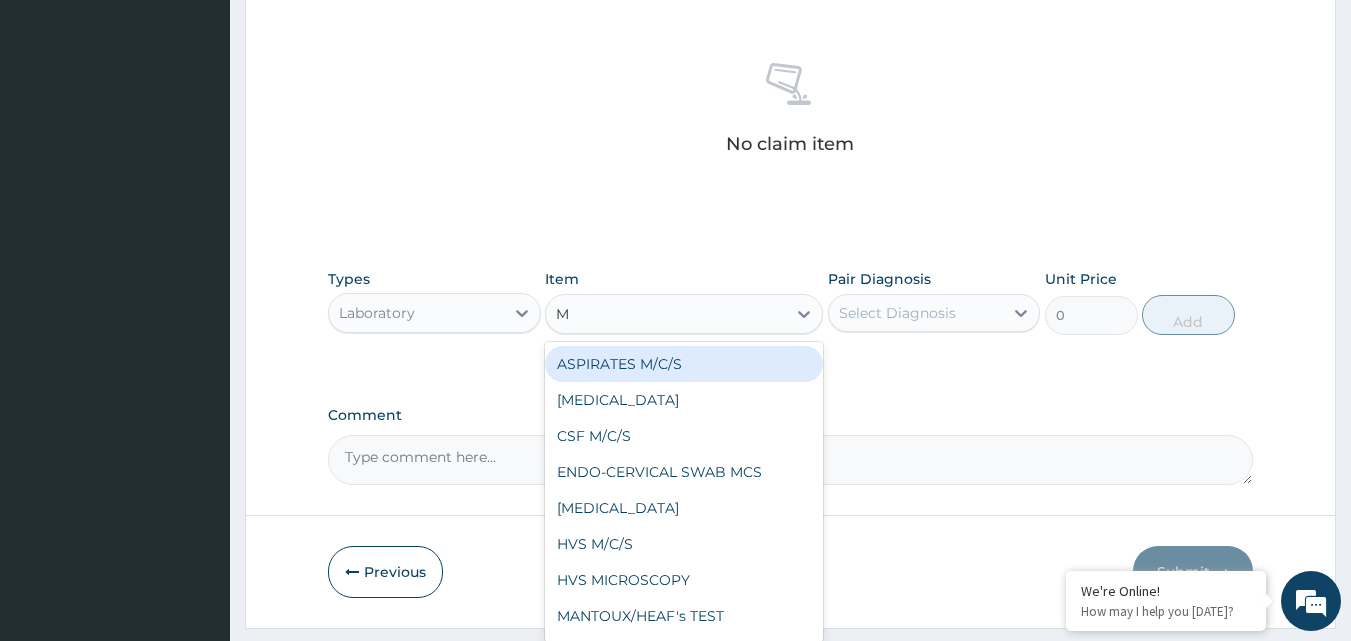 type on "MP" 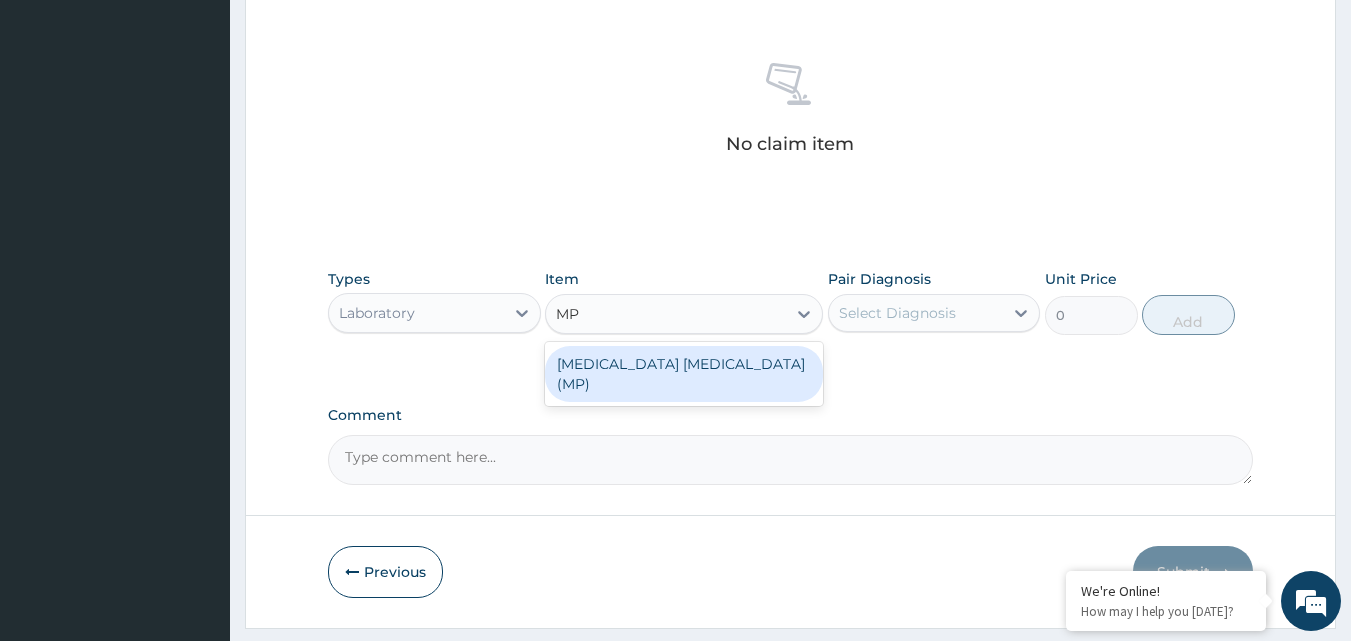 click on "[MEDICAL_DATA] [MEDICAL_DATA] (MP)" at bounding box center (684, 374) 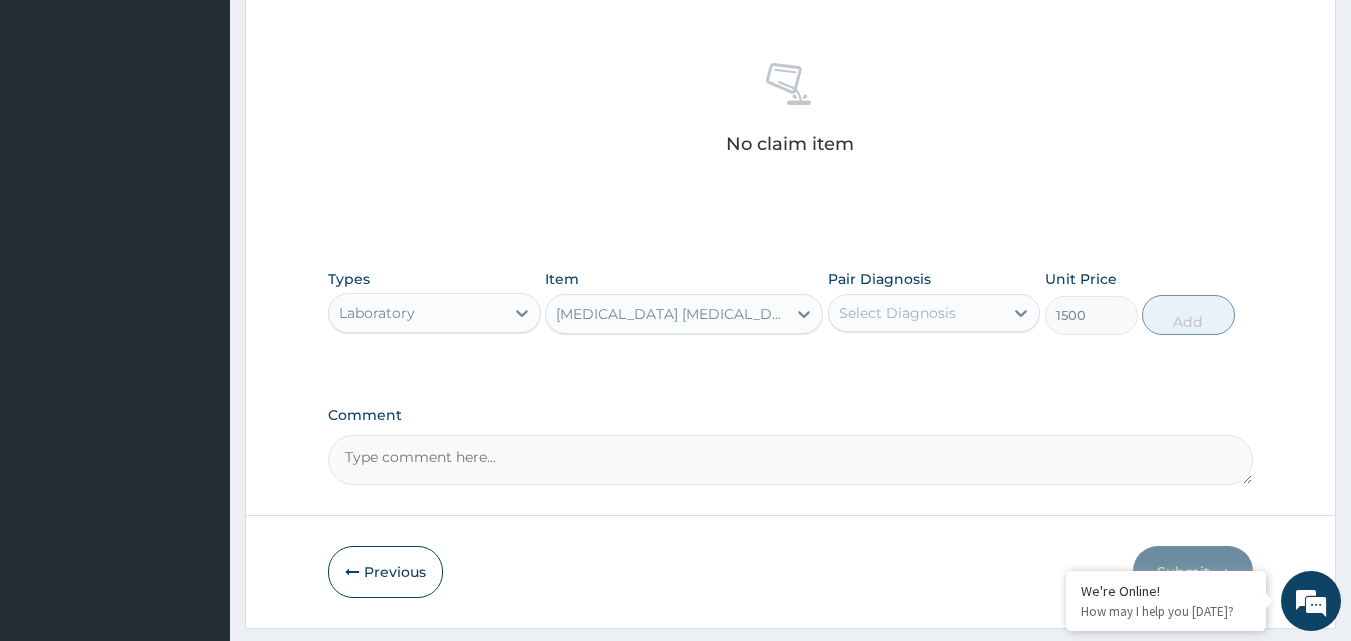 click on "Select Diagnosis" at bounding box center [897, 313] 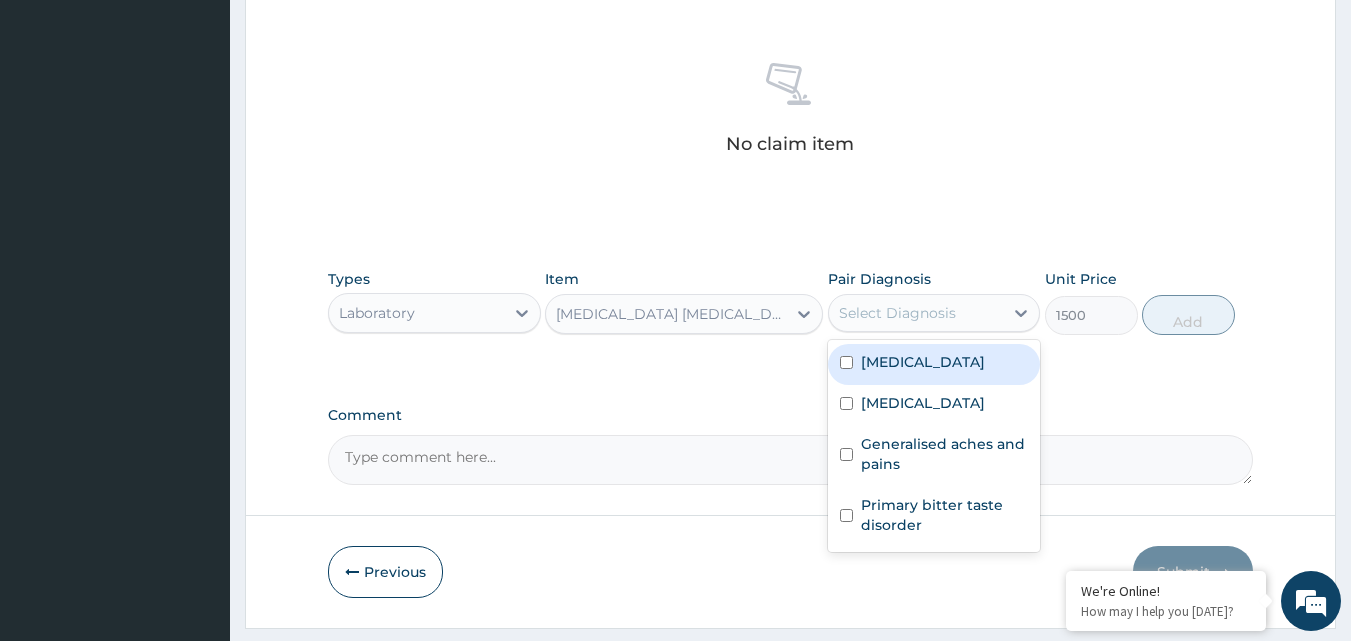 click on "[MEDICAL_DATA]" at bounding box center [923, 362] 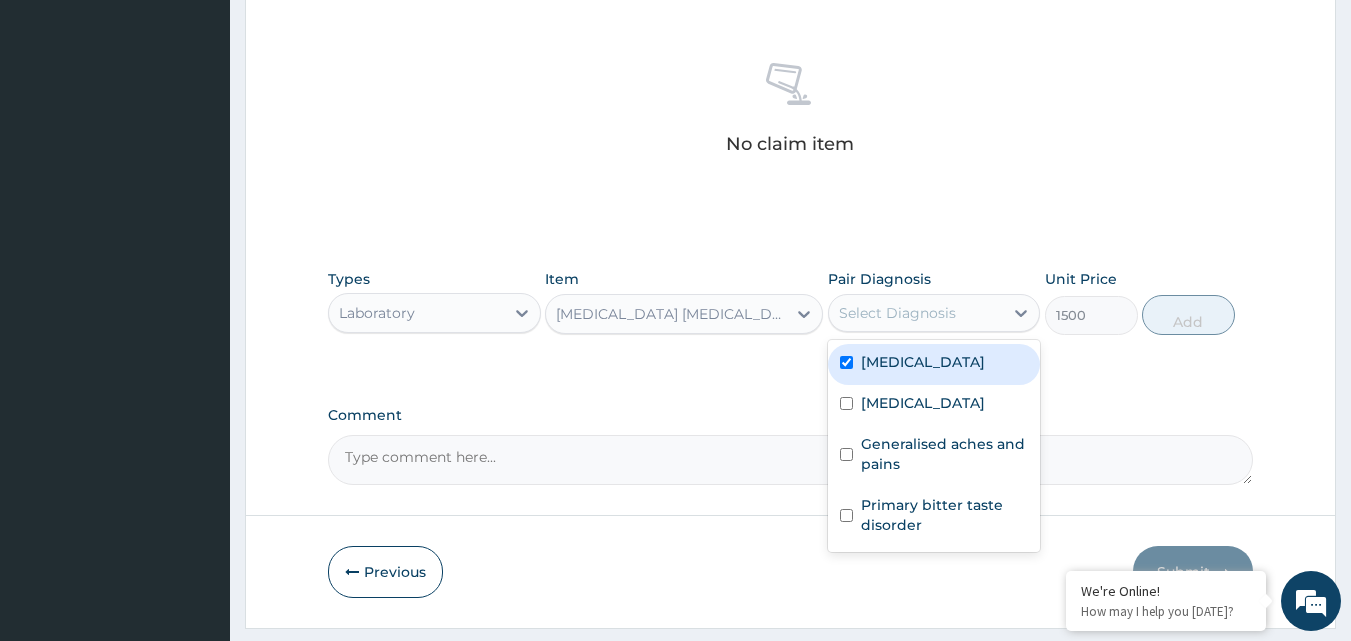 checkbox on "true" 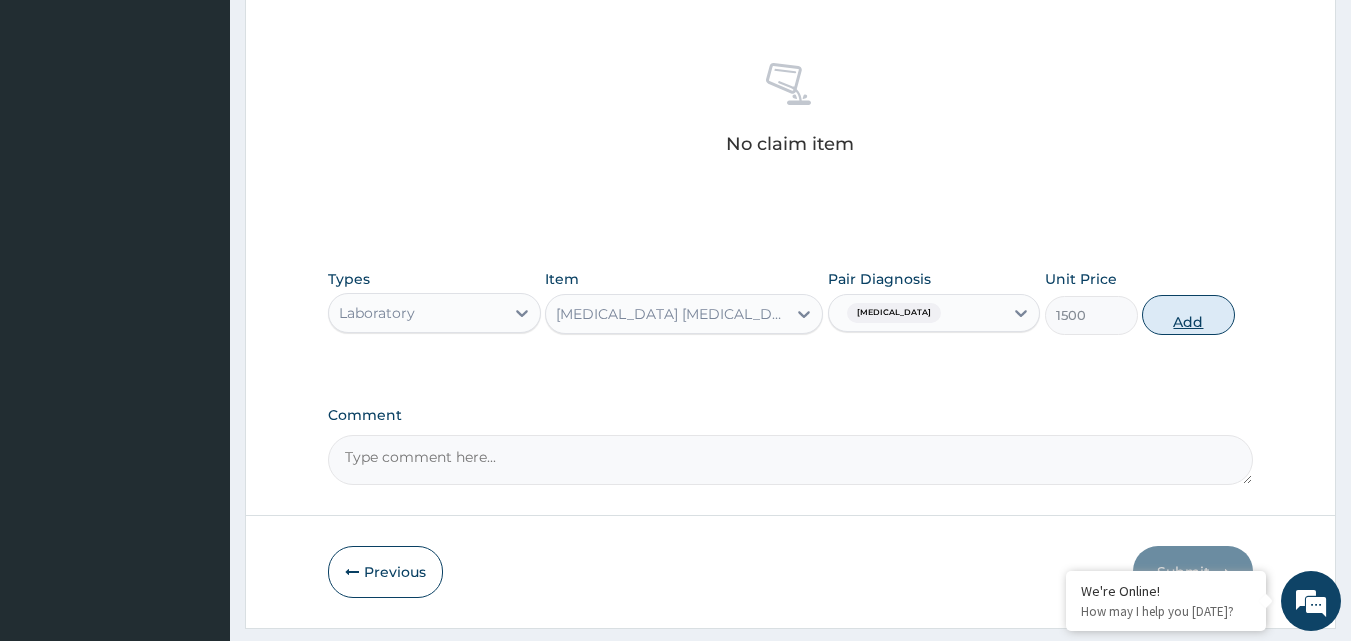 click on "Add" at bounding box center (1188, 315) 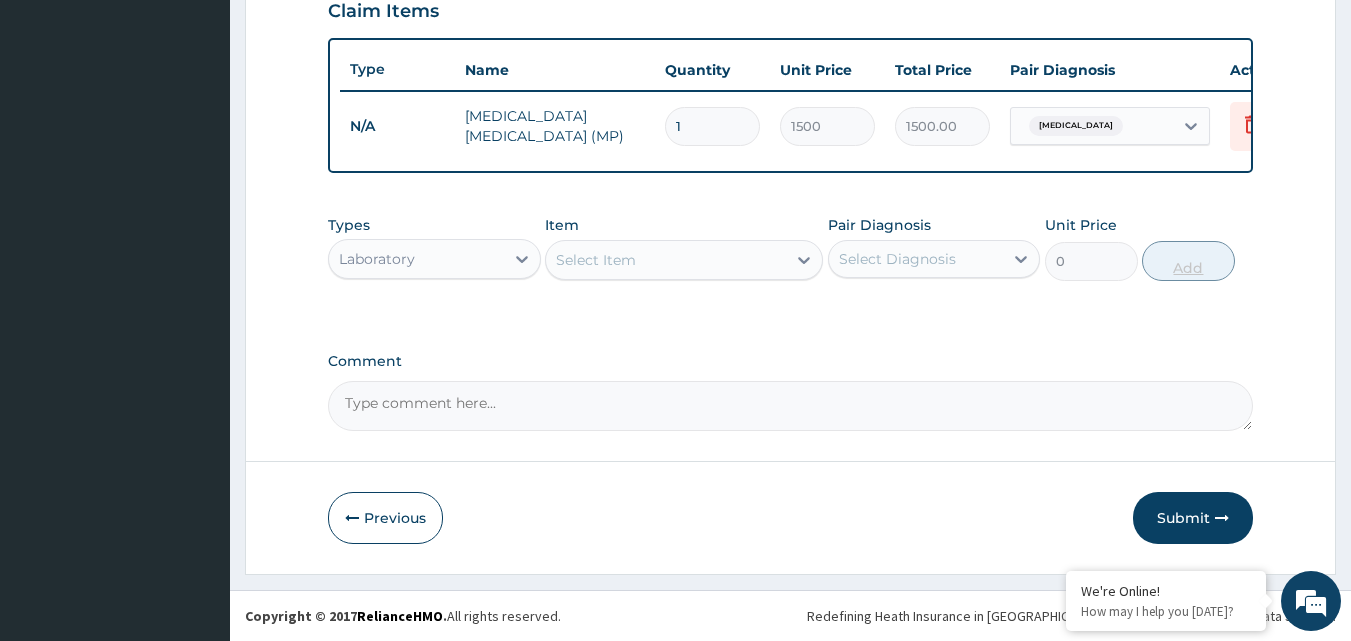 scroll, scrollTop: 721, scrollLeft: 0, axis: vertical 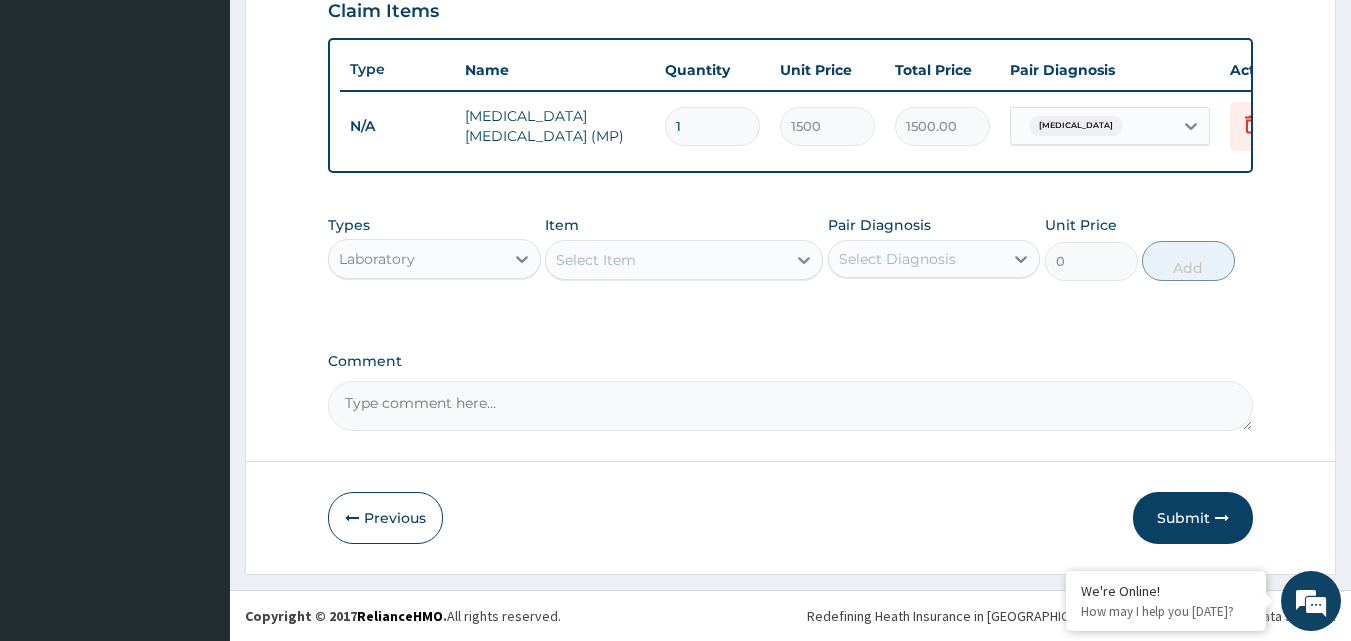 click on "Select Item" at bounding box center (596, 260) 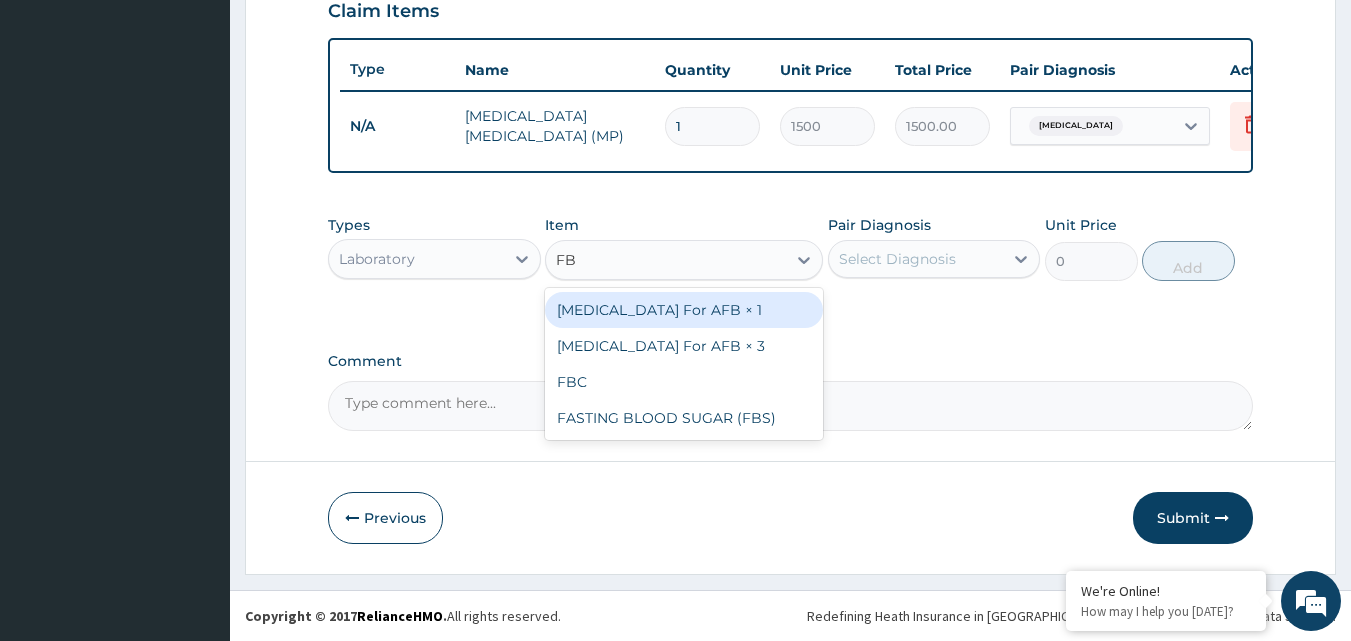type on "FBC" 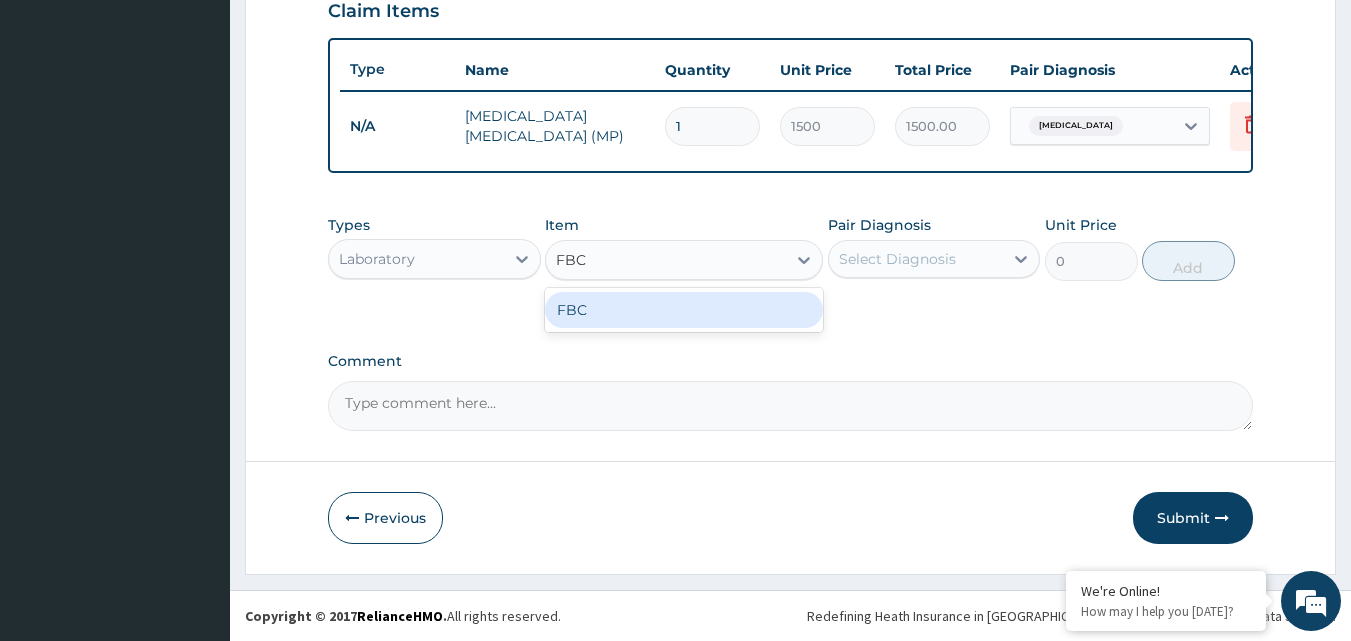 click on "FBC" at bounding box center (684, 310) 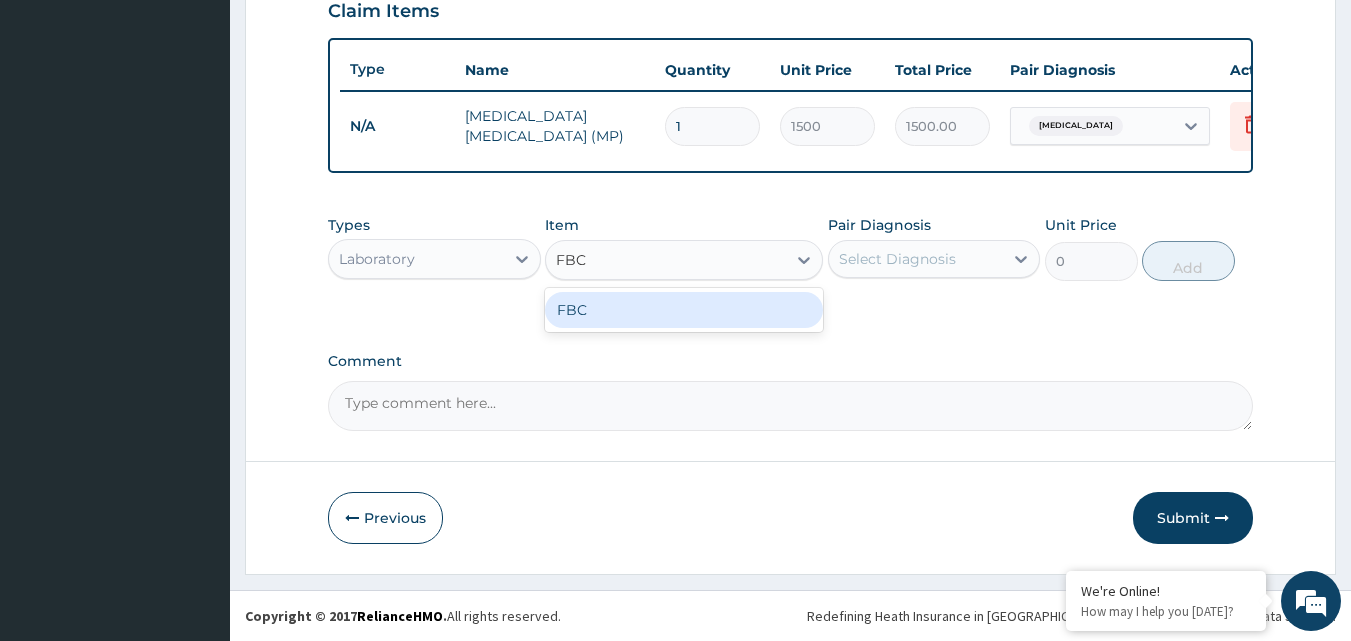 type 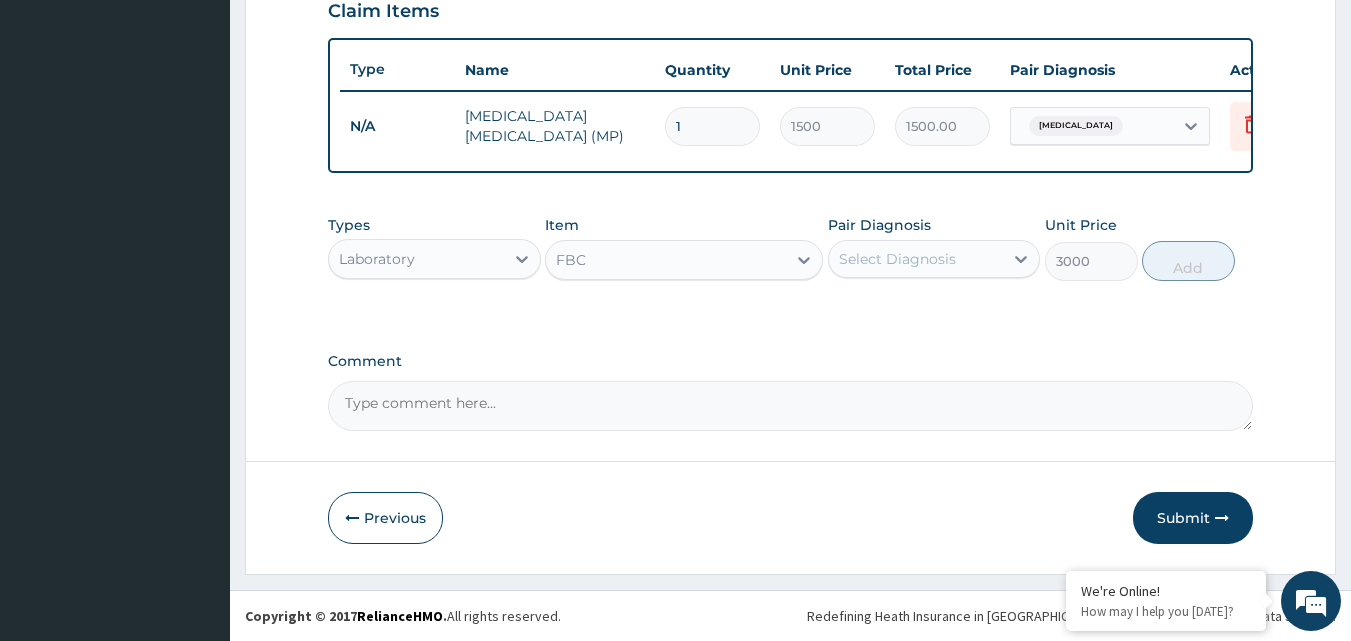 click on "Select Diagnosis" at bounding box center [897, 259] 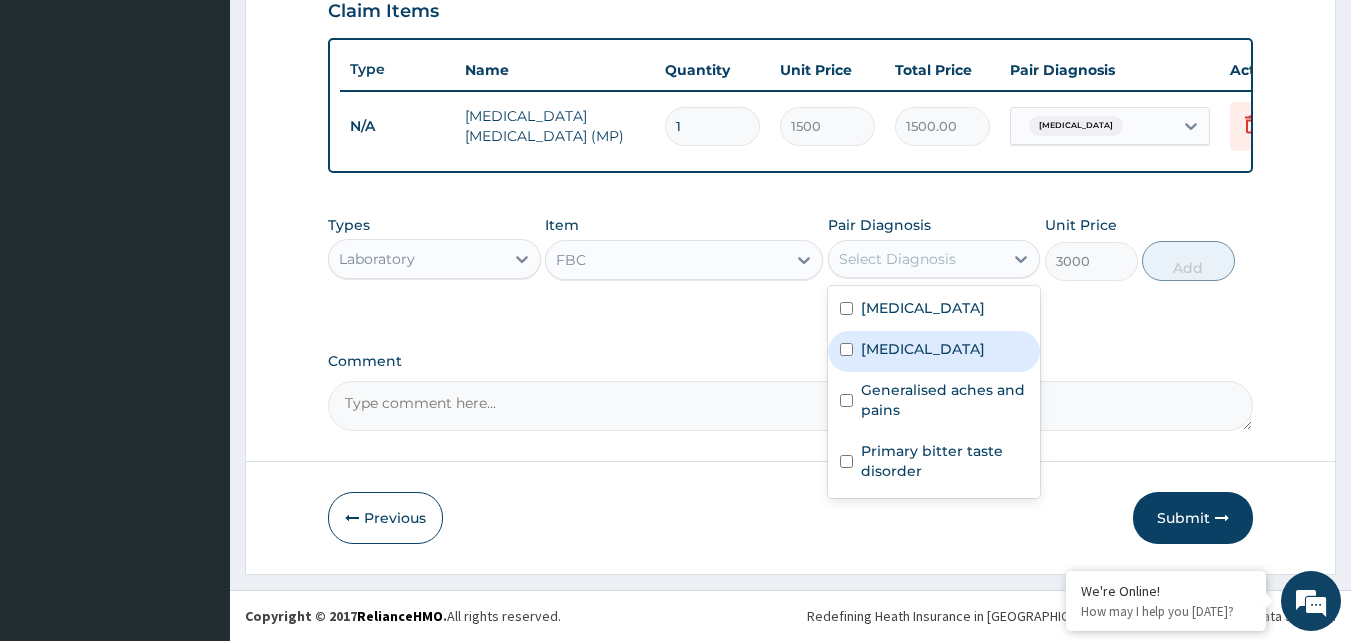 click on "[MEDICAL_DATA]" at bounding box center [934, 351] 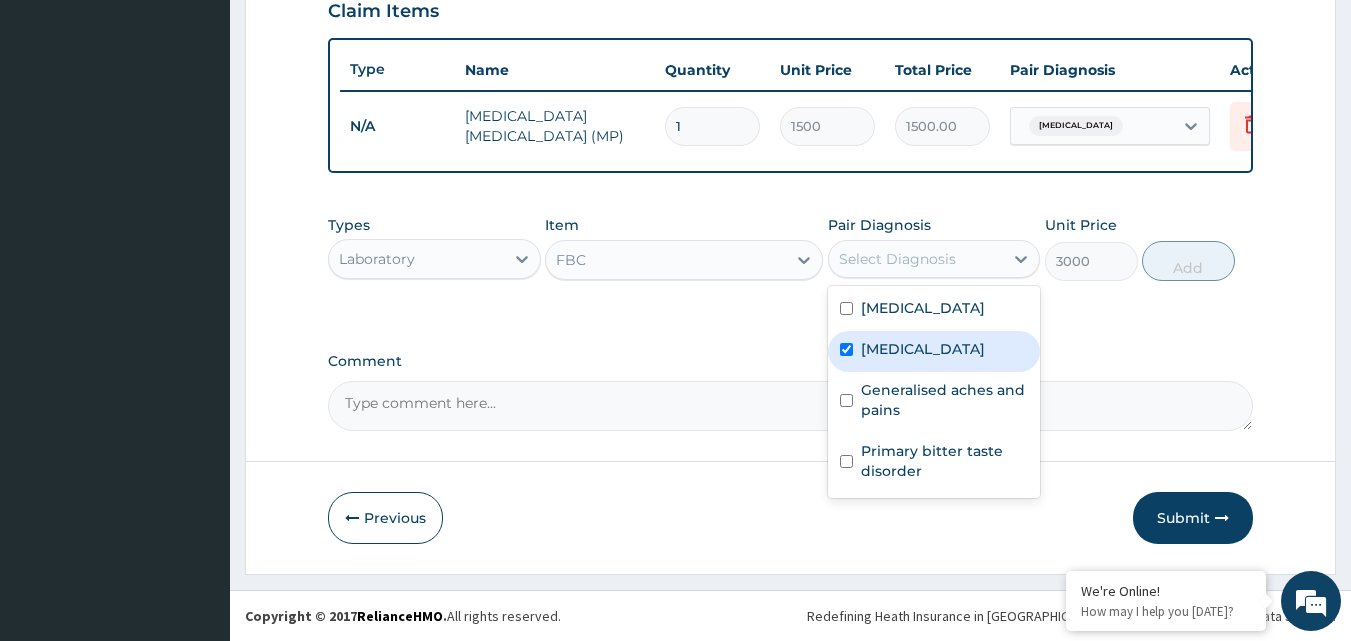 checkbox on "true" 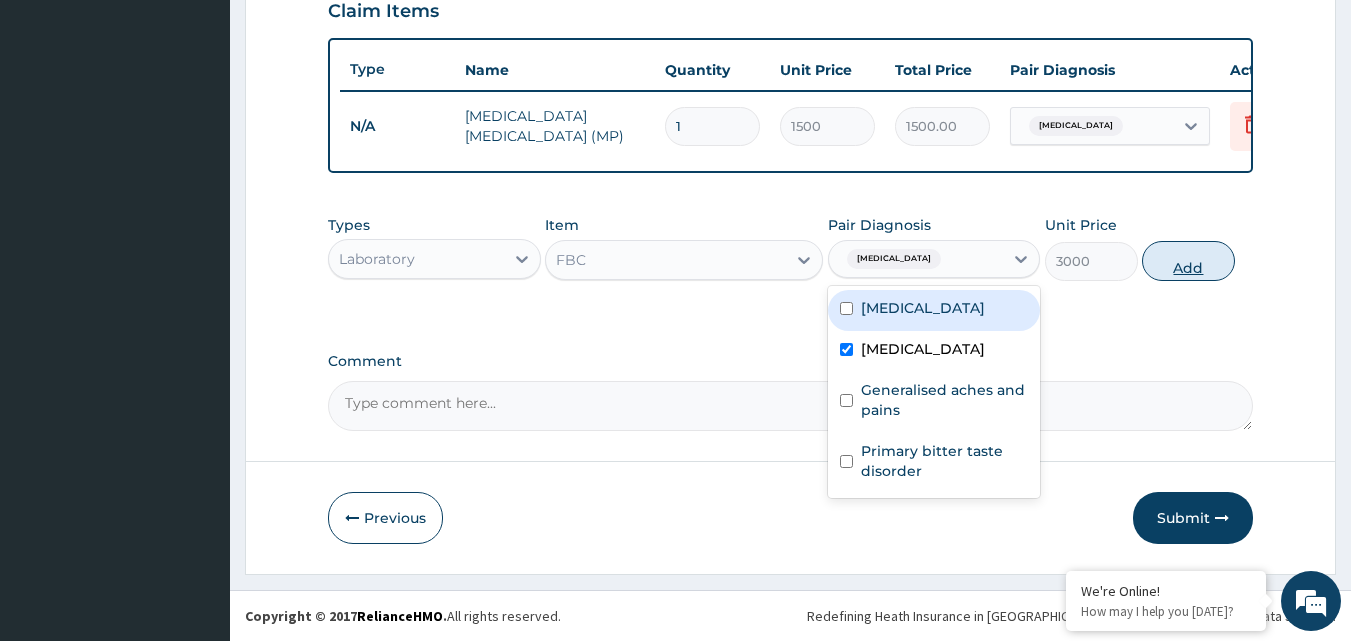 click on "Add" at bounding box center (1188, 261) 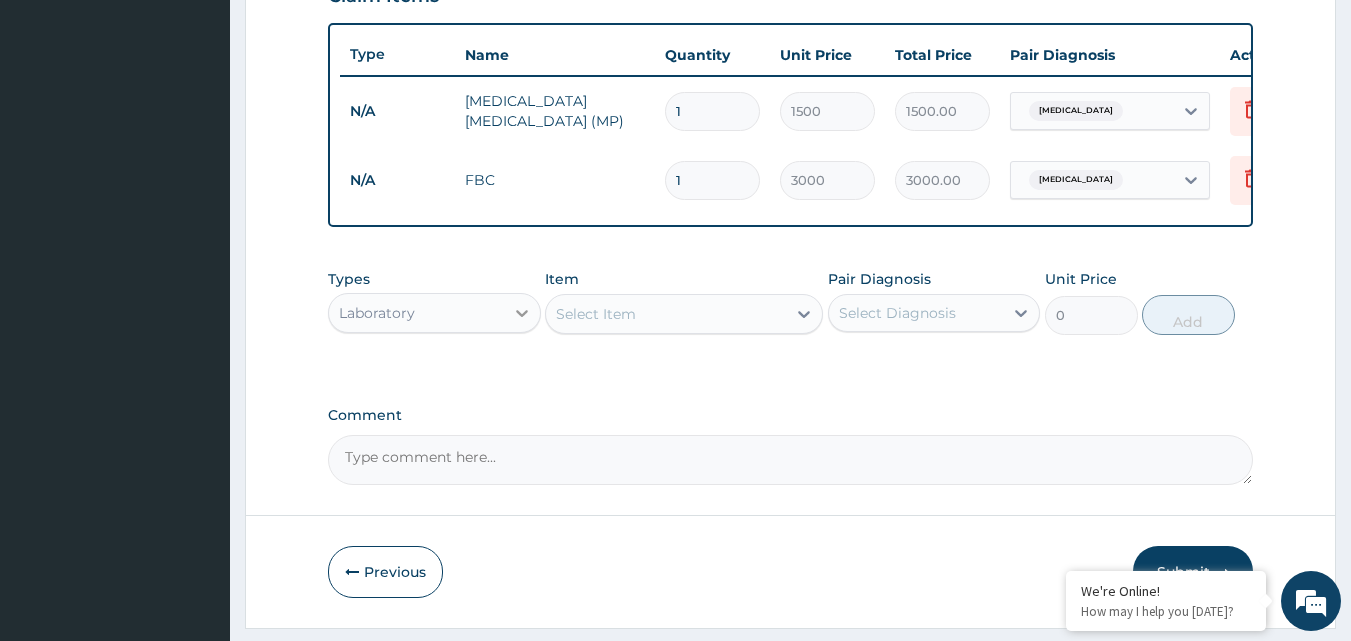 click 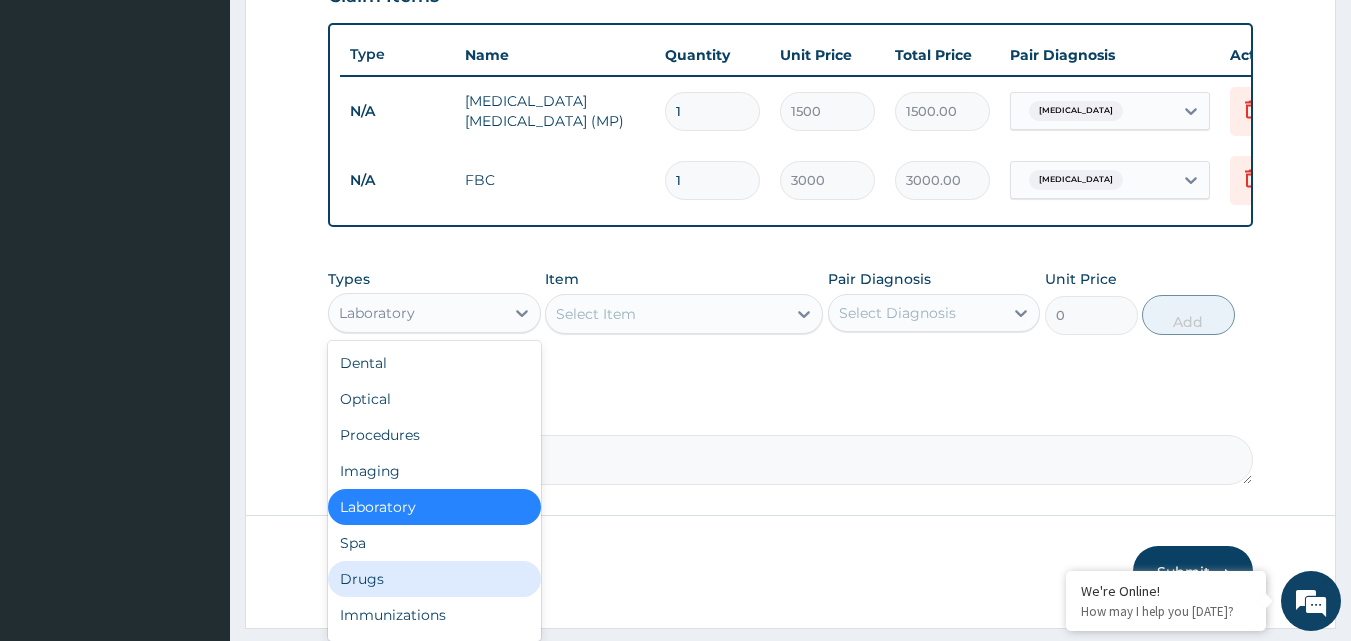 click on "Drugs" at bounding box center [434, 579] 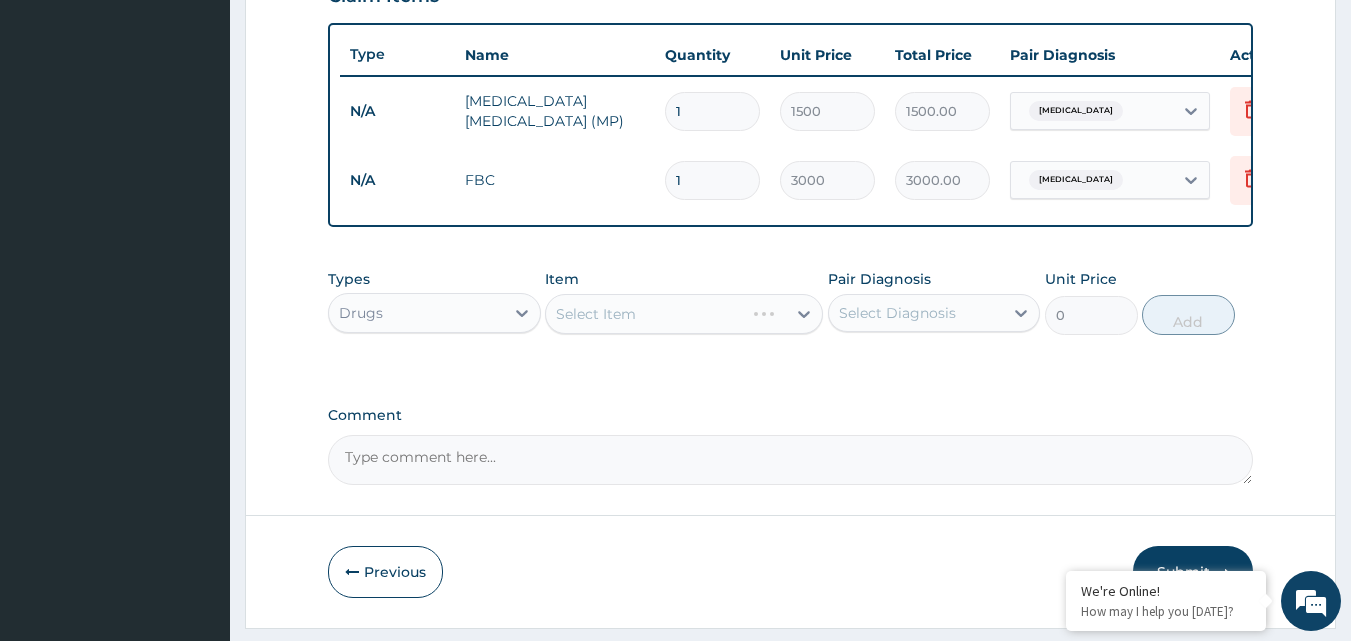 click on "Select Item" at bounding box center [684, 314] 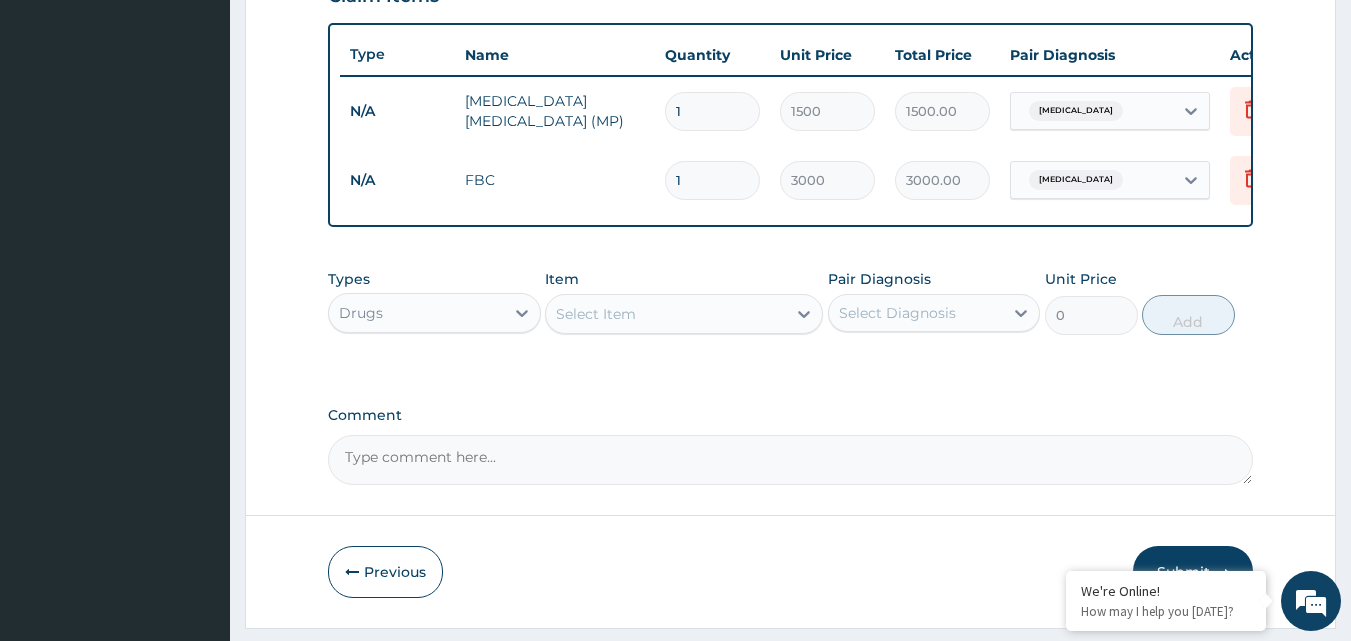 click on "Select Item" at bounding box center (596, 314) 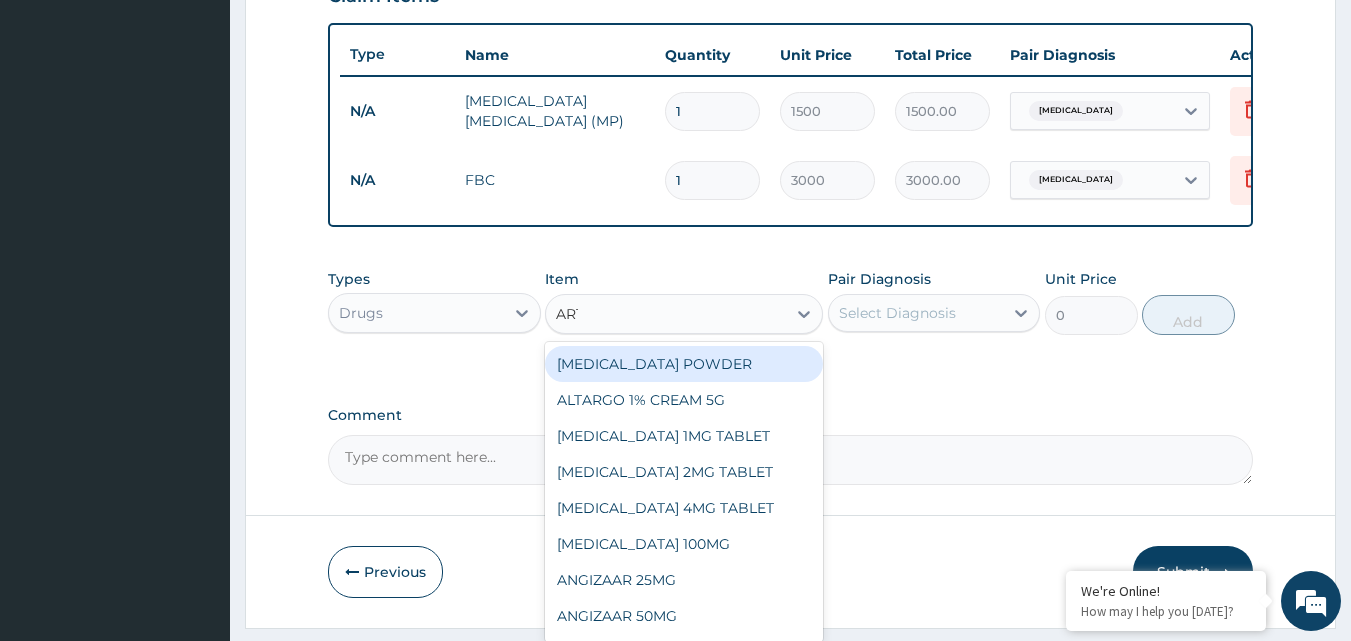 type on "ARTE" 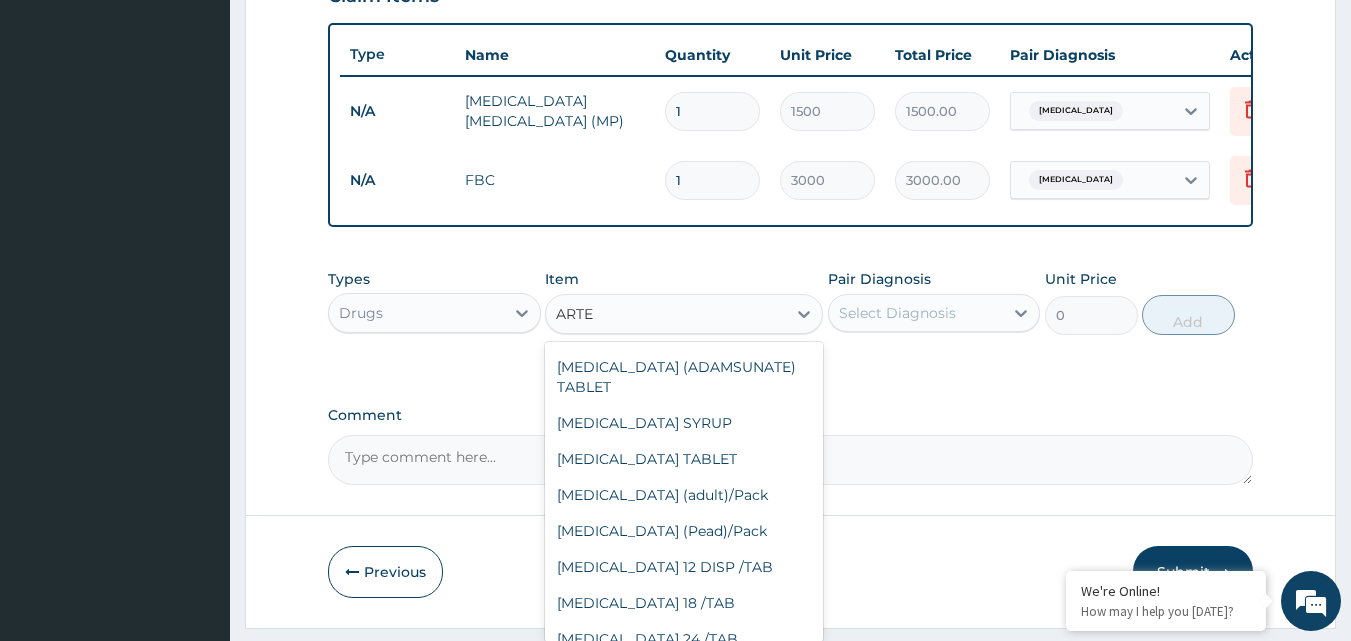 scroll, scrollTop: 501, scrollLeft: 0, axis: vertical 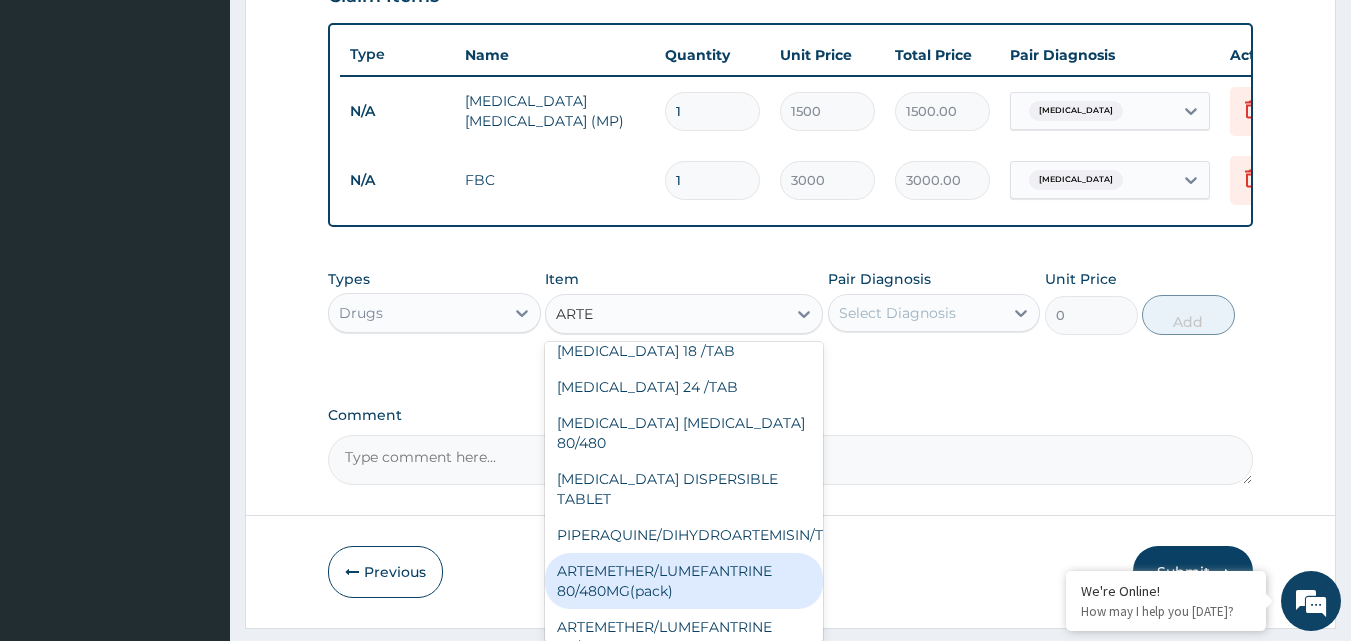 click on "ARTEMETHER/LUMEFANTRINE 80/480MG(pack)" at bounding box center (684, 581) 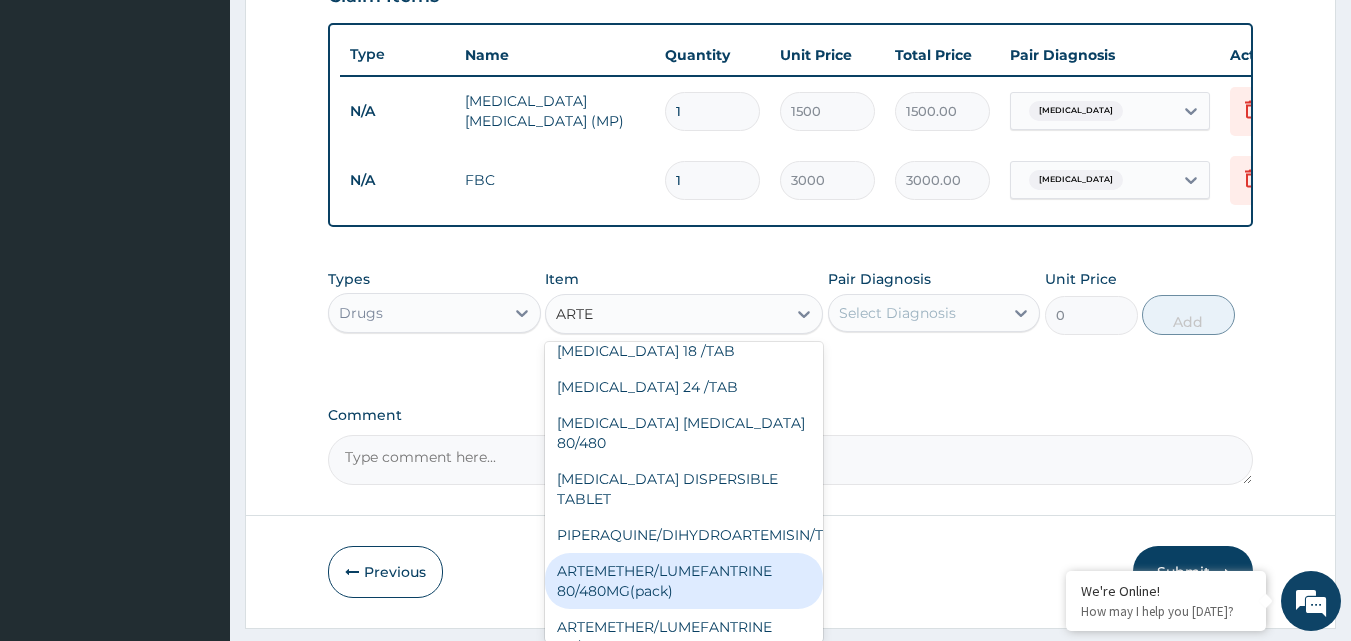type 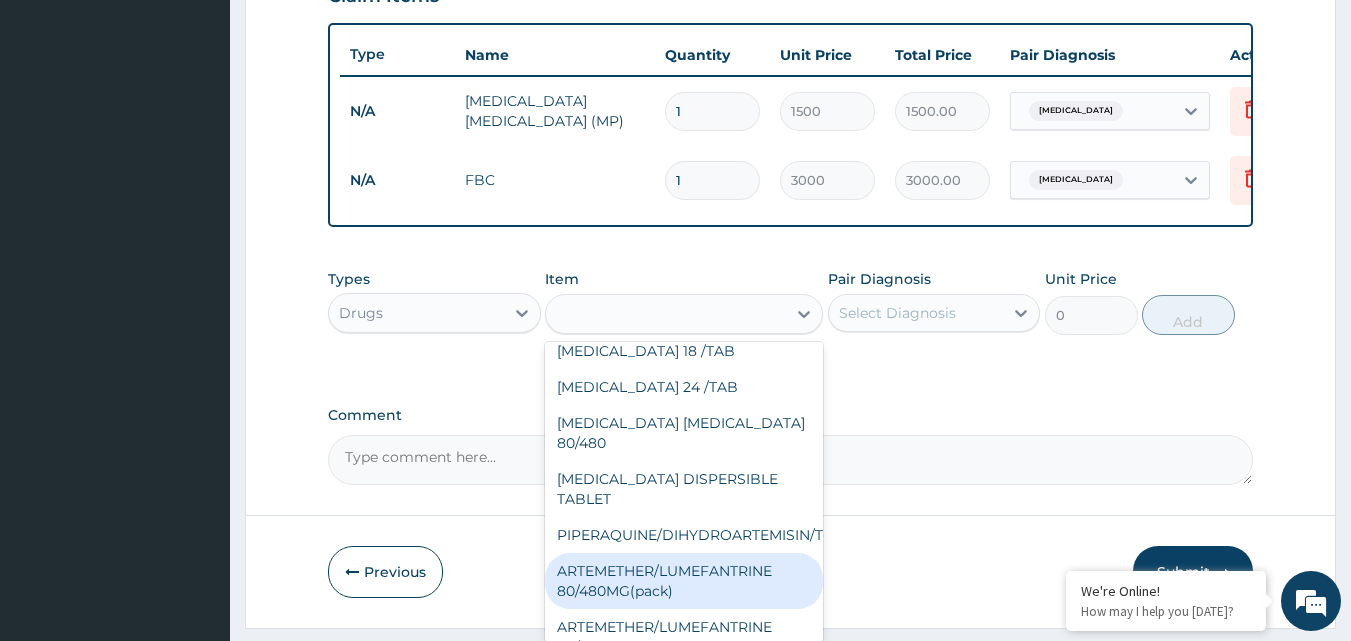 type on "1500" 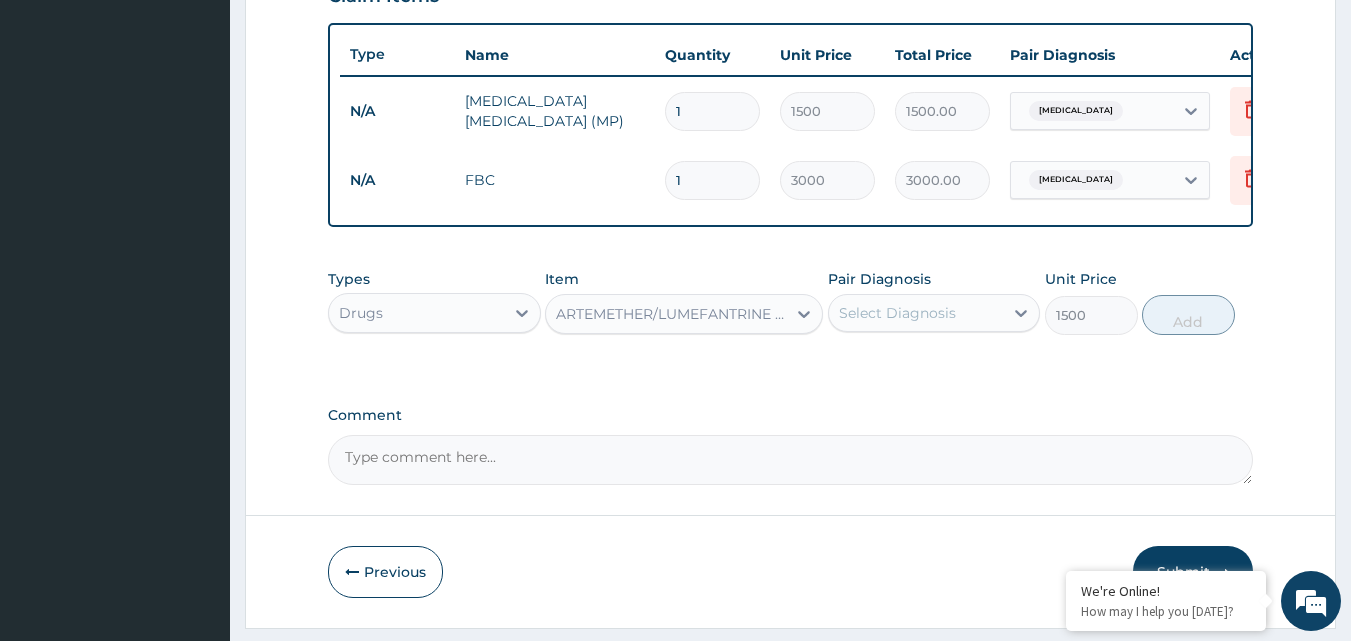 click on "Select Diagnosis" at bounding box center (897, 313) 